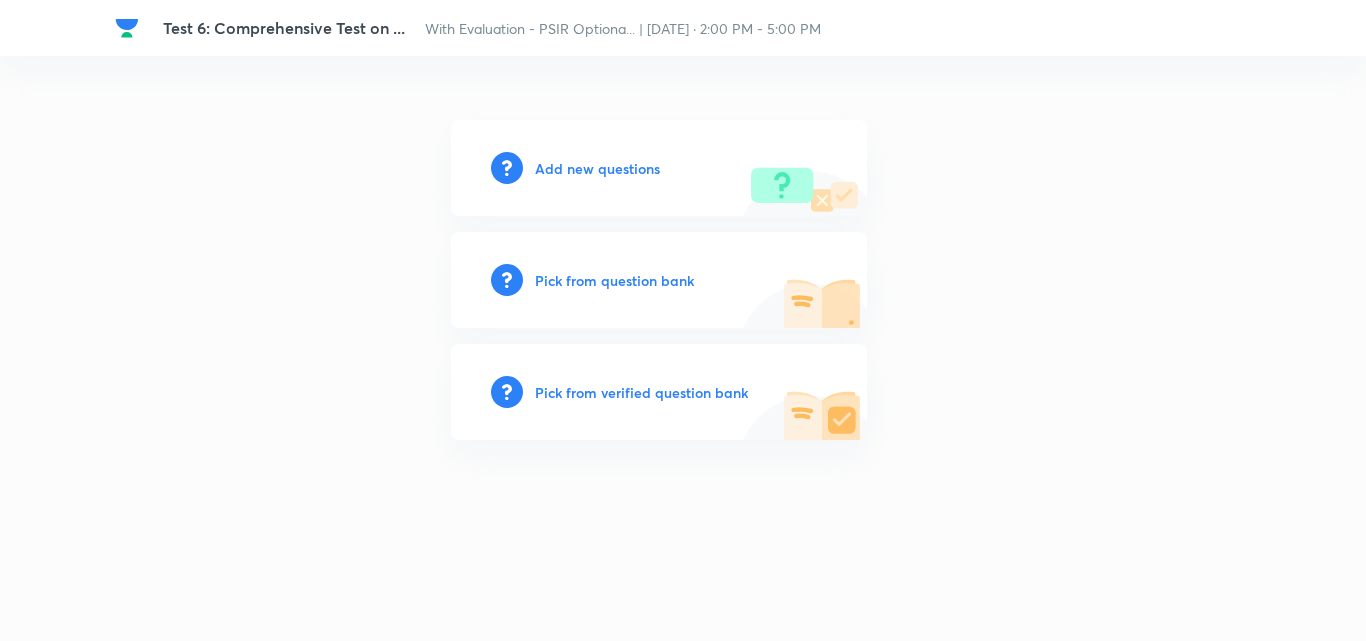 scroll, scrollTop: 0, scrollLeft: 0, axis: both 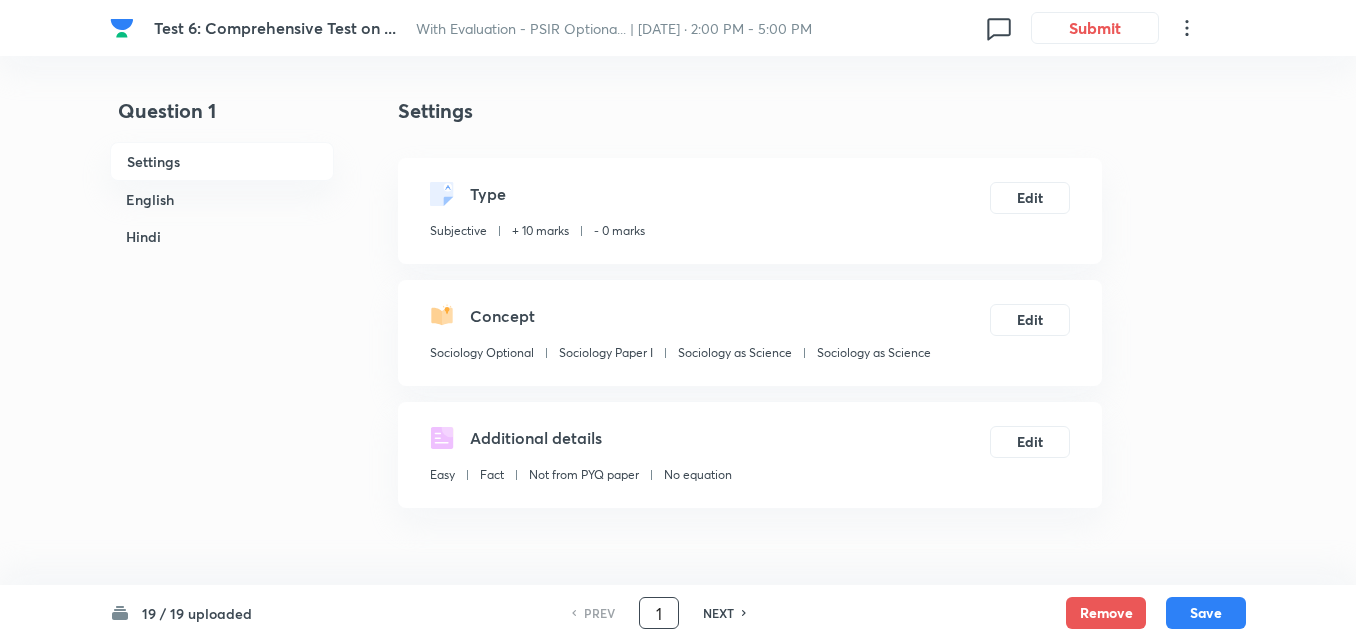 click on "1" at bounding box center (659, 613) 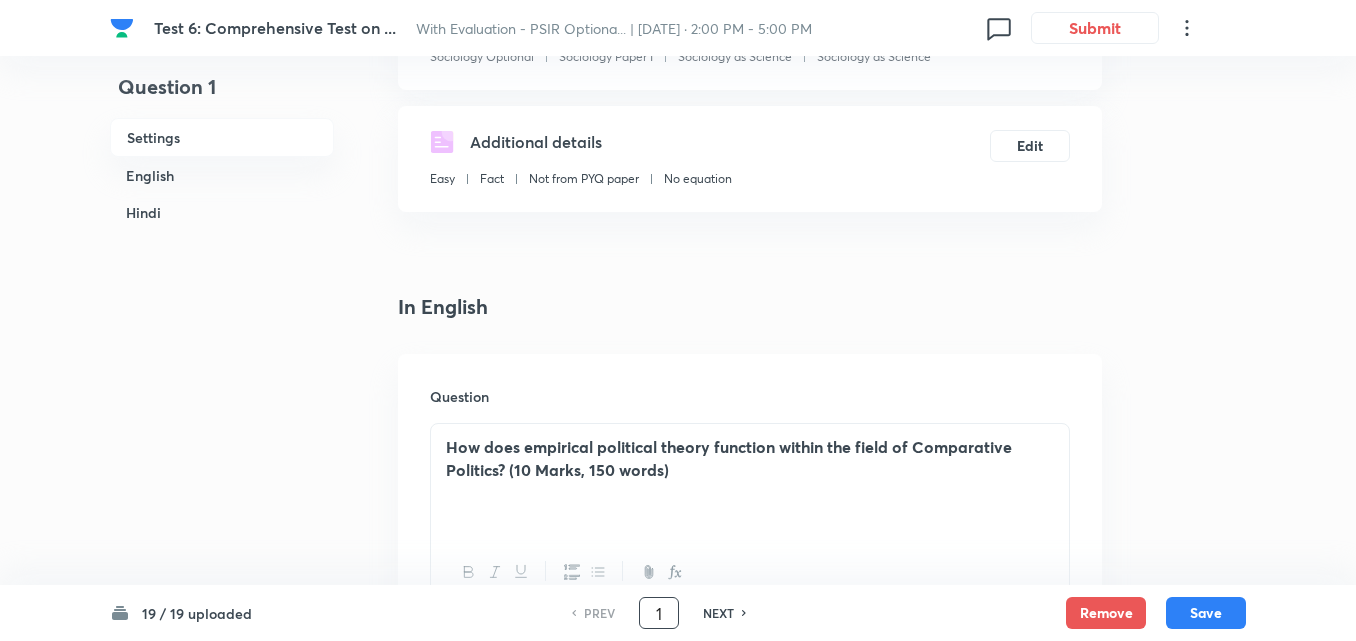 scroll, scrollTop: 300, scrollLeft: 0, axis: vertical 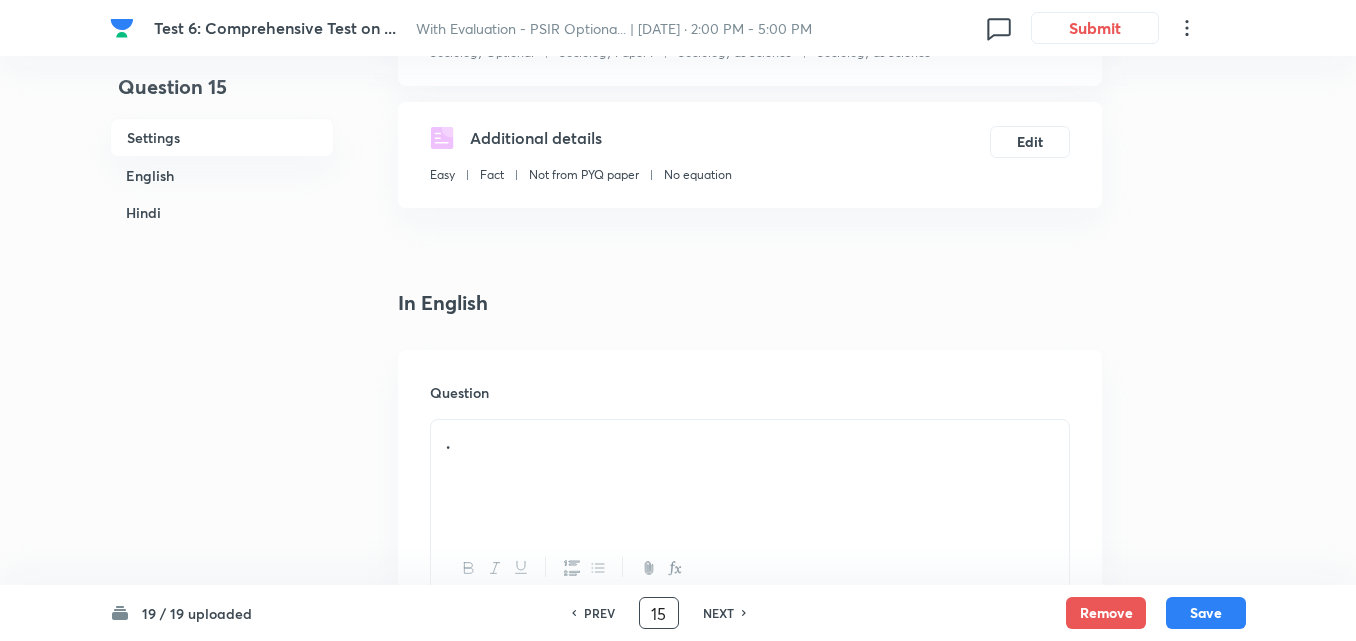 click on "English" at bounding box center (222, 175) 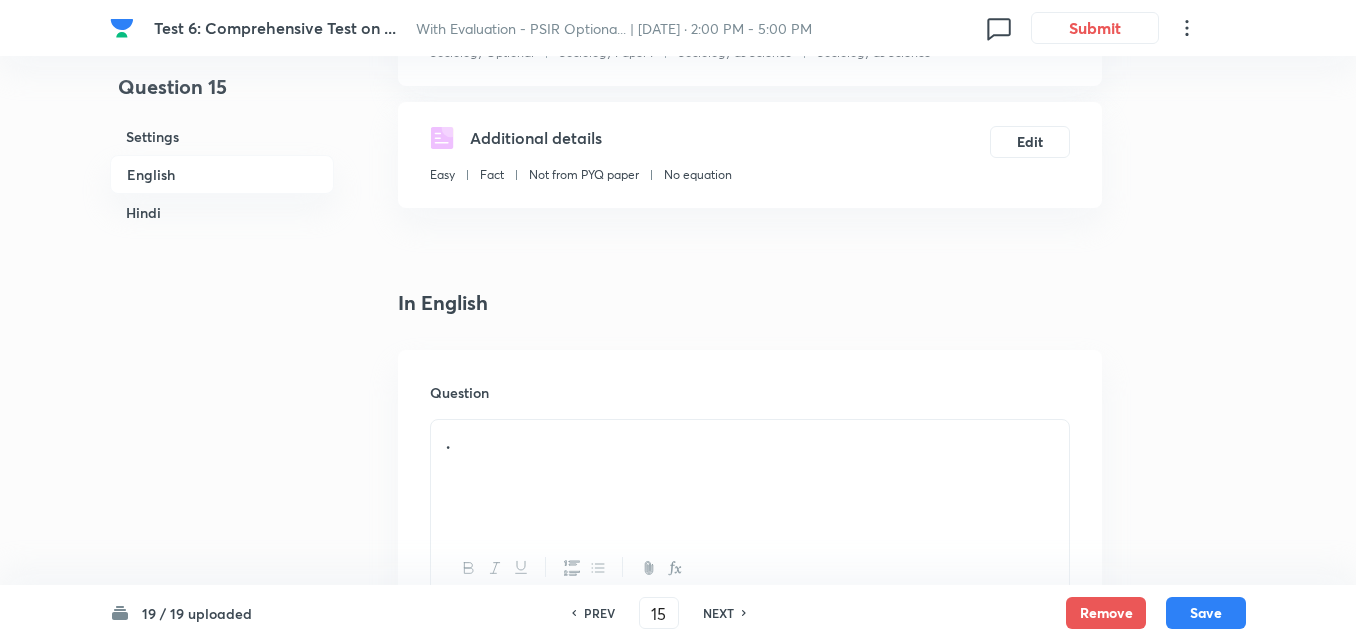 scroll, scrollTop: 516, scrollLeft: 0, axis: vertical 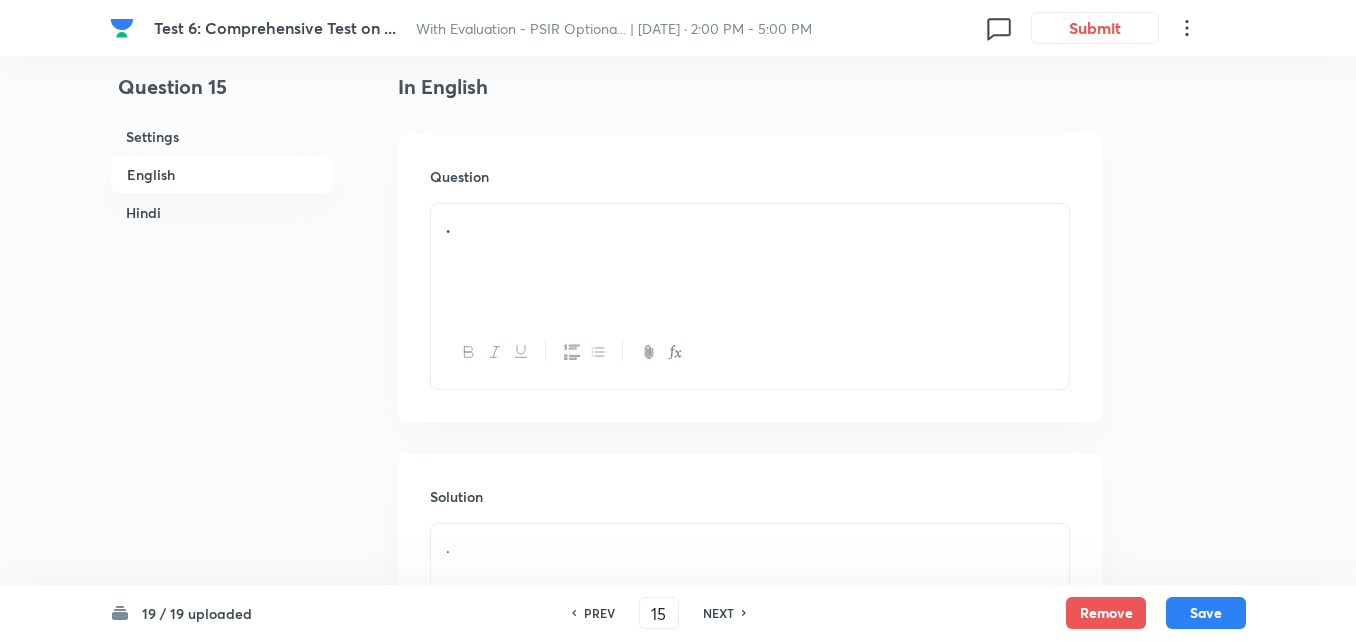 click on "PREV" at bounding box center [599, 613] 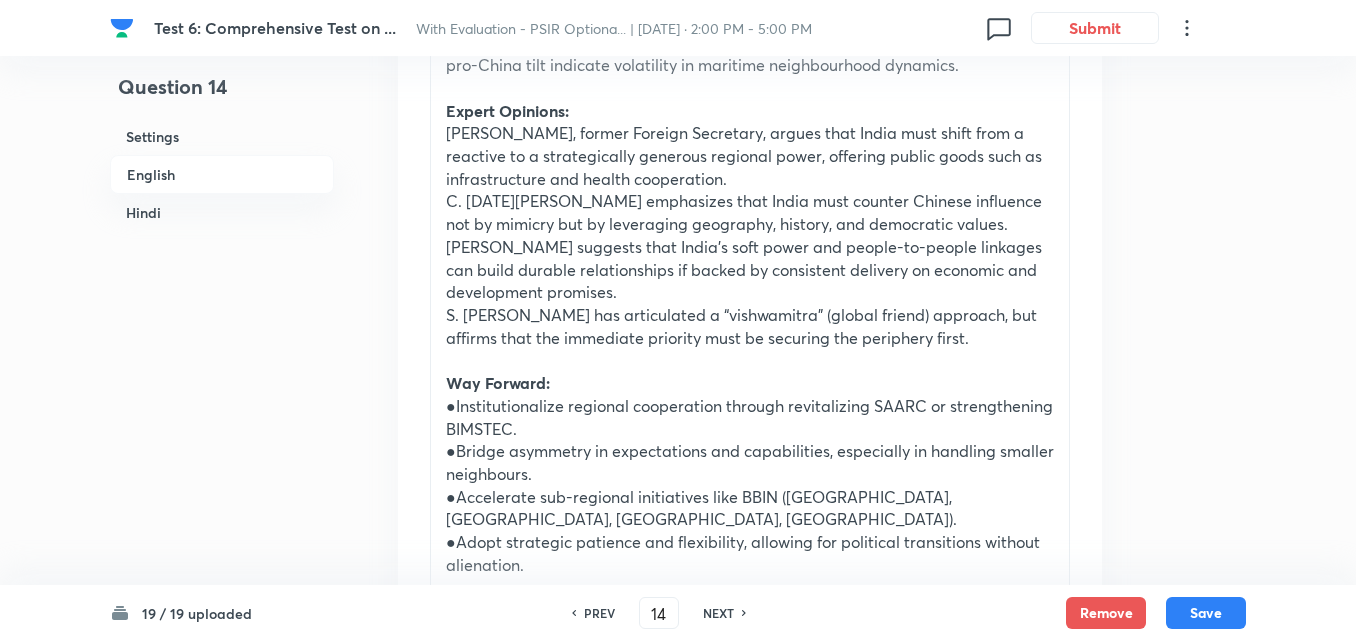 scroll, scrollTop: 1916, scrollLeft: 0, axis: vertical 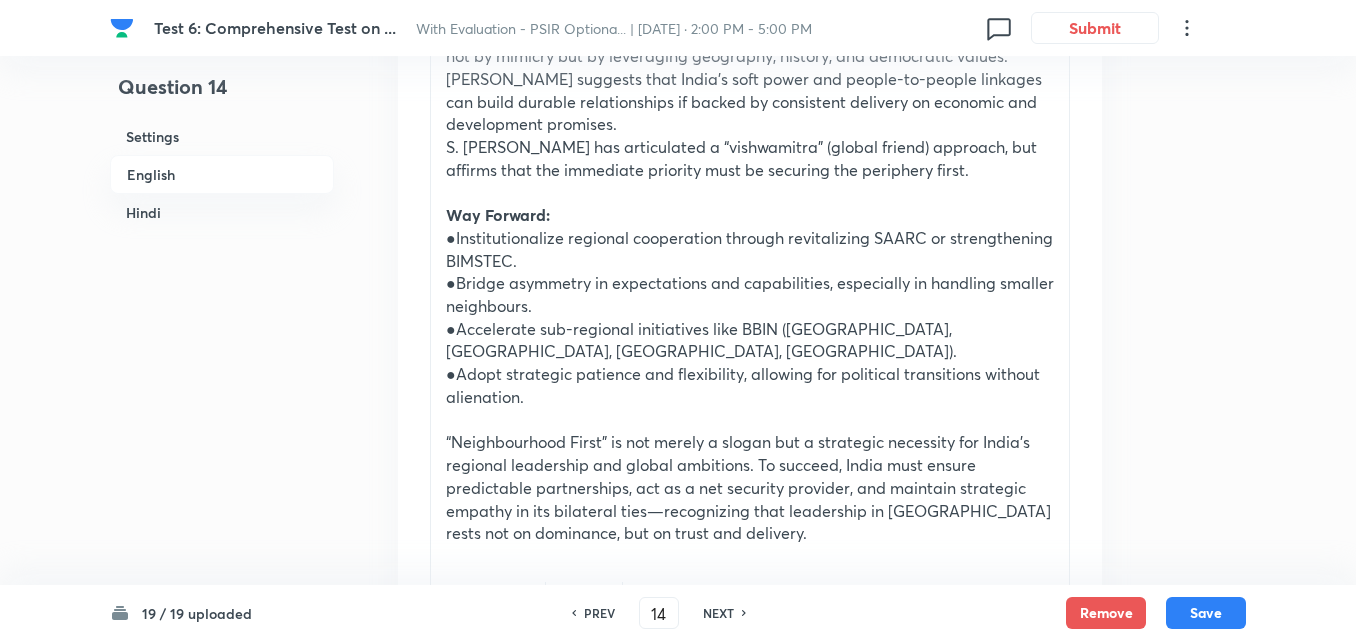 click on "Question 14 Settings English Hindi Settings Type Subjective + 20 marks - 0 marks Edit Concept Sociology Optional Sociology Paper I Sociology as Science Sociology as Science Edit Additional details Easy Fact Not from PYQ paper No equation Edit In English Question Discuss India’s neighbourhood policy in light of the “Neighbourhood First” initiative and recent regional developments. (20 Marks, 250 words) Solution Answer: India’s “Neighbourhood First” policy, launched in 2014 under the Modi government, reflects a strategic shift to reassert India’s influence in South Asia and the Indian Ocean Region (IOR) by prioritizing regional connectivity, security cooperation, economic partnerships, and cultural ties. The policy aims to build a stable, peaceful, and prosperous neighbourhood as a prerequisite for India's own rise. Core Features of Neighbourhood First: ●Proactive Diplomacy: High-level visits, invitations to SAARC leaders during swearing-in ceremonies (2014), and robust bilateral diplomacy." at bounding box center (678, 508) 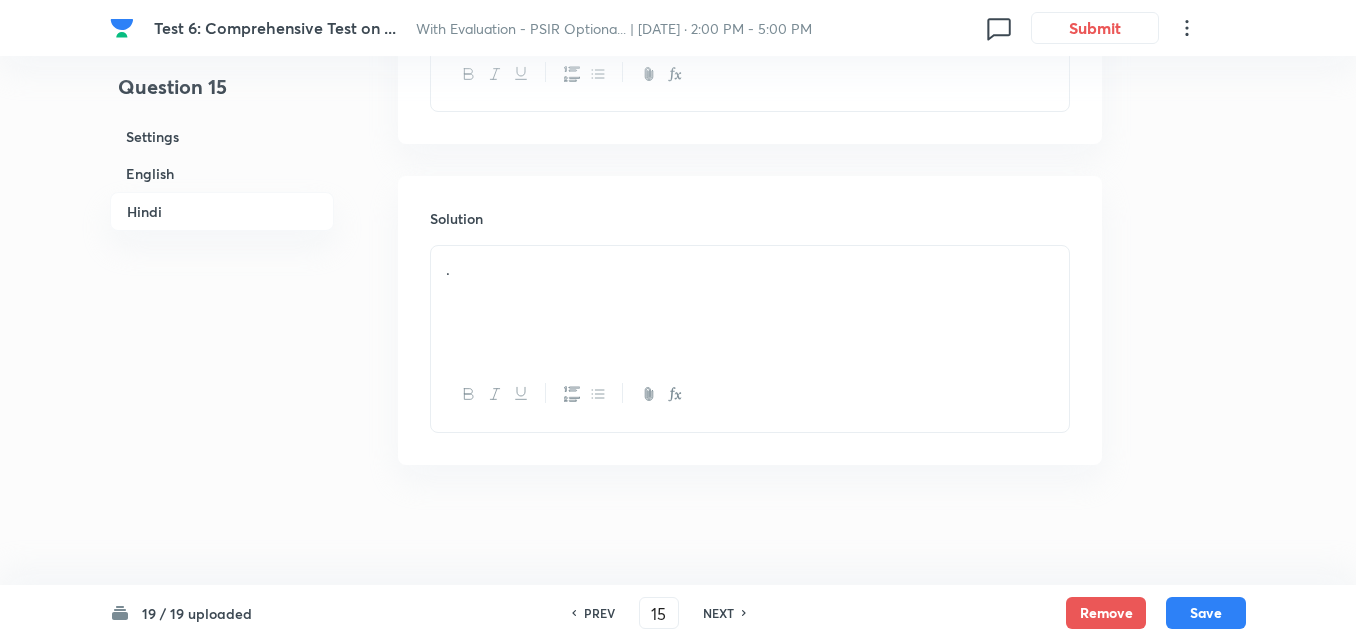 scroll, scrollTop: 1545, scrollLeft: 0, axis: vertical 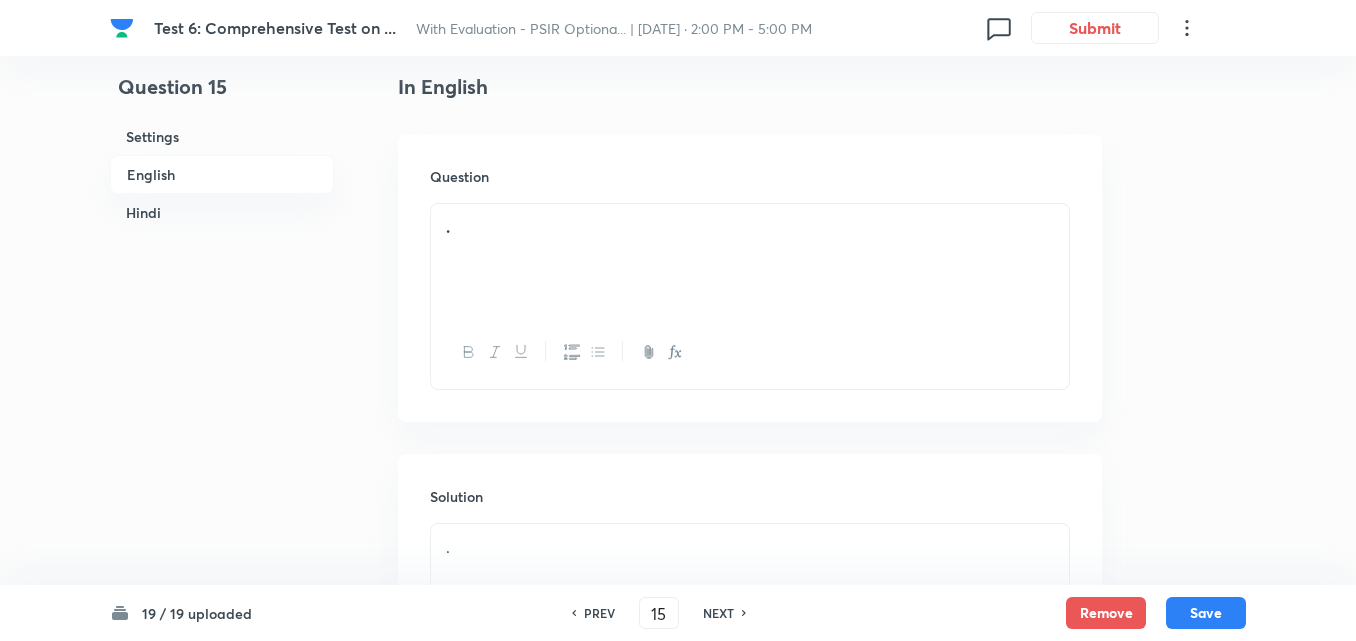 click on "." at bounding box center [750, 260] 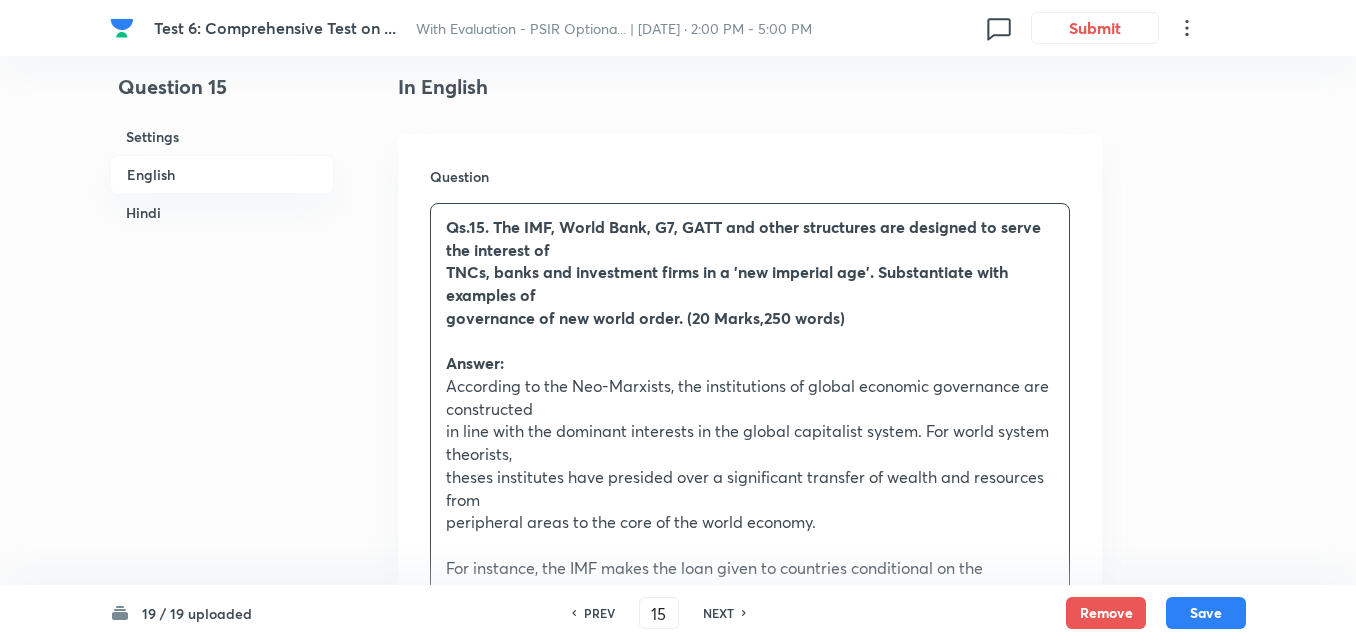 click on "TNCs, banks and investment firms in a 'new imperial age'. Substantiate with examples of" at bounding box center (727, 283) 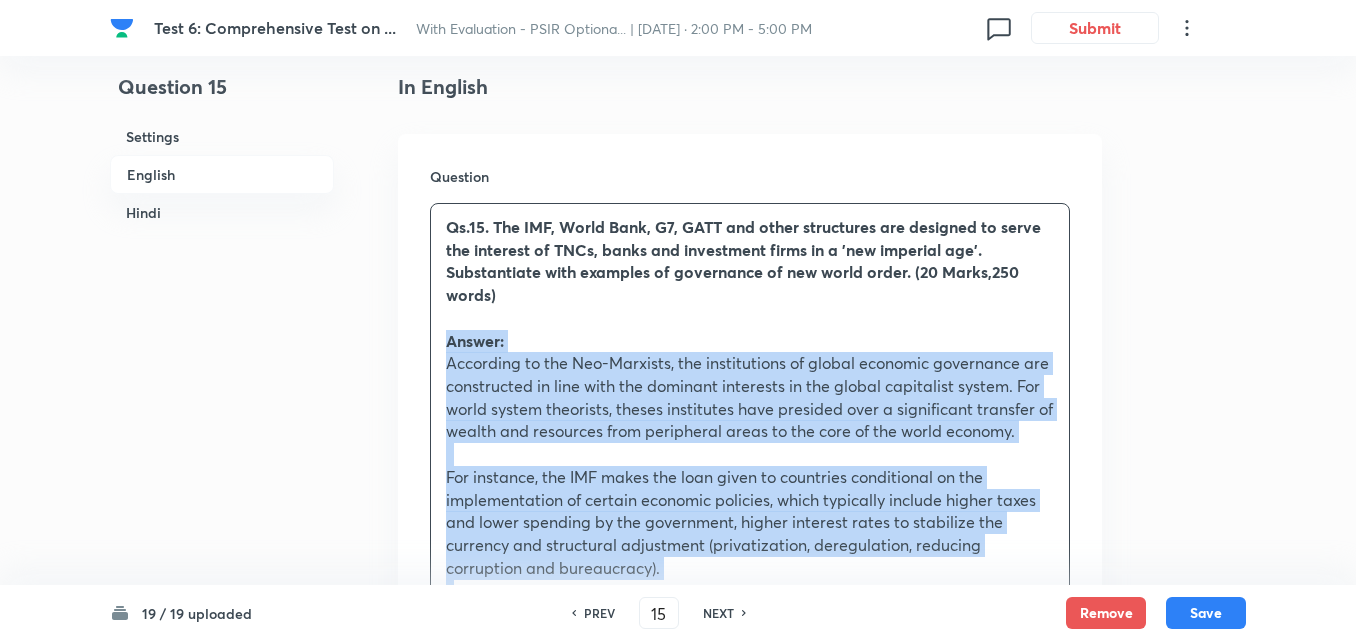 drag, startPoint x: 440, startPoint y: 344, endPoint x: 426, endPoint y: 346, distance: 14.142136 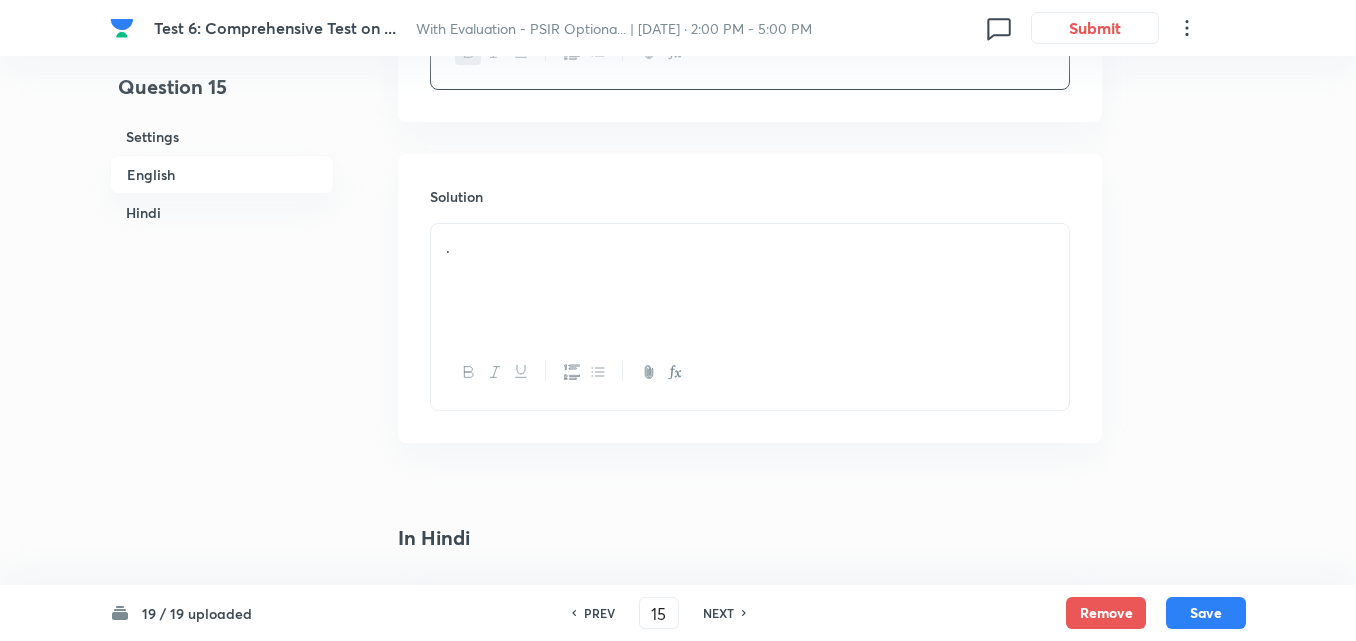 scroll, scrollTop: 516, scrollLeft: 0, axis: vertical 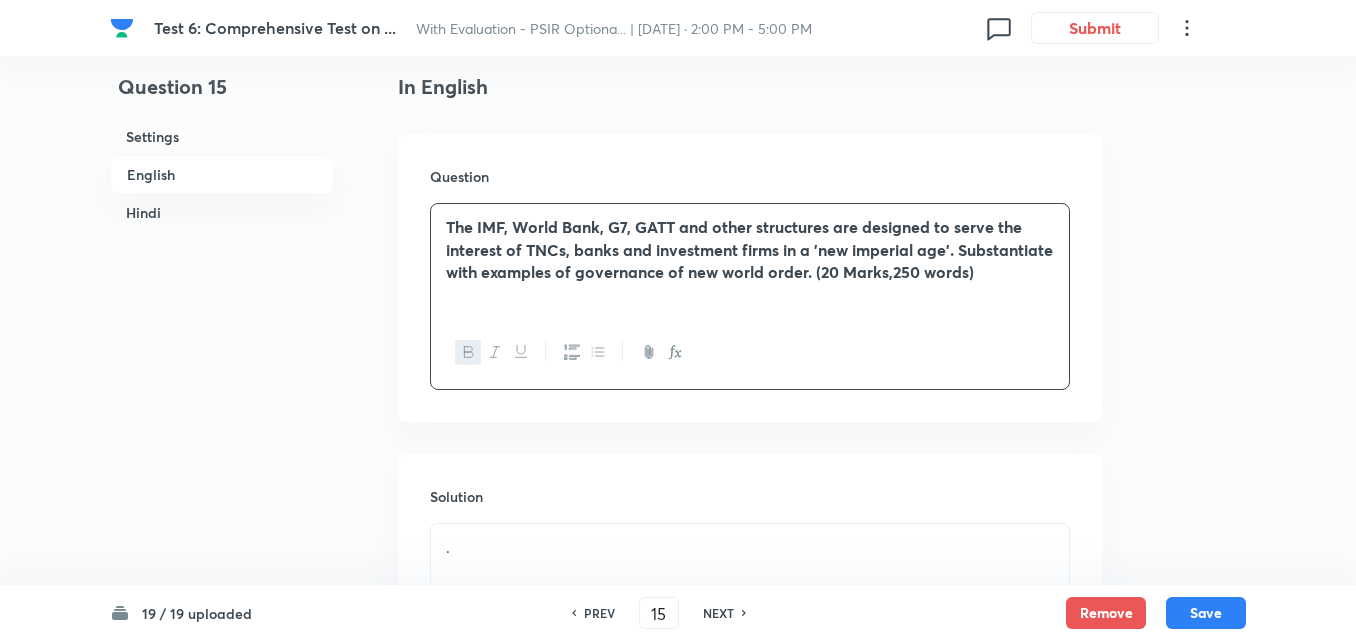 click on "The IMF, World Bank, G7, GATT and other structures are designed to serve the interest of TNCs, banks and investment firms in a 'new imperial age'. Substantiate with examples of governance of new world order. (20 Marks,250 words)" at bounding box center [749, 249] 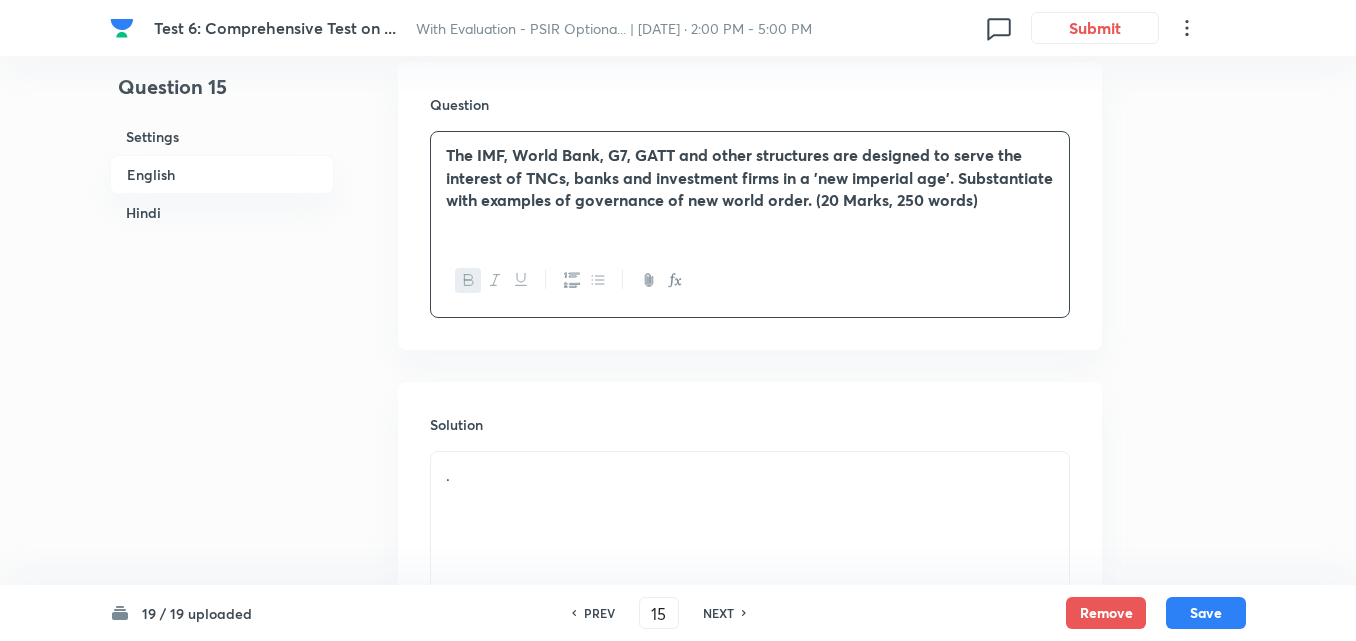 scroll, scrollTop: 916, scrollLeft: 0, axis: vertical 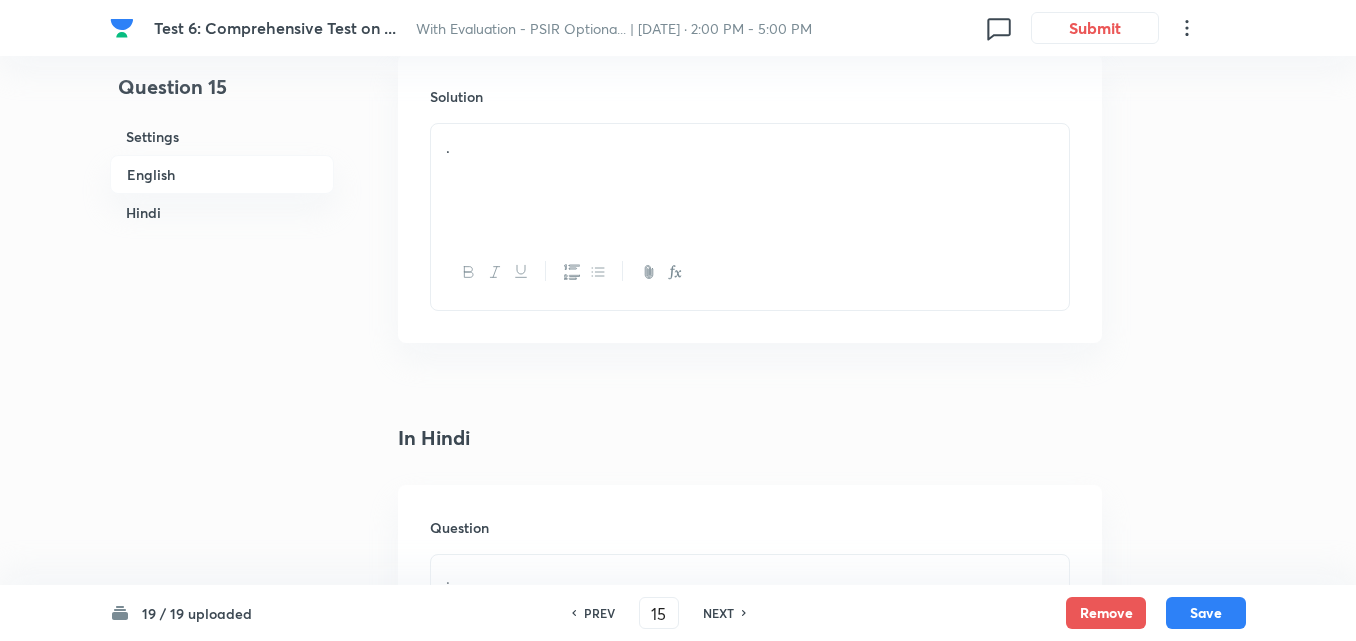 click on "." at bounding box center (750, 180) 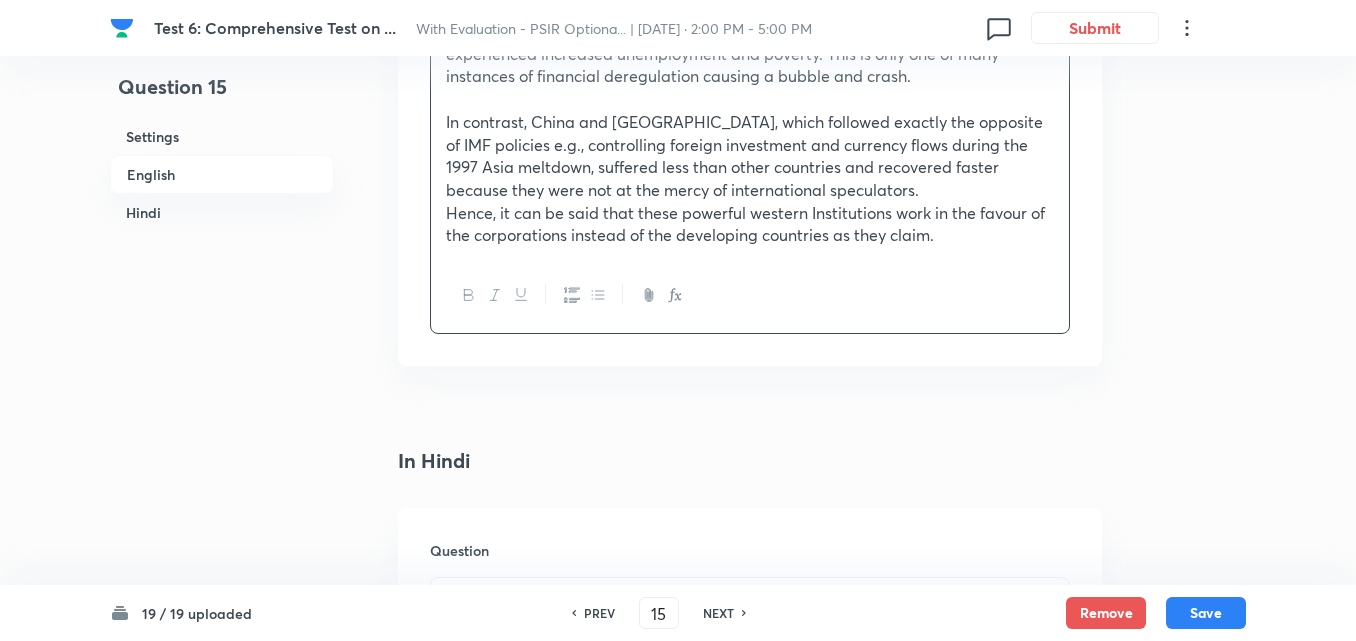 scroll, scrollTop: 1616, scrollLeft: 0, axis: vertical 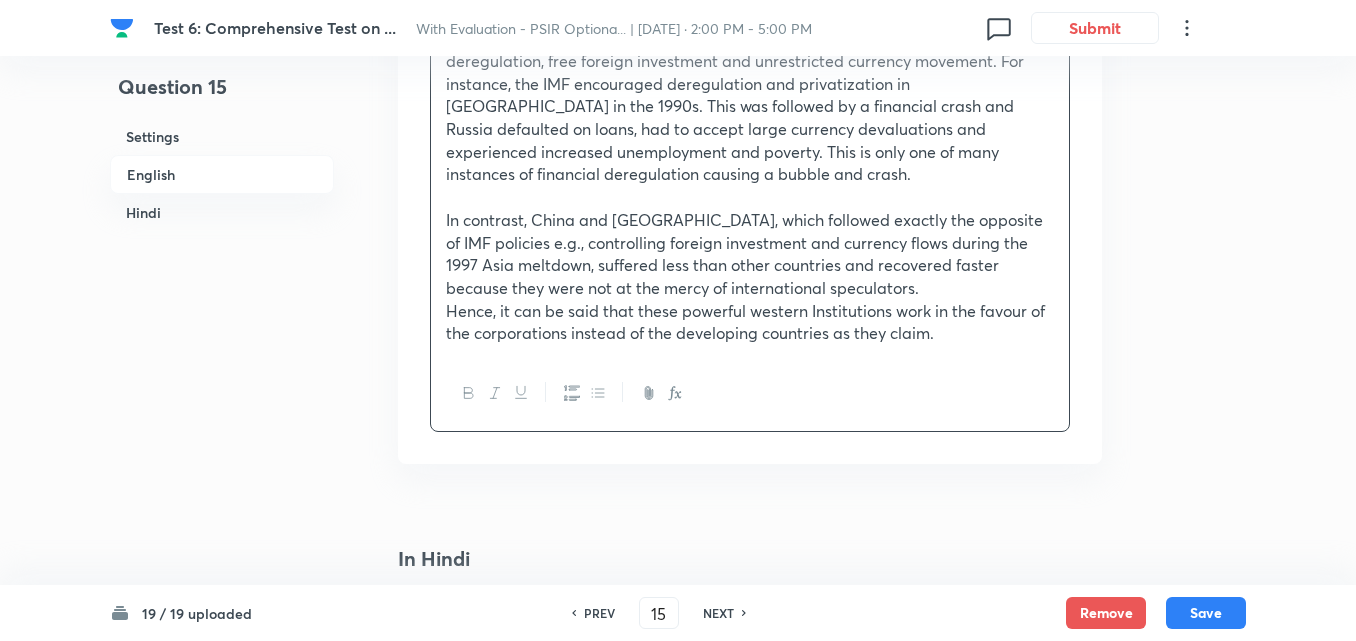 click on "Answer: According to the Neo-Marxists, the institutions of global economic governance are constructed in line with the dominant interests in the global capitalist system. For world system theorists, theses institutes have presided over a significant transfer of wealth and resources from peripheral areas to the core of the world economy.   For instance, the IMF makes the loan given to countries conditional on the implementation of certain economic policies, which typically include higher taxes and lower spending by the government, higher interest rates to stabilize the currency and structural adjustment (privatization, deregulation, reducing corruption and bureaucracy).     The IMF and the world bank demand countries allow foreign investment. For instance, during the 1997 crisis, the IMF insisted that foreign corporations be allowed to take over struggling South Korean companies as a condition of emergency loans. U.S. companies bought the companies cheap and later sold them at large profits." at bounding box center (750, -110) 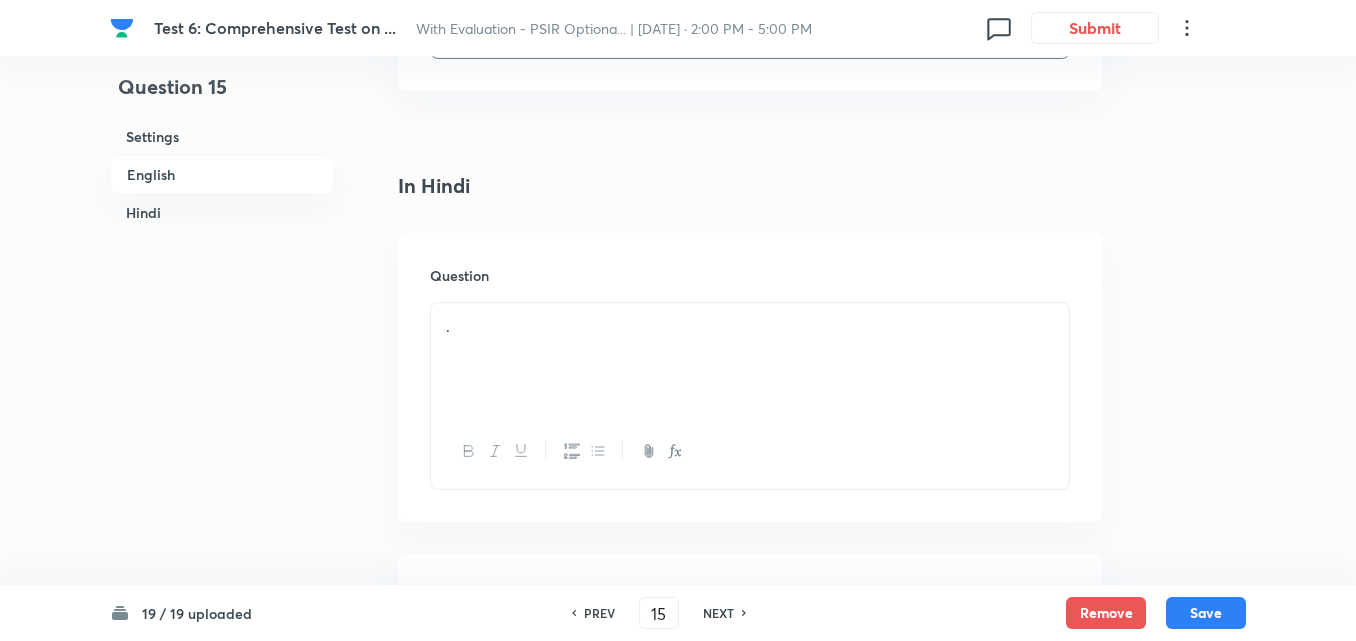scroll, scrollTop: 2016, scrollLeft: 0, axis: vertical 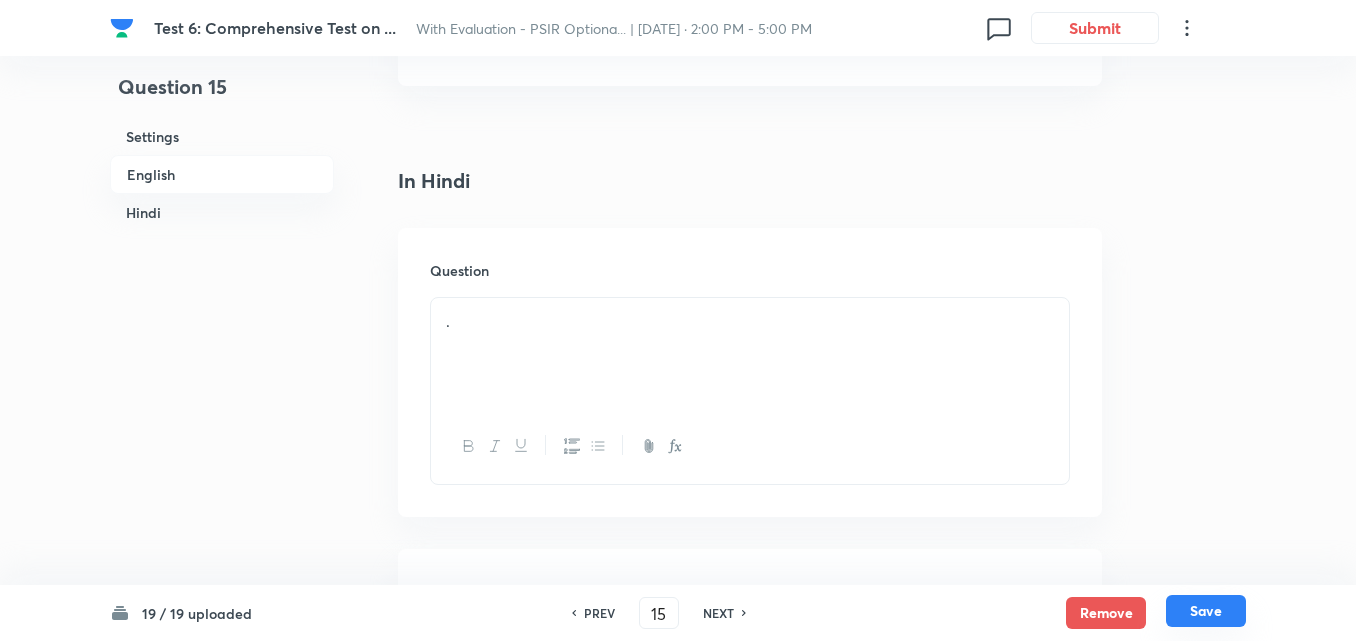 click on "Save" at bounding box center [1206, 611] 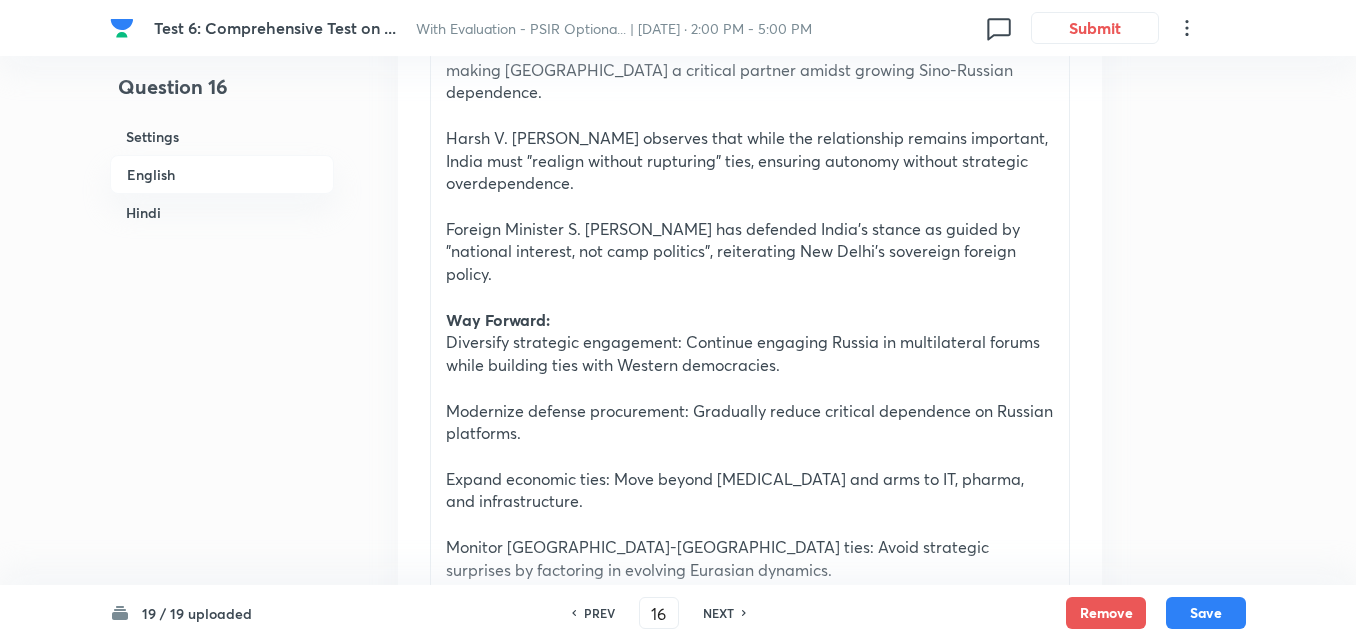 scroll, scrollTop: 743, scrollLeft: 0, axis: vertical 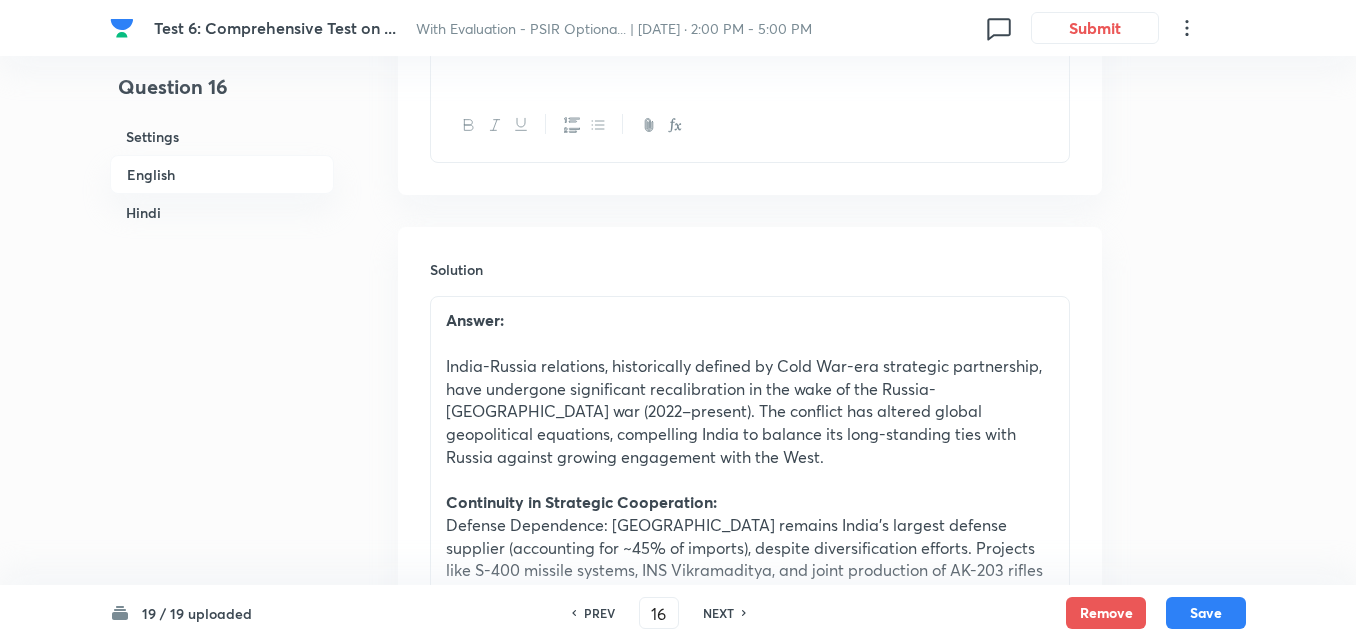 click on "PREV" at bounding box center [596, 613] 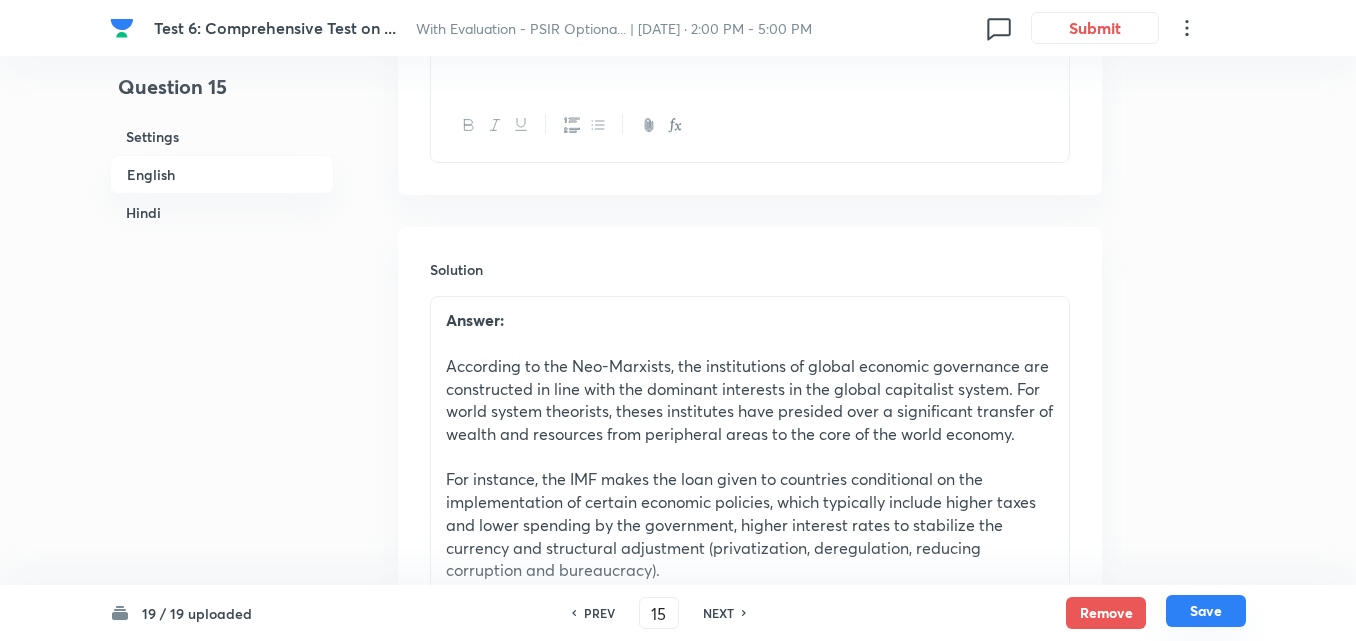 click on "Save" at bounding box center [1206, 611] 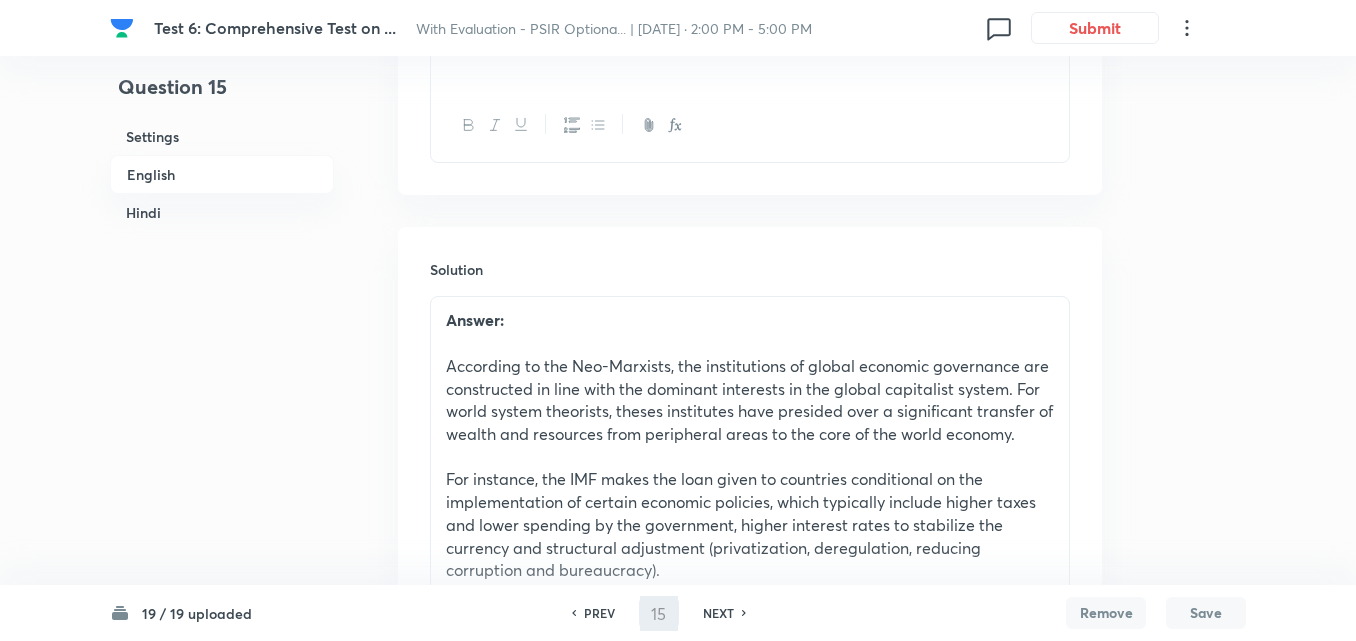 type on "16" 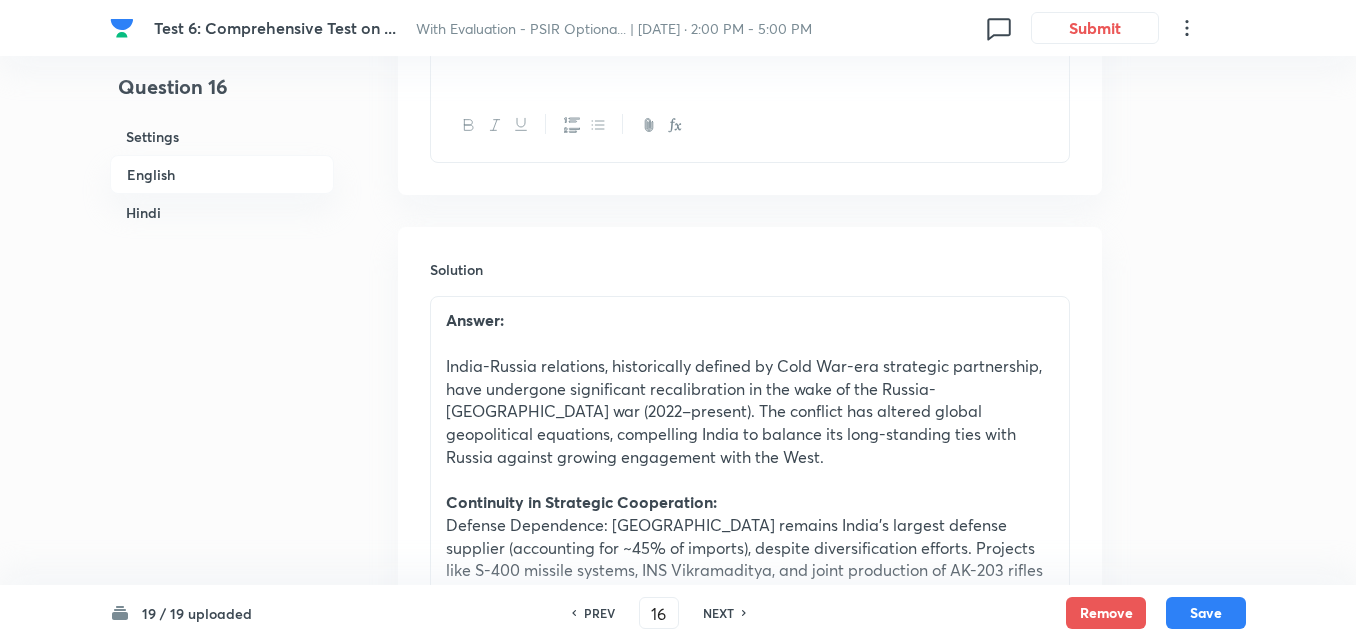 click on "English" at bounding box center [222, 174] 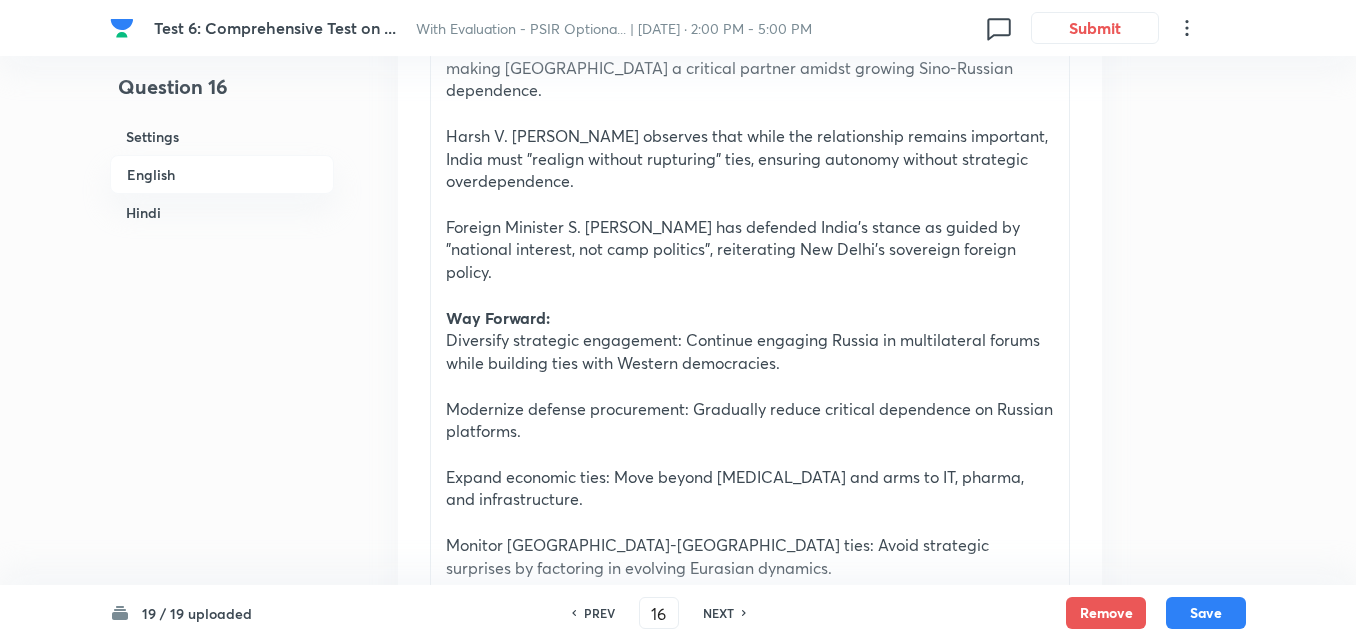 scroll, scrollTop: 2216, scrollLeft: 0, axis: vertical 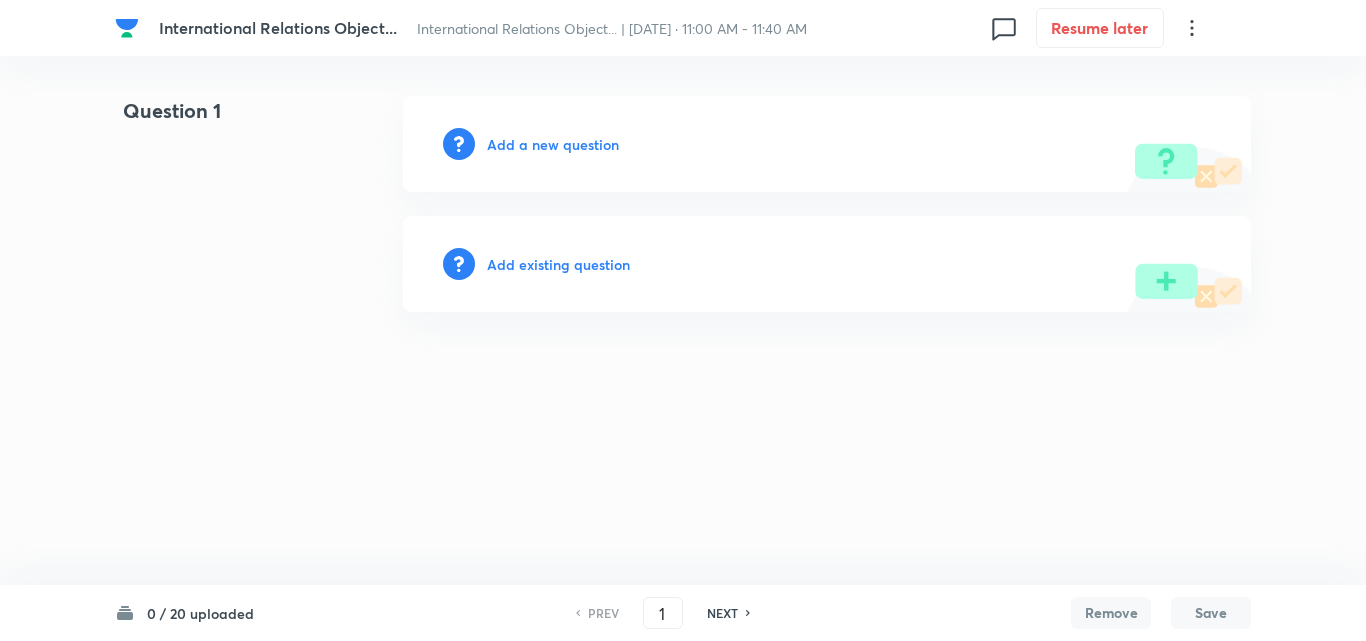 click on "Add a new question" at bounding box center (553, 144) 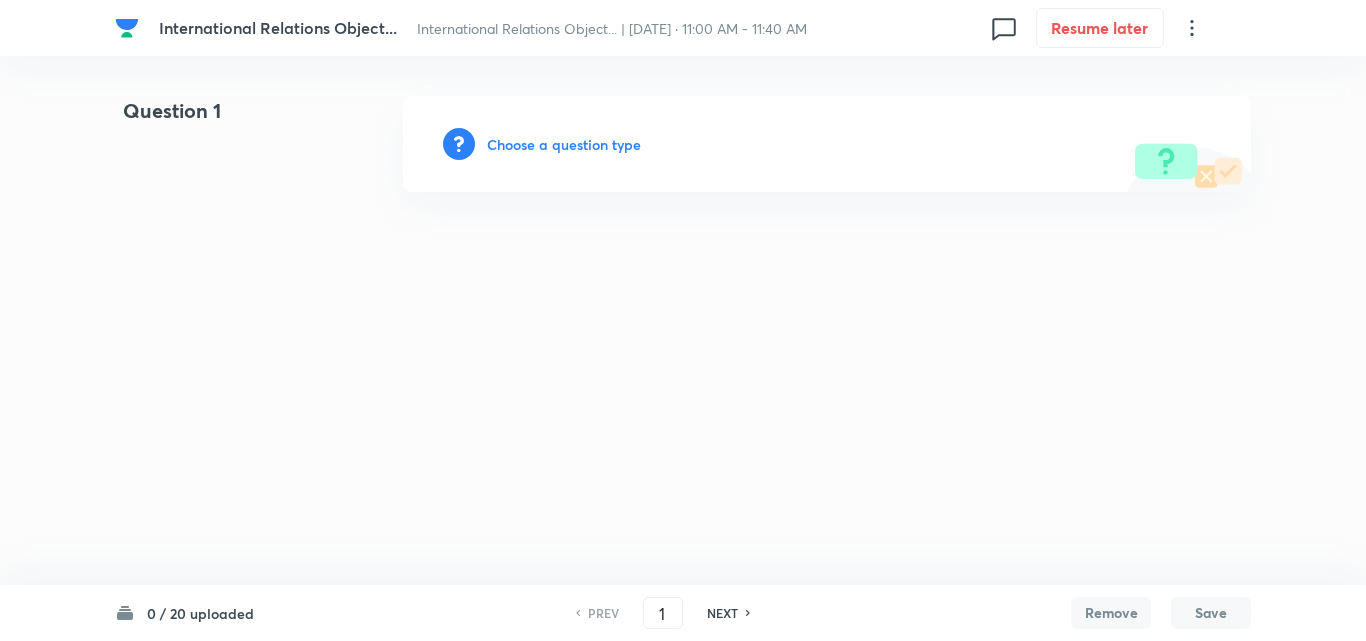 click on "Choose a question type" at bounding box center [564, 144] 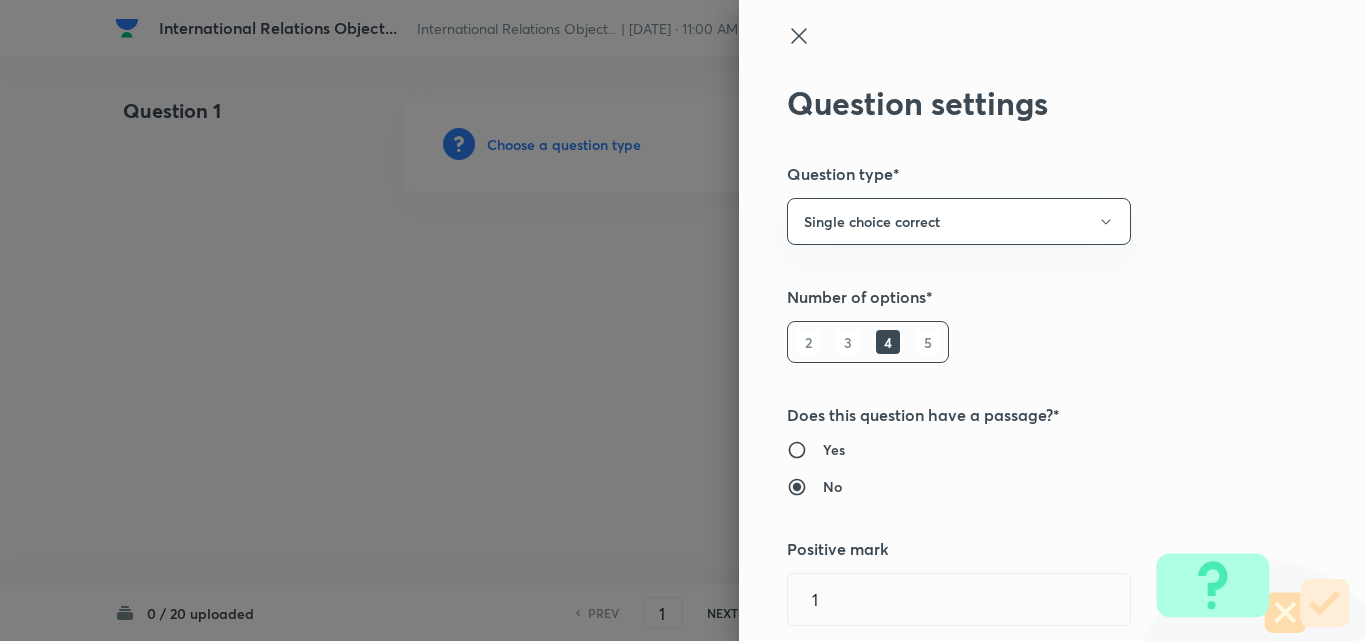 scroll, scrollTop: 300, scrollLeft: 0, axis: vertical 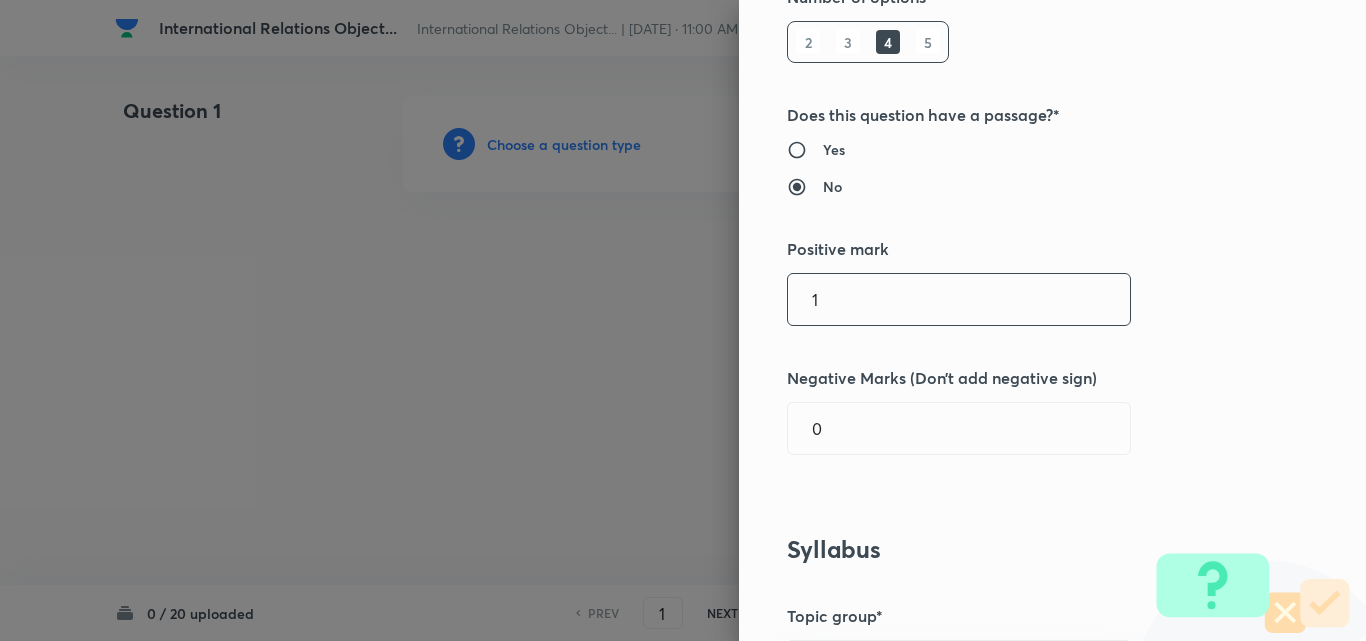 drag, startPoint x: 851, startPoint y: 298, endPoint x: 667, endPoint y: 293, distance: 184.06792 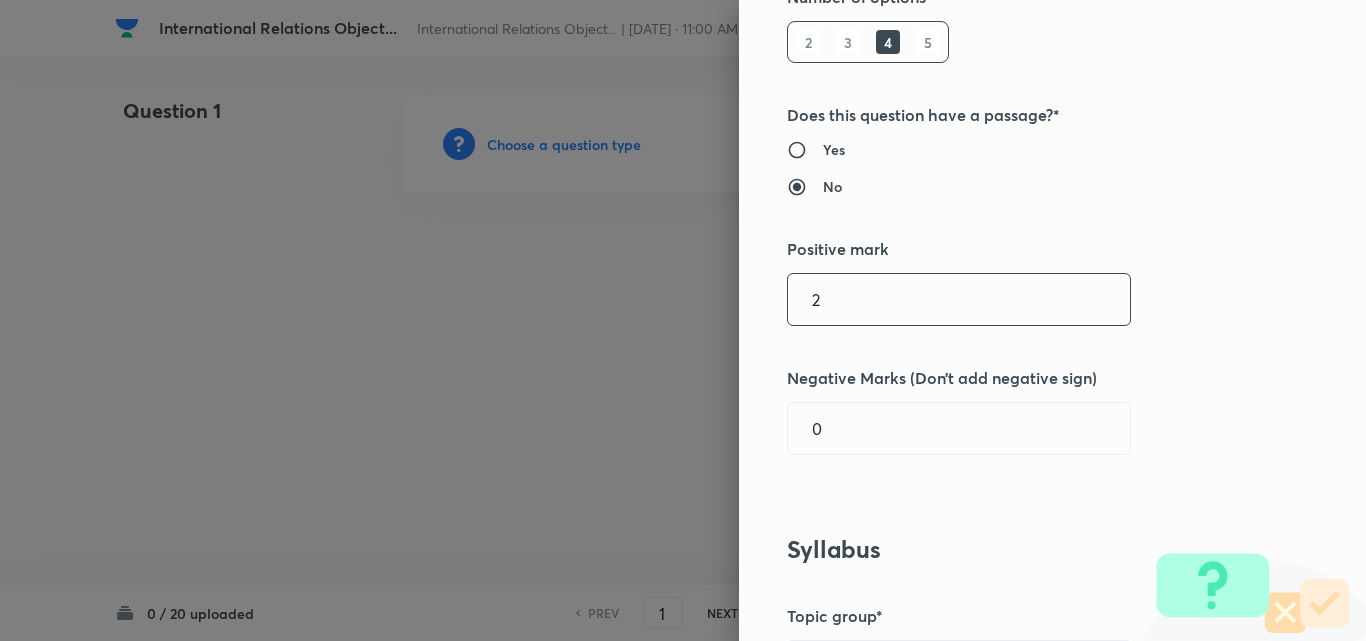type on "2" 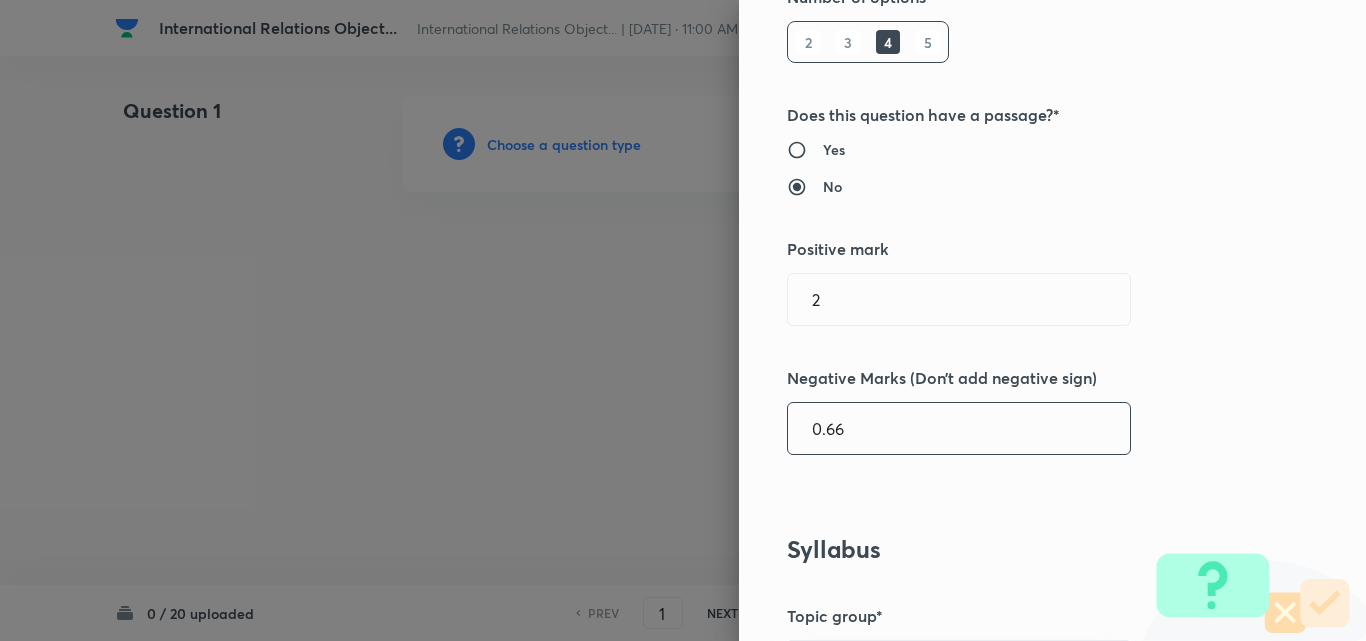 type on "0.66" 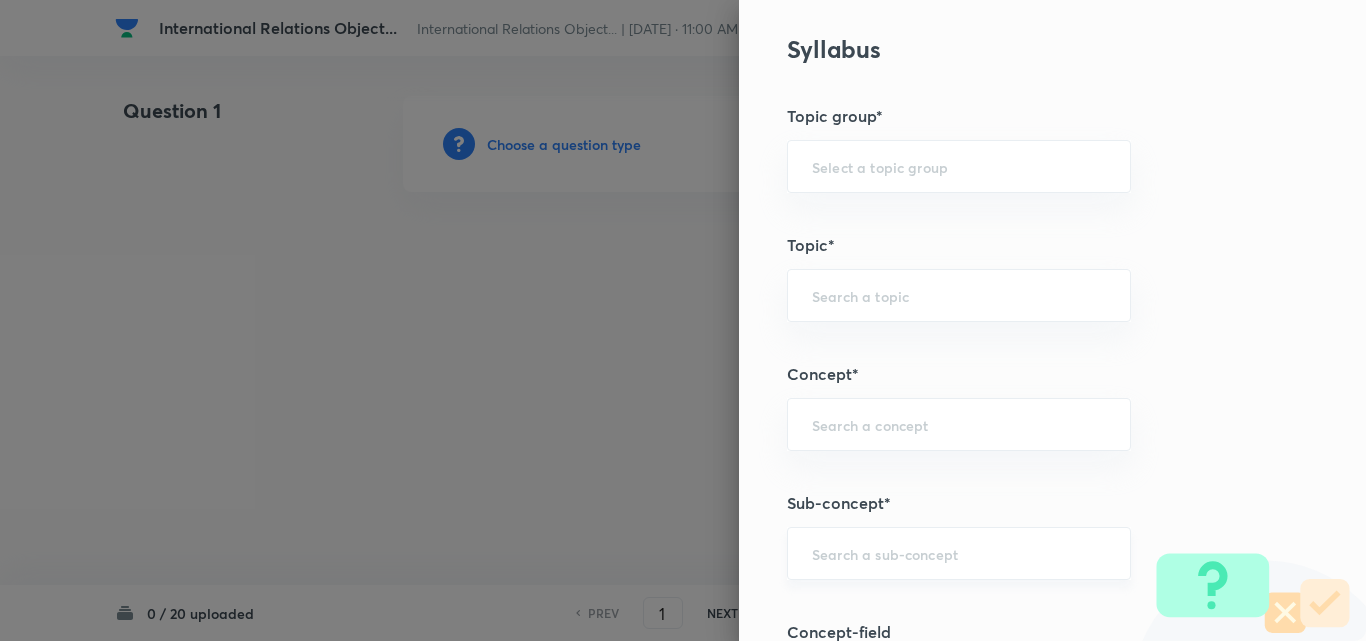 scroll, scrollTop: 1300, scrollLeft: 0, axis: vertical 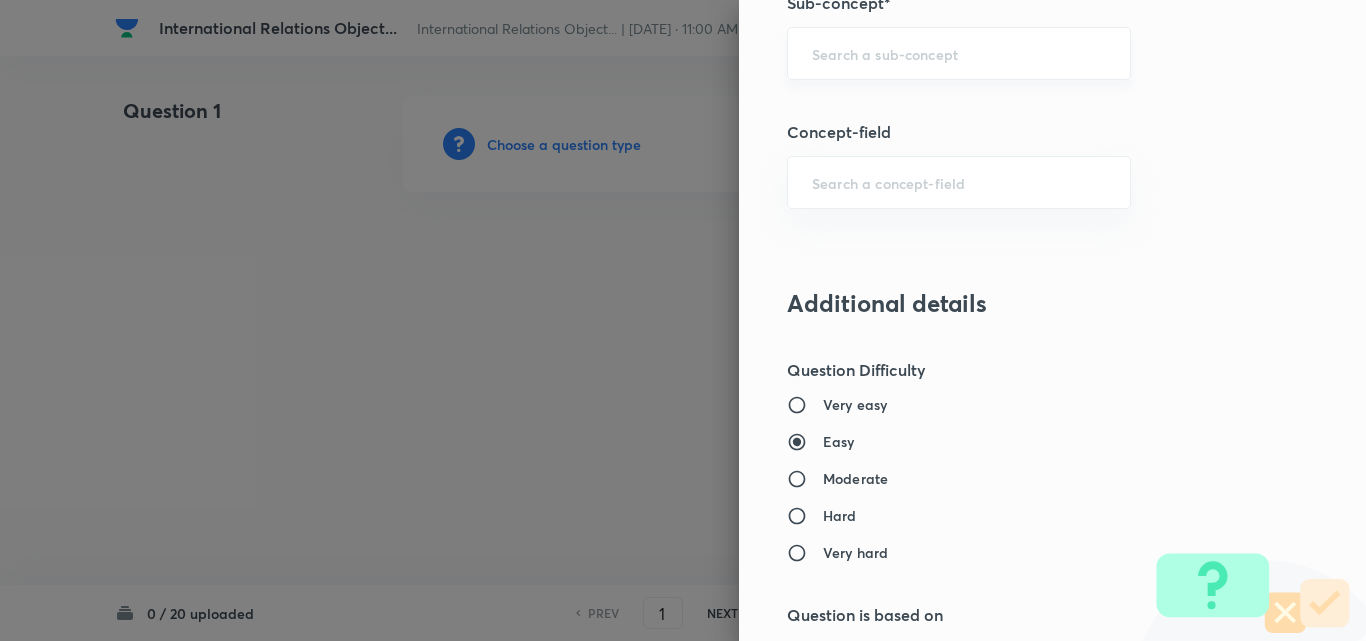 click on "​" at bounding box center [959, 53] 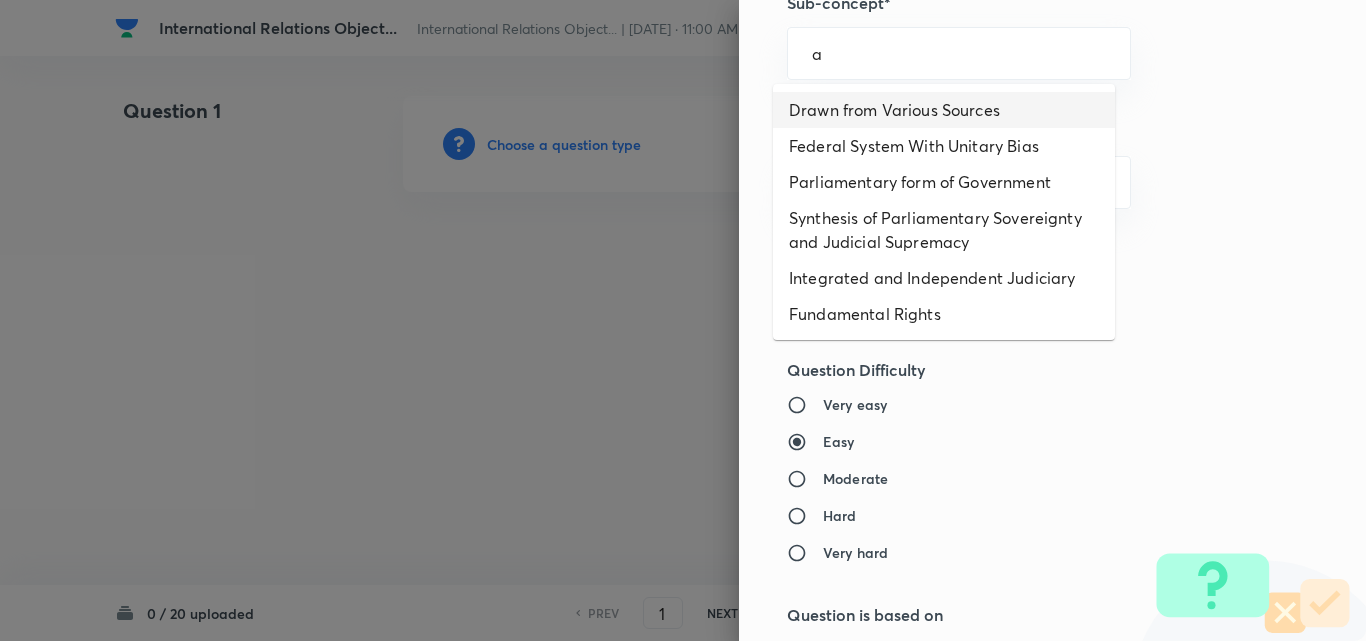 click on "Drawn from Various Sources" at bounding box center (944, 110) 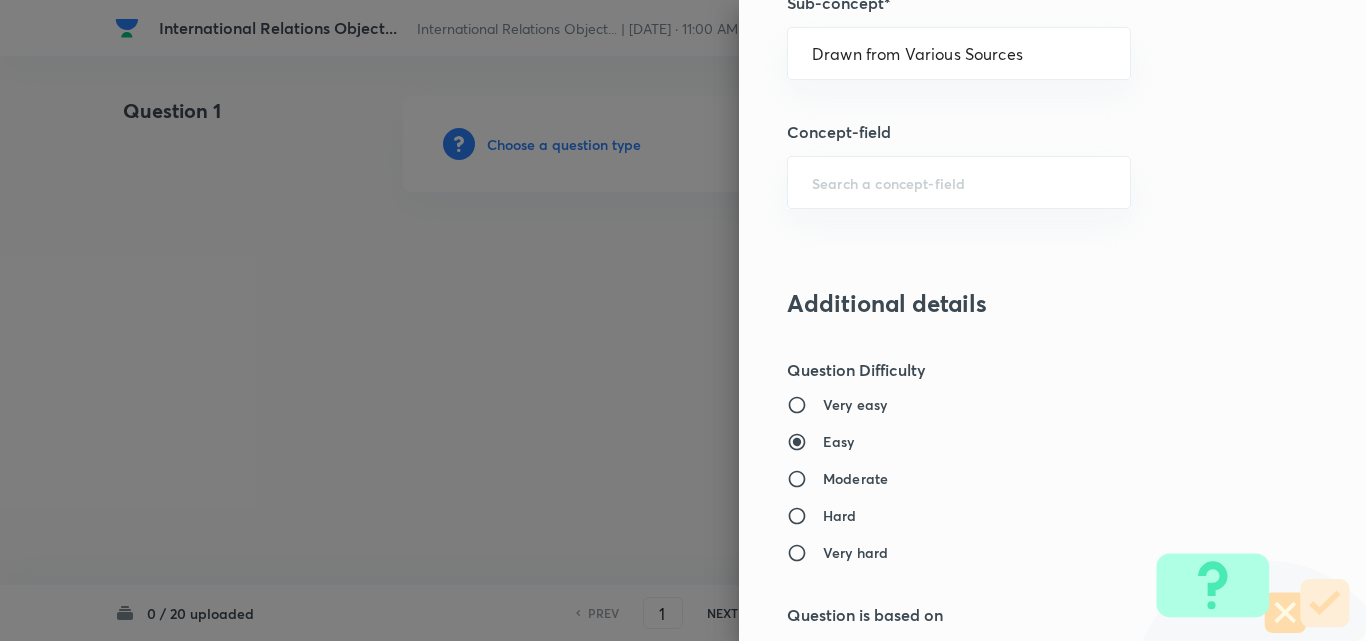 type on "Polity, Governance & IR" 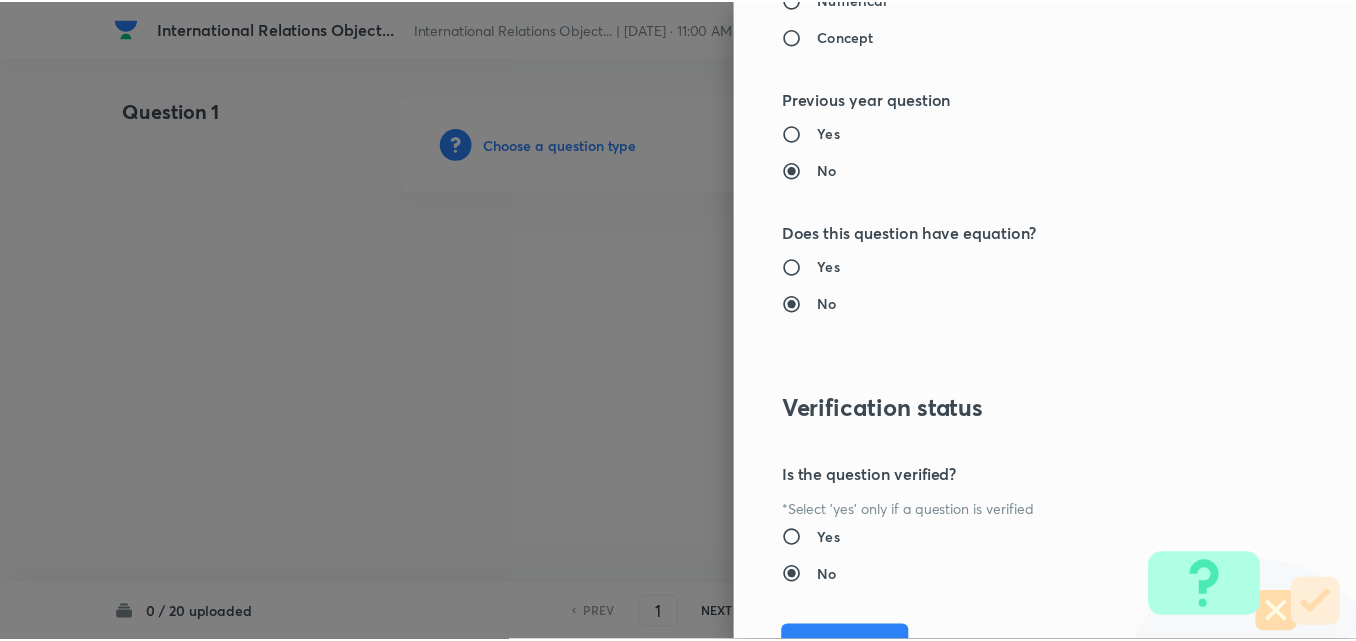 scroll, scrollTop: 2085, scrollLeft: 0, axis: vertical 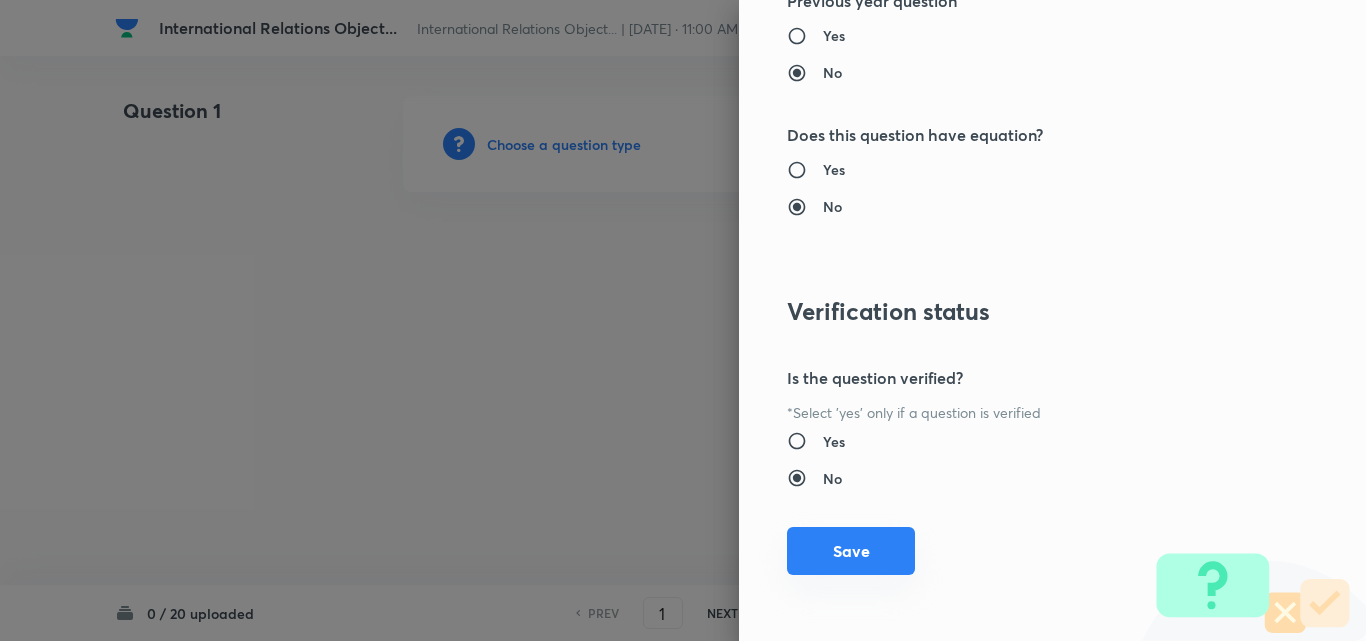 click on "Save" at bounding box center (851, 551) 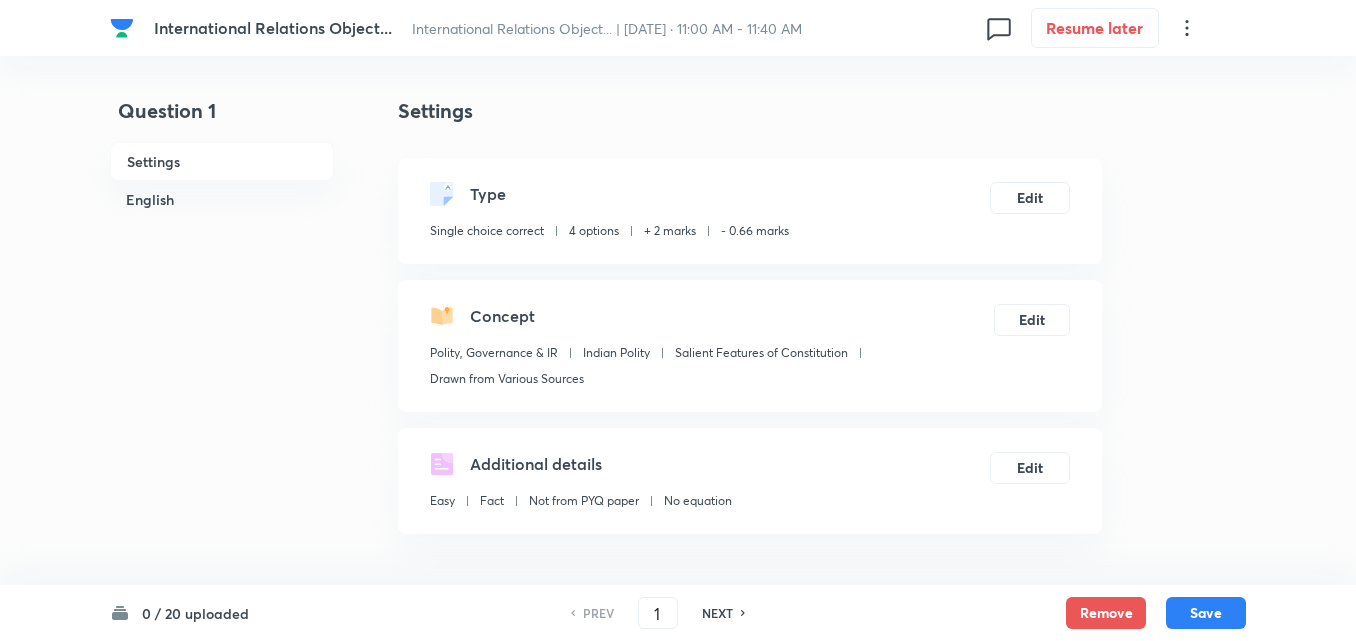 click on "English" at bounding box center (222, 199) 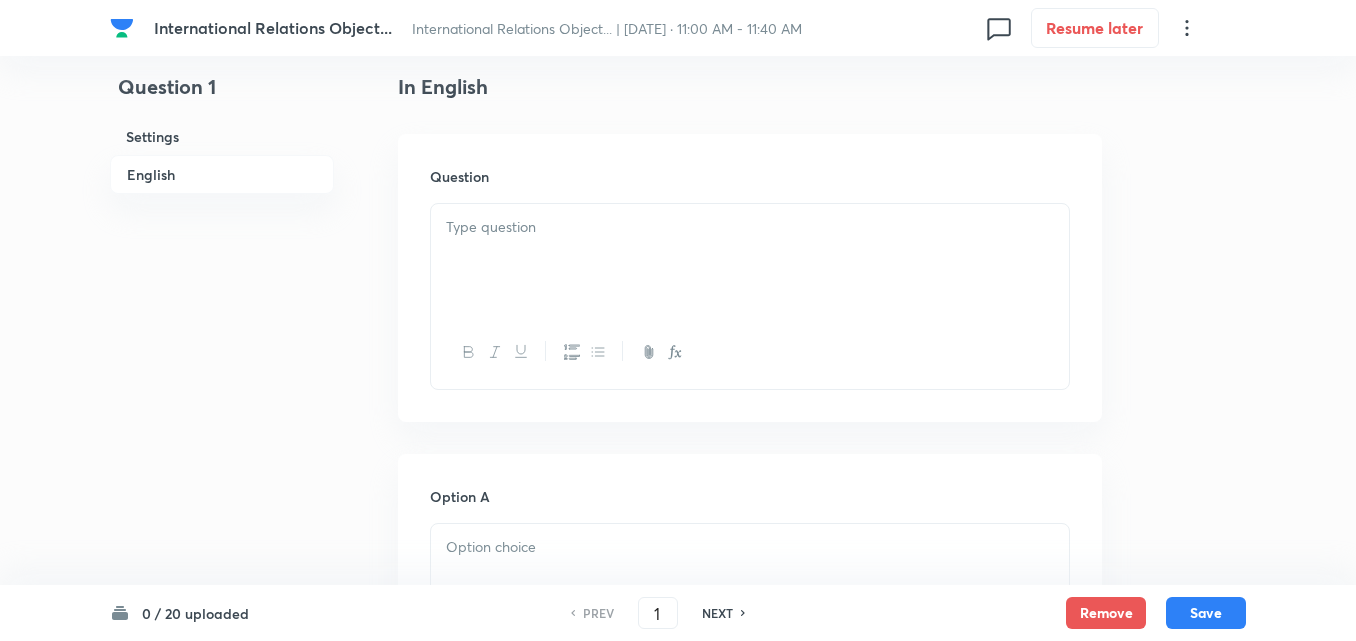 click on "Settings" at bounding box center [222, 136] 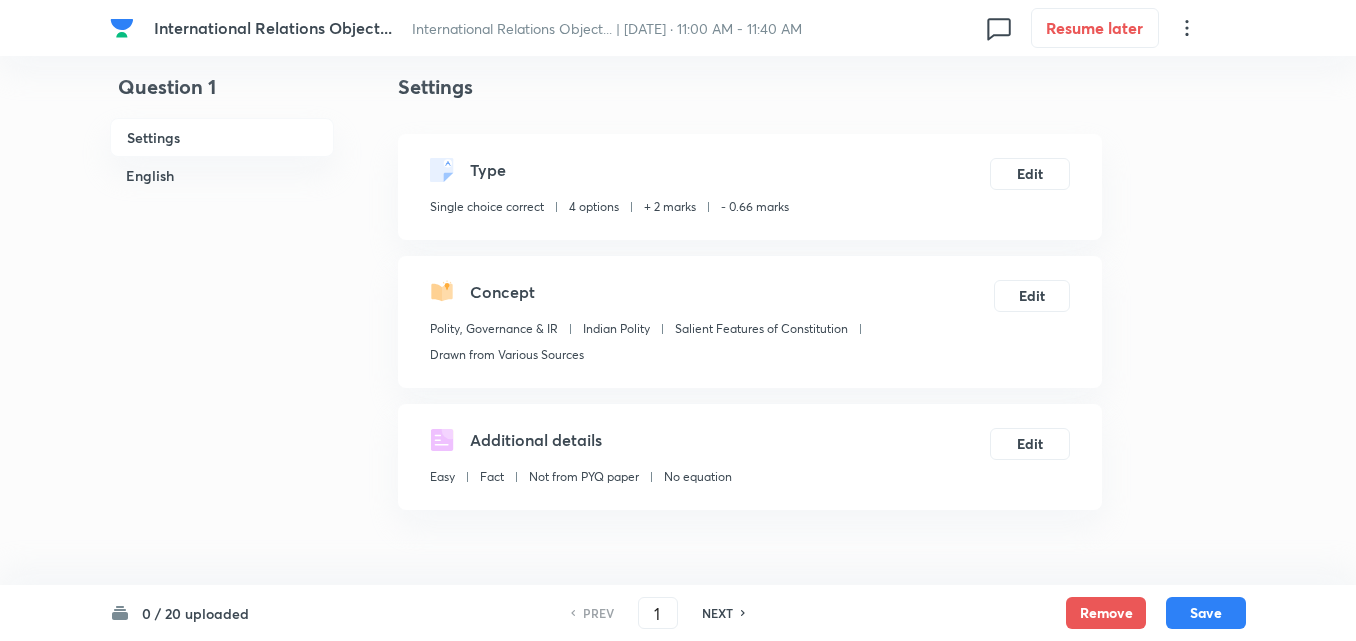 click on "English" at bounding box center [222, 175] 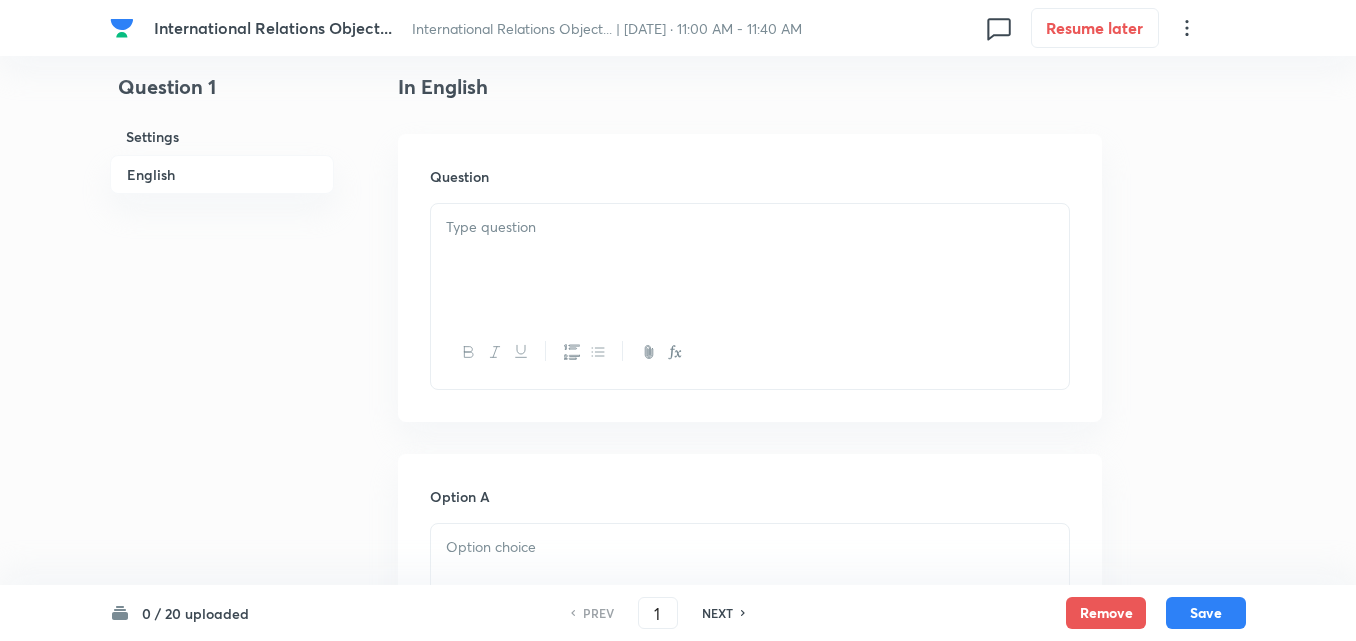 click at bounding box center [750, 227] 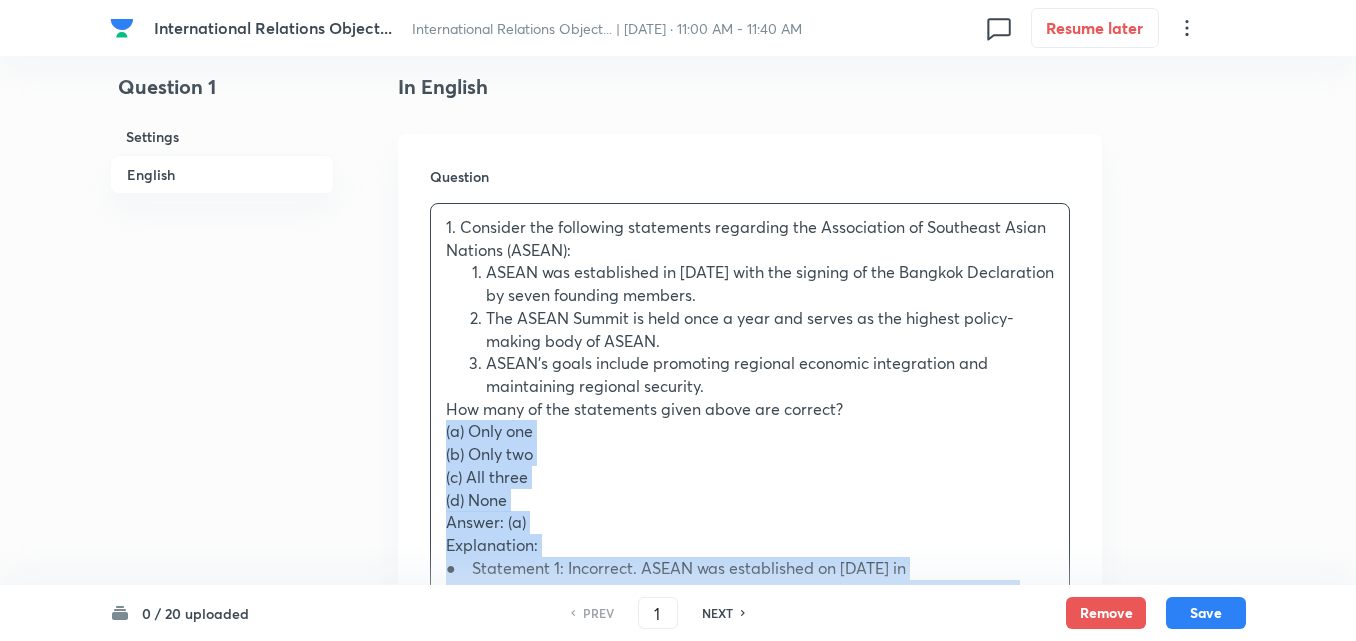 click on "Question 1. Consider the following statements regarding the Association of Southeast Asian Nations (ASEAN): ASEAN was established in 1997 with the signing of the Bangkok Declaration by seven founding members. The ASEAN Summit is held once a year and serves as the highest policy-making body of ASEAN. ASEAN’s goals include promoting regional economic integration and maintaining regional security. How many of the statements given above are correct? (a) Only one  (b) Only two  (c) All three  (d) None Answer: (a)  Explanation: ●    Statement 1: Incorrect. ASEAN was established on 8 August 1967 in Bangkok, Thailand, with the signing of the Bangkok Declaration by Indonesia, Malaysia, the Philippines, Singapore, and Thailand. ●    Statement 2: Incorrect. The ASEAN Summit is held twice annually, not once, as determined by the Chair of ASEAN in consultation with other member states." at bounding box center (750, 507) 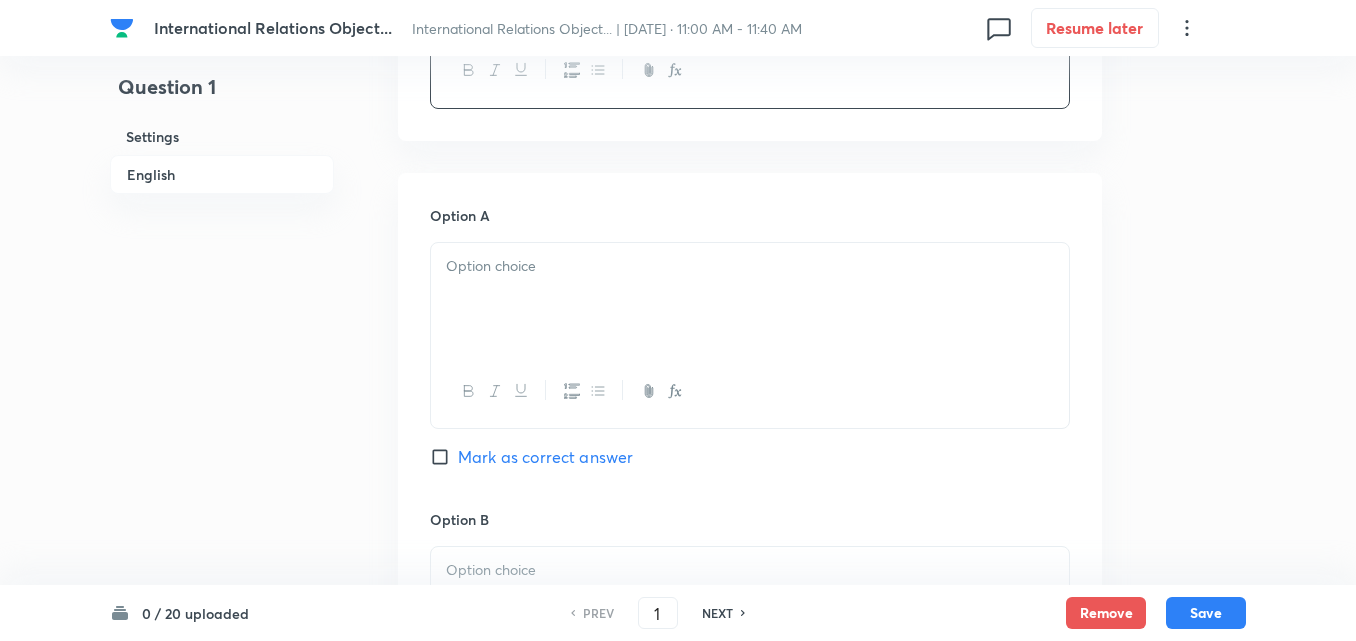 scroll, scrollTop: 942, scrollLeft: 0, axis: vertical 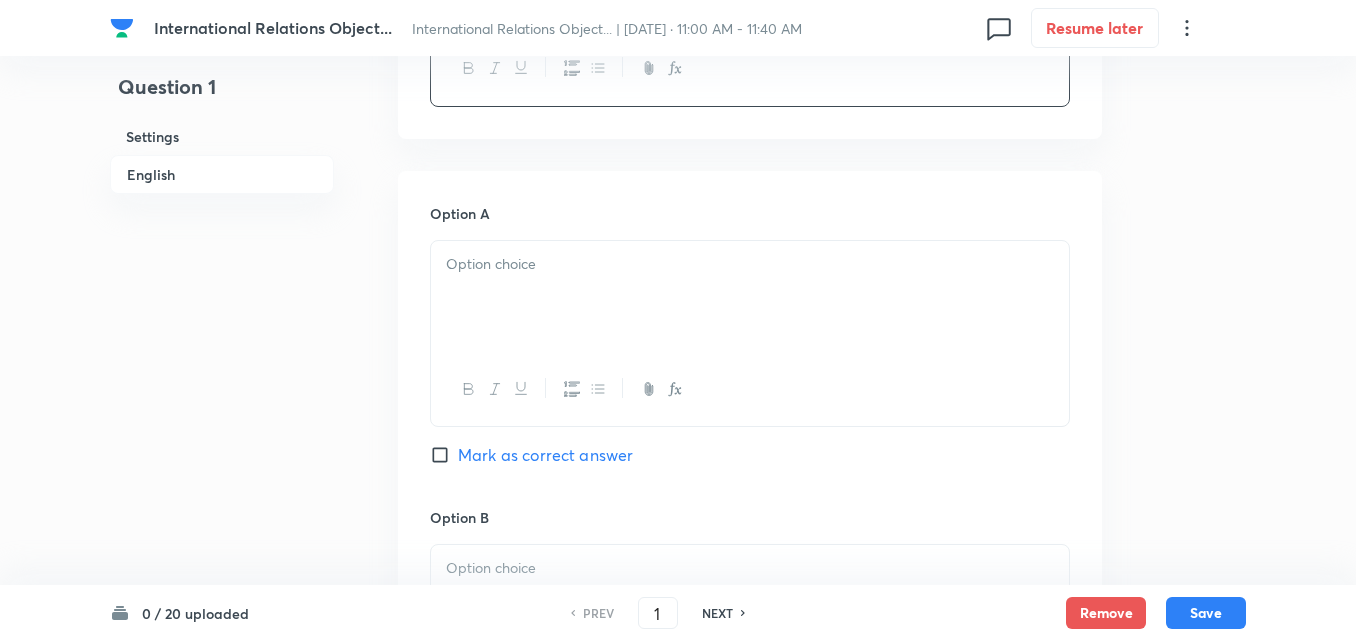 click at bounding box center (750, 297) 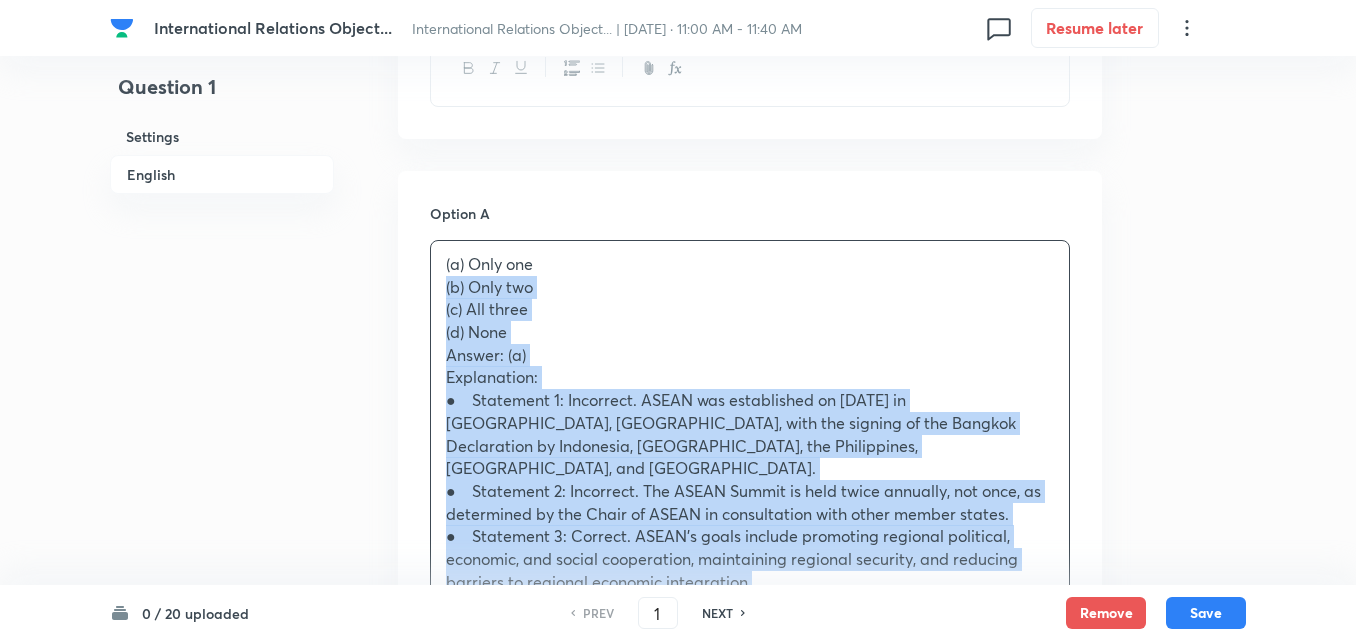 click on "Option A (a) Only one (b) Only two (c) All three (d) None Answer: (a) Explanation: ●    Statement 1: Incorrect. ASEAN was established on 8 August 1967 in Bangkok, Thailand, with the signing of the Bangkok Declaration by Indonesia, Malaysia, the Philippines, Singapore, and Thailand. ●    Statement 2: Incorrect. The ASEAN Summit is held twice annually, not once, as determined by the Chair of ASEAN in consultation with other member states. ●    Statement 3: Correct. ASEAN’s goals include promoting regional political, economic, and social cooperation, maintaining regional security, and reducing barriers to regional economic integration. Mark as correct answer Option B Mark as correct answer Option C Mark as correct answer Option D Mark as correct answer" at bounding box center [750, 918] 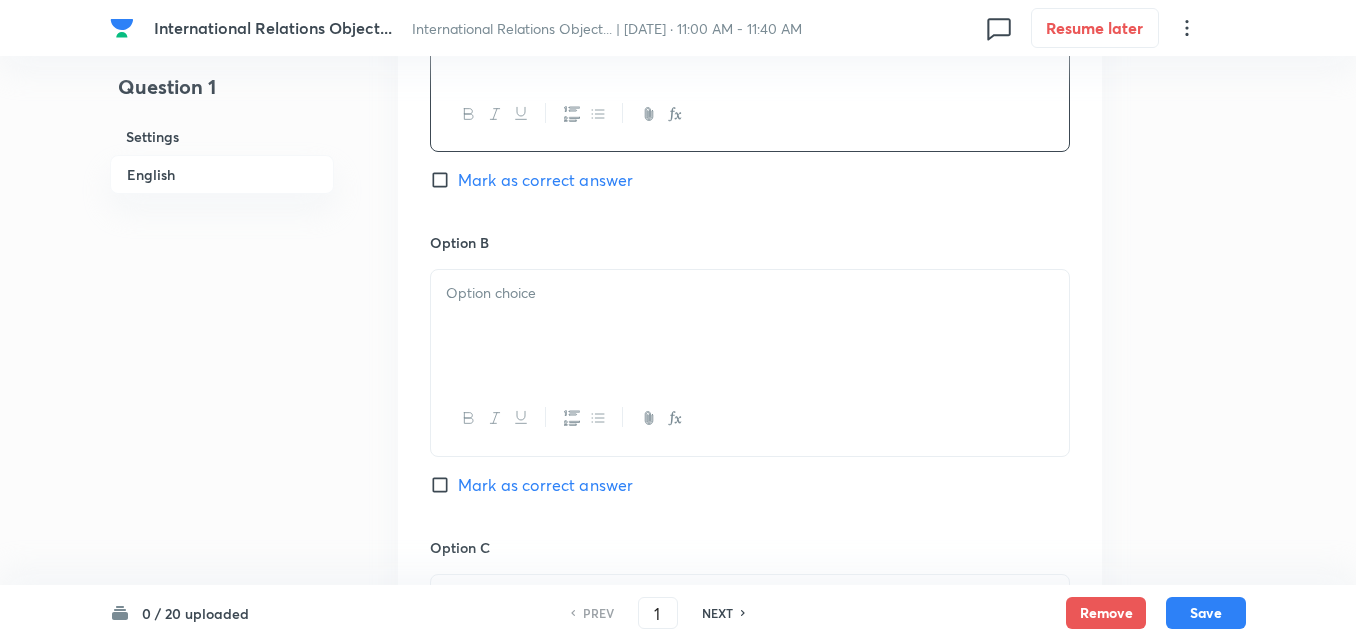 scroll, scrollTop: 1242, scrollLeft: 0, axis: vertical 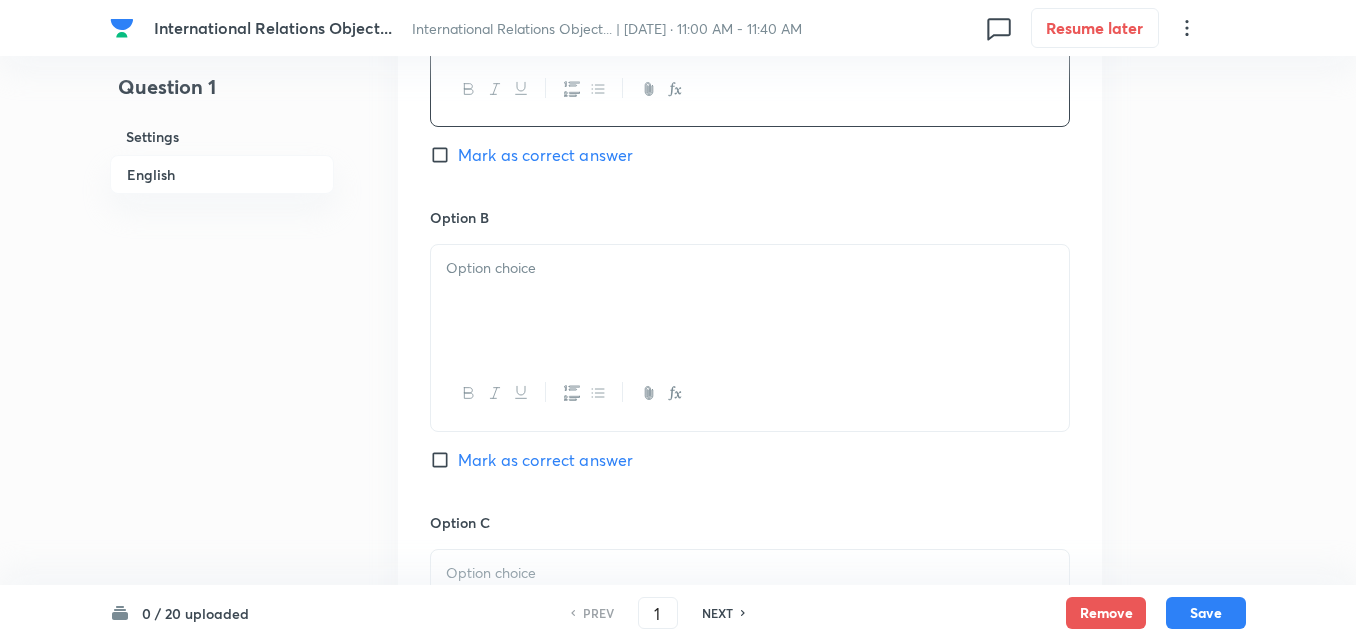 drag, startPoint x: 533, startPoint y: 290, endPoint x: 522, endPoint y: 284, distance: 12.529964 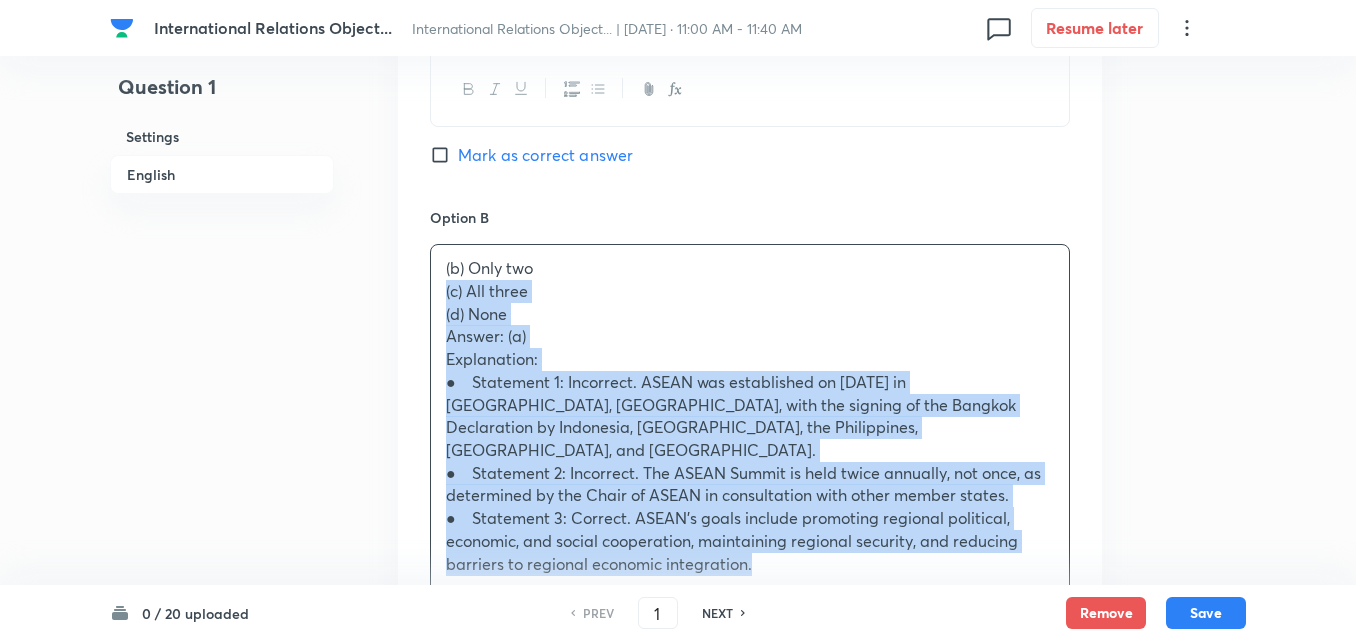 drag, startPoint x: 438, startPoint y: 295, endPoint x: 417, endPoint y: 291, distance: 21.377558 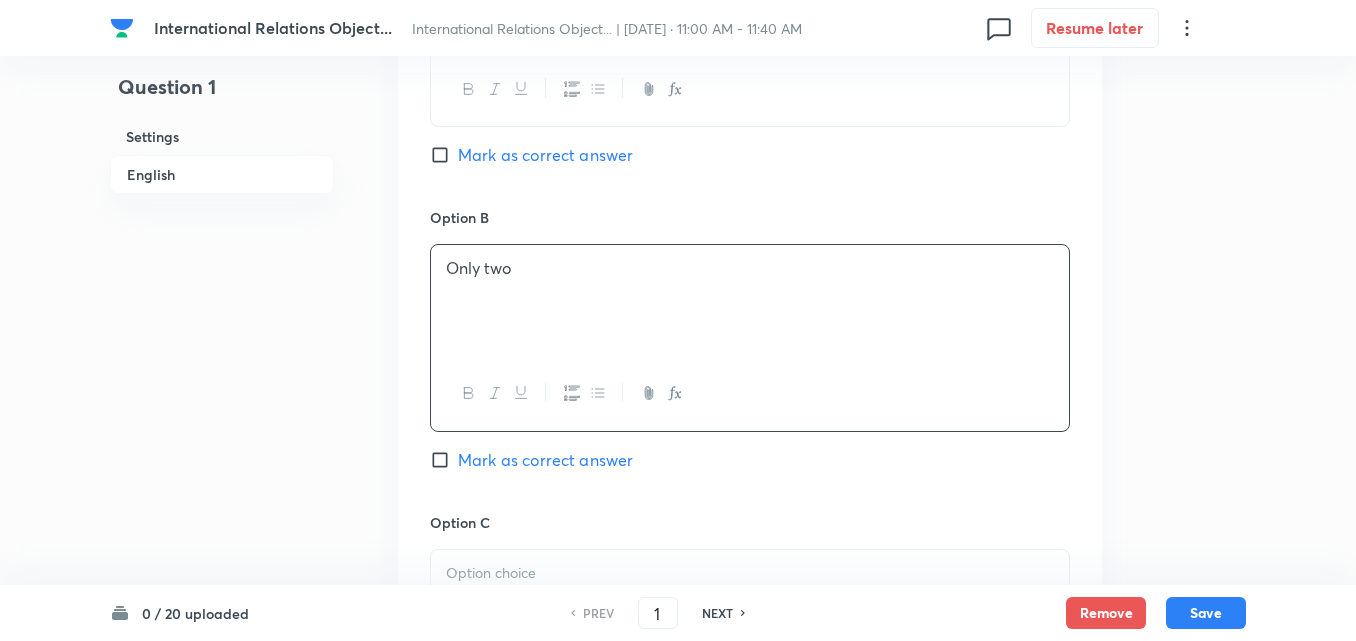 click on "Option A Only one Mark as correct answer" at bounding box center [750, 55] 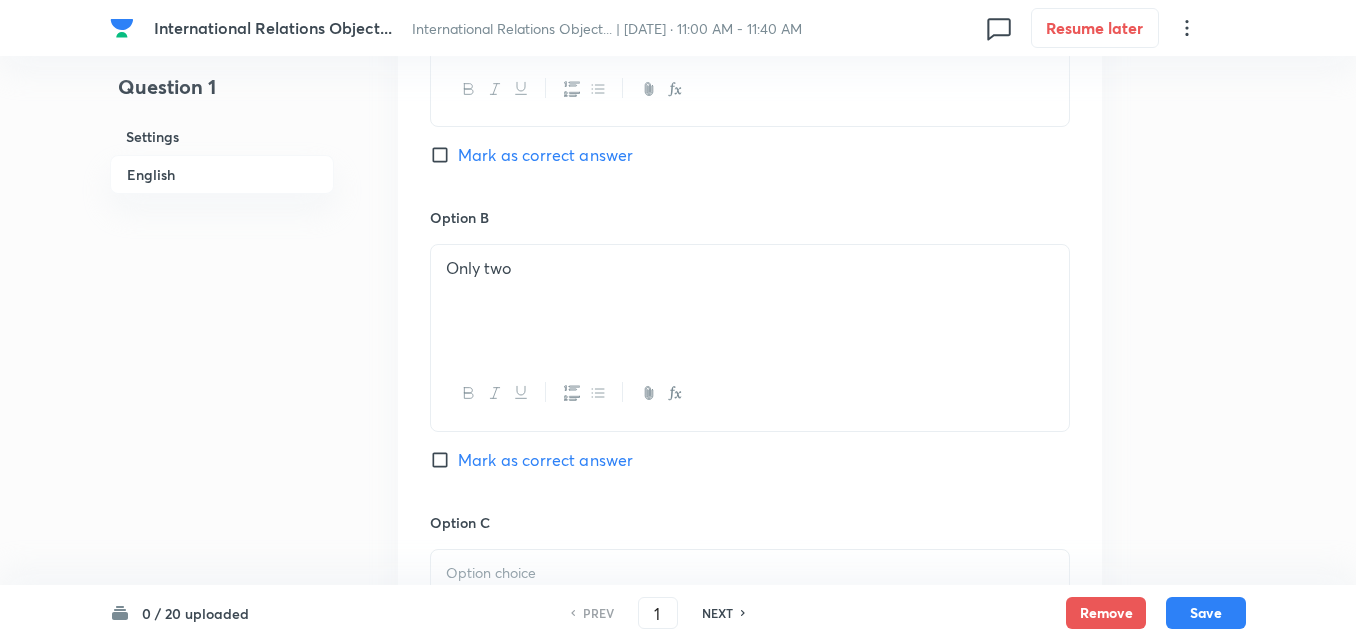 click on "Mark as correct answer" at bounding box center [545, 155] 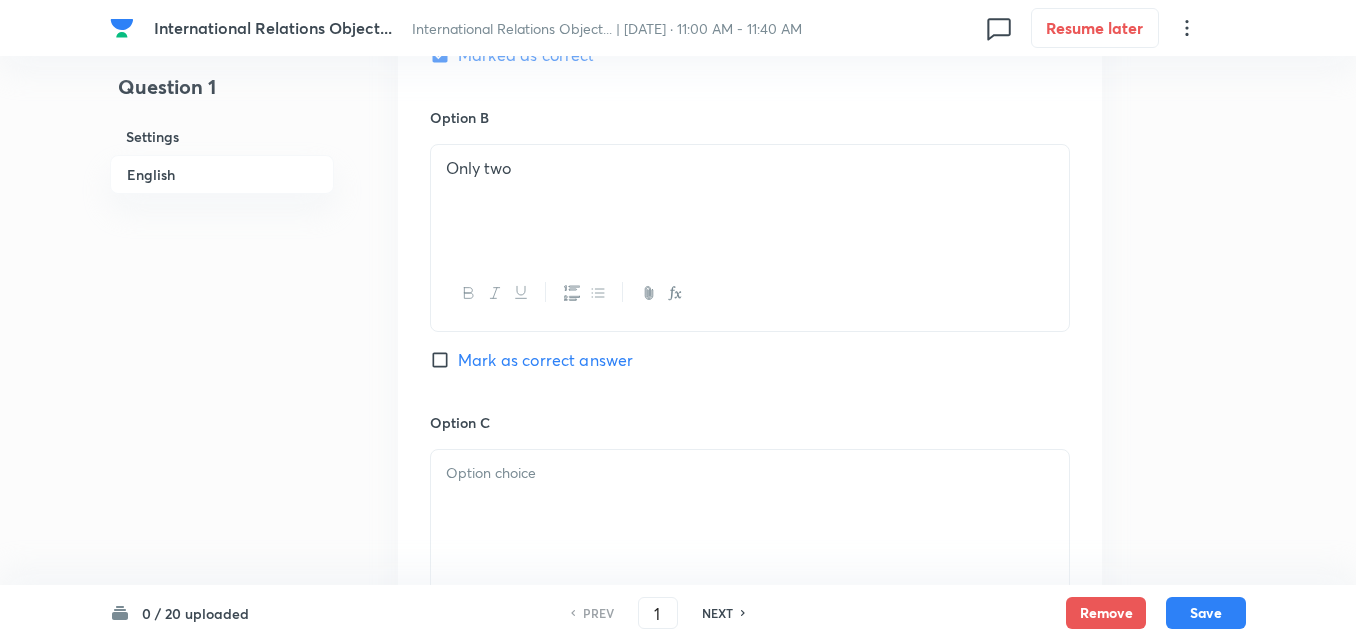 scroll, scrollTop: 1642, scrollLeft: 0, axis: vertical 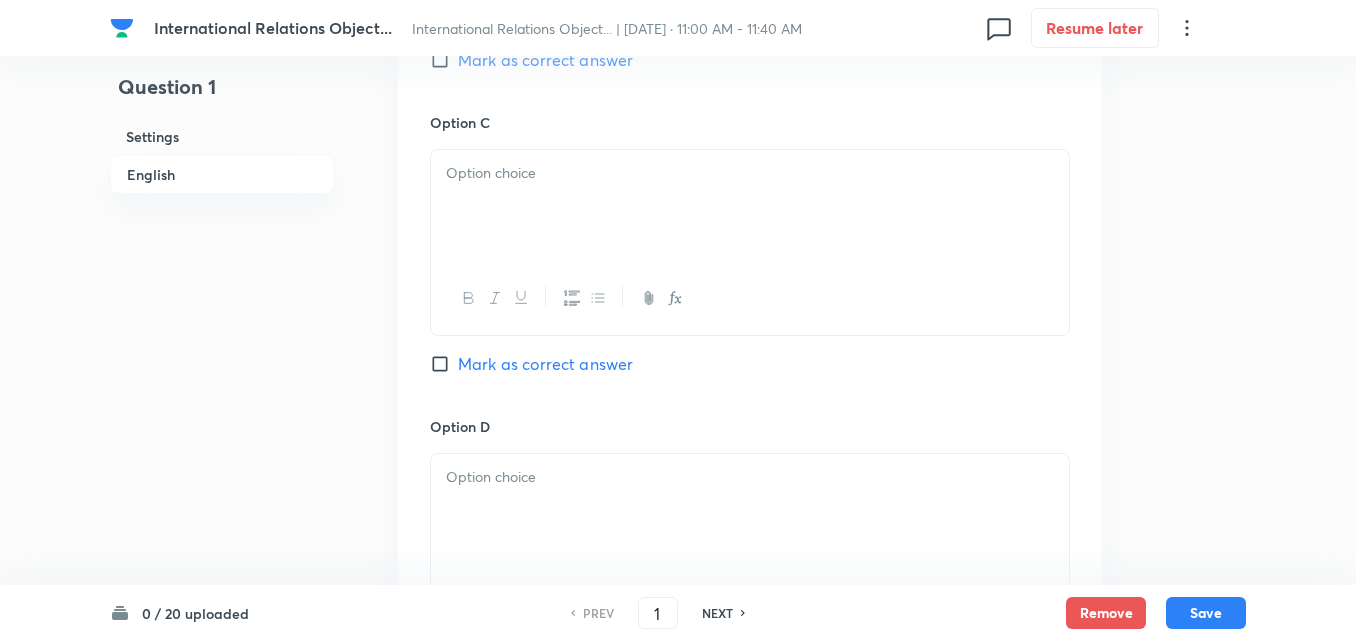 click at bounding box center [750, 206] 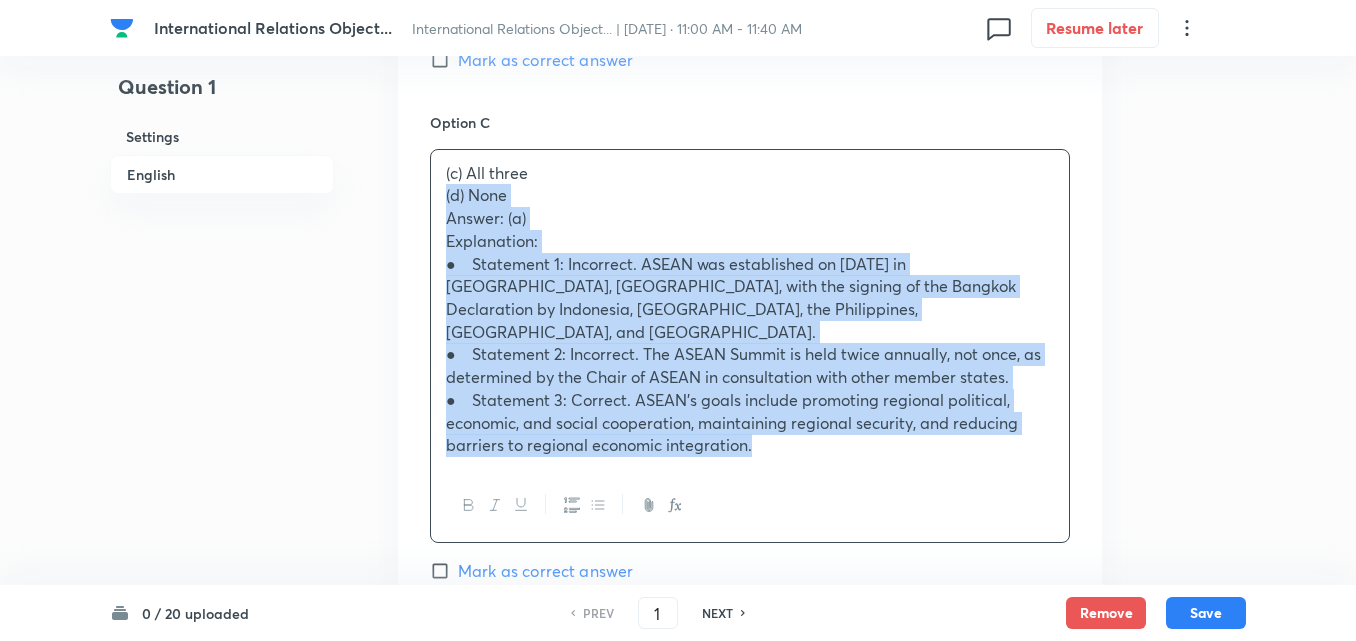 drag, startPoint x: 451, startPoint y: 207, endPoint x: 416, endPoint y: 197, distance: 36.40055 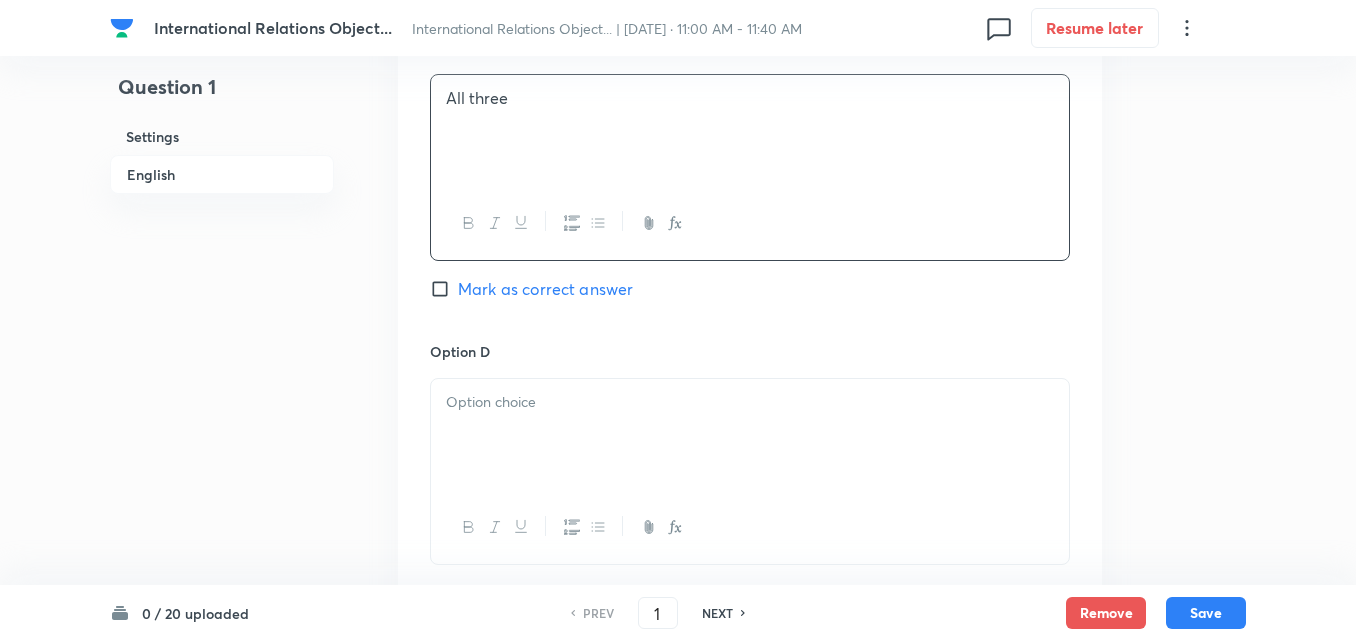 scroll, scrollTop: 1842, scrollLeft: 0, axis: vertical 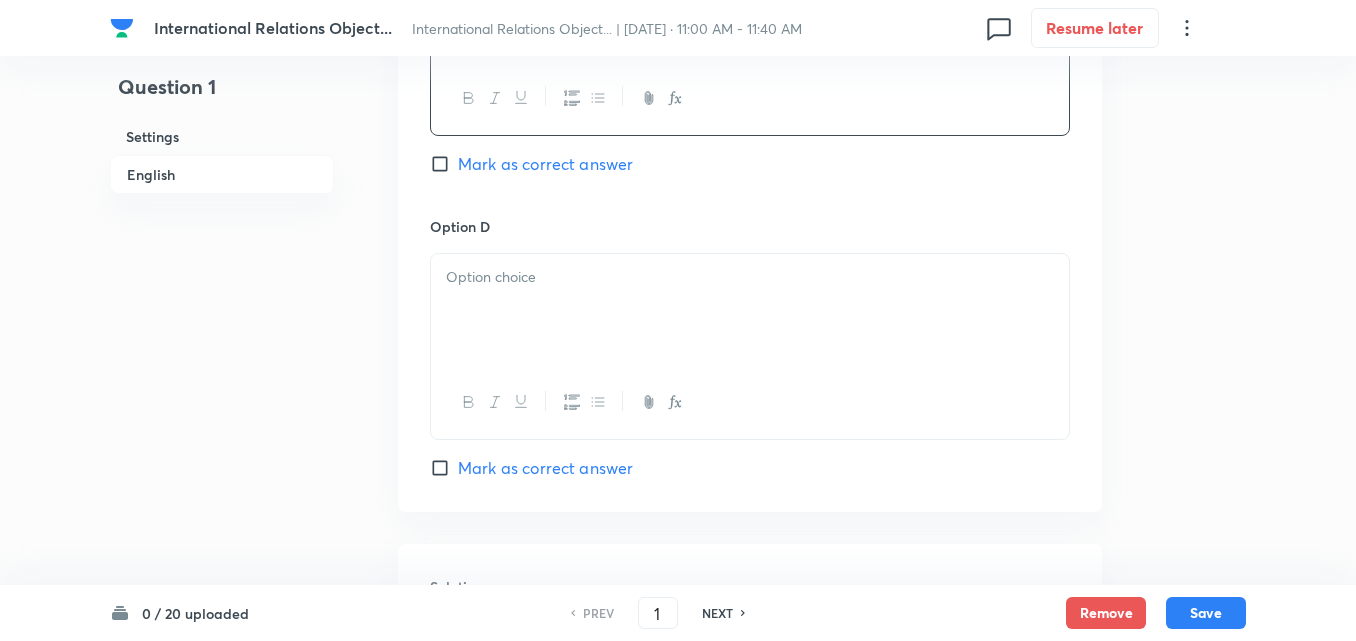 click on "Option D Mark as correct answer" at bounding box center (750, 348) 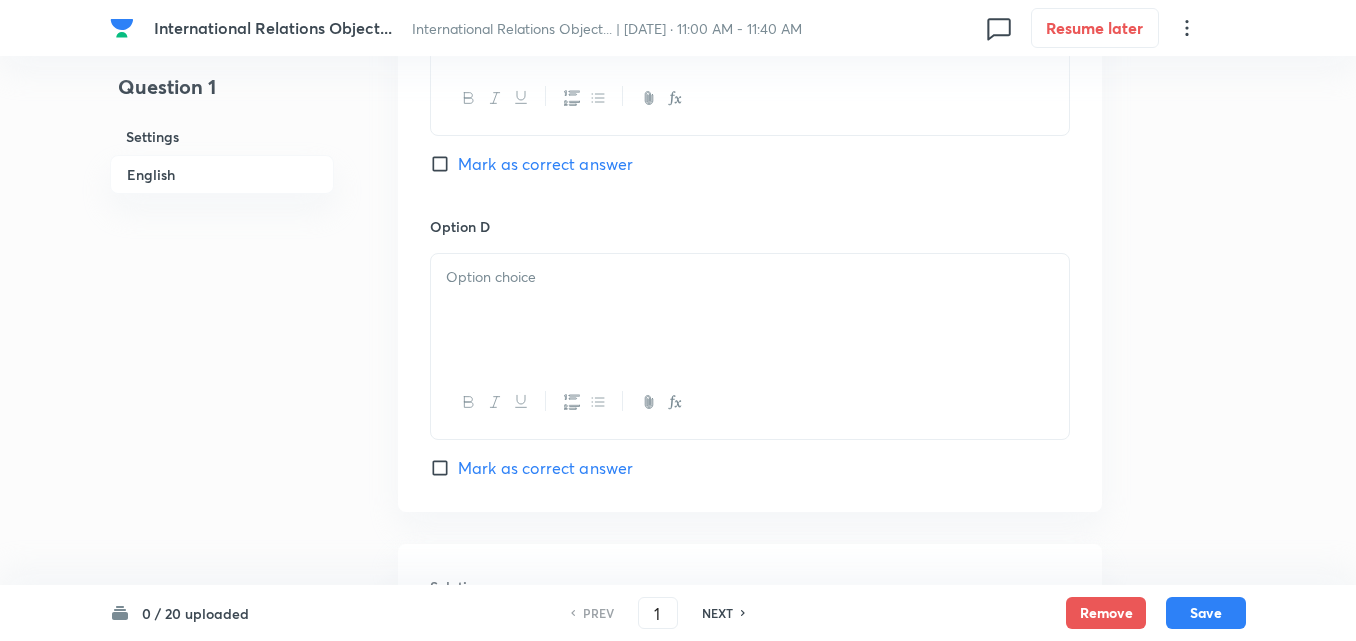 click at bounding box center [750, 310] 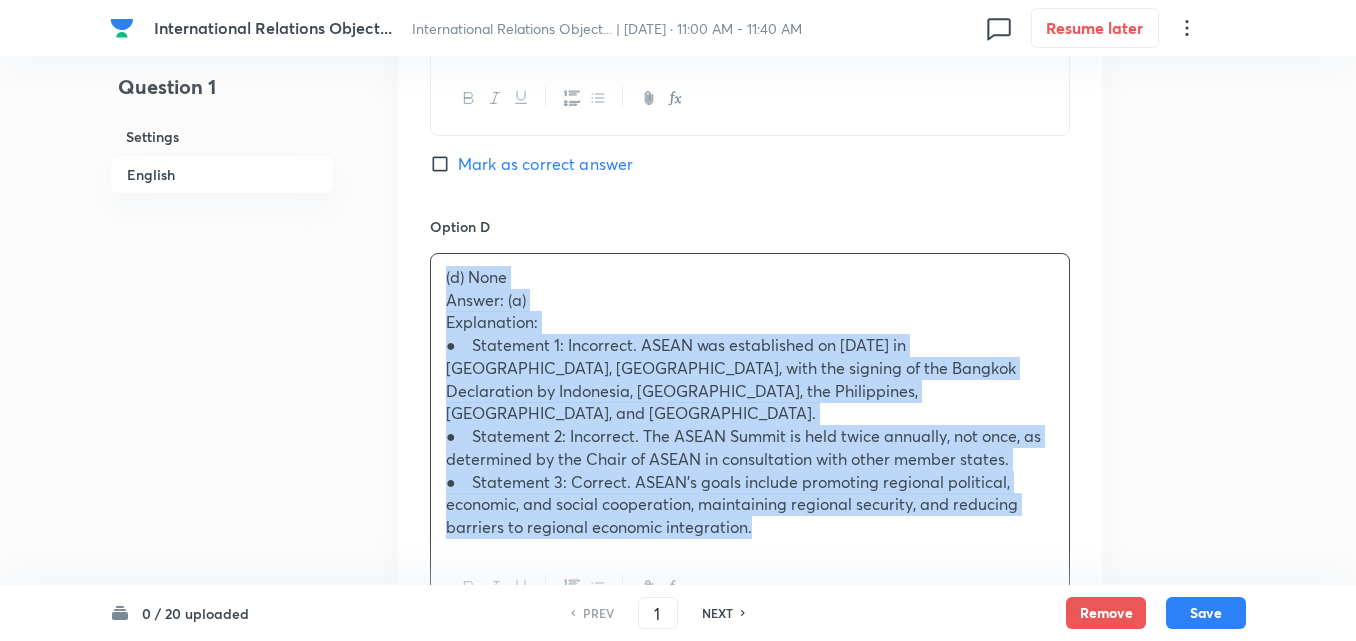 drag, startPoint x: 427, startPoint y: 297, endPoint x: 399, endPoint y: 288, distance: 29.410883 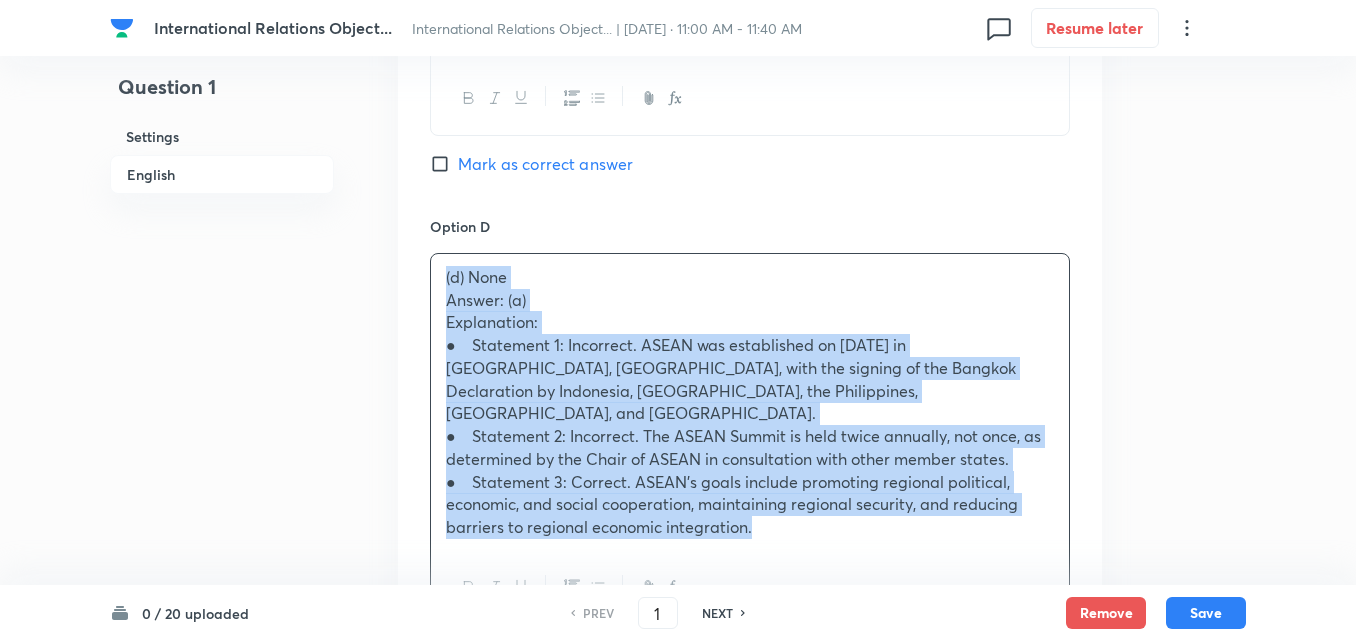click on "Question 1 Settings English Settings Type Single choice correct 4 options + 2 marks - 0.66 marks Edit Concept Polity, Governance & IR Indian Polity  Salient Features of Constitution Drawn from Various Sources Edit Additional details Easy Fact Not from PYQ paper No equation Edit In English Question  Consider the following statements regarding the Association of Southeast Asian Nations (ASEAN): ASEAN was established in 1997 with the signing of the Bangkok Declaration by seven founding members. The ASEAN Summit is held once a year and serves as the highest policy-making body of ASEAN. ASEAN’s goals include promoting regional economic integration and maintaining regional security. How many of the statements given above are correct? Option A Only one Marked as correct Option B Only two Mark as correct answer Option C All three Mark as correct answer Option D (d) None Answer: (a) Explanation: Mark as correct answer Solution" at bounding box center [678, -325] 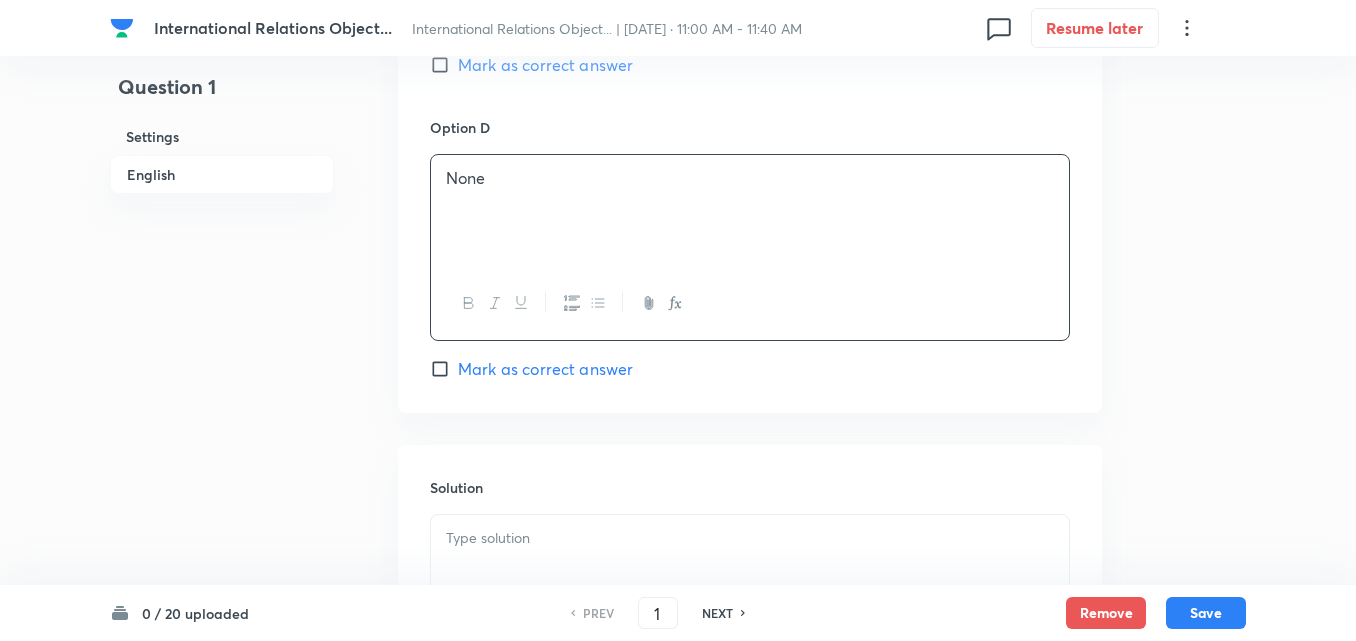 scroll, scrollTop: 2142, scrollLeft: 0, axis: vertical 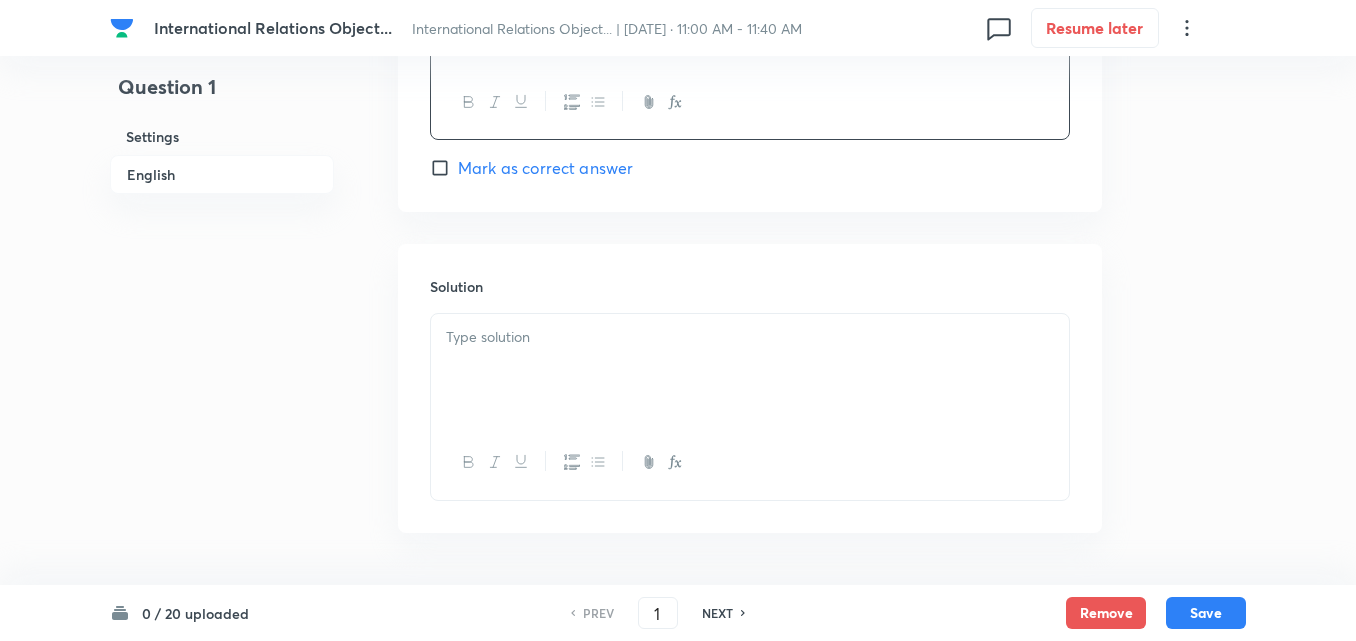 click on "Solution" at bounding box center [750, 388] 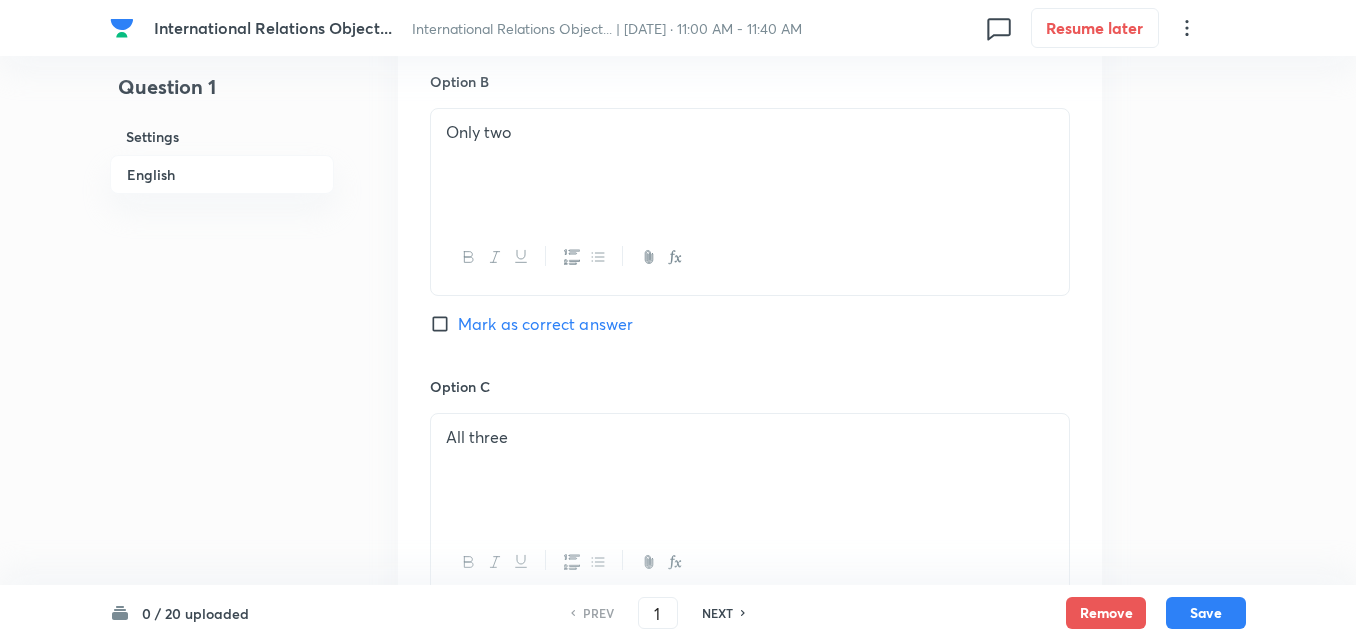 scroll, scrollTop: 1242, scrollLeft: 0, axis: vertical 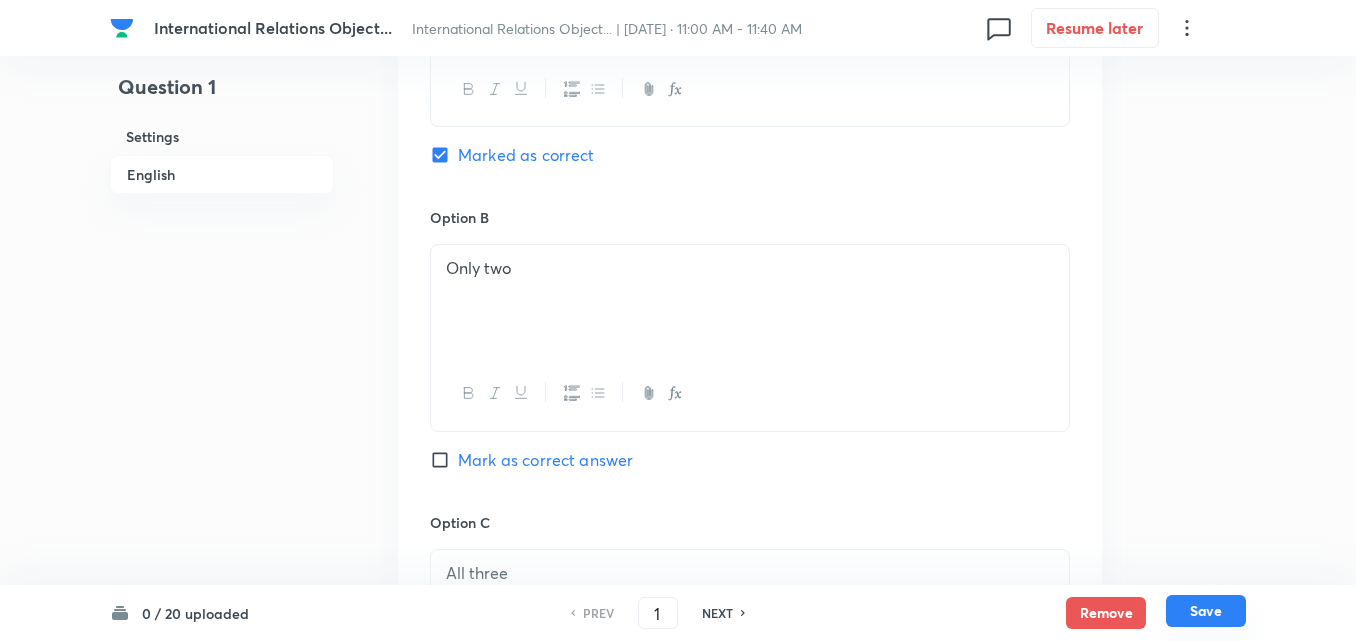 click on "Save" at bounding box center (1206, 611) 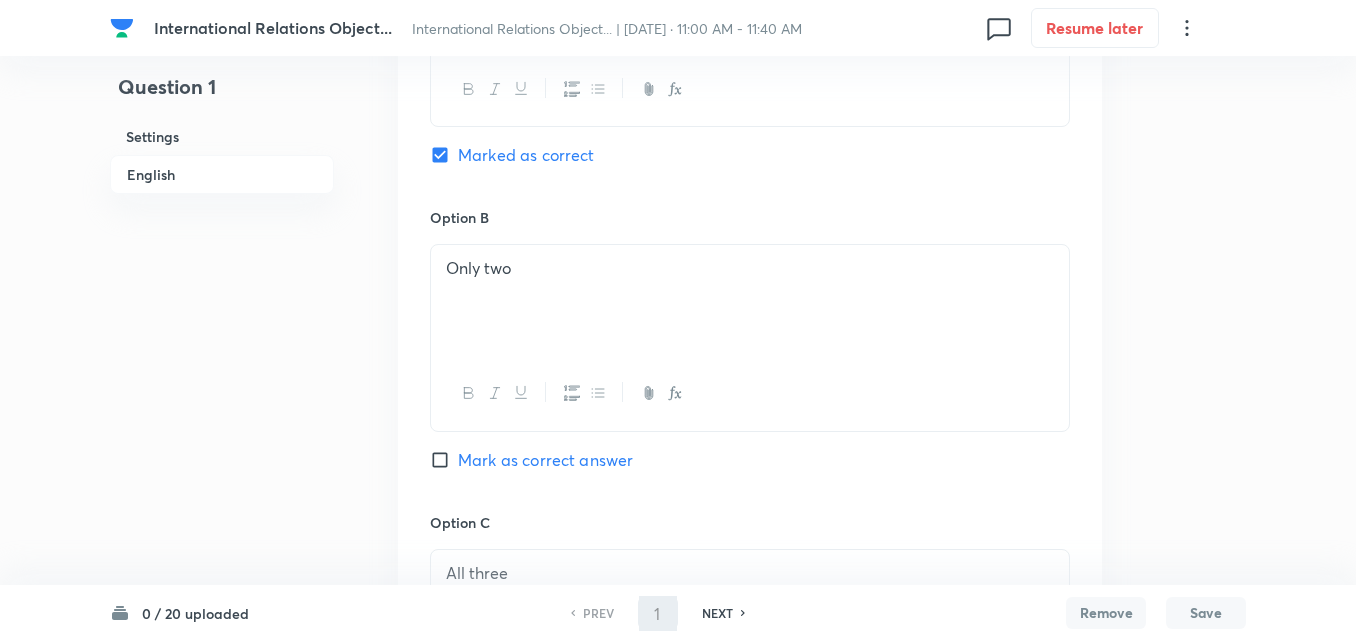 type on "2" 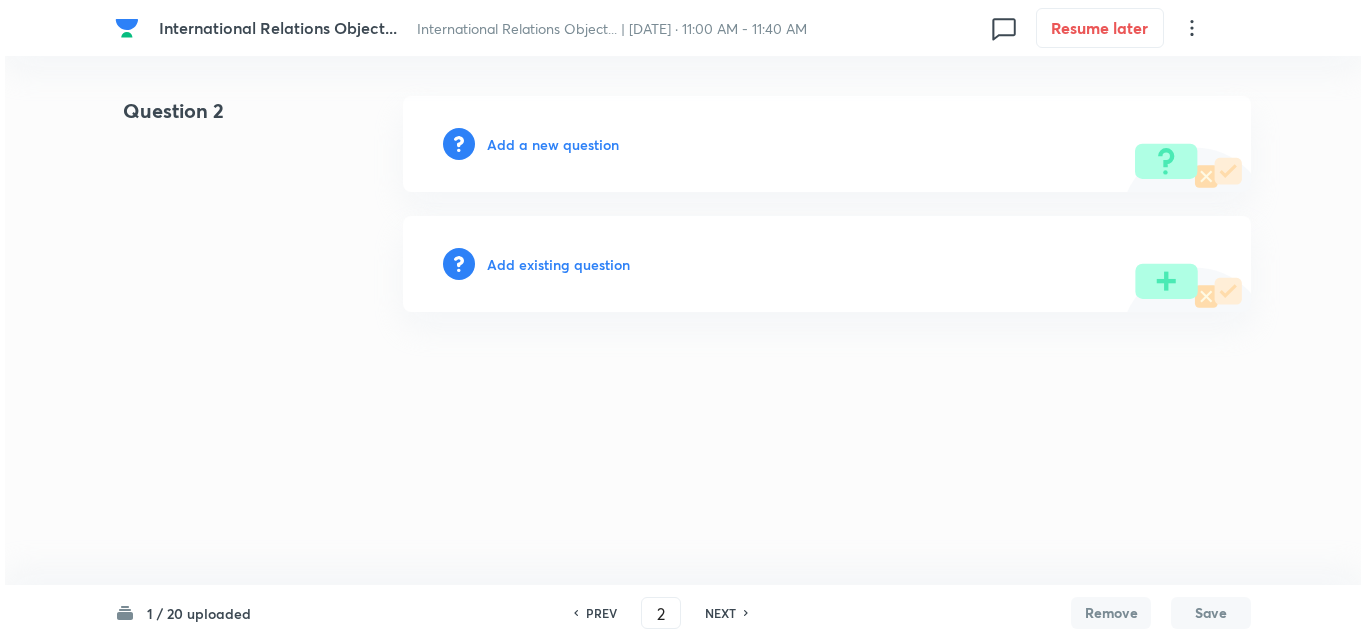 scroll, scrollTop: 0, scrollLeft: 0, axis: both 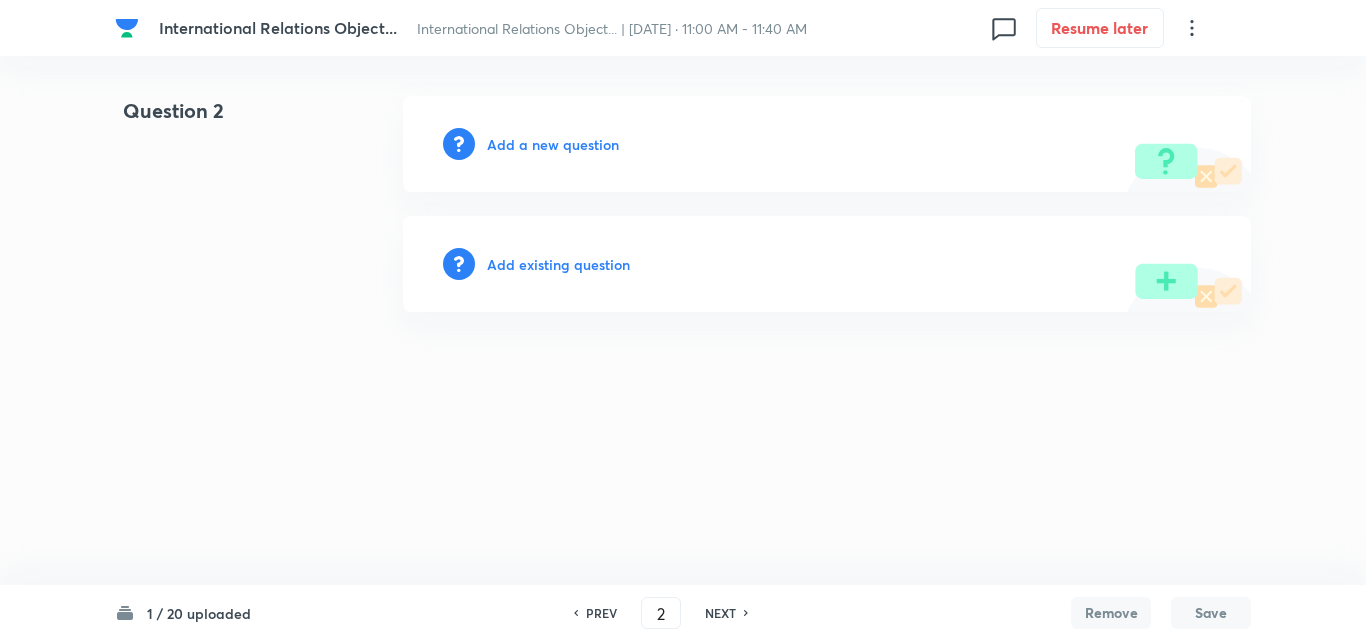 click on "Add a new question" at bounding box center (553, 144) 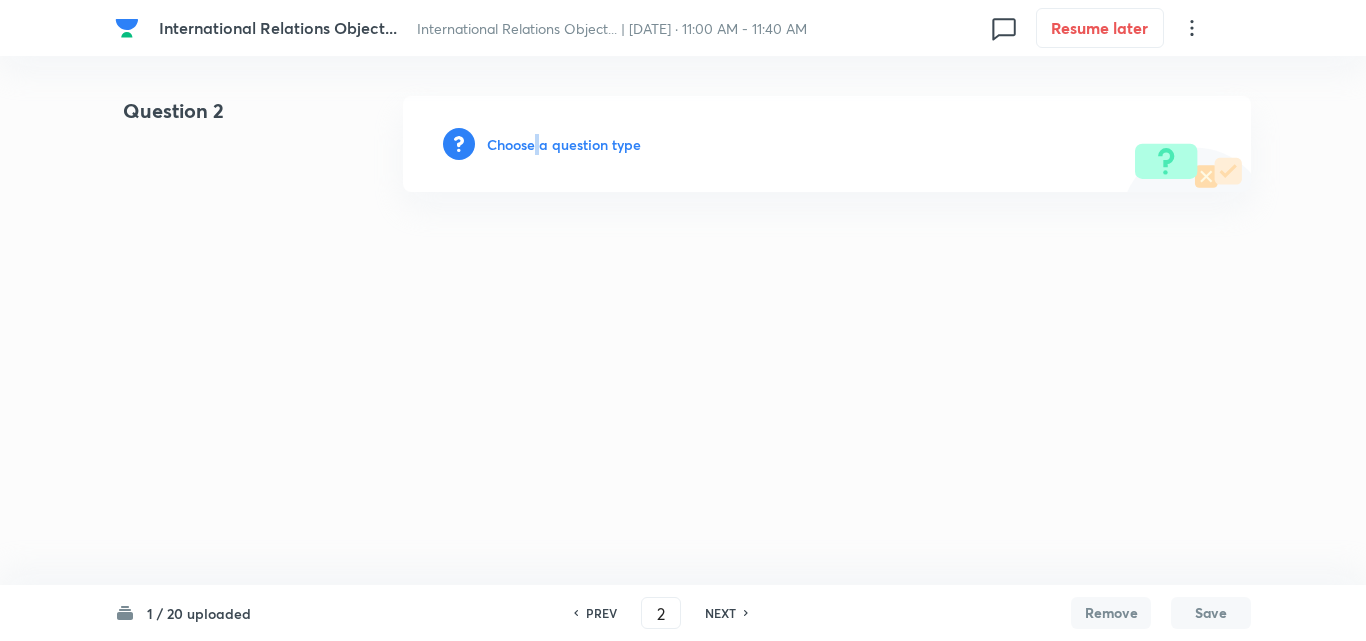 click on "Choose a question type" at bounding box center (564, 144) 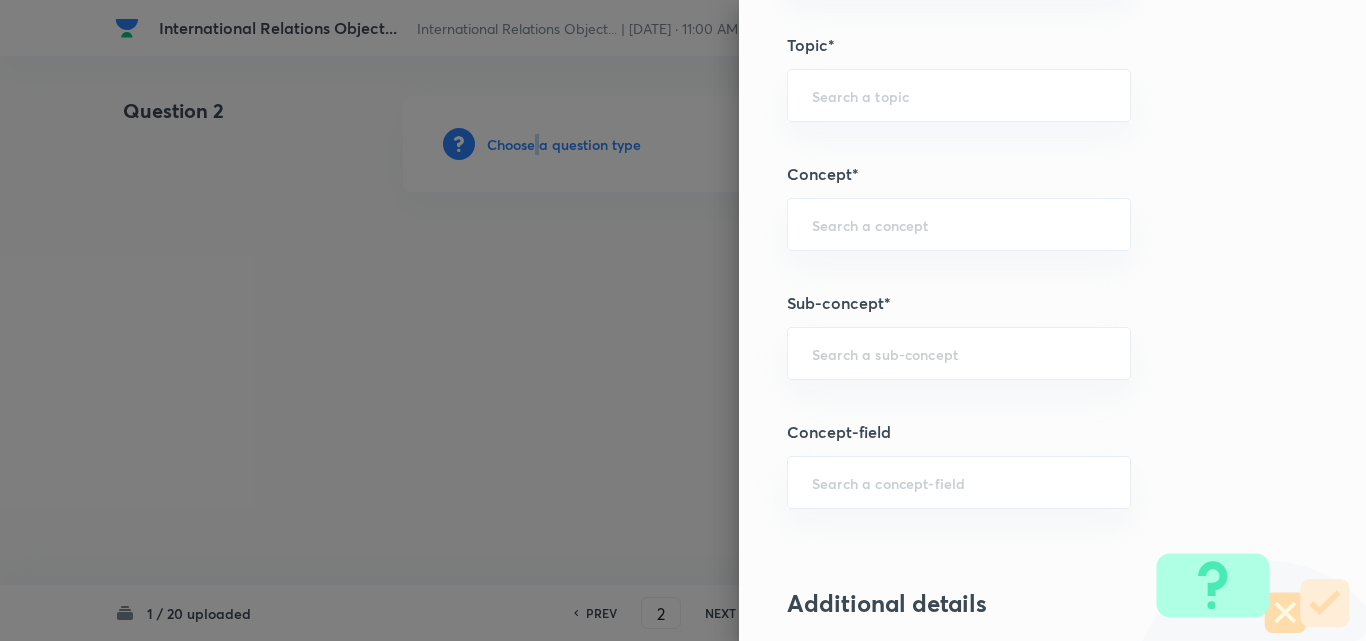 scroll, scrollTop: 1100, scrollLeft: 0, axis: vertical 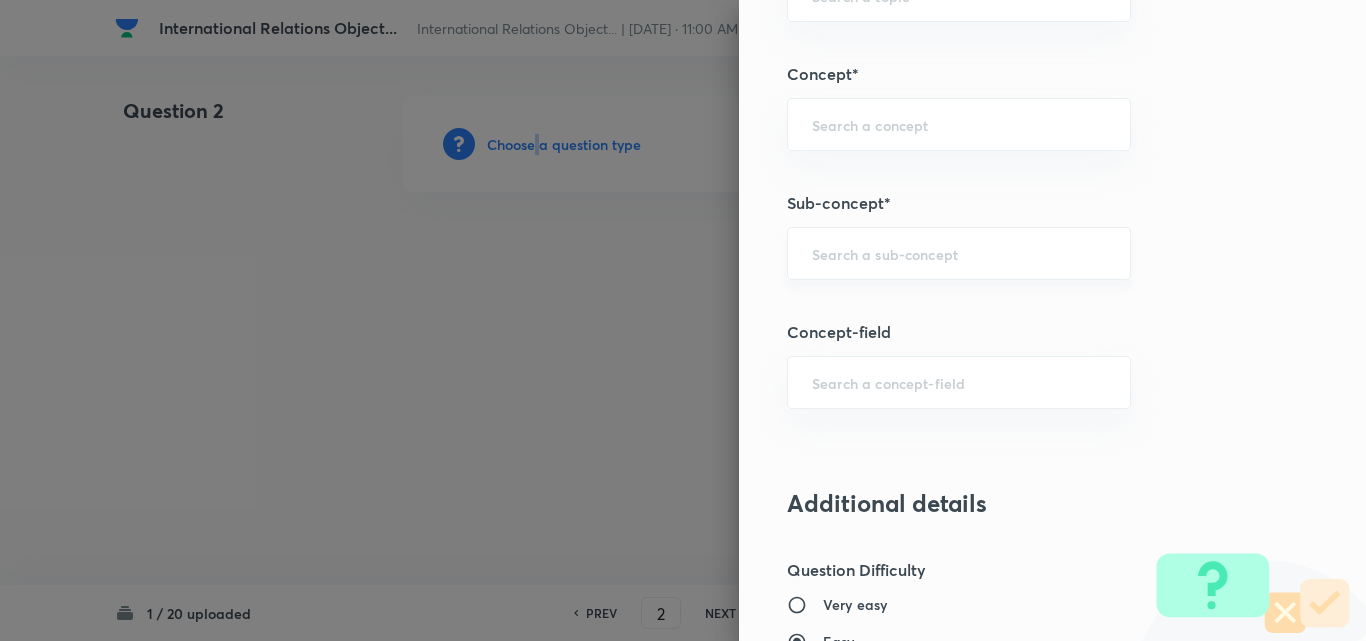 click on "​" at bounding box center [959, 253] 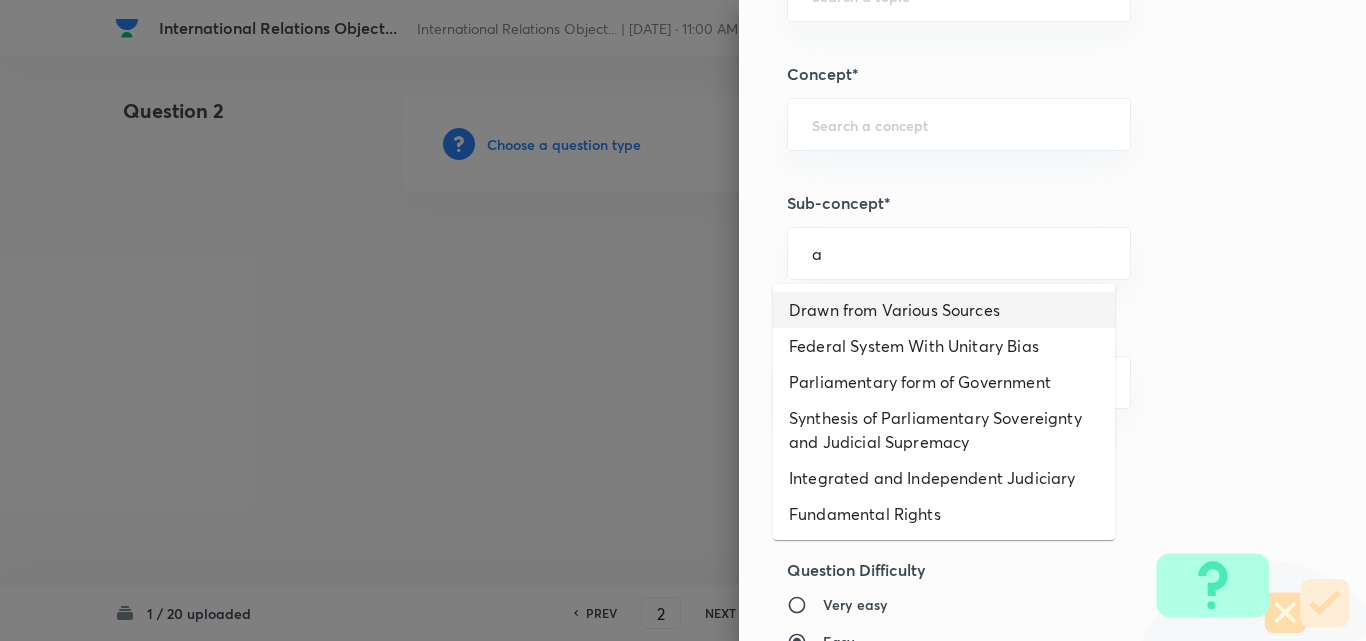 click on "Drawn from Various Sources" at bounding box center [944, 310] 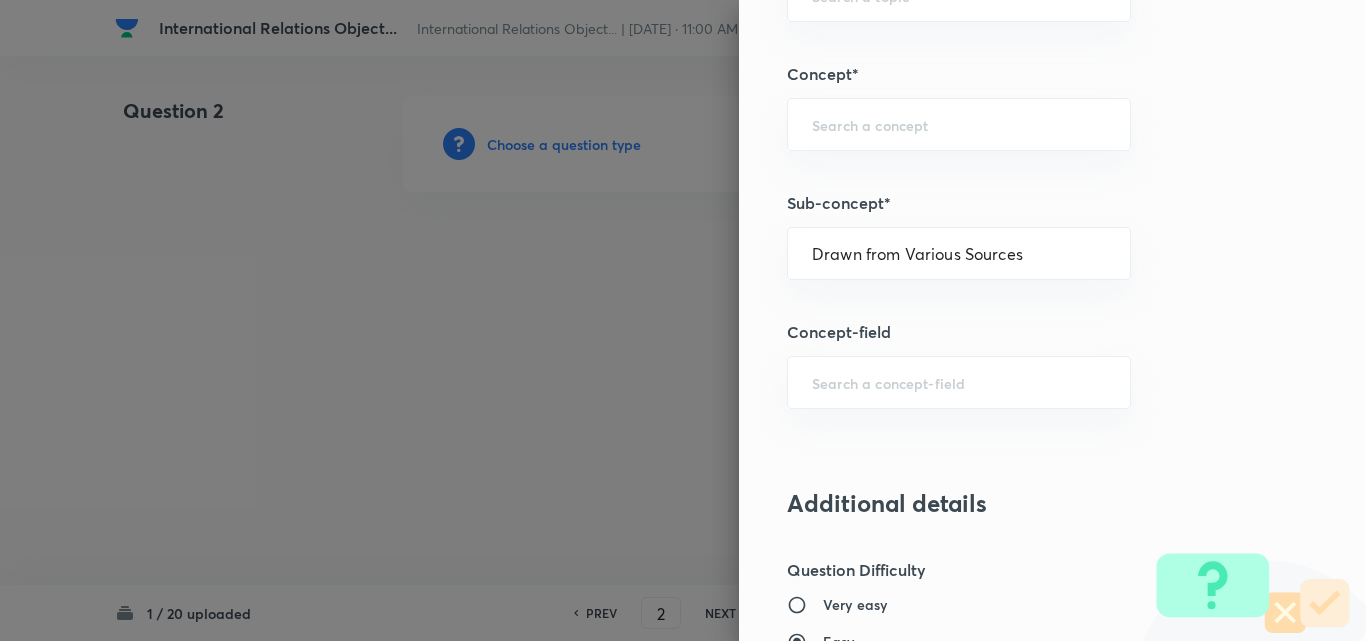 type on "Polity, Governance & IR" 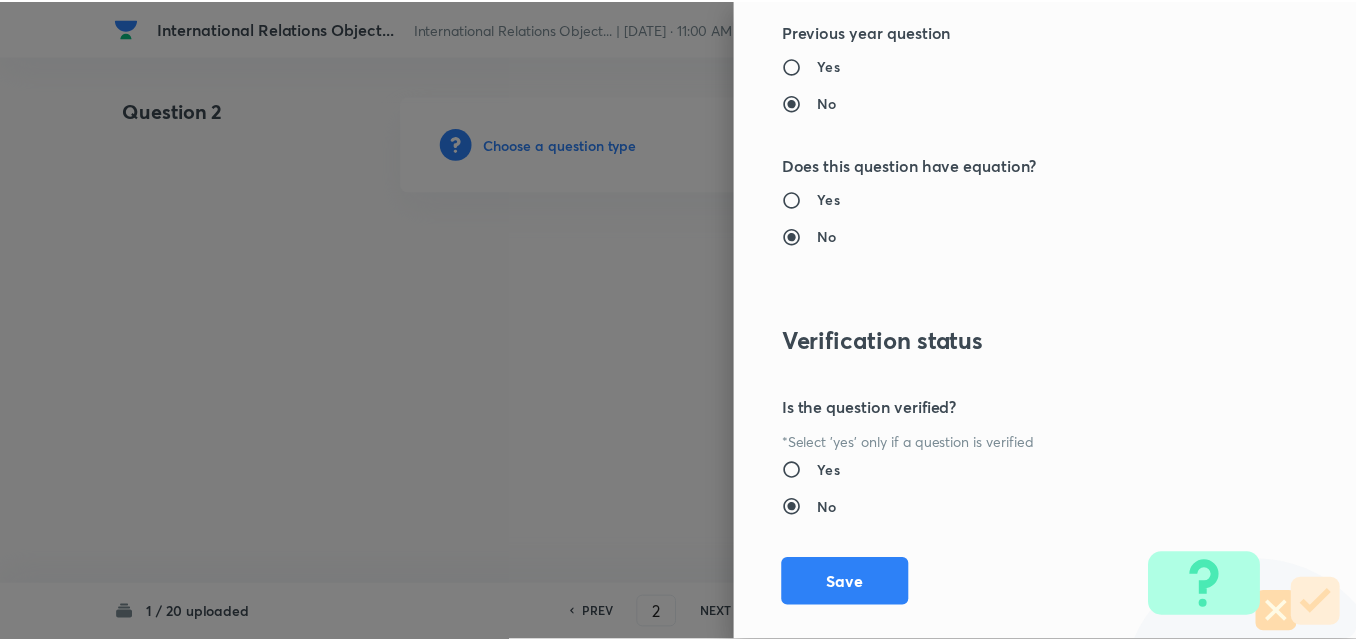 scroll, scrollTop: 2085, scrollLeft: 0, axis: vertical 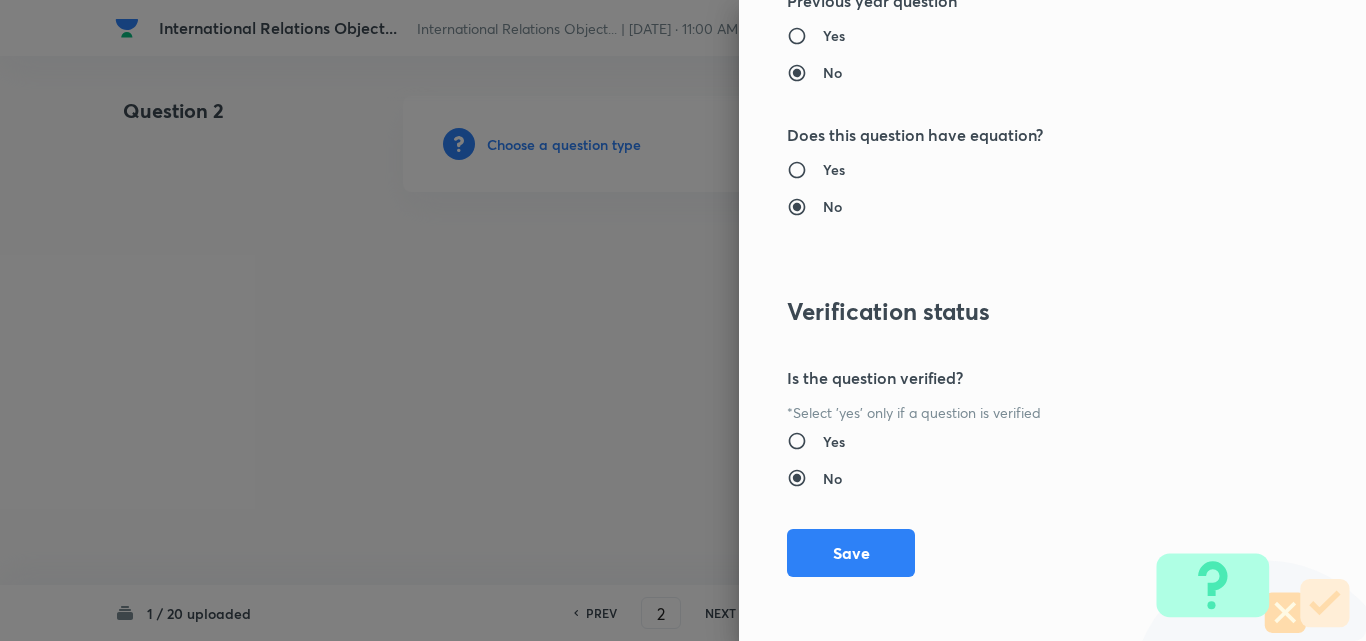click on "Question settings Question type* Single choice correct Number of options* 2 3 4 5 Does this question have a passage?* Yes No Positive mark 2 ​ Negative Marks (Don’t add negative sign) 0.66 ​ Syllabus Topic group* Polity, Governance & IR ​ Topic* Indian Polity ​ Concept* Salient Features of Constitution ​ Sub-concept* Drawn from Various Sources ​ Concept-field ​ Additional details Question Difficulty Very easy Easy Moderate Hard Very hard Question is based on Fact Numerical Concept Previous year question Yes No Does this question have equation? Yes No Verification status Is the question verified? *Select 'yes' only if a question is verified Yes No Save" at bounding box center (1052, 320) 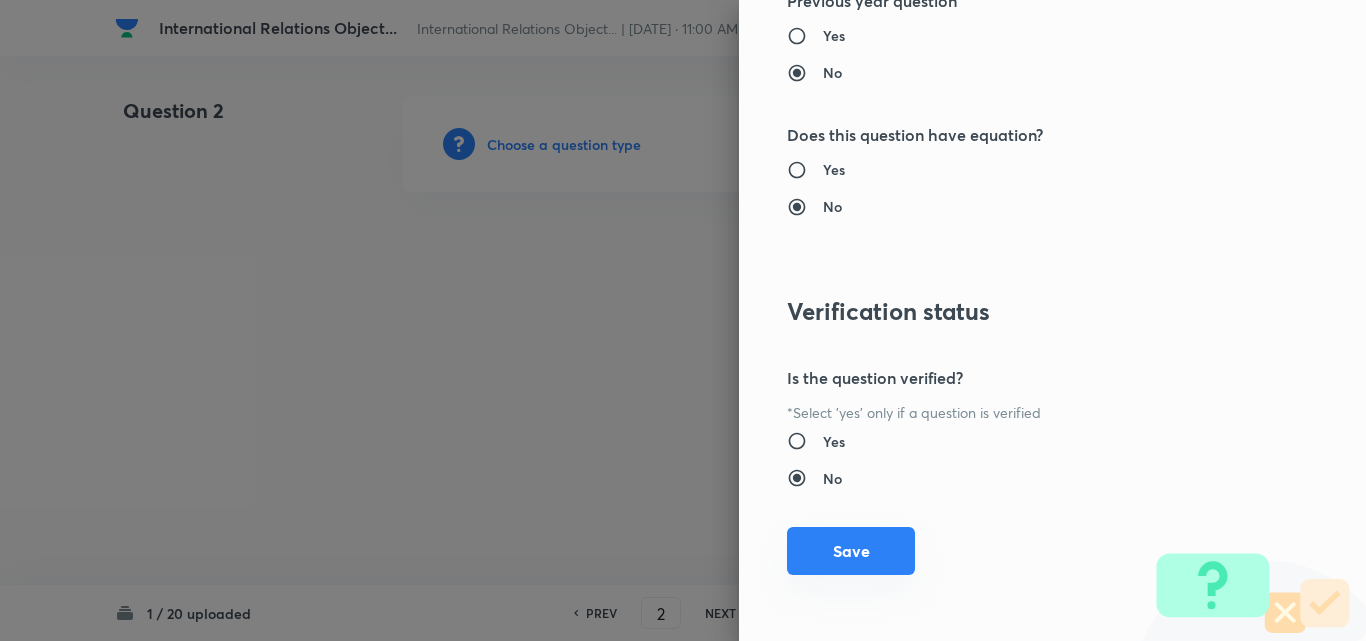 click on "Save" at bounding box center [851, 551] 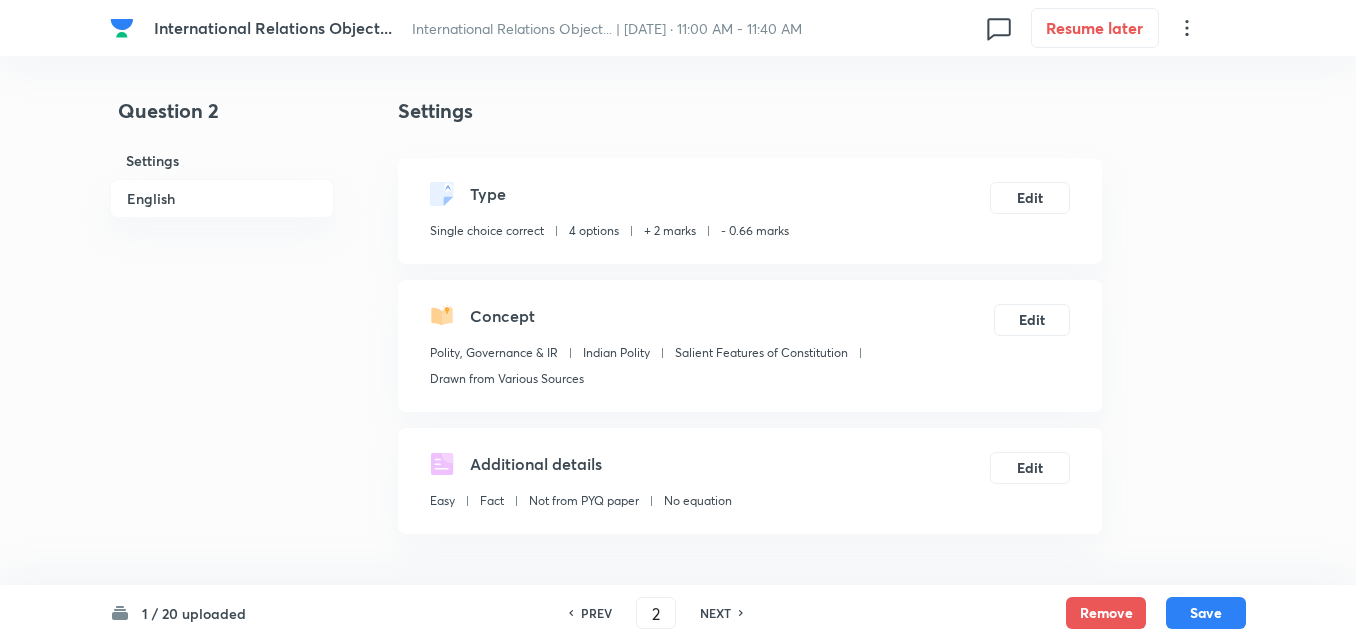 click on "English" at bounding box center [222, 198] 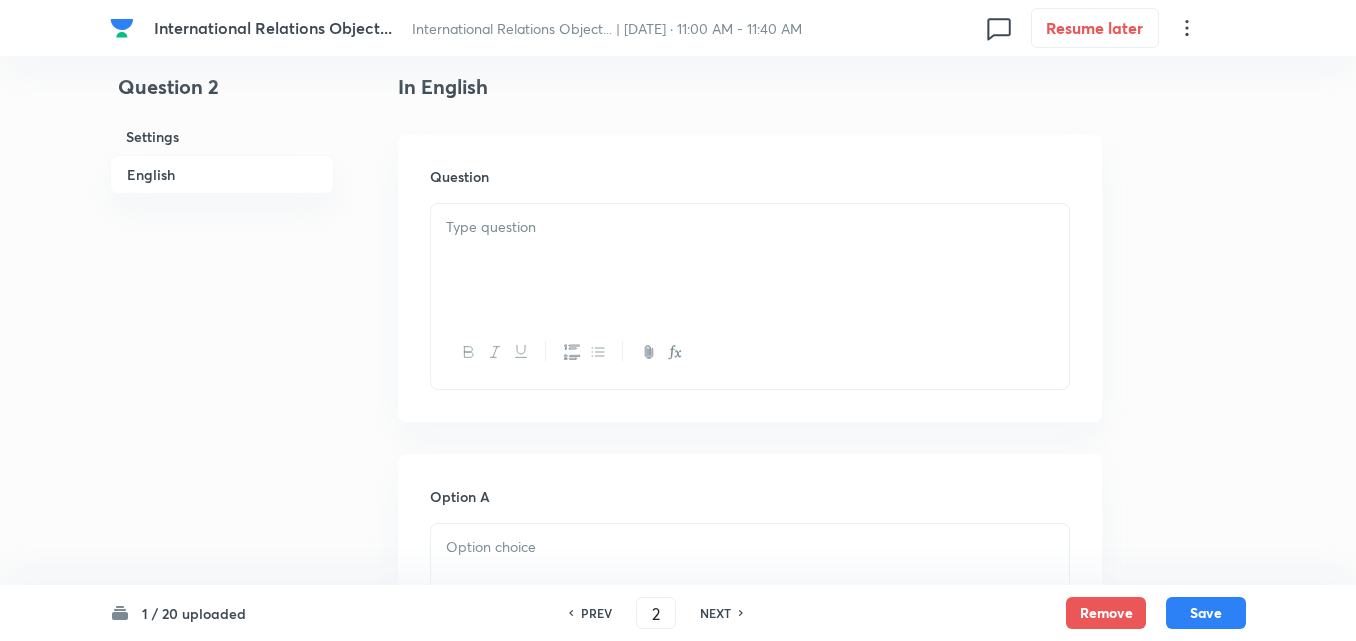 click at bounding box center (750, 260) 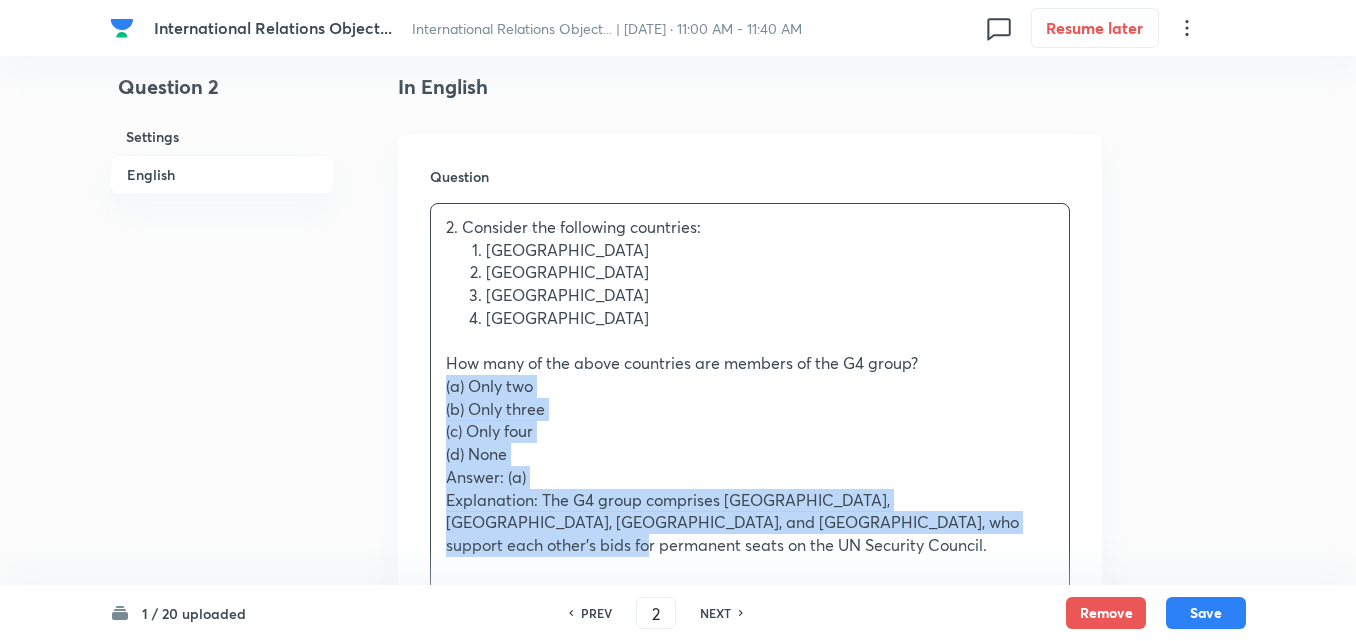drag, startPoint x: 437, startPoint y: 398, endPoint x: 424, endPoint y: 395, distance: 13.341664 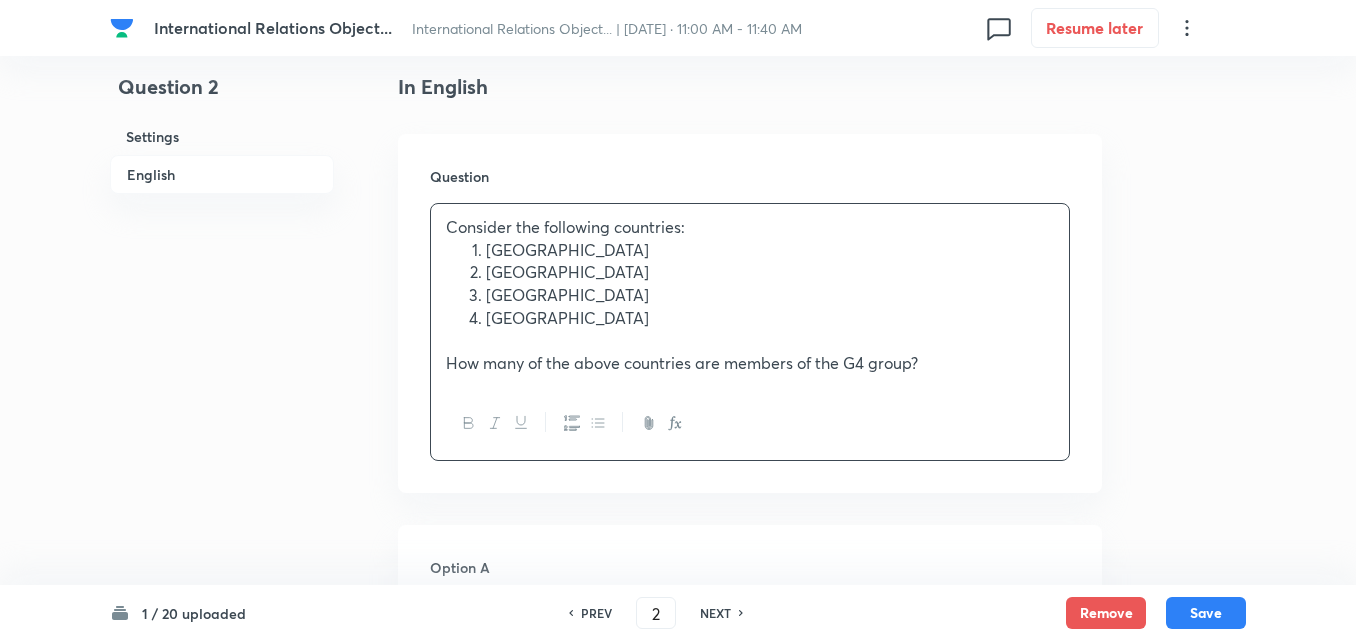 scroll, scrollTop: 942, scrollLeft: 0, axis: vertical 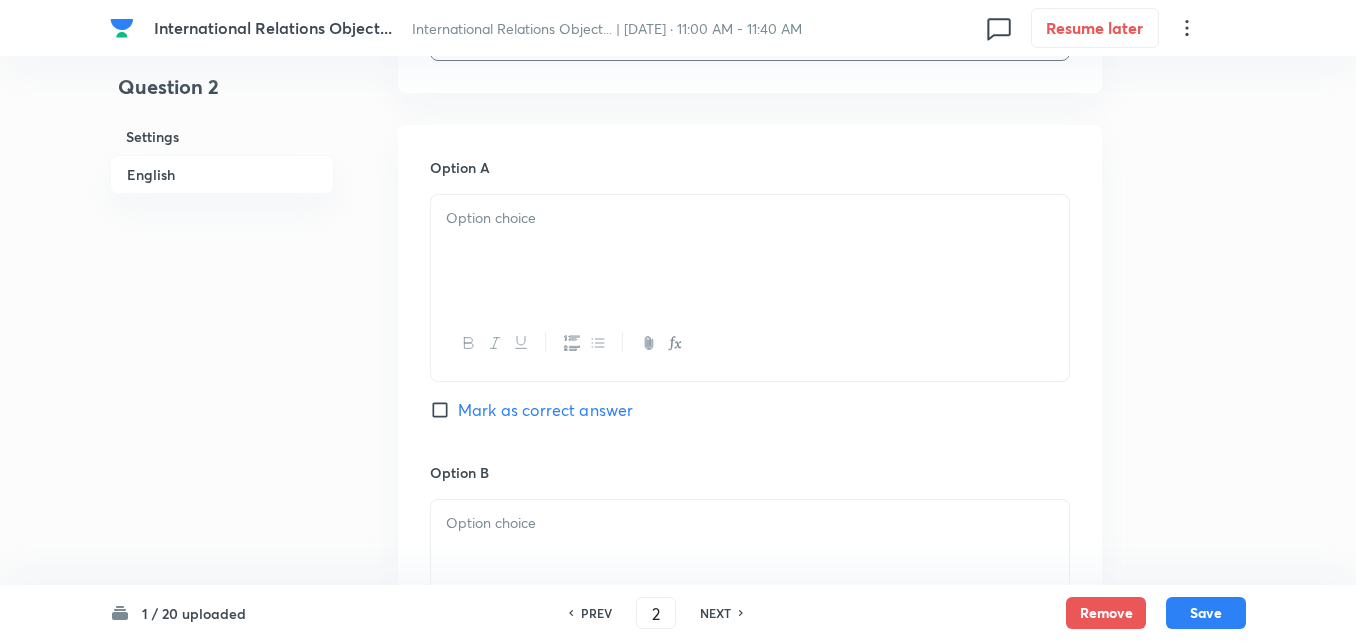 click at bounding box center (750, 251) 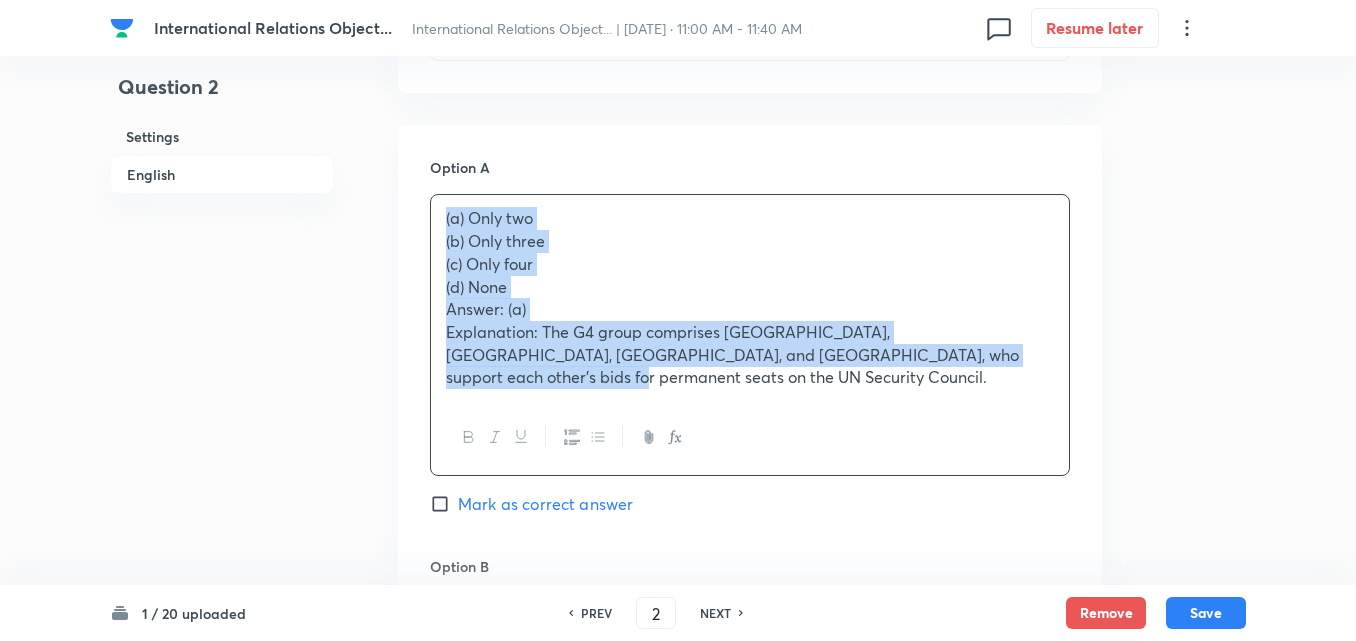 click on "Option A (a) Only two (b) Only three (c) Only four (d) None Answer: (a) Explanation: The G4 group comprises Brazil, Germany, India, and Japan, who support each other's bids for permanent seats on the UN Security Council. Mark as correct answer Option B Mark as correct answer Option C Mark as correct answer Option D Mark as correct answer" at bounding box center (750, 792) 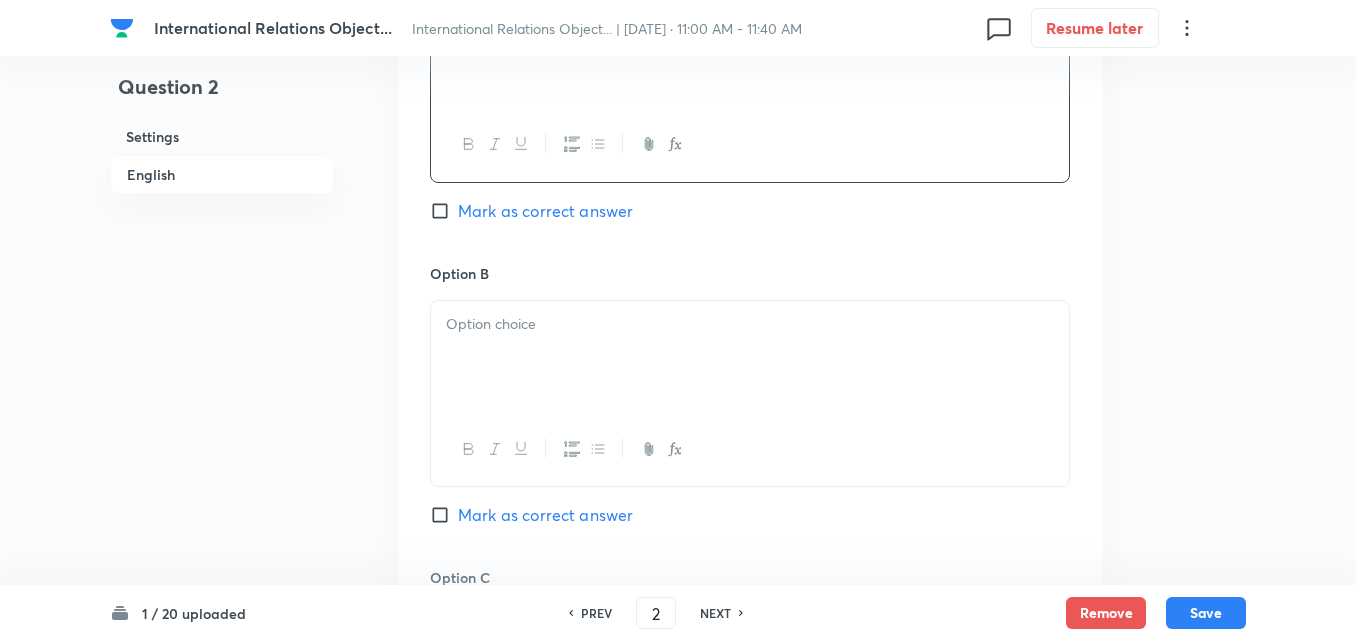 scroll, scrollTop: 1142, scrollLeft: 0, axis: vertical 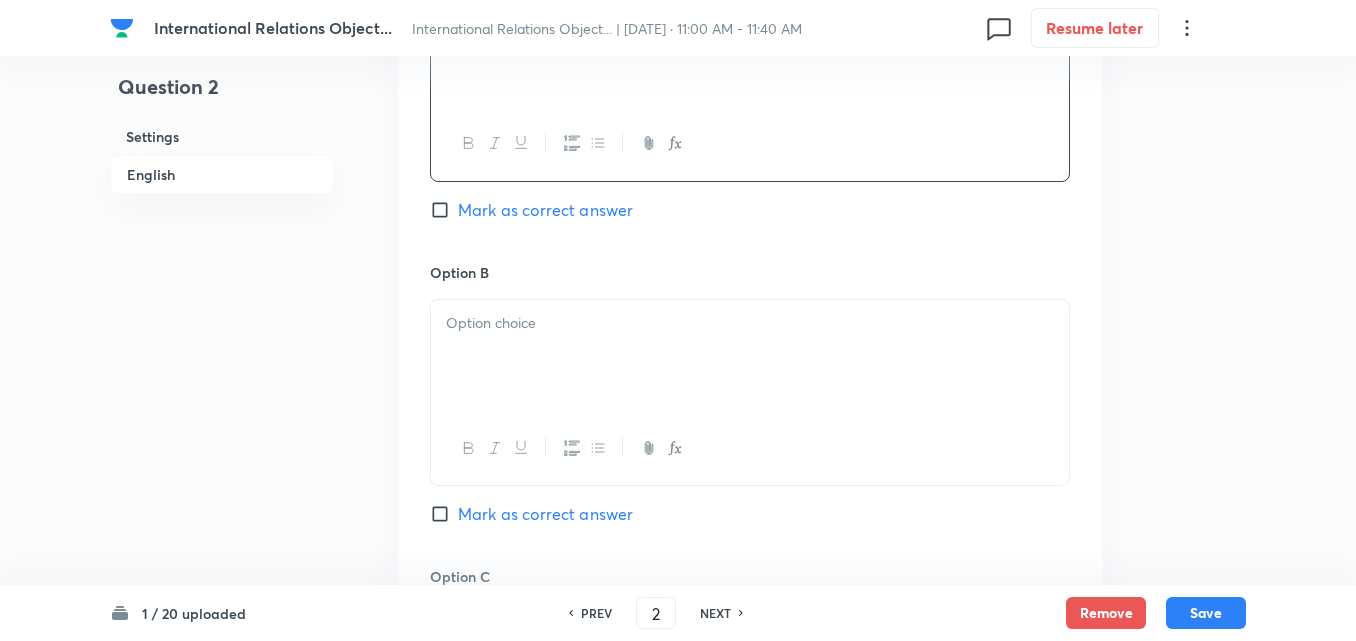 click on "Mark as correct answer" at bounding box center (545, 210) 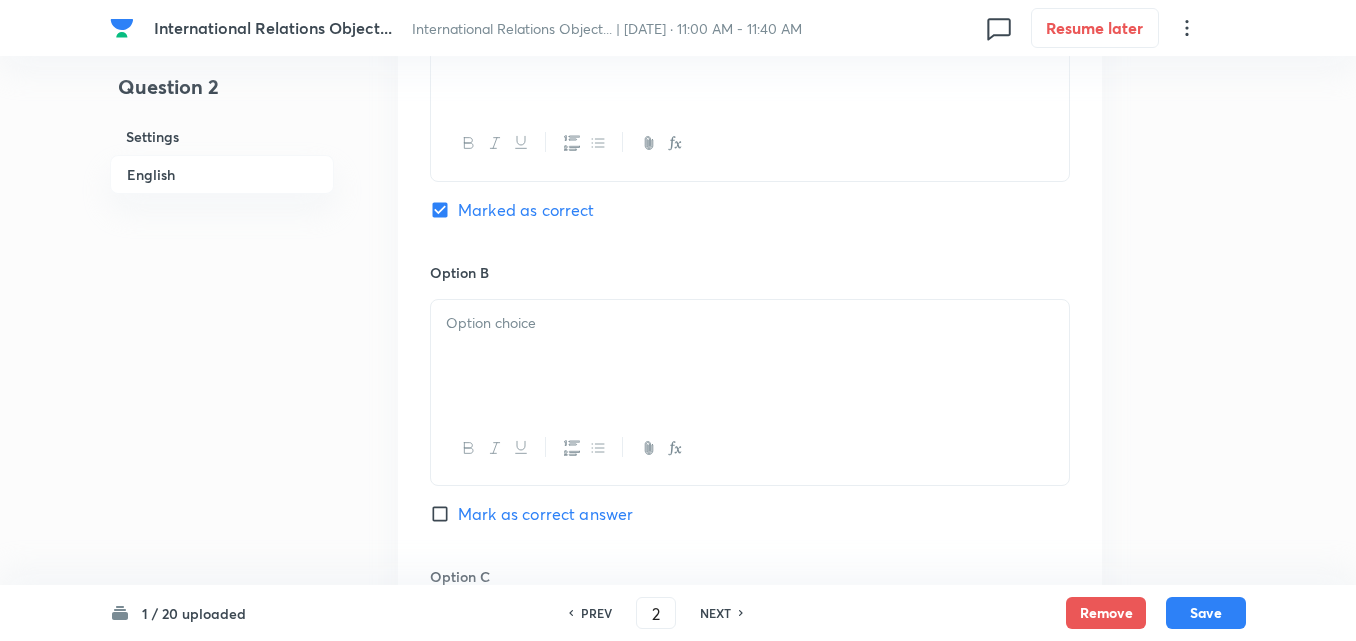 click at bounding box center [750, 356] 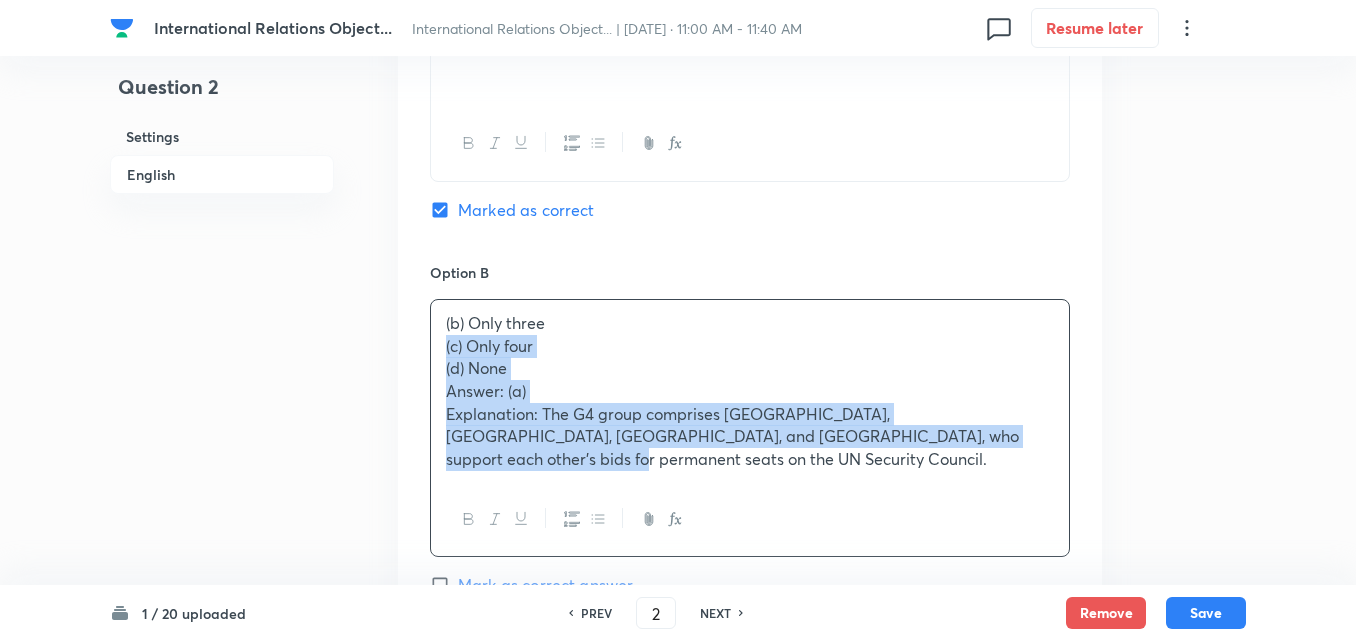 drag, startPoint x: 442, startPoint y: 349, endPoint x: 418, endPoint y: 344, distance: 24.5153 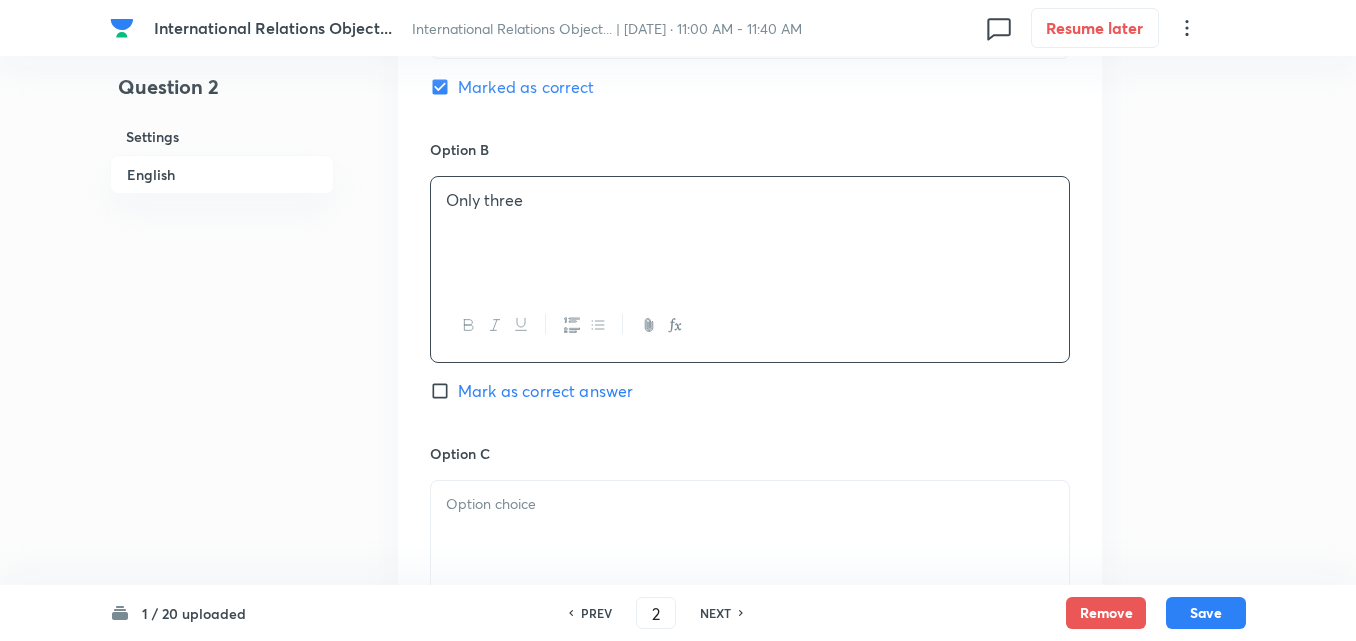 scroll, scrollTop: 1442, scrollLeft: 0, axis: vertical 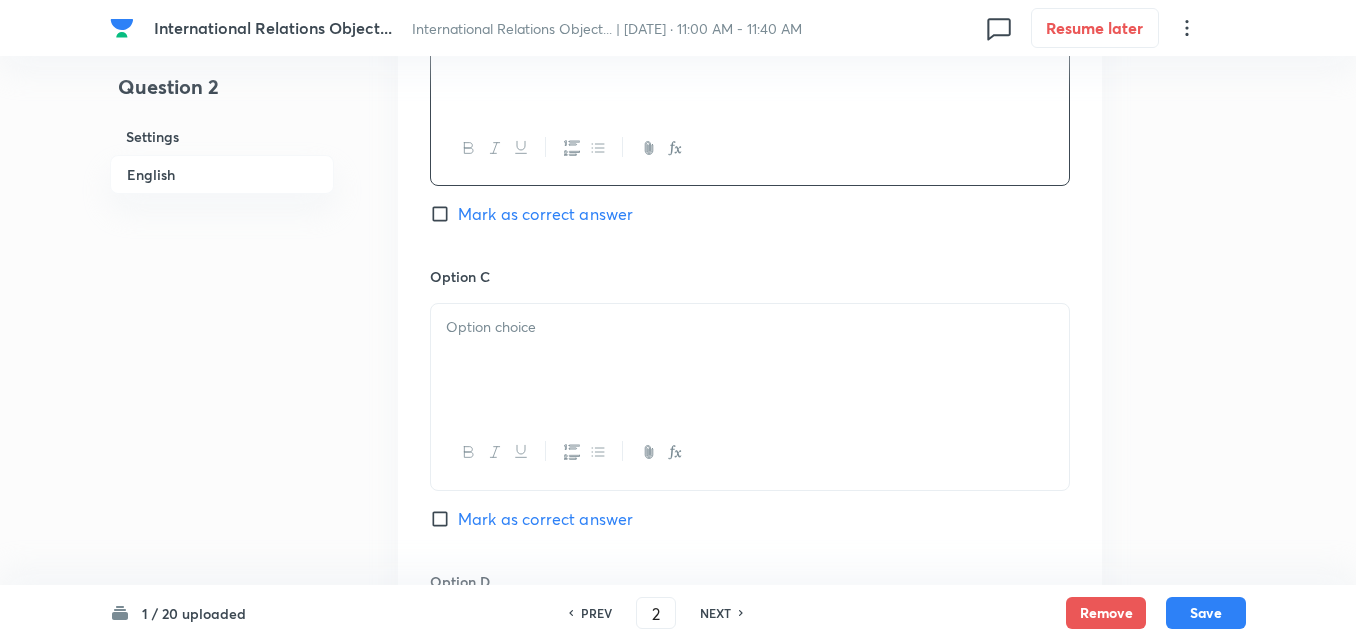 drag, startPoint x: 531, startPoint y: 339, endPoint x: 521, endPoint y: 331, distance: 12.806249 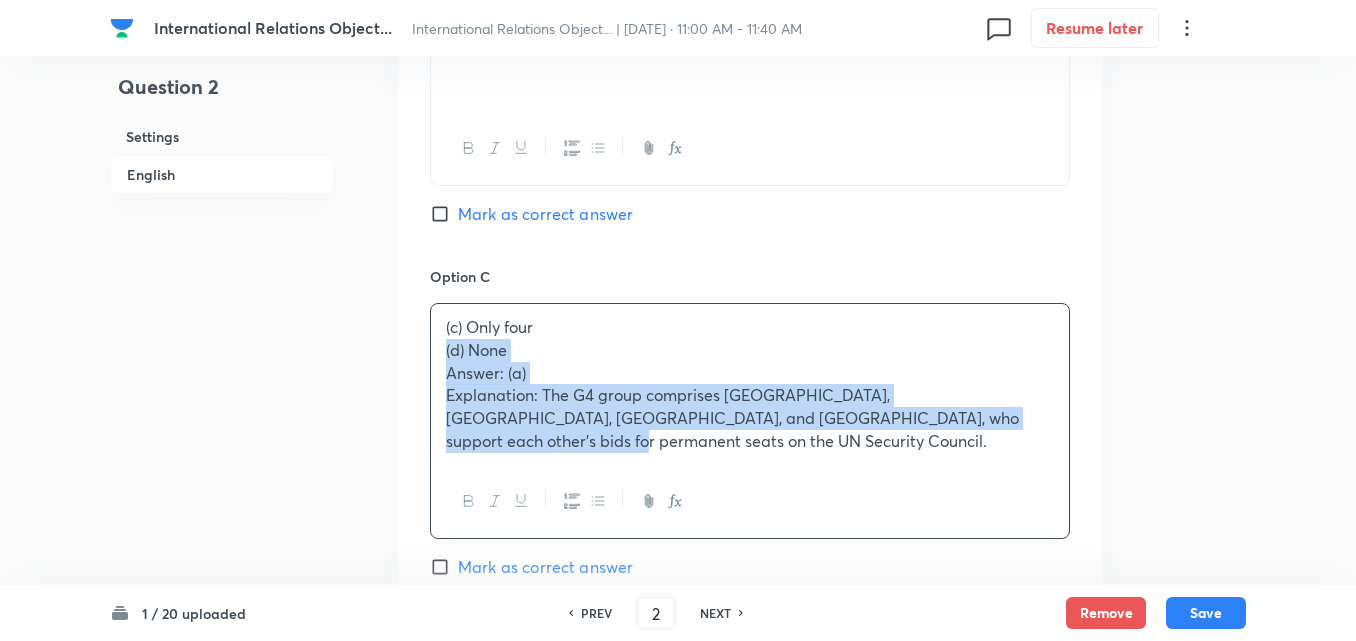drag, startPoint x: 423, startPoint y: 344, endPoint x: 412, endPoint y: 346, distance: 11.18034 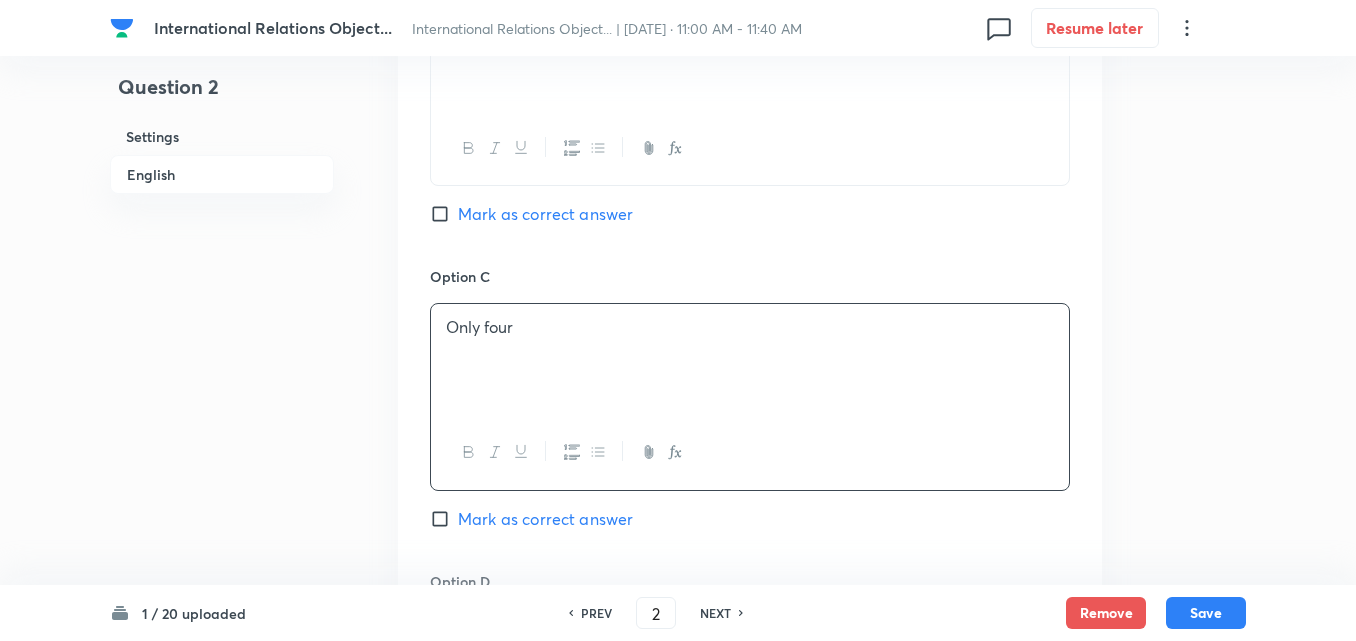 scroll, scrollTop: 1642, scrollLeft: 0, axis: vertical 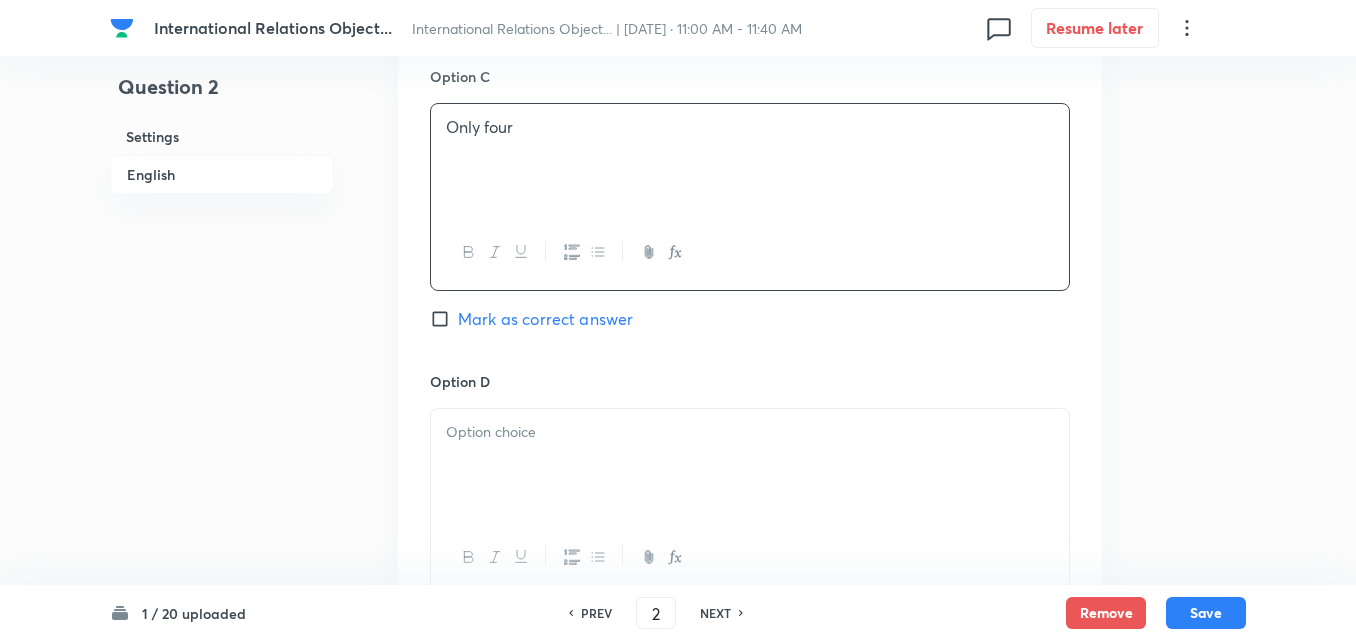 click at bounding box center (750, 465) 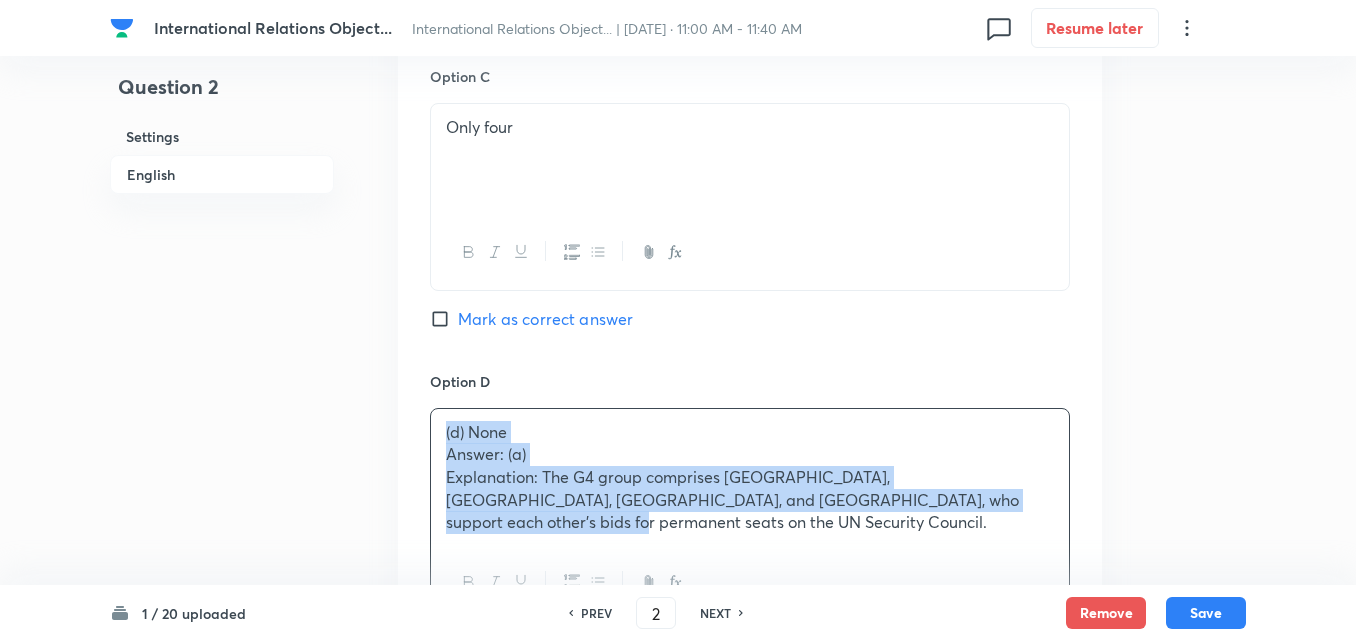 drag, startPoint x: 469, startPoint y: 444, endPoint x: 419, endPoint y: 442, distance: 50.039986 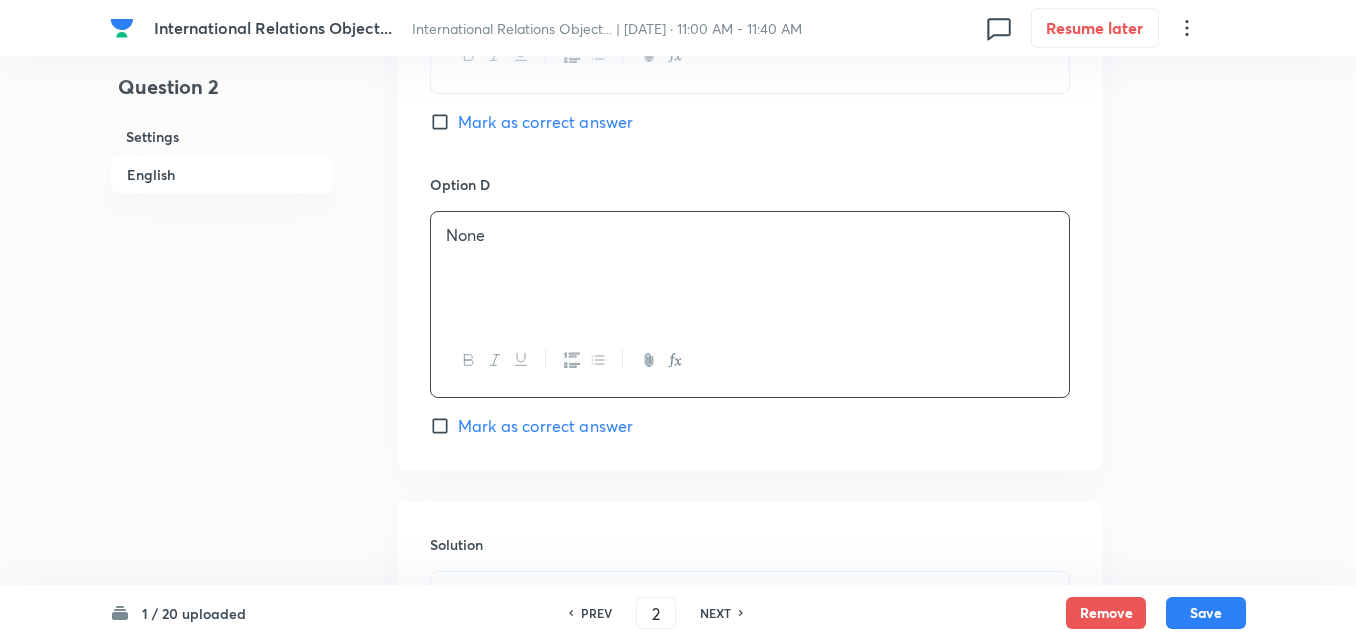scroll, scrollTop: 2042, scrollLeft: 0, axis: vertical 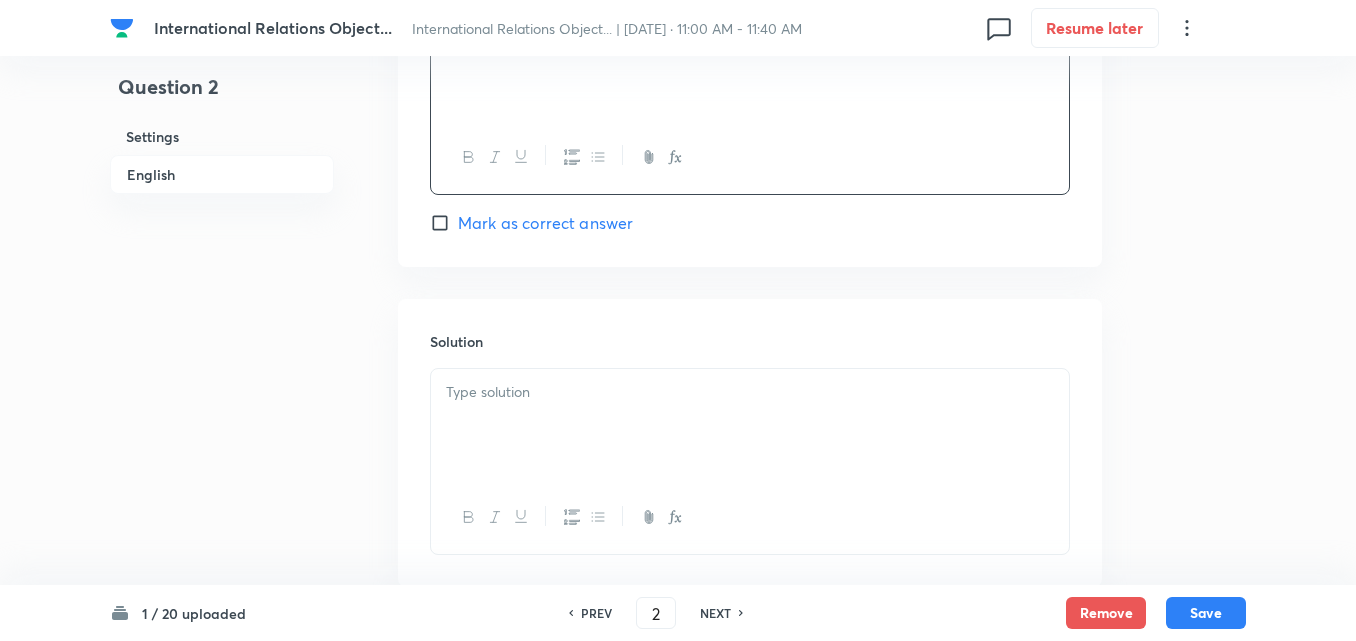 click at bounding box center [750, 392] 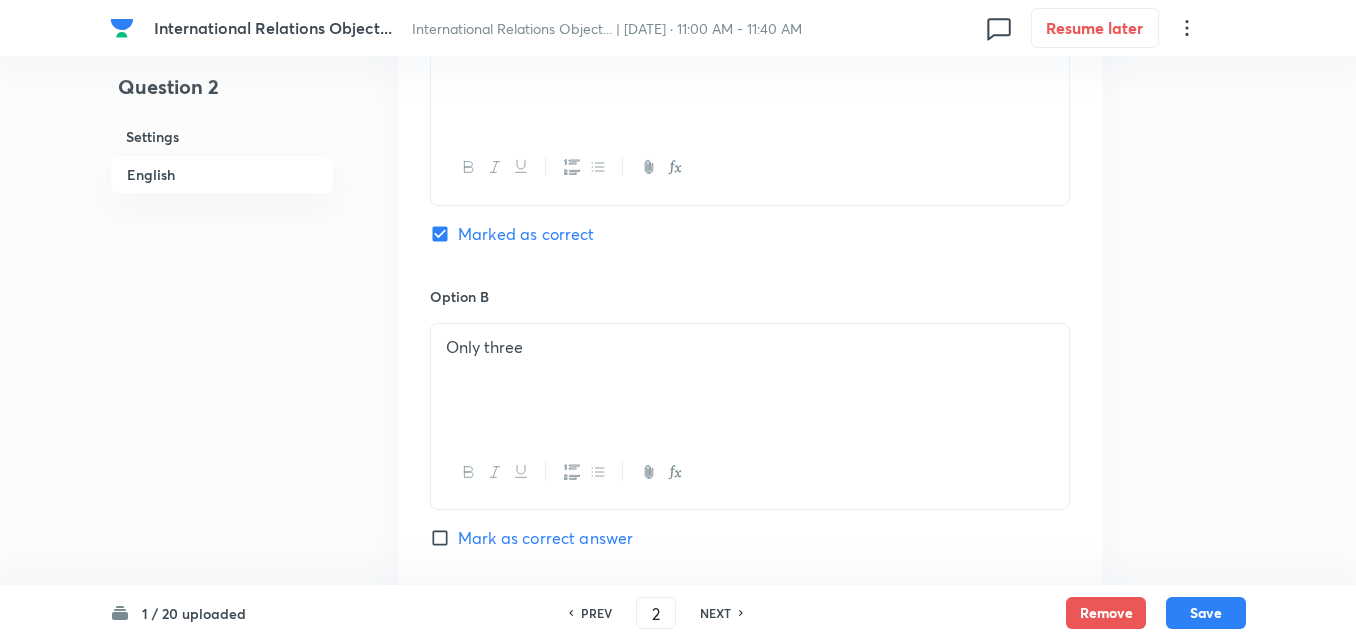 scroll, scrollTop: 942, scrollLeft: 0, axis: vertical 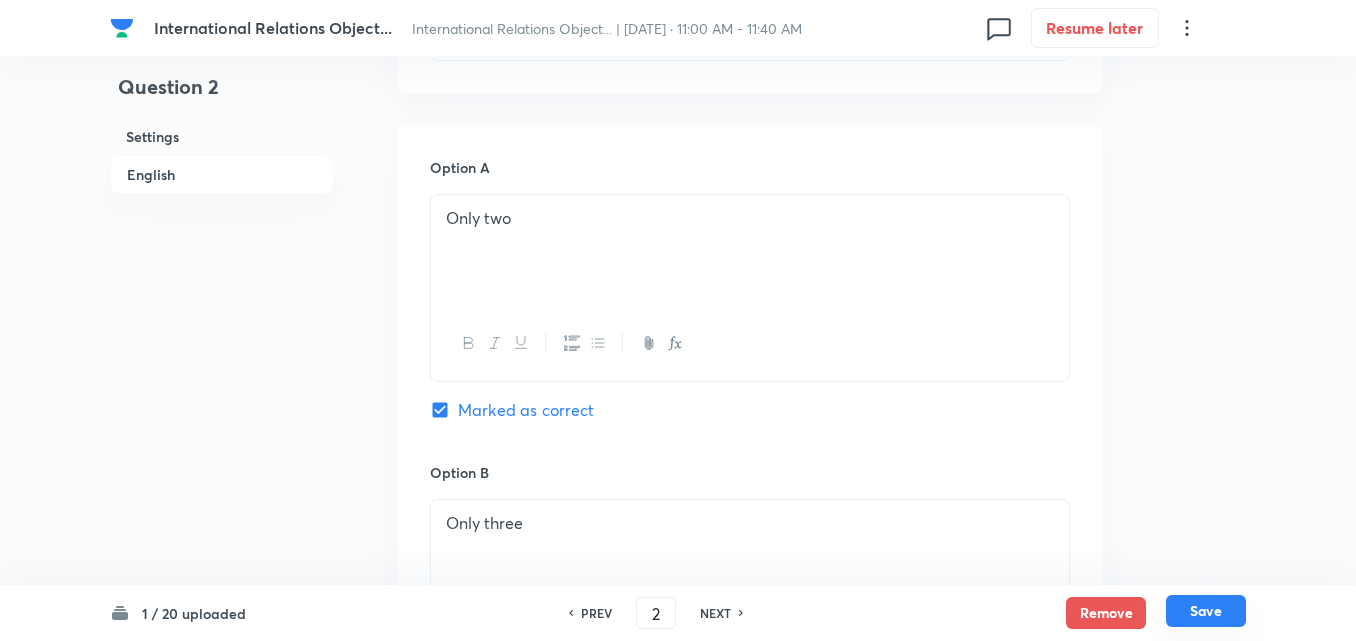 click on "Save" at bounding box center [1206, 611] 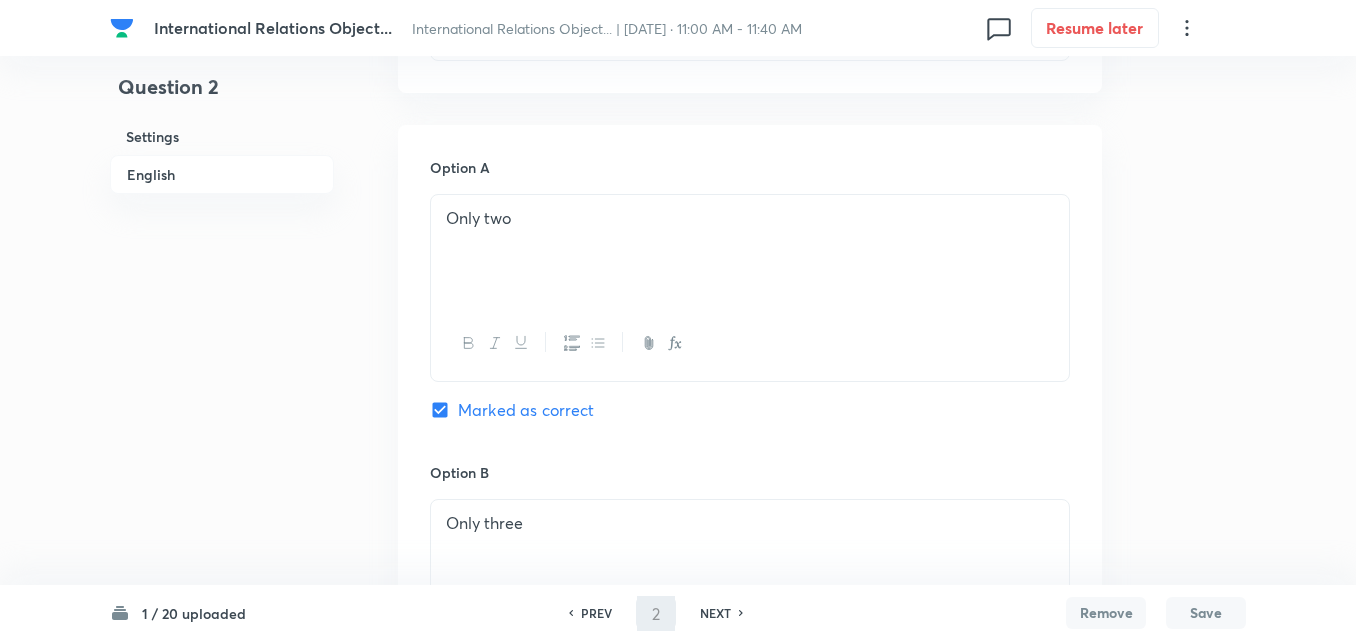 type 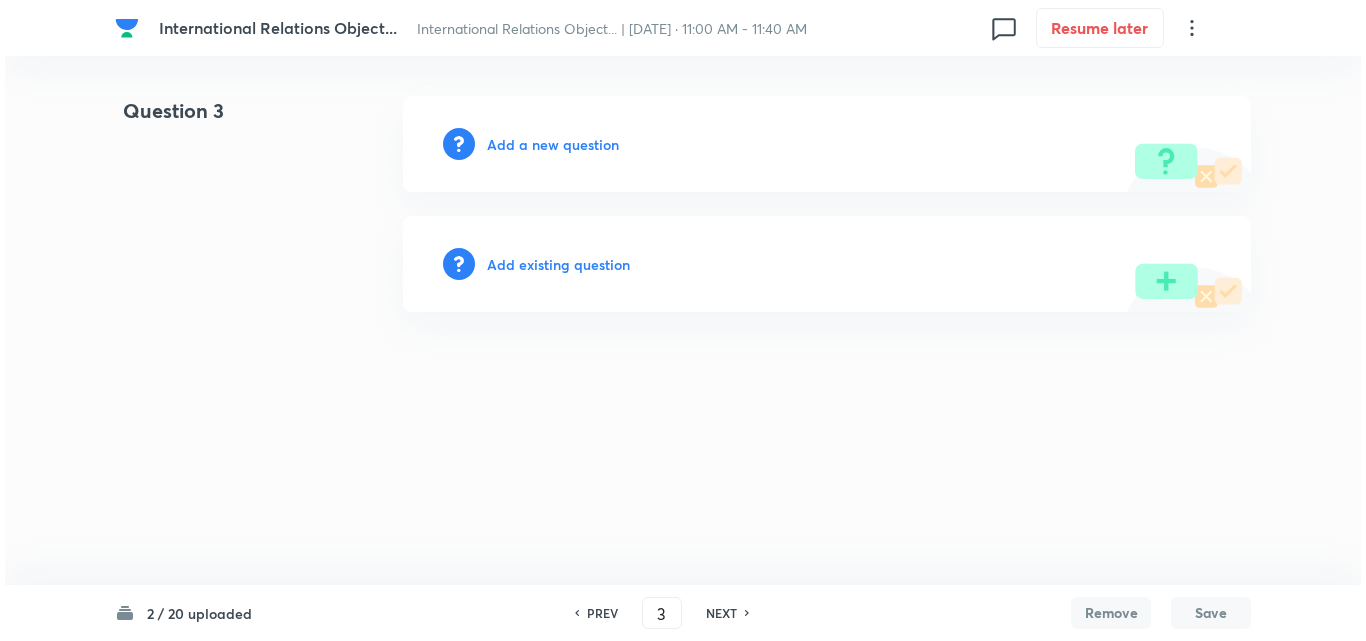 scroll, scrollTop: 0, scrollLeft: 0, axis: both 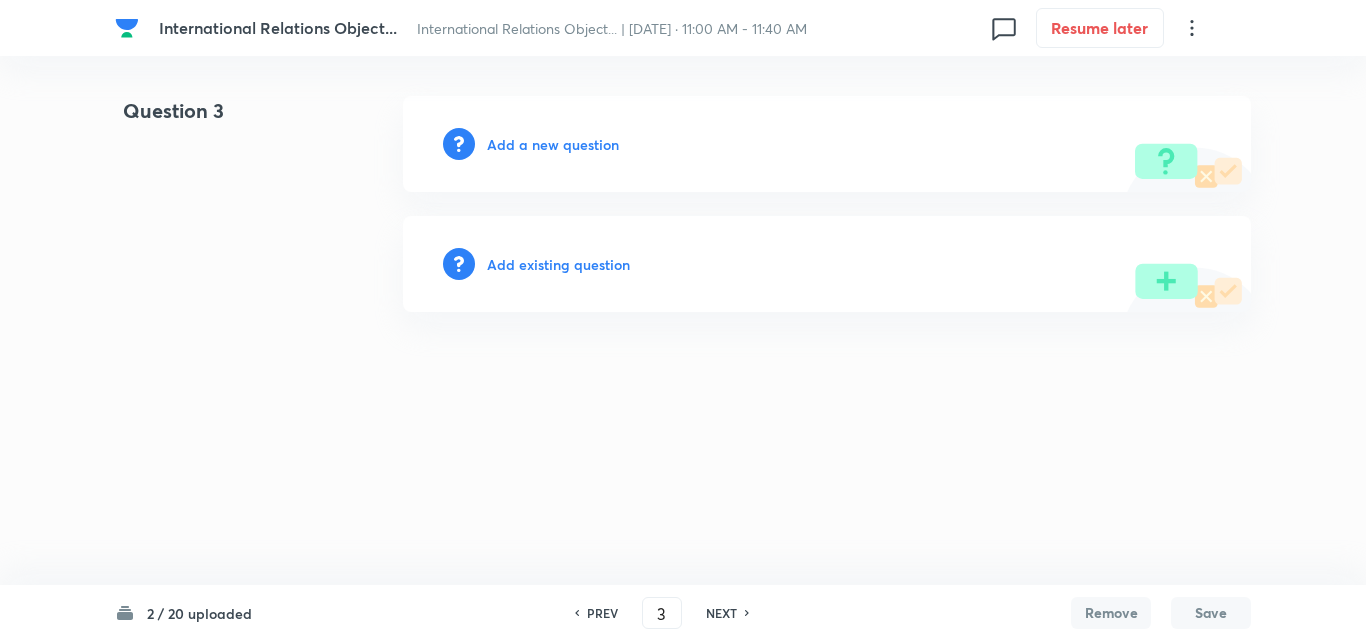 click on "Add a new question" at bounding box center (827, 144) 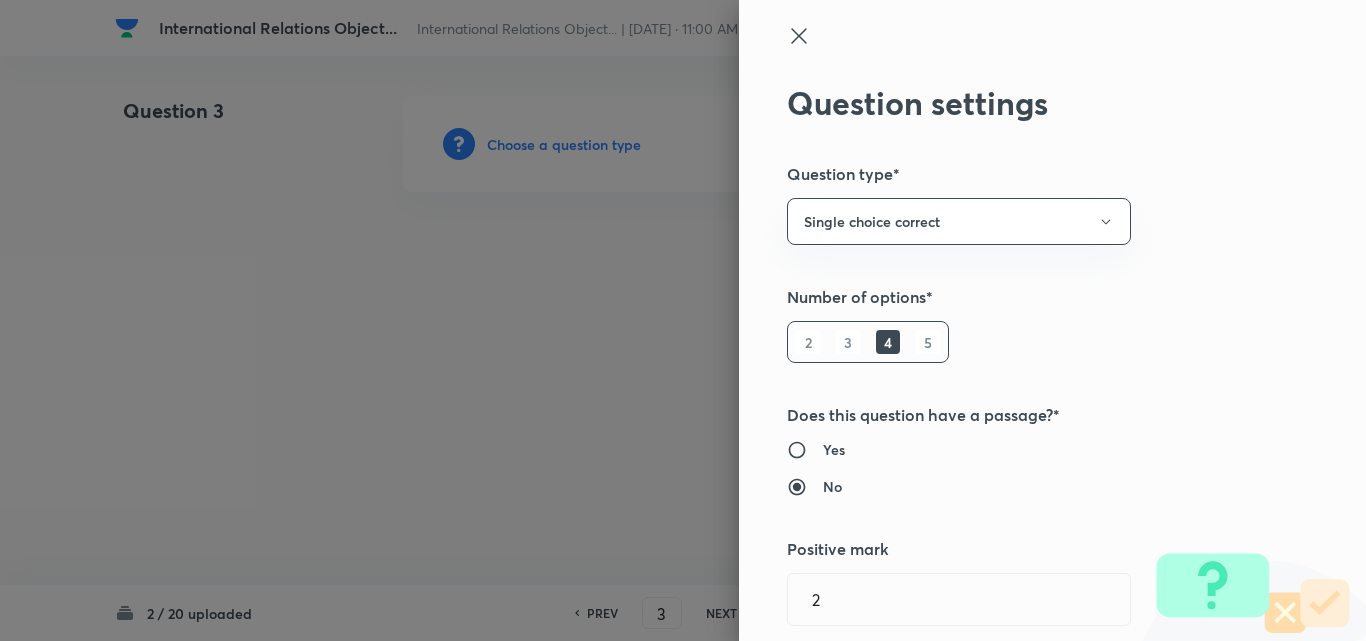 type 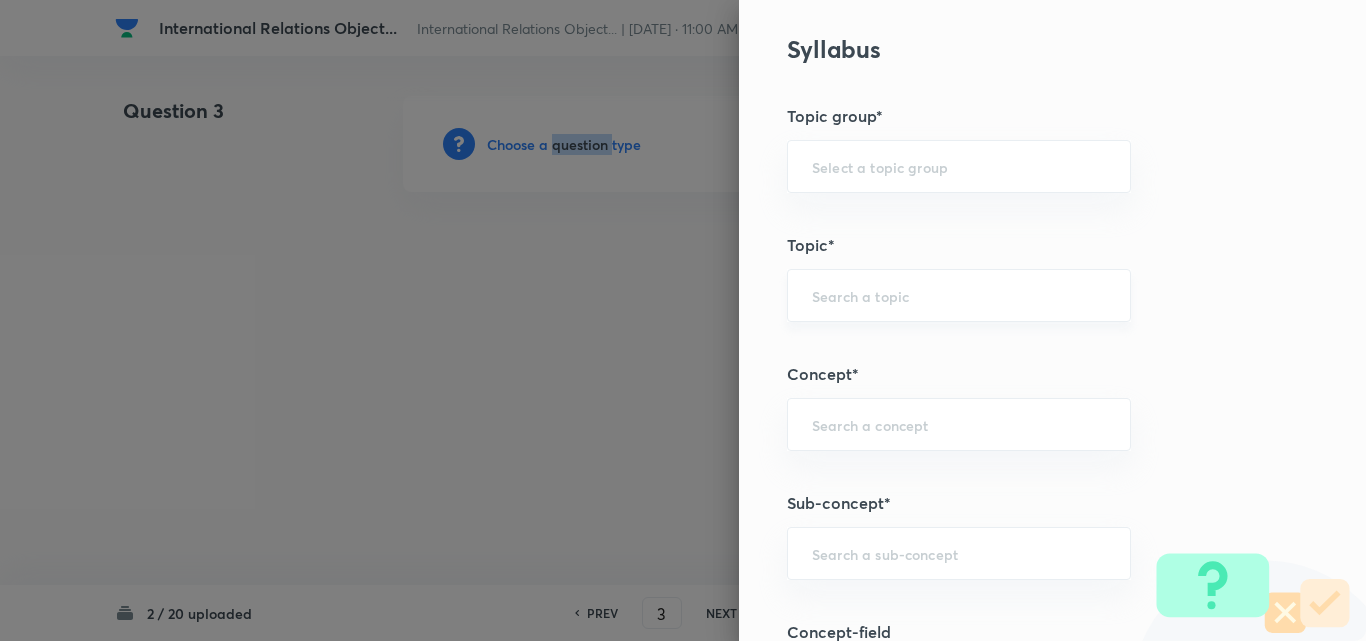 scroll, scrollTop: 1100, scrollLeft: 0, axis: vertical 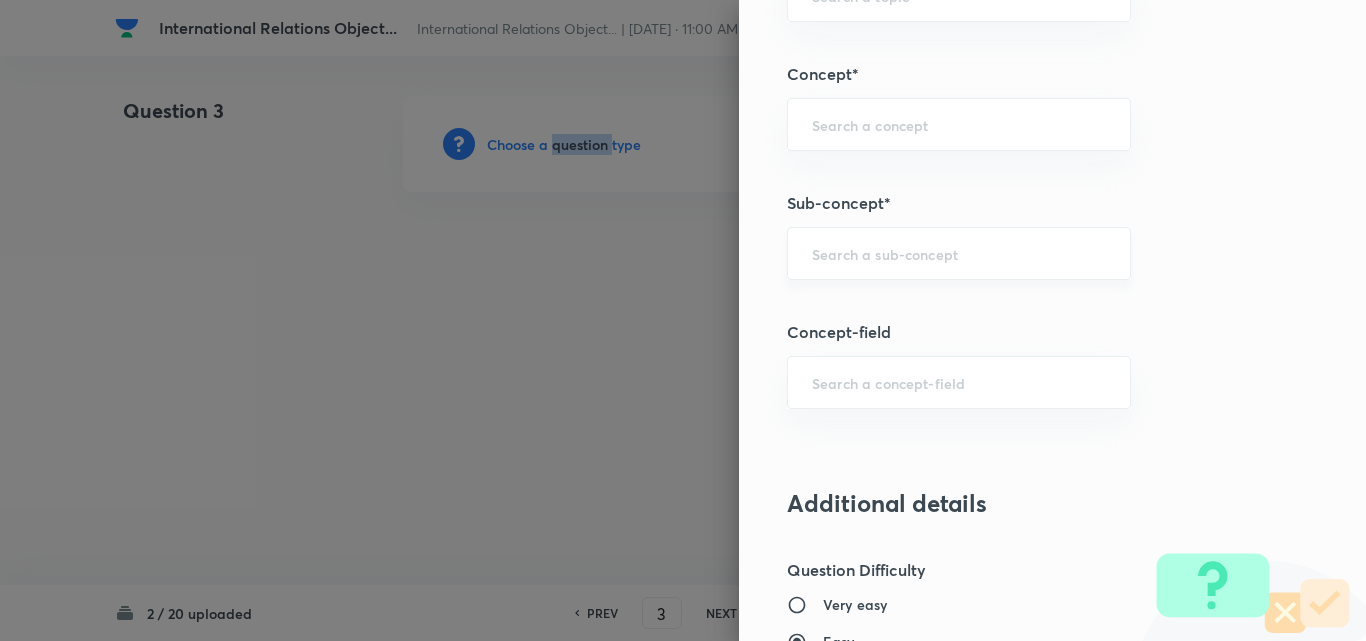 click on "​" at bounding box center [959, 253] 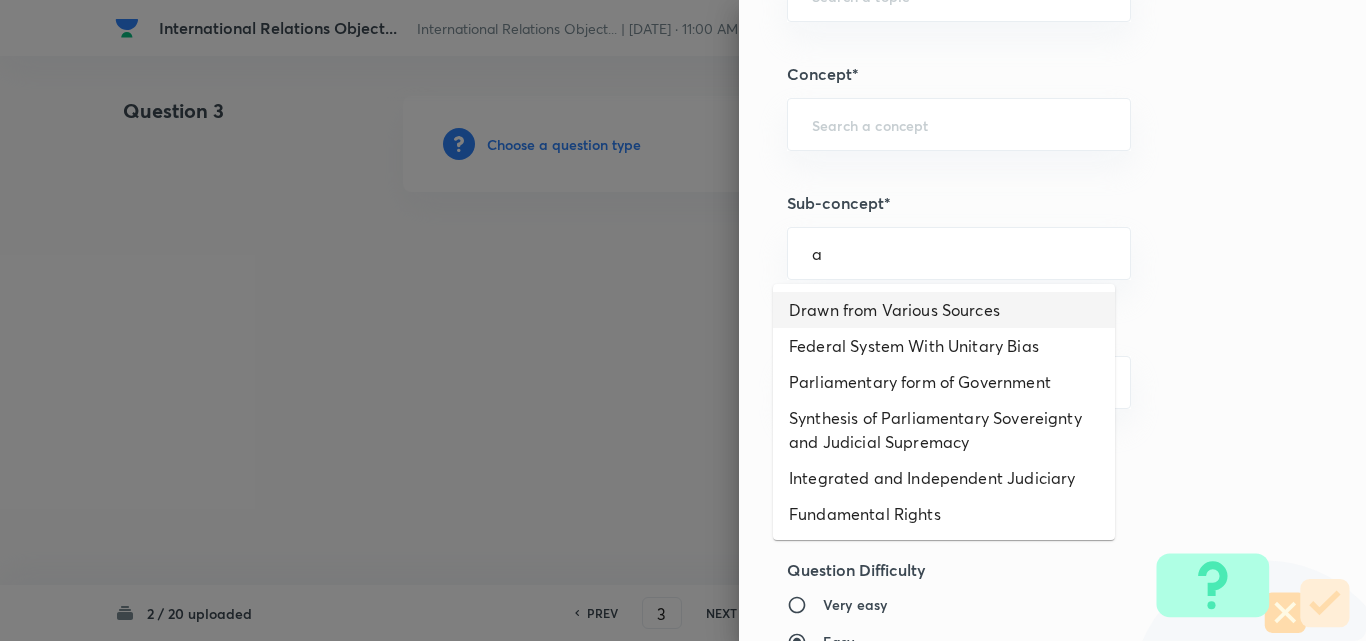 click on "Drawn from Various Sources" at bounding box center (944, 310) 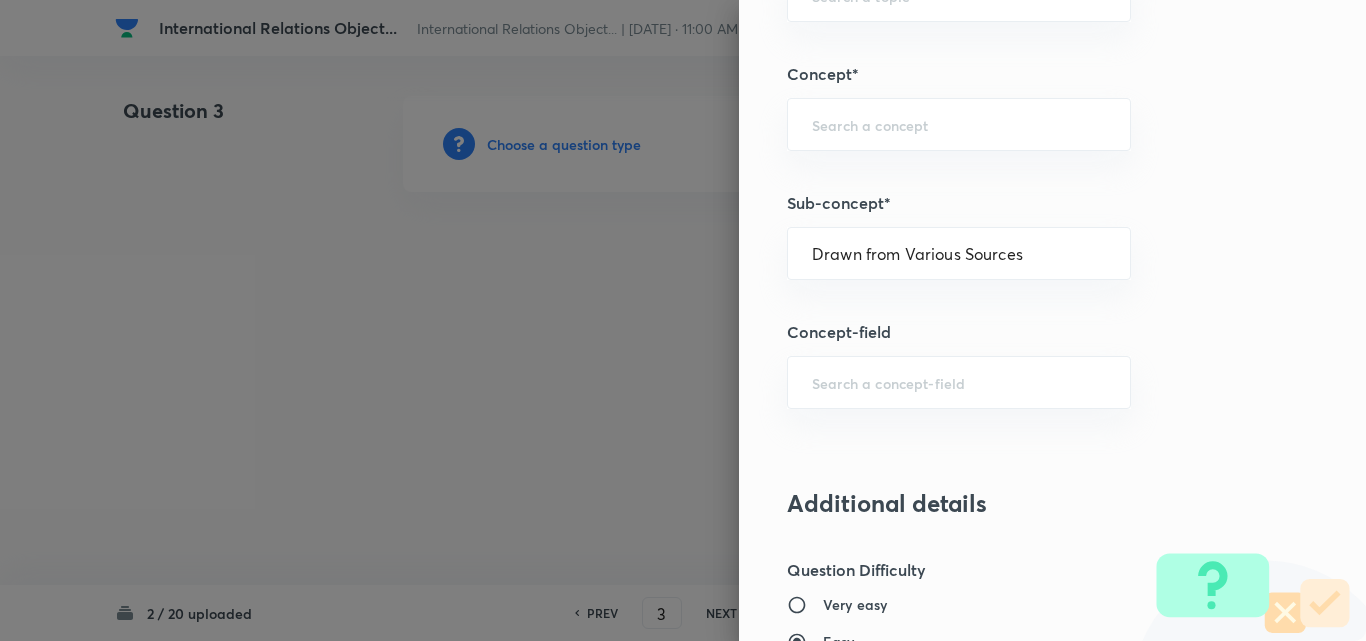 type on "Polity, Governance & IR" 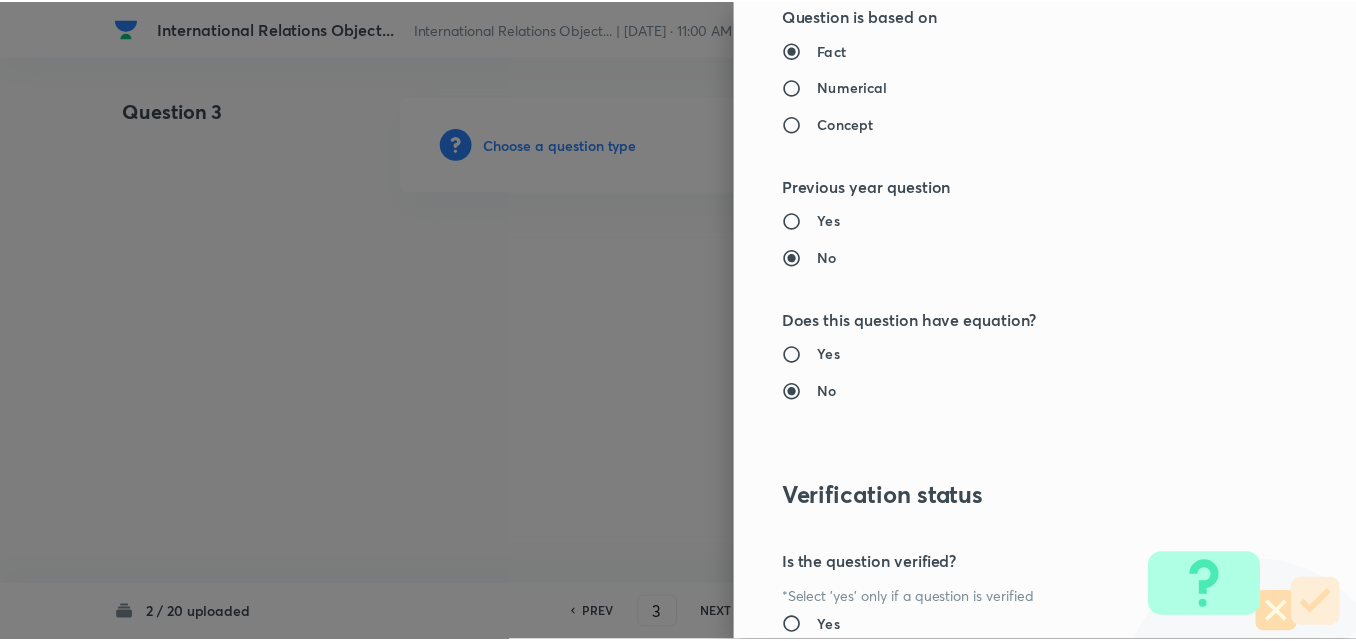 scroll, scrollTop: 2085, scrollLeft: 0, axis: vertical 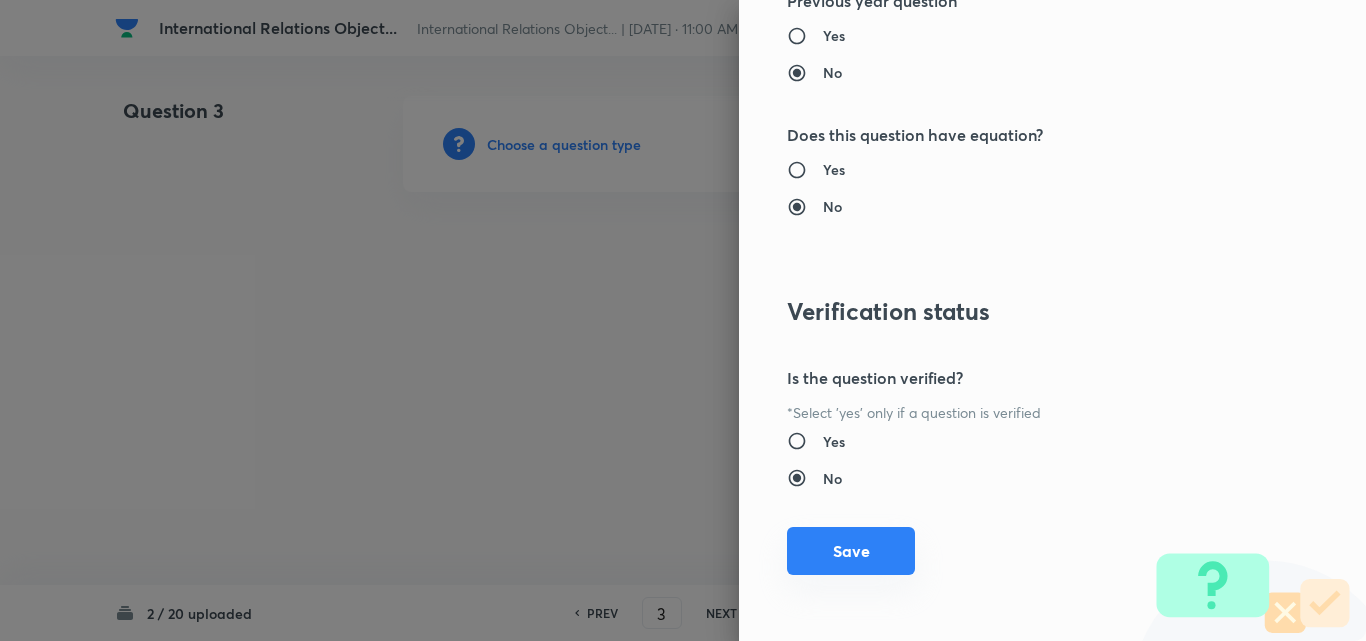 click on "Save" at bounding box center (851, 551) 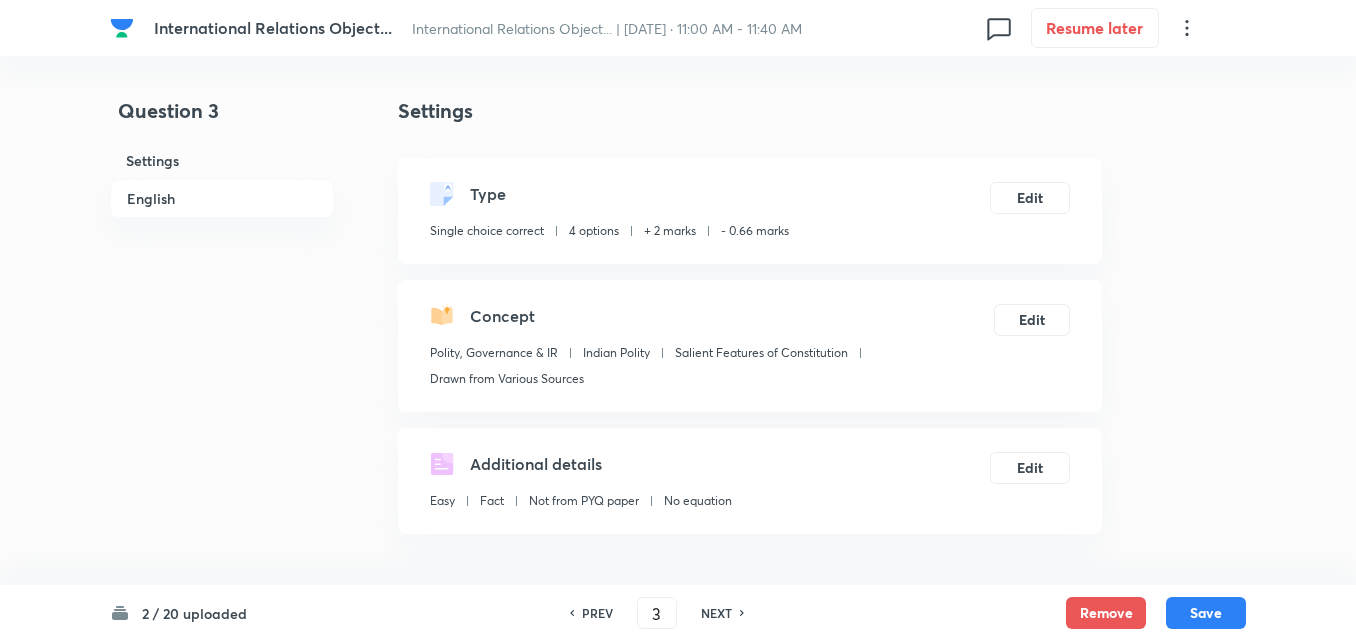 click on "English" at bounding box center (222, 198) 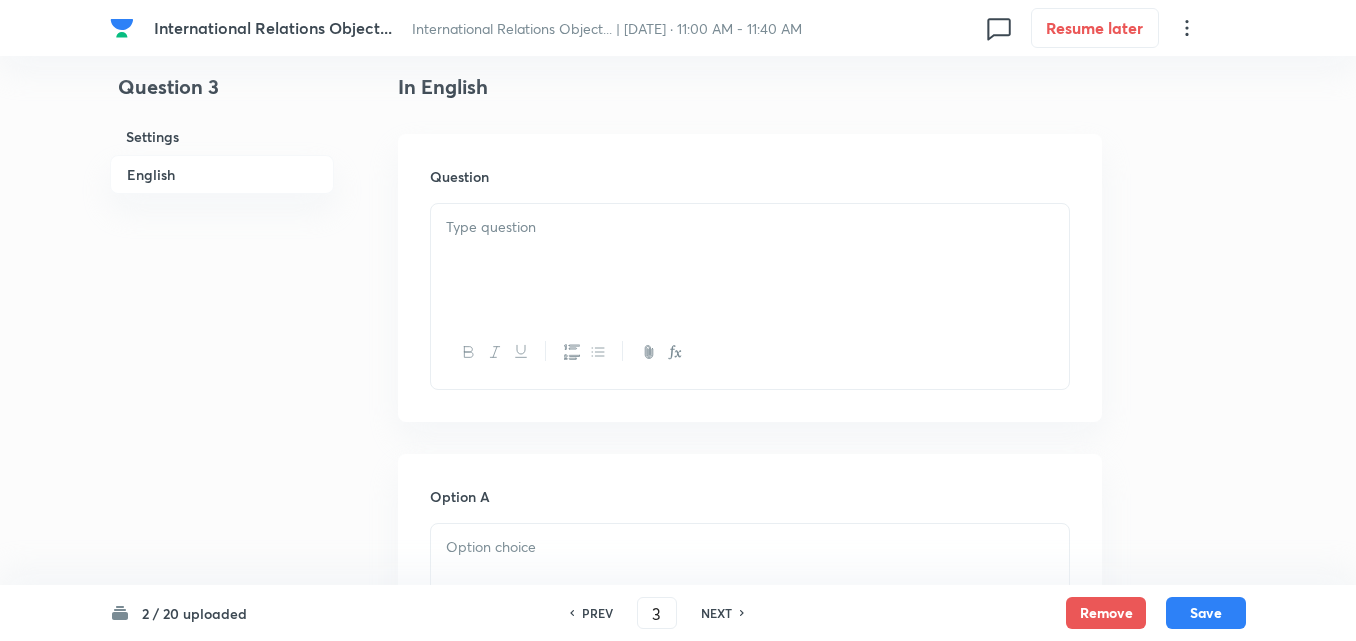 click at bounding box center (750, 260) 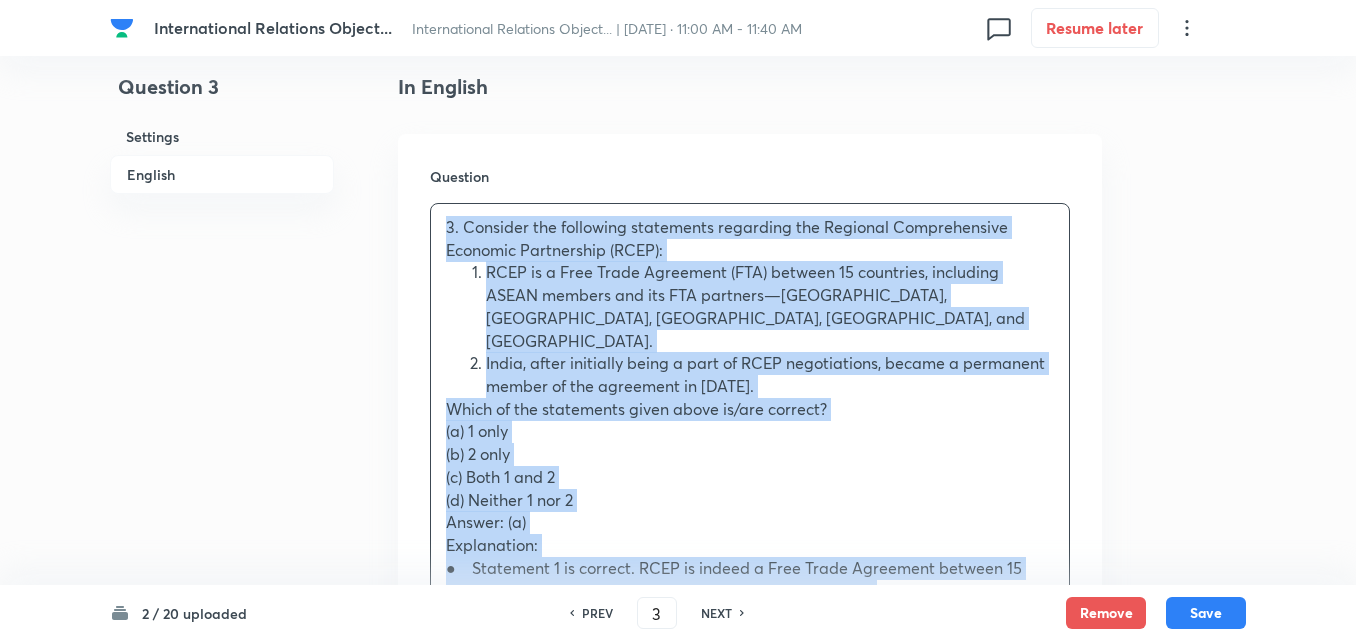 click on "Question 3. Consider the following statements regarding the Regional Comprehensive Economic Partnership (RCEP): RCEP is a Free Trade Agreement (FTA) between 15 countries, including ASEAN members and its FTA partners—Australia, China, Japan, New Zealand, and South Korea. India, after initially being a part of RCEP negotiations, became a permanent member of the agreement in 2019. Which of the statements given above is/are correct? (a) 1 only  (b) 2 only  (c) Both 1 and 2  (d) Neither 1 nor 2 Answer: (a)  Explanation: ●    Statement 1 is correct. RCEP is indeed a Free Trade Agreement between 15 countries, including ASEAN members and its FTA partners. ●    Statement 2 is incorrect. India opted out of RCEP in November 2019, and is not a permanent member of the agreement." at bounding box center (750, 461) 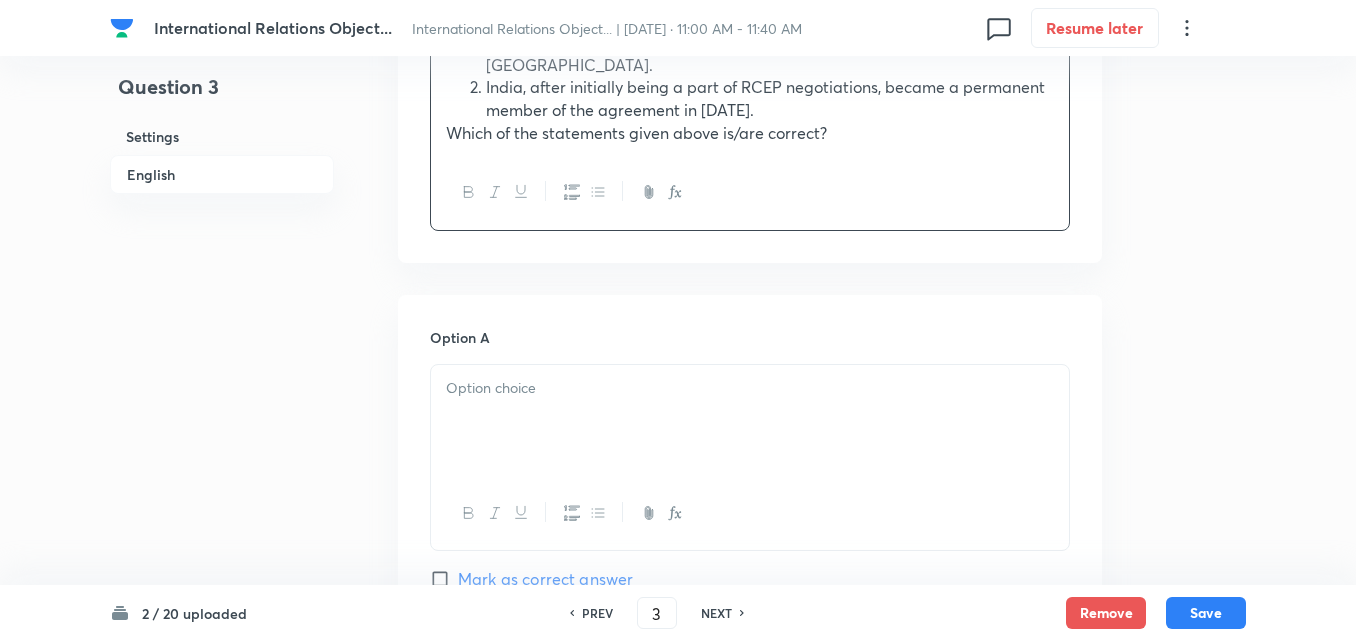 scroll, scrollTop: 842, scrollLeft: 0, axis: vertical 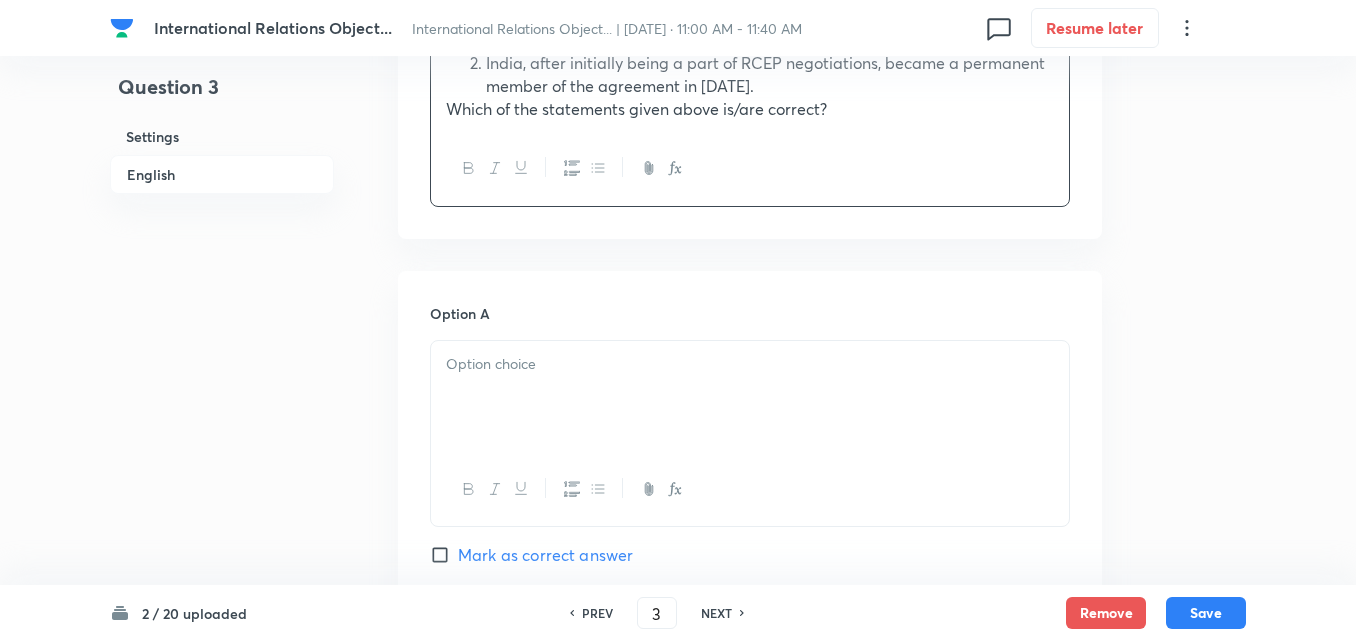 click at bounding box center [750, 397] 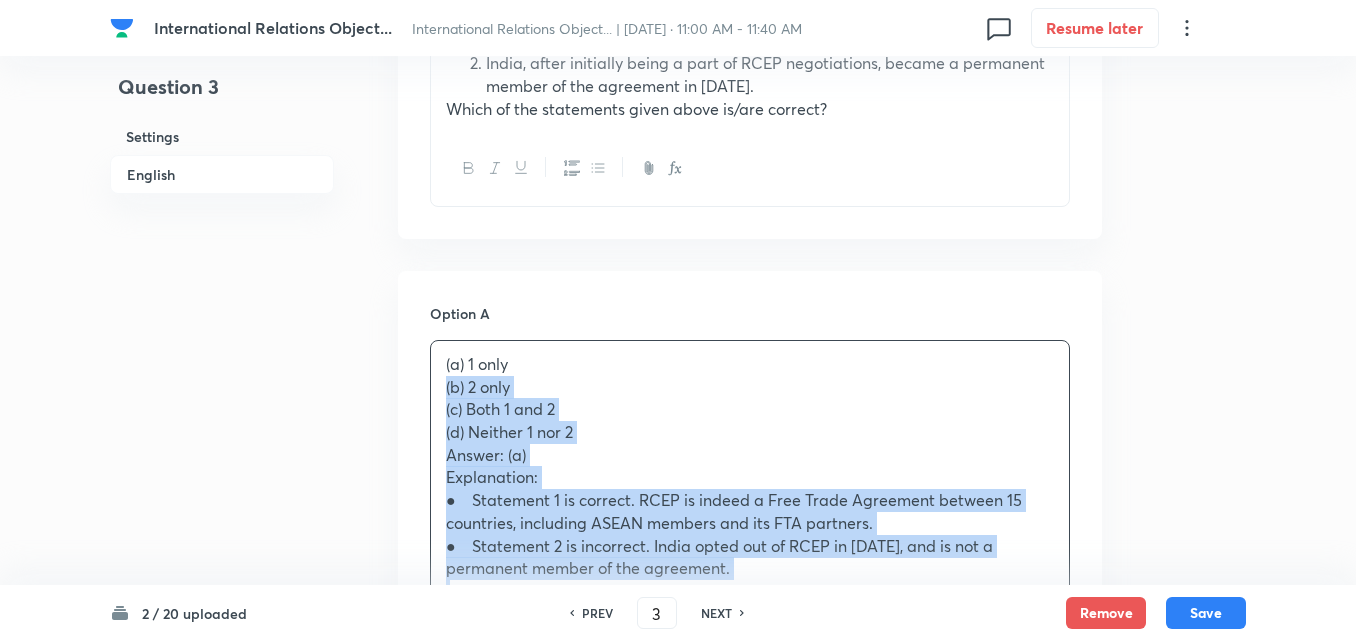 click on "Option A (a) 1 only (b) 2 only (c) Both 1 and 2 (d) Neither 1 nor 2 Answer: (a) Explanation: ●    Statement 1 is correct. RCEP is indeed a Free Trade Agreement between 15 countries, including ASEAN members and its FTA partners. ●    Statement 2 is incorrect. India opted out of RCEP in November 2019, and is not a permanent member of the agreement.   Mark as correct answer Option B Mark as correct answer Option C Mark as correct answer Option D Mark as correct answer" at bounding box center (750, 972) 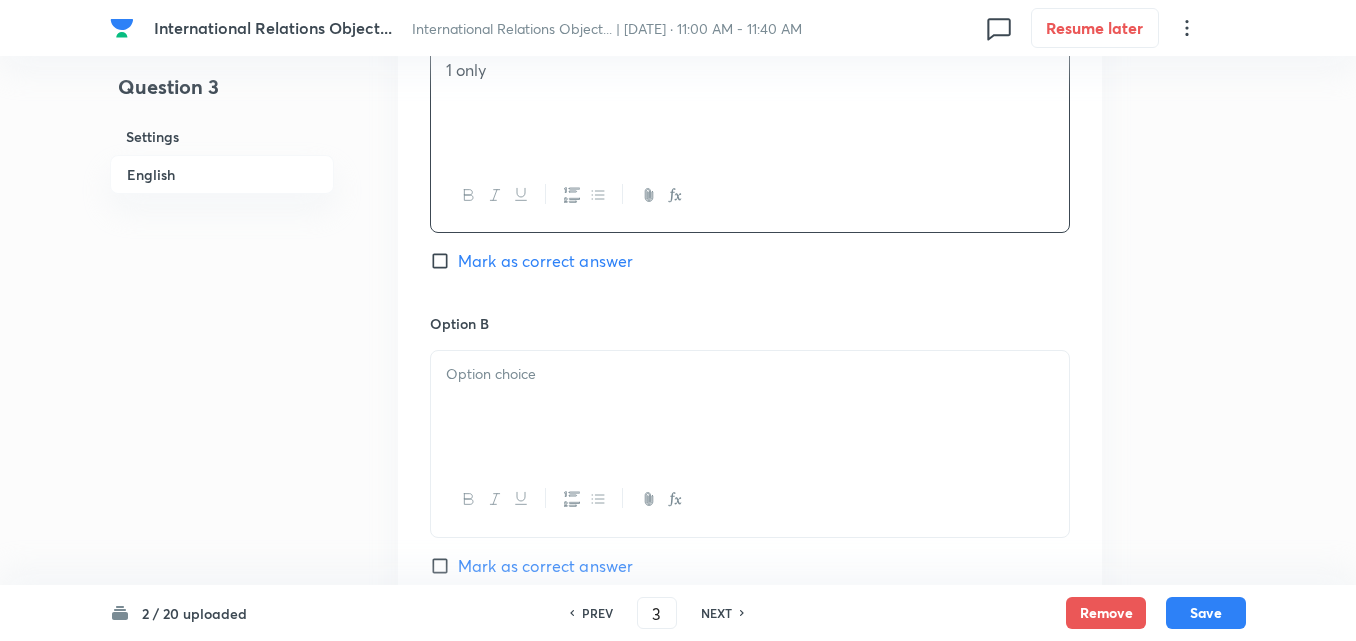 scroll, scrollTop: 1142, scrollLeft: 0, axis: vertical 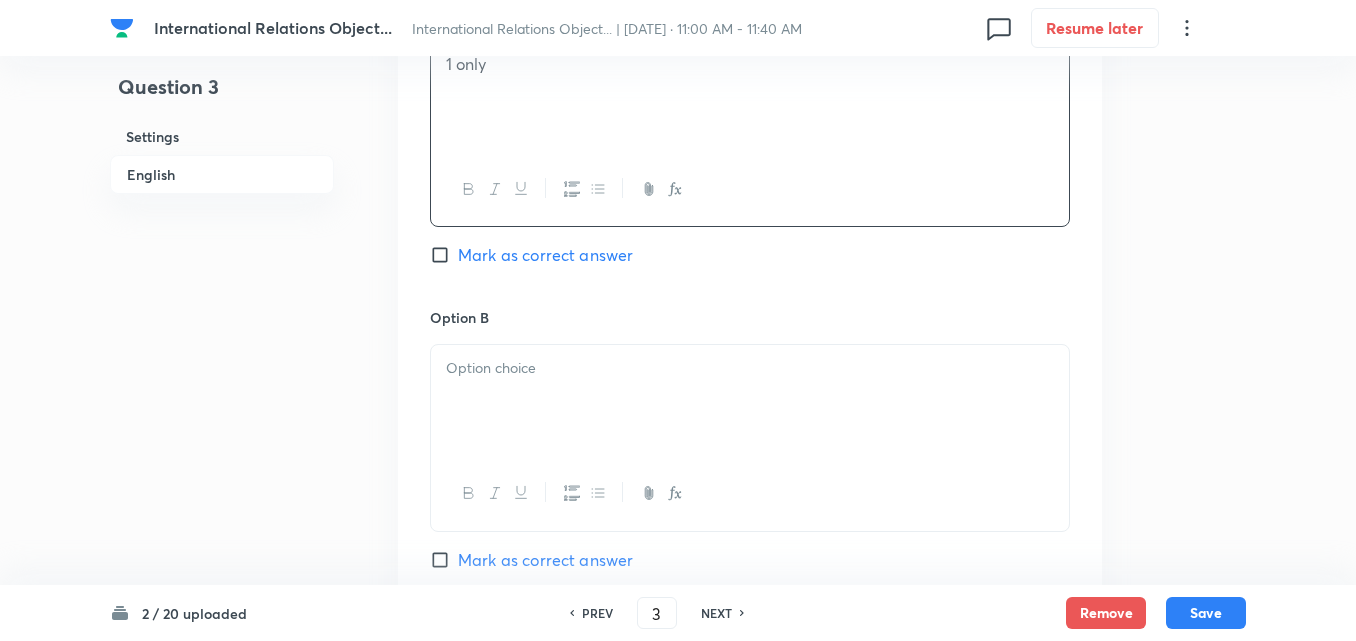 click at bounding box center [750, 401] 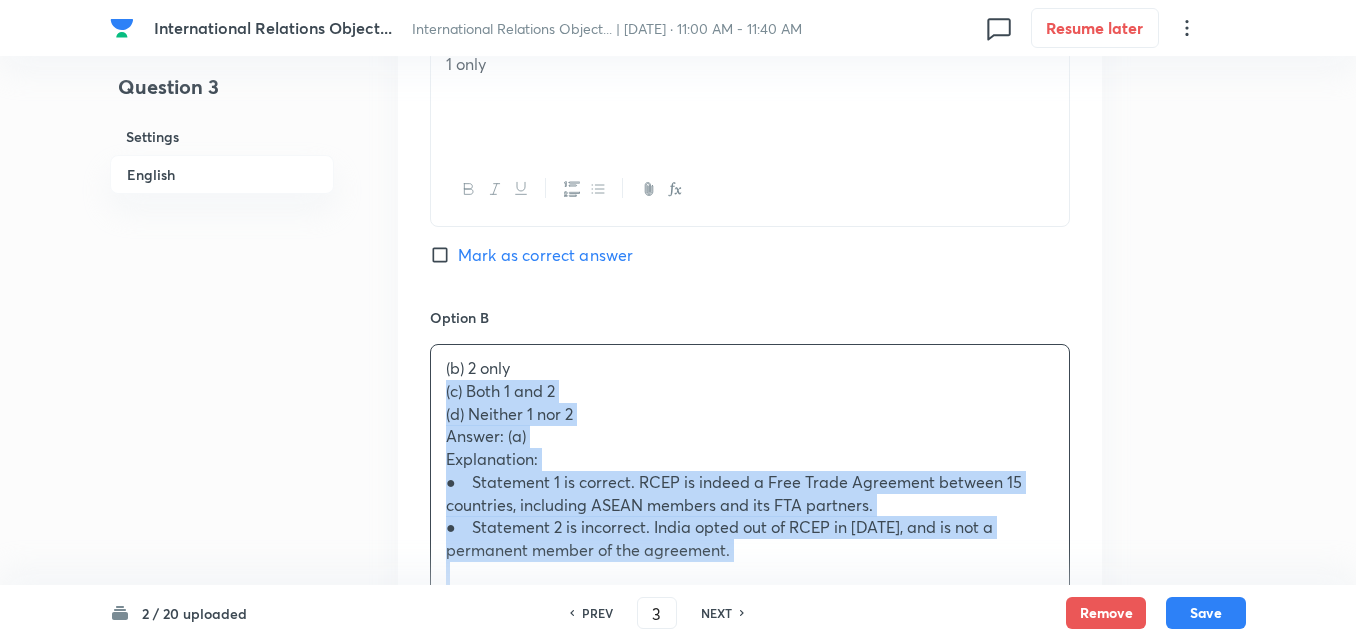click on "Option A 1 only Mark as correct answer Option B (b) 2 only (c) Both 1 and 2 (d) Neither 1 nor 2 Answer: (a) Explanation: ●    Statement 1 is correct. RCEP is indeed a Free Trade Agreement between 15 countries, including ASEAN members and its FTA partners. ●    Statement 2 is incorrect. India opted out of RCEP in November 2019, and is not a permanent member of the agreement.   Mark as correct answer Option C Mark as correct answer Option D Mark as correct answer" at bounding box center (750, 661) 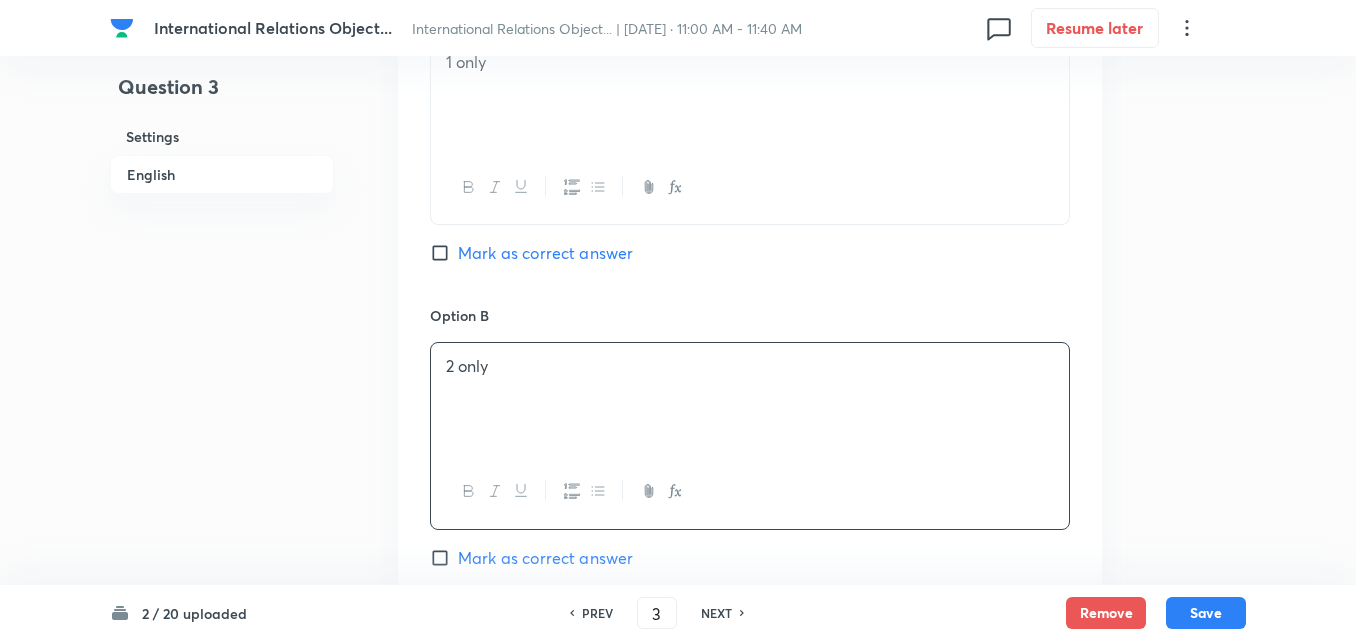 scroll, scrollTop: 1442, scrollLeft: 0, axis: vertical 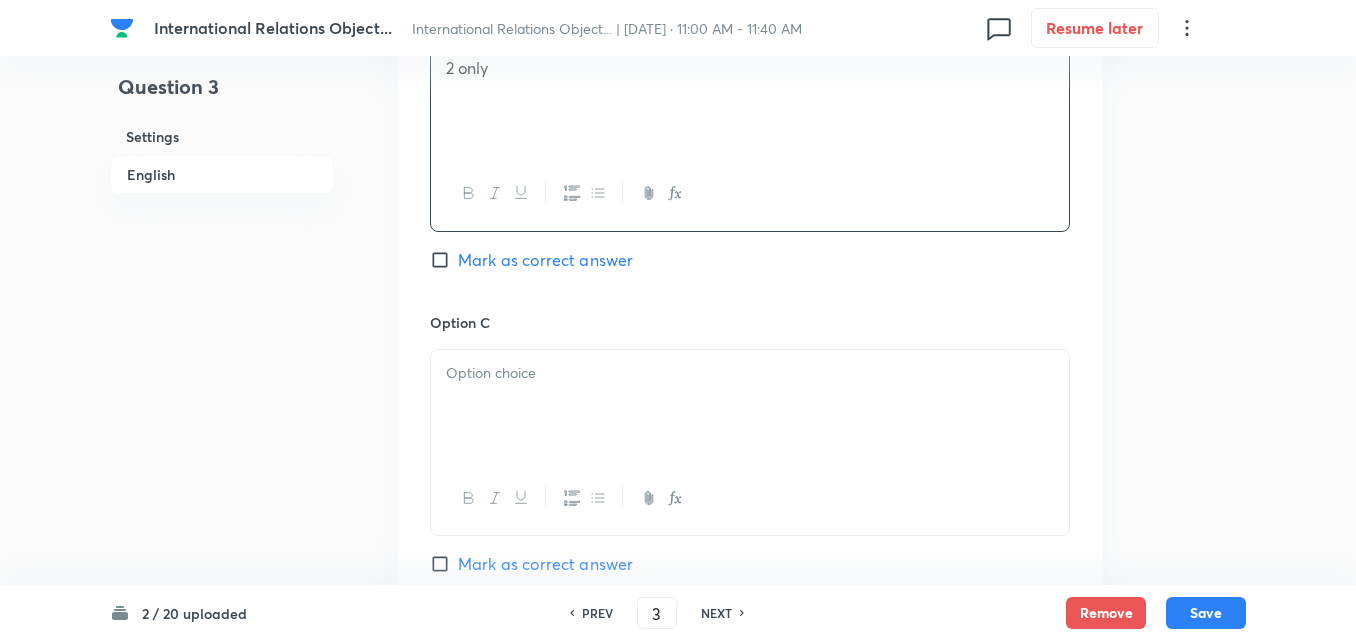 drag, startPoint x: 518, startPoint y: 365, endPoint x: 508, endPoint y: 367, distance: 10.198039 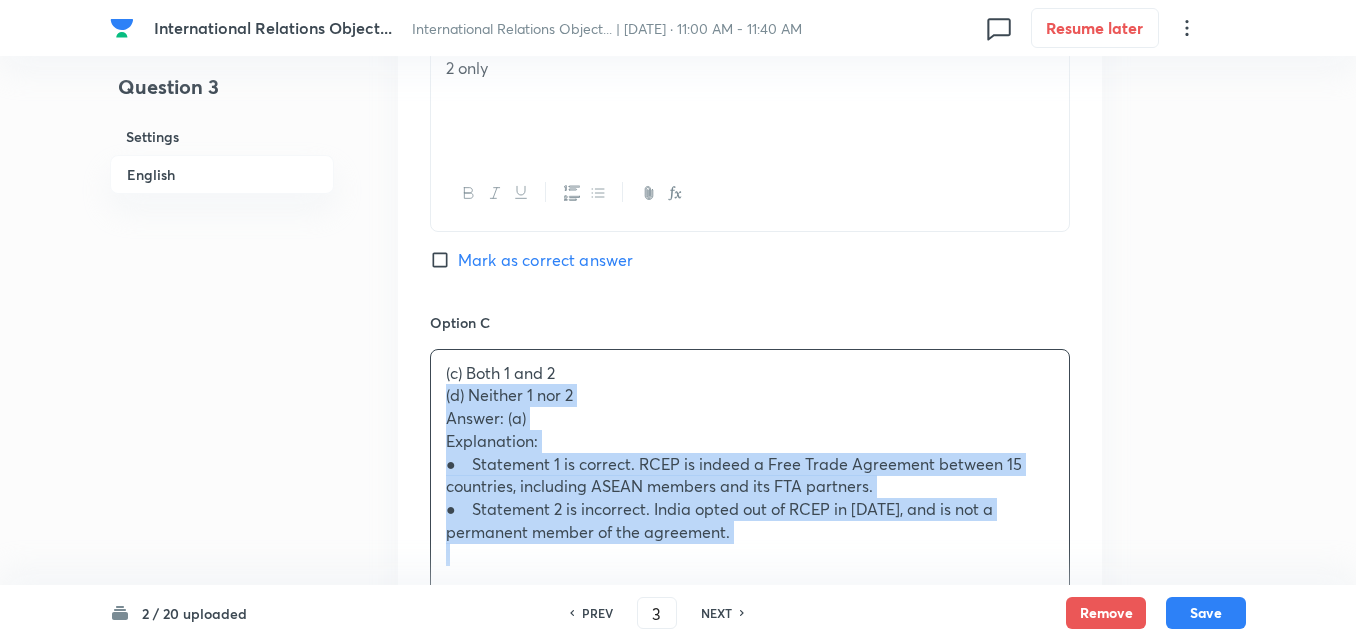 click on "(c) Both 1 and 2 (d) Neither 1 nor 2 Answer: (a) Explanation: ●    Statement 1 is correct. RCEP is indeed a Free Trade Agreement between 15 countries, including ASEAN members and its FTA partners. ●    Statement 2 is incorrect. India opted out of RCEP in November 2019, and is not a permanent member of the agreement." at bounding box center [750, 464] 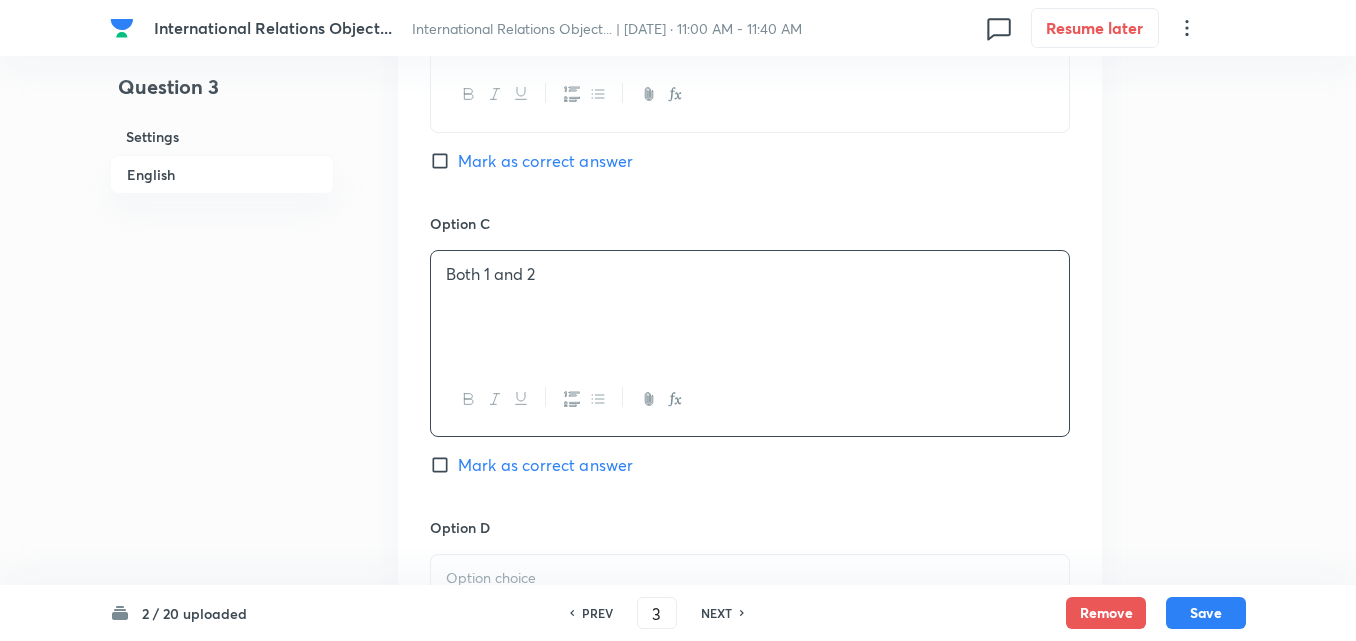 scroll, scrollTop: 1742, scrollLeft: 0, axis: vertical 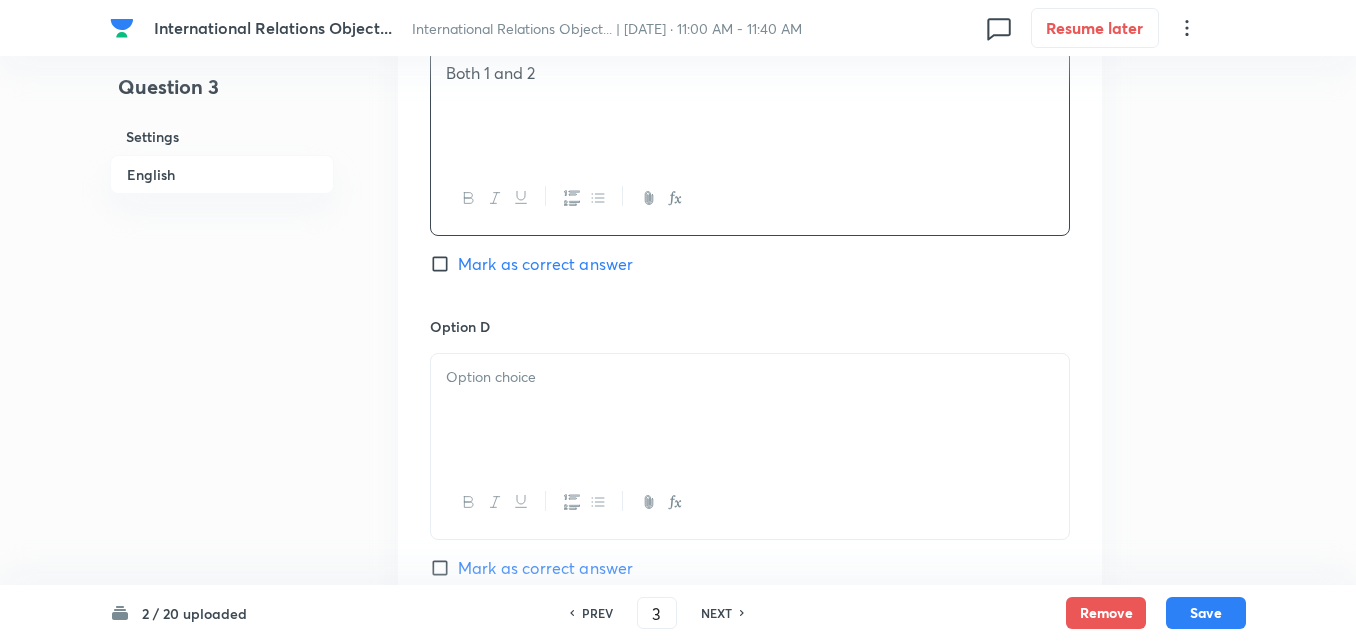 click at bounding box center (750, 410) 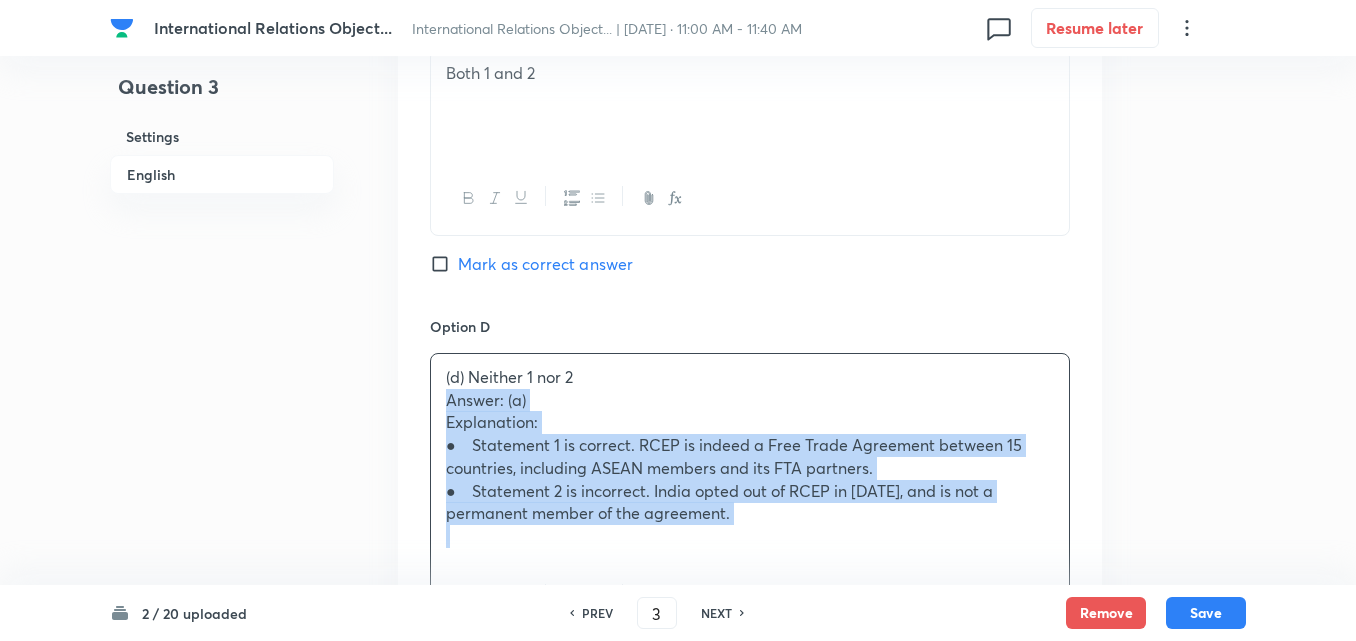 click on "(d) Neither 1 nor 2 Answer: (a) Explanation: ●    Statement 1 is correct. RCEP is indeed a Free Trade Agreement between 15 countries, including ASEAN members and its FTA partners. ●    Statement 2 is incorrect. India opted out of RCEP in November 2019, and is not a permanent member of the agreement." at bounding box center [750, 457] 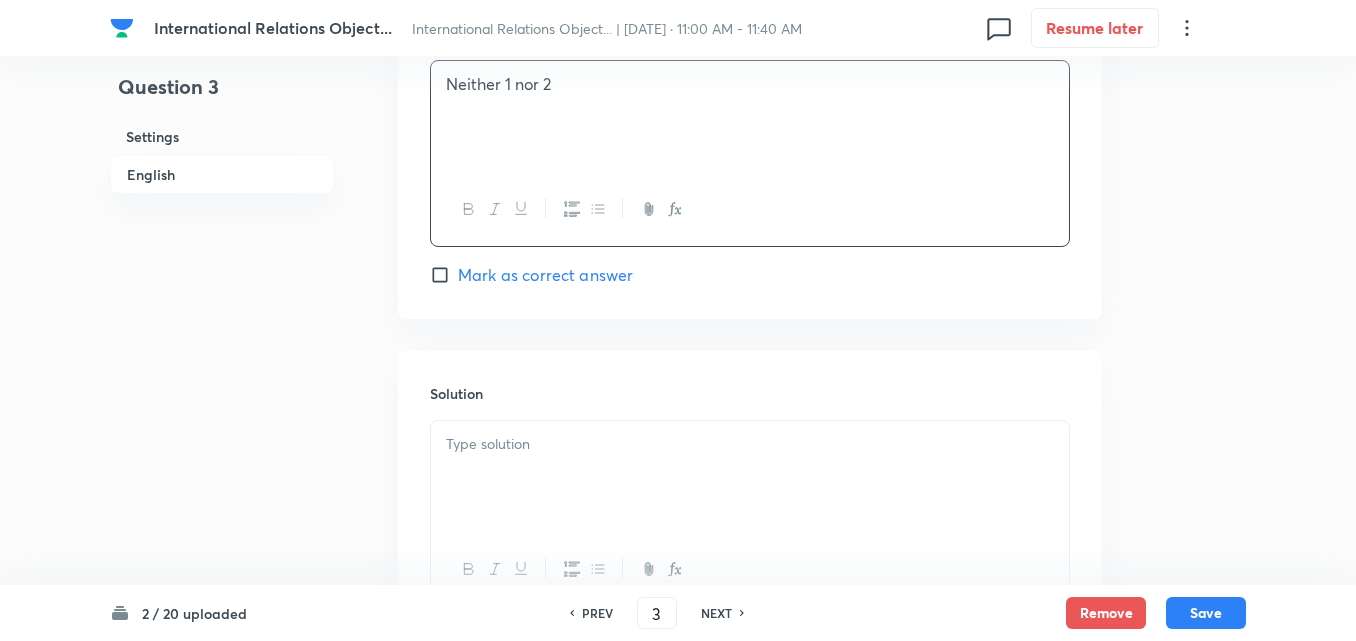 scroll, scrollTop: 2042, scrollLeft: 0, axis: vertical 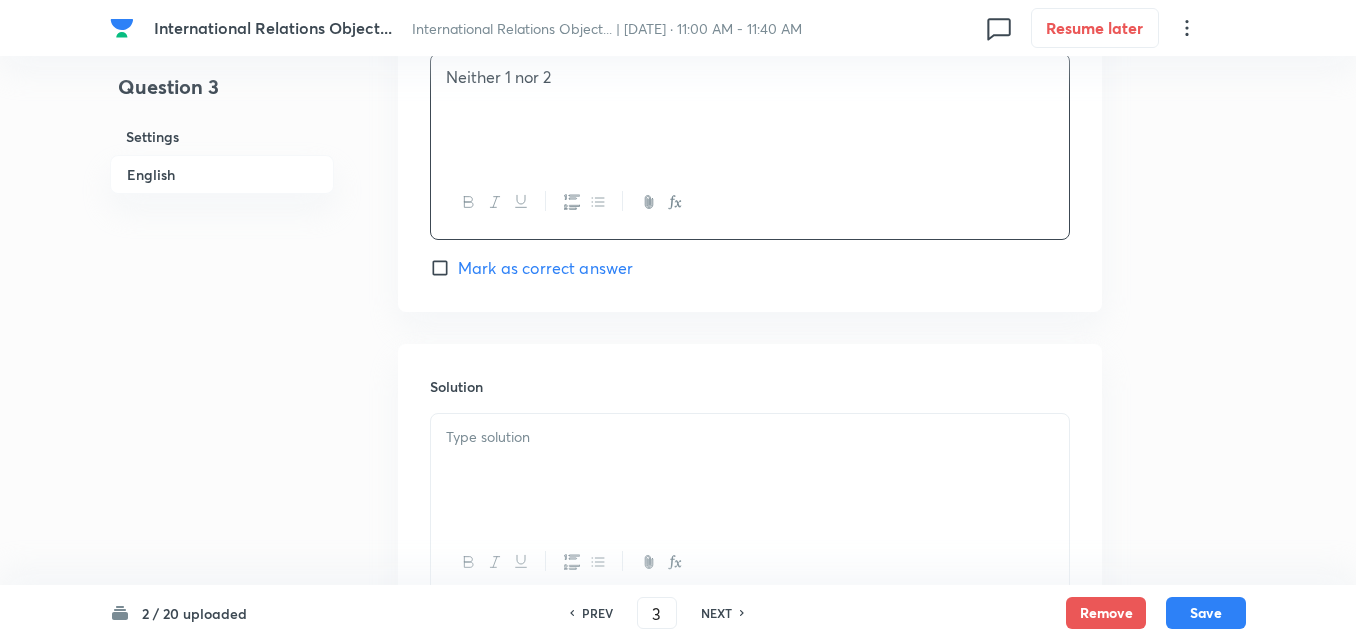 click on "Solution" at bounding box center [750, 488] 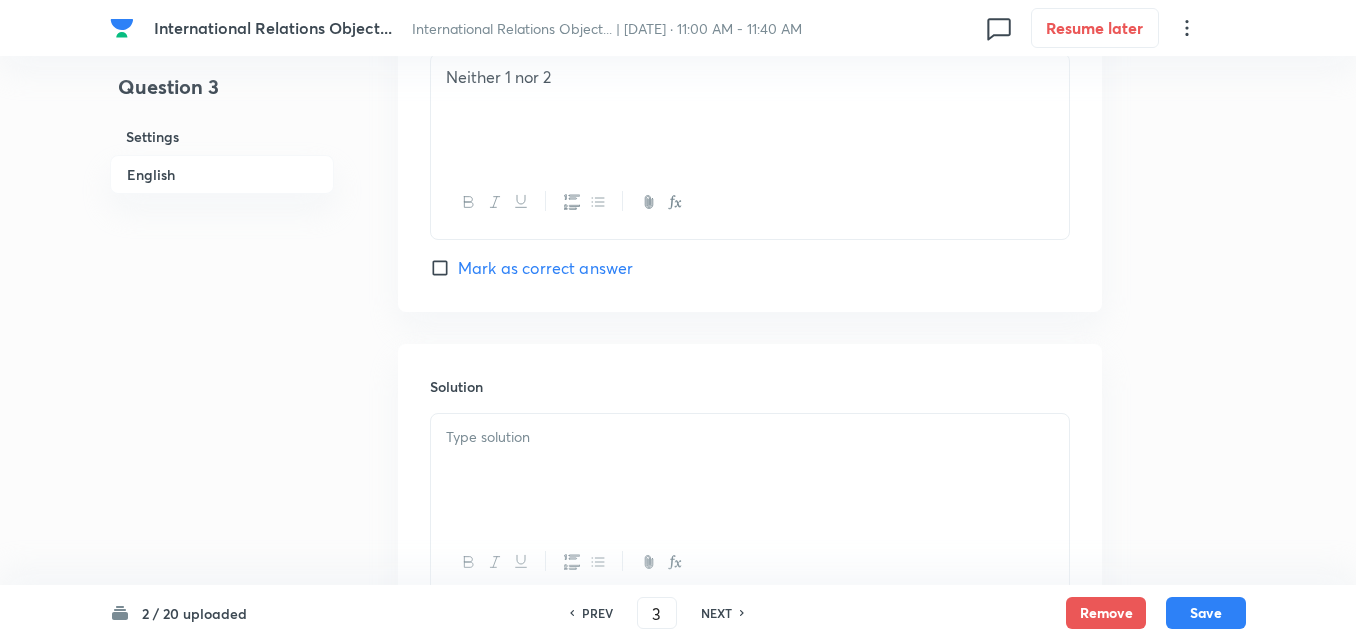 click at bounding box center (750, 437) 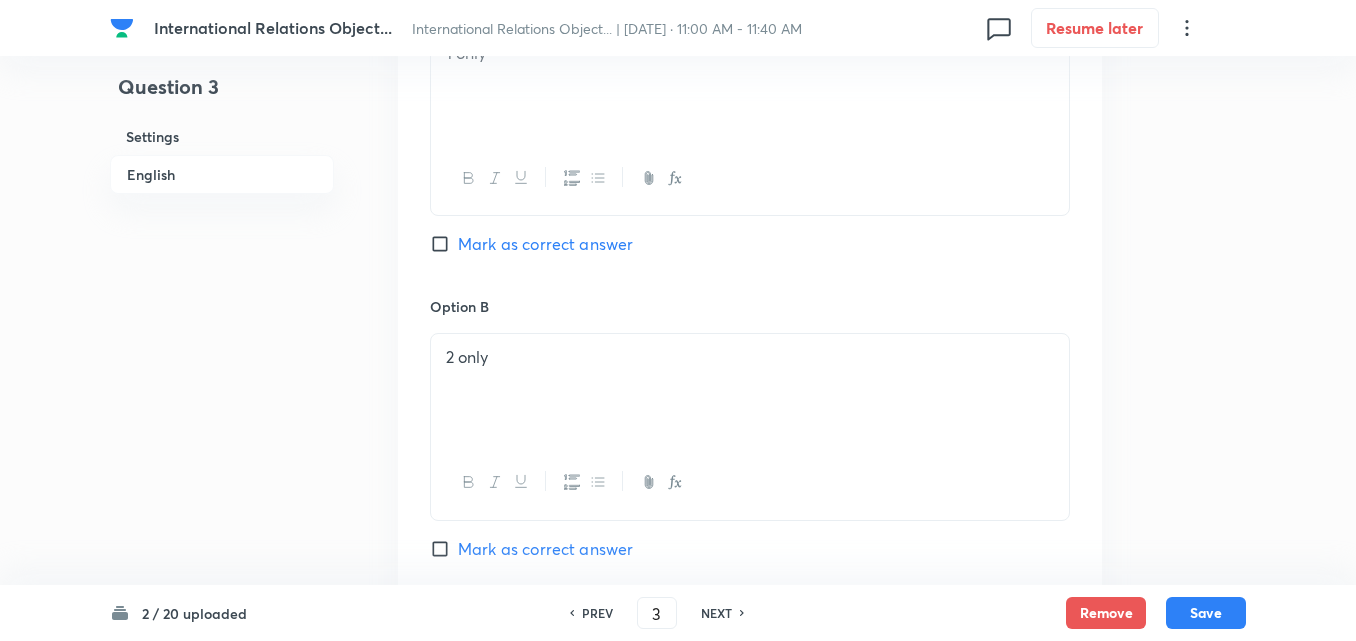 scroll, scrollTop: 942, scrollLeft: 0, axis: vertical 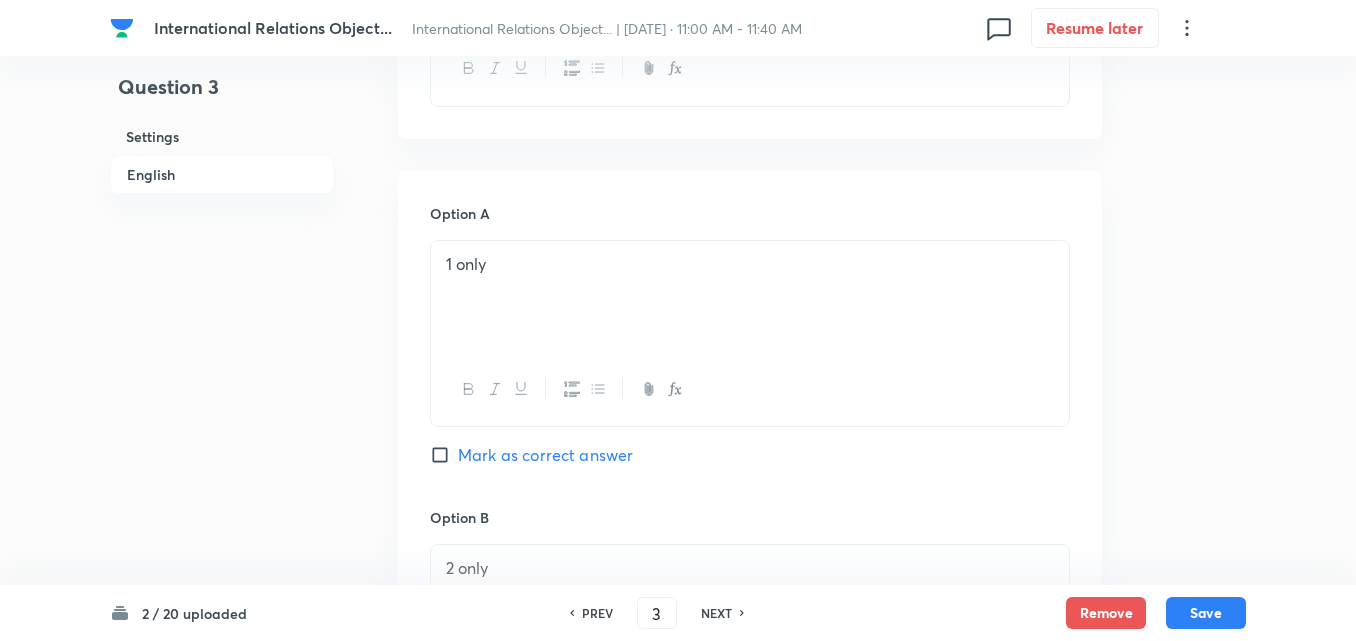 click on "Mark as correct answer" at bounding box center (545, 455) 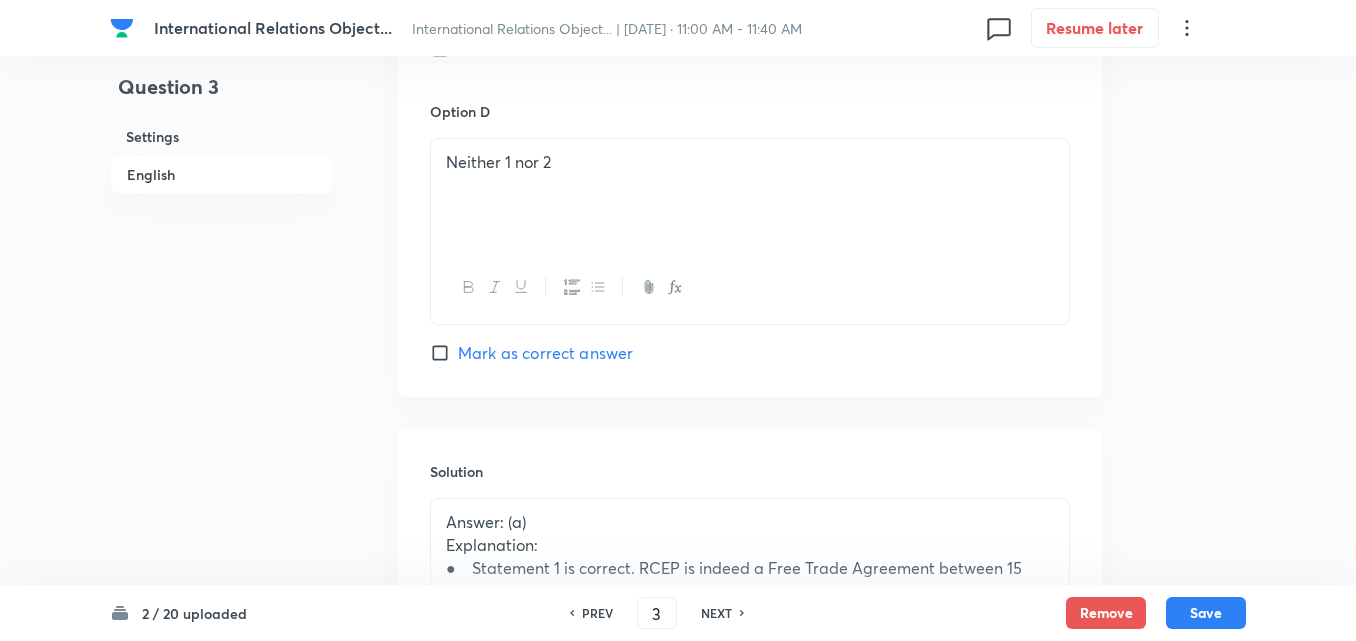 scroll, scrollTop: 2042, scrollLeft: 0, axis: vertical 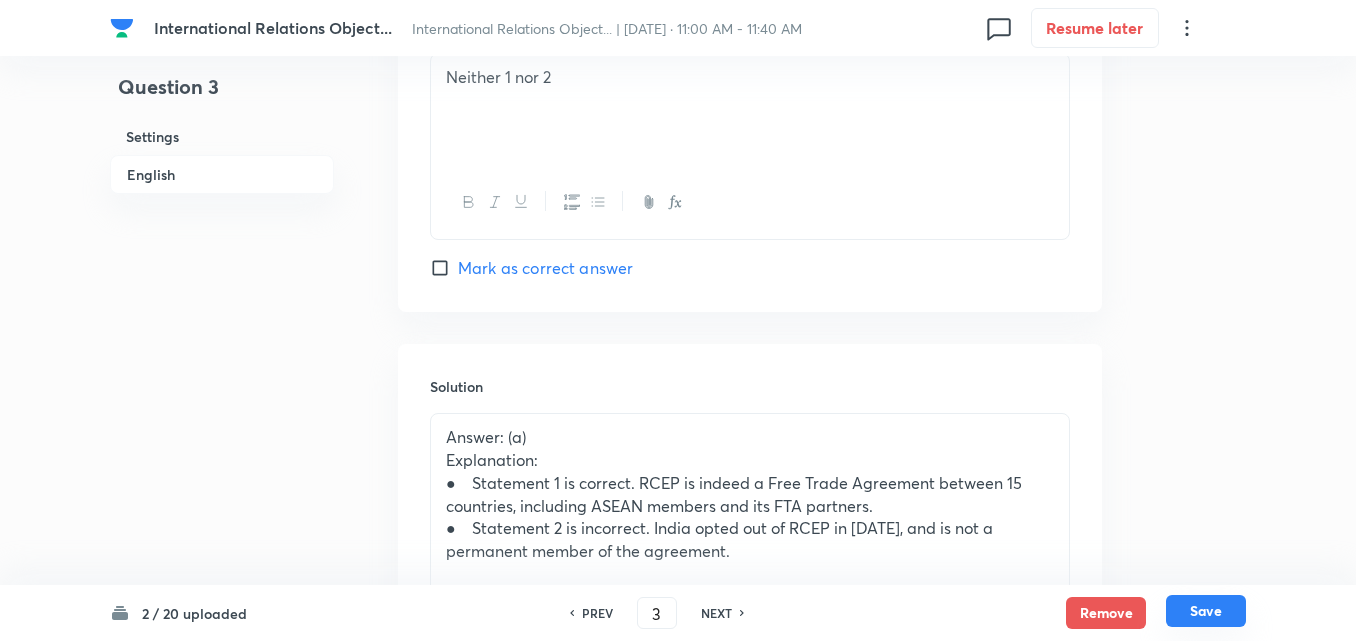 click on "Save" at bounding box center (1206, 611) 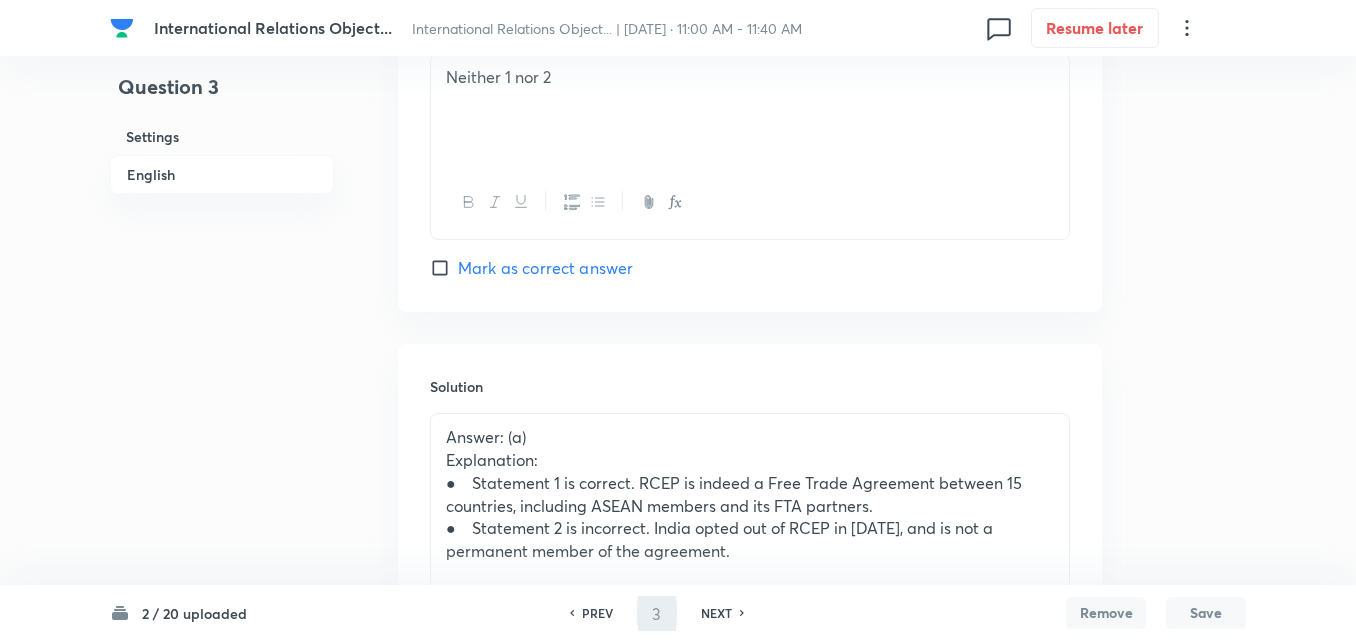 type on "4" 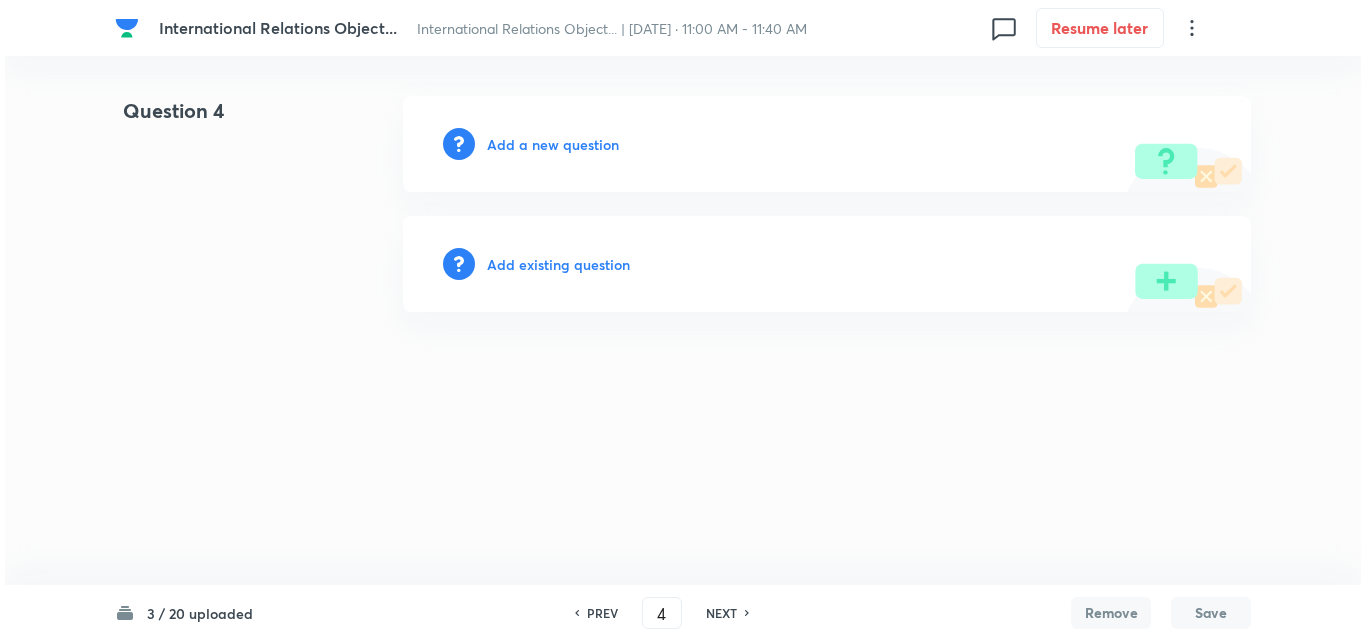 scroll, scrollTop: 0, scrollLeft: 0, axis: both 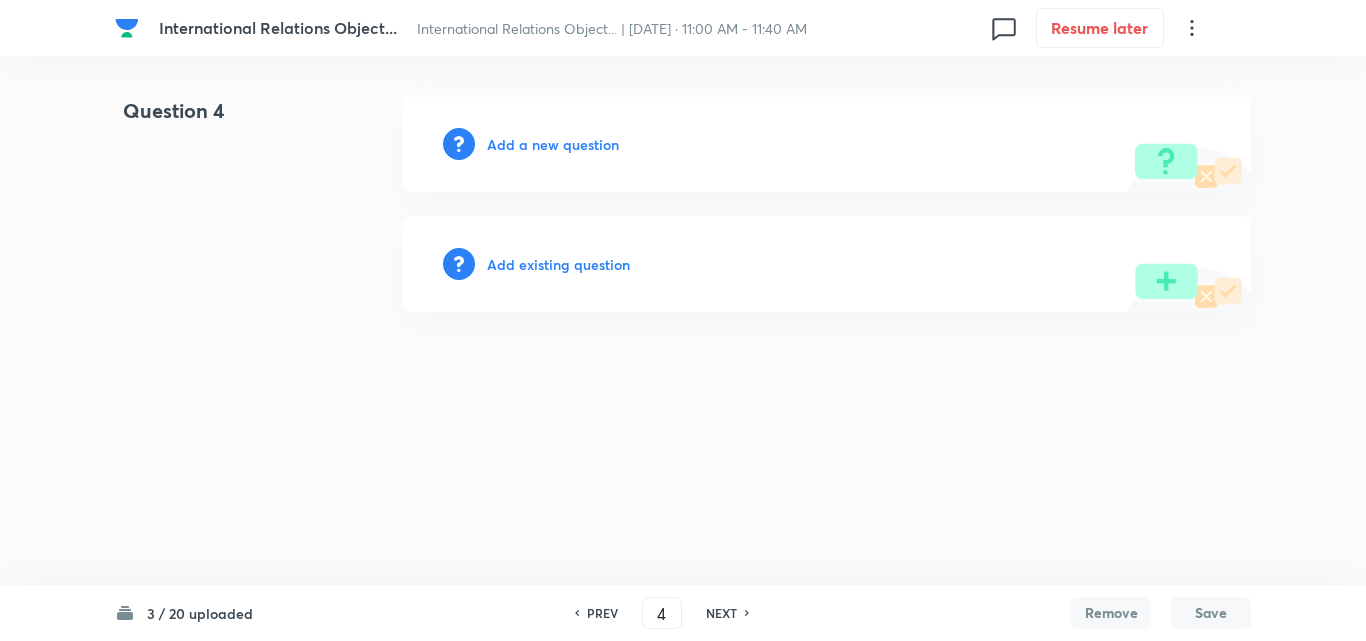 click on "Add a new question" at bounding box center (553, 144) 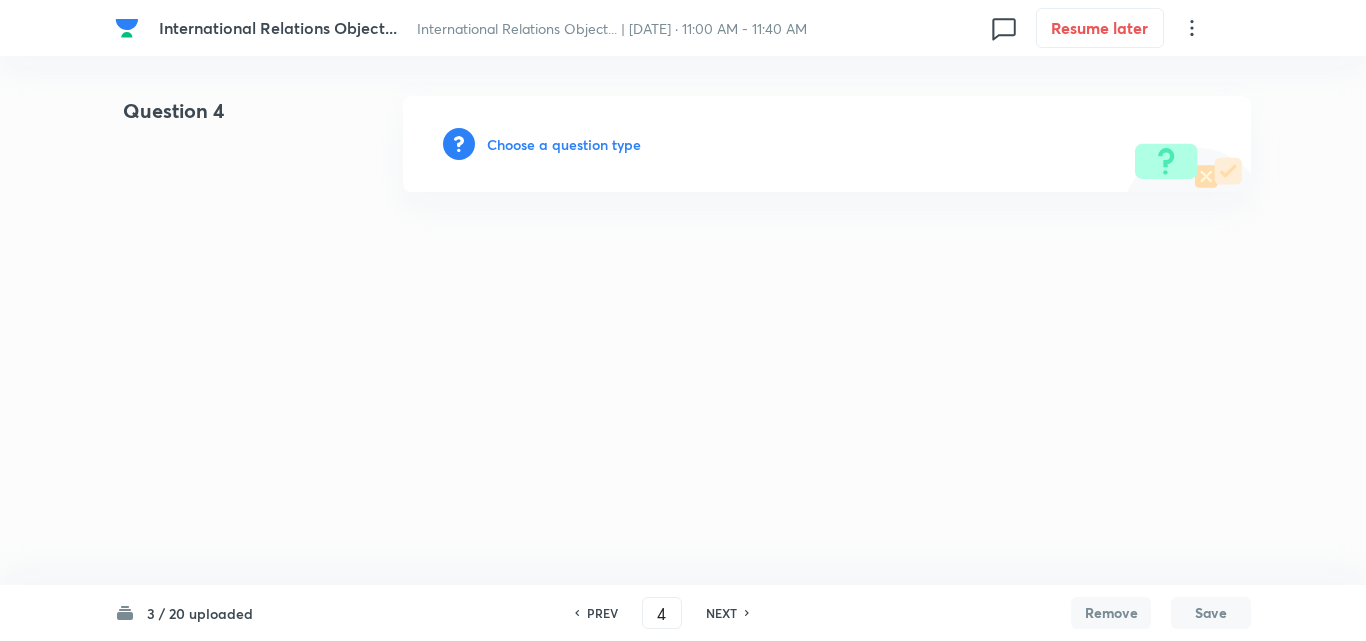 click on "Choose a question type" at bounding box center [564, 144] 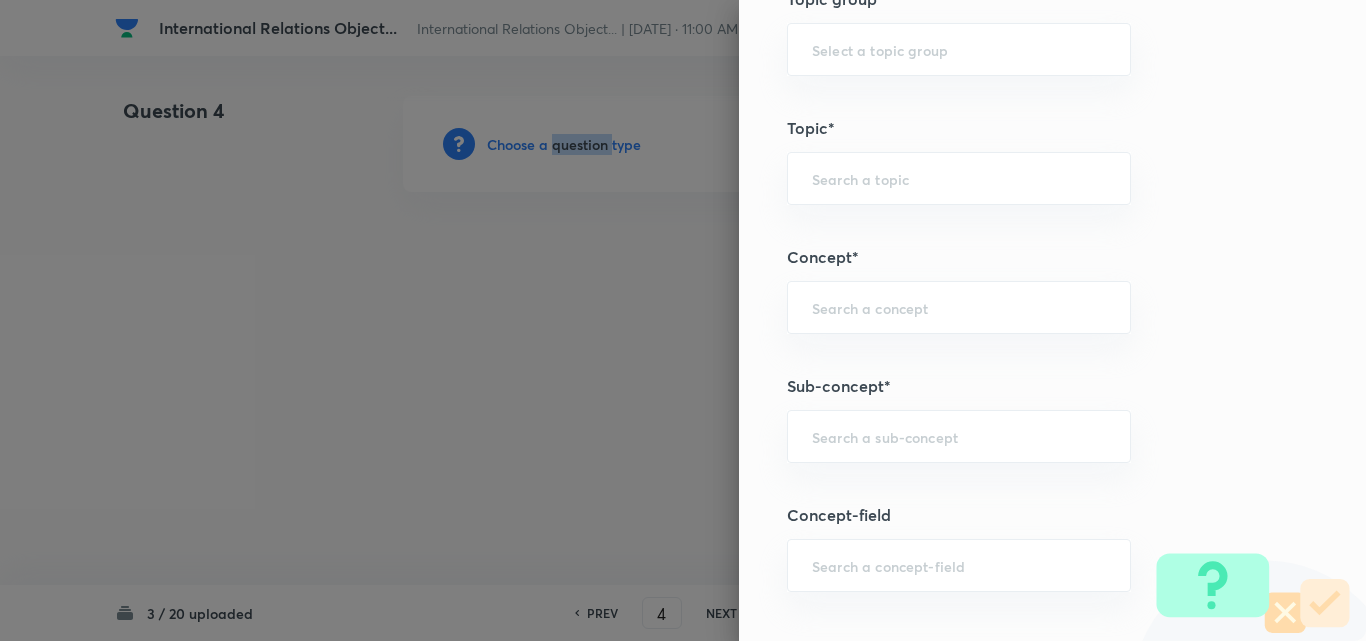 scroll, scrollTop: 1100, scrollLeft: 0, axis: vertical 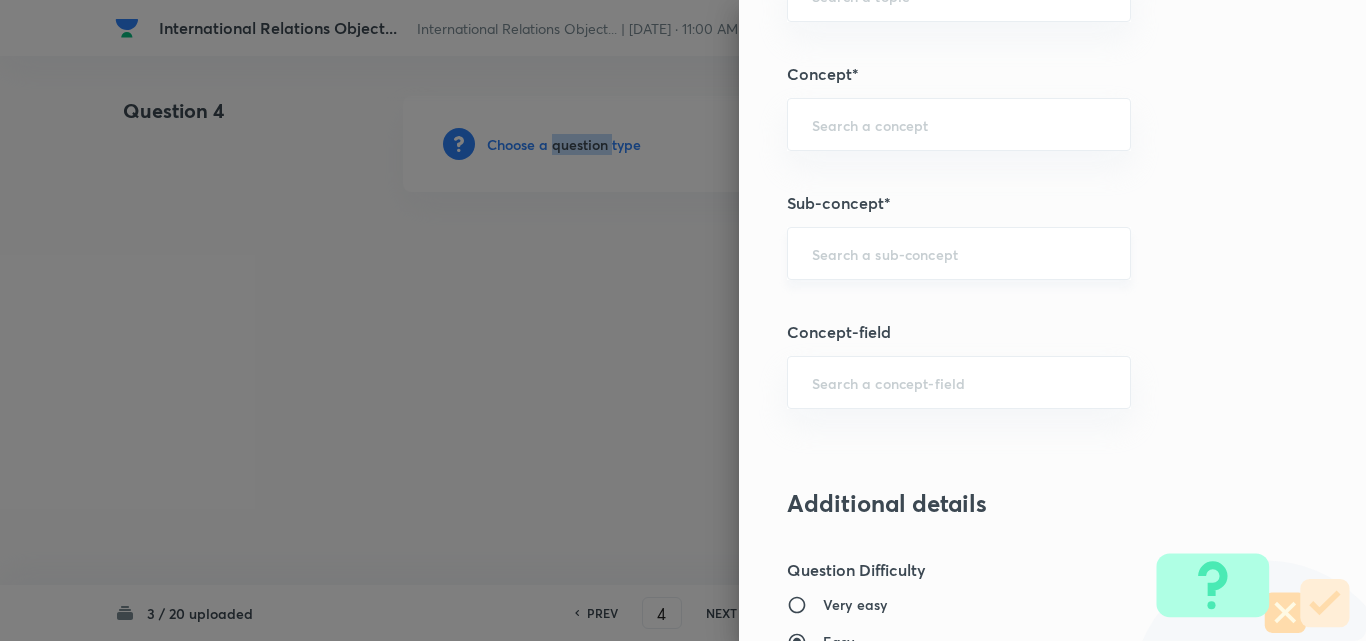 click on "​" at bounding box center [959, 253] 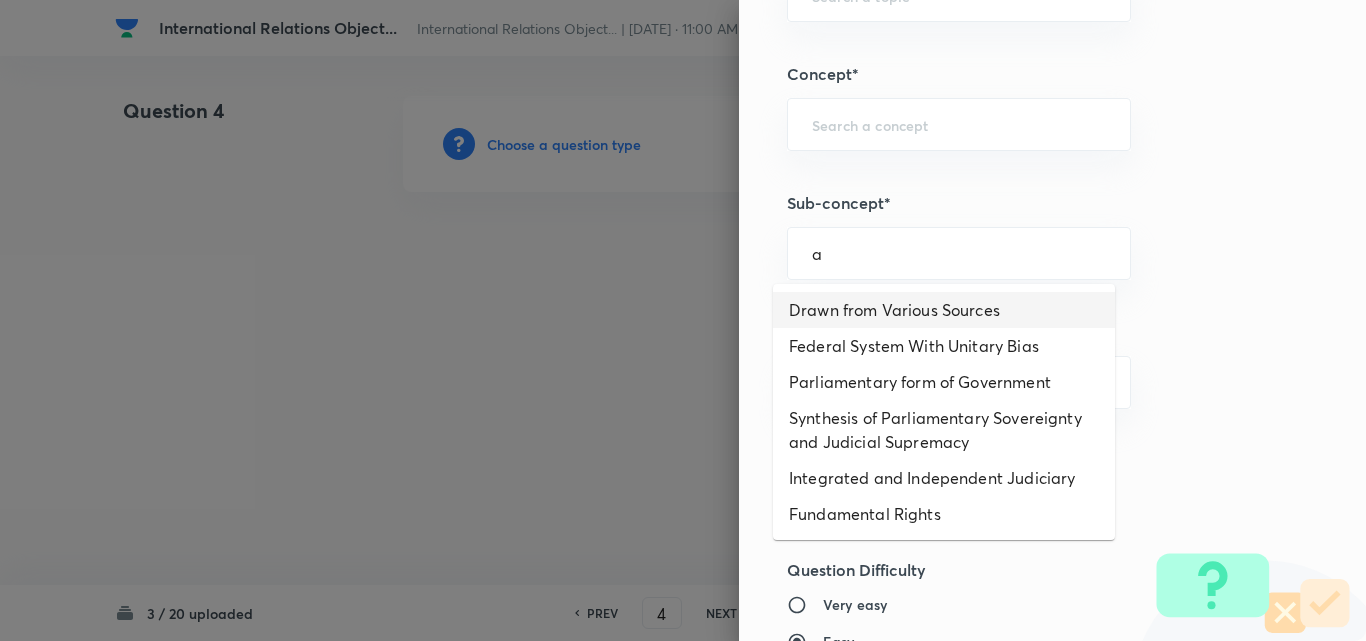 click on "Drawn from Various Sources" at bounding box center [944, 310] 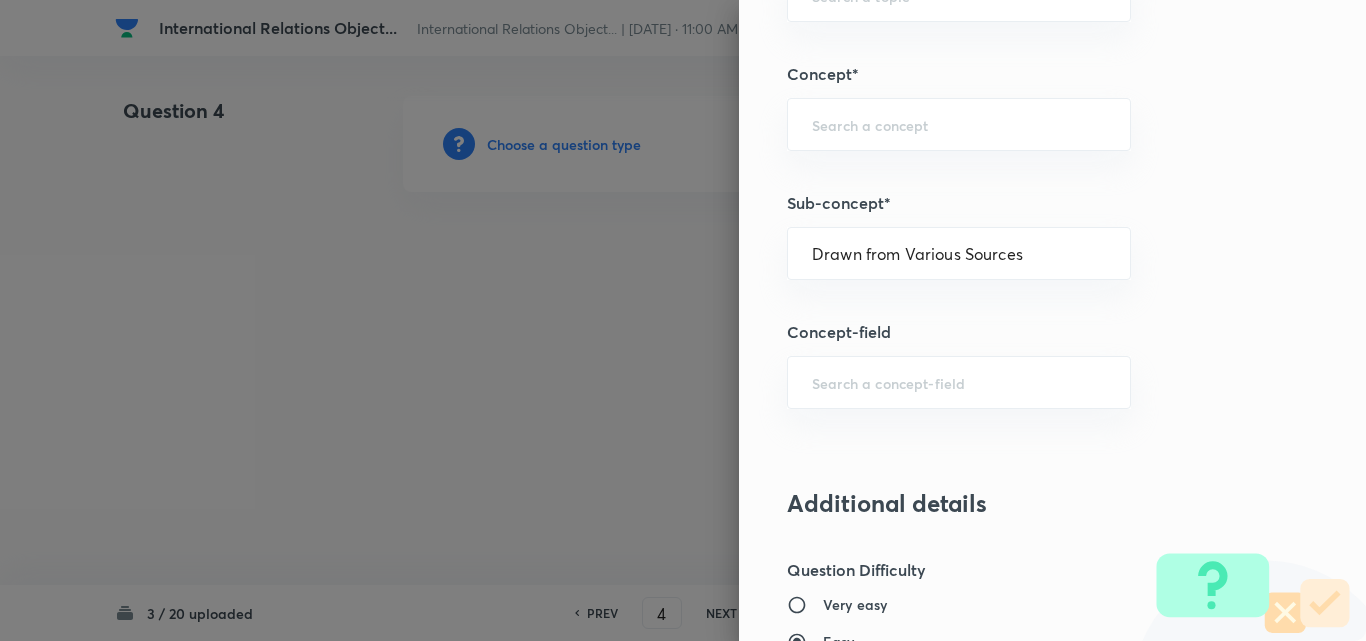 type on "Polity, Governance & IR" 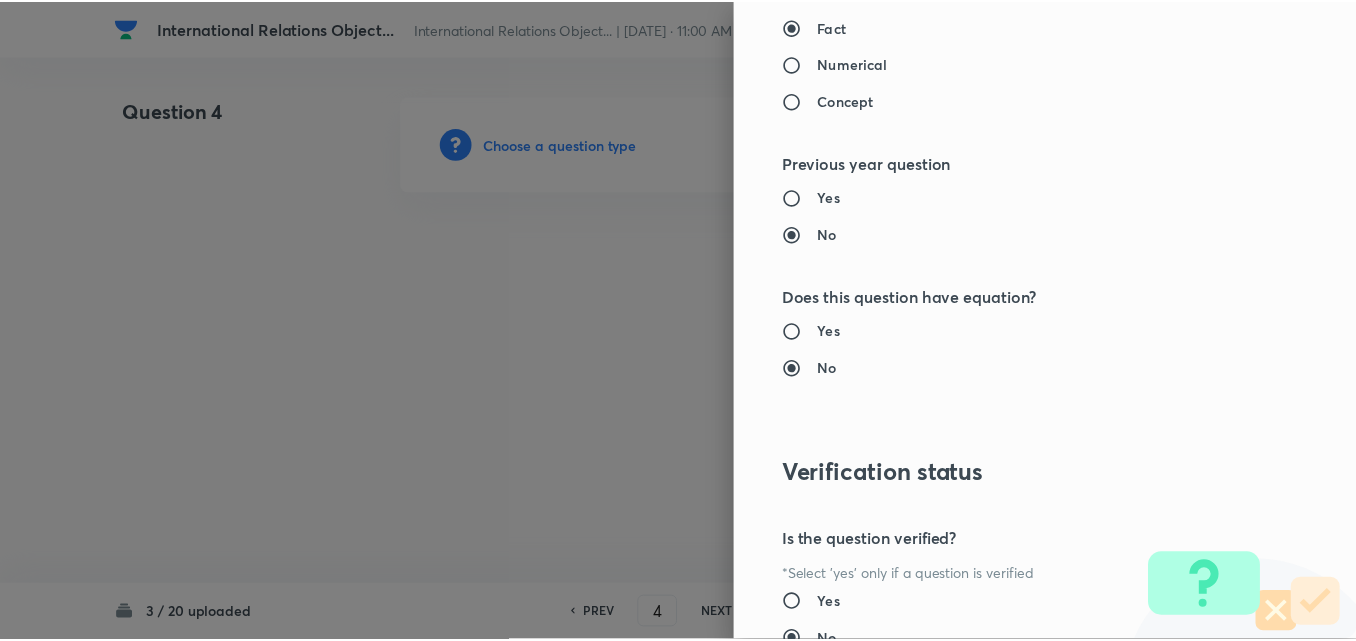 scroll, scrollTop: 2085, scrollLeft: 0, axis: vertical 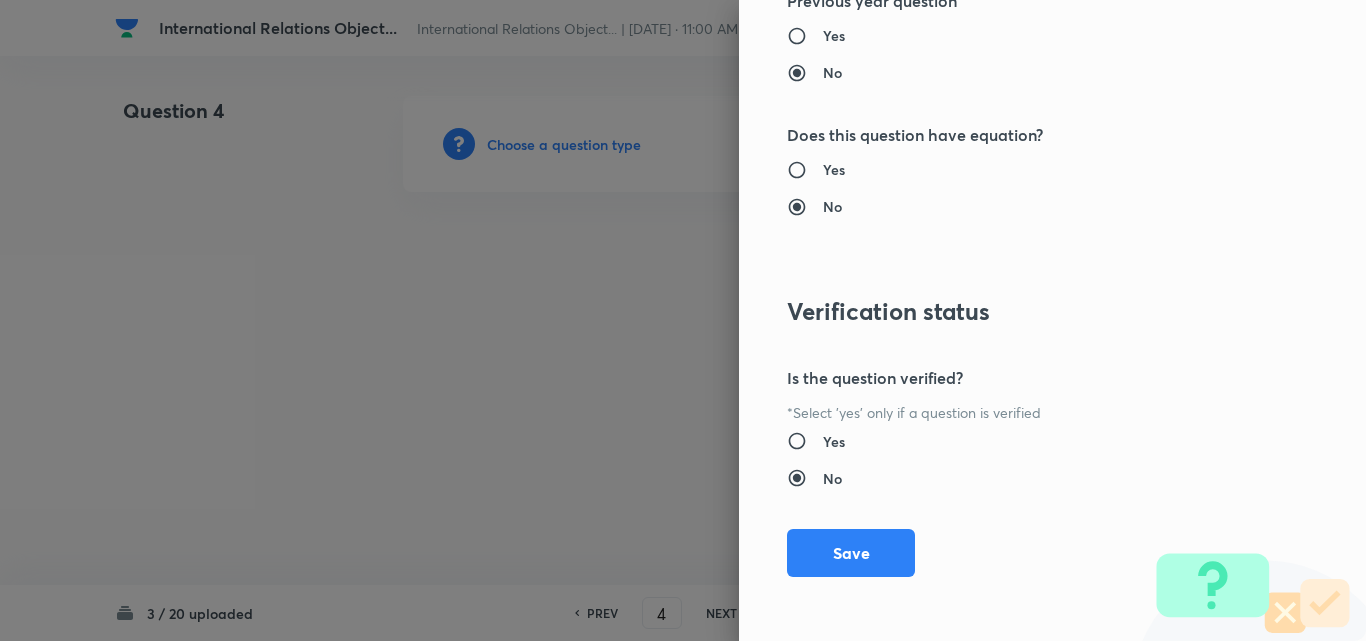 click on "Question settings Question type* Single choice correct Number of options* 2 3 4 5 Does this question have a passage?* Yes No Positive mark 2 ​ Negative Marks (Don’t add negative sign) 0.66 ​ Syllabus Topic group* Polity, Governance & IR ​ Topic* Indian Polity ​ Concept* Salient Features of Constitution ​ Sub-concept* Drawn from Various Sources ​ Concept-field ​ Additional details Question Difficulty Very easy Easy Moderate Hard Very hard Question is based on Fact Numerical Concept Previous year question Yes No Does this question have equation? Yes No Verification status Is the question verified? *Select 'yes' only if a question is verified Yes No Save" at bounding box center (1052, 320) 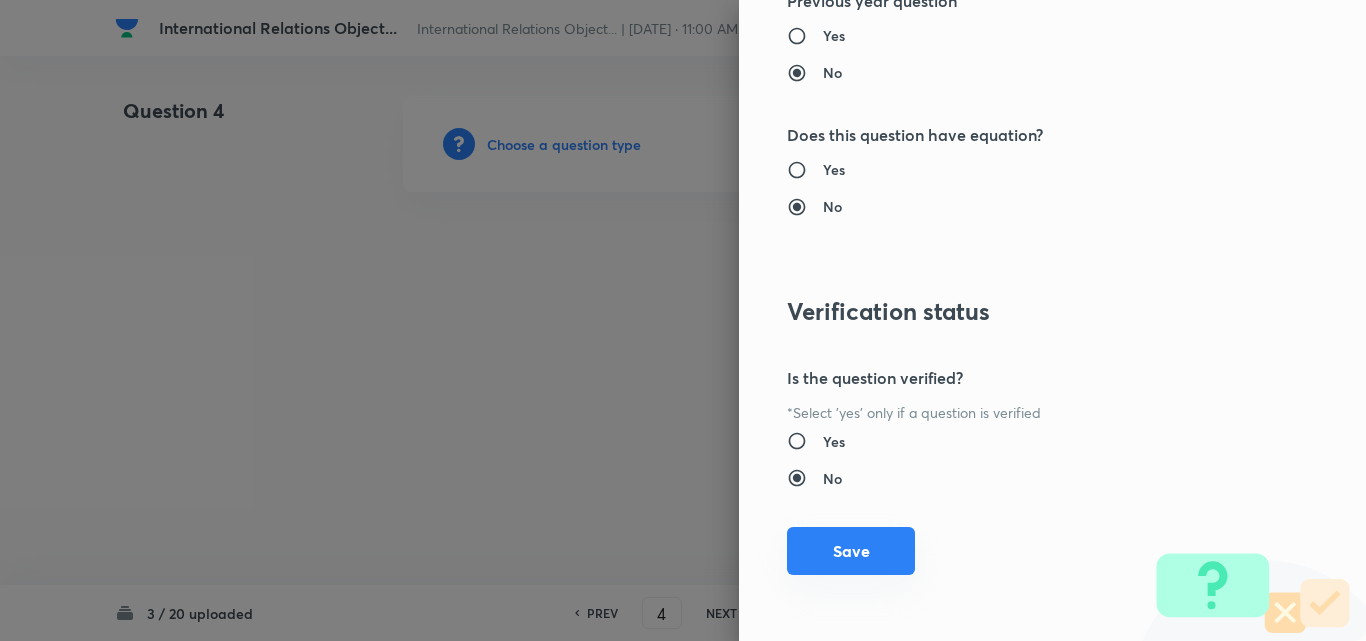 click on "Save" at bounding box center (851, 551) 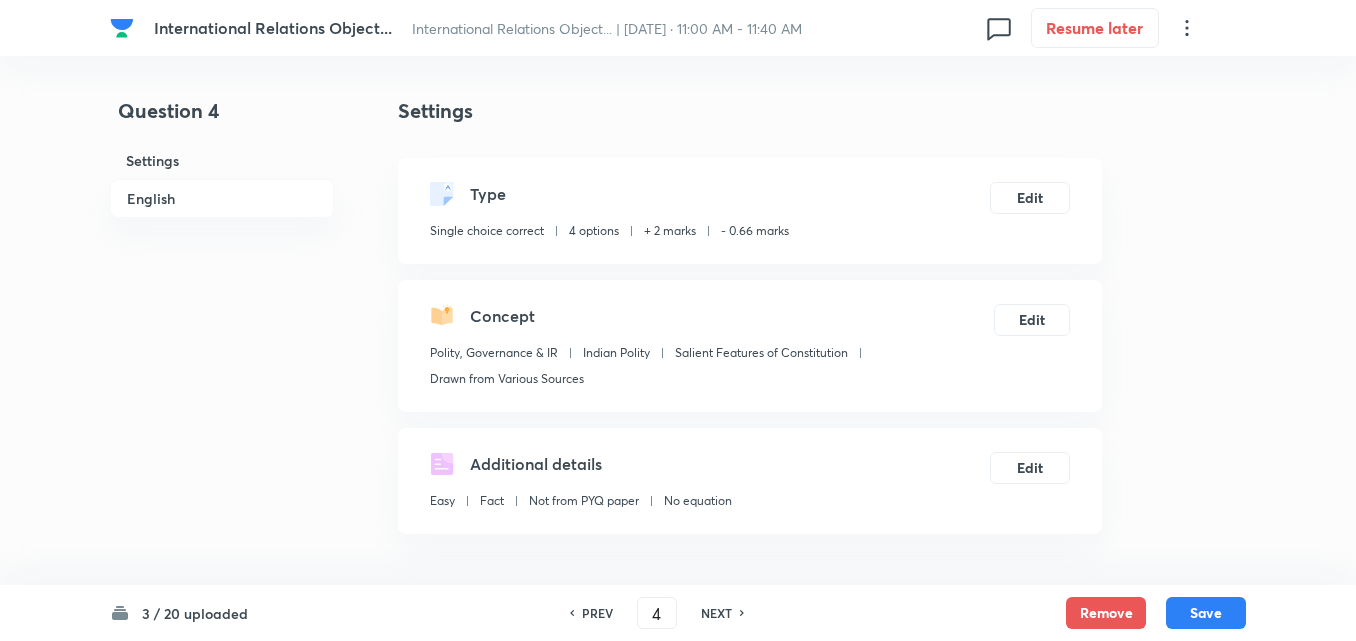 click on "English" at bounding box center (222, 198) 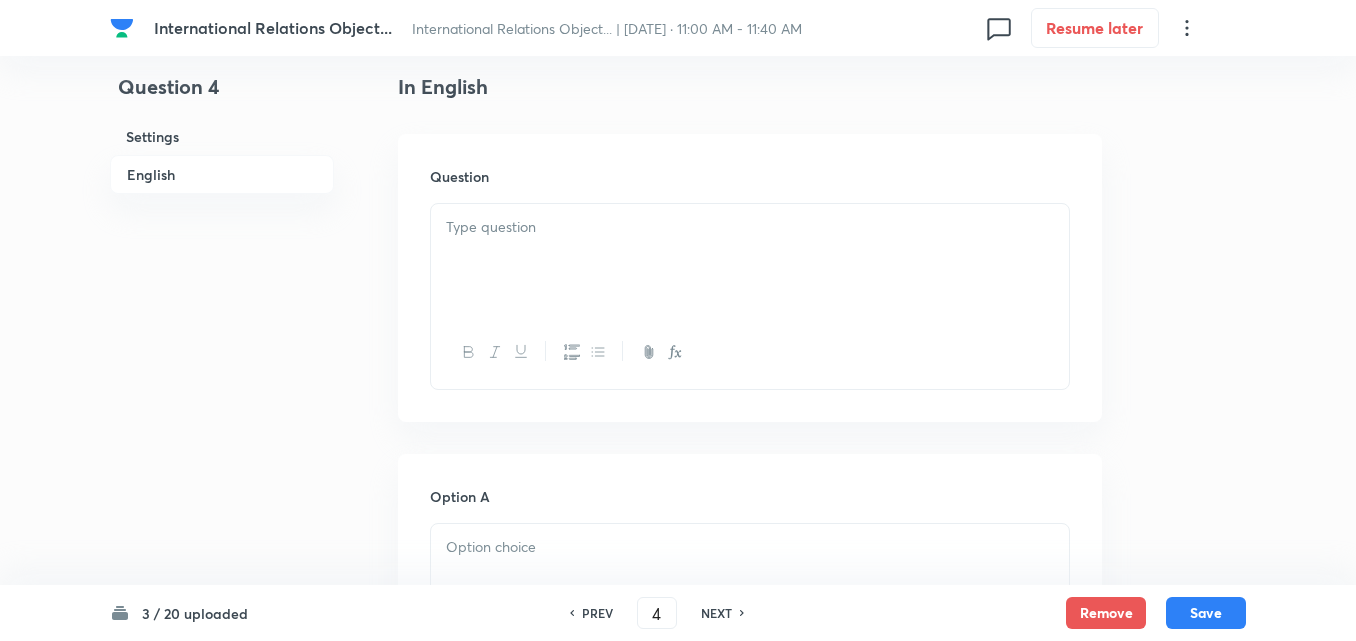 click at bounding box center (750, 260) 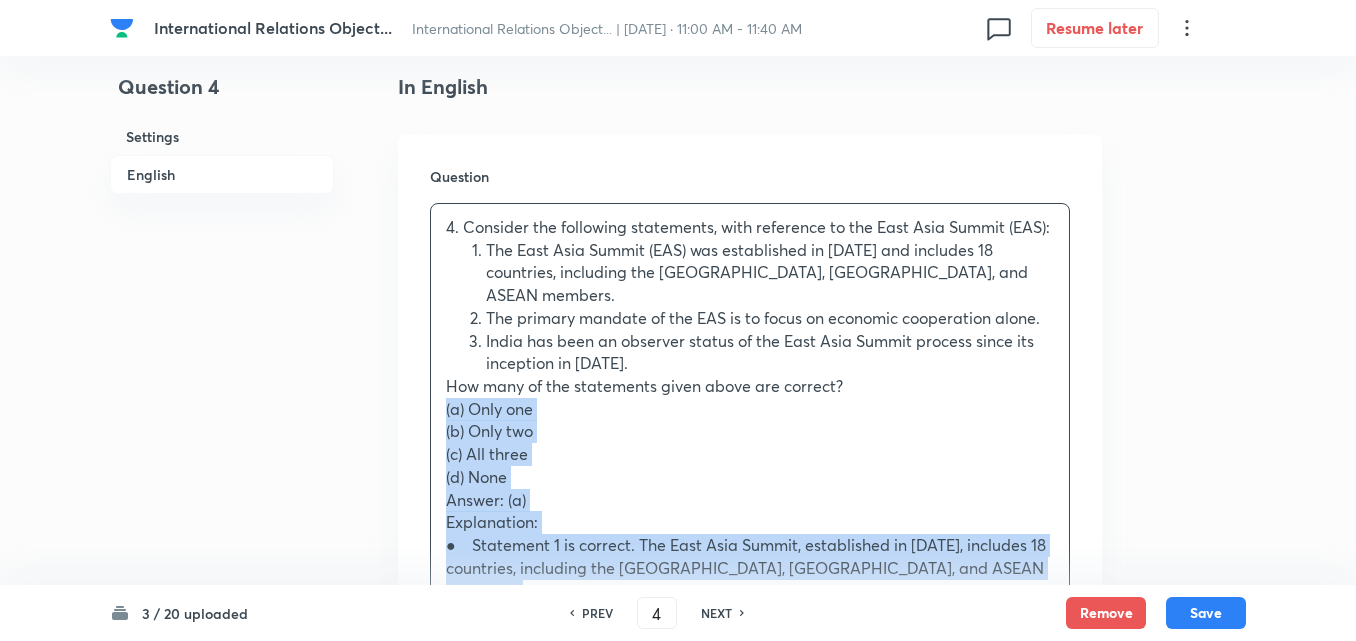 drag, startPoint x: 434, startPoint y: 394, endPoint x: 423, endPoint y: 378, distance: 19.416489 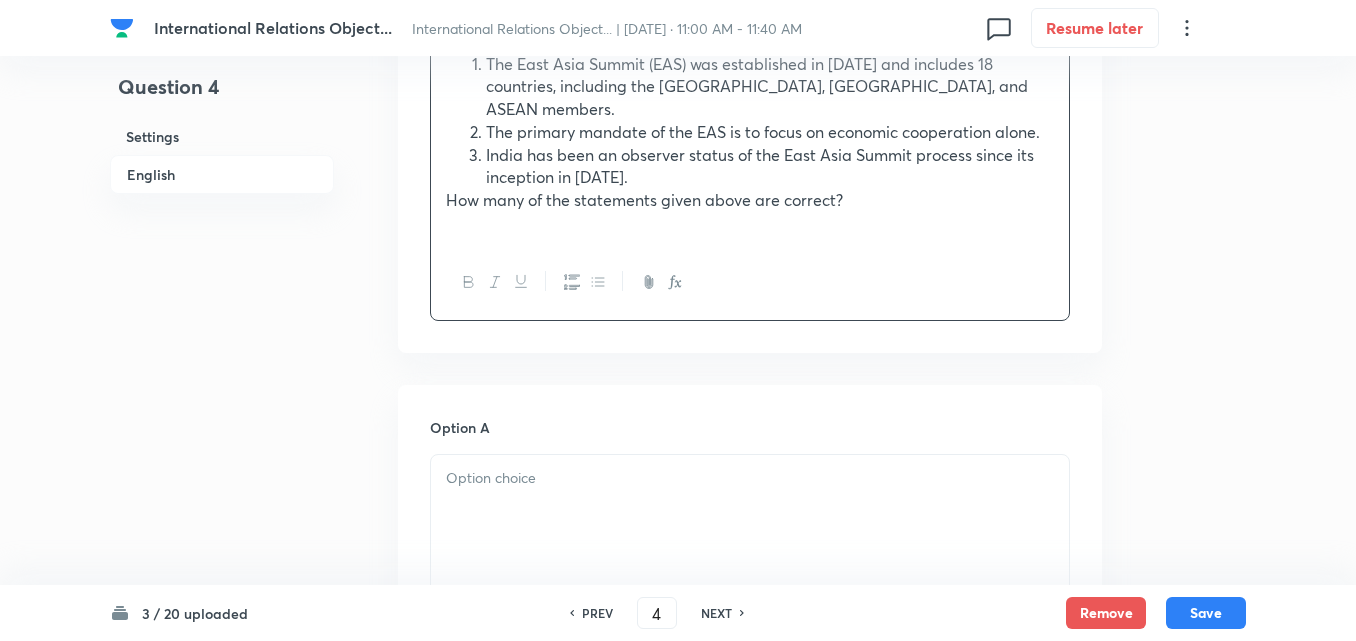 scroll, scrollTop: 942, scrollLeft: 0, axis: vertical 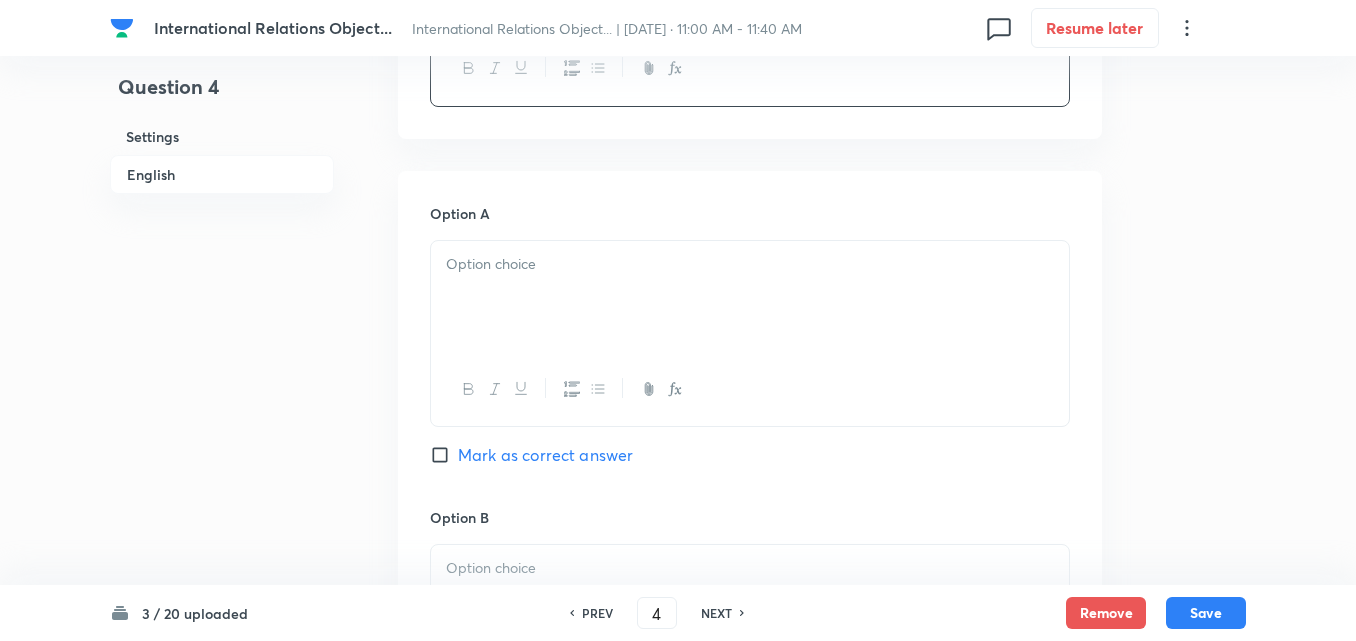 click at bounding box center (750, 297) 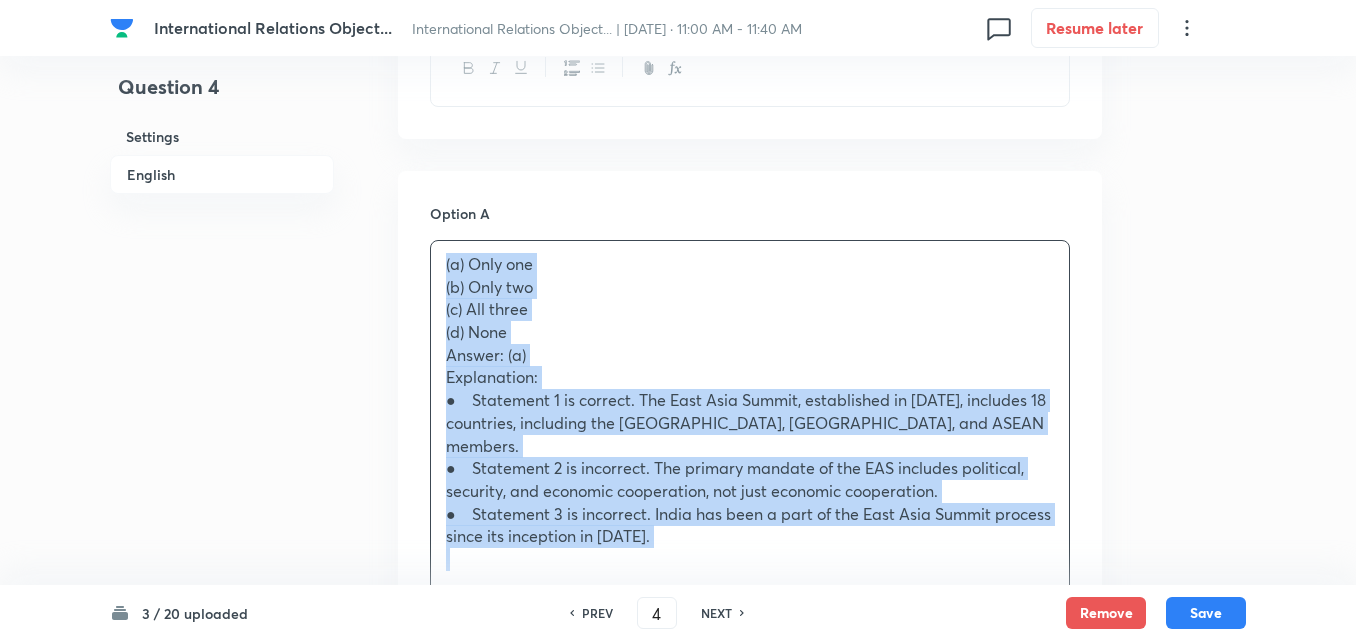 drag, startPoint x: 418, startPoint y: 260, endPoint x: 410, endPoint y: 250, distance: 12.806249 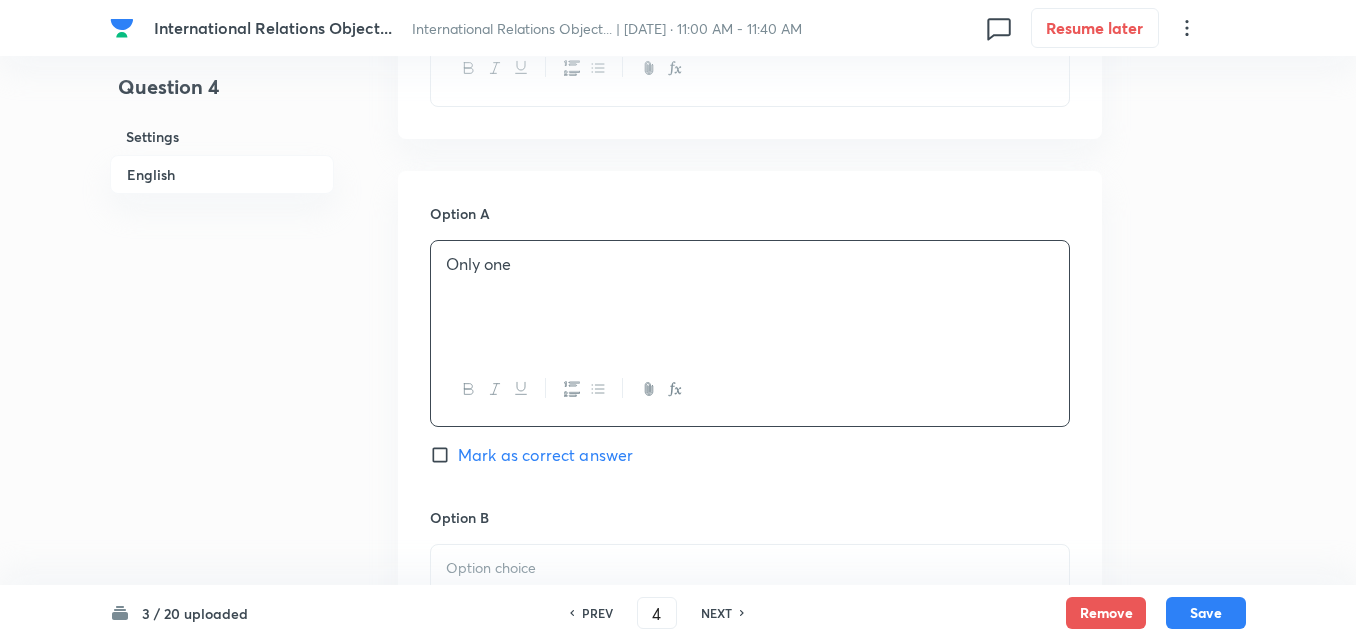 click on "Mark as correct answer" at bounding box center (545, 455) 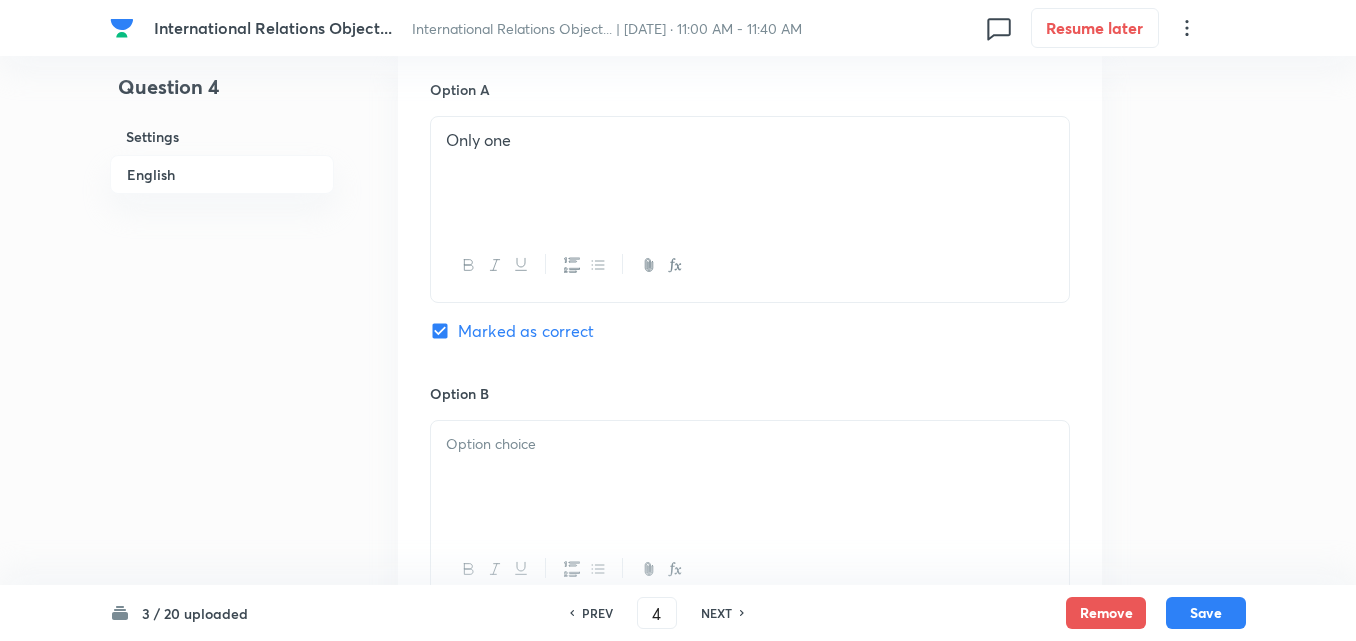 scroll, scrollTop: 1242, scrollLeft: 0, axis: vertical 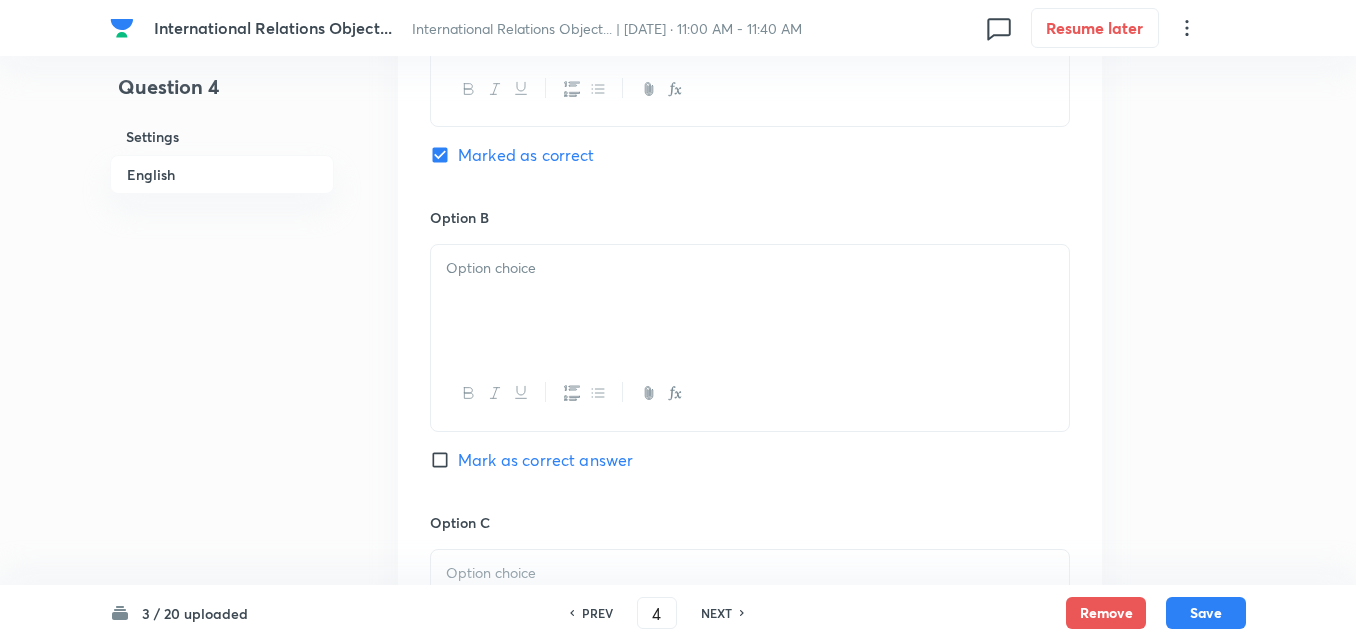 click at bounding box center [750, 301] 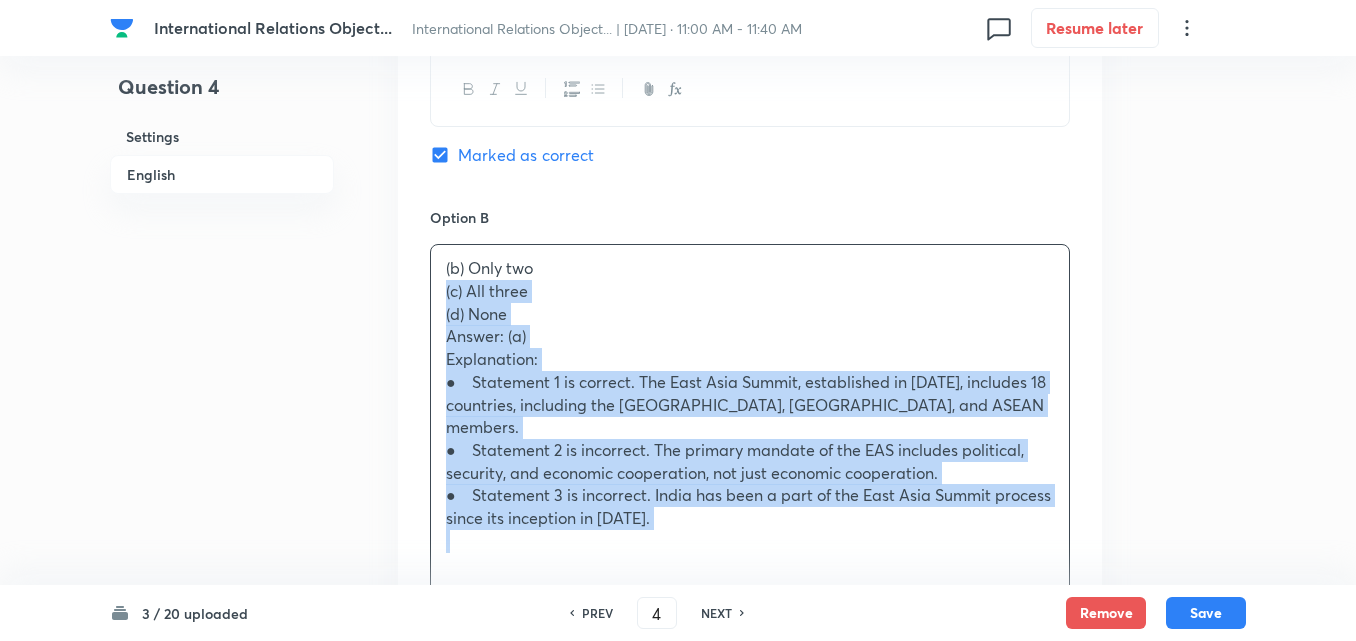 click on "(b) Only two (c) All three (d) None Answer: (a) Explanation: ●    Statement 1 is correct. The East Asia Summit, established in 2005, includes 18 countries, including the USA, Russia, and ASEAN members. ●    Statement 2 is incorrect. The primary mandate of the EAS includes political, security, and economic cooperation, not just economic cooperation. ●    Statement 3 is incorrect. India has been a part of the East Asia Summit process since its inception in 2005." at bounding box center [750, 404] 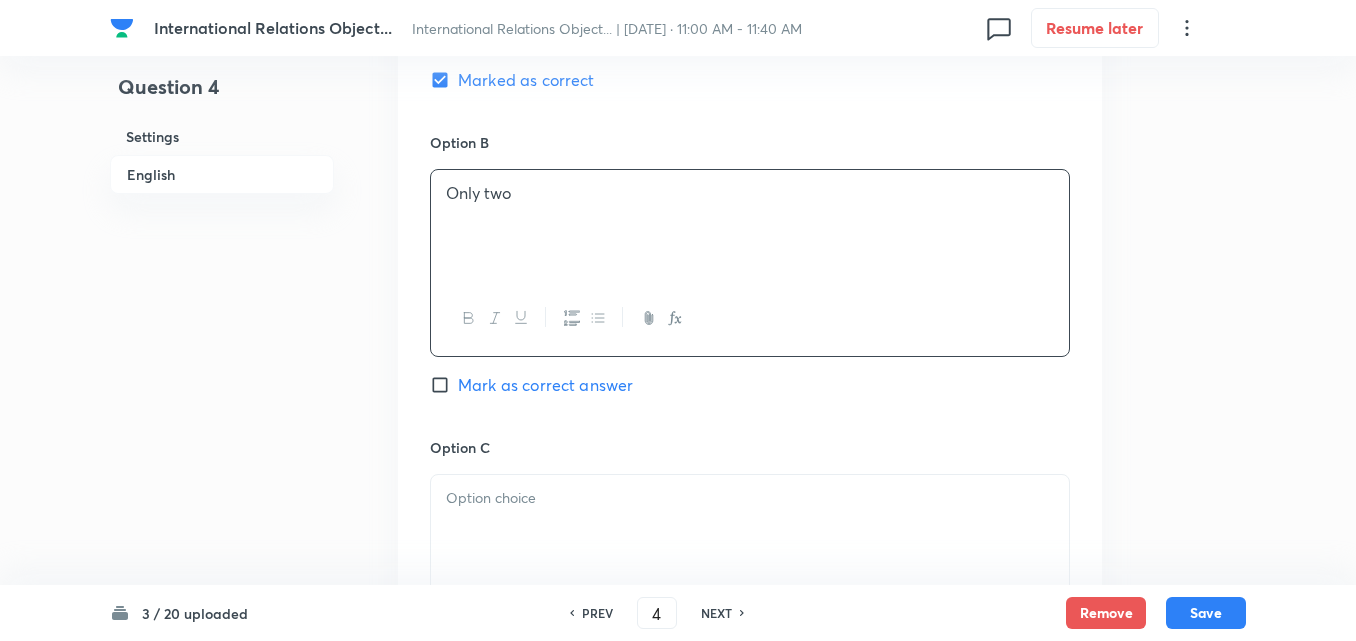 scroll, scrollTop: 1442, scrollLeft: 0, axis: vertical 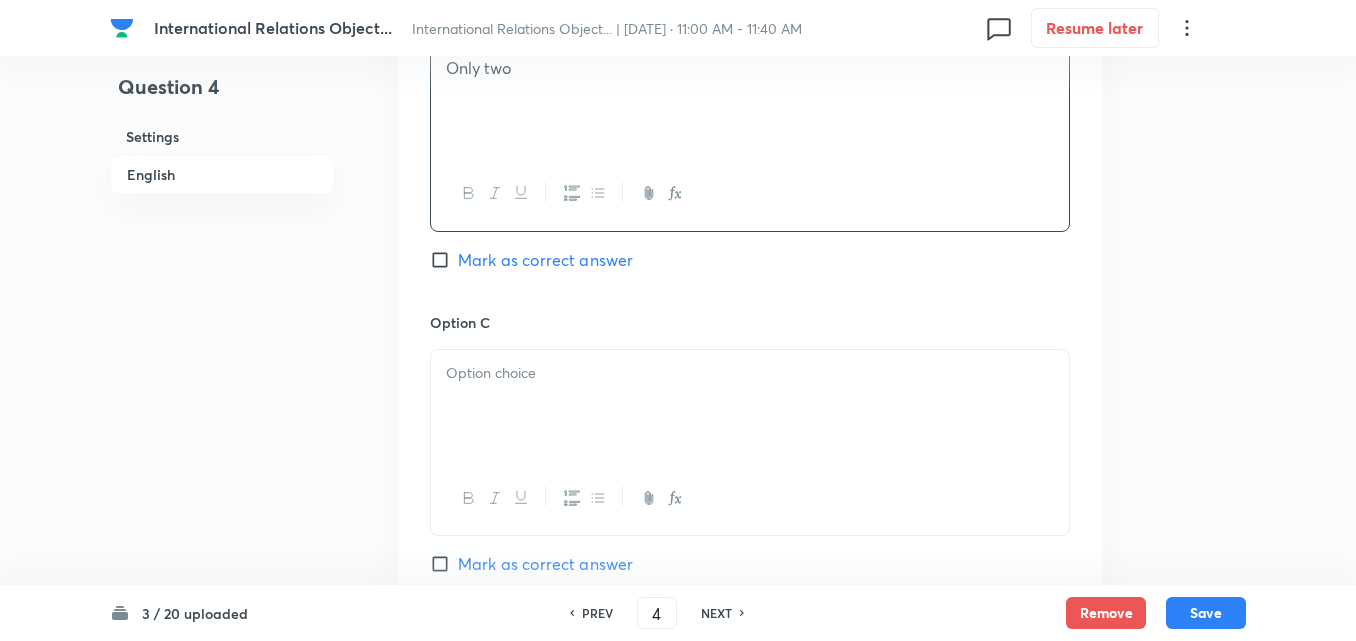 click at bounding box center [750, 406] 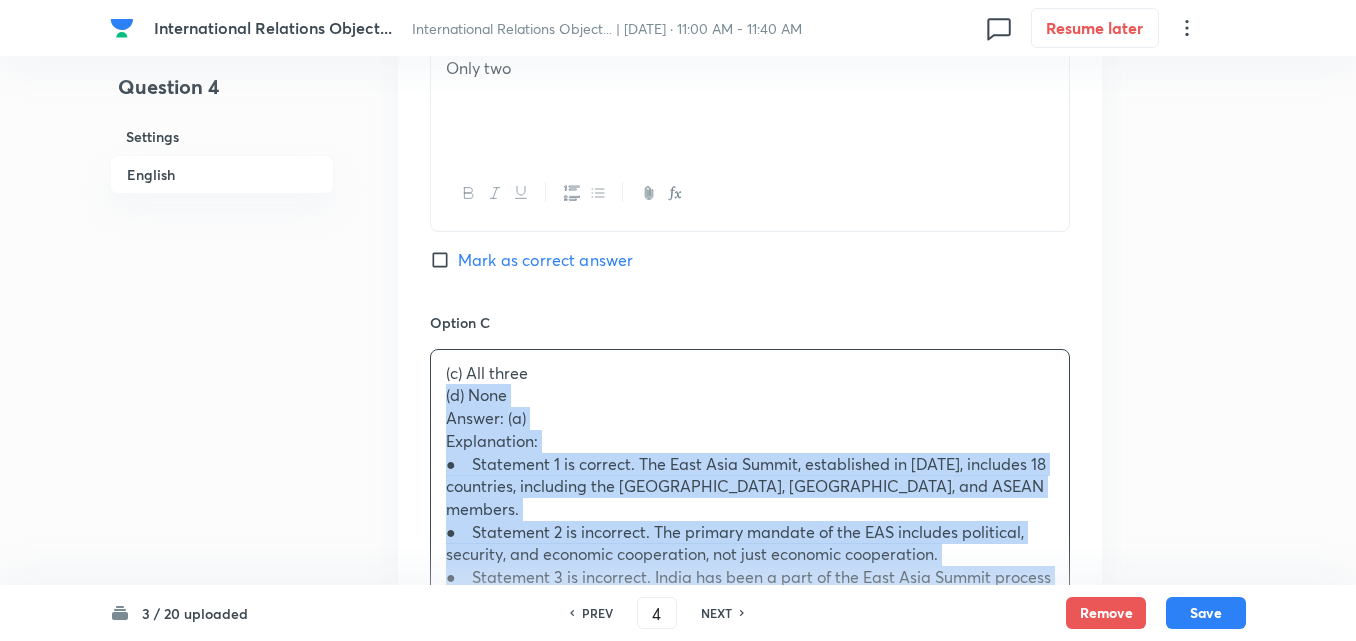 click on "(c) All three (d) None Answer: (a) Explanation: ●    Statement 1 is correct. The East Asia Summit, established in 2005, includes 18 countries, including the USA, Russia, and ASEAN members. ●    Statement 2 is incorrect. The primary mandate of the EAS includes political, security, and economic cooperation, not just economic cooperation. ●    Statement 3 is incorrect. India has been a part of the East Asia Summit process since its inception in 2005." at bounding box center [750, 498] 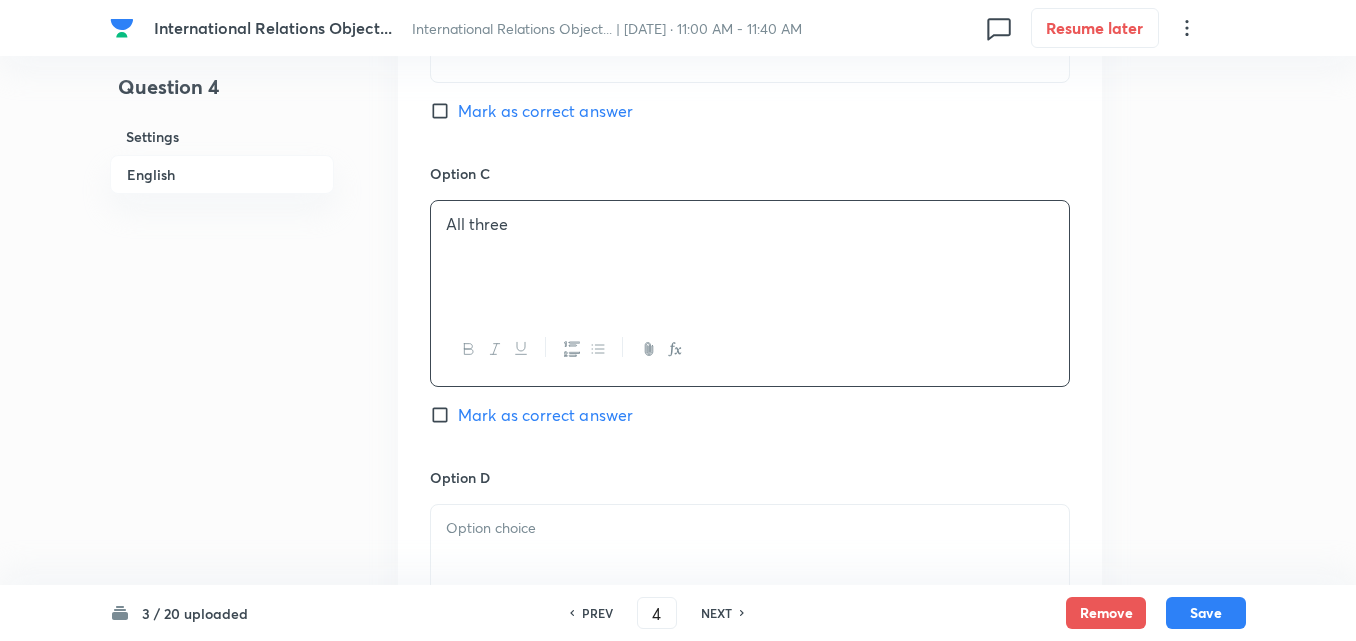 scroll, scrollTop: 1742, scrollLeft: 0, axis: vertical 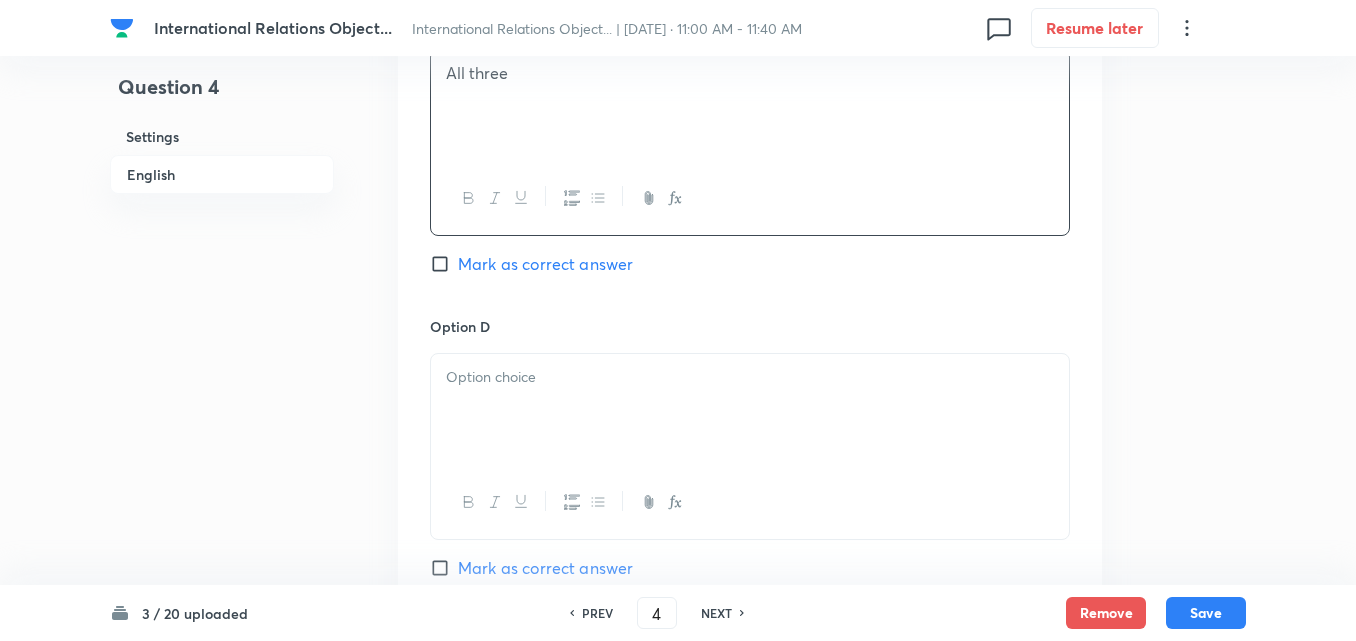 click at bounding box center [750, 377] 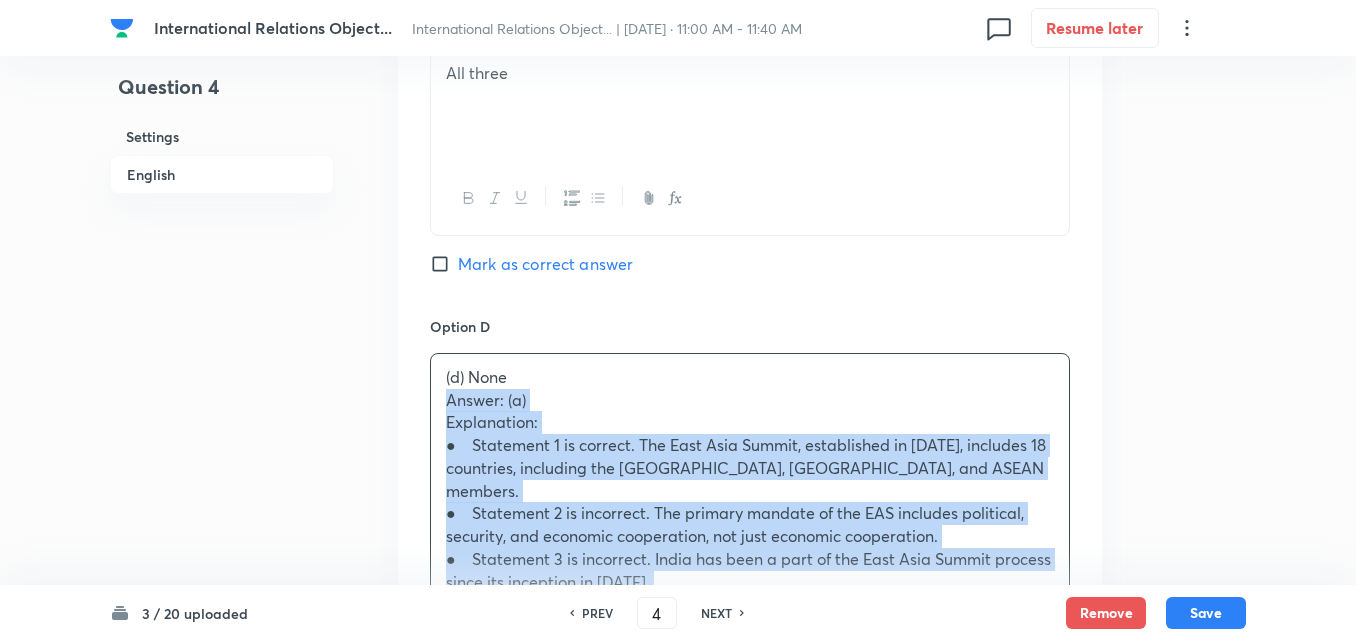 drag, startPoint x: 460, startPoint y: 383, endPoint x: 437, endPoint y: 380, distance: 23.194826 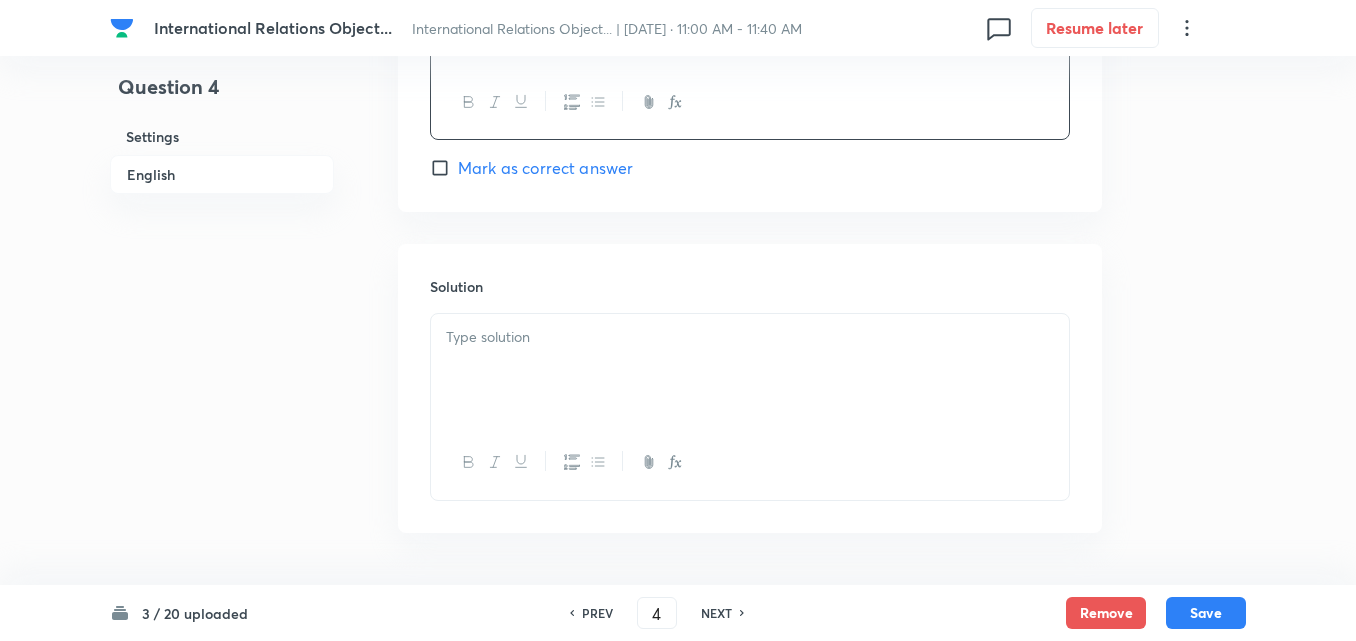 drag, startPoint x: 581, startPoint y: 388, endPoint x: 571, endPoint y: 377, distance: 14.866069 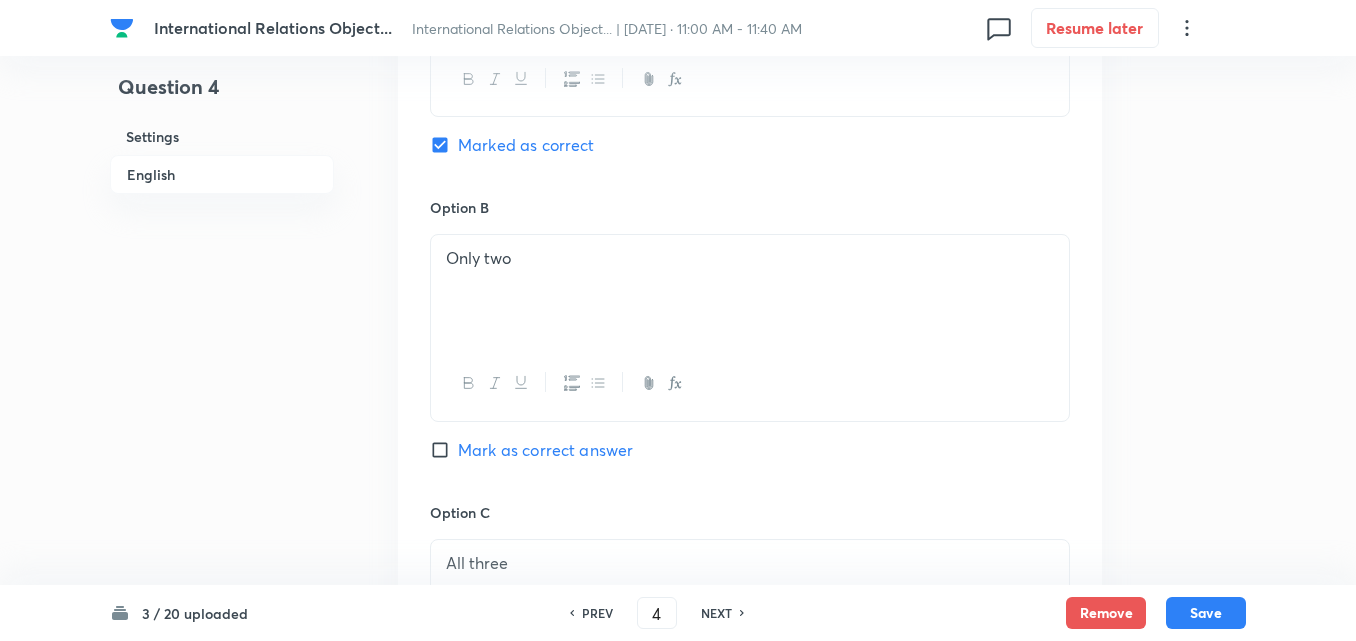 scroll, scrollTop: 1142, scrollLeft: 0, axis: vertical 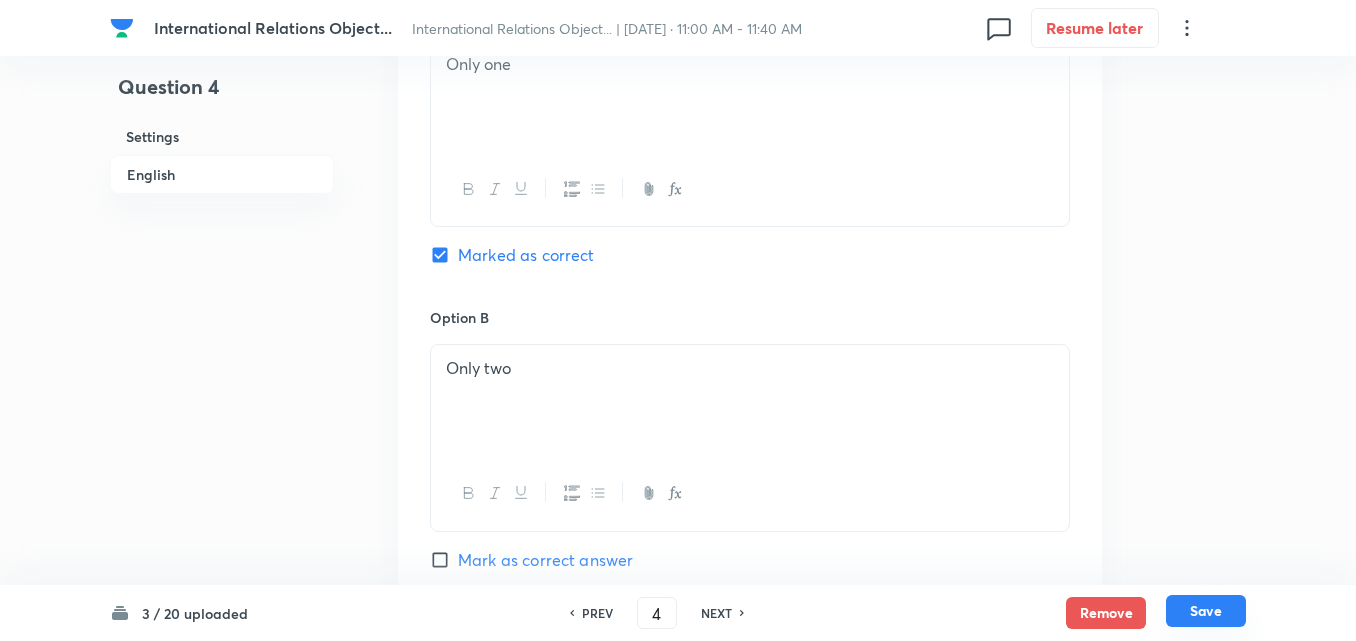 click on "Save" at bounding box center (1206, 611) 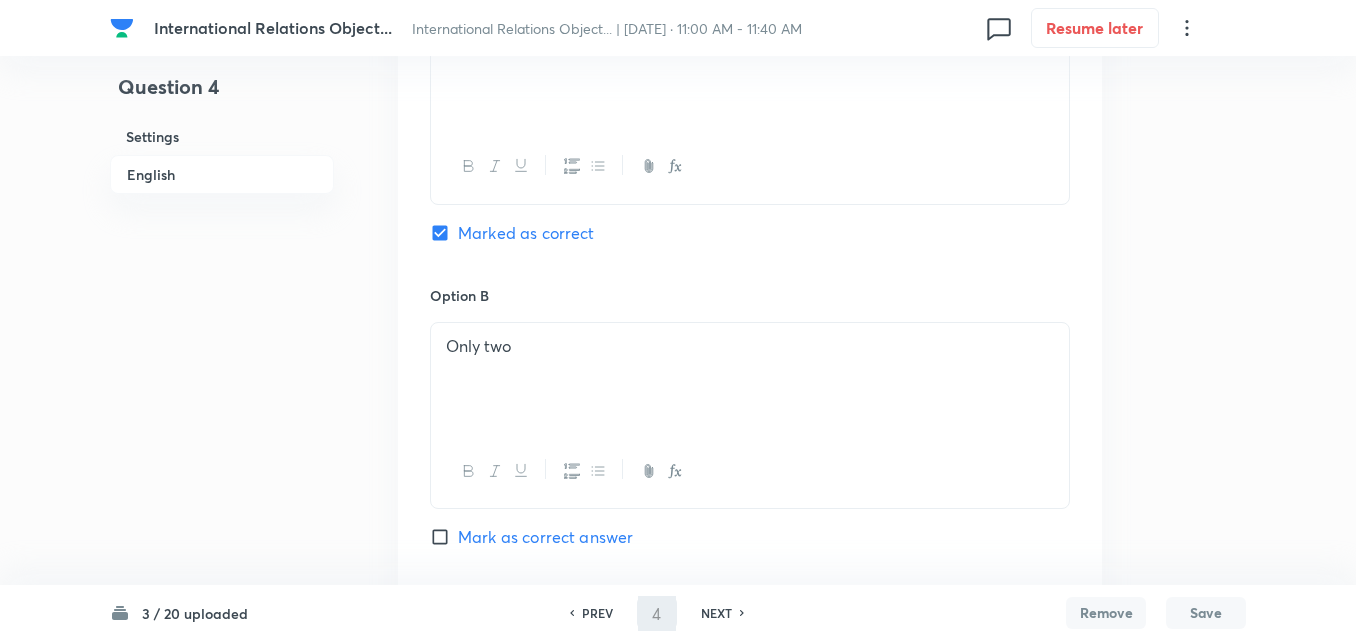 type on "5" 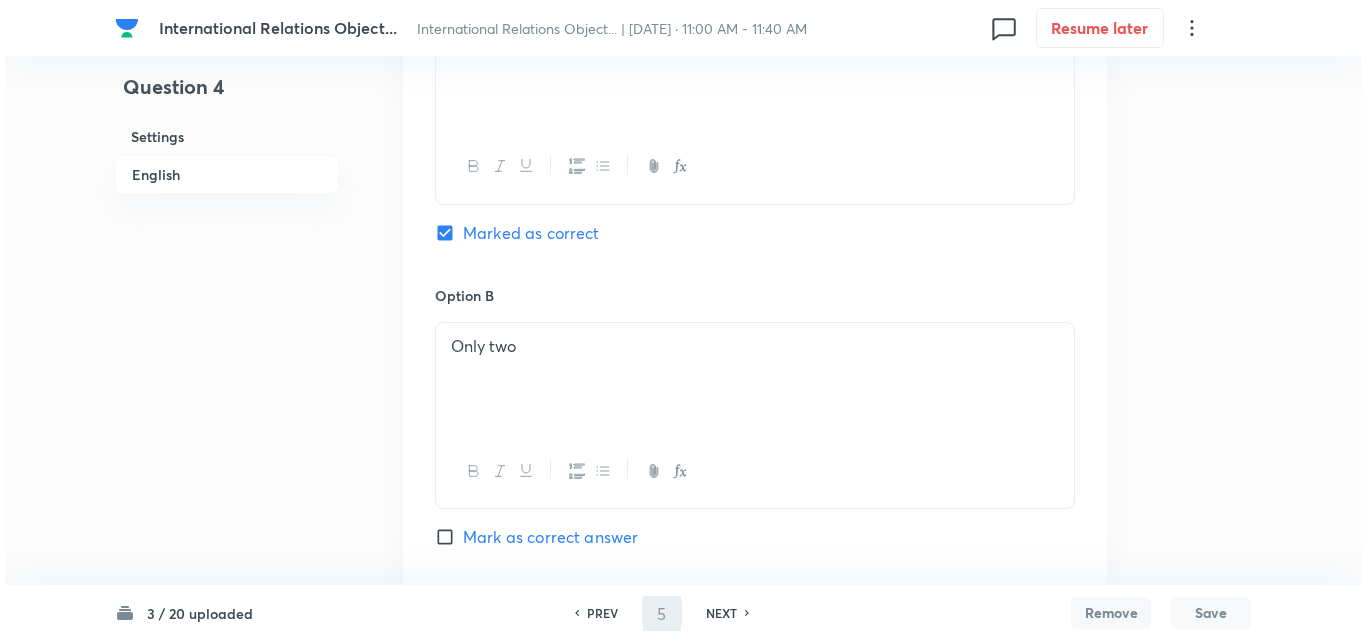 scroll, scrollTop: 0, scrollLeft: 0, axis: both 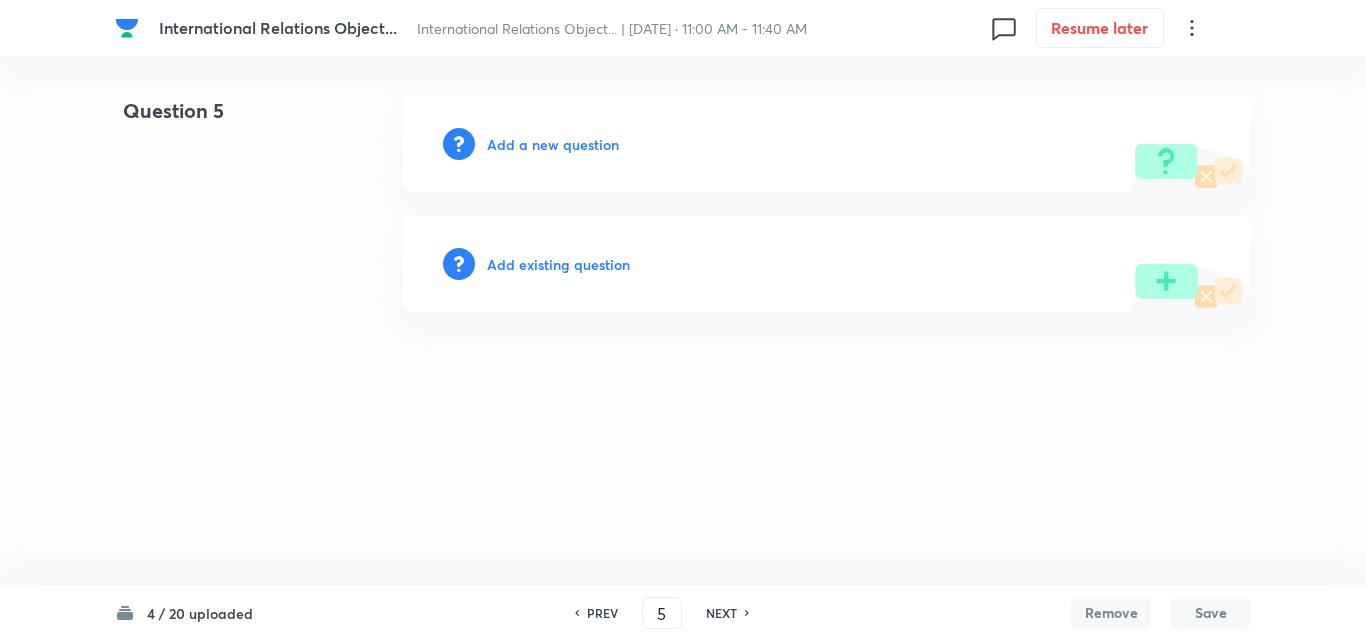 click on "Add a new question" at bounding box center (553, 144) 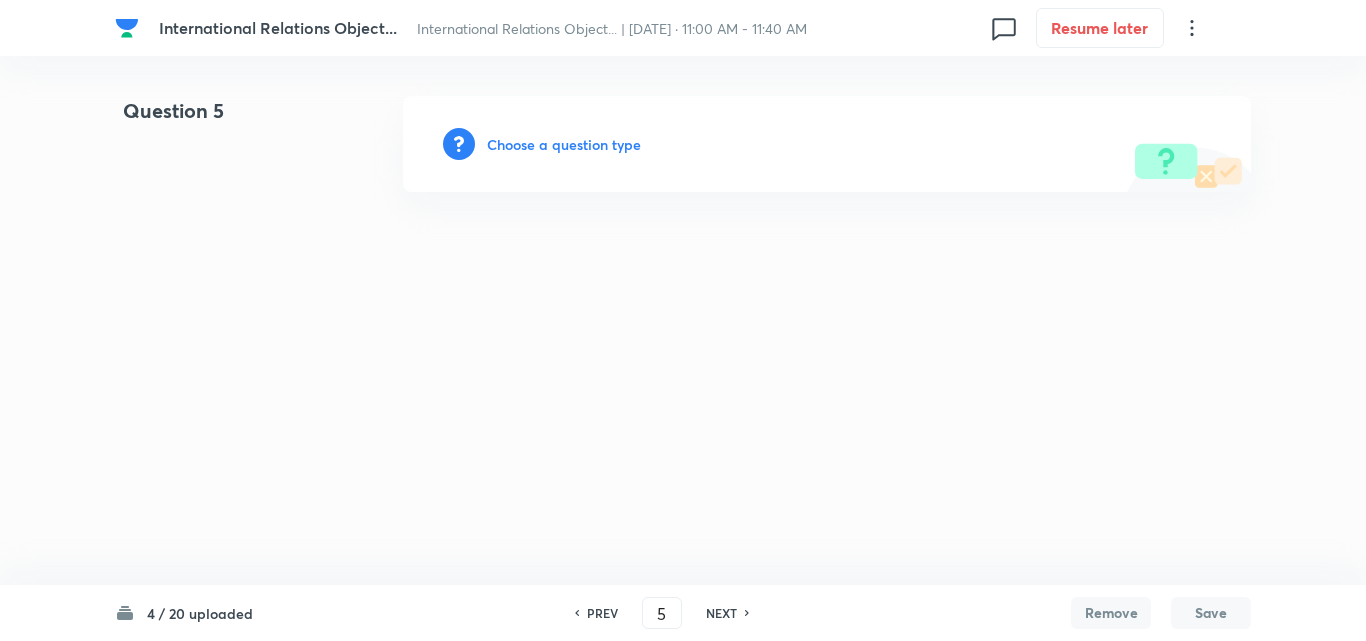 click on "Choose a question type" at bounding box center [564, 144] 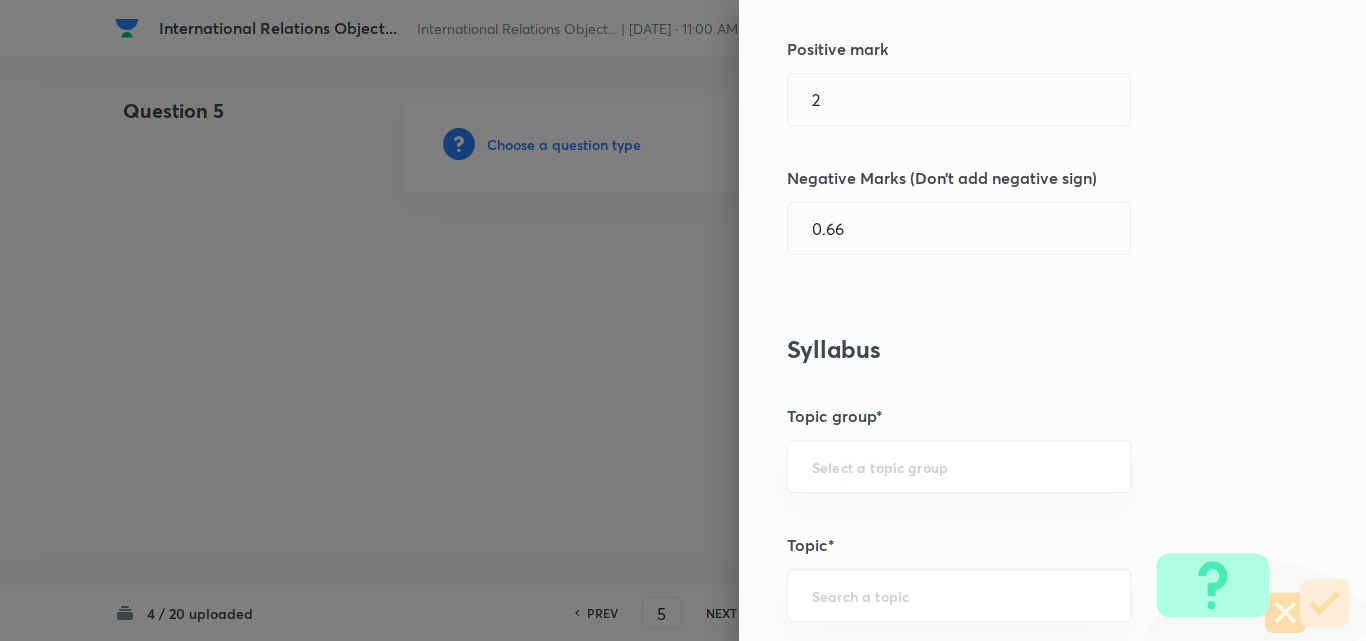scroll, scrollTop: 1100, scrollLeft: 0, axis: vertical 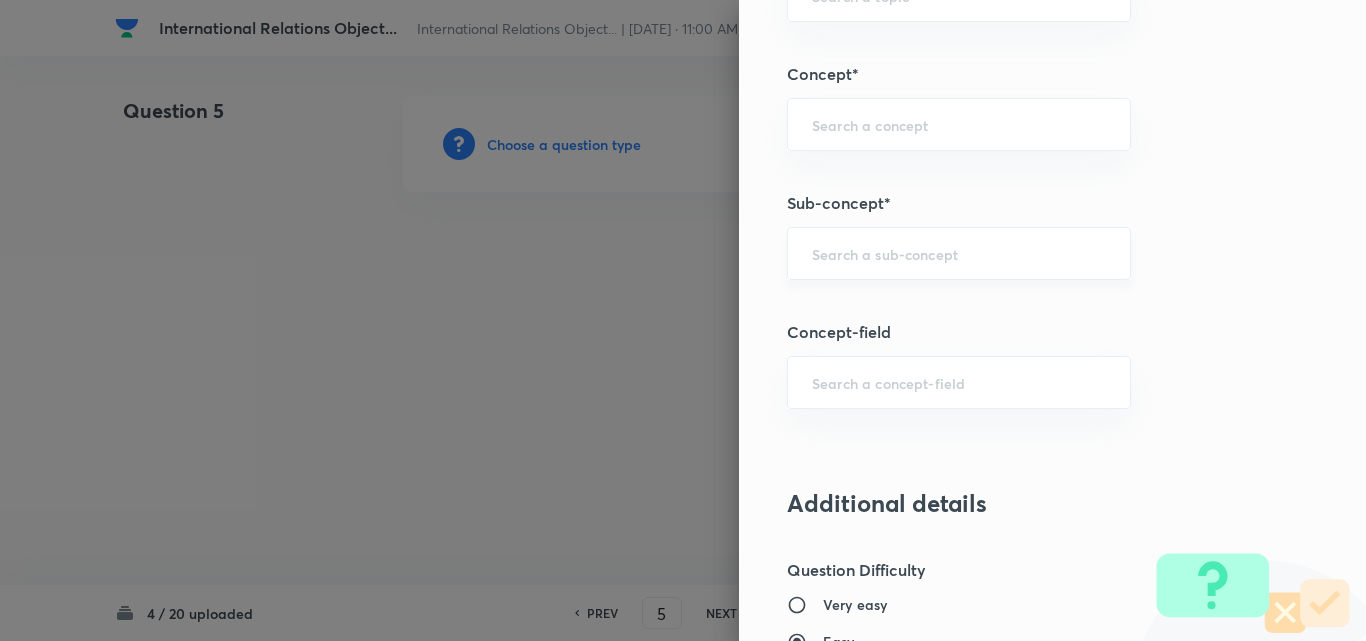 click on "​" at bounding box center (959, 253) 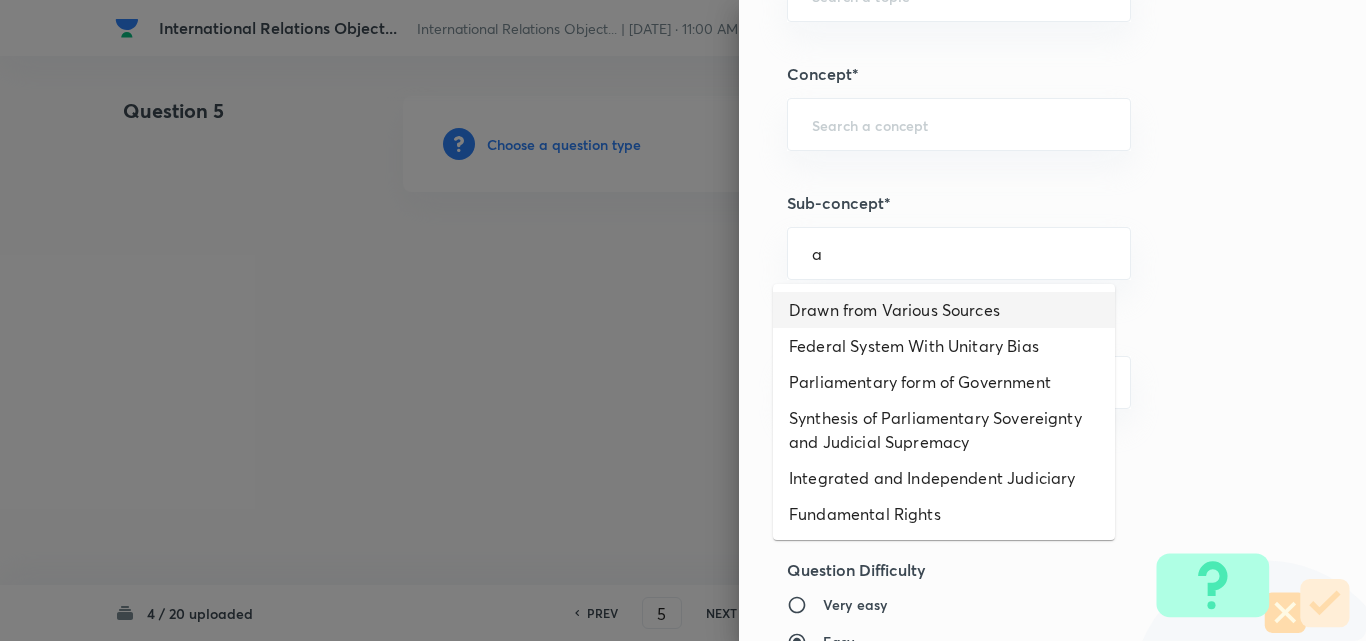 click on "Drawn from Various Sources" at bounding box center [944, 310] 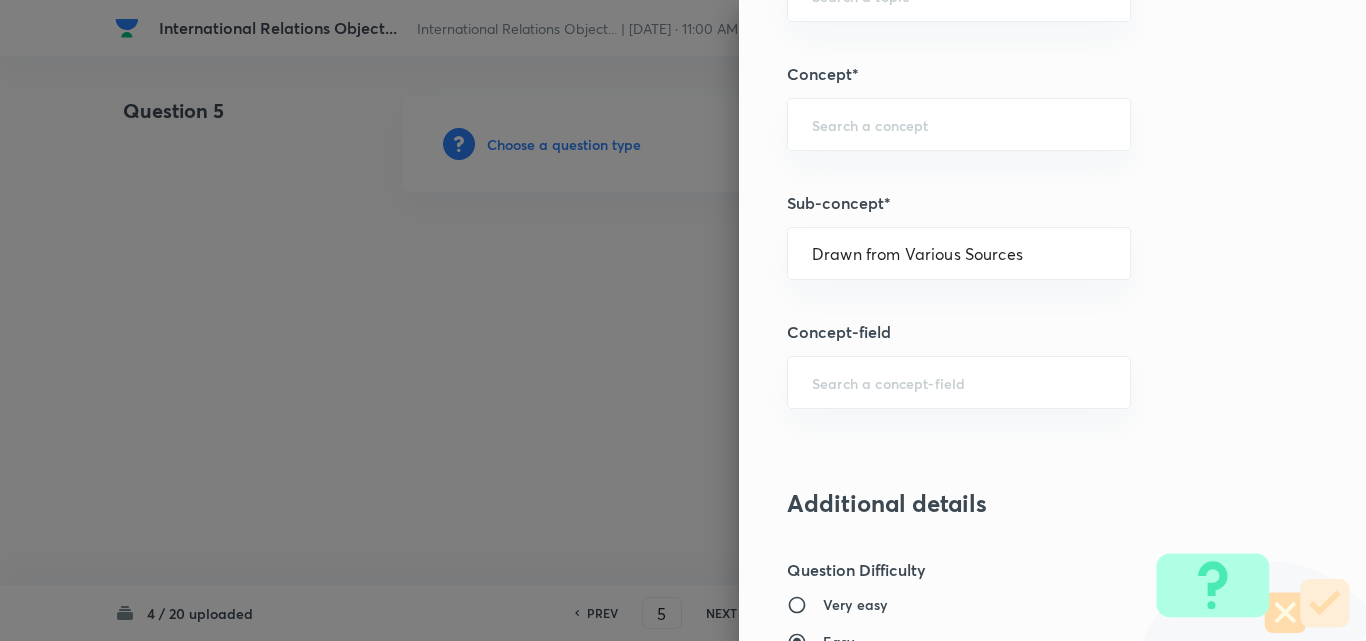 type on "Polity, Governance & IR" 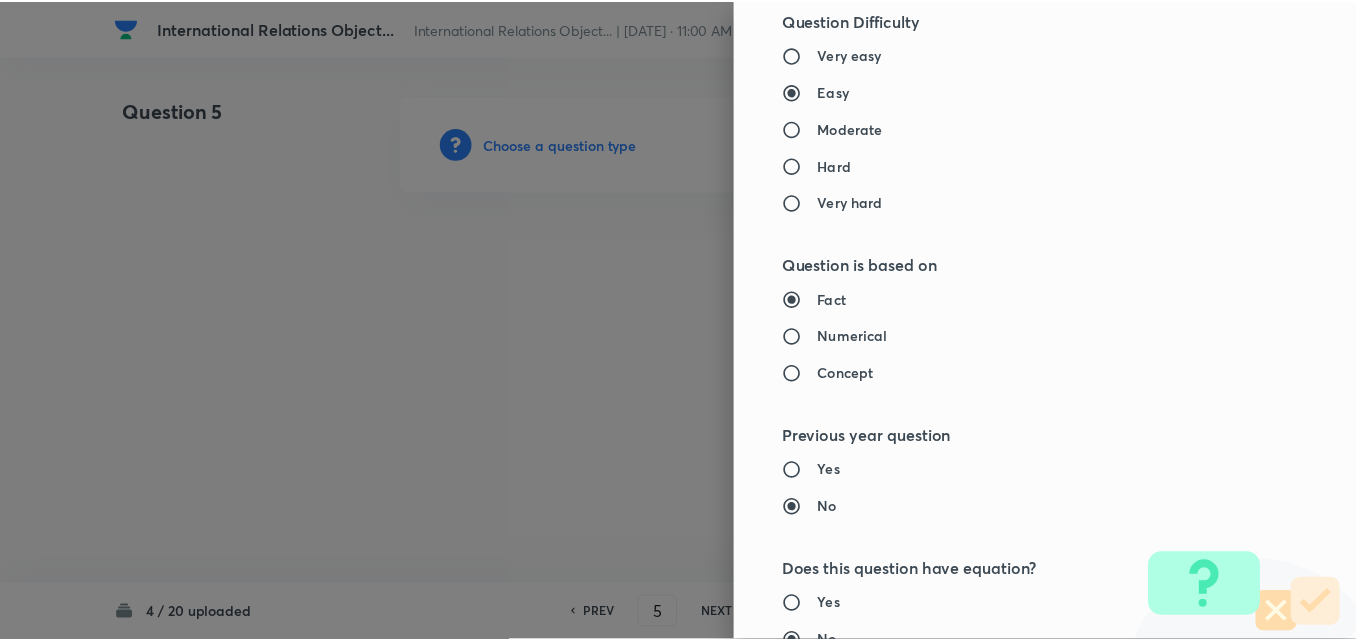 scroll, scrollTop: 2000, scrollLeft: 0, axis: vertical 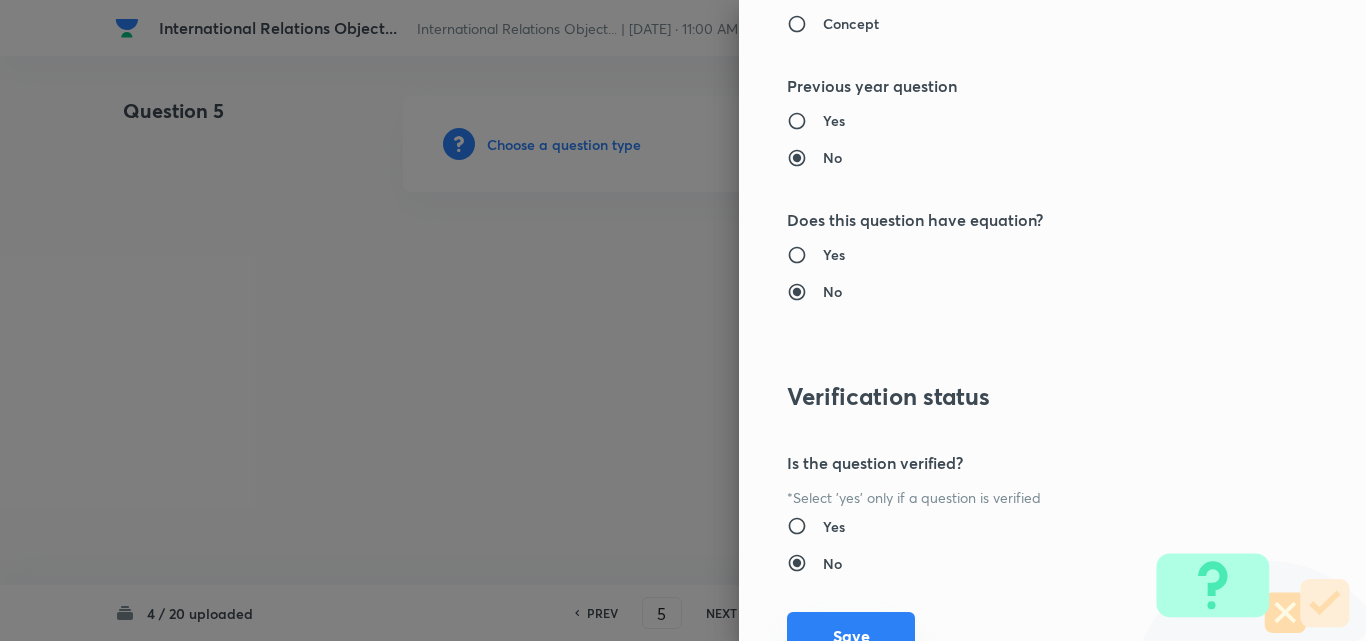 click on "Save" at bounding box center [851, 636] 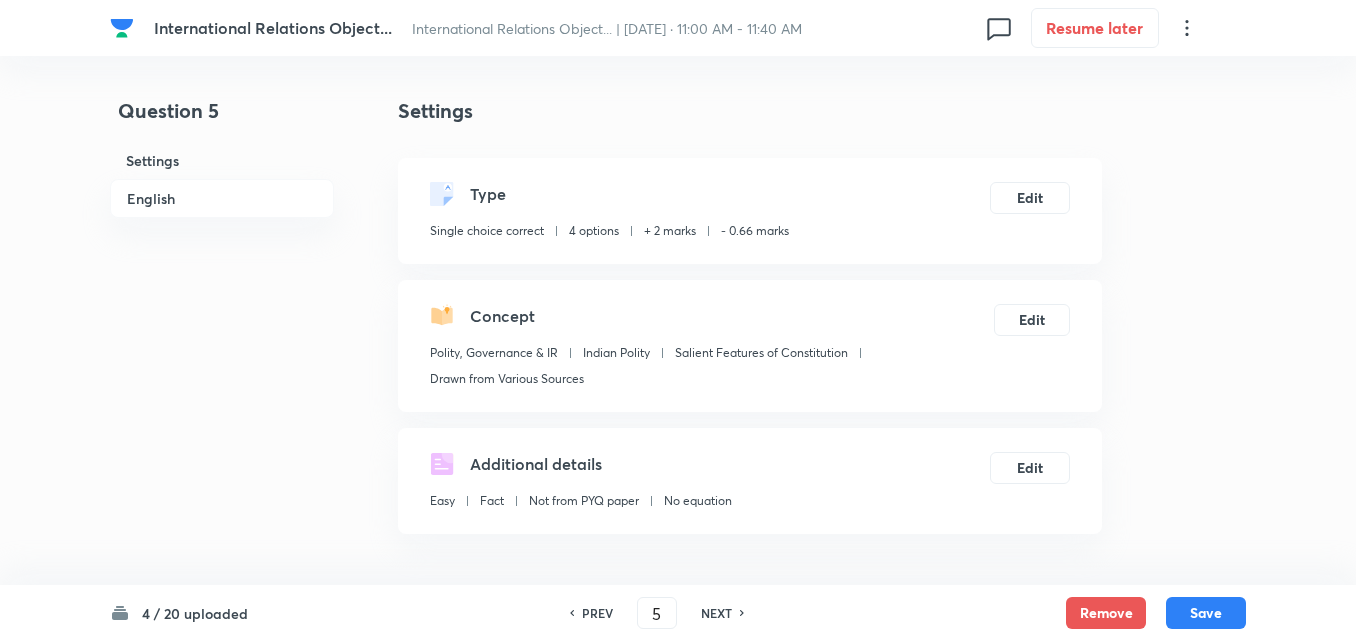 click on "English" at bounding box center [222, 198] 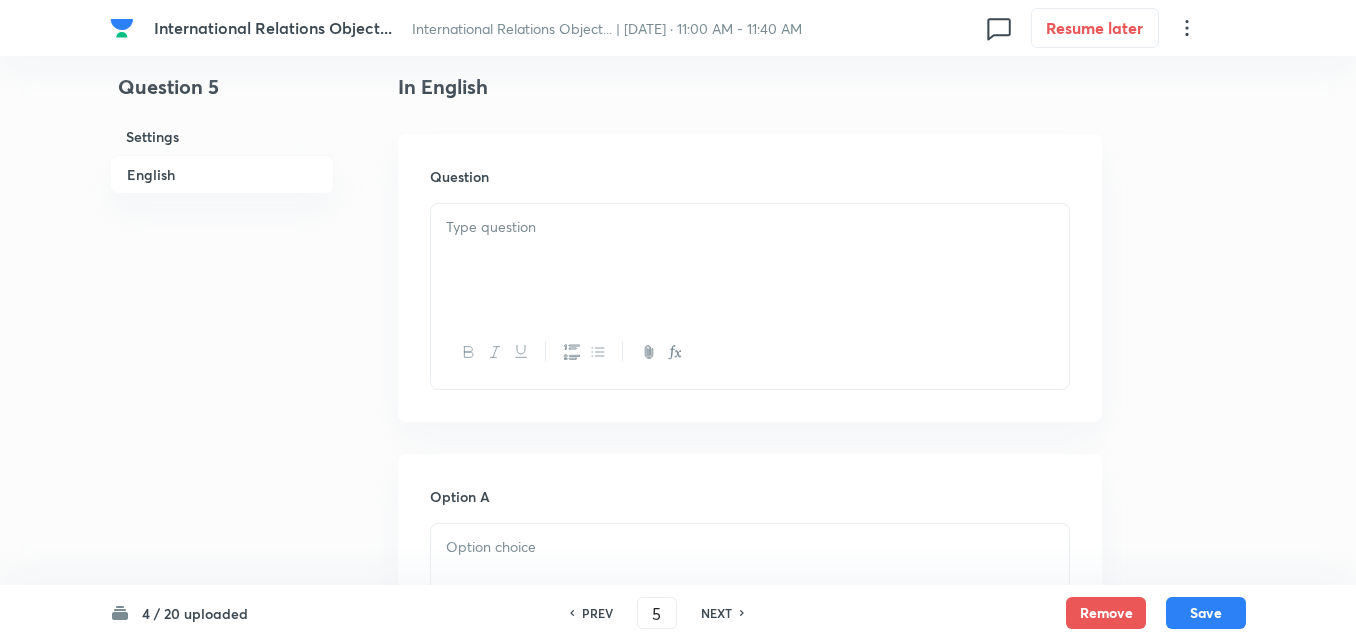 click at bounding box center (750, 260) 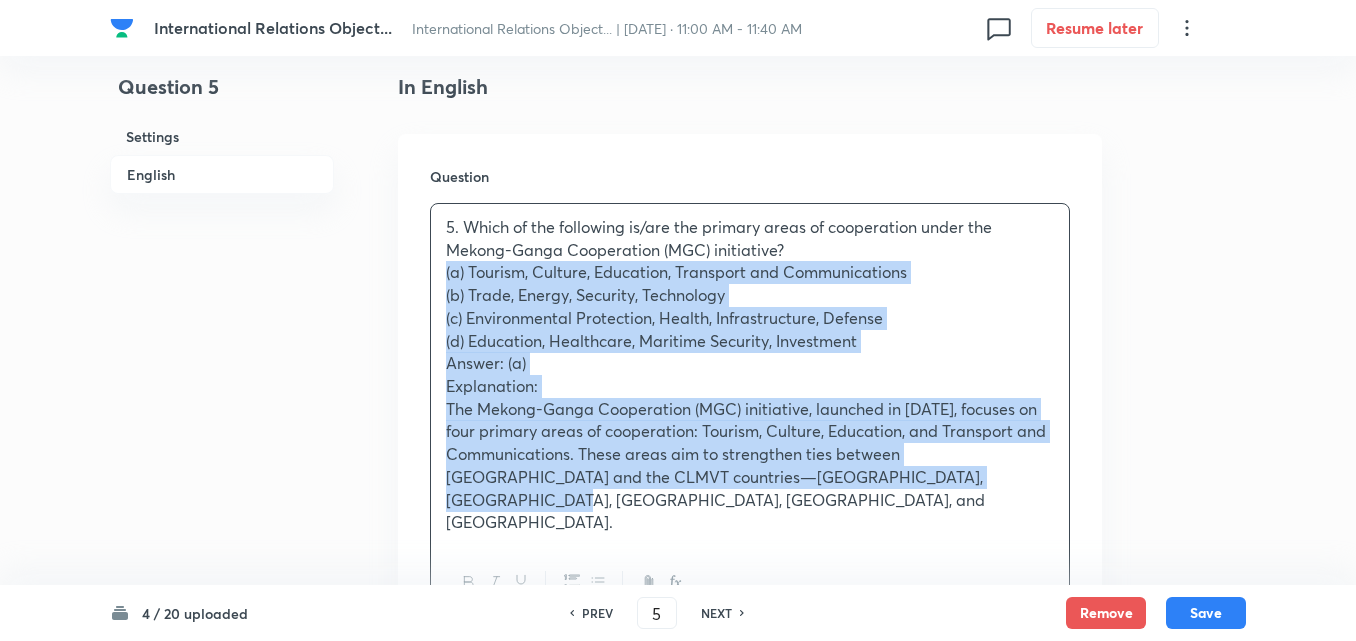 drag, startPoint x: 437, startPoint y: 271, endPoint x: 421, endPoint y: 273, distance: 16.124516 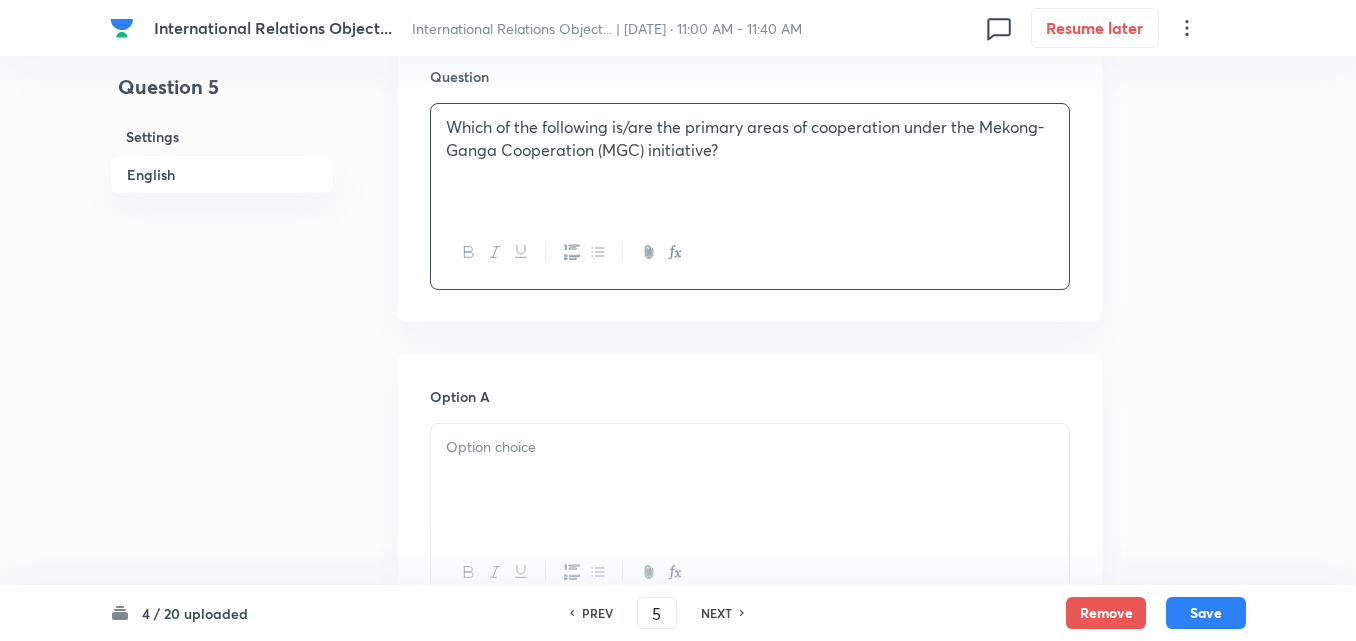 scroll, scrollTop: 842, scrollLeft: 0, axis: vertical 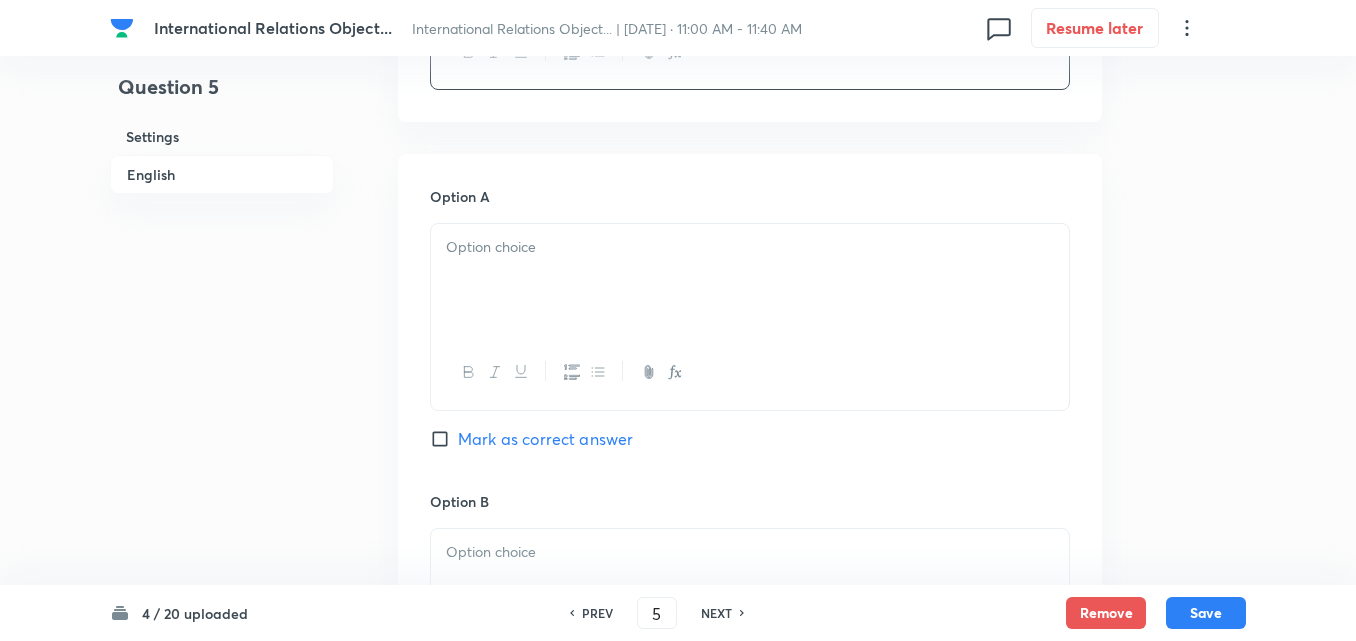 click at bounding box center [750, 280] 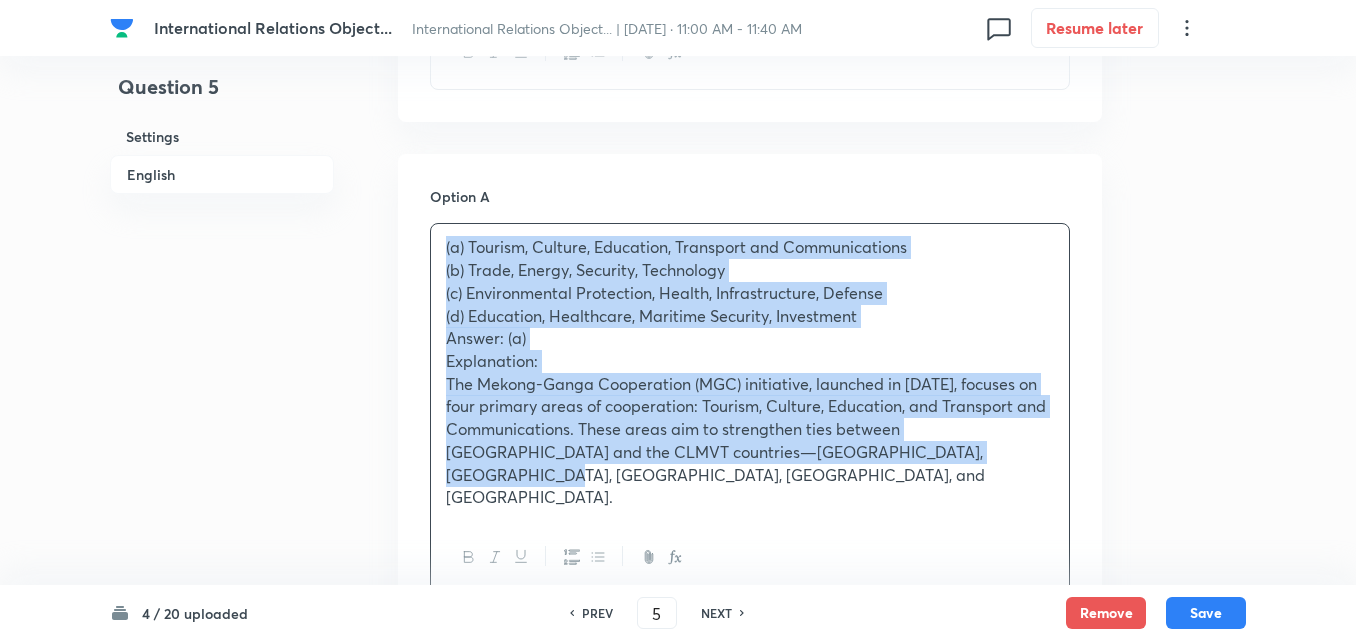 click on "Option A (a) Tourism, Culture, Education, Transport and Communications (b) Trade, Energy, Security, Technology (c) Environmental Protection, Health, Infrastructure, Defense (d) Education, Healthcare, Maritime Security, Investment Answer: (a) Explanation: The Mekong-Ganga Cooperation (MGC) initiative, launched in 2000, focuses on four primary areas of cooperation: Tourism, Culture, Education, and Transport and Communications. These areas aim to strengthen ties between India and the CLMVT countries—Cambodia, Laos, Myanmar, Vietnam, and Thailand. Mark as correct answer Option B Mark as correct answer Option C Mark as correct answer Option D Mark as correct answer" at bounding box center (750, 867) 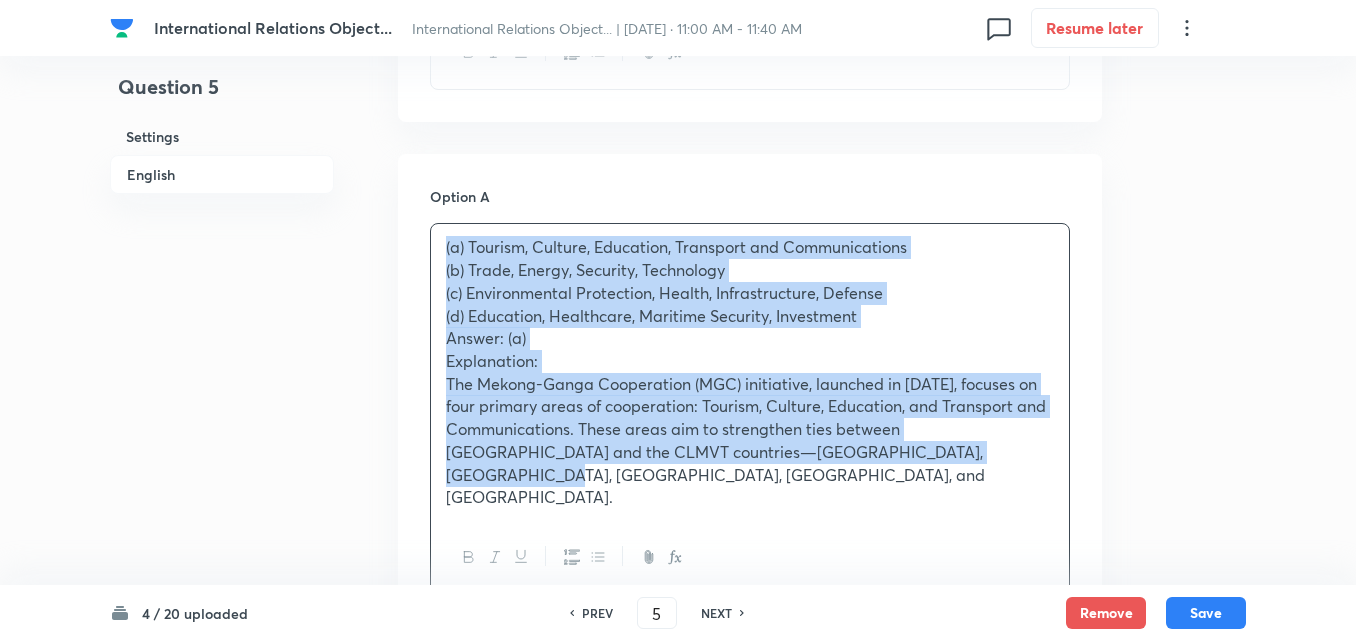 click on "Option A (a) Tourism, Culture, Education, Transport and Communications (b) Trade, Energy, Security, Technology (c) Environmental Protection, Health, Infrastructure, Defense (d) Education, Healthcare, Maritime Security, Investment Answer: (a) Explanation: The Mekong-Ganga Cooperation (MGC) initiative, launched in 2000, focuses on four primary areas of cooperation: Tourism, Culture, Education, and Transport and Communications. These areas aim to strengthen ties between India and the CLMVT countries—Cambodia, Laos, Myanmar, Vietnam, and Thailand. Mark as correct answer Option B Mark as correct answer Option C Mark as correct answer Option D Mark as correct answer" at bounding box center [750, 867] 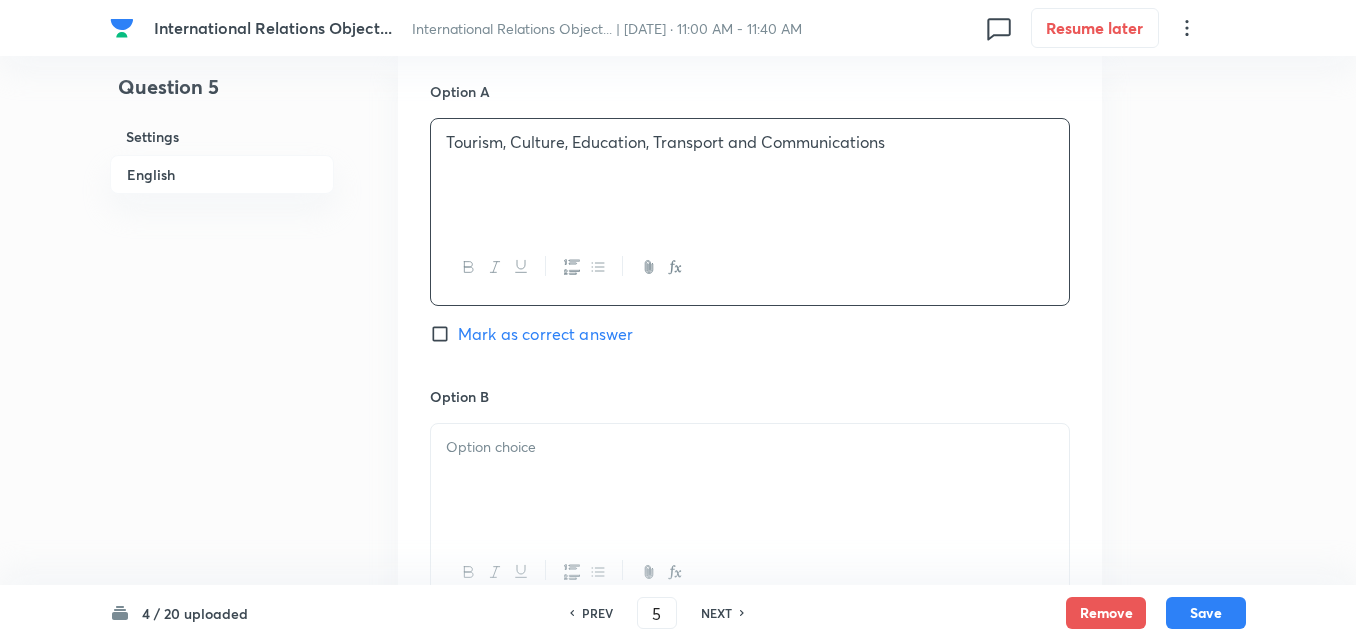 scroll, scrollTop: 1042, scrollLeft: 0, axis: vertical 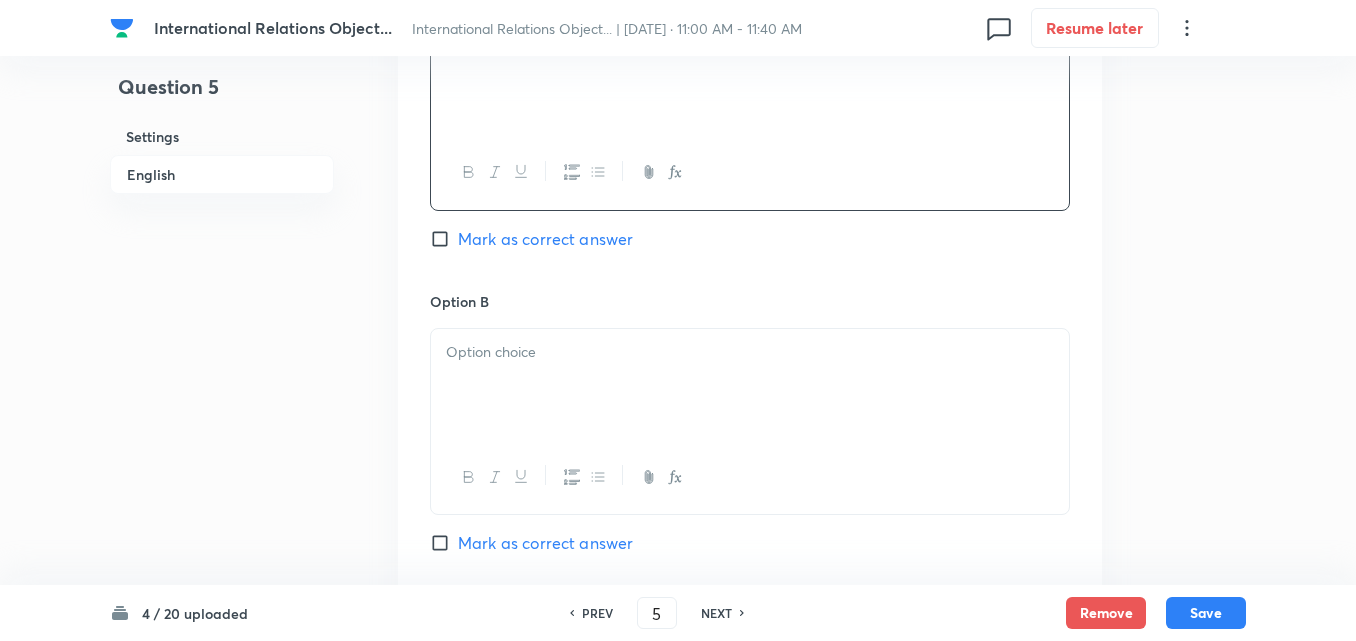 click at bounding box center (750, 385) 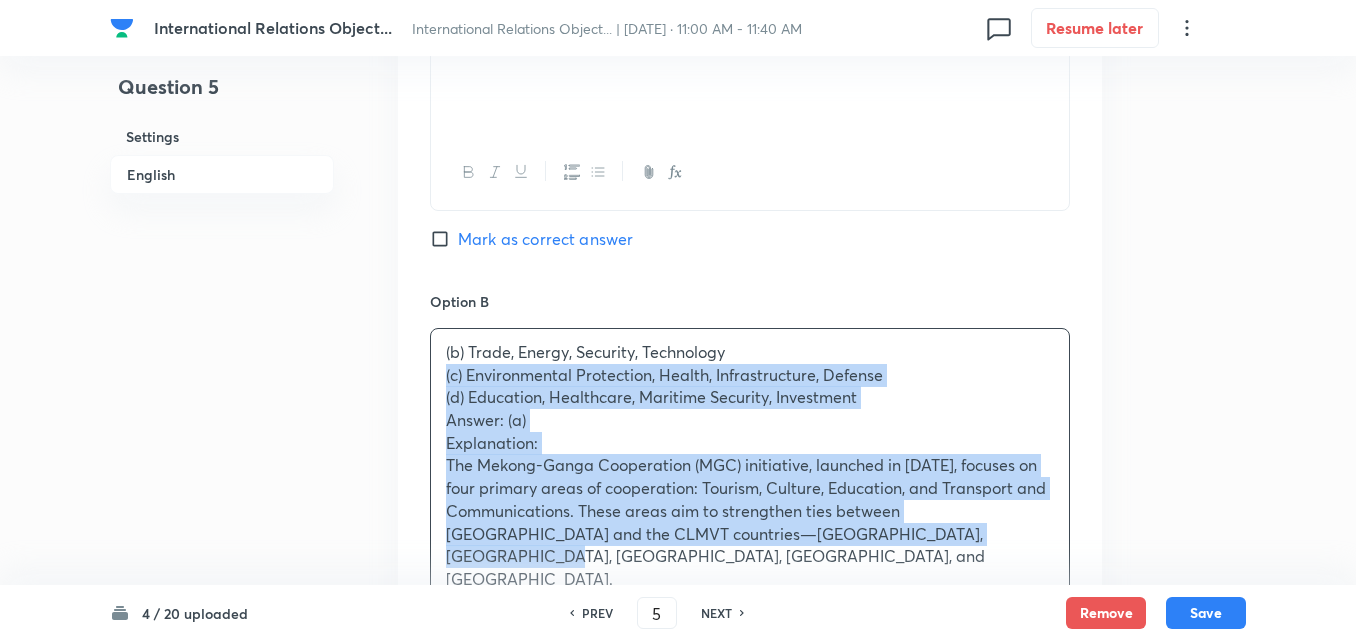 click on "Option A Tourism, Culture, Education, Transport and Communications Mark as correct answer Option B (b) Trade, Energy, Security, Technology (c) Environmental Protection, Health, Infrastructure, Defense (d) Education, Healthcare, Maritime Security, Investment Answer: (a) Explanation: The Mekong-Ganga Cooperation (MGC) initiative, launched in 2000, focuses on four primary areas of cooperation: Tourism, Culture, Education, and Transport and Communications. These areas aim to strengthen ties between India and the CLMVT countries—Cambodia, Laos, Myanmar, Vietnam, and Thailand. Mark as correct answer Option C Mark as correct answer Option D Mark as correct answer" at bounding box center [750, 655] 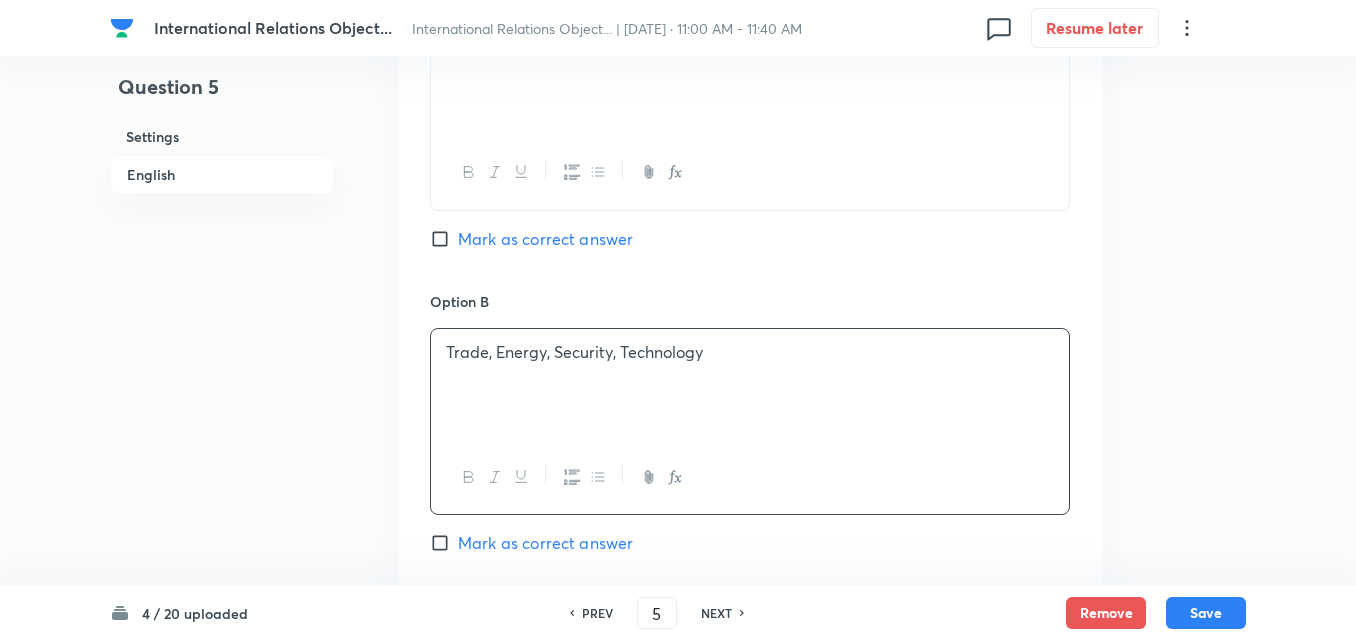 click on "Mark as correct answer" at bounding box center (545, 239) 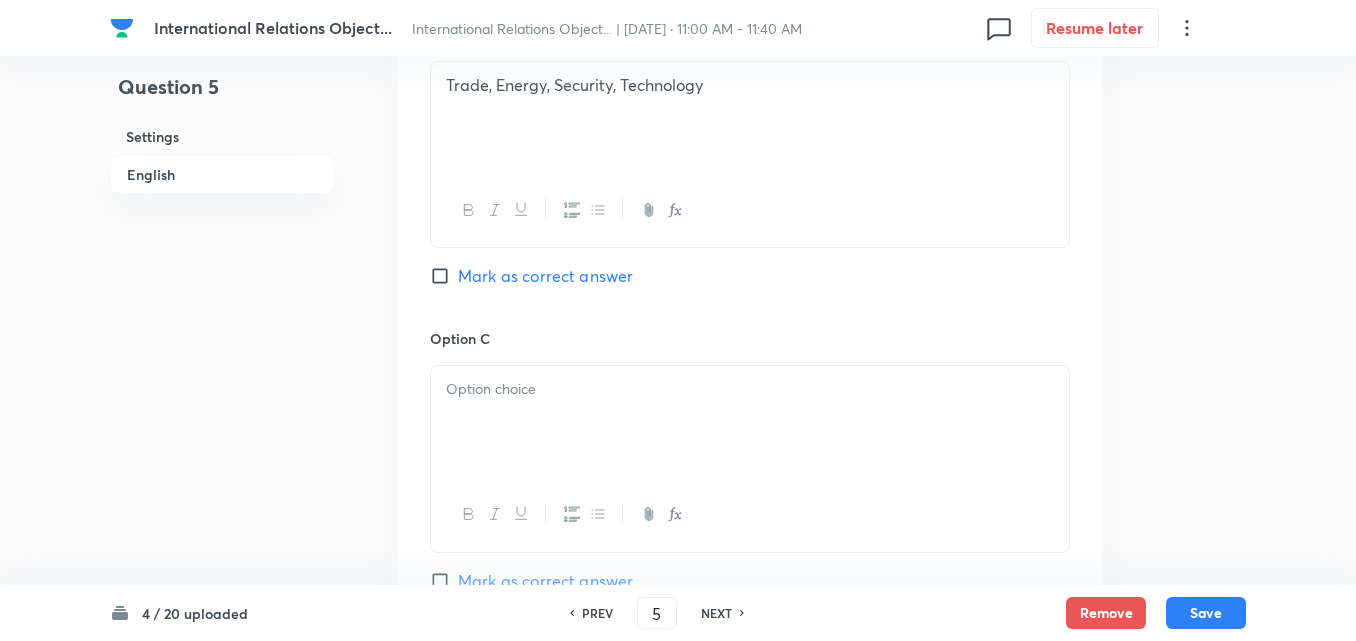 scroll, scrollTop: 1342, scrollLeft: 0, axis: vertical 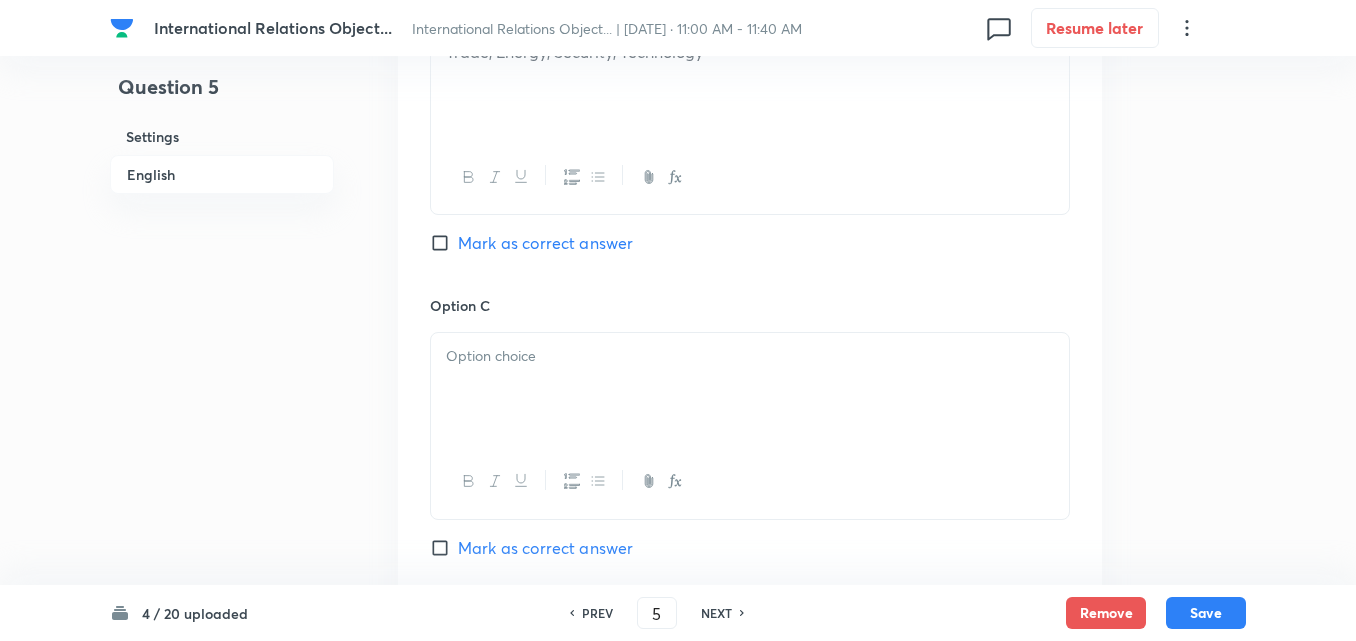 drag, startPoint x: 536, startPoint y: 411, endPoint x: 526, endPoint y: 415, distance: 10.770329 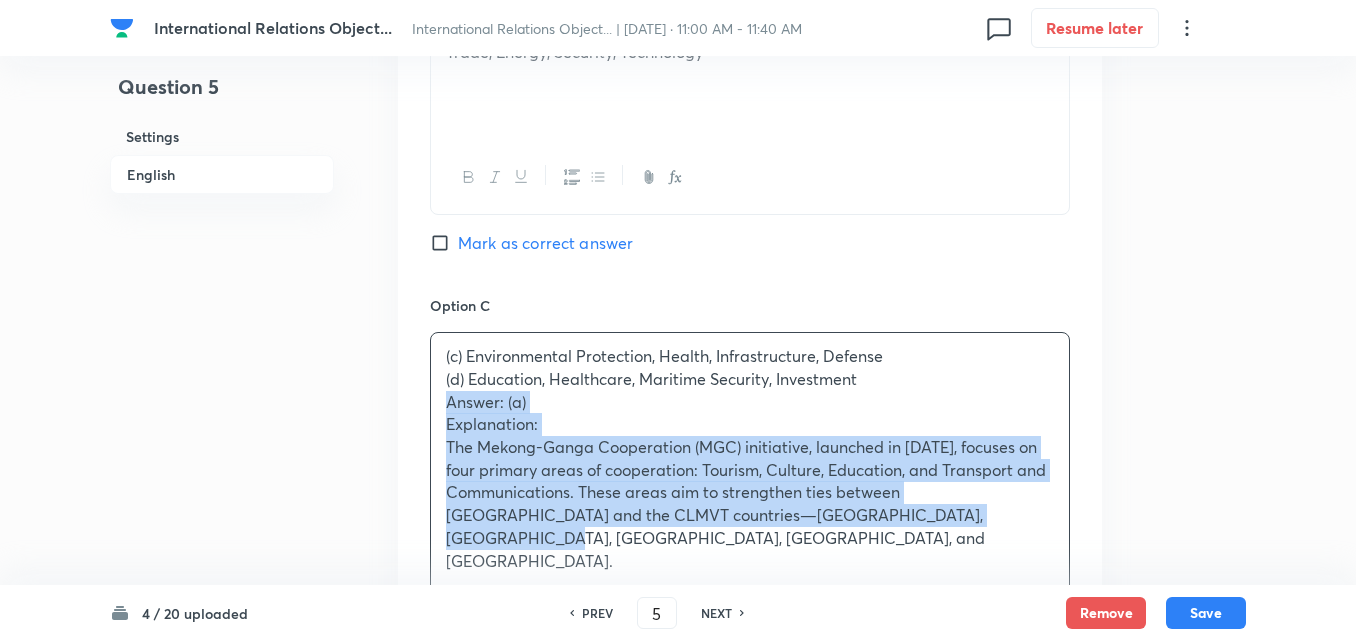 drag, startPoint x: 433, startPoint y: 393, endPoint x: 413, endPoint y: 390, distance: 20.22375 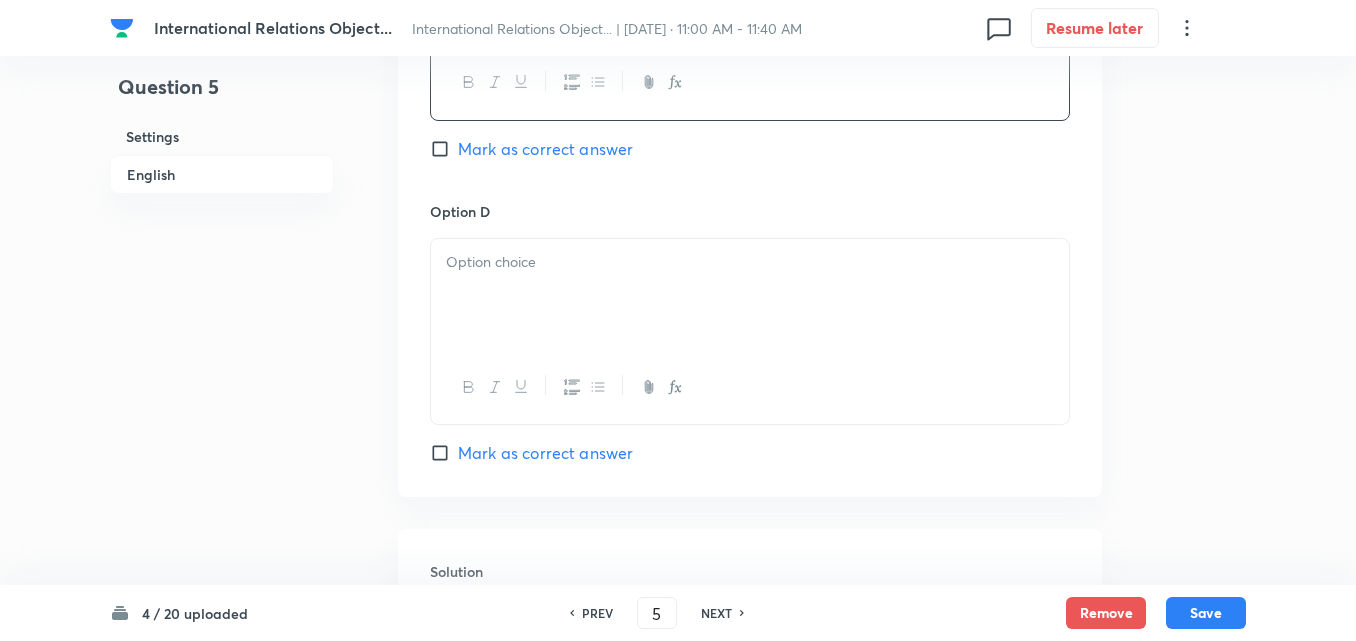 scroll, scrollTop: 1742, scrollLeft: 0, axis: vertical 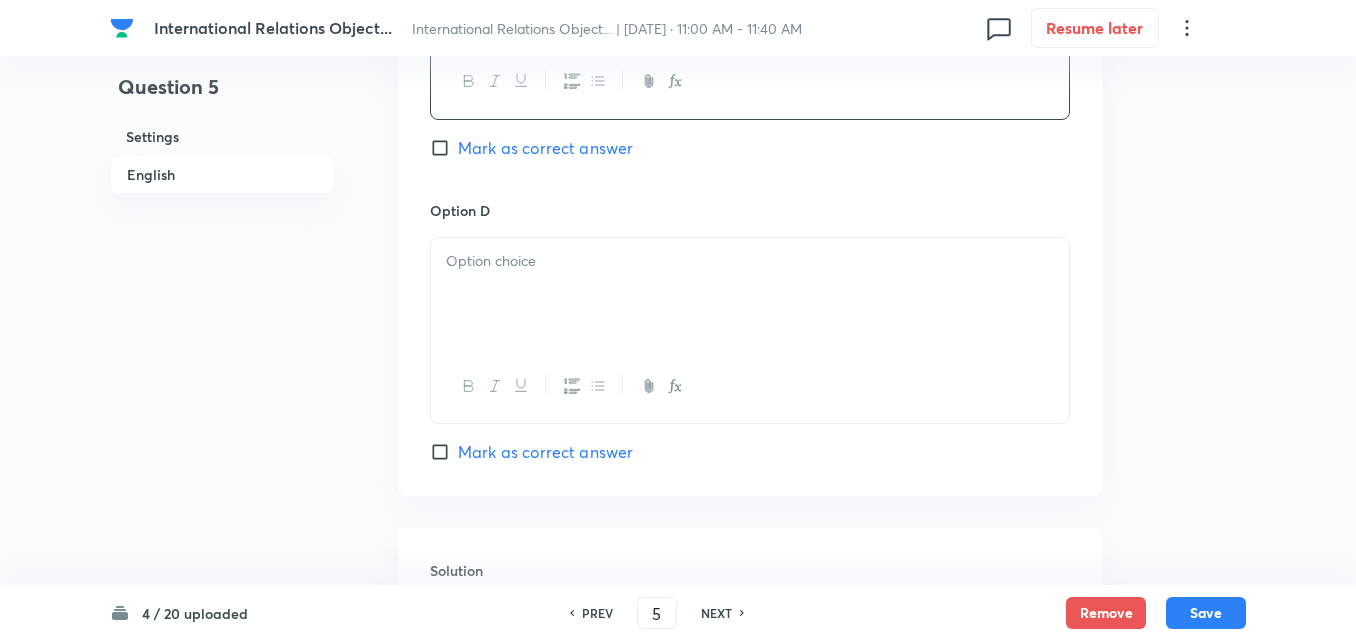 click at bounding box center [750, 261] 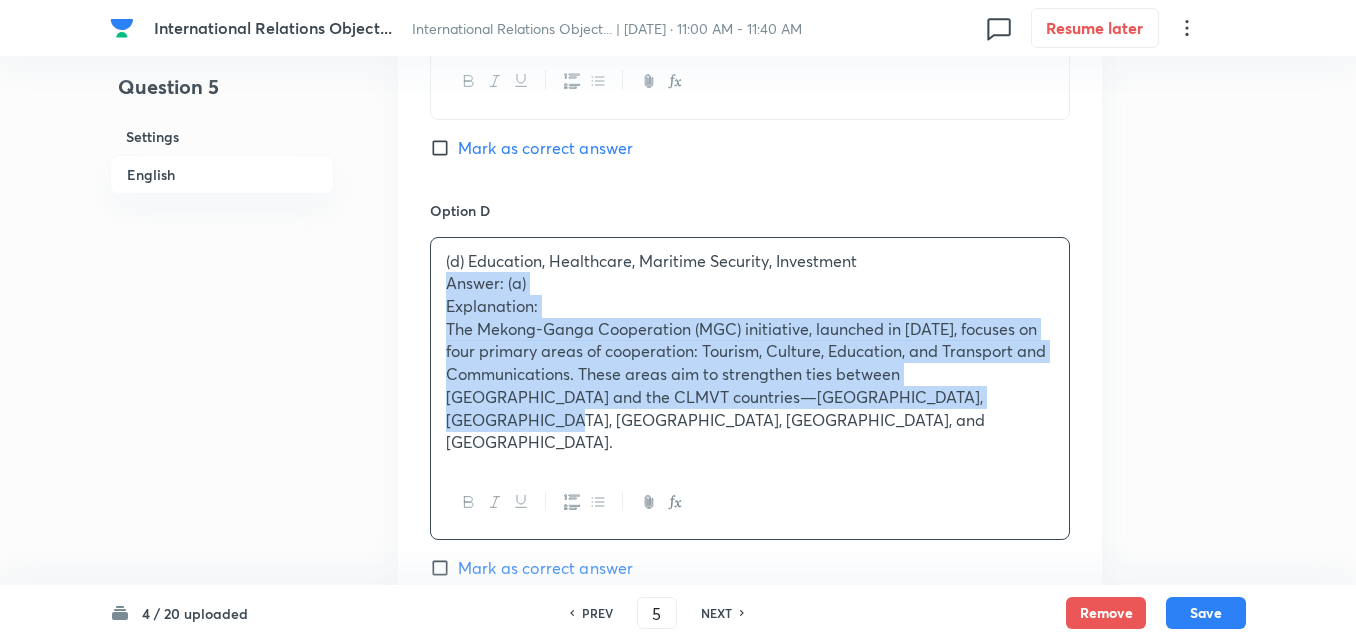 click on "Option A Tourism, Culture, Education, Transport and Communications Marked as correct Option B Trade, Energy, Security, Technology Mark as correct answer Option C Environmental Protection, Health, Infrastructure, Defense Mark as correct answer Option D (d) Education, Healthcare, Maritime Security, Investment Answer: (a) Explanation: The Mekong-Ganga Cooperation (MGC) initiative, launched in 2000, focuses on four primary areas of cooperation: Tourism, Culture, Education, and Transport and Communications. These areas aim to strengthen ties between India and the CLMVT countries—Cambodia, Laos, Myanmar, Vietnam, and Thailand. Mark as correct answer" at bounding box center [750, -67] 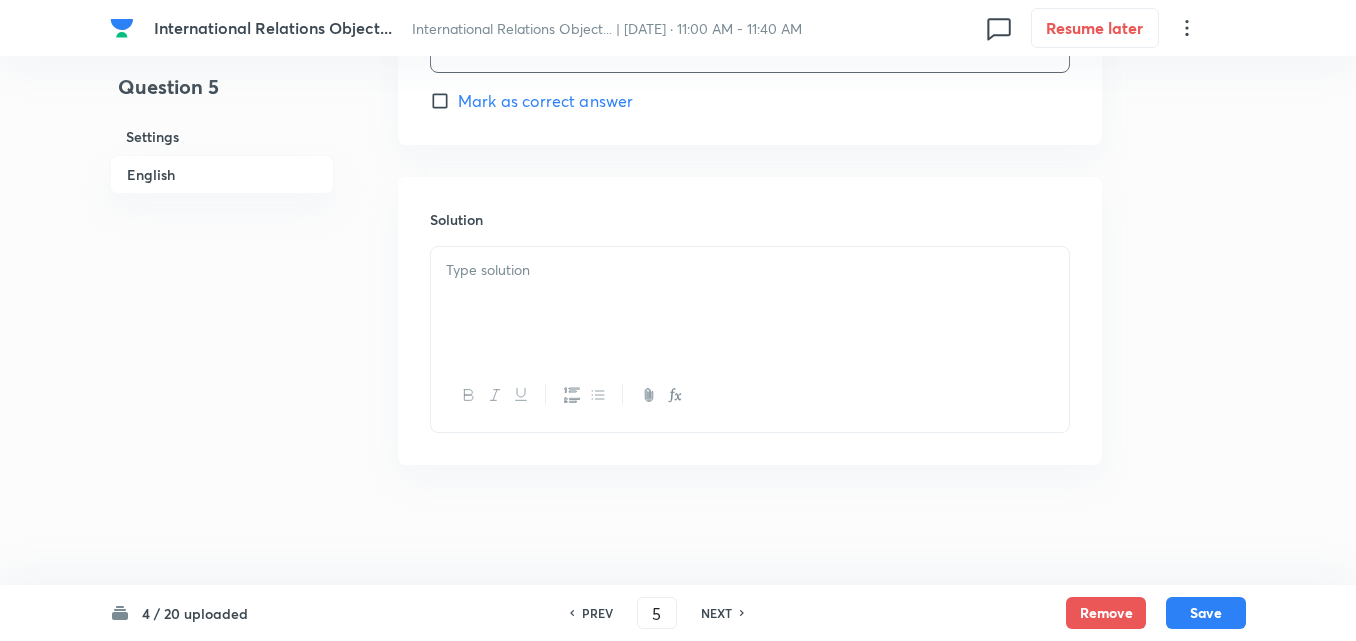 click at bounding box center [750, 303] 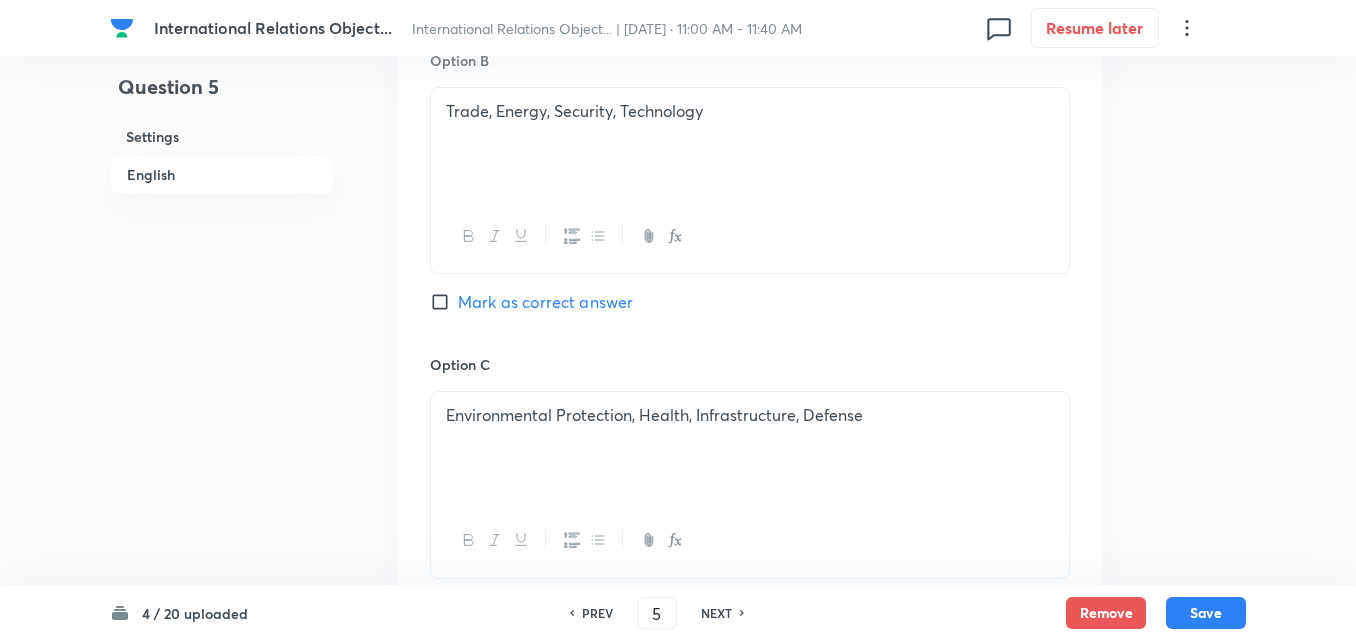 scroll, scrollTop: 1093, scrollLeft: 0, axis: vertical 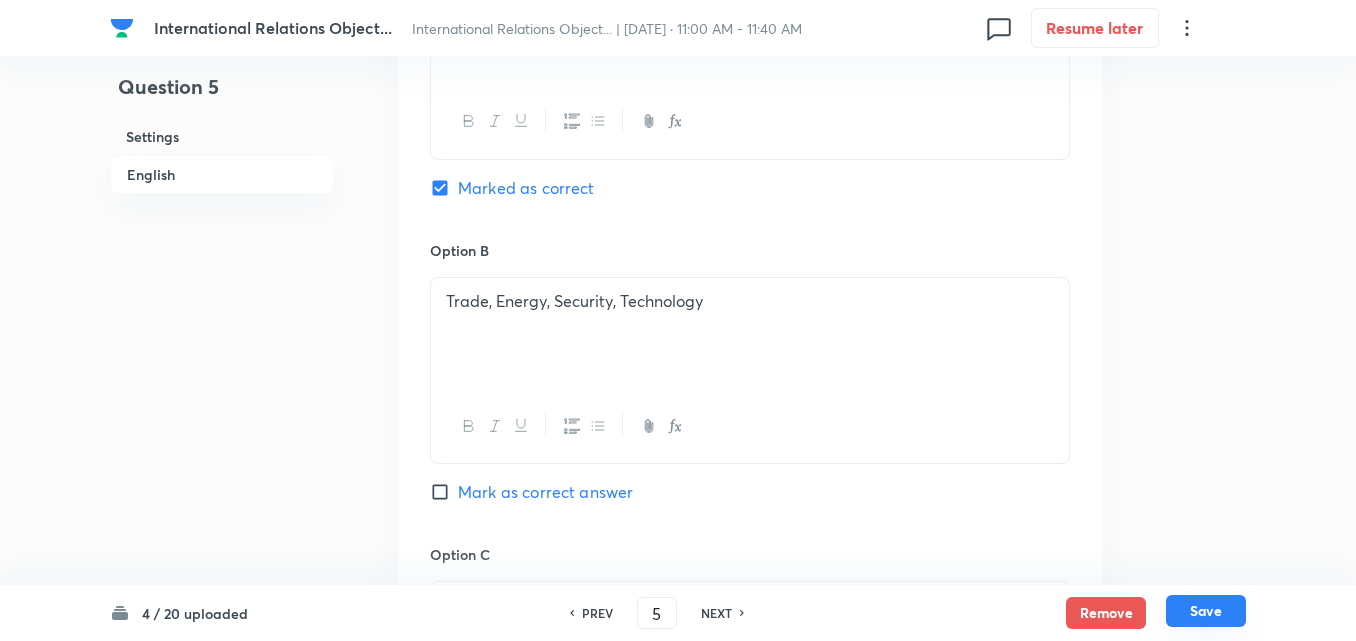 click on "Save" at bounding box center (1206, 611) 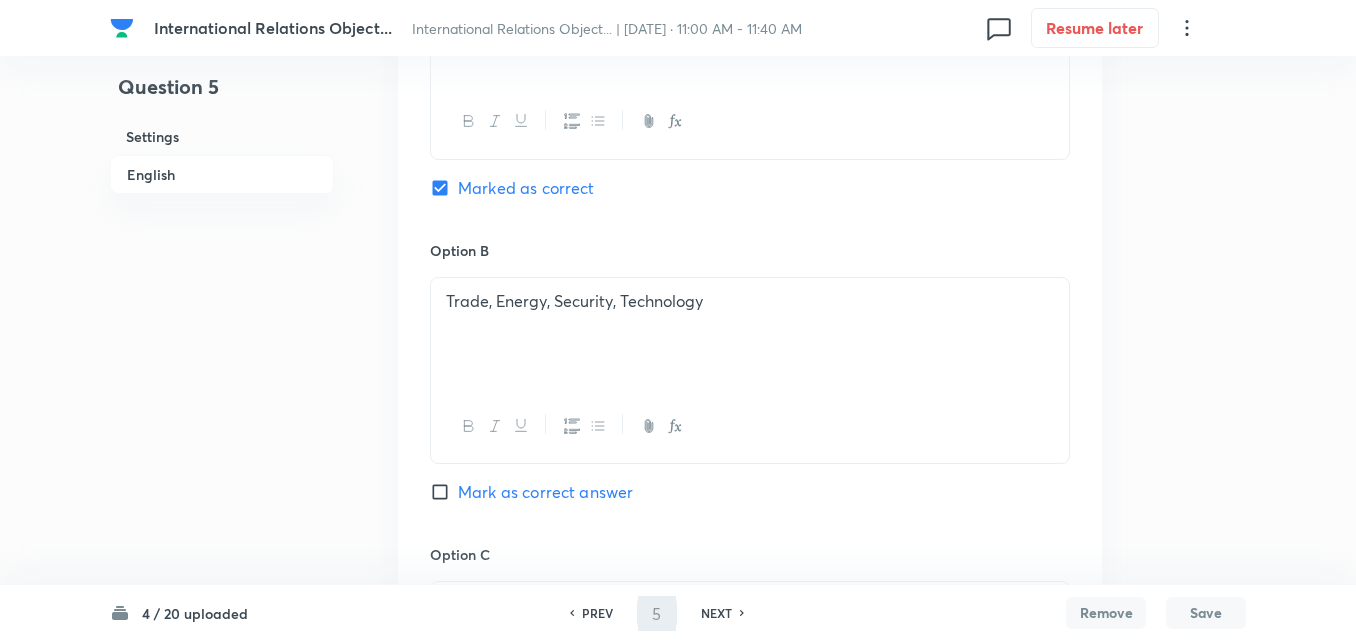 type on "6" 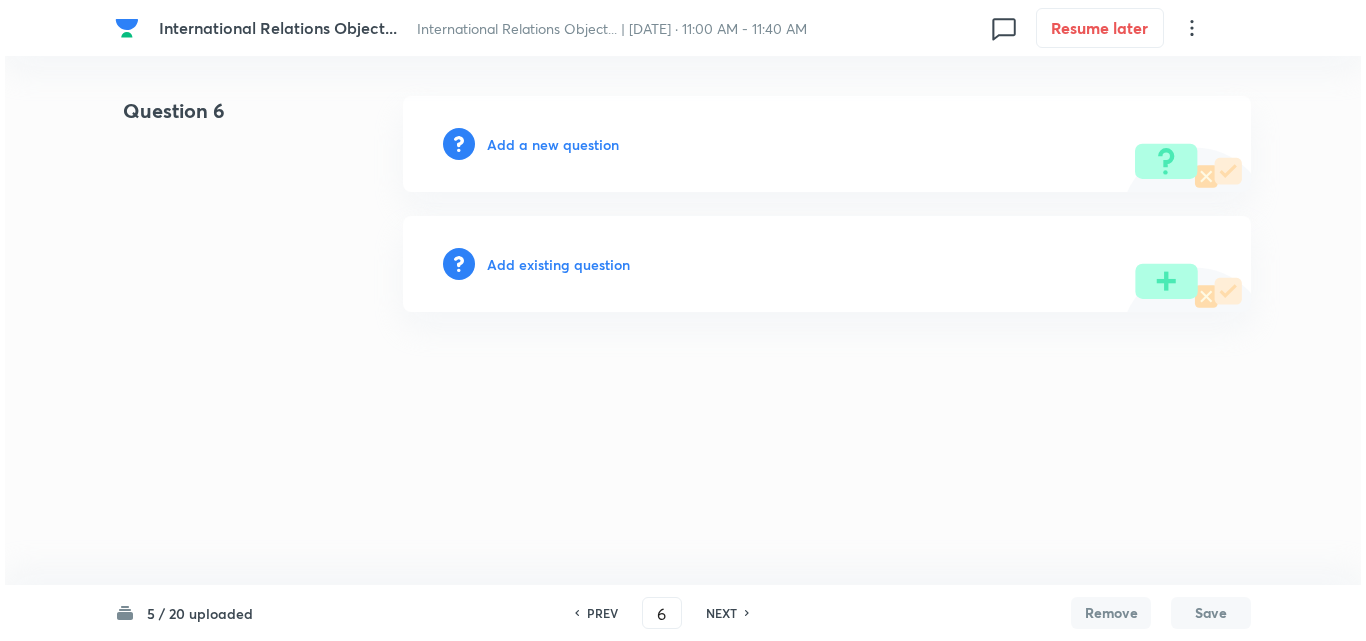 scroll, scrollTop: 0, scrollLeft: 0, axis: both 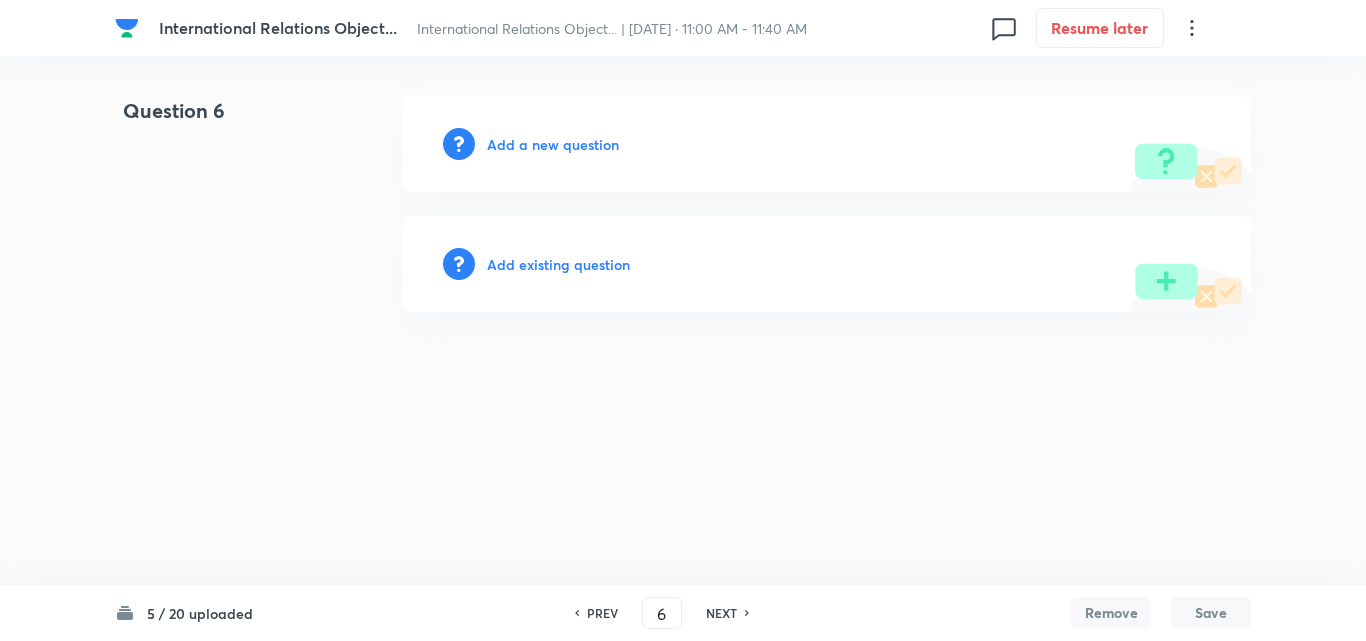 click on "Add a new question" at bounding box center (553, 144) 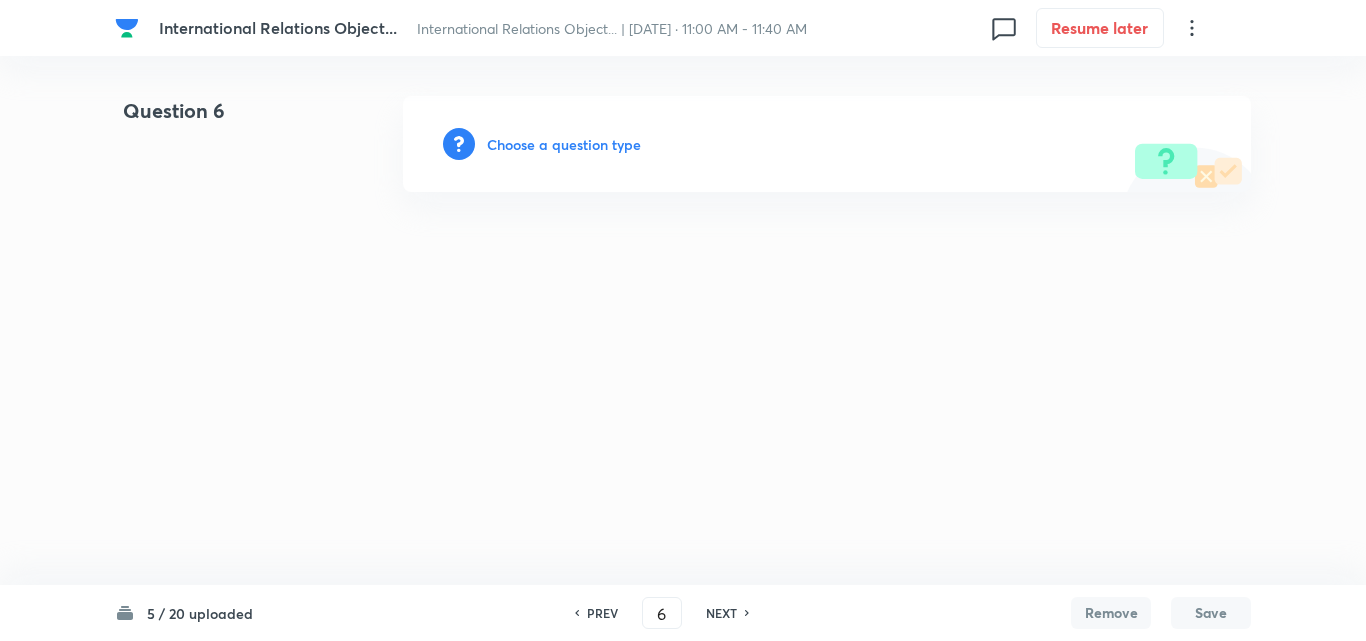click on "Choose a question type" at bounding box center (564, 144) 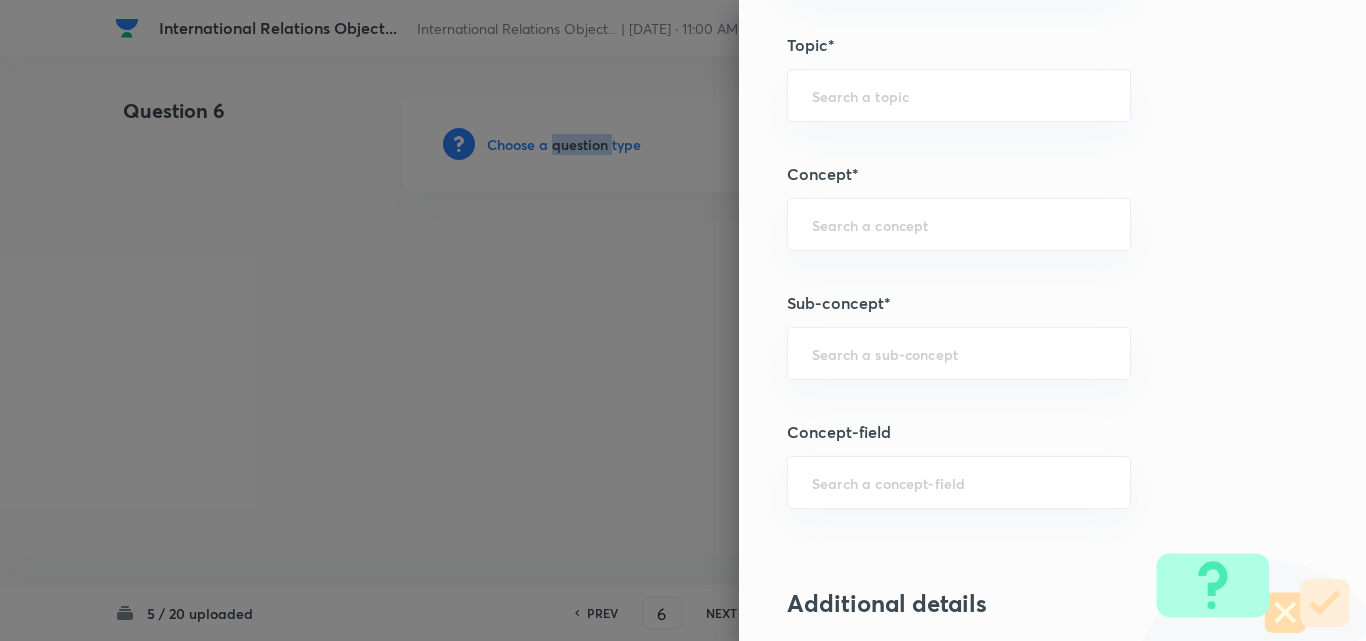 scroll, scrollTop: 1100, scrollLeft: 0, axis: vertical 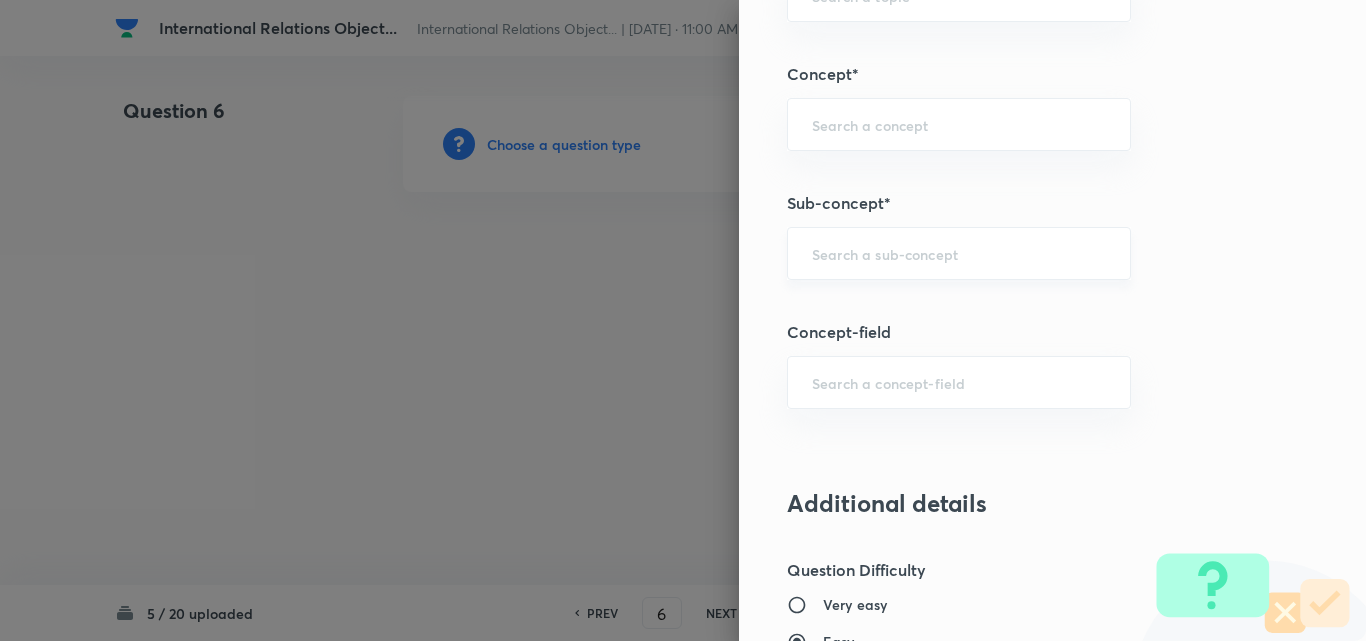 click at bounding box center (959, 253) 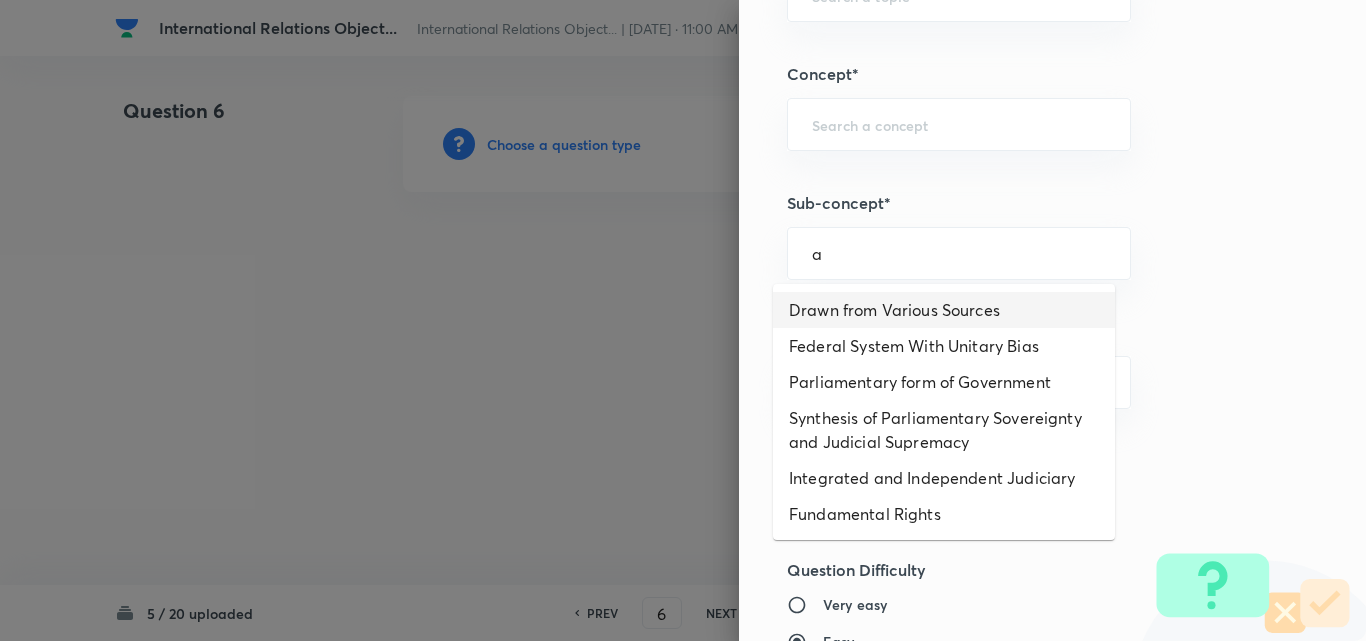 click on "Drawn from Various Sources" at bounding box center [944, 310] 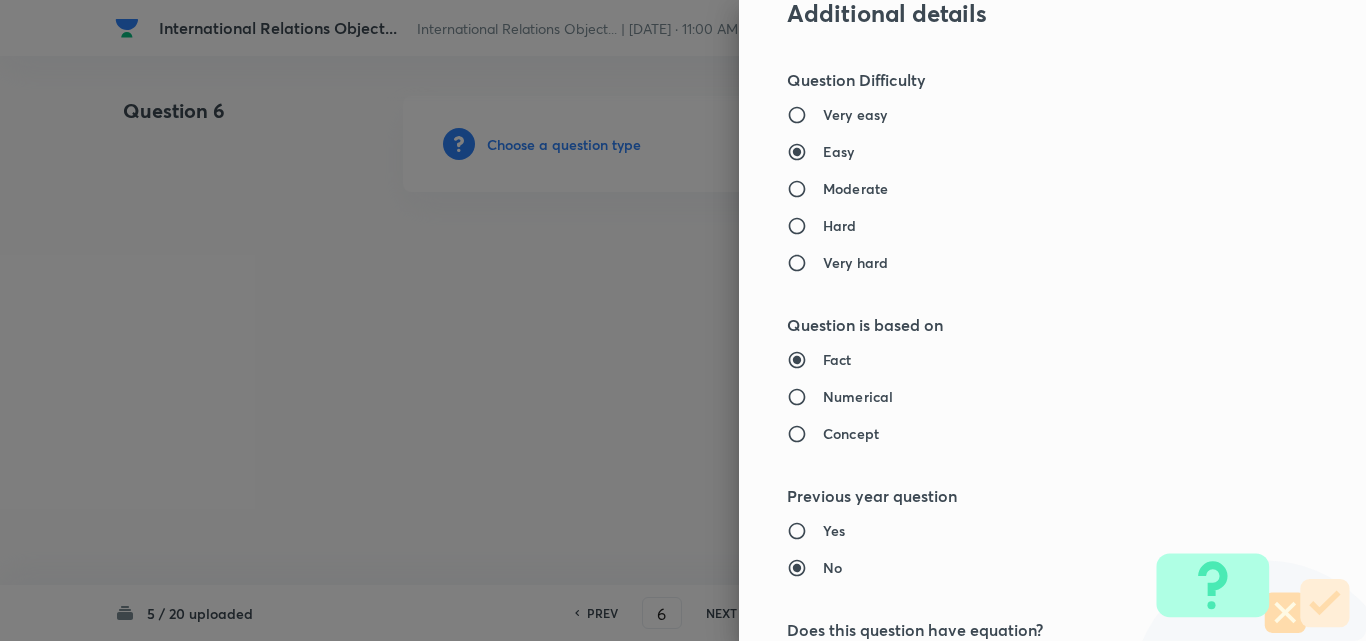 type on "Polity, Governance & IR" 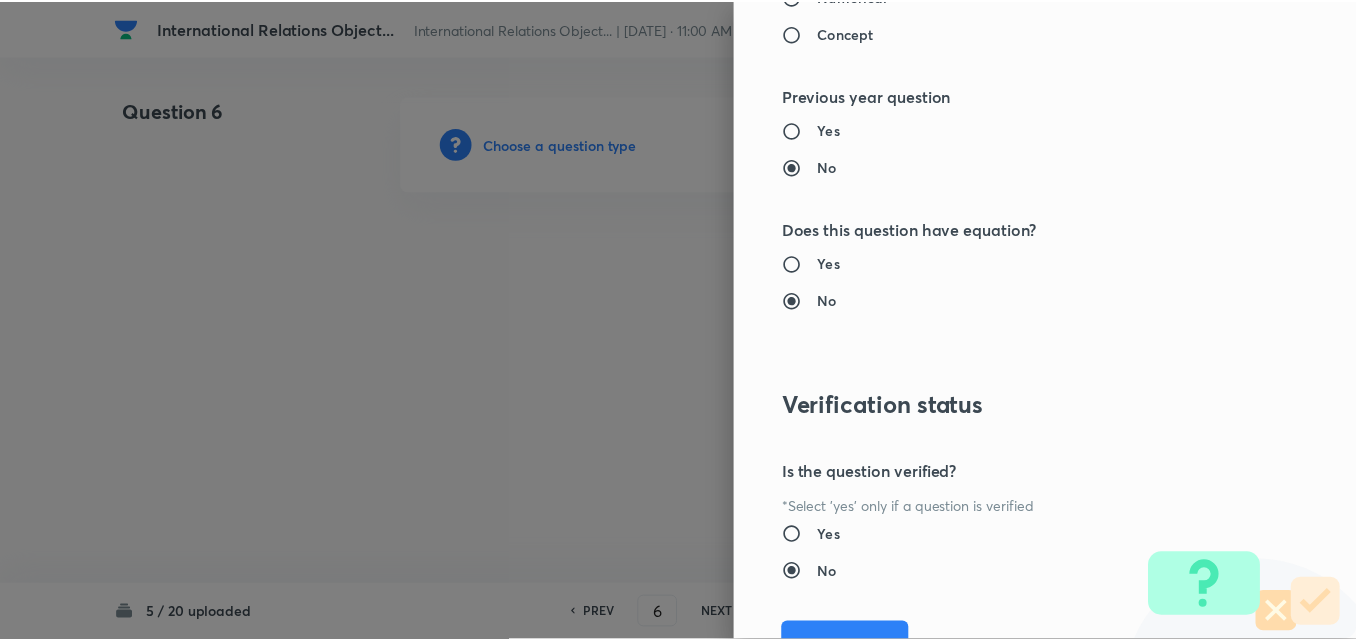 scroll, scrollTop: 2085, scrollLeft: 0, axis: vertical 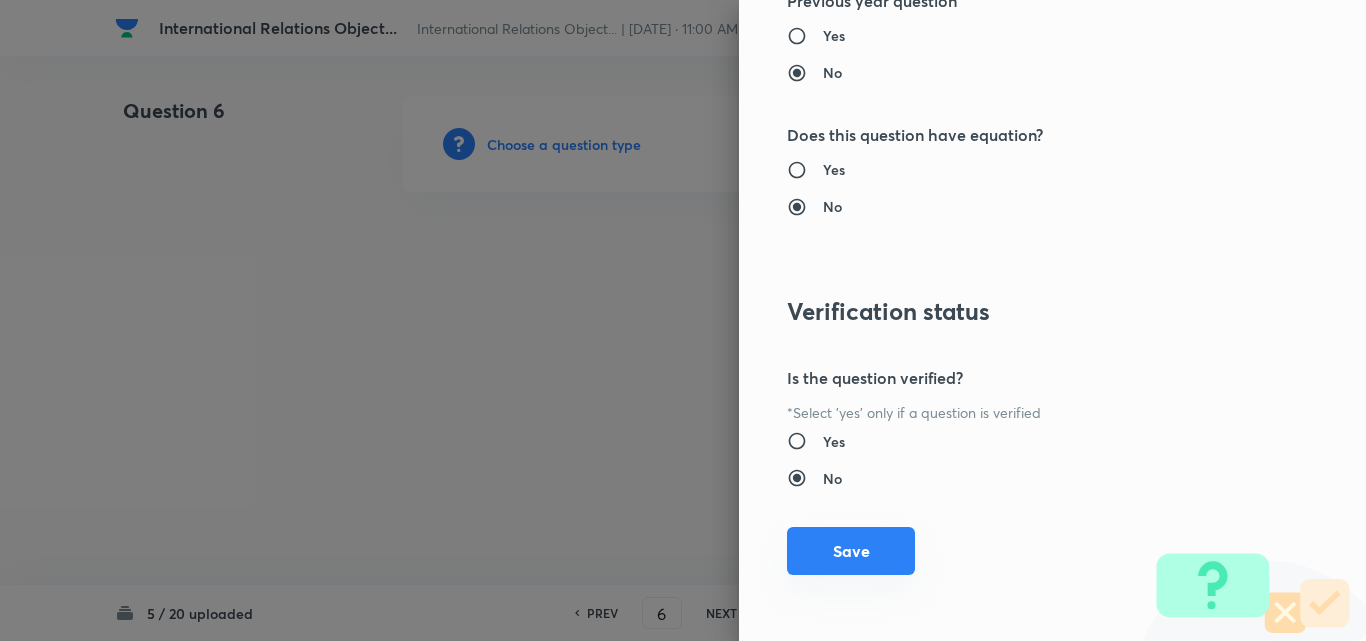 click on "Save" at bounding box center (851, 551) 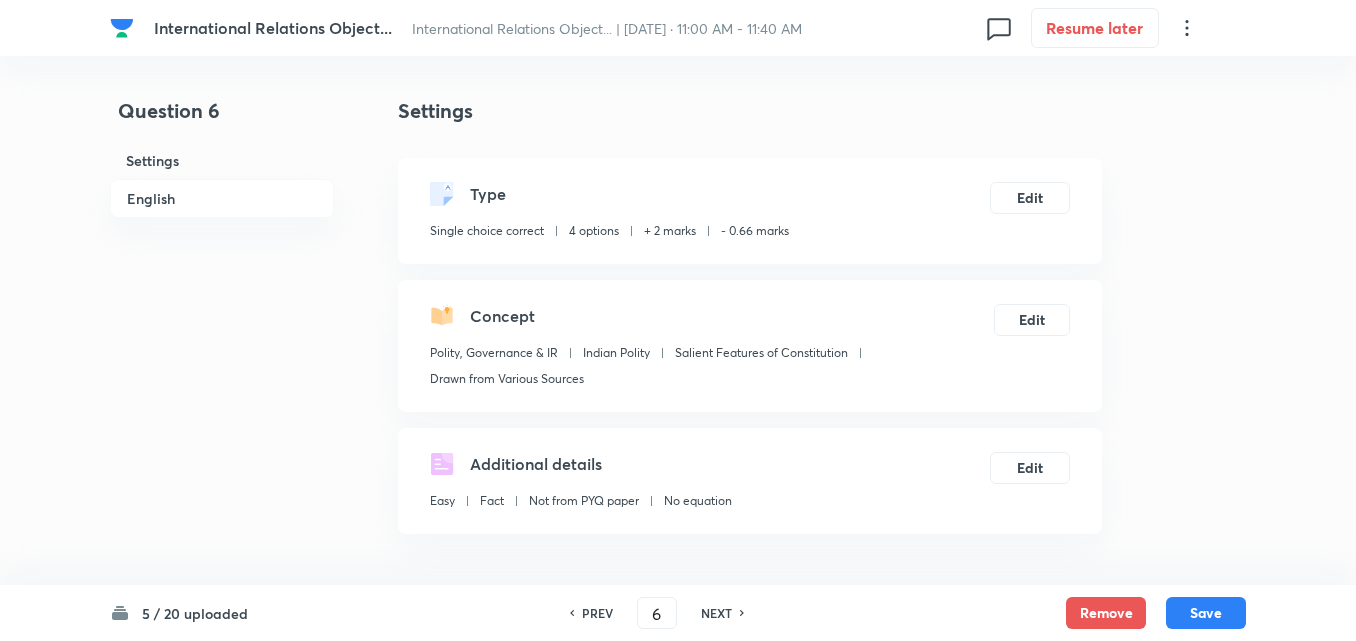 click on "English" at bounding box center (222, 198) 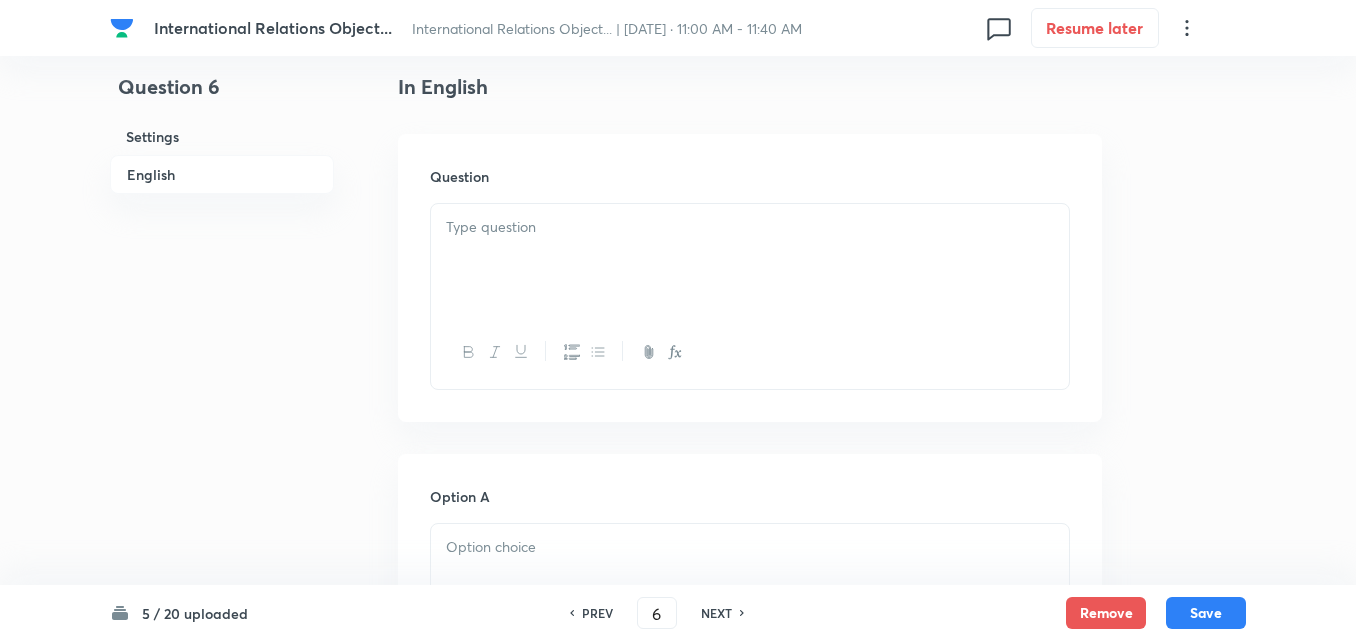 click at bounding box center [750, 260] 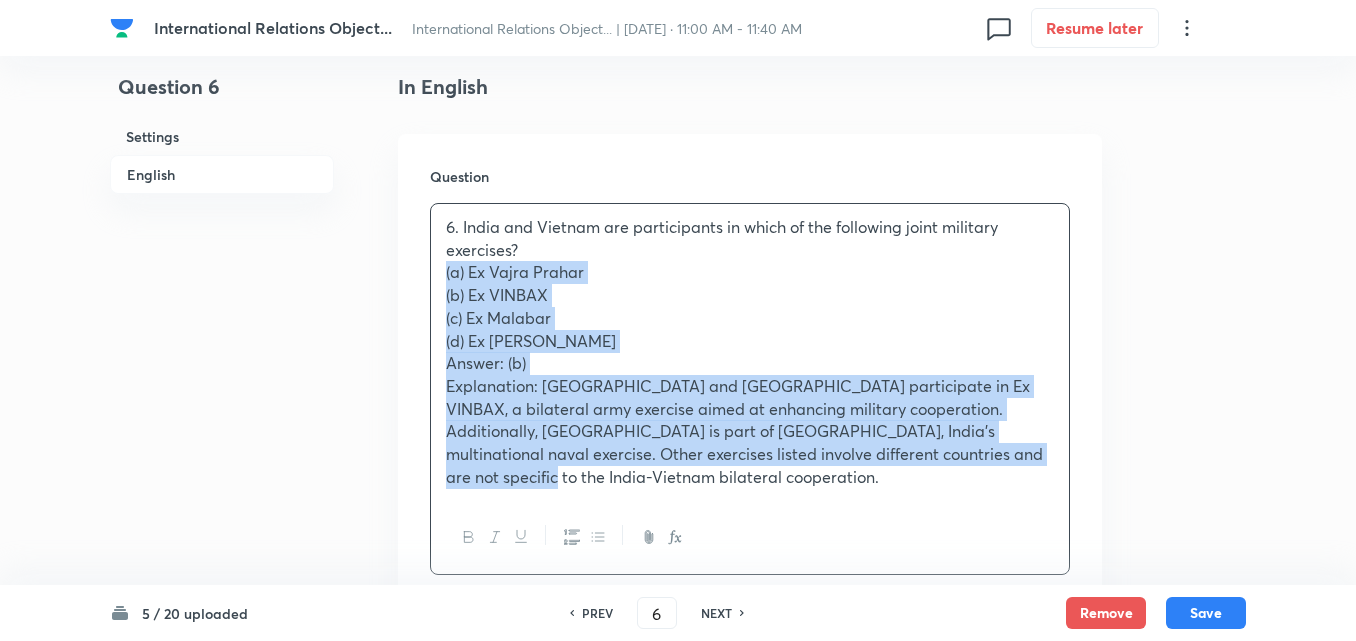 drag, startPoint x: 444, startPoint y: 280, endPoint x: 427, endPoint y: 276, distance: 17.464249 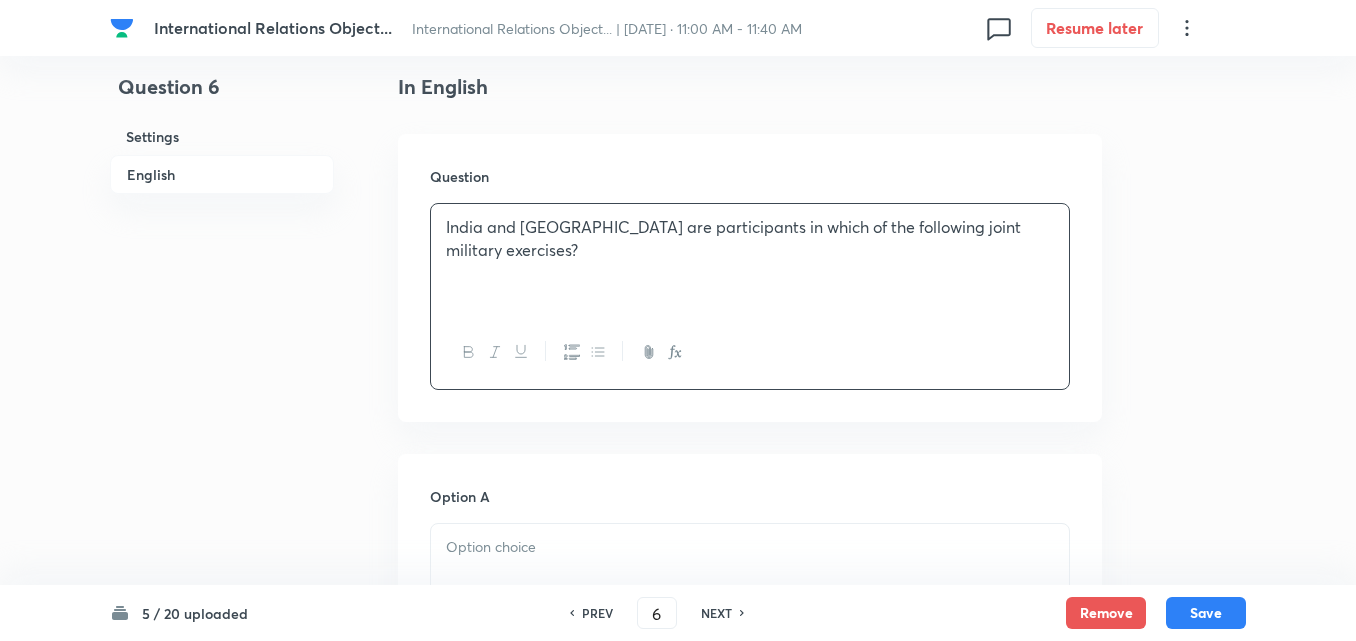 scroll, scrollTop: 942, scrollLeft: 0, axis: vertical 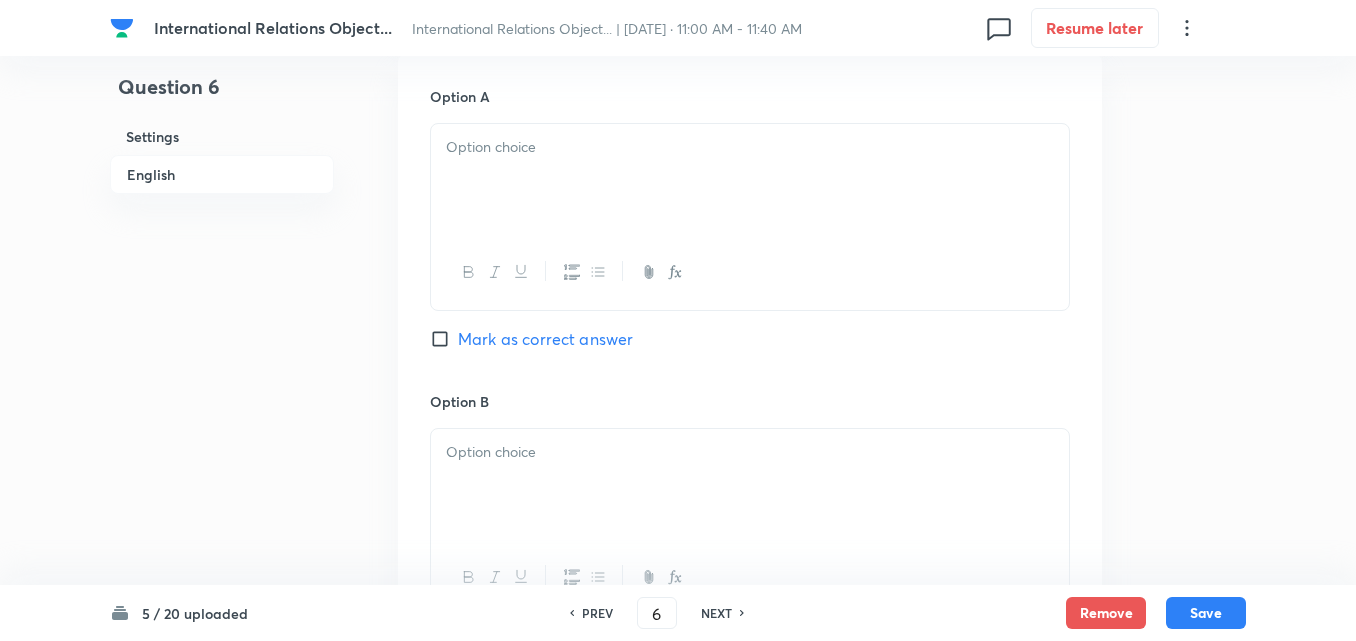type 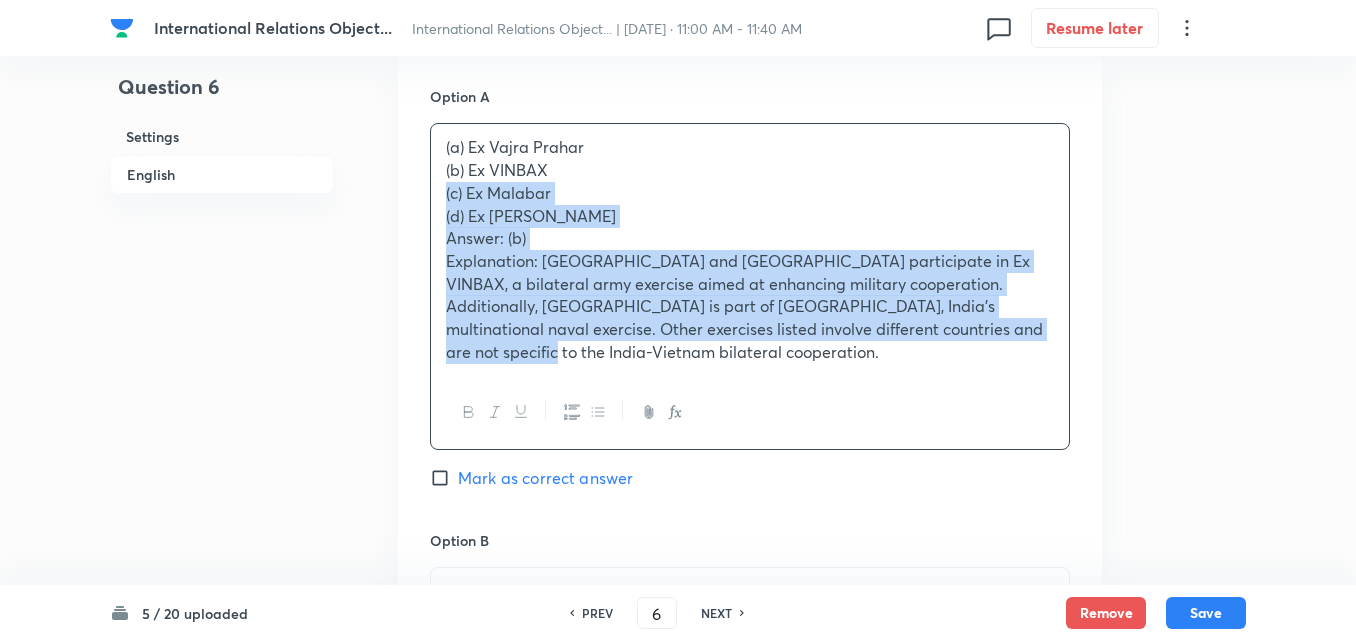 click on "(a) Ex Vajra Prahar (b) Ex VINBAX (c) Ex Malabar (d) Ex Yudh Abhyas Answer: (b) Explanation: India and Vietnam participate in Ex VINBAX, a bilateral army exercise aimed at enhancing military cooperation. Additionally, Vietnam is part of MILAN, India's multinational naval exercise. Other exercises listed involve different countries and are not specific to the India-Vietnam bilateral cooperation." at bounding box center (750, 249) 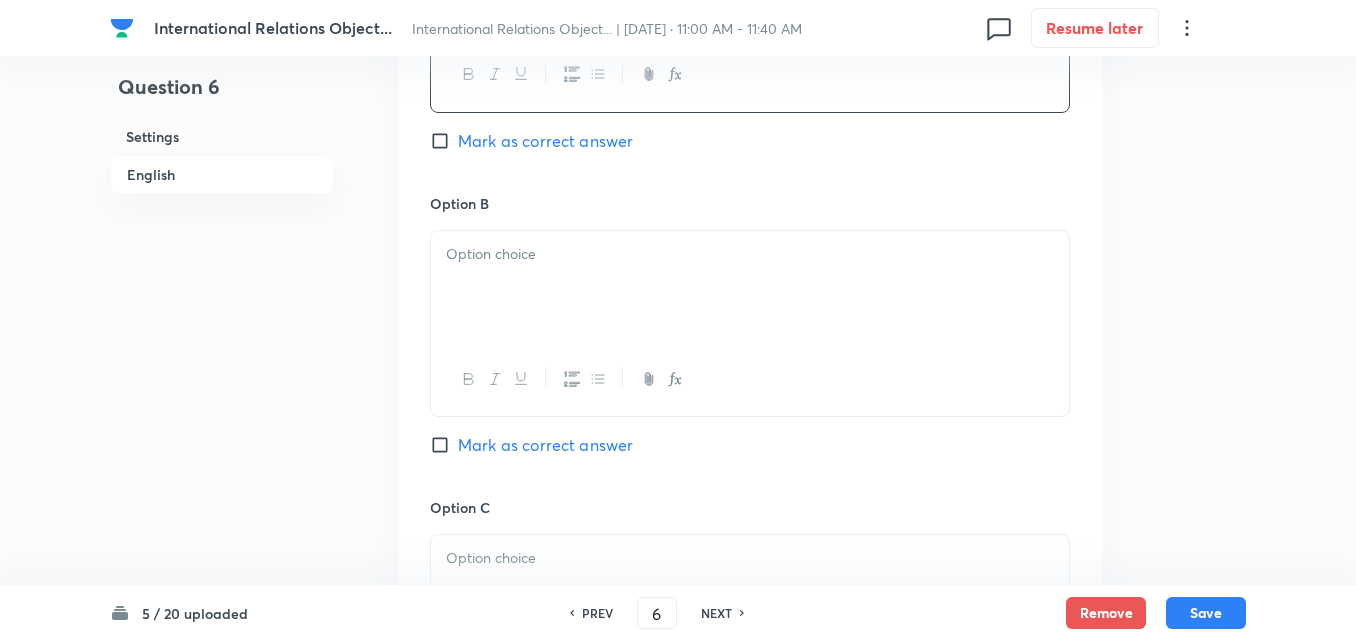 scroll, scrollTop: 1142, scrollLeft: 0, axis: vertical 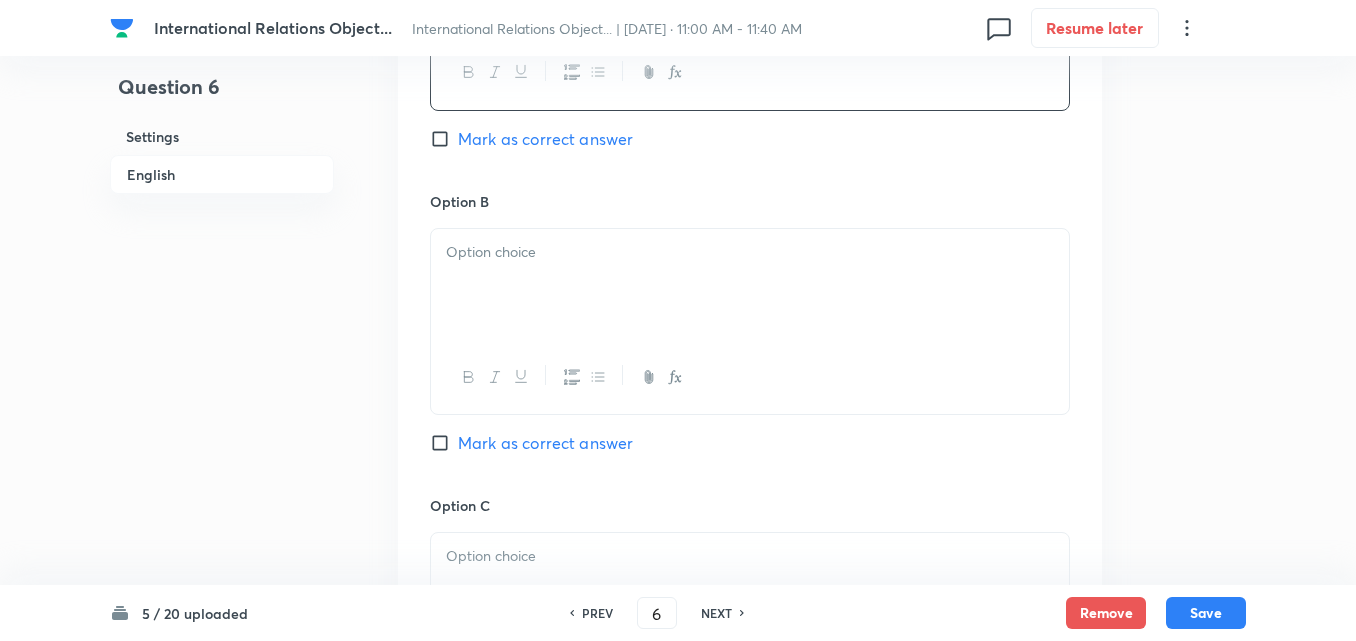 click at bounding box center [750, 285] 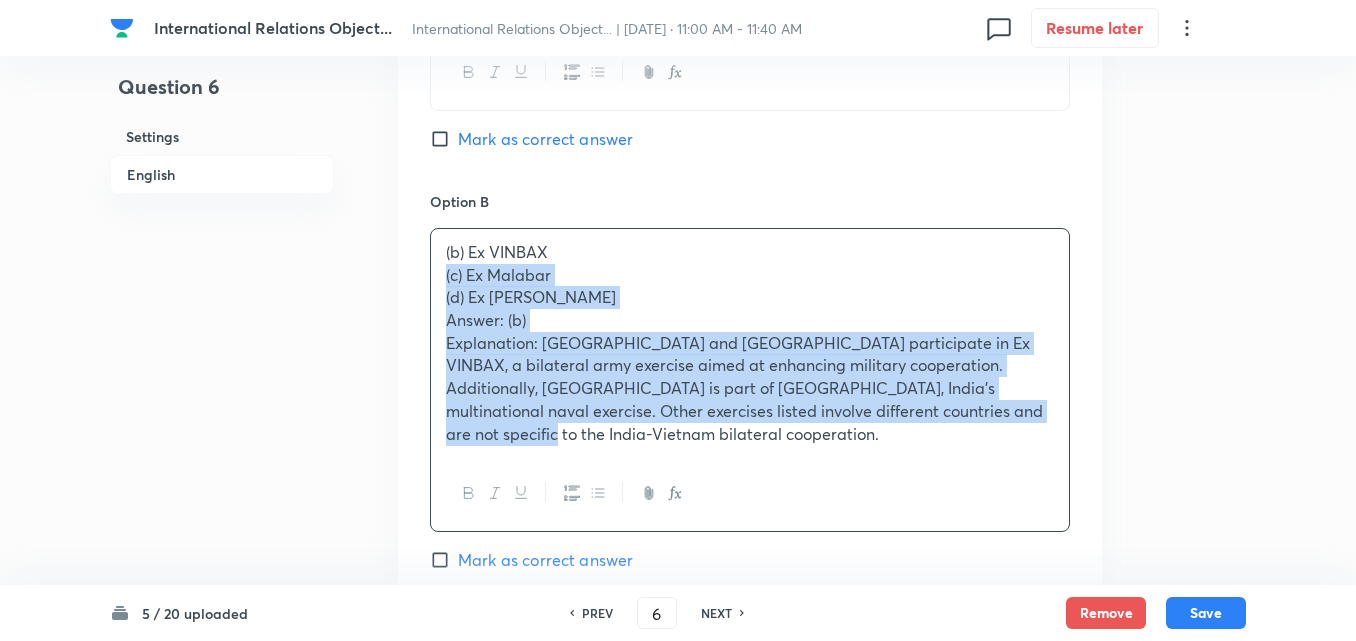 drag, startPoint x: 439, startPoint y: 281, endPoint x: 424, endPoint y: 281, distance: 15 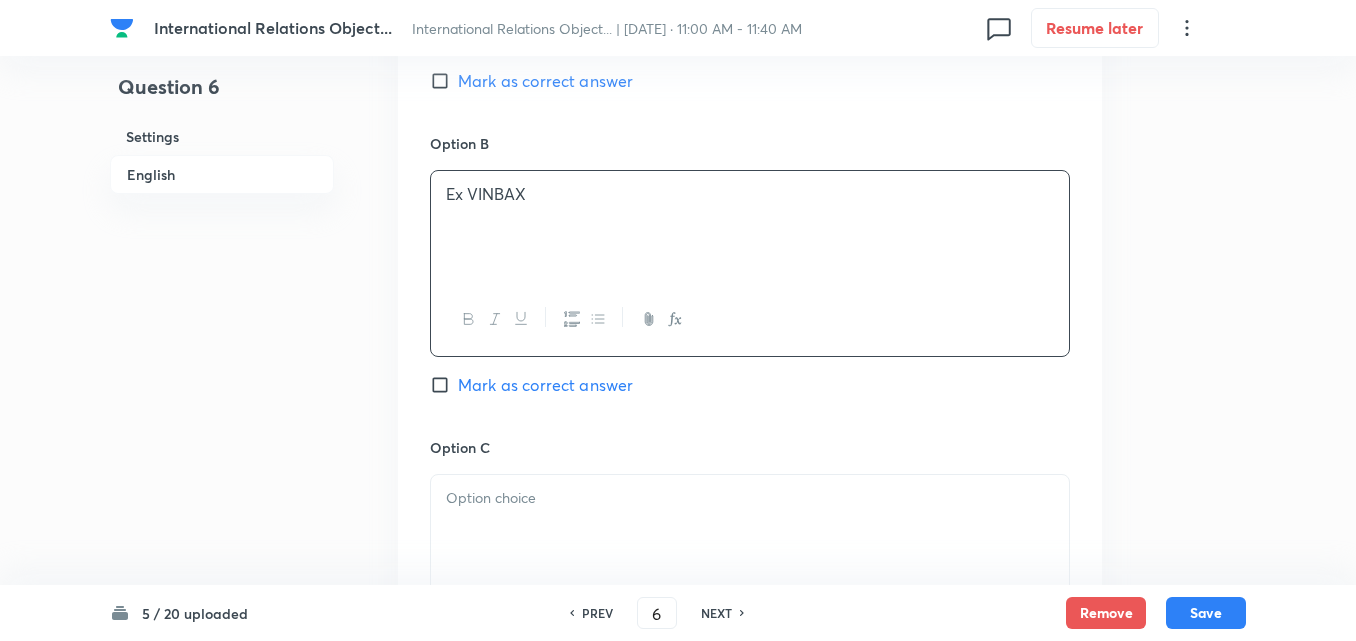 scroll, scrollTop: 1342, scrollLeft: 0, axis: vertical 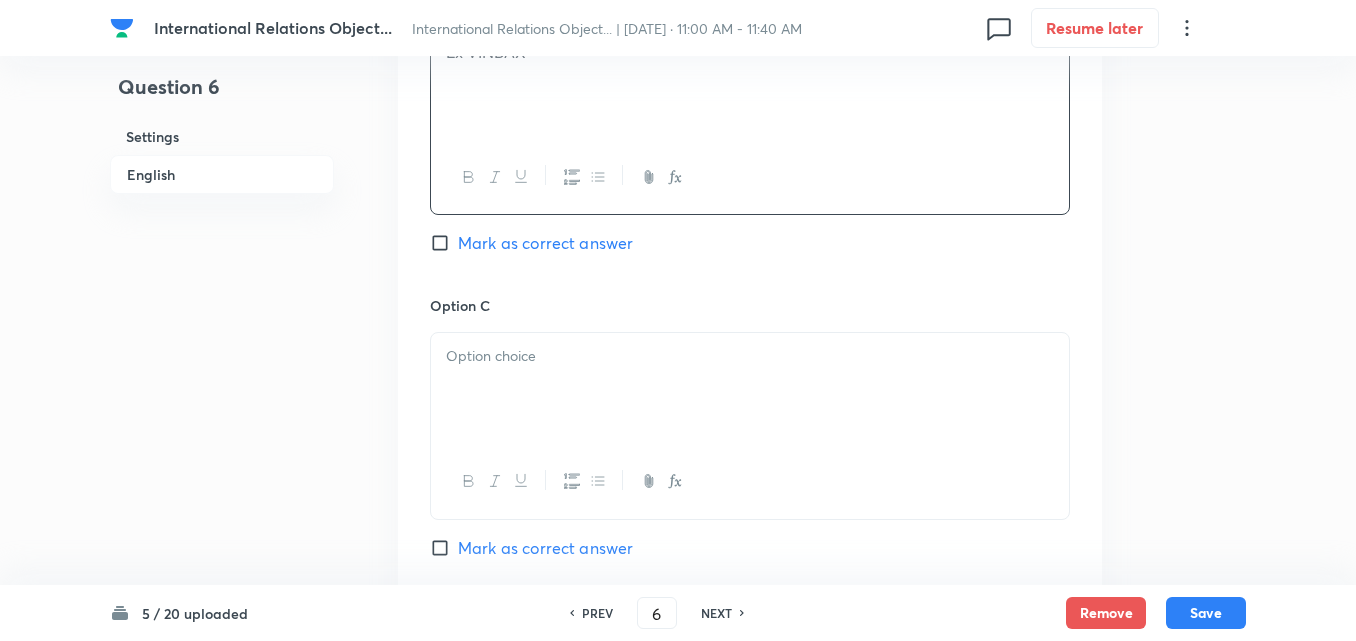 click on "Mark as correct answer" at bounding box center [545, 243] 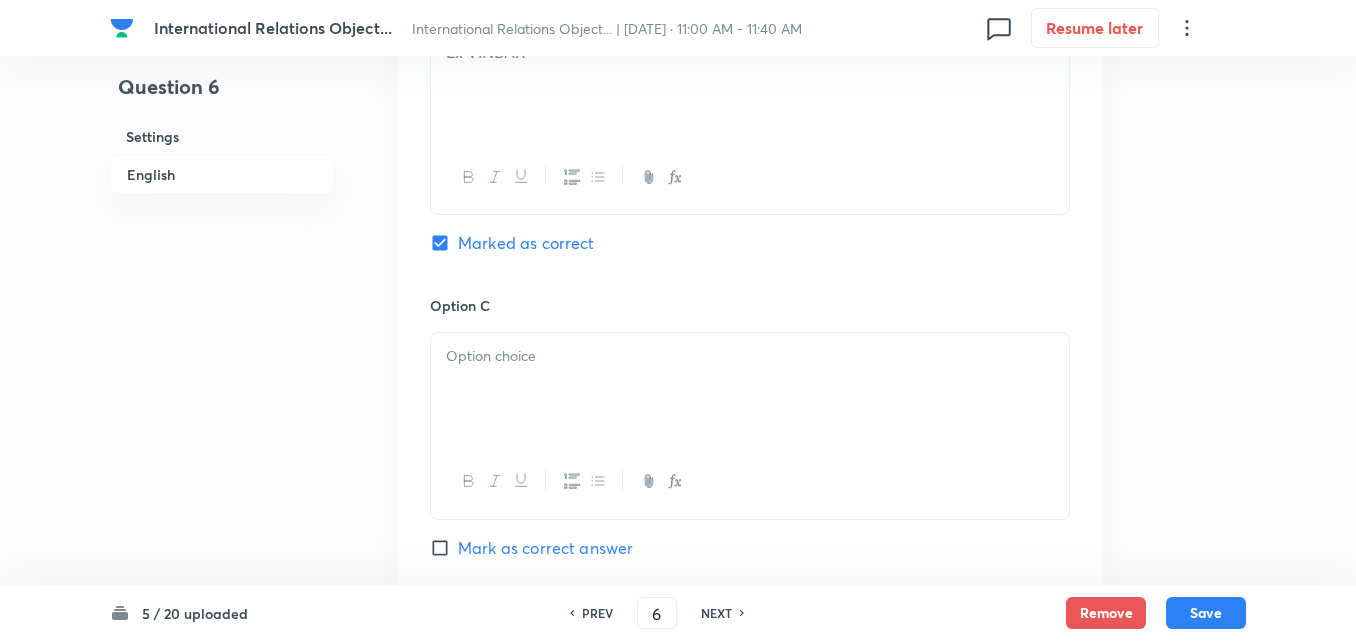click at bounding box center (750, 389) 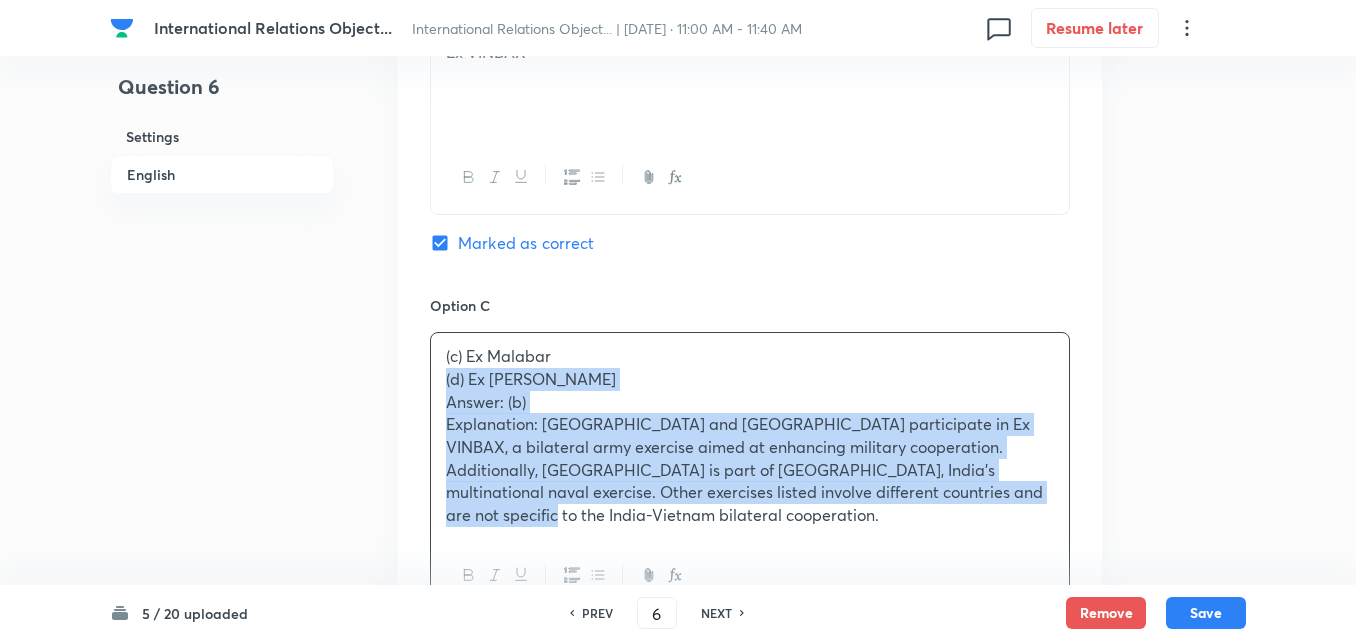 click on "Option A Ex Vajra Prahar Mark as correct answer Option B Ex VINBAX Marked as correct Option C (c) Ex Malabar (d) Ex Yudh Abhyas Answer: (b) Explanation: India and Vietnam participate in Ex VINBAX, a bilateral army exercise aimed at enhancing military cooperation. Additionally, Vietnam is part of MILAN, India's multinational naval exercise. Other exercises listed involve different countries and are not specific to the India-Vietnam bilateral cooperation. Mark as correct answer Option D Mark as correct answer" at bounding box center (750, 321) 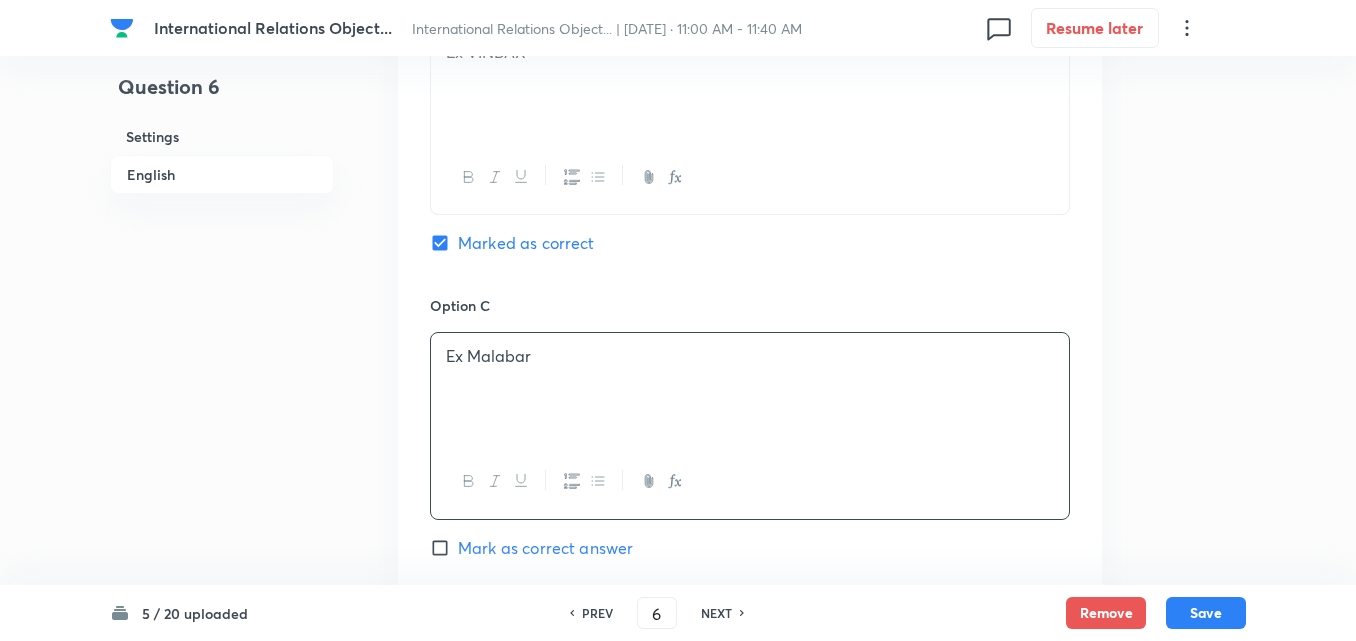 scroll, scrollTop: 1742, scrollLeft: 0, axis: vertical 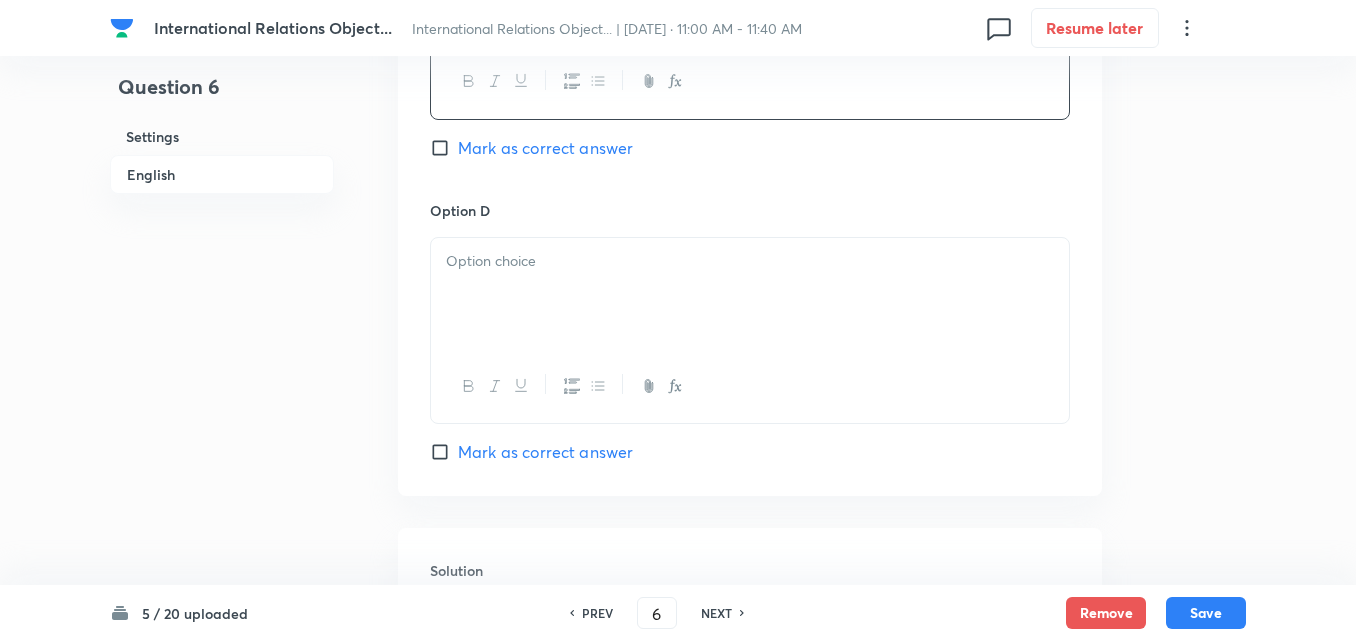 click at bounding box center (750, 294) 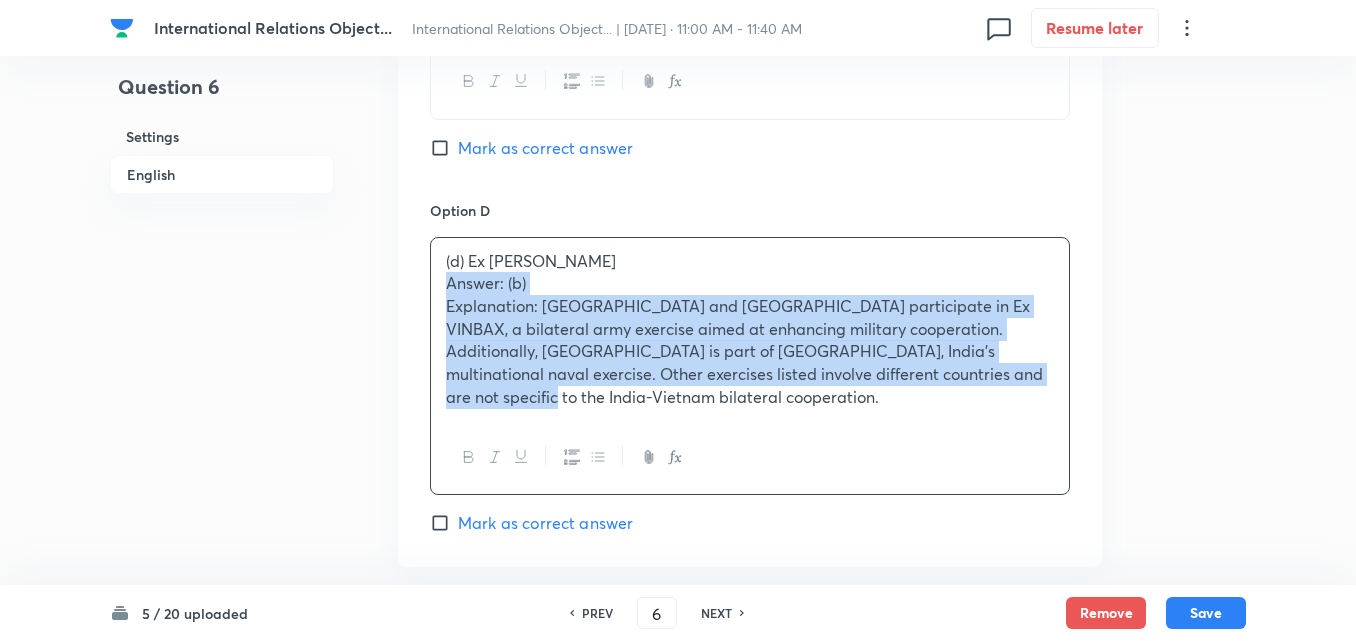drag, startPoint x: 437, startPoint y: 285, endPoint x: 425, endPoint y: 284, distance: 12.0415945 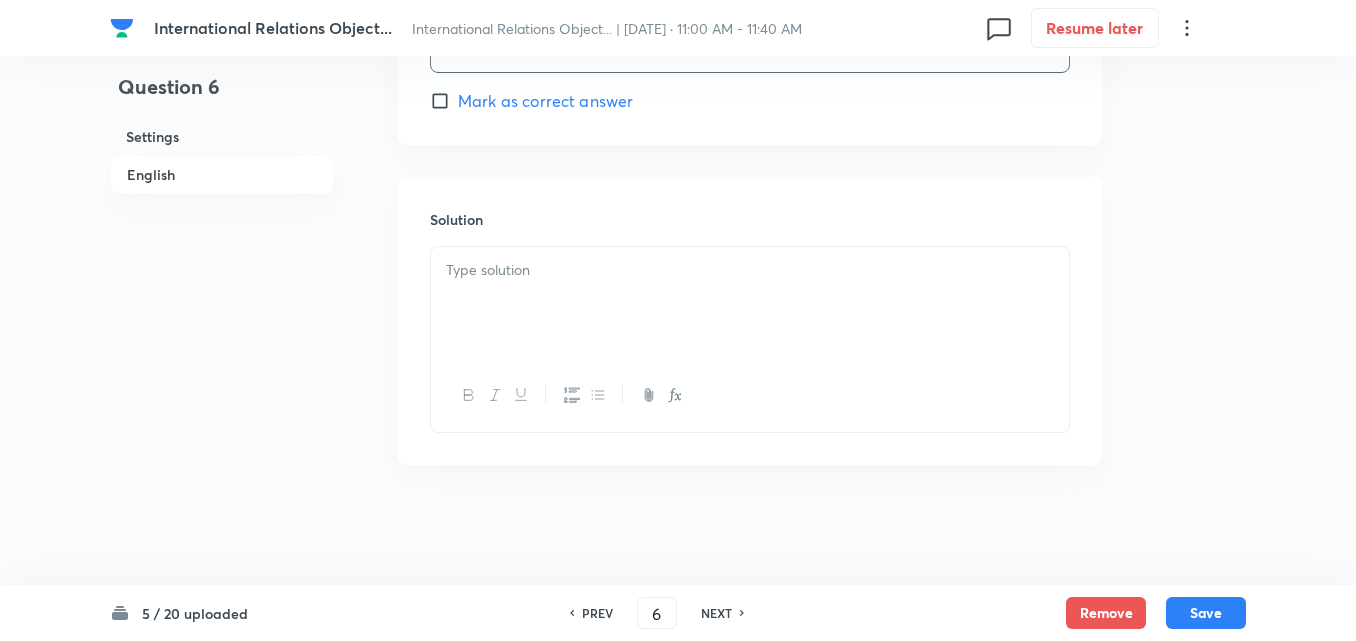 click at bounding box center (750, 303) 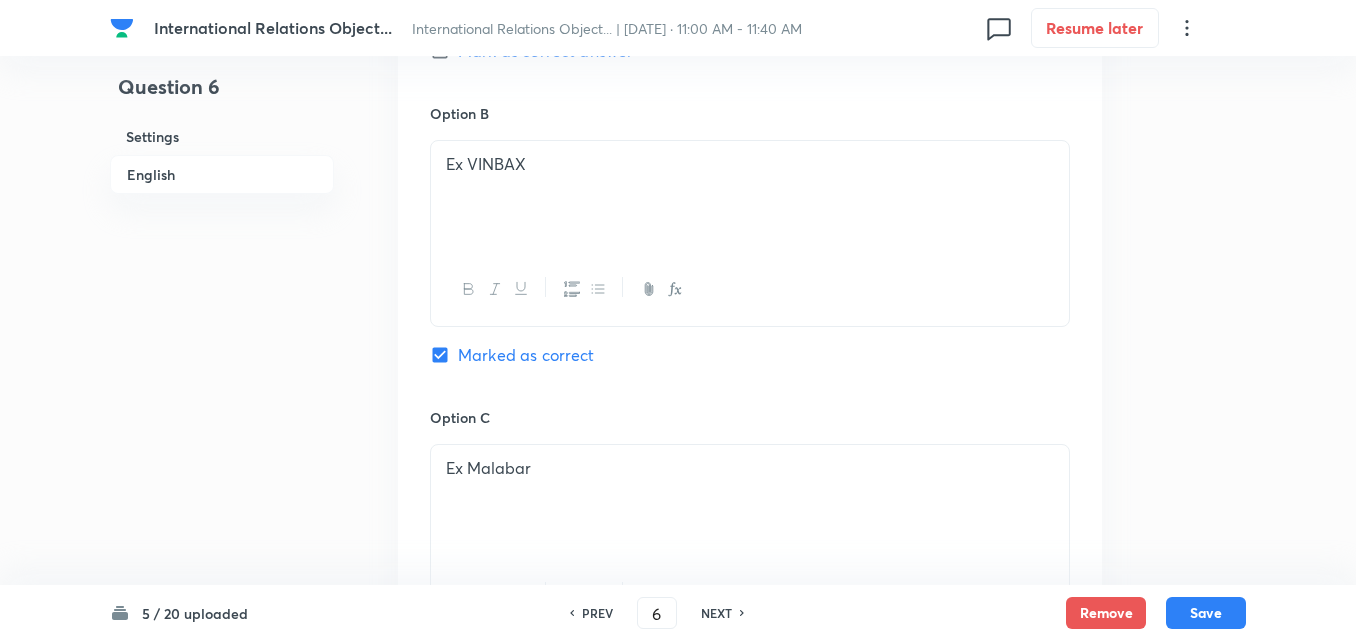 scroll, scrollTop: 1093, scrollLeft: 0, axis: vertical 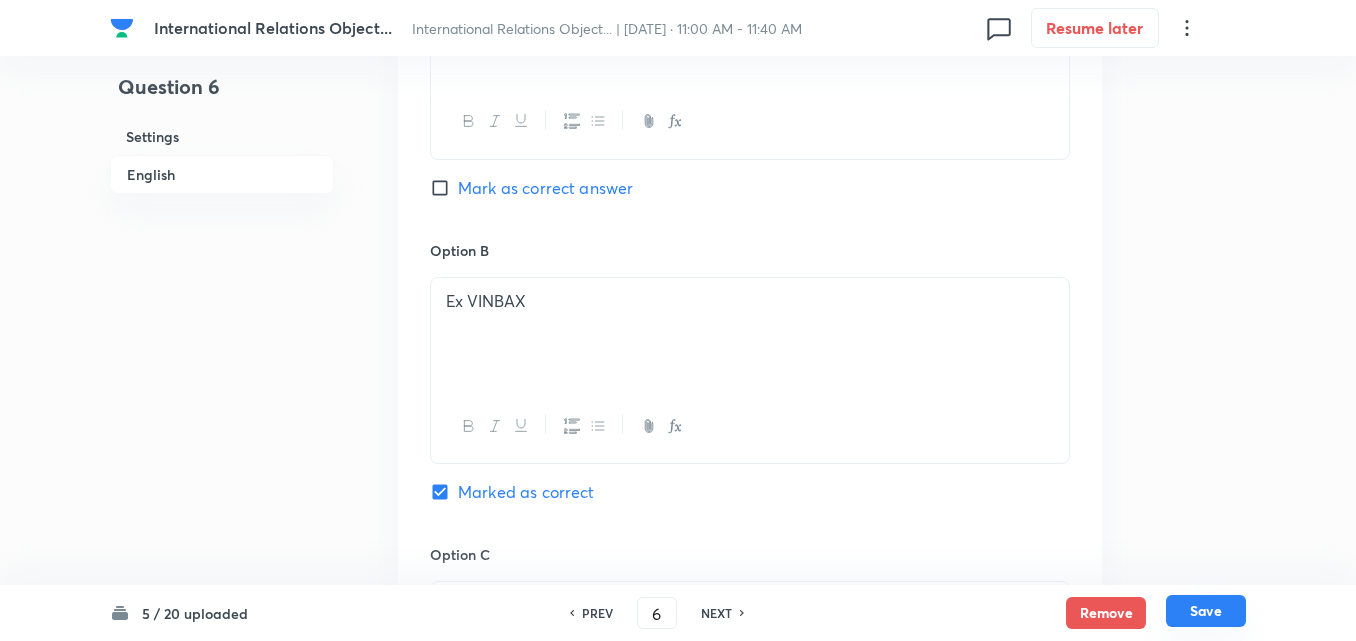 click on "Save" at bounding box center [1206, 611] 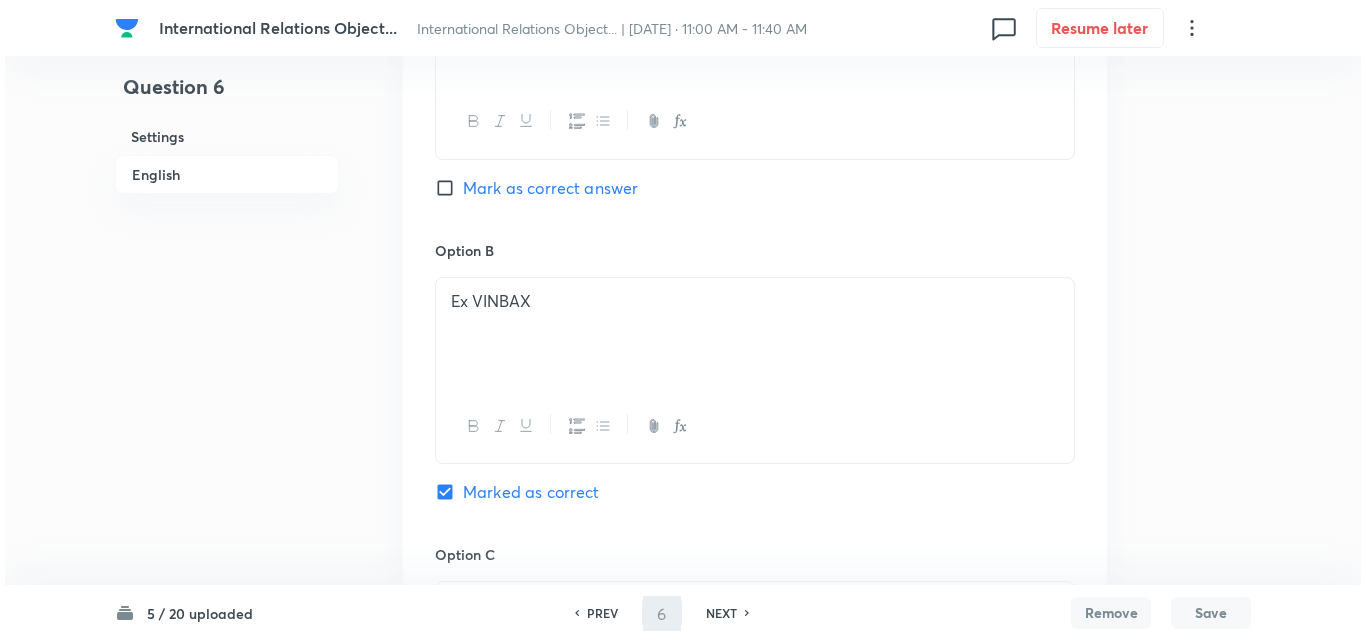 scroll, scrollTop: 0, scrollLeft: 0, axis: both 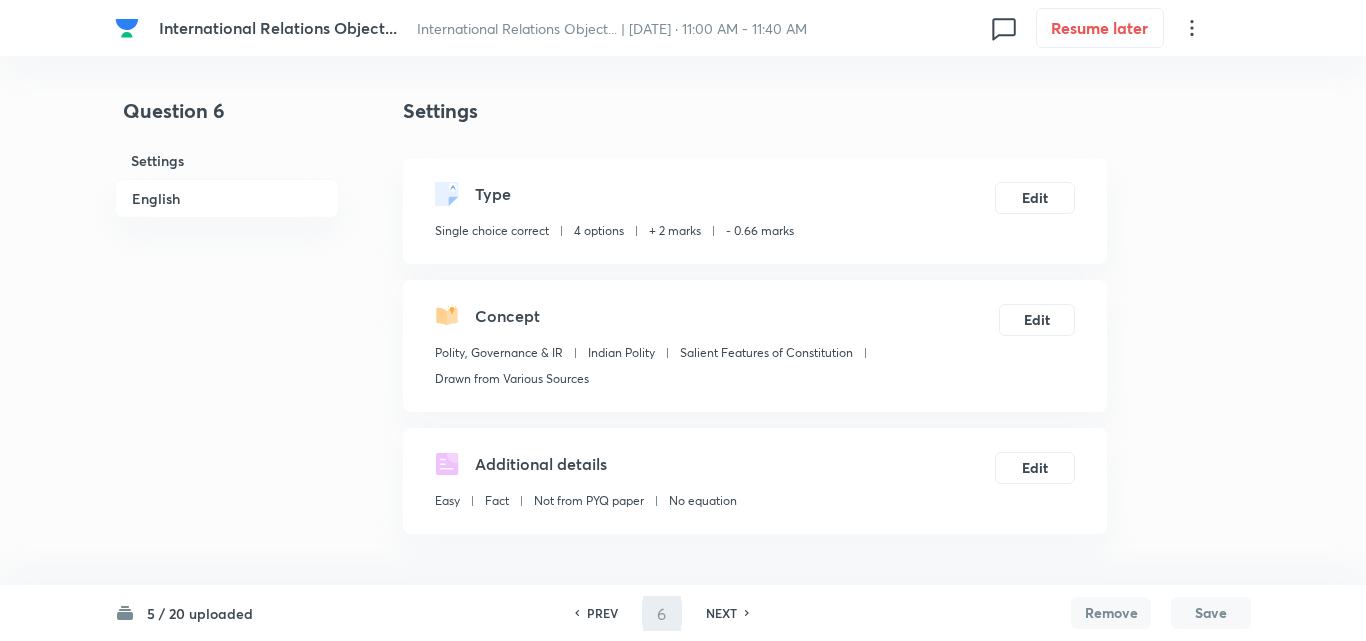 type on "7" 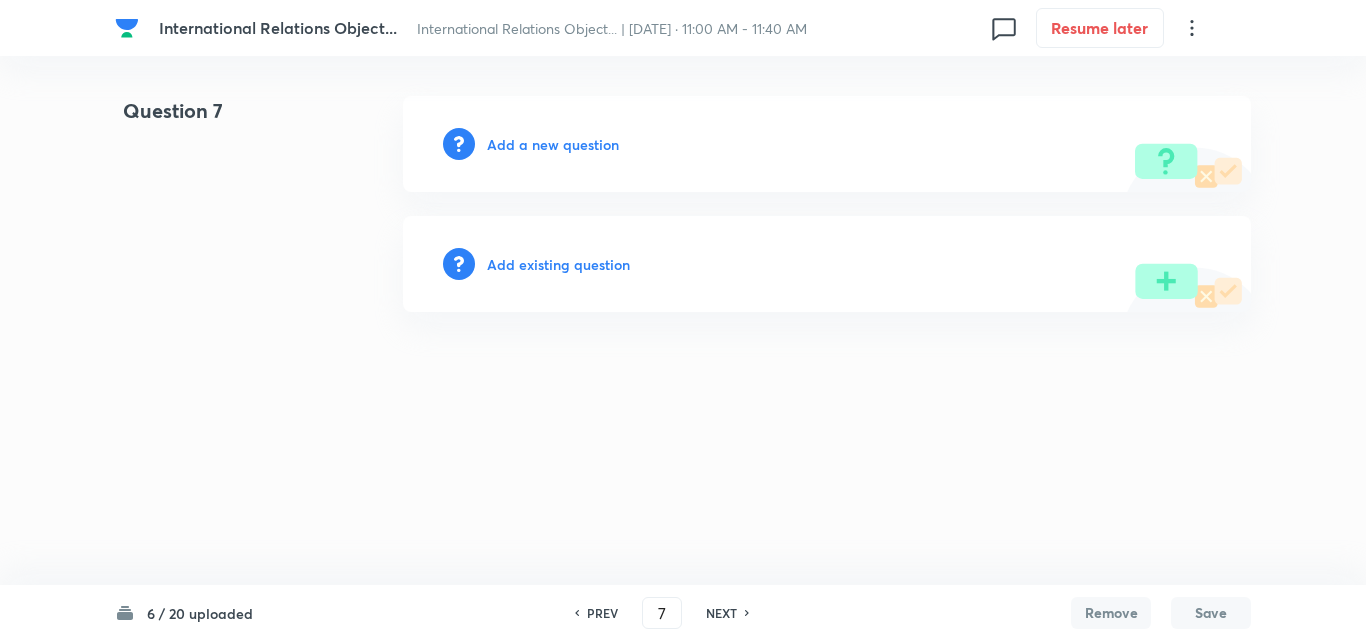 click on "Add a new question" at bounding box center [553, 144] 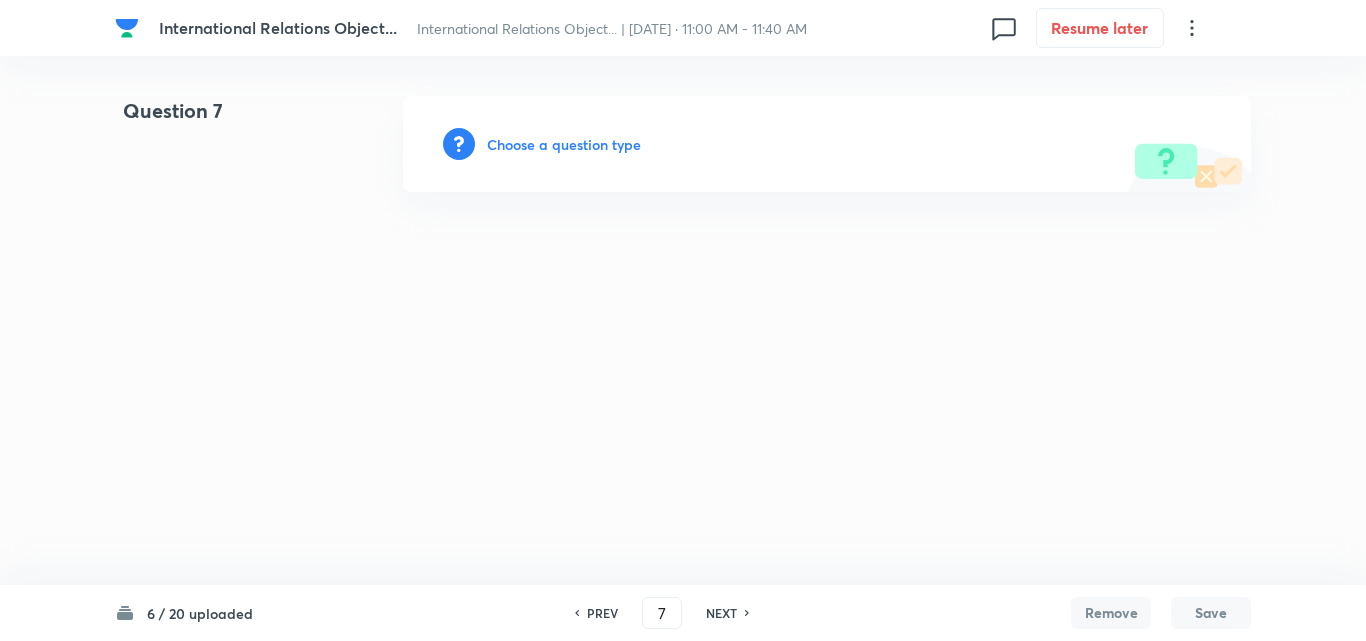 click on "Choose a question type" at bounding box center (564, 144) 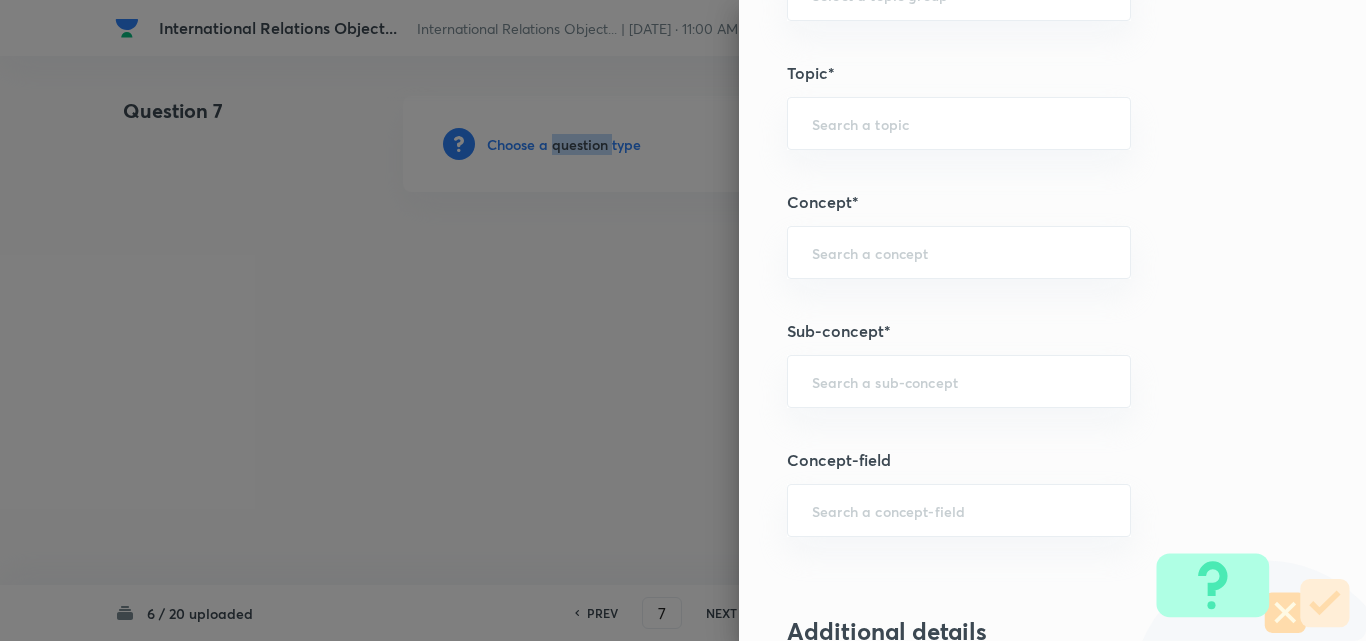 scroll, scrollTop: 1100, scrollLeft: 0, axis: vertical 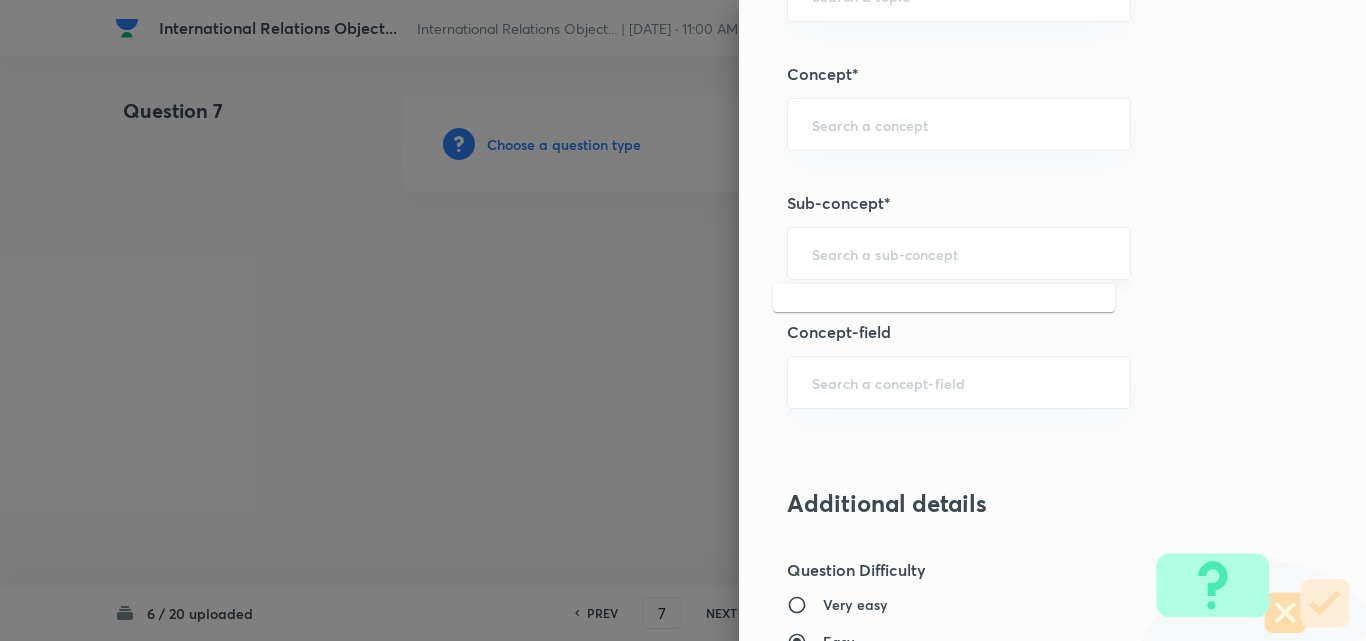 click at bounding box center (959, 253) 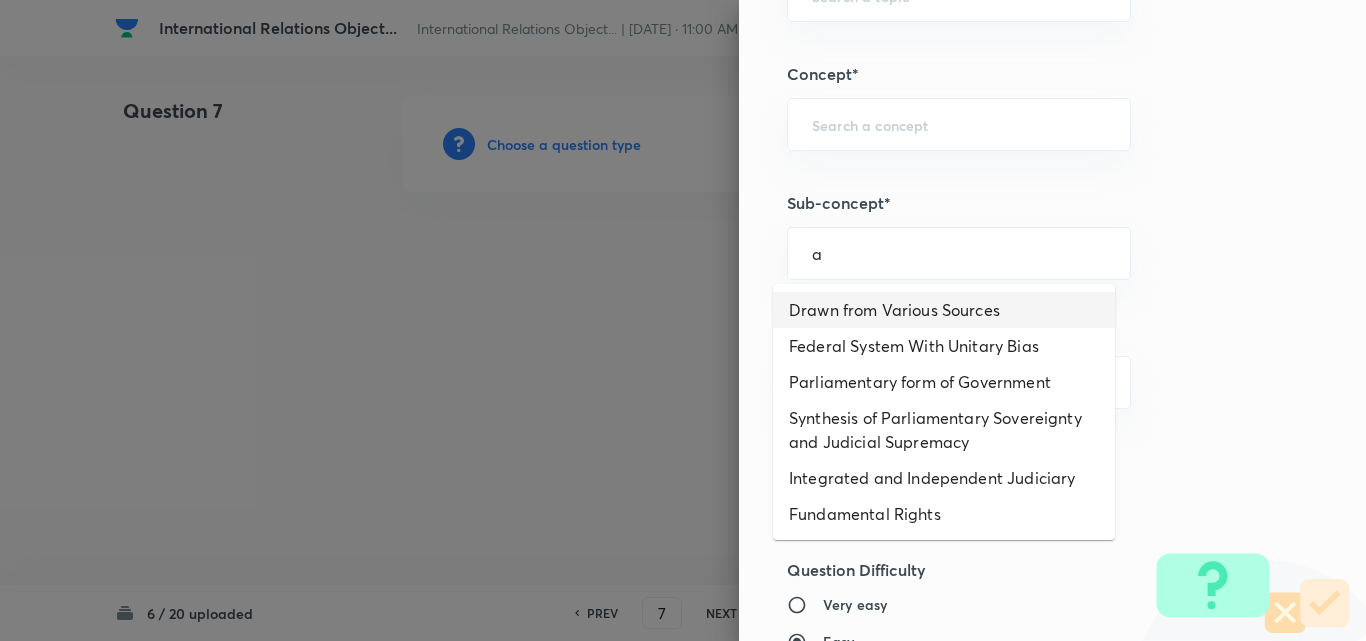 drag, startPoint x: 939, startPoint y: 323, endPoint x: 944, endPoint y: 352, distance: 29.427877 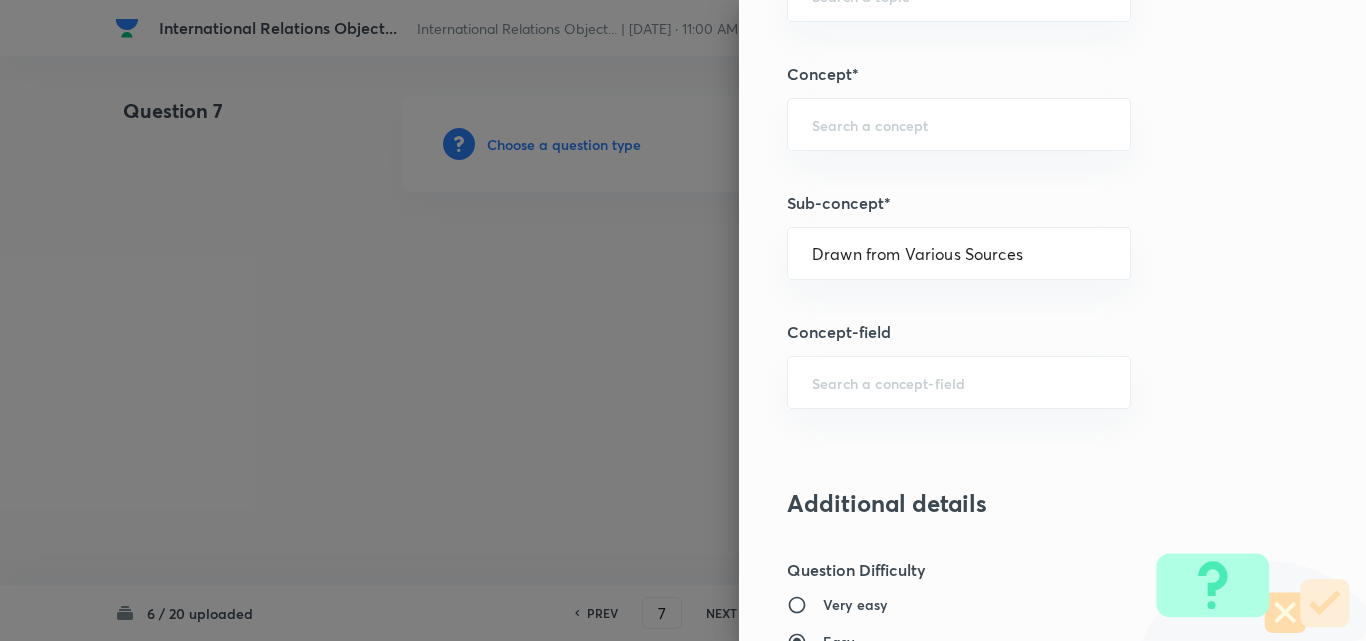 type on "Polity, Governance & IR" 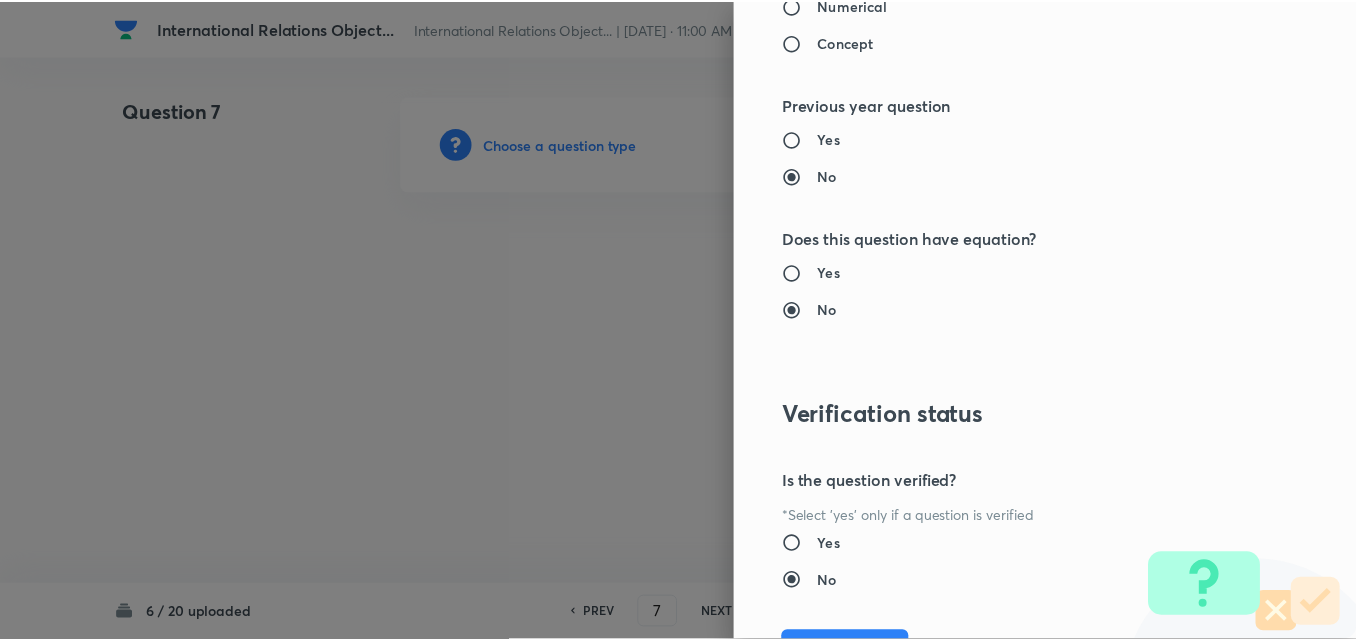 scroll, scrollTop: 2085, scrollLeft: 0, axis: vertical 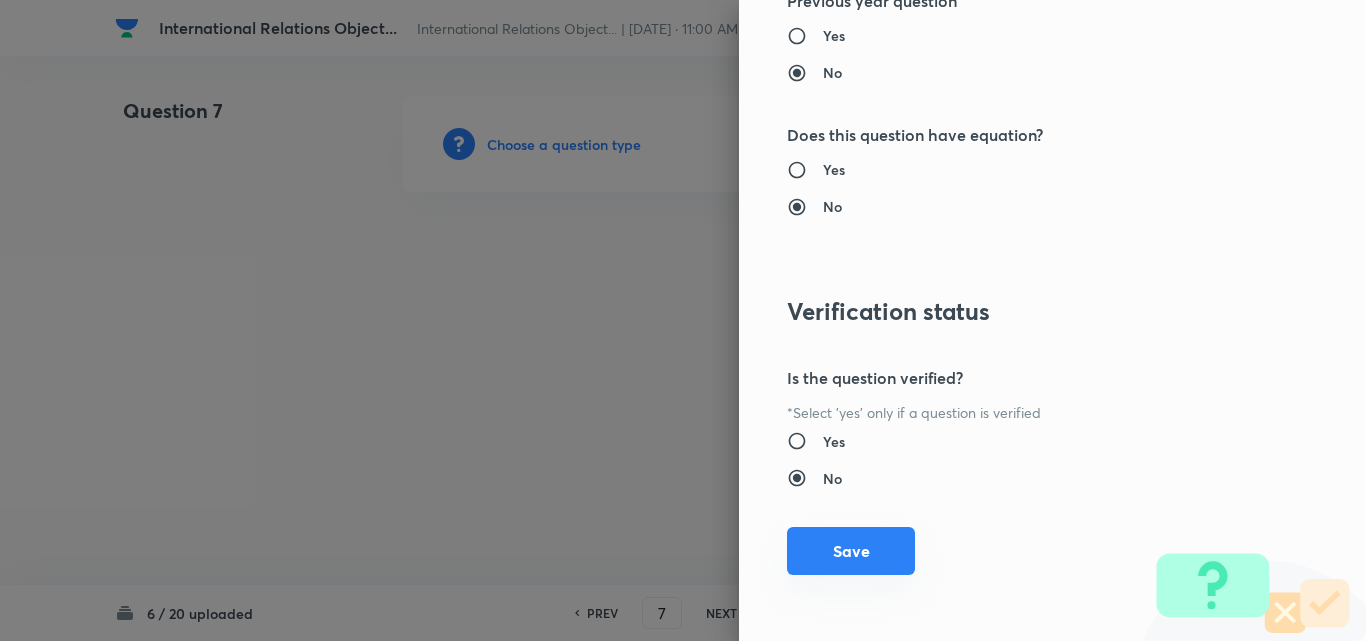 click on "Save" at bounding box center (851, 551) 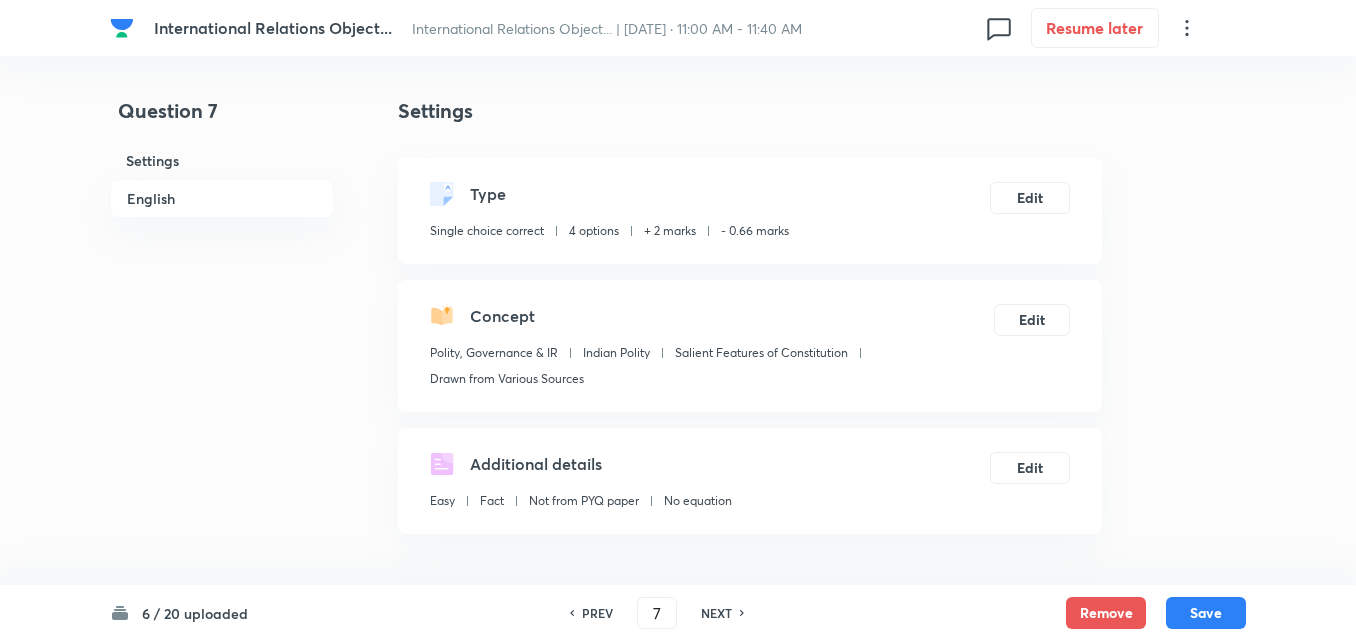 click on "English" at bounding box center (222, 198) 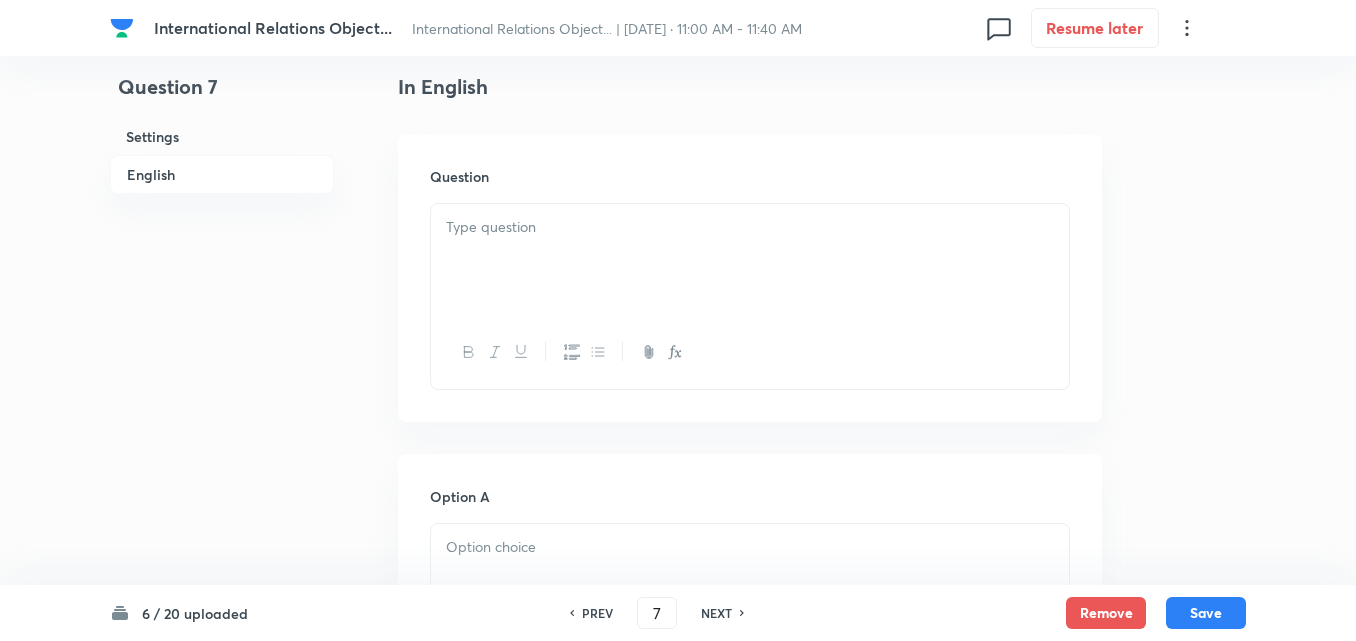 click at bounding box center [750, 260] 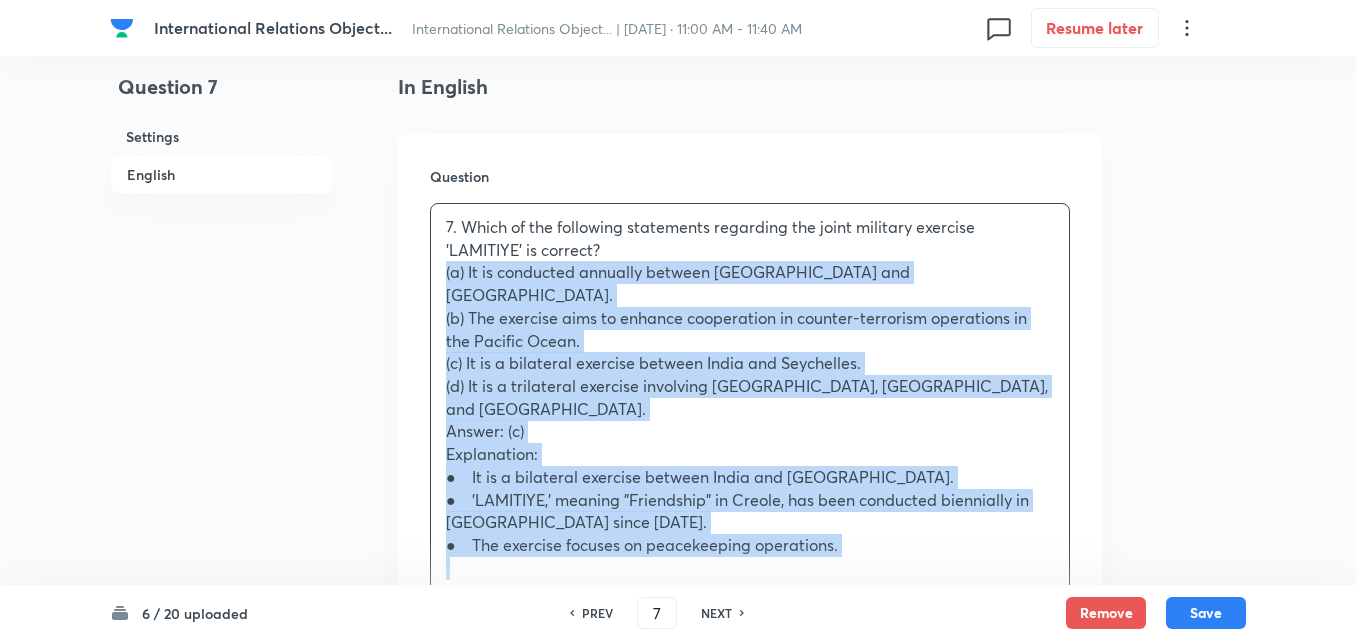 click on "Question 7. Which of the following statements regarding the joint military exercise 'LAMITIYE' is correct? (a) It is conducted annually between India and Maldives.  (b) The exercise aims to enhance cooperation in counter-terrorism operations in the Pacific Ocean.  (c) It is a bilateral exercise between India and Seychelles. (d) It is a trilateral exercise involving India, Seychelles, and Mauritius. Answer: (c)  Explanation: ●    It is a bilateral exercise between India and Seychelles. ●    'LAMITIYE,' meaning "Friendship" in Creole, has been conducted biennially in Seychelles since 2001. ●    The exercise focuses on peacekeeping operations." at bounding box center (750, 416) 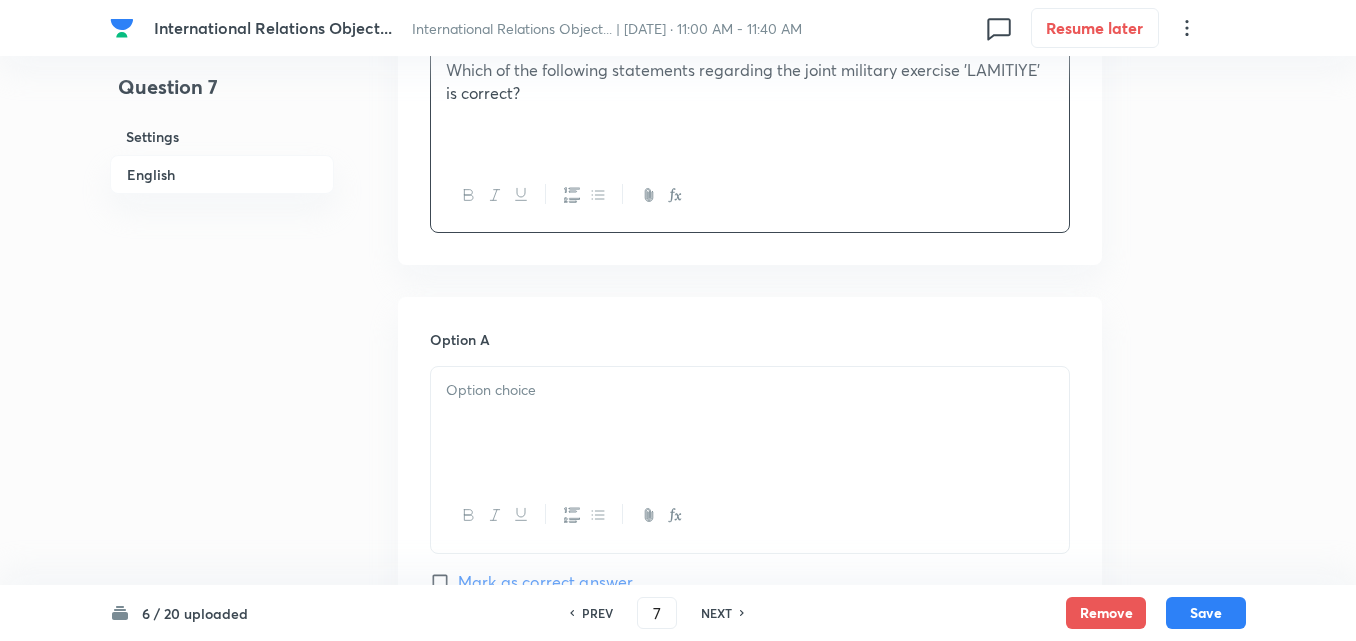 scroll, scrollTop: 842, scrollLeft: 0, axis: vertical 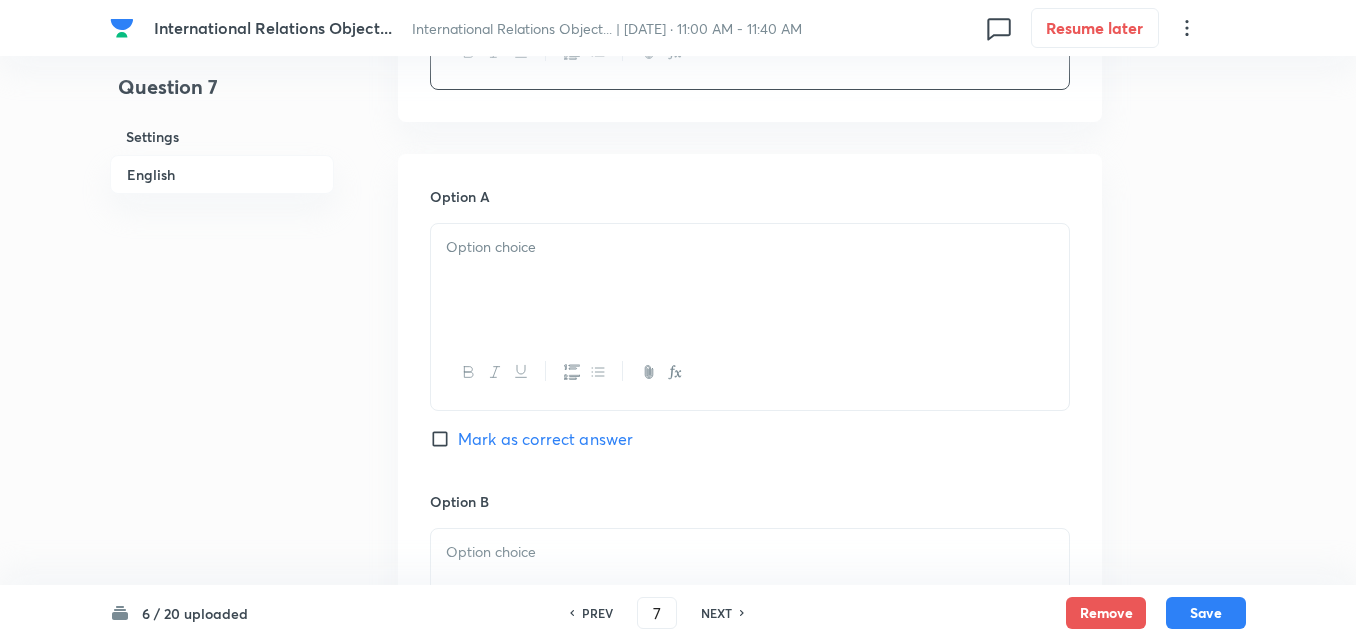 click at bounding box center [750, 280] 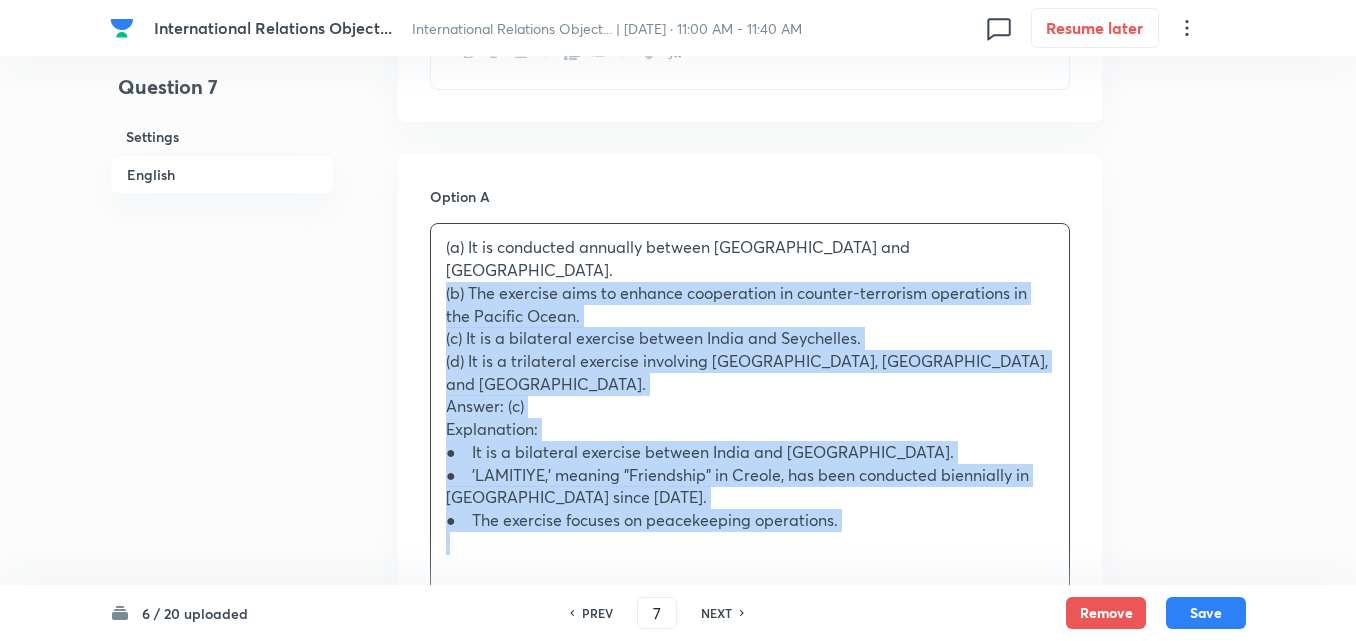 drag, startPoint x: 450, startPoint y: 280, endPoint x: 421, endPoint y: 274, distance: 29.614185 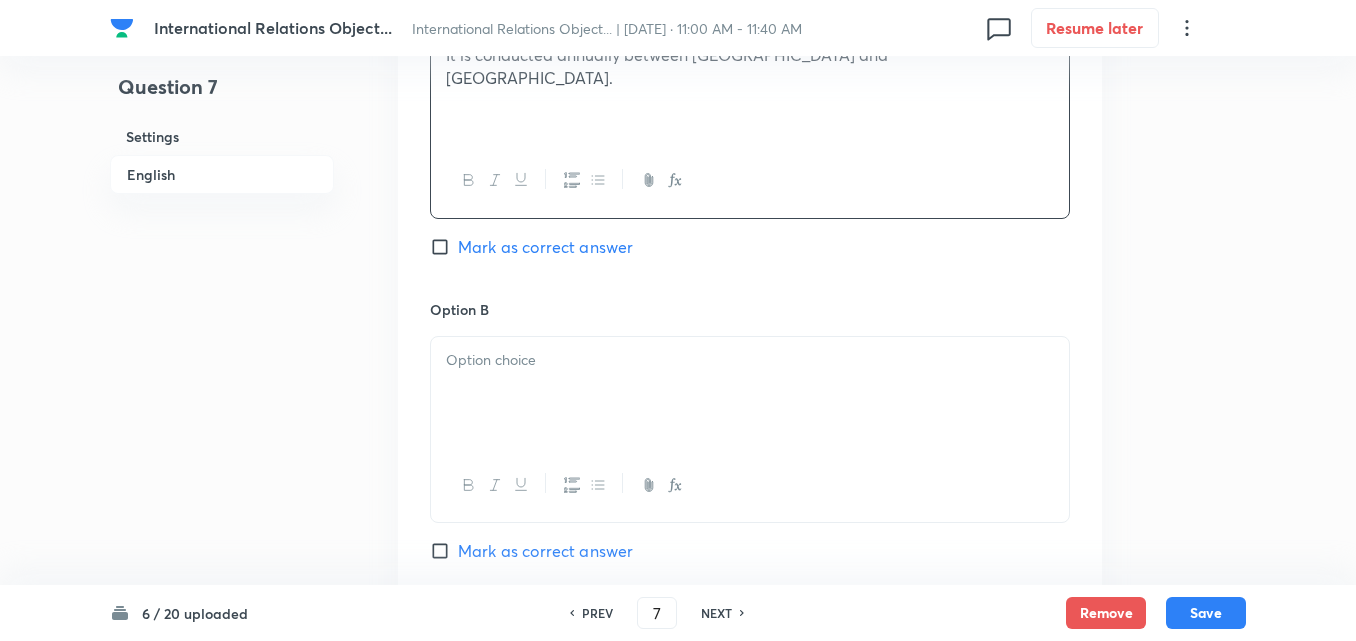 scroll, scrollTop: 1042, scrollLeft: 0, axis: vertical 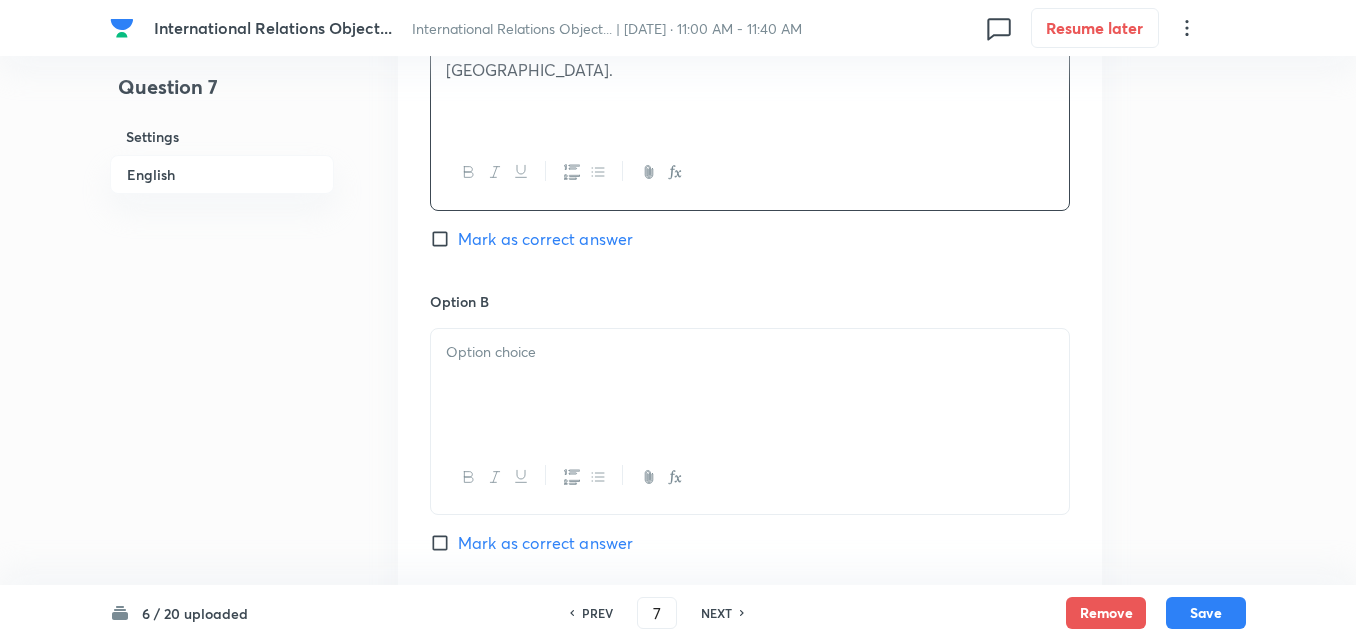 click at bounding box center [750, 385] 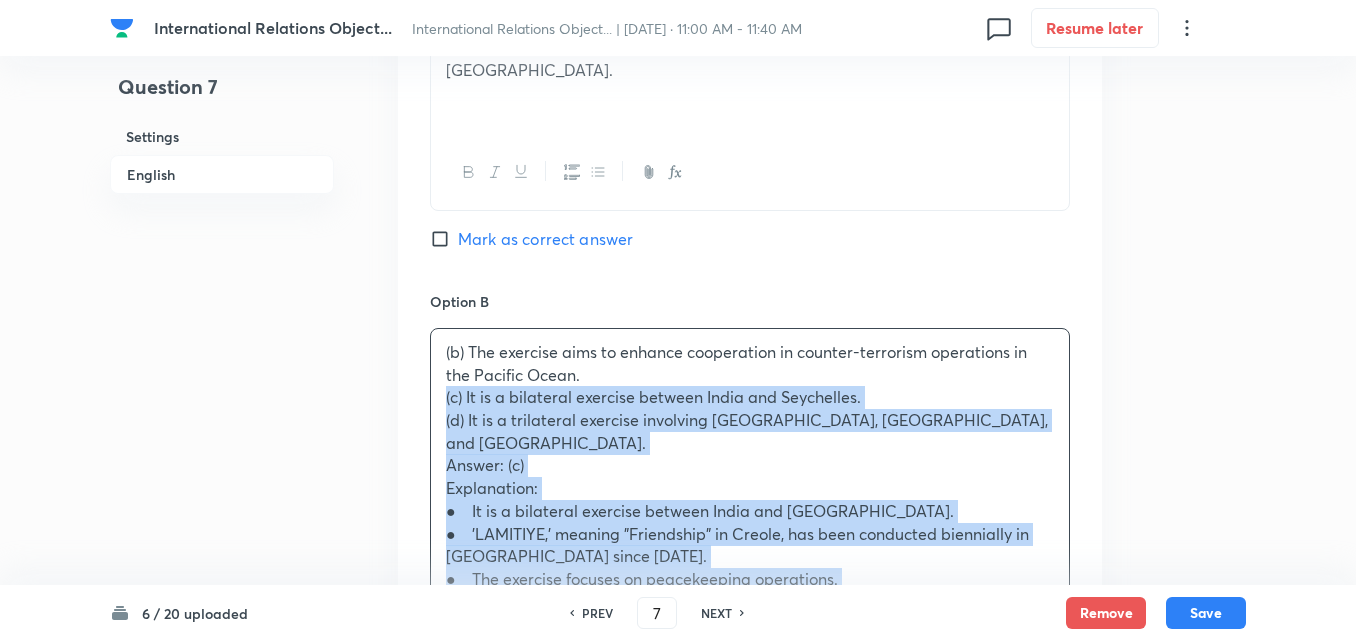 drag, startPoint x: 447, startPoint y: 392, endPoint x: 432, endPoint y: 395, distance: 15.297058 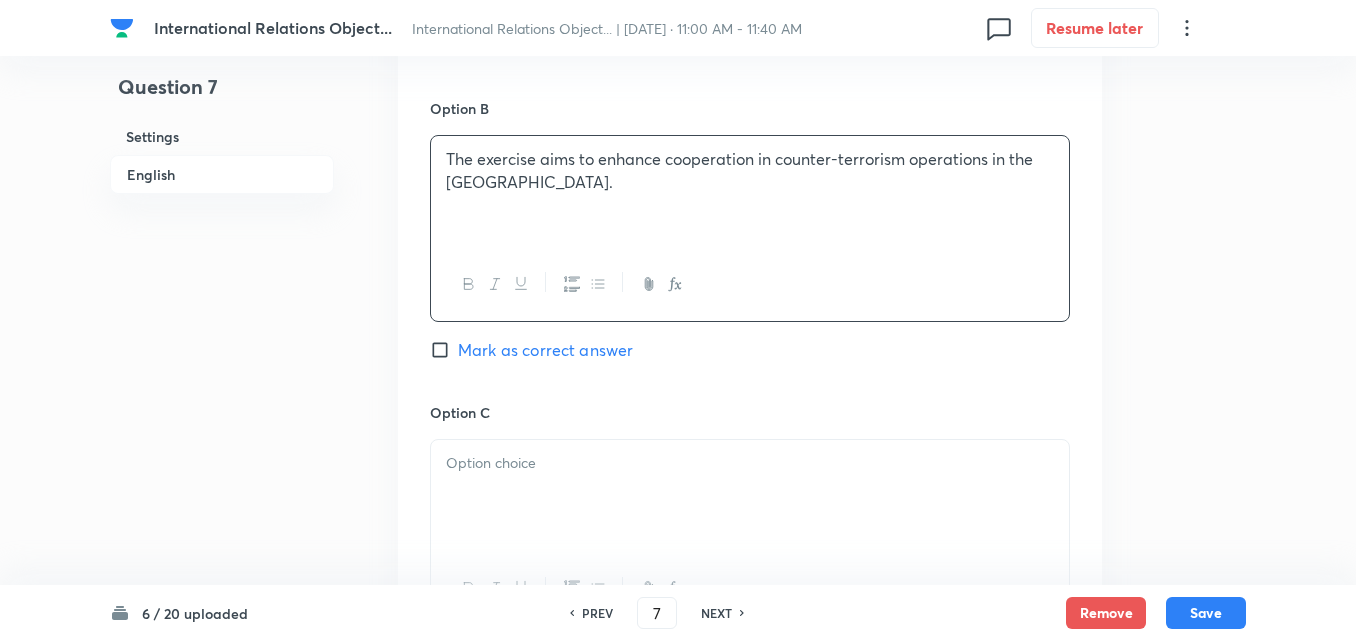 scroll, scrollTop: 1342, scrollLeft: 0, axis: vertical 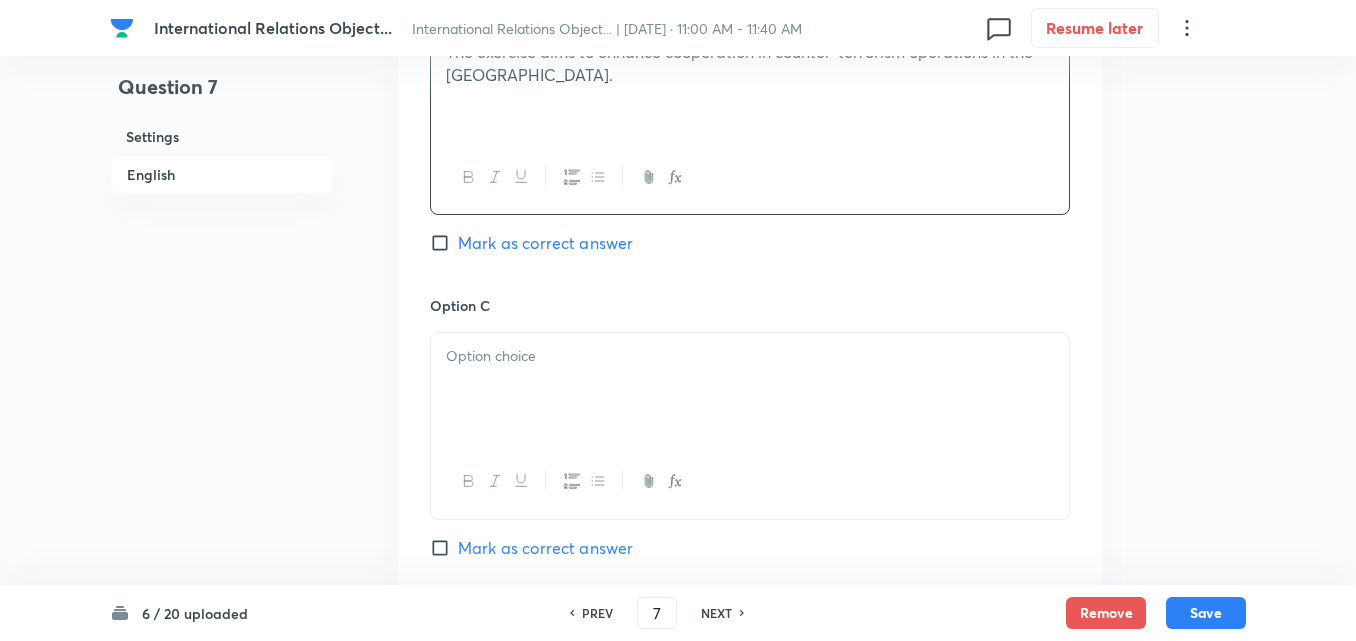click at bounding box center [750, 356] 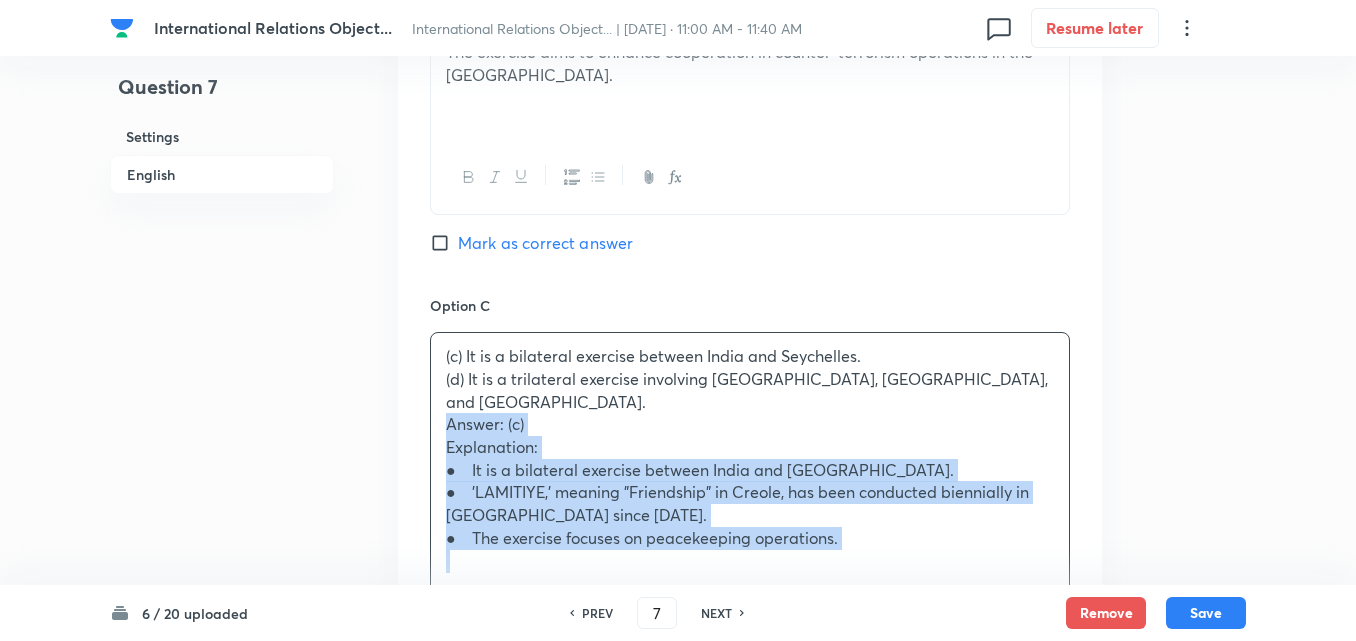 drag, startPoint x: 431, startPoint y: 387, endPoint x: 420, endPoint y: 392, distance: 12.083046 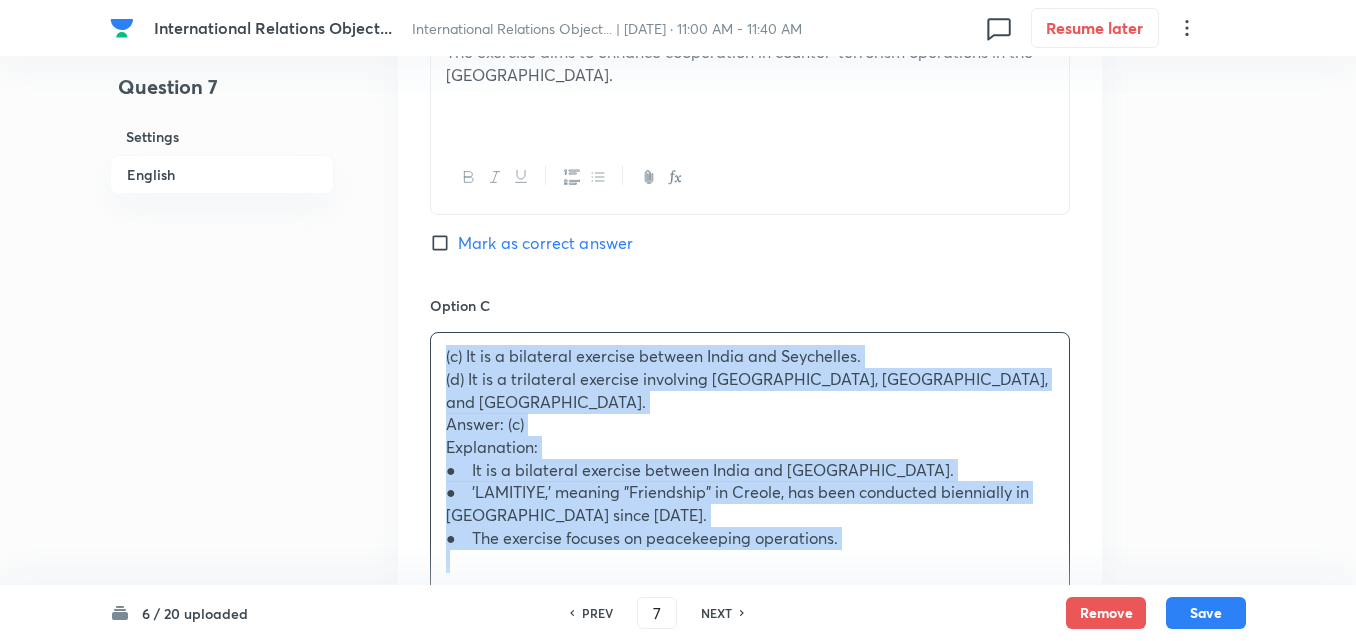 click on "Option A It is conducted annually between India and Maldives. Mark as correct answer Option B The exercise aims to enhance cooperation in counter-terrorism operations in the Pacific Ocean. Mark as correct answer Option C (c) It is a bilateral exercise between India and Seychelles. (d) It is a trilateral exercise involving India, Seychelles, and Mauritius. Answer: (c) Explanation: ●    It is a bilateral exercise between India and Seychelles. ●    'LAMITIYE,' meaning "Friendship" in Creole, has been conducted biennially in Seychelles since 2001. ●    The exercise focuses on peacekeeping operations.   Mark as correct answer Option D Mark as correct answer" at bounding box center (750, 344) 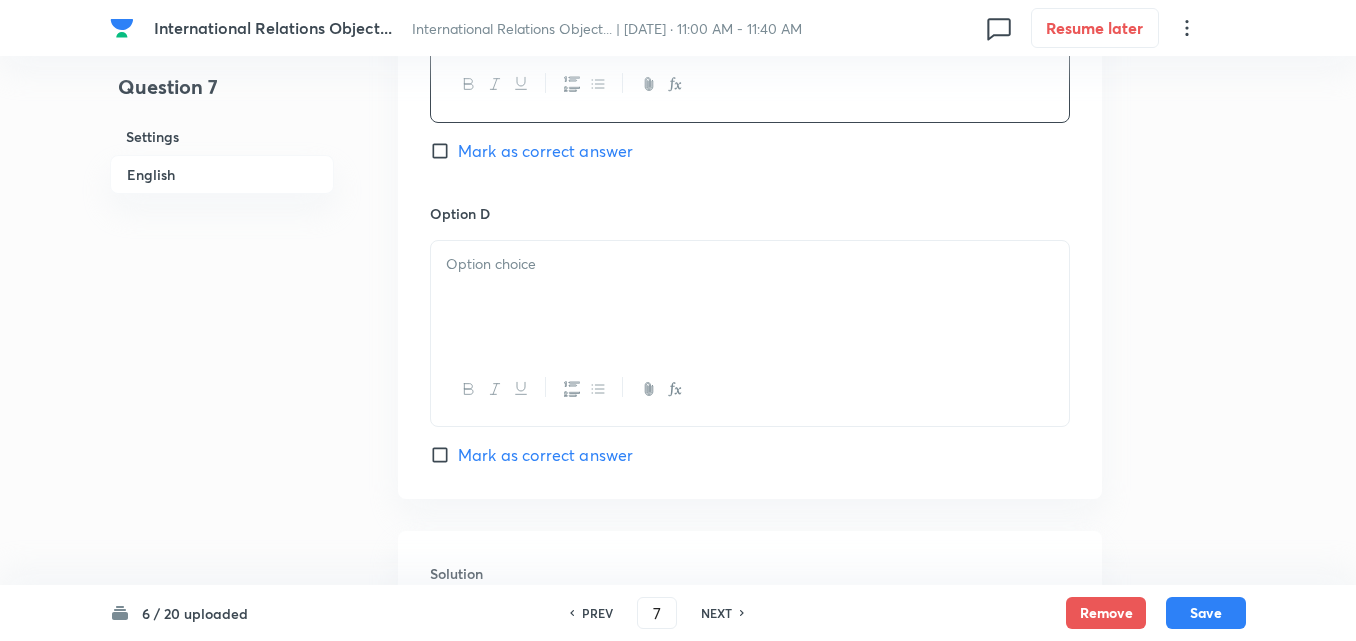 scroll, scrollTop: 1742, scrollLeft: 0, axis: vertical 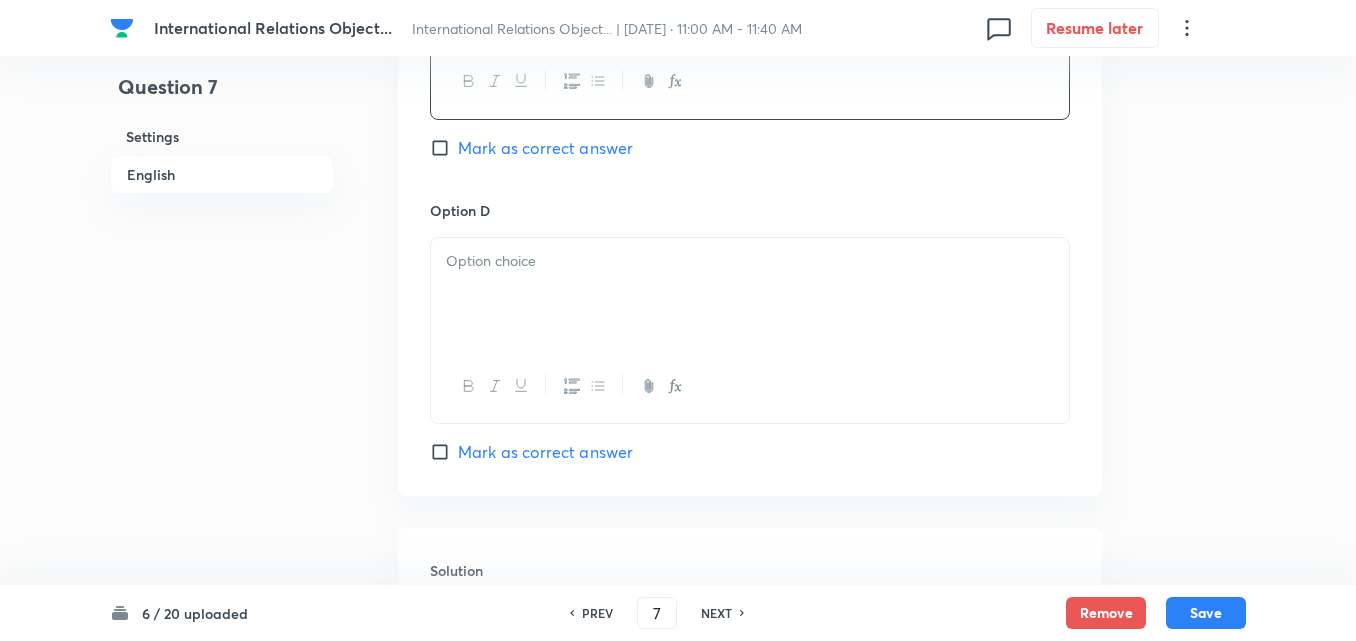 click on "Mark as correct answer" at bounding box center (545, 148) 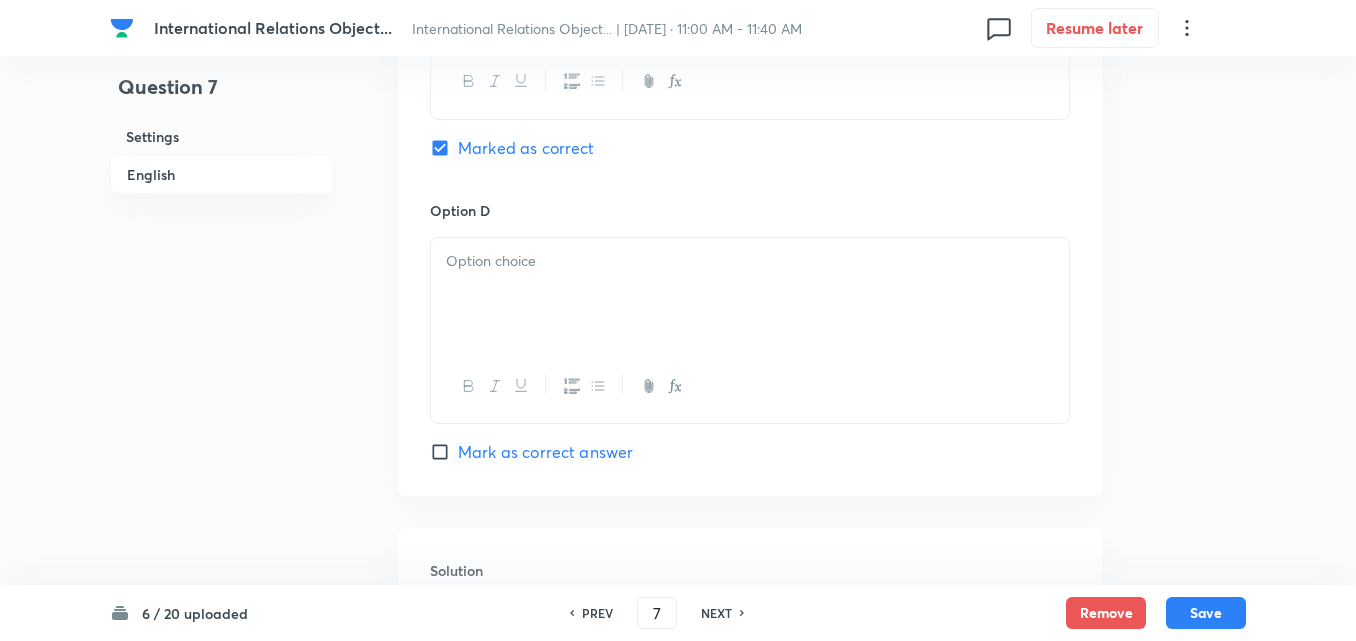 click at bounding box center [750, 294] 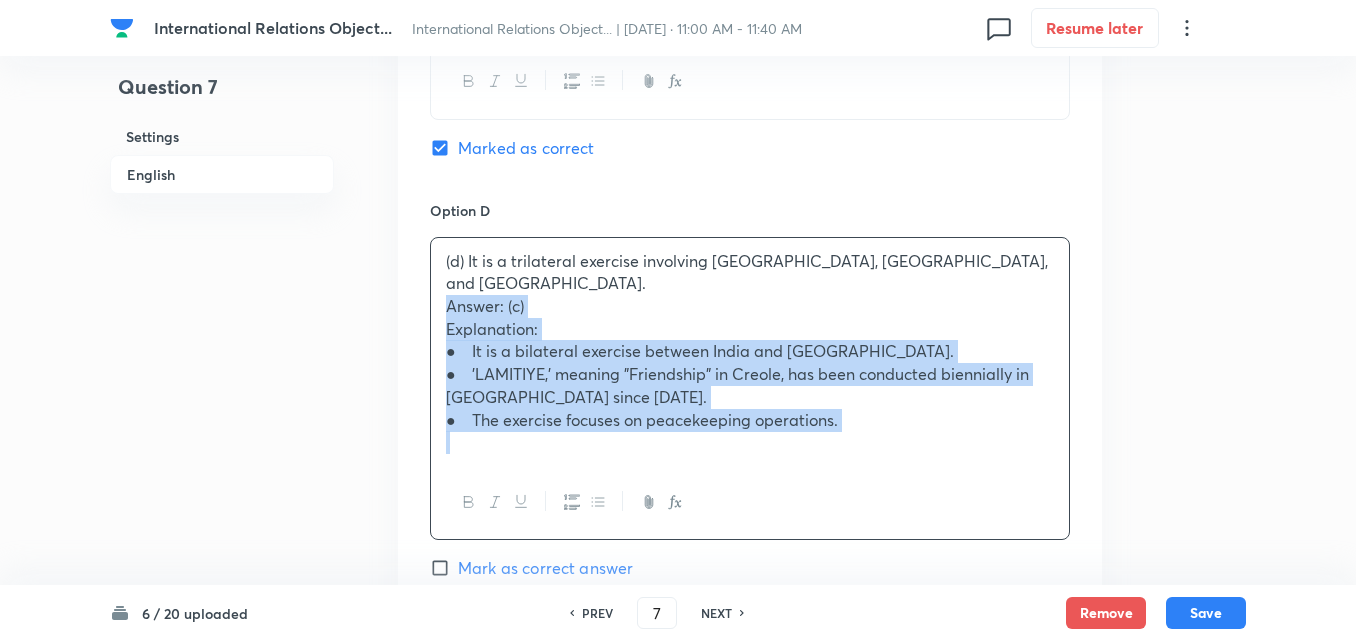 click on "(d) It is a trilateral exercise involving India, Seychelles, and Mauritius. Answer: (c) Explanation: ●    It is a bilateral exercise between India and Seychelles. ●    'LAMITIYE,' meaning "Friendship" in Creole, has been conducted biennially in Seychelles since 2001. ●    The exercise focuses on peacekeeping operations." at bounding box center (750, 389) 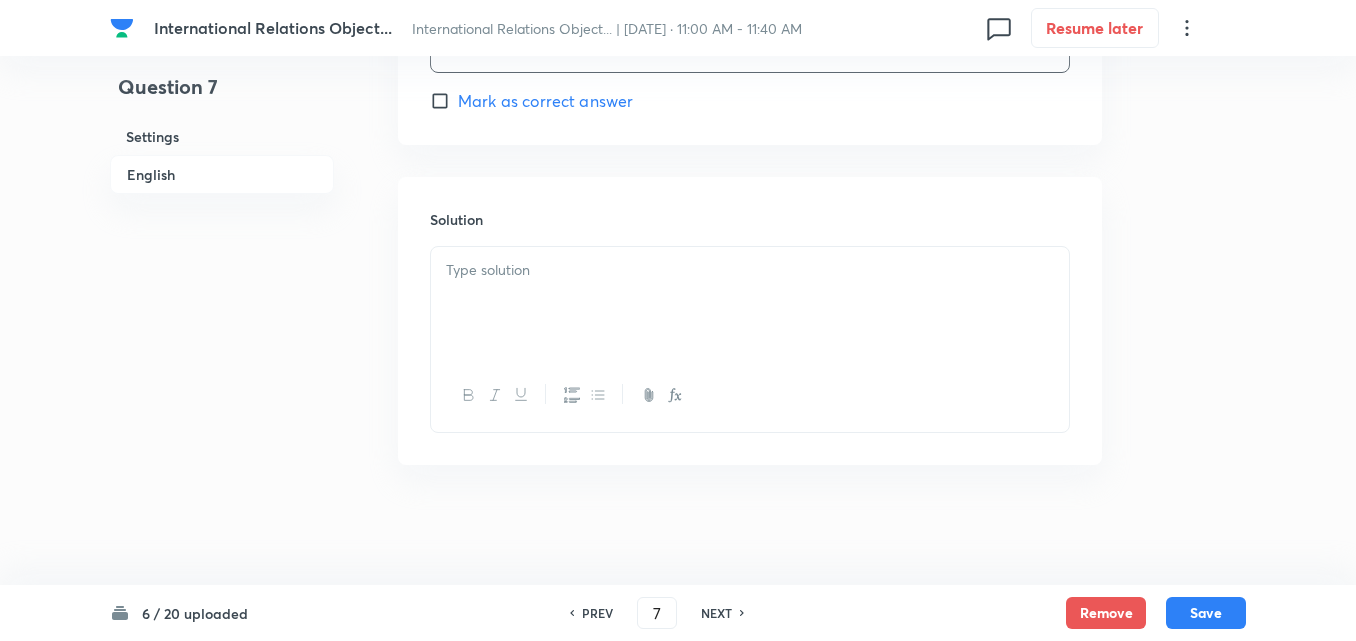 click at bounding box center (750, 303) 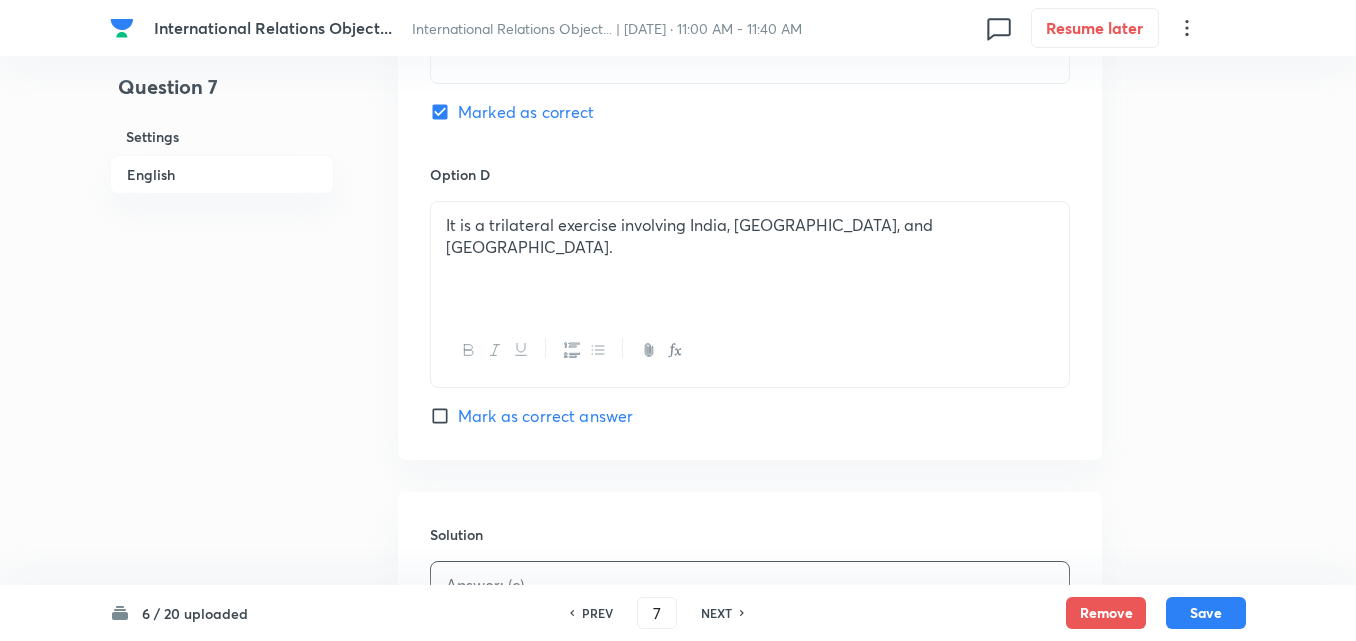 scroll, scrollTop: 1593, scrollLeft: 0, axis: vertical 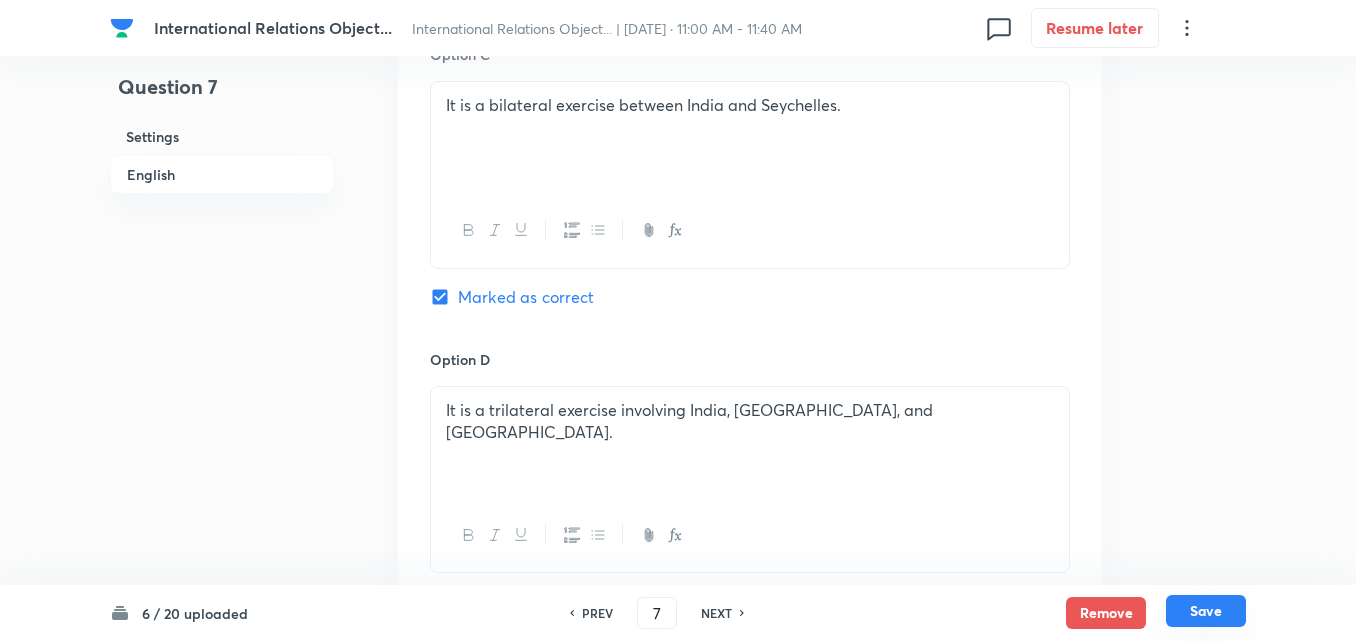 click on "Save" at bounding box center [1206, 611] 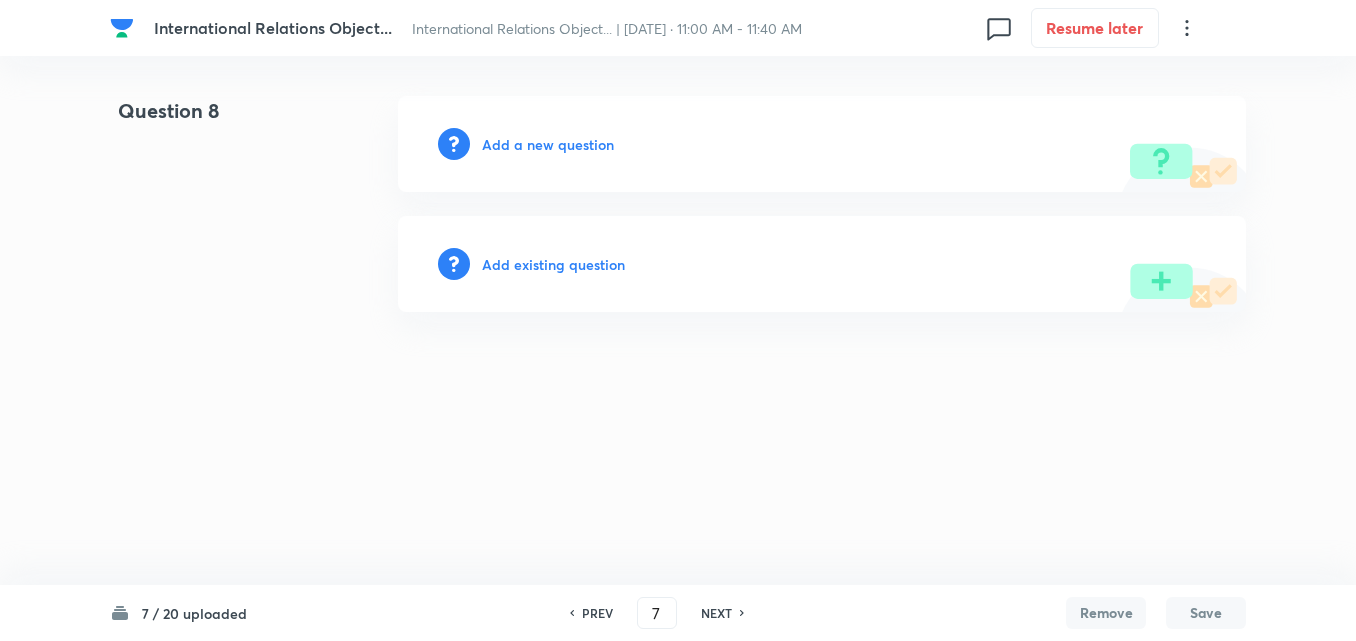 type on "8" 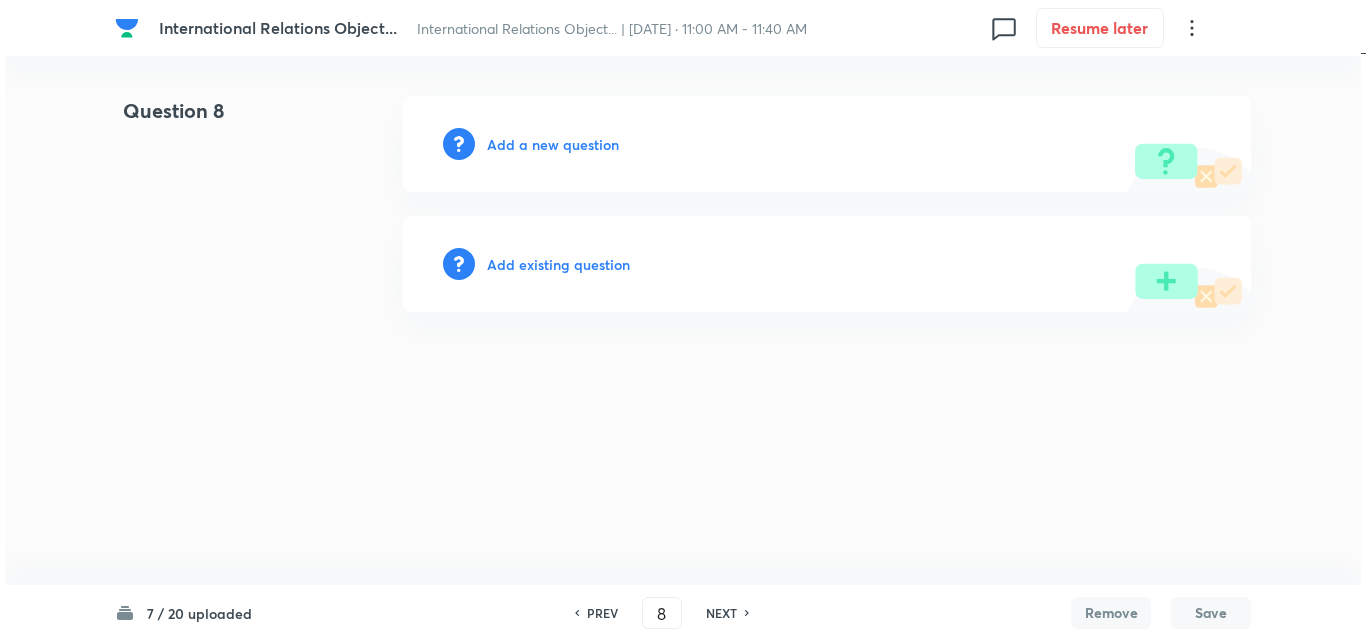 scroll, scrollTop: 0, scrollLeft: 0, axis: both 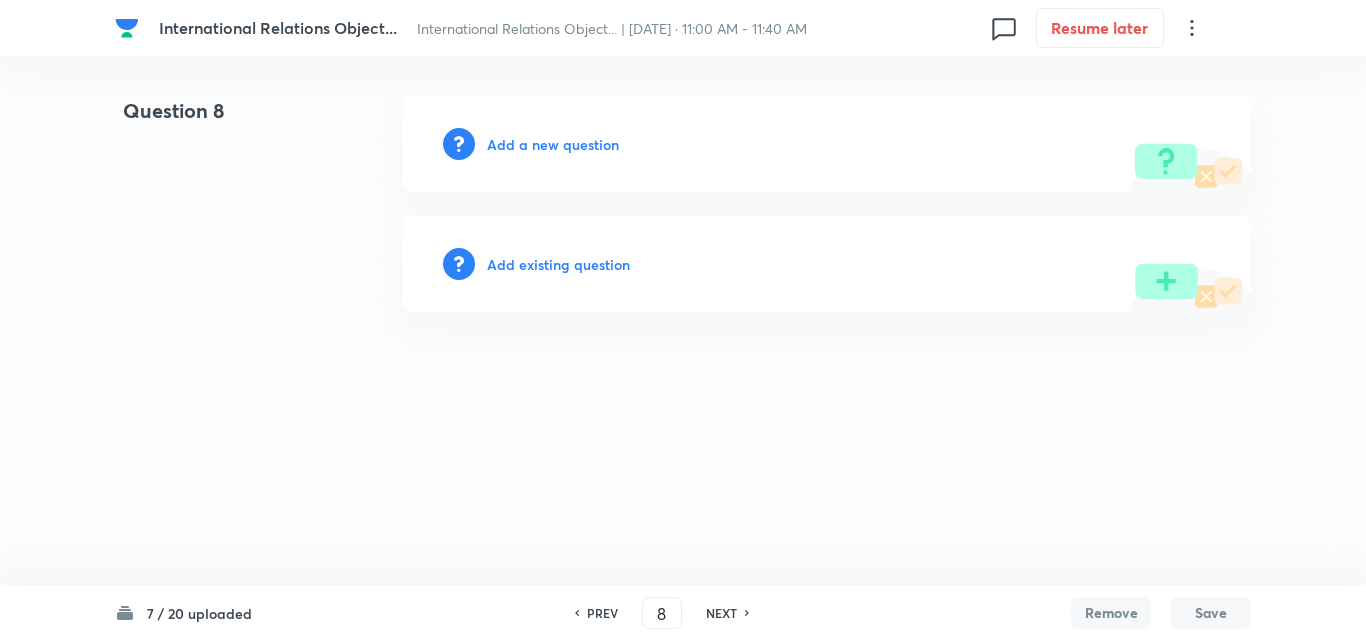 click on "Add a new question" at bounding box center [553, 144] 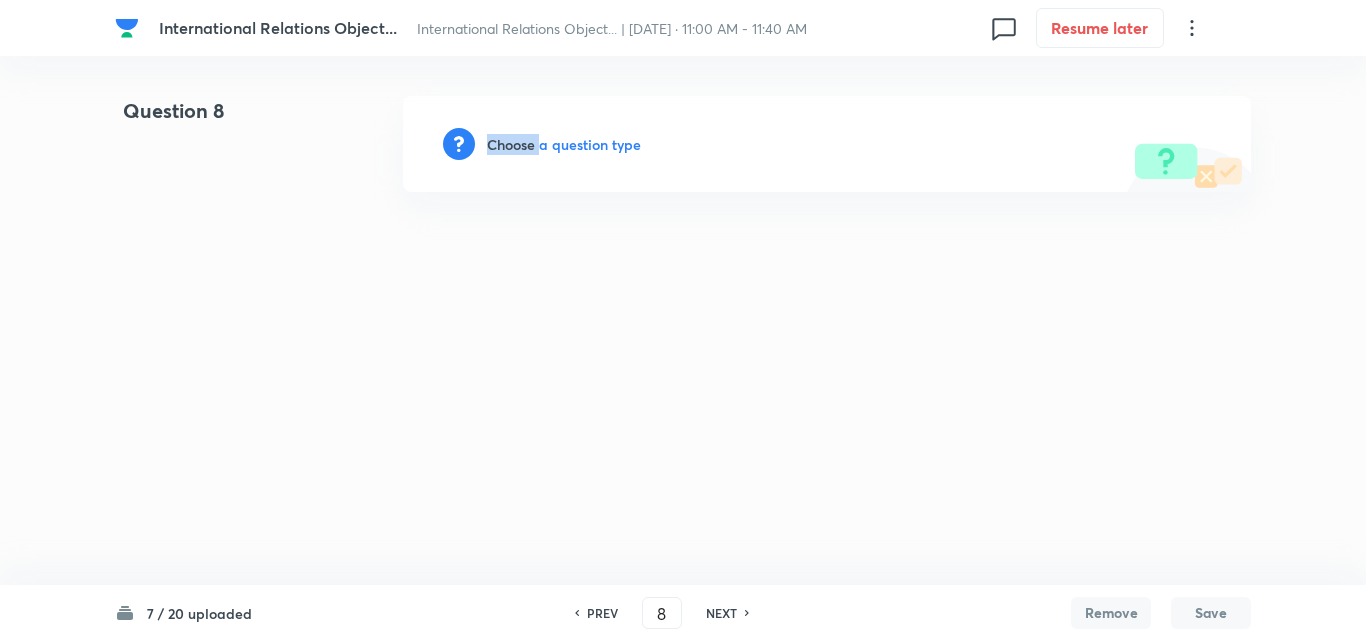click on "Choose a question type" at bounding box center (564, 144) 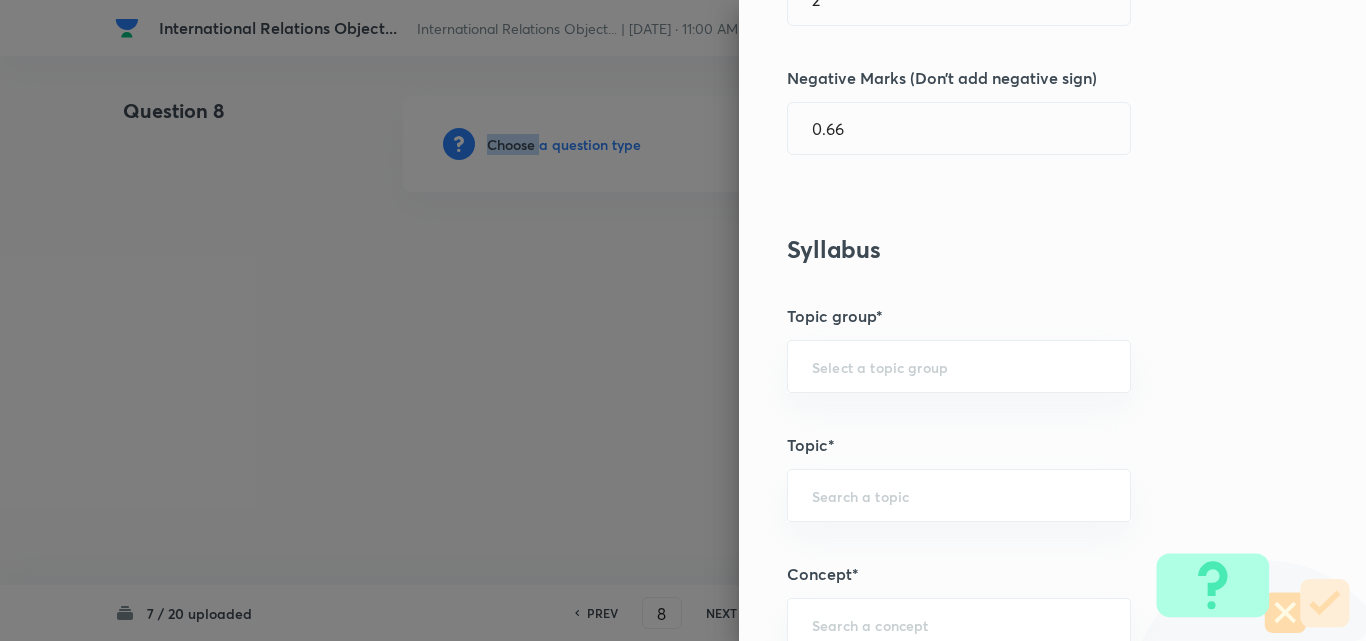 scroll, scrollTop: 1100, scrollLeft: 0, axis: vertical 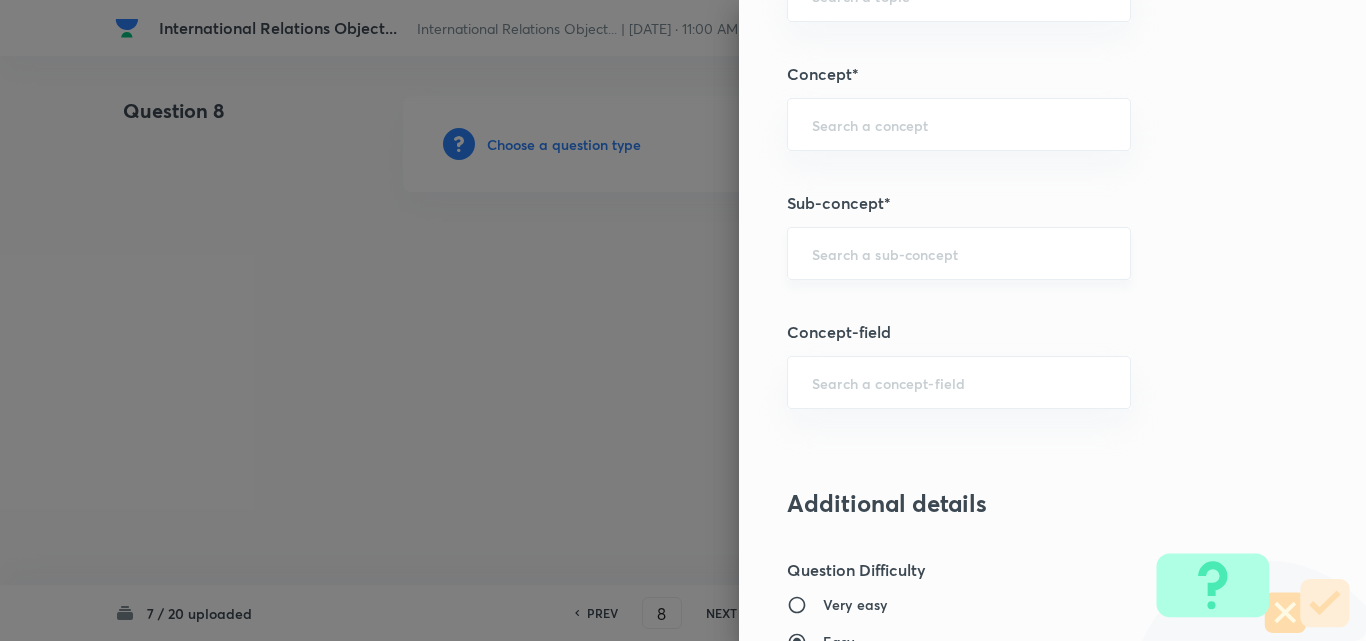 drag, startPoint x: 935, startPoint y: 281, endPoint x: 923, endPoint y: 269, distance: 16.970562 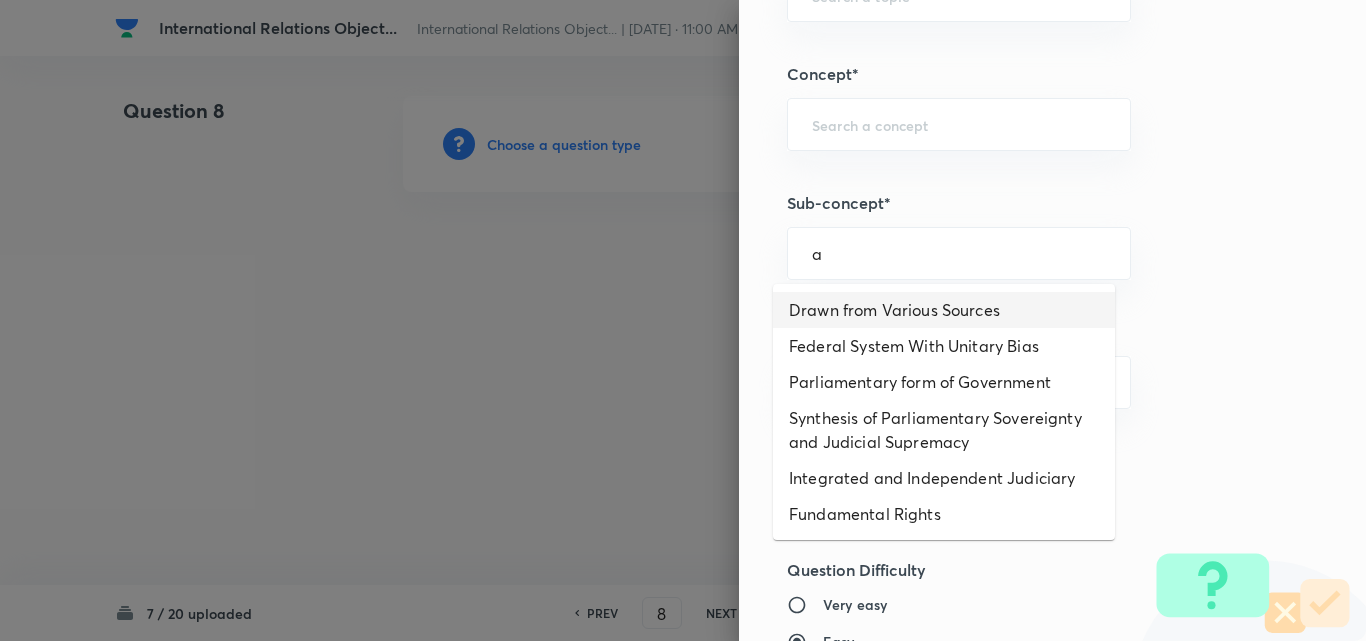type on "a" 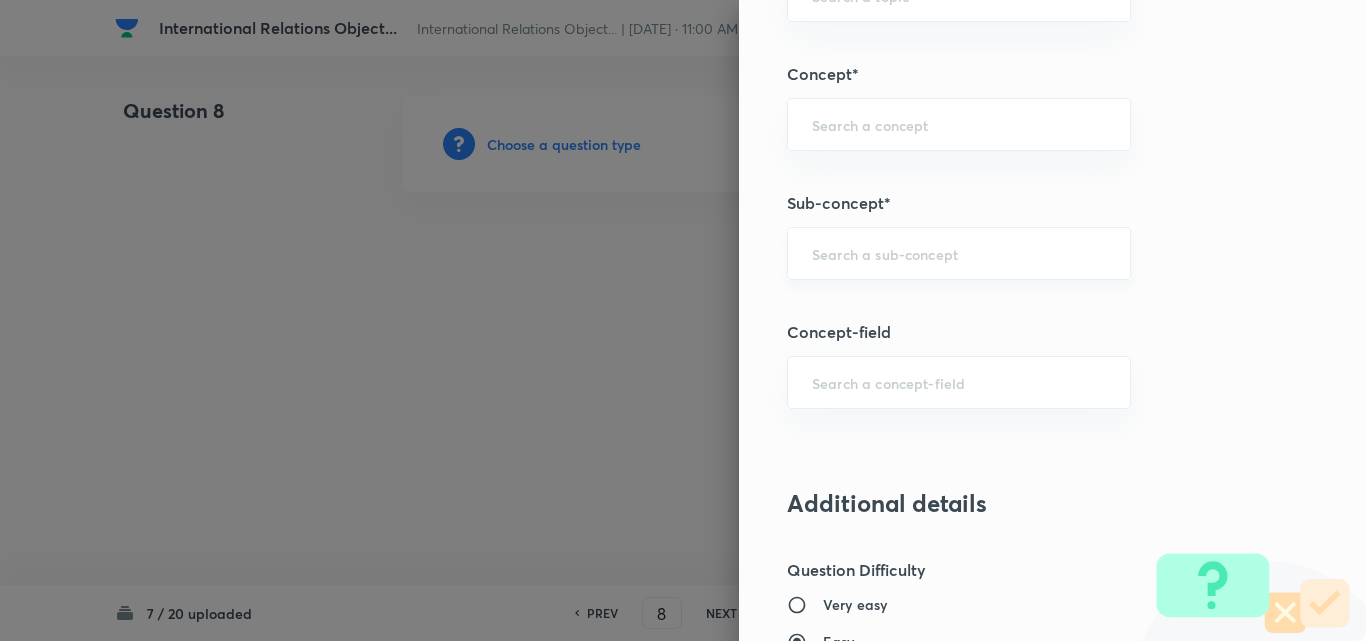 click on "​" at bounding box center (959, 253) 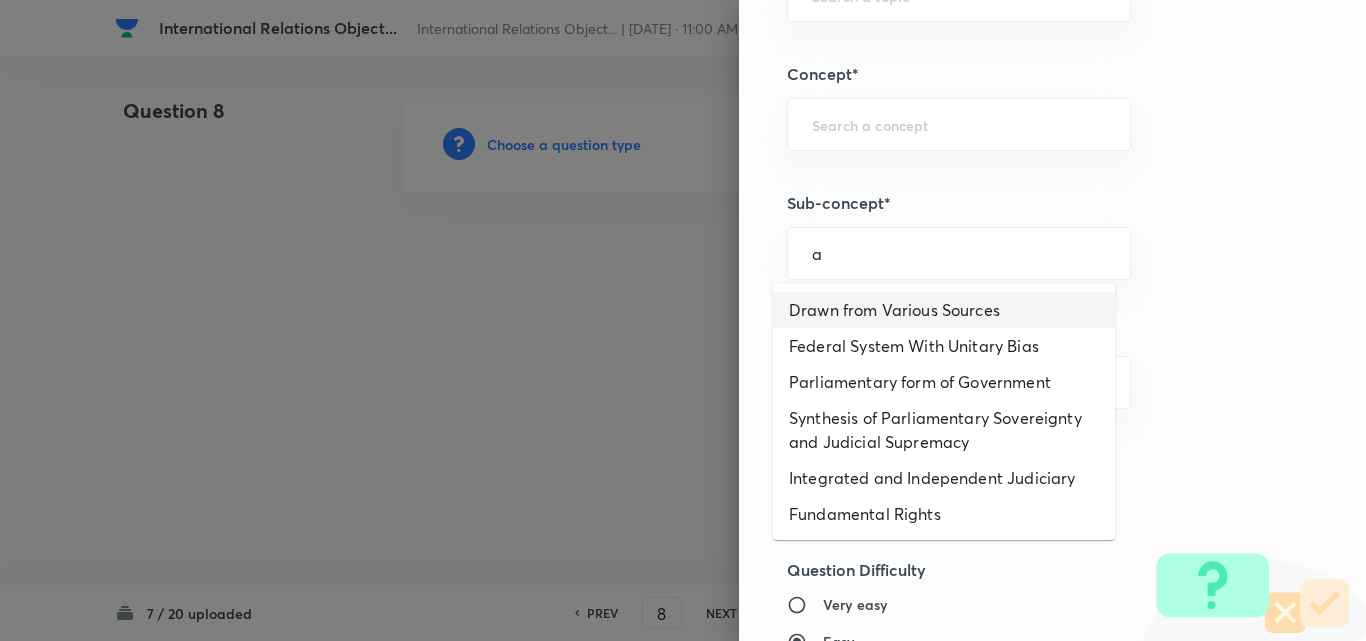 click on "Drawn from Various Sources" at bounding box center [944, 310] 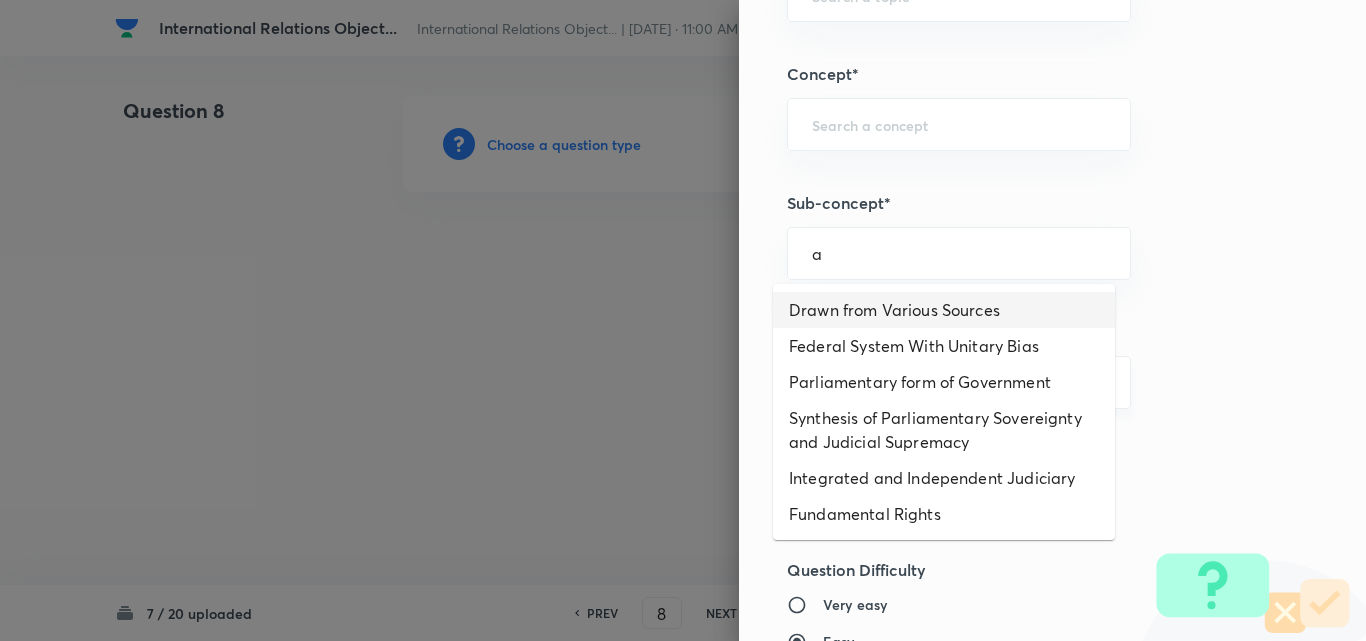 type on "Drawn from Various Sources" 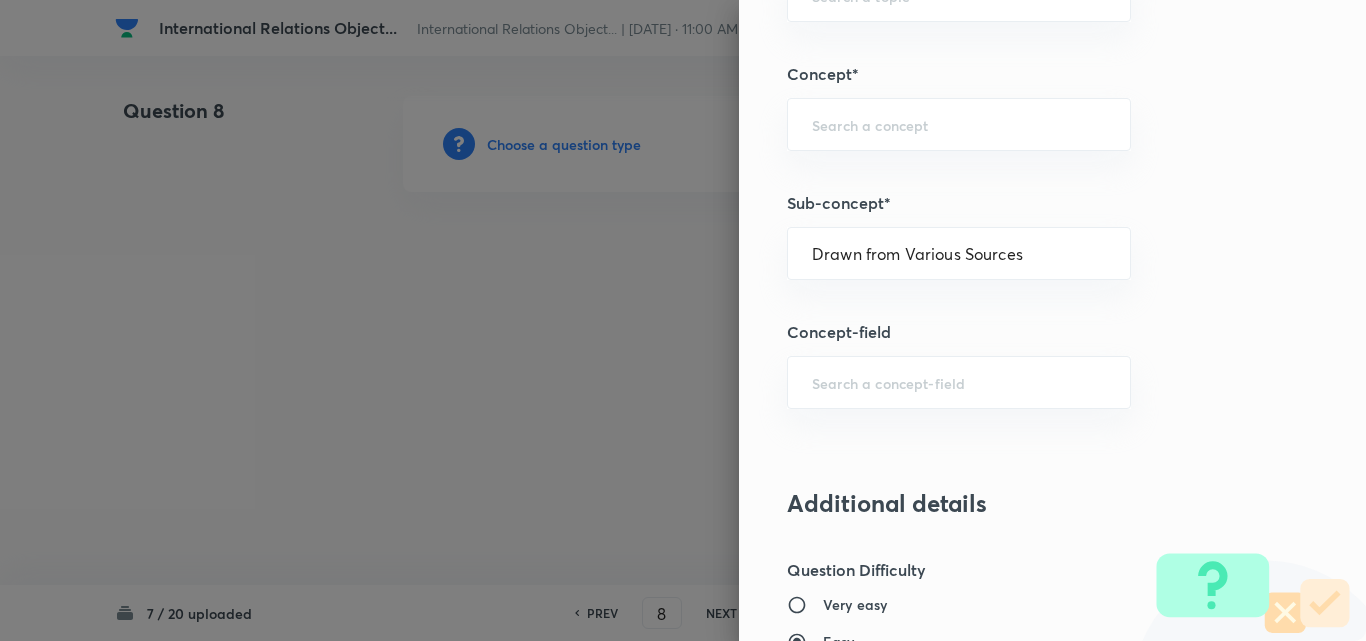 type on "Polity, Governance & IR" 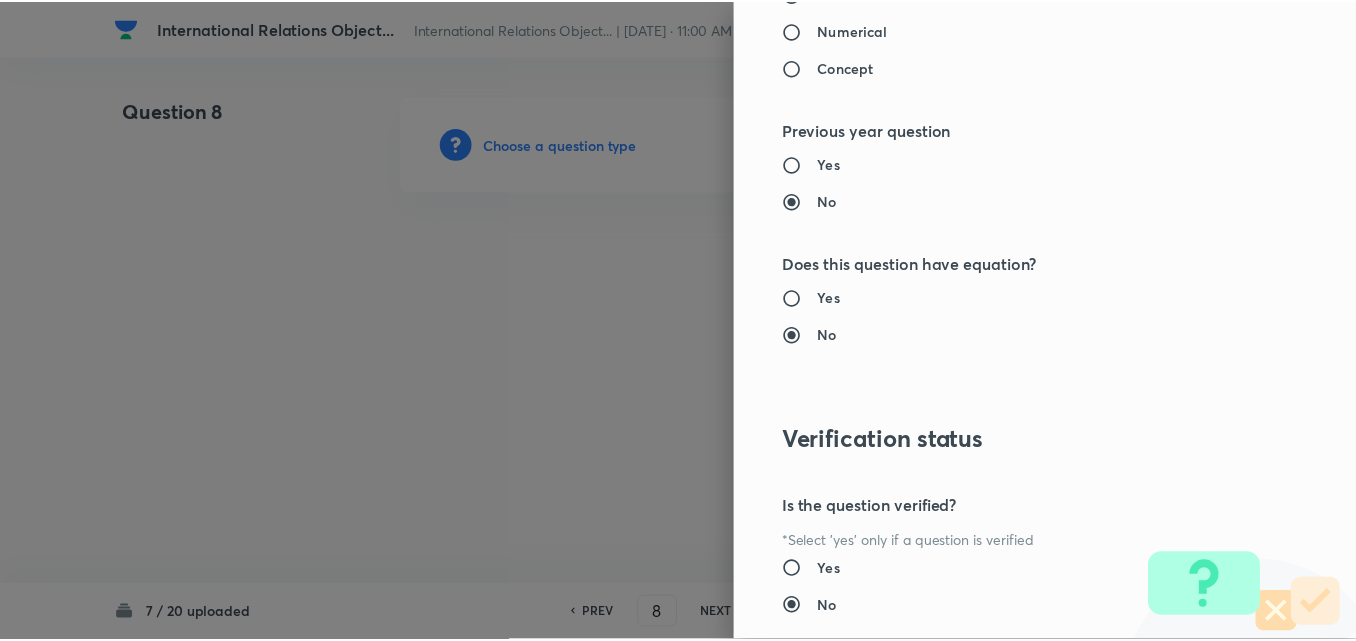 scroll, scrollTop: 2085, scrollLeft: 0, axis: vertical 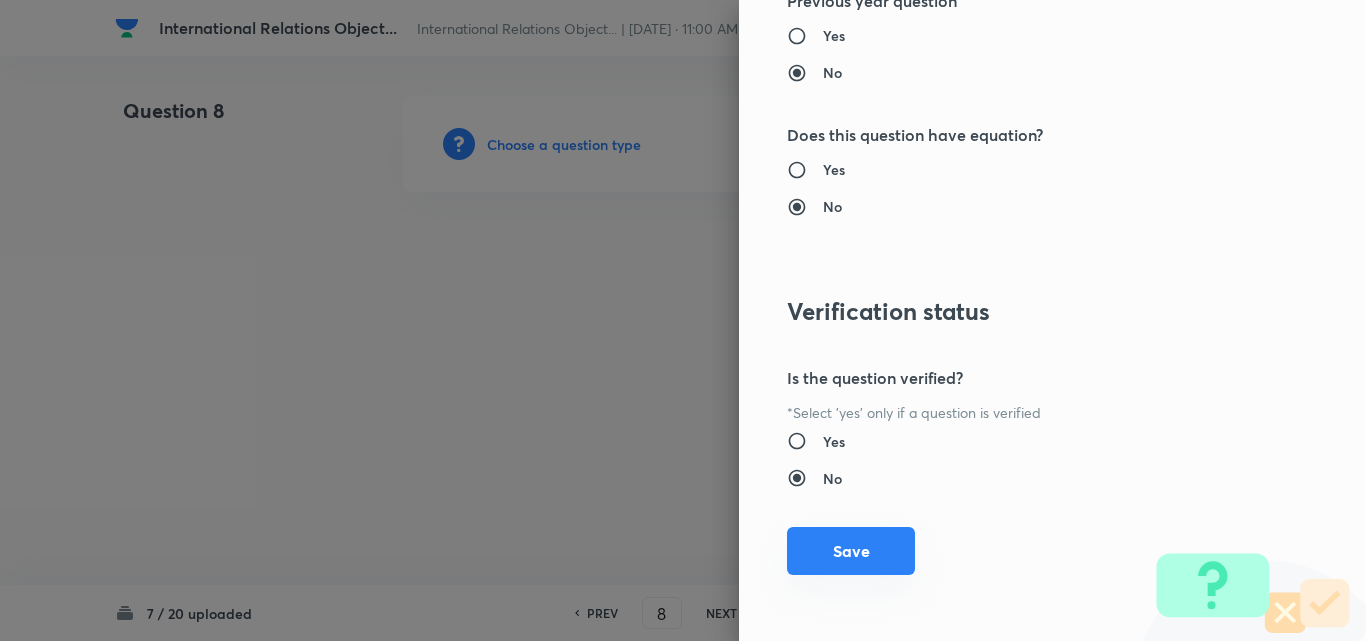 click on "Save" at bounding box center [851, 551] 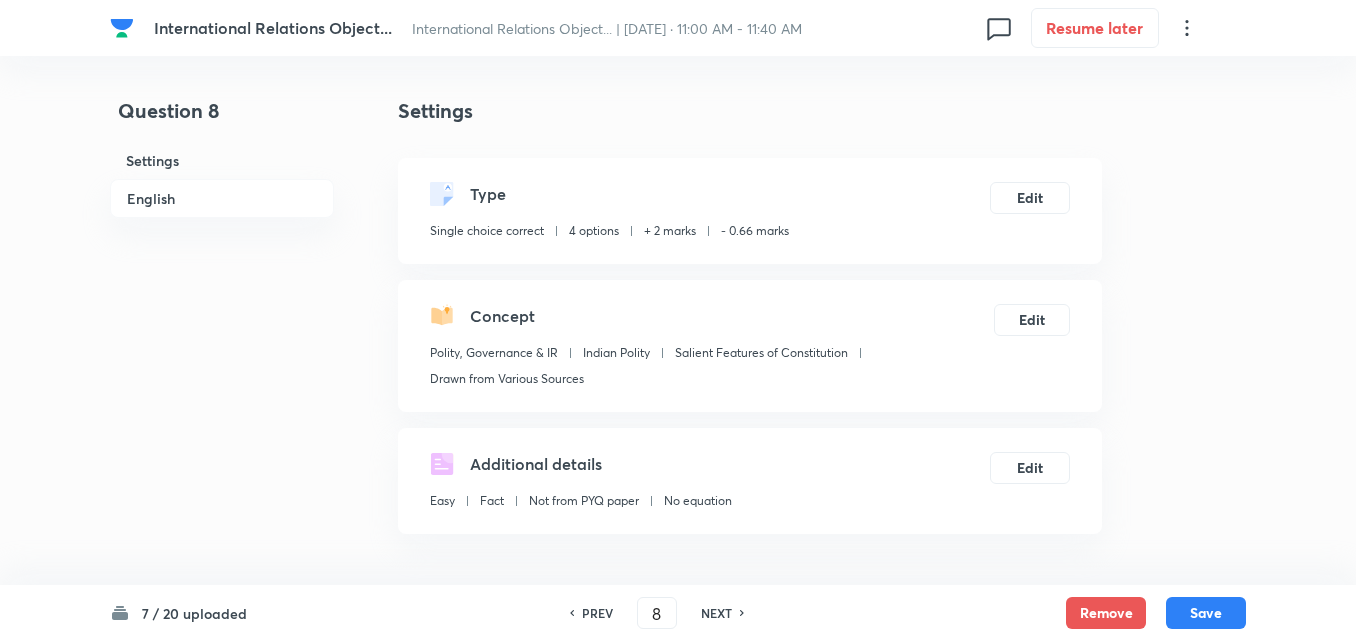 click on "English" at bounding box center (222, 198) 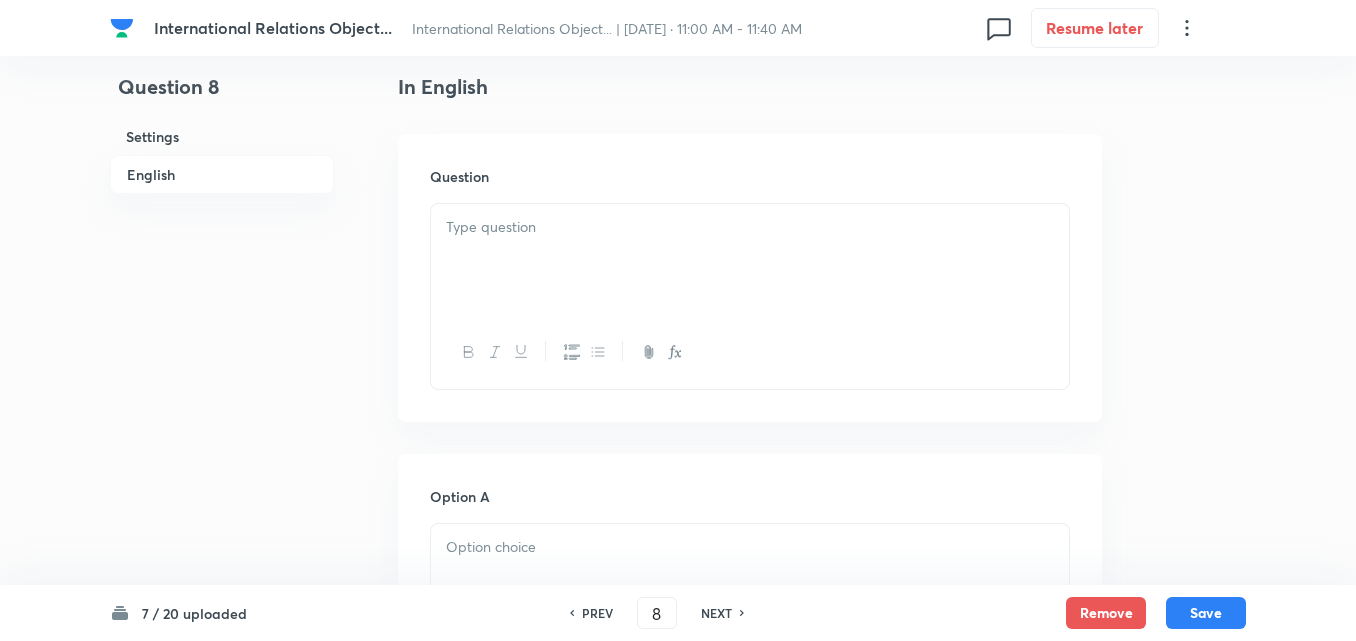 click at bounding box center [750, 260] 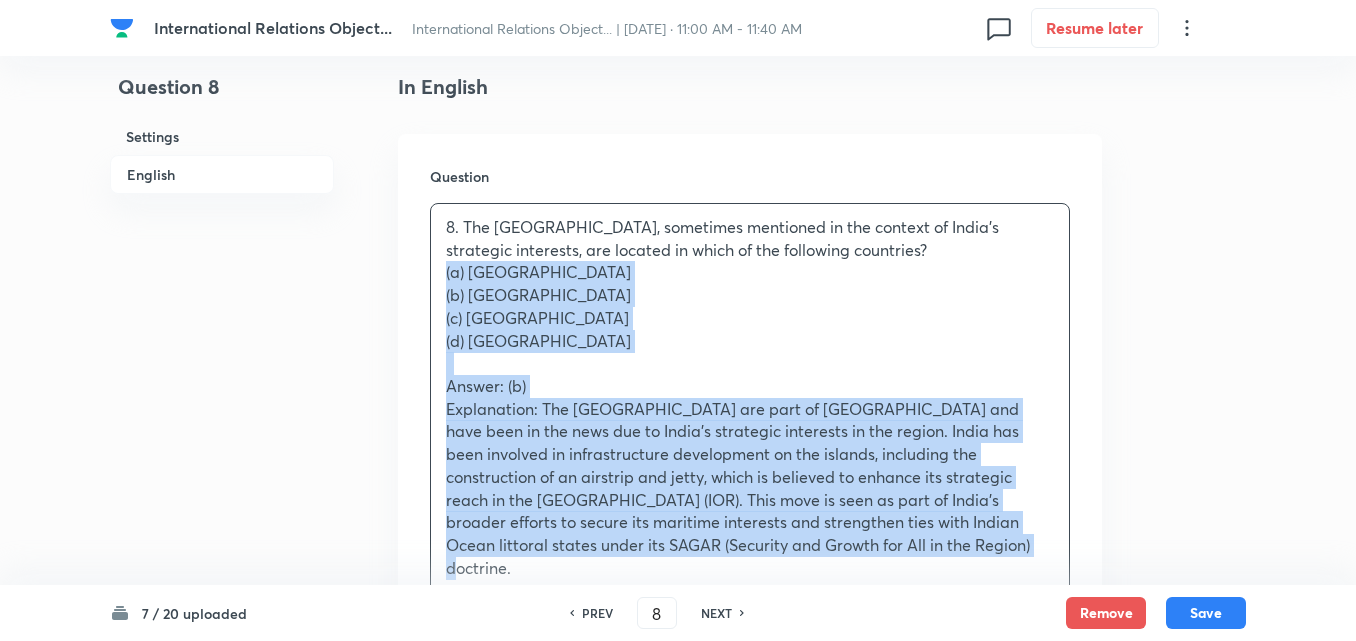 click on "8. The Agalega Islands, sometimes mentioned in the context of India’s strategic interests, are located in which of the following countries? (a) Maldives  (b) Mauritius  (c) Seychelles  (d) Madagascar   Answer: (b)  Explanation: The Agalega Islands are part of Mauritius and have been in the news due to India's strategic interests in the region. India has been involved in infrastructure development on the islands, including the construction of an airstrip and jetty, which is believed to enhance its strategic reach in the Indian Ocean Region (IOR). This move is seen as part of India's broader efforts to secure its maritime interests and strengthen ties with Indian Ocean littoral states under its SAGAR (Security and Growth for All in the Region) doctrine." at bounding box center (750, 398) 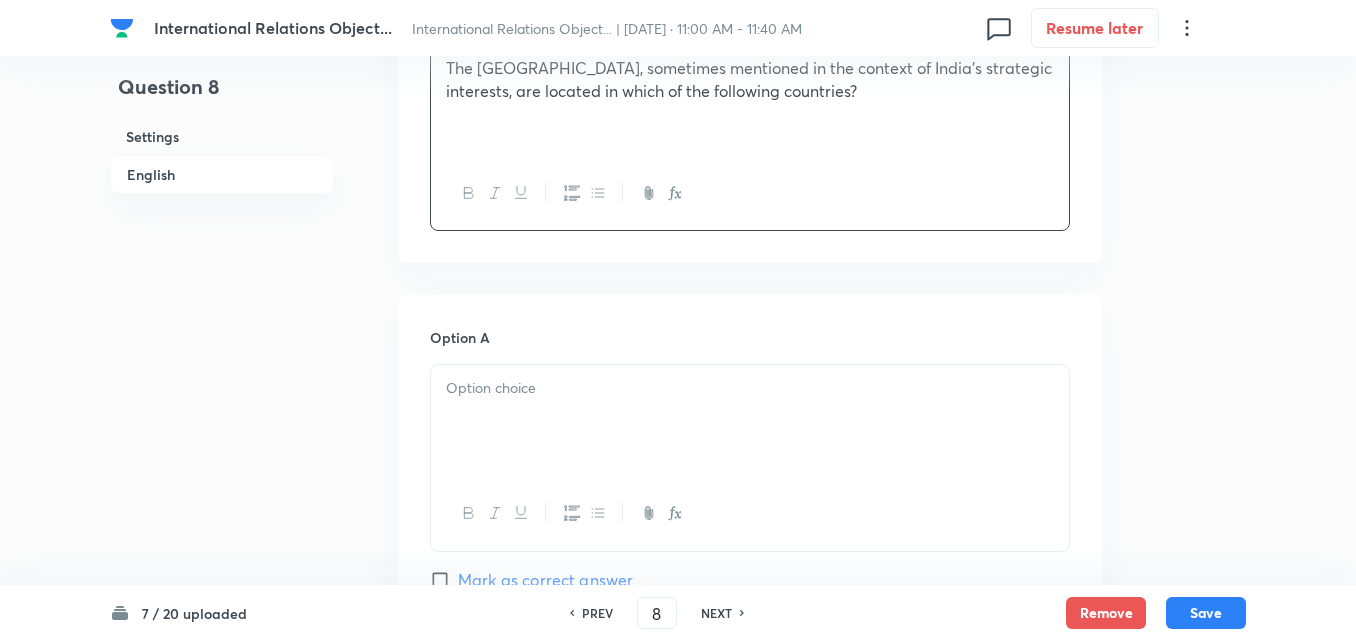 scroll, scrollTop: 842, scrollLeft: 0, axis: vertical 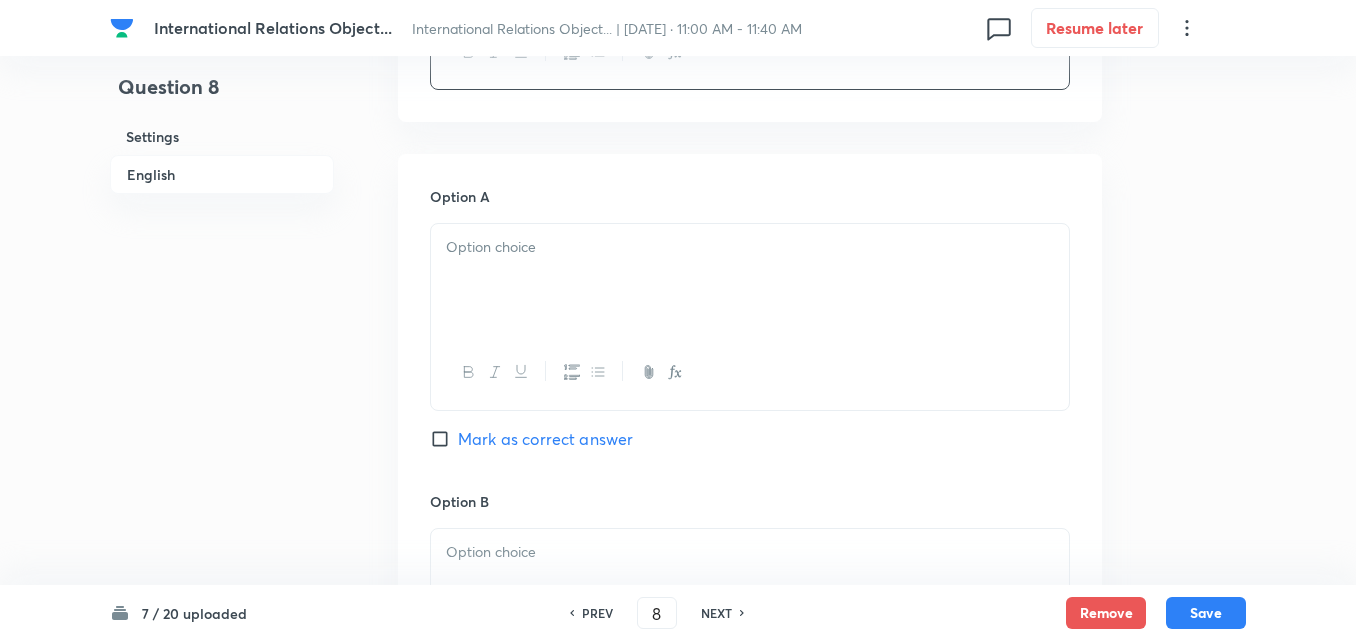 click at bounding box center (750, 280) 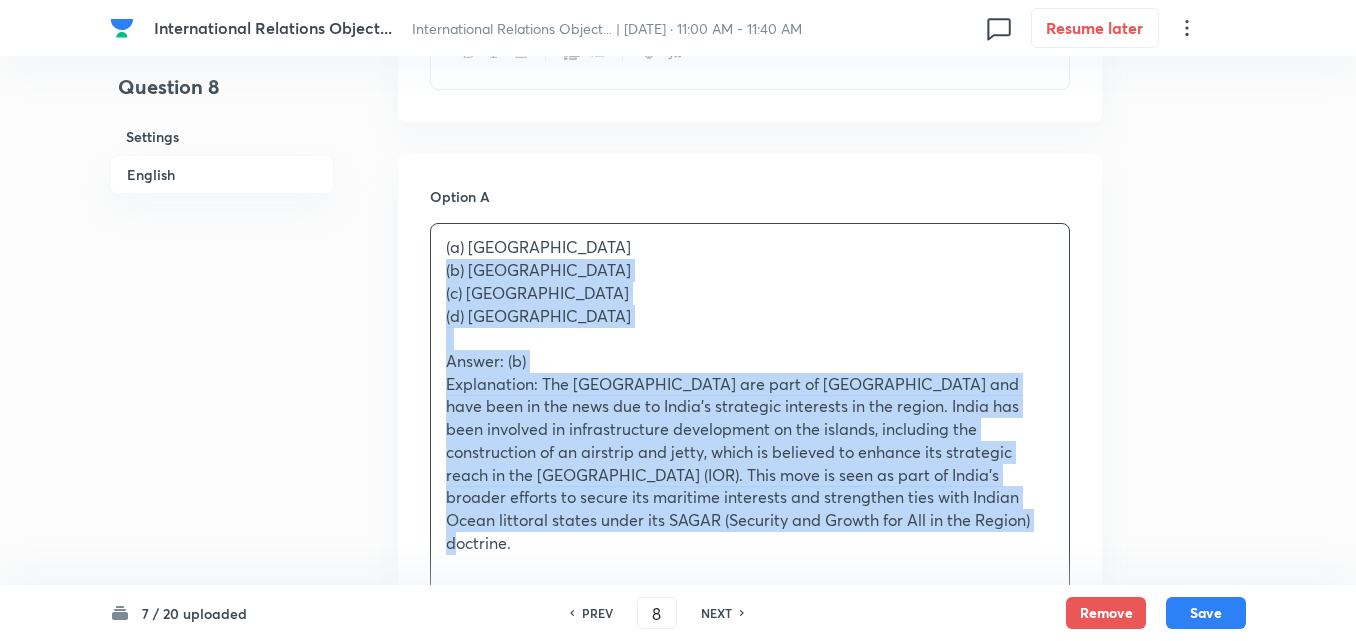 click on "Option A (a) Maldives (b) Mauritius (c) Seychelles (d) Madagascar   Answer: (b) Explanation: The Agalega Islands are part of Mauritius and have been in the news due to India's strategic interests in the region. India has been involved in infrastructure development on the islands, including the construction of an airstrip and jetty, which is believed to enhance its strategic reach in the Indian Ocean Region (IOR). This move is seen as part of India's broader efforts to secure its maritime interests and strengthen ties with Indian Ocean littoral states under its SAGAR (Security and Growth for All in the Region) doctrine. Mark as correct answer Option B Mark as correct answer Option C Mark as correct answer Option D Mark as correct answer" at bounding box center (750, 890) 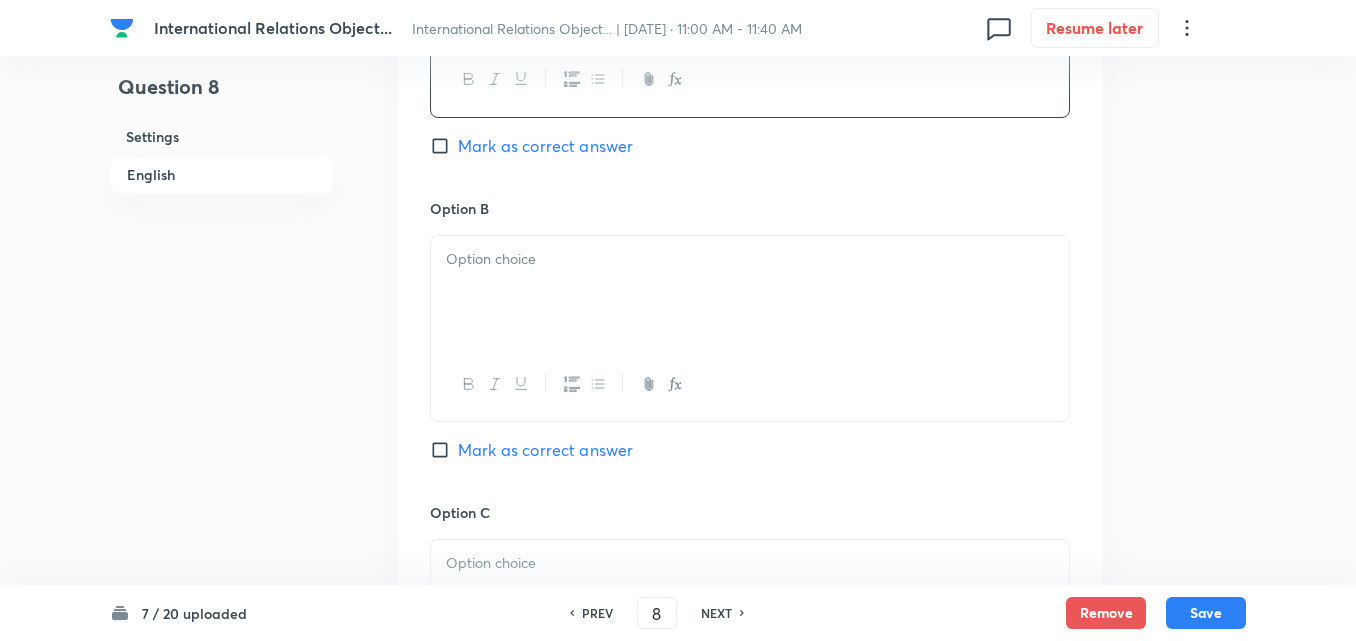 scroll, scrollTop: 1142, scrollLeft: 0, axis: vertical 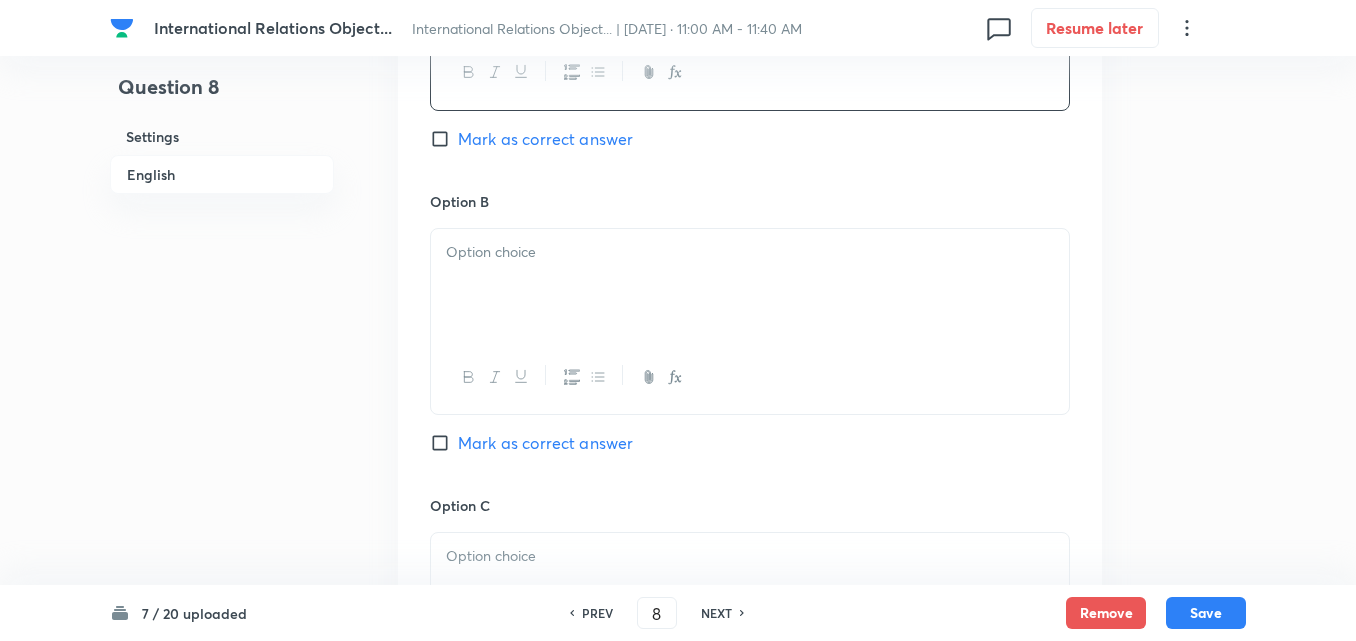 click at bounding box center (750, 285) 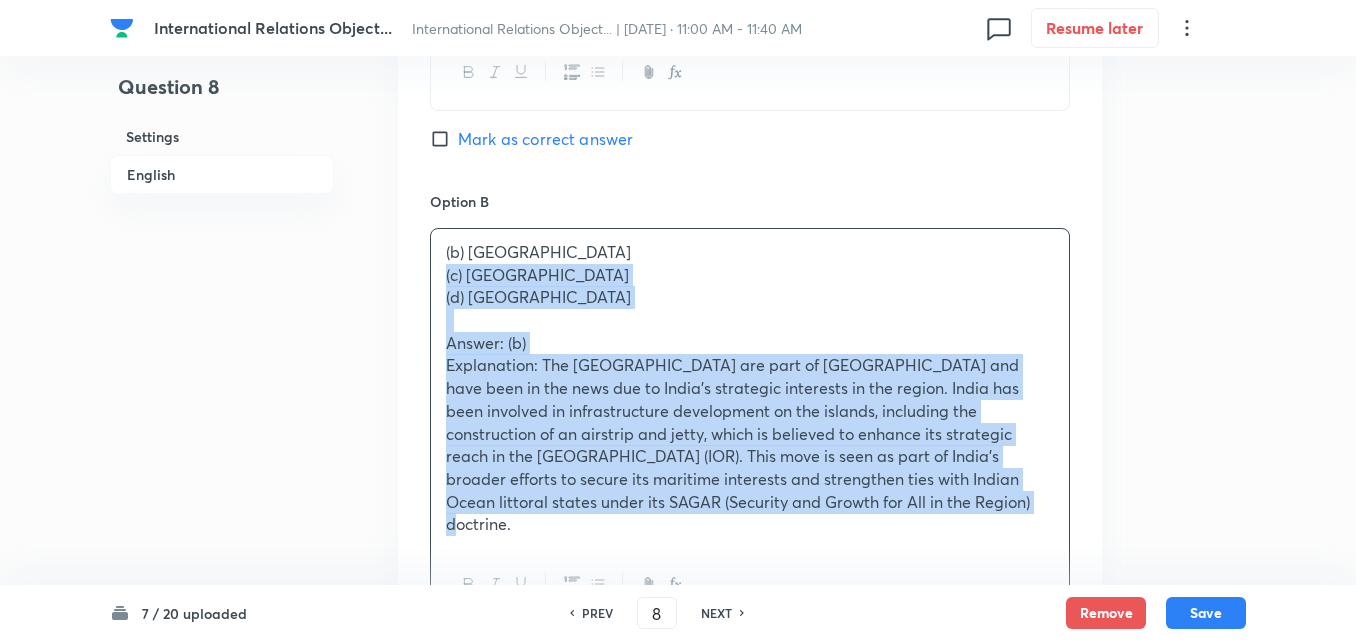 click on "Option A Maldives Mark as correct answer Option B (b) Mauritius (c) Seychelles (d) Madagascar   Answer: (b) Explanation: The Agalega Islands are part of Mauritius and have been in the news due to India's strategic interests in the region. India has been involved in infrastructure development on the islands, including the construction of an airstrip and jetty, which is believed to enhance its strategic reach in the Indian Ocean Region (IOR). This move is seen as part of India's broader efforts to secure its maritime interests and strengthen ties with Indian Ocean littoral states under its SAGAR (Security and Growth for All in the Region) doctrine. Mark as correct answer Option C Mark as correct answer Option D Mark as correct answer" at bounding box center [750, 578] 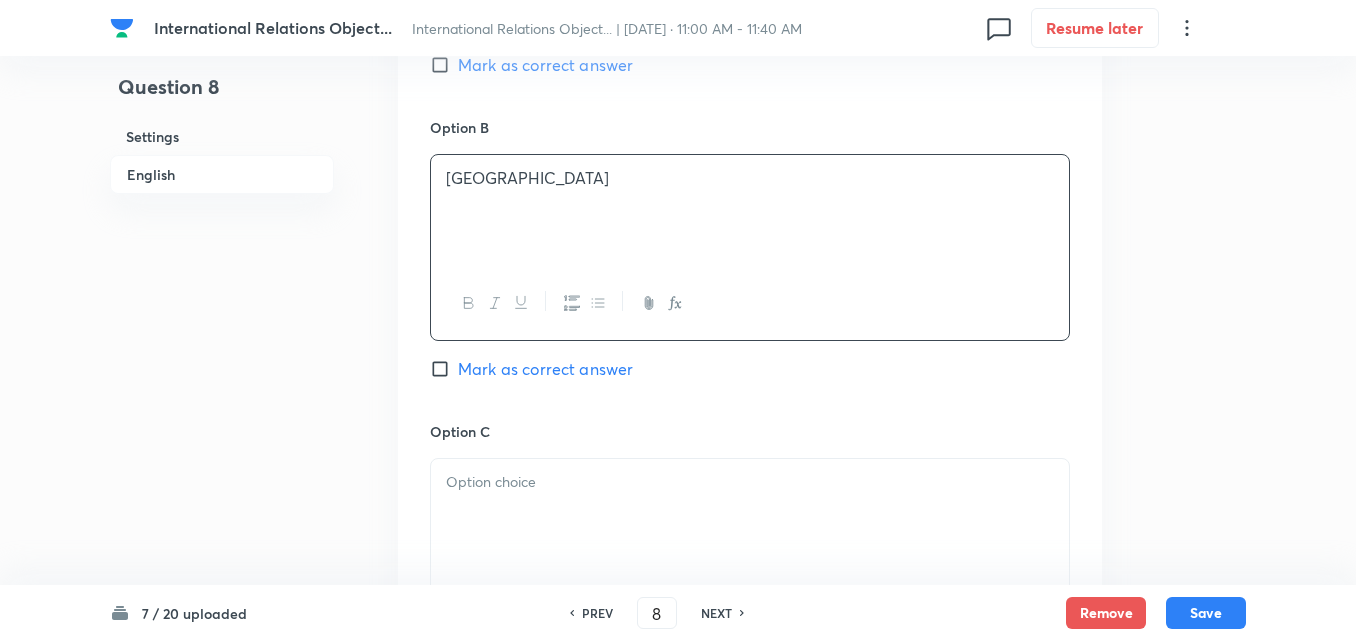 scroll, scrollTop: 1342, scrollLeft: 0, axis: vertical 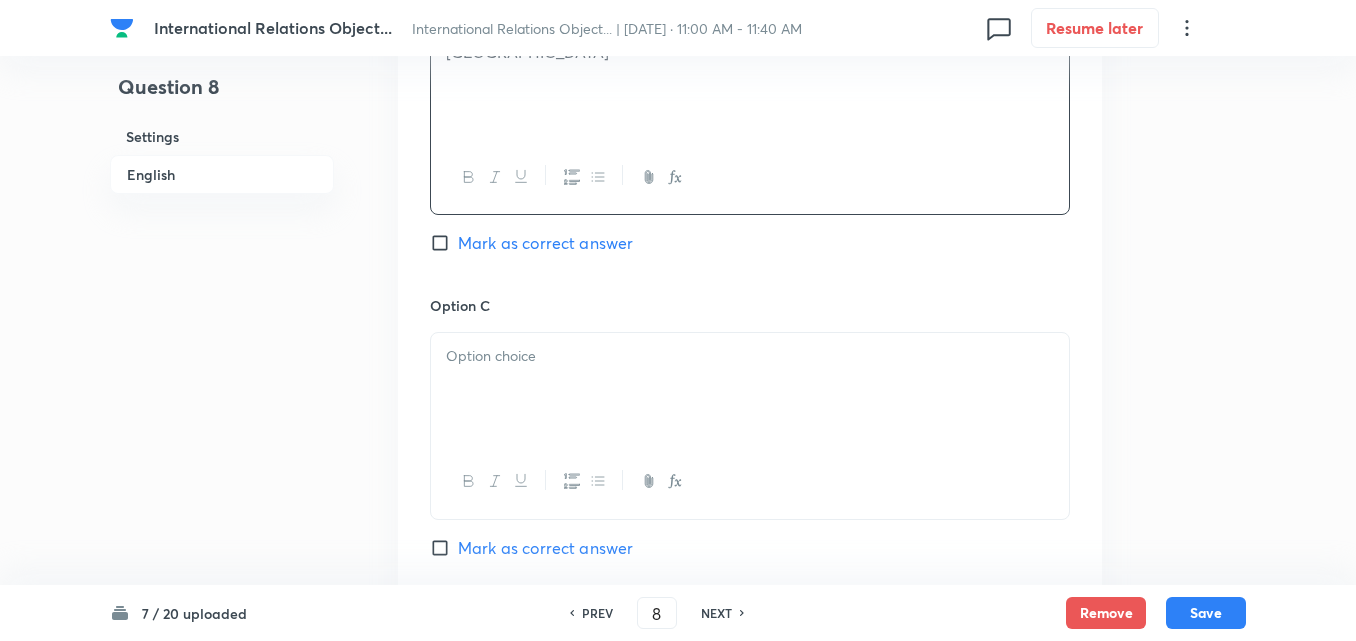 click on "Option B Mauritius Mark as correct answer" at bounding box center [750, 143] 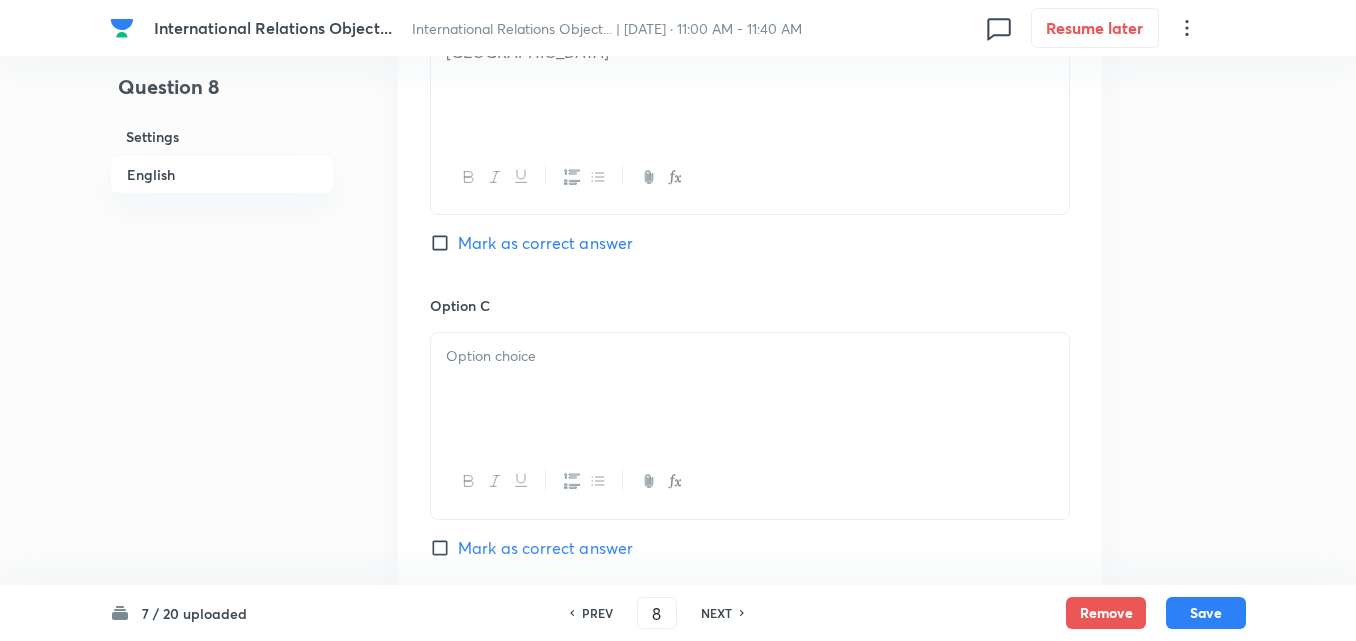 click on "Mark as correct answer" at bounding box center [545, 243] 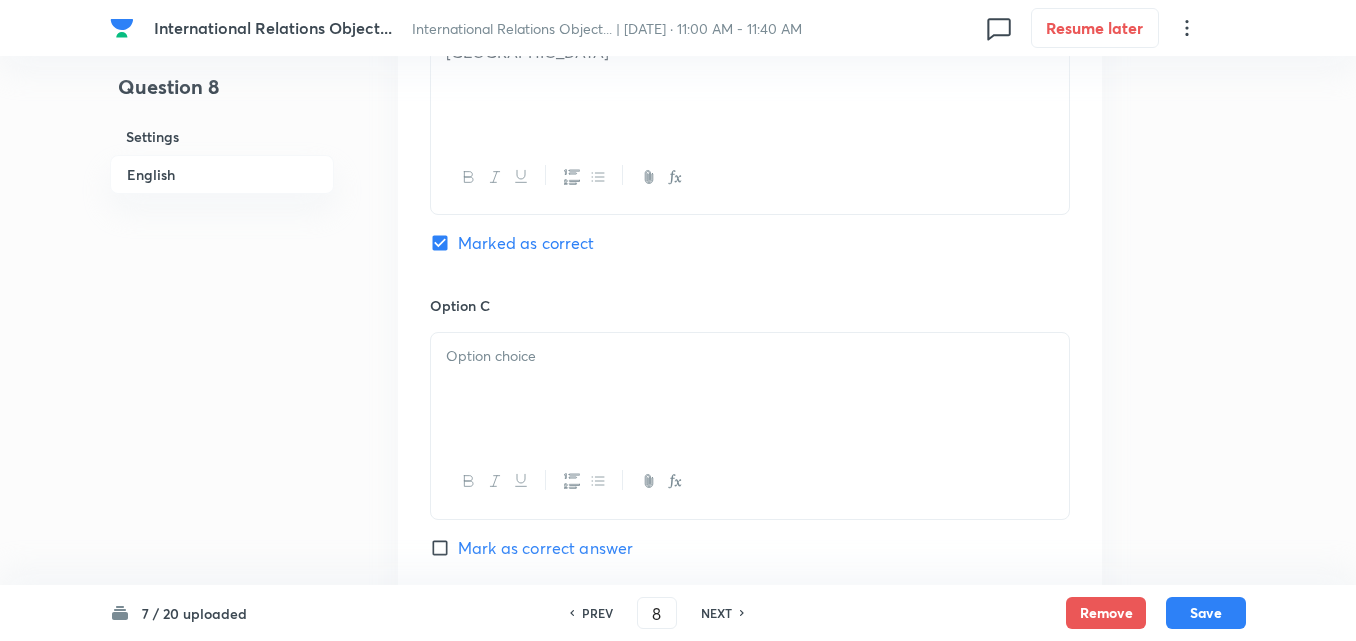 click at bounding box center [750, 389] 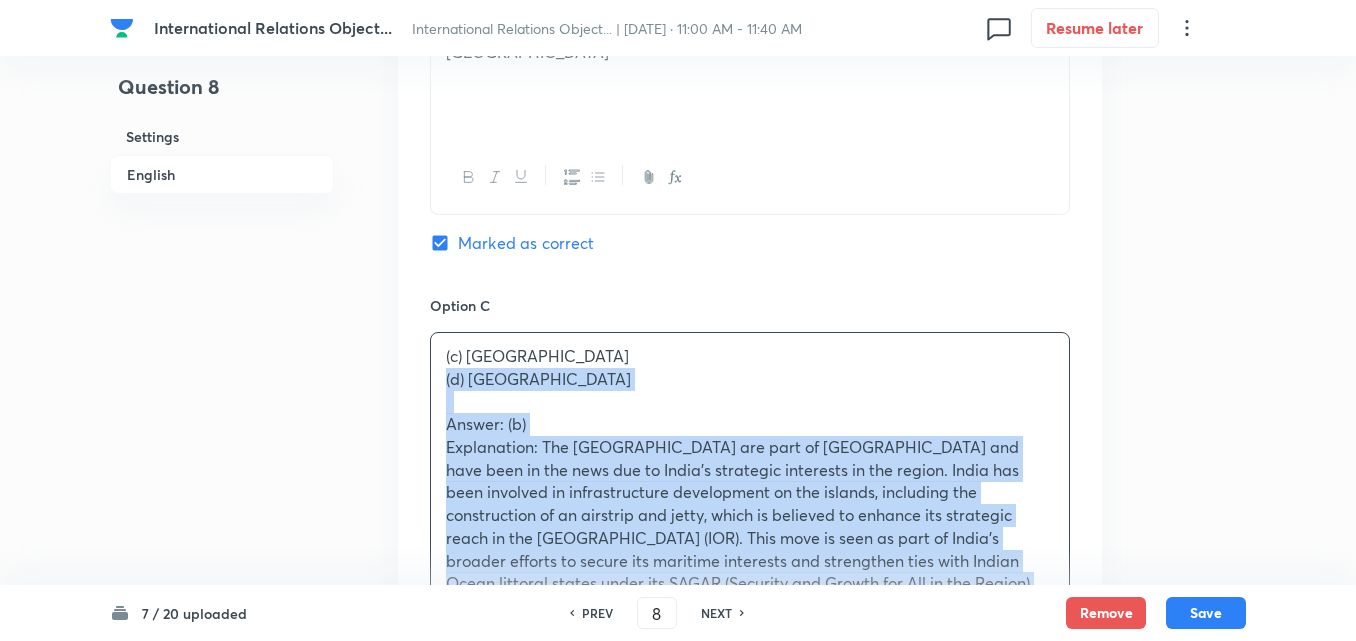 drag, startPoint x: 445, startPoint y: 378, endPoint x: 428, endPoint y: 372, distance: 18.027756 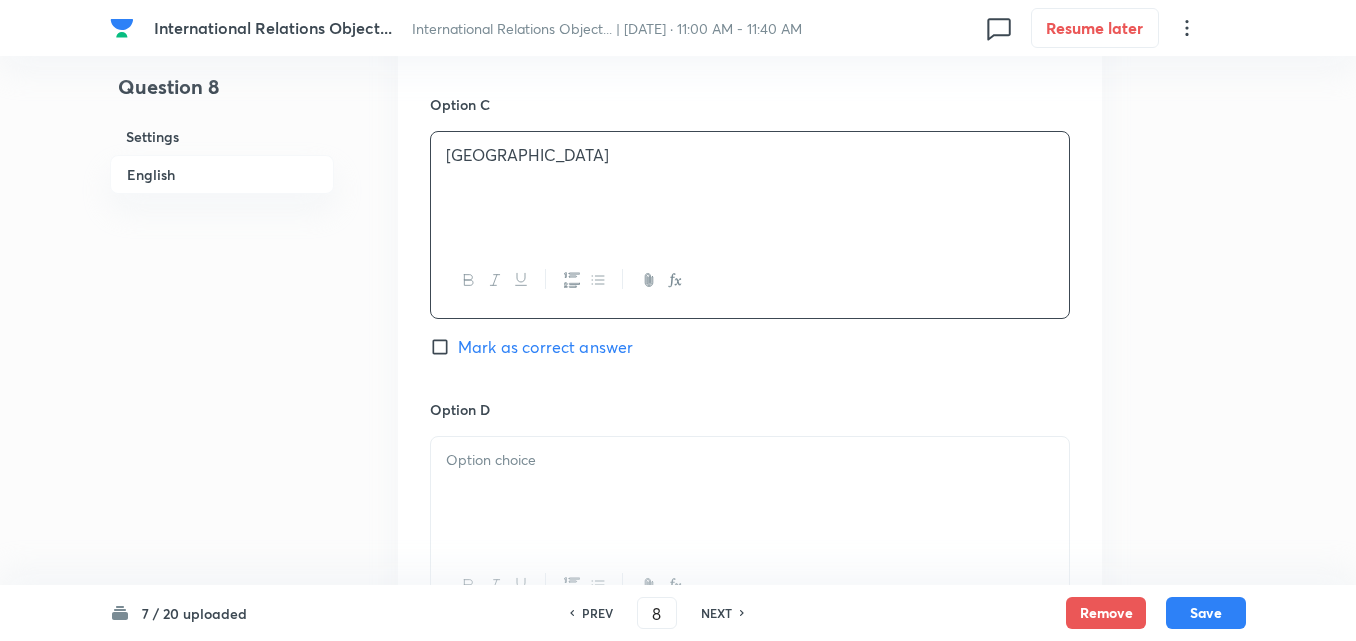 scroll, scrollTop: 1742, scrollLeft: 0, axis: vertical 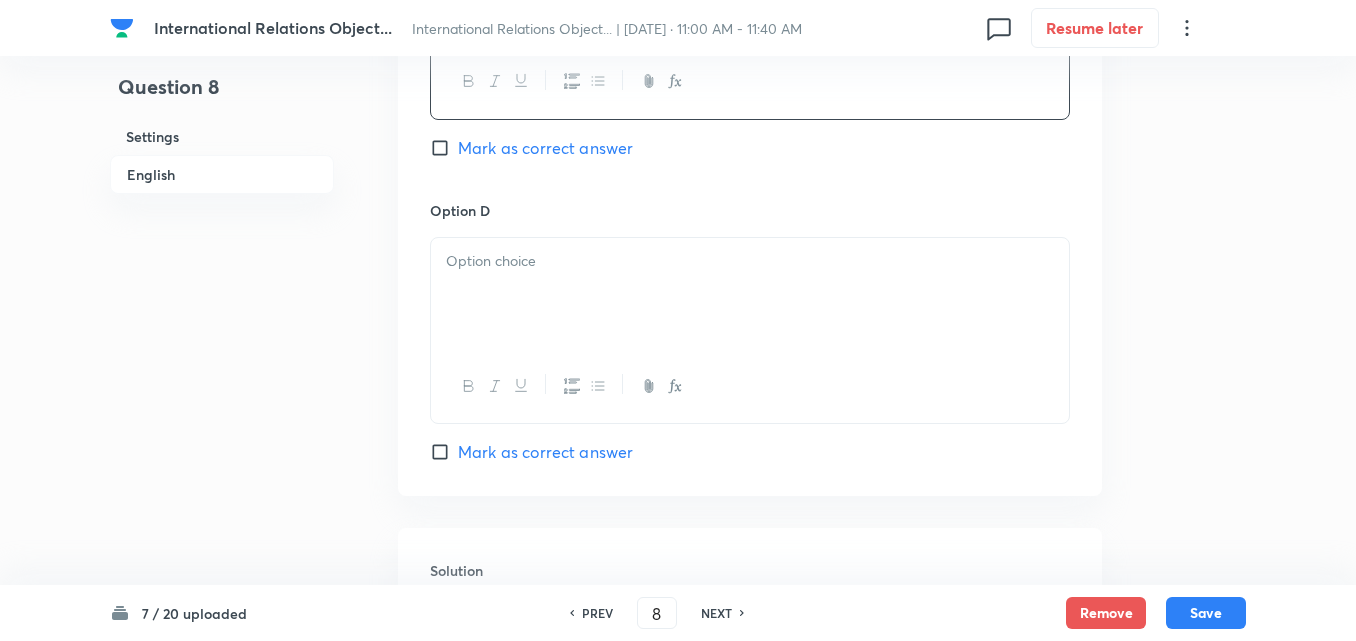 click at bounding box center [750, 294] 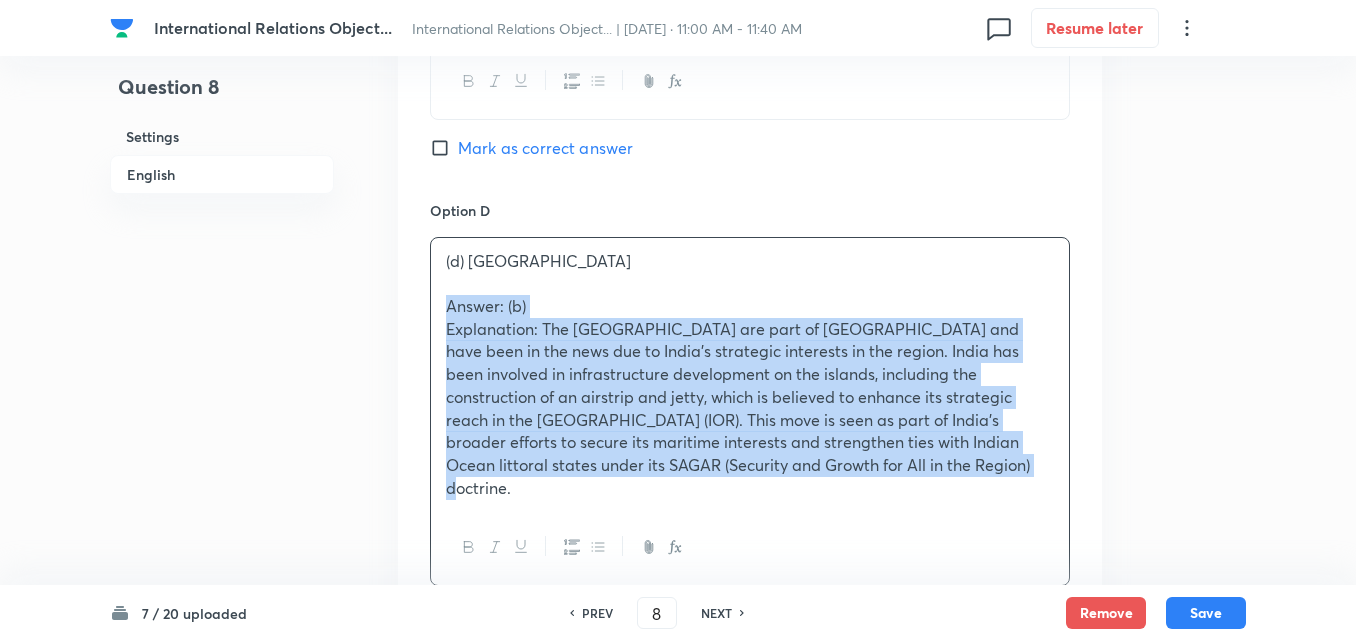 click on "Option A Maldives Mark as correct answer Option B Mauritius Marked as correct Option C Seychelles Mark as correct answer Option D (d) Madagascar   Answer: (b) Explanation: The Agalega Islands are part of Mauritius and have been in the news due to India's strategic interests in the region. India has been involved in infrastructure development on the islands, including the construction of an airstrip and jetty, which is believed to enhance its strategic reach in the Indian Ocean Region (IOR). This move is seen as part of India's broader efforts to secure its maritime interests and strengthen ties with Indian Ocean littoral states under its SAGAR (Security and Growth for All in the Region) doctrine. Mark as correct answer" at bounding box center (750, -45) 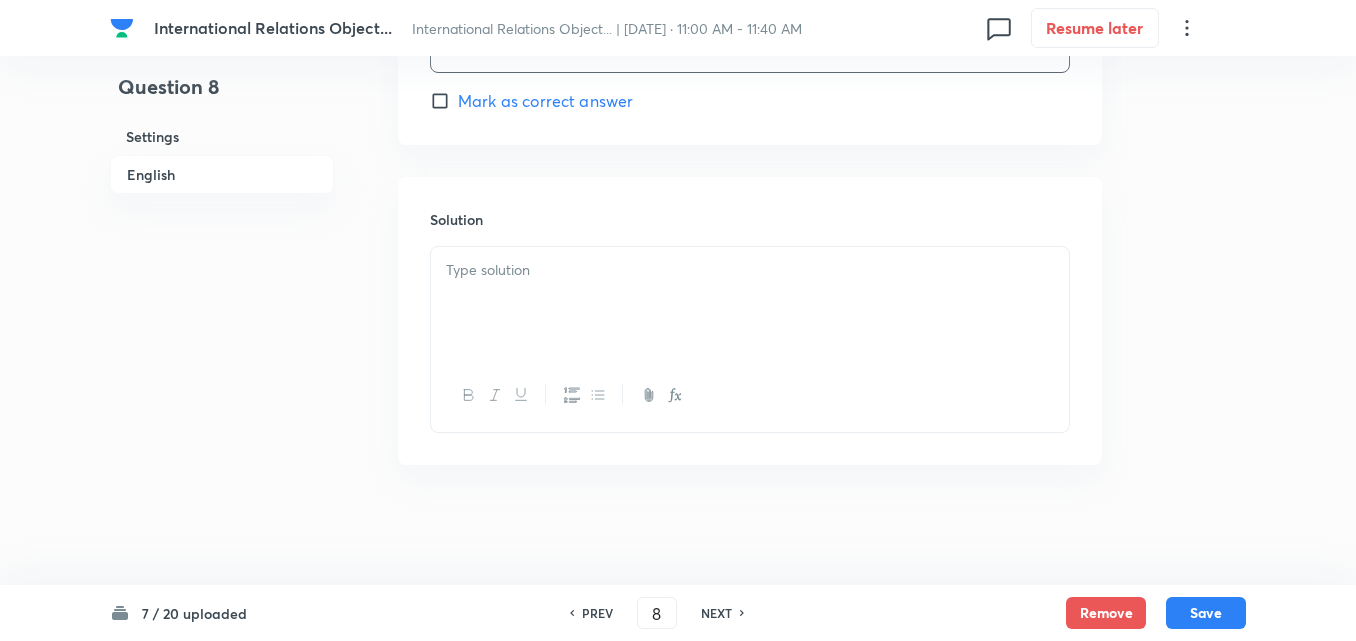 click at bounding box center [750, 303] 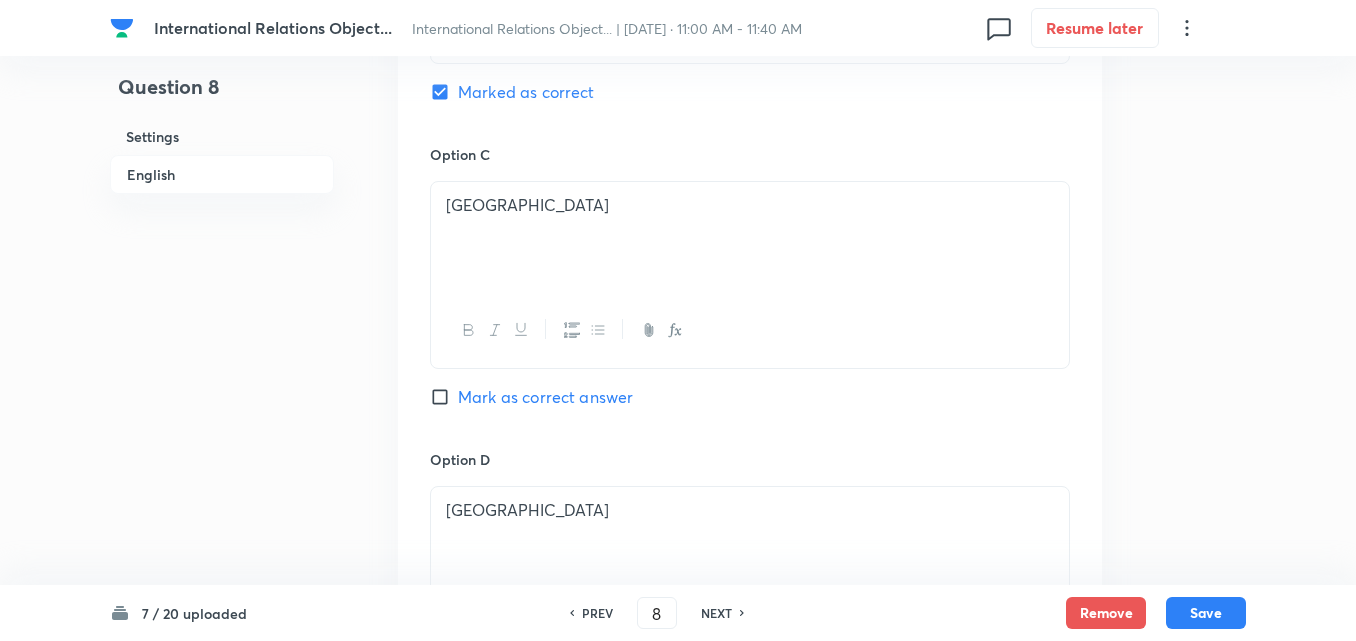 scroll, scrollTop: 1193, scrollLeft: 0, axis: vertical 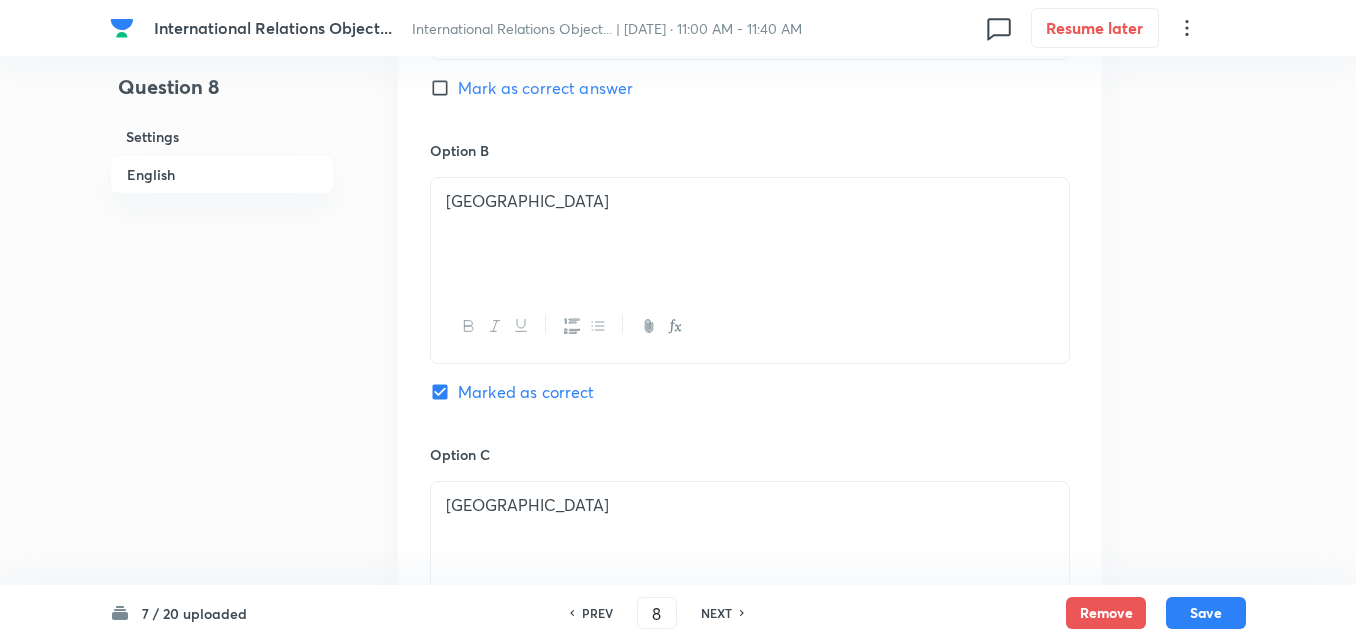 click on "7 / 20 uploaded
PREV 8 ​ NEXT Remove Save" at bounding box center (678, 613) 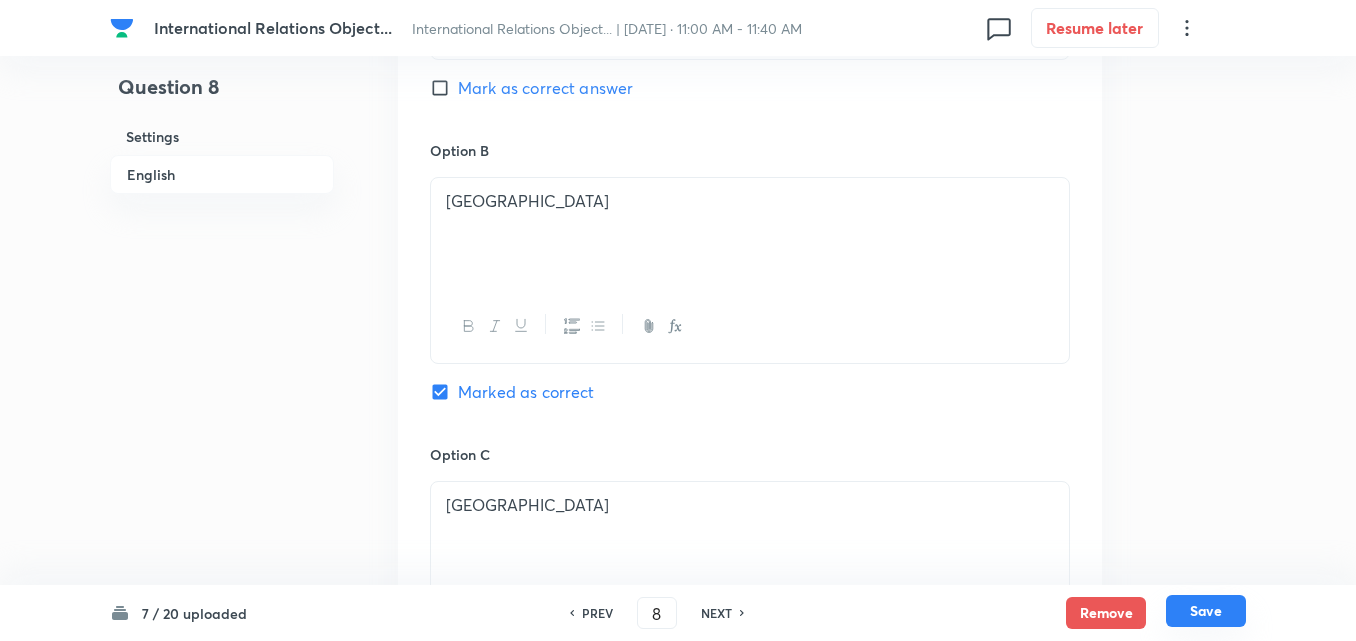 click on "Save" at bounding box center [1206, 611] 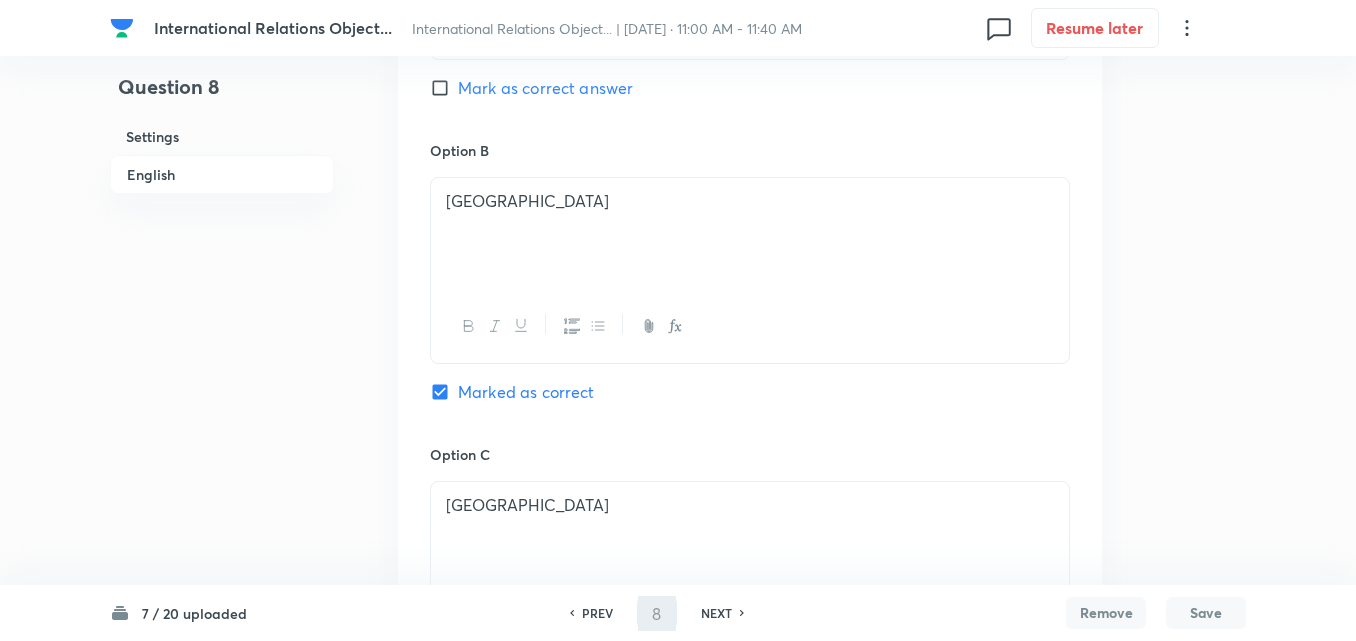 type on "9" 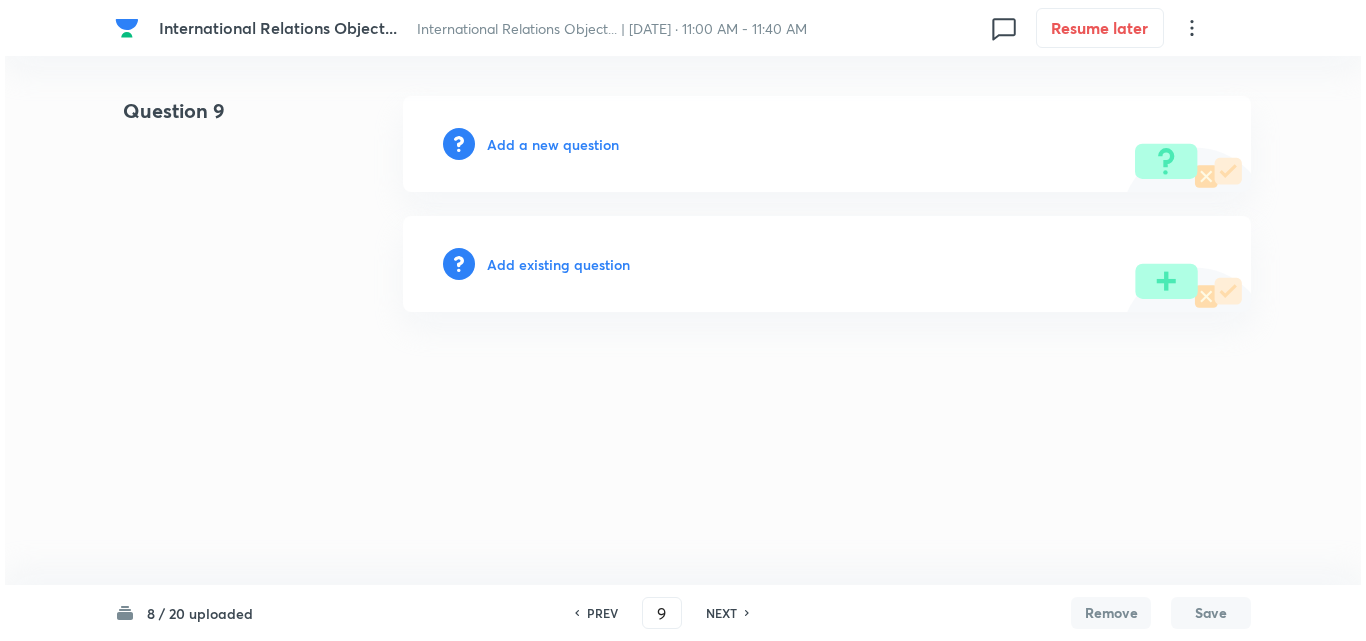 scroll, scrollTop: 0, scrollLeft: 0, axis: both 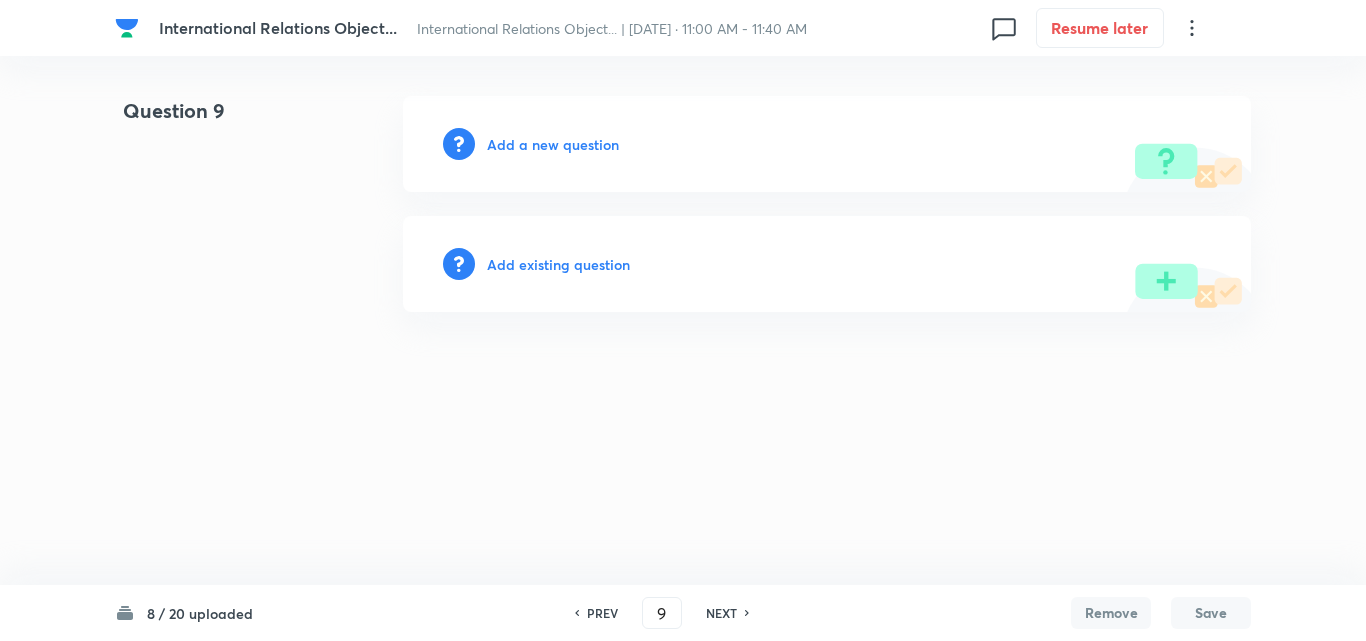 click on "Add a new question" at bounding box center [553, 144] 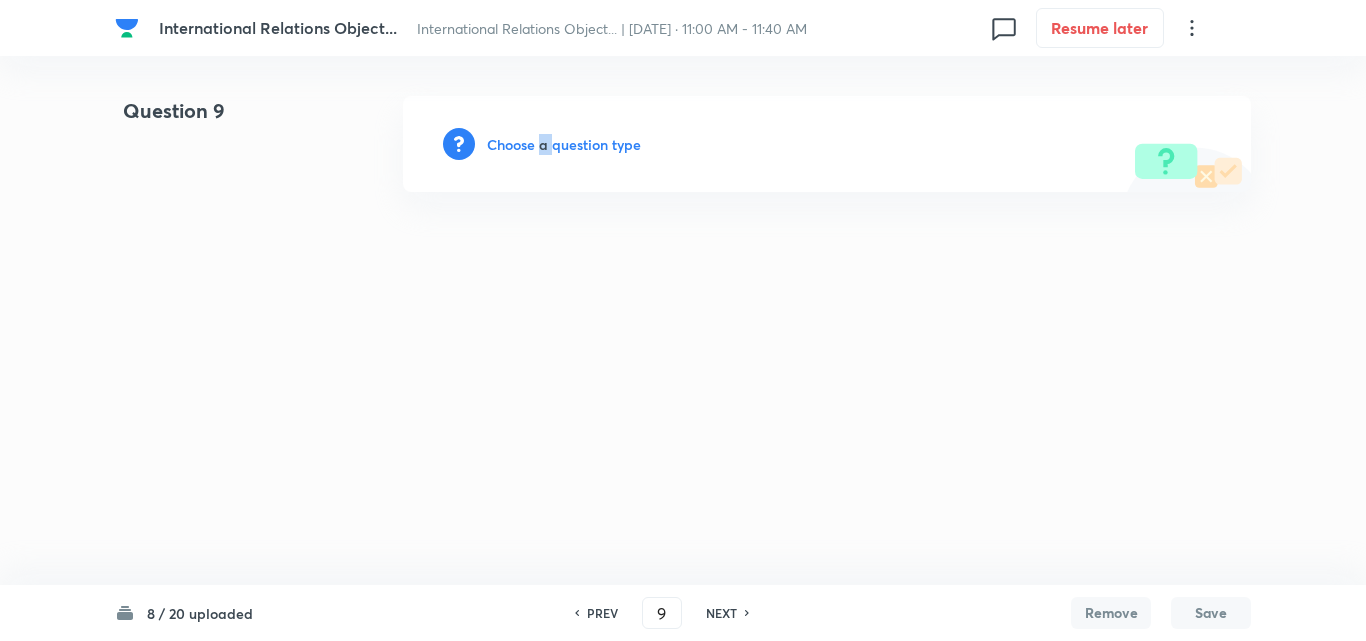 click on "Choose a question type" at bounding box center [564, 144] 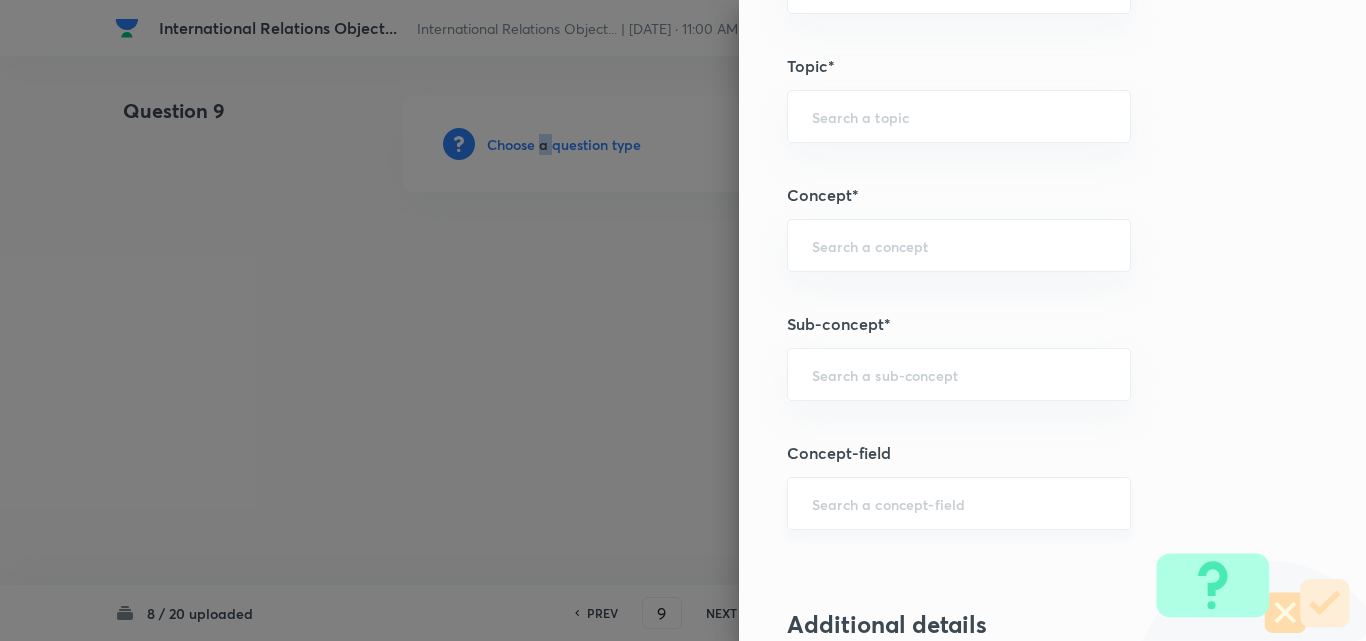 scroll, scrollTop: 1100, scrollLeft: 0, axis: vertical 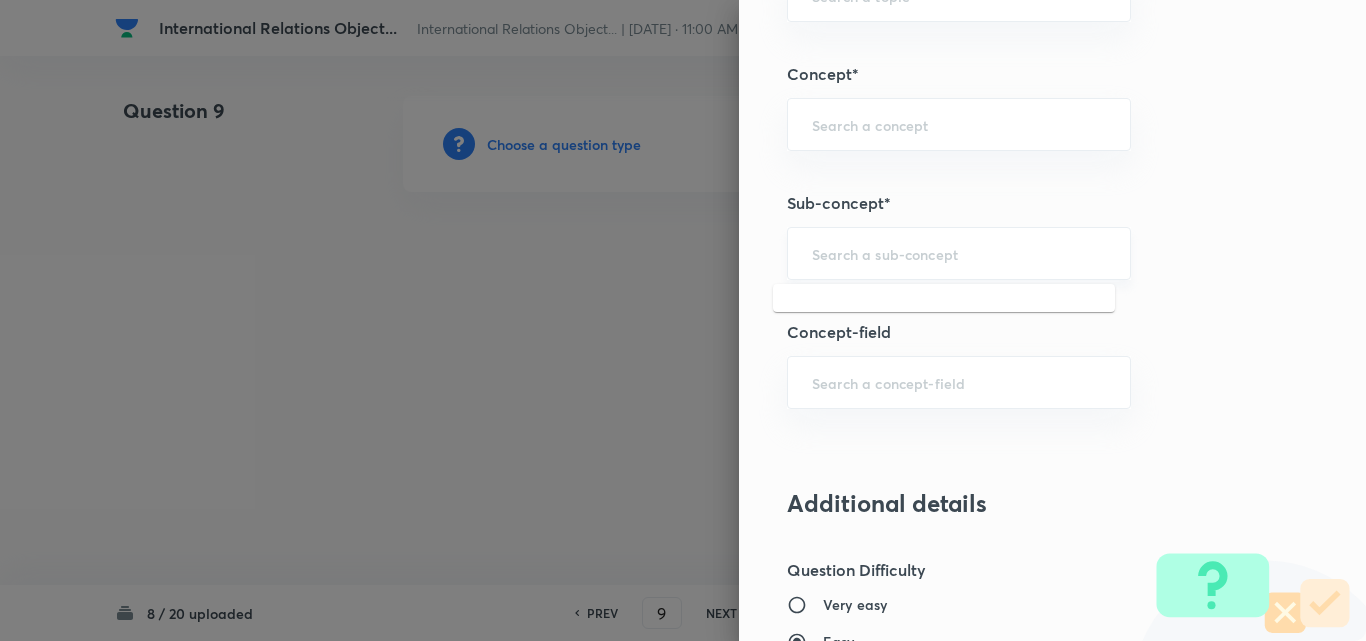 click at bounding box center [959, 253] 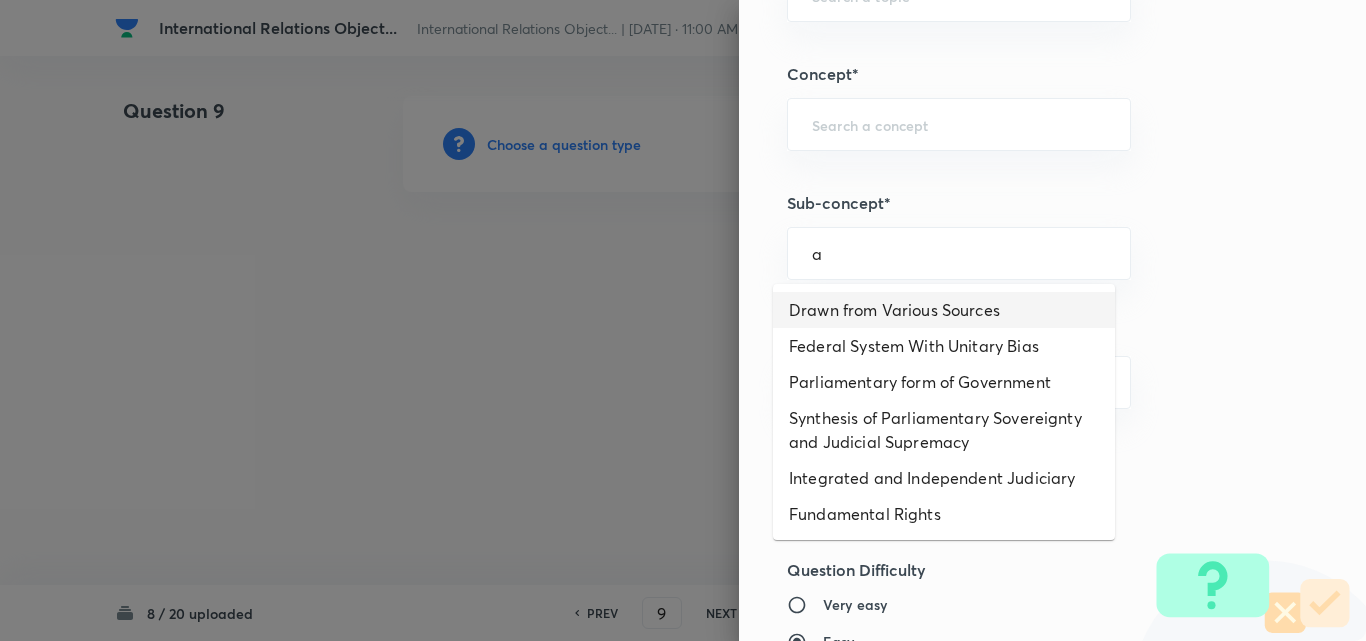 drag, startPoint x: 902, startPoint y: 298, endPoint x: 898, endPoint y: 346, distance: 48.166378 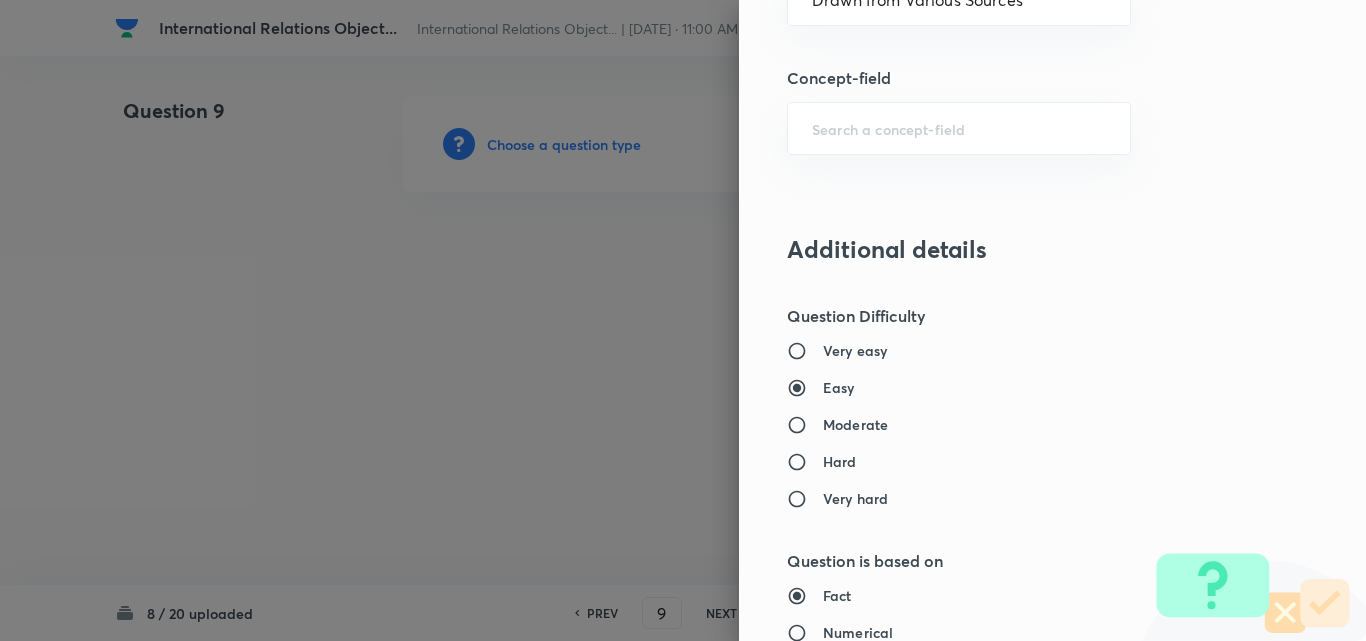 type on "Polity, Governance & IR" 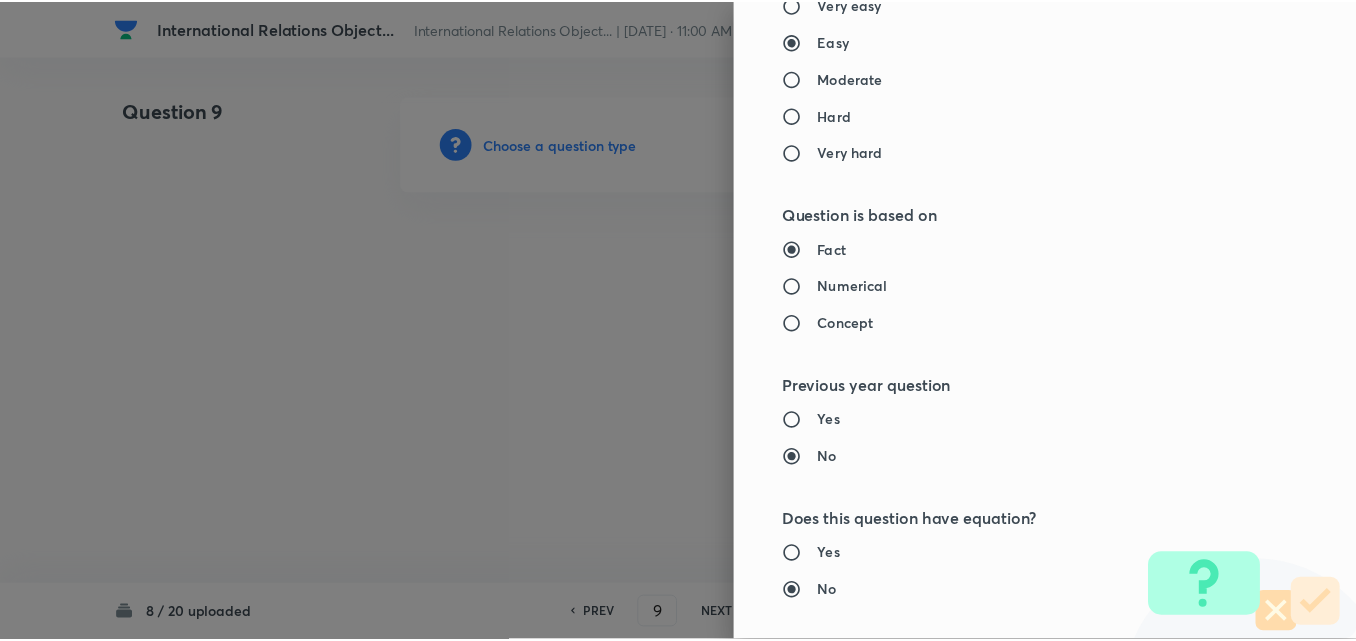 scroll, scrollTop: 2085, scrollLeft: 0, axis: vertical 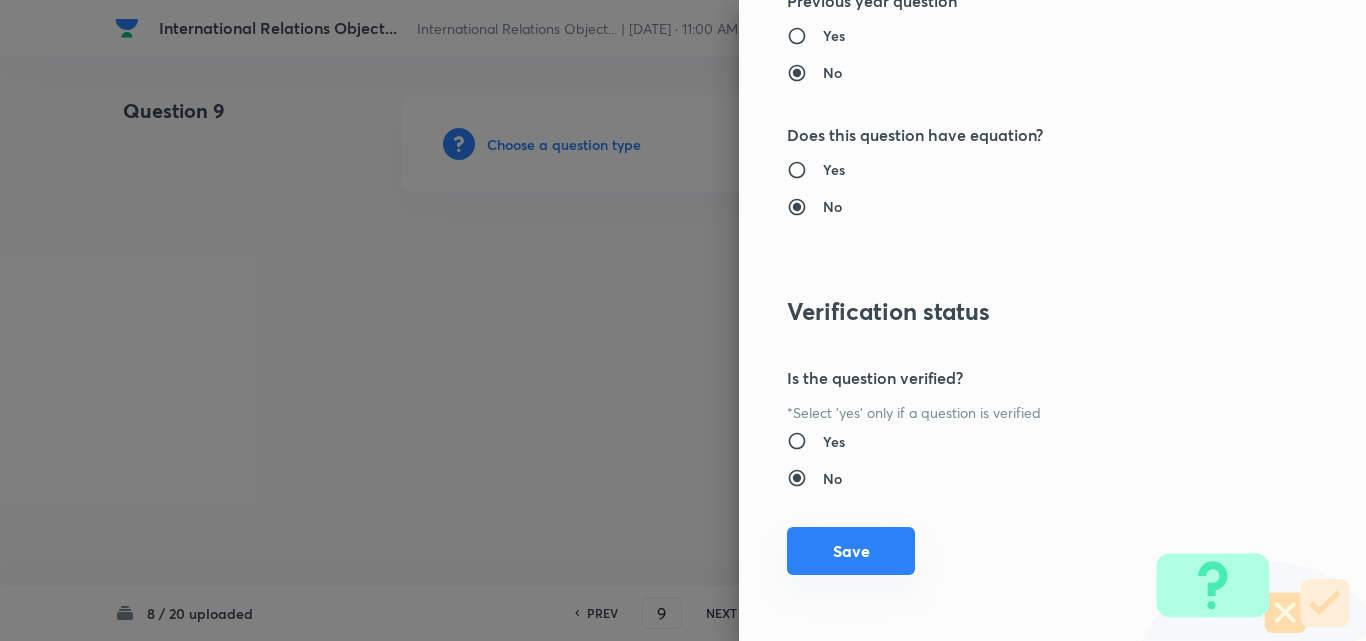 click on "Save" at bounding box center [851, 551] 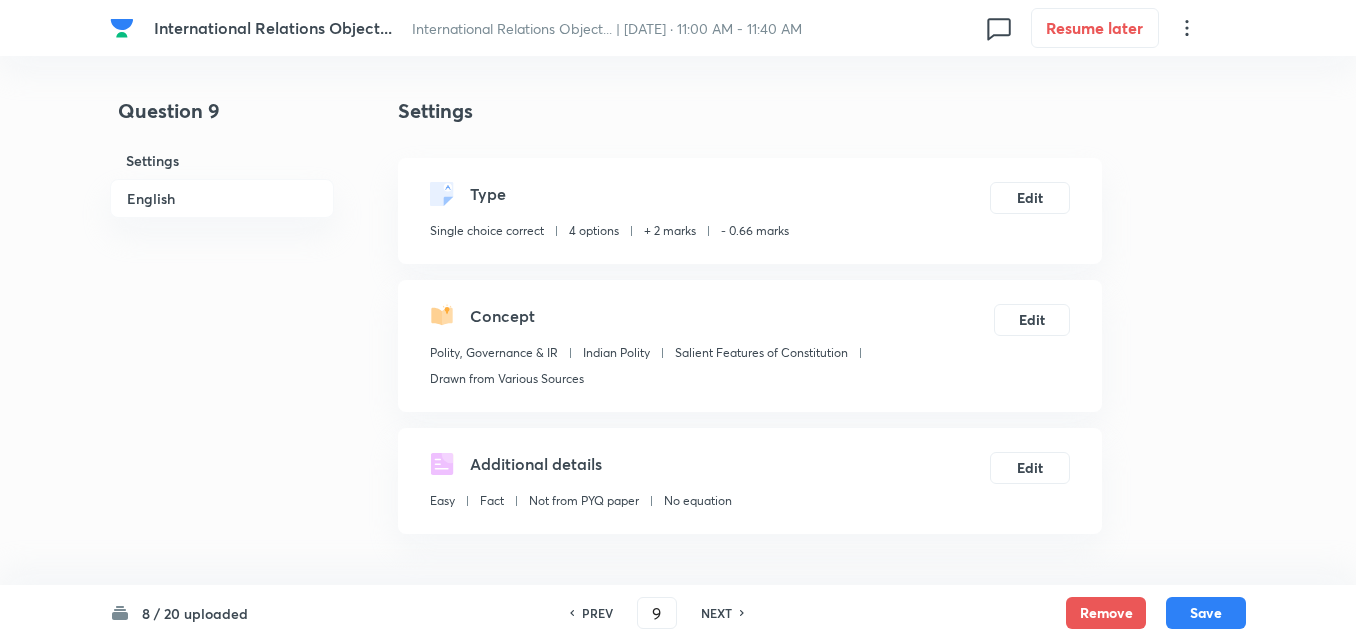 click on "Settings" at bounding box center [222, 160] 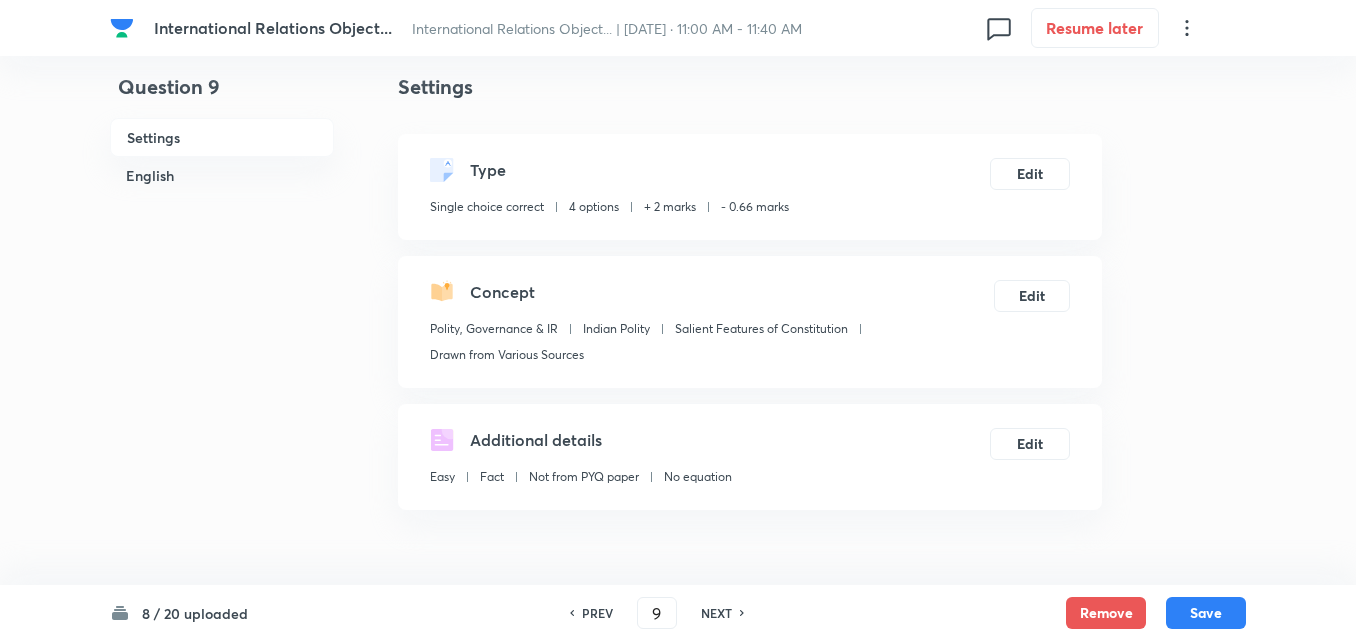 click on "English" at bounding box center (222, 175) 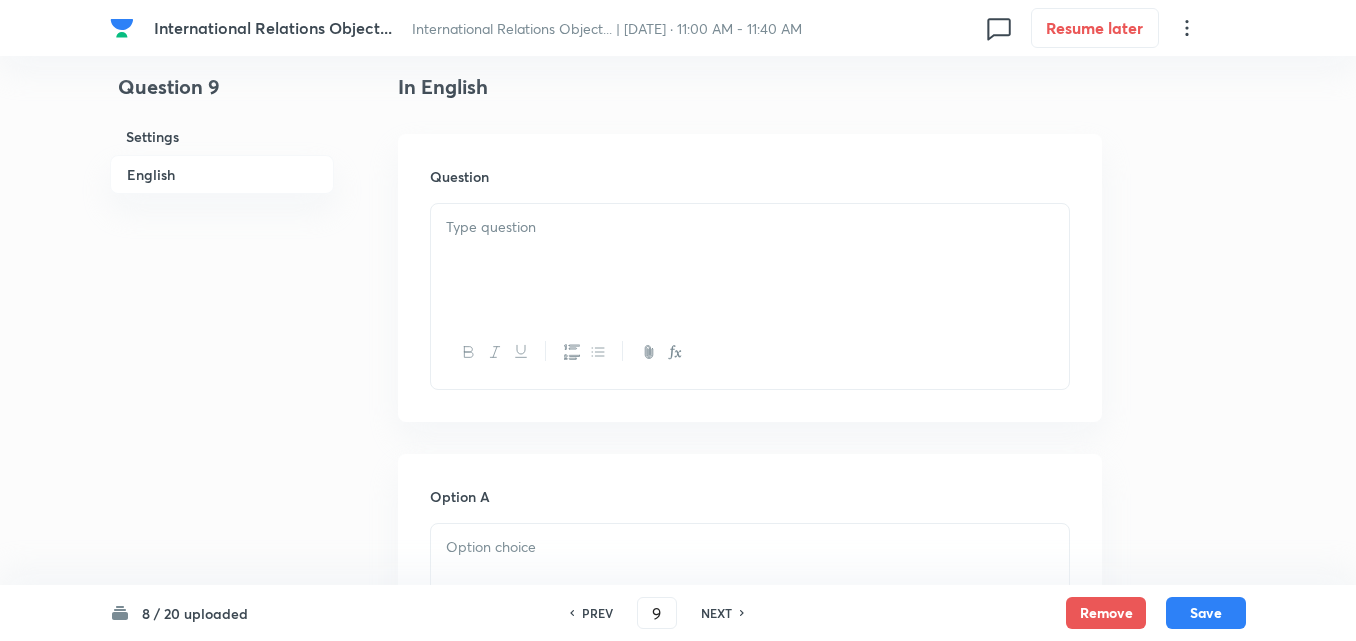 click at bounding box center (750, 260) 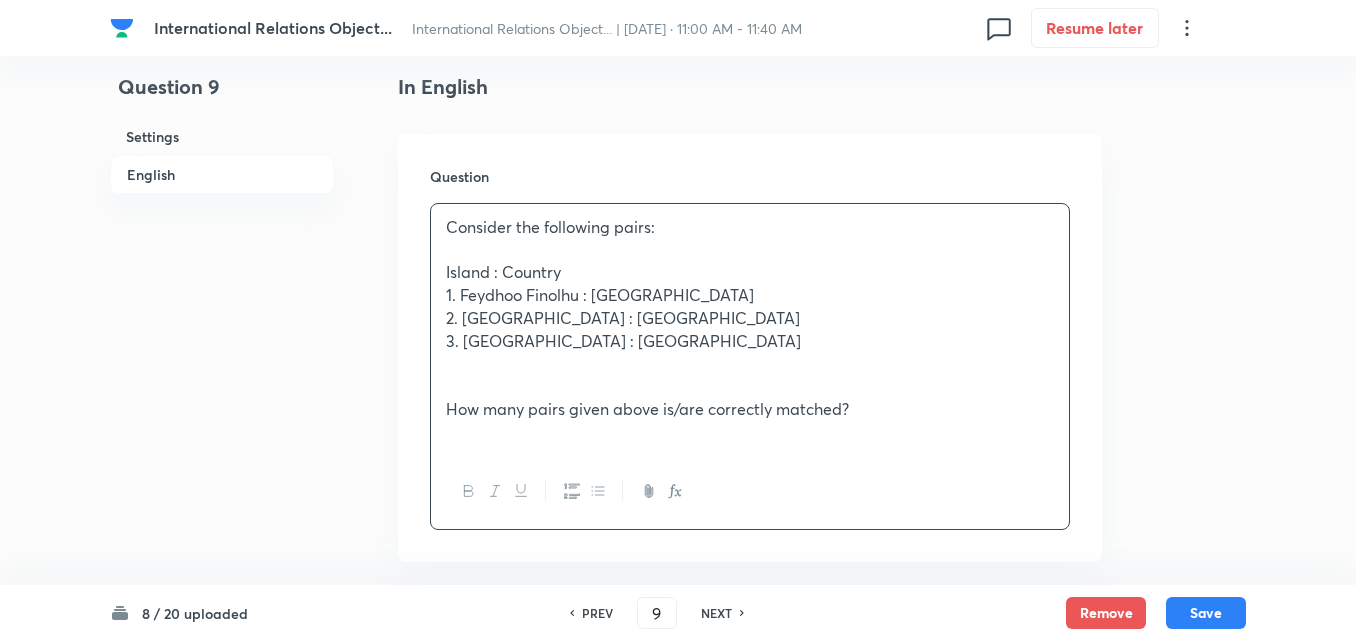 scroll, scrollTop: 942, scrollLeft: 0, axis: vertical 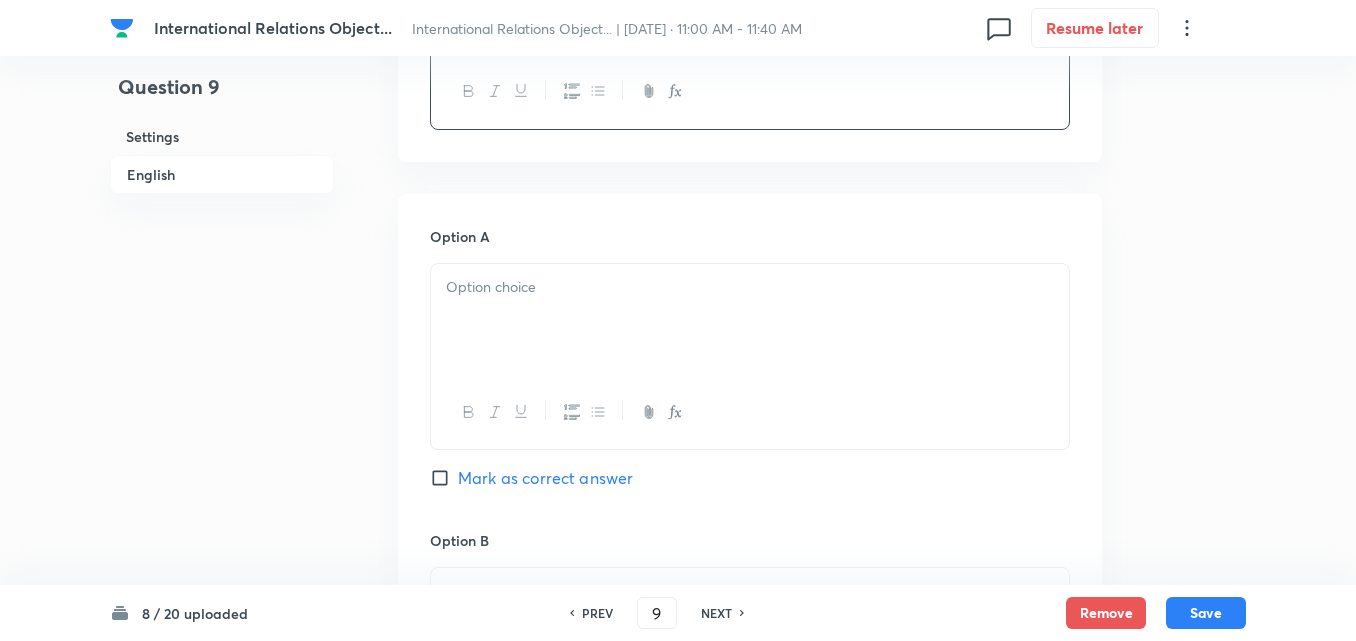 click at bounding box center [750, 320] 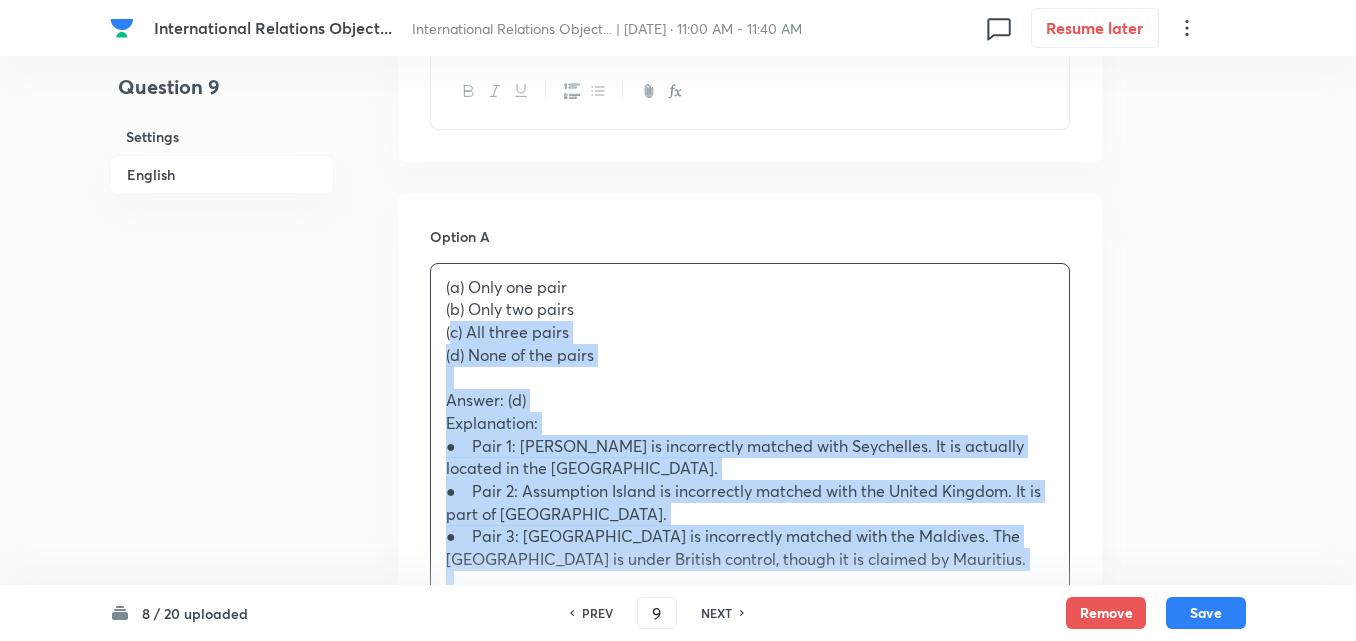 drag, startPoint x: 446, startPoint y: 325, endPoint x: 426, endPoint y: 321, distance: 20.396078 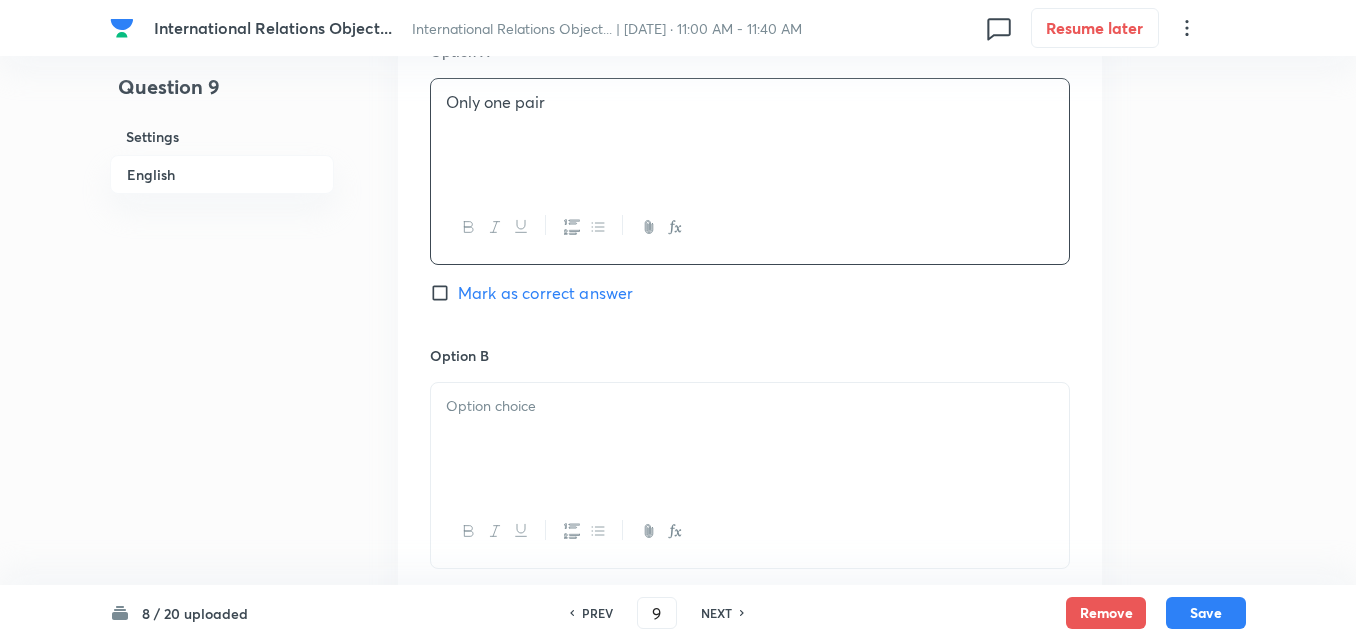 scroll, scrollTop: 1342, scrollLeft: 0, axis: vertical 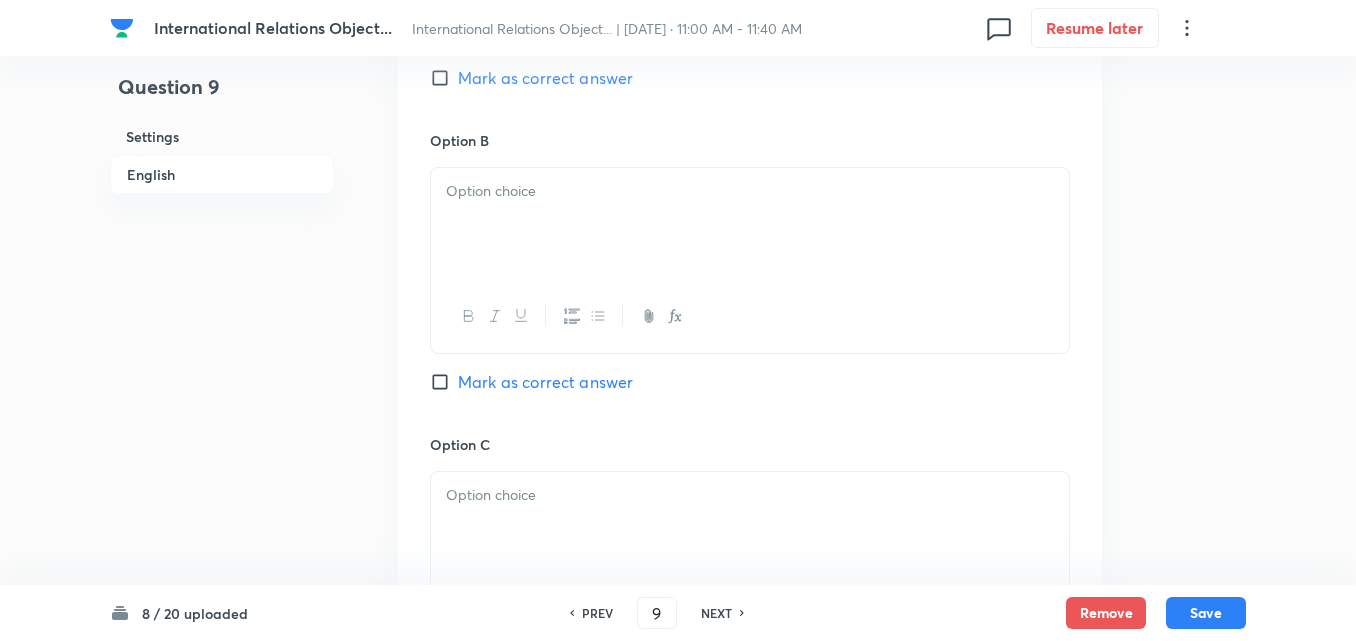 click at bounding box center (750, 224) 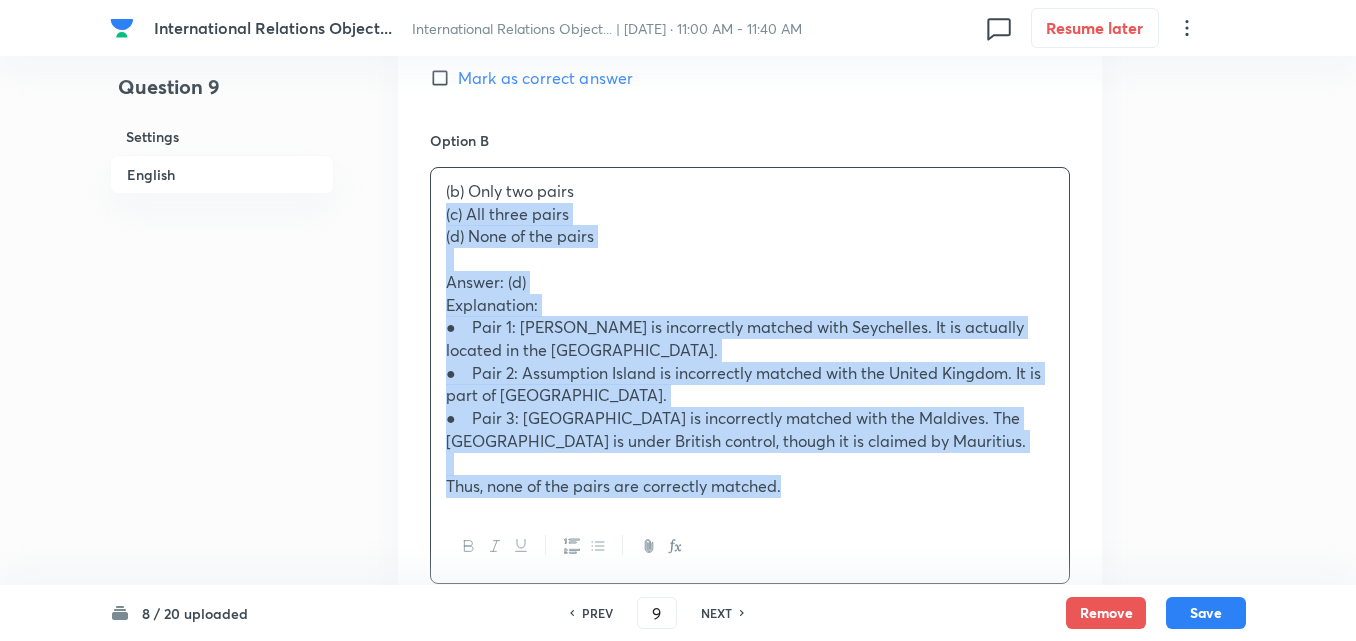 click on "Option A Only one pair   Mark as correct answer Option B (b) Only two pairs (c) All three pairs (d) None of the pairs   Answer: (d) Explanation: ●    Pair 1: Feydhoo Finolhu is incorrectly matched with Seychelles. It is actually located in the Maldives. ●    Pair 2: Assumption Island is incorrectly matched with the United Kingdom. It is part of Seychelles. ●    Pair 3: Chagos Archipelago is incorrectly matched with the Maldives. The Chagos Archipelago is under British control, though it is claimed by Mauritius.   Thus, none of the pairs are correctly matched. Mark as correct answer Option C Mark as correct answer Option D Mark as correct answer" at bounding box center (750, 530) 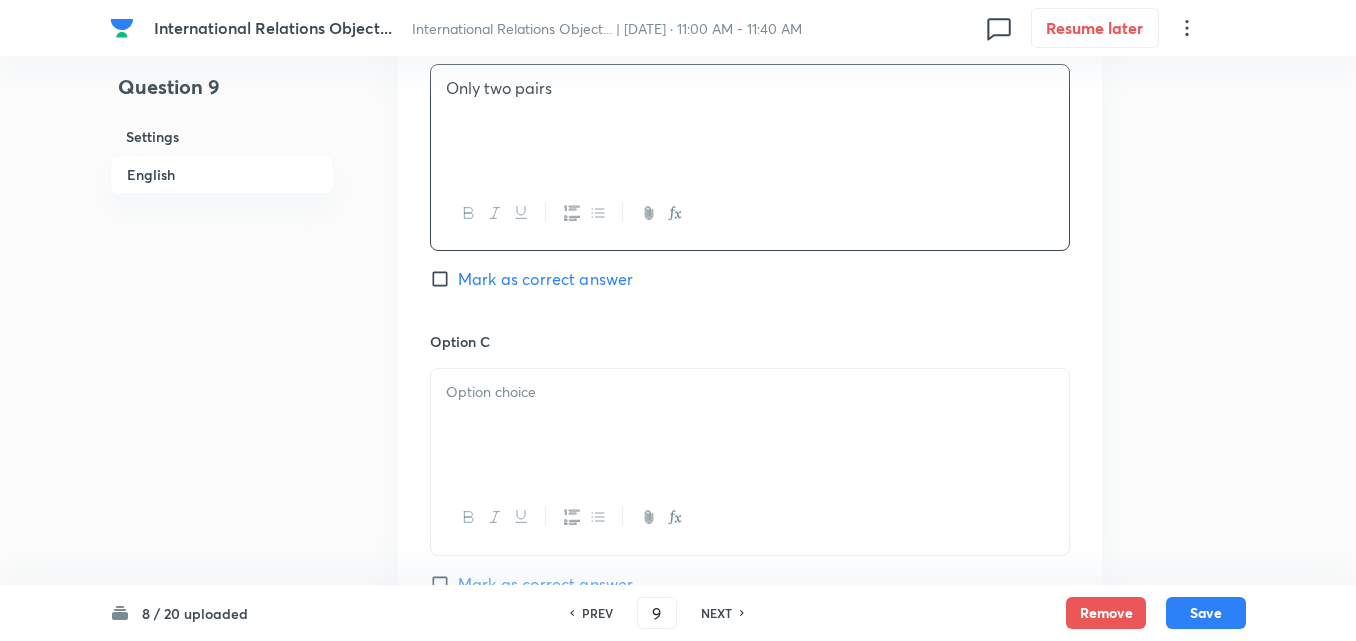 scroll, scrollTop: 1642, scrollLeft: 0, axis: vertical 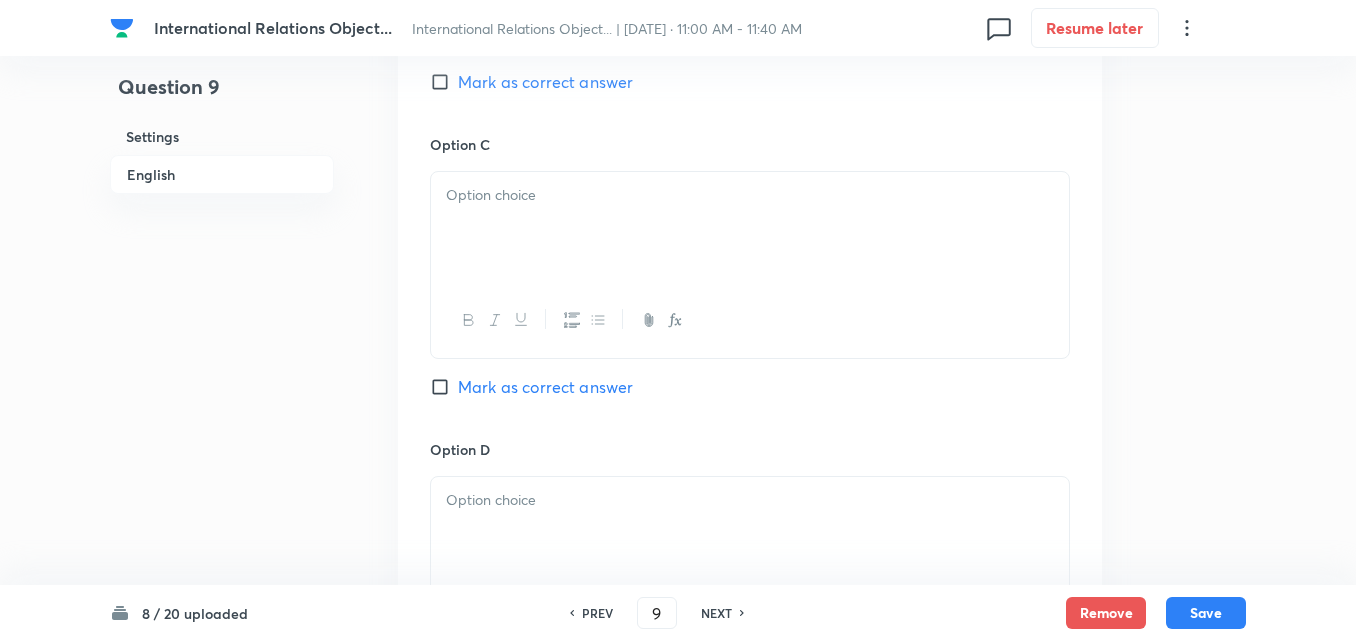 click at bounding box center [750, 228] 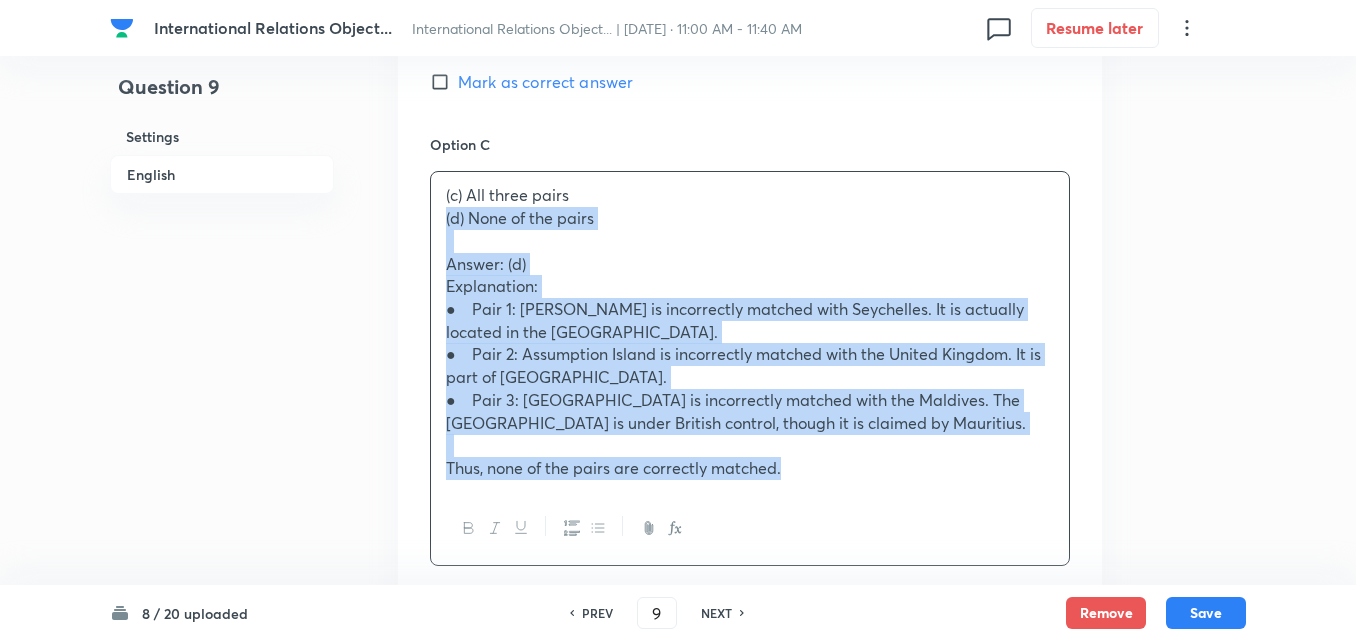 click on "Option A Only one pair   Mark as correct answer Option B Only two pairs Mark as correct answer Option C (c) All three pairs (d) None of the pairs   Answer: (d) Explanation: ●    Pair 1: Feydhoo Finolhu is incorrectly matched with Seychelles. It is actually located in the Maldives. ●    Pair 2: Assumption Island is incorrectly matched with the United Kingdom. It is part of Seychelles. ●    Pair 3: Chagos Archipelago is incorrectly matched with the Maldives. The Chagos Archipelago is under British control, though it is claimed by Mauritius.   Thus, none of the pairs are correctly matched. Mark as correct answer Option D Mark as correct answer" at bounding box center [750, 218] 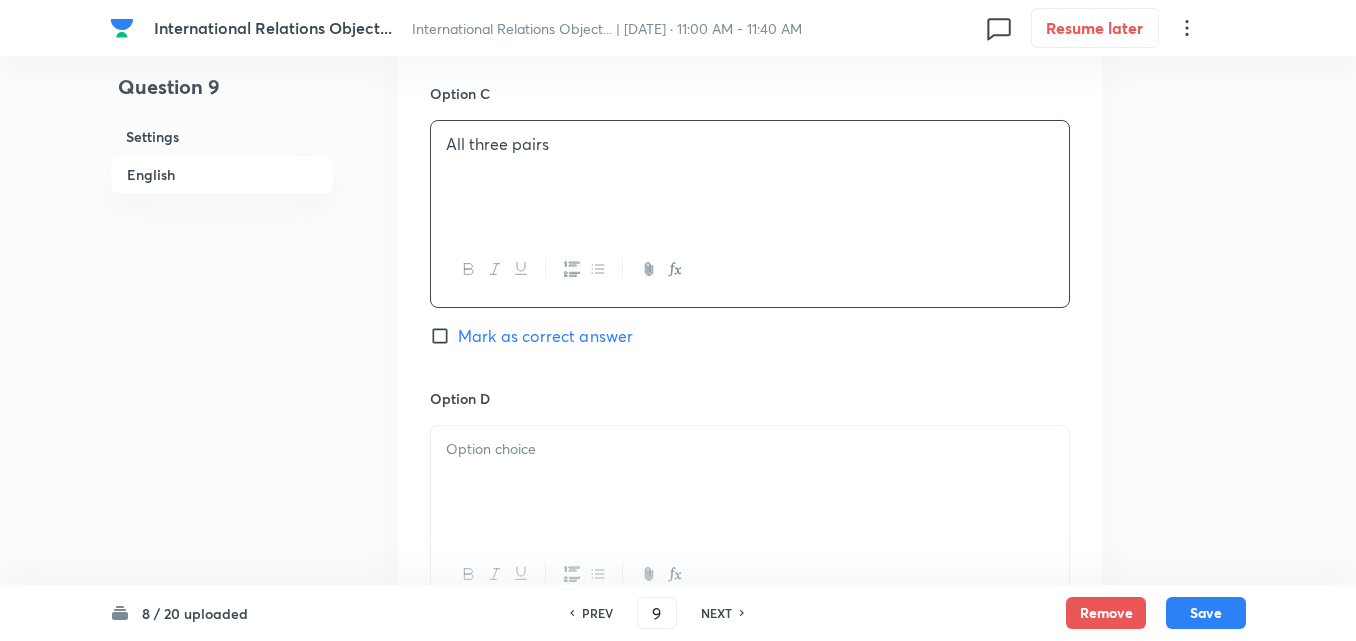 scroll, scrollTop: 1742, scrollLeft: 0, axis: vertical 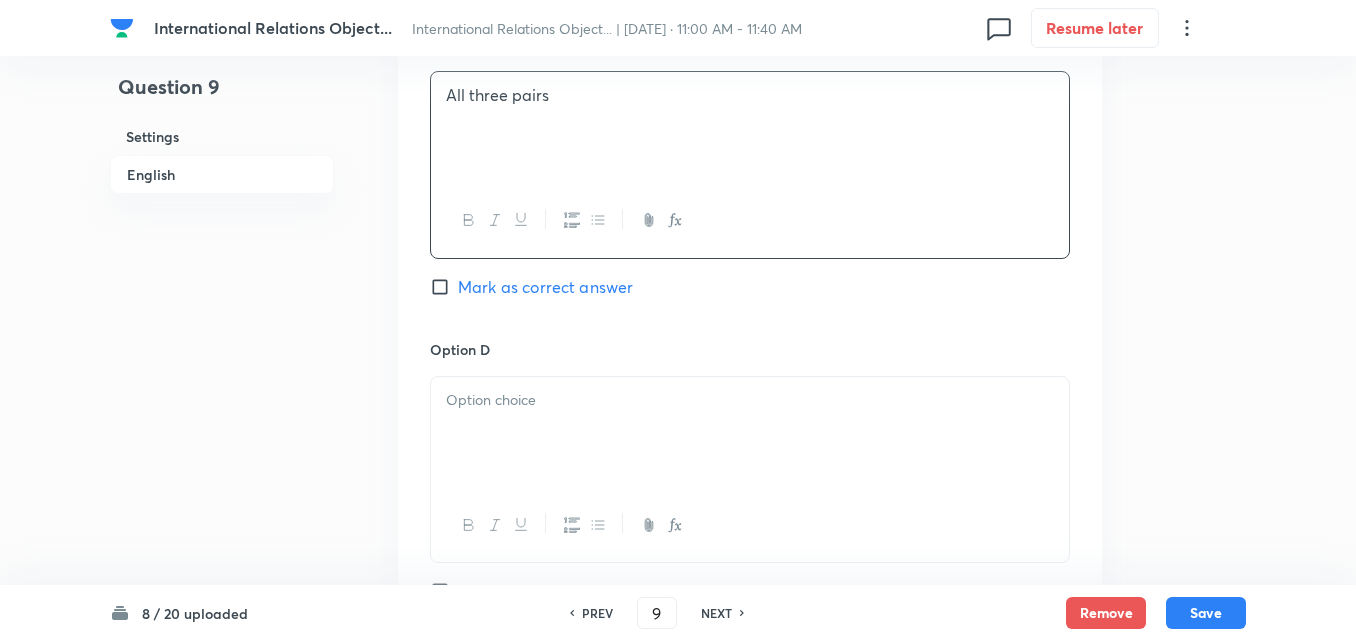 click at bounding box center [750, 400] 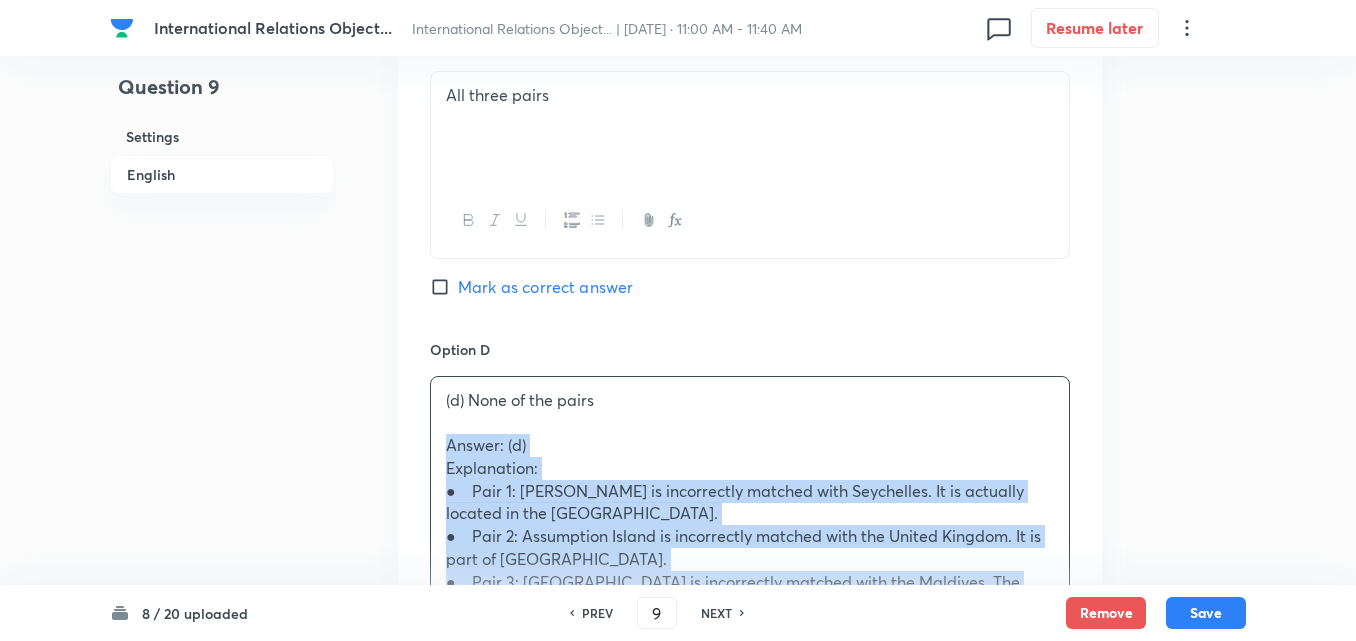 click on "Option A Only one pair   Mark as correct answer Option B Only two pairs Mark as correct answer Option C All three pairs Mark as correct answer Option D (d) None of the pairs   Answer: (d) Explanation: ●    Pair 1: Feydhoo Finolhu is incorrectly matched with Seychelles. It is actually located in the Maldives. ●    Pair 2: Assumption Island is incorrectly matched with the United Kingdom. It is part of Seychelles. ●    Pair 3: Chagos Archipelago is incorrectly matched with the Maldives. The Chagos Archipelago is under British control, though it is claimed by Mauritius.   Thus, none of the pairs are correctly matched. Mark as correct answer" at bounding box center (750, 107) 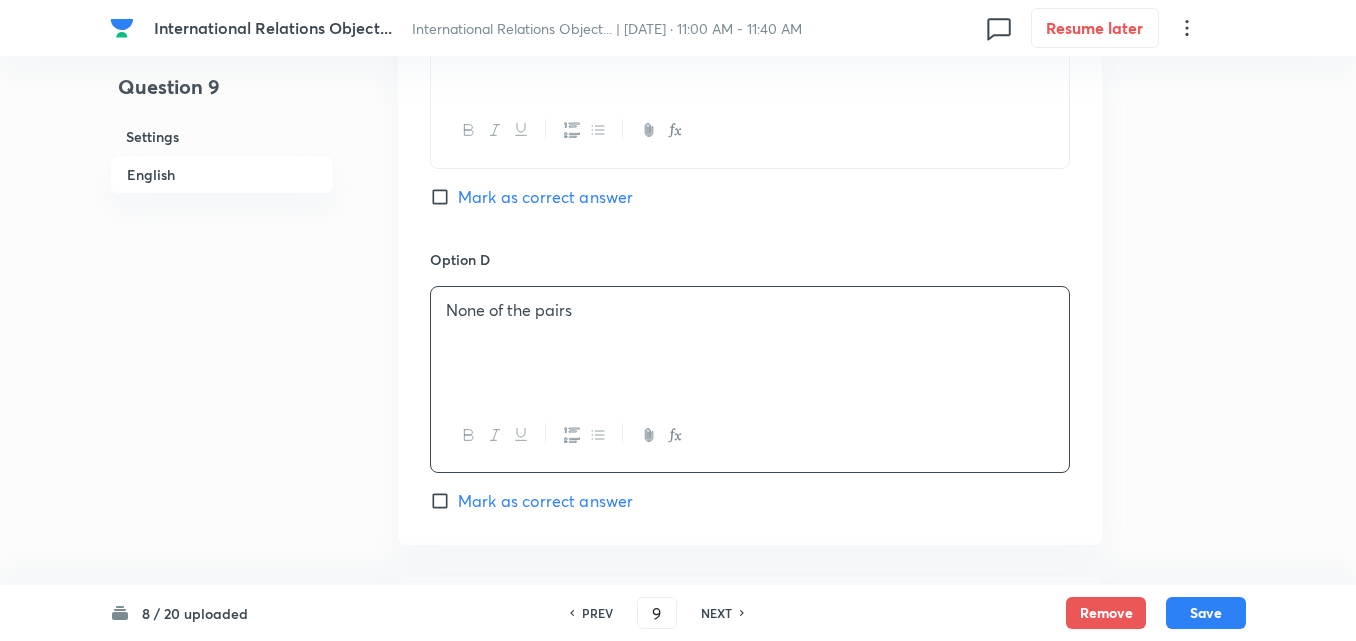 scroll, scrollTop: 2042, scrollLeft: 0, axis: vertical 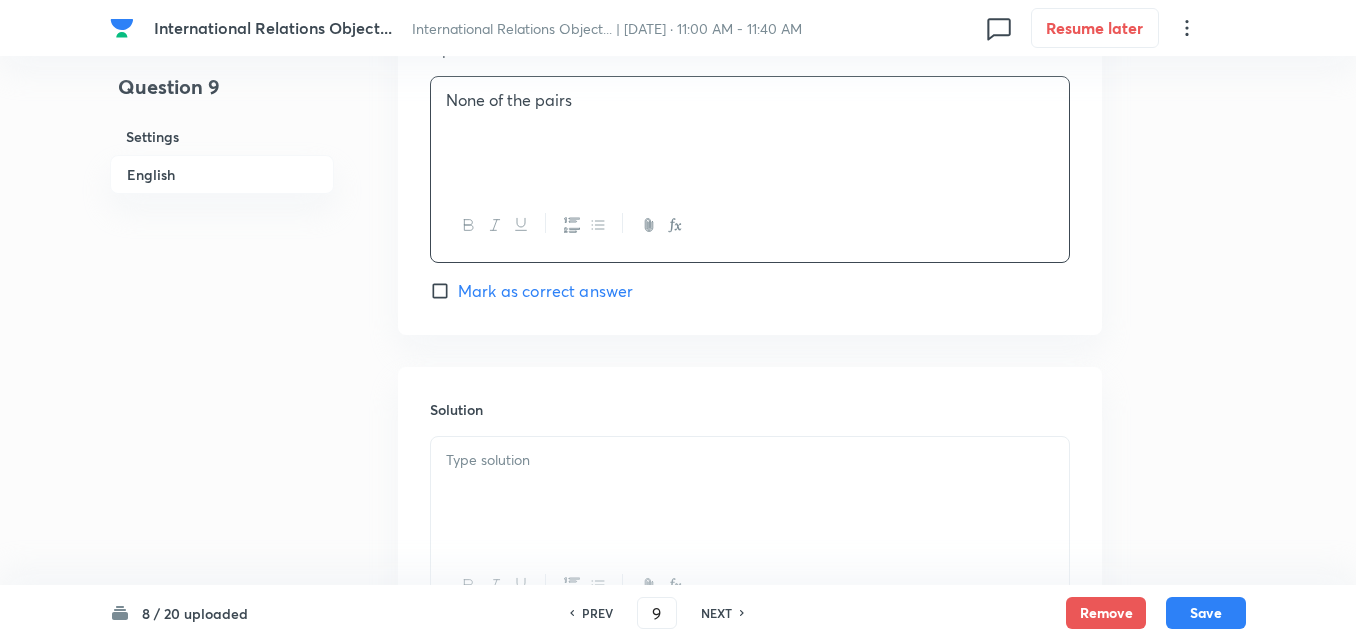 click on "Mark as correct answer" at bounding box center (545, 291) 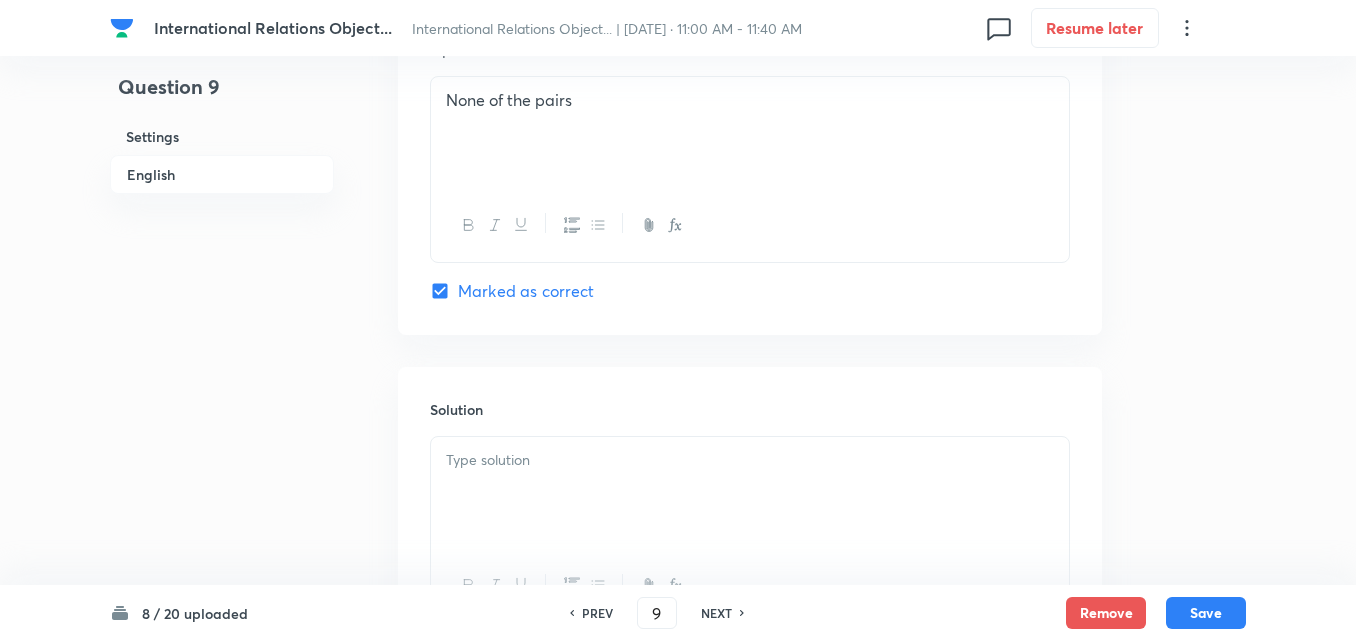click at bounding box center [750, 493] 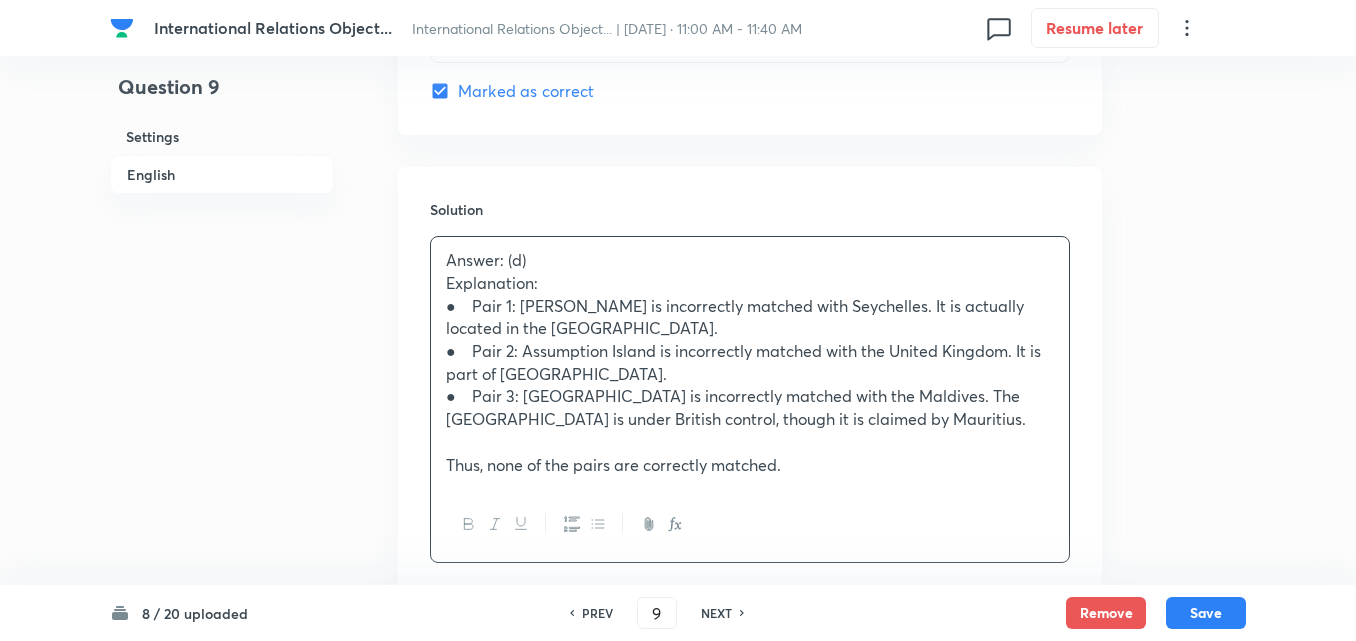 scroll, scrollTop: 2372, scrollLeft: 0, axis: vertical 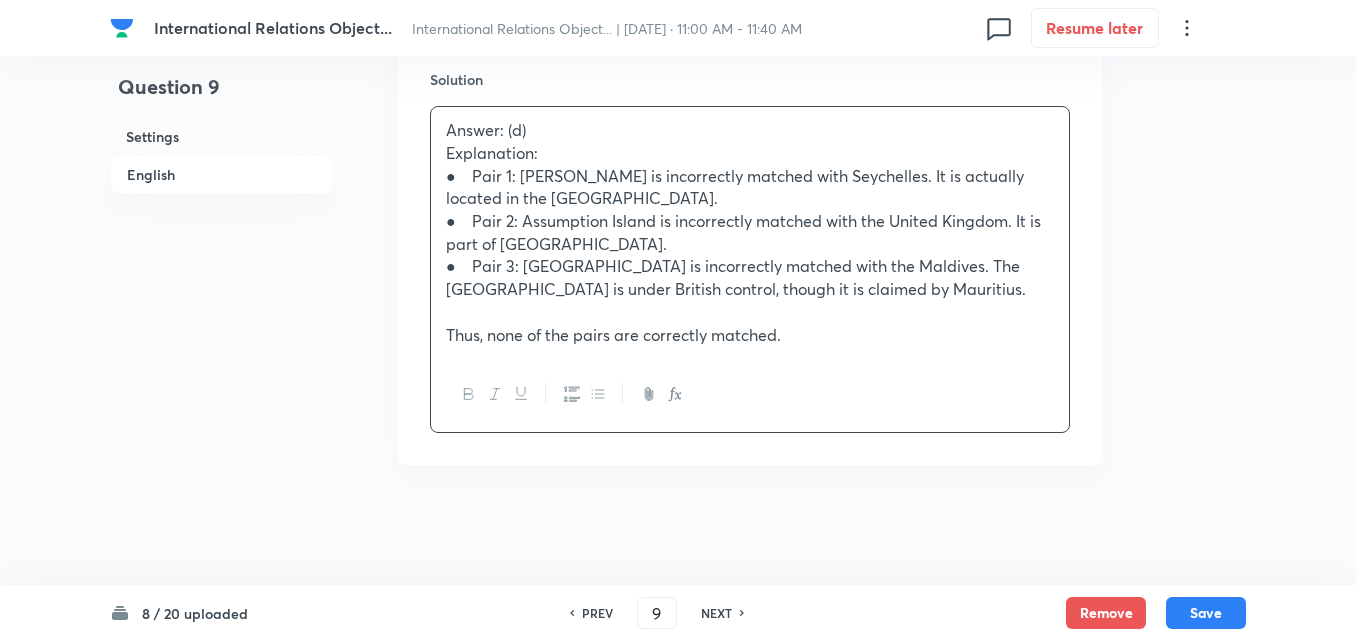 click on "8 / 20 uploaded
PREV 9 ​ NEXT Remove Save" at bounding box center (678, 613) 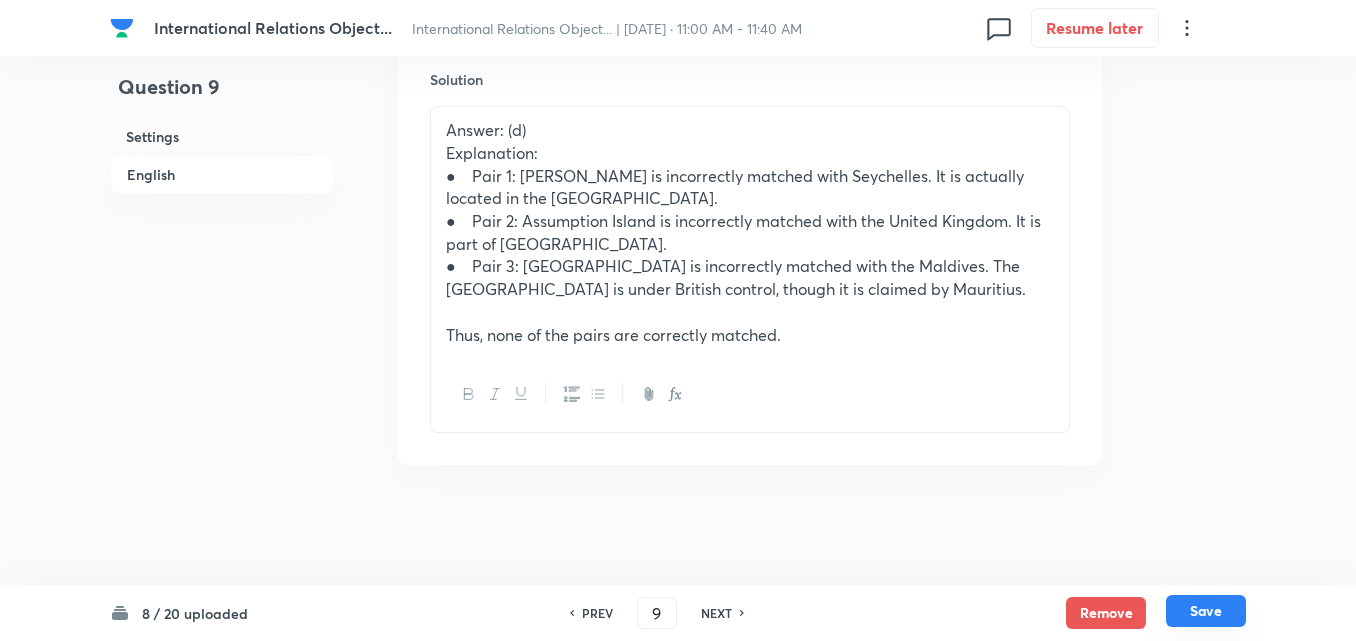 click on "Save" at bounding box center [1206, 611] 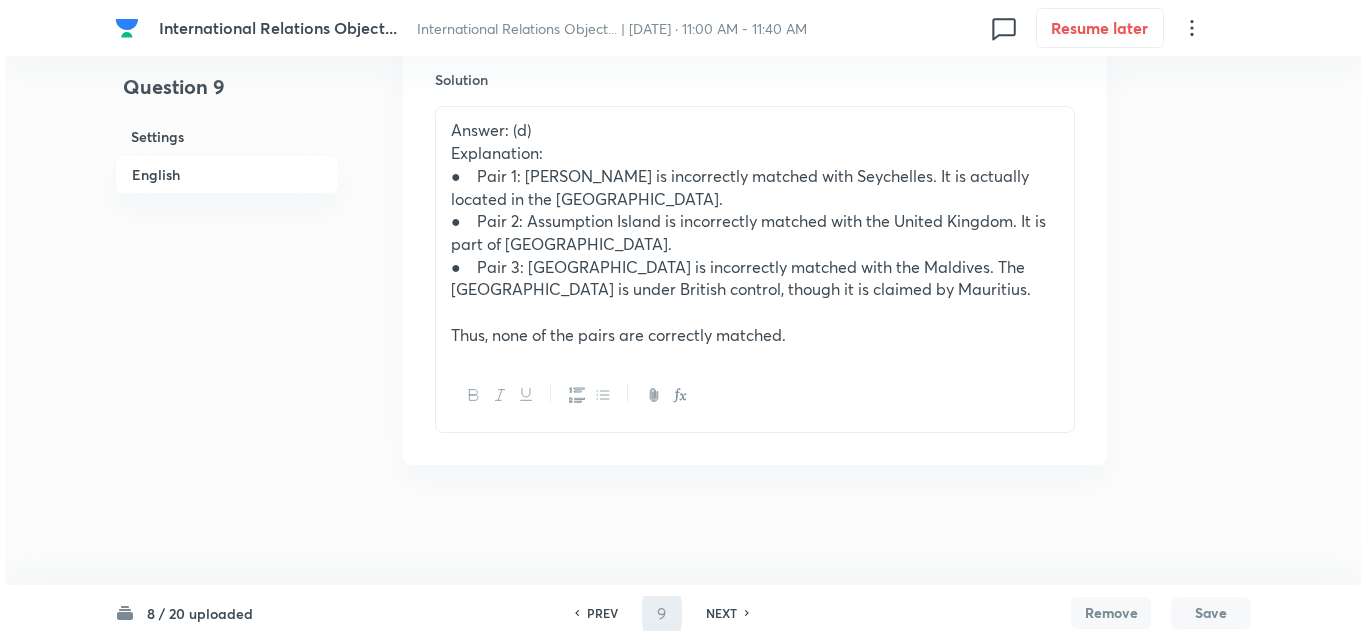 scroll, scrollTop: 0, scrollLeft: 0, axis: both 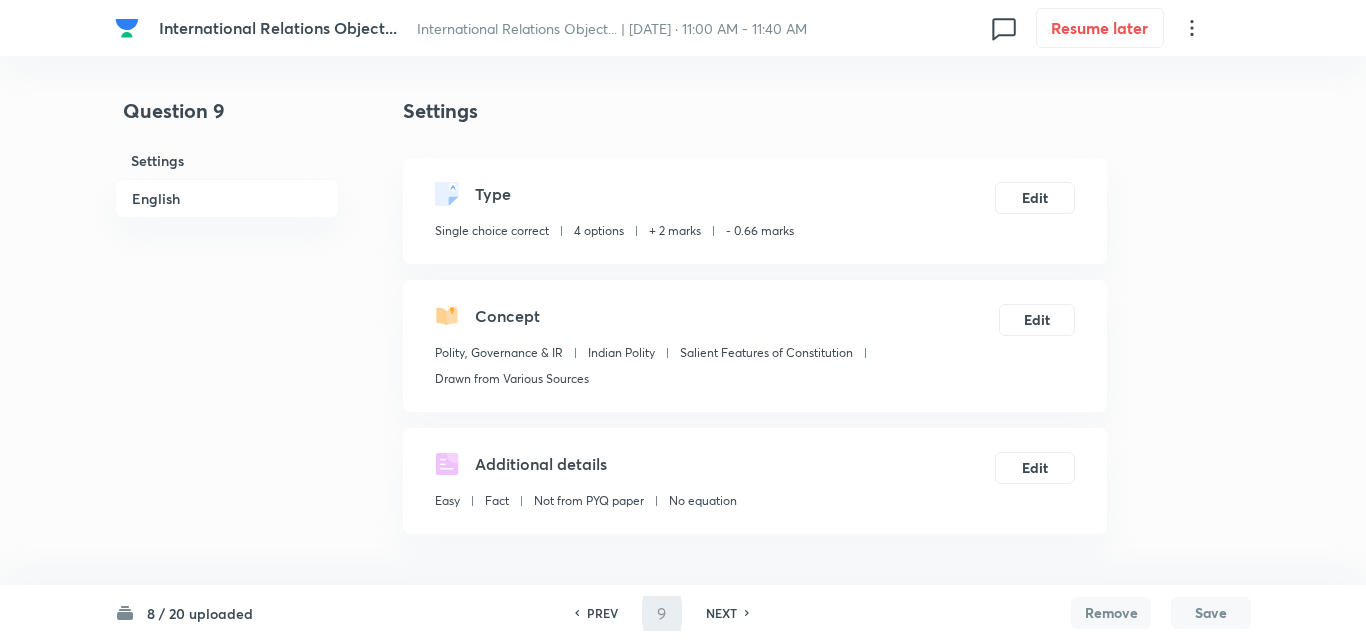 type on "10" 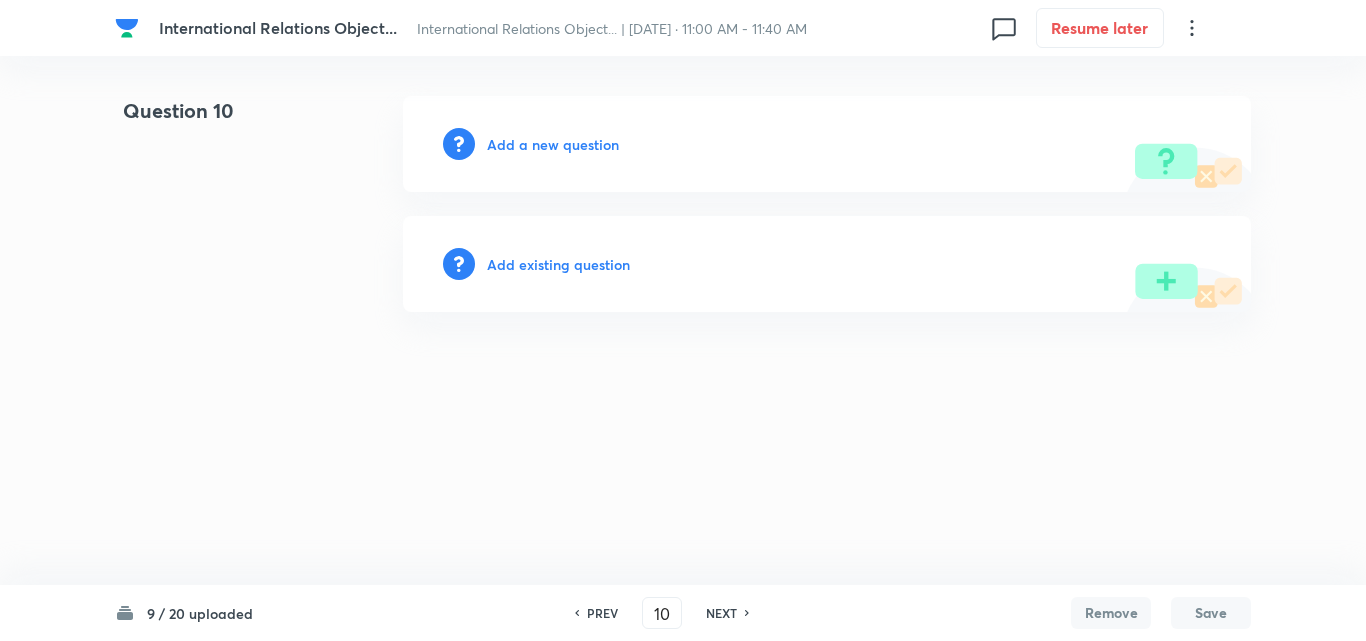 click on "Add a new question" at bounding box center [553, 144] 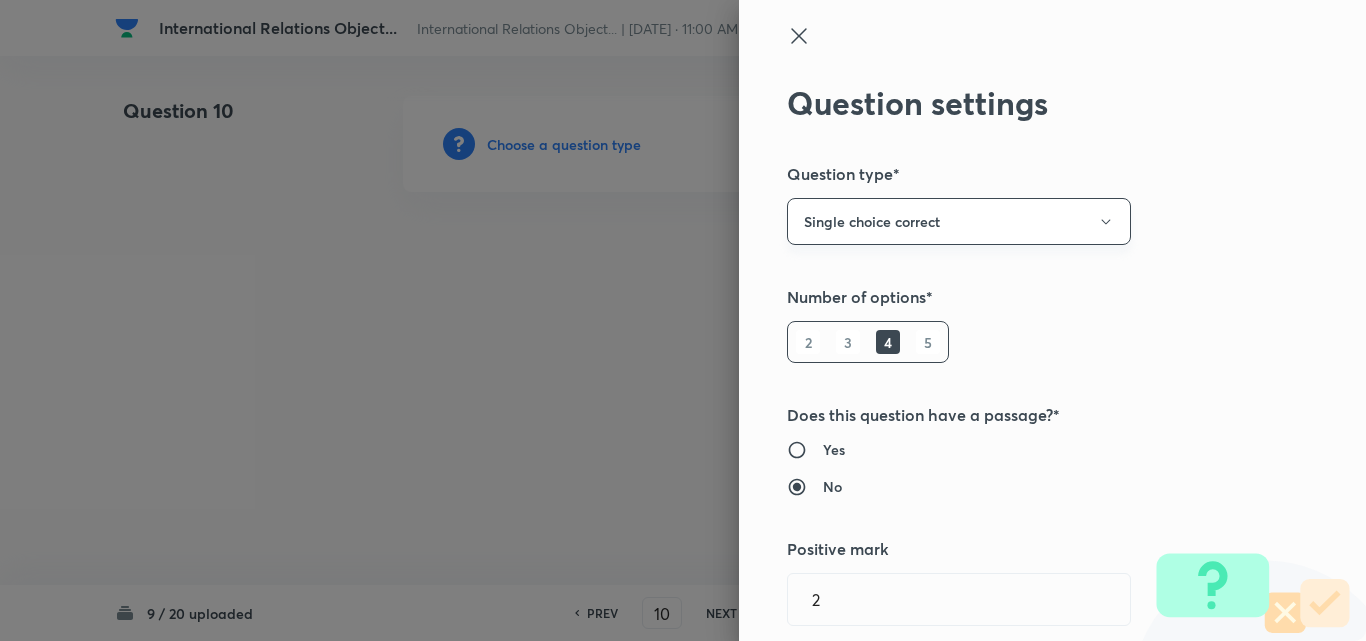 type 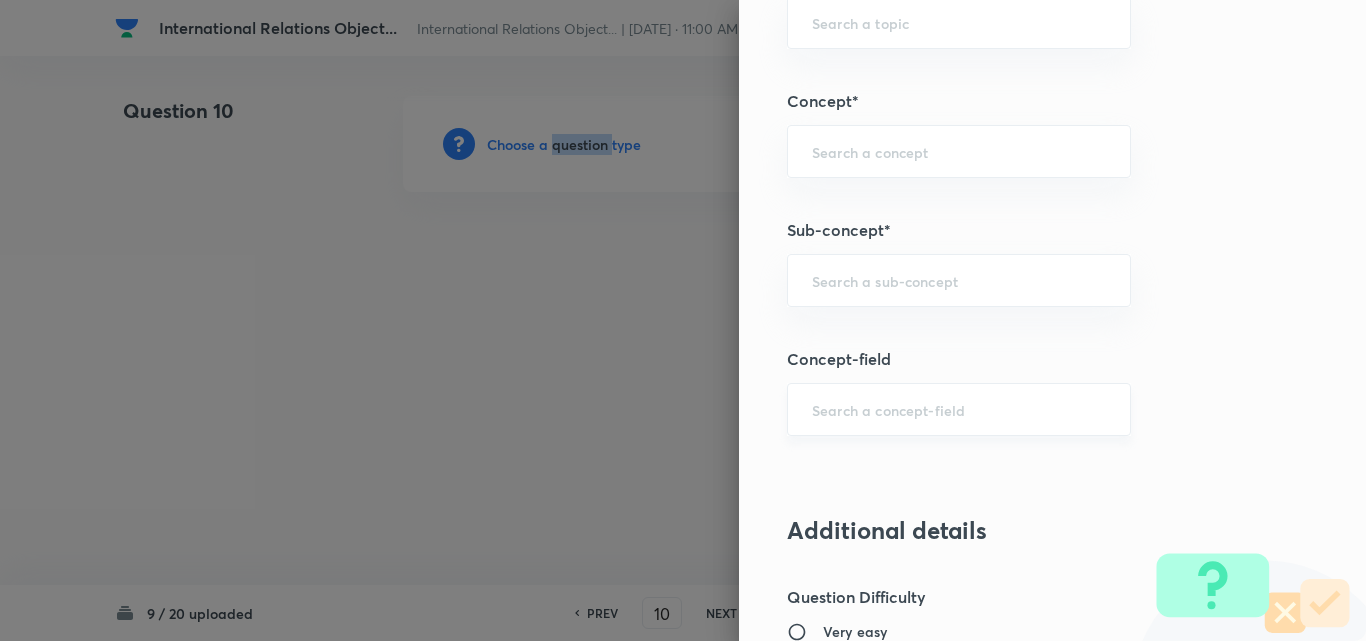 scroll, scrollTop: 1200, scrollLeft: 0, axis: vertical 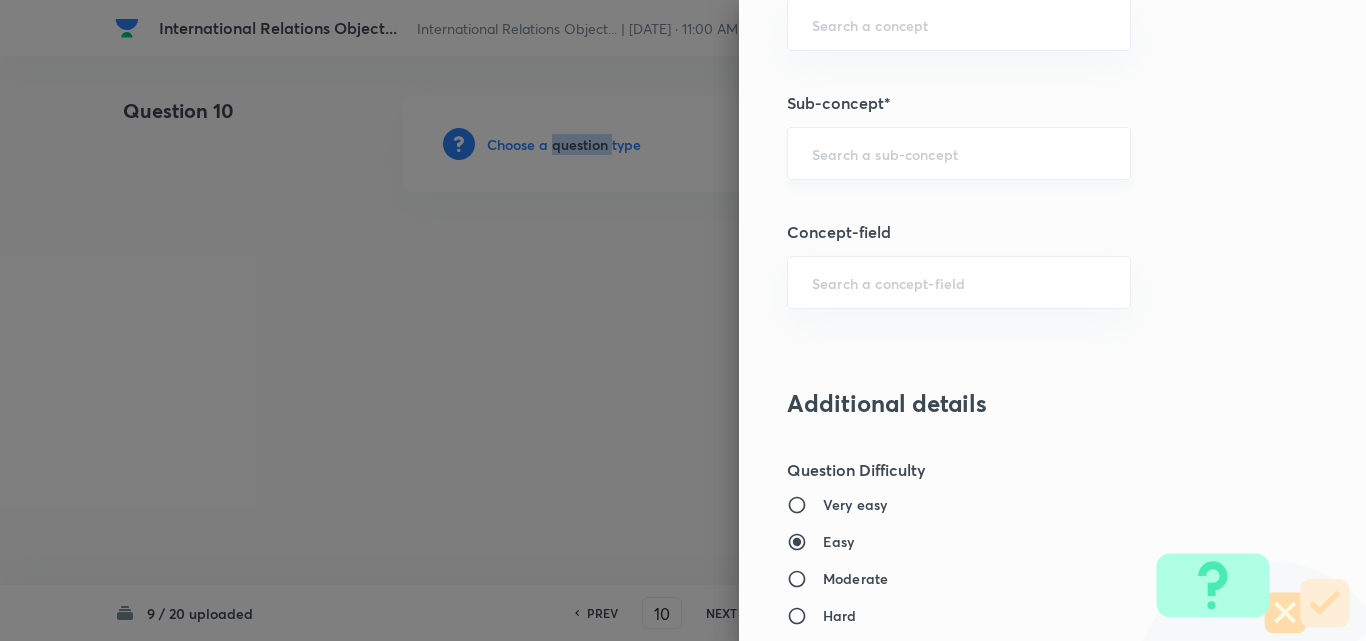 click on "​" at bounding box center (959, 153) 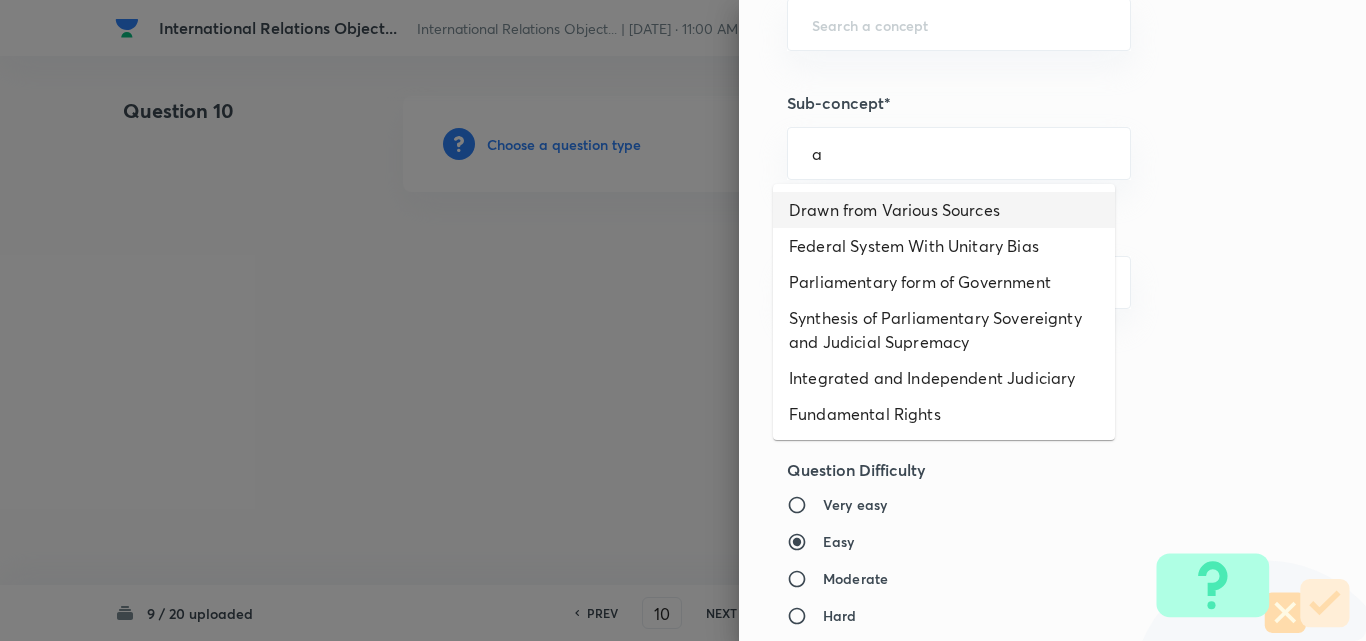 drag, startPoint x: 920, startPoint y: 196, endPoint x: 906, endPoint y: 220, distance: 27.784887 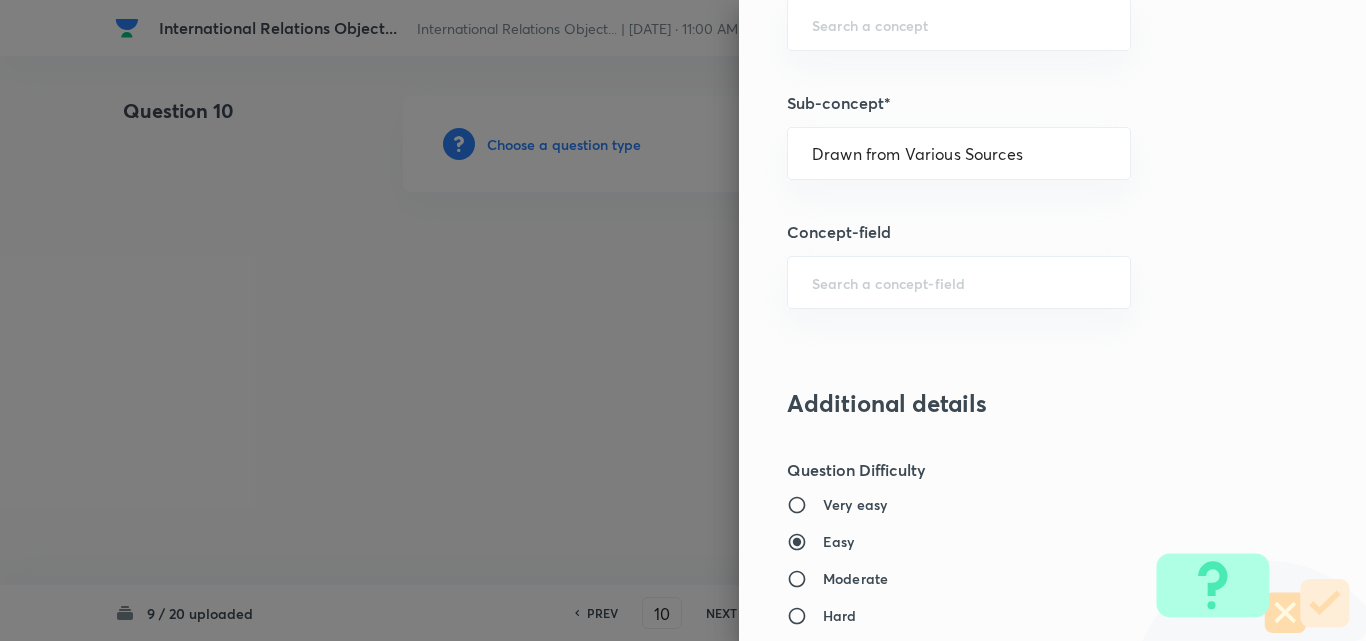 type on "Polity, Governance & IR" 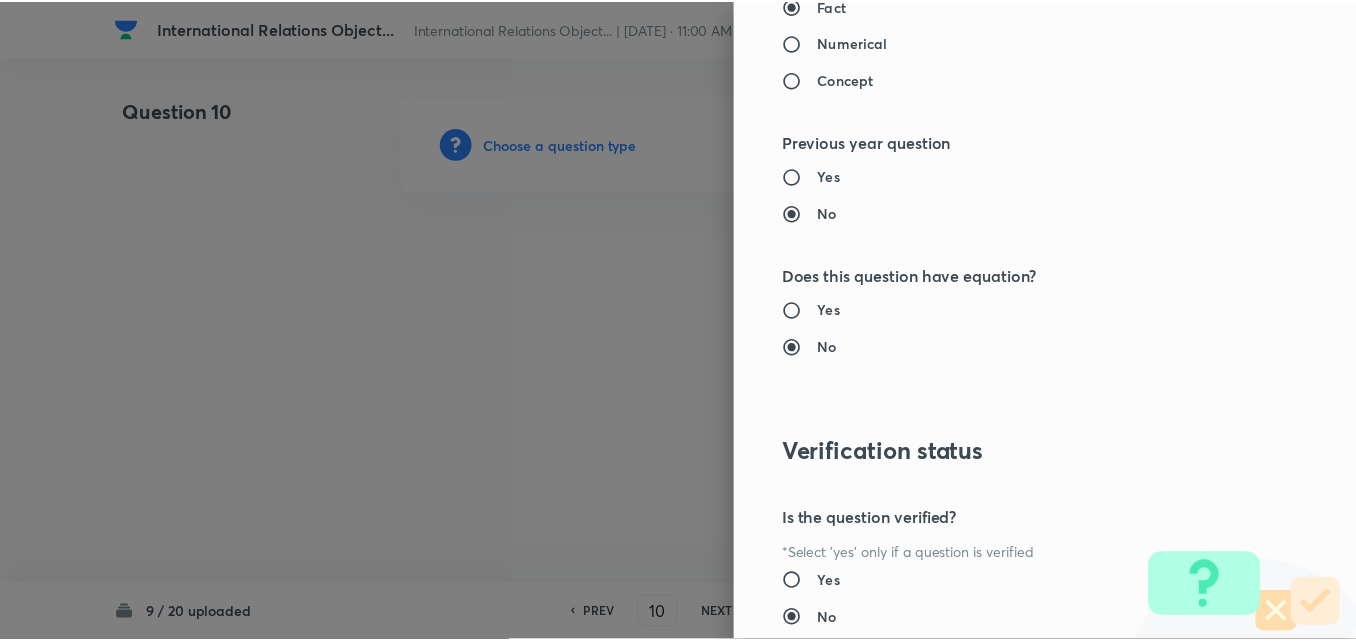 scroll, scrollTop: 2085, scrollLeft: 0, axis: vertical 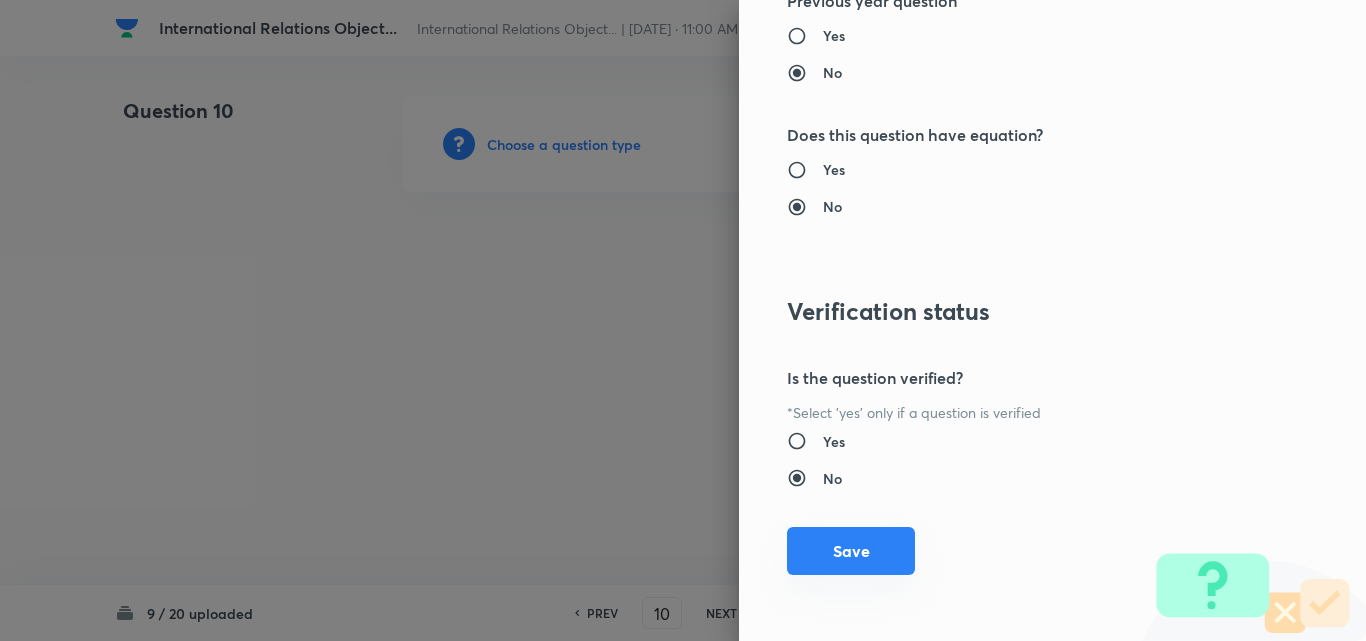 drag, startPoint x: 881, startPoint y: 527, endPoint x: 881, endPoint y: 549, distance: 22 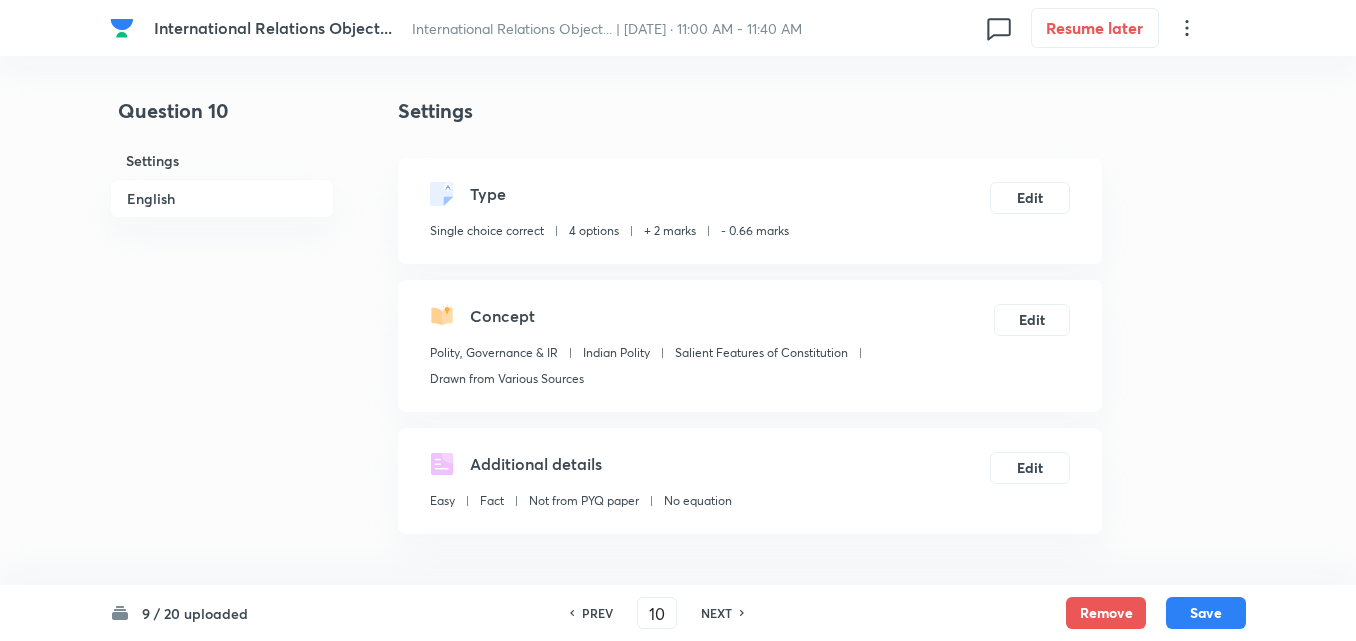 click on "English" at bounding box center [222, 198] 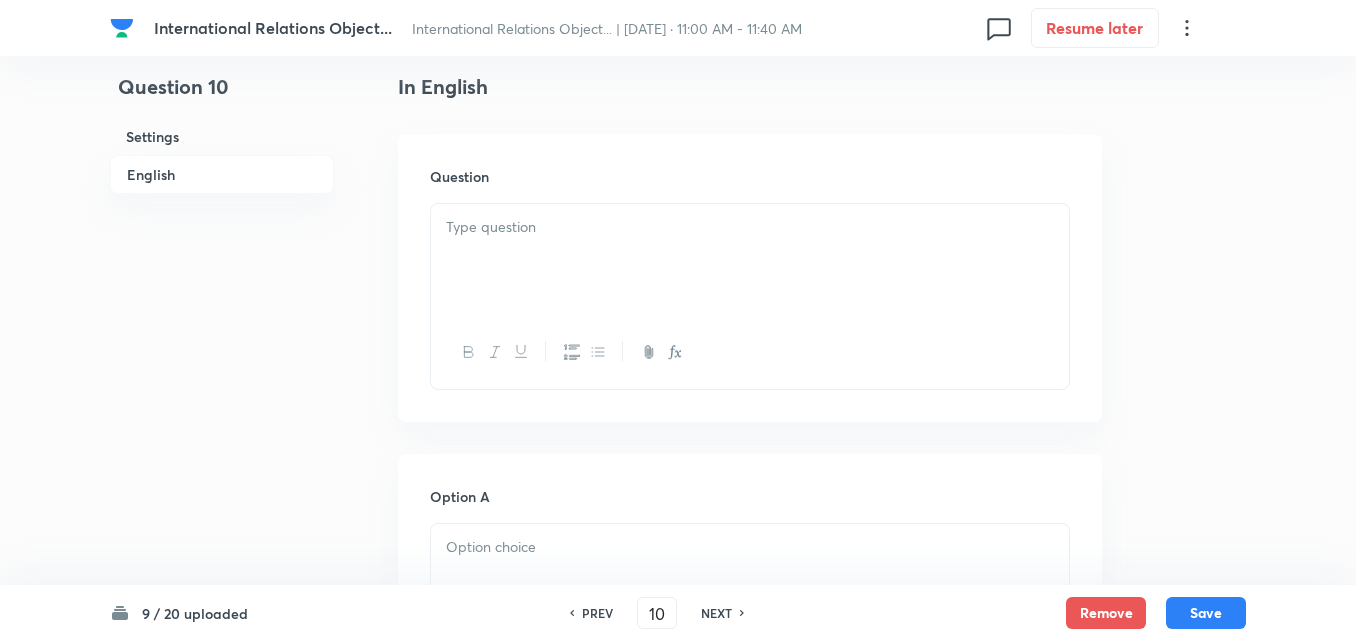 click at bounding box center [750, 260] 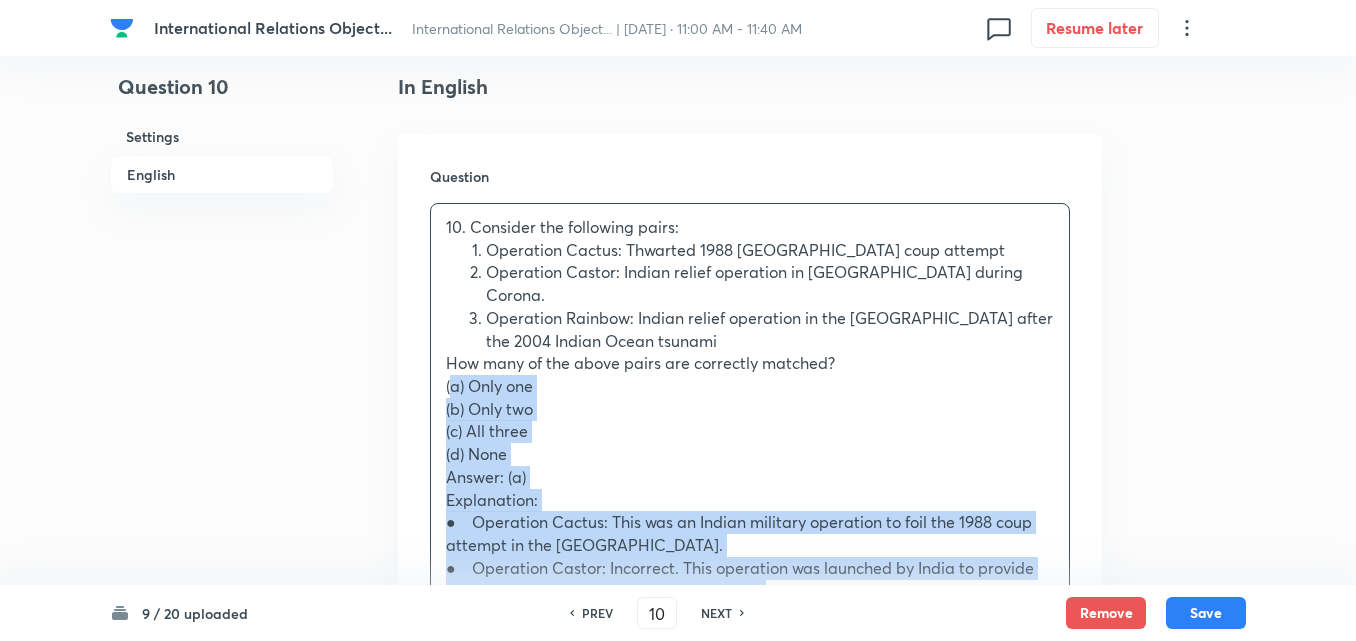 click on "10. Consider the following pairs: Operation Cactus: Thwarted 1988 Maldives coup attempt Operation Castor: Indian relief operation in Sri Lanka during Corona. Operation Rainbow: Indian relief operation in the Maldives after the 2004 Indian Ocean tsunami How many of the above pairs are correctly matched?  (a) Only one  (b) Only two  (c) All three  (d) None Answer: (a)  Explanation: ●    Operation Cactus: This was an Indian military operation to foil the 1988 coup attempt in the Maldives. ●    Operation Castor: Incorrect. This operation was launched by India to provide tsunami relief in the Maldives. ●    Operation Rainbow: incorrect. This operation was launched by India for relief and rescue operations in Sri Lanka after the 2004 tsunami." at bounding box center [750, 443] 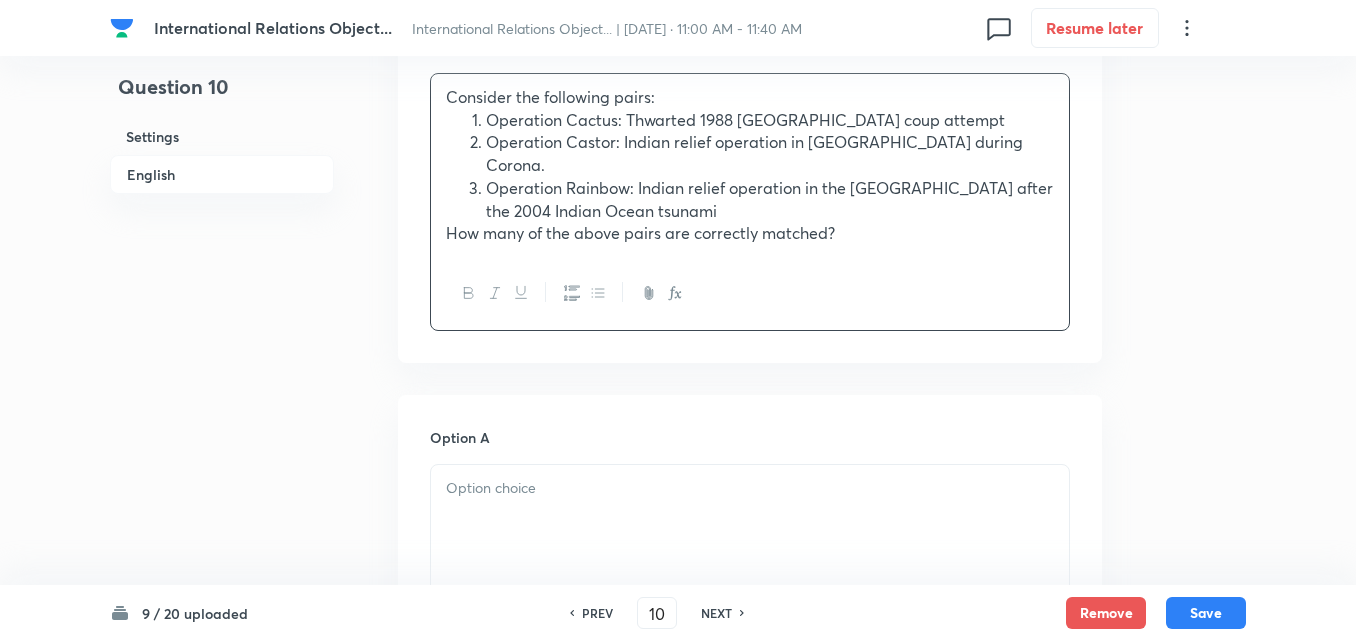 scroll, scrollTop: 842, scrollLeft: 0, axis: vertical 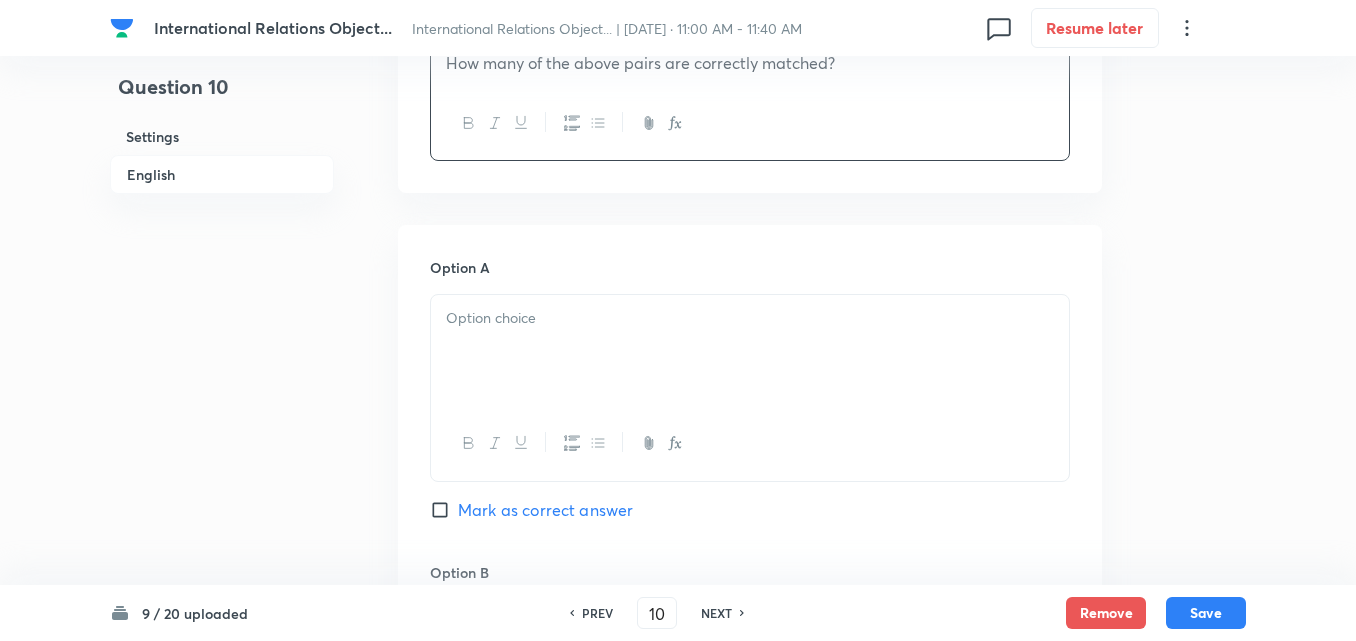 click at bounding box center (750, 351) 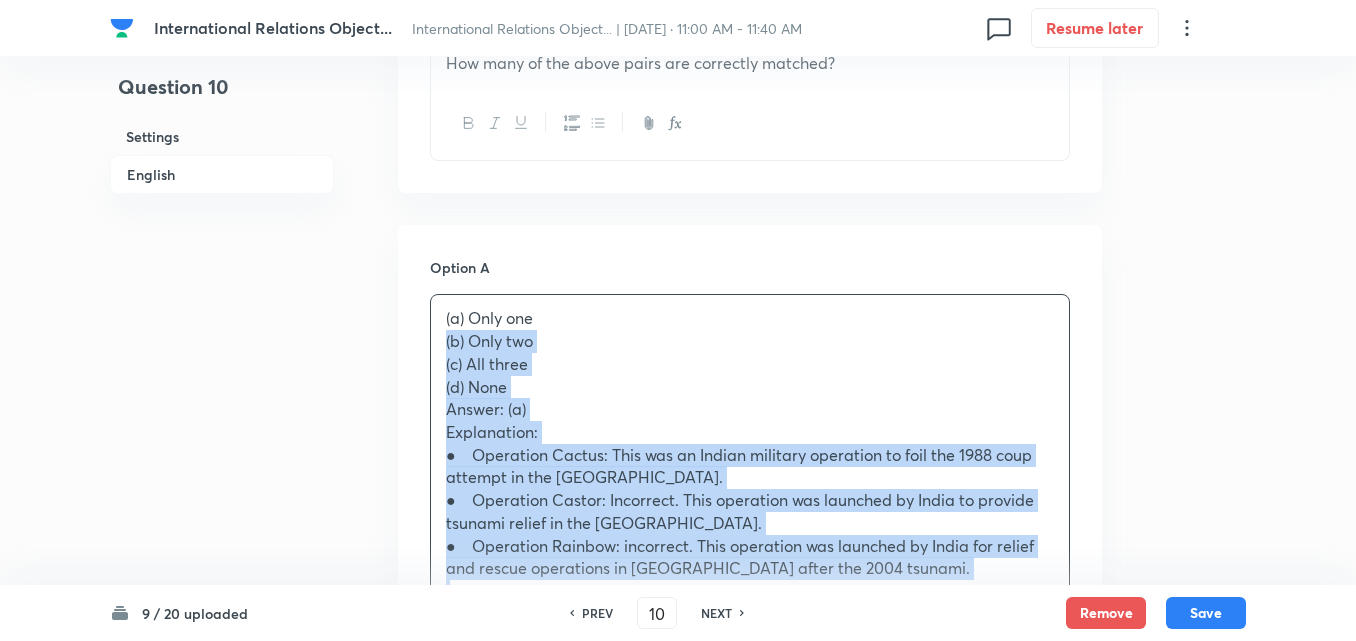 click on "(a) Only one (b) Only two (c) All three (d) None Answer: (a) Explanation: ●    Operation Cactus: This was an Indian military operation to foil the 1988 coup attempt in the Maldives. ●    Operation Castor: Incorrect. This operation was launched by India to provide tsunami relief in the Maldives. ●    Operation Rainbow: incorrect. This operation was launched by India for relief and rescue operations in Sri Lanka after the 2004 tsunami." at bounding box center (750, 454) 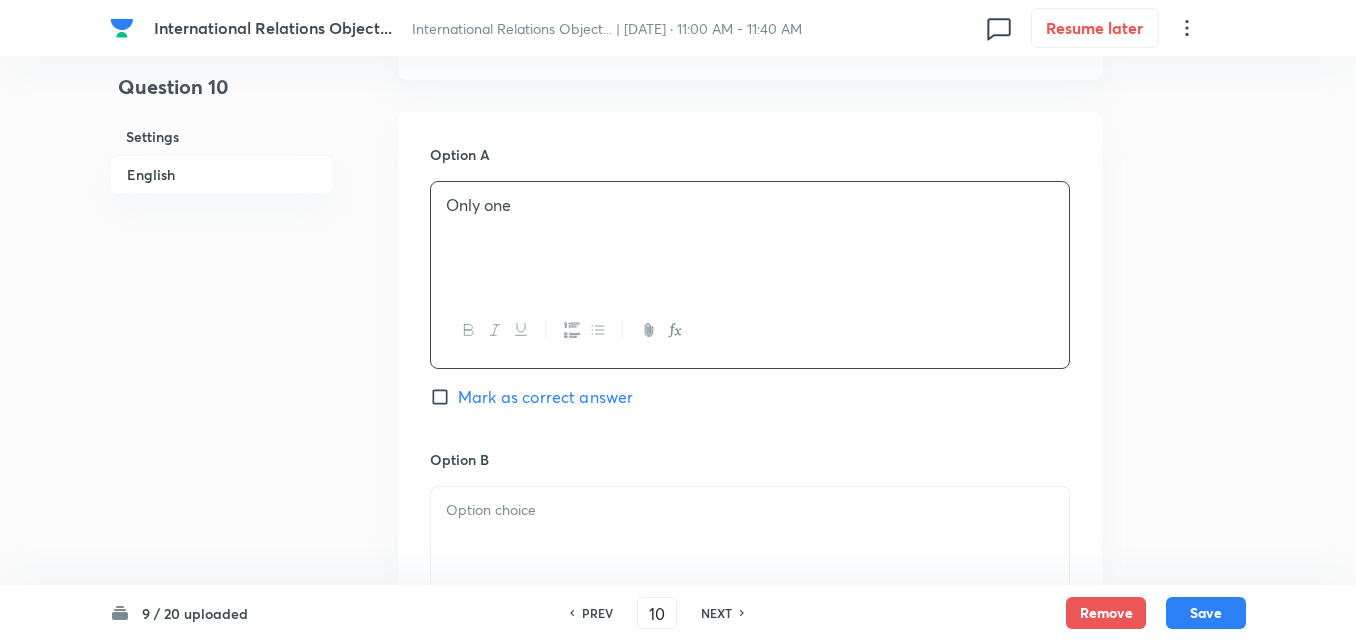 scroll, scrollTop: 1042, scrollLeft: 0, axis: vertical 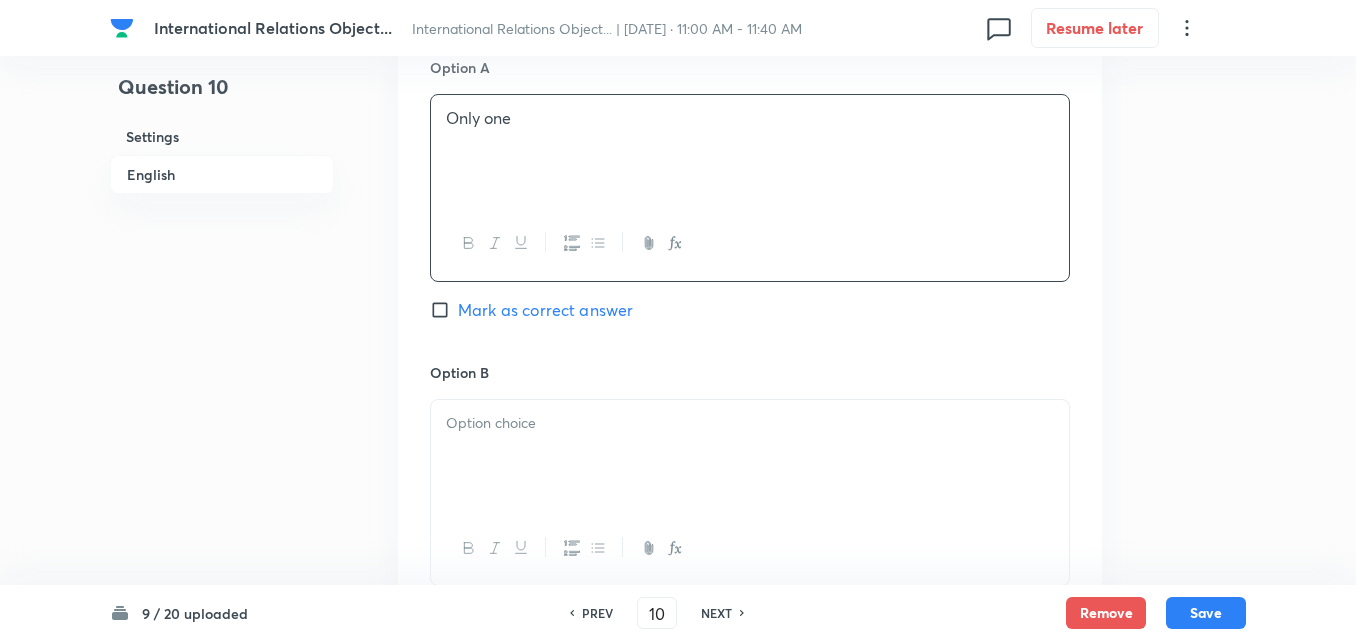 click on "Mark as correct answer" at bounding box center [545, 310] 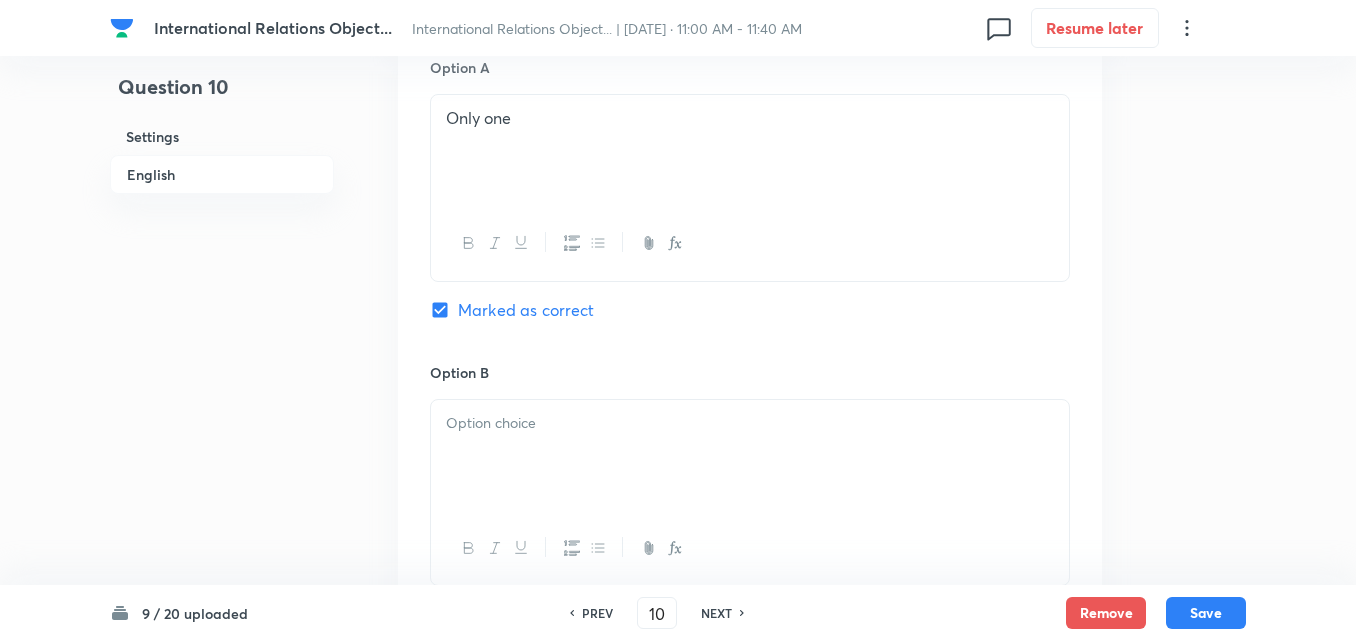 click at bounding box center (750, 423) 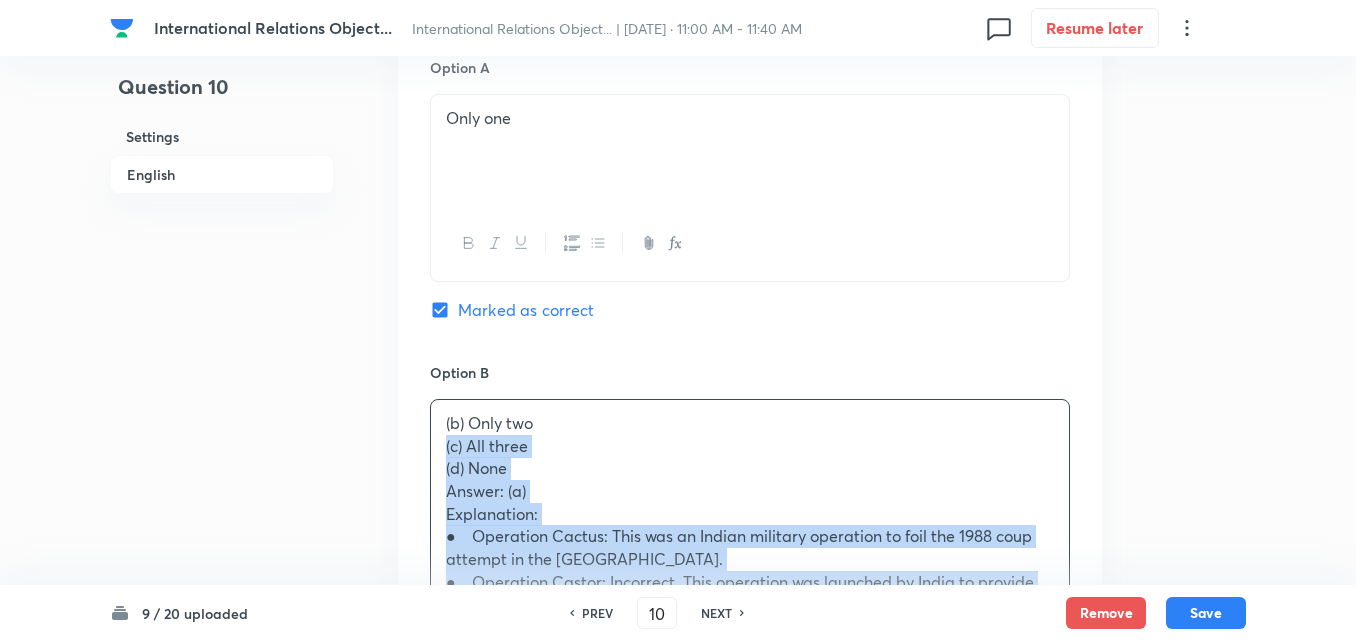 drag, startPoint x: 434, startPoint y: 430, endPoint x: 425, endPoint y: 421, distance: 12.727922 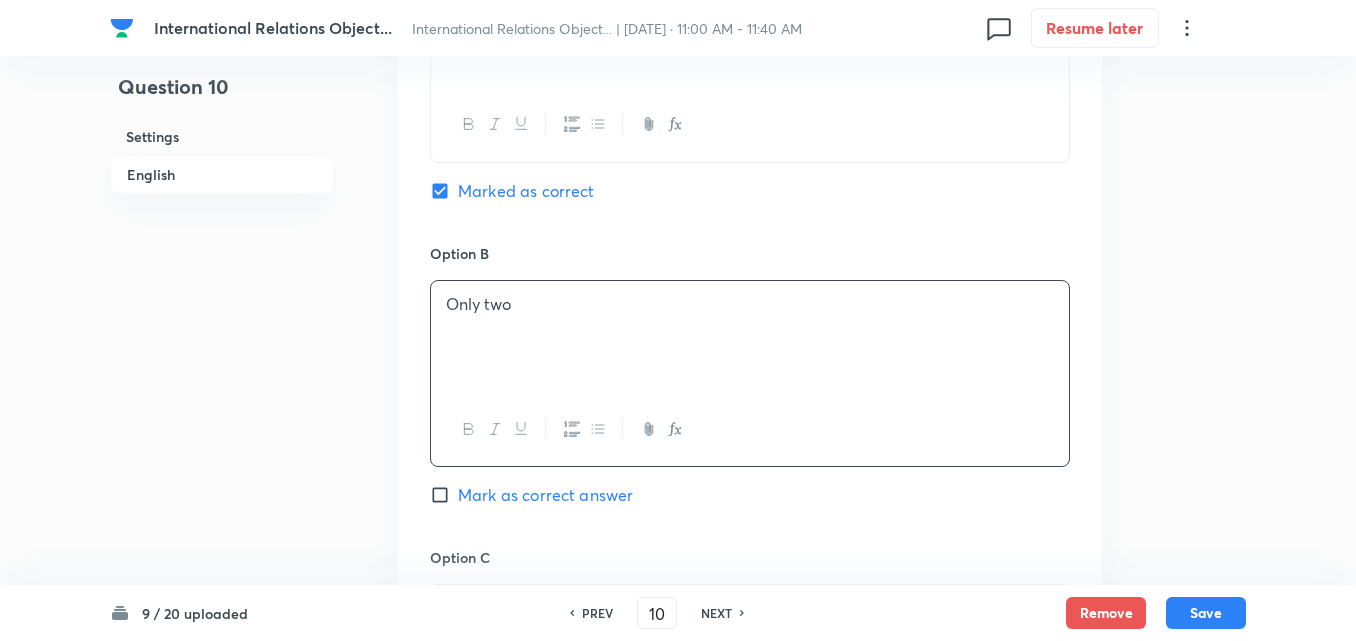 scroll, scrollTop: 1442, scrollLeft: 0, axis: vertical 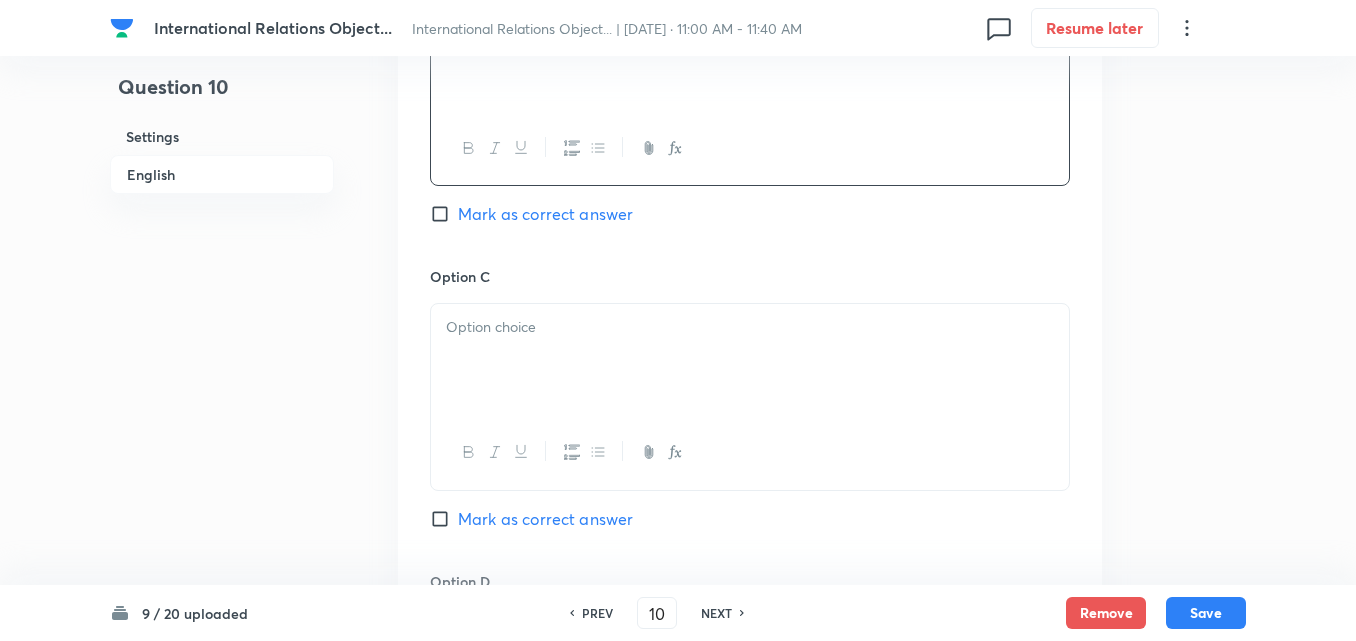click at bounding box center (750, 360) 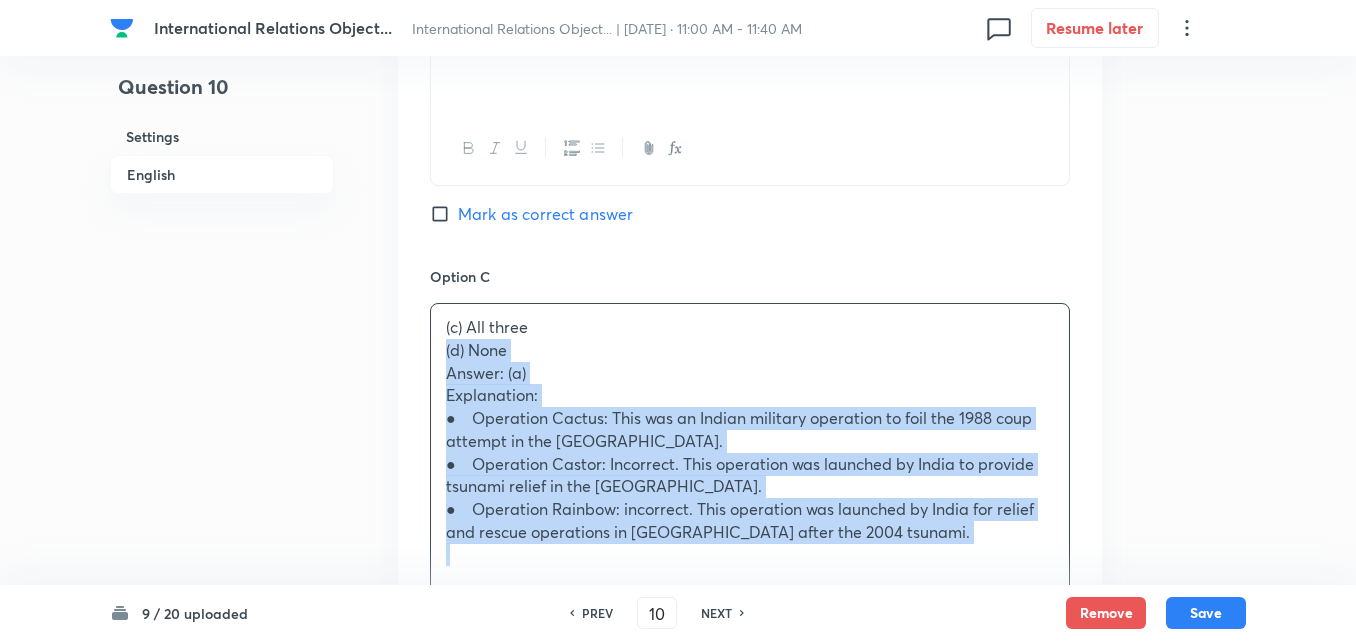 drag, startPoint x: 436, startPoint y: 332, endPoint x: 426, endPoint y: 328, distance: 10.770329 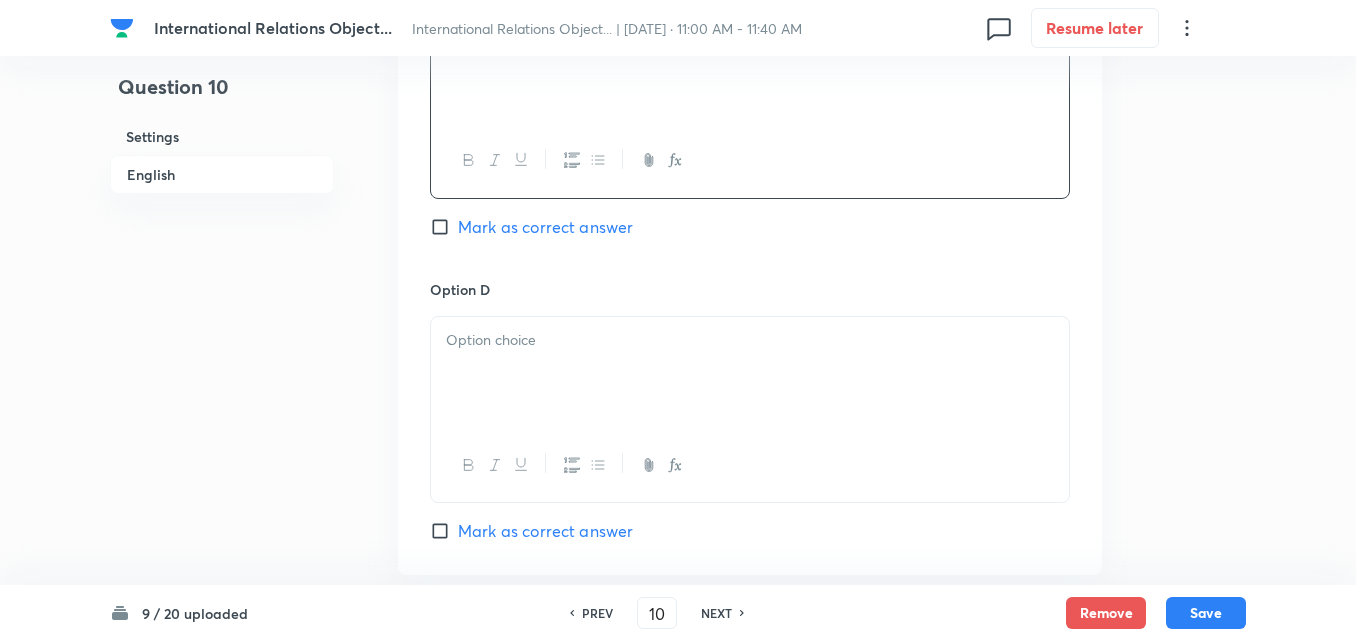 scroll, scrollTop: 1742, scrollLeft: 0, axis: vertical 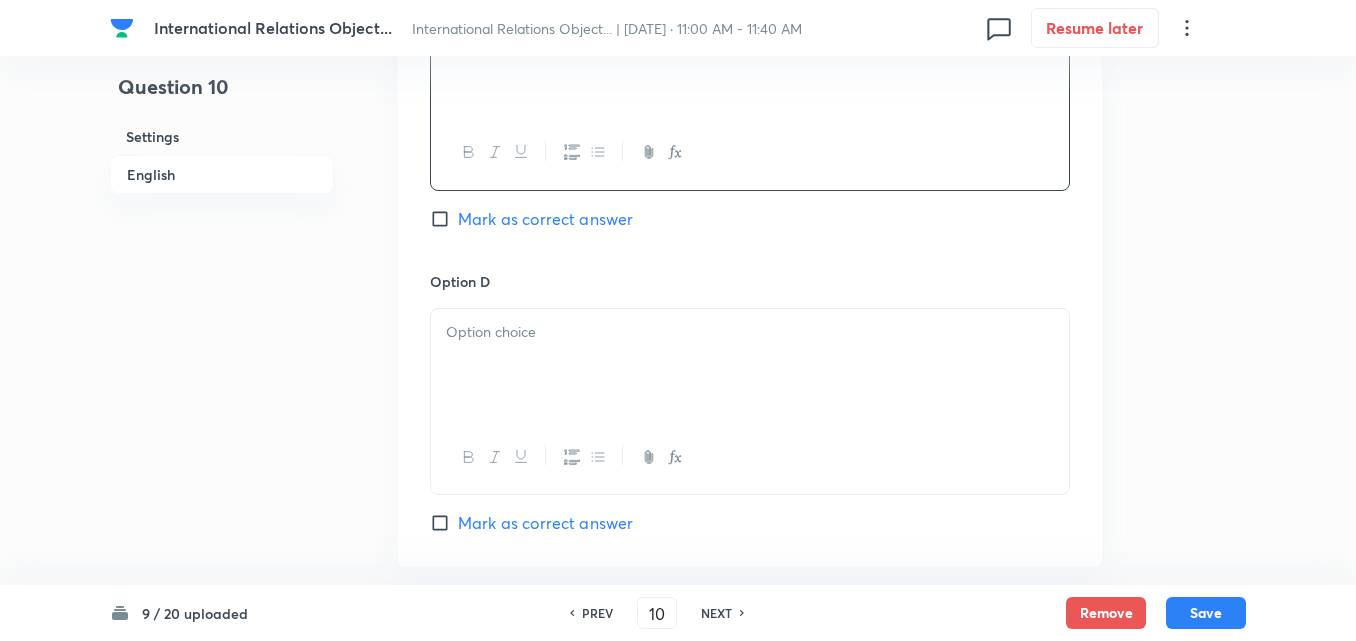 click at bounding box center (750, 365) 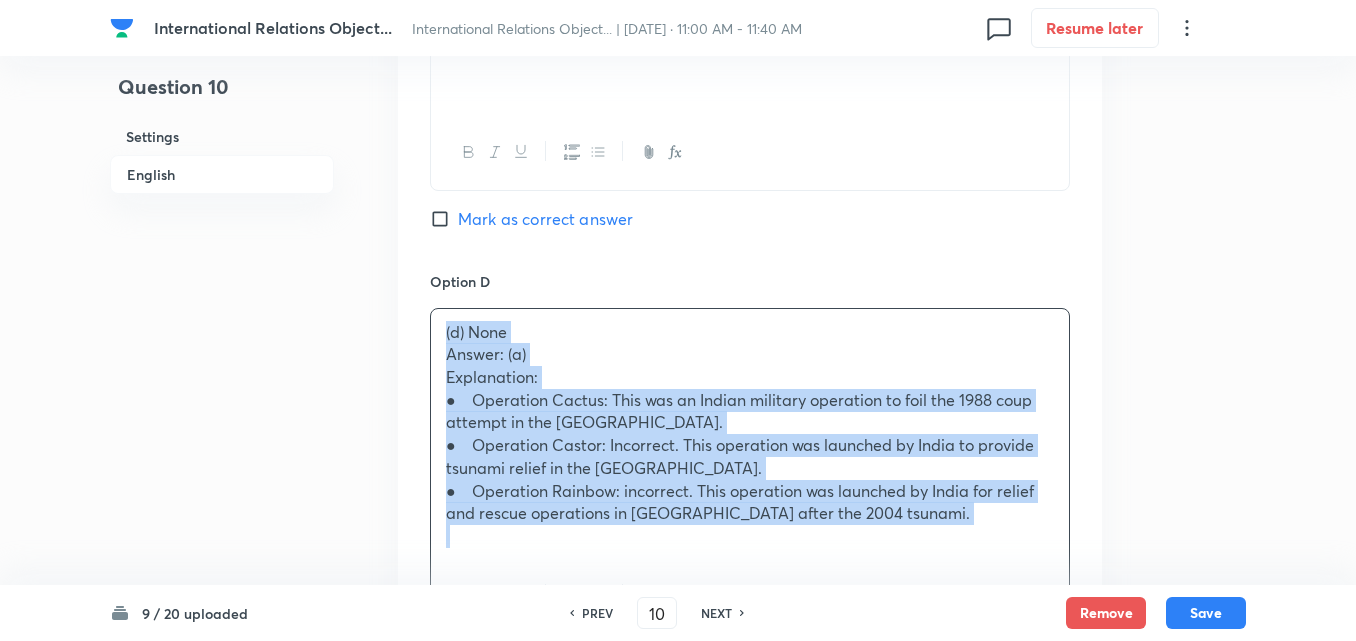 click on "Option A Only one Marked as correct Option B Only two Mark as correct answer Option C All three Mark as correct answer Option D (d) None Answer: (a) Explanation: ●    Operation Cactus: This was an Indian military operation to foil the 1988 coup attempt in the Maldives. ●    Operation Castor: Incorrect. This operation was launched by India to provide tsunami relief in the Maldives. ●    Operation Rainbow: incorrect. This operation was launched by India for relief and rescue operations in Sri Lanka after the 2004 tsunami.   Mark as correct answer" at bounding box center (750, 15) 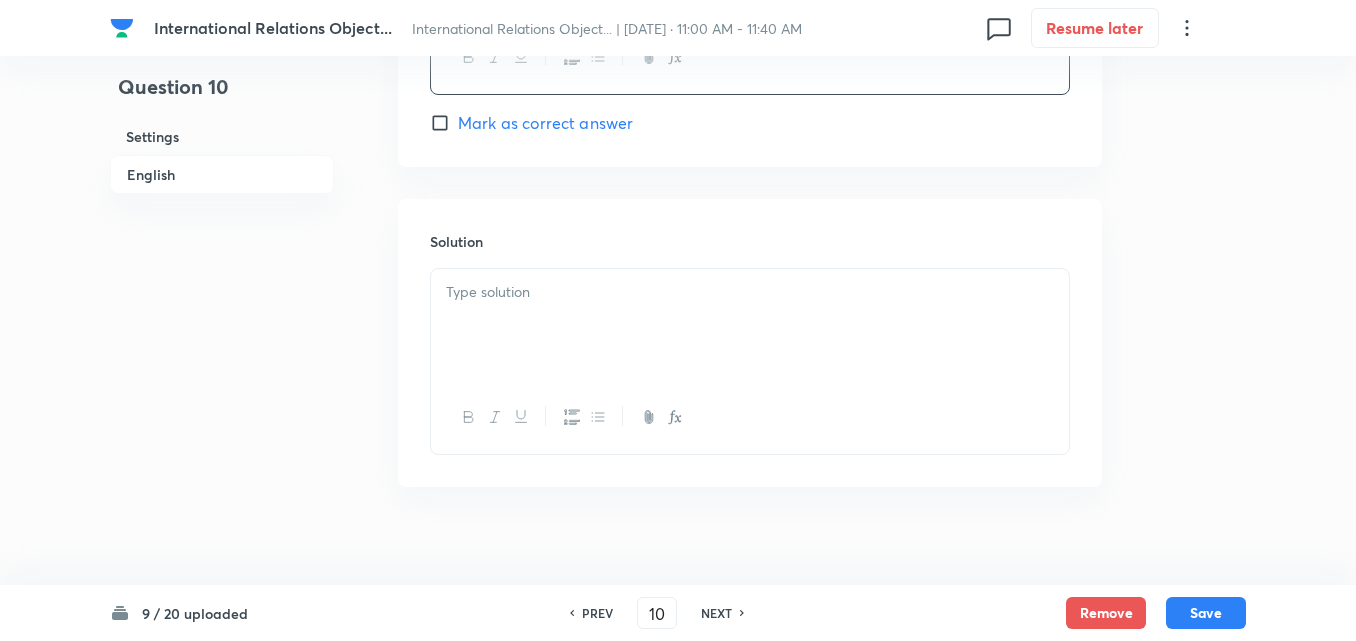 click at bounding box center (750, 325) 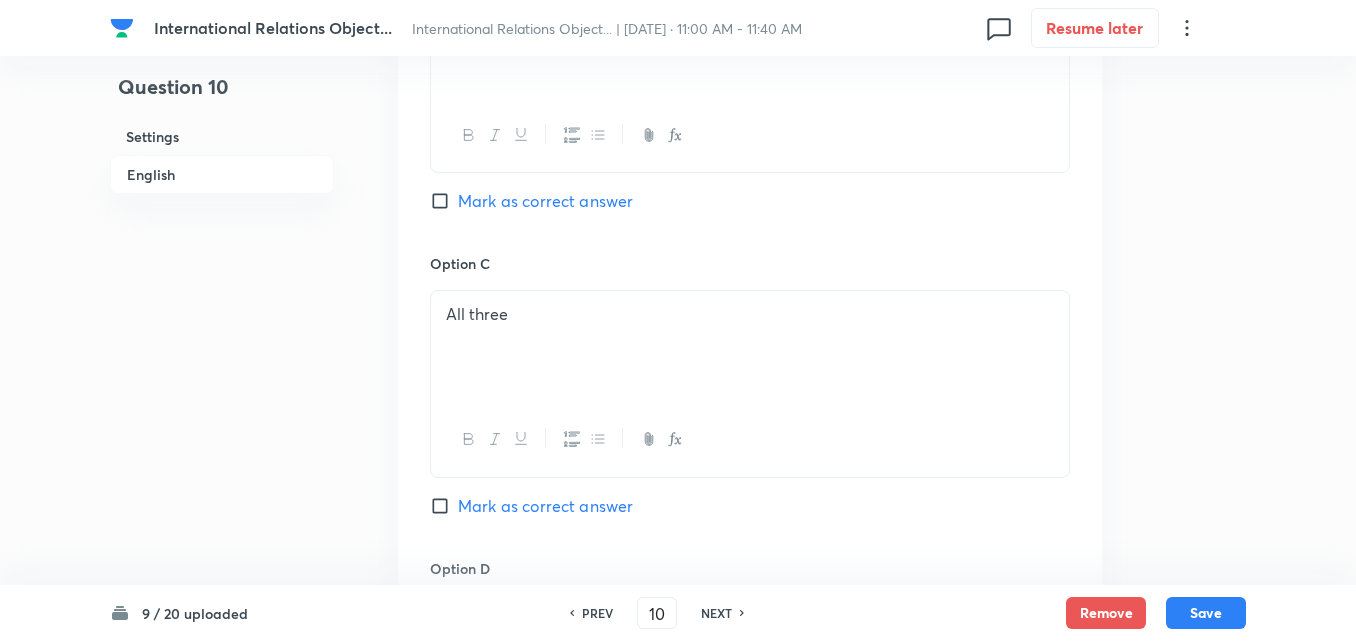 scroll, scrollTop: 1142, scrollLeft: 0, axis: vertical 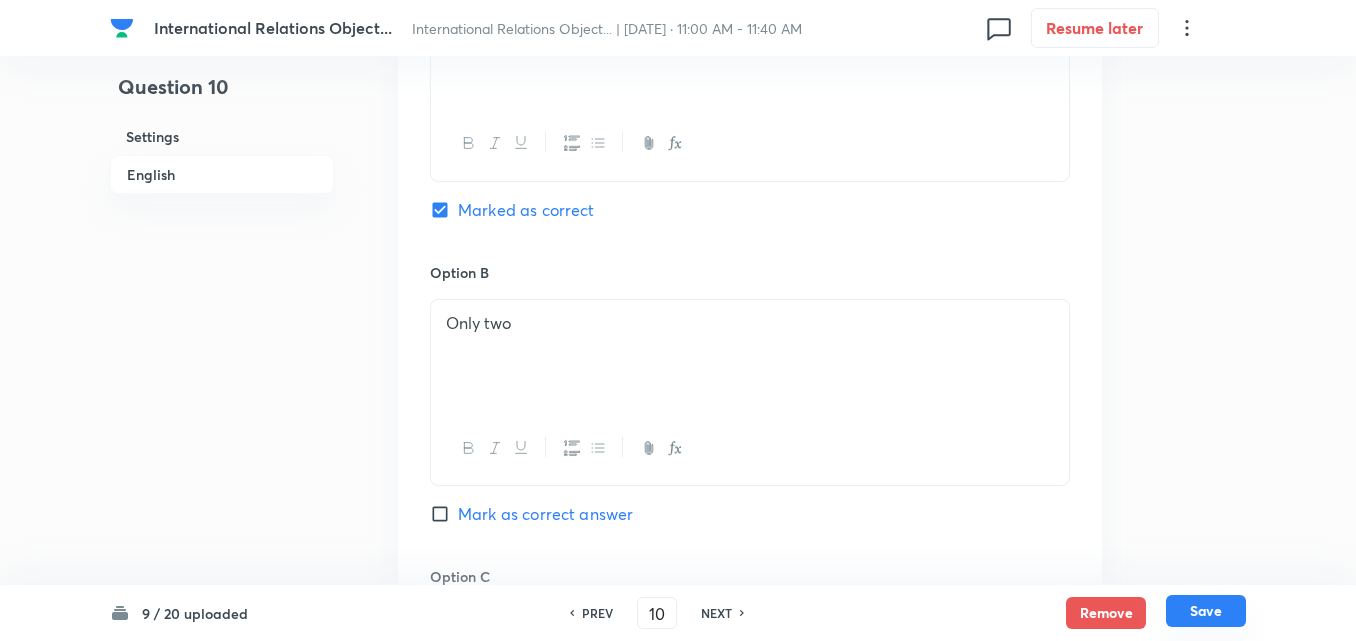 click on "Save" at bounding box center [1206, 611] 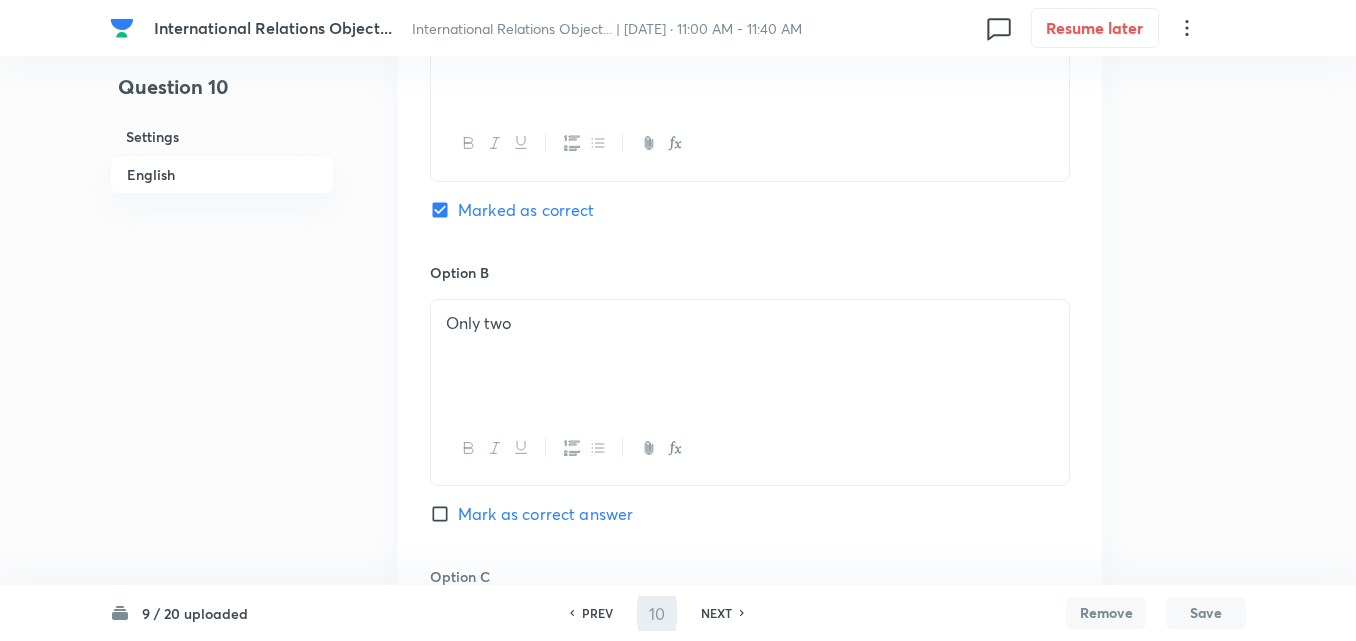 type on "11" 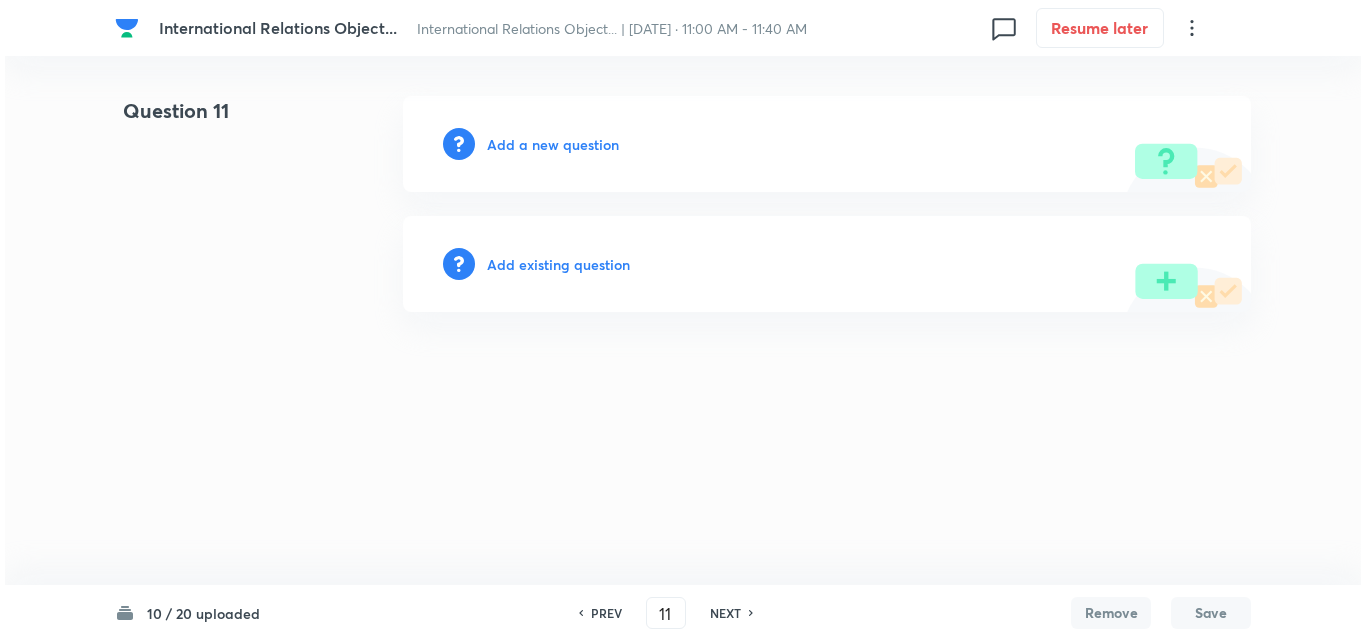 scroll, scrollTop: 0, scrollLeft: 0, axis: both 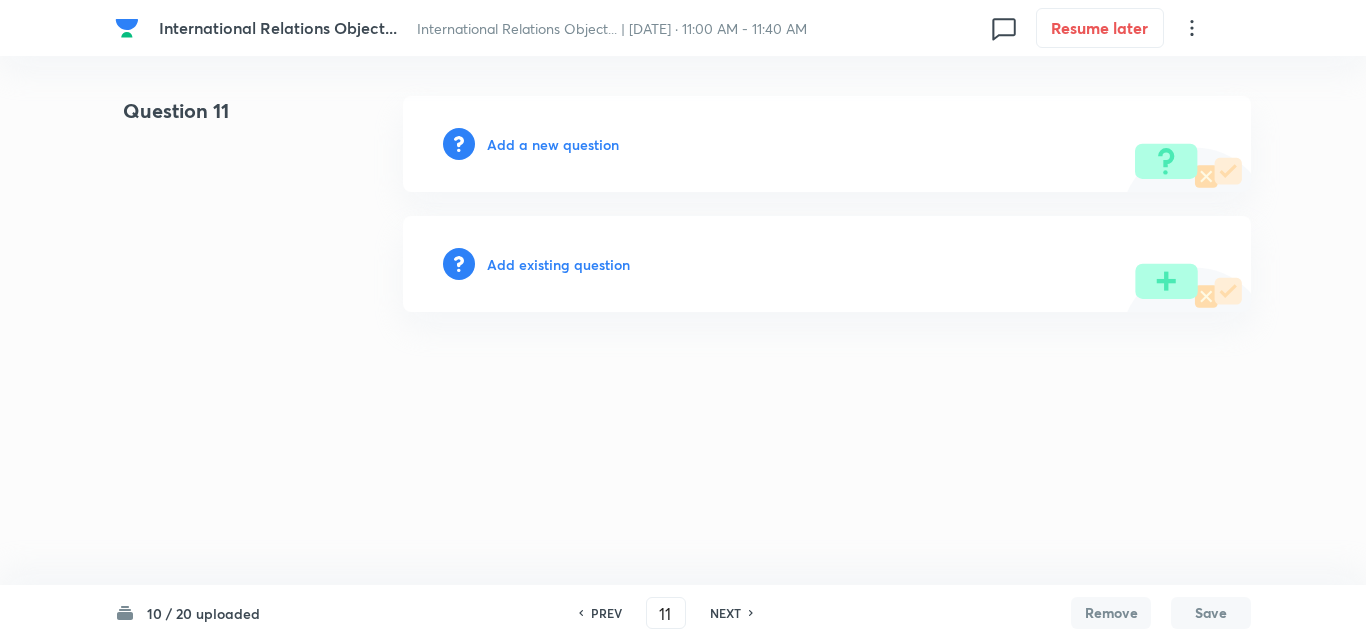 click on "Add a new question" at bounding box center [553, 144] 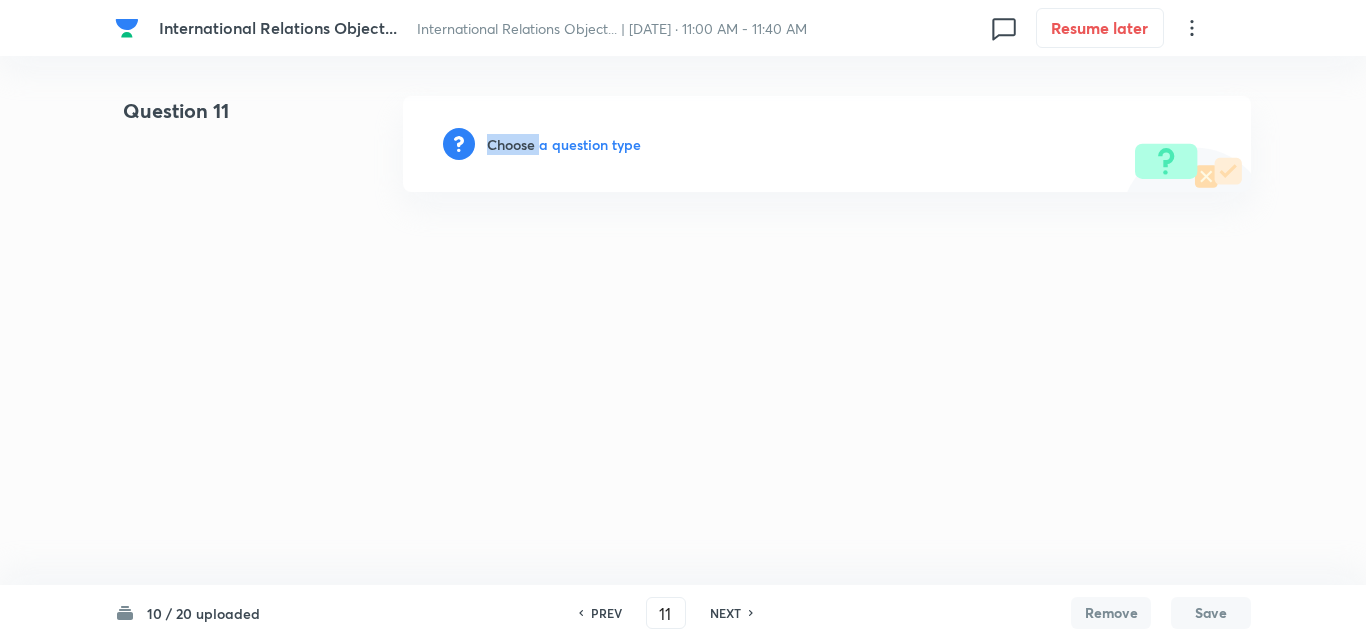 click on "Choose a question type" at bounding box center (564, 144) 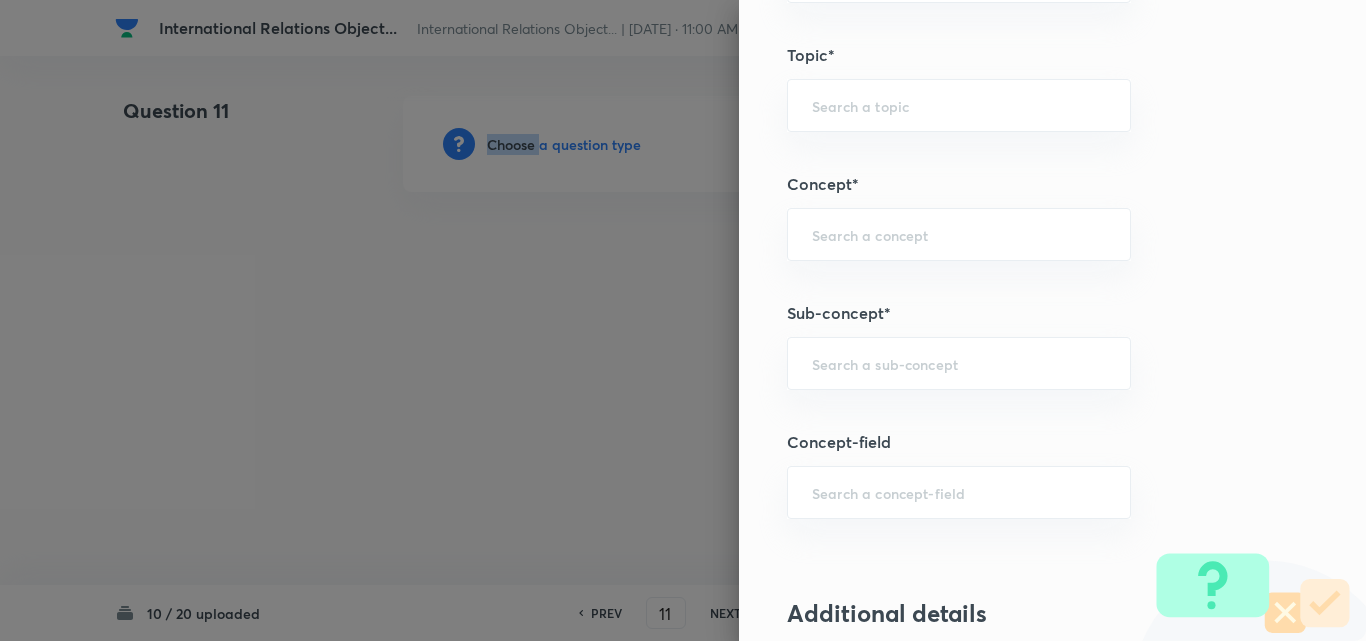 scroll, scrollTop: 1100, scrollLeft: 0, axis: vertical 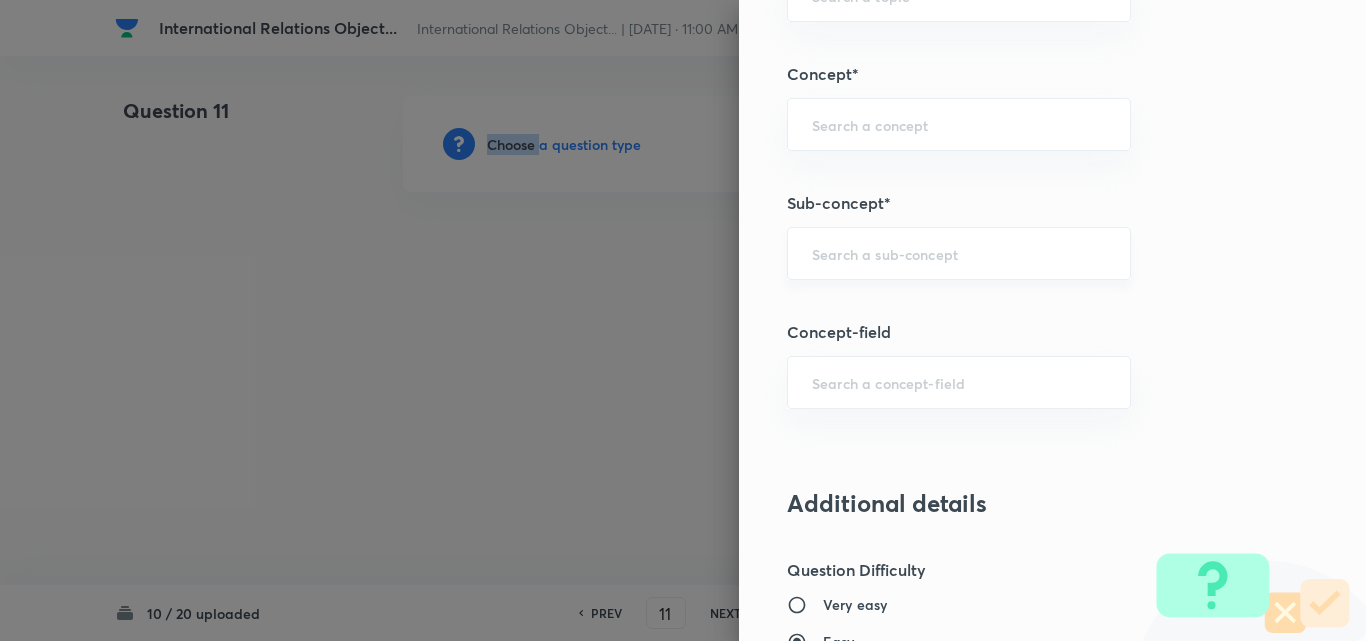 click on "​" at bounding box center [959, 253] 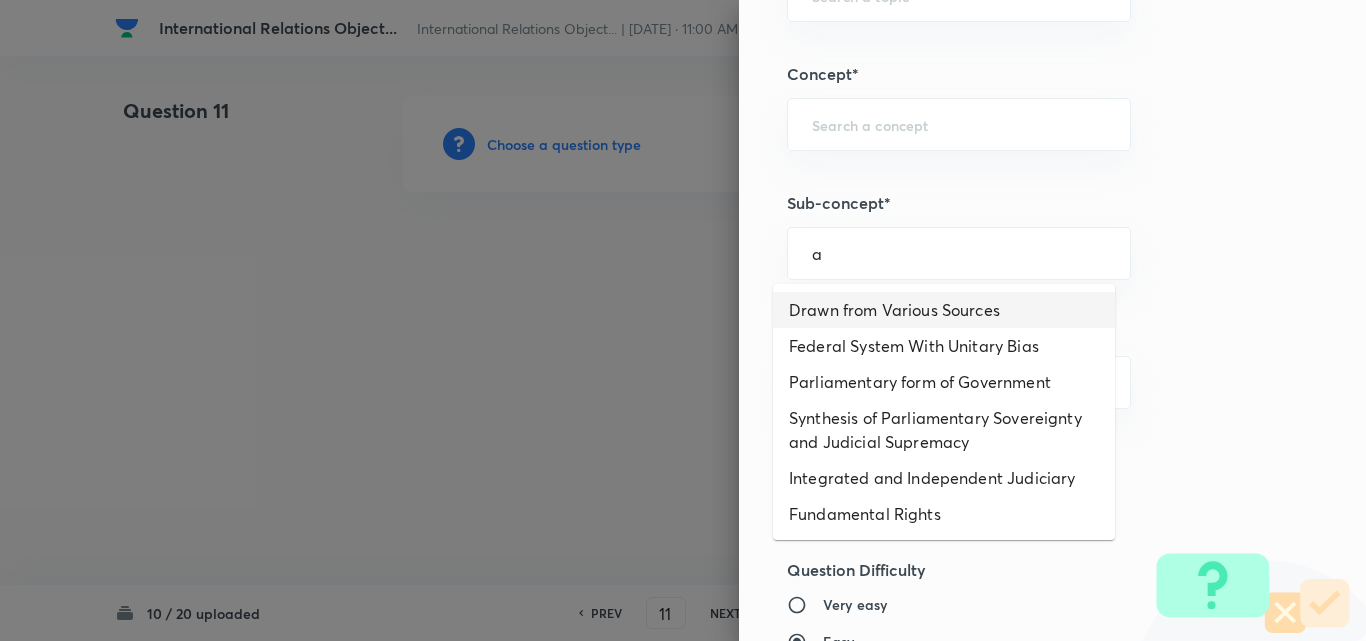 click on "Drawn from Various Sources" at bounding box center [944, 310] 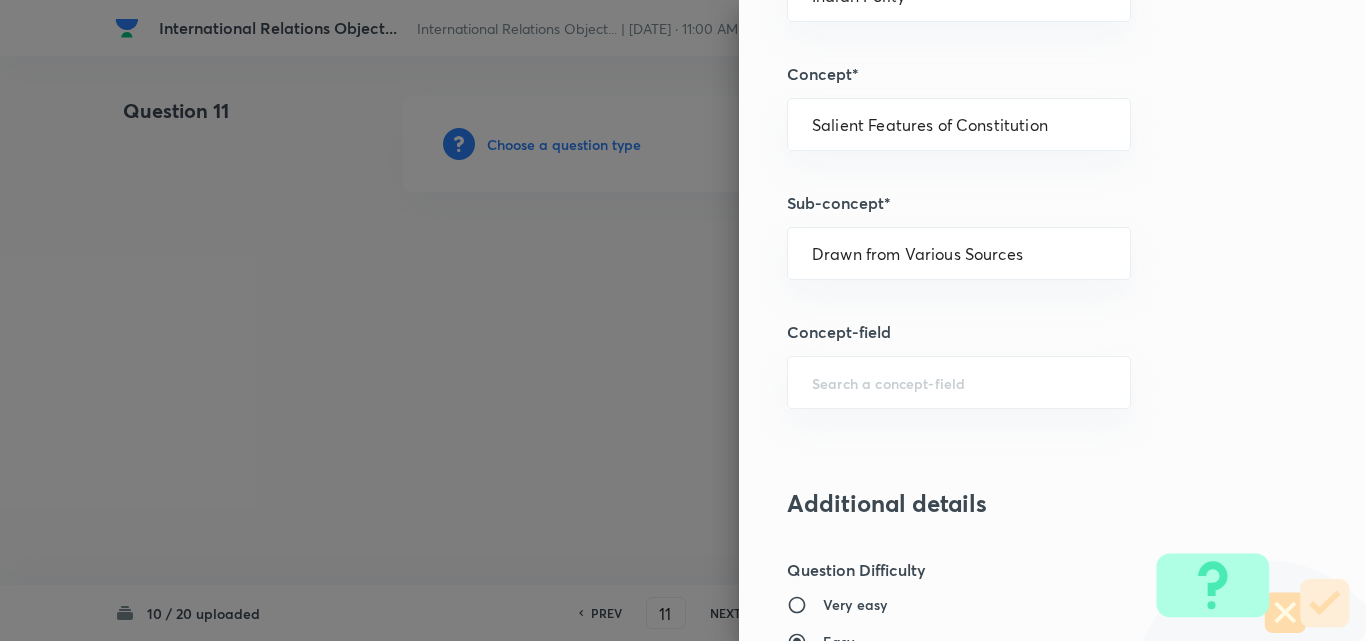type on "Polity, Governance & IR" 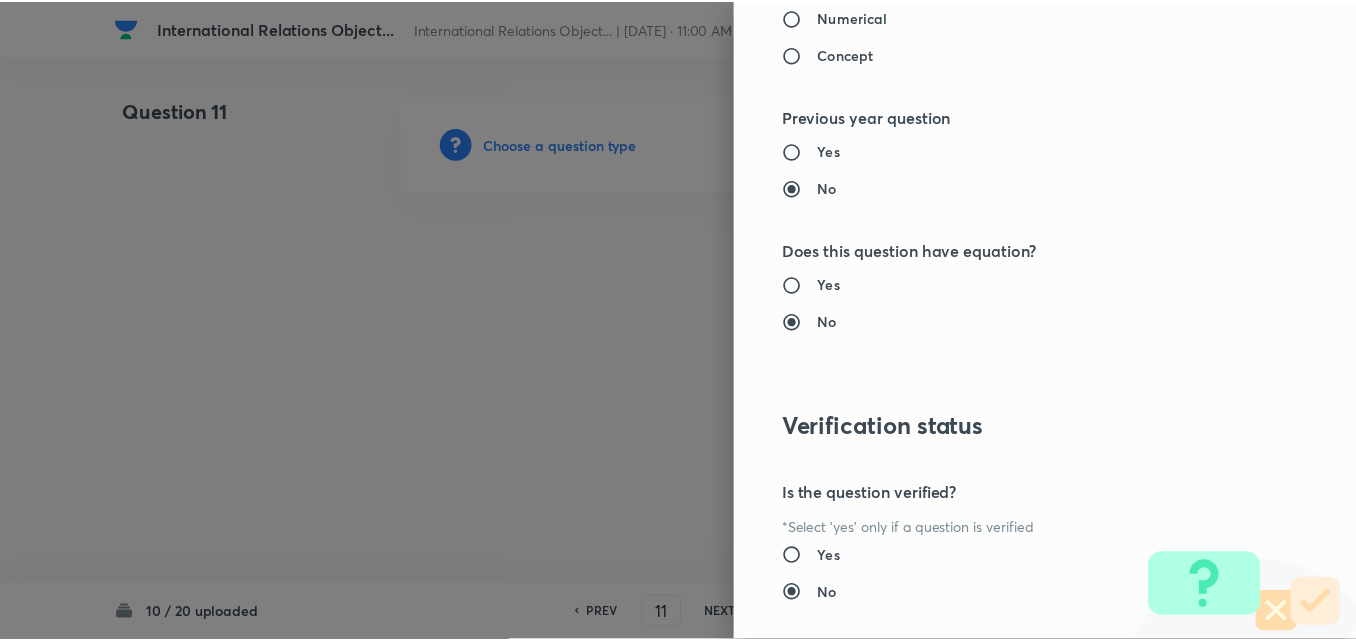scroll, scrollTop: 2085, scrollLeft: 0, axis: vertical 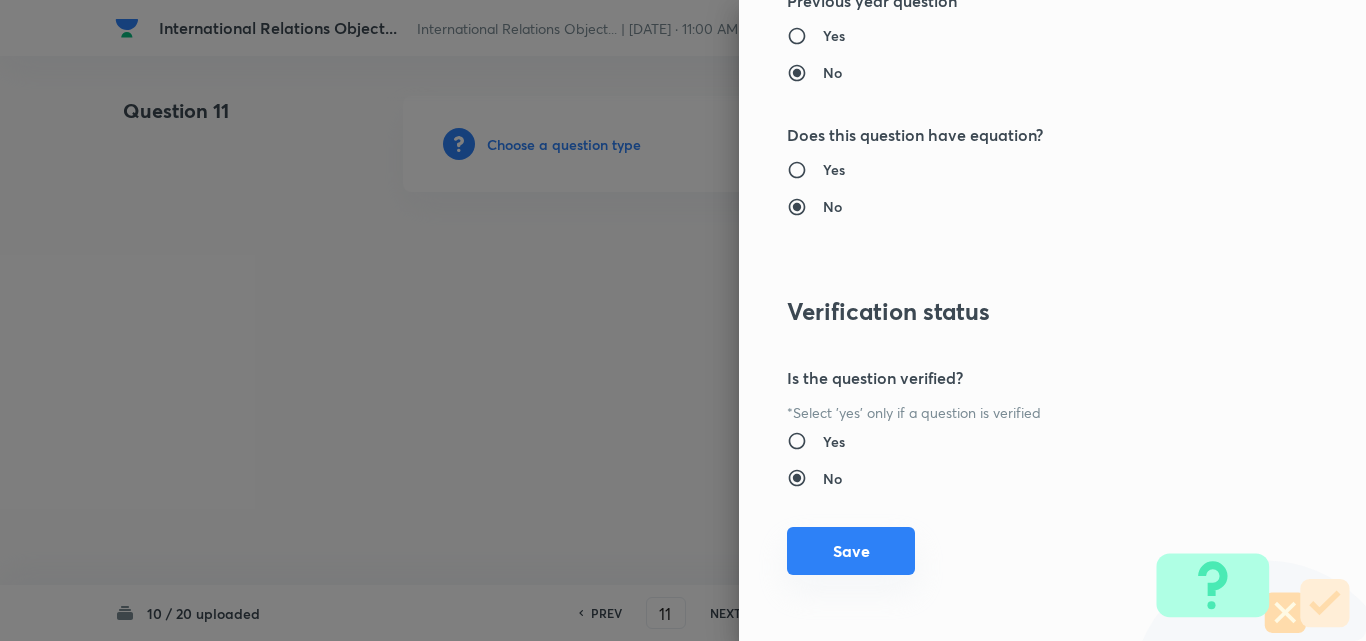 click on "Save" at bounding box center [851, 551] 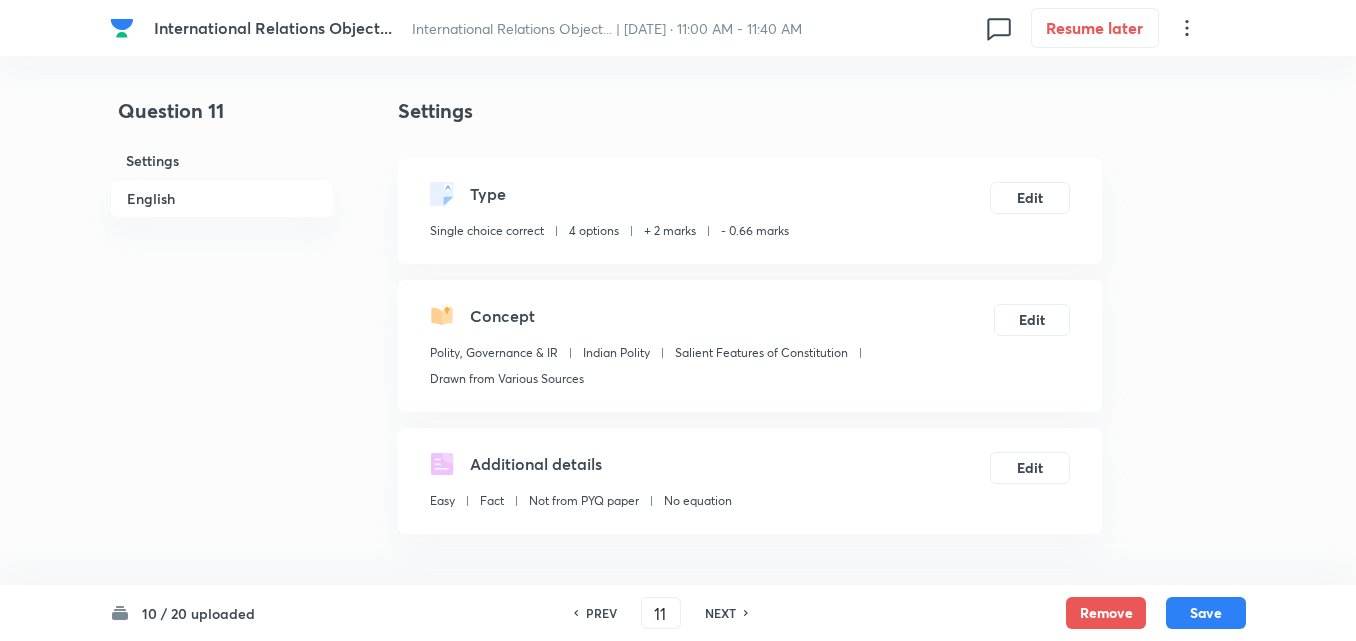 click on "English" at bounding box center (222, 198) 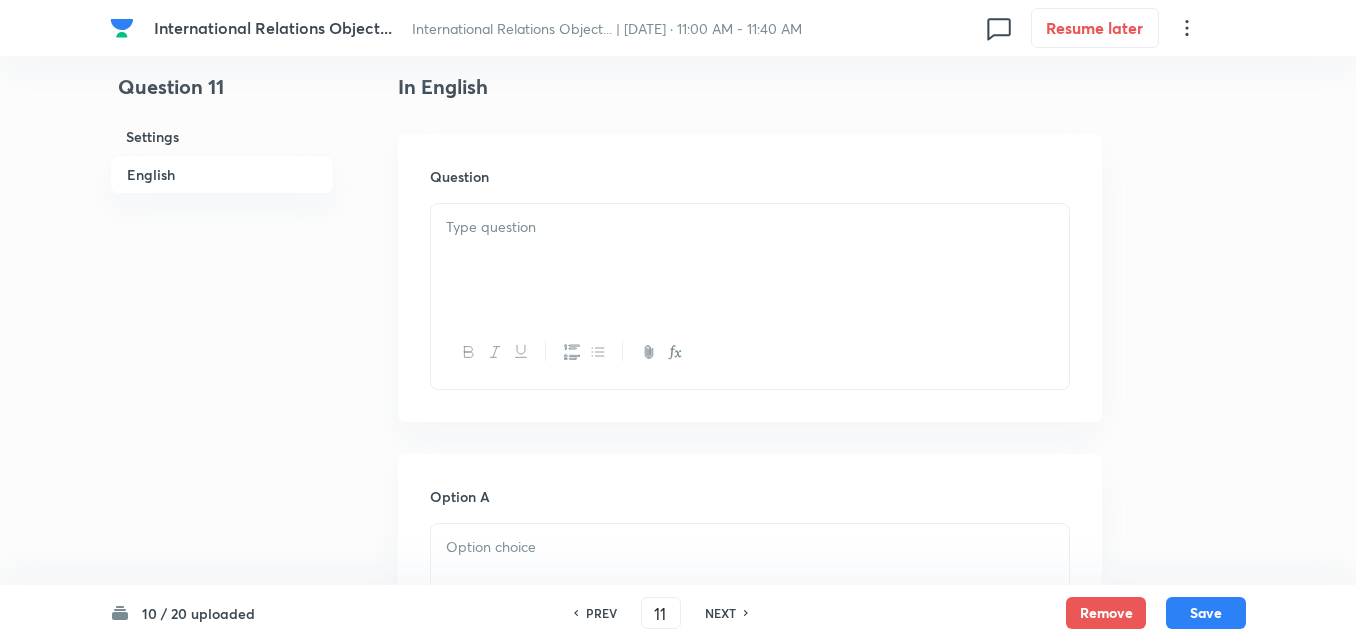 click at bounding box center (750, 260) 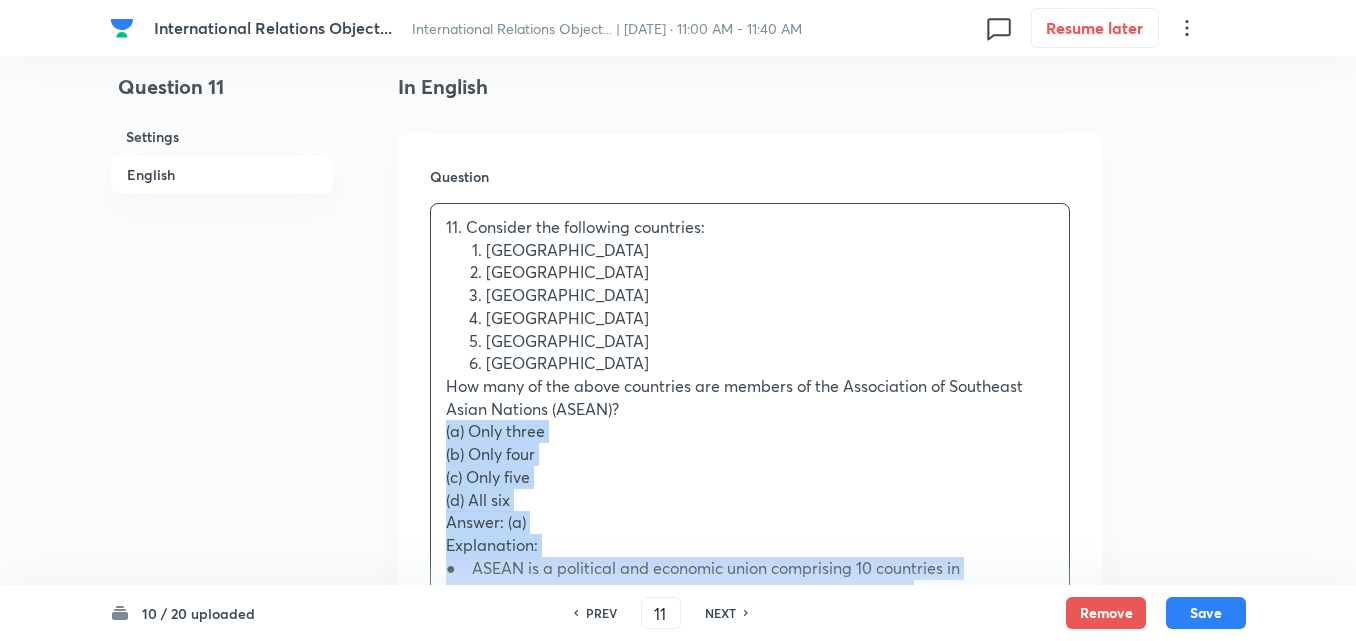click on "11. Consider the following countries: India China Indonesia Vietnam Myanmar Japan How many of the above countries are members of the Association of Southeast Asian Nations (ASEAN)? (a) Only three  (b) Only four  (c) Only five  (d) All six Answer: (a)  Explanation: ●    ASEAN is a political and economic union comprising 10 countries in Southeast Asia. Its members are: Brunei Darussalam, Cambodia, Indonesia, Laos, Malaysia, Myanmar, Philippines, Singapore, Thailand, and Vietnam. ●    India, China and Japan are not ASEAN members." at bounding box center [750, 477] 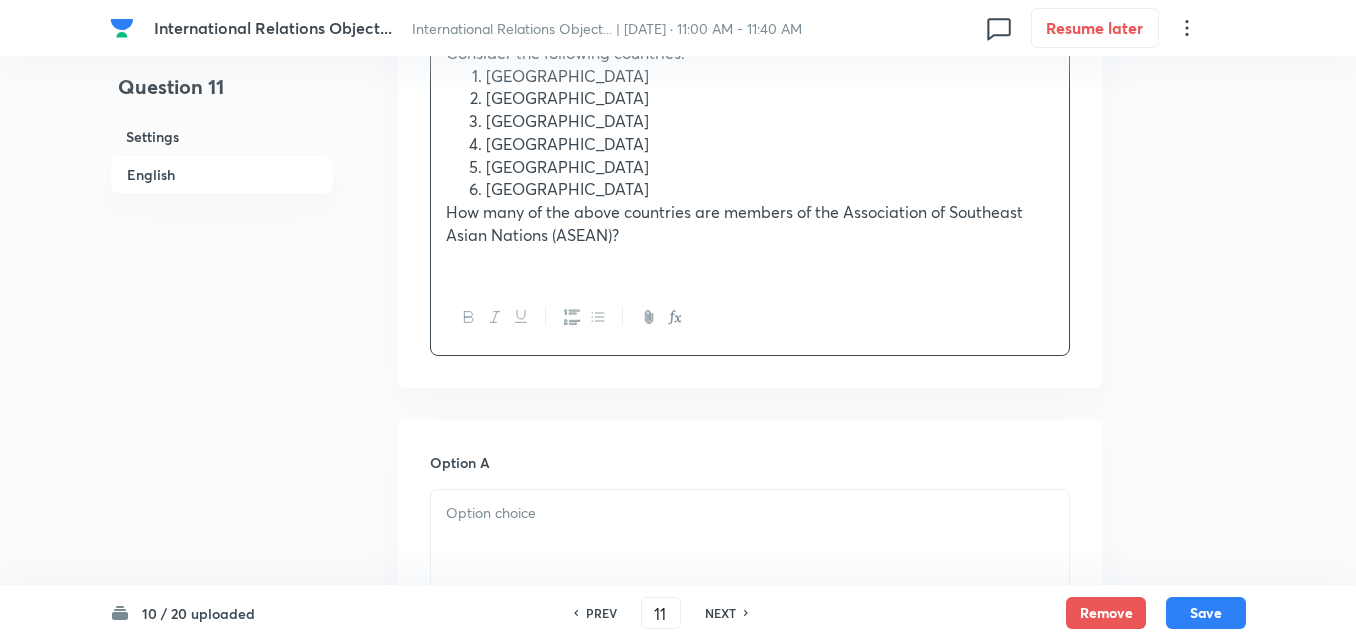 scroll, scrollTop: 942, scrollLeft: 0, axis: vertical 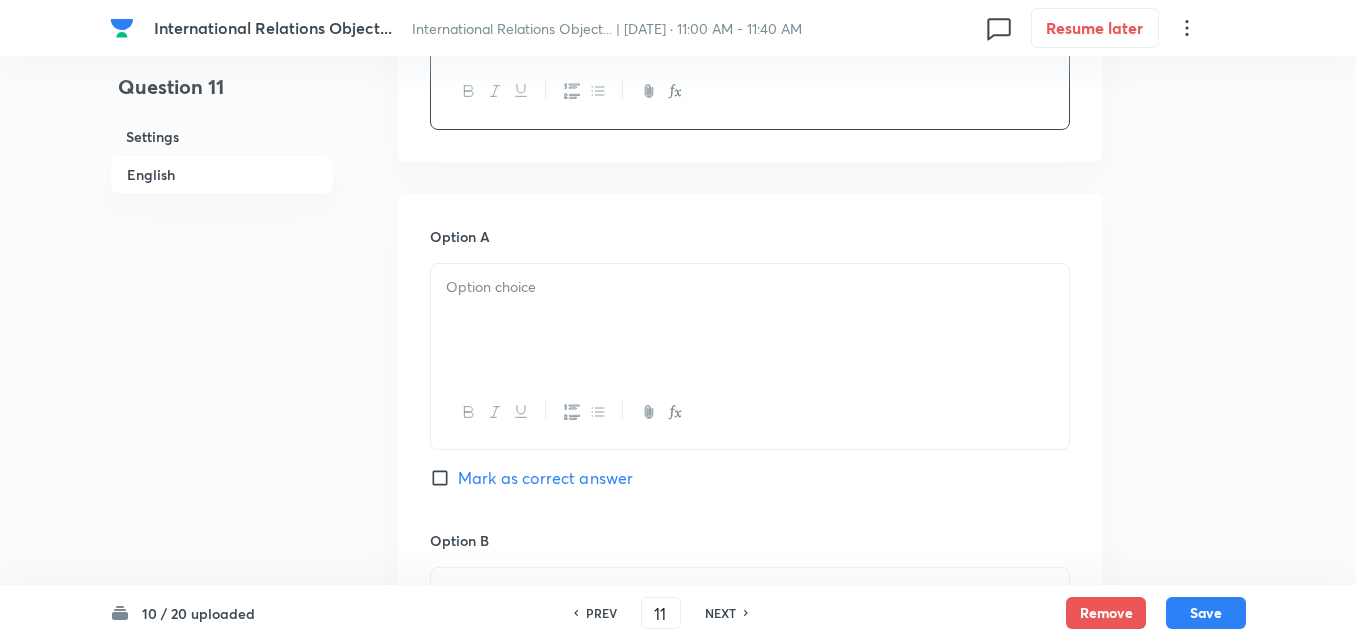 click at bounding box center [750, 320] 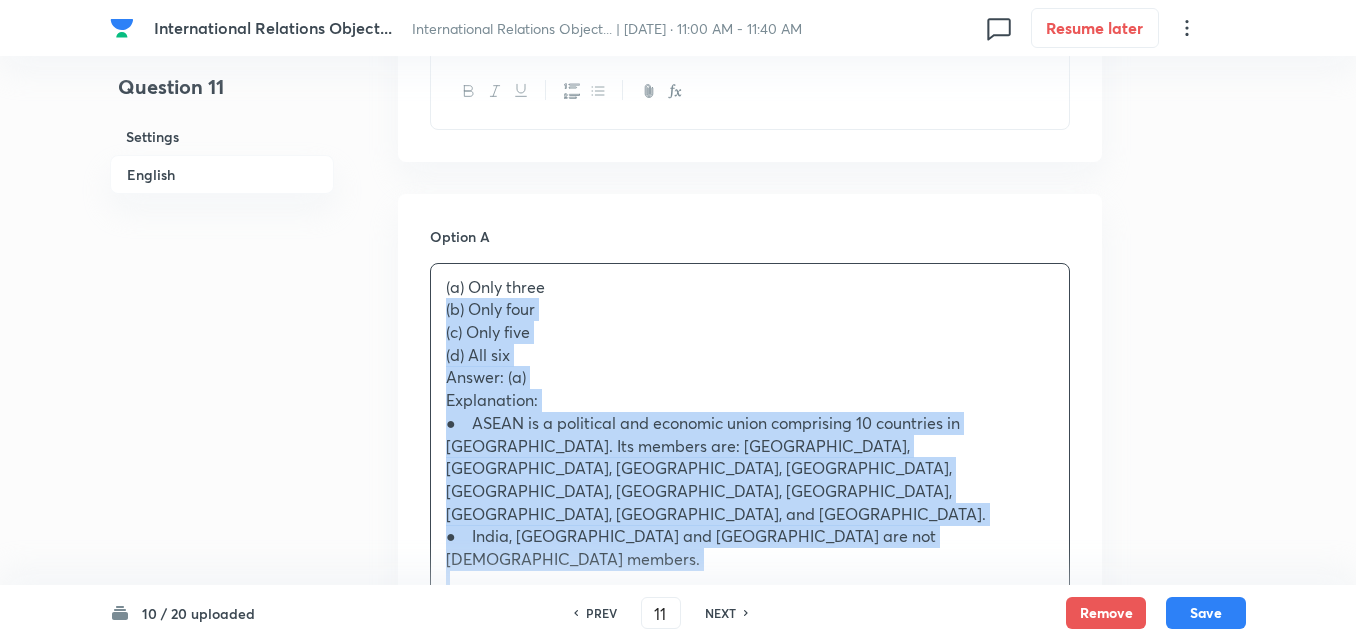 drag, startPoint x: 434, startPoint y: 306, endPoint x: 419, endPoint y: 306, distance: 15 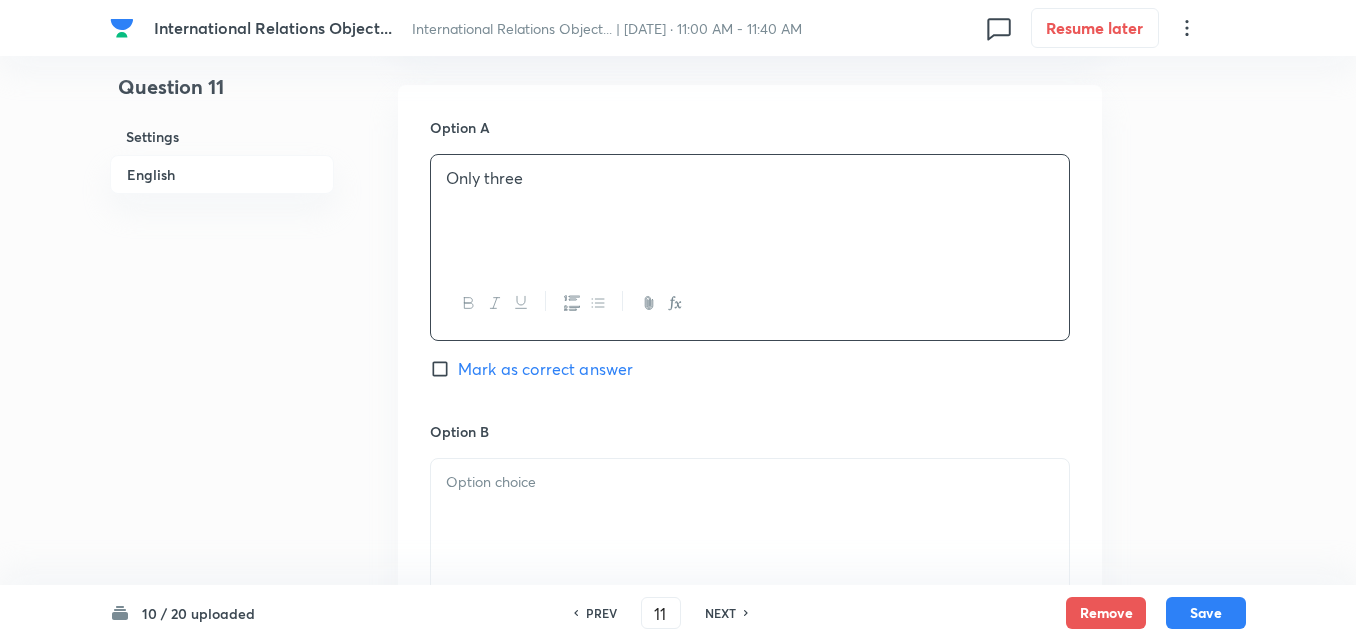 scroll, scrollTop: 1242, scrollLeft: 0, axis: vertical 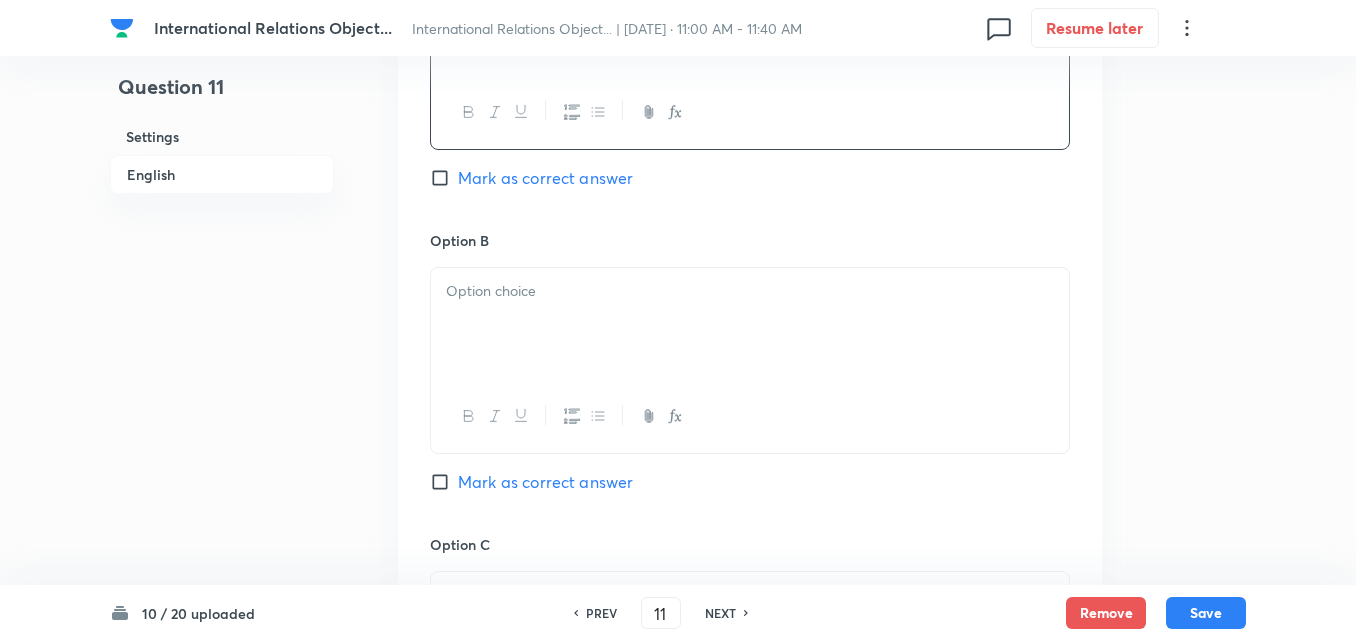click on "Mark as correct answer" at bounding box center (545, 178) 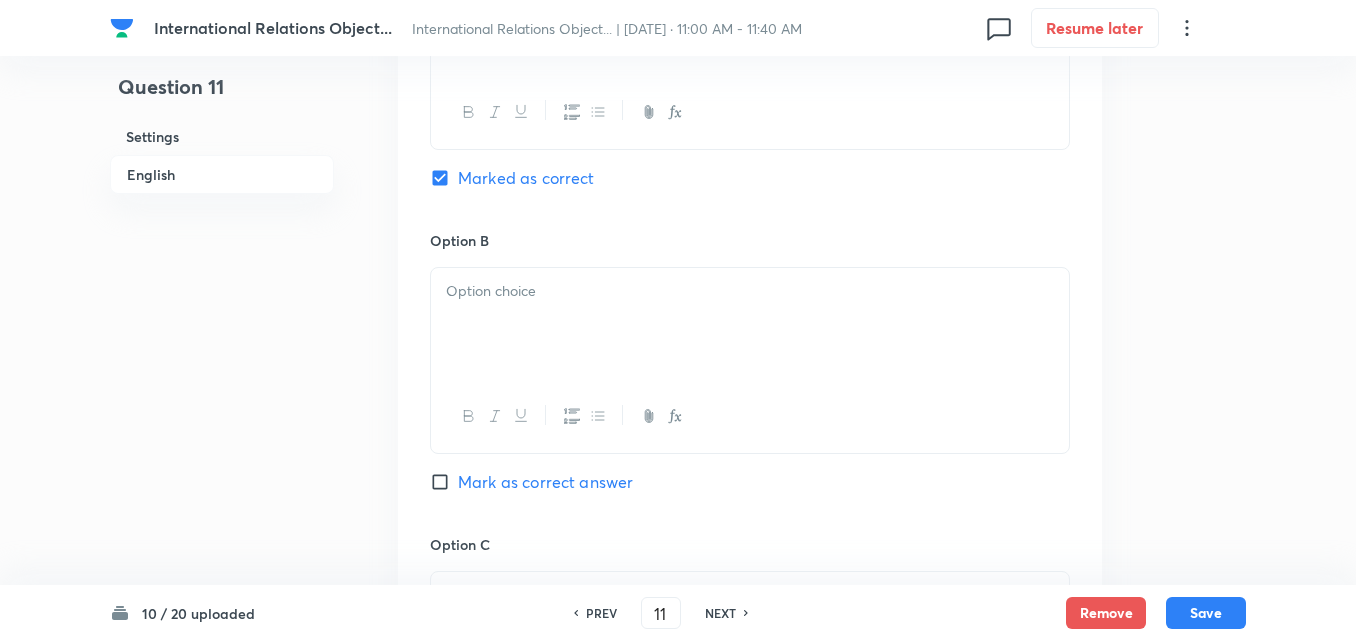 click at bounding box center [750, 291] 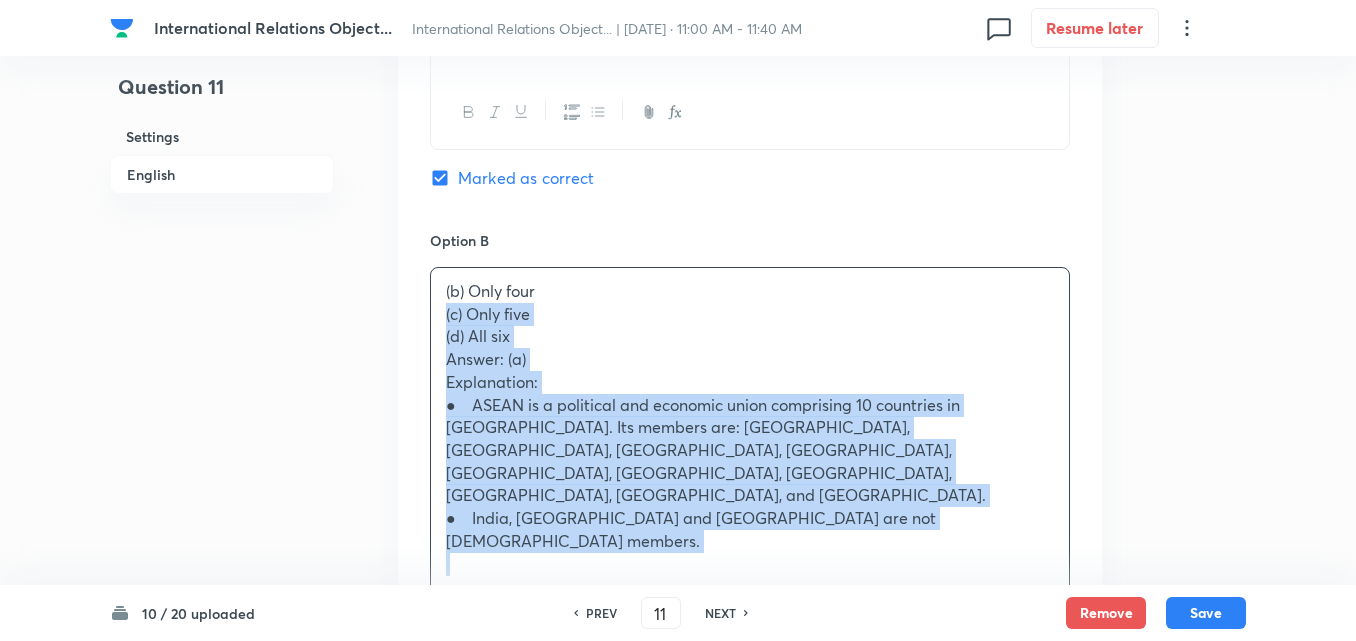 click on "(b) Only four (c) Only five (d) All six Answer: (a) Explanation: ●    ASEAN is a political and economic union comprising 10 countries in Southeast Asia. Its members are: Brunei Darussalam, Cambodia, Indonesia, Laos, Malaysia, Myanmar, Philippines, Singapore, Thailand, and Vietnam. ●    India, China and Japan are not ASEAN members." at bounding box center (750, 427) 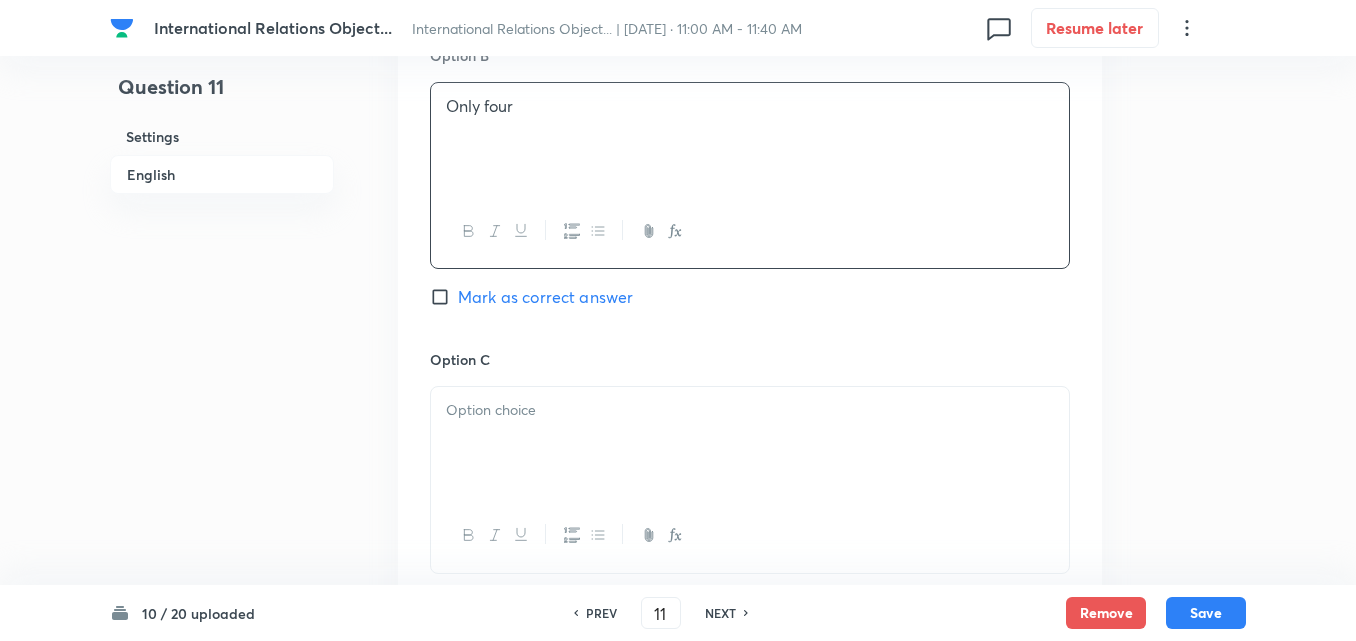 scroll, scrollTop: 1642, scrollLeft: 0, axis: vertical 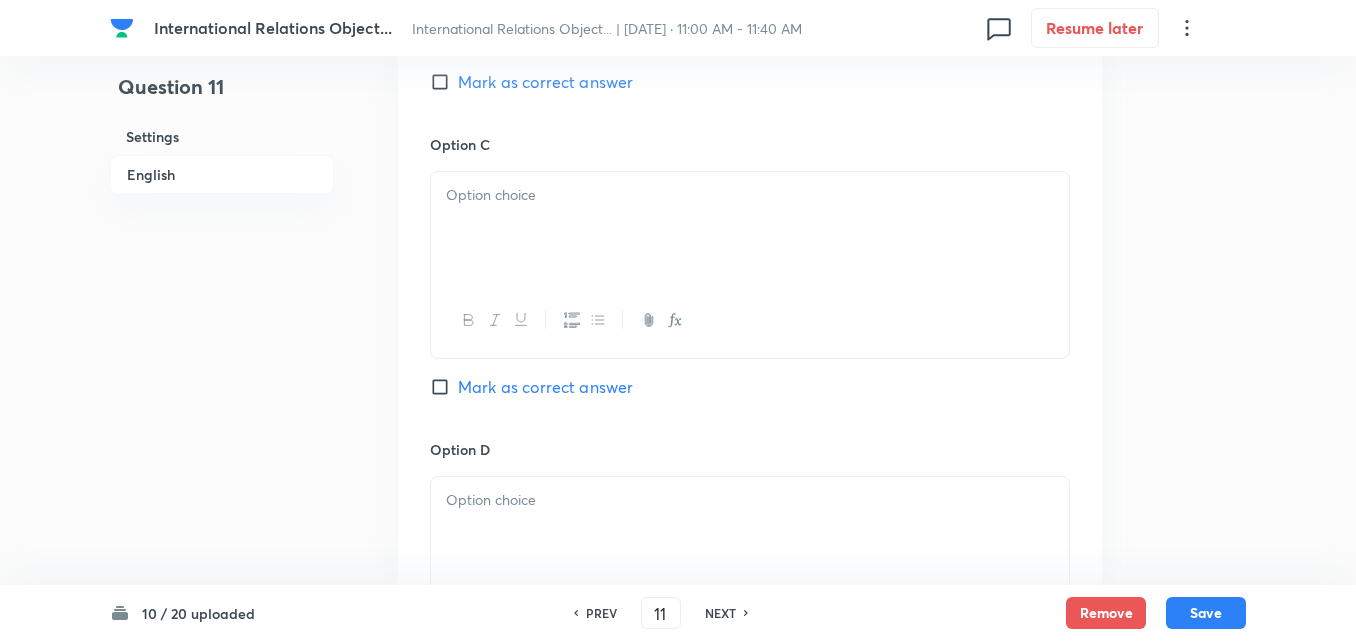 click at bounding box center [750, 228] 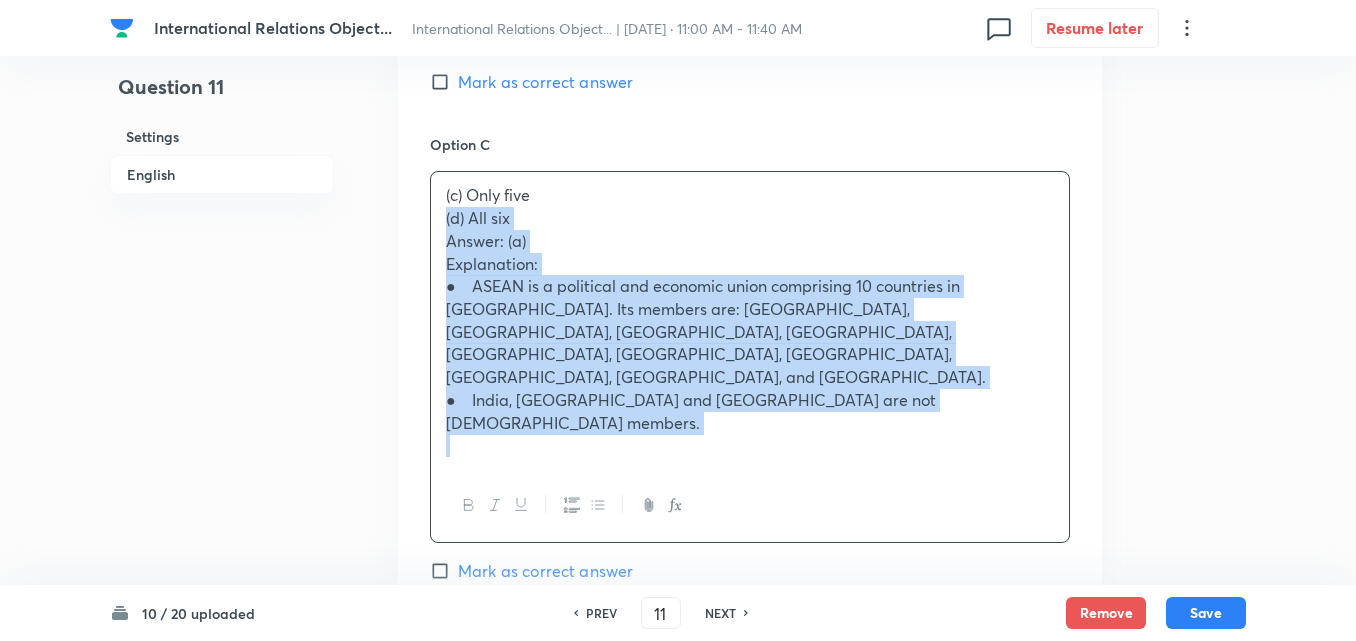 click on "(d) All six" at bounding box center (750, 218) 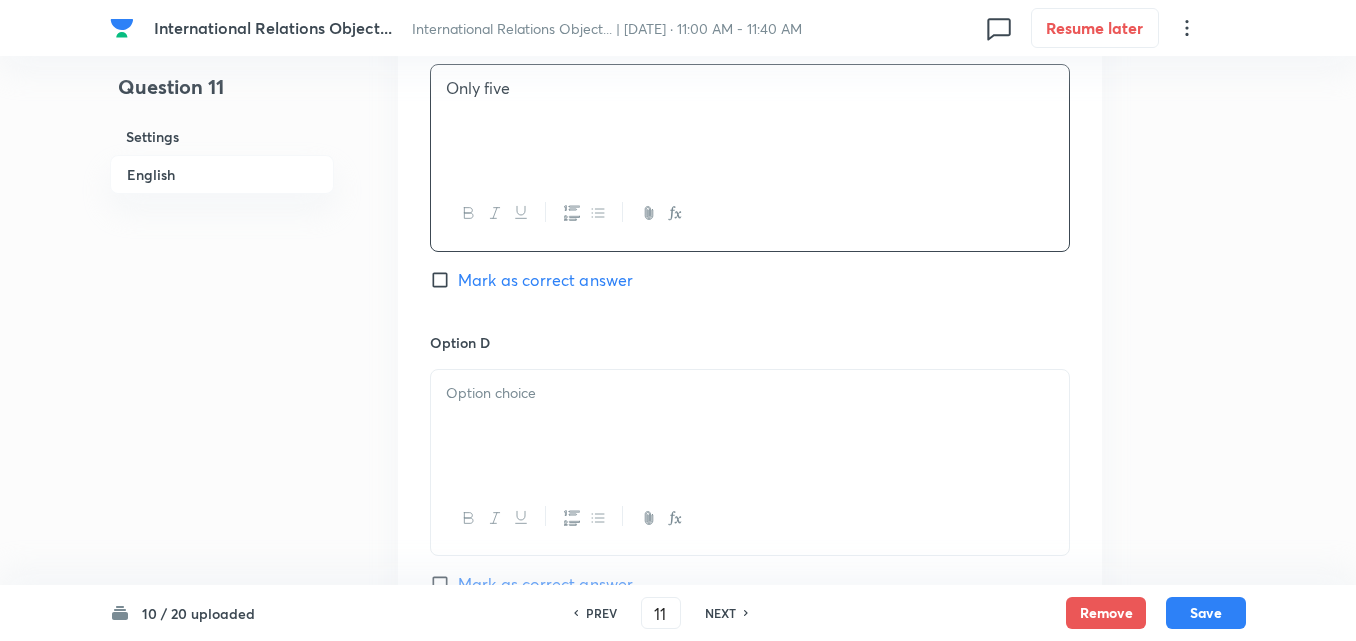 scroll, scrollTop: 1842, scrollLeft: 0, axis: vertical 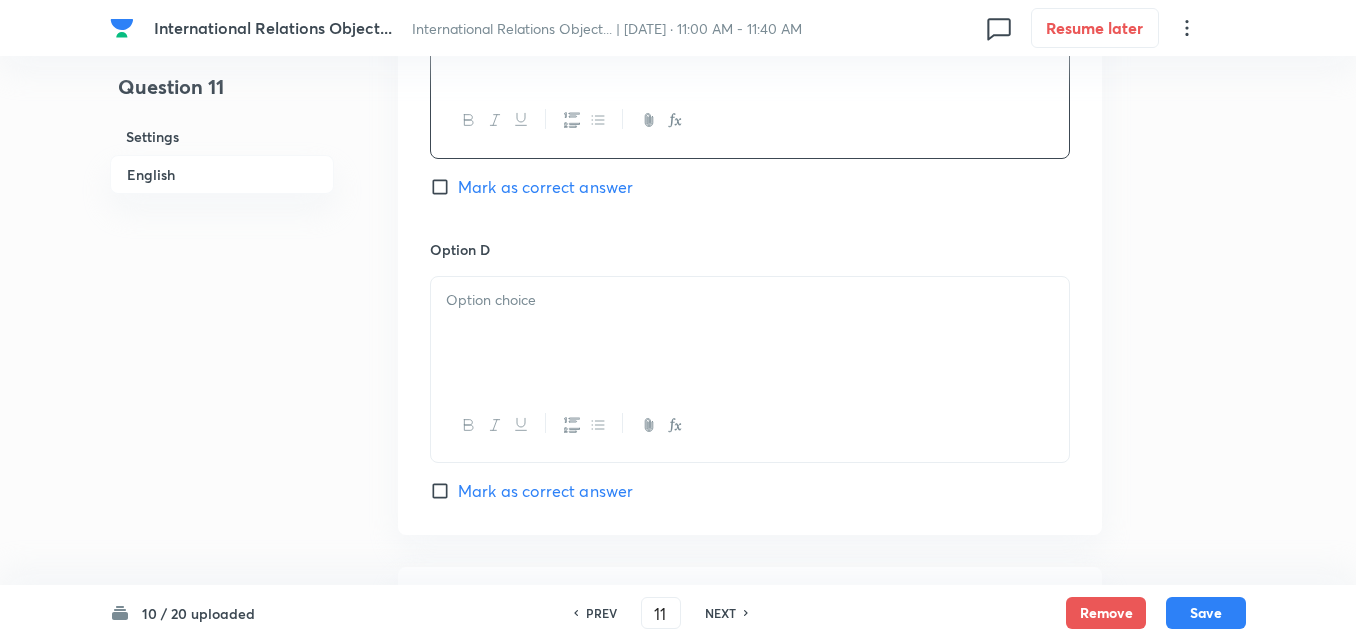 click at bounding box center [750, 333] 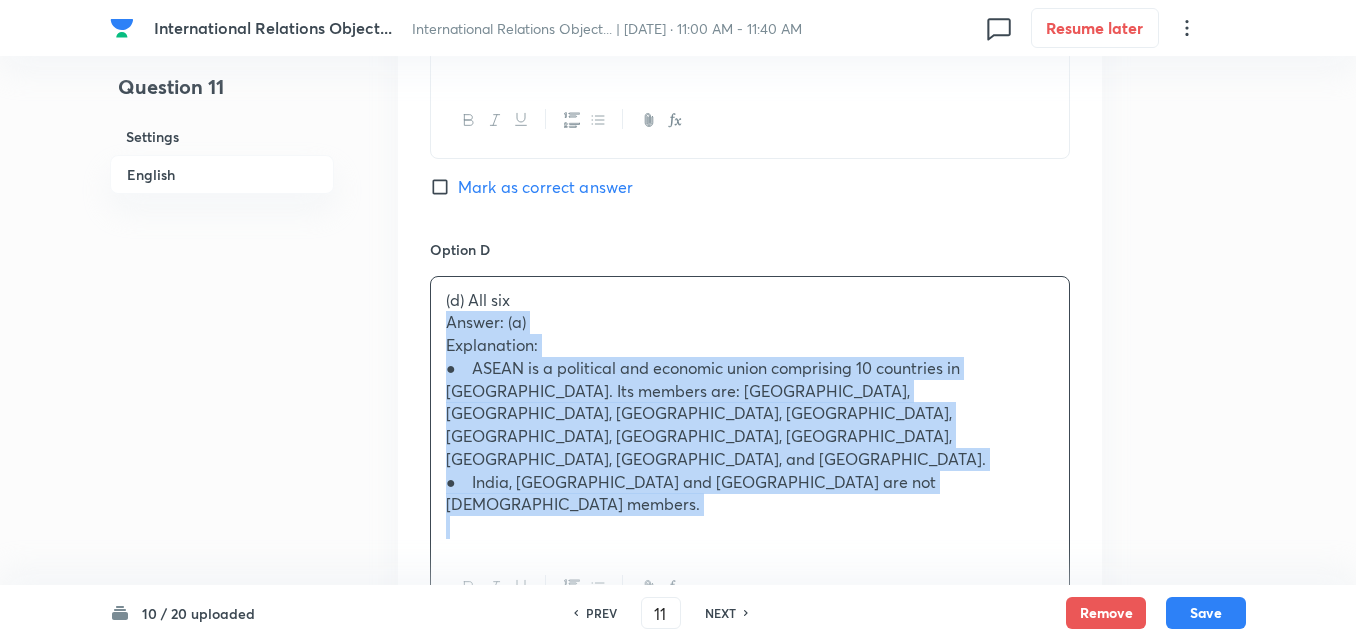 click on "(d) All six Answer: (a) Explanation: ●    ASEAN is a political and economic union comprising 10 countries in Southeast Asia. Its members are: Brunei Darussalam, Cambodia, Indonesia, Laos, Malaysia, Myanmar, Philippines, Singapore, Thailand, and Vietnam. ●    India, China and Japan are not ASEAN members." at bounding box center [750, 414] 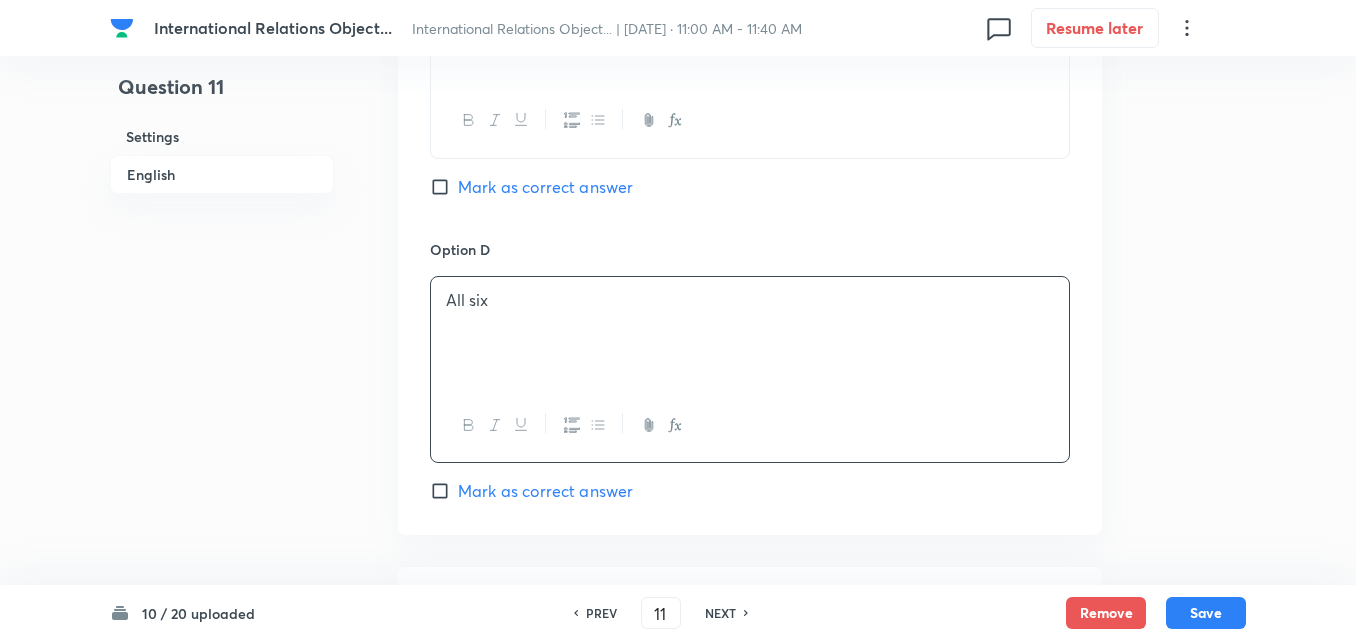 scroll, scrollTop: 2233, scrollLeft: 0, axis: vertical 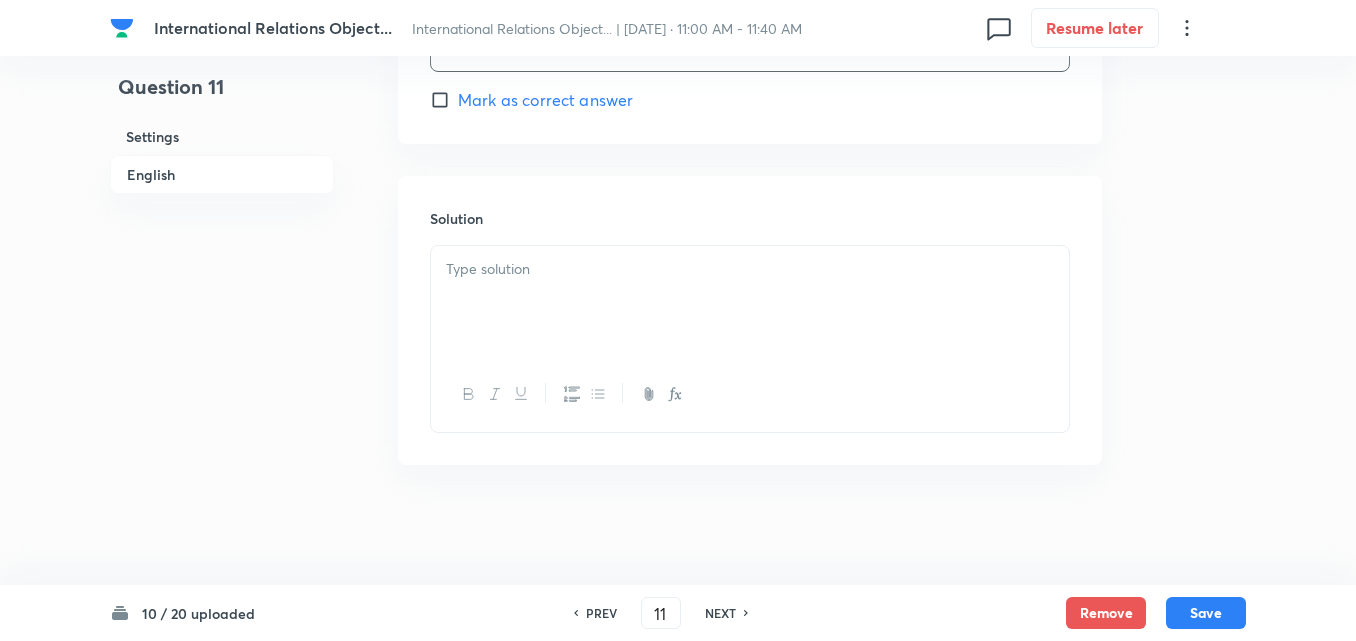 click at bounding box center (750, 302) 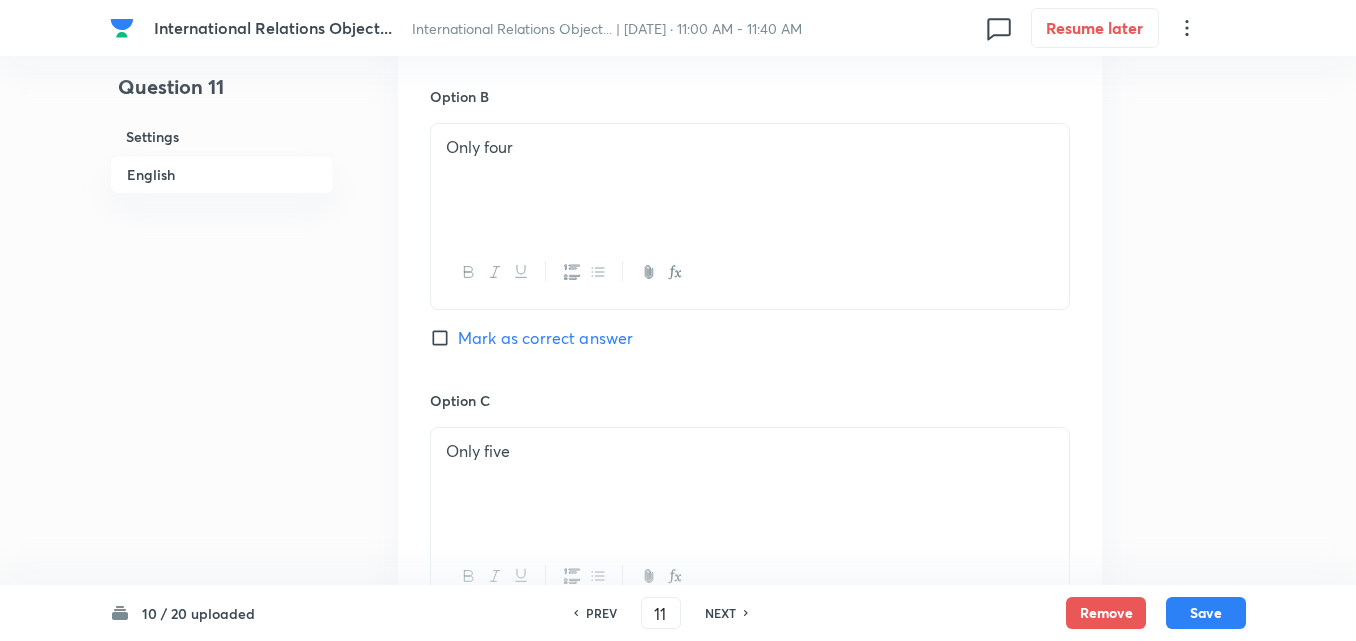 scroll, scrollTop: 1233, scrollLeft: 0, axis: vertical 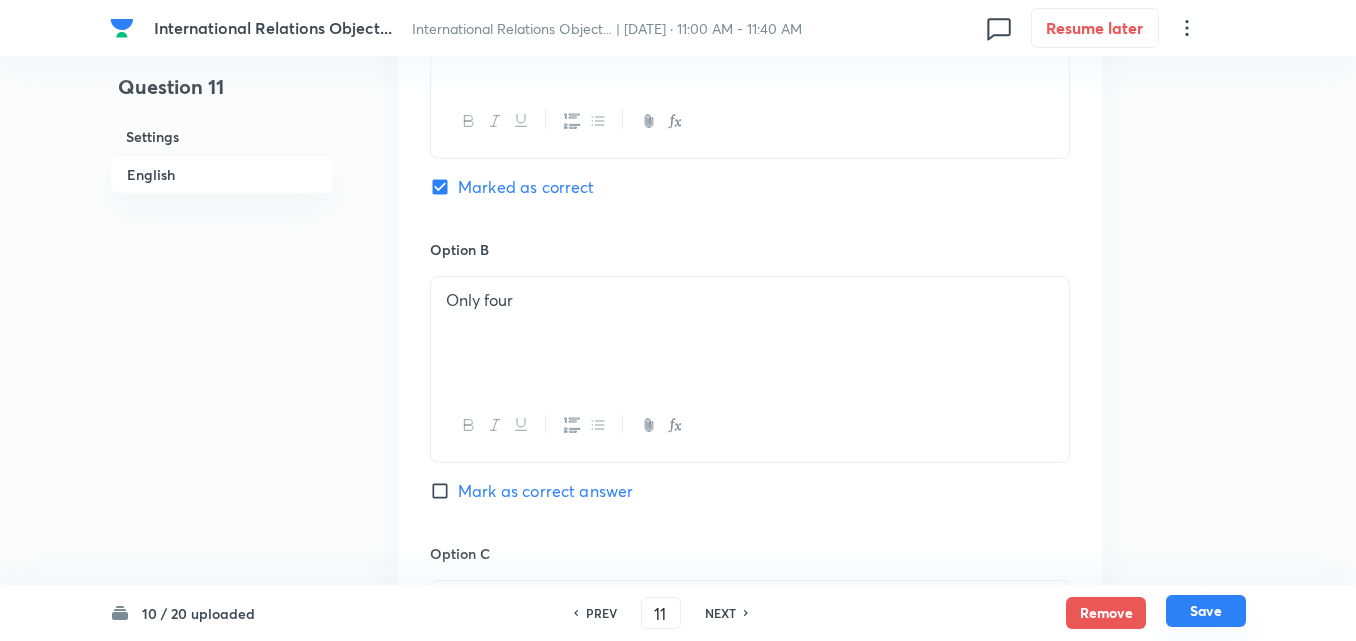 click on "Save" at bounding box center [1206, 611] 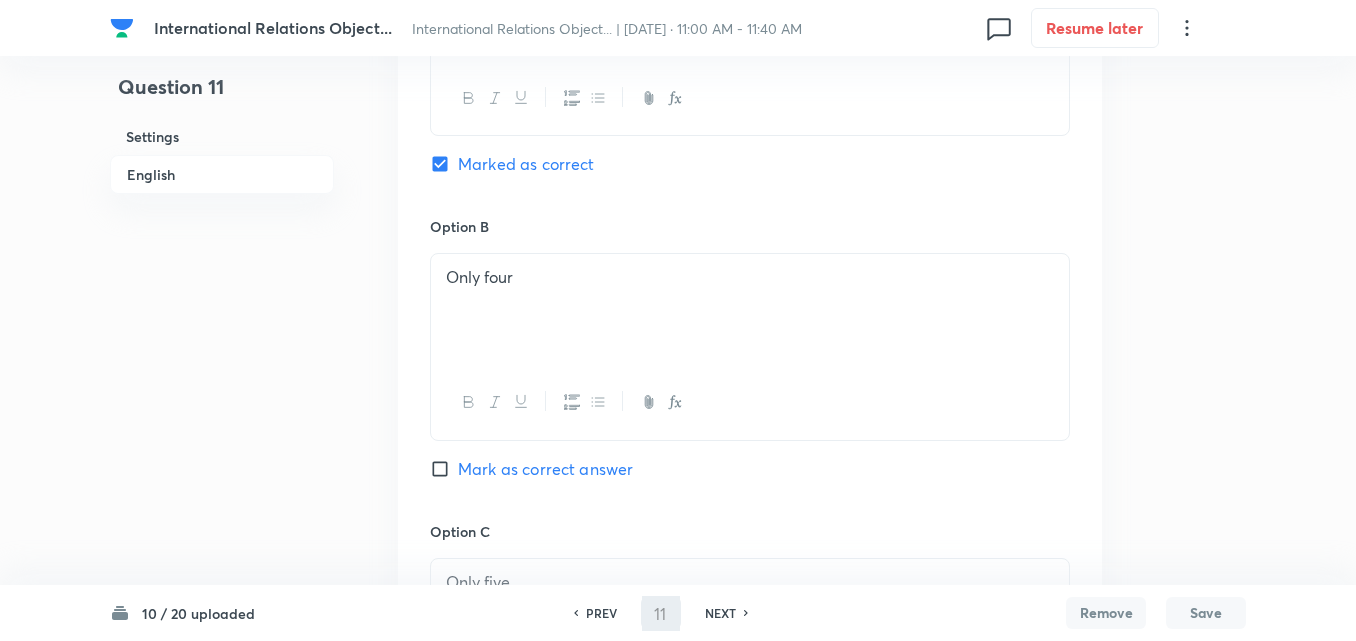 type on "12" 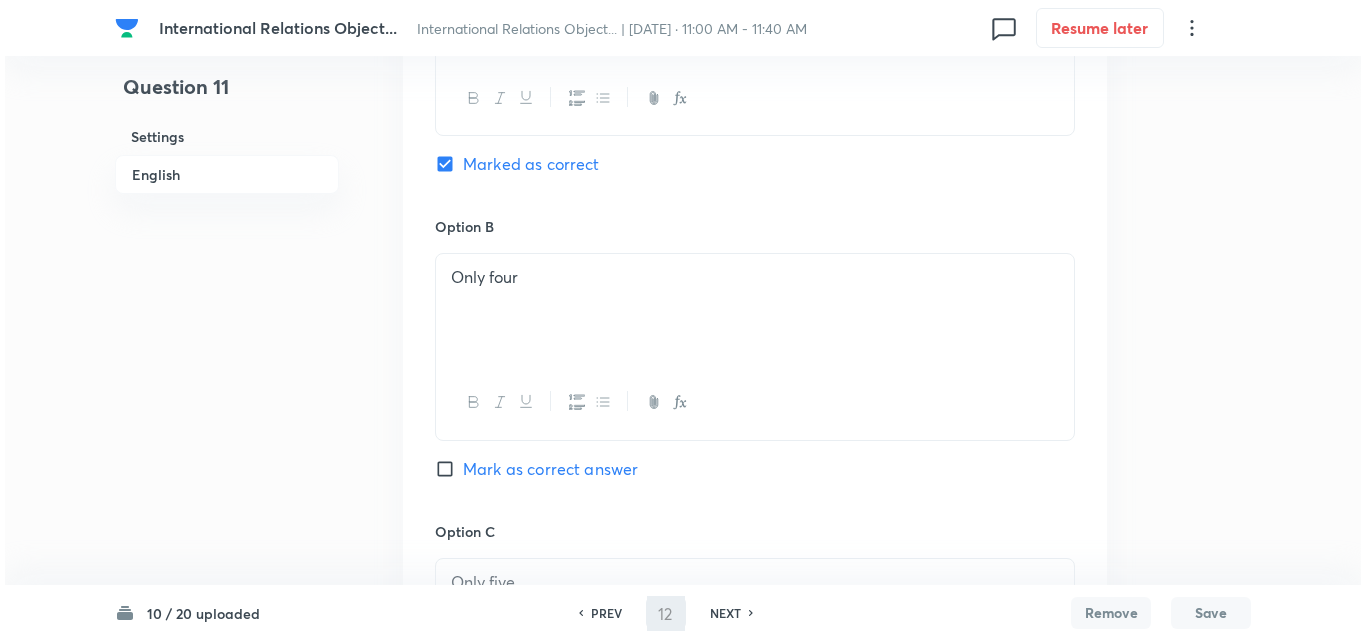 scroll, scrollTop: 0, scrollLeft: 0, axis: both 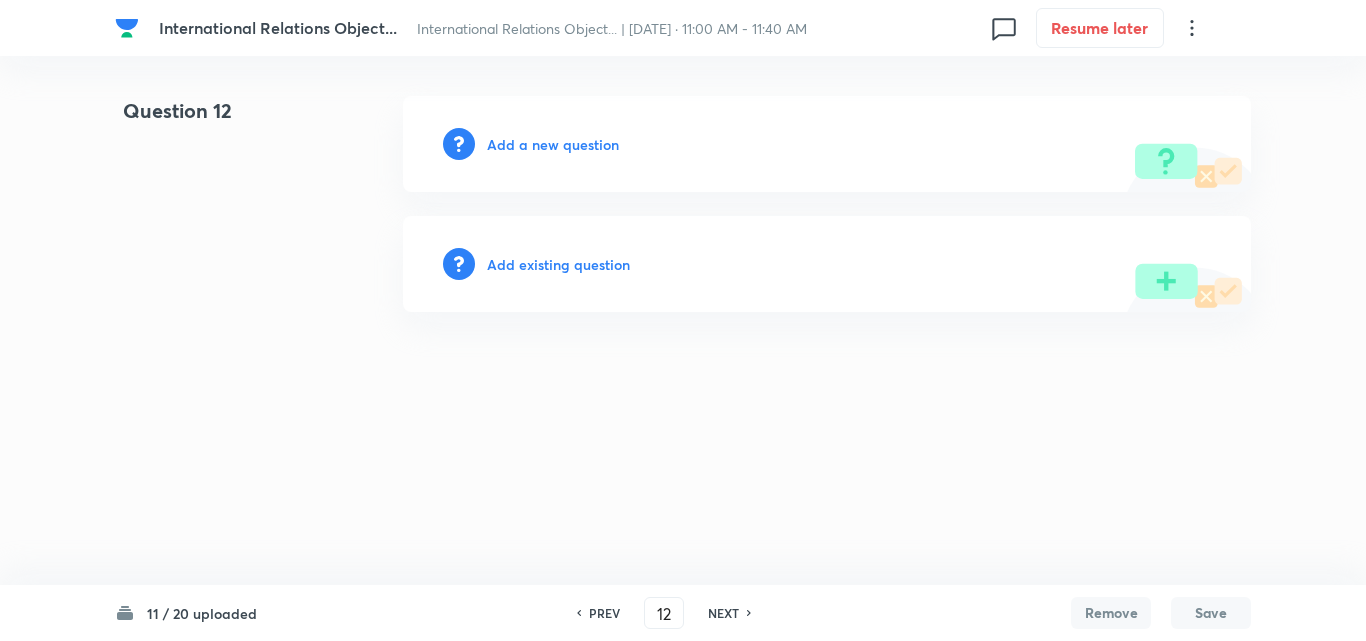 click on "Add a new question" at bounding box center (553, 144) 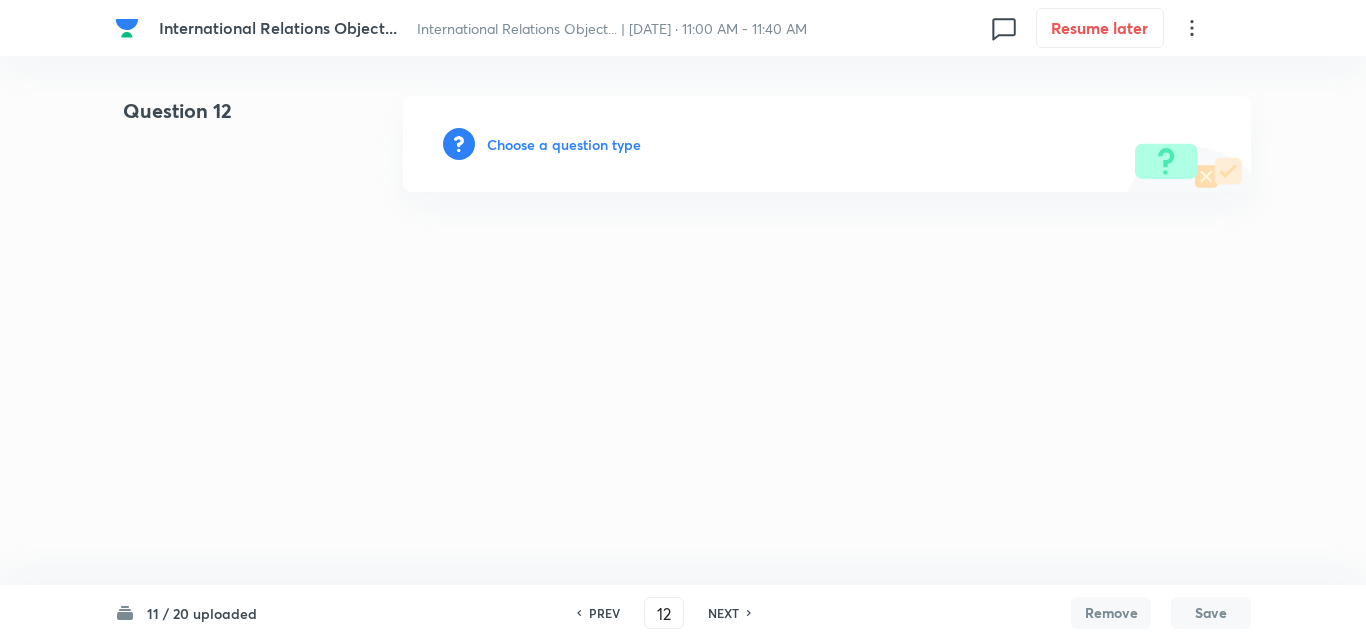 click on "Choose a question type" at bounding box center [564, 144] 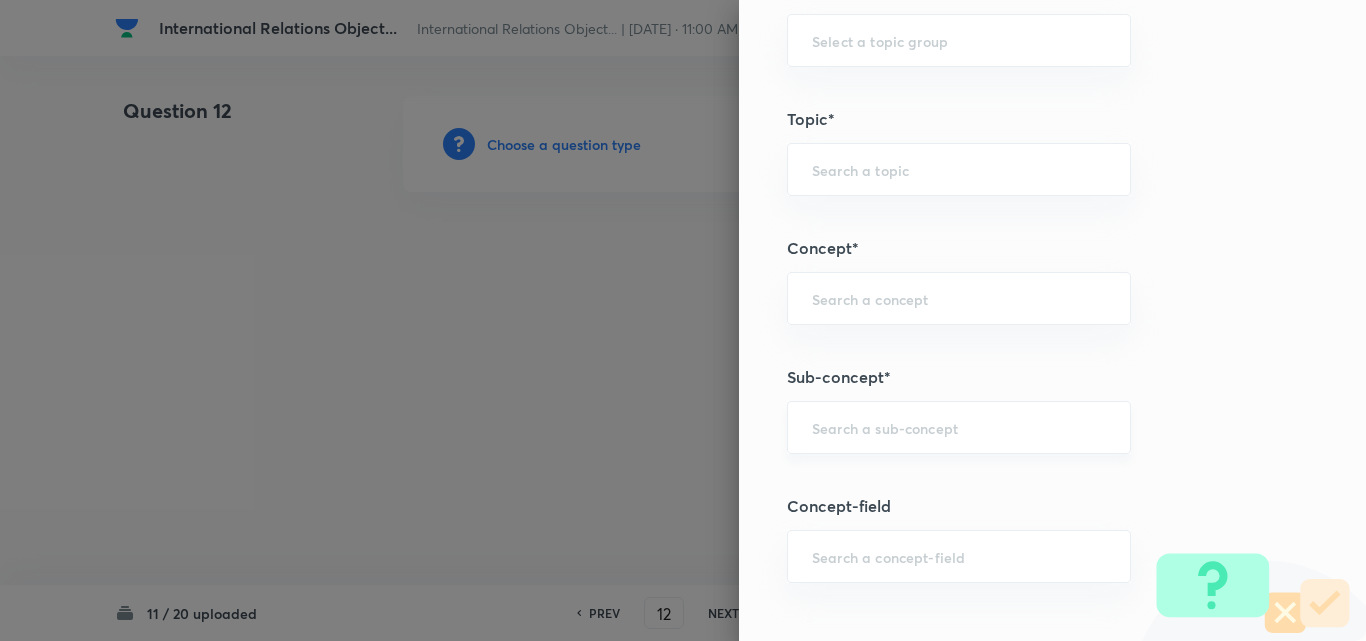 scroll, scrollTop: 1000, scrollLeft: 0, axis: vertical 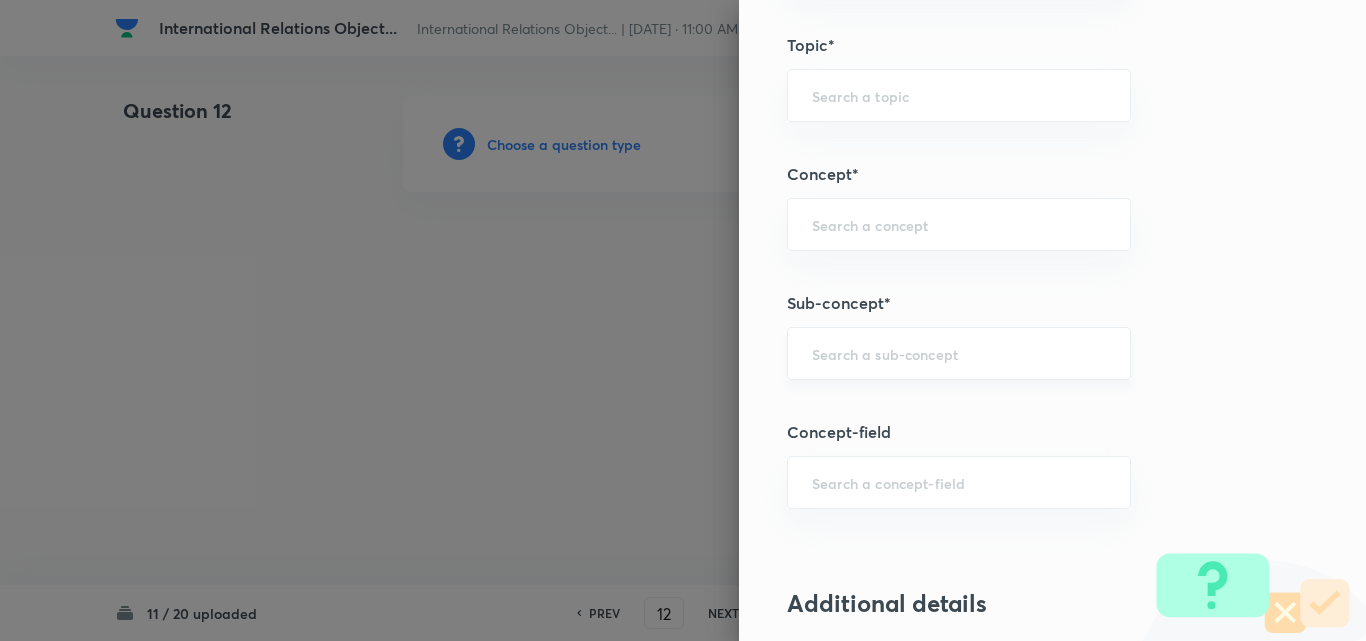 click on "​" at bounding box center [959, 353] 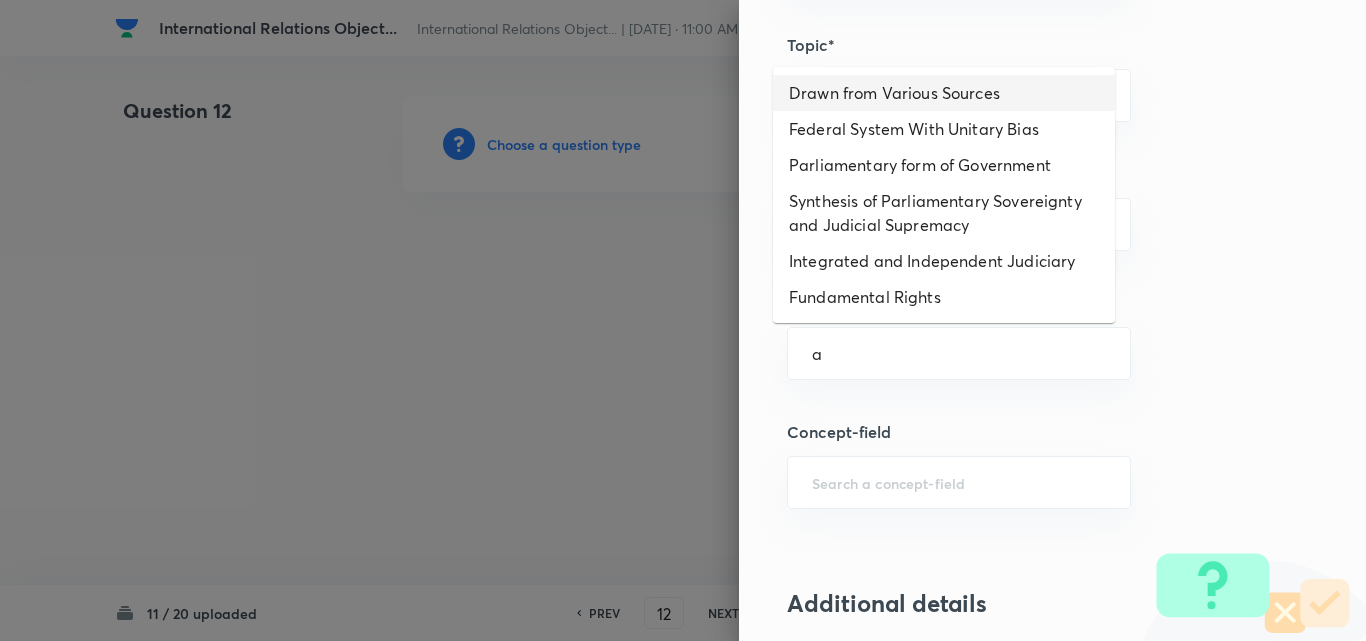 click on "Drawn from Various Sources" at bounding box center [944, 93] 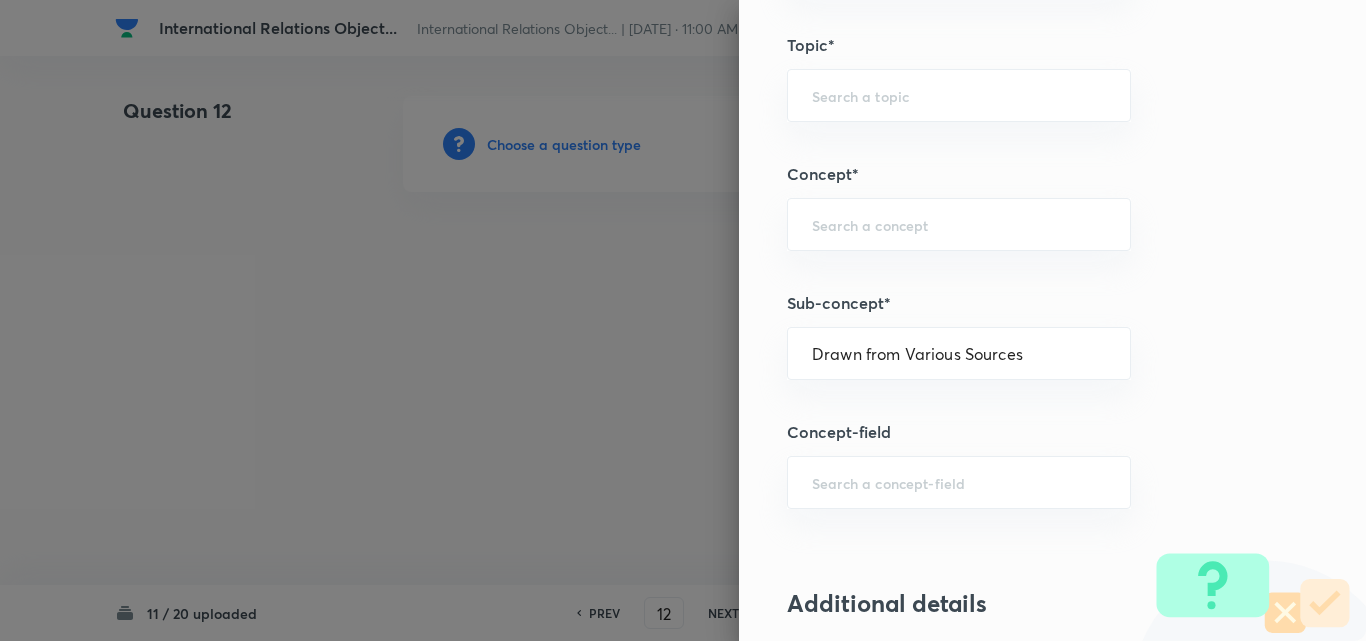 type on "Polity, Governance & IR" 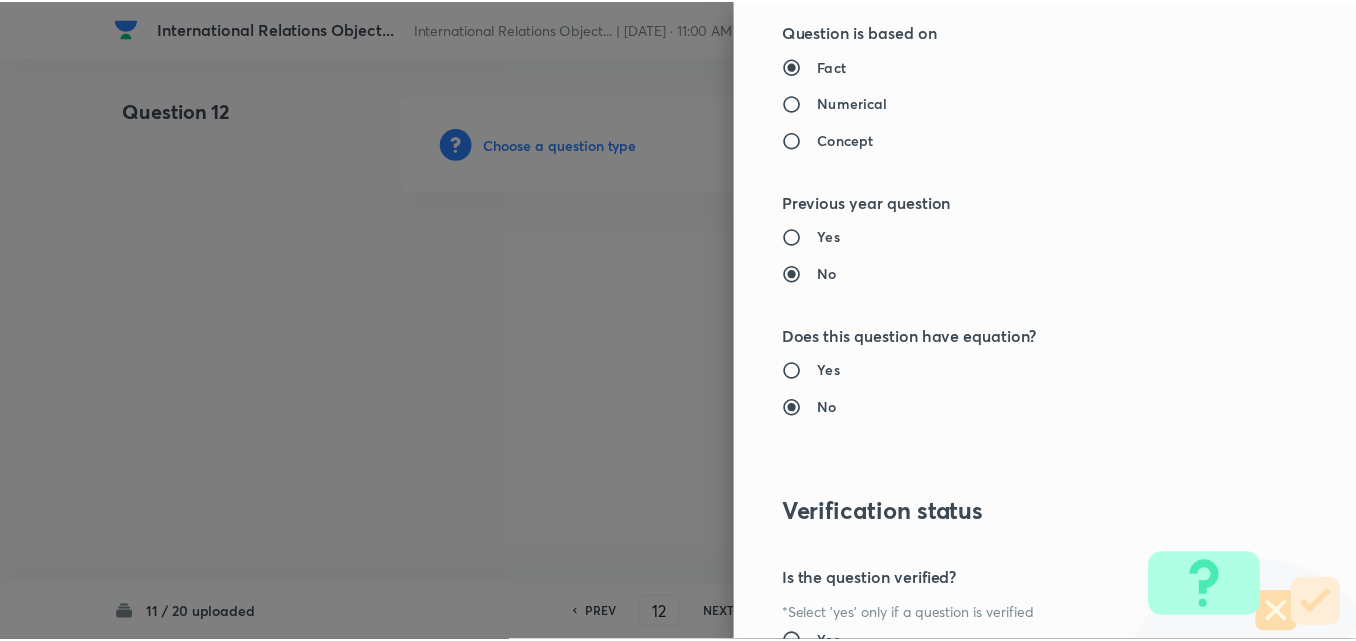 scroll, scrollTop: 2085, scrollLeft: 0, axis: vertical 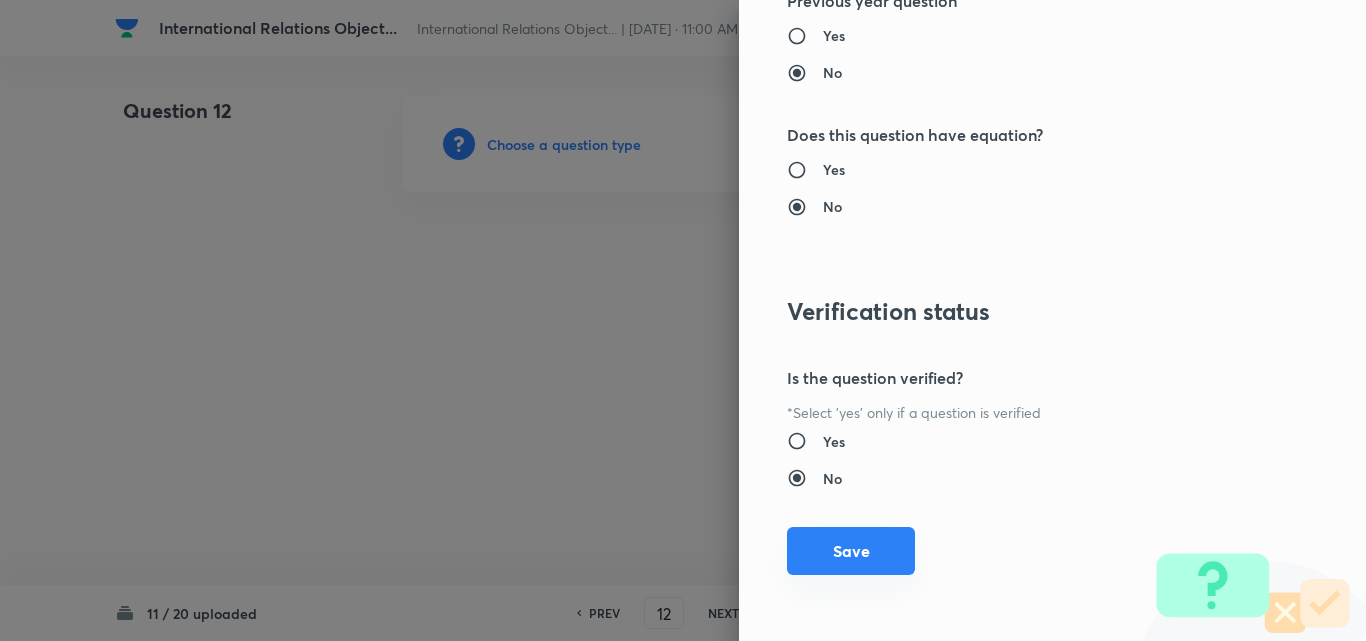 click on "Save" at bounding box center (851, 551) 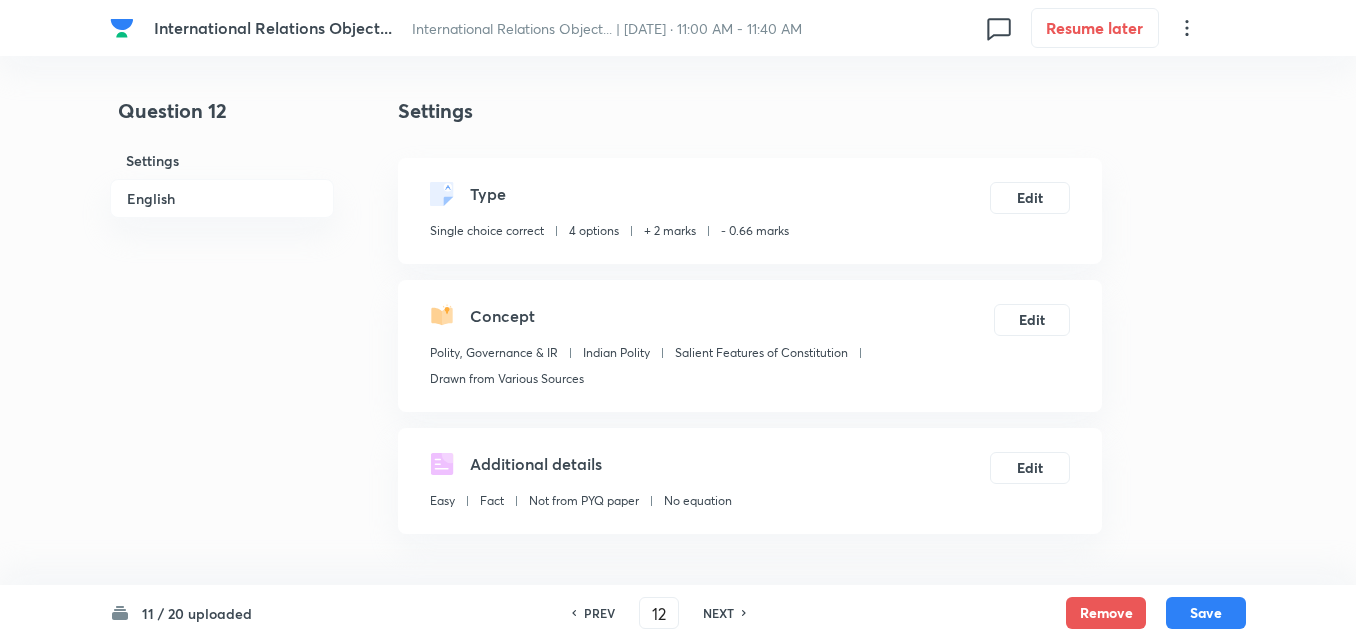 click on "English" at bounding box center (222, 198) 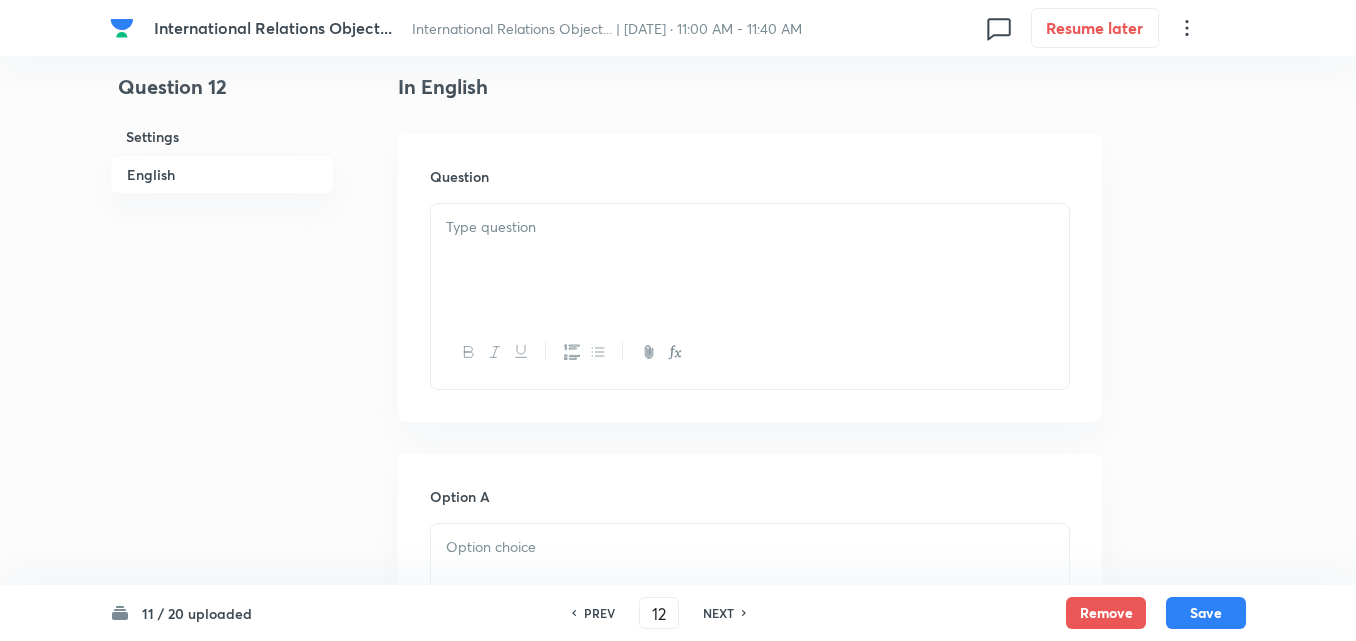 click at bounding box center (750, 227) 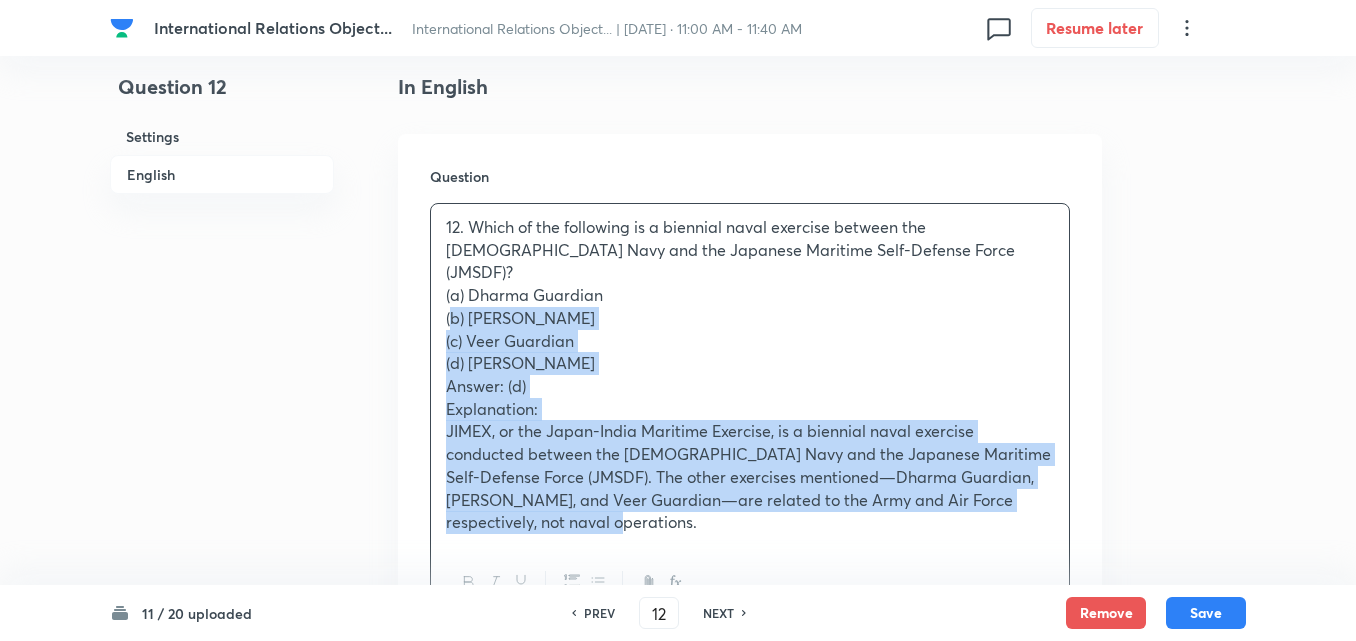 click on "12. Which of the following is a biennial naval exercise between the Indian Navy and the Japanese Maritime Self-Defense Force (JMSDF)? (a) Dharma Guardian  (b) SHINYUU Maitri  (c) Veer Guardian  (d) JIMEX Answer: (d)  Explanation:  JIMEX, or the Japan-India Maritime Exercise, is a biennial naval exercise conducted between the Indian Navy and the Japanese Maritime Self-Defense Force (JMSDF). The other exercises mentioned—Dharma Guardian, SHINYUU Maitri, and Veer Guardian—are related to the Army and Air Force respectively, not naval operations." at bounding box center [750, 375] 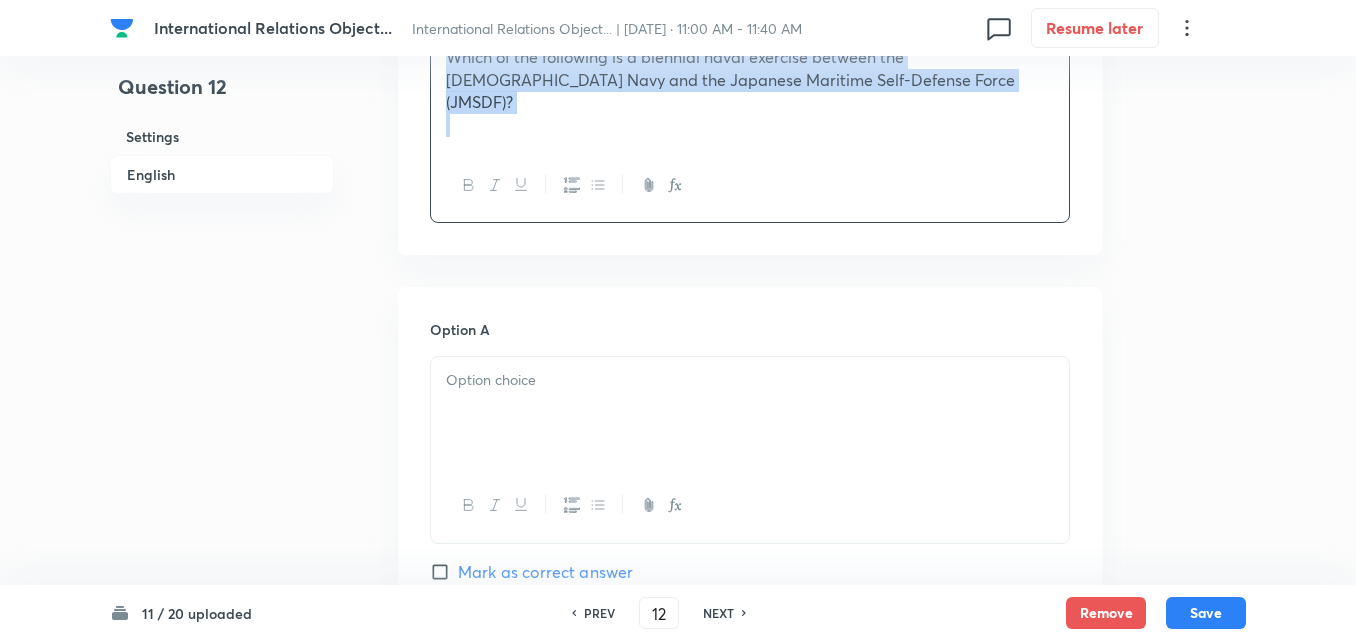 scroll, scrollTop: 842, scrollLeft: 0, axis: vertical 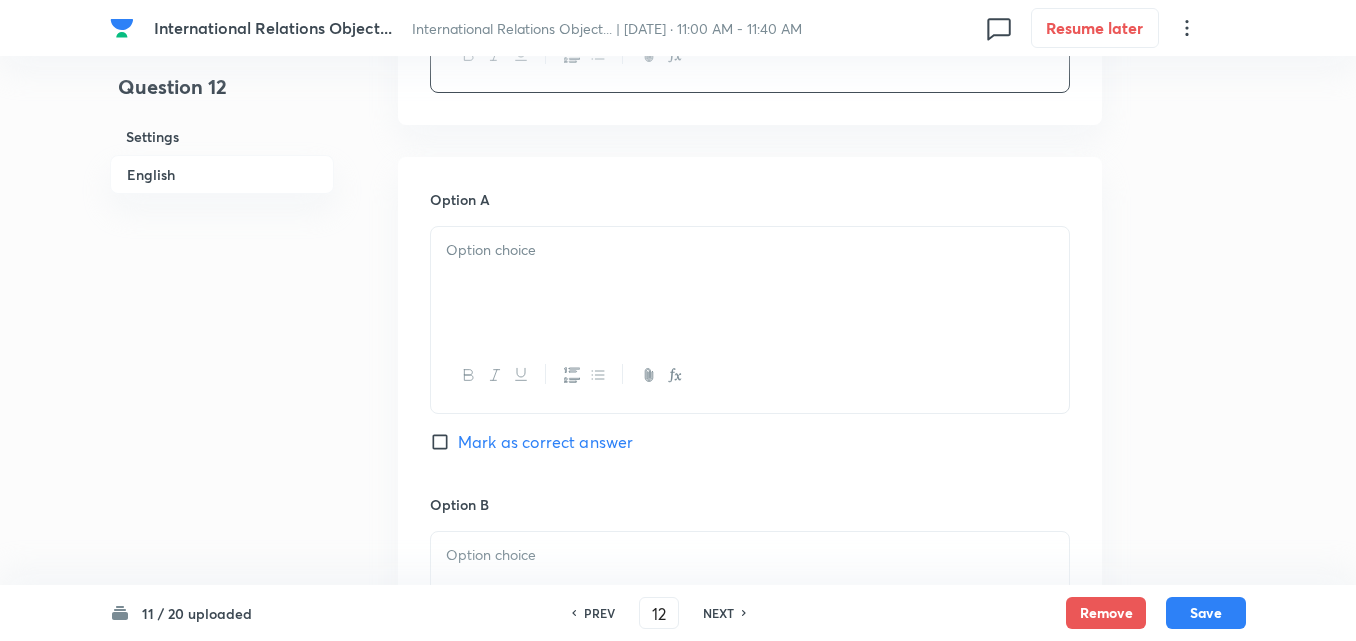 click at bounding box center [750, 283] 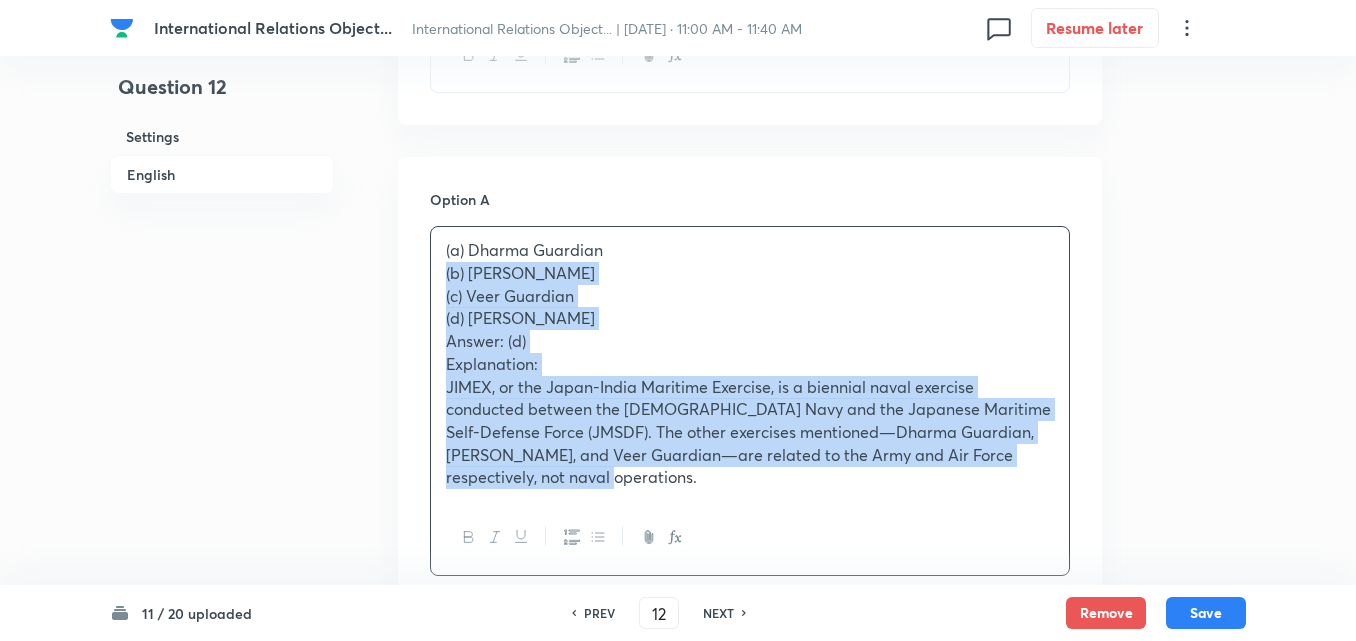 drag, startPoint x: 439, startPoint y: 277, endPoint x: 419, endPoint y: 272, distance: 20.615528 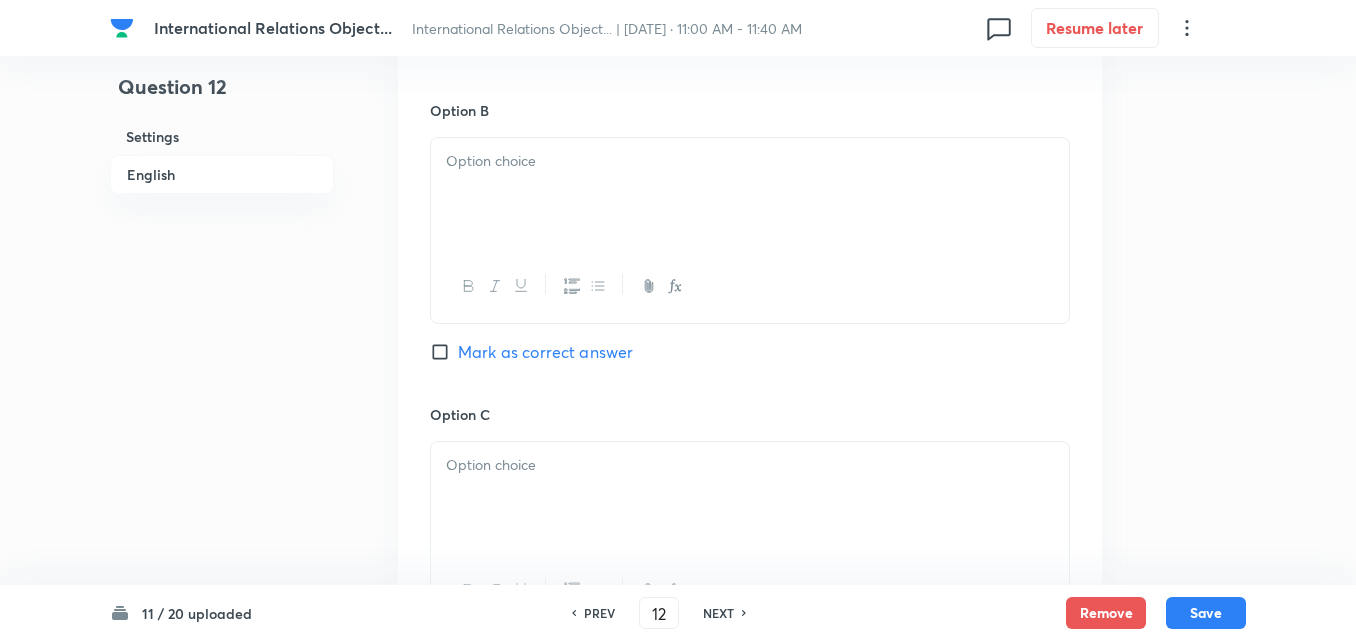 scroll, scrollTop: 1242, scrollLeft: 0, axis: vertical 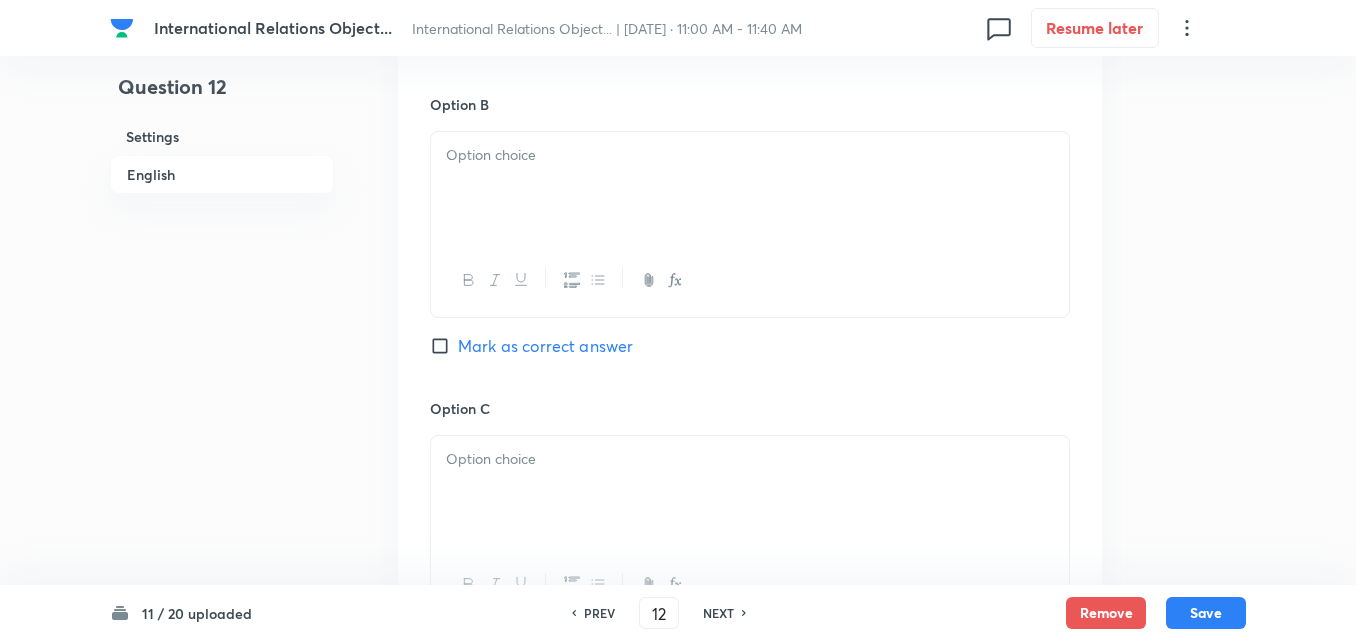 click at bounding box center (750, 188) 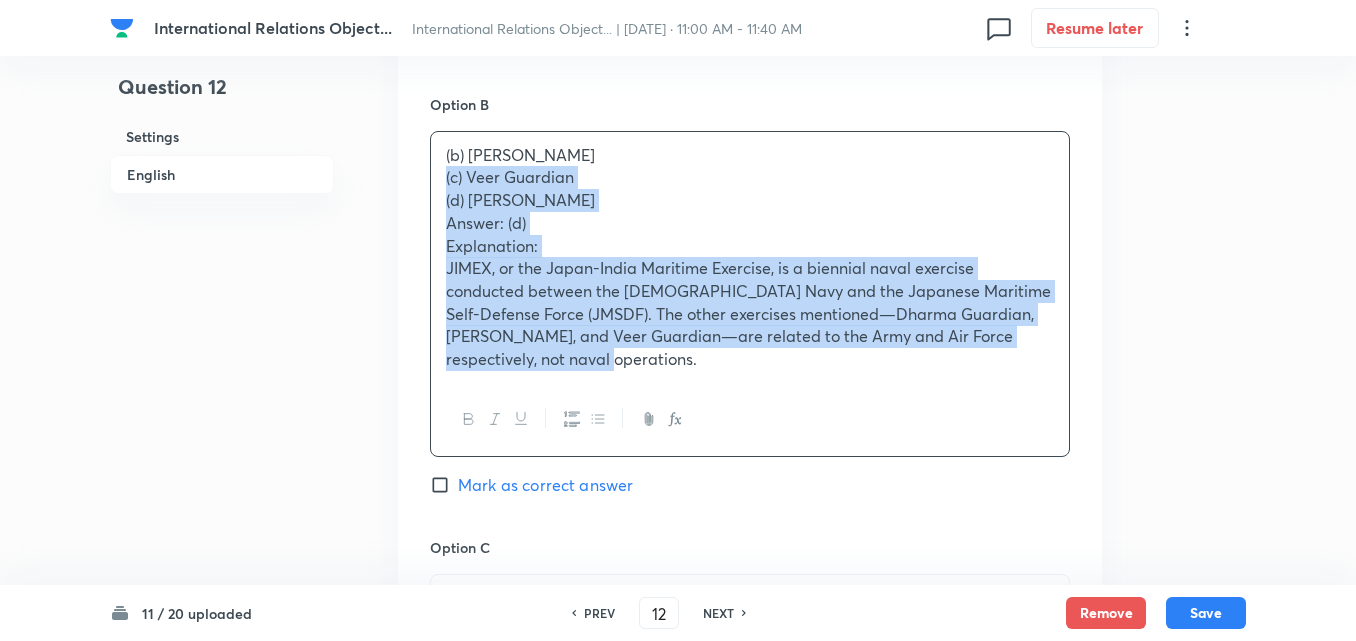 click on "Option A Dharma Guardian Mark as correct answer Option B (b) SHINYUU Maitri (c) Veer Guardian (d) JIMEX Answer: (d) Explanation: JIMEX, or the Japan-India Maritime Exercise, is a biennial naval exercise conducted between the Indian Navy and the Japanese Maritime Self-Defense Force (JMSDF). The other exercises mentioned—Dharma Guardian, SHINYUU Maitri, and Veer Guardian—are related to the Army and Air Force respectively, not naval operations. Mark as correct answer Option C Mark as correct answer Option D Mark as correct answer" at bounding box center (750, 447) 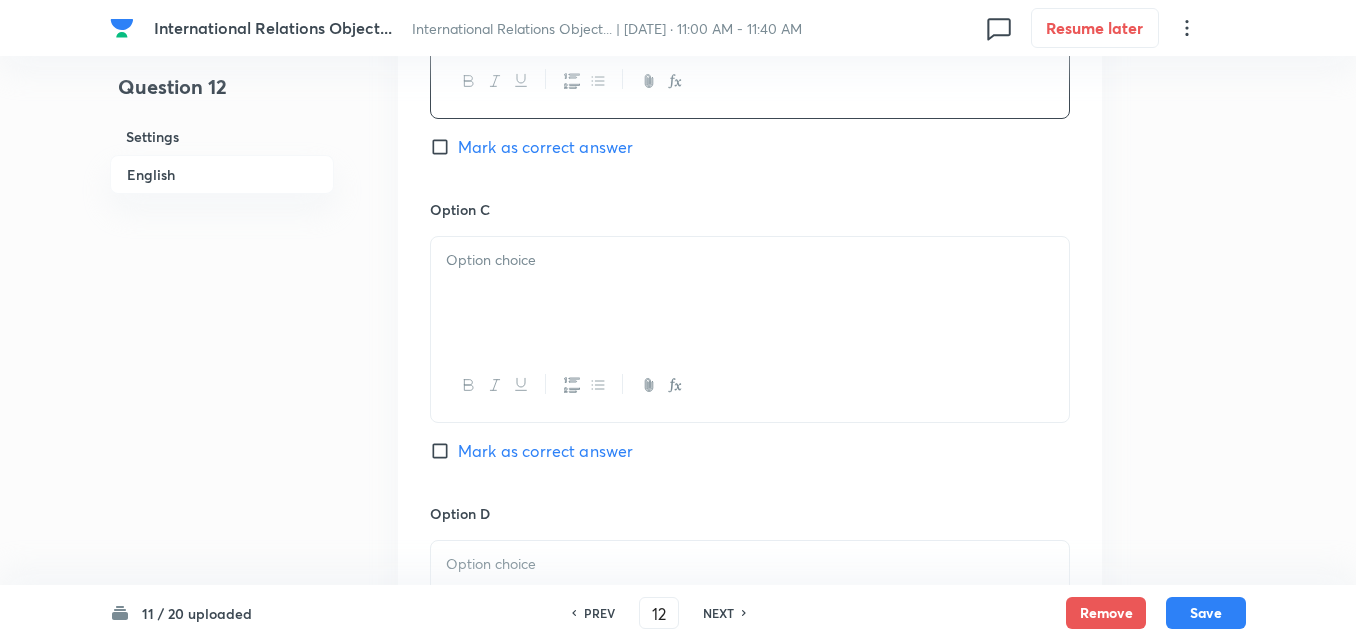 scroll, scrollTop: 1442, scrollLeft: 0, axis: vertical 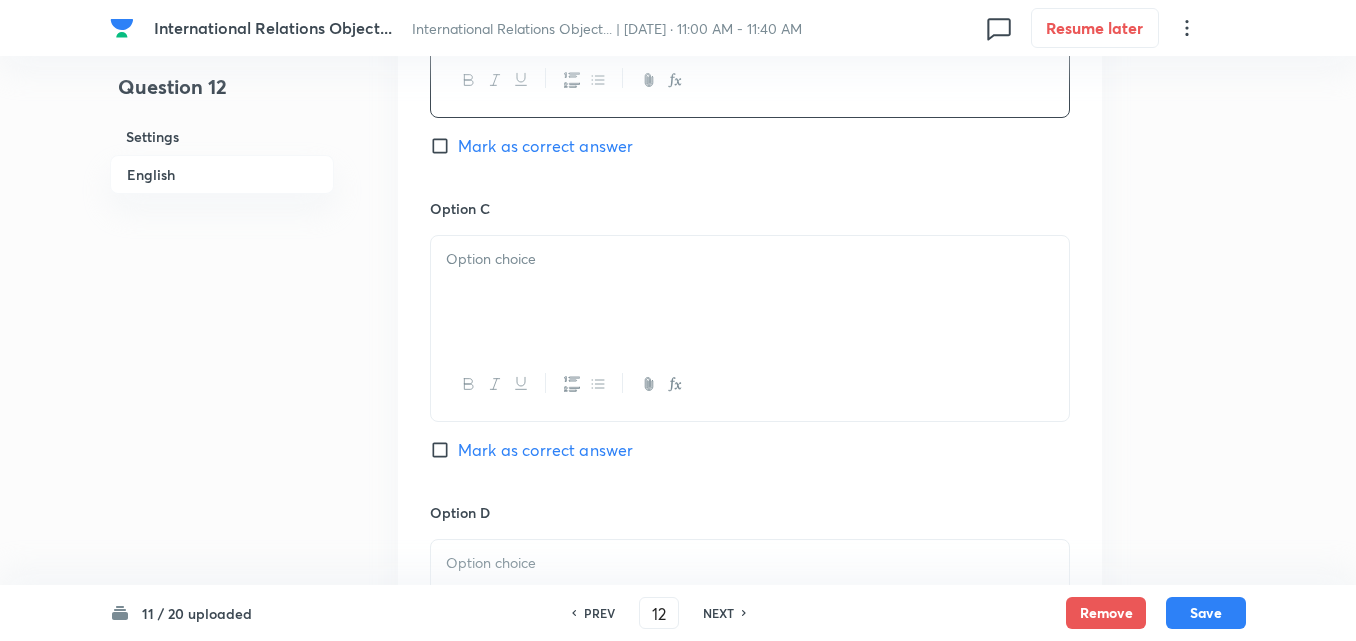 click at bounding box center [750, 292] 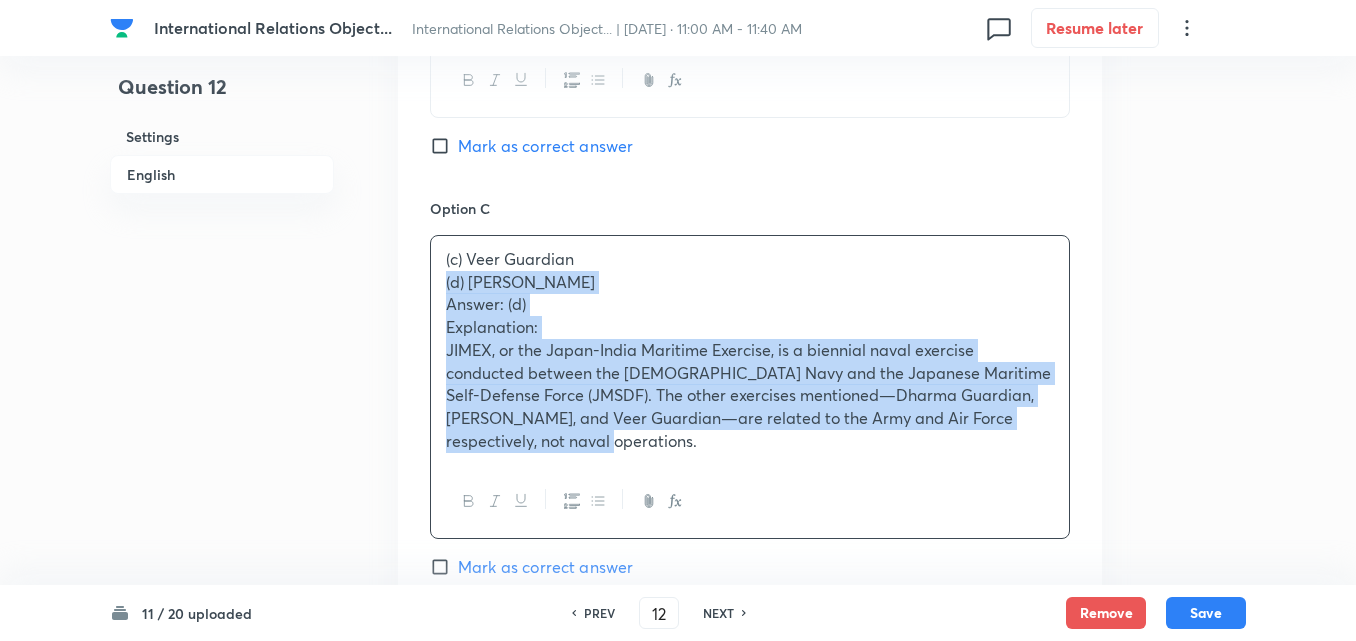 drag, startPoint x: 444, startPoint y: 281, endPoint x: 420, endPoint y: 279, distance: 24.083189 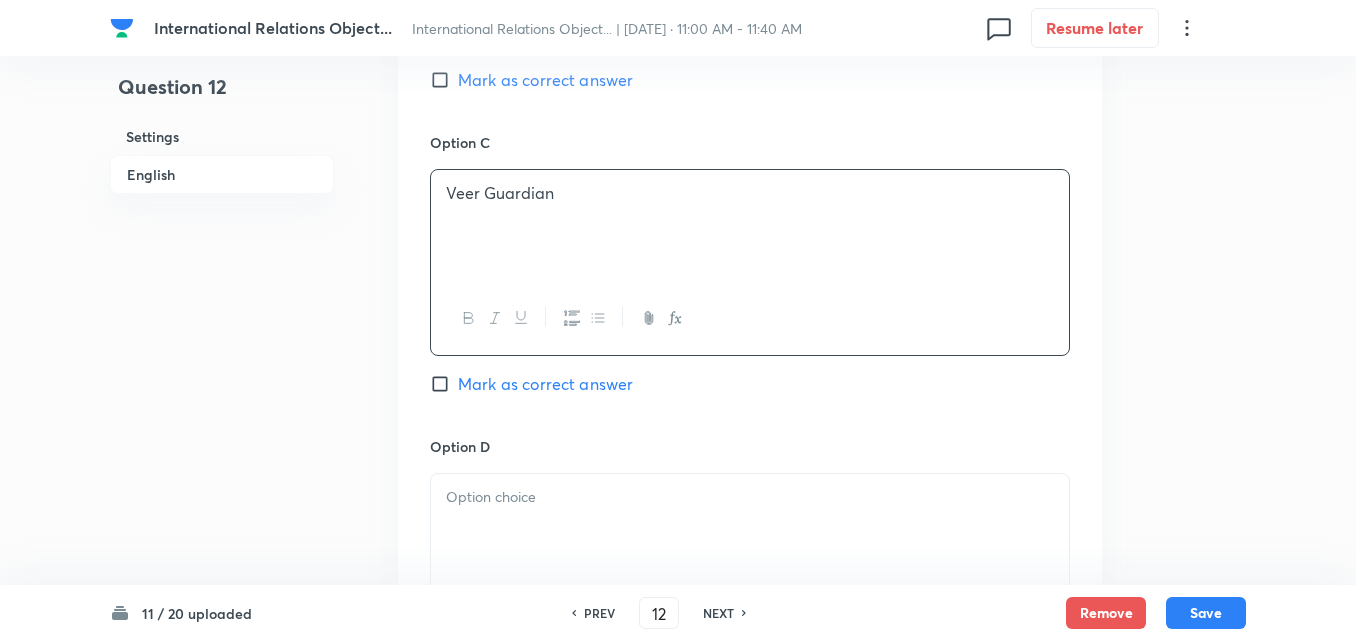 scroll, scrollTop: 1642, scrollLeft: 0, axis: vertical 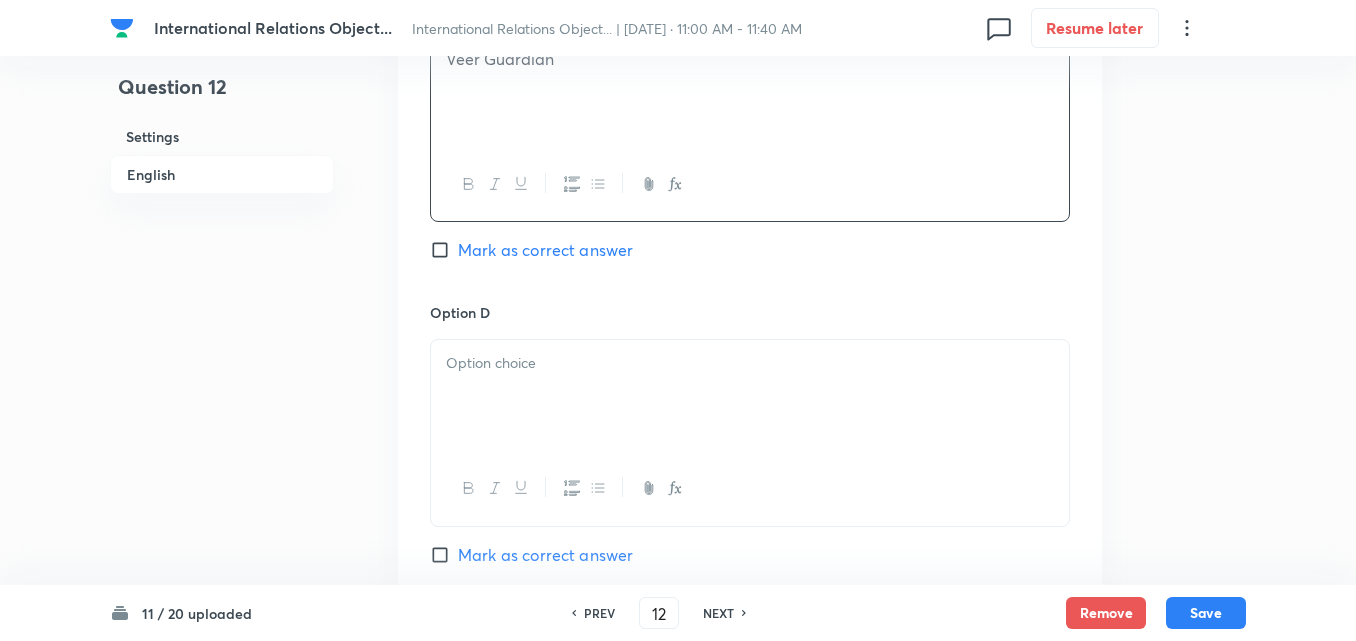 click at bounding box center (750, 396) 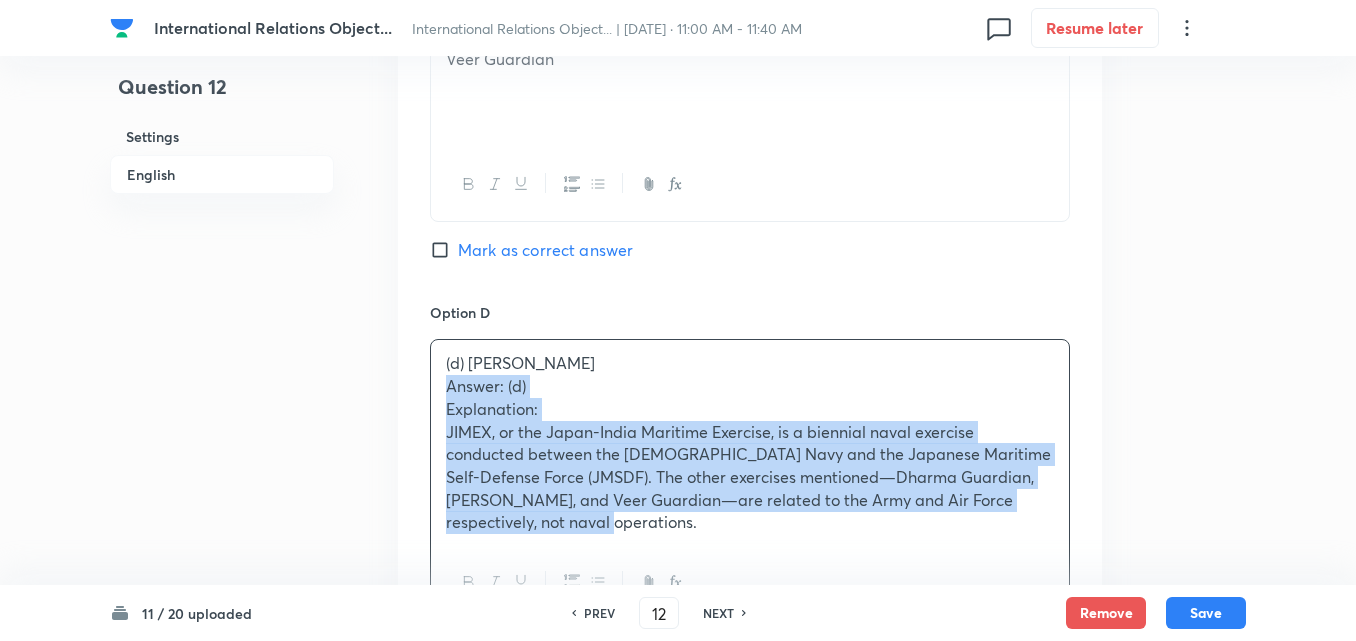 drag, startPoint x: 442, startPoint y: 384, endPoint x: 418, endPoint y: 380, distance: 24.33105 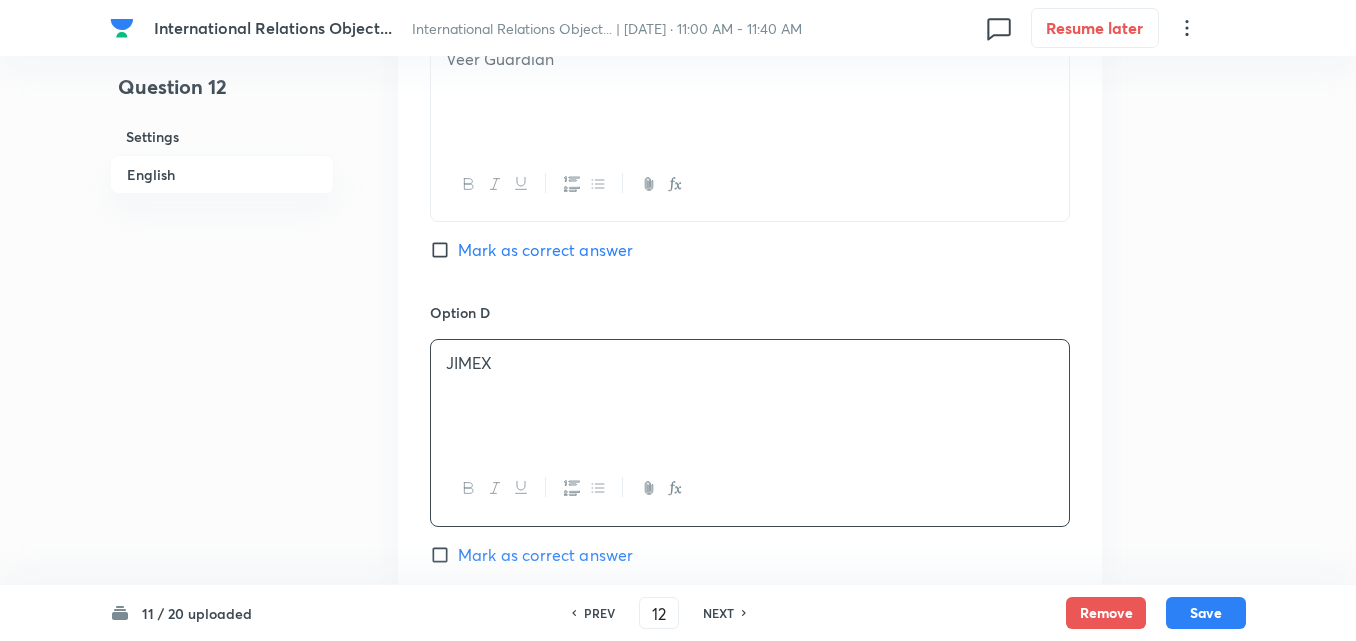 scroll, scrollTop: 1942, scrollLeft: 0, axis: vertical 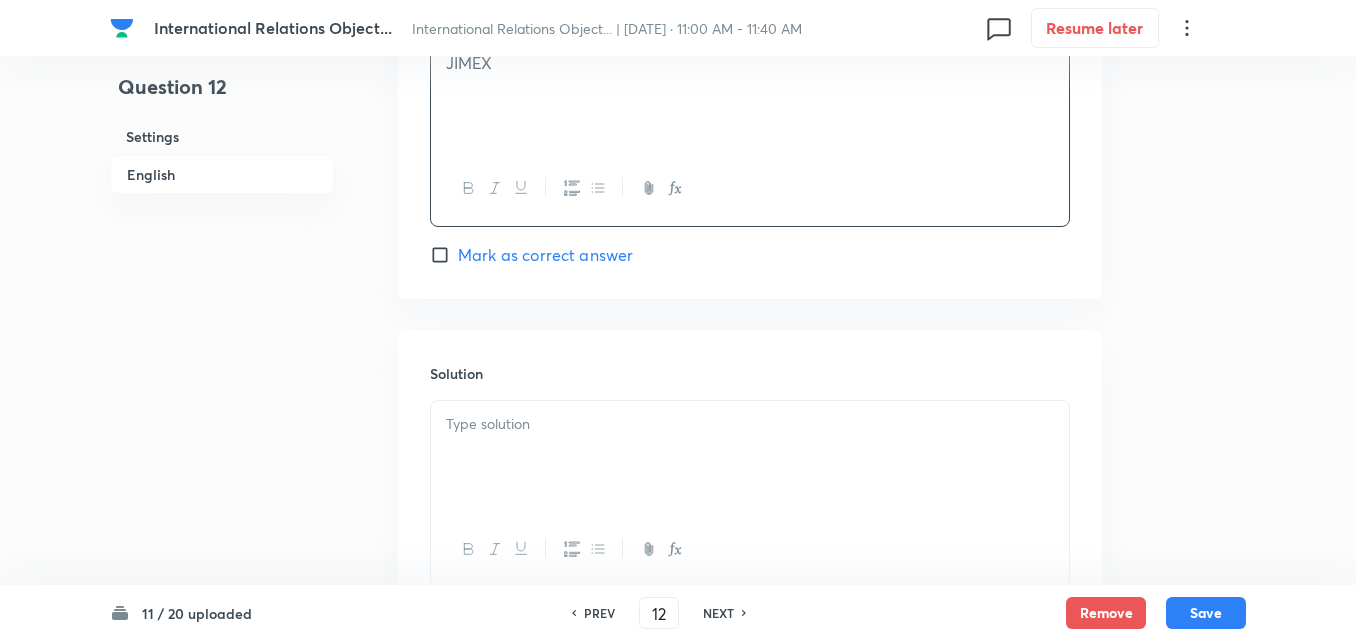click at bounding box center [750, 457] 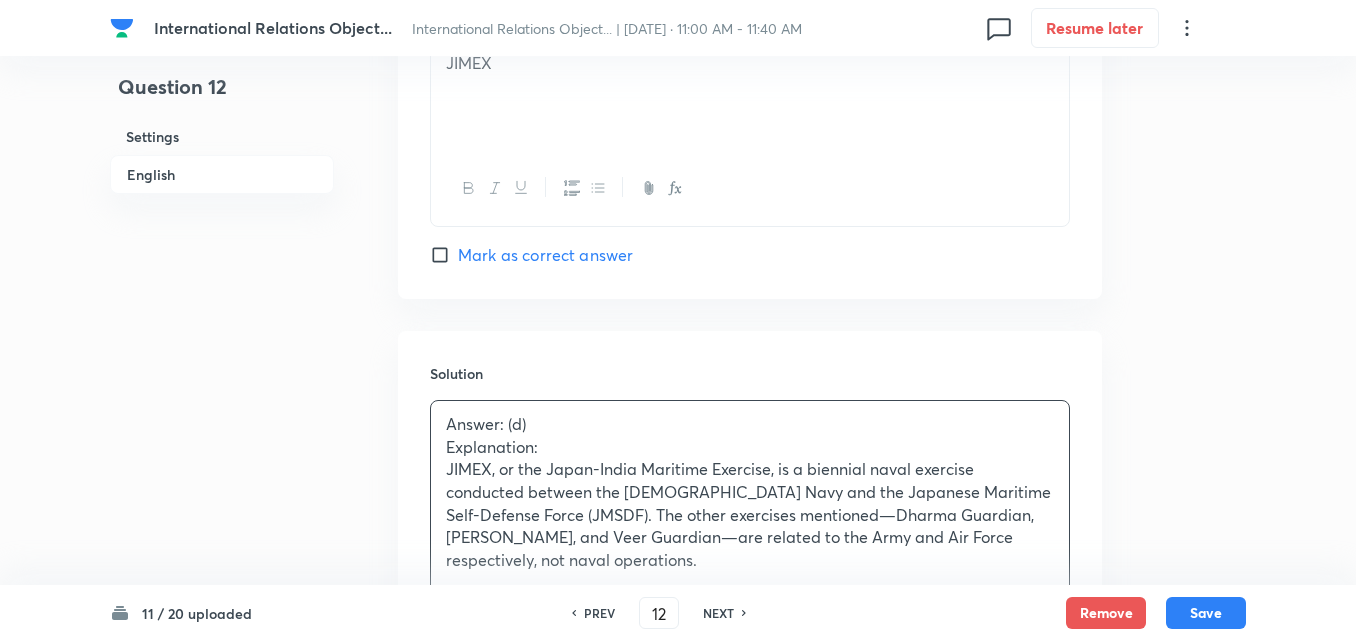 click on "Mark as correct answer" at bounding box center [545, 255] 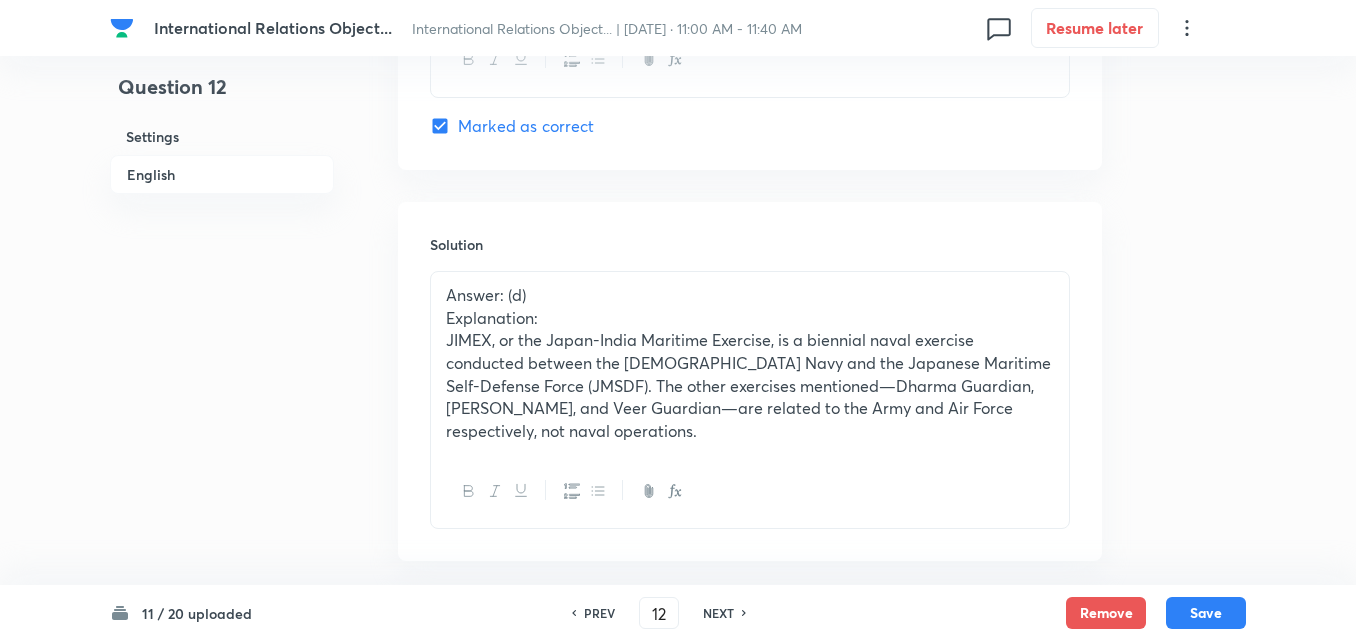 scroll, scrollTop: 2164, scrollLeft: 0, axis: vertical 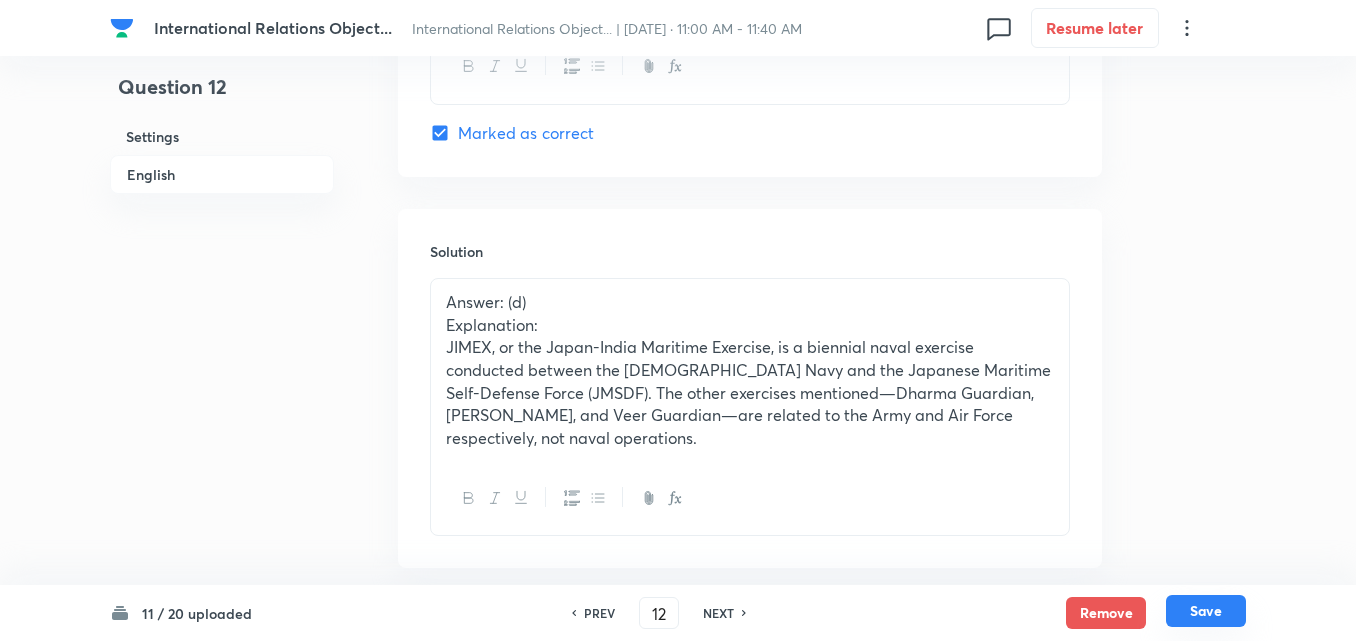 click on "Save" at bounding box center (1206, 611) 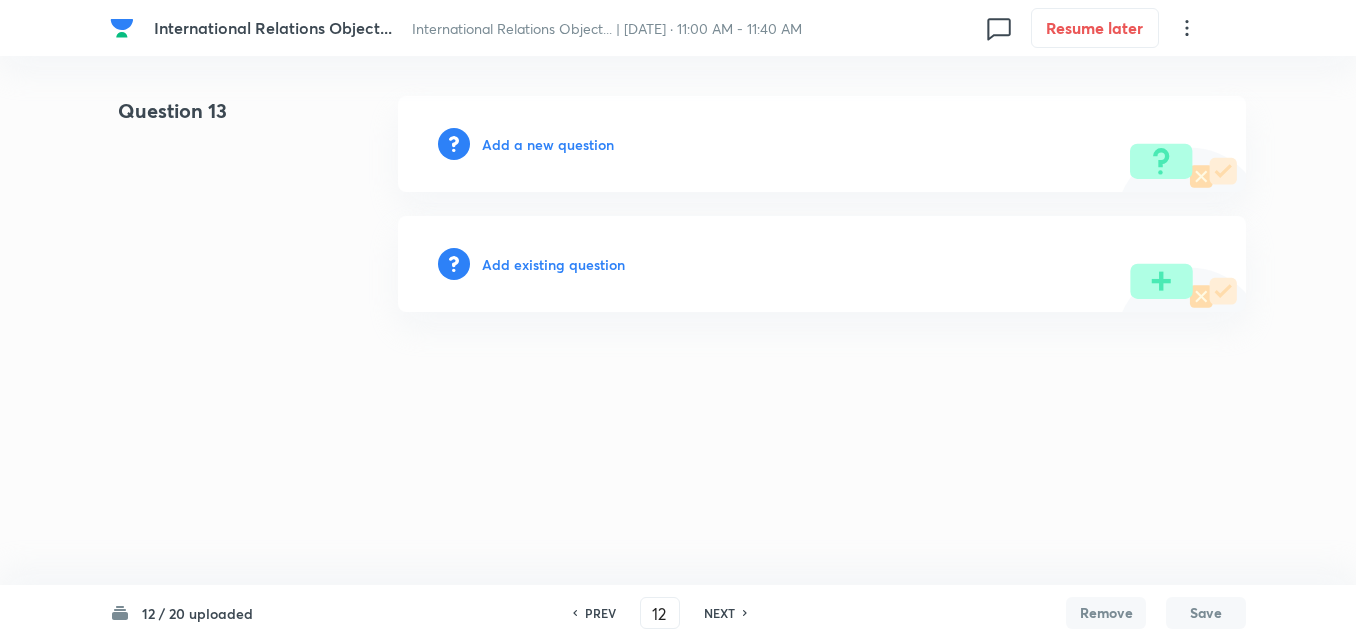 type on "13" 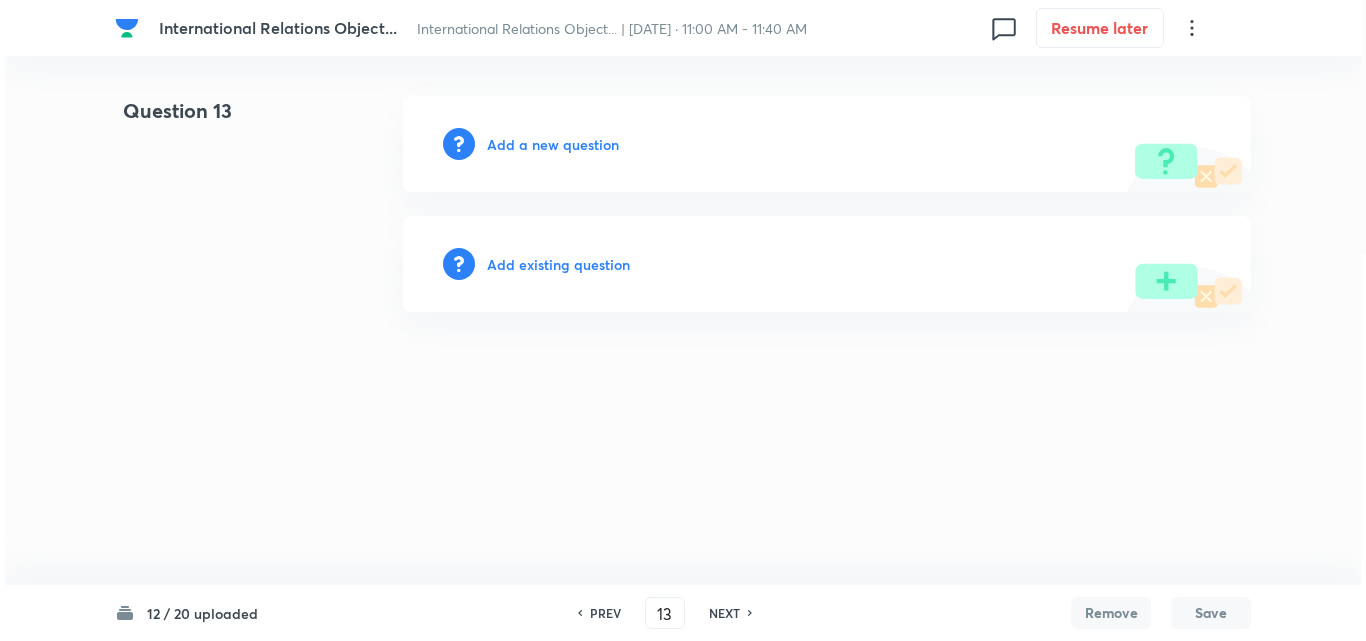 scroll, scrollTop: 0, scrollLeft: 0, axis: both 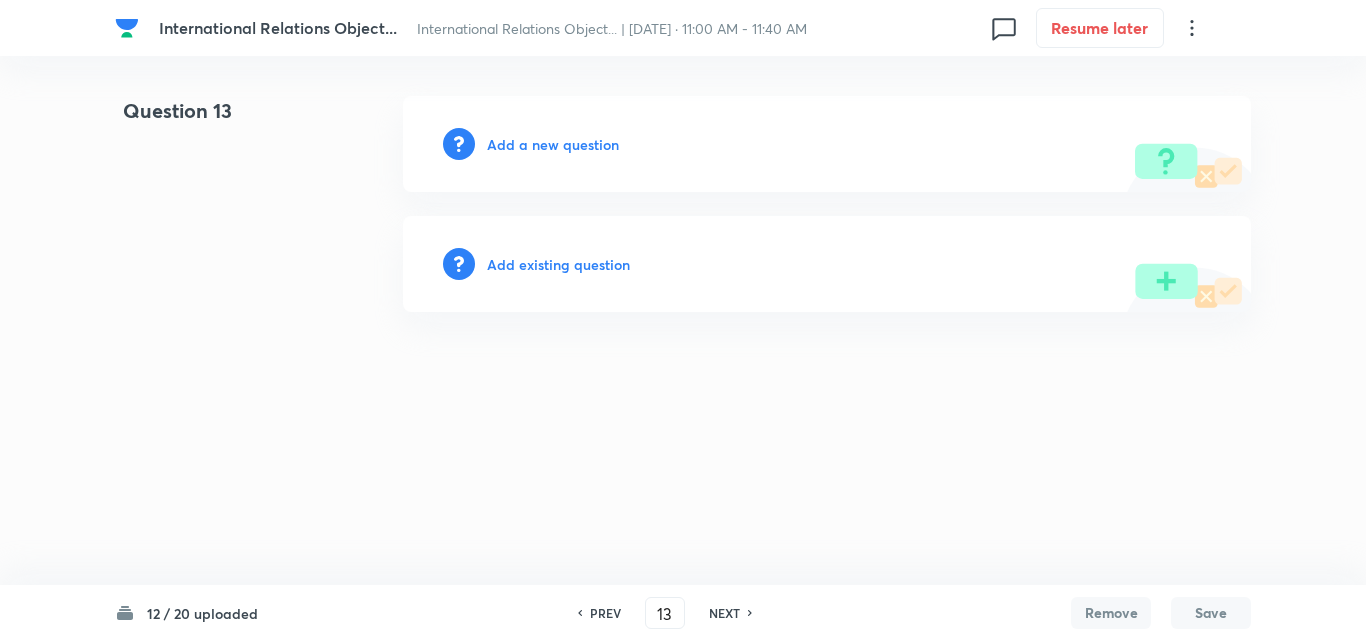 click on "Add a new question" at bounding box center [553, 144] 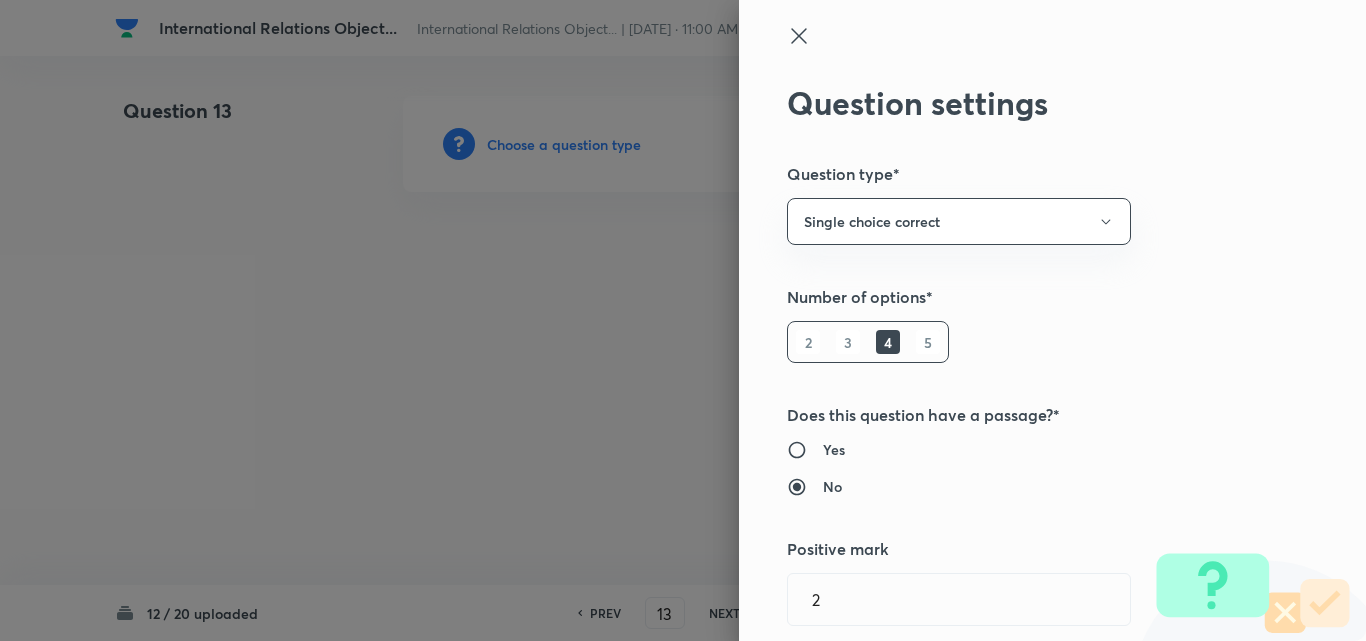 type 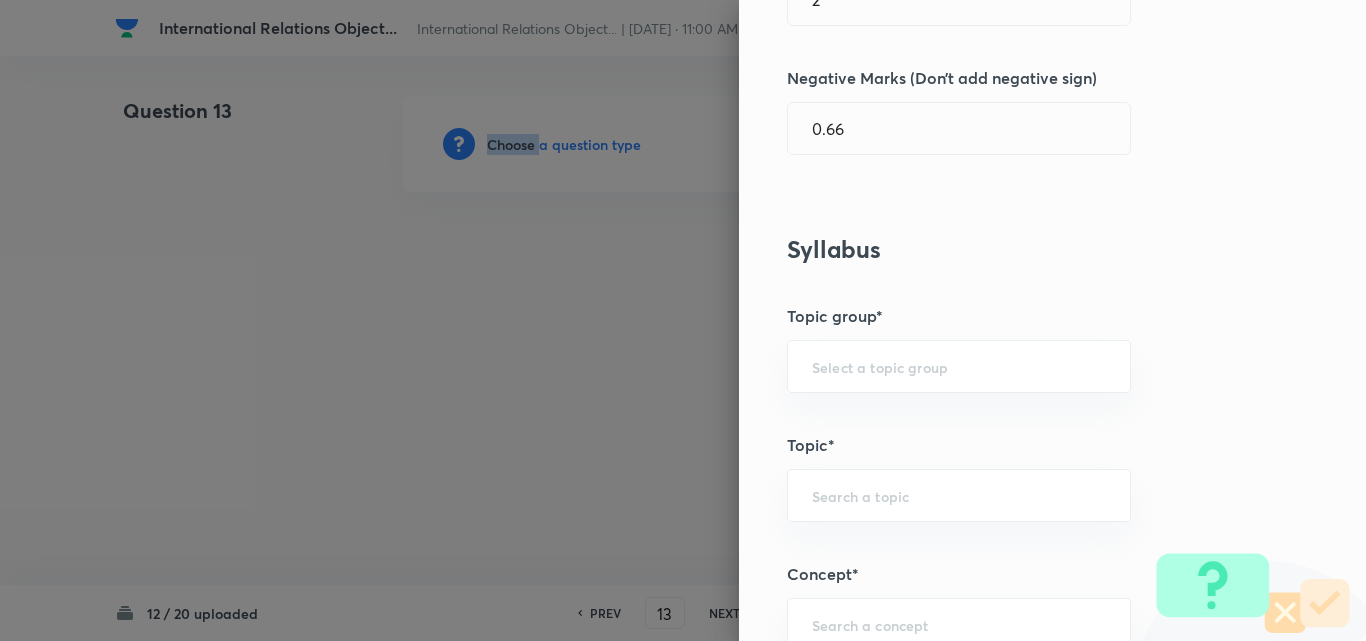 scroll, scrollTop: 1200, scrollLeft: 0, axis: vertical 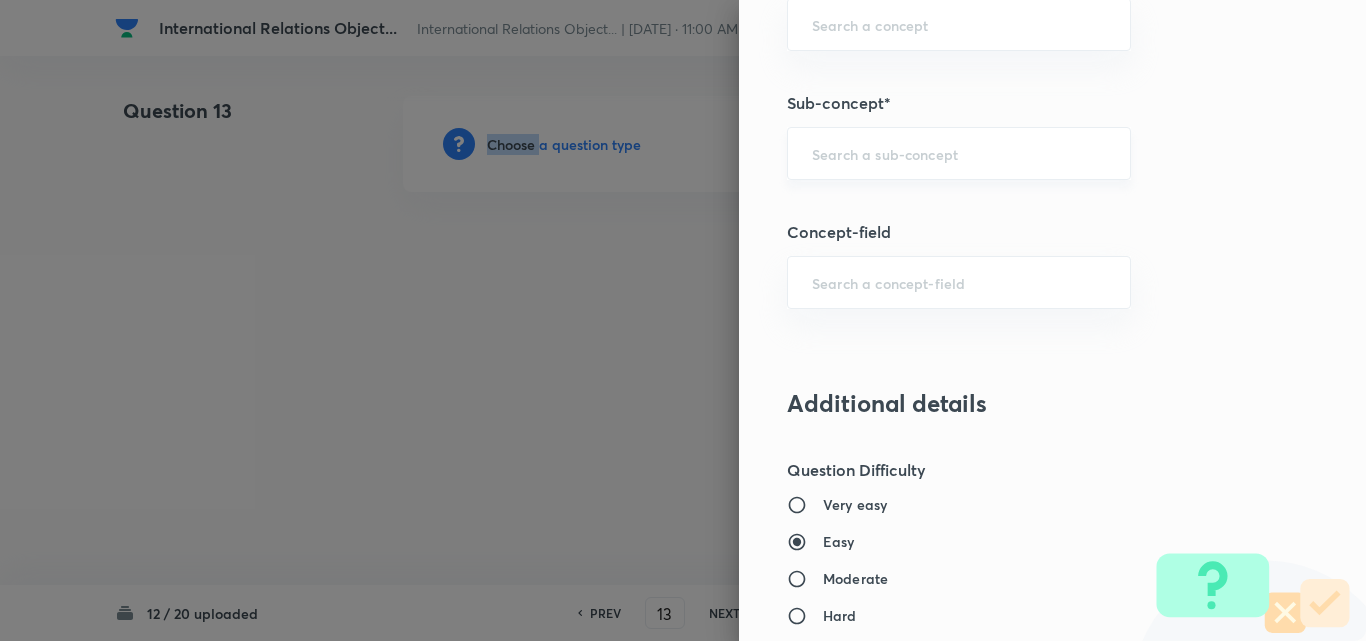 click on "​" at bounding box center (959, 153) 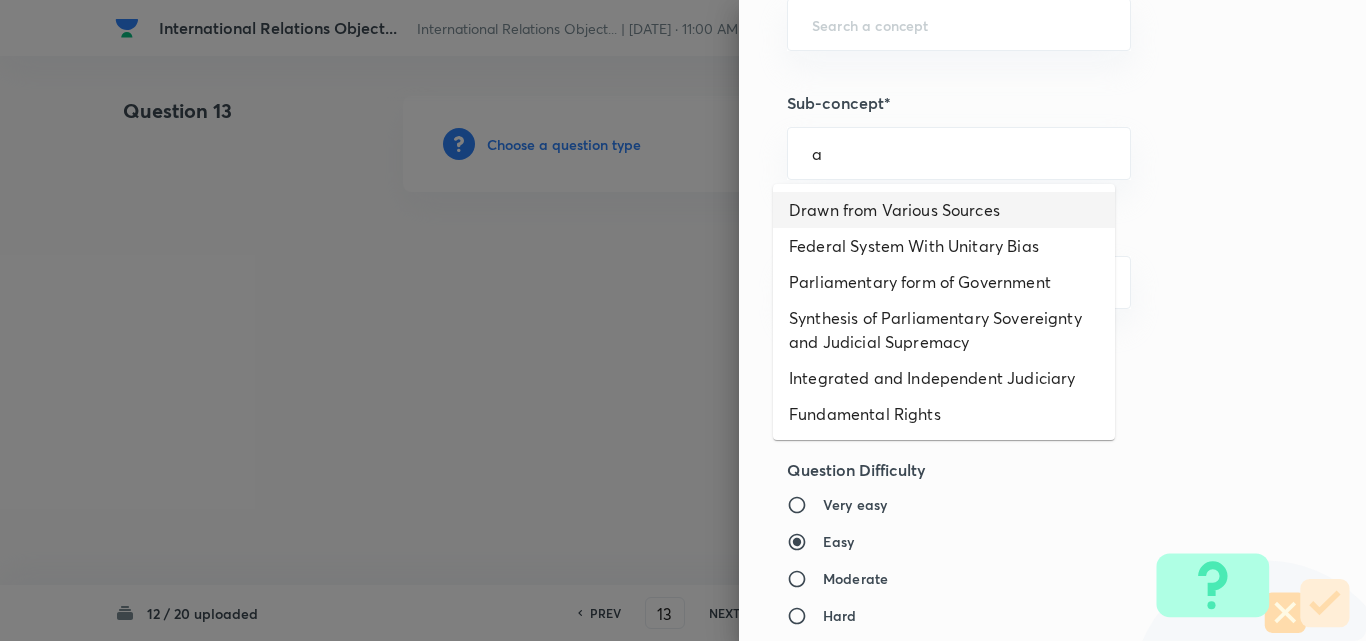 drag, startPoint x: 899, startPoint y: 208, endPoint x: 889, endPoint y: 251, distance: 44.14748 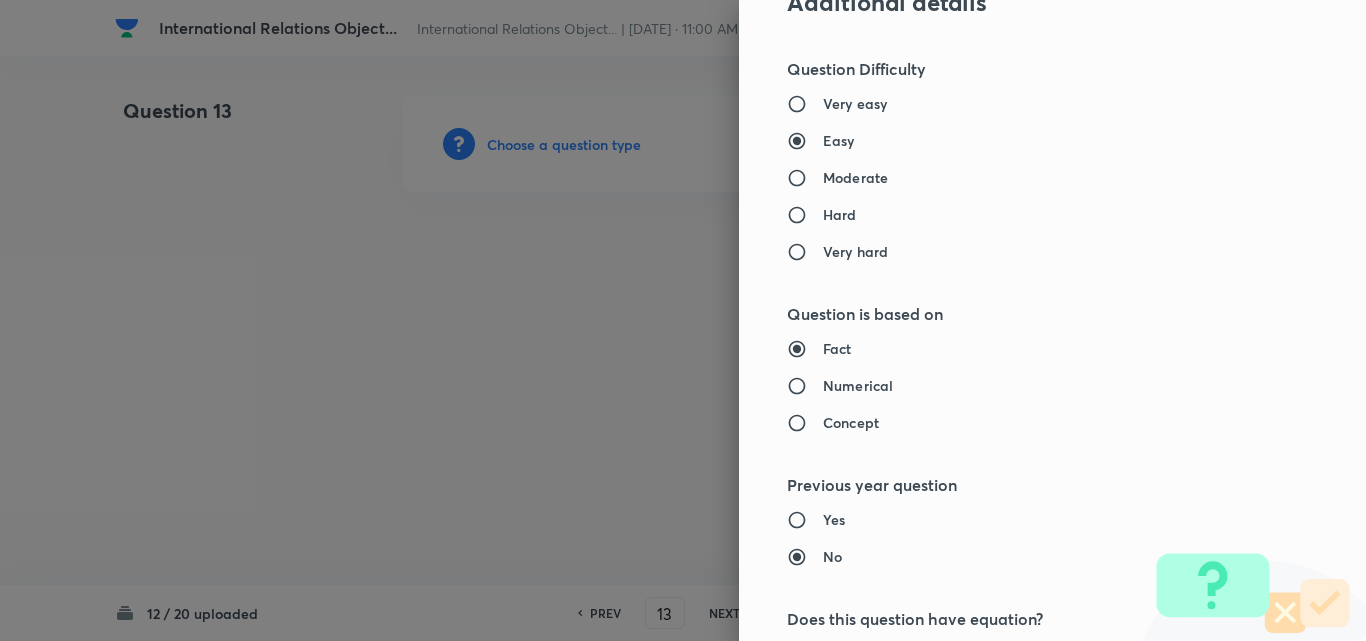 type on "Polity, Governance & IR" 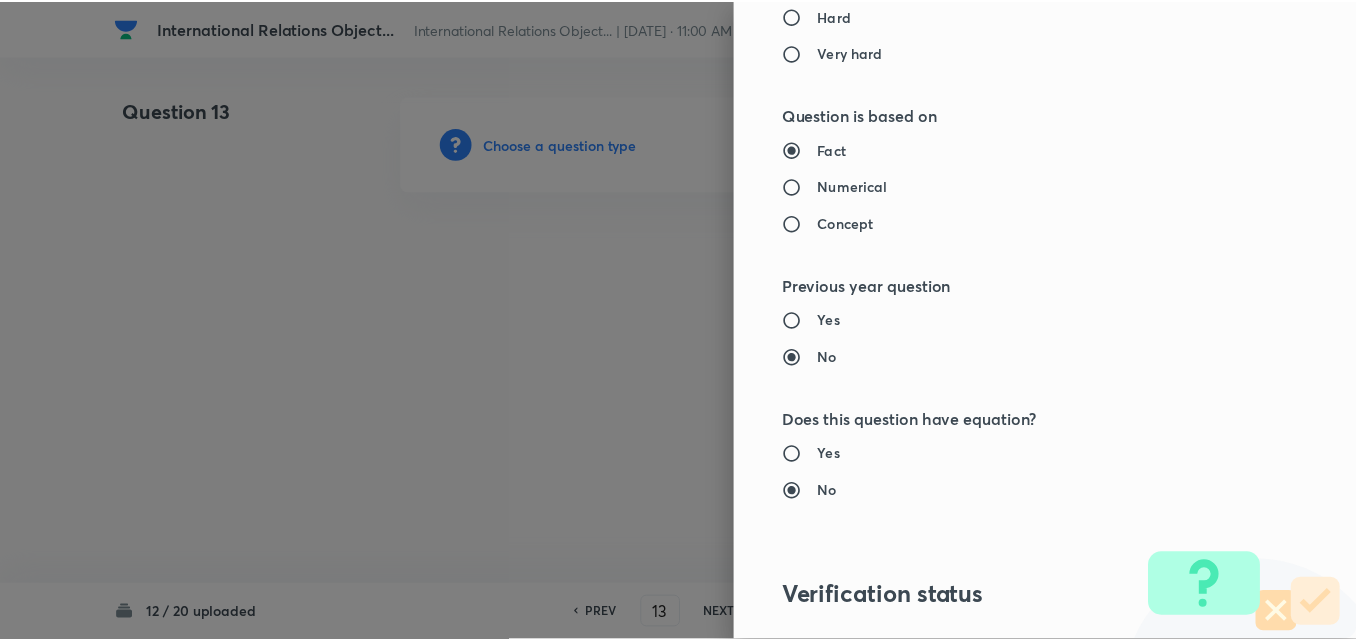 scroll, scrollTop: 2085, scrollLeft: 0, axis: vertical 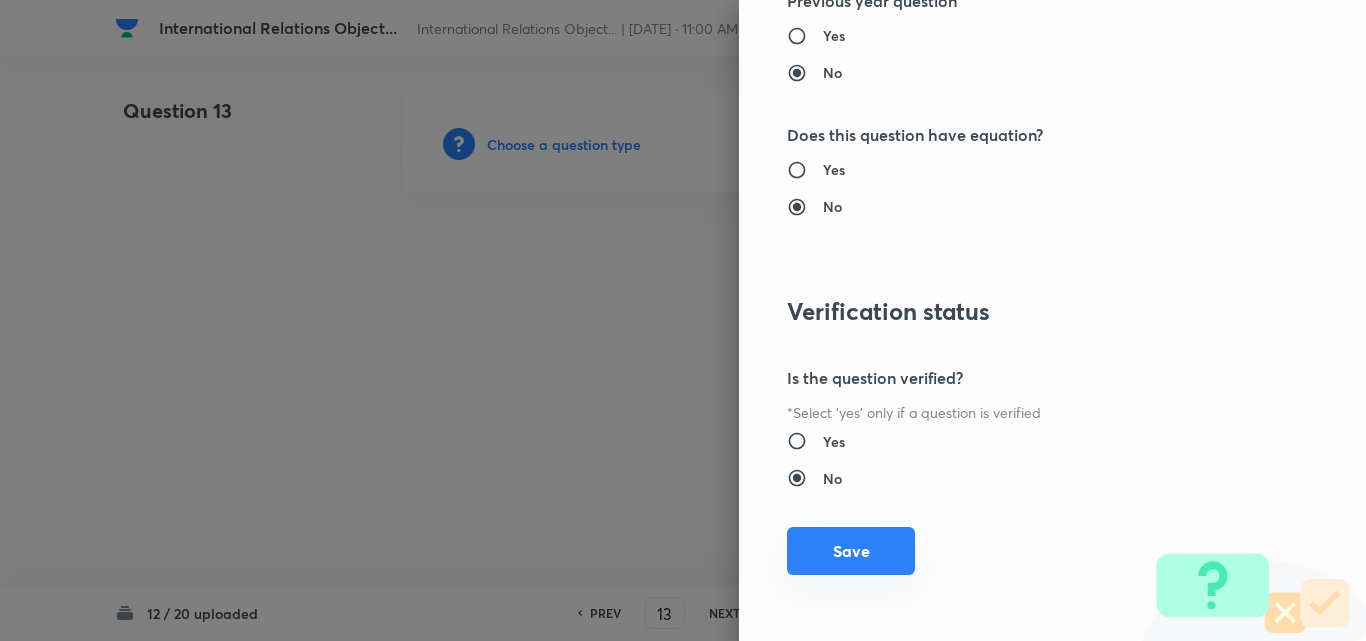 click on "Save" at bounding box center [851, 551] 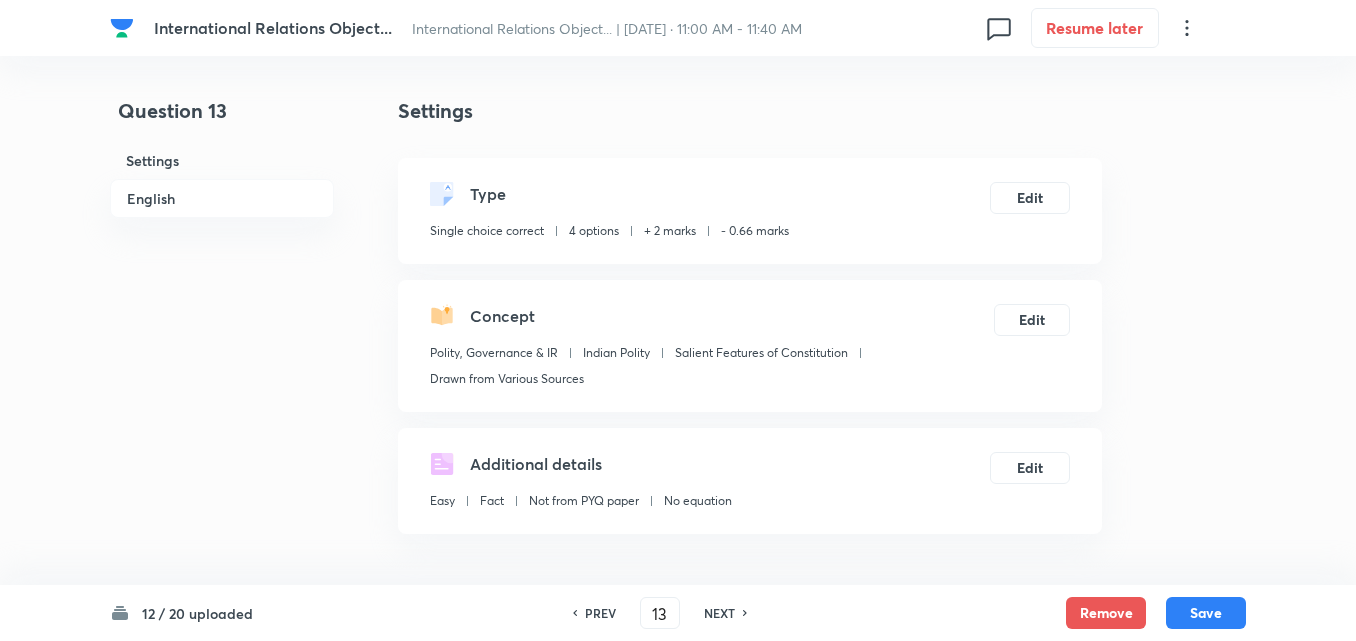 drag, startPoint x: 253, startPoint y: 192, endPoint x: 227, endPoint y: 172, distance: 32.80244 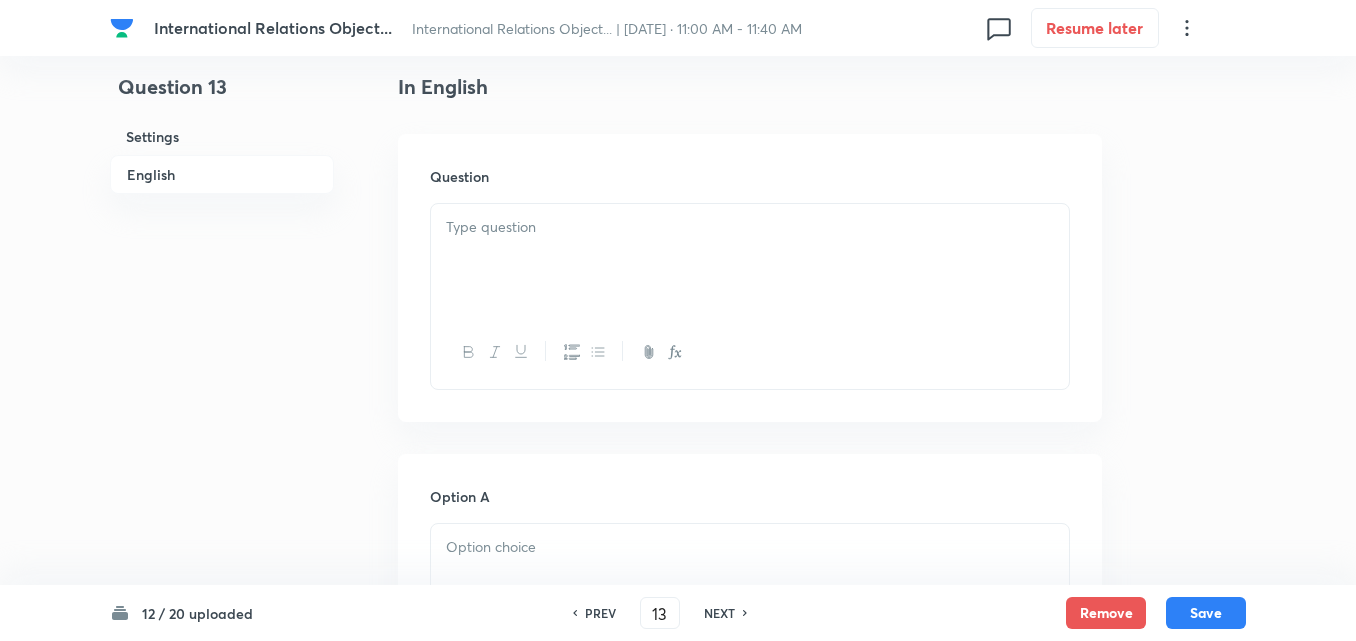 click at bounding box center [750, 260] 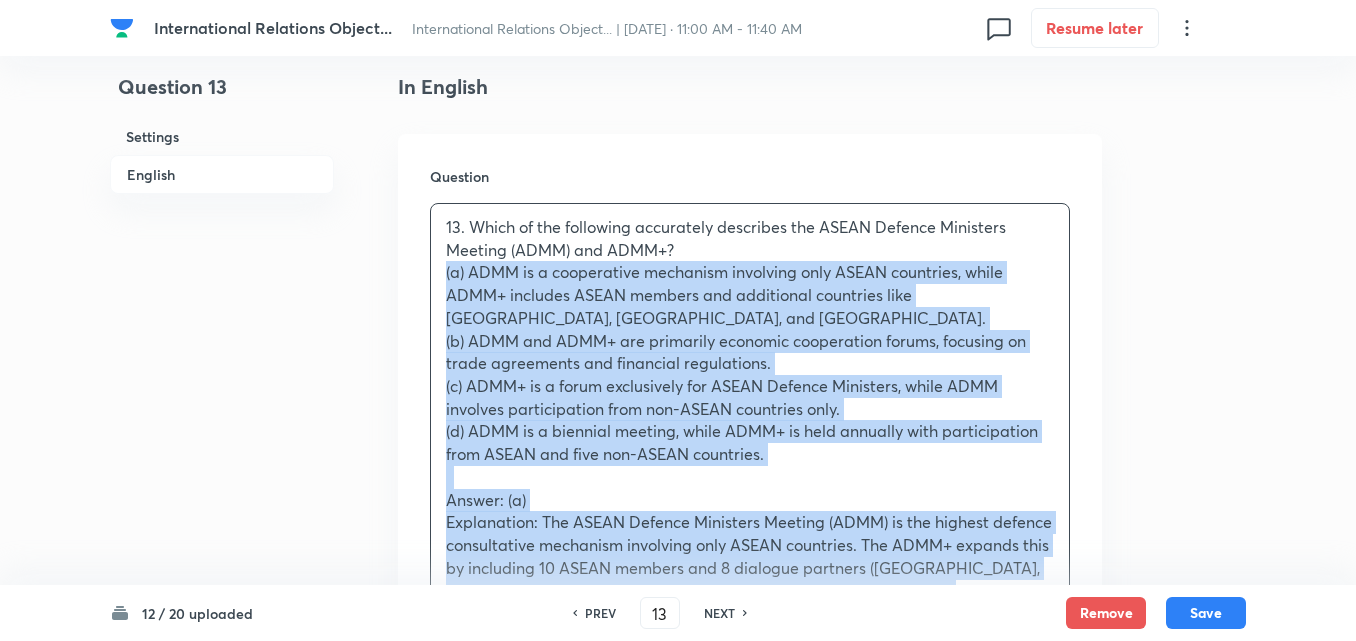 drag, startPoint x: 439, startPoint y: 289, endPoint x: 390, endPoint y: 269, distance: 52.924473 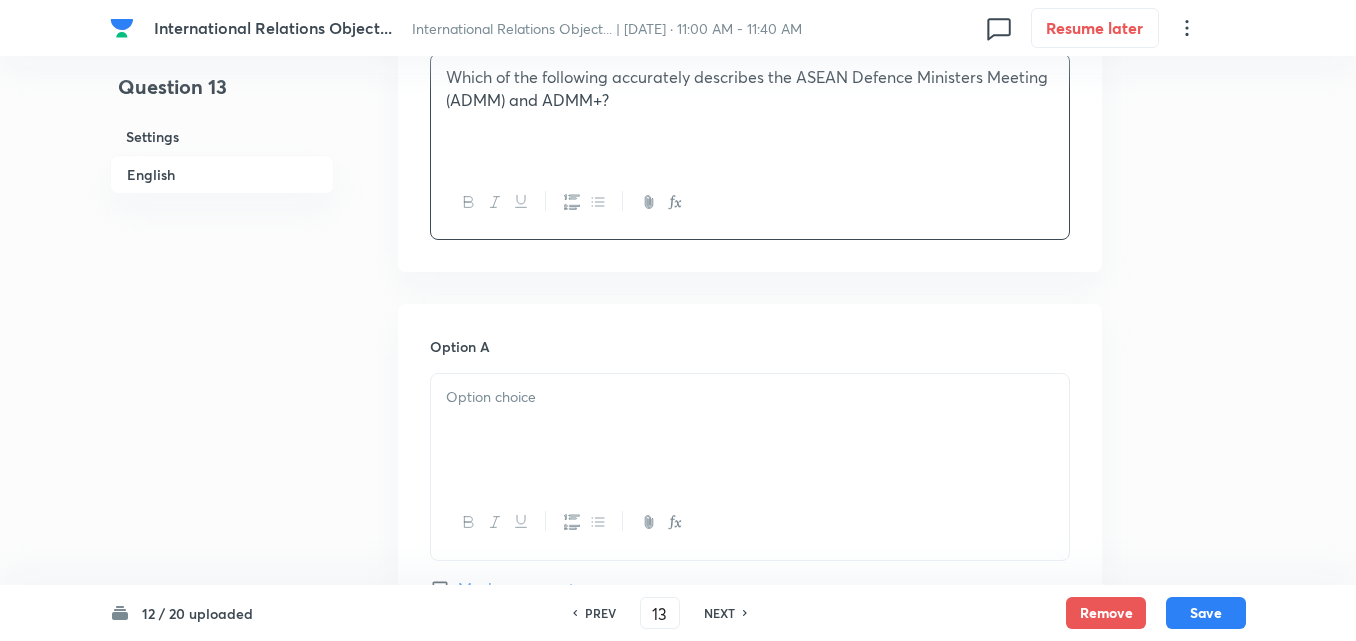 scroll, scrollTop: 842, scrollLeft: 0, axis: vertical 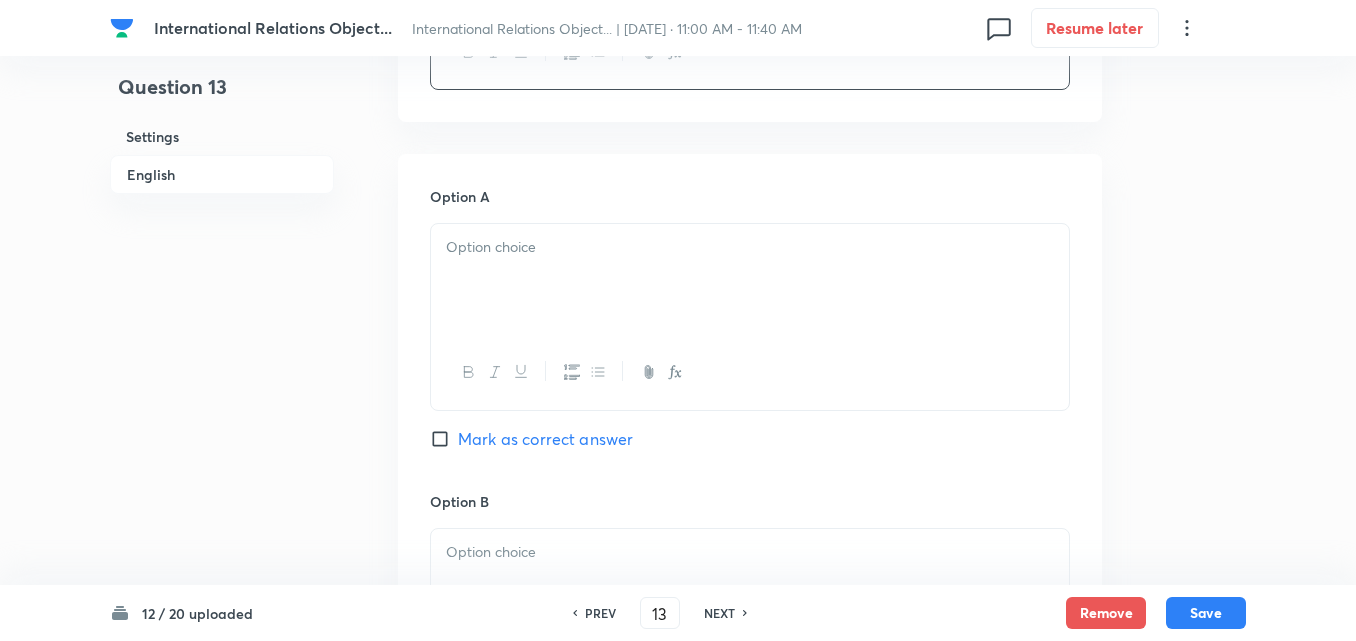 click at bounding box center (750, 280) 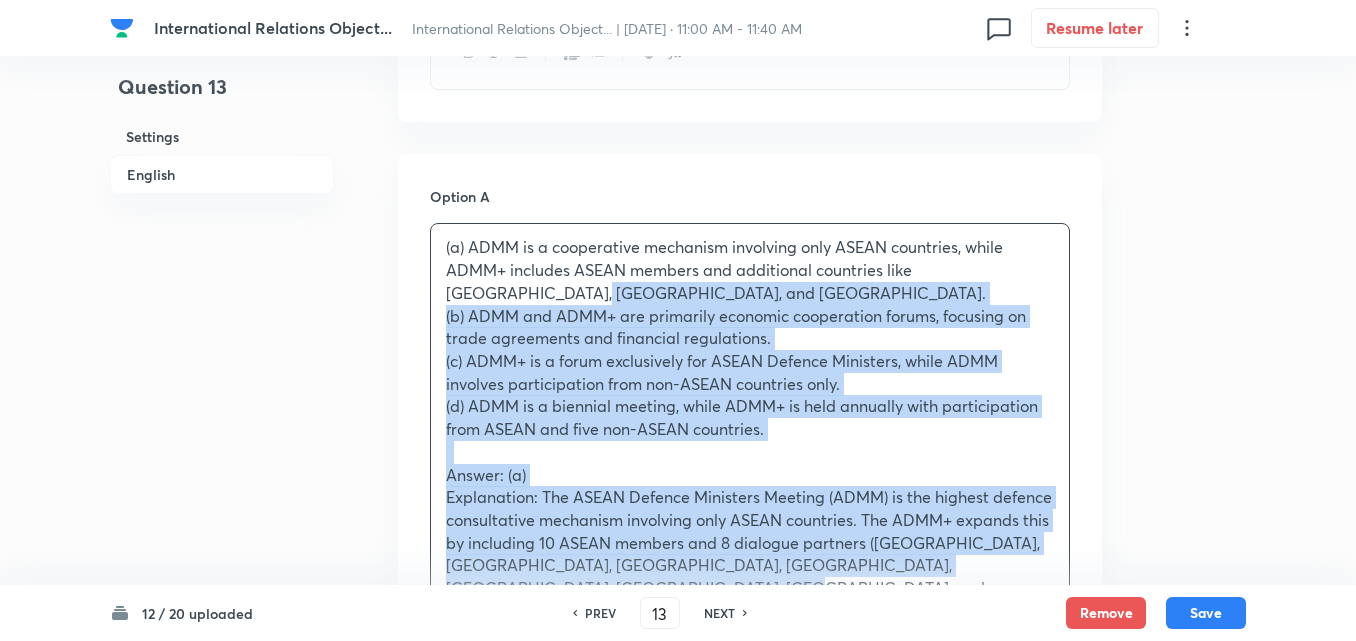 click on "Option A (a) ADMM is a cooperative mechanism involving only ASEAN countries, while ADMM+ includes ASEAN members and additional countries like Australia, China, and the United States. (b) ADMM and ADMM+ are primarily economic cooperation forums, focusing on trade agreements and financial regulations. (c) ADMM+ is a forum exclusively for ASEAN Defence Ministers, while ADMM involves participation from non-ASEAN countries only. (d) ADMM is a biennial meeting, while ADMM+ is held annually with participation from ASEAN and five non-ASEAN countries.   Answer: (a) Explanation: The ASEAN Defence Ministers Meeting (ADMM) is the highest defence consultative mechanism involving only ASEAN countries. The ADMM+ expands this by including 10 ASEAN members and 8 dialogue partners (Australia, China, India, Japan, New Zealand, Republic of Korea, Russia, and the United States) and is held biannually. Mark as correct answer Option B Mark as correct answer Option C Mark as correct answer Option D Mark as correct answer" at bounding box center (750, 924) 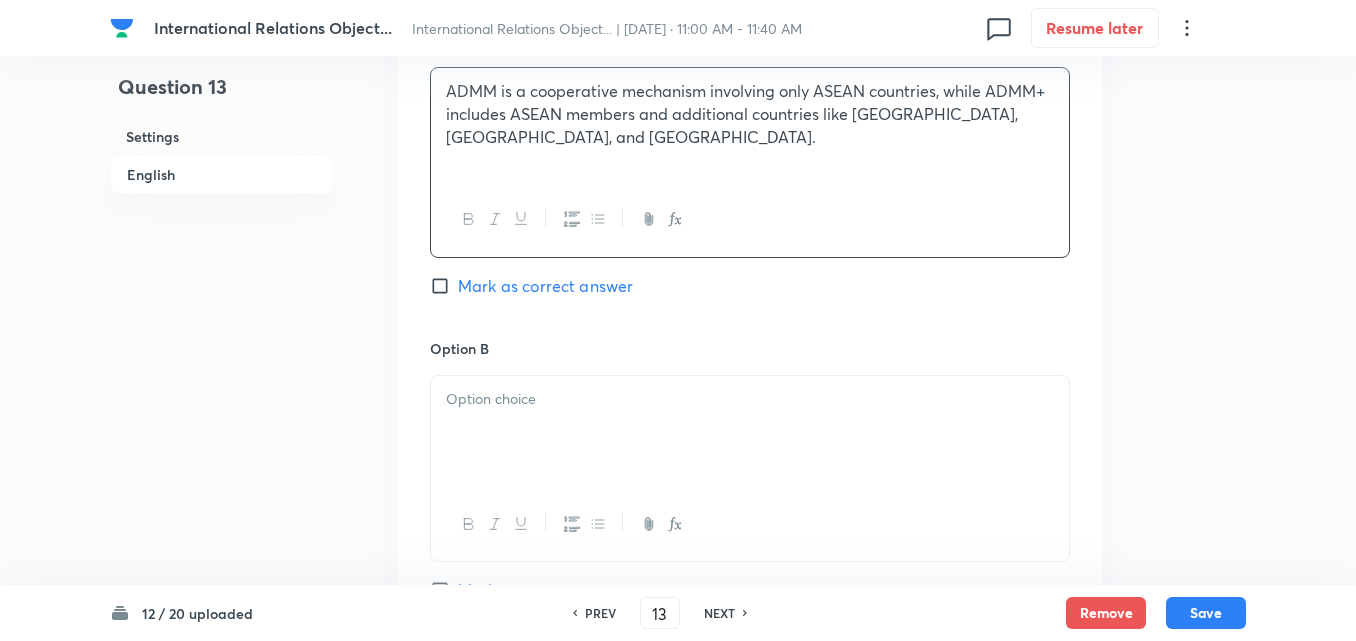 scroll, scrollTop: 1242, scrollLeft: 0, axis: vertical 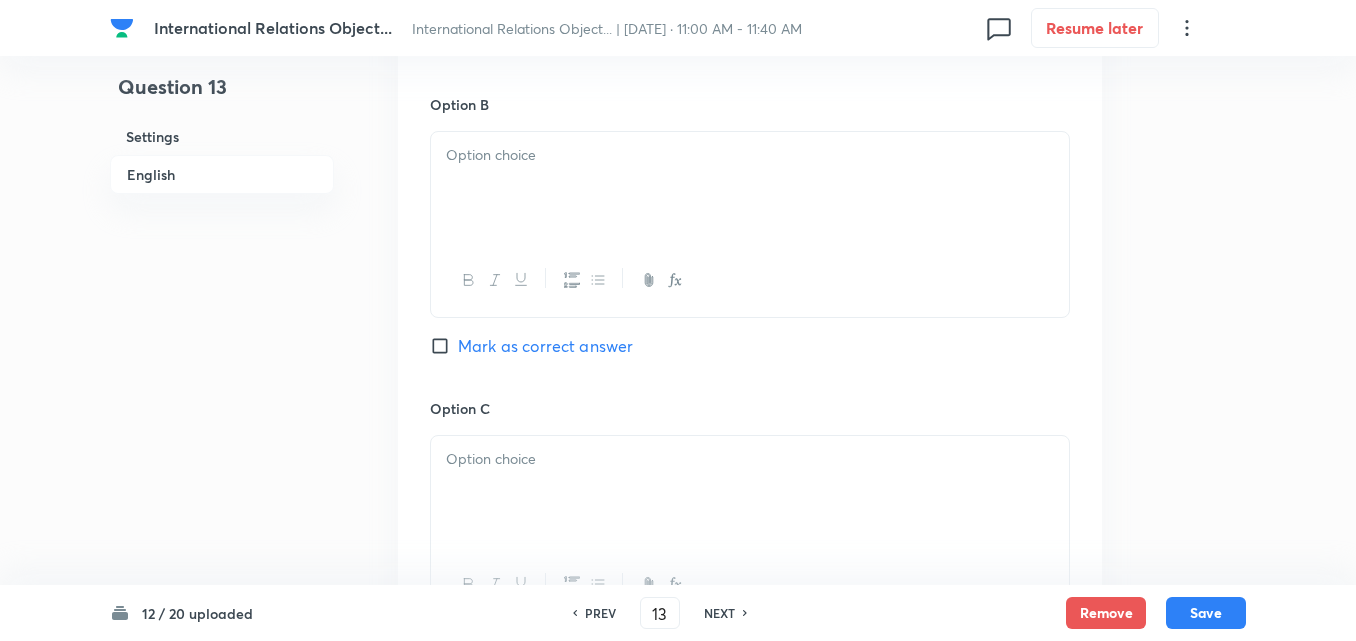 click at bounding box center (750, 280) 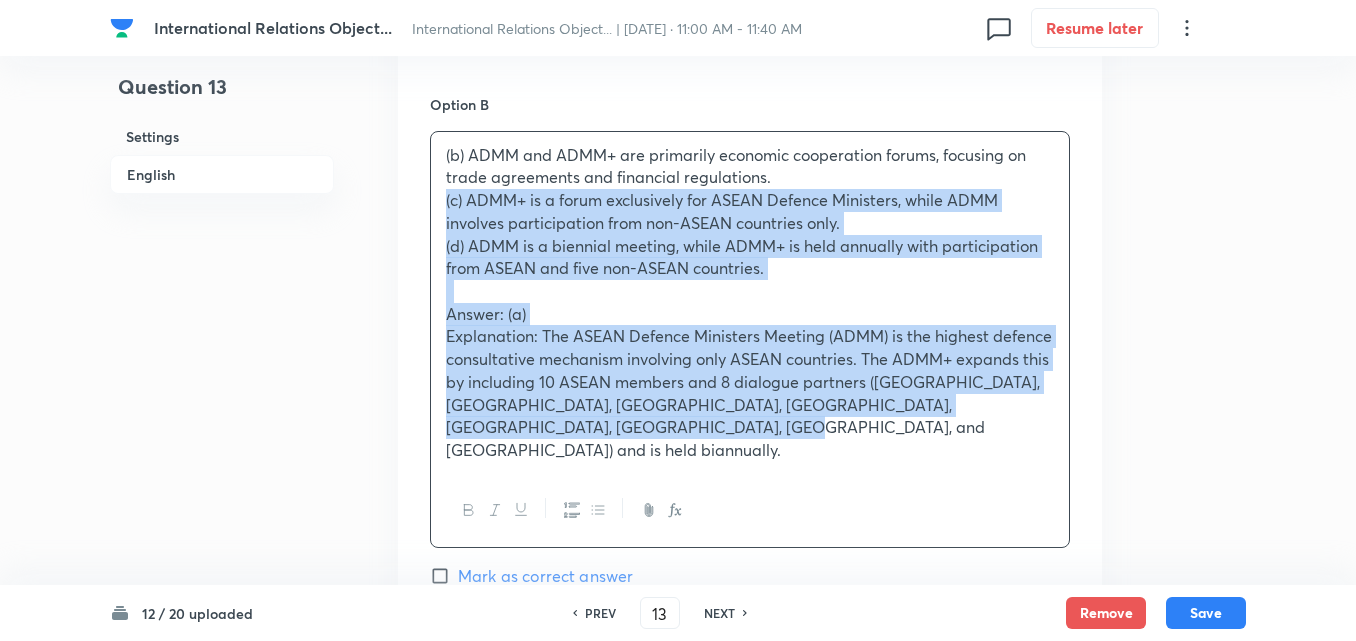 drag, startPoint x: 443, startPoint y: 204, endPoint x: 413, endPoint y: 203, distance: 30.016663 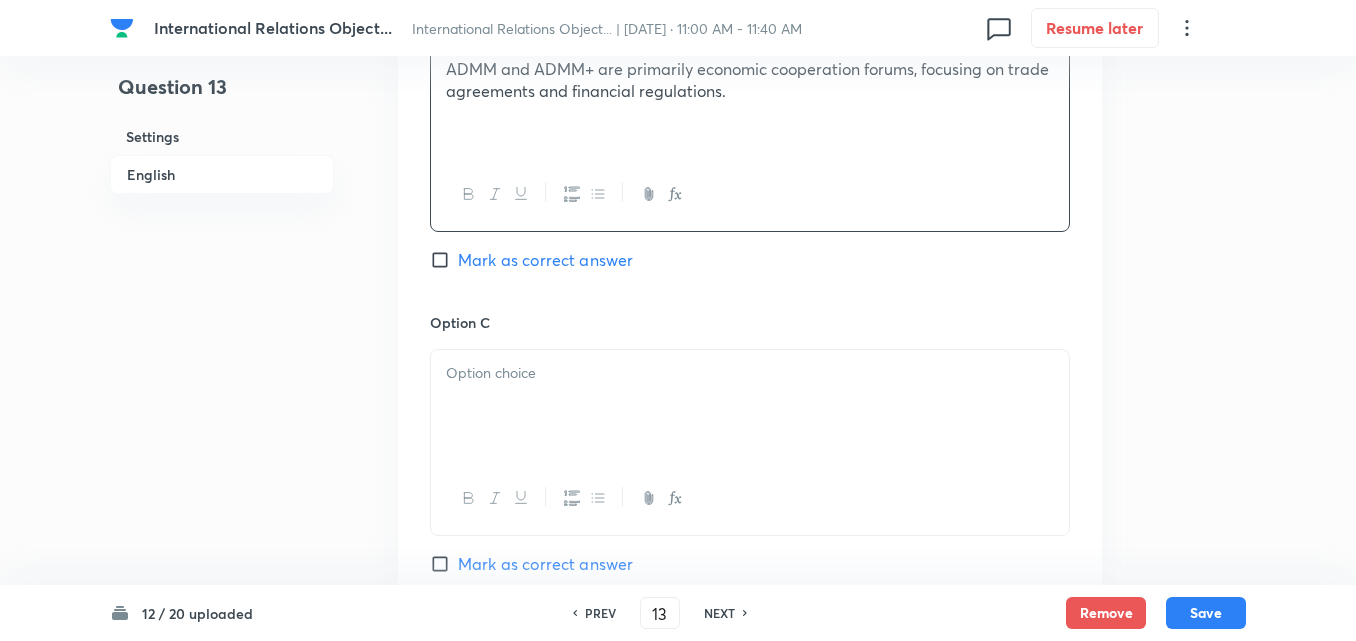 scroll, scrollTop: 1442, scrollLeft: 0, axis: vertical 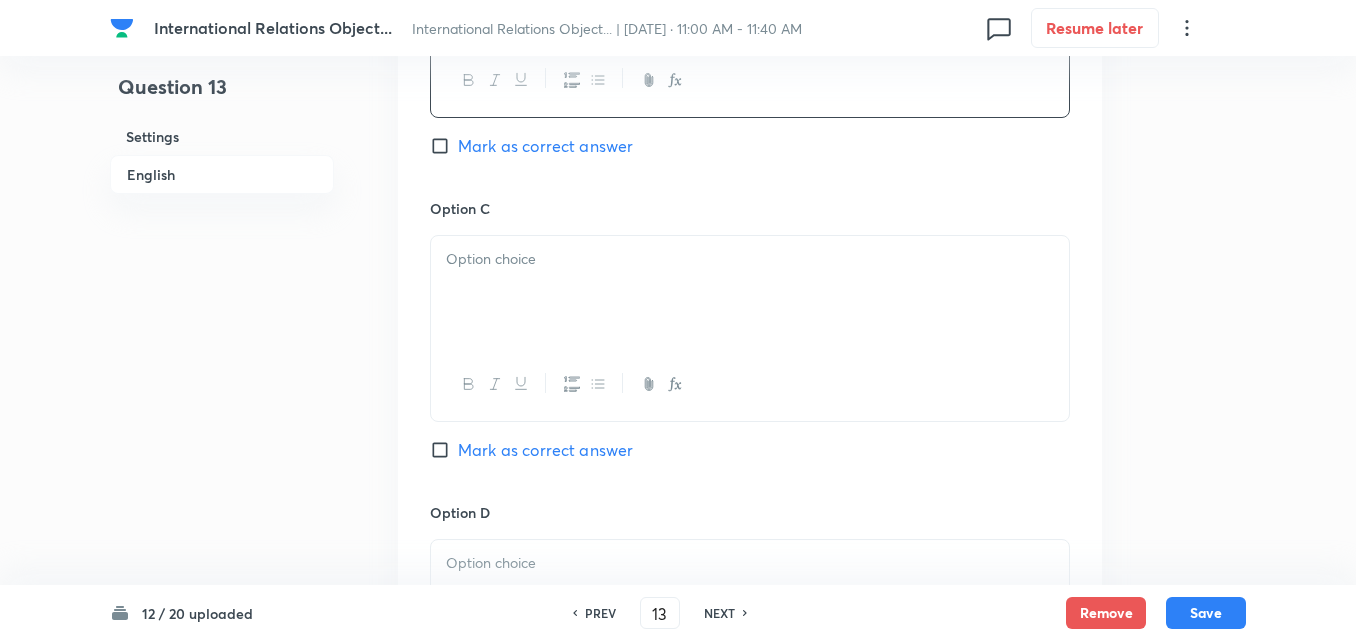 click at bounding box center (750, 292) 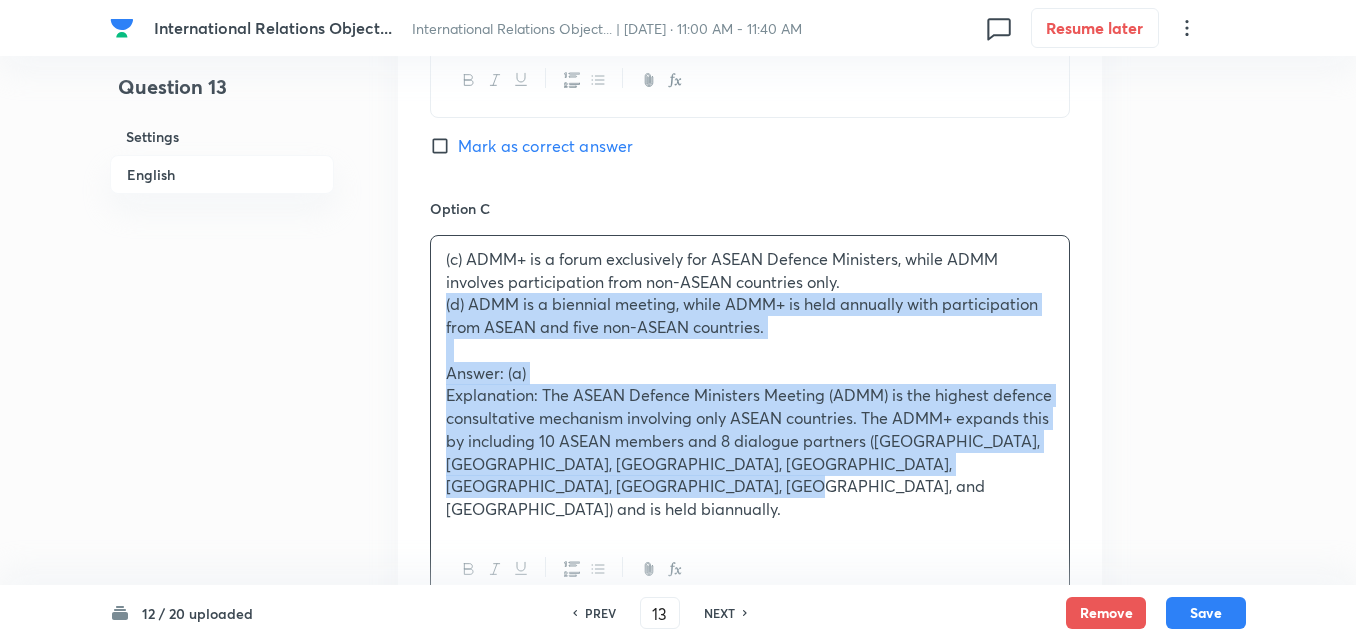 click on "Option A ADMM is a cooperative mechanism involving only ASEAN countries, while ADMM+ includes ASEAN members and additional countries like Australia, China, and the United States. Mark as correct answer Option B ADMM and ADMM+ are primarily economic cooperation forums, focusing on trade agreements and financial regulations. Mark as correct answer Option C (c) ADMM+ is a forum exclusively for ASEAN Defence Ministers, while ADMM involves participation from non-ASEAN countries only. (d) ADMM is a biennial meeting, while ADMM+ is held annually with participation from ASEAN and five non-ASEAN countries.   Answer: (a) Explanation: The ASEAN Defence Ministers Meeting (ADMM) is the highest defence consultative mechanism involving only ASEAN countries. The ADMM+ expands this by including 10 ASEAN members and 8 dialogue partners (Australia, China, India, Japan, New Zealand, Republic of Korea, Russia, and the United States) and is held biannually. Mark as correct answer Option D Mark as correct answer" at bounding box center (750, 268) 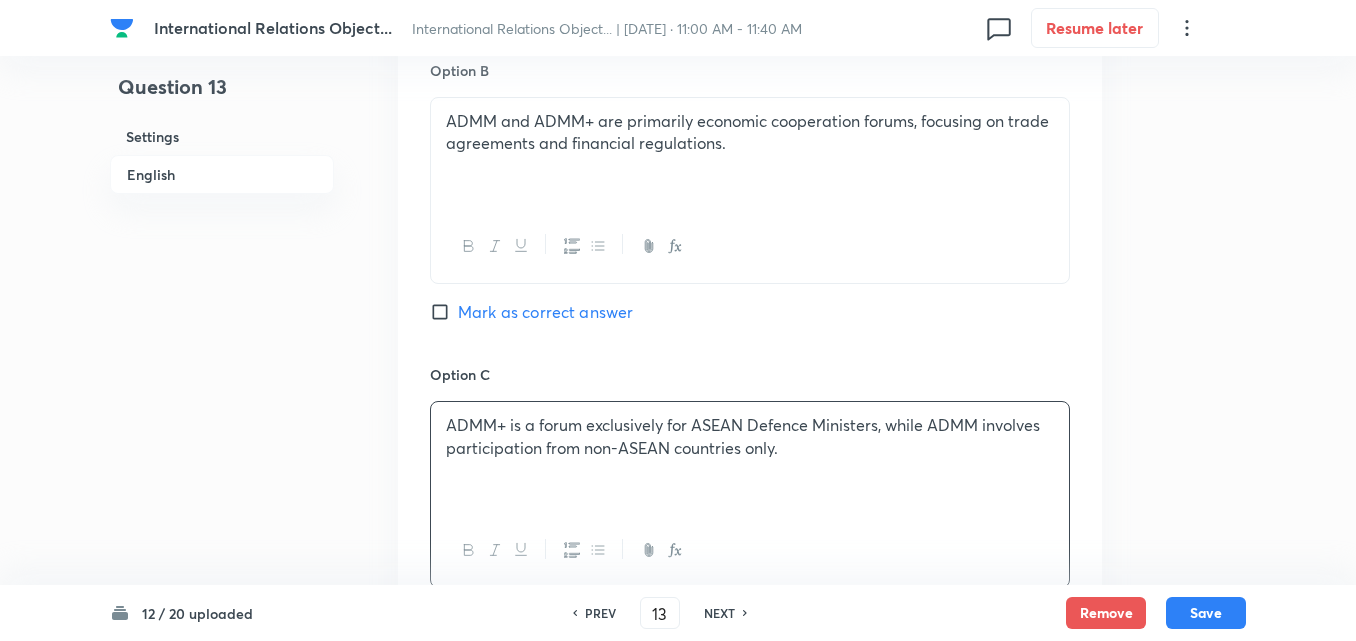 scroll, scrollTop: 1042, scrollLeft: 0, axis: vertical 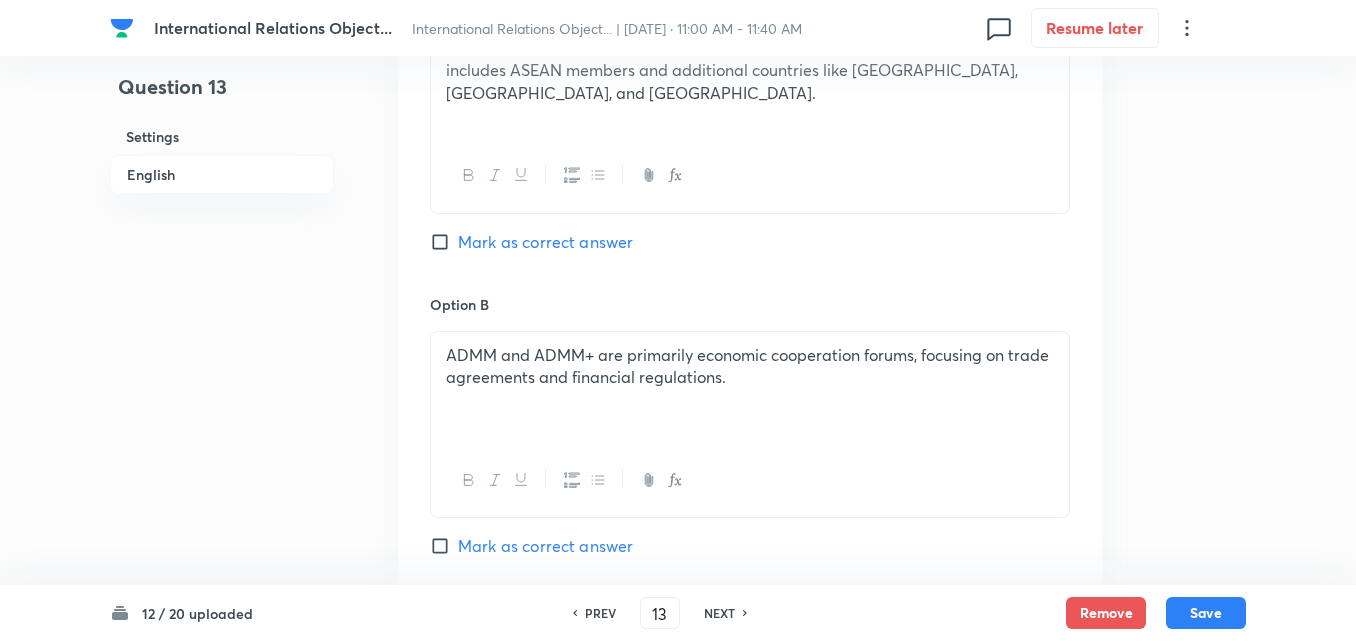 click on "Mark as correct answer" at bounding box center (545, 242) 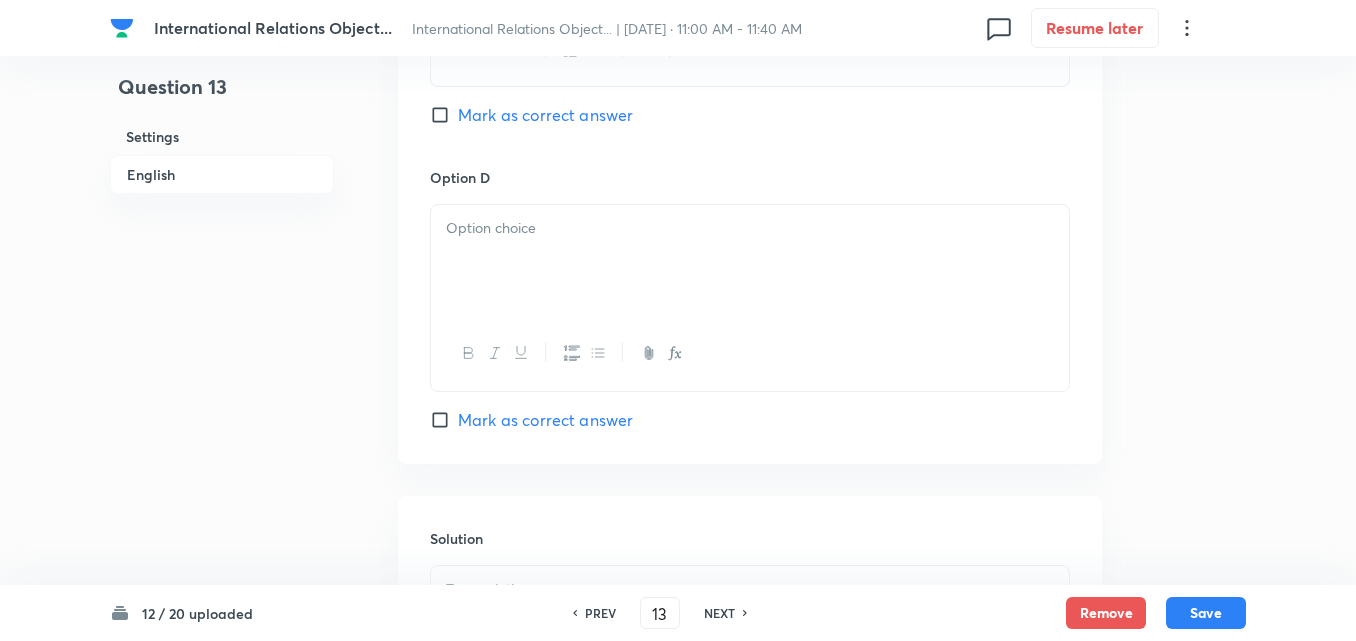 scroll, scrollTop: 1942, scrollLeft: 0, axis: vertical 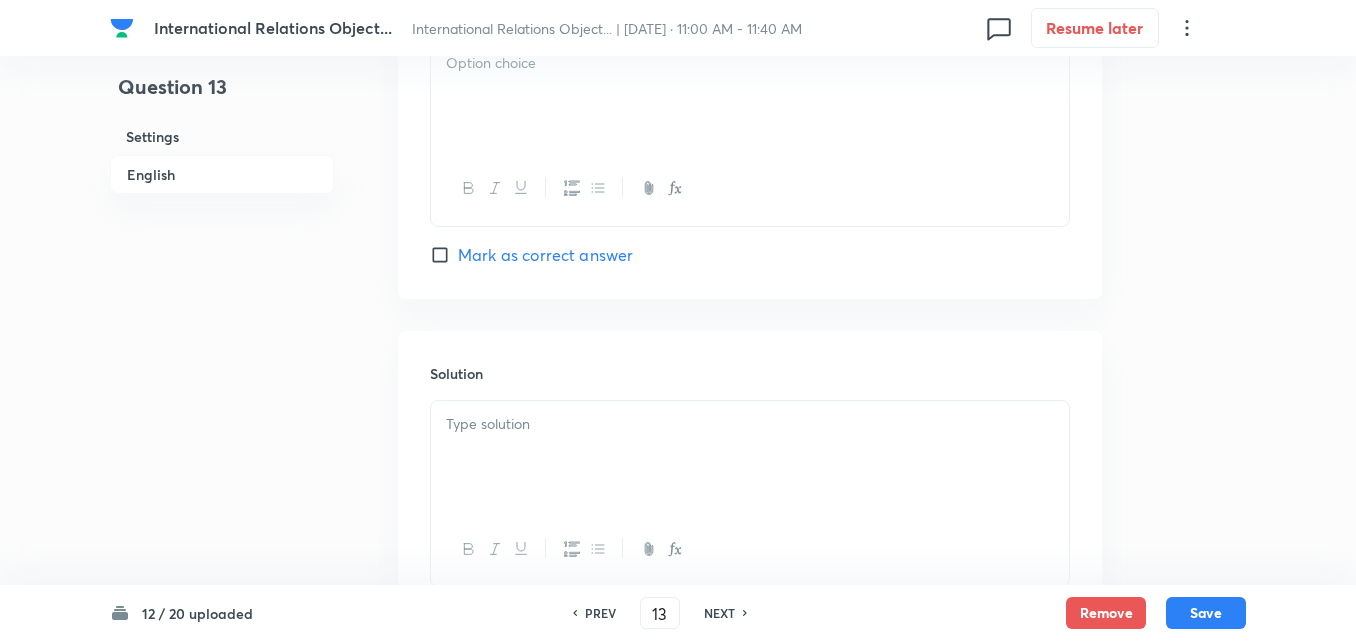 click at bounding box center (750, 96) 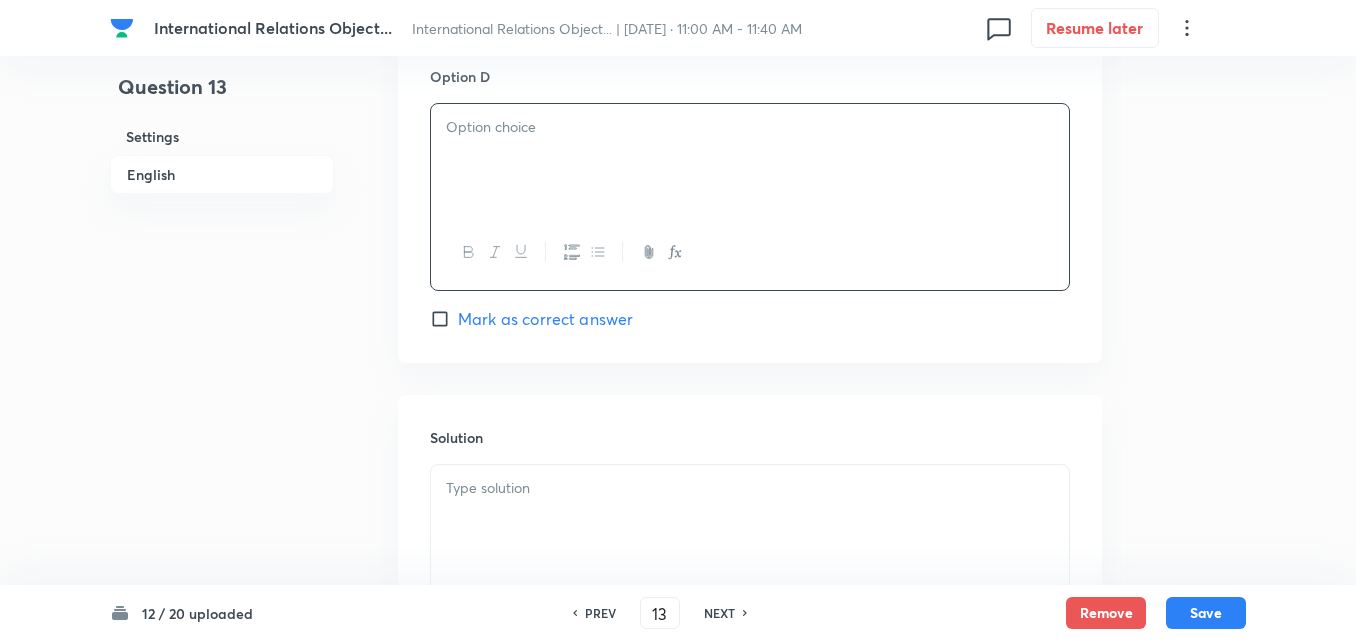scroll, scrollTop: 1842, scrollLeft: 0, axis: vertical 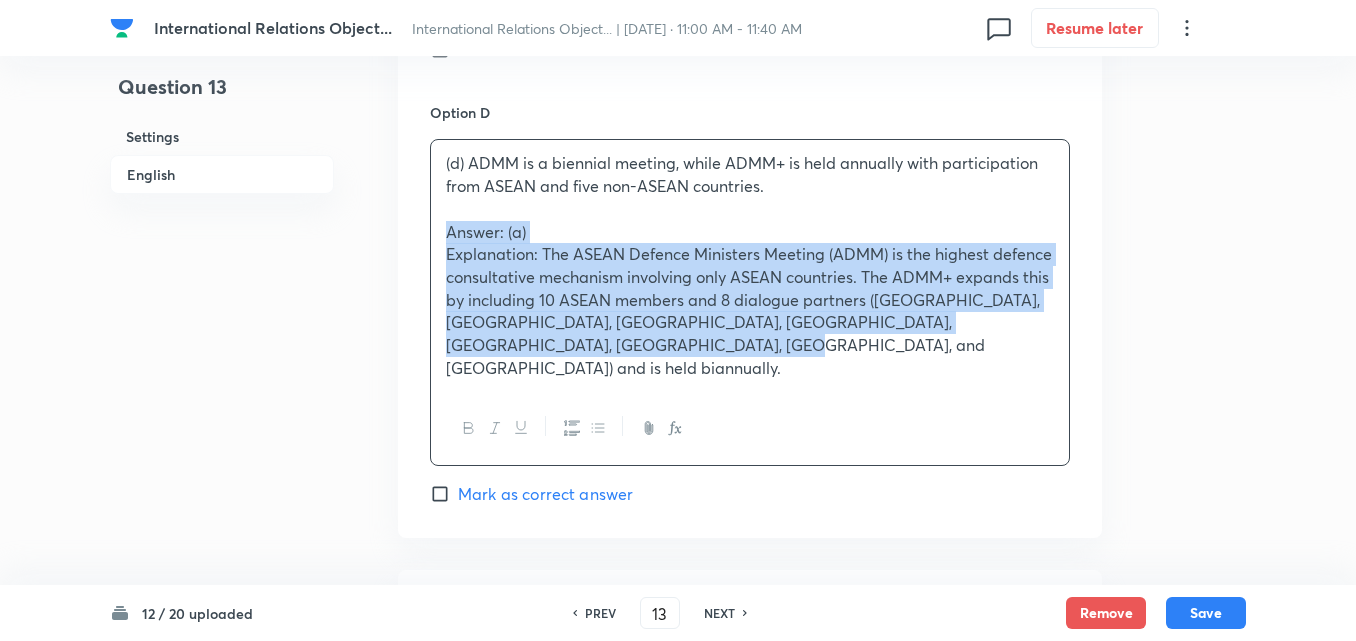 drag, startPoint x: 460, startPoint y: 245, endPoint x: 441, endPoint y: 238, distance: 20.248457 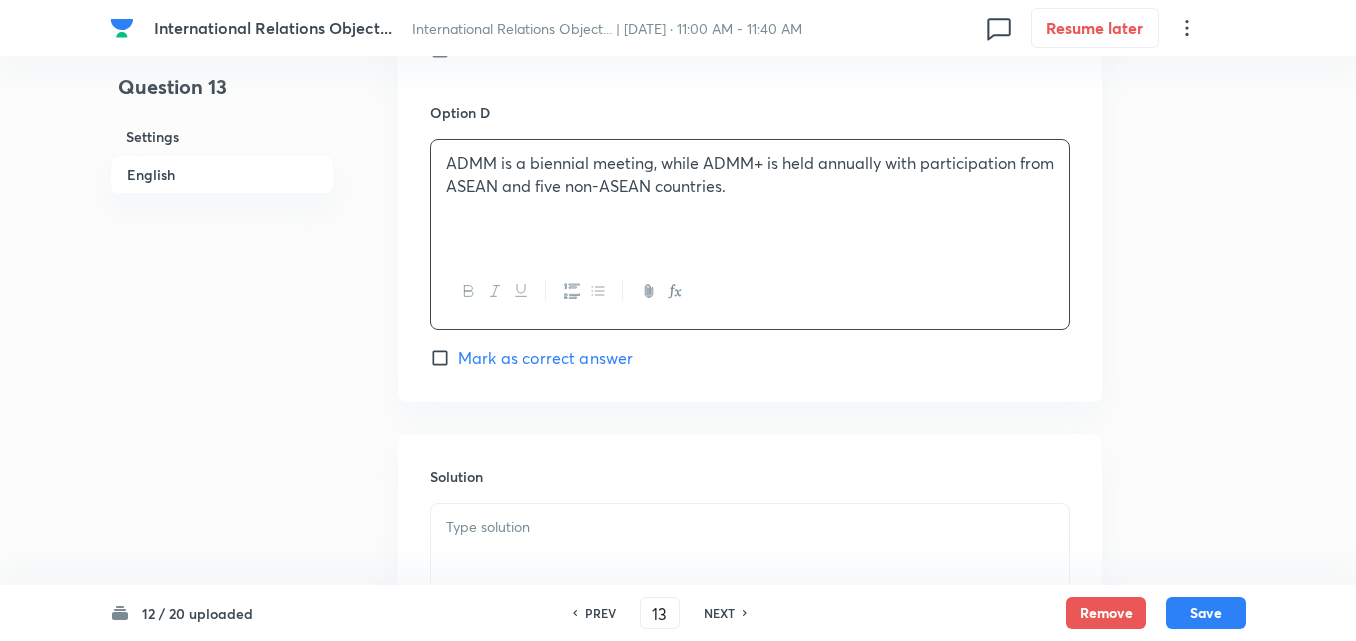 scroll, scrollTop: 2099, scrollLeft: 0, axis: vertical 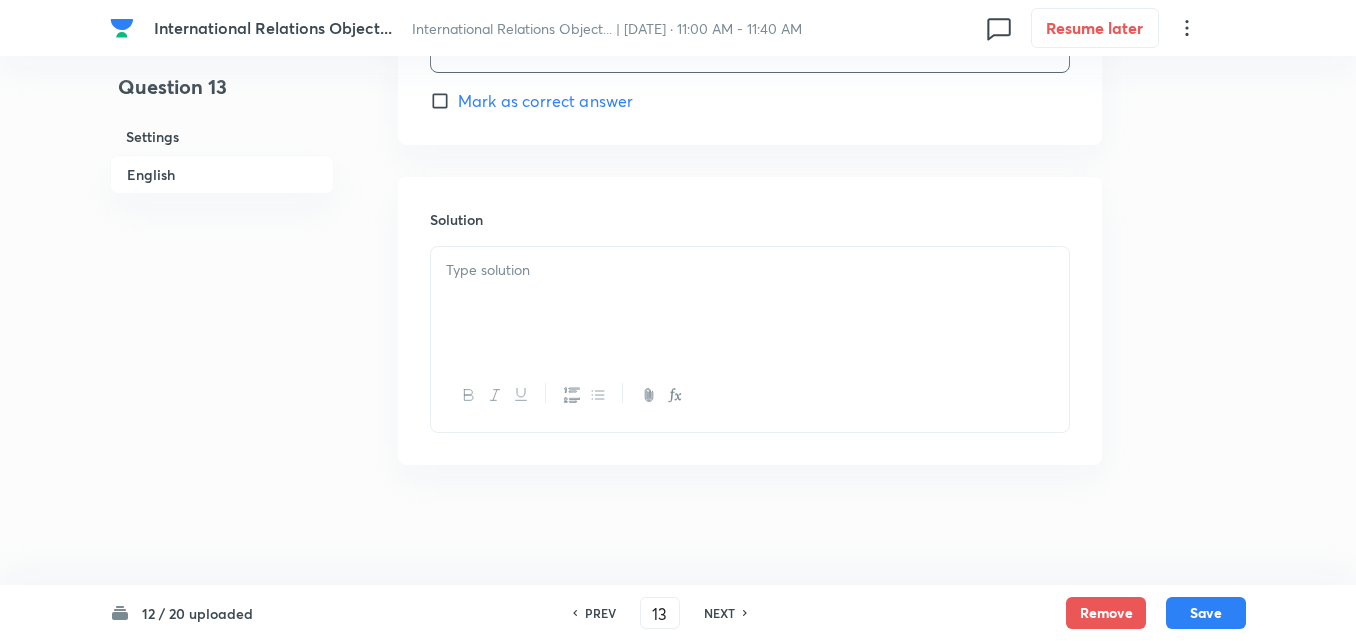 drag, startPoint x: 550, startPoint y: 380, endPoint x: 545, endPoint y: 349, distance: 31.400637 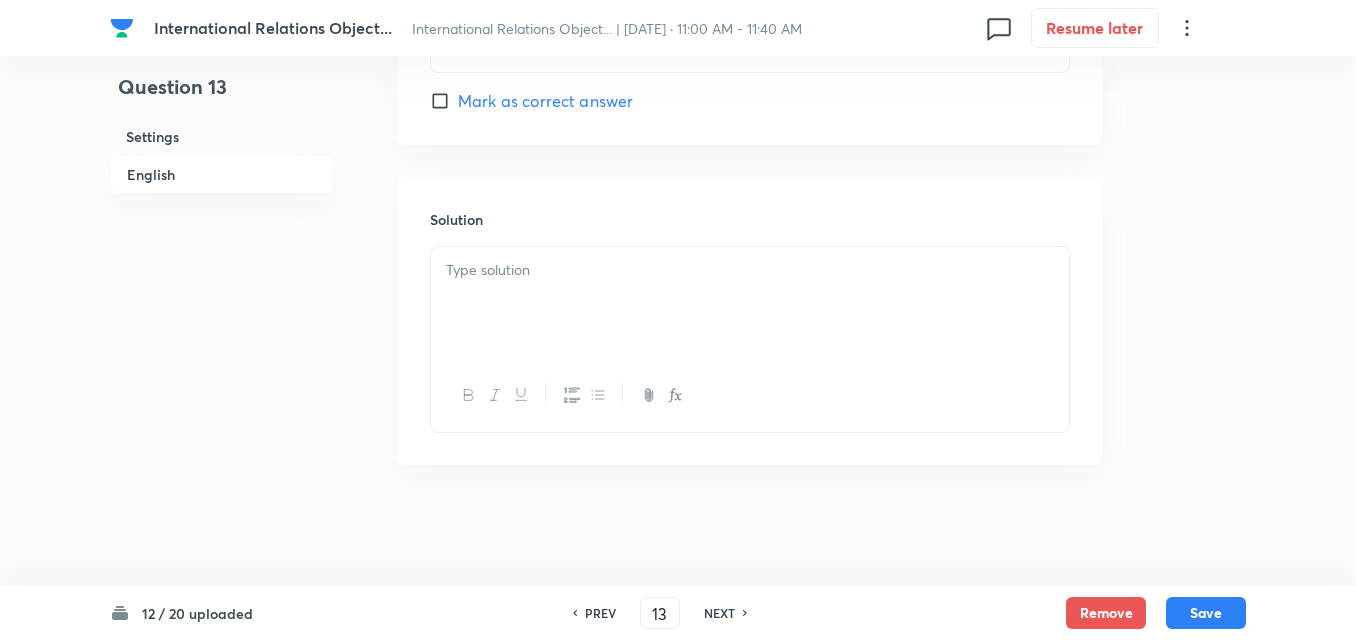 click at bounding box center (750, 303) 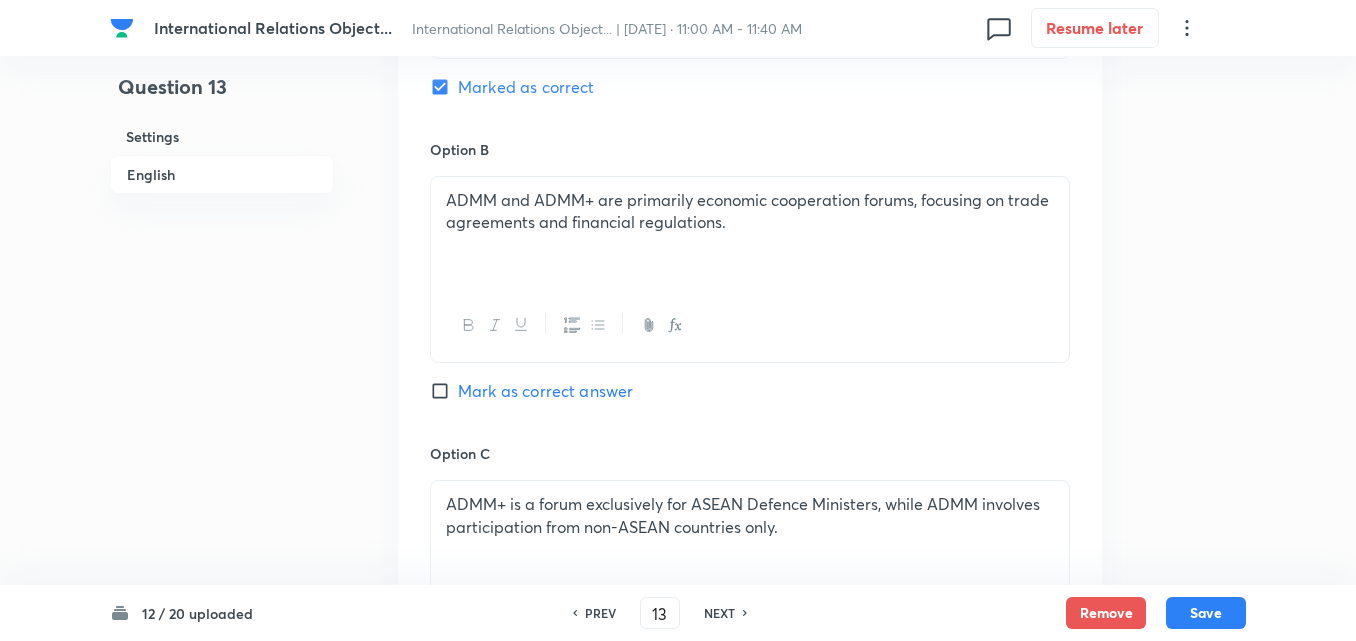 scroll, scrollTop: 1099, scrollLeft: 0, axis: vertical 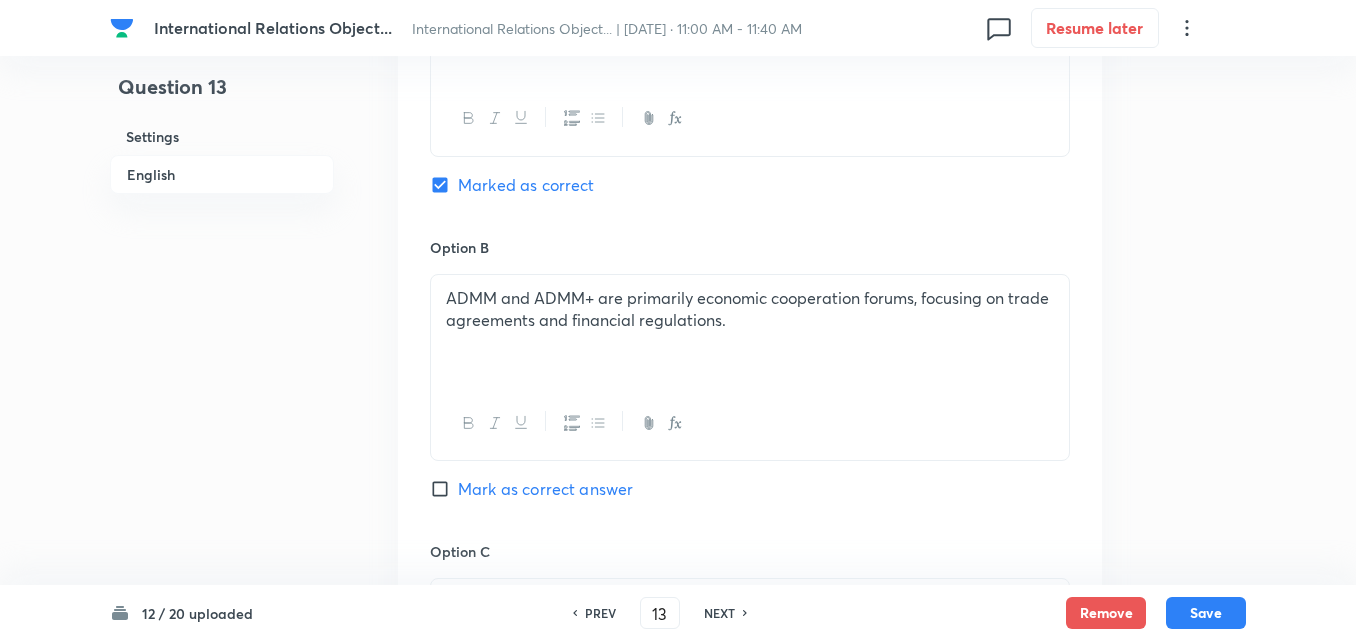 click on "12 / 20 uploaded
PREV 13 ​ NEXT Remove Save" at bounding box center (678, 613) 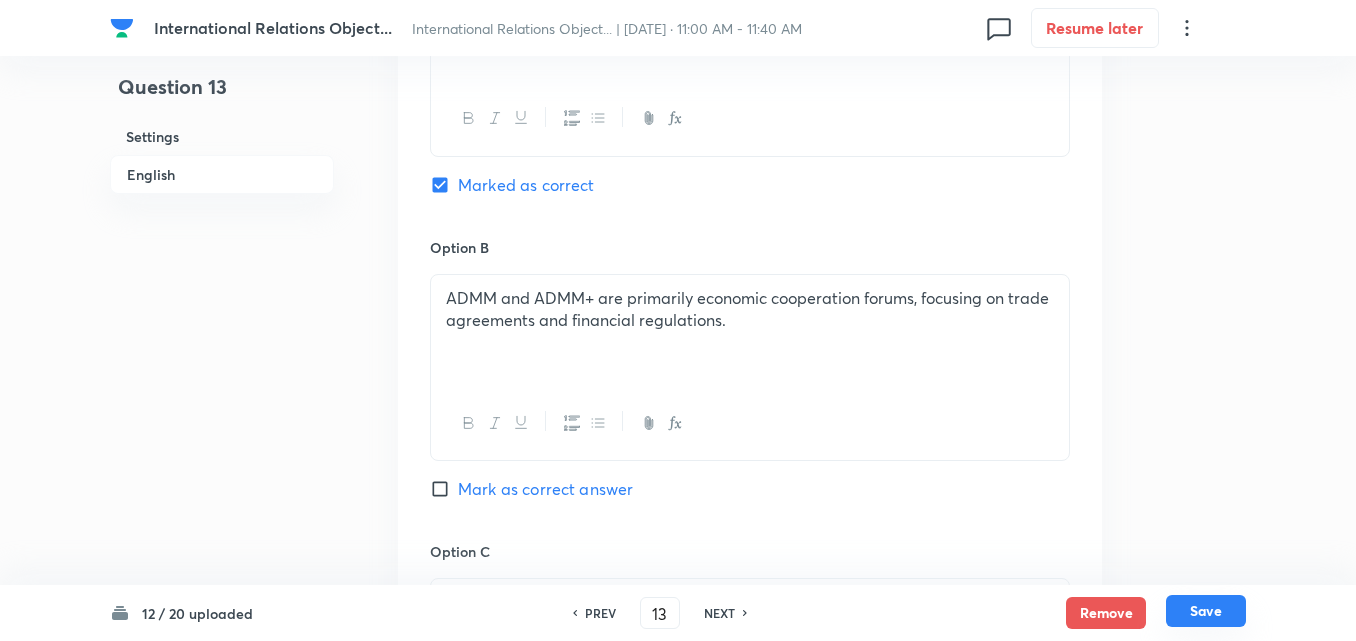 click on "Save" at bounding box center [1206, 611] 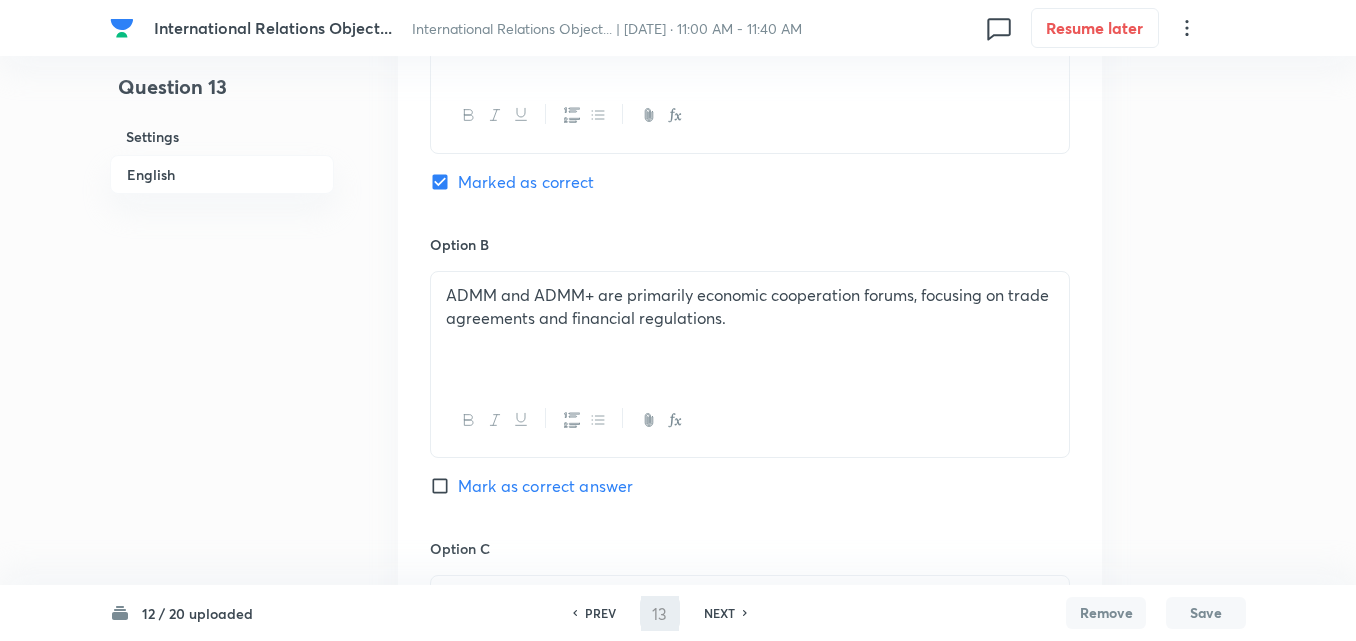 type on "14" 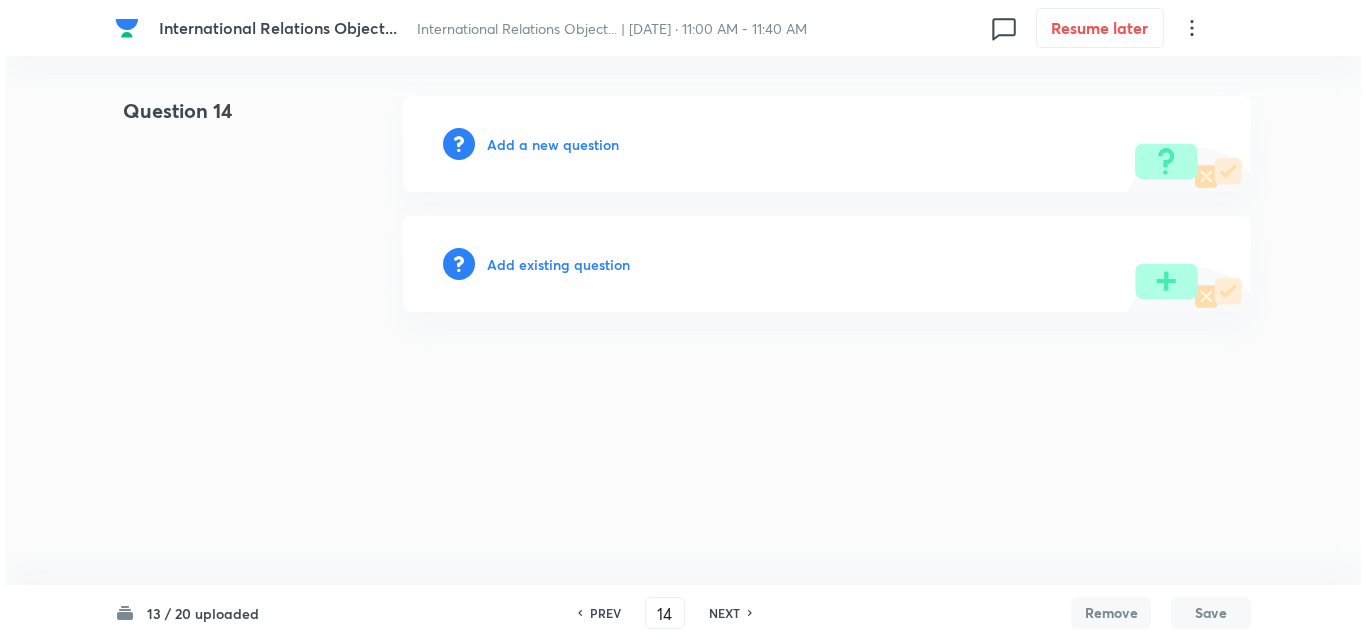 scroll, scrollTop: 0, scrollLeft: 0, axis: both 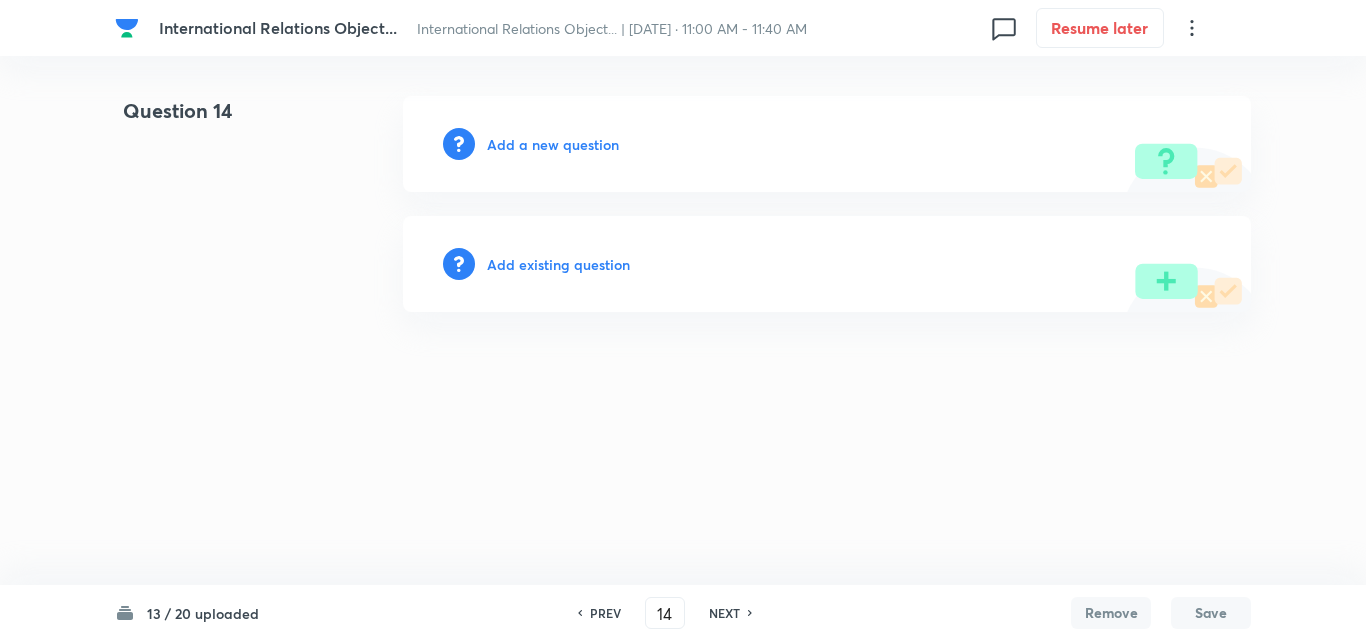 click on "Add a new question" at bounding box center [553, 144] 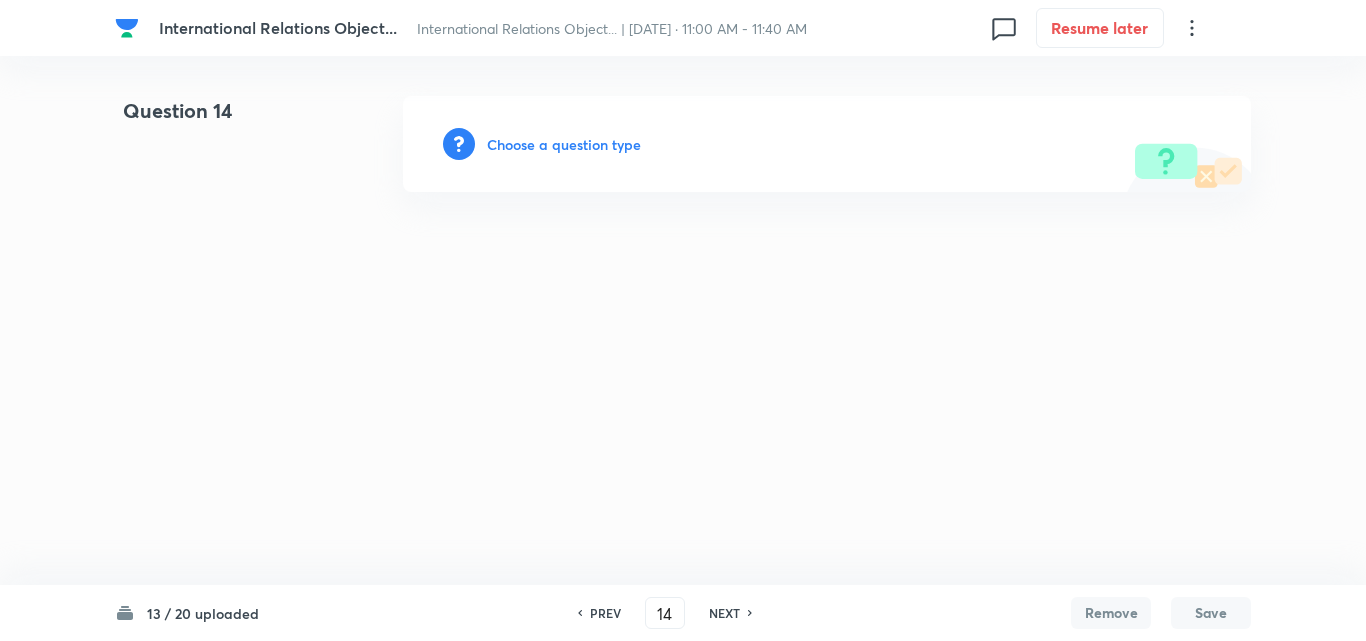 click on "Choose a question type" at bounding box center (564, 144) 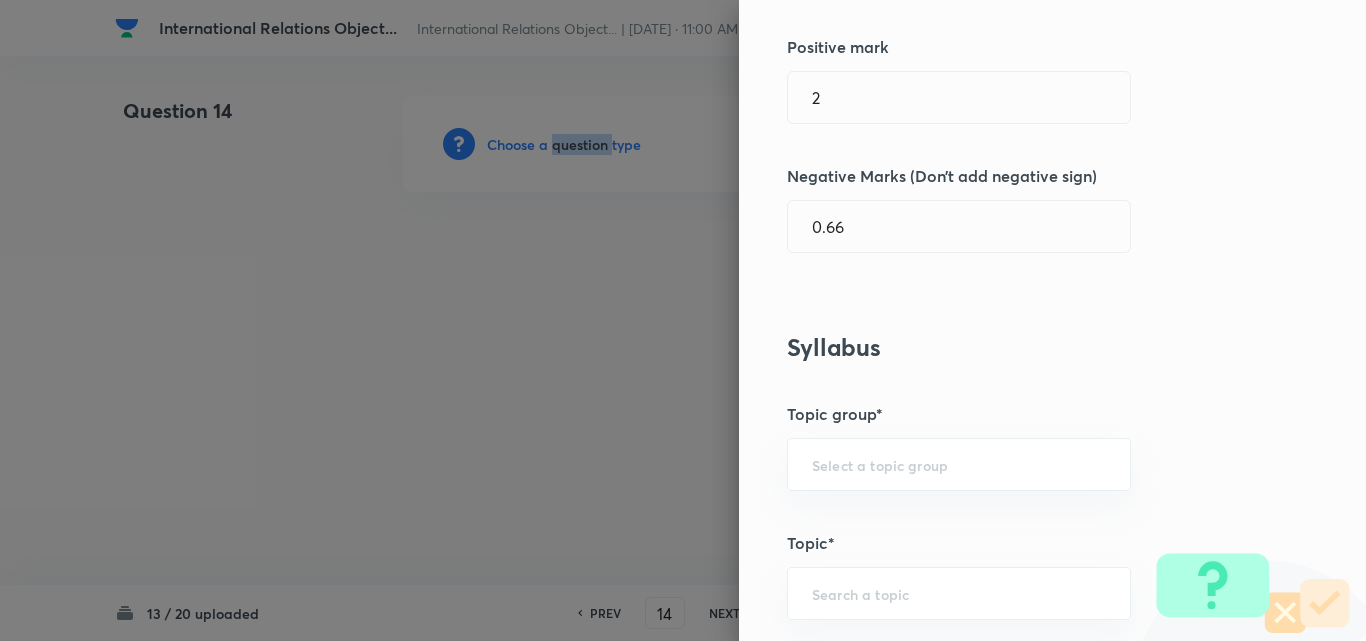 scroll, scrollTop: 1100, scrollLeft: 0, axis: vertical 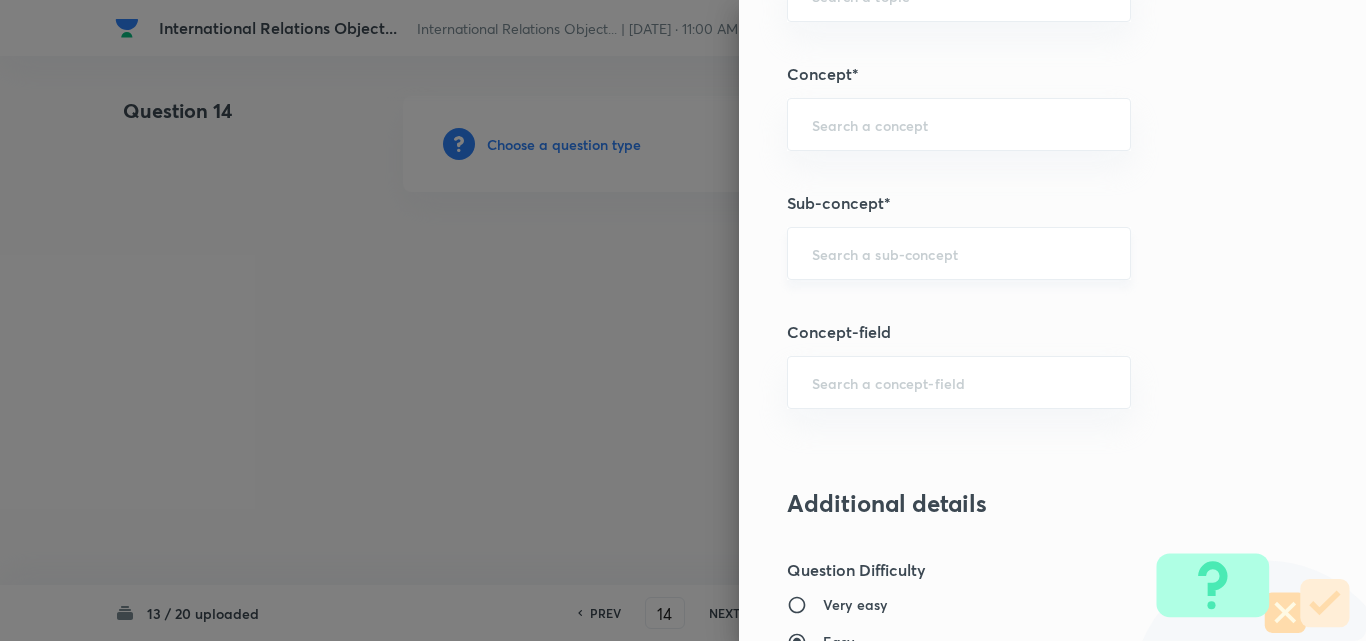 click at bounding box center (959, 253) 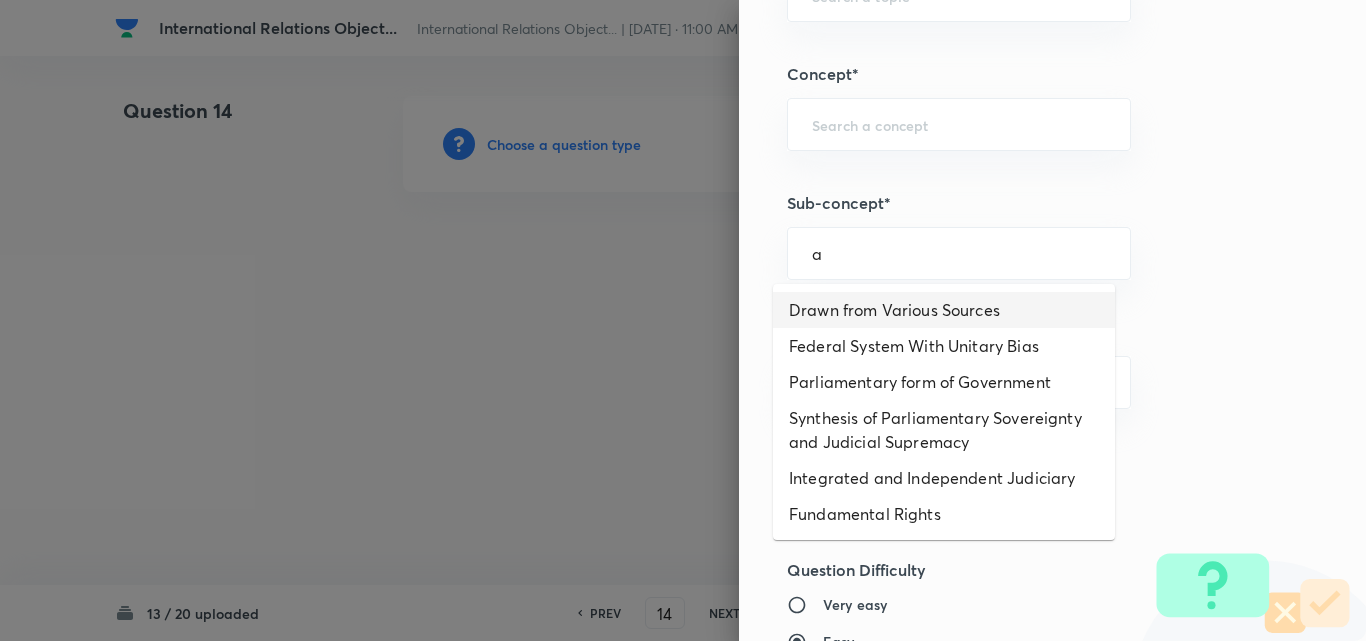 click on "Drawn from Various Sources" at bounding box center (944, 310) 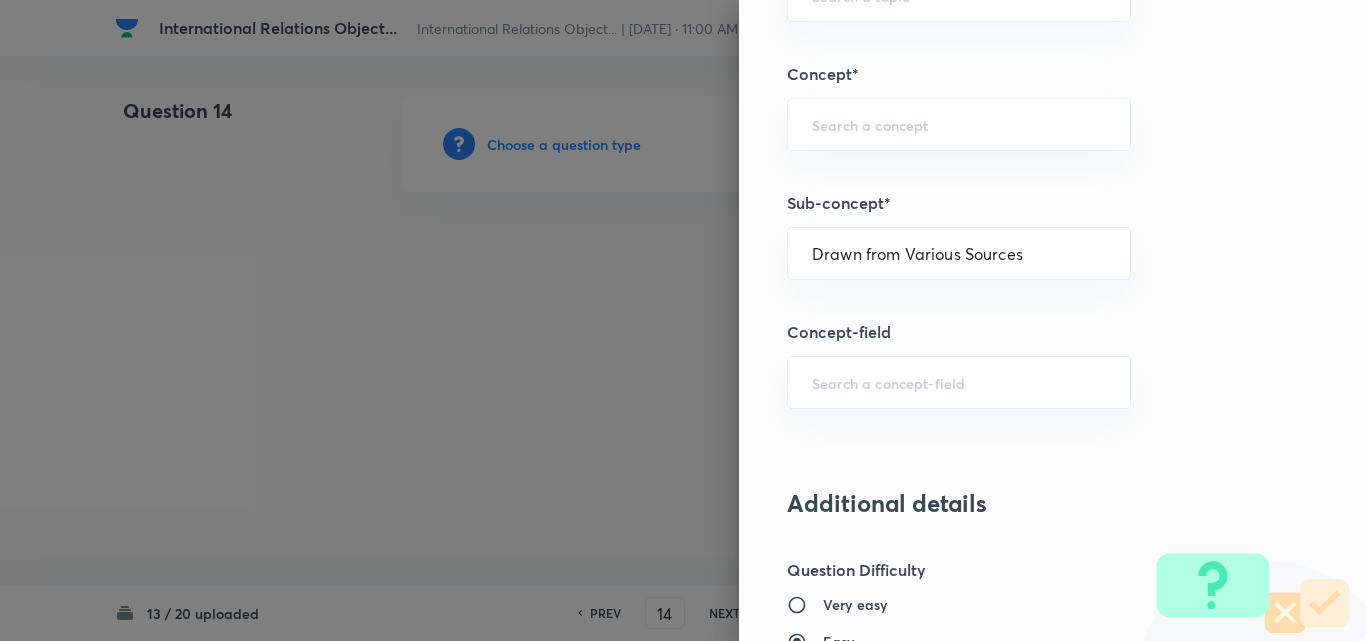 type on "Polity, Governance & IR" 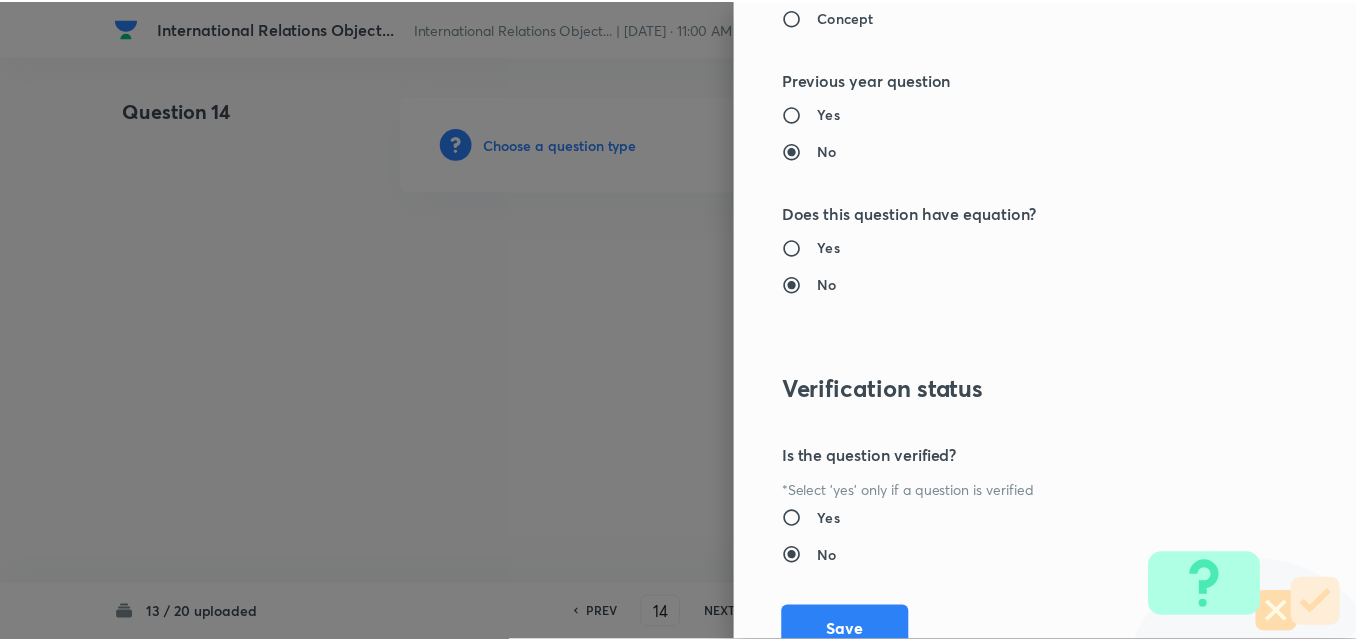 scroll, scrollTop: 2085, scrollLeft: 0, axis: vertical 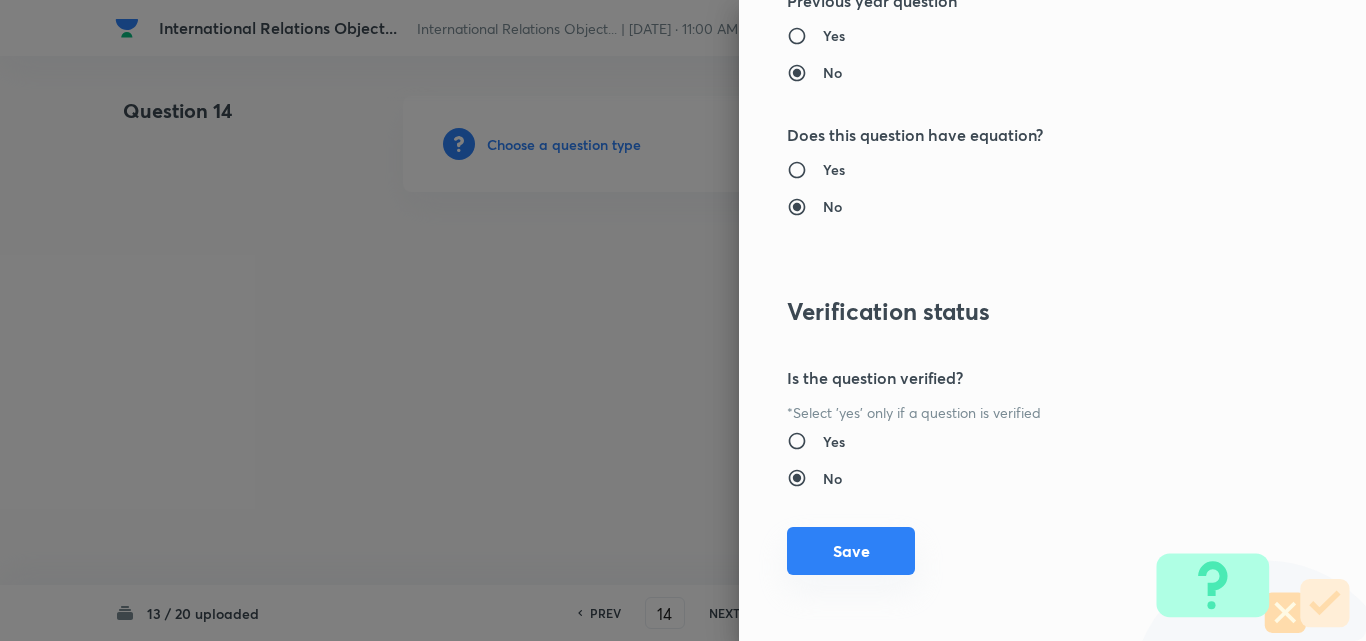 drag, startPoint x: 867, startPoint y: 562, endPoint x: 908, endPoint y: 565, distance: 41.109608 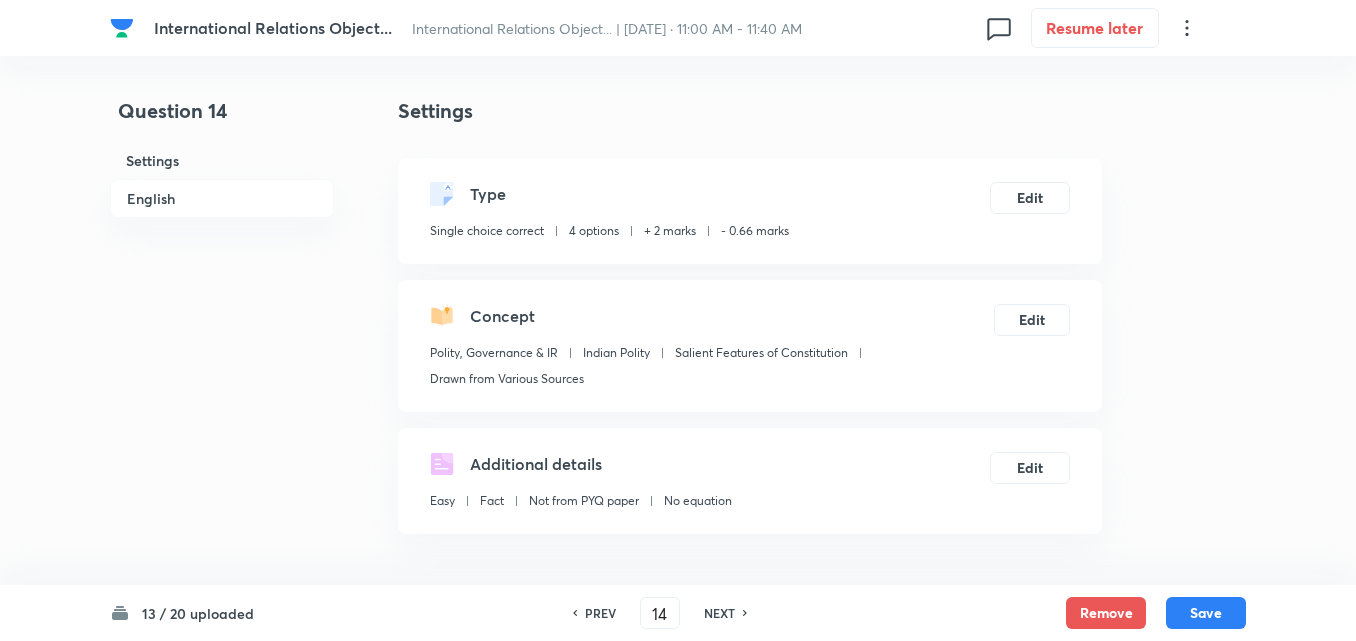 click on "English" at bounding box center (222, 198) 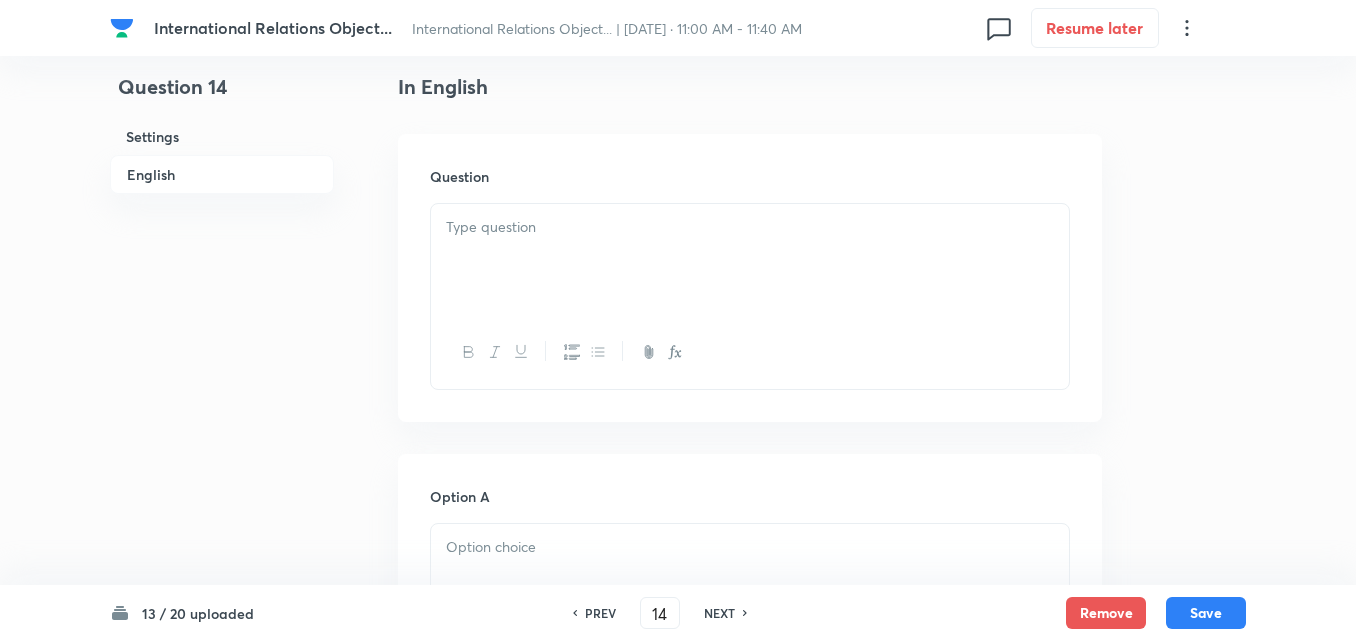 click at bounding box center [750, 227] 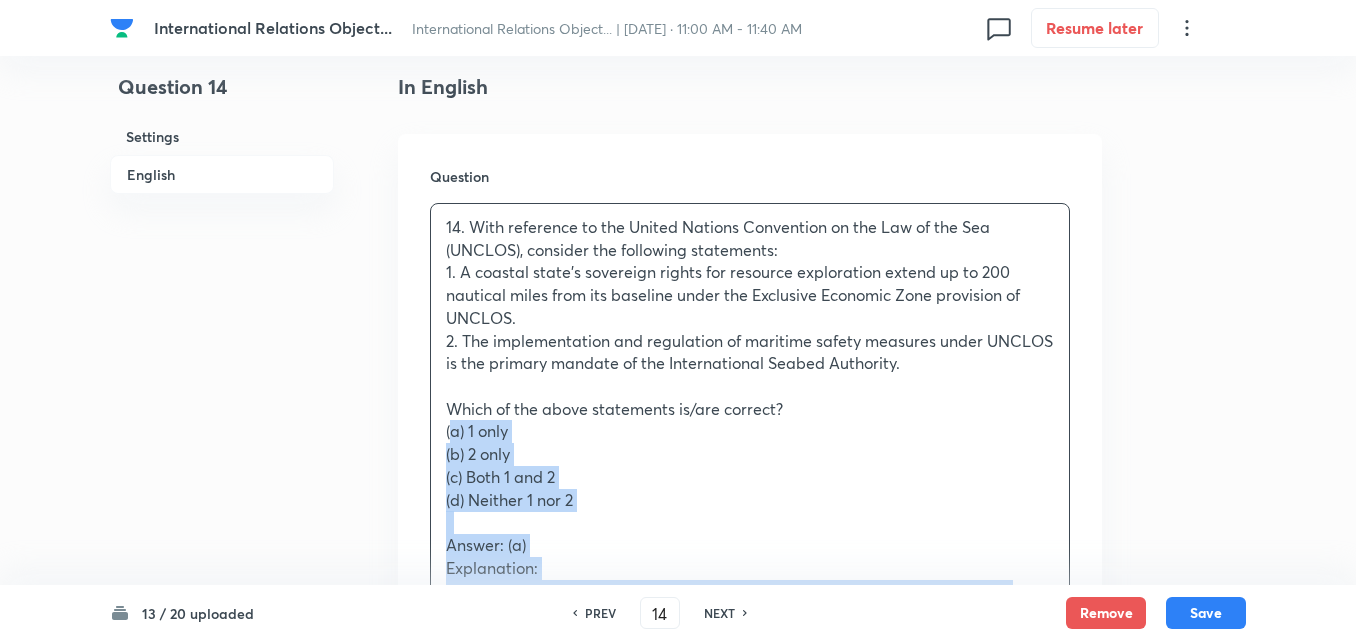 click on "14. With reference to the United Nations Convention on the Law of the Sea (UNCLOS), consider the following statements: 1. A coastal state’s sovereign rights for resource exploration extend up to 200 nautical miles from its baseline under the Exclusive Economic Zone provision of UNCLOS.  2. The implementation and regulation of maritime safety measures under UNCLOS is the primary mandate of the International Seabed Authority.   Which of the above statements is/are correct?  (a) 1 only  (b) 2 only  (c) Both 1 and 2  (d) Neither 1 nor 2   Answer: (a)  Explanation: ●    Statement 1 is correct: Under UNCLOS, the Exclusive Economic Zone (EEZ) extends up to 200 nautical miles from a country’s baseline. Within this zone, a state has sovereign rights for the purpose of exploring, exploiting, conserving, and managing natural resources, both living and non-living." at bounding box center [750, 511] 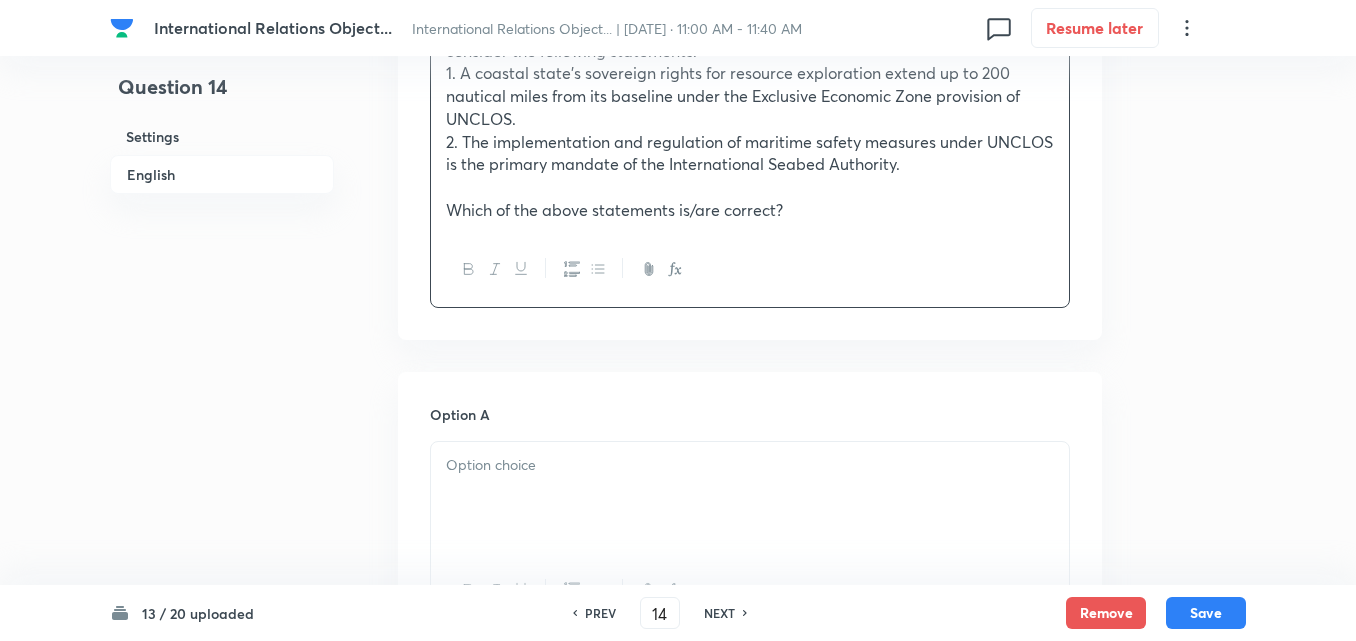 scroll, scrollTop: 942, scrollLeft: 0, axis: vertical 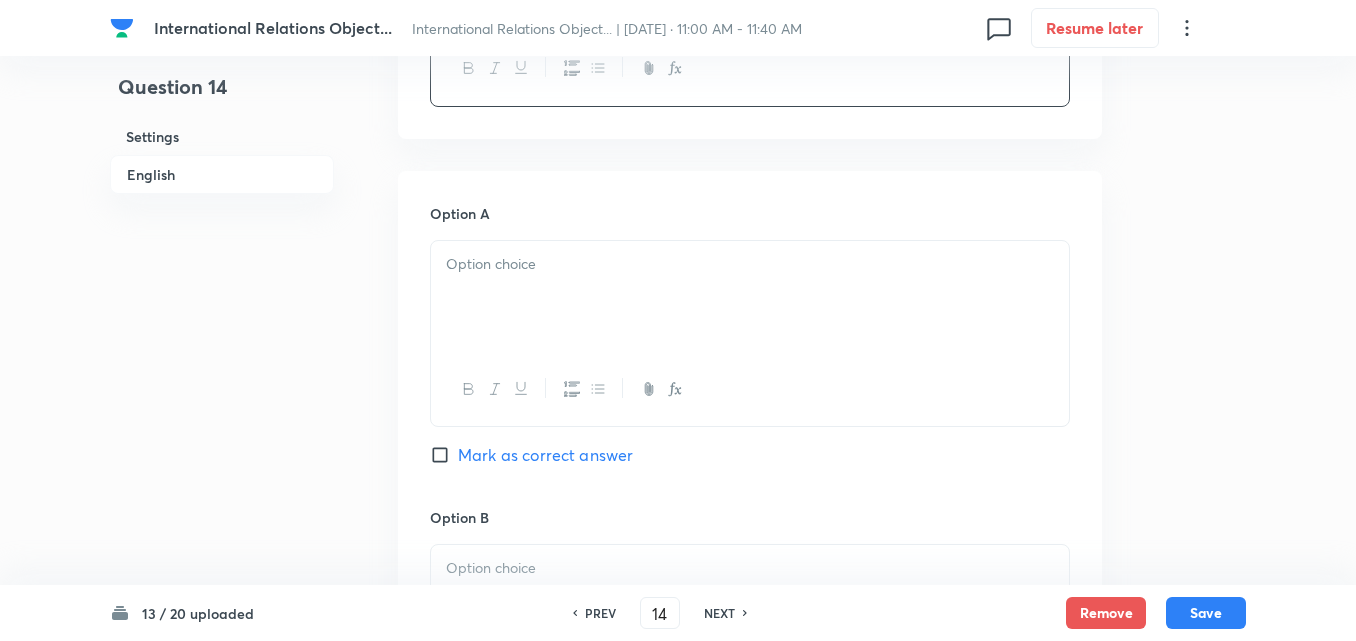 click at bounding box center [750, 297] 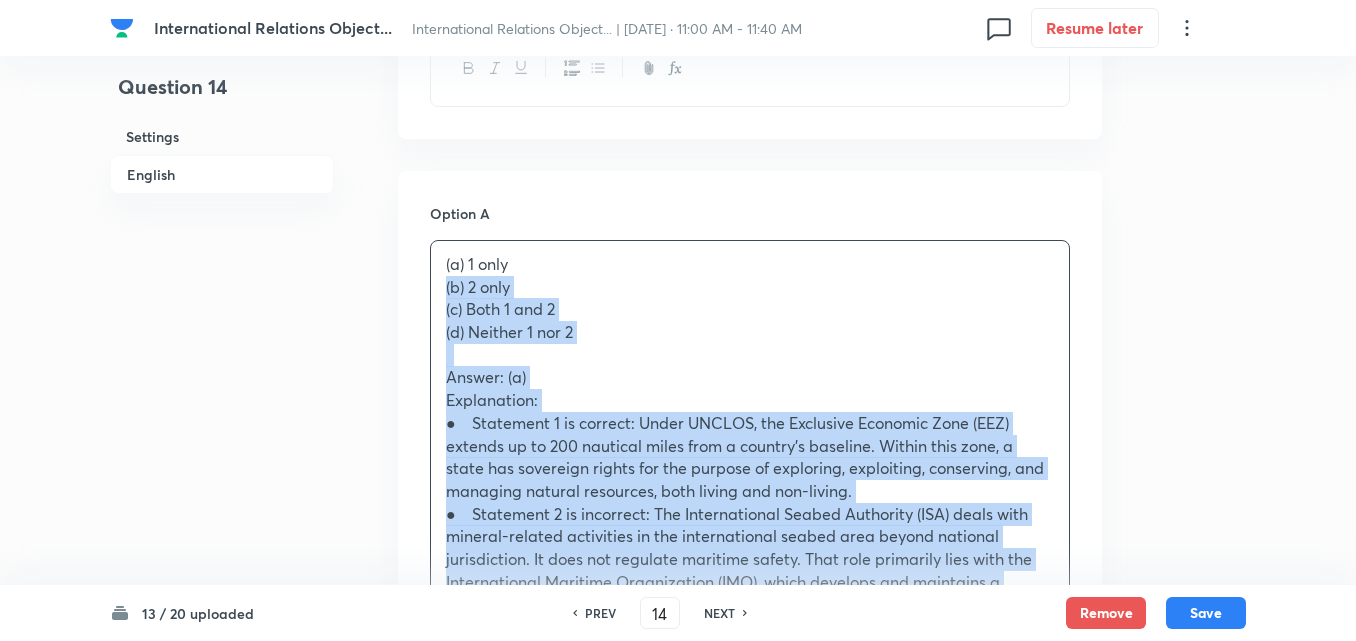 drag, startPoint x: 435, startPoint y: 291, endPoint x: 414, endPoint y: 289, distance: 21.095022 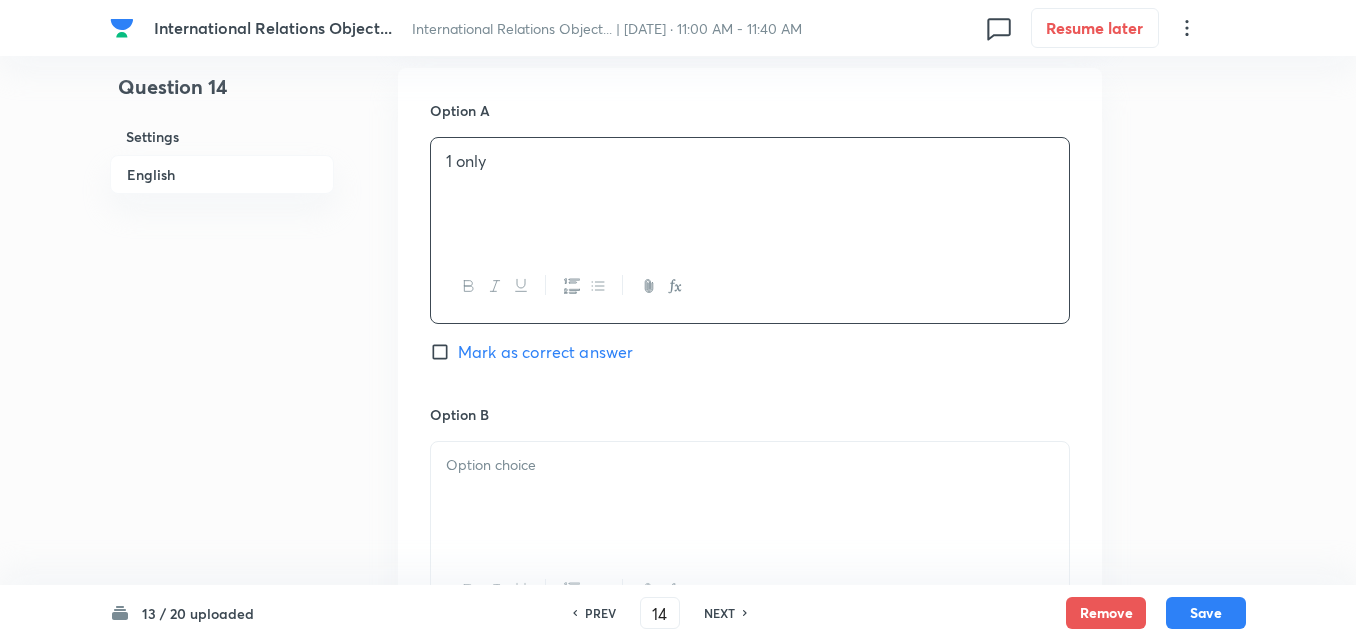 scroll, scrollTop: 1142, scrollLeft: 0, axis: vertical 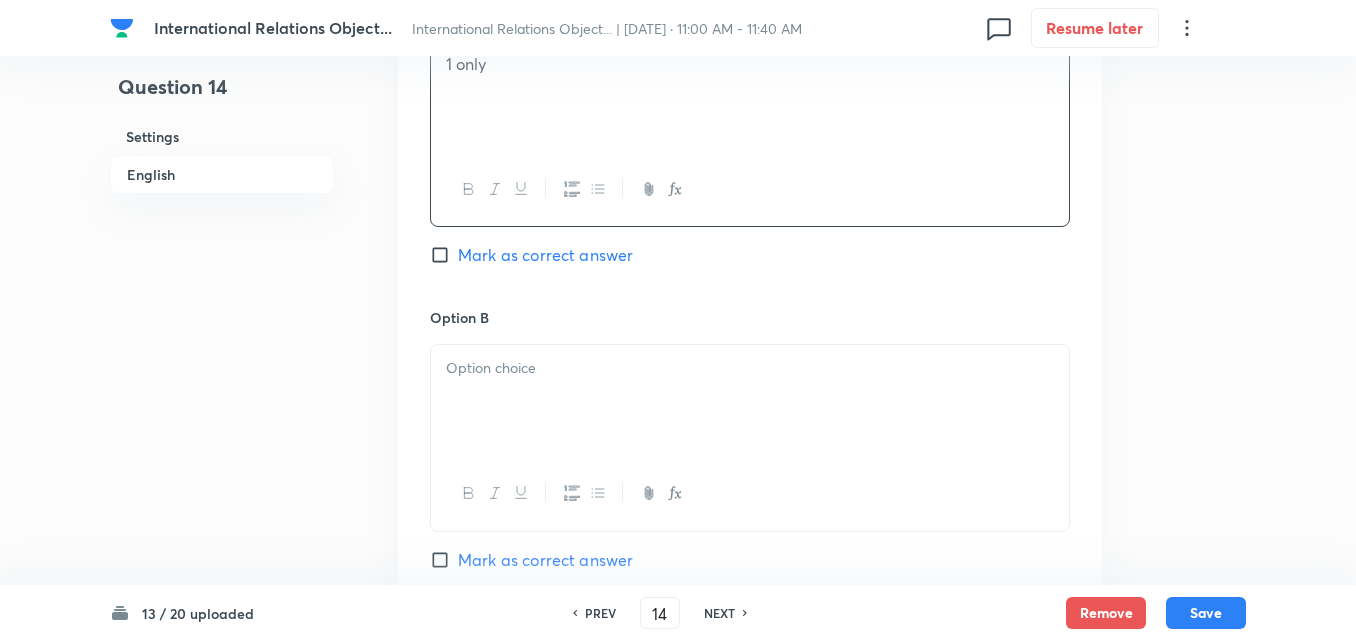 click on "Mark as correct answer" at bounding box center (545, 255) 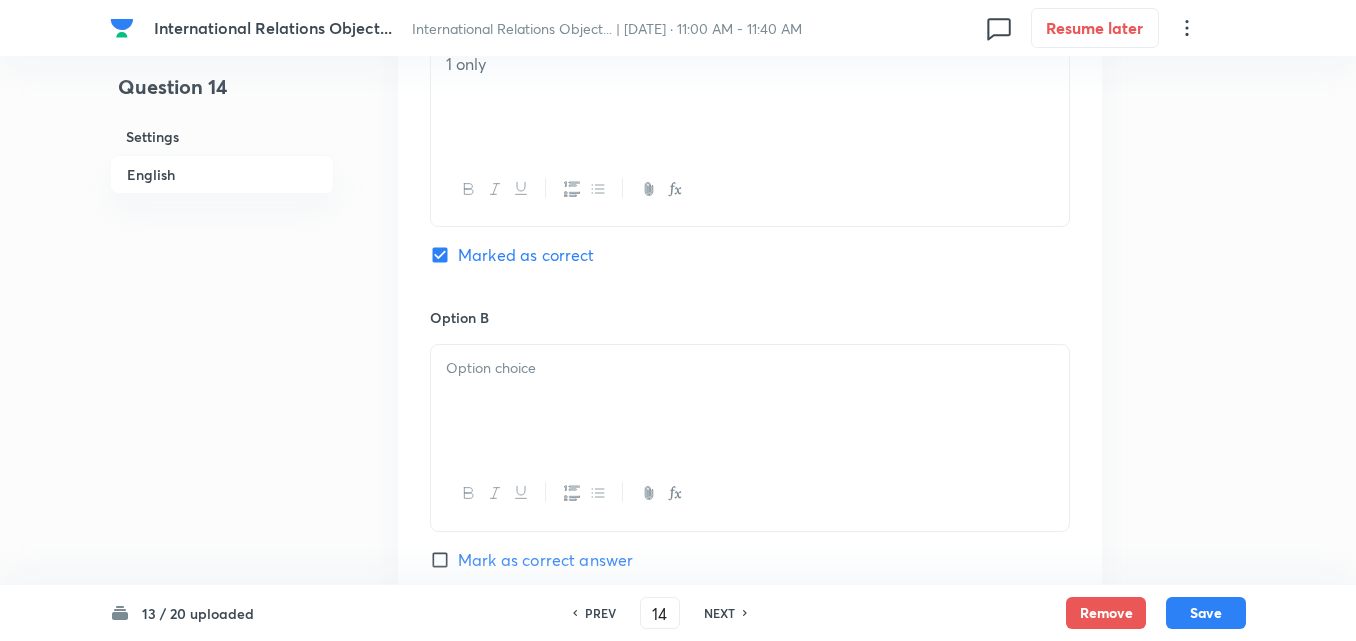 click at bounding box center [750, 401] 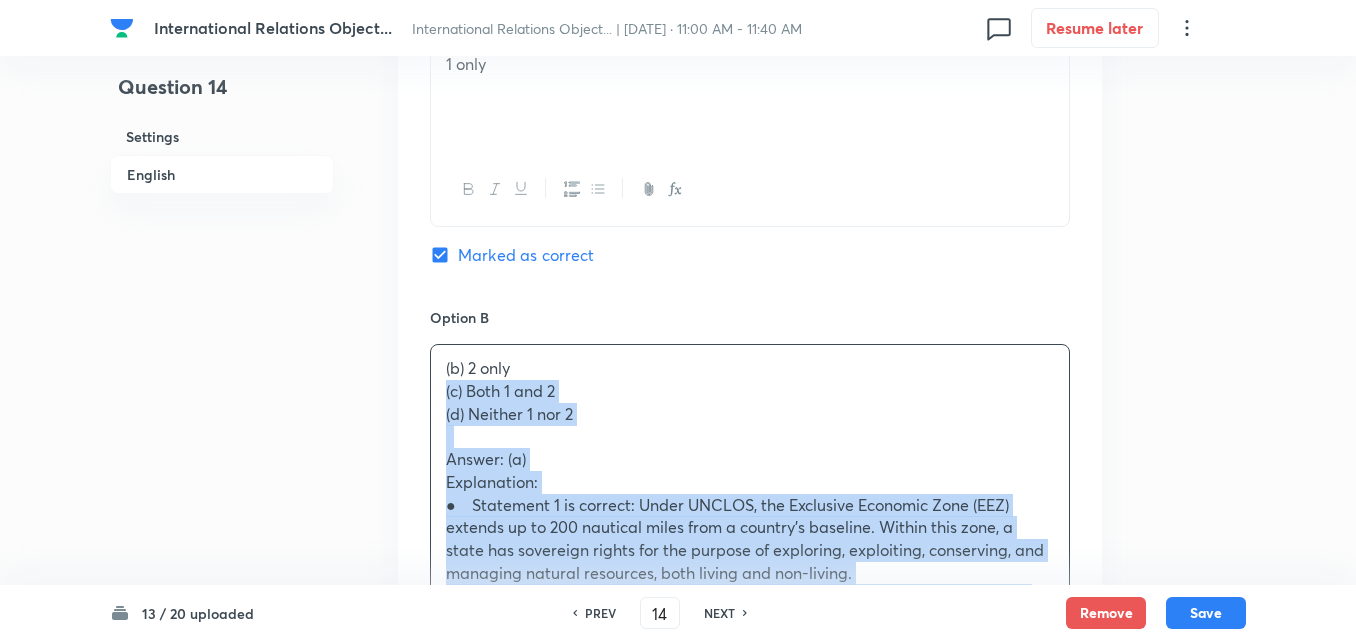 click on "Option A 1 only Marked as correct Option B (b) 2 only (c) Both 1 and 2 (d) Neither 1 nor 2   Answer: (a) Explanation: ●    Statement 1 is correct: Under UNCLOS, the Exclusive Economic Zone (EEZ) extends up to 200 nautical miles from a country’s baseline. Within this zone, a state has sovereign rights for the purpose of exploring, exploiting, conserving, and managing natural resources, both living and non-living. ●    Statement 2 is incorrect: The International Seabed Authority (ISA) deals with mineral-related activities in the international seabed area beyond national jurisdiction. It does not regulate maritime safety. That role primarily lies with the International Maritime Organization (IMO), which develops and maintains a regulatory framework for shipping safety and environmental concerns.   Mark as correct answer Option C Mark as correct answer Option D Mark as correct answer" at bounding box center [750, 729] 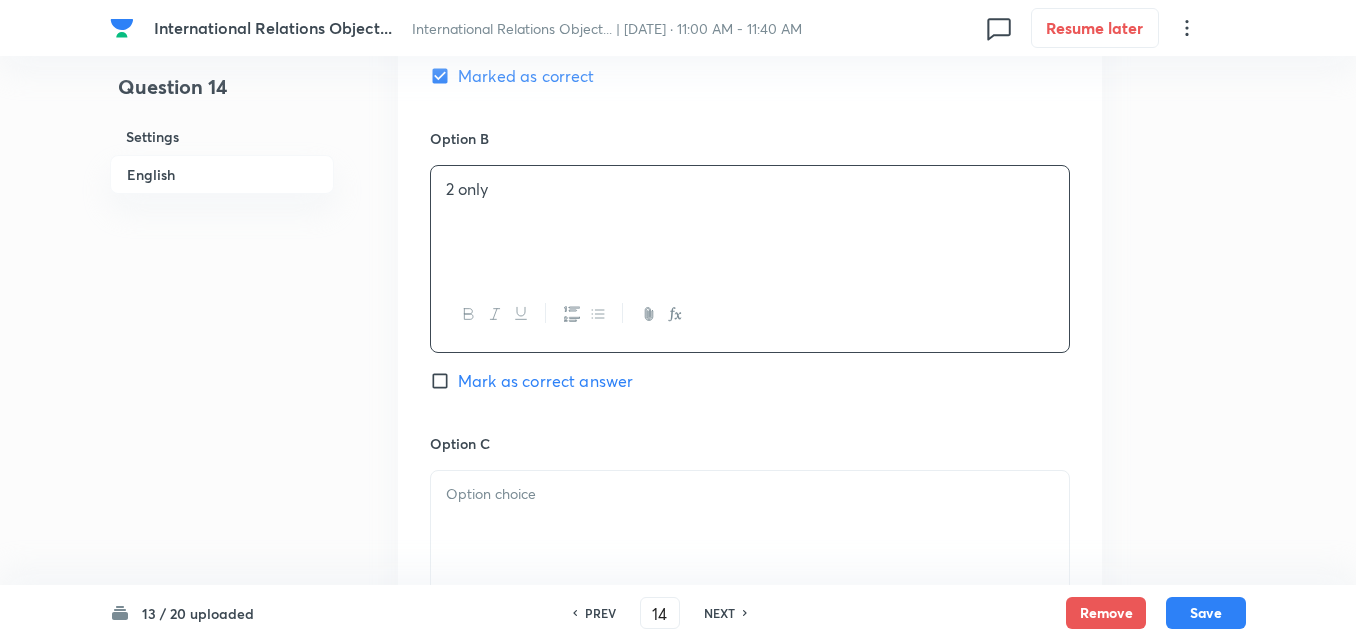 scroll, scrollTop: 1542, scrollLeft: 0, axis: vertical 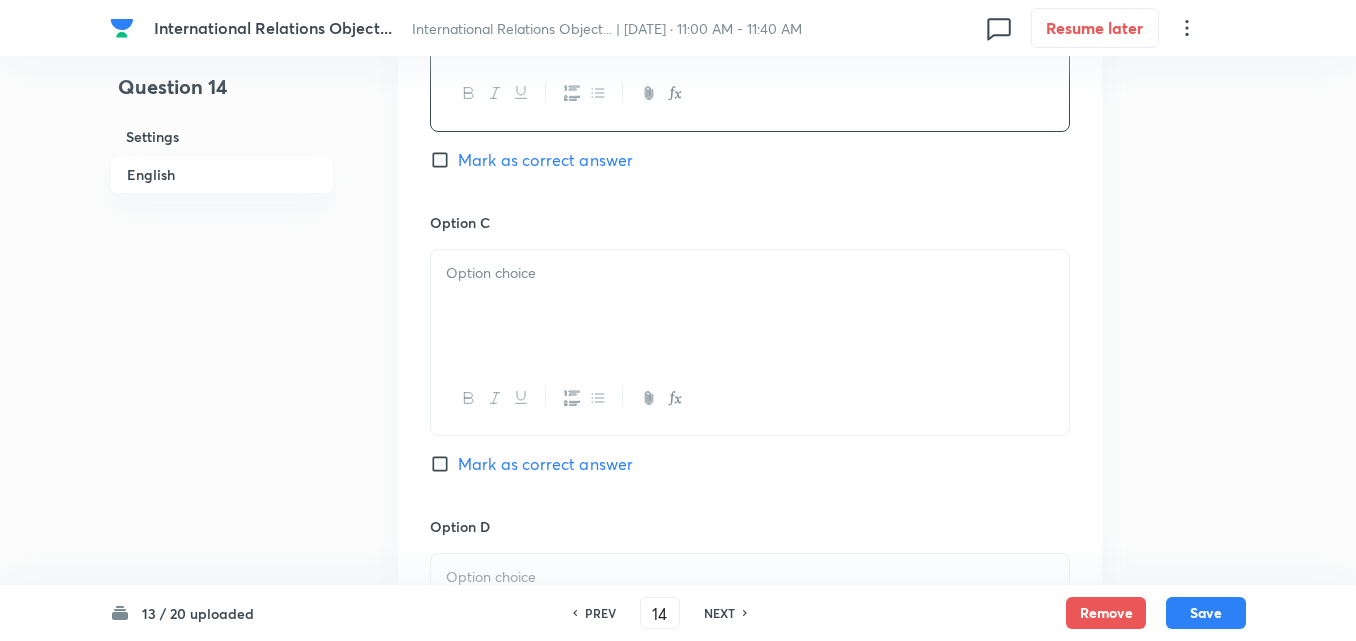click at bounding box center (750, 306) 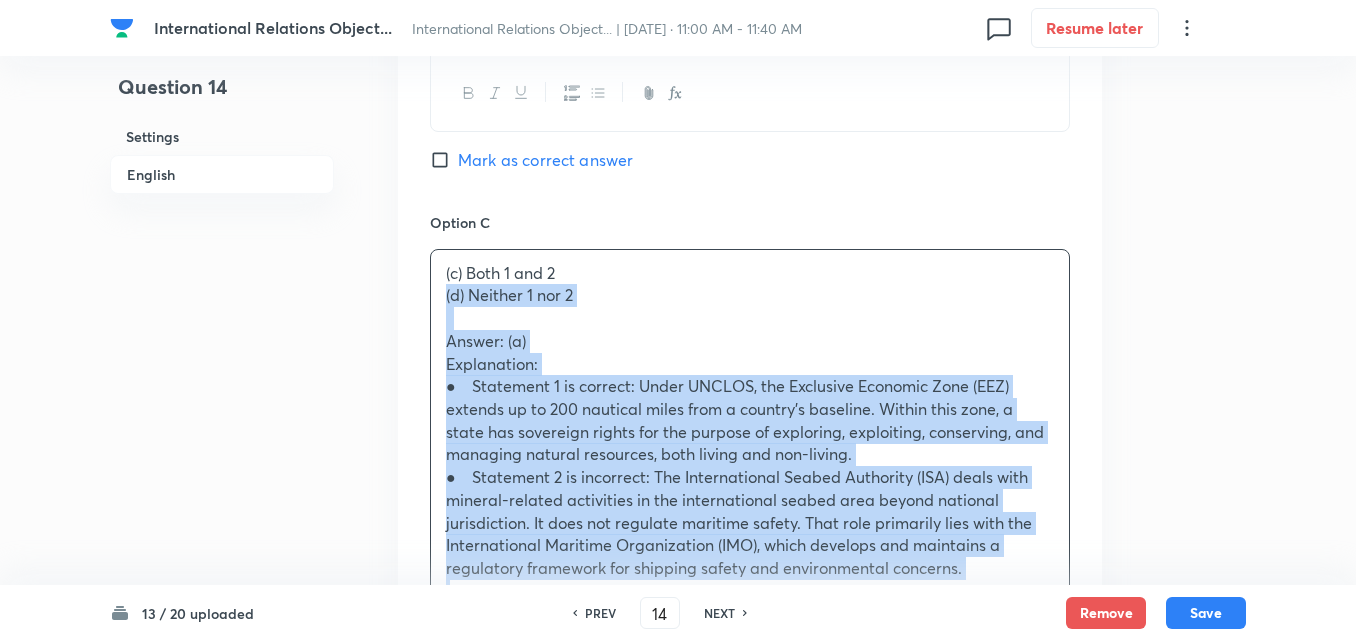 drag, startPoint x: 434, startPoint y: 298, endPoint x: 423, endPoint y: 296, distance: 11.18034 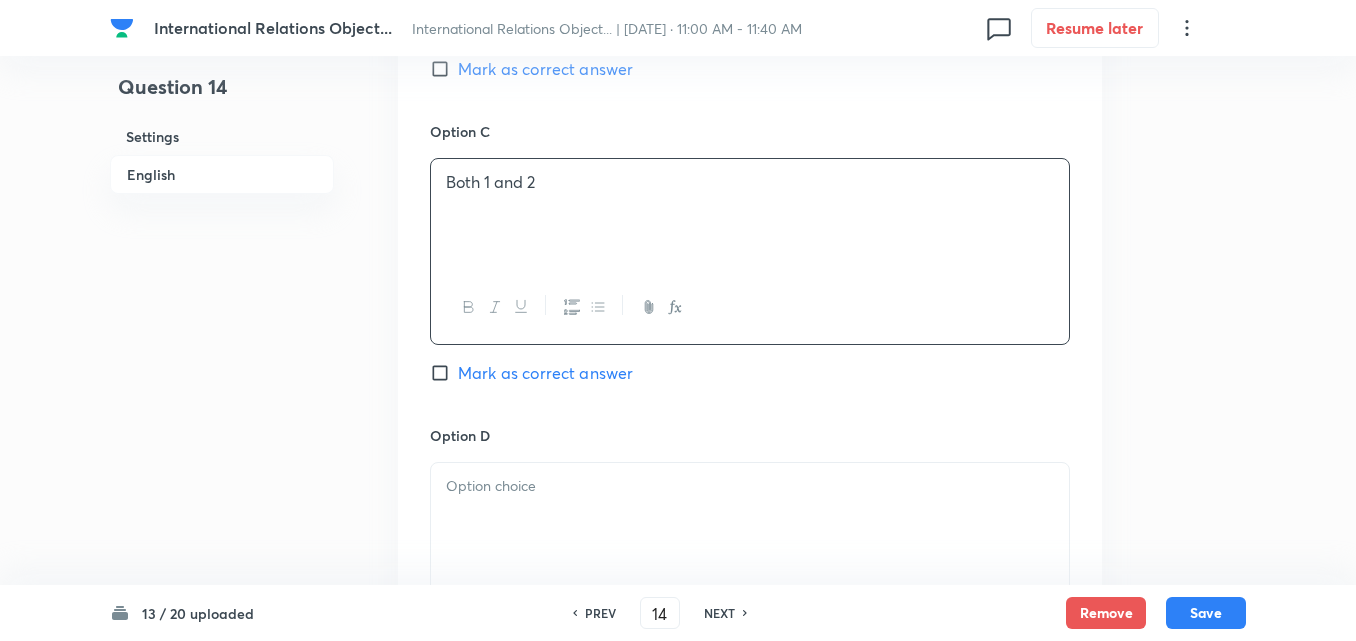scroll, scrollTop: 1942, scrollLeft: 0, axis: vertical 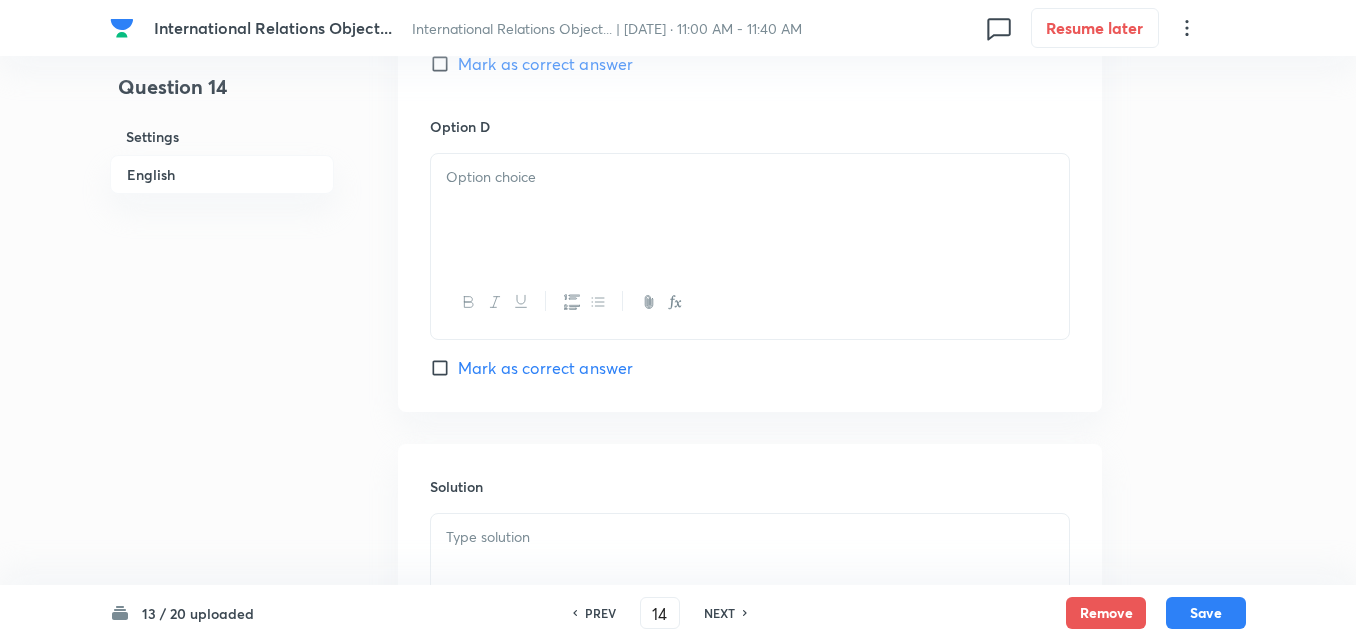 click at bounding box center [750, 210] 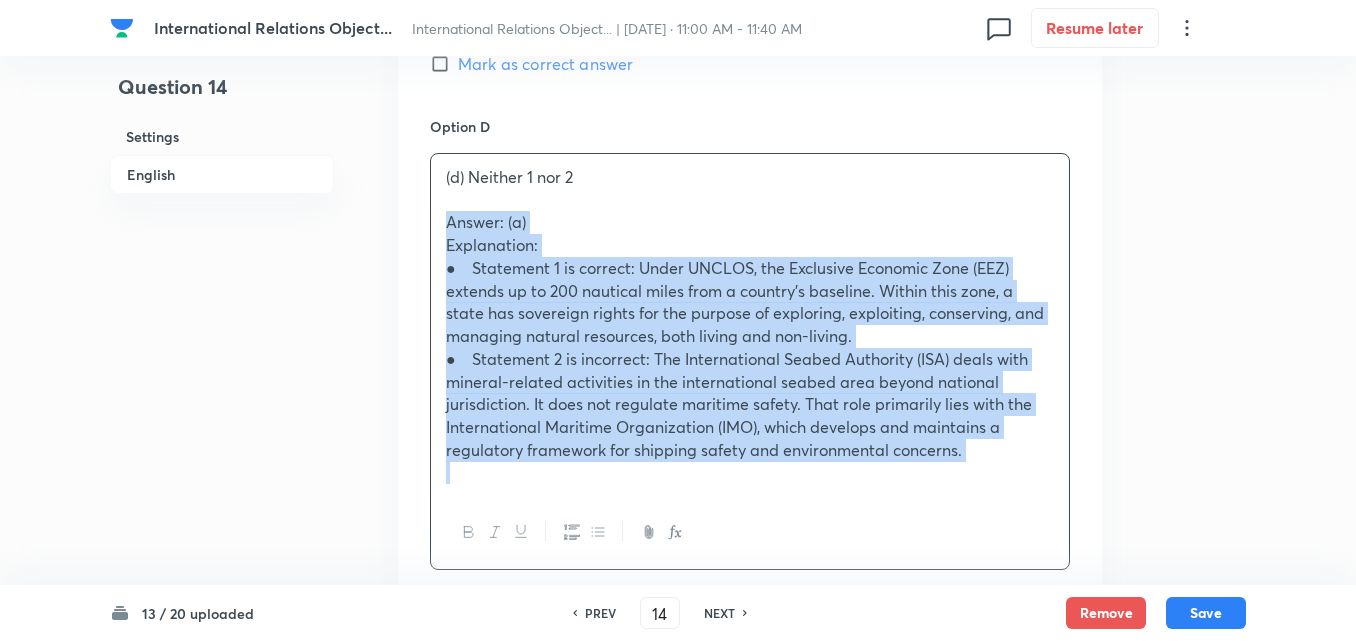 click on "(d) Neither 1 nor 2   Answer: (a) Explanation: ●    Statement 1 is correct: Under UNCLOS, the Exclusive Economic Zone (EEZ) extends up to 200 nautical miles from a country’s baseline. Within this zone, a state has sovereign rights for the purpose of exploring, exploiting, conserving, and managing natural resources, both living and non-living. ●    Statement 2 is incorrect: The International Seabed Authority (ISA) deals with mineral-related activities in the international seabed area beyond national jurisdiction. It does not regulate maritime safety. That role primarily lies with the International Maritime Organization (IMO), which develops and maintains a regulatory framework for shipping safety and environmental concerns." at bounding box center (750, 325) 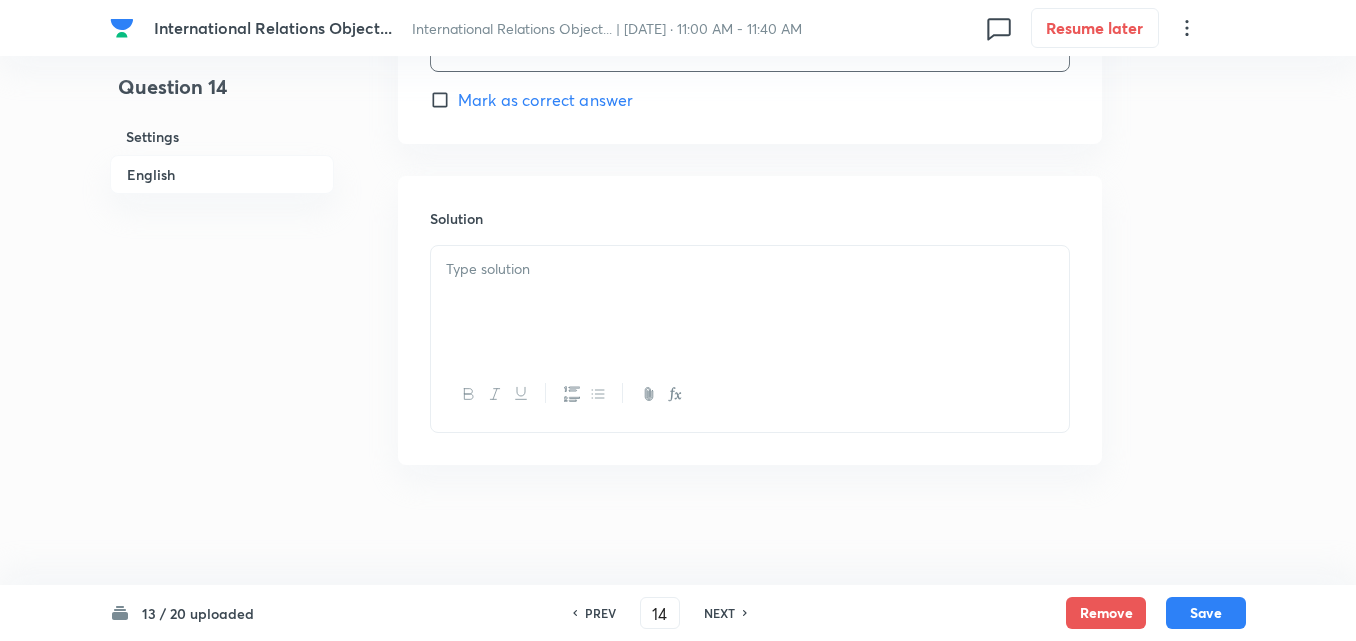 click at bounding box center (750, 302) 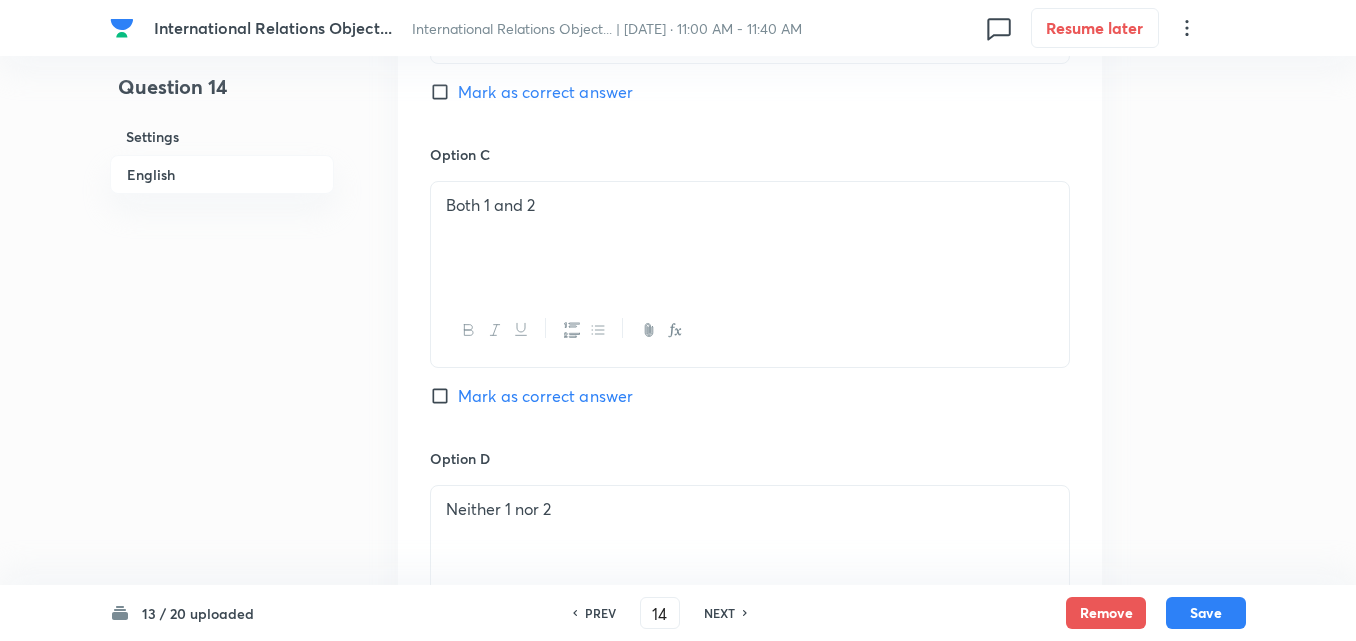 scroll, scrollTop: 1910, scrollLeft: 0, axis: vertical 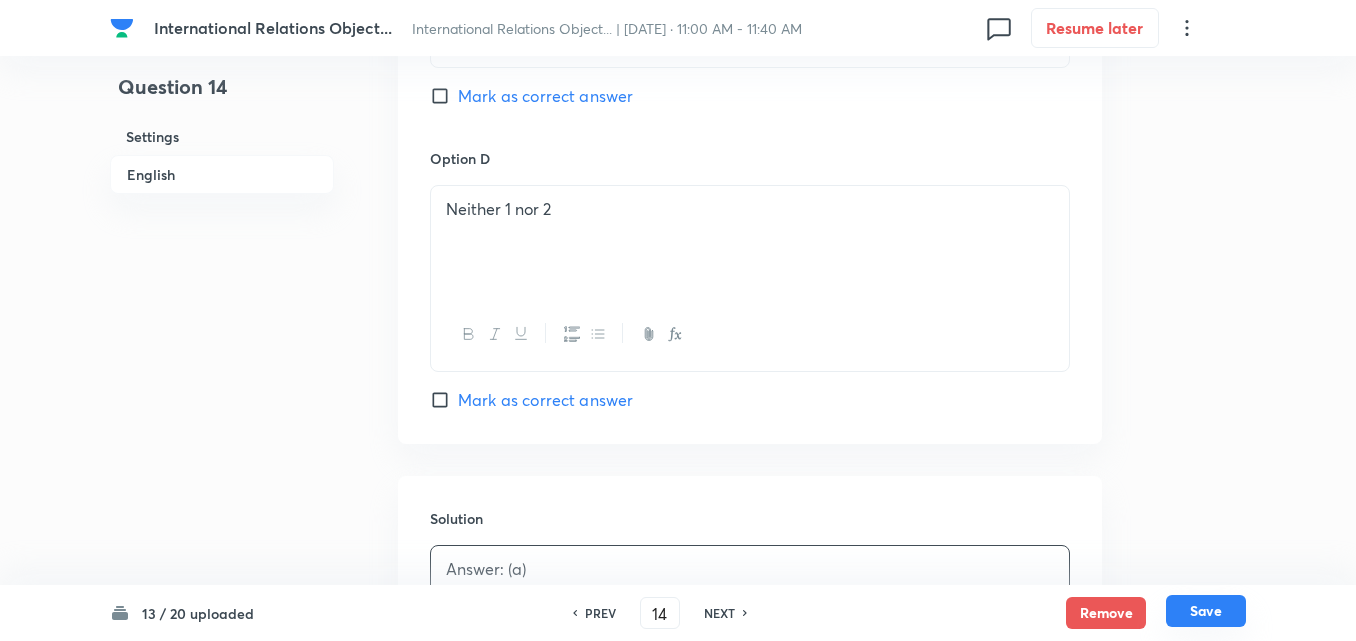 click on "Save" at bounding box center [1206, 611] 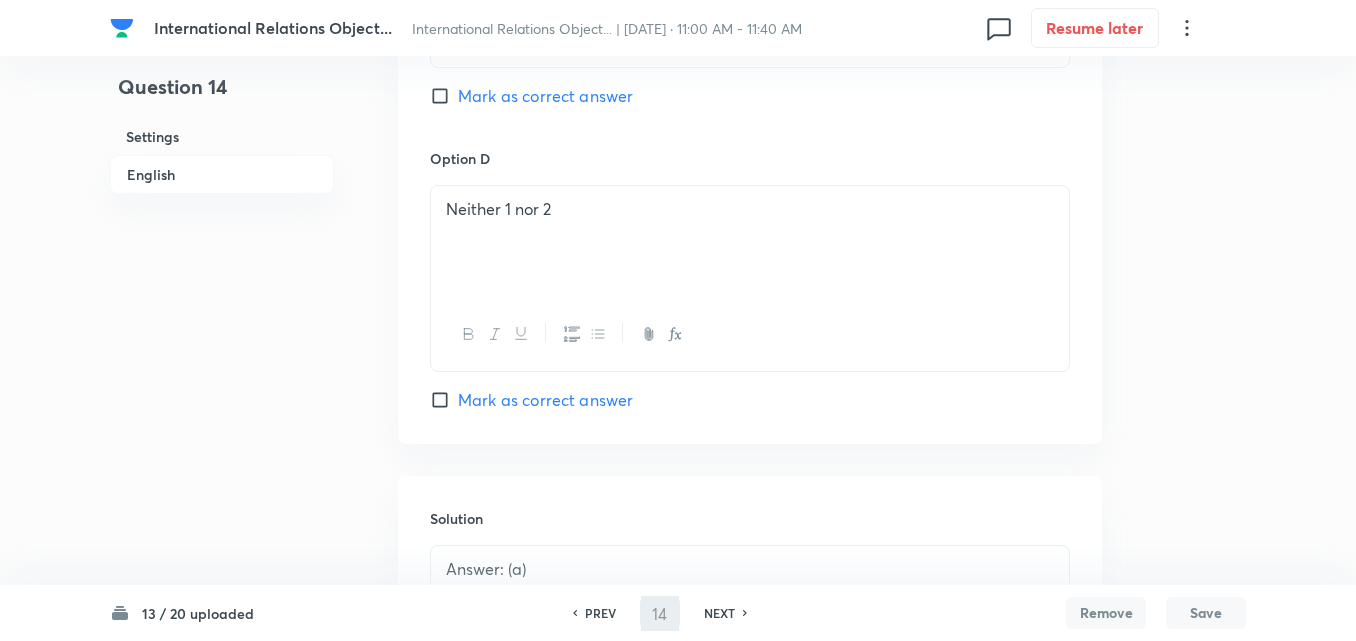 type on "15" 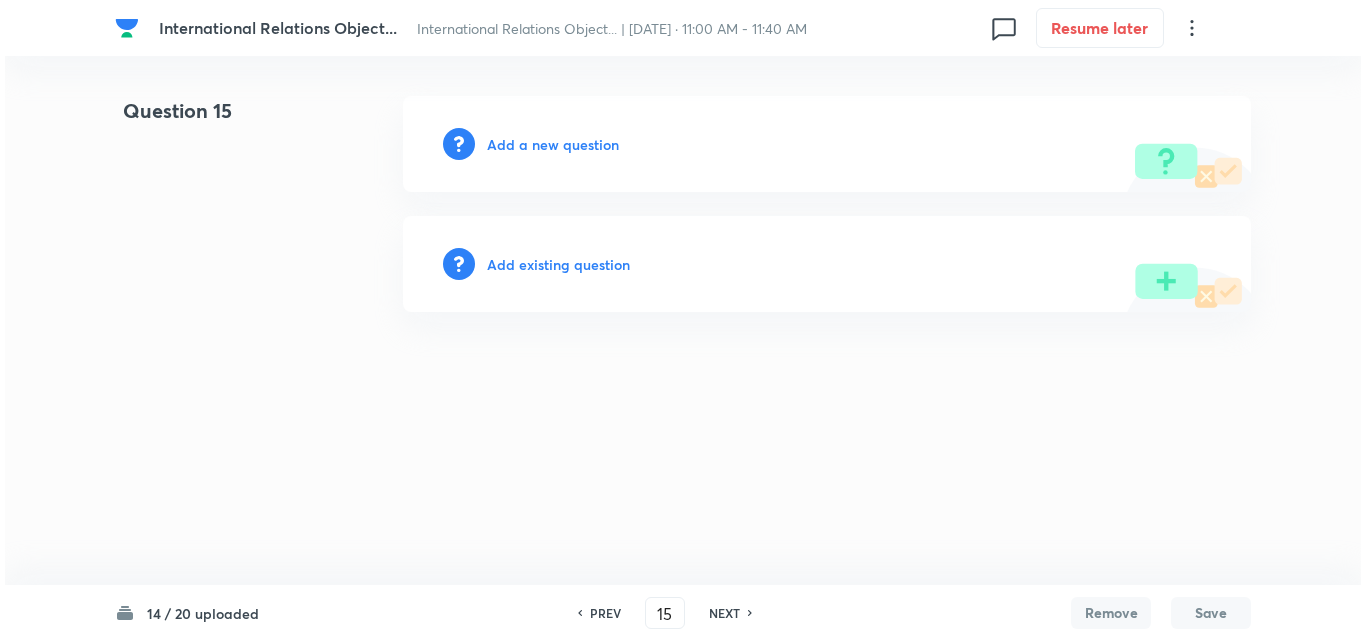 scroll, scrollTop: 0, scrollLeft: 0, axis: both 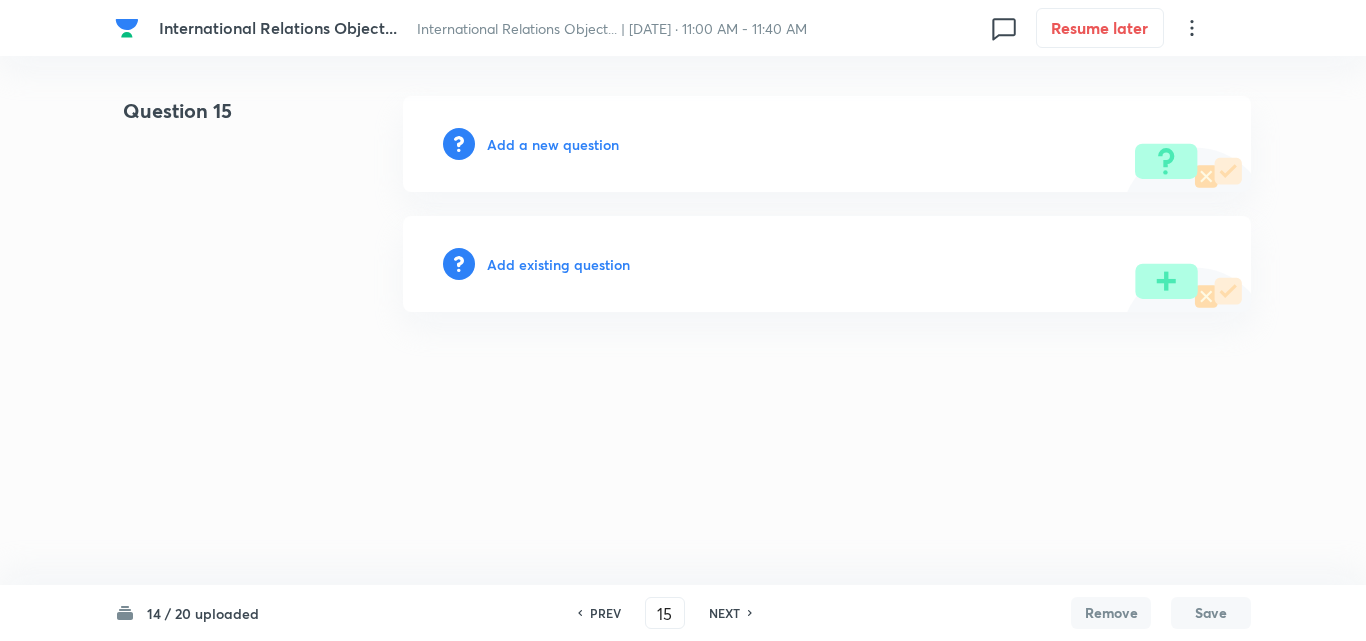 click on "Add a new question" at bounding box center (553, 144) 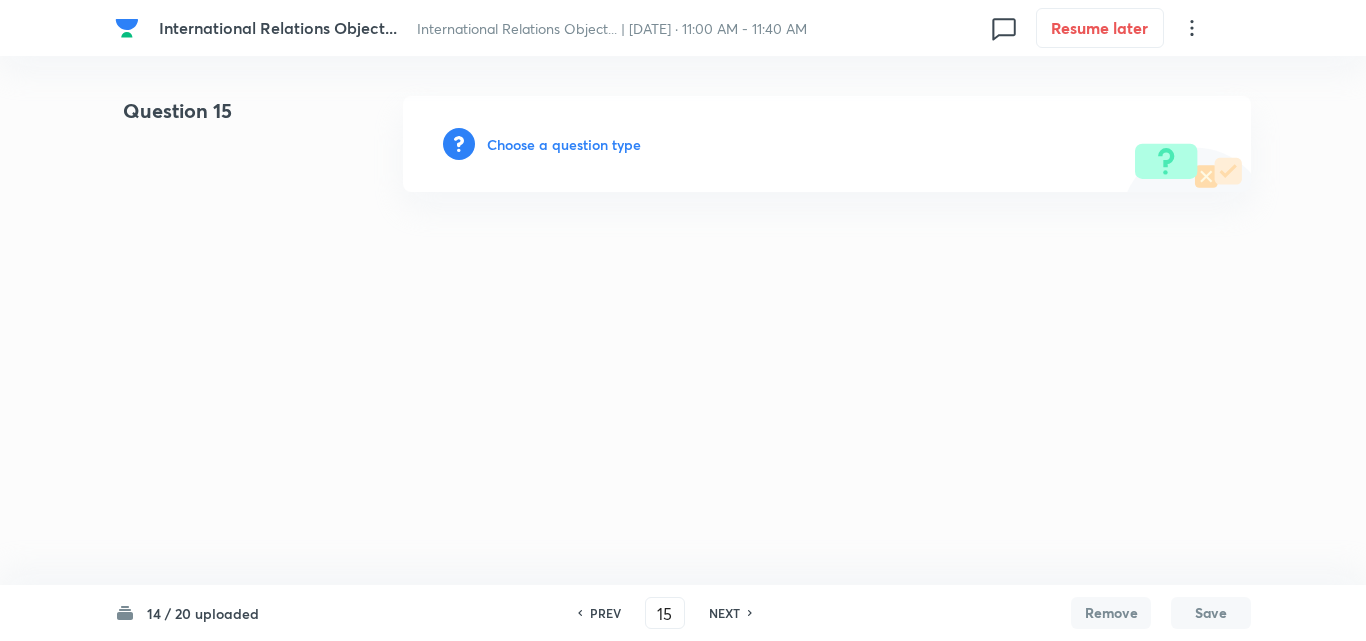 click on "Choose a question type" at bounding box center [564, 144] 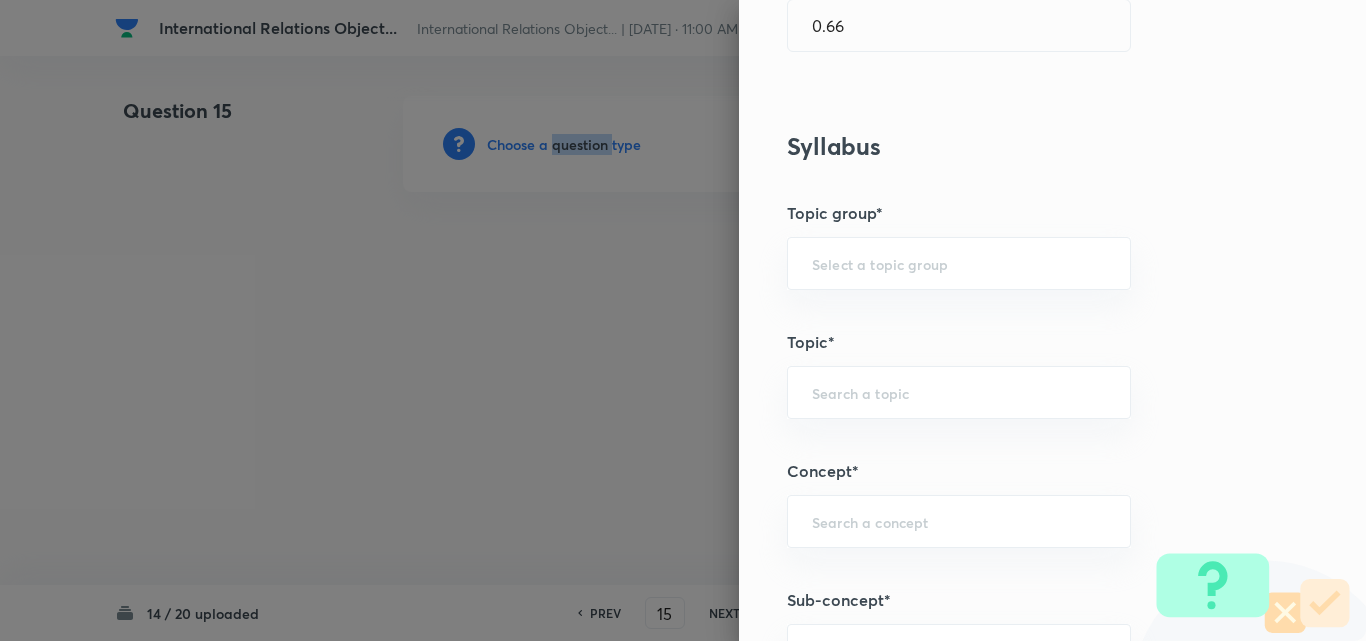 scroll, scrollTop: 1200, scrollLeft: 0, axis: vertical 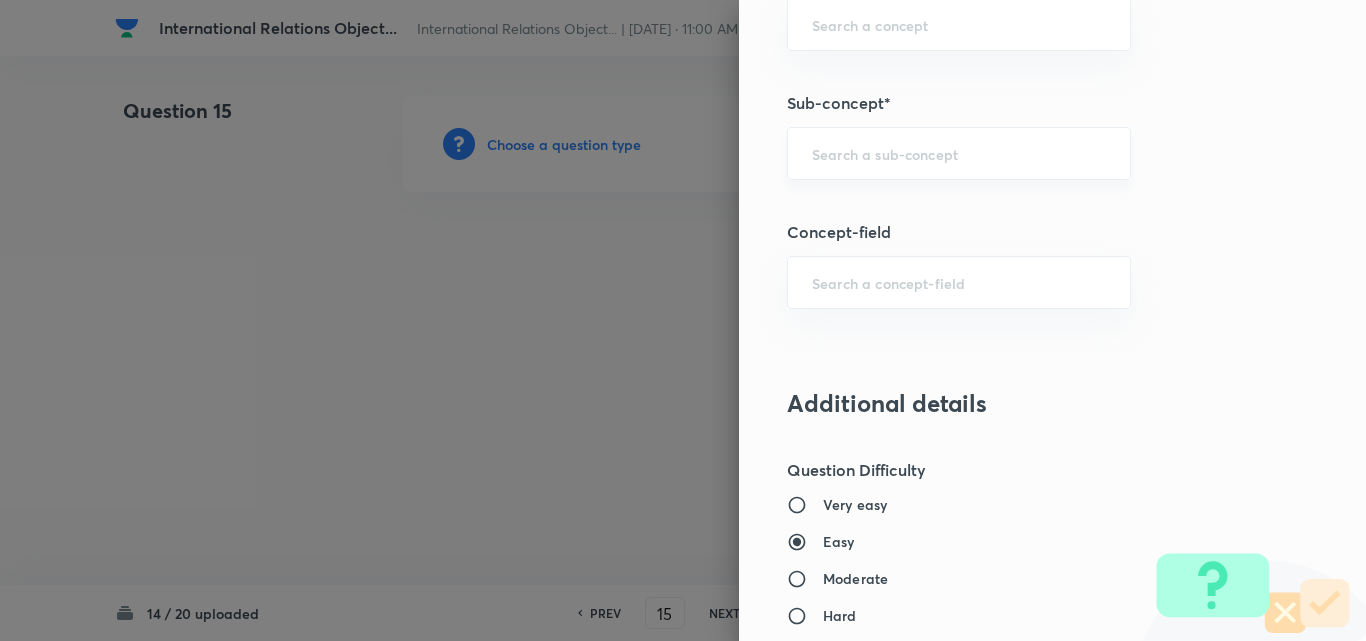 click at bounding box center [959, 153] 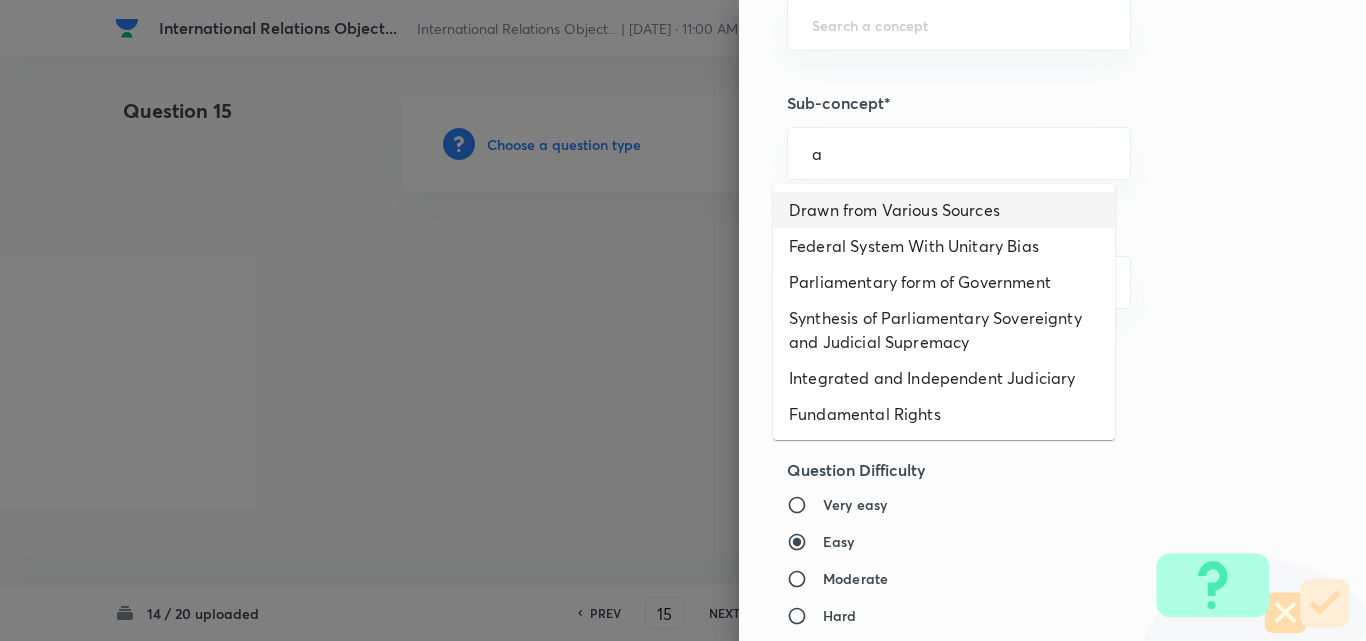 click on "Drawn from Various Sources" at bounding box center [944, 210] 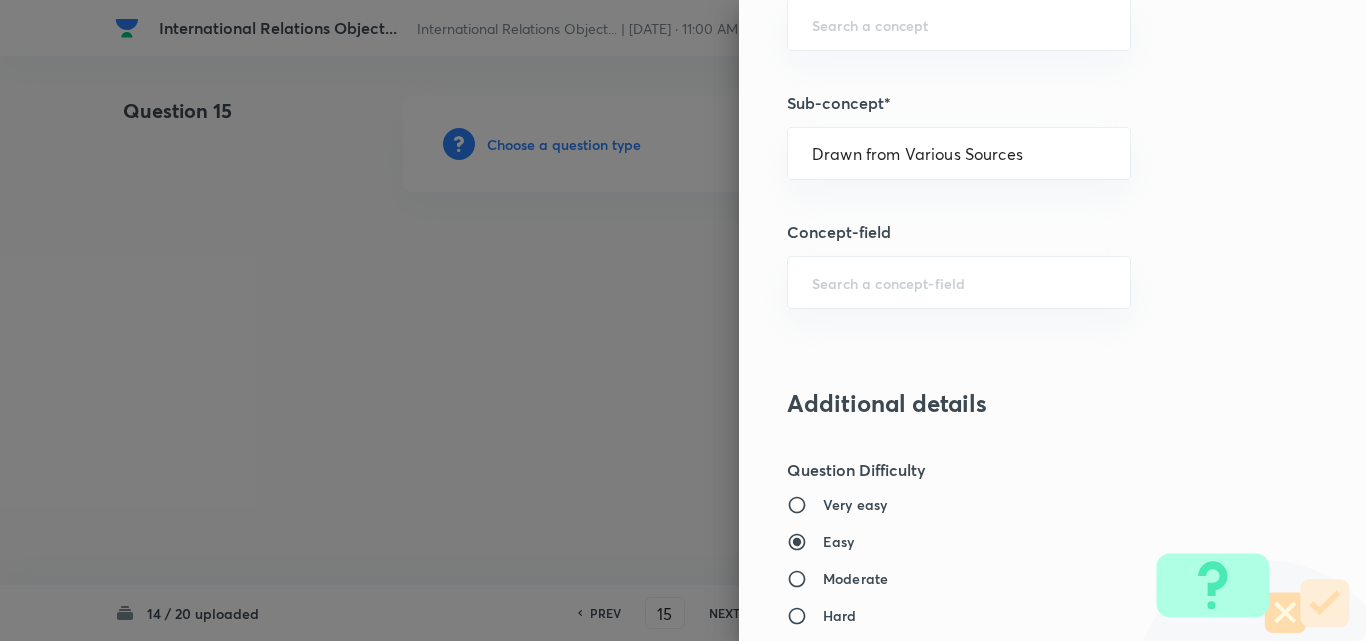 type on "Polity, Governance & IR" 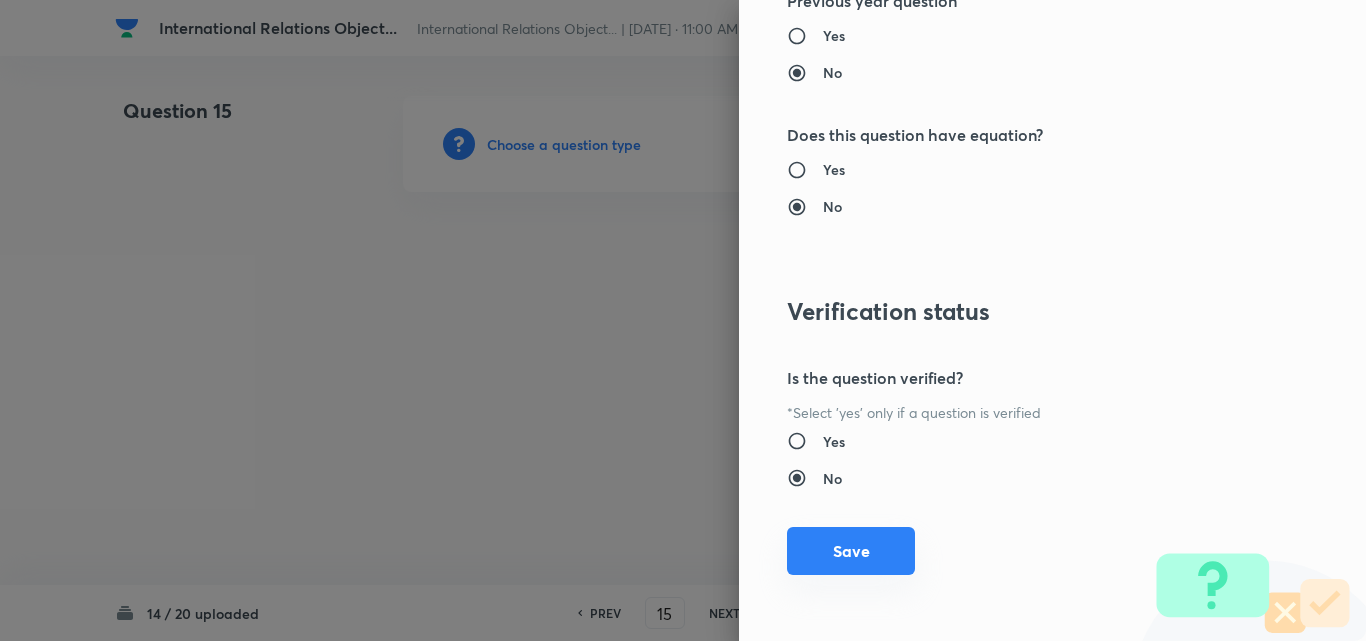 click on "Question settings Question type* Single choice correct Number of options* 2 3 4 5 Does this question have a passage?* Yes No Positive mark 2 ​ Negative Marks (Don’t add negative sign) 0.66 ​ Syllabus Topic group* Polity, Governance & IR ​ Topic* Indian Polity ​ Concept* Salient Features of Constitution ​ Sub-concept* Drawn from Various Sources ​ Concept-field ​ Additional details Question Difficulty Very easy Easy Moderate Hard Very hard Question is based on Fact Numerical Concept Previous year question Yes No Does this question have equation? Yes No Verification status Is the question verified? *Select 'yes' only if a question is verified Yes No Save" at bounding box center (1052, 320) 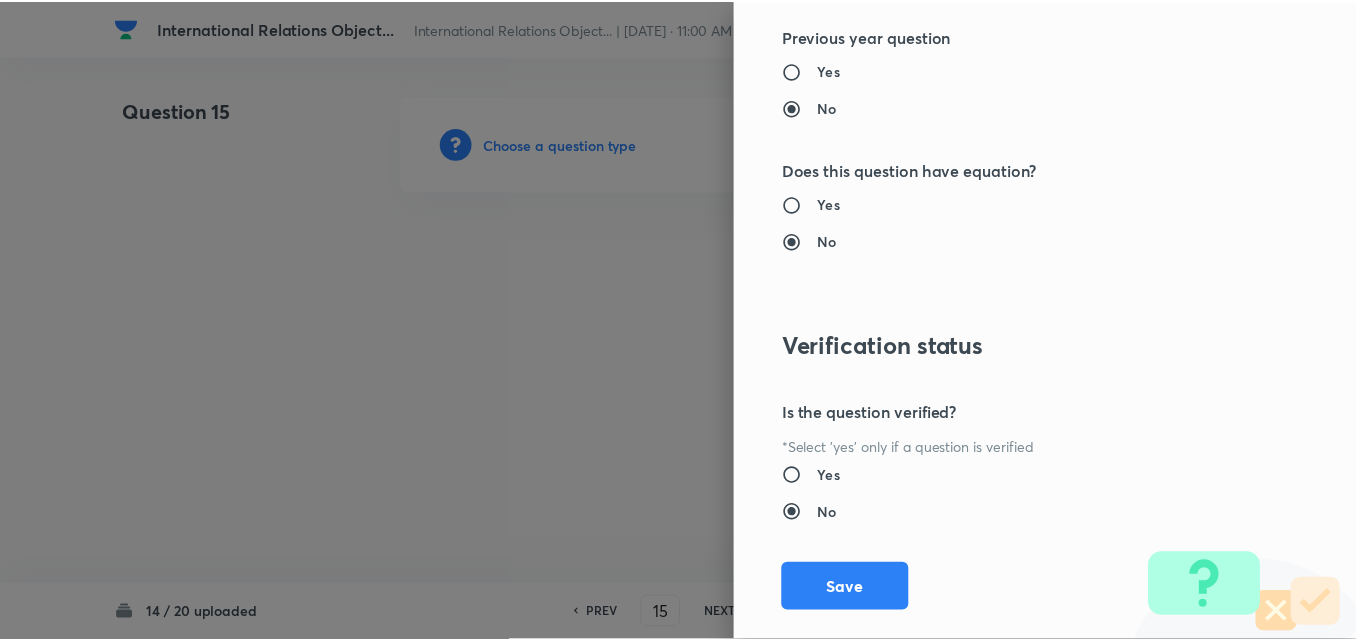 scroll, scrollTop: 2085, scrollLeft: 0, axis: vertical 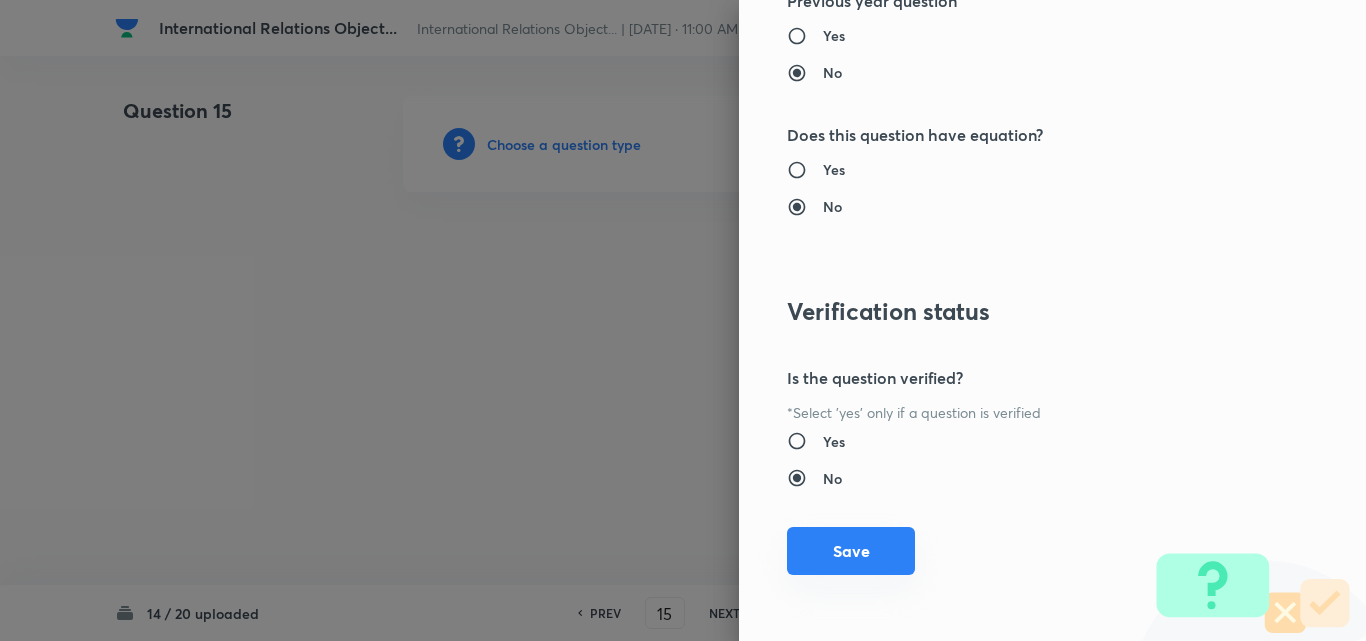 click on "Save" at bounding box center (851, 551) 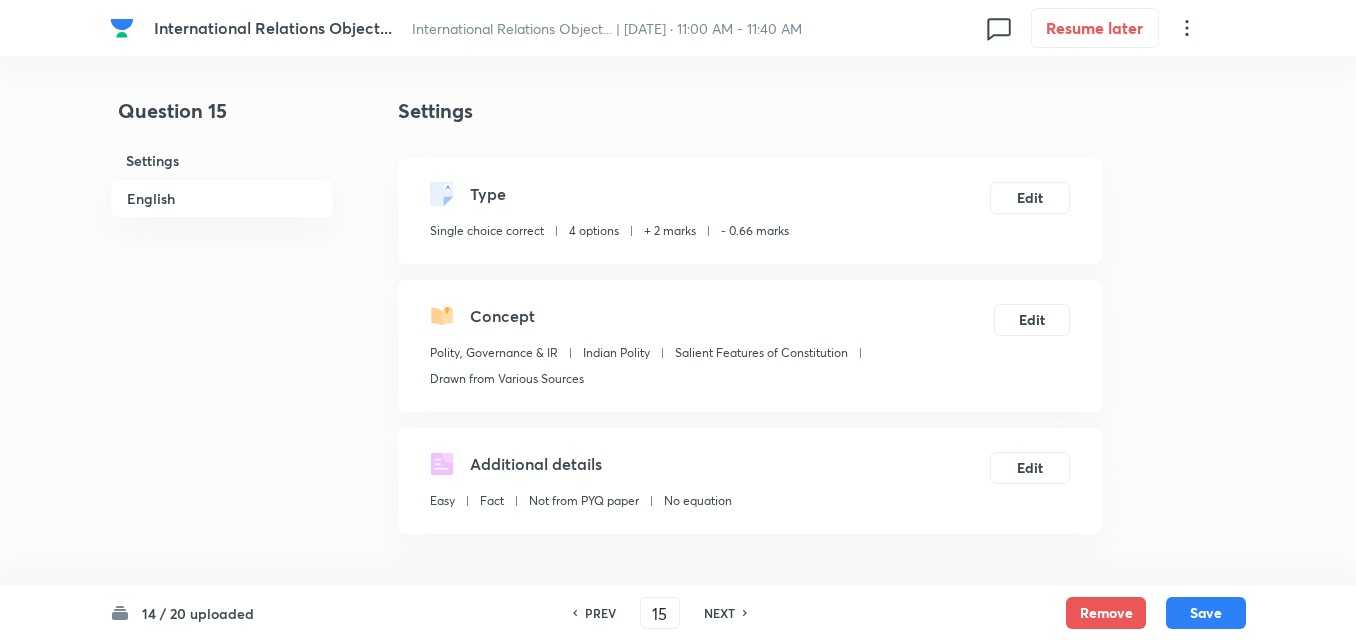 click on "English" at bounding box center (222, 198) 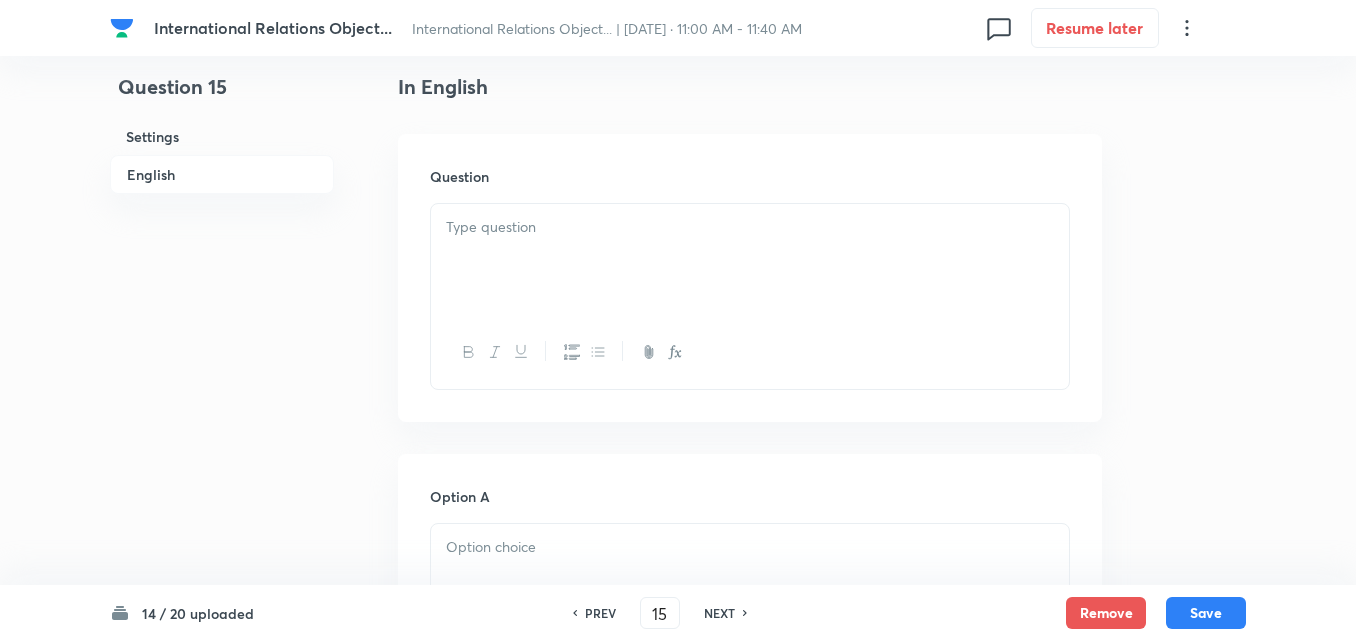 click at bounding box center [750, 260] 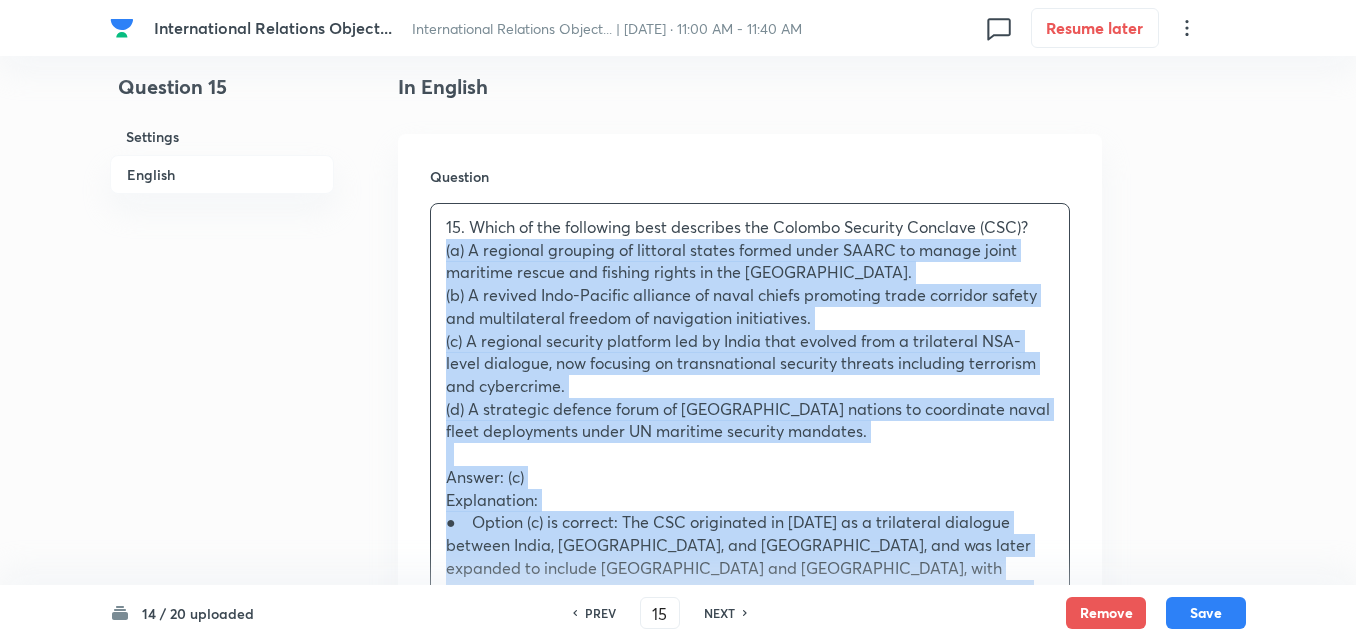 drag, startPoint x: 437, startPoint y: 302, endPoint x: 414, endPoint y: 253, distance: 54.129475 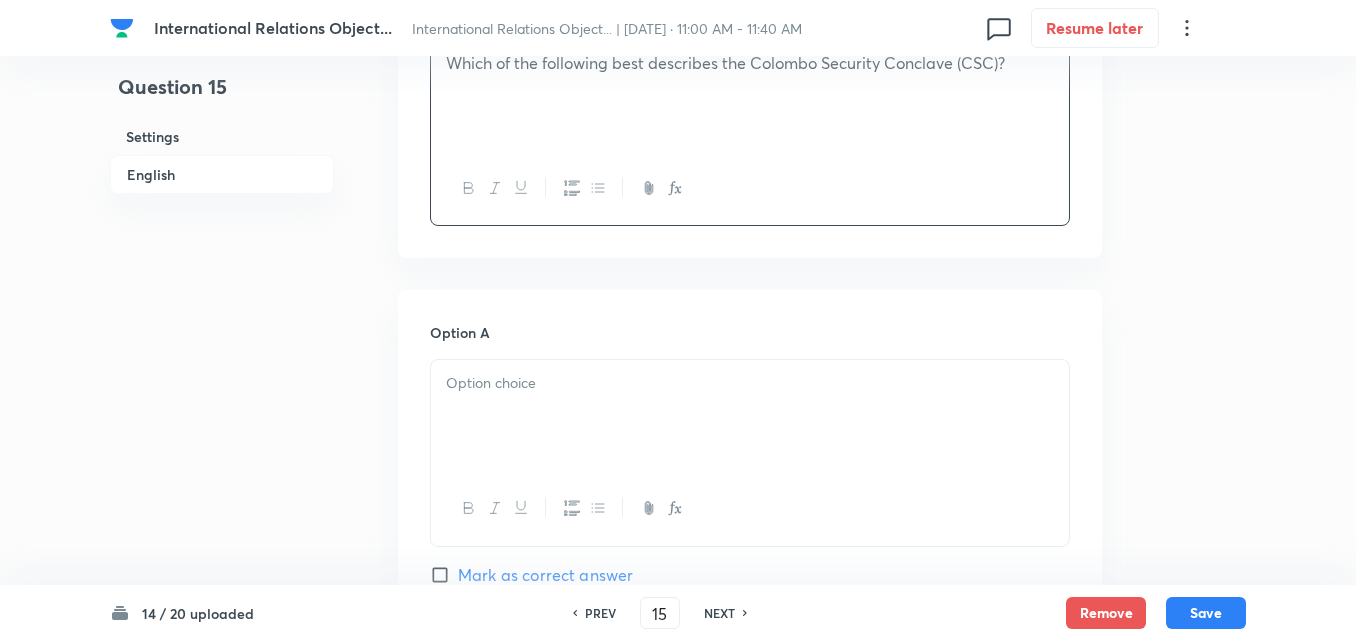 scroll, scrollTop: 742, scrollLeft: 0, axis: vertical 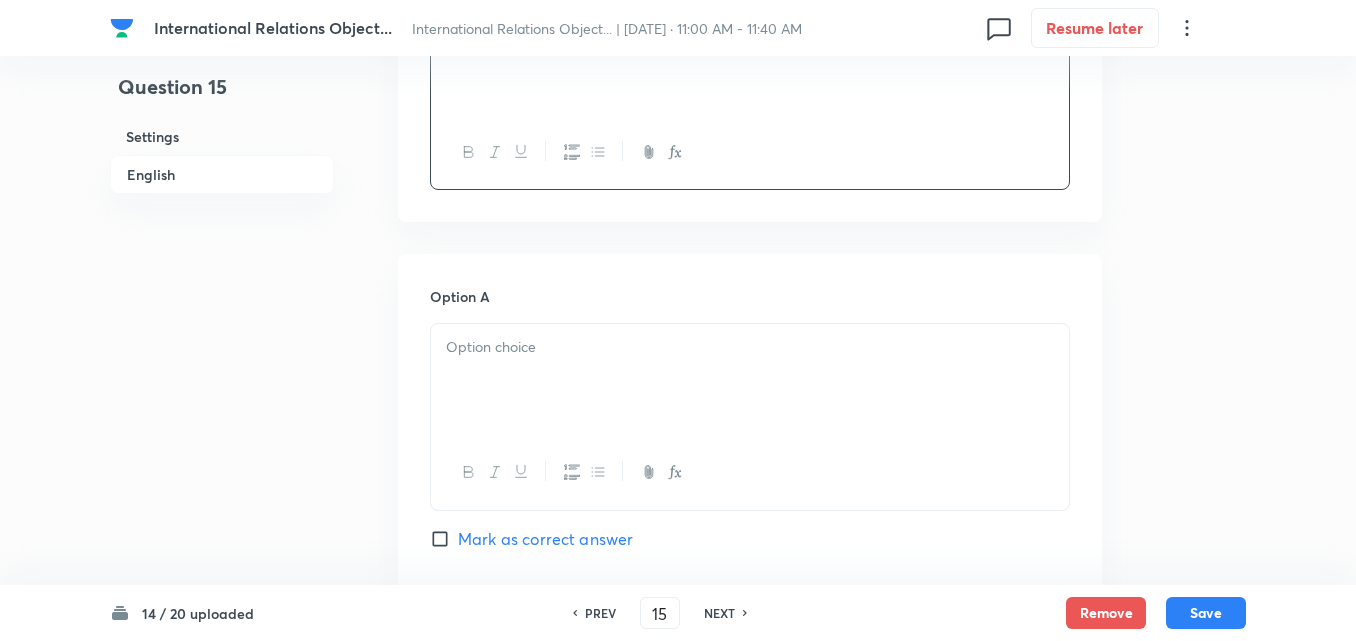 click at bounding box center [750, 380] 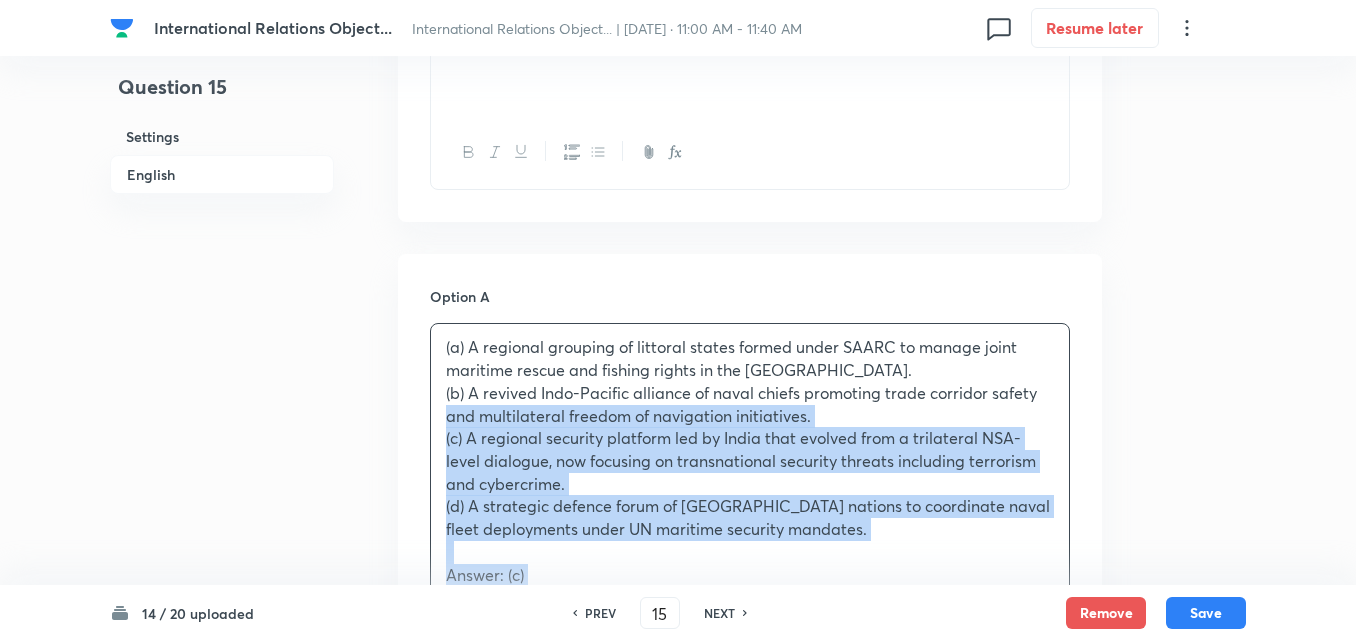 click on "Option A (a) A regional grouping of littoral states formed under SAARC to manage joint maritime rescue and fishing rights in the Bay of Bengal. (b) A revived Indo-Pacific alliance of naval chiefs promoting trade corridor safety and multilateral freedom of navigation initiatives. (c) A regional security platform led by India that evolved from a trilateral NSA-level dialogue, now focusing on transnational security threats including terrorism and cybercrime. (d) A strategic defence forum of Indian Ocean island nations to coordinate naval fleet deployments under UN maritime security mandates.   Answer: (c)  Explanation: ●    Option (c) is correct: The CSC originated in 2011 as a trilateral dialogue between India, Sri Lanka, and Maldives, and was later expanded to include Mauritius and Bangladesh, with Seychelles as an observer. The forum brings together National Security Advisors and focuses on five major areas: maritime security, counter-terrorism, cyber threats, transnational crime, and disaster relief." at bounding box center (750, 1046) 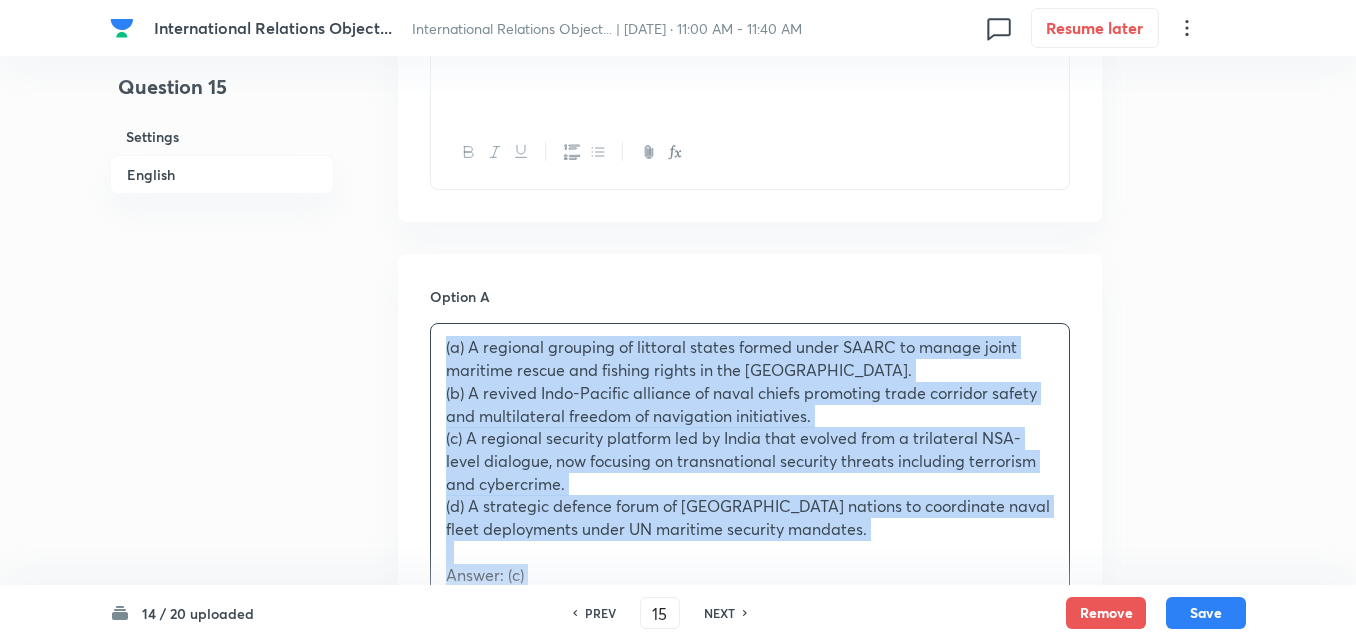 click on "Option A (a) A regional grouping of littoral states formed under SAARC to manage joint maritime rescue and fishing rights in the Bay of Bengal. (b) A revived Indo-Pacific alliance of naval chiefs promoting trade corridor safety and multilateral freedom of navigation initiatives. (c) A regional security platform led by India that evolved from a trilateral NSA-level dialogue, now focusing on transnational security threats including terrorism and cybercrime. (d) A strategic defence forum of Indian Ocean island nations to coordinate naval fleet deployments under UN maritime security mandates.   Answer: (c)  Explanation: ●    Option (c) is correct: The CSC originated in 2011 as a trilateral dialogue between India, Sri Lanka, and Maldives, and was later expanded to include Mauritius and Bangladesh, with Seychelles as an observer. The forum brings together National Security Advisors and focuses on five major areas: maritime security, counter-terrorism, cyber threats, transnational crime, and disaster relief." at bounding box center [750, 1046] 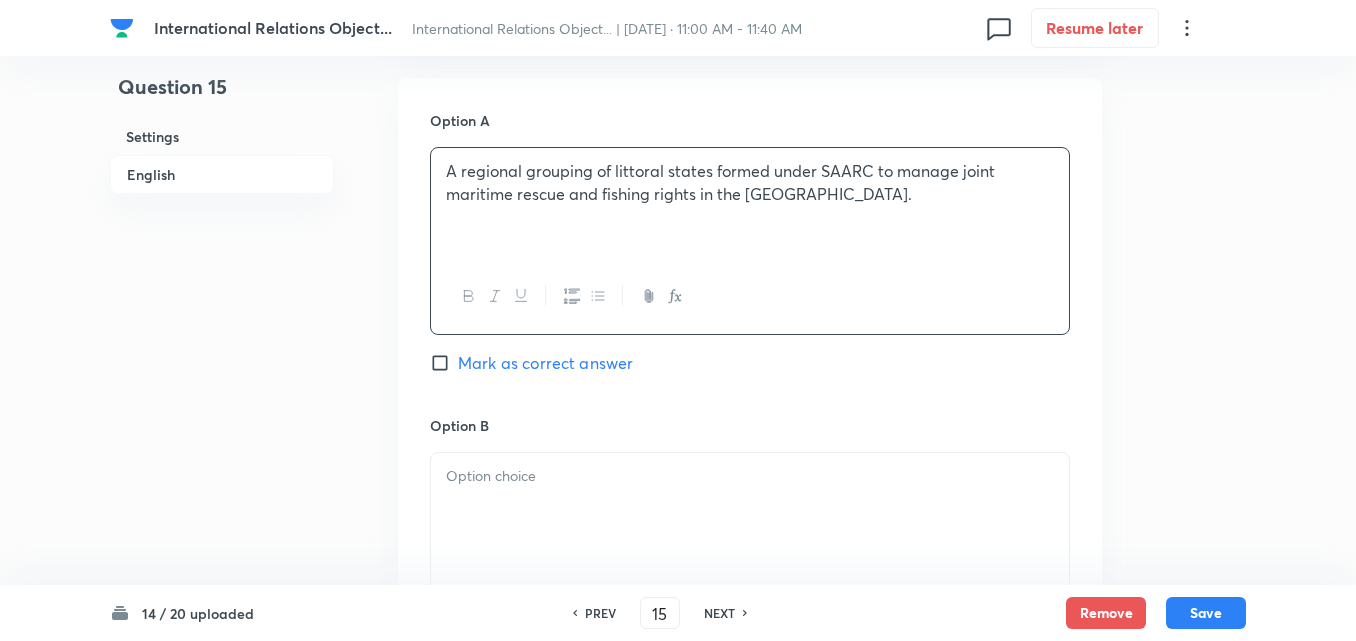 scroll, scrollTop: 1042, scrollLeft: 0, axis: vertical 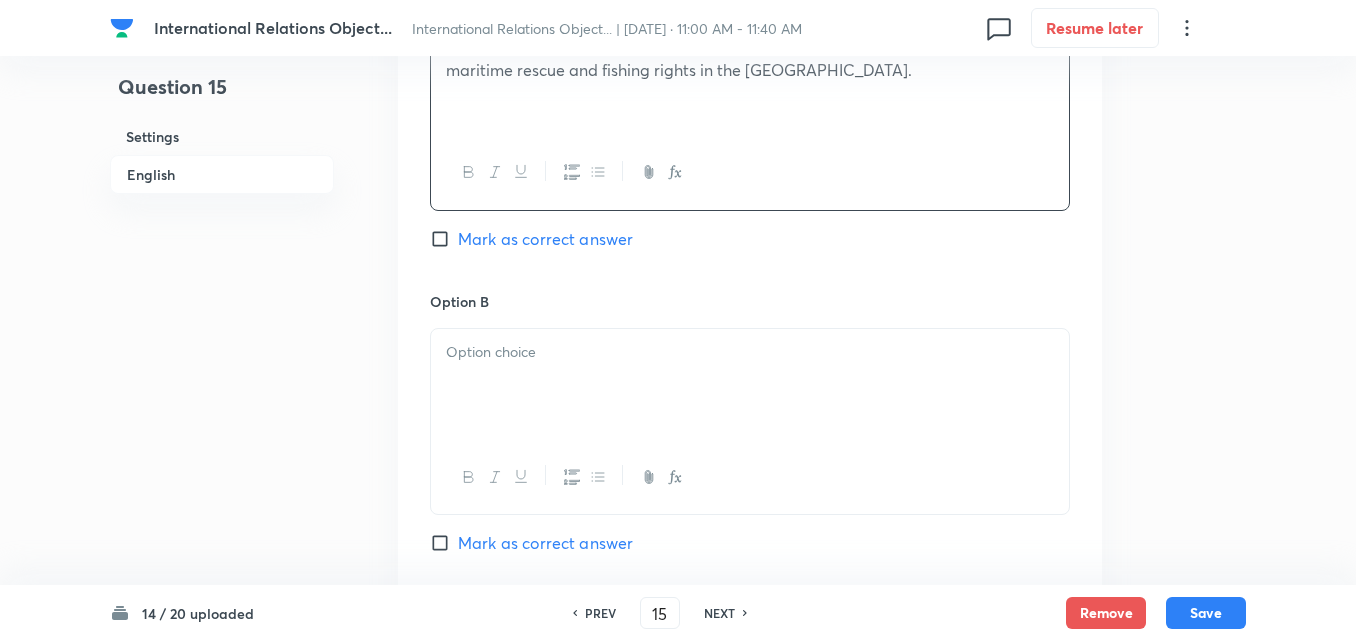 click at bounding box center [750, 352] 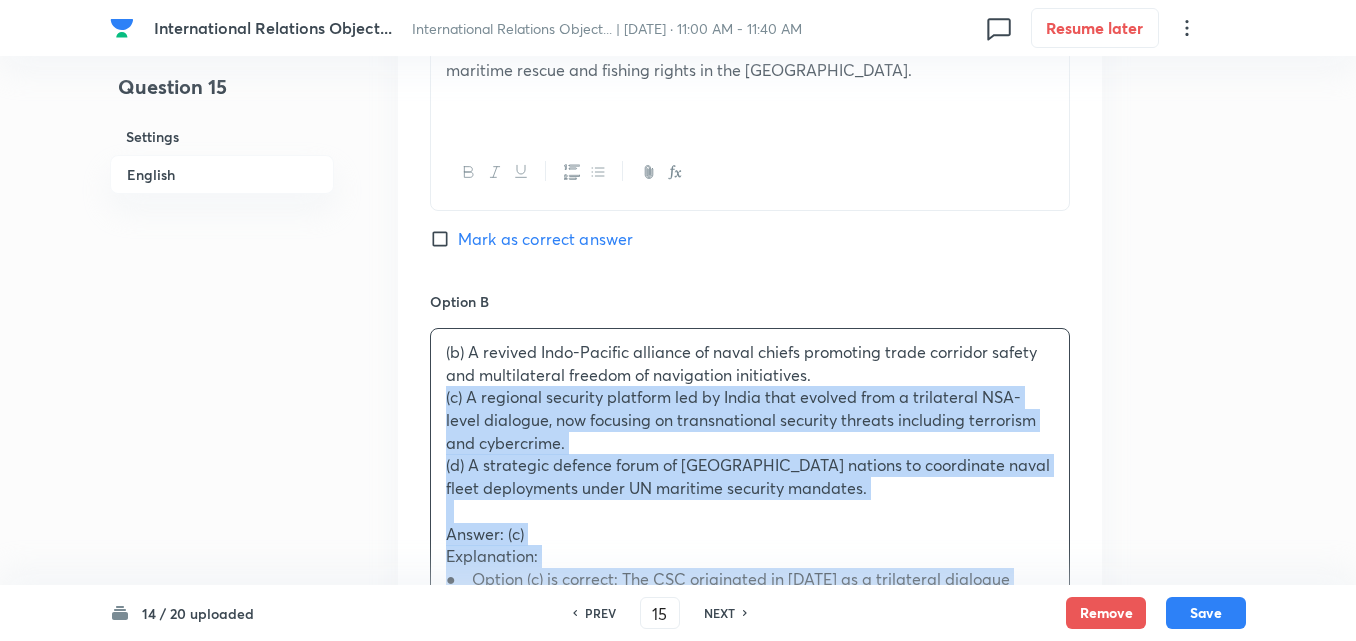 click on "Option A A regional grouping of littoral states formed under SAARC to manage joint maritime rescue and fishing rights in the Bay of Bengal. Mark as correct answer Option B (b) A revived Indo-Pacific alliance of naval chiefs promoting trade corridor safety and multilateral freedom of navigation initiatives. (c) A regional security platform led by India that evolved from a trilateral NSA-level dialogue, now focusing on transnational security threats including terrorism and cybercrime. (d) A strategic defence forum of Indian Ocean island nations to coordinate naval fleet deployments under UN maritime security mandates.   Answer: (c)  Explanation:   Mark as correct answer Option C Mark as correct answer Option D Mark as correct answer" at bounding box center (750, 724) 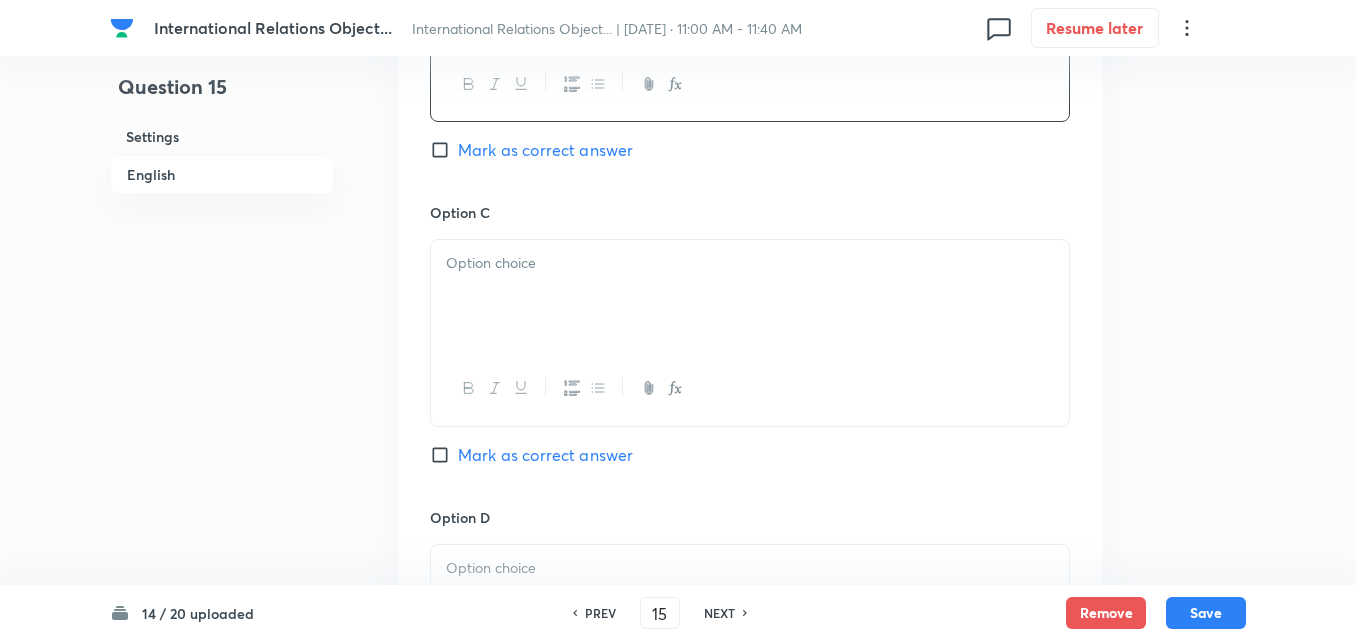 scroll, scrollTop: 1442, scrollLeft: 0, axis: vertical 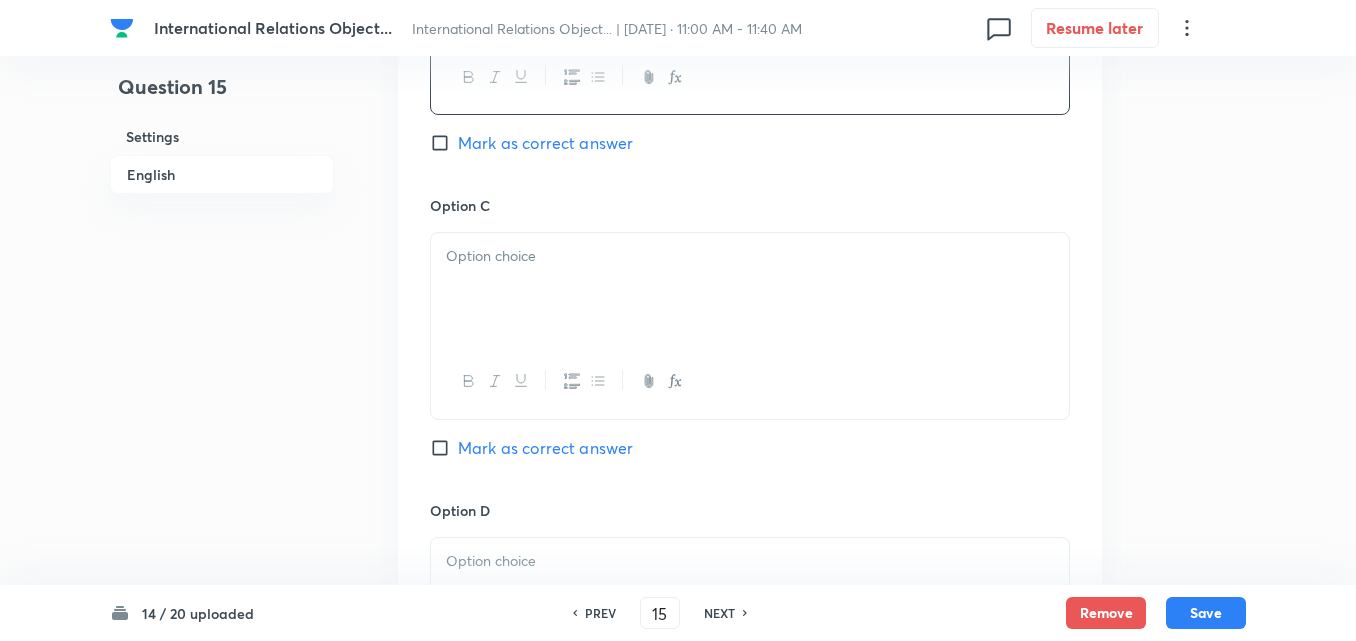 click at bounding box center (750, 289) 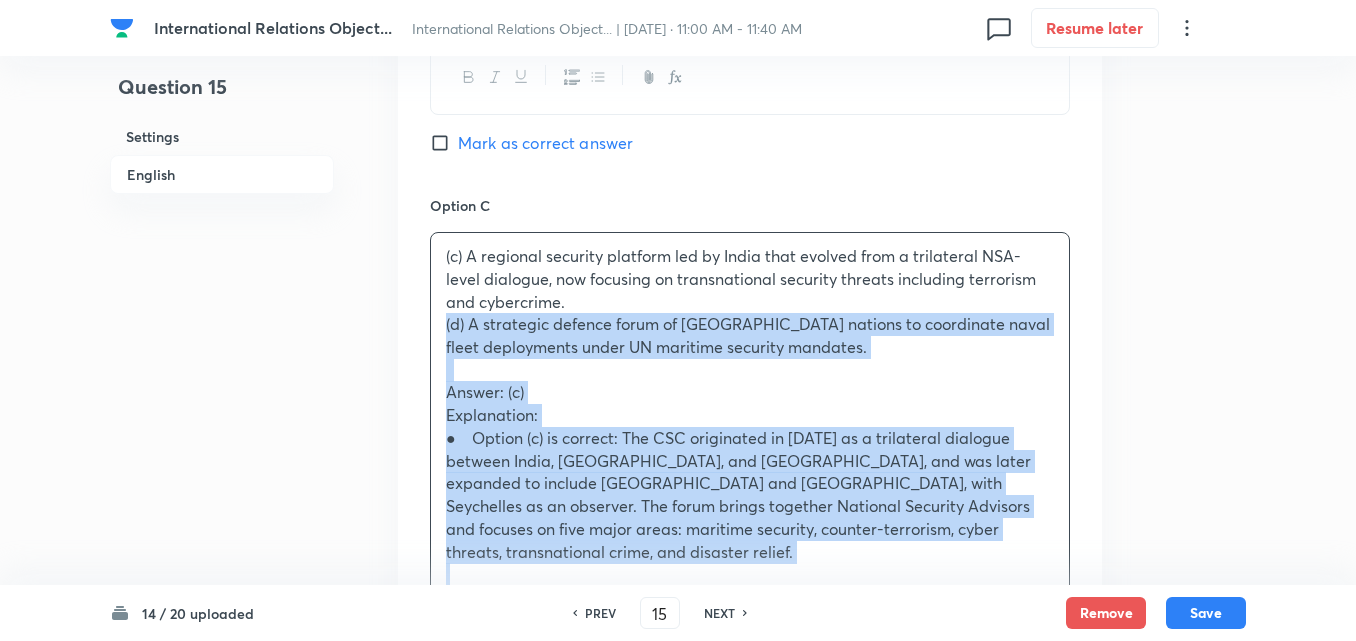 click on "Option A A regional grouping of littoral states formed under SAARC to manage joint maritime rescue and fishing rights in the Bay of Bengal. Mark as correct answer Option B A revived Indo-Pacific alliance of naval chiefs promoting trade corridor safety and multilateral freedom of navigation initiatives. Mark as correct answer Option C (c) A regional security platform led by India that evolved from a trilateral NSA-level dialogue, now focusing on transnational security threats including terrorism and cybercrime. (d) A strategic defence forum of Indian Ocean island nations to coordinate naval fleet deployments under UN maritime security mandates.   Answer: (c)  Explanation:   Mark as correct answer Option D Mark as correct answer" at bounding box center (750, 301) 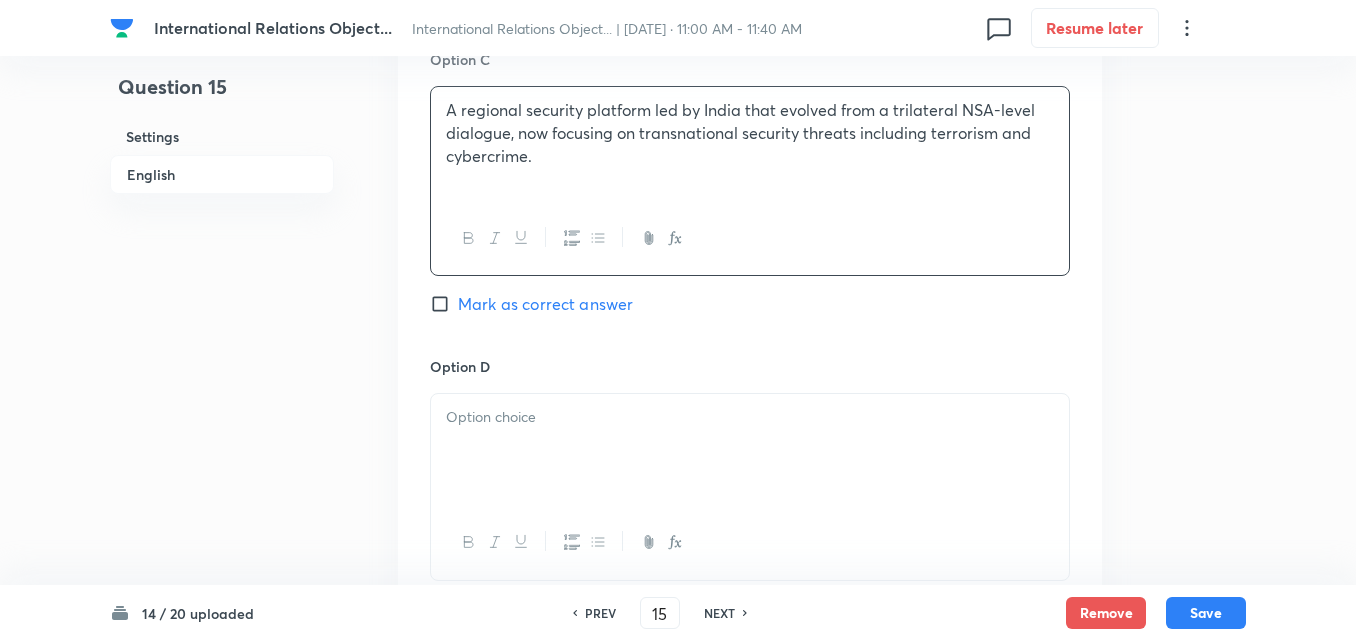 scroll, scrollTop: 1742, scrollLeft: 0, axis: vertical 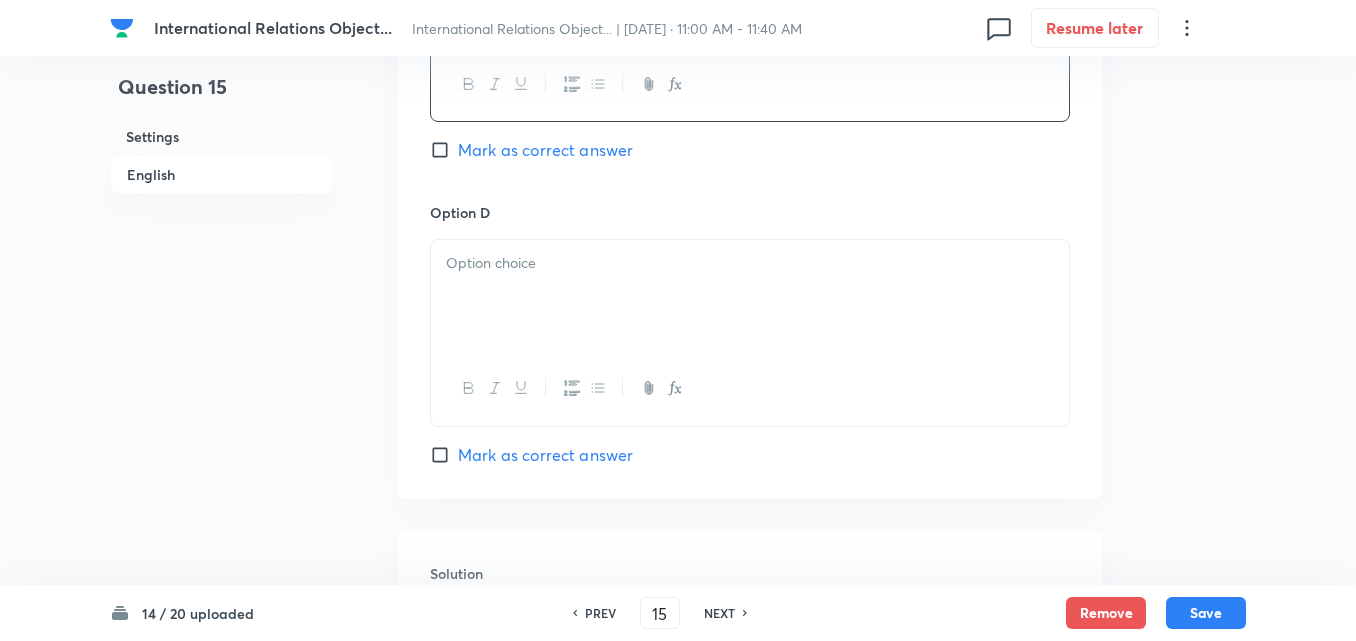 click at bounding box center (750, 296) 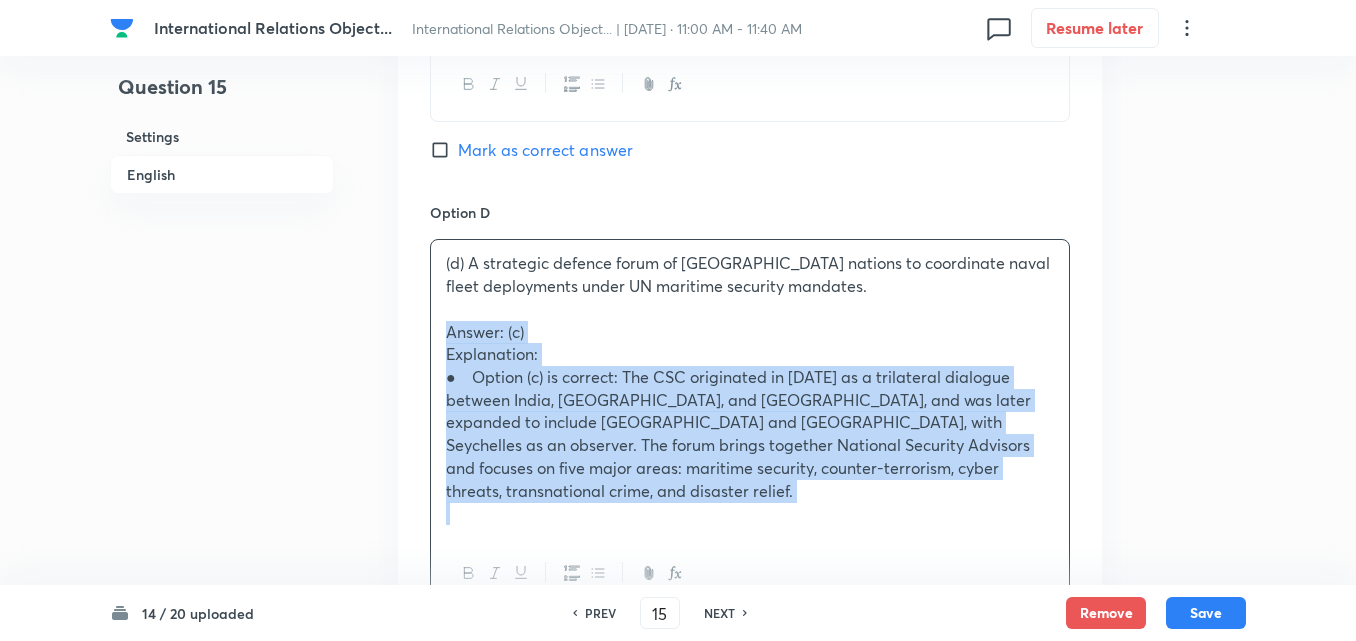 click on "Option A A regional grouping of littoral states formed under SAARC to manage joint maritime rescue and fishing rights in the Bay of Bengal. Mark as correct answer Option B A revived Indo-Pacific alliance of naval chiefs promoting trade corridor safety and multilateral freedom of navigation initiatives. Mark as correct answer Option C A regional security platform led by India that evolved from a trilateral NSA-level dialogue, now focusing on transnational security threats including terrorism and cybercrime. Mark as correct answer Option D (d) A strategic defence forum of Indian Ocean island nations to coordinate naval fleet deployments under UN maritime security mandates.   Answer: (c)  Explanation:   Mark as correct answer" at bounding box center (750, -32) 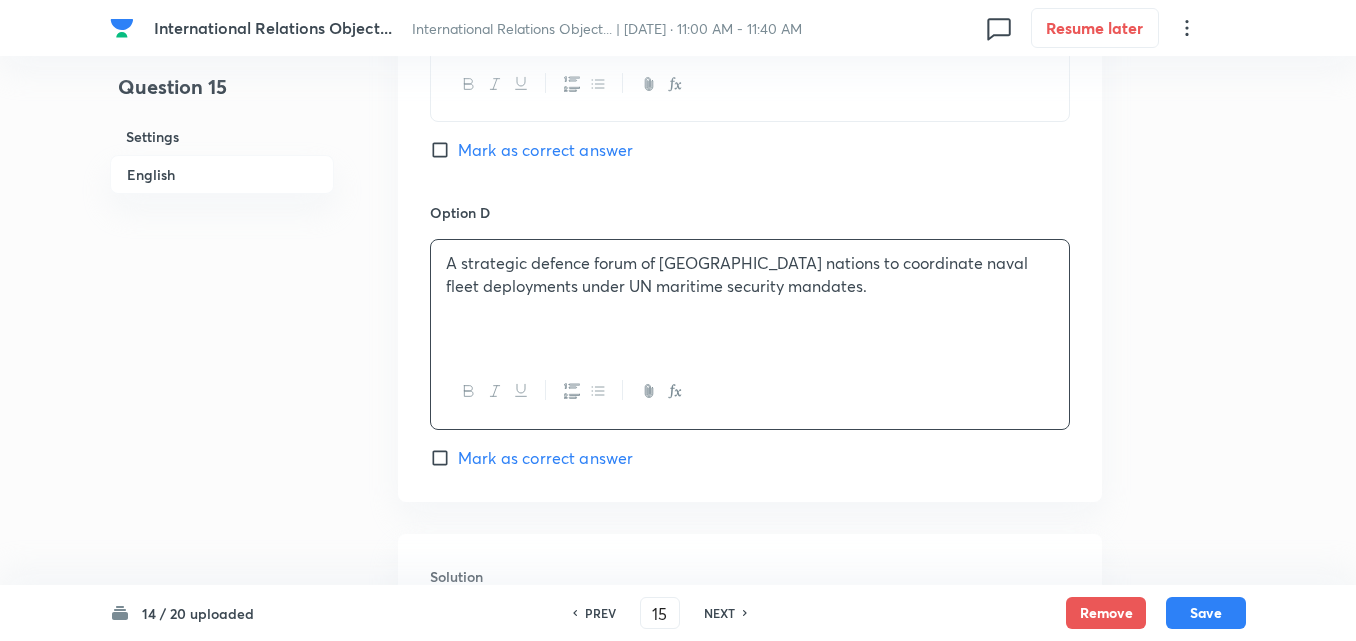 click on "Mark as correct answer" at bounding box center [545, 150] 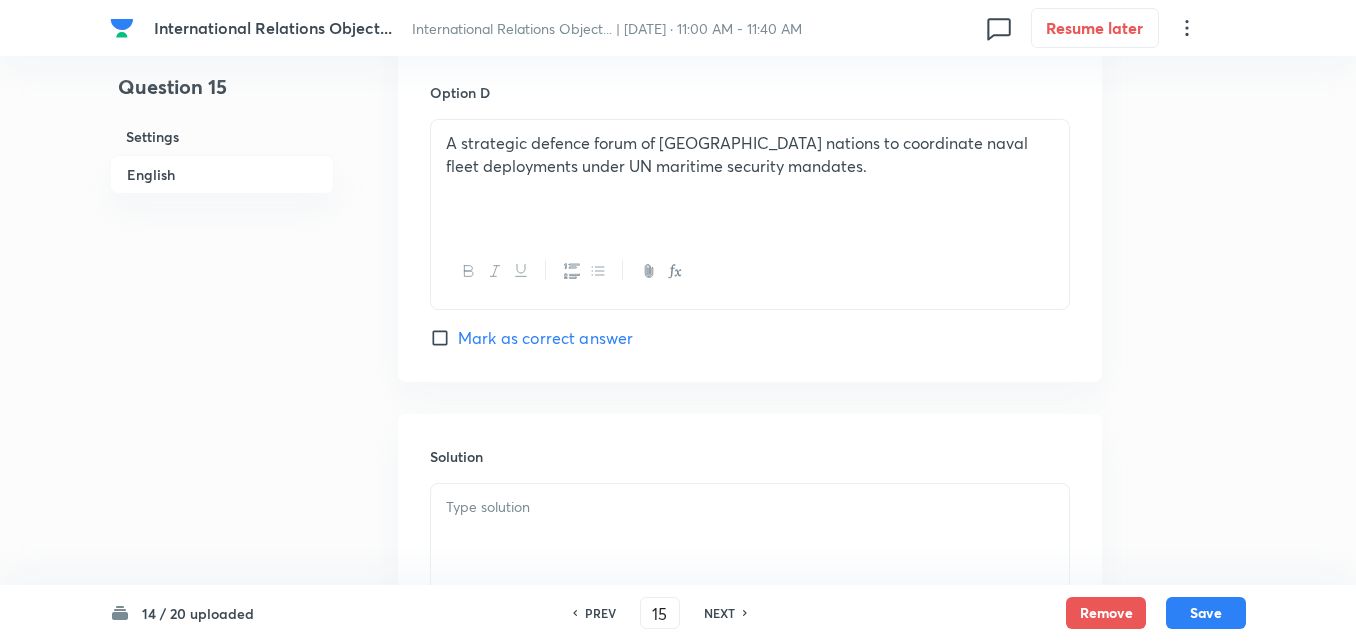 scroll, scrollTop: 2042, scrollLeft: 0, axis: vertical 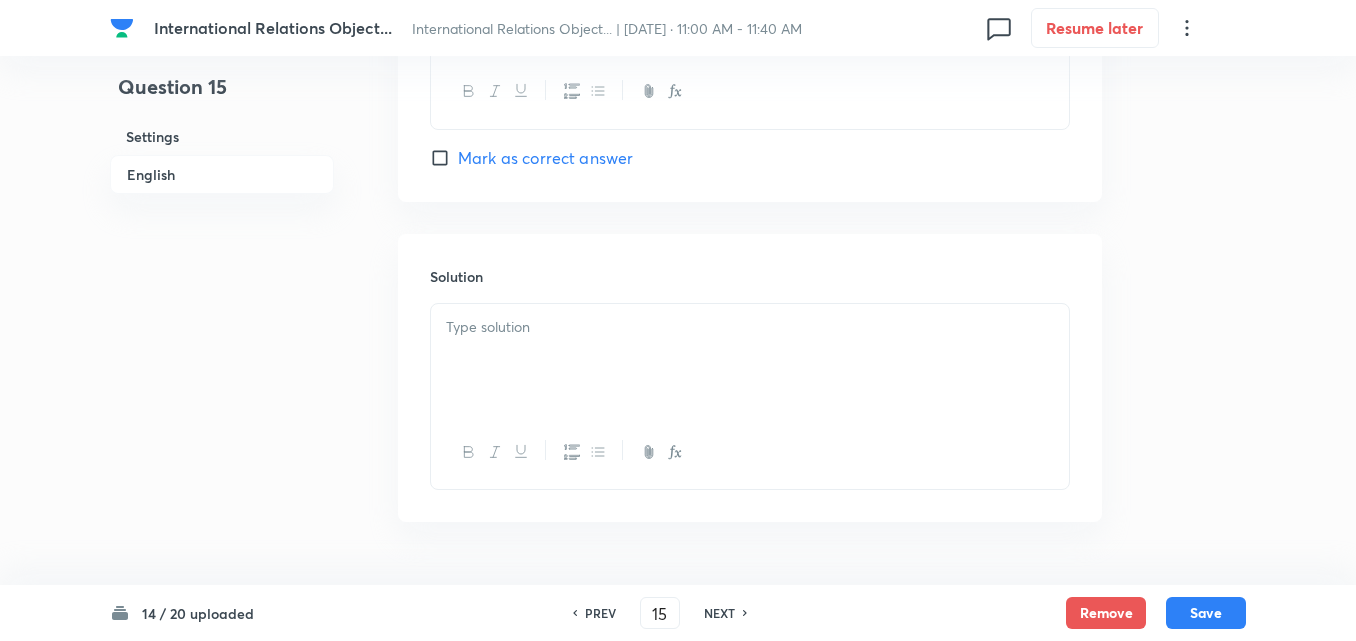 click at bounding box center [750, 360] 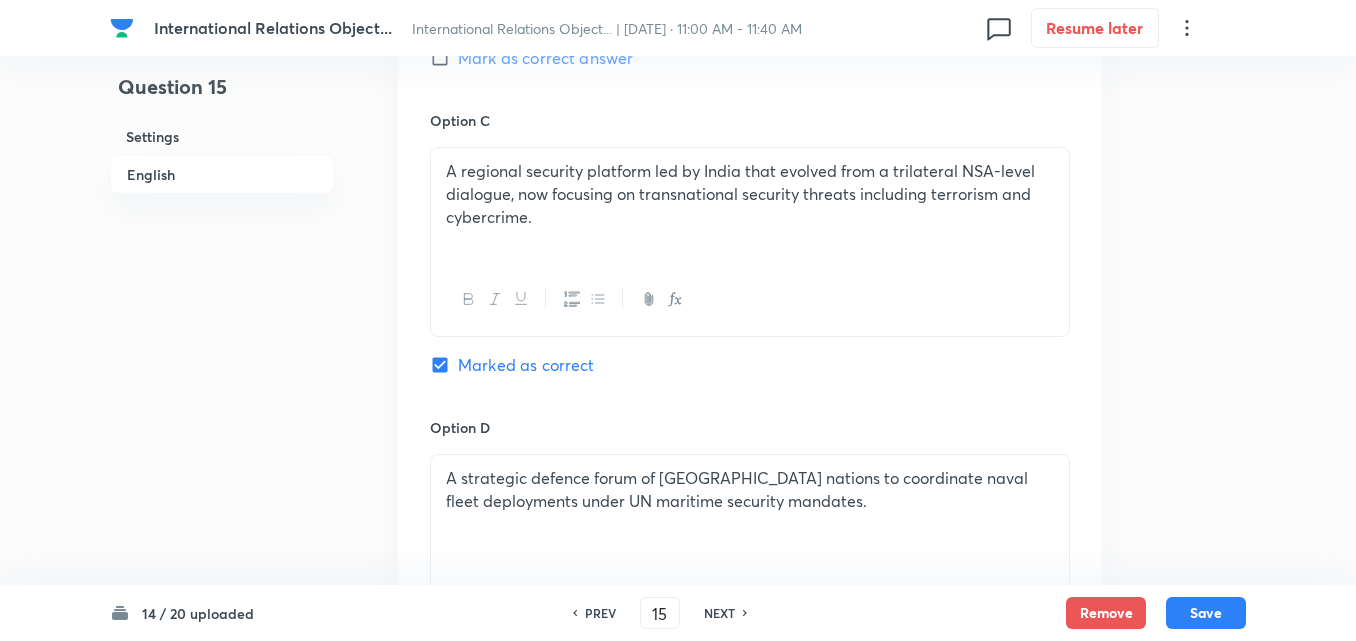 scroll, scrollTop: 1342, scrollLeft: 0, axis: vertical 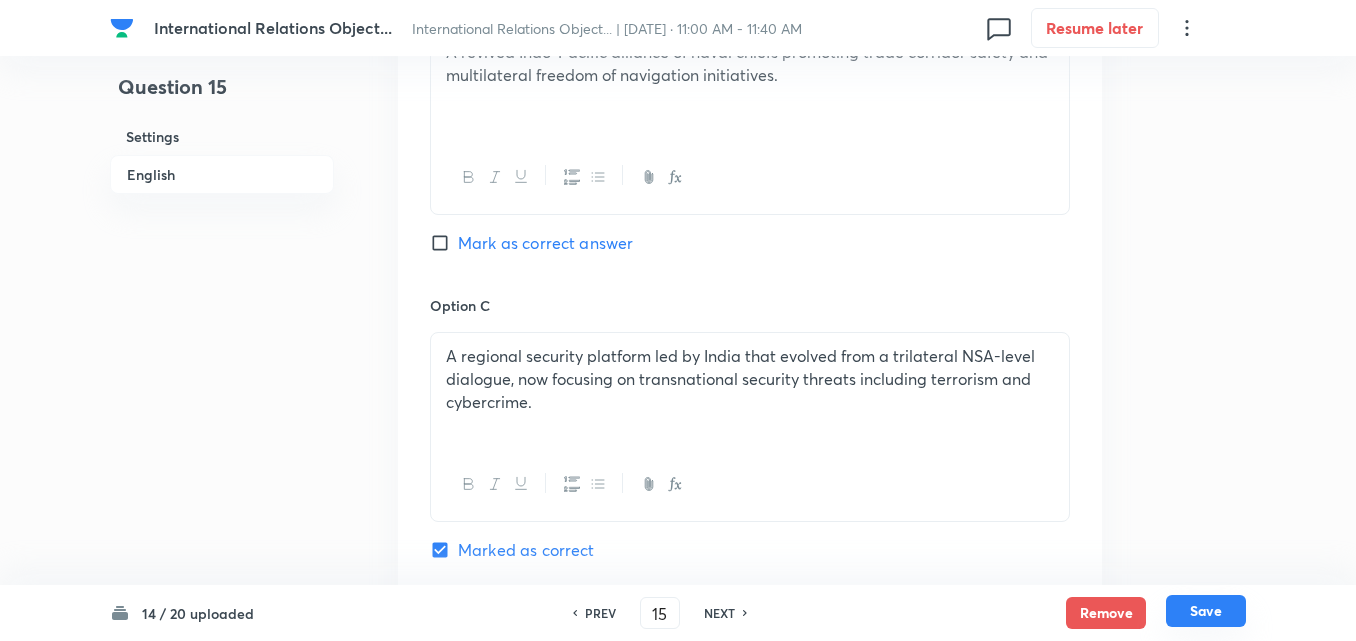 click on "Save" at bounding box center [1206, 611] 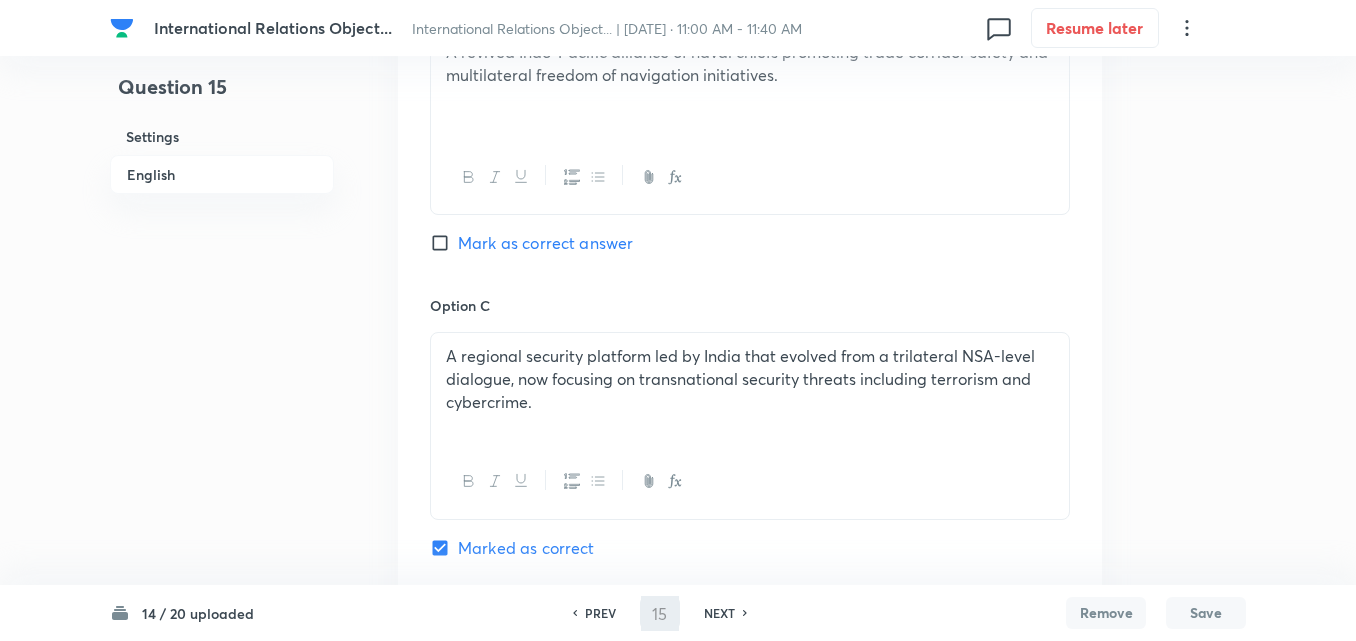 type on "16" 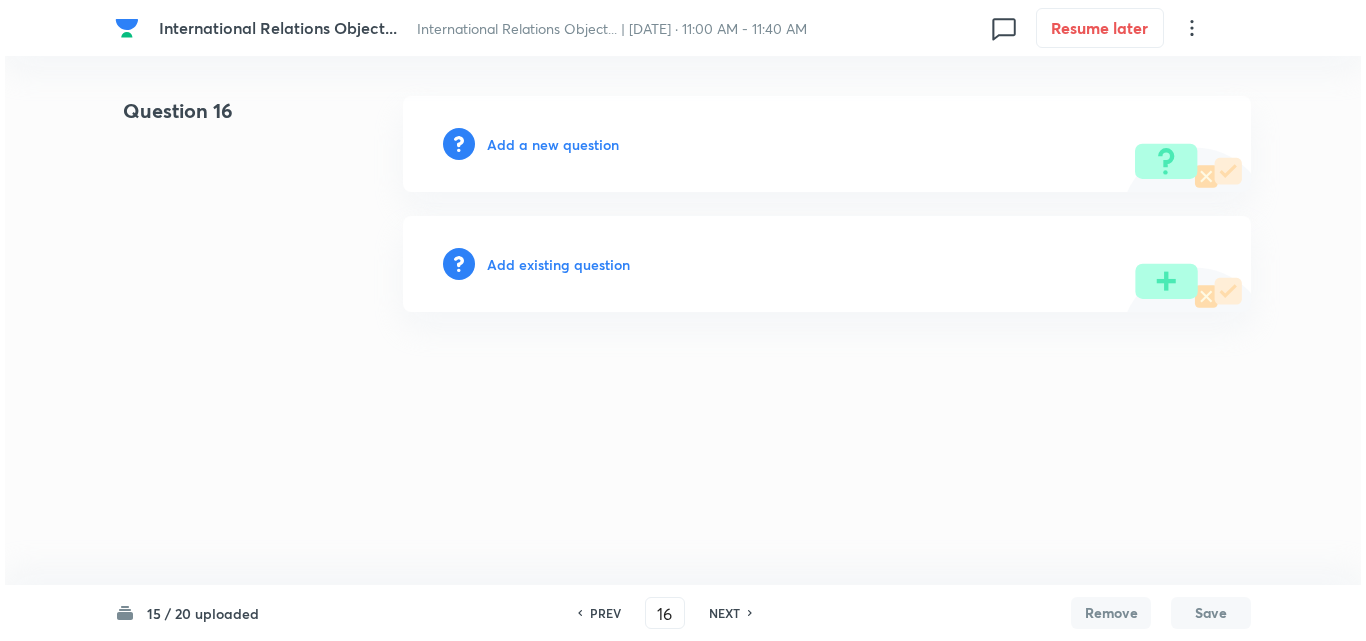 scroll, scrollTop: 0, scrollLeft: 0, axis: both 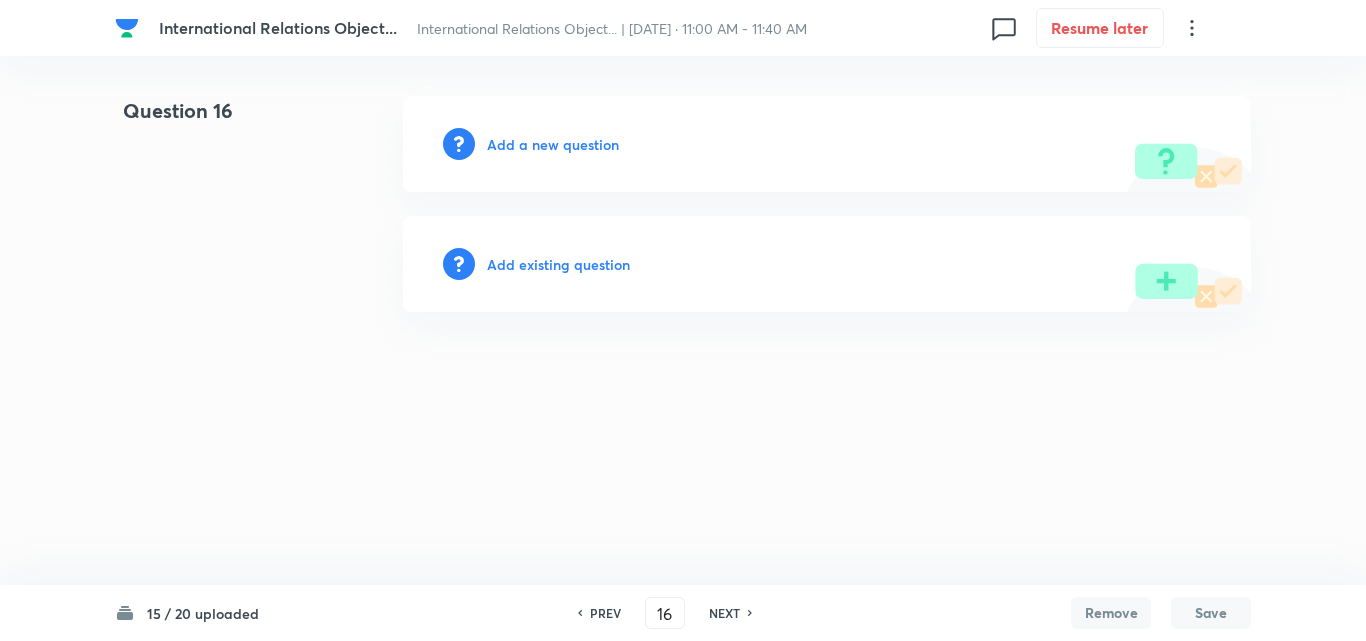 click on "Add a new question" at bounding box center (827, 144) 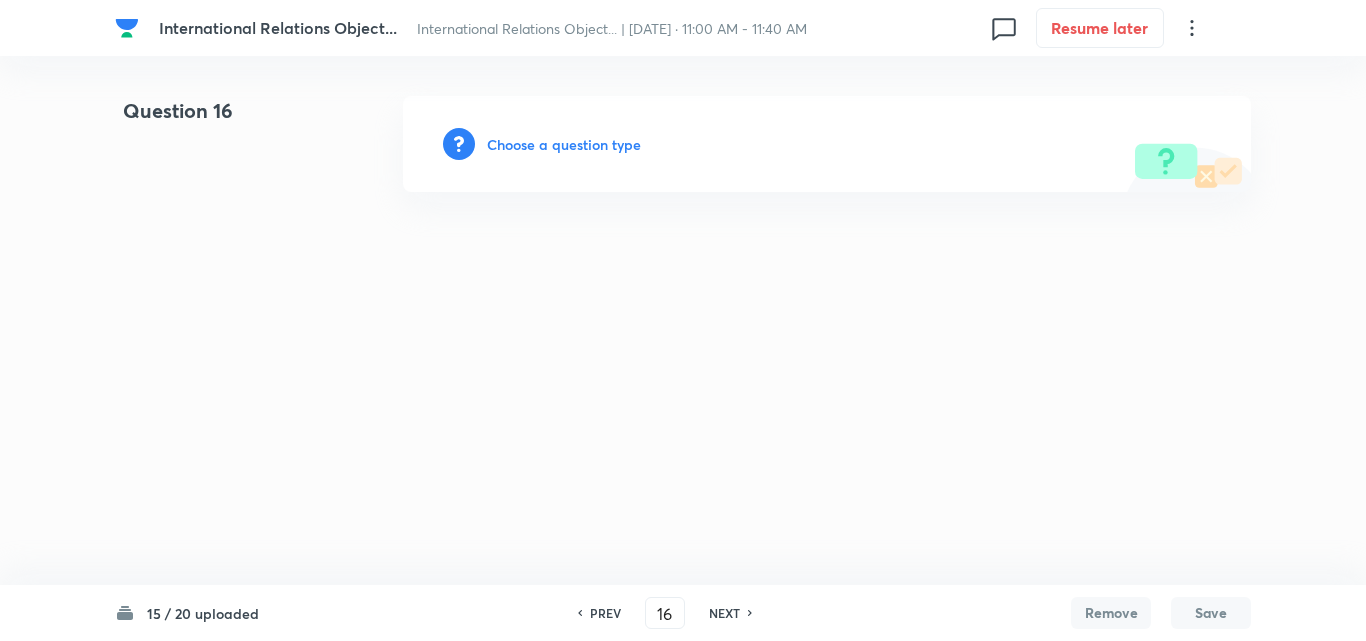 click on "Choose a question type" at bounding box center [564, 144] 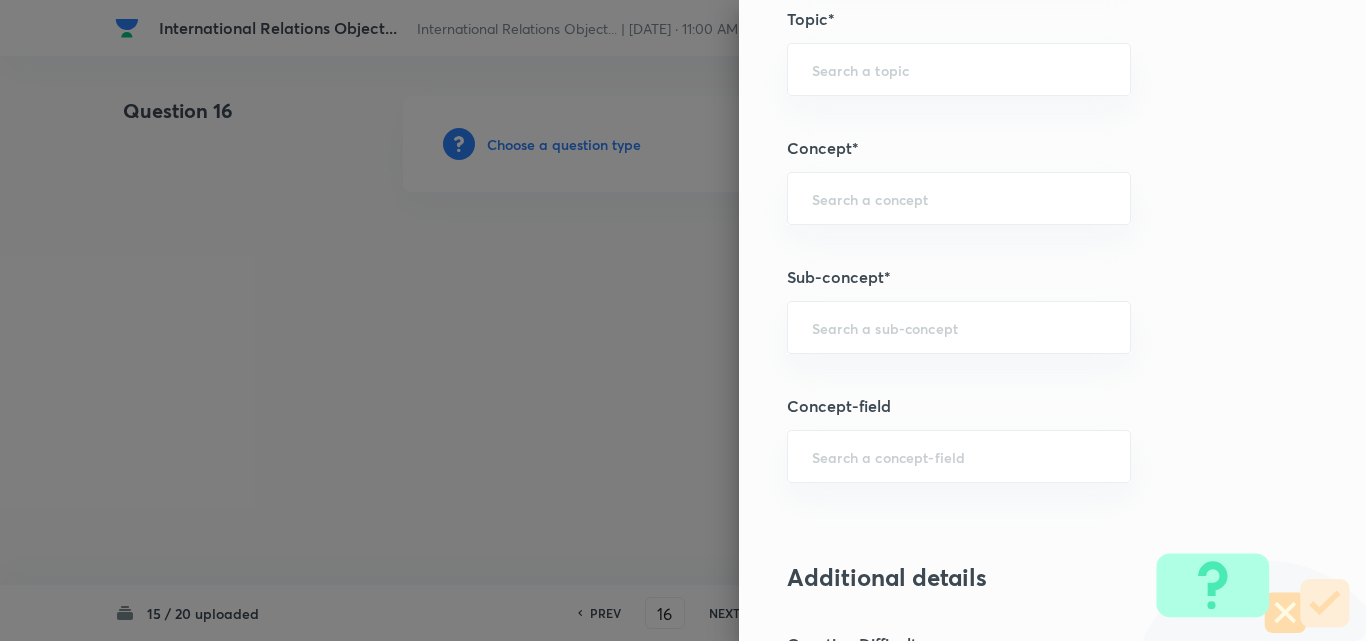 scroll, scrollTop: 1100, scrollLeft: 0, axis: vertical 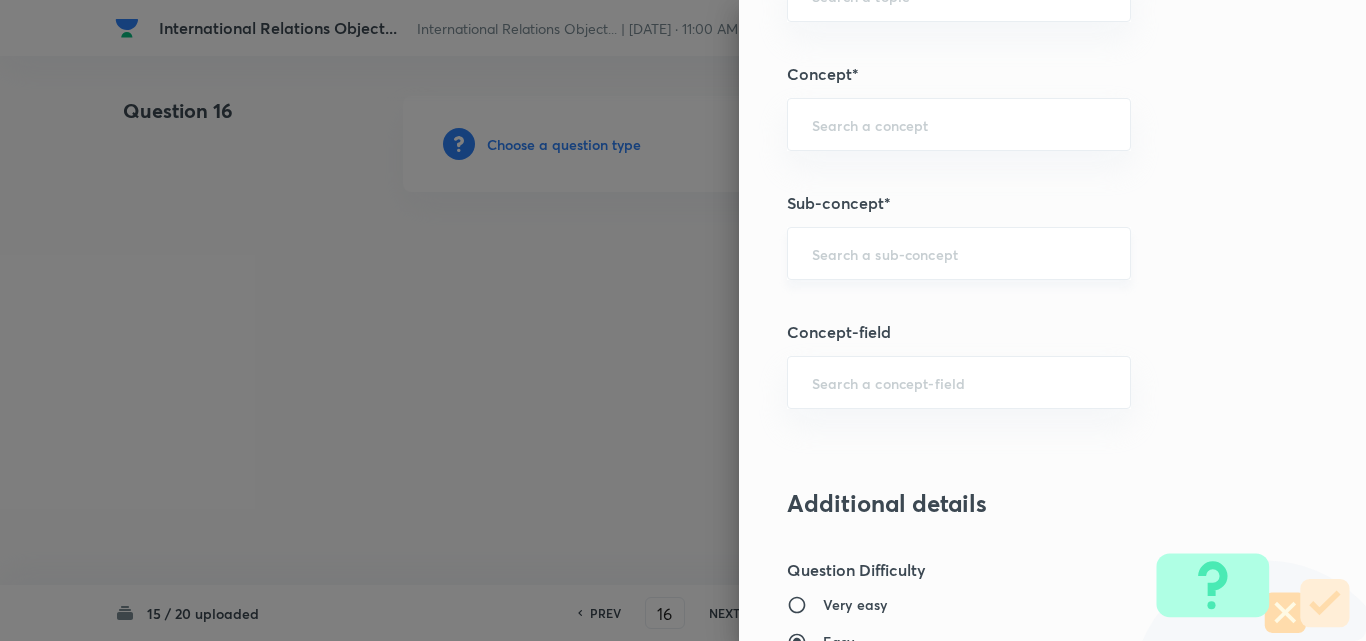 click on "​" at bounding box center [959, 253] 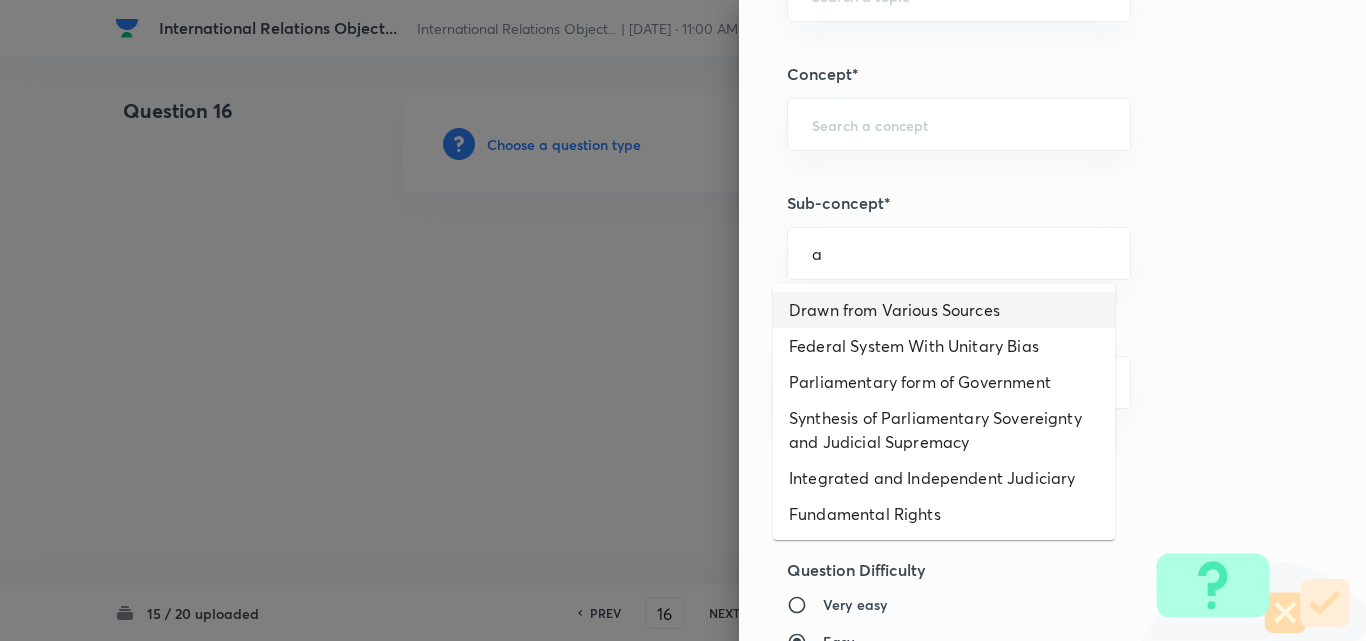drag, startPoint x: 954, startPoint y: 309, endPoint x: 948, endPoint y: 320, distance: 12.529964 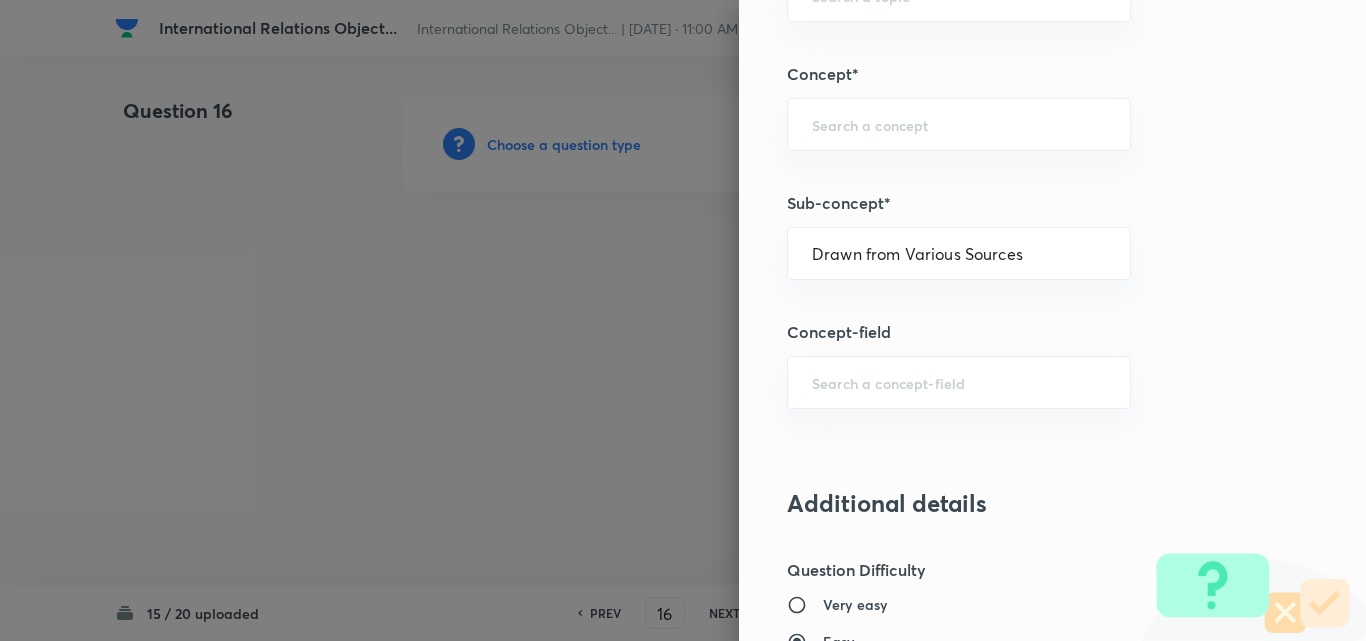 type on "Polity, Governance & IR" 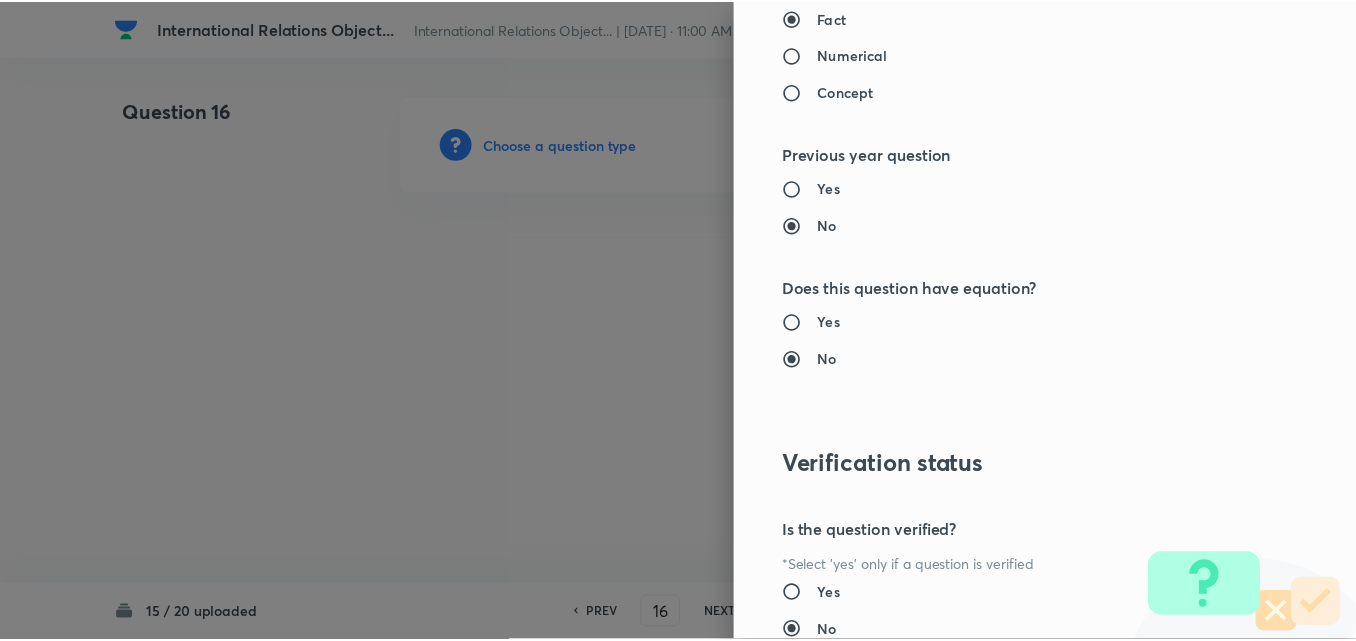scroll, scrollTop: 2085, scrollLeft: 0, axis: vertical 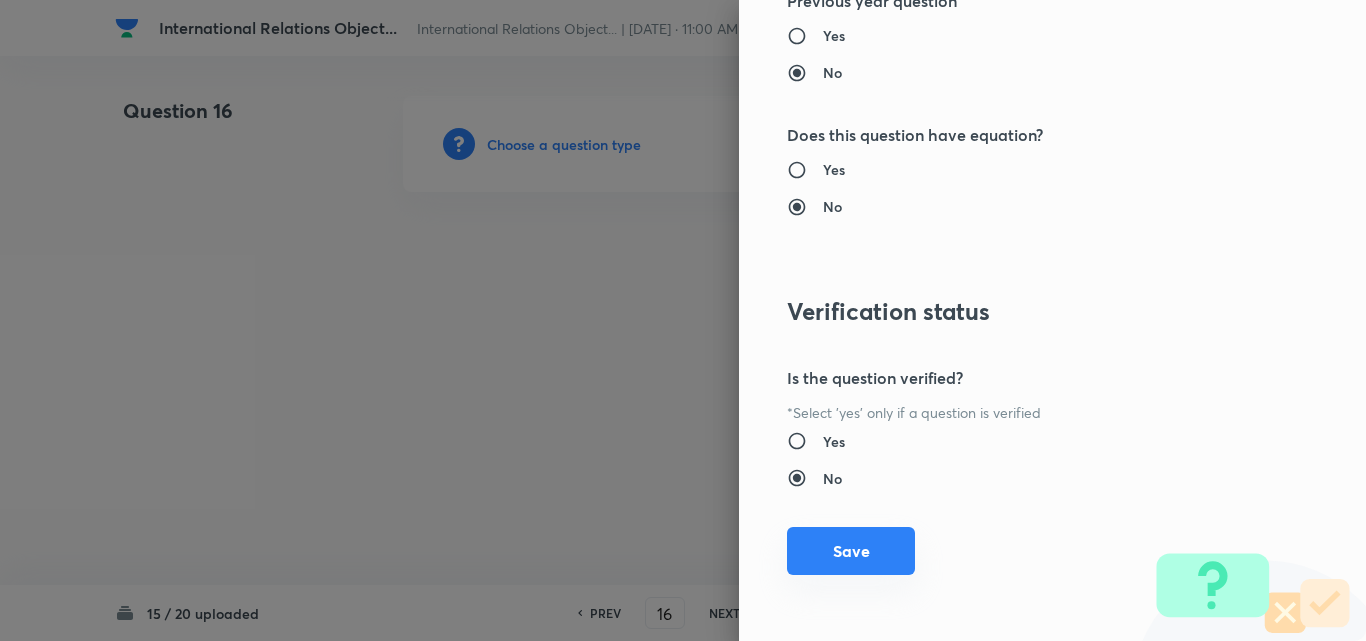 click on "Save" at bounding box center (851, 551) 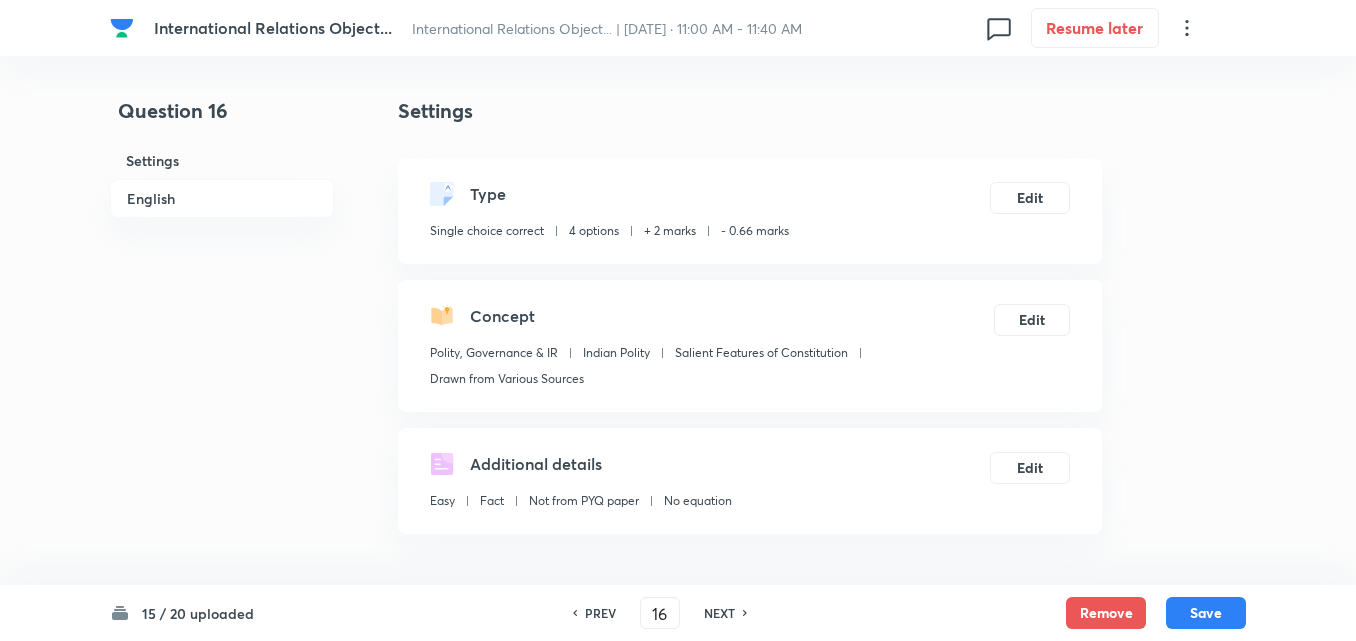 click on "English" at bounding box center (222, 198) 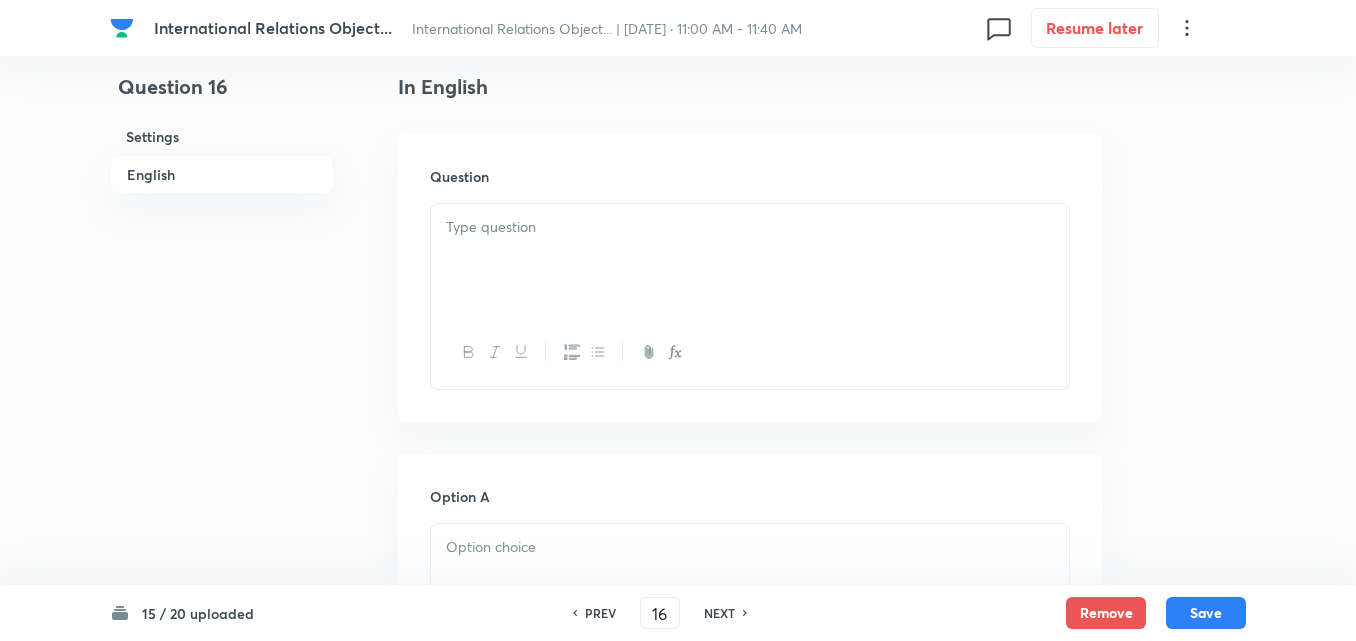click at bounding box center [750, 260] 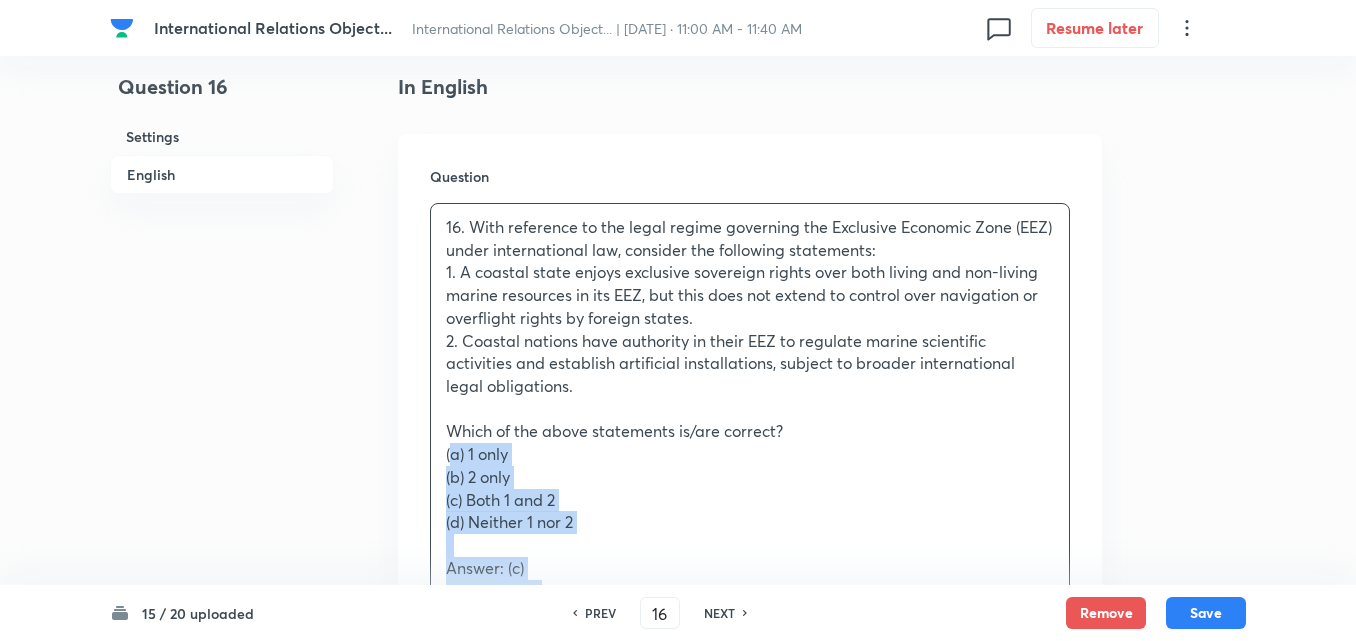 click on "Question 16. With reference to the legal regime governing the Exclusive Economic Zone (EEZ) under international law, consider the following statements: 1. A coastal state enjoys exclusive sovereign rights over both living and non-living marine resources in its EEZ, but this does not extend to control over navigation or overflight rights by foreign states.  2. Coastal nations have authority in their EEZ to regulate marine scientific activities and establish artificial installations, subject to broader international legal obligations.   Which of the above statements is/are correct?  (a) 1 only  (b) 2 only  (c) Both 1 and 2  (d) Neither 1 nor 2   Answer: (c)  Explanation:" at bounding box center [750, 552] 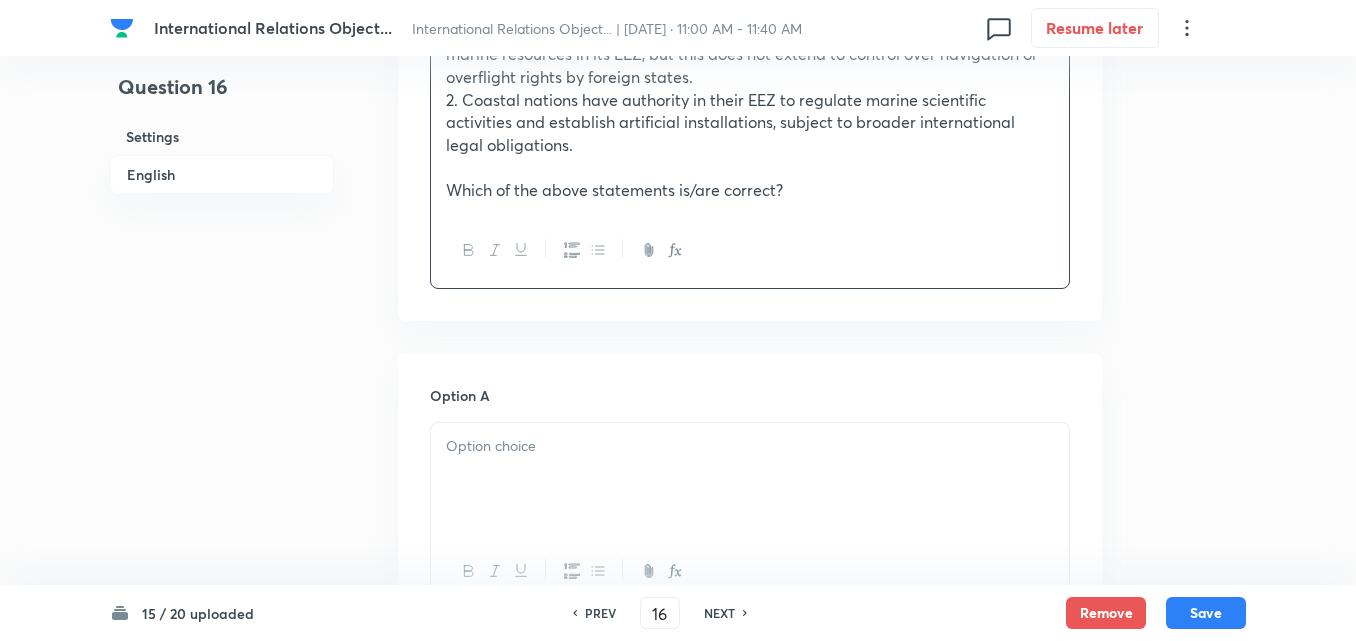 scroll, scrollTop: 1042, scrollLeft: 0, axis: vertical 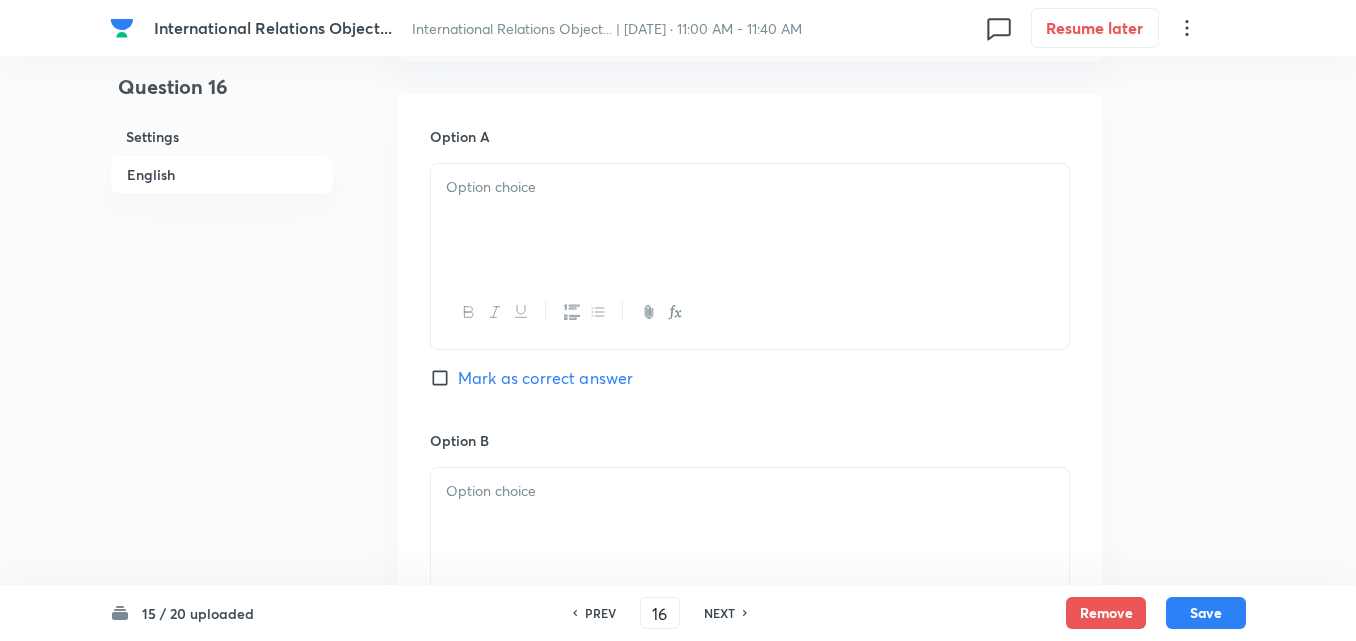 click at bounding box center (750, 220) 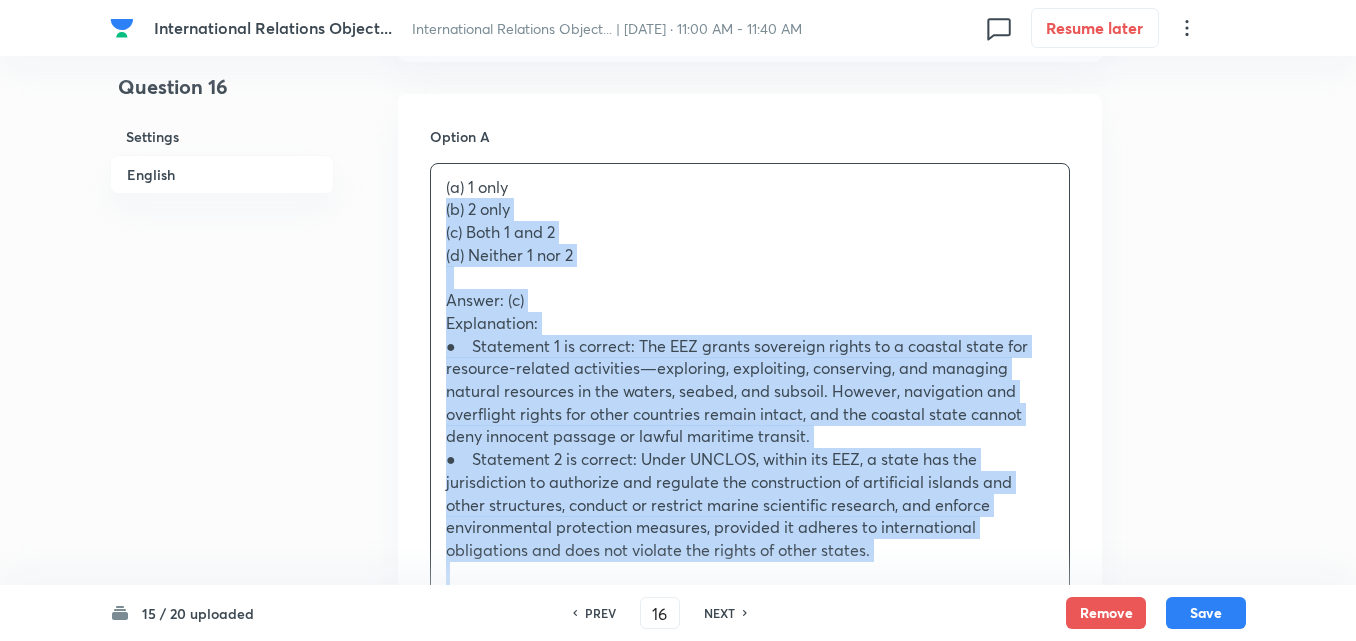 click on "Option A (a) 1 only (b) 2 only (c) Both 1 and 2 (d) Neither 1 nor 2   Answer: (c)  Explanation: ●    Statement 1 is correct: The EEZ grants sovereign rights to a coastal state for resource-related activities—exploring, exploiting, conserving, and managing natural resources in the waters, seabed, and subsoil. However, navigation and overflight rights for other countries remain intact, and the coastal state cannot deny innocent passage or lawful maritime transit. ●    Statement 2 is correct: Under UNCLOS, within its EEZ, a state has the jurisdiction to authorize and regulate the construction of artificial islands and other structures, conduct or restrict marine scientific research, and enforce environmental protection measures, provided it adheres to international obligations and does not violate the rights of other states.   Mark as correct answer Option B Mark as correct answer Option C Mark as correct answer Option D Mark as correct answer" at bounding box center [750, 875] 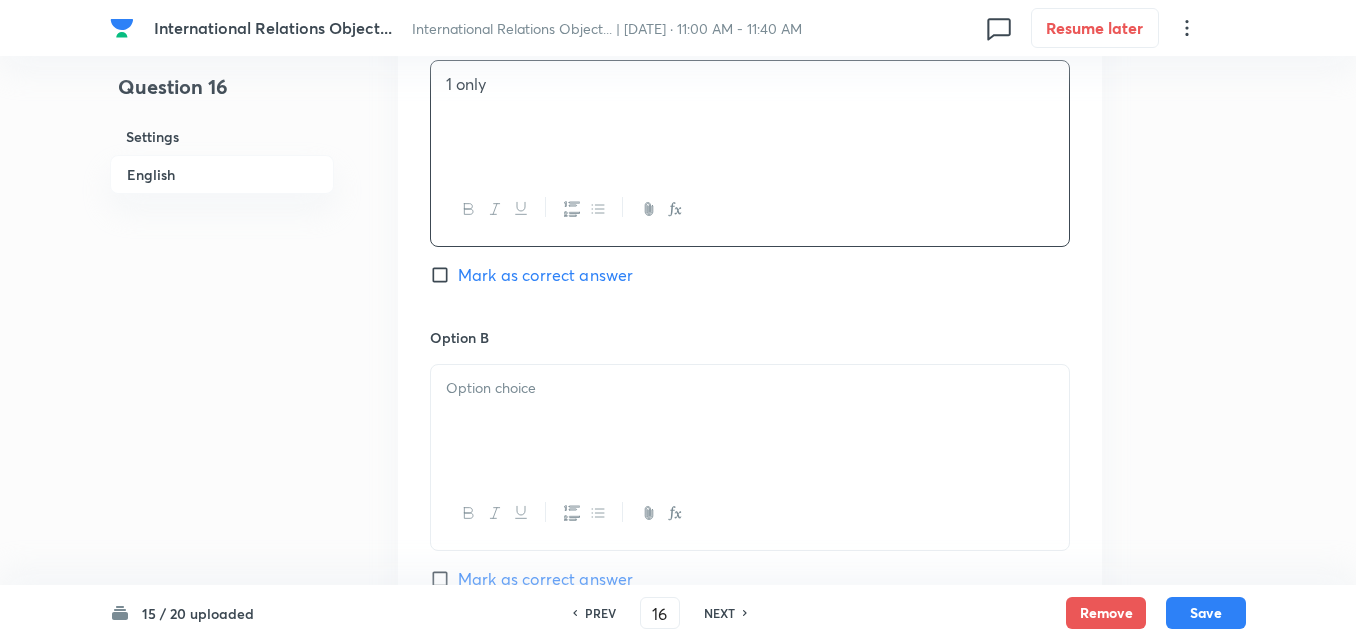 scroll, scrollTop: 1242, scrollLeft: 0, axis: vertical 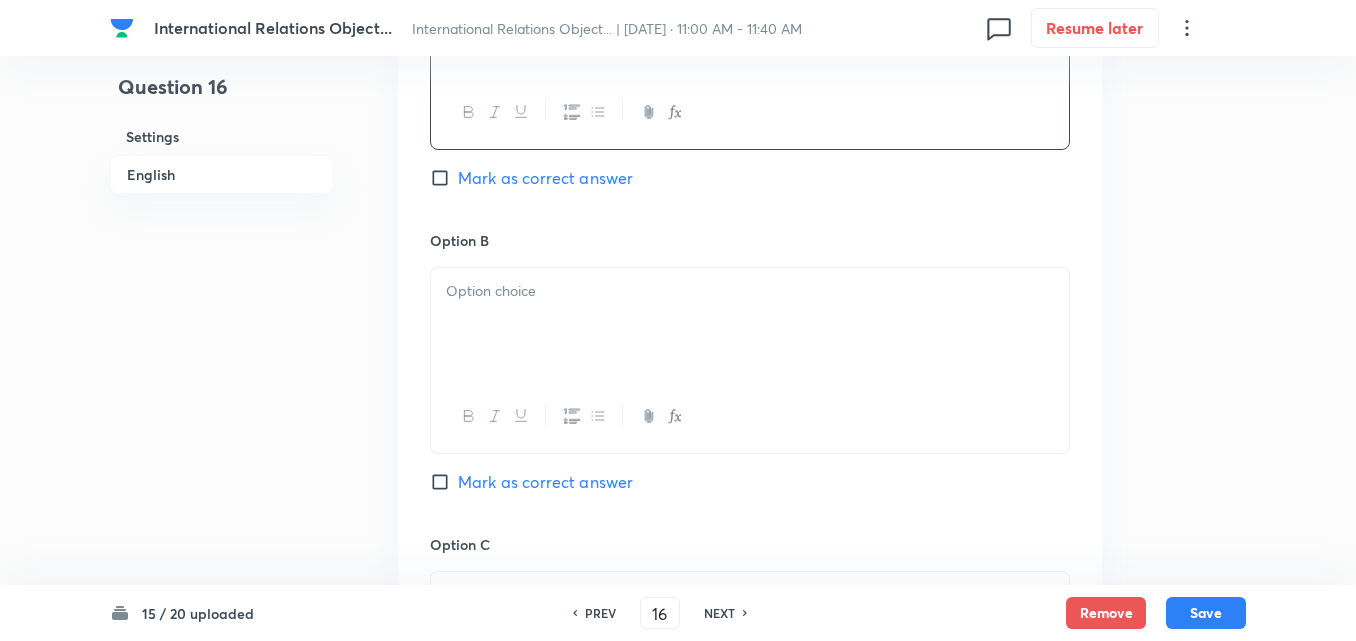 click at bounding box center (750, 324) 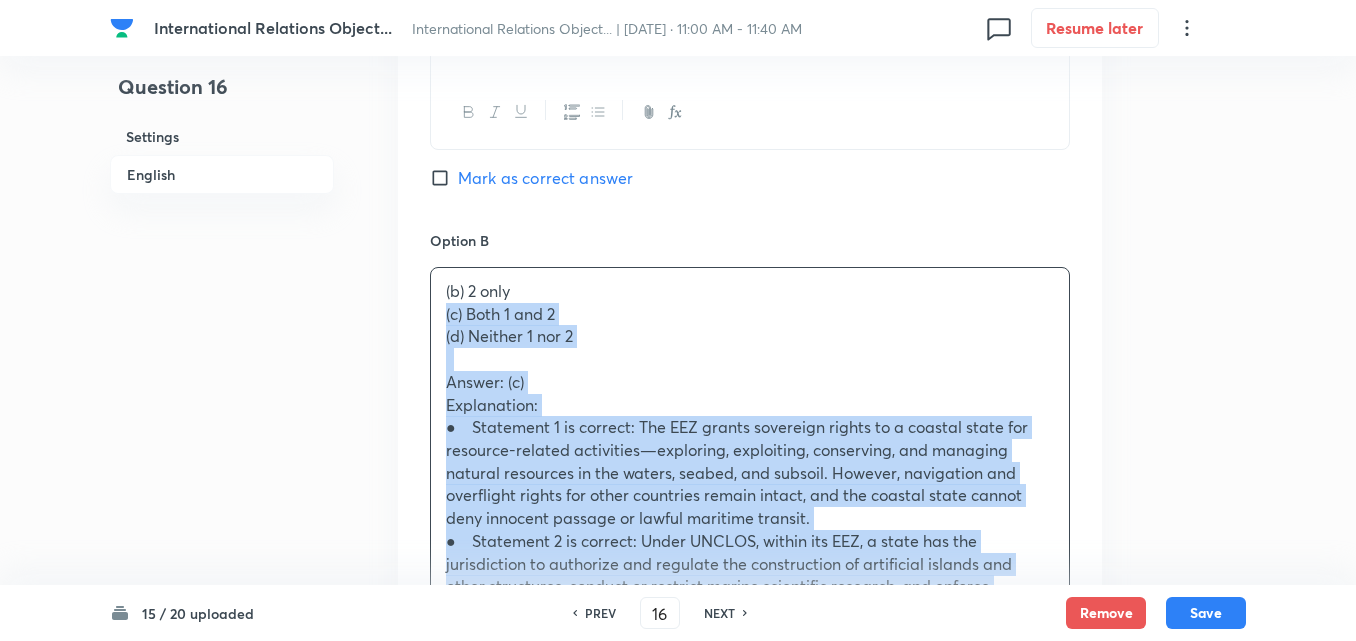 click on "Option A 1 only Mark as correct answer Option B (b) 2 only (c) Both 1 and 2 (d) Neither 1 nor 2   Answer: (c)  Explanation: ●    Statement 1 is correct: The EEZ grants sovereign rights to a coastal state for resource-related activities—exploring, exploiting, conserving, and managing natural resources in the waters, seabed, and subsoil. However, navigation and overflight rights for other countries remain intact, and the coastal state cannot deny innocent passage or lawful maritime transit. ●    Statement 2 is correct: Under UNCLOS, within its EEZ, a state has the jurisdiction to authorize and regulate the construction of artificial islands and other structures, conduct or restrict marine scientific research, and enforce environmental protection measures, provided it adheres to international obligations and does not violate the rights of other states.   Mark as correct answer Option C Mark as correct answer Option D Mark as correct answer" at bounding box center [750, 664] 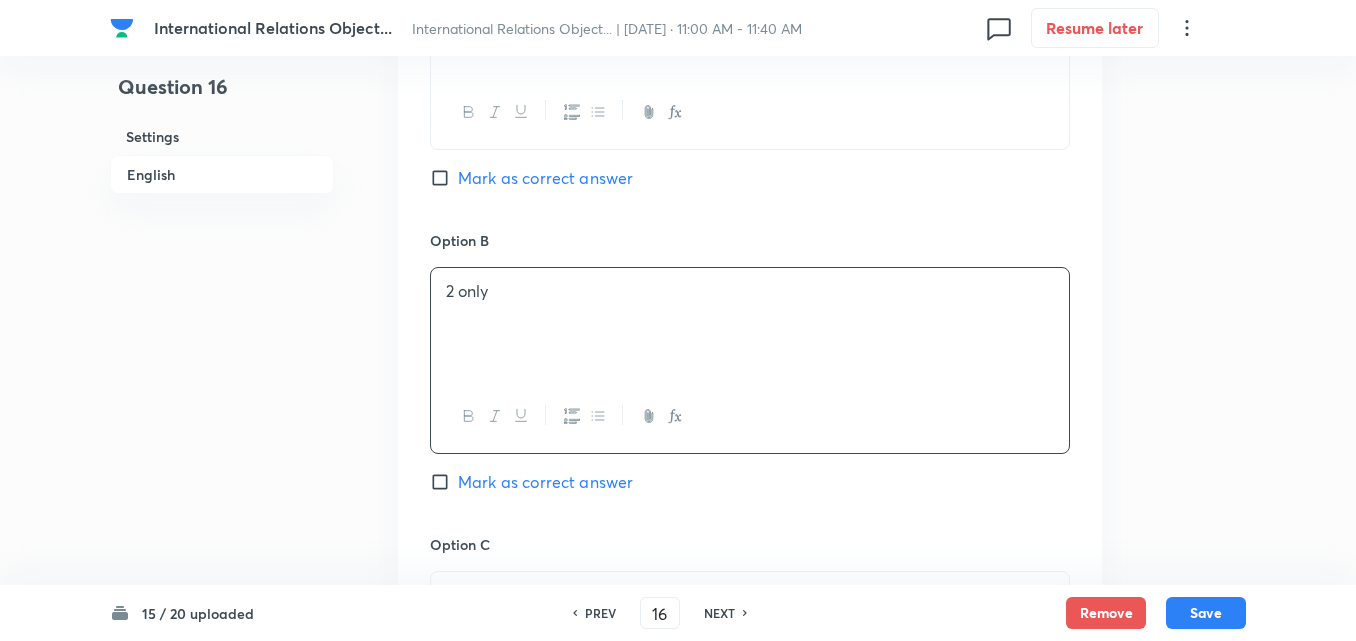 scroll, scrollTop: 1542, scrollLeft: 0, axis: vertical 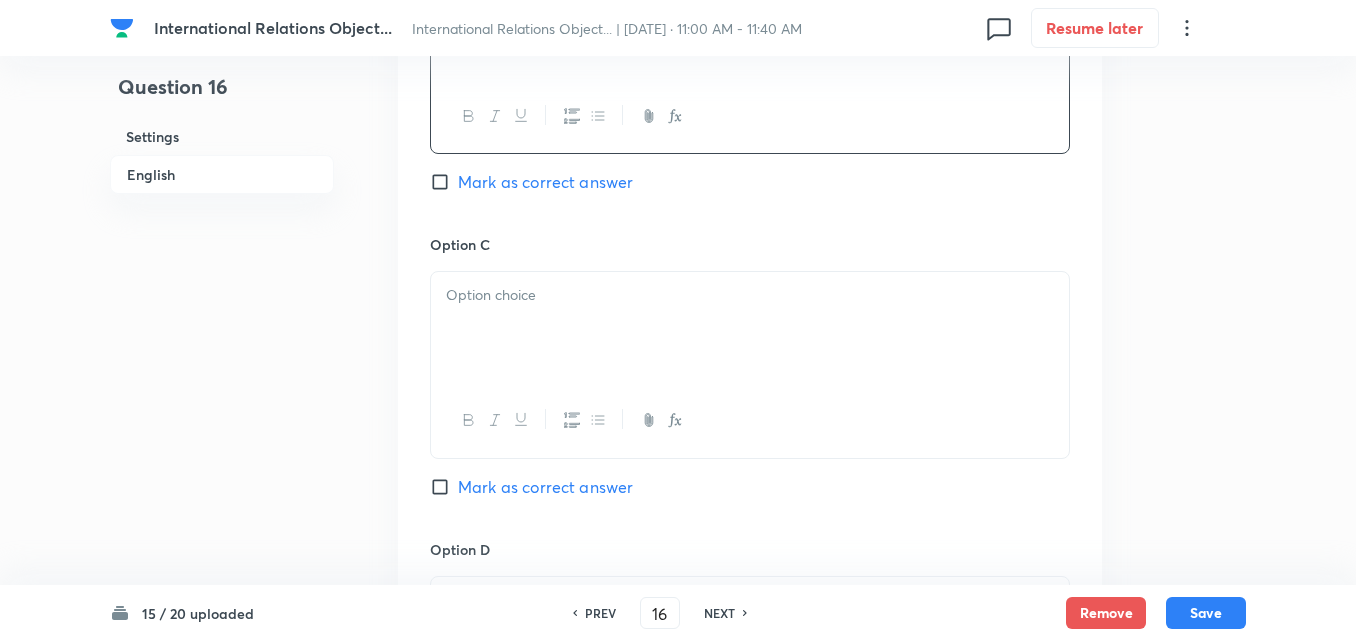 click at bounding box center [750, 295] 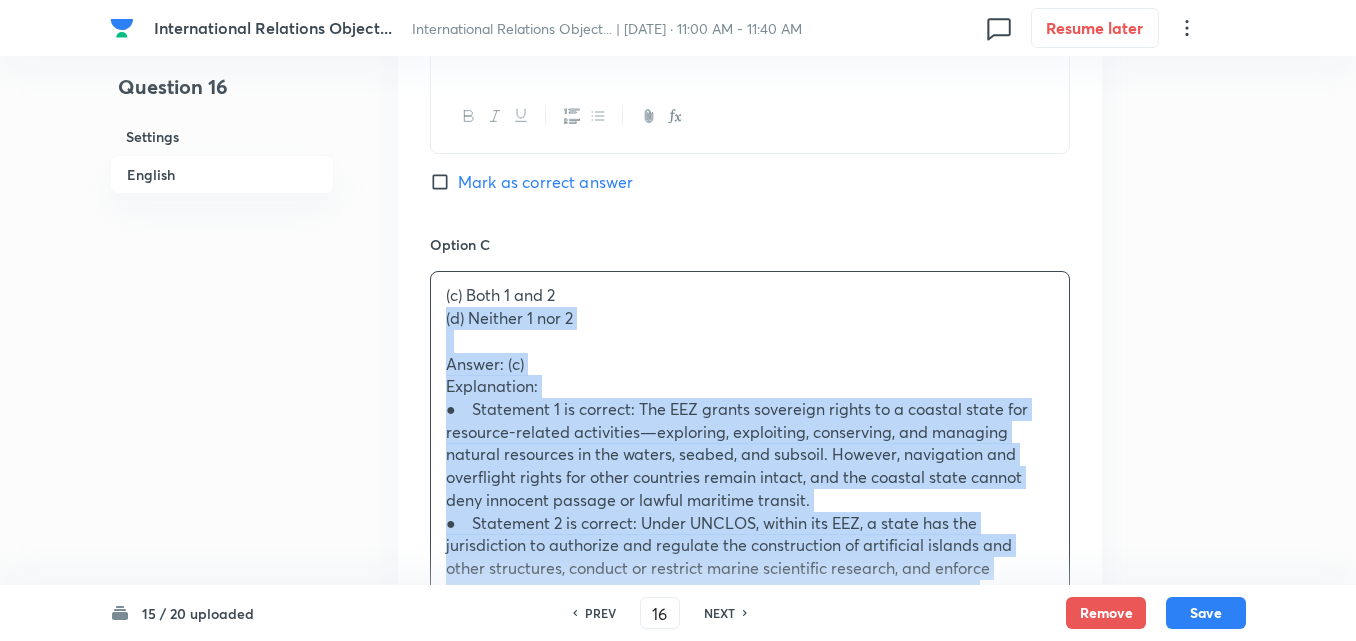 click on "Option A 1 only Mark as correct answer Option B 2 only Mark as correct answer Option C (c) Both 1 and 2 (d) Neither 1 nor 2   Answer: (c)  Explanation: ●    Statement 1 is correct: The EEZ grants sovereign rights to a coastal state for resource-related activities—exploring, exploiting, conserving, and managing natural resources in the waters, seabed, and subsoil. However, navigation and overflight rights for other countries remain intact, and the coastal state cannot deny innocent passage or lawful maritime transit. ●    Statement 2 is correct: Under UNCLOS, within its EEZ, a state has the jurisdiction to authorize and regulate the construction of artificial islands and other structures, conduct or restrict marine scientific research, and enforce environmental protection measures, provided it adheres to international obligations and does not violate the rights of other states.   Mark as correct answer Option D Mark as correct answer" at bounding box center (750, 352) 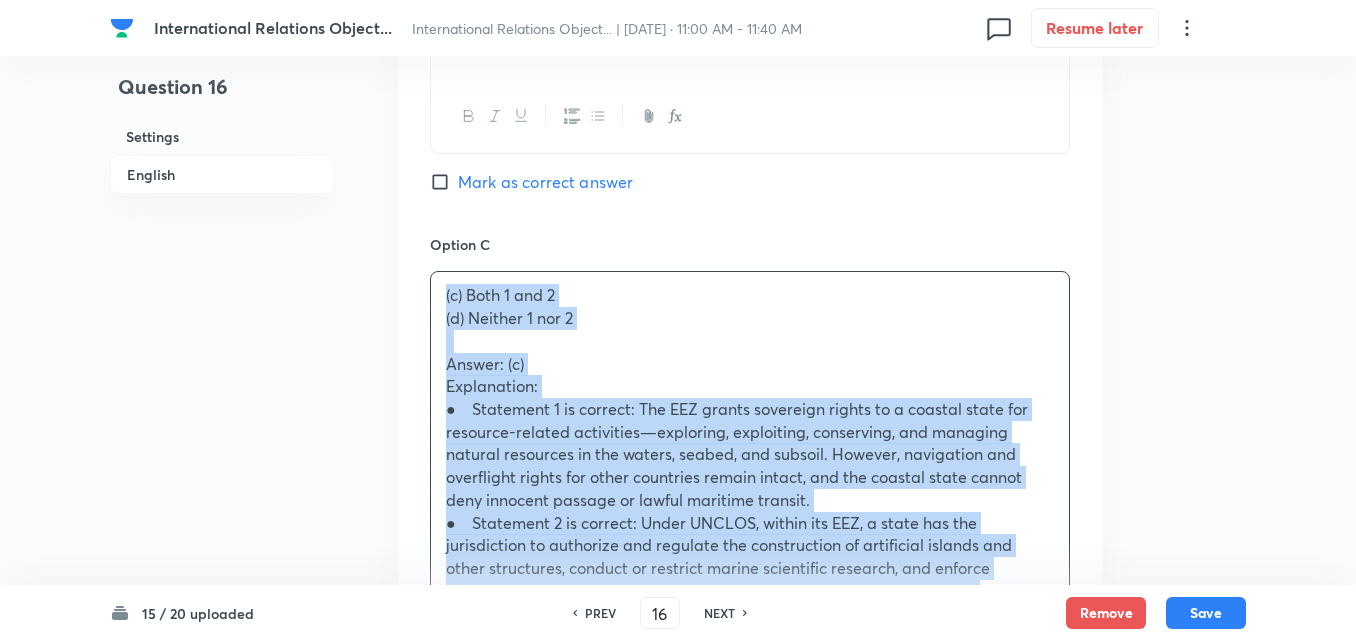 click on "Option A 1 only Mark as correct answer Option B 2 only Mark as correct answer Option C (c) Both 1 and 2 (d) Neither 1 nor 2   Answer: (c)  Explanation: ●    Statement 1 is correct: The EEZ grants sovereign rights to a coastal state for resource-related activities—exploring, exploiting, conserving, and managing natural resources in the waters, seabed, and subsoil. However, navigation and overflight rights for other countries remain intact, and the coastal state cannot deny innocent passage or lawful maritime transit. ●    Statement 2 is correct: Under UNCLOS, within its EEZ, a state has the jurisdiction to authorize and regulate the construction of artificial islands and other structures, conduct or restrict marine scientific research, and enforce environmental protection measures, provided it adheres to international obligations and does not violate the rights of other states.   Mark as correct answer Option D Mark as correct answer" at bounding box center [750, 352] 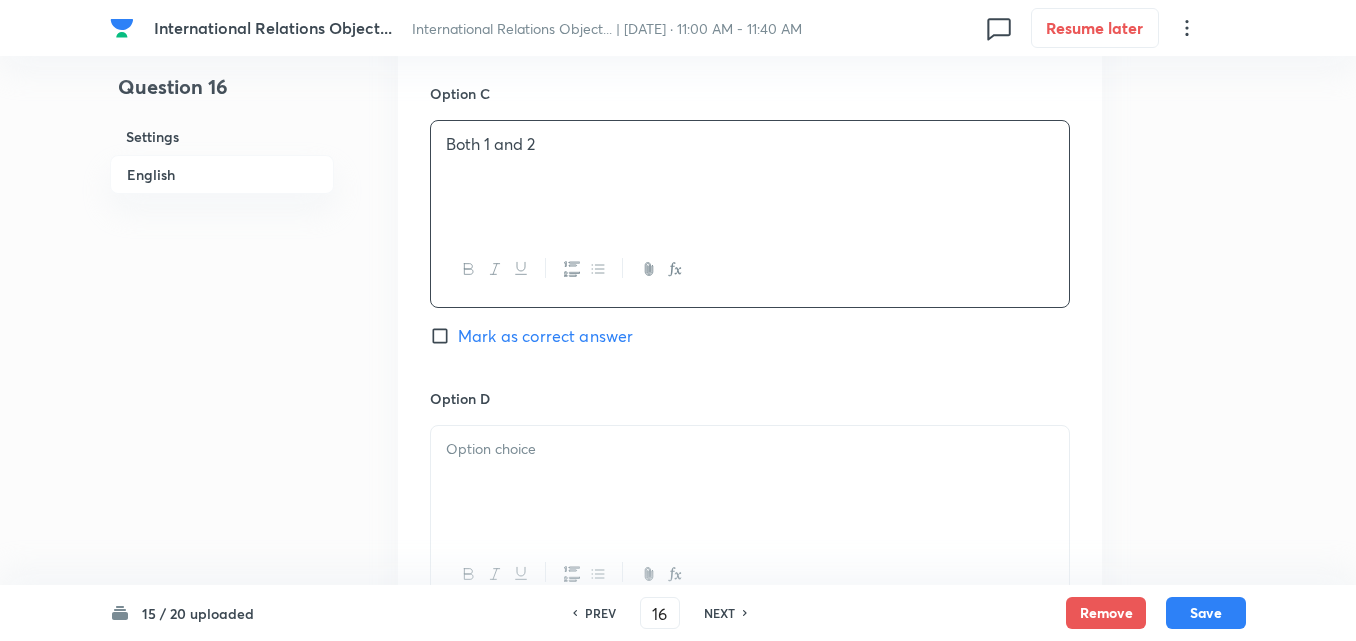 scroll, scrollTop: 1842, scrollLeft: 0, axis: vertical 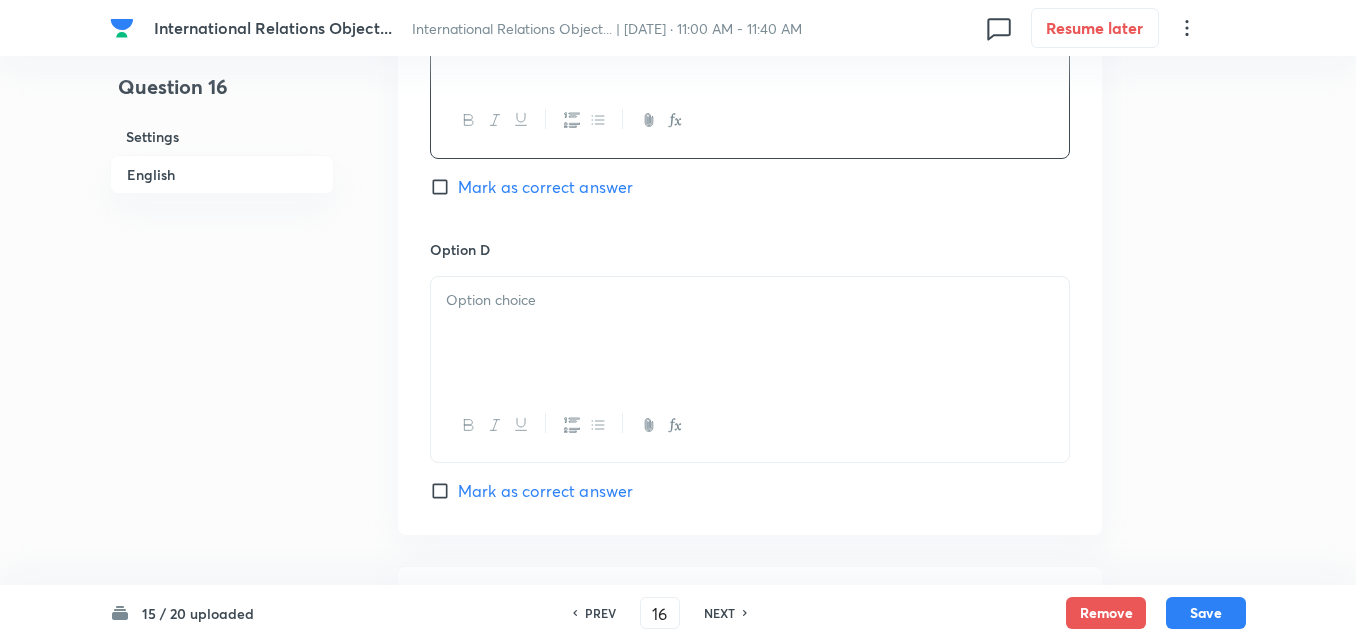 click on "Mark as correct answer" at bounding box center (545, 187) 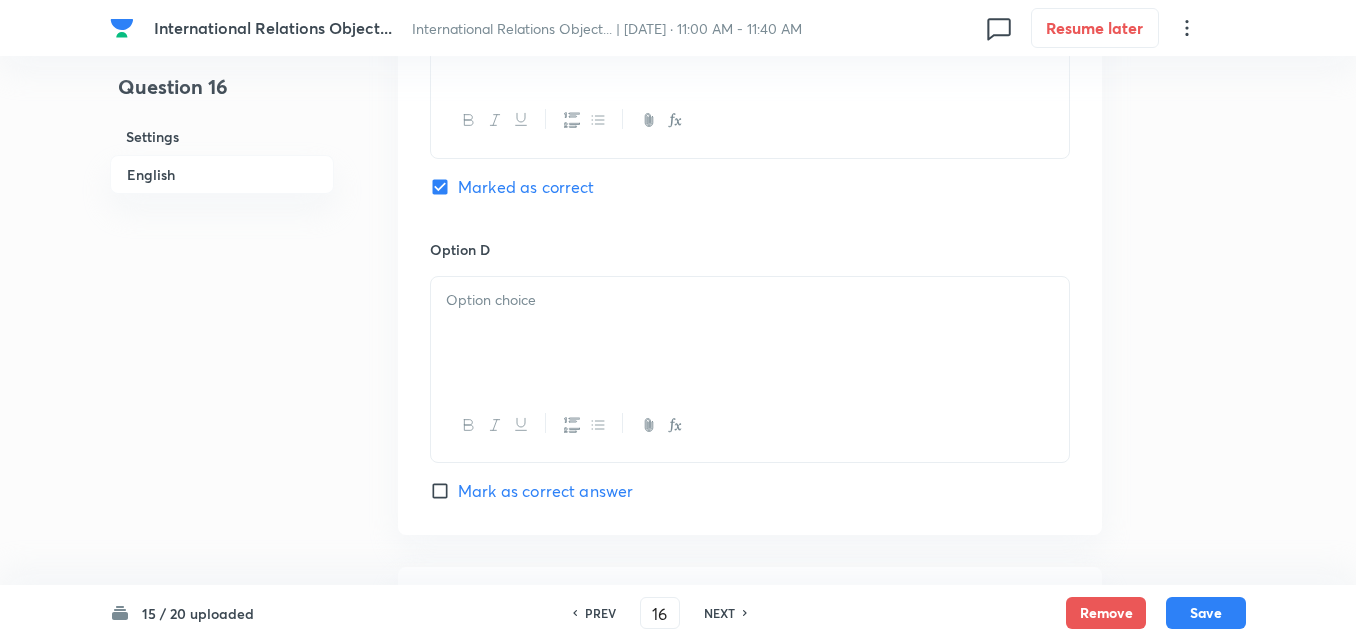 click at bounding box center [750, 333] 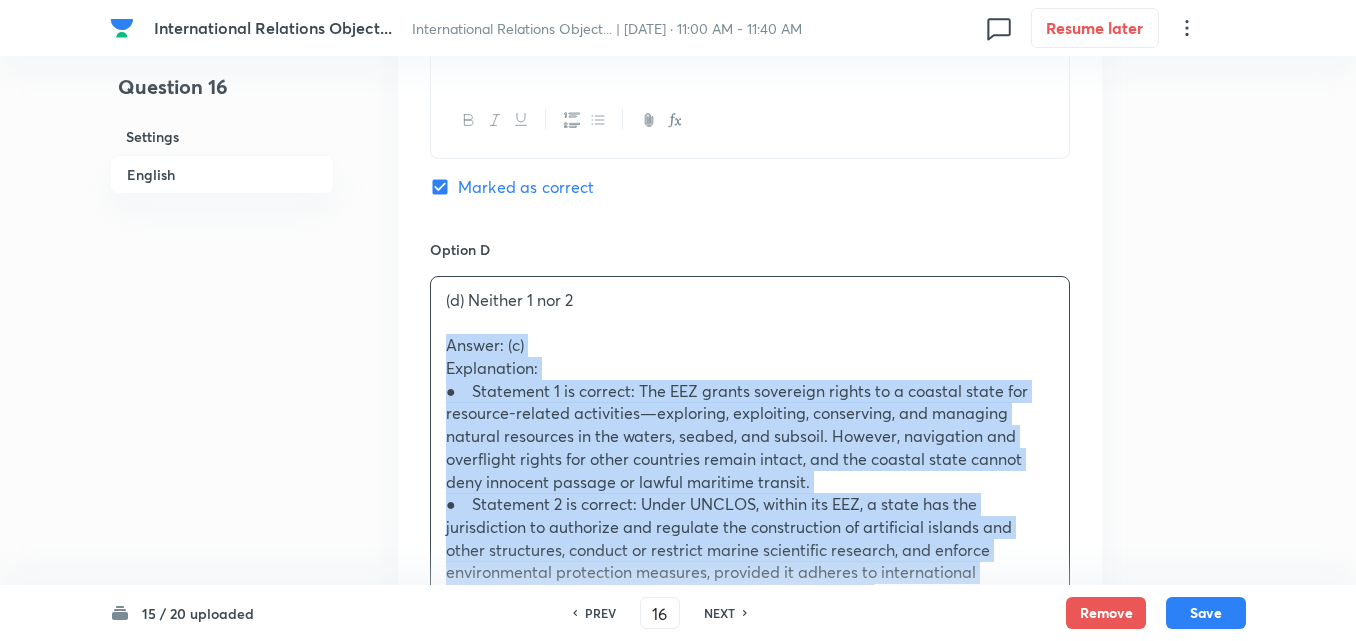 click on "Option A 1 only Mark as correct answer Option B 2 only Mark as correct answer Option C Both 1 and 2 Marked as correct Option D (d) Neither 1 nor 2   Answer: (c)  Explanation: ●    Statement 1 is correct: The EEZ grants sovereign rights to a coastal state for resource-related activities—exploring, exploiting, conserving, and managing natural resources in the waters, seabed, and subsoil. However, navigation and overflight rights for other countries remain intact, and the coastal state cannot deny innocent passage or lawful maritime transit. ●    Statement 2 is correct: Under UNCLOS, within its EEZ, a state has the jurisdiction to authorize and regulate the construction of artificial islands and other structures, conduct or restrict marine scientific research, and enforce environmental protection measures, provided it adheres to international obligations and does not violate the rights of other states.   Mark as correct answer" at bounding box center [750, 41] 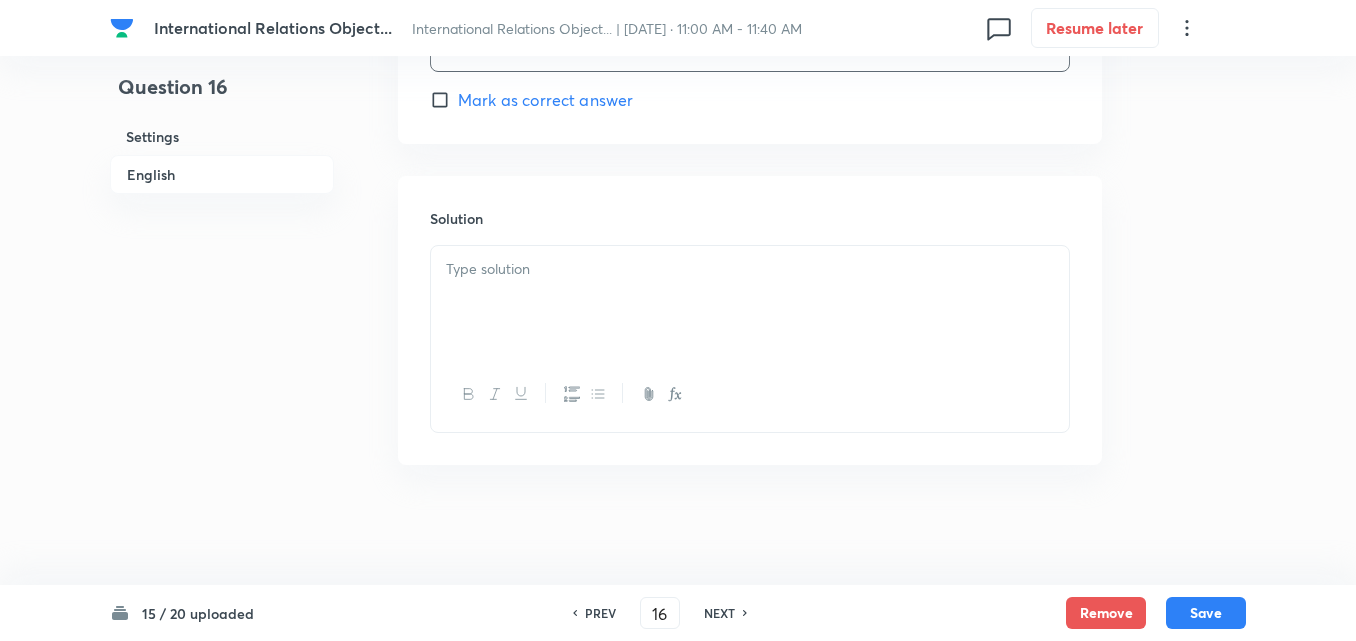 click at bounding box center [750, 302] 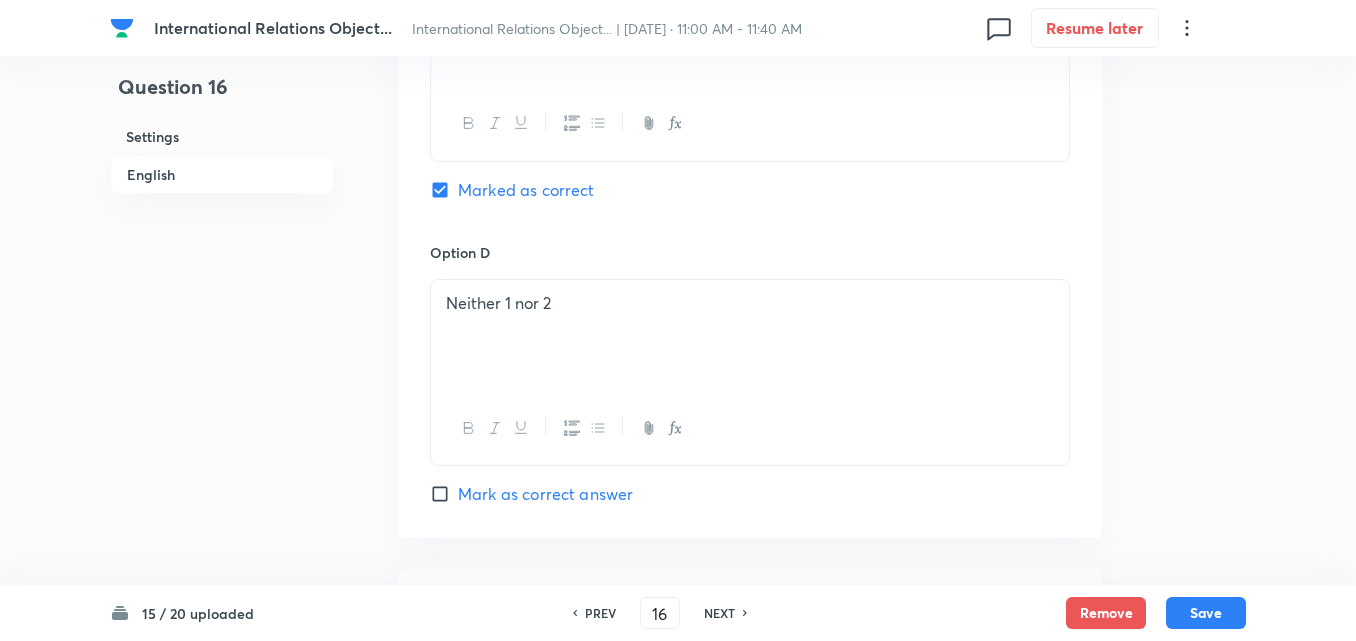scroll, scrollTop: 1633, scrollLeft: 0, axis: vertical 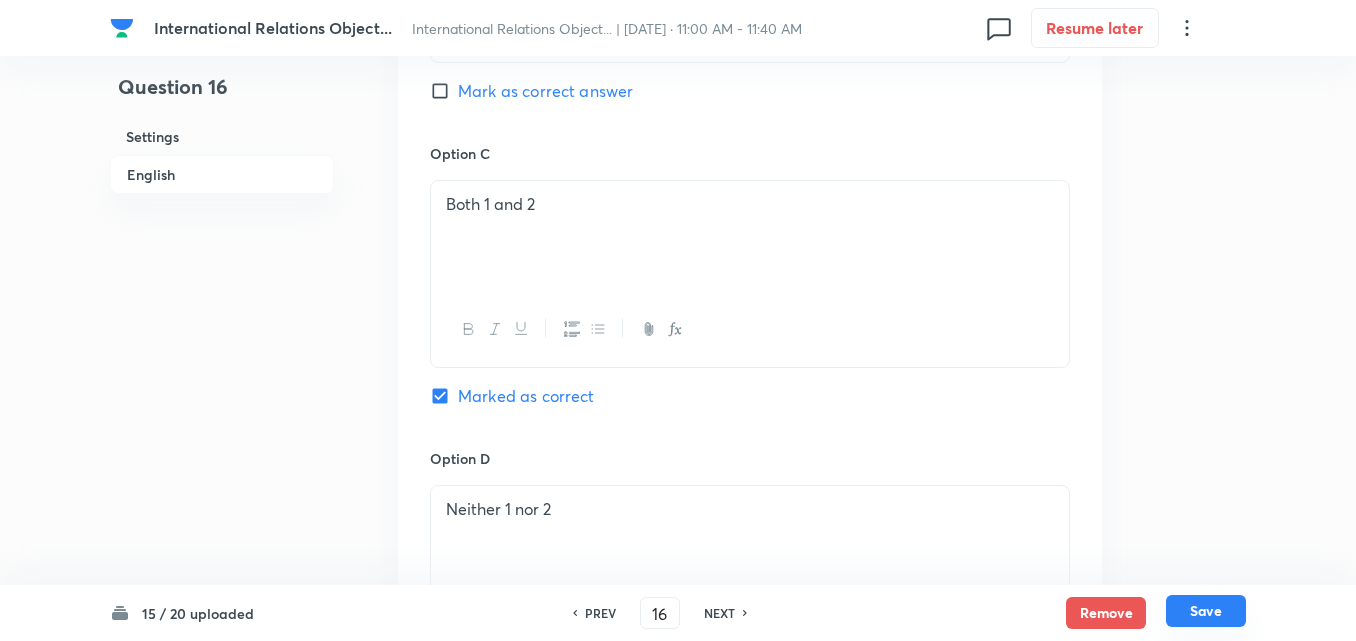 click on "Save" at bounding box center (1206, 611) 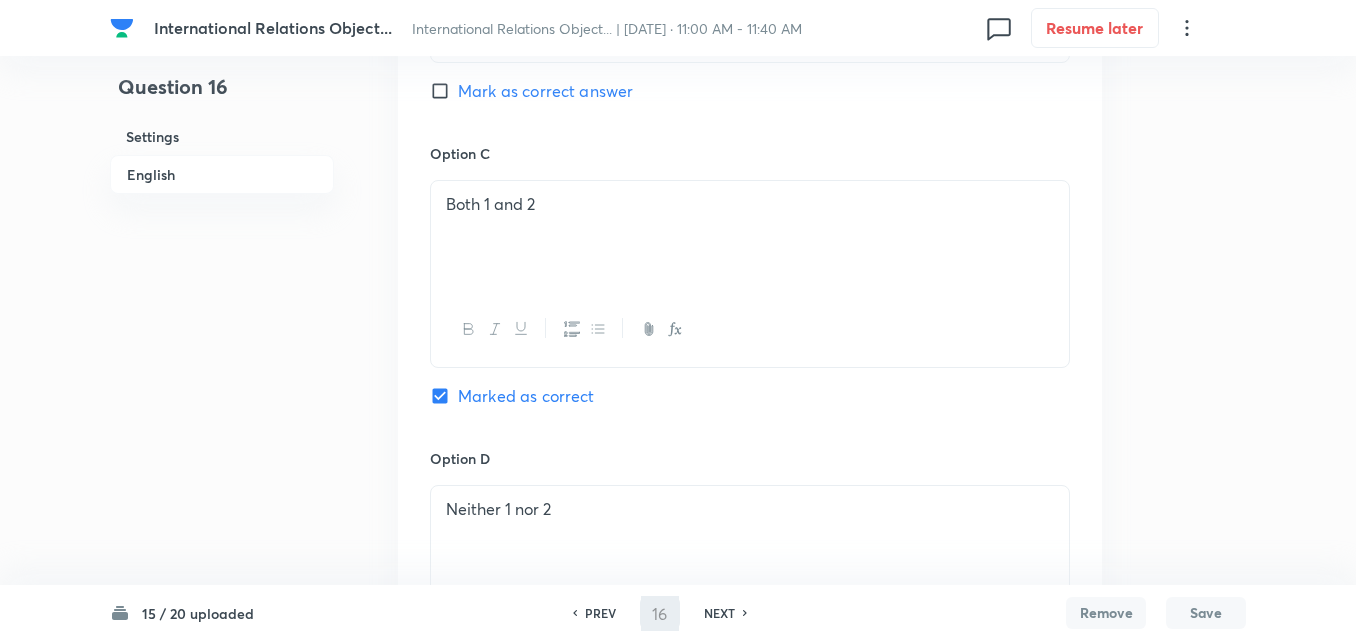 type on "17" 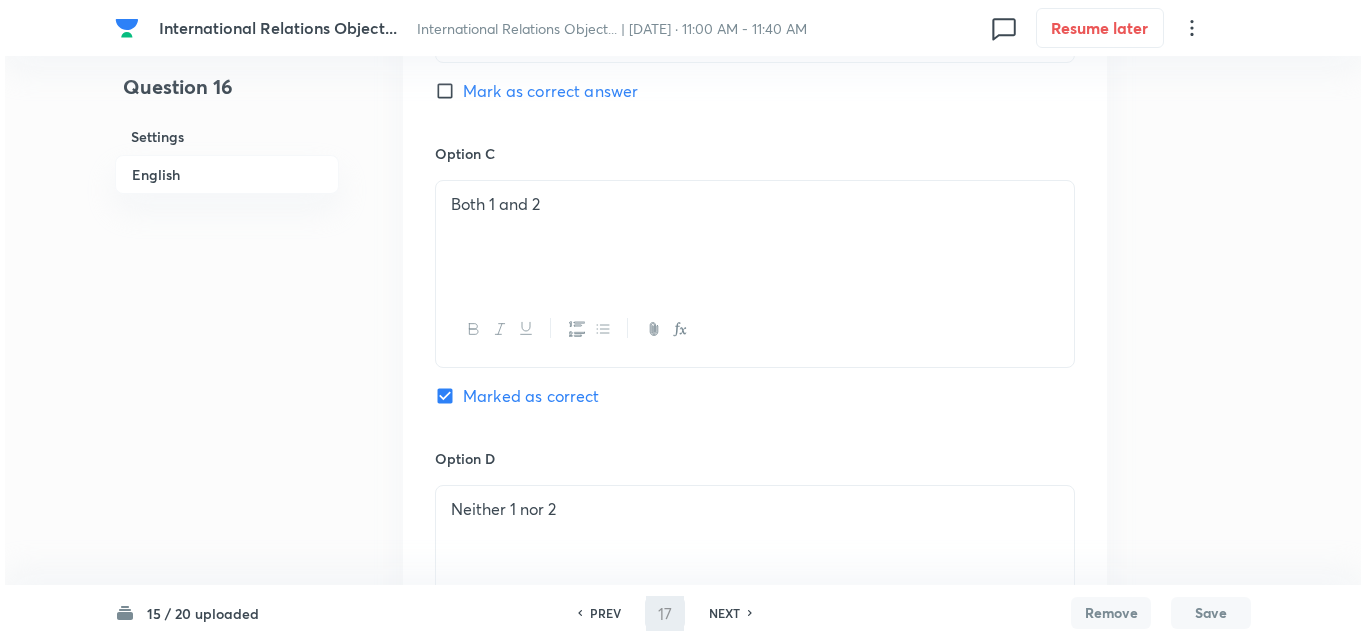 scroll, scrollTop: 0, scrollLeft: 0, axis: both 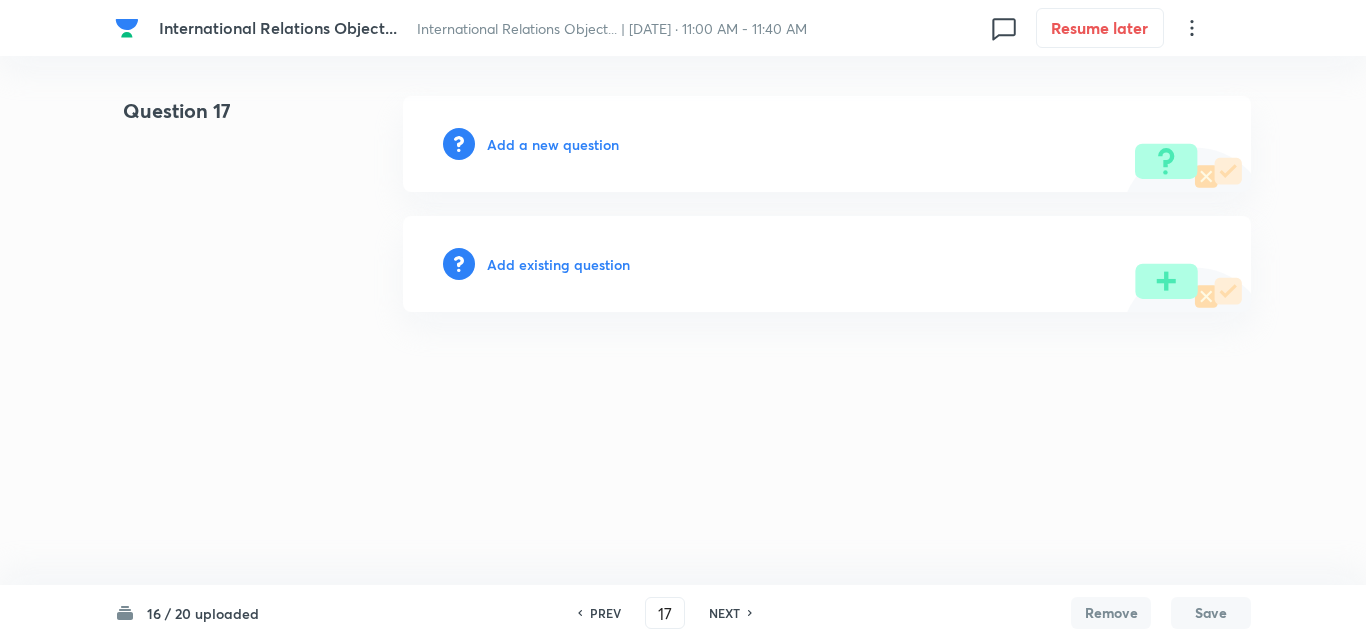 click on "Add a new question" at bounding box center (553, 144) 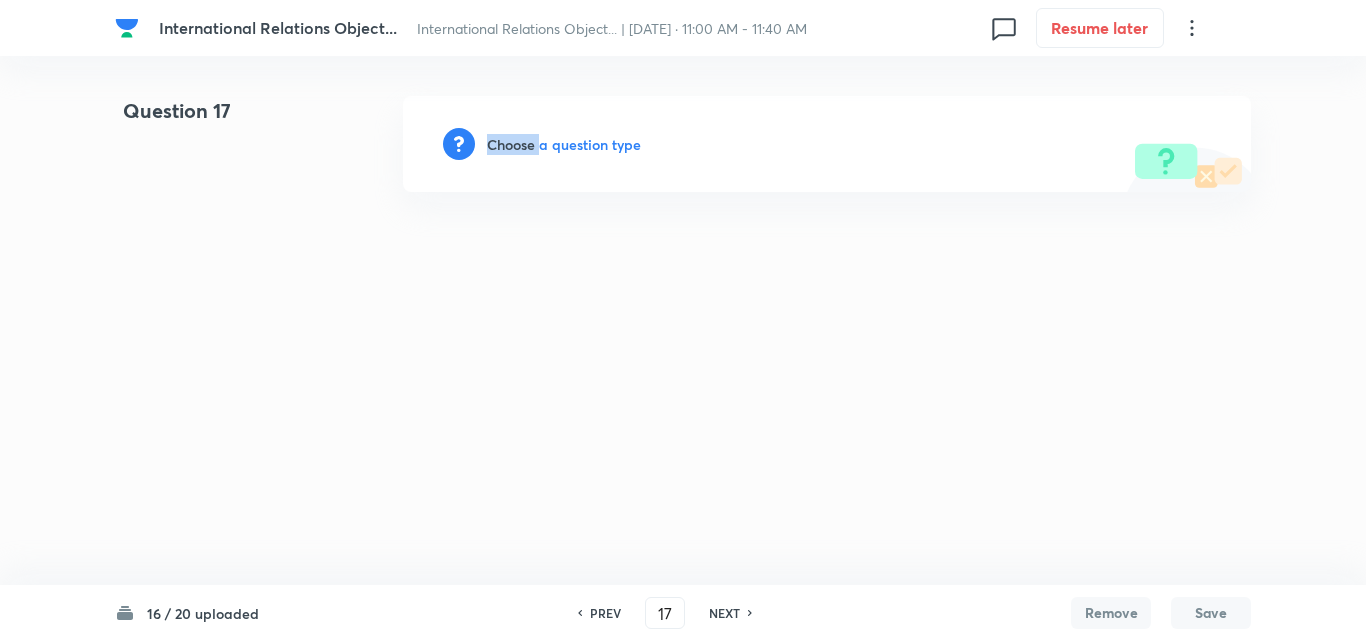 click on "Choose a question type" at bounding box center (564, 144) 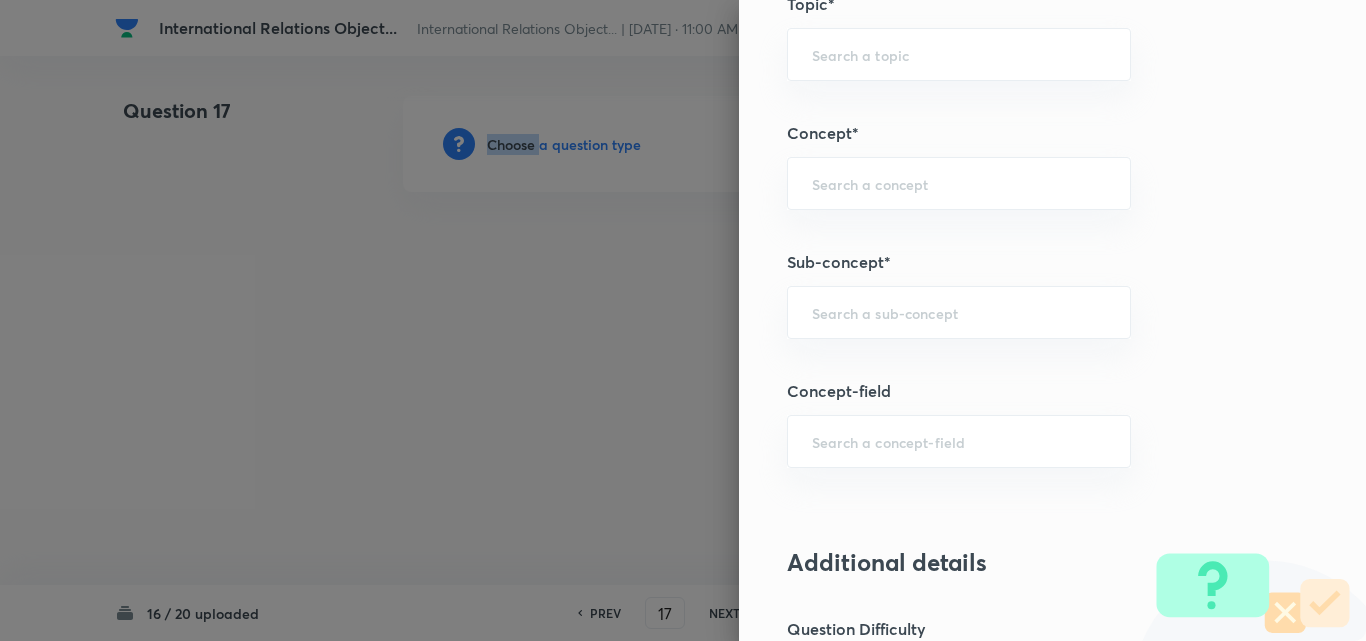 scroll, scrollTop: 1200, scrollLeft: 0, axis: vertical 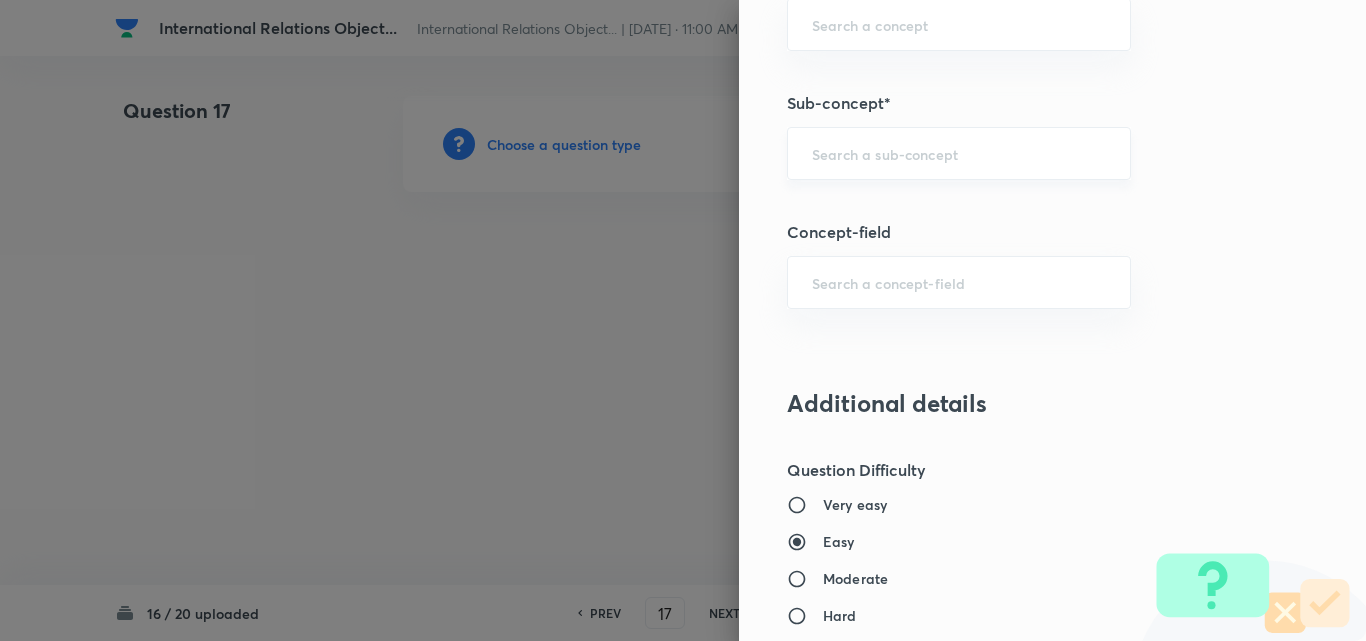 click at bounding box center [959, 153] 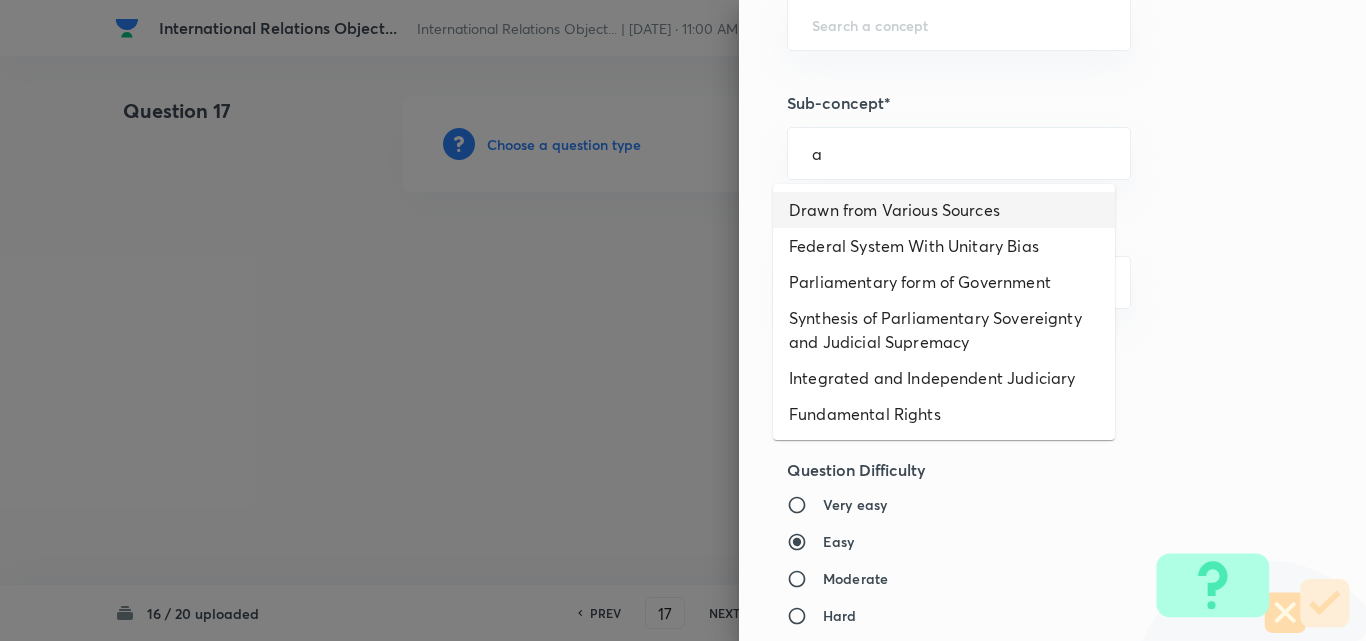 click on "Drawn from Various Sources" at bounding box center [944, 210] 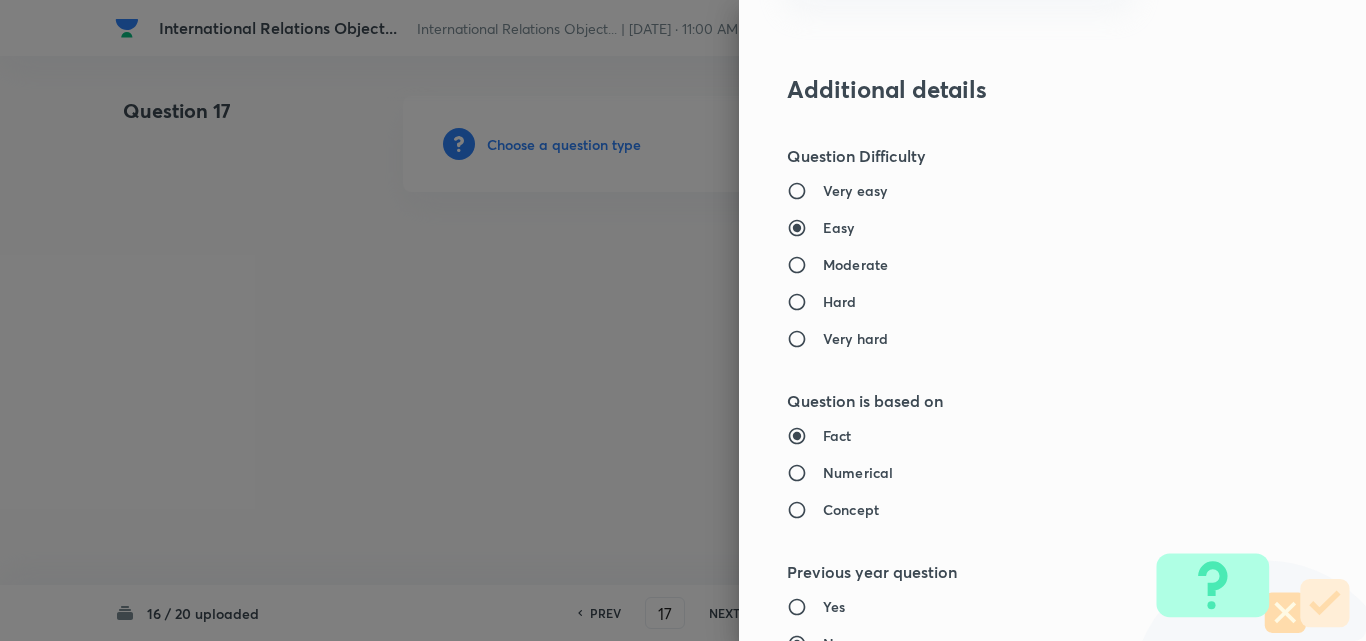 type on "Polity, Governance & IR" 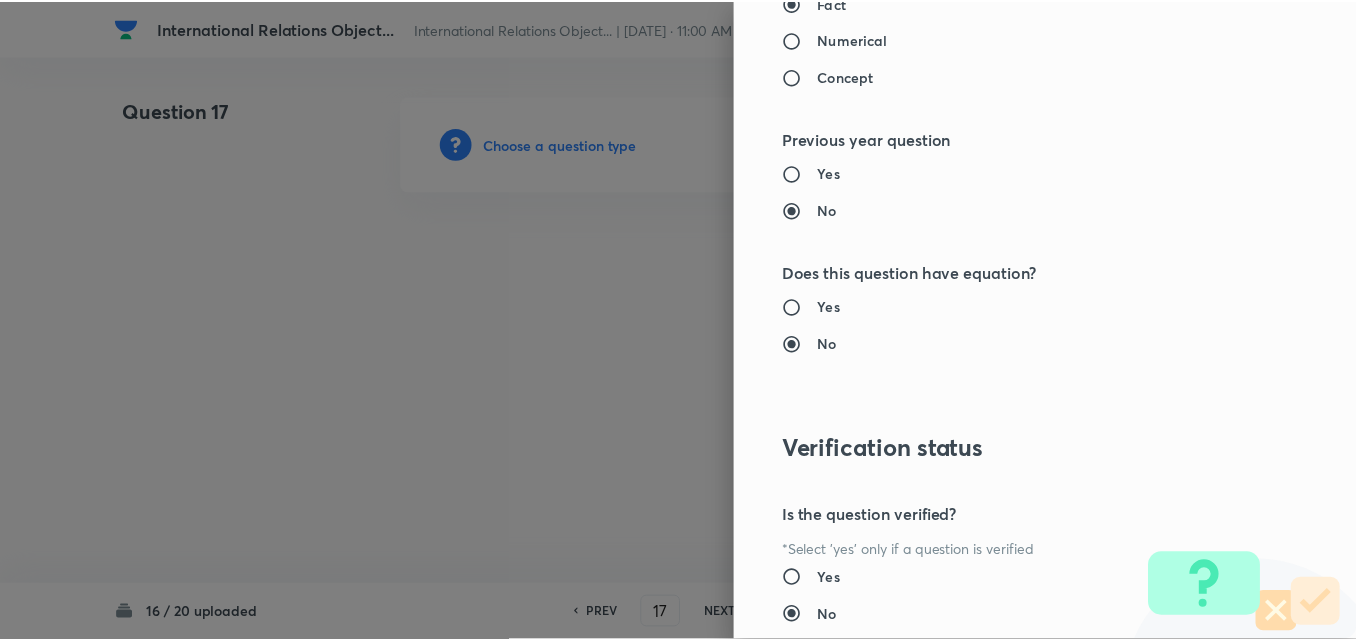 scroll, scrollTop: 2085, scrollLeft: 0, axis: vertical 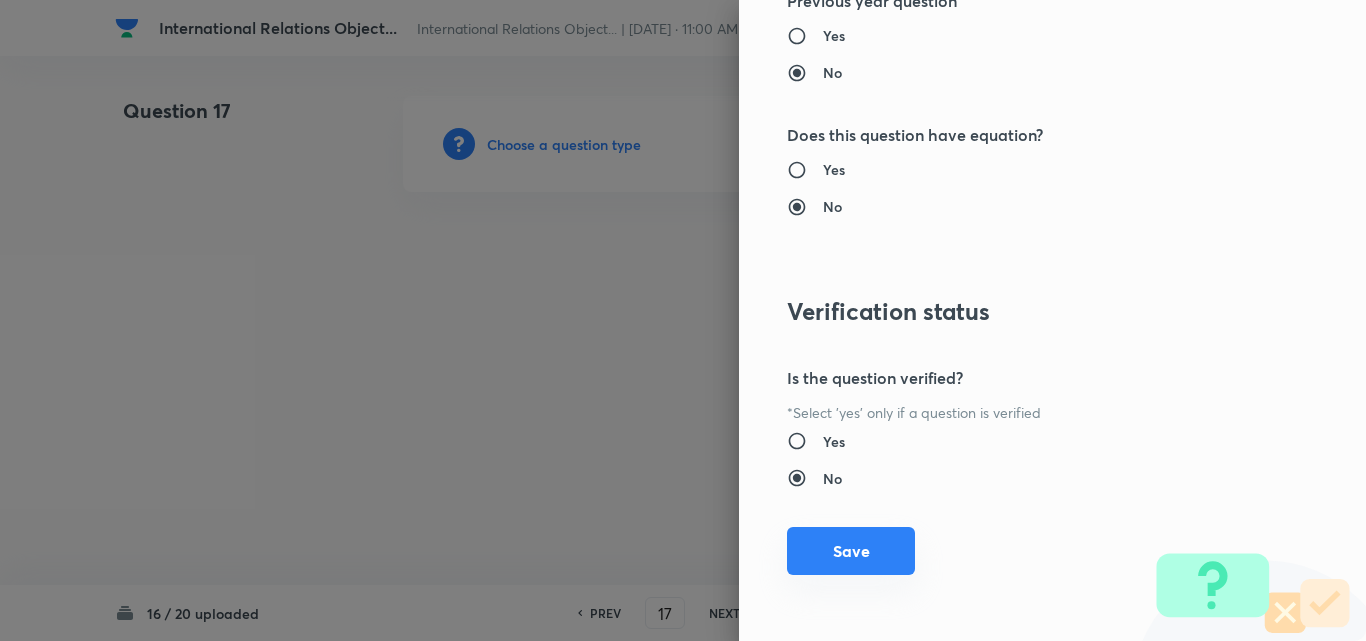 click on "Save" at bounding box center [851, 551] 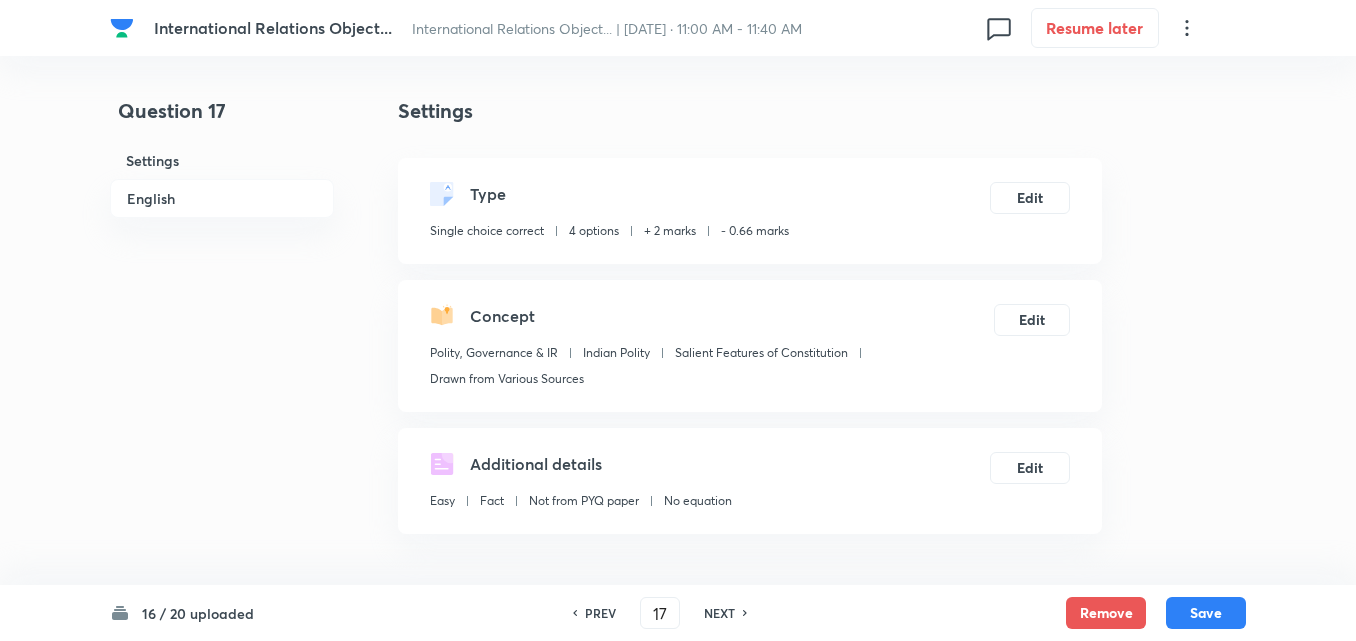 click on "English" at bounding box center [222, 198] 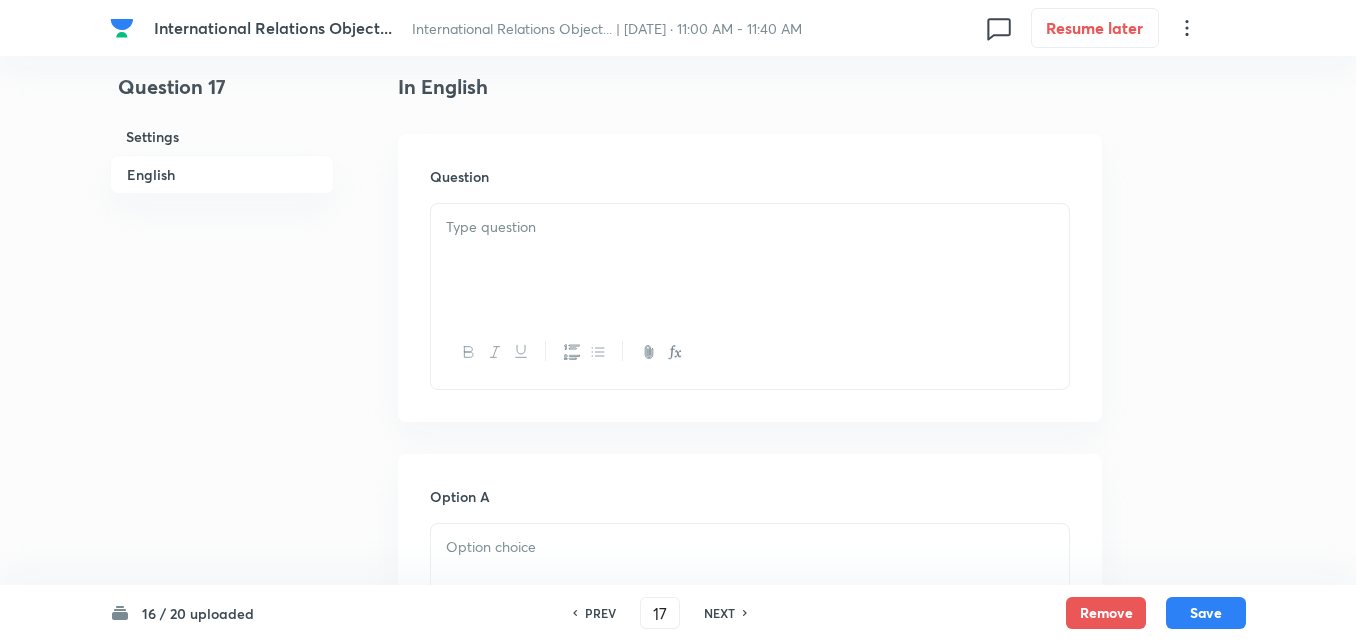 click at bounding box center [750, 260] 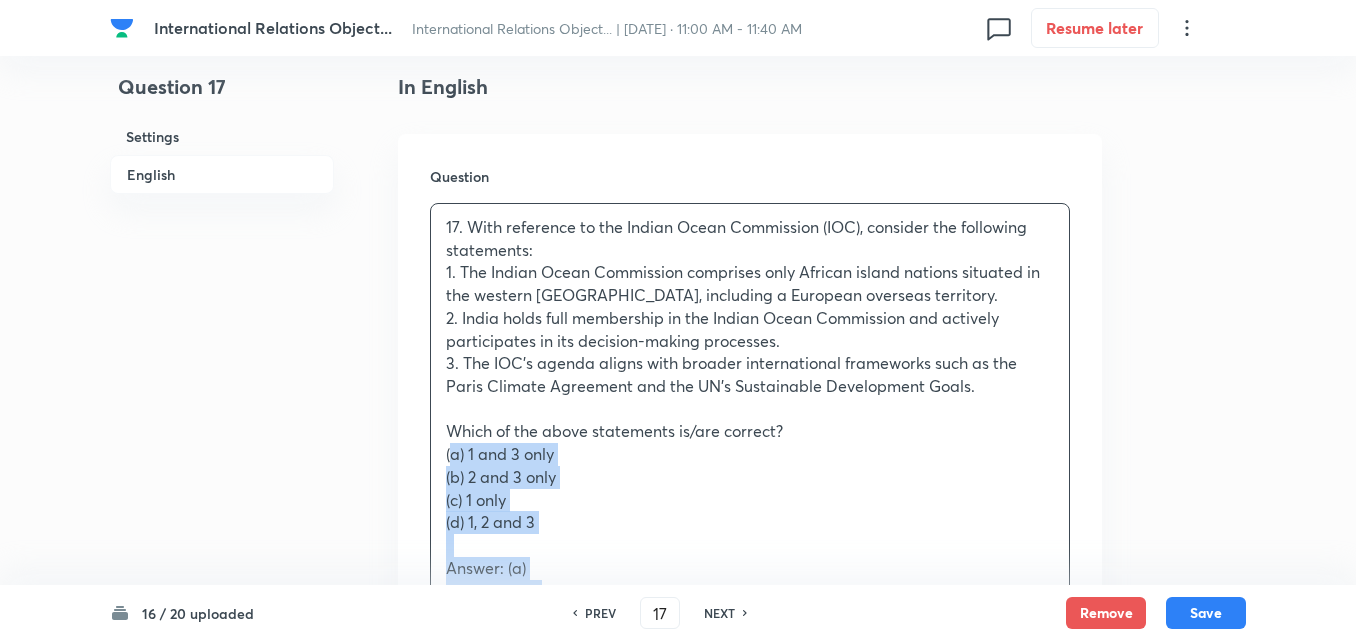drag, startPoint x: 437, startPoint y: 458, endPoint x: 420, endPoint y: 457, distance: 17.029387 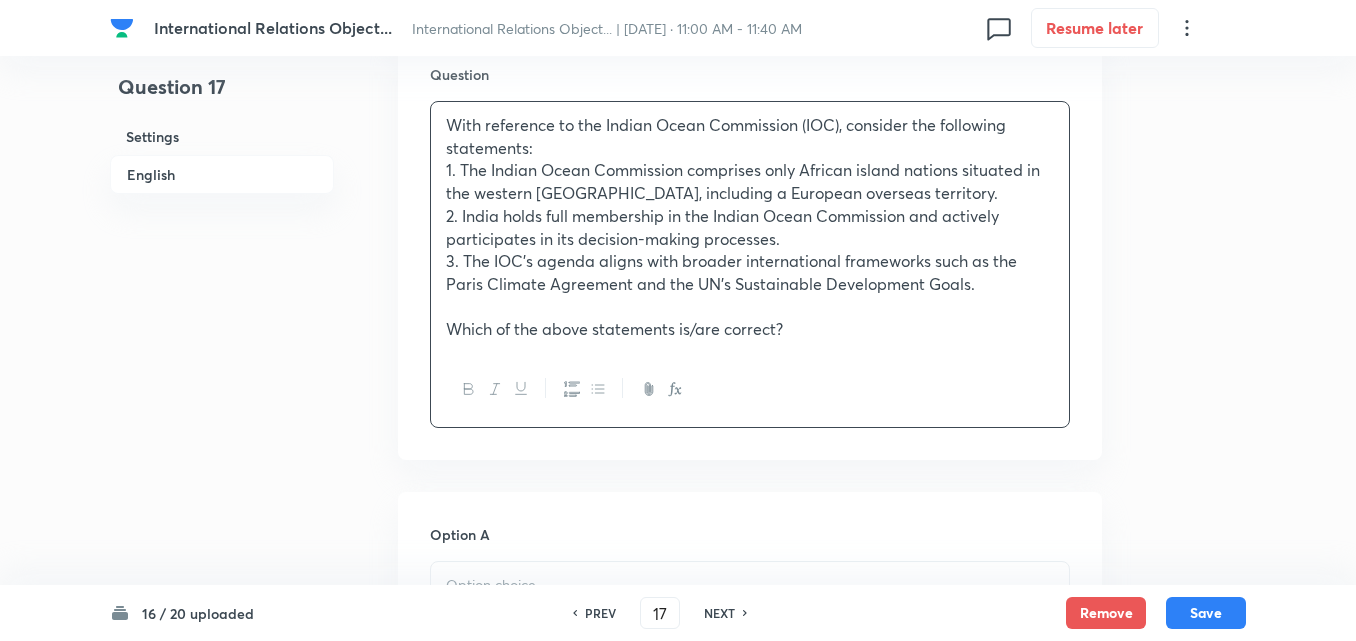 scroll, scrollTop: 842, scrollLeft: 0, axis: vertical 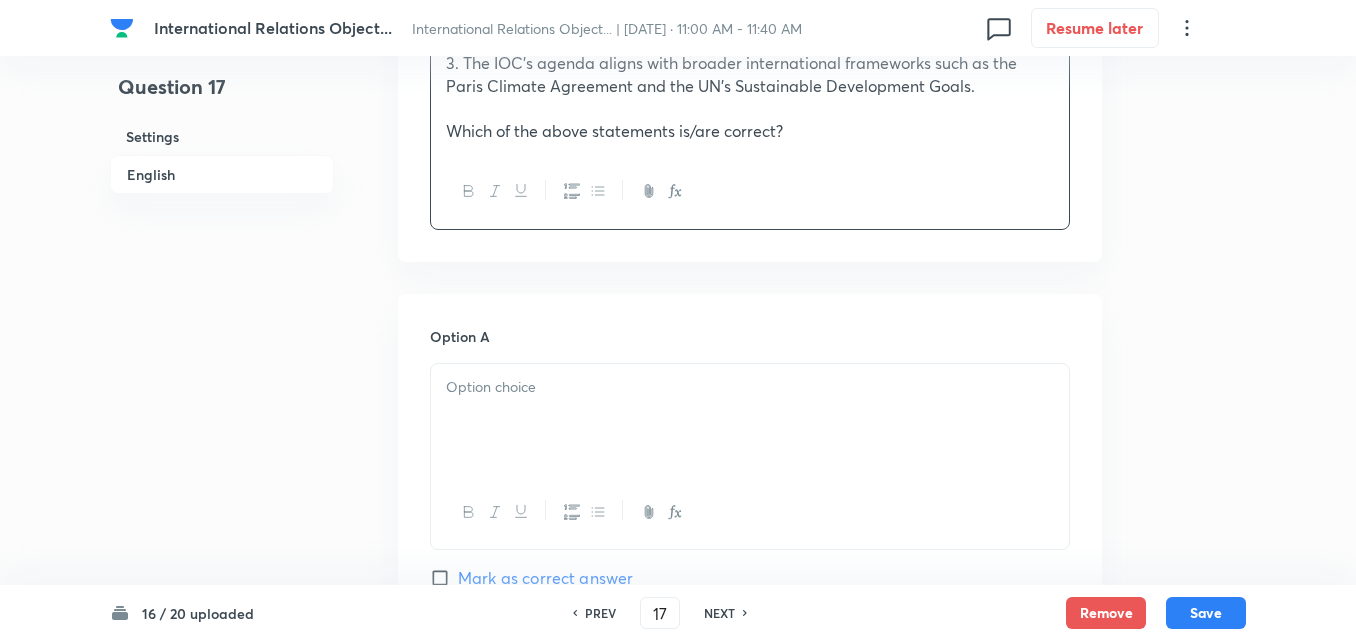 click at bounding box center [750, 420] 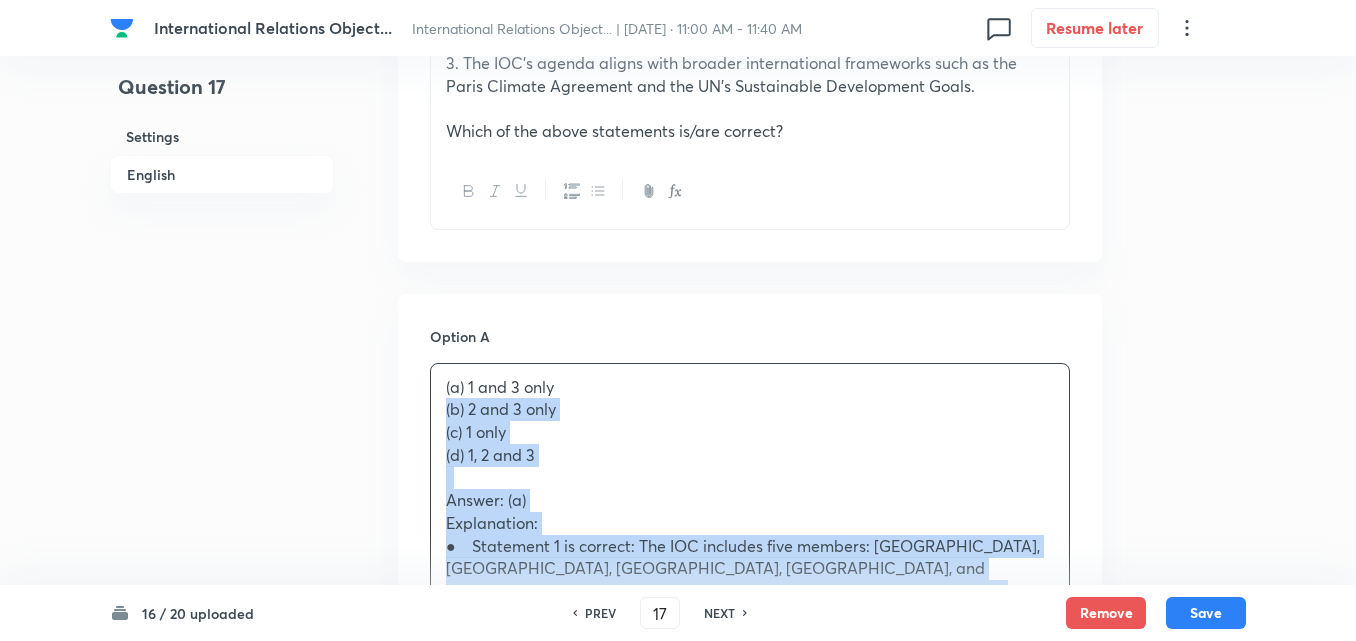 click on "Option A (a) 1 and 3 only (b) 2 and 3 only (c) 1 only (d) 1, 2 and 3   Answer: (a) Explanation: ●    Statement 1 is correct: The IOC includes five members: Comoros, Madagascar, Mauritius, Seychelles, and Réunion, which is an overseas region of France, making it a European territory geographically located in Africa’s Indian Ocean region. ●    Statement 2 is incorrect: India is not a full member, but an observer in the IOC, along with China, the EU, Japan, the UN, and others. Observer status does not grant voting or full participatory rights in decision-making. ●    Statement 3 is correct: The Commission actively promotes causes such as climate adaptation, maritime and food security, and its priorities align with international frameworks, including the UN’s 2030 Agenda and the Paris Agreement. Mark as correct answer Option B Mark as correct answer Option C Mark as correct answer Option D Mark as correct answer" at bounding box center [750, 1086] 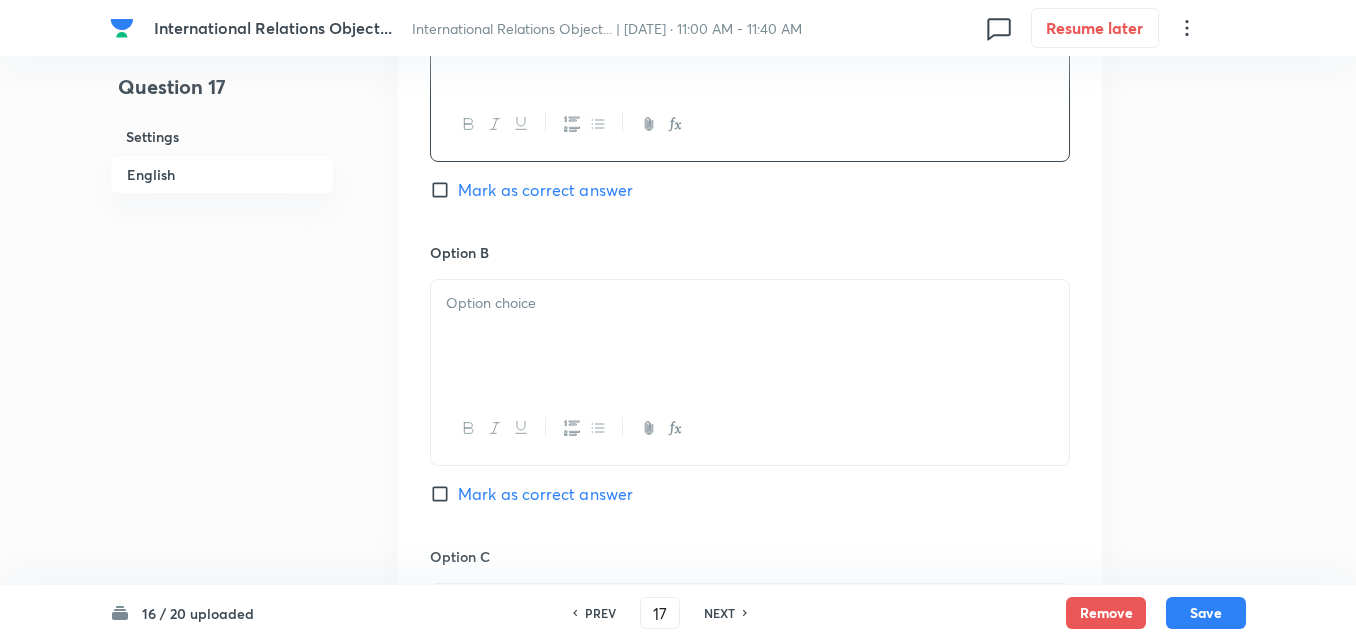 scroll, scrollTop: 1242, scrollLeft: 0, axis: vertical 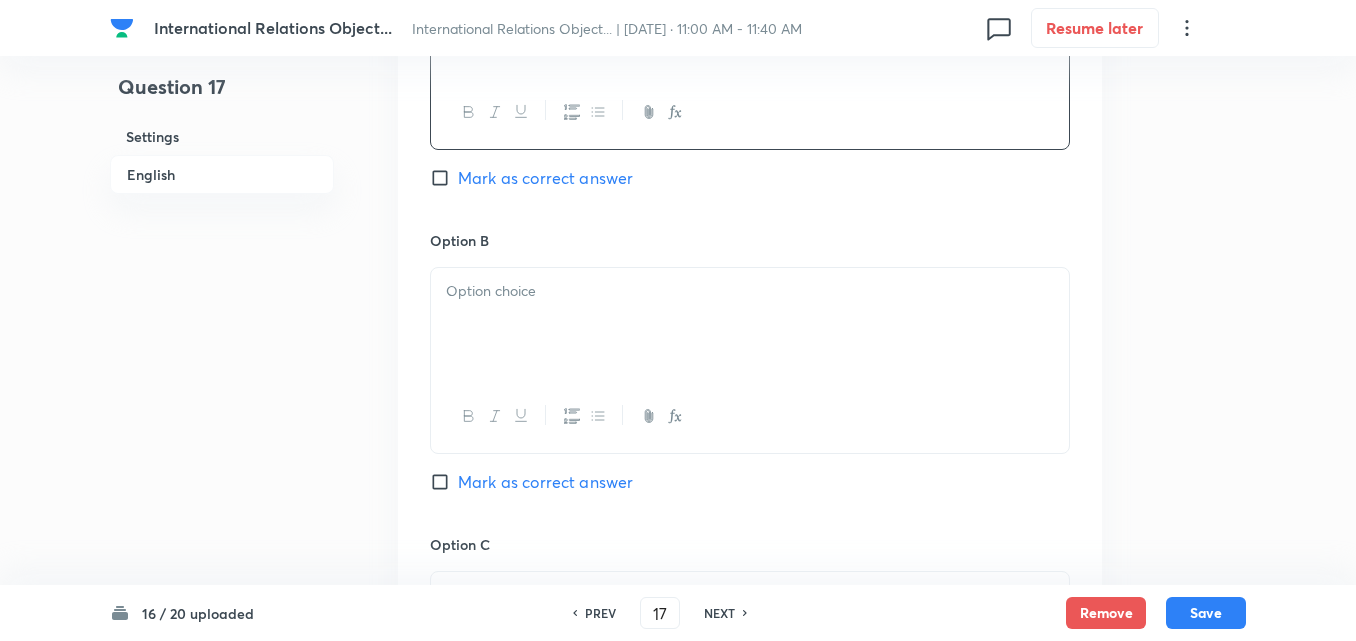 click on "Mark as correct answer" at bounding box center [545, 178] 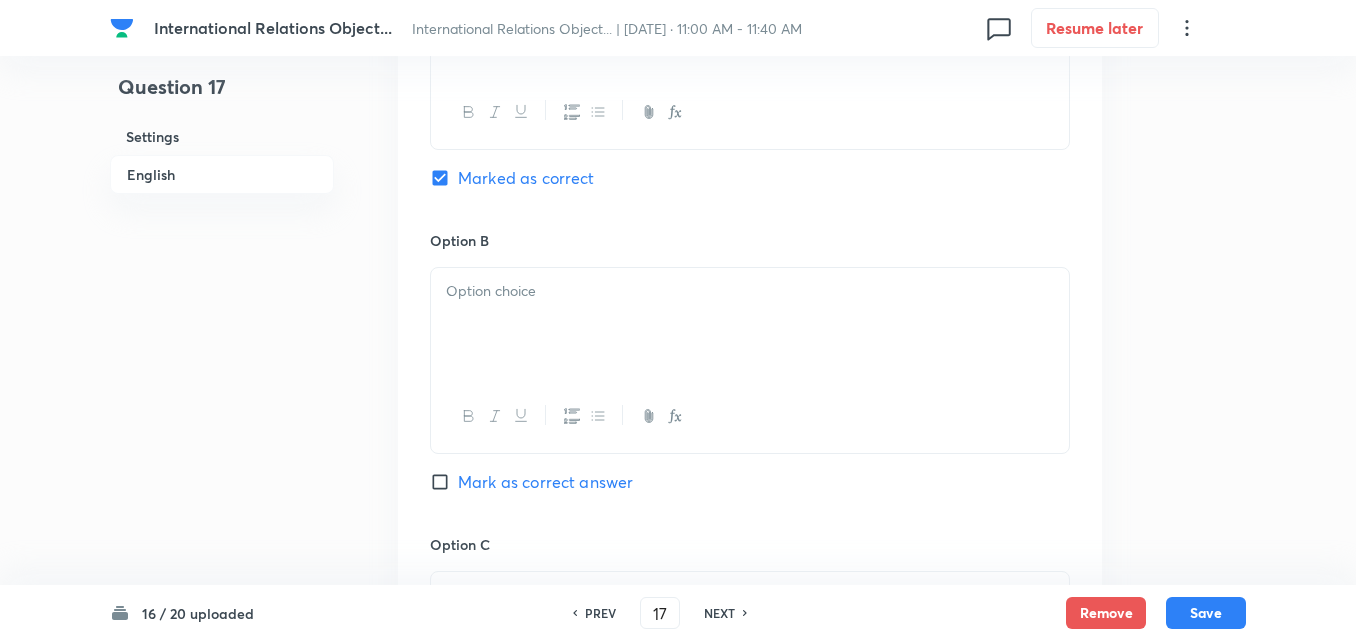 drag, startPoint x: 517, startPoint y: 319, endPoint x: 532, endPoint y: 303, distance: 21.931713 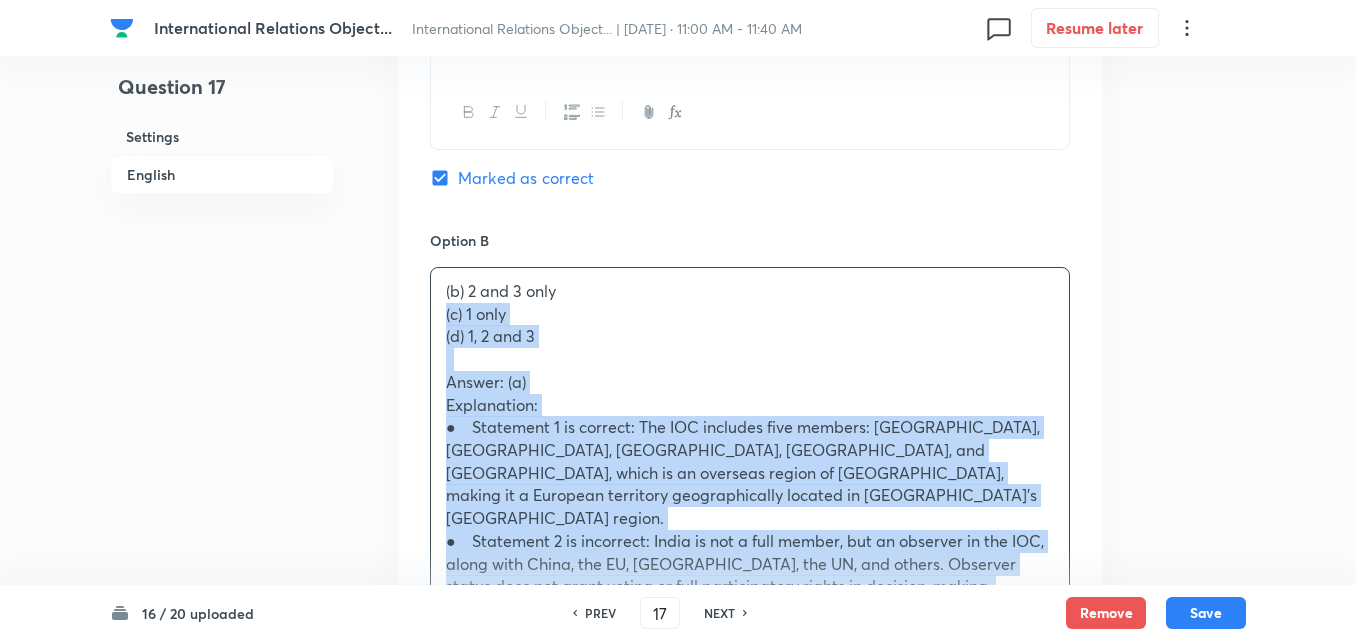 click on "(b) 2 and 3 only (c) 1 only (d) 1, 2 and 3   Answer: (a) Explanation: ●    Statement 1 is correct: The IOC includes five members: Comoros, Madagascar, Mauritius, Seychelles, and Réunion, which is an overseas region of France, making it a European territory geographically located in Africa’s Indian Ocean region. ●    Statement 2 is incorrect: India is not a full member, but an observer in the IOC, along with China, the EU, Japan, the UN, and others. Observer status does not grant voting or full participatory rights in decision-making. ●    Statement 3 is correct: The Commission actively promotes causes such as climate adaptation, maritime and food security, and its priorities align with international frameworks, including the UN’s 2030 Agenda and the Paris Agreement." at bounding box center [750, 484] 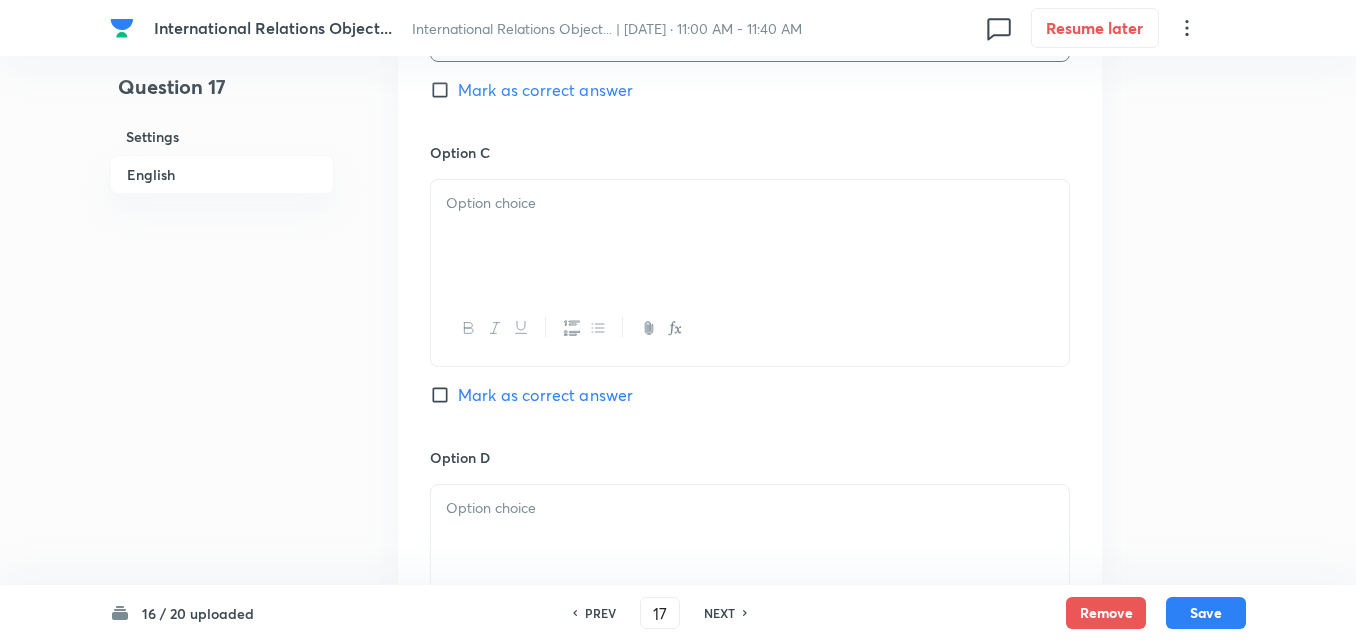 scroll, scrollTop: 1642, scrollLeft: 0, axis: vertical 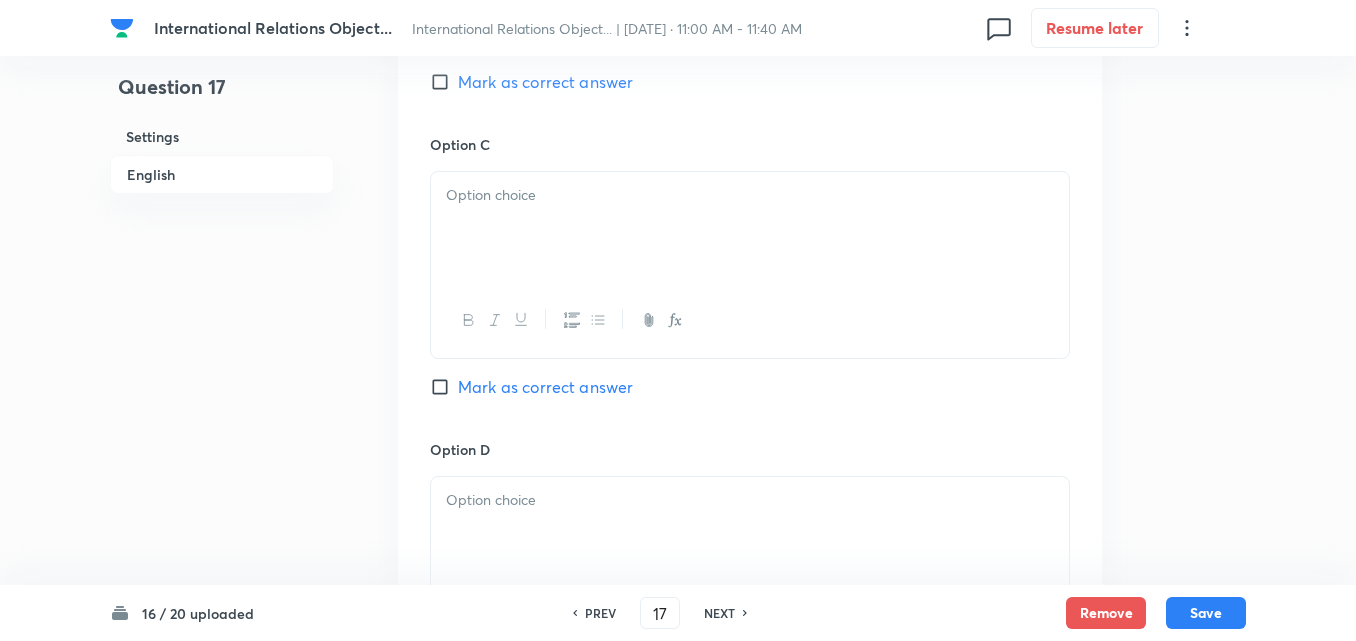 click at bounding box center [750, 228] 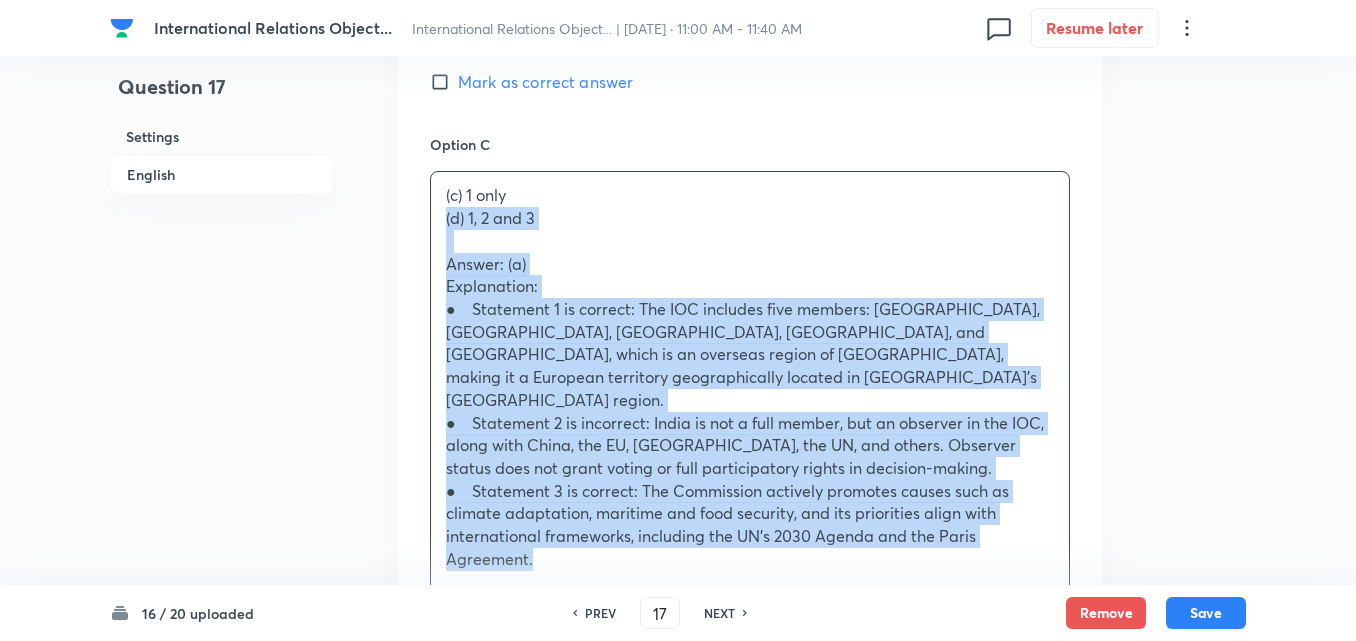 drag, startPoint x: 446, startPoint y: 219, endPoint x: 410, endPoint y: 215, distance: 36.221542 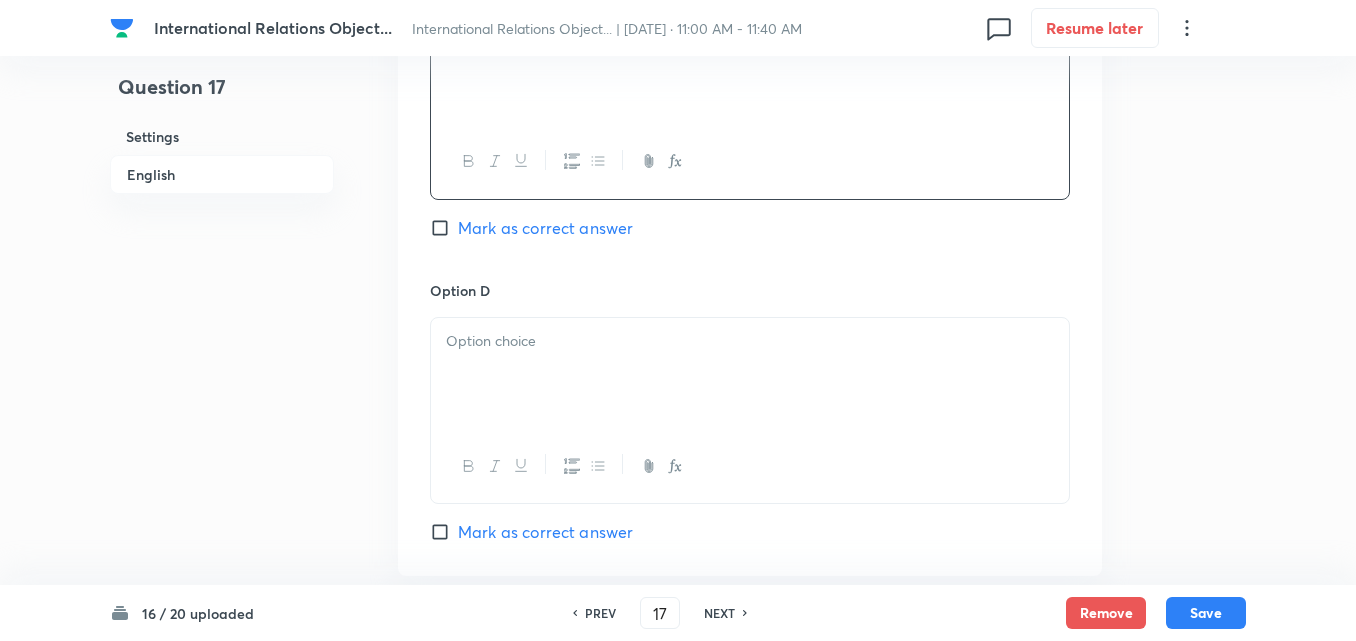 scroll, scrollTop: 1942, scrollLeft: 0, axis: vertical 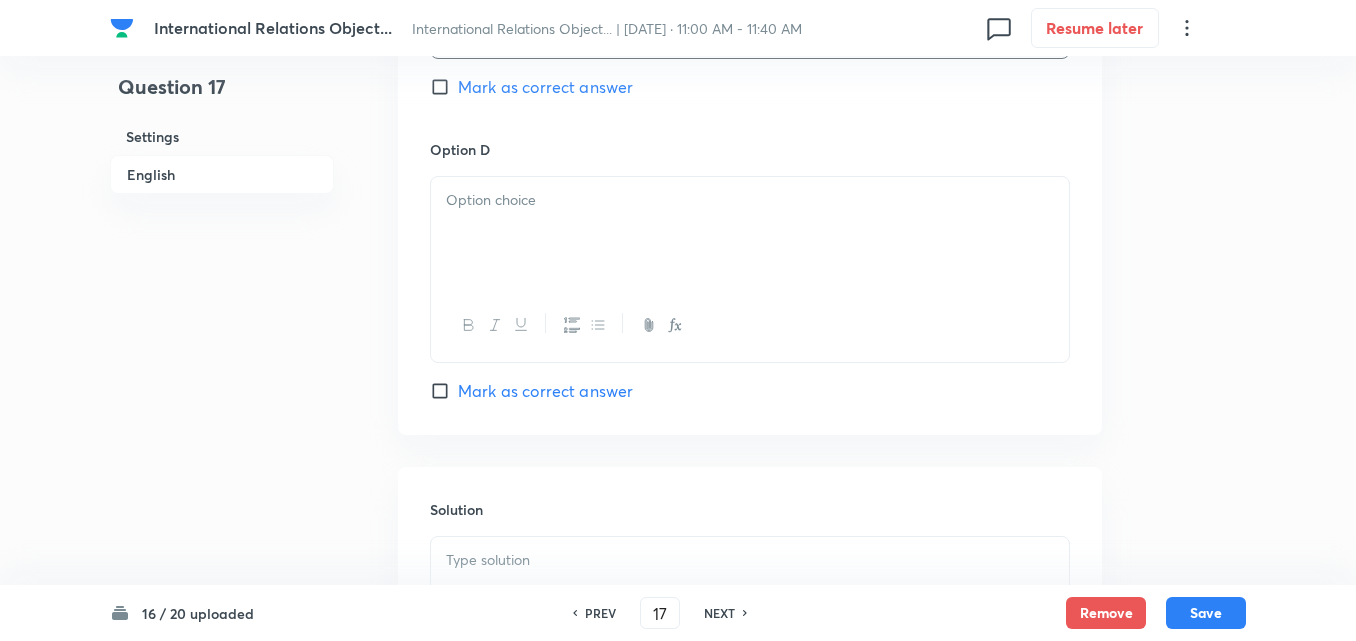 click at bounding box center [750, 233] 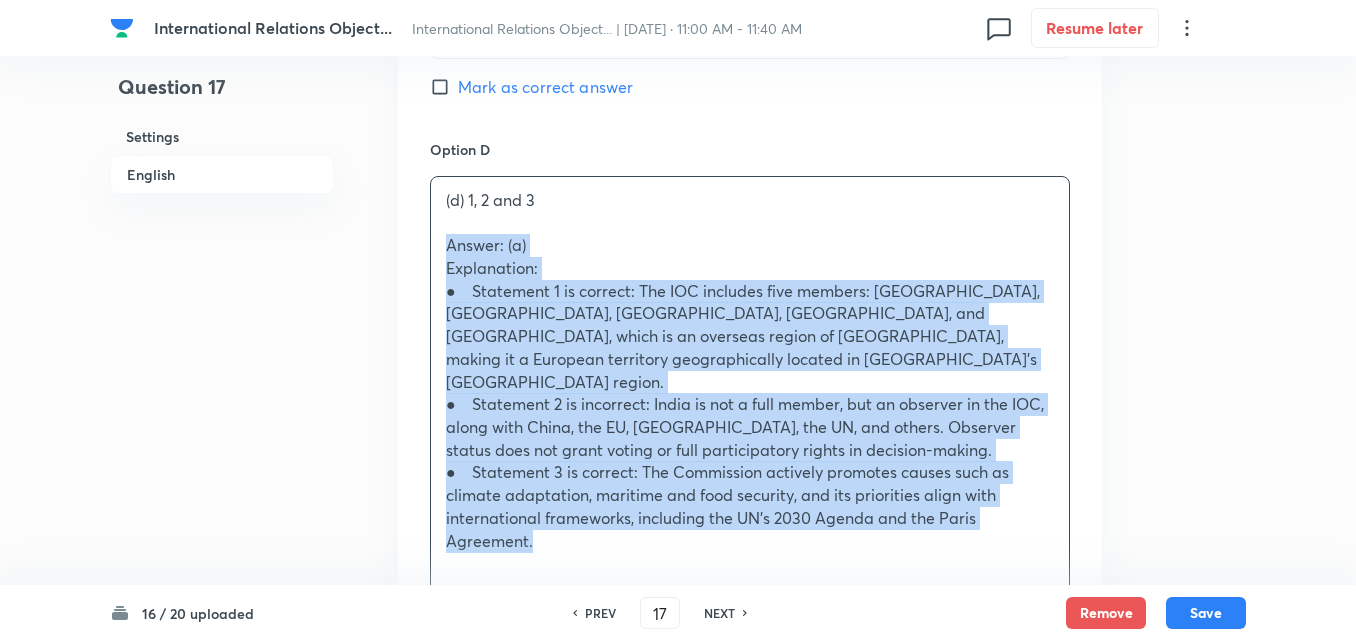 click on "Option A 1 and 3 only Marked as correct Option B 2 and 3 only Mark as correct answer Option C 1 only Mark as correct answer Option D (d) 1, 2 and 3   Answer: (a) Explanation: ●    Statement 1 is correct: The IOC includes five members: Comoros, Madagascar, Mauritius, Seychelles, and Réunion, which is an overseas region of France, making it a European territory geographically located in Africa’s Indian Ocean region. ●    Statement 2 is incorrect: India is not a full member, but an observer in the IOC, along with China, the EU, Japan, the UN, and others. Observer status does not grant voting or full participatory rights in decision-making. ●    Statement 3 is correct: The Commission actively promotes causes such as climate adaptation, maritime and food security, and its priorities align with international frameworks, including the UN’s 2030 Agenda and the Paris Agreement. Mark as correct answer" at bounding box center [750, -48] 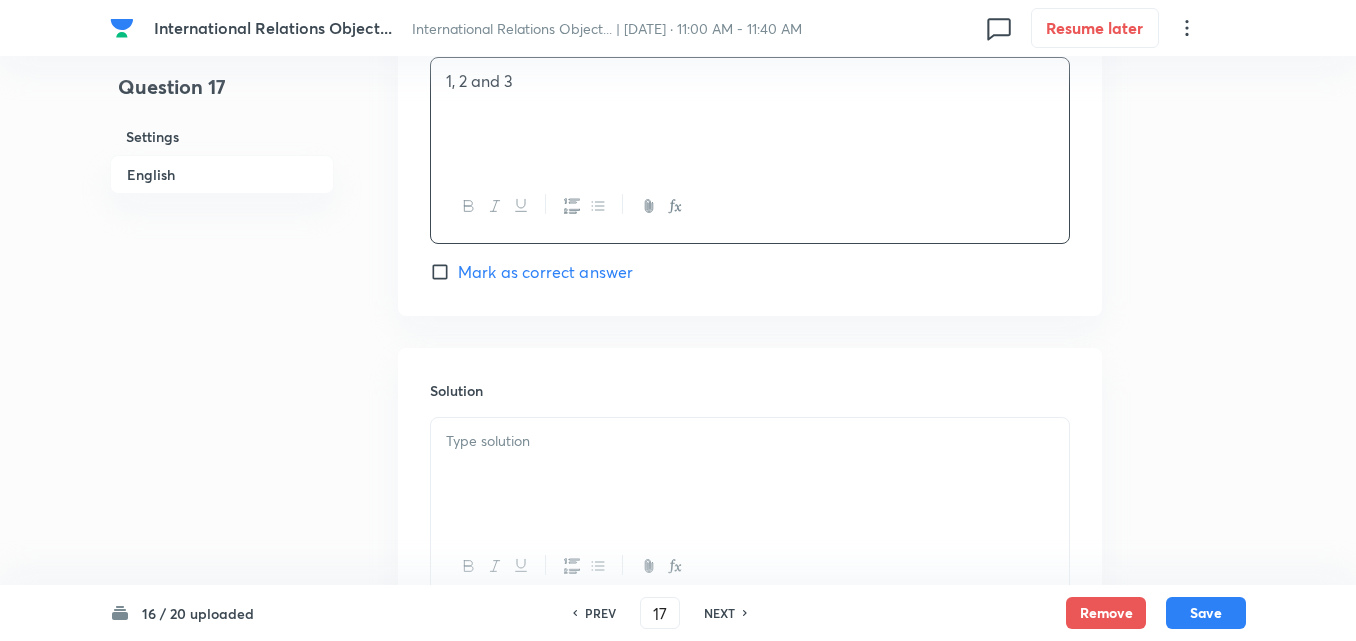 scroll, scrollTop: 2233, scrollLeft: 0, axis: vertical 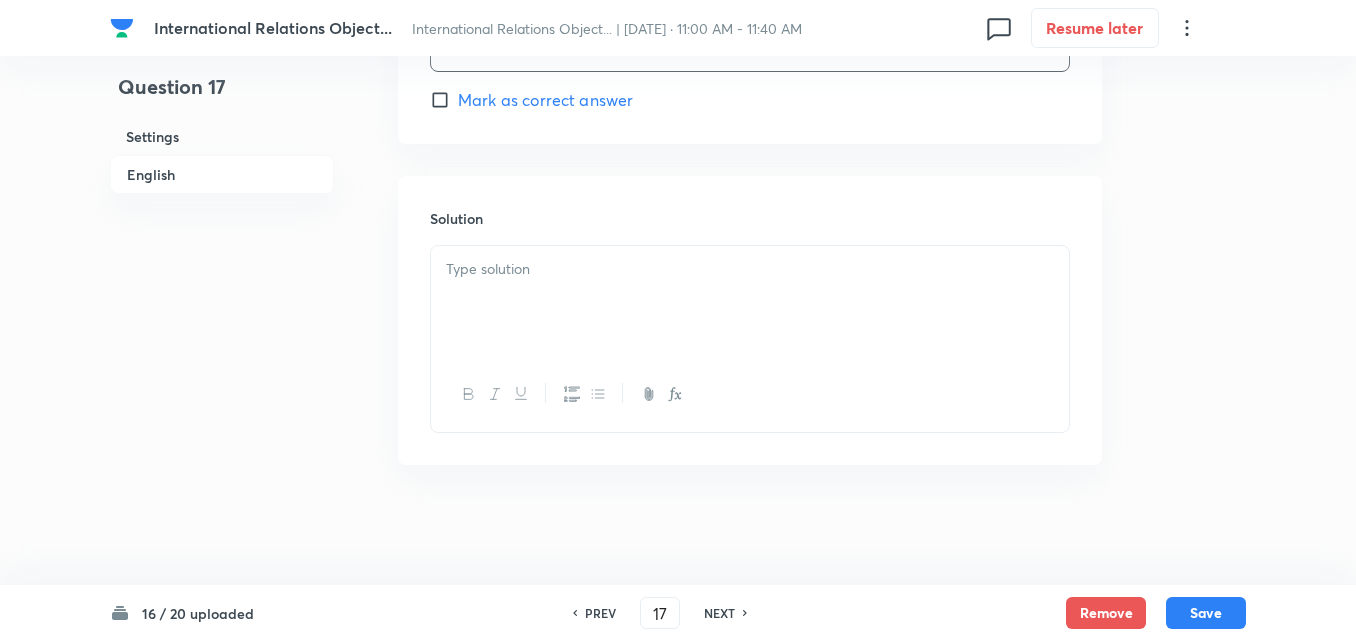 click at bounding box center (750, 269) 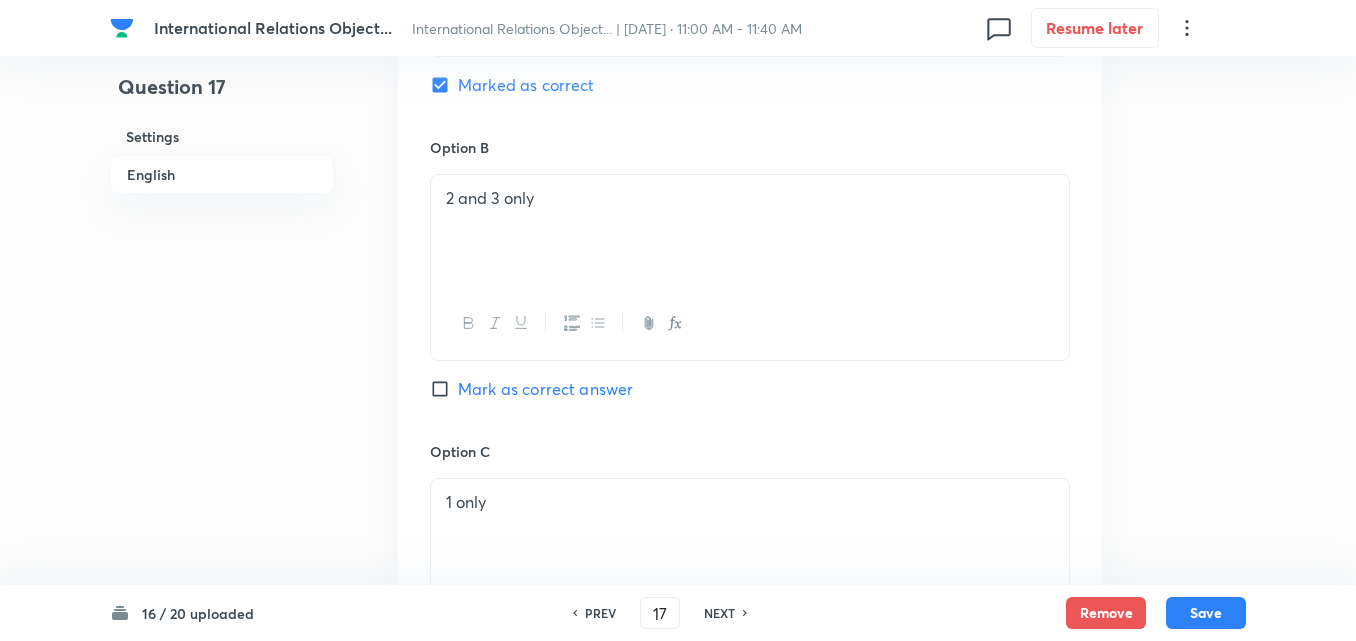 scroll, scrollTop: 1133, scrollLeft: 0, axis: vertical 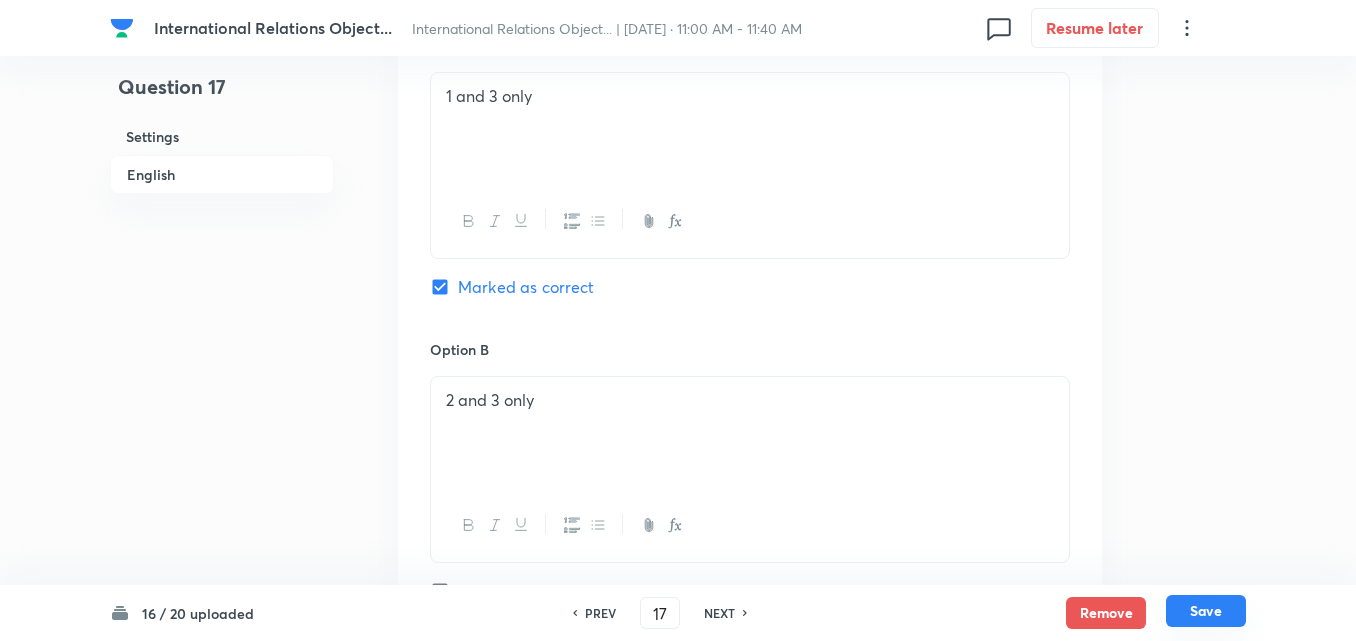 click on "Save" at bounding box center [1206, 611] 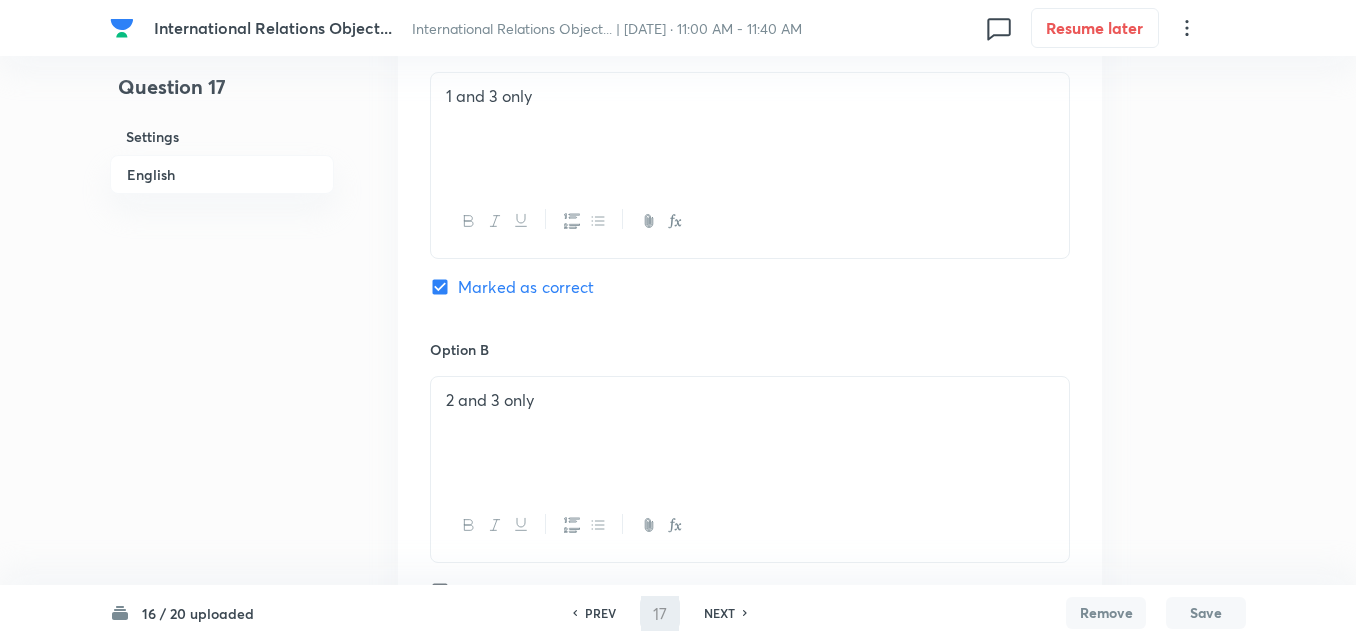type on "18" 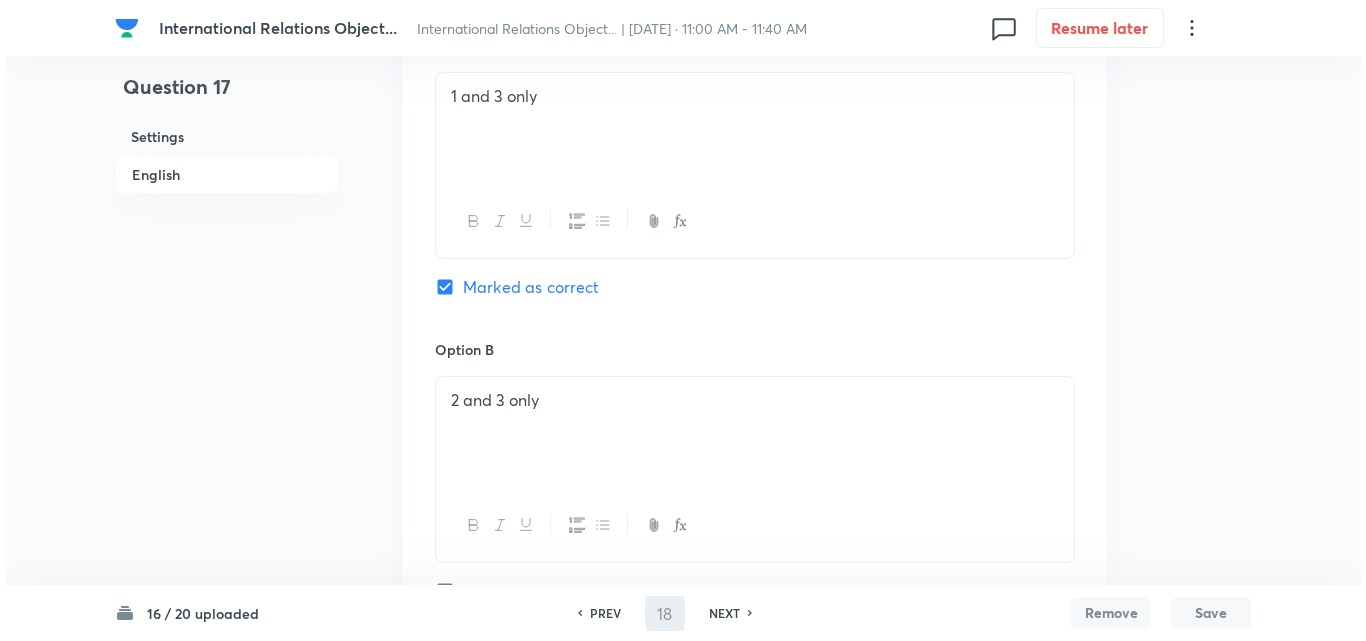 scroll, scrollTop: 0, scrollLeft: 0, axis: both 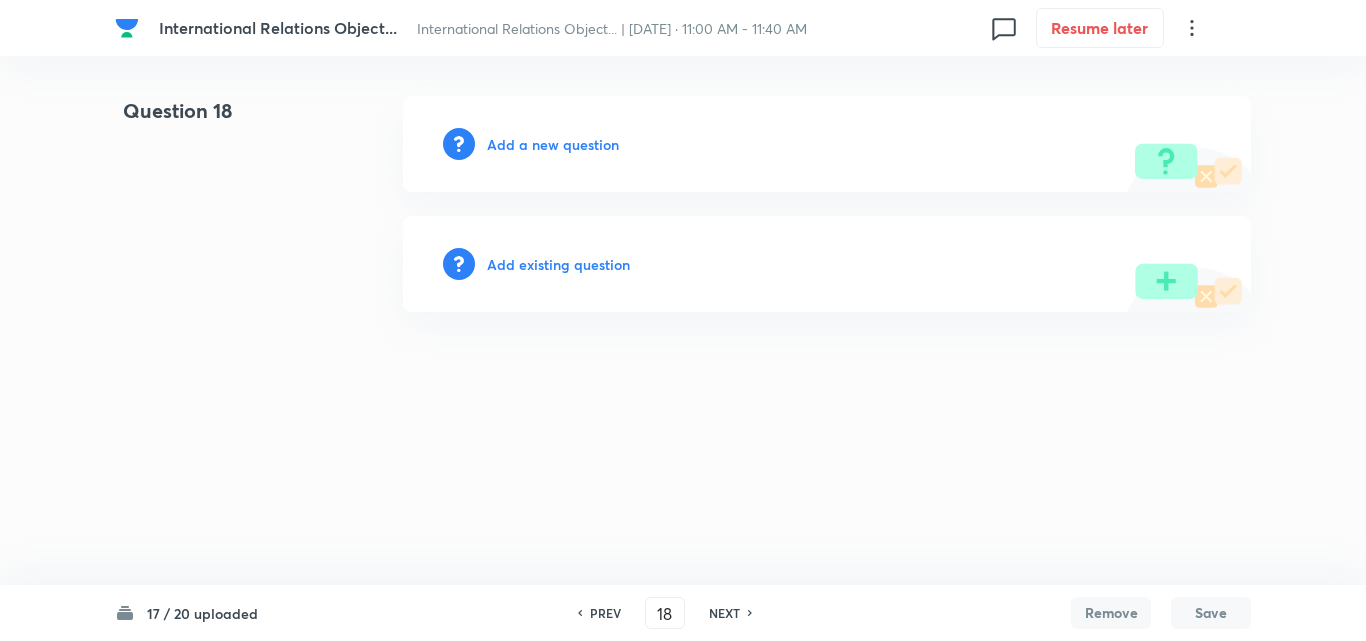 click on "Add a new question" at bounding box center (553, 144) 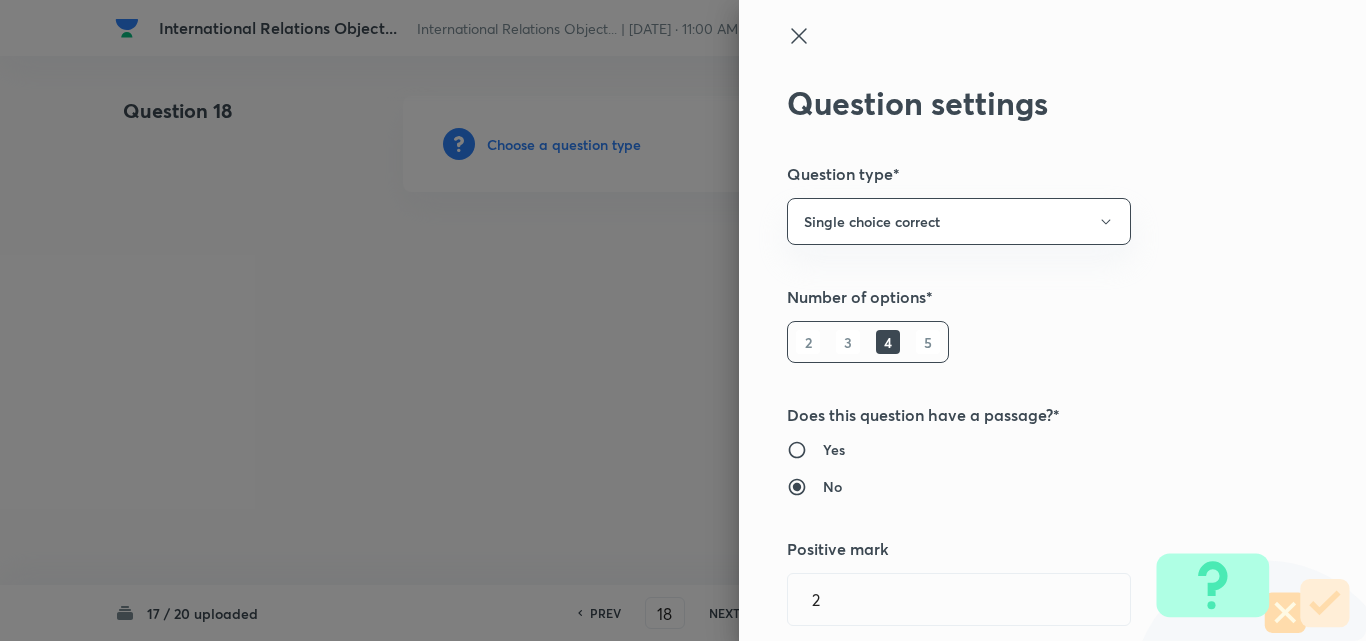 type 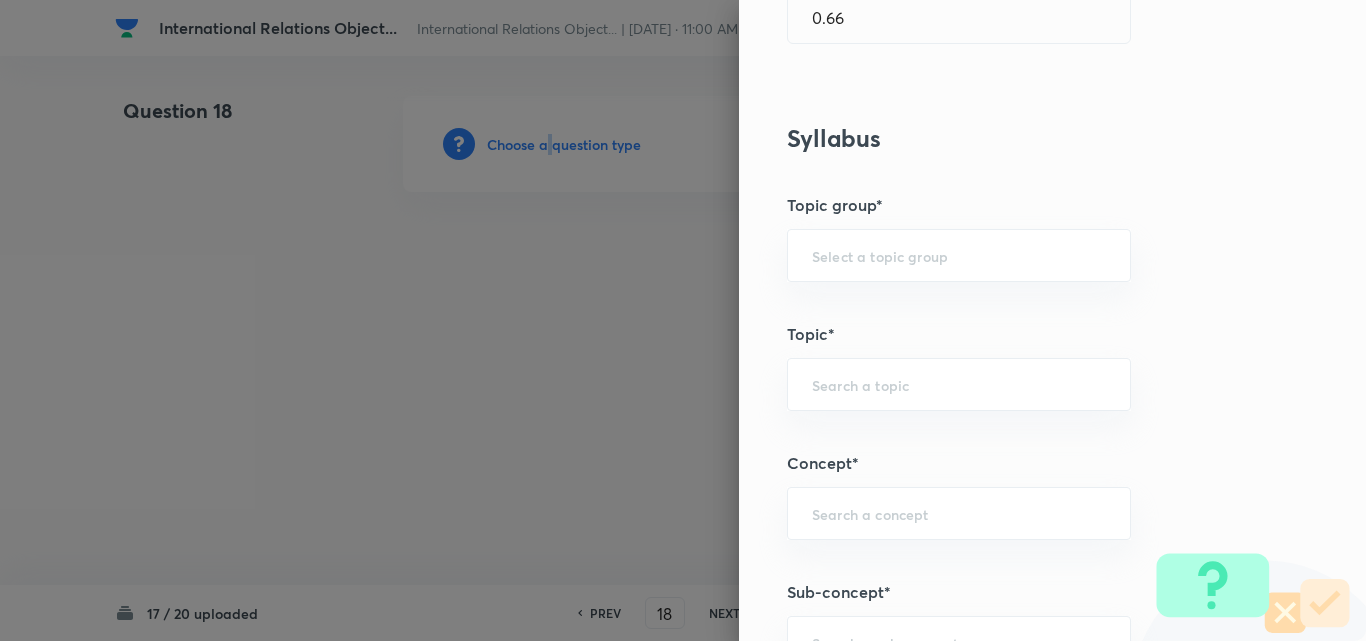 scroll, scrollTop: 1000, scrollLeft: 0, axis: vertical 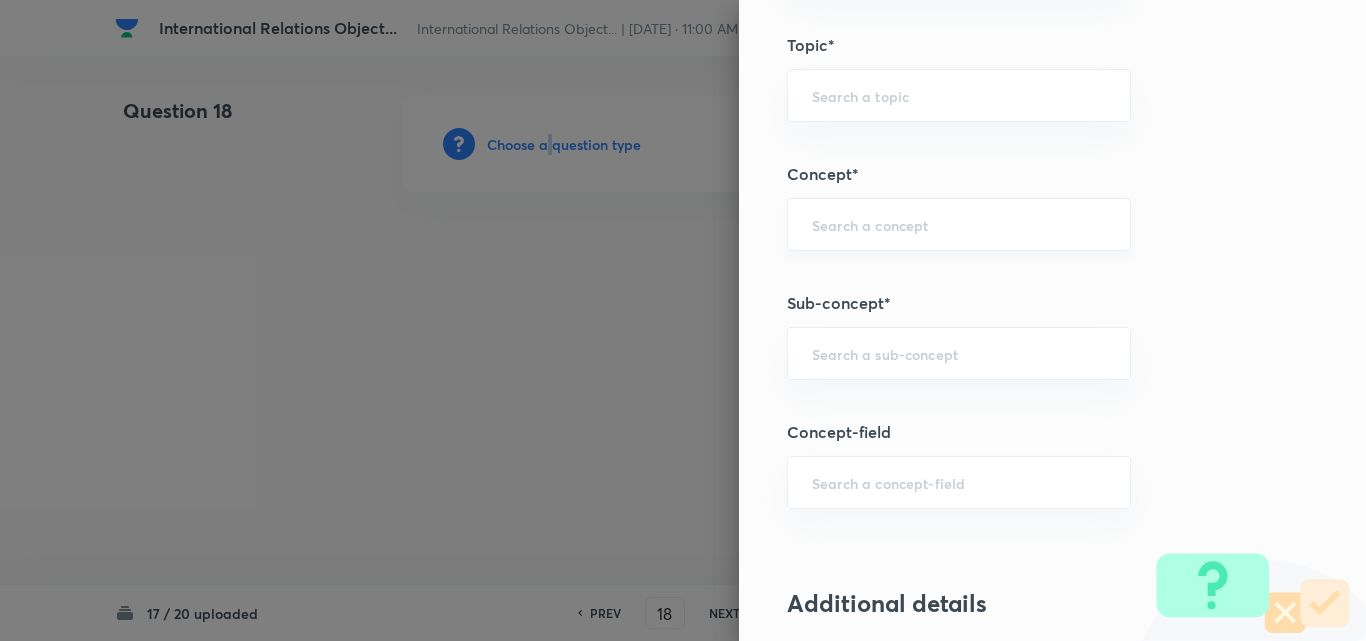 click on "​" at bounding box center (959, 224) 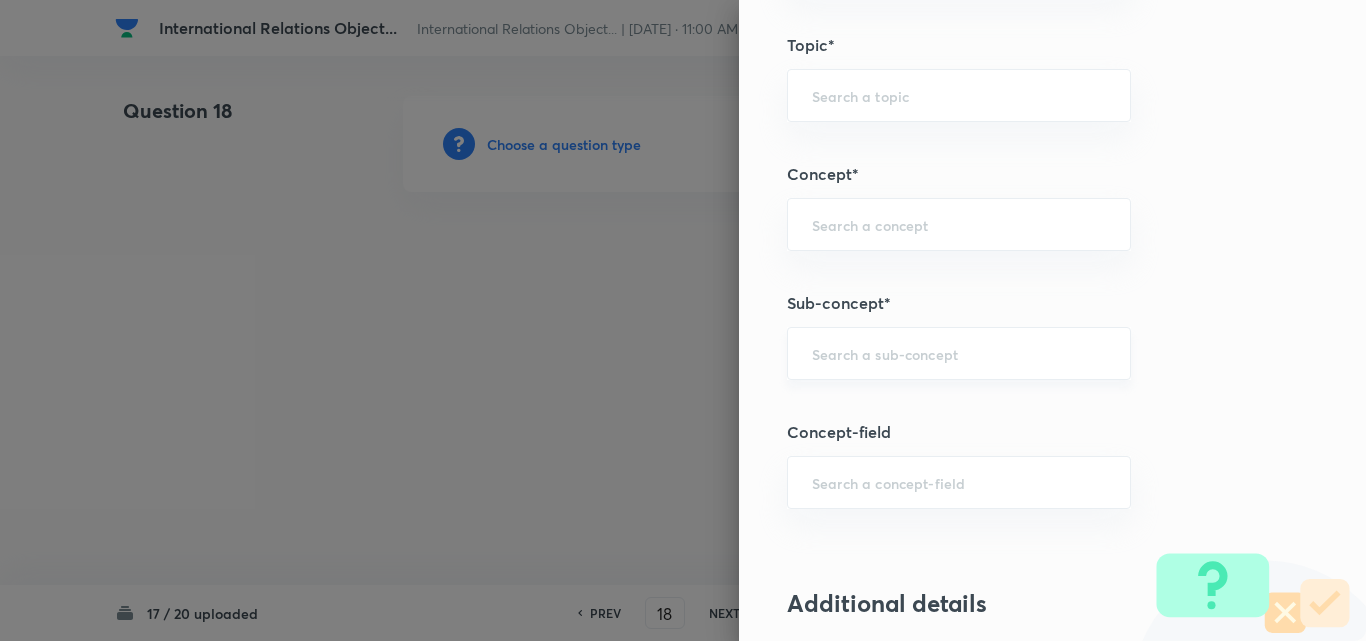 click at bounding box center (959, 353) 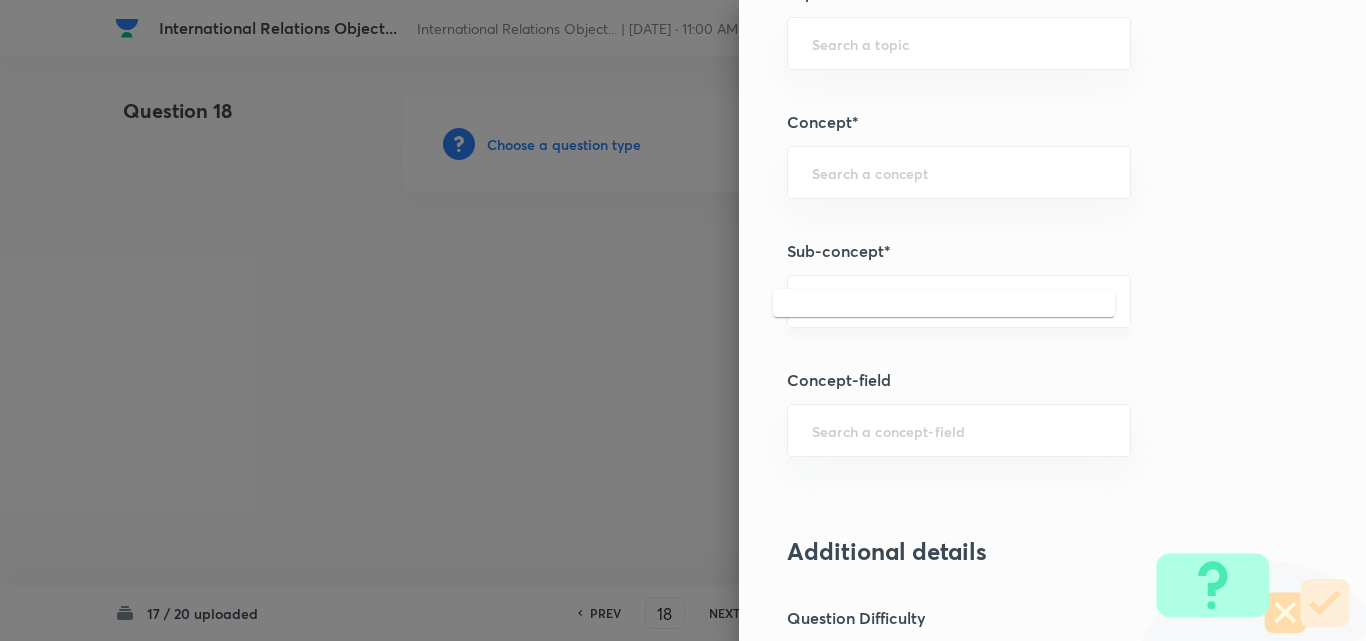 scroll, scrollTop: 1100, scrollLeft: 0, axis: vertical 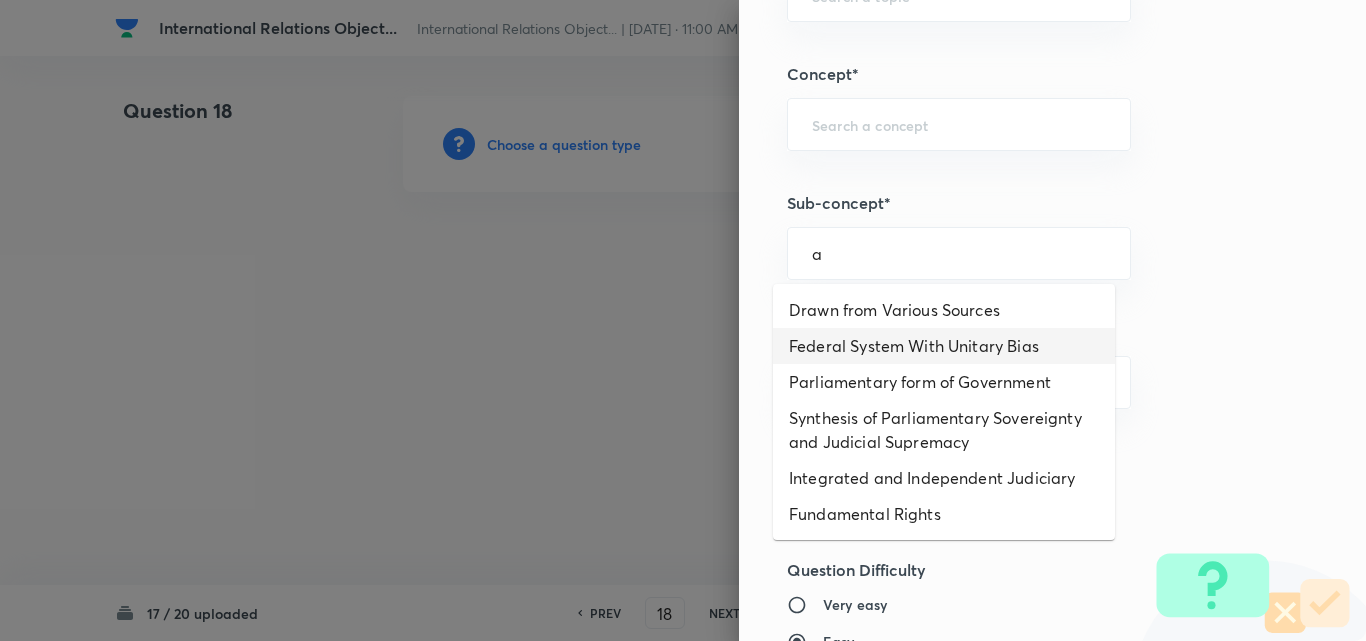 click on "Federal System With Unitary Bias" at bounding box center [944, 346] 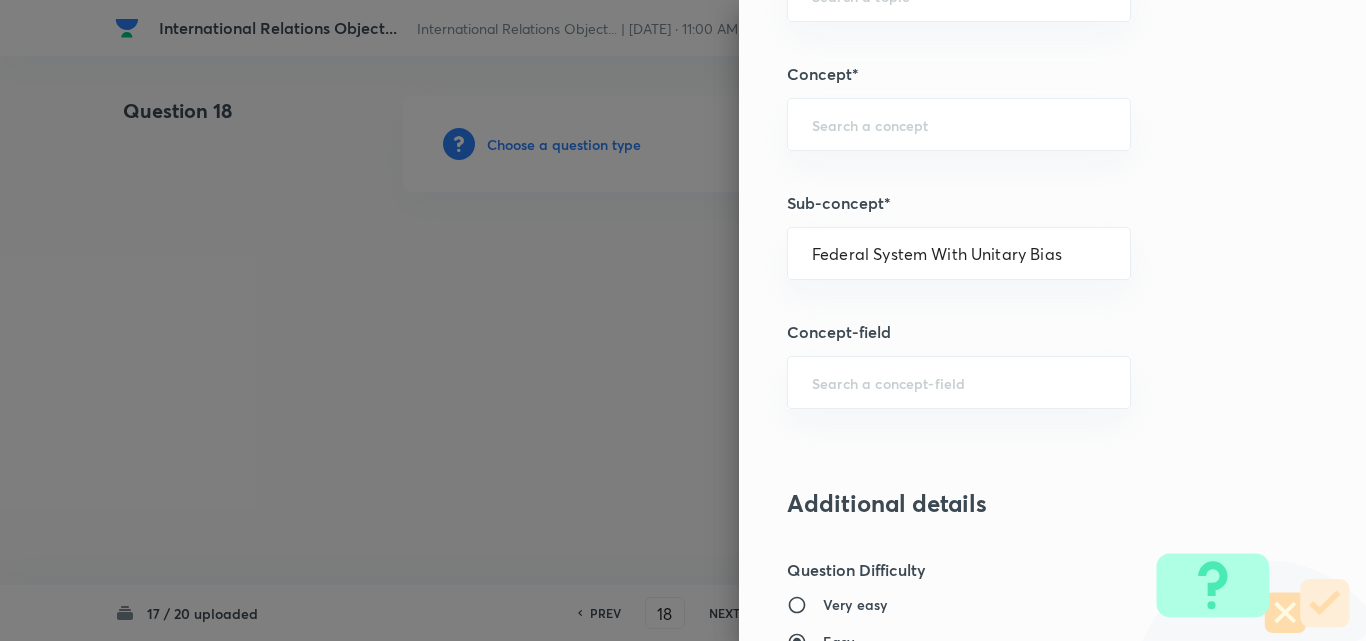type on "Polity, Governance & IR" 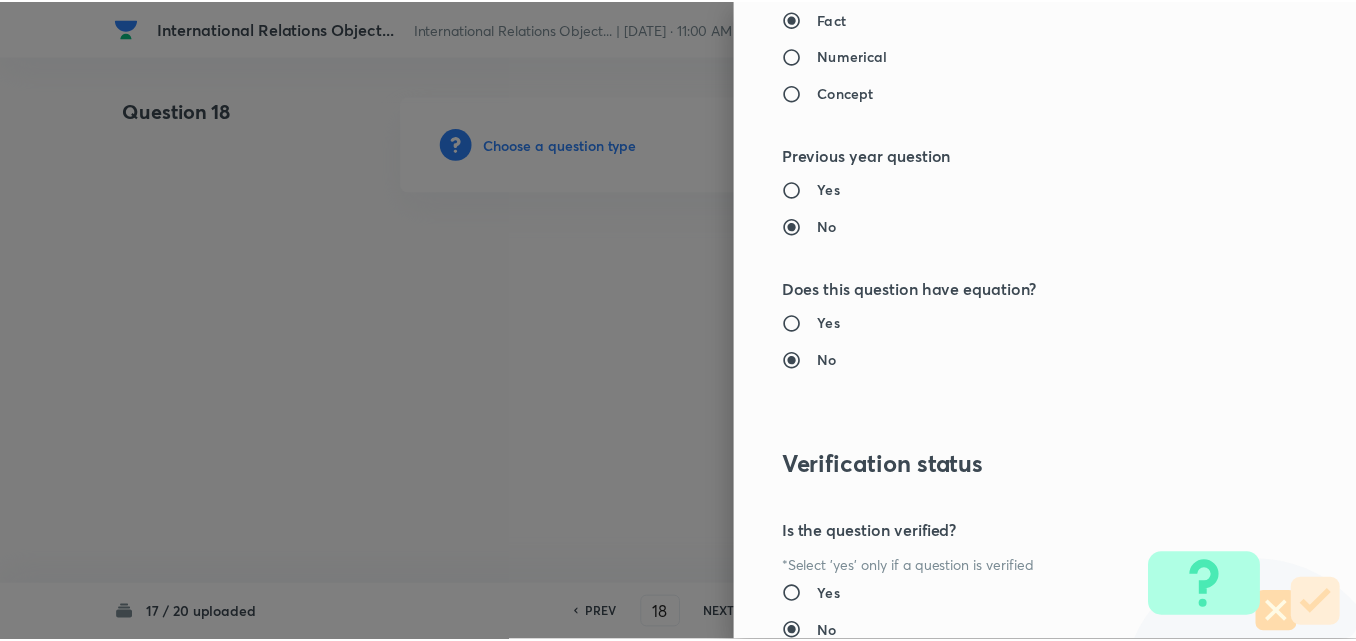 scroll, scrollTop: 2085, scrollLeft: 0, axis: vertical 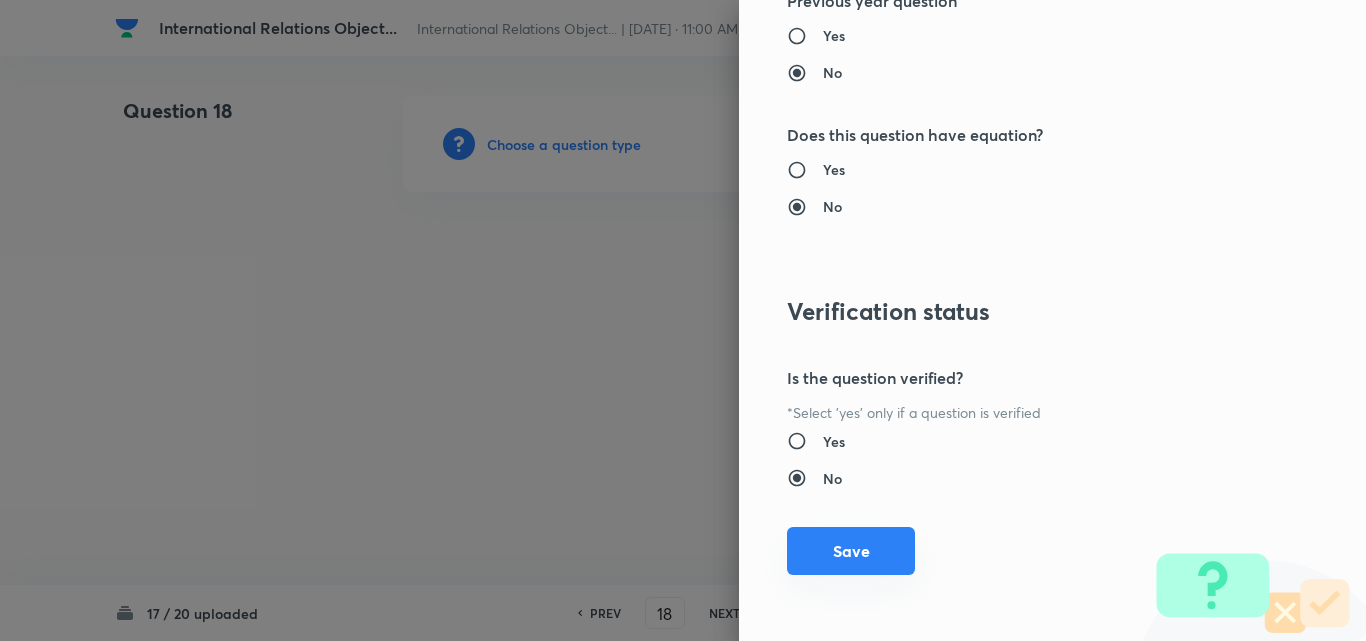 click on "Save" at bounding box center [851, 551] 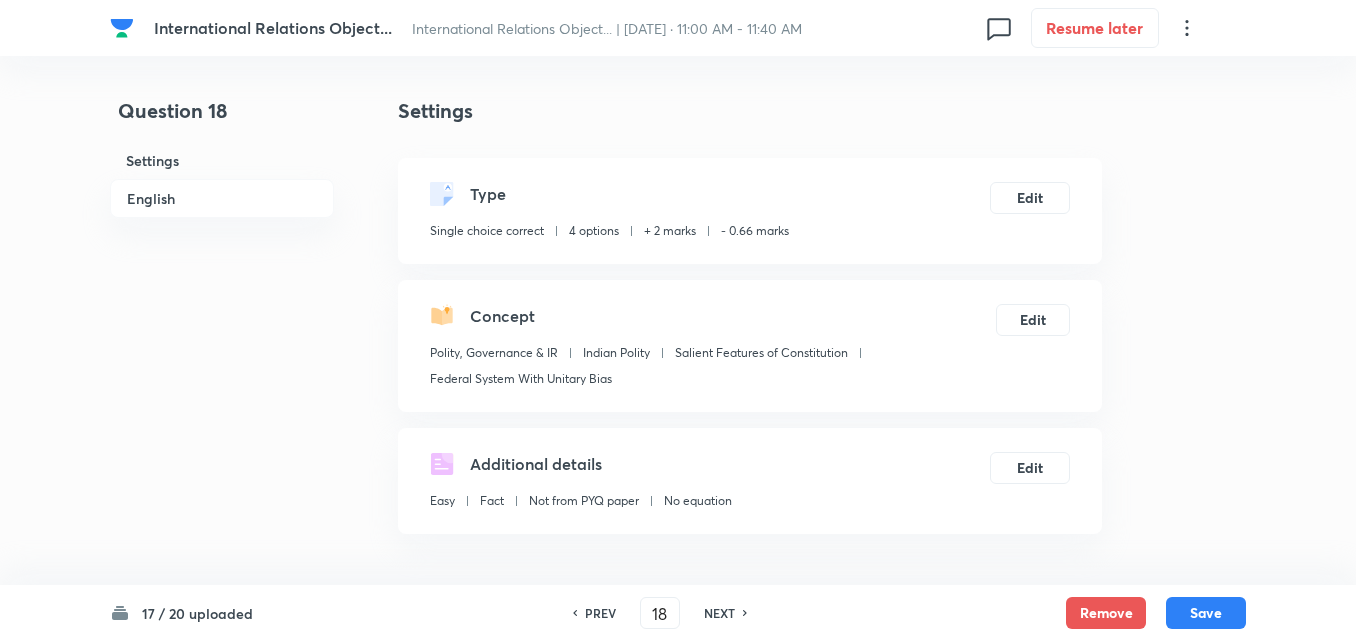 click on "English" at bounding box center [222, 198] 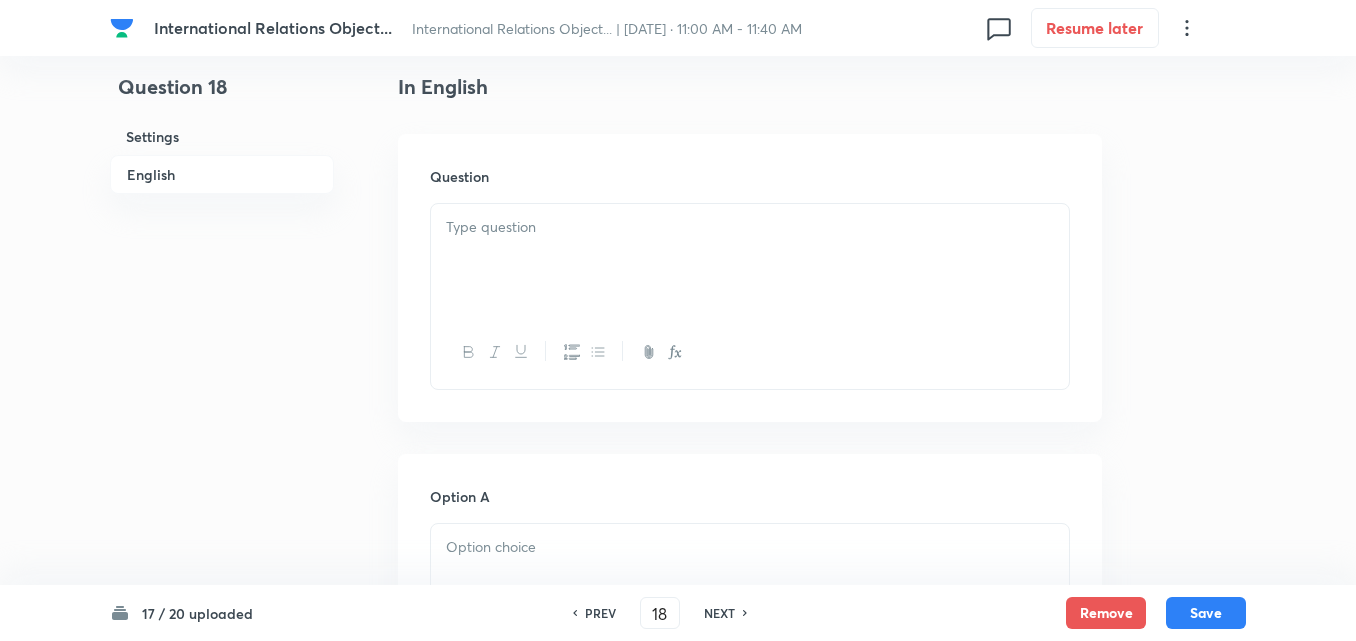 click at bounding box center [750, 352] 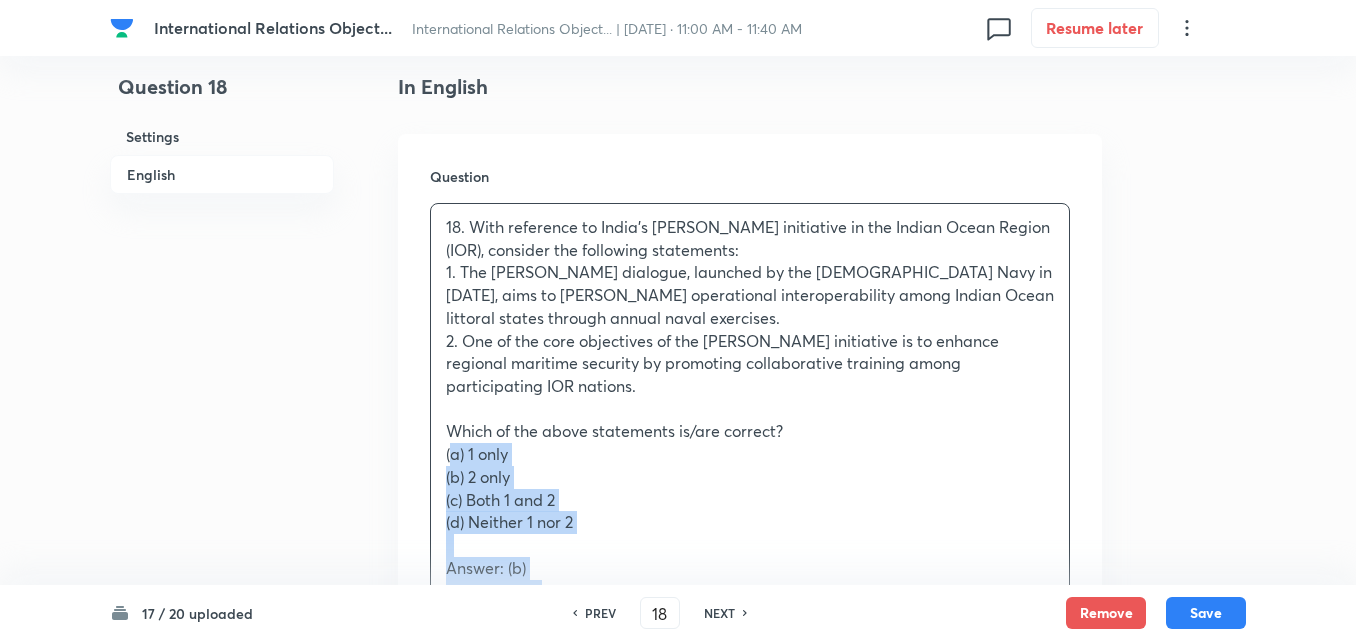 click on "Question 18. With reference to India’s MAHASAGAR initiative in the Indian Ocean Region (IOR), consider the following statements: 1. The MAHASAGAR dialogue, launched by the Indian Navy in 2023, aims to foster operational interoperability among Indian Ocean littoral states through annual naval exercises.  2. One of the core objectives of the MAHASAGAR initiative is to enhance regional maritime security by promoting collaborative training among participating IOR nations.   Which of the above statements is/are correct?  (a) 1 only  (b) 2 only  (c) Both 1 and 2  (d) Neither 1 nor 2   Answer: (b)  Explanation: ●    Statement 1 is incorrect: MAHASAGAR is not centered around naval exercises or operational interoperability. It is a bi-annual high-level virtual interaction platform initiated by the Indian Navy for dialogue among maritime leaders of IOR nations." at bounding box center (750, 518) 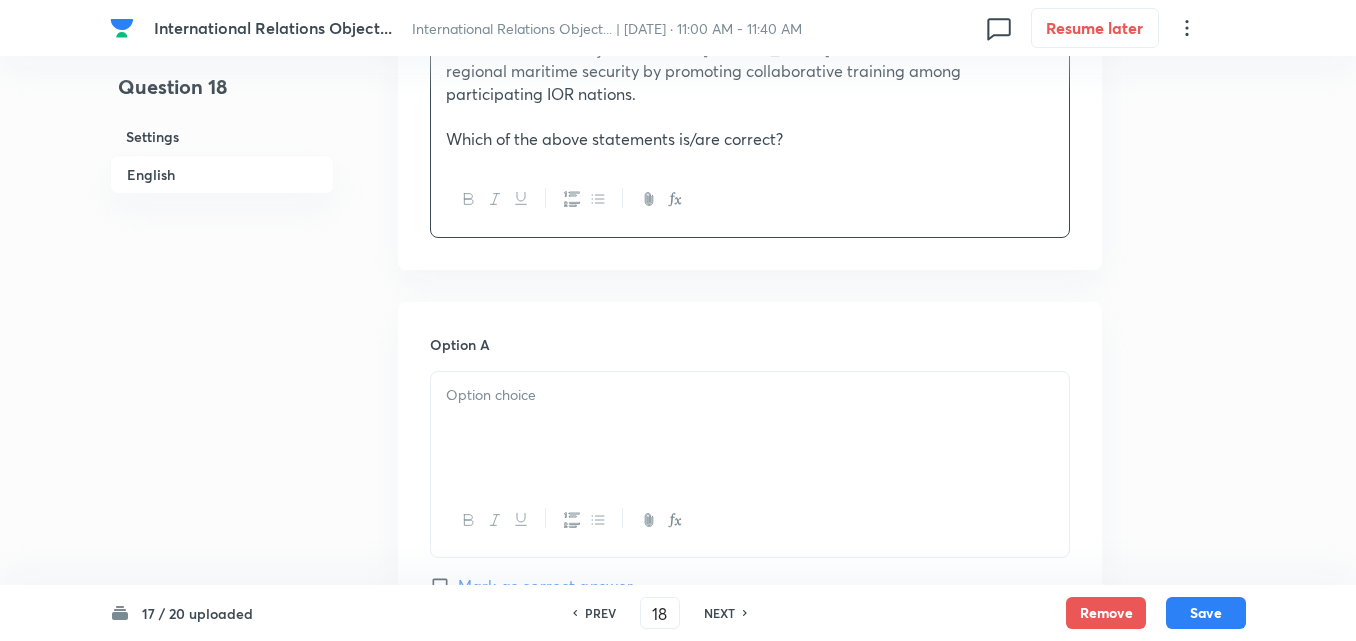 scroll, scrollTop: 842, scrollLeft: 0, axis: vertical 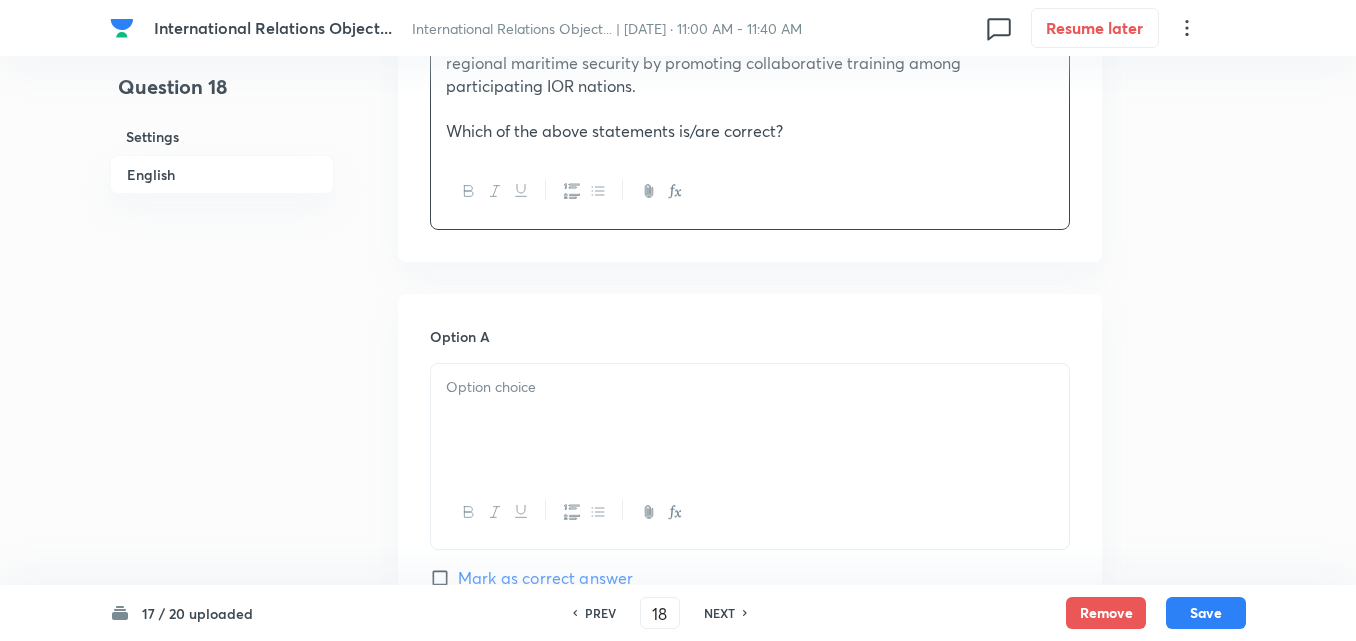 click at bounding box center (750, 387) 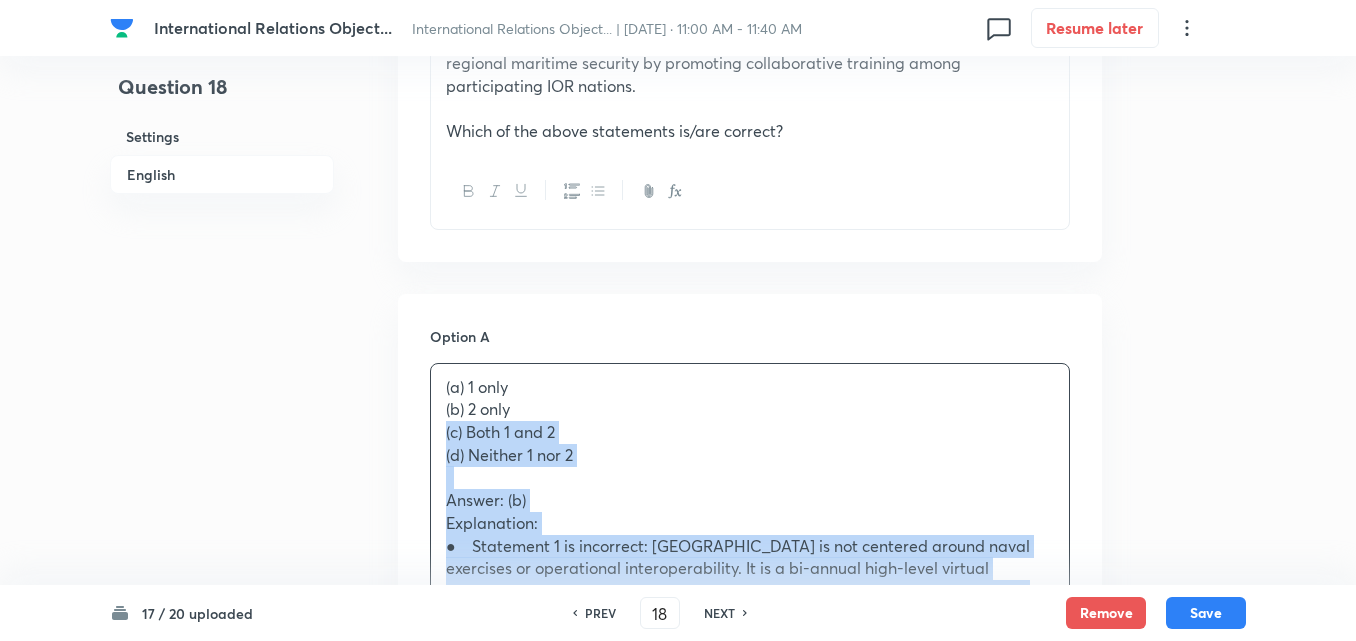 click on "Option A (a) 1 only (b) 2 only (c) Both 1 and 2 (d) Neither 1 nor 2   Answer: (b) Explanation: ●    Statement 1 is incorrect: MAHASAGAR is not centered around naval exercises or operational interoperability. It is a bi-annual high-level virtual interaction platform initiated by the Indian Navy for dialogue among maritime leaders of IOR nations. ●    Statement 2 is correct: The initiative is aimed at fostering cooperation in training to address shared maritime security challenges in the IOR. The central theme emphasizes capacity building through collaborative training to mitigate threats like piracy, illegal fishing, and trafficking. Mark as correct answer Option B Mark as correct answer Option C Mark as correct answer Option D Mark as correct answer" at bounding box center [750, 1041] 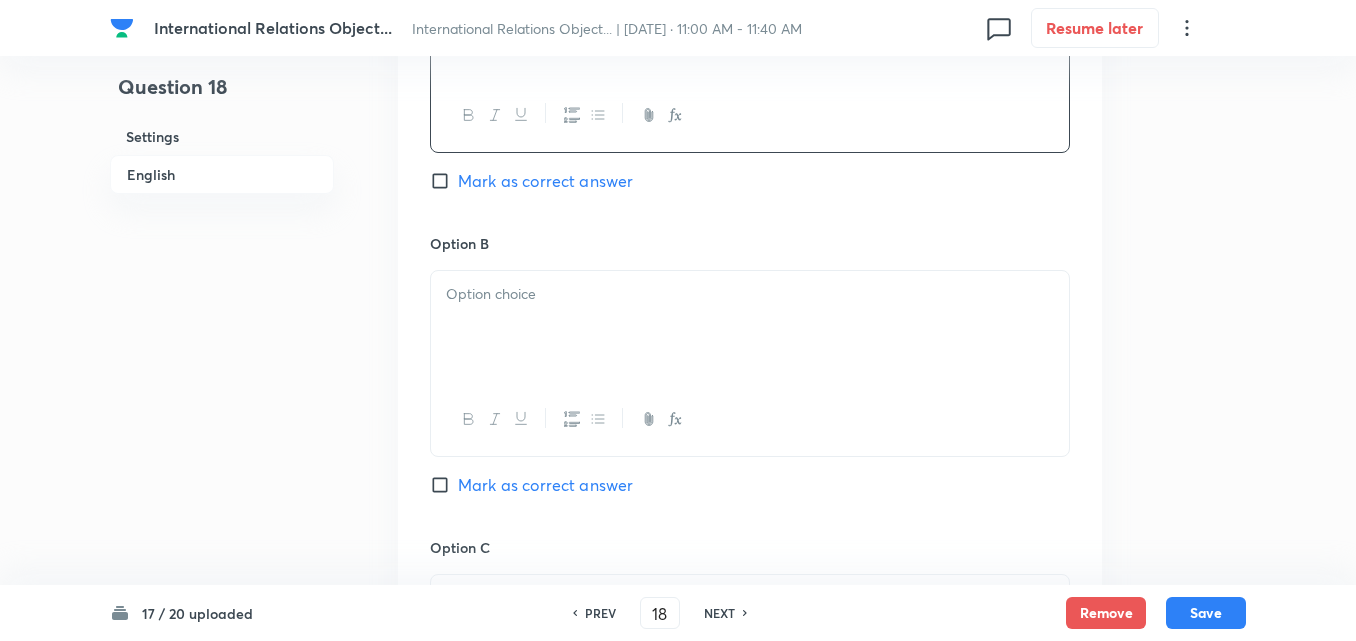 scroll, scrollTop: 1242, scrollLeft: 0, axis: vertical 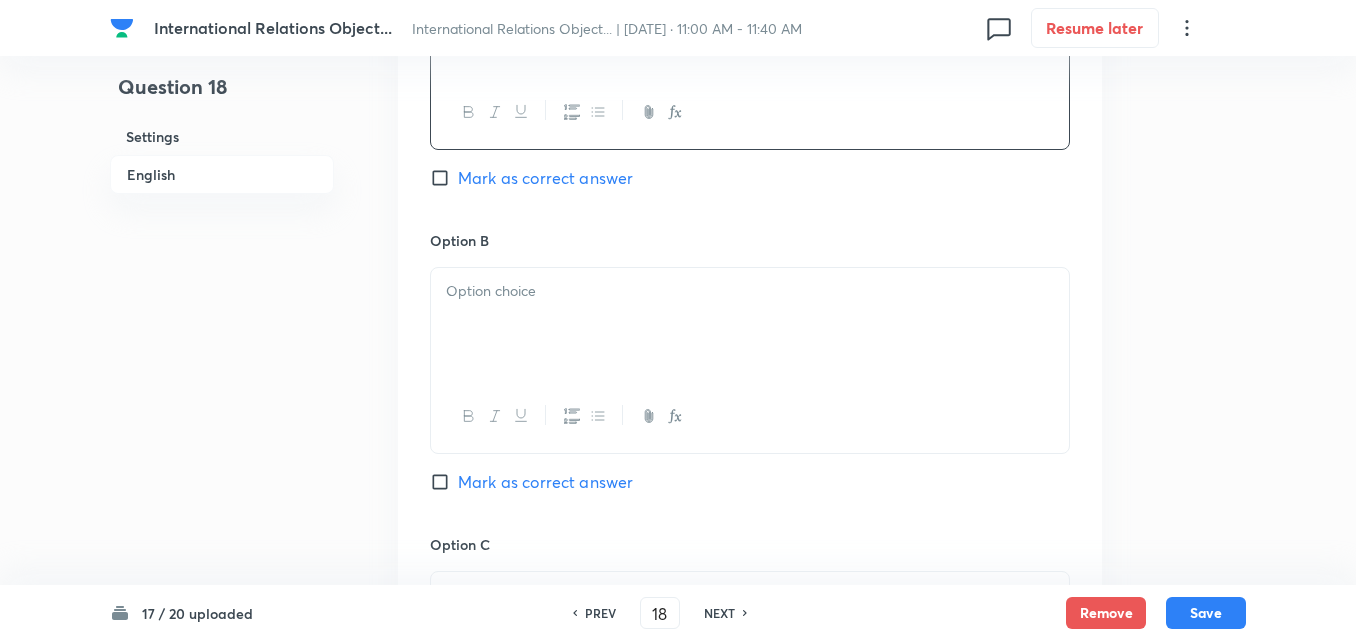 click at bounding box center [750, 324] 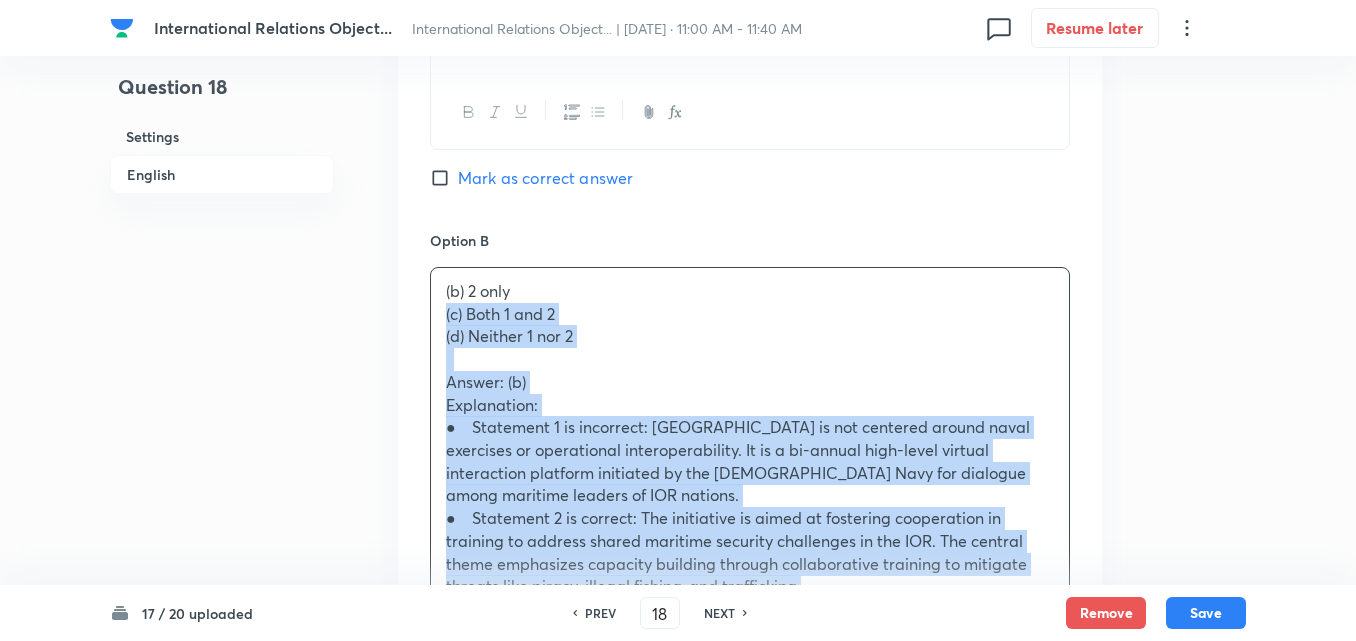 click on "Option A 1 only Mark as correct answer Option B (b) 2 only (c) Both 1 and 2 (d) Neither 1 nor 2   Answer: (b) Explanation: ●    Statement 1 is incorrect: MAHASAGAR is not centered around naval exercises or operational interoperability. It is a bi-annual high-level virtual interaction platform initiated by the Indian Navy for dialogue among maritime leaders of IOR nations. ●    Statement 2 is correct: The initiative is aimed at fostering cooperation in training to address shared maritime security challenges in the IOR. The central theme emphasizes capacity building through collaborative training to mitigate threats like piracy, illegal fishing, and trafficking. Mark as correct answer Option C Mark as correct answer Option D Mark as correct answer" at bounding box center (750, 630) 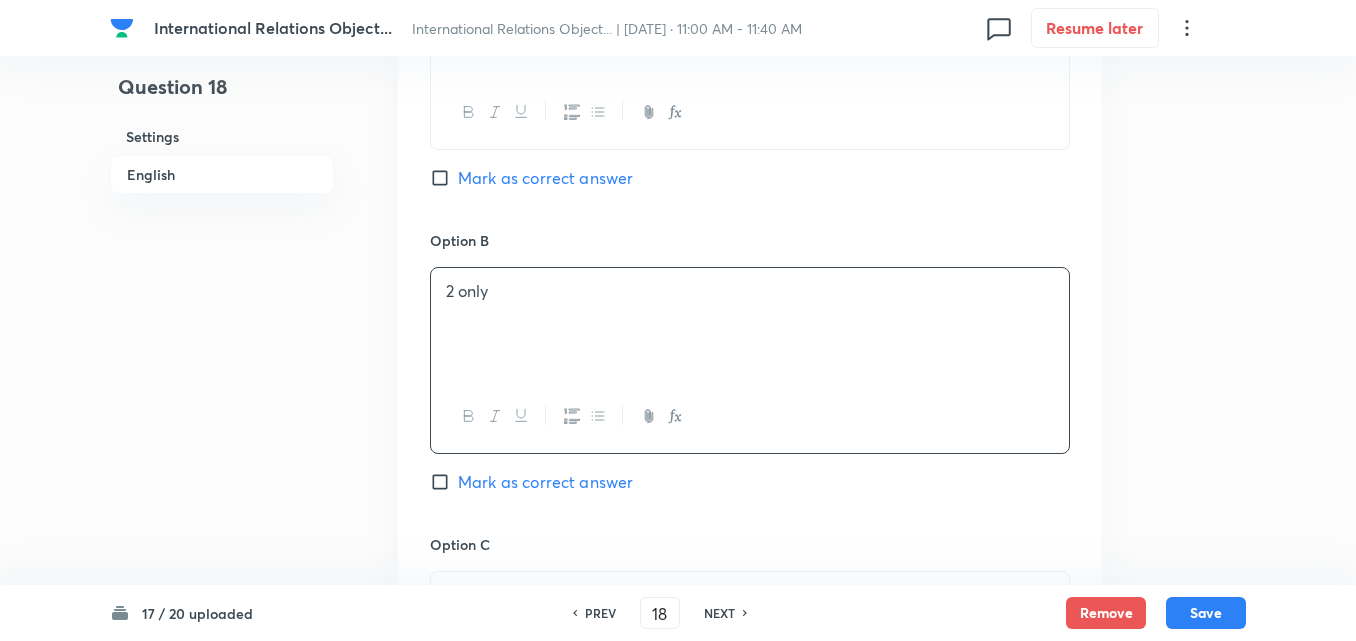 scroll, scrollTop: 1542, scrollLeft: 0, axis: vertical 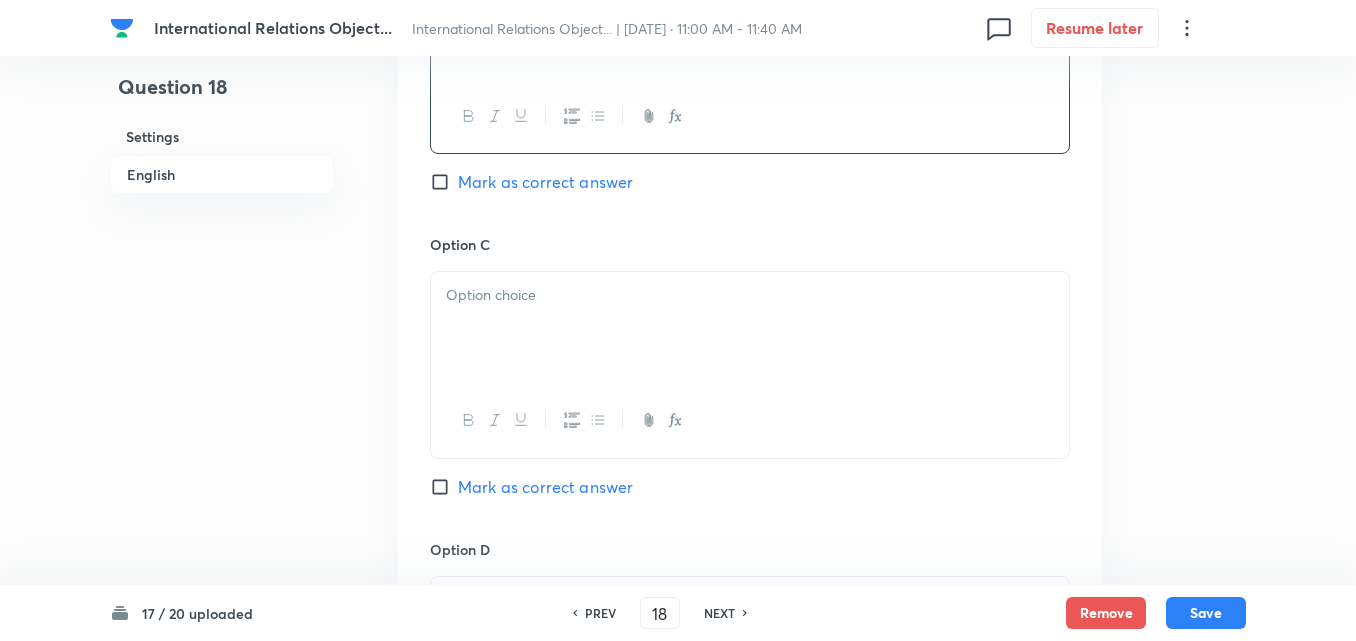 click on "Mark as correct answer" at bounding box center (545, 182) 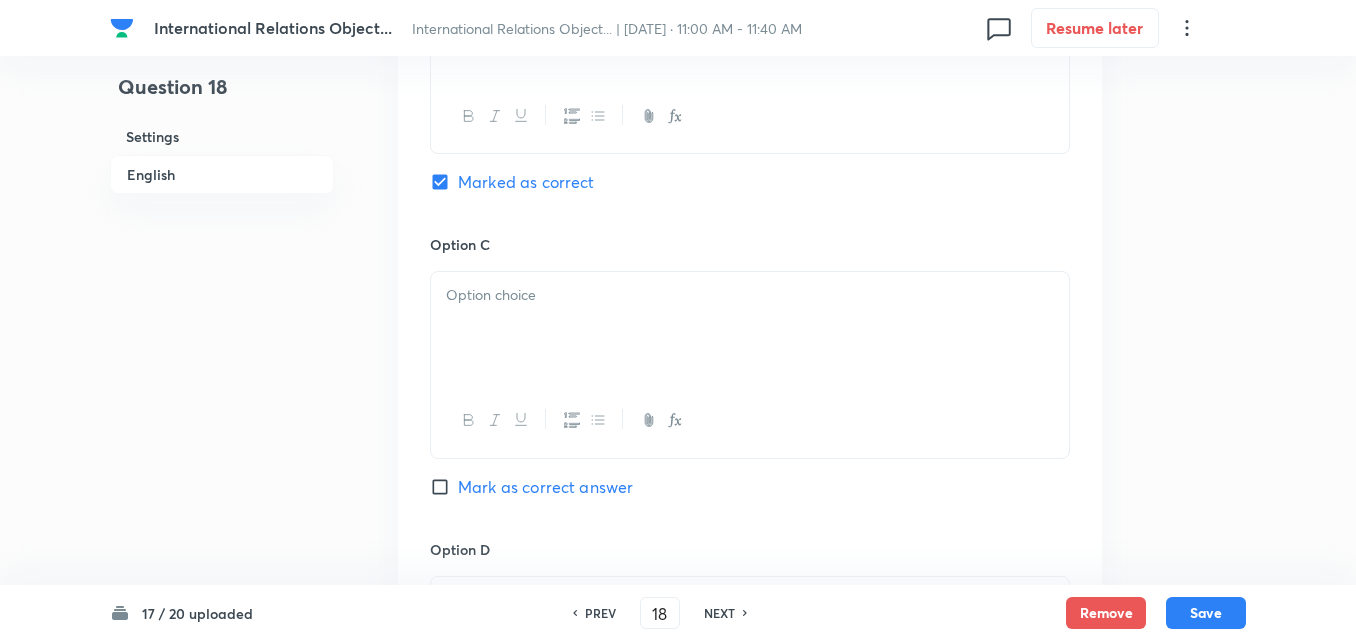 click at bounding box center [750, 295] 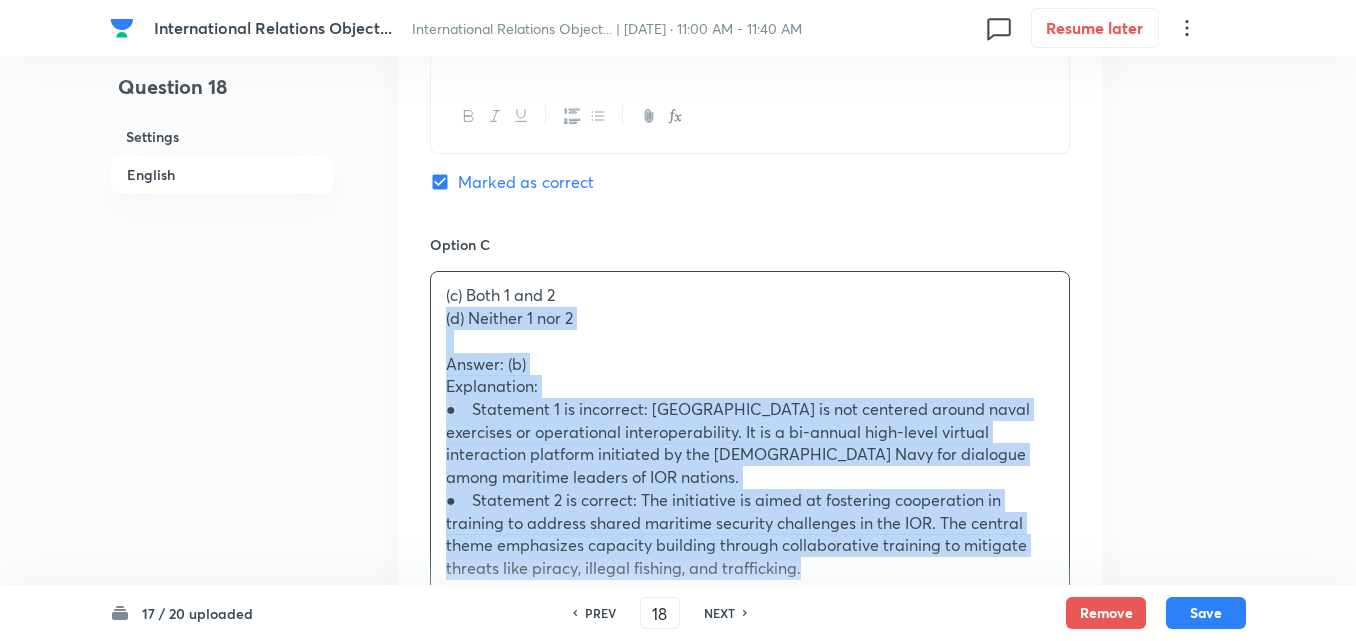 click on "(c) Both 1 and 2 (d) Neither 1 nor 2   Answer: (b) Explanation: ●    Statement 1 is incorrect: MAHASAGAR is not centered around naval exercises or operational interoperability. It is a bi-annual high-level virtual interaction platform initiated by the Indian Navy for dialogue among maritime leaders of IOR nations. ●    Statement 2 is correct: The initiative is aimed at fostering cooperation in training to address shared maritime security challenges in the IOR. The central theme emphasizes capacity building through collaborative training to mitigate threats like piracy, illegal fishing, and trafficking." at bounding box center (750, 431) 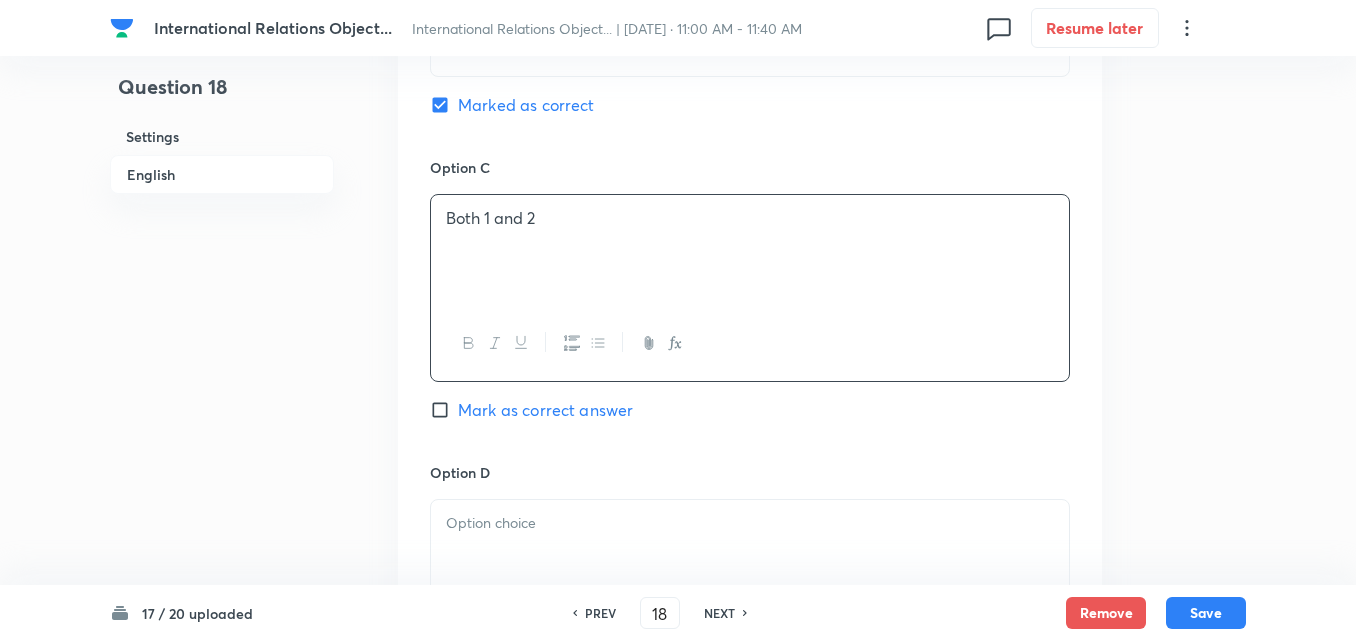 scroll, scrollTop: 1942, scrollLeft: 0, axis: vertical 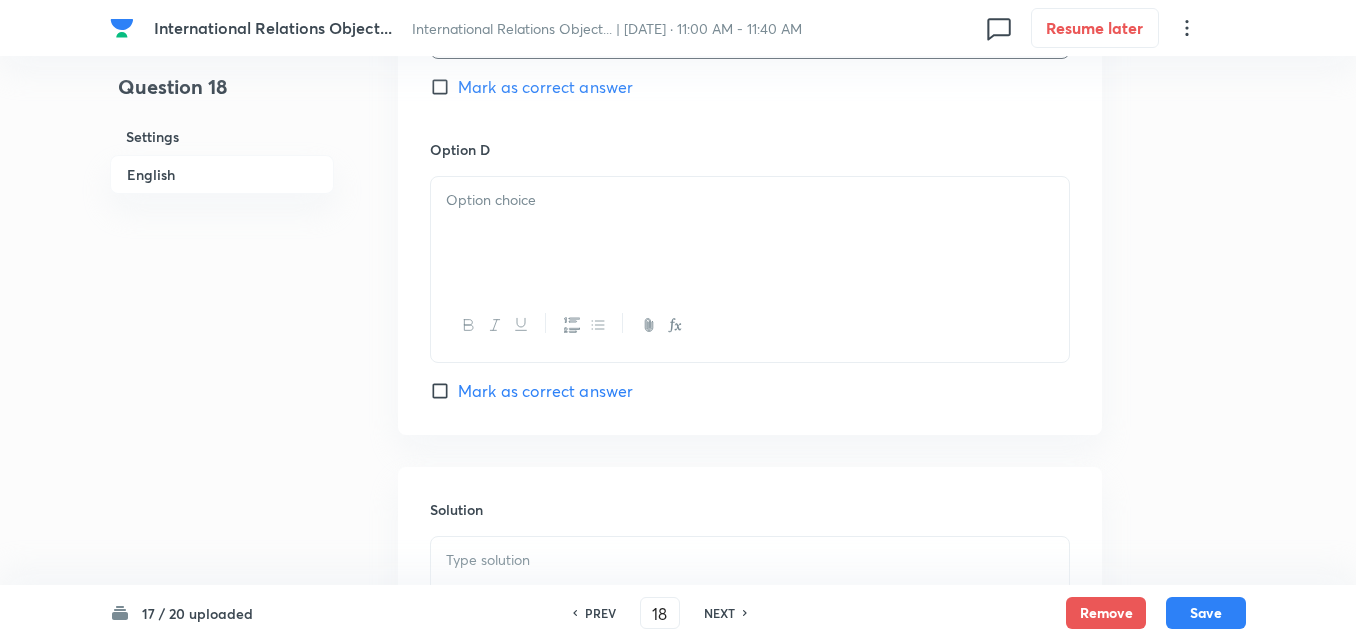 click at bounding box center (750, 233) 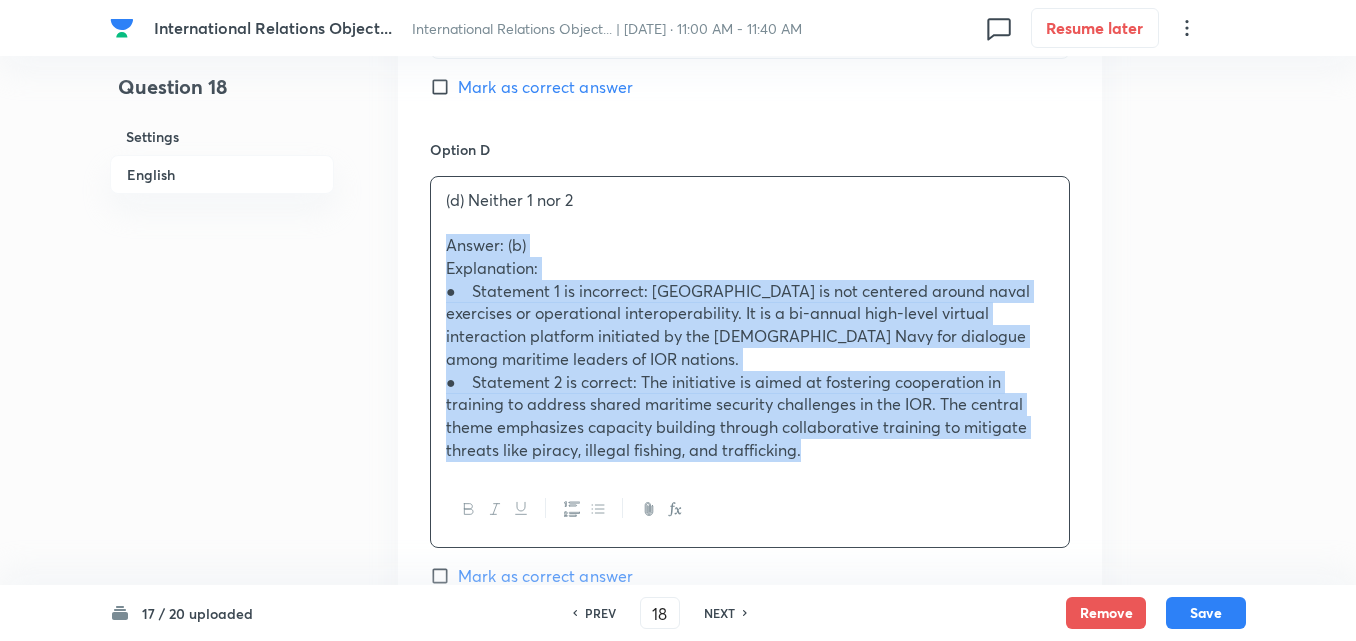 click on "(d) Neither 1 nor 2   Answer: (b) Explanation: ●    Statement 1 is incorrect: MAHASAGAR is not centered around naval exercises or operational interoperability. It is a bi-annual high-level virtual interaction platform initiated by the Indian Navy for dialogue among maritime leaders of IOR nations. ●    Statement 2 is correct: The initiative is aimed at fostering cooperation in training to address shared maritime security challenges in the IOR. The central theme emphasizes capacity building through collaborative training to mitigate threats like piracy, illegal fishing, and trafficking." at bounding box center [750, 325] 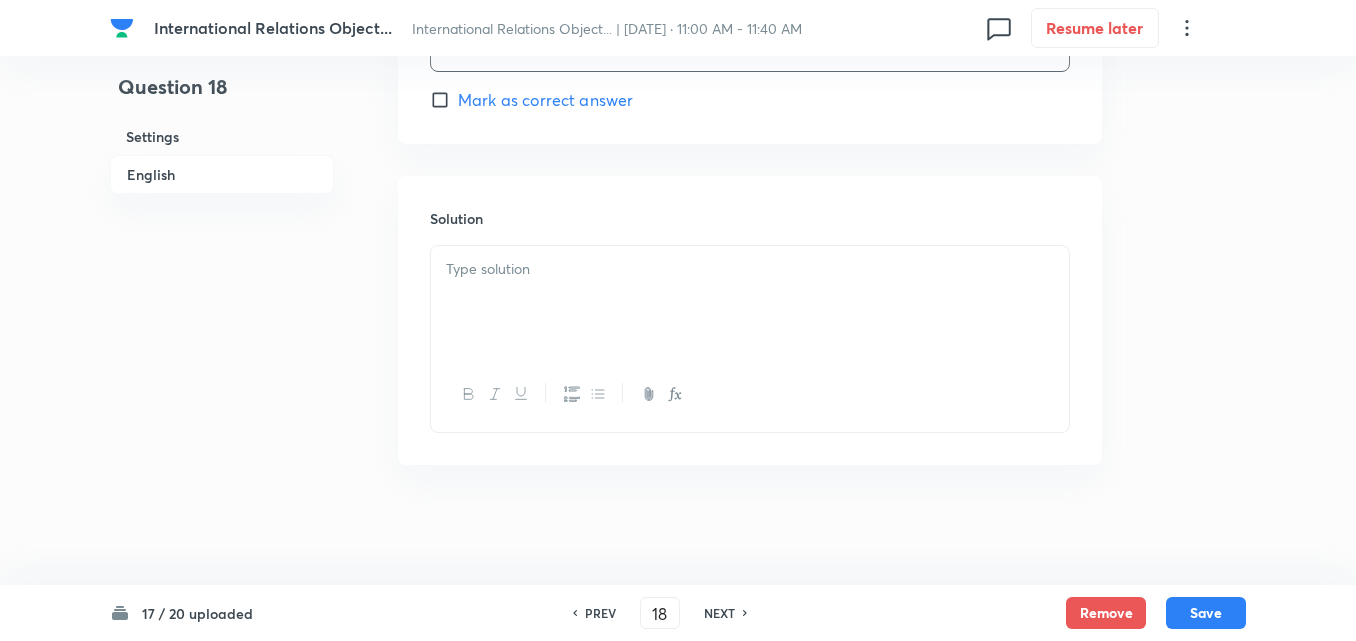 click at bounding box center (750, 302) 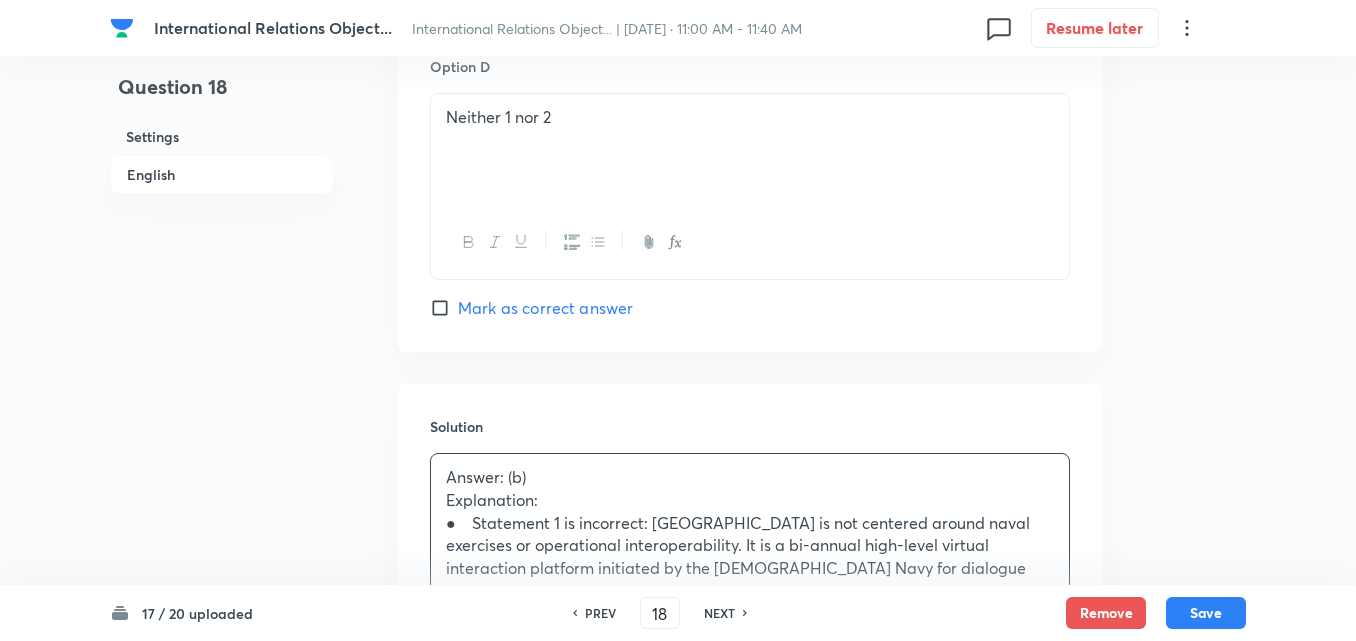 scroll, scrollTop: 2133, scrollLeft: 0, axis: vertical 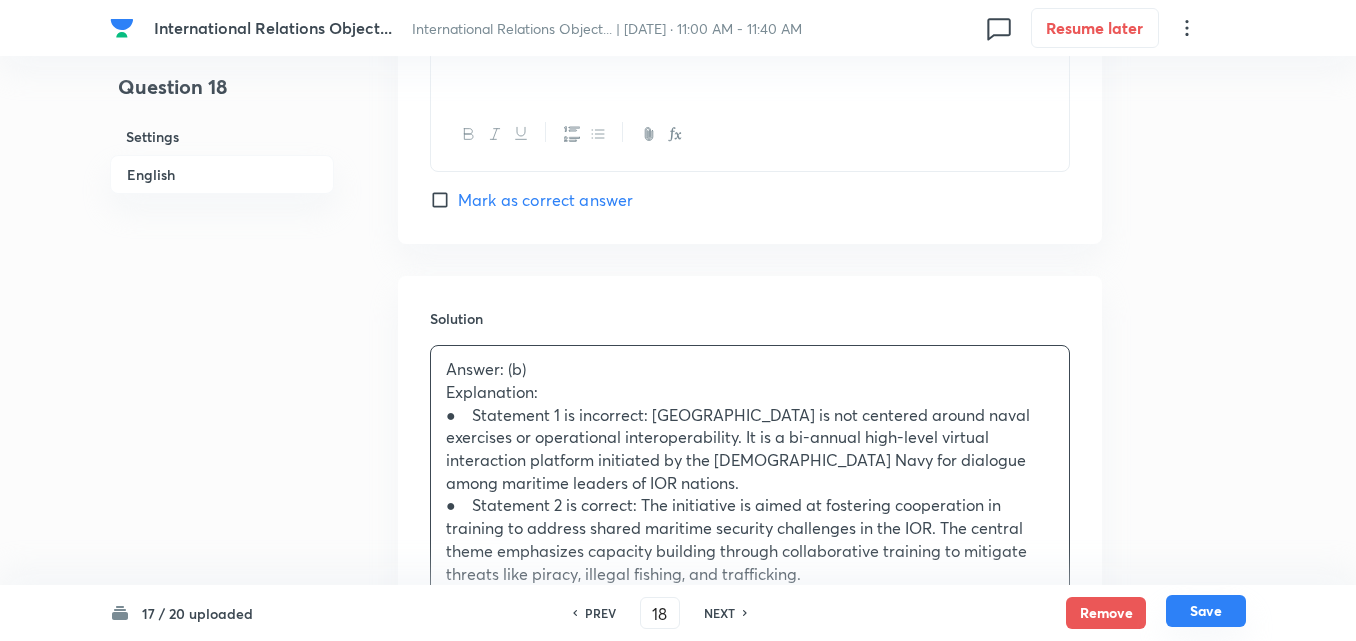 click on "Save" at bounding box center [1206, 611] 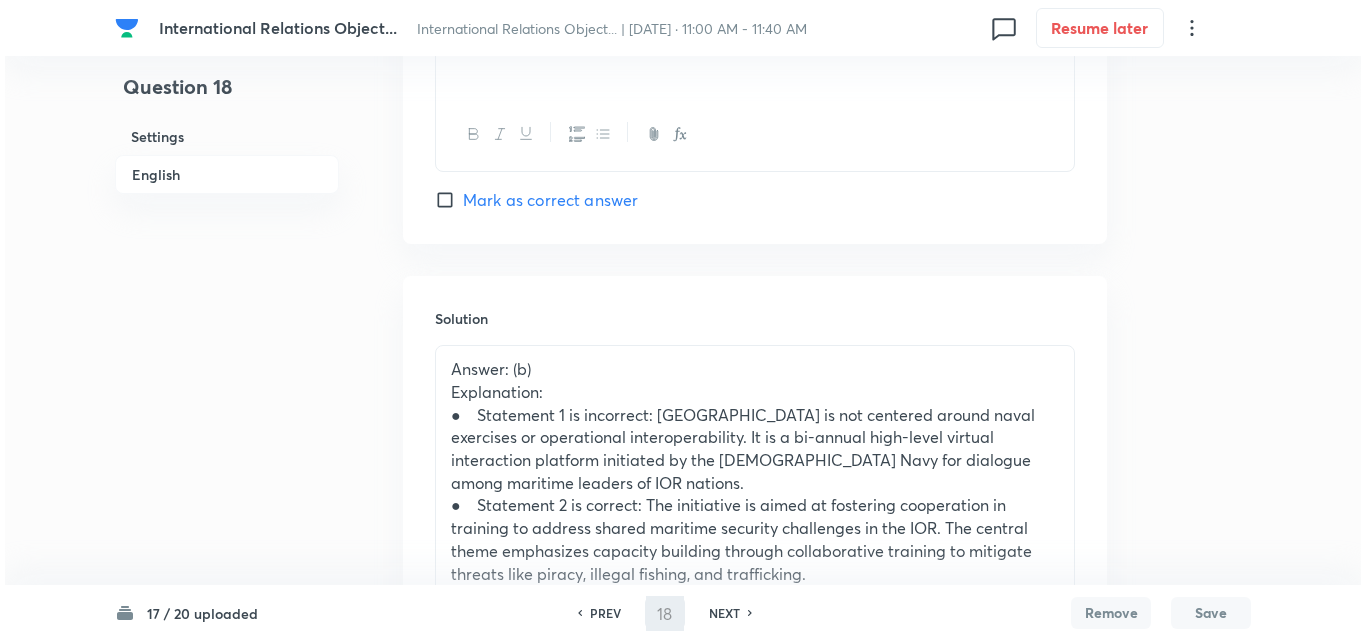 scroll, scrollTop: 0, scrollLeft: 0, axis: both 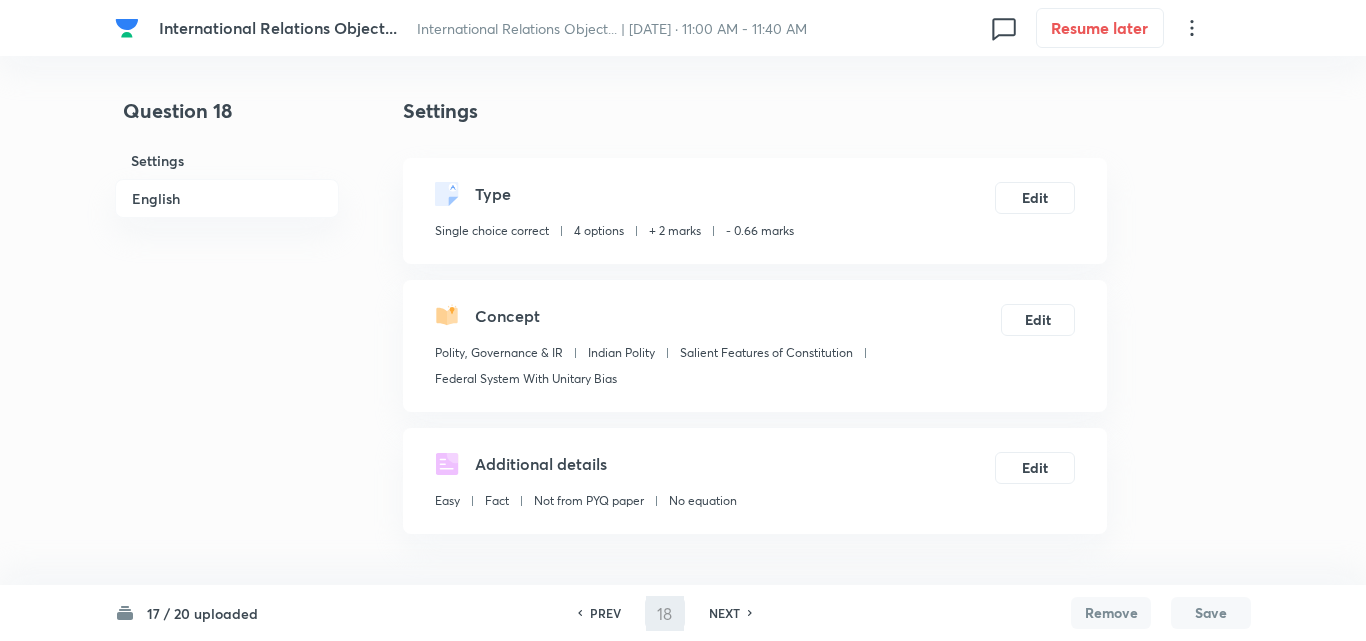 type on "19" 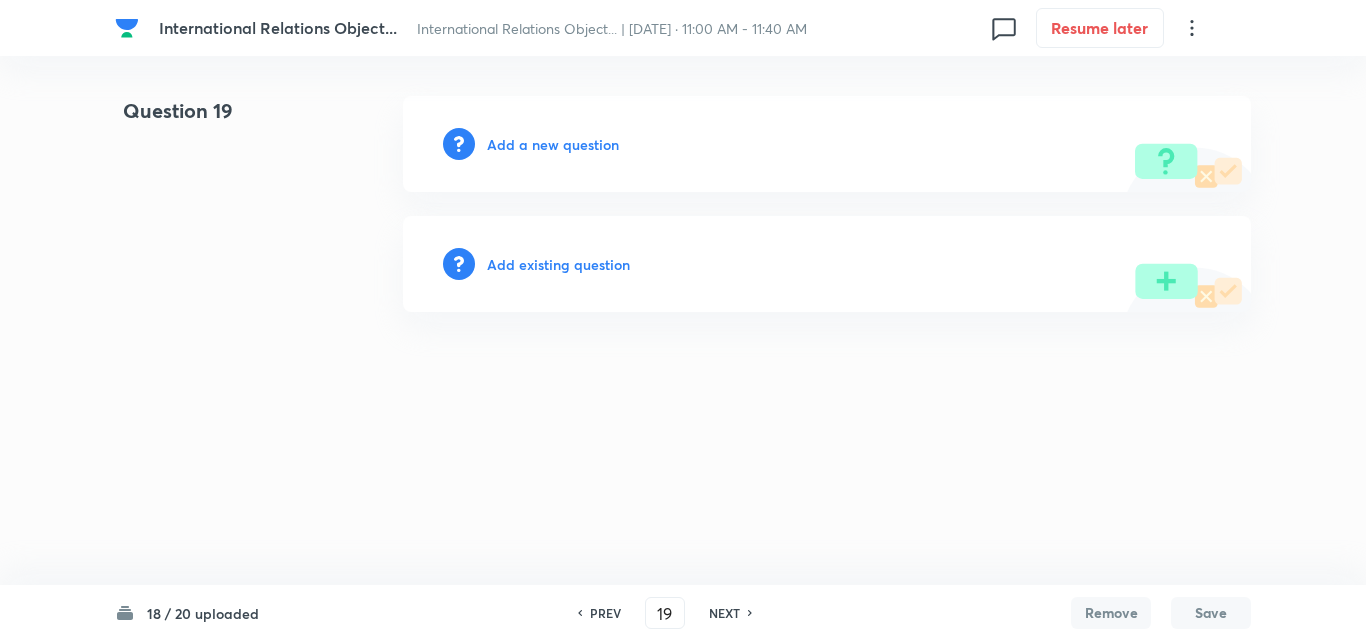 click on "Add a new question" at bounding box center (553, 144) 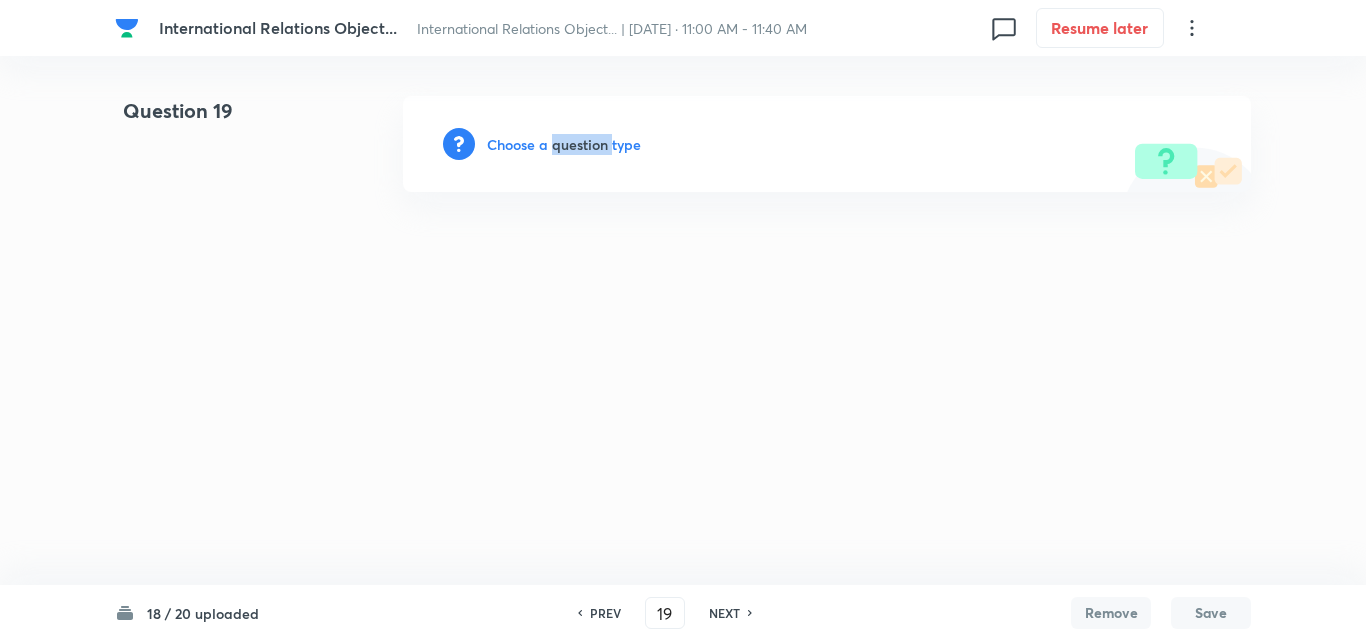 click on "Choose a question type" at bounding box center [564, 144] 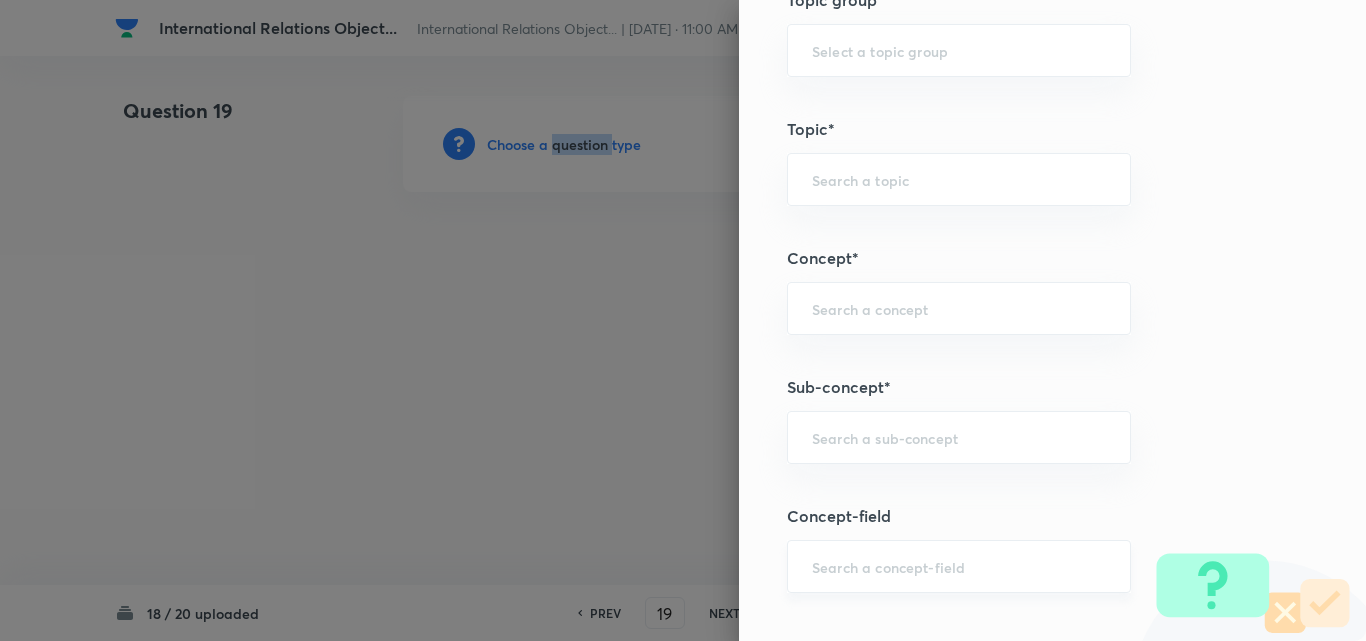 scroll, scrollTop: 1200, scrollLeft: 0, axis: vertical 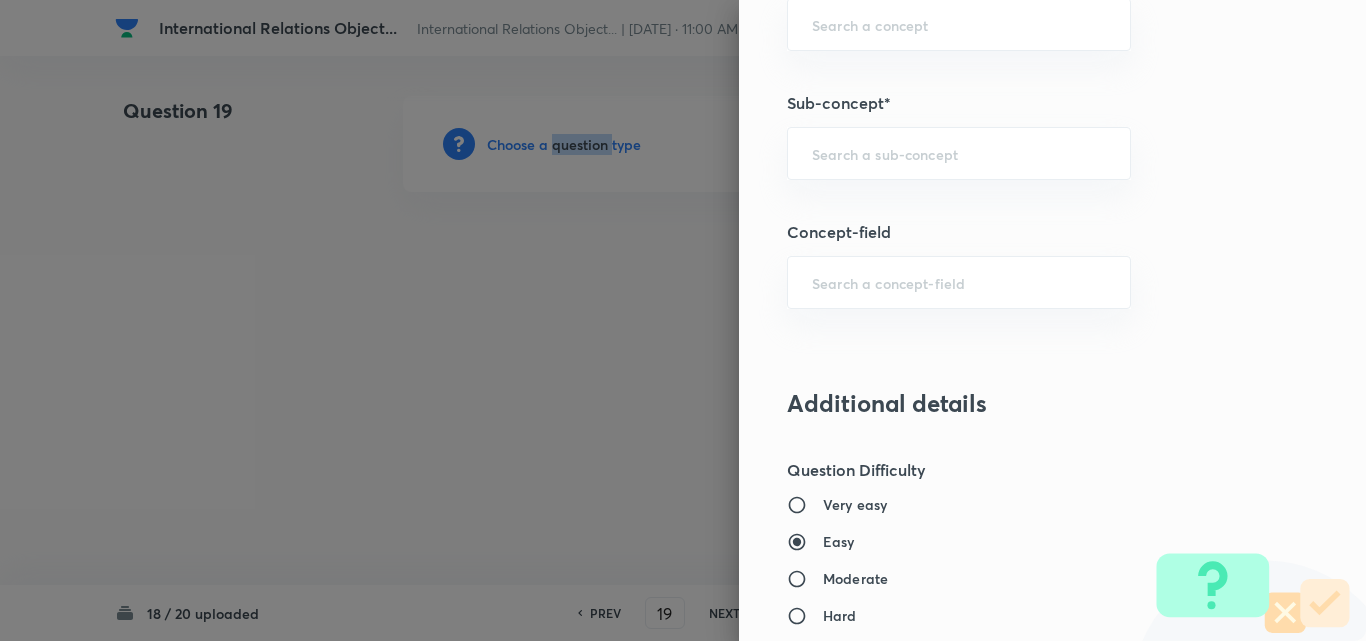 drag, startPoint x: 940, startPoint y: 256, endPoint x: 939, endPoint y: 246, distance: 10.049875 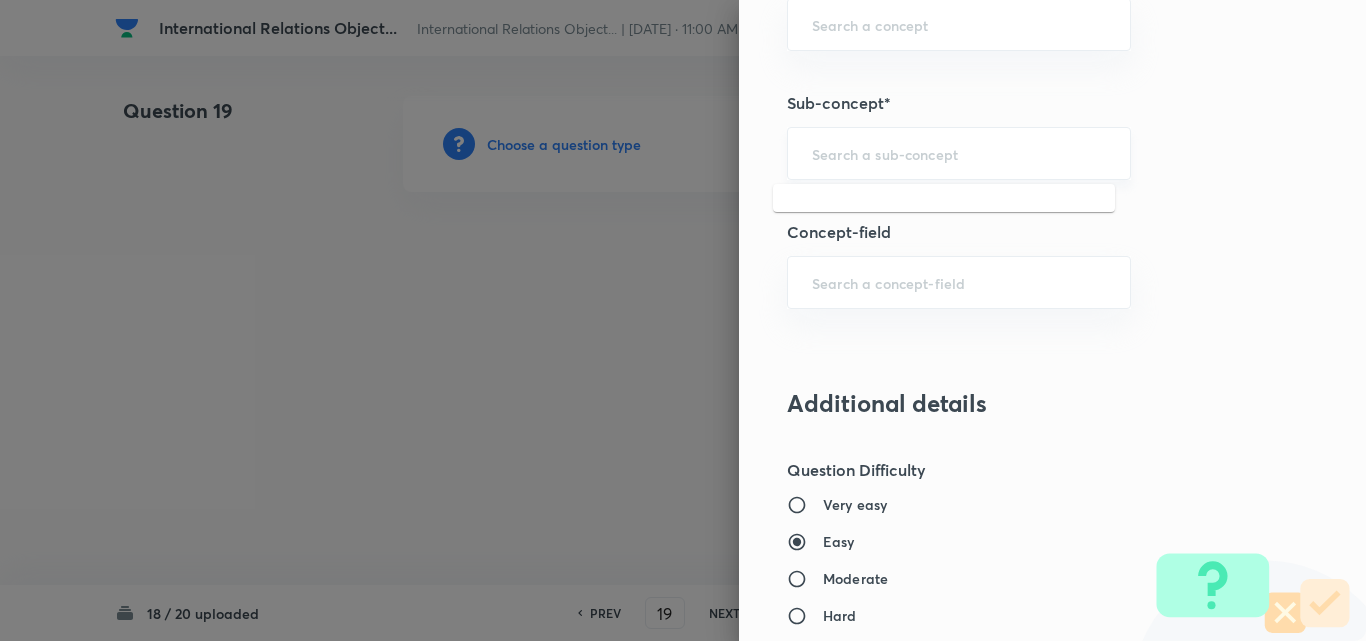 click at bounding box center [959, 153] 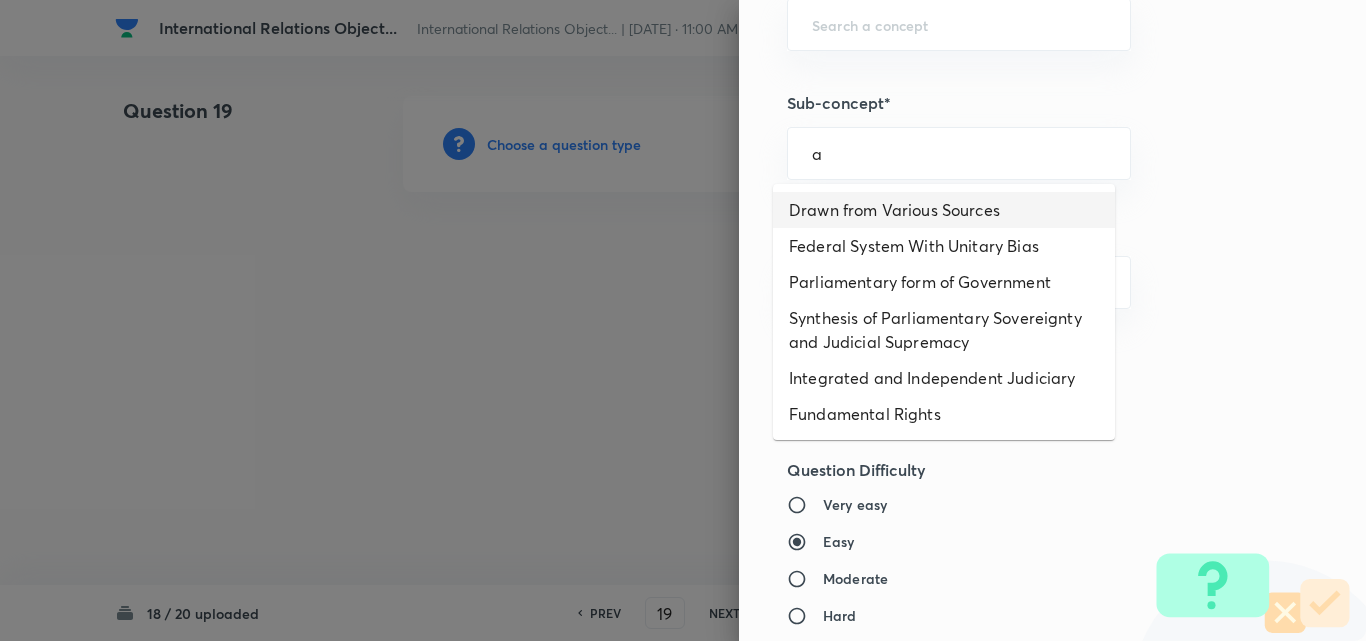 click on "Drawn from Various Sources" at bounding box center (944, 210) 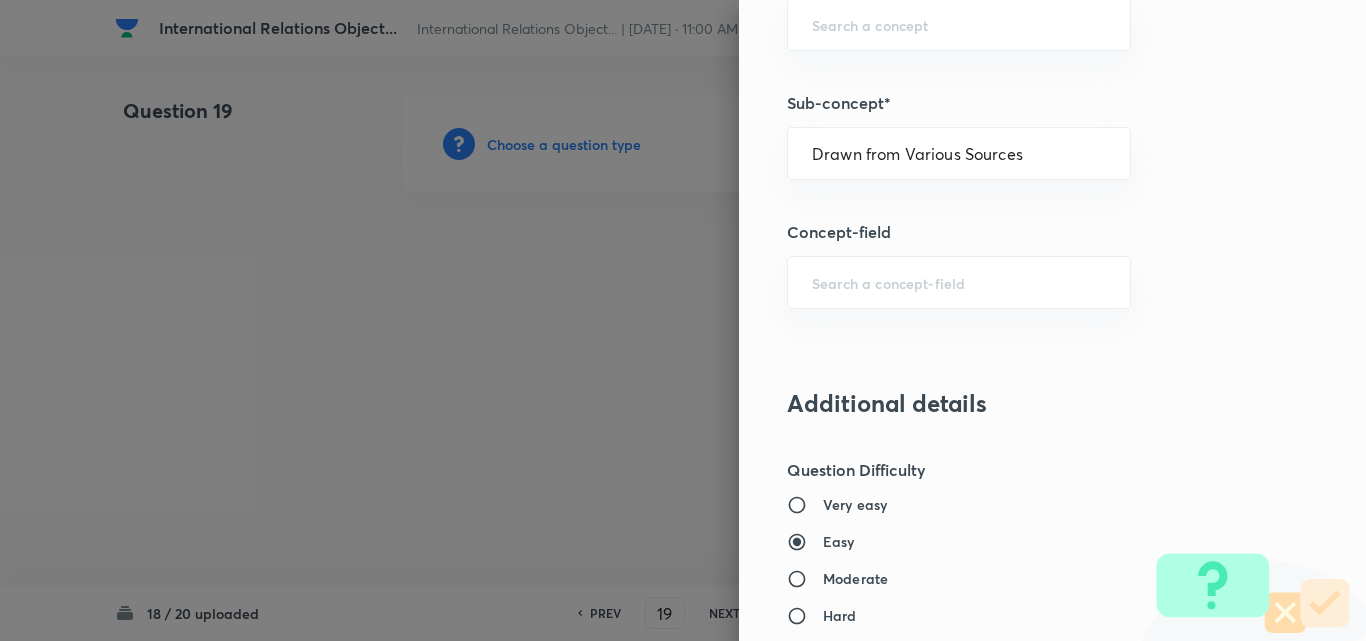 type on "Polity, Governance & IR" 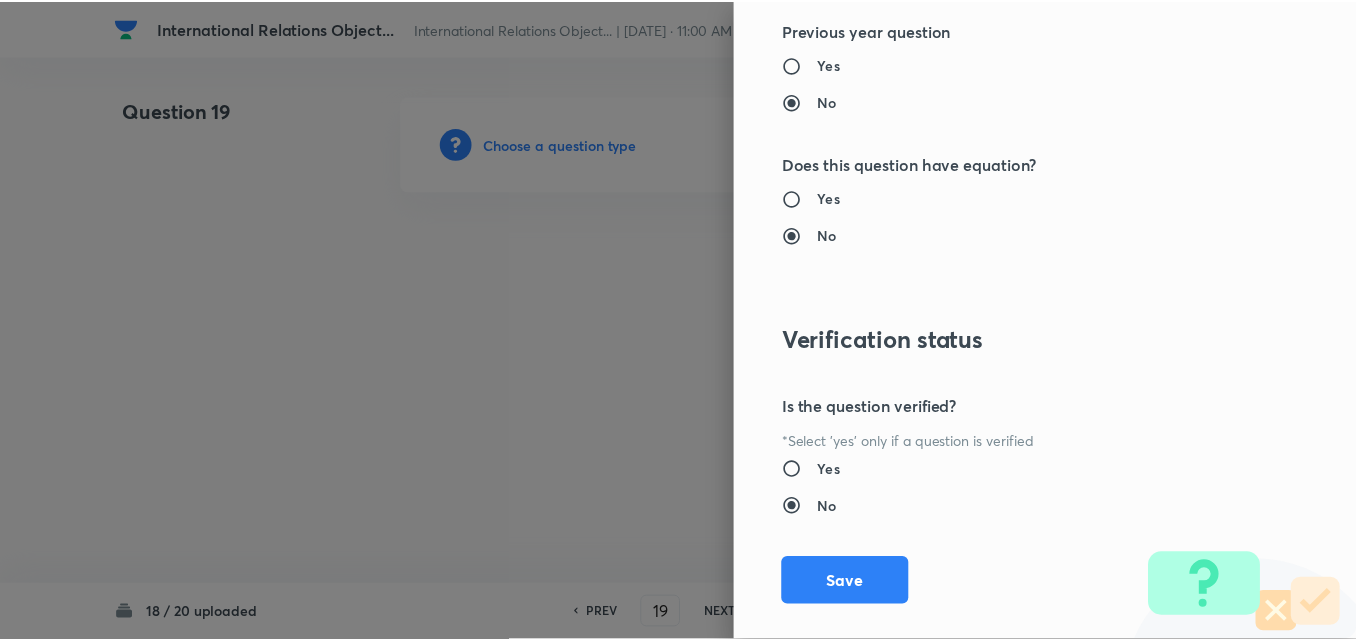 scroll, scrollTop: 2085, scrollLeft: 0, axis: vertical 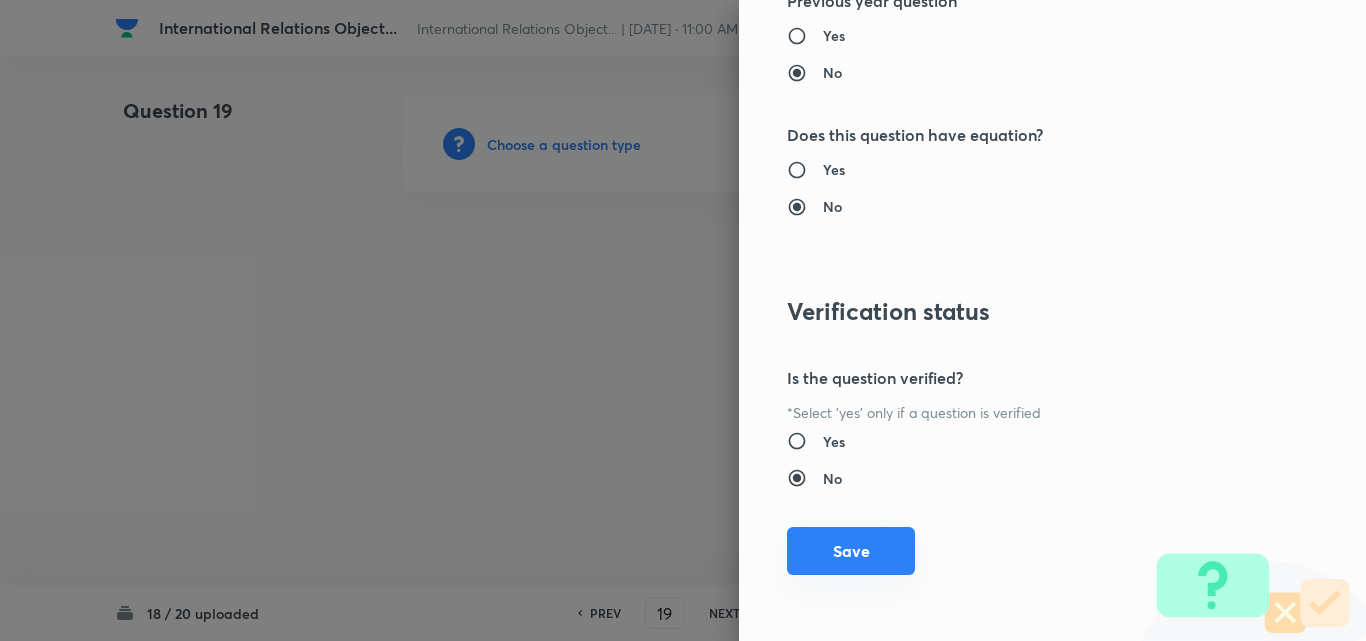 click on "Question settings Question type* Single choice correct Number of options* 2 3 4 5 Does this question have a passage?* Yes No Positive mark 2 ​ Negative Marks (Don’t add negative sign) 0.66 ​ Syllabus Topic group* Polity, Governance & IR ​ Topic* Indian Polity ​ Concept* Salient Features of Constitution ​ Sub-concept* Drawn from Various Sources ​ Concept-field ​ Additional details Question Difficulty Very easy Easy Moderate Hard Very hard Question is based on Fact Numerical Concept Previous year question Yes No Does this question have equation? Yes No Verification status Is the question verified? *Select 'yes' only if a question is verified Yes No Save" at bounding box center [1052, 320] 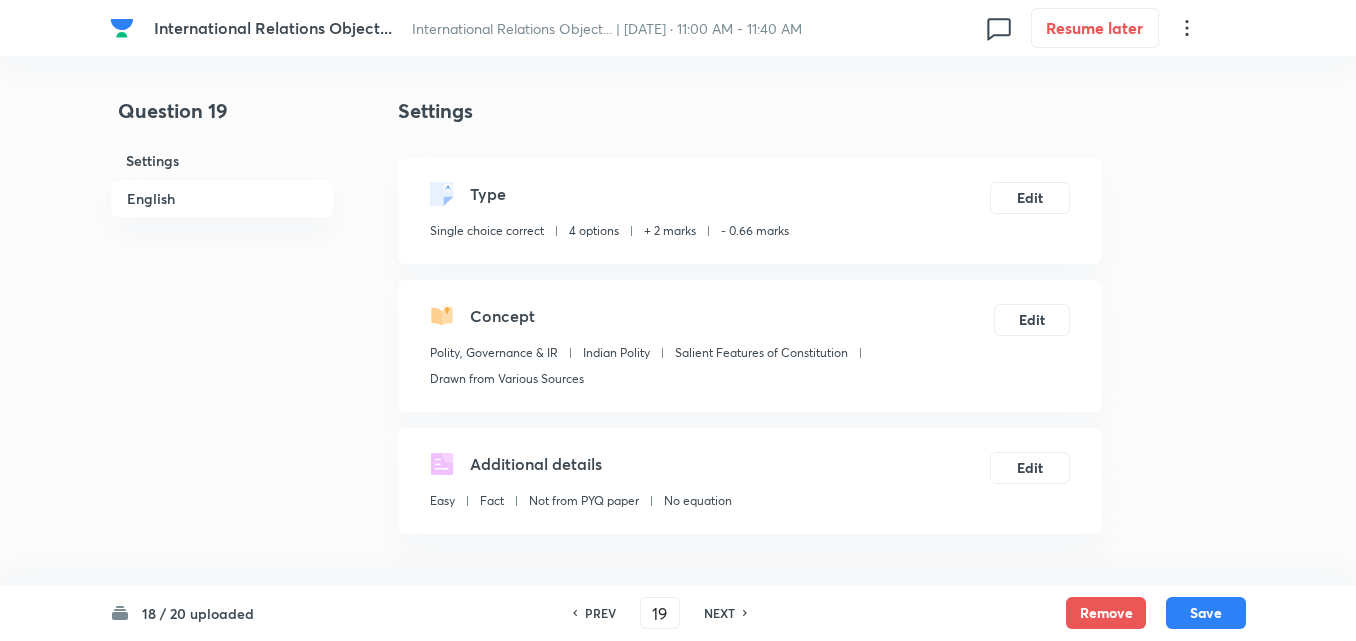 click on "English" at bounding box center [222, 198] 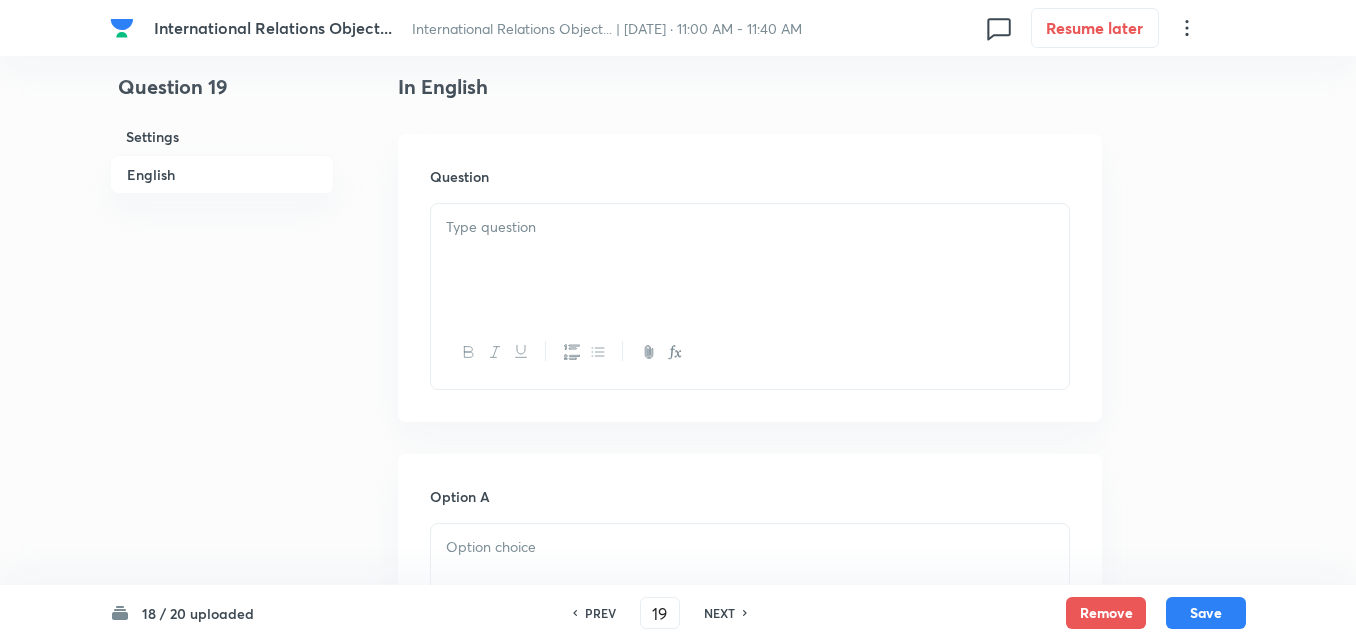 click at bounding box center (750, 227) 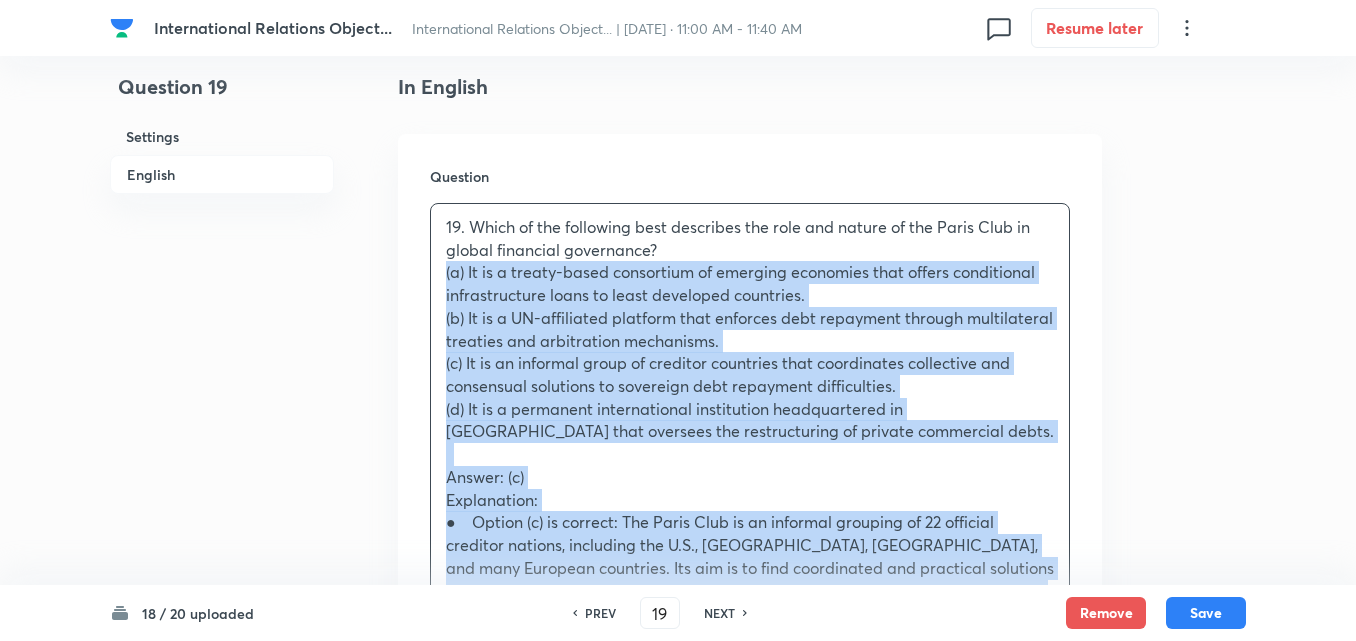 click on "Question 19. Which of the following best describes the role and nature of the Paris Club in global financial governance? (a) It is a treaty-based consortium of emerging economies that offers conditional infrastructure loans to least developed countries.  (b) It is a UN-affiliated platform that enforces debt repayment through multilateral treaties and arbitration mechanisms.  (c) It is an informal group of creditor countries that coordinates collective and consensual solutions to sovereign debt repayment difficulties.  (d) It is a permanent international institution headquartered in Brussels that oversees the restructuring of private commercial debts.   Answer: (c)  Explanation:" at bounding box center [750, 461] 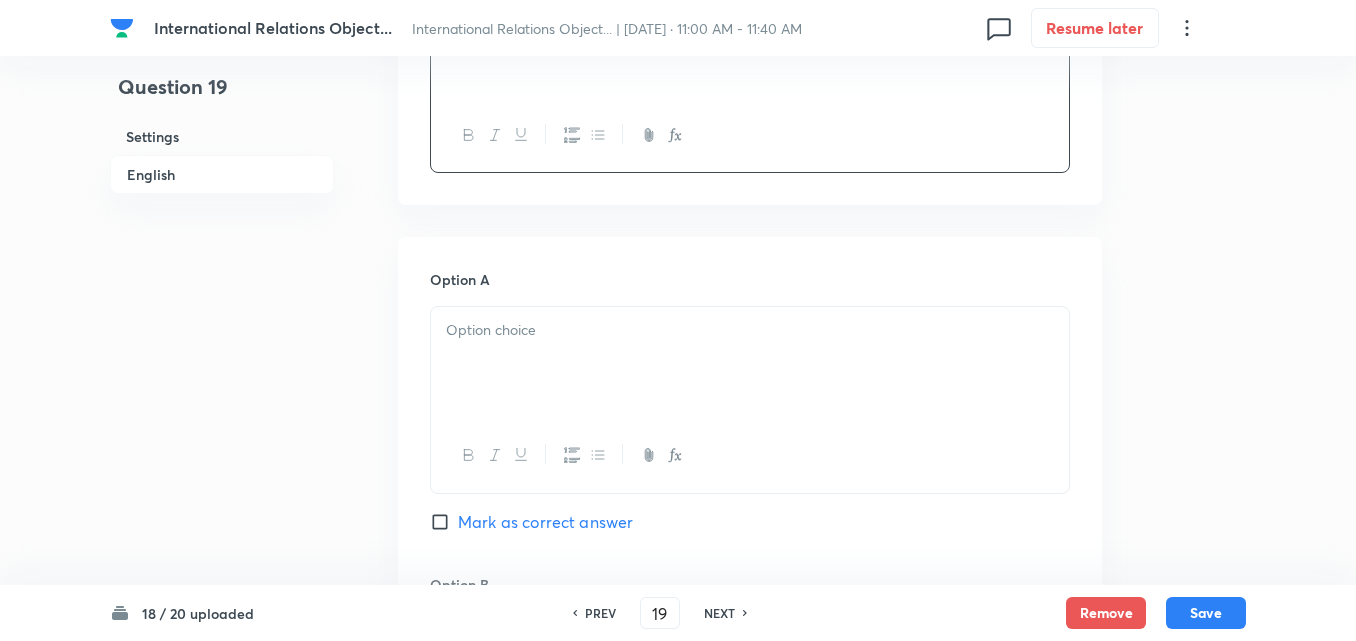 scroll, scrollTop: 942, scrollLeft: 0, axis: vertical 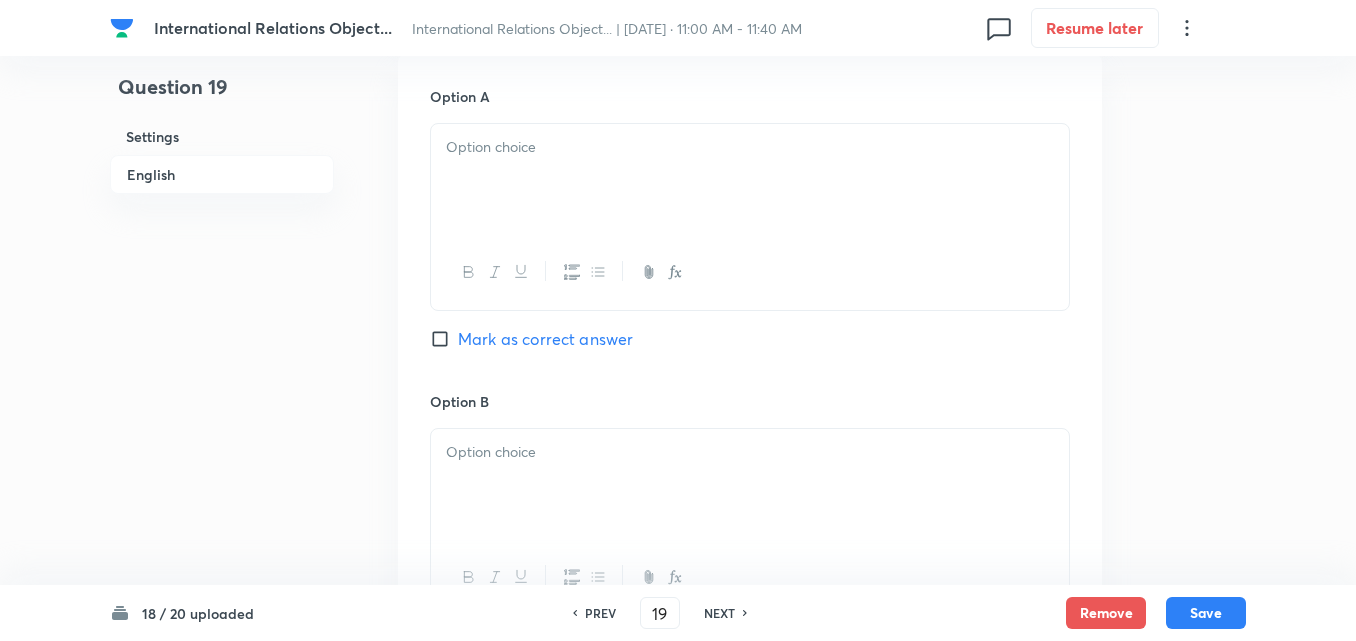 click at bounding box center (750, 180) 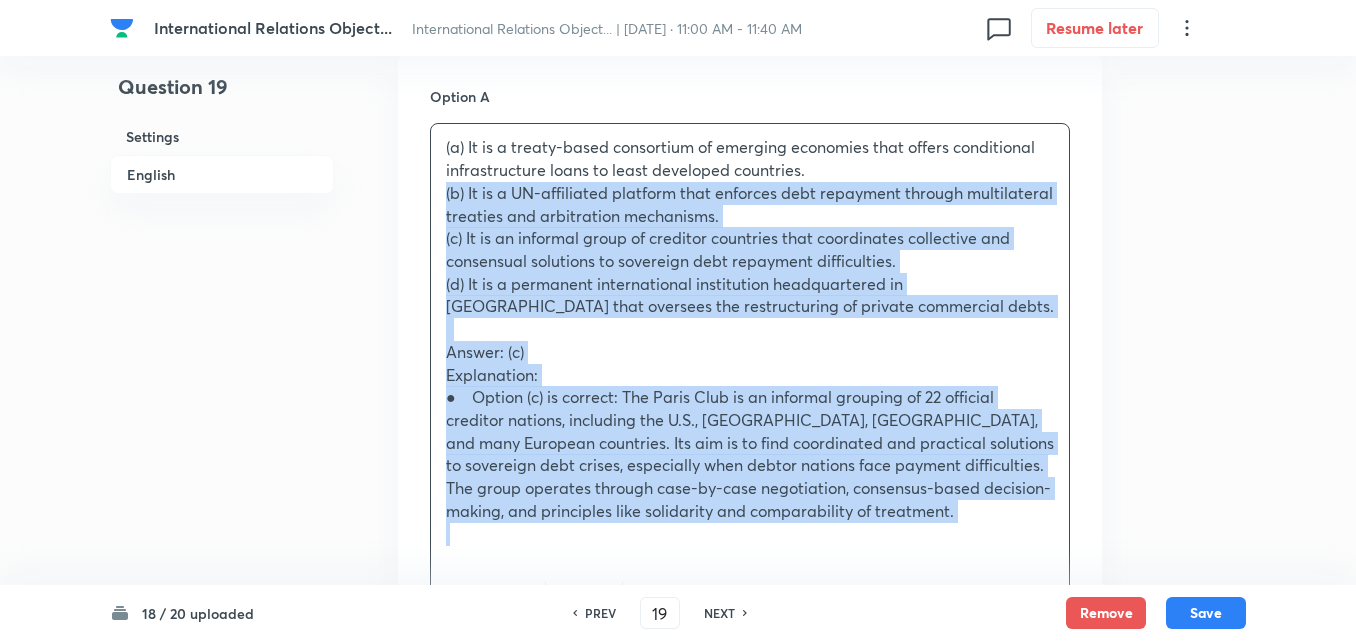 drag, startPoint x: 443, startPoint y: 194, endPoint x: 428, endPoint y: 197, distance: 15.297058 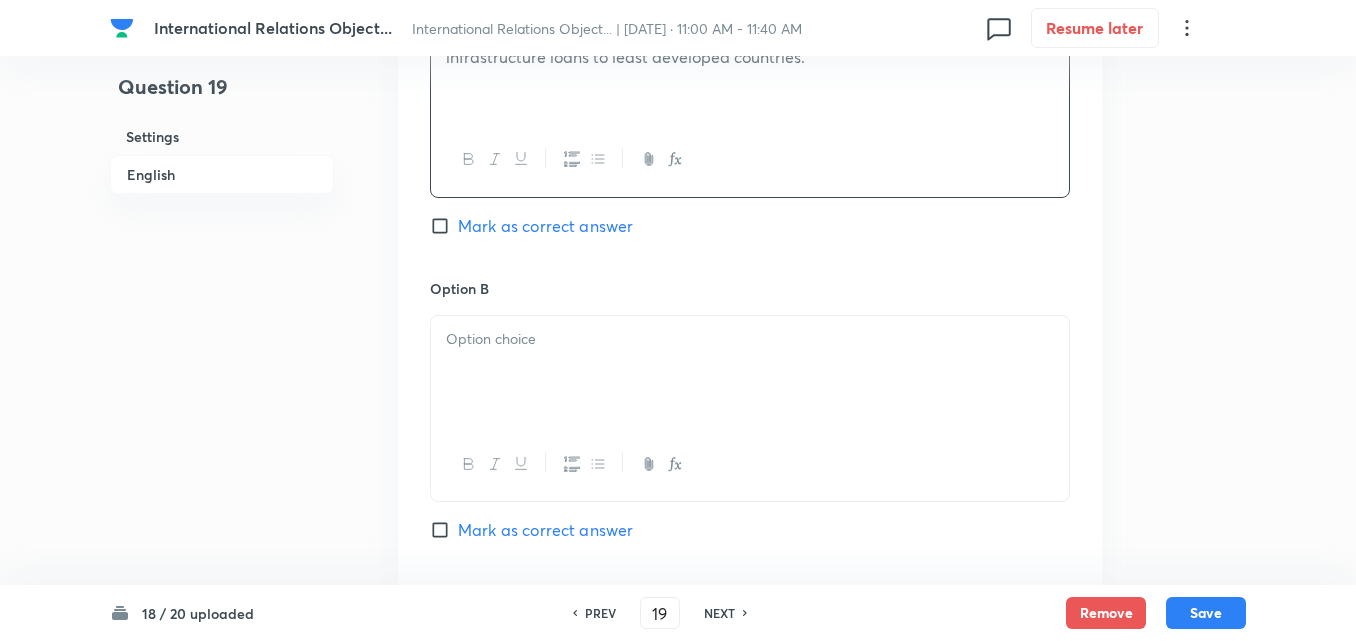 scroll, scrollTop: 1242, scrollLeft: 0, axis: vertical 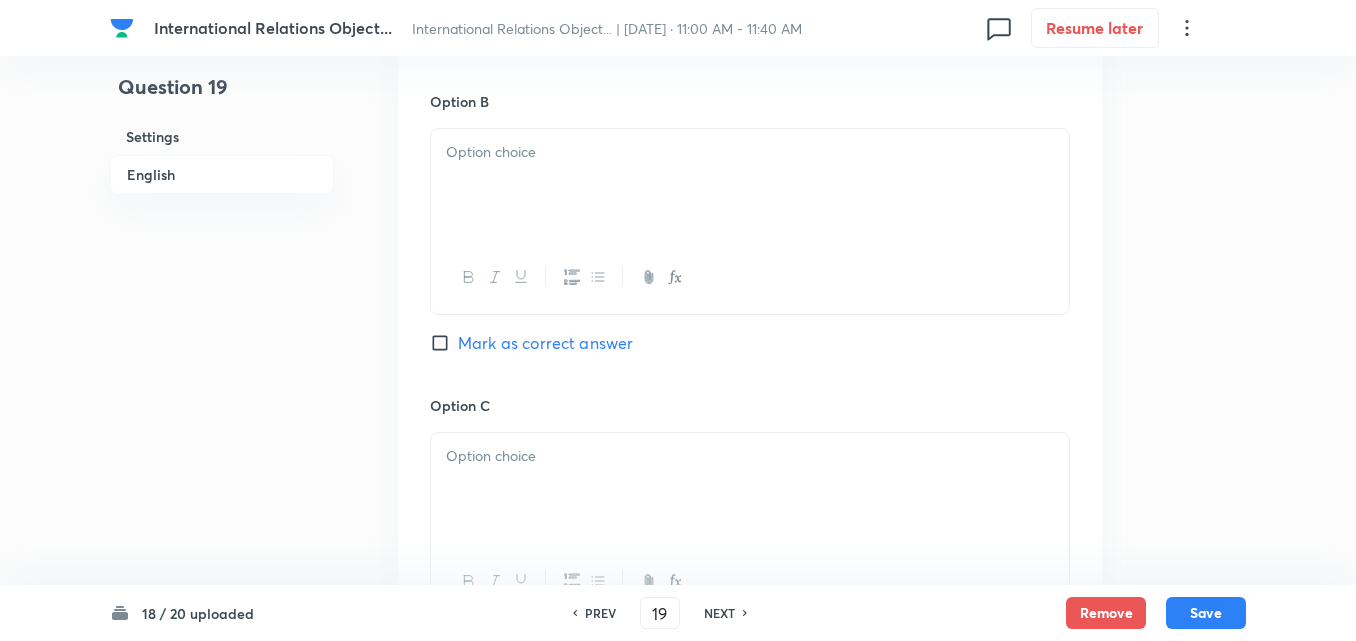 click at bounding box center [750, 185] 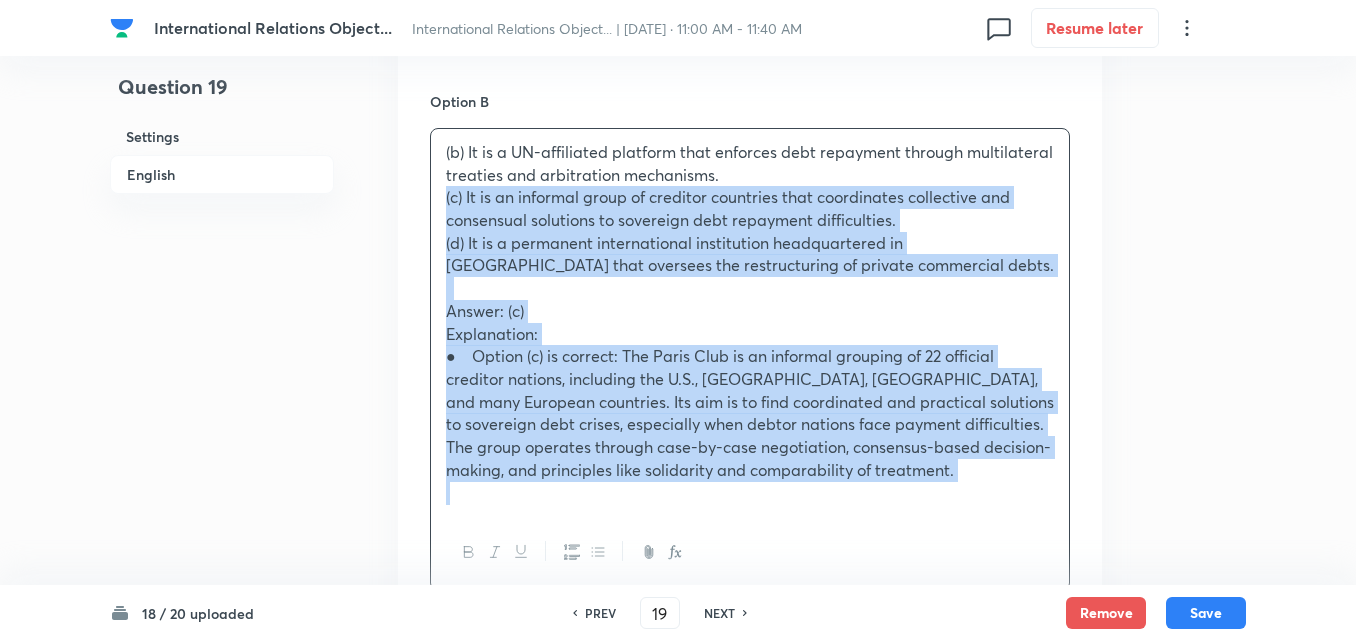 drag, startPoint x: 431, startPoint y: 201, endPoint x: 418, endPoint y: 194, distance: 14.764823 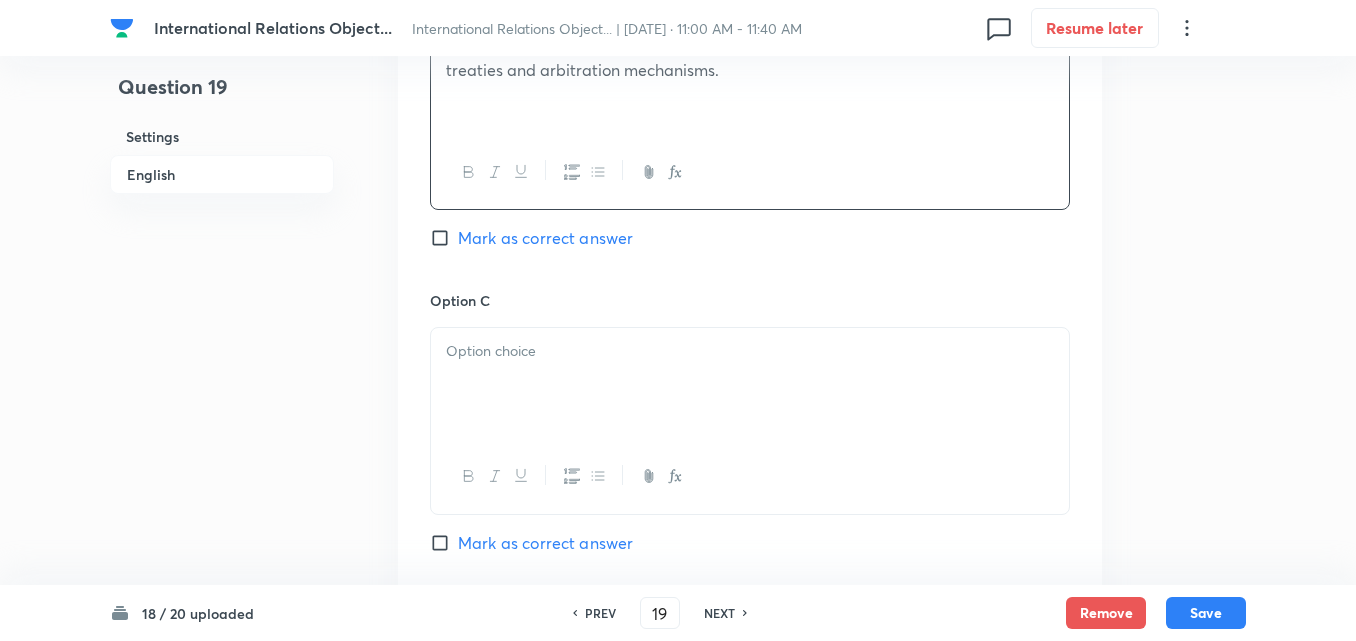 scroll, scrollTop: 1442, scrollLeft: 0, axis: vertical 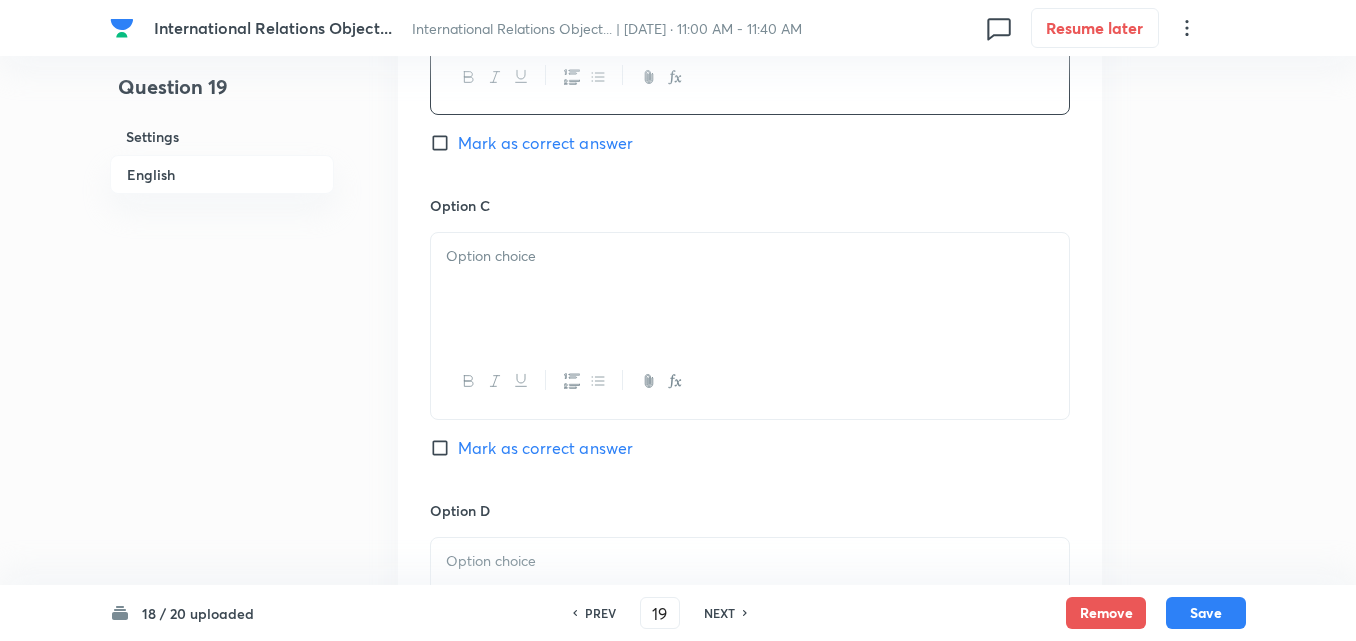 click at bounding box center [750, 289] 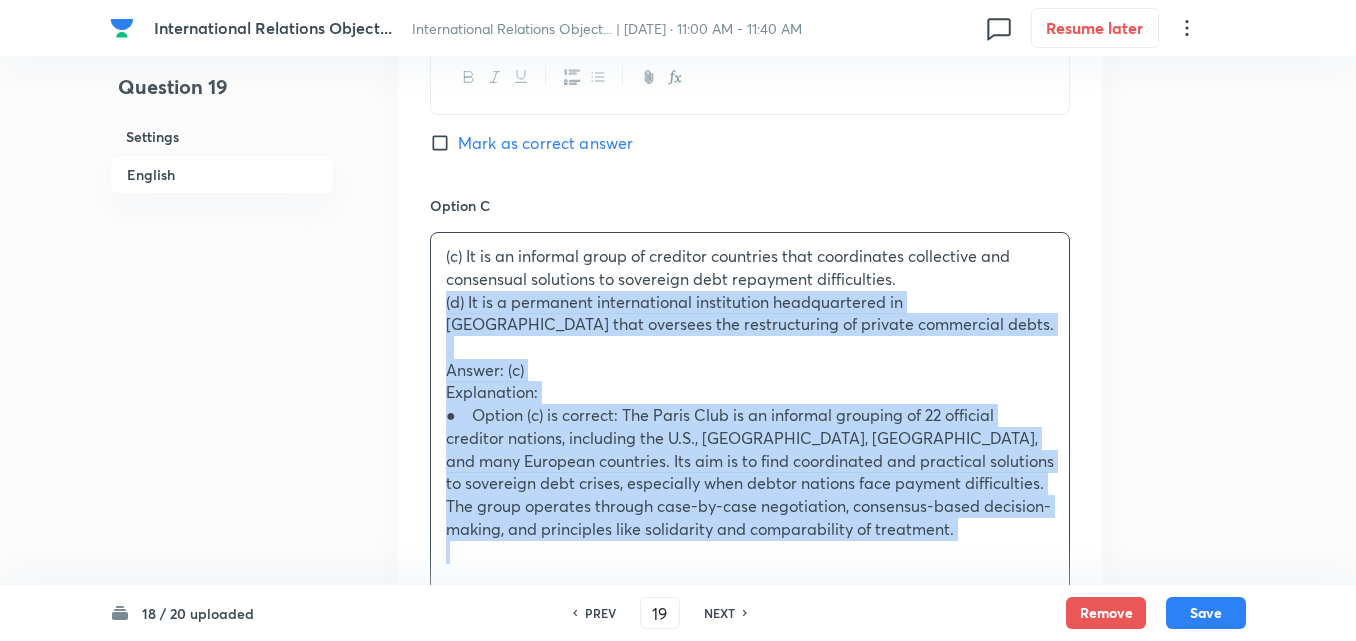 drag, startPoint x: 429, startPoint y: 304, endPoint x: 412, endPoint y: 304, distance: 17 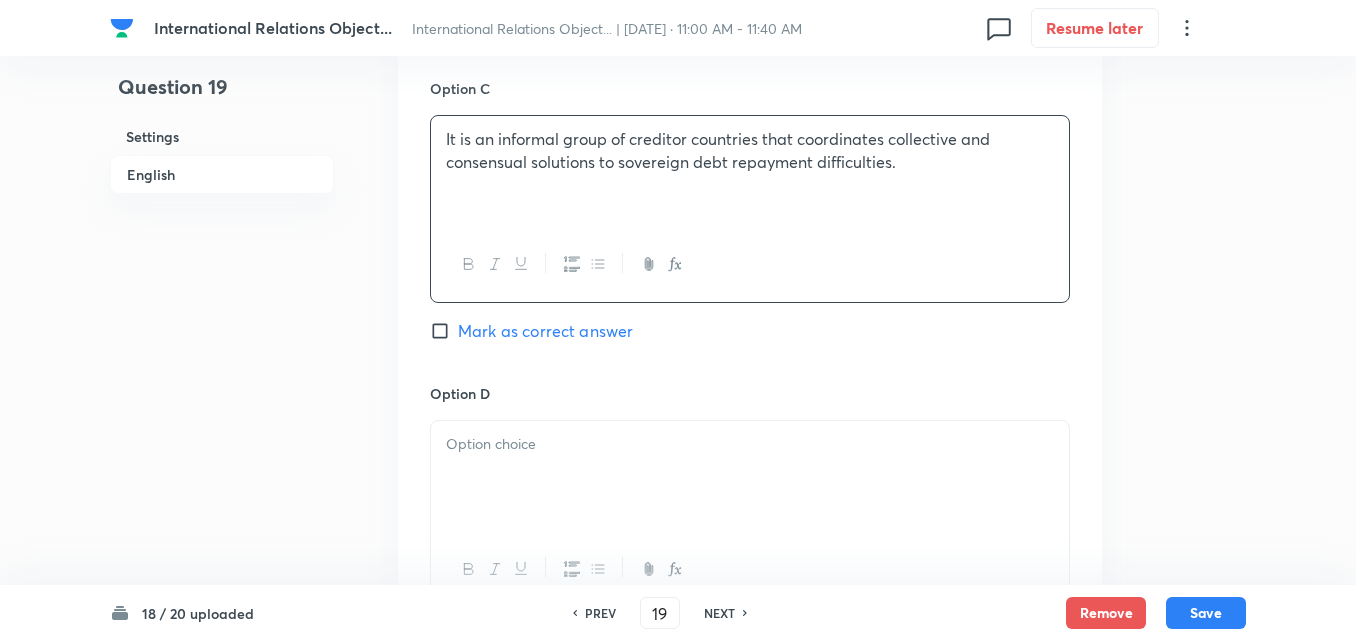 scroll, scrollTop: 1742, scrollLeft: 0, axis: vertical 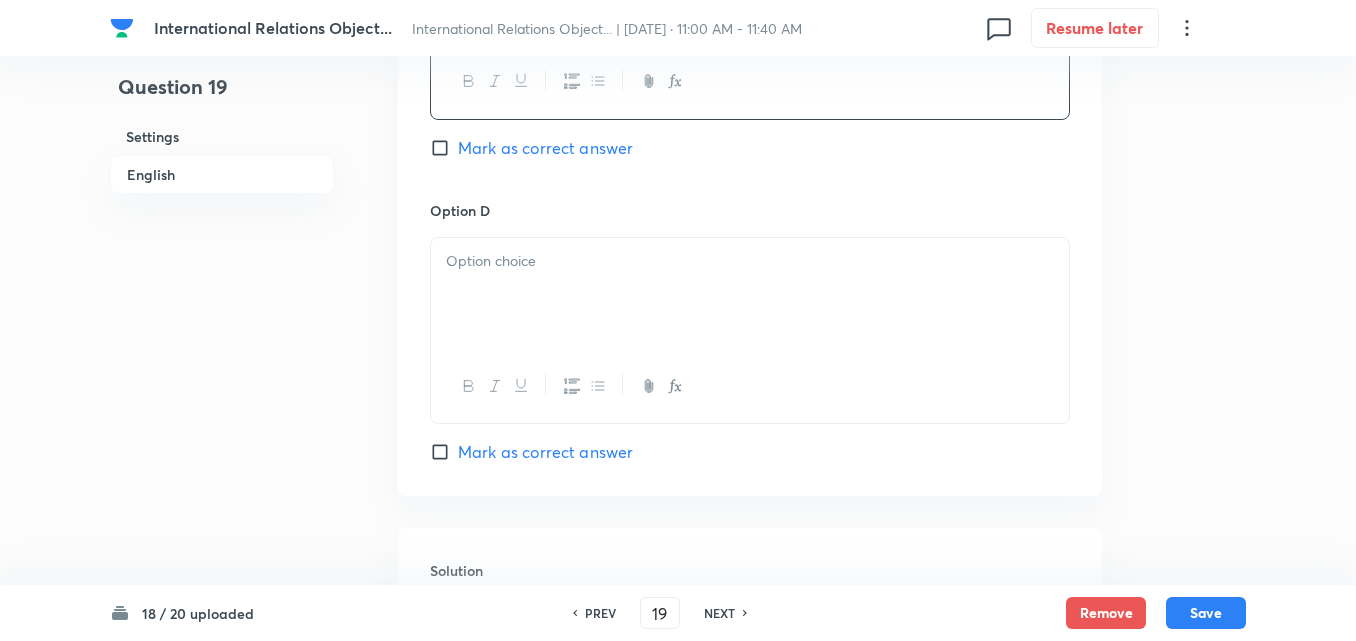 click on "Mark as correct answer" at bounding box center (545, 148) 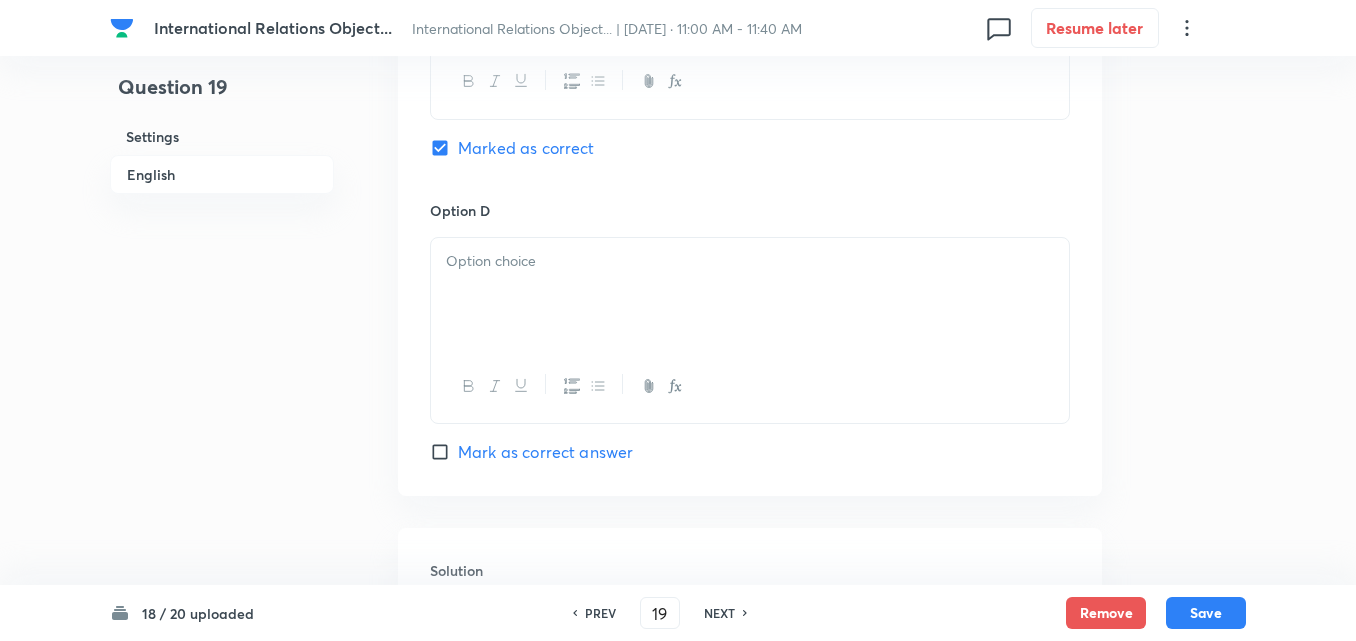 click on "Option D Mark as correct answer" at bounding box center [750, 332] 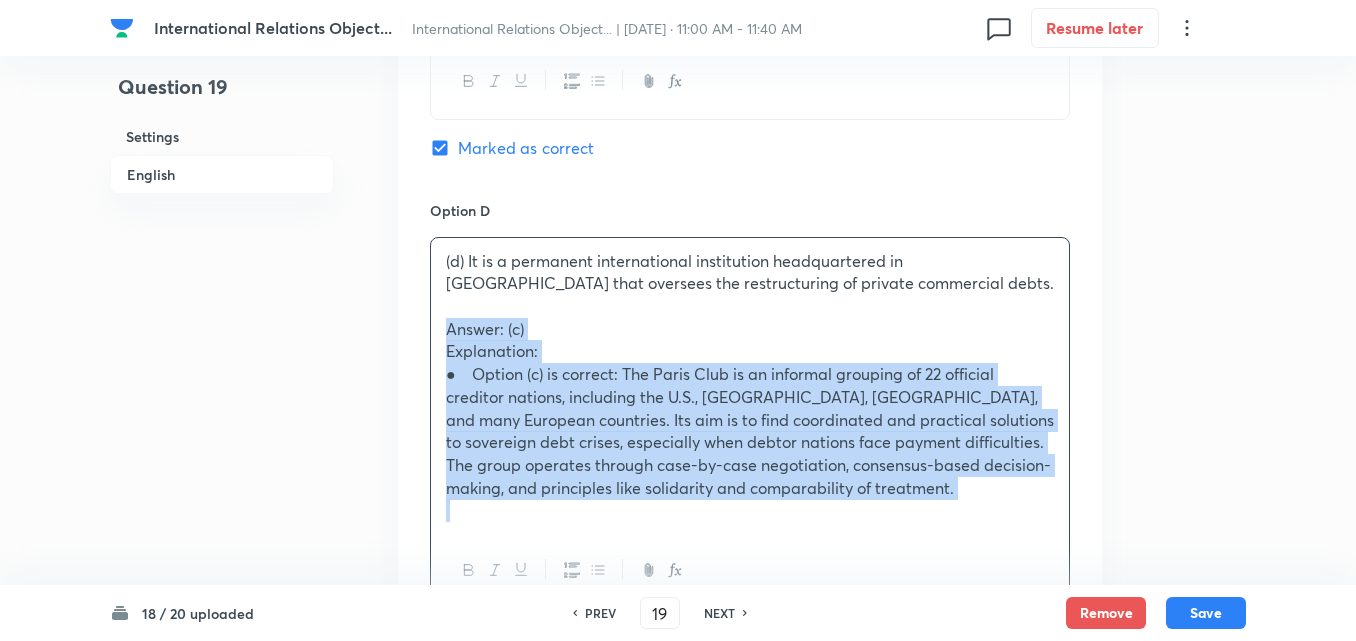 click on "(d) It is a permanent international institution headquartered in Brussels that oversees the restructuring of private commercial debts.   Answer: (c)  Explanation: ●    Option (c) is correct: The Paris Club is an informal grouping of 22 official creditor nations, including the U.S., UK, Japan, and many European countries. Its aim is to find coordinated and practical solutions to sovereign debt crises, especially when debtor nations face payment difficulties. The group operates through case-by-case negotiation, consensus-based decision-making, and principles like solidarity and comparability of treatment." at bounding box center [750, 386] 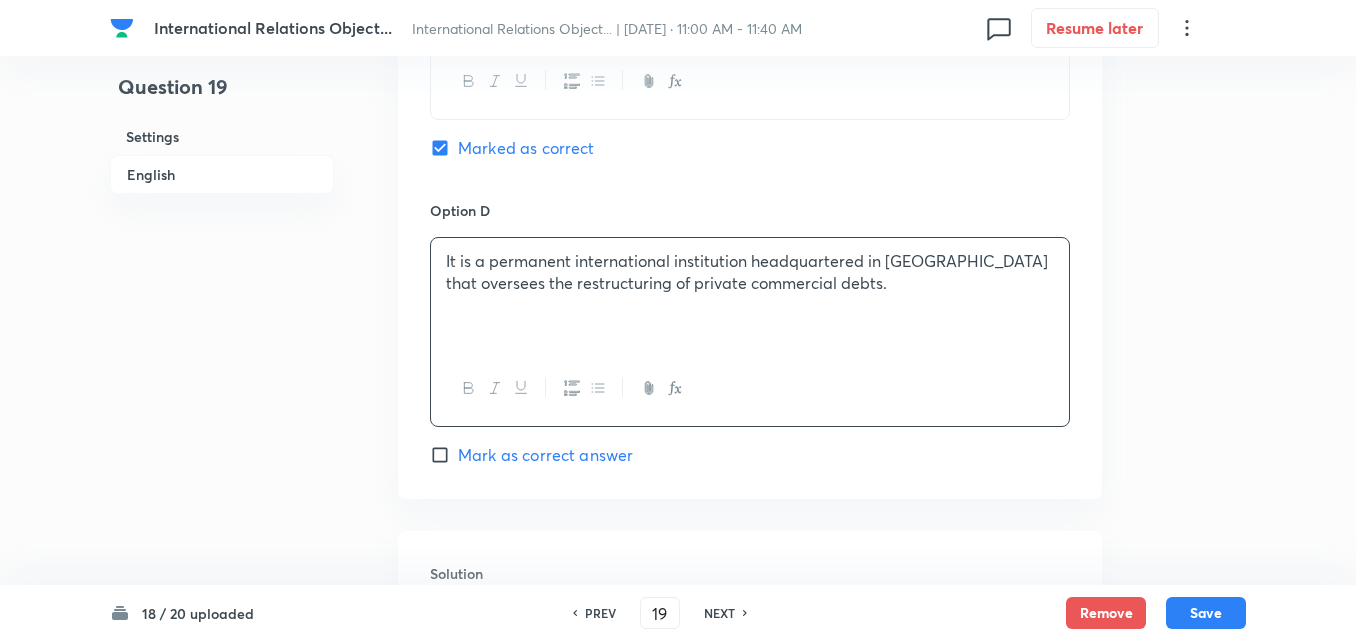 scroll, scrollTop: 2096, scrollLeft: 0, axis: vertical 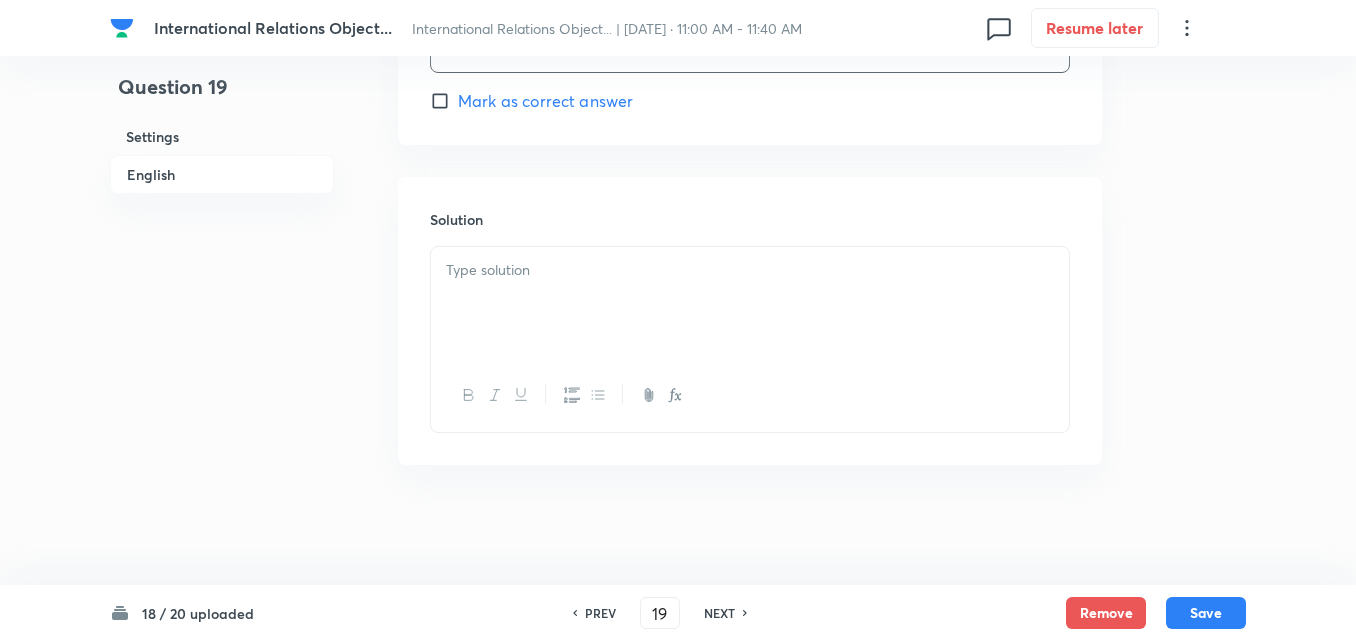 click at bounding box center [750, 303] 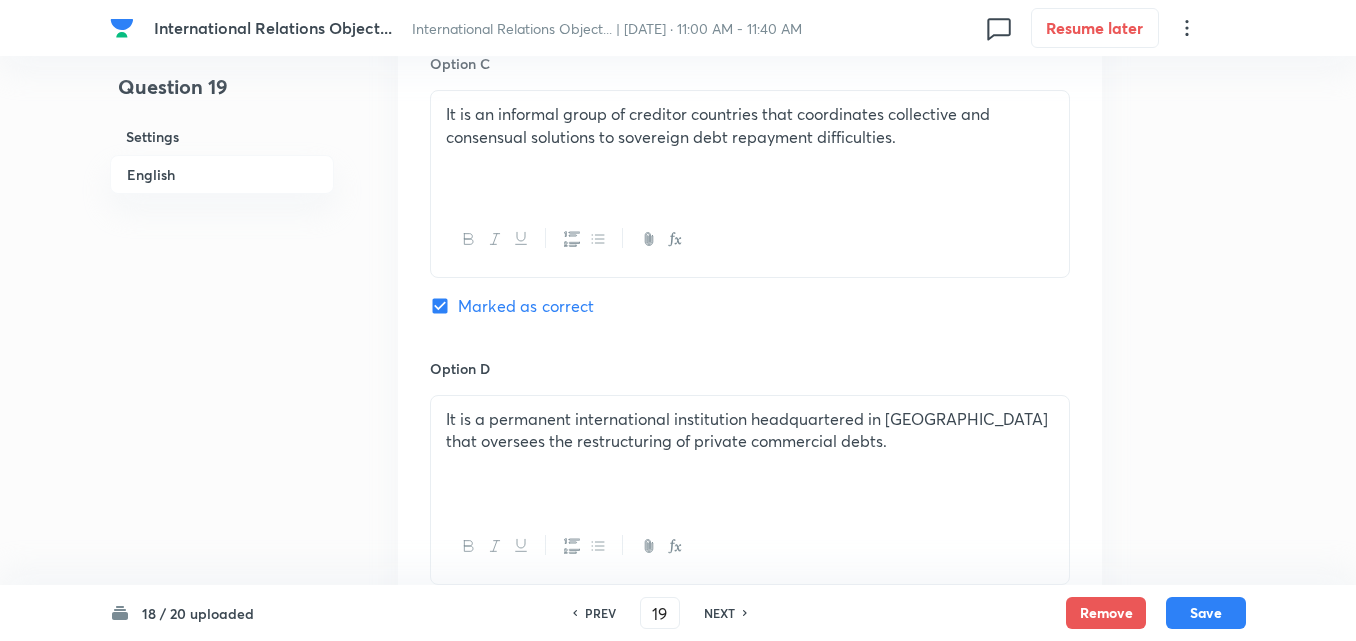 scroll, scrollTop: 1396, scrollLeft: 0, axis: vertical 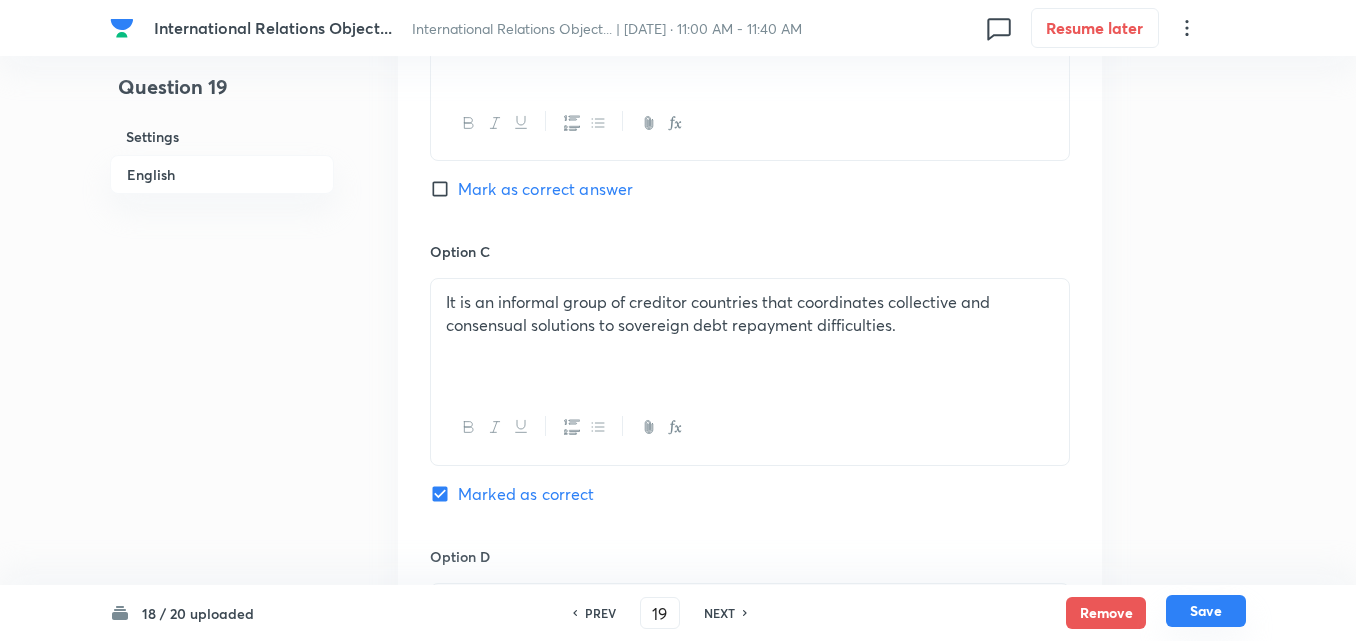 click on "Save" at bounding box center [1206, 611] 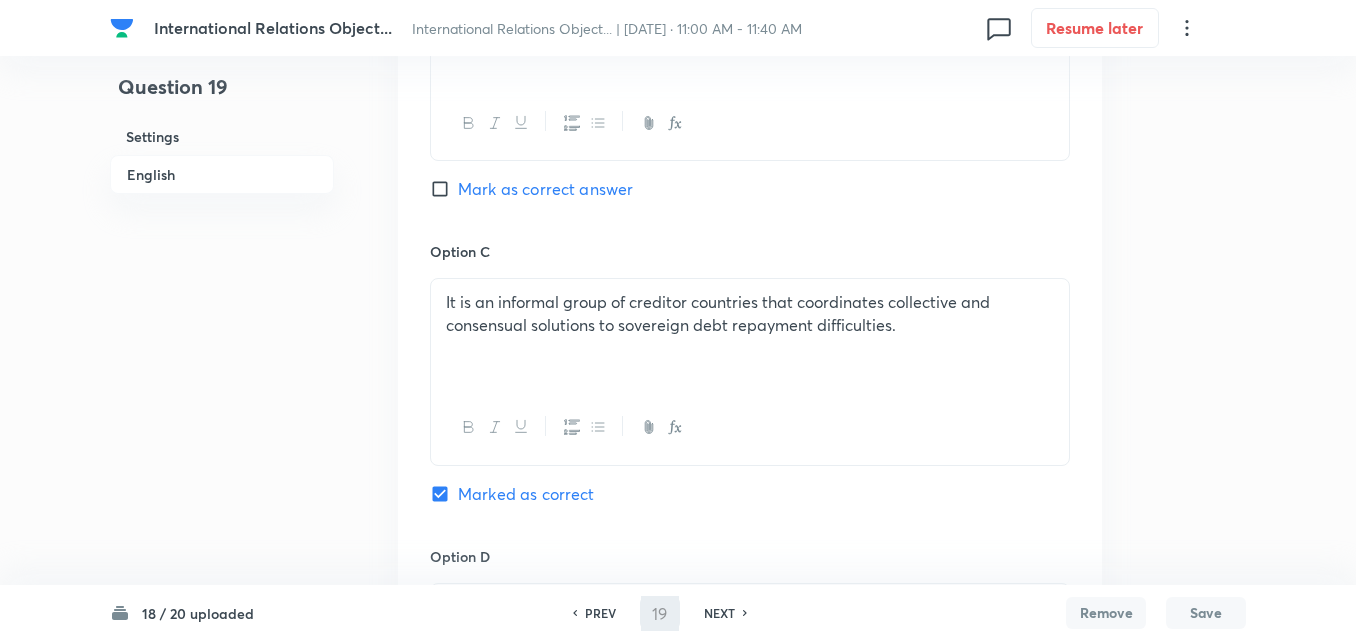 type on "20" 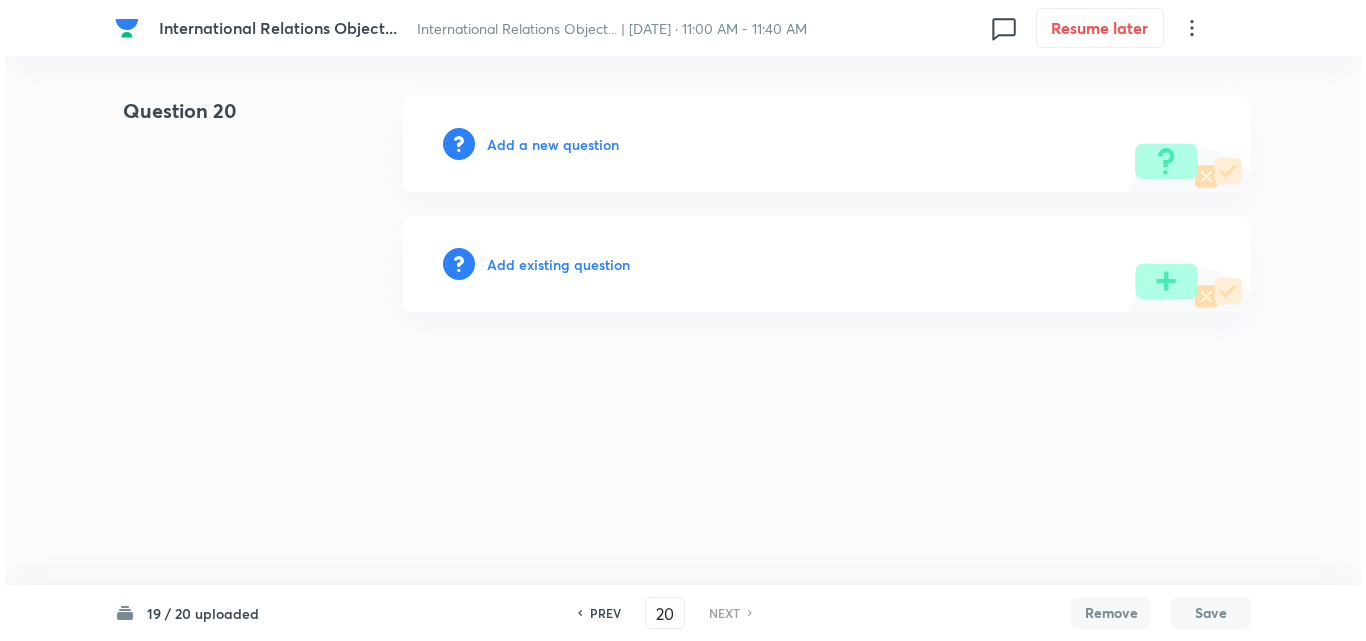 scroll, scrollTop: 0, scrollLeft: 0, axis: both 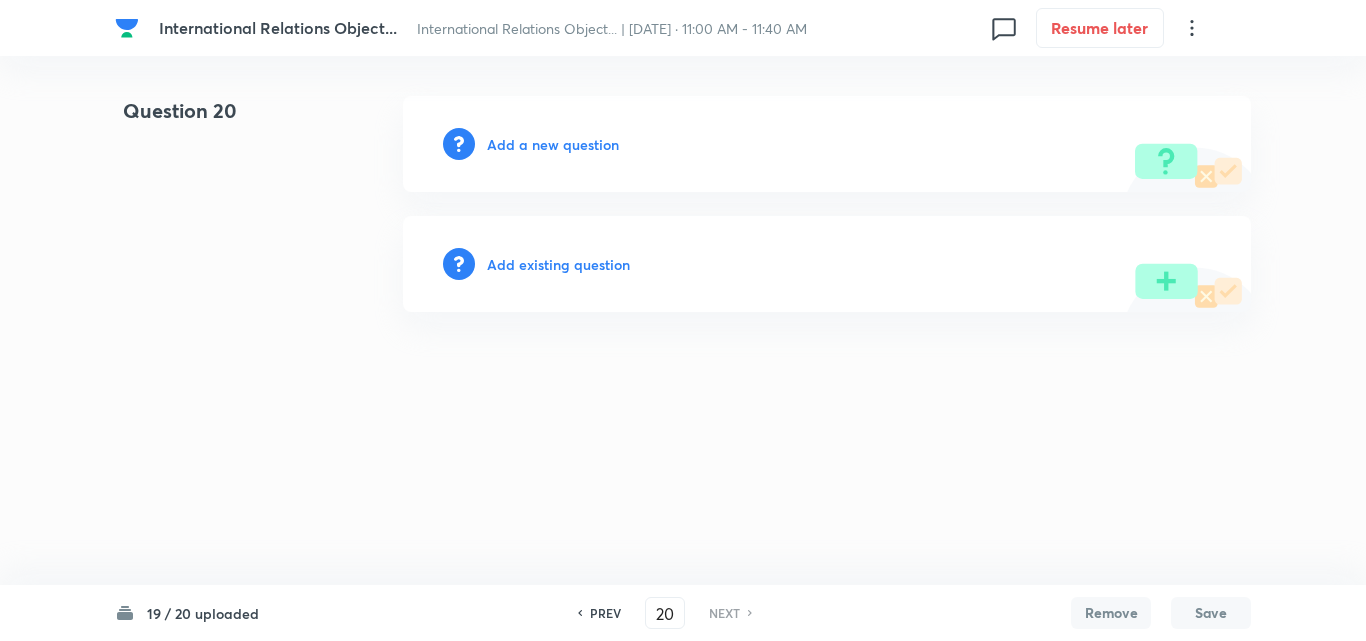 click on "Add a new question" at bounding box center [553, 144] 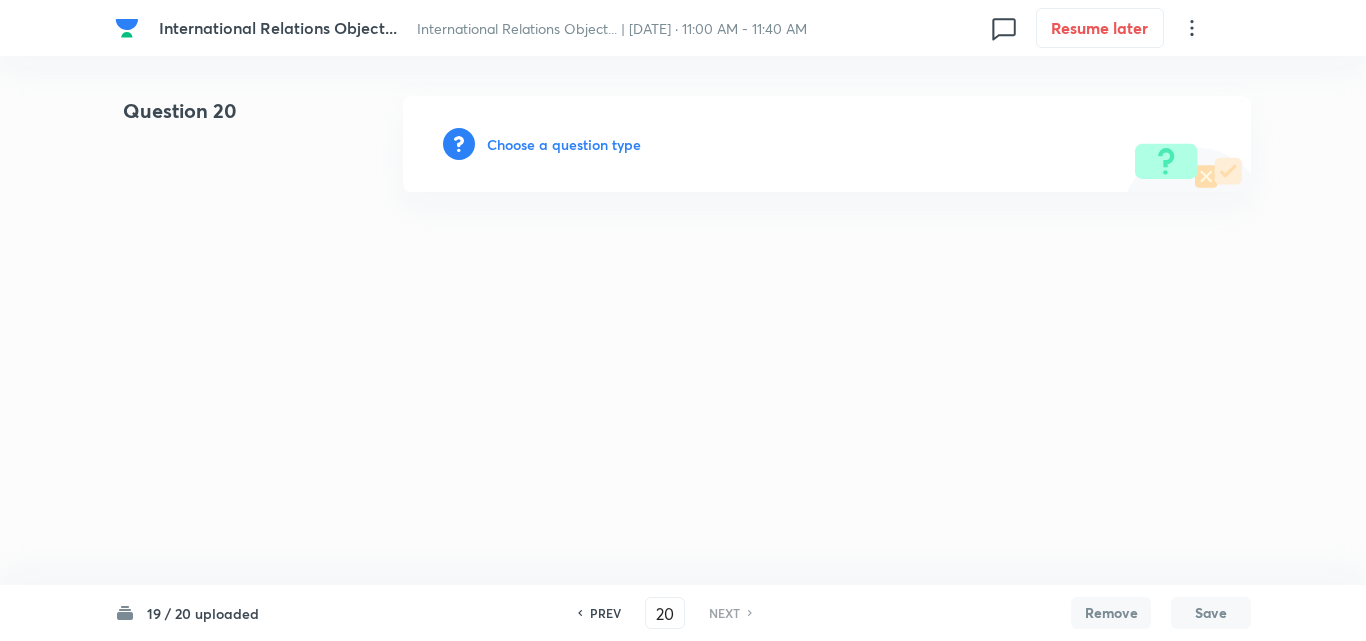 click on "Choose a question type" at bounding box center (564, 144) 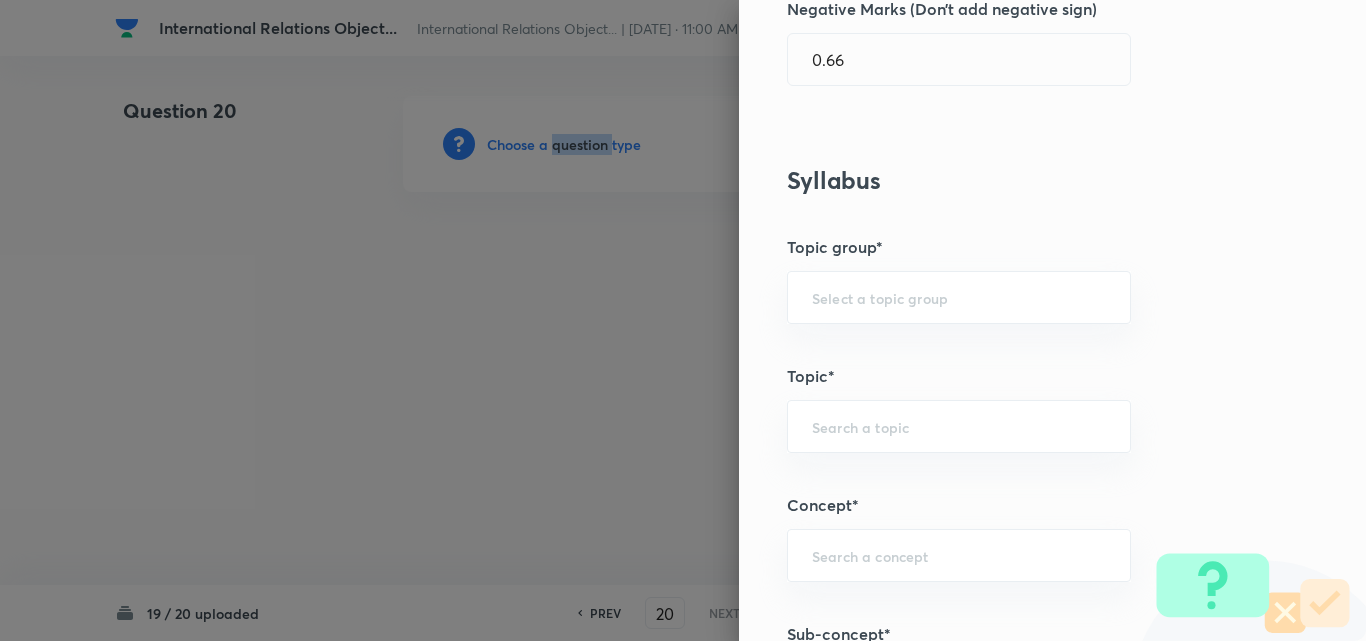 scroll, scrollTop: 1100, scrollLeft: 0, axis: vertical 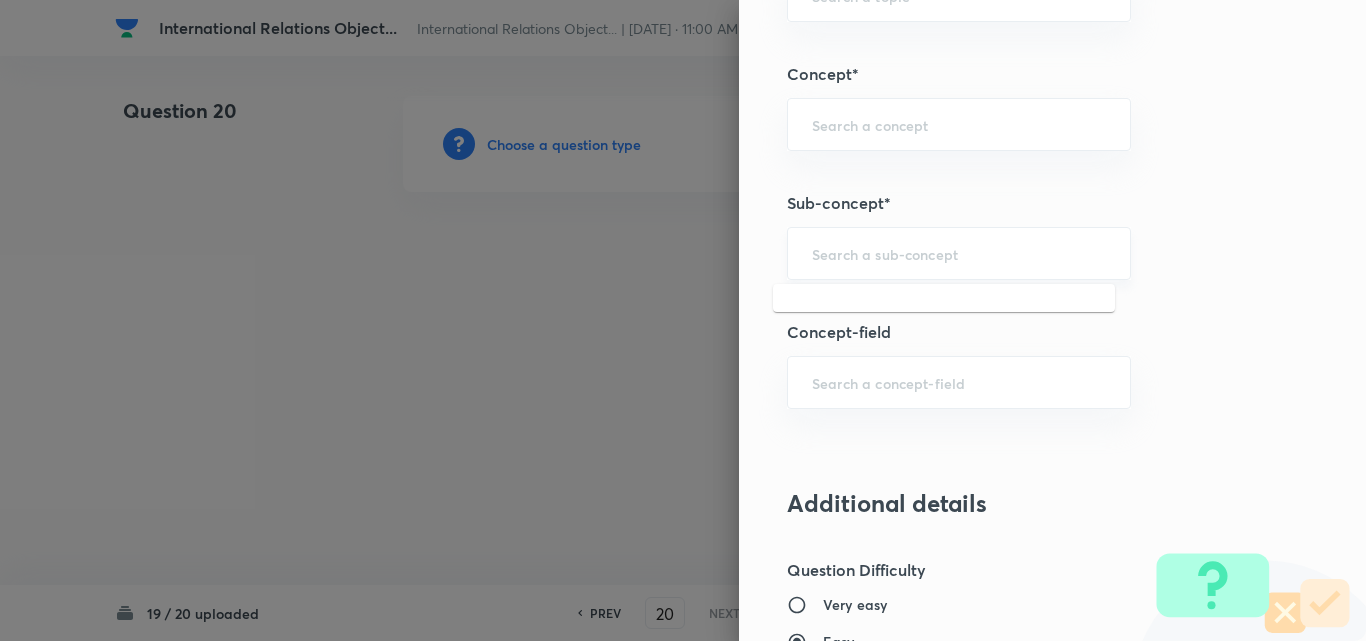 click at bounding box center (959, 253) 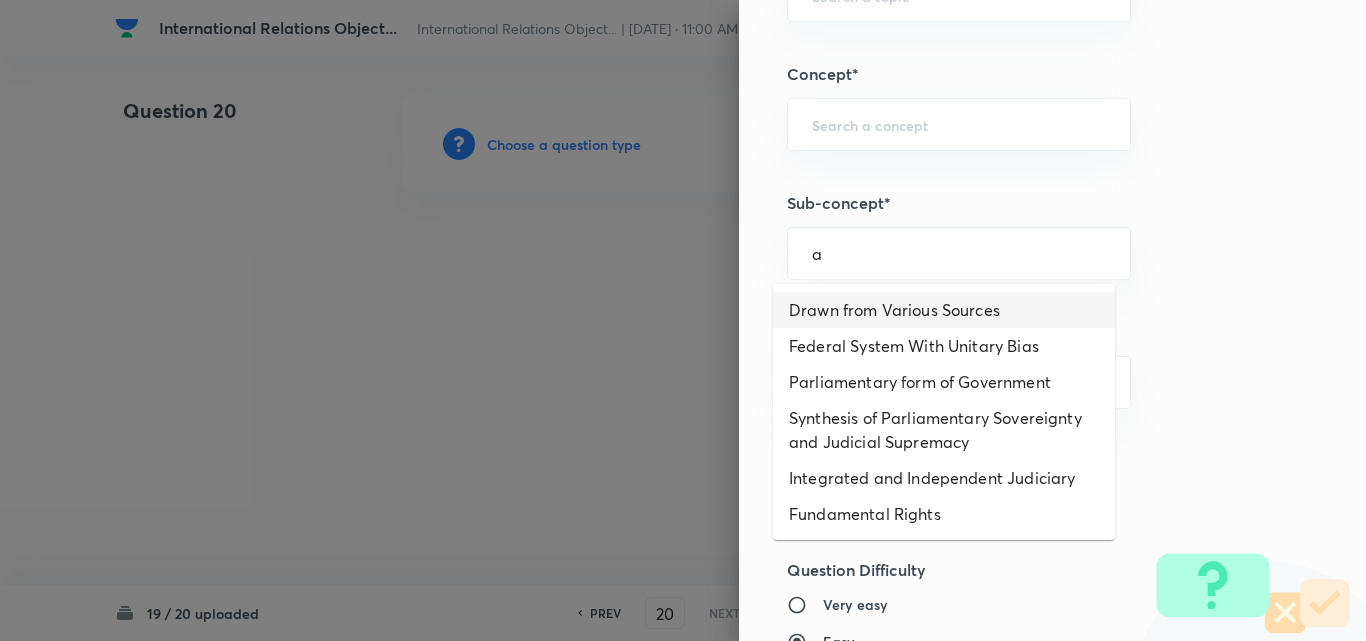 click on "Drawn from Various Sources" at bounding box center (944, 310) 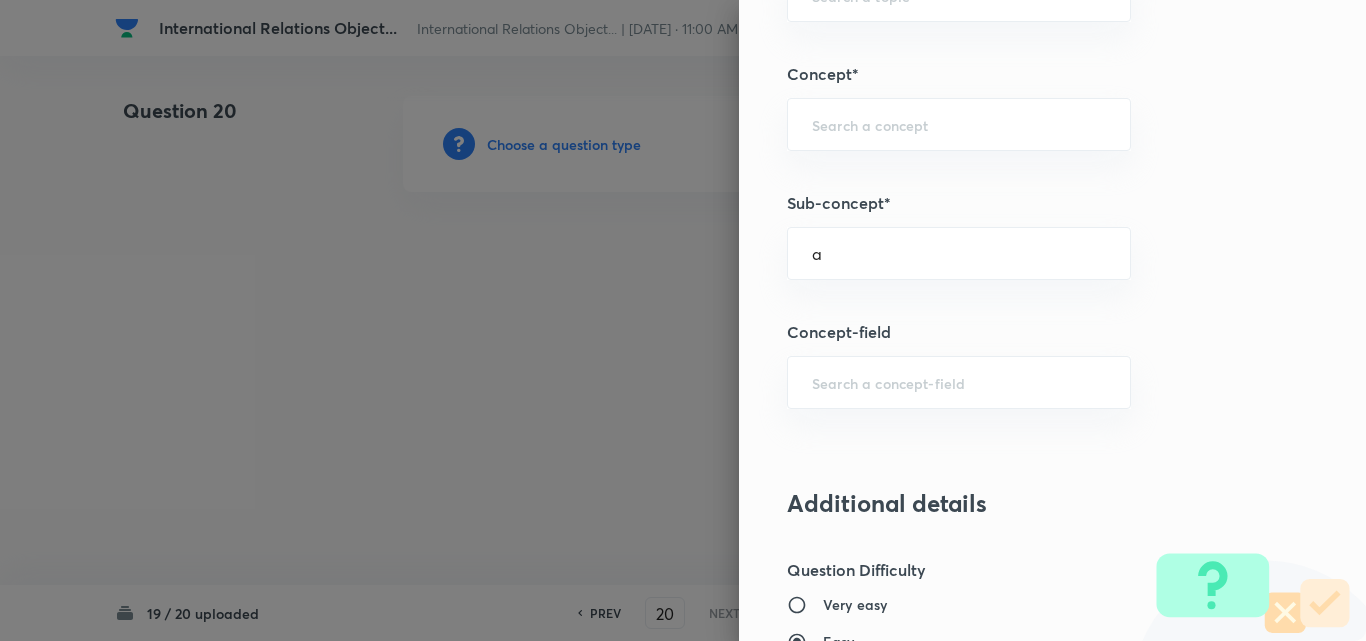 type on "Drawn from Various Sources" 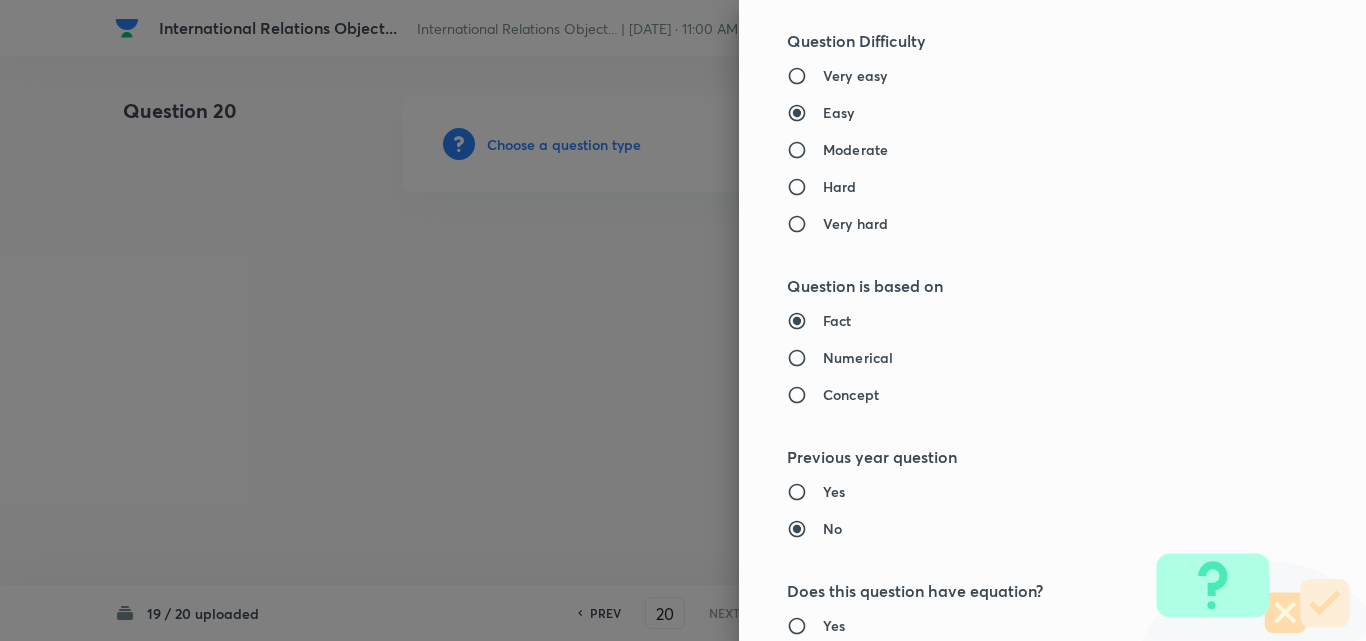 type on "Polity, Governance & IR" 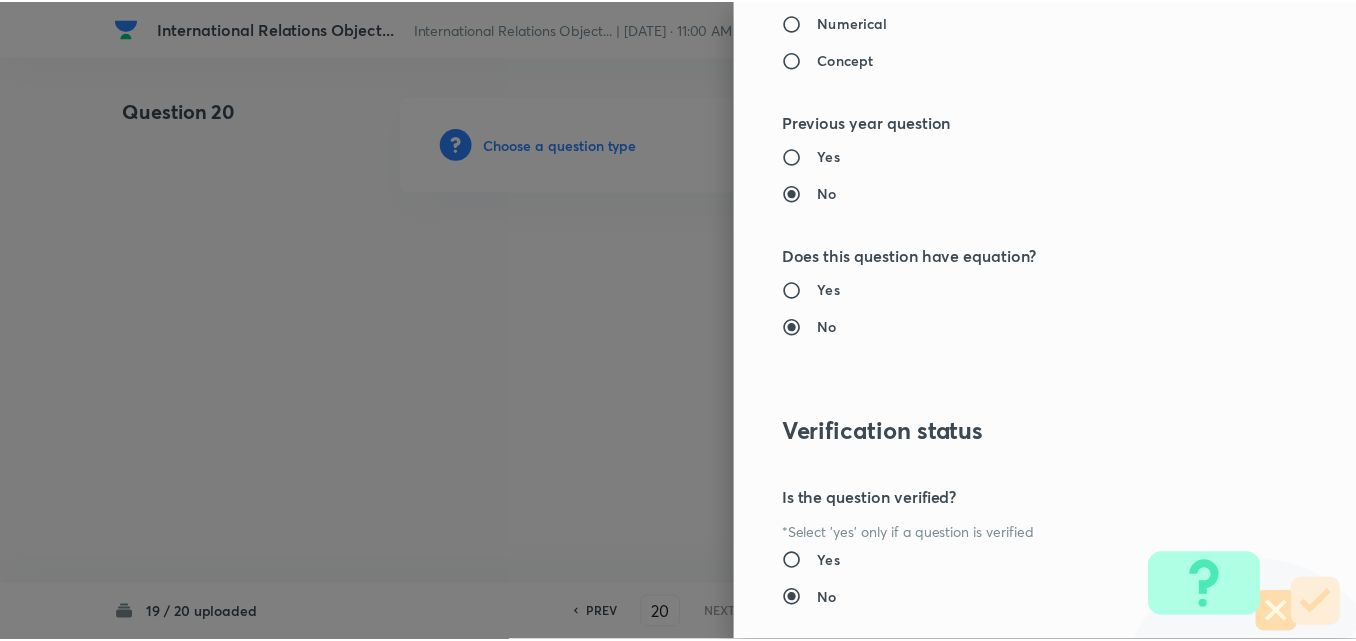 scroll, scrollTop: 2085, scrollLeft: 0, axis: vertical 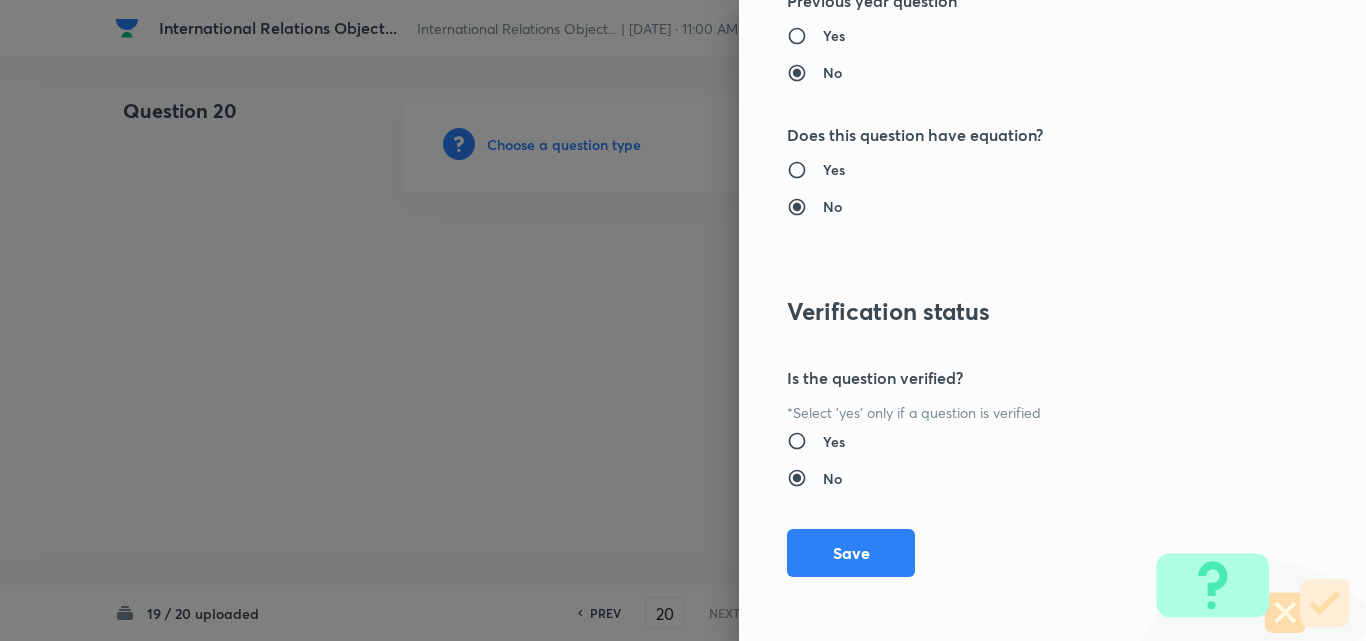 click on "Question settings Question type* Single choice correct Number of options* 2 3 4 5 Does this question have a passage?* Yes No Positive mark 2 ​ Negative Marks (Don’t add negative sign) 0.66 ​ Syllabus Topic group* Polity, Governance & IR ​ Topic* Indian Polity ​ Concept* Salient Features of Constitution ​ Sub-concept* Drawn from Various Sources ​ Concept-field ​ Additional details Question Difficulty Very easy Easy Moderate Hard Very hard Question is based on Fact Numerical Concept Previous year question Yes No Does this question have equation? Yes No Verification status Is the question verified? *Select 'yes' only if a question is verified Yes No Save" at bounding box center [1052, 320] 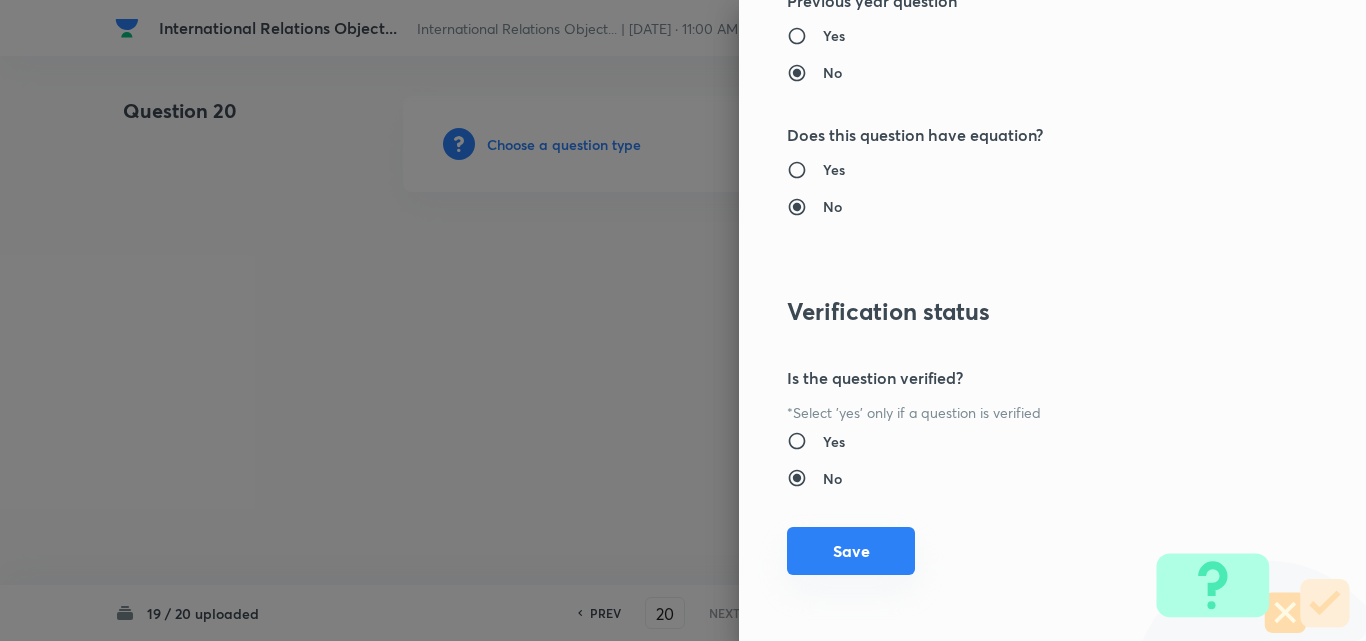 click on "Save" at bounding box center [851, 551] 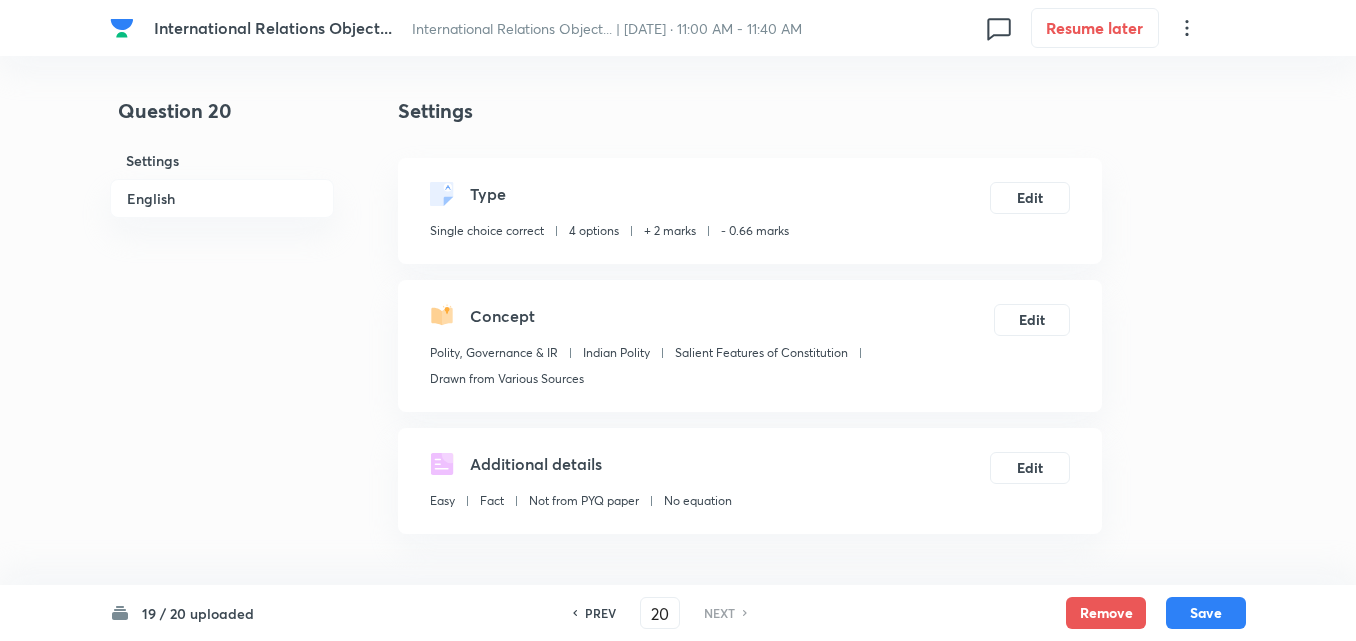 click on "English" at bounding box center [222, 198] 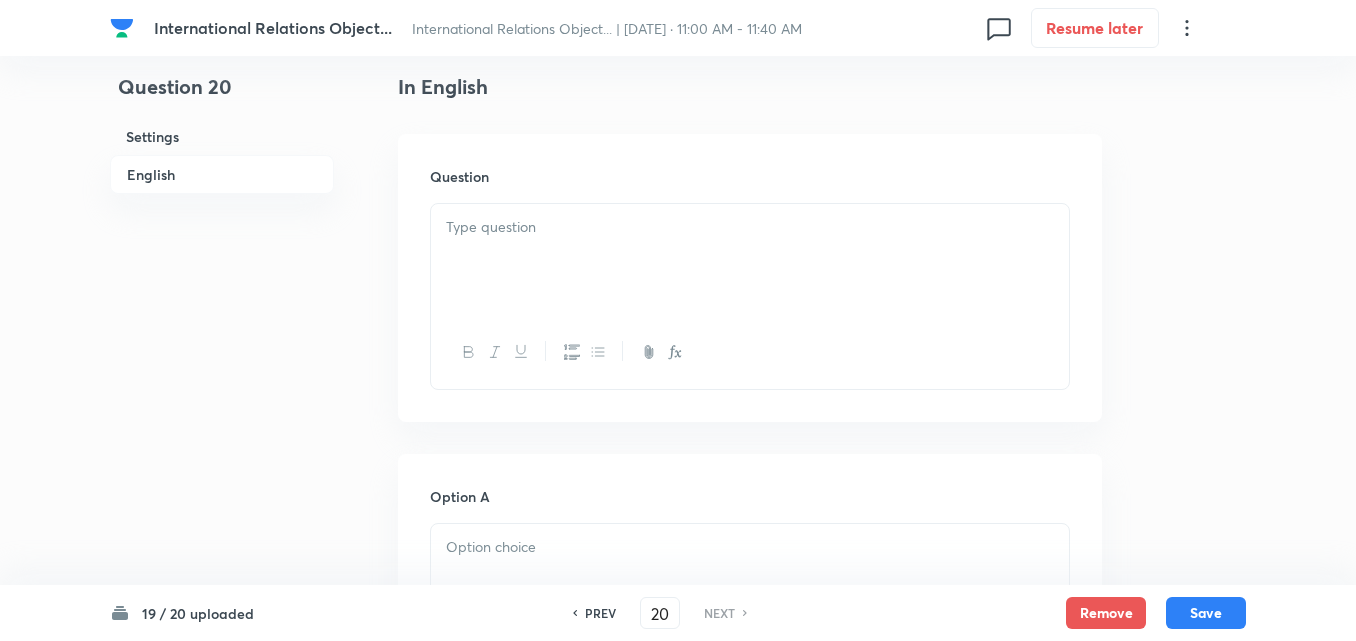 click on "English" at bounding box center [222, 174] 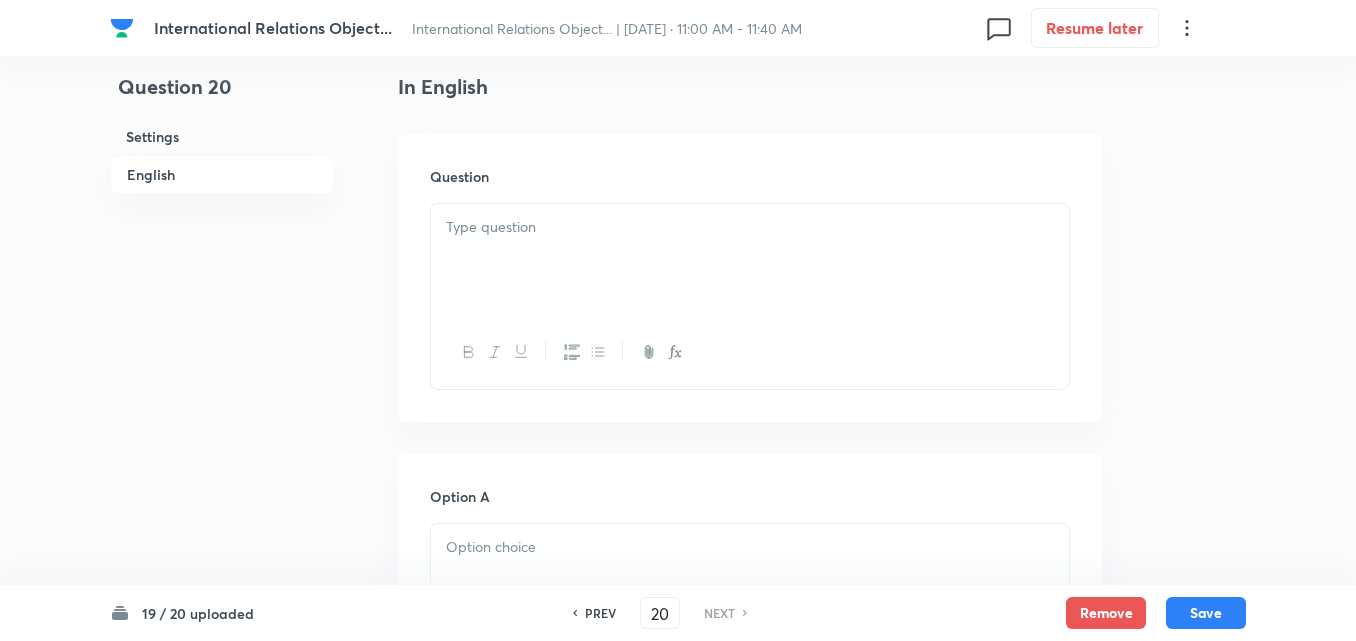 click at bounding box center (750, 260) 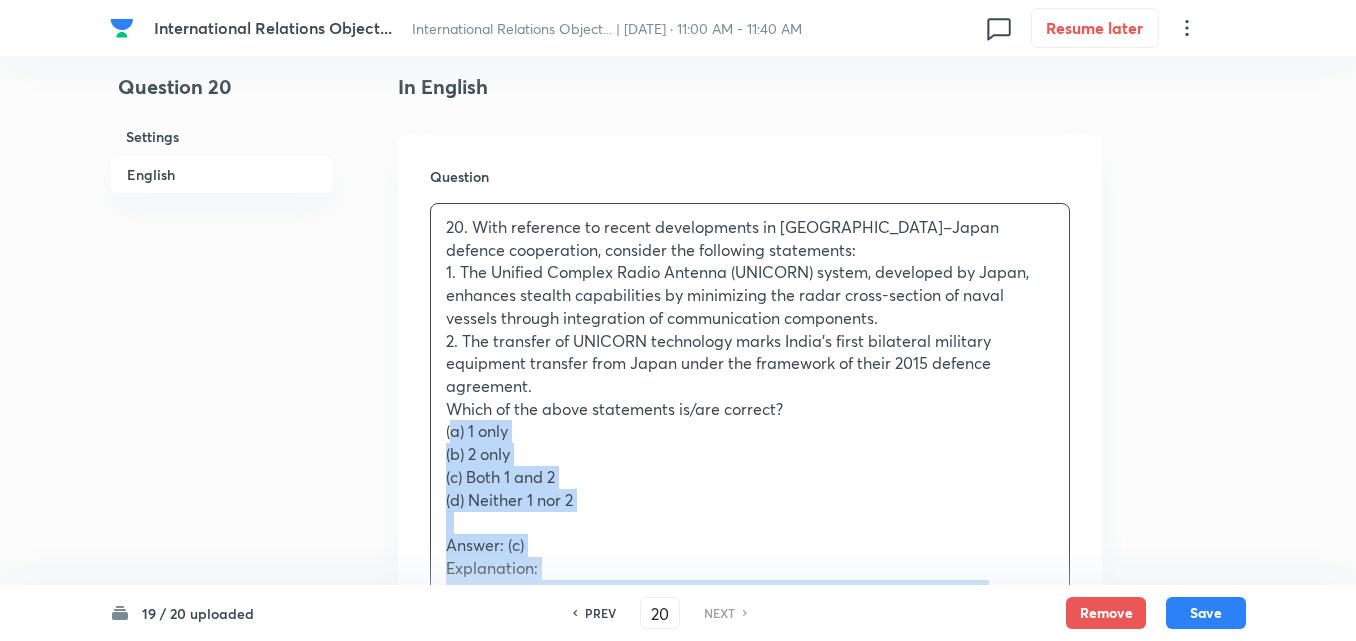 click on "20. With reference to recent developments in India–Japan defence cooperation, consider the following statements: 1. The Unified Complex Radio Antenna (UNICORN) system, developed by Japan, enhances stealth capabilities by minimizing the radar cross-section of naval vessels through integration of communication components.  2. The transfer of UNICORN technology marks India’s first bilateral military equipment transfer from Japan under the framework of their 2015 defence agreement. Which of the above statements is/are correct?  (a) 1 only  (b) 2 only  (c) Both 1 and 2  (d) Neither 1 nor 2   Answer: (c)  Explanation: ●    Statement 1 is correct: UNICORN is an advanced antenna system that combines multiple communication and radar units into a single radome, significantly lowering the radar signature and enhancing stealth. This system is already deployed on Mogami-class frigates of Japan." at bounding box center (750, 536) 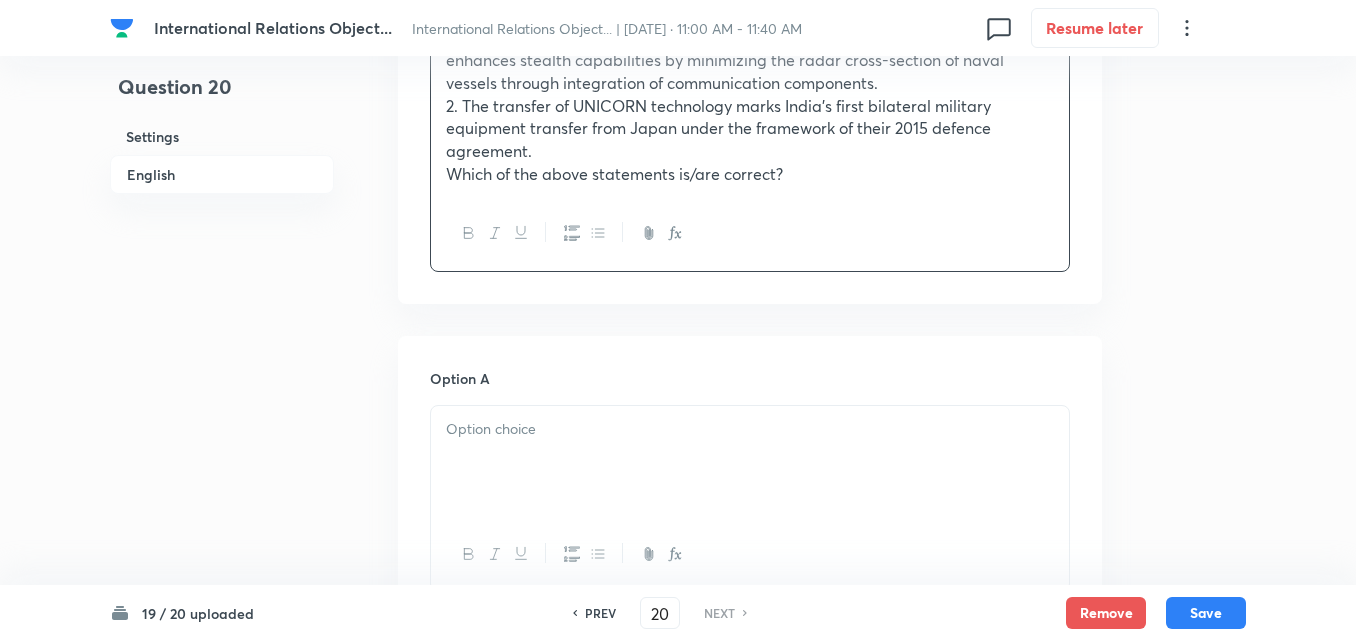 scroll, scrollTop: 942, scrollLeft: 0, axis: vertical 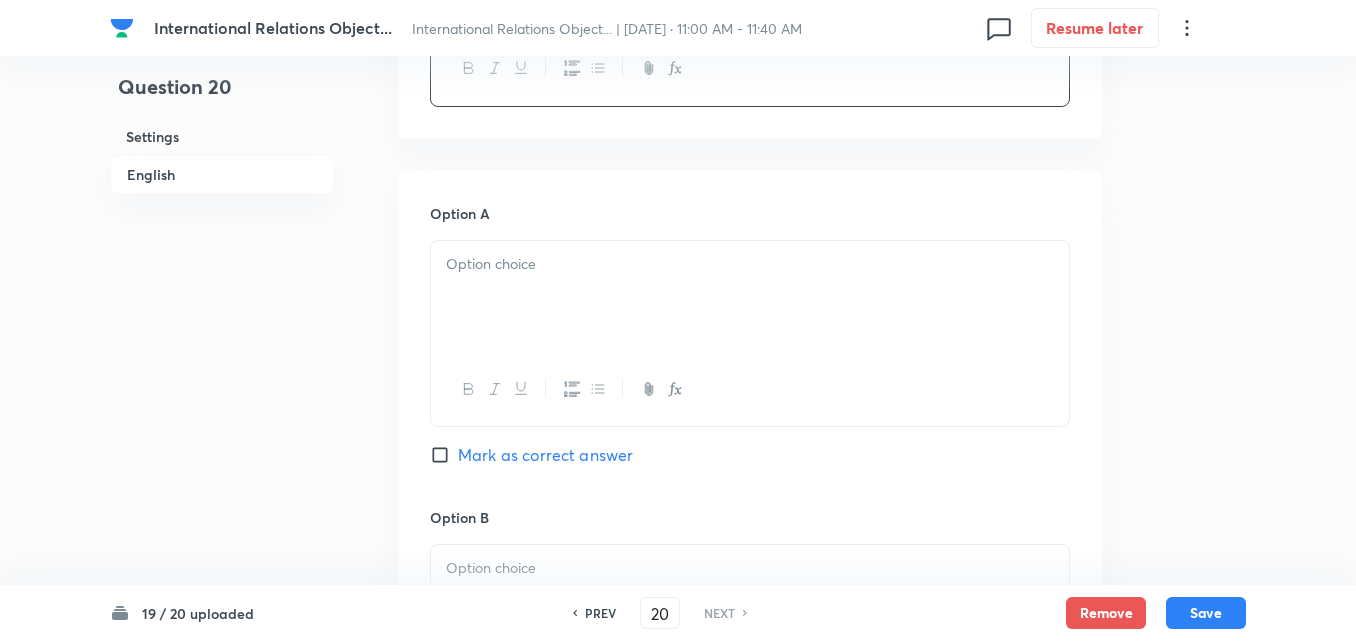 click at bounding box center (750, 297) 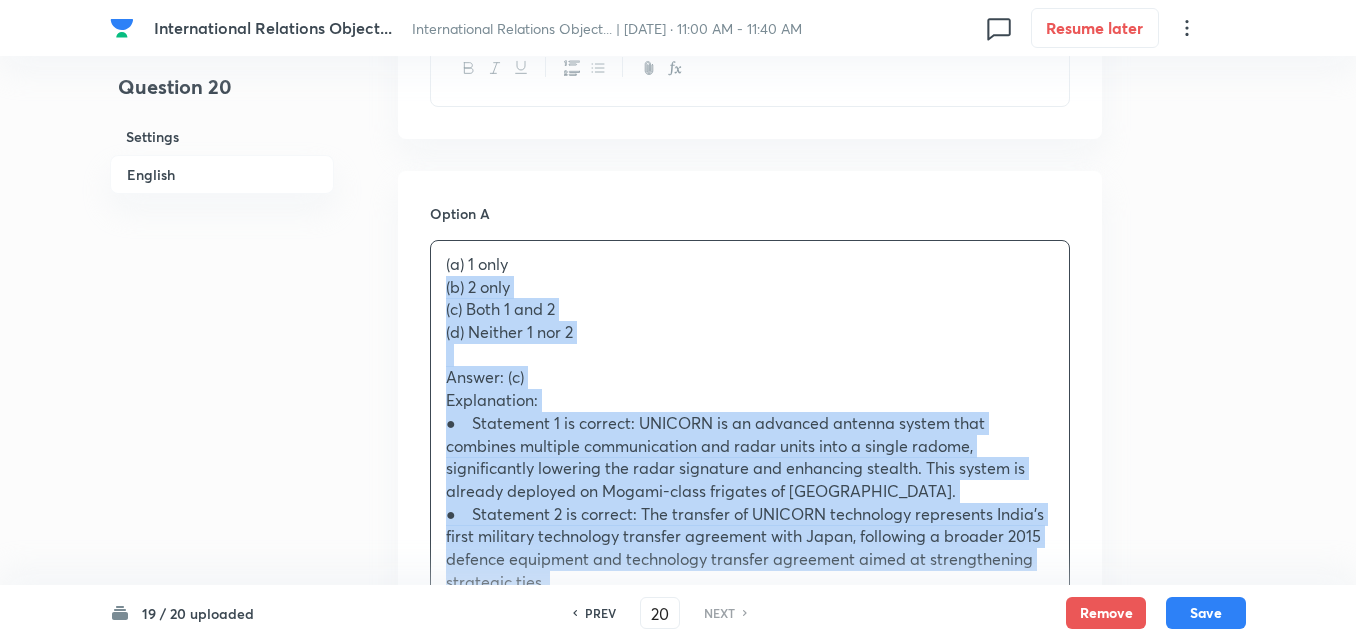 click on "Option A (a) 1 only (b) 2 only (c) Both 1 and 2 (d) Neither 1 nor 2   Answer: (c)  Explanation: ●    Statement 1 is correct: UNICORN is an advanced antenna system that combines multiple communication and radar units into a single radome, significantly lowering the radar signature and enhancing stealth. This system is already deployed on Mogami-class frigates of Japan. ●    Statement 2 is correct: The transfer of UNICORN technology represents India's first military technology transfer agreement with Japan, following a broader 2015 defence equipment and technology transfer agreement aimed at strengthening strategic ties.   Mark as correct answer Option B Mark as correct answer Option C Mark as correct answer Option D Mark as correct answer" at bounding box center [750, 929] 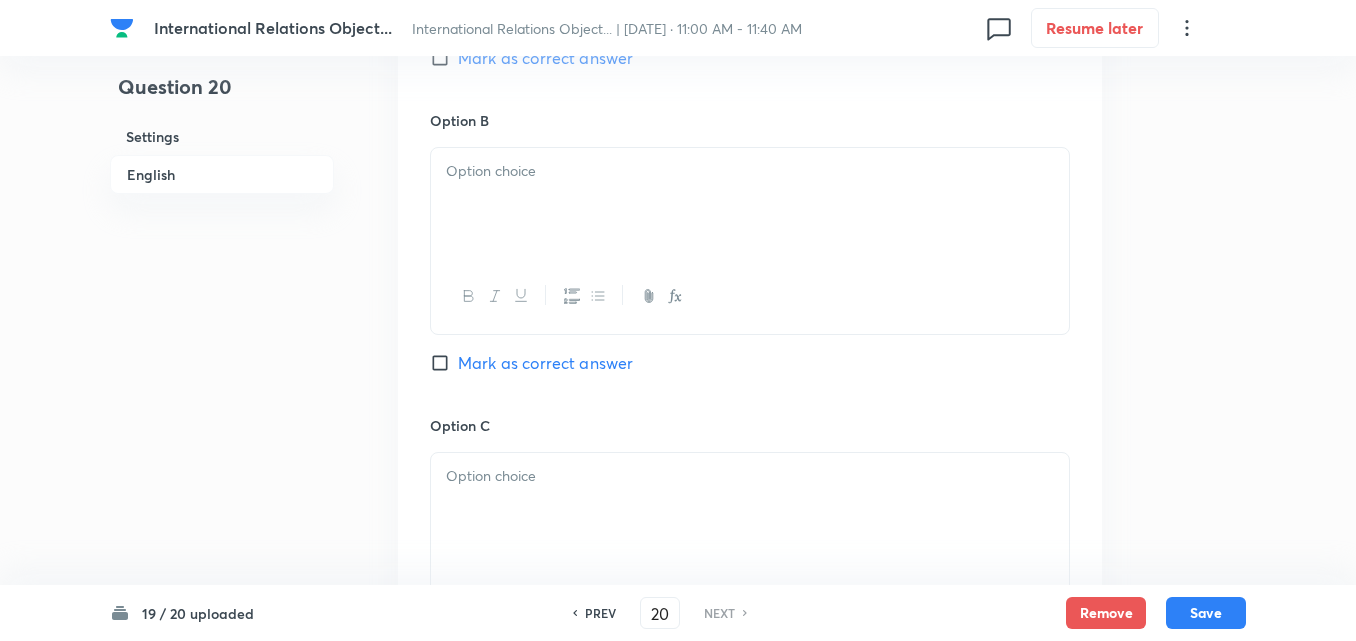 scroll, scrollTop: 1342, scrollLeft: 0, axis: vertical 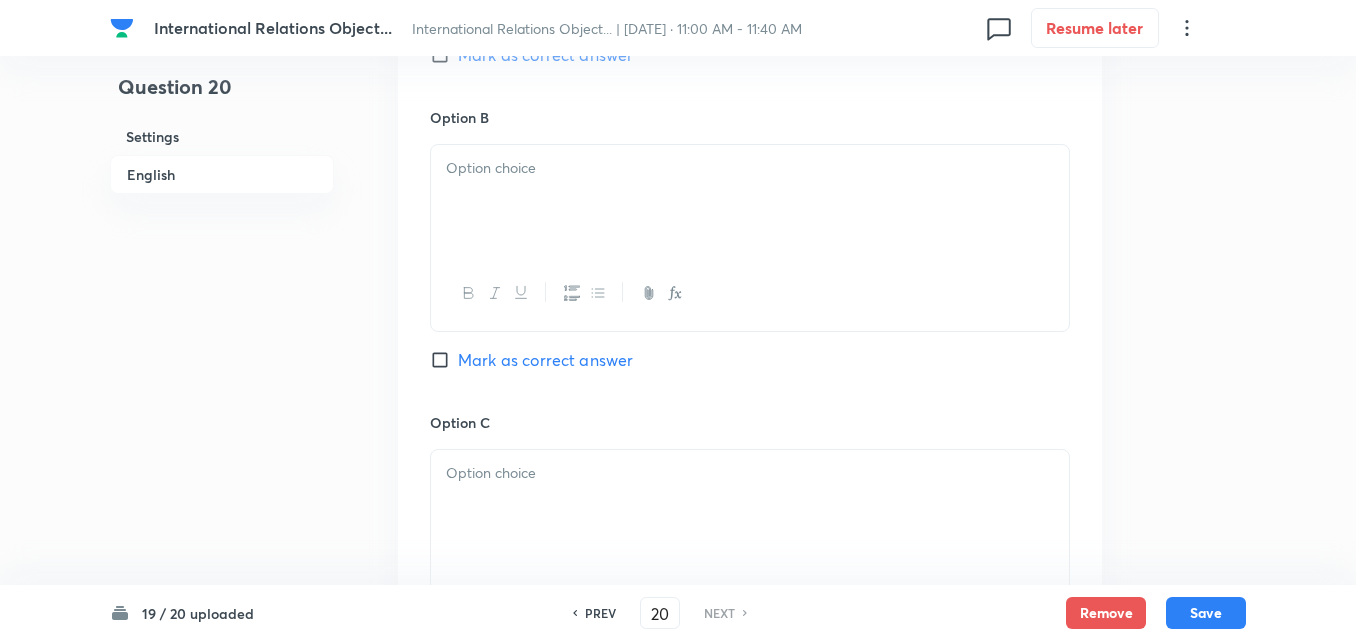 drag, startPoint x: 541, startPoint y: 285, endPoint x: 516, endPoint y: 255, distance: 39.051247 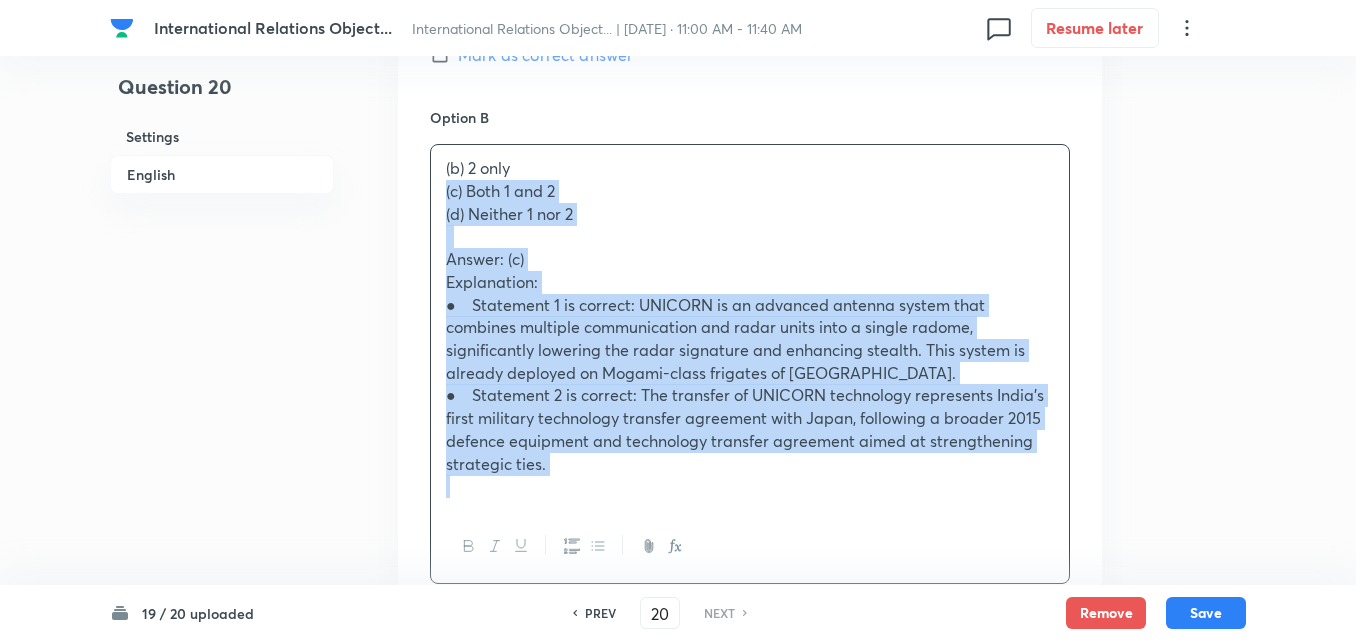 click on "Option A 1 only Mark as correct answer Option B (b) 2 only (c) Both 1 and 2 (d) Neither 1 nor 2   Answer: (c)  Explanation: ●    Statement 1 is correct: UNICORN is an advanced antenna system that combines multiple communication and radar units into a single radome, significantly lowering the radar signature and enhancing stealth. This system is already deployed on Mogami-class frigates of Japan. ●    Statement 2 is correct: The transfer of UNICORN technology represents India's first military technology transfer agreement with Japan, following a broader 2015 defence equipment and technology transfer agreement aimed at strengthening strategic ties.   Mark as correct answer Option C Mark as correct answer Option D Mark as correct answer" at bounding box center [750, 518] 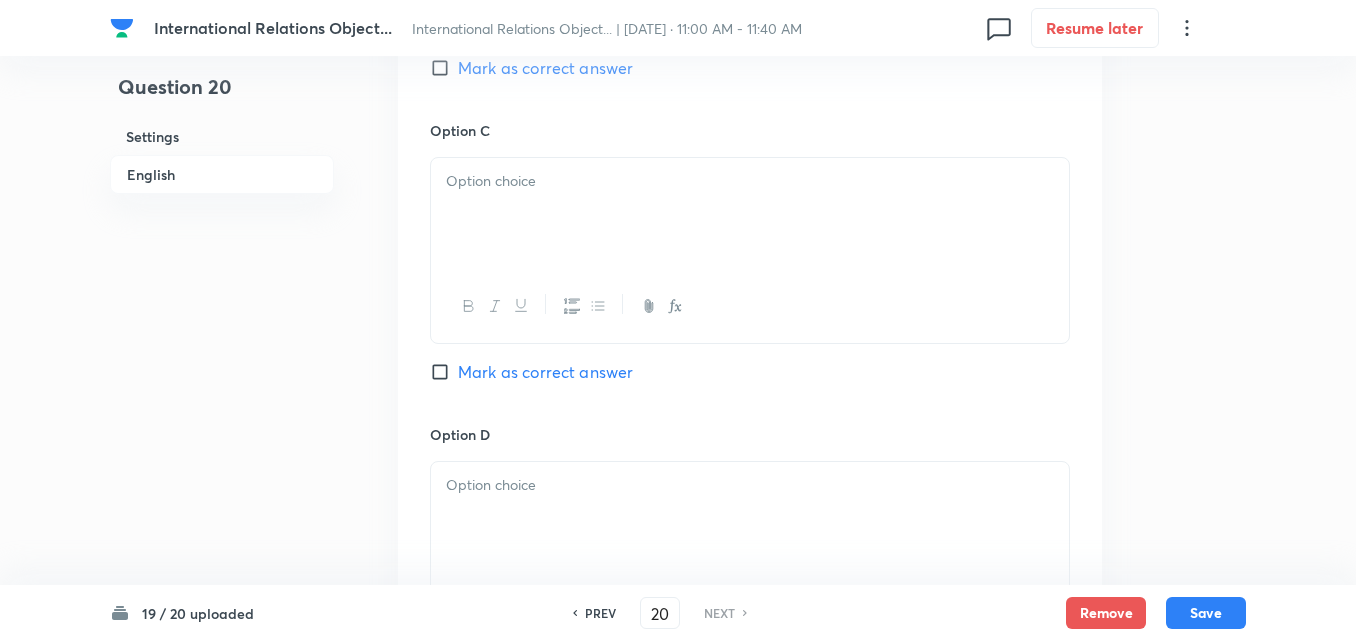 scroll, scrollTop: 1642, scrollLeft: 0, axis: vertical 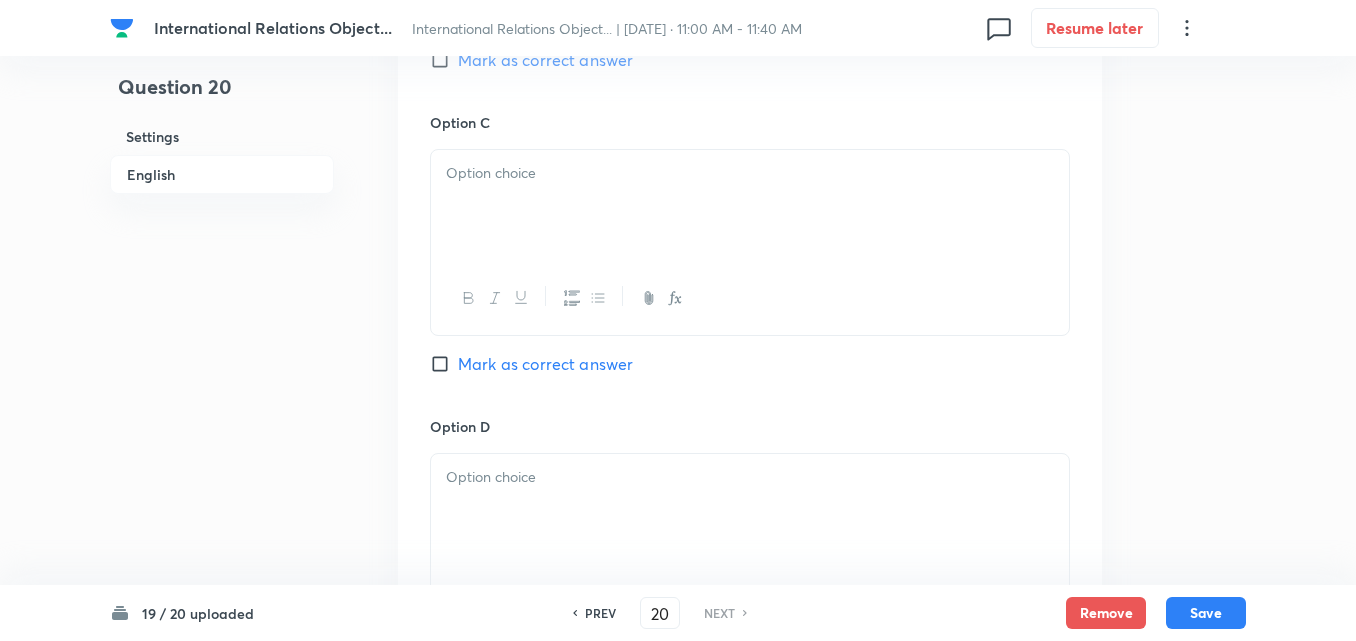 click at bounding box center [750, 206] 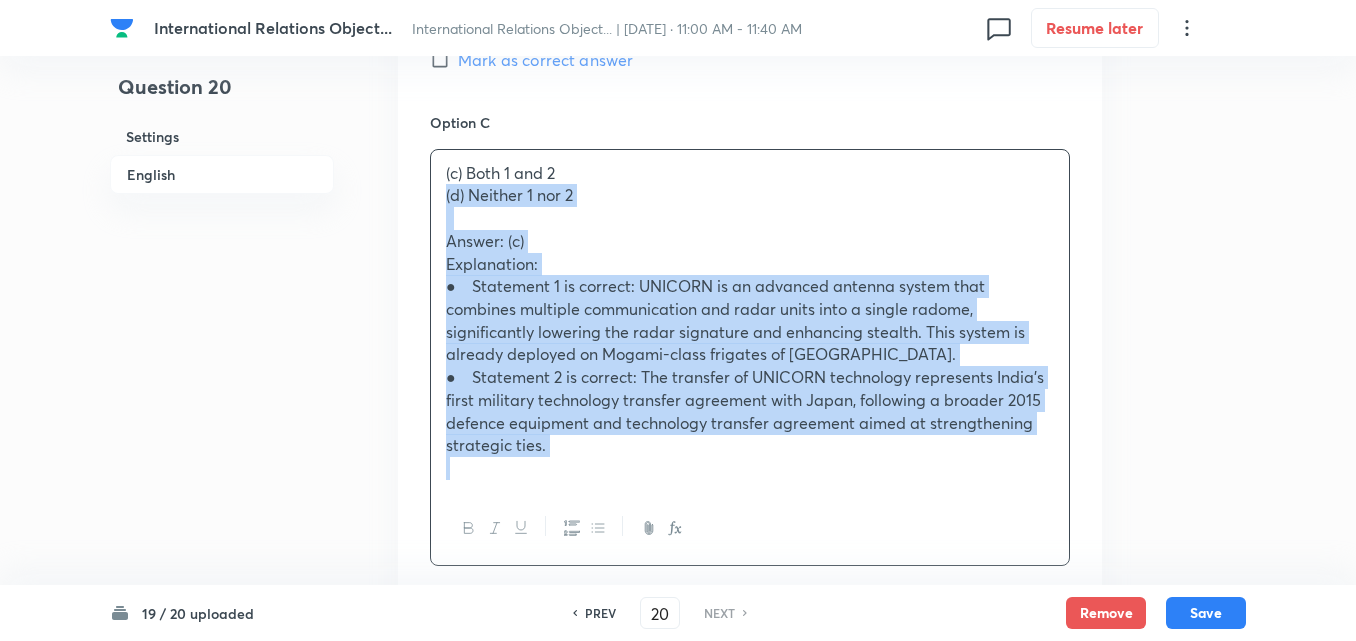 click on "Option A 1 only Mark as correct answer Option B 2 only Mark as correct answer Option C (c) Both 1 and 2 (d) Neither 1 nor 2   Answer: (c)  Explanation: ●    Statement 1 is correct: UNICORN is an advanced antenna system that combines multiple communication and radar units into a single radome, significantly lowering the radar signature and enhancing stealth. This system is already deployed on Mogami-class frigates of Japan. ●    Statement 2 is correct: The transfer of UNICORN technology represents India's first military technology transfer agreement with Japan, following a broader 2015 defence equipment and technology transfer agreement aimed at strengthening strategic ties.   Mark as correct answer Option D Mark as correct answer" at bounding box center (750, 207) 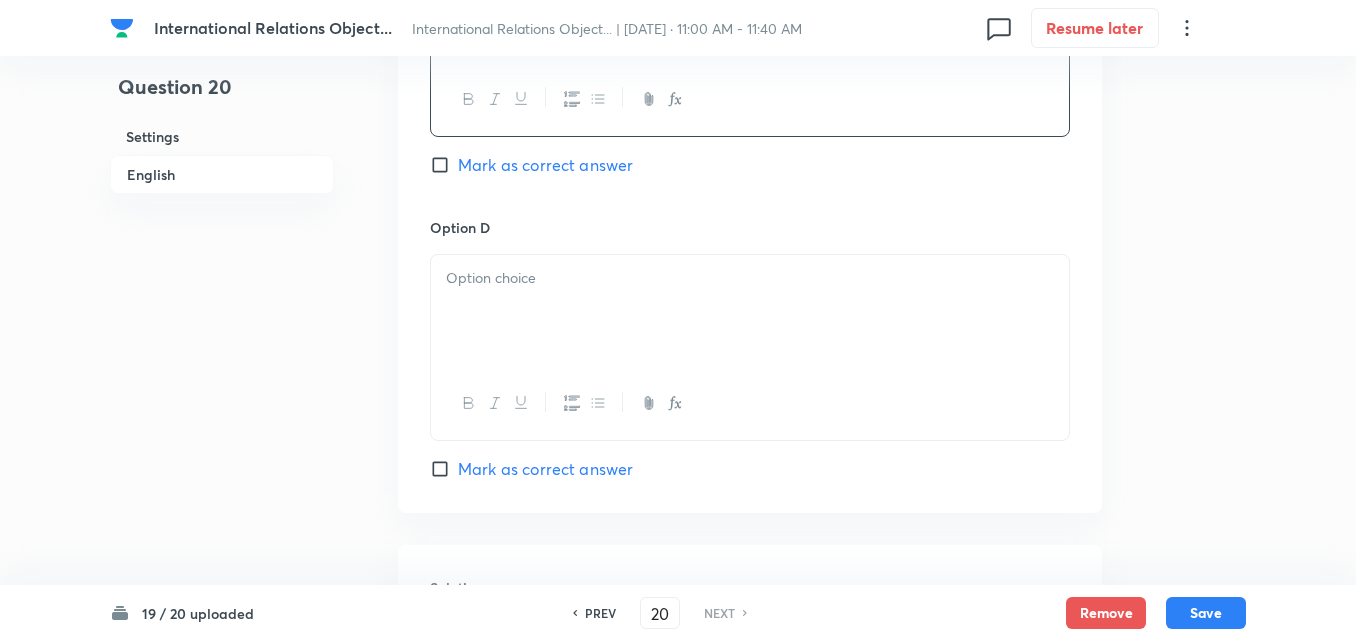 scroll, scrollTop: 1842, scrollLeft: 0, axis: vertical 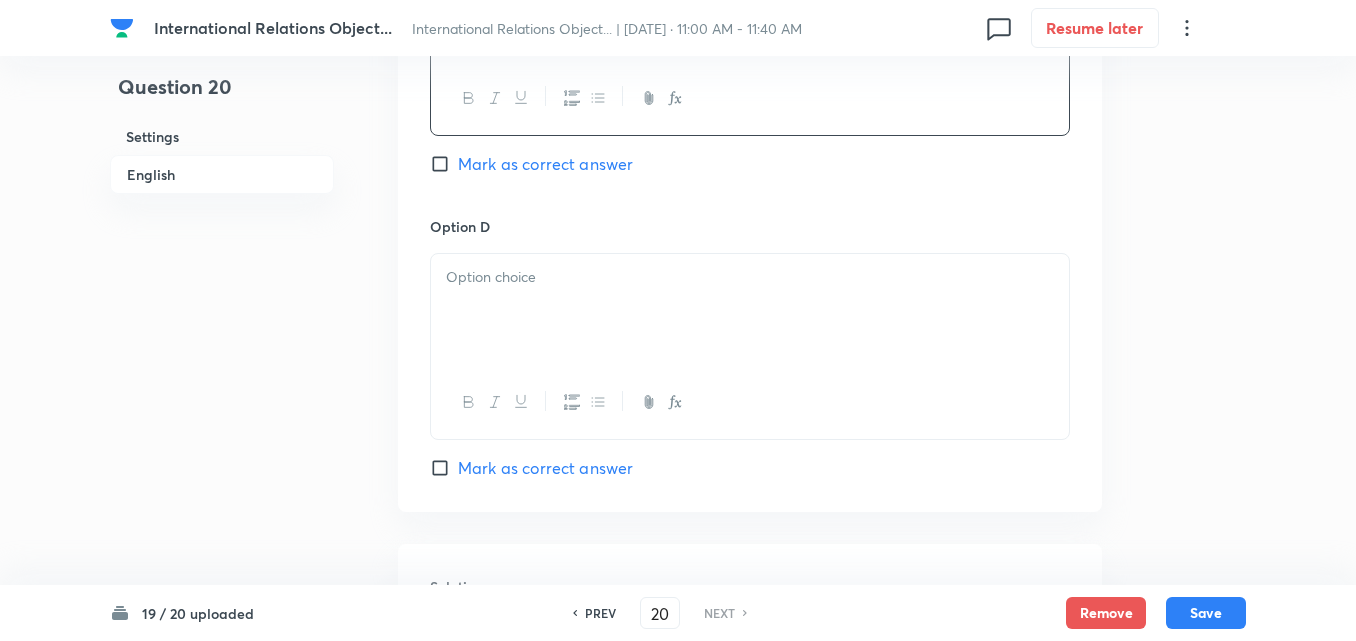 click on "Mark as correct answer" at bounding box center [545, 164] 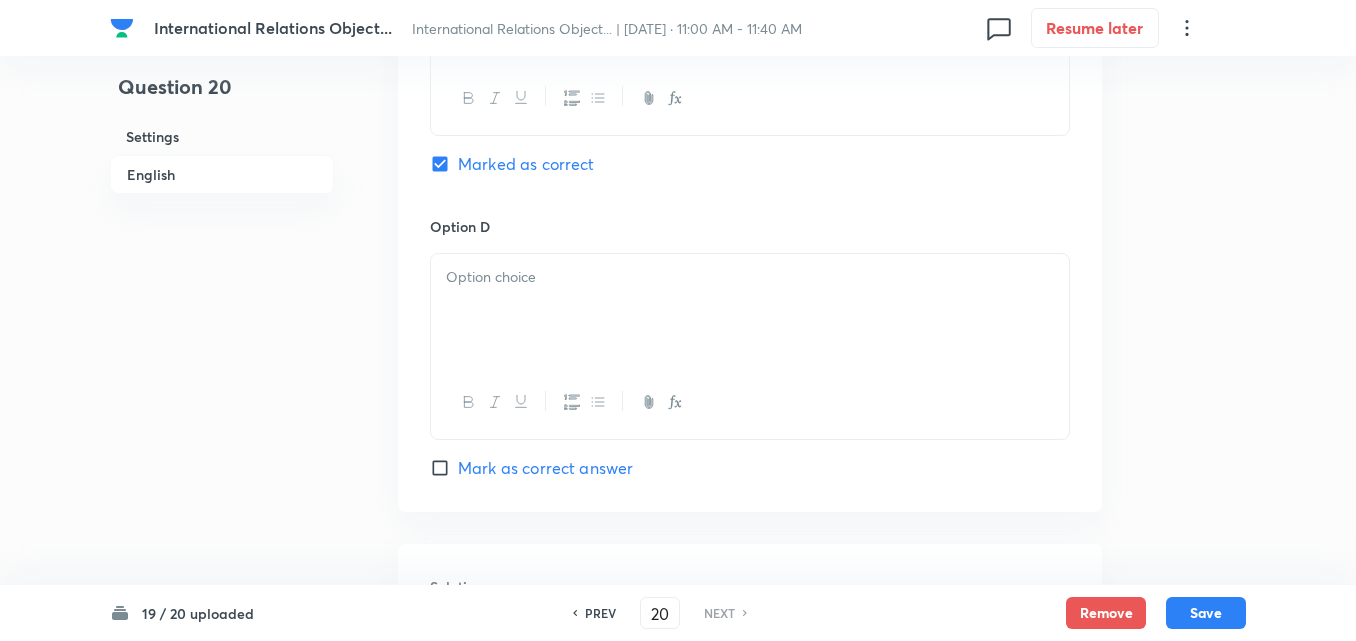 click at bounding box center (750, 310) 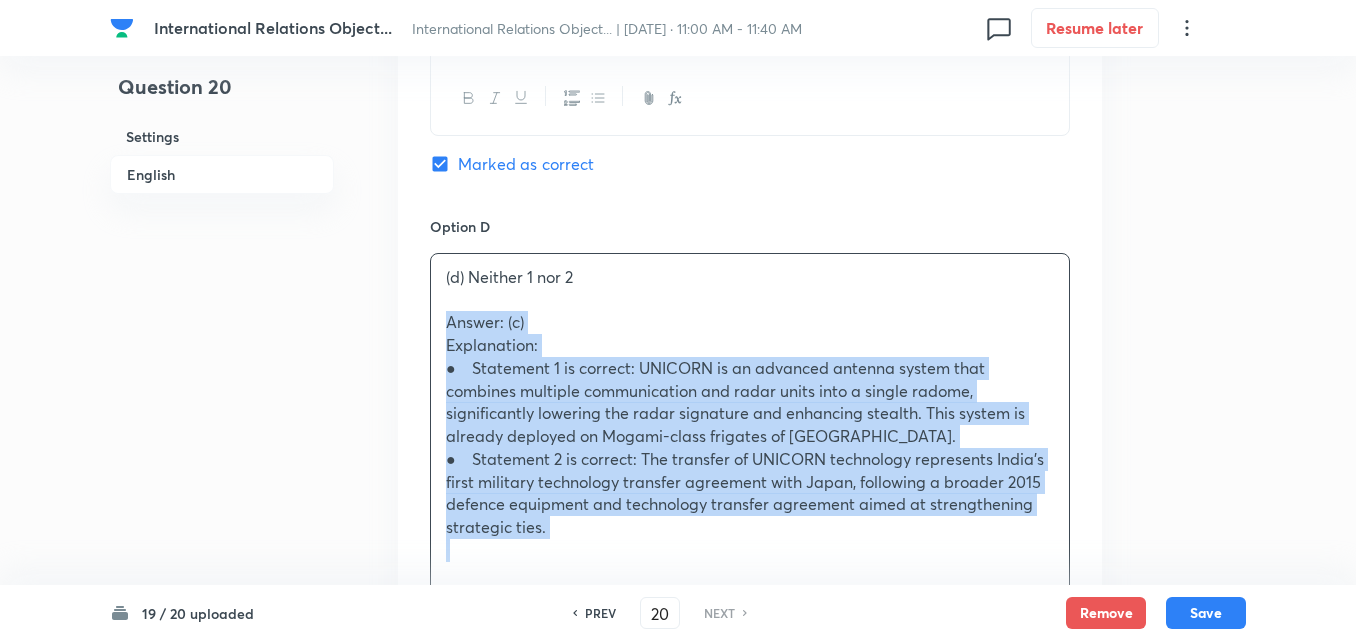 drag, startPoint x: 440, startPoint y: 322, endPoint x: 422, endPoint y: 322, distance: 18 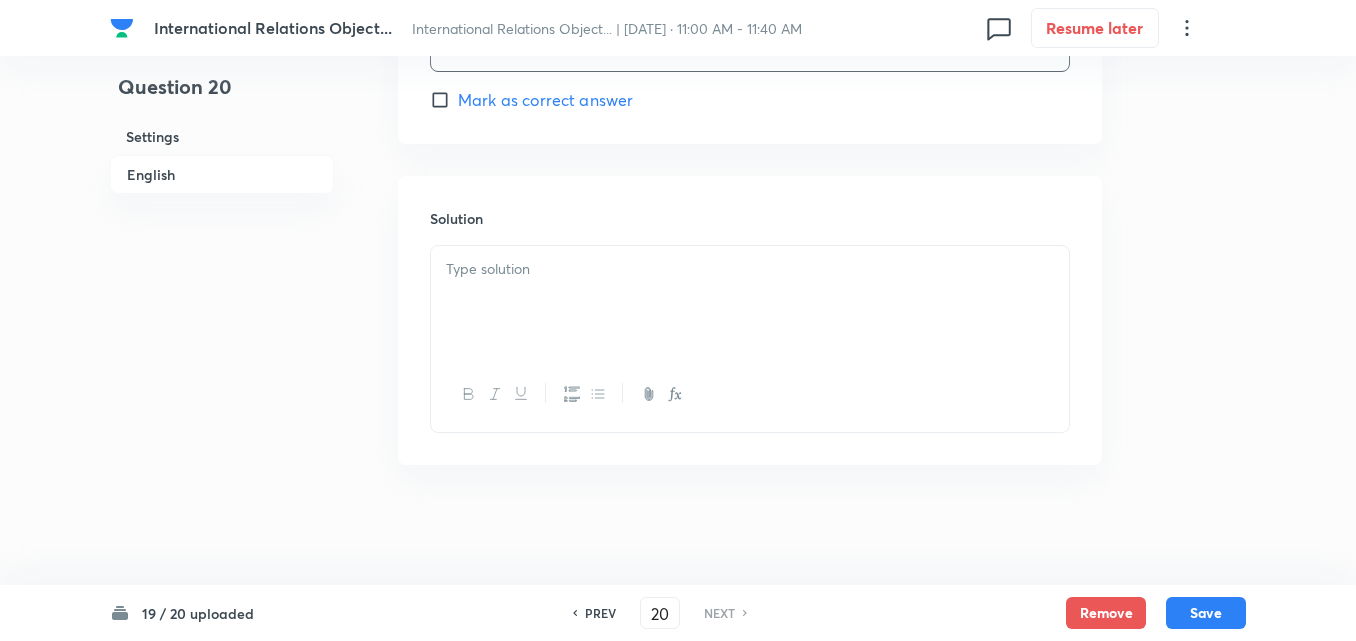 click at bounding box center [750, 302] 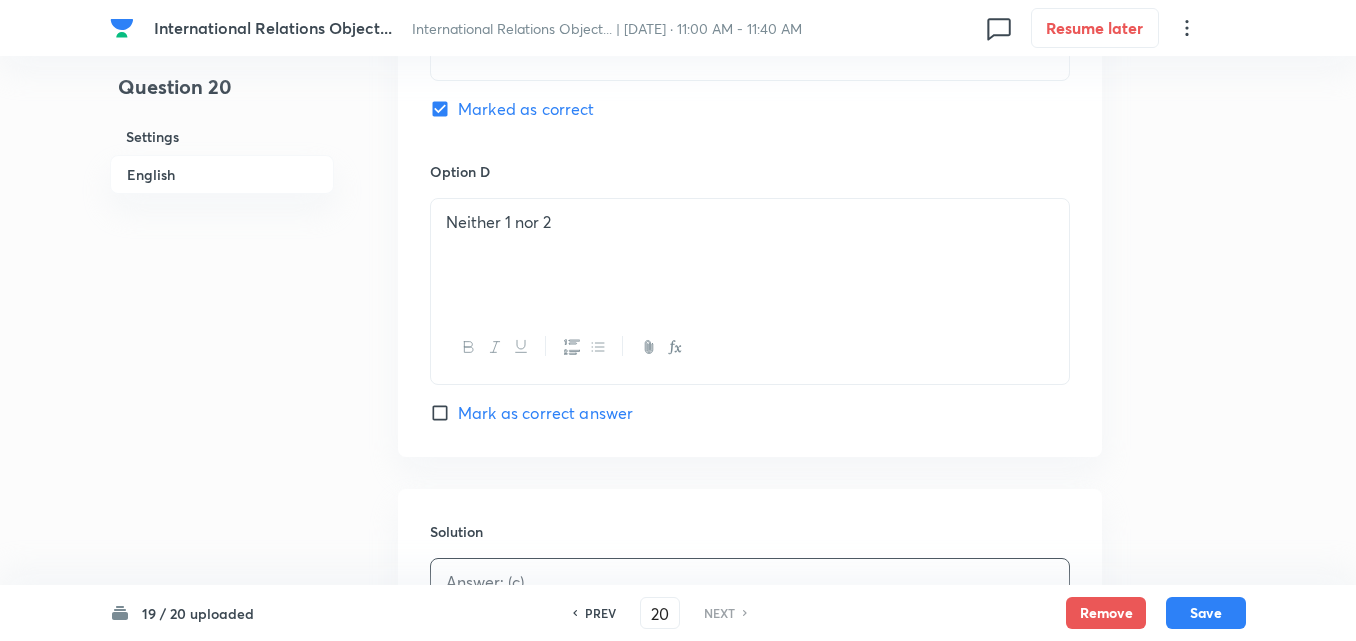 scroll, scrollTop: 2110, scrollLeft: 0, axis: vertical 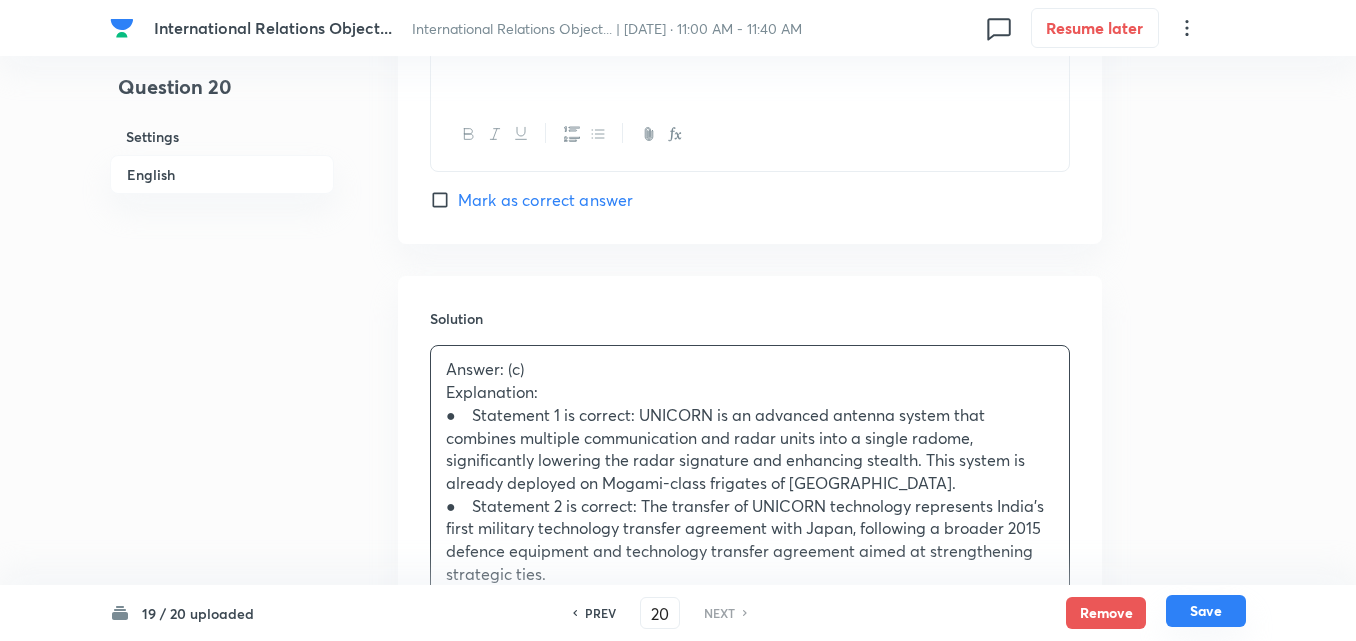 click on "Save" at bounding box center (1206, 611) 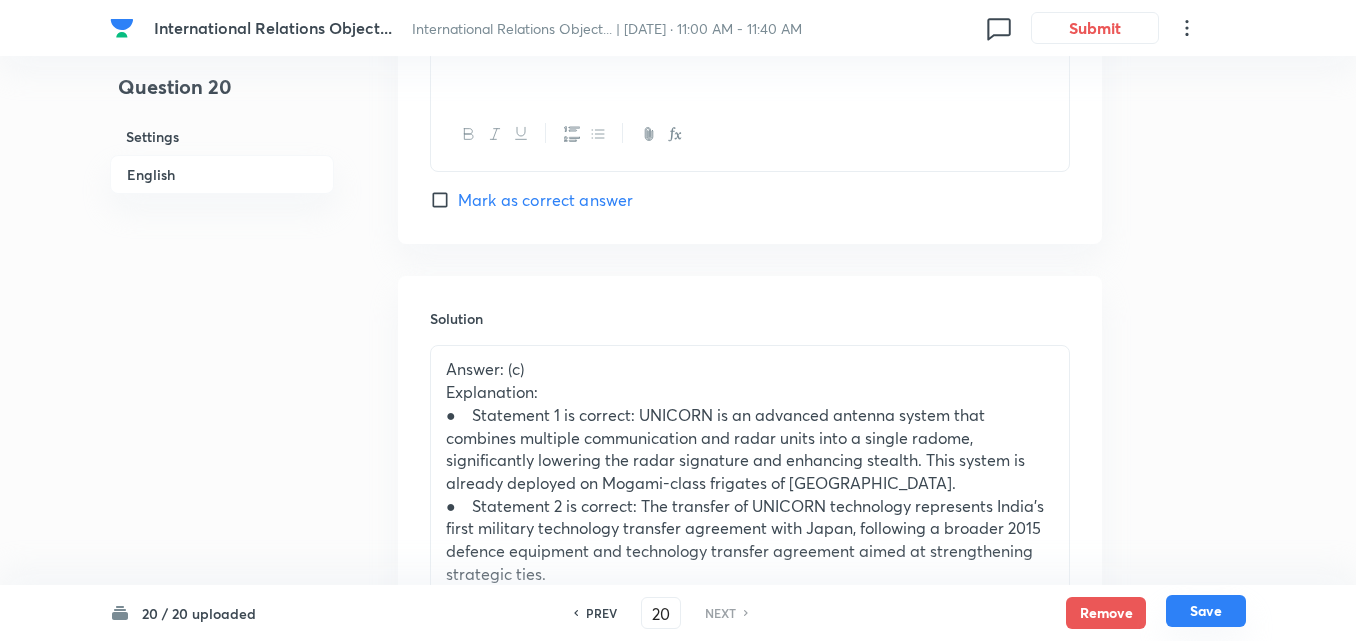 click on "Save" at bounding box center (1206, 611) 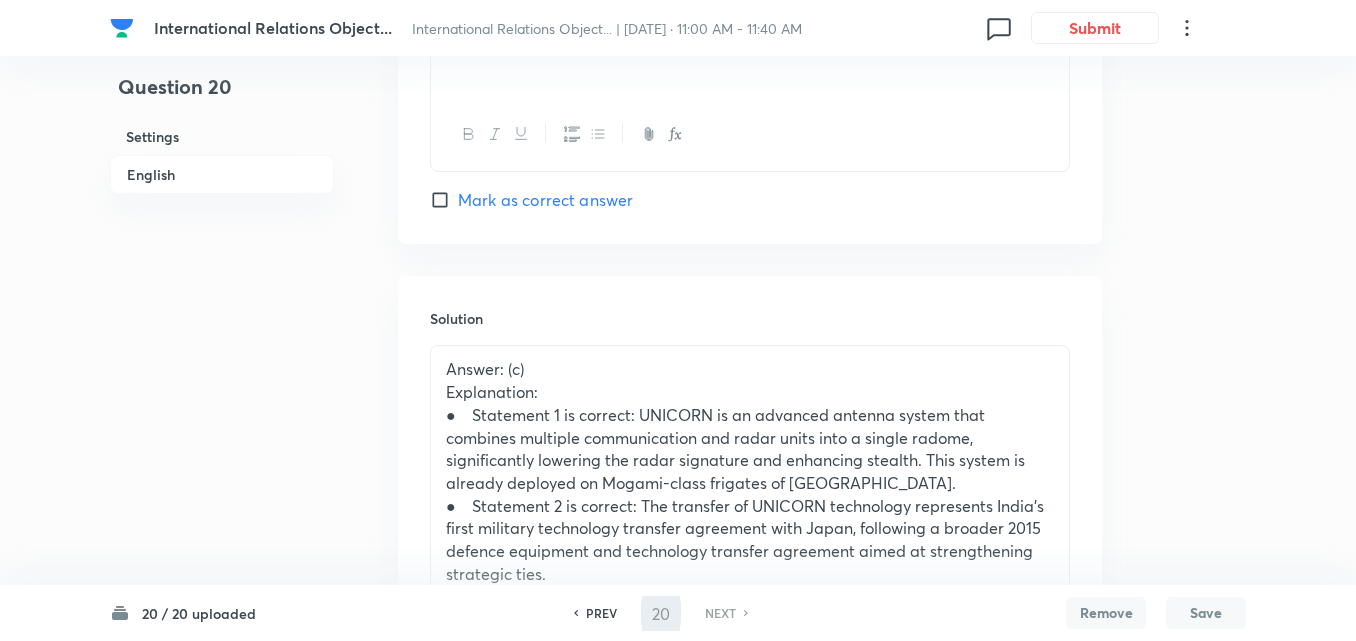 checkbox on "true" 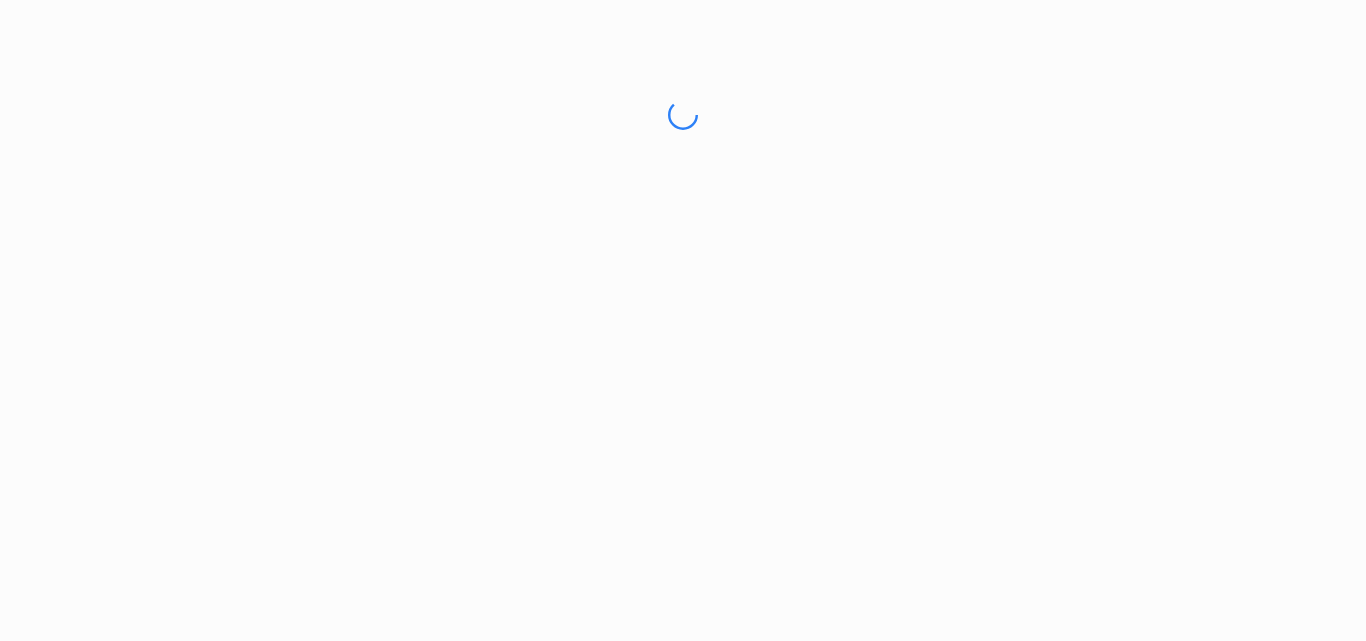 scroll, scrollTop: 0, scrollLeft: 0, axis: both 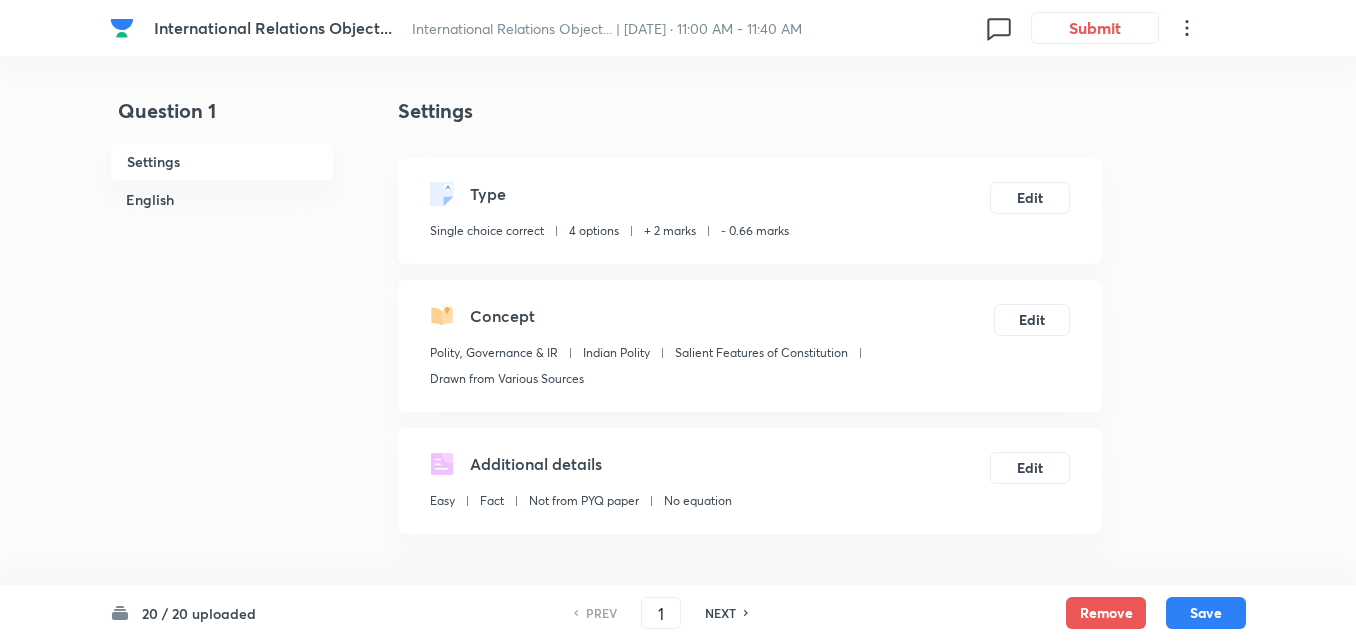 click on "English" at bounding box center [222, 199] 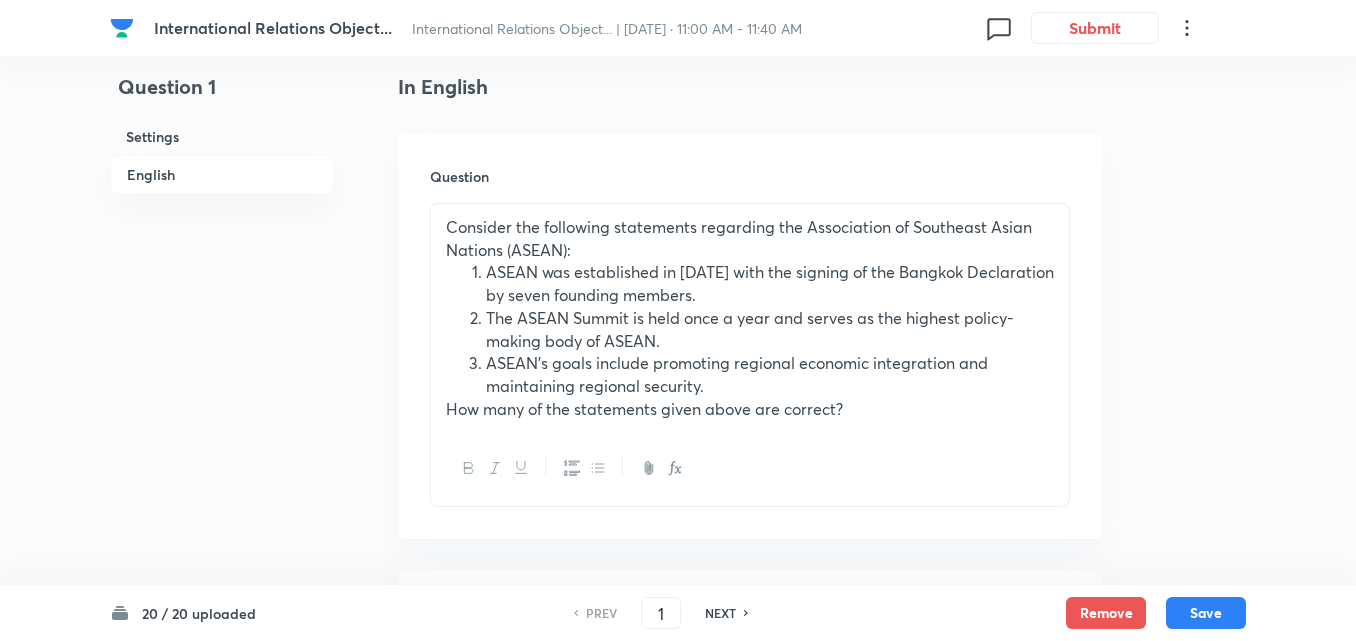click on "English" at bounding box center (222, 174) 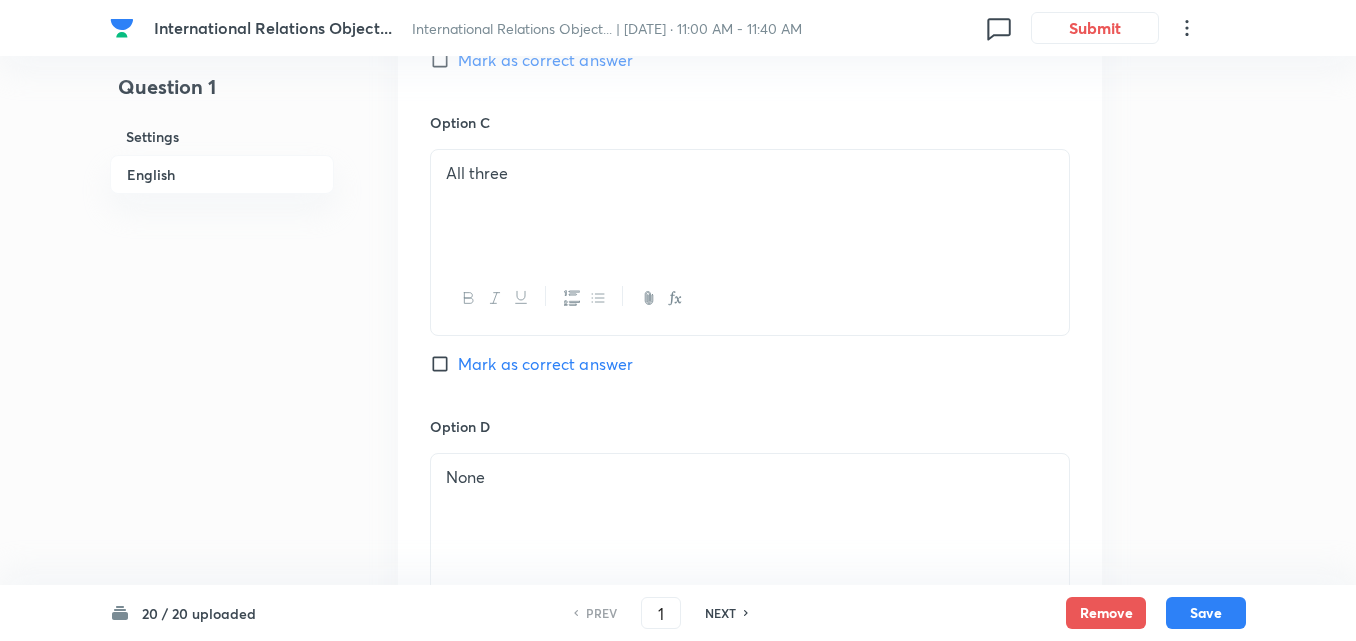 scroll, scrollTop: 2042, scrollLeft: 0, axis: vertical 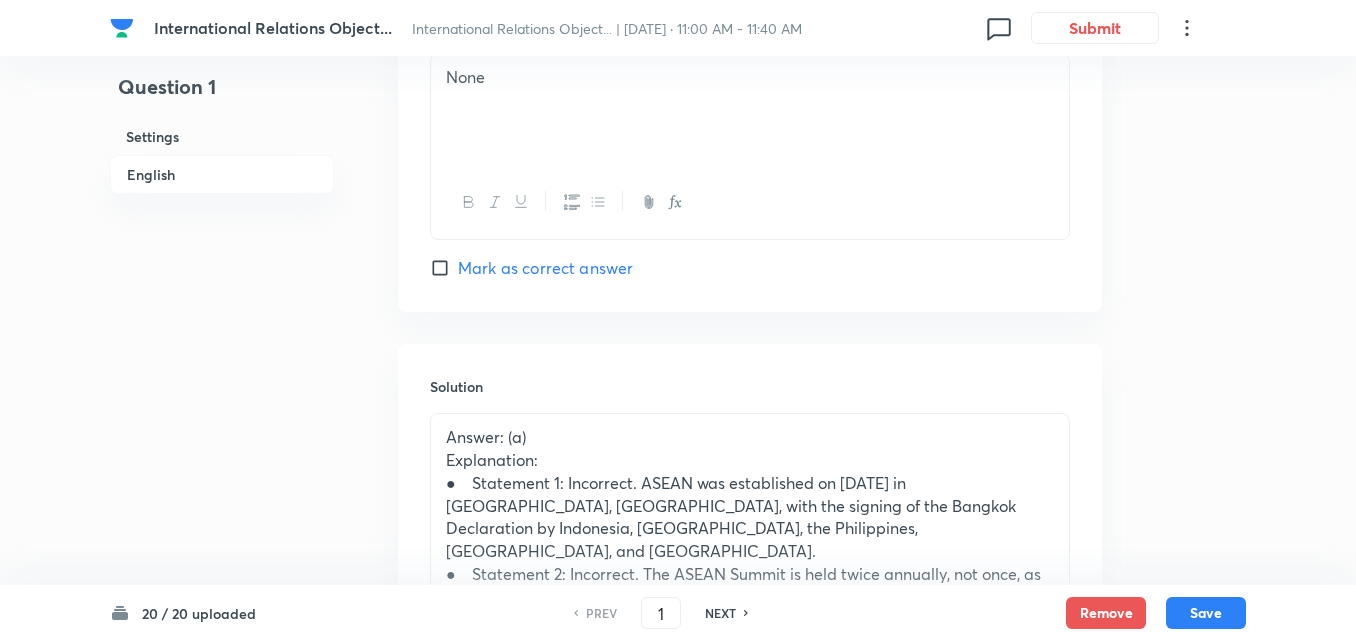 click on "NEXT" at bounding box center (720, 613) 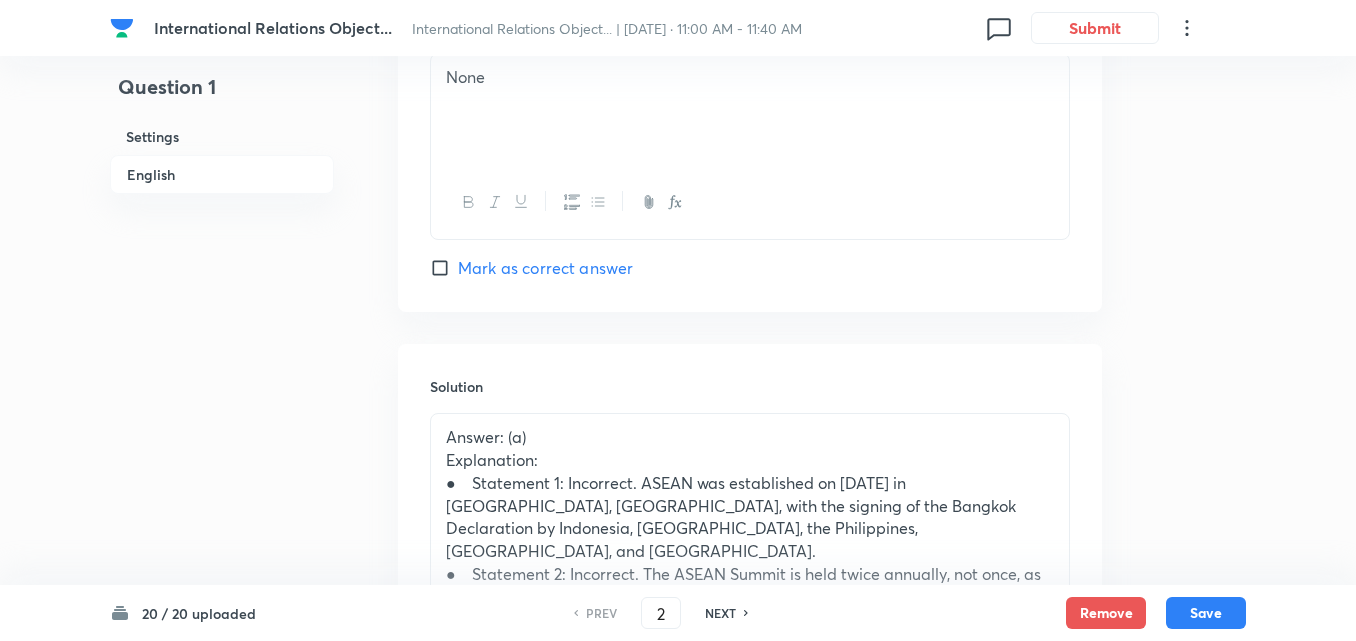 checkbox on "true" 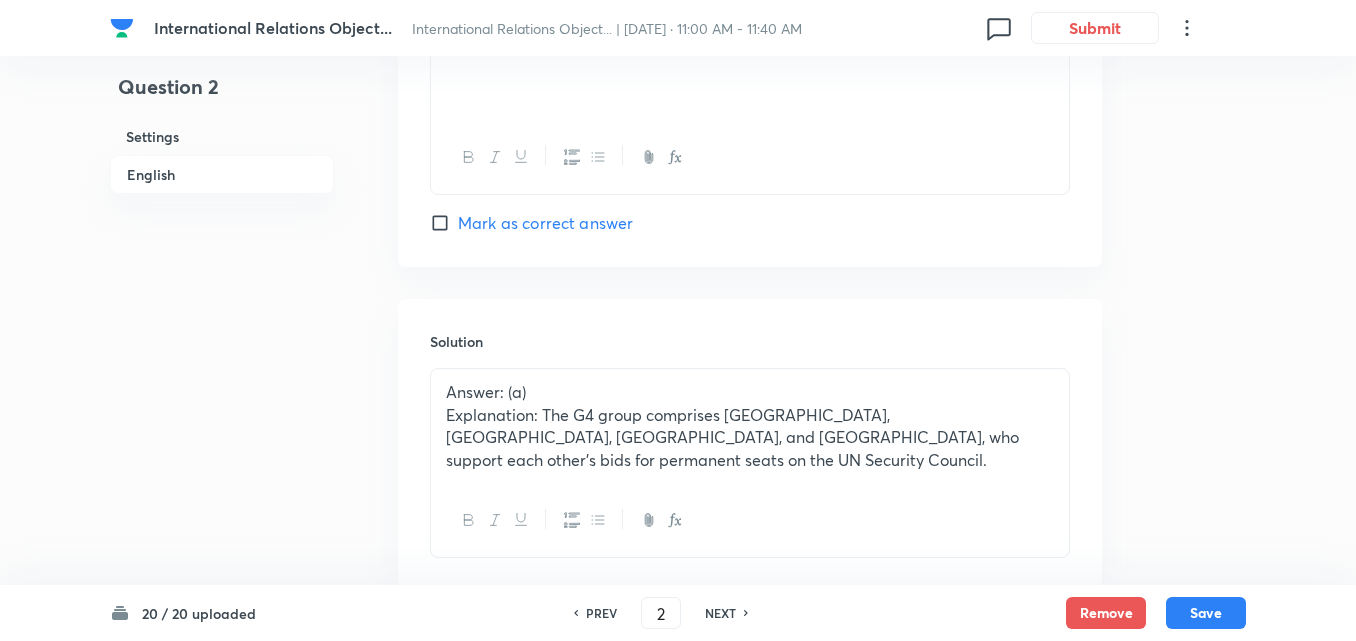 click on "NEXT" at bounding box center [720, 613] 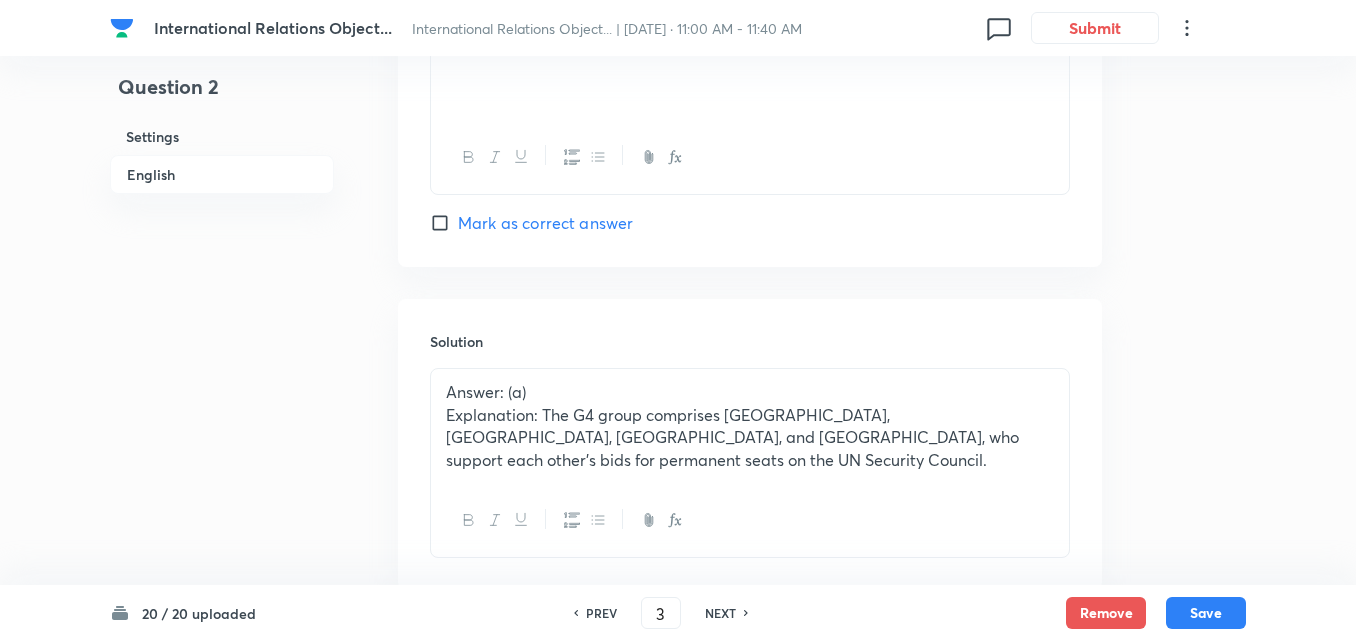checkbox on "true" 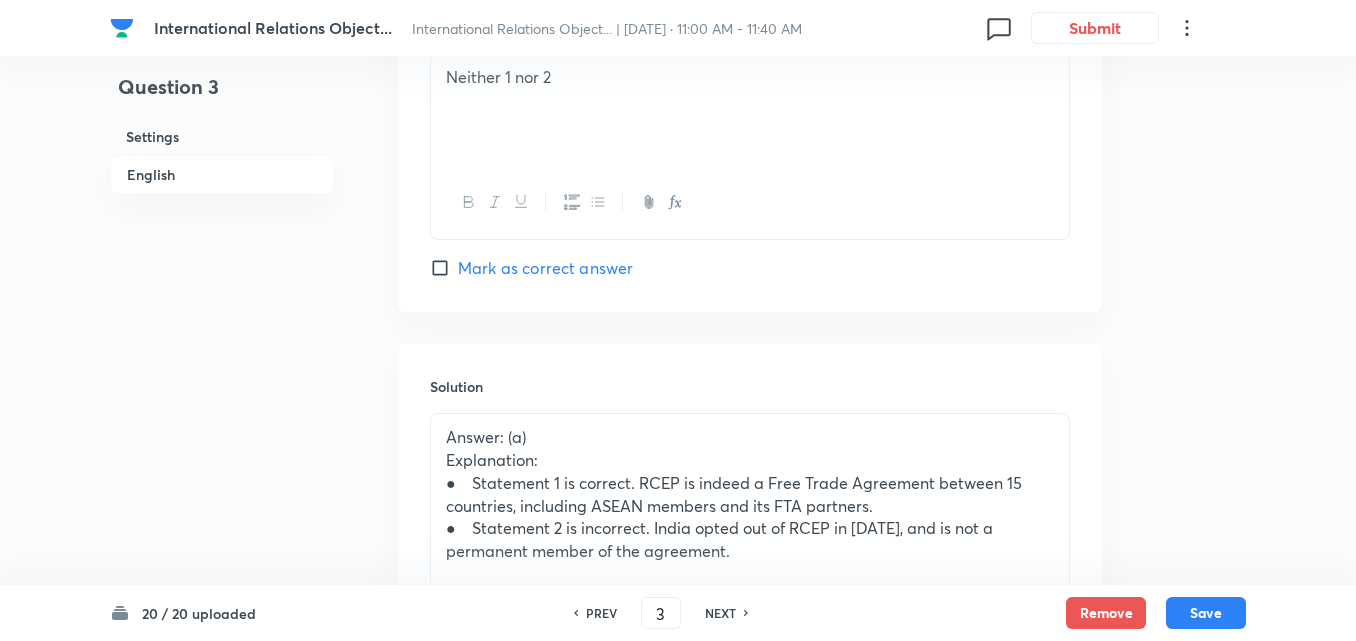 click on "NEXT" at bounding box center [720, 613] 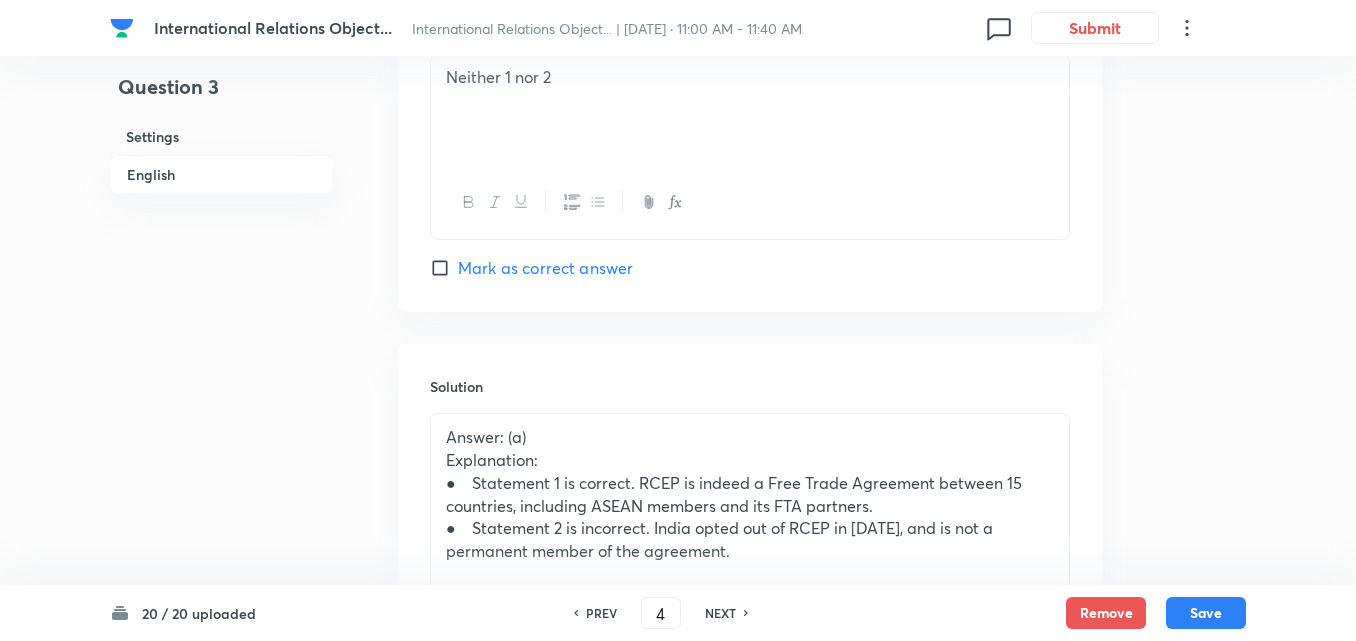 checkbox on "true" 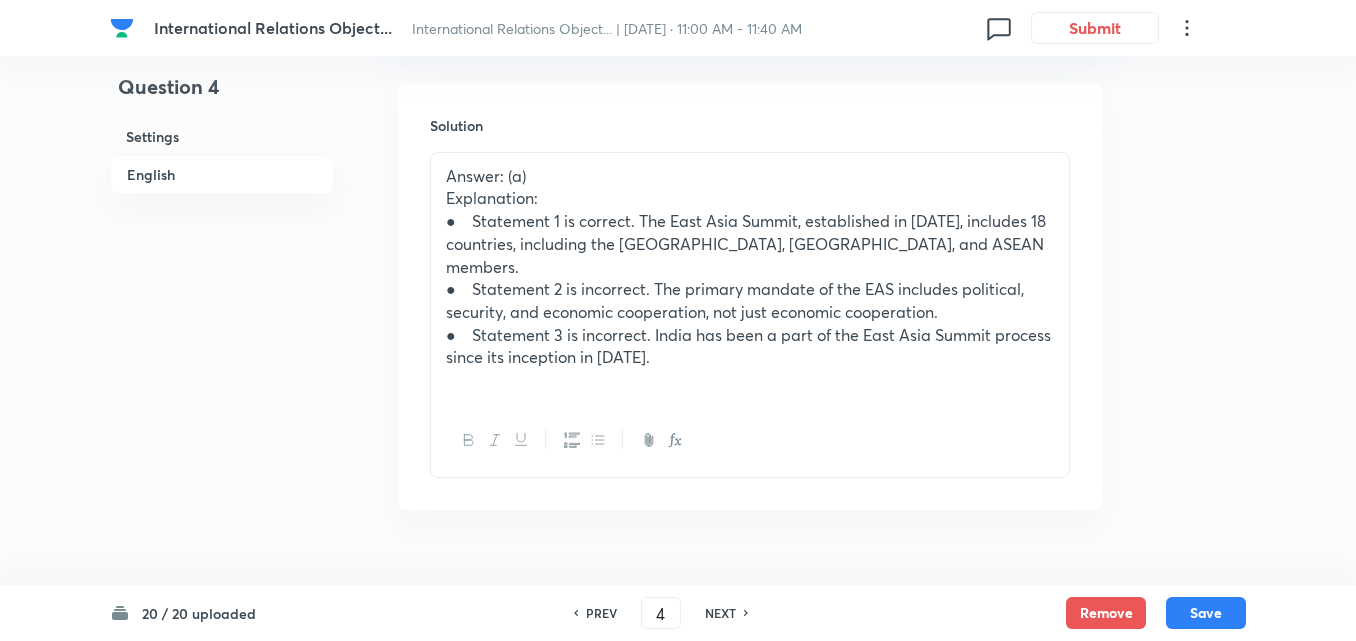 click on "NEXT" at bounding box center (720, 613) 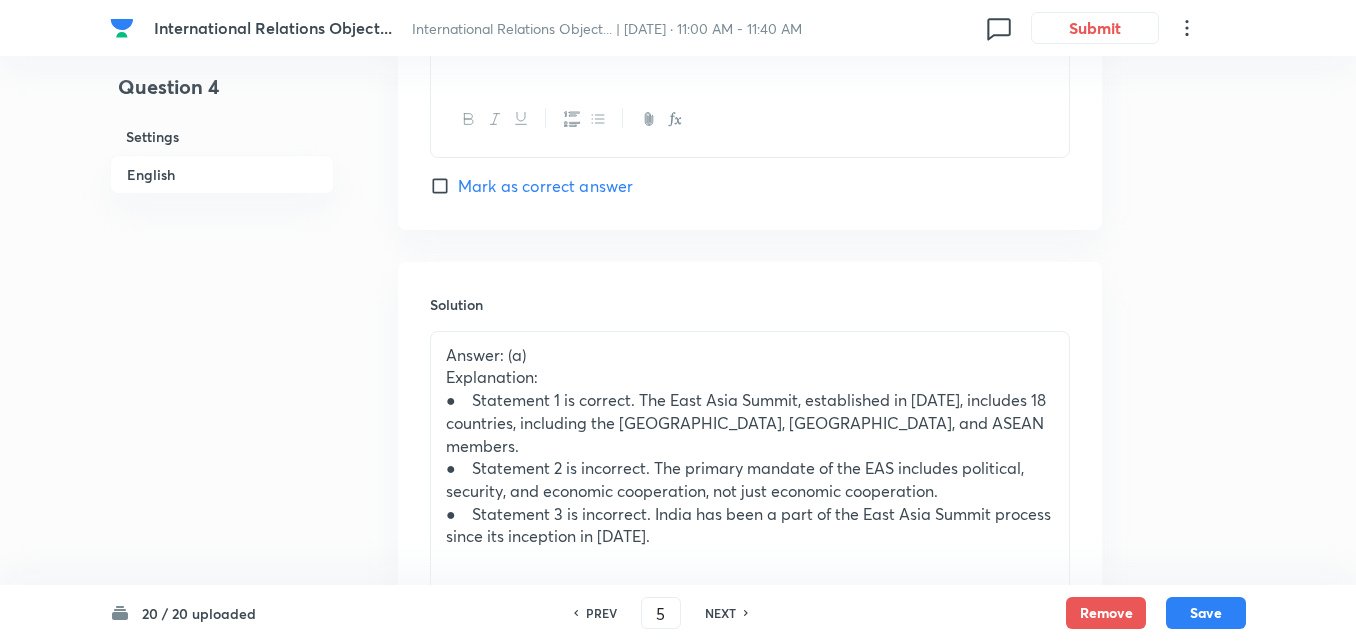 checkbox on "true" 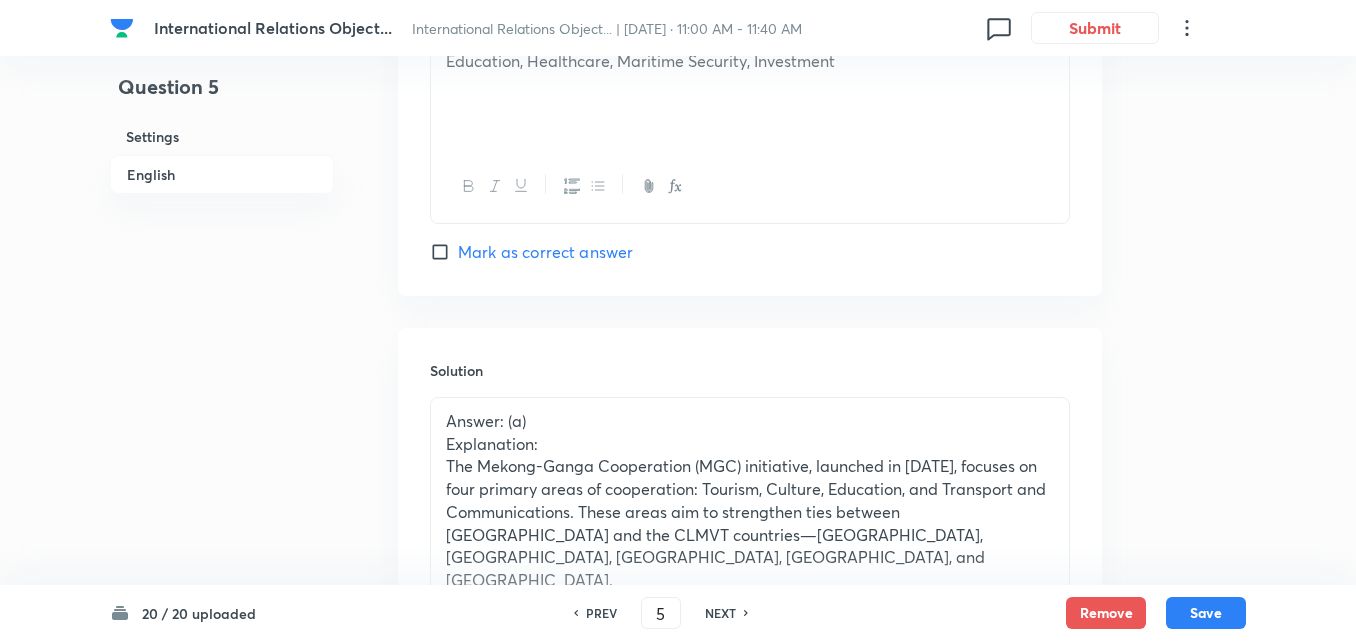 click on "NEXT" at bounding box center (720, 613) 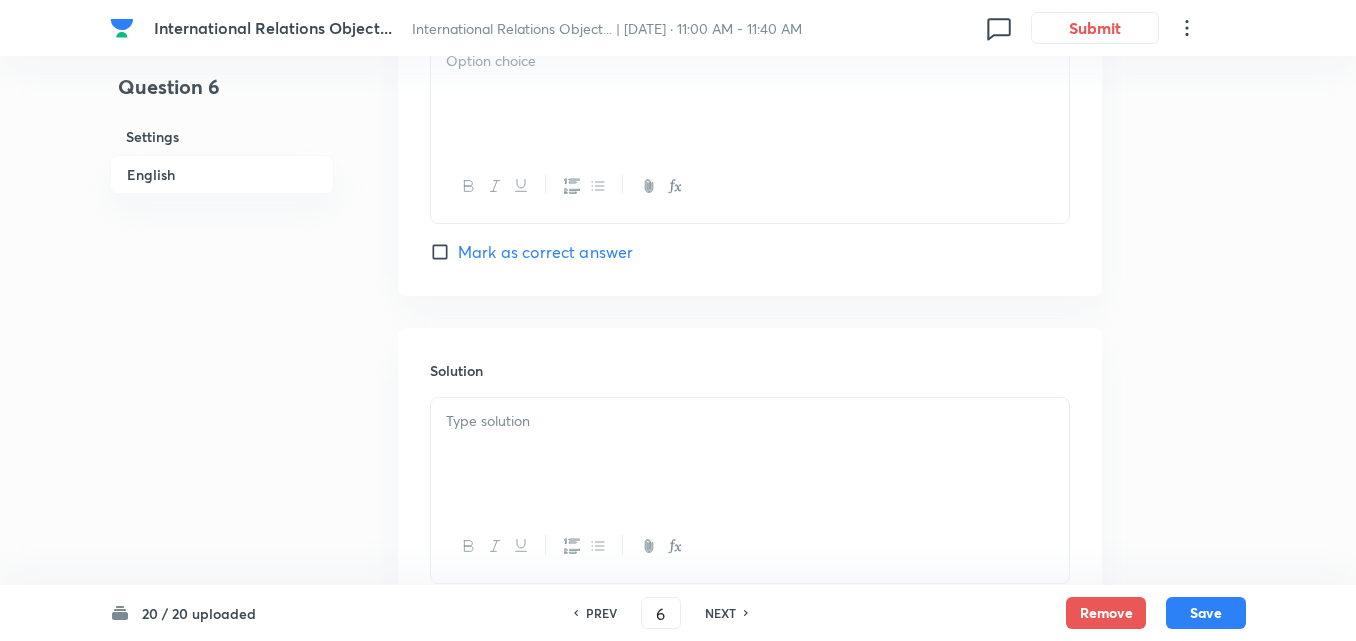 checkbox on "false" 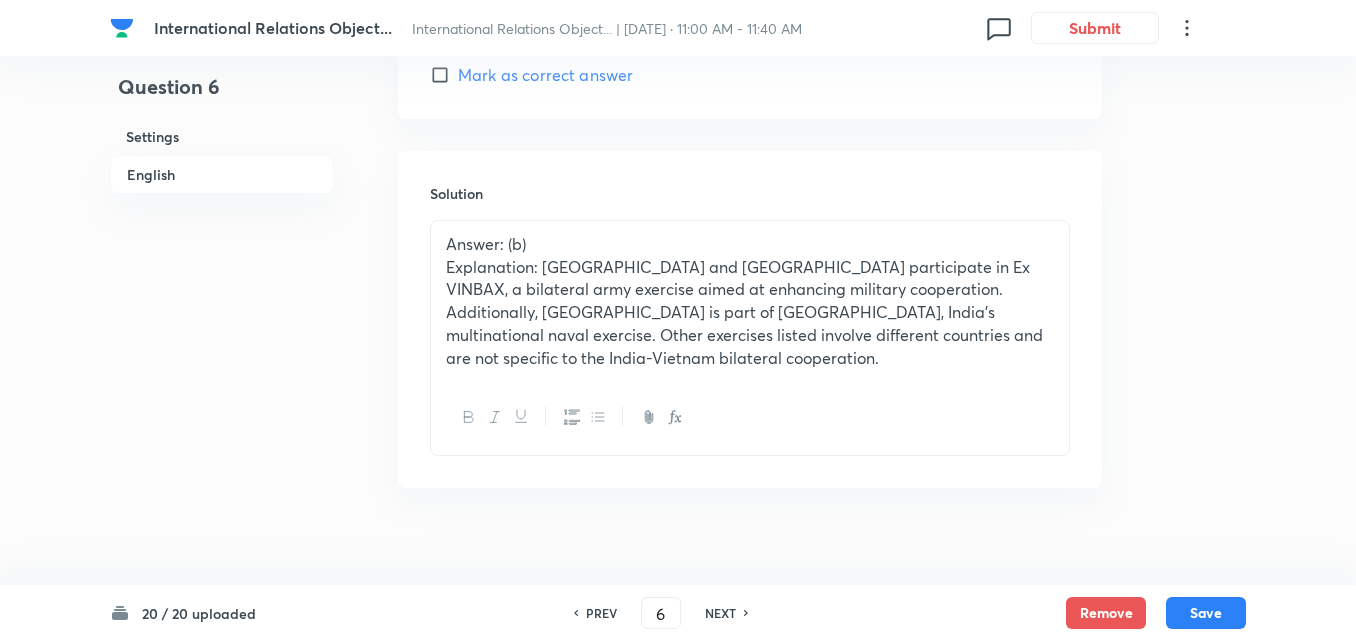 click on "NEXT" at bounding box center [720, 613] 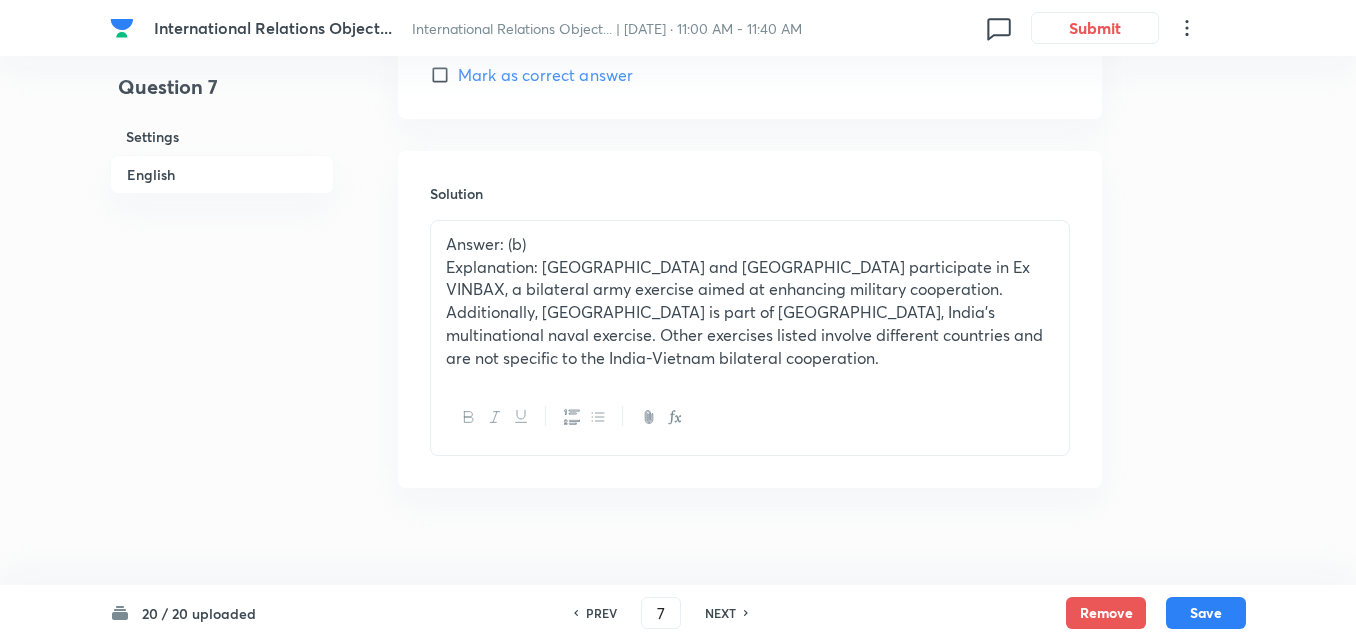 checkbox on "false" 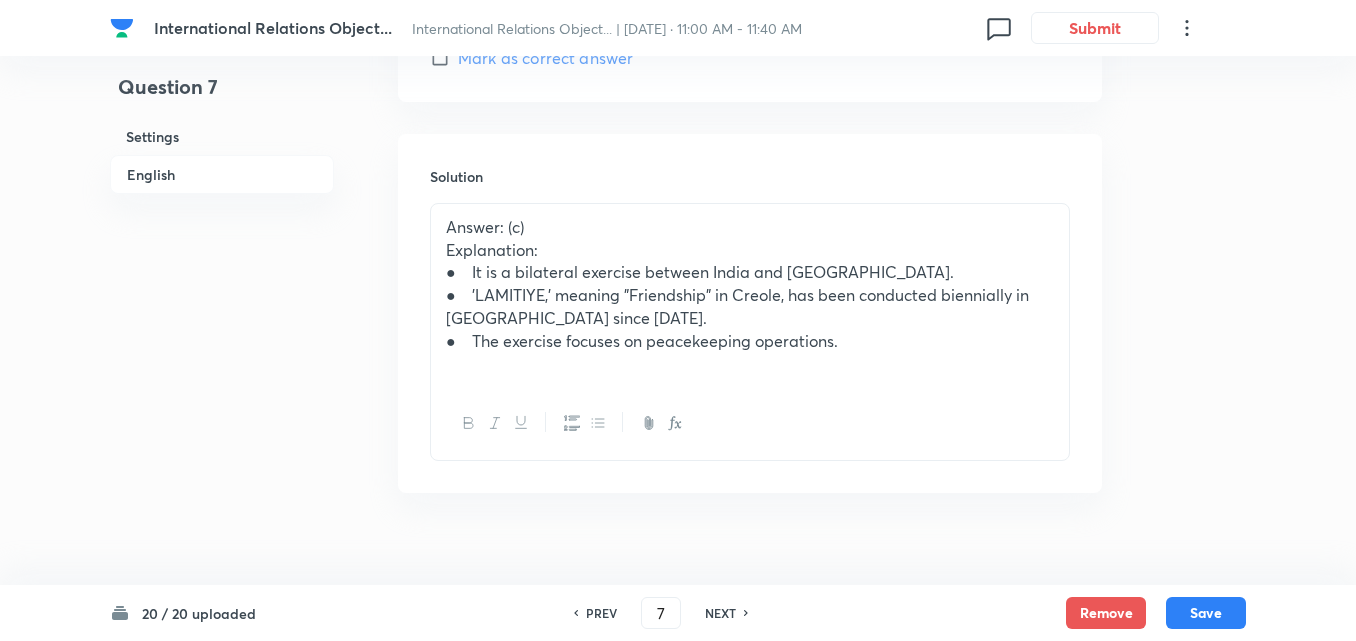 scroll, scrollTop: 2164, scrollLeft: 0, axis: vertical 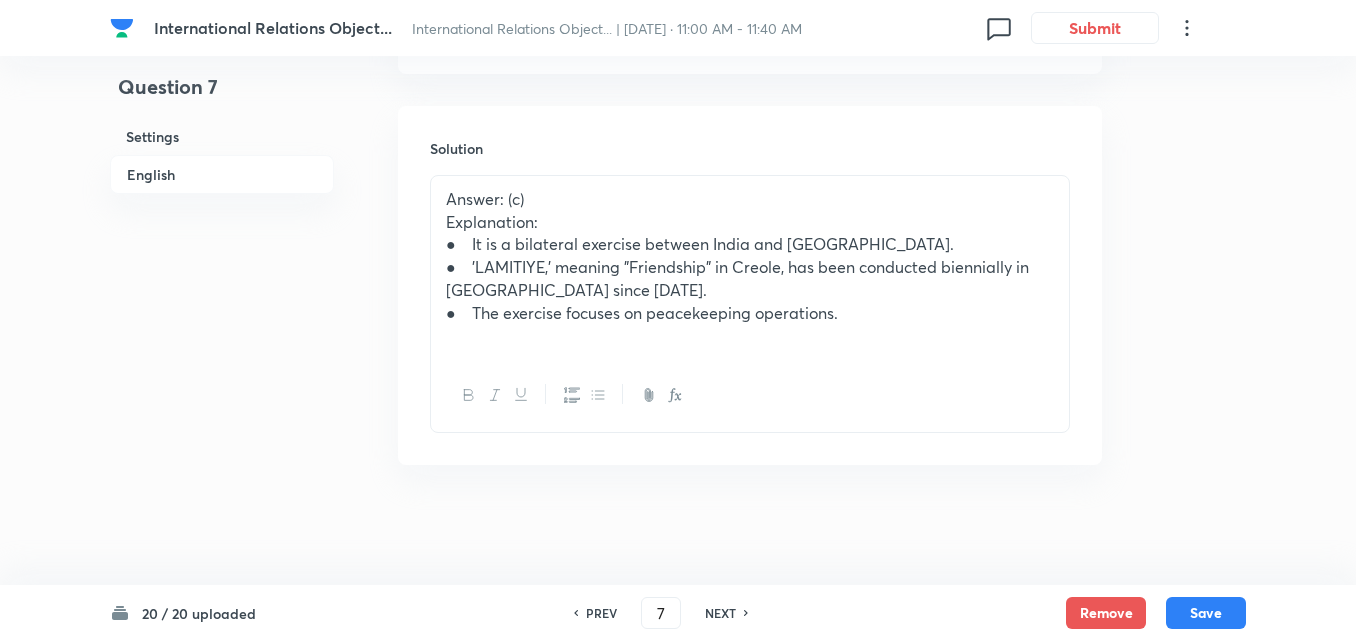 click on "NEXT" at bounding box center (720, 613) 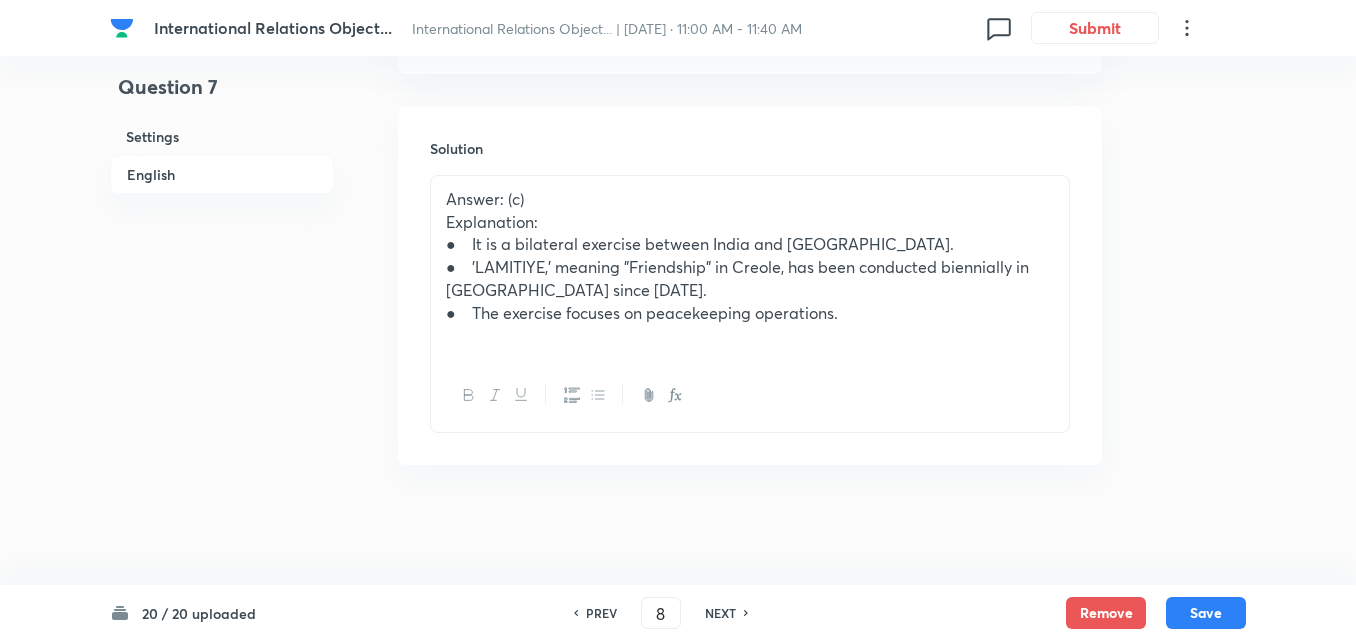 checkbox on "false" 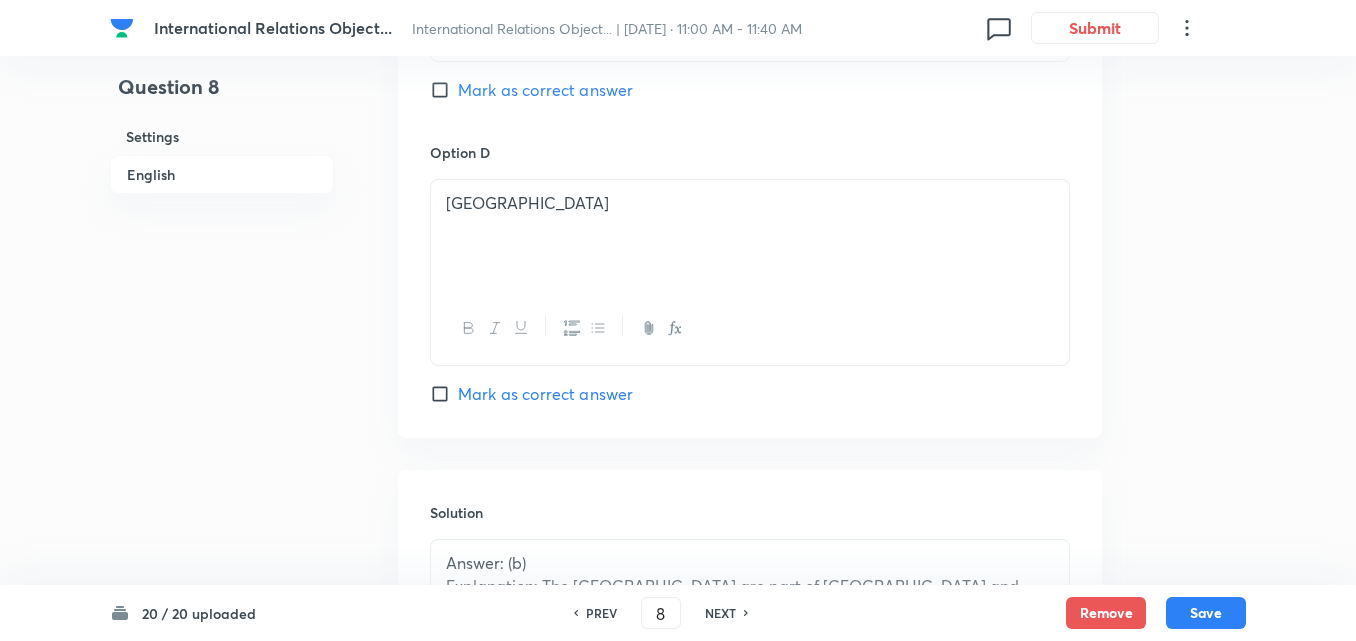 scroll, scrollTop: 2187, scrollLeft: 0, axis: vertical 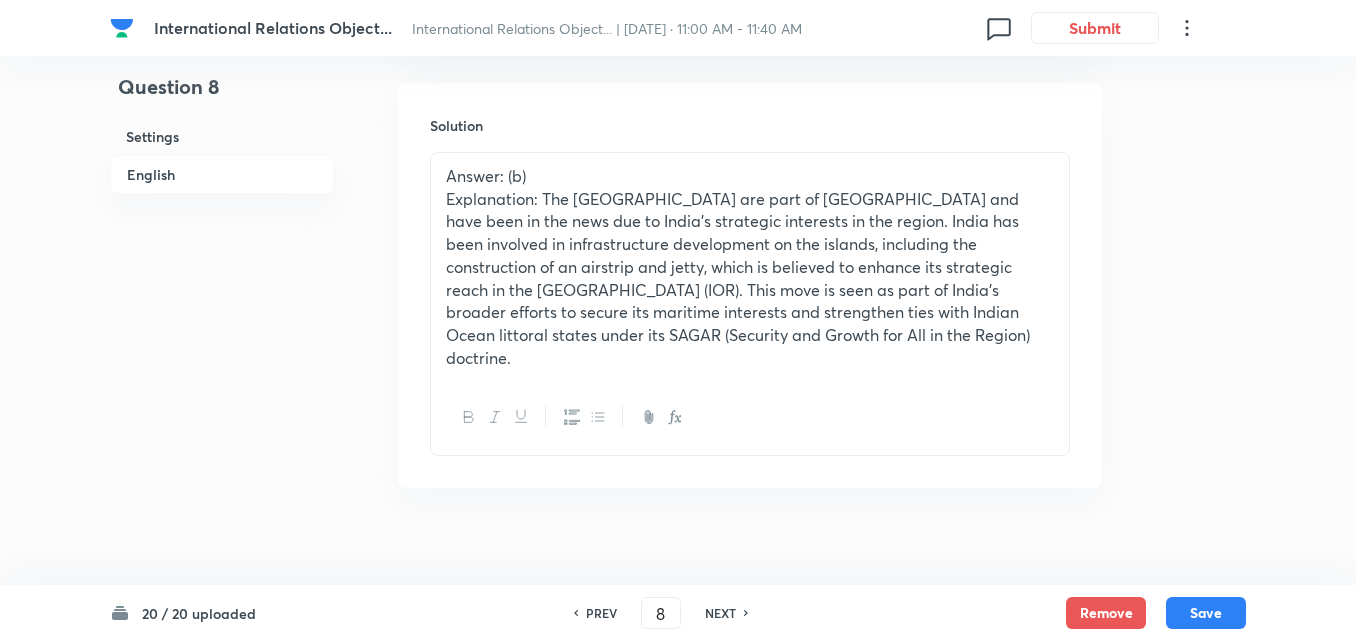 click on "NEXT" at bounding box center (720, 613) 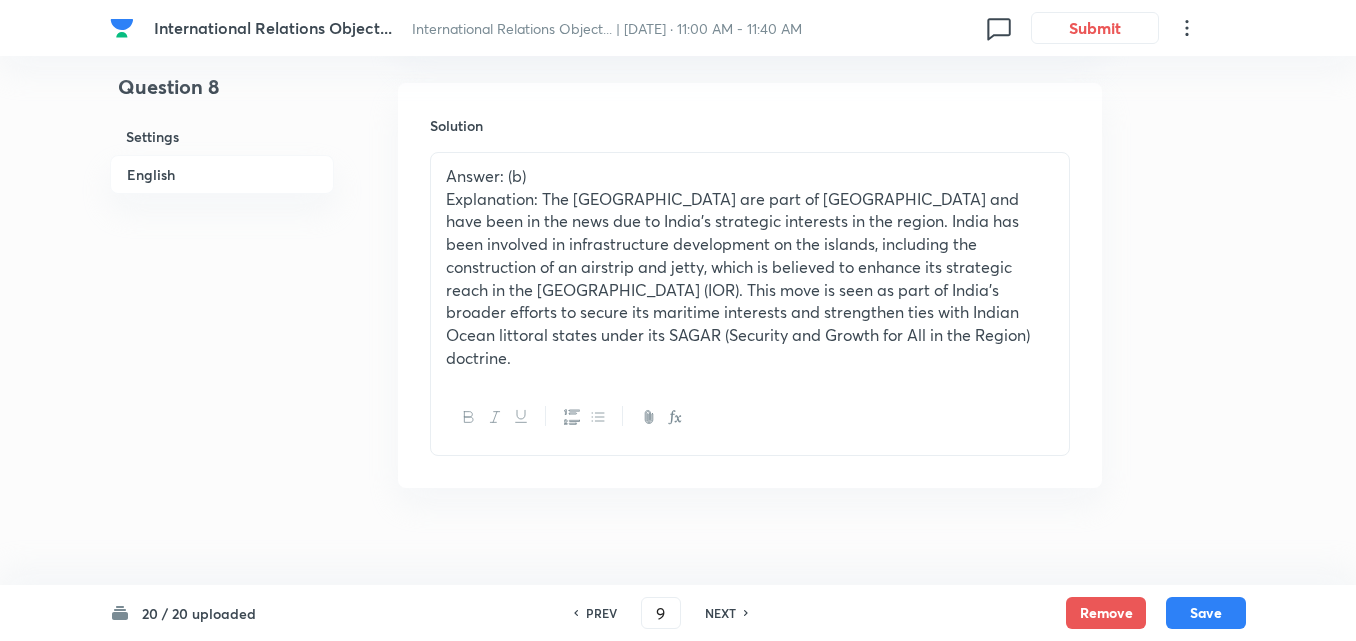 checkbox on "false" 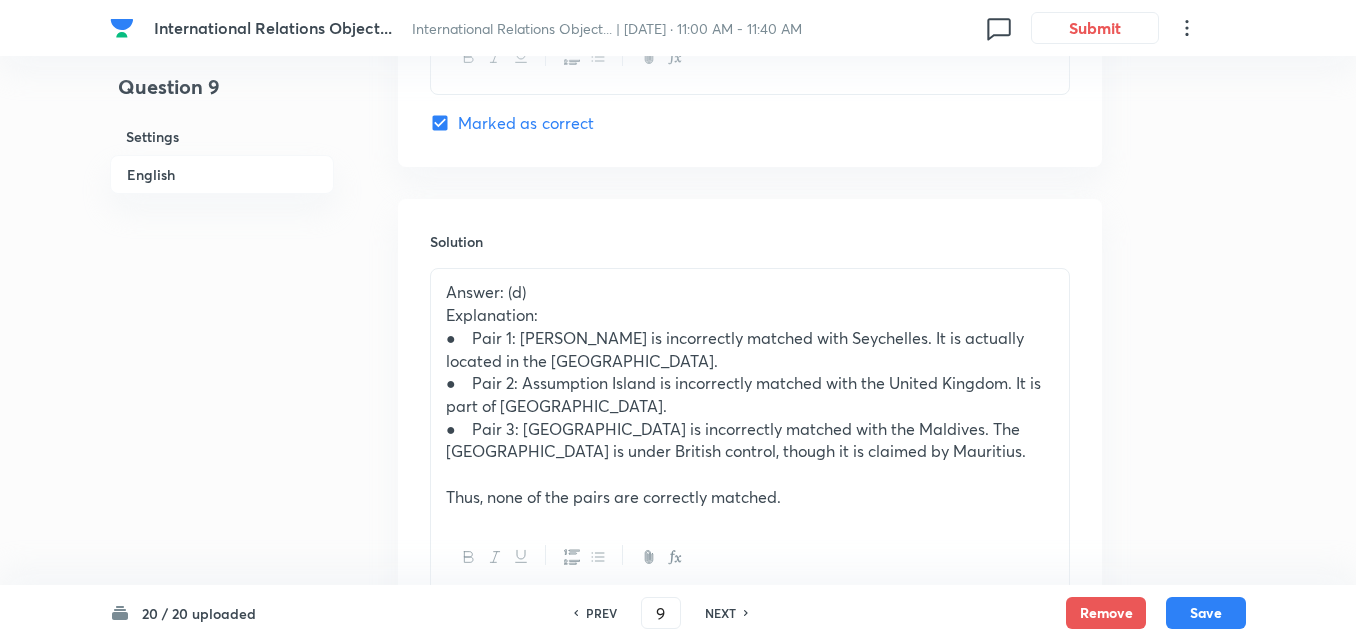checkbox on "true" 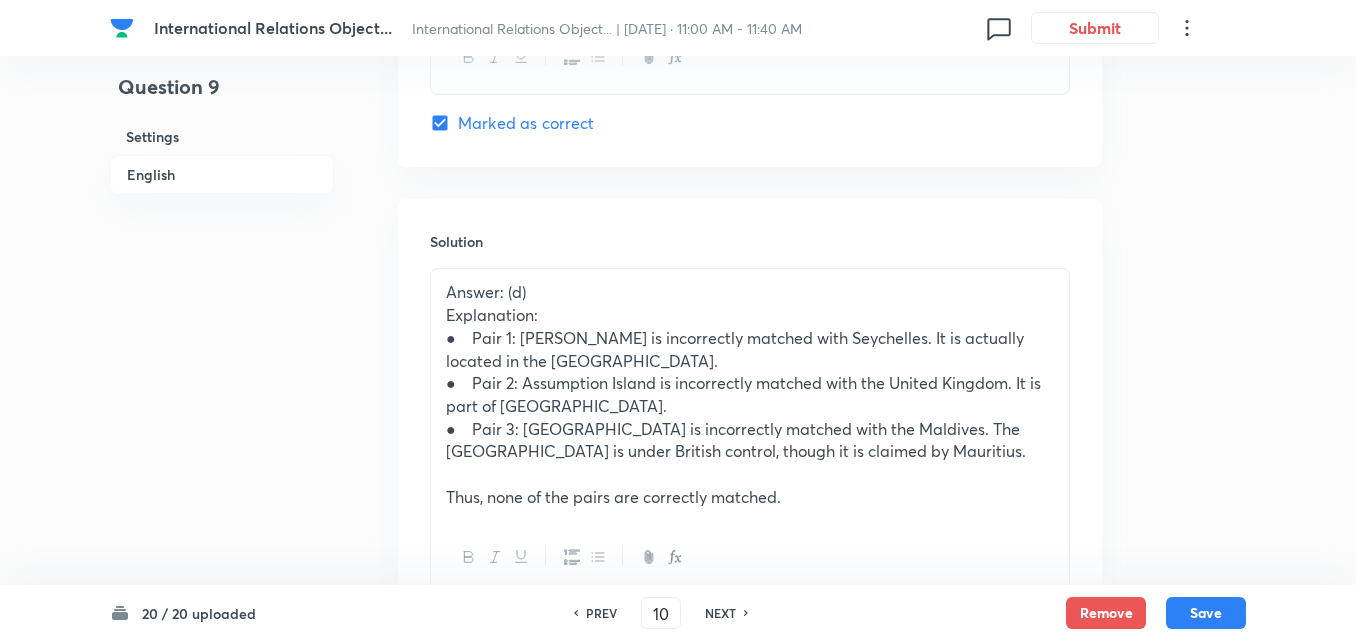 checkbox on "false" 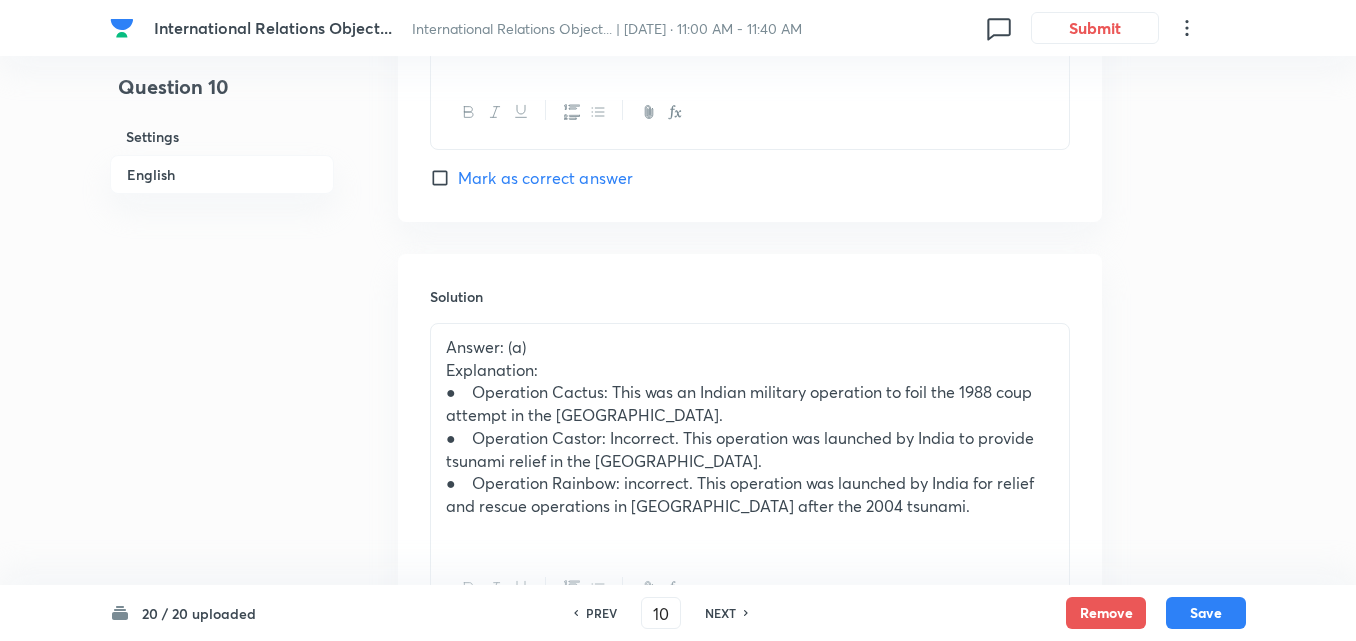 click on "NEXT" at bounding box center [720, 613] 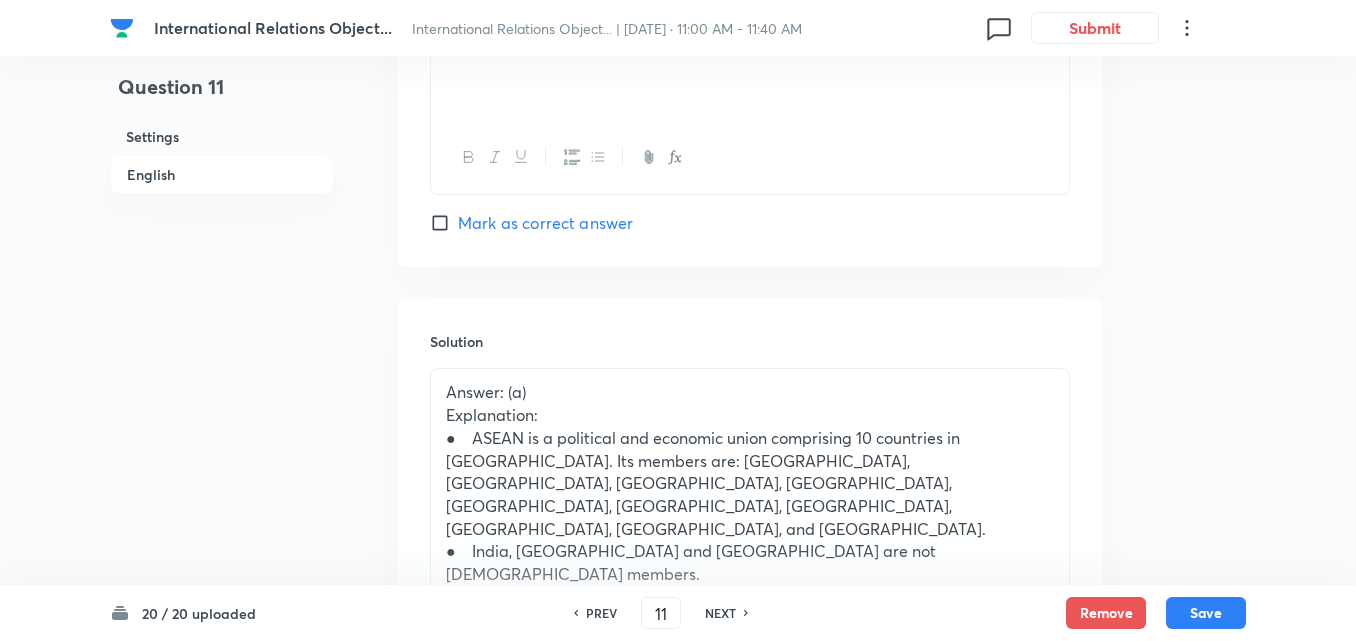 checkbox on "true" 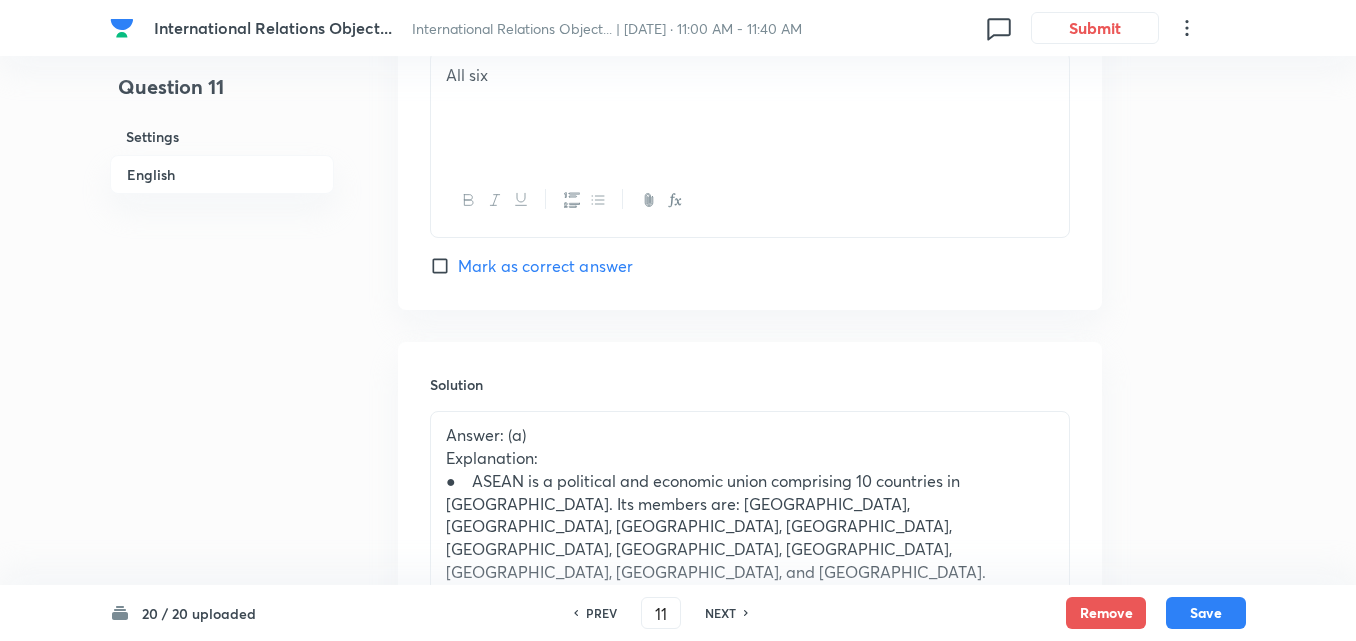 scroll, scrollTop: 2281, scrollLeft: 0, axis: vertical 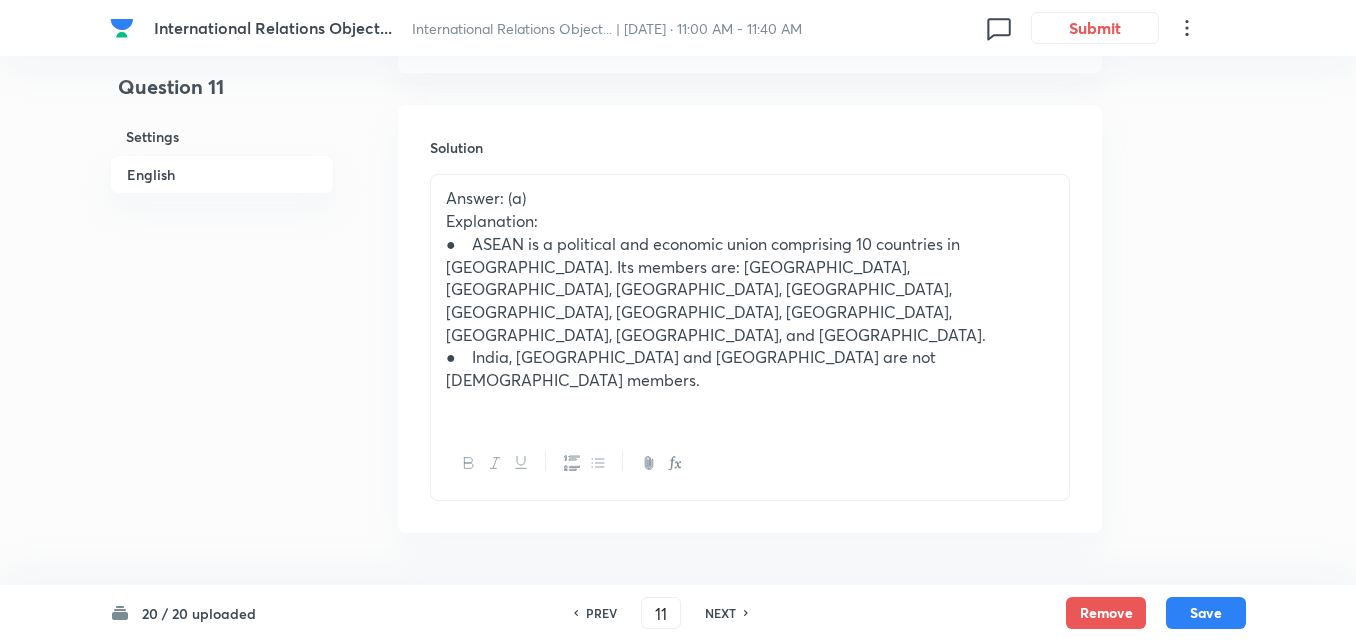 click on "PREV 11 ​ NEXT" at bounding box center [661, 613] 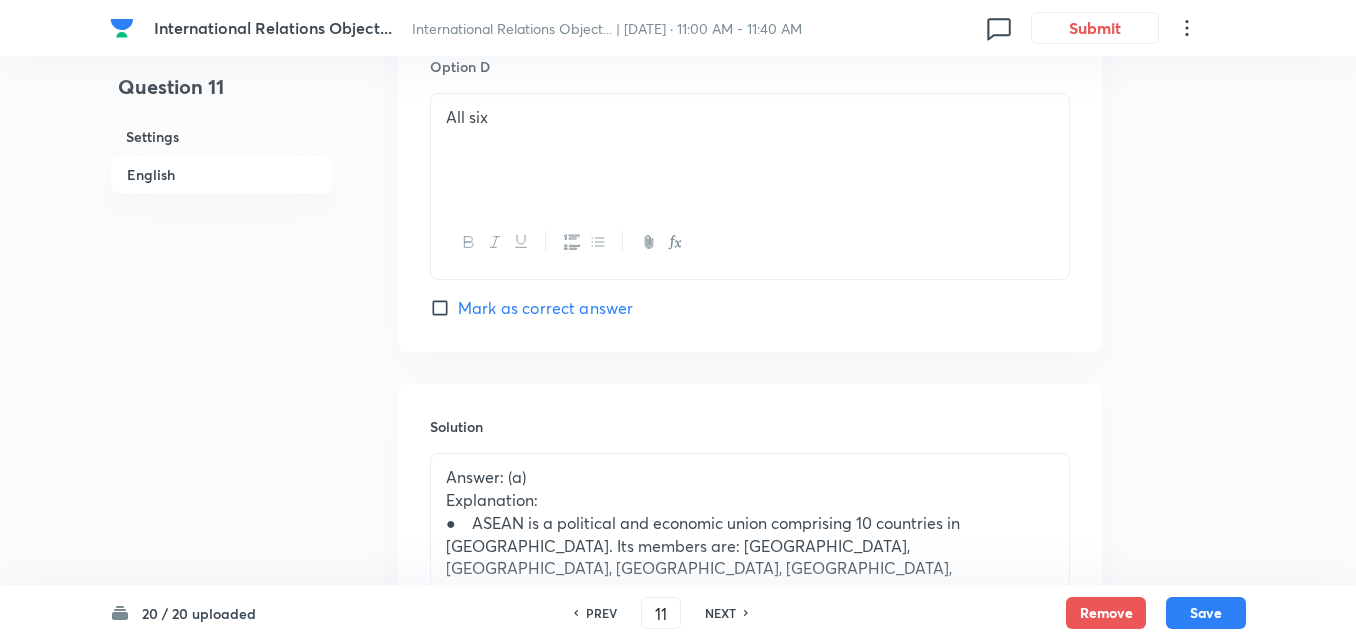 scroll, scrollTop: 2181, scrollLeft: 0, axis: vertical 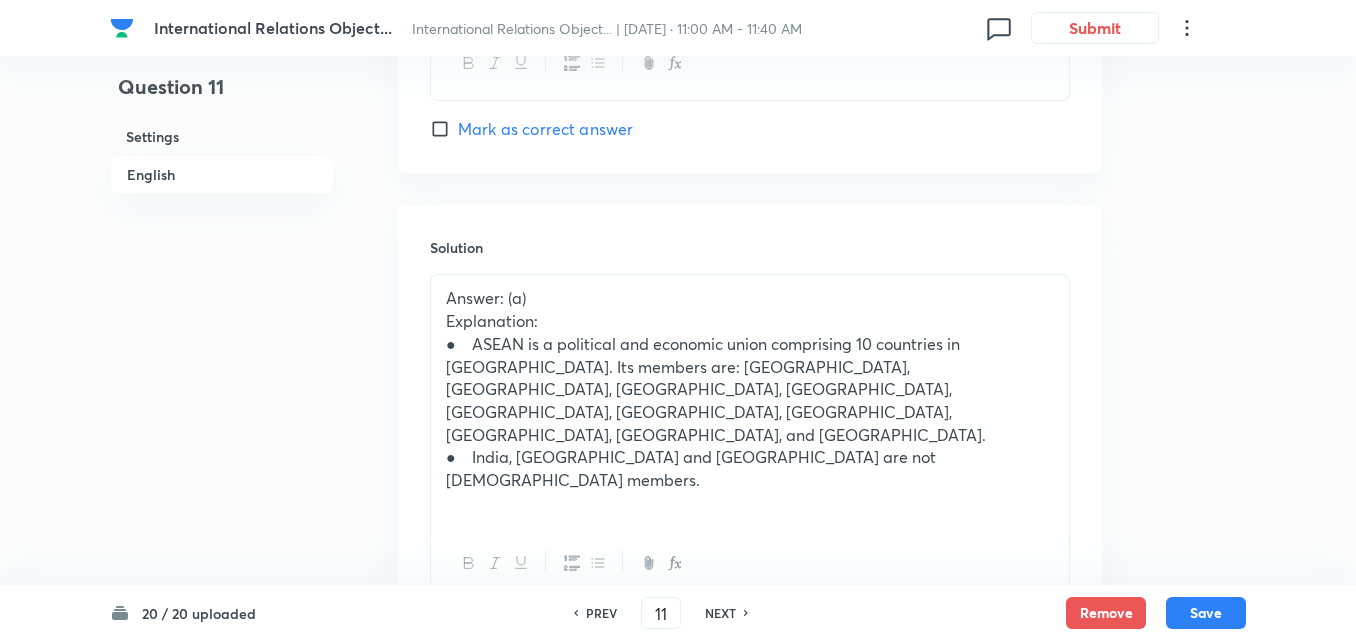 click on "NEXT" at bounding box center (720, 613) 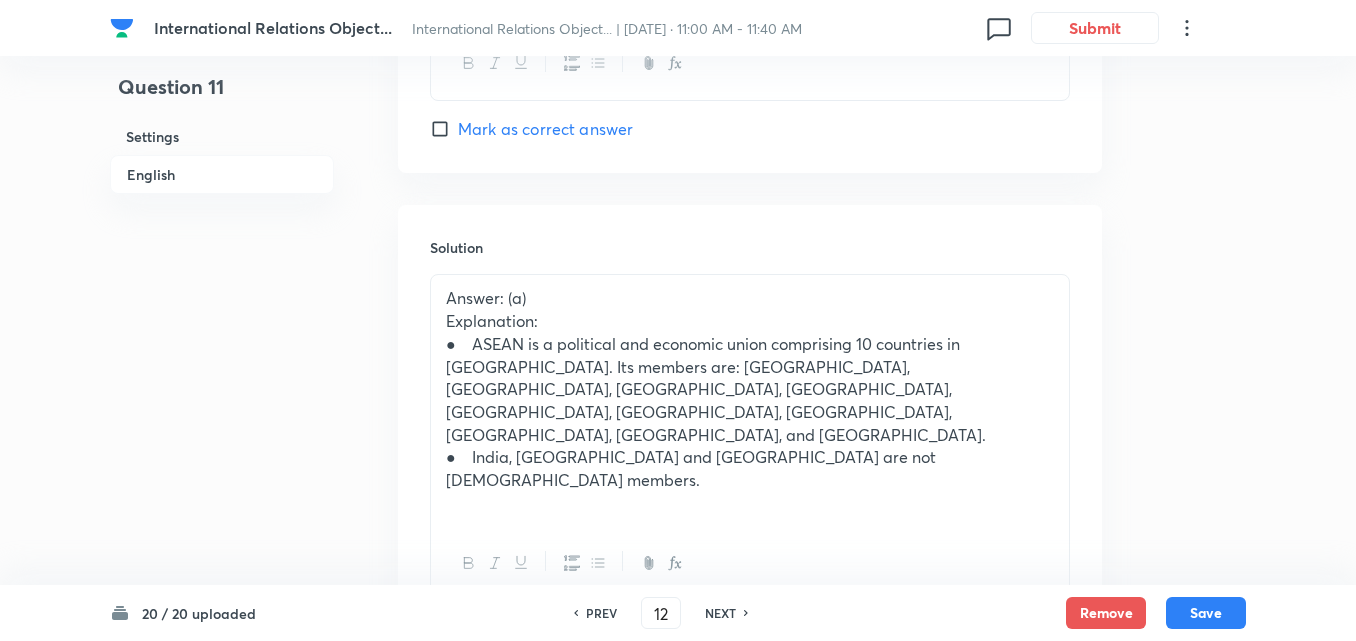 checkbox on "false" 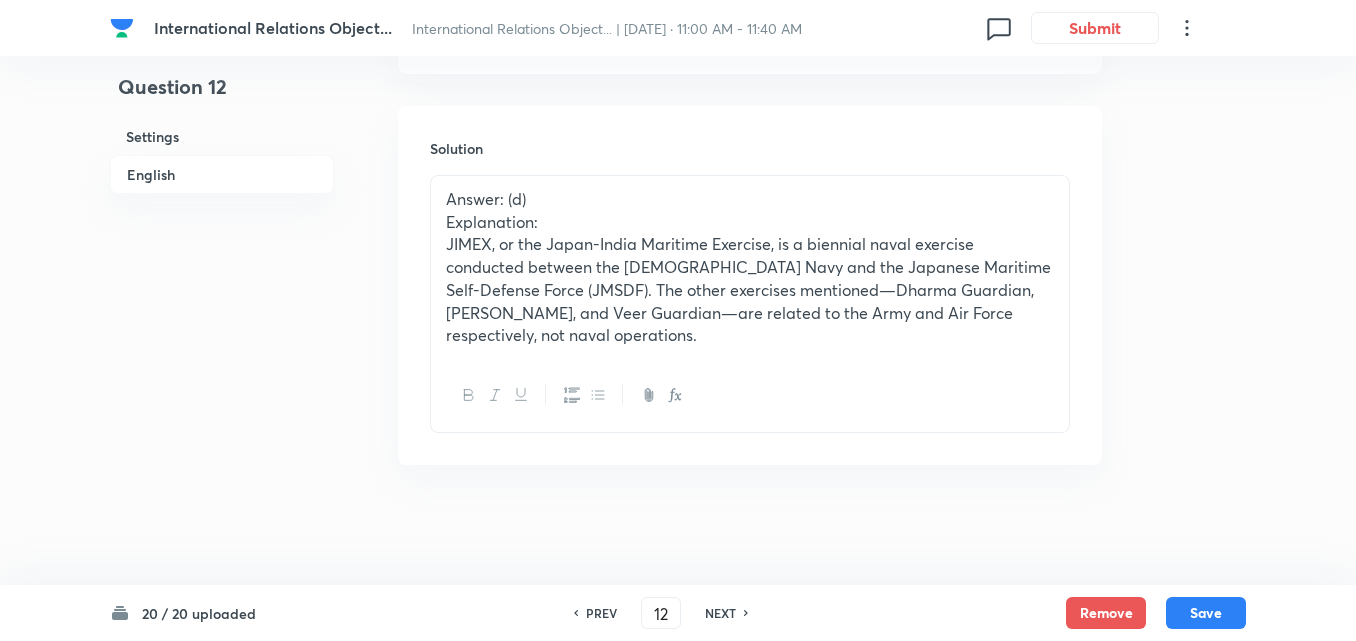 click on "NEXT" at bounding box center (720, 613) 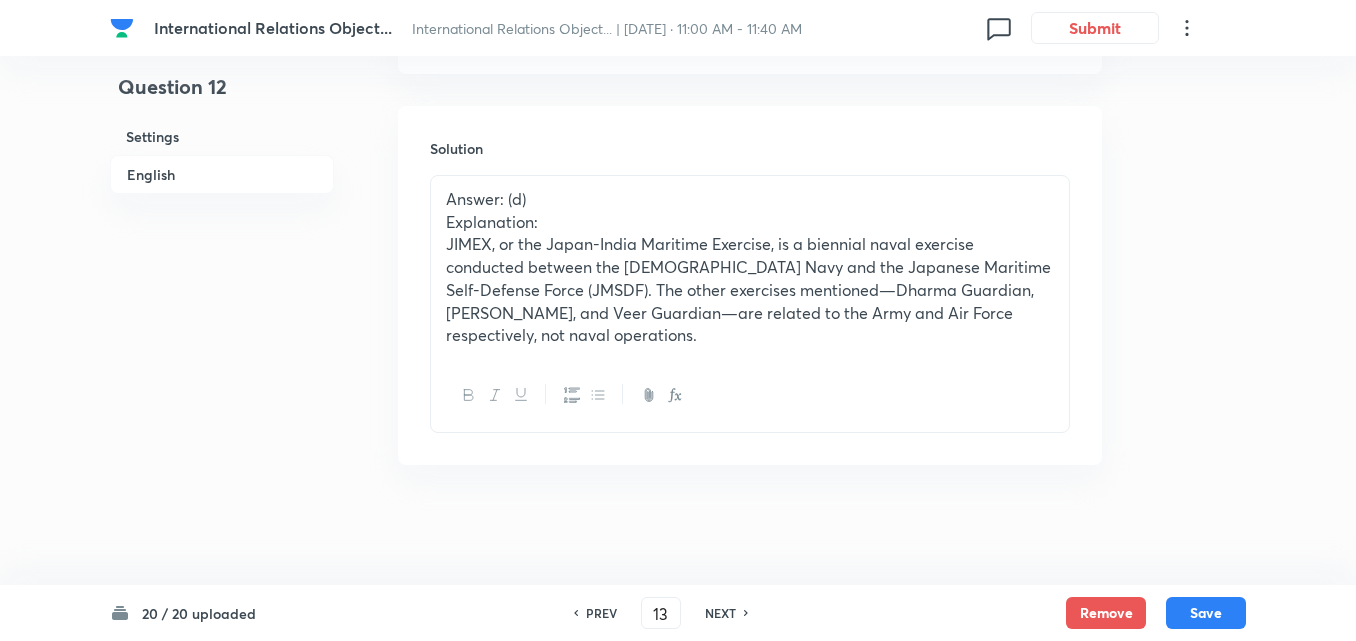 checkbox on "false" 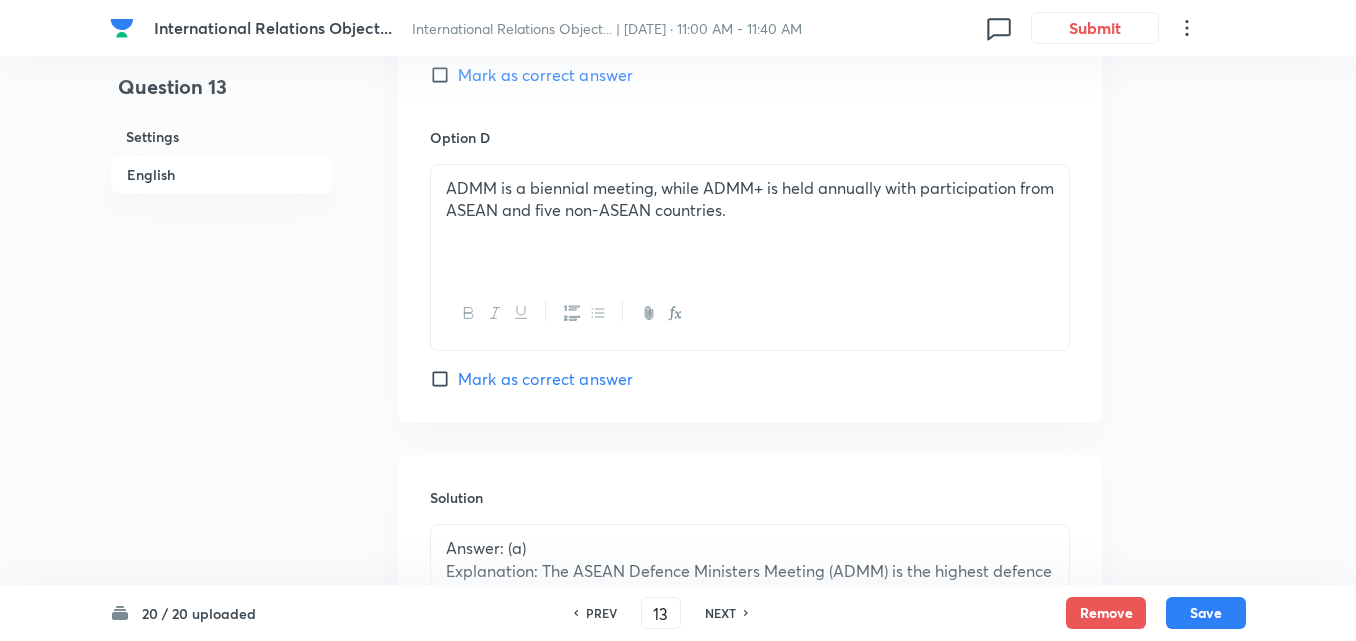 scroll, scrollTop: 2042, scrollLeft: 0, axis: vertical 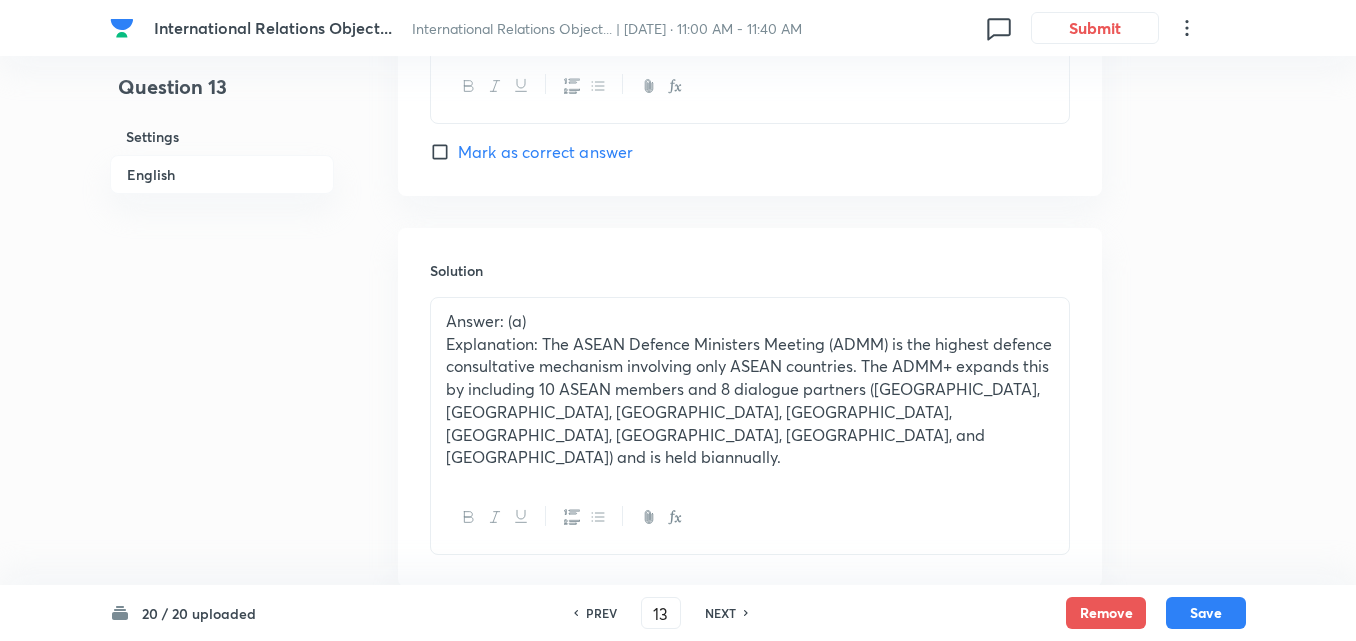 click on "NEXT" at bounding box center (720, 613) 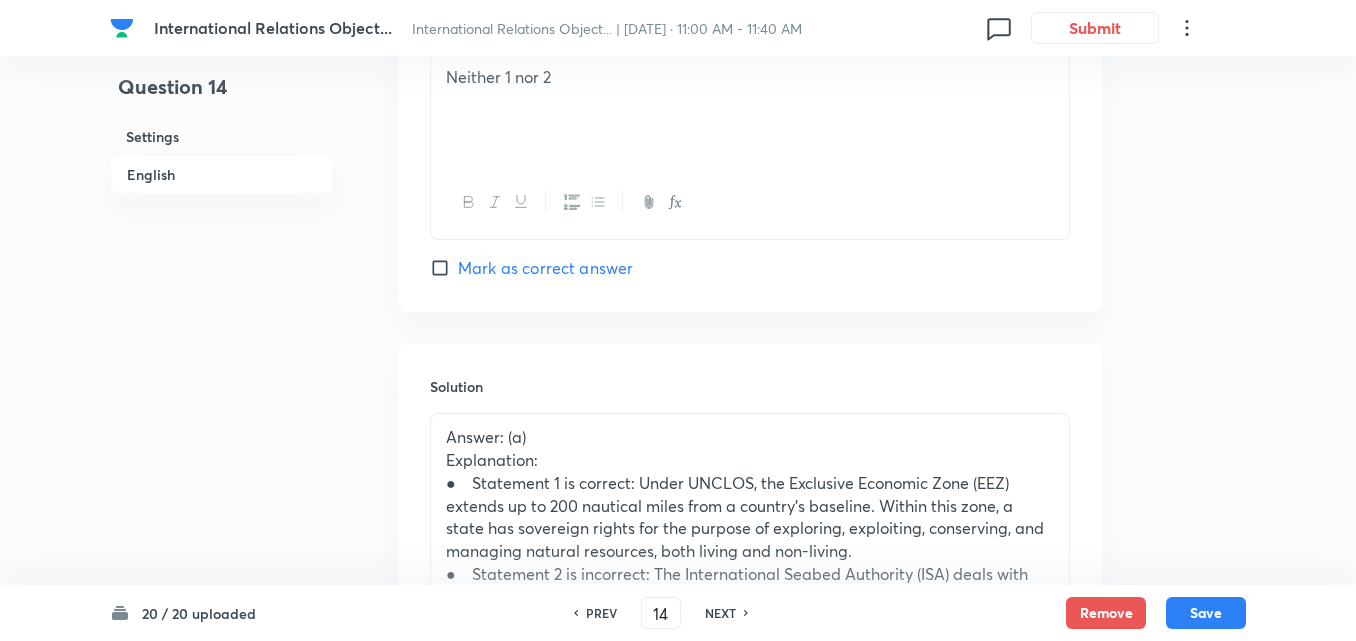 checkbox on "true" 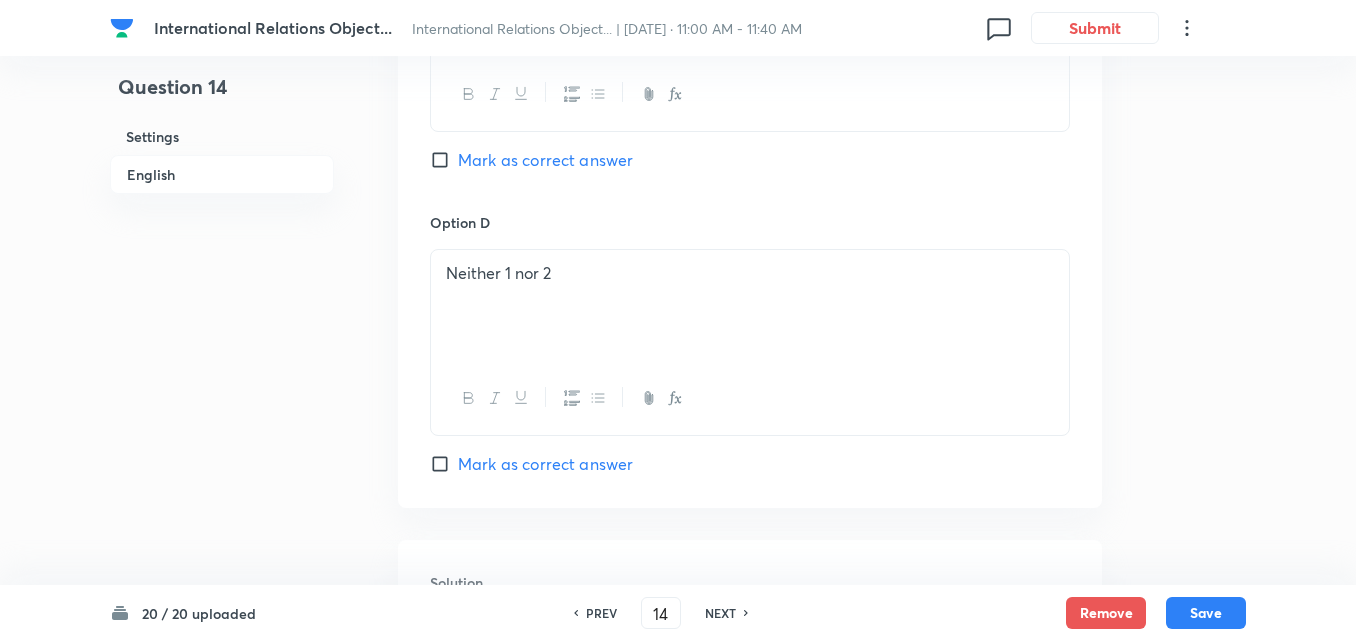 scroll, scrollTop: 2042, scrollLeft: 0, axis: vertical 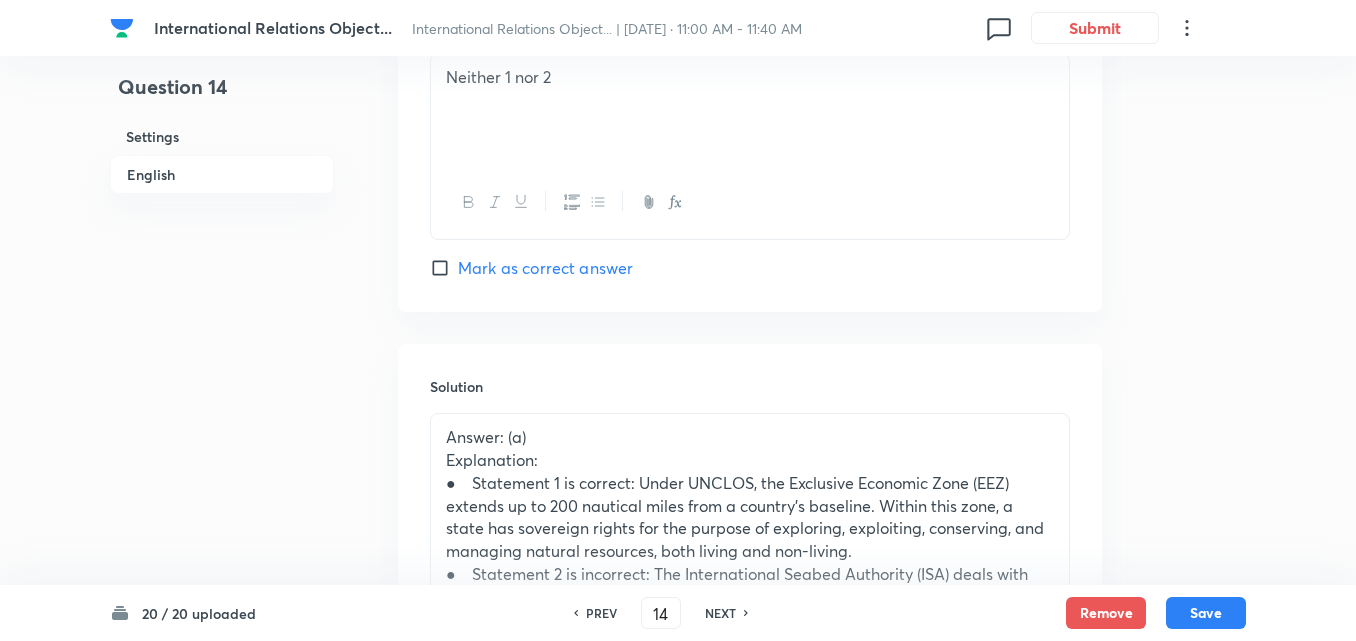 click on "NEXT" at bounding box center (720, 613) 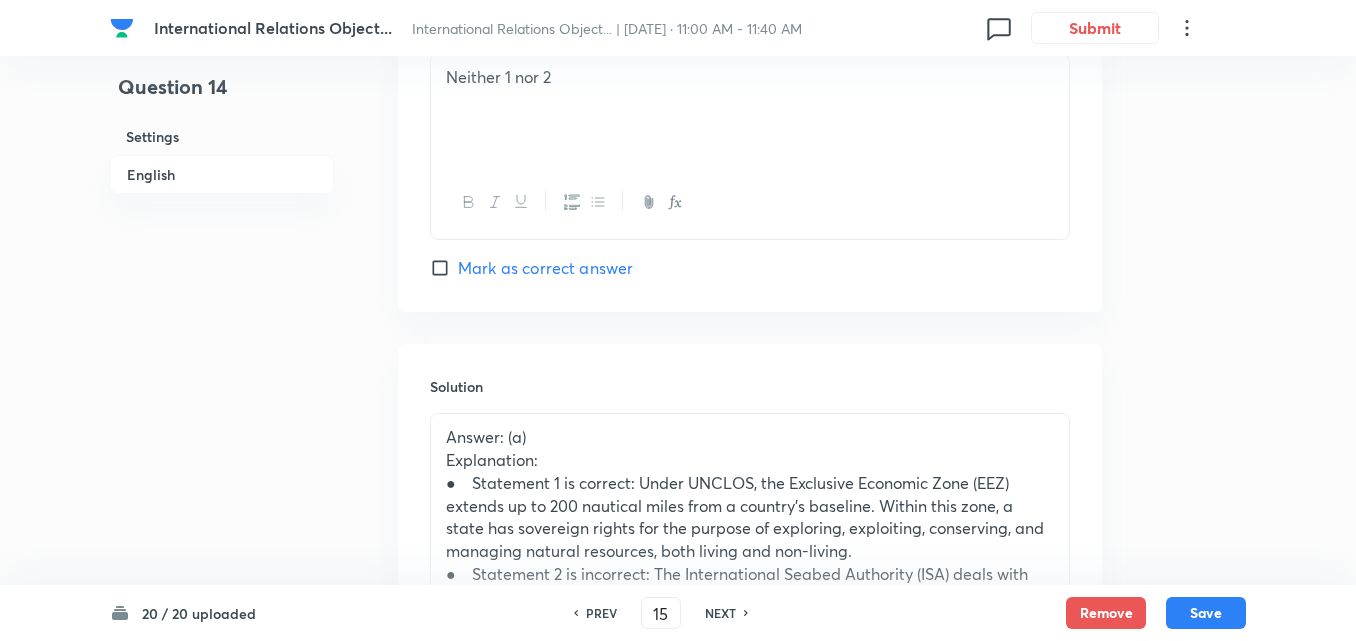 checkbox on "false" 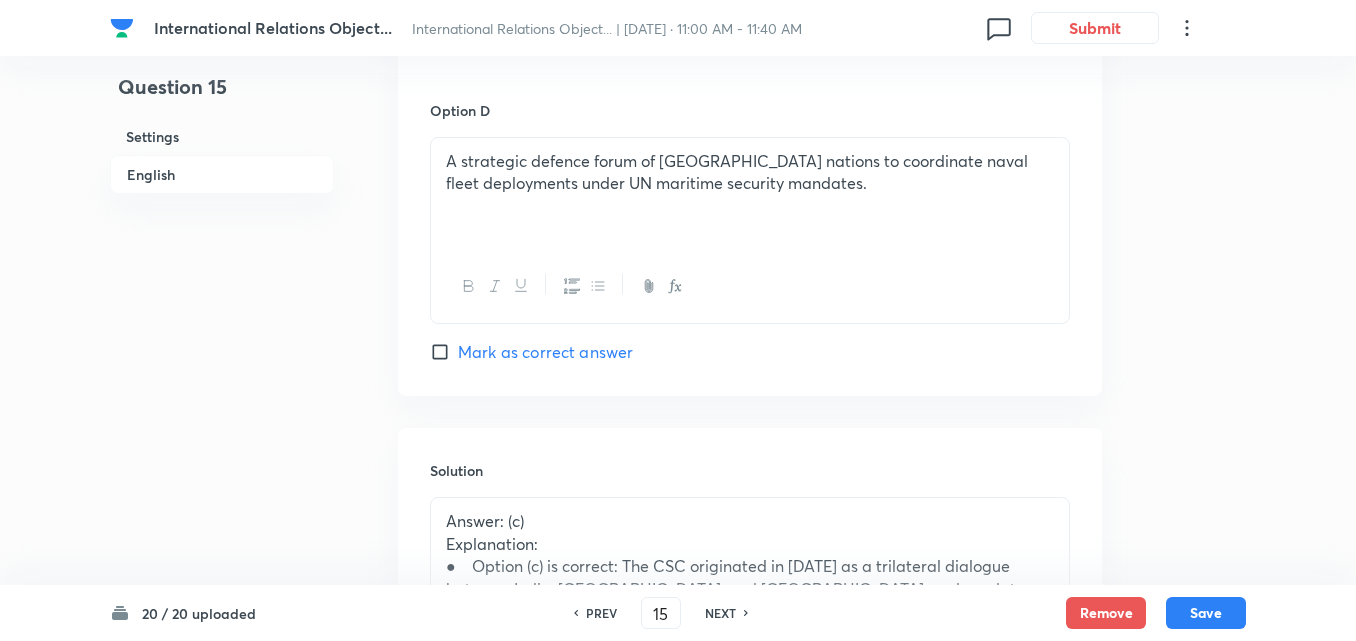 scroll, scrollTop: 2187, scrollLeft: 0, axis: vertical 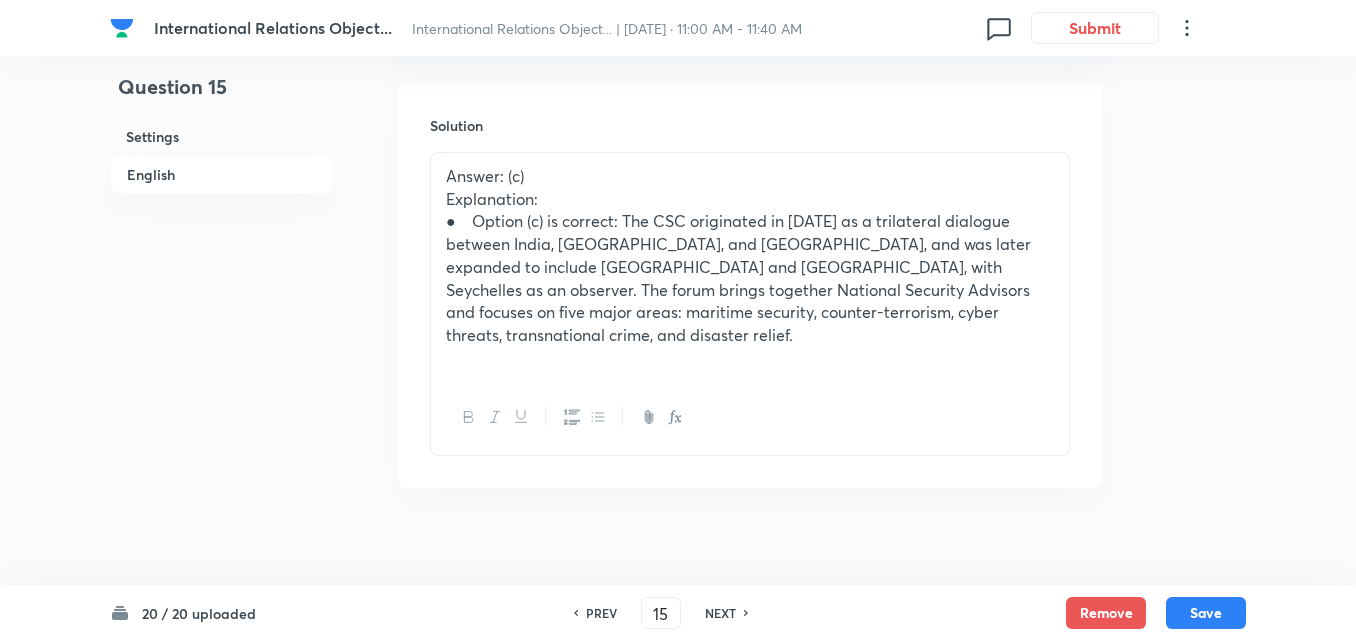 click on "NEXT" at bounding box center [720, 613] 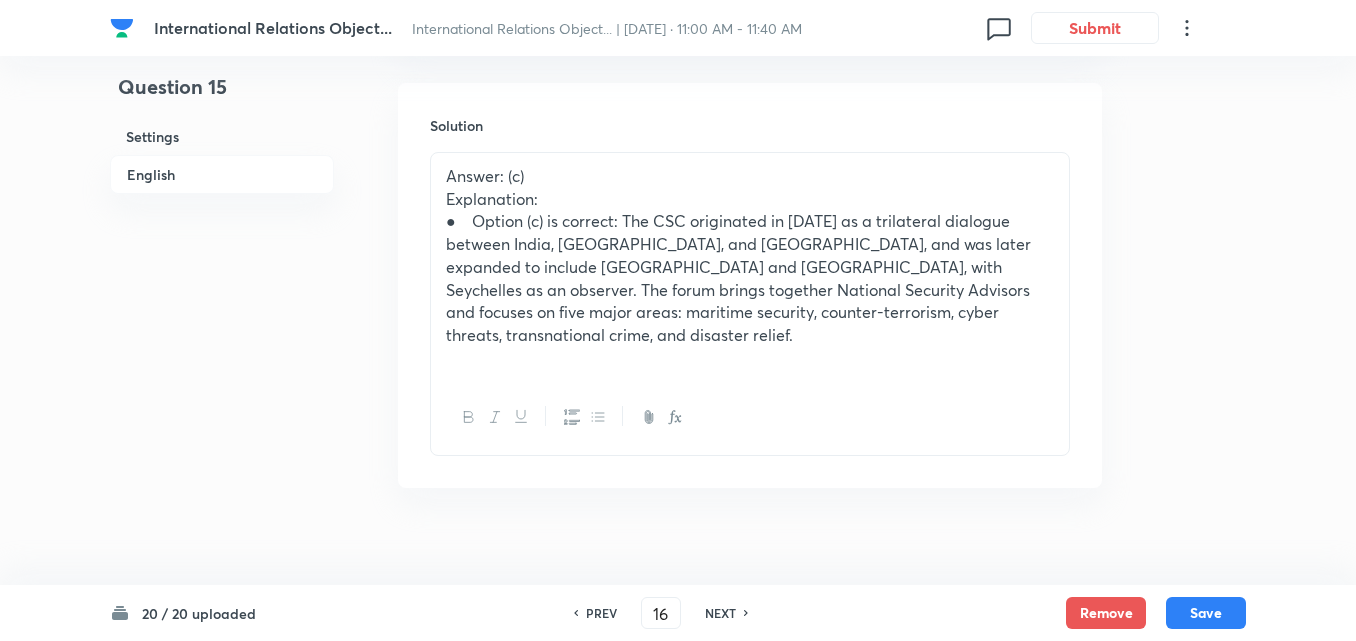 checkbox on "true" 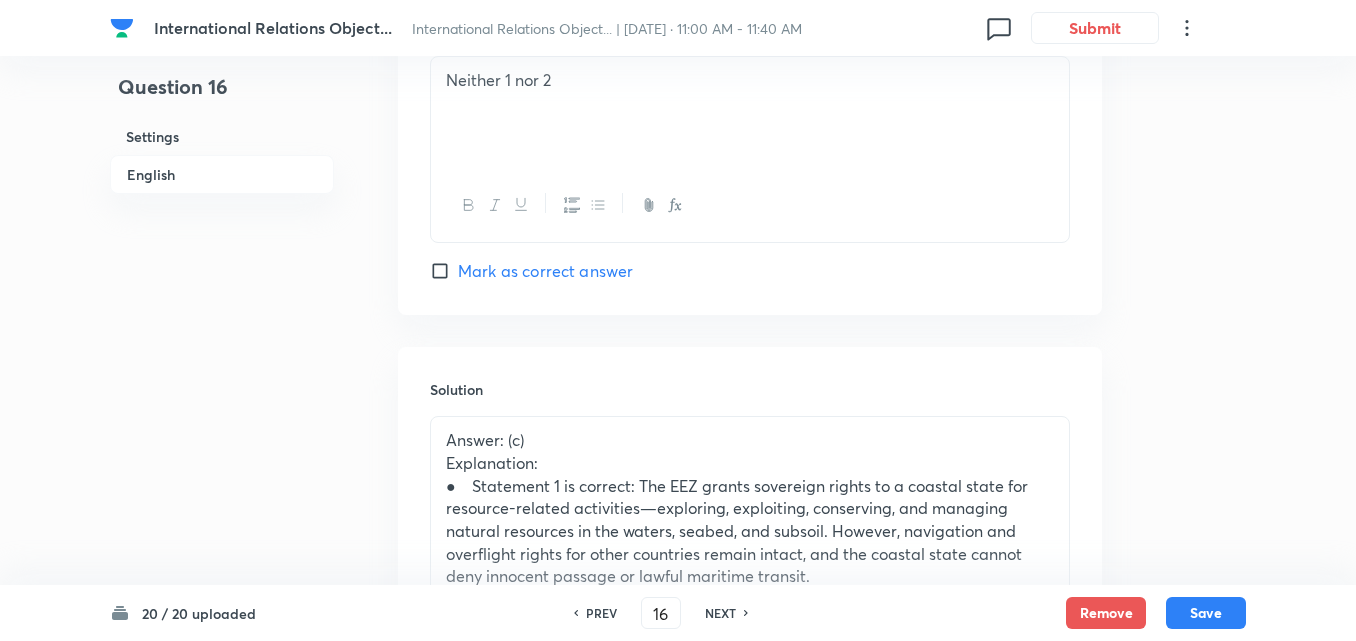scroll, scrollTop: 2287, scrollLeft: 0, axis: vertical 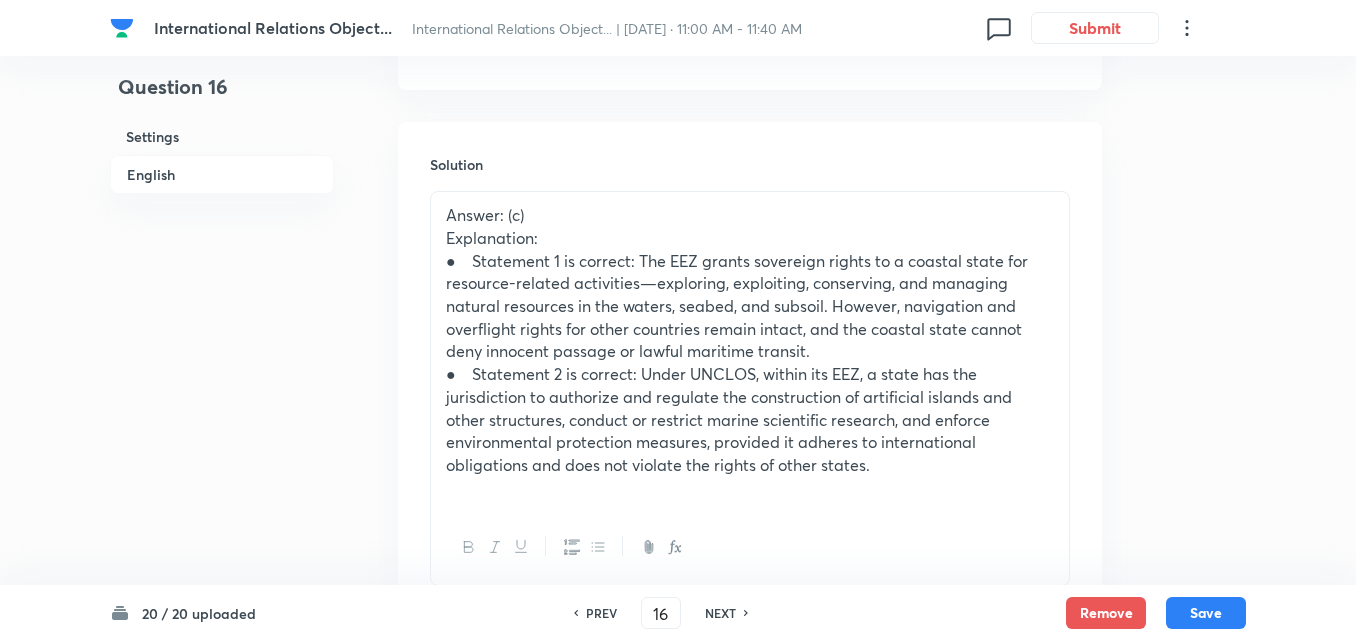 click on "NEXT" at bounding box center (720, 613) 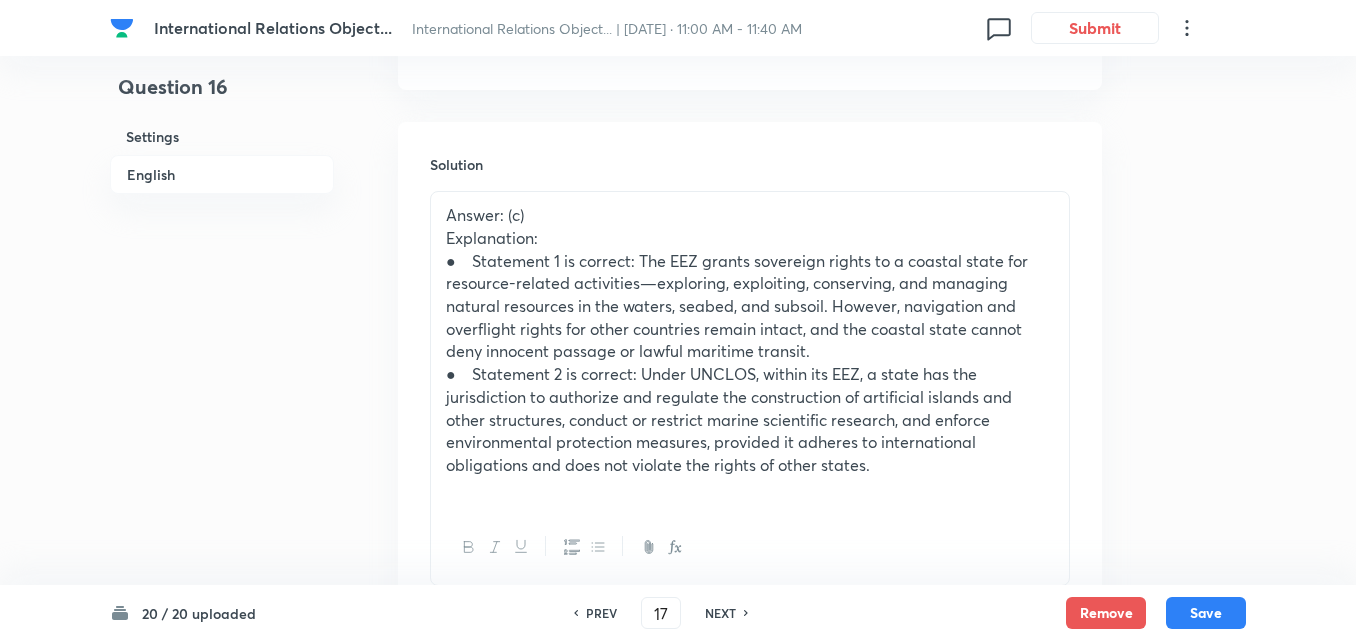 checkbox on "false" 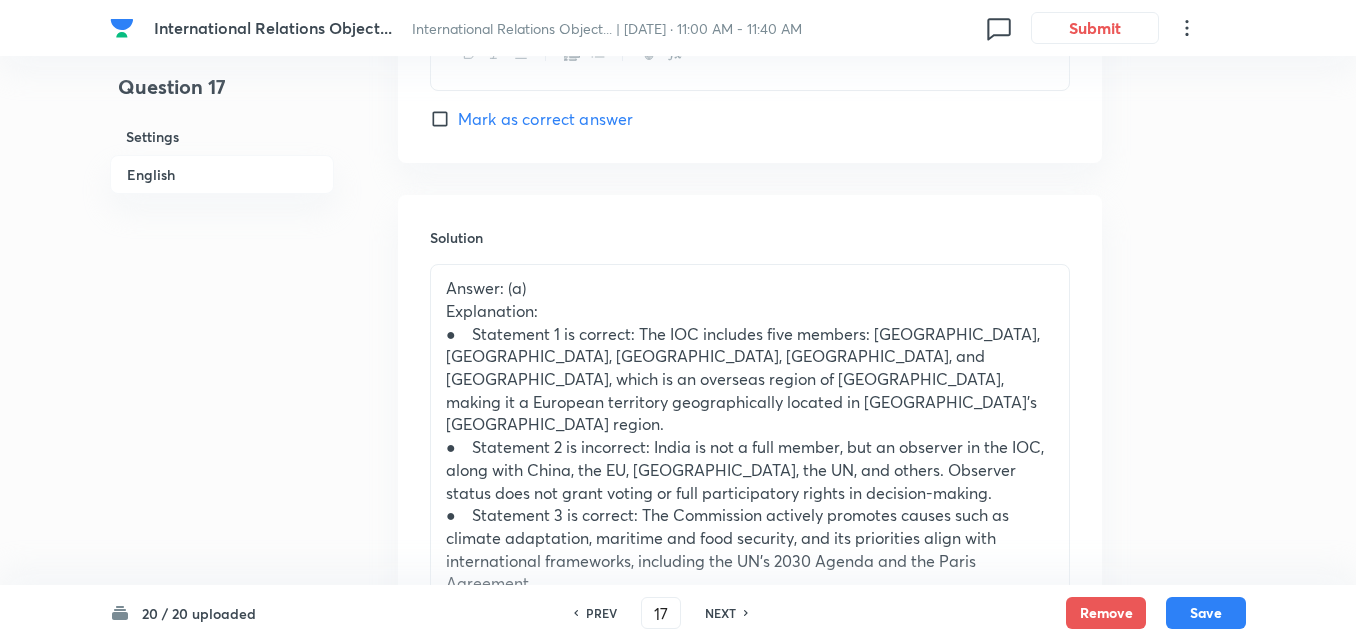 scroll, scrollTop: 2387, scrollLeft: 0, axis: vertical 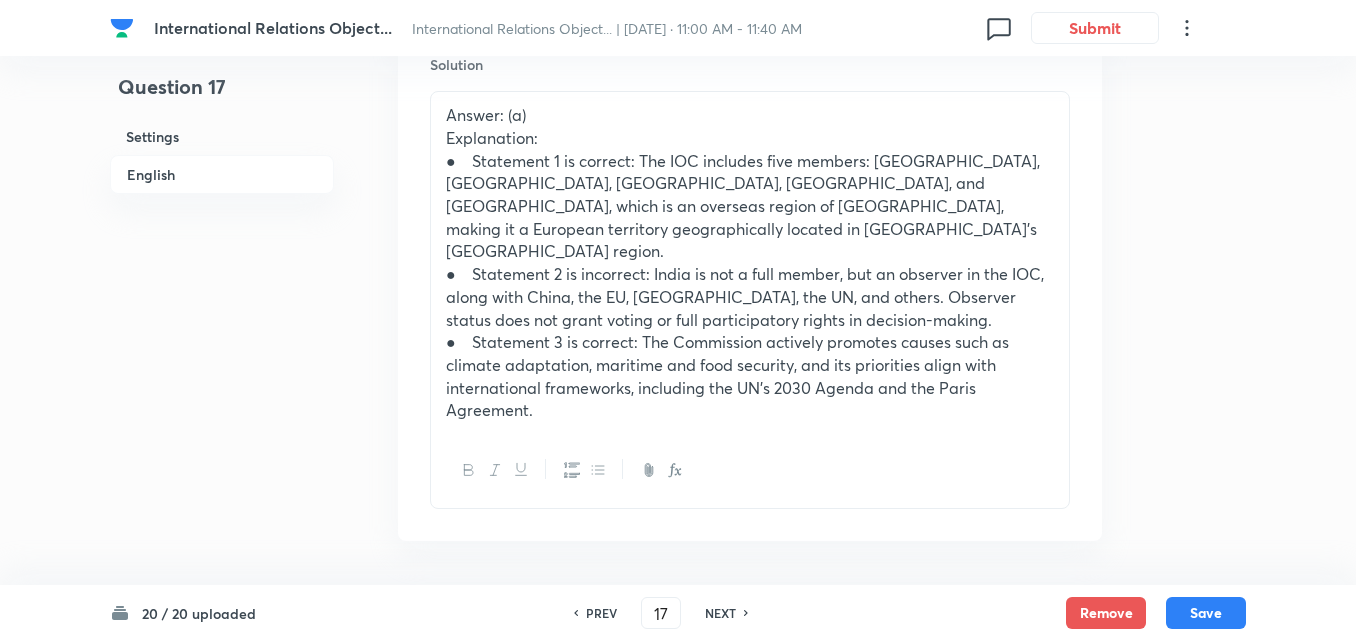 click on "NEXT" at bounding box center (720, 613) 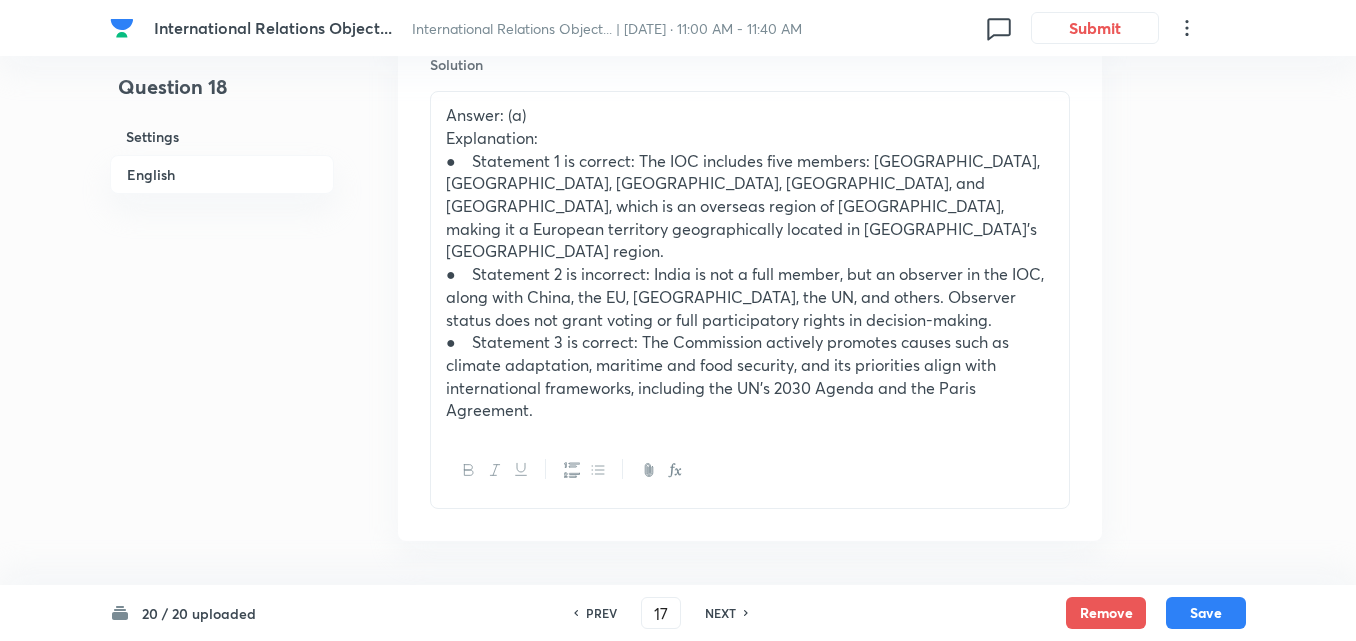 type on "18" 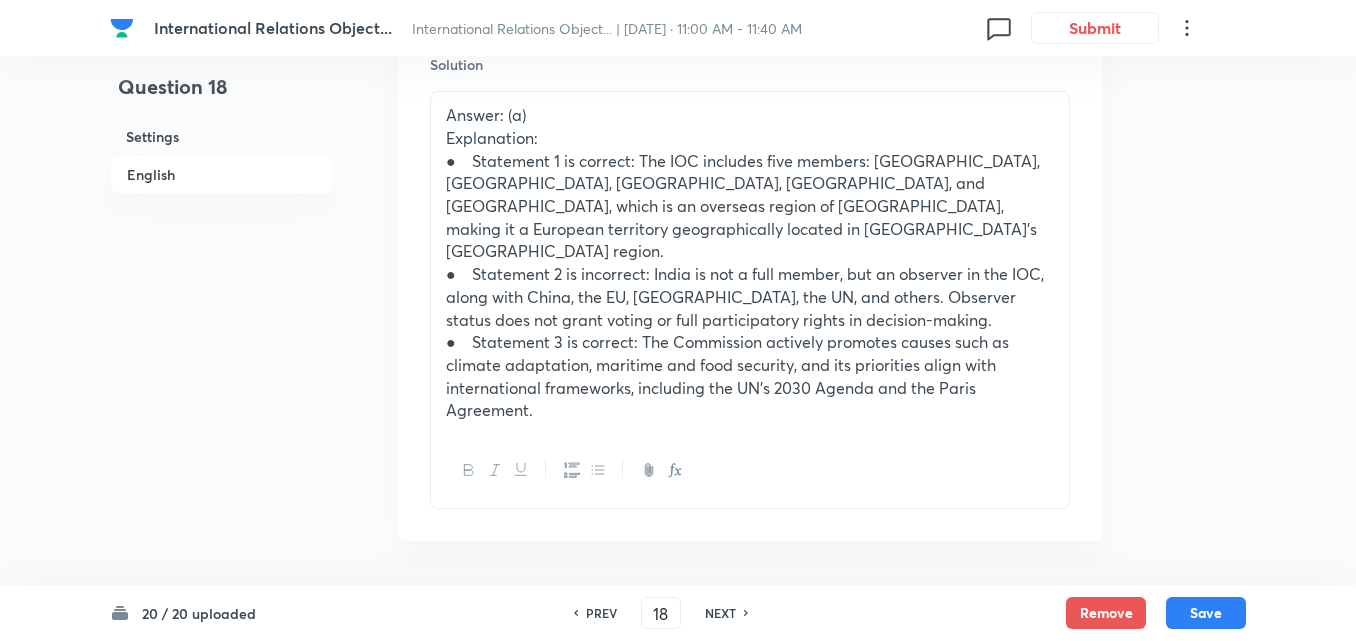 checkbox on "false" 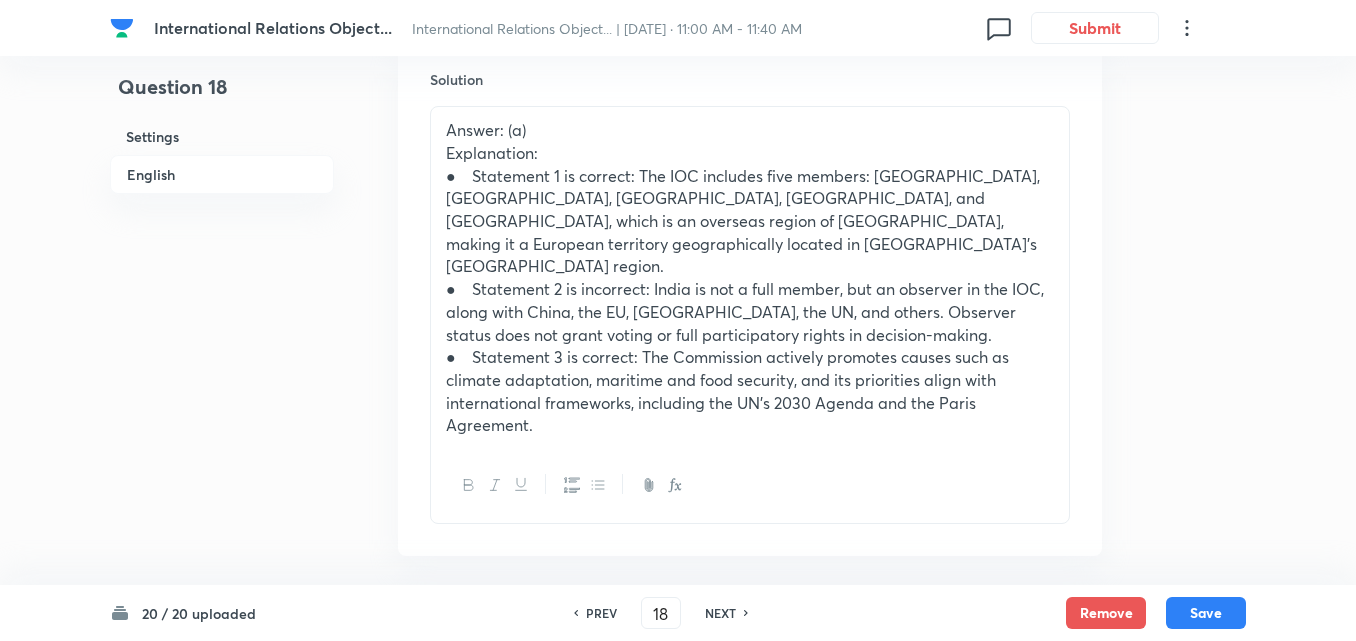 checkbox on "true" 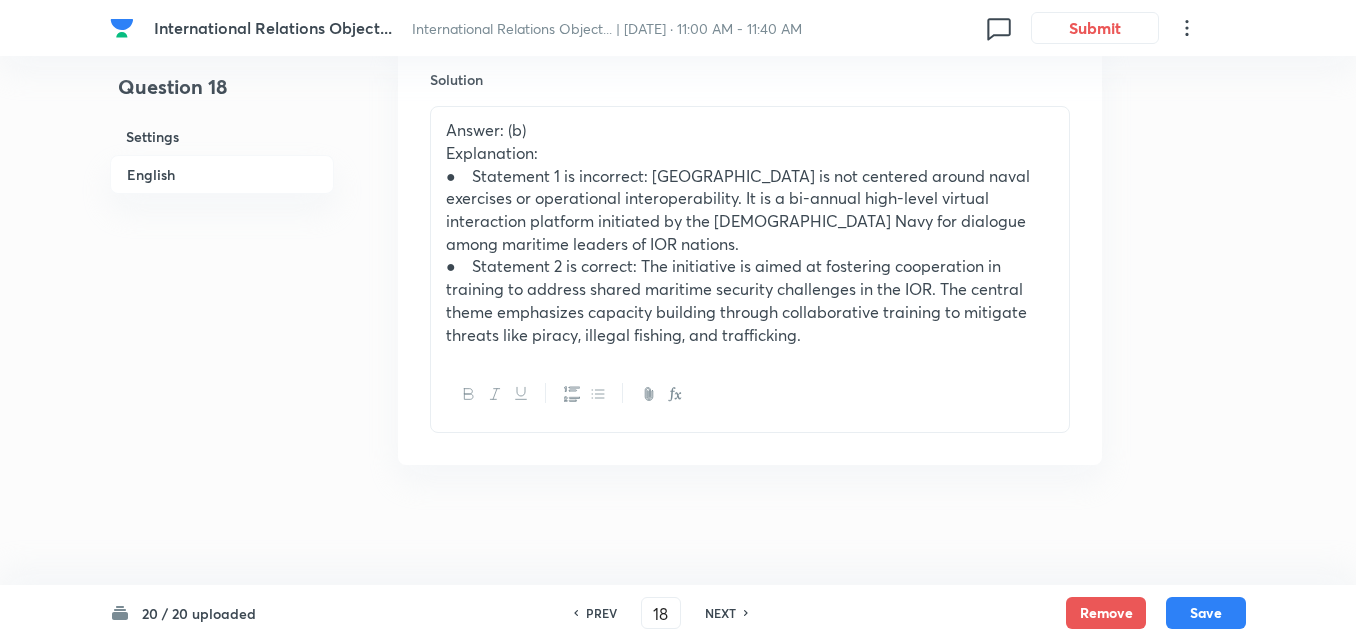 click on "NEXT" at bounding box center [720, 613] 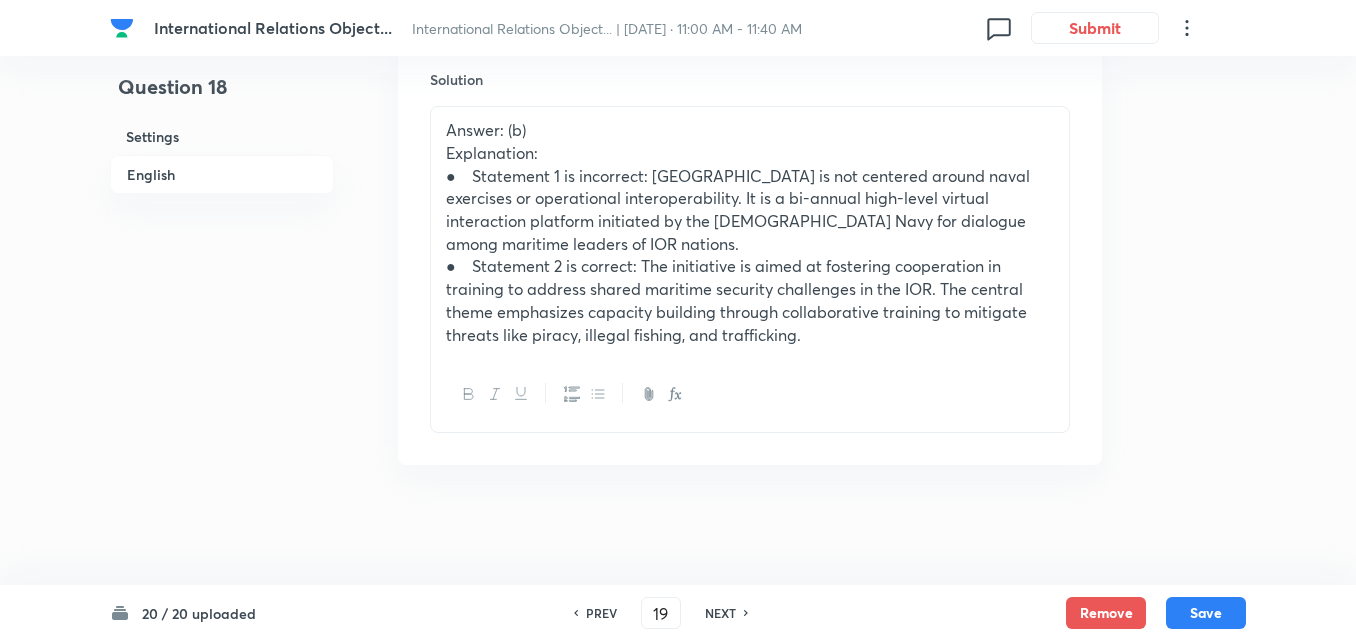 checkbox on "false" 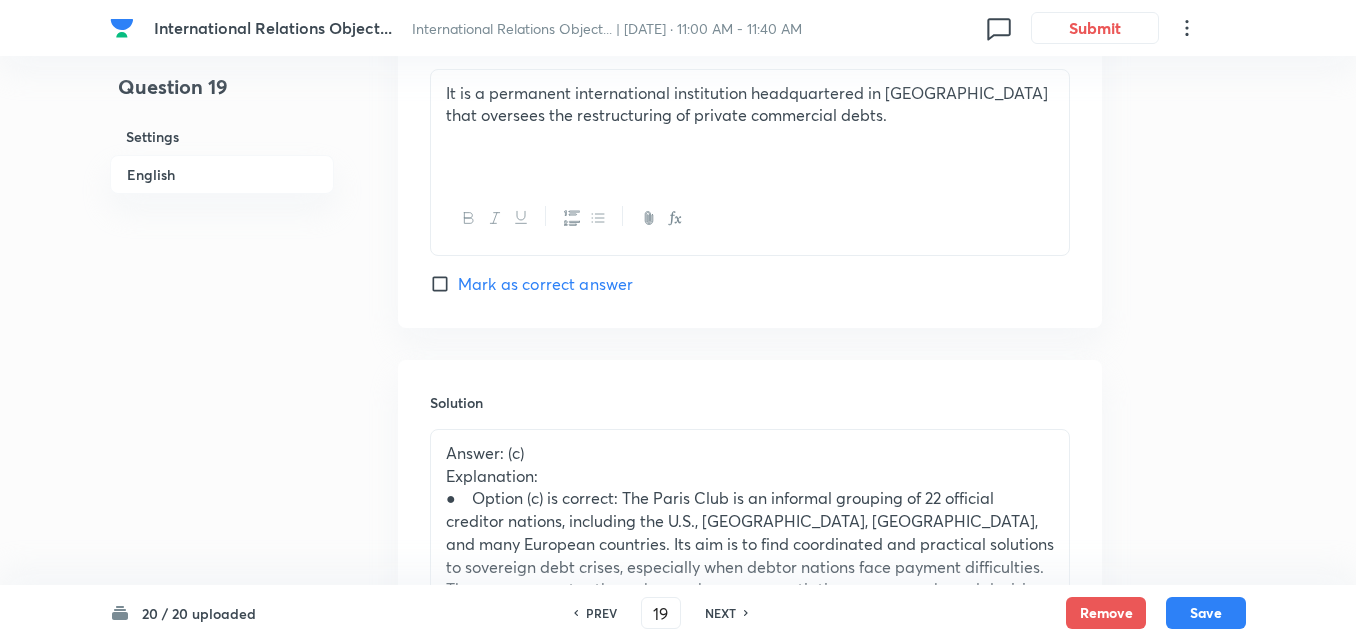 scroll, scrollTop: 2210, scrollLeft: 0, axis: vertical 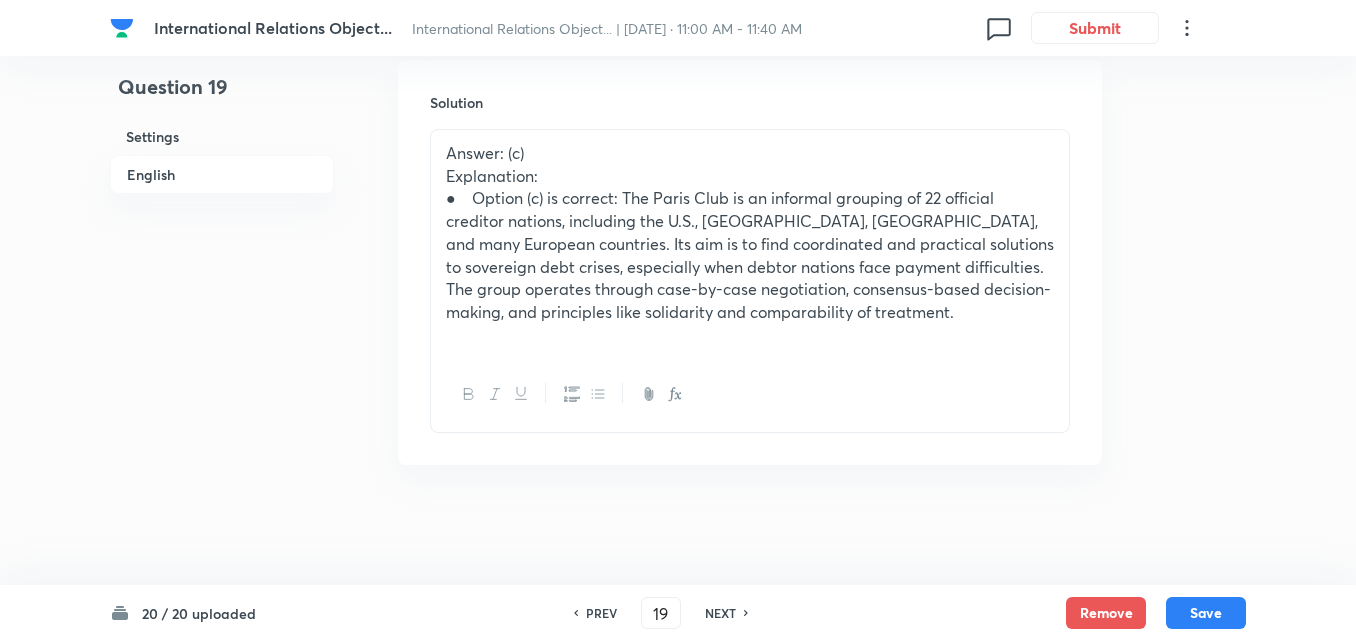 click on "NEXT" at bounding box center [720, 613] 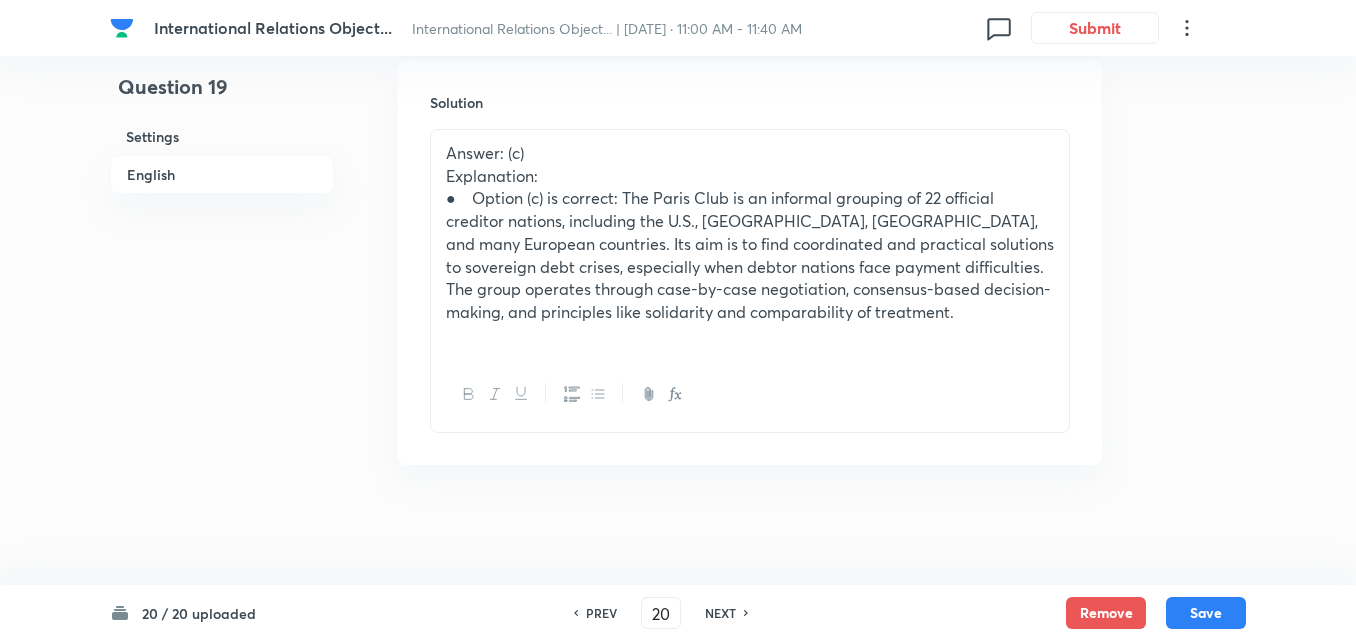 checkbox on "true" 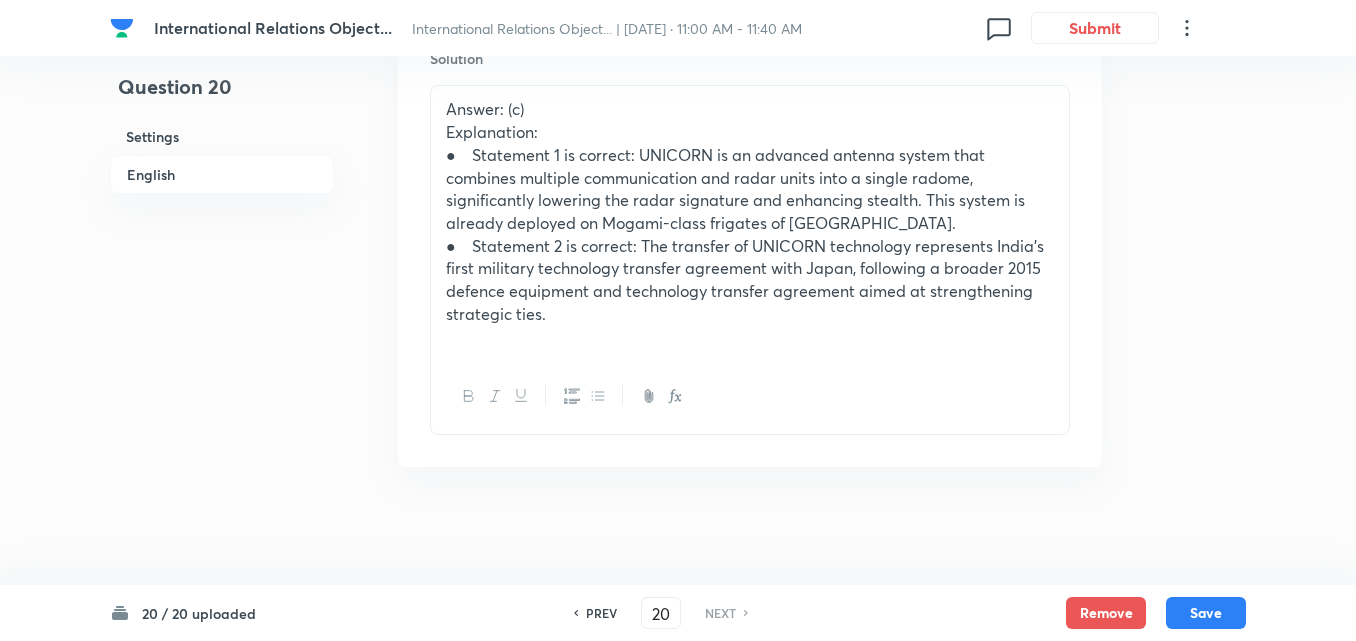 scroll, scrollTop: 2372, scrollLeft: 0, axis: vertical 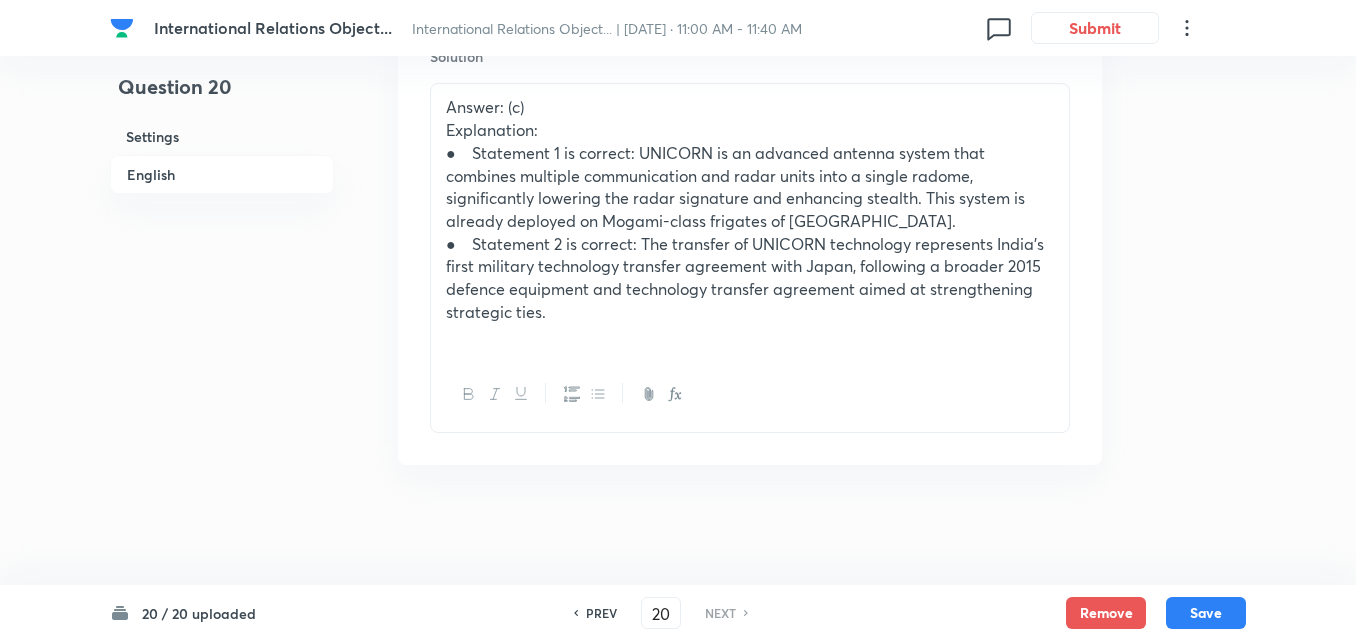drag, startPoint x: 407, startPoint y: 39, endPoint x: 866, endPoint y: 13, distance: 459.73578 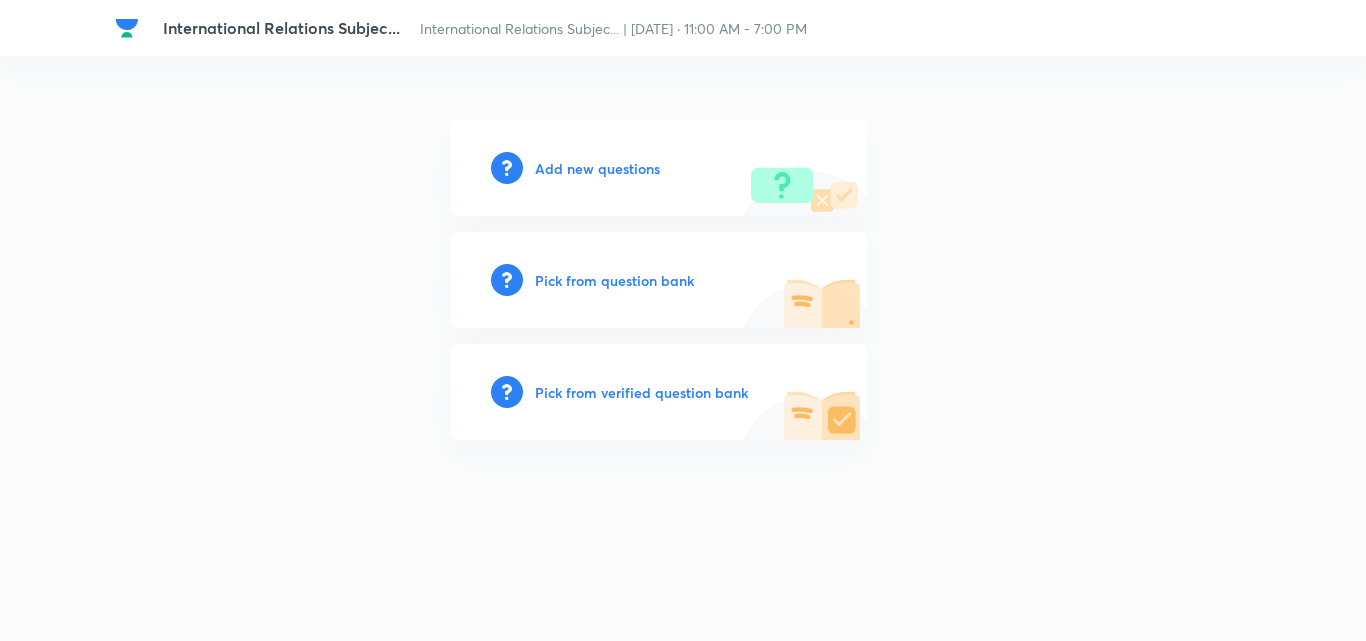 scroll, scrollTop: 0, scrollLeft: 0, axis: both 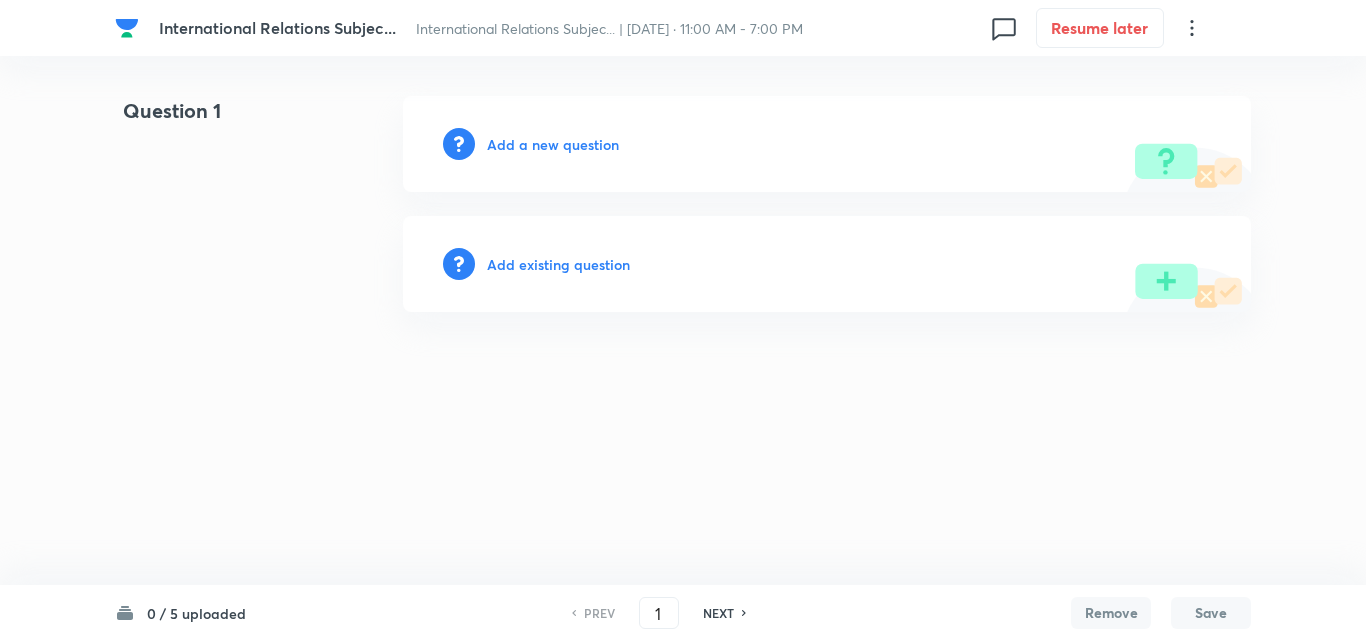 click on "Add a new question" at bounding box center (827, 144) 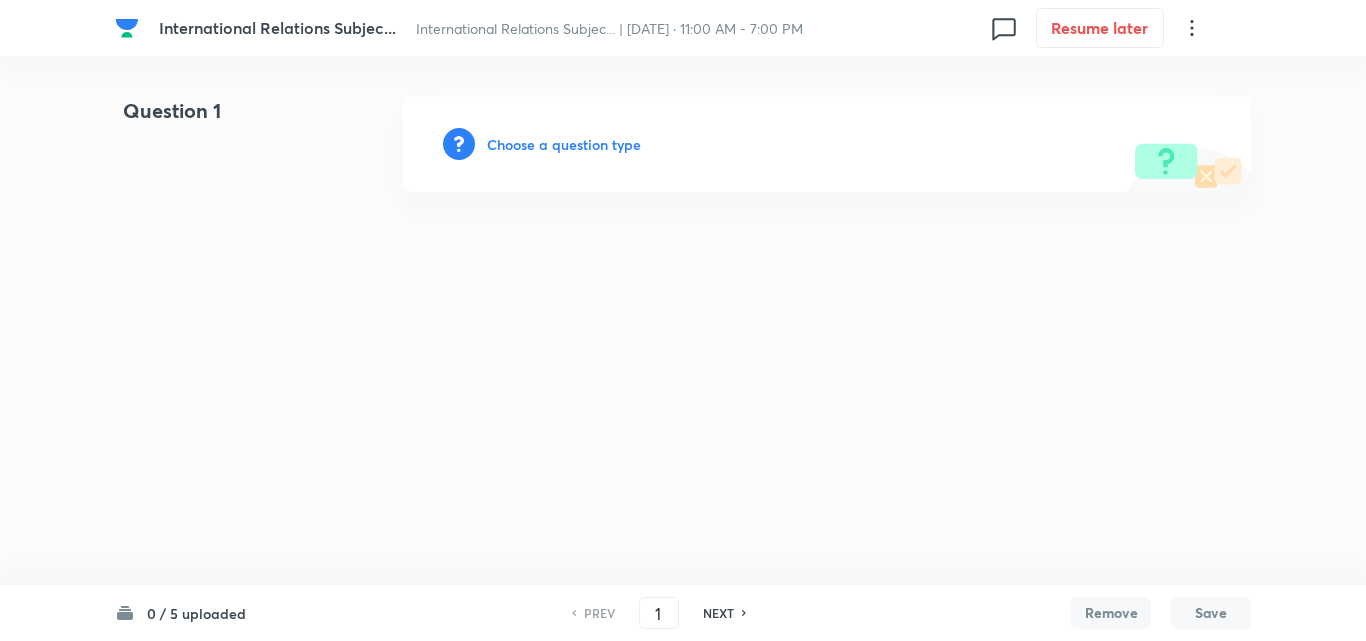 click on "Choose a question type" at bounding box center [564, 144] 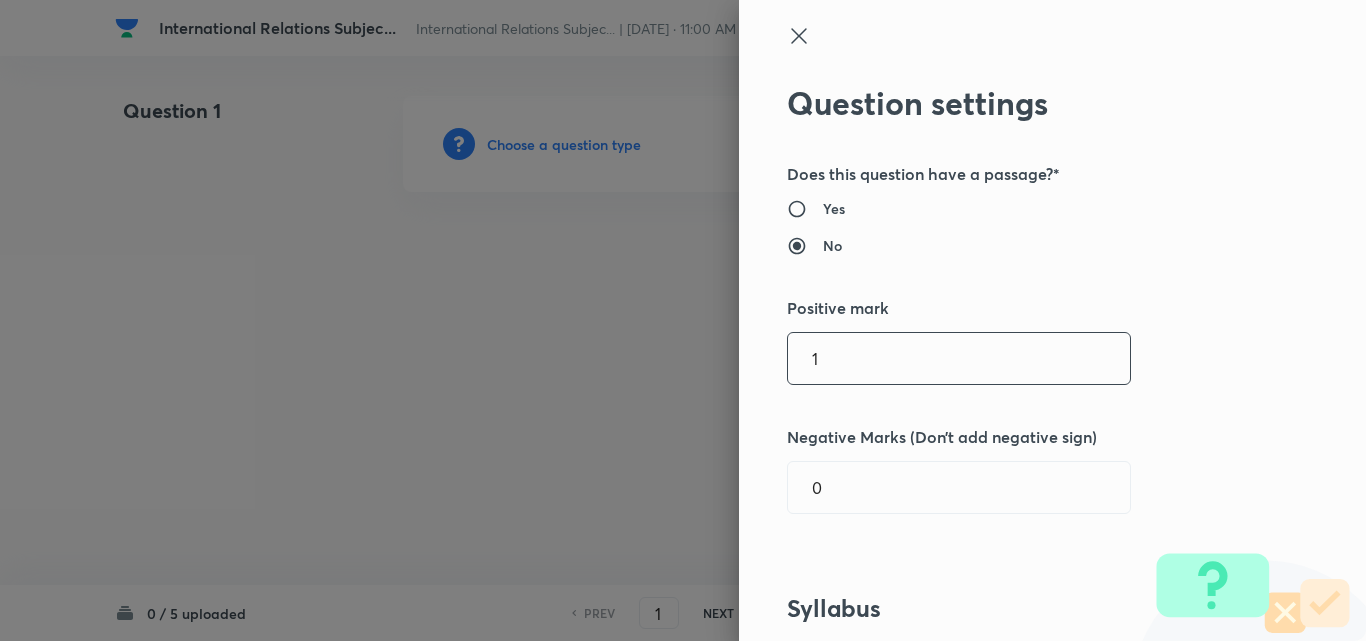 click on "1" at bounding box center (959, 358) 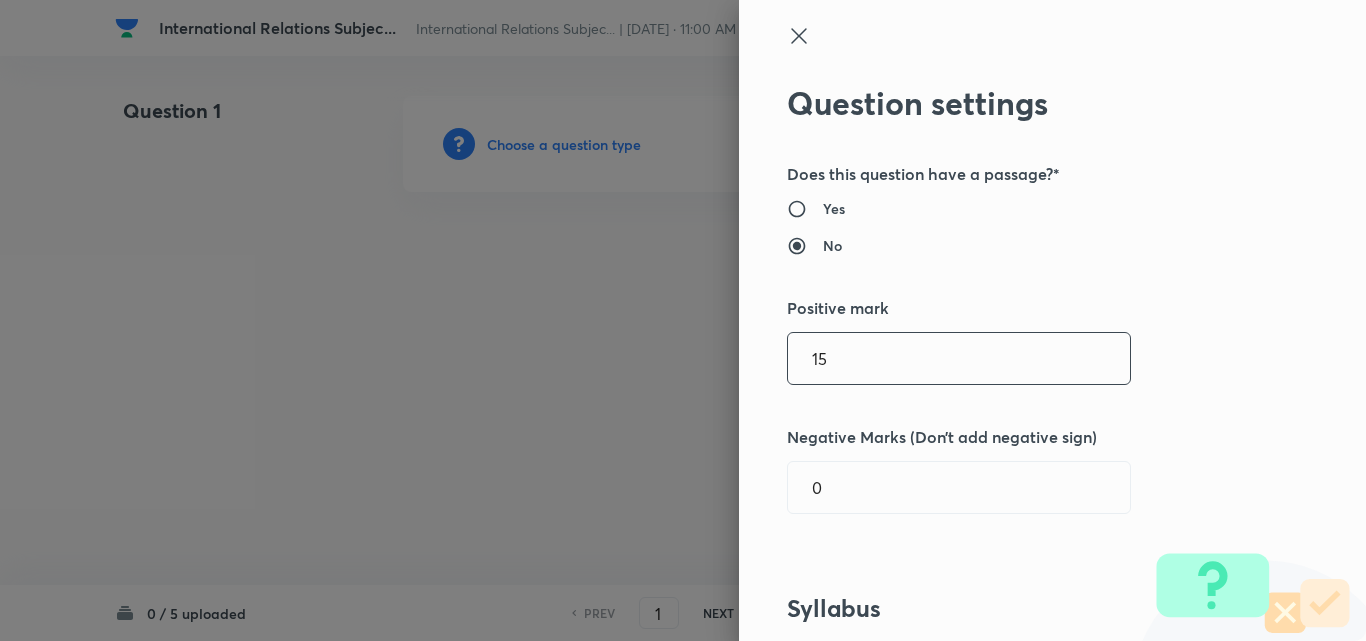 type on "15" 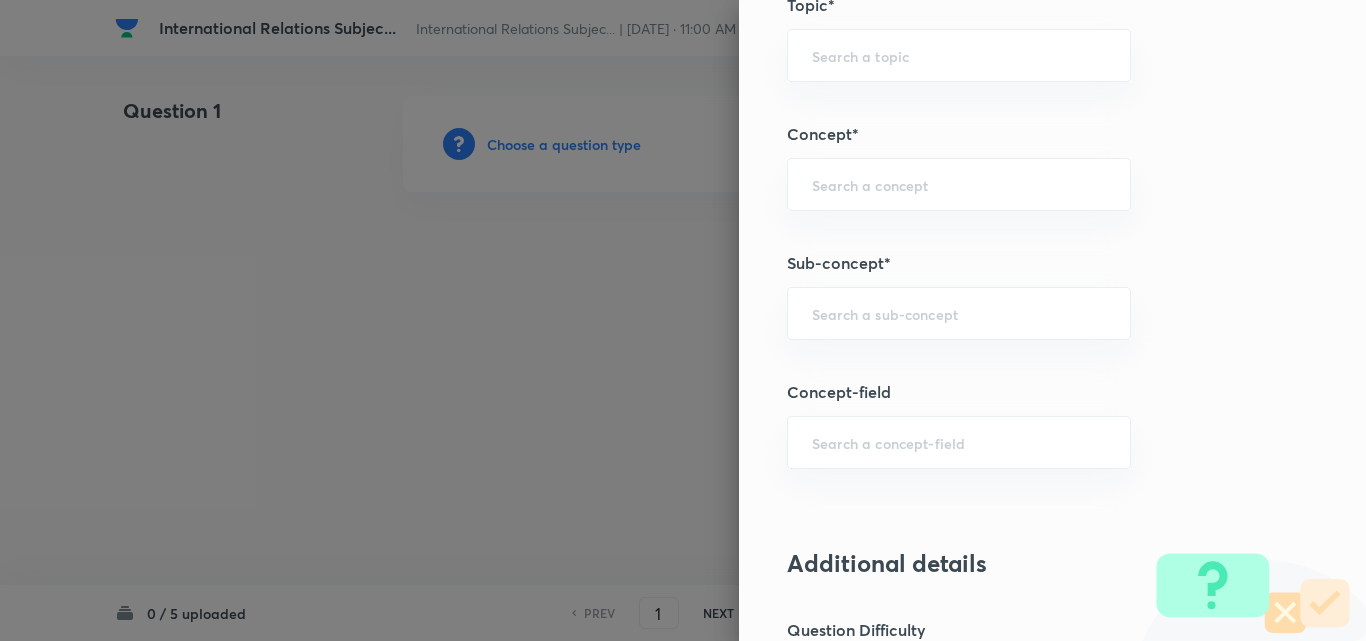 scroll, scrollTop: 1000, scrollLeft: 0, axis: vertical 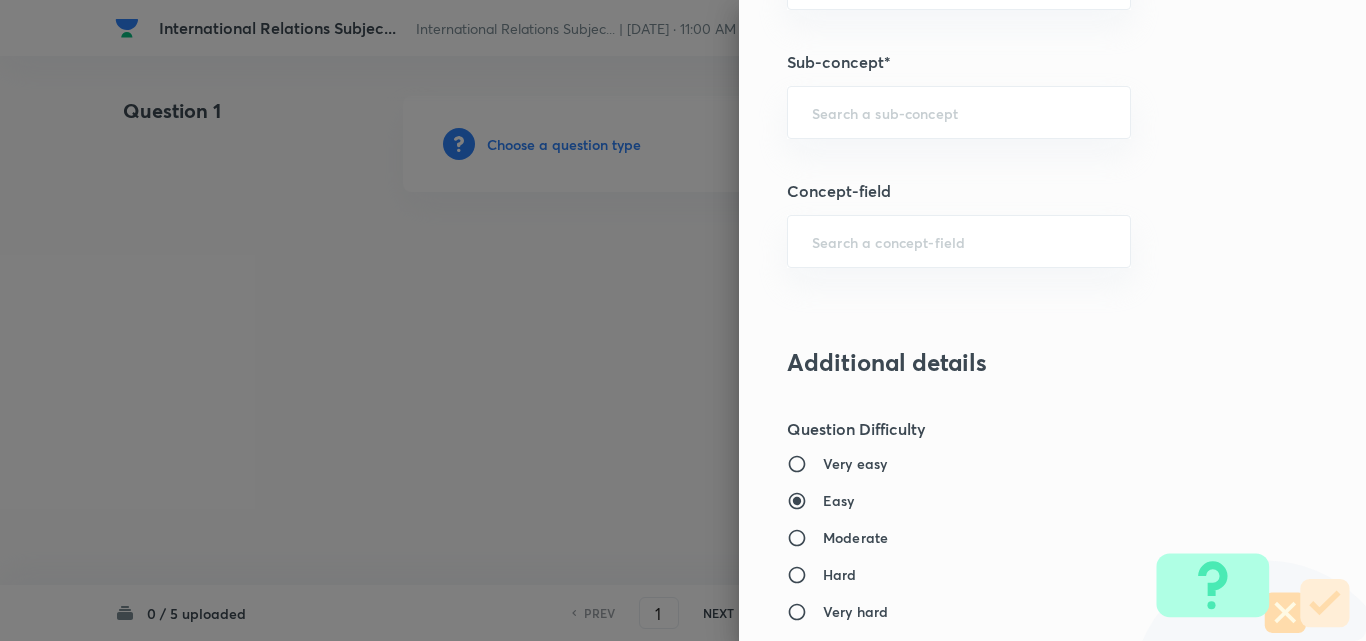 click on "Question settings Does this question have a passage?* Yes No Positive mark 15 ​ Negative Marks (Don’t add negative sign) 0 ​ Syllabus Topic group* ​ Topic* ​ Concept* ​ Sub-concept* ​ Concept-field ​ Additional details Question Difficulty Very easy Easy Moderate Hard Very hard Question is based on Fact Numerical Concept Previous year question Yes No Does this question have equation? Yes No Verification status Is the question verified? *Select 'yes' only if a question is verified Yes No Save" at bounding box center [1052, 320] 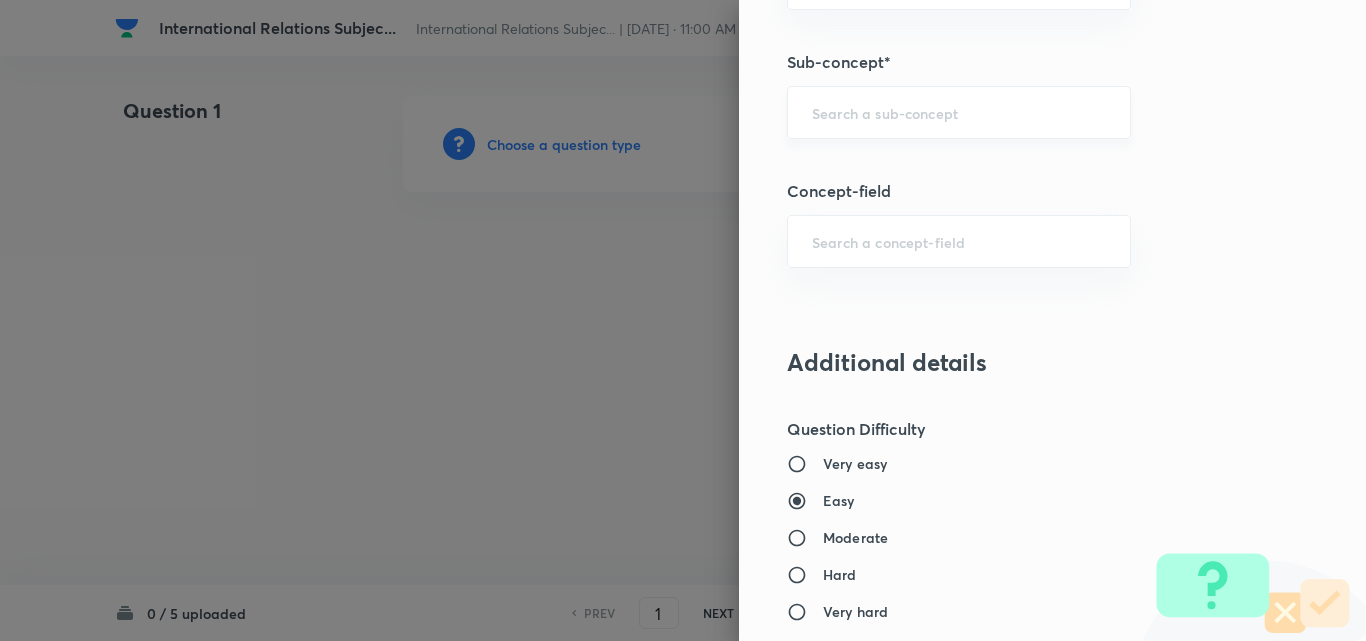 click on "​" at bounding box center (959, 112) 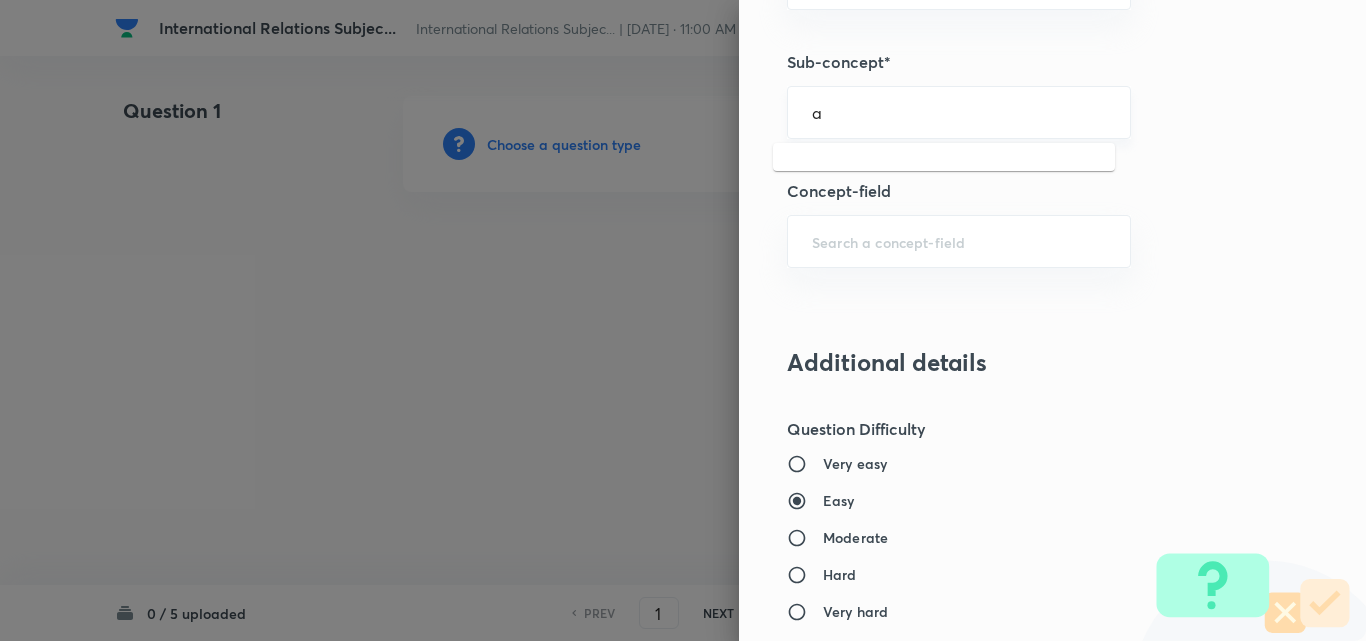 click on "a ​" at bounding box center [959, 112] 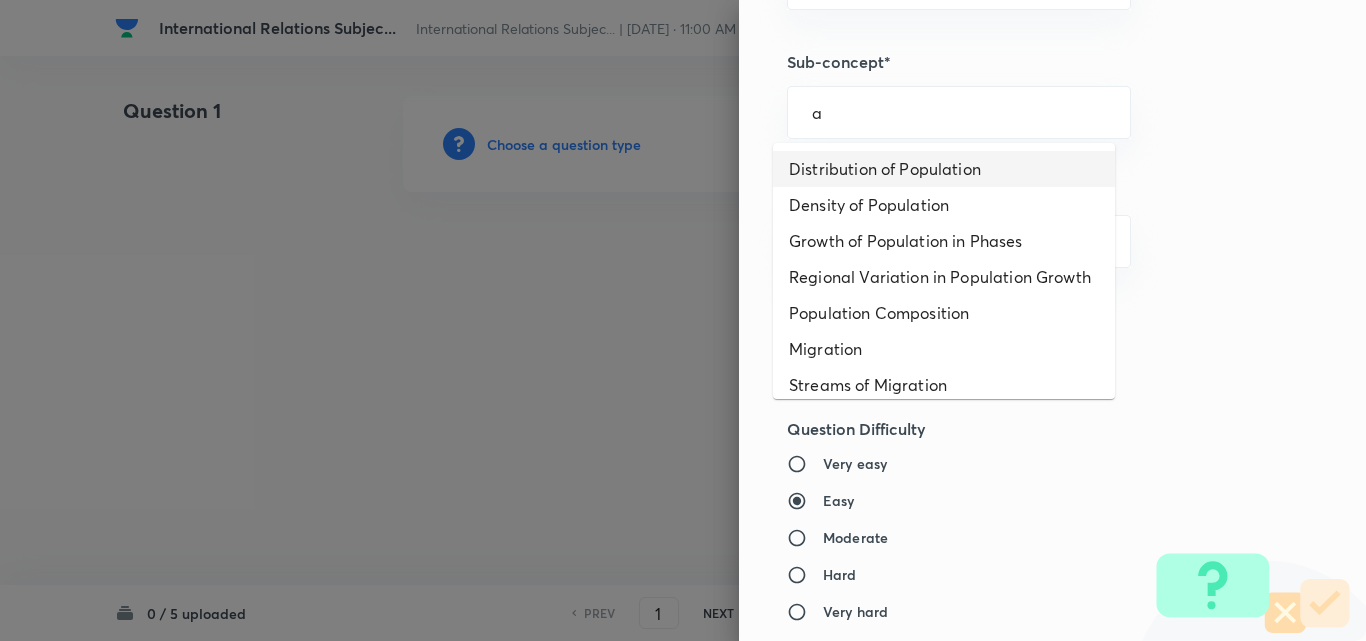 click on "Distribution of Population" at bounding box center [944, 169] 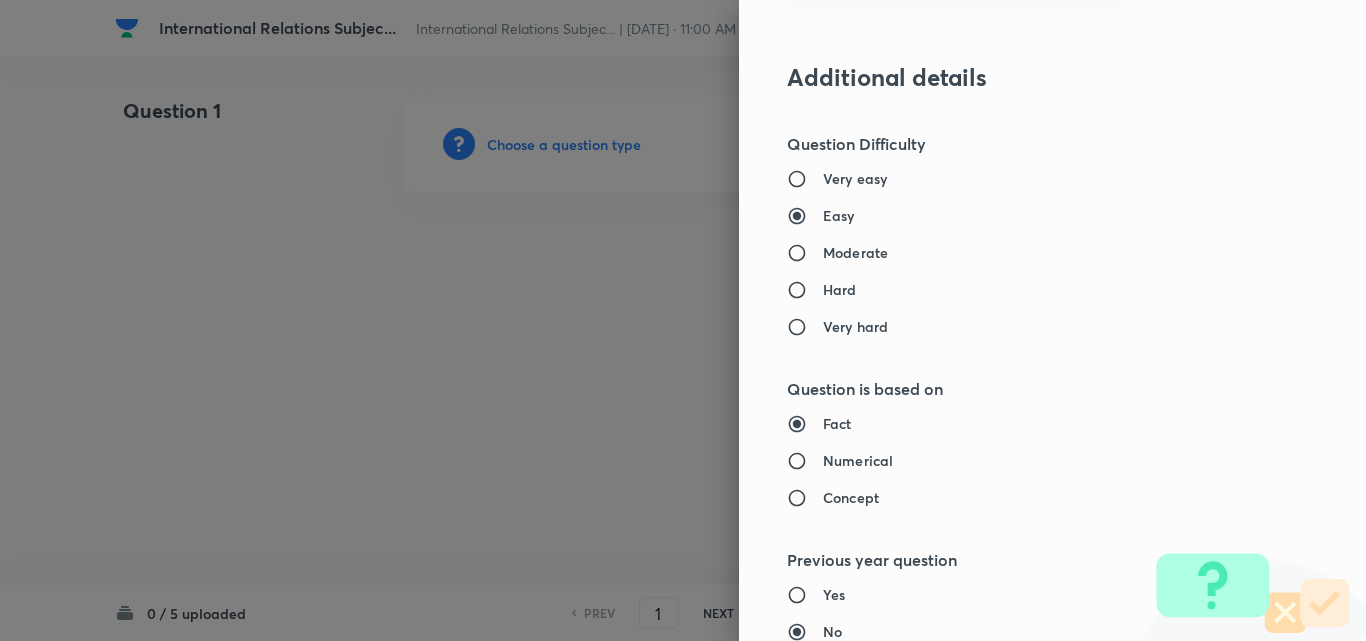 type on "Geography" 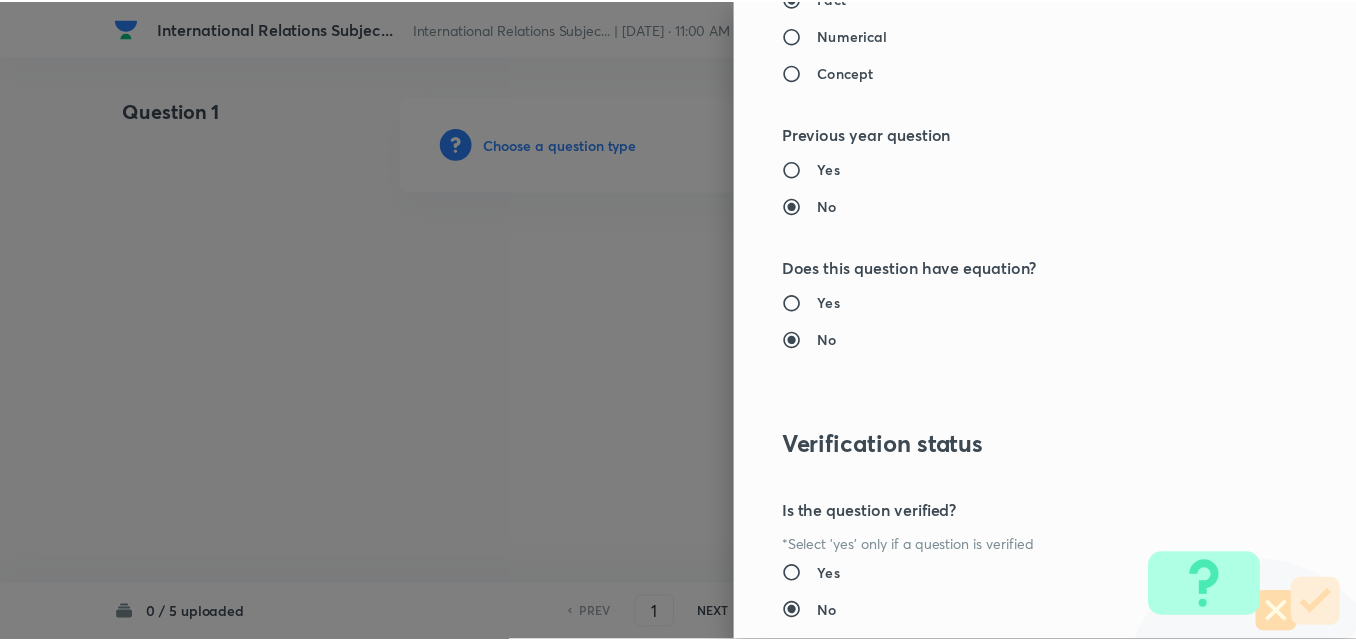 scroll, scrollTop: 1844, scrollLeft: 0, axis: vertical 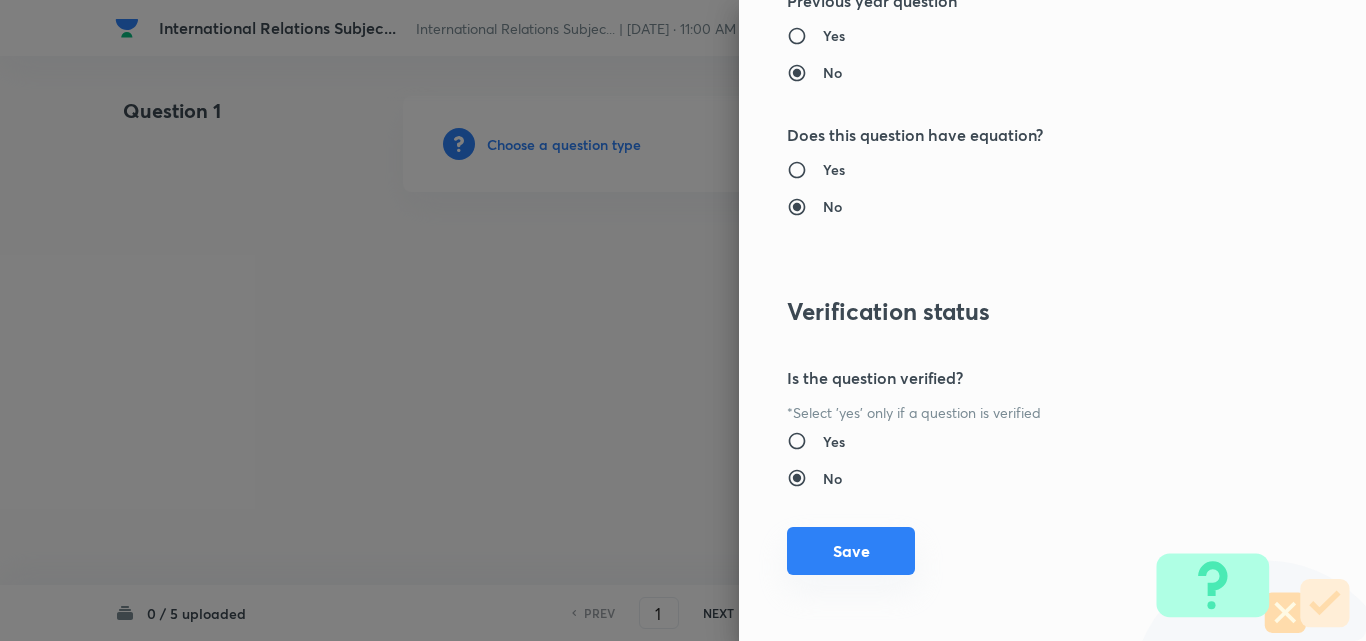 click on "Save" at bounding box center (851, 551) 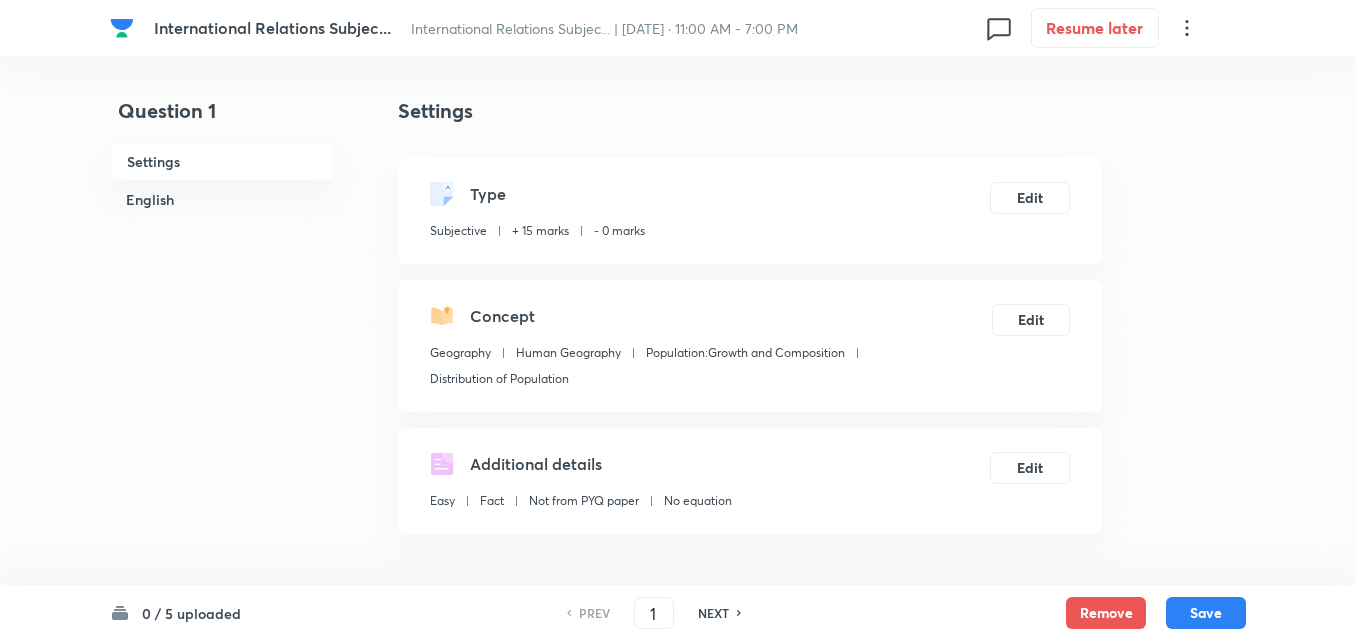click on "English" at bounding box center (222, 199) 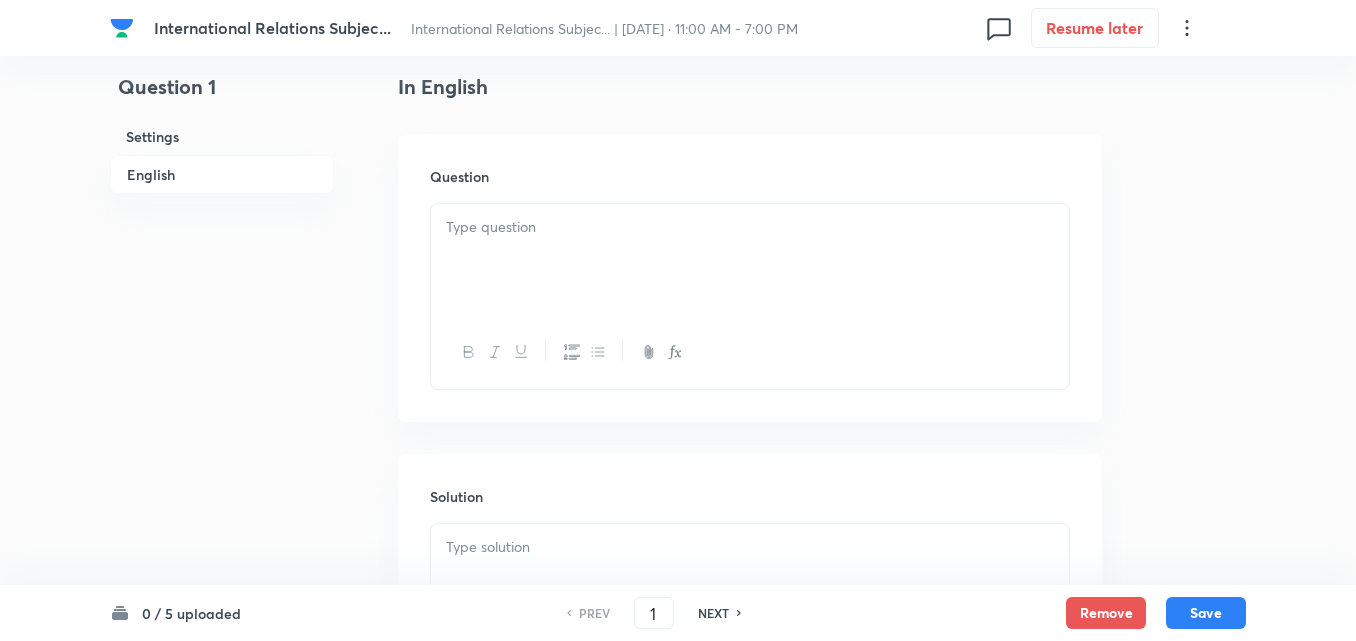 click at bounding box center [750, 260] 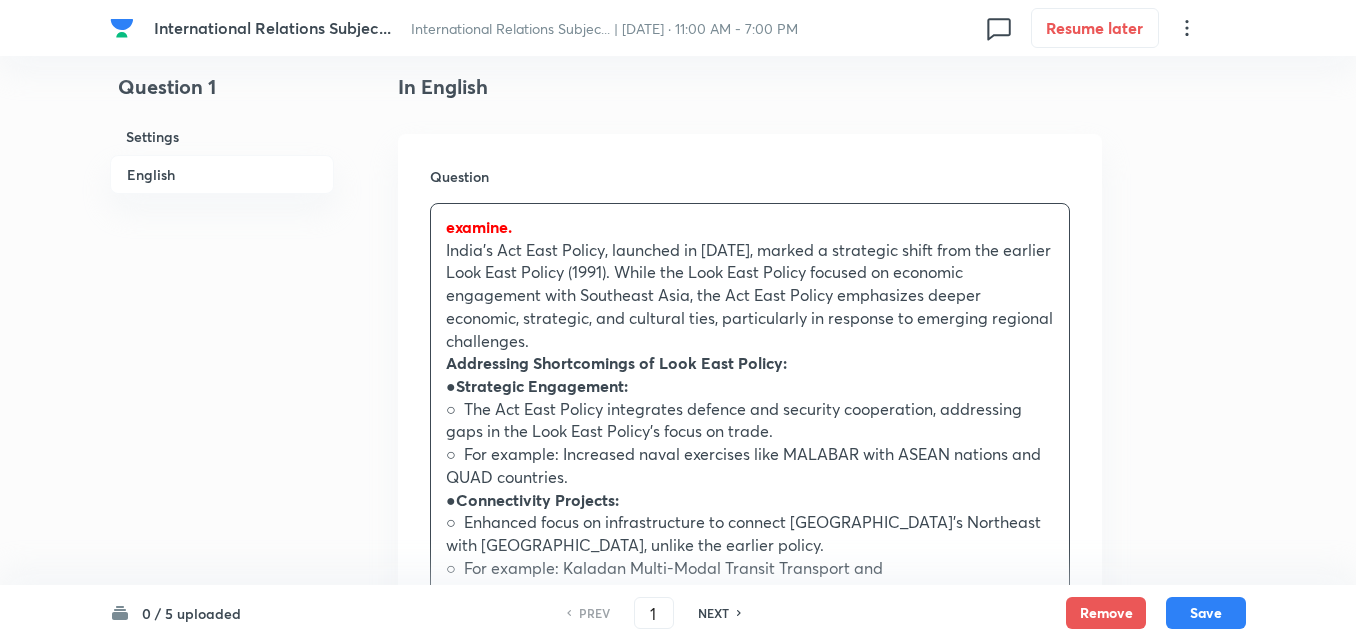 click on "India's Act East Policy, launched in 2014, marked a strategic shift from the earlier Look East Policy (1991). While the Look East Policy focused on economic engagement with Southeast Asia, the Act East Policy emphasizes deeper economic, strategic, and cultural ties, particularly in response to emerging regional challenges." at bounding box center (750, 296) 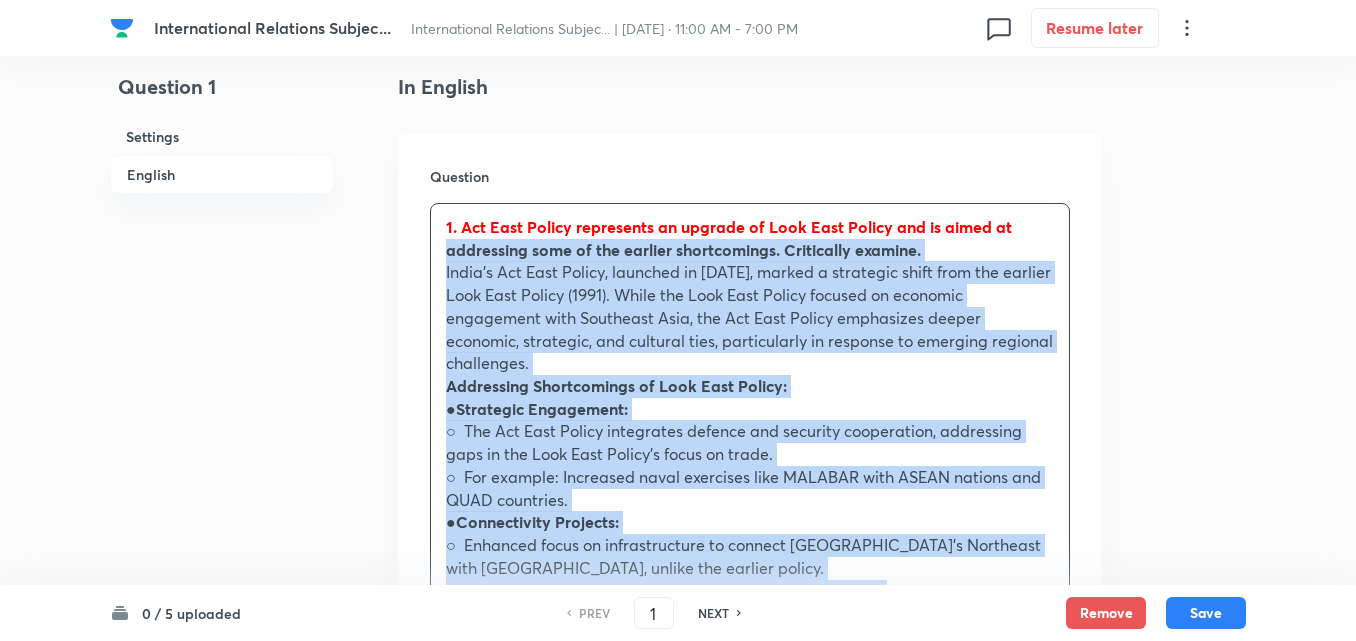 click on "Question 1. ⁠Act East Policy represents an upgrade of Look East Policy and is aimed at addressing some of the earlier shortcomings. Critically examine. India's Act East Policy, launched in 2014, marked a strategic shift from the earlier Look East Policy (1991). While the Look East Policy focused on economic engagement with Southeast Asia, the Act East Policy emphasizes deeper economic, strategic, and cultural ties, particularly in response to emerging regional challenges. Addressing Shortcomings of Look East Policy: ●     Strategic Engagement: ○  The Act East Policy integrates defence and security cooperation, addressing gaps in the Look East Policy's focus on trade. ○  For example: Increased naval exercises like MALABAR with ASEAN nations and QUAD countries. ●     Connectivity Projects: ○  Enhanced focus on infrastructure to connect India’s Northeast with Southeast Asia, unlike the earlier policy. ●     Cultural Diplomacy: ●     Comprehensive Focus:" at bounding box center (750, 643) 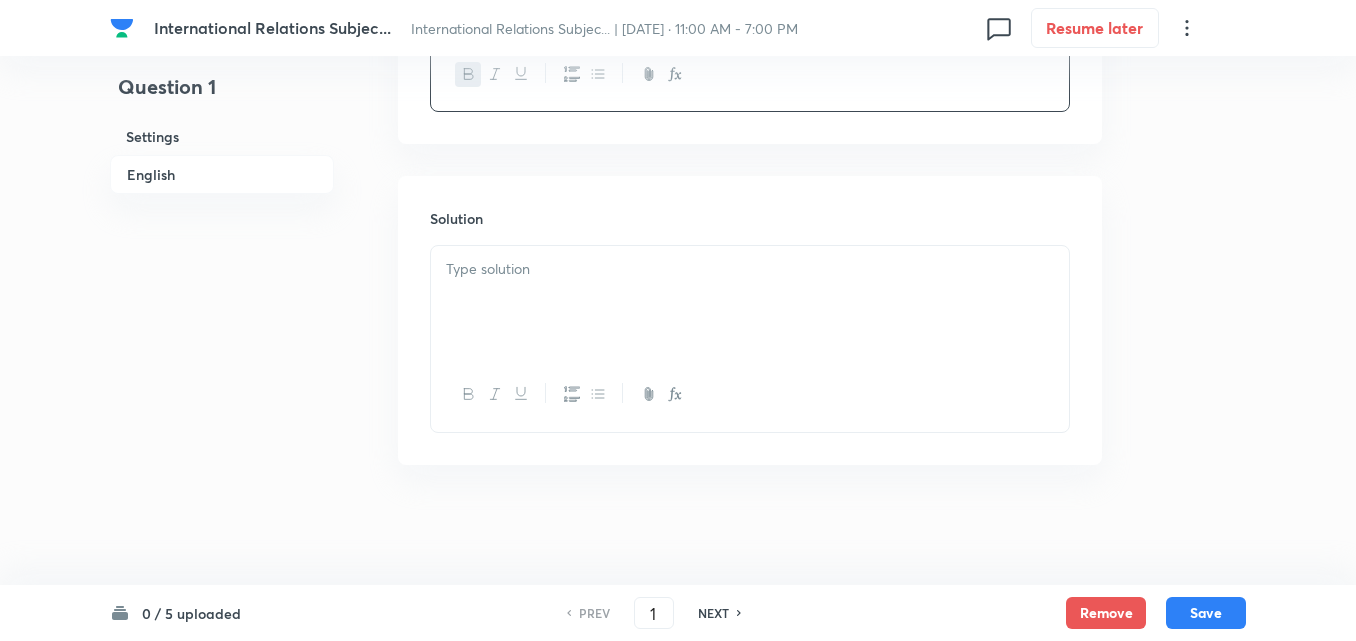 click at bounding box center (750, 269) 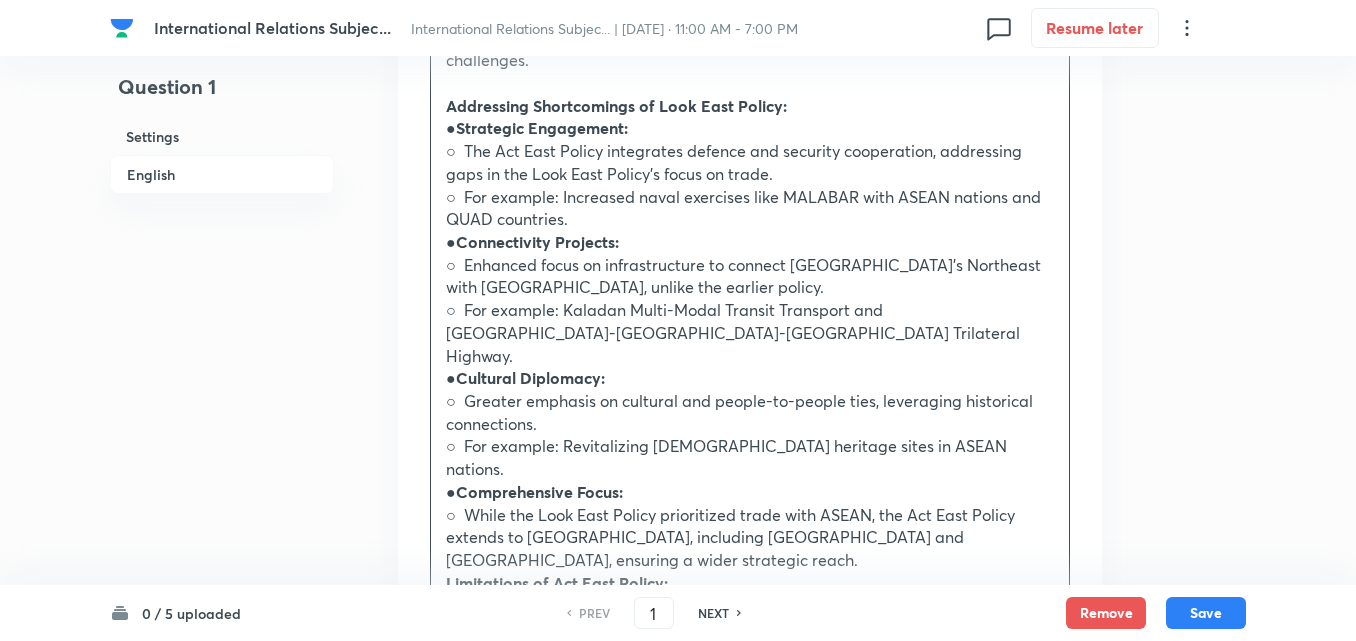 scroll, scrollTop: 1482, scrollLeft: 0, axis: vertical 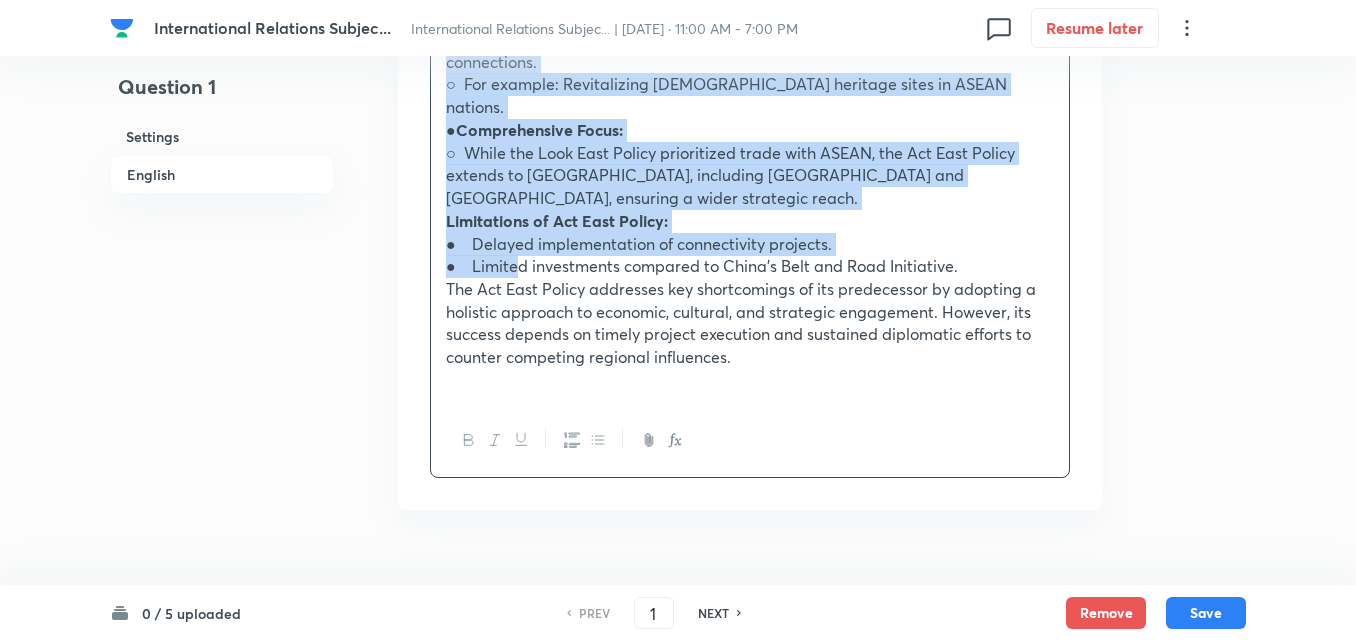 click on "●    Limited investments compared to China’s Belt and Road Initiative." at bounding box center [750, 266] 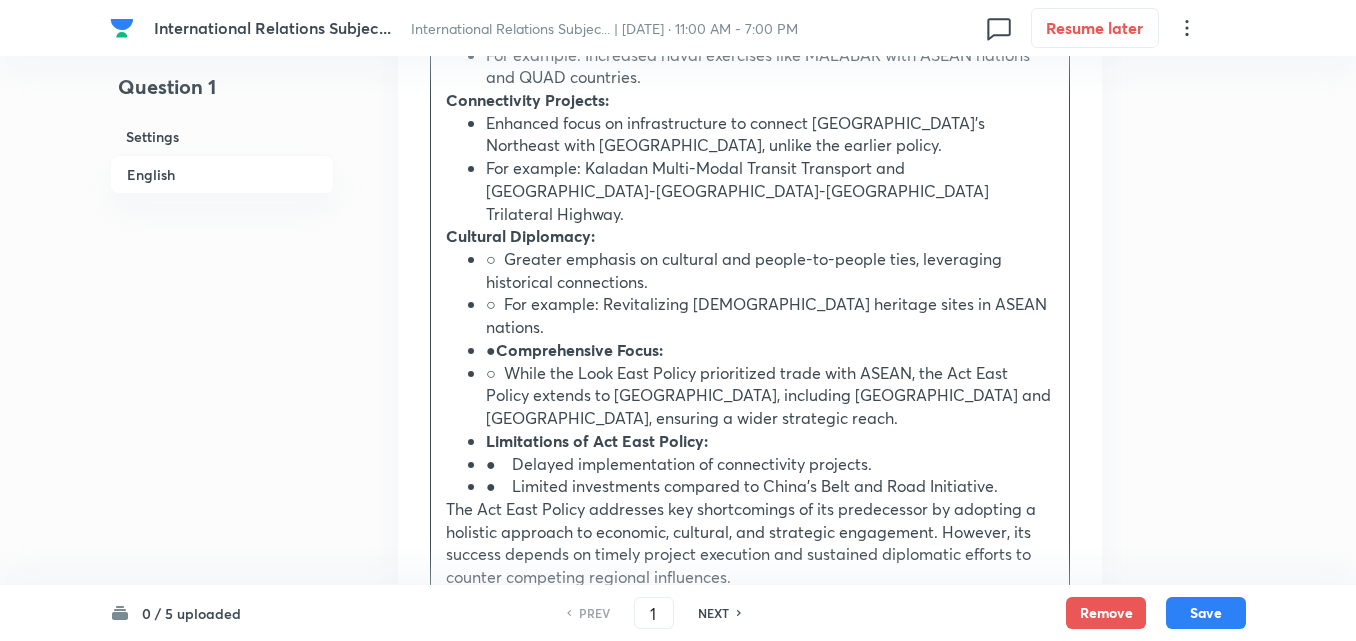 scroll, scrollTop: 1382, scrollLeft: 0, axis: vertical 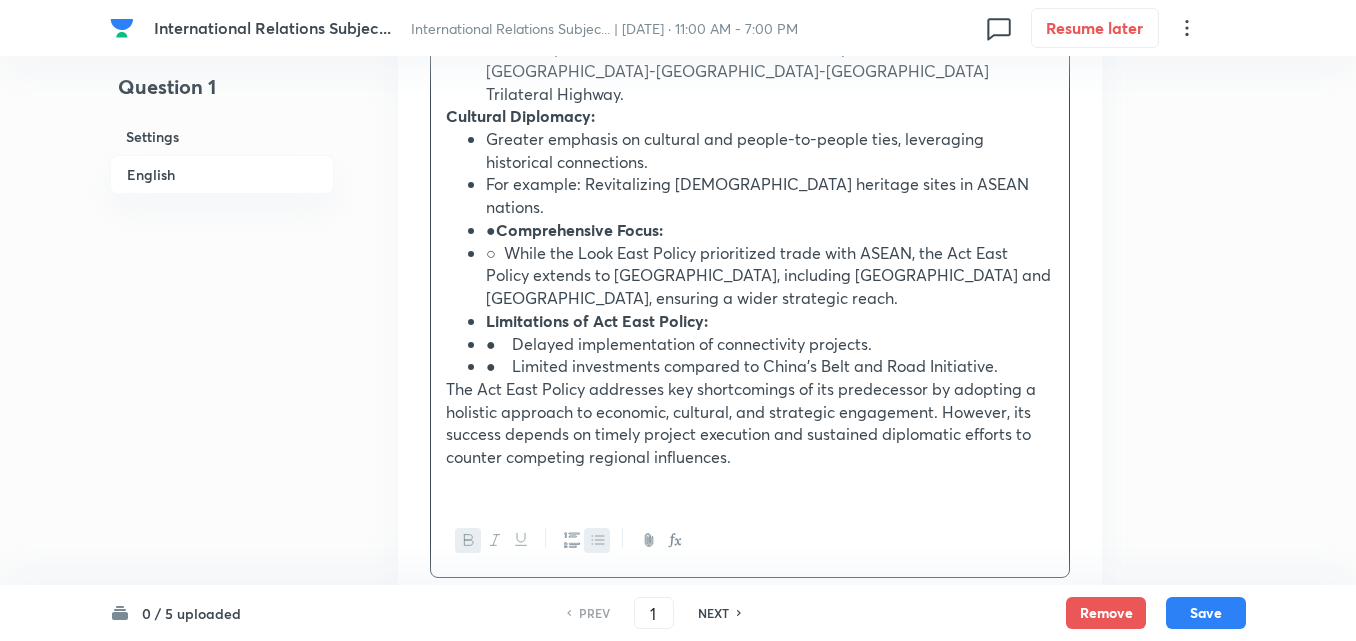 click on "Greater emphasis on cultural and people-to-people ties, leveraging historical connections. For example: Revitalizing Buddhist heritage sites in ASEAN nations. ●     Comprehensive Focus: ○  While the Look East Policy prioritized trade with ASEAN, the Act East Policy extends to East Asia, including Japan and South Korea, ensuring a wider strategic reach. Limitations of Act East Policy: ●    Delayed implementation of connectivity projects. ●    Limited investments compared to China’s Belt and Road Initiative." at bounding box center [750, 253] 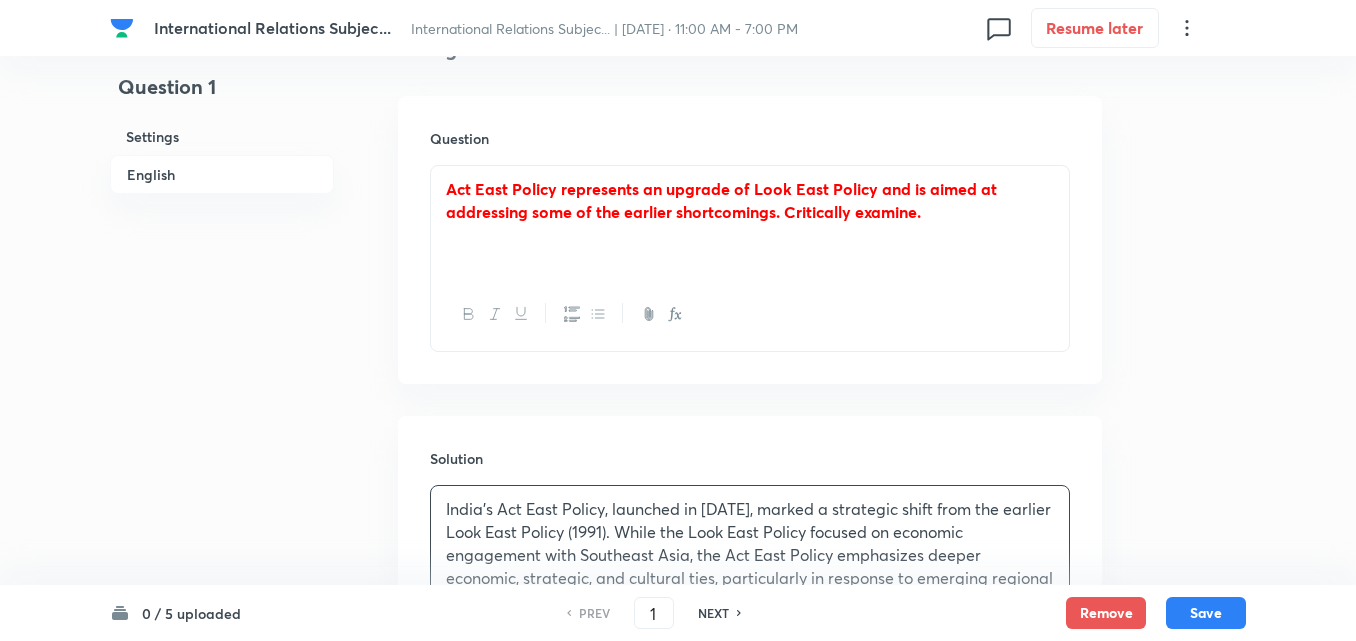 scroll, scrollTop: 582, scrollLeft: 0, axis: vertical 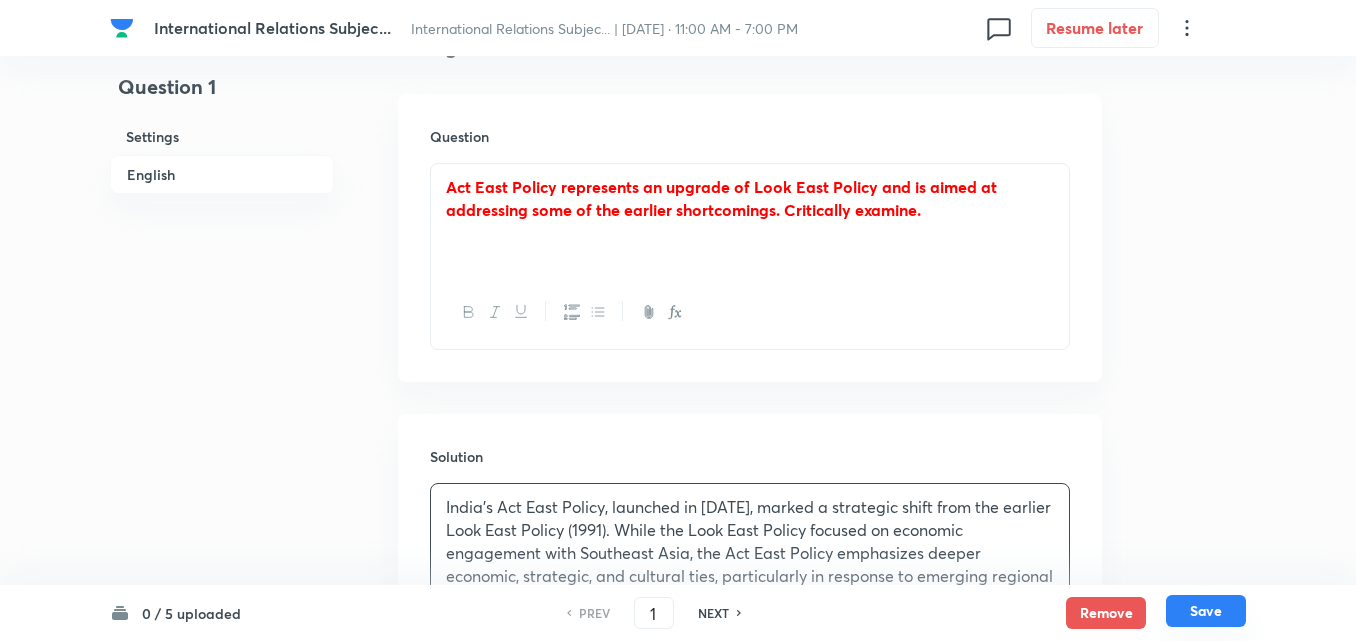 click on "Save" at bounding box center [1206, 611] 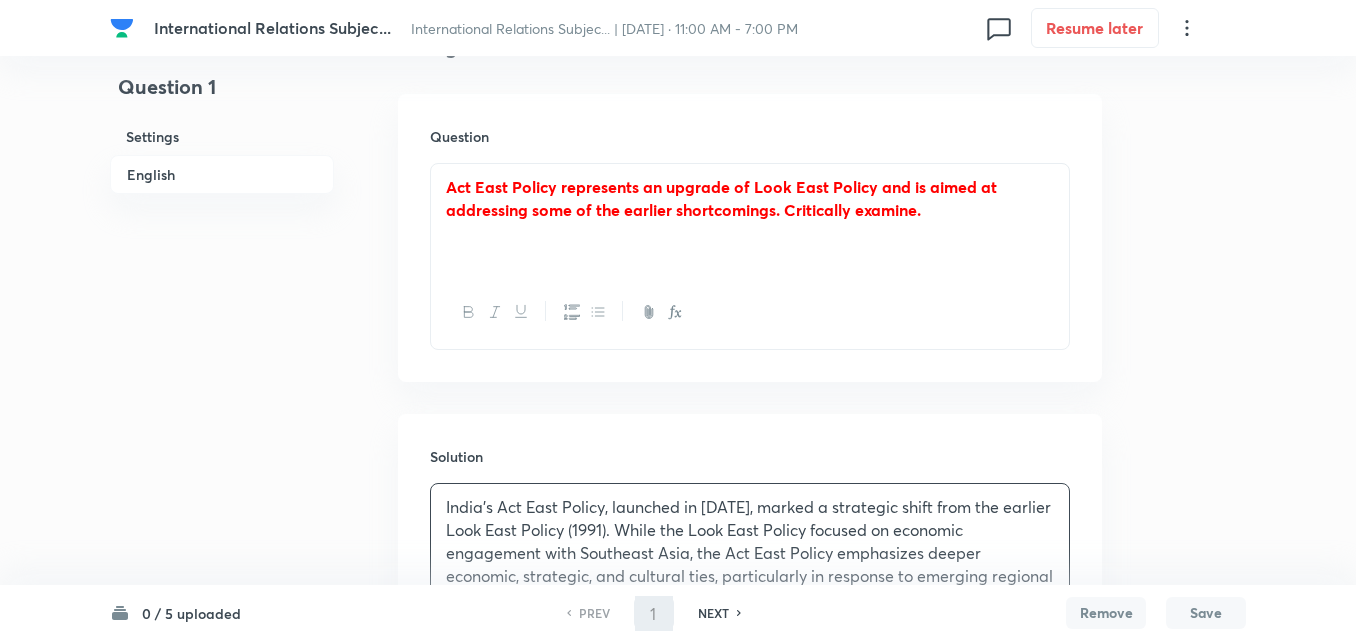 type on "2" 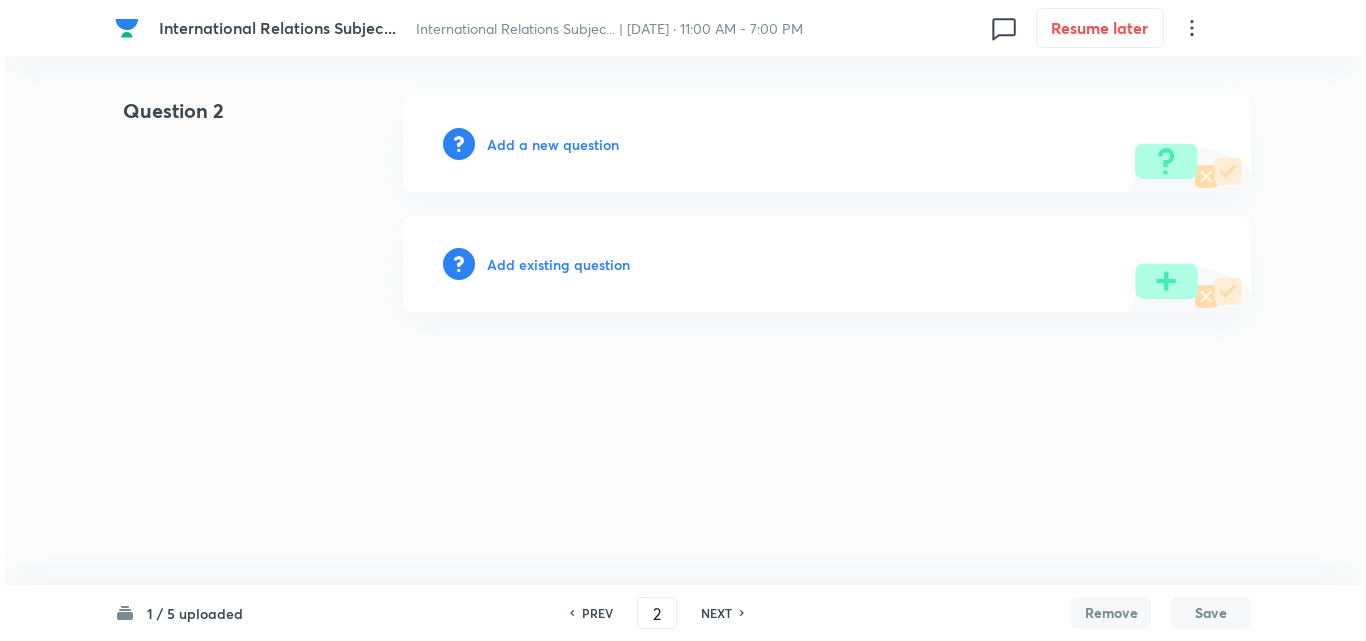 scroll, scrollTop: 0, scrollLeft: 0, axis: both 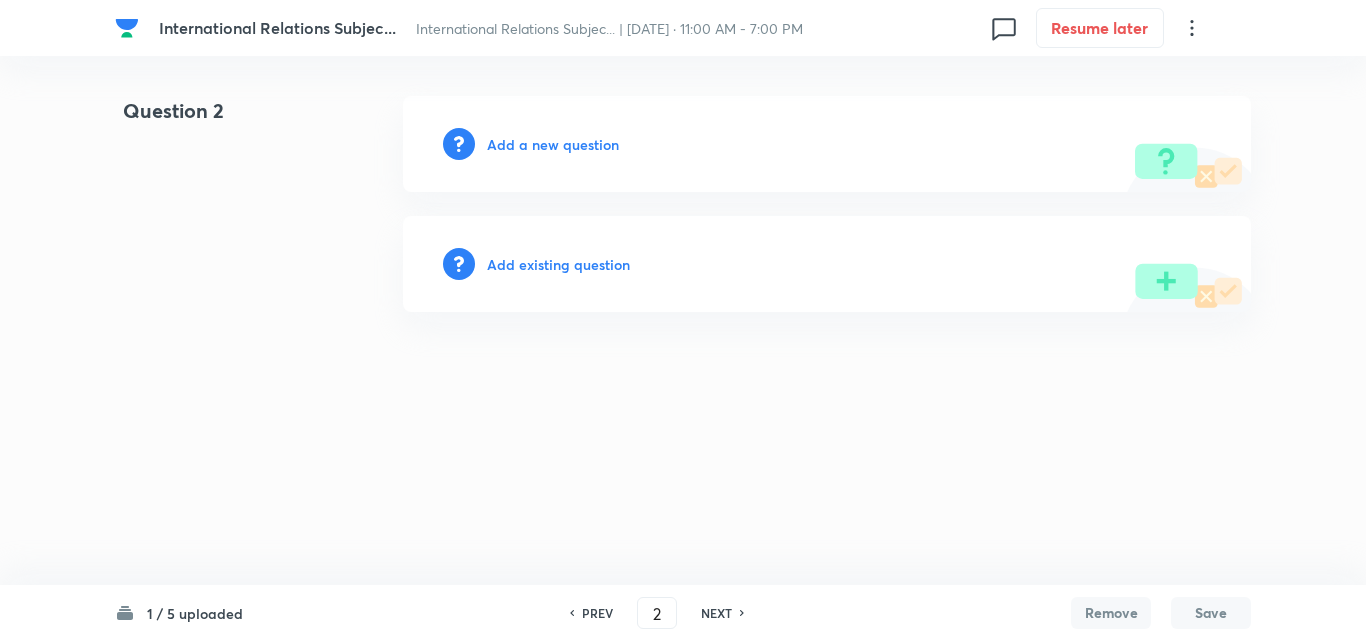 type 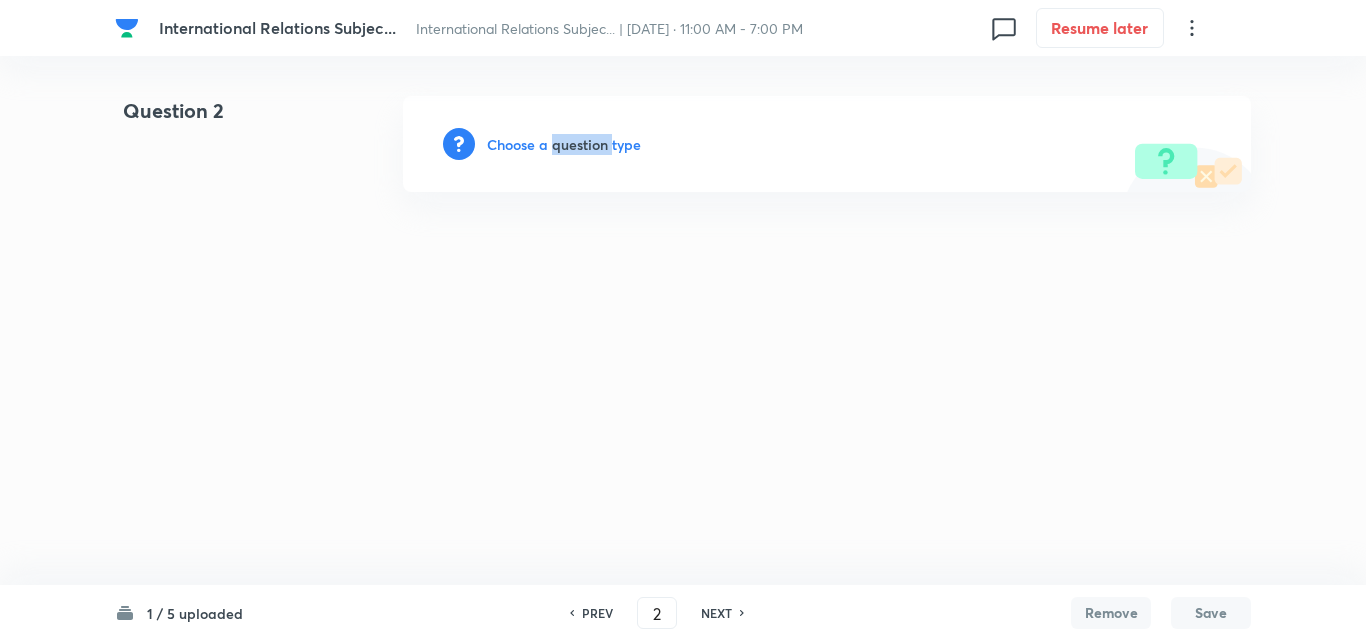 click on "Choose a question type" at bounding box center (564, 144) 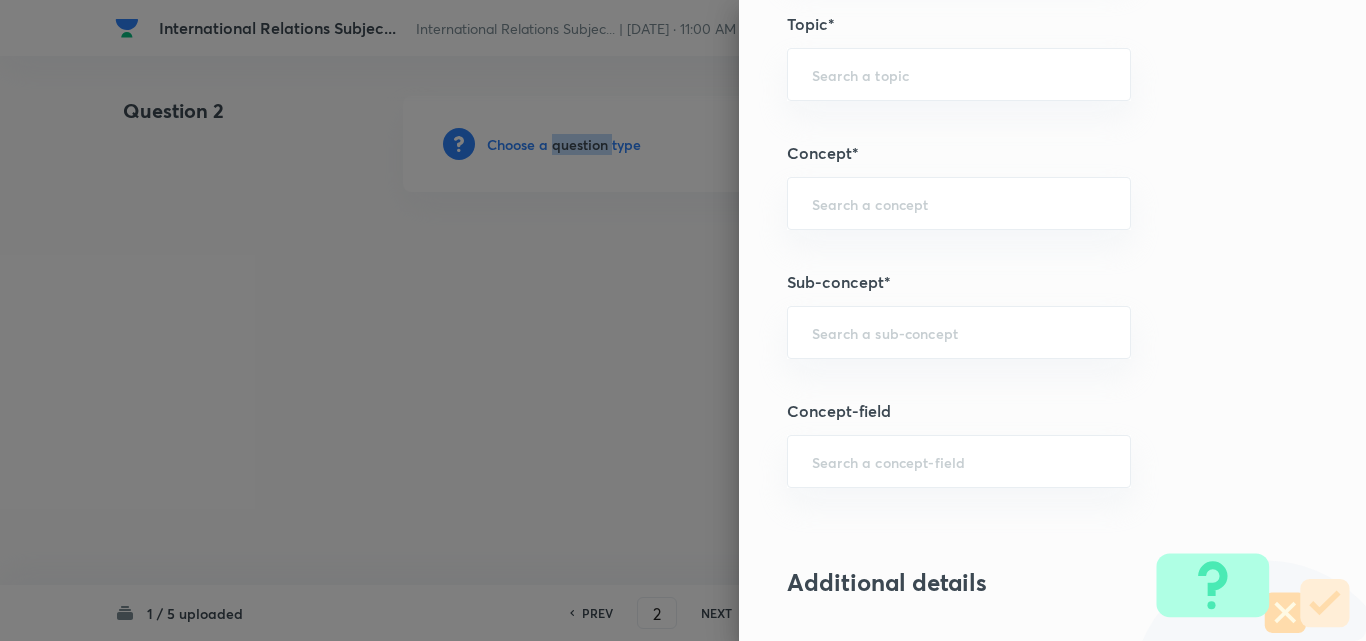 scroll, scrollTop: 900, scrollLeft: 0, axis: vertical 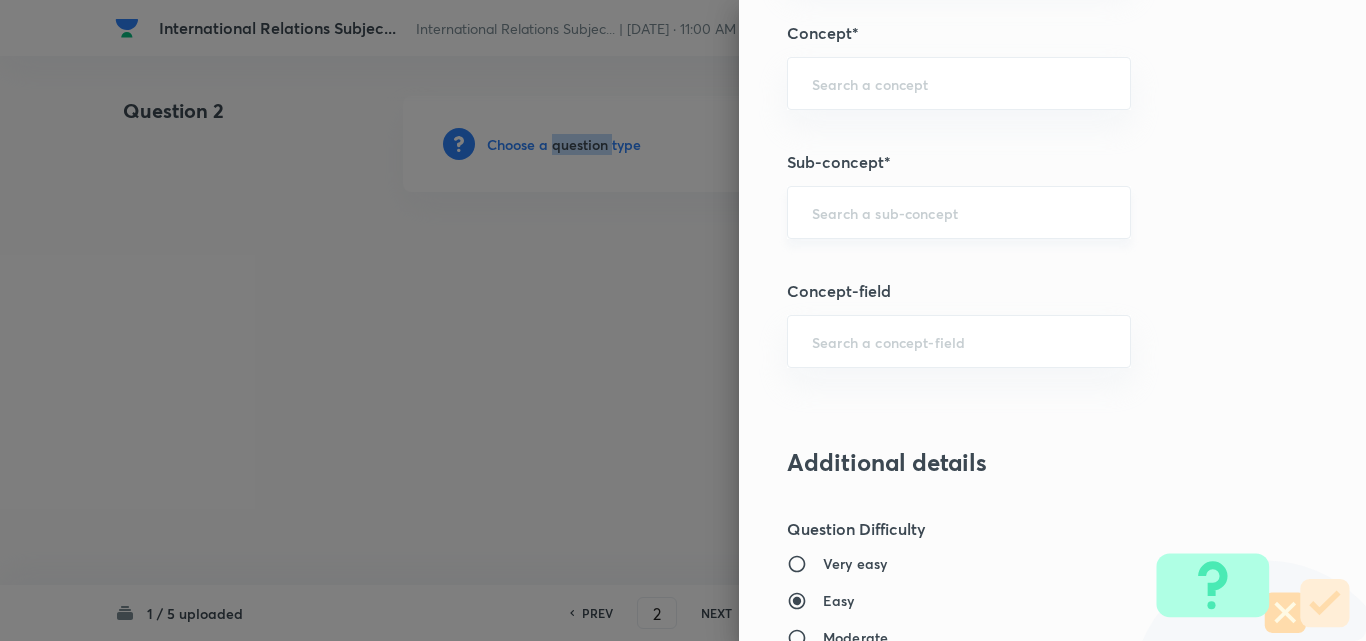 click on "​" at bounding box center [959, 212] 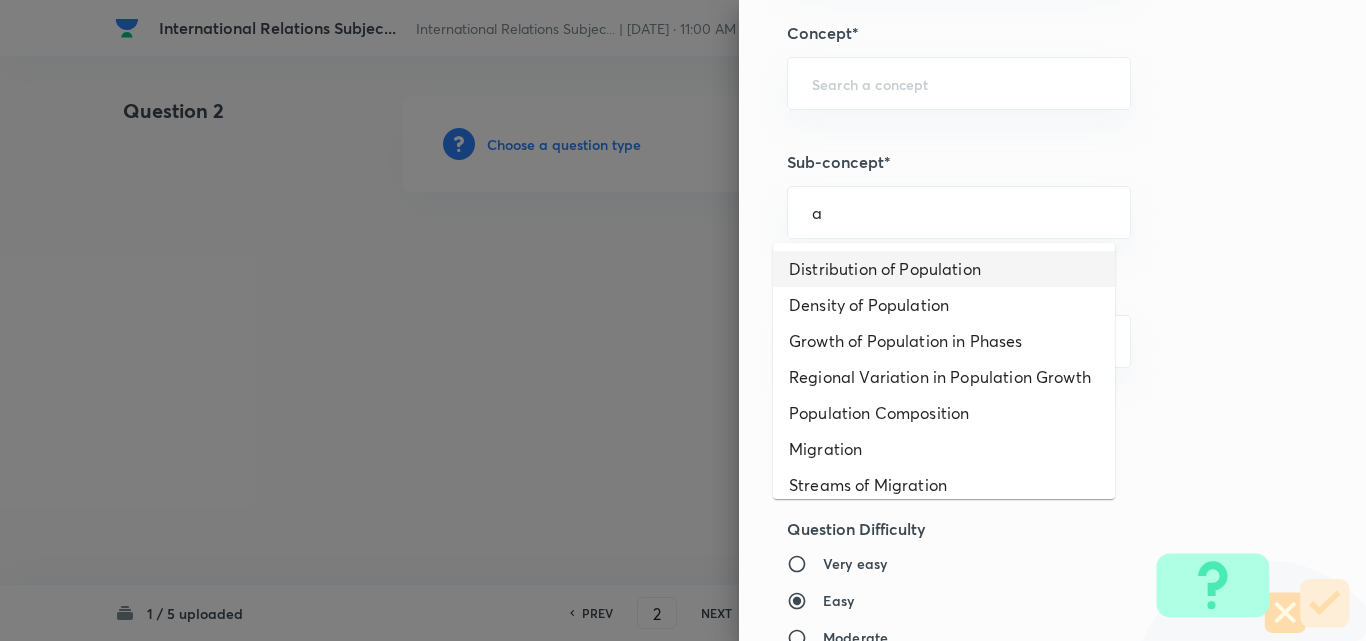 click on "Distribution of Population" at bounding box center (944, 269) 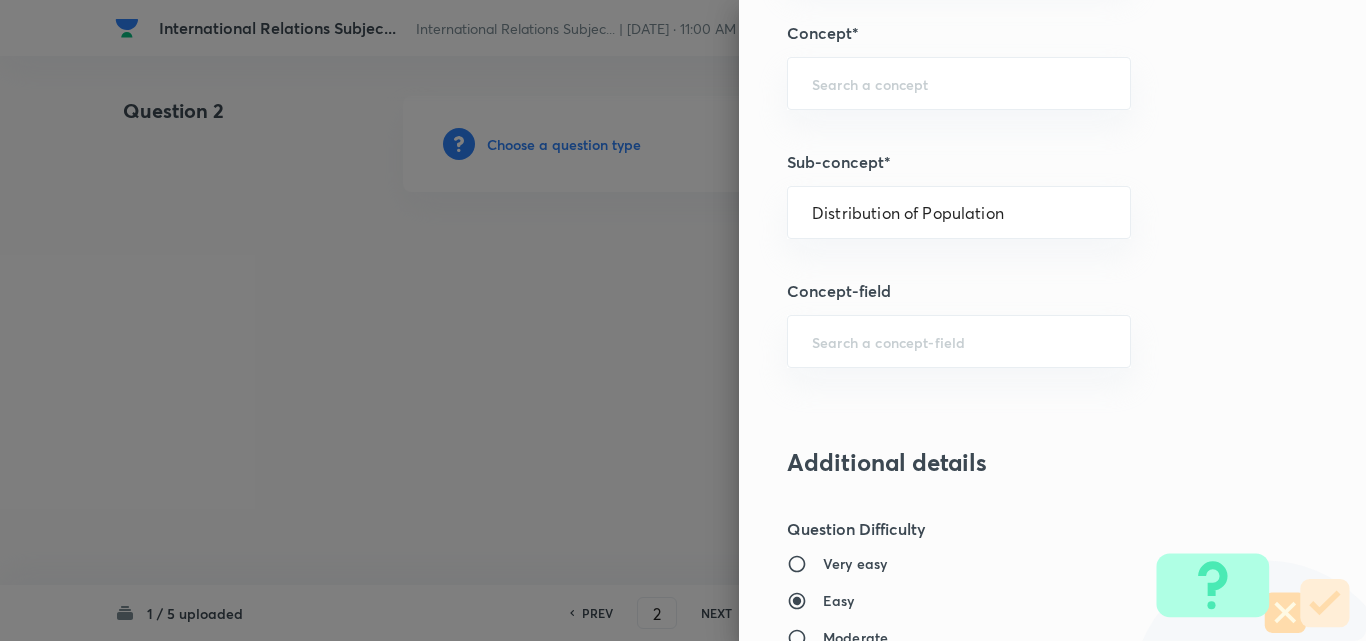 type on "Geography" 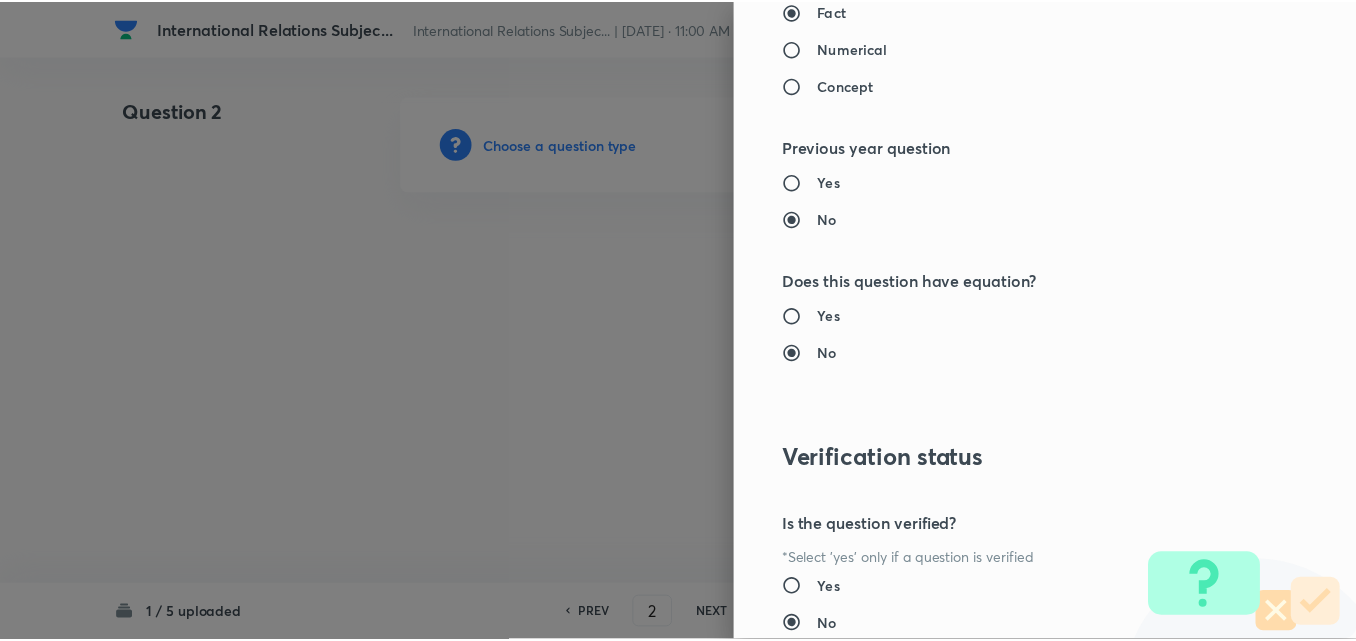 scroll, scrollTop: 1844, scrollLeft: 0, axis: vertical 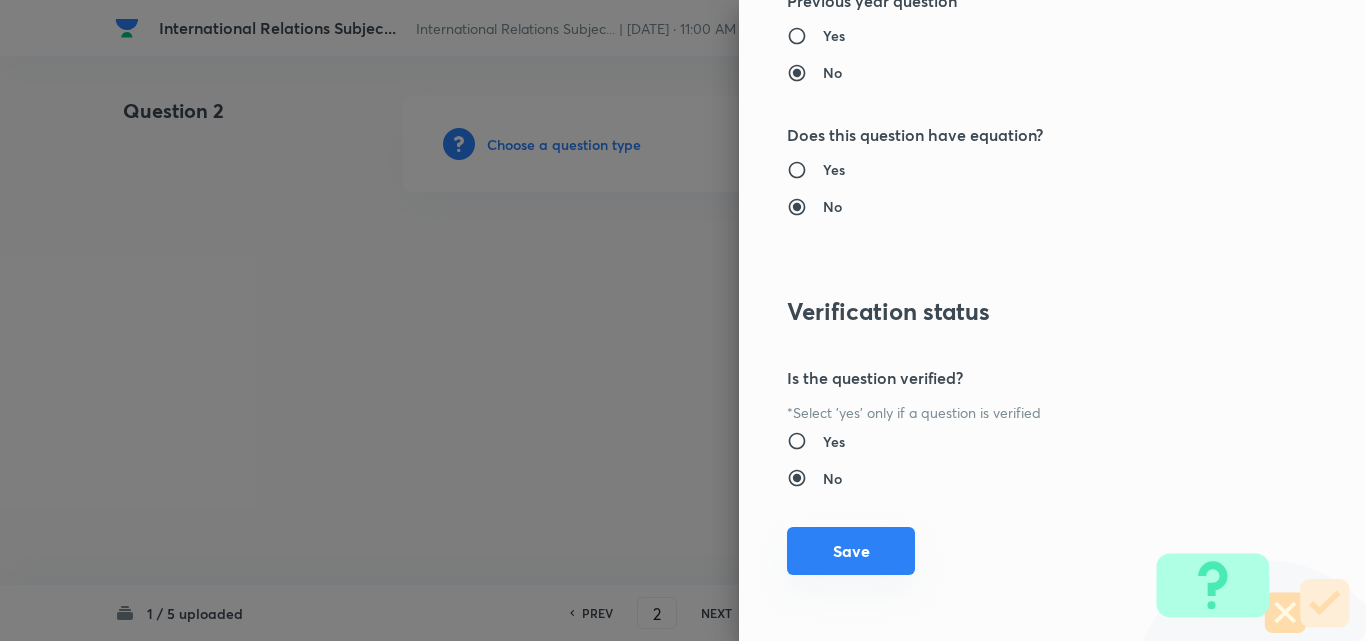 click on "Save" at bounding box center [851, 551] 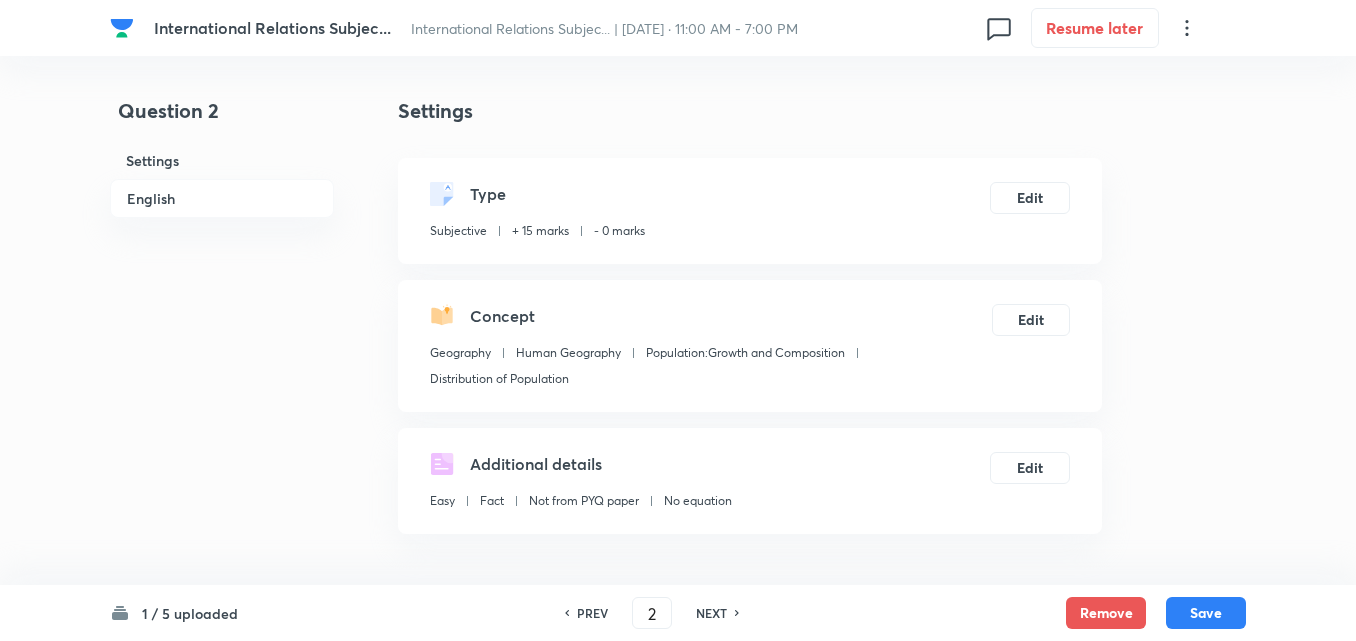 click on "English" at bounding box center (222, 198) 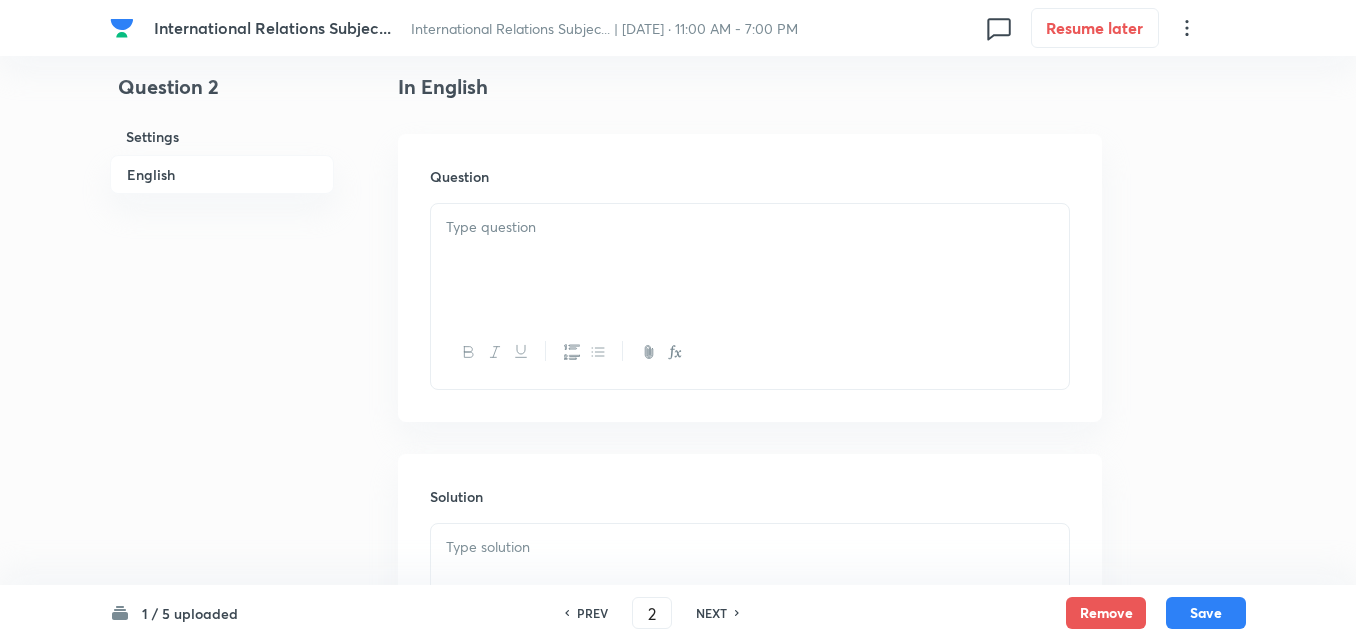 click at bounding box center (750, 260) 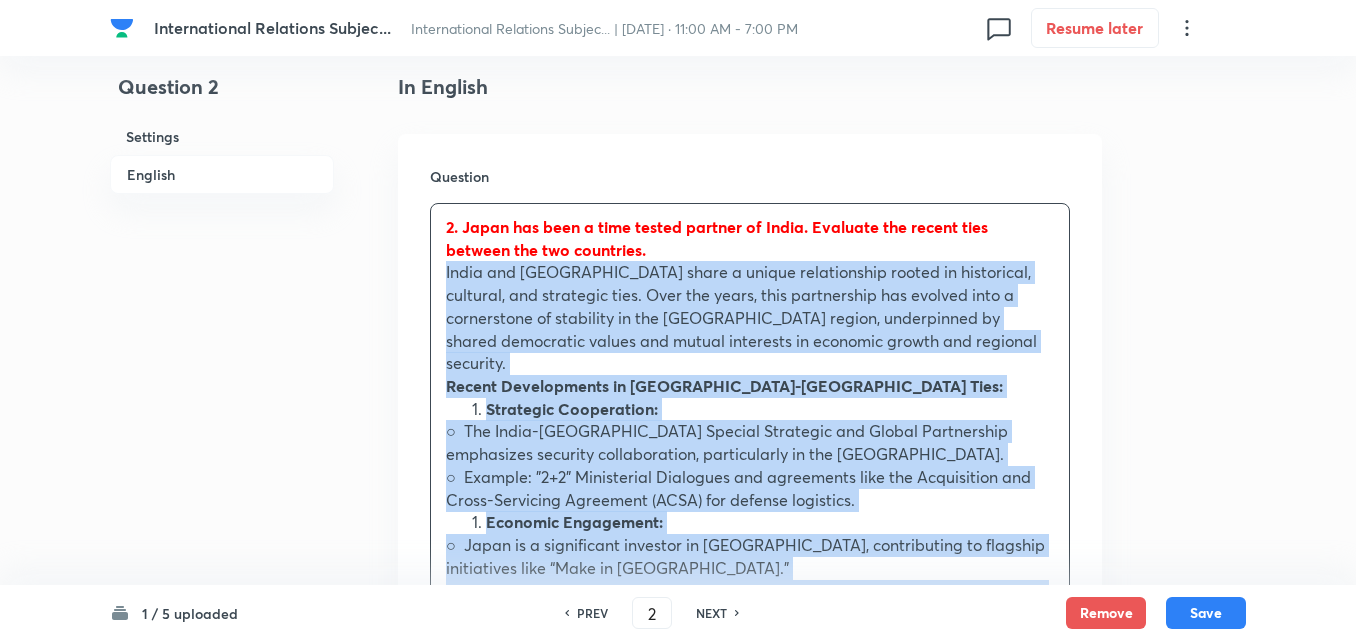 drag, startPoint x: 439, startPoint y: 277, endPoint x: 425, endPoint y: 275, distance: 14.142136 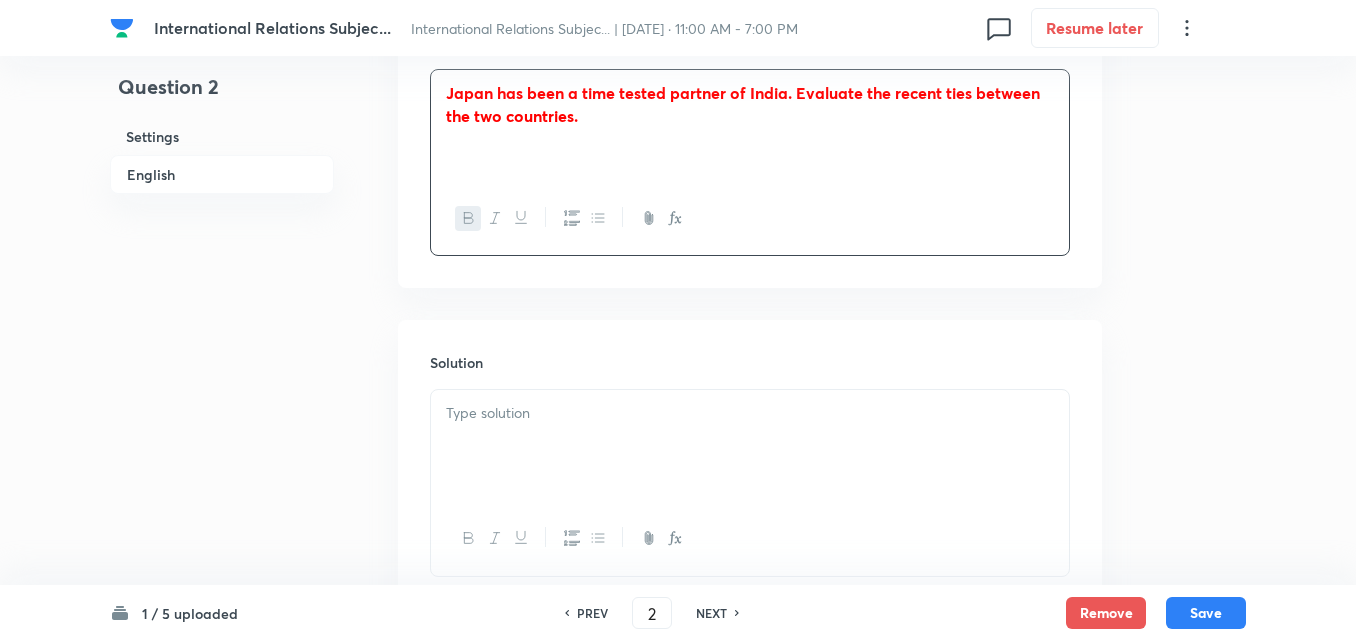 scroll, scrollTop: 820, scrollLeft: 0, axis: vertical 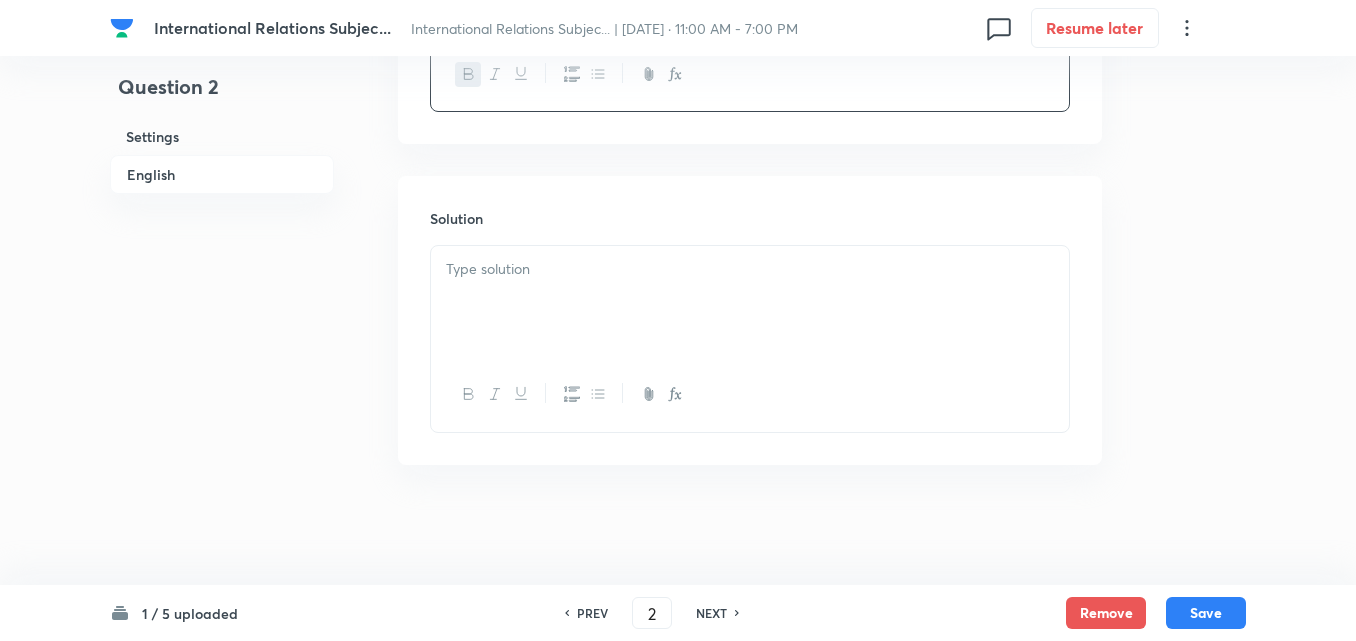 click at bounding box center [750, 269] 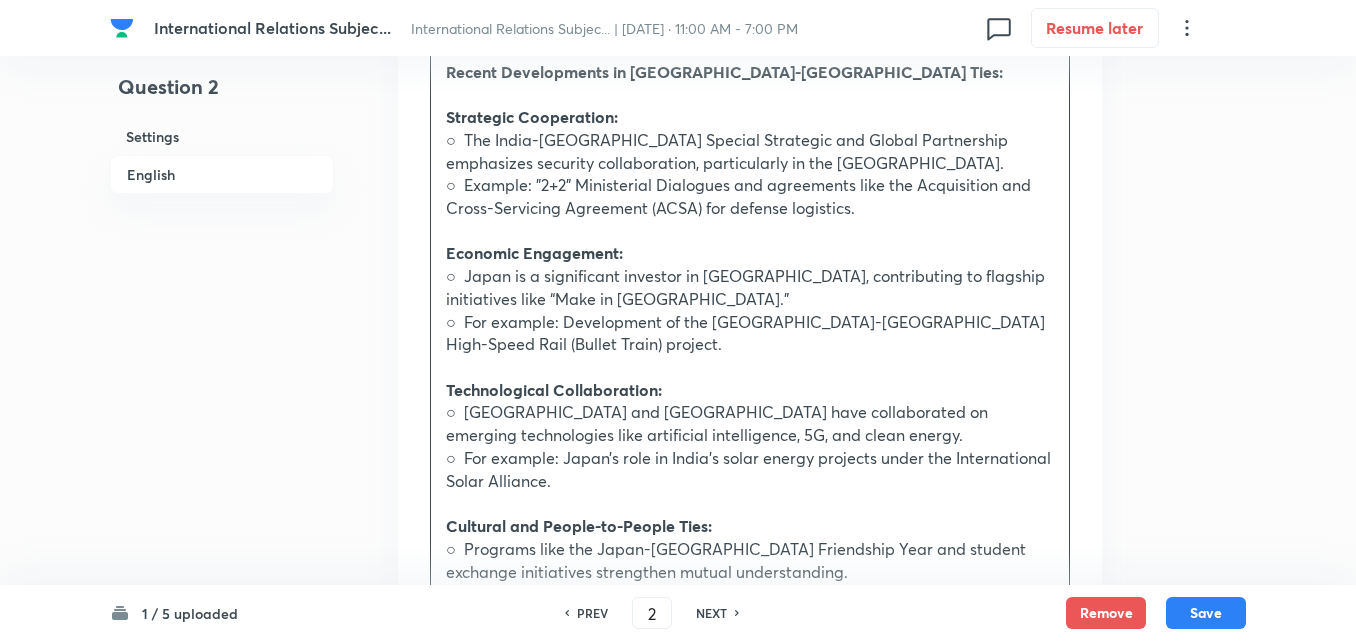 scroll, scrollTop: 1120, scrollLeft: 0, axis: vertical 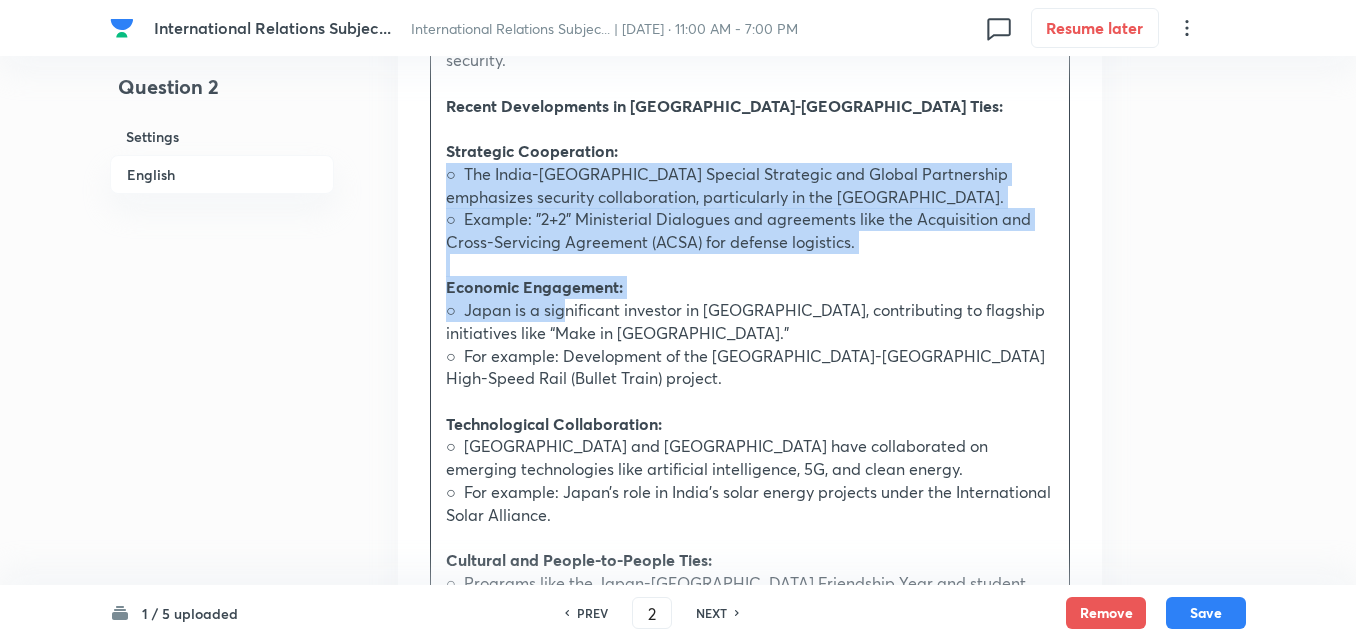 drag, startPoint x: 442, startPoint y: 144, endPoint x: 567, endPoint y: 295, distance: 196.02551 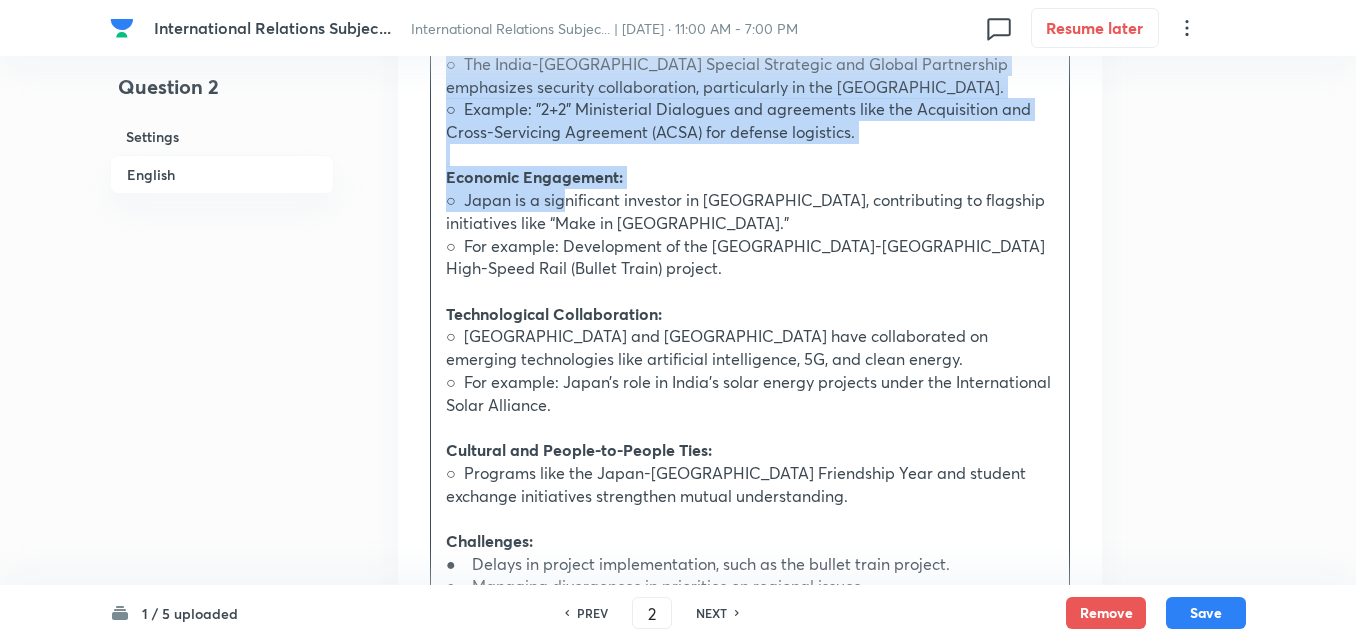 scroll, scrollTop: 1420, scrollLeft: 0, axis: vertical 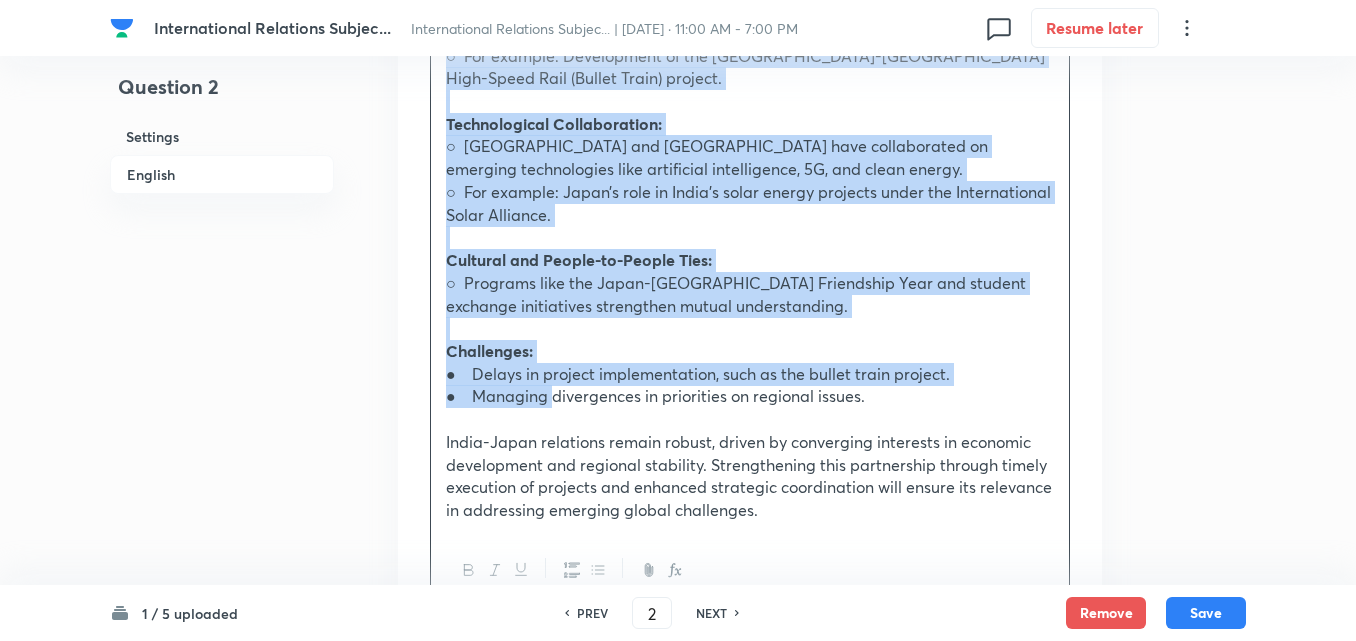 click on "●    Managing divergences in priorities on regional issues." at bounding box center [750, 396] 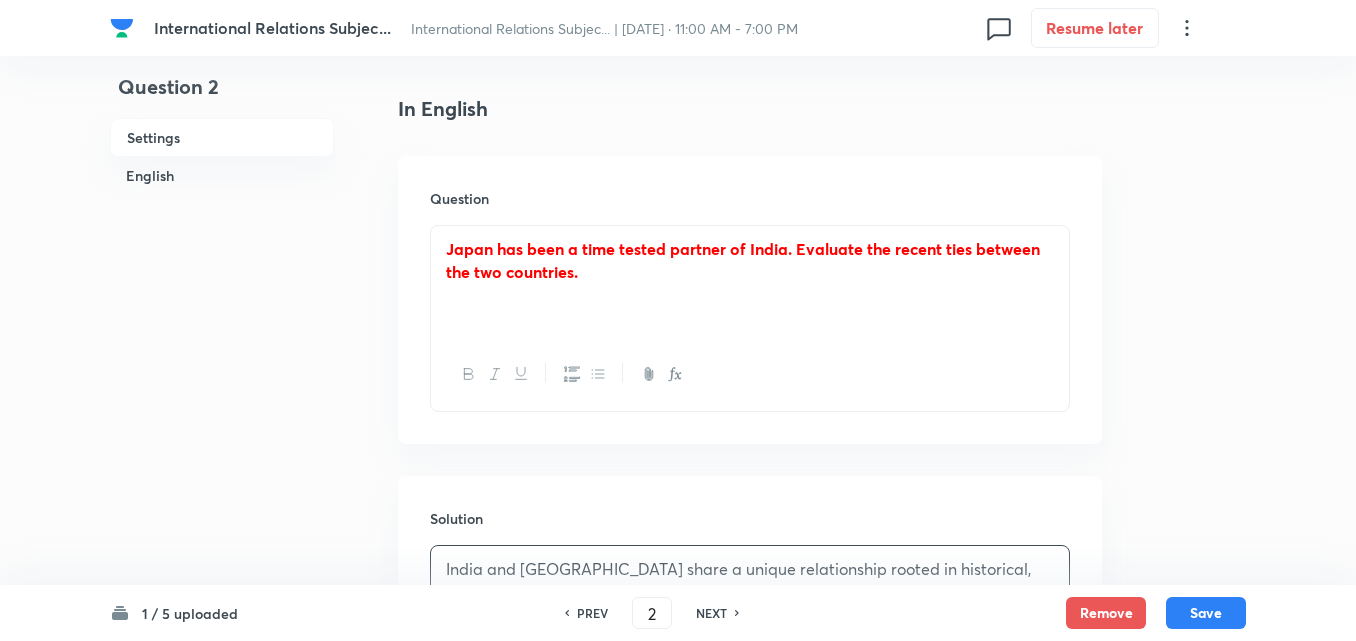 scroll, scrollTop: 220, scrollLeft: 0, axis: vertical 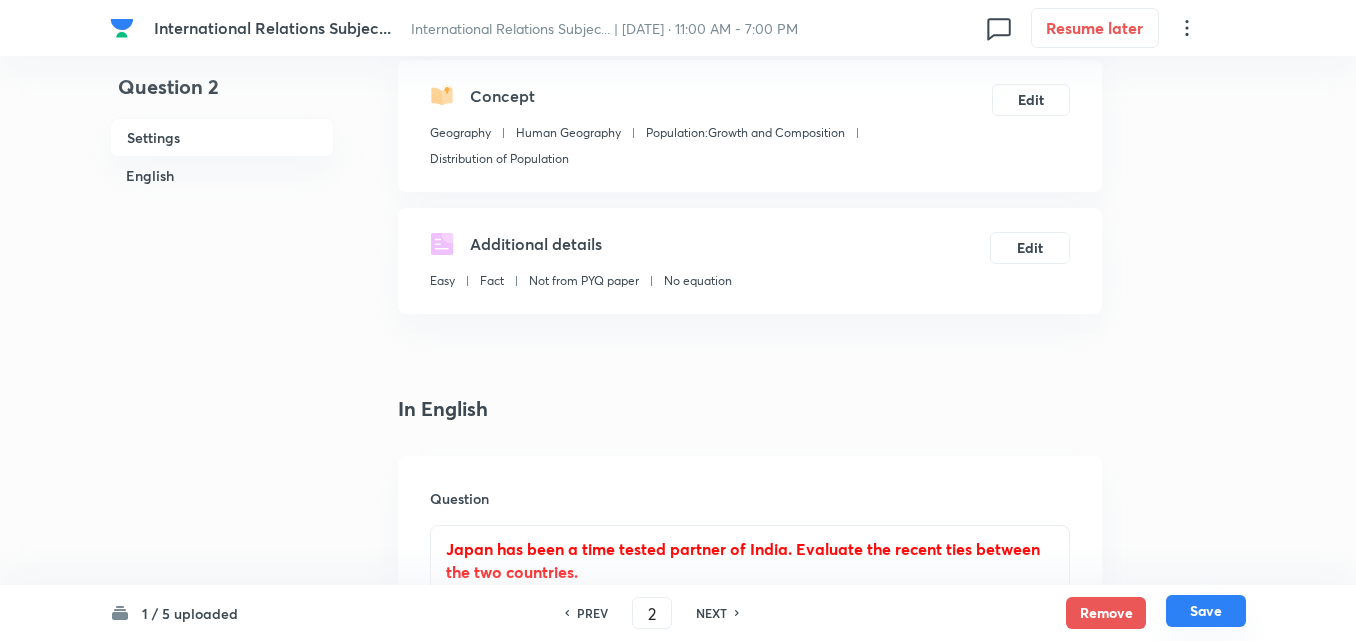click on "Save" at bounding box center (1206, 611) 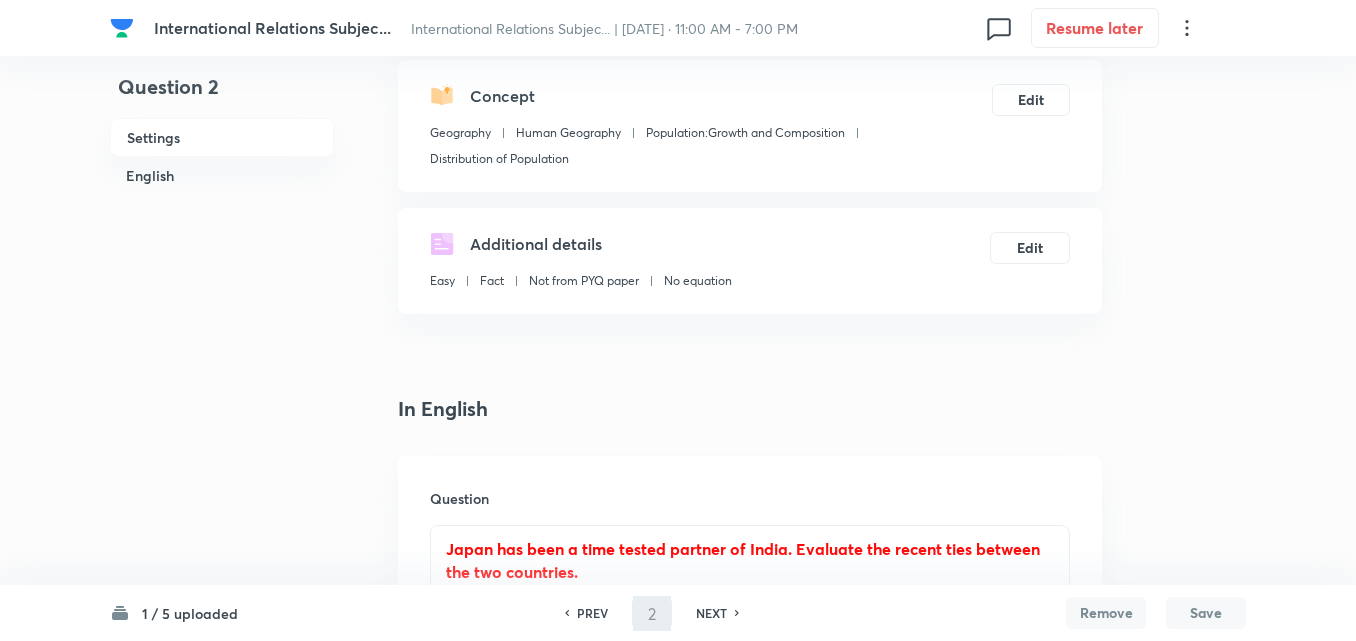 type on "3" 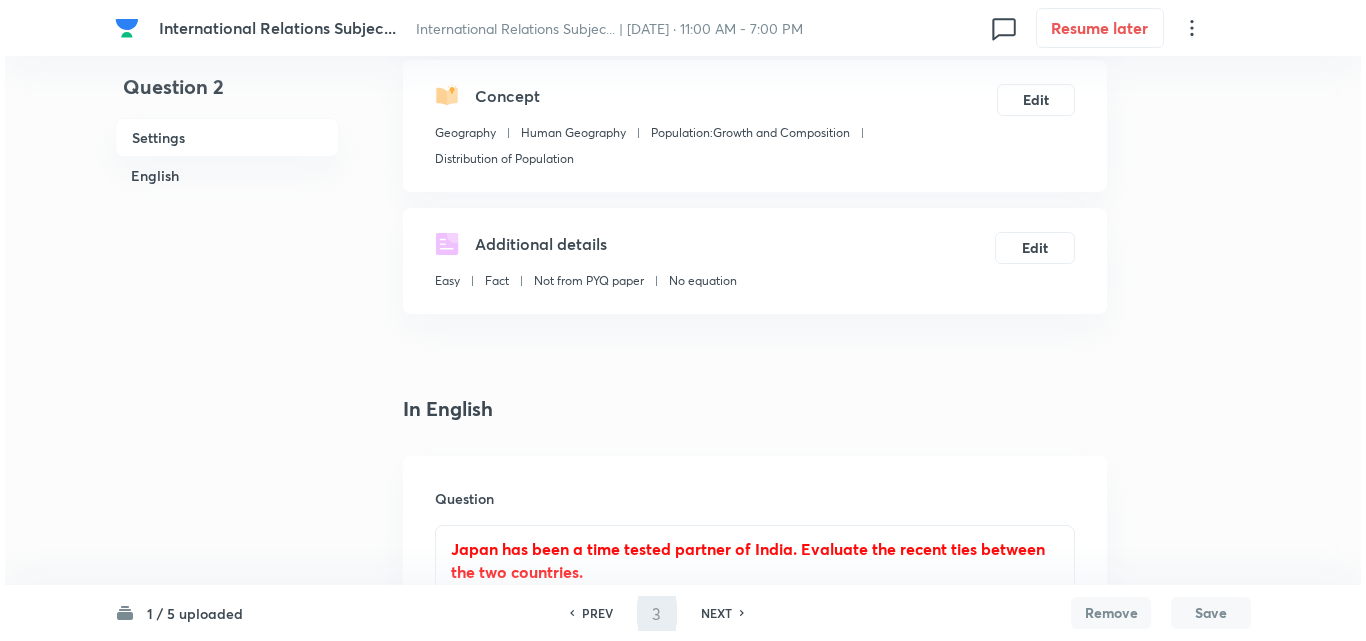 scroll, scrollTop: 0, scrollLeft: 0, axis: both 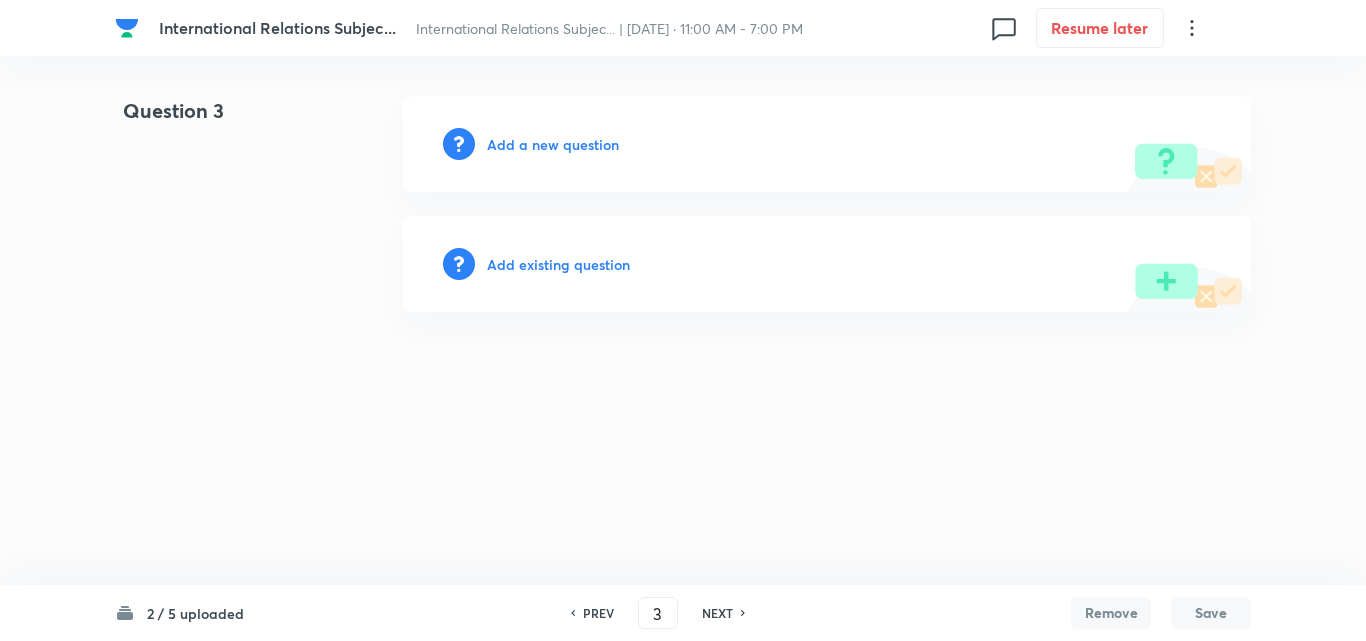 click on "Add a new question" at bounding box center [553, 144] 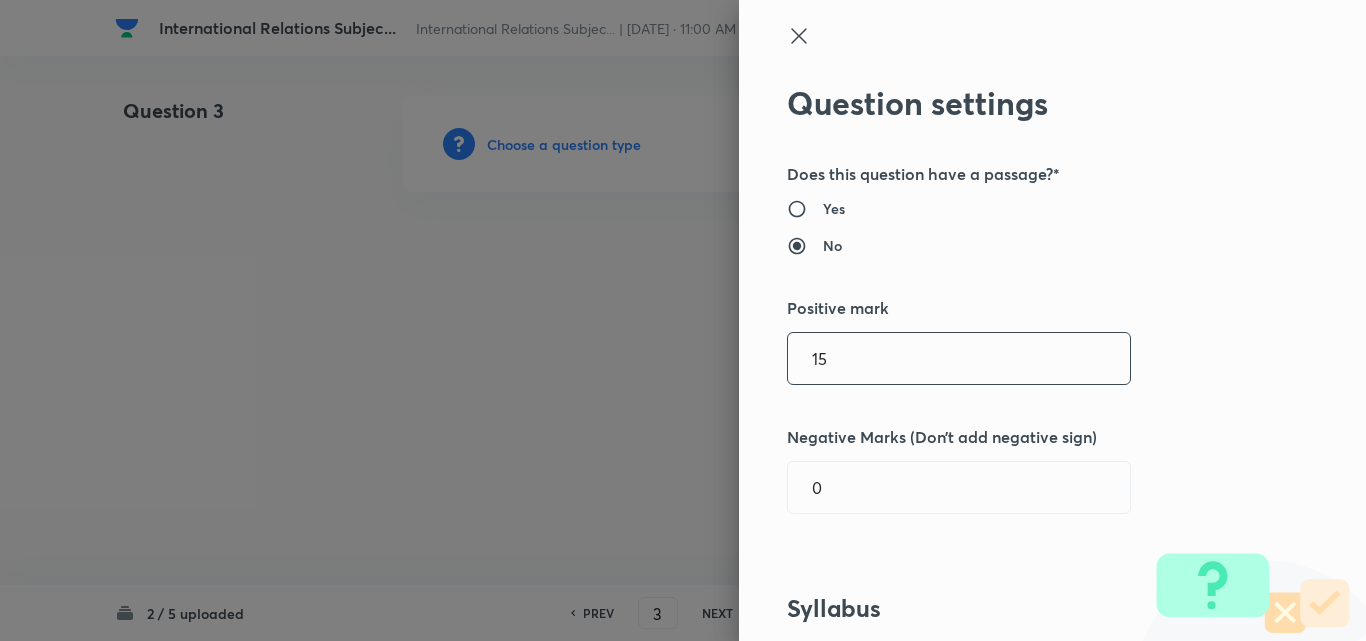 type 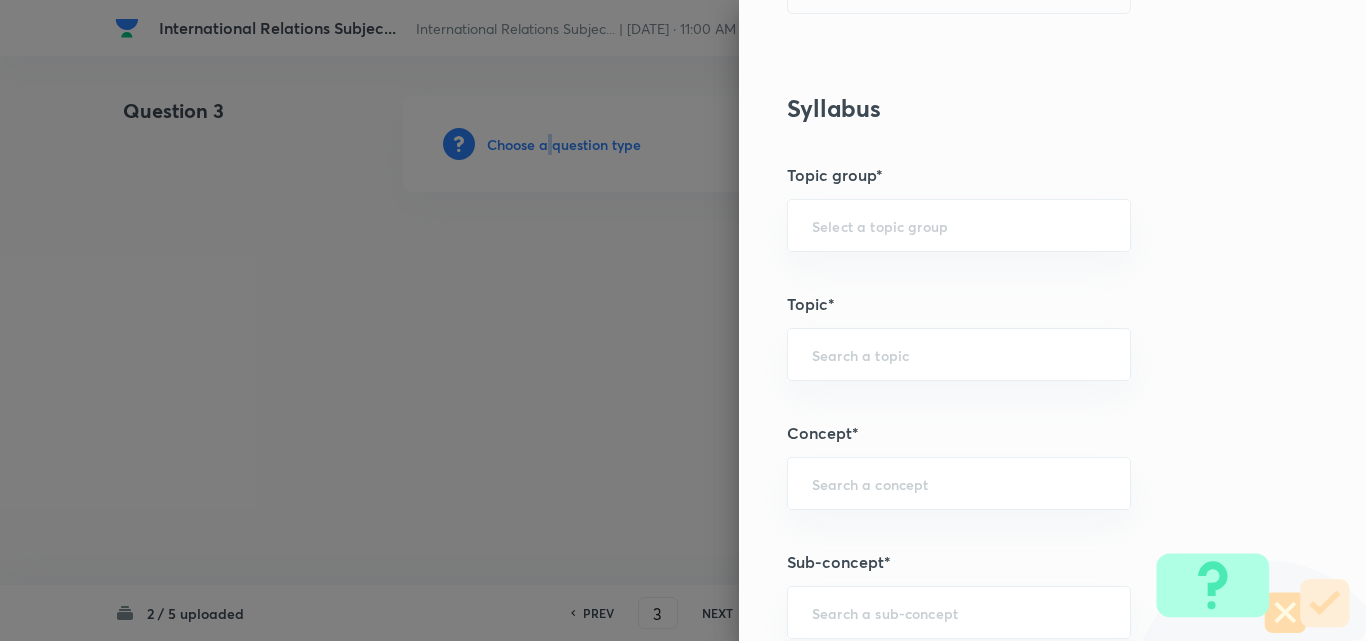 scroll, scrollTop: 1000, scrollLeft: 0, axis: vertical 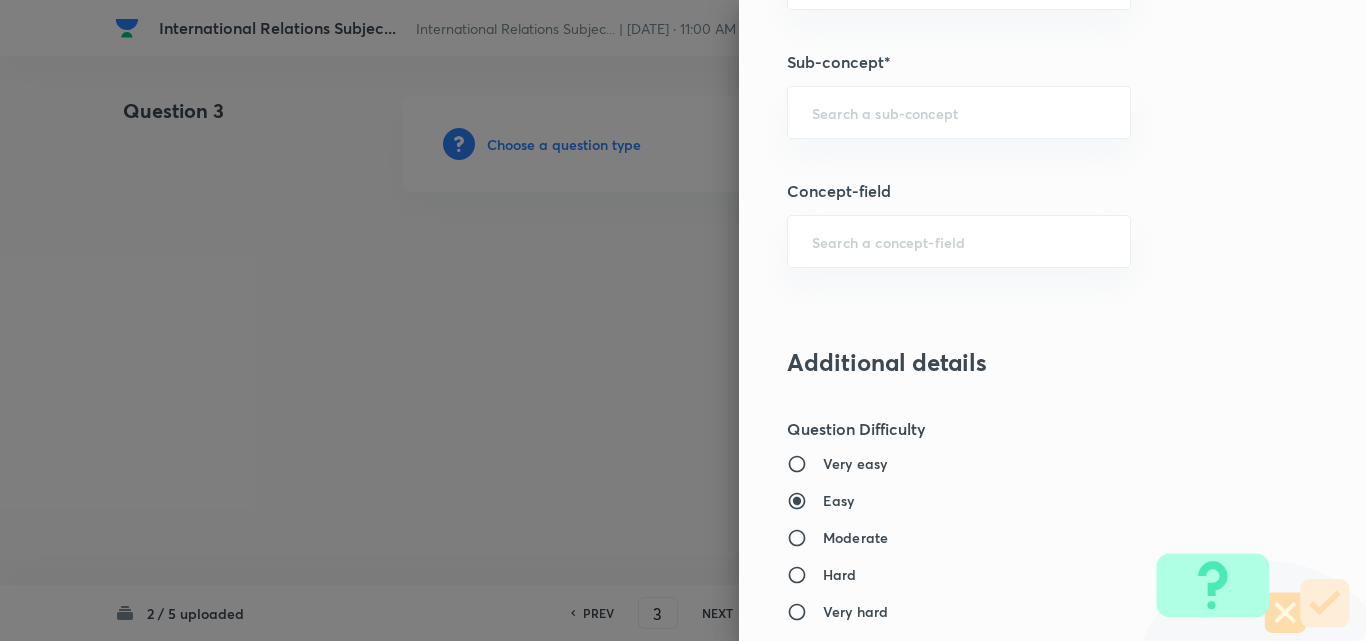 click on "Question settings Does this question have a passage?* Yes No Positive mark 15 ​ Negative Marks (Don’t add negative sign) 0 ​ Syllabus Topic group* ​ Topic* ​ Concept* ​ Sub-concept* ​ Concept-field ​ Additional details Question Difficulty Very easy Easy Moderate Hard Very hard Question is based on Fact Numerical Concept Previous year question Yes No Does this question have equation? Yes No Verification status Is the question verified? *Select 'yes' only if a question is verified Yes No Save" at bounding box center (1052, 320) 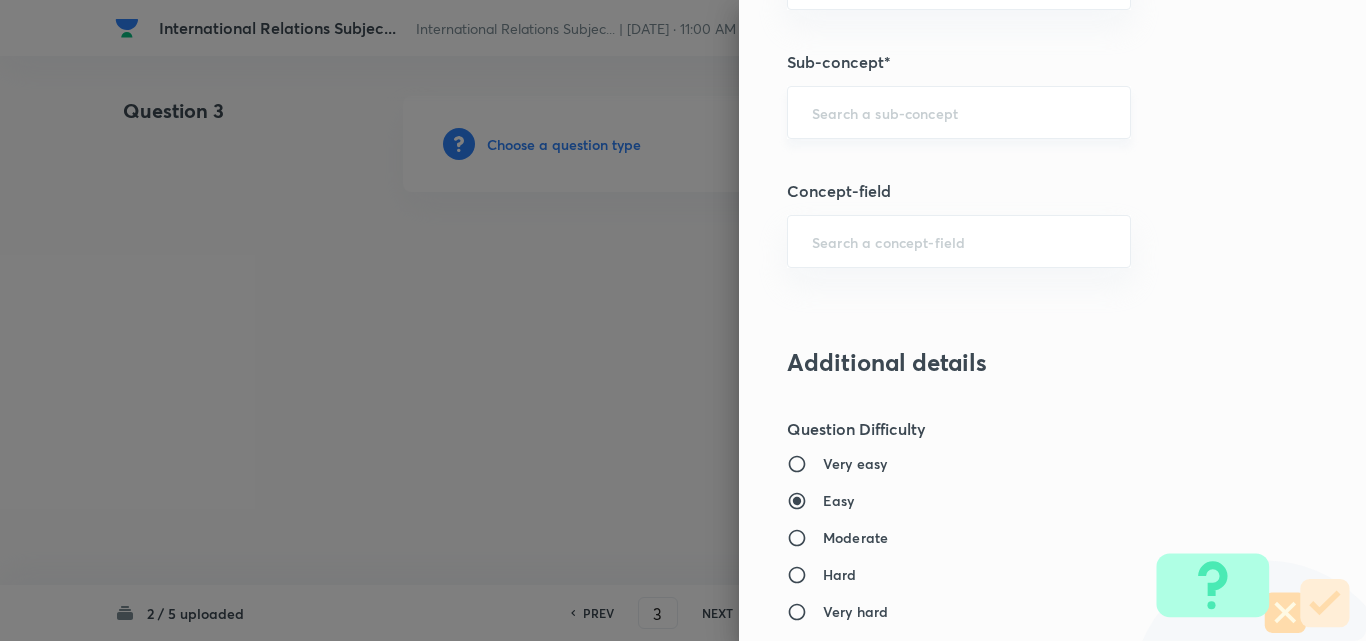 click on "​" at bounding box center [959, 112] 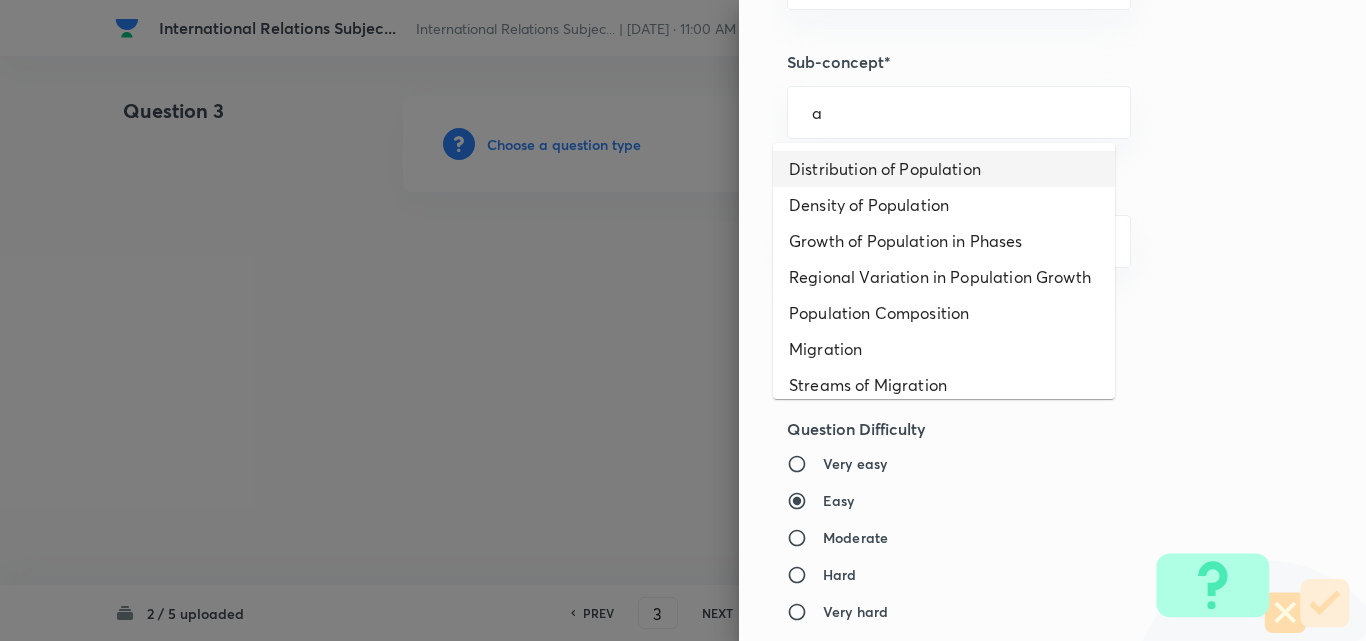 click on "Distribution of Population" at bounding box center (944, 169) 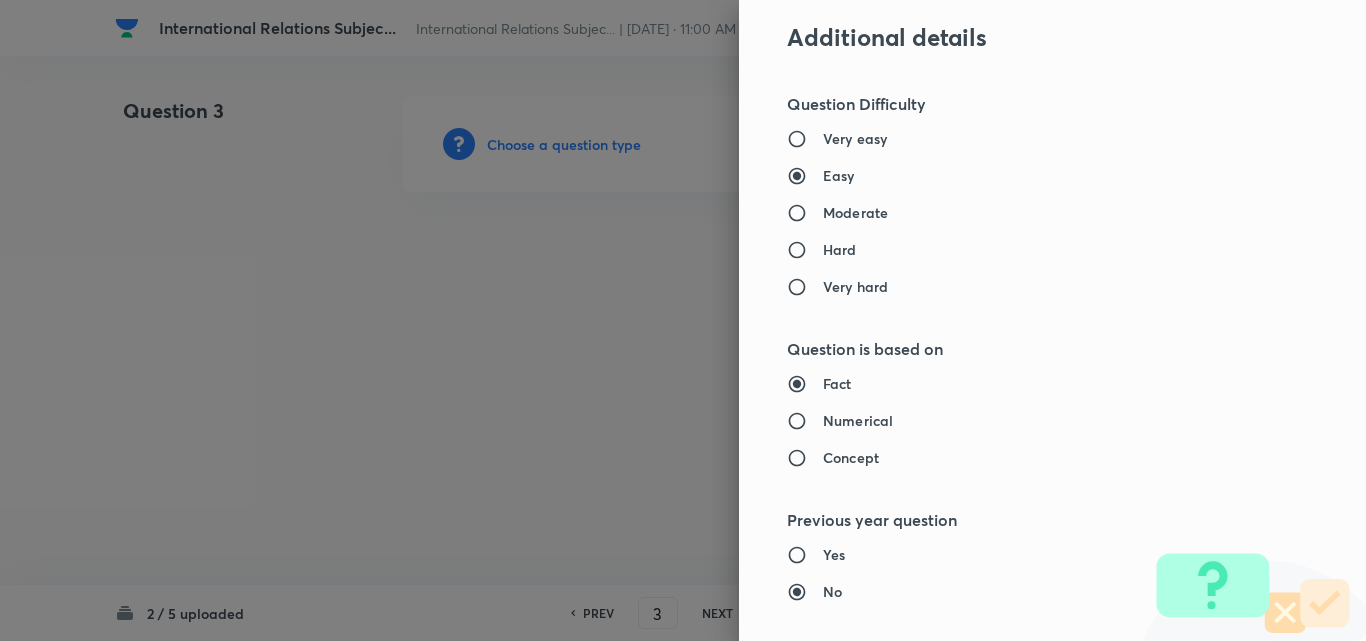 type on "Geography" 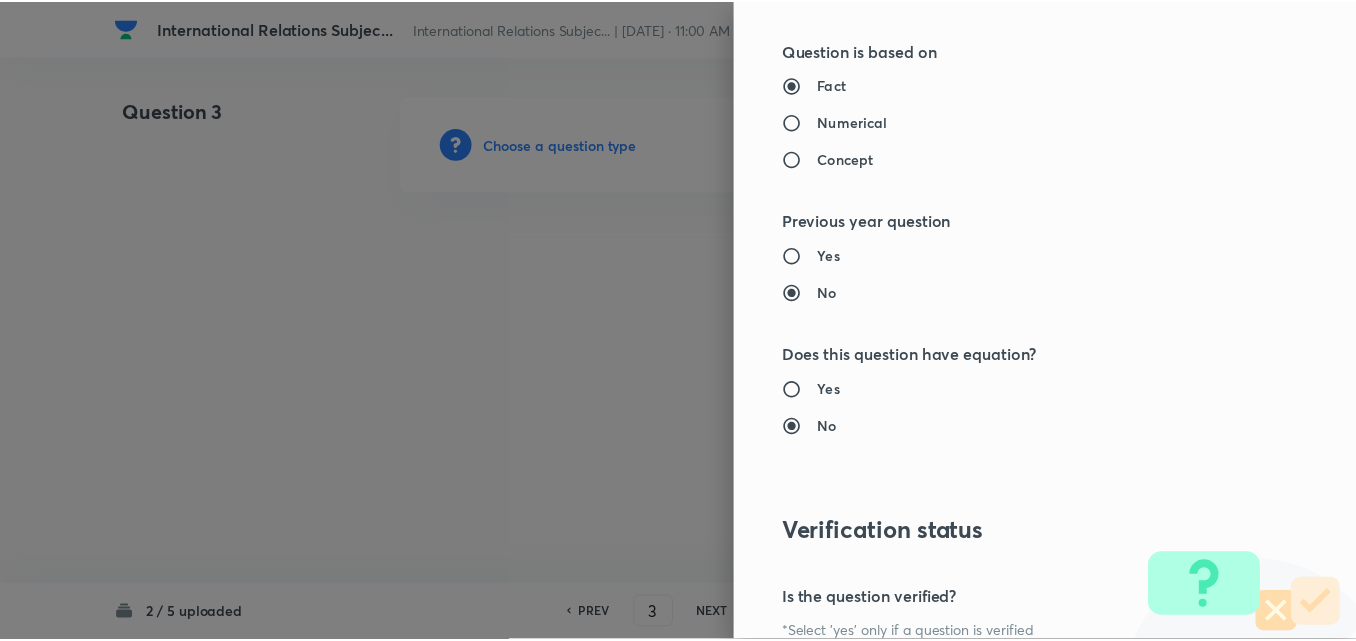 scroll, scrollTop: 1800, scrollLeft: 0, axis: vertical 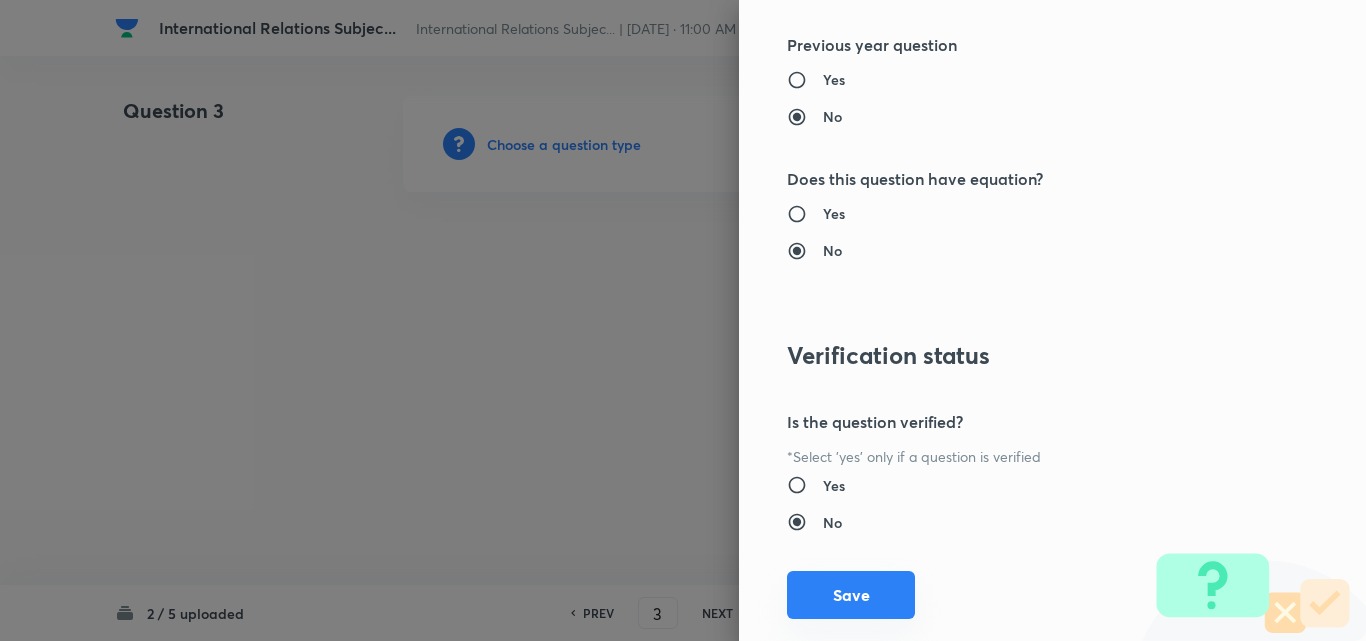 click on "Save" at bounding box center (851, 595) 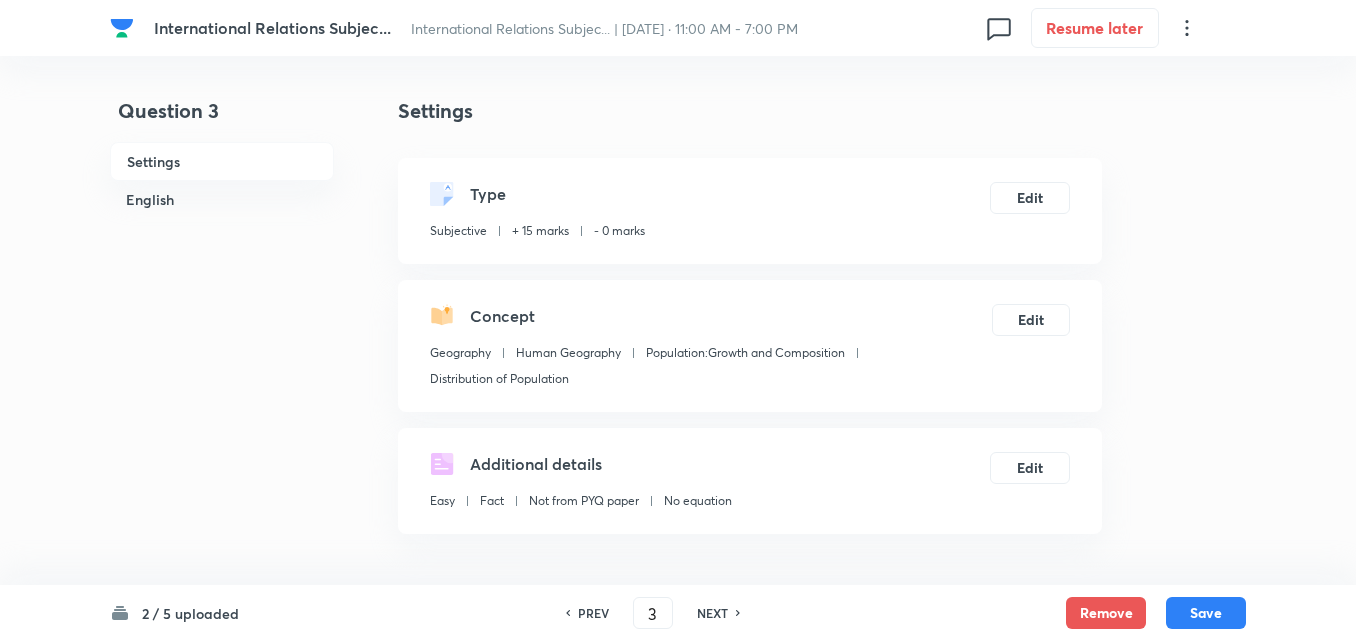 click on "English" at bounding box center (222, 199) 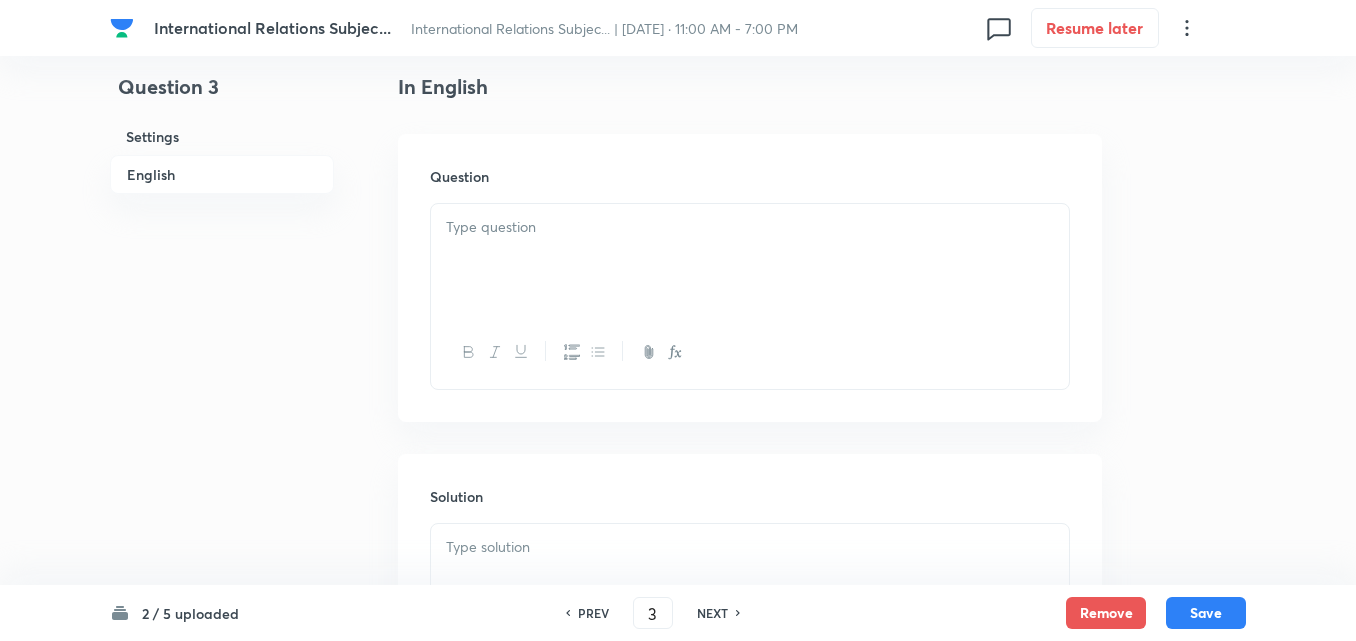 click at bounding box center (750, 260) 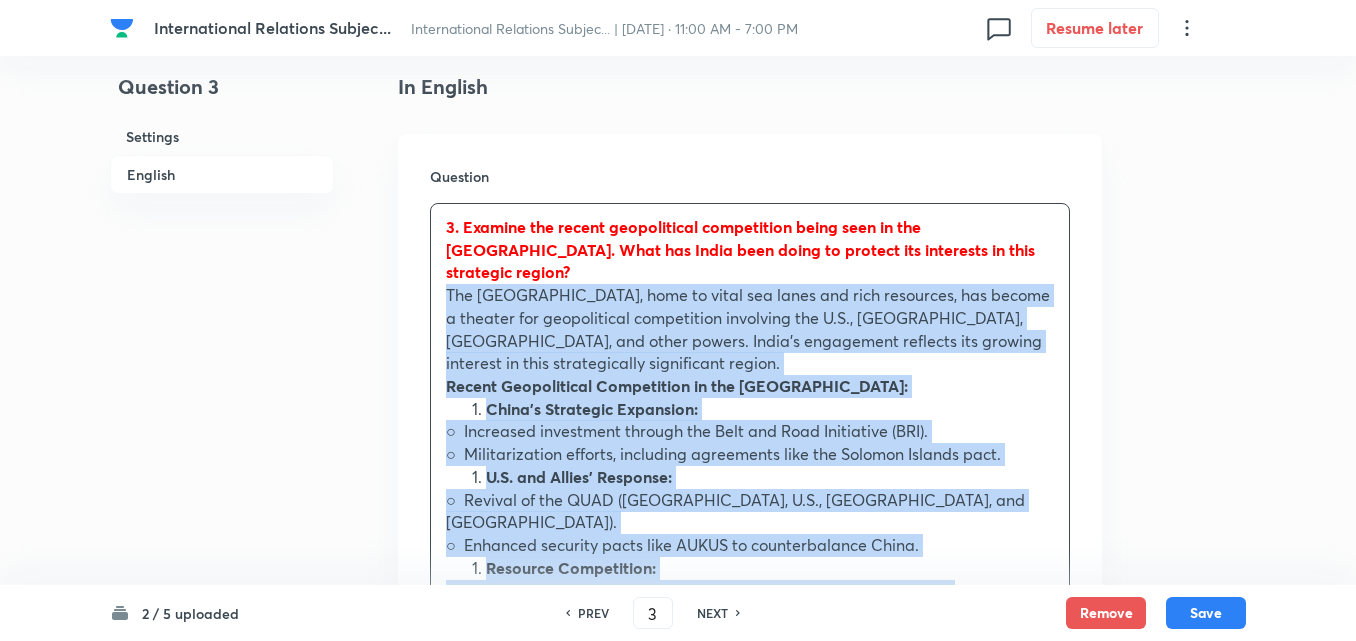 drag, startPoint x: 442, startPoint y: 270, endPoint x: 429, endPoint y: 270, distance: 13 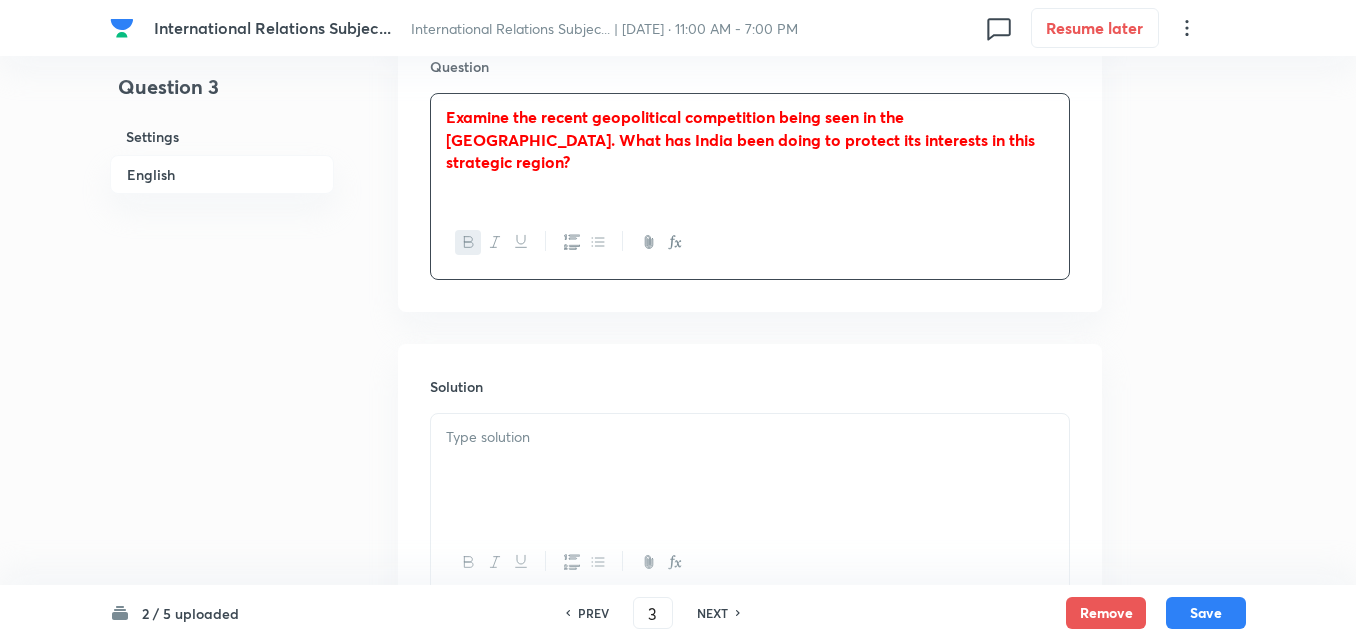 scroll, scrollTop: 820, scrollLeft: 0, axis: vertical 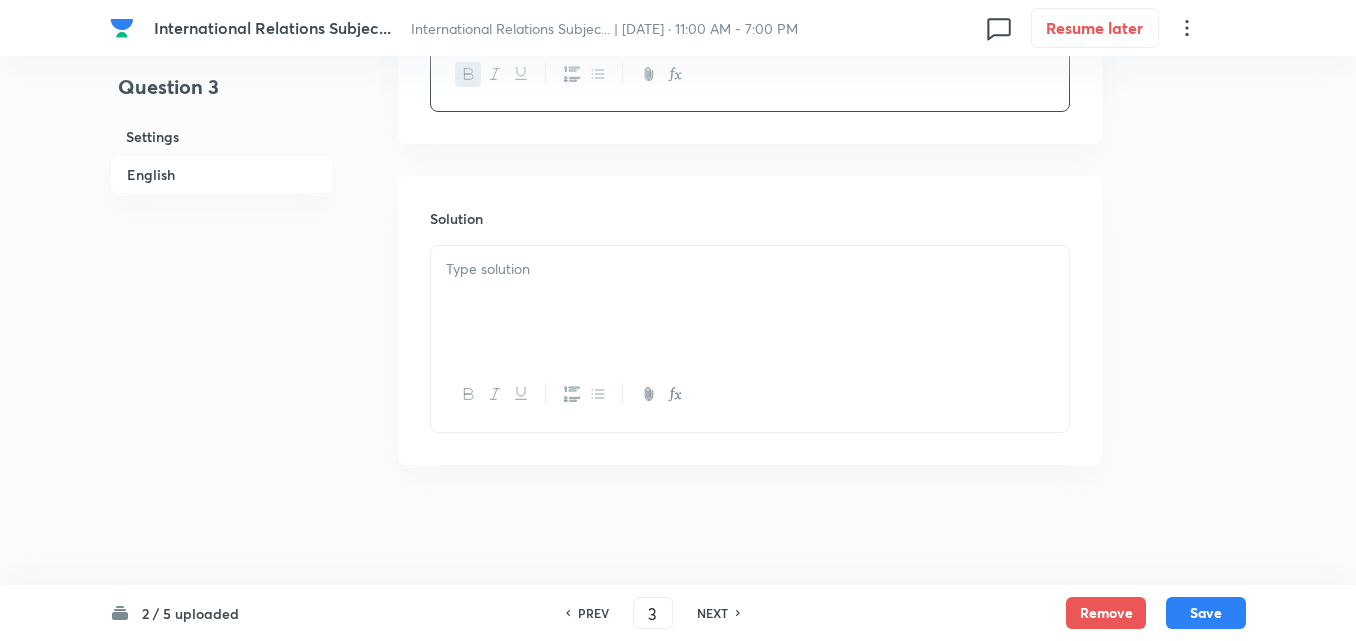 click at bounding box center (750, 269) 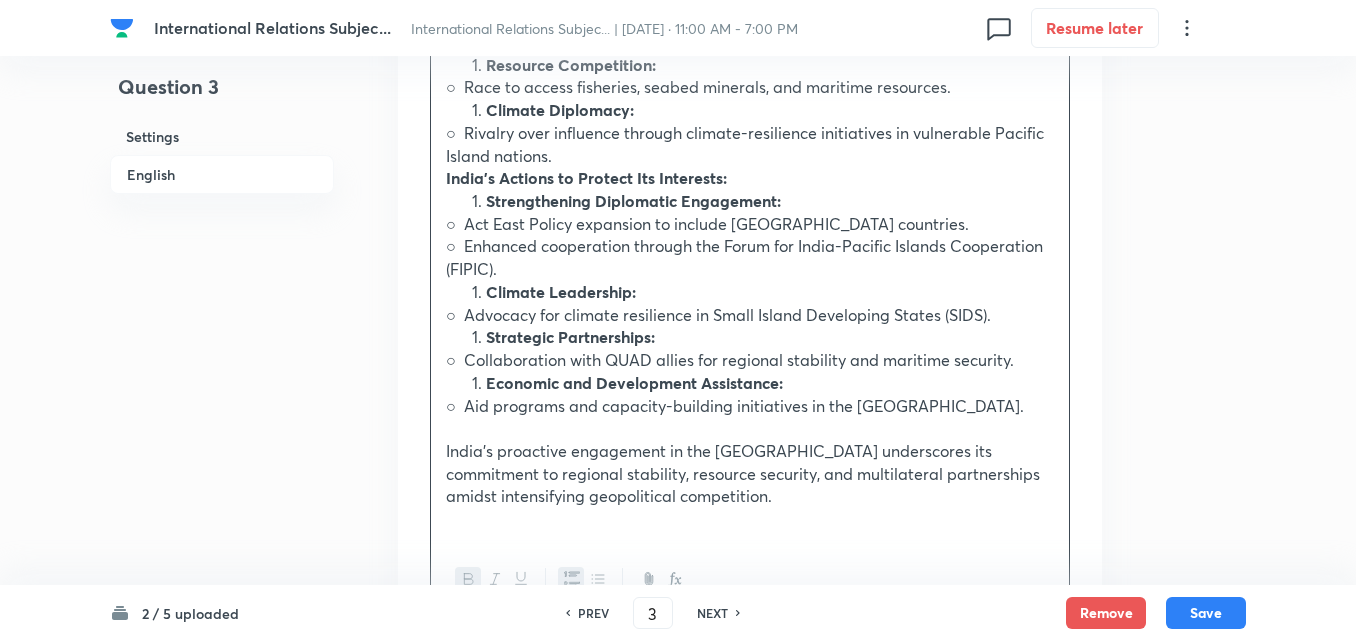 scroll, scrollTop: 1420, scrollLeft: 0, axis: vertical 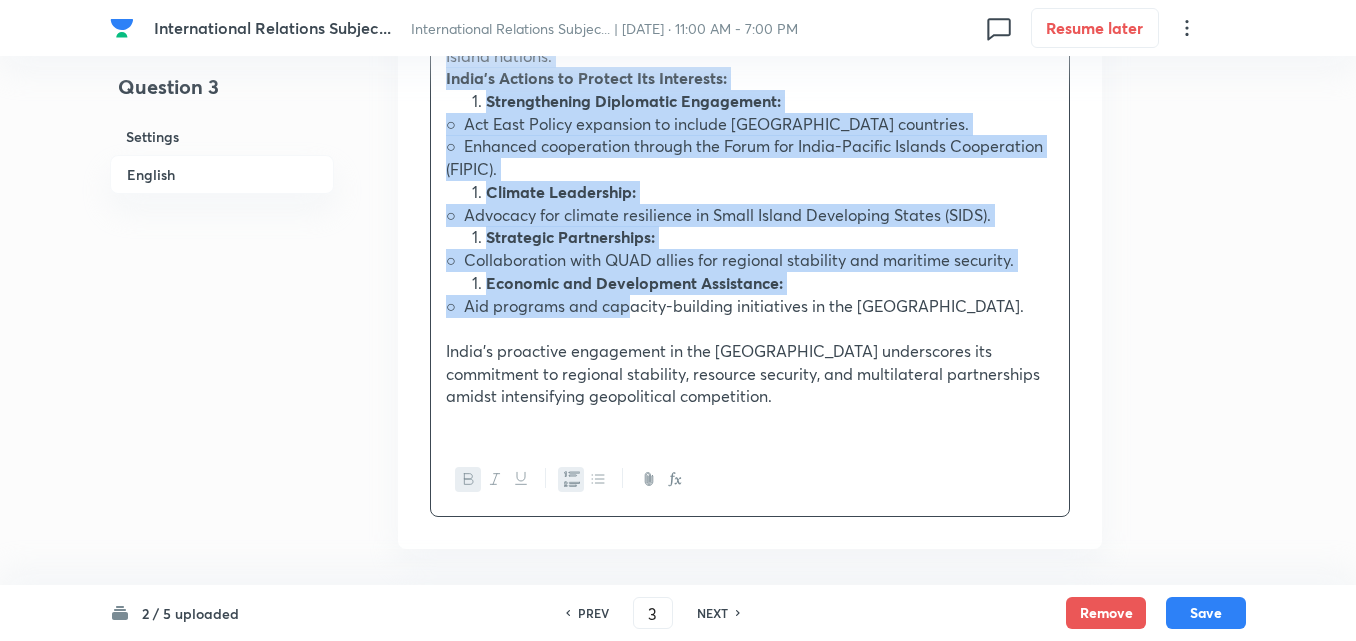 click on "○  Aid programs and capacity-building initiatives in the Pacific Islands." at bounding box center (750, 306) 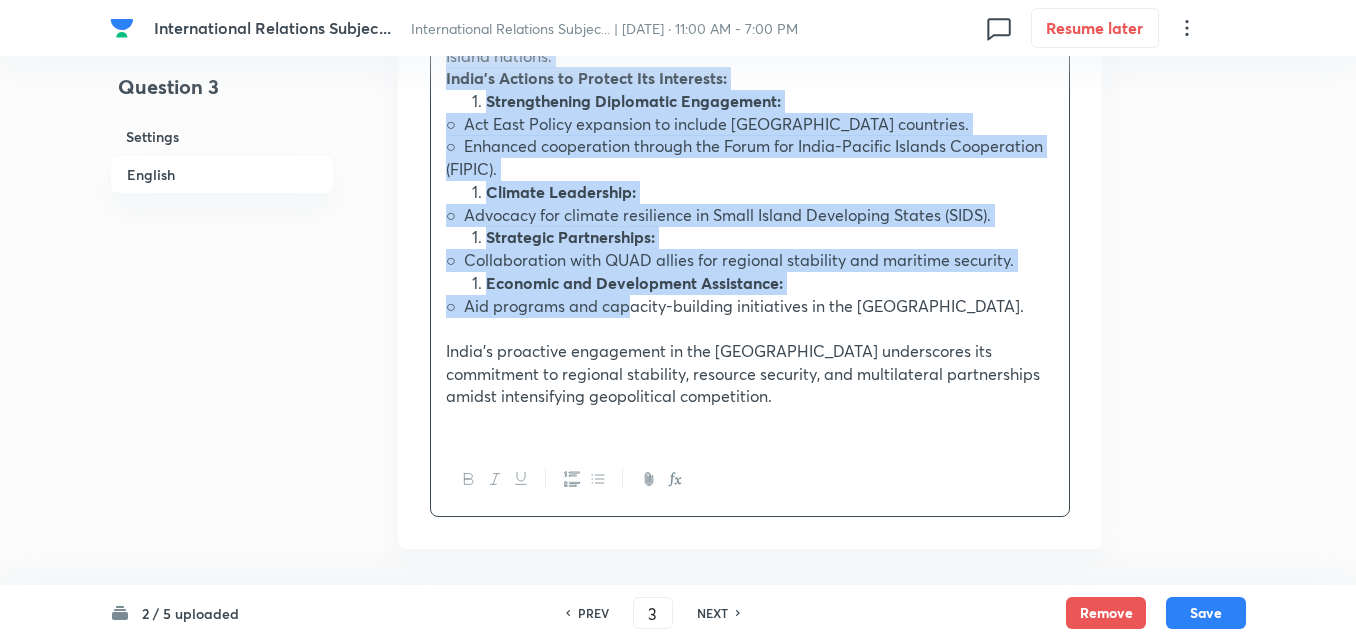 click at bounding box center [597, 479] 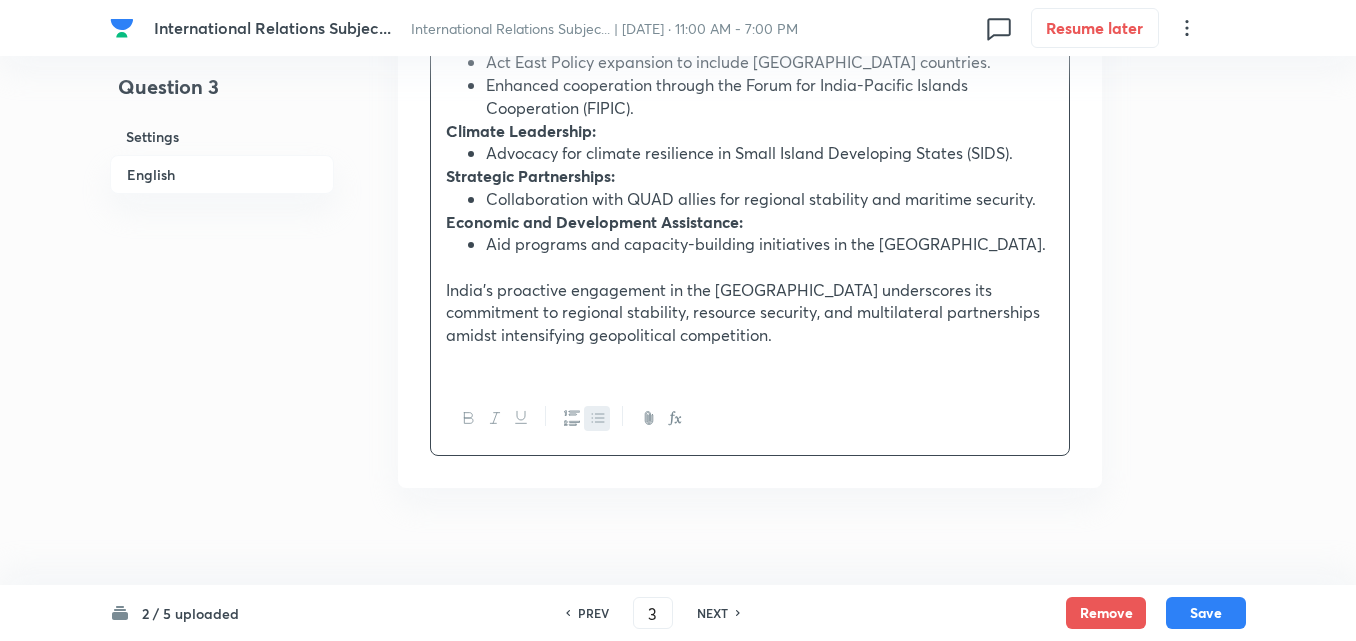 scroll, scrollTop: 1004, scrollLeft: 0, axis: vertical 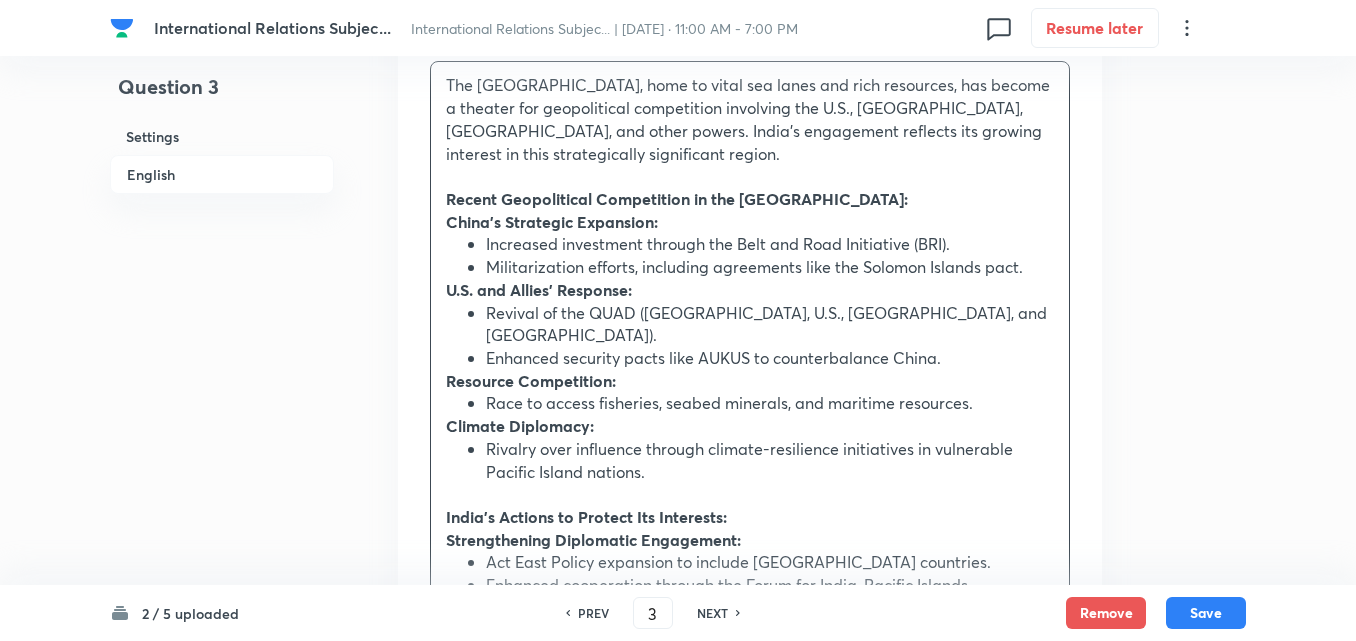 click on "2 / 5 uploaded
PREV 3 ​ NEXT Remove Save" at bounding box center [678, 613] 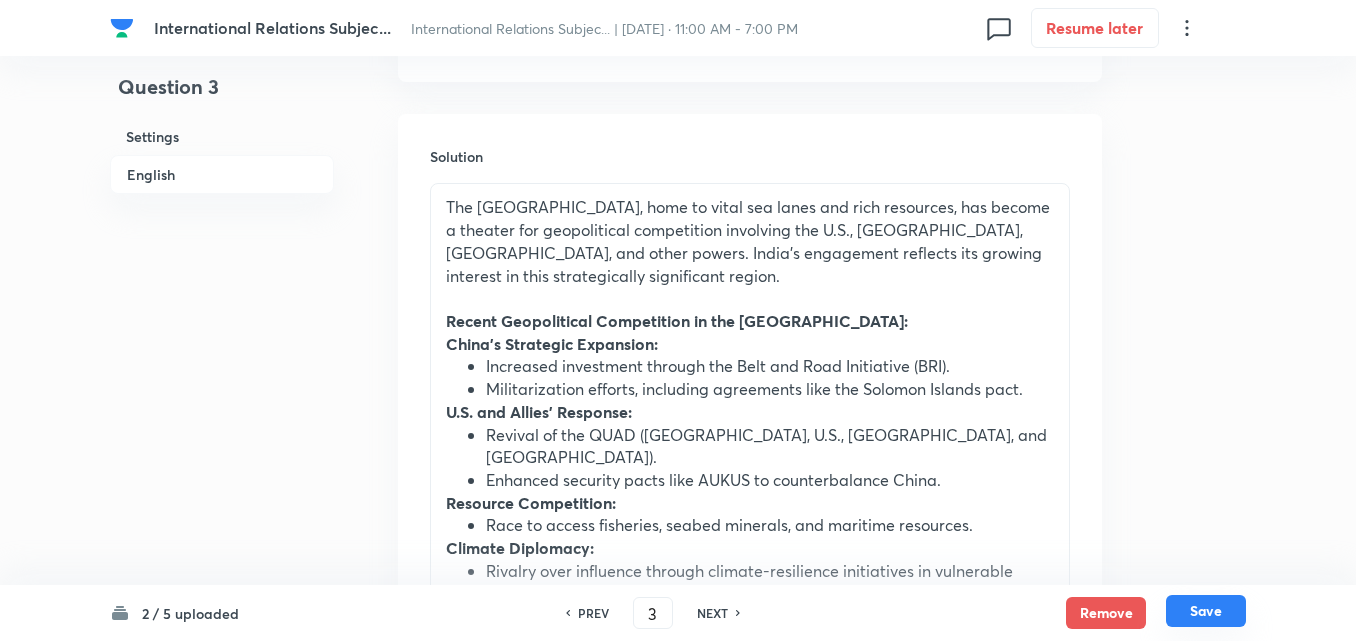 scroll, scrollTop: 704, scrollLeft: 0, axis: vertical 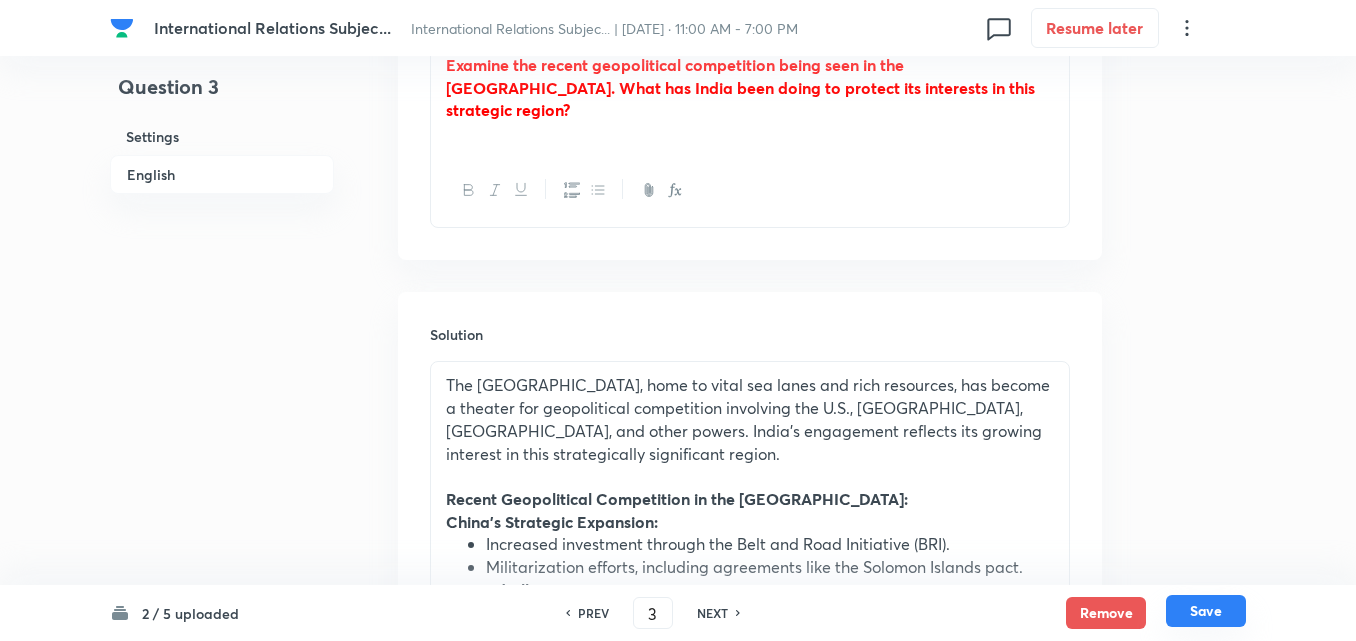 click on "Save" at bounding box center [1206, 611] 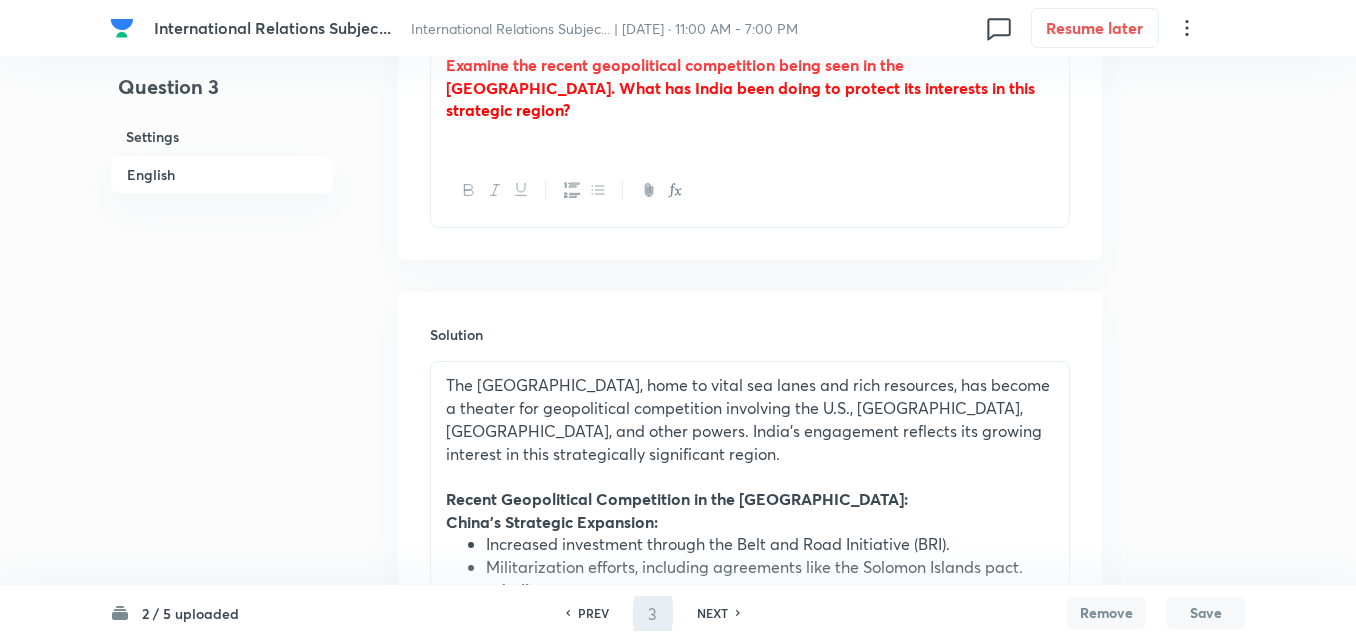 type on "4" 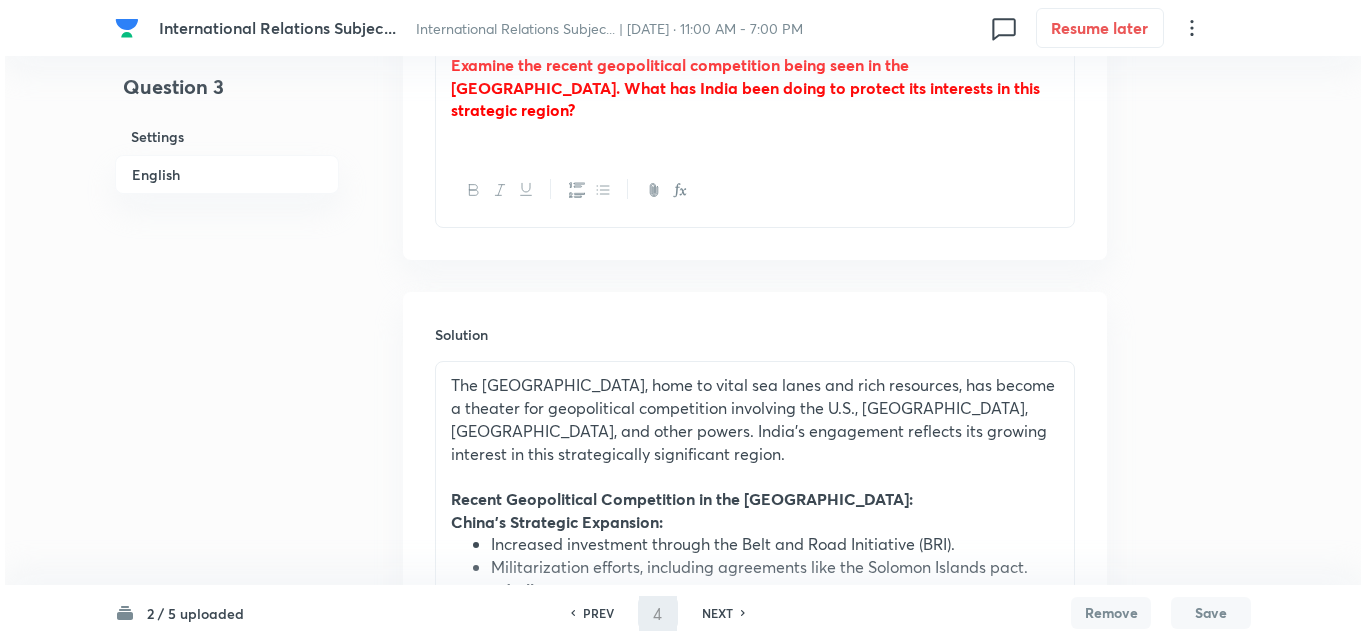 scroll, scrollTop: 0, scrollLeft: 0, axis: both 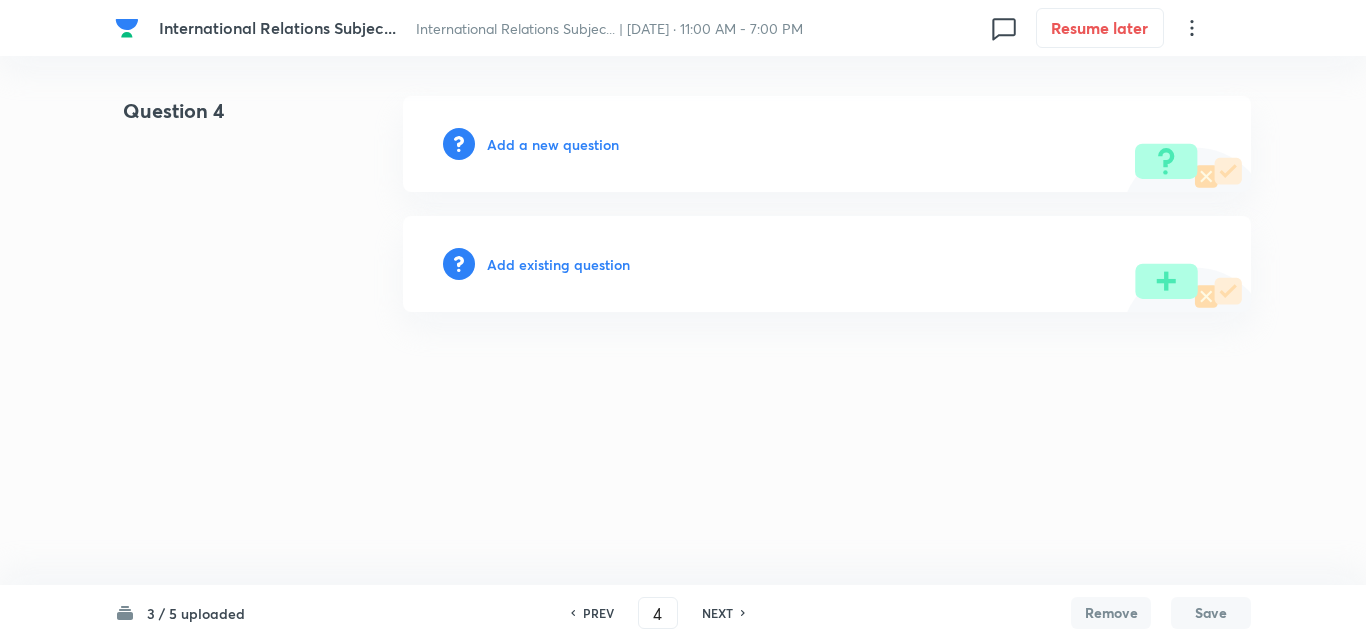 click on "Add a new question" at bounding box center [553, 144] 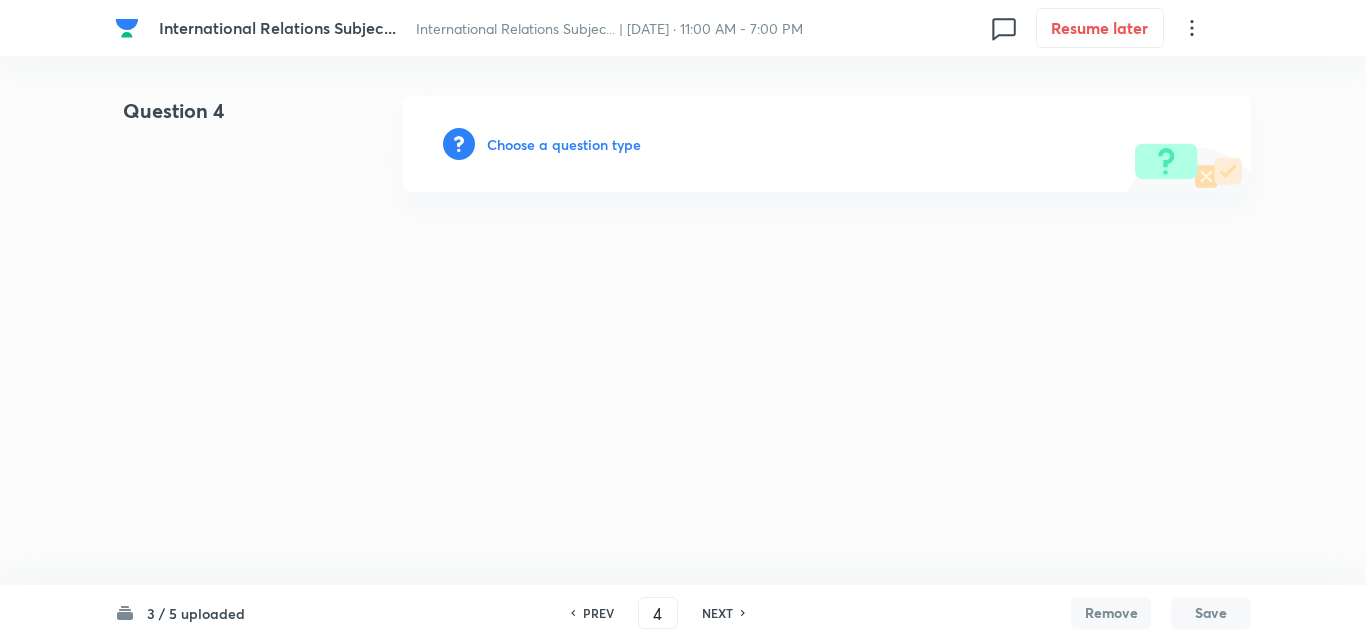 click on "Choose a question type" at bounding box center (564, 144) 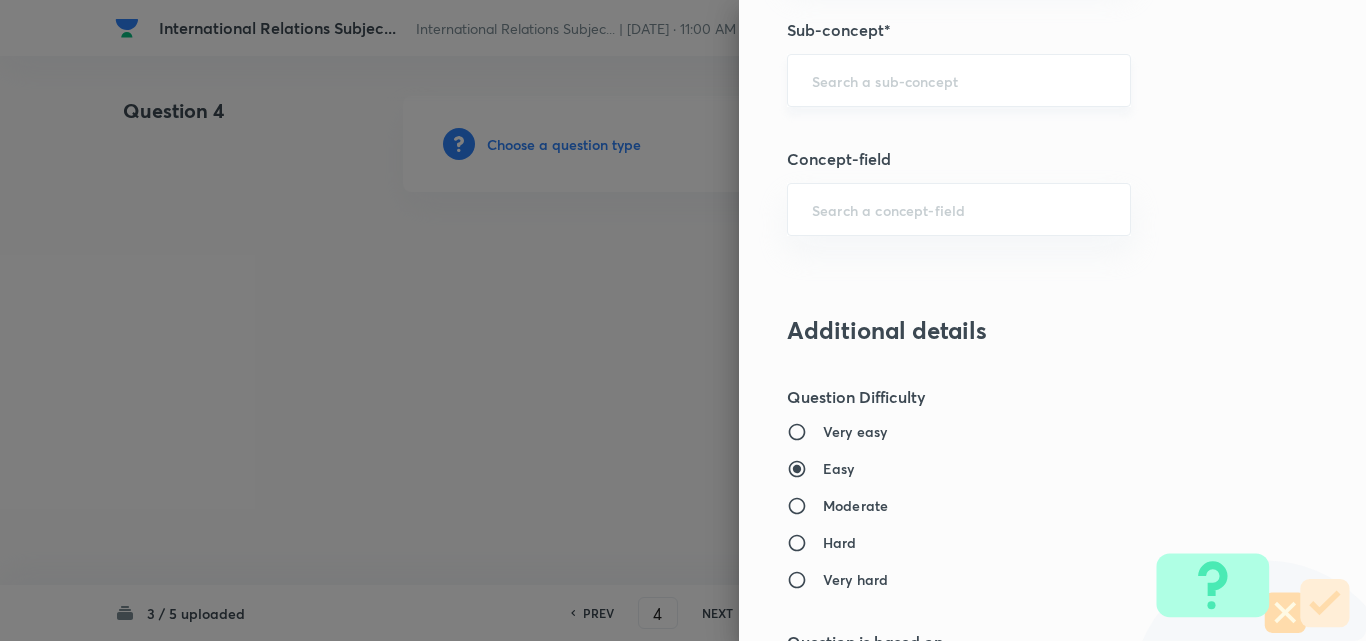scroll, scrollTop: 1000, scrollLeft: 0, axis: vertical 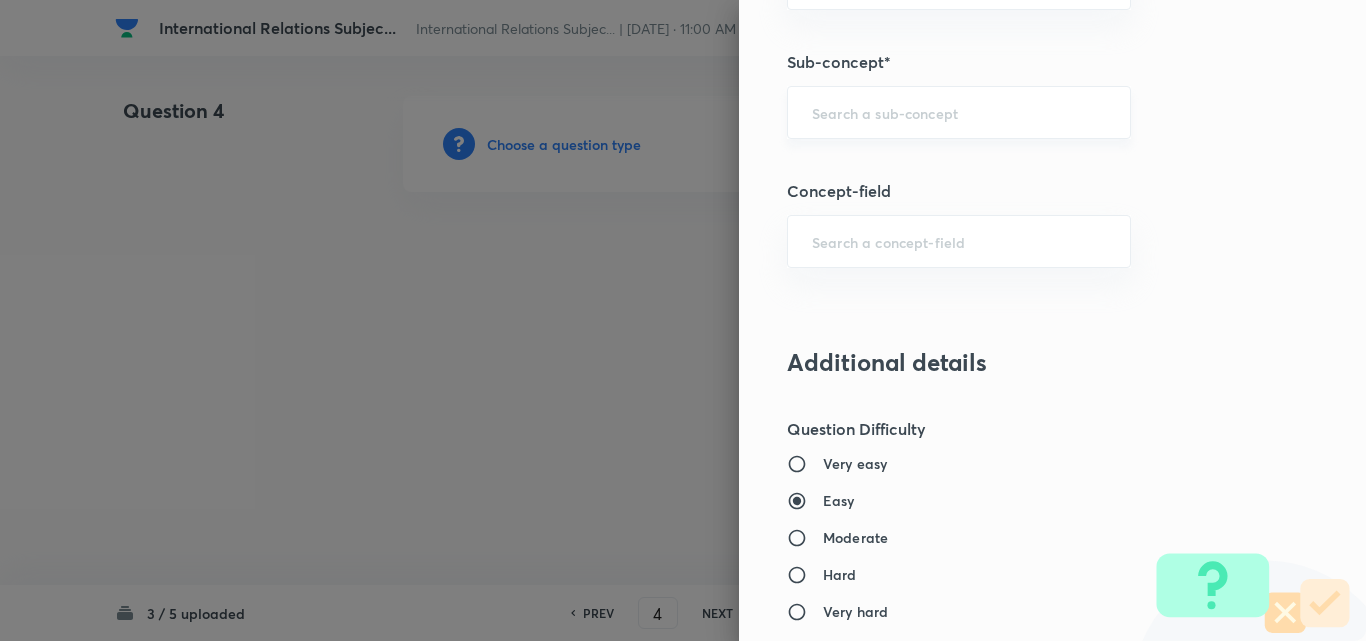 click on "​" at bounding box center [959, 112] 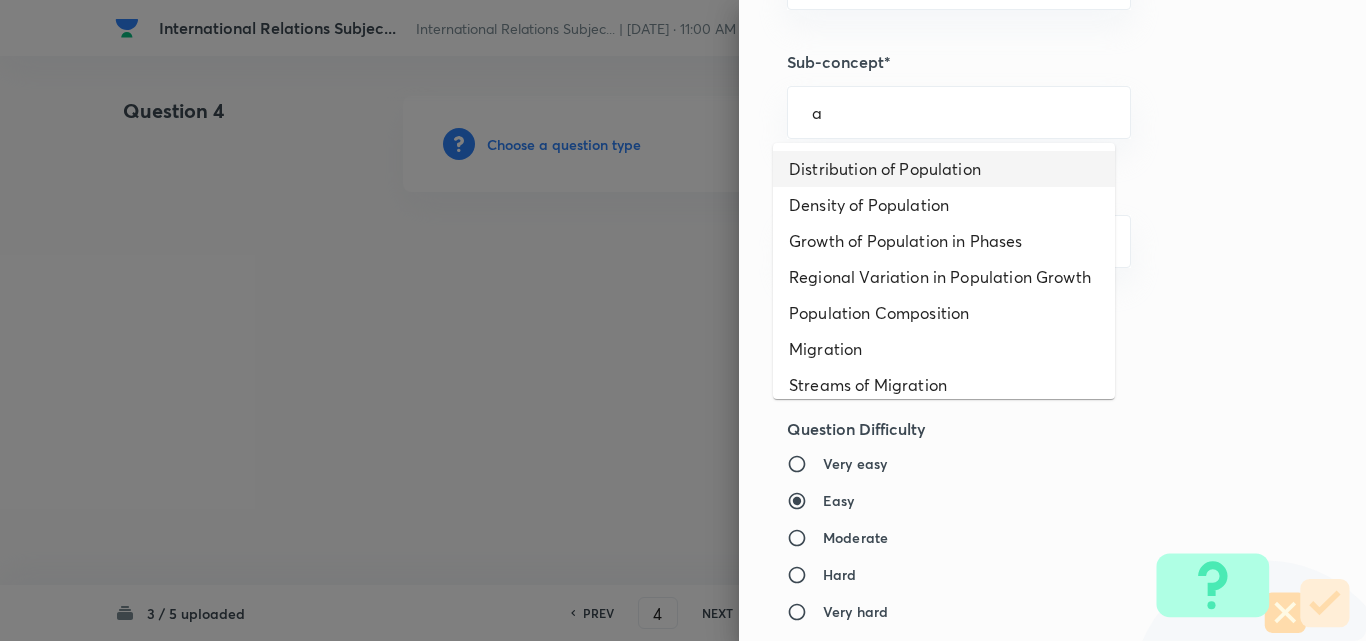 click on "Distribution of Population" at bounding box center (944, 169) 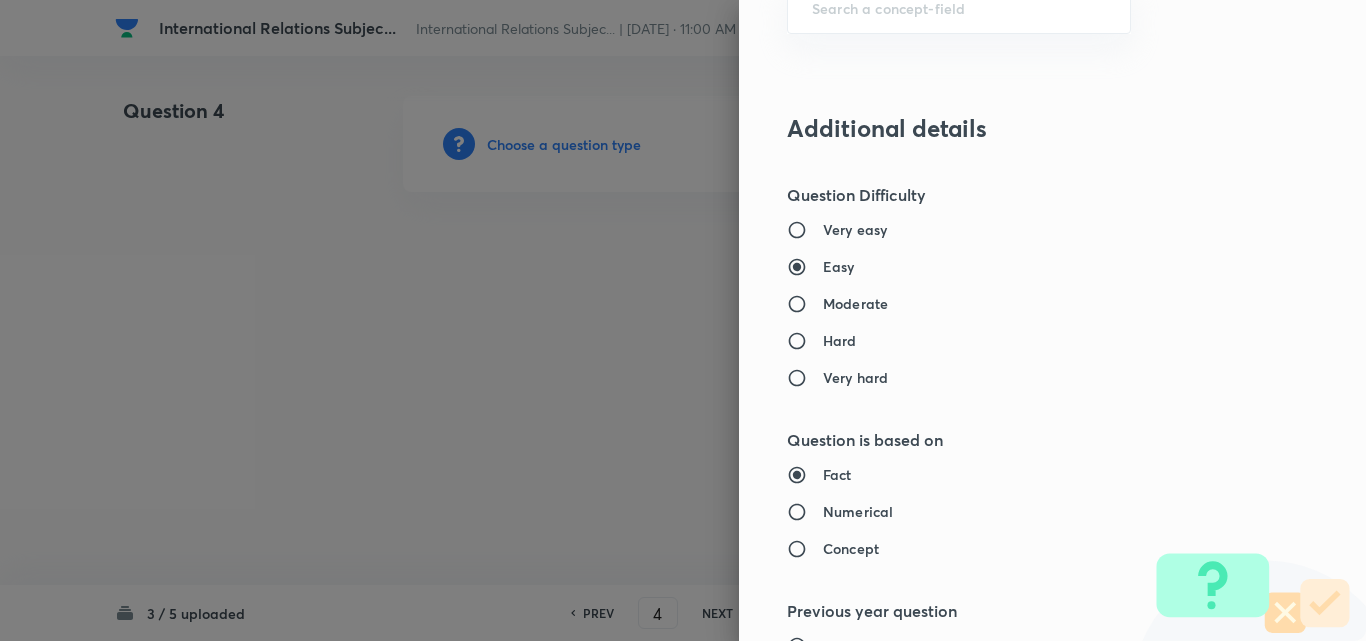 type on "Geography" 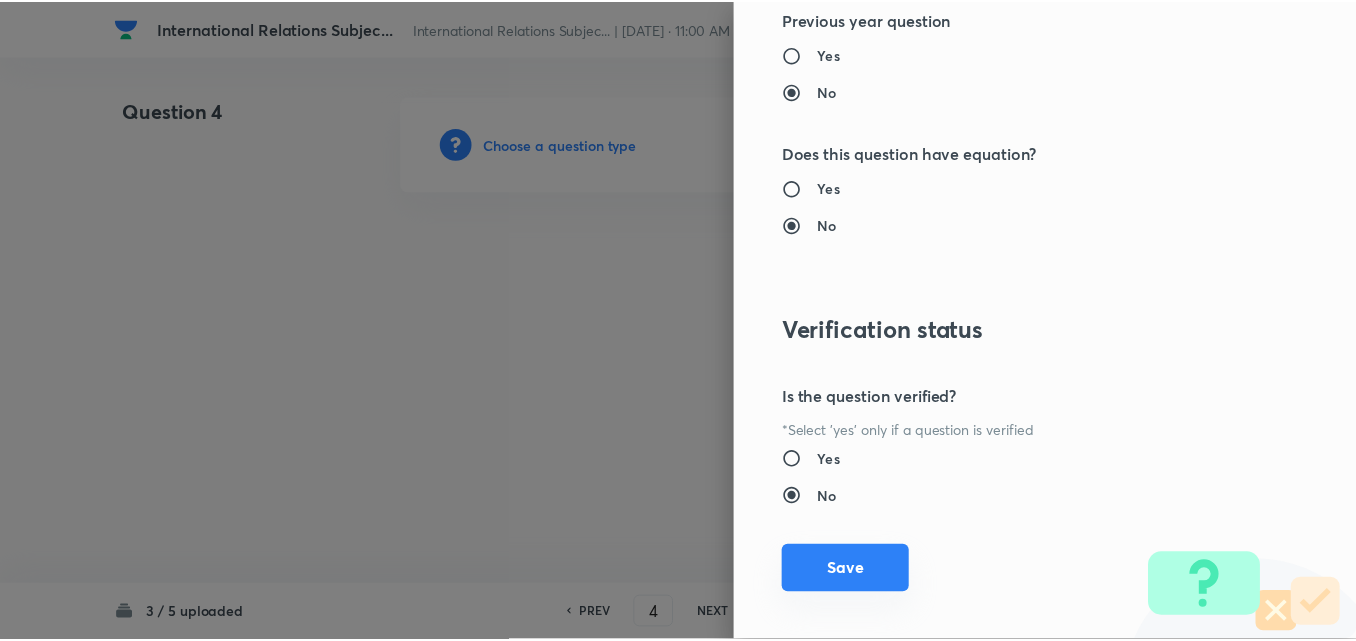 scroll, scrollTop: 1844, scrollLeft: 0, axis: vertical 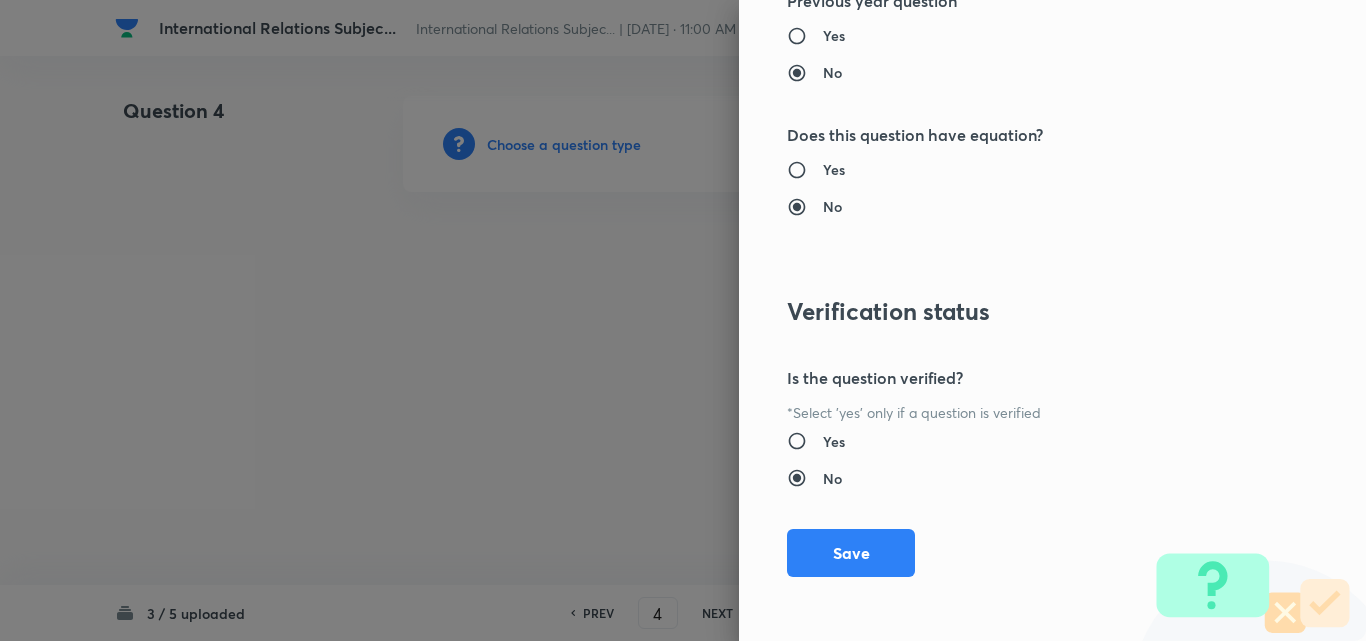click on "Question settings Does this question have a passage?* Yes No Positive mark 15 ​ Negative Marks (Don’t add negative sign) 0 ​ Syllabus Topic group* Geography ​ Topic* Human Geography ​ Concept* Population:Growth and Composition ​ Sub-concept* Distribution of Population ​ Concept-field ​ Additional details Question Difficulty Very easy Easy Moderate Hard Very hard Question is based on Fact Numerical Concept Previous year question Yes No Does this question have equation? Yes No Verification status Is the question verified? *Select 'yes' only if a question is verified Yes No Save" at bounding box center (1052, 320) 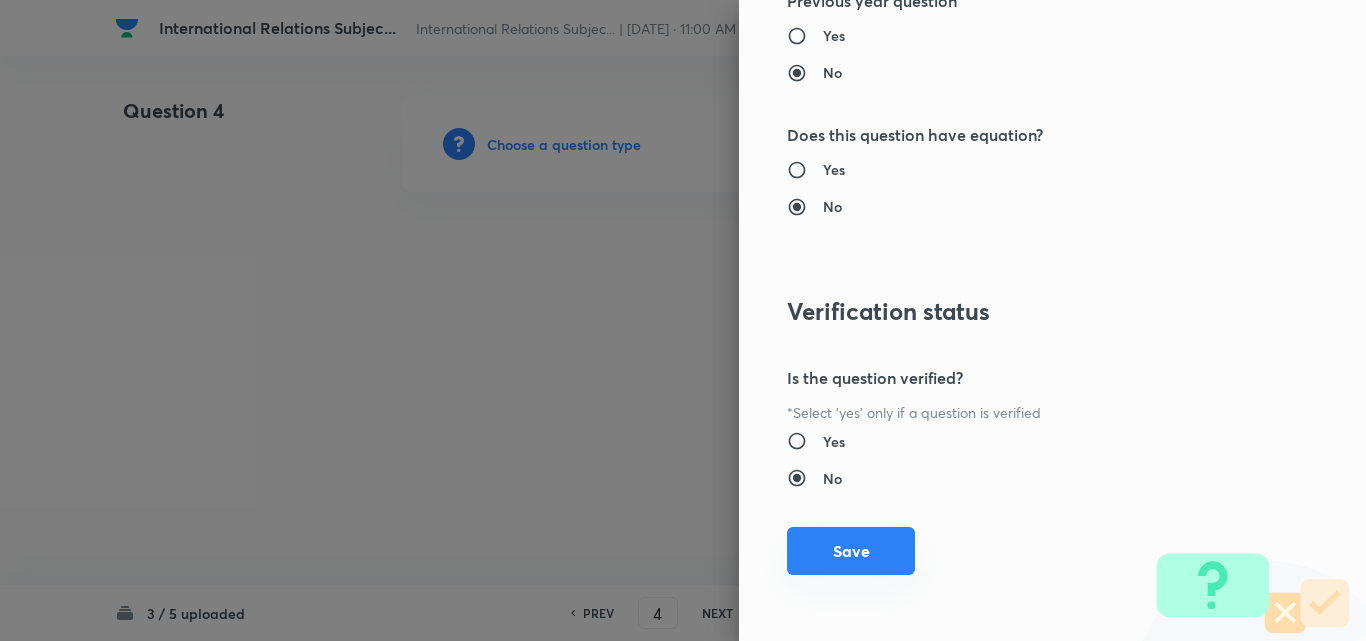 click on "Save" at bounding box center [851, 551] 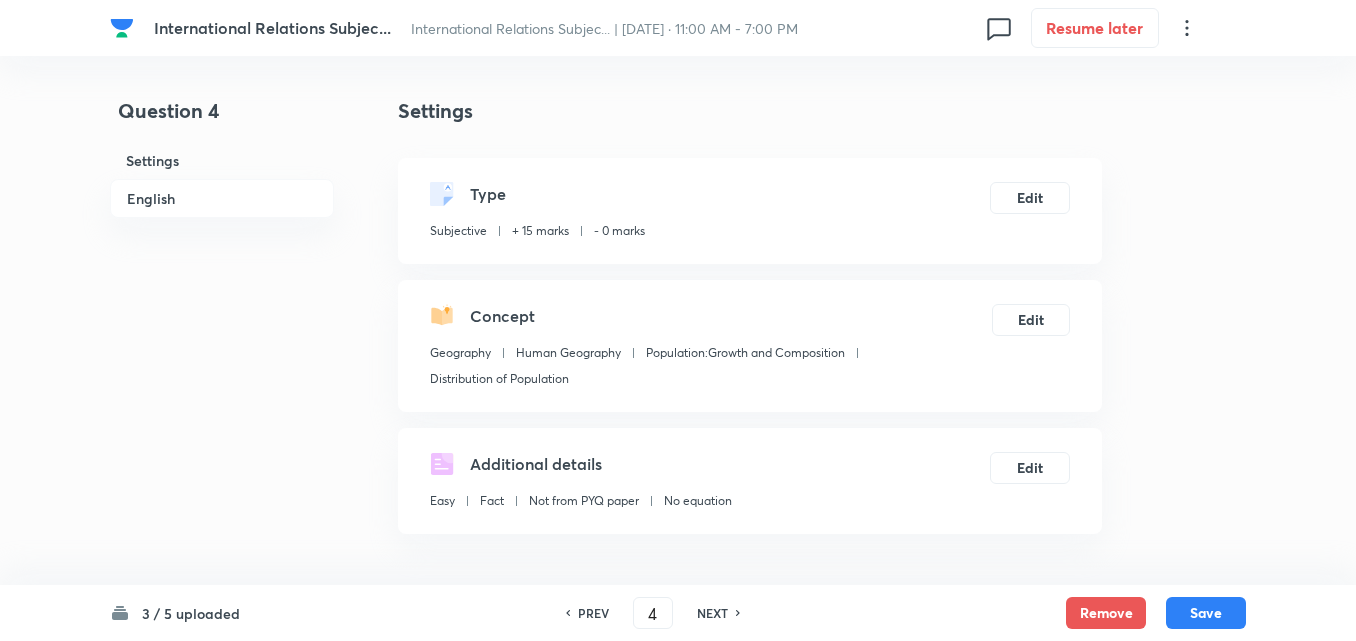 click on "English" at bounding box center (222, 198) 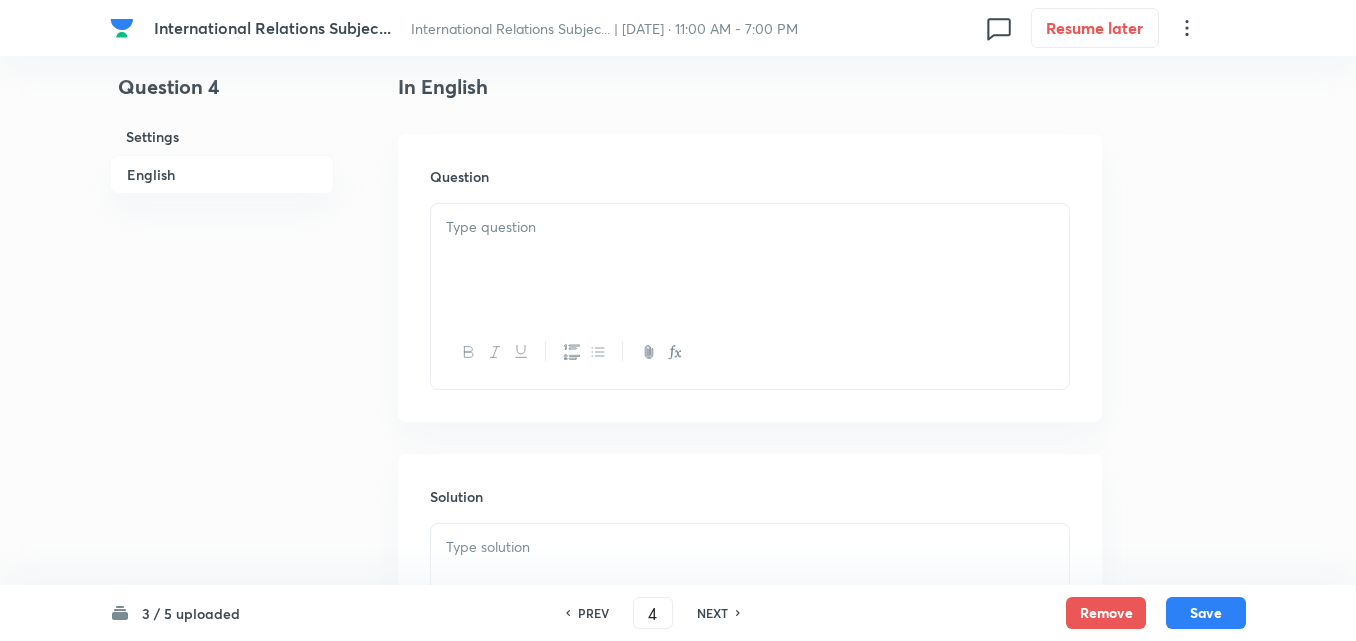 click at bounding box center (750, 260) 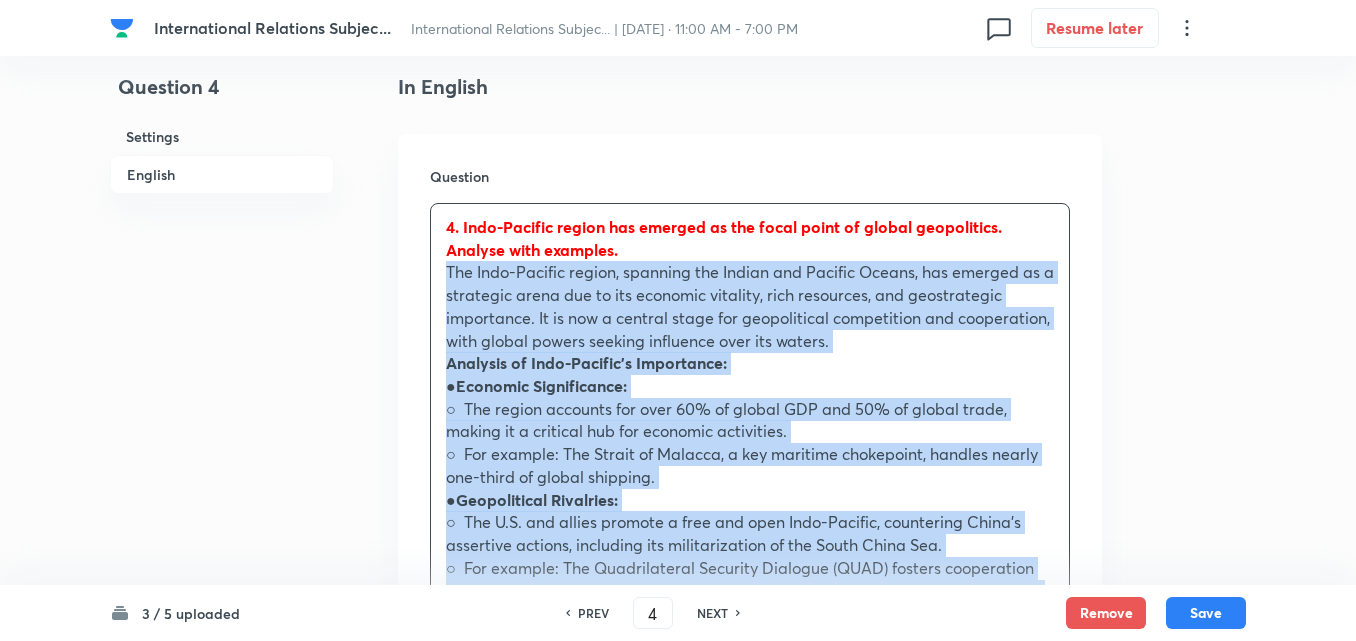 drag, startPoint x: 430, startPoint y: 281, endPoint x: 416, endPoint y: 275, distance: 15.231546 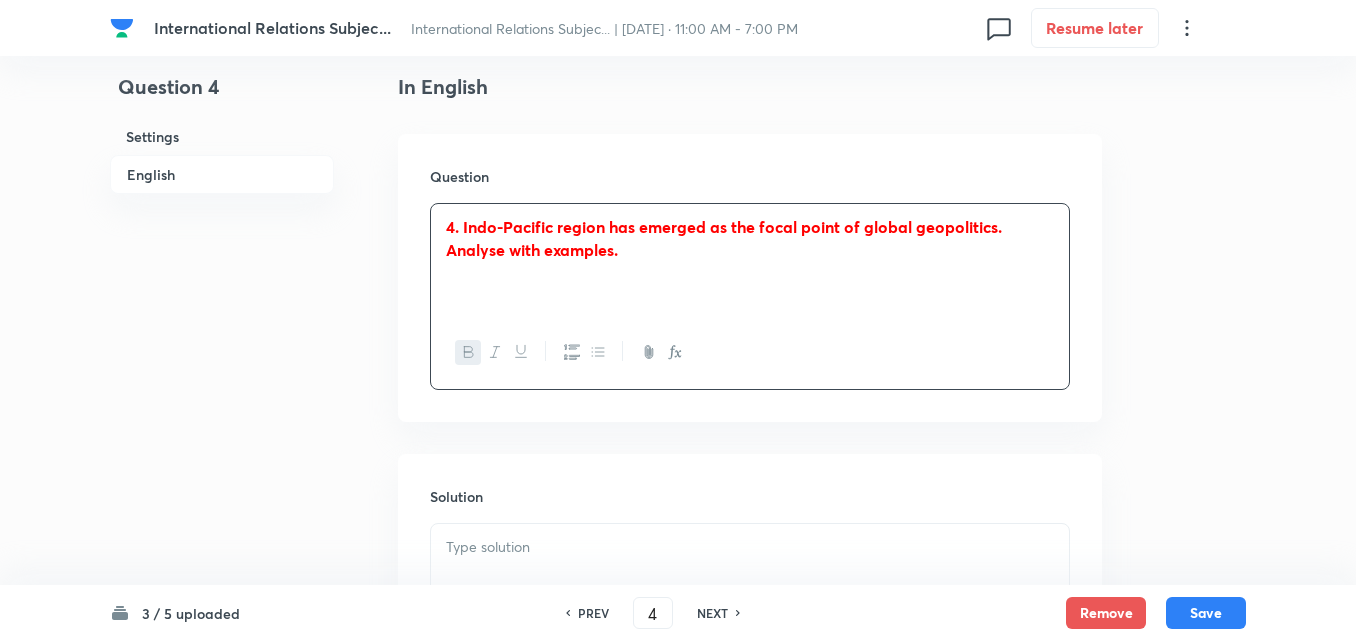 type 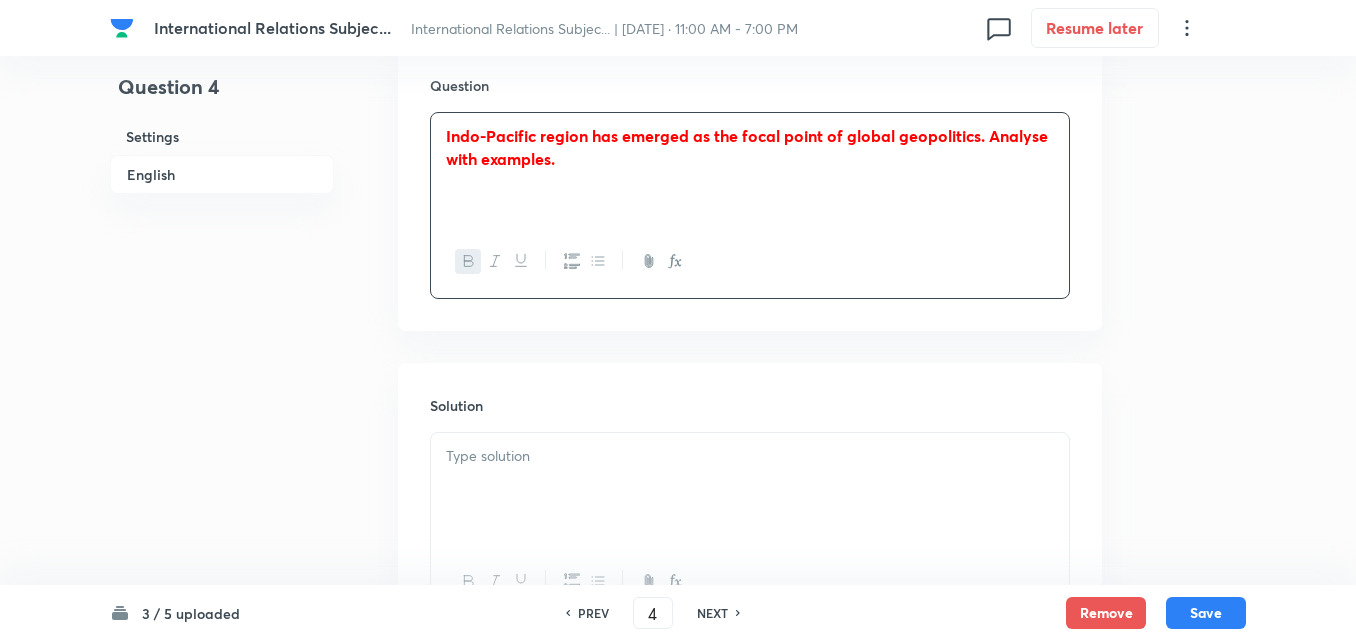 scroll, scrollTop: 820, scrollLeft: 0, axis: vertical 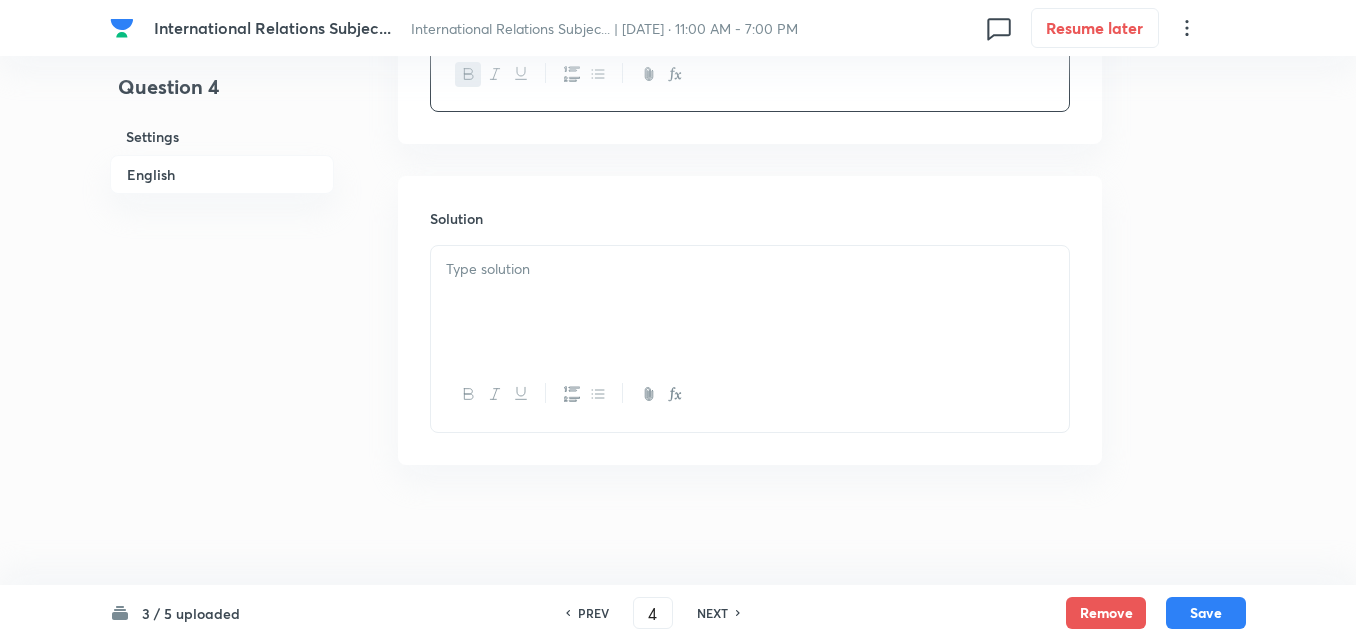 click at bounding box center (750, 302) 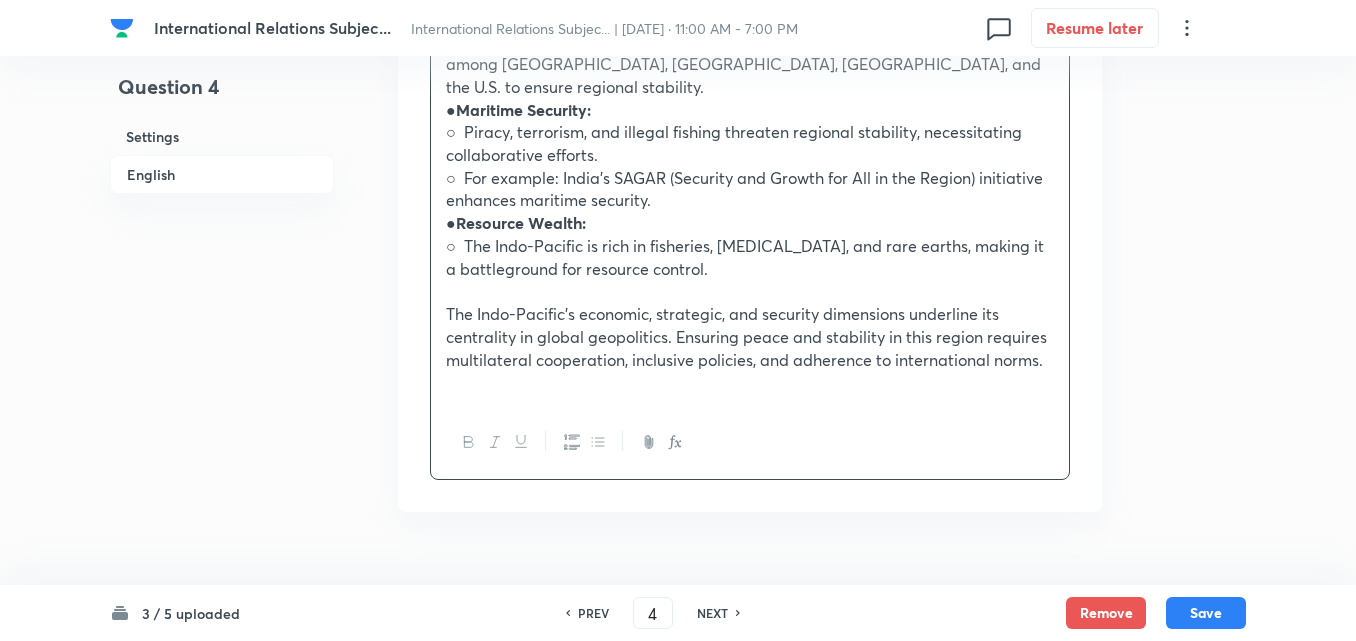 scroll, scrollTop: 1391, scrollLeft: 0, axis: vertical 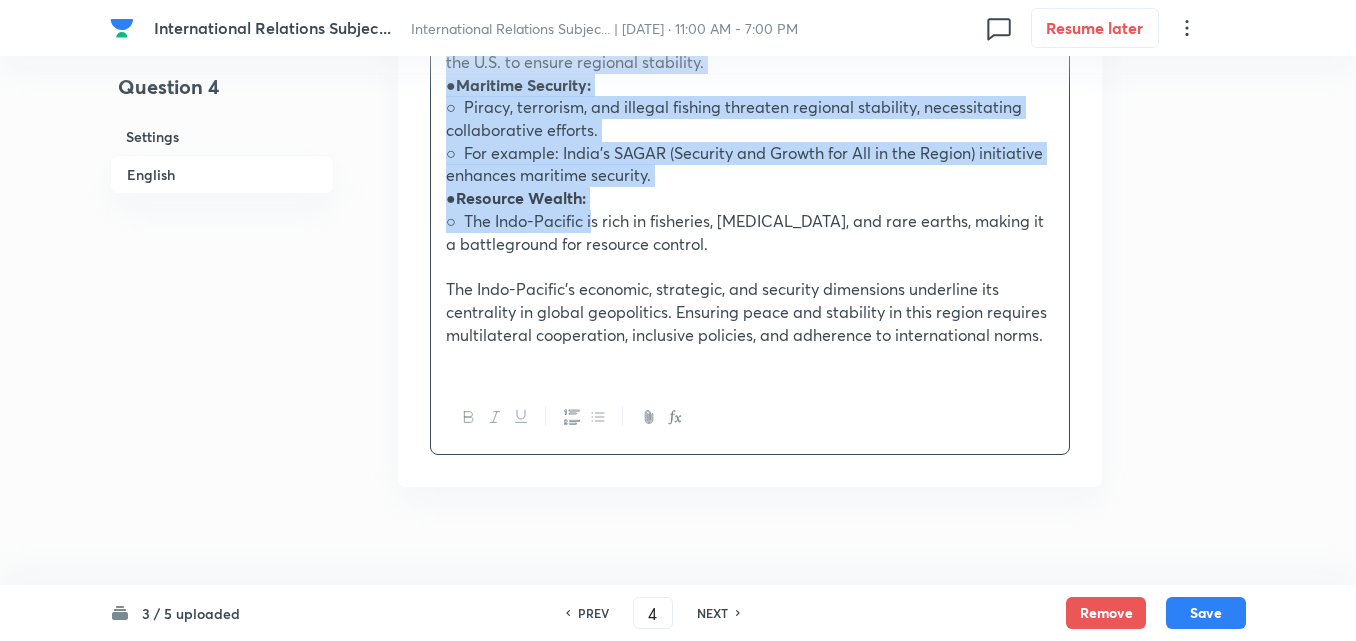 click on "○  The Indo-Pacific is rich in fisheries, hydrocarbons, and rare earths, making it a battleground for resource control." at bounding box center [750, 232] 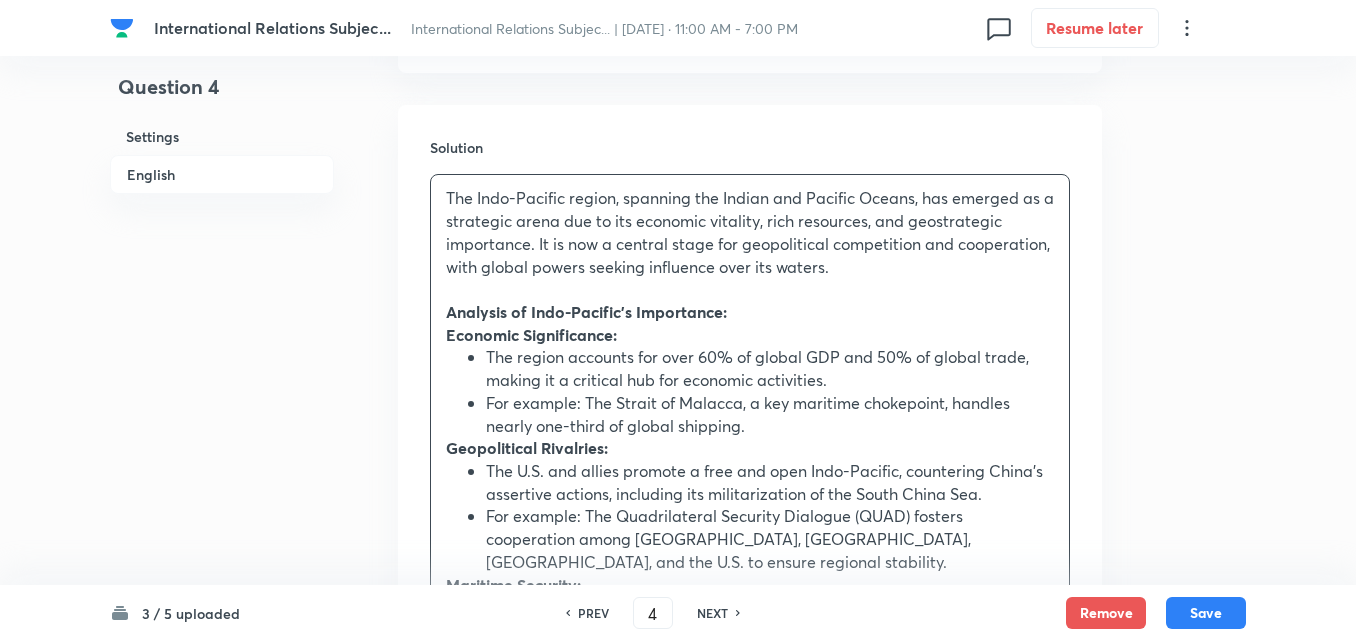 scroll, scrollTop: 491, scrollLeft: 0, axis: vertical 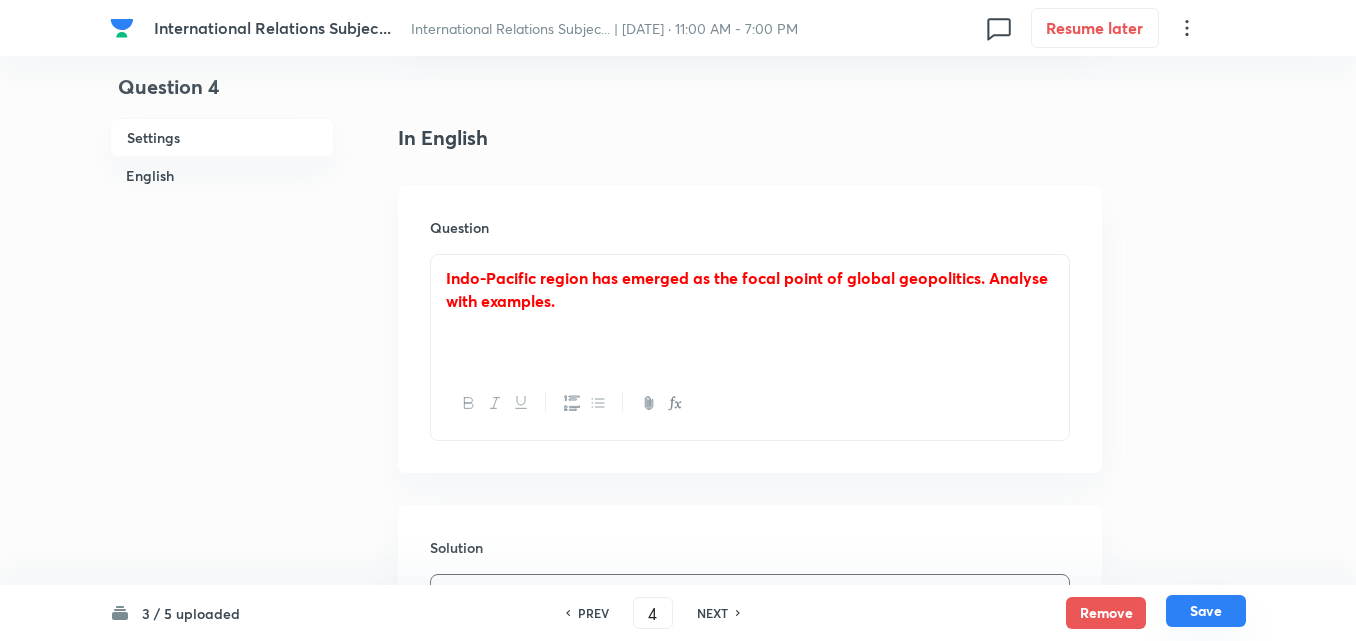 click on "Save" at bounding box center (1206, 611) 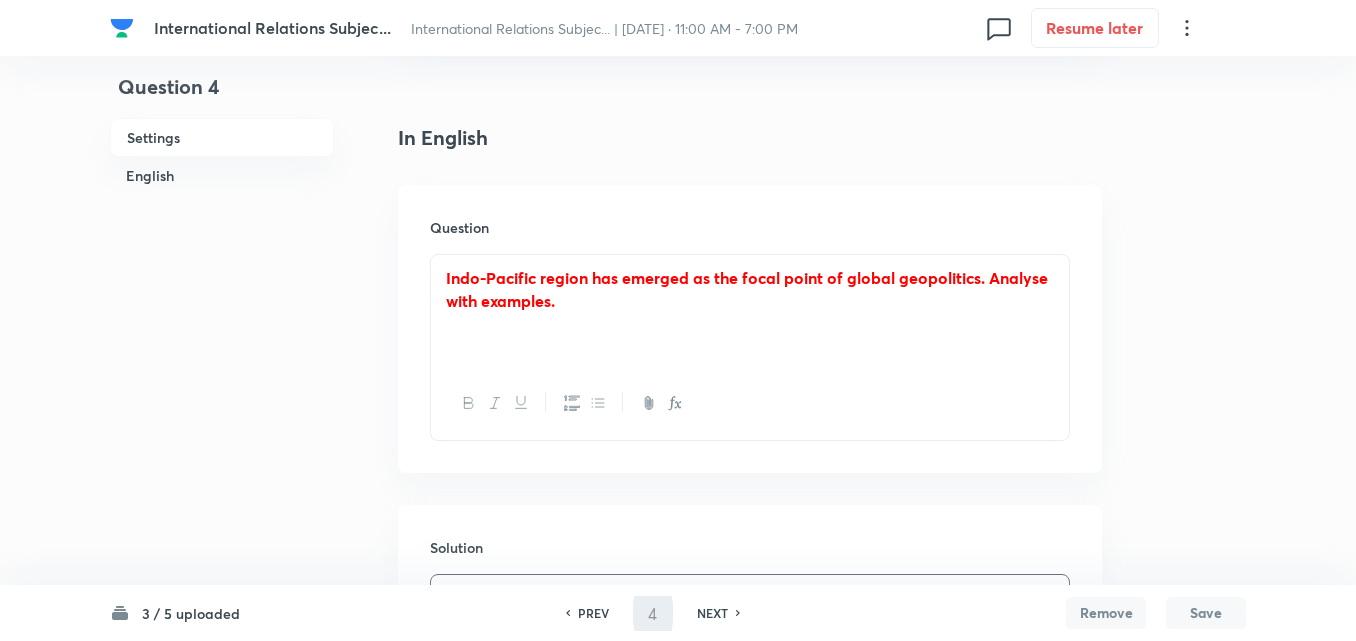 type on "5" 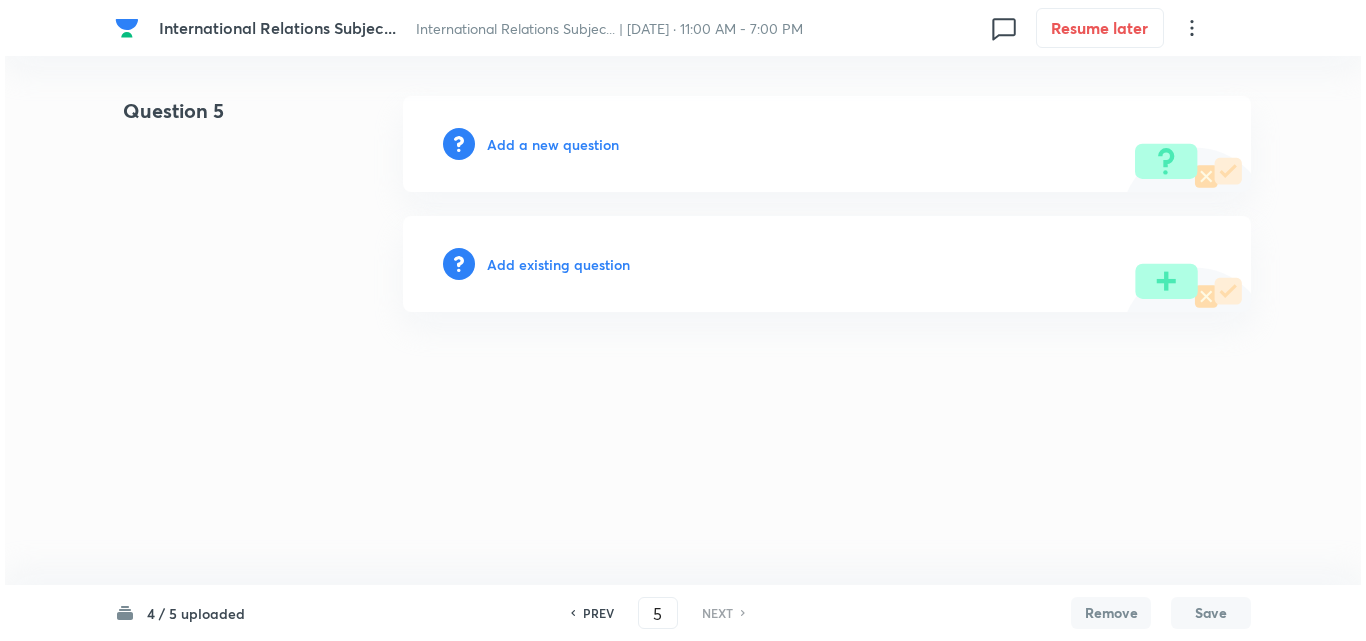scroll, scrollTop: 0, scrollLeft: 0, axis: both 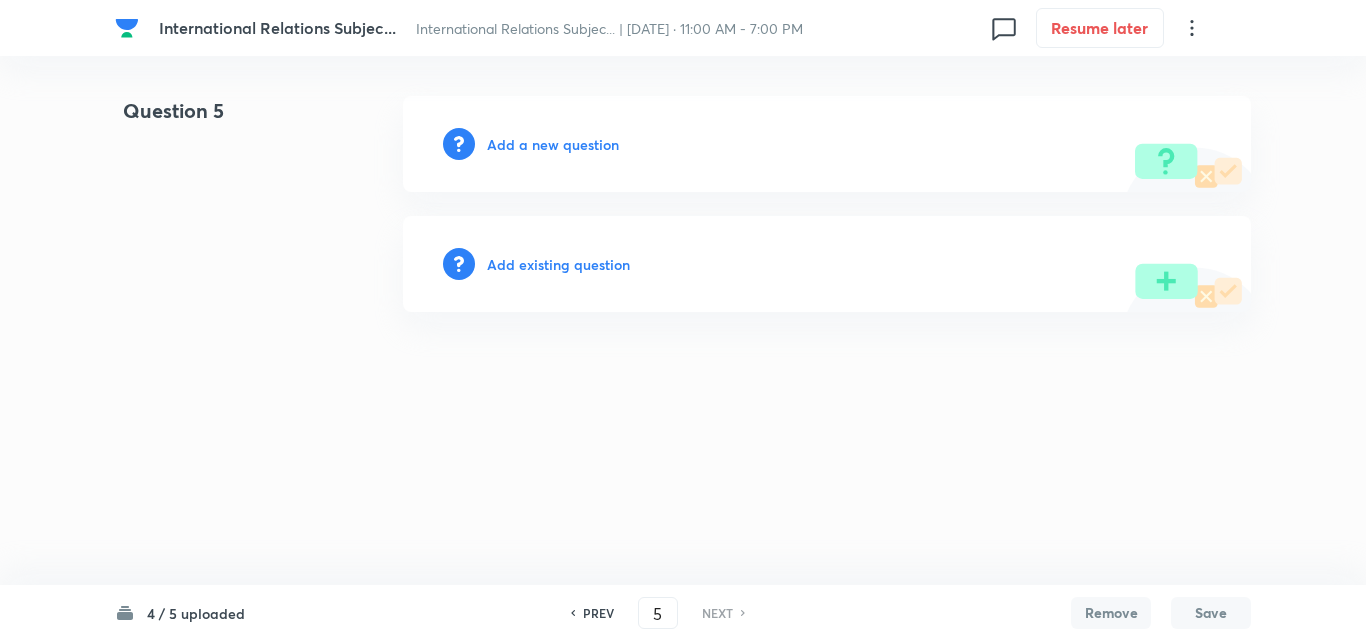 click on "Add a new question" at bounding box center [553, 144] 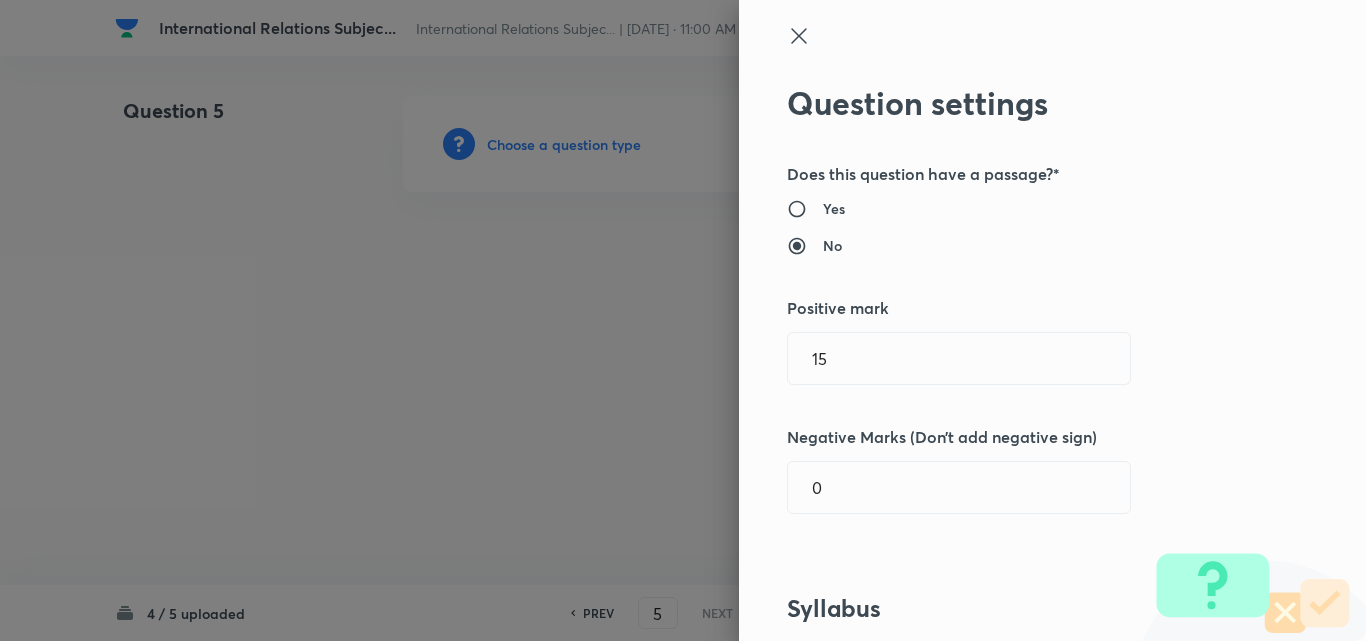 type 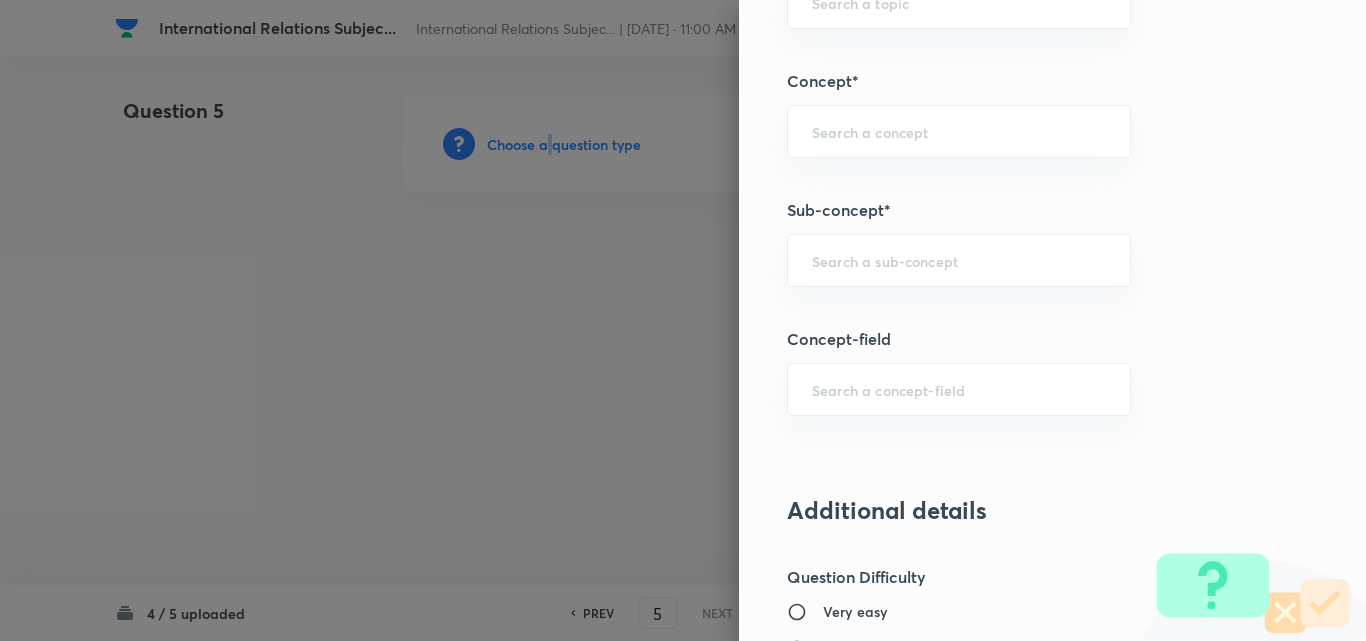scroll, scrollTop: 1000, scrollLeft: 0, axis: vertical 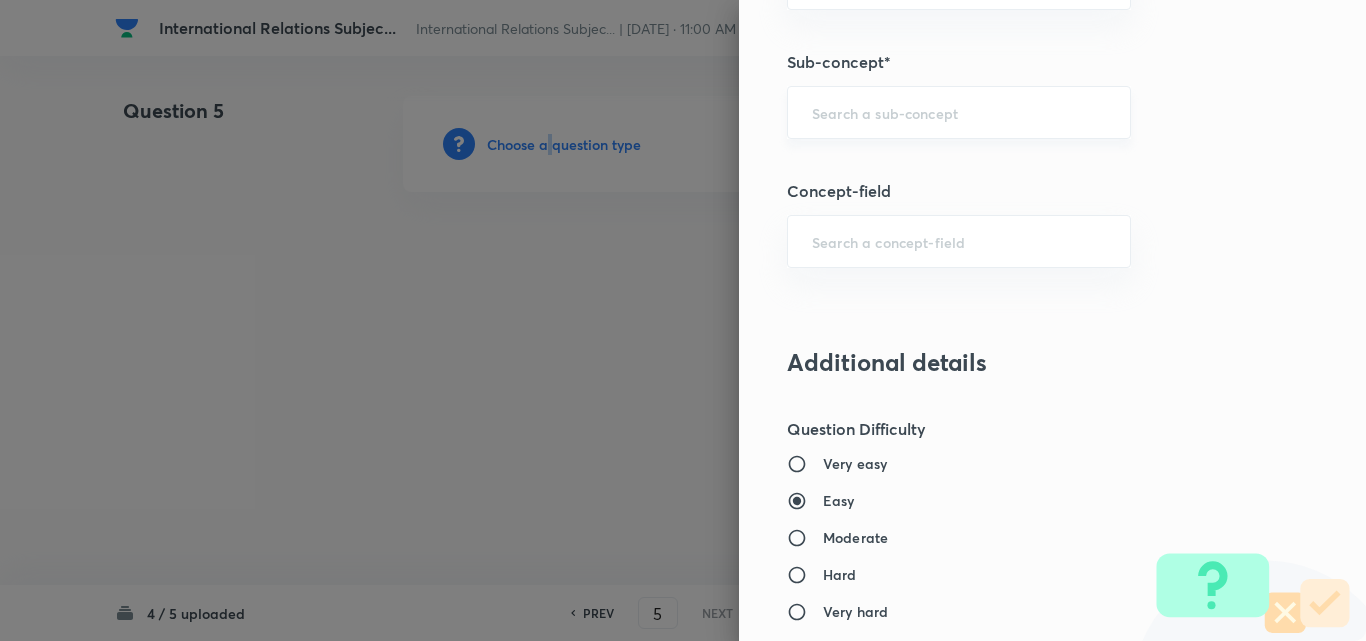 click on "​" at bounding box center [959, 112] 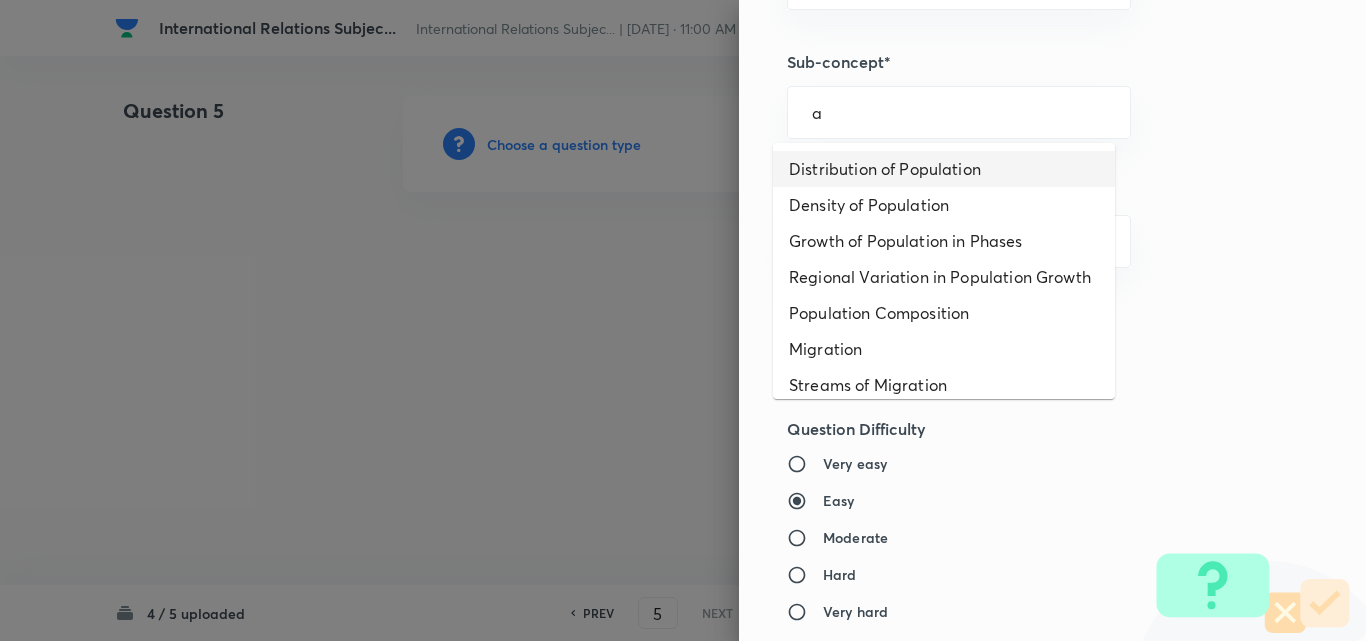 click on "Distribution of Population" at bounding box center [944, 169] 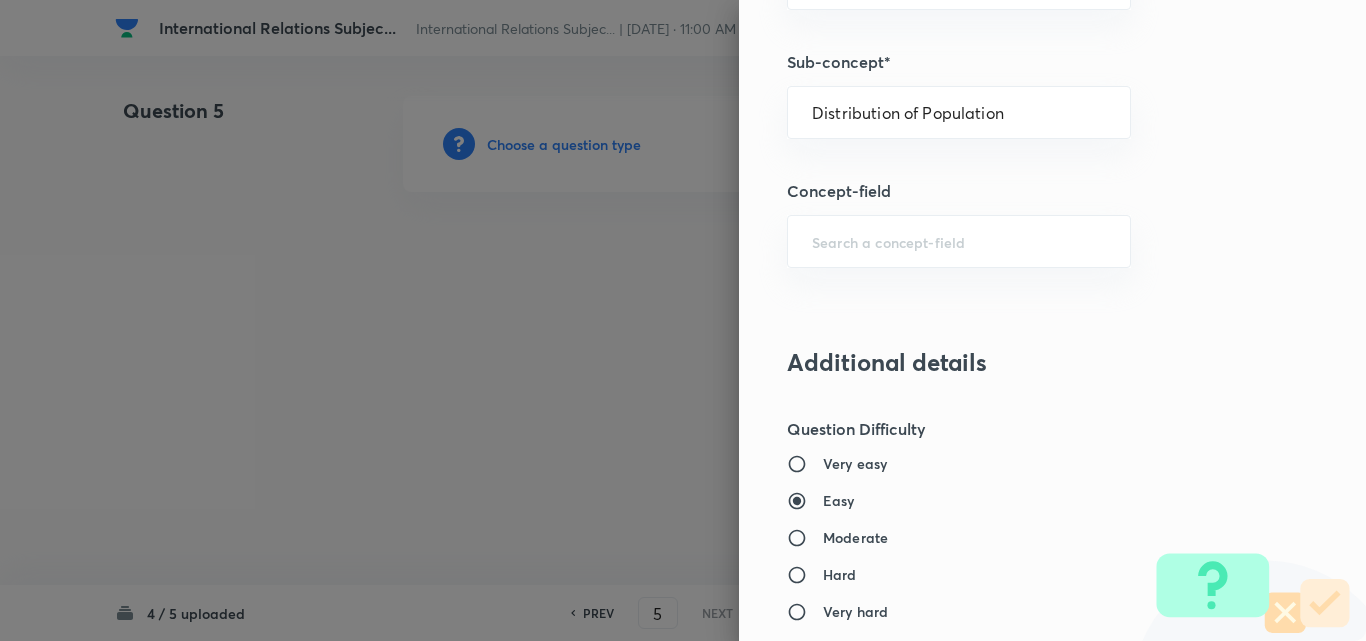 type on "Geography" 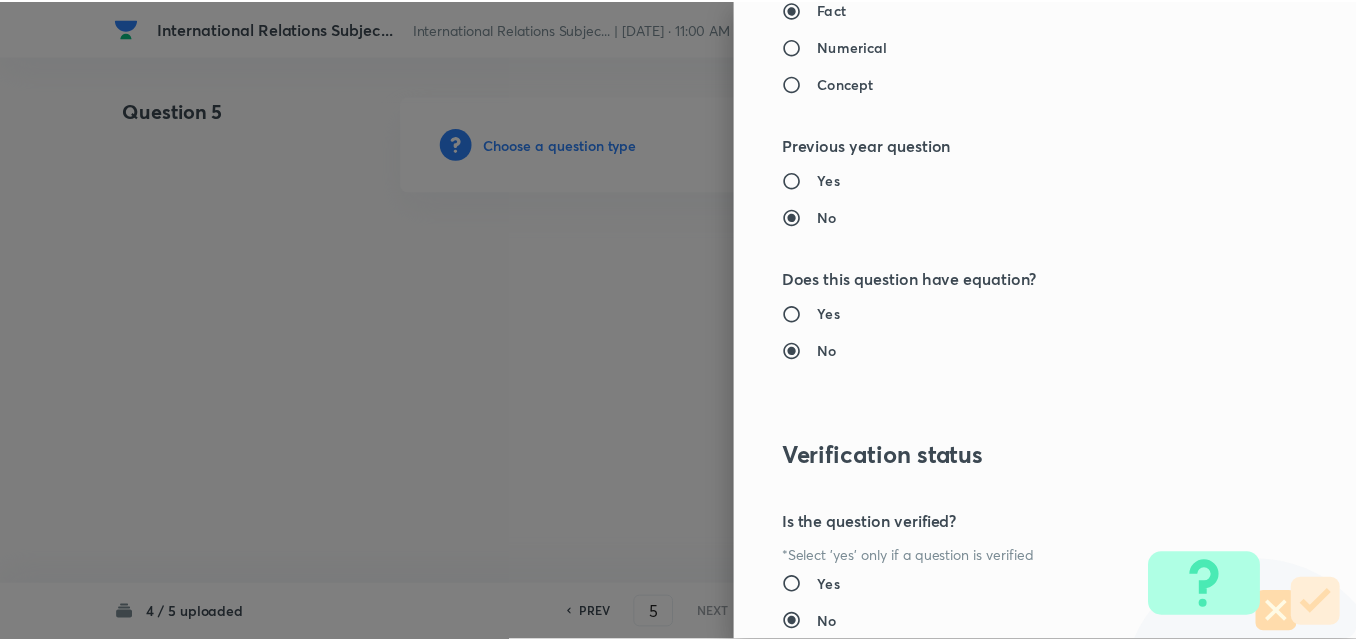 scroll, scrollTop: 1844, scrollLeft: 0, axis: vertical 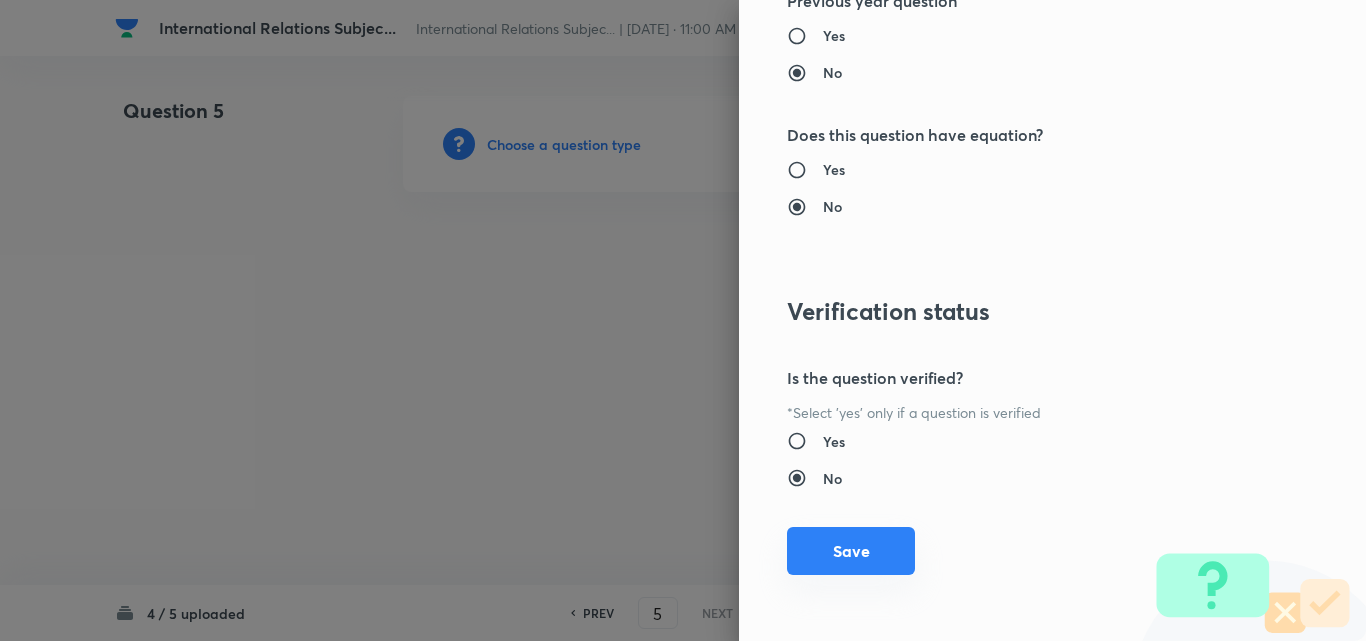 click on "Save" at bounding box center [851, 551] 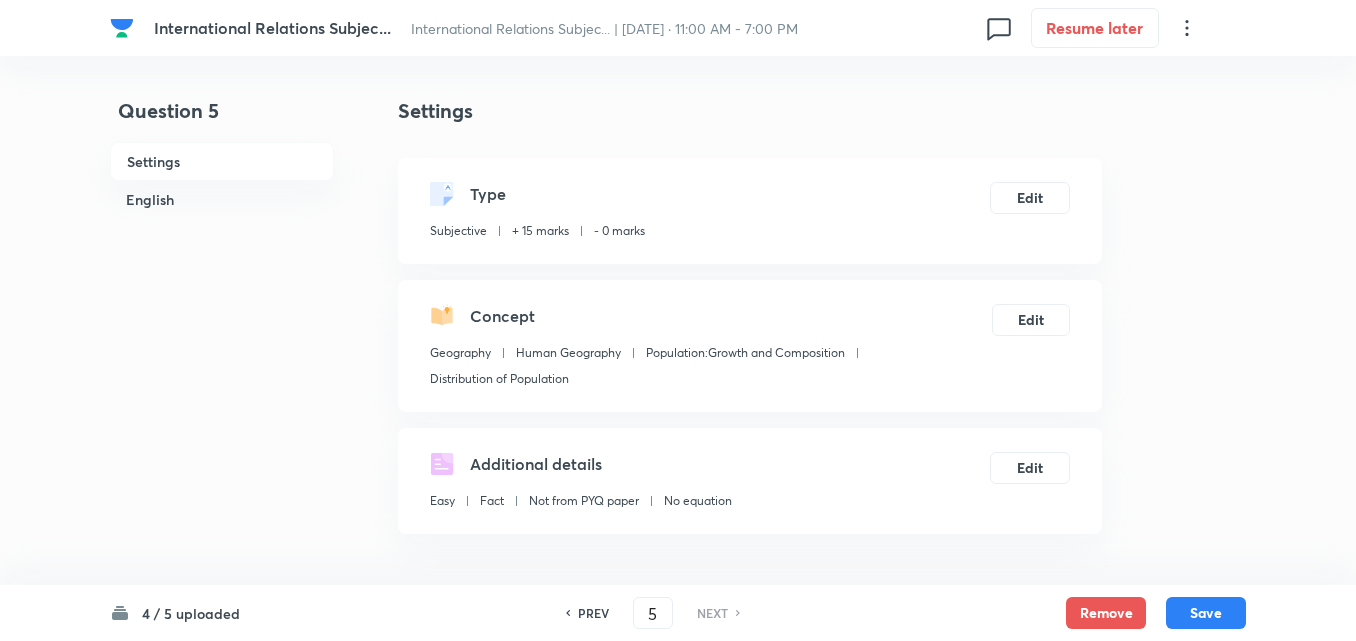 click on "English" at bounding box center [222, 199] 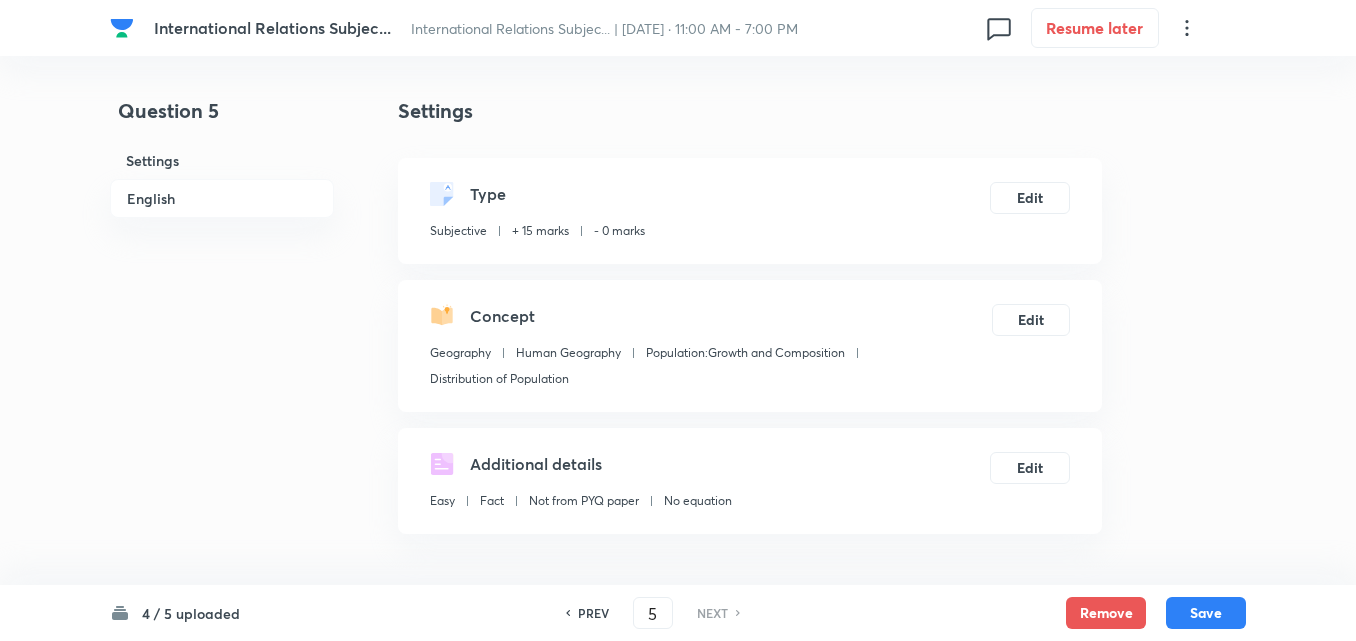 scroll, scrollTop: 542, scrollLeft: 0, axis: vertical 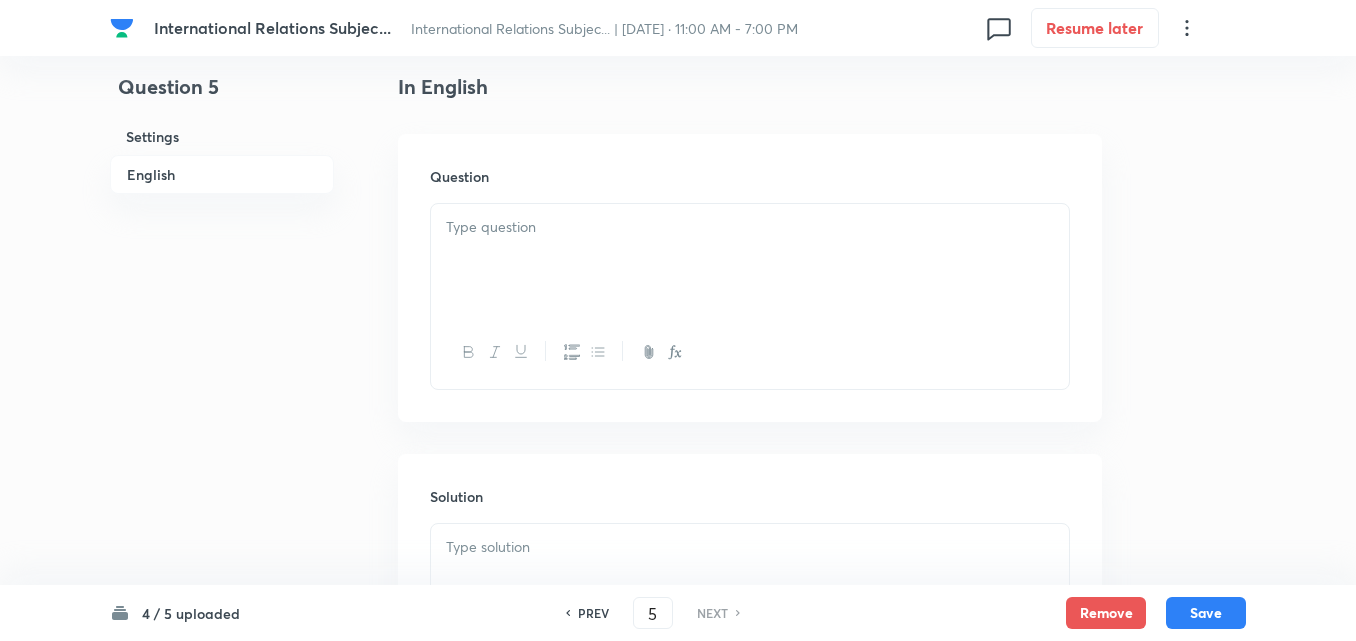 click on "English" at bounding box center (222, 174) 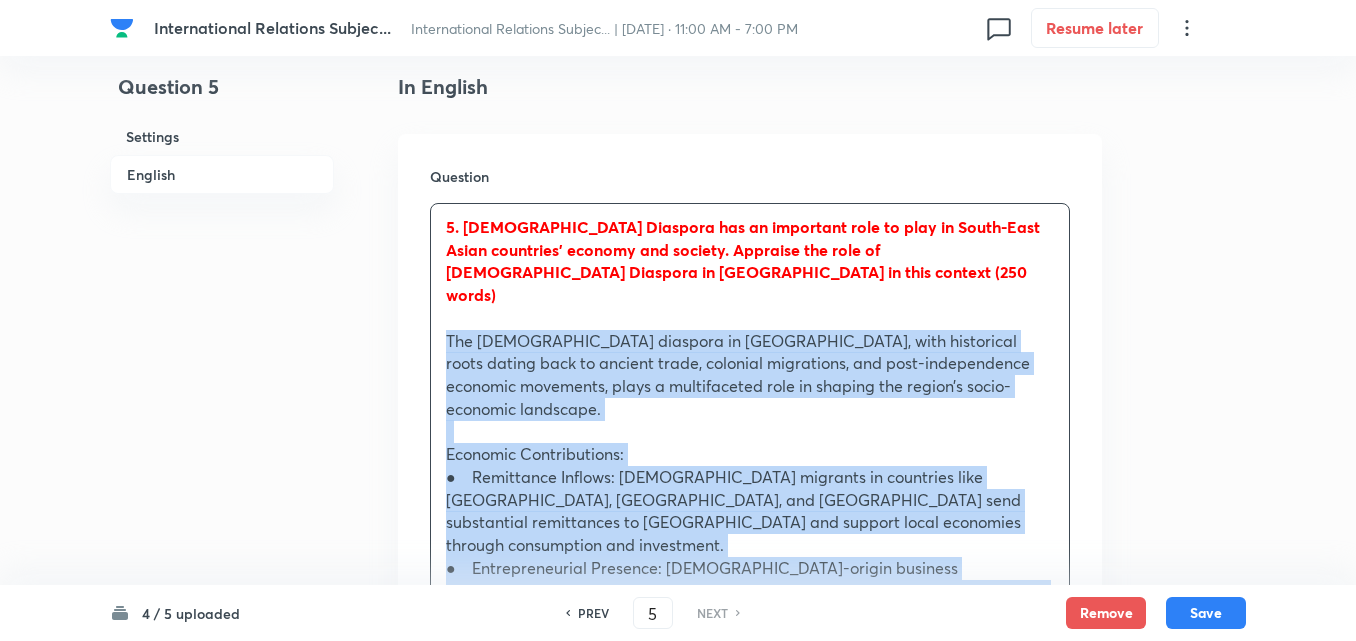 click on "Question 5. Indian Diaspora has an important role to play in South-East Asian countries’ economy and society. Appraise the role of Indian Diaspora in South- East Asia in this context (250 words)   The Indian diaspora in South-East Asia, with historical roots dating back to ancient trade, colonial migrations, and post-independence economic movements, plays a multifaceted role in shaping the region’s socio-economic landscape.   Economic Contributions: ●    Remittance Inflows: Indian migrants in countries like Malaysia, Singapore, and Thailand send substantial remittances to India and support local economies through consumption and investment. ●    Entrepreneurial Presence: Indian-origin business communities are prominent in retail, textiles, IT services, and hospitality, especially in Singapore, Malaysia, Myanmar, and Indonesia.   Socio-Cultural Contributions:   Strategic and Diplomatic Significance:" at bounding box center [750, 802] 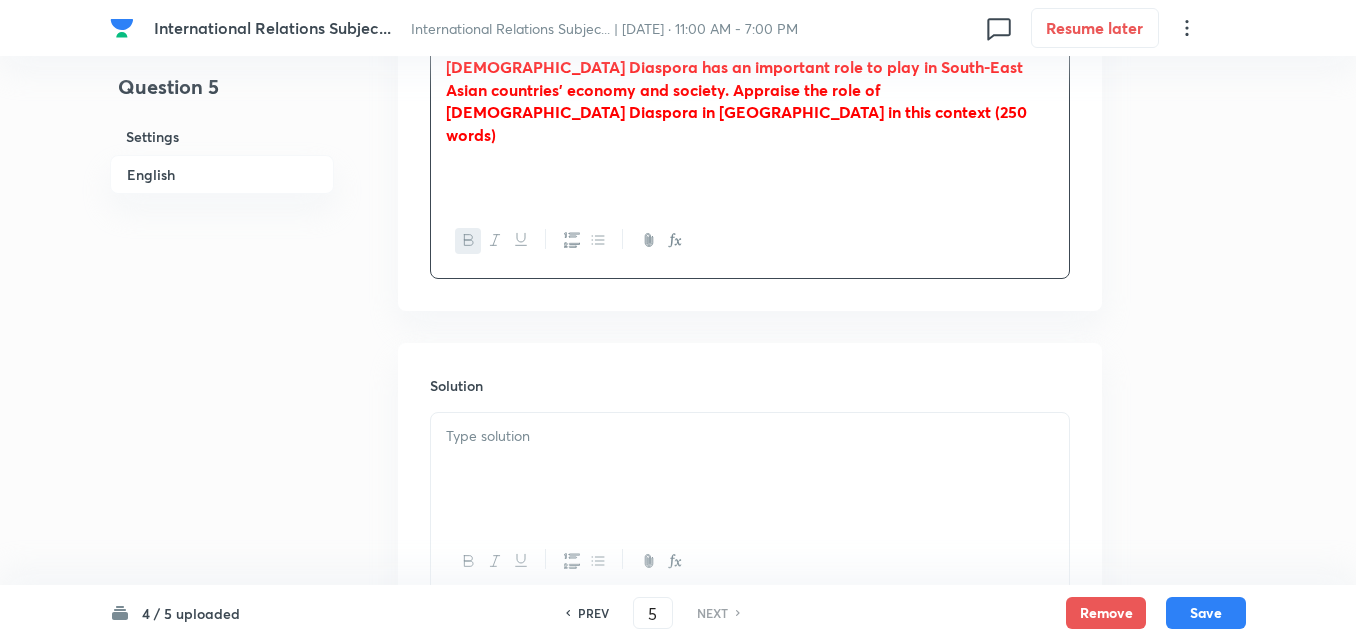 scroll, scrollTop: 845, scrollLeft: 0, axis: vertical 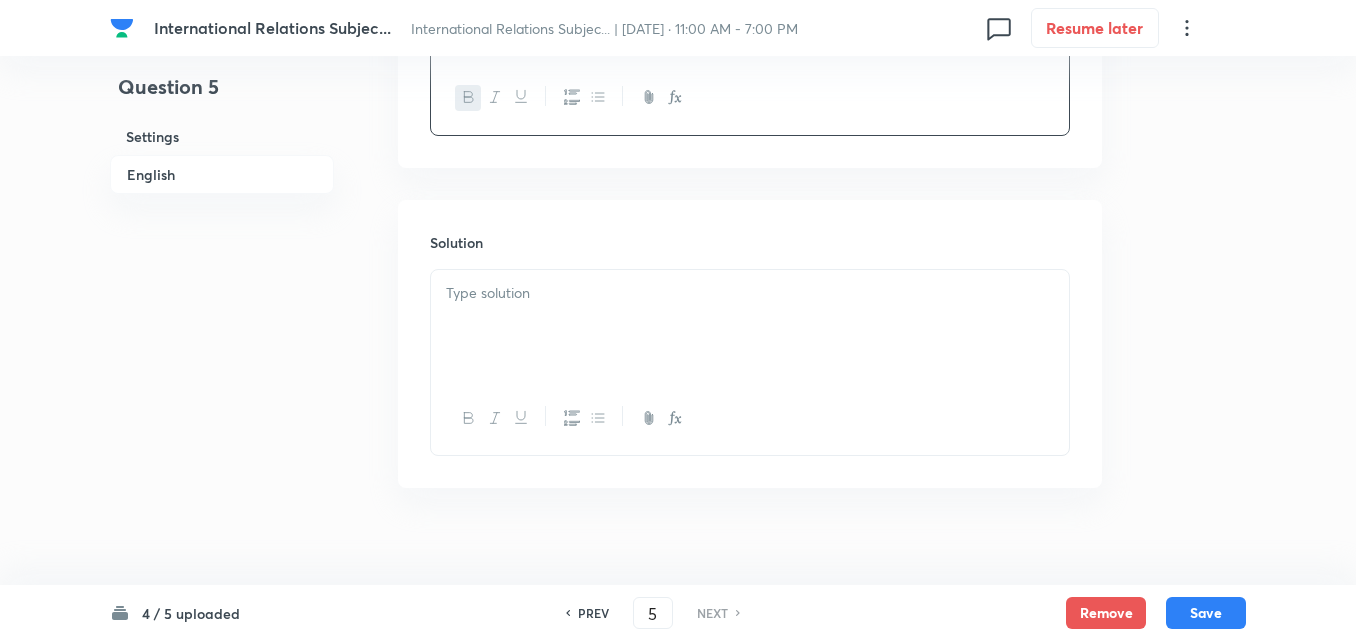 click at bounding box center (750, 326) 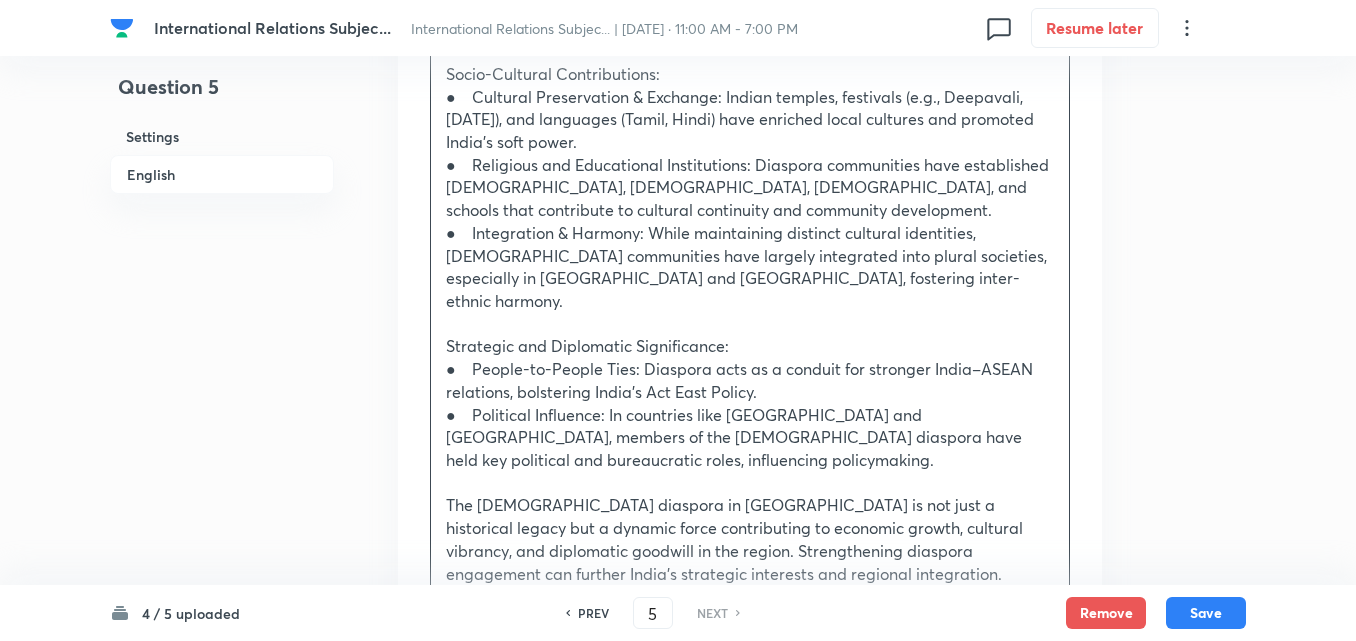 scroll, scrollTop: 1545, scrollLeft: 0, axis: vertical 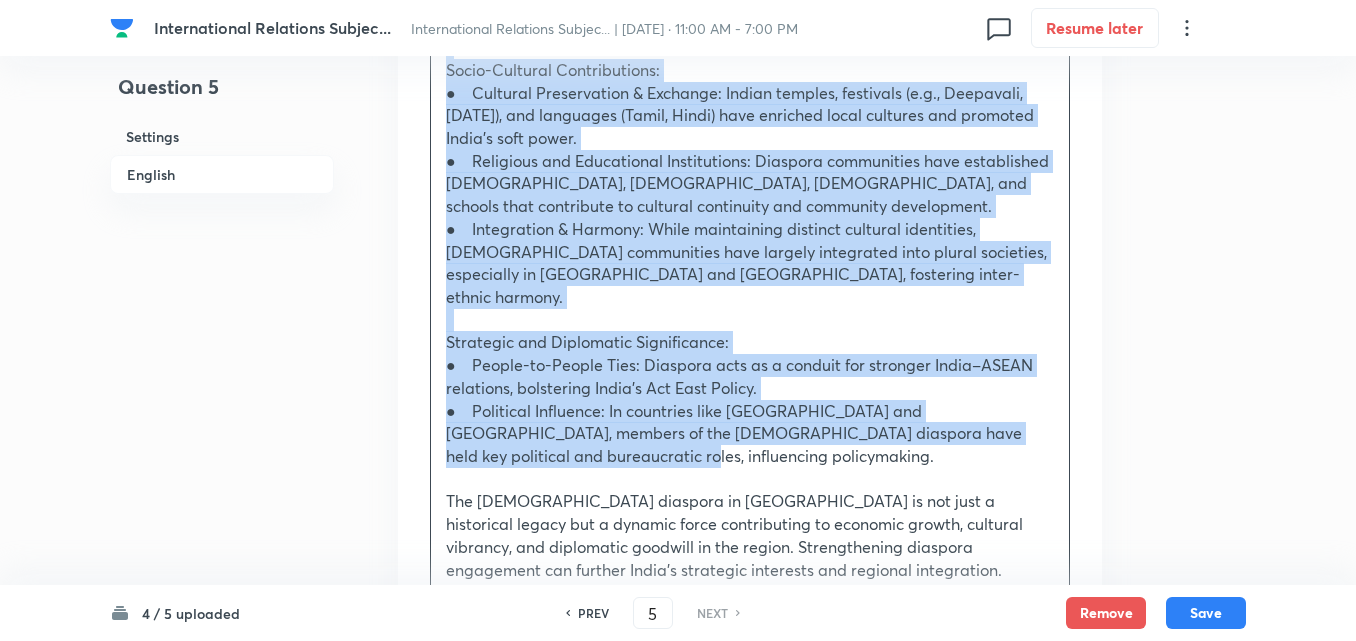 click on "●    Political Influence: In countries like Malaysia and Singapore, members of the Indian diaspora have held key political and bureaucratic roles, influencing policymaking." at bounding box center [750, 434] 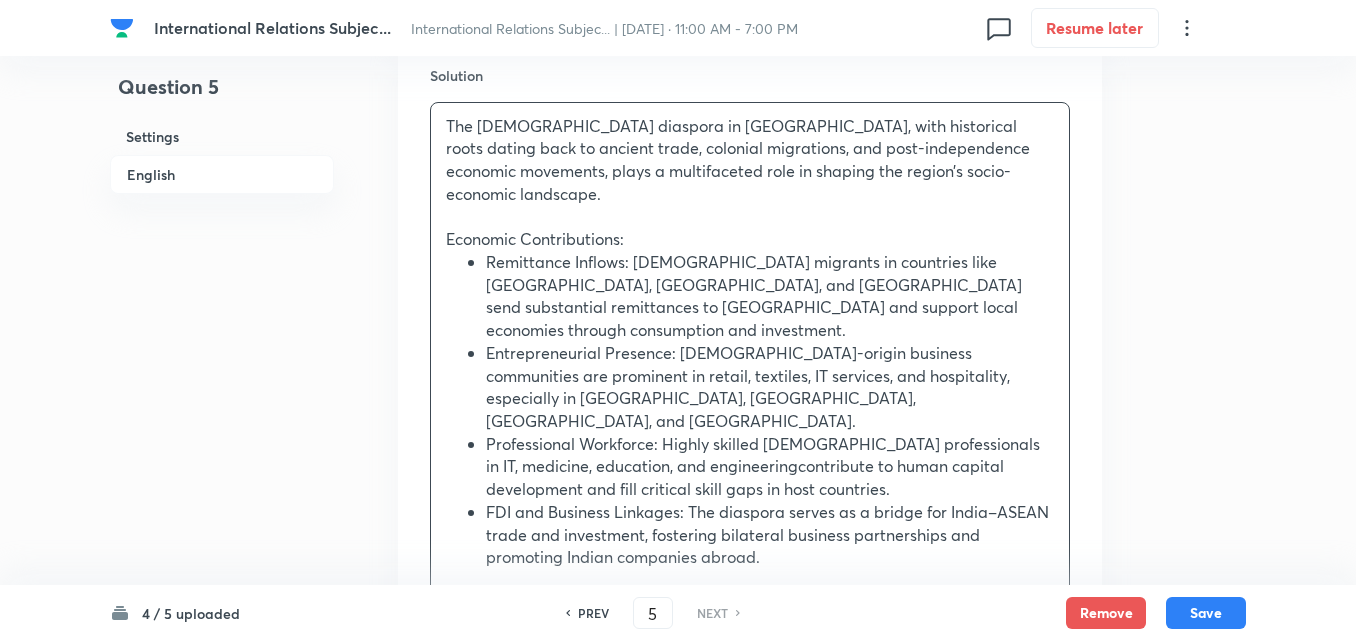 scroll, scrollTop: 889, scrollLeft: 0, axis: vertical 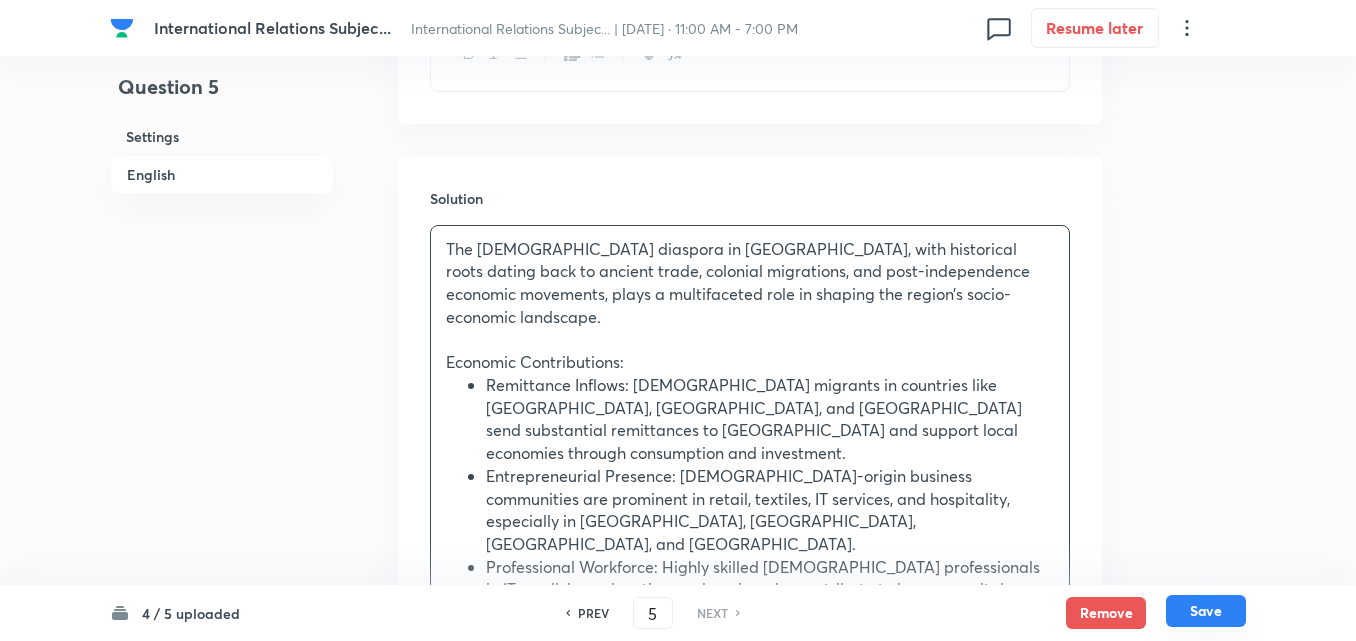 click on "Save" at bounding box center (1206, 611) 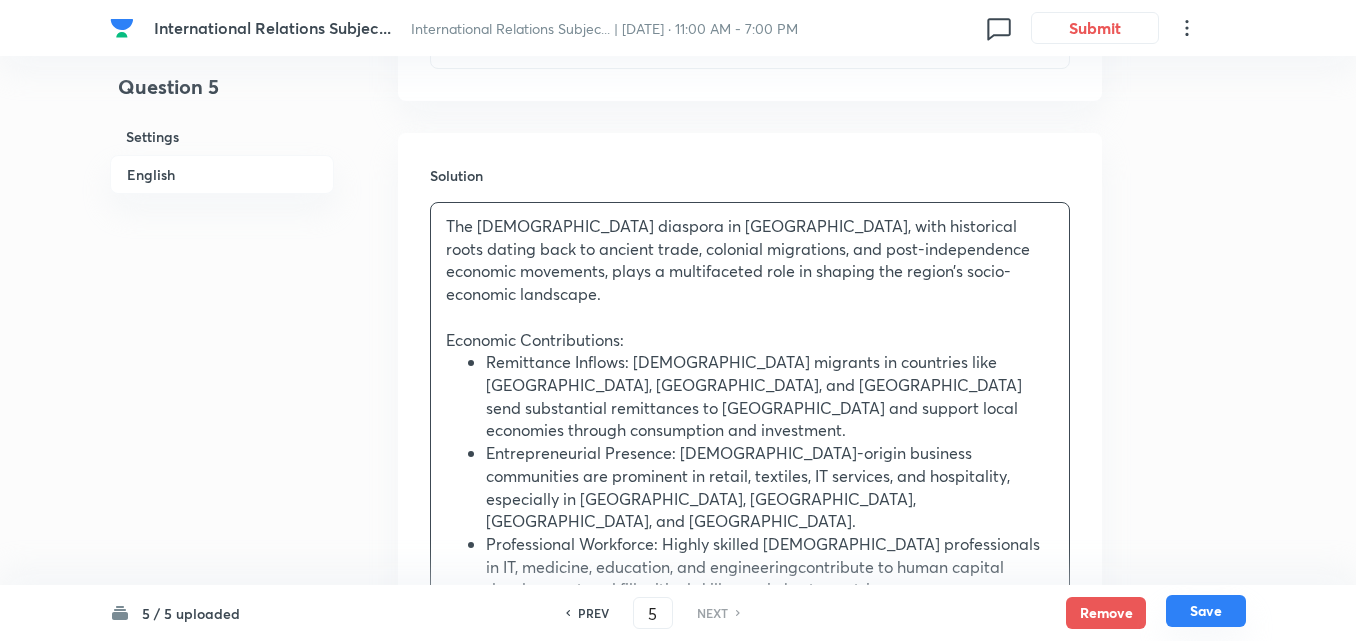 click on "Save" at bounding box center [1206, 611] 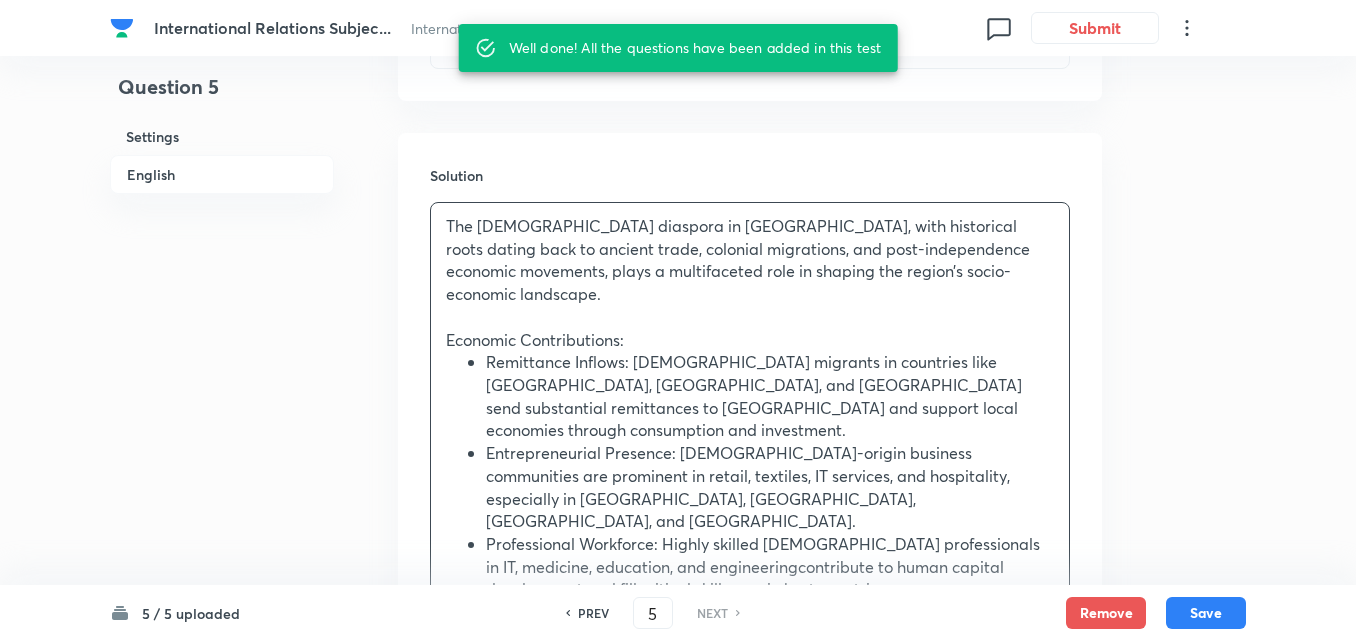 scroll, scrollTop: 823, scrollLeft: 0, axis: vertical 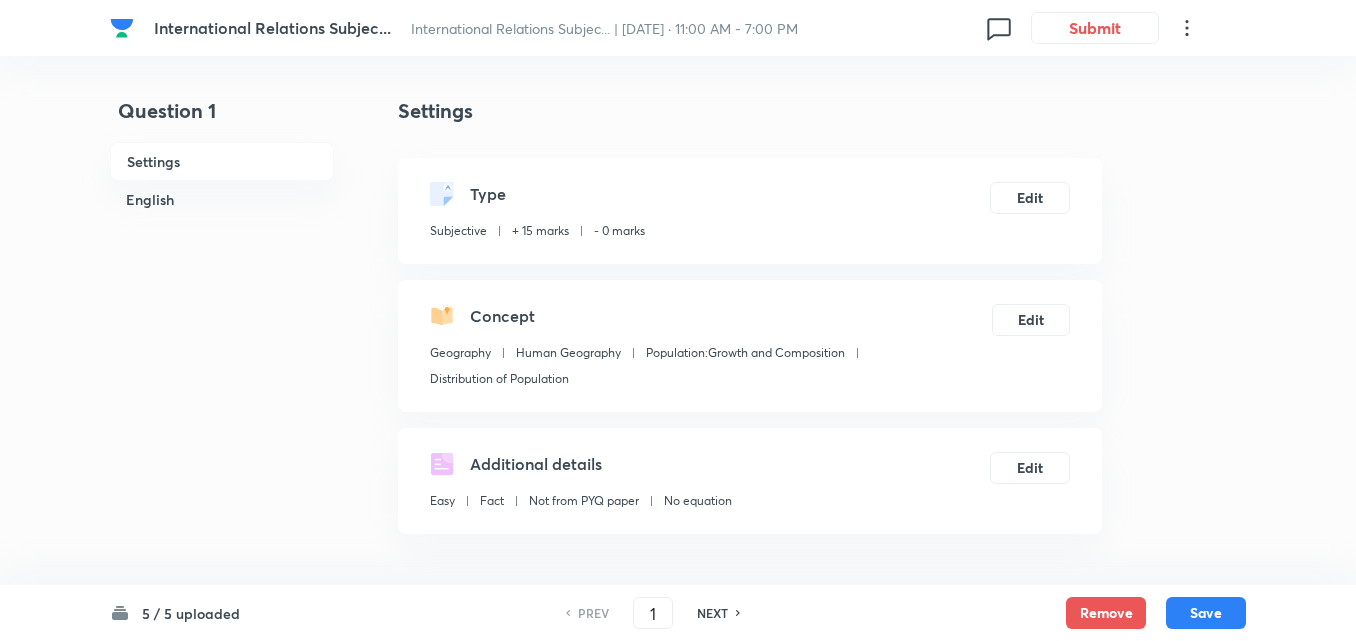 click on "English" at bounding box center [222, 199] 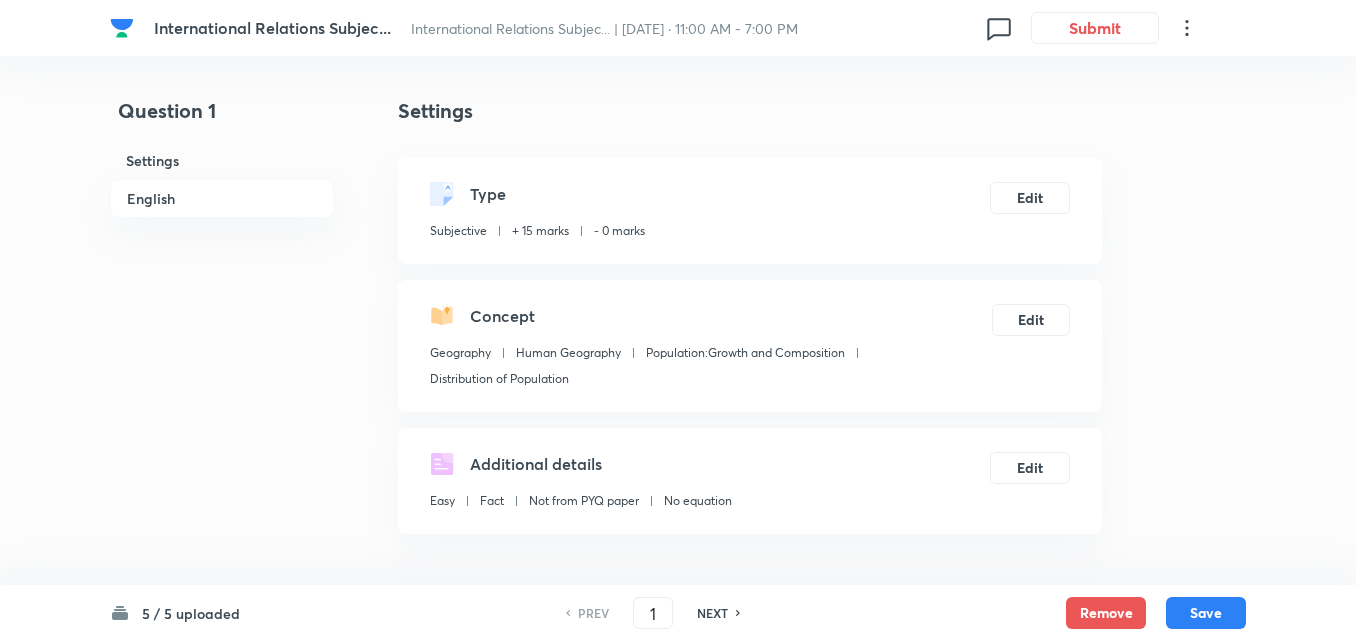scroll, scrollTop: 542, scrollLeft: 0, axis: vertical 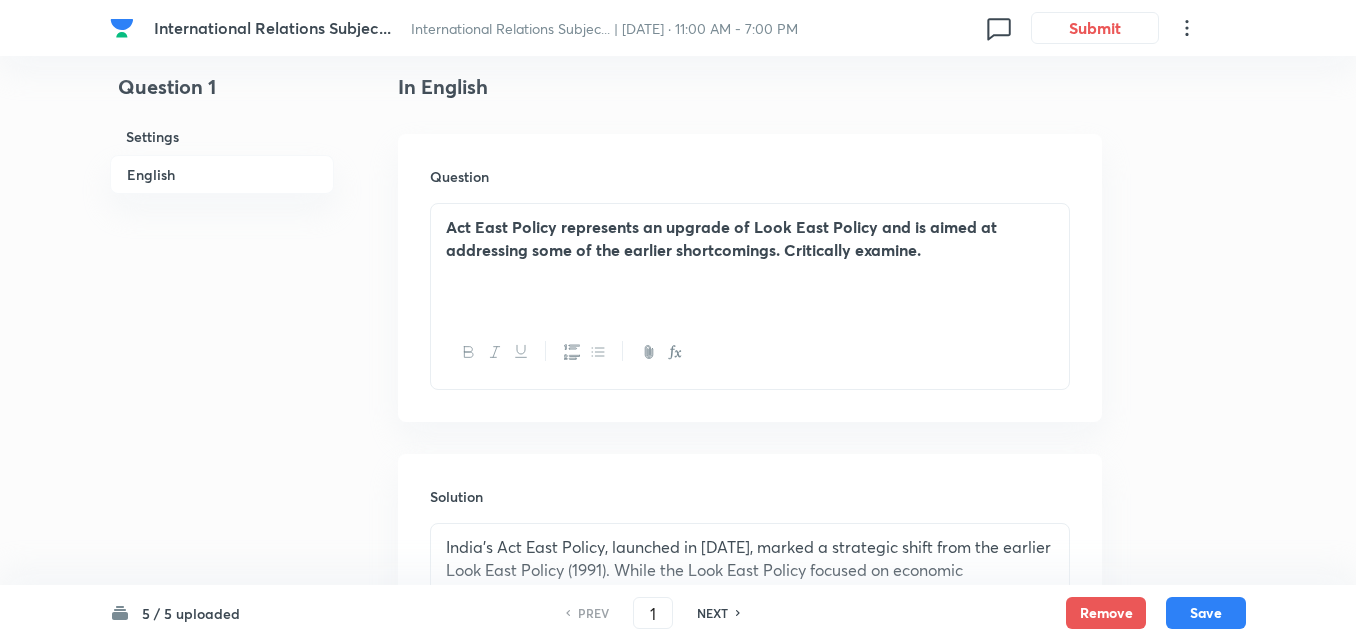 click on "NEXT" at bounding box center [712, 613] 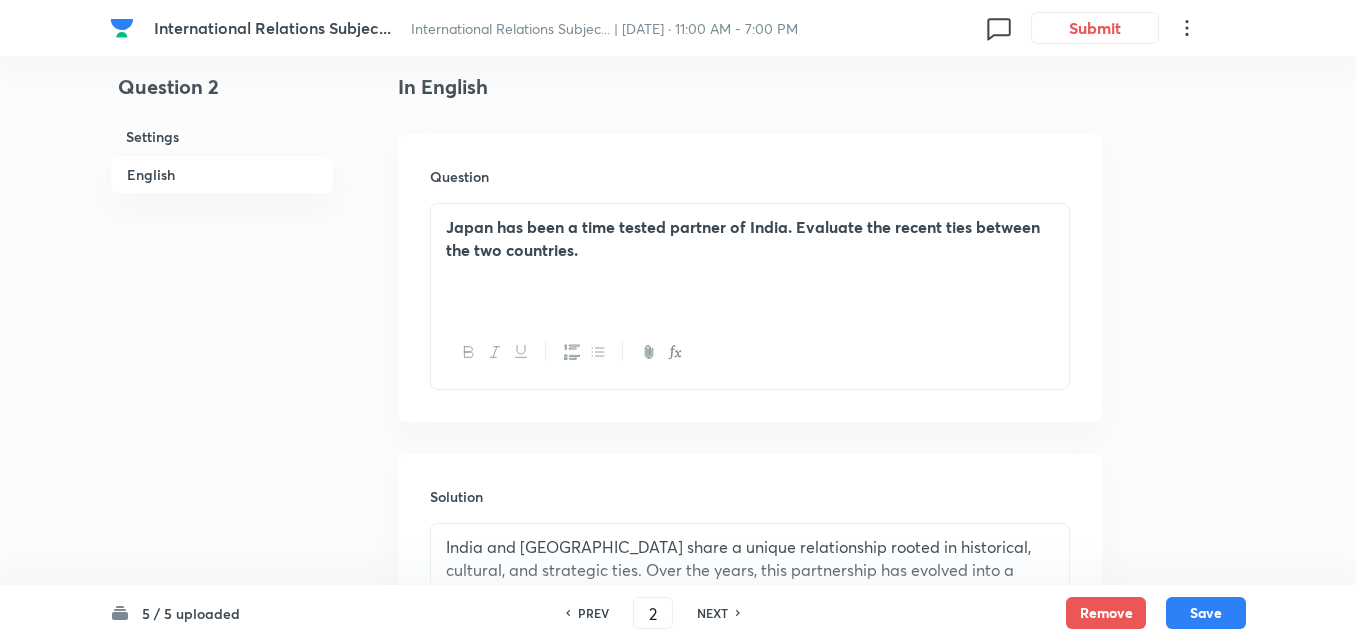 click on "NEXT" at bounding box center [712, 613] 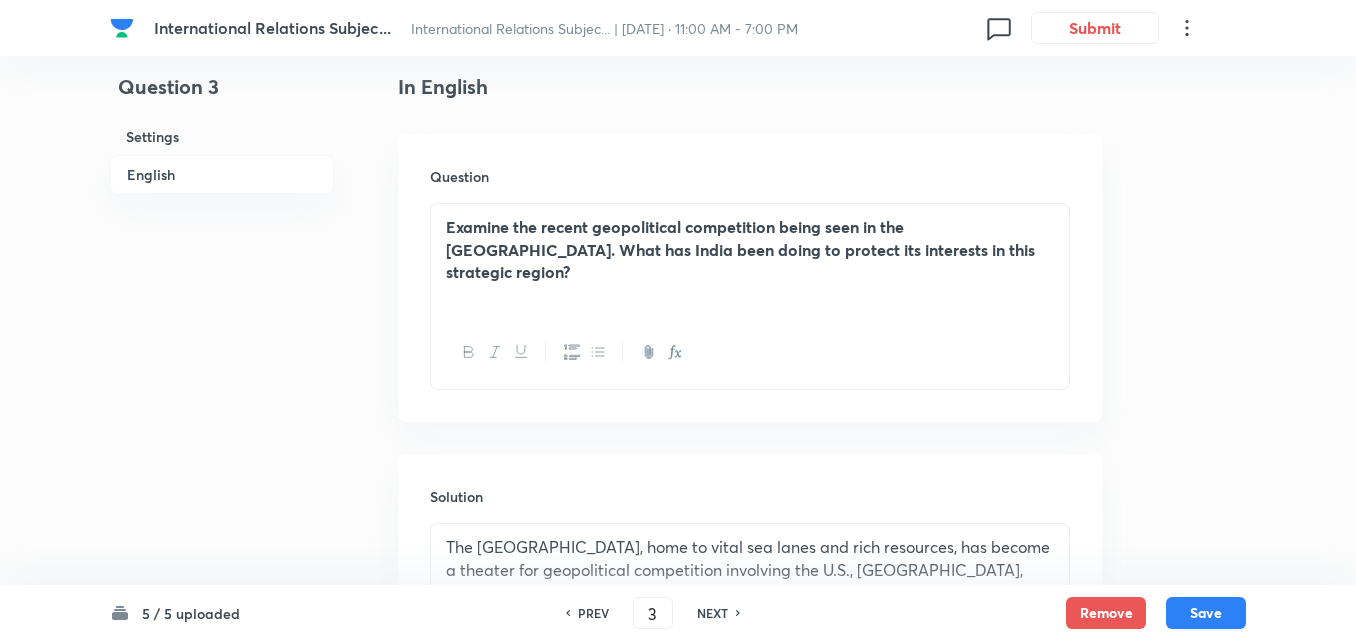 click on "NEXT" at bounding box center [712, 613] 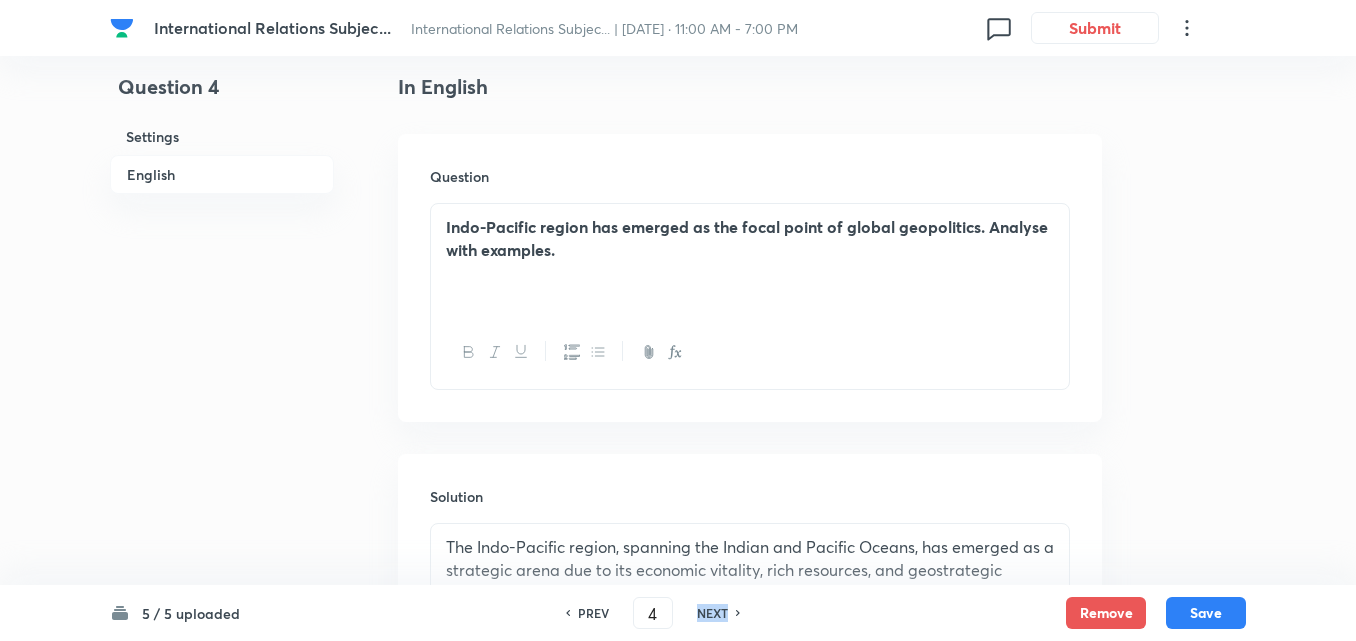 click on "NEXT" at bounding box center [712, 613] 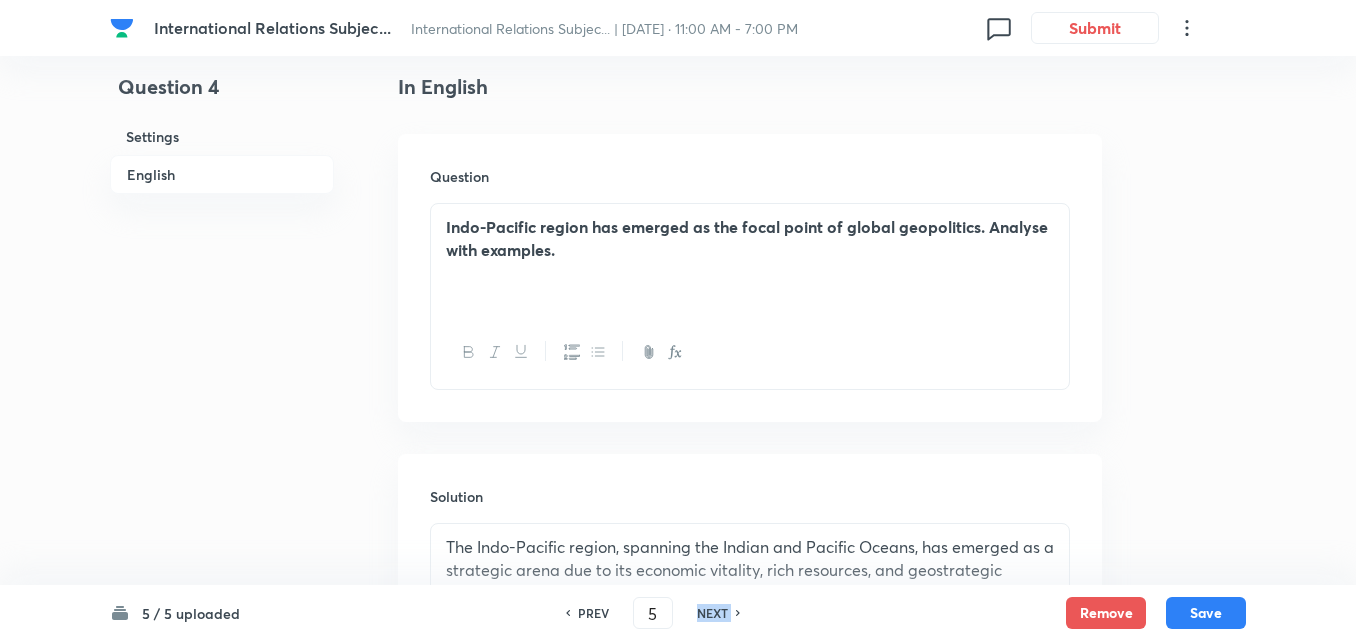 click on "NEXT" at bounding box center [712, 613] 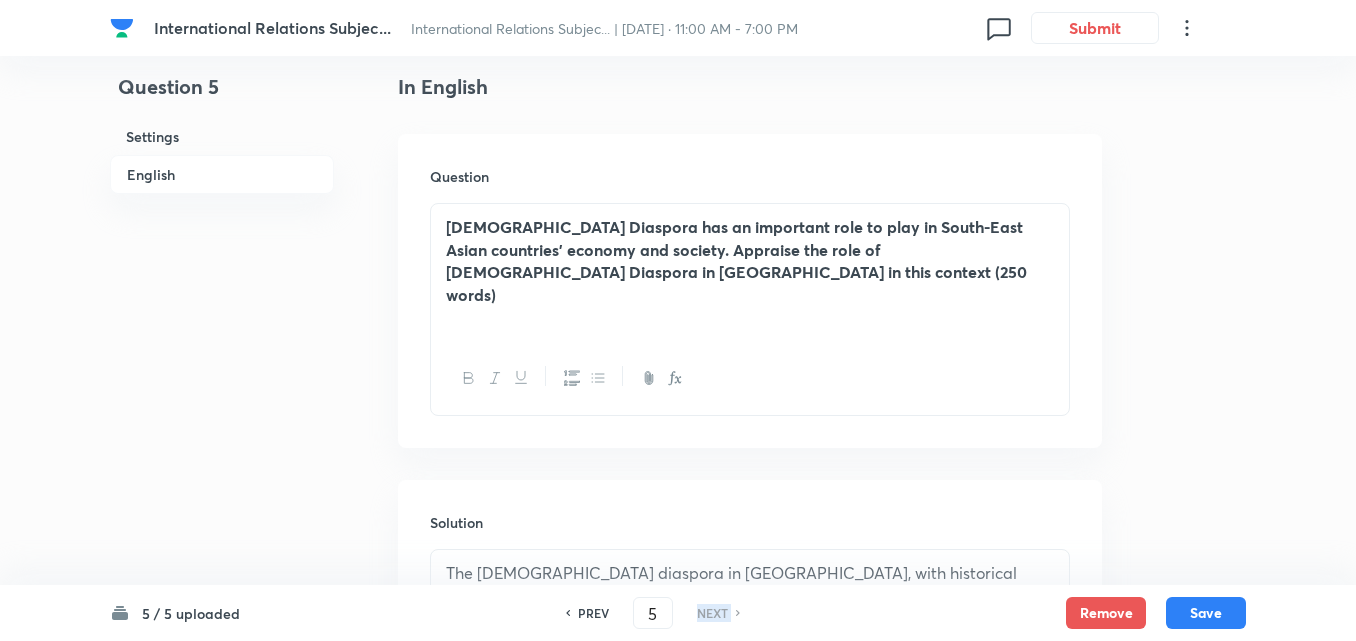 click on "NEXT" at bounding box center (712, 613) 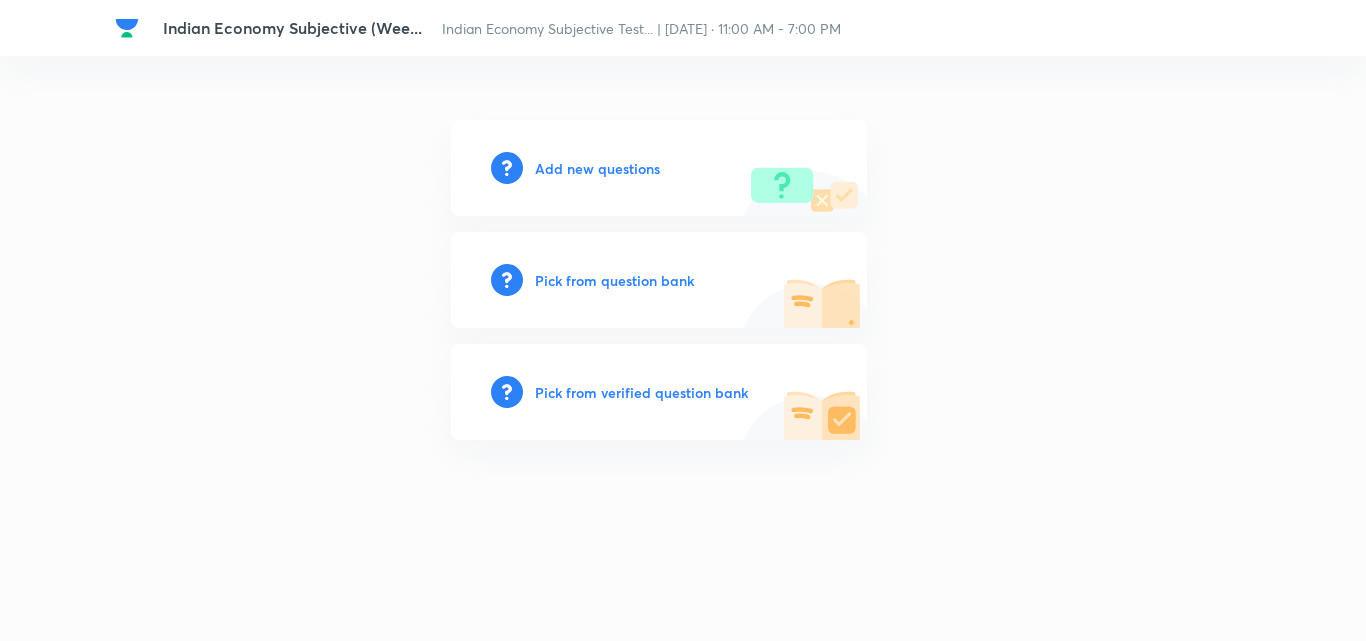 scroll, scrollTop: 0, scrollLeft: 0, axis: both 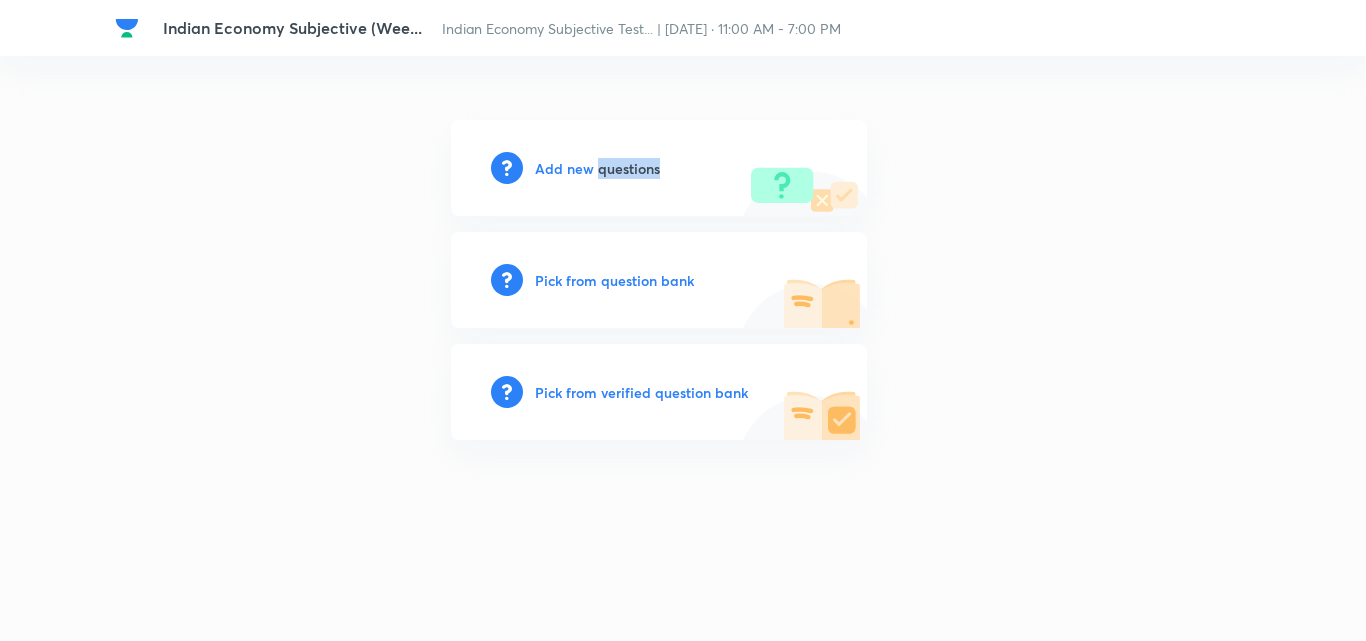 click on "Add new questions" at bounding box center (597, 168) 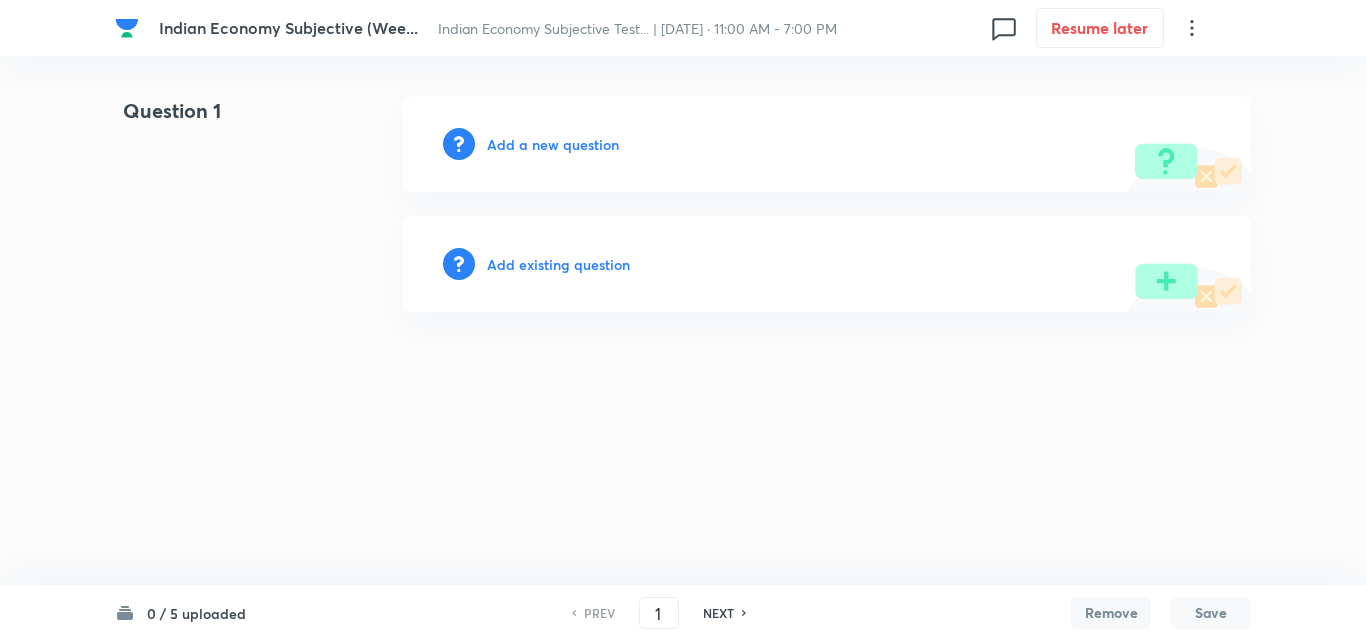 click on "Add a new question" at bounding box center (553, 144) 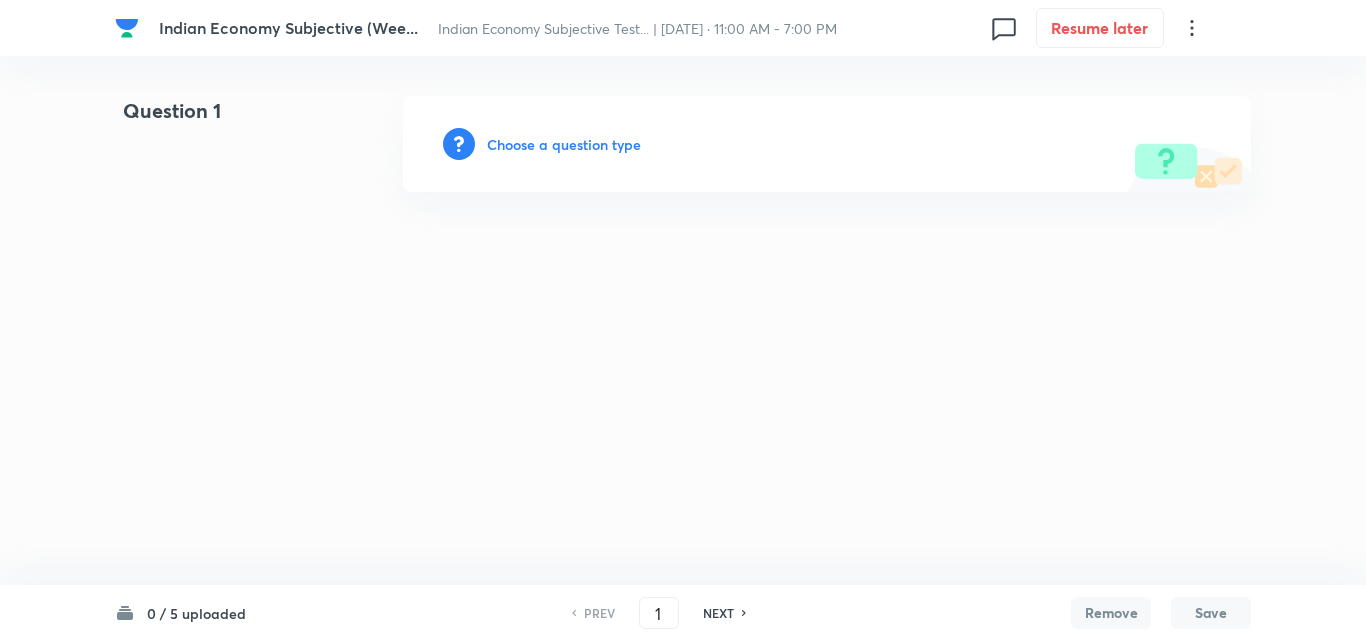 click on "Choose a question type" at bounding box center (564, 144) 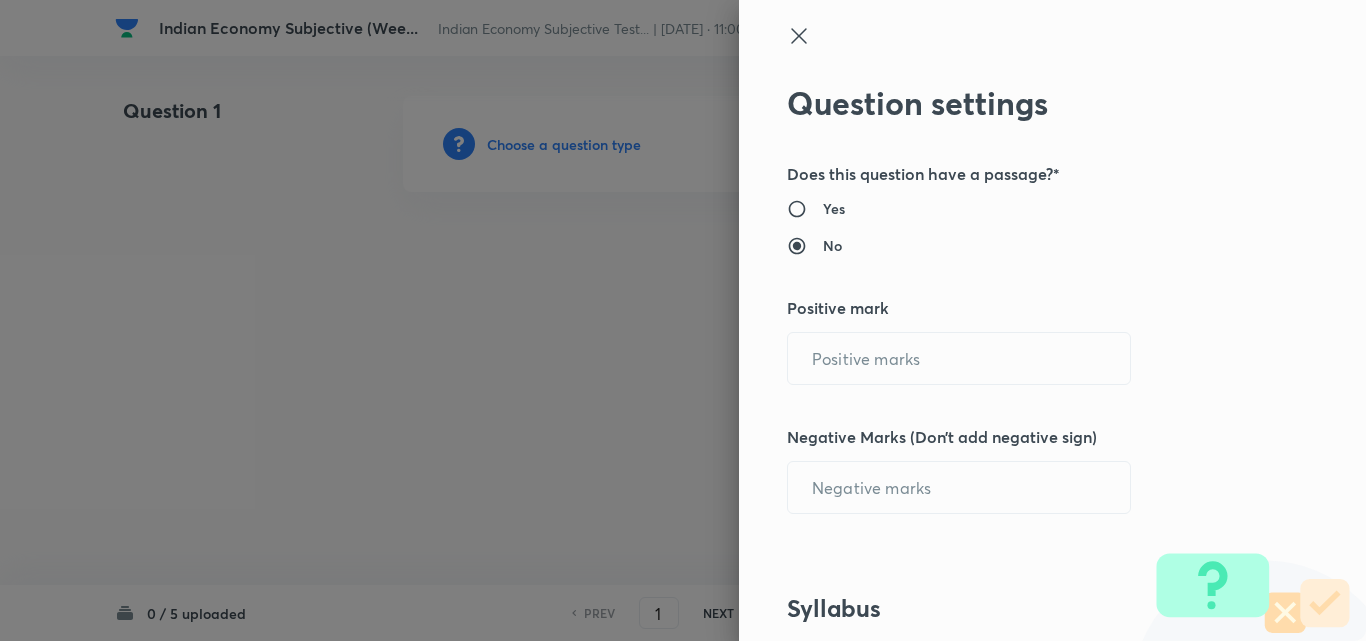 type on "1" 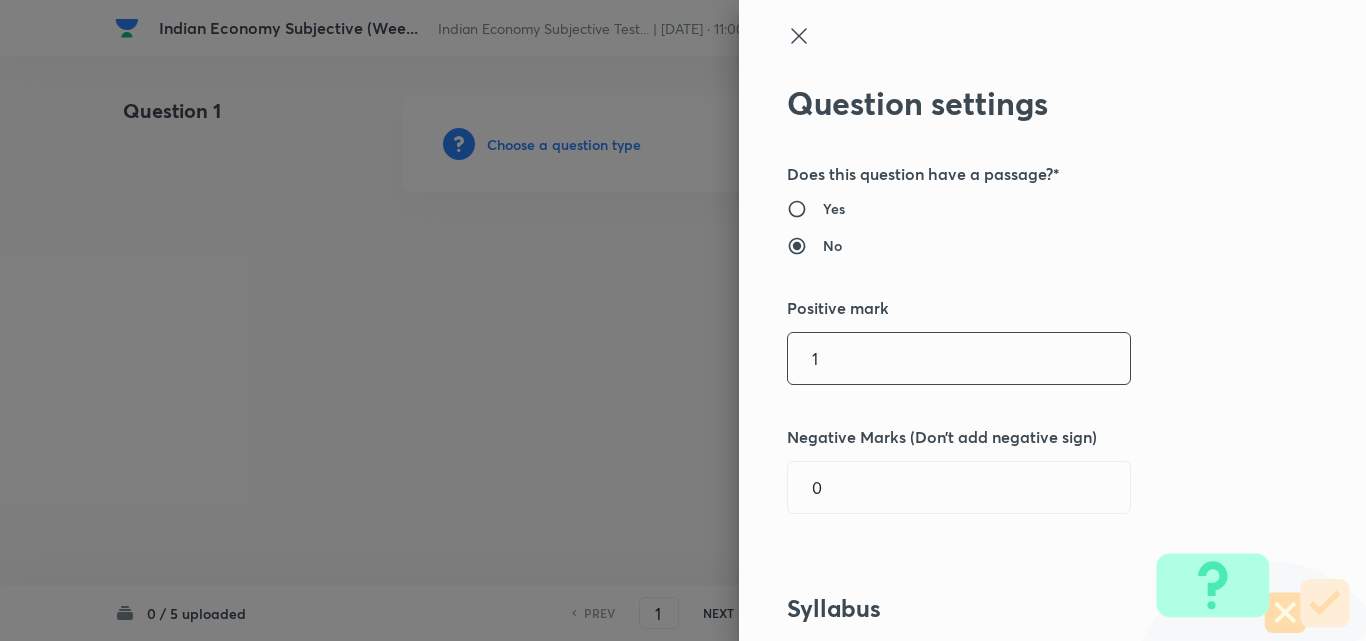 click on "1" at bounding box center [959, 358] 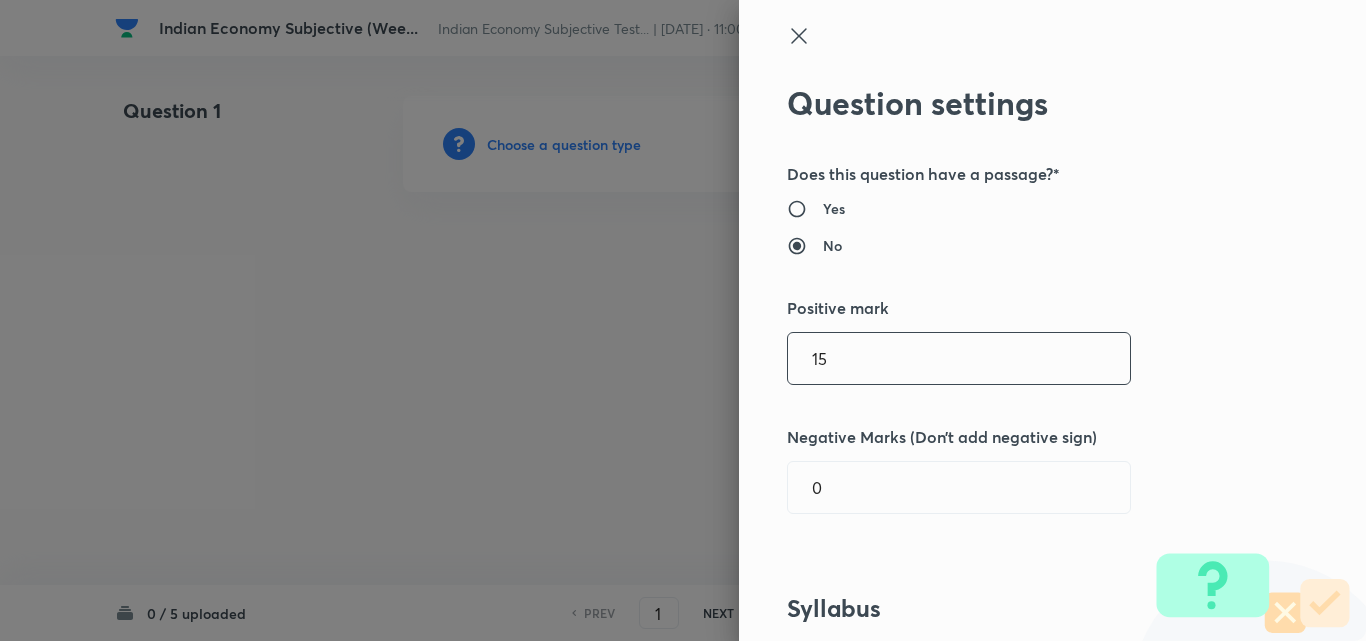 type on "15" 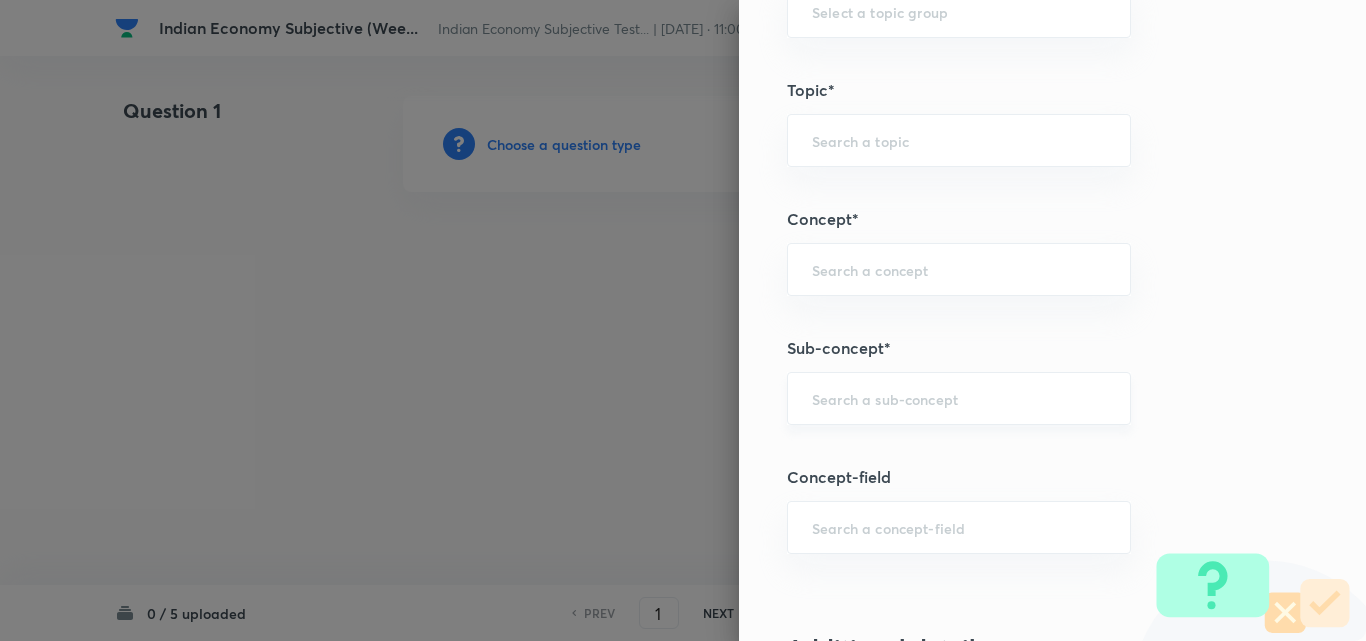 scroll, scrollTop: 800, scrollLeft: 0, axis: vertical 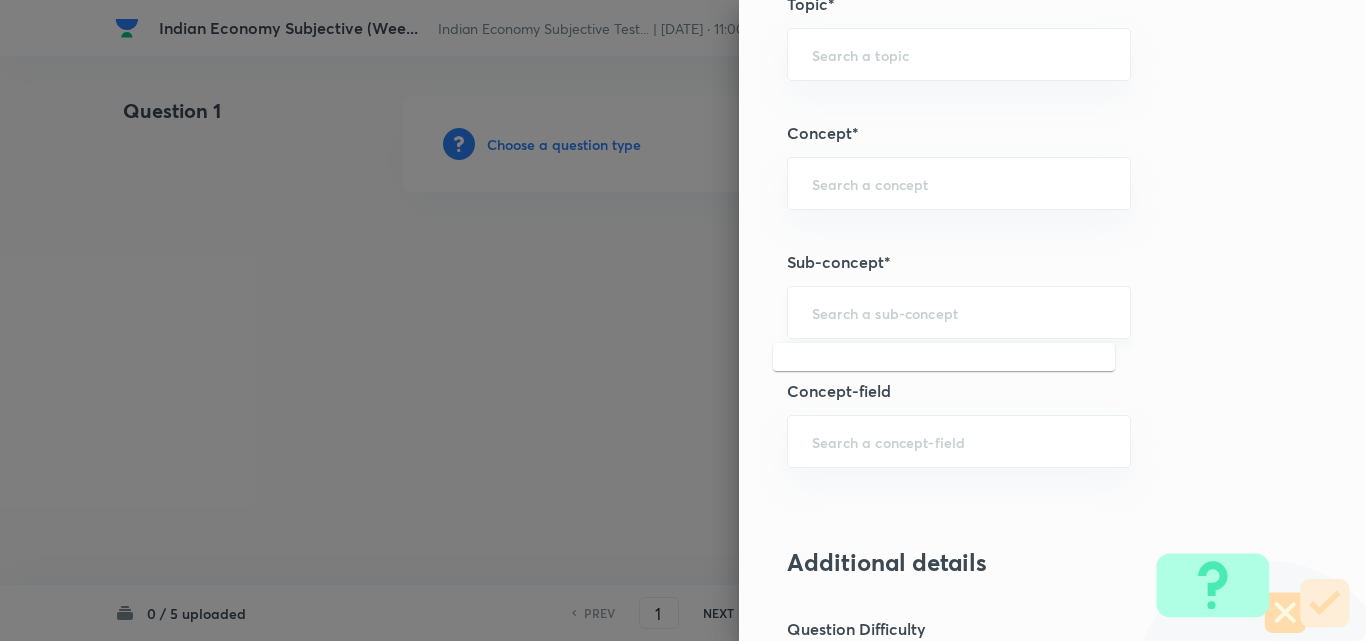 click at bounding box center (959, 312) 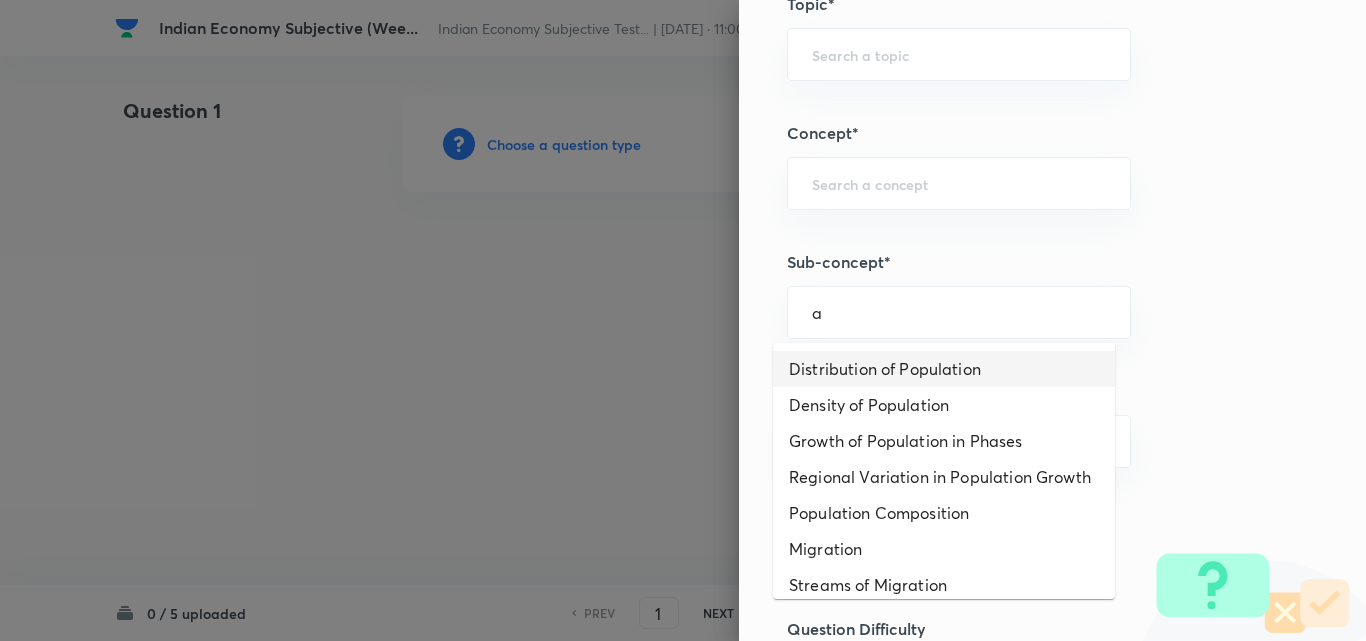click on "Distribution of Population" at bounding box center [944, 369] 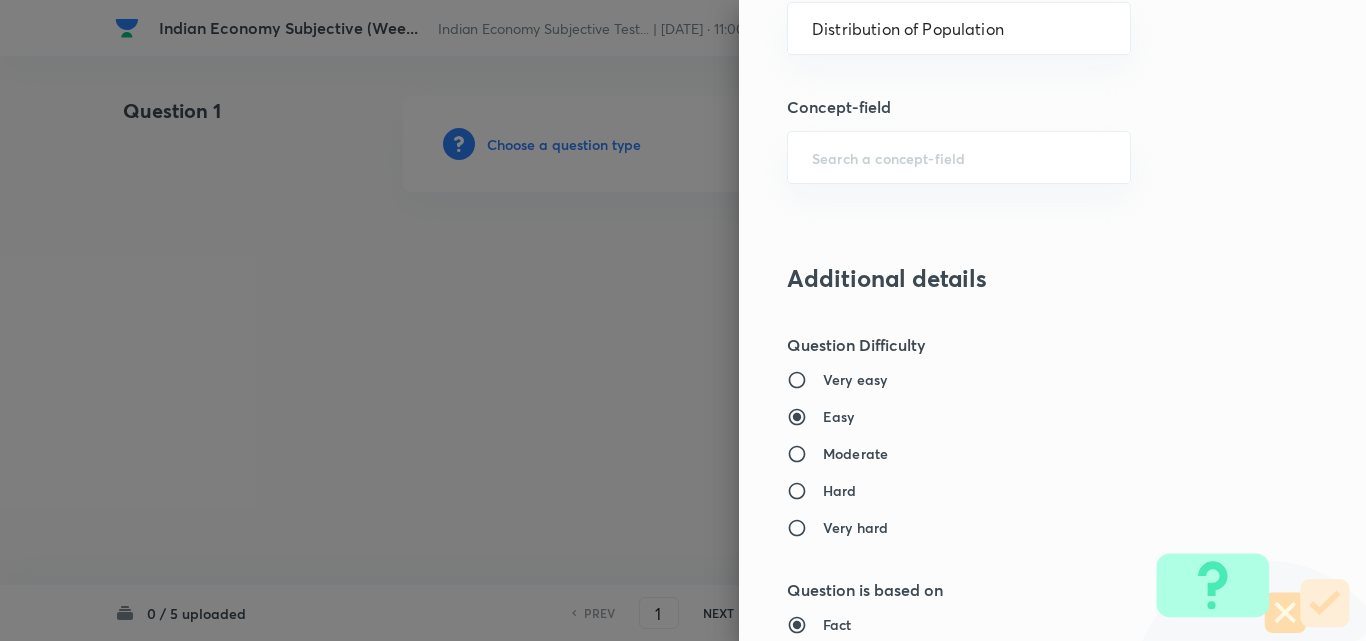 type on "Geography" 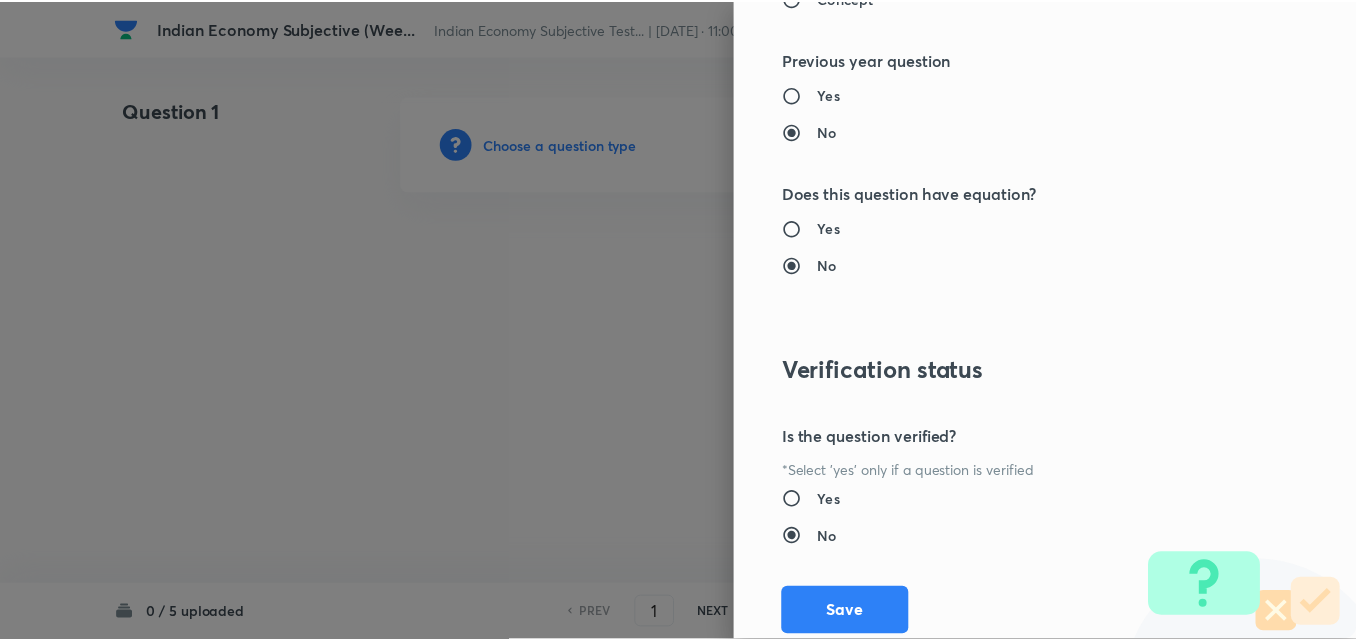 scroll, scrollTop: 1844, scrollLeft: 0, axis: vertical 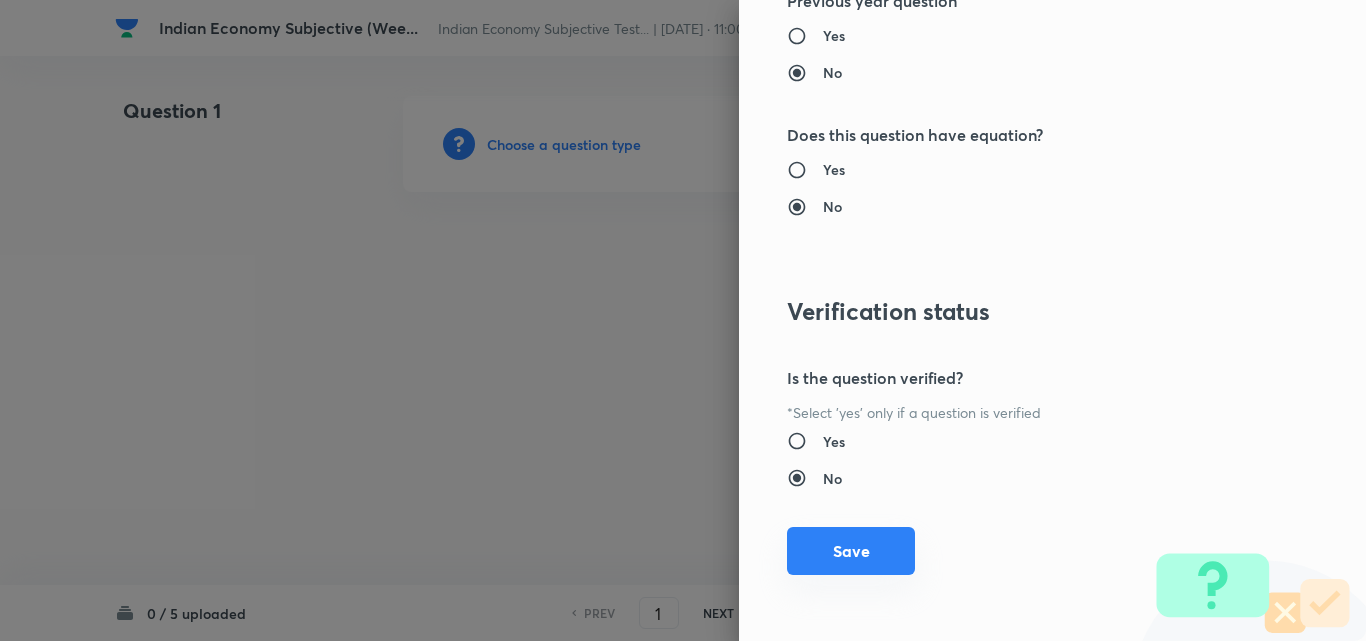 click on "Save" at bounding box center [851, 551] 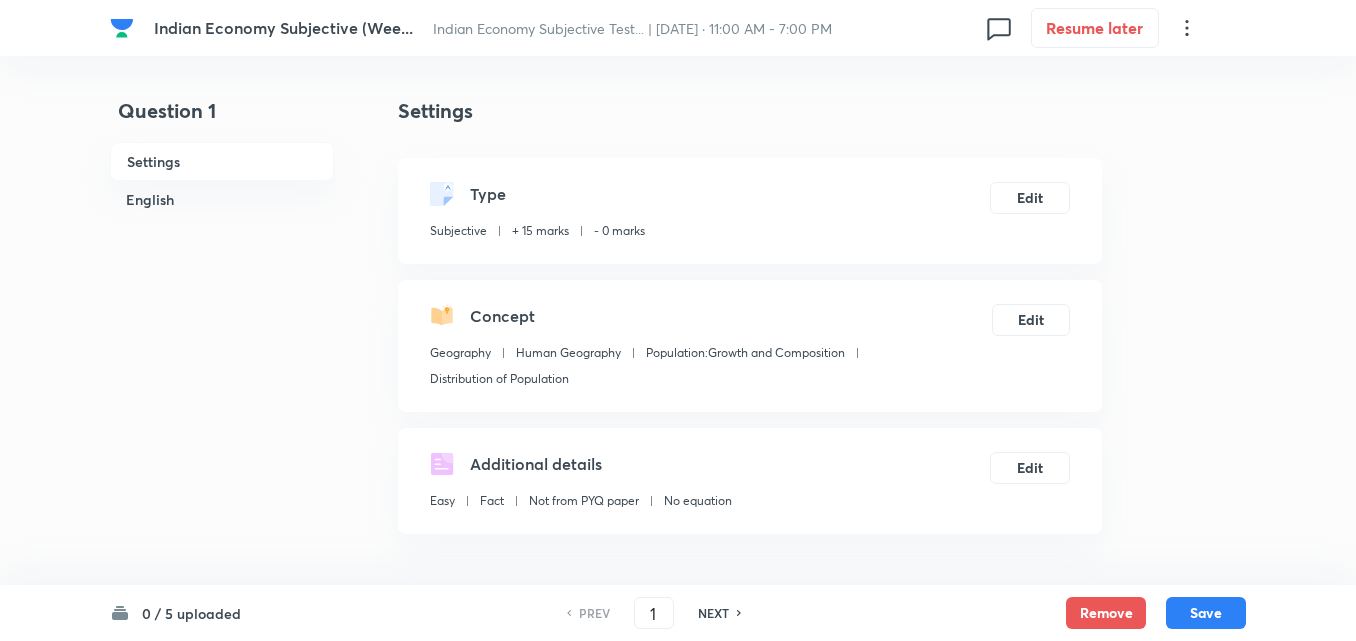 click on "English" at bounding box center (222, 199) 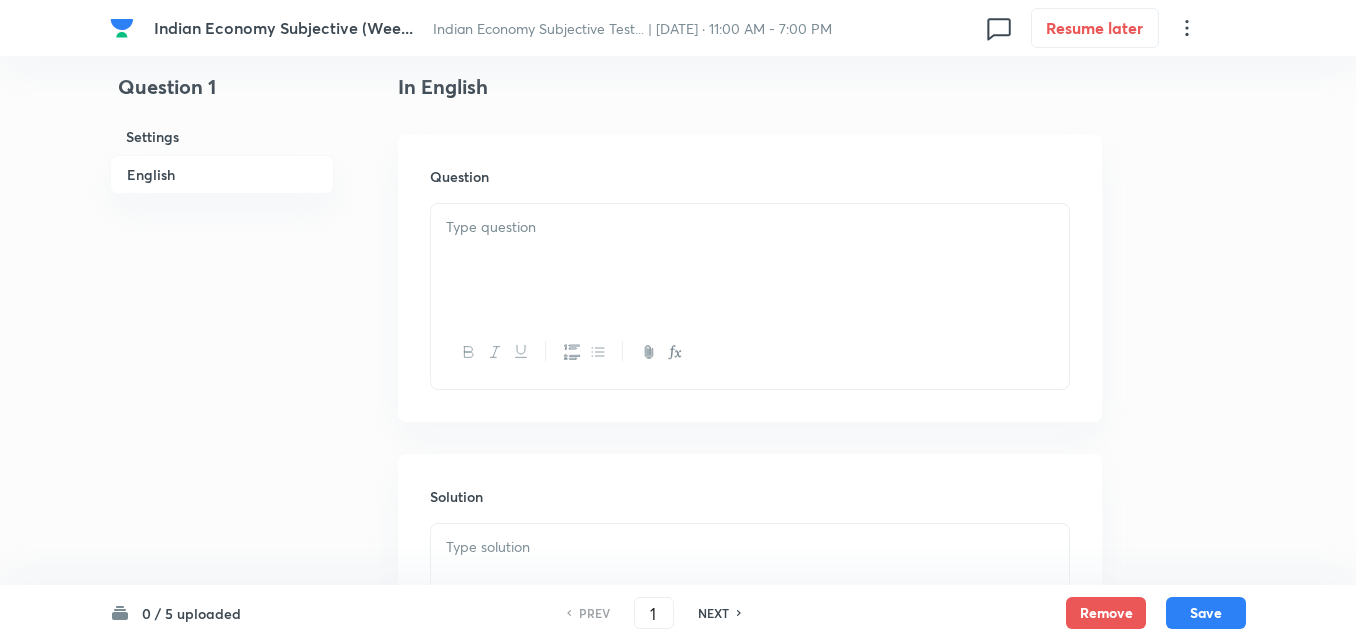 click on "English" at bounding box center [222, 174] 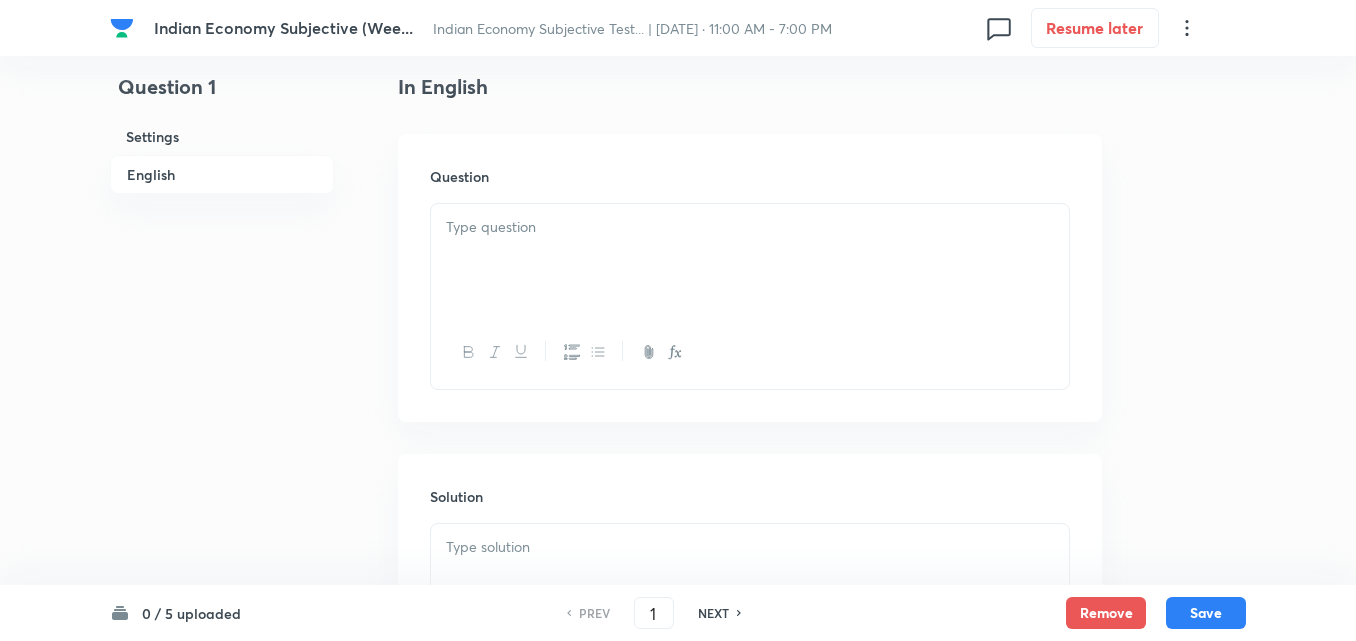 click at bounding box center (750, 260) 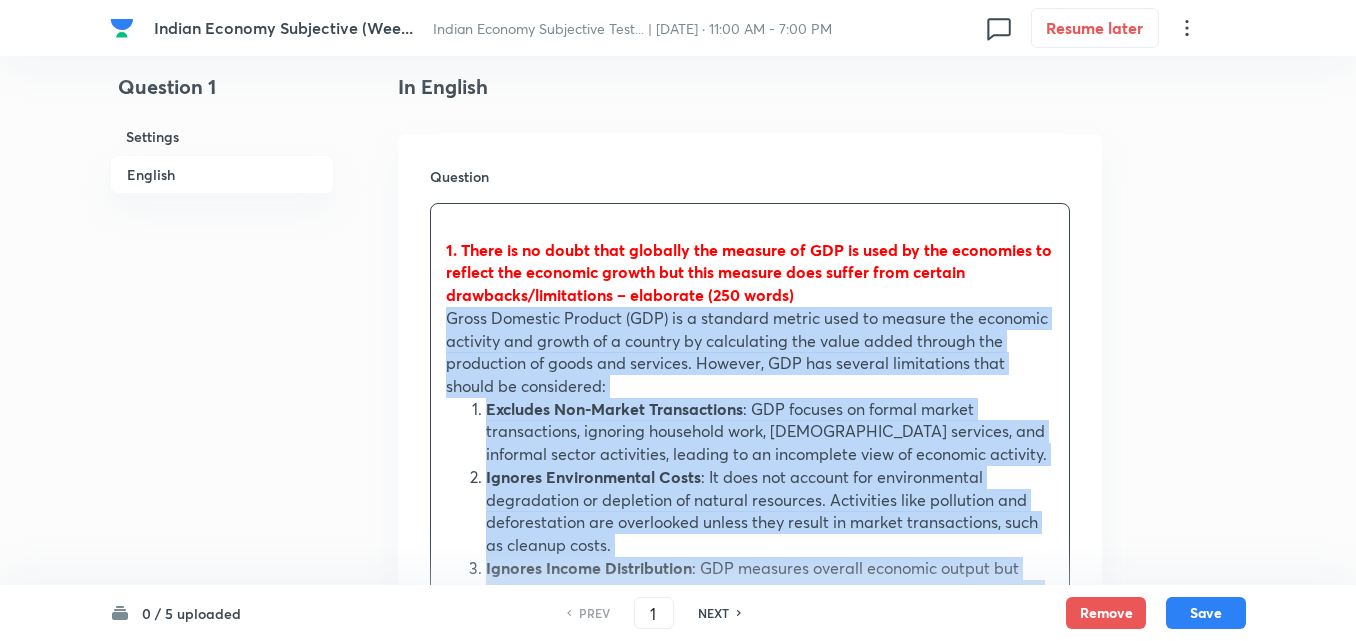 click on "1. There is no doubt that globally the measure of GDP is used by the economies to reflect the economic growth but this measure does suffer from certain drawbacks/limitations – elaborate (250 words) Gross Domestic Product (GDP) is a standard metric used to measure the economic activity and growth of a country by calculating the value added through the production of goods and services. However, GDP has several limitations that should be considered: Excludes Non-Market Transactions : GDP focuses on formal market transactions, ignoring household work, volunteer services, and informal sector activities, leading to an incomplete view of economic activity. Ignores Environmental Costs : It does not account for environmental degradation or depletion of natural resources. Activities like pollution and deforestation are overlooked unless they result in market transactions, such as cleanup costs. Ignores Income Distribution Ignores Quality of Life Ignores Informal Economy Ignores Non-Monetary Factors" at bounding box center (750, 625) 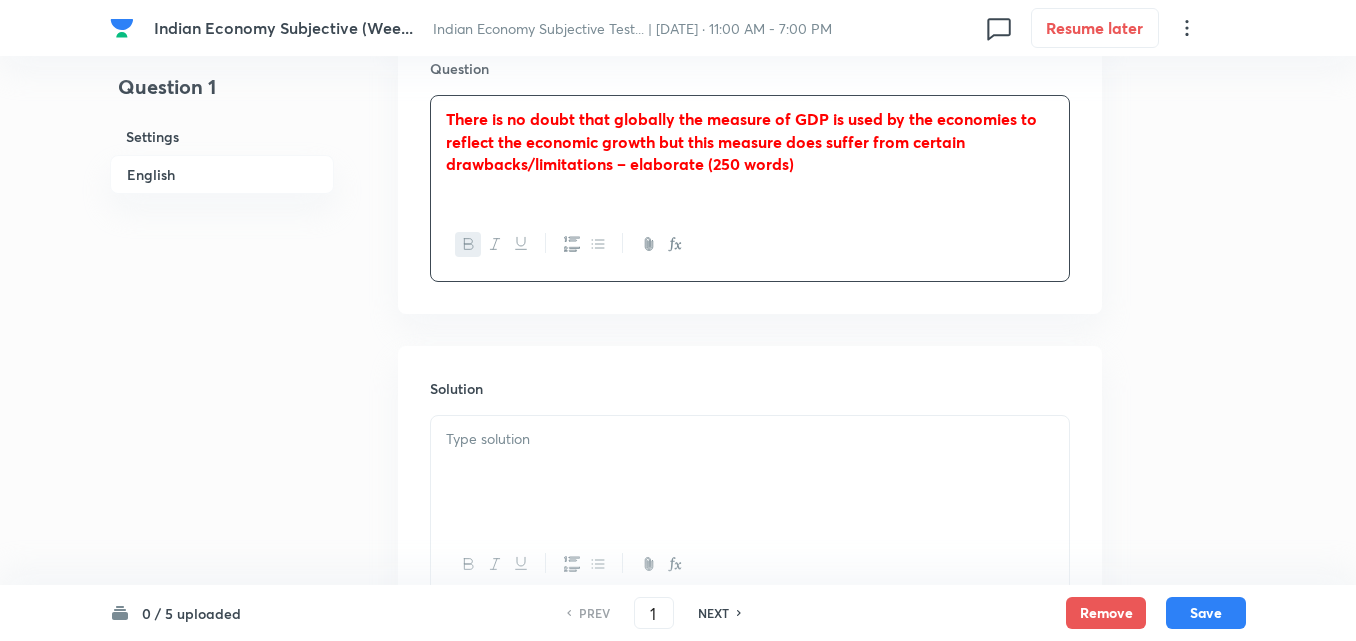 scroll, scrollTop: 820, scrollLeft: 0, axis: vertical 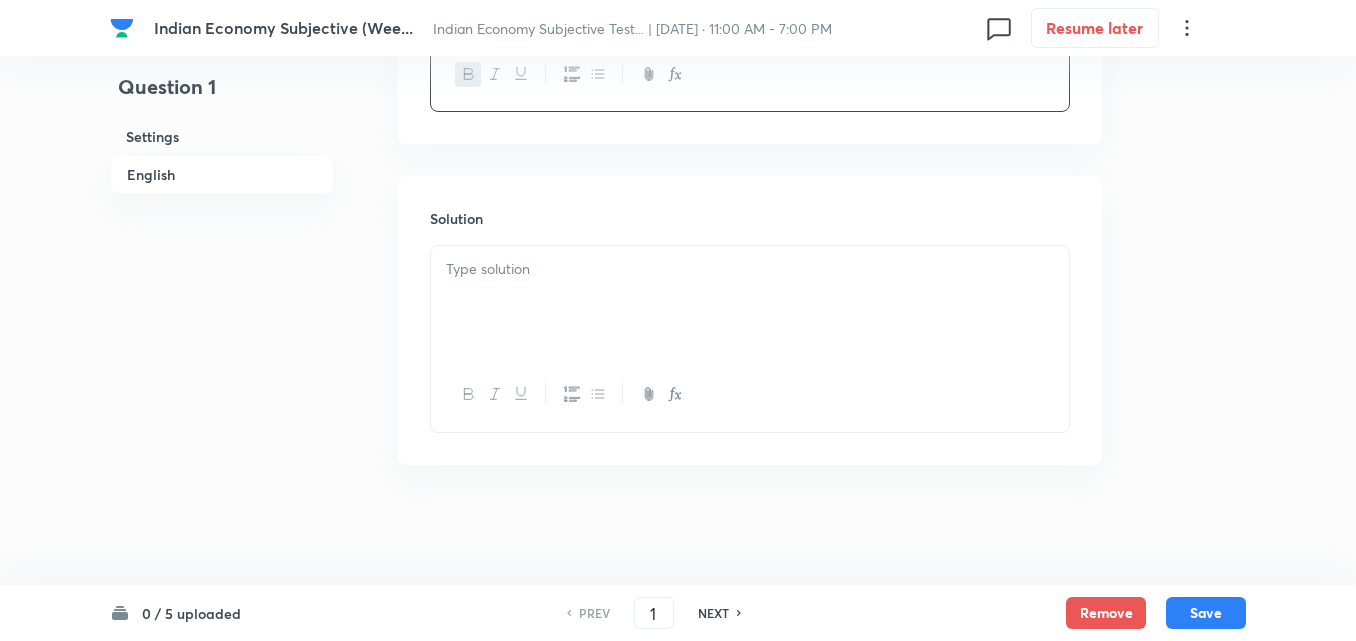 click at bounding box center (750, 302) 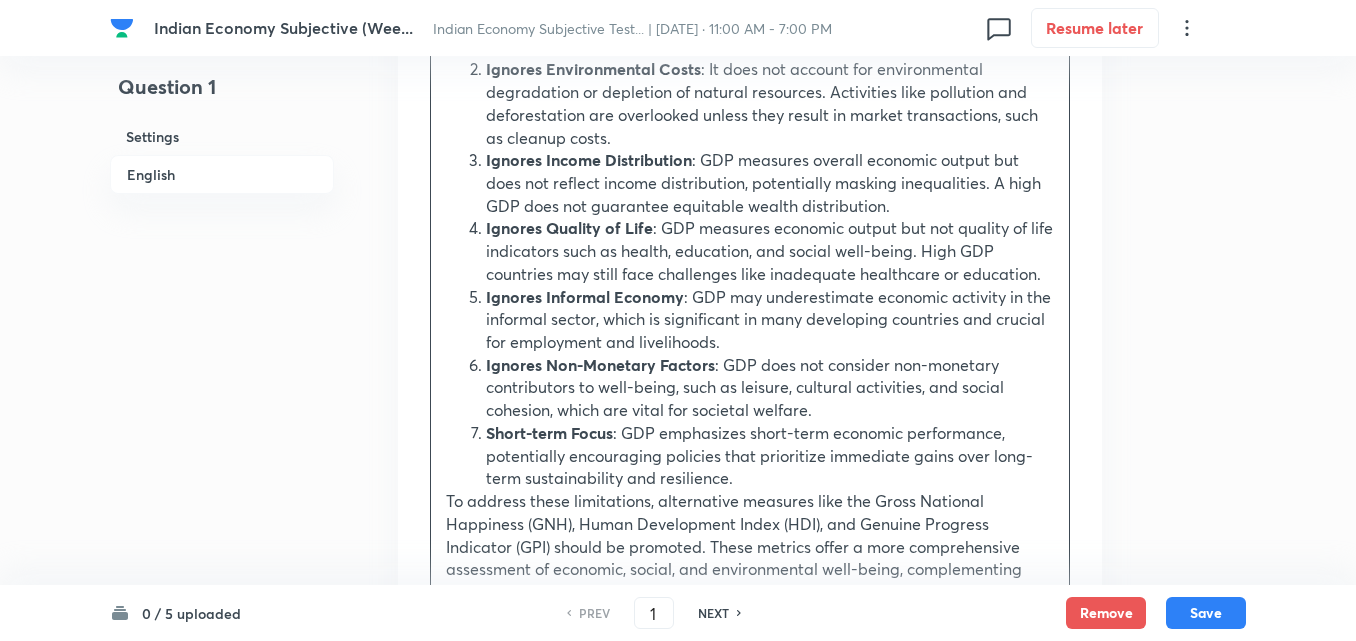 scroll, scrollTop: 1420, scrollLeft: 0, axis: vertical 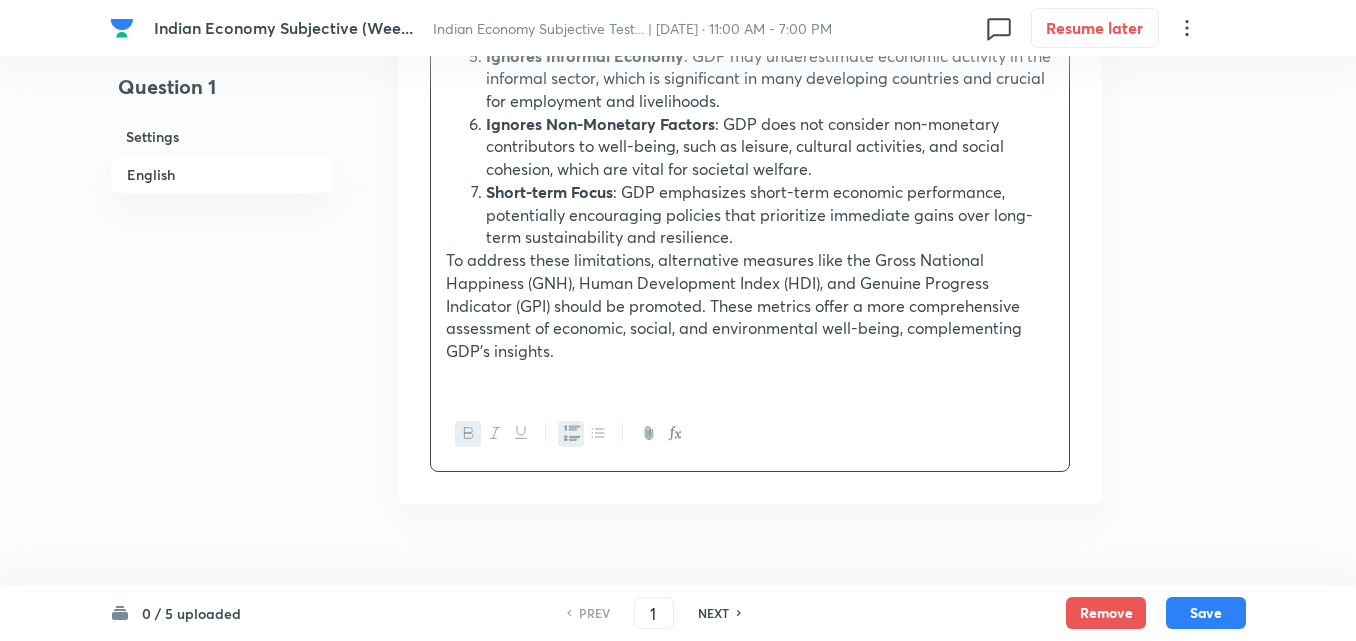 click on "Gross Domestic Product (GDP) is a standard metric used to measure the economic activity and growth of a country by calculating the value added through the production of goods and services. However, GDP has several limitations that should be considered: Excludes Non-Market Transactions : GDP focuses on formal market transactions, ignoring household work, volunteer services, and informal sector activities, leading to an incomplete view of economic activity. Ignores Environmental Costs : It does not account for environmental degradation or depletion of natural resources. Activities like pollution and deforestation are overlooked unless they result in market transactions, such as cleanup costs. Ignores Income Distribution : GDP measures overall economic output but does not reflect income distribution, potentially masking inequalities. A high GDP does not guarantee equitable wealth distribution. Ignores Quality of Life Ignores Informal Economy Ignores Non-Monetary Factors Short-term Focus" at bounding box center [750, 21] 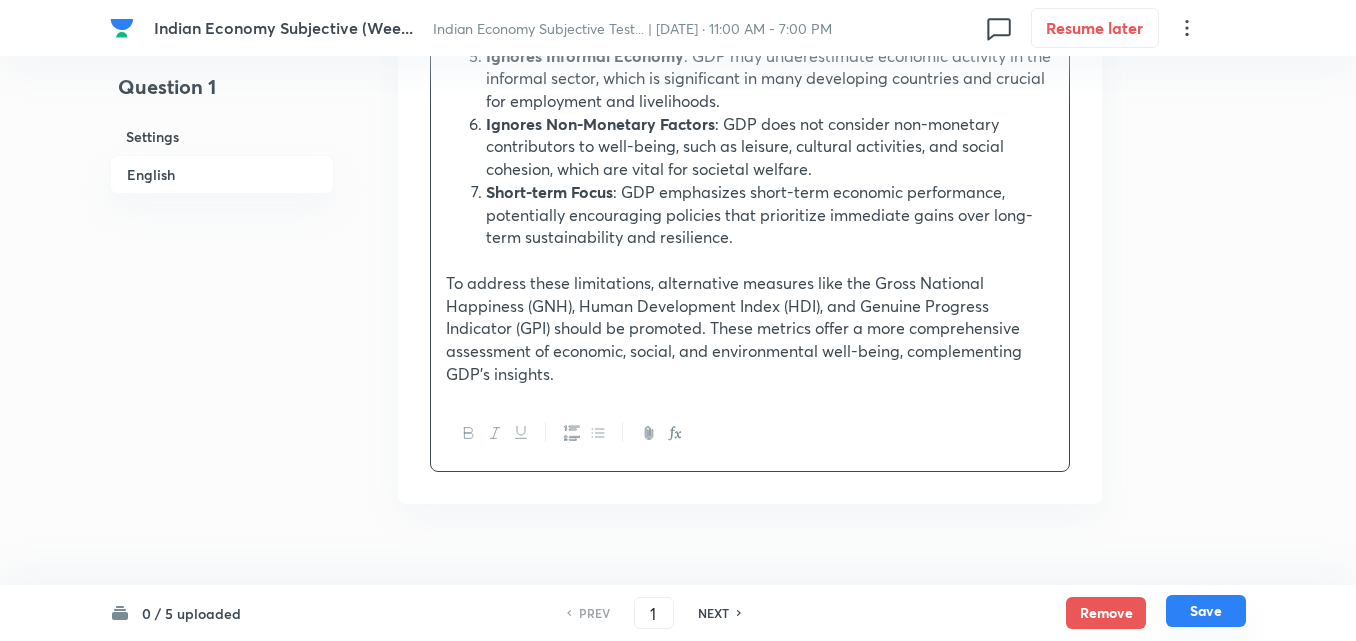 click on "Save" at bounding box center [1206, 611] 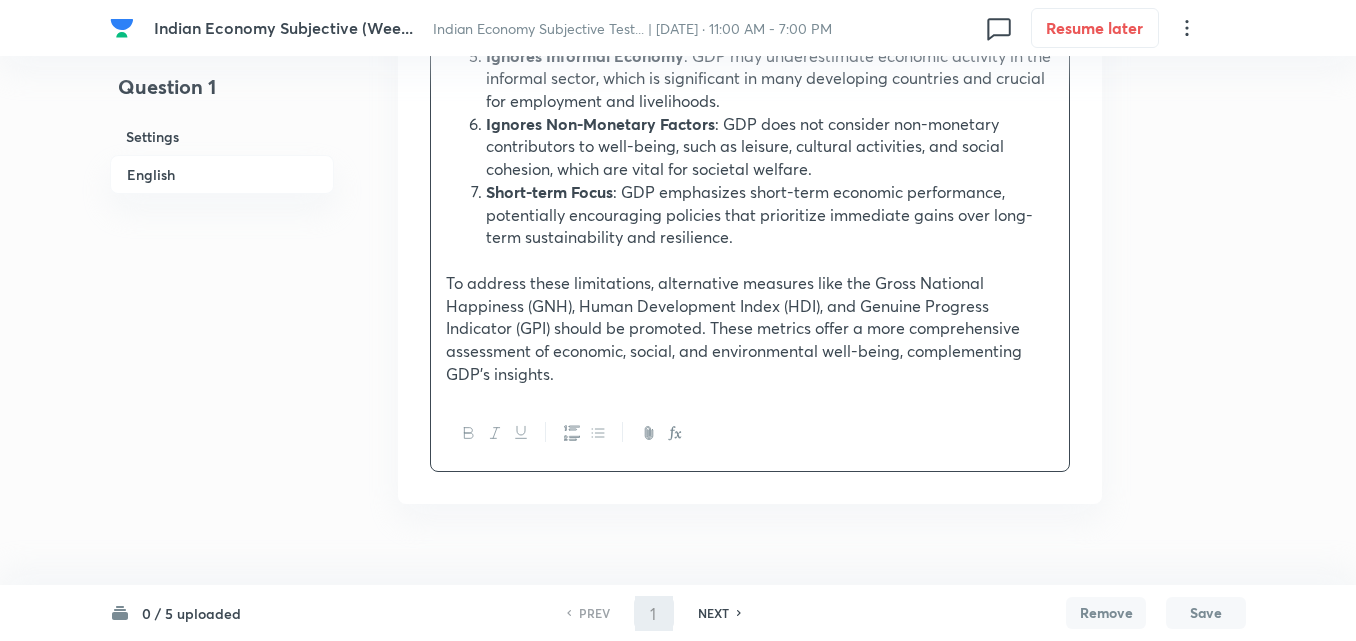 type 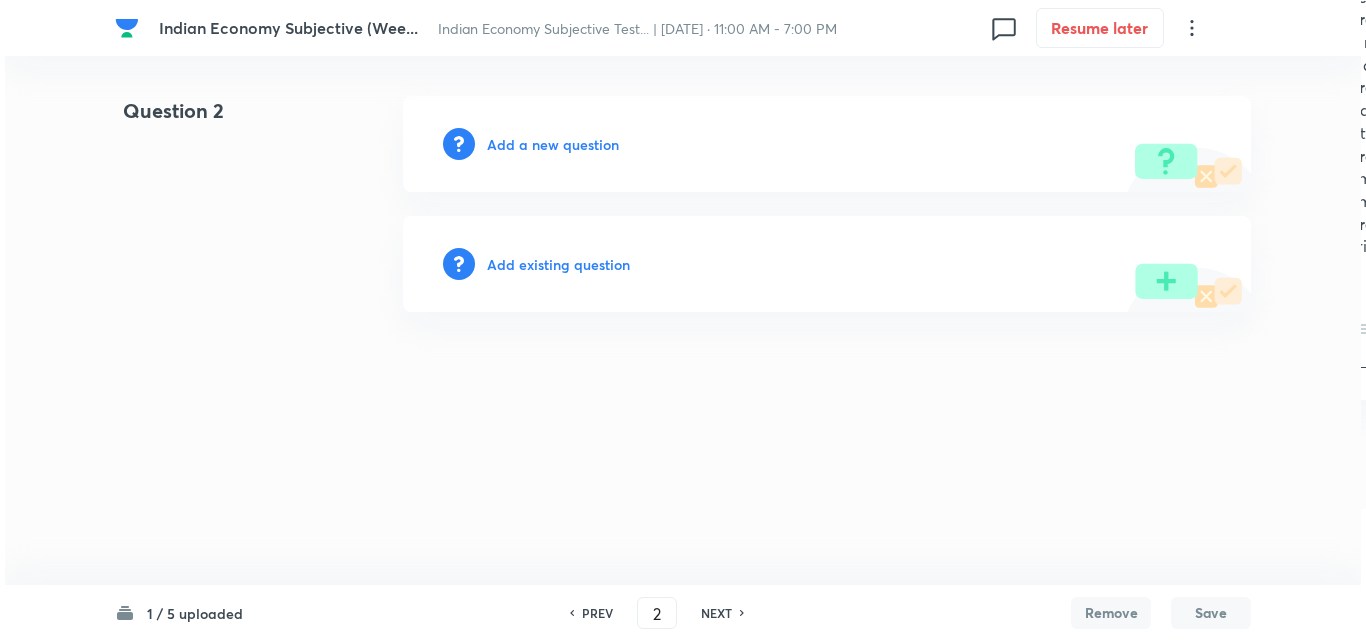 scroll, scrollTop: 0, scrollLeft: 0, axis: both 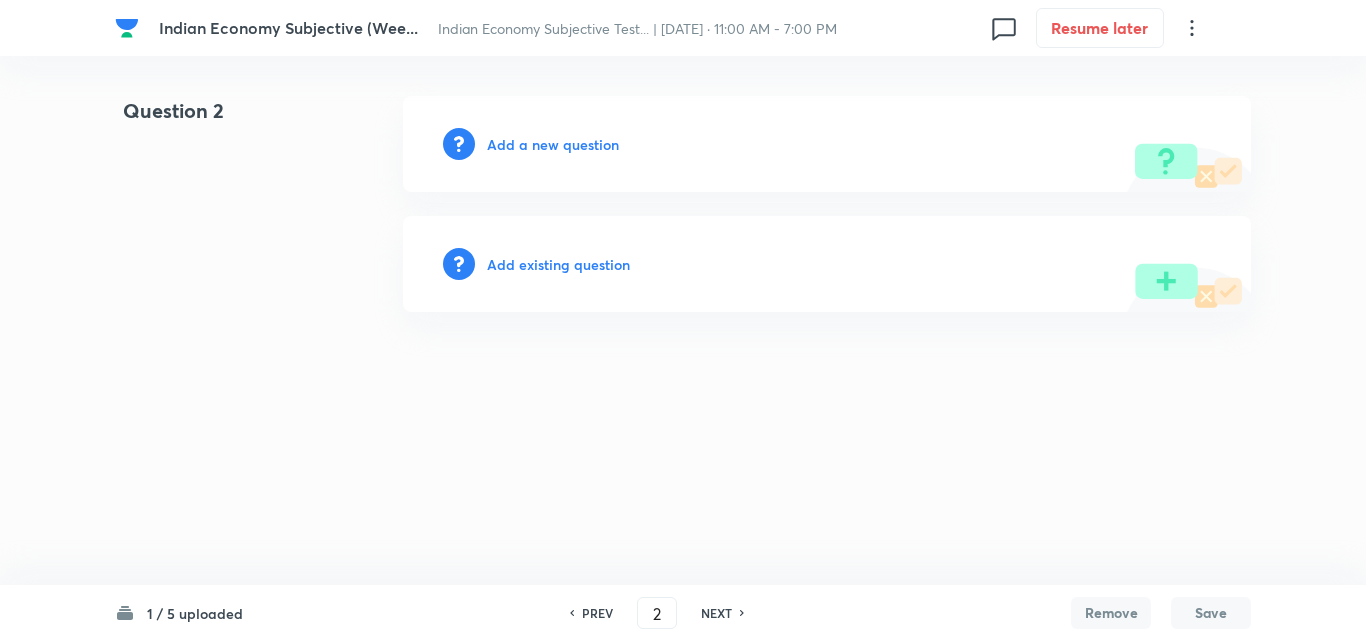 click on "Add a new question" at bounding box center (553, 144) 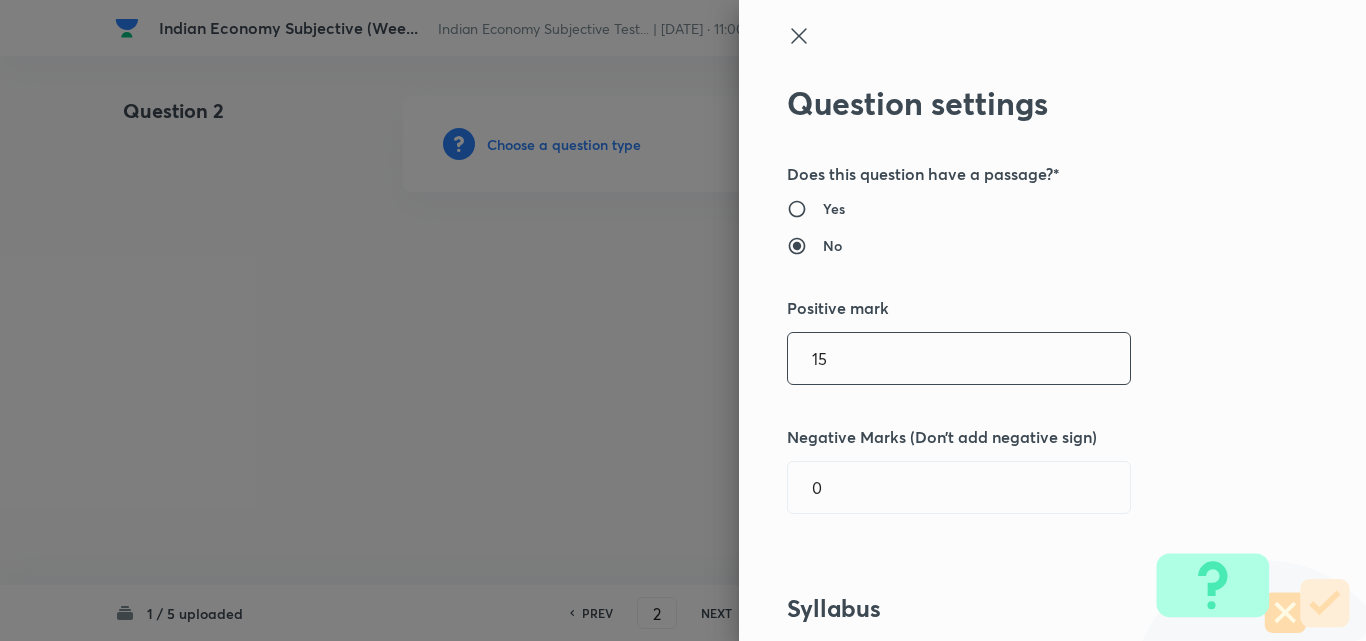 type 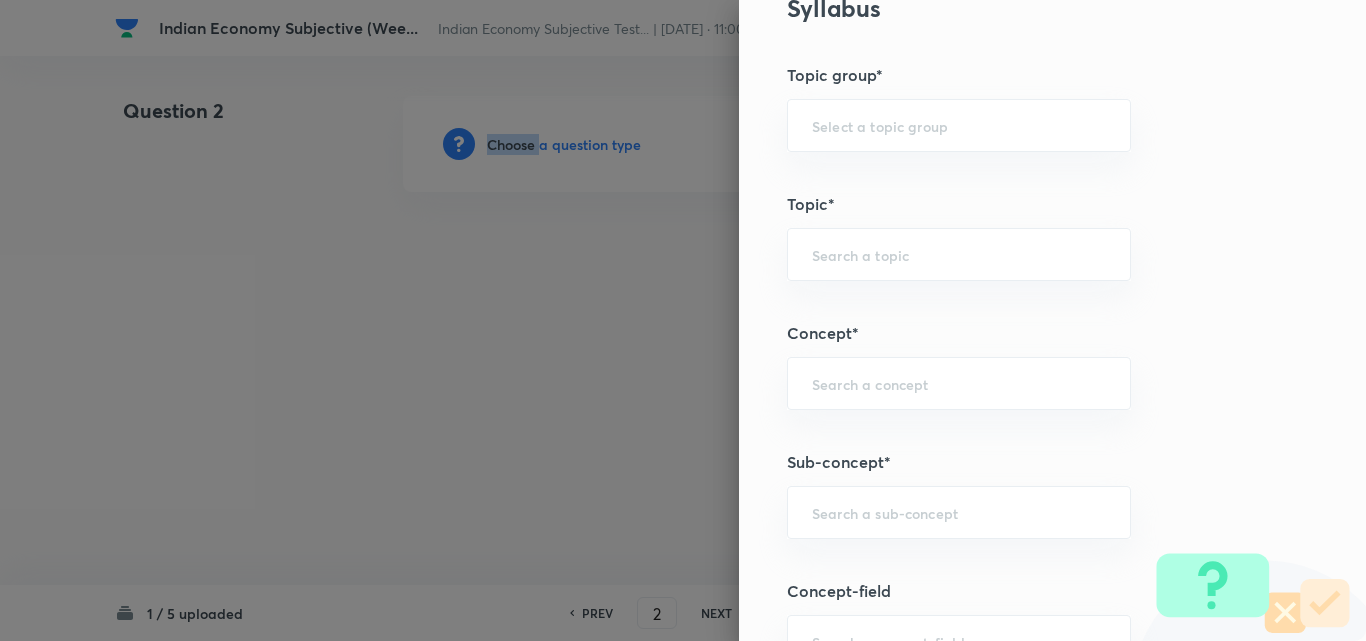 scroll, scrollTop: 1000, scrollLeft: 0, axis: vertical 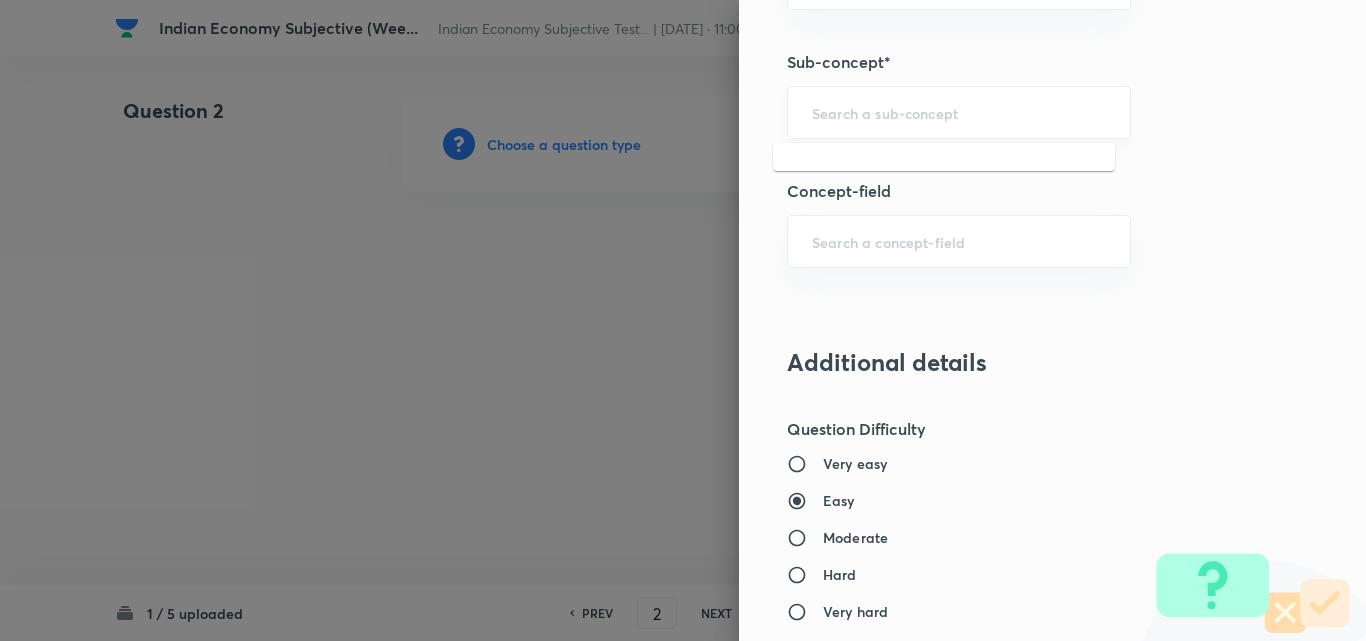 click at bounding box center [959, 112] 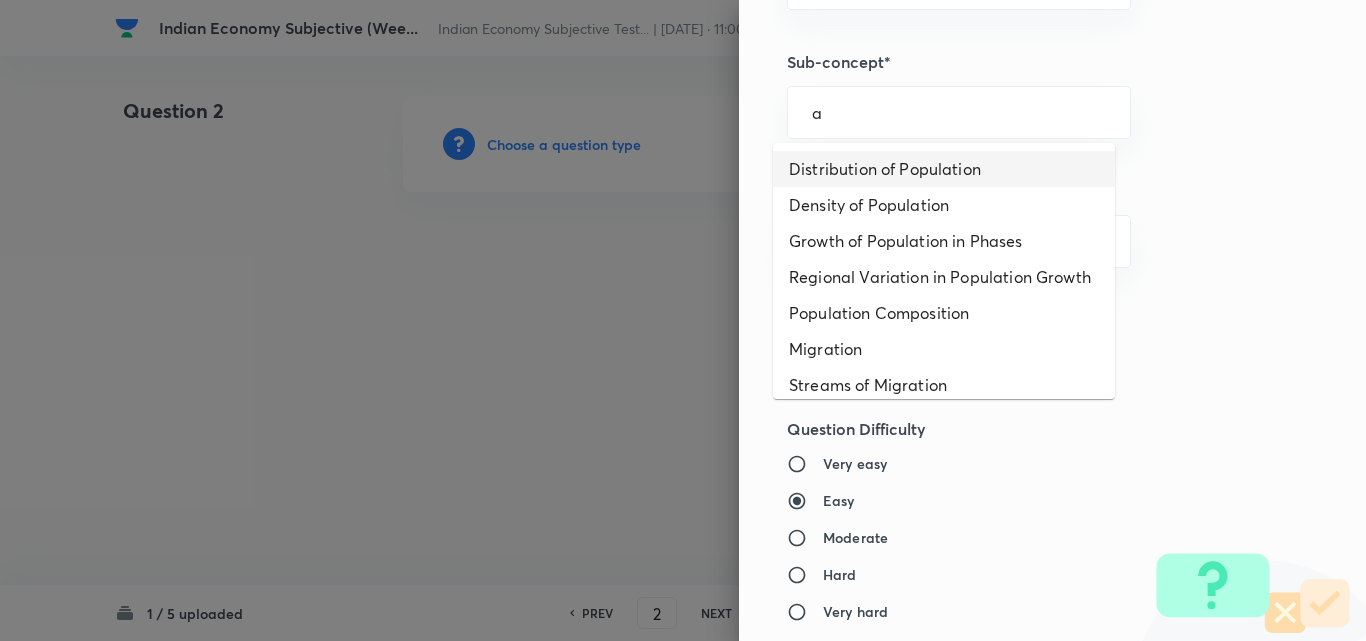 click on "Distribution of Population" at bounding box center (944, 169) 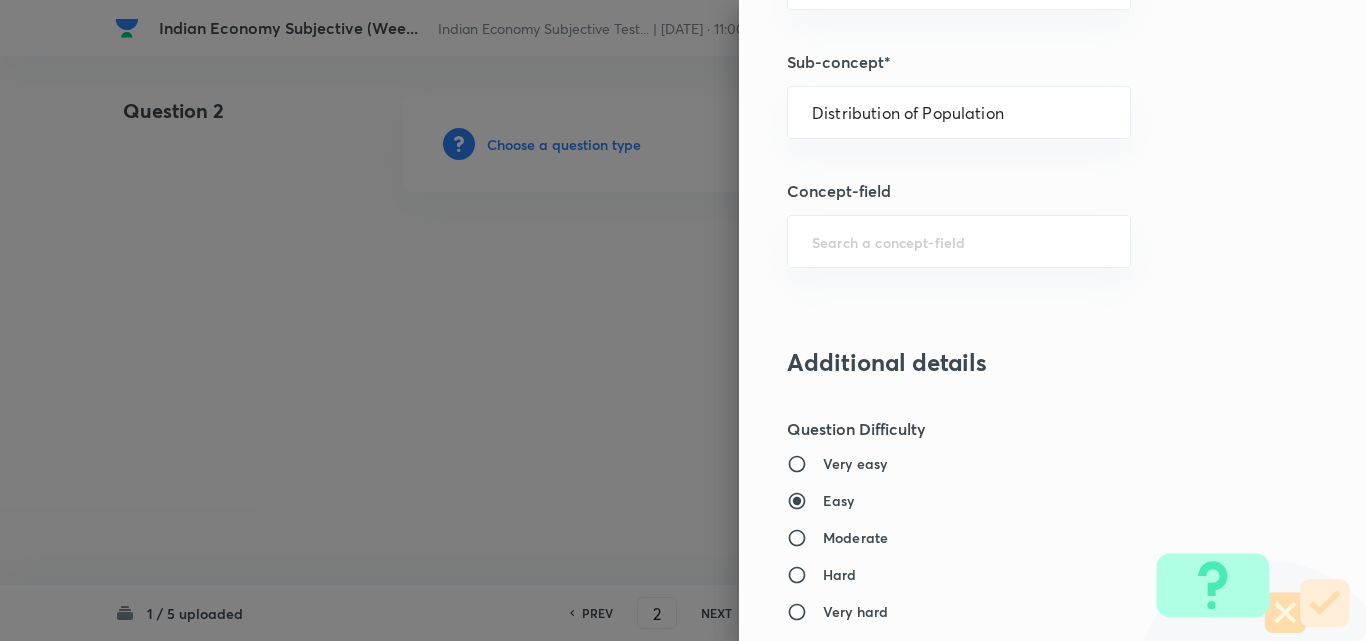 type on "Geography" 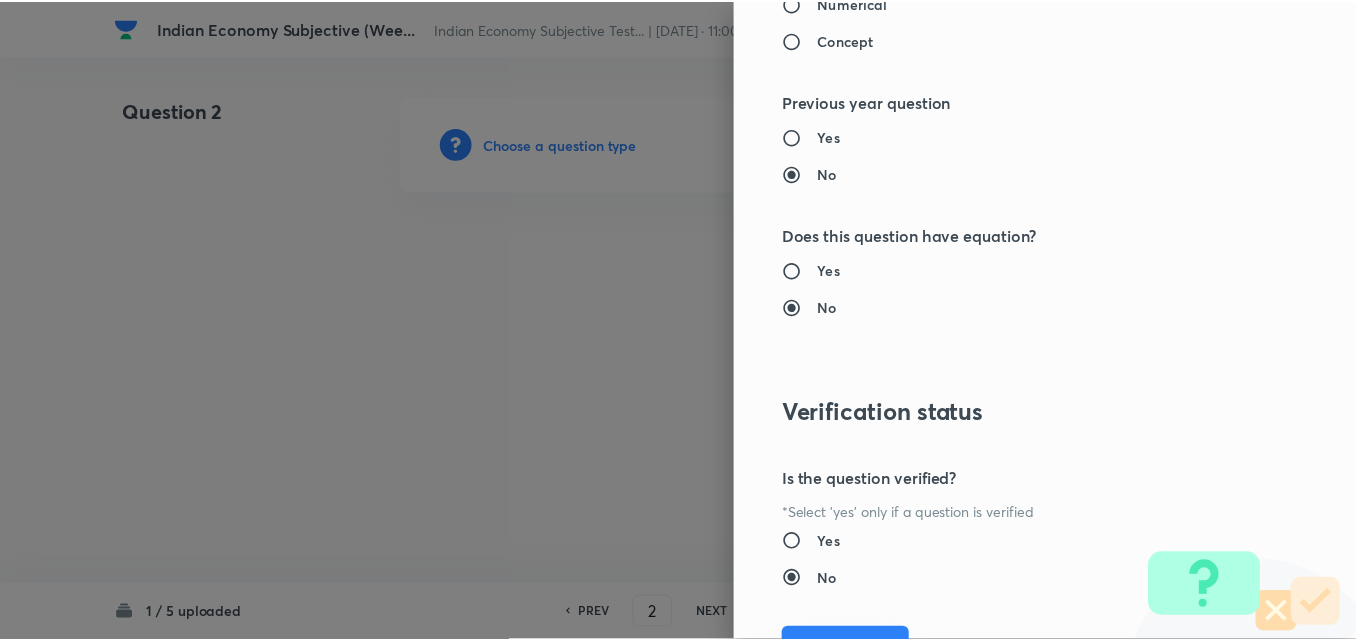 scroll, scrollTop: 1844, scrollLeft: 0, axis: vertical 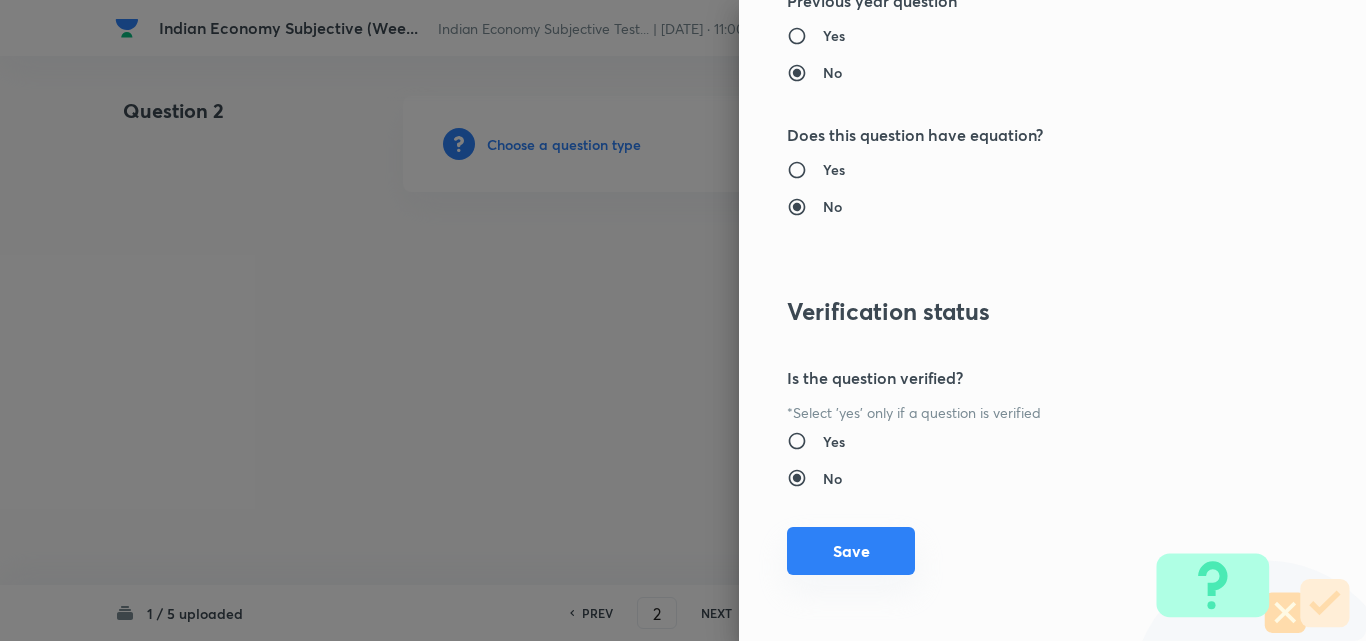 click on "Save" at bounding box center [851, 551] 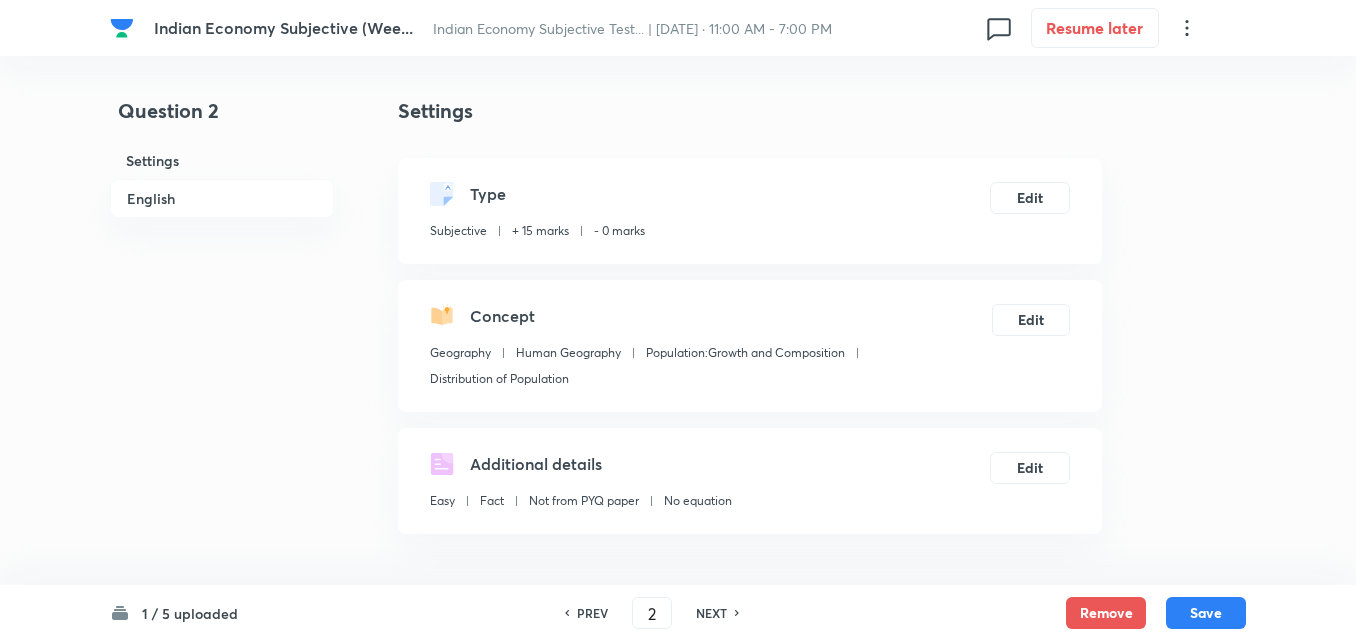 click on "English" at bounding box center (222, 198) 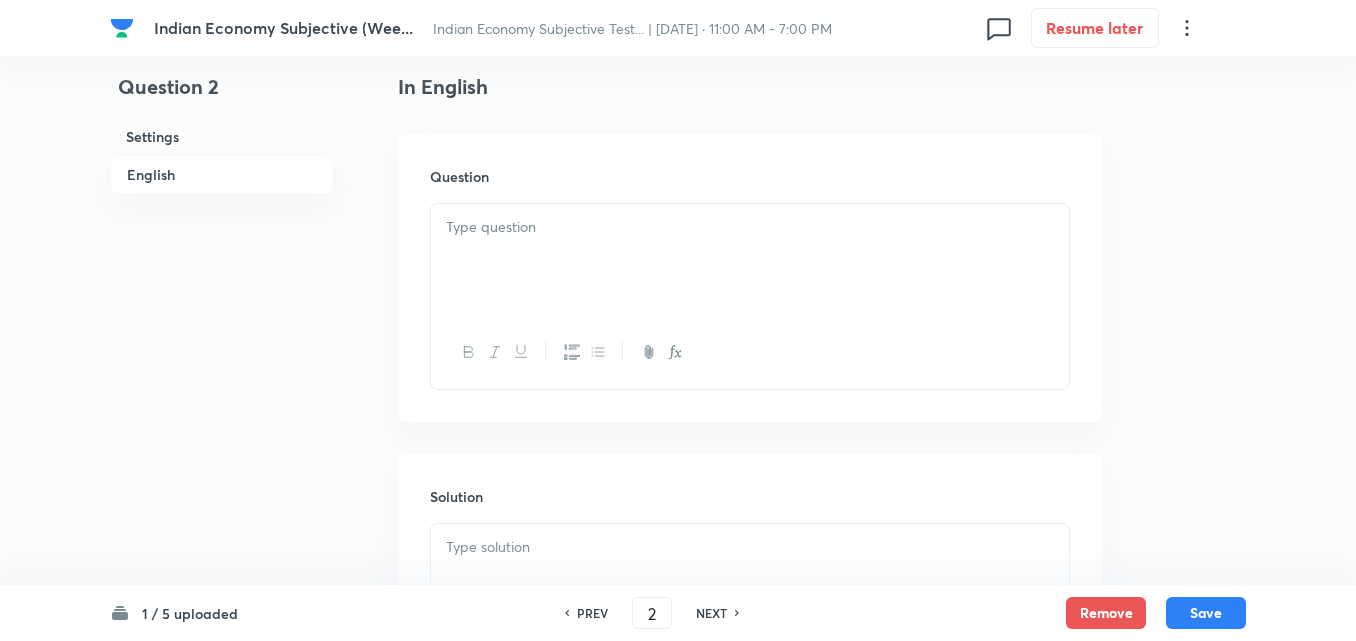 click on "English" at bounding box center [222, 174] 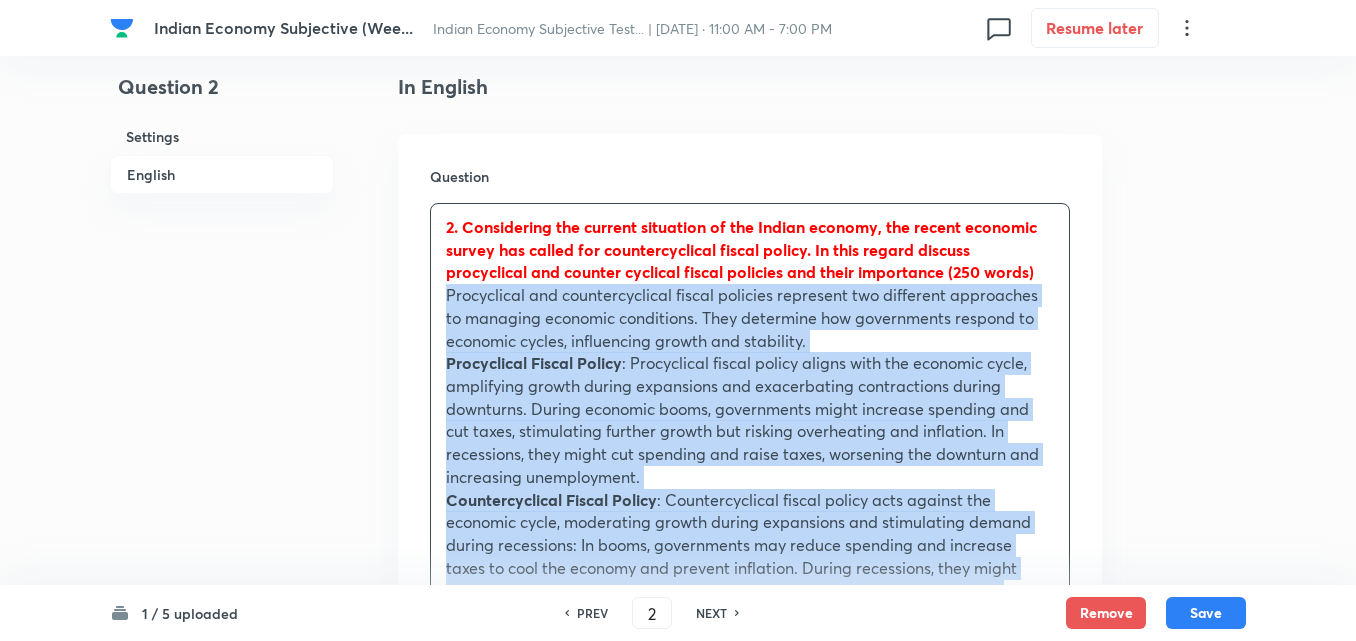 click on "Question 2. Considering the current situation of the Indian economy, the recent economic survey has called for countercyclical fiscal policy. In this regard discuss procyclical and counter cyclical fiscal policies and their importance (250 words) Procyclical and countercyclical fiscal policies represent two different approaches to managing economic conditions. They determine how governments respond to economic cycles, influencing growth and stability. Procyclical Fiscal Policy : Procyclical fiscal policy aligns with the economic cycle, amplifying growth during expansions and exacerbating contractions during downturns. During economic booms, governments might increase spending and cut taxes, stimulating further growth but risking overheating and inflation. In recessions, they might cut spending and raise taxes, worsening the downturn and increasing unemployment. Countercyclical Fiscal Policy   Importance of Countercyclical Fiscal Policy ● Stability ●     Employment ●     Sustainable Growth ●" at bounding box center [750, 654] 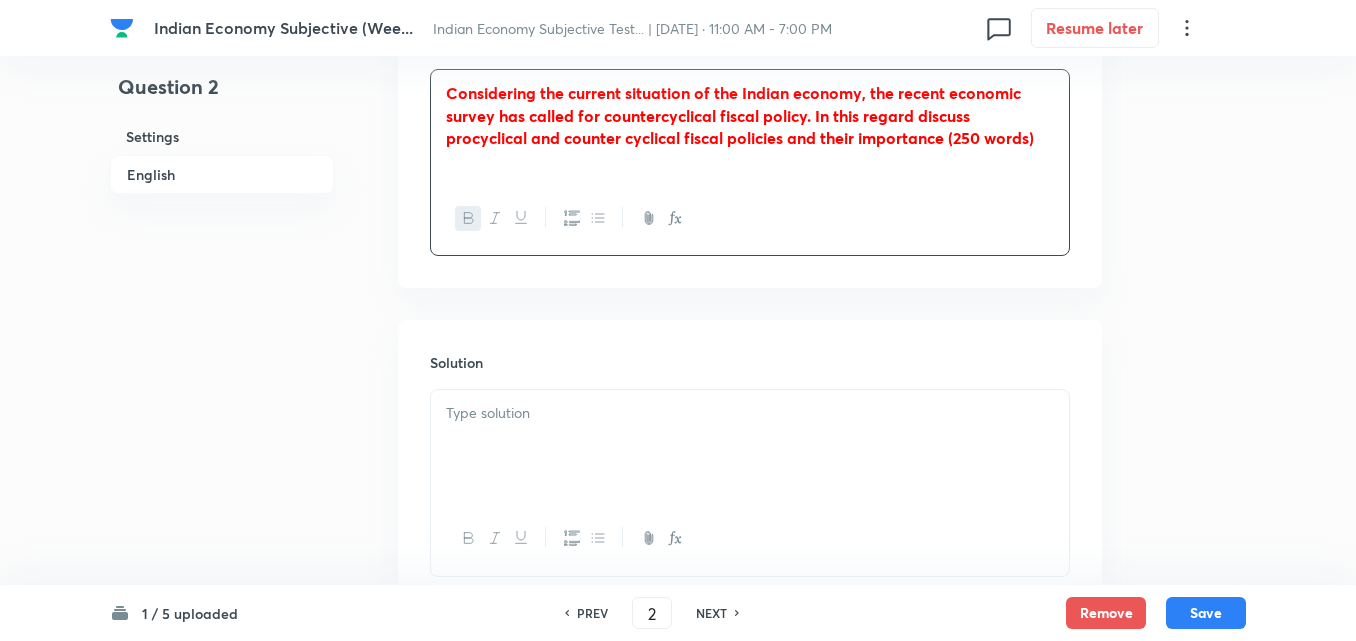 scroll, scrollTop: 820, scrollLeft: 0, axis: vertical 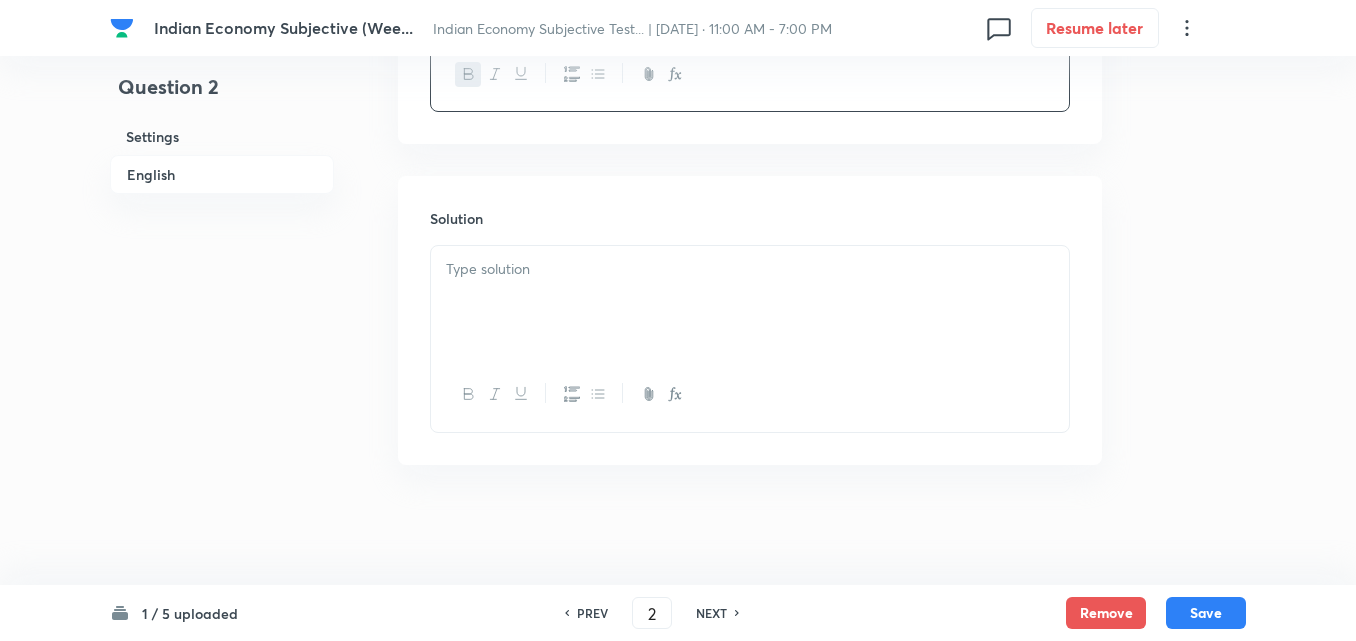 click at bounding box center (750, 269) 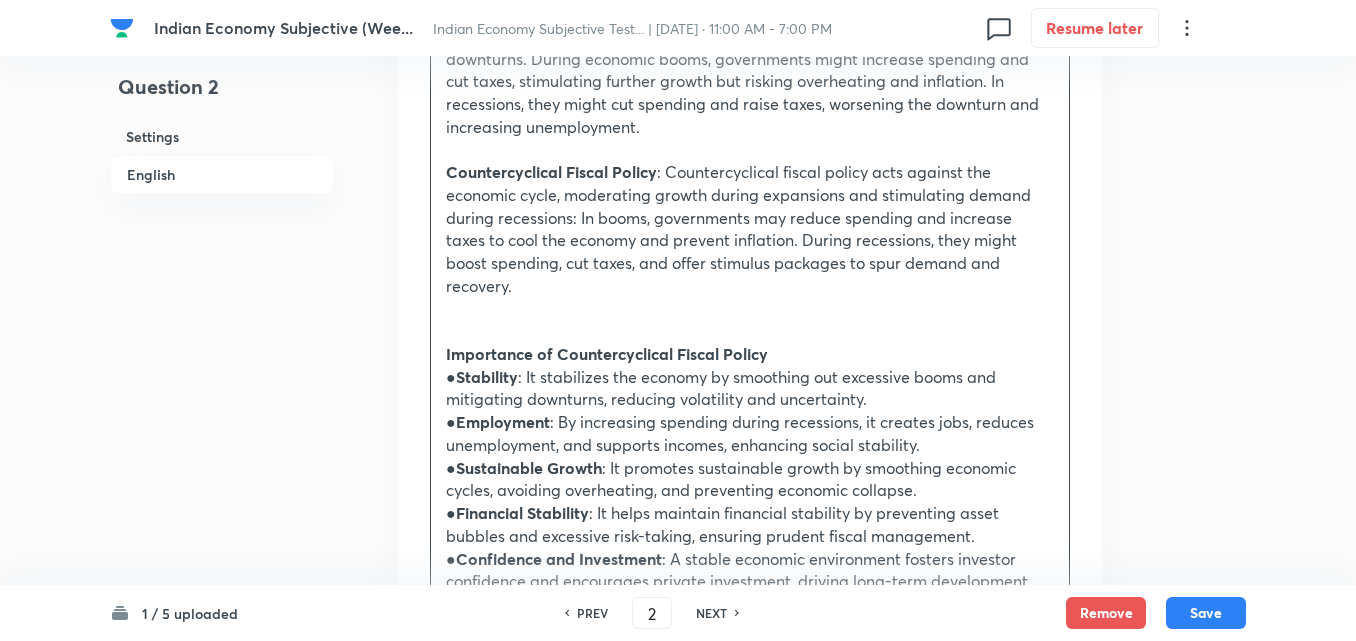 scroll, scrollTop: 1320, scrollLeft: 0, axis: vertical 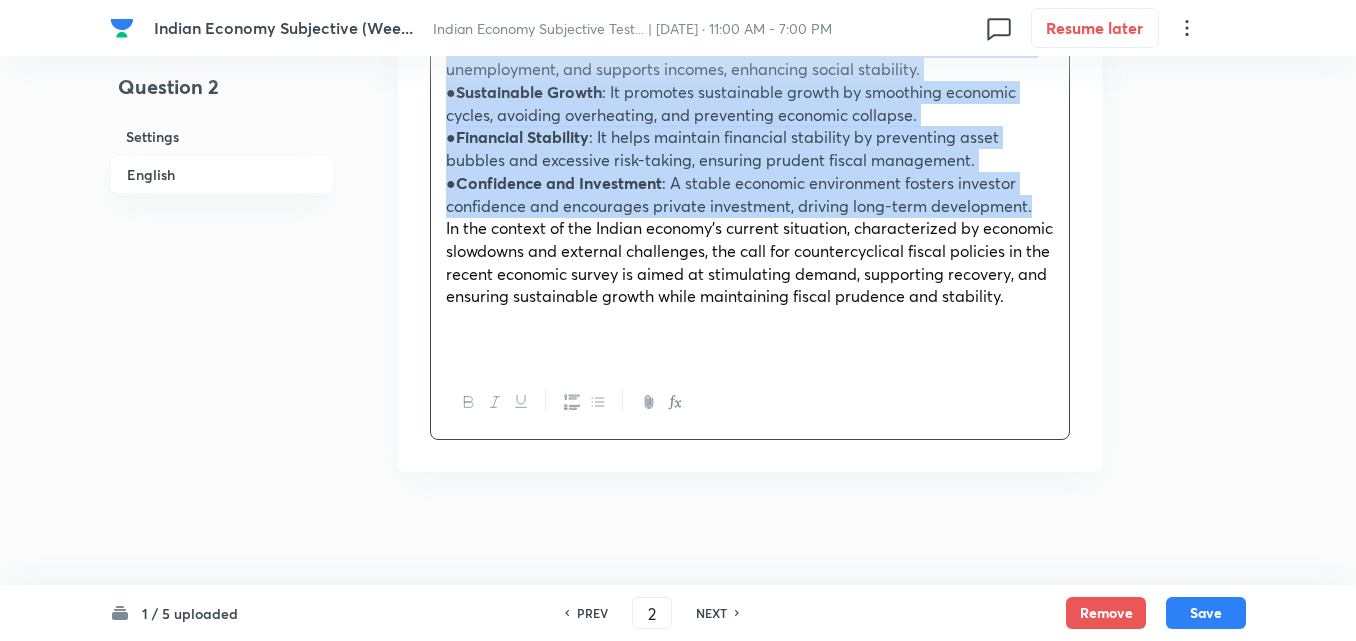 click at bounding box center (597, 402) 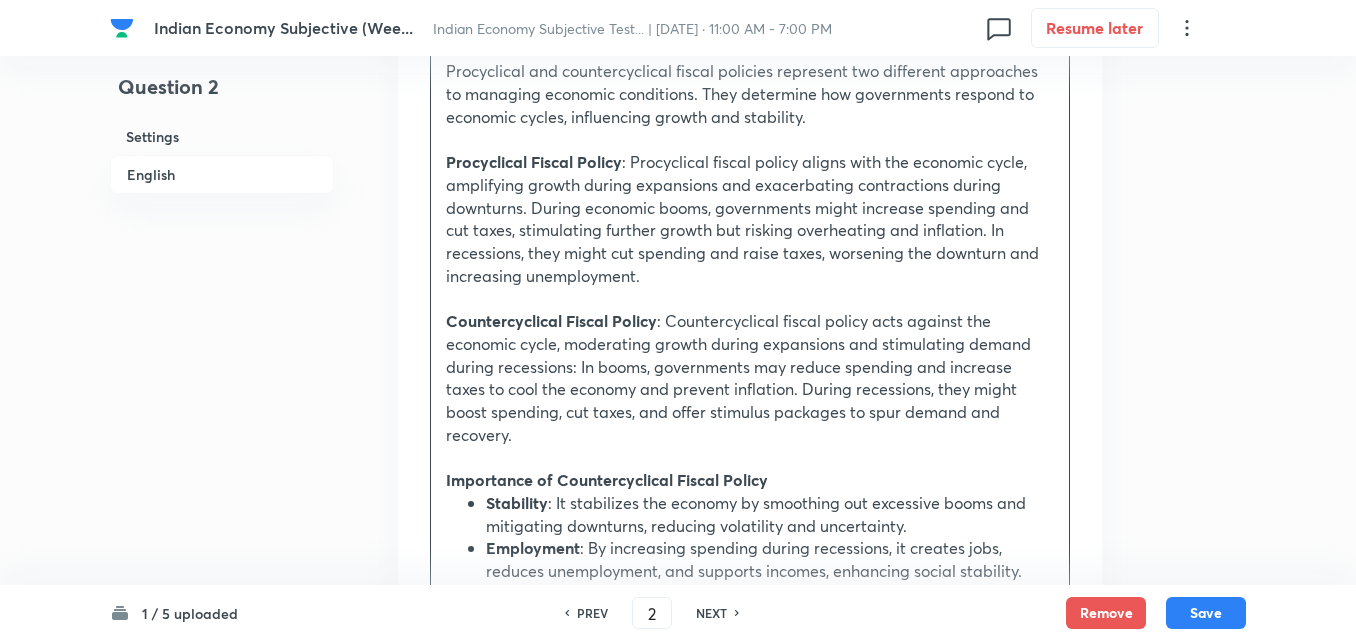 scroll, scrollTop: 820, scrollLeft: 0, axis: vertical 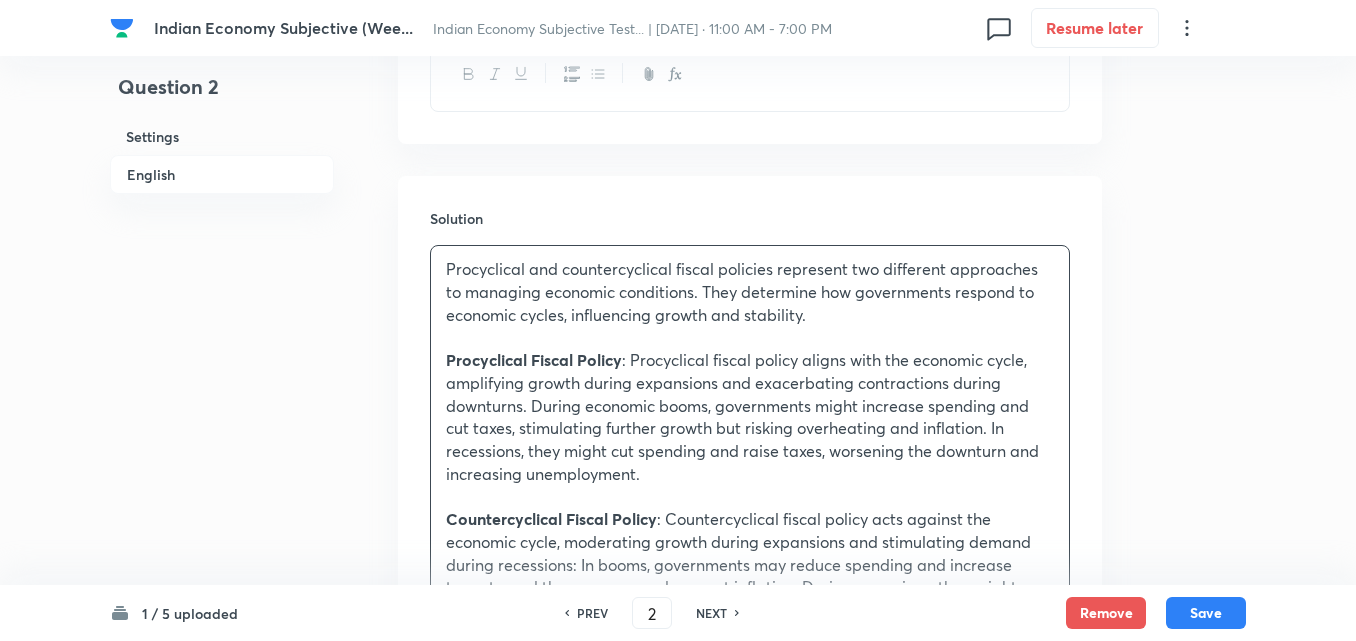 click on "English" at bounding box center [222, 174] 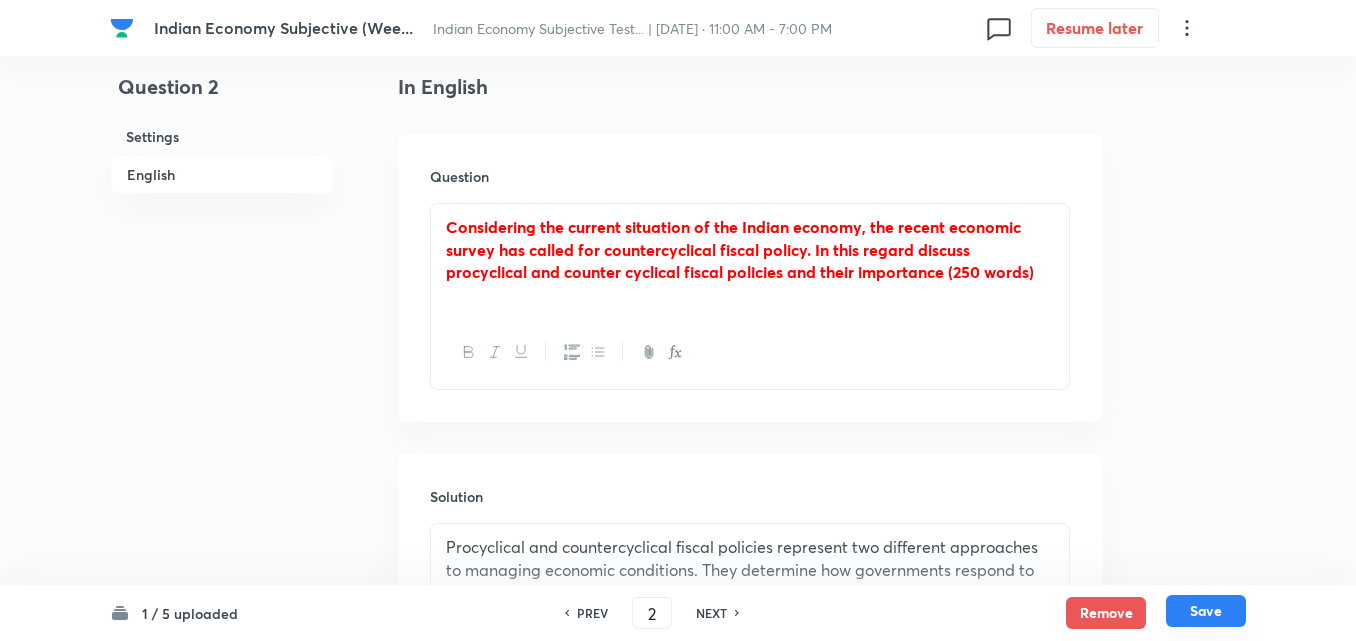 click on "Save" at bounding box center [1206, 611] 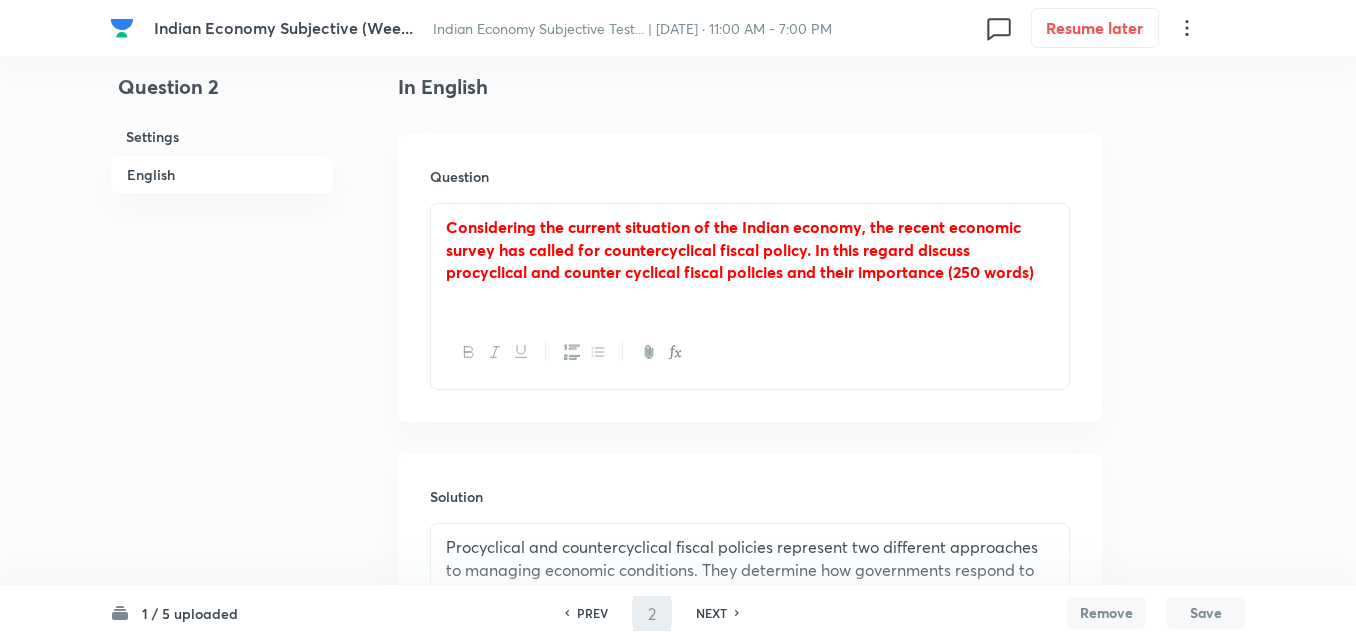 type on "3" 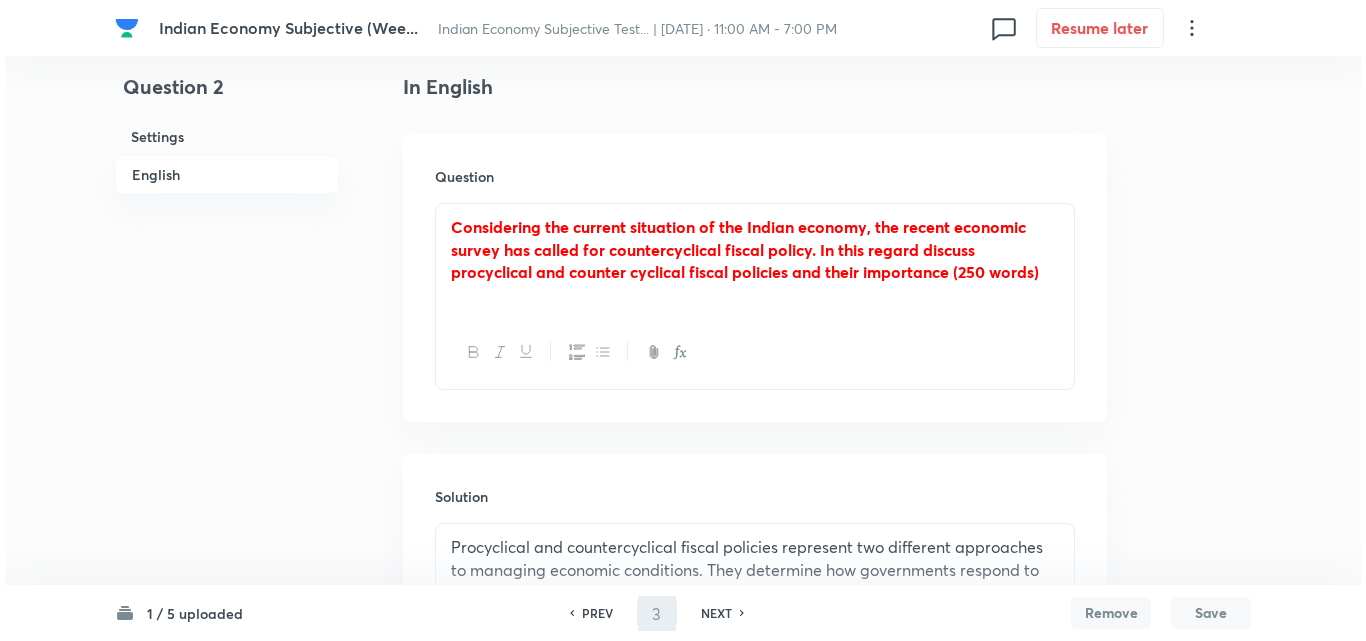 scroll, scrollTop: 0, scrollLeft: 0, axis: both 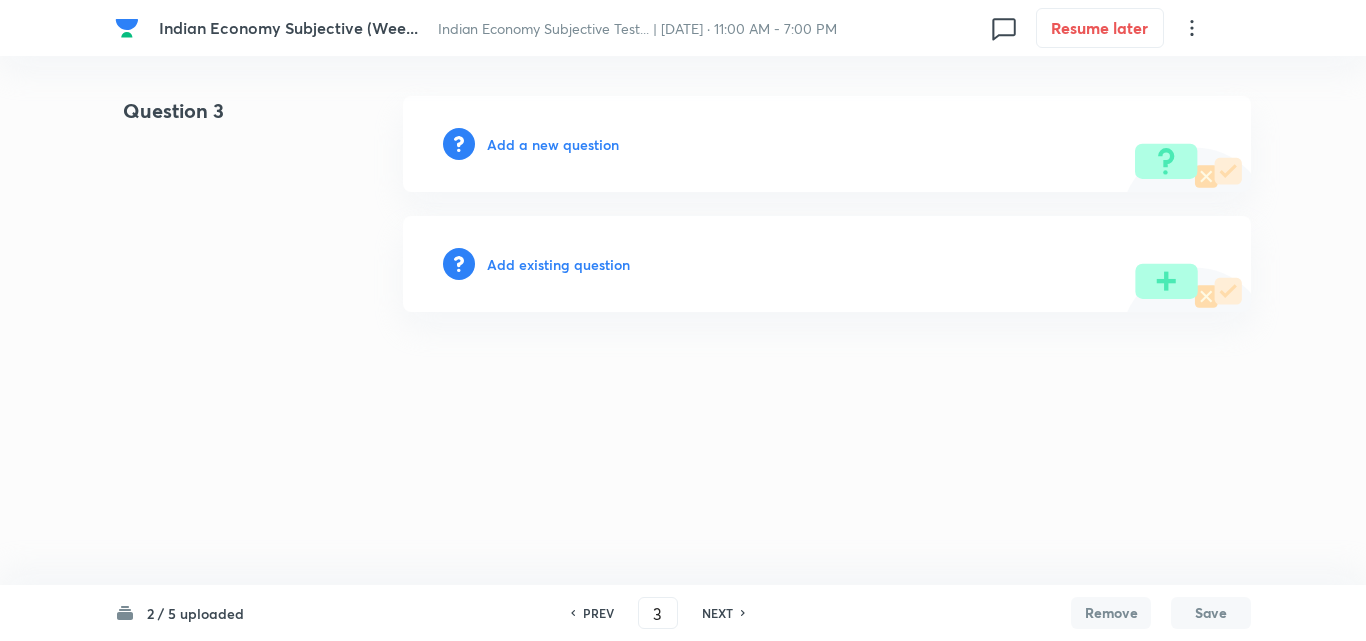 click on "Add a new question" at bounding box center (553, 144) 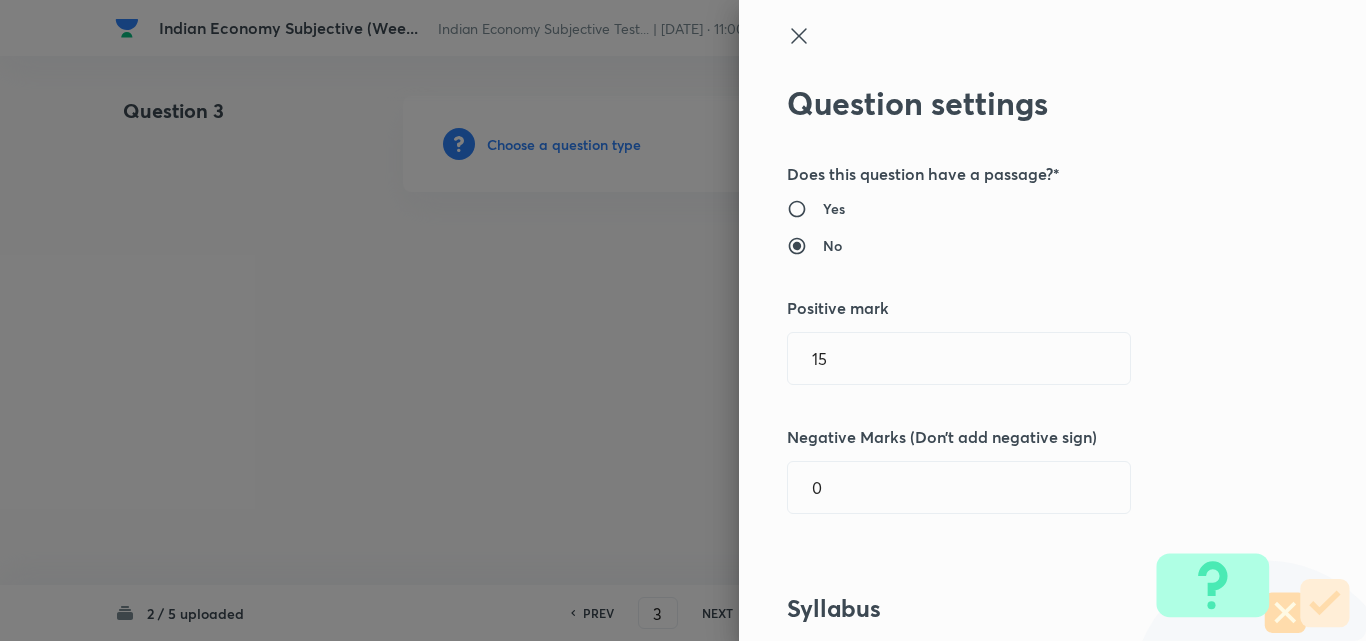 type 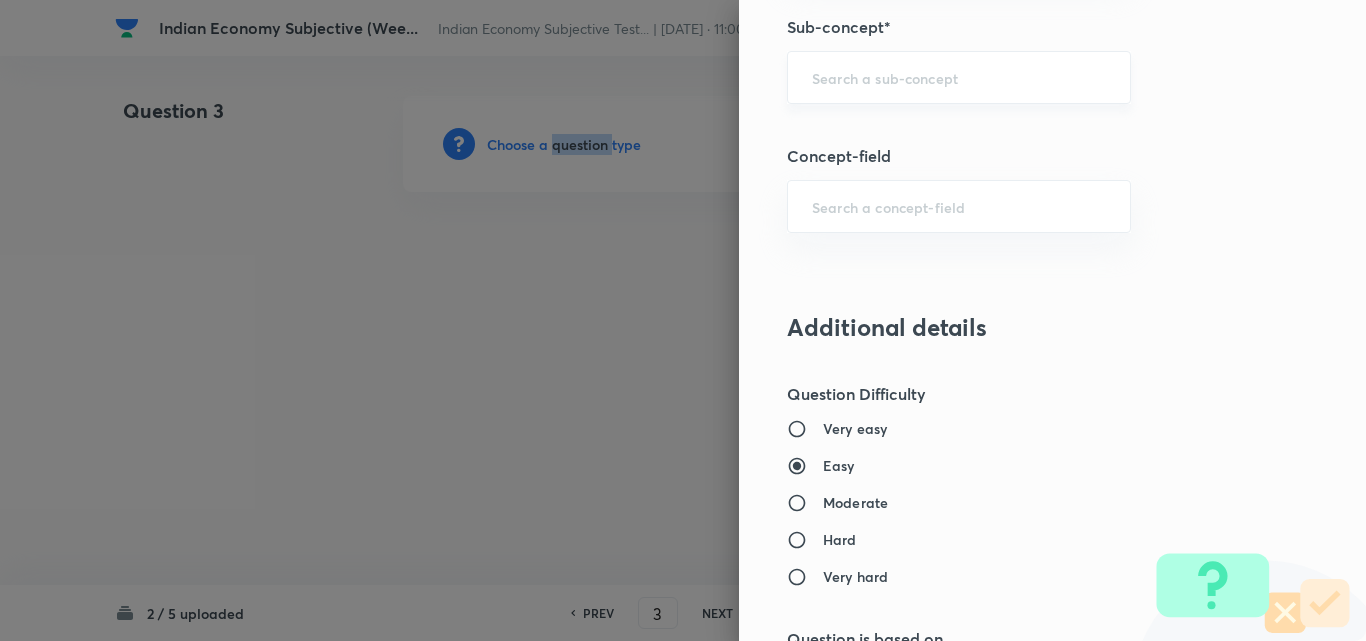 scroll, scrollTop: 1000, scrollLeft: 0, axis: vertical 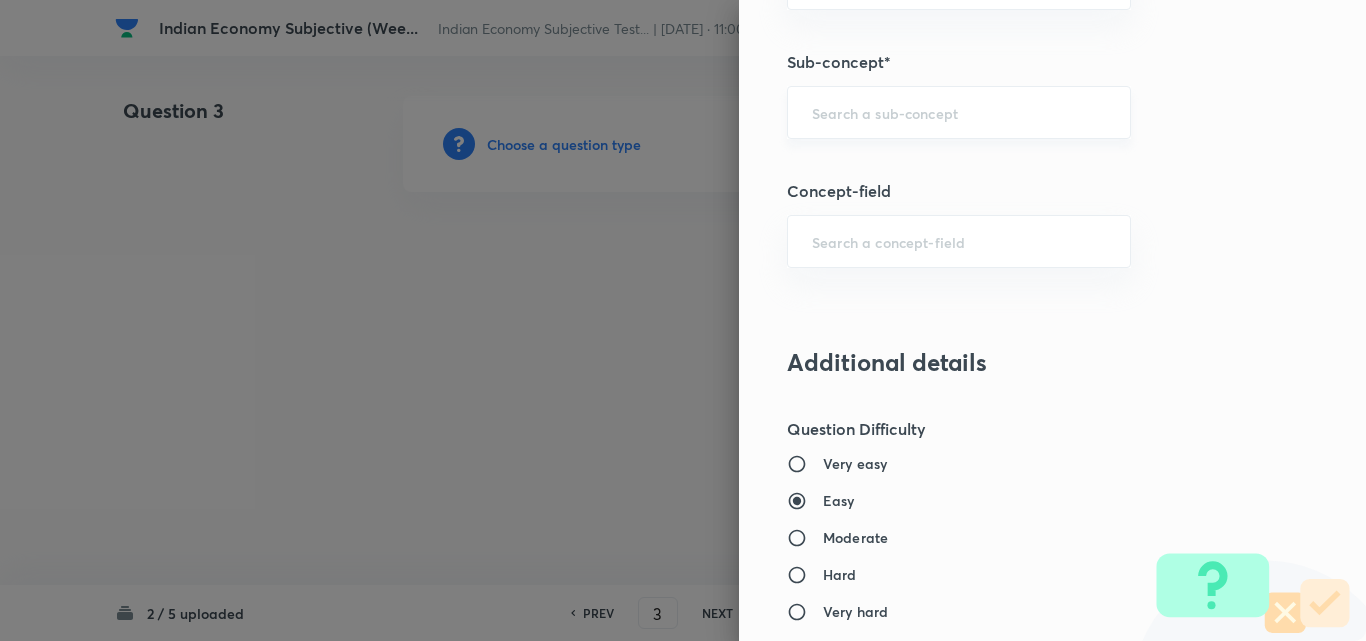 click at bounding box center [959, 112] 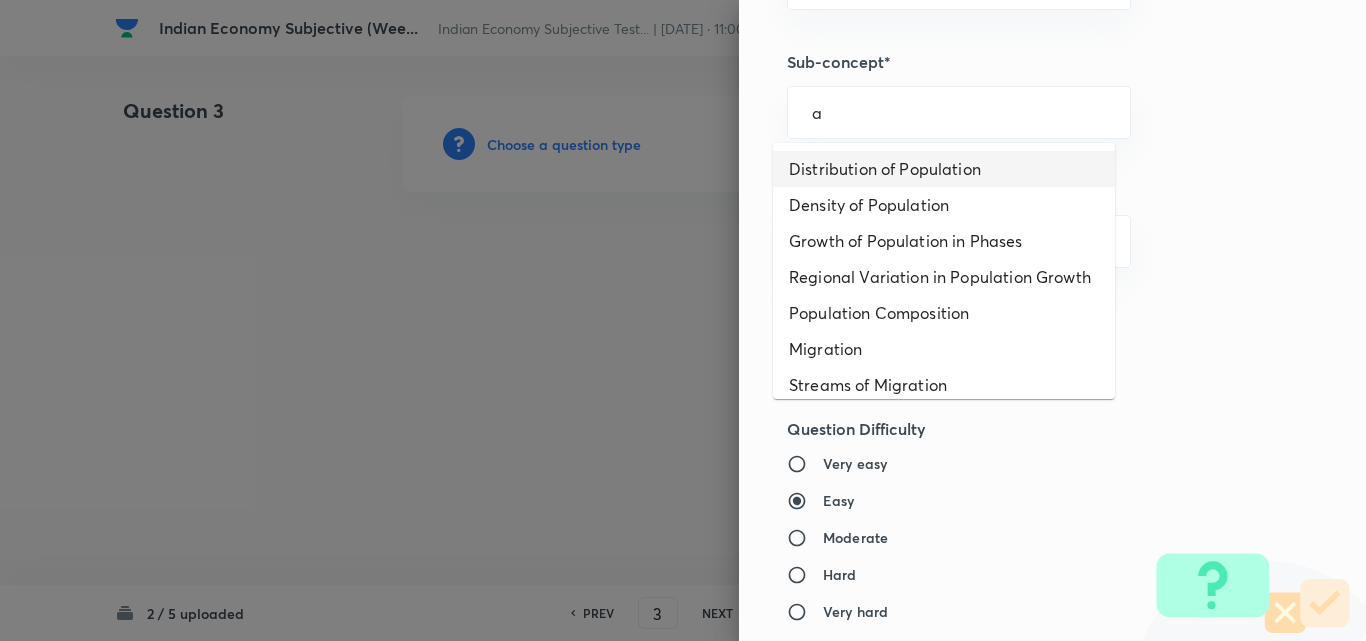 click on "Distribution of Population" at bounding box center [944, 169] 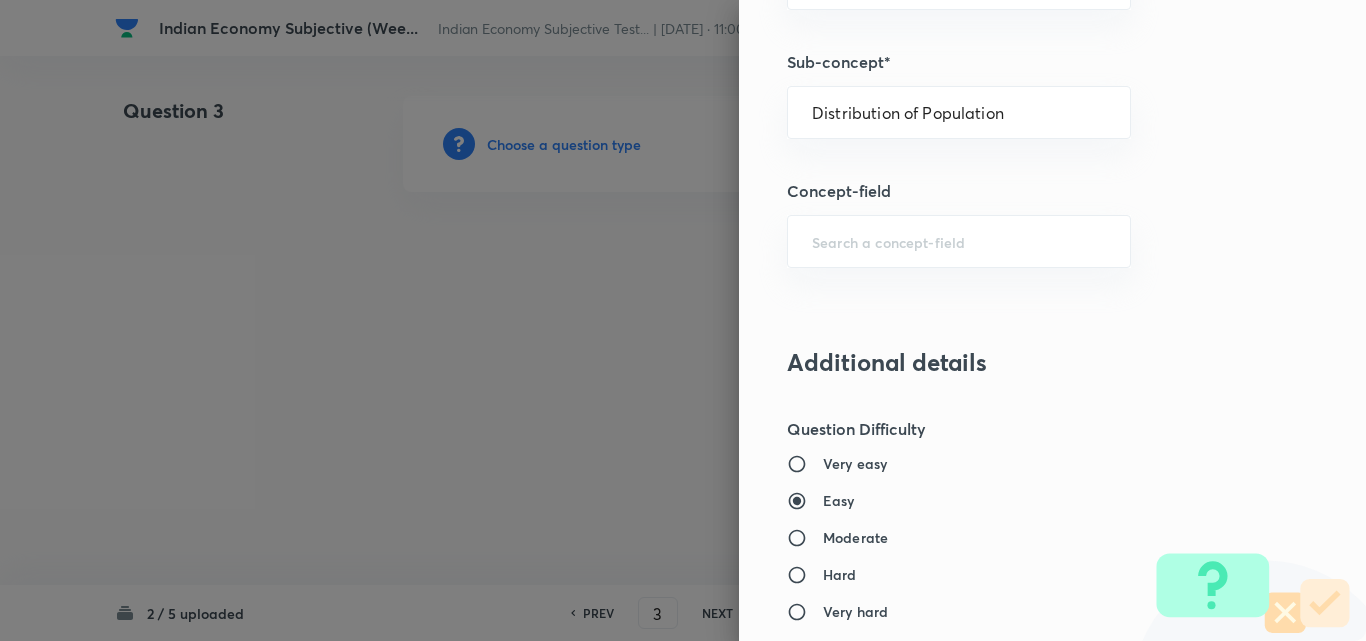 type on "Geography" 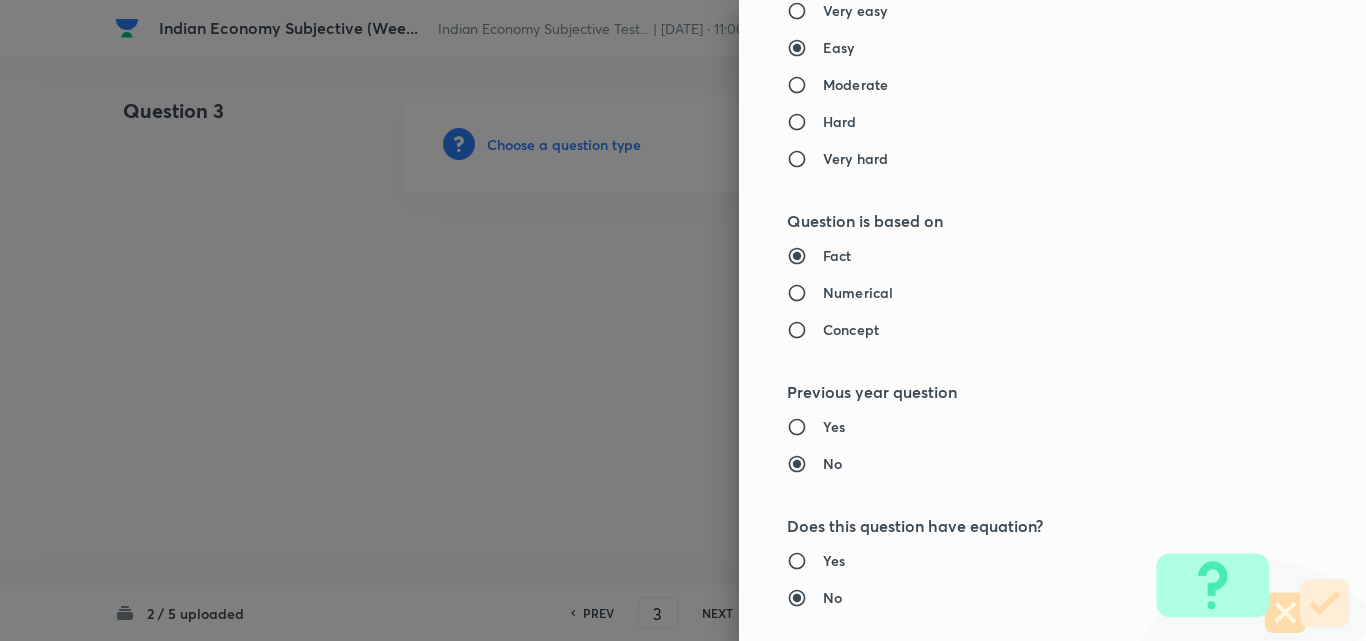 type on "Human Geography" 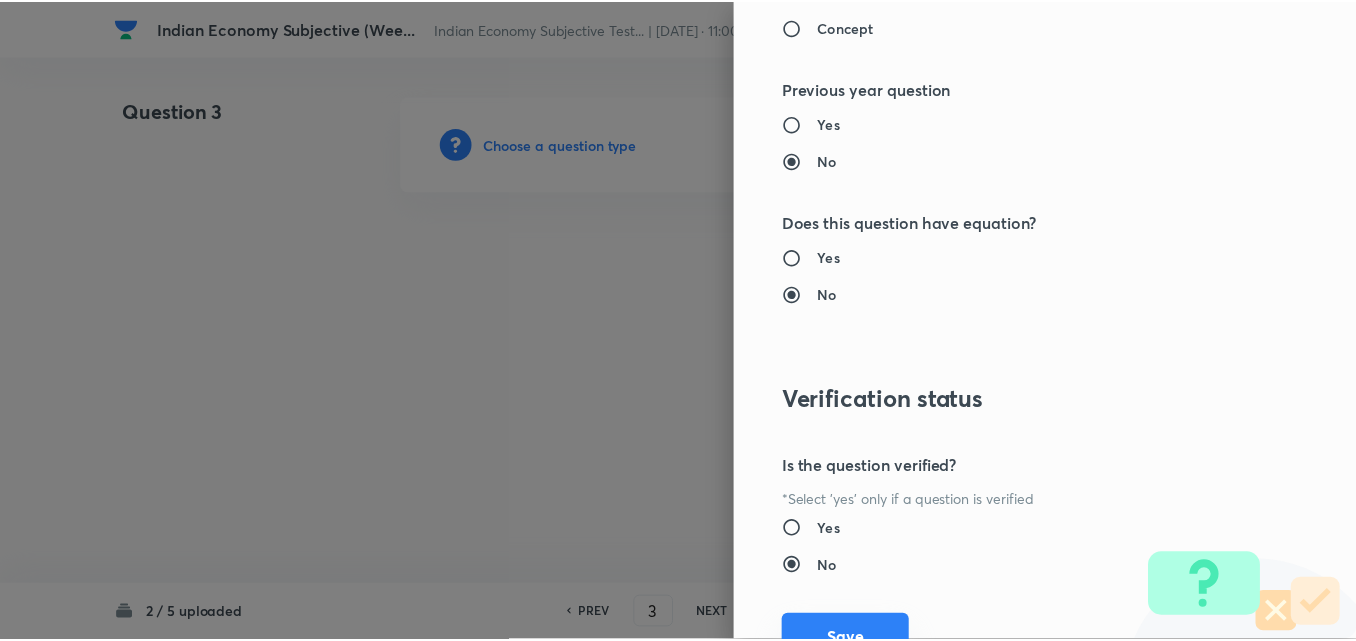 scroll, scrollTop: 1844, scrollLeft: 0, axis: vertical 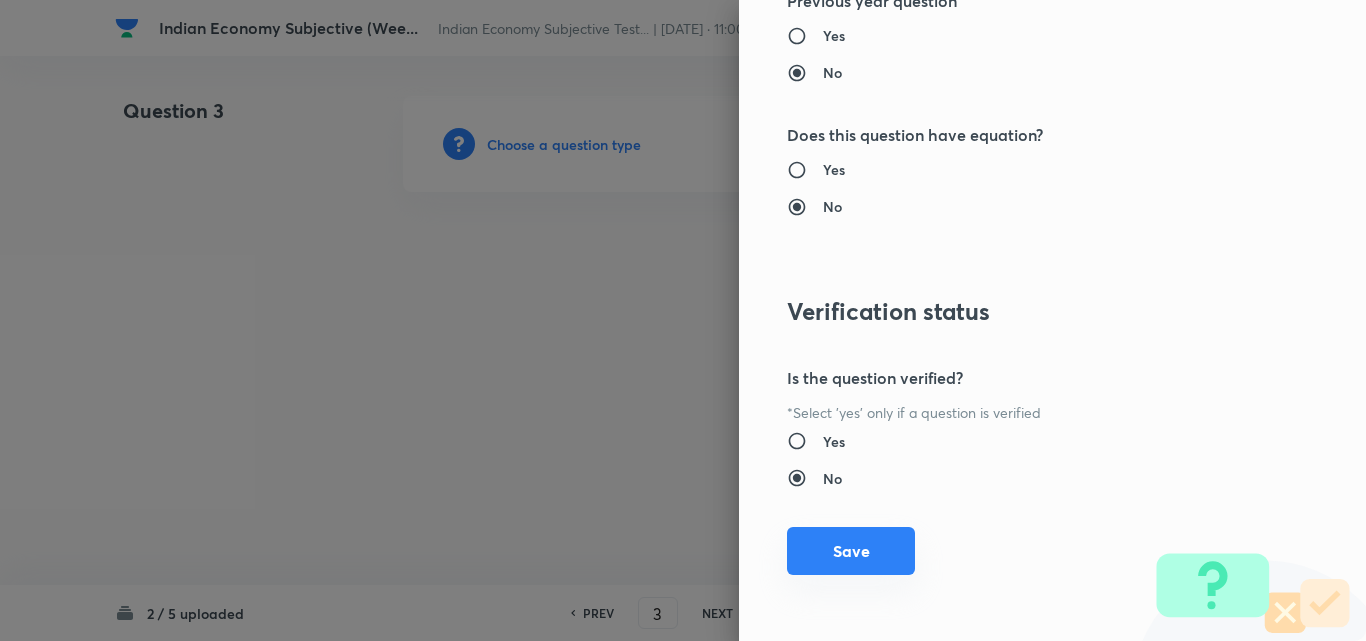 click on "Save" at bounding box center (851, 551) 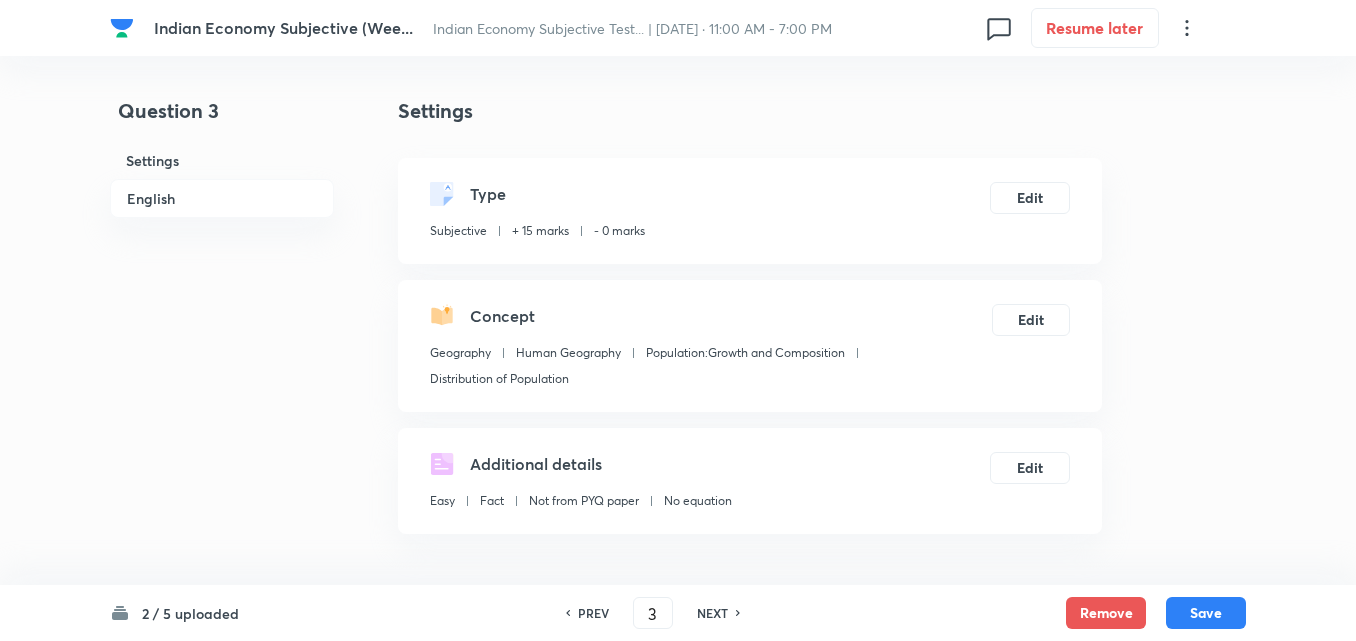click on "English" at bounding box center (222, 198) 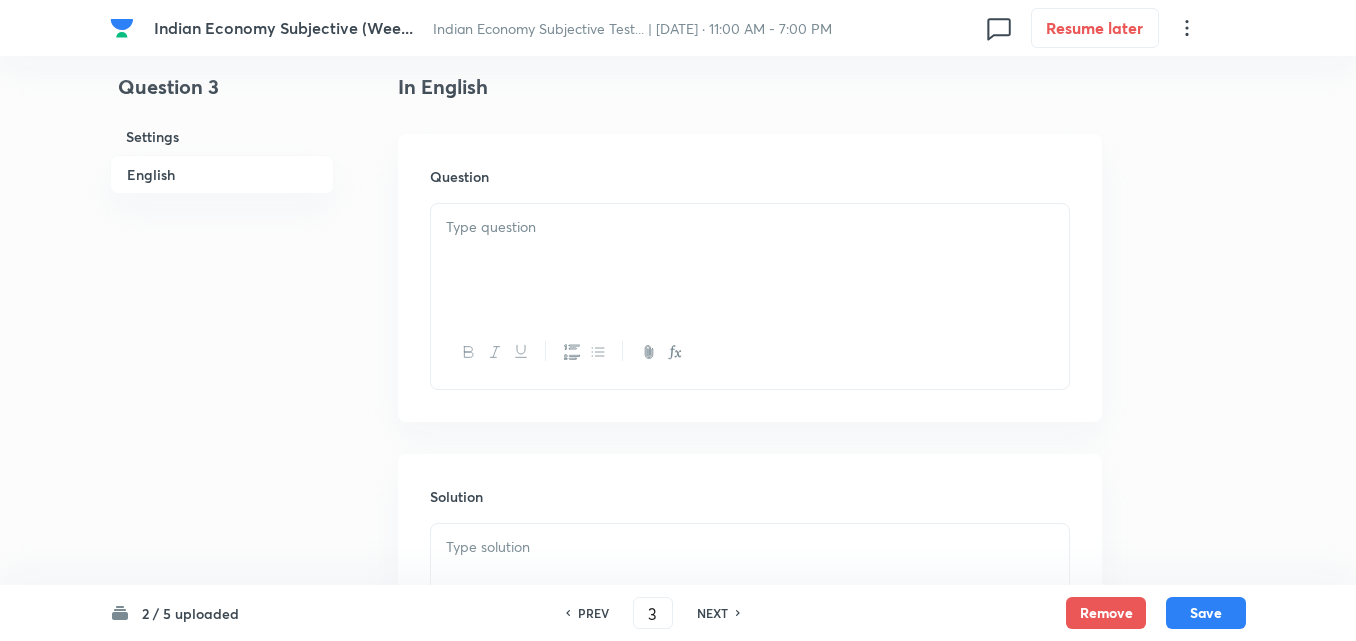 click at bounding box center [750, 260] 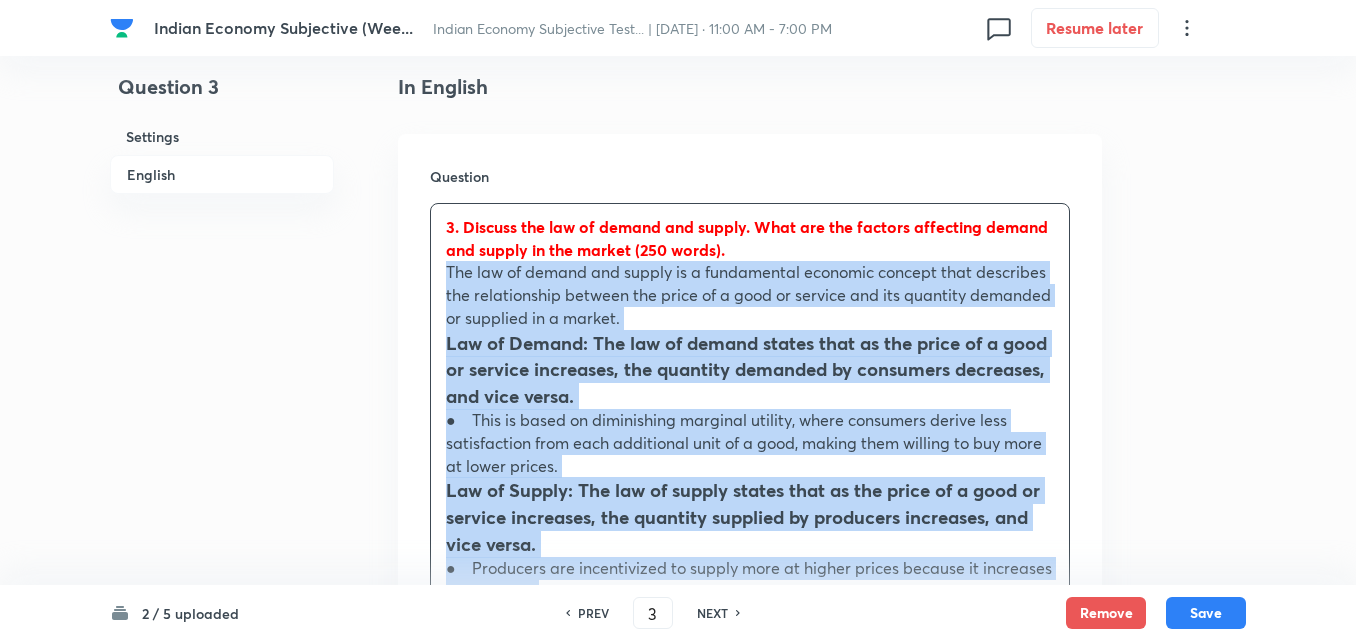 drag, startPoint x: 425, startPoint y: 282, endPoint x: 413, endPoint y: 282, distance: 12 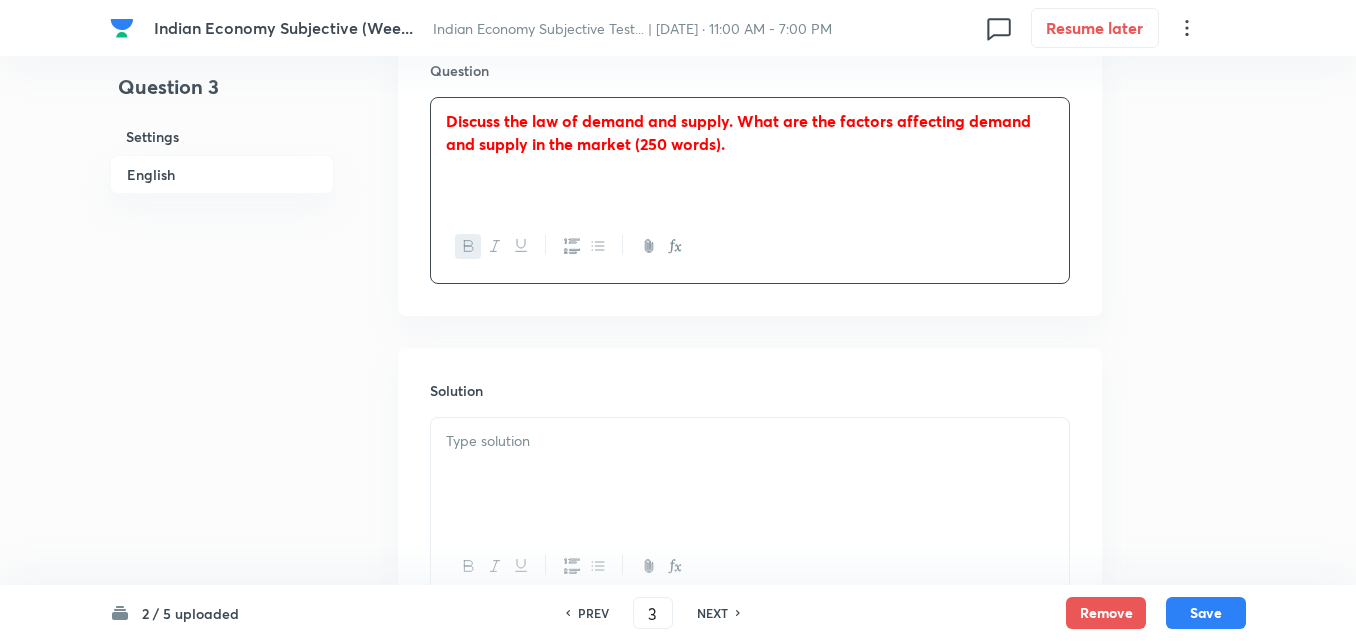 scroll, scrollTop: 820, scrollLeft: 0, axis: vertical 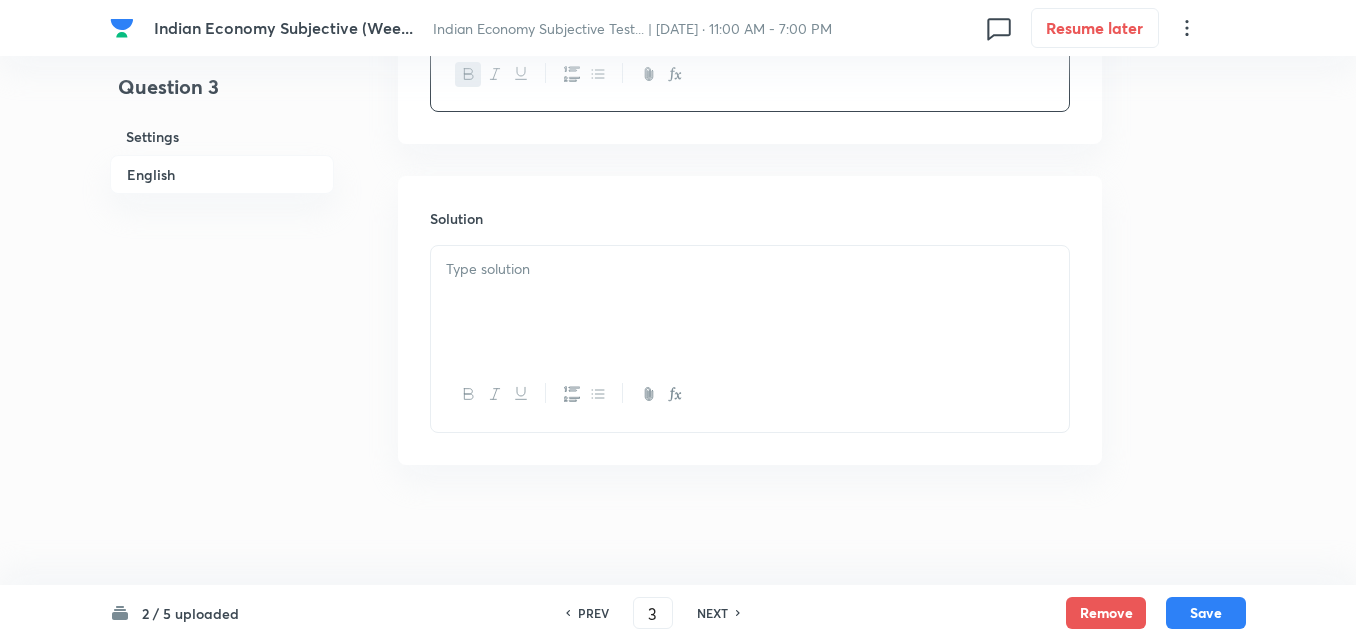 click at bounding box center (750, 302) 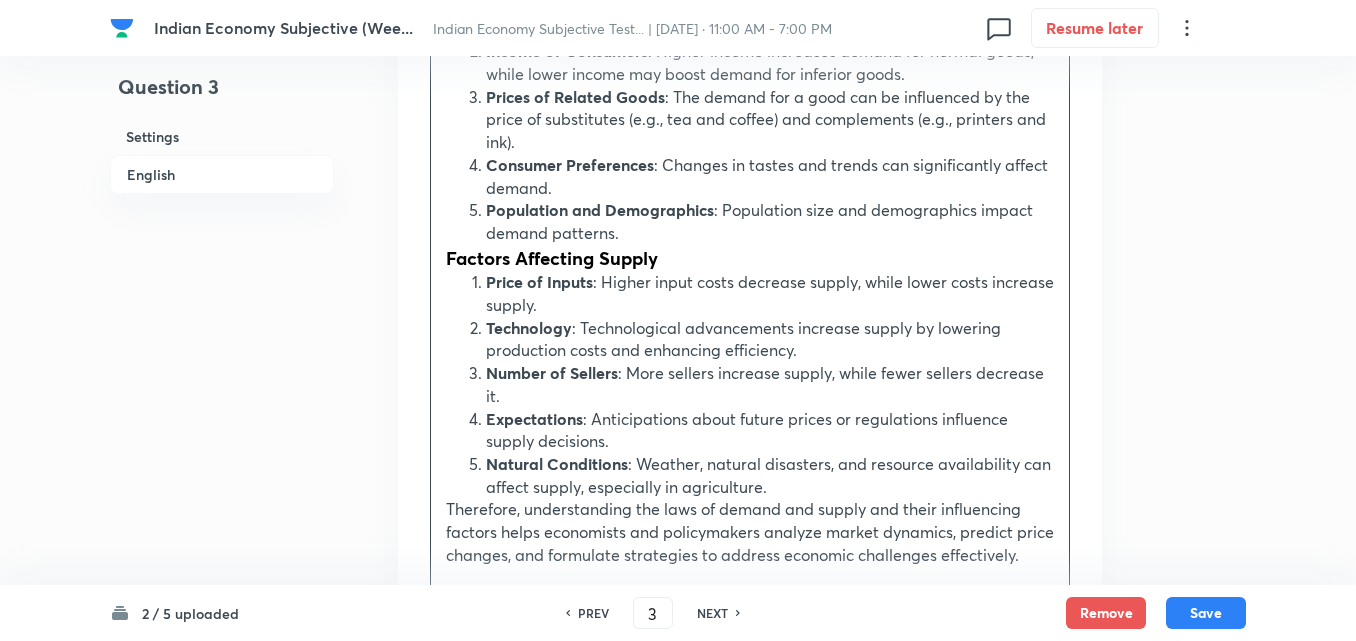 scroll, scrollTop: 1720, scrollLeft: 0, axis: vertical 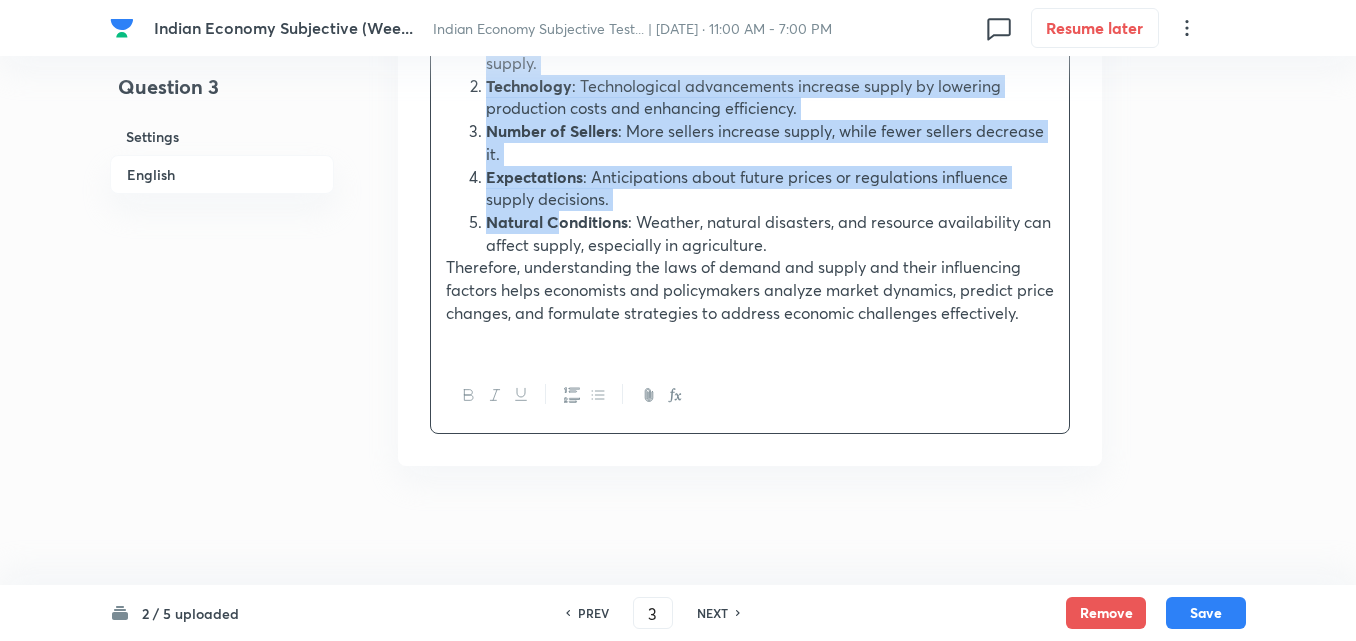 click on "Natural Conditions" at bounding box center [557, 221] 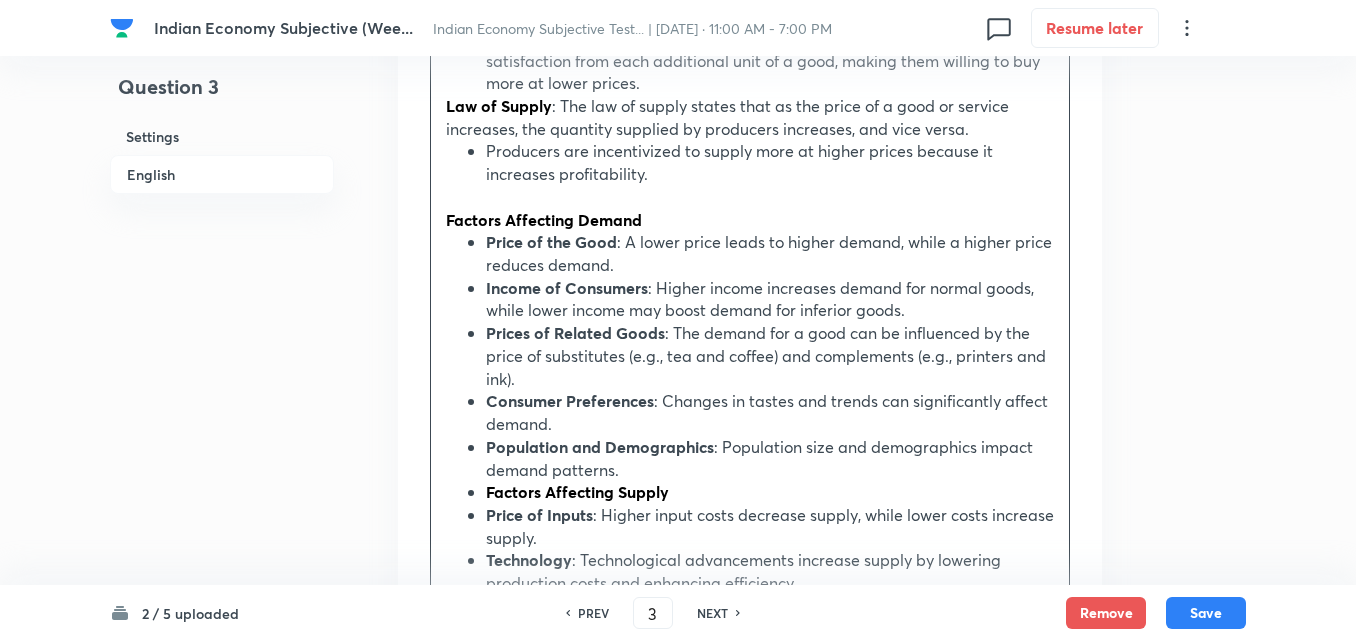 scroll, scrollTop: 1401, scrollLeft: 0, axis: vertical 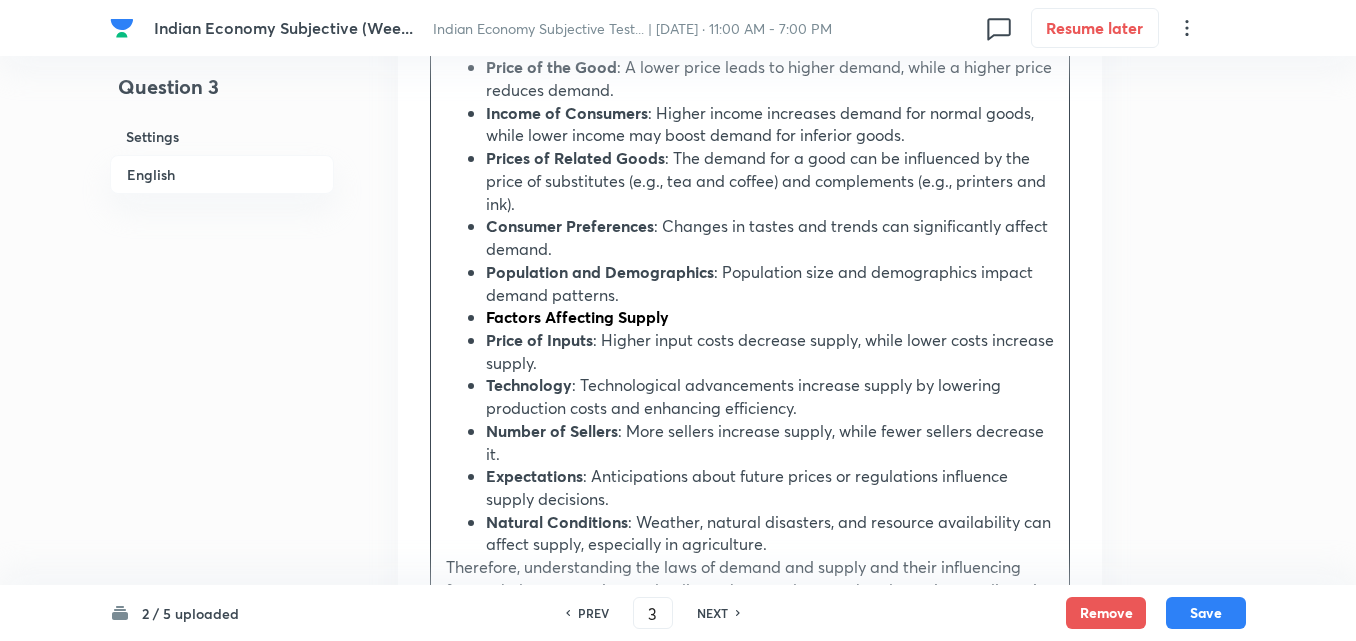 click on "Price of the Good : A lower price leads to higher demand, while a higher price reduces demand. Income of Consumers : Higher income increases demand for normal goods, while lower income may boost demand for inferior goods. Prices of Related Goods : The demand for a good can be influenced by the price of substitutes (e.g., tea and coffee) and complements (e.g., printers and ink). Consumer Preferences : Changes in tastes and trends can significantly affect demand. Population and Demographics : Population size and demographics impact demand patterns. Factors Affecting Supply Price of Inputs : Higher input costs decrease supply, while lower costs increase supply. Technology : Technological advancements increase supply by lowering production costs and enhancing efficiency. Number of Sellers : More sellers increase supply, while fewer sellers decrease it. Expectations : Anticipations about future prices or regulations influence supply decisions. Natural Conditions" at bounding box center [750, 306] 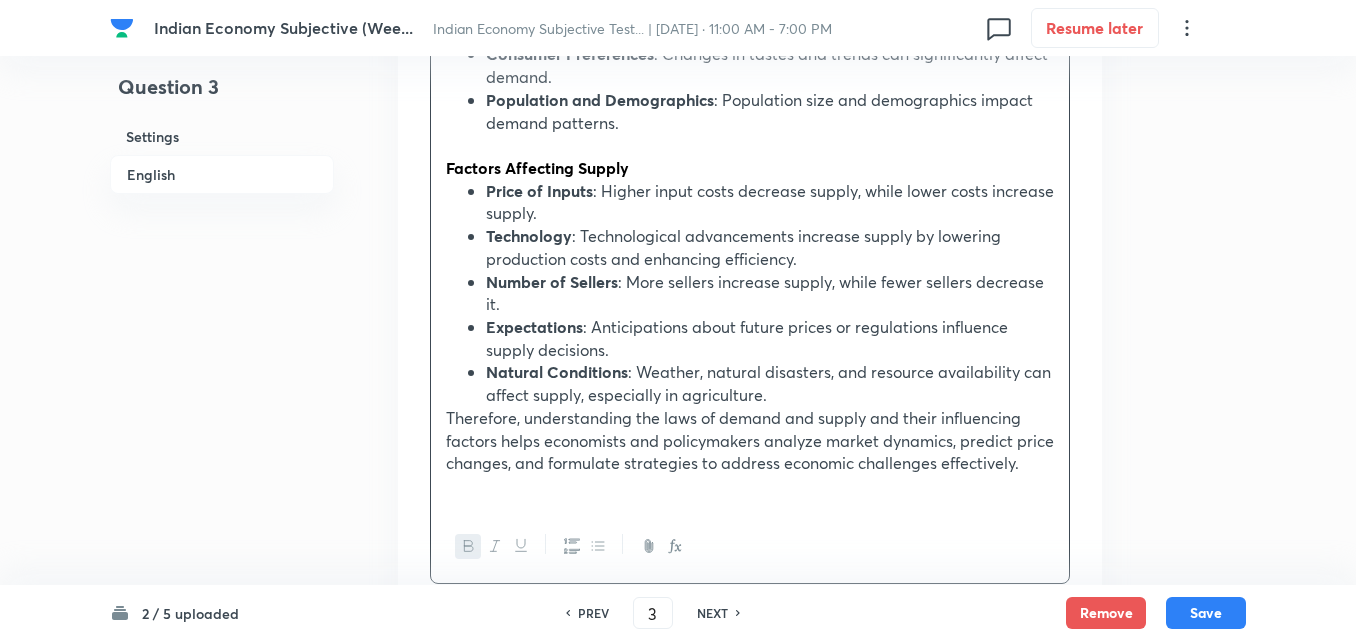 scroll, scrollTop: 1747, scrollLeft: 0, axis: vertical 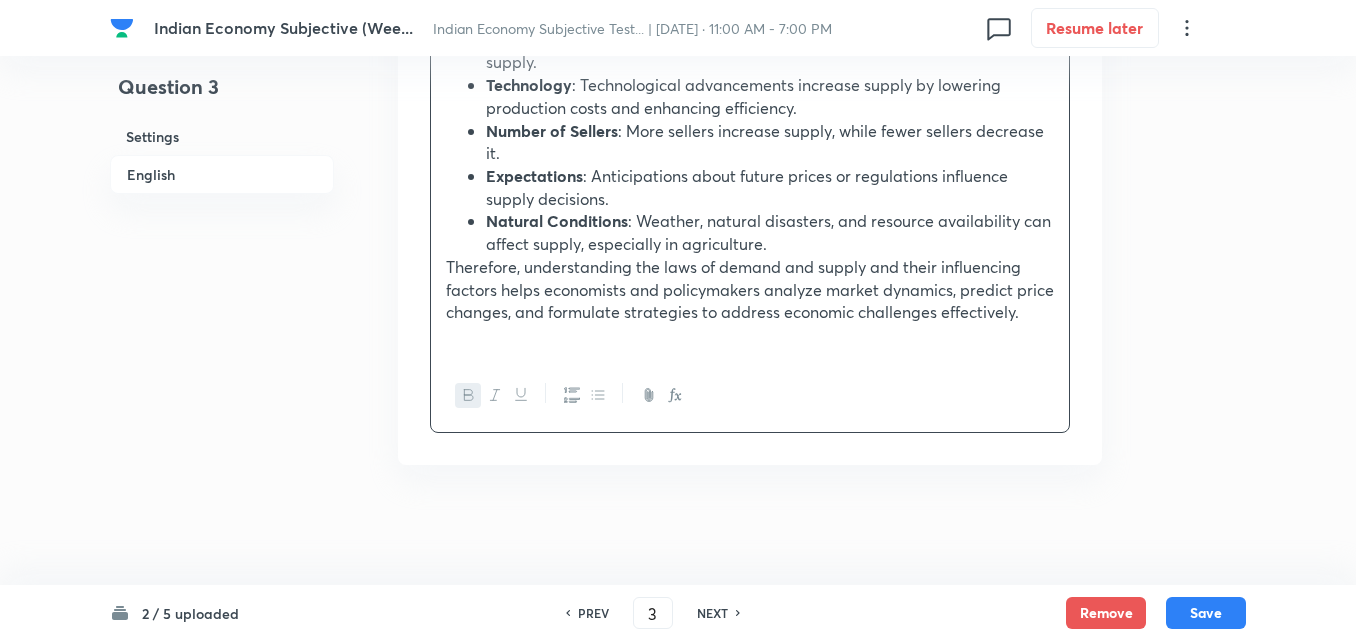 click on "Therefore, understanding the laws of demand and supply and their influencing factors helps economists and policymakers analyze market dynamics, predict price changes, and formulate strategies to address economic challenges effectively." at bounding box center [750, 290] 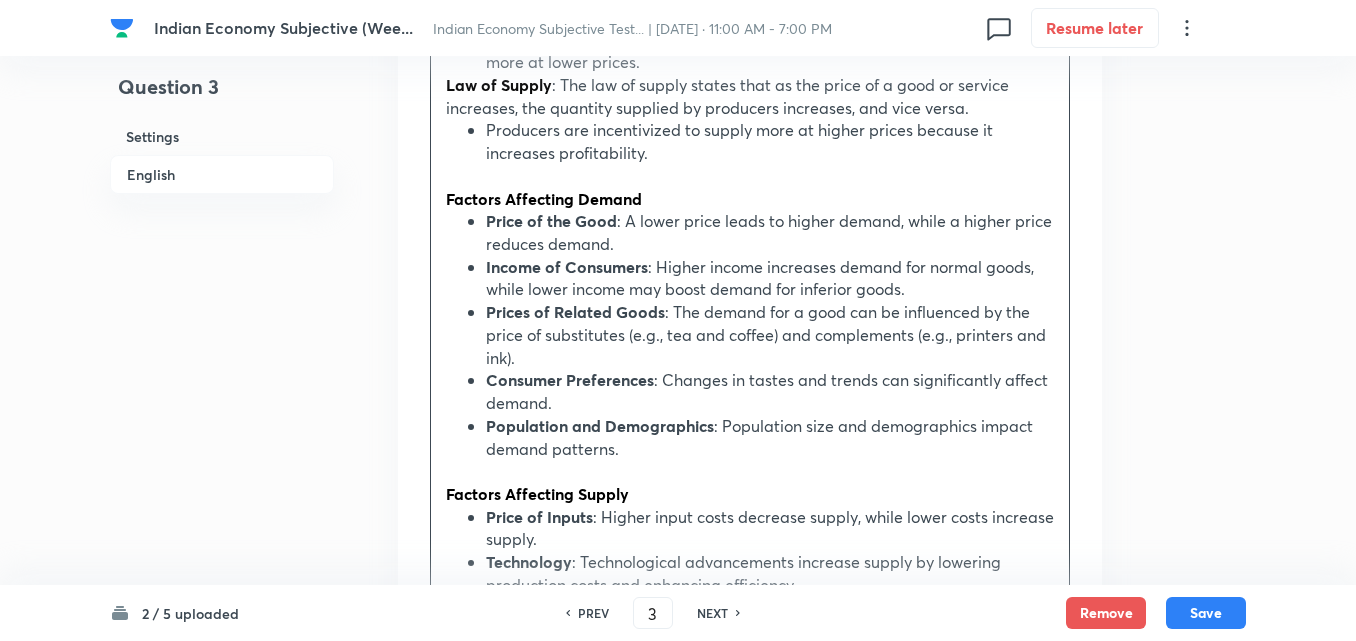 scroll, scrollTop: 947, scrollLeft: 0, axis: vertical 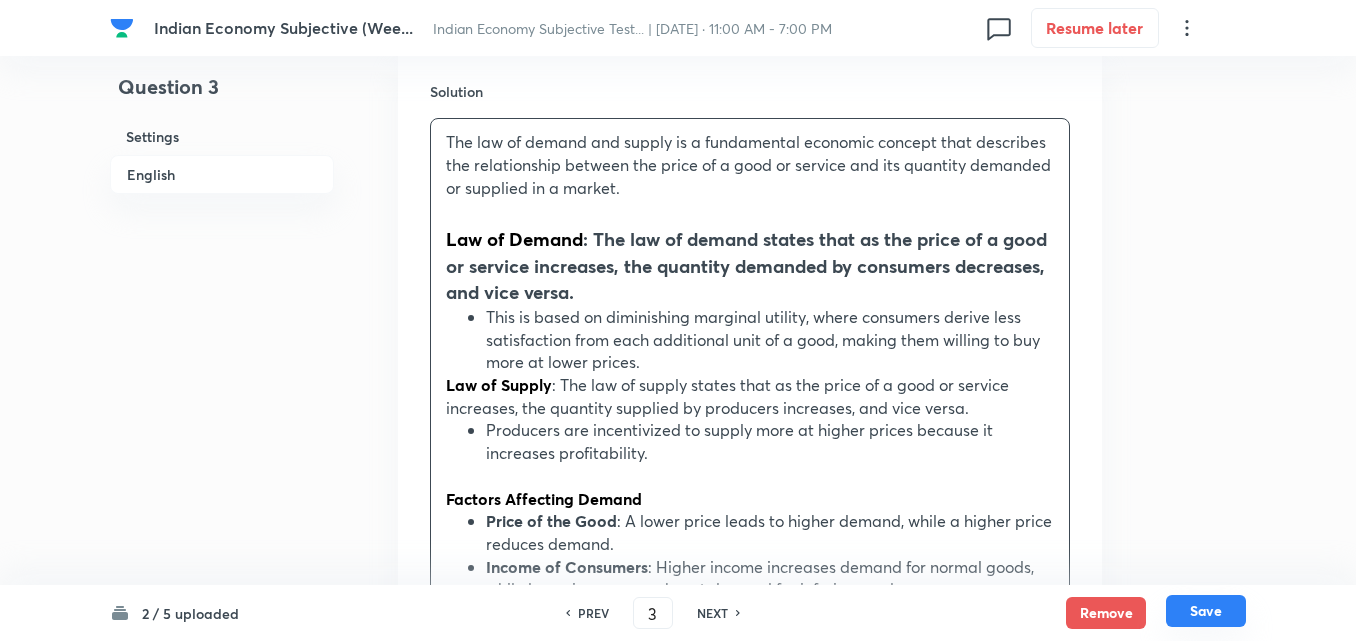 click on "Save" at bounding box center (1206, 611) 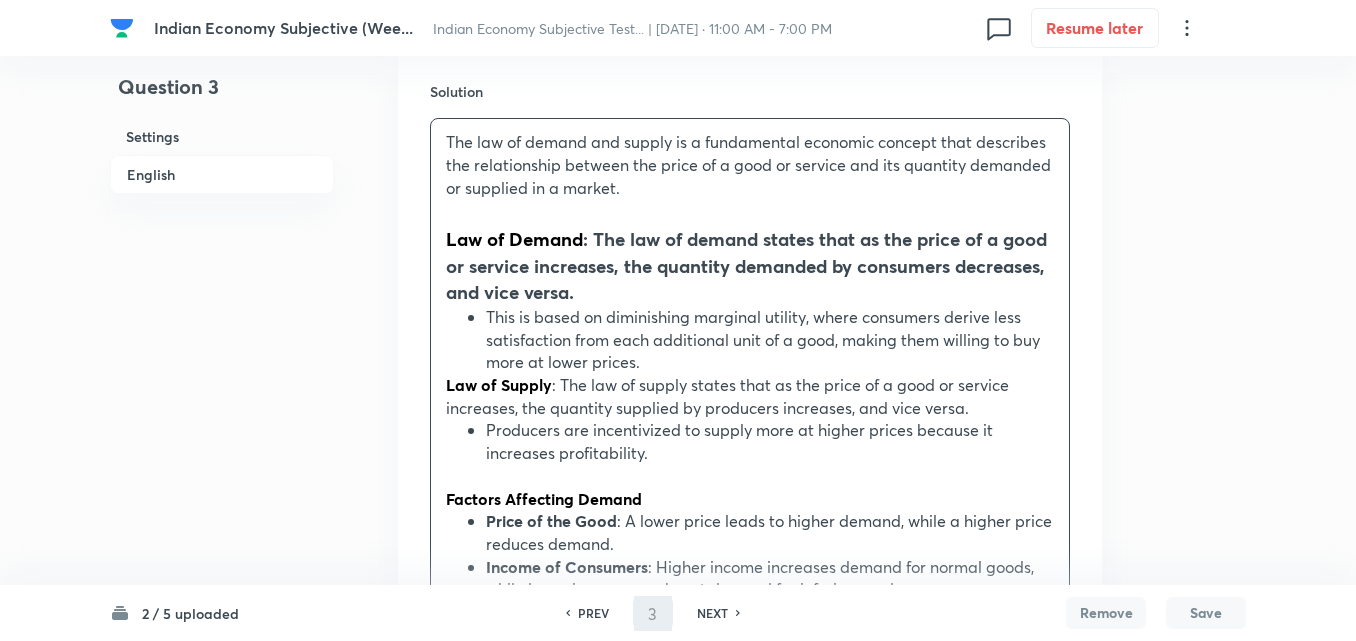 type on "4" 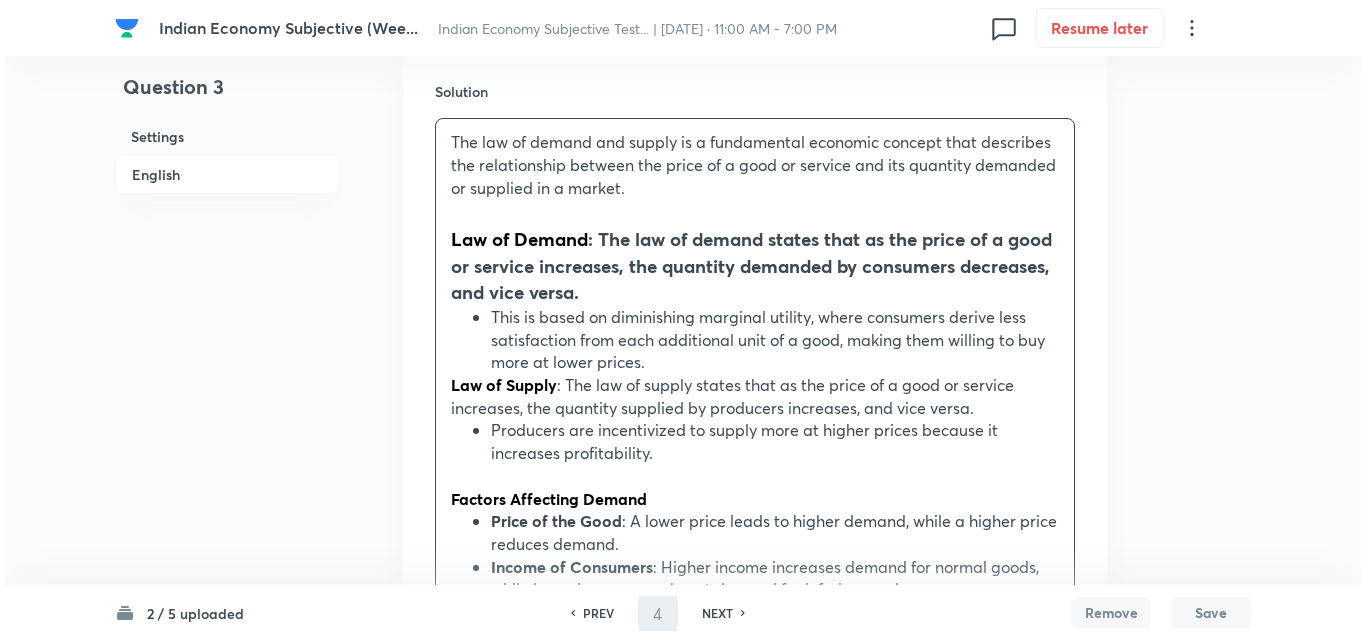 scroll, scrollTop: 0, scrollLeft: 0, axis: both 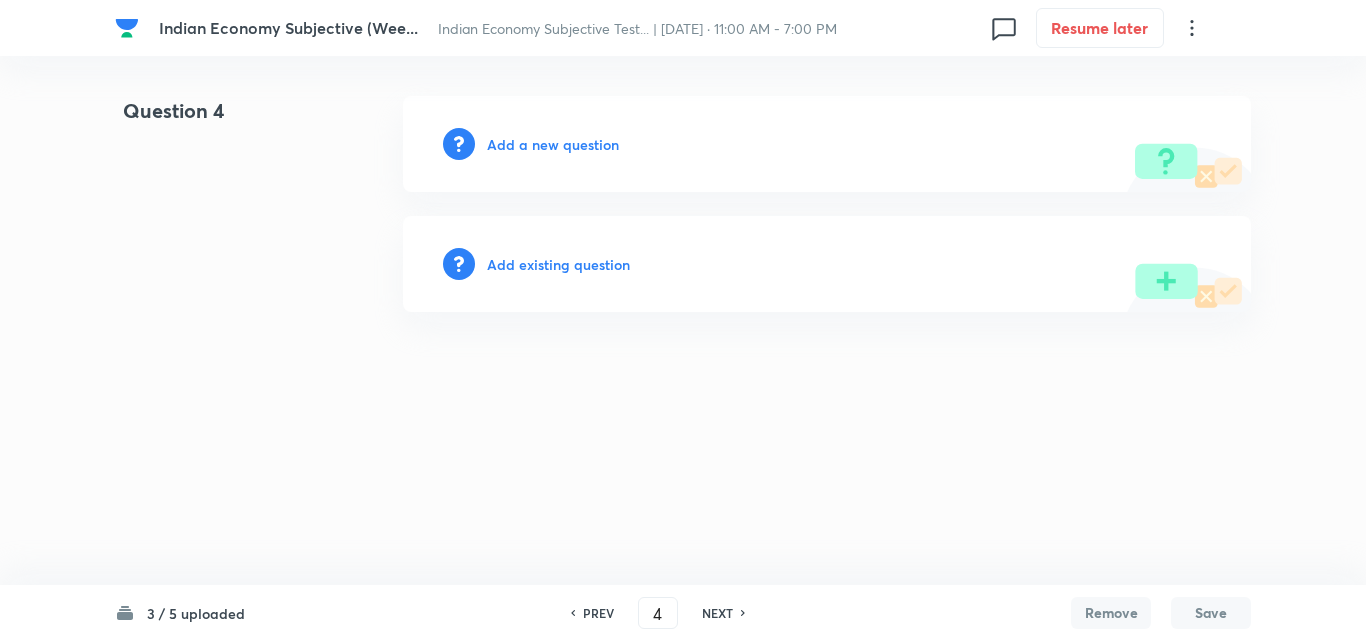 click on "Add a new question" at bounding box center (553, 144) 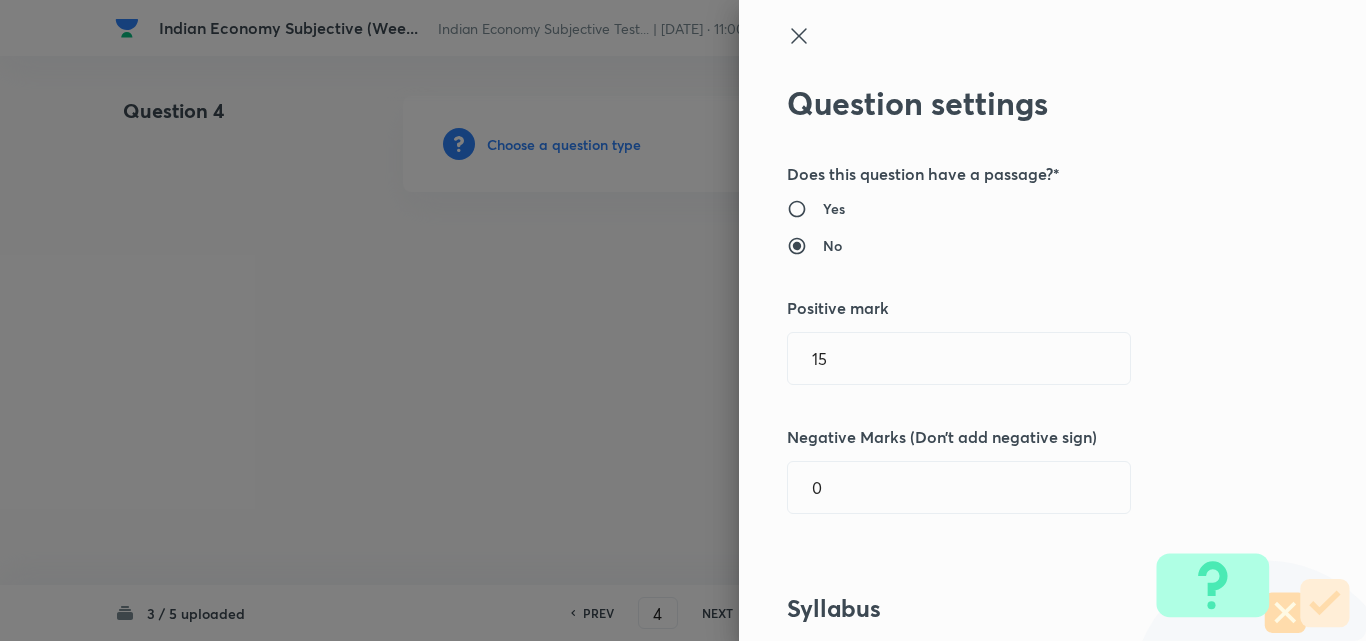 type on "Geography" 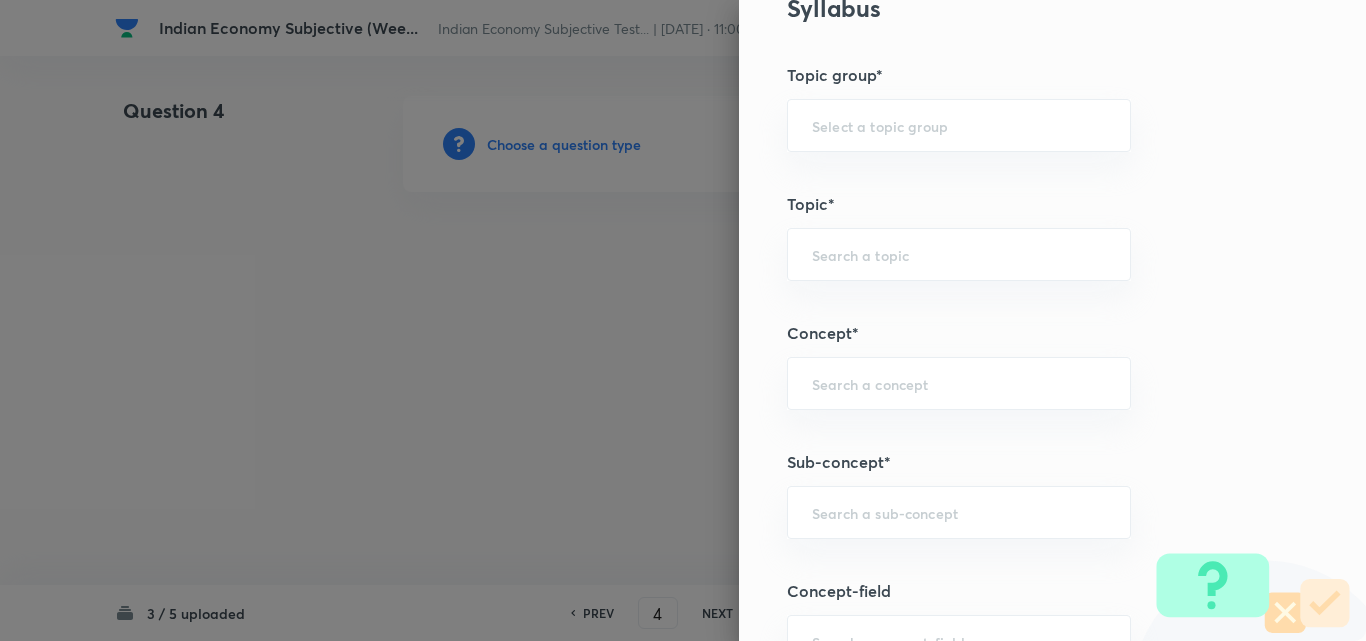 scroll, scrollTop: 1000, scrollLeft: 0, axis: vertical 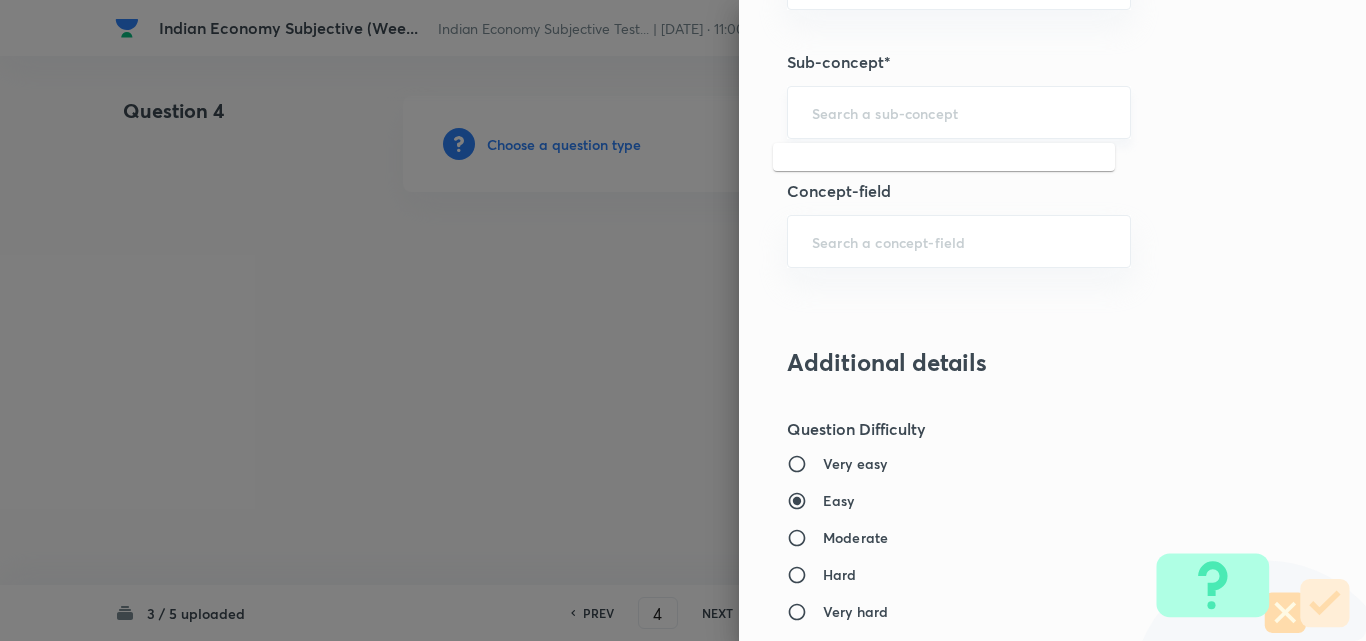 click at bounding box center [959, 112] 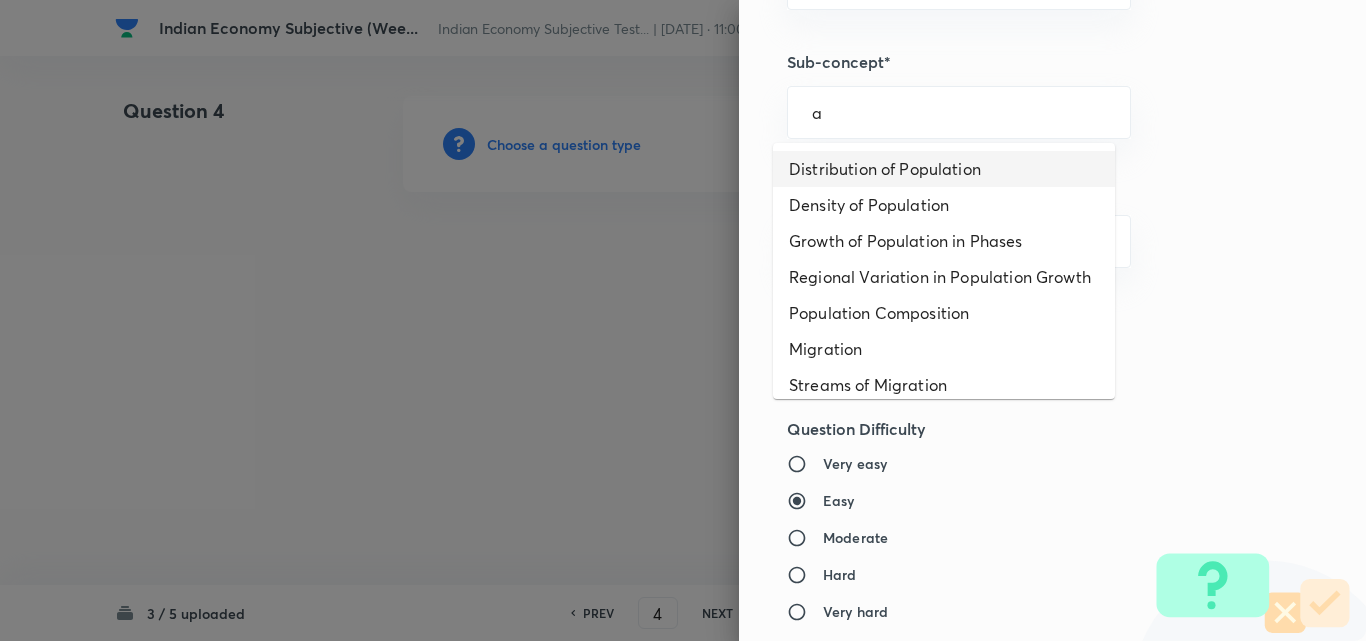 click on "Distribution of Population" at bounding box center (944, 169) 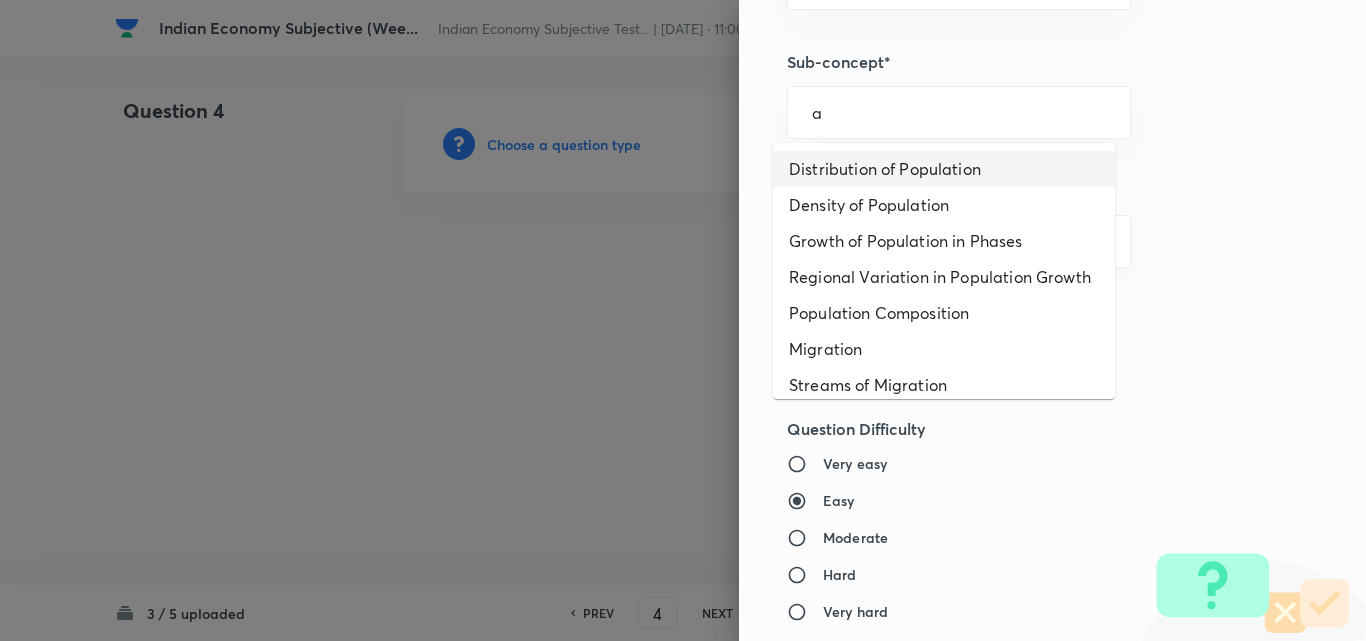 type on "Distribution of Population" 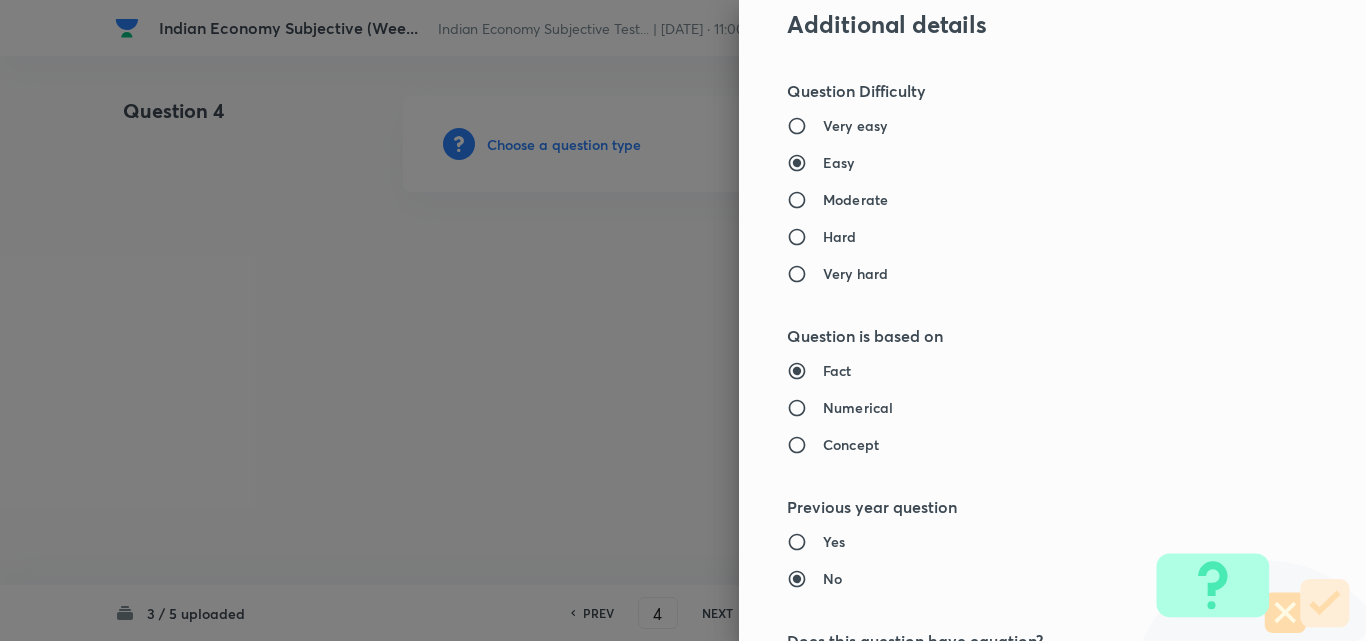type on "Geography" 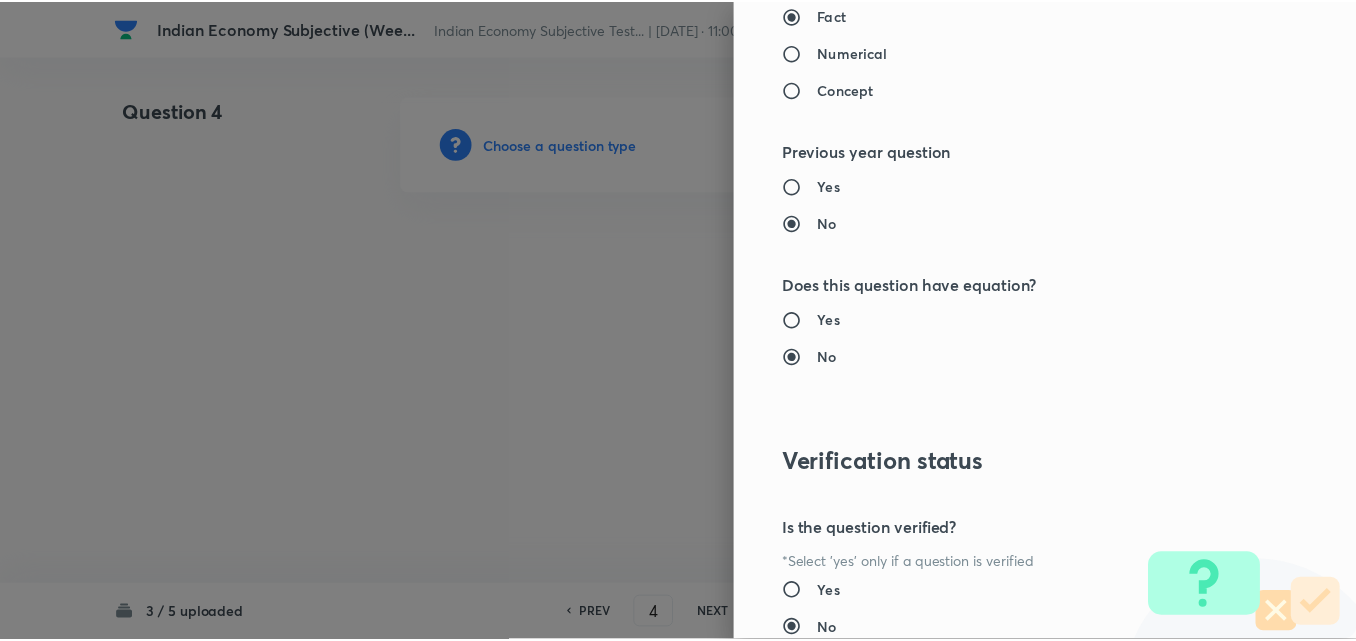 scroll, scrollTop: 1844, scrollLeft: 0, axis: vertical 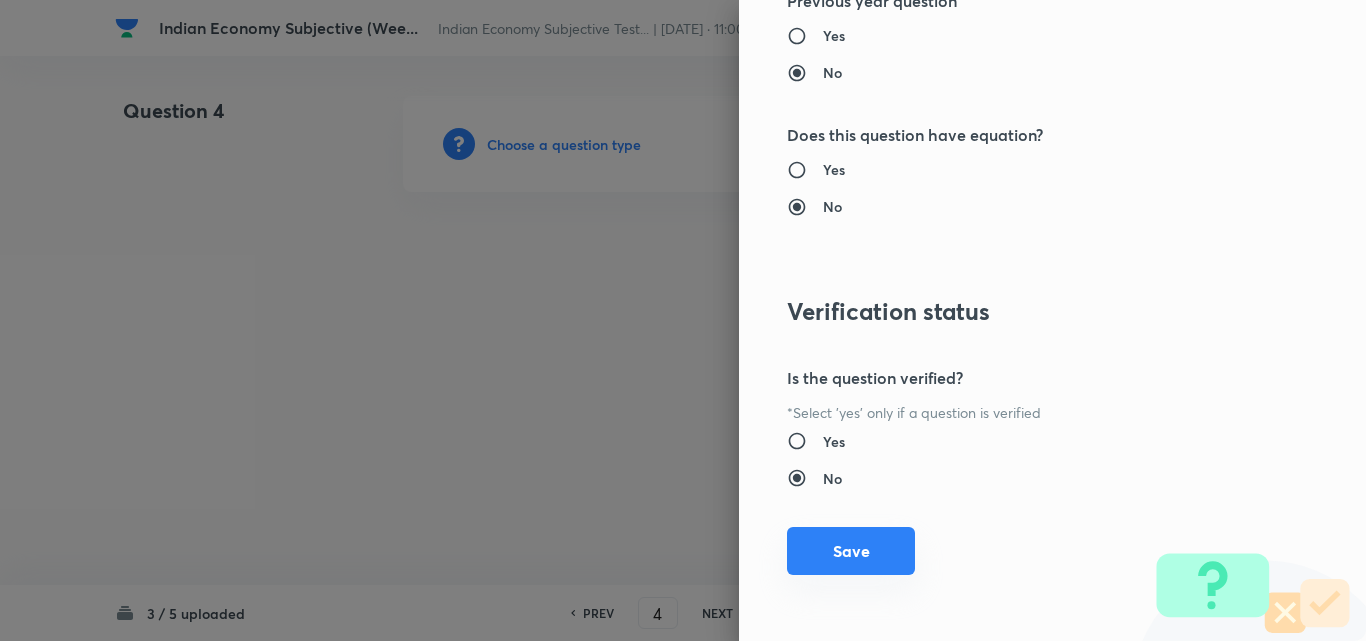 click on "Save" at bounding box center (851, 551) 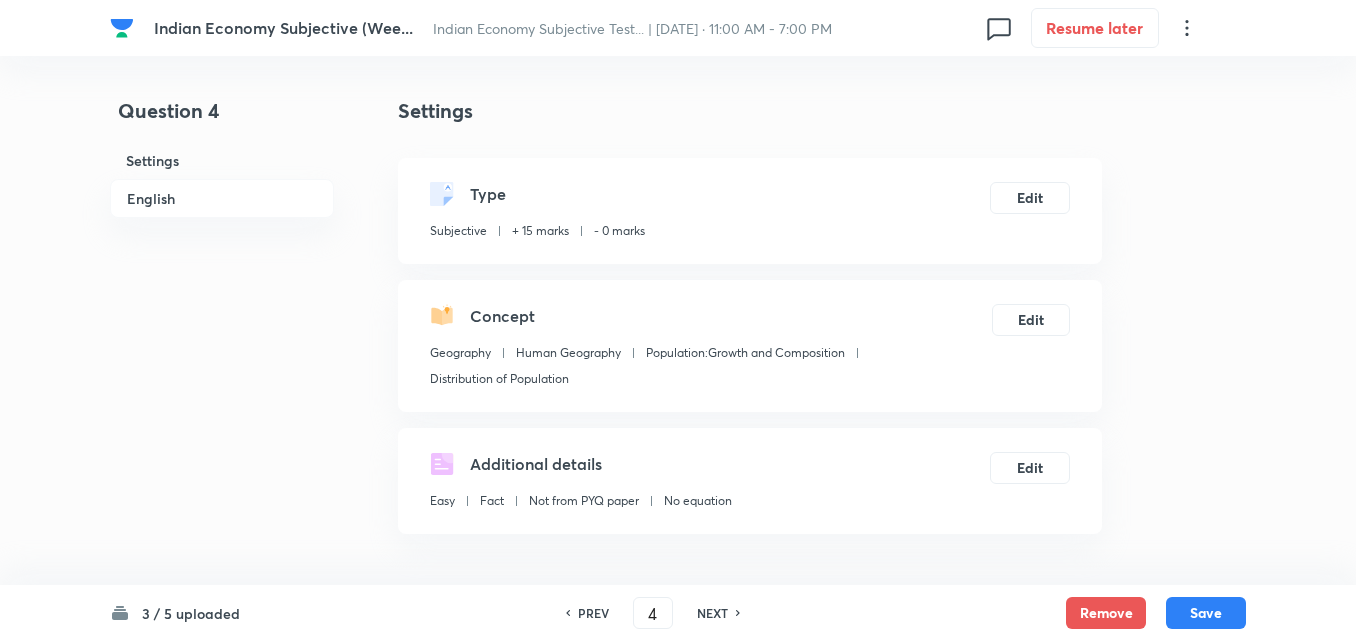 drag, startPoint x: 178, startPoint y: 219, endPoint x: 175, endPoint y: 209, distance: 10.440307 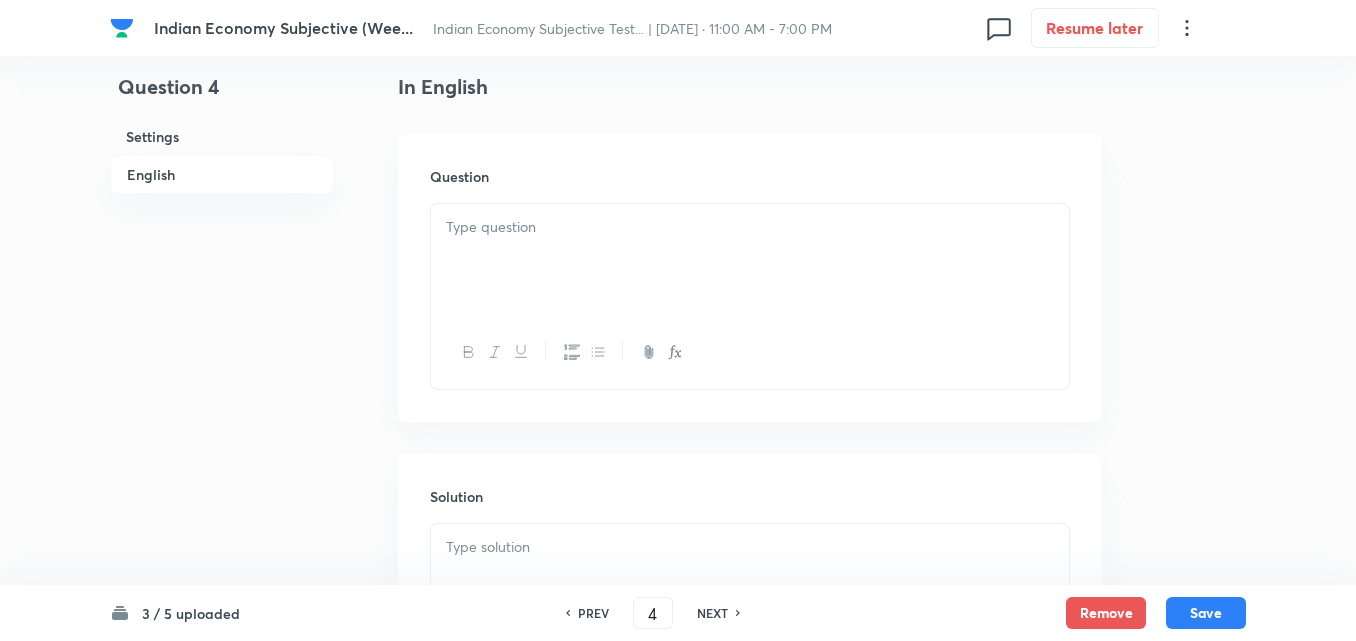 click at bounding box center (750, 260) 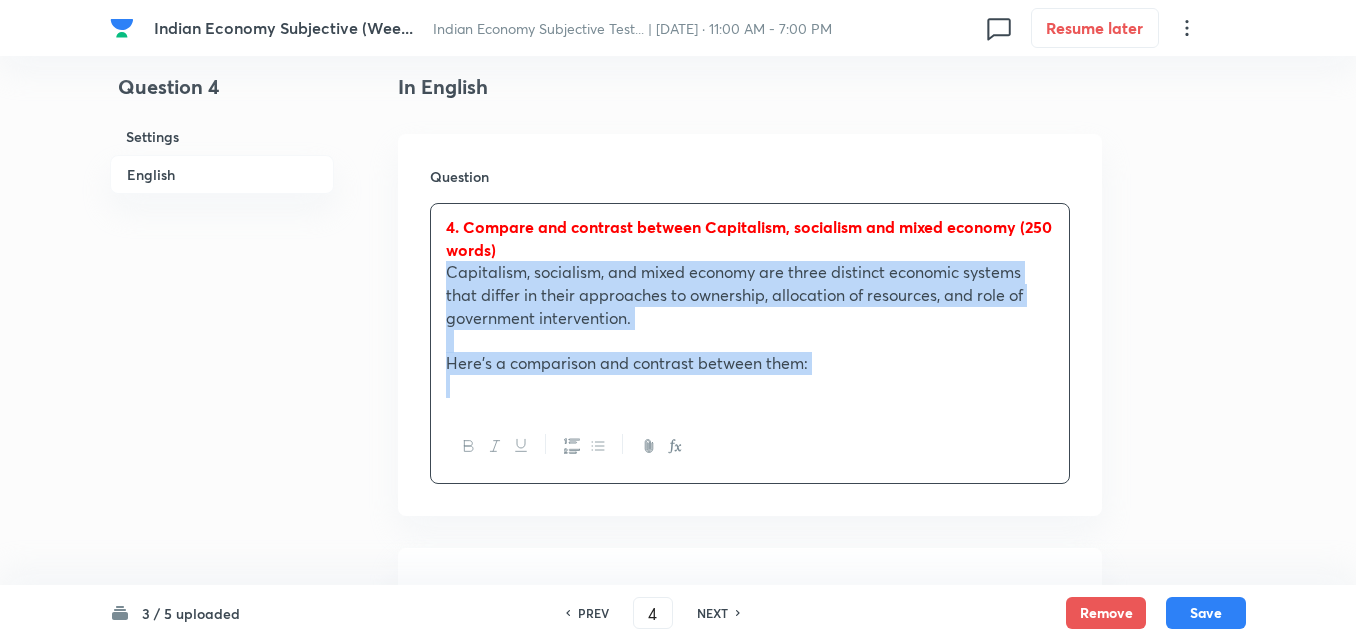 click on "Question 4. Compare and contrast between Capitalism, socialism and mixed economy (250 words)  Capitalism, socialism, and mixed economy are three distinct economic systems that differ in their approaches to ownership, allocation of resources, and role of government intervention.    Here's a comparison and contrast between them:" at bounding box center (750, 325) 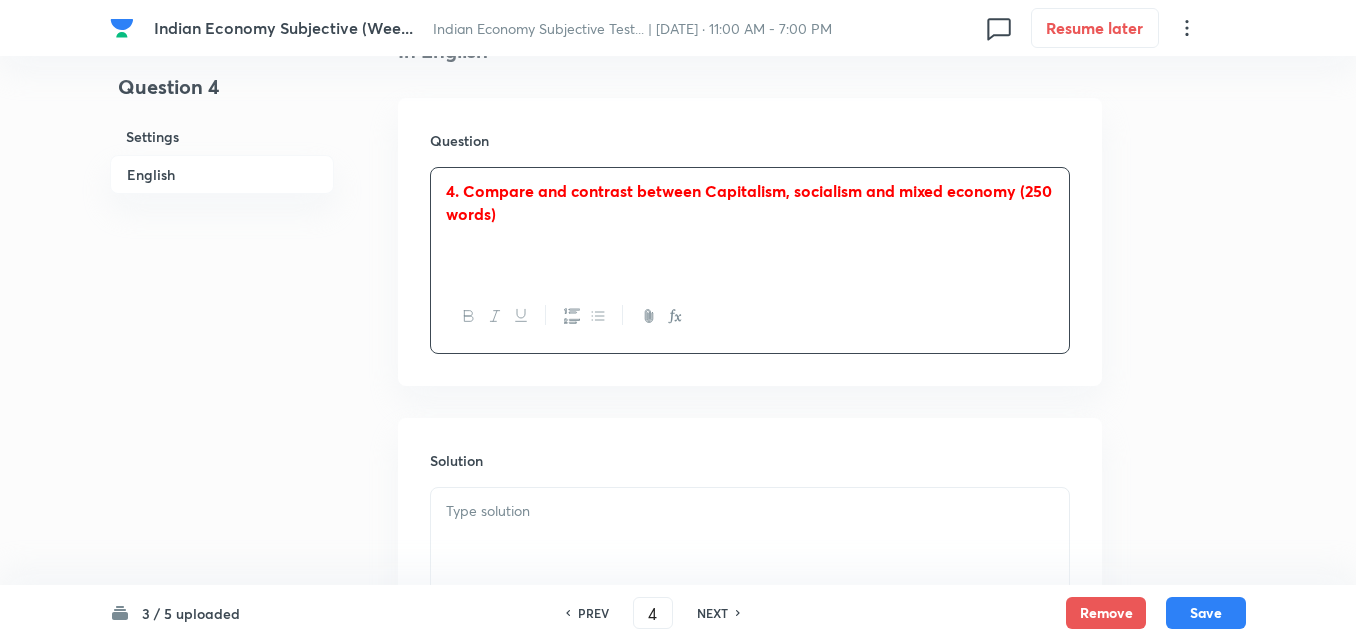 scroll, scrollTop: 520, scrollLeft: 0, axis: vertical 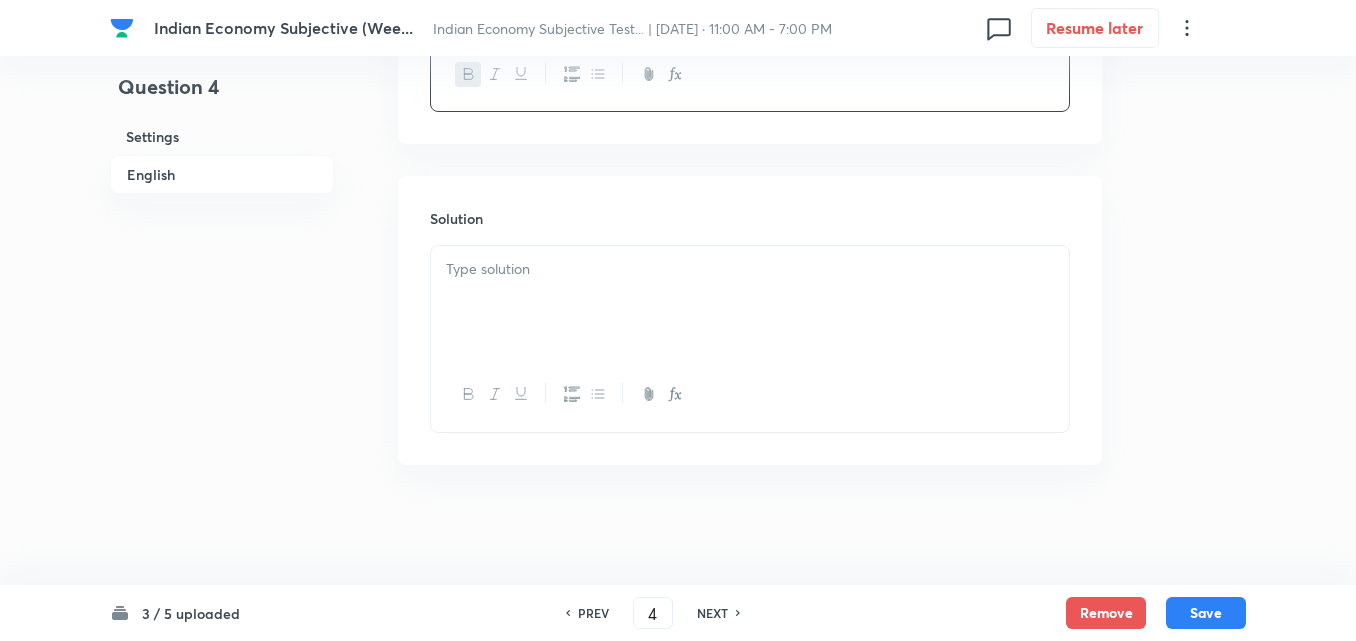click at bounding box center (750, 302) 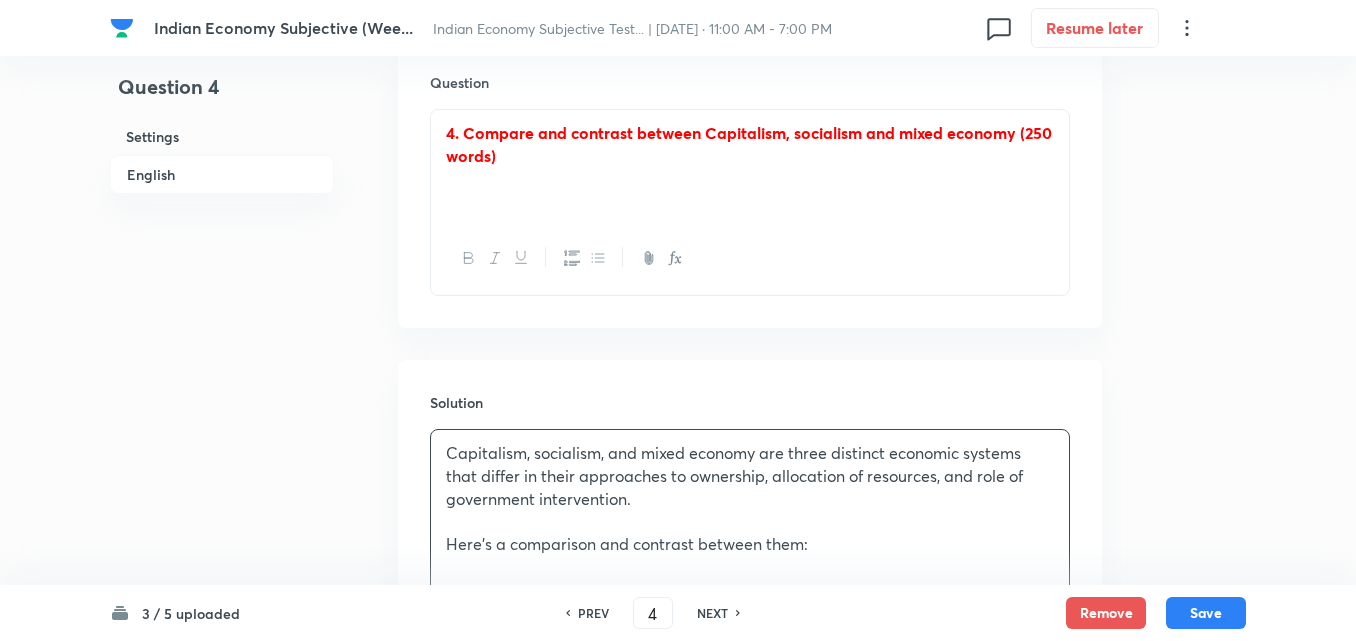 scroll, scrollTop: 520, scrollLeft: 0, axis: vertical 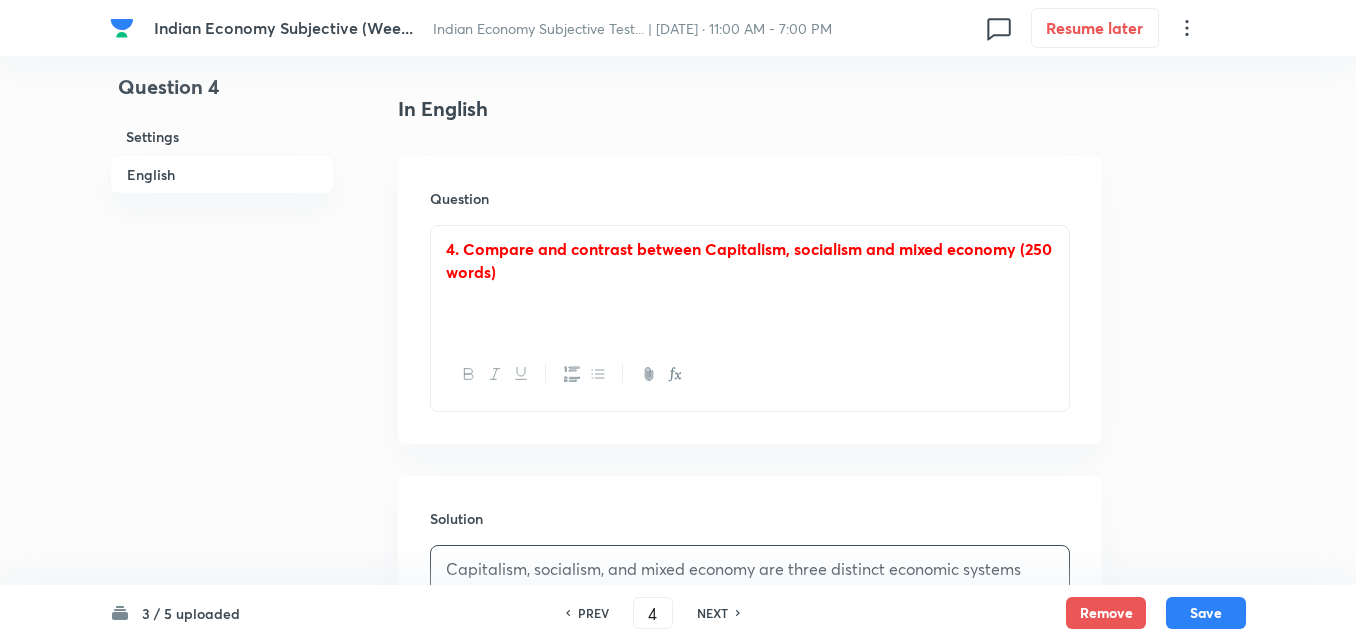 click on "4. Compare and contrast between Capitalism, socialism and mixed economy (250 words)" at bounding box center (750, 260) 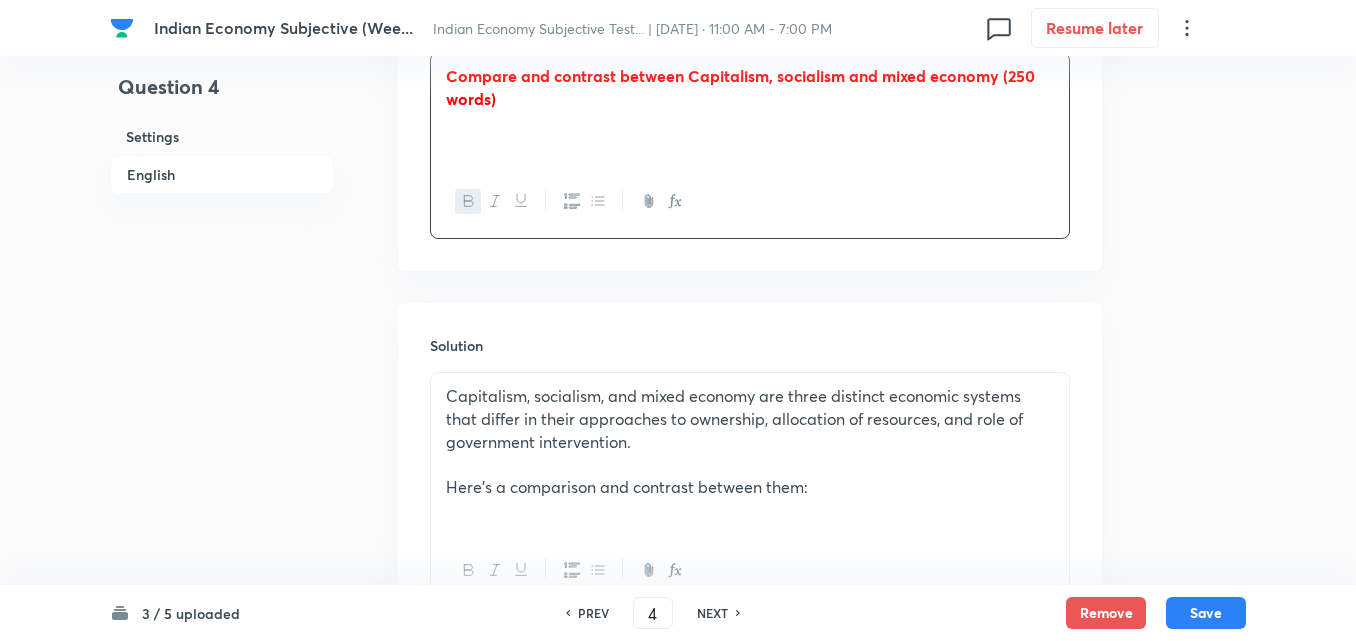 scroll, scrollTop: 868, scrollLeft: 0, axis: vertical 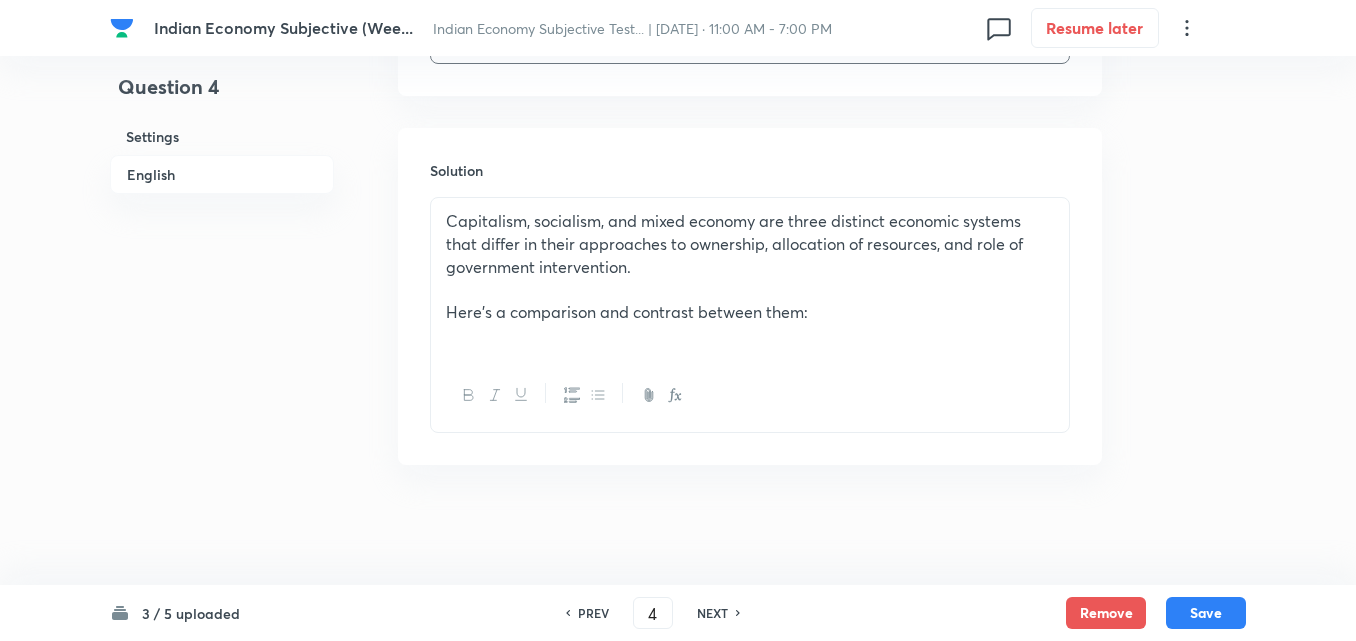 click on "Capitalism, socialism, and mixed economy are three distinct economic systems that differ in their approaches to ownership, allocation of resources, and role of government intervention." at bounding box center [750, 244] 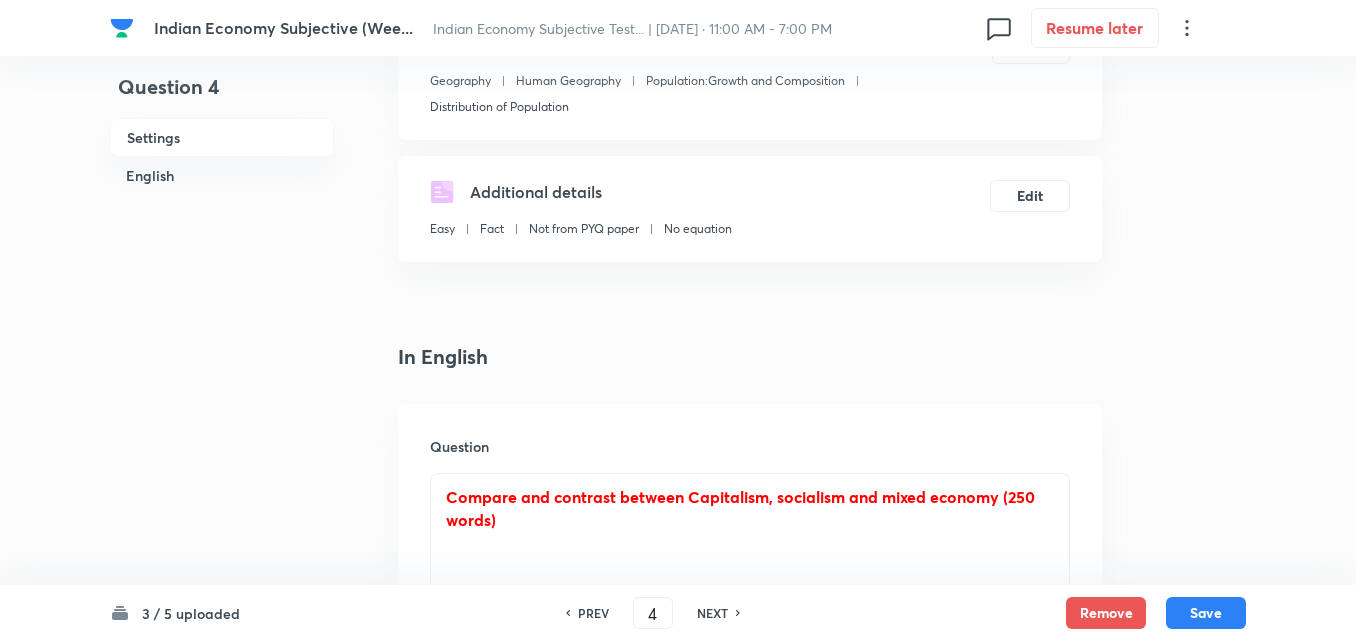 scroll, scrollTop: 268, scrollLeft: 0, axis: vertical 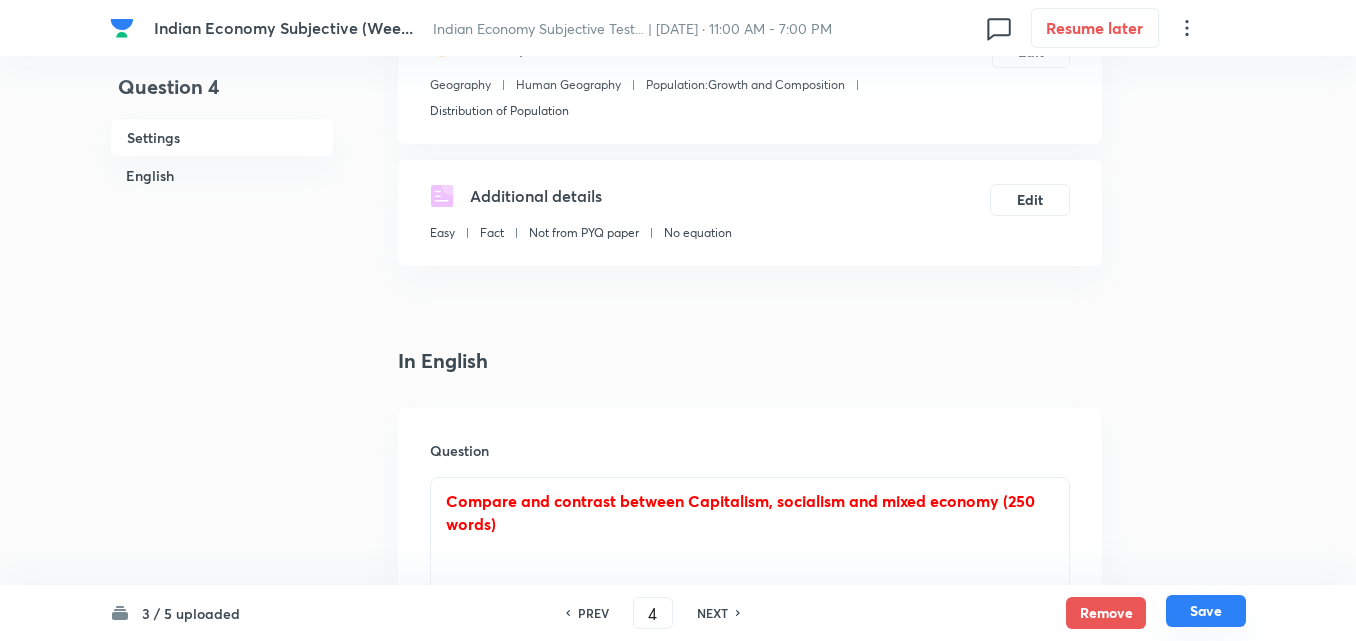 click on "Save" at bounding box center [1206, 611] 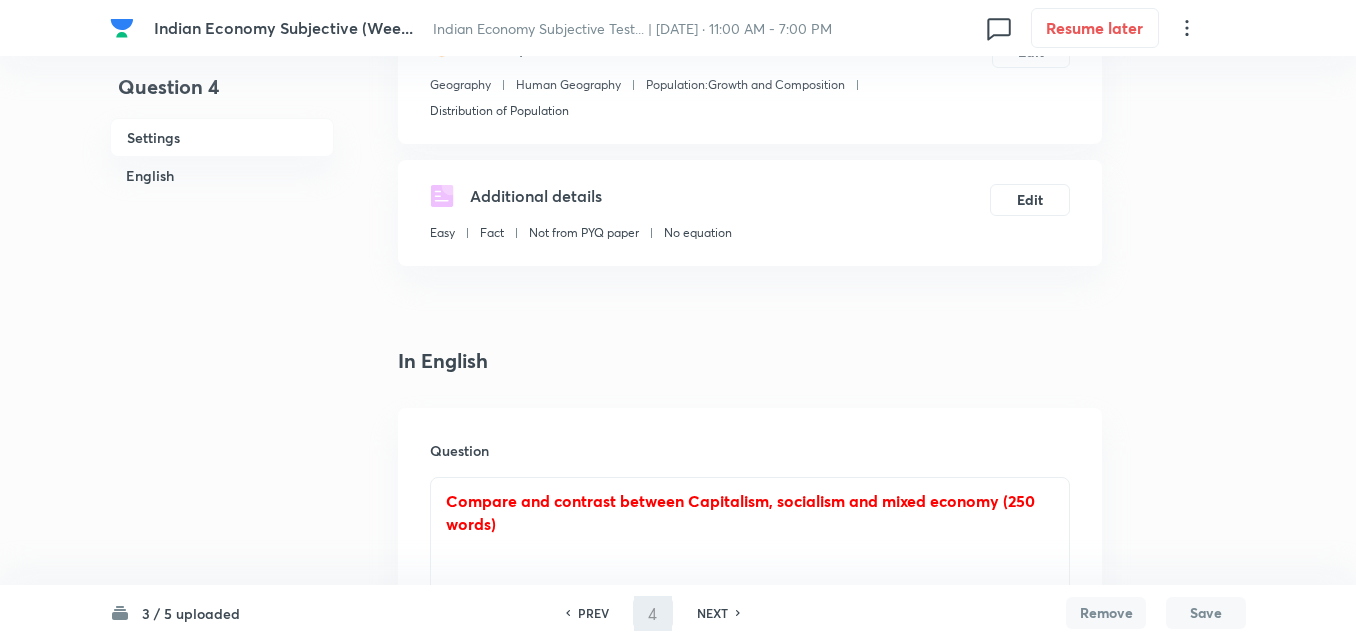 type on "5" 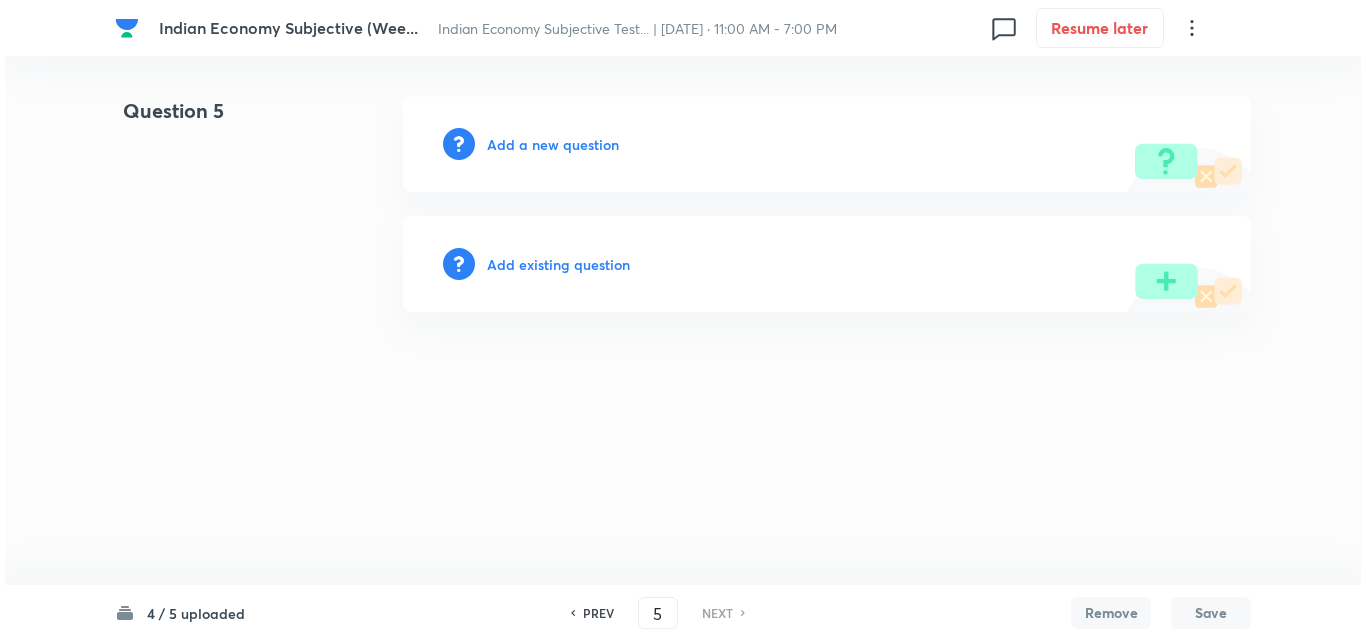 scroll, scrollTop: 0, scrollLeft: 0, axis: both 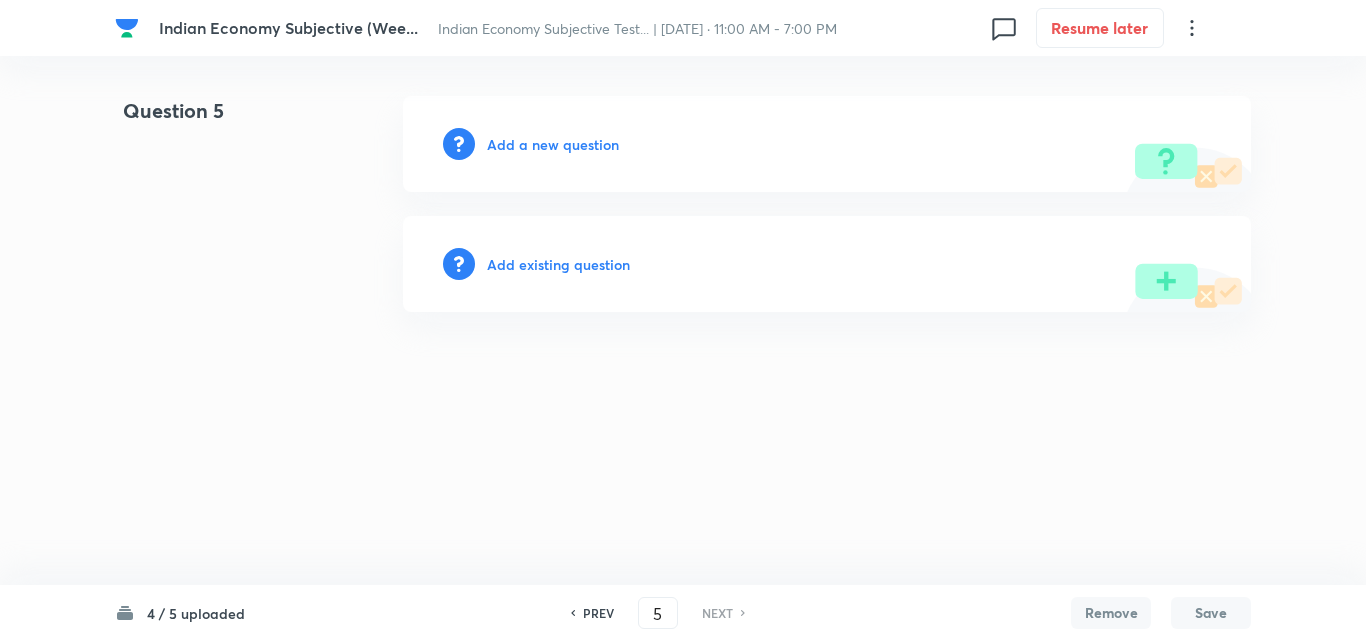 click on "Add a new question" at bounding box center (553, 144) 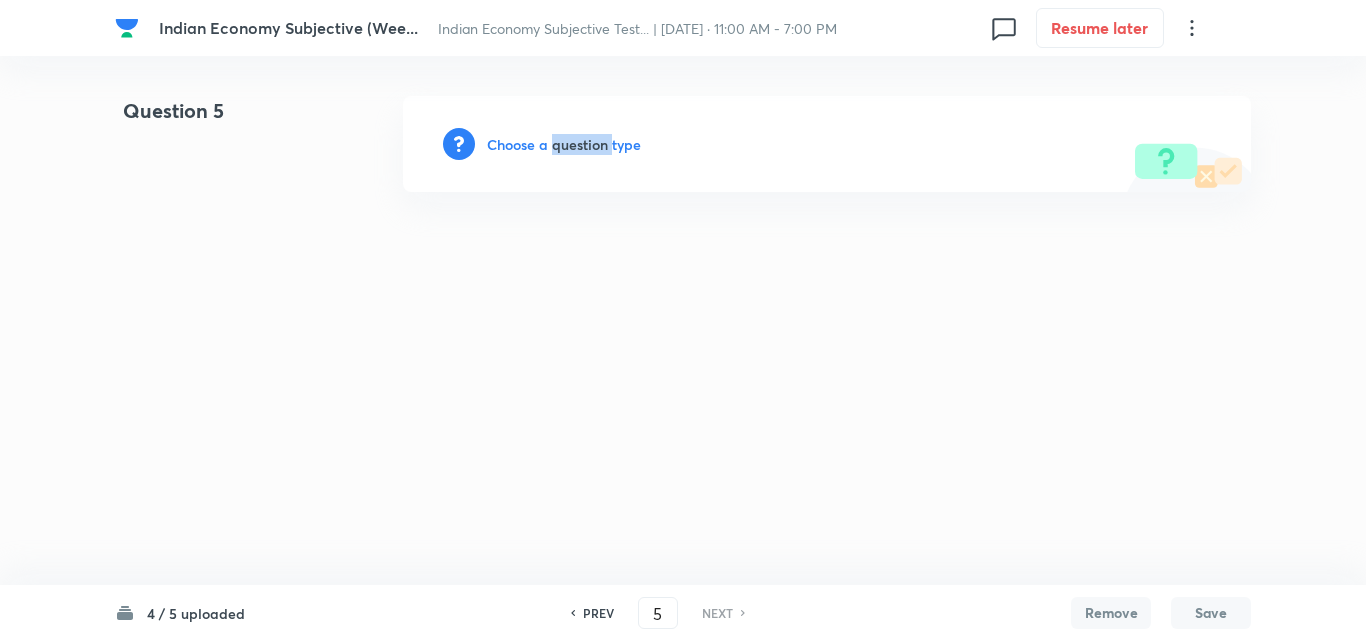 click on "Choose a question type" at bounding box center (564, 144) 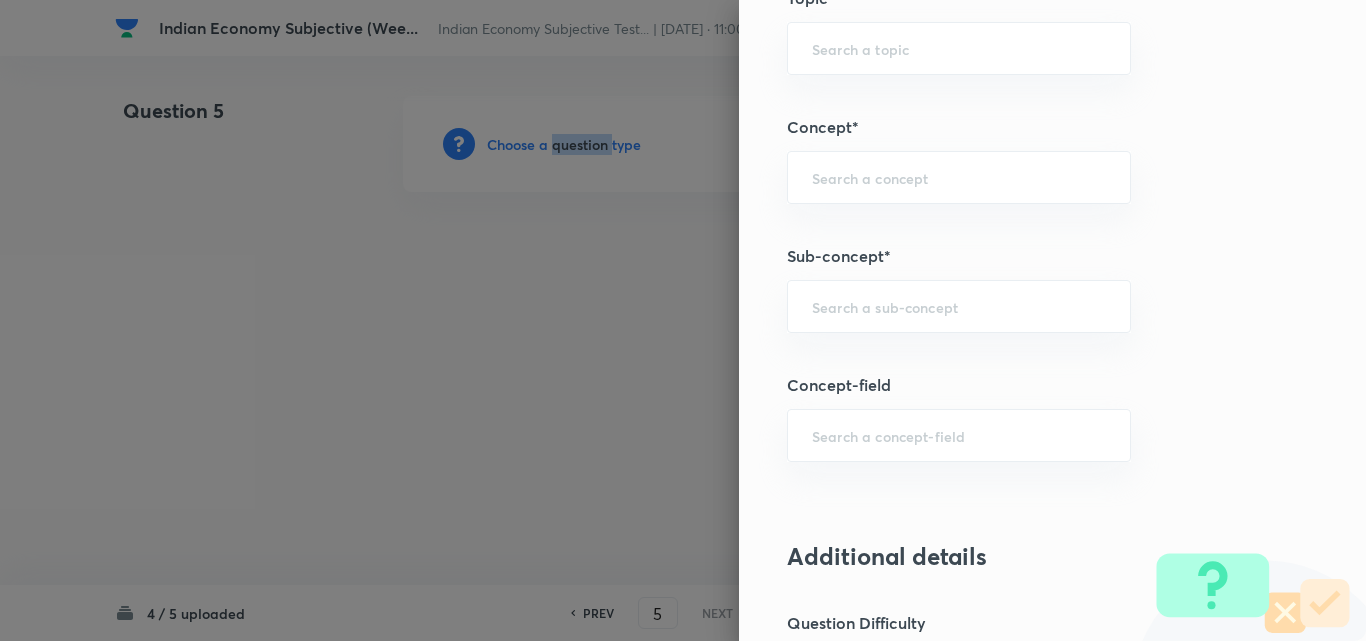scroll, scrollTop: 900, scrollLeft: 0, axis: vertical 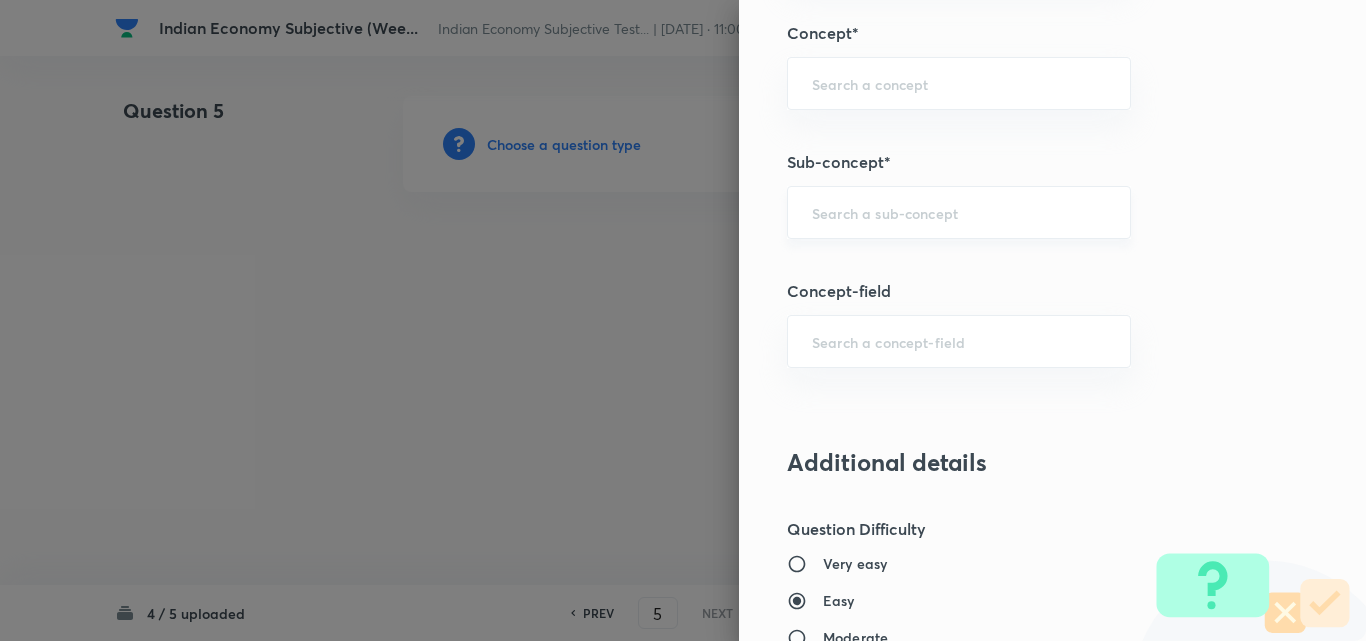 click at bounding box center [959, 212] 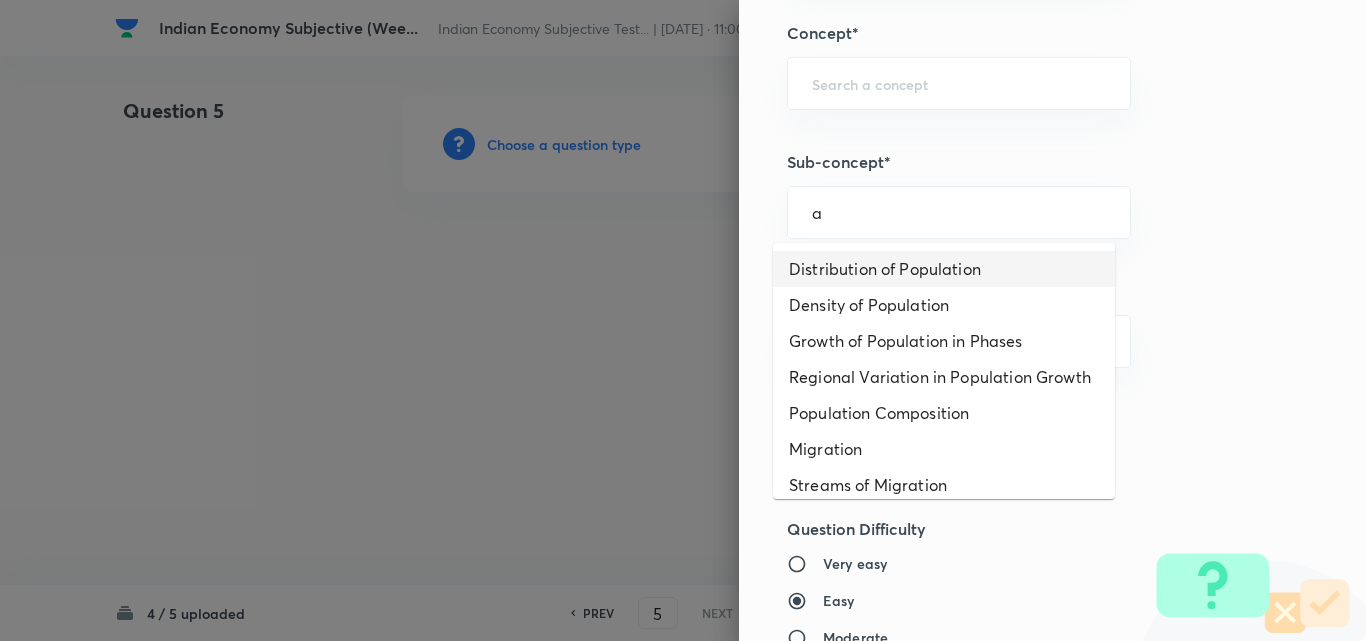 click on "Distribution of Population" at bounding box center [944, 269] 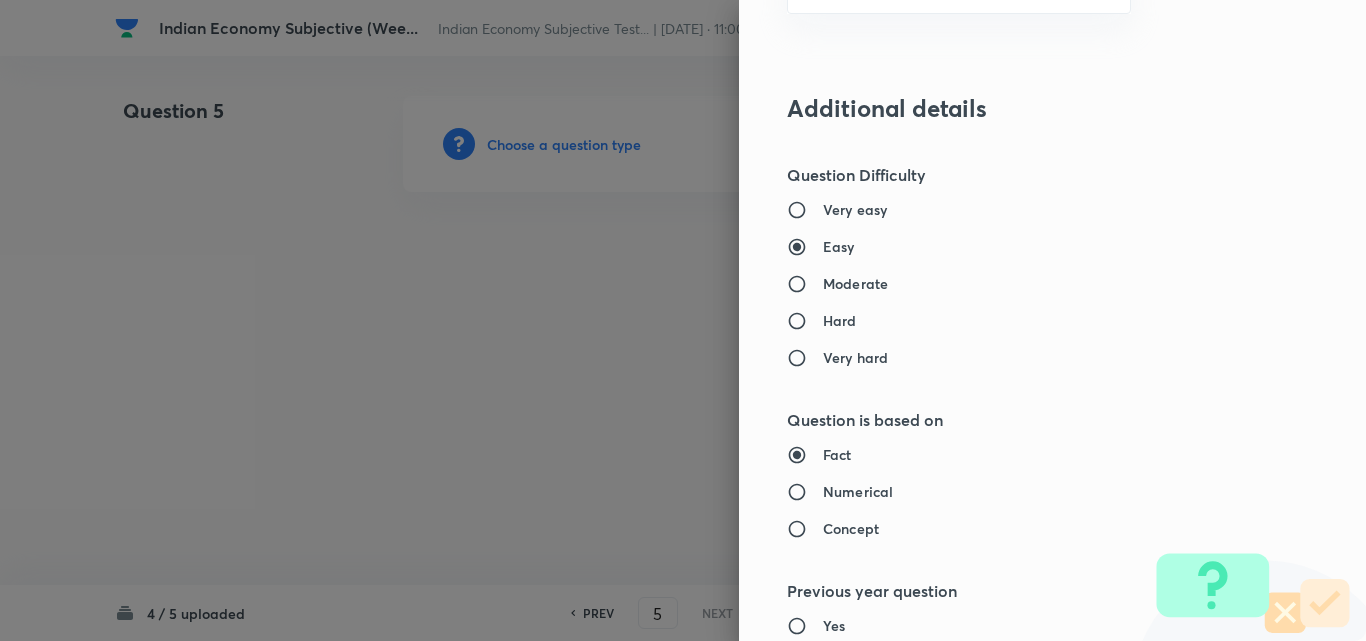 type on "Geography" 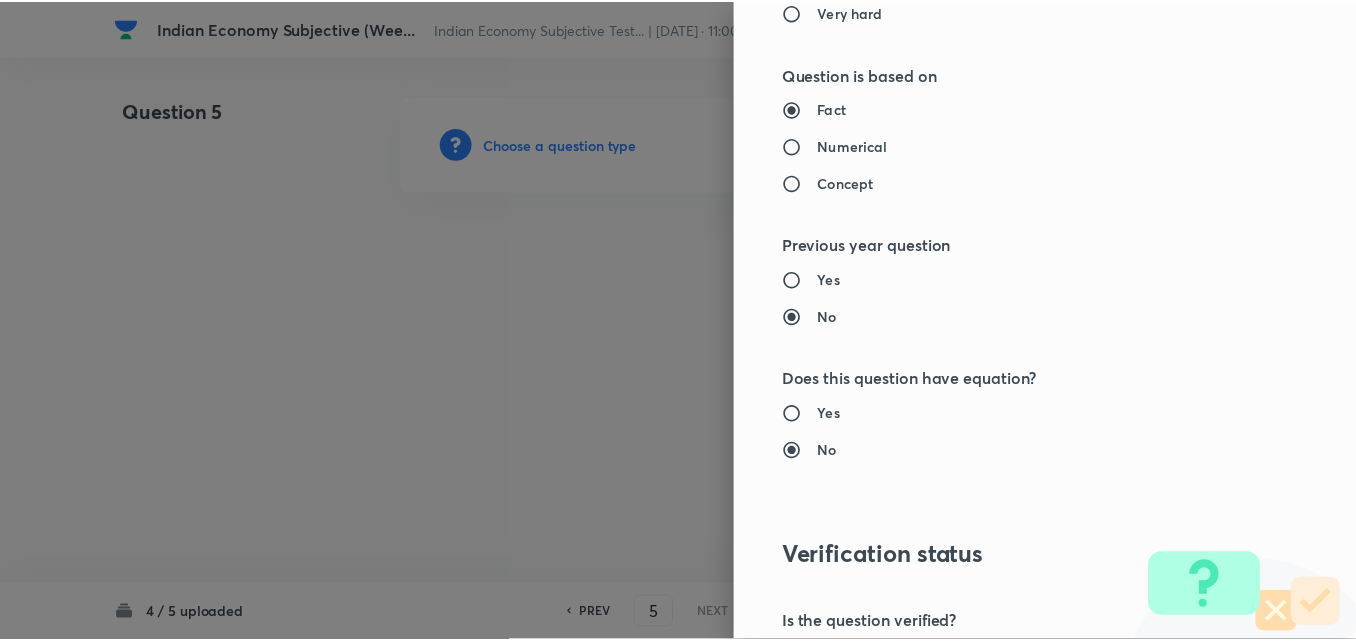 scroll, scrollTop: 1844, scrollLeft: 0, axis: vertical 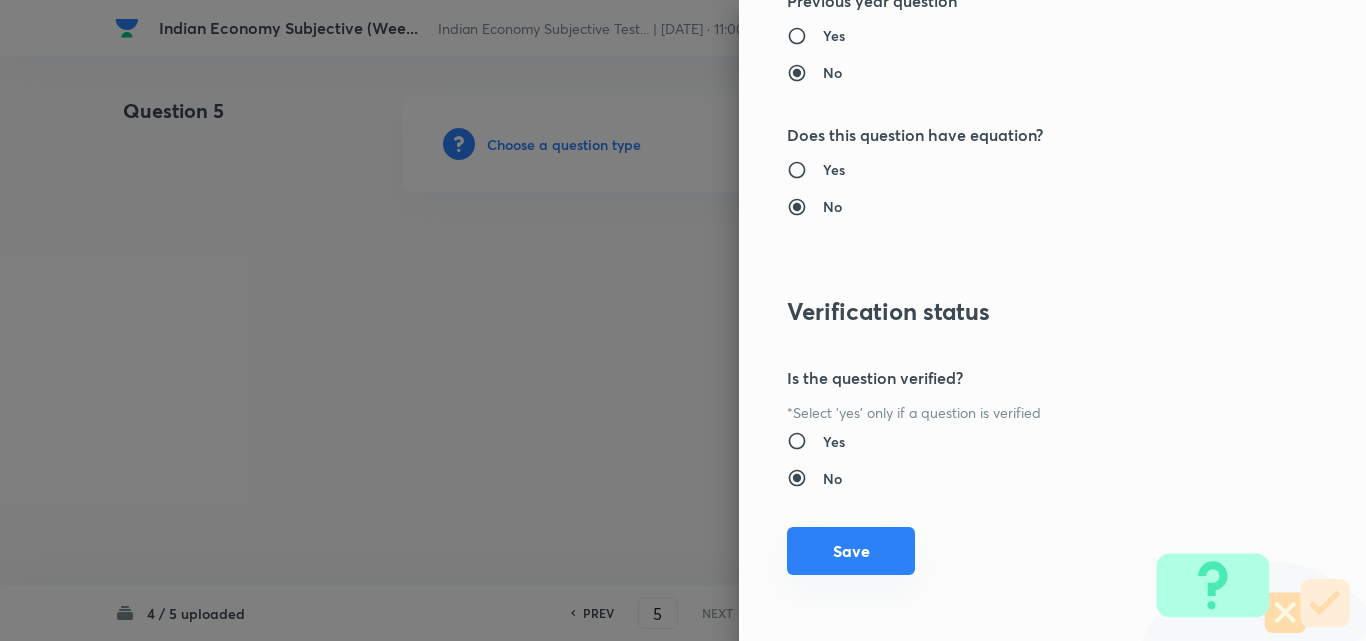 click on "Save" at bounding box center [851, 551] 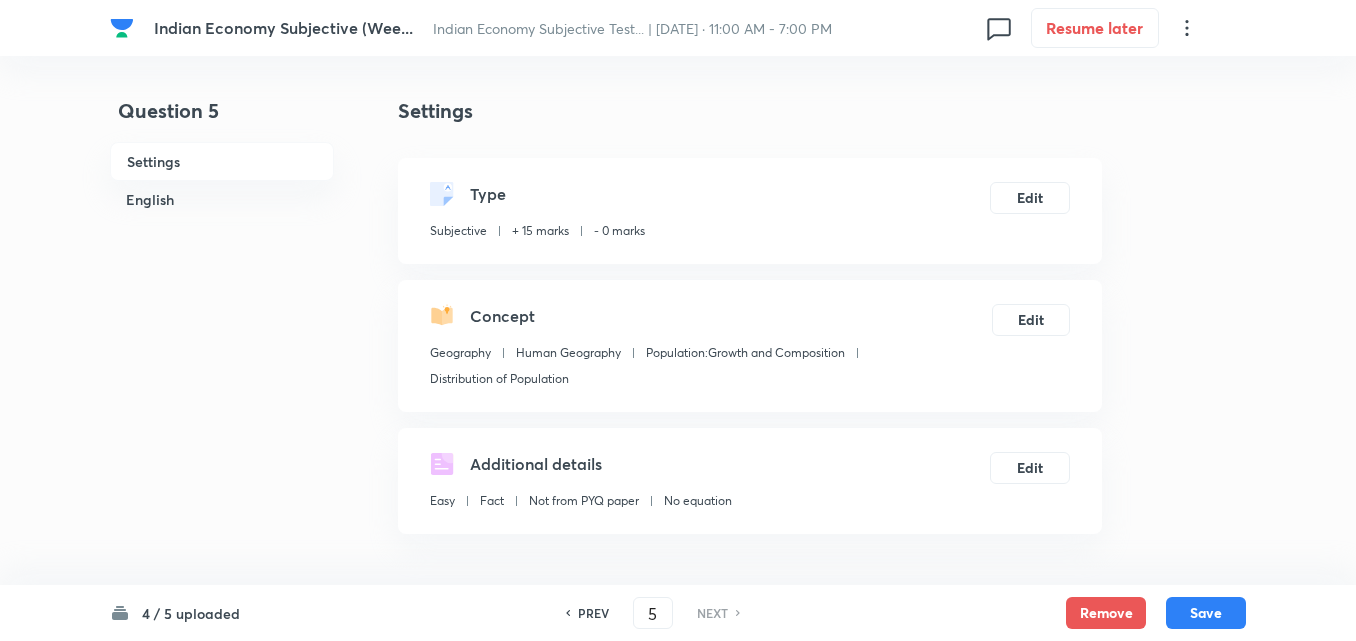 click on "English" at bounding box center (222, 199) 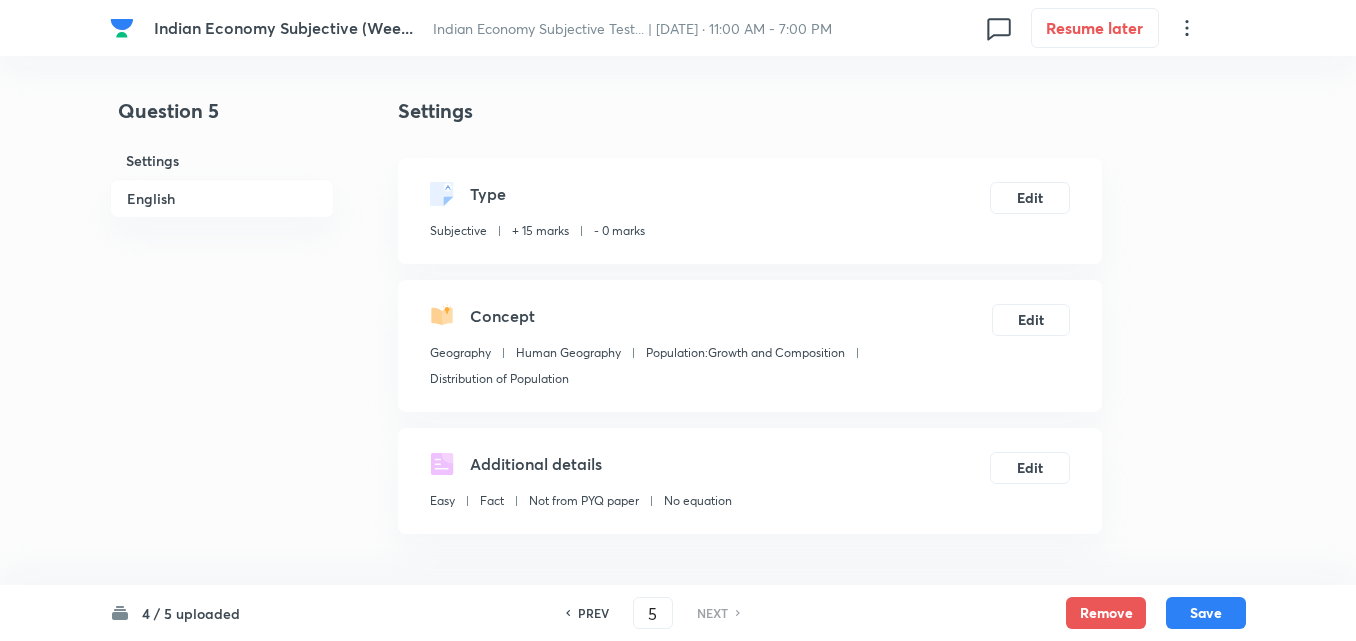 scroll, scrollTop: 542, scrollLeft: 0, axis: vertical 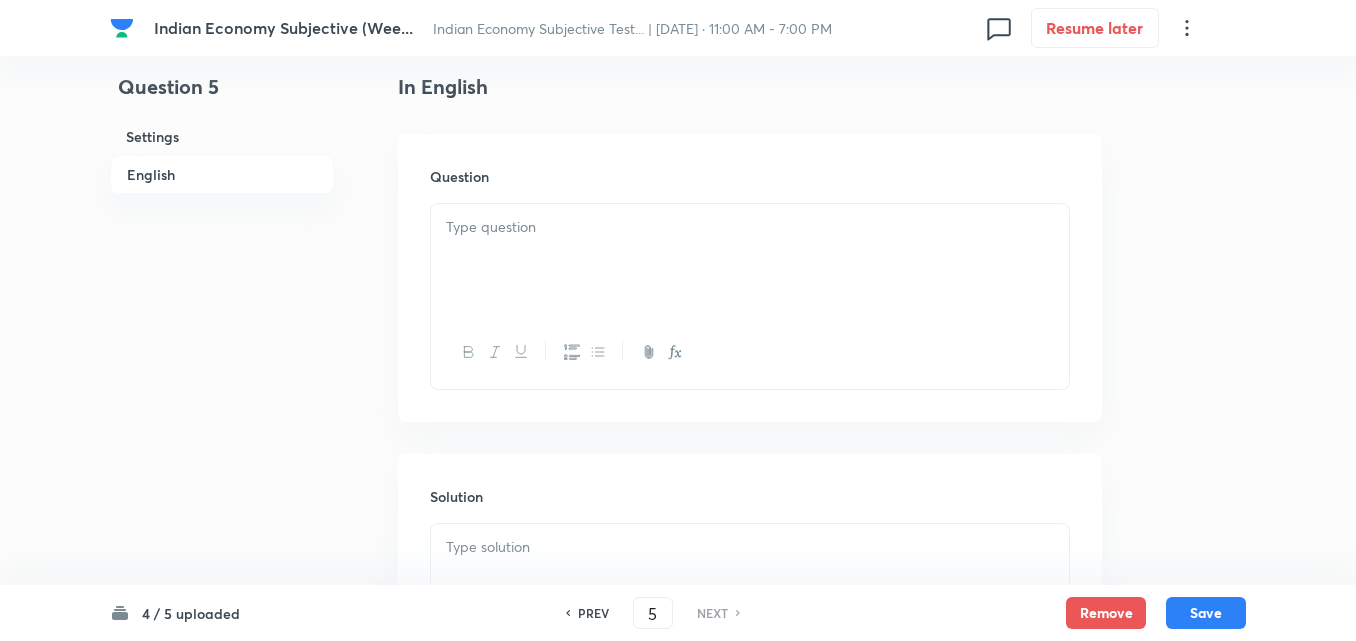 click at bounding box center [750, 227] 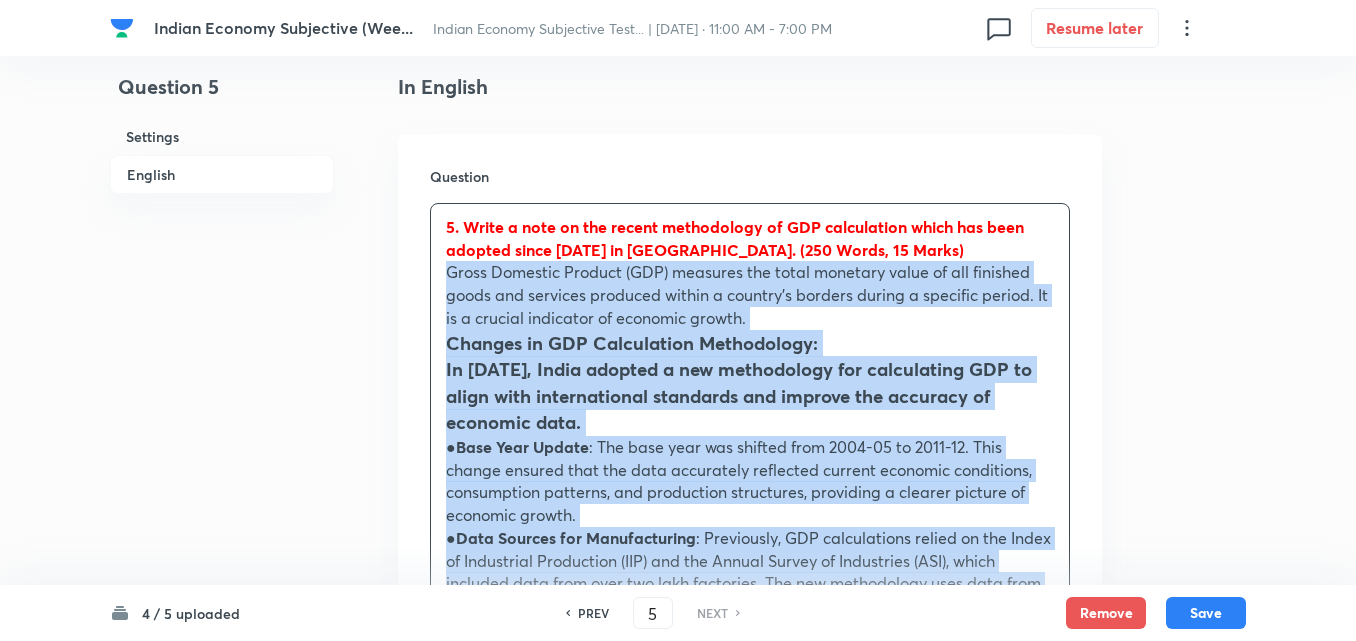 click on "Question 5. Write a note on the recent methodology of GDP calculation which has been adopted since 2015 in India. (250 Words, 15 Marks) Gross Domestic Product (GDP) measures the total monetary value of all finished goods and services produced within a country’s borders during a specific period. It is a crucial indicator of economic growth. Changes in GDP Calculation Methodology: In 2015, India adopted a new methodology for calculating GDP to align with international standards and improve the accuracy of economic data. ● Base Year Update : The base year was shifted from 2004-05 to 2011-12. This change ensured that the data accurately reflected current economic conditions, consumption patterns, and production structures, providing a clearer picture of economic growth. ● Data Sources for Manufacturing ● GDP at Market Prices ● Effective Labor Input" at bounding box center [750, 651] 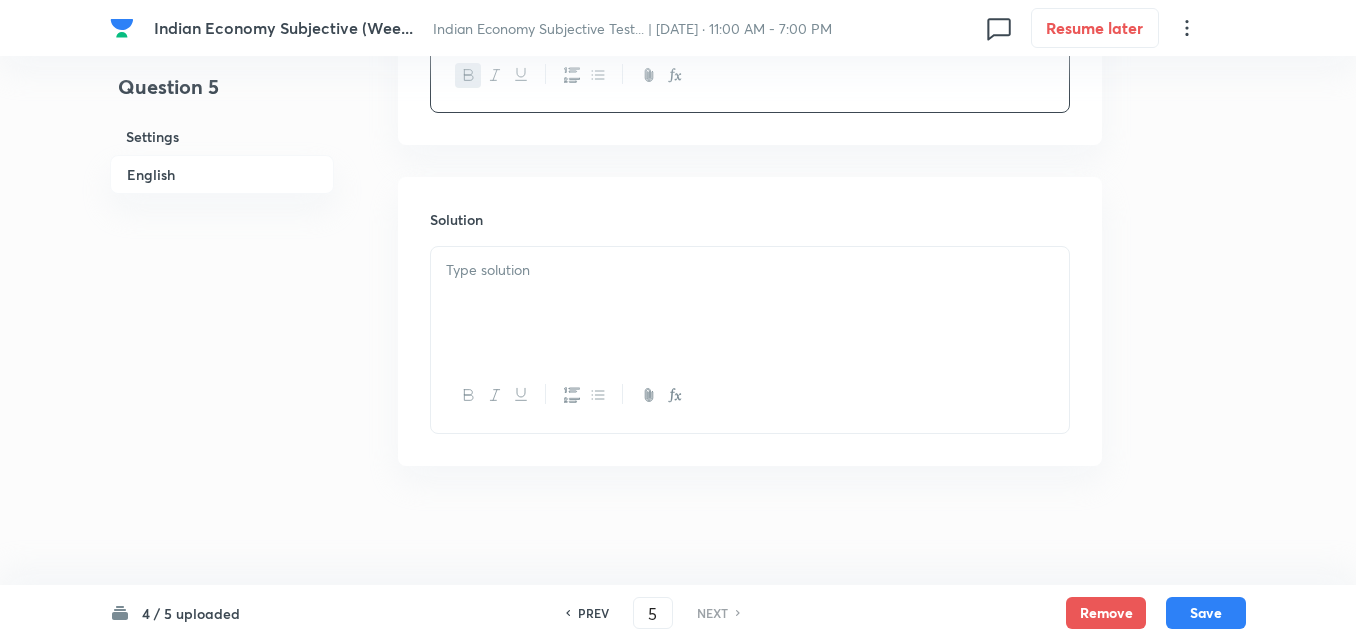 scroll, scrollTop: 820, scrollLeft: 0, axis: vertical 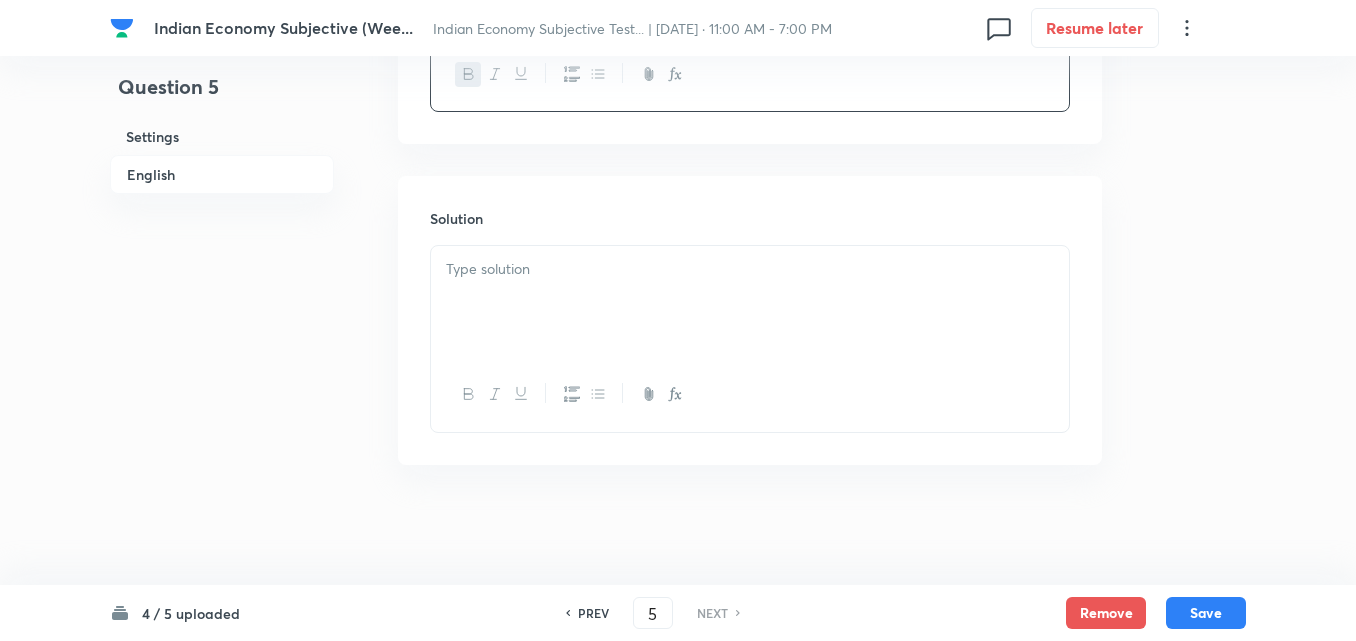 click at bounding box center [750, 302] 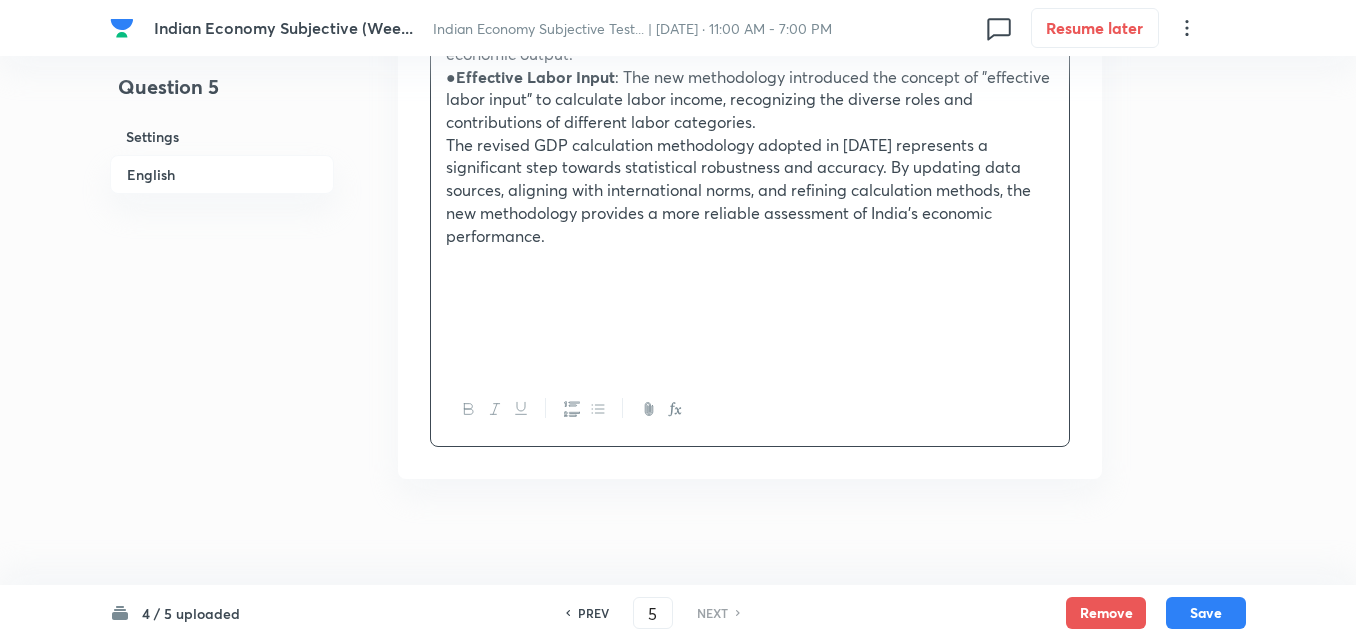 scroll, scrollTop: 1546, scrollLeft: 0, axis: vertical 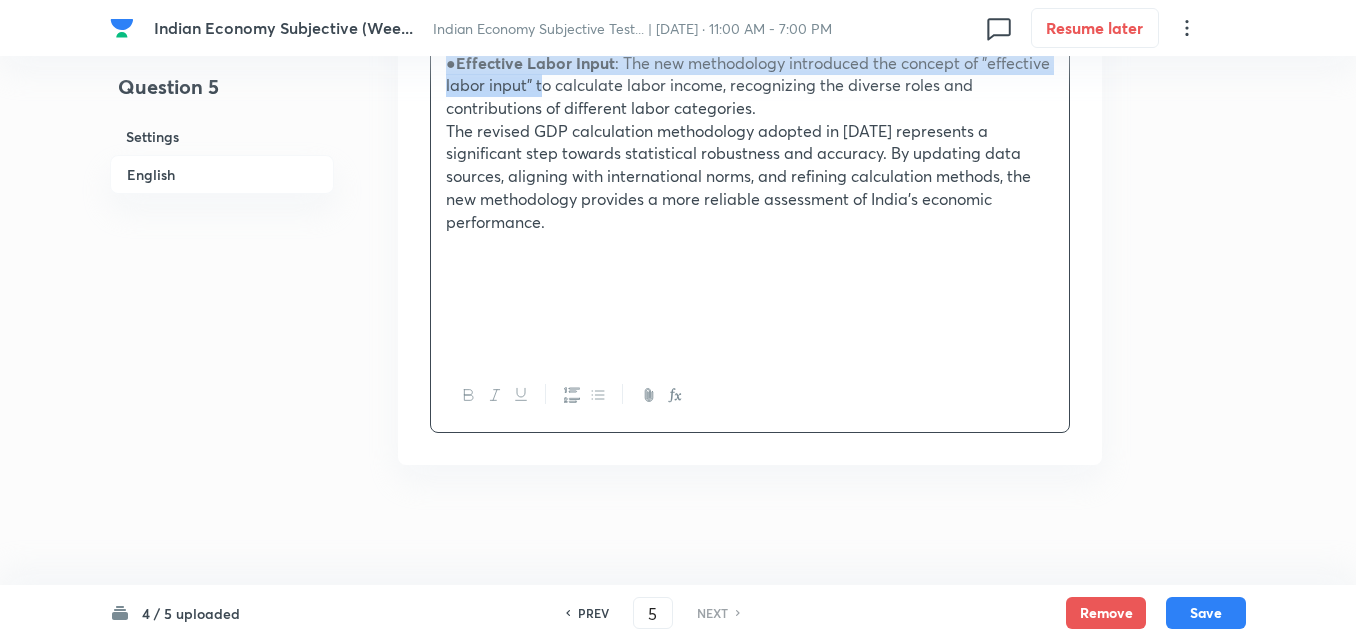 click on "● Effective Labor Input : The new methodology introduced the concept of "effective labor input" to calculate labor income, recognizing the diverse roles and contributions of different labor categories." at bounding box center (750, 86) 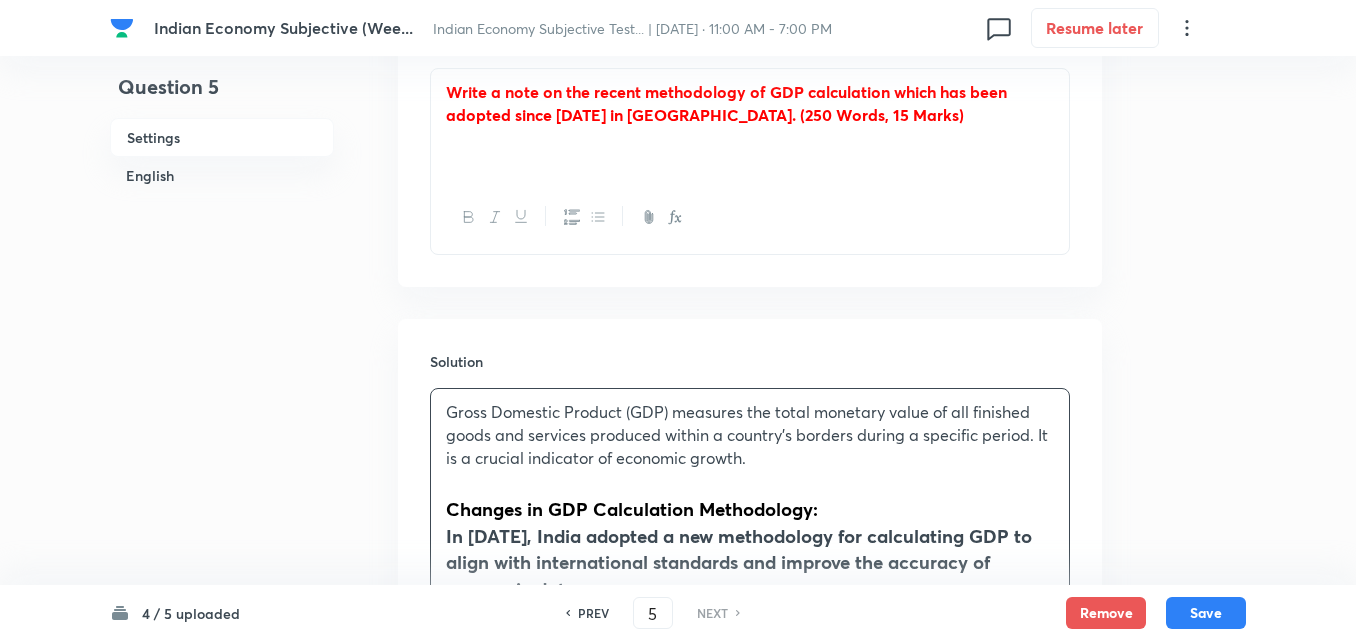 scroll, scrollTop: 378, scrollLeft: 0, axis: vertical 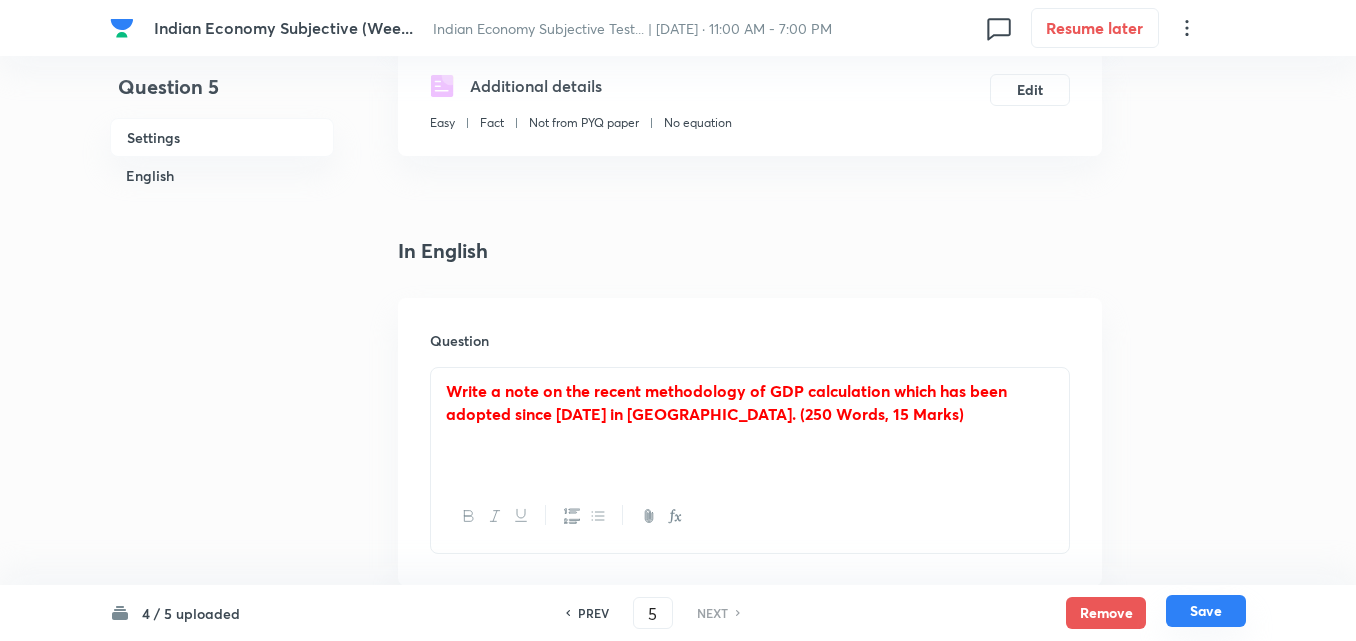 click on "Save" at bounding box center (1206, 611) 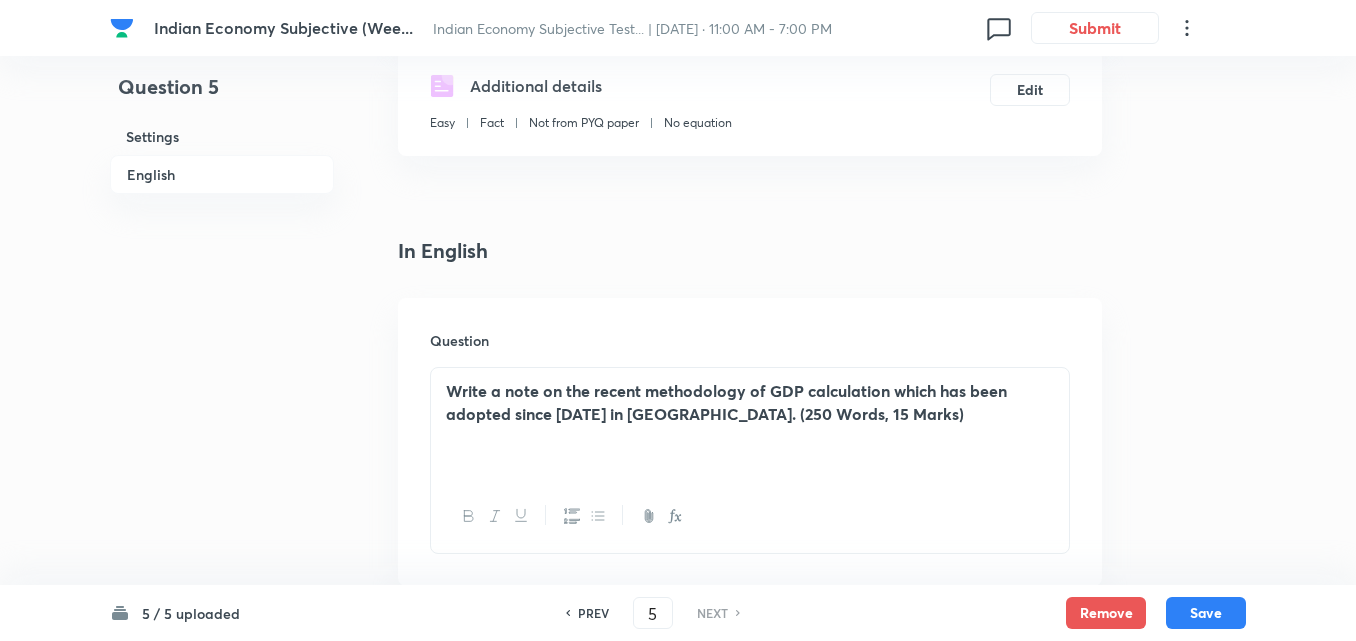 scroll, scrollTop: 769, scrollLeft: 0, axis: vertical 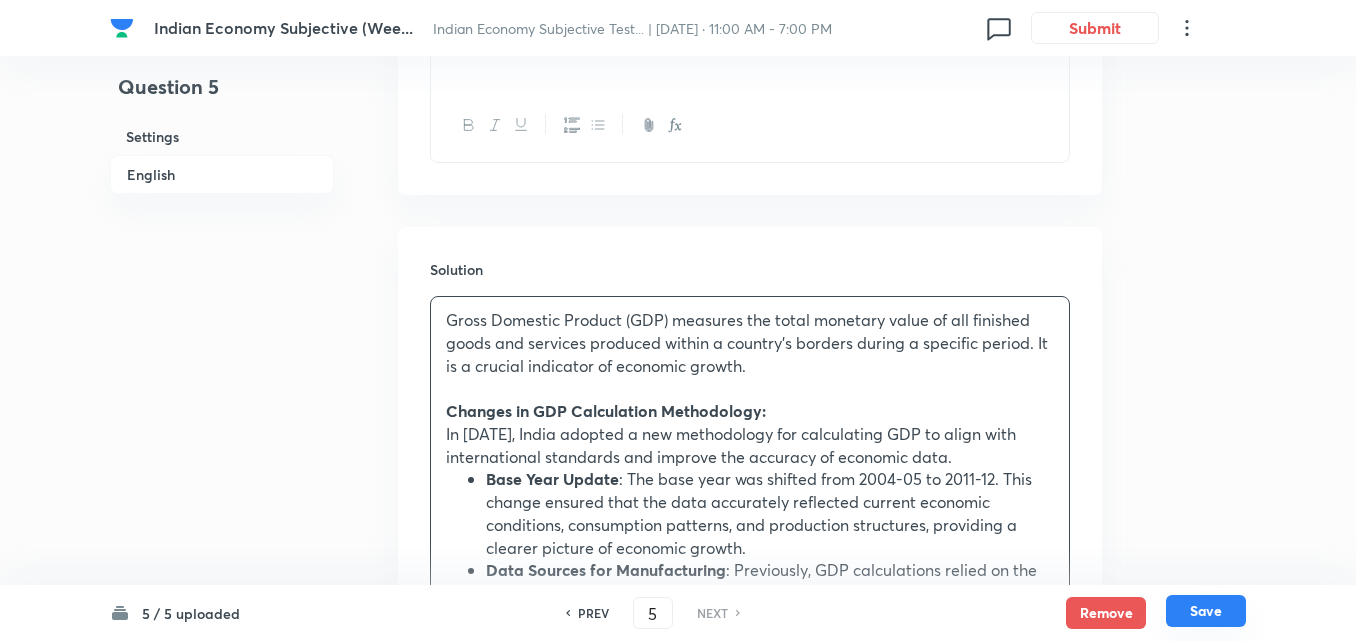 click on "Save" at bounding box center [1206, 611] 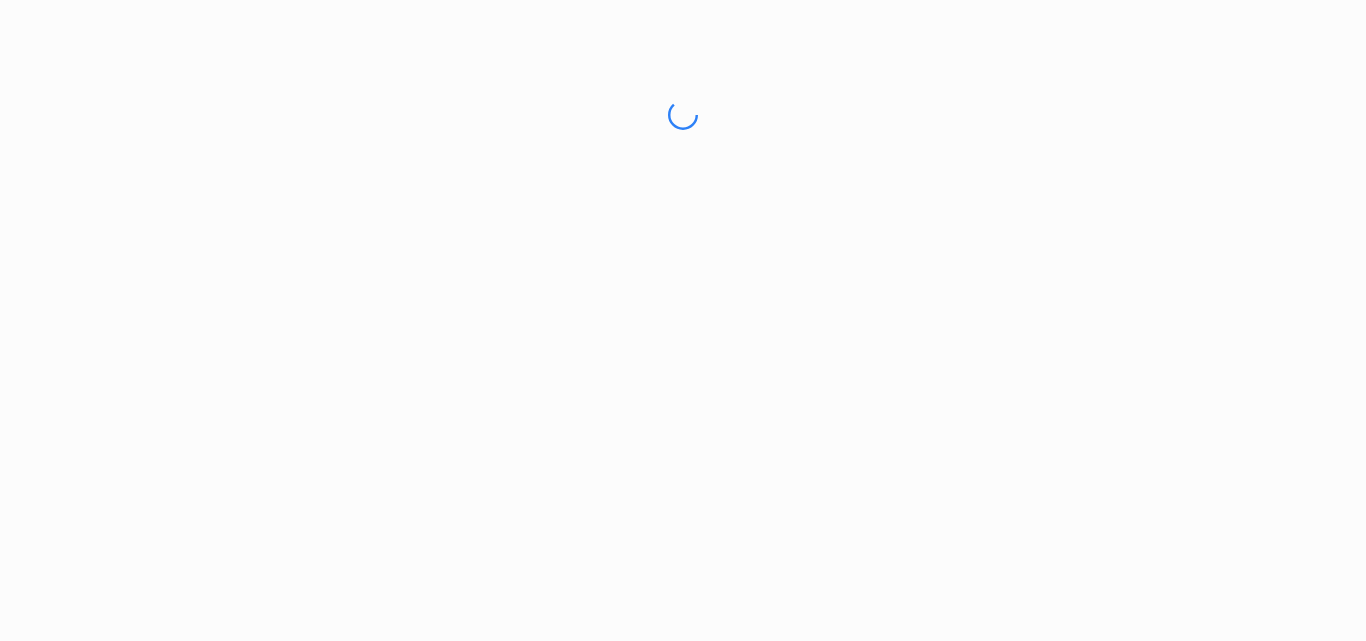 scroll, scrollTop: 0, scrollLeft: 0, axis: both 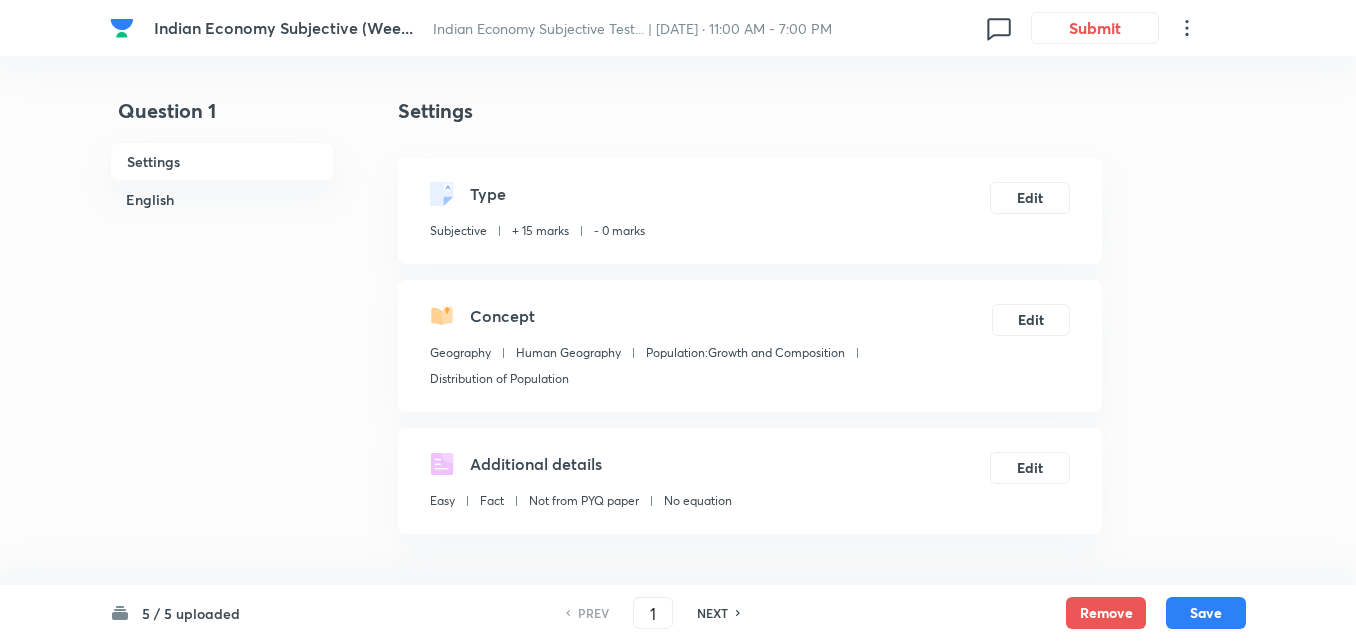 click on "English" at bounding box center (222, 199) 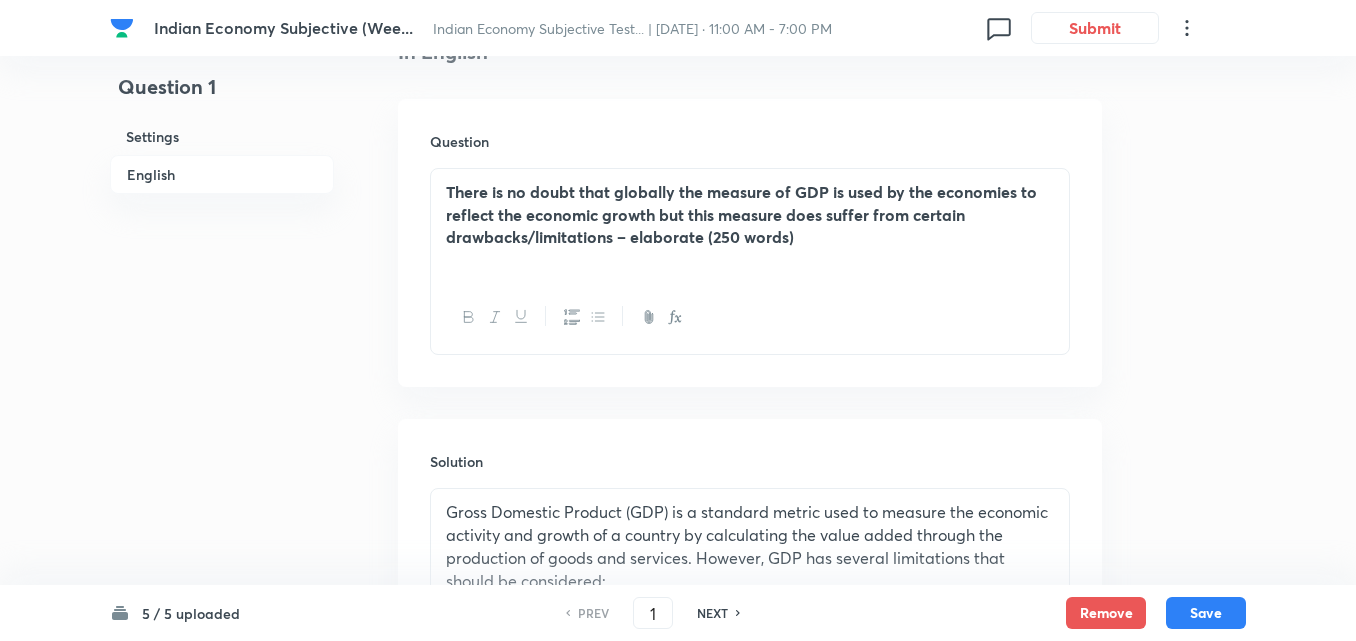 scroll, scrollTop: 542, scrollLeft: 0, axis: vertical 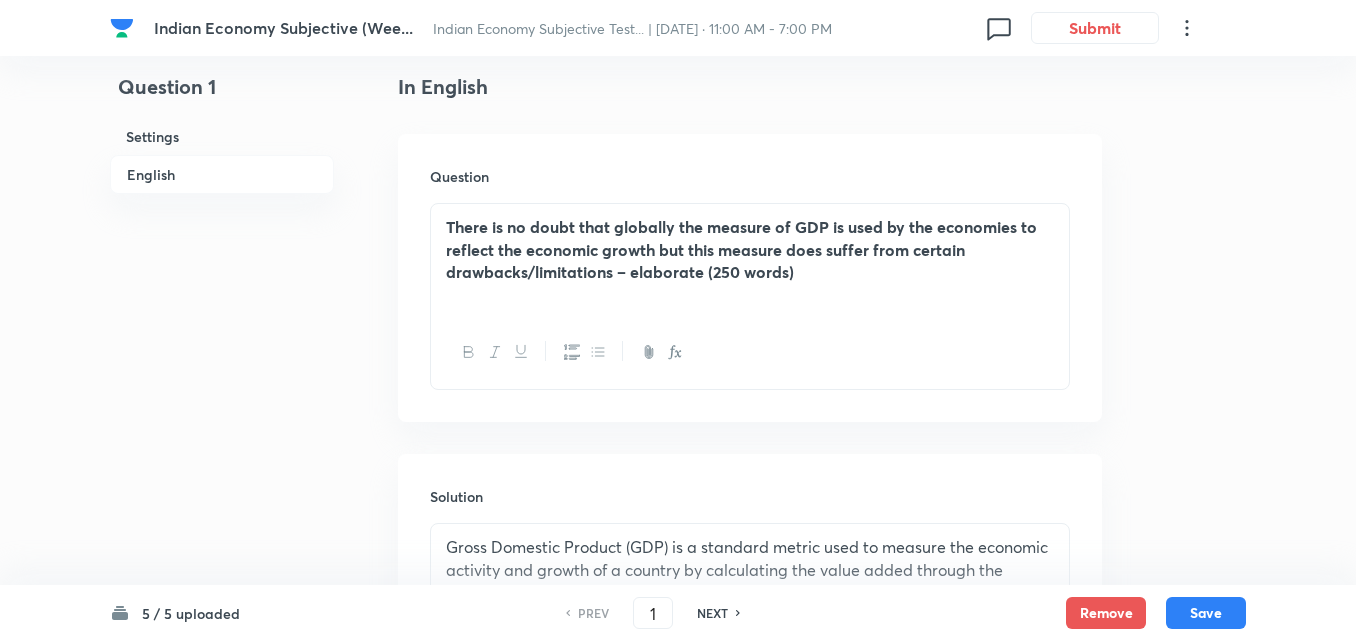 click on "NEXT" at bounding box center [712, 613] 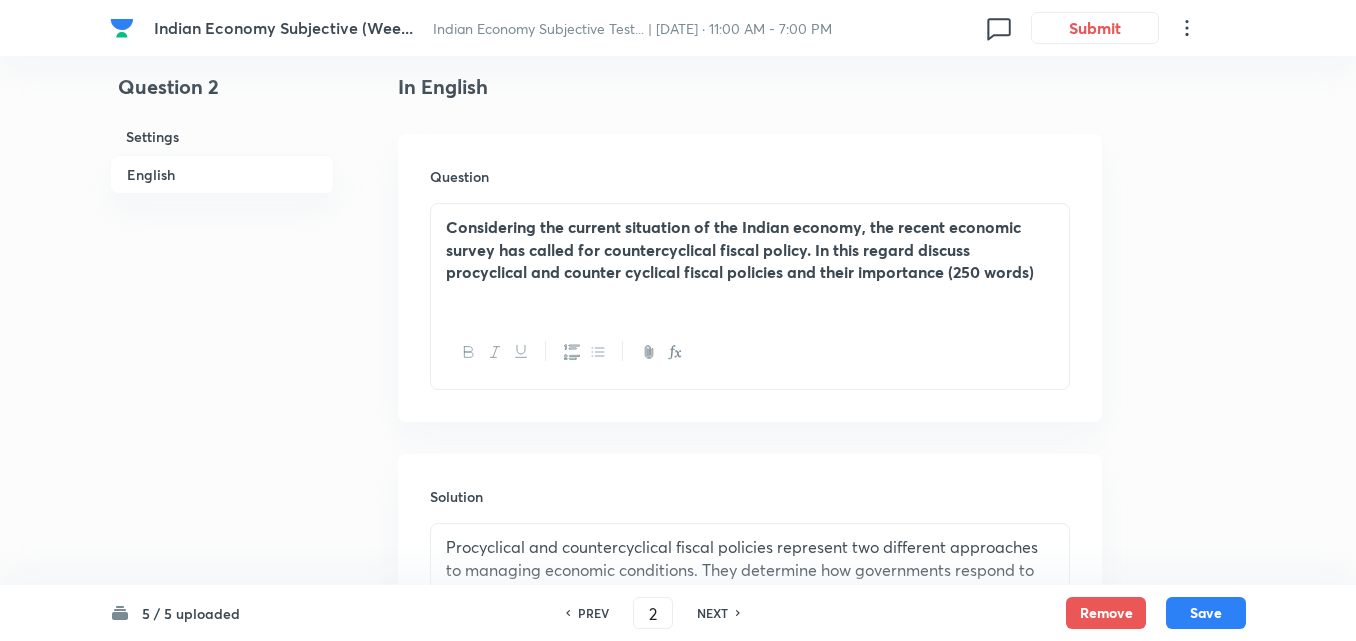 click on "NEXT" at bounding box center [712, 613] 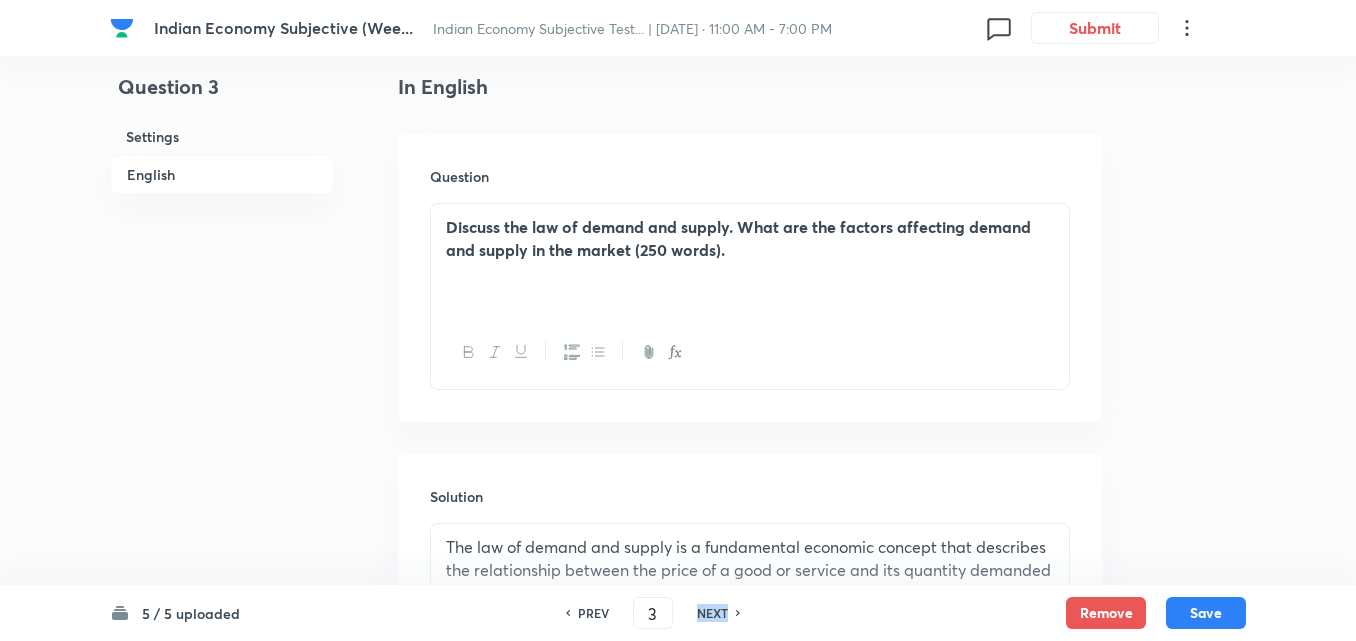 click on "NEXT" at bounding box center (712, 613) 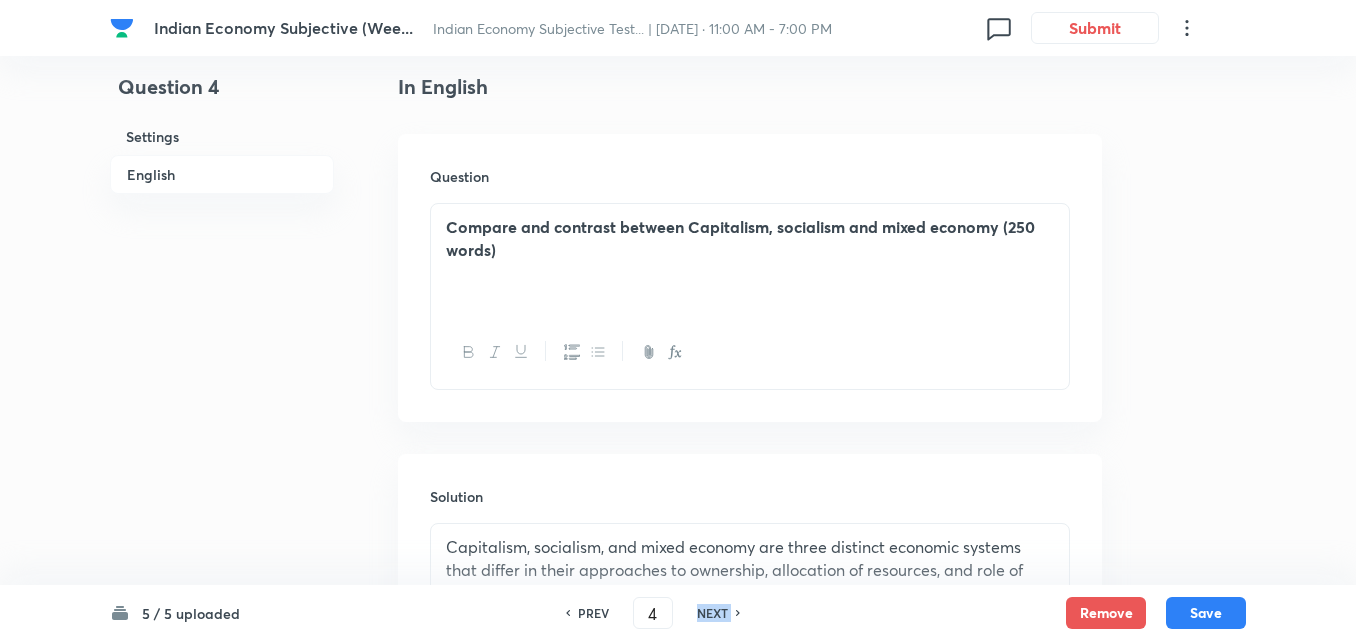 click on "NEXT" at bounding box center (712, 613) 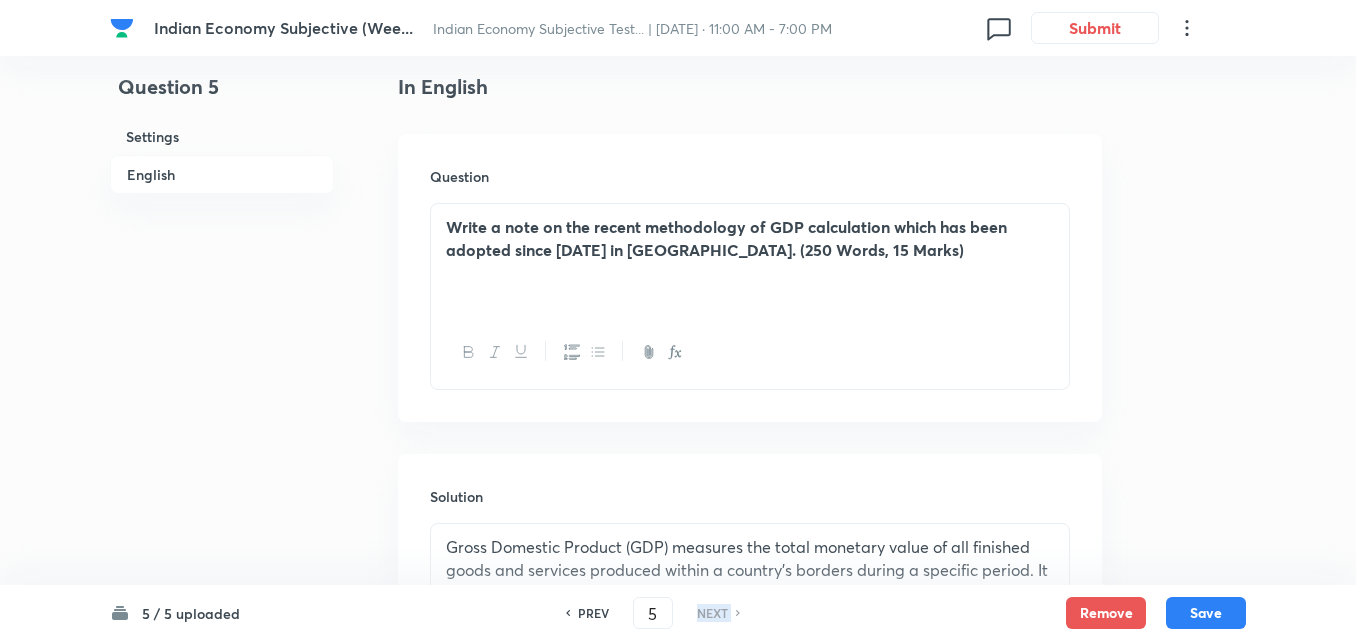 click on "NEXT" at bounding box center (712, 613) 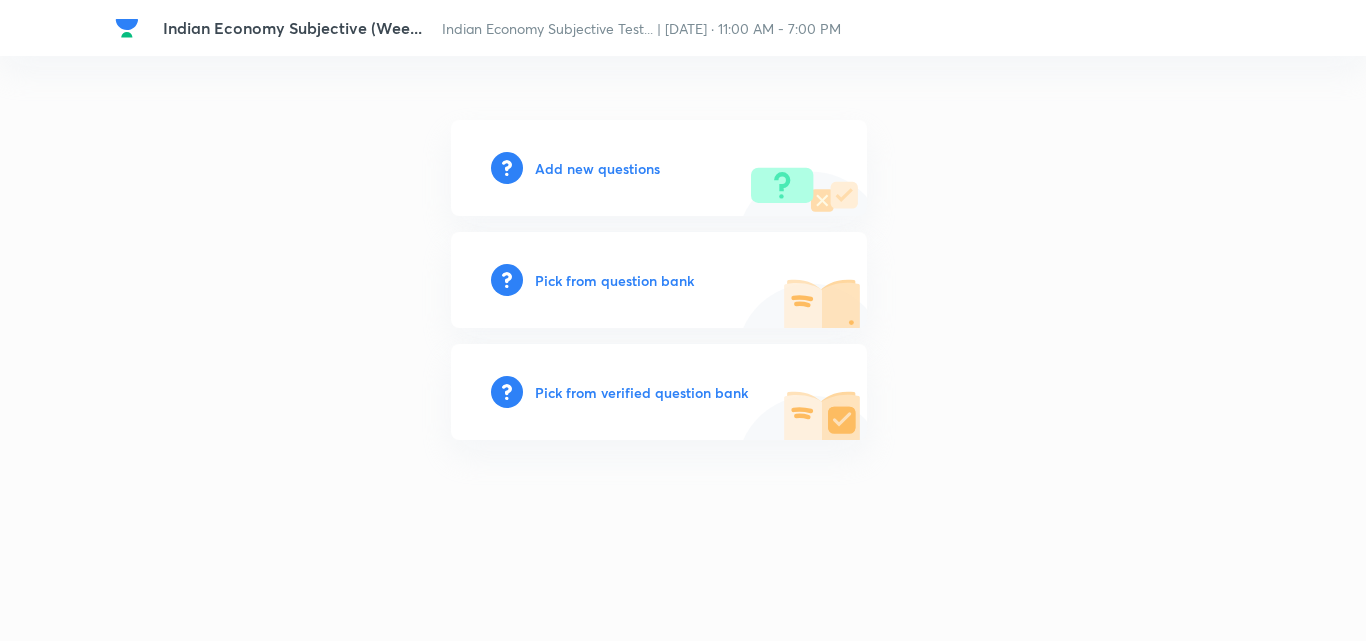 scroll, scrollTop: 0, scrollLeft: 0, axis: both 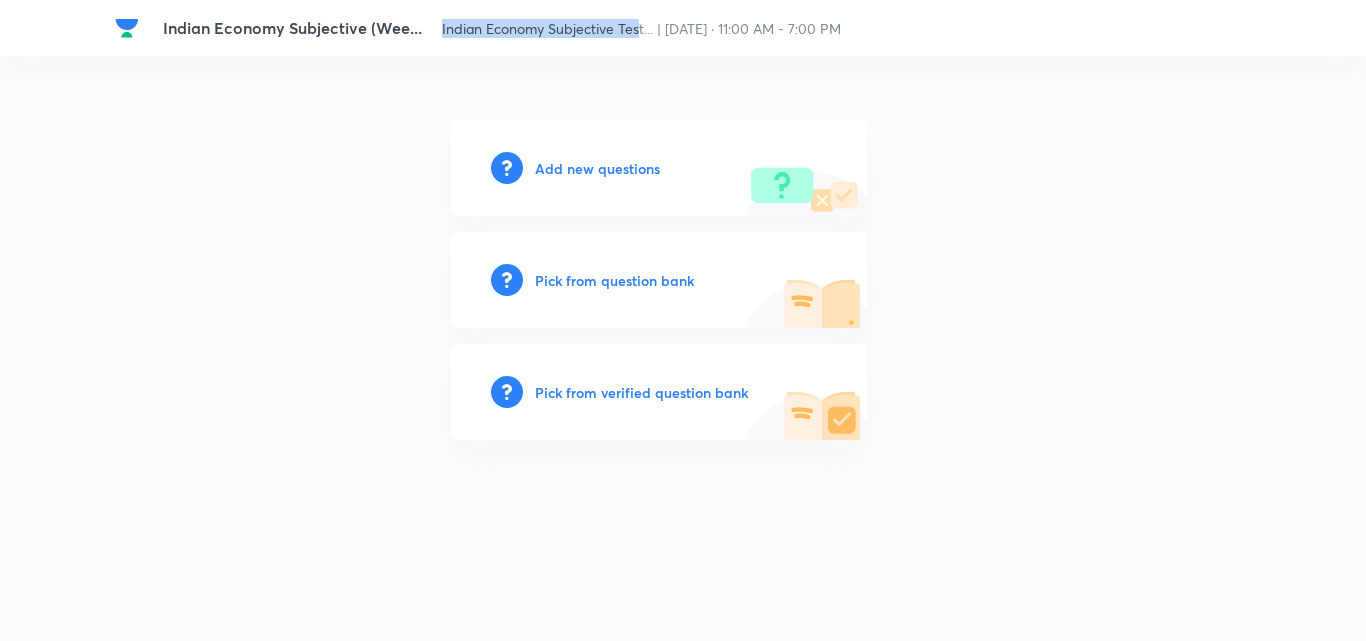 click on "Indian Economy Subjective (Wee... Indian Economy Subjective Test... | [DATE] · 11:00 AM - 7:00 PM" at bounding box center (611, 28) 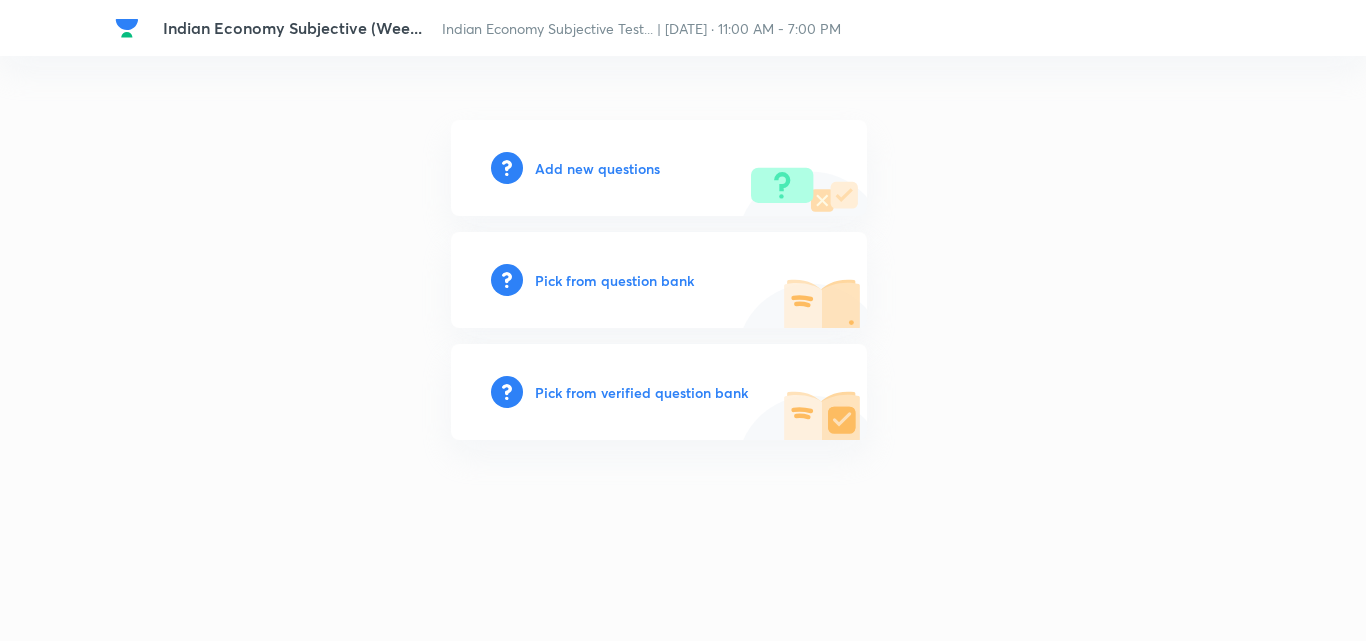click on "Add new questions" at bounding box center [597, 168] 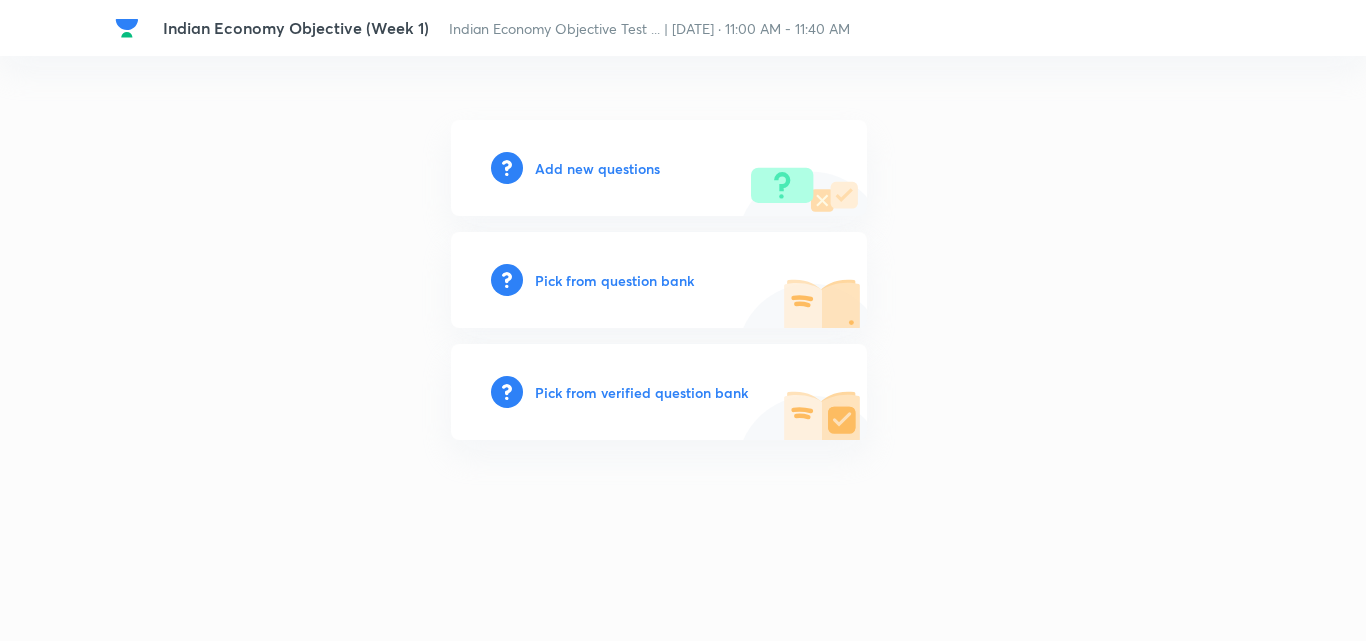 scroll, scrollTop: 0, scrollLeft: 0, axis: both 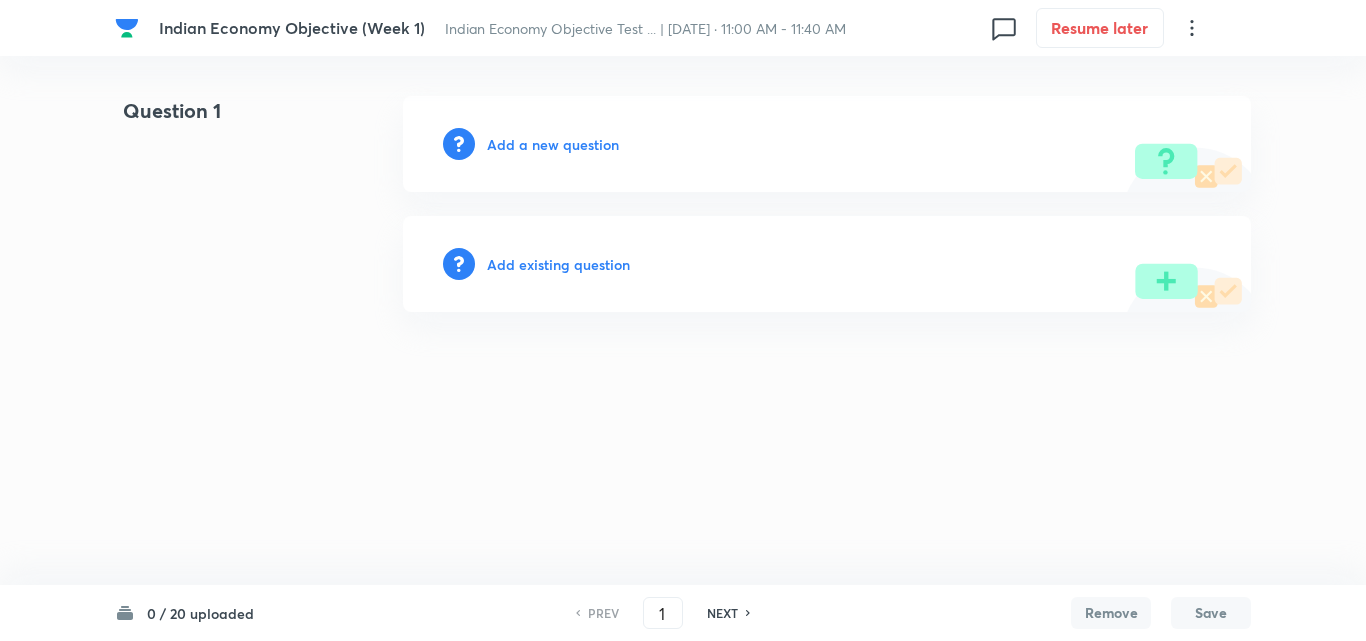 click on "Add a new question" at bounding box center (553, 144) 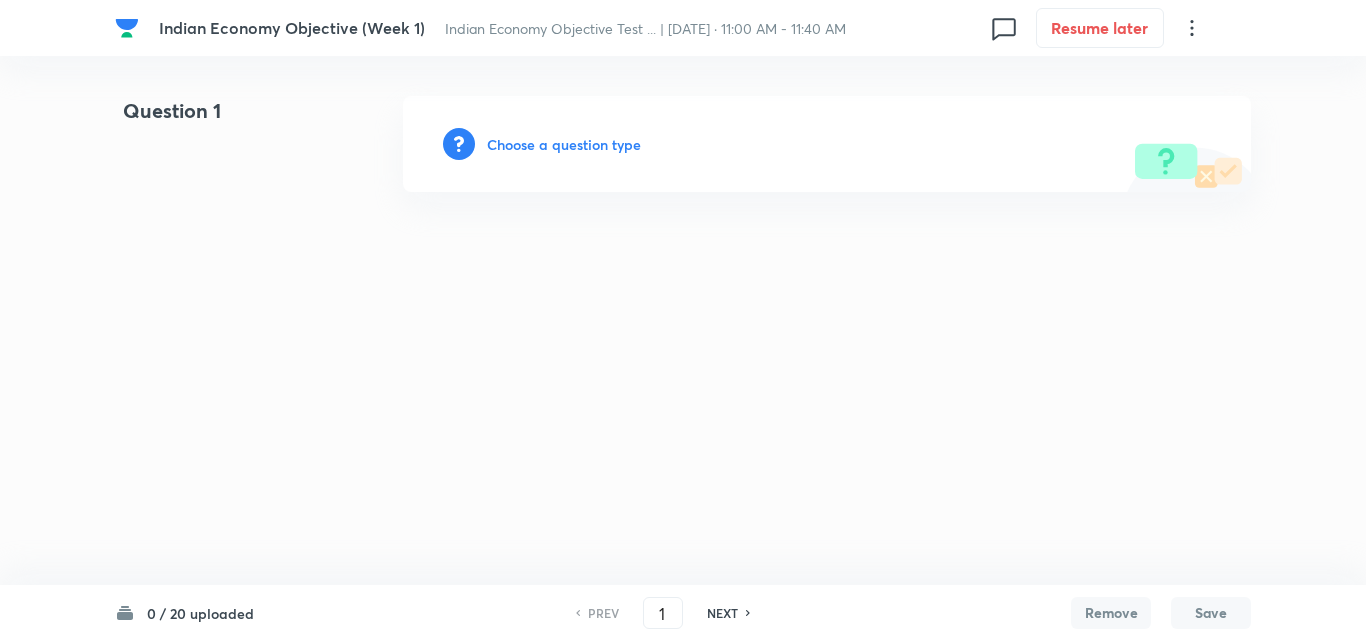 click on "Choose a question type" at bounding box center (564, 144) 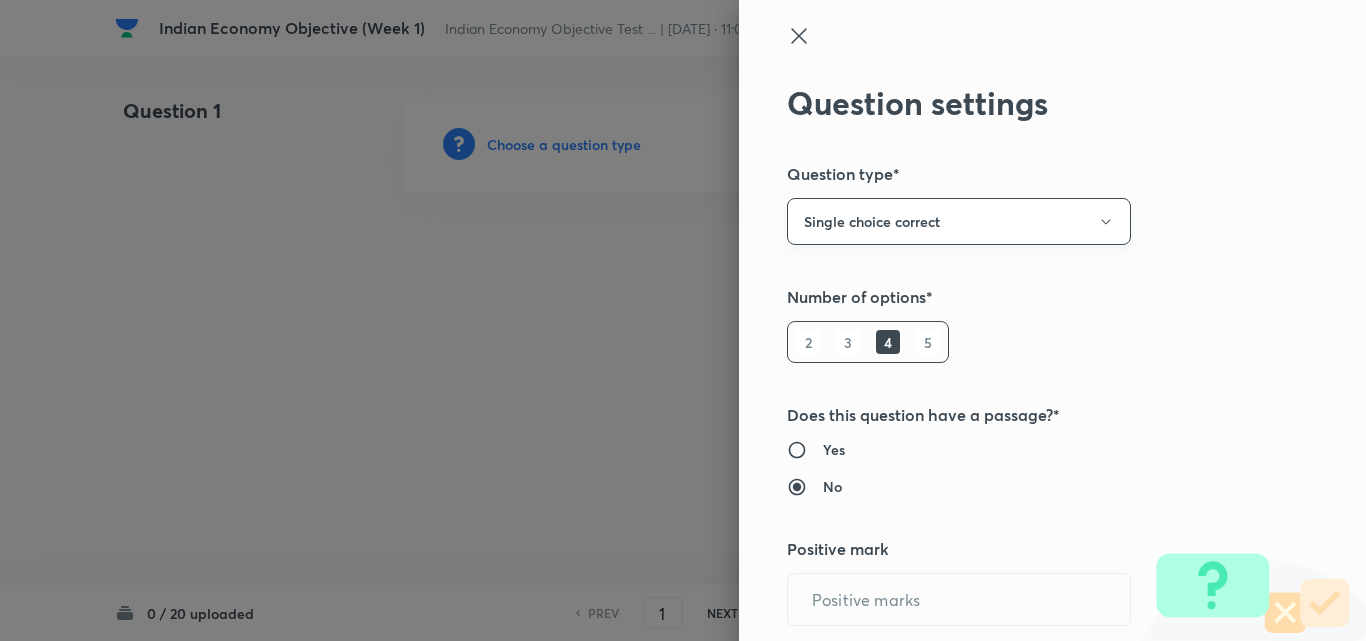 type on "1" 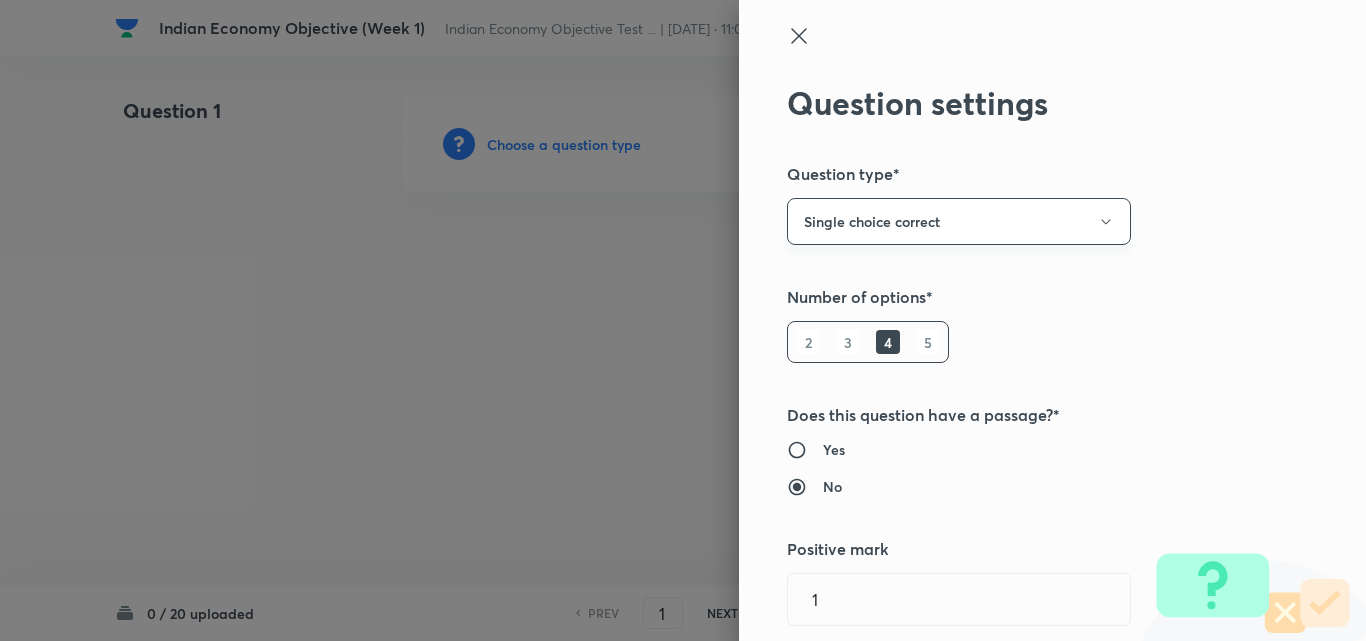 scroll, scrollTop: 400, scrollLeft: 0, axis: vertical 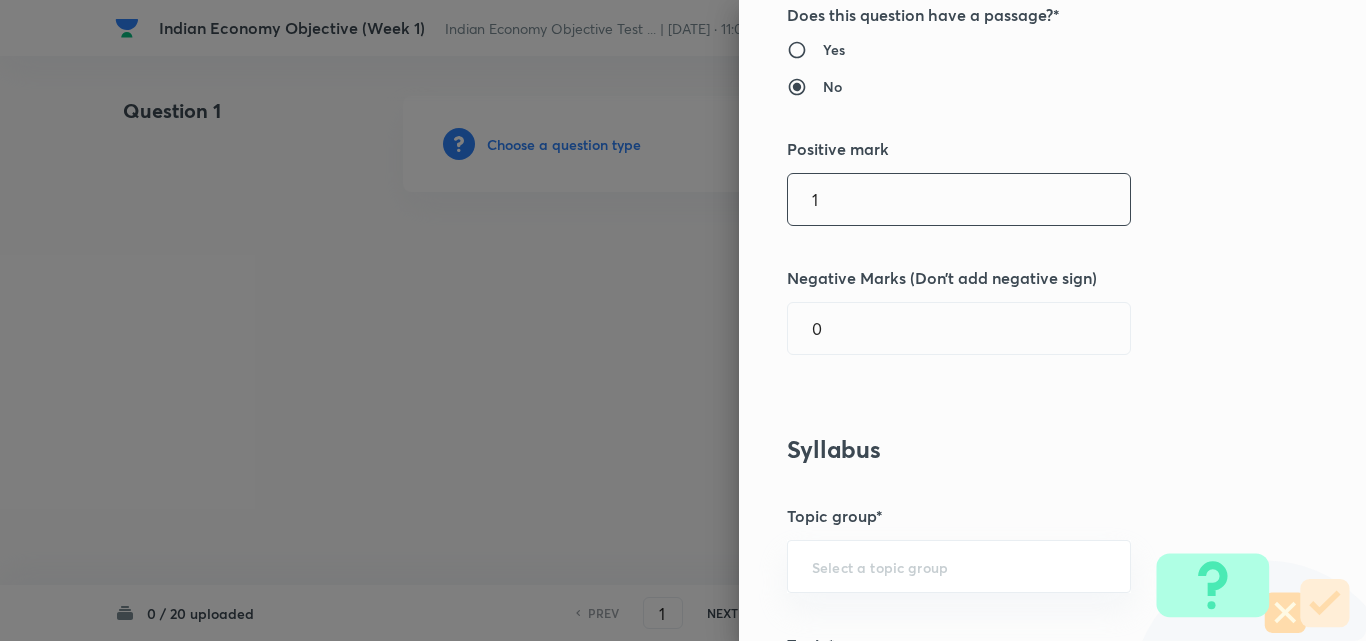 drag, startPoint x: 867, startPoint y: 201, endPoint x: 765, endPoint y: 188, distance: 102.825096 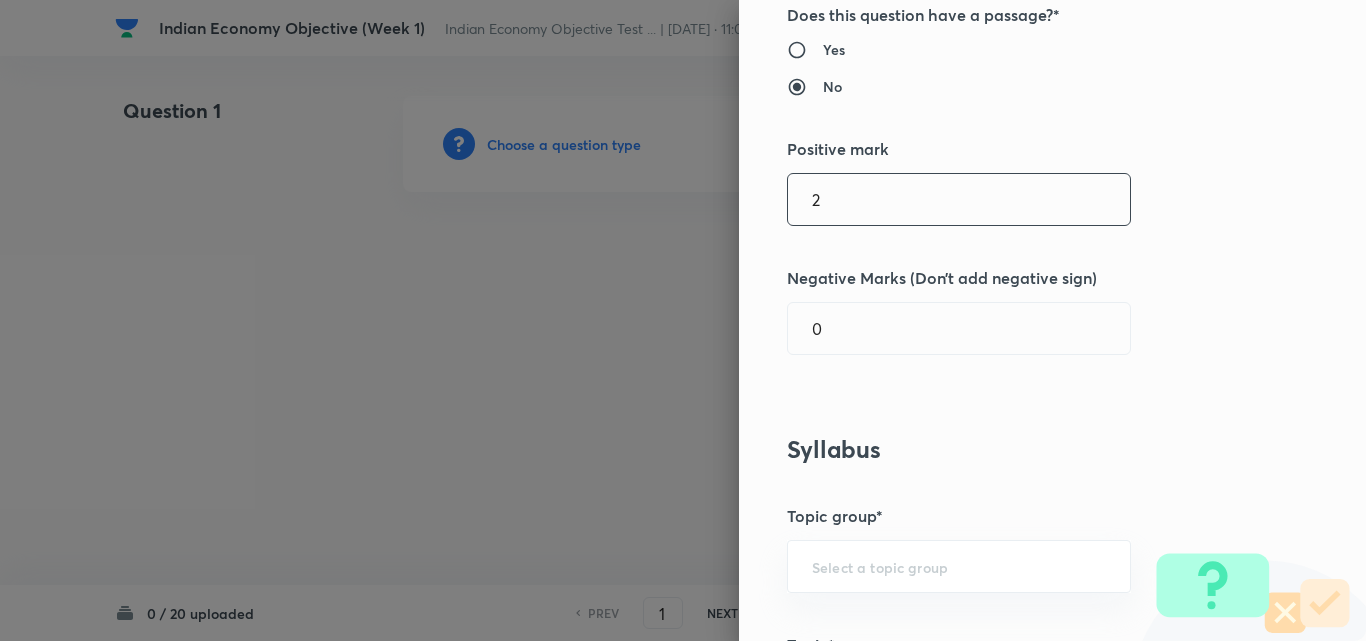 type on "2" 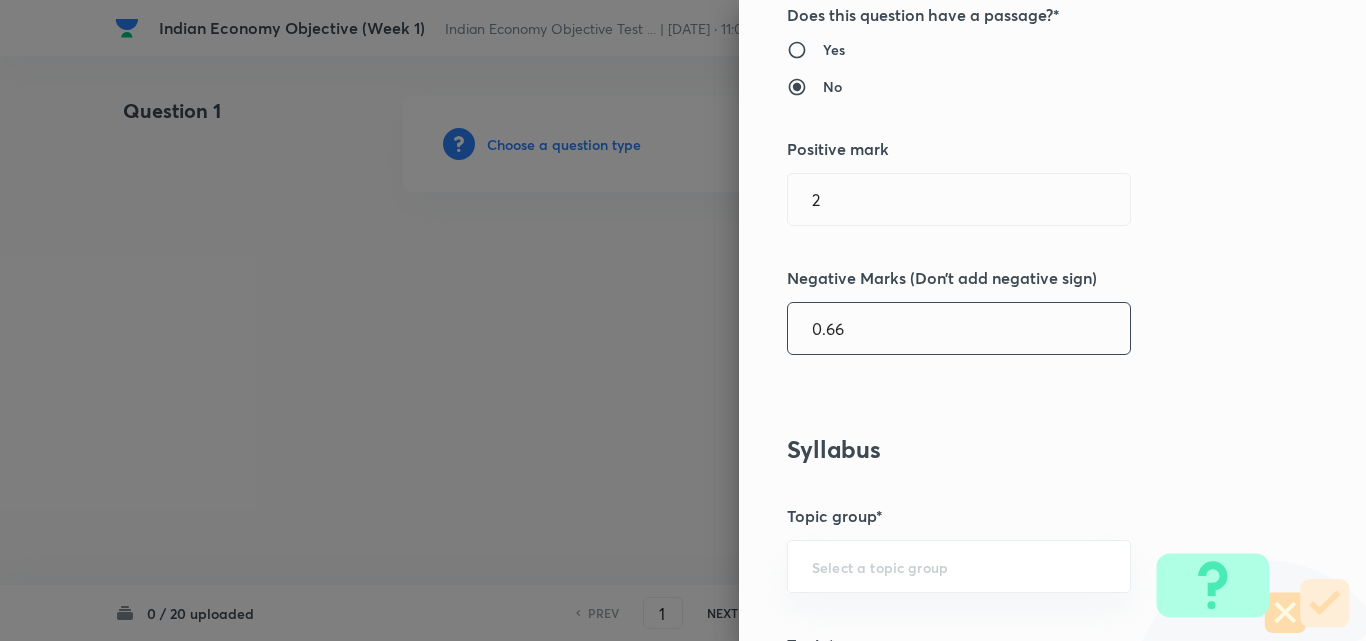 type on "0.66" 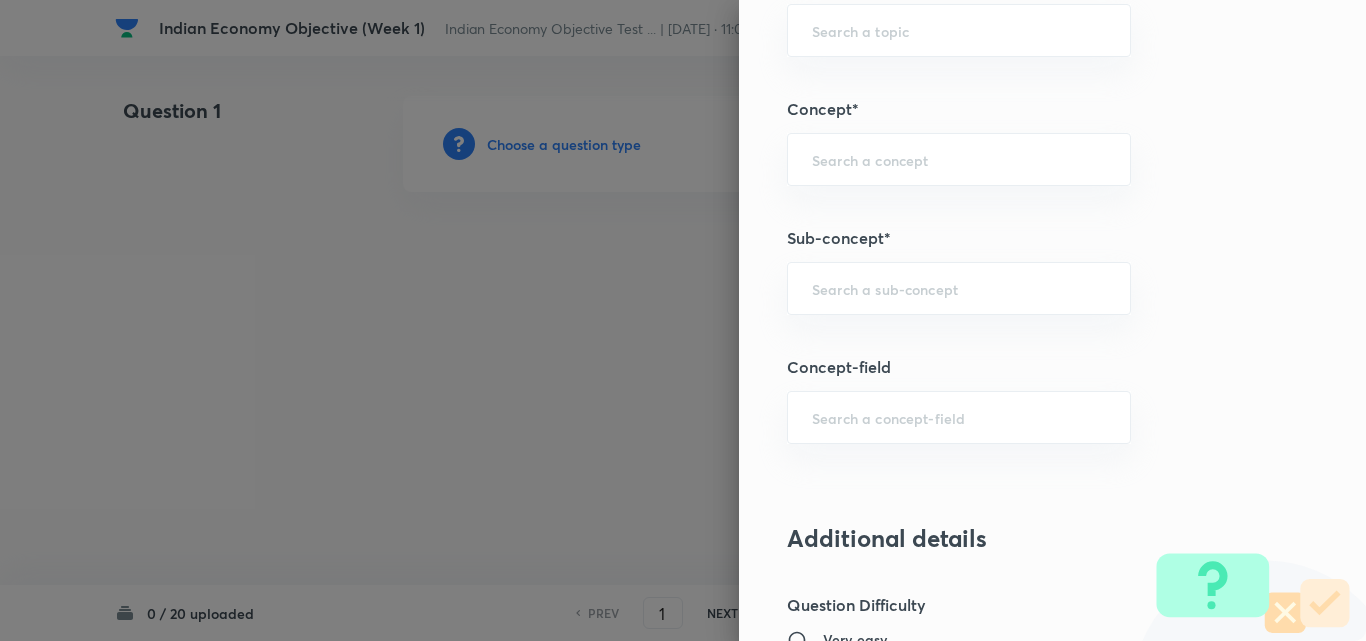 scroll, scrollTop: 1100, scrollLeft: 0, axis: vertical 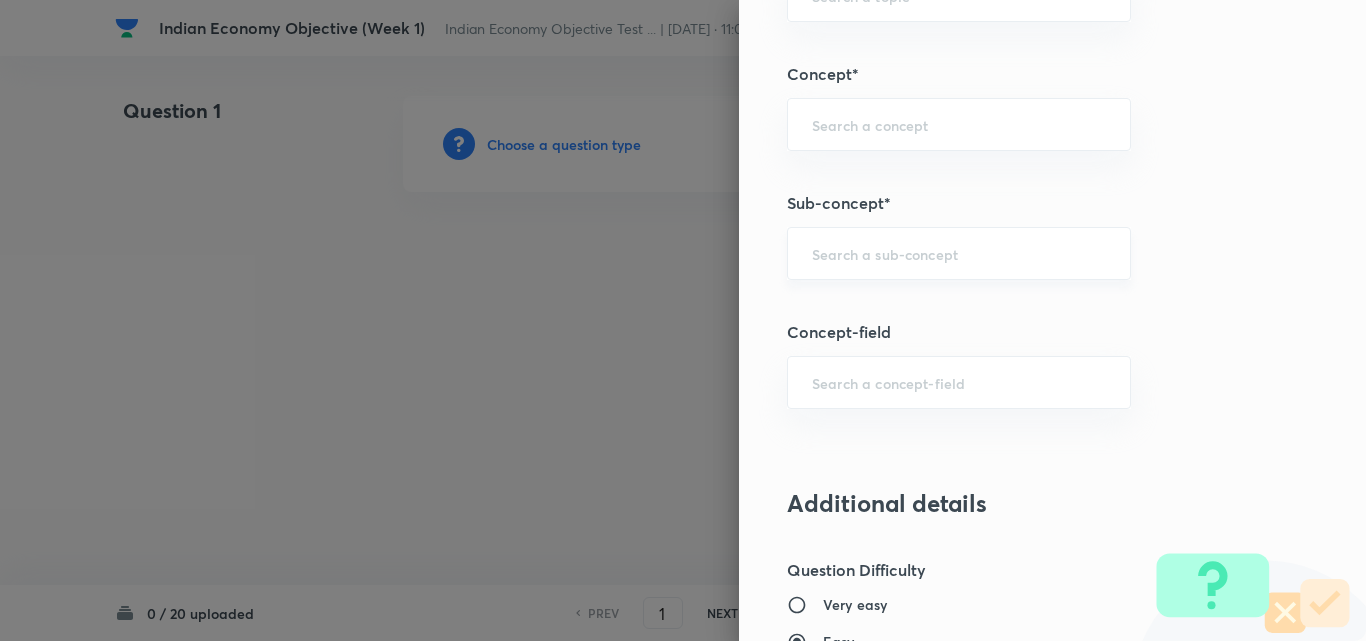 click at bounding box center [959, 253] 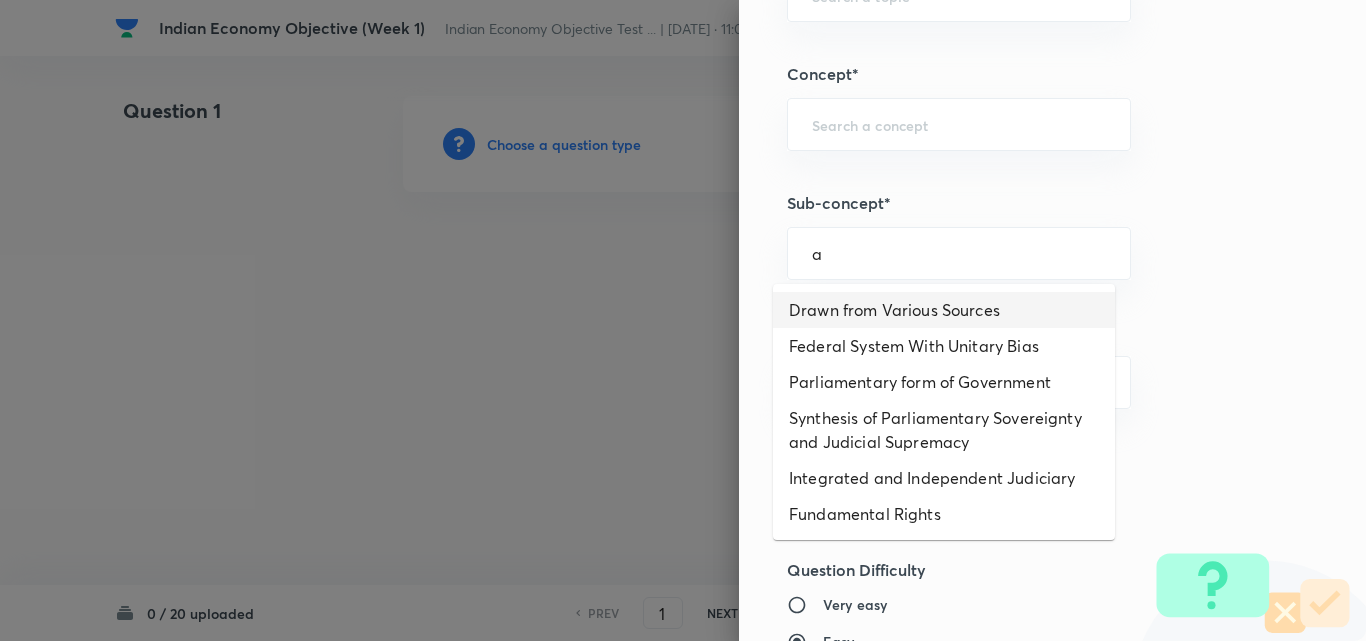 click on "Drawn from Various Sources" at bounding box center (944, 310) 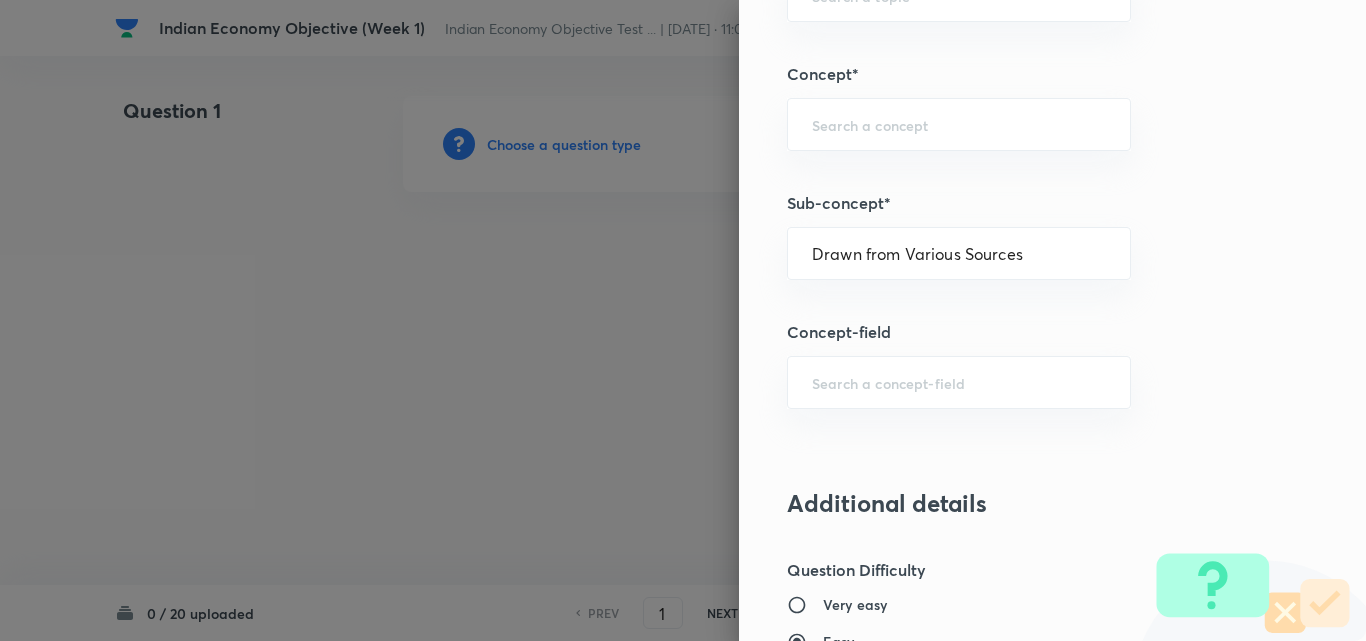type on "Polity, Governance & IR" 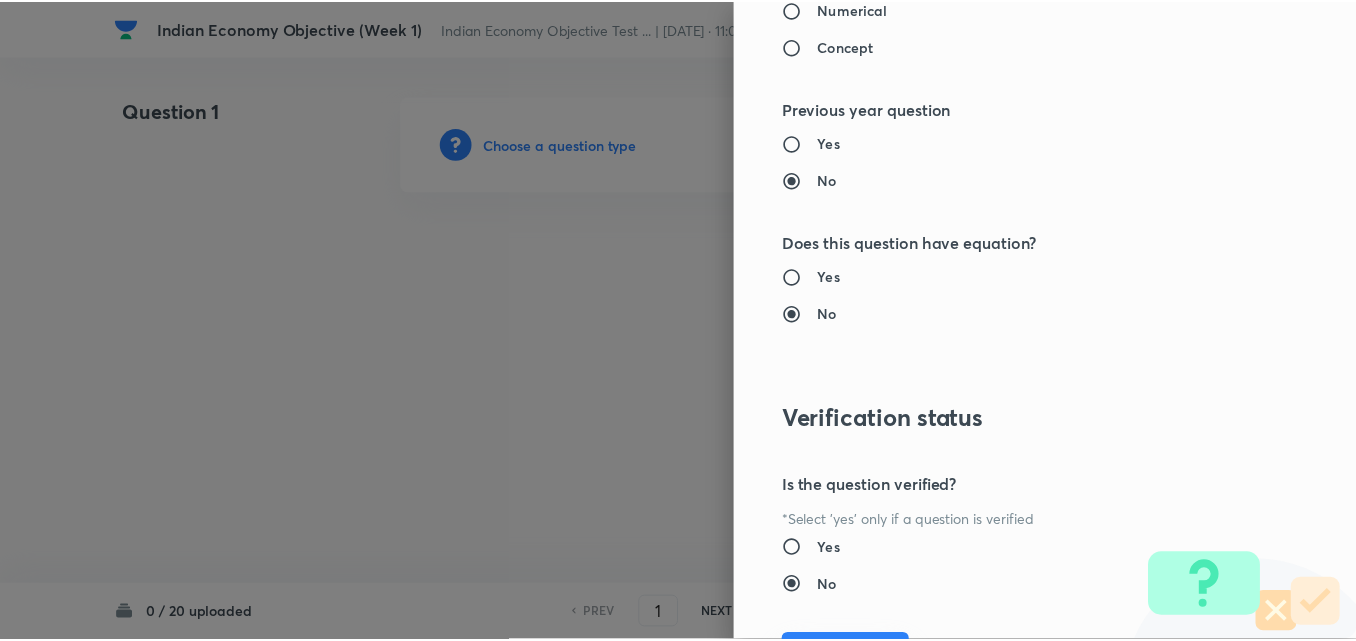 scroll, scrollTop: 2085, scrollLeft: 0, axis: vertical 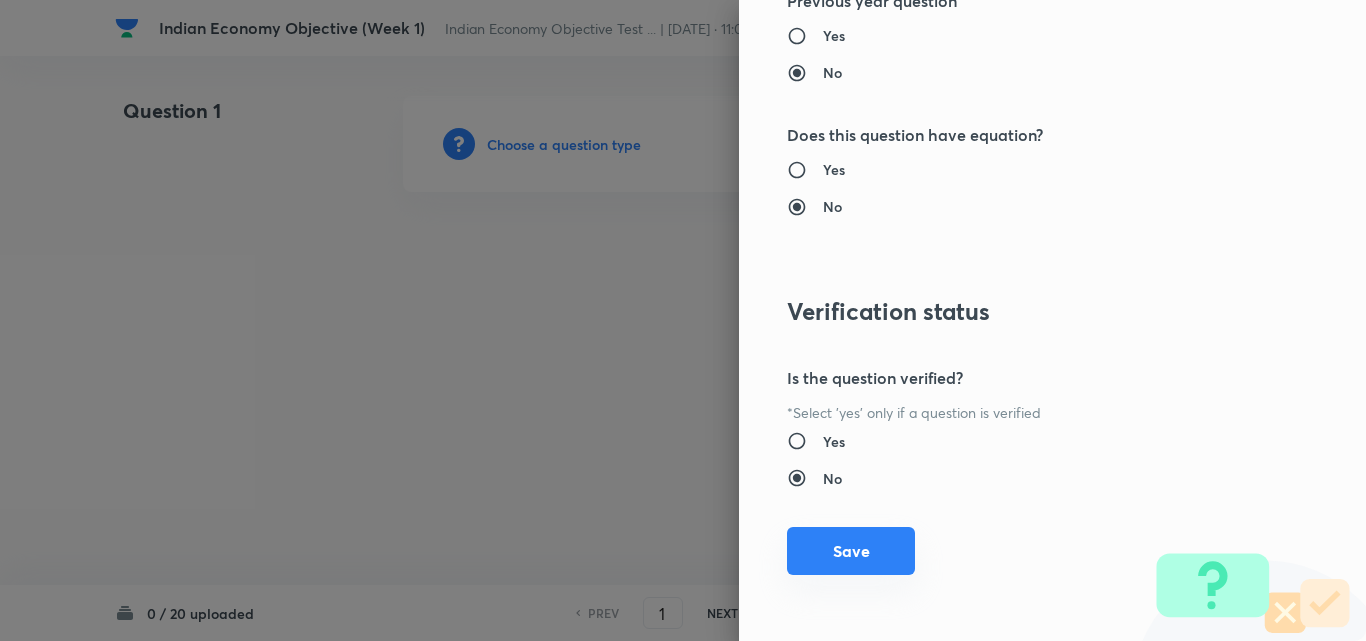 click on "Save" at bounding box center (851, 551) 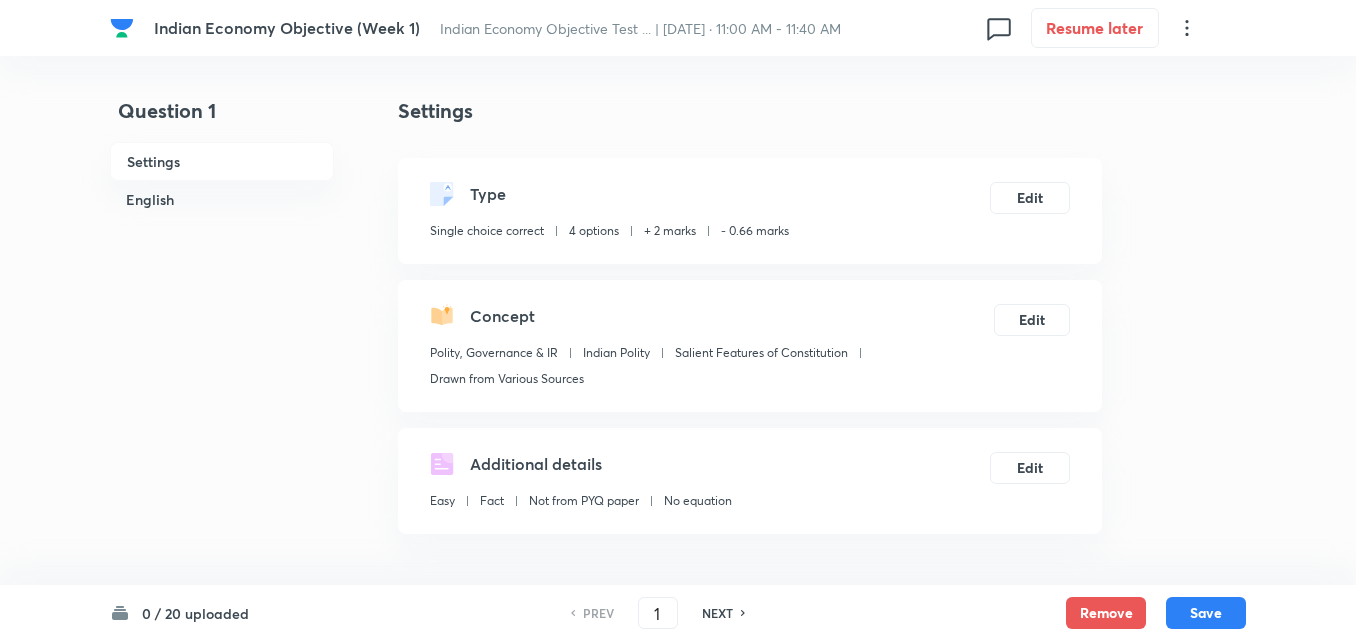 click on "English" at bounding box center (222, 199) 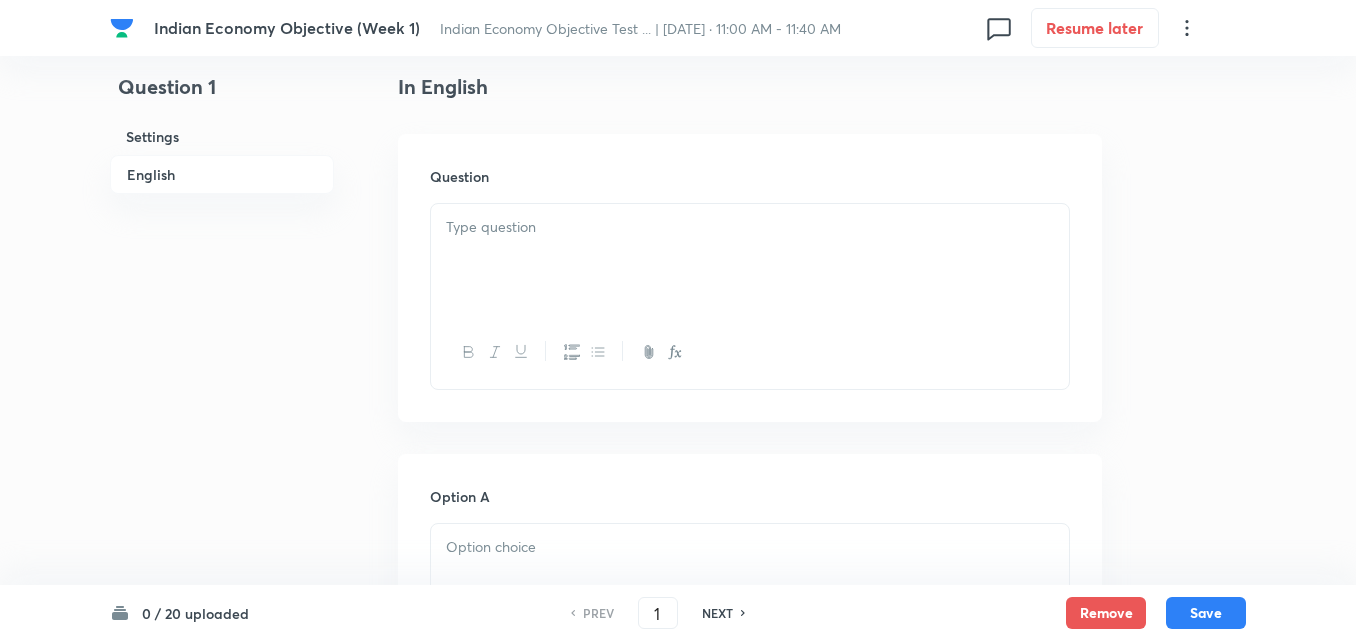 click at bounding box center (750, 260) 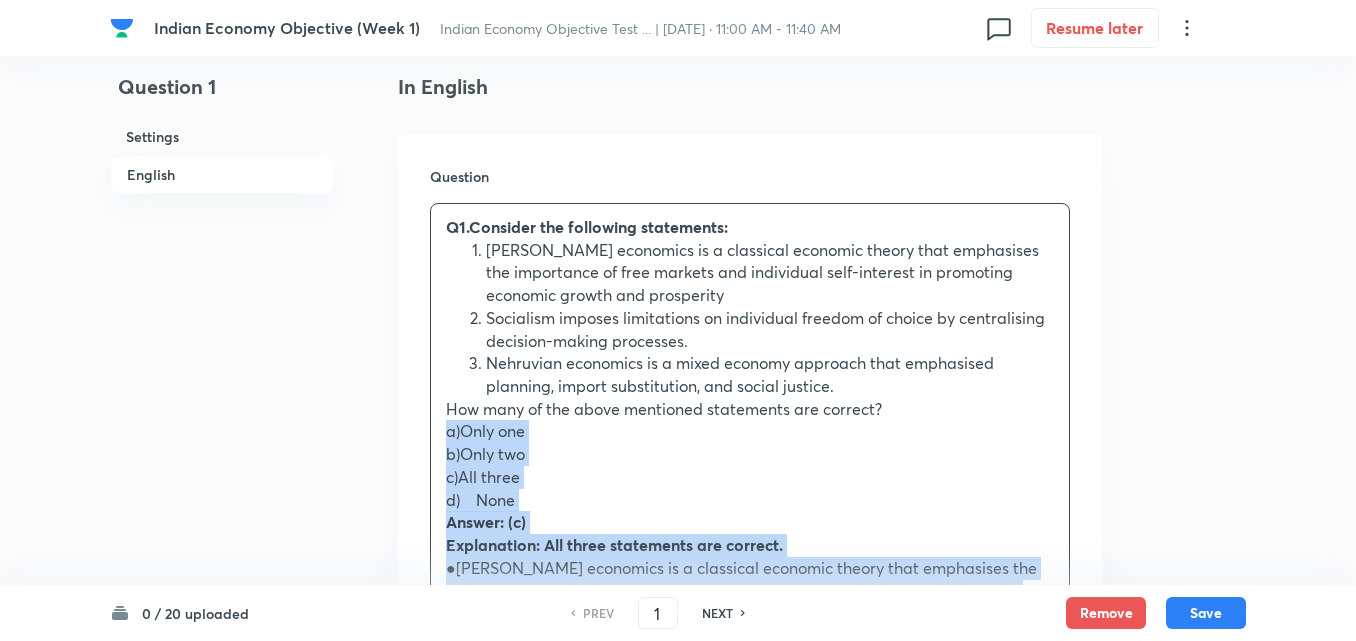 click on "Q1.Consider the following statements: [PERSON_NAME] economics is a classical economic theory that emphasises the importance of free markets and individual self-interest in promoting economic growth and prosperity Socialism imposes limitations on individual freedom of choice by centralising decision-making processes. Nehruvian economics is a mixed economy approach that emphasised planning, import substitution, and social justice. How many of the above mentioned statements are correct? a)Only one b)Only two c)All three d)    None Answer: (c) Explanation: All three statements are correct.  ●[PERSON_NAME] economics is a classical economic theory that emphasises the importance of free markets and individual self-interest in promoting economic growth and prosperity. [PERSON_NAME] most famous work,  An Inquiry into the Nature and Causes of the Wealth of Nations  (1776), is considered to be the founding text of modern economics." at bounding box center (750, 670) 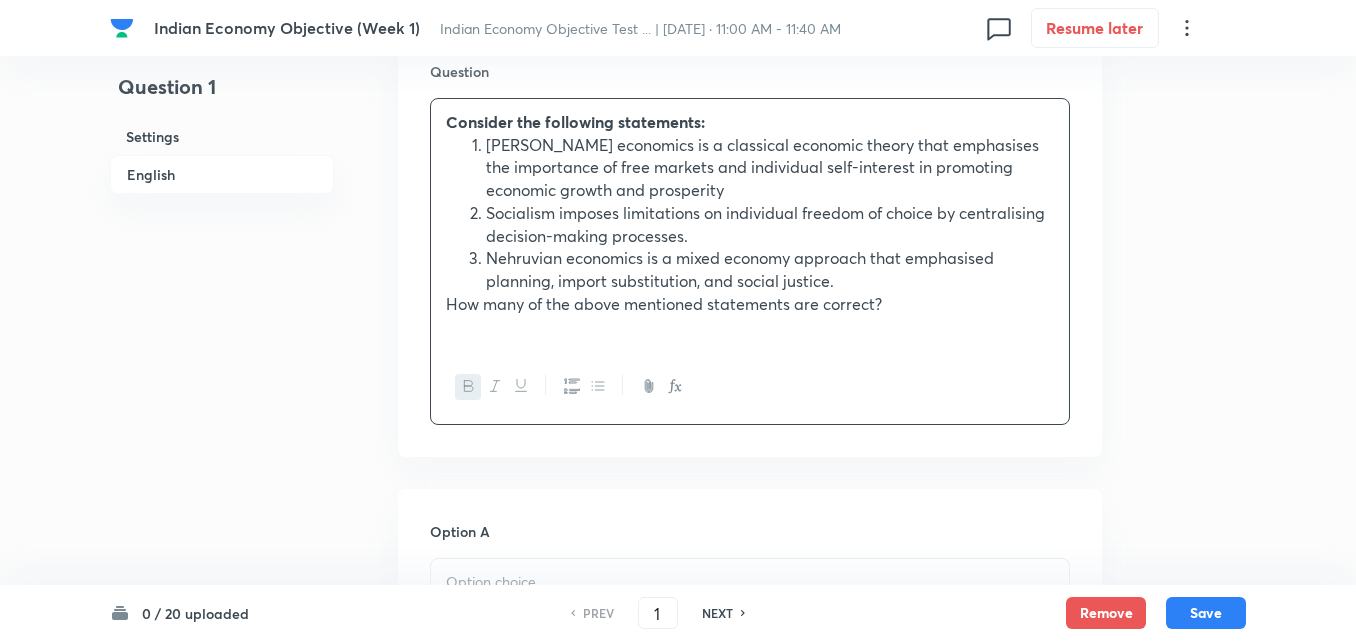 scroll, scrollTop: 942, scrollLeft: 0, axis: vertical 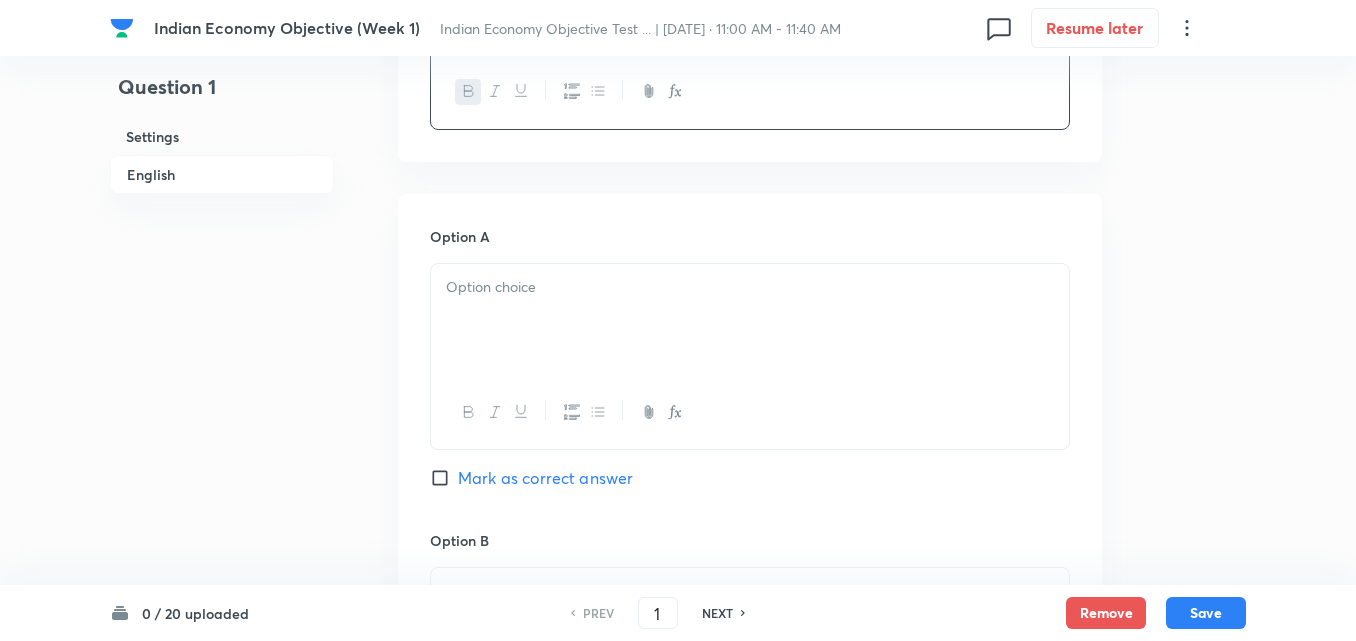 click at bounding box center [750, 287] 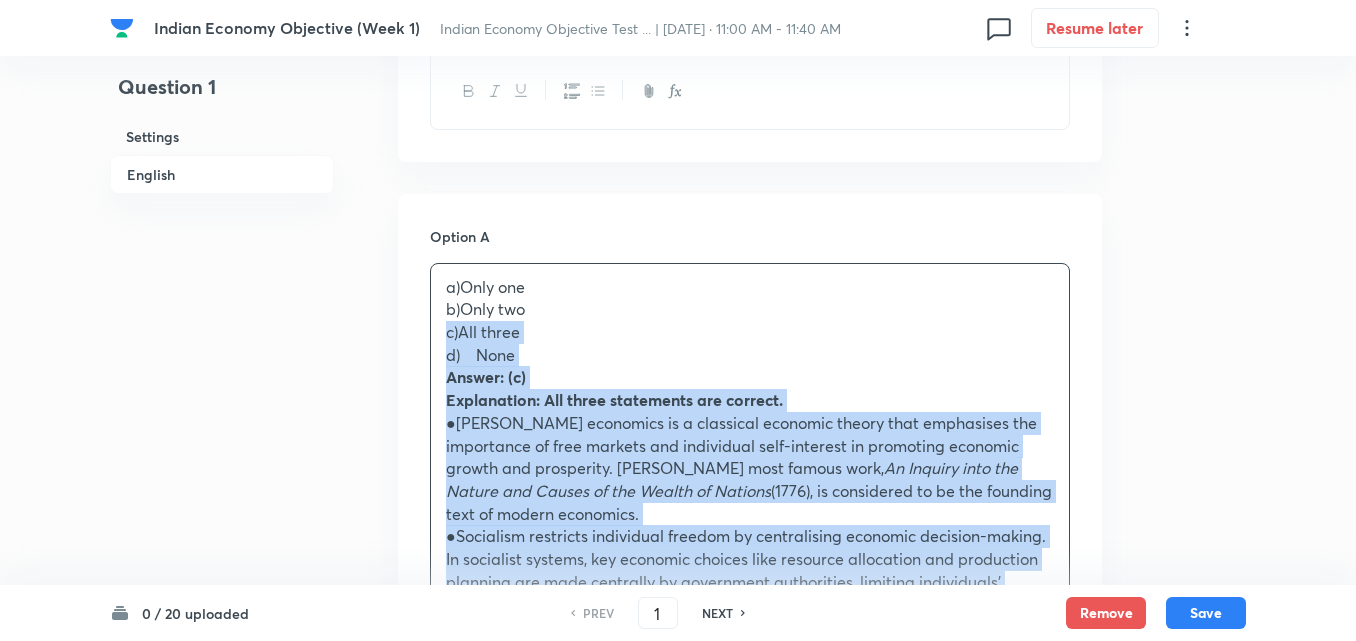 click on "Option A a)Only one b)Only two c)All three d)    None Answer: (c) Explanation: All three statements are correct.  ●Adam Smith economics is a classical economic theory that emphasises the importance of free markets and individual self-interest in promoting economic growth and prosperity. Smith's most famous work,  An Inquiry into the Nature and Causes of the Wealth of Nations  (1776), is considered to be the founding text of modern economics. ●Socialism restricts individual freedom by centralising economic decision-making. In socialist systems, key economic choices like resource allocation and production planning are made centrally by government authorities, limiting individuals' autonomy in economic matters. This centralised control aims to promote collective welfare but curtails individual economic freedom. oPlanning: Nehru believed that planning was essential for rapid economic development. He established the Planning Commission of India in 1950 to formulate and implement economic plans. Option B" at bounding box center [750, 1123] 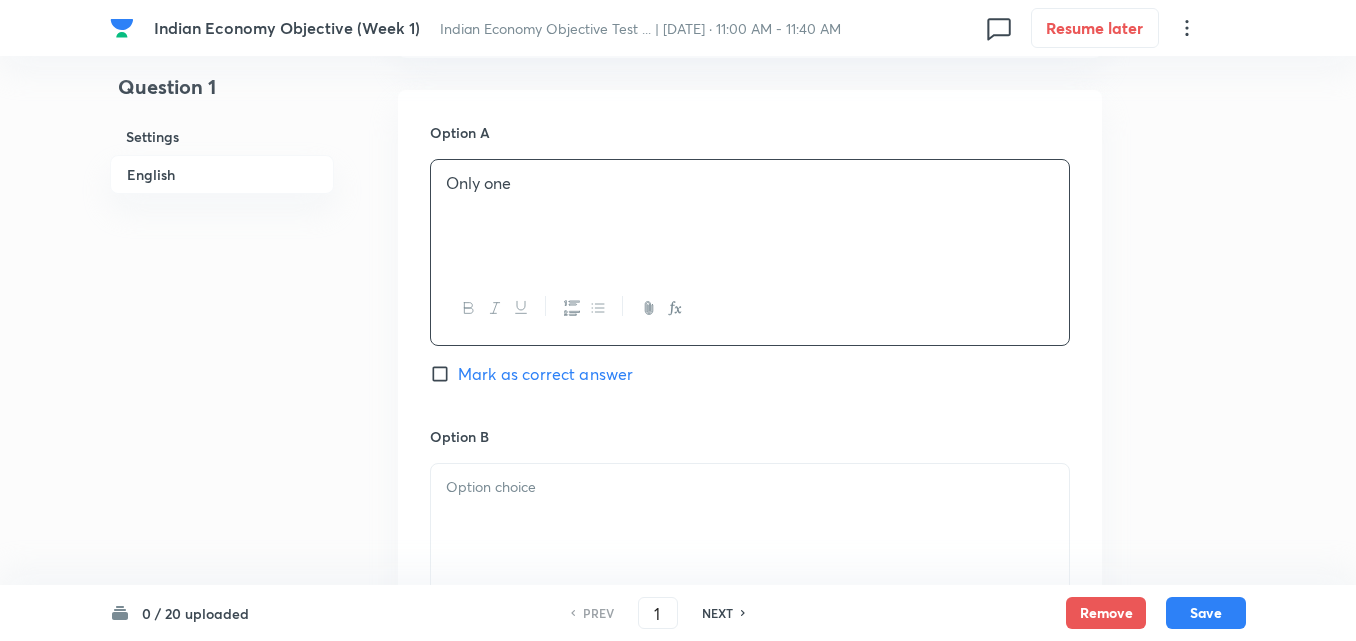 scroll, scrollTop: 1342, scrollLeft: 0, axis: vertical 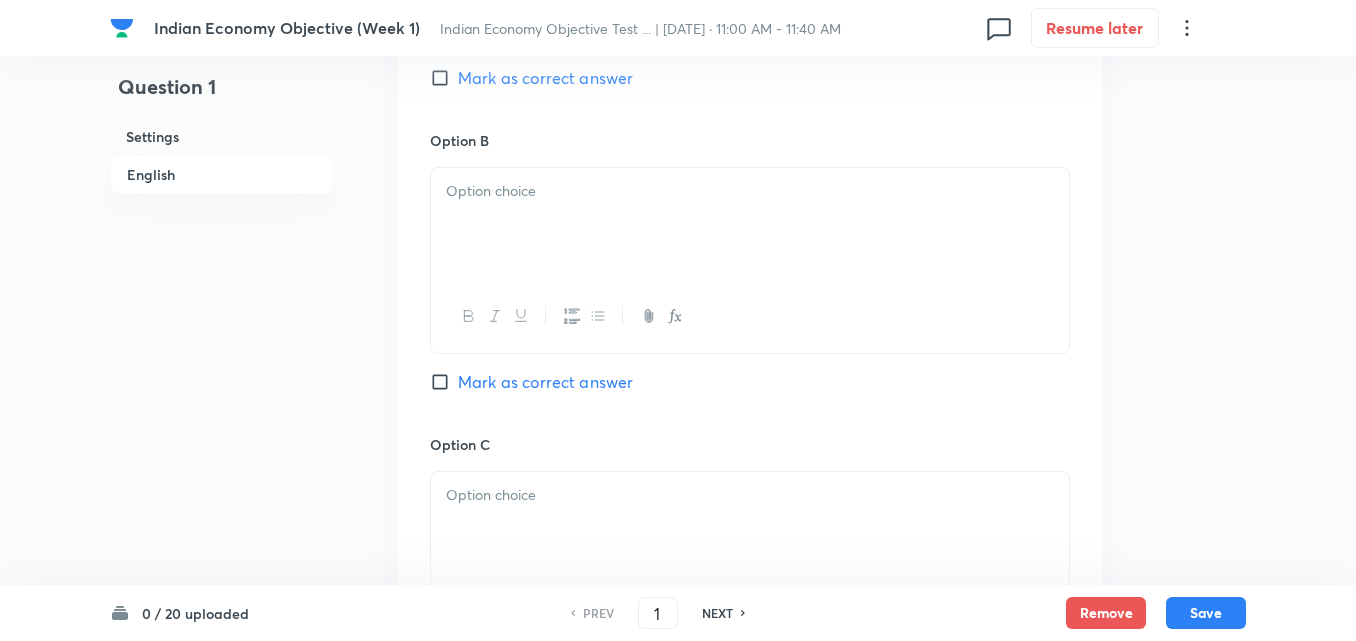 click on "Option B Mark as correct answer" at bounding box center (750, 282) 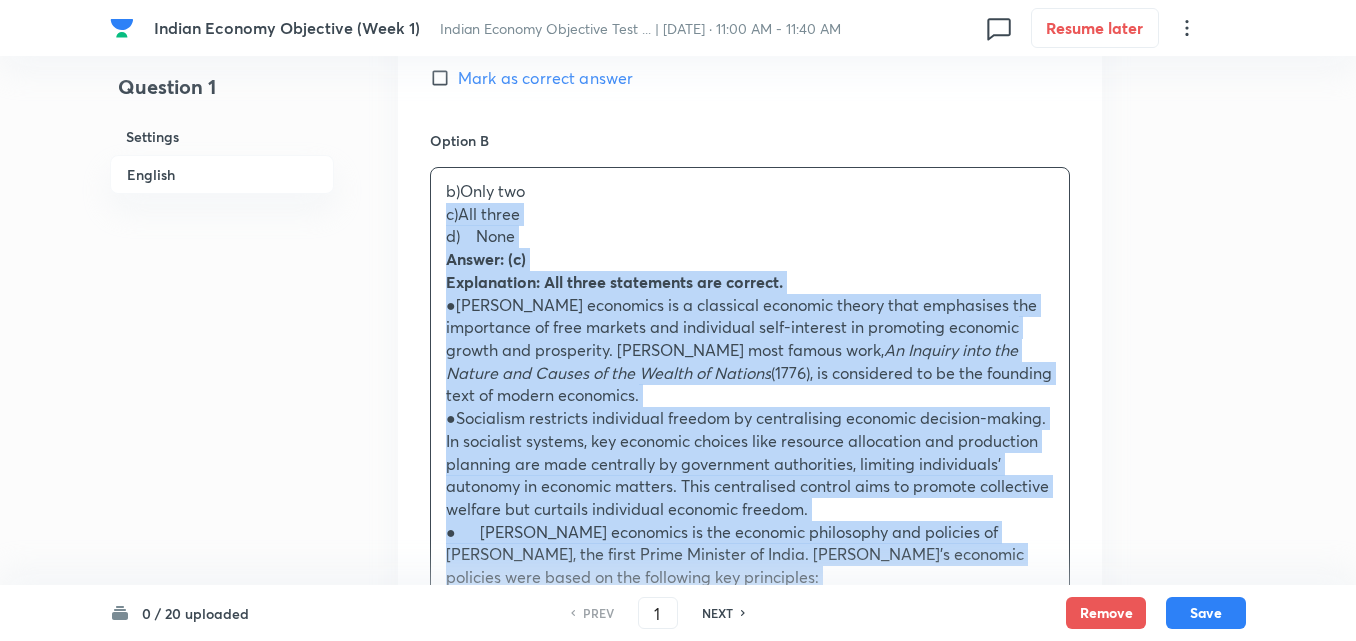click on "b)Only two c)All three d)    None Answer: (c) Explanation: All three statements are correct.  ●Adam Smith economics is a classical economic theory that emphasises the importance of free markets and individual self-interest in promoting economic growth and prosperity. Smith's most famous work,  An Inquiry into the Nature and Causes of the Wealth of Nations  (1776), is considered to be the founding text of modern economics. ●Socialism restricts individual freedom by centralising economic decision-making. In socialist systems, key economic choices like resource allocation and production planning are made centrally by government authorities, limiting individuals' autonomy in economic matters. This centralised control aims to promote collective welfare but curtails individual economic freedom. ●      Nehruvian economics is the economic philosophy and policies of Jawaharlal Nehru, the first Prime Minister of India. Nehru's economic policies were based on the following key principles:" at bounding box center (750, 521) 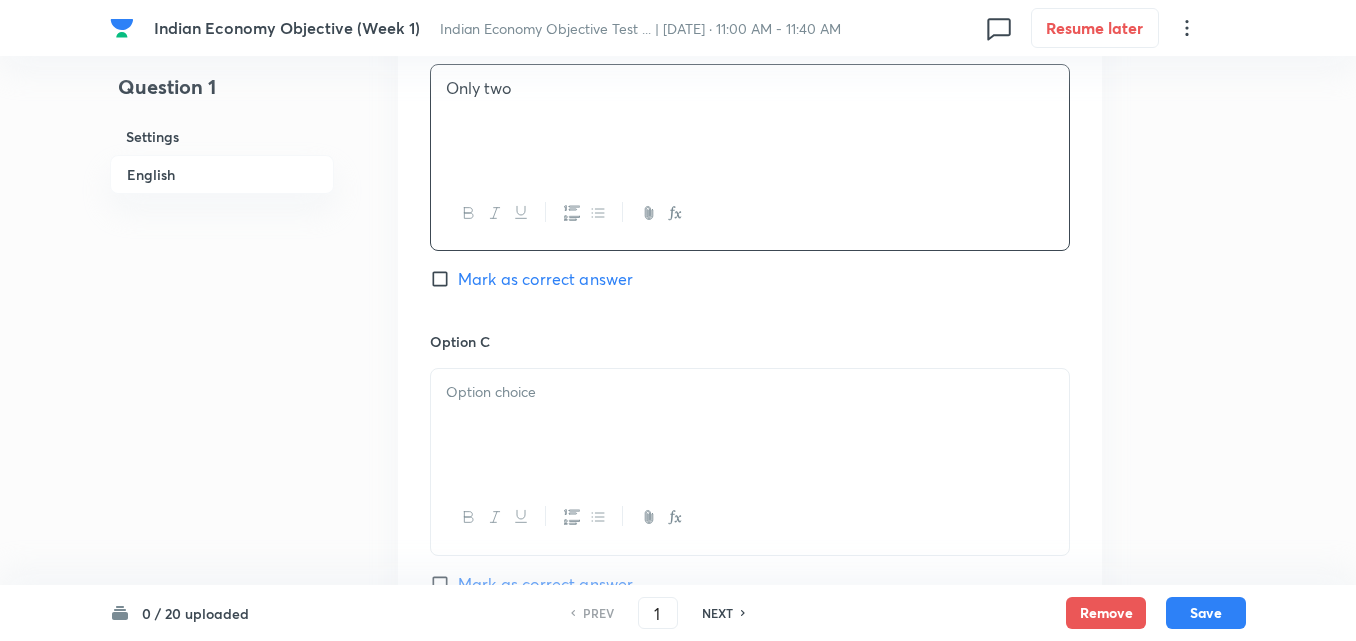 scroll, scrollTop: 1542, scrollLeft: 0, axis: vertical 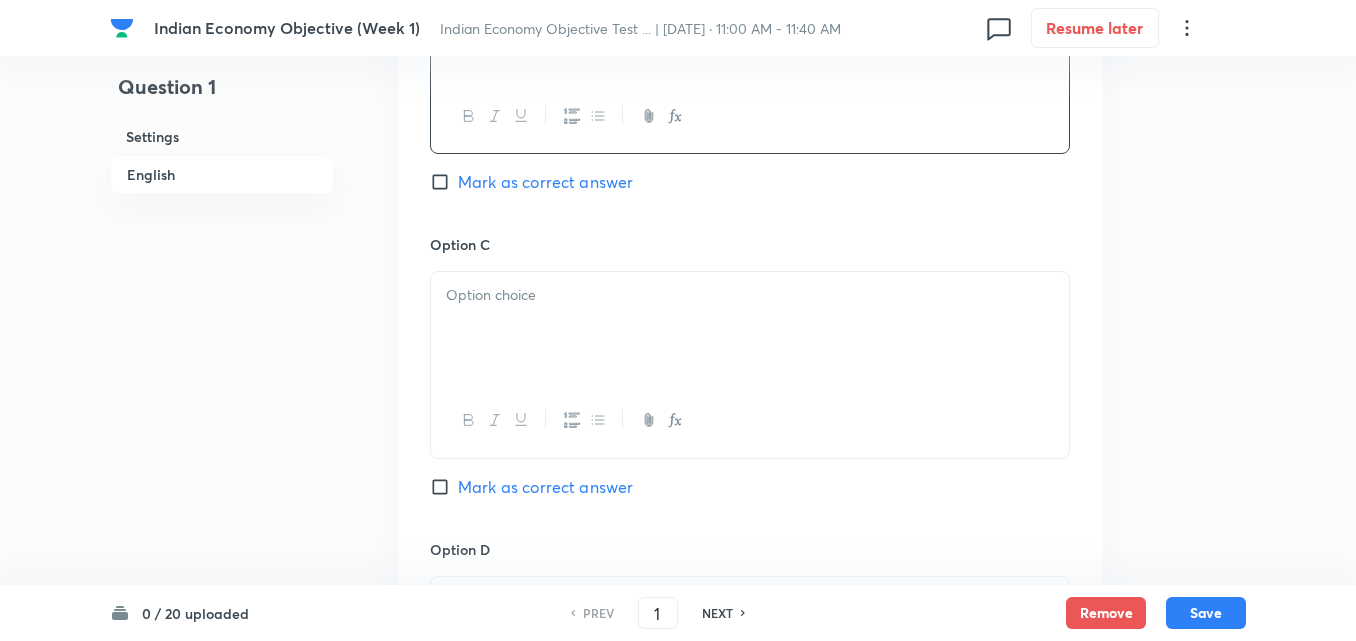 click on "Option C Mark as correct answer" at bounding box center (750, 386) 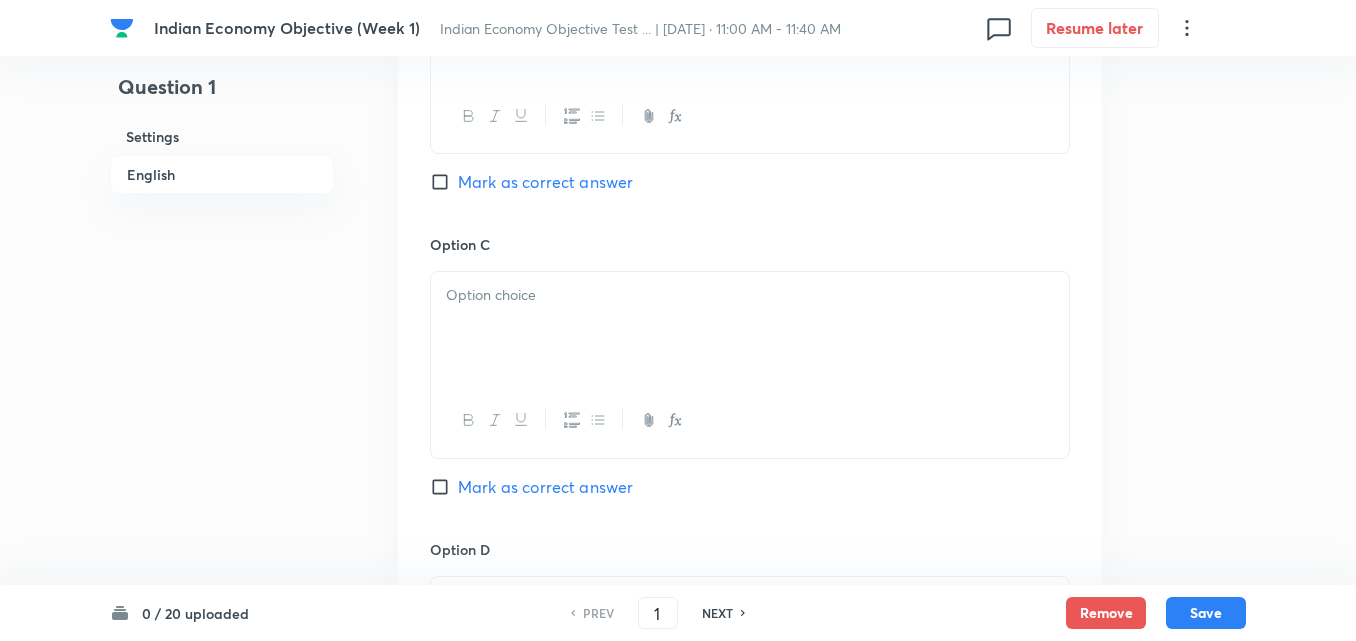 click at bounding box center (750, 295) 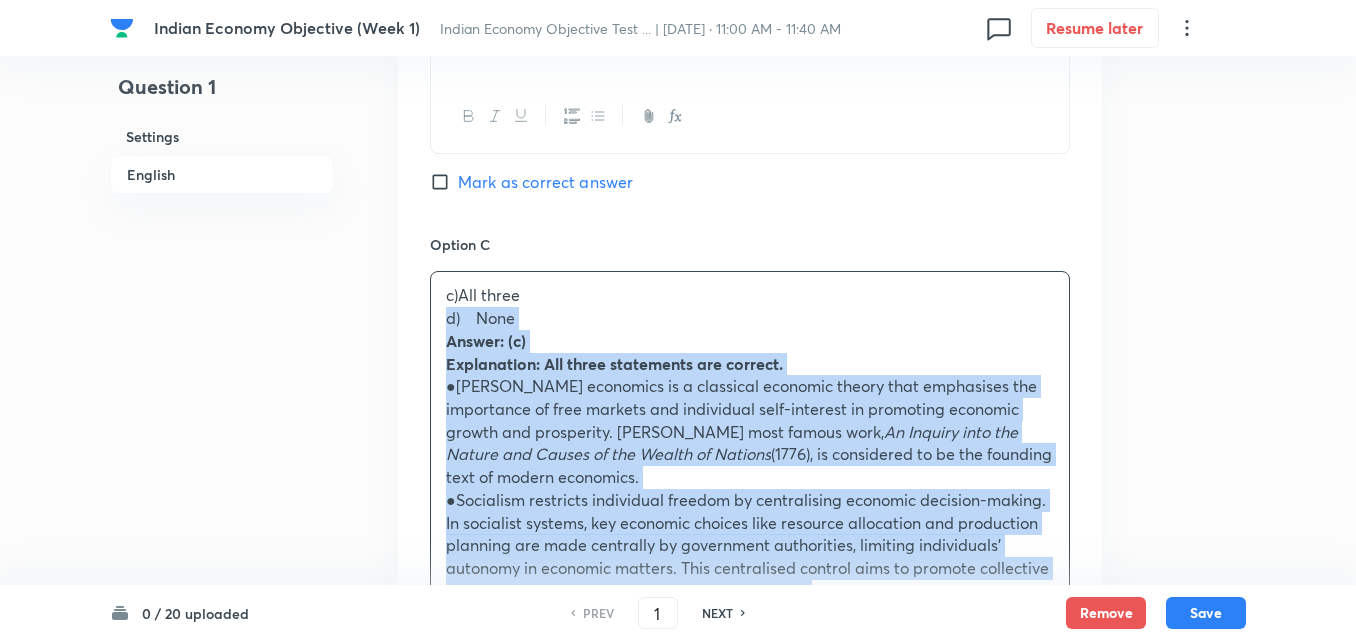 drag, startPoint x: 427, startPoint y: 318, endPoint x: 415, endPoint y: 318, distance: 12 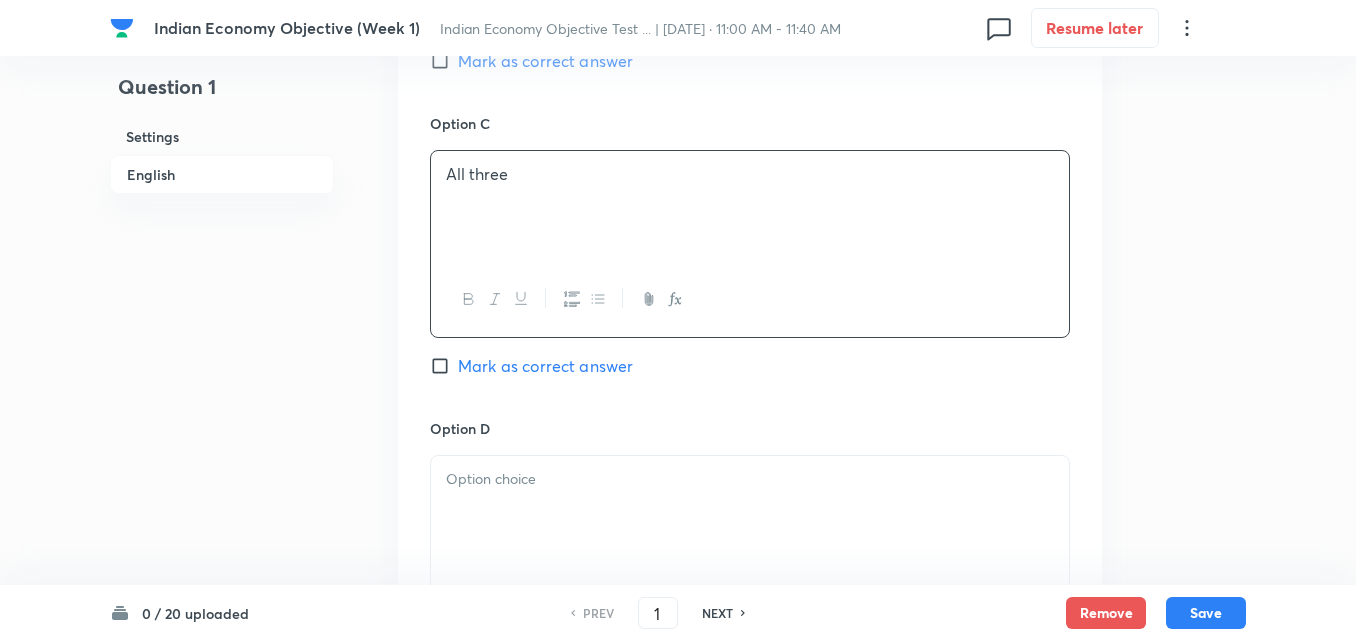 scroll, scrollTop: 1842, scrollLeft: 0, axis: vertical 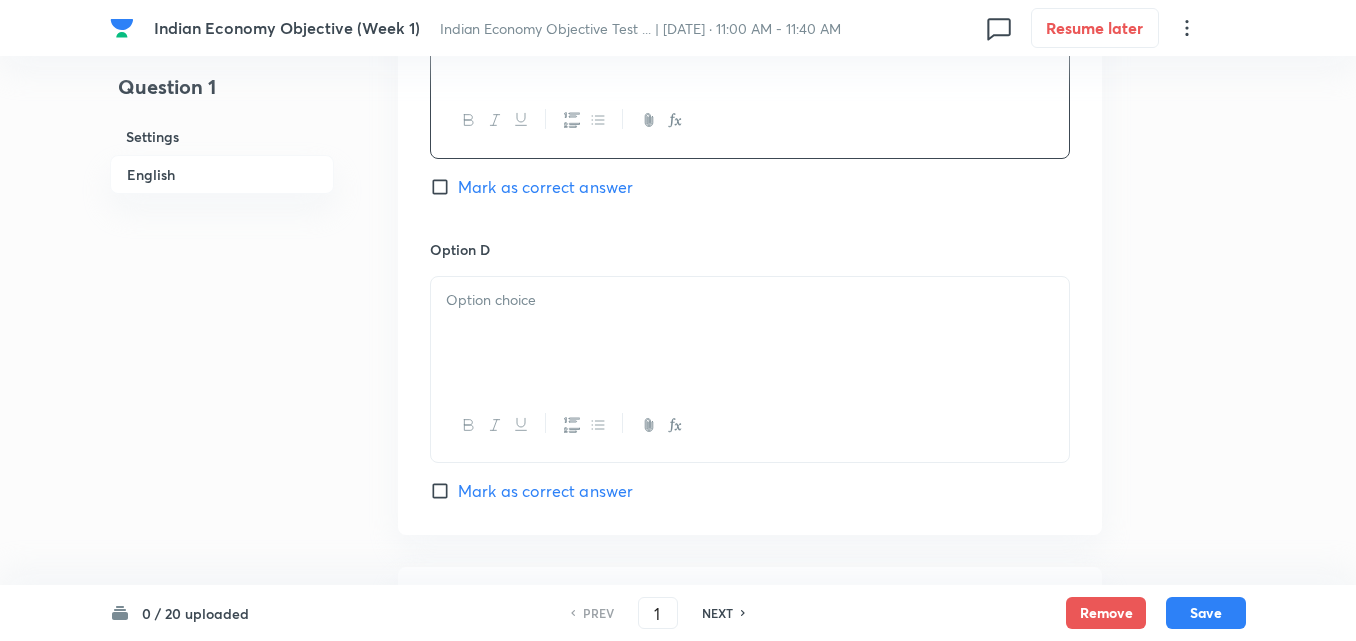 click on "Mark as correct answer" at bounding box center [545, 187] 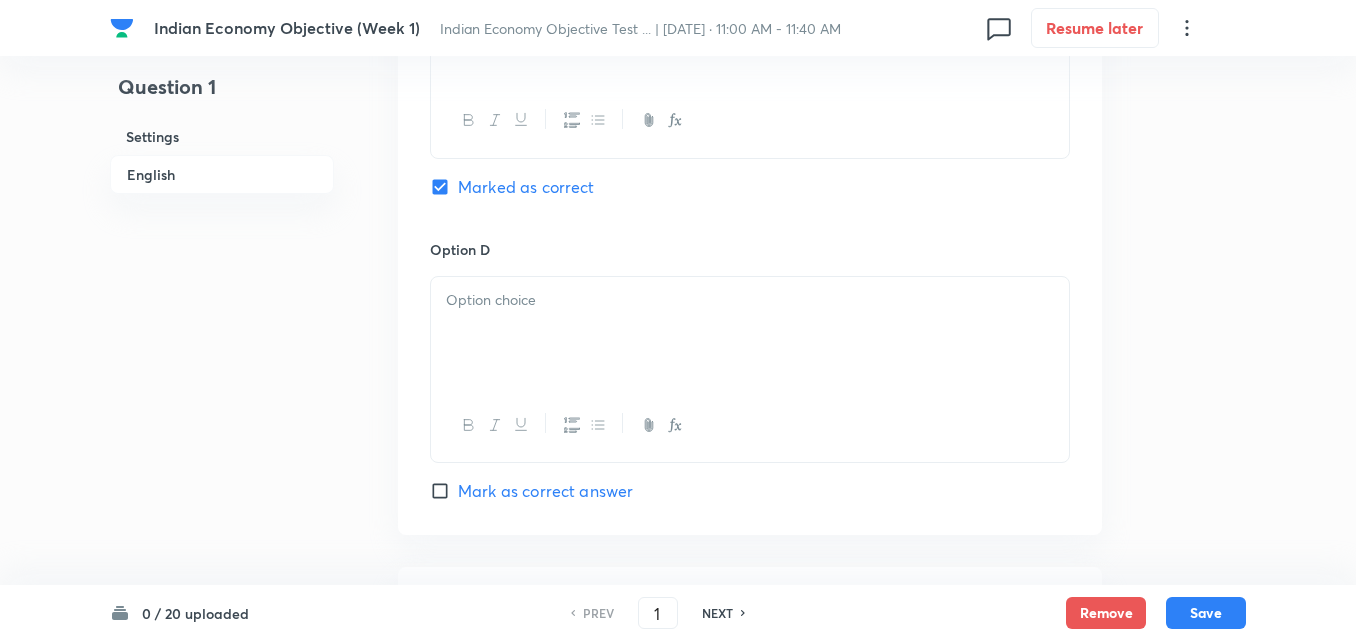 click at bounding box center [750, 333] 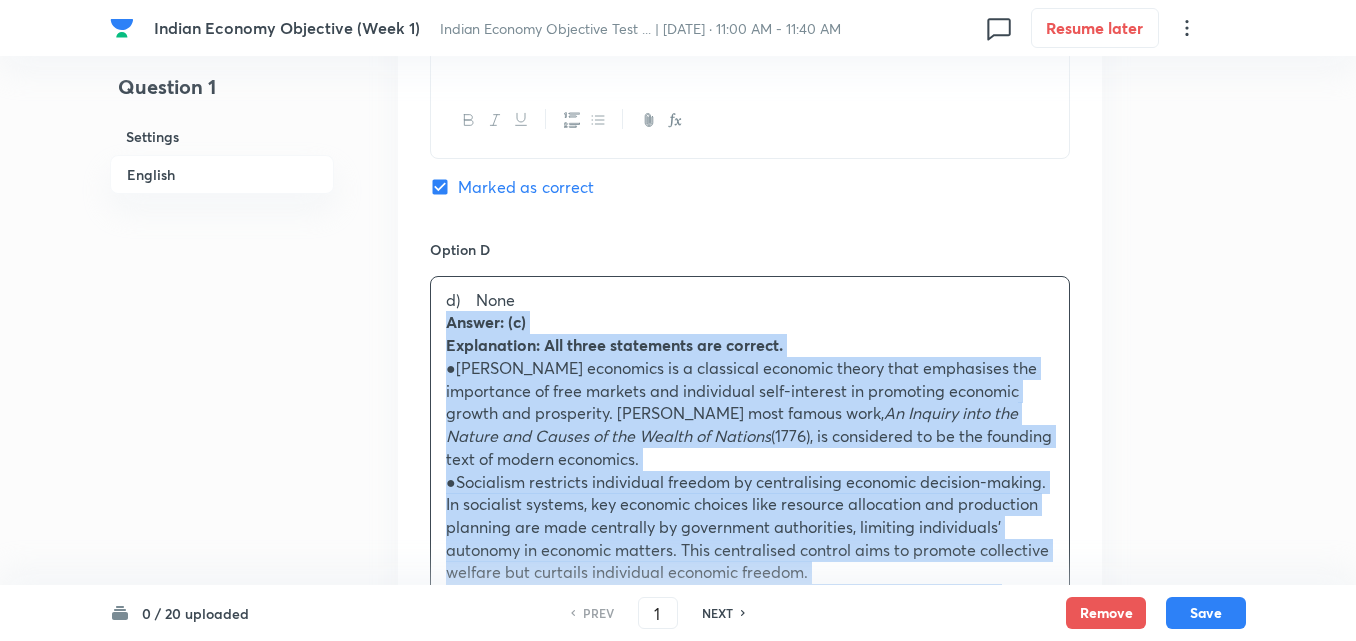 click on "d)    None Answer: (c) Explanation: All three statements are correct.  ●Adam Smith economics is a classical economic theory that emphasises the importance of free markets and individual self-interest in promoting economic growth and prosperity. Smith's most famous work,  An Inquiry into the Nature and Causes of the Wealth of Nations  (1776), is considered to be the founding text of modern economics. ●Socialism restricts individual freedom by centralising economic decision-making. In socialist systems, key economic choices like resource allocation and production planning are made centrally by government authorities, limiting individuals' autonomy in economic matters. This centralised control aims to promote collective welfare but curtails individual economic freedom. ●      Nehruvian economics is the economic philosophy and policies of Jawaharlal Nehru, the first Prime Minister of India. Nehru's economic policies were based on the following key principles:" at bounding box center [750, 607] 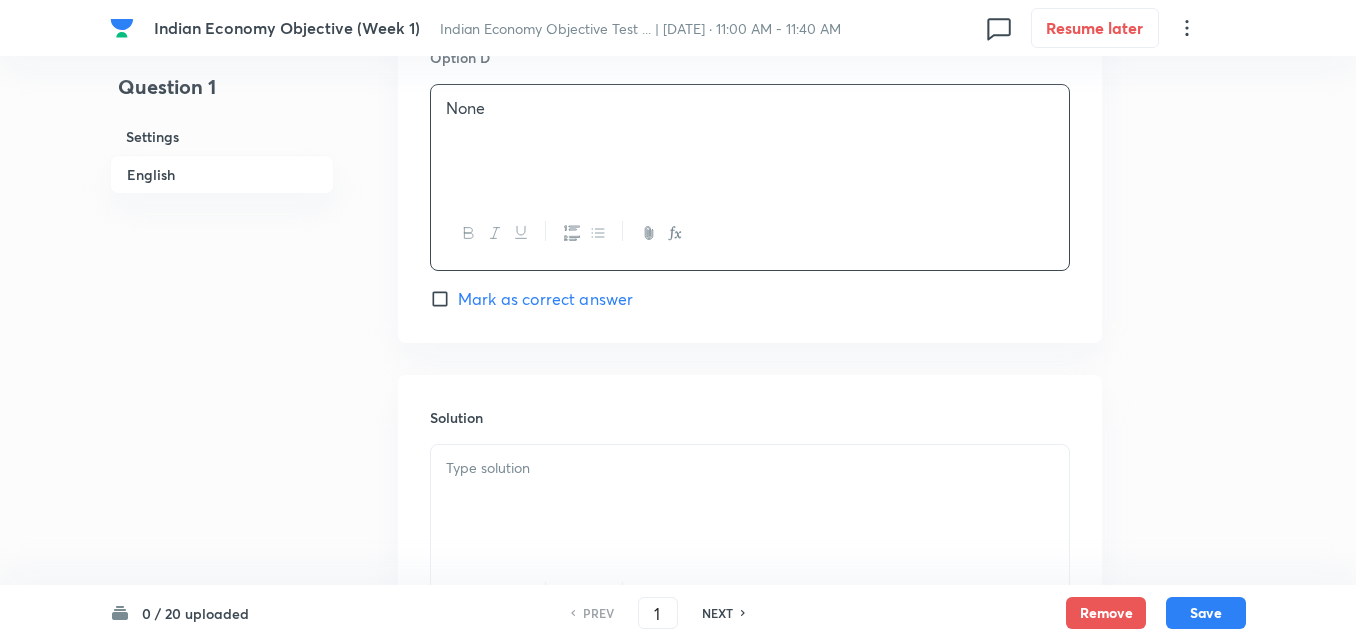 scroll, scrollTop: 2233, scrollLeft: 0, axis: vertical 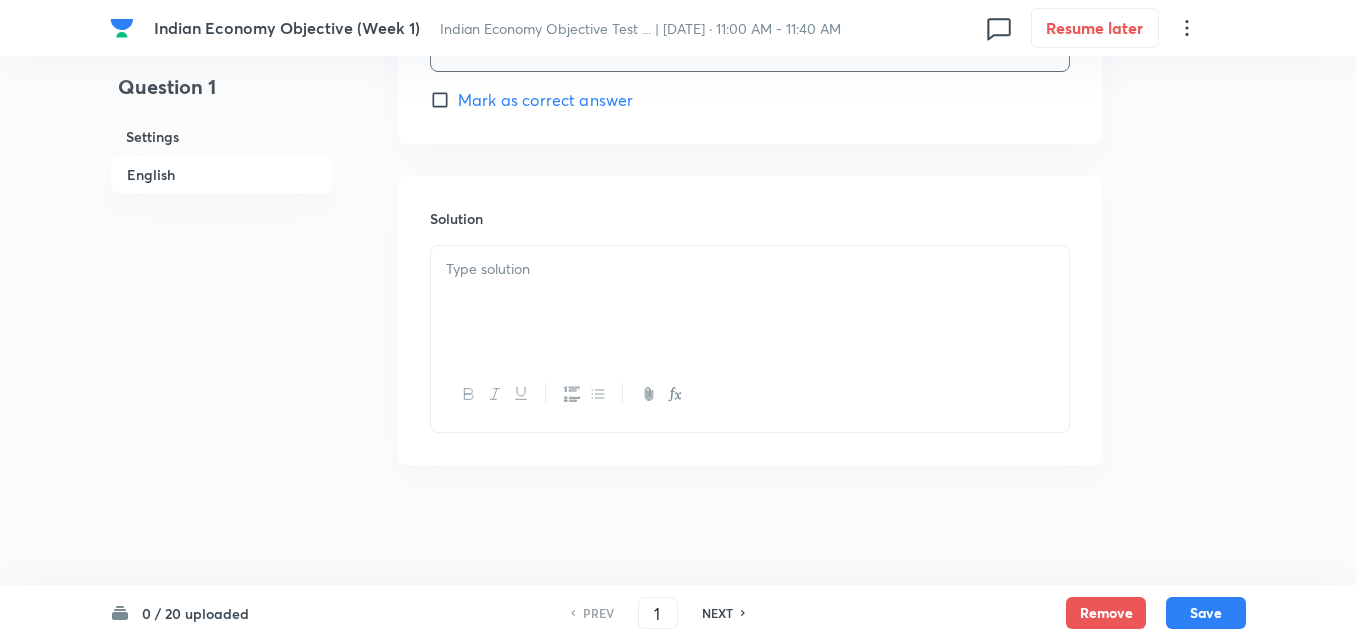 click at bounding box center (750, 302) 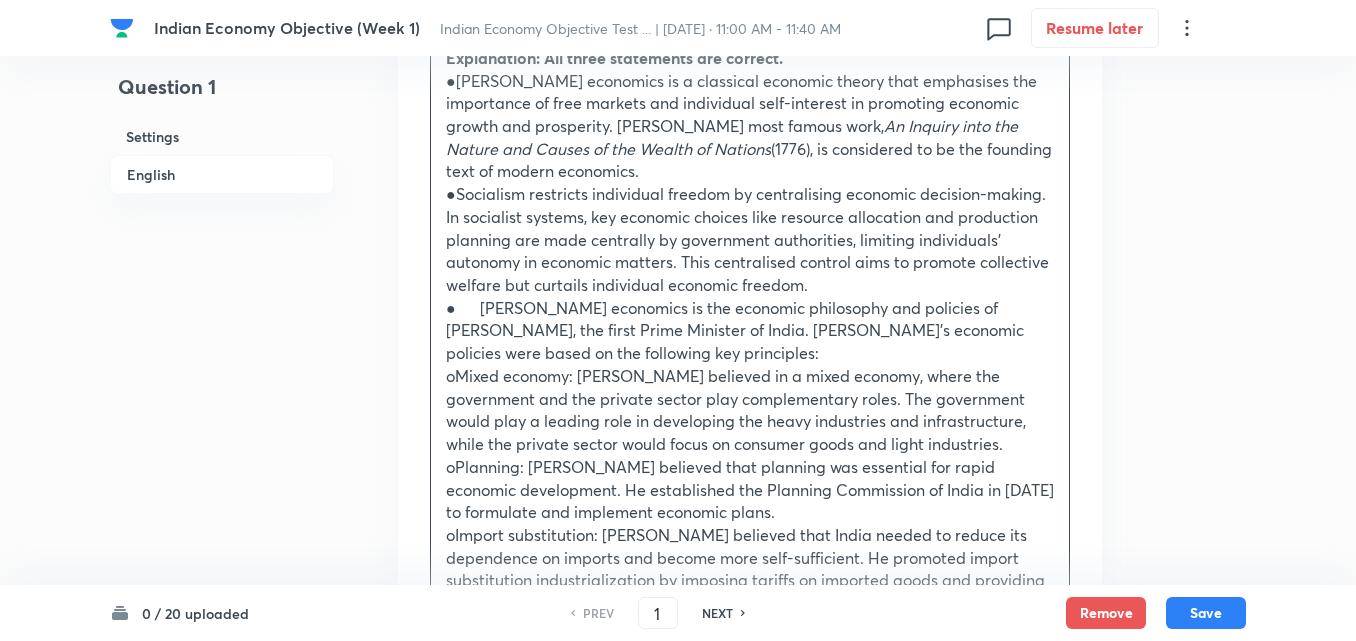 scroll, scrollTop: 2458, scrollLeft: 0, axis: vertical 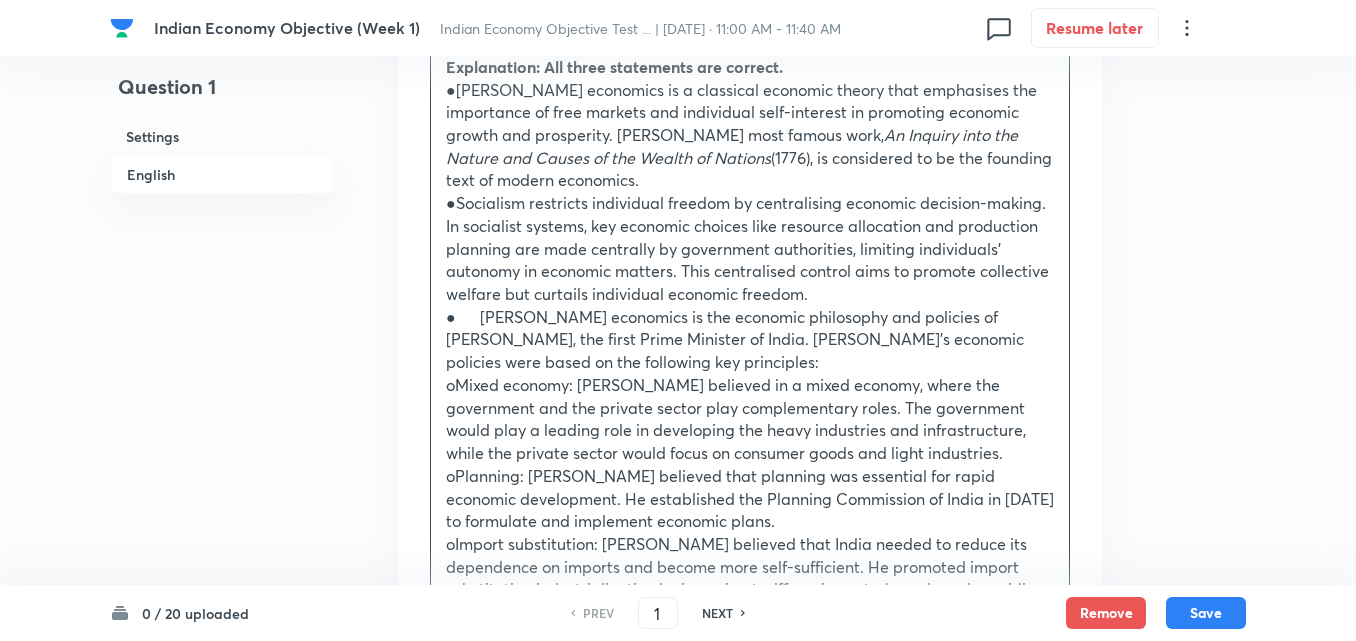 click on "Answer: (c) Explanation: All three statements are correct.  ●Adam Smith economics is a classical economic theory that emphasises the importance of free markets and individual self-interest in promoting economic growth and prosperity. Smith's most famous work,  An Inquiry into the Nature and Causes of the Wealth of Nations  (1776), is considered to be the founding text of modern economics. ●Socialism restricts individual freedom by centralising economic decision-making. In socialist systems, key economic choices like resource allocation and production planning are made centrally by government authorities, limiting individuals' autonomy in economic matters. This centralised control aims to promote collective welfare but curtails individual economic freedom. ●      Nehruvian economics is the economic philosophy and policies of Jawaharlal Nehru, the first Prime Minister of India. Nehru's economic policies were based on the following key principles:" at bounding box center [750, 339] 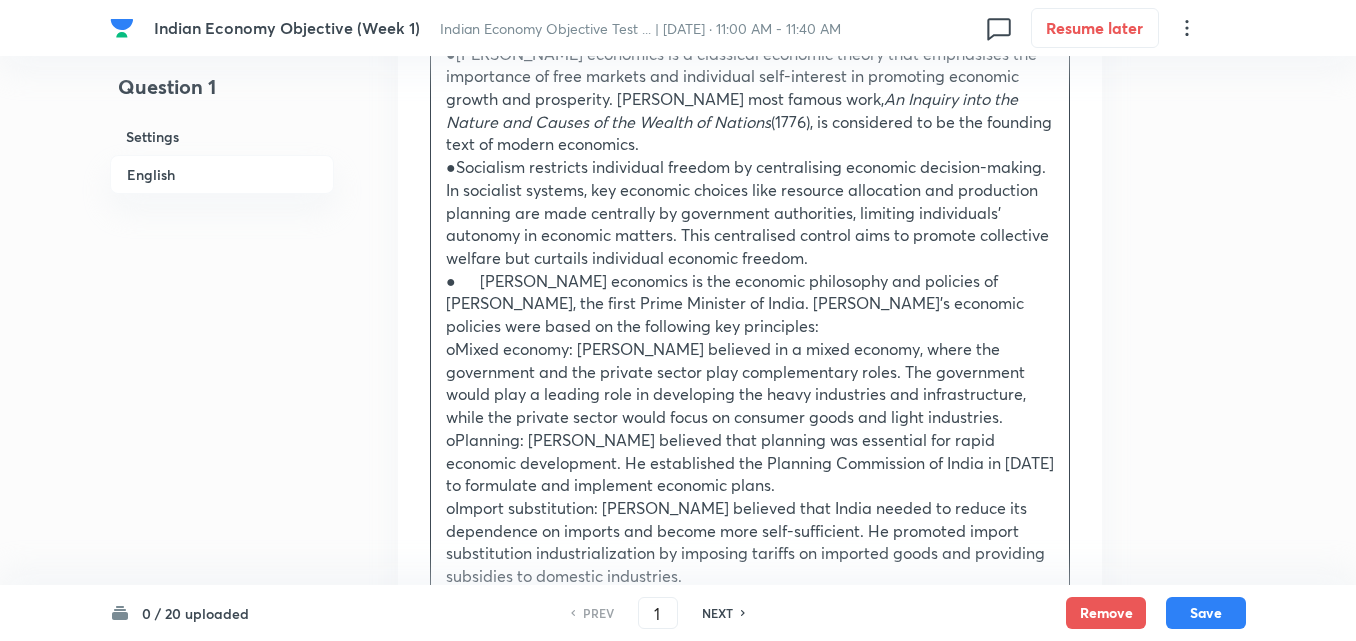 scroll, scrollTop: 2458, scrollLeft: 0, axis: vertical 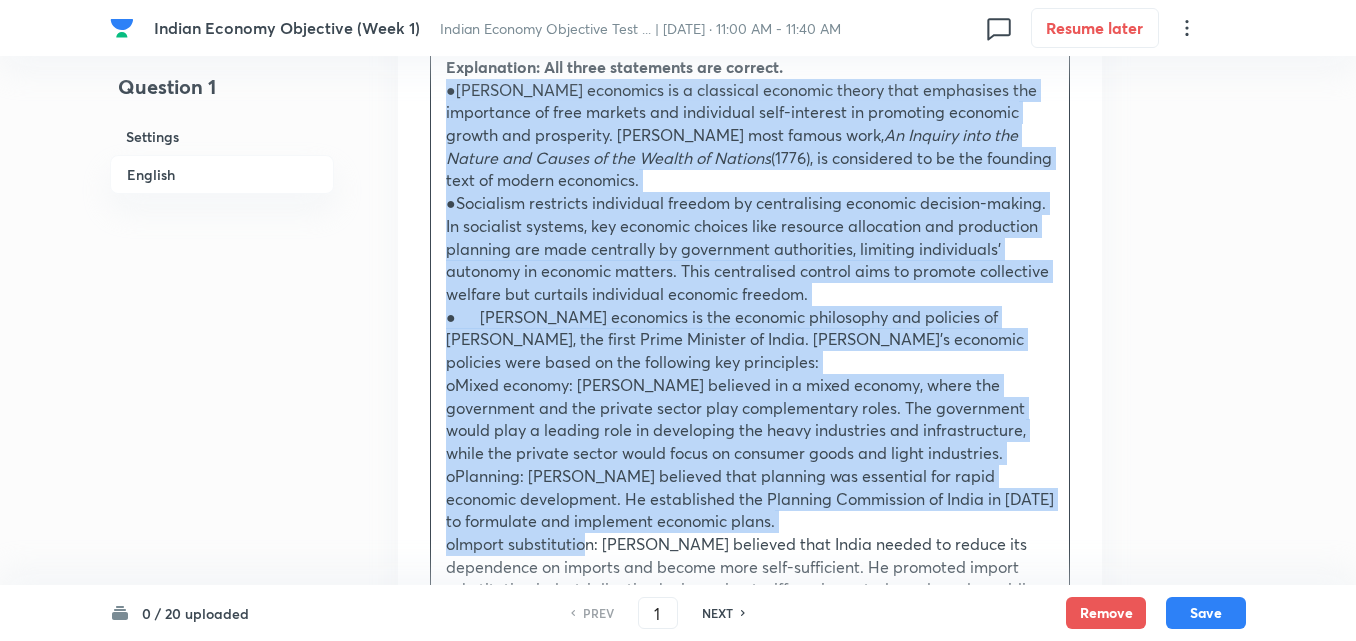 drag, startPoint x: 441, startPoint y: 91, endPoint x: 585, endPoint y: 547, distance: 478.19662 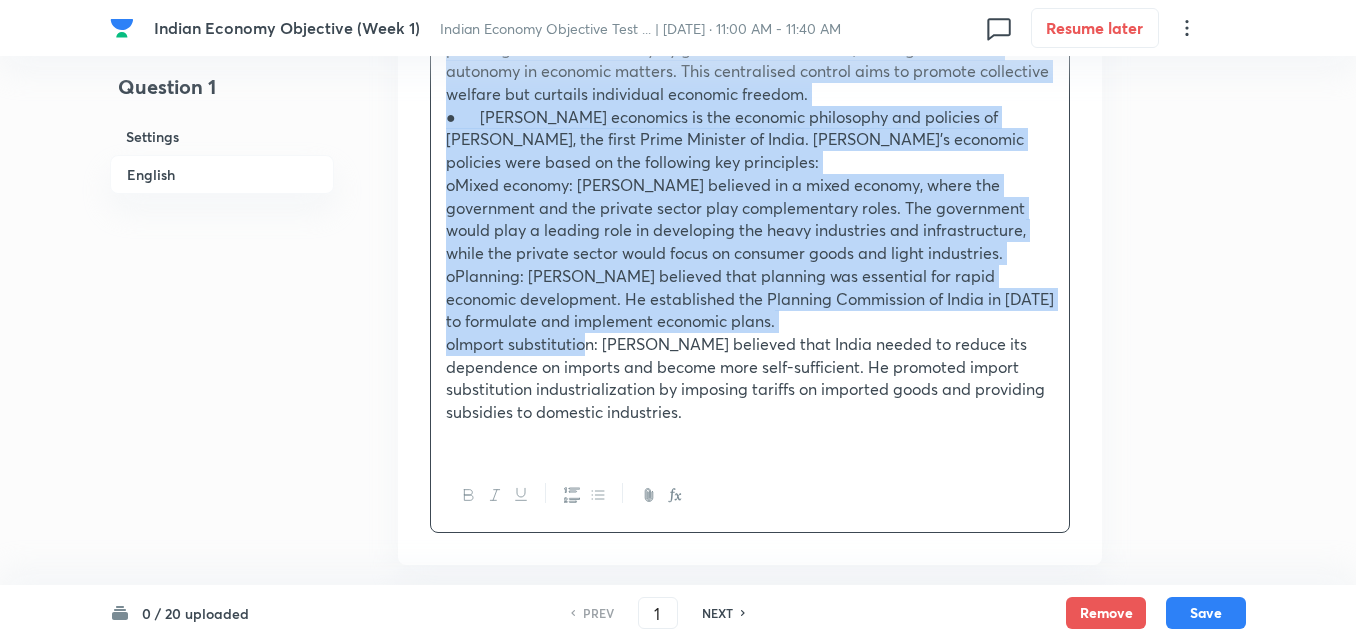 click 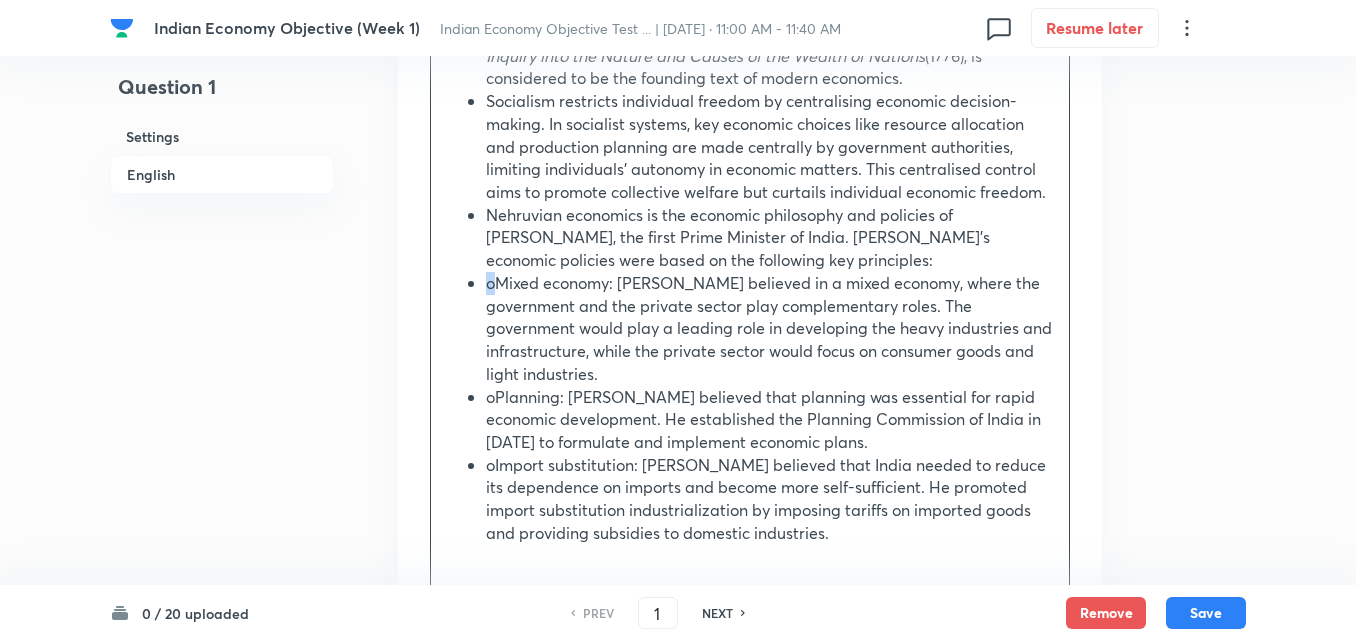 scroll, scrollTop: 2658, scrollLeft: 0, axis: vertical 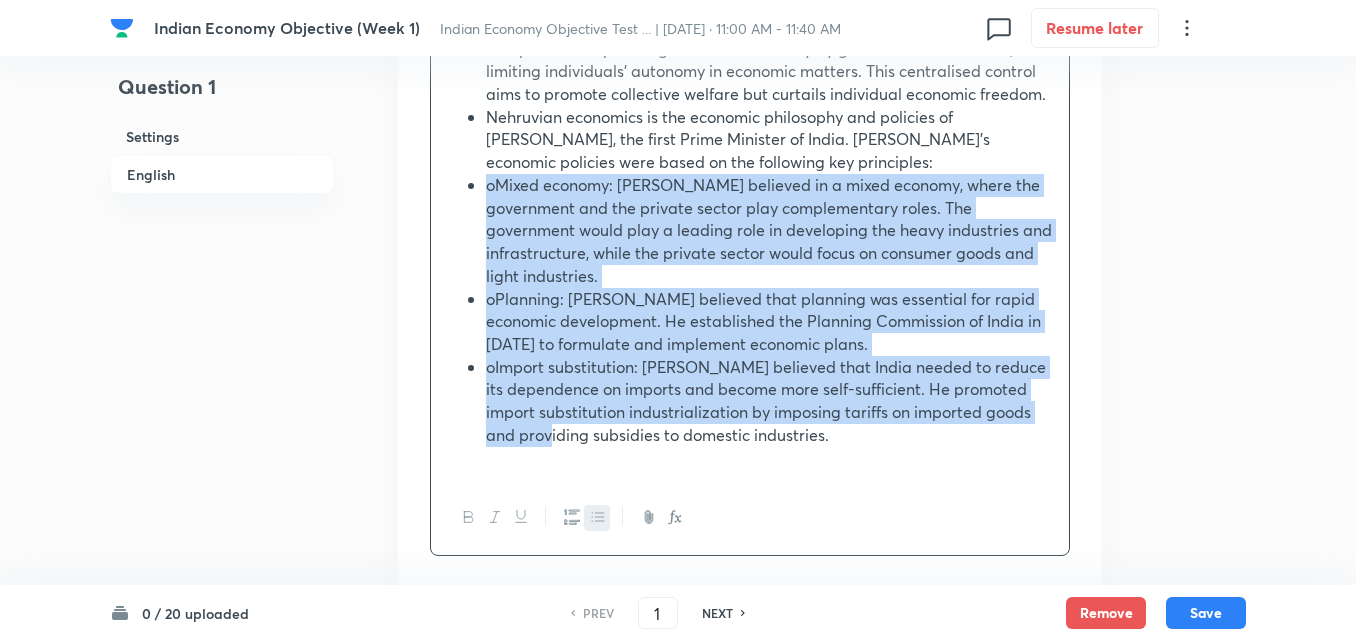 drag, startPoint x: 610, startPoint y: 426, endPoint x: 600, endPoint y: 471, distance: 46.09772 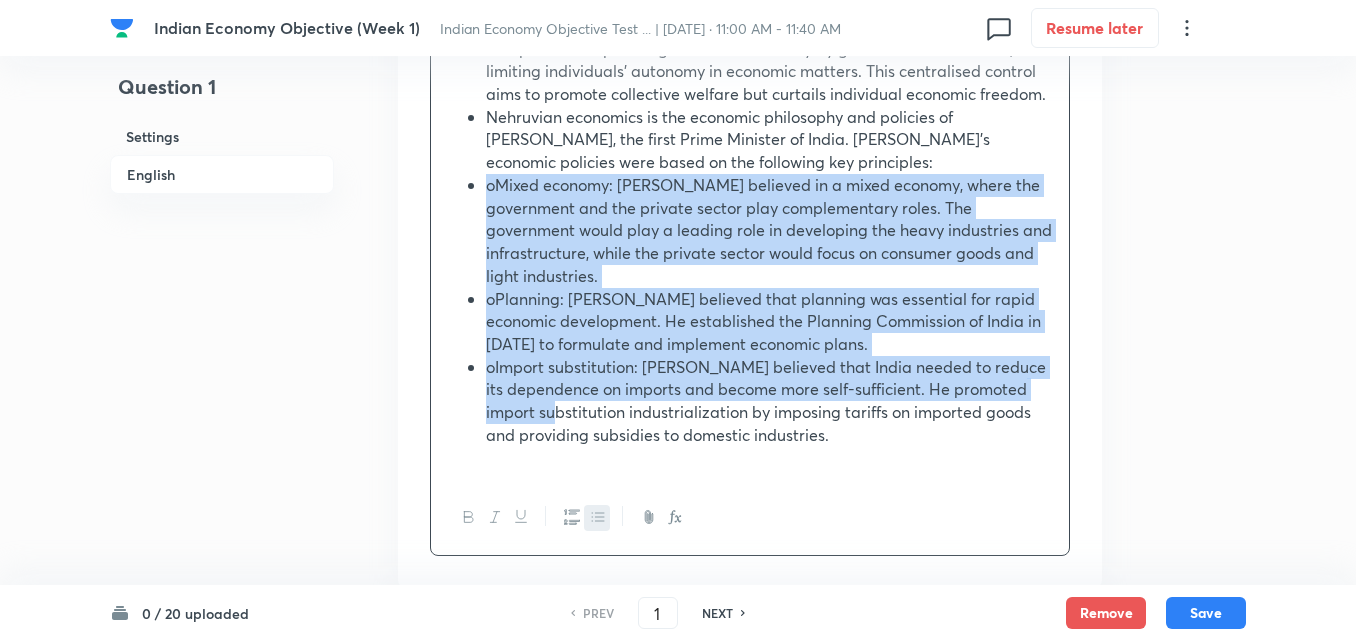 click 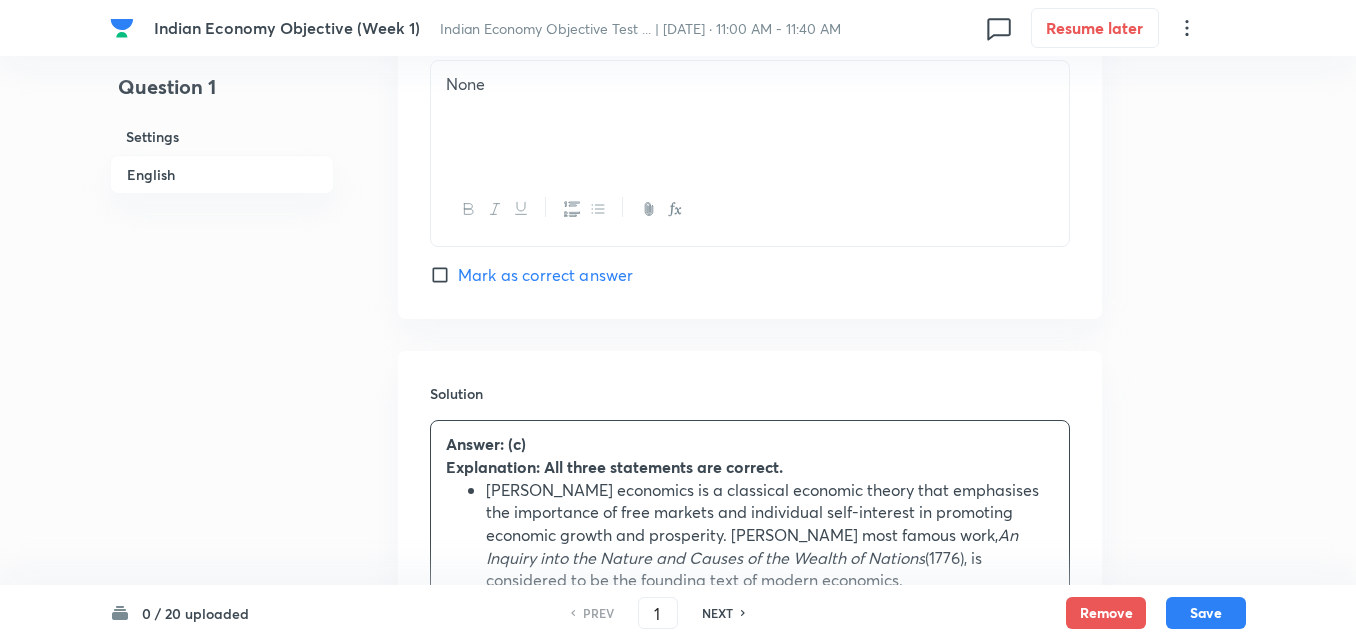 scroll, scrollTop: 1458, scrollLeft: 0, axis: vertical 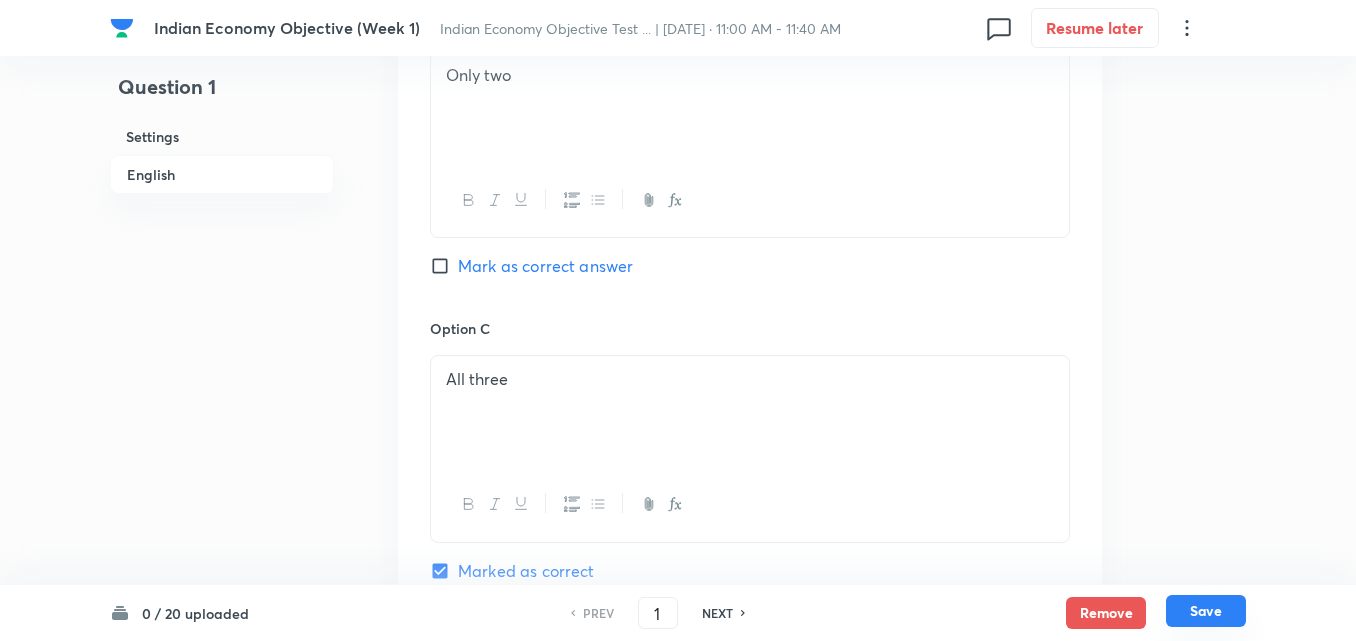 click on "Save" at bounding box center [1206, 611] 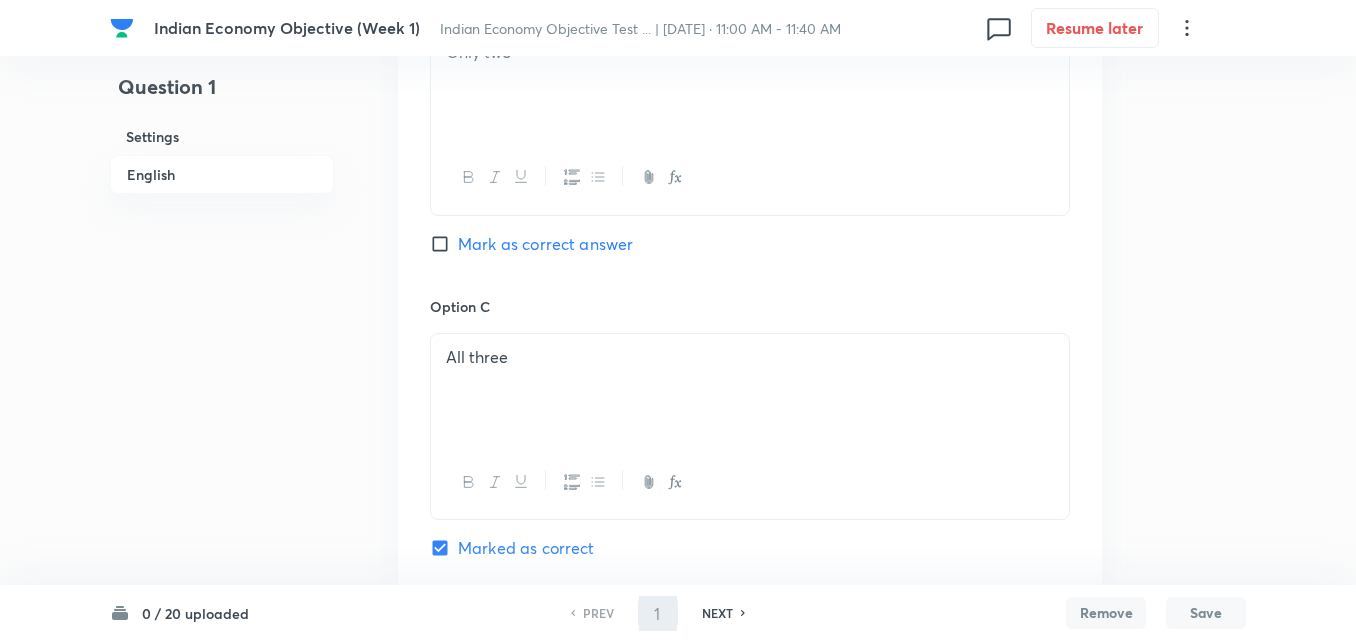 scroll, scrollTop: 2159, scrollLeft: 0, axis: vertical 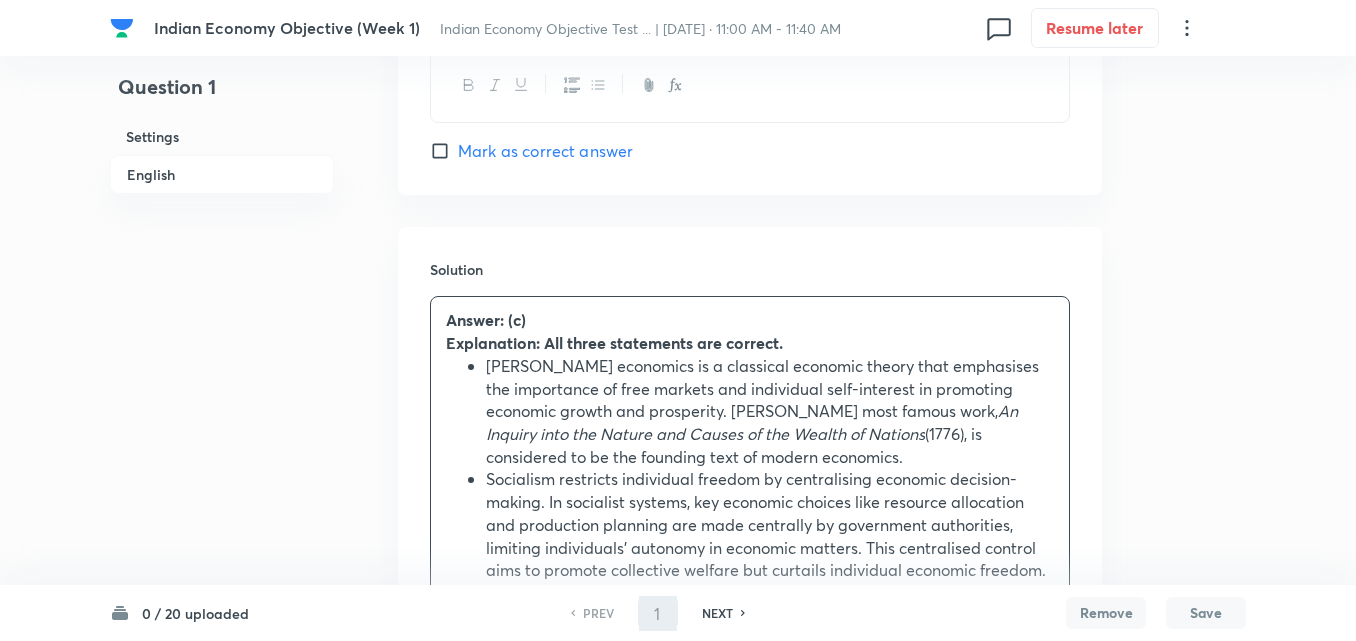 type on "2" 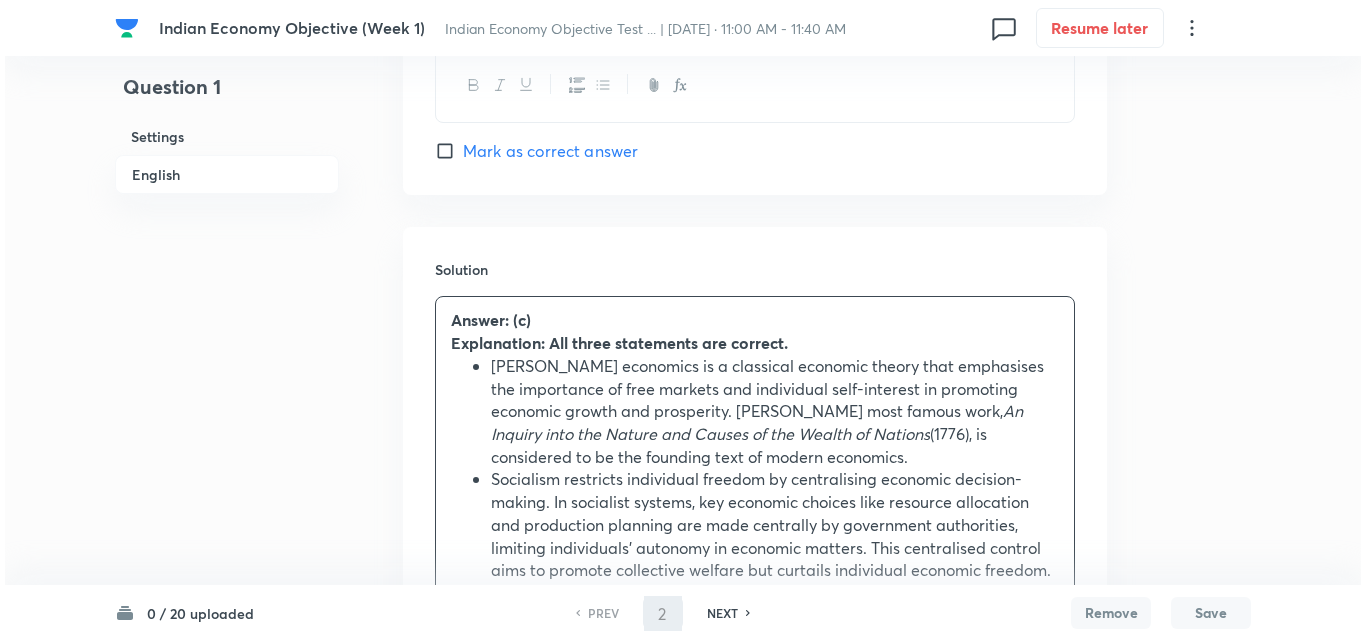 scroll, scrollTop: 0, scrollLeft: 0, axis: both 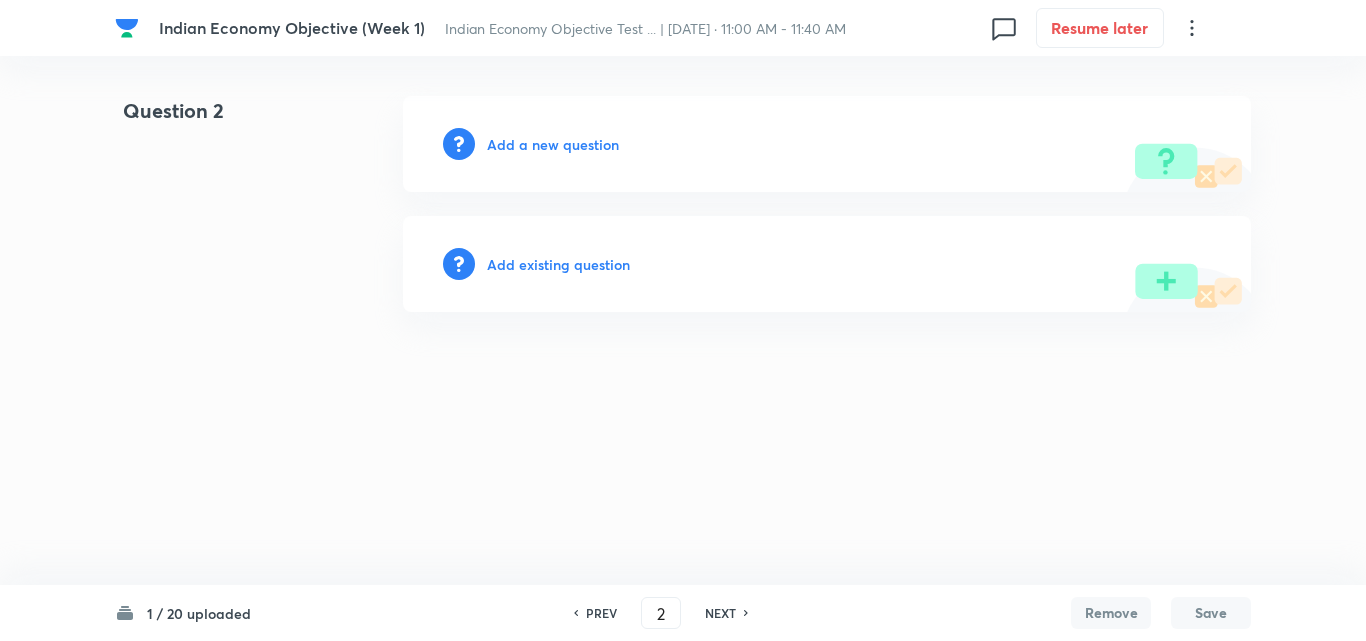 click on "Add a new question" at bounding box center [553, 144] 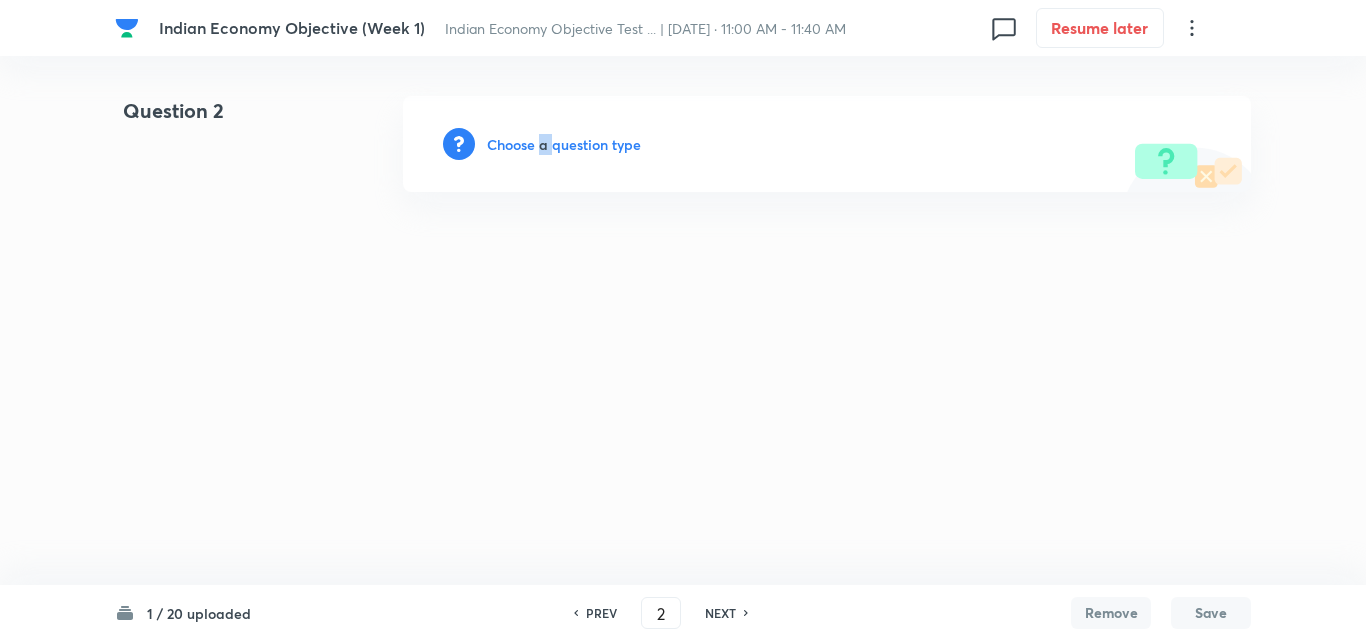 click on "Choose a question type" at bounding box center [564, 144] 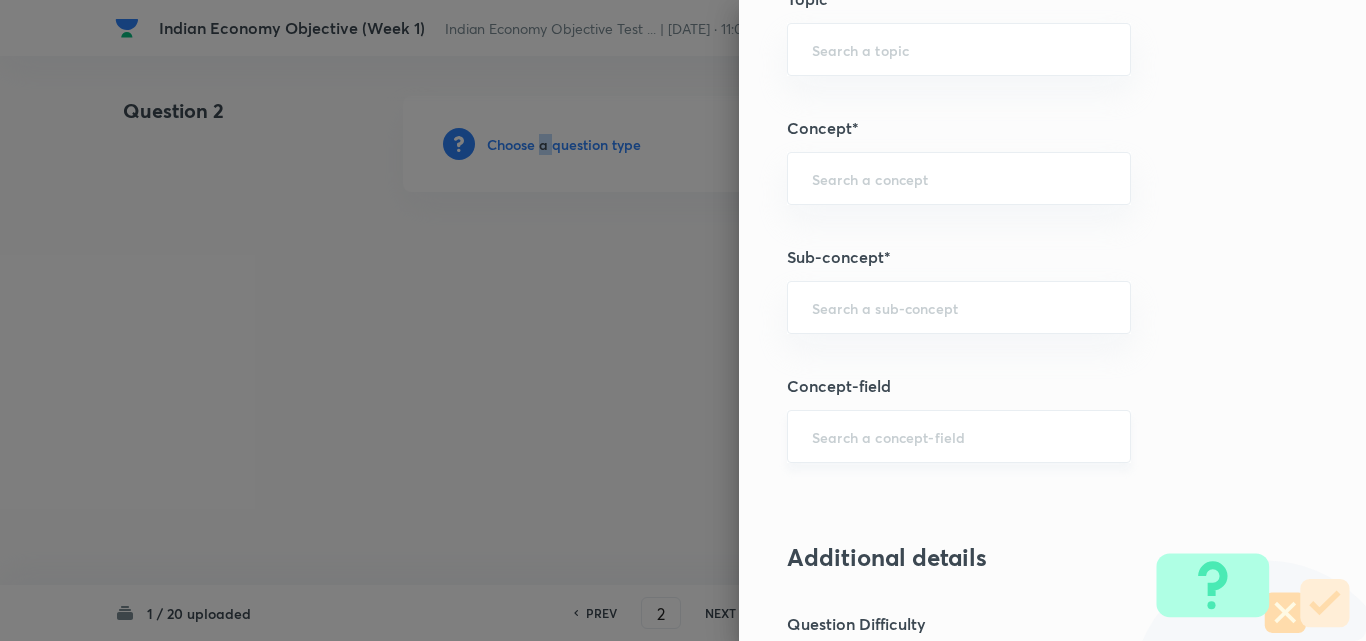 scroll, scrollTop: 1200, scrollLeft: 0, axis: vertical 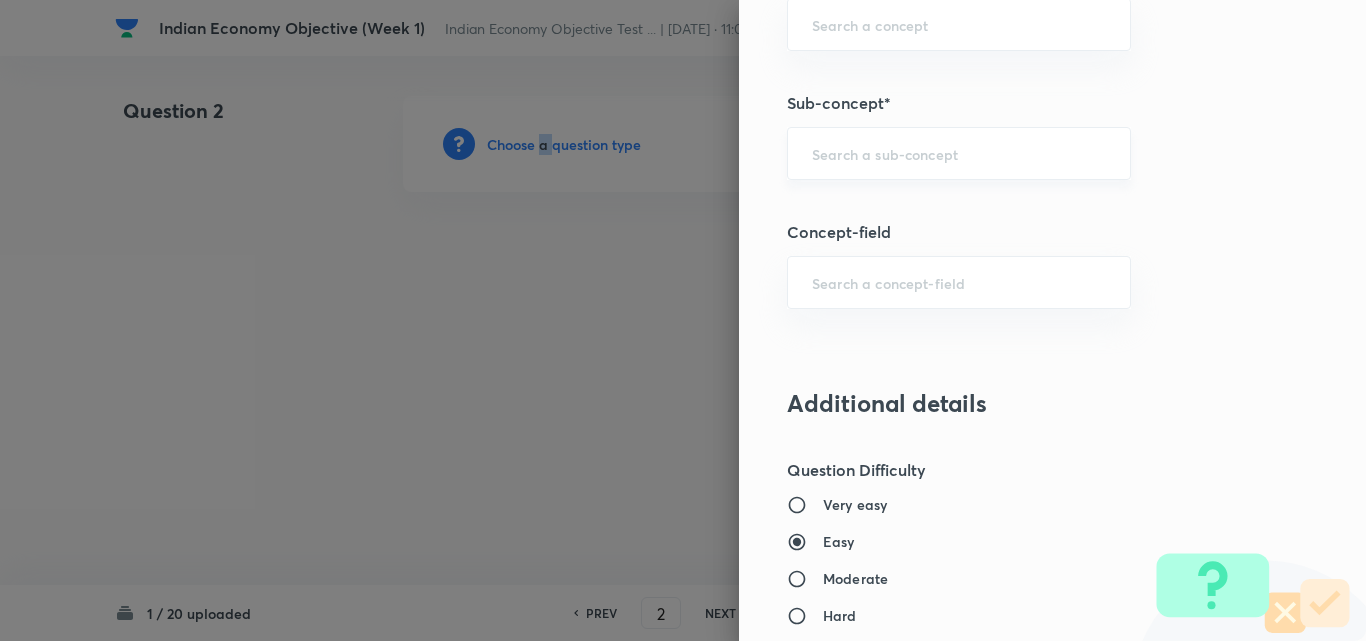 click on "​" at bounding box center [959, 153] 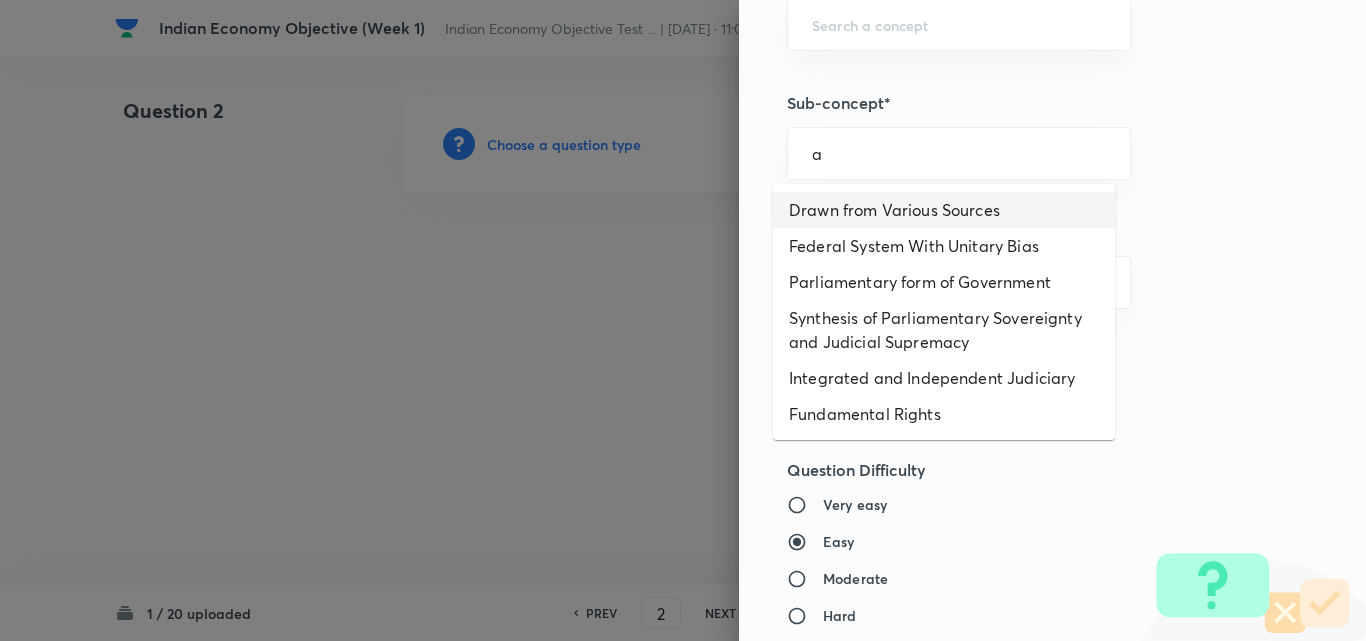 click on "Drawn from Various Sources" at bounding box center (944, 210) 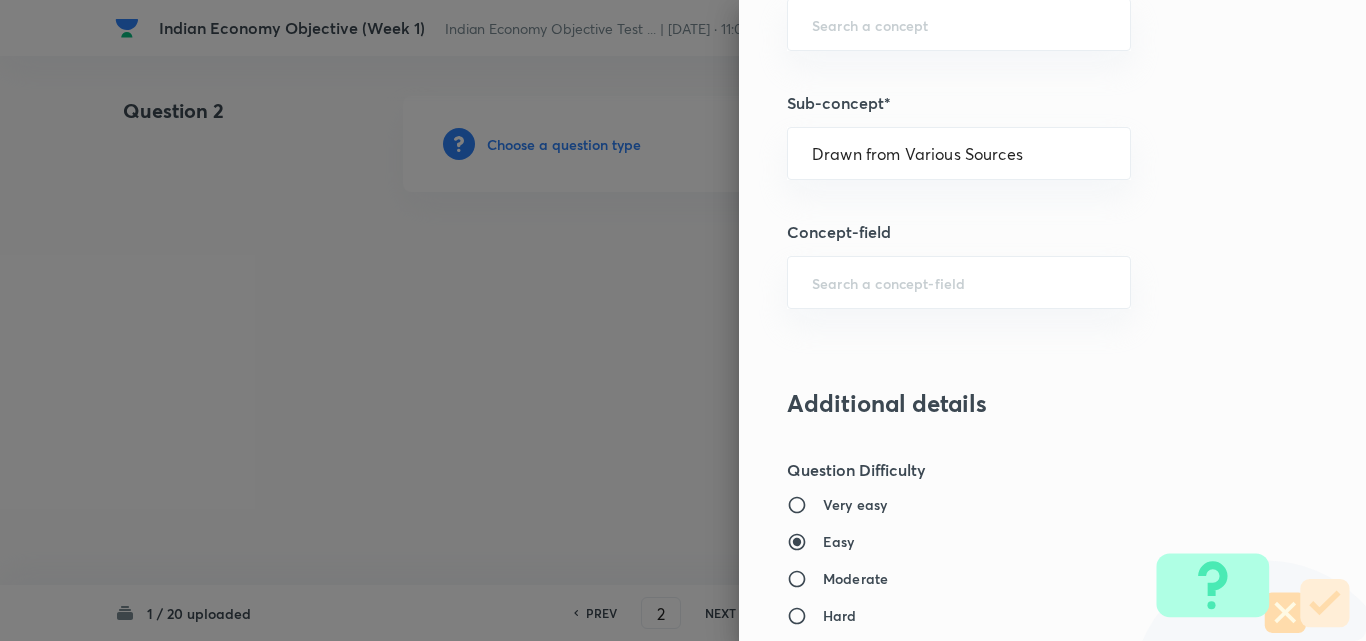 type on "Polity, Governance & IR" 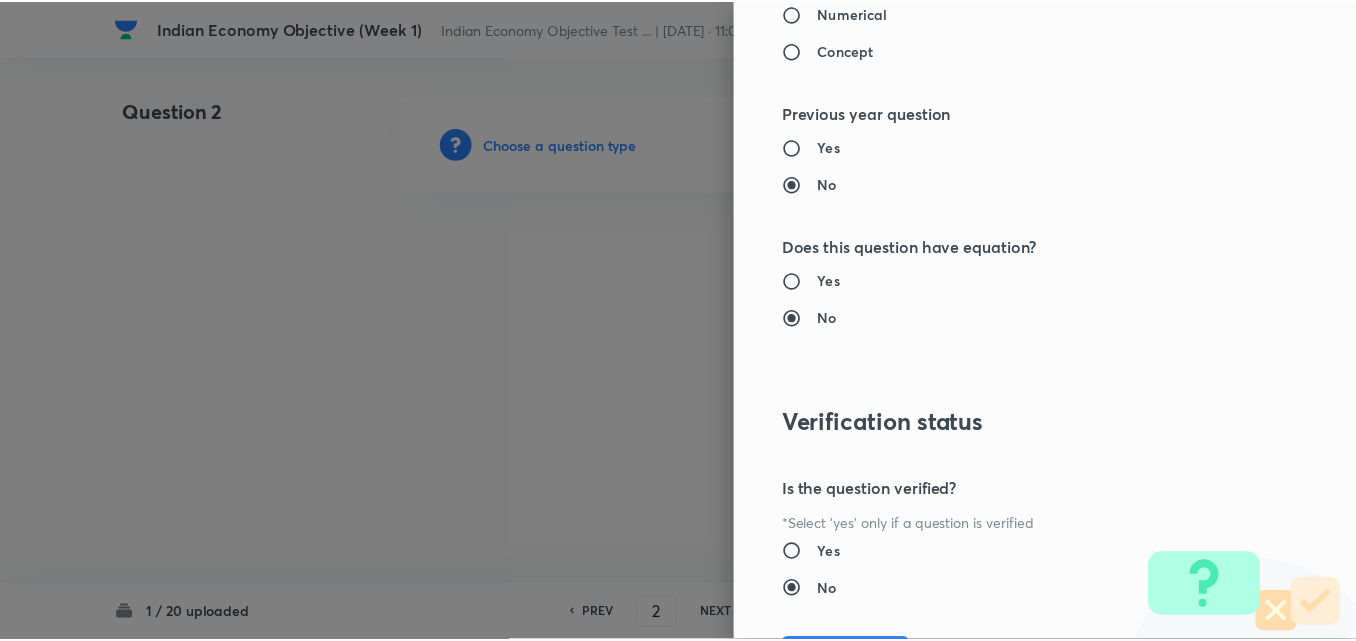 scroll, scrollTop: 2085, scrollLeft: 0, axis: vertical 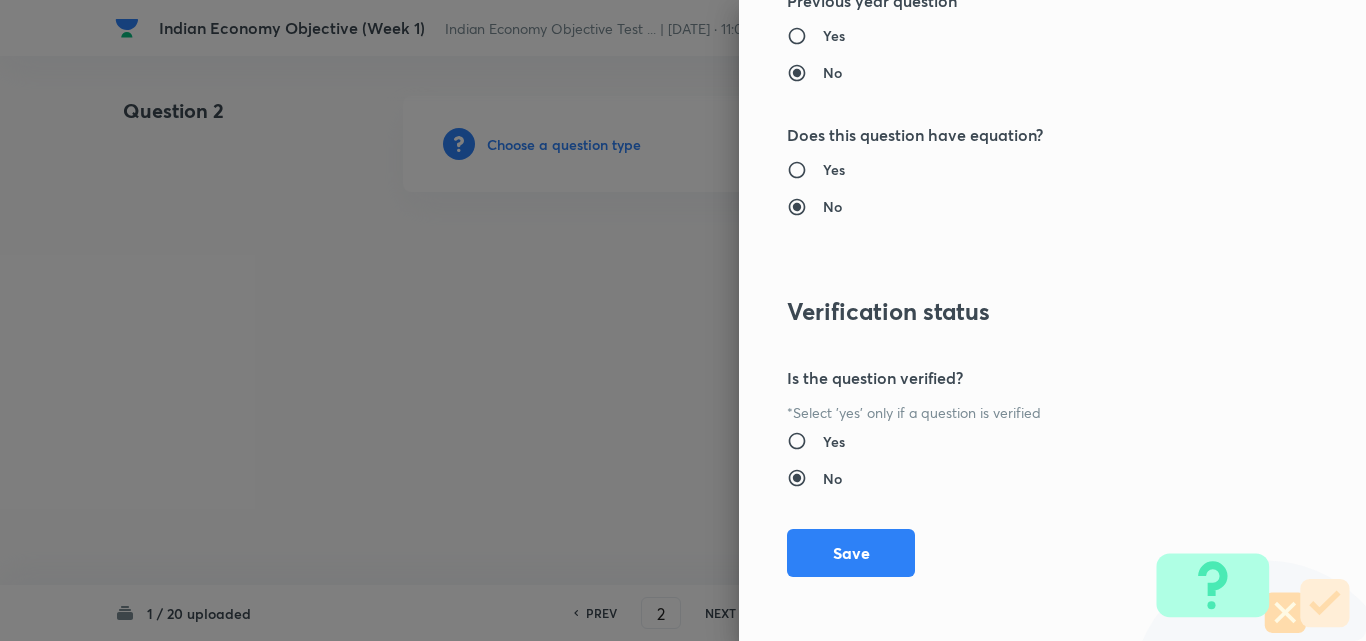 click on "Save" at bounding box center (851, 553) 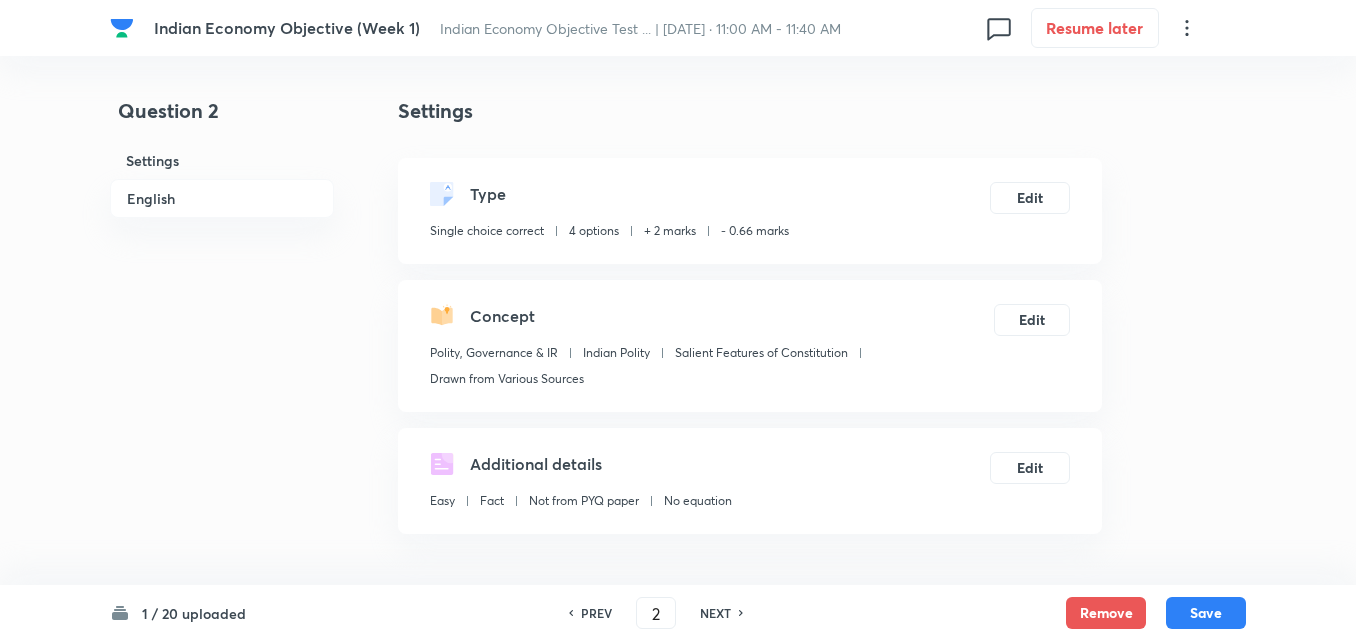 drag, startPoint x: 217, startPoint y: 191, endPoint x: 391, endPoint y: 253, distance: 184.716 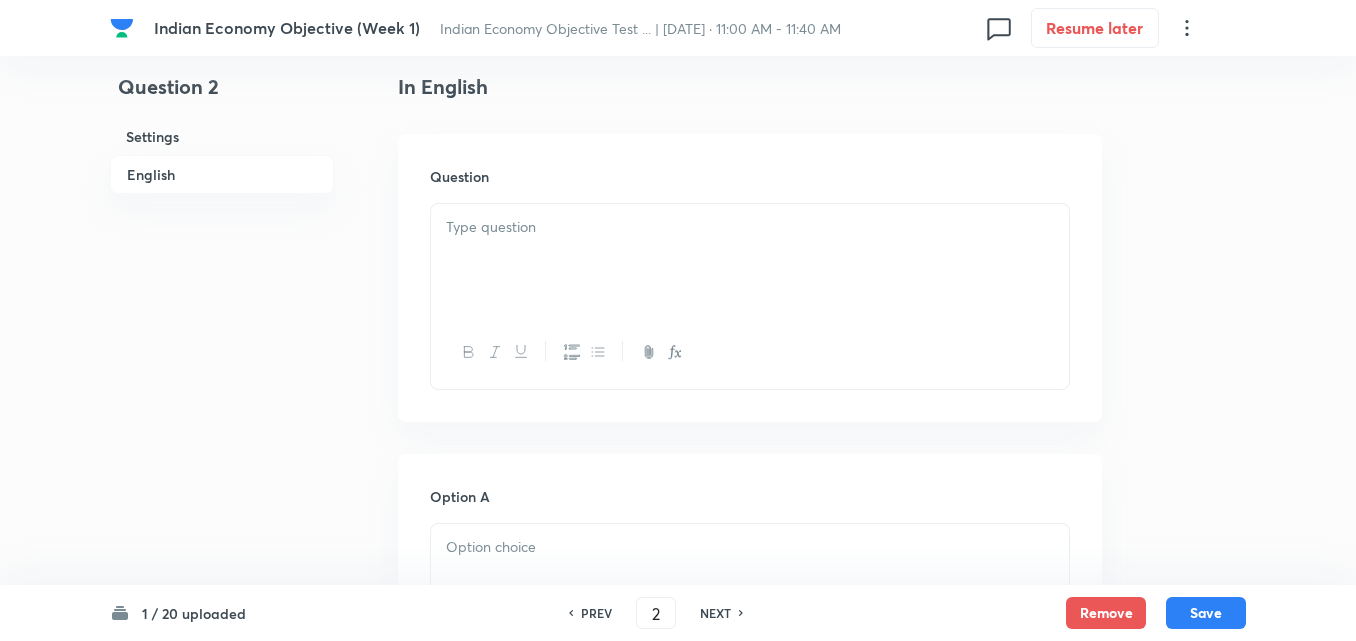 click at bounding box center (750, 260) 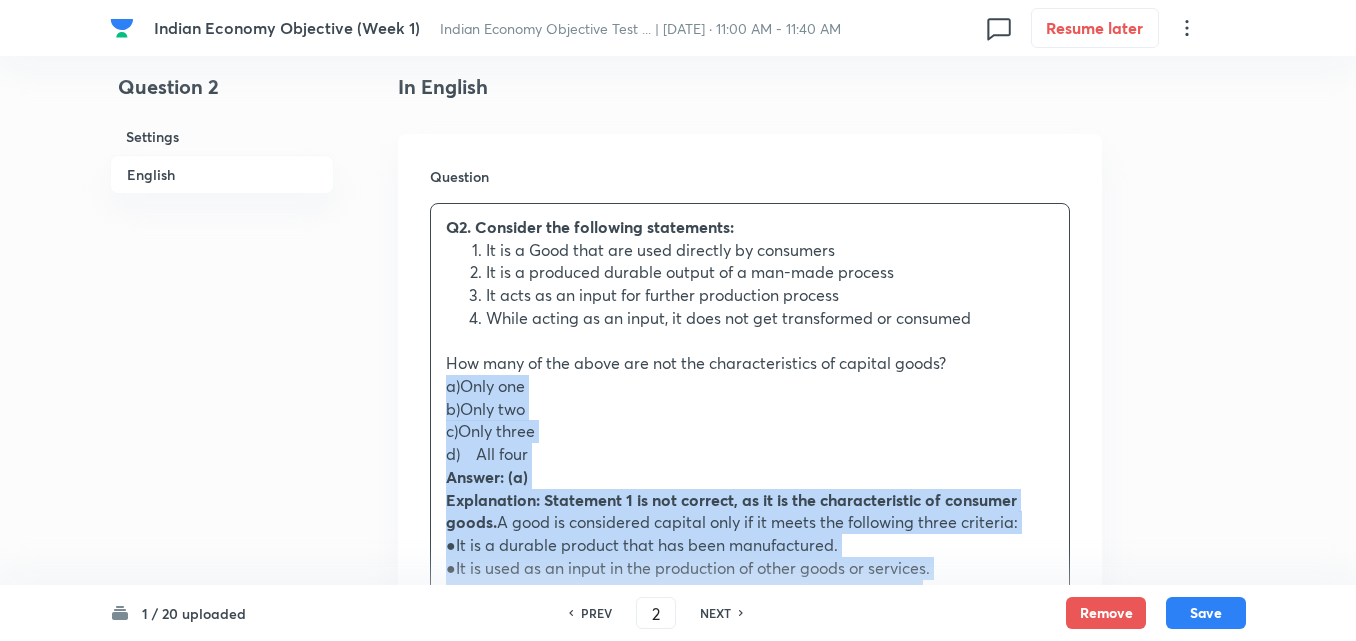 click on "Question Q2. Consider the following statements: It is a Good that are used directly by consumers It is a produced durable output of a man-made process  It acts as an input for further production process  While acting as an input, it does not get transformed or consumed    How many of the above are not the characteristics of capital goods? a)Only one b)Only two c)Only three d)    All four Answer: (a)  Explanation: Statement 1 is not correct, as it is the characteristic of consumer goods.  A good is considered capital only if it meets the following three criteria: ●It is a durable product that has been manufactured. ●It is used as an input in the production of other goods or services. ●It is not transformed or consumed while being used as an input." at bounding box center [750, 484] 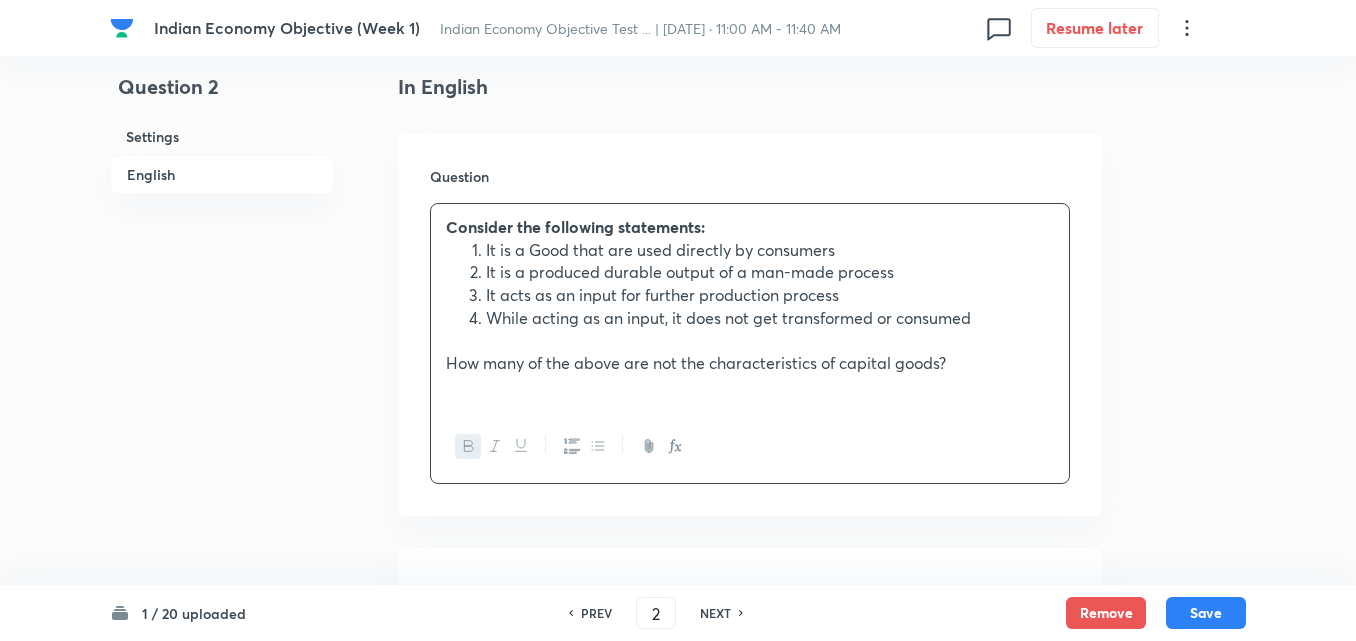 scroll, scrollTop: 842, scrollLeft: 0, axis: vertical 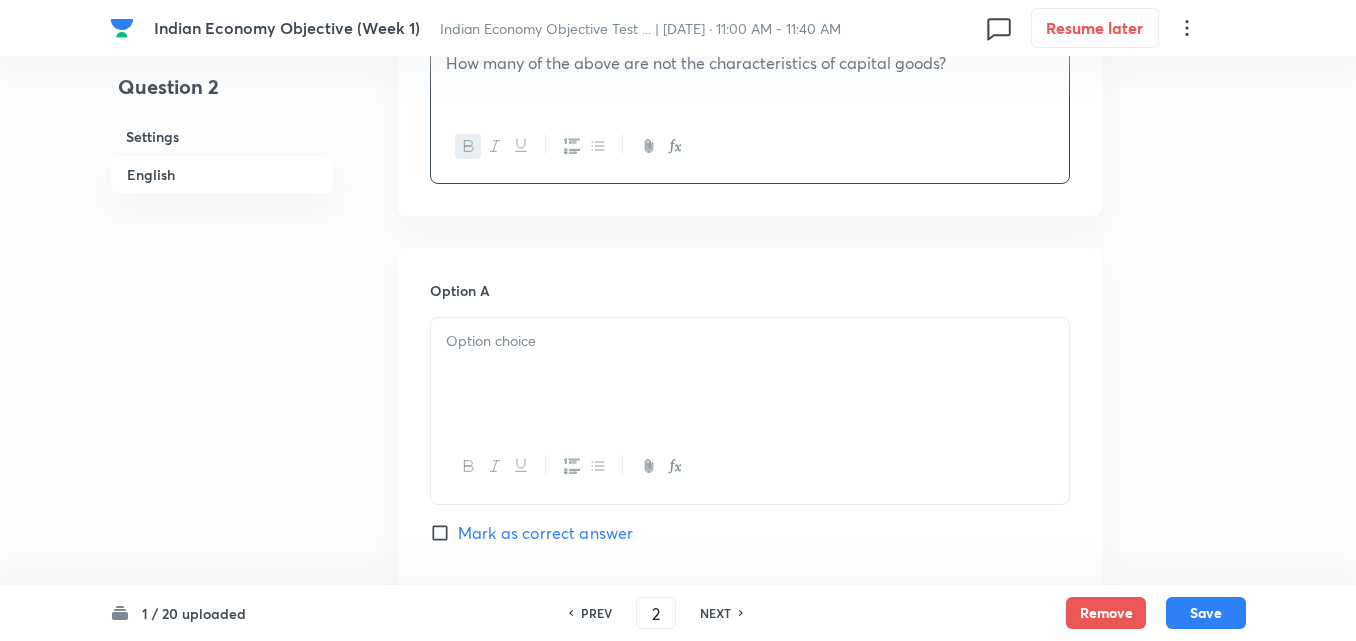 drag, startPoint x: 582, startPoint y: 323, endPoint x: 561, endPoint y: 350, distance: 34.20526 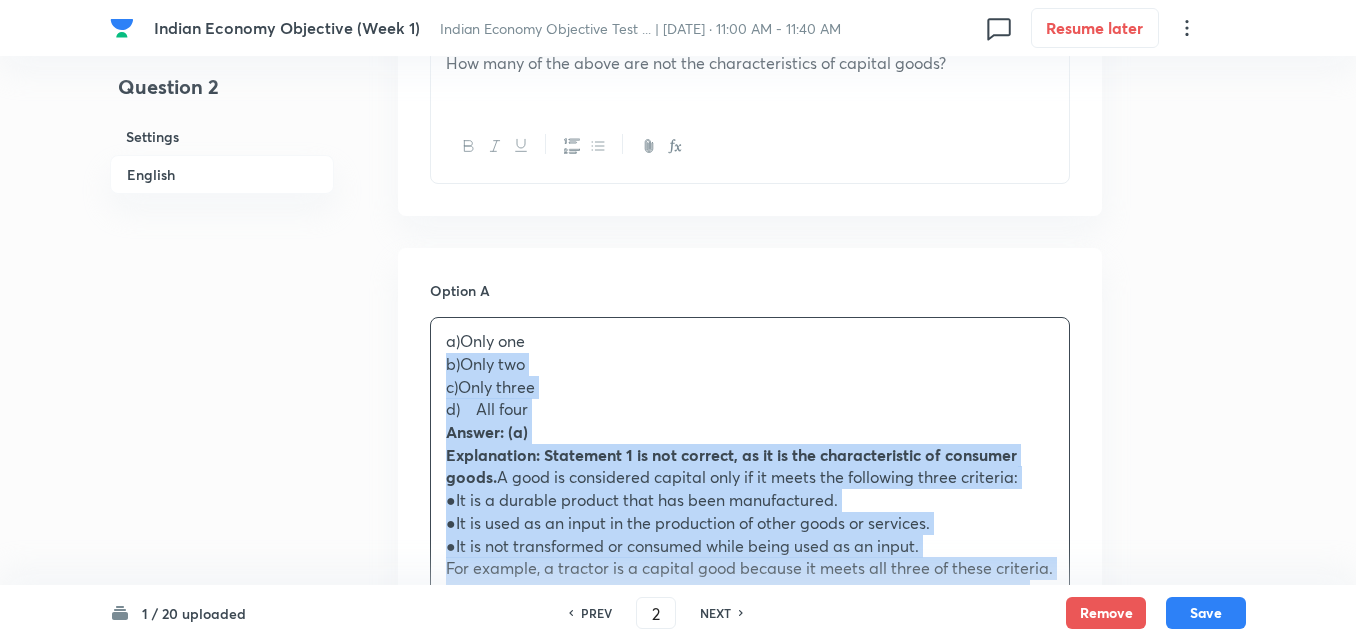 click on "Option A a)Only one b)Only two c)Only three d)    All four Answer: (a)  Explanation: Statement 1 is not correct, as it is the characteristic of consumer goods.  A good is considered capital only if it meets the following three criteria: ●It is a durable product that has been manufactured. ●It is used as an input in the production of other goods or services. ●It is not transformed or consumed while being used as an input. For example, a tractor is a capital good because it meets all three of these criteria. It is a durable product that has been manufactured, it is used as an input in the production of agricultural products, and it is not transformed or consumed while being used as an input. Mark as correct answer Option B Mark as correct answer Option C Mark as correct answer Option D Mark as correct answer" at bounding box center (750, 995) 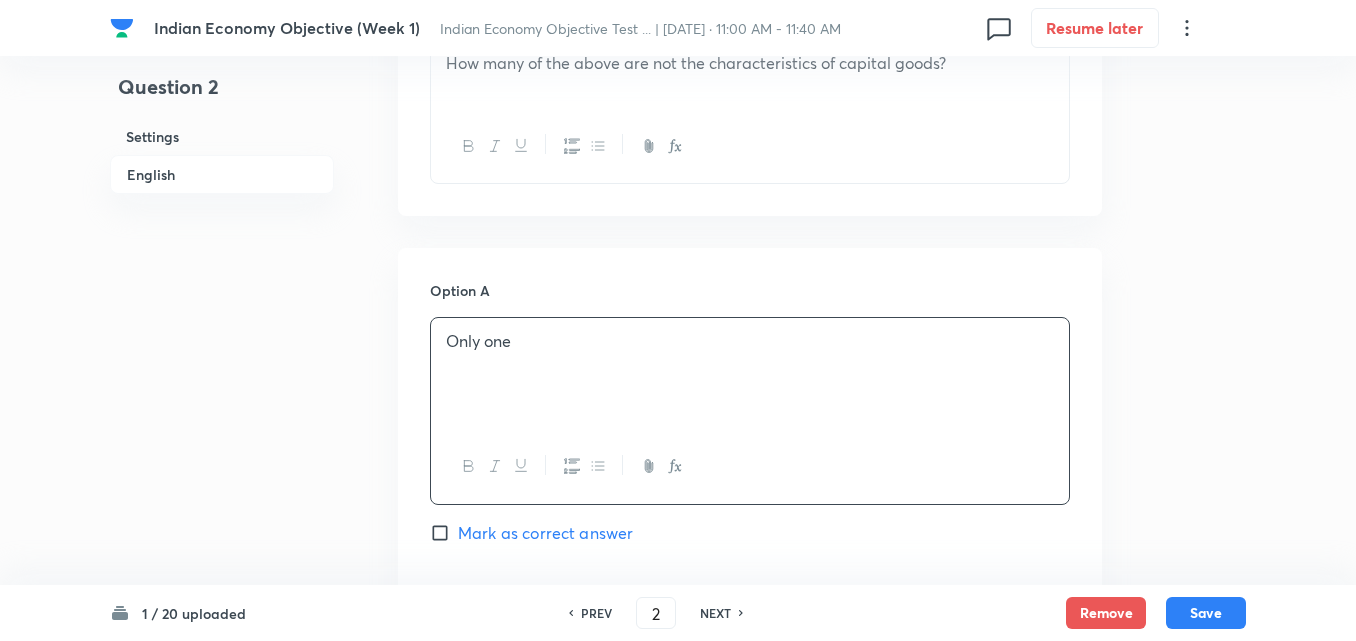 scroll, scrollTop: 1242, scrollLeft: 0, axis: vertical 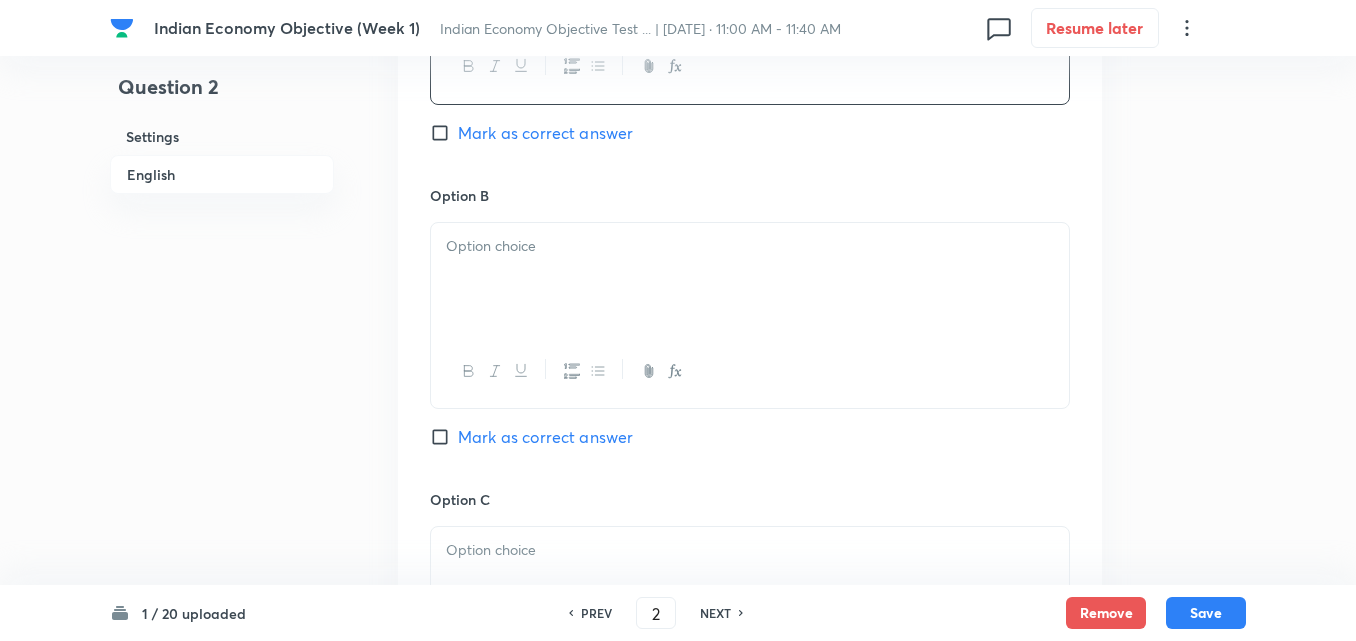 click at bounding box center (750, 279) 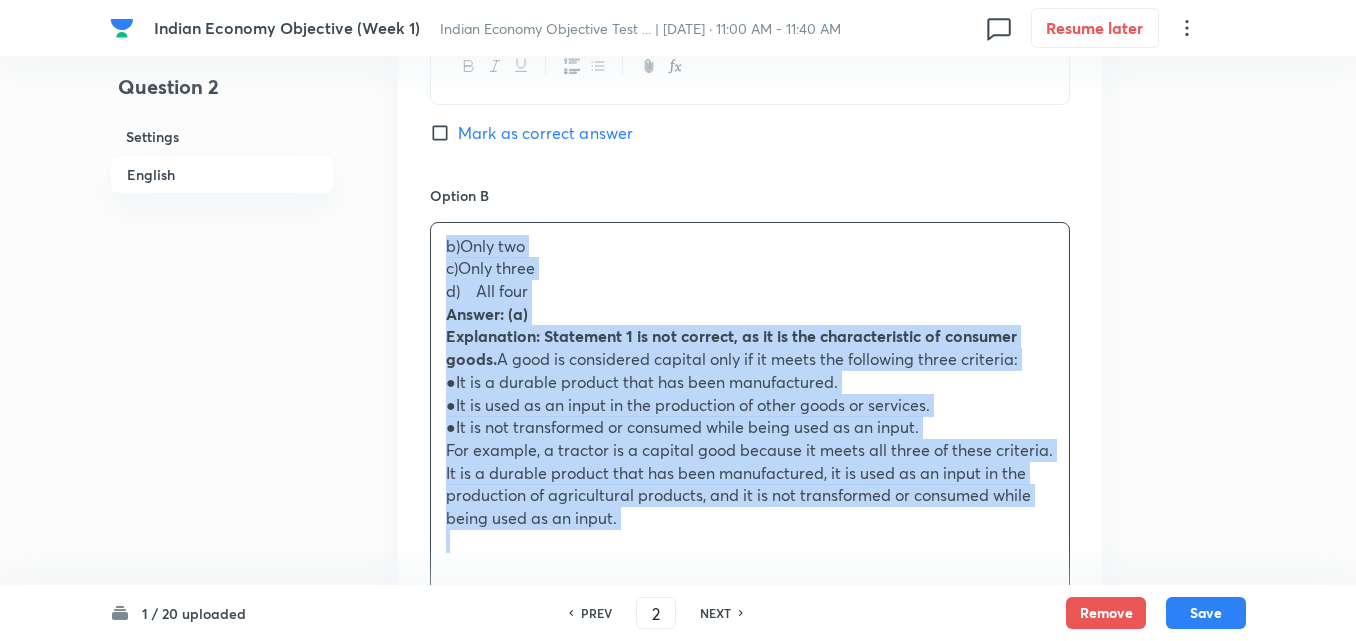 click on "Option A Only one Mark as correct answer Option B b)Only two c)Only three d)    All four Answer: (a)  Explanation: Statement 1 is not correct, as it is the characteristic of consumer goods.  A good is considered capital only if it meets the following three criteria: ●It is a durable product that has been manufactured. ●It is used as an input in the production of other goods or services. ●It is not transformed or consumed while being used as an input. For example, a tractor is a capital good because it meets all three of these criteria. It is a durable product that has been manufactured, it is used as an input in the production of agricultural products, and it is not transformed or consumed while being used as an input. Mark as correct answer Option C Mark as correct answer Option D Mark as correct answer" at bounding box center [750, 584] 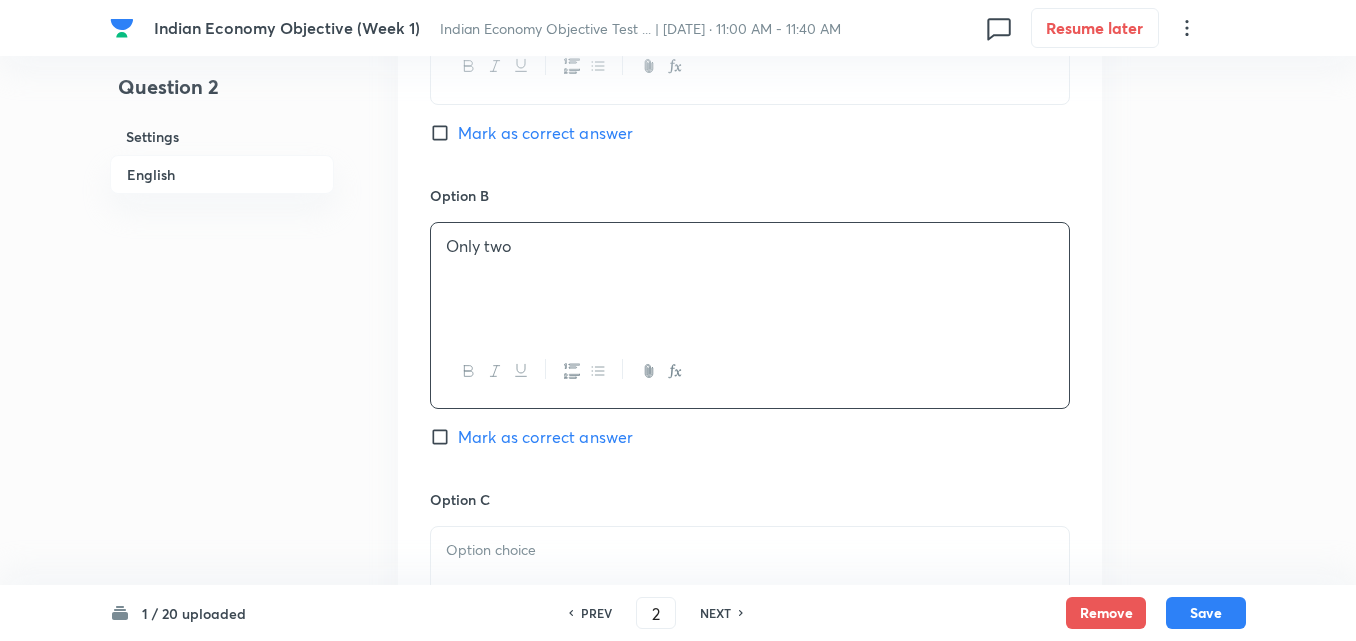 click on "Mark as correct answer" at bounding box center [545, 133] 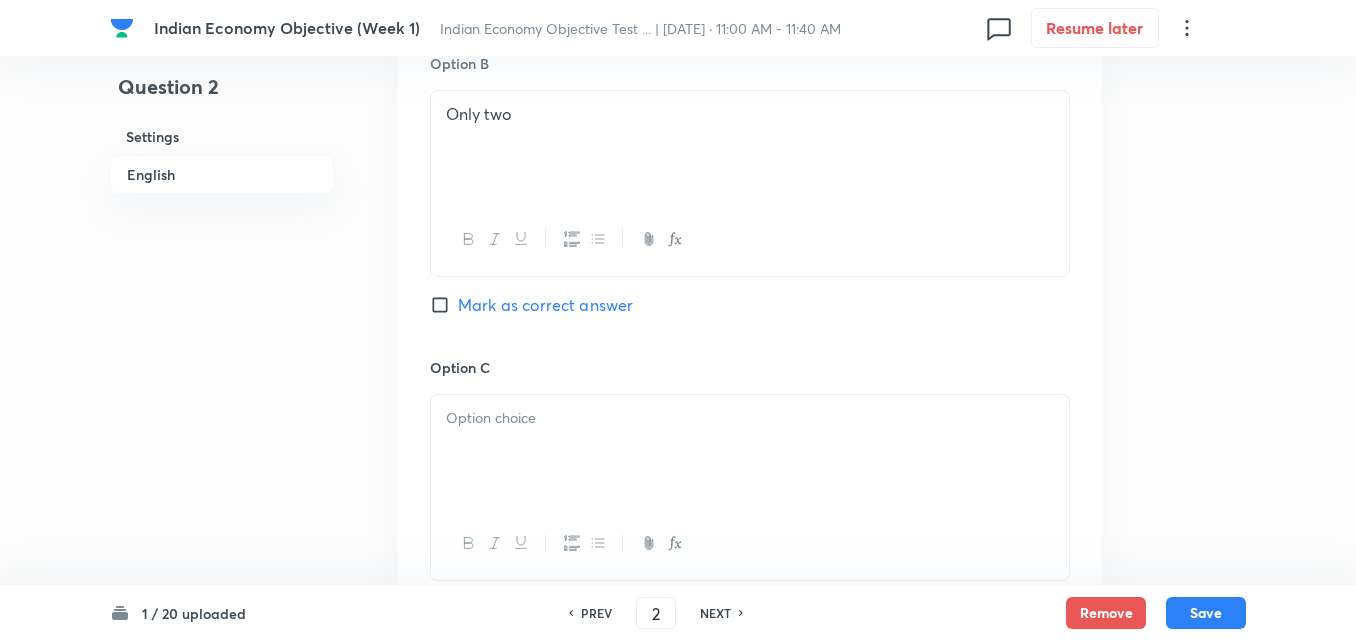 scroll, scrollTop: 1642, scrollLeft: 0, axis: vertical 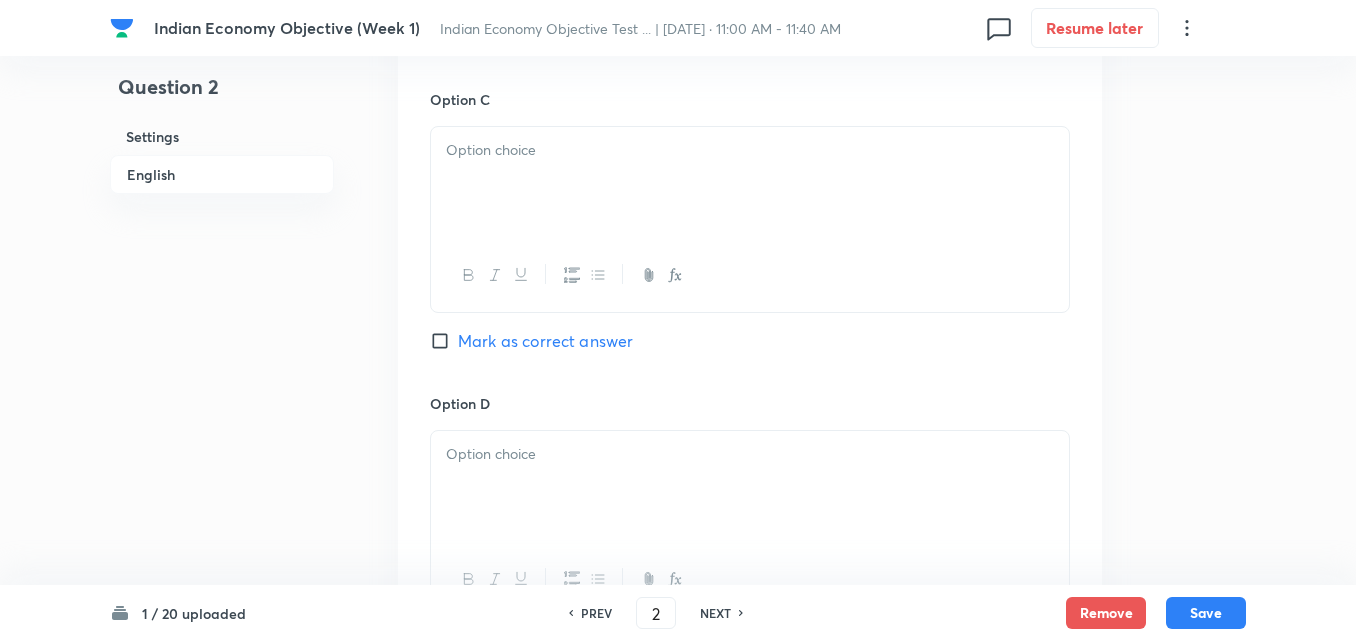 click at bounding box center (750, 183) 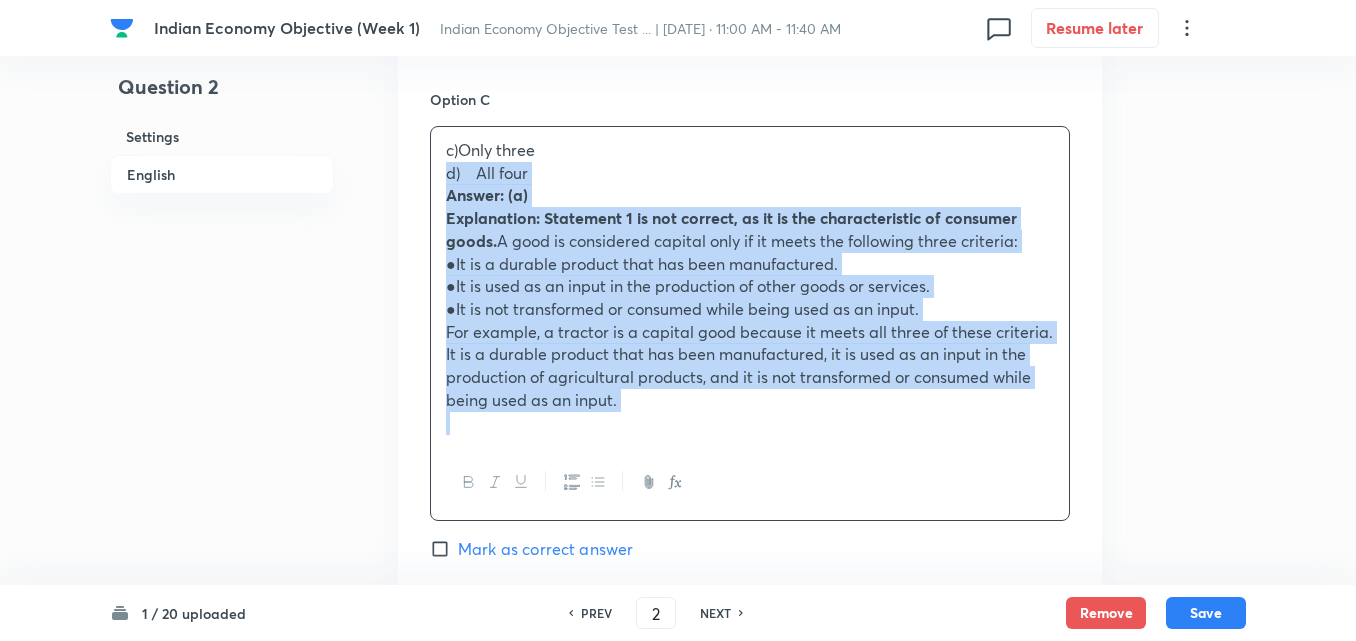 click on "c)Only three d)    All four Answer: (a)  Explanation: Statement 1 is not correct, as it is the characteristic of consumer goods.  A good is considered capital only if it meets the following three criteria: ●It is a durable product that has been manufactured. ●It is used as an input in the production of other goods or services. ●It is not transformed or consumed while being used as an input. For example, a tractor is a capital good because it meets all three of these criteria. It is a durable product that has been manufactured, it is used as an input in the production of agricultural products, and it is not transformed or consumed while being used as an input." at bounding box center (750, 286) 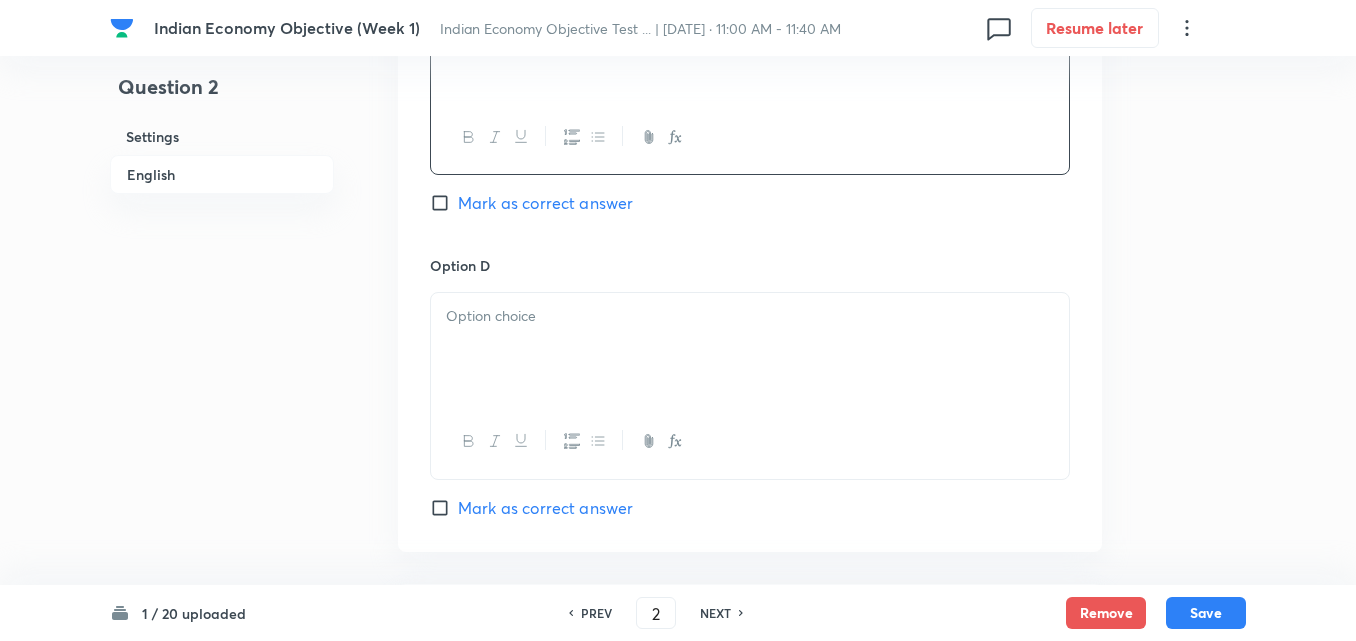 scroll, scrollTop: 1942, scrollLeft: 0, axis: vertical 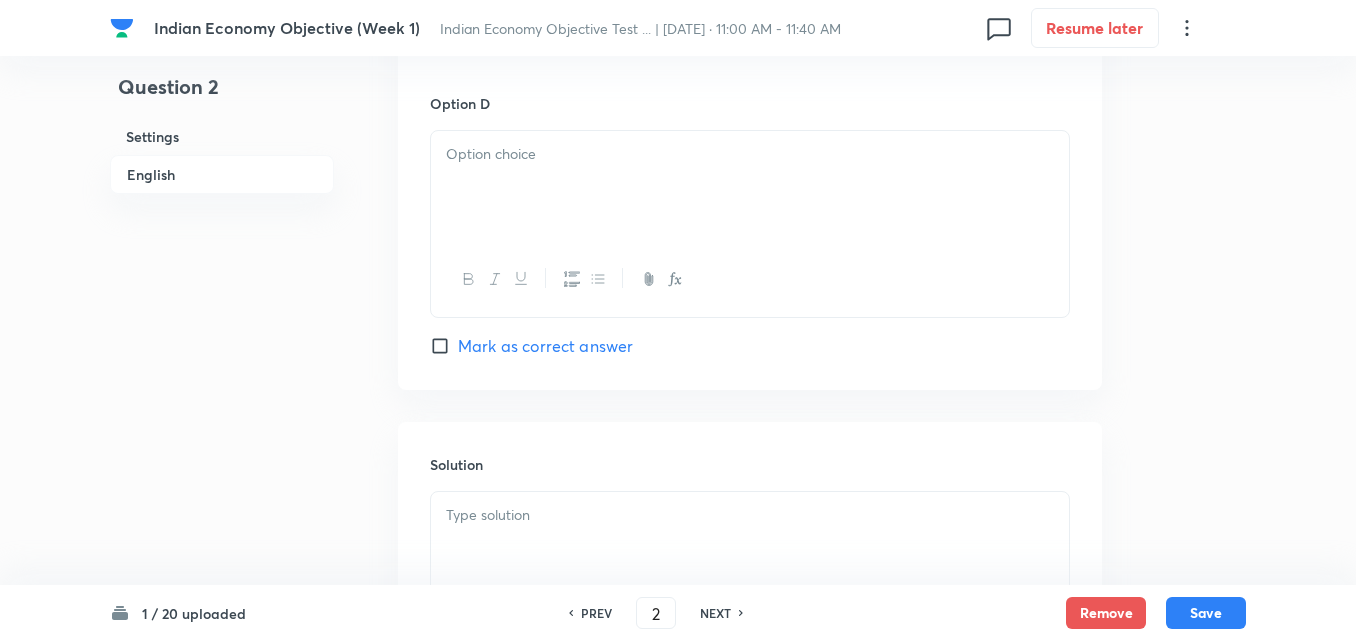click at bounding box center (750, 279) 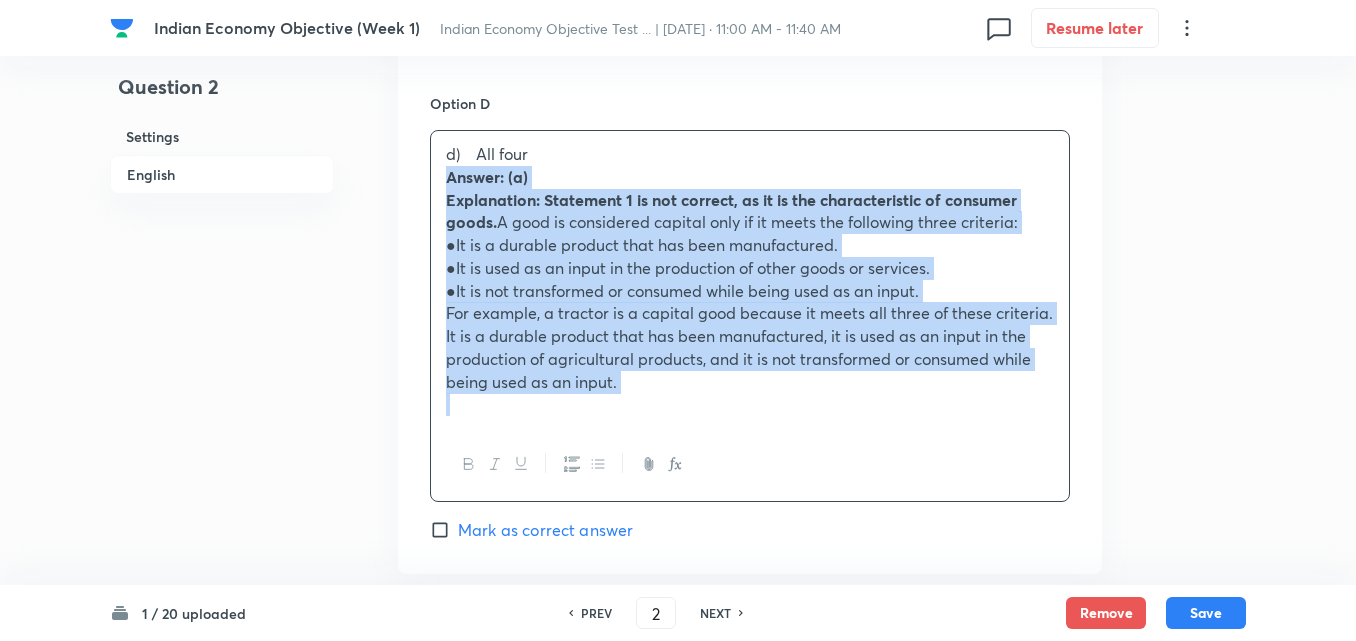 click on "d)    All four Answer: (a)  Explanation: Statement 1 is not correct, as it is the characteristic of consumer goods.  A good is considered capital only if it meets the following three criteria: ●It is a durable product that has been manufactured. ●It is used as an input in the production of other goods or services. ●It is not transformed or consumed while being used as an input. For example, a tractor is a capital good because it meets all three of these criteria. It is a durable product that has been manufactured, it is used as an input in the production of agricultural products, and it is not transformed or consumed while being used as an input." at bounding box center (750, 279) 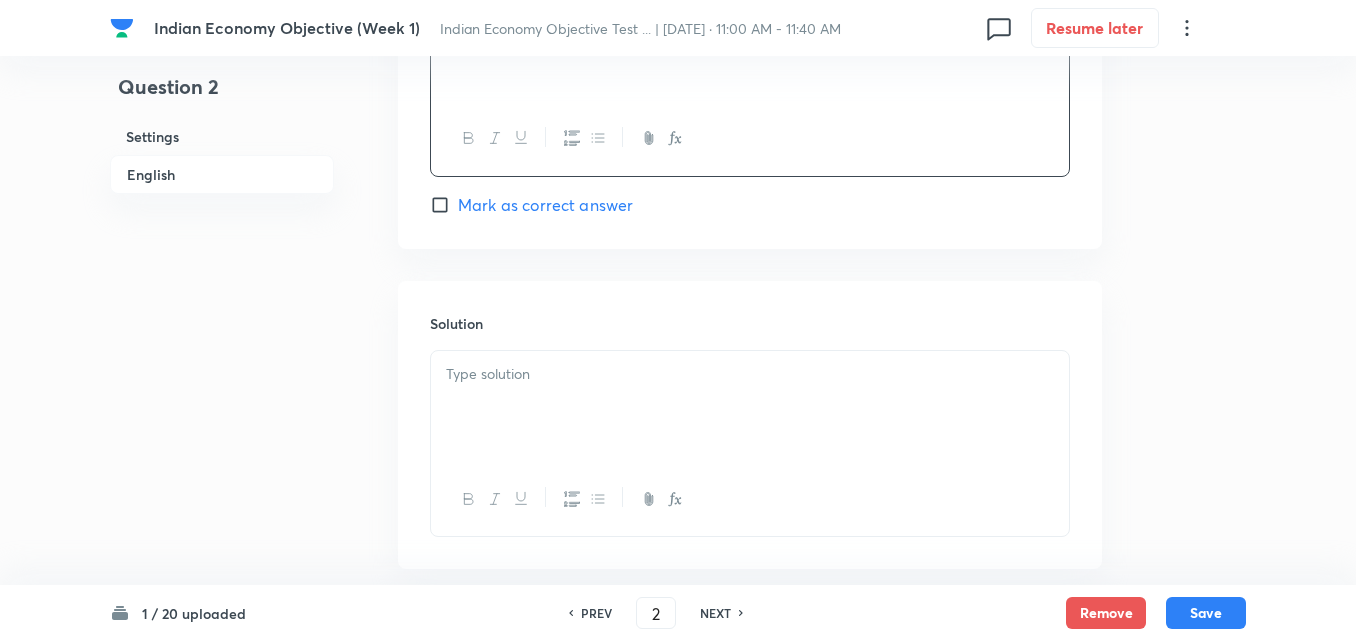 scroll, scrollTop: 2187, scrollLeft: 0, axis: vertical 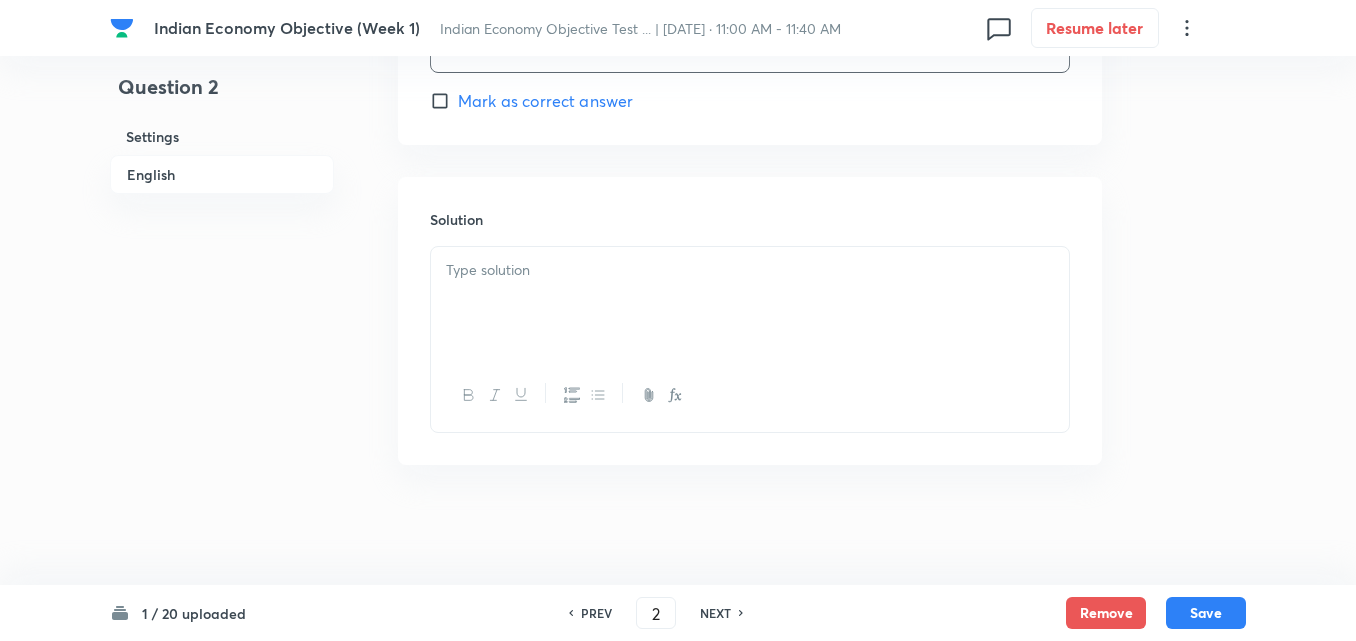 click at bounding box center [750, 270] 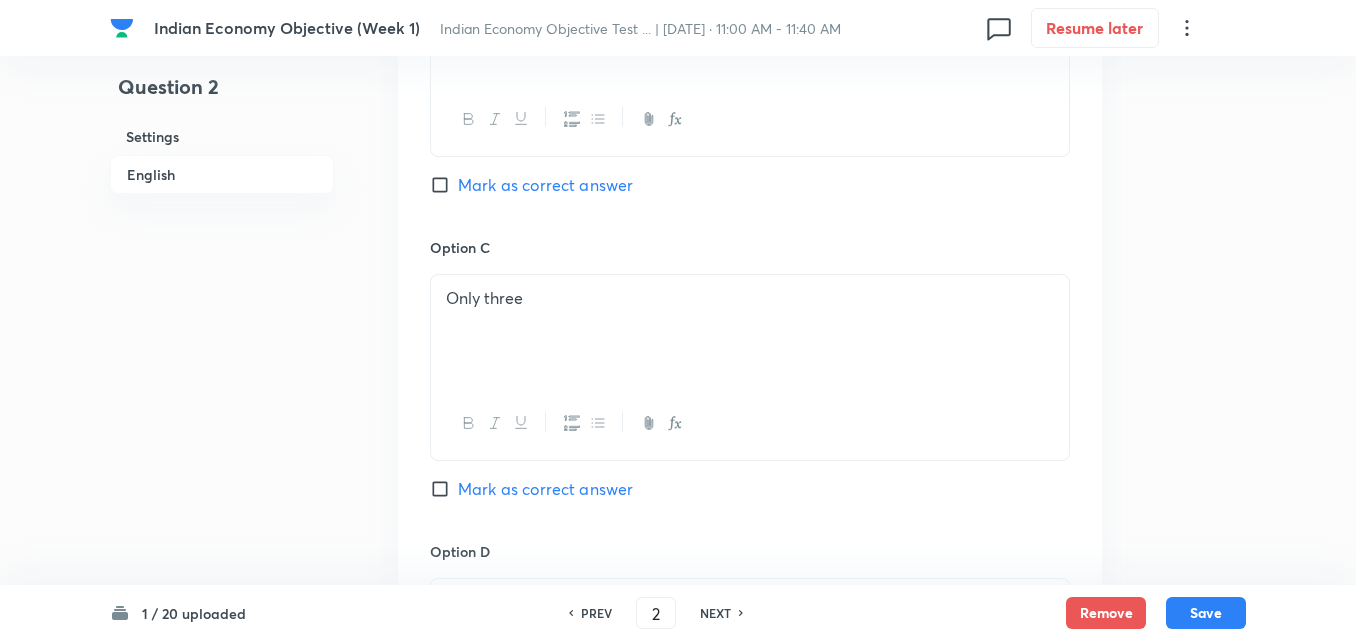 scroll, scrollTop: 1087, scrollLeft: 0, axis: vertical 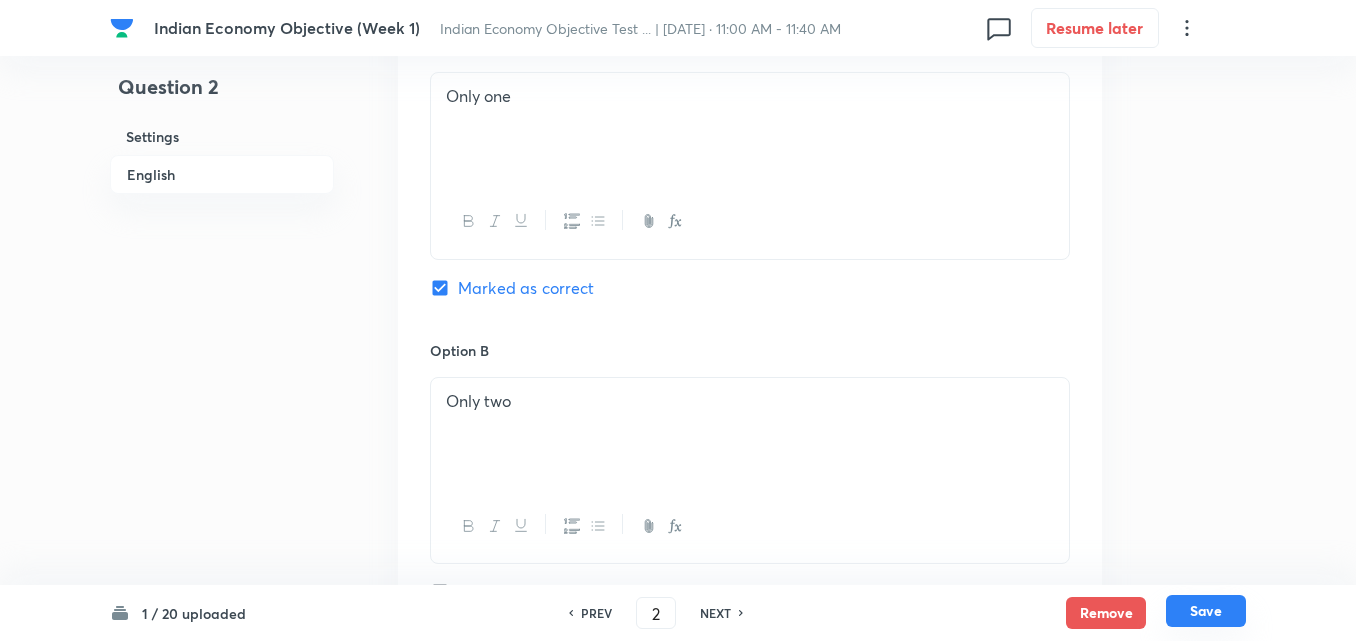 click on "Save" at bounding box center (1206, 611) 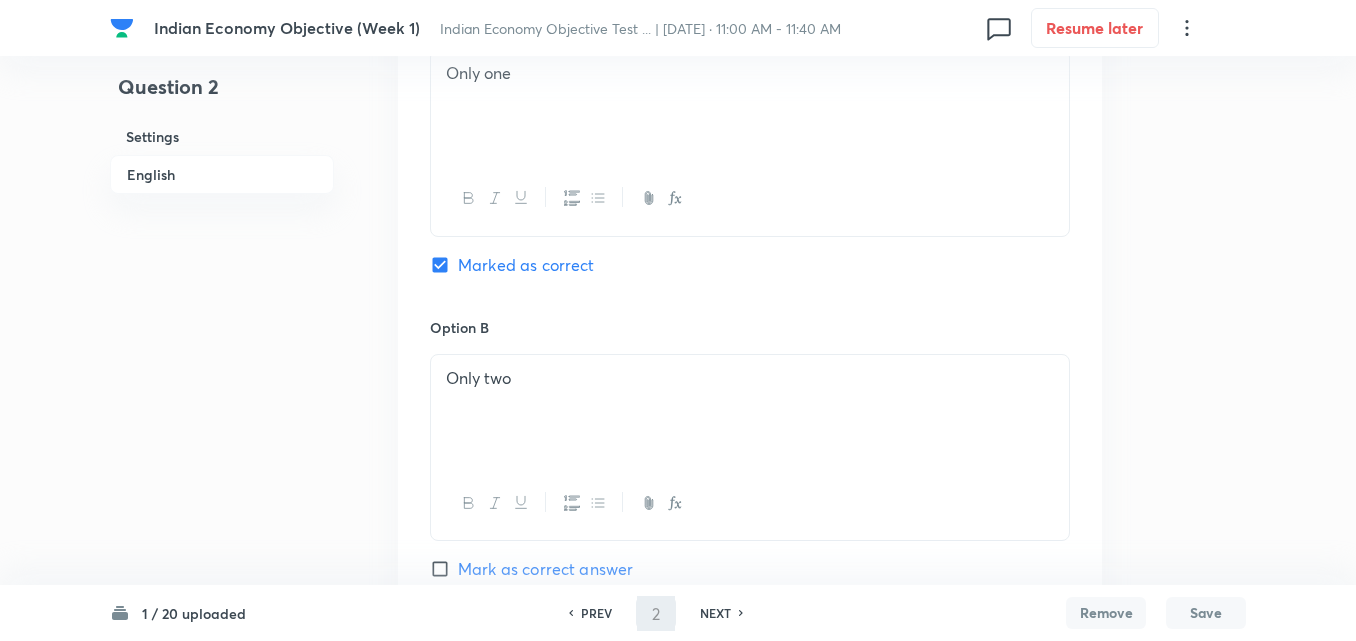 scroll, scrollTop: 2113, scrollLeft: 0, axis: vertical 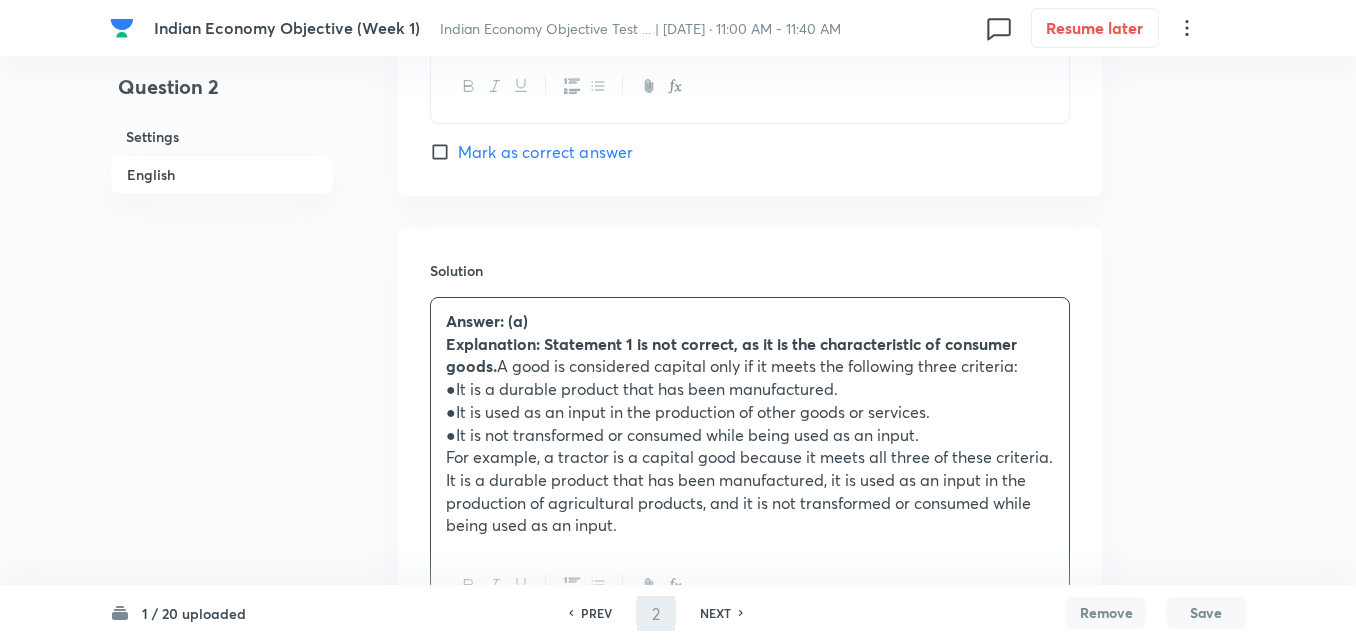 type on "3" 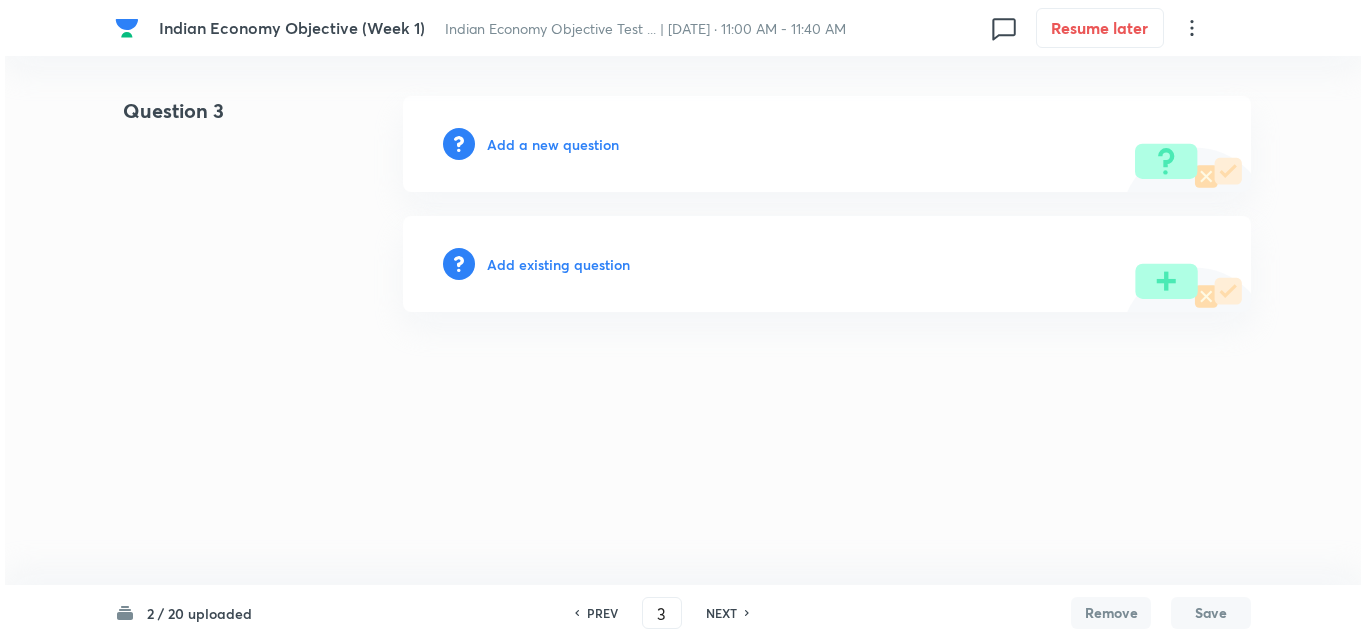scroll, scrollTop: 0, scrollLeft: 0, axis: both 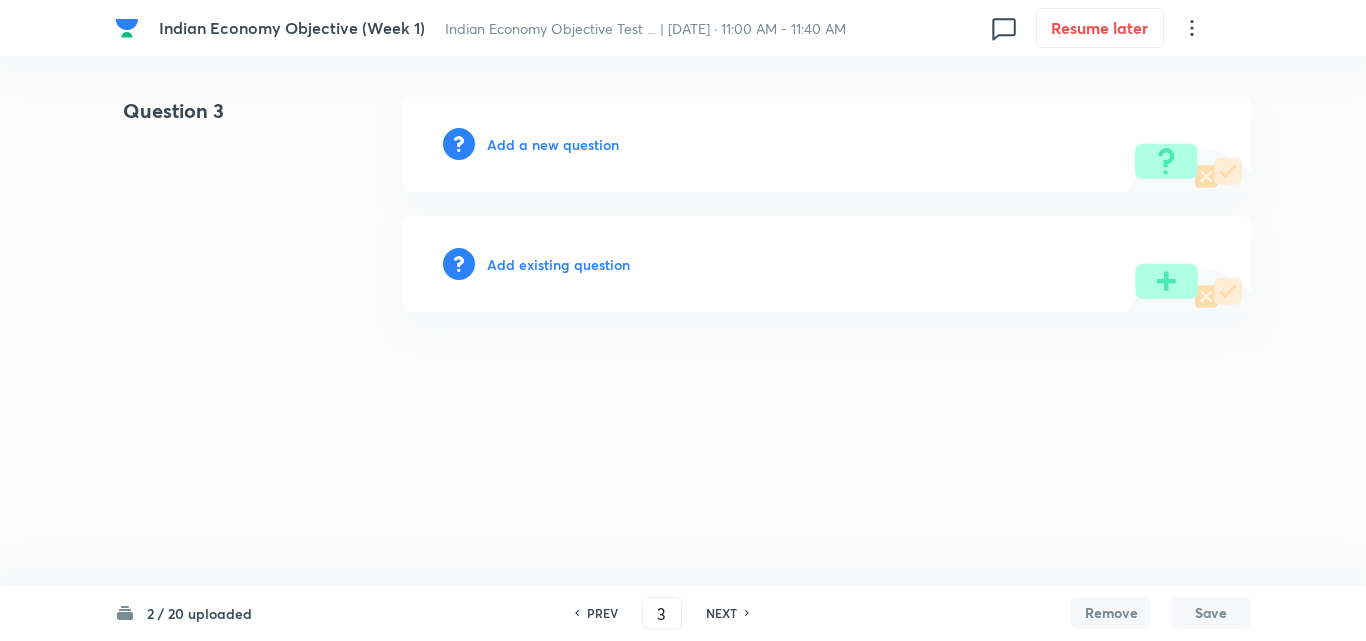 click on "Add a new question" at bounding box center (553, 144) 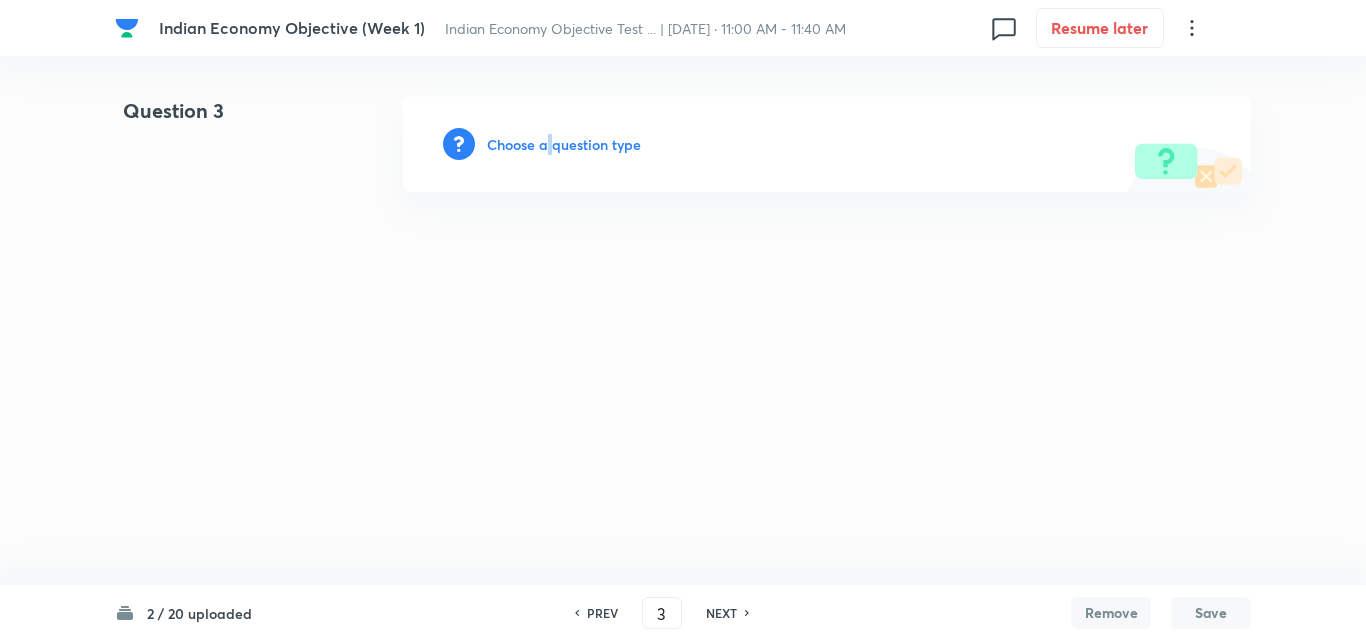click on "Choose a question type" at bounding box center (564, 144) 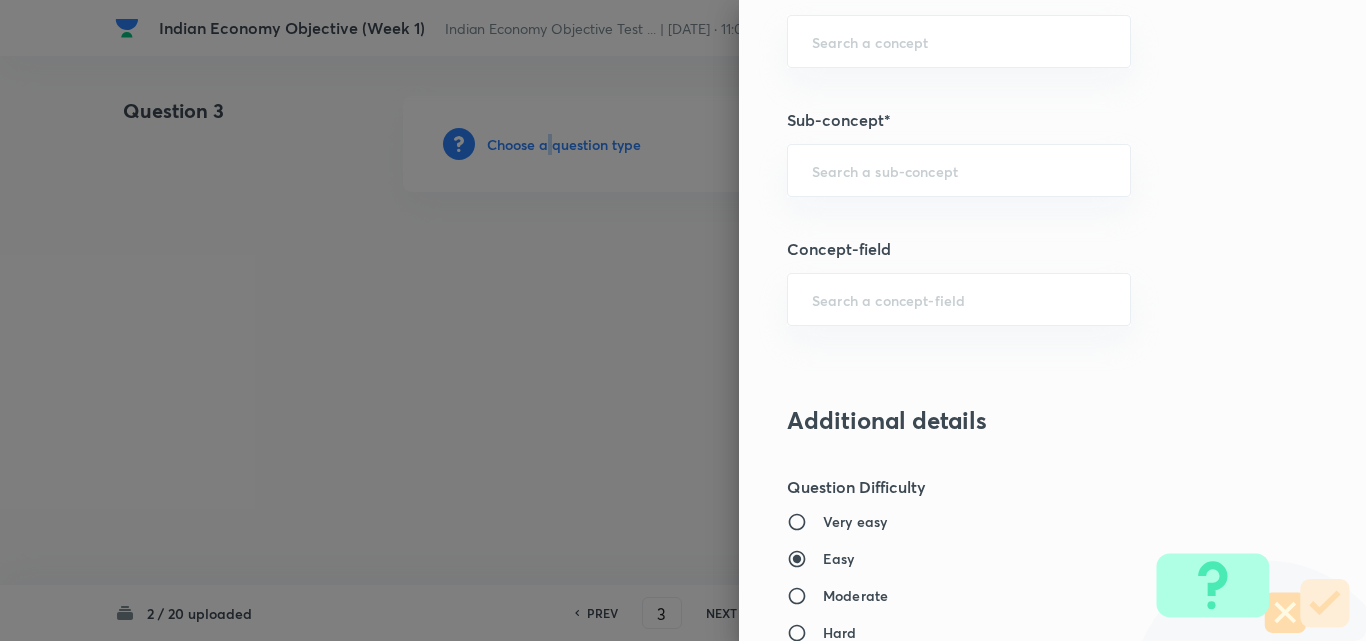 scroll, scrollTop: 1200, scrollLeft: 0, axis: vertical 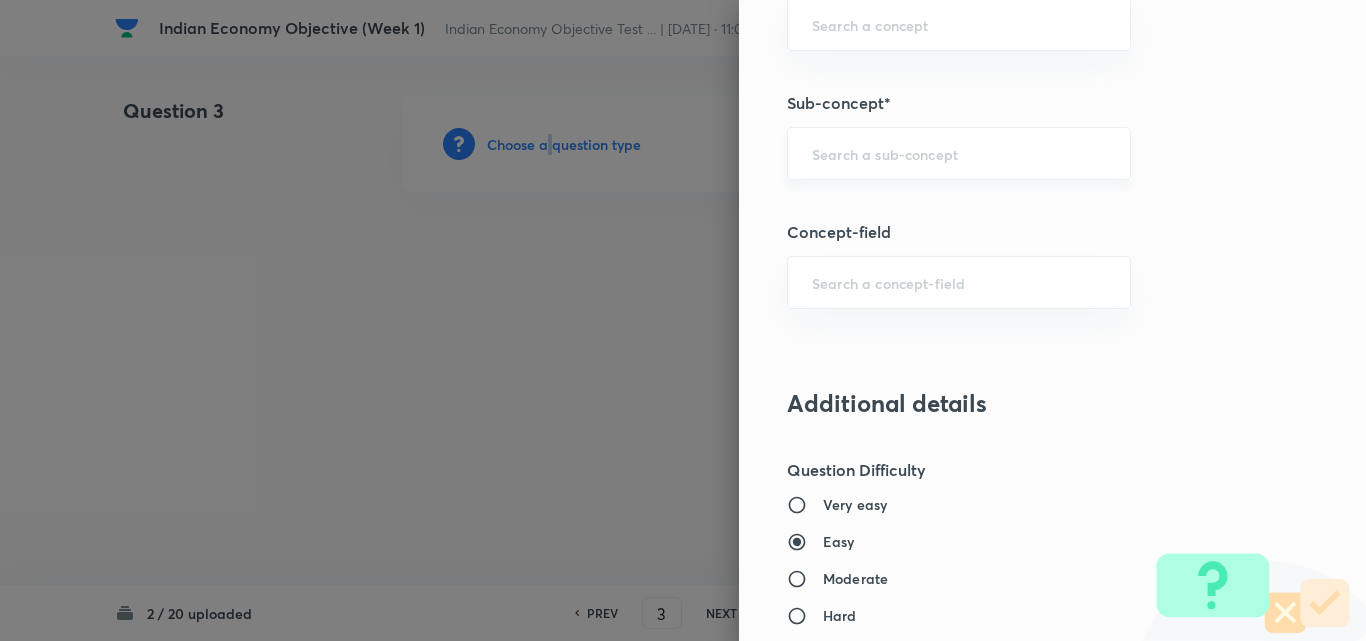 click on "​" at bounding box center [959, 153] 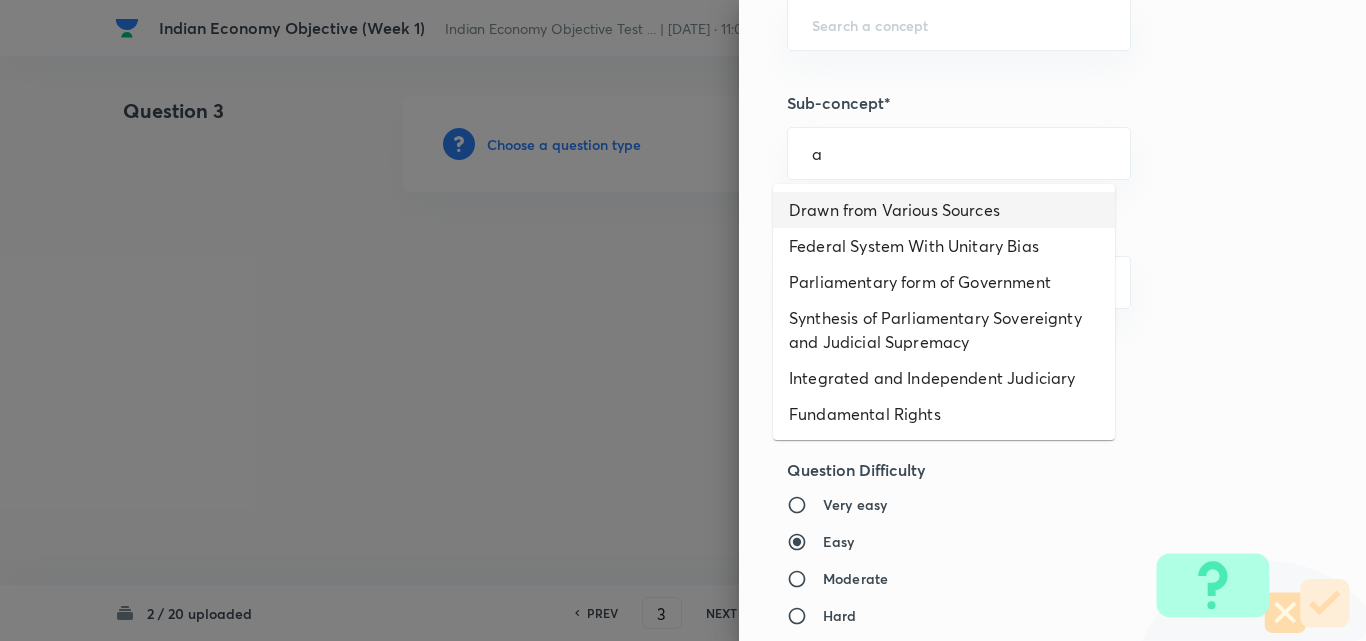click on "Drawn from Various Sources" at bounding box center (944, 210) 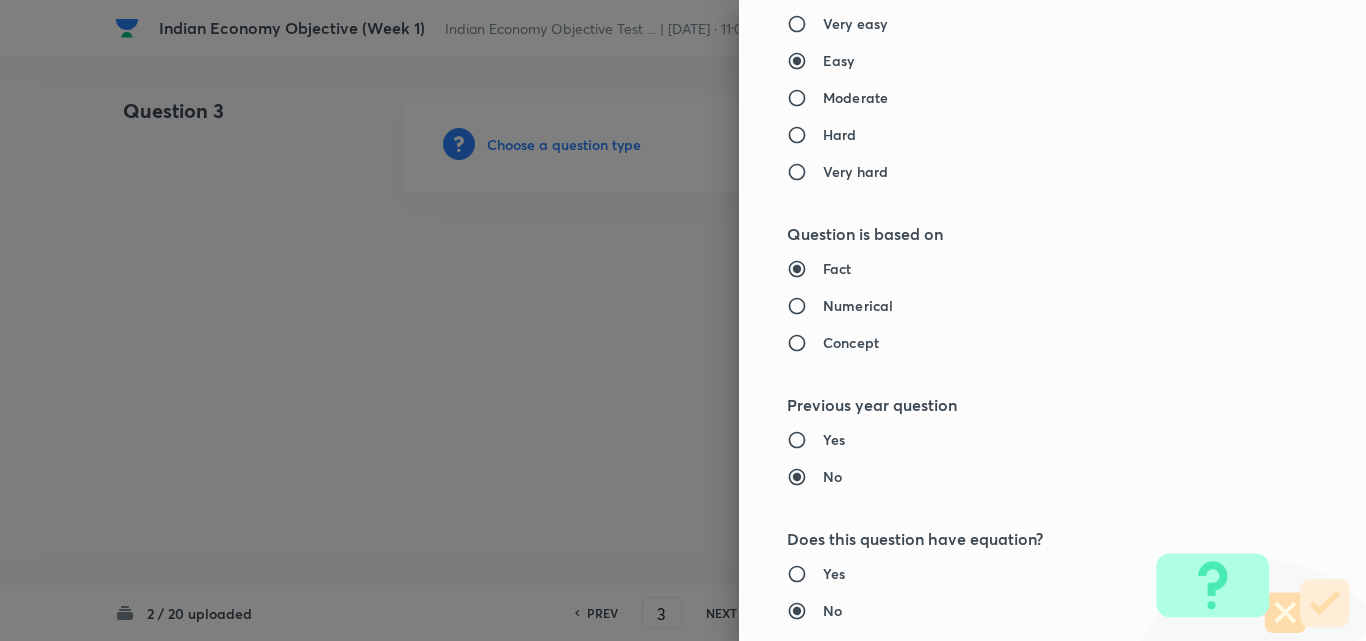 type on "Polity, Governance & IR" 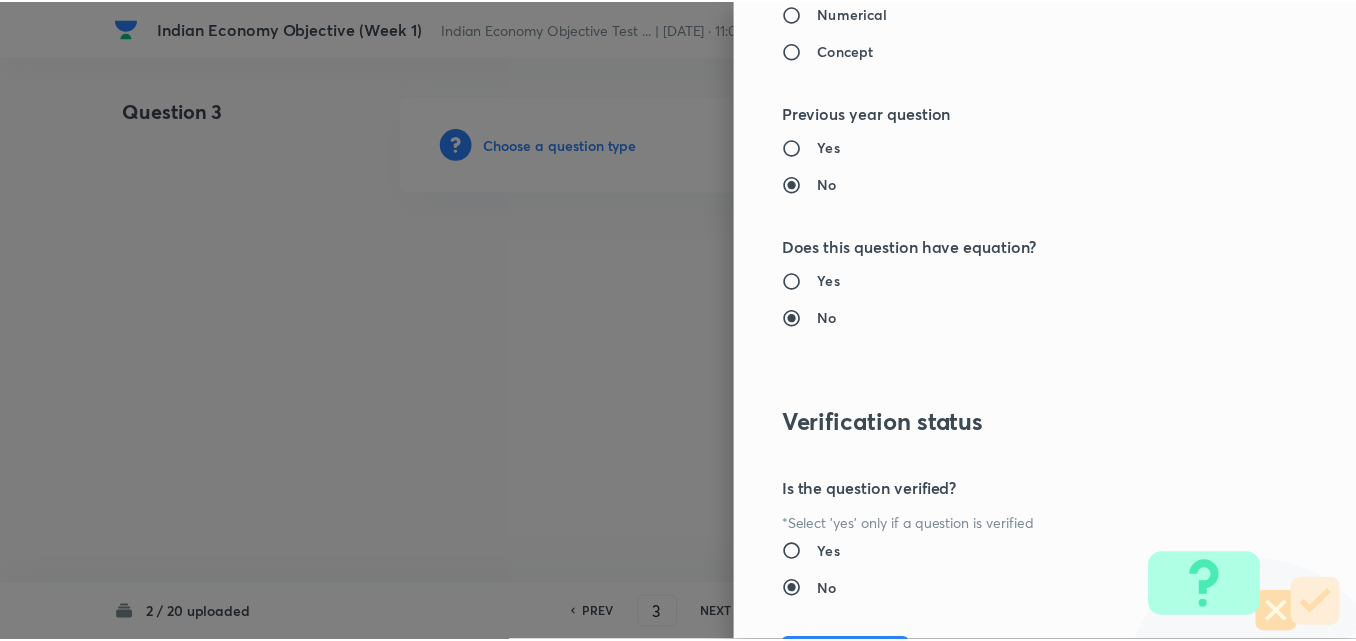 scroll, scrollTop: 2085, scrollLeft: 0, axis: vertical 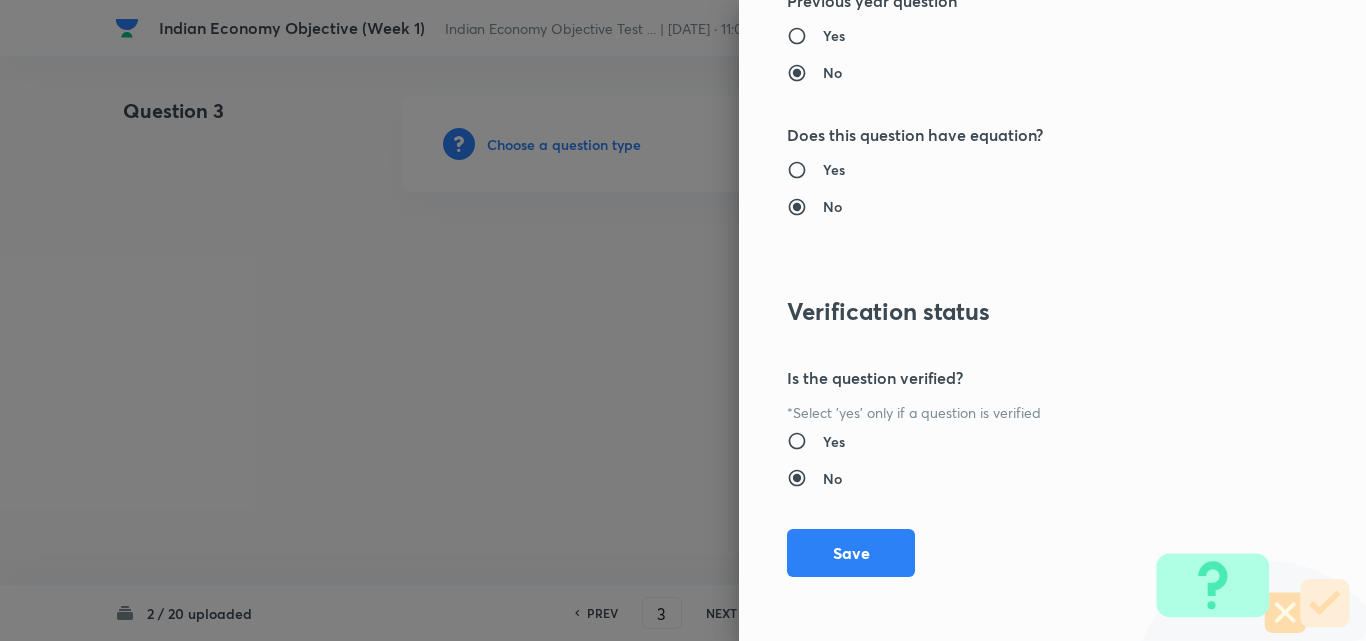drag, startPoint x: 837, startPoint y: 548, endPoint x: 538, endPoint y: 411, distance: 328.8921 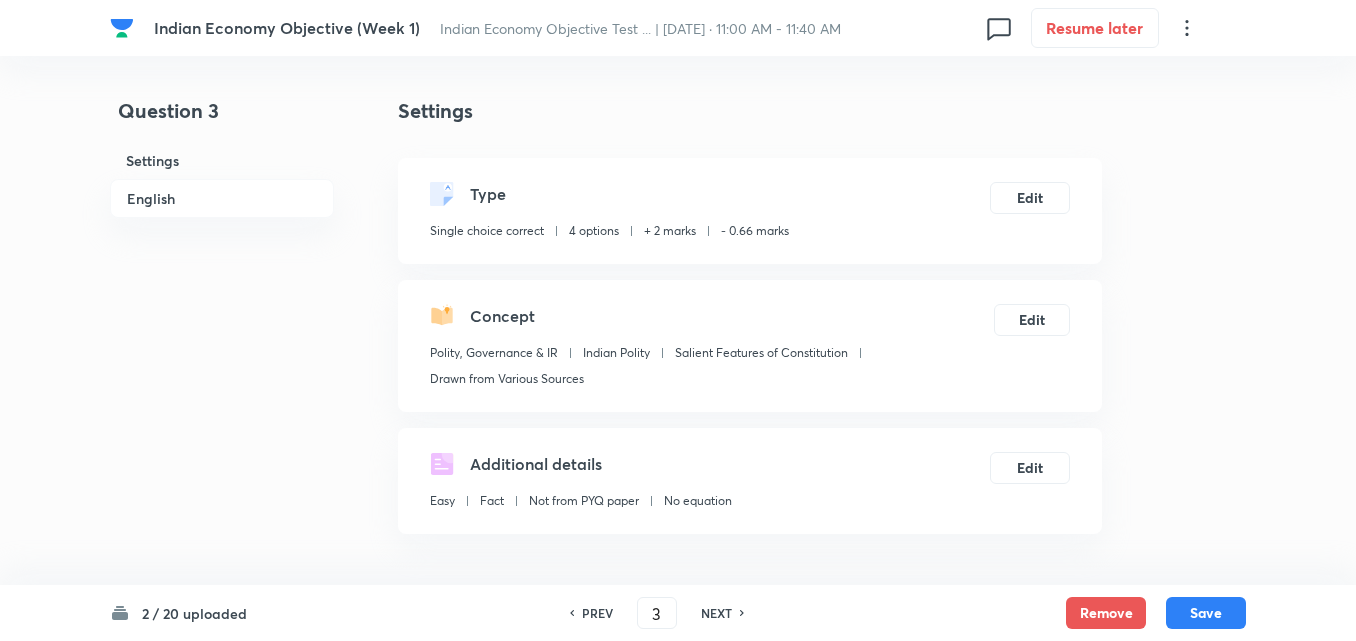 click on "English" at bounding box center (222, 198) 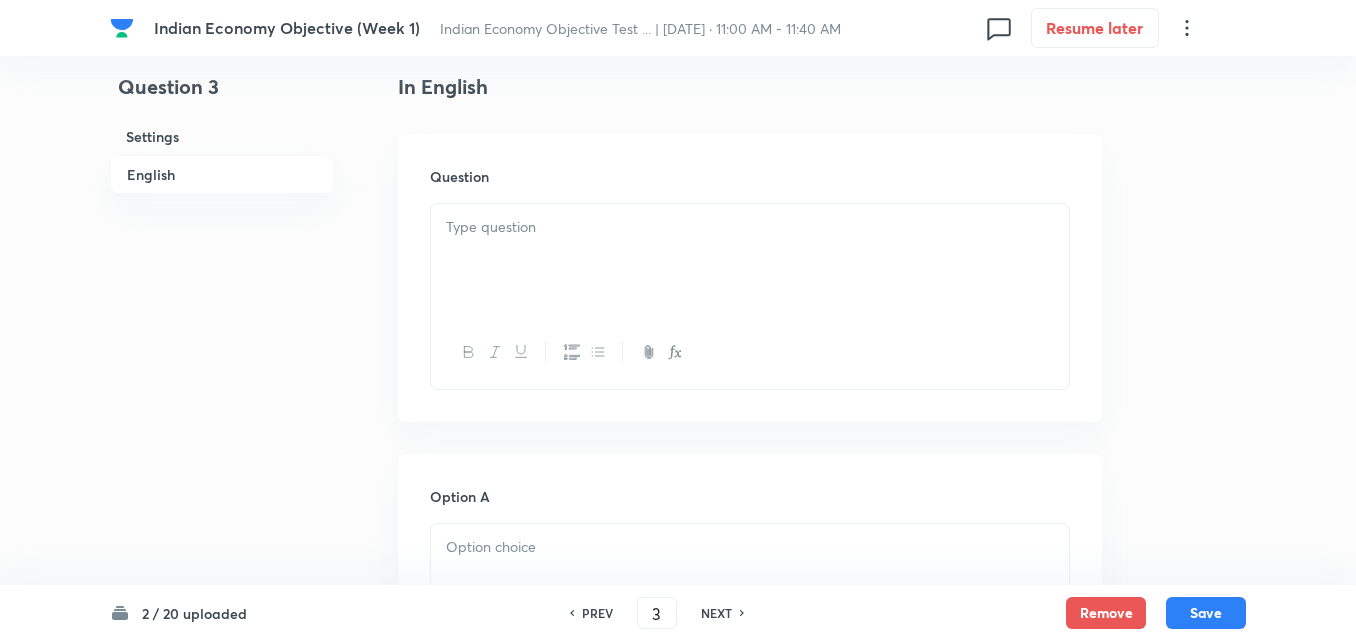 click at bounding box center [750, 260] 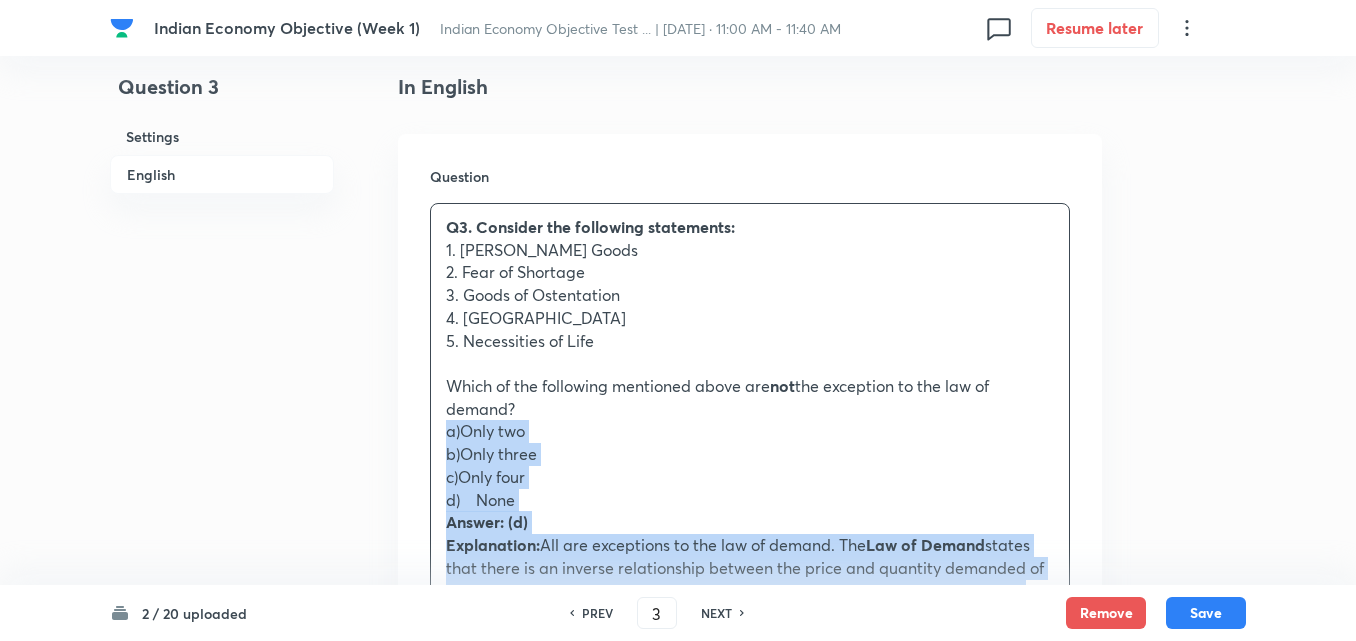 click on "Q3. Consider the following statements: 1. Giffen Goods  2. Fear of Shortage  3. Goods of Ostentation  4. Ignorance 5. Necessities of Life   Which of the following mentioned above are  not  the exception to the law of demand? a)Only two b)Only three c)Only four d)    None Answer: (d)  Explanation:  All are exceptions to the law of demand. The  Law of Demand  states that there is an inverse relationship between the price and quantity demanded of a commodity, keeping other factors constant or ceteris paribus. Here are some examples of the exceptions to the law of demand in real life: ●Giffen goods: During the Irish Potato Famine in the 1840s, potatoes were a Giffen good for the Irish people. As the price of potatoes increased, people bought even more potatoes because it was the cheapest food available. ●Complementary goods: The demand for gasoline is complementary with the demand for cars. If the price of gasoline increases, people will drive less, which will reduce the demand for cars." at bounding box center (750, 750) 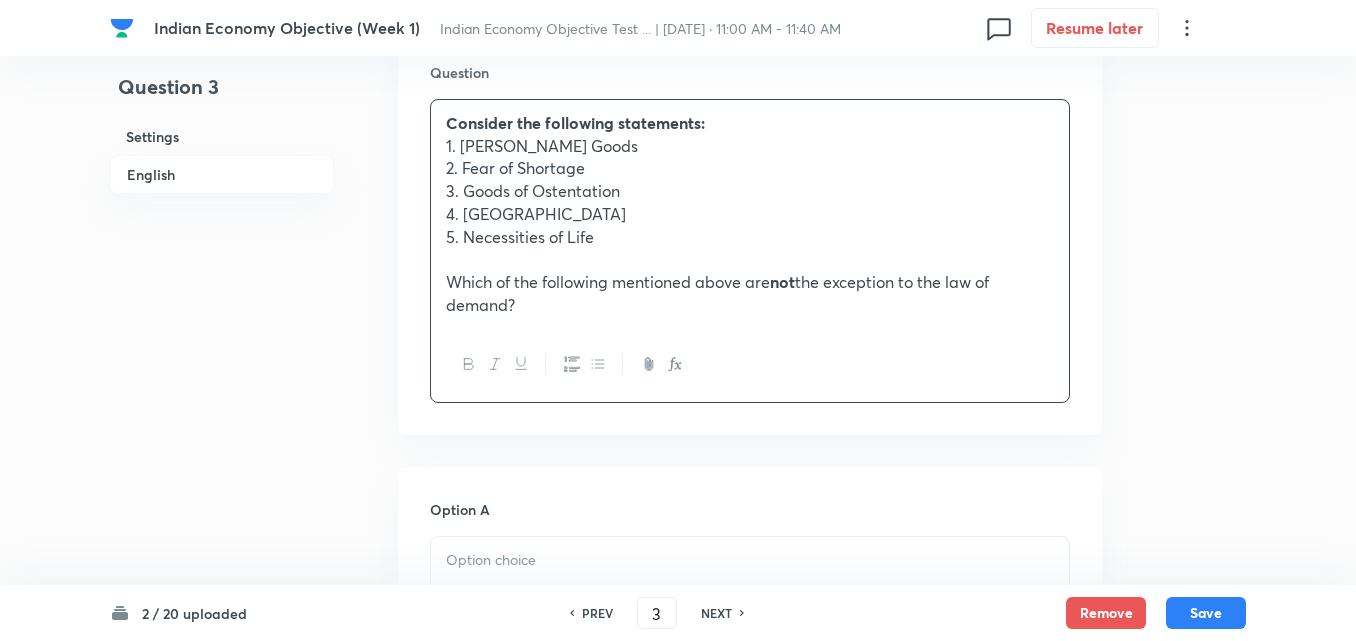 scroll, scrollTop: 942, scrollLeft: 0, axis: vertical 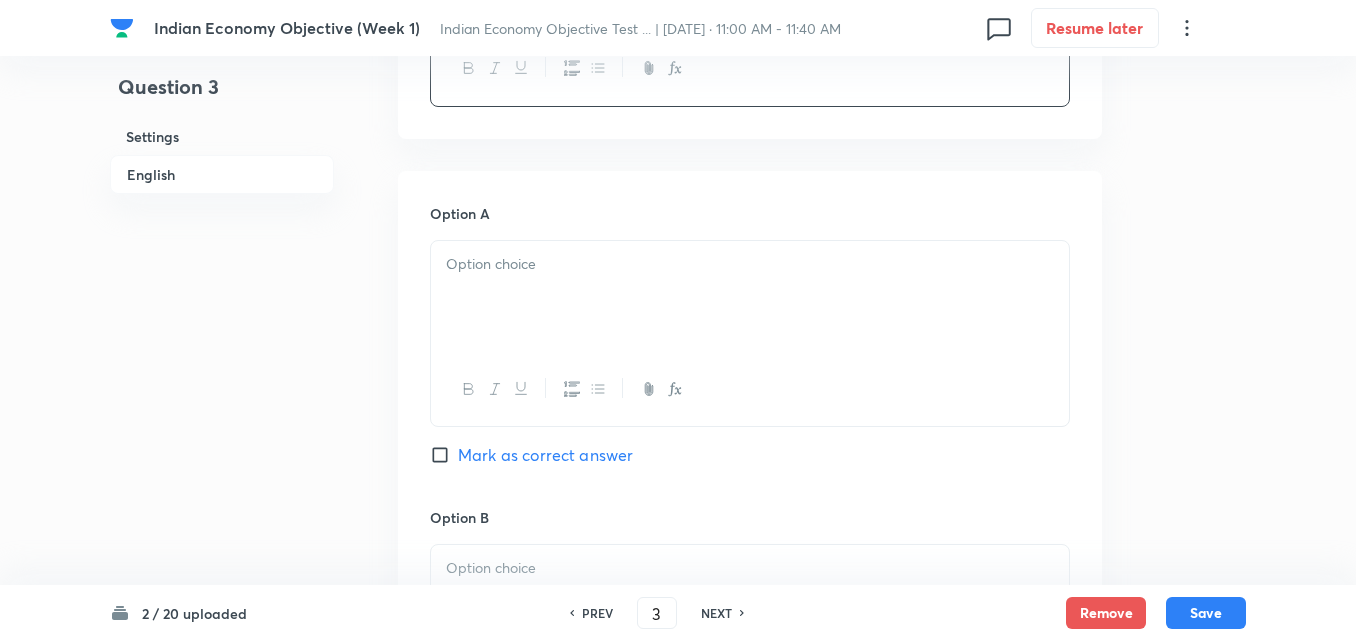 click at bounding box center [750, 297] 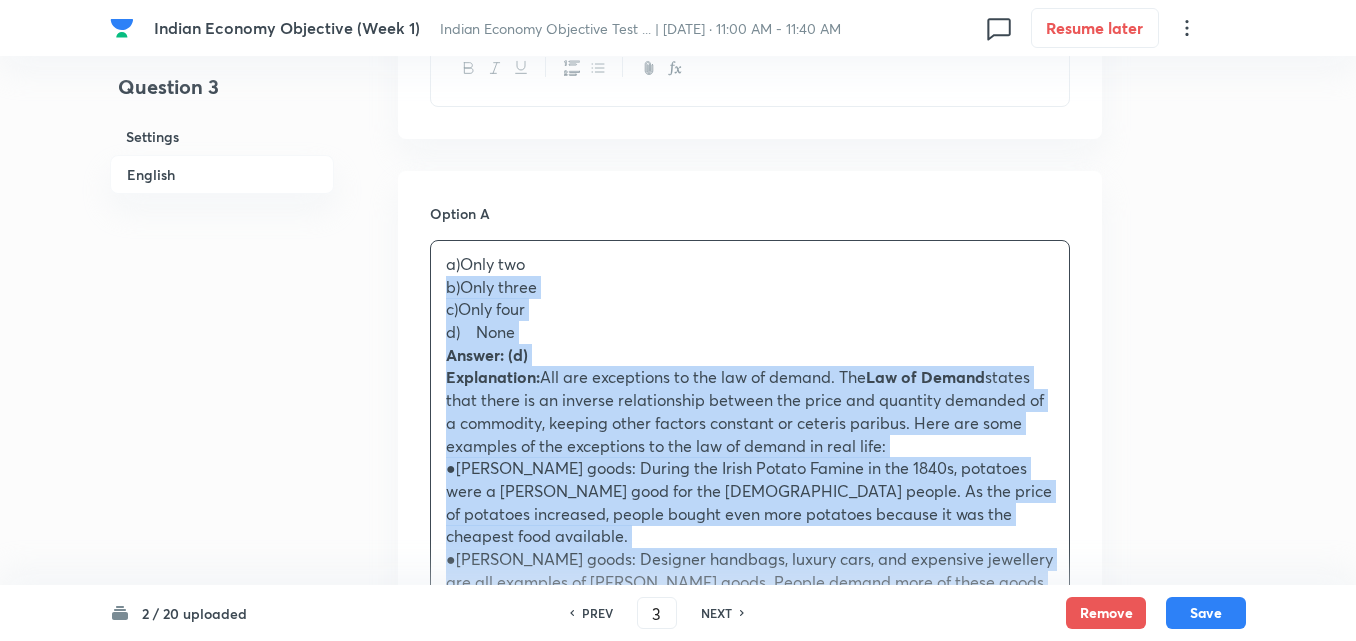 click on "a)Only two b)Only three c)Only four d)    None Answer: (d)  Explanation:  All are exceptions to the law of demand. The  Law of Demand  states that there is an inverse relationship between the price and quantity demanded of a commodity, keeping other factors constant or ceteris paribus. Here are some examples of the exceptions to the law of demand in real life: ●Giffen goods: During the Irish Potato Famine in the 1840s, potatoes were a Giffen good for the Irish people. As the price of potatoes increased, people bought even more potatoes because it was the cheapest food available. ●Veblen goods: Designer handbags, luxury cars, and expensive jewellery are all examples of Veblen goods. People demand more of these goods as their income increases because they are a status symbol. ●Complementary goods: The demand for gasoline is complementary with the demand for cars. If the price of gasoline increases, people will drive less, which will reduce the demand for cars." at bounding box center [750, 684] 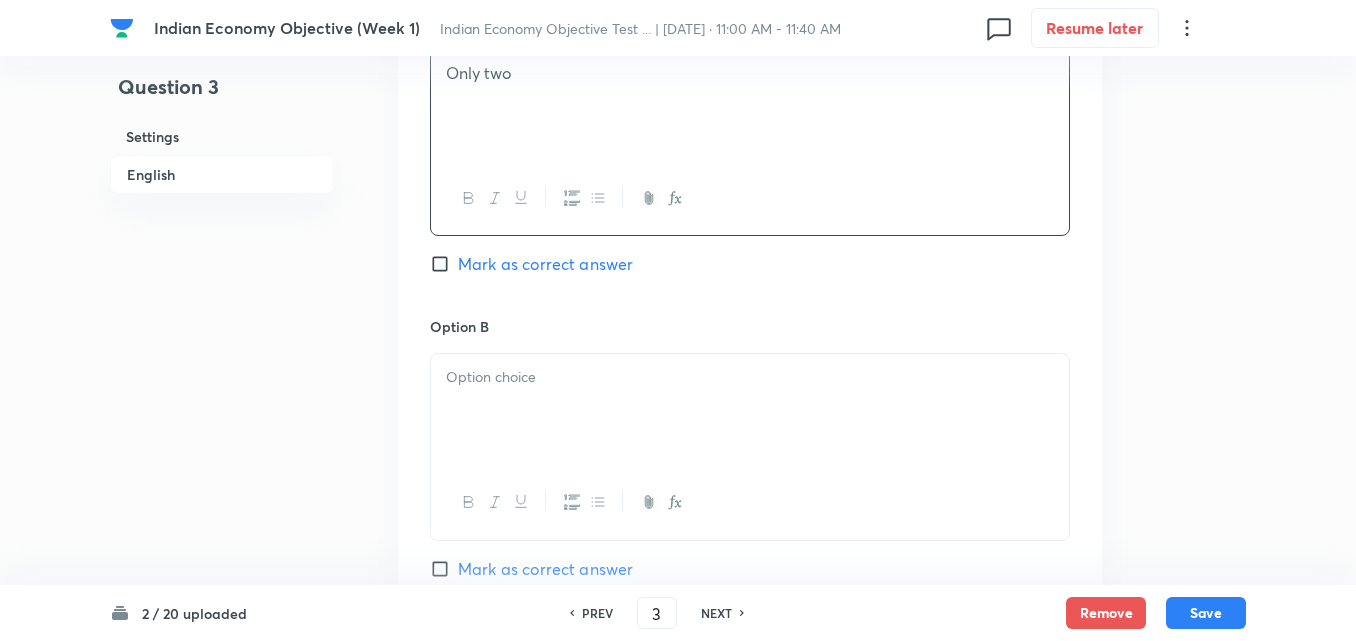 scroll, scrollTop: 1242, scrollLeft: 0, axis: vertical 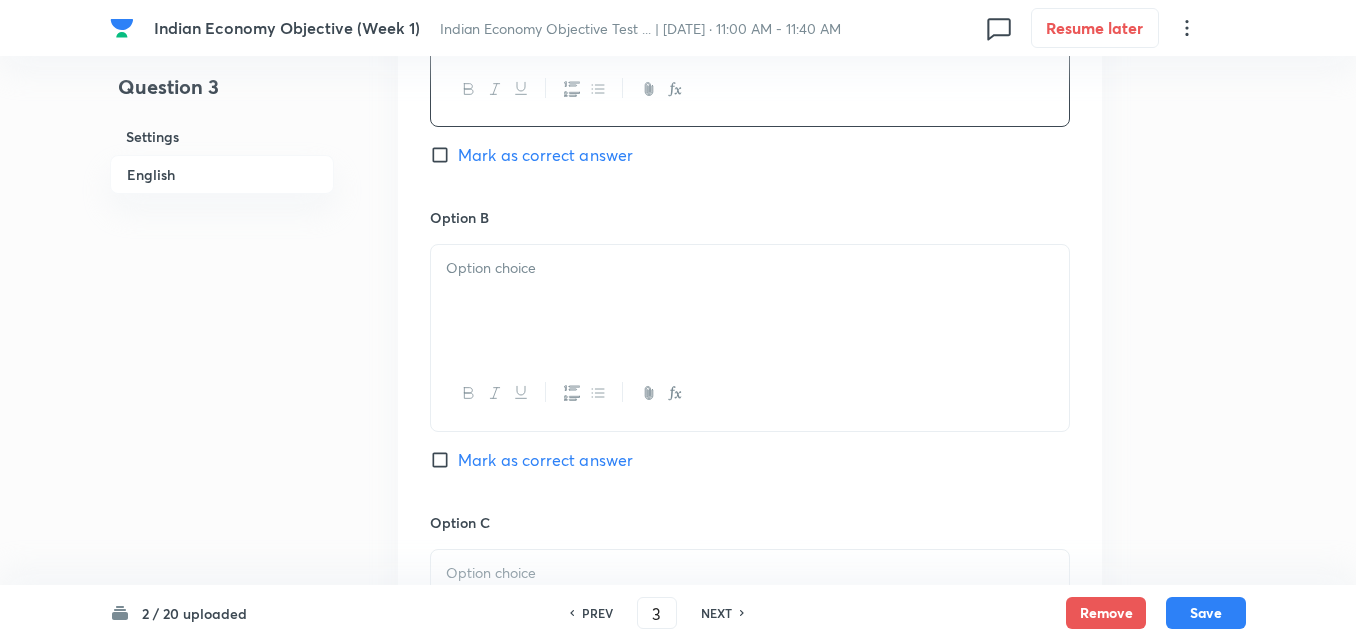 click at bounding box center (750, 268) 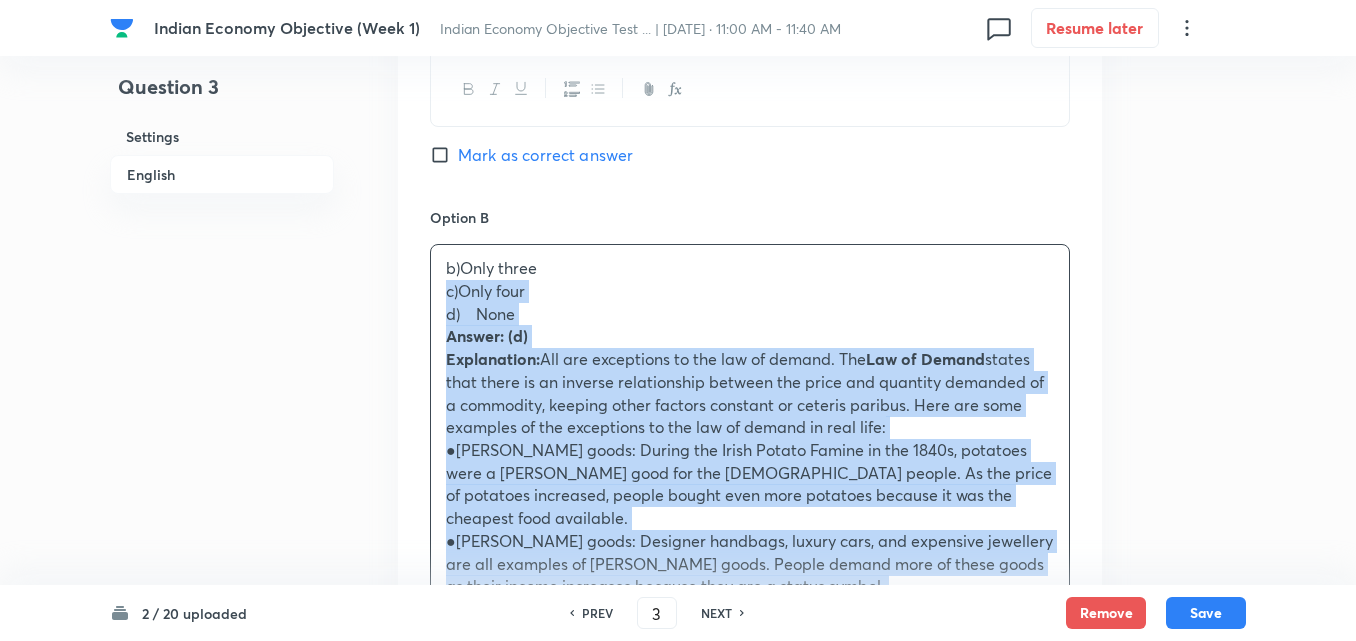 click on "Option A Only two Mark as correct answer Option B b)Only three c)Only four d)    None Answer: (d)  Explanation:  All are exceptions to the law of demand. The  Law of Demand  states that there is an inverse relationship between the price and quantity demanded of a commodity, keeping other factors constant or ceteris paribus. Here are some examples of the exceptions to the law of demand in real life: ●Giffen goods: During the Irish Potato Famine in the 1840s, potatoes were a Giffen good for the Irish people. As the price of potatoes increased, people bought even more potatoes because it was the cheapest food available. ●Veblen goods: Designer handbags, luxury cars, and expensive jewellery are all examples of Veblen goods. People demand more of these goods as their income increases because they are a status symbol. ●Ignorance: Sometimes consumers are unaware of the prevailing price of a good in the market. In such cases, they buy more of a commodity, even at a higher price.  Option C" at bounding box center (750, 868) 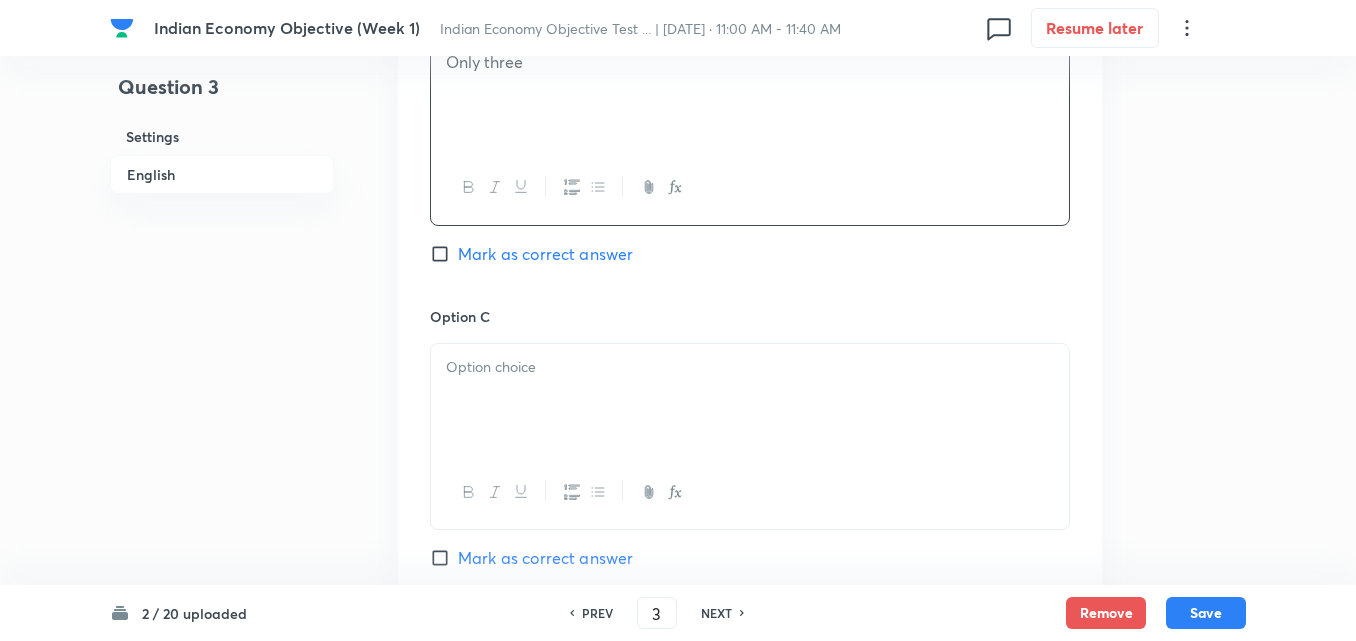 scroll, scrollTop: 1642, scrollLeft: 0, axis: vertical 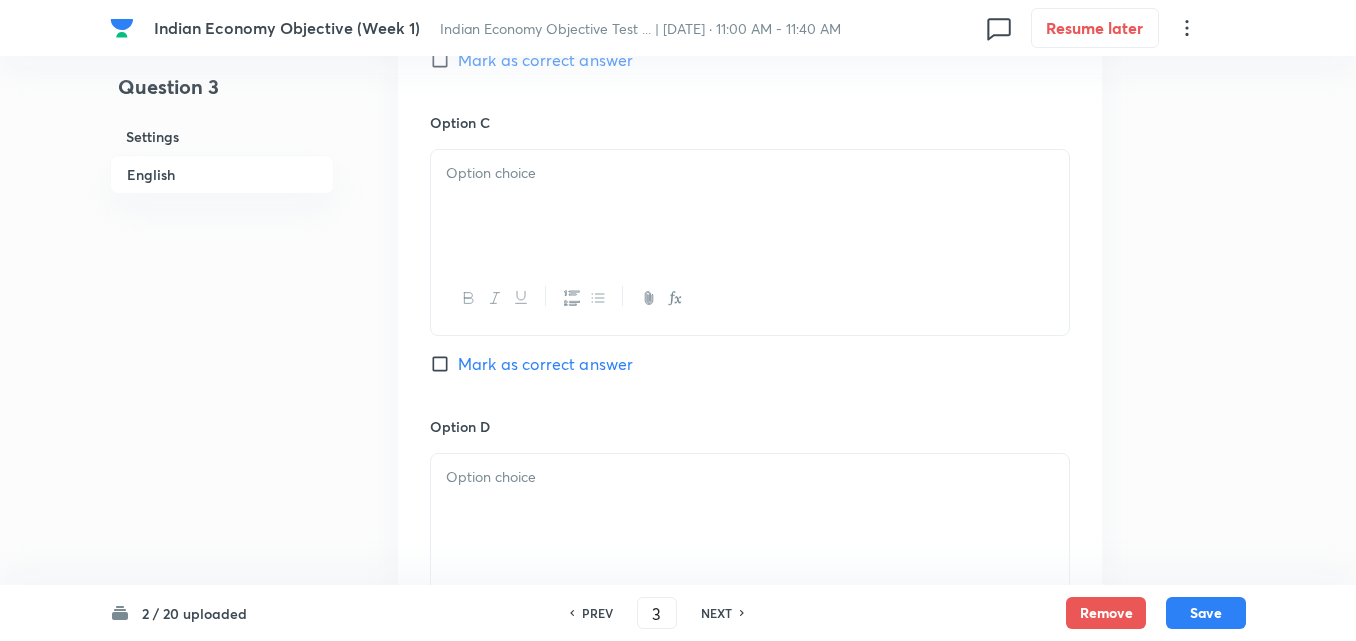 drag, startPoint x: 522, startPoint y: 260, endPoint x: 515, endPoint y: 234, distance: 26.925823 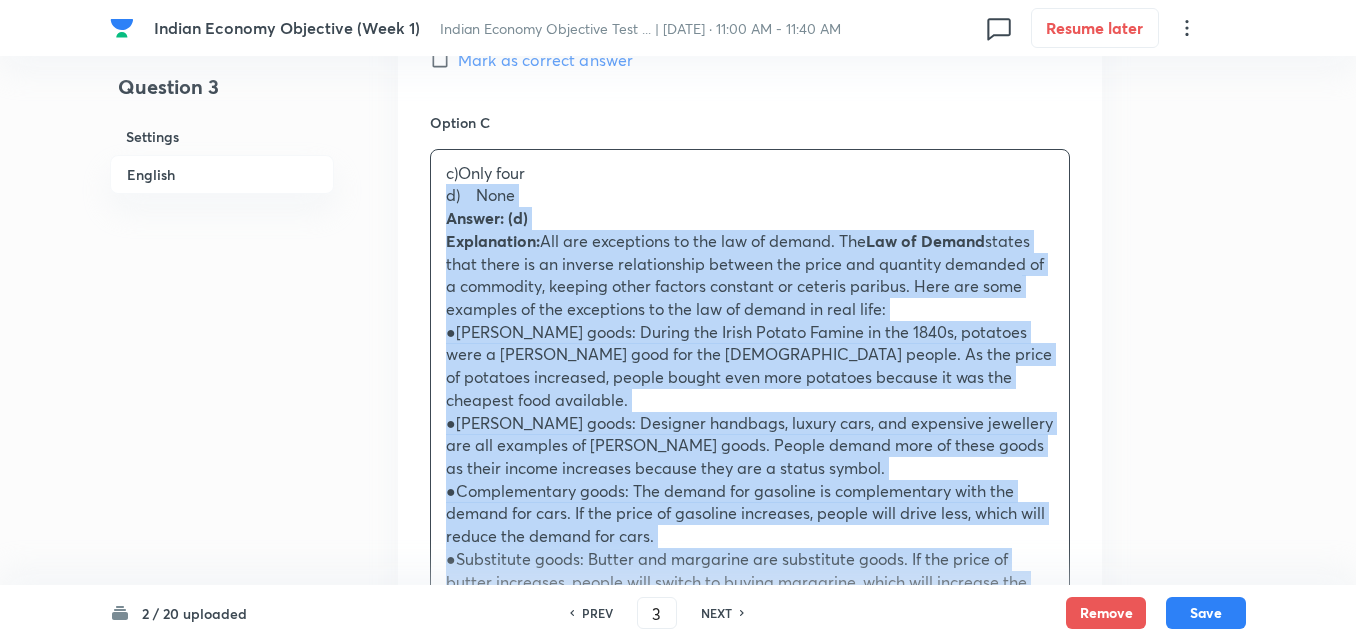 drag, startPoint x: 444, startPoint y: 197, endPoint x: 434, endPoint y: 198, distance: 10.049875 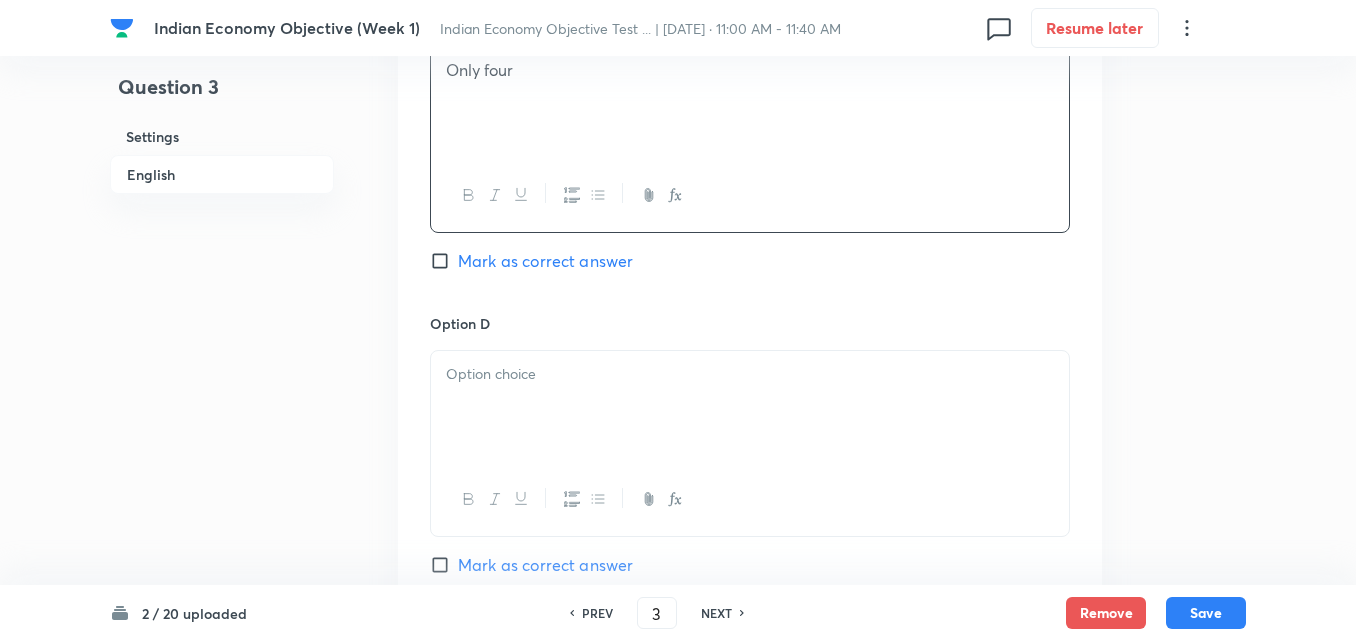scroll, scrollTop: 1842, scrollLeft: 0, axis: vertical 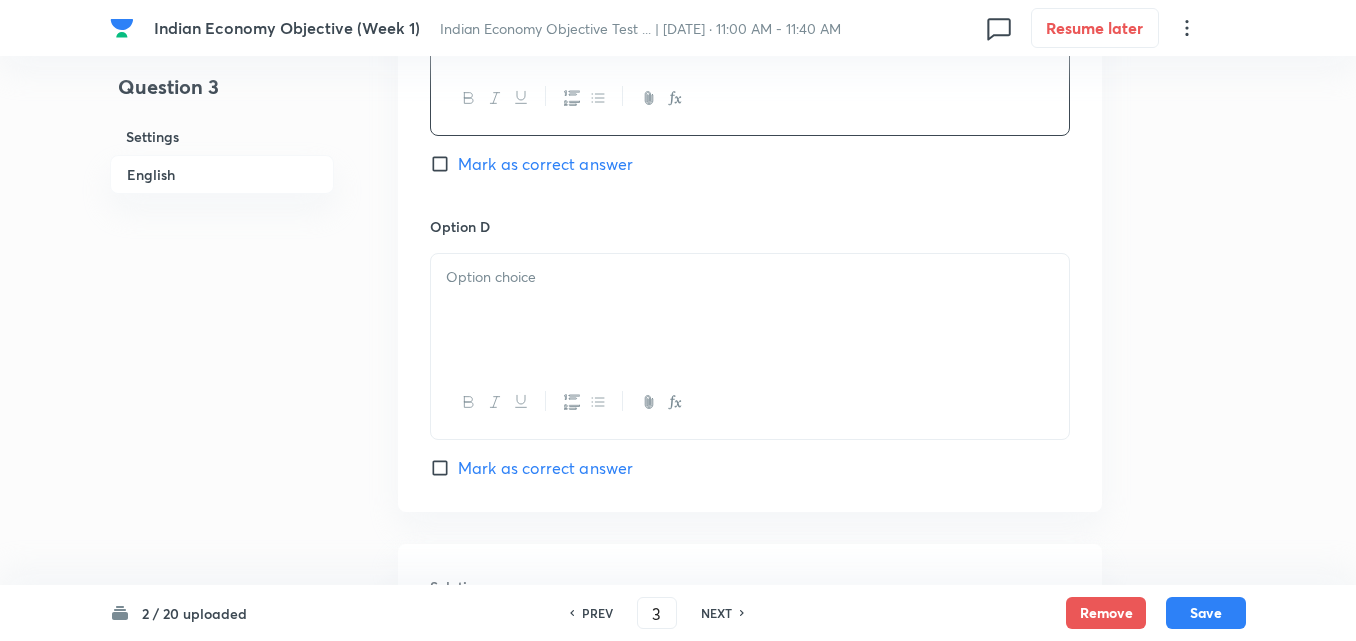 click at bounding box center (750, 277) 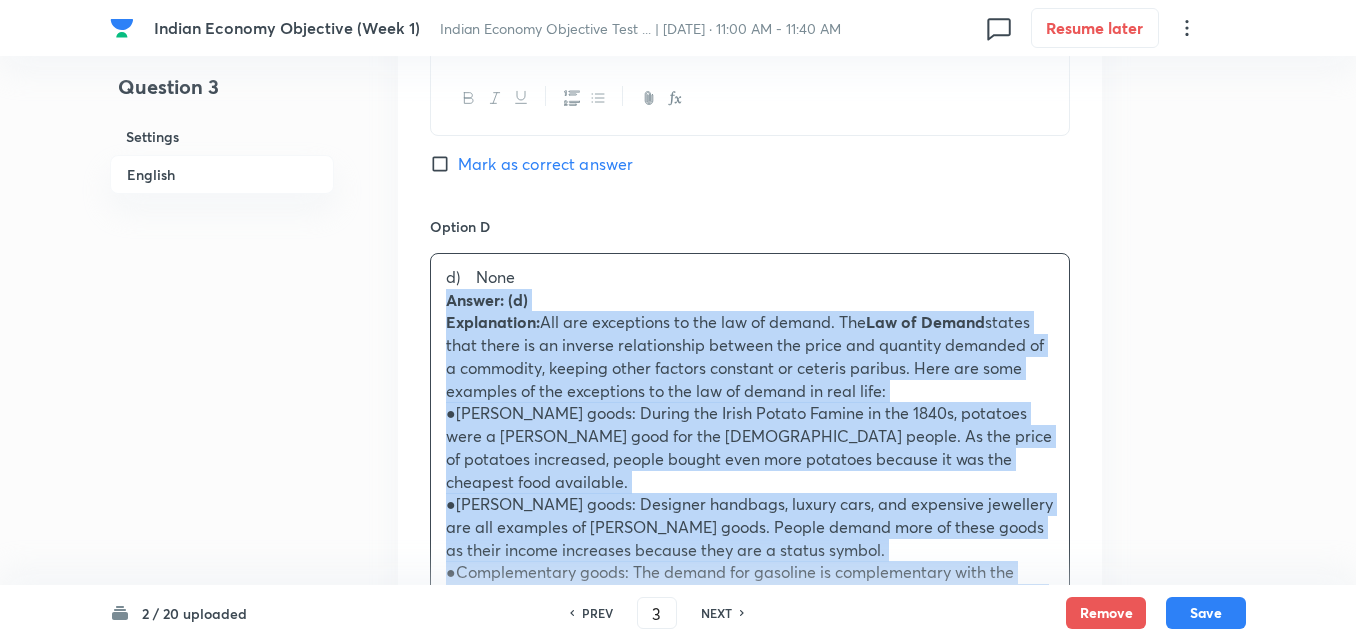 drag, startPoint x: 433, startPoint y: 306, endPoint x: 418, endPoint y: 309, distance: 15.297058 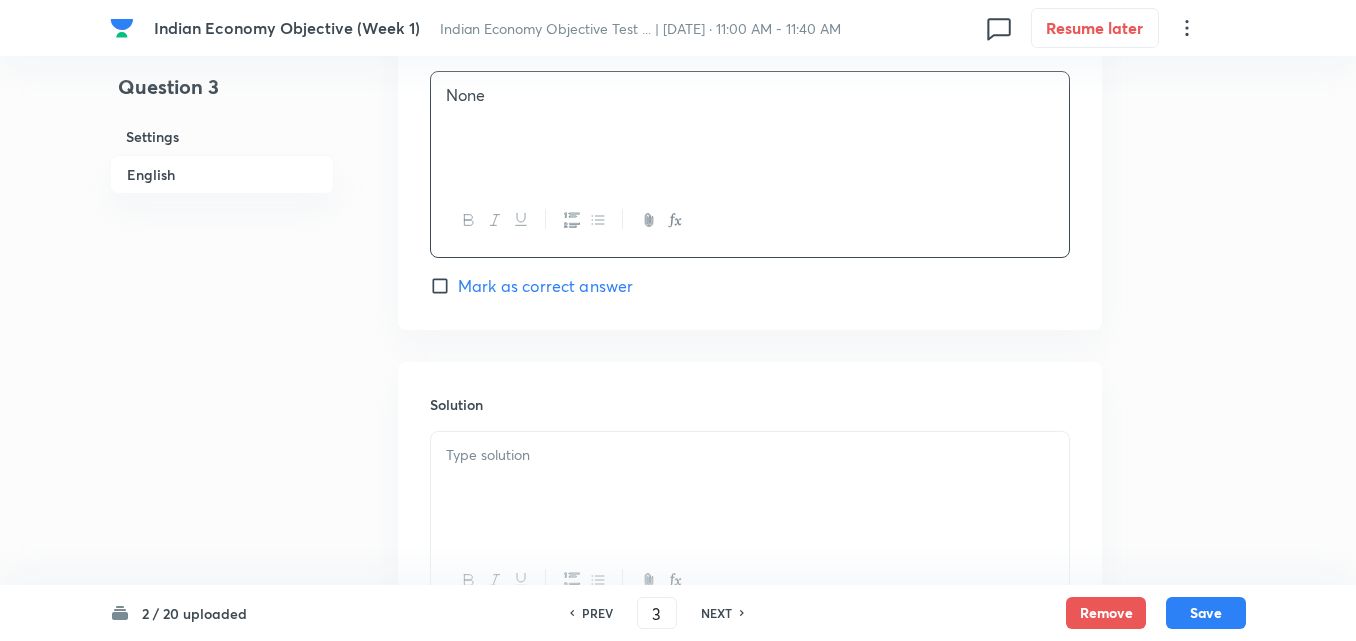 scroll, scrollTop: 2042, scrollLeft: 0, axis: vertical 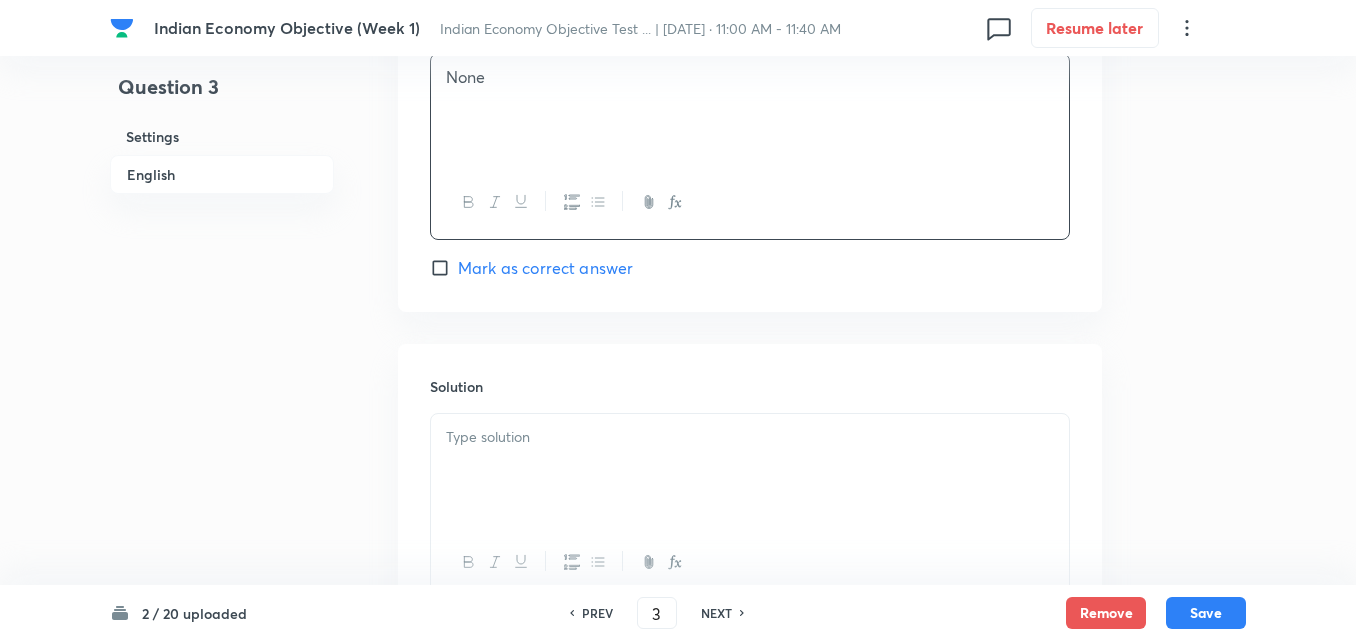 click on "Mark as correct answer" at bounding box center [545, 268] 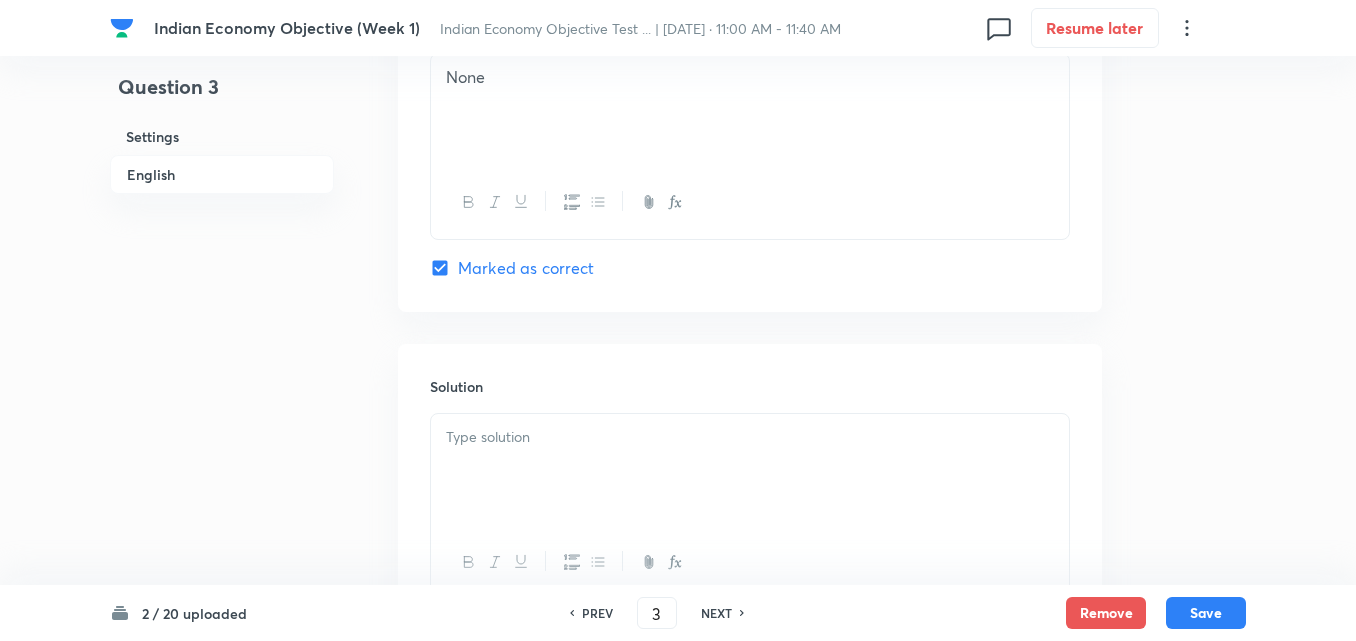 click at bounding box center [750, 470] 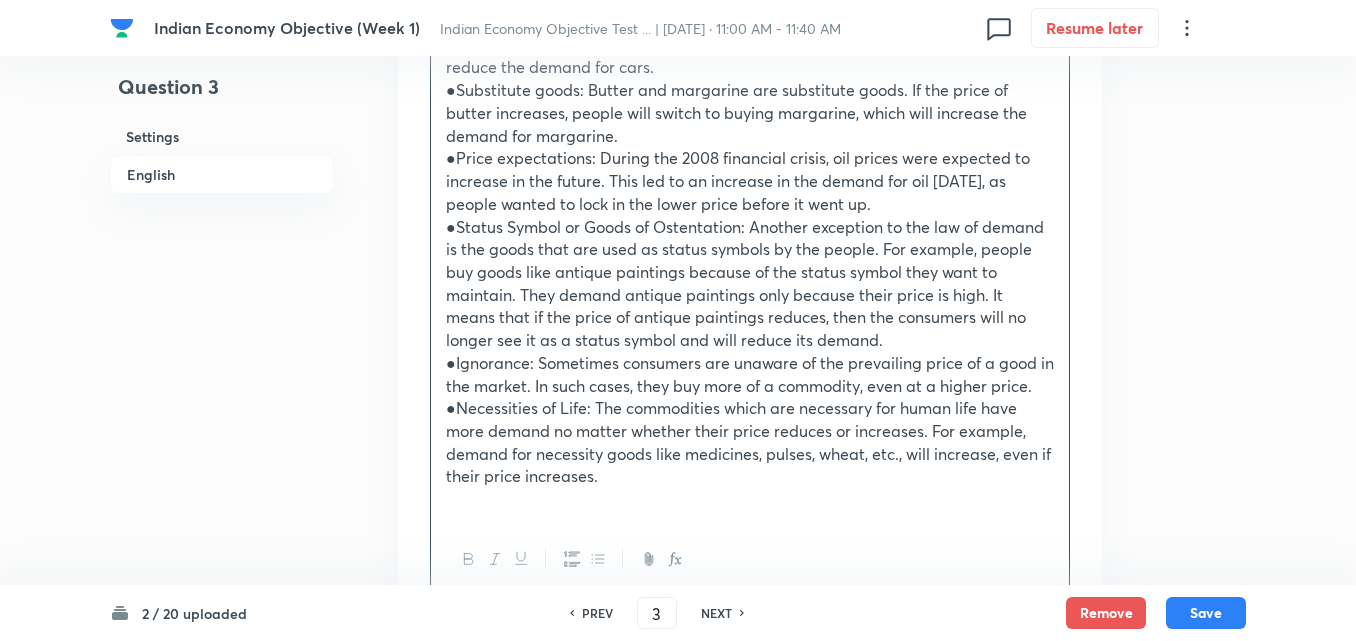 scroll, scrollTop: 2842, scrollLeft: 0, axis: vertical 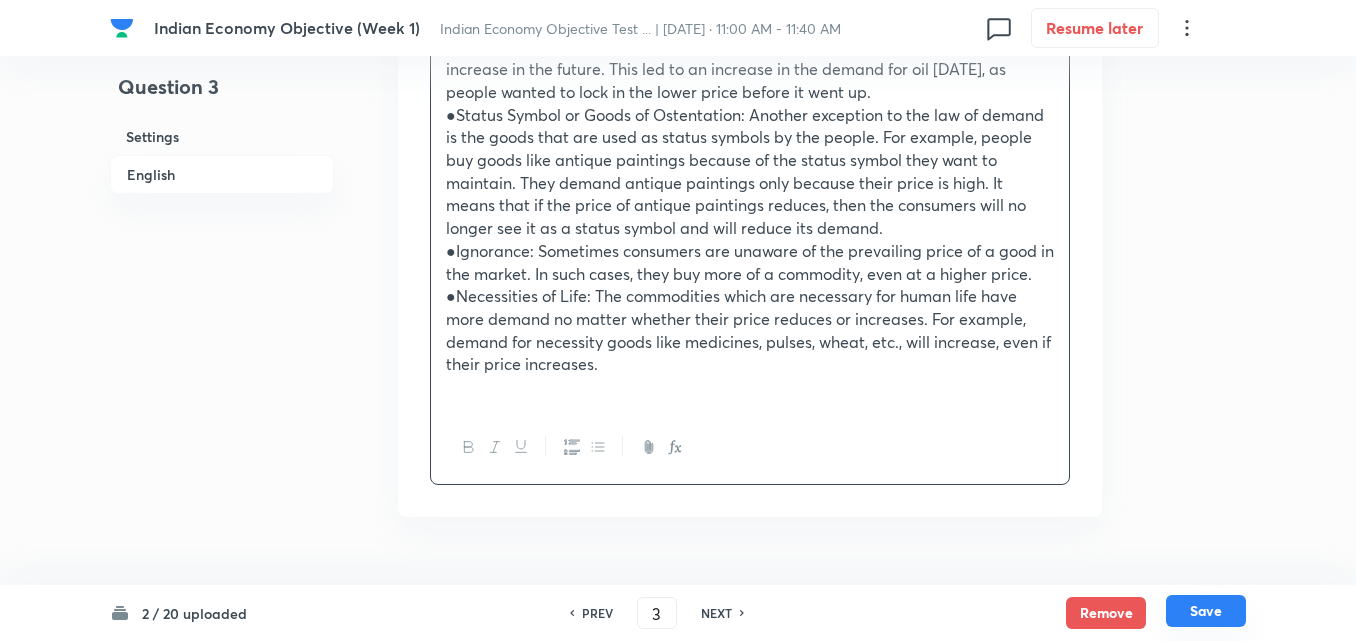 click on "Save" at bounding box center (1206, 611) 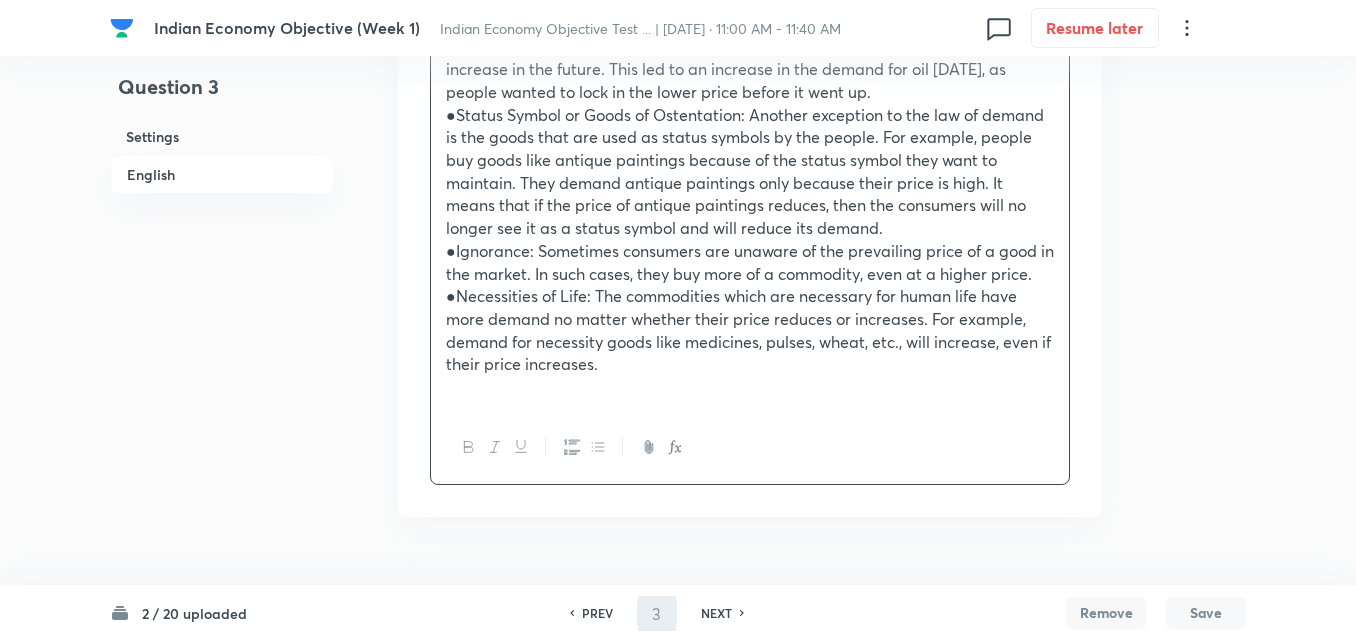 scroll, scrollTop: 2159, scrollLeft: 0, axis: vertical 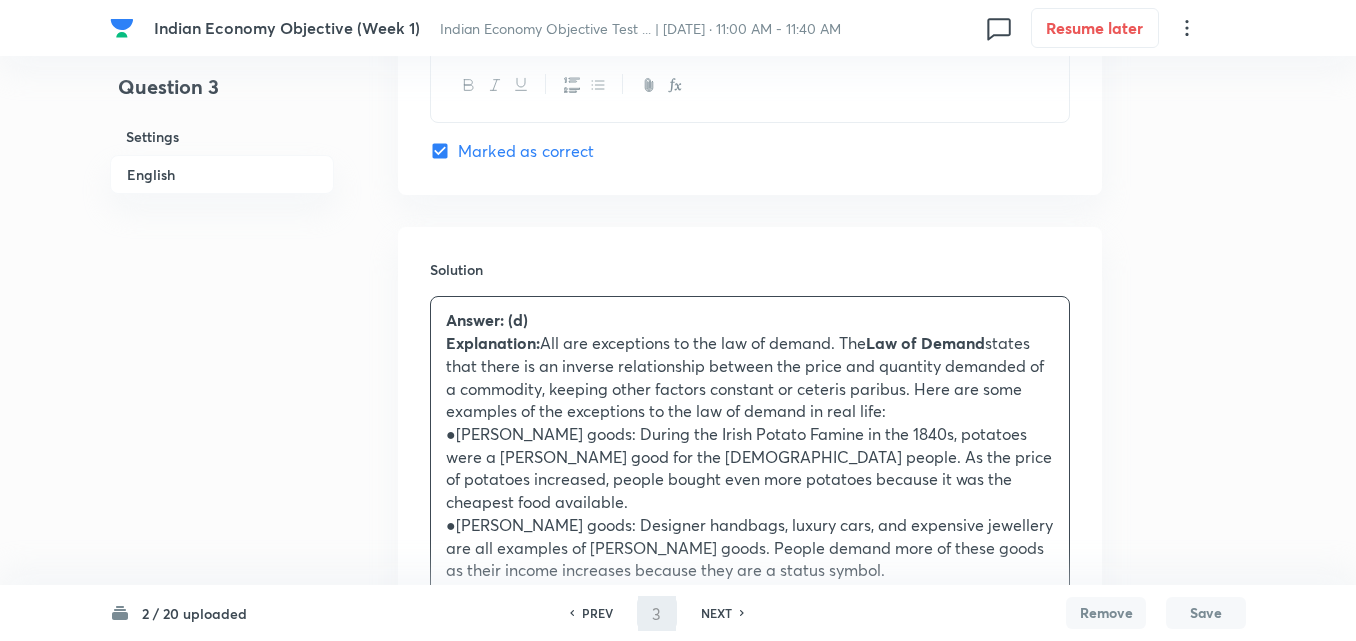 type on "4" 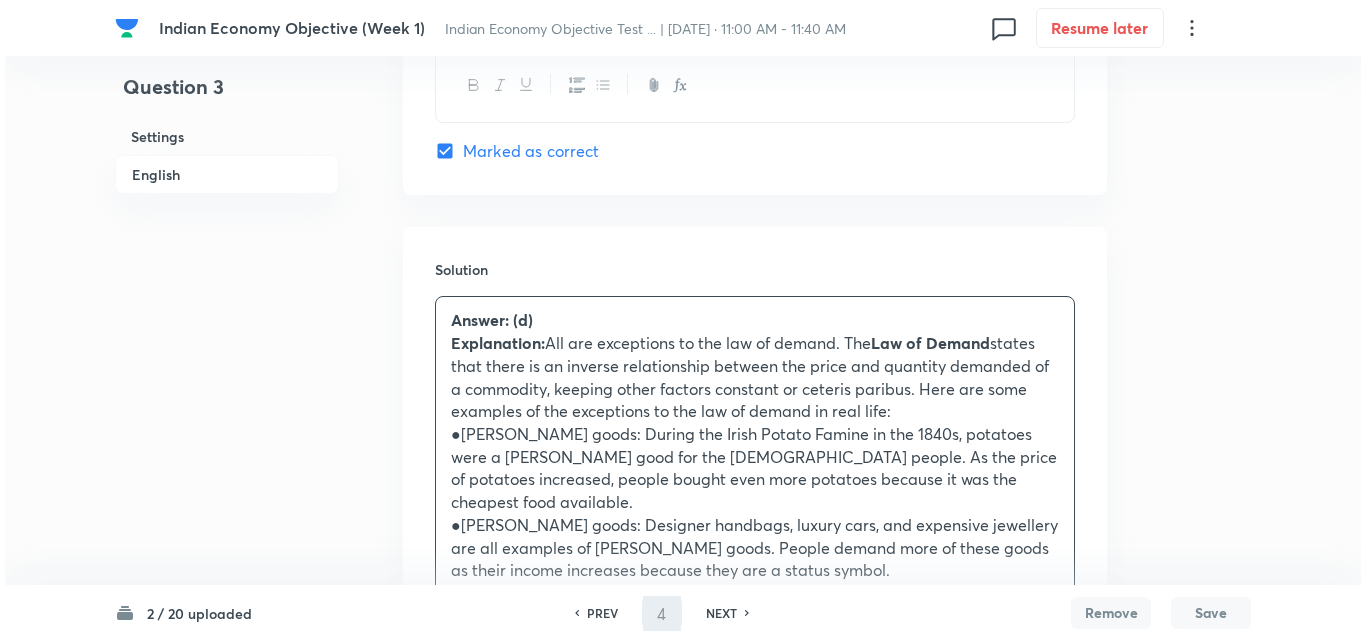 scroll, scrollTop: 0, scrollLeft: 0, axis: both 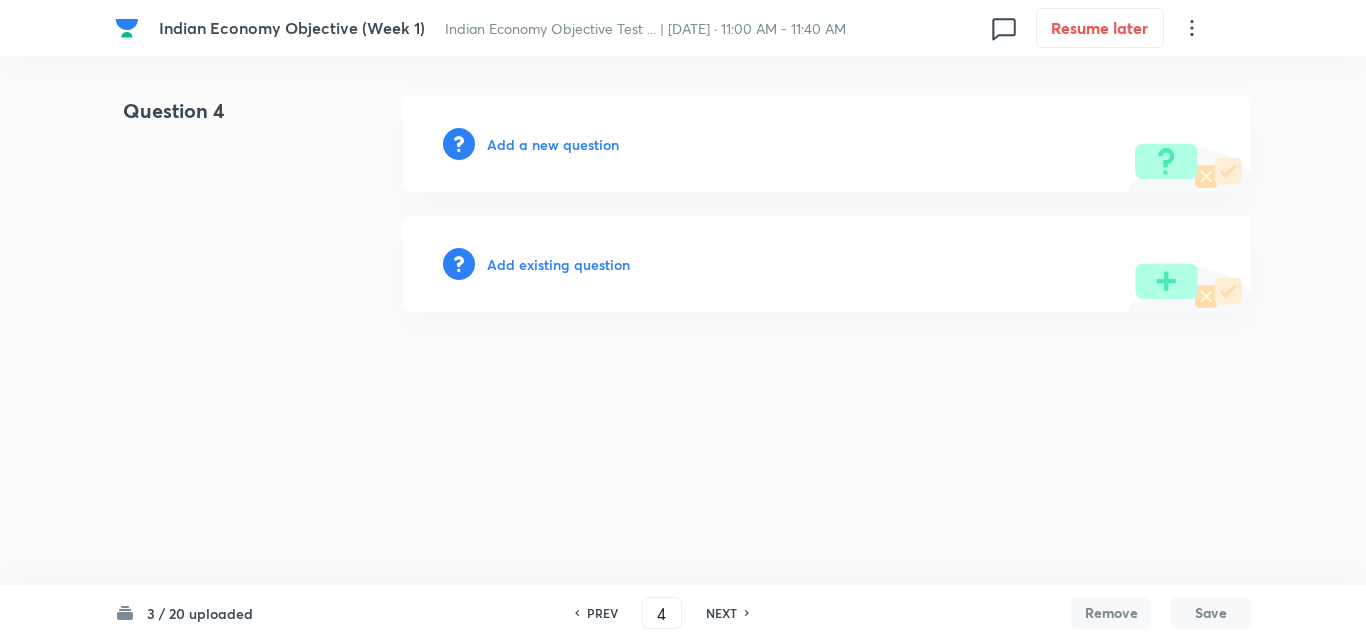 click on "Add a new question" at bounding box center [553, 144] 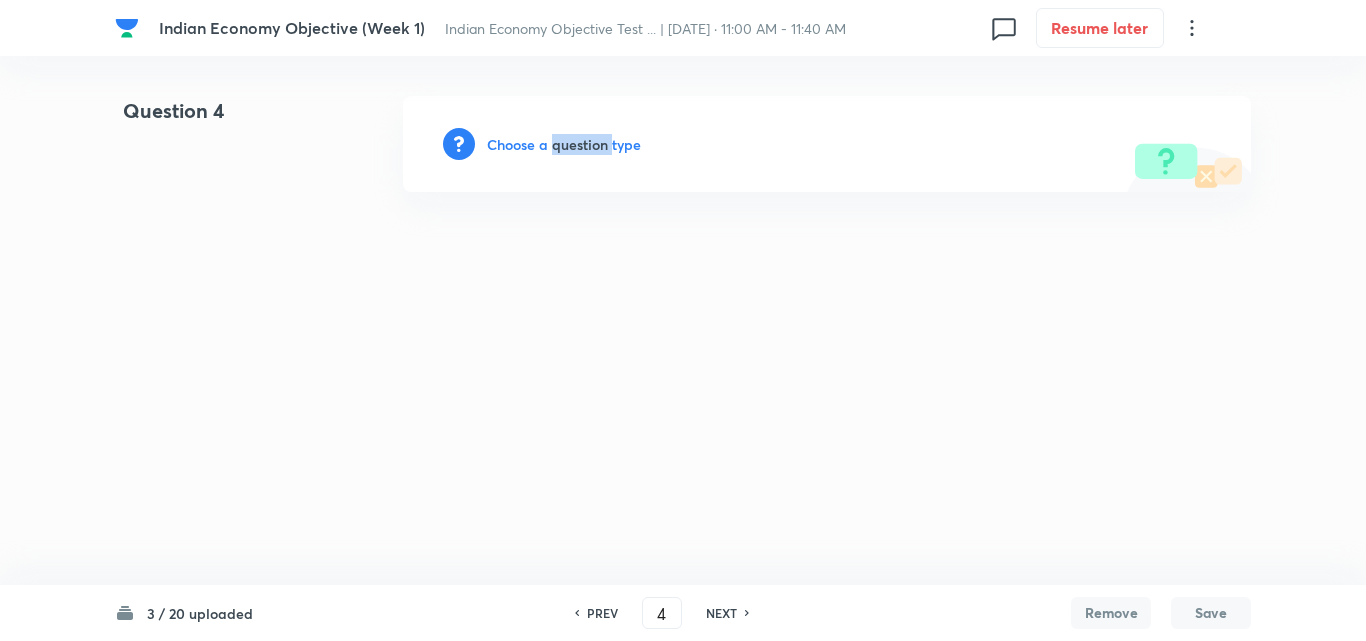 click on "Choose a question type" at bounding box center [564, 144] 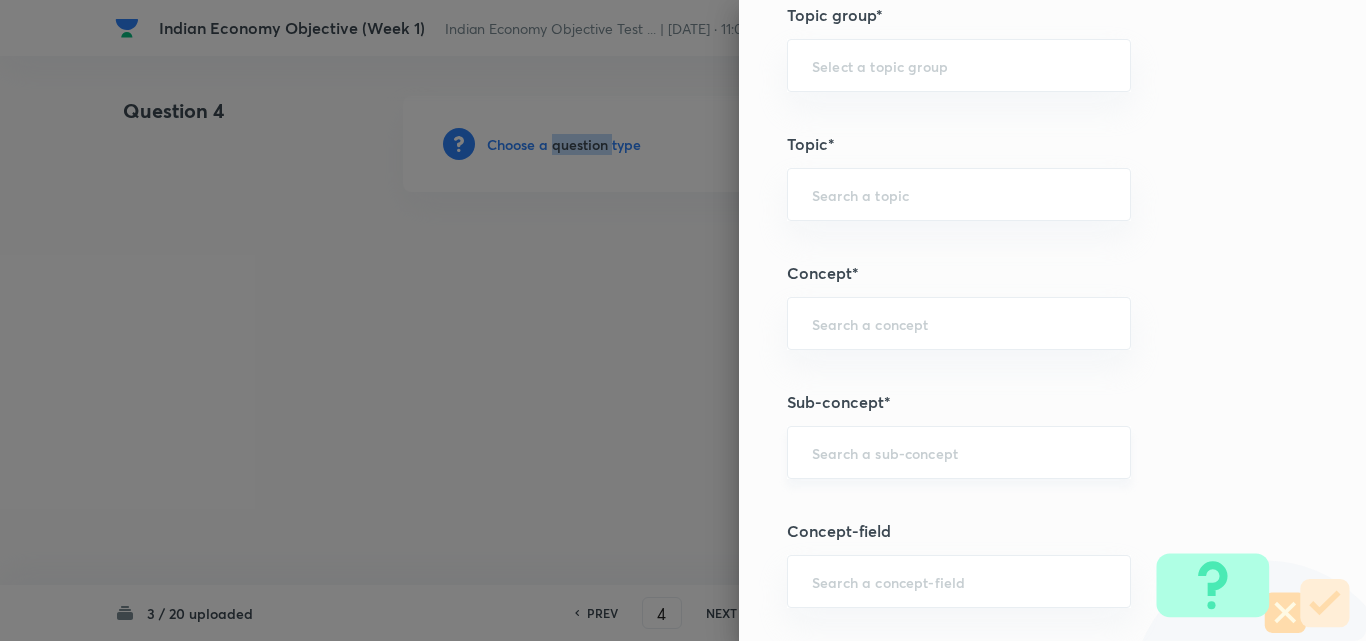 scroll, scrollTop: 1100, scrollLeft: 0, axis: vertical 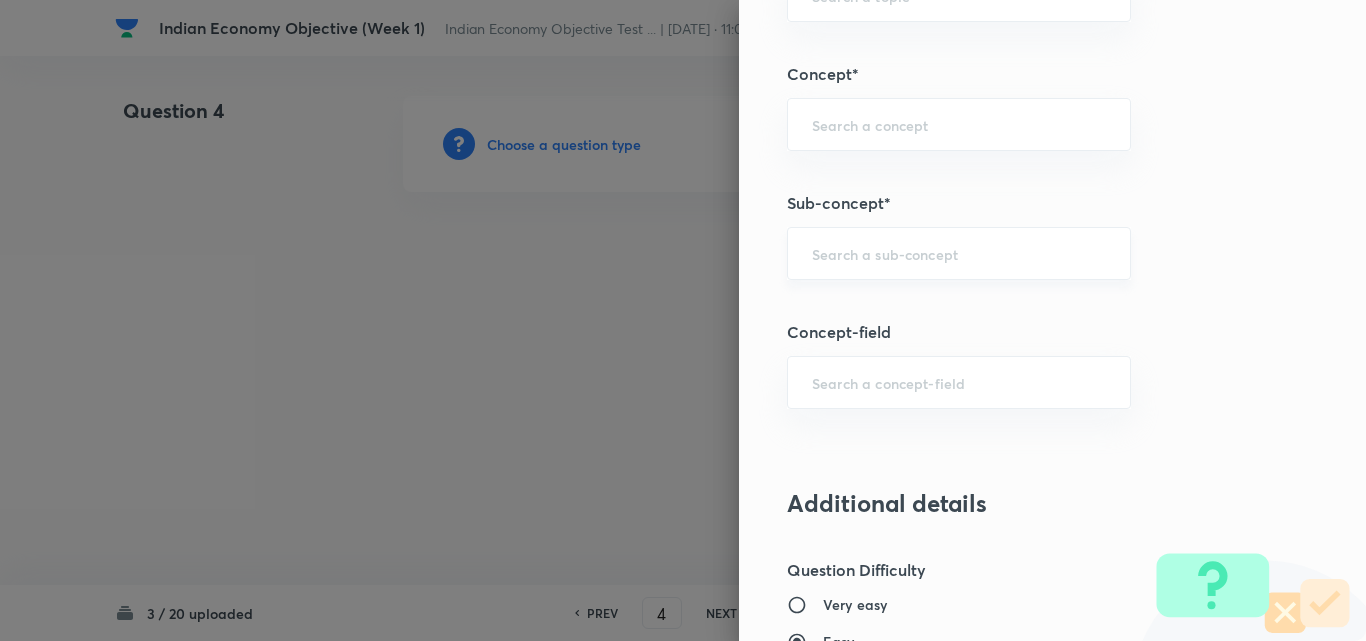 click at bounding box center [959, 253] 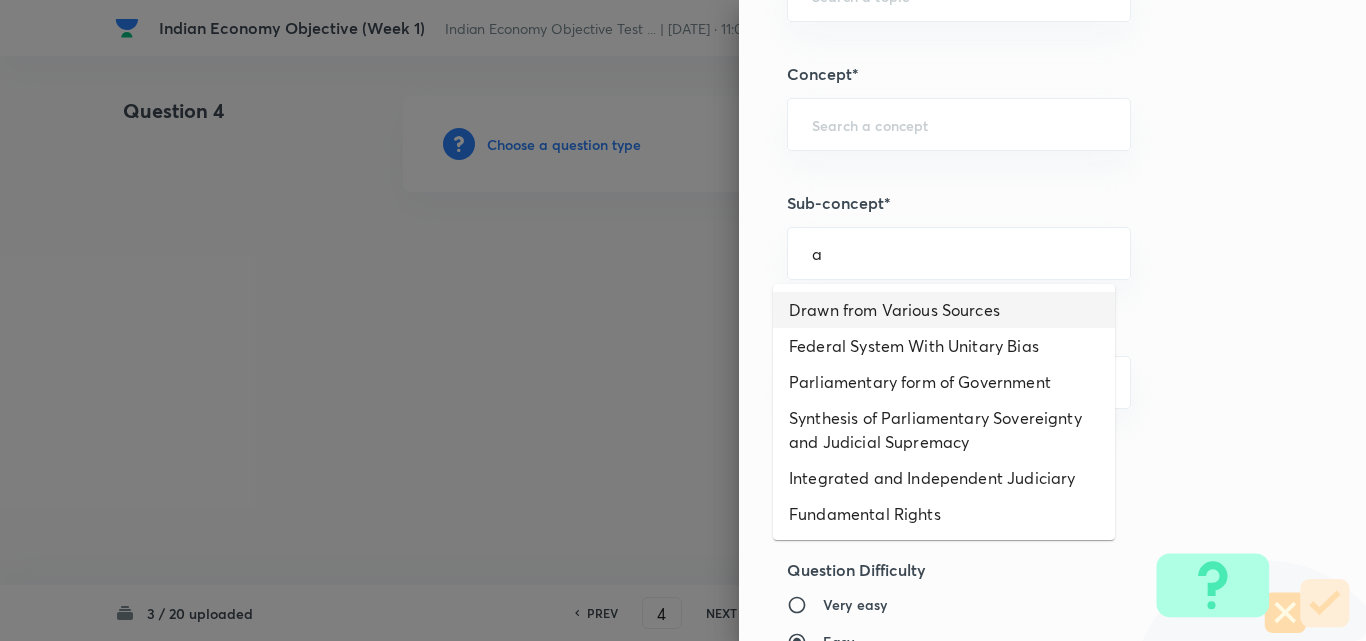 drag, startPoint x: 938, startPoint y: 282, endPoint x: 929, endPoint y: 312, distance: 31.320919 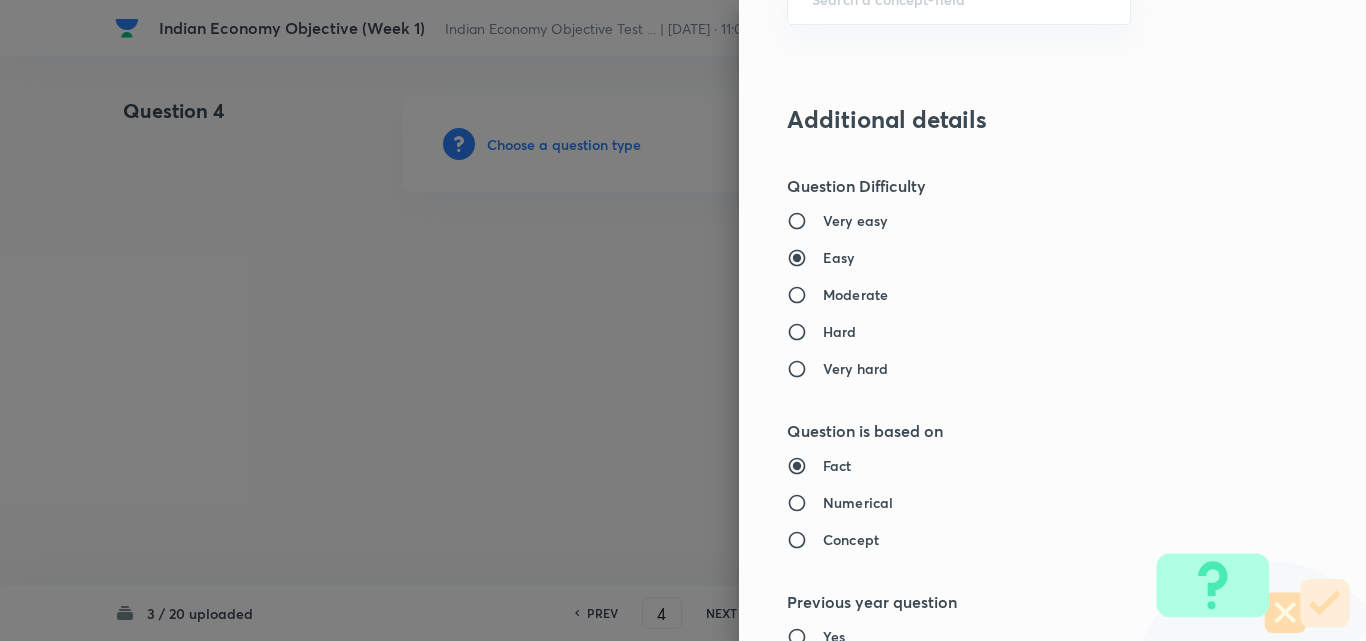 type on "Polity, Governance & IR" 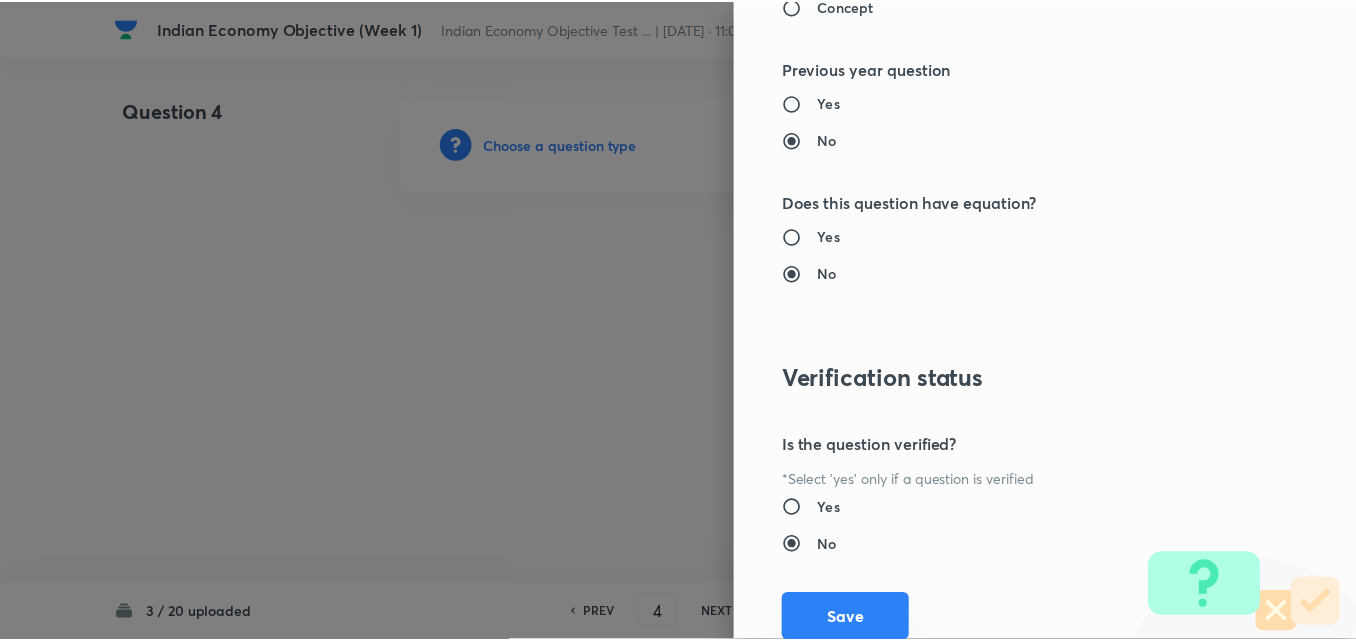 scroll, scrollTop: 2085, scrollLeft: 0, axis: vertical 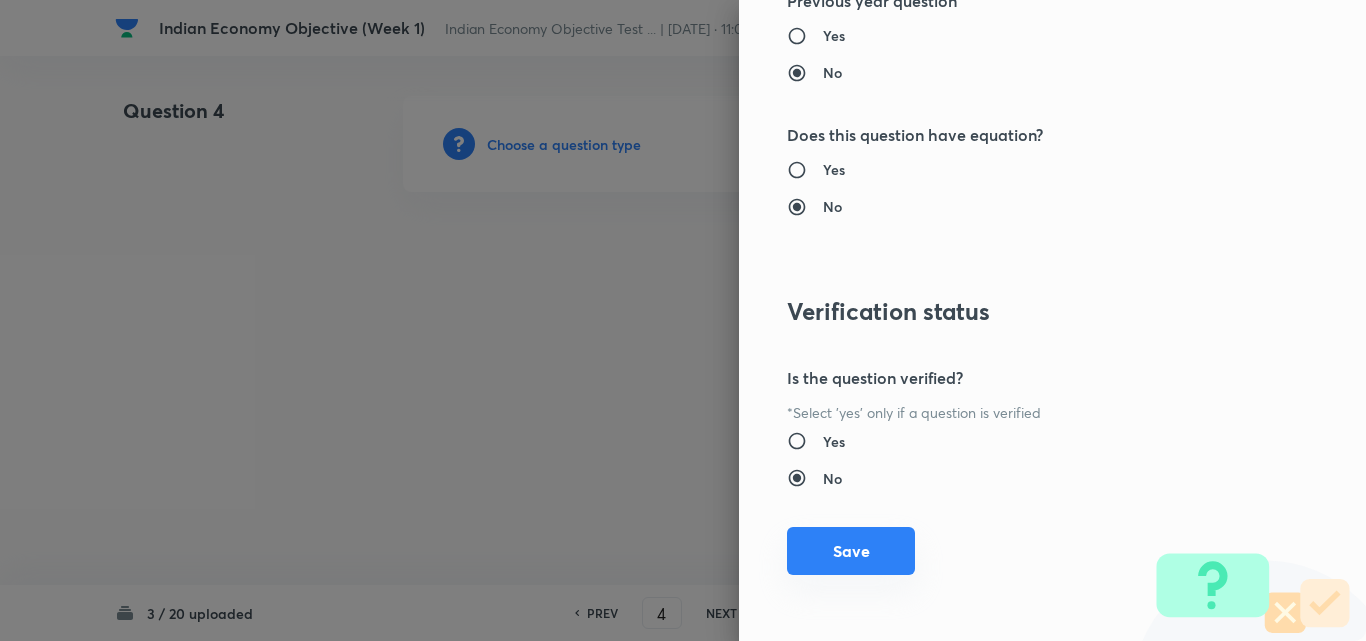 click on "Save" at bounding box center [851, 551] 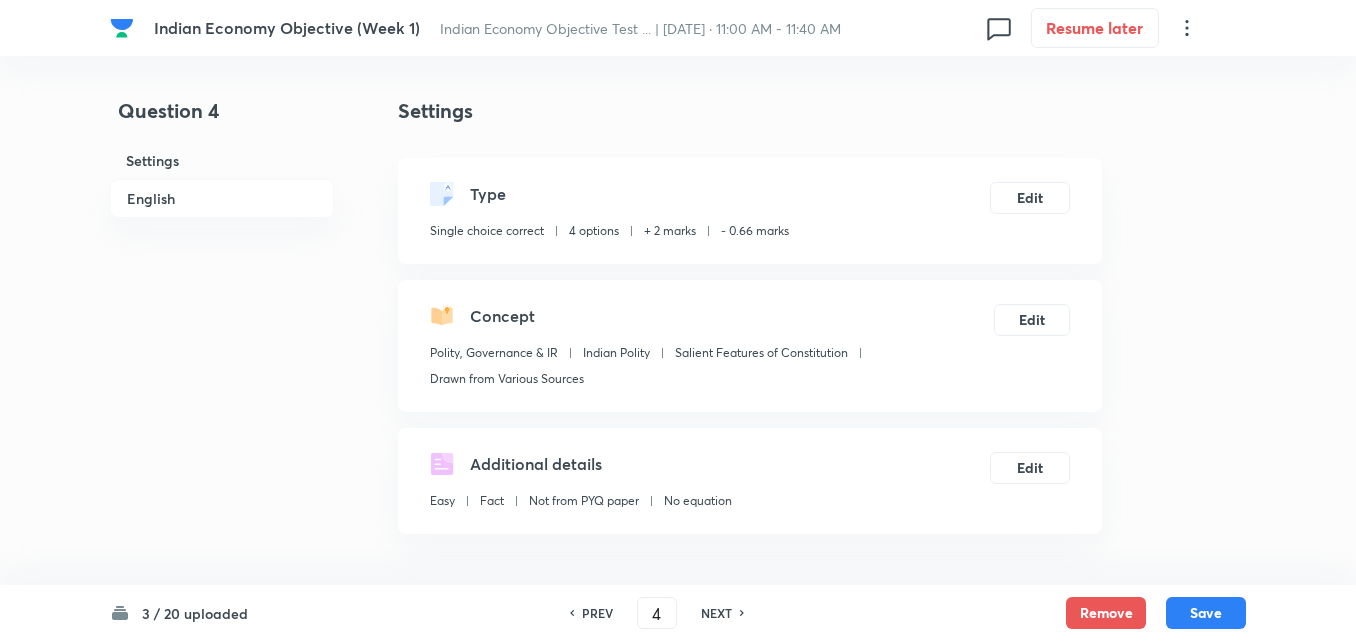 click on "English" at bounding box center [222, 198] 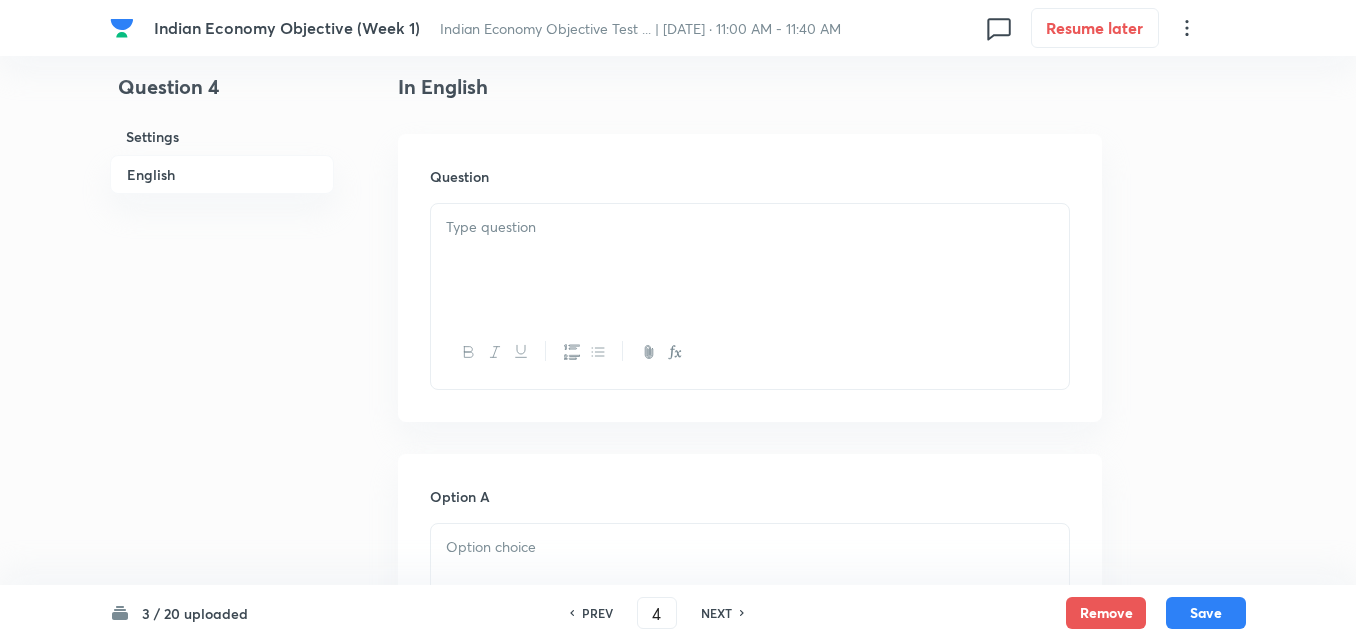 click at bounding box center (750, 260) 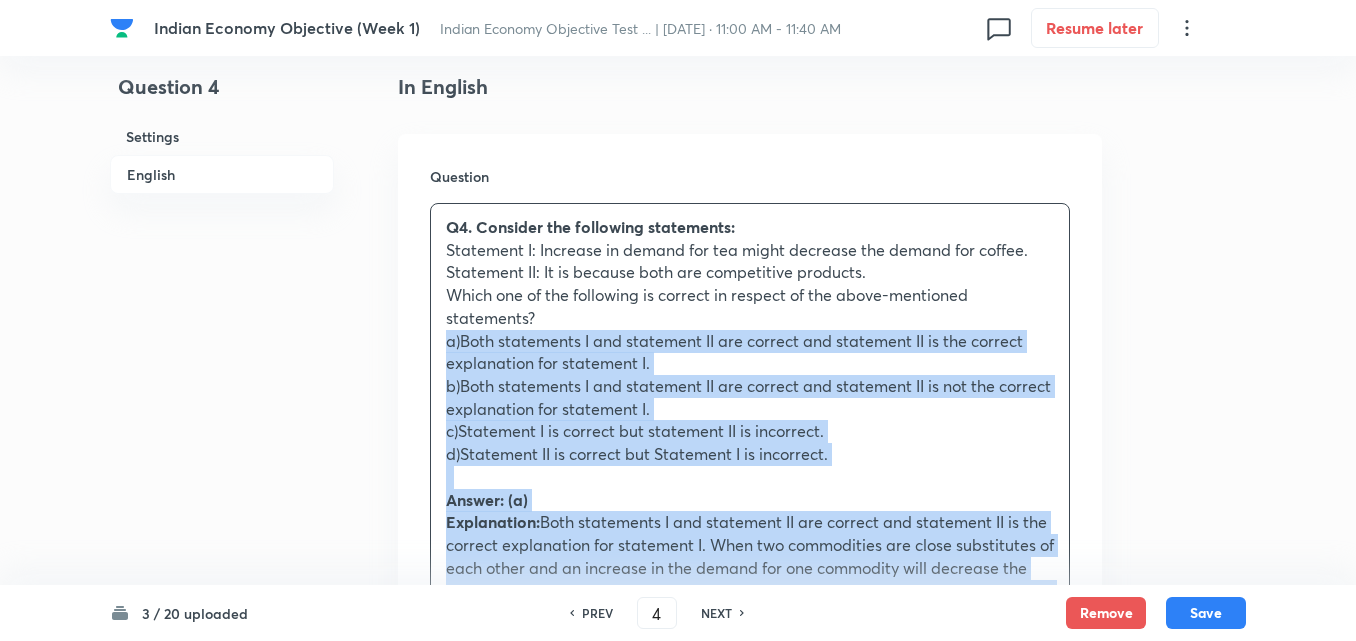 drag, startPoint x: 442, startPoint y: 357, endPoint x: 424, endPoint y: 340, distance: 24.758837 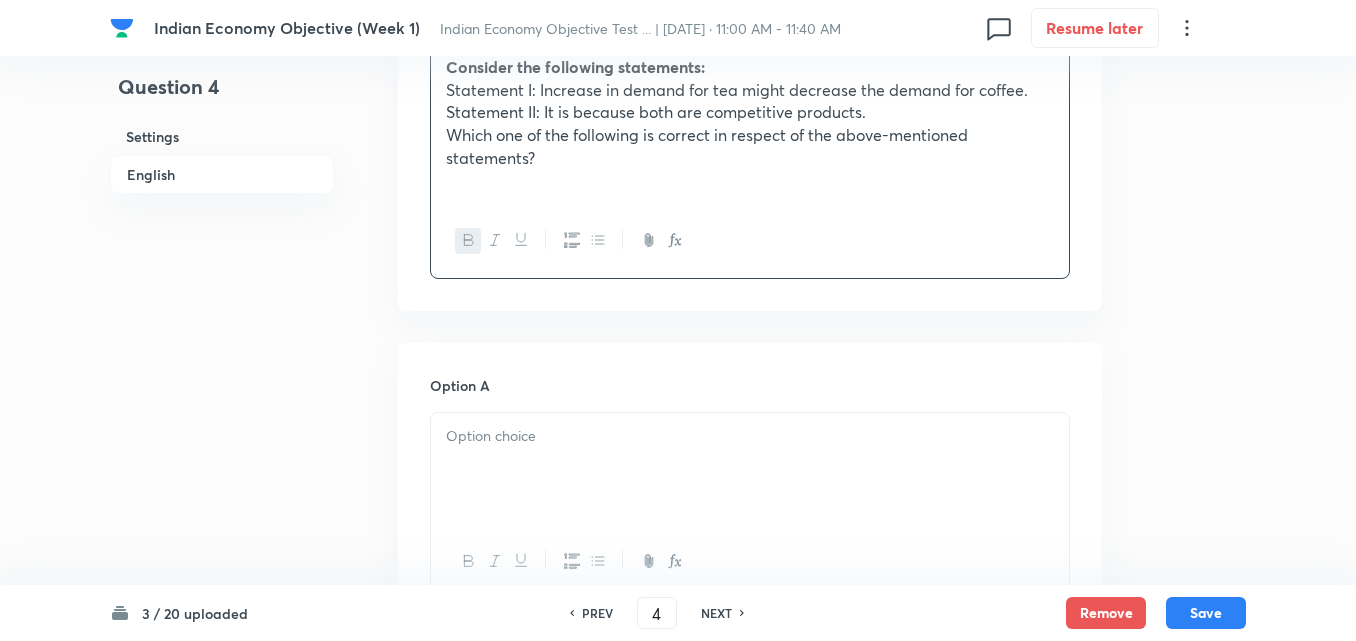 scroll, scrollTop: 1042, scrollLeft: 0, axis: vertical 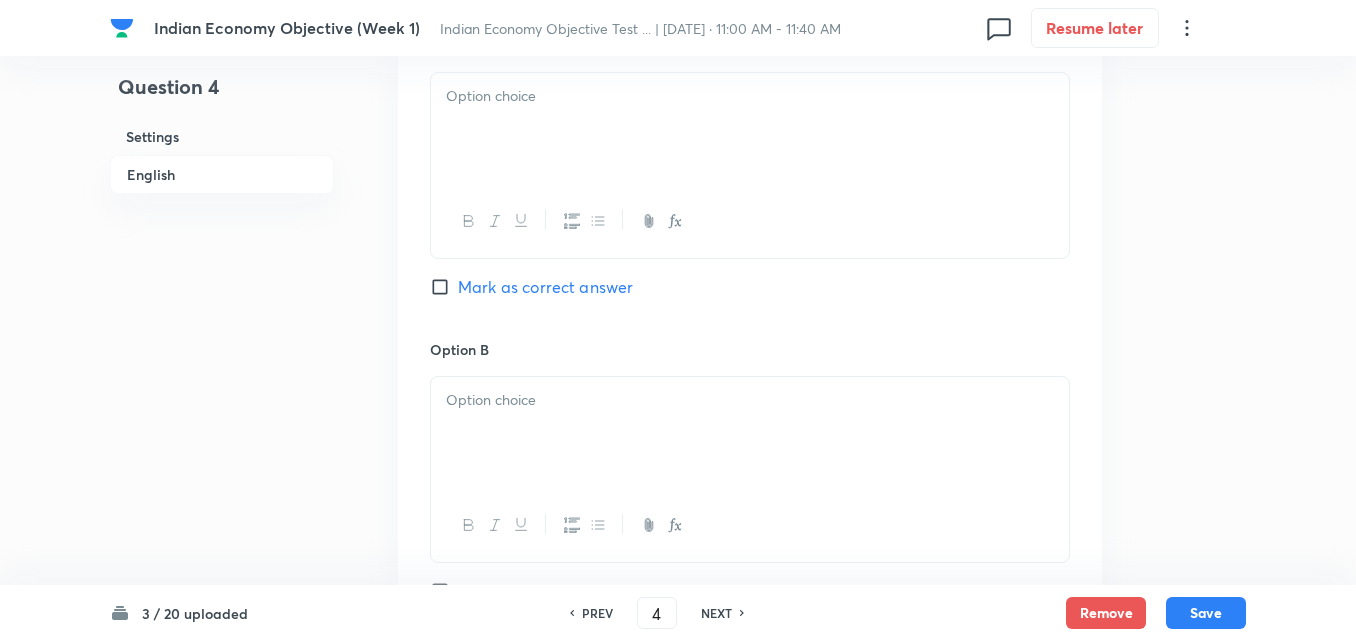 click at bounding box center (750, 129) 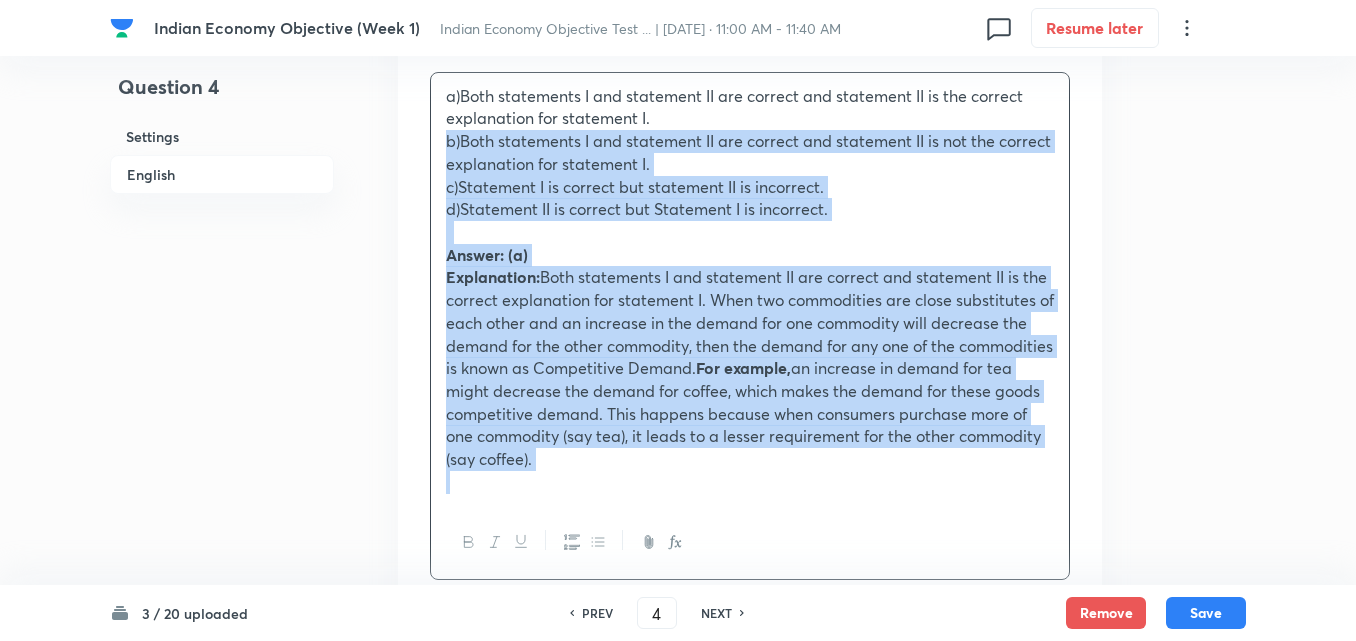 drag, startPoint x: 448, startPoint y: 135, endPoint x: 436, endPoint y: 139, distance: 12.649111 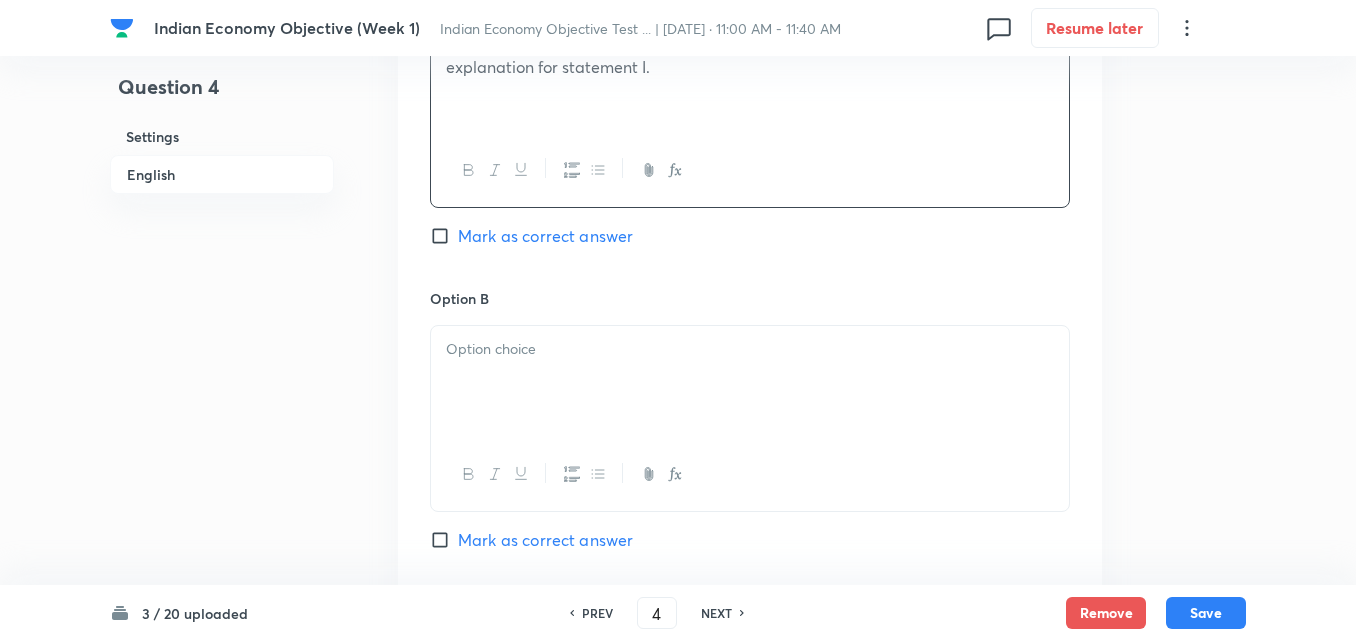 scroll, scrollTop: 1142, scrollLeft: 0, axis: vertical 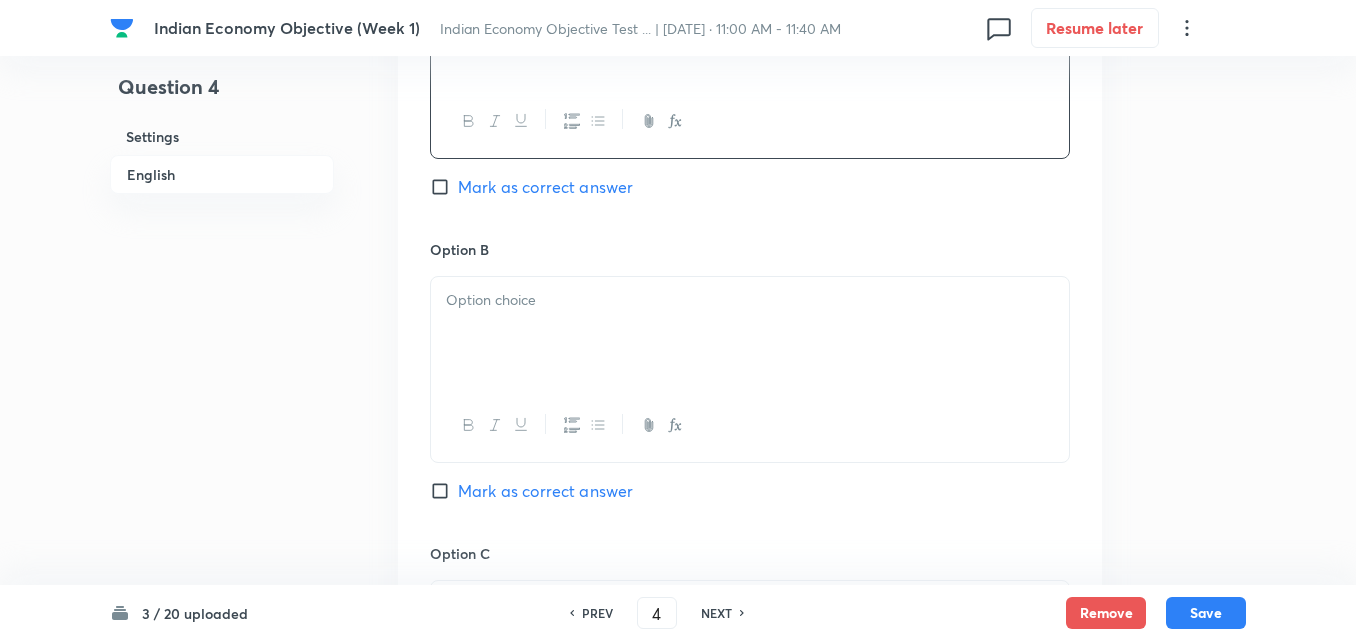 click at bounding box center (750, 333) 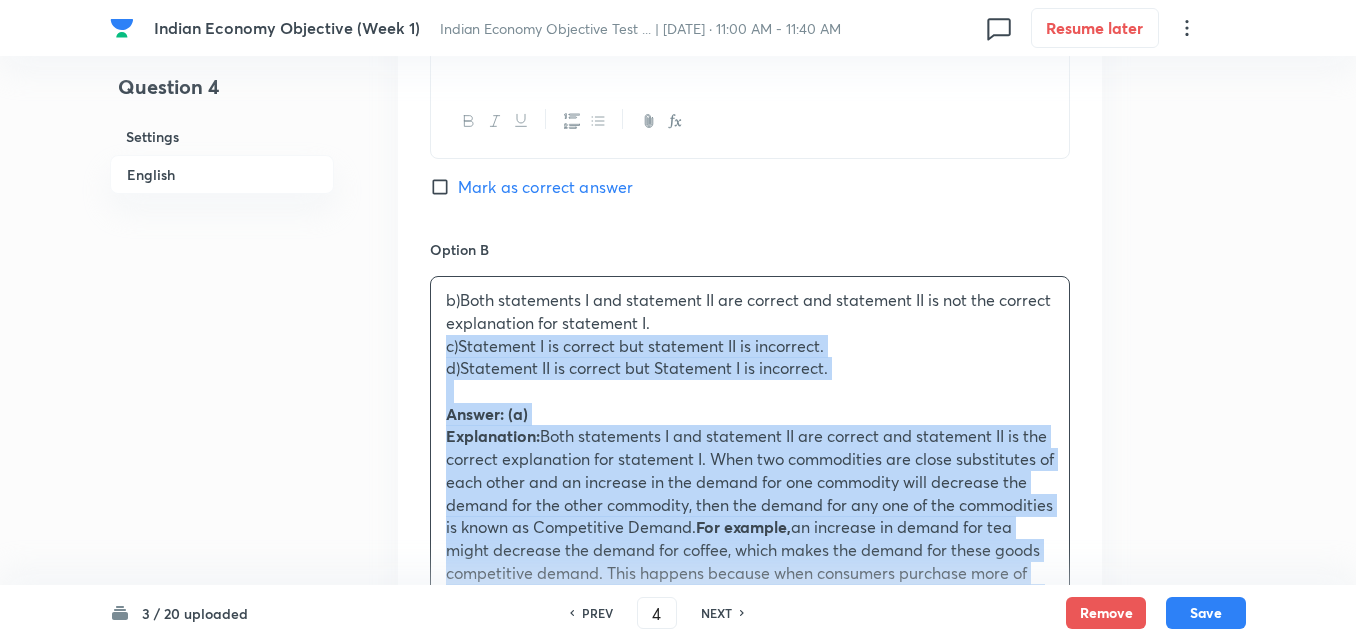 click on "b)Both statements I and statement II are correct and statement II is not the correct explanation for statement I. c)Statement I is correct but statement II is incorrect. d)Statement II is correct but Statement I is incorrect.   Answer: (a) Explanation:  Both statements I and statement II are correct and statement II is the correct explanation for statement I. When two commodities are close substitutes of each other and an increase in the demand for one commodity will decrease the demand for the other commodity, then the demand for any one of the commodities is known as Competitive Demand.  For example,  an   increase in demand for tea might decrease the demand for coffee, which makes the demand for these goods competitive demand. This happens because when consumers purchase more of one commodity (say tea), it leads to a lesser requirement for the other commodity (say coffee)." at bounding box center [750, 471] 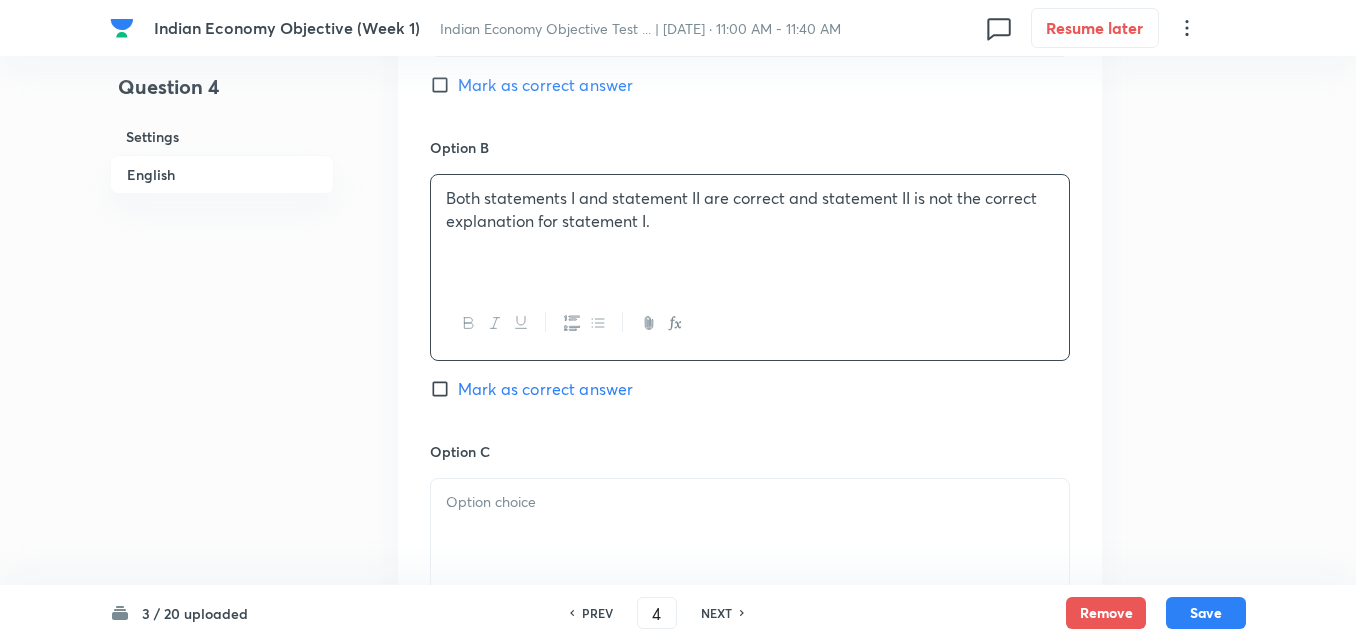 scroll, scrollTop: 1542, scrollLeft: 0, axis: vertical 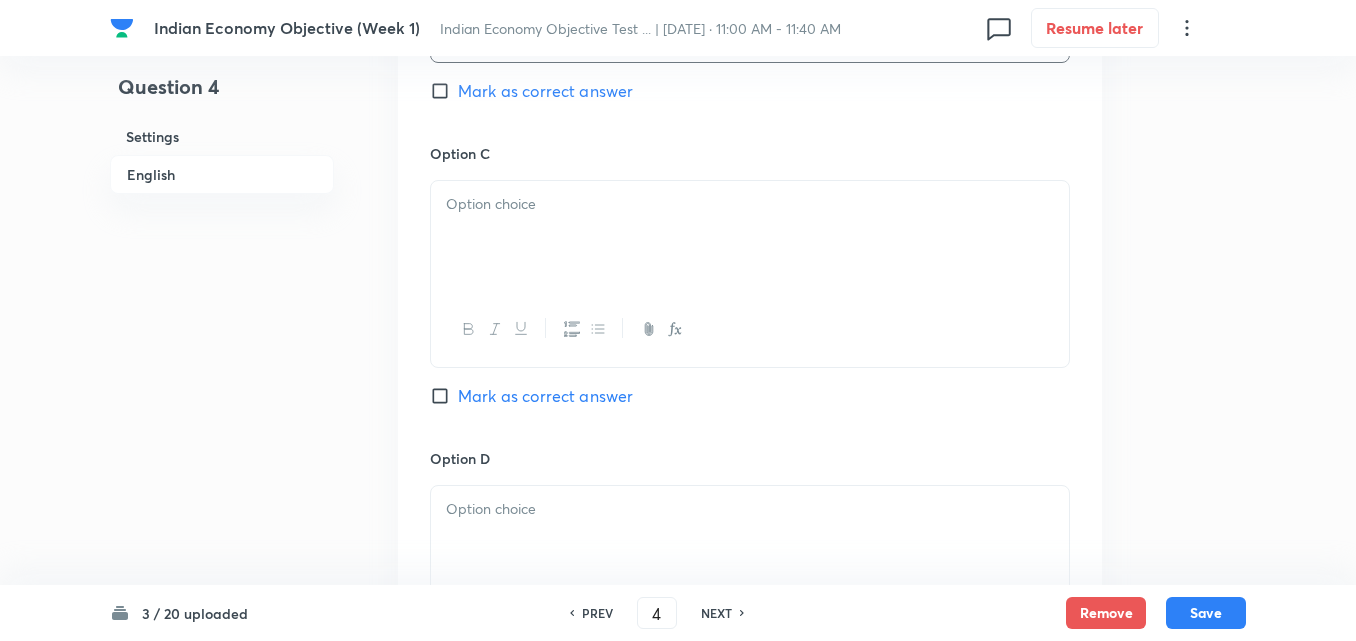 click at bounding box center [750, 237] 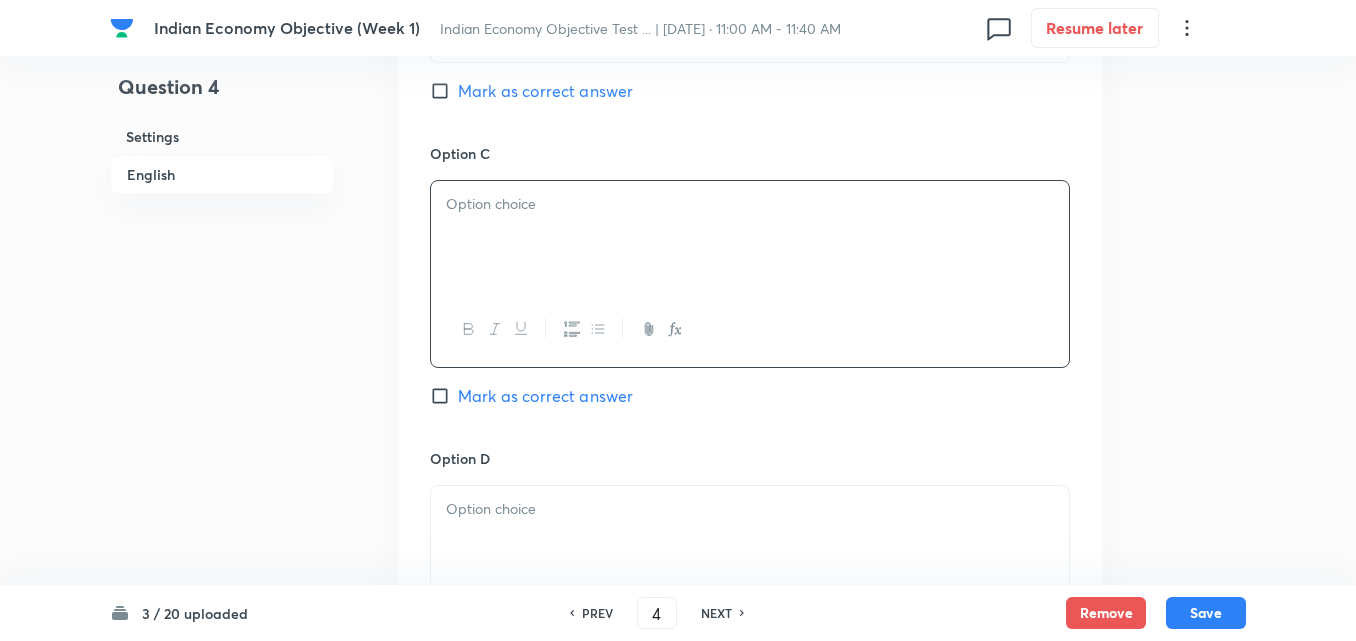 type 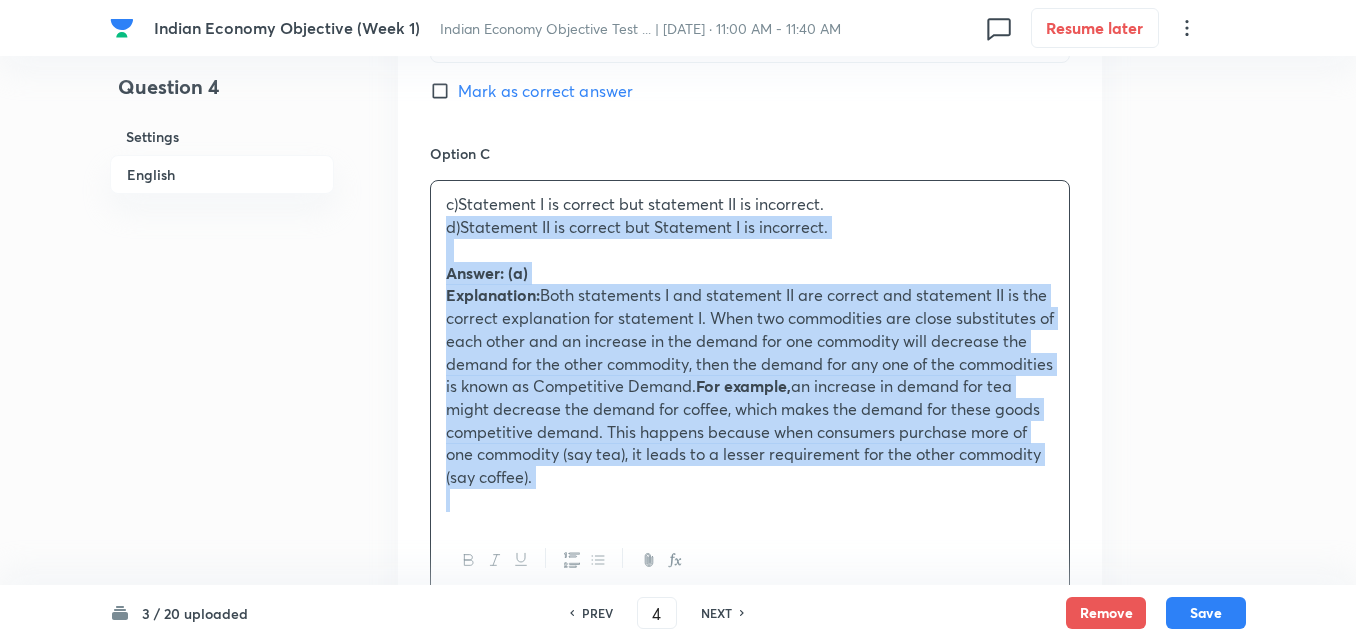 drag, startPoint x: 458, startPoint y: 232, endPoint x: 437, endPoint y: 237, distance: 21.587032 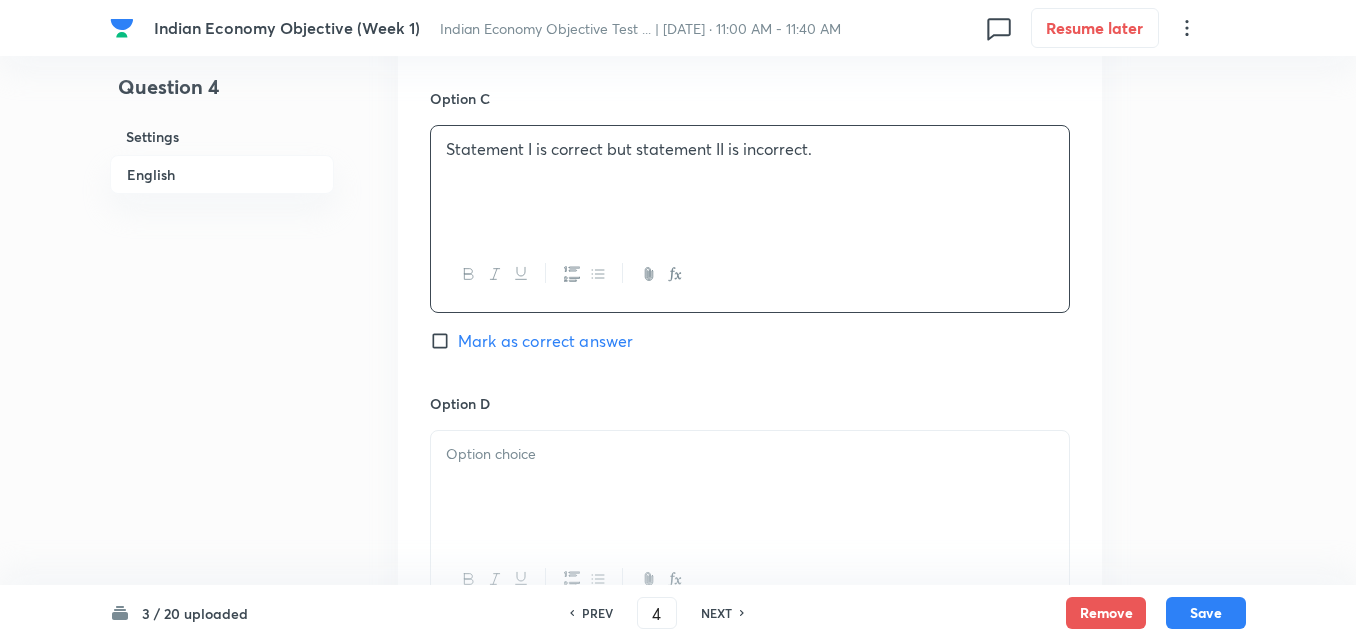 scroll, scrollTop: 1642, scrollLeft: 0, axis: vertical 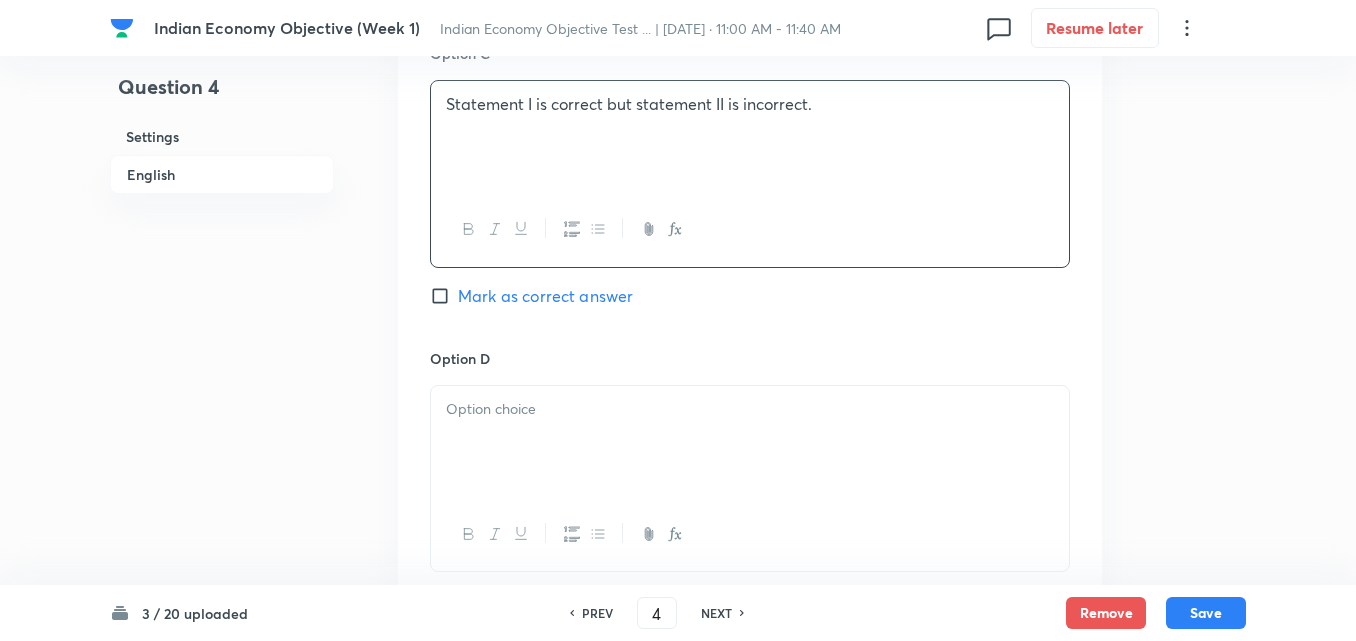 click at bounding box center (750, 442) 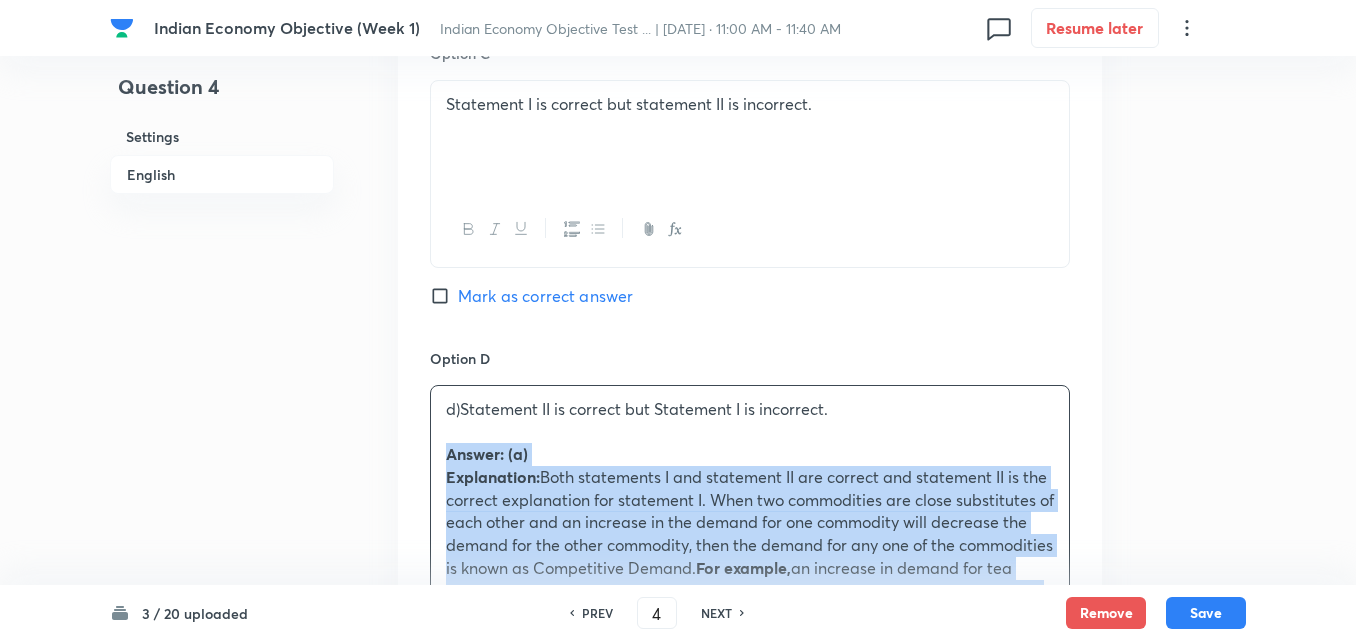 click on "Option A Both statements I and statement II are correct and statement II is the correct explanation for statement I. Mark as correct answer Option B Both statements I and statement II are correct and statement II is not the correct explanation for statement I. Mark as correct answer Option C Statement I is correct but statement II is incorrect. Mark as correct answer Option D d)Statement II is correct but Statement I is incorrect.   Answer: (a) Explanation:  Both statements I and statement II are correct and statement II is the correct explanation for statement I. When two commodities are close substitutes of each other and an increase in the demand for one commodity will decrease the demand for the other commodity, then the demand for any one of the commodities is known as Competitive Demand.  For example,  an   Mark as correct answer" at bounding box center (750, 127) 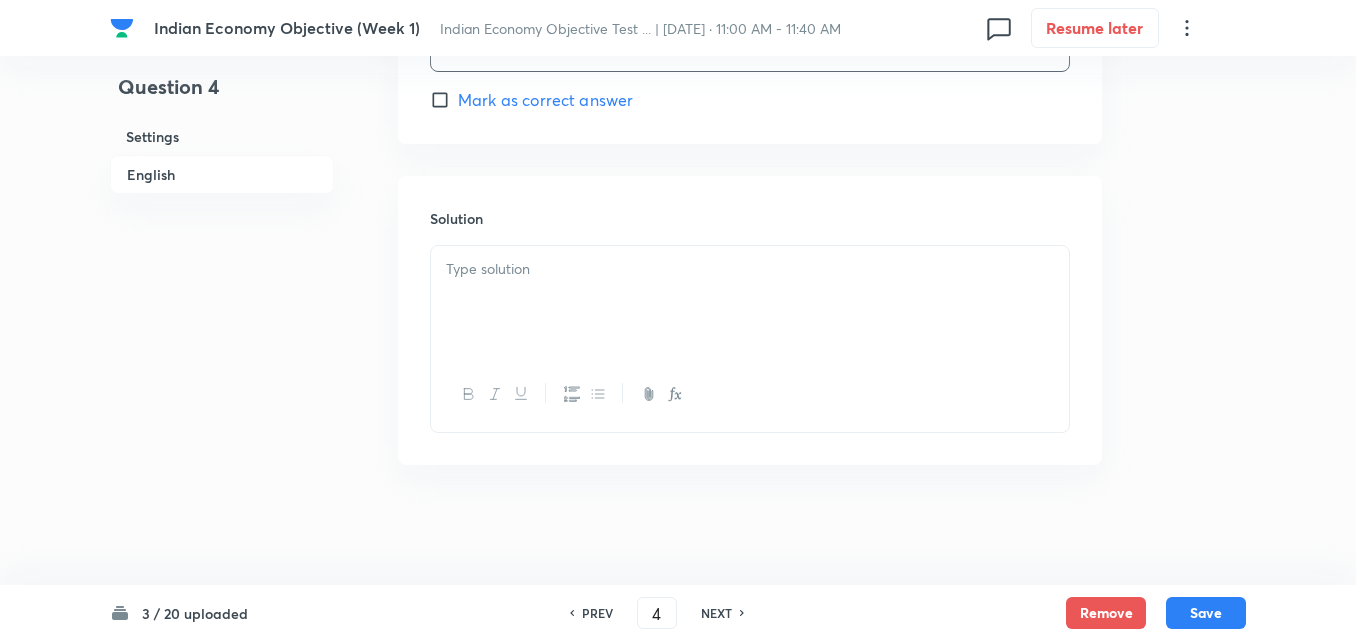 click at bounding box center (750, 302) 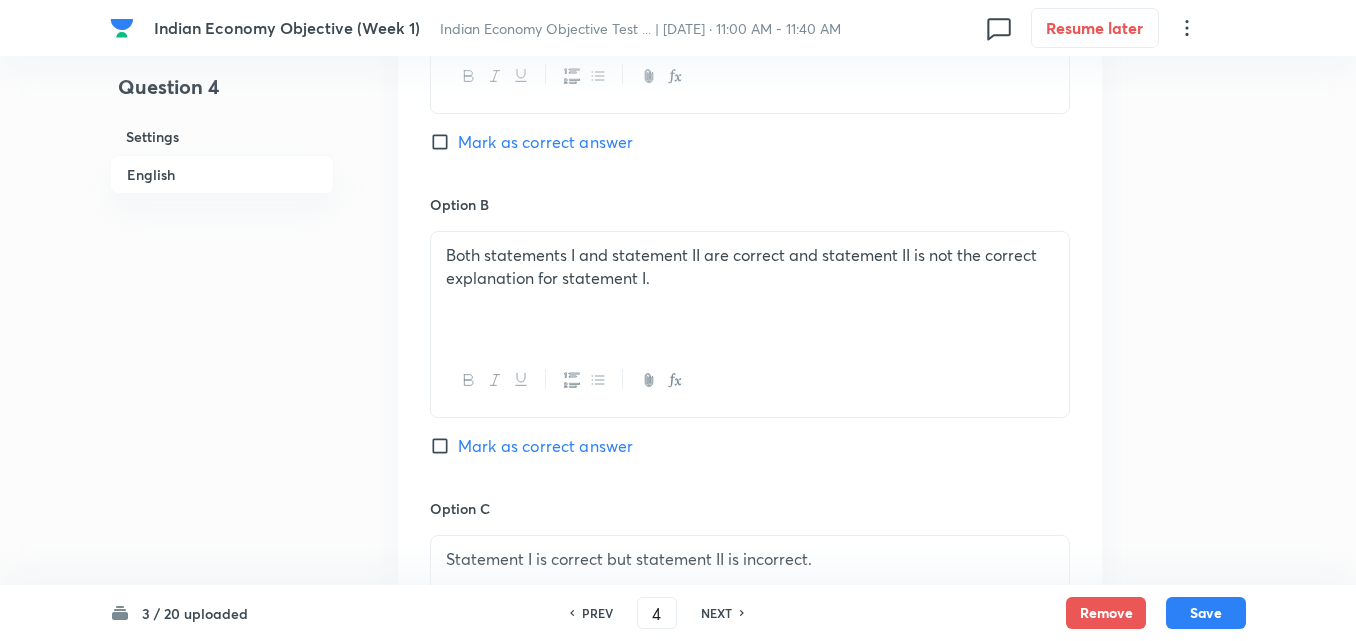 scroll, scrollTop: 1042, scrollLeft: 0, axis: vertical 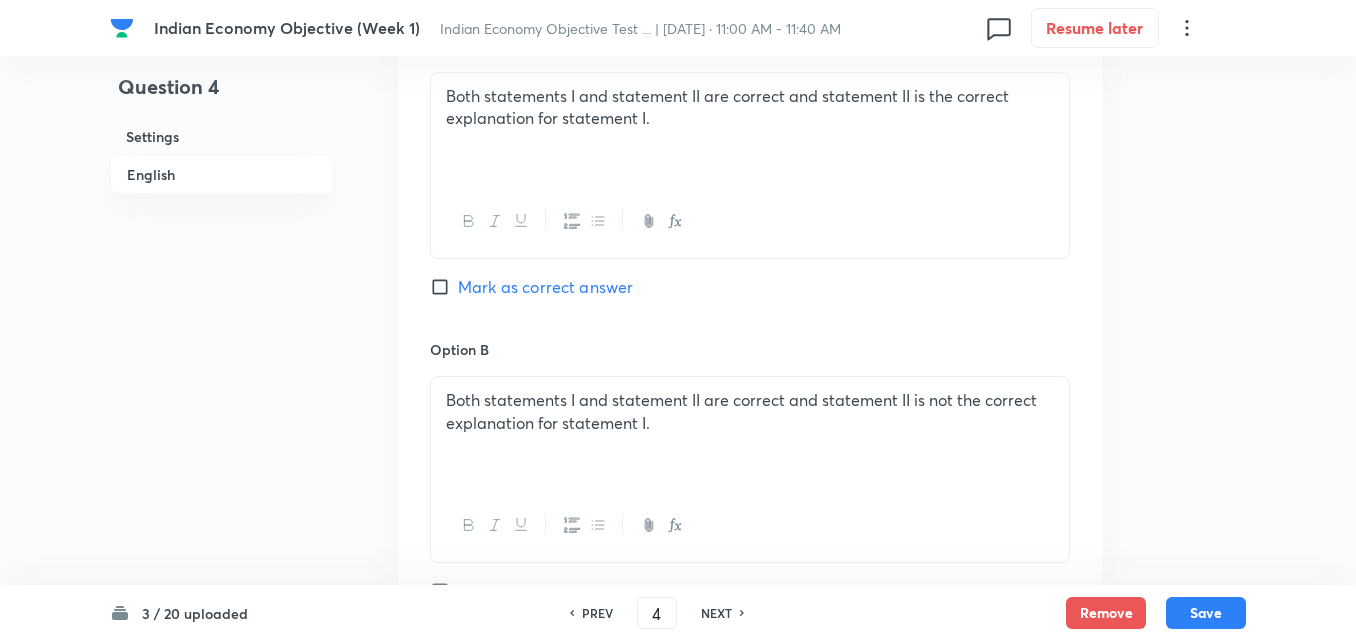 click on "Mark as correct answer" at bounding box center (545, 287) 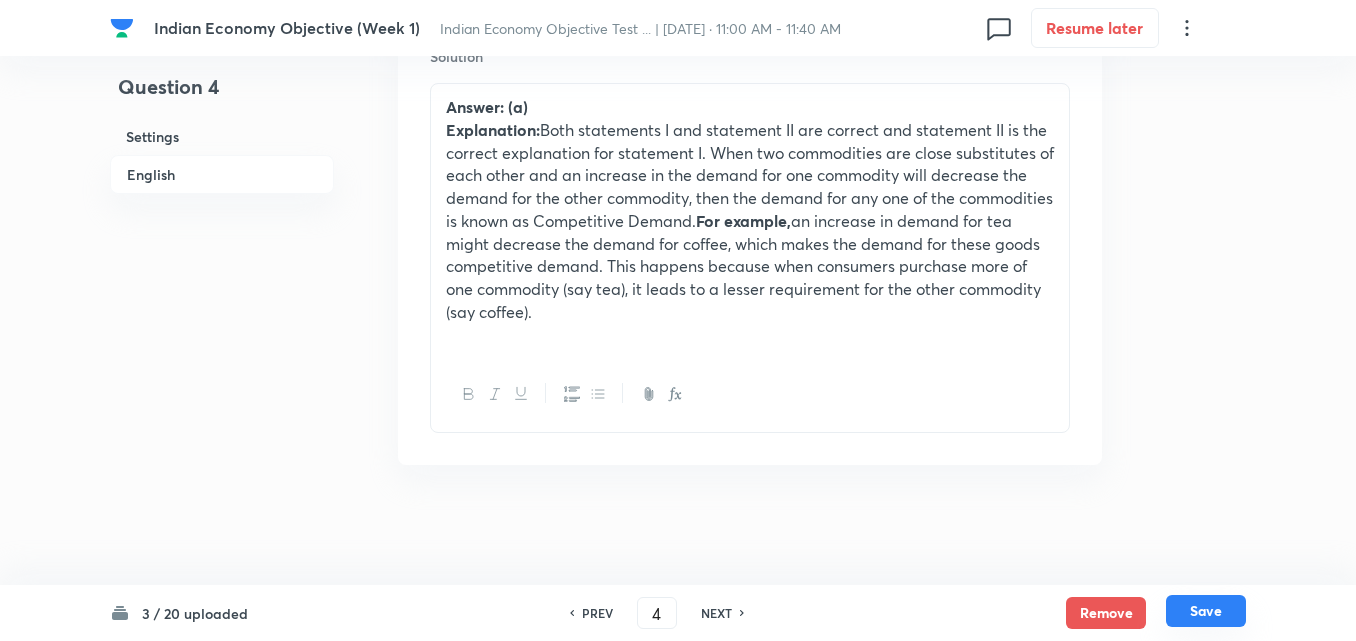 click on "Save" at bounding box center (1206, 611) 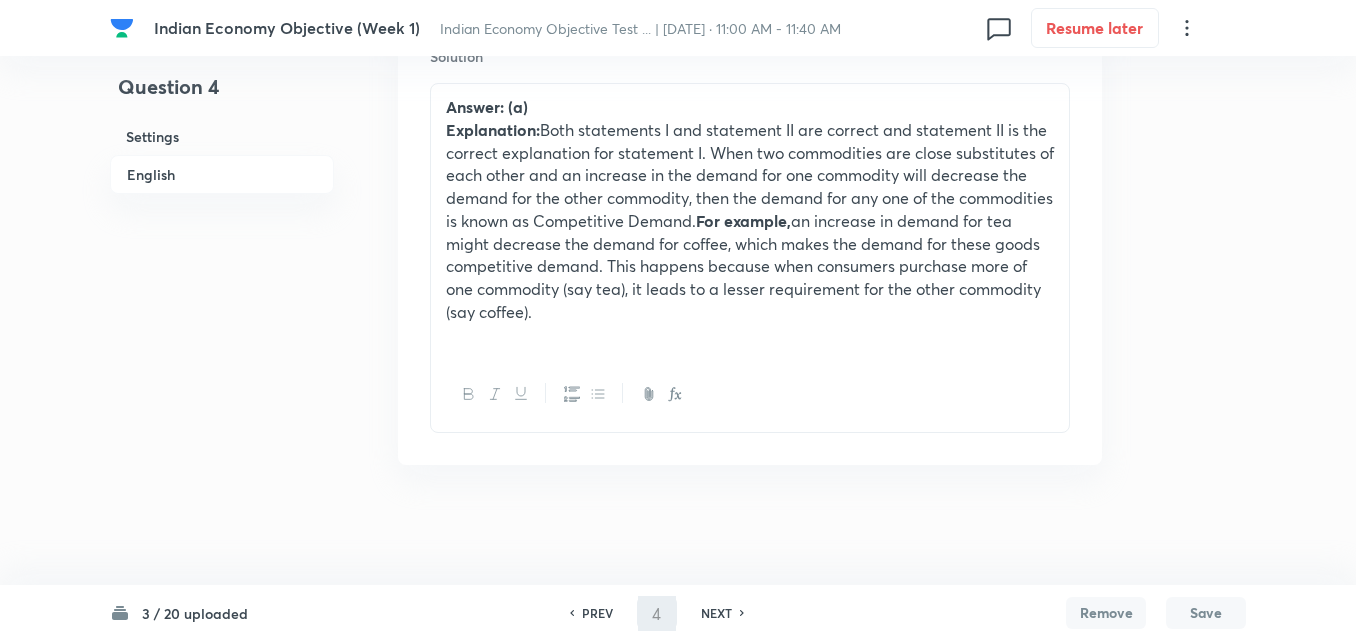 scroll, scrollTop: 2258, scrollLeft: 0, axis: vertical 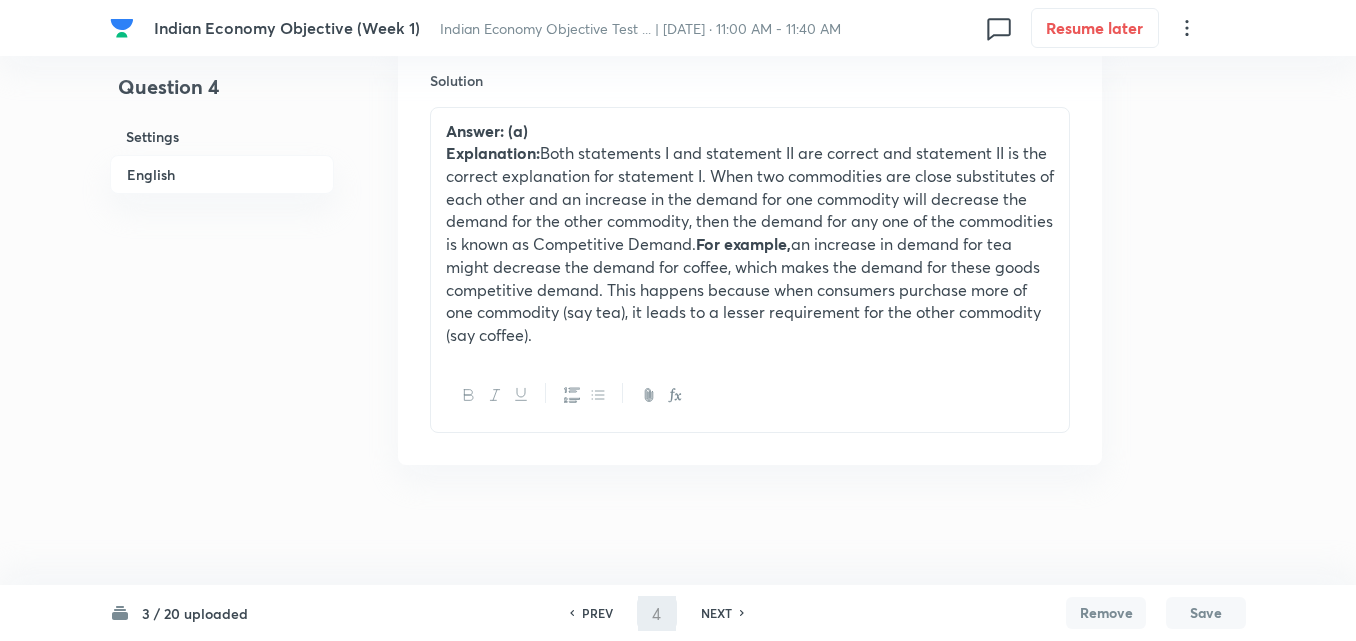 type on "5" 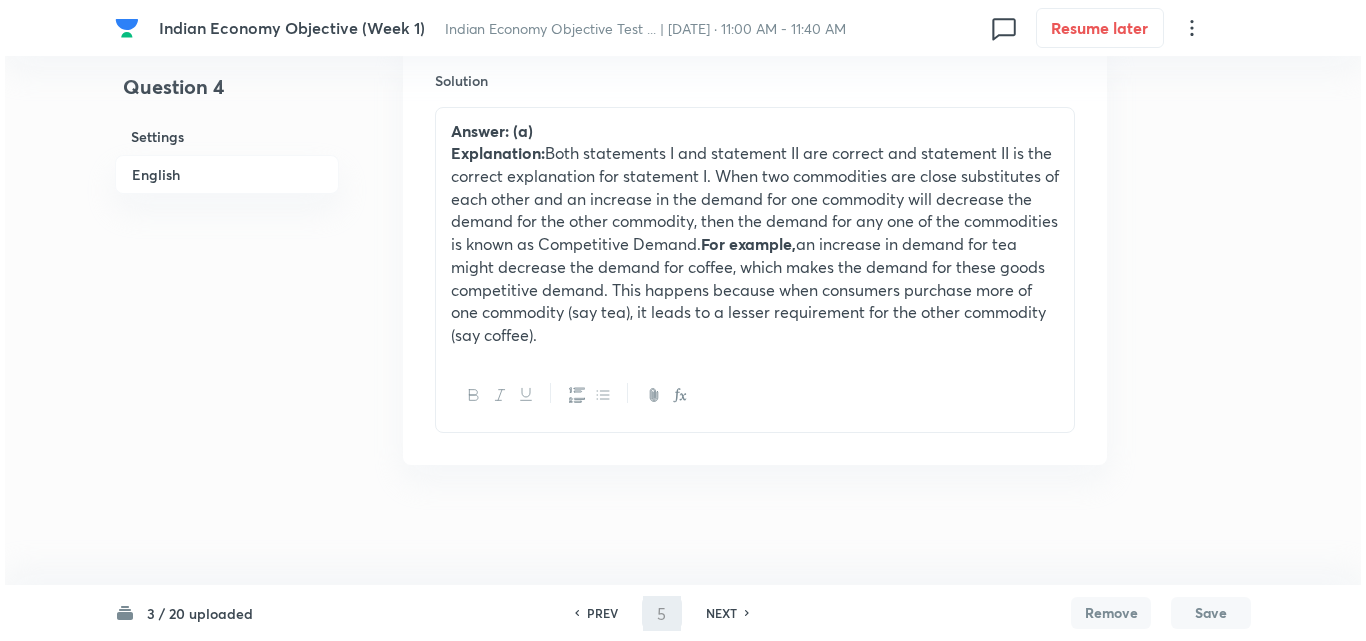 scroll, scrollTop: 0, scrollLeft: 0, axis: both 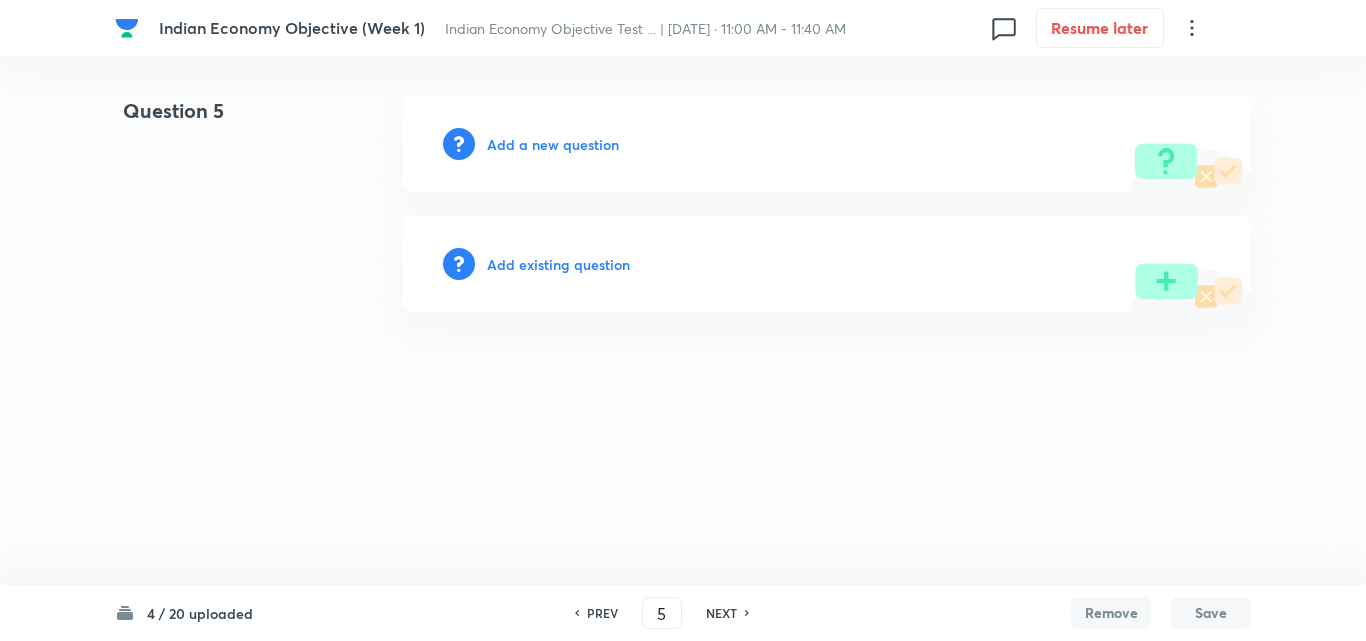 click on "Add a new question" at bounding box center [553, 144] 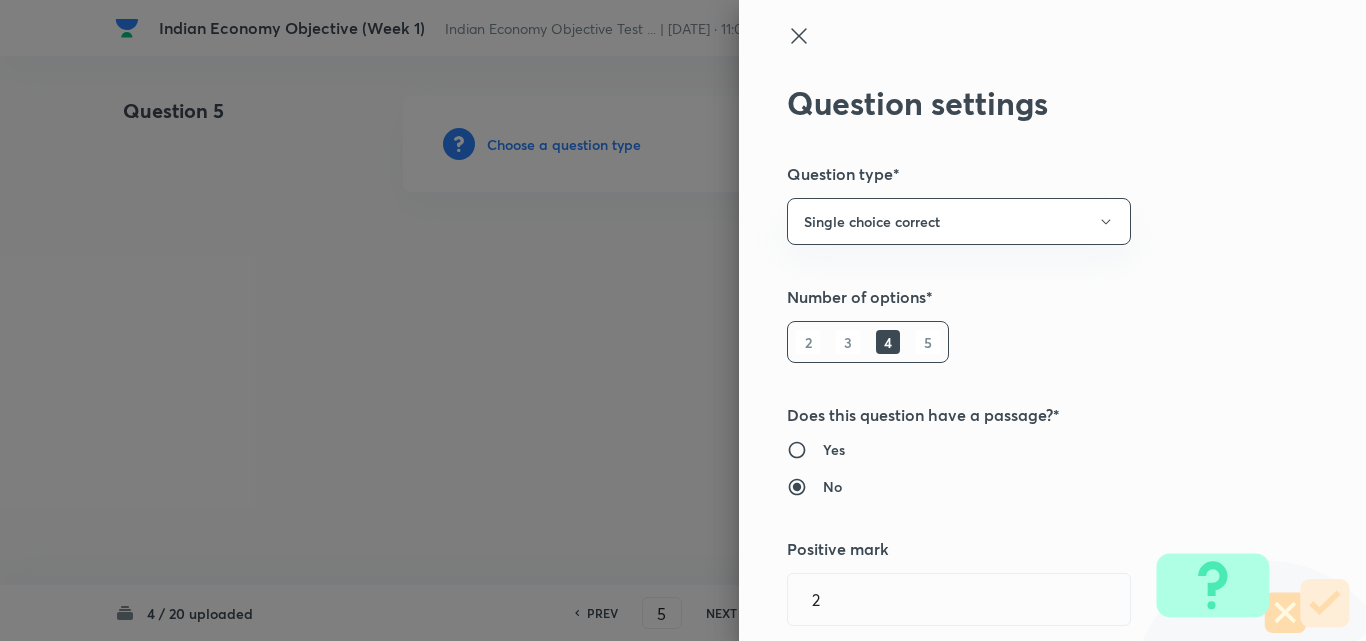 type 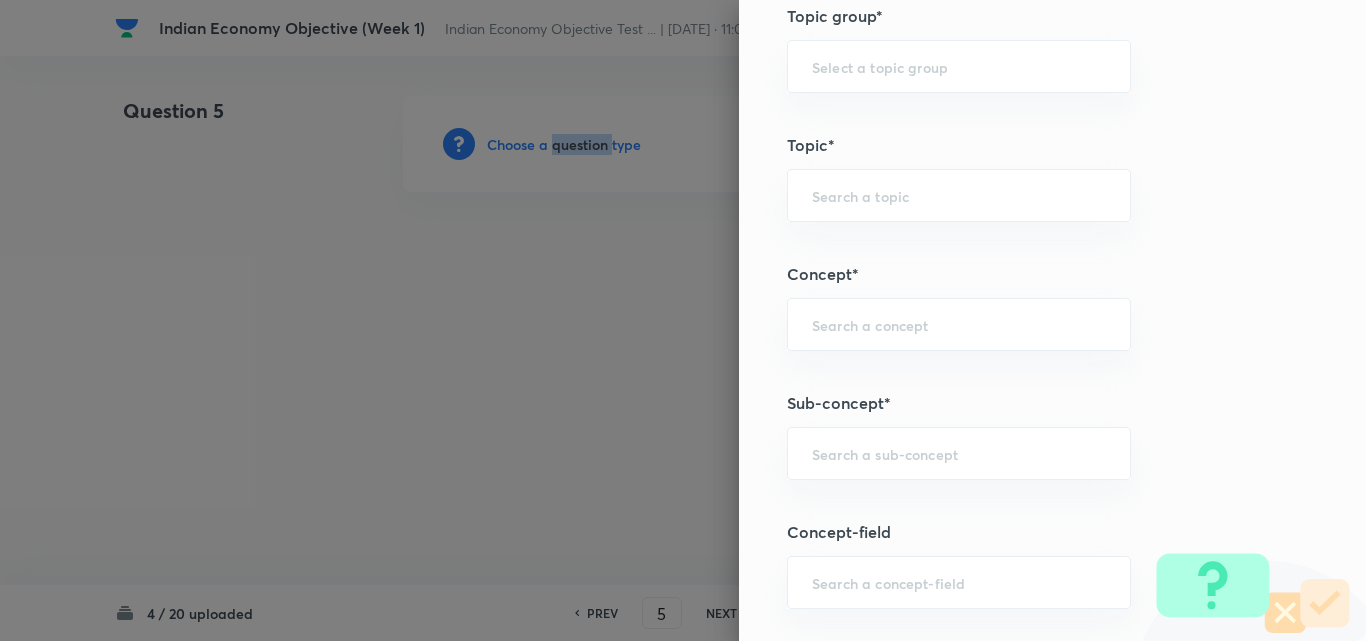 scroll, scrollTop: 1100, scrollLeft: 0, axis: vertical 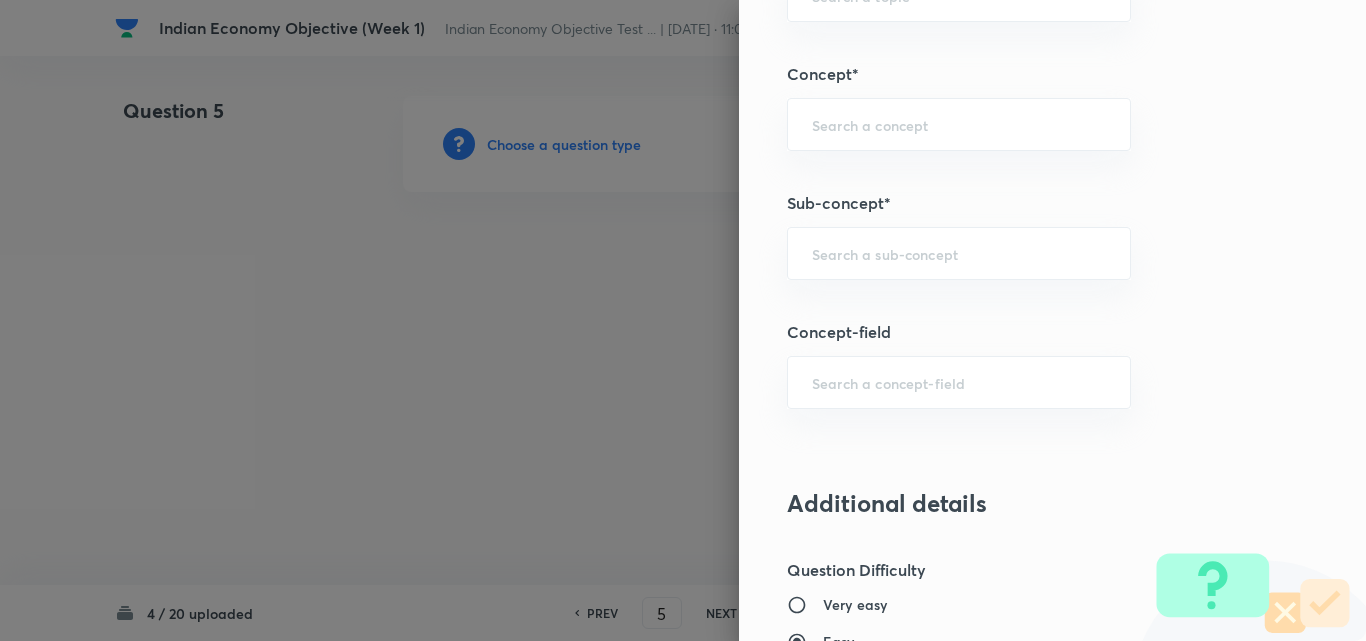 click on "Sub-concept*" at bounding box center (1019, 203) 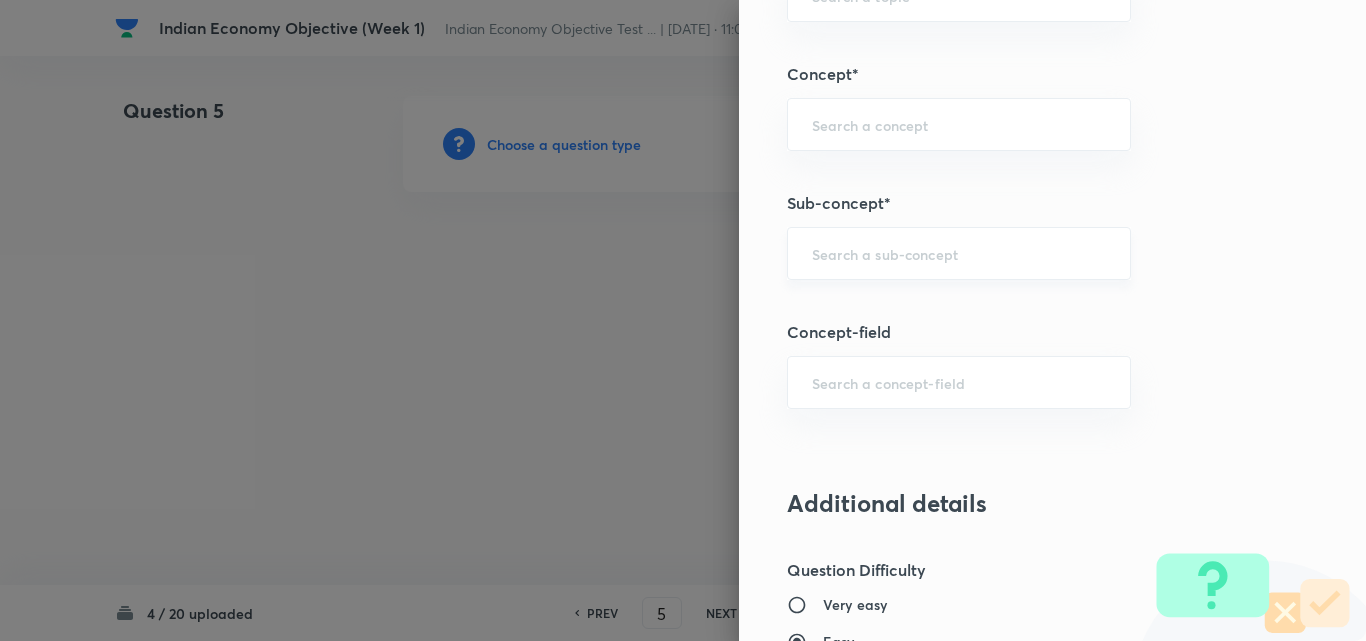 click on "​" at bounding box center [959, 253] 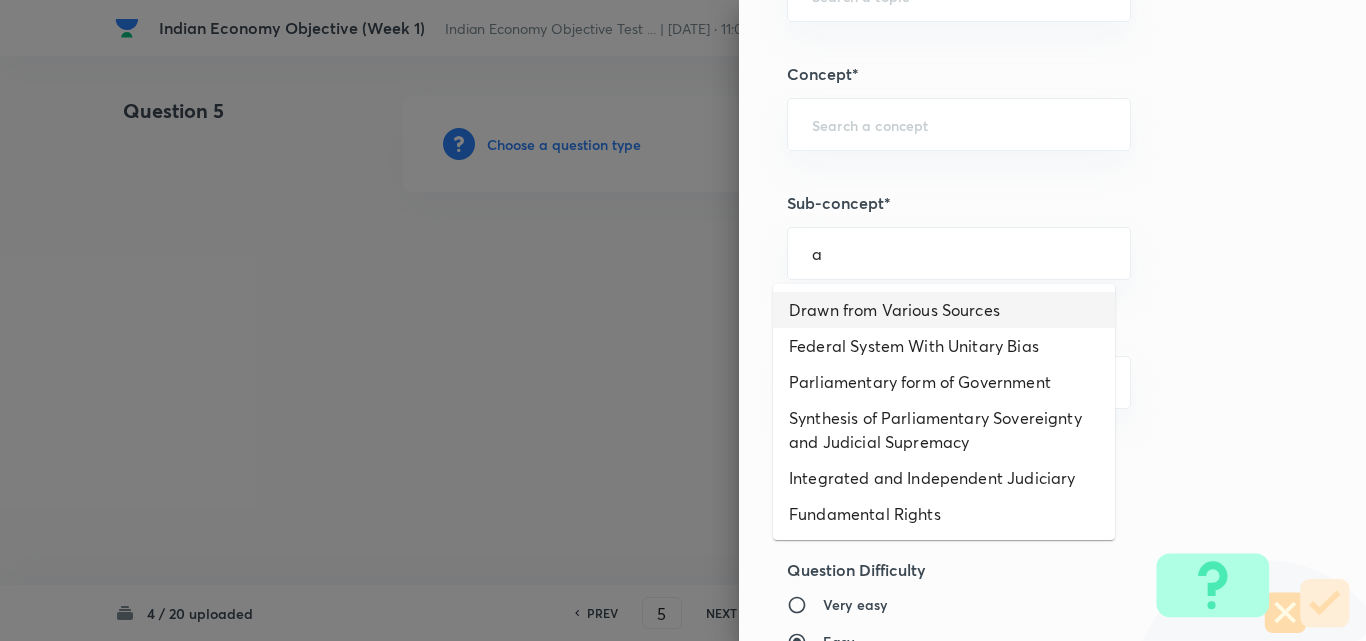 click on "Drawn from Various Sources" at bounding box center [944, 310] 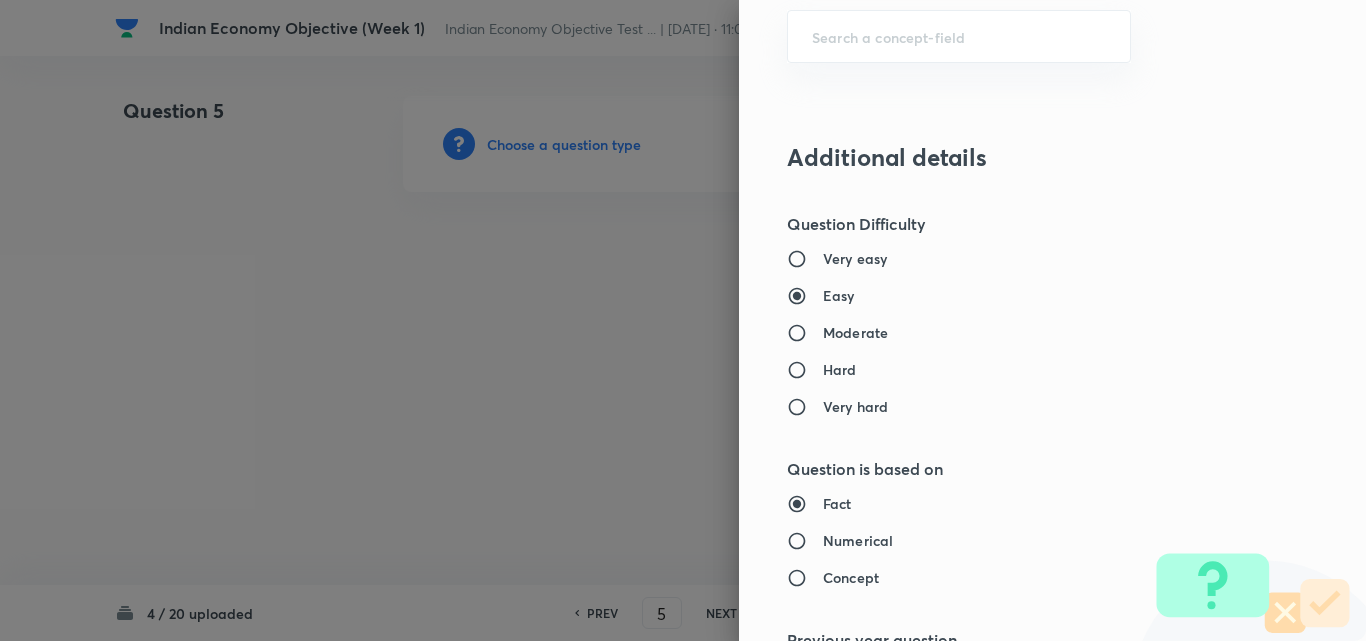 type on "Polity, Governance & IR" 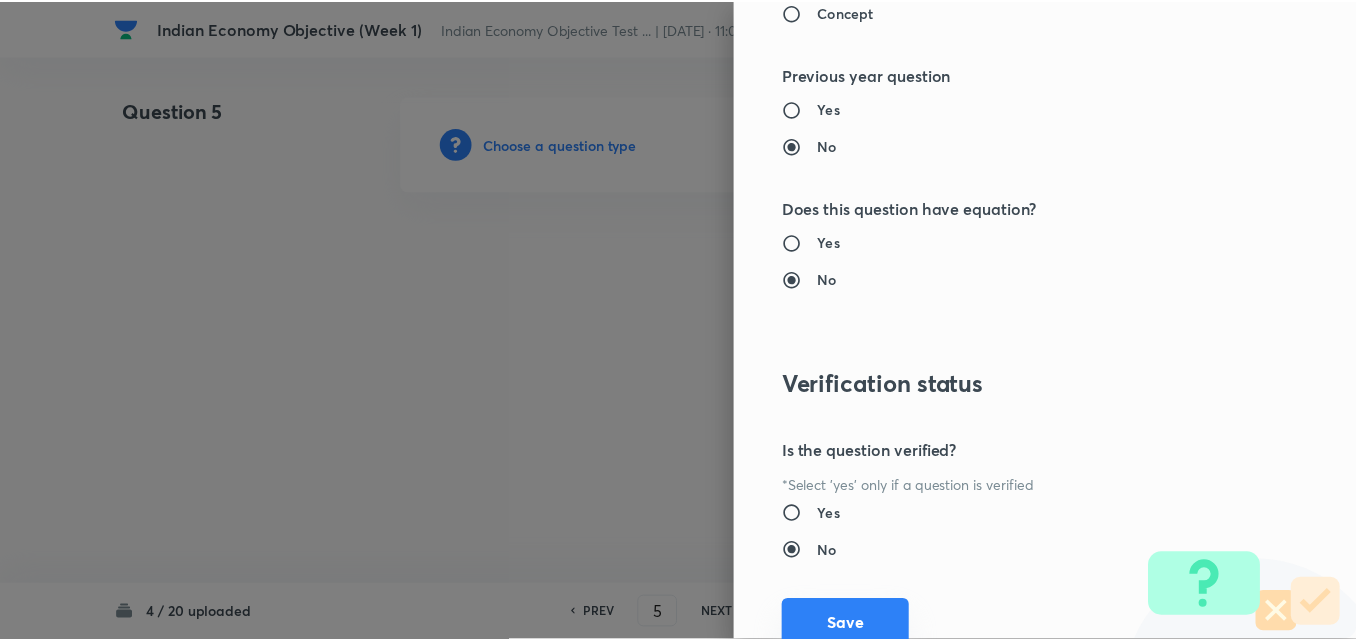 scroll, scrollTop: 2085, scrollLeft: 0, axis: vertical 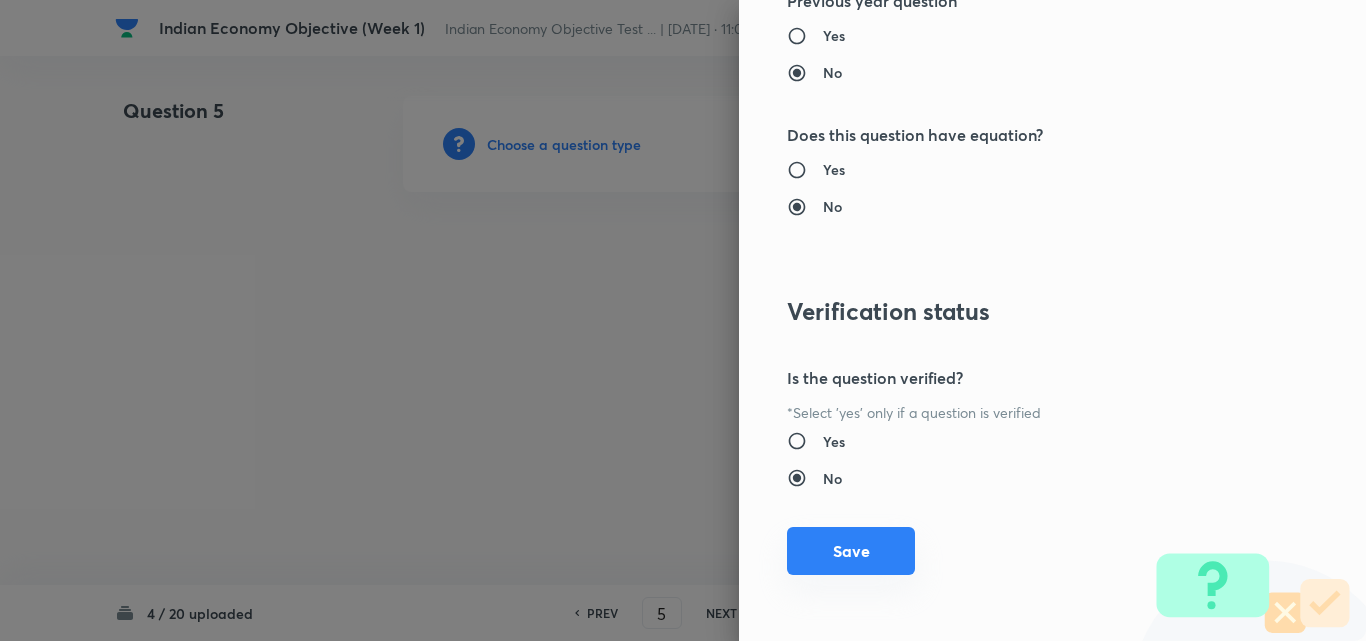 click on "Save" at bounding box center [851, 551] 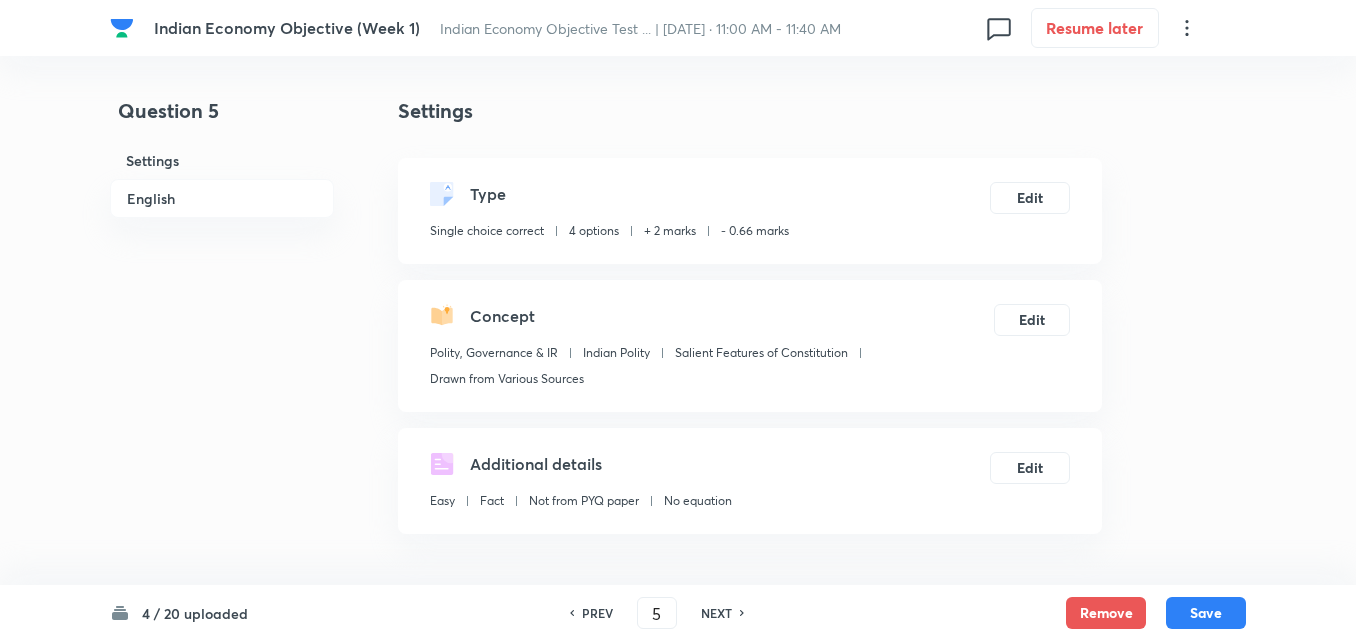 click on "English" at bounding box center (222, 198) 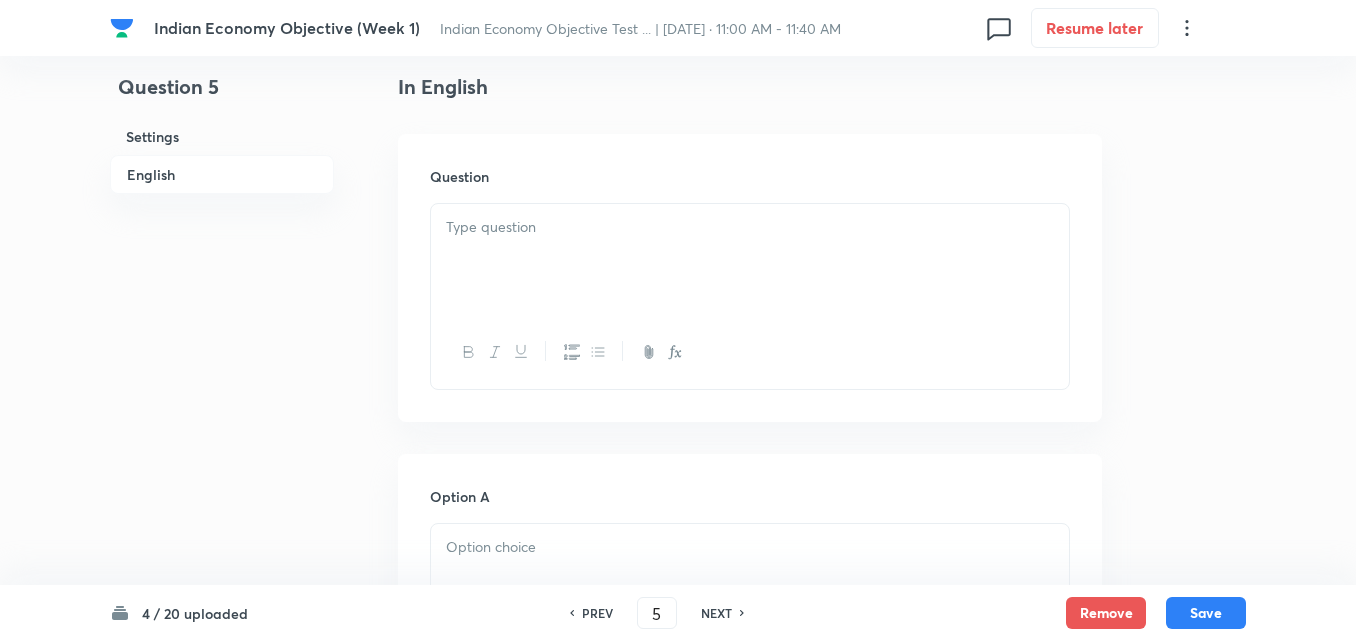 click at bounding box center [750, 260] 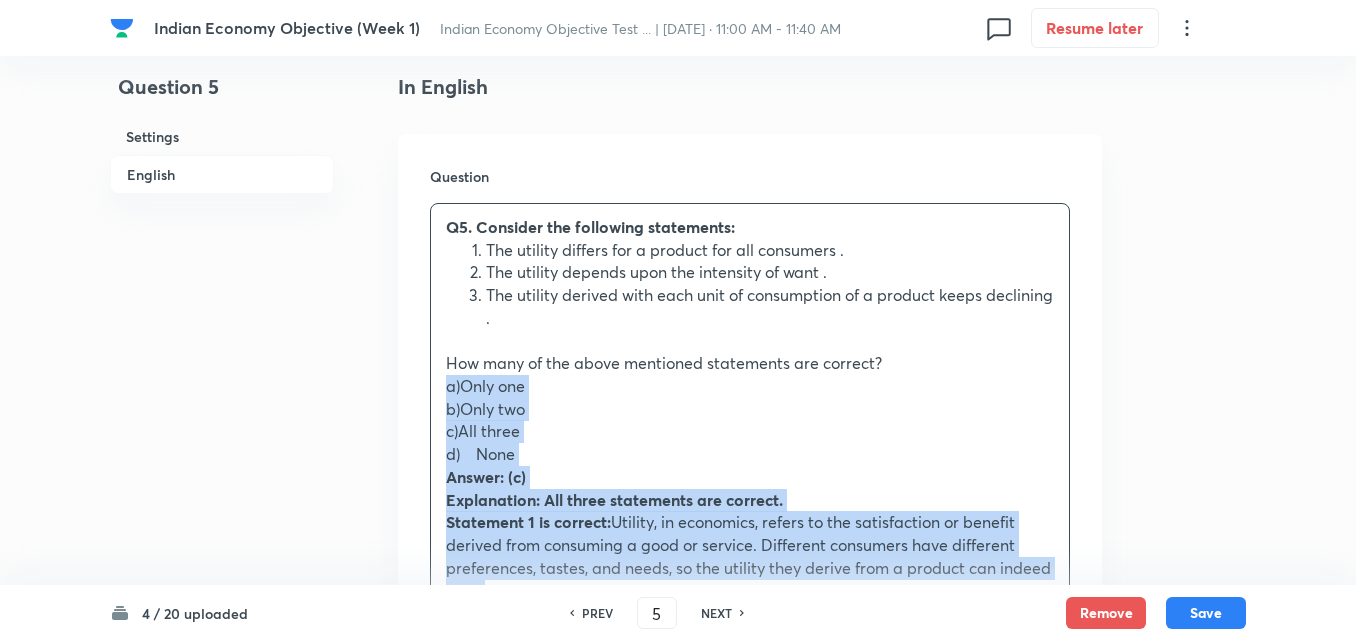 click on "Q5. Consider the following statements: The utility differs for a product for all consumers . The utility depends upon the intensity of want . The utility derived with each unit of consumption of a product keeps declining .   How many of the above mentioned statements are correct? a)Only one b)Only two c)All three d)    None Answer: (c)  Explanation: All three statements are correct. Statement 1 is correct:  Utility, in economics, refers to the satisfaction or benefit derived from consuming a good or service. Different consumers have different preferences, tastes, and needs, so the utility they derive from a product can indeed vary. Statement 2 is correct:  Utility is influenced by the intensity of an individual's desire or want for a particular good or service. The more someone desires or wants a product, the higher the utility they are likely to derive from consuming it. Statement 3 is correct:" at bounding box center (750, 522) 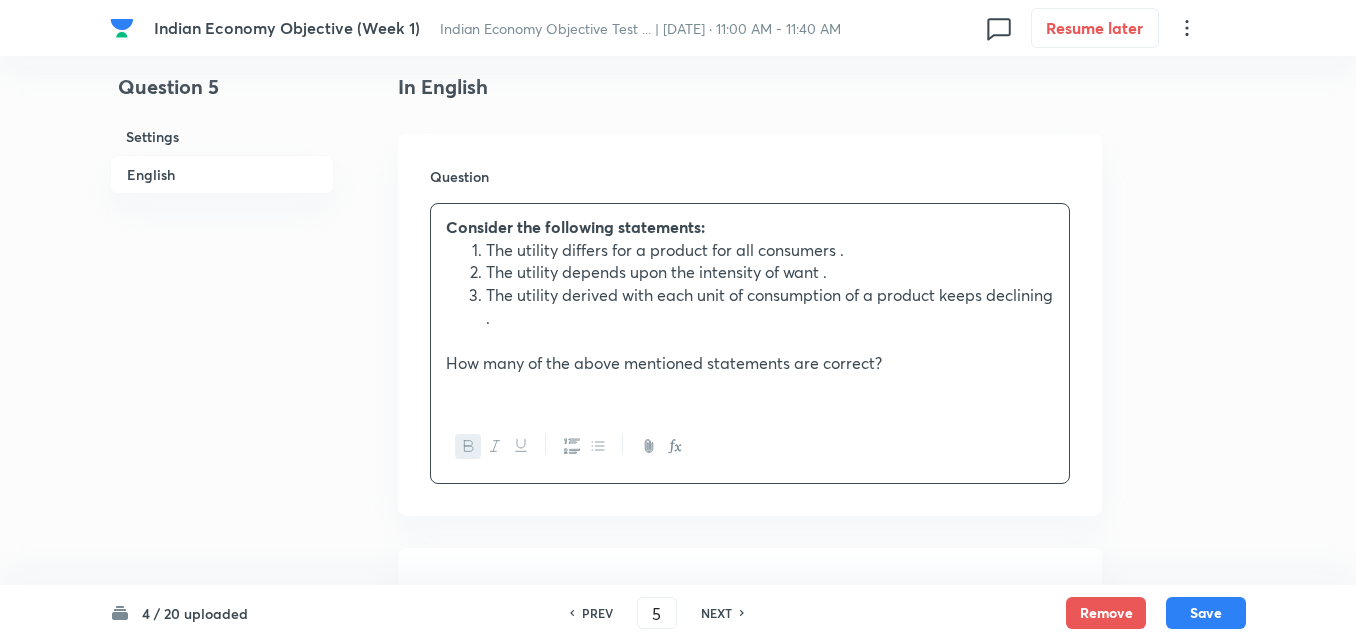 scroll, scrollTop: 842, scrollLeft: 0, axis: vertical 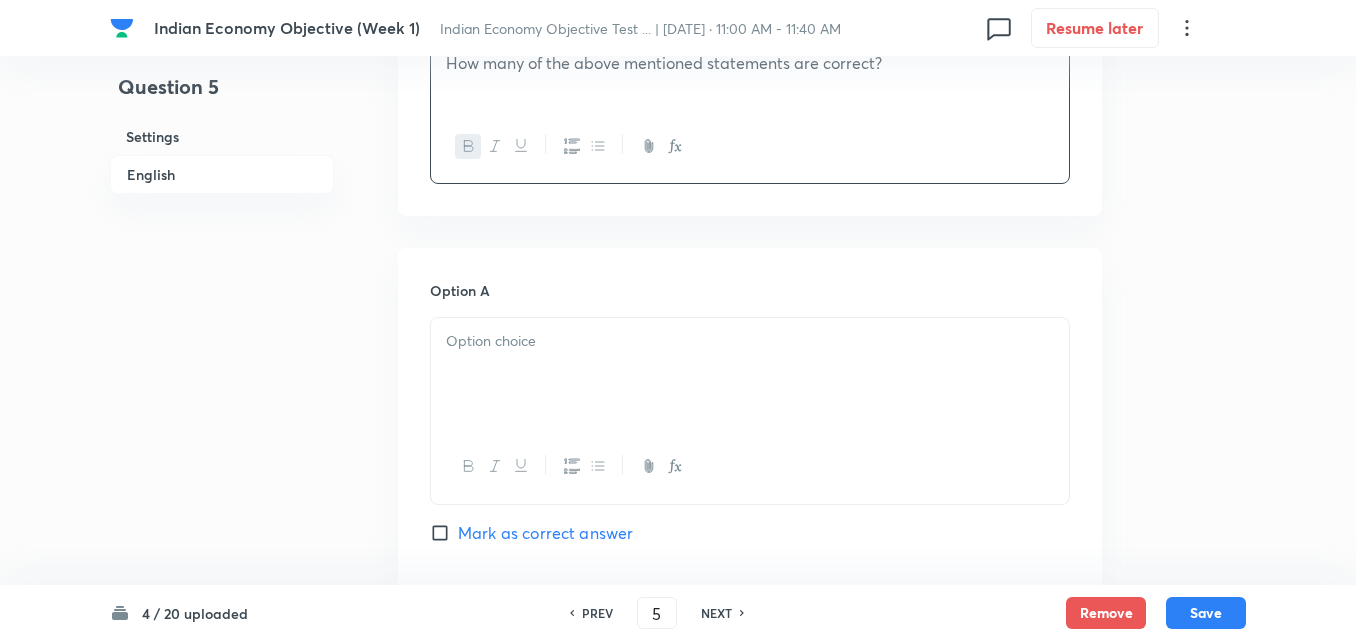 click on "Option A Mark as correct answer" at bounding box center [750, 432] 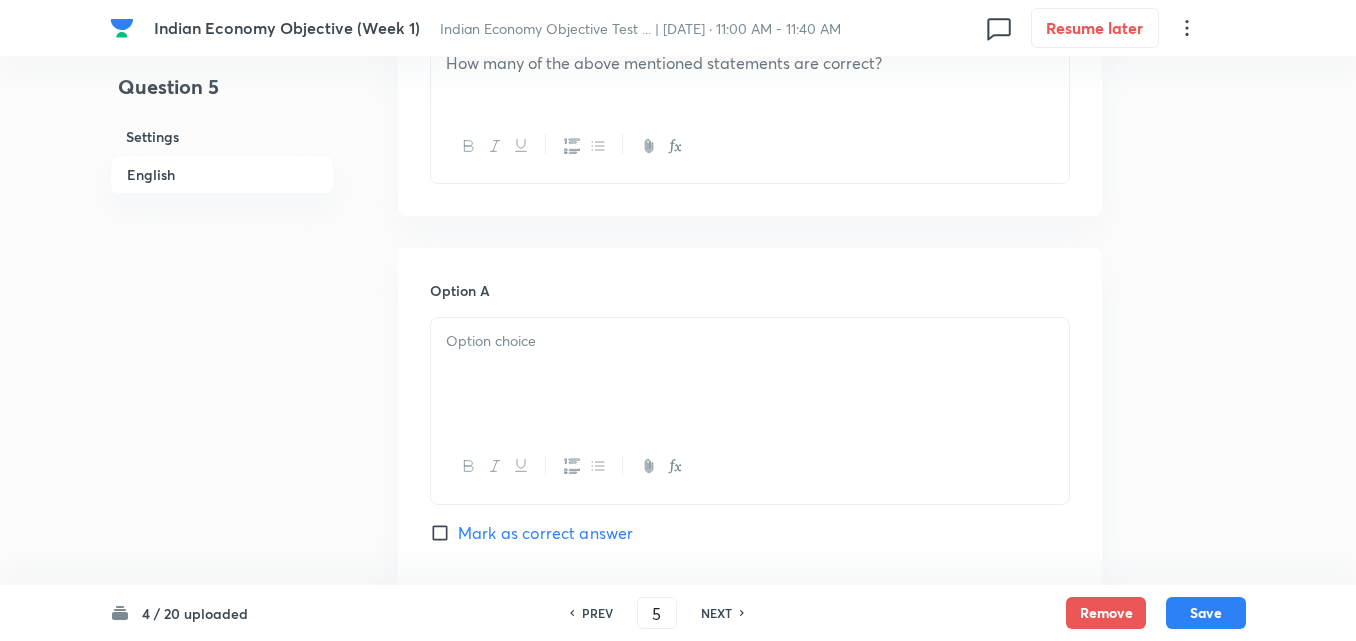 click at bounding box center (750, 374) 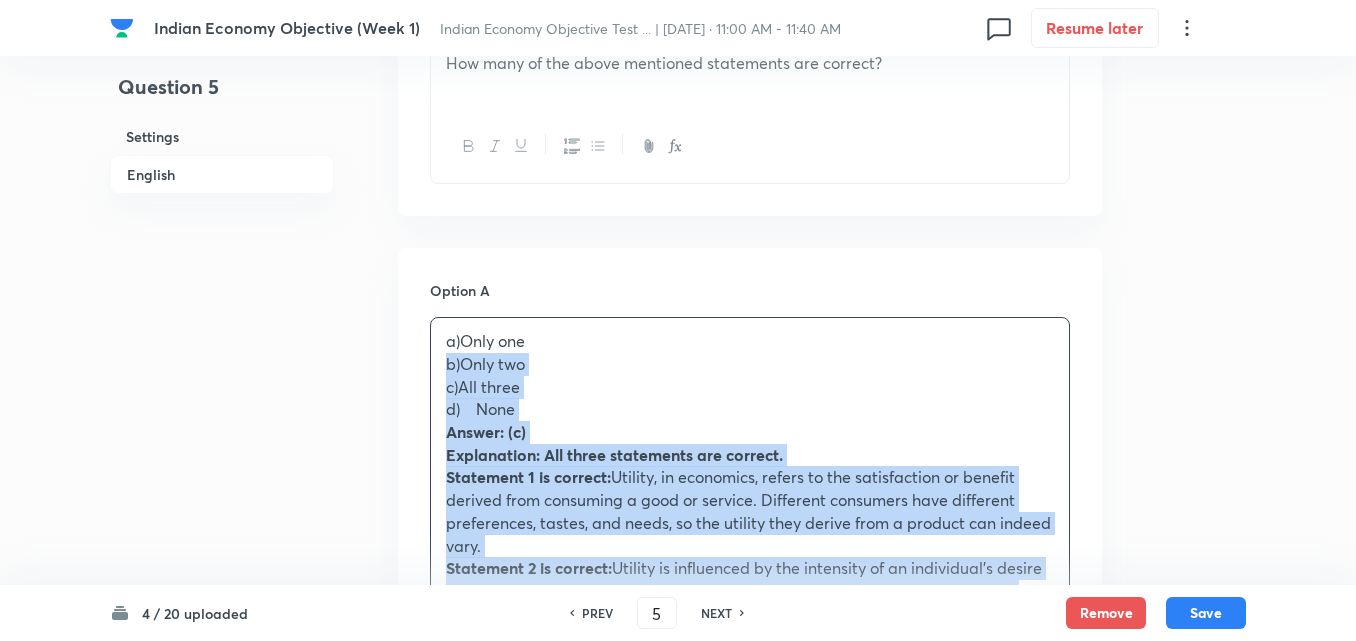 drag, startPoint x: 448, startPoint y: 370, endPoint x: 430, endPoint y: 369, distance: 18.027756 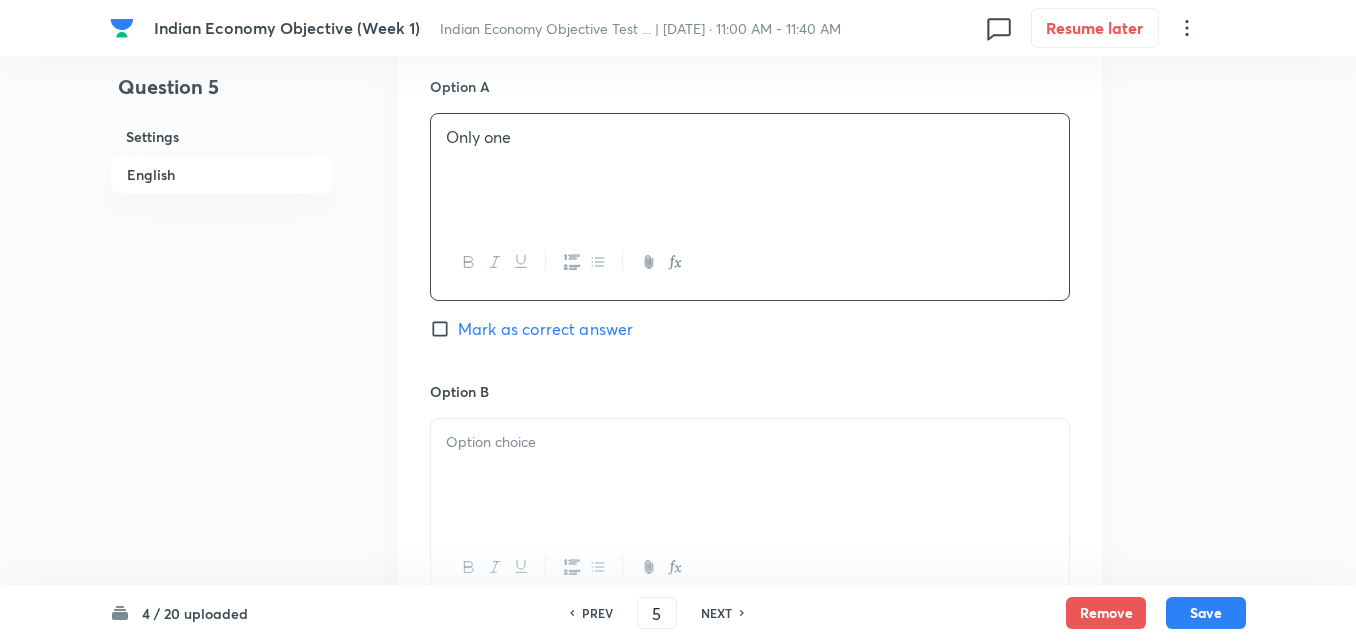 scroll, scrollTop: 1242, scrollLeft: 0, axis: vertical 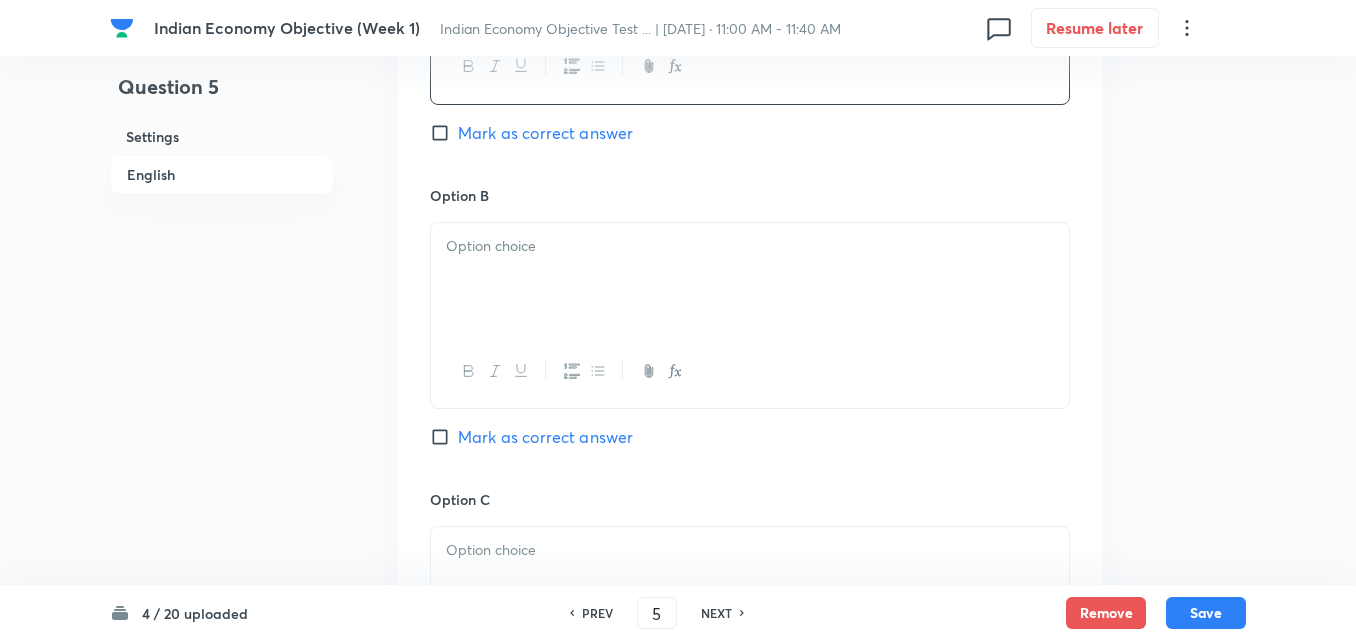 click at bounding box center [750, 279] 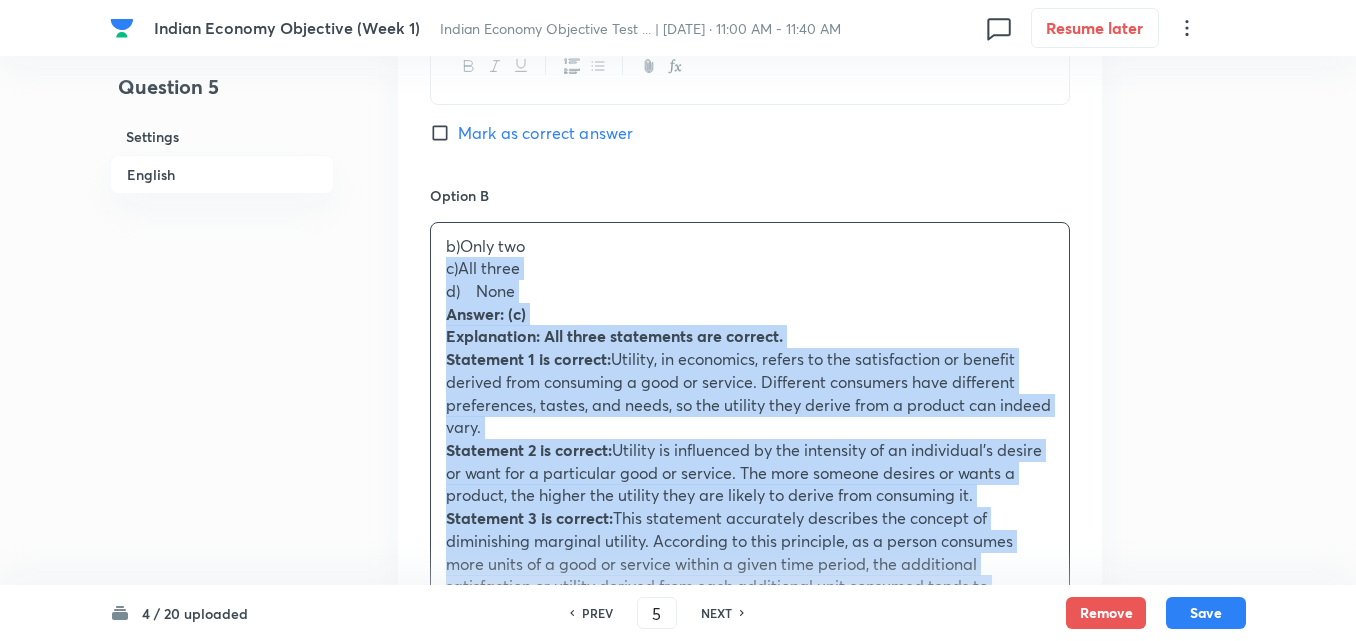 click on "Option A Only one Mark as correct answer Option B b)Only two c)All three d)    None Answer: (c)  Explanation: All three statements are correct. Statement 1 is correct:  Utility, in economics, refers to the satisfaction or benefit derived from consuming a good or service. Different consumers have different preferences, tastes, and needs, so the utility they derive from a product can indeed vary. Statement 2 is correct:  Utility is influenced by the intensity of an individual's desire or want for a particular good or service. The more someone desires or wants a product, the higher the utility they are likely to derive from consuming it. Statement 3 is correct:  Mark as correct answer Option C Mark as correct answer Option D Mark as correct answer" at bounding box center [750, 640] 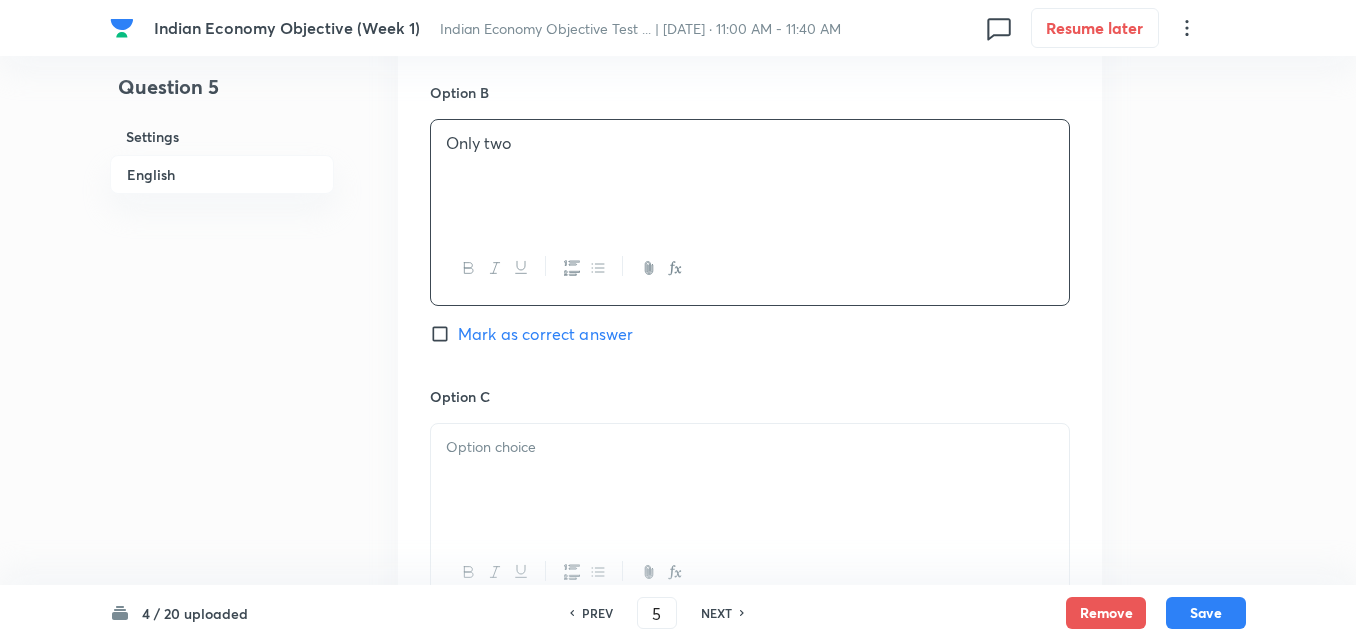 scroll, scrollTop: 1542, scrollLeft: 0, axis: vertical 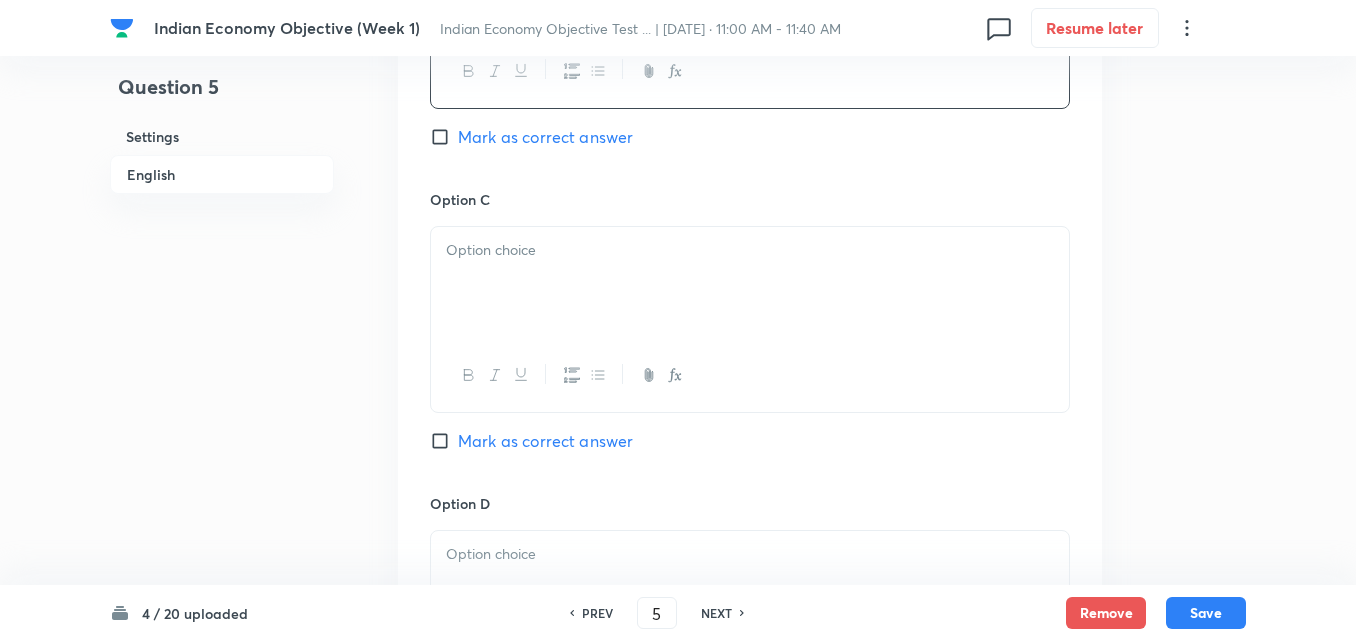 drag, startPoint x: 513, startPoint y: 299, endPoint x: 497, endPoint y: 298, distance: 16.03122 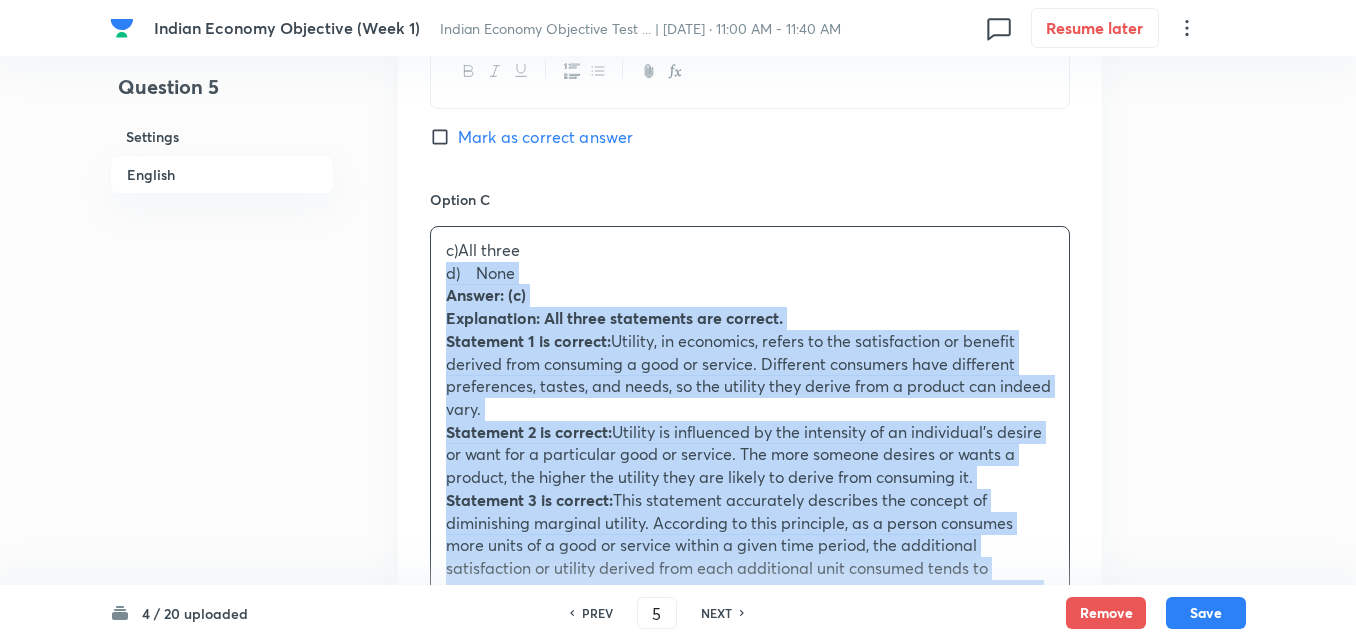 click on "Option A Only one Mark as correct answer Option B Only two Mark as correct answer Option C c)All three d)    None Answer: (c)  Explanation: All three statements are correct. Statement 1 is correct:  Utility, in economics, refers to the satisfaction or benefit derived from consuming a good or service. Different consumers have different preferences, tastes, and needs, so the utility they derive from a product can indeed vary. Statement 2 is correct:  Utility is influenced by the intensity of an individual's desire or want for a particular good or service. The more someone desires or wants a product, the higher the utility they are likely to derive from consuming it. Statement 3 is correct:  Mark as correct answer Option D Mark as correct answer" at bounding box center (750, 329) 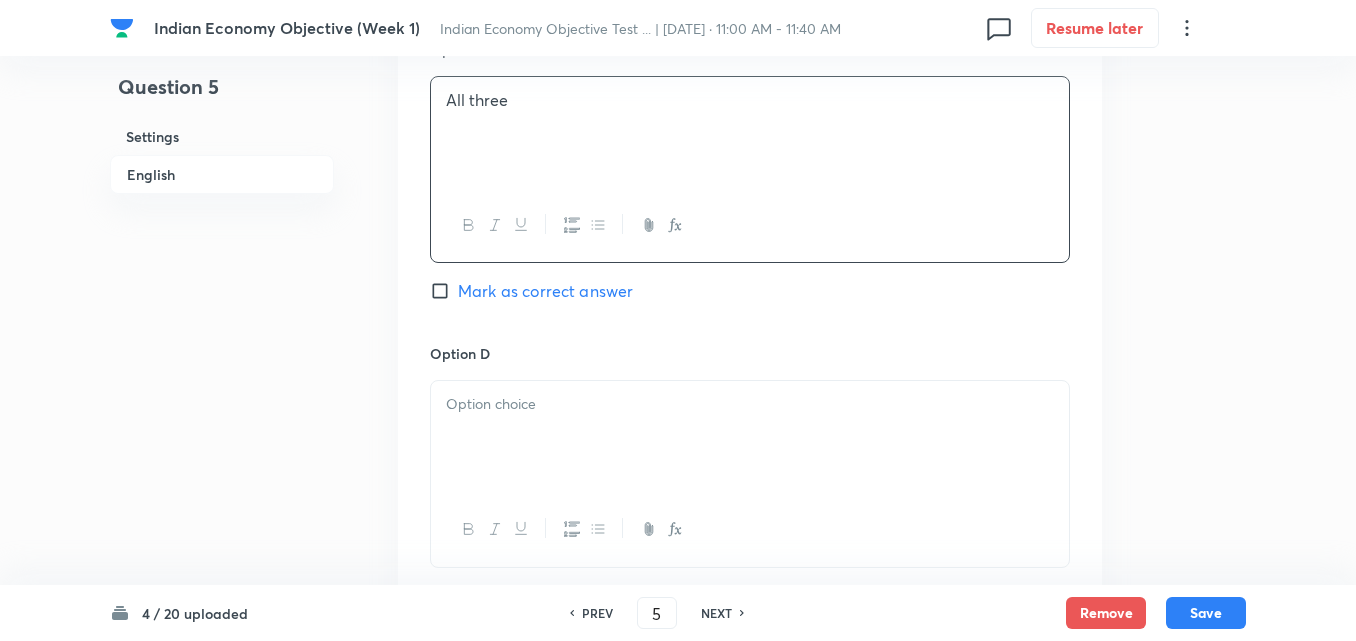 scroll, scrollTop: 1842, scrollLeft: 0, axis: vertical 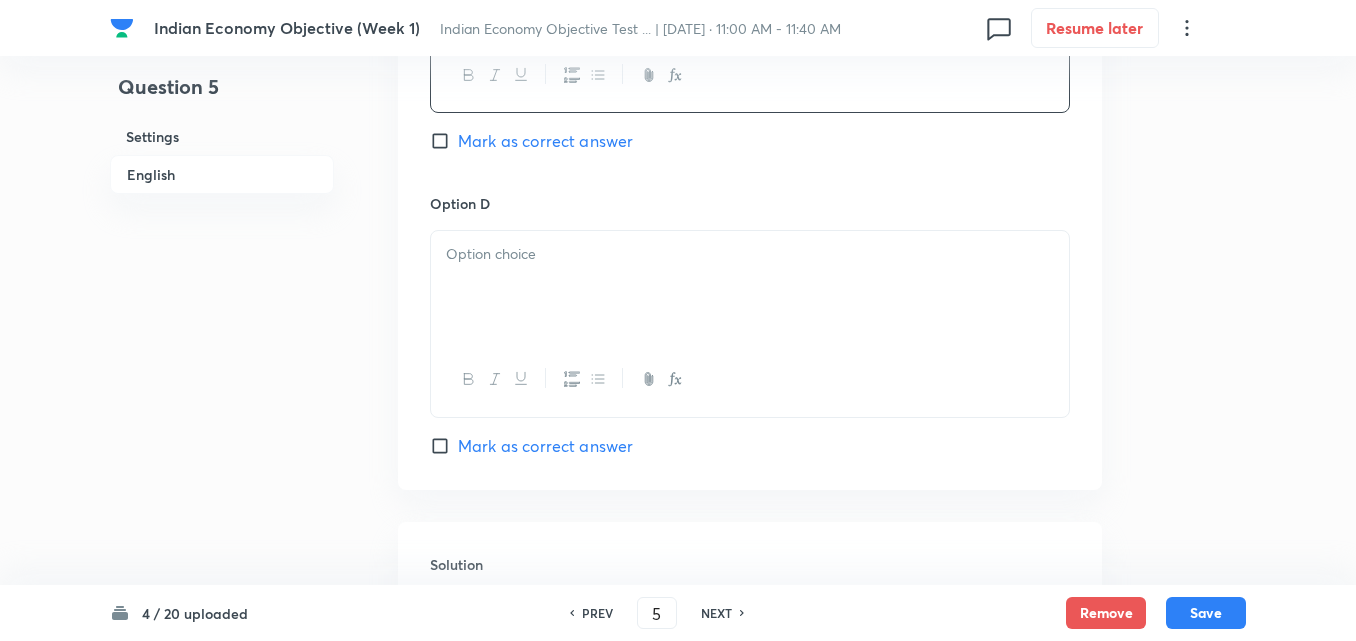 click on "Mark as correct answer" at bounding box center (545, 141) 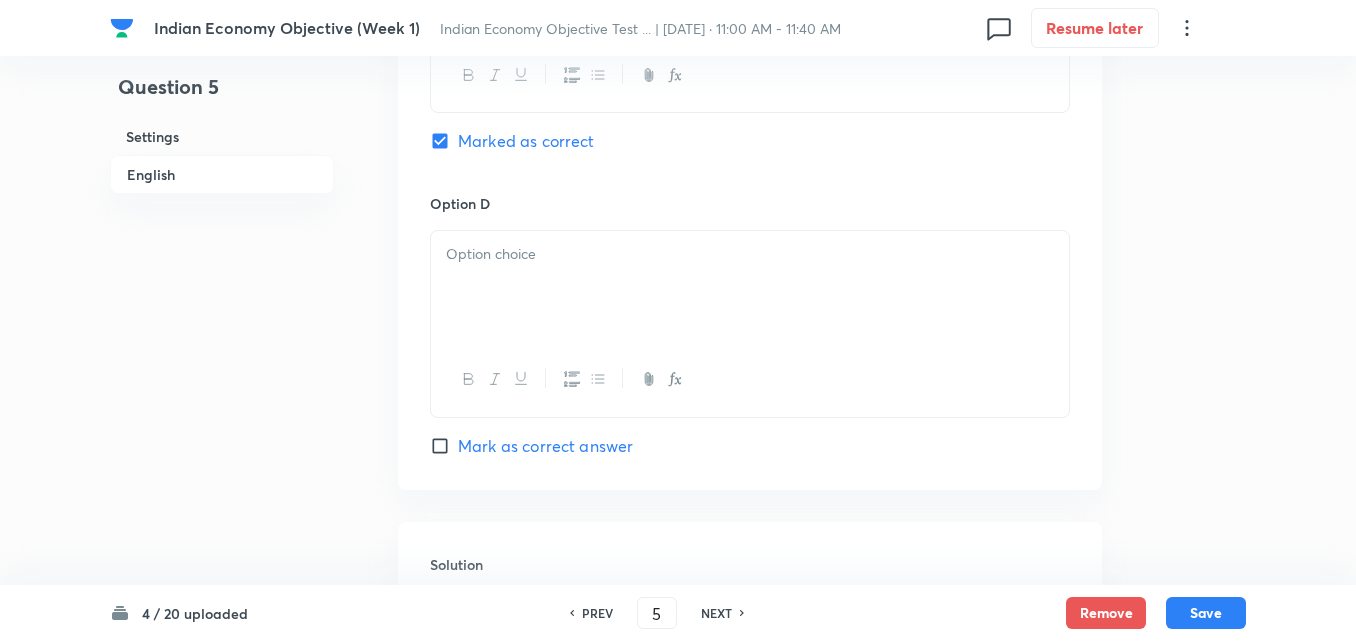 click at bounding box center (750, 287) 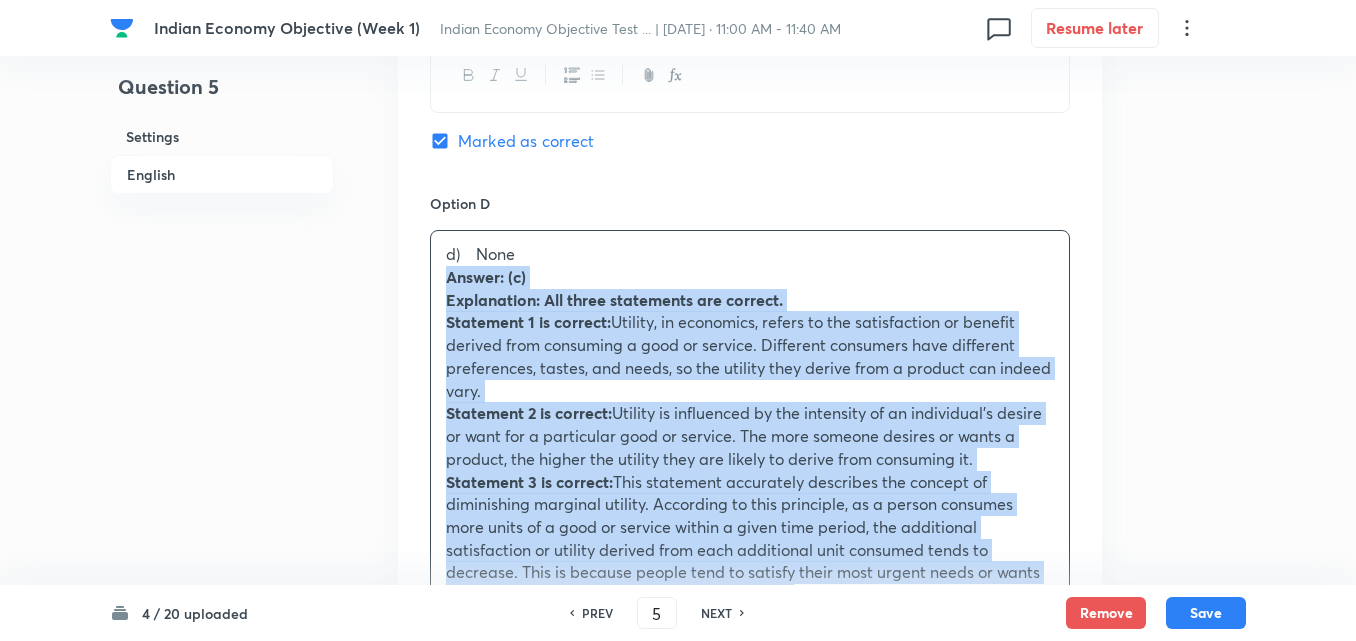 click on "Option A Only one Mark as correct answer Option B Only two Mark as correct answer Option C All three Marked as correct Option D d)    None Answer: (c)  Explanation: All three statements are correct. Statement 1 is correct:  Utility, in economics, refers to the satisfaction or benefit derived from consuming a good or service. Different consumers have different preferences, tastes, and needs, so the utility they derive from a product can indeed vary. Statement 2 is correct:  Utility is influenced by the intensity of an individual's desire or want for a particular good or service. The more someone desires or wants a product, the higher the utility they are likely to derive from consuming it. Statement 3 is correct:  Mark as correct answer" at bounding box center [750, 18] 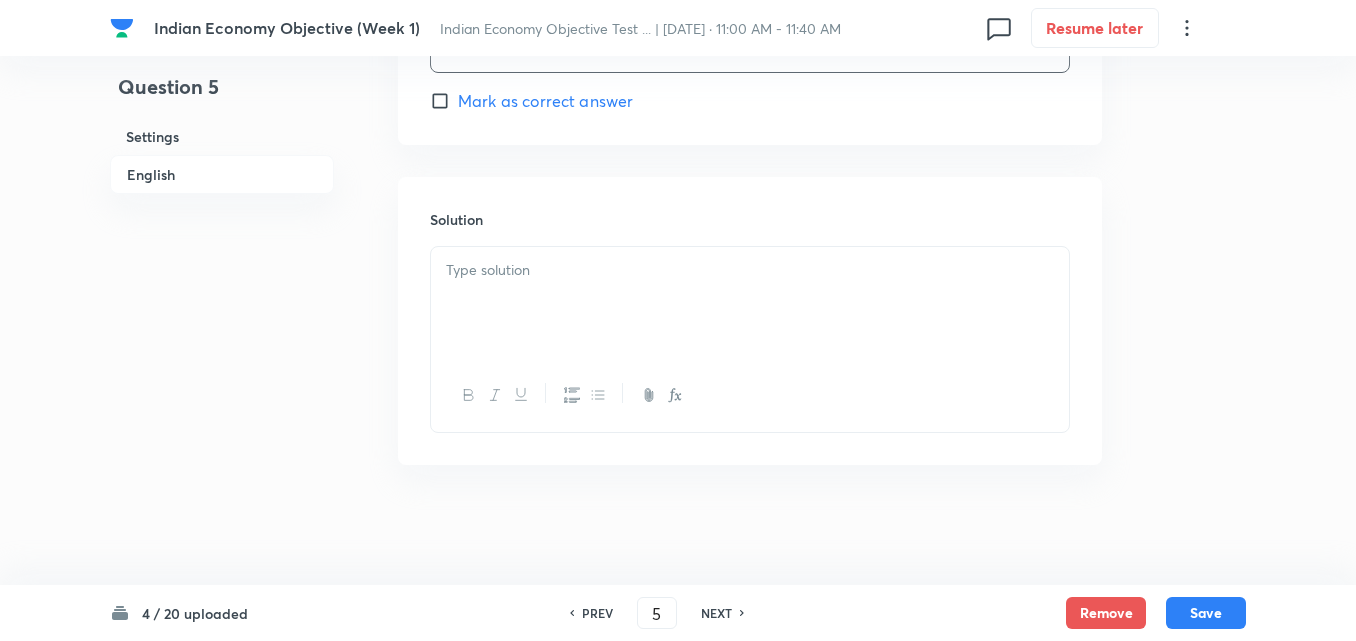 click at bounding box center [750, 303] 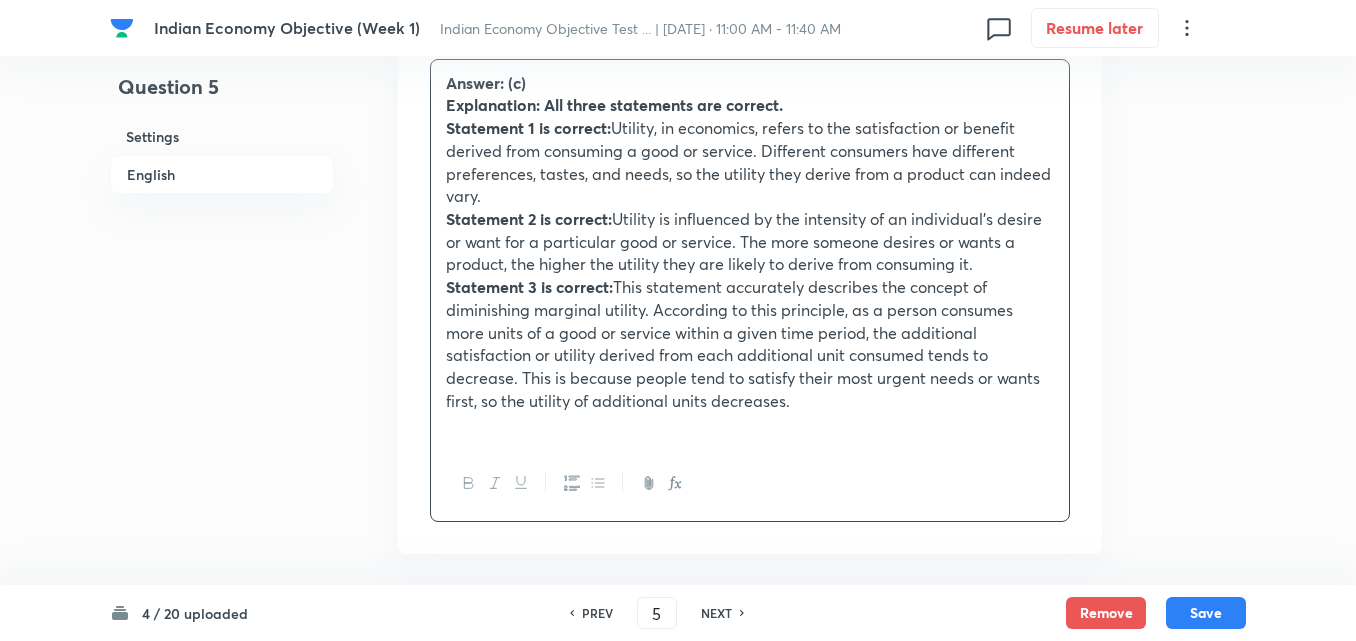 scroll, scrollTop: 2463, scrollLeft: 0, axis: vertical 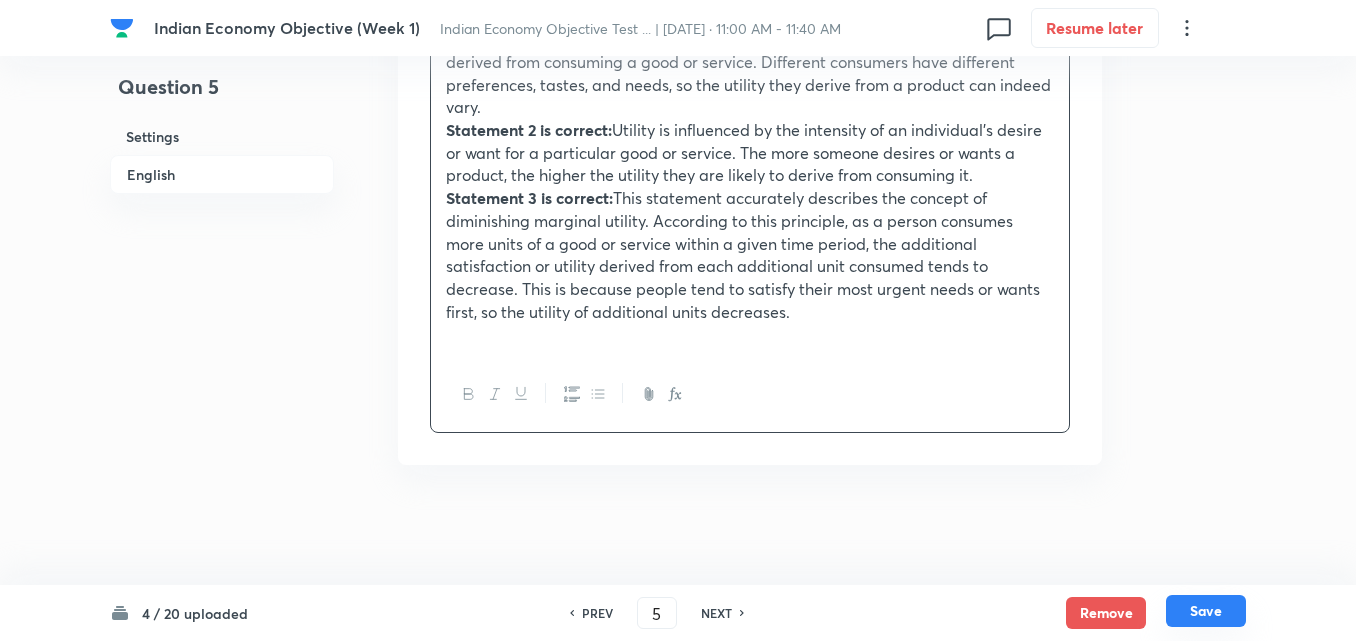 click on "Save" at bounding box center [1206, 611] 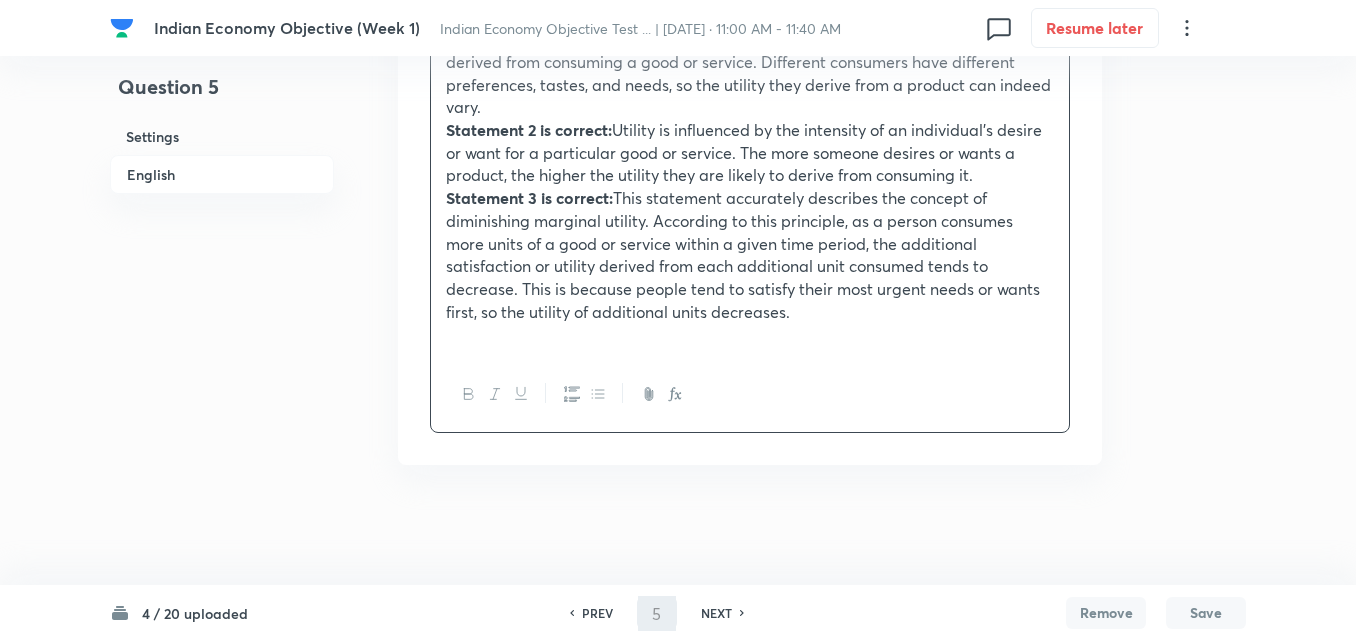 scroll, scrollTop: 2417, scrollLeft: 0, axis: vertical 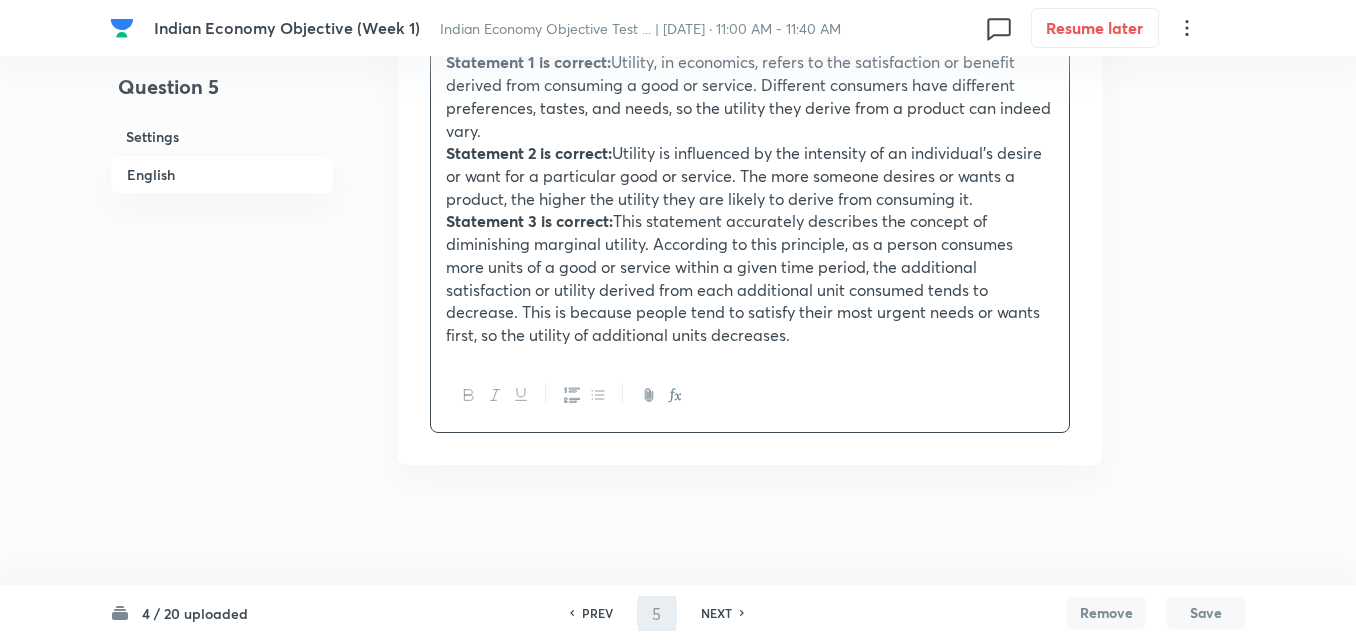 type on "6" 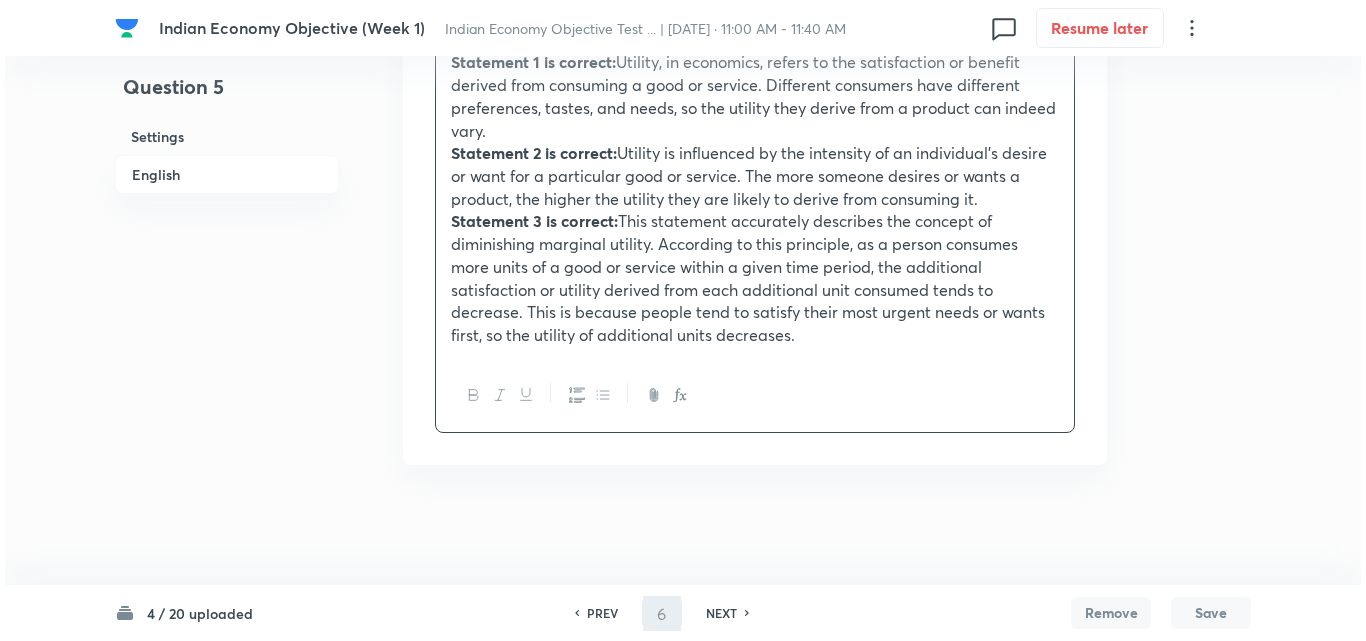 scroll, scrollTop: 0, scrollLeft: 0, axis: both 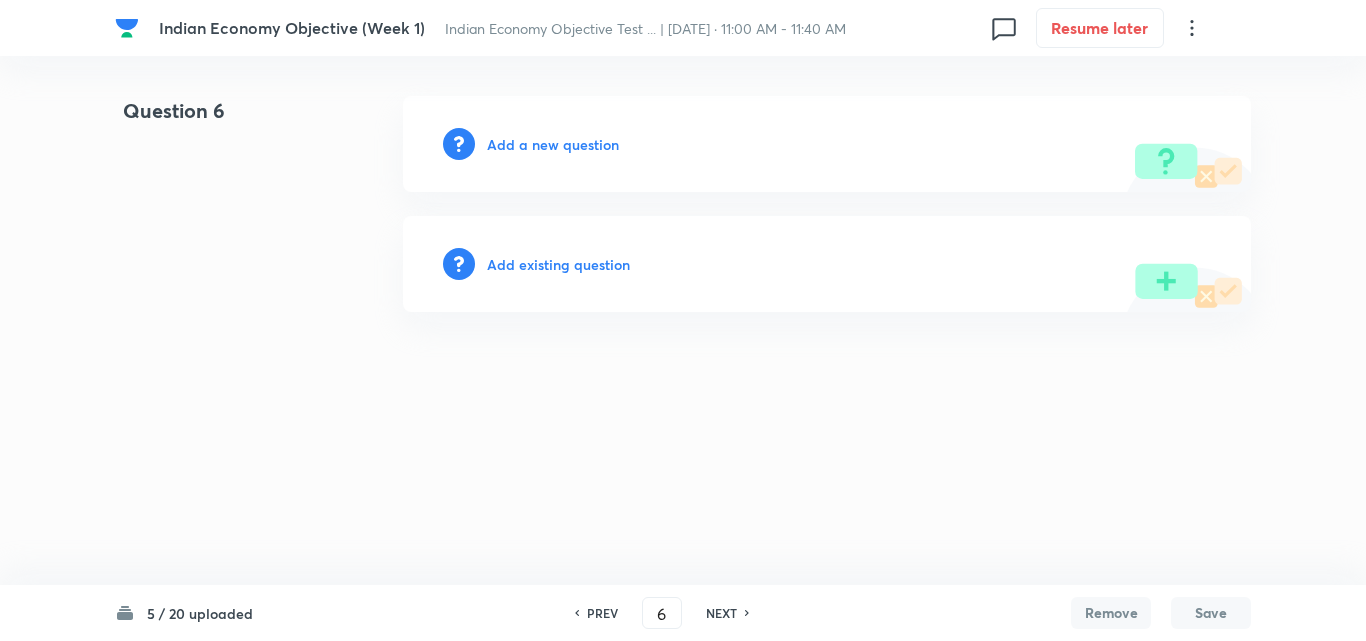 click on "Add a new question" at bounding box center (553, 144) 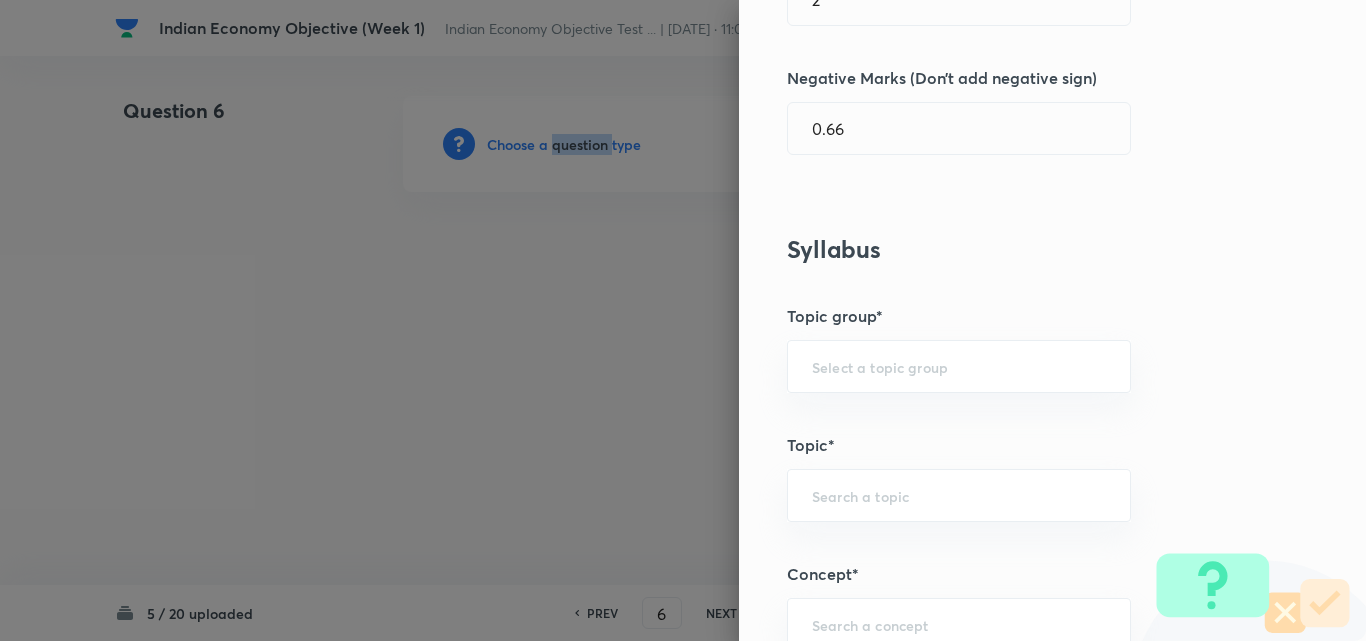 scroll, scrollTop: 1100, scrollLeft: 0, axis: vertical 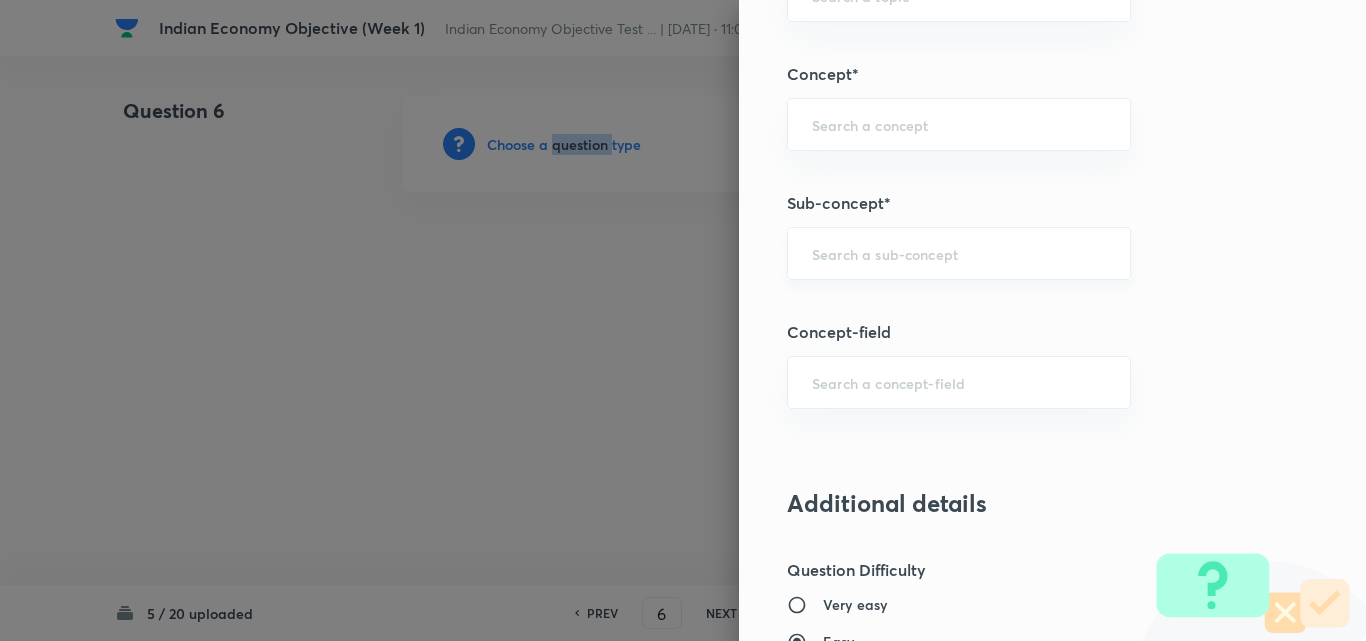 click on "​" at bounding box center (959, 253) 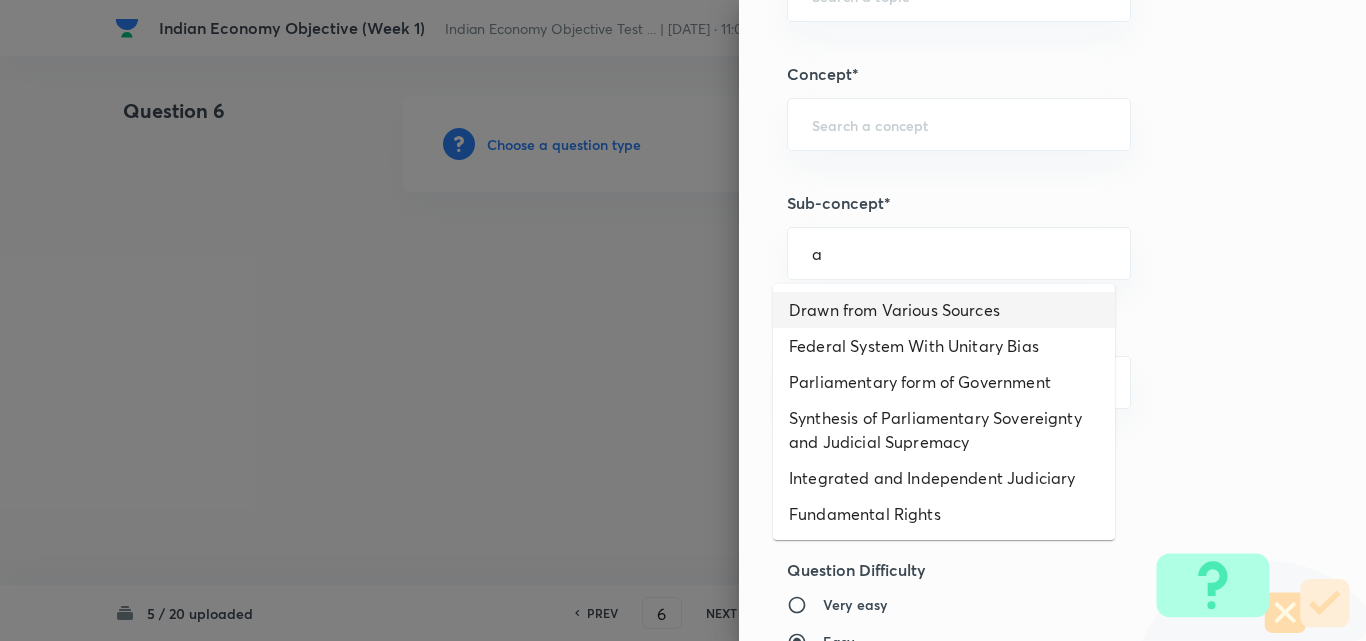 click on "Drawn from Various Sources" at bounding box center (944, 310) 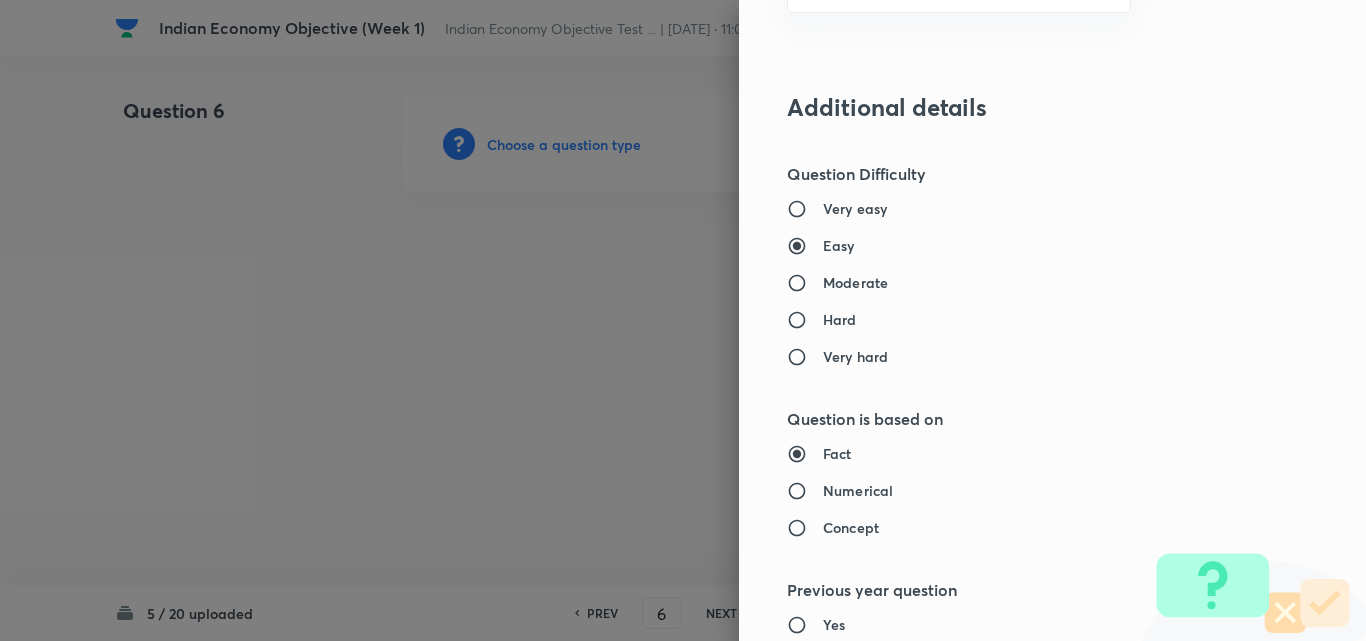 type on "Polity, Governance & IR" 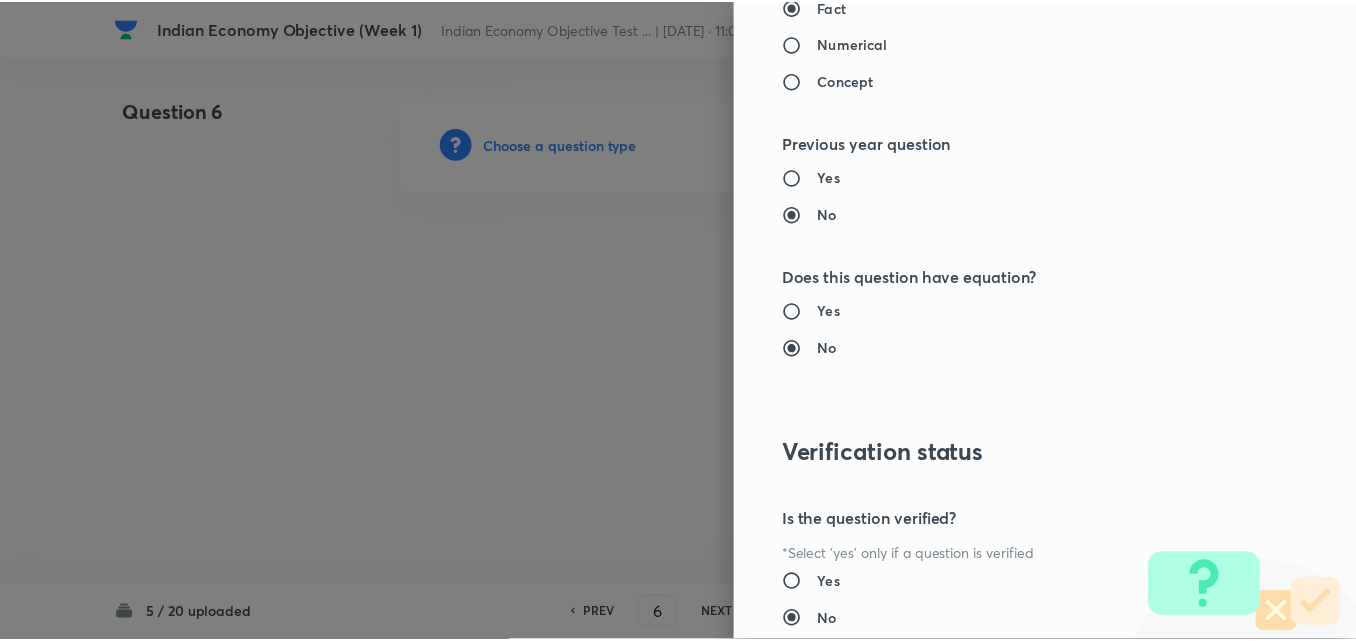 scroll, scrollTop: 2085, scrollLeft: 0, axis: vertical 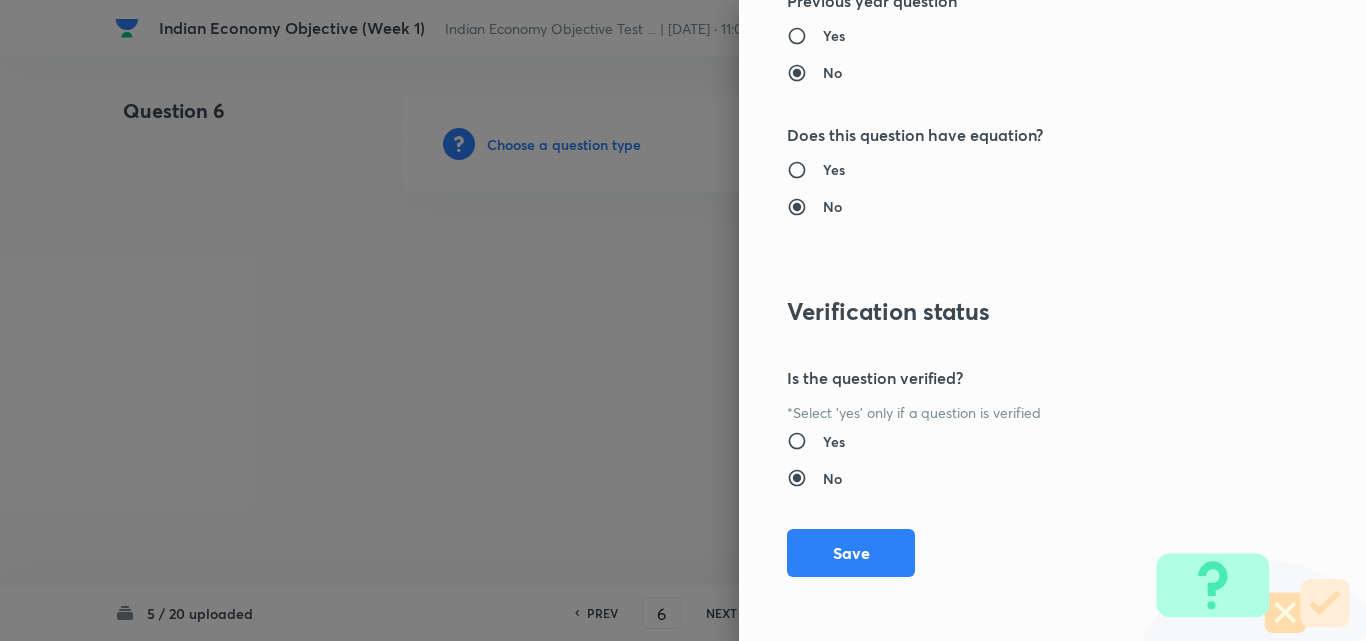 click on "Save" at bounding box center [851, 553] 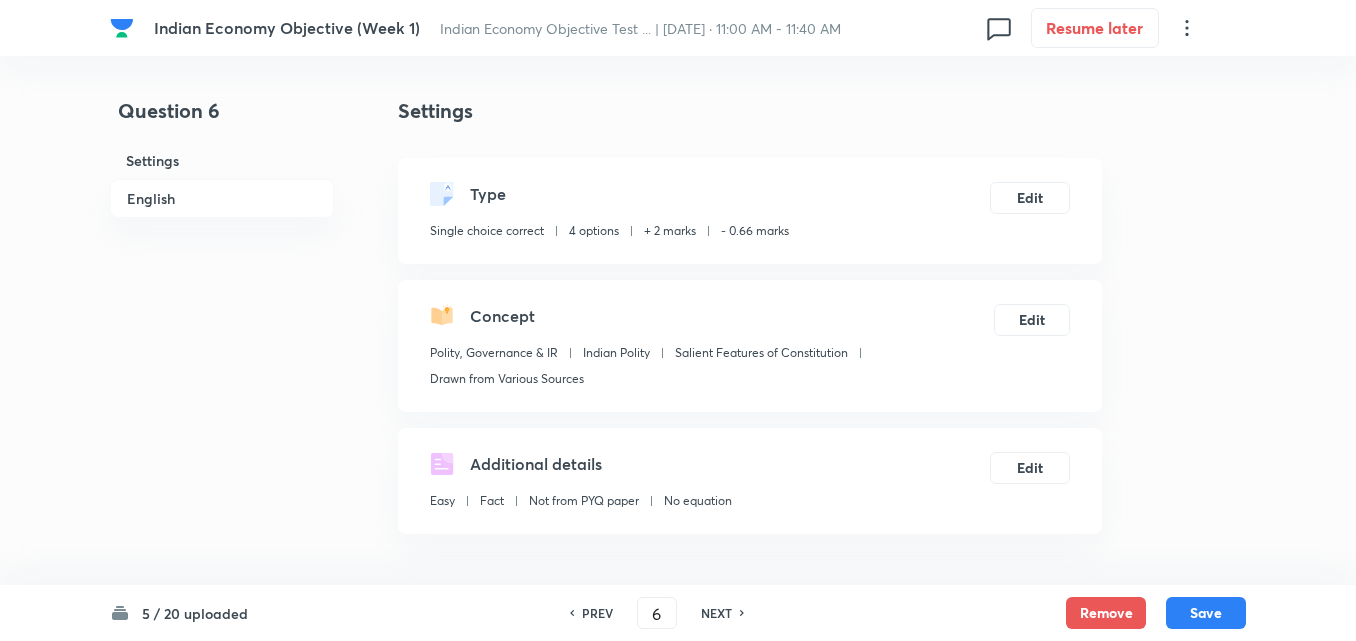 click on "English" at bounding box center [222, 198] 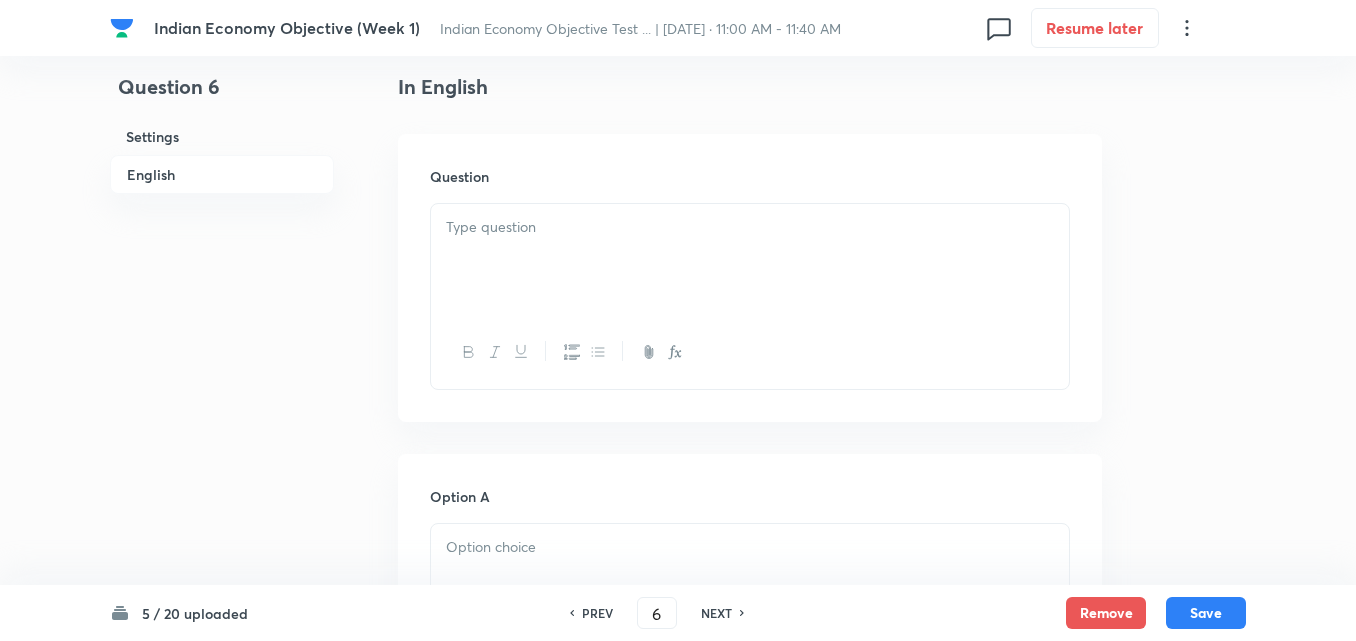 click at bounding box center (750, 227) 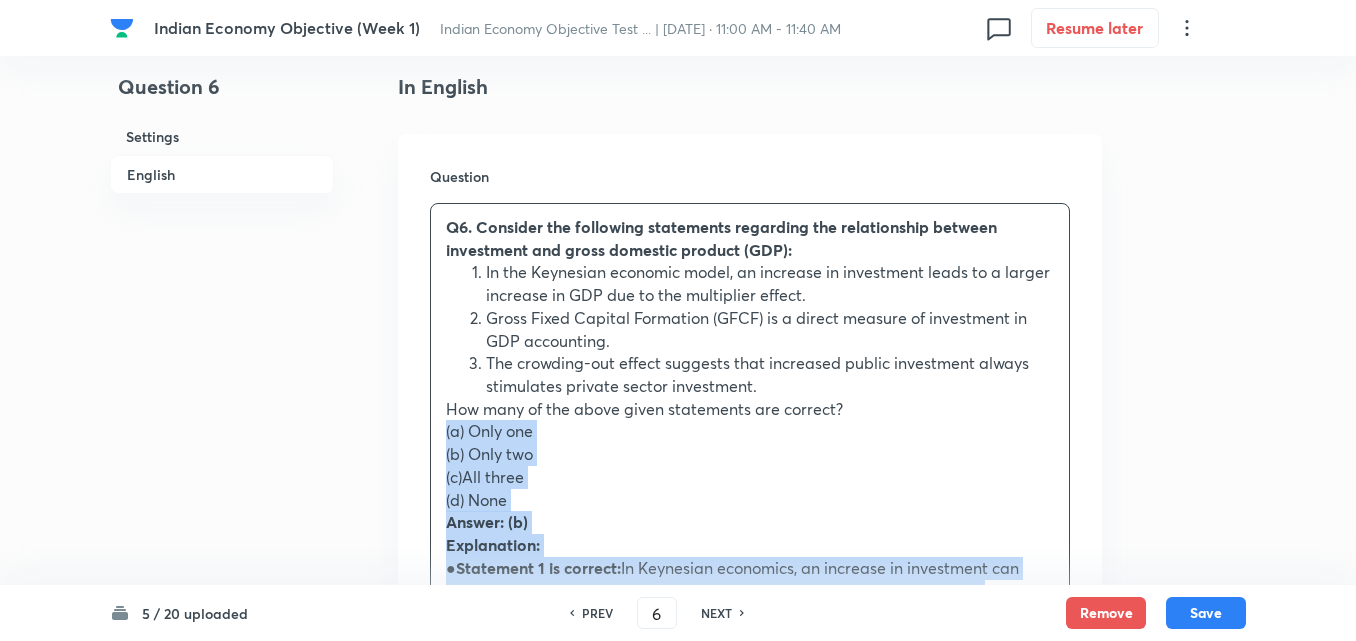 drag, startPoint x: 440, startPoint y: 424, endPoint x: 430, endPoint y: 425, distance: 10.049875 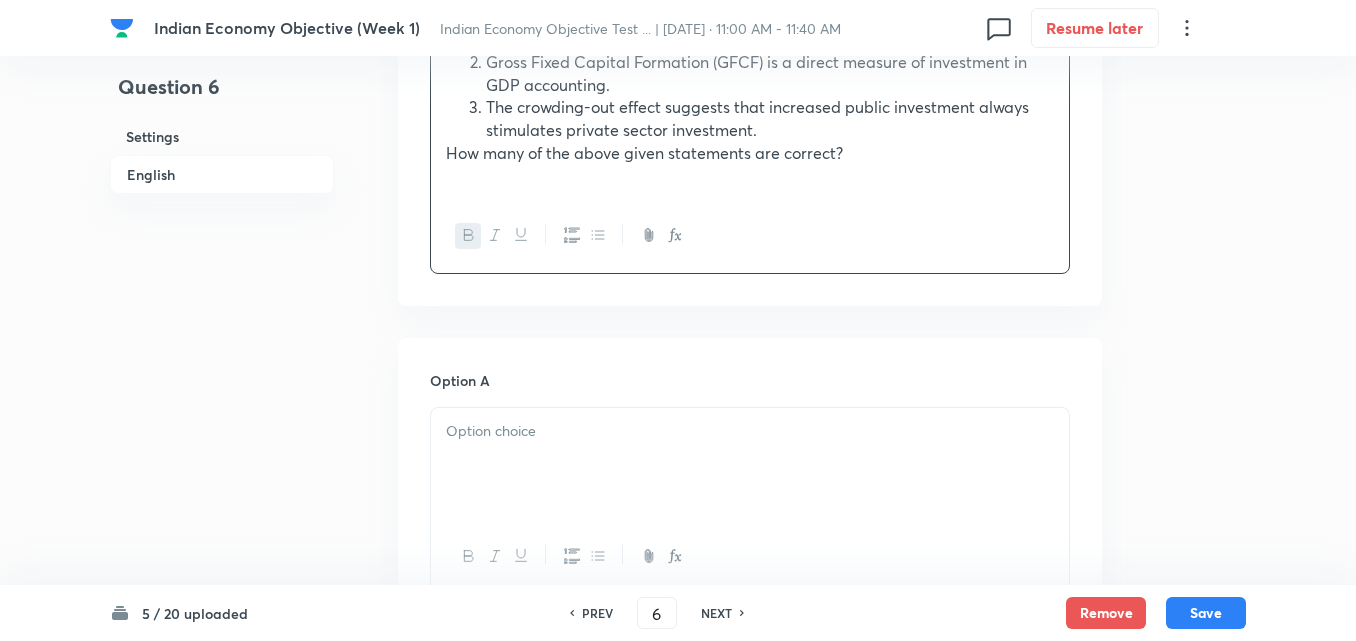 scroll, scrollTop: 942, scrollLeft: 0, axis: vertical 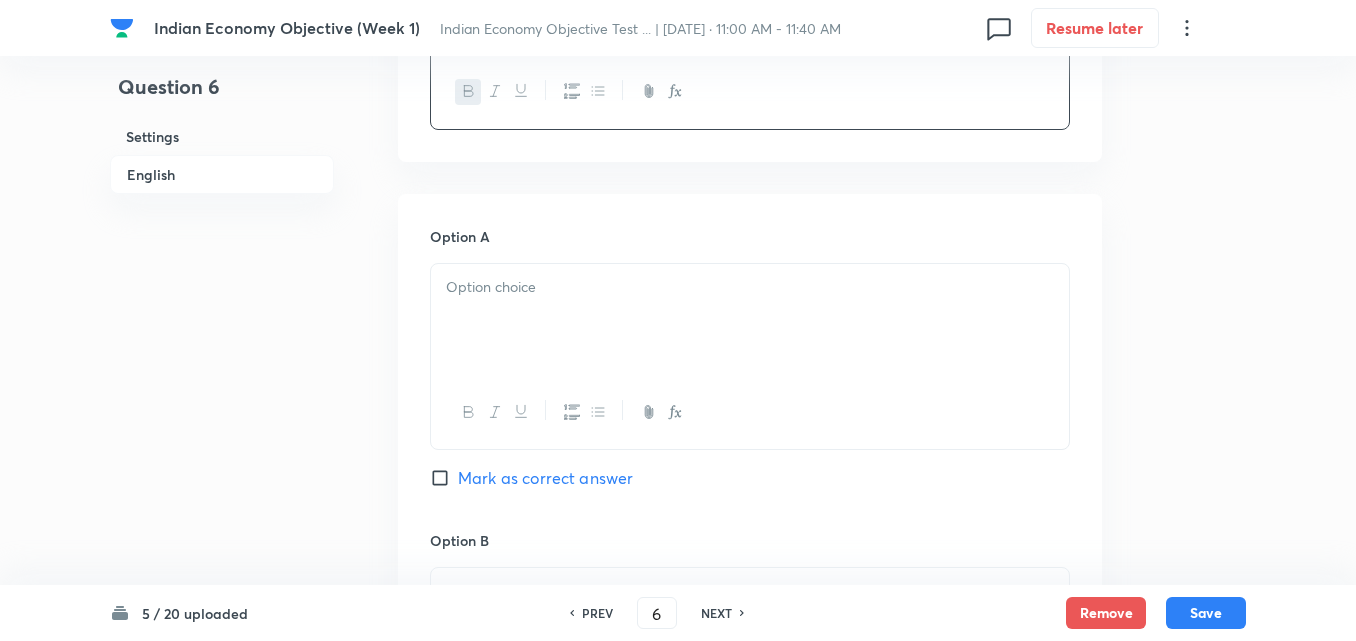 click at bounding box center [750, 320] 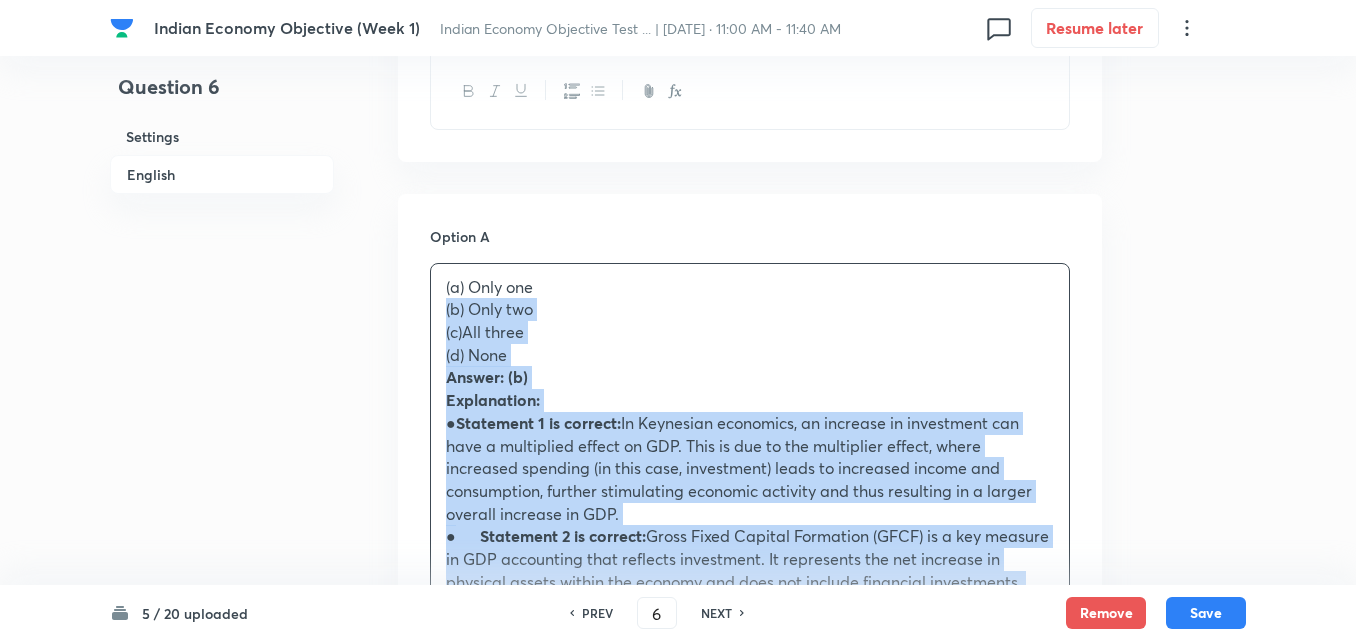 click on "(a) Only one (b) Only two (c)All three (d) None Answer: (b) Explanation: ●       Statement 1 is correct:  In Keynesian economics, an increase in investment can have a multiplied effect on GDP. This is due to the multiplier effect, where increased spending (in this case, investment) leads to increased income and consumption, further stimulating economic activity and thus resulting in a larger overall increase in GDP. ●        Statement 2 is correct:  Gross Fixed Capital Formation (GFCF) is a key measure in GDP accounting that reflects investment. It represents the net increase in physical assets within the economy and does not include financial investments. GFCF is a crucial indicator of the level of investment in tangible assets, like machinery, equipment, and infrastructure. ●       Statement 3 is incorrect:" at bounding box center [750, 537] 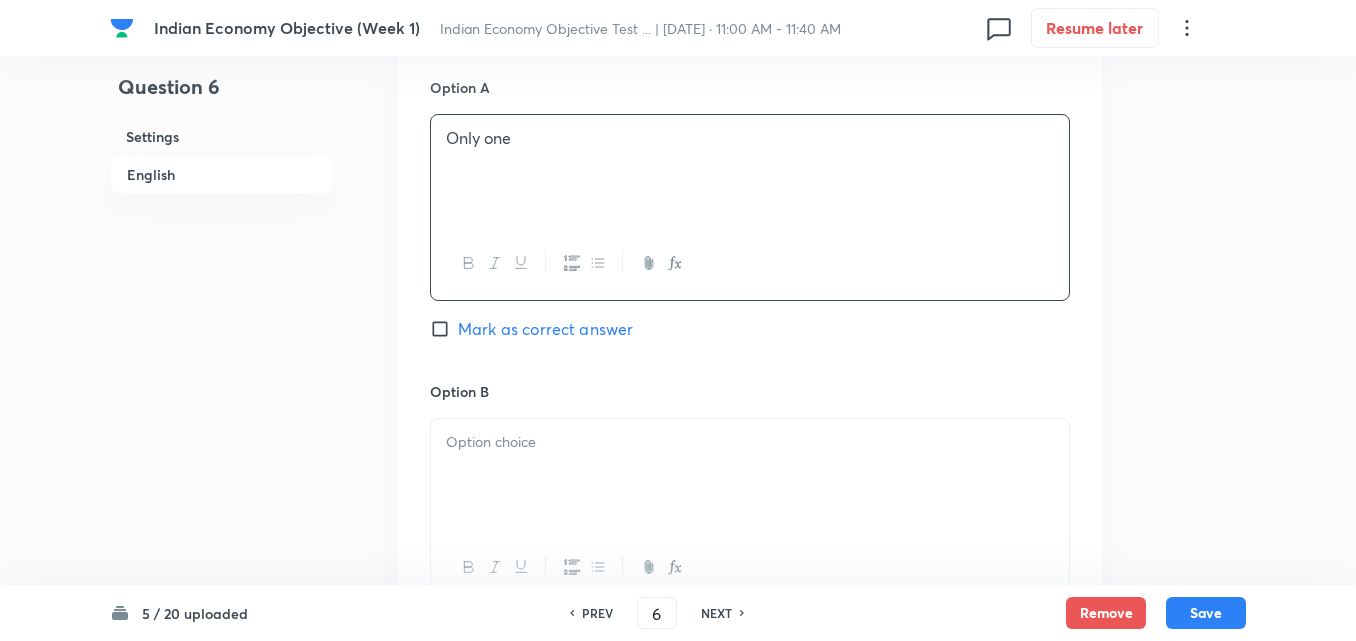 scroll, scrollTop: 1242, scrollLeft: 0, axis: vertical 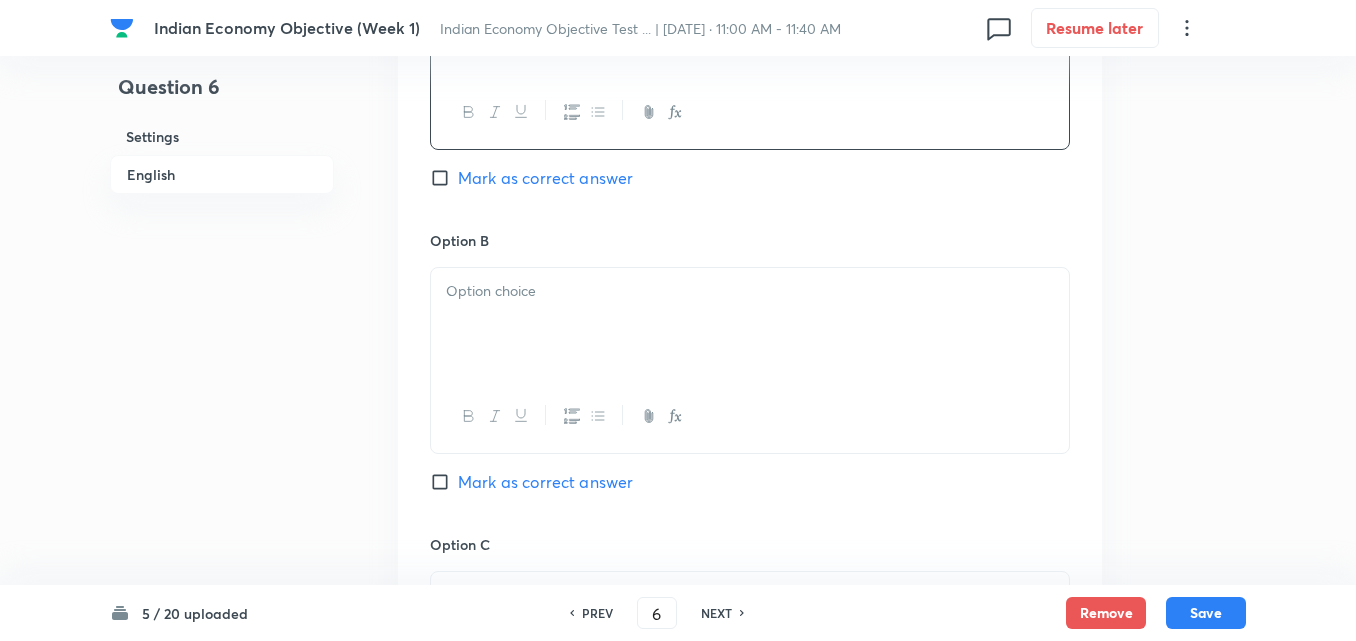 click at bounding box center [750, 291] 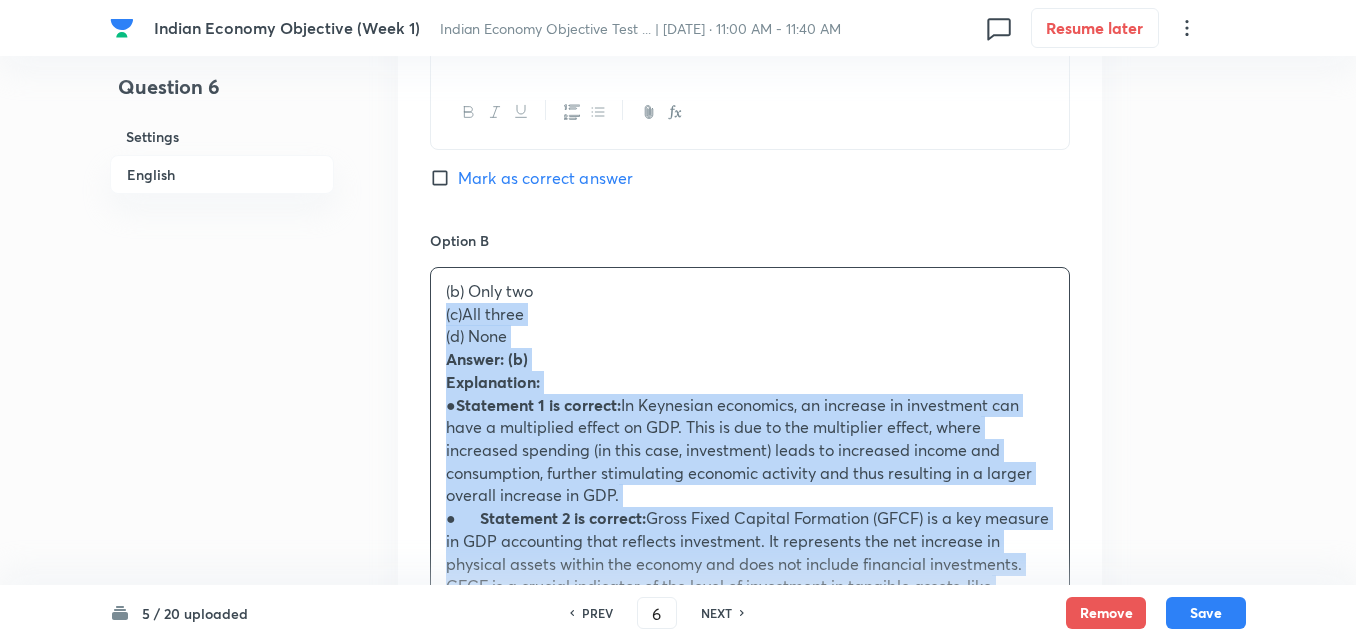 click on "(b) Only two (c)All three (d) None Answer: (b) Explanation: ●       Statement 1 is correct:  In Keynesian economics, an increase in investment can have a multiplied effect on GDP. This is due to the multiplier effect, where increased spending (in this case, investment) leads to increased income and consumption, further stimulating economic activity and thus resulting in a larger overall increase in GDP. ●        Statement 2 is correct:  Gross Fixed Capital Formation (GFCF) is a key measure in GDP accounting that reflects investment. It represents the net increase in physical assets within the economy and does not include financial investments. GFCF is a crucial indicator of the level of investment in tangible assets, like machinery, equipment, and infrastructure. ●       Statement 3 is incorrect:" at bounding box center [750, 530] 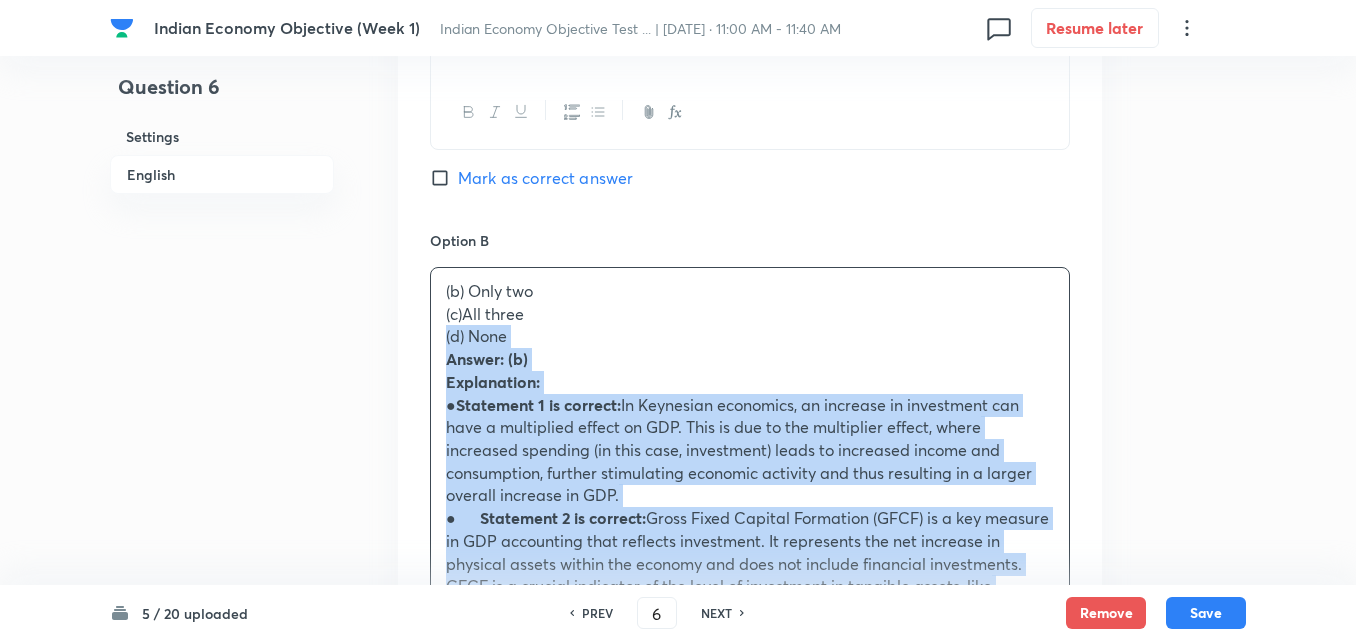 click on "(b) Only two (c)All three (d) None Answer: (b) Explanation: ●       Statement 1 is correct:  In Keynesian economics, an increase in investment can have a multiplied effect on GDP. This is due to the multiplier effect, where increased spending (in this case, investment) leads to increased income and consumption, further stimulating economic activity and thus resulting in a larger overall increase in GDP. ●        Statement 2 is correct:  Gross Fixed Capital Formation (GFCF) is a key measure in GDP accounting that reflects investment. It represents the net increase in physical assets within the economy and does not include financial investments. GFCF is a crucial indicator of the level of investment in tangible assets, like machinery, equipment, and infrastructure. ●       Statement 3 is incorrect:" at bounding box center (750, 530) 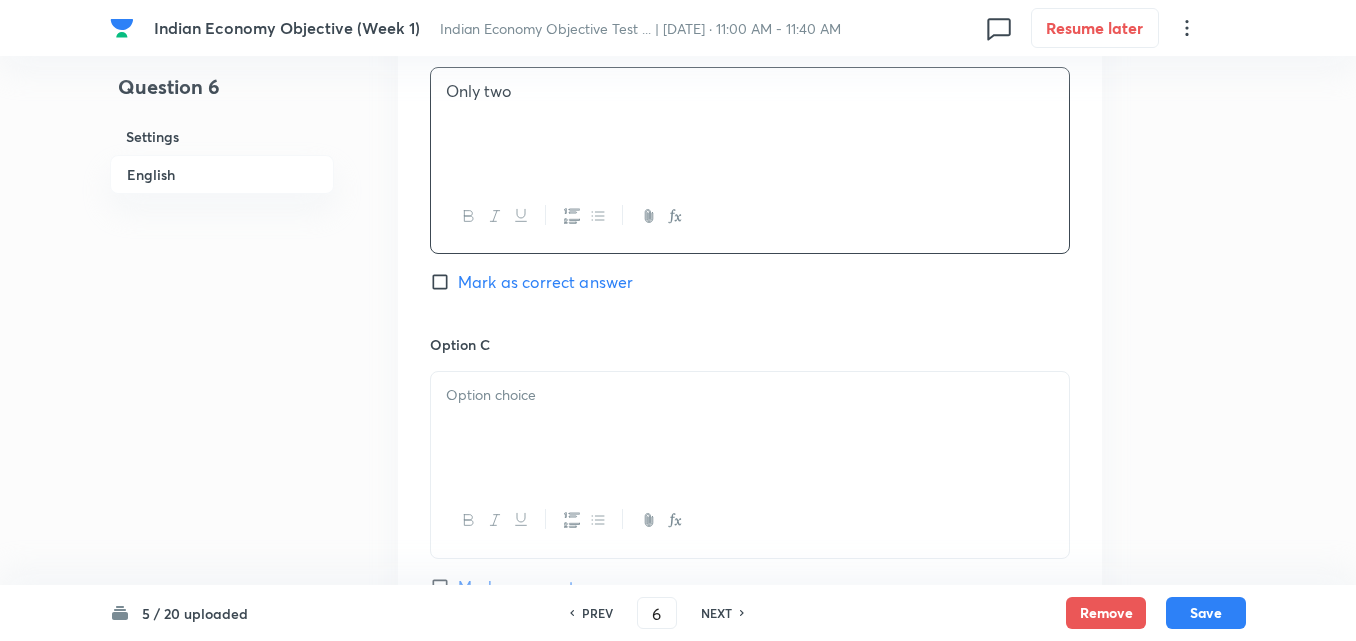 drag, startPoint x: 549, startPoint y: 271, endPoint x: 559, endPoint y: 275, distance: 10.770329 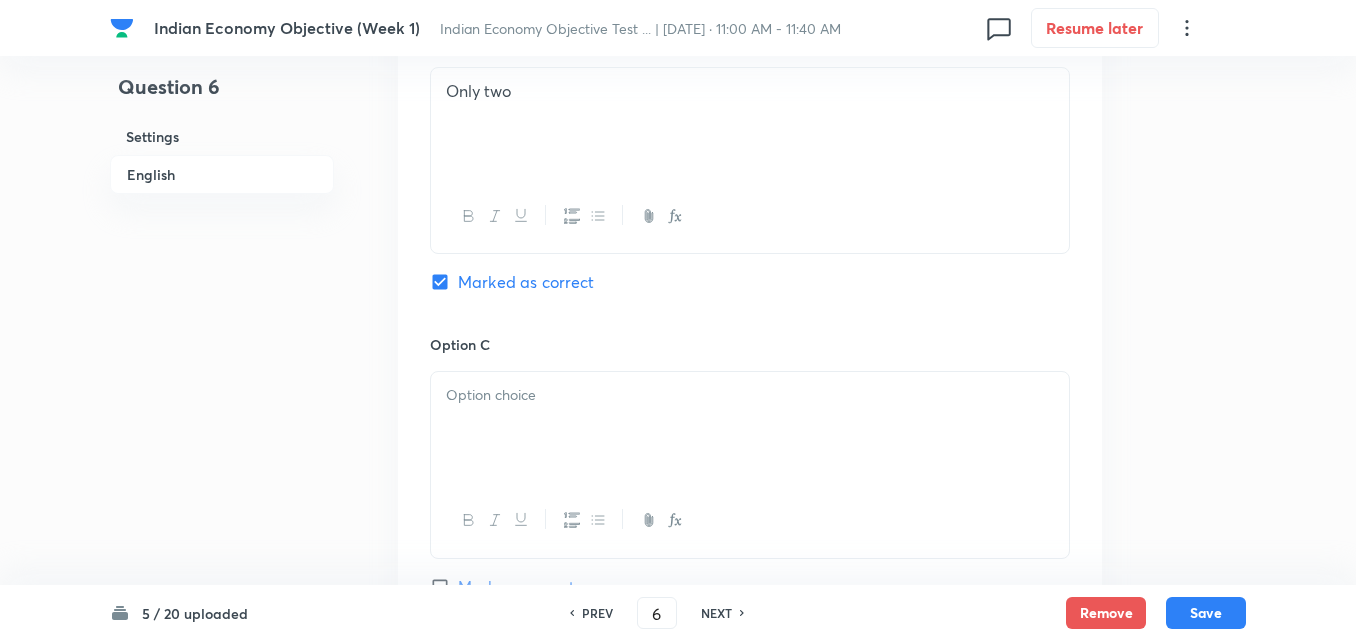 scroll, scrollTop: 1642, scrollLeft: 0, axis: vertical 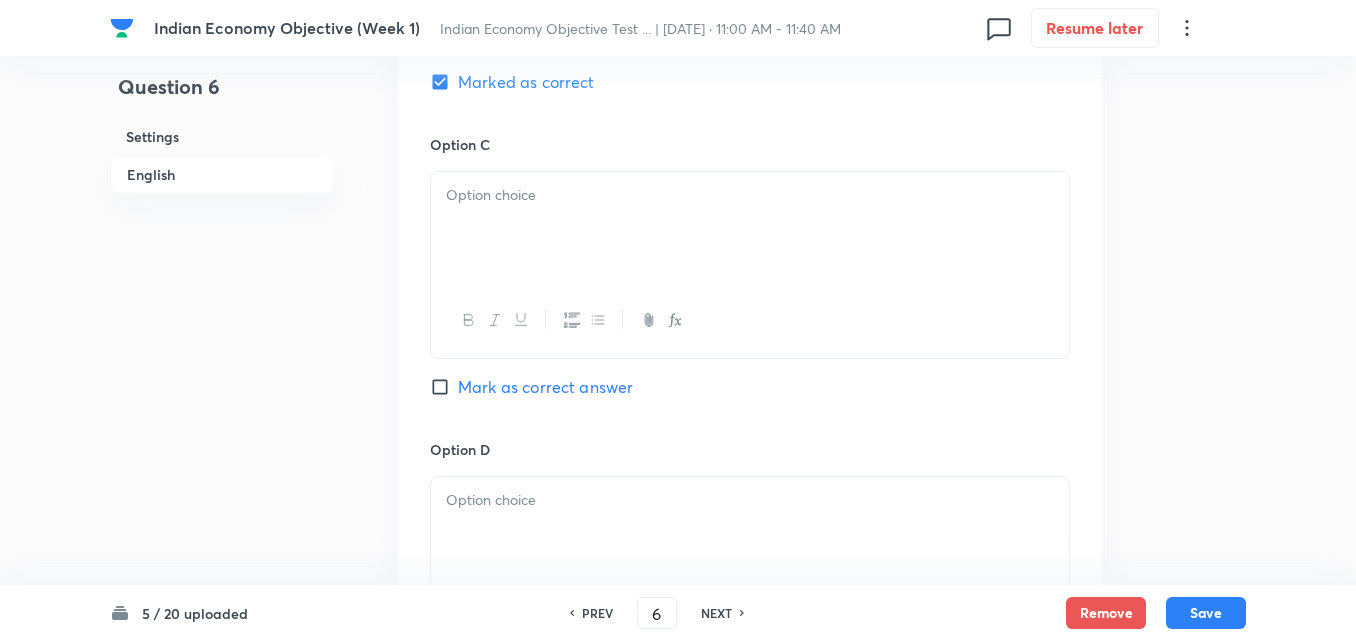 click at bounding box center (750, 228) 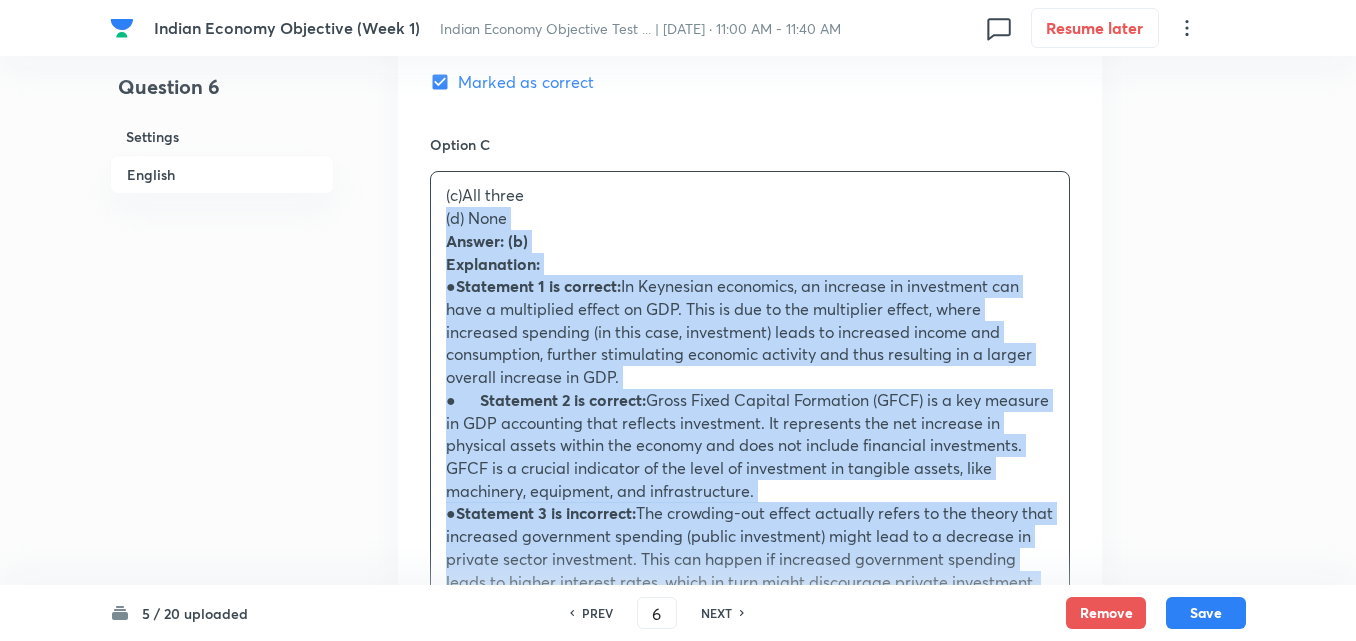 click on "Option A Only one Mark as correct answer Option B Only two Marked as correct Option C (c)All three (d) None Answer: (b) Explanation: ●       Statement 1 is correct:  In Keynesian economics, an increase in investment can have a multiplied effect on GDP. This is due to the multiplier effect, where increased spending (in this case, investment) leads to increased income and consumption, further stimulating economic activity and thus resulting in a larger overall increase in GDP. ●        Statement 2 is correct:  Gross Fixed Capital Formation (GFCF) is a key measure in GDP accounting that reflects investment. It represents the net increase in physical assets within the economy and does not include financial investments. GFCF is a crucial indicator of the level of investment in tangible assets, like machinery, equipment, and infrastructure. ●       Statement 3 is incorrect:  Mark as correct answer Option D Mark as correct answer" at bounding box center [750, 309] 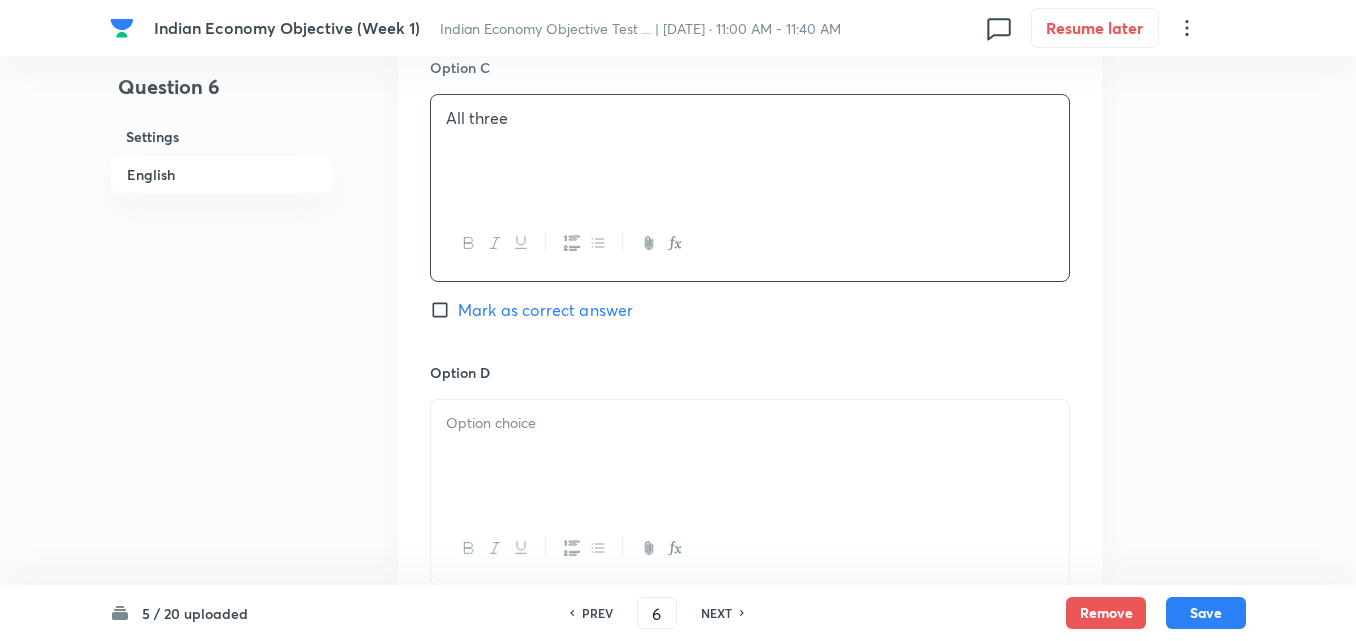 scroll, scrollTop: 1842, scrollLeft: 0, axis: vertical 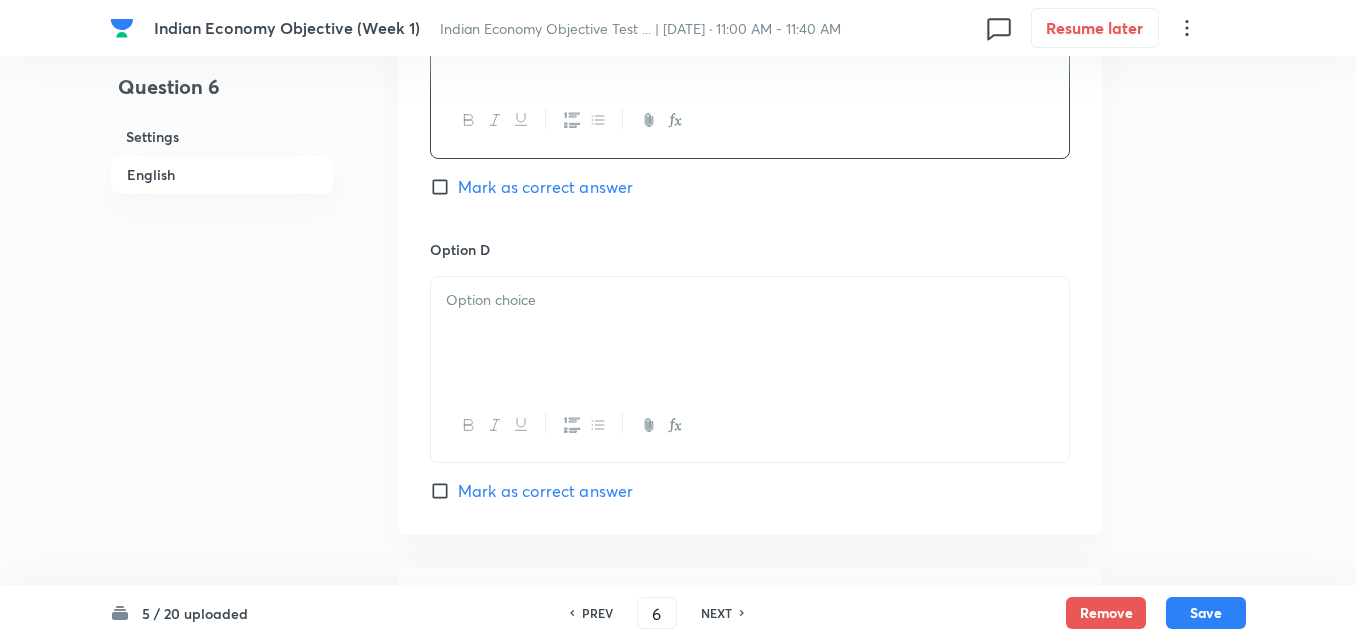 click at bounding box center [750, 333] 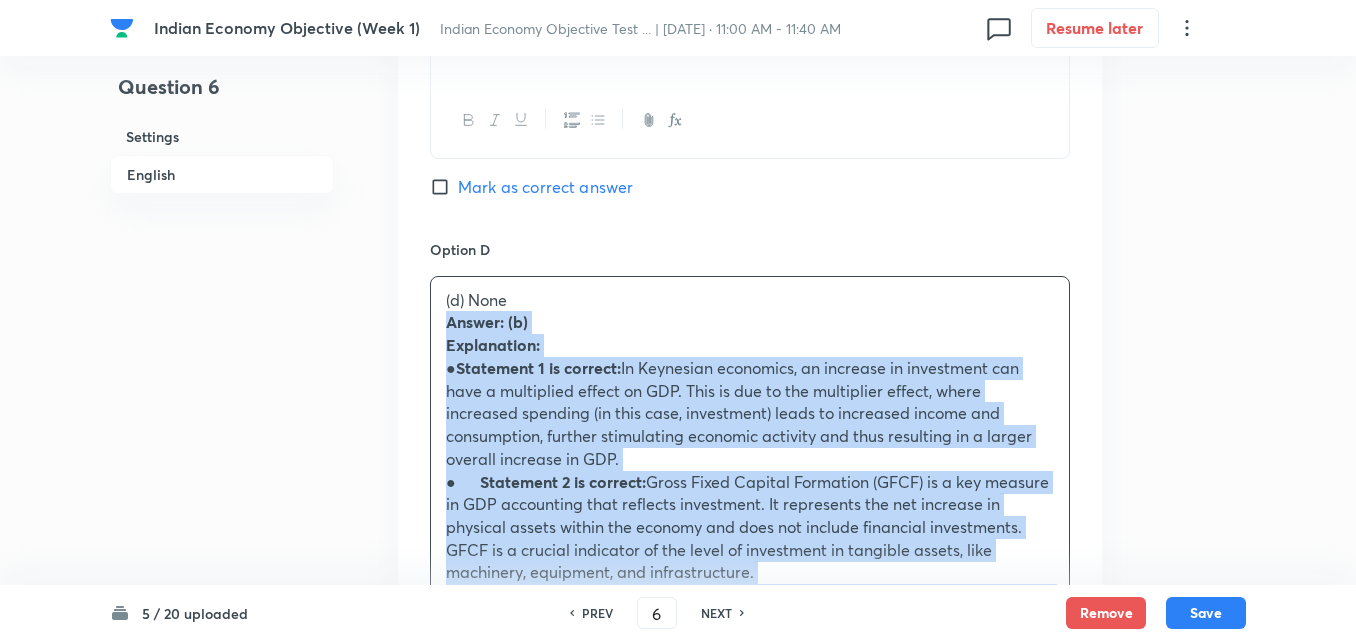 click on "Option A Only one Mark as correct answer Option B Only two Marked as correct Option C All three Mark as correct answer Option D (d) None Answer: (b) Explanation: ●       Statement 1 is correct:  In Keynesian economics, an increase in investment can have a multiplied effect on GDP. This is due to the multiplier effect, where increased spending (in this case, investment) leads to increased income and consumption, further stimulating economic activity and thus resulting in a larger overall increase in GDP. ●        Statement 2 is correct:  Gross Fixed Capital Formation (GFCF) is a key measure in GDP accounting that reflects investment. It represents the net increase in physical assets within the economy and does not include financial investments. GFCF is a crucial indicator of the level of investment in tangible assets, like machinery, equipment, and infrastructure. ●       Statement 3 is incorrect:  Mark as correct answer" at bounding box center [750, 98] 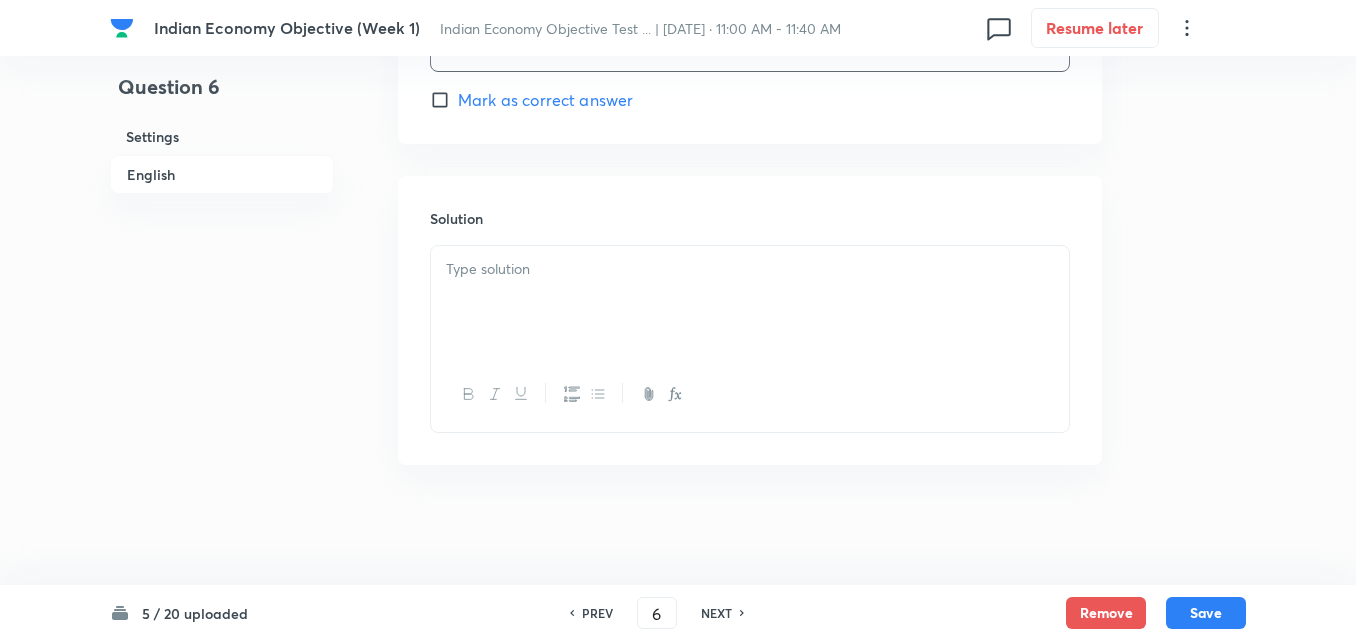 click at bounding box center (750, 302) 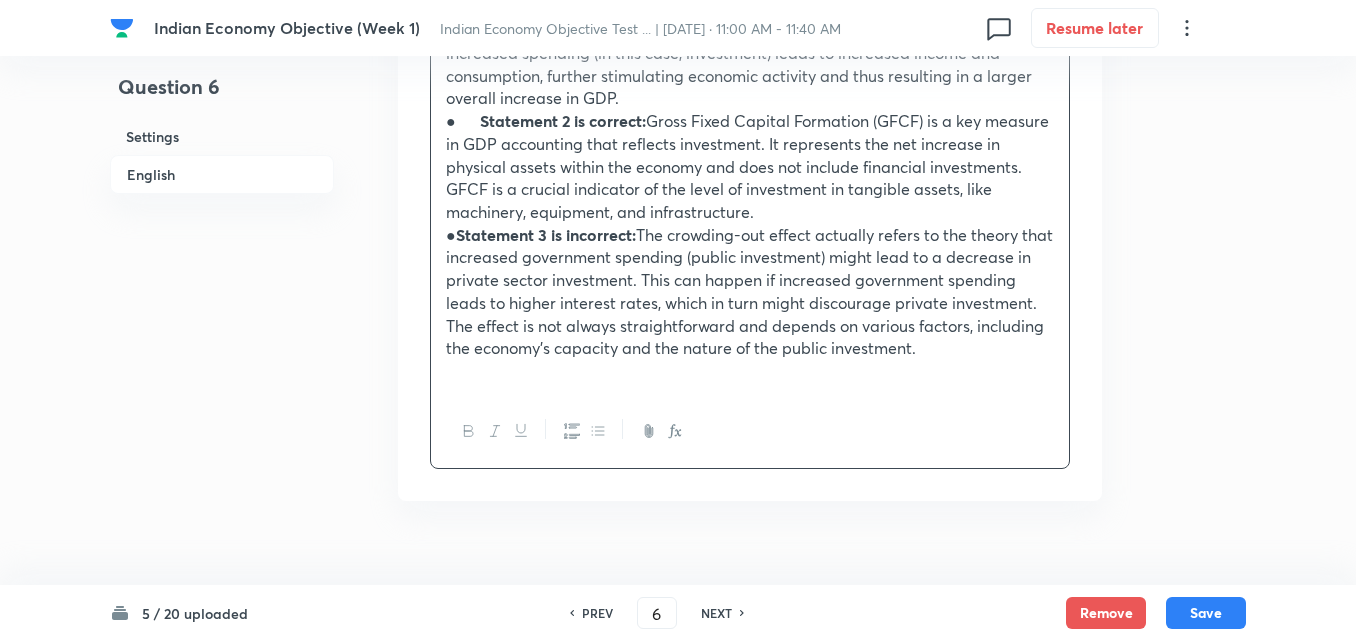 scroll, scrollTop: 2476, scrollLeft: 0, axis: vertical 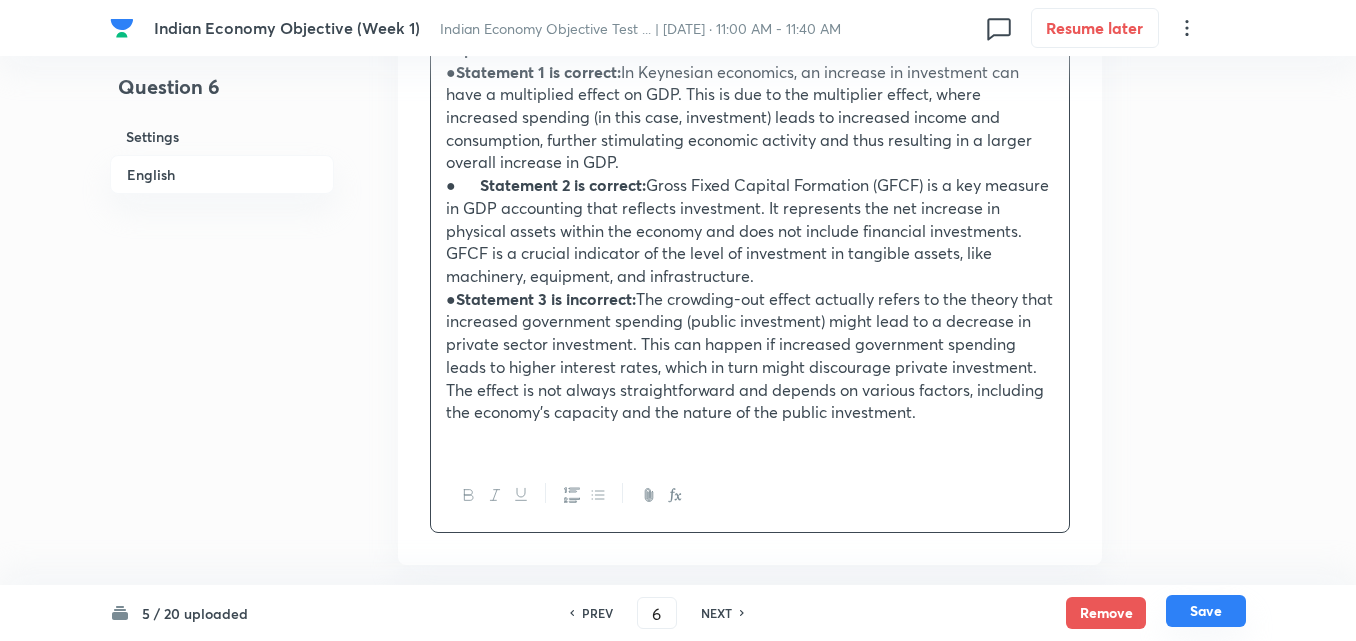 click on "Save" at bounding box center (1206, 611) 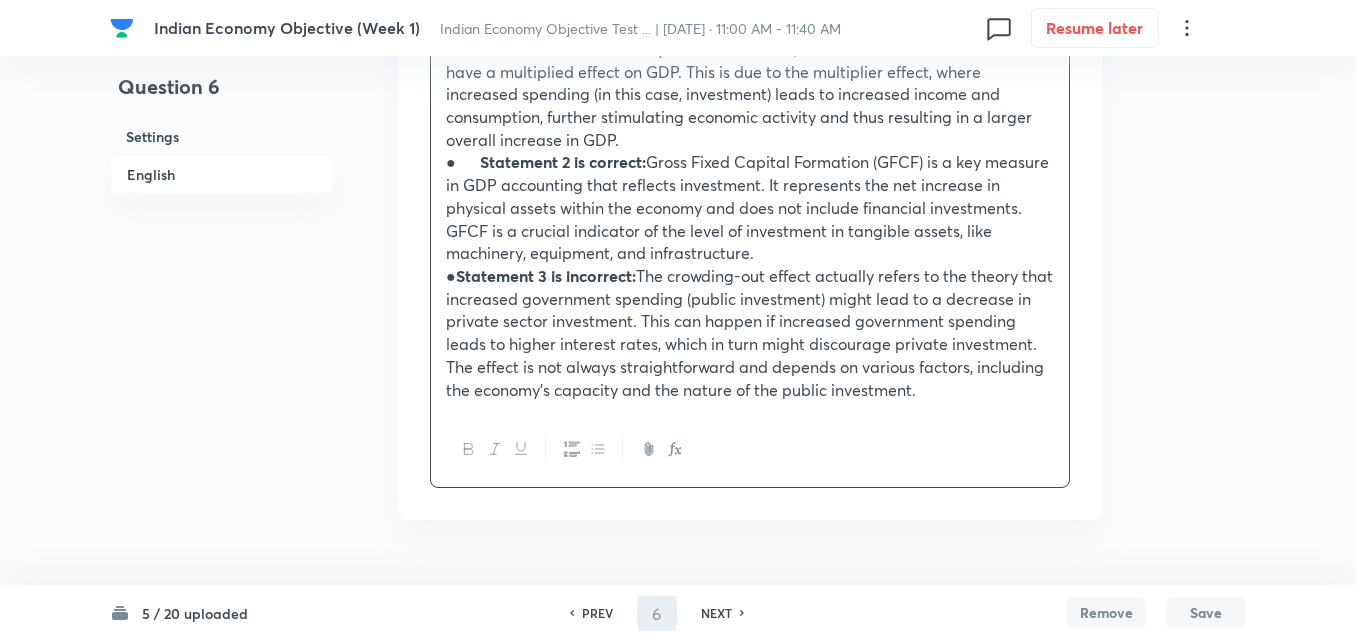 scroll, scrollTop: 2468, scrollLeft: 0, axis: vertical 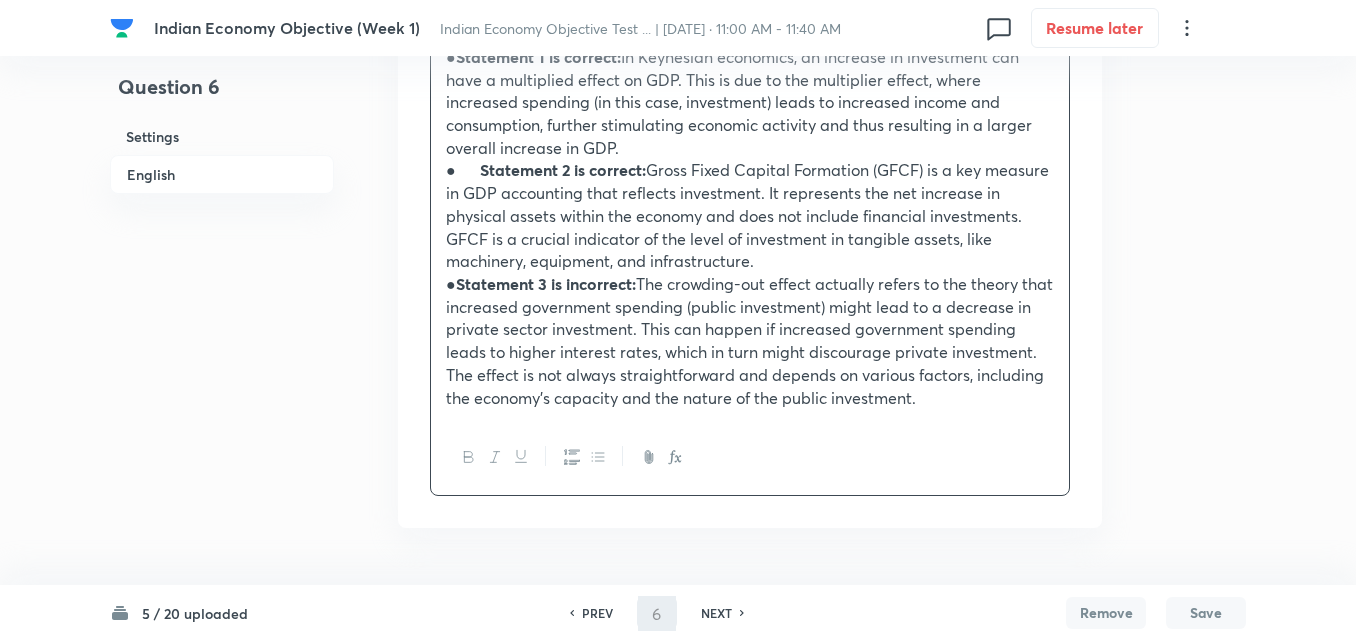 type on "7" 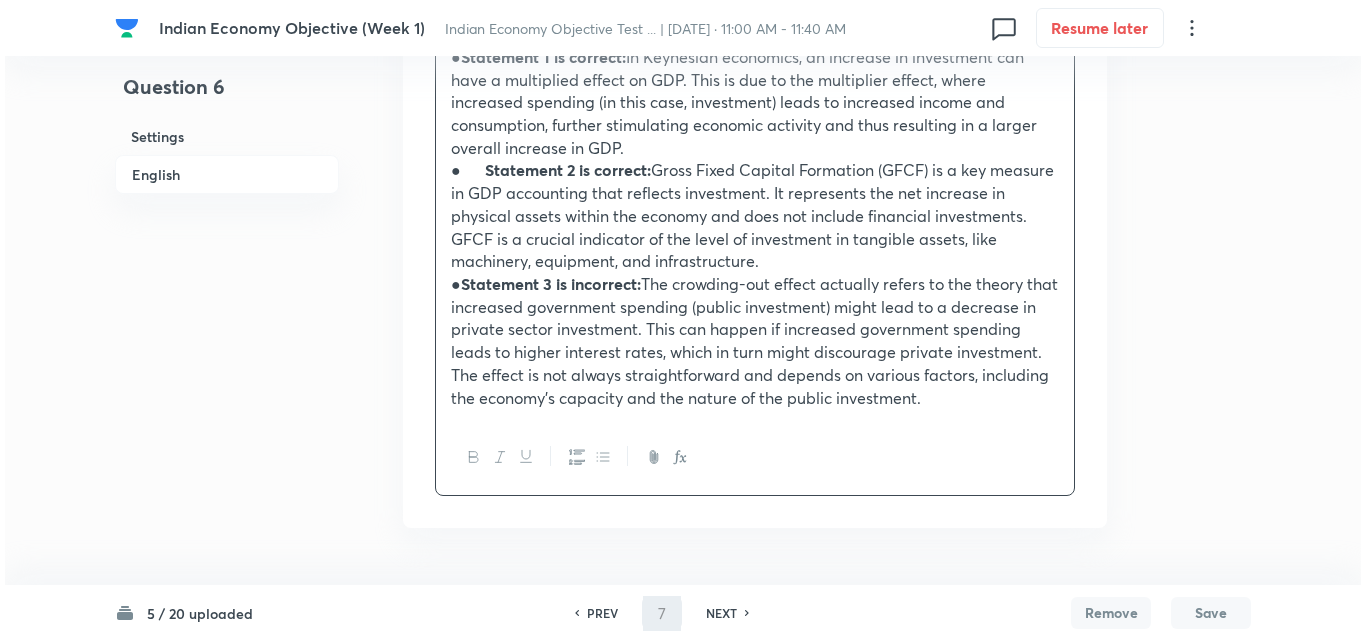scroll, scrollTop: 0, scrollLeft: 0, axis: both 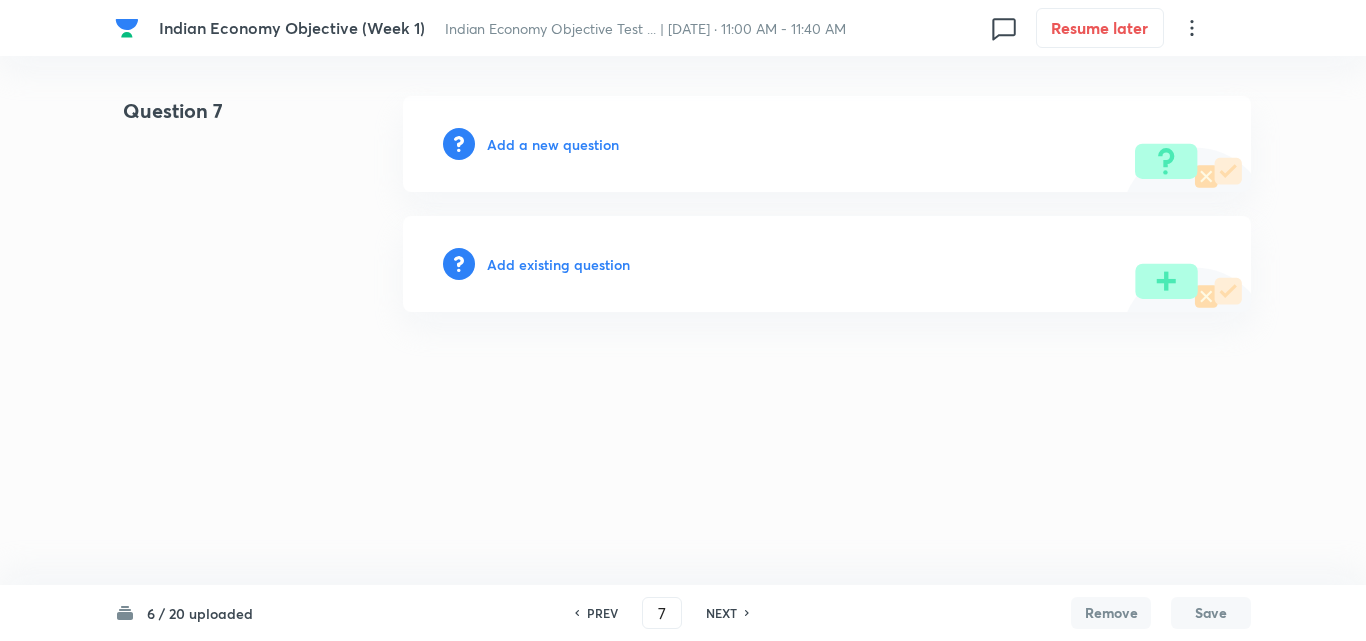 click on "Add a new question" at bounding box center (553, 144) 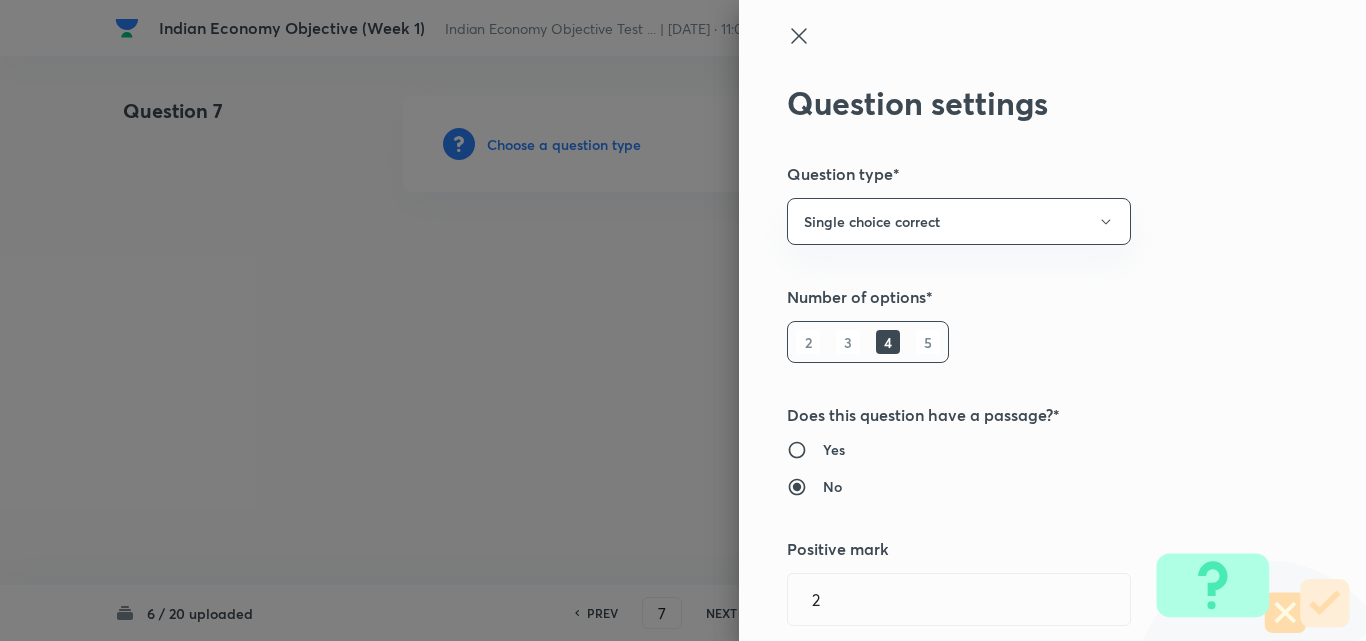 type 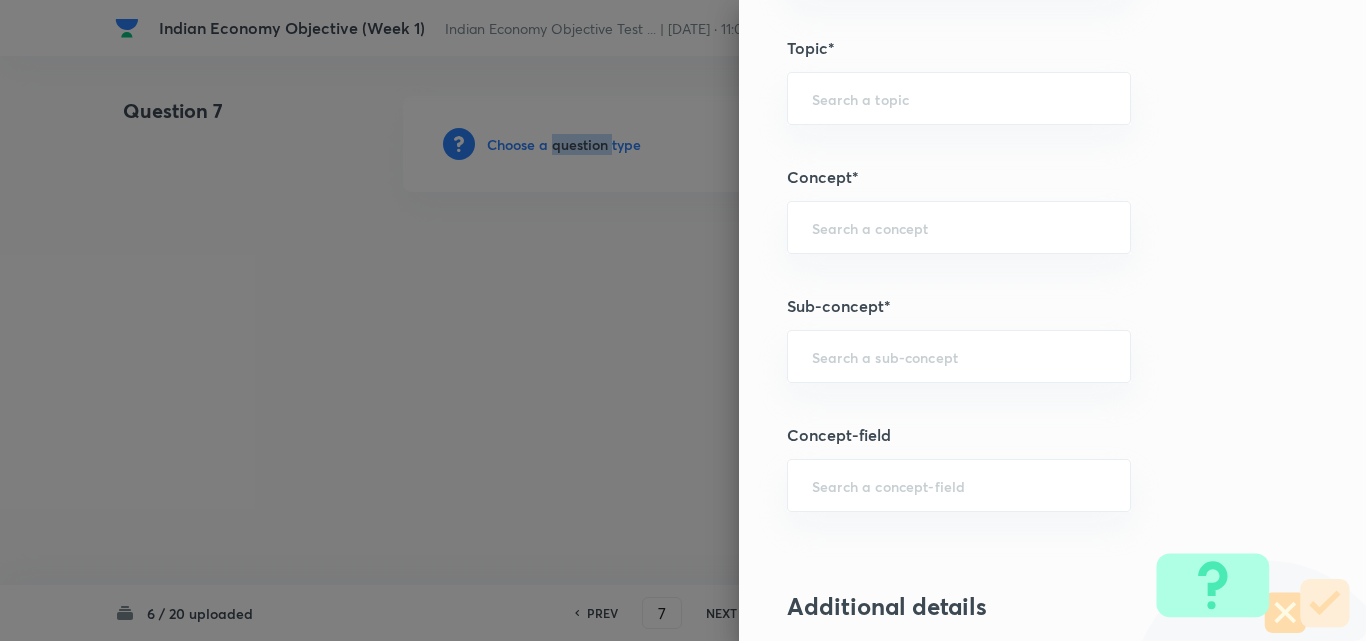 scroll, scrollTop: 1100, scrollLeft: 0, axis: vertical 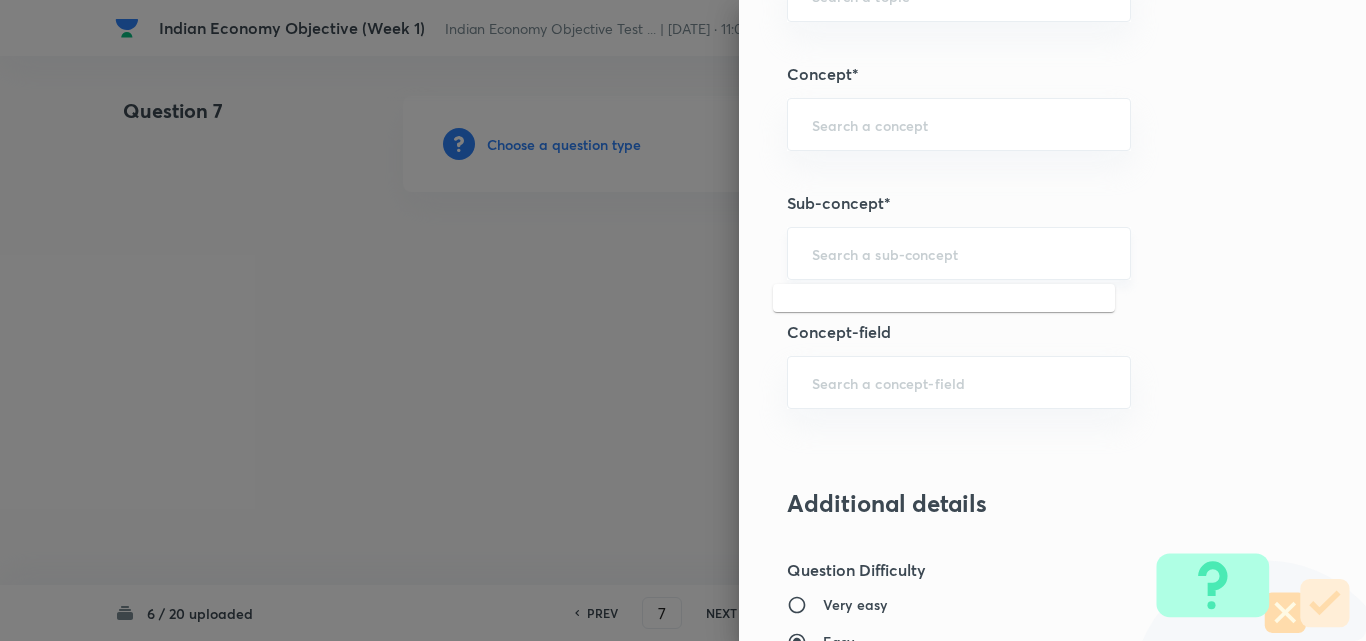 click at bounding box center [959, 253] 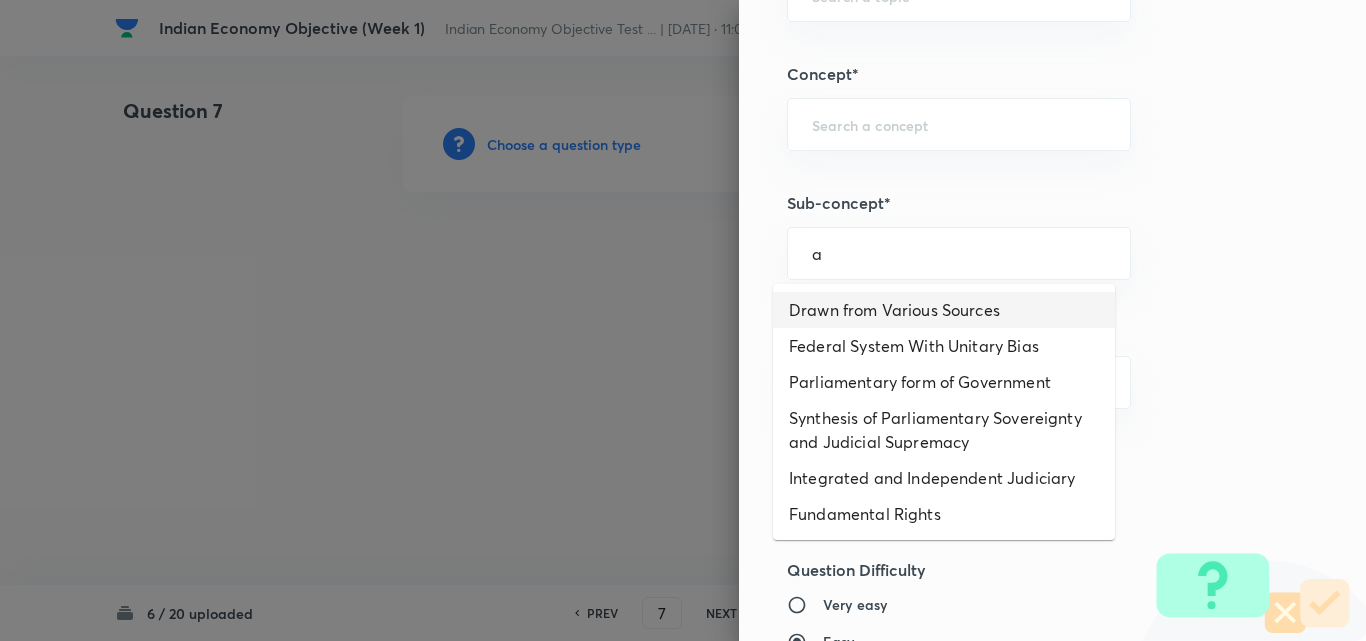 click on "Drawn from Various Sources" at bounding box center [944, 310] 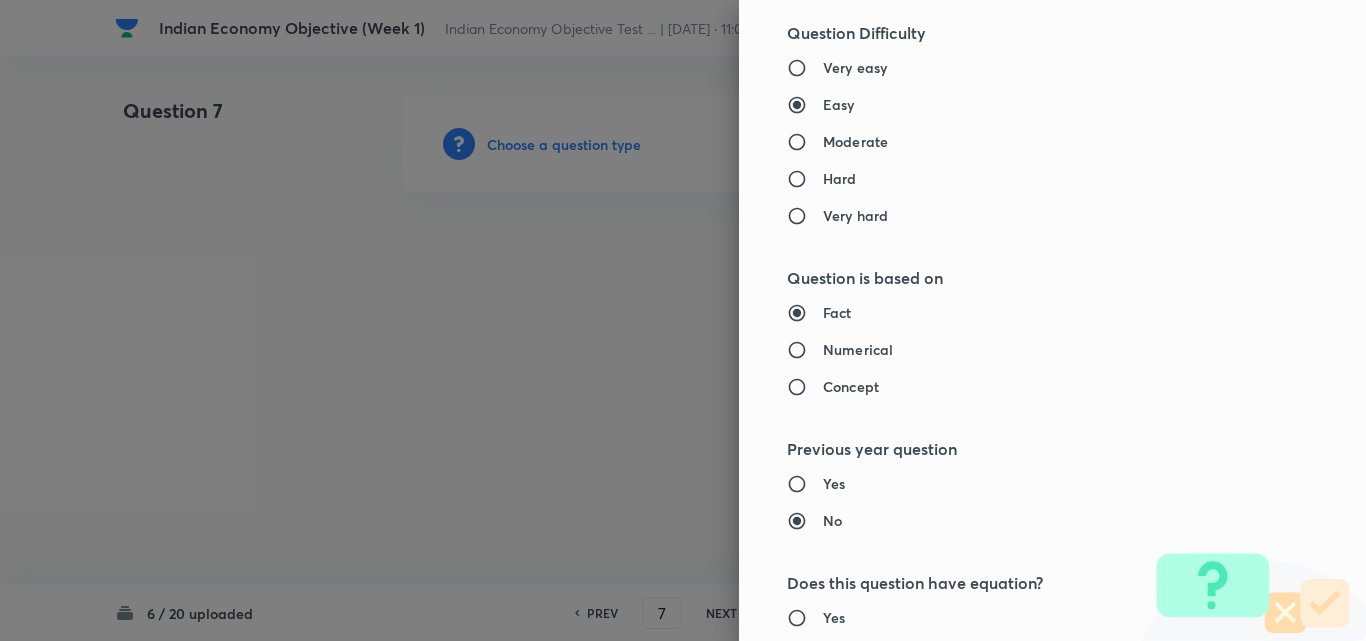 type on "Polity, Governance & IR" 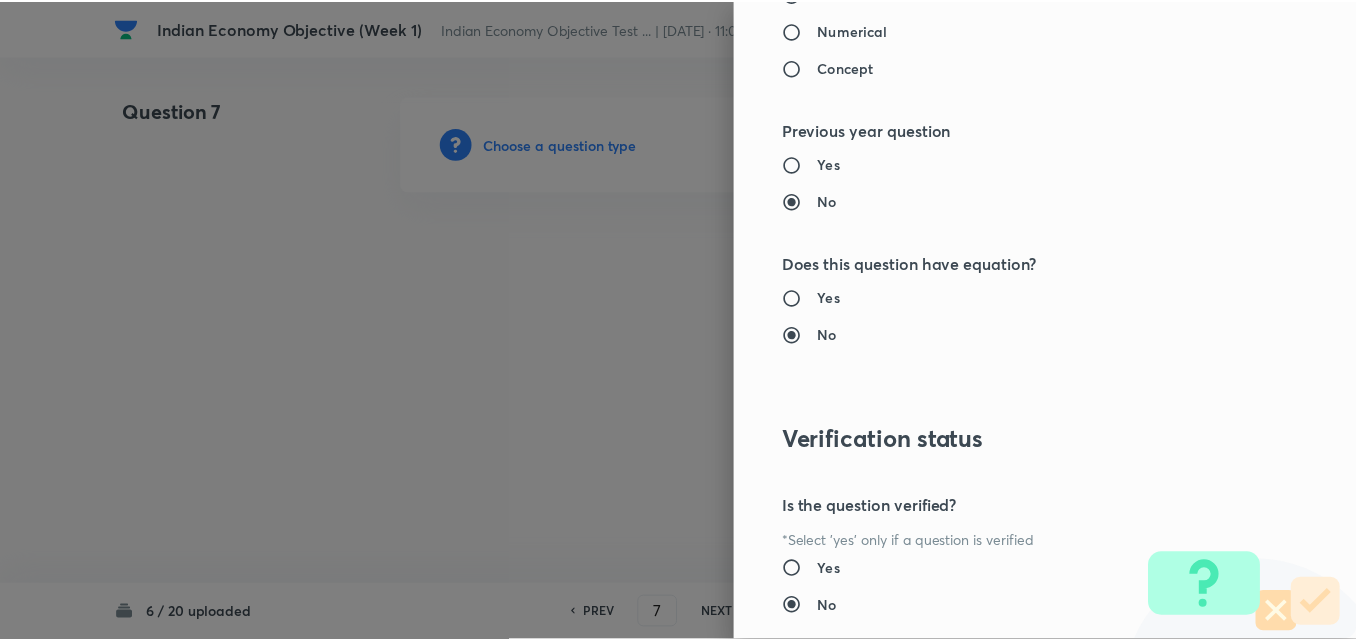 scroll, scrollTop: 2085, scrollLeft: 0, axis: vertical 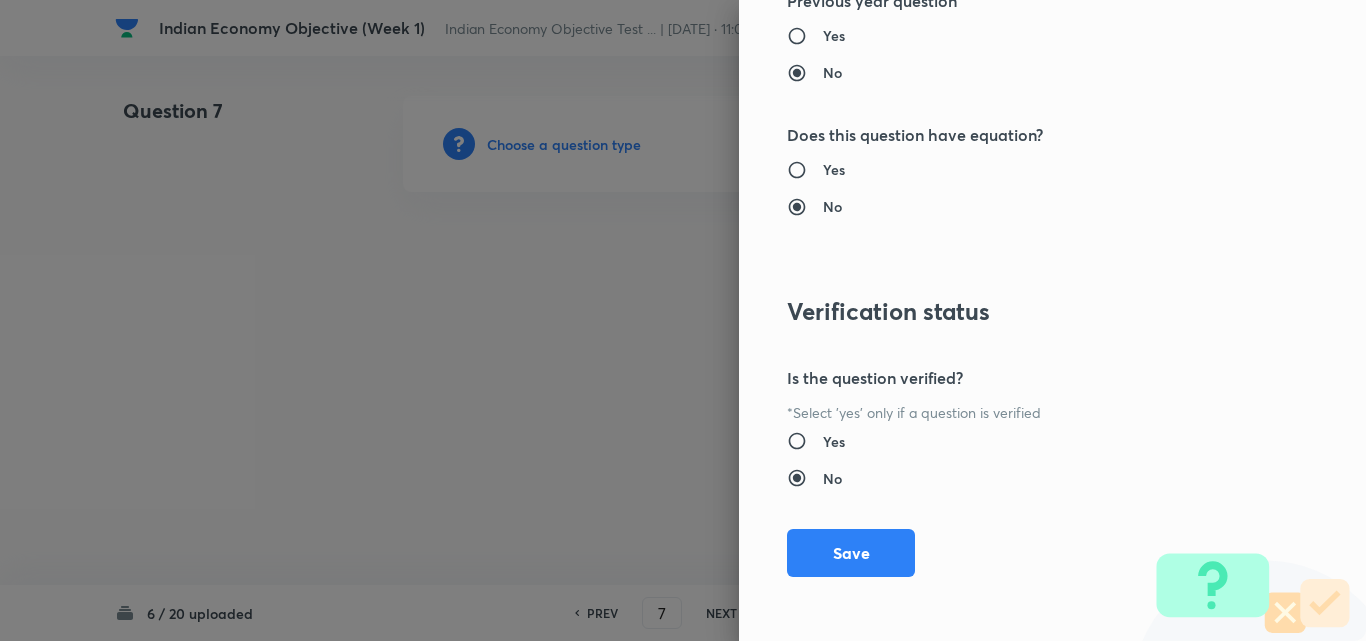 click on "Save" at bounding box center (851, 553) 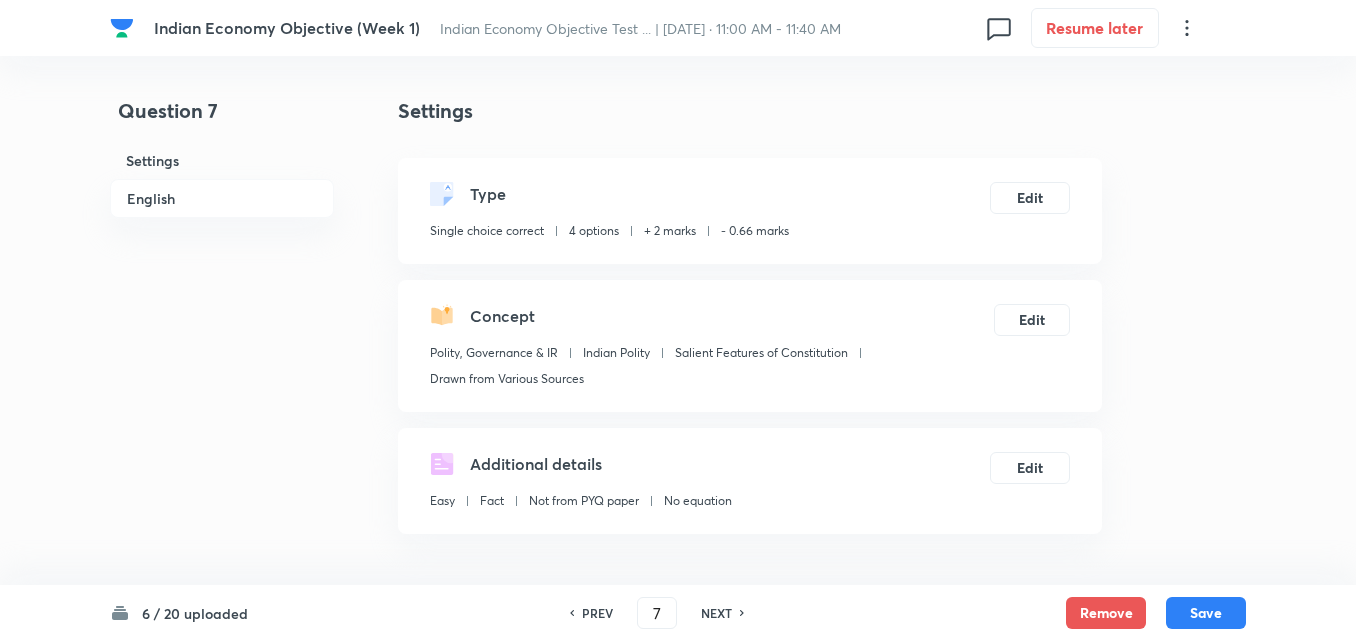 click on "English" at bounding box center [222, 198] 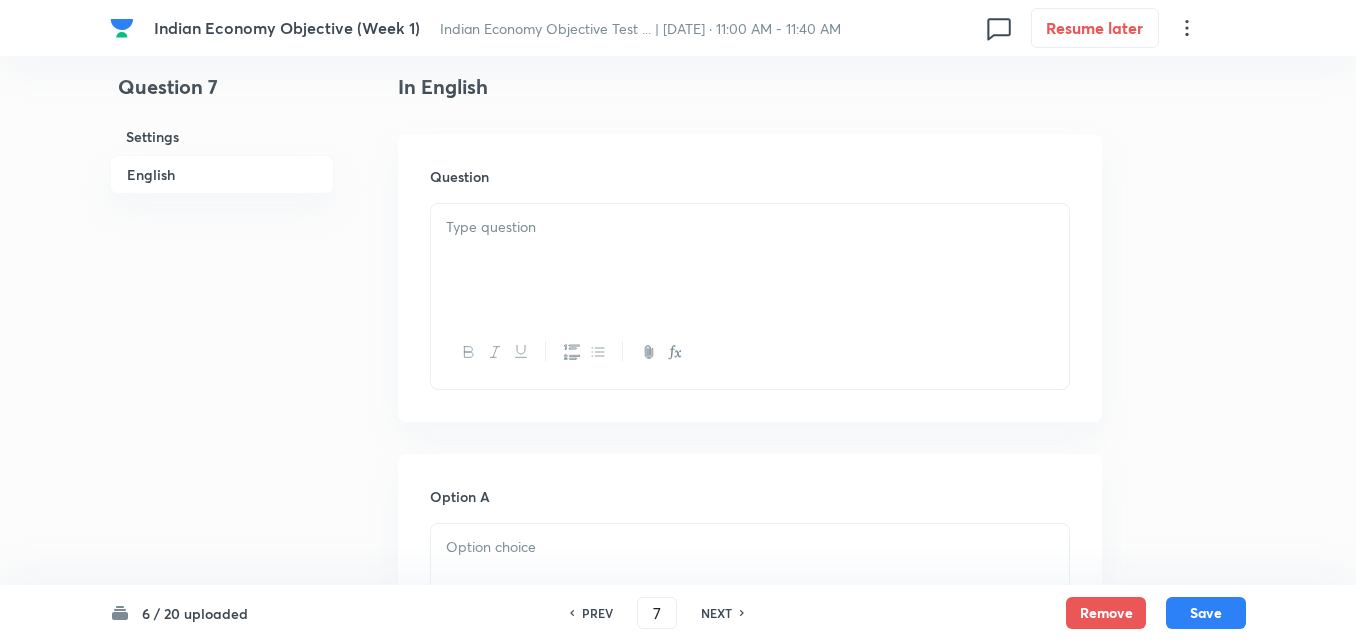 click at bounding box center (750, 260) 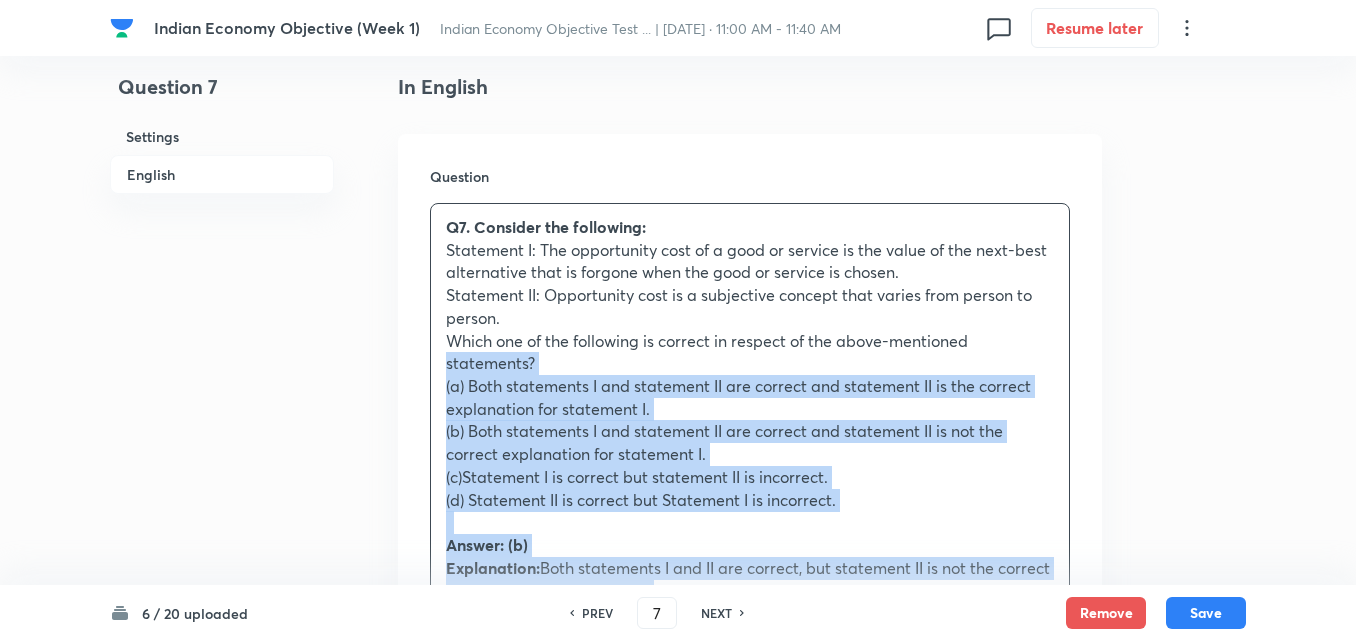click on "Q7. Consider the following: Statement I: The opportunity cost of a good or service is the value of the next-best alternative that is forgone when the good or service is chosen.  Statement II: Opportunity cost is a subjective concept that varies from person to person. Which one of the following is correct in respect of the above-mentioned statements? (a) Both statements I and statement II are correct and statement II is the correct explanation for statement I. (b) Both statements I and statement II are correct and statement II is not the correct explanation for statement I. (c)Statement I is correct but statement II is incorrect. (d) Statement II is correct but Statement I is incorrect.   Answer: (b)  Explanation:  Both statements I and II are correct, but statement II is not the correct explanation for statement I. Statement I is correct:  Statement II is correct:" at bounding box center [750, 602] 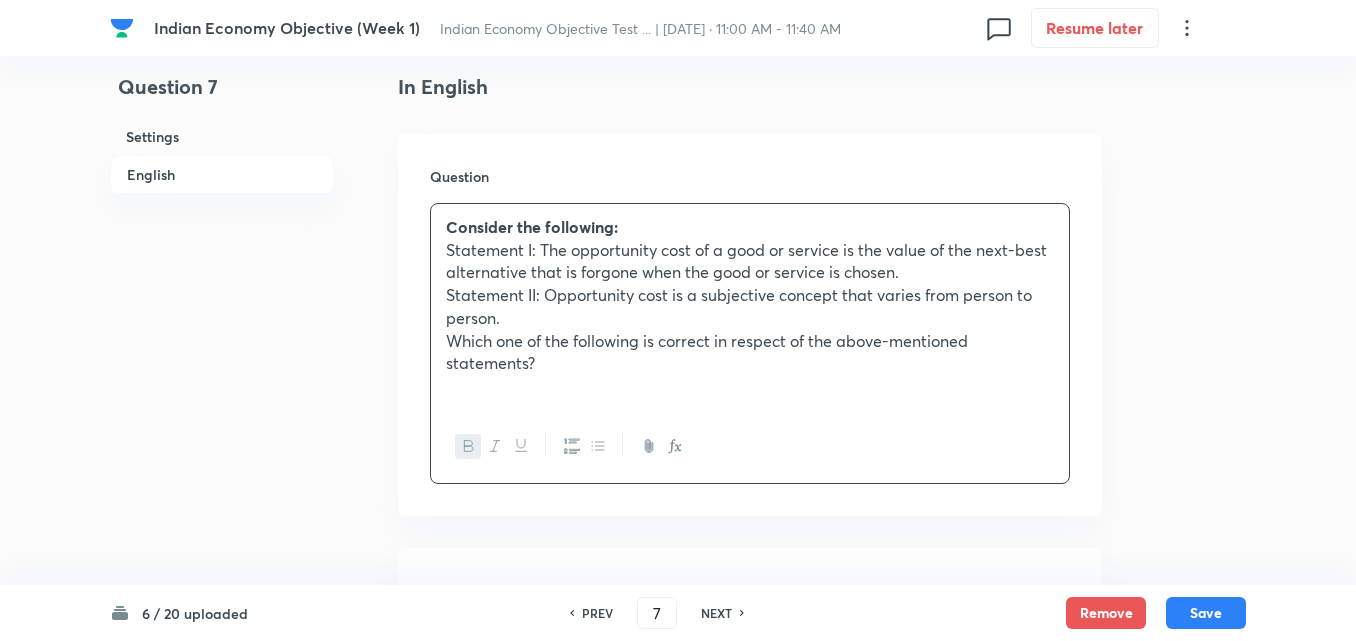 scroll, scrollTop: 942, scrollLeft: 0, axis: vertical 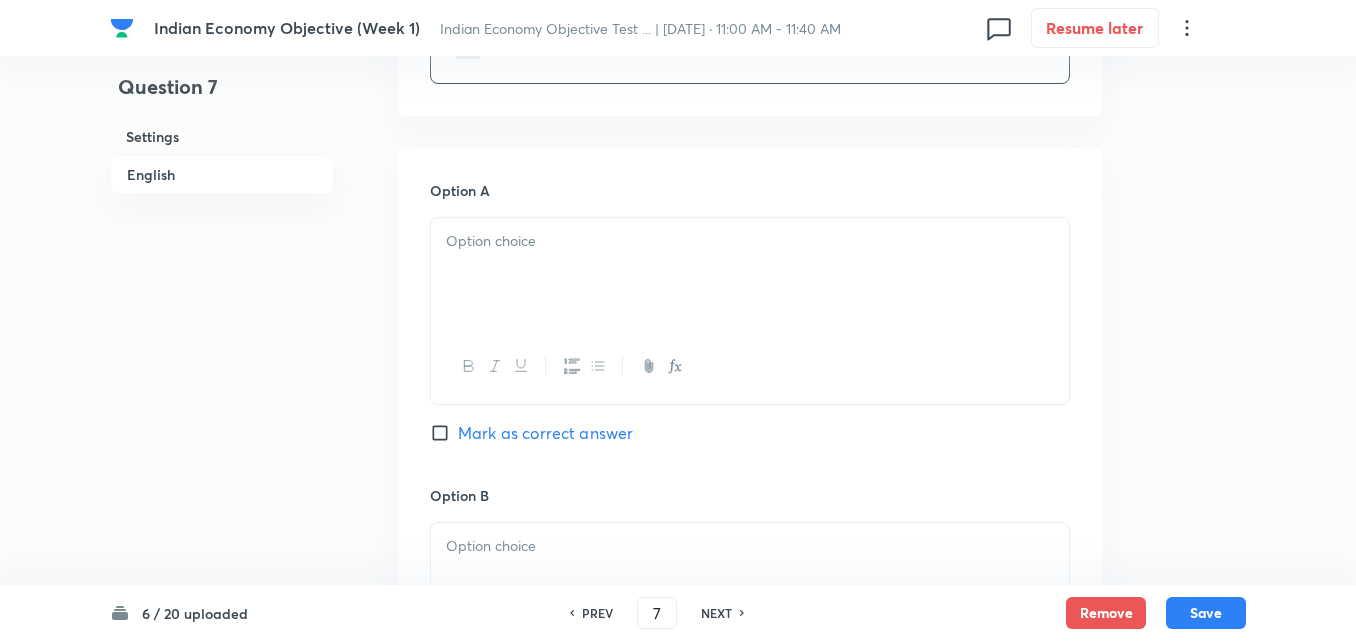 click at bounding box center (750, 274) 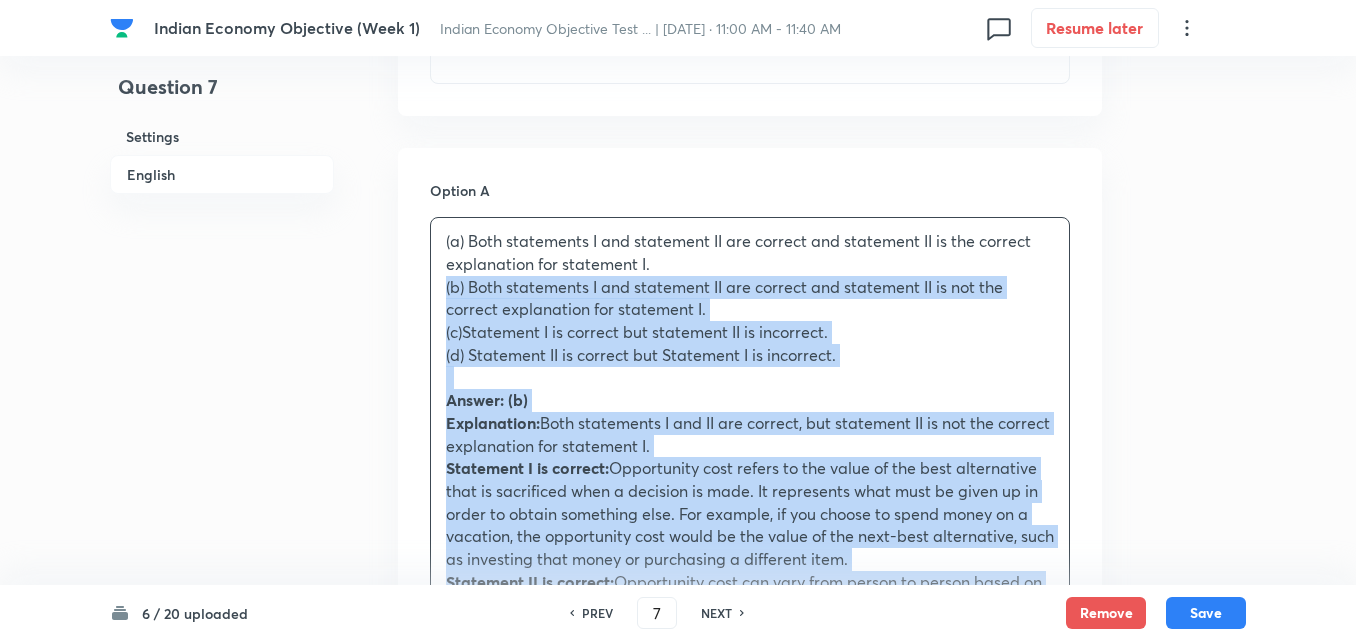 drag, startPoint x: 438, startPoint y: 283, endPoint x: 428, endPoint y: 284, distance: 10.049875 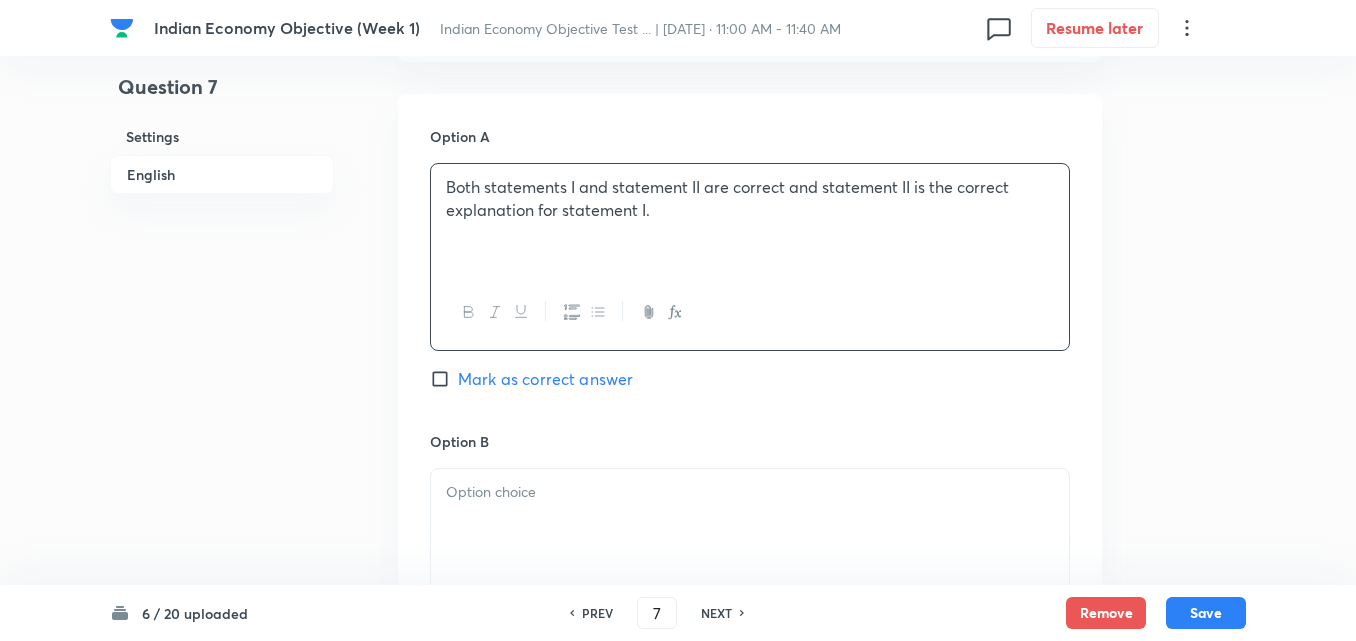scroll, scrollTop: 1342, scrollLeft: 0, axis: vertical 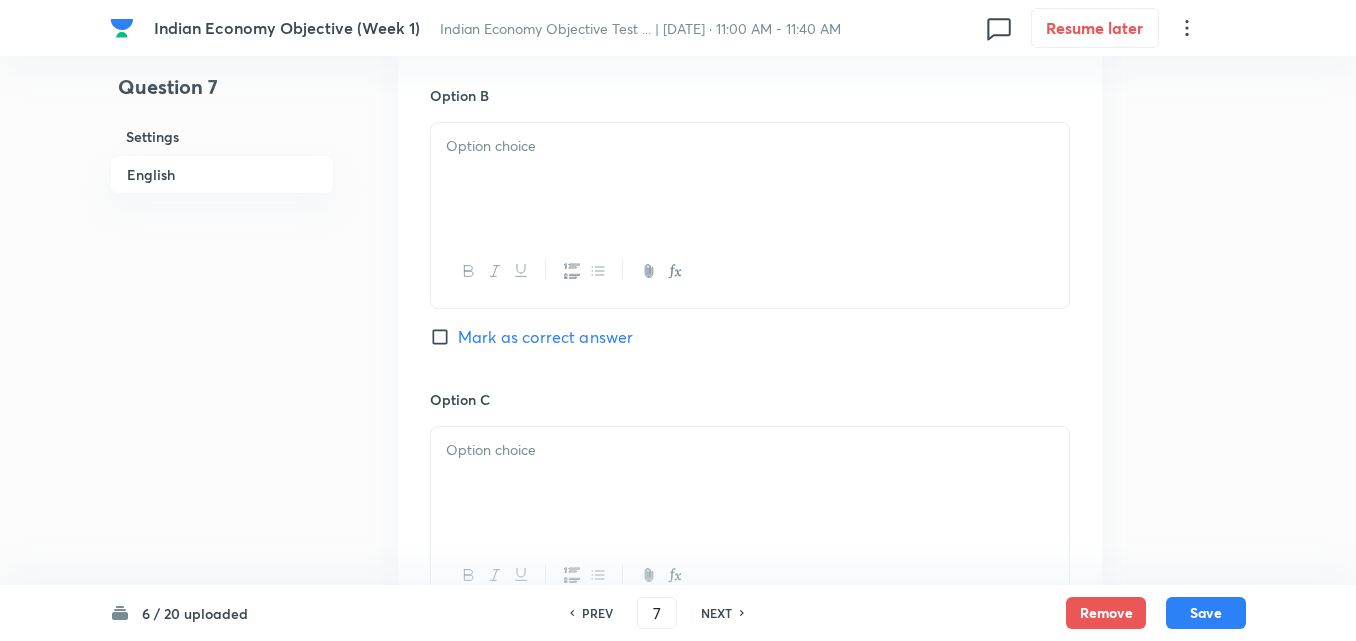 click at bounding box center [750, 179] 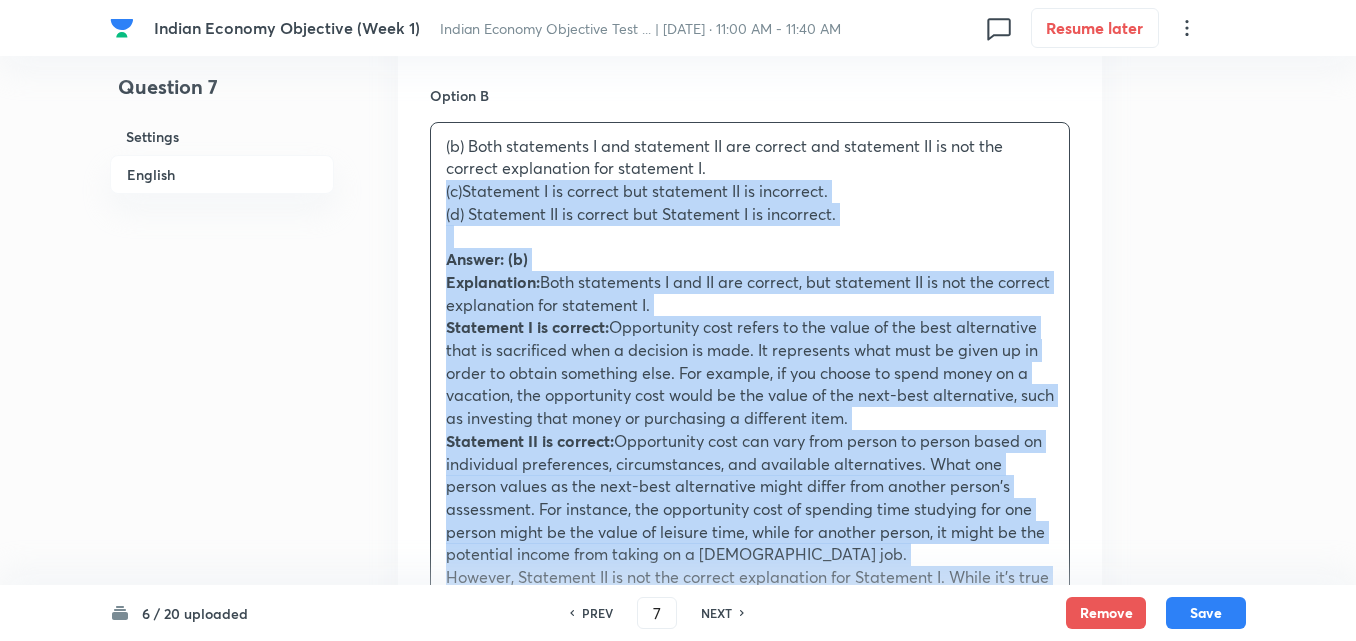 click on "(b) Both statements I and statement II are correct and statement II is not the correct explanation for statement I. (c)Statement I is correct but statement II is incorrect. (d) Statement II is correct but Statement I is incorrect.   Answer: (b)  Explanation:  Both statements I and II are correct, but statement II is not the correct explanation for statement I. Statement I is correct:  Opportunity cost refers to the value of the best alternative that is sacrificed when a decision is made. It represents what must be given up in order to obtain something else. For example, if you choose to spend money on a vacation, the opportunity cost would be the value of the next-best alternative, such as investing that money or purchasing a different item. Statement II is correct:" at bounding box center [750, 419] 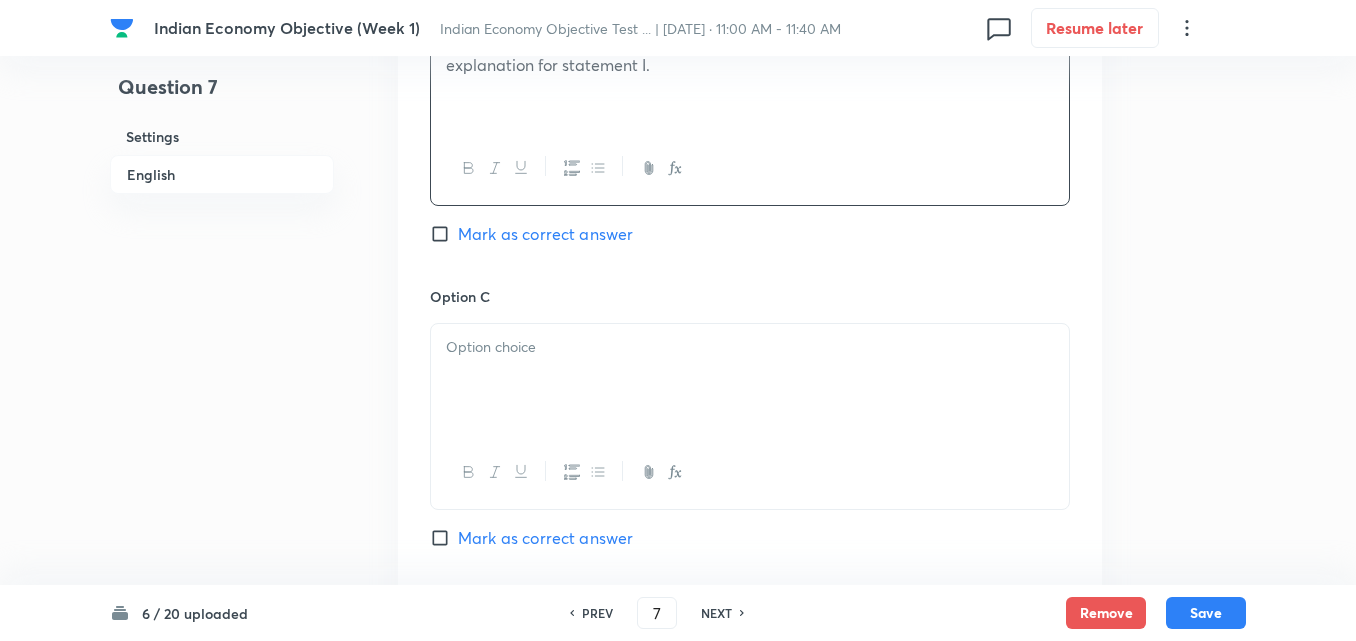 scroll, scrollTop: 1542, scrollLeft: 0, axis: vertical 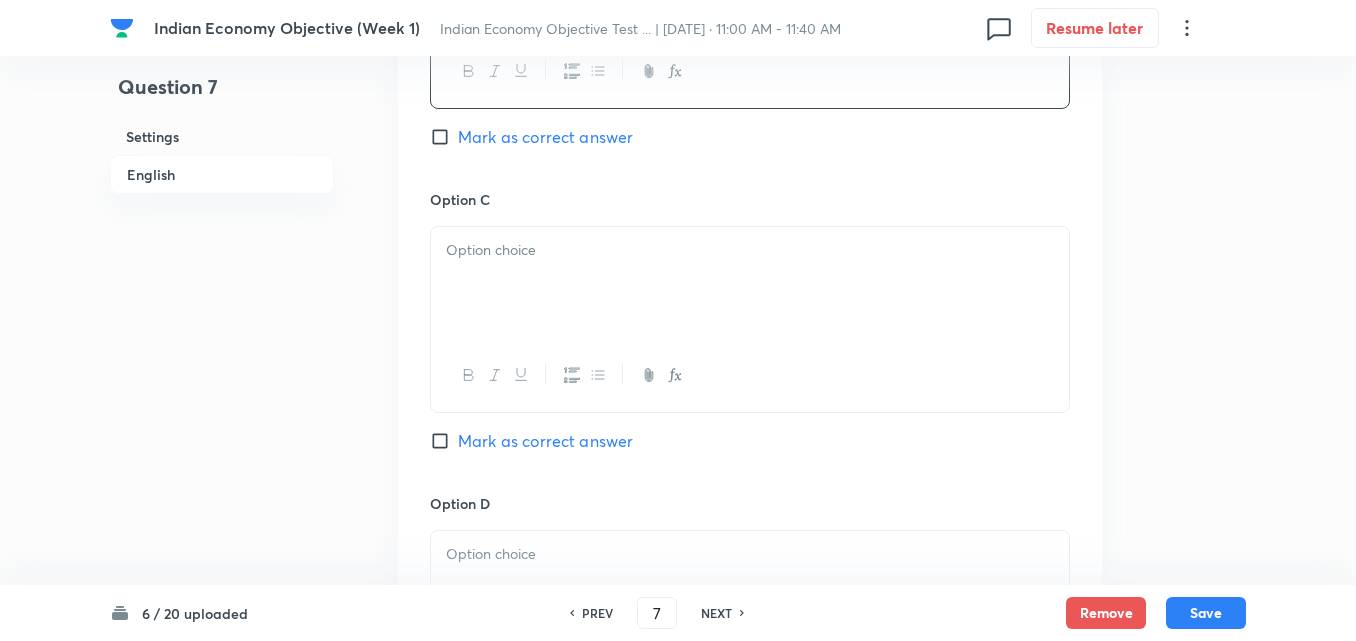 click on "Mark as correct answer" at bounding box center (545, 137) 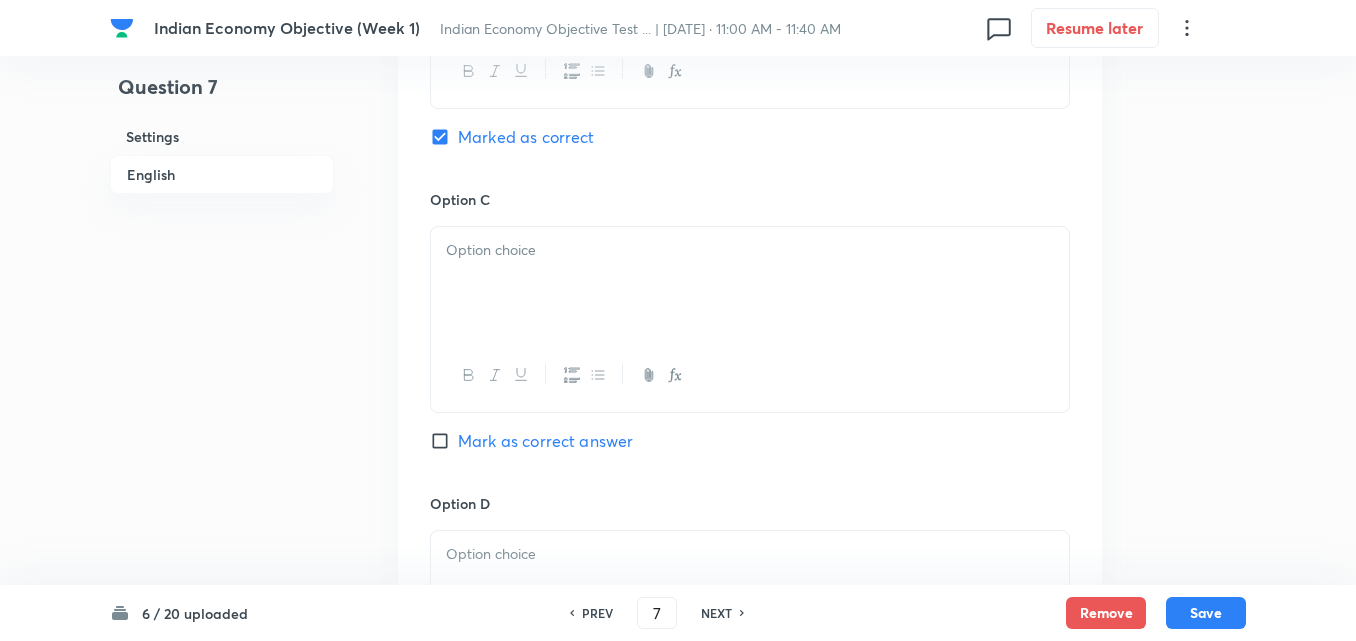 click at bounding box center (750, 250) 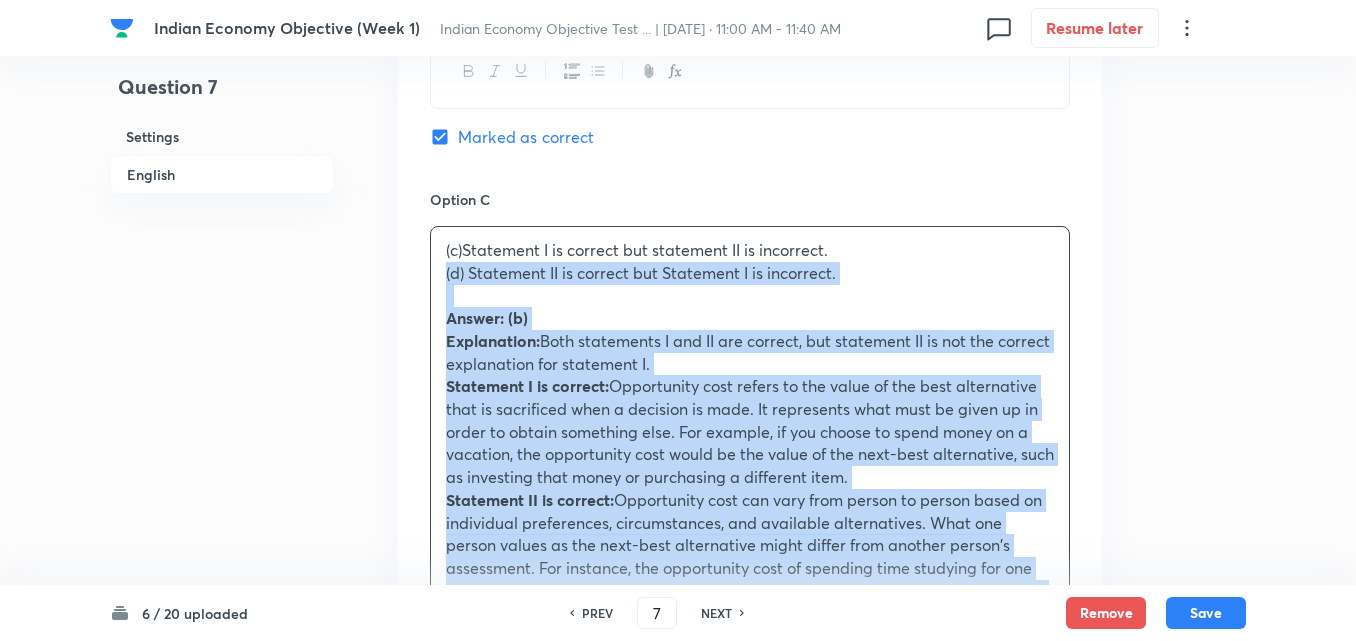 drag, startPoint x: 435, startPoint y: 280, endPoint x: 423, endPoint y: 278, distance: 12.165525 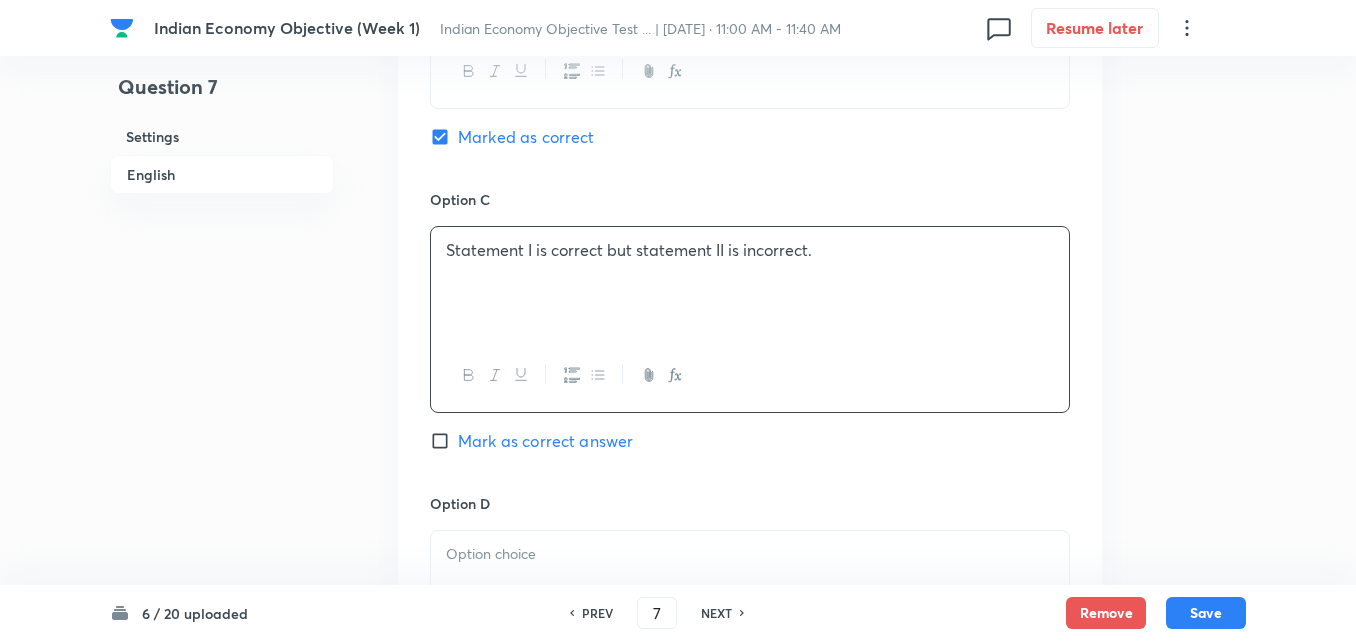 scroll, scrollTop: 1842, scrollLeft: 0, axis: vertical 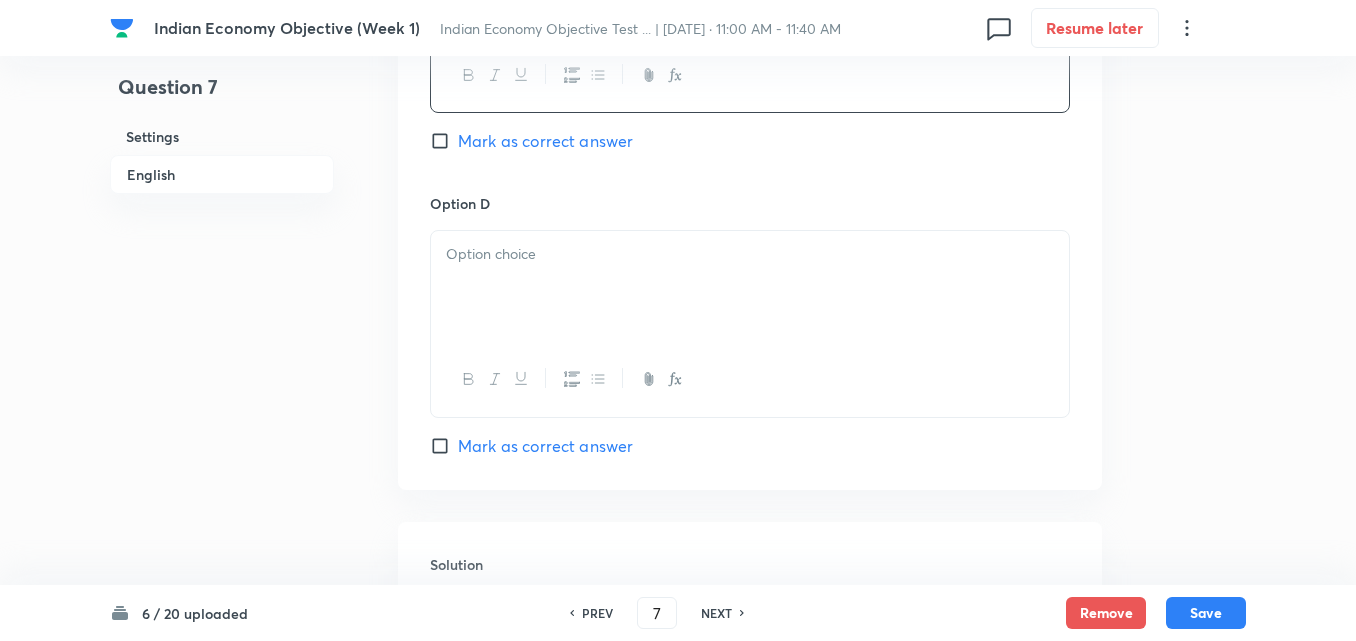 click at bounding box center [750, 287] 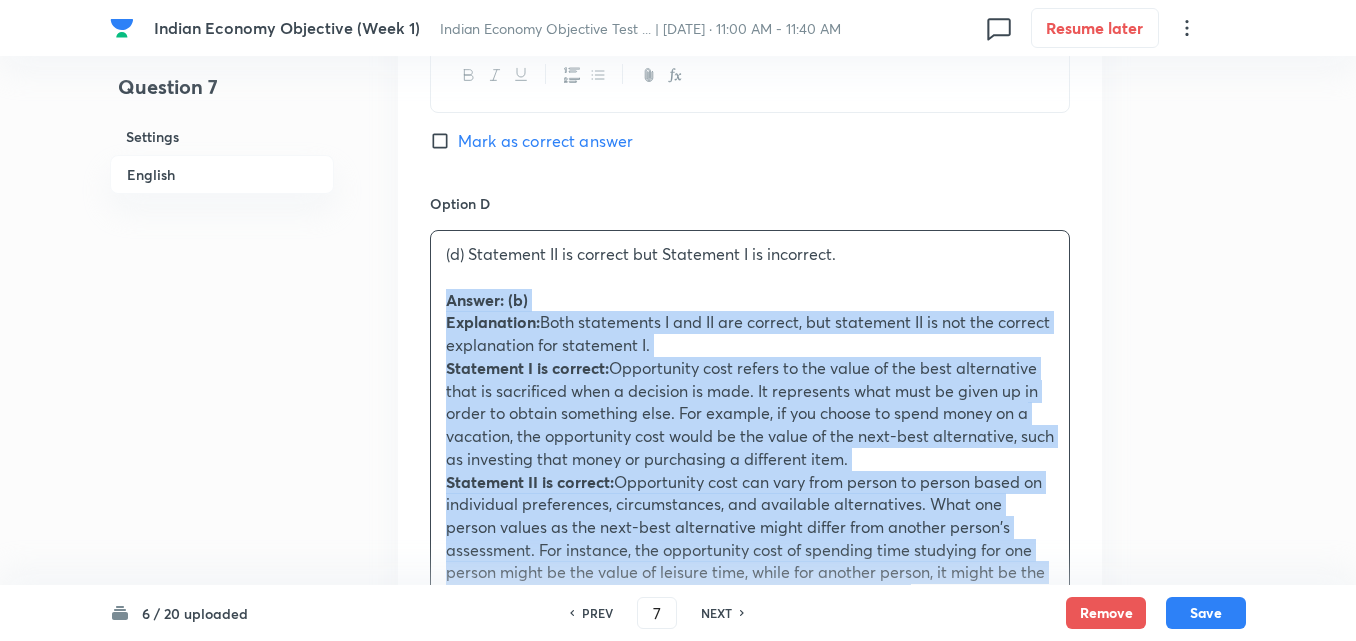 click on "Option A Both statements I and statement II are correct and statement II is the correct explanation for statement I. Mark as correct answer Option B Both statements I and statement II are correct and statement II is not the correct explanation for statement I. Marked as correct Option C Statement I is correct but statement II is incorrect. Mark as correct answer Option D (d) Statement II is correct but Statement I is incorrect.   Answer: (b)  Explanation:  Both statements I and II are correct, but statement II is not the correct explanation for statement I. Statement I is correct:  Opportunity cost refers to the value of the best alternative that is sacrificed when a decision is made. It represents what must be given up in order to obtain something else. For example, if you choose to spend money on a vacation, the opportunity cost would be the value of the next-best alternative, such as investing that money or purchasing a different item. Statement II is correct:    Mark as correct answer" at bounding box center [750, 74] 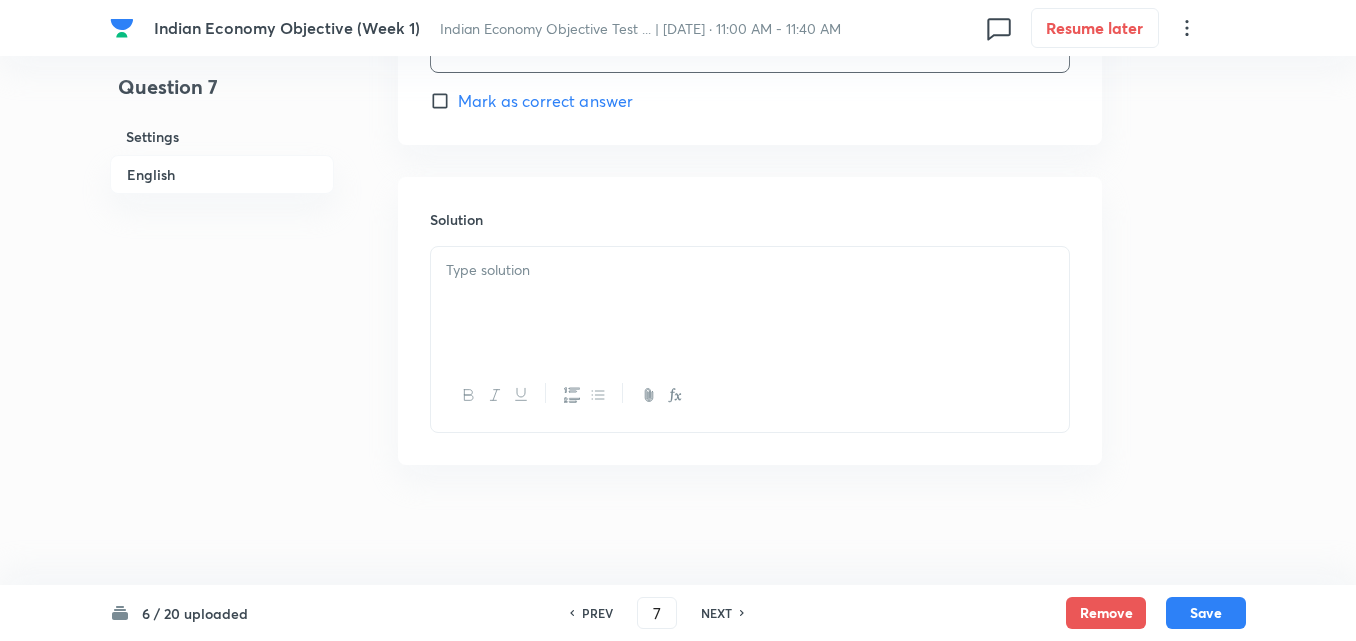 click at bounding box center (750, 303) 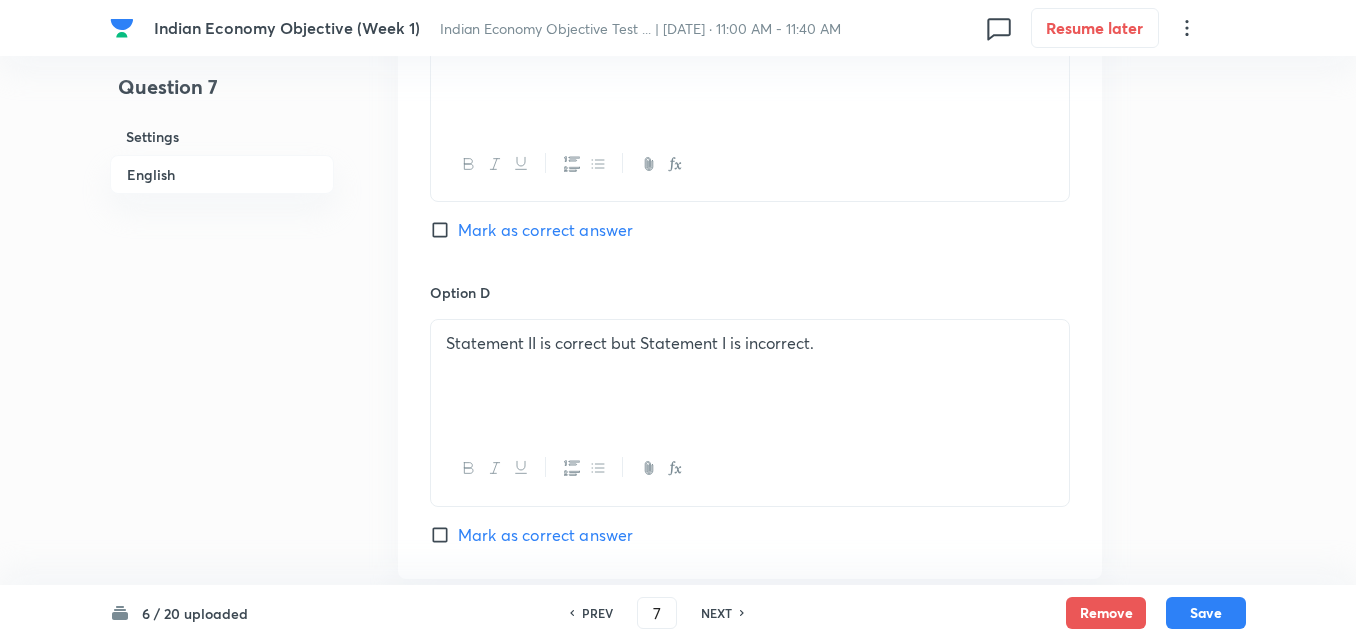 scroll, scrollTop: 1587, scrollLeft: 0, axis: vertical 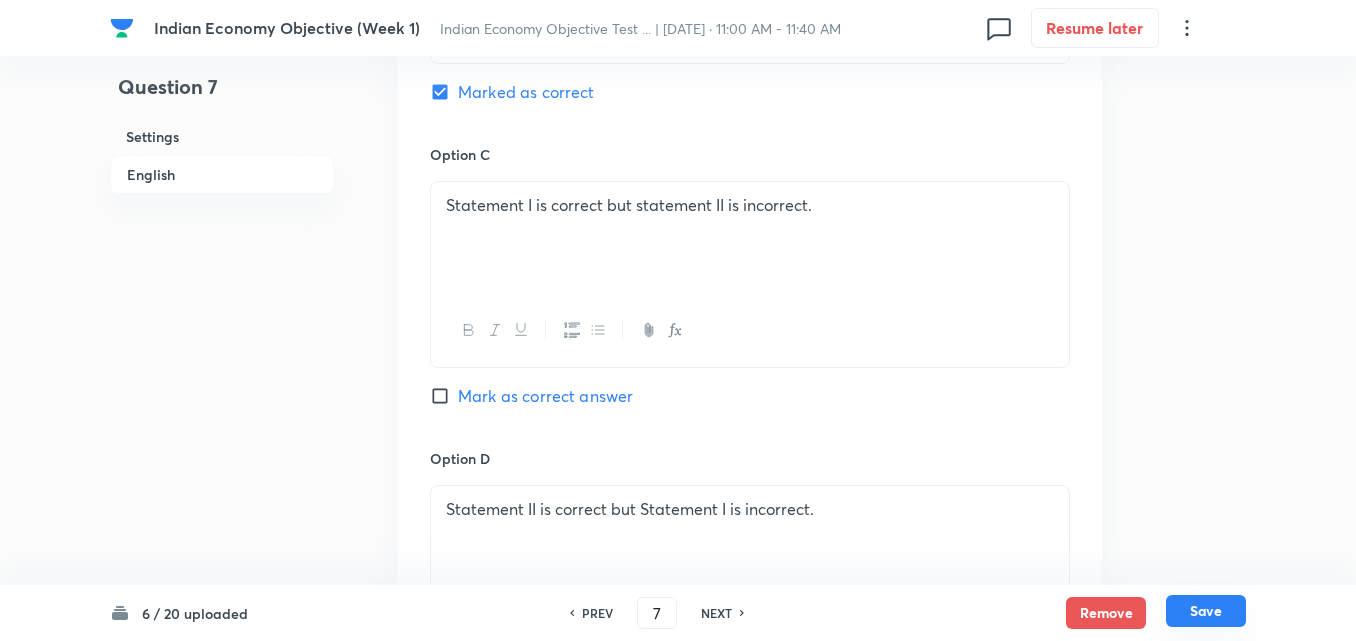 click on "Save" at bounding box center (1206, 611) 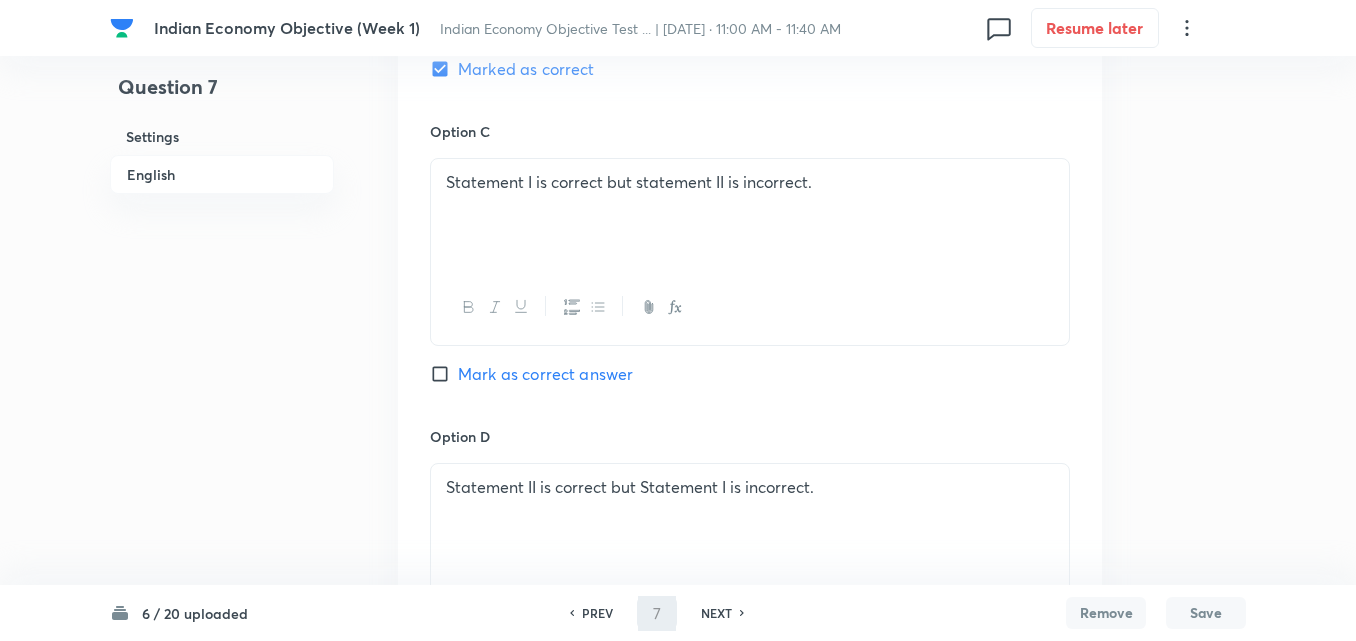 scroll, scrollTop: 2113, scrollLeft: 0, axis: vertical 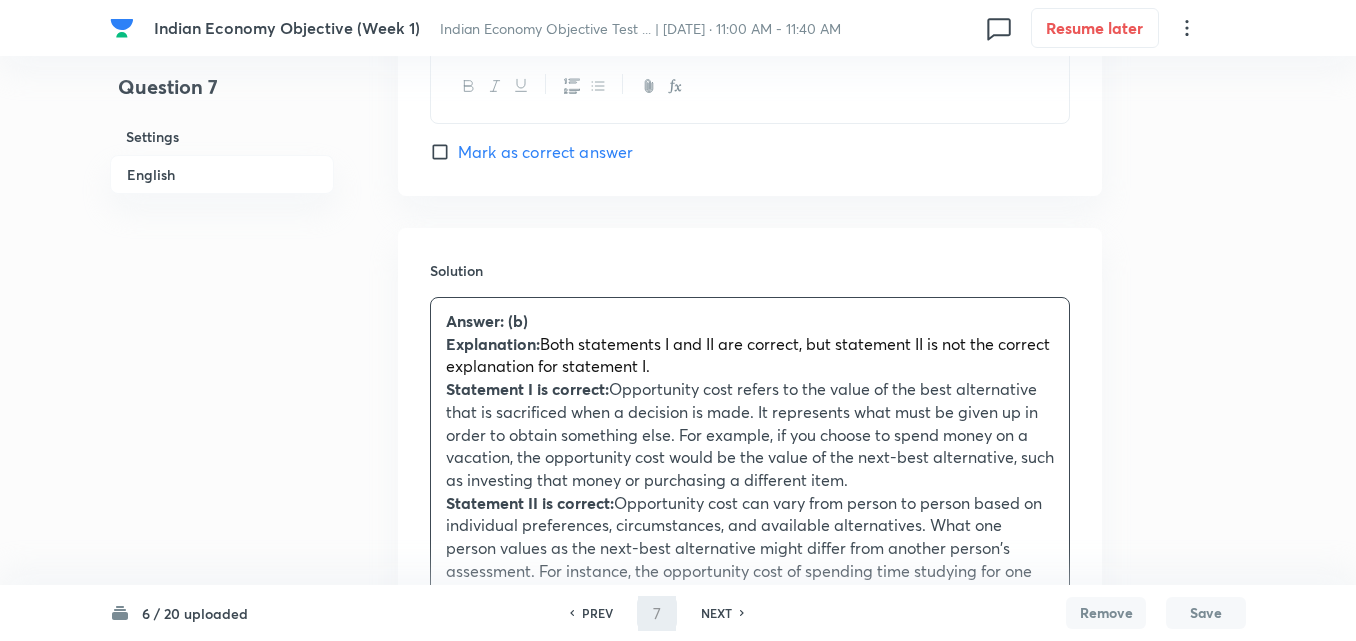 type on "8" 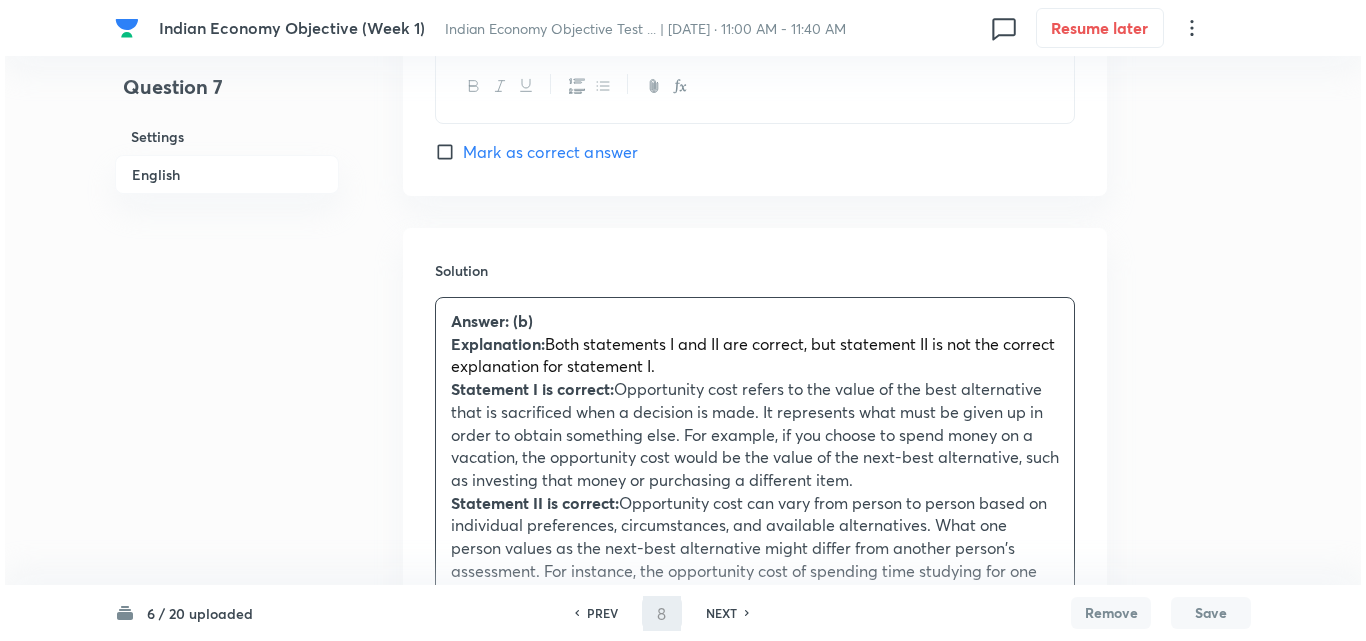 scroll, scrollTop: 0, scrollLeft: 0, axis: both 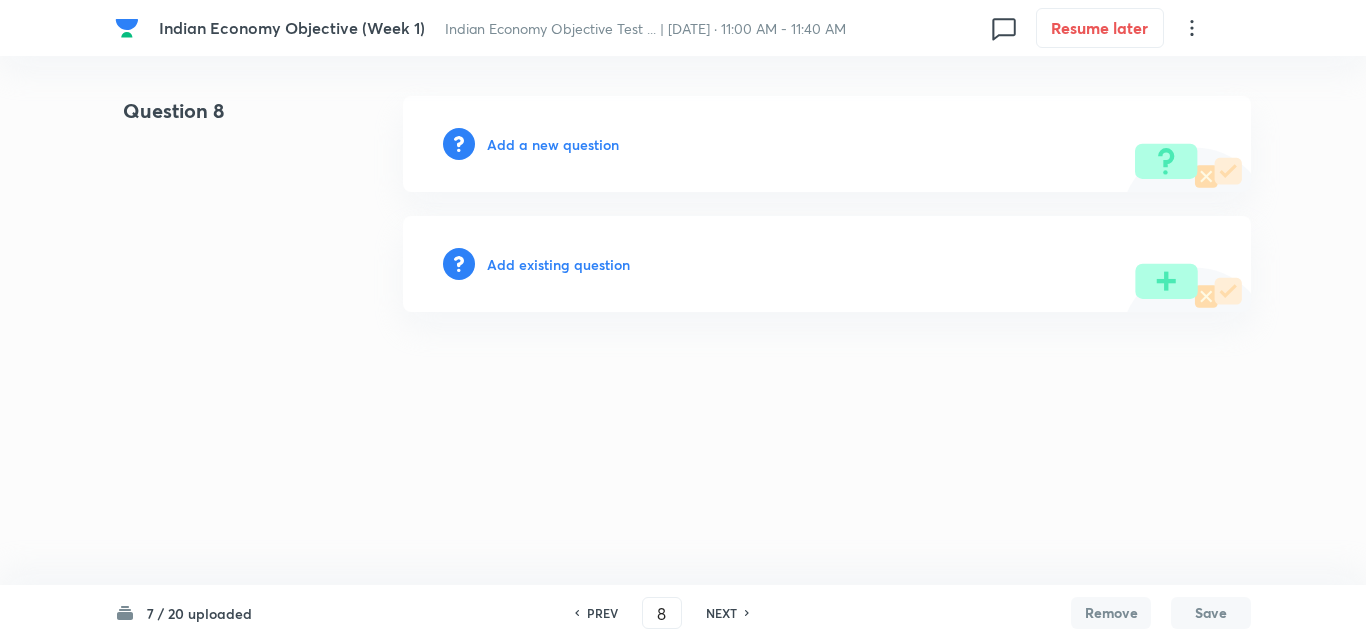 click on "Add a new question" at bounding box center (827, 144) 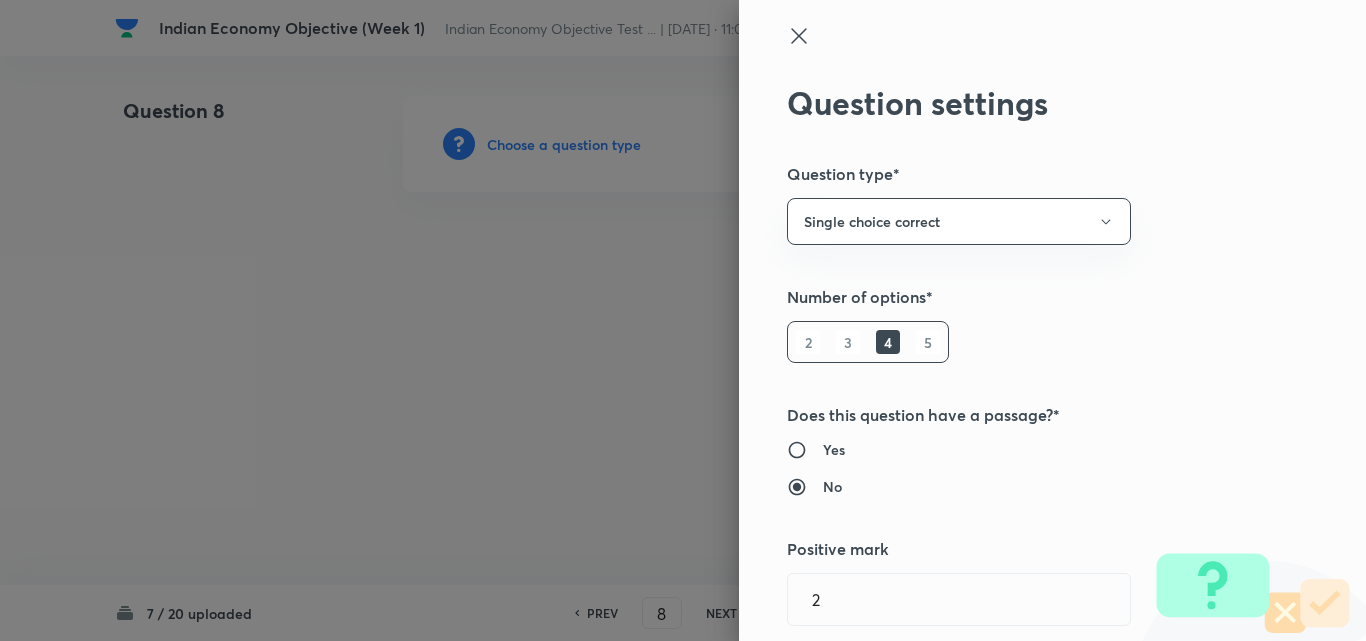 type 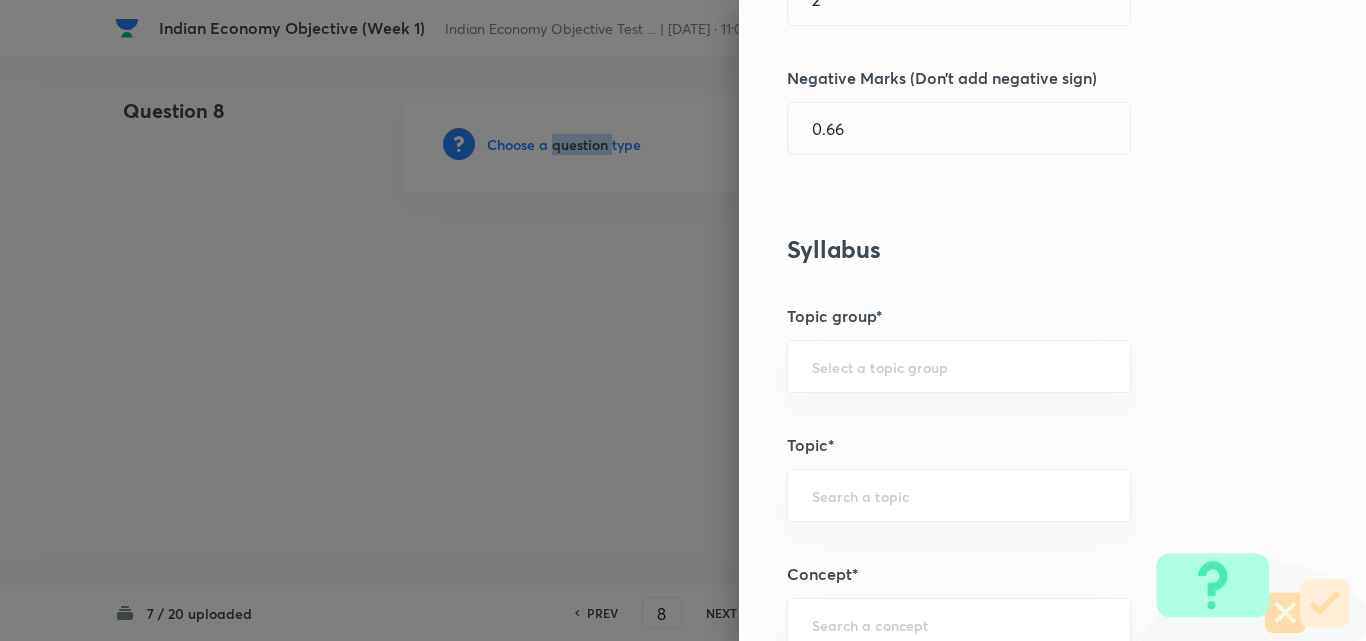 scroll, scrollTop: 1200, scrollLeft: 0, axis: vertical 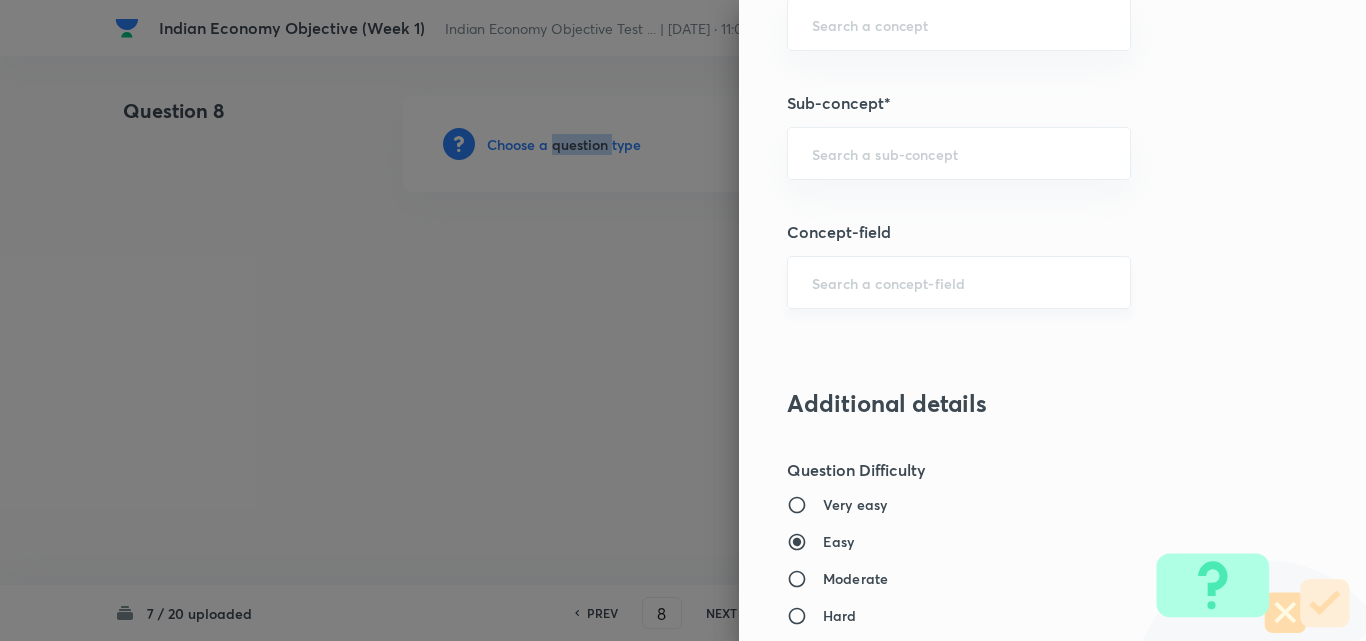 drag, startPoint x: 952, startPoint y: 260, endPoint x: 931, endPoint y: 204, distance: 59.808025 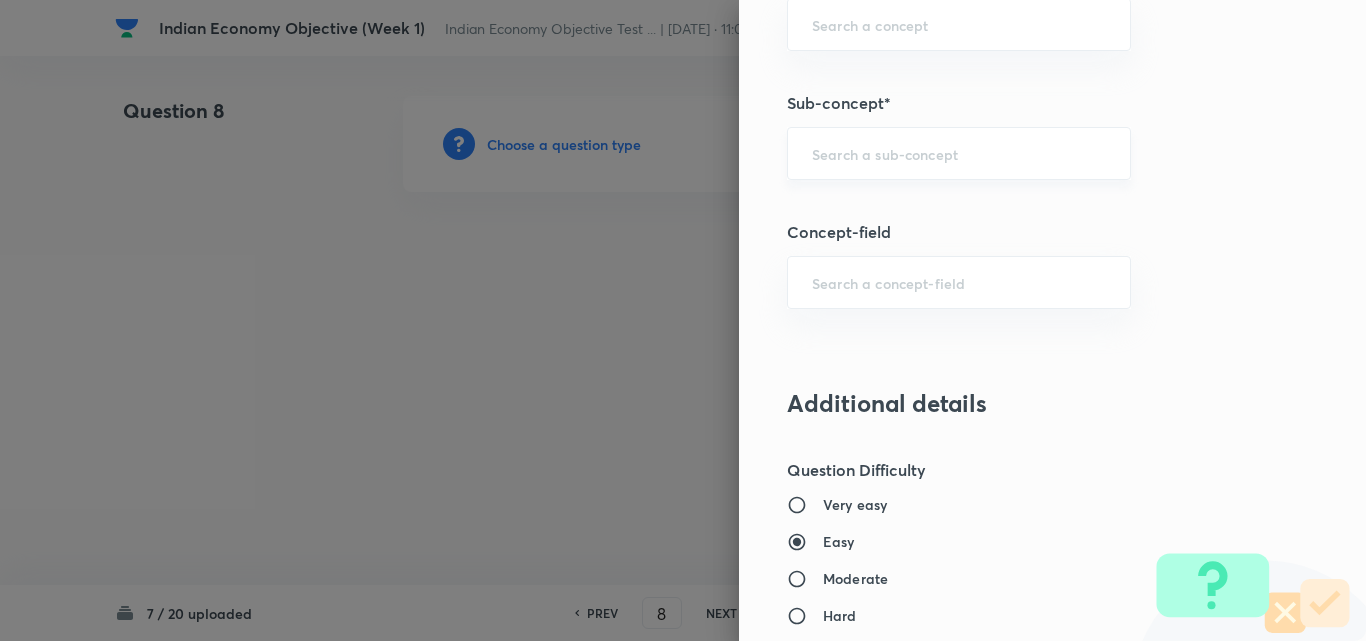 click on "​" at bounding box center [959, 153] 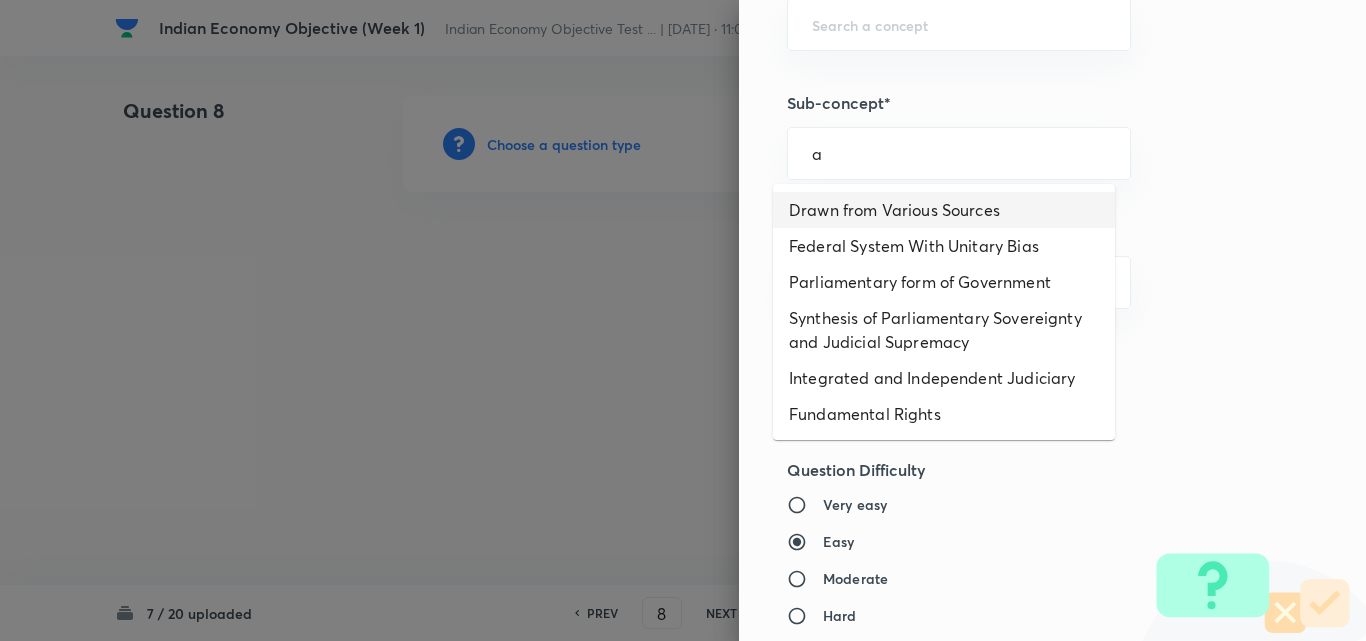 click on "Drawn from Various Sources" at bounding box center (944, 210) 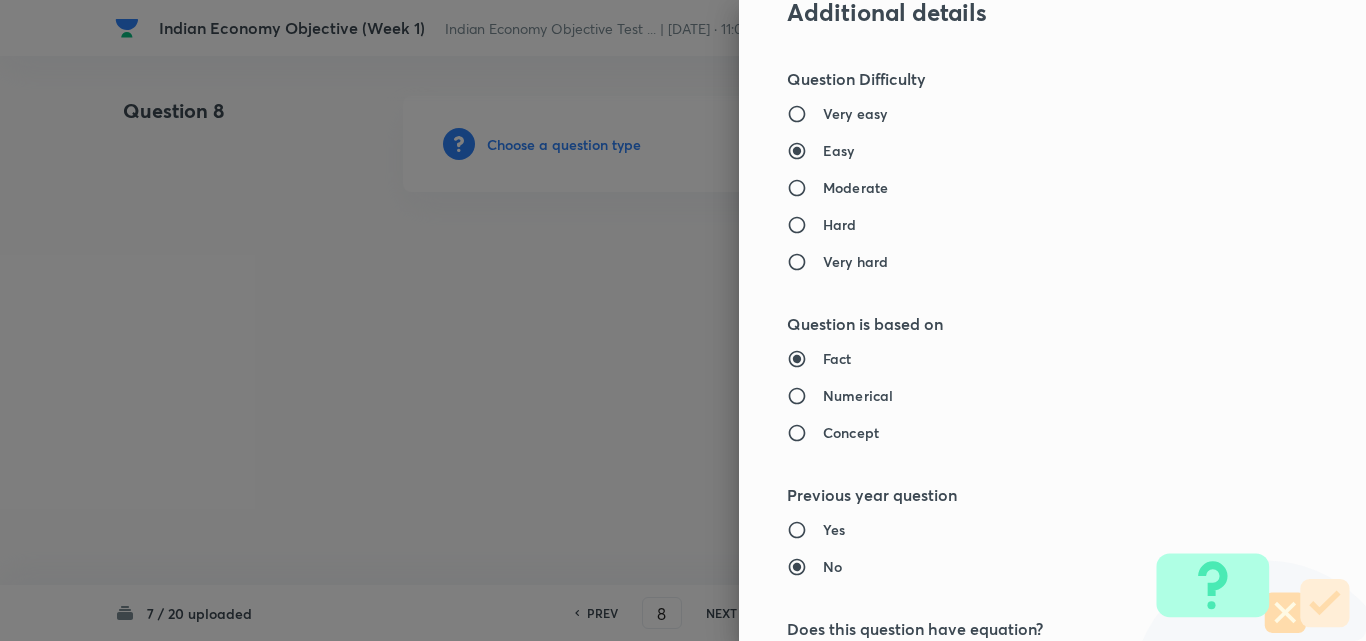 type on "Polity, Governance & IR" 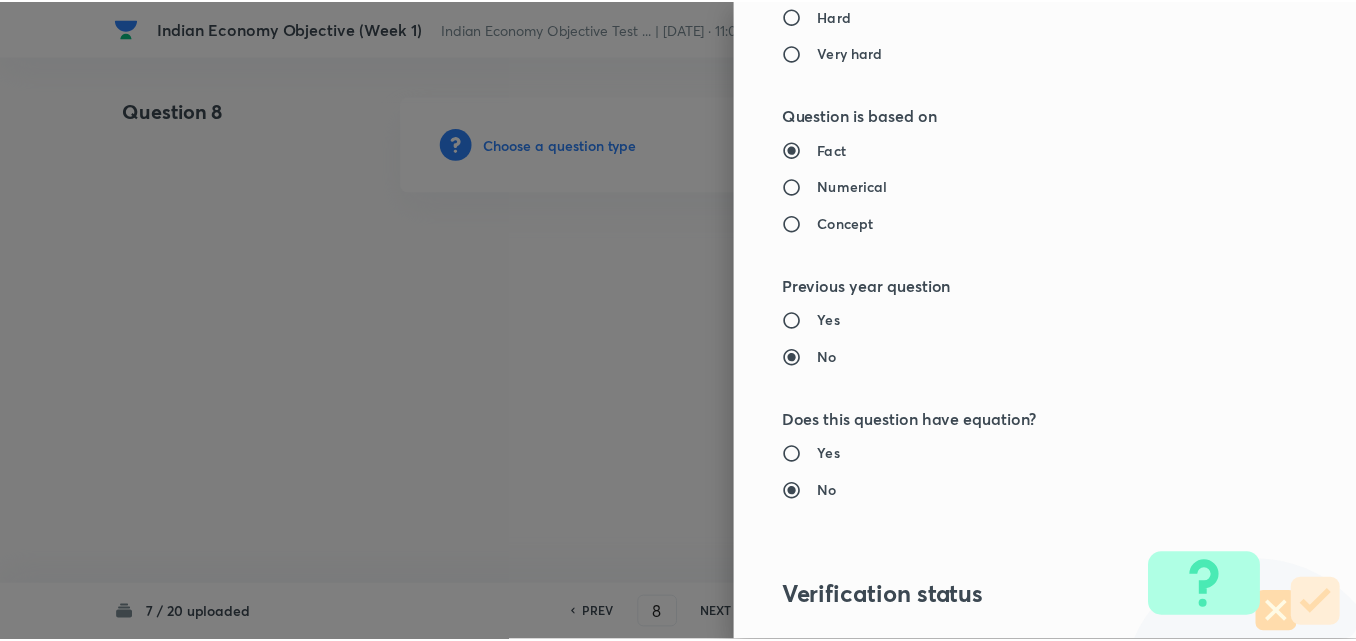 scroll, scrollTop: 2085, scrollLeft: 0, axis: vertical 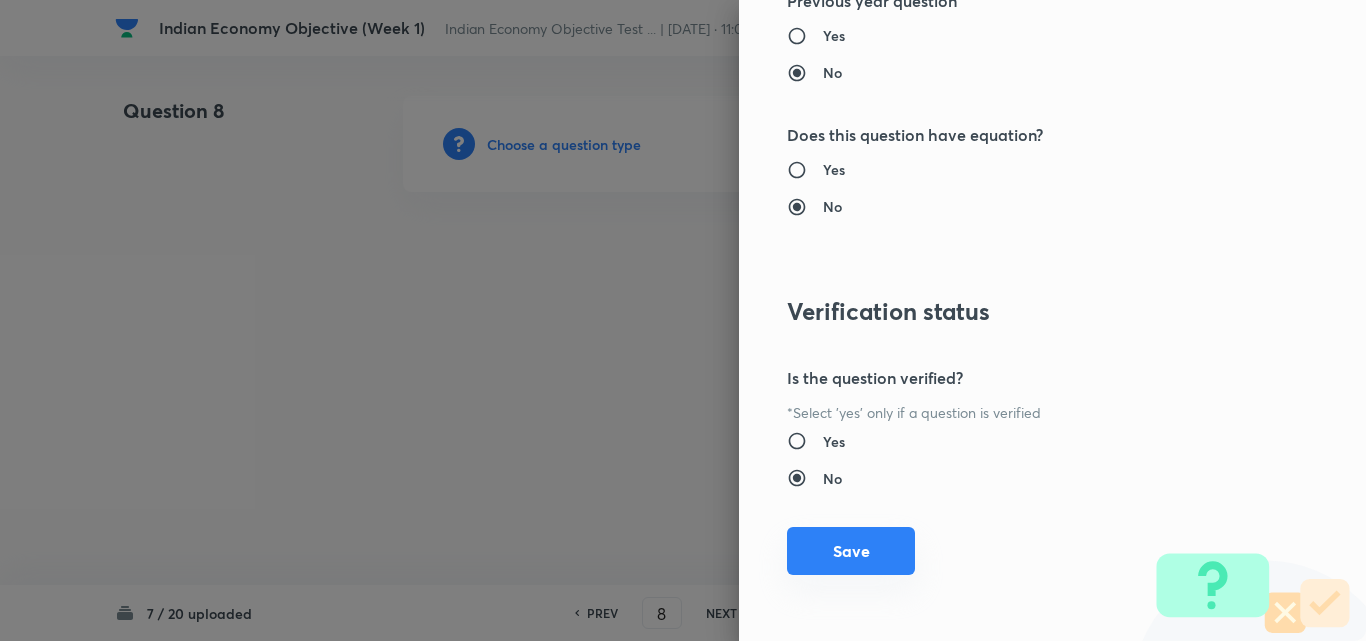 click on "Save" at bounding box center (851, 551) 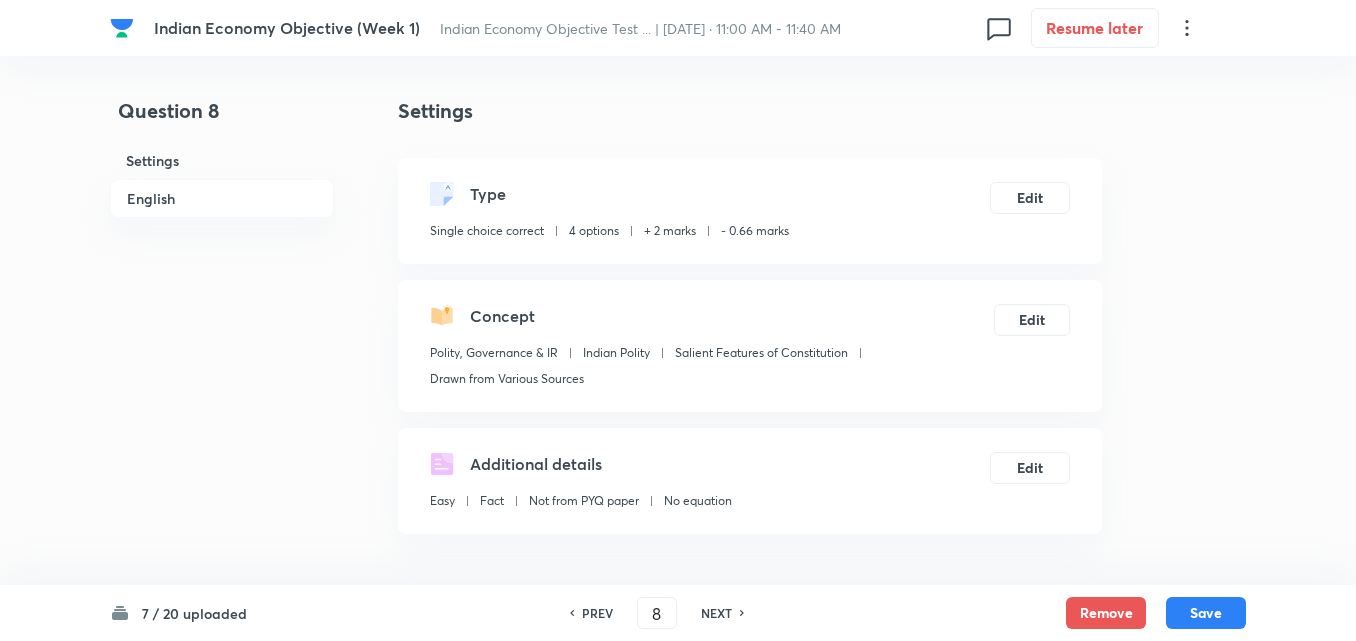 click on "English" at bounding box center (222, 198) 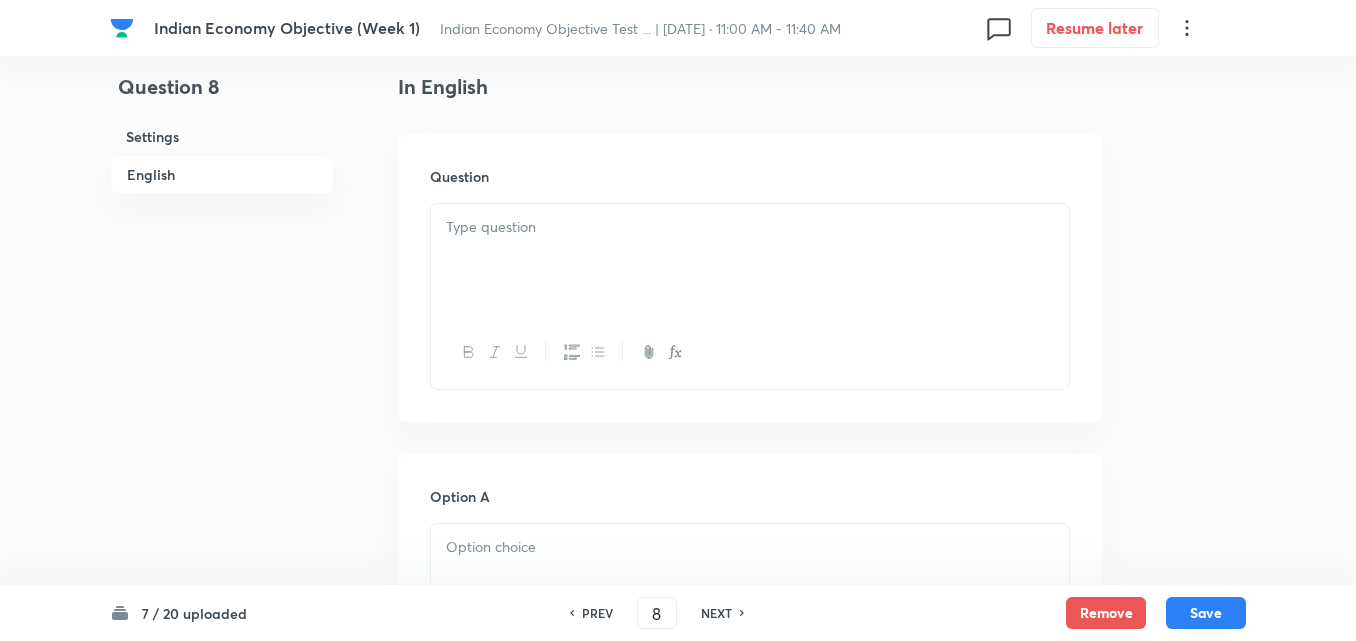 click at bounding box center [750, 260] 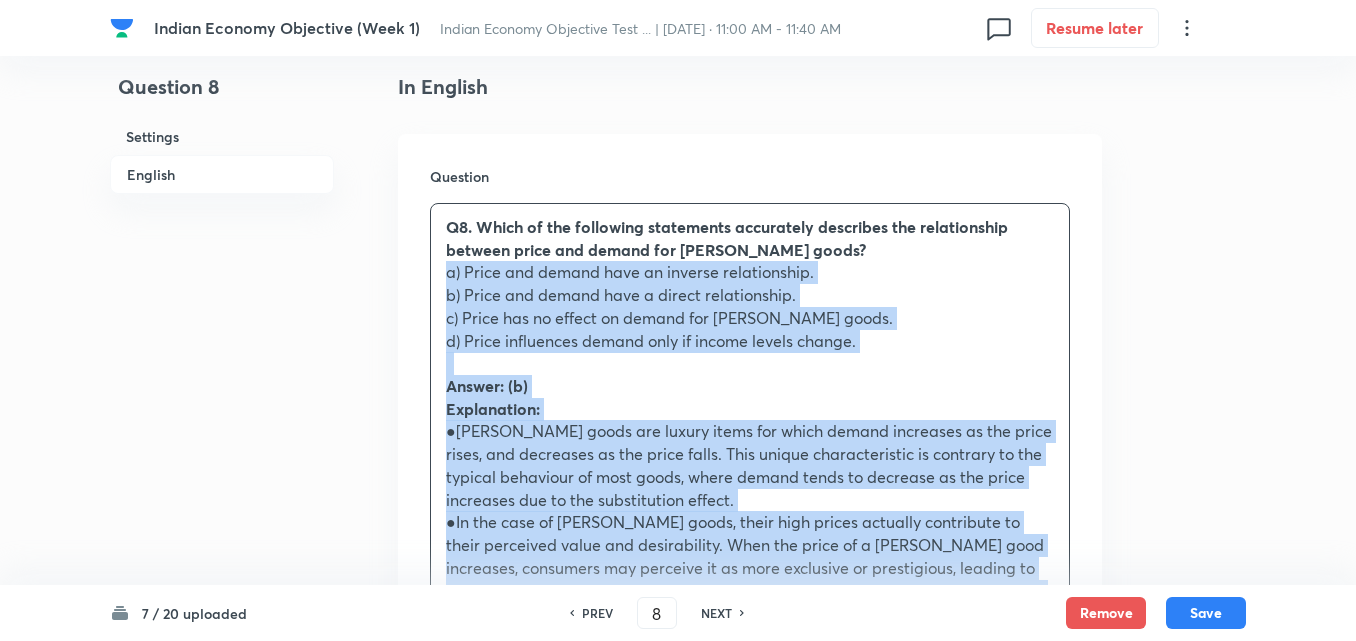 click on "Question Q8. Which of the following statements accurately describes the relationship between price and demand for Veblen goods? a) Price and demand have an inverse relationship. b) Price and demand have a direct relationship. c) Price has no effect on demand for Veblen goods. d) Price influences demand only if income levels change.   Answer: (b) Explanation:  ●Veblen goods are luxury items for which demand increases as the price rises, and decreases as the price falls. This unique characteristic is contrary to the typical behaviour of most goods, where demand tends to decrease as the price increases due to the substitution effect.  ●In the case of Veblen goods, their high prices actually contribute to their perceived value and desirability. When the price of a Veblen good increases, consumers may perceive it as more exclusive or prestigious, leading to an increase in demand as individuals aspire to showcase their status or wealth by purchasing these goods." at bounding box center [750, 484] 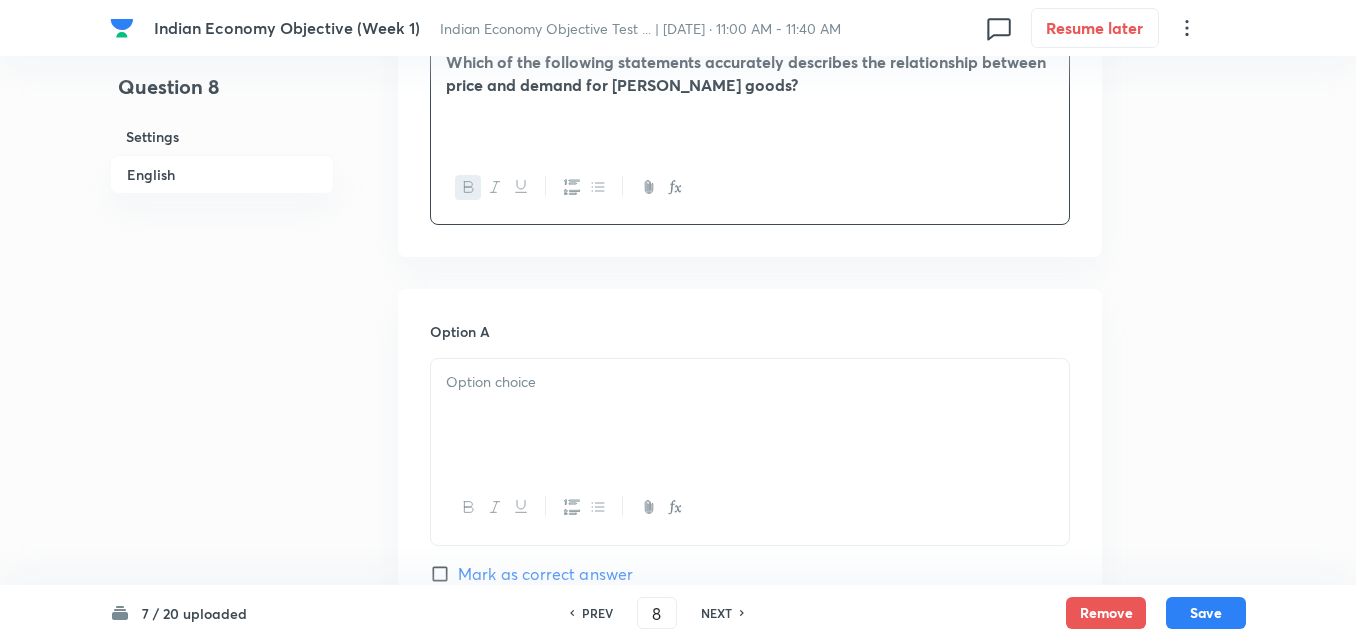 scroll, scrollTop: 842, scrollLeft: 0, axis: vertical 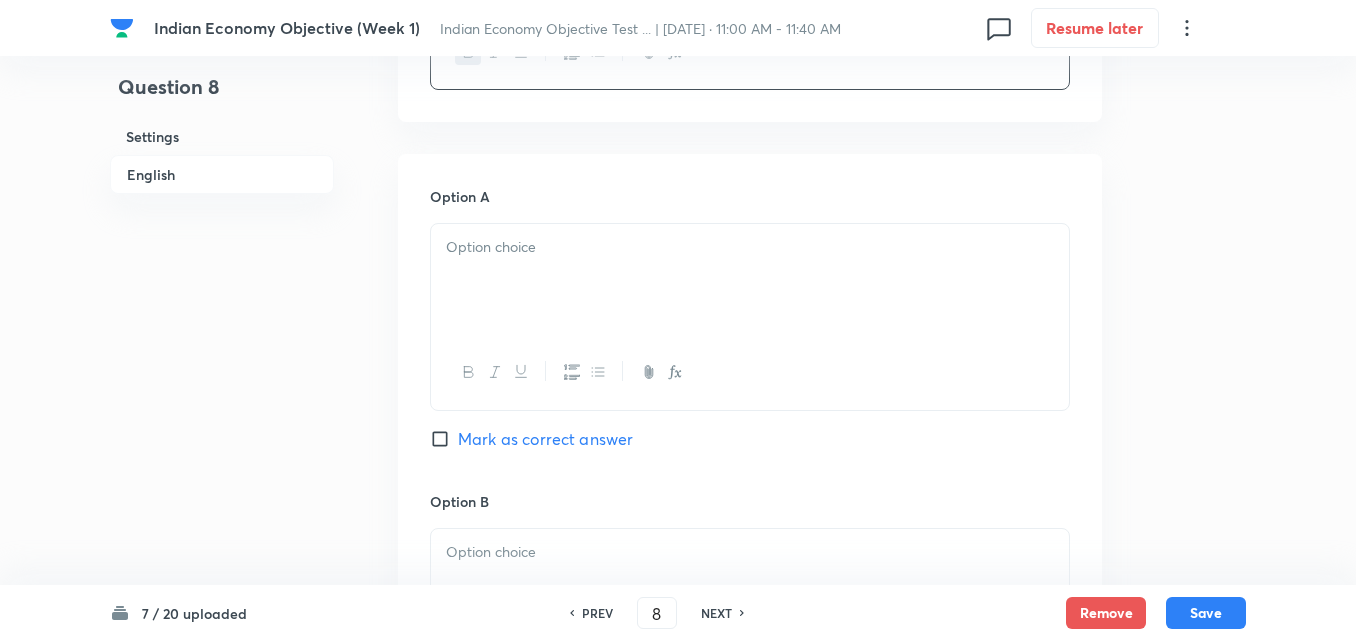 click at bounding box center (750, 280) 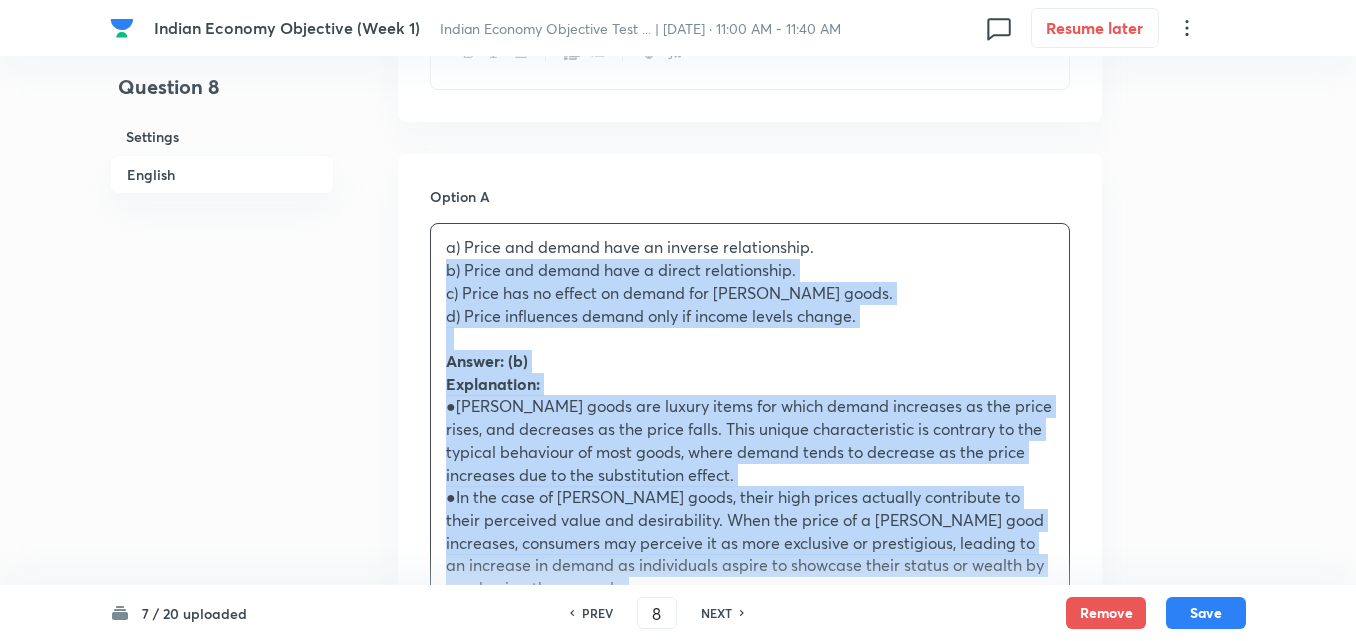 click on "Option A a) Price and demand have an inverse relationship. b) Price and demand have a direct relationship. c) Price has no effect on demand for Veblen goods. d) Price influences demand only if income levels change.   Answer: (b) Explanation:  ●Veblen goods are luxury items for which demand increases as the price rises, and decreases as the price falls. This unique characteristic is contrary to the typical behaviour of most goods, where demand tends to decrease as the price increases due to the substitution effect. ●In the case of Veblen goods, their high prices actually contribute to their perceived value and desirability. When the price of a Veblen good increases, consumers may perceive it as more exclusive or prestigious, leading to an increase in demand as individuals aspire to showcase their status or wealth by purchasing these goods. Mark as correct answer Option B Mark as correct answer Option C Mark as correct answer Option D Mark as correct answer" at bounding box center [750, 958] 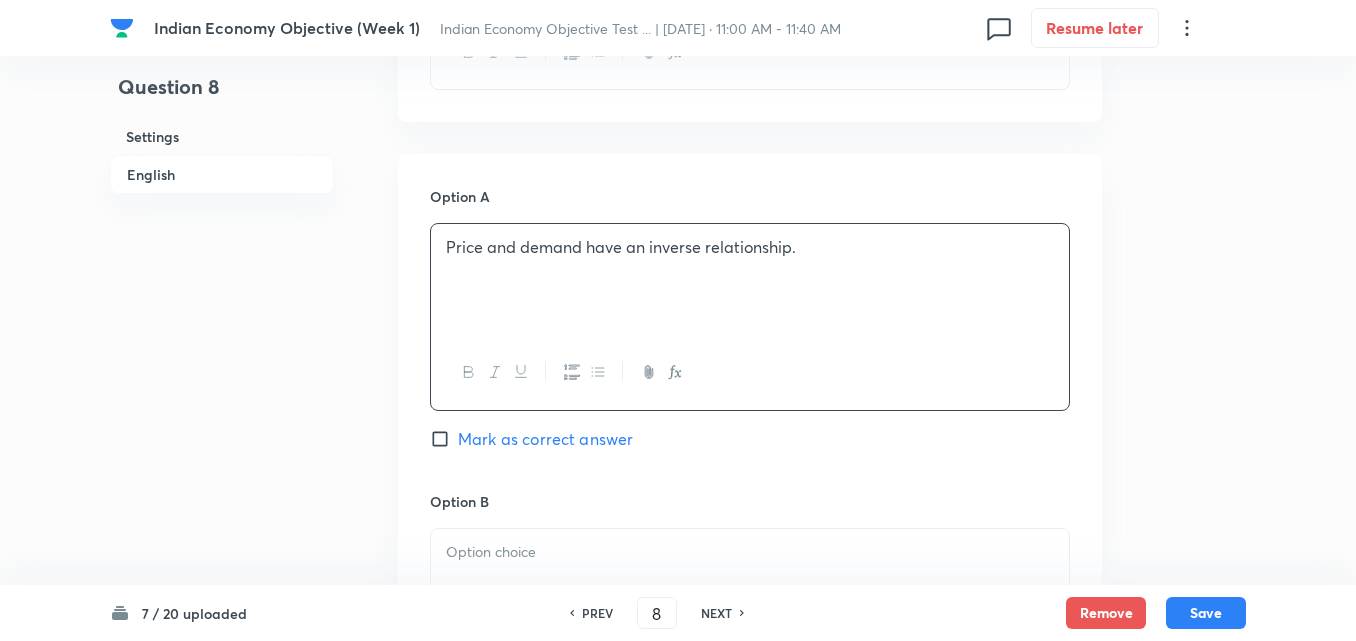 scroll, scrollTop: 1142, scrollLeft: 0, axis: vertical 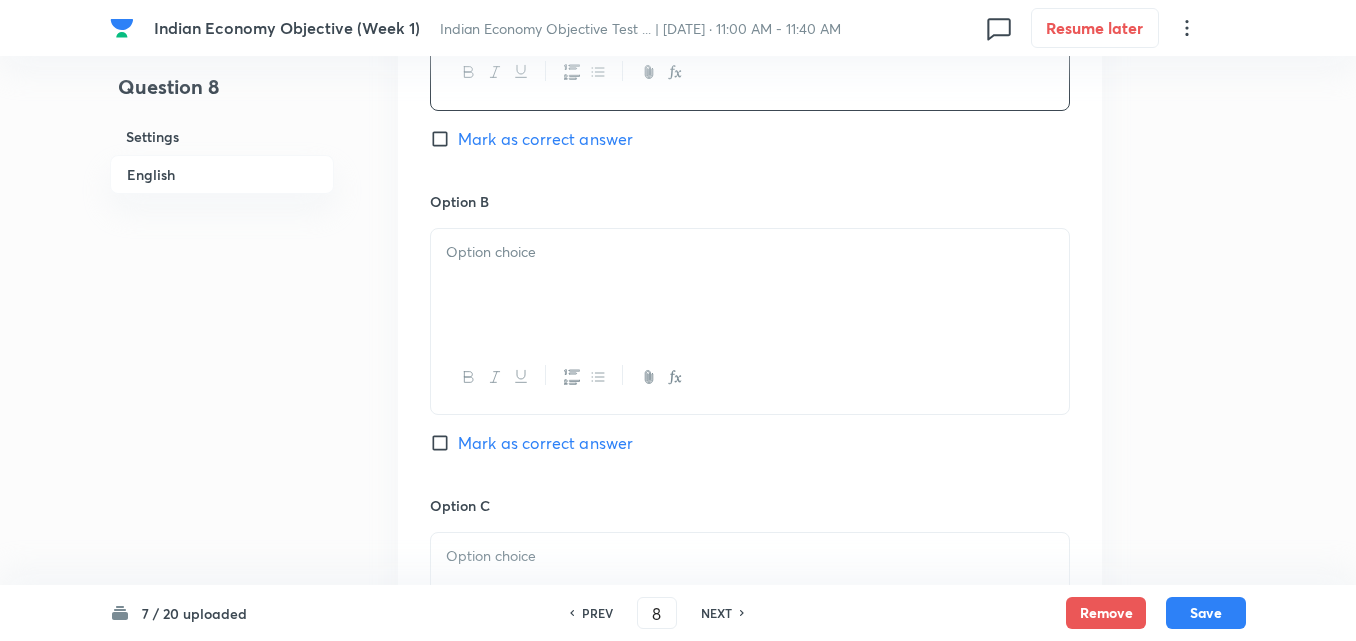 click at bounding box center (750, 285) 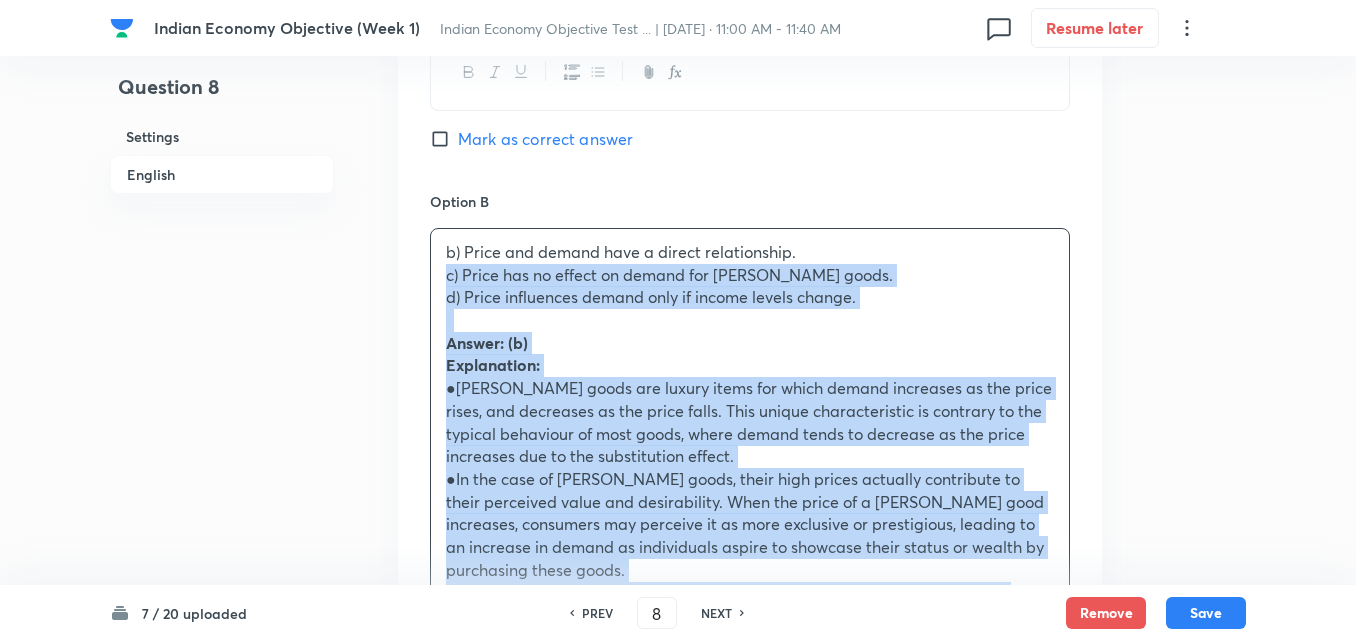 click on "Option A Price and demand have an inverse relationship. Mark as correct answer Option B b) Price and demand have a direct relationship. c) Price has no effect on demand for Veblen goods. d) Price influences demand only if income levels change.   Answer: (b) Explanation:  ●Veblen goods are luxury items for which demand increases as the price rises, and decreases as the price falls. This unique characteristic is contrary to the typical behaviour of most goods, where demand tends to decrease as the price increases due to the substitution effect. ●In the case of Veblen goods, their high prices actually contribute to their perceived value and desirability. When the price of a Veblen good increases, consumers may perceive it as more exclusive or prestigious, leading to an increase in demand as individuals aspire to showcase their status or wealth by purchasing these goods. Mark as correct answer Option C Mark as correct answer Option D Mark as correct answer" at bounding box center [750, 646] 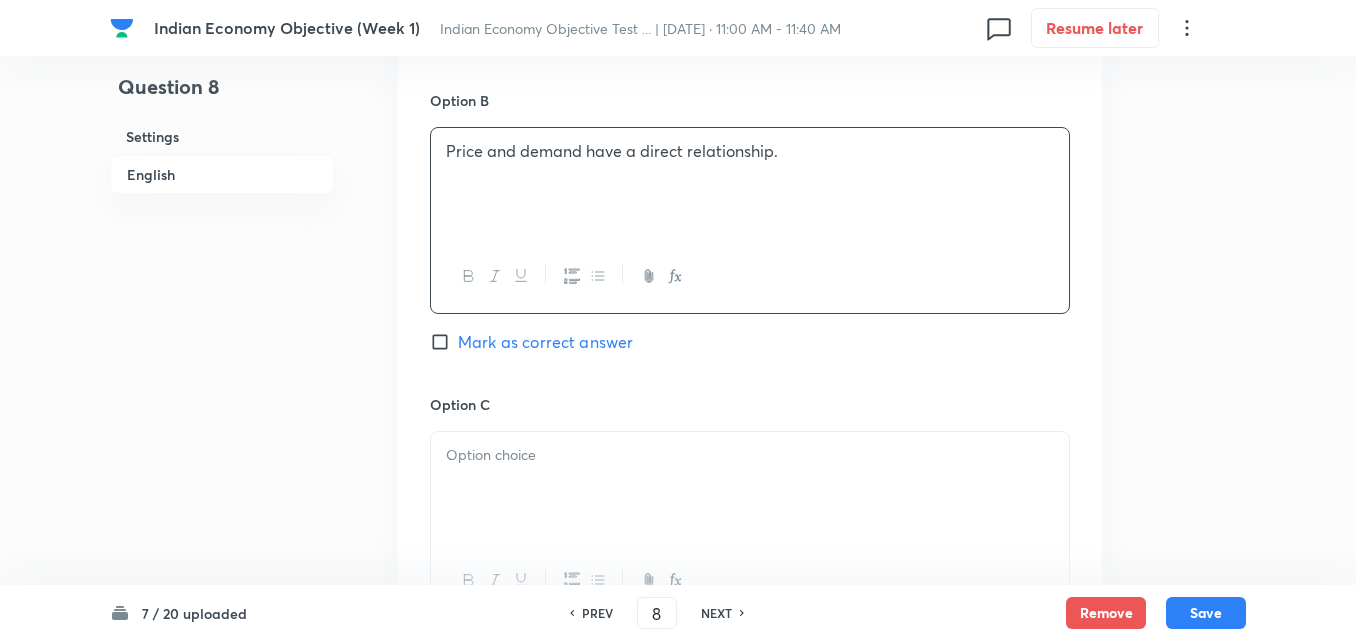 scroll, scrollTop: 1442, scrollLeft: 0, axis: vertical 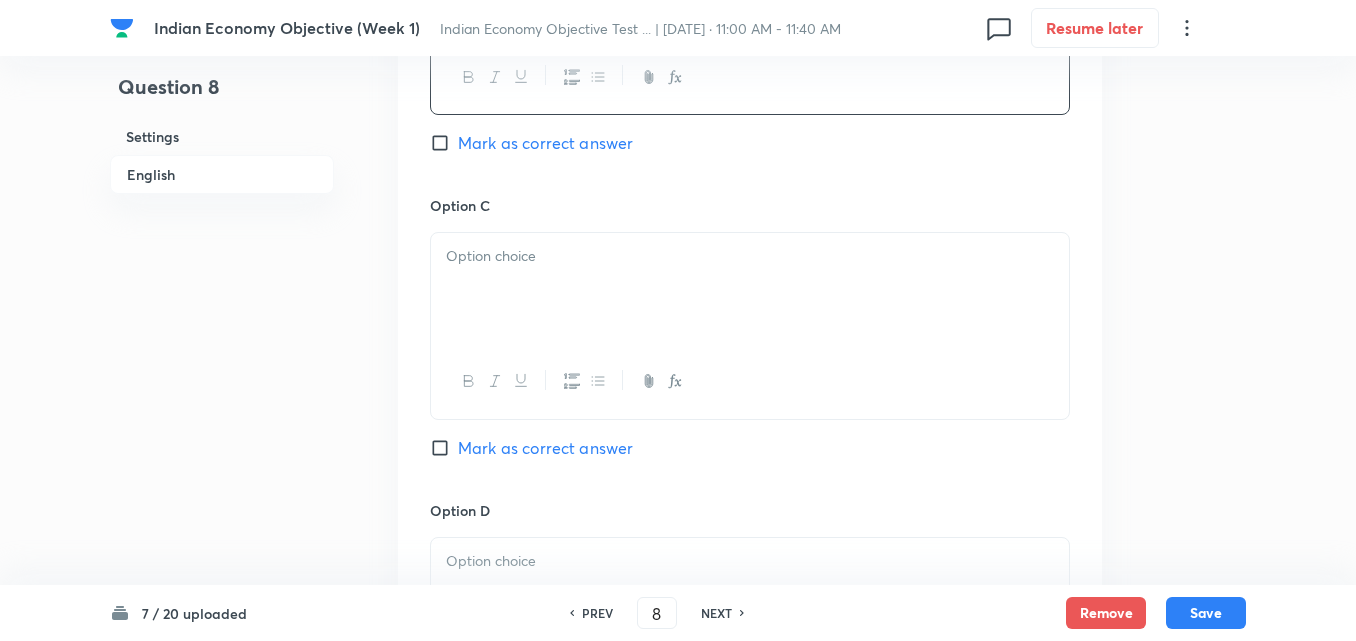 click on "Mark as correct answer" at bounding box center (545, 143) 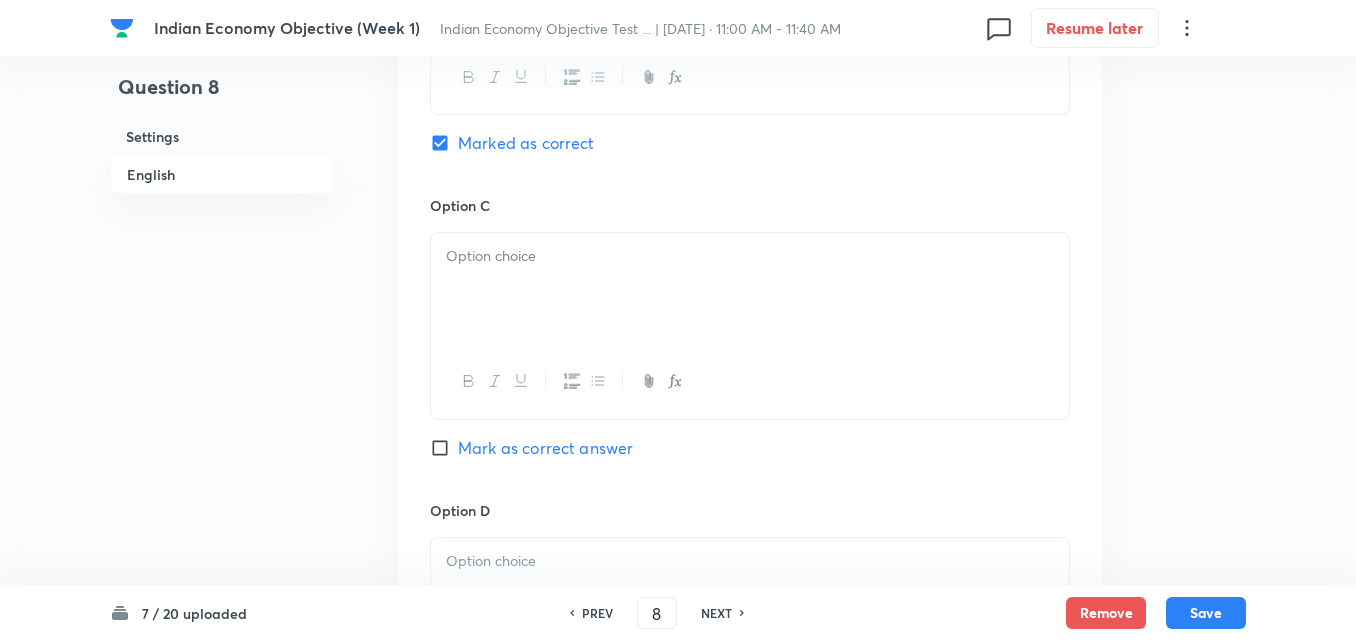 click at bounding box center (750, 289) 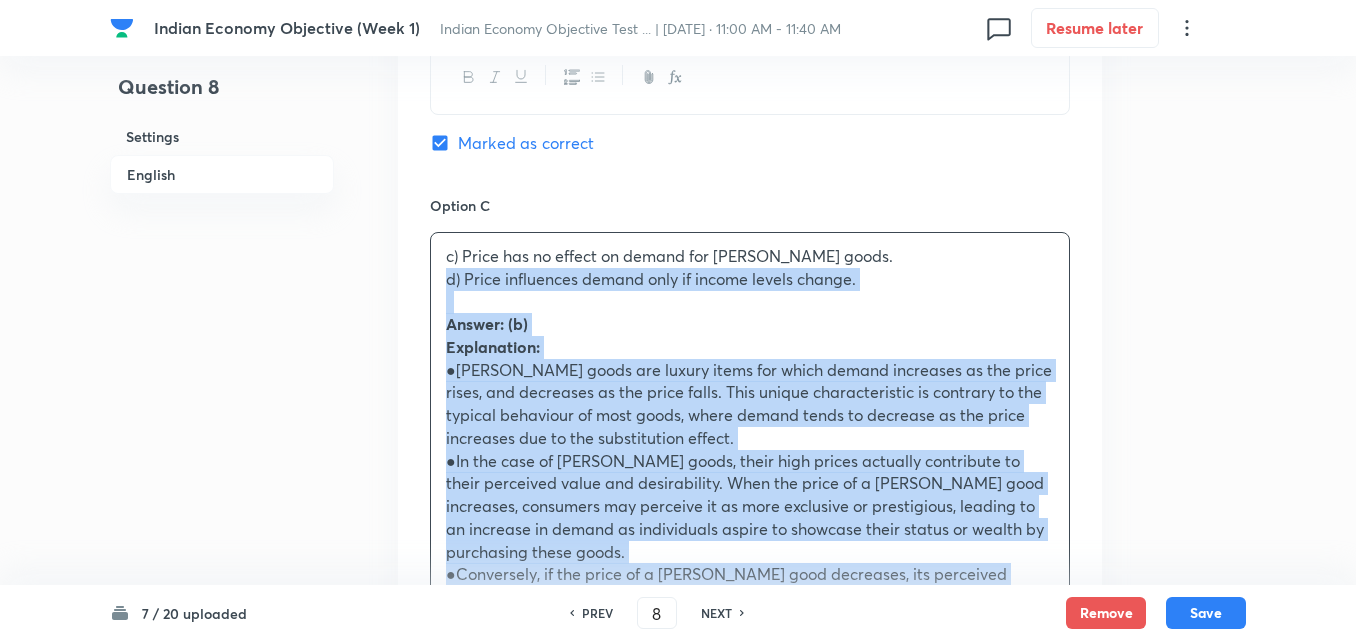 click on "Option A Price and demand have an inverse relationship. Mark as correct answer Option B Price and demand have a direct relationship. Marked as correct Option C c) Price has no effect on demand for Veblen goods. d) Price influences demand only if income levels change.   Answer: (b) Explanation:  ●Veblen goods are luxury items for which demand increases as the price rises, and decreases as the price falls. This unique characteristic is contrary to the typical behaviour of most goods, where demand tends to decrease as the price increases due to the substitution effect. ●In the case of Veblen goods, their high prices actually contribute to their perceived value and desirability. When the price of a Veblen good increases, consumers may perceive it as more exclusive or prestigious, leading to an increase in demand as individuals aspire to showcase their status or wealth by purchasing these goods. Mark as correct answer Option D Mark as correct answer" at bounding box center [750, 335] 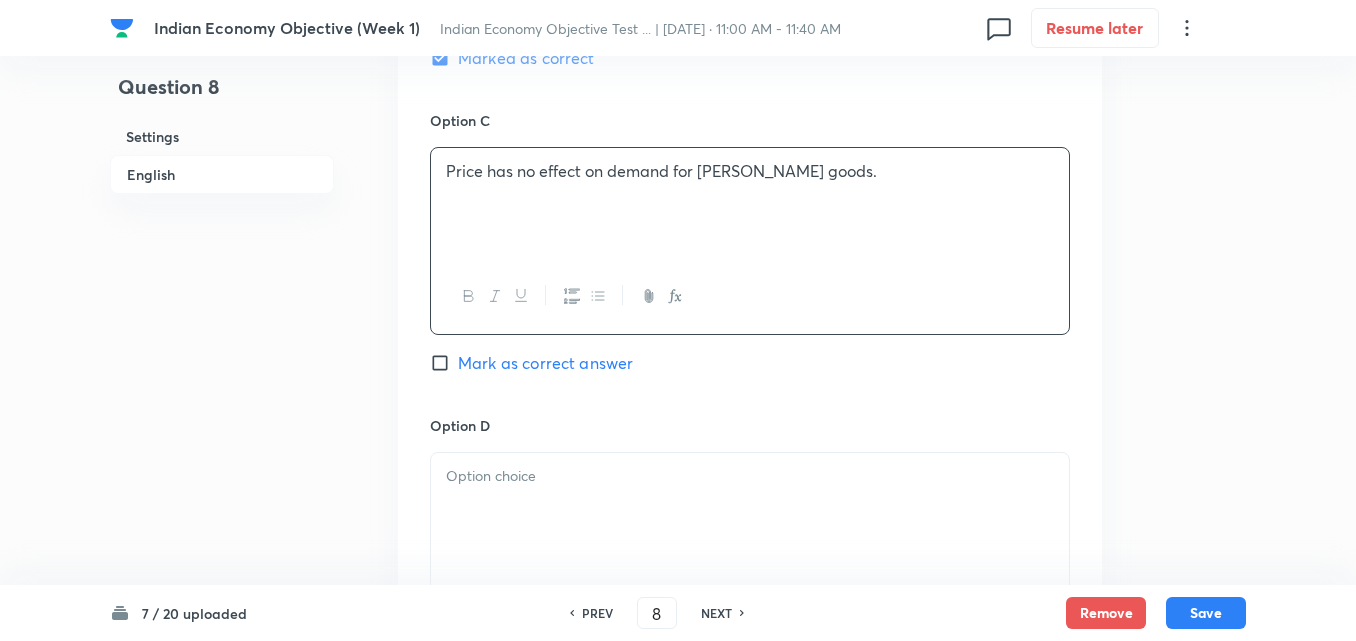 scroll, scrollTop: 1742, scrollLeft: 0, axis: vertical 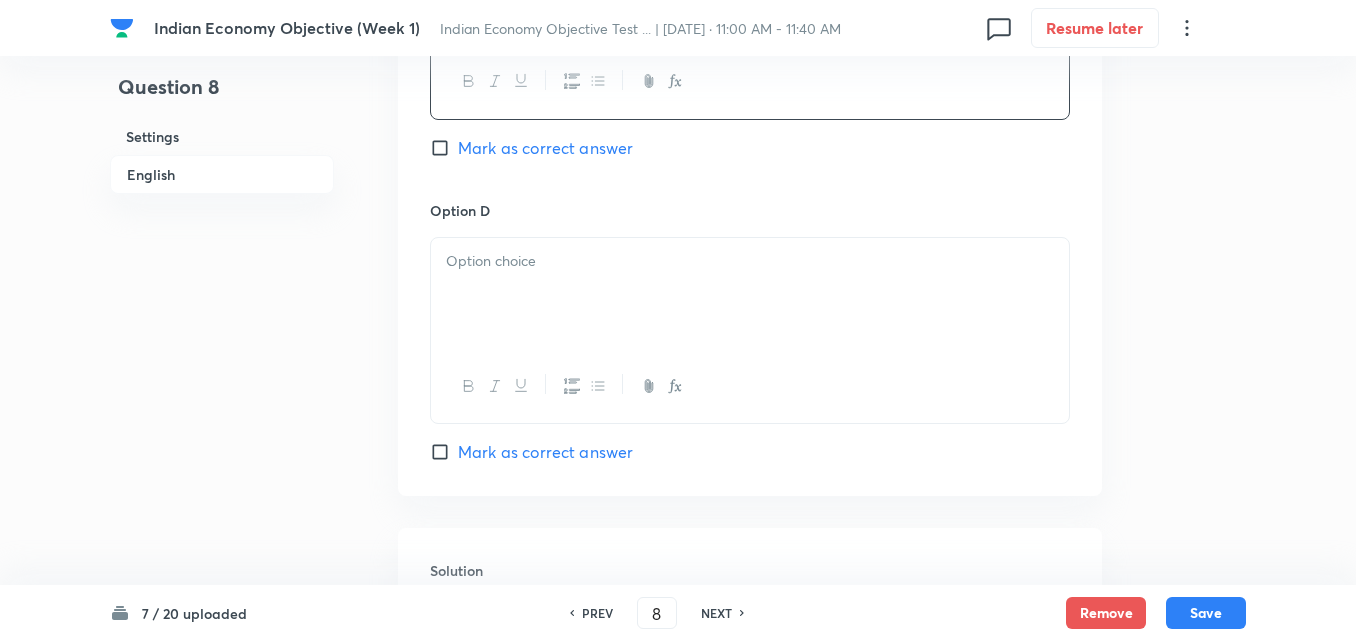 click at bounding box center (750, 294) 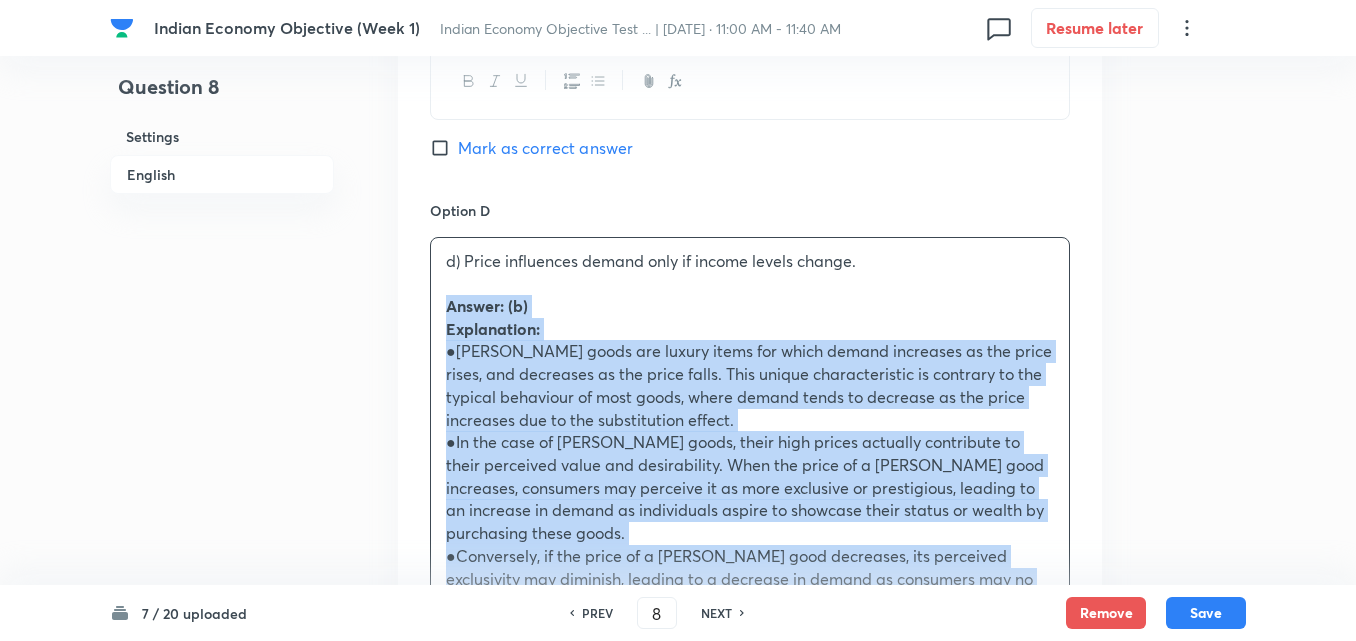 drag, startPoint x: 441, startPoint y: 302, endPoint x: 431, endPoint y: 306, distance: 10.770329 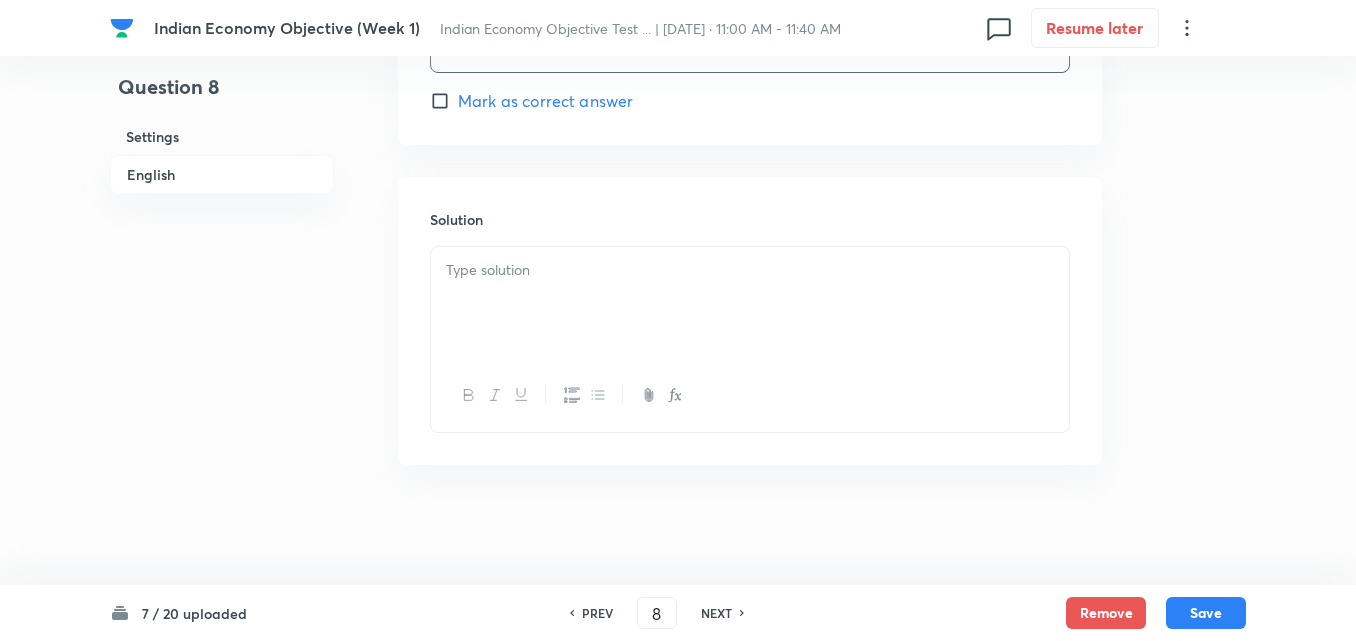 click at bounding box center [750, 303] 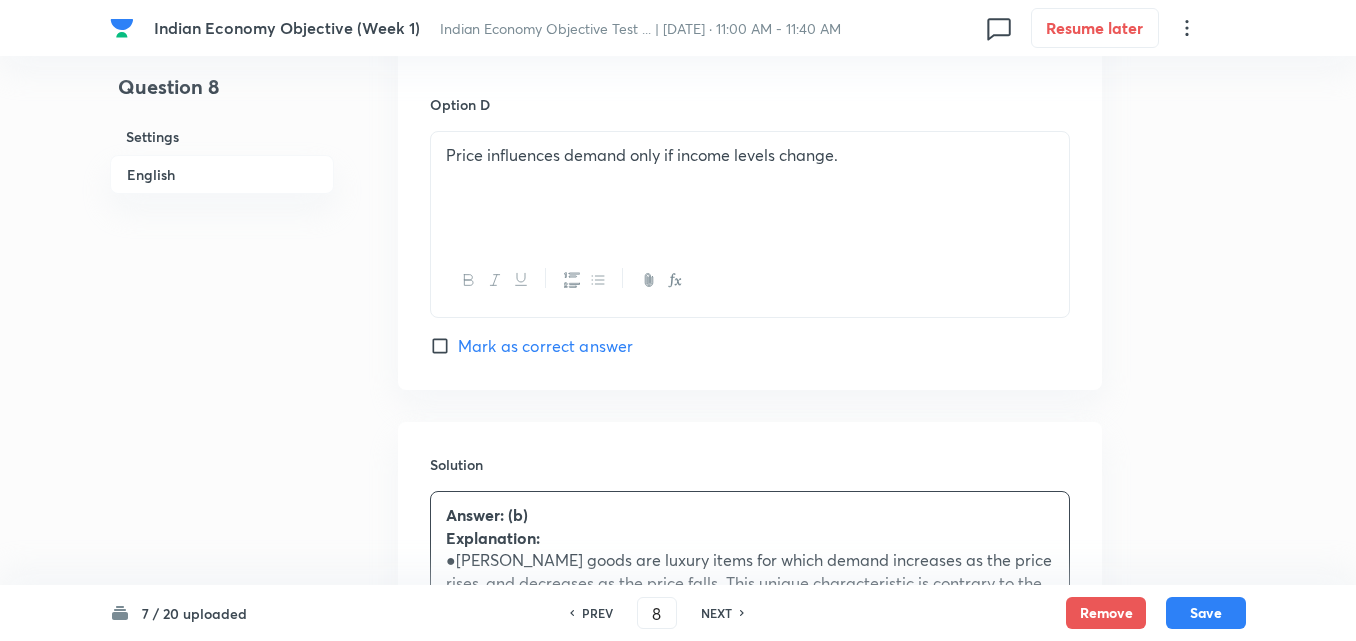 scroll, scrollTop: 2193, scrollLeft: 0, axis: vertical 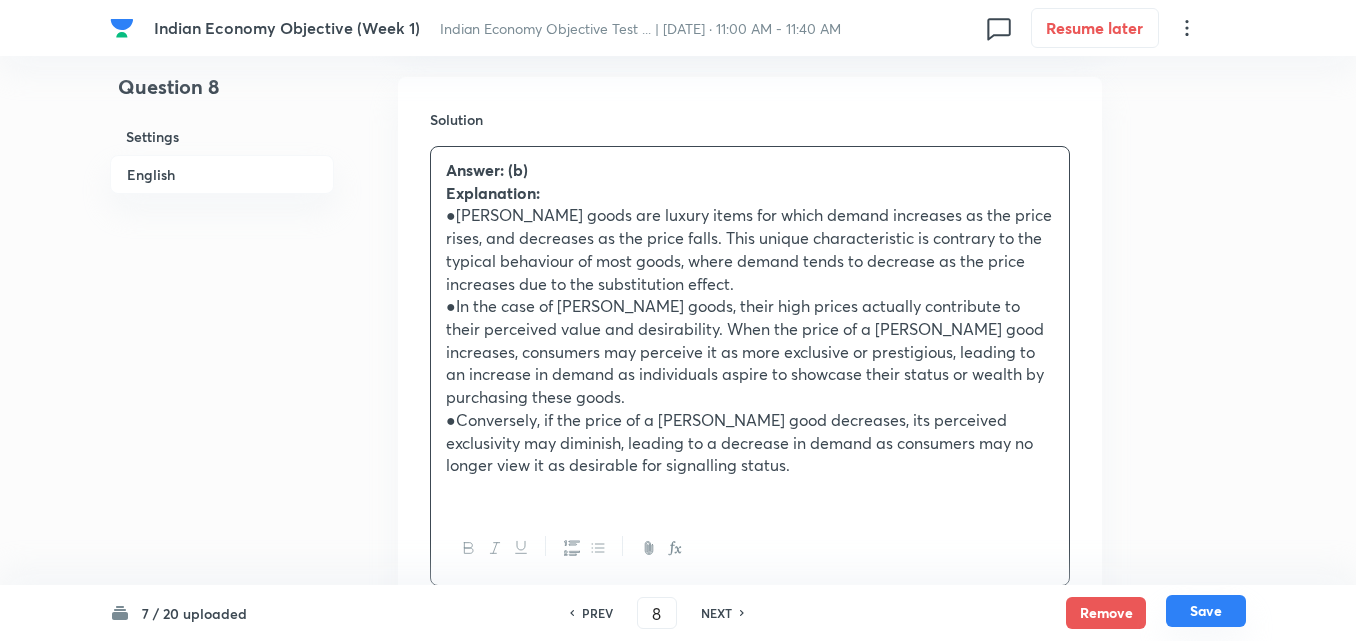 click on "Save" at bounding box center [1206, 611] 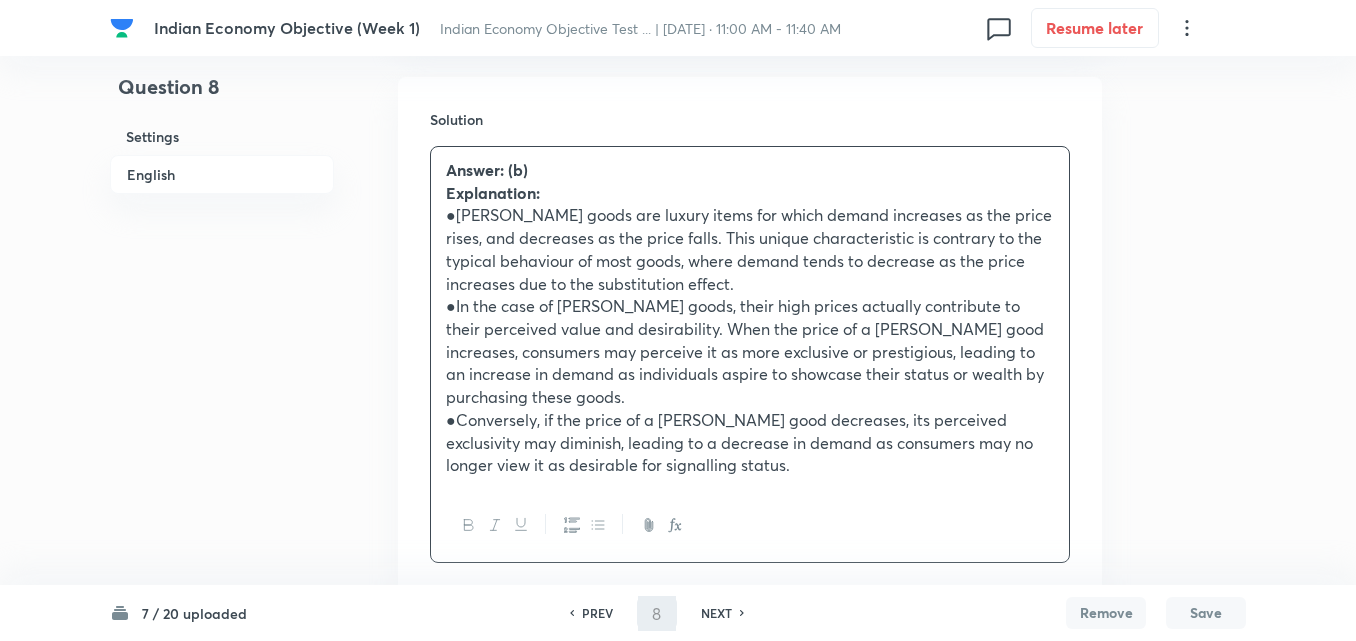 type on "9" 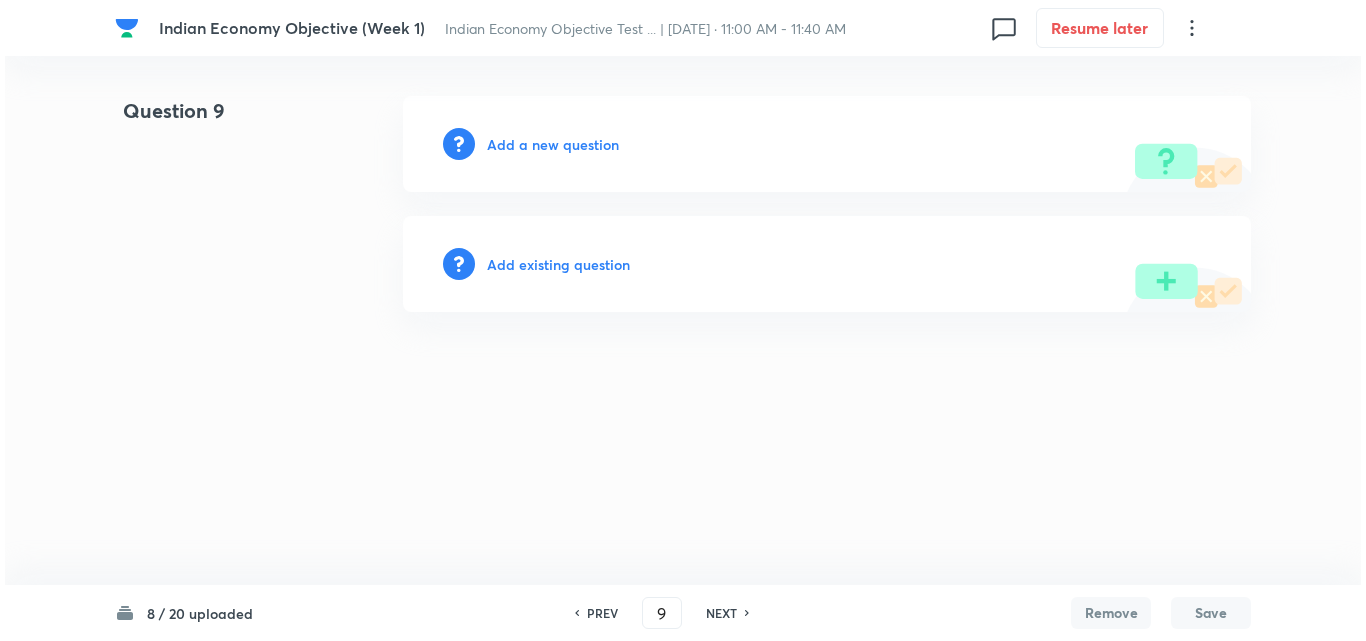 scroll, scrollTop: 0, scrollLeft: 0, axis: both 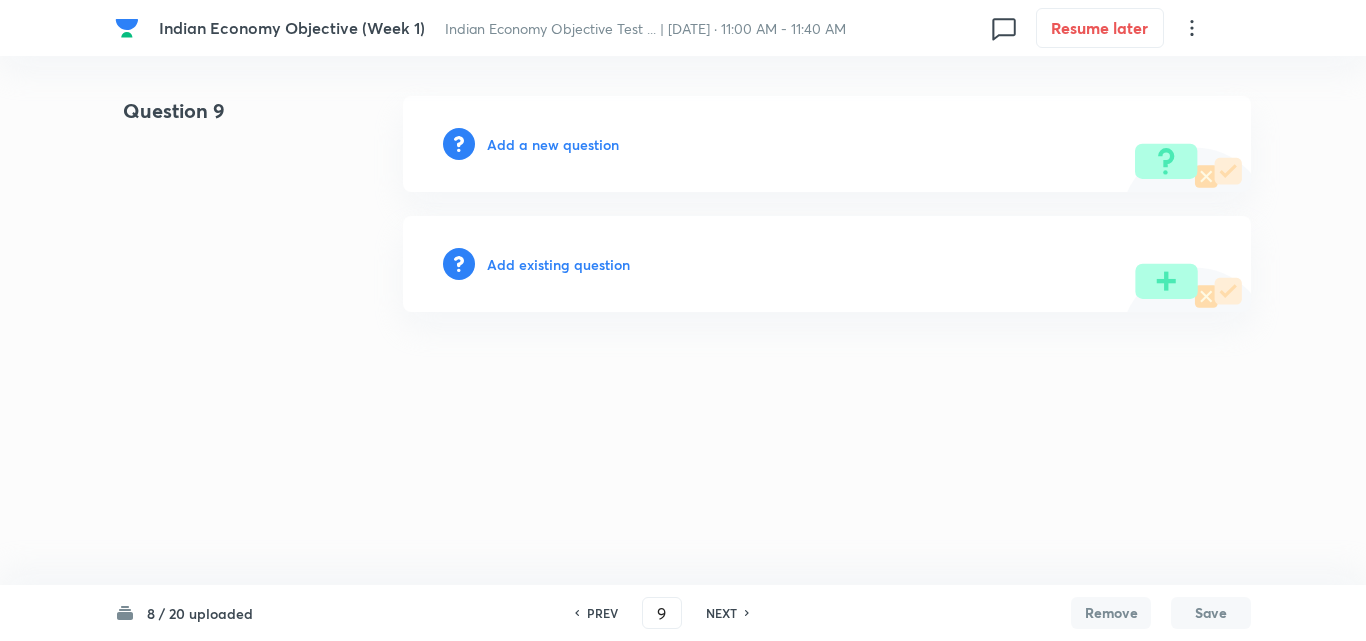 click on "Add a new question" at bounding box center (553, 144) 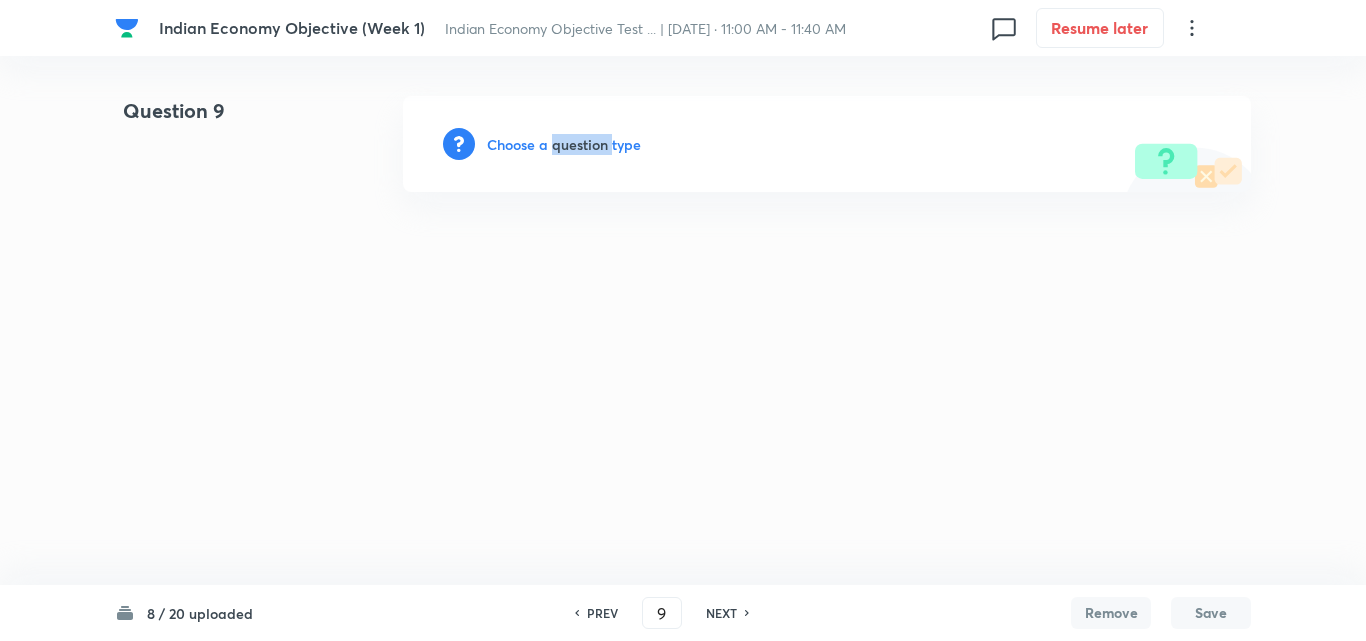 click on "Choose a question type" at bounding box center [564, 144] 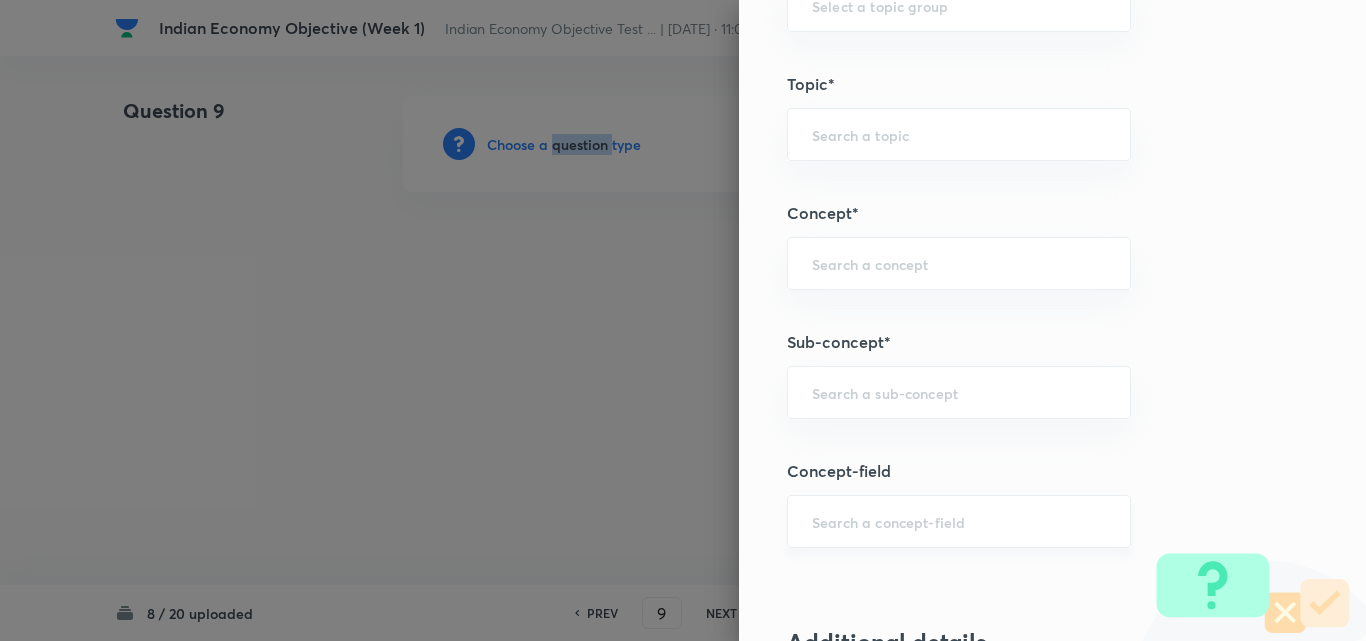 scroll, scrollTop: 1200, scrollLeft: 0, axis: vertical 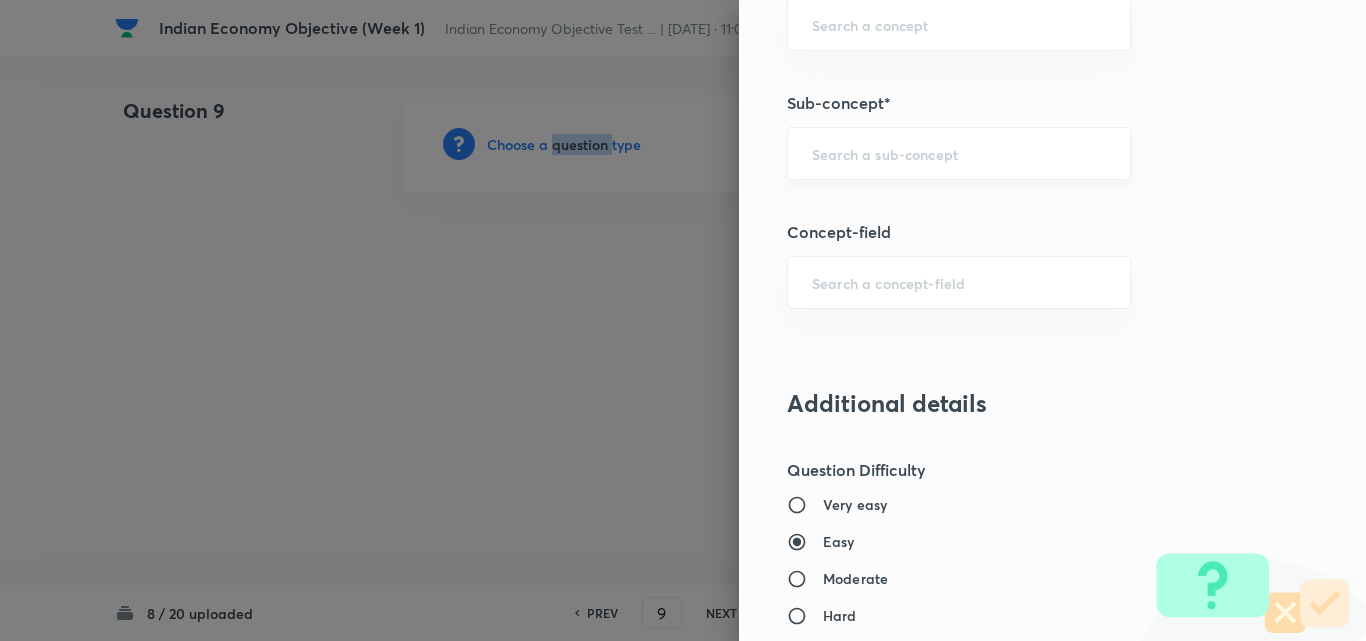 click on "​" at bounding box center (959, 153) 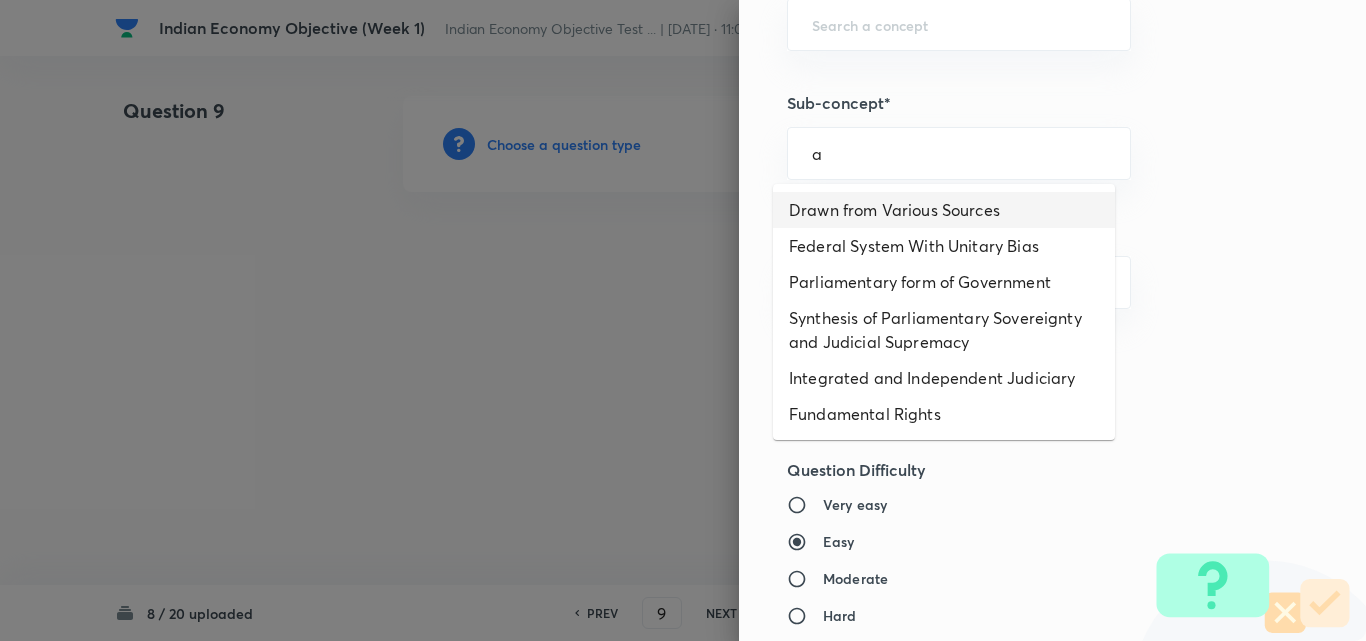 drag, startPoint x: 917, startPoint y: 215, endPoint x: 906, endPoint y: 217, distance: 11.18034 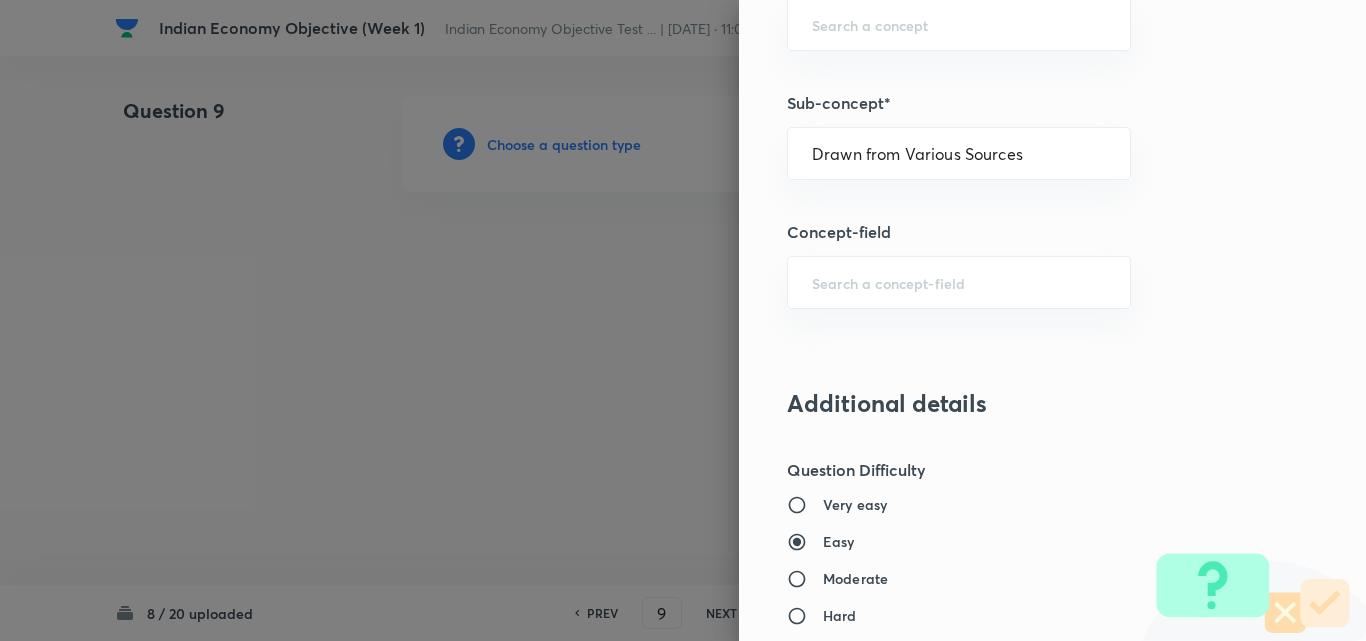 type on "Polity, Governance & IR" 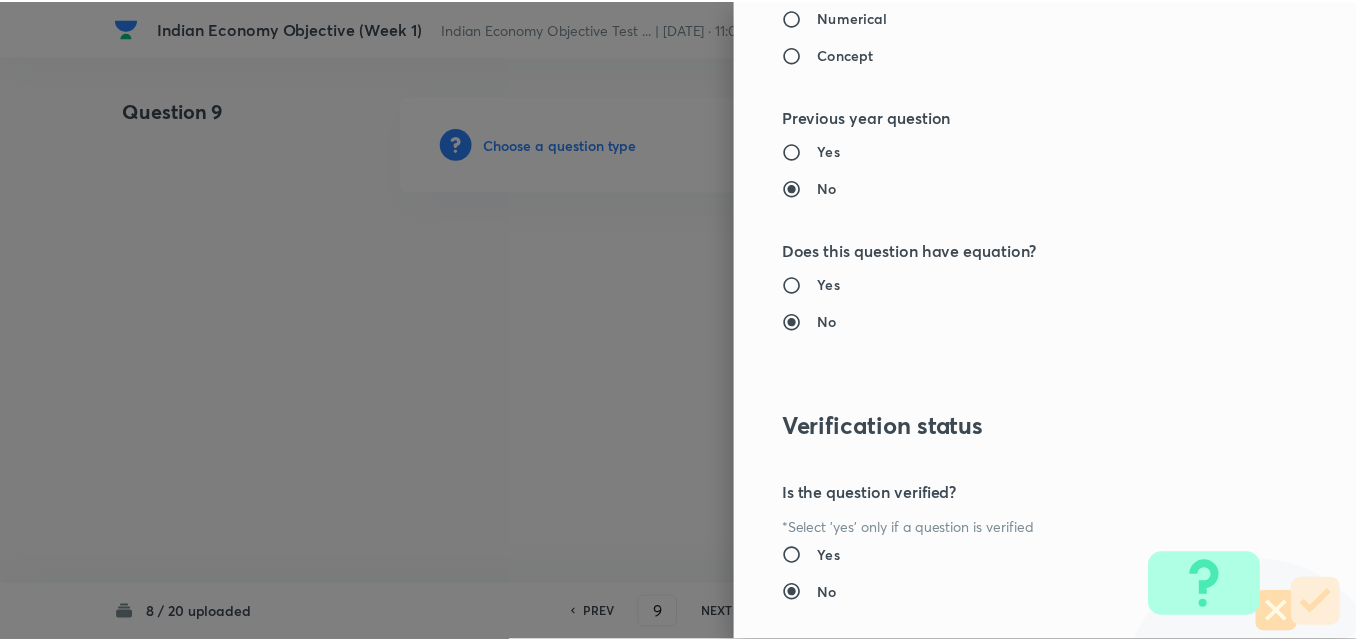 scroll, scrollTop: 2085, scrollLeft: 0, axis: vertical 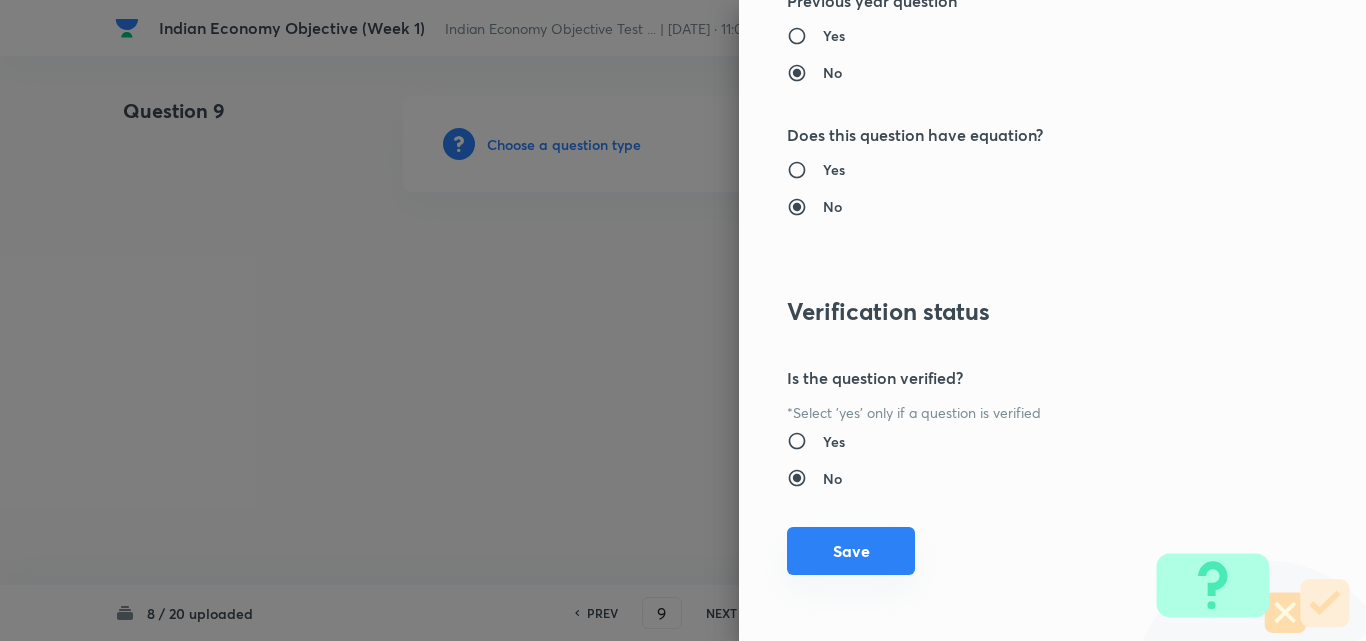 click on "Save" at bounding box center (851, 551) 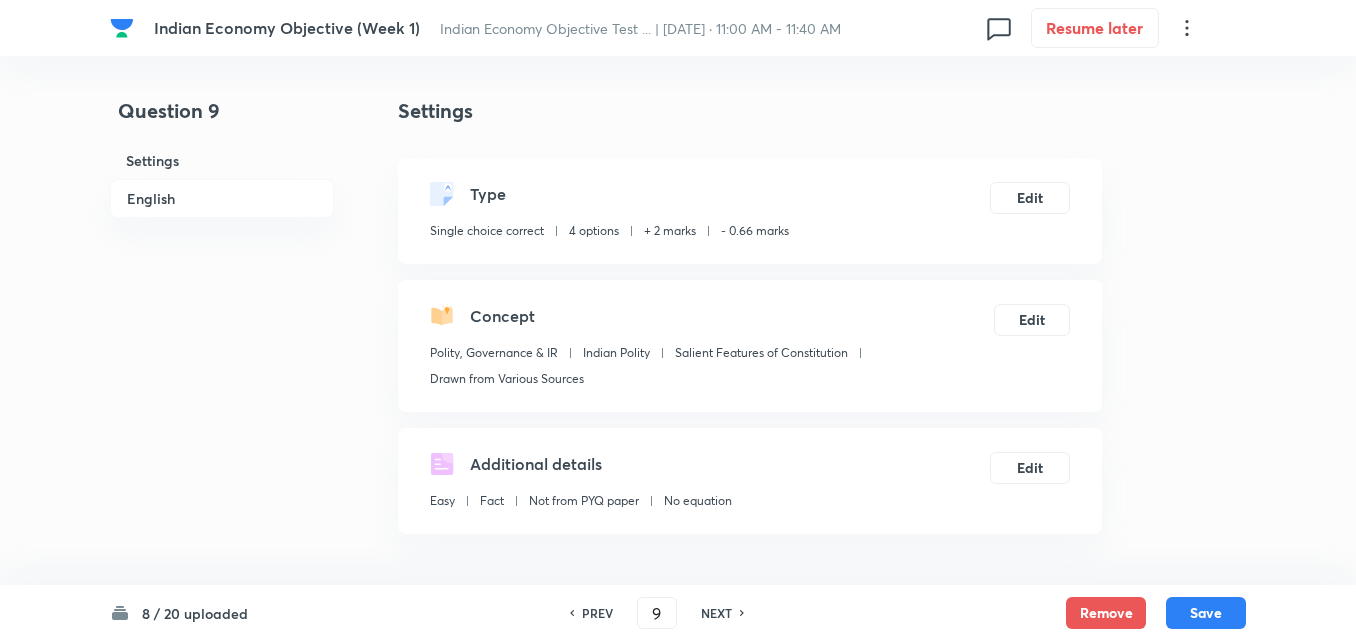 click on "English" at bounding box center (222, 198) 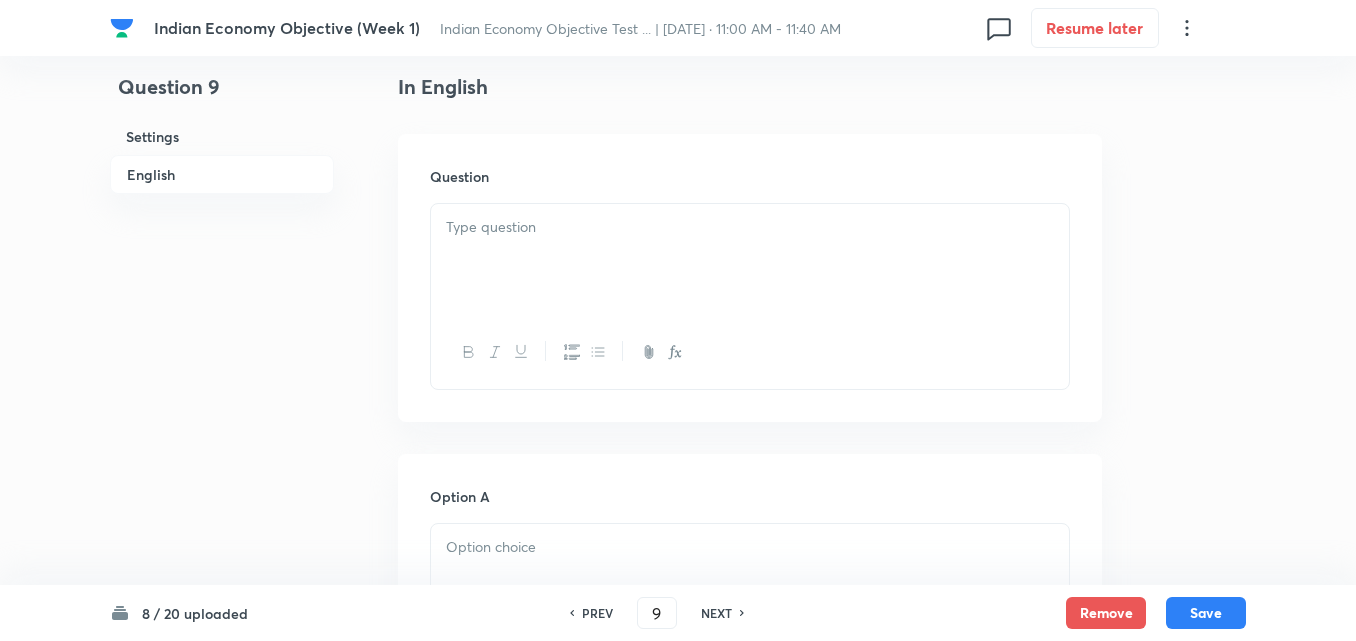 click at bounding box center [750, 260] 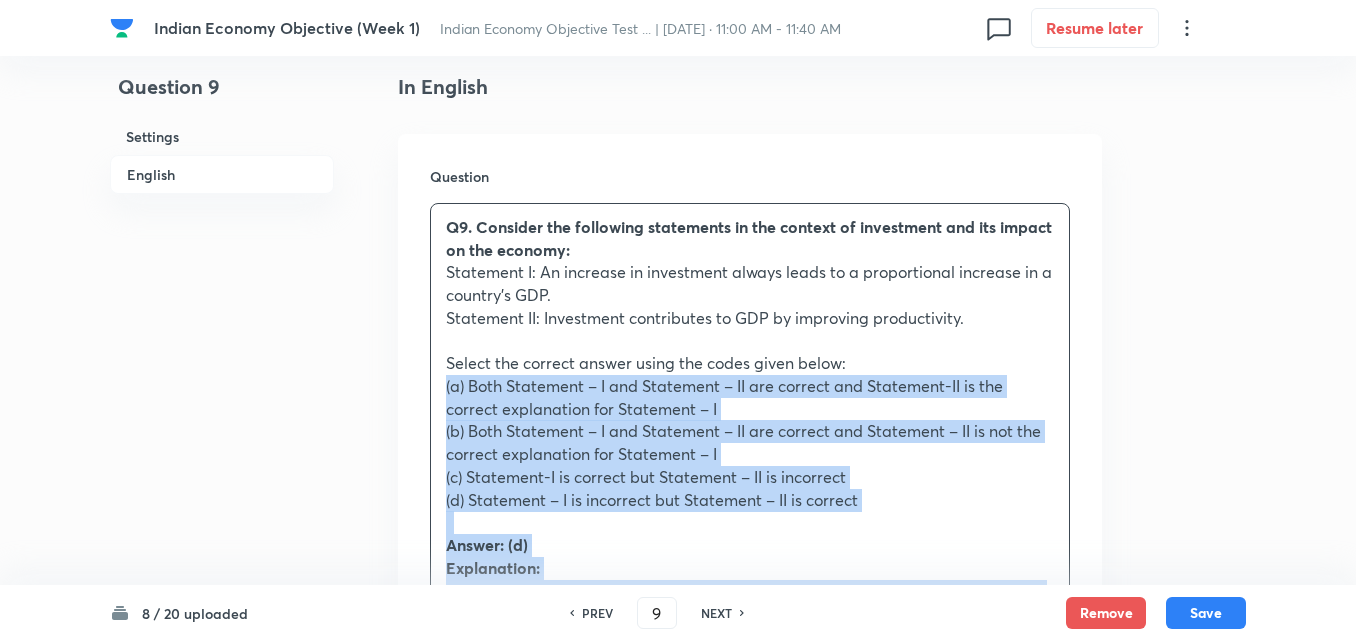 click on "Q9. Consider the following statements in the context of investment and its impact on the economy: Statement I: An increase in investment always leads to a proportional increase in a country's GDP. Statement II: Investment contributes to GDP by improving productivity.   Select the correct answer using the codes given below: (a) Both Statement – I and Statement – II are correct and Statement-II is the correct explanation for Statement – I (b) Both Statement – I and Statement – II are correct and Statement – II is not the correct explanation for Statement – I (c) Statement-I is correct but Statement – II is incorrect (d) Statement – I is incorrect but Statement – II is correct   Answer: (d) Explanation:  Statement – I is not correct:  Statement – IIis correct:" at bounding box center (750, 568) 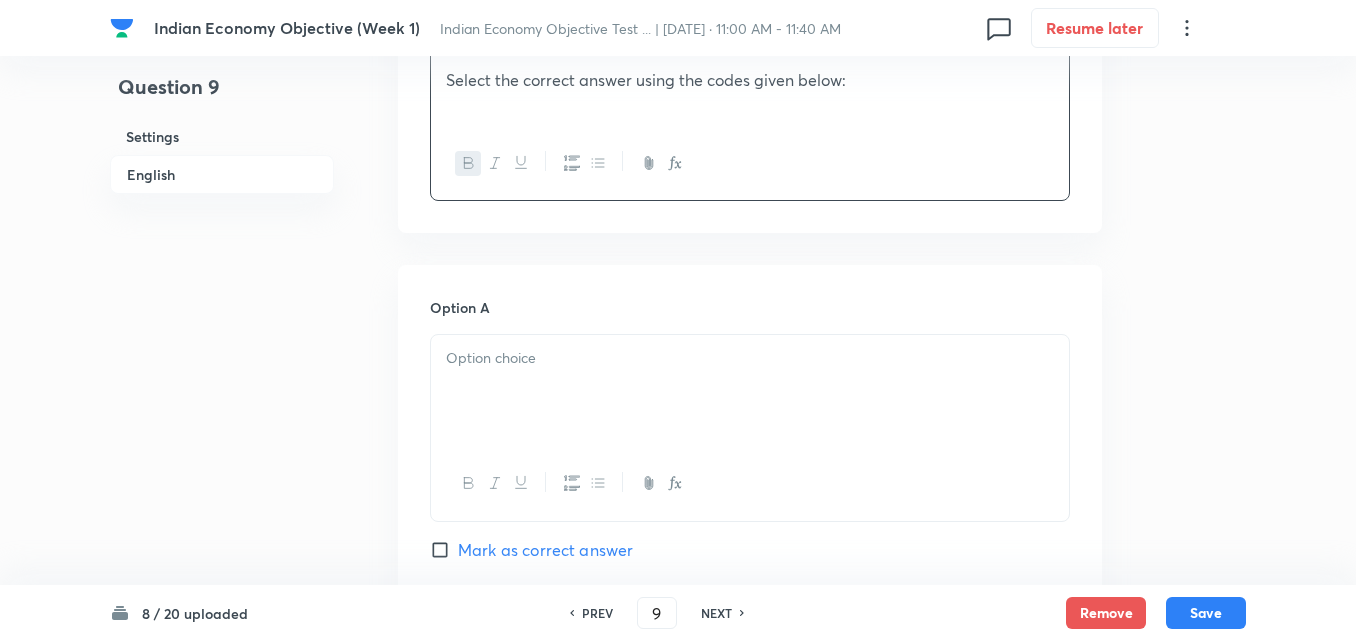 scroll, scrollTop: 1042, scrollLeft: 0, axis: vertical 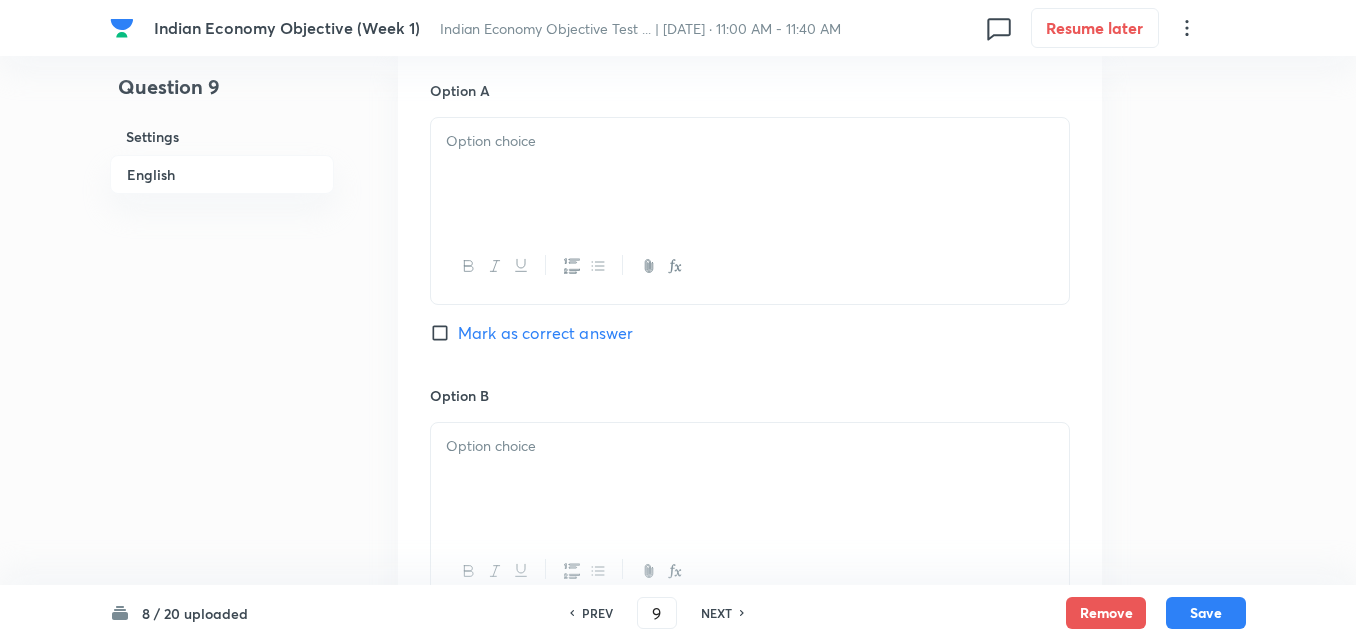 click at bounding box center (750, 174) 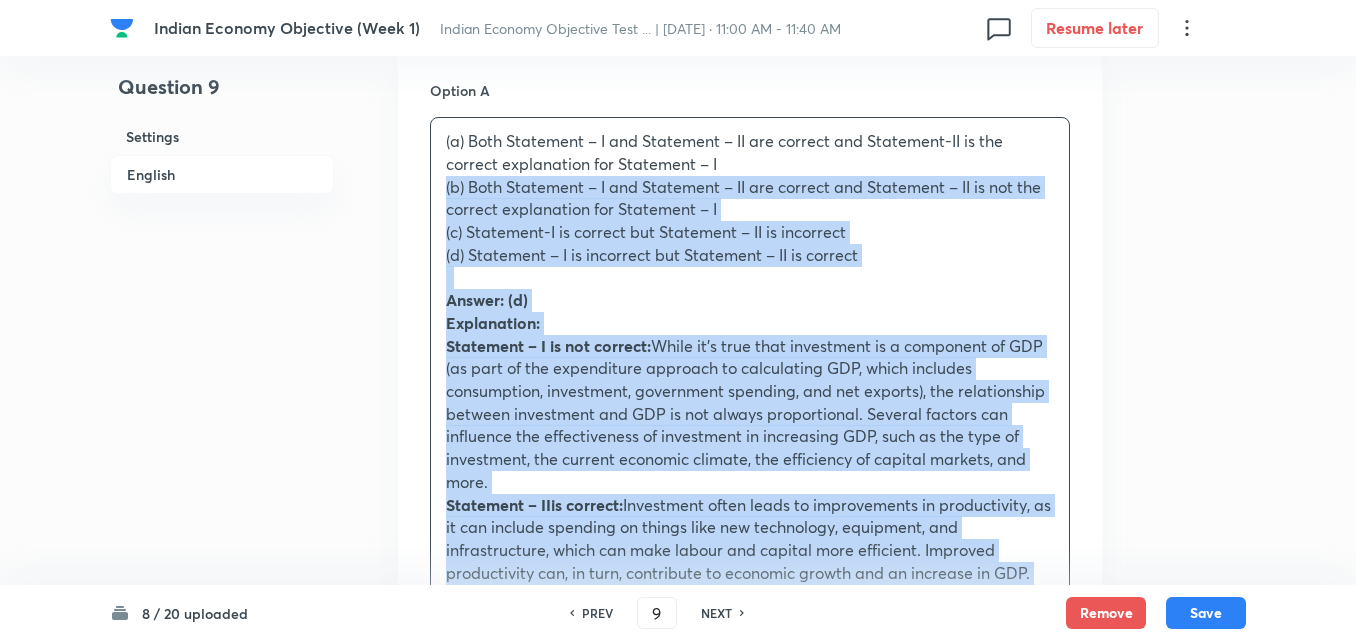 drag, startPoint x: 433, startPoint y: 187, endPoint x: 420, endPoint y: 192, distance: 13.928389 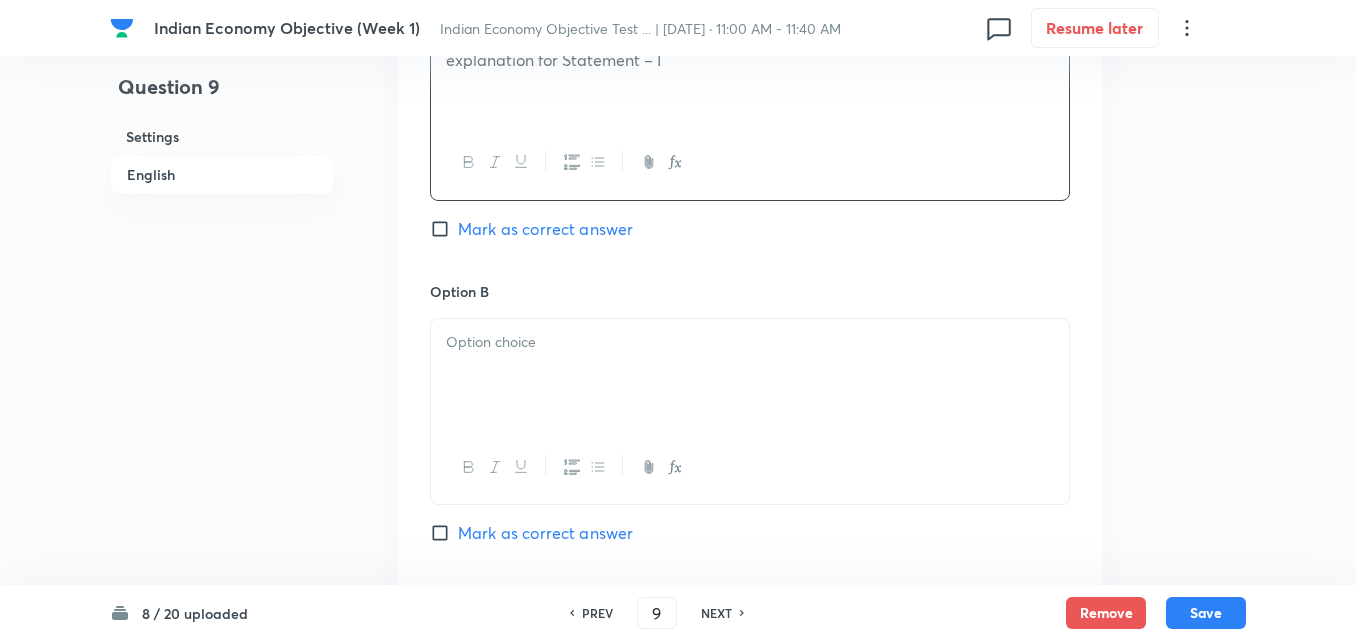 scroll, scrollTop: 1242, scrollLeft: 0, axis: vertical 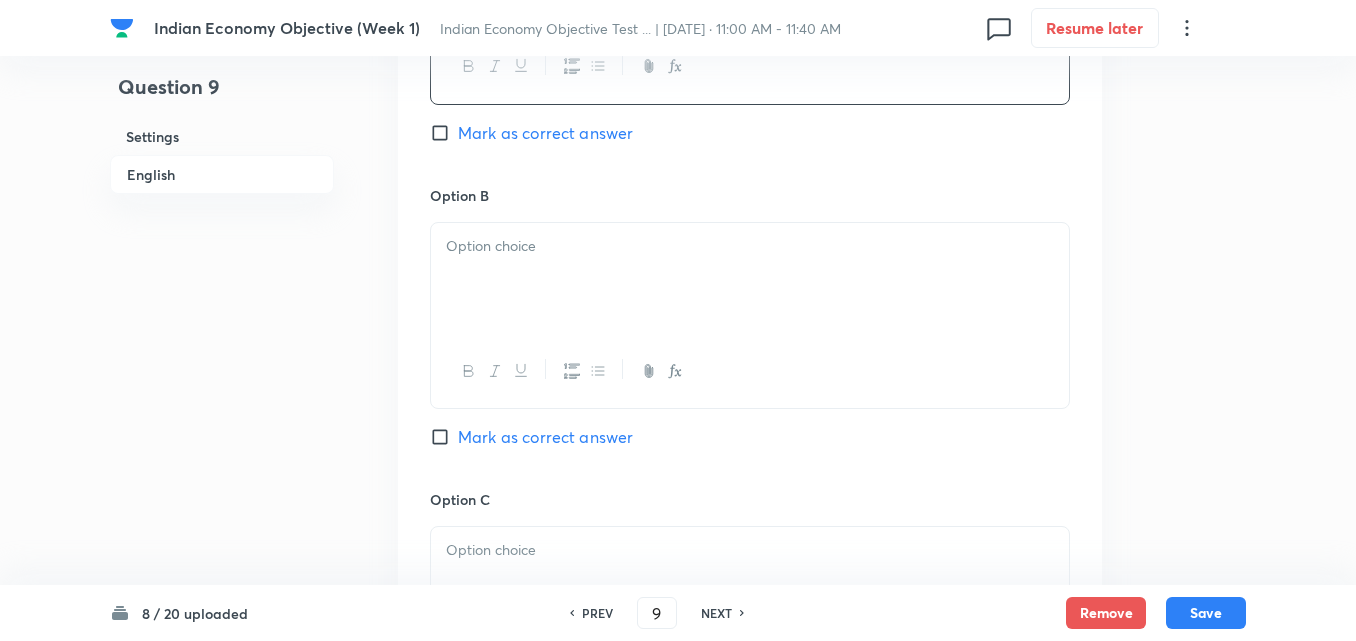 click at bounding box center [750, 279] 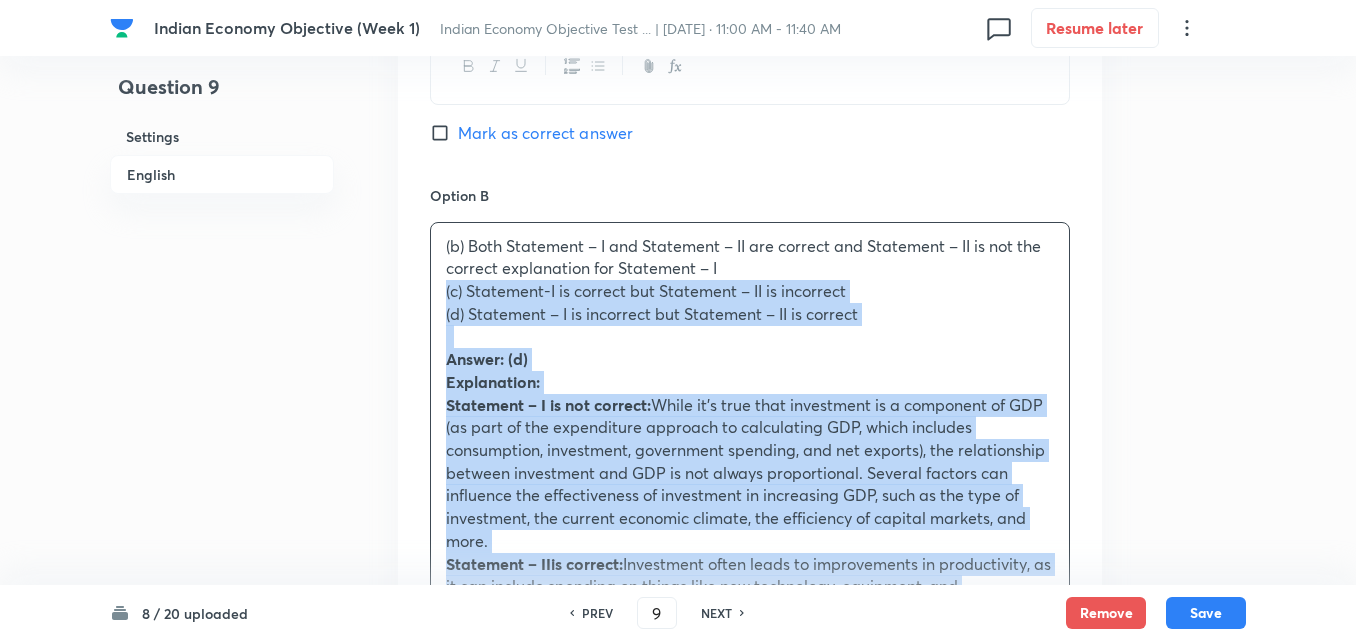 click on "(b) Both Statement – I and Statement – II are correct and Statement – II is not the correct explanation for Statement – I (c) Statement-I is correct but Statement – II is incorrect (d) Statement – I is incorrect but Statement – II is correct   Answer: (d) Explanation:  Statement – I is not correct:  While it's true that investment is a component of GDP (as part of the expenditure approach to calculating GDP, which includes consumption, investment, government spending, and net exports), the relationship between investment and GDP is not always proportional. Several factors can influence the effectiveness of investment in increasing GDP, such as the type of investment, the current economic climate, the efficiency of capital markets, and more. Statement – IIis correct:" at bounding box center [750, 485] 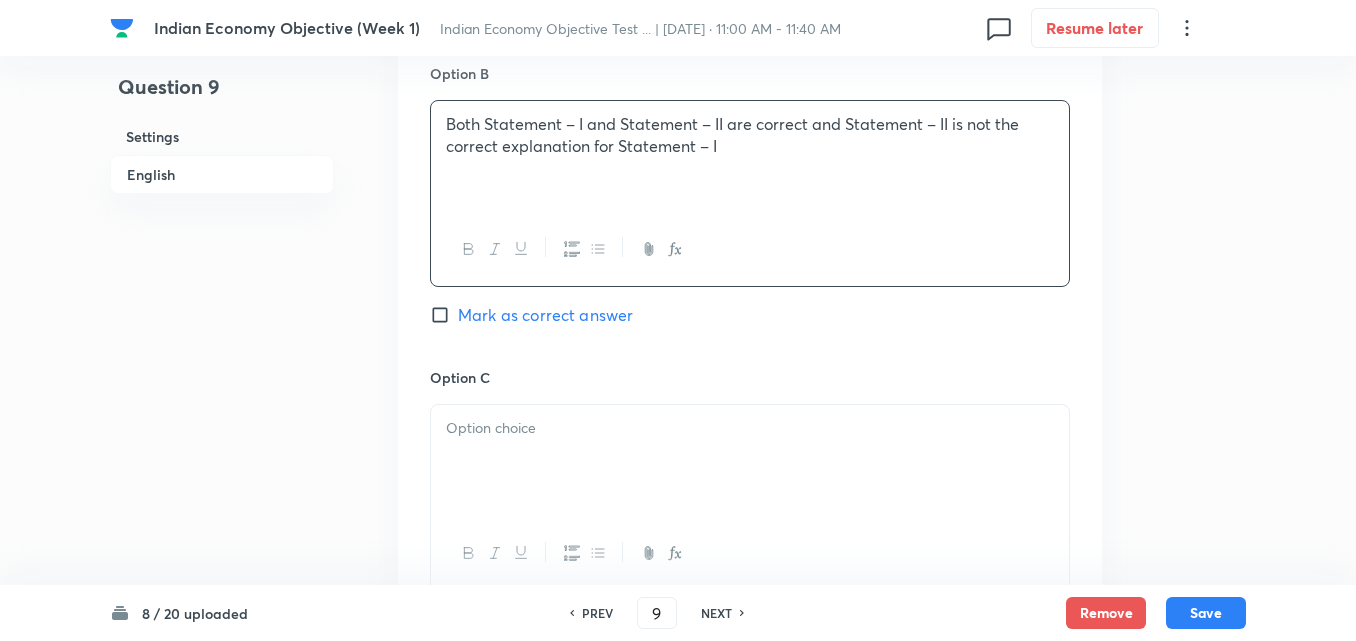 scroll, scrollTop: 1542, scrollLeft: 0, axis: vertical 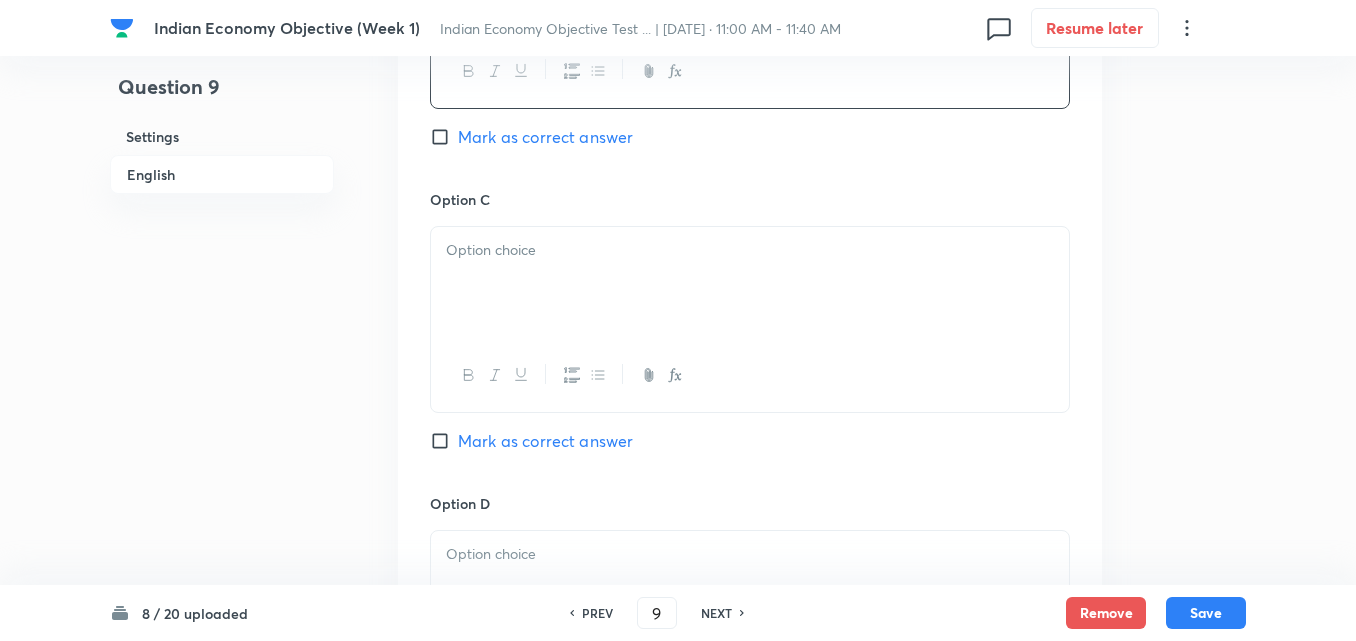 click at bounding box center (750, 283) 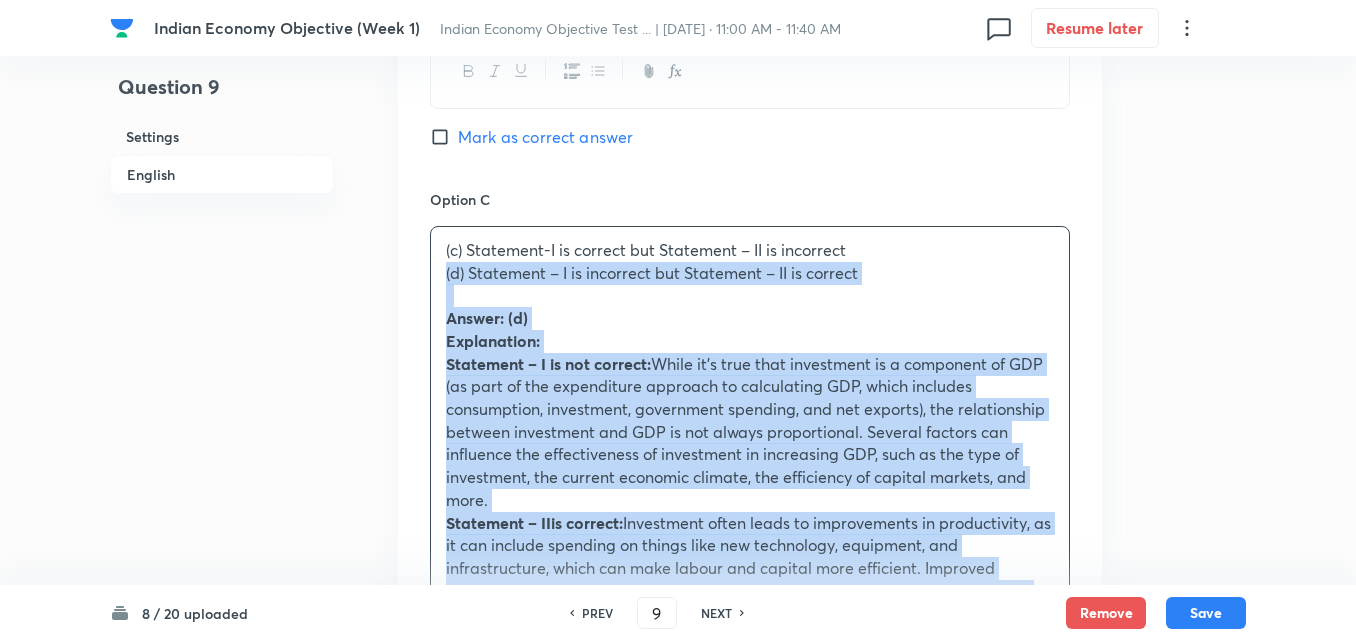 click on "(c) Statement-I is correct but Statement – II is incorrect (d) Statement – I is incorrect but Statement – II is correct   Answer: (d) Explanation:  Statement – I is not correct:  While it's true that investment is a component of GDP (as part of the expenditure approach to calculating GDP, which includes consumption, investment, government spending, and net exports), the relationship between investment and GDP is not always proportional. Several factors can influence the effectiveness of investment in increasing GDP, such as the type of investment, the current economic climate, the efficiency of capital markets, and more. Statement – IIis correct:" at bounding box center [750, 466] 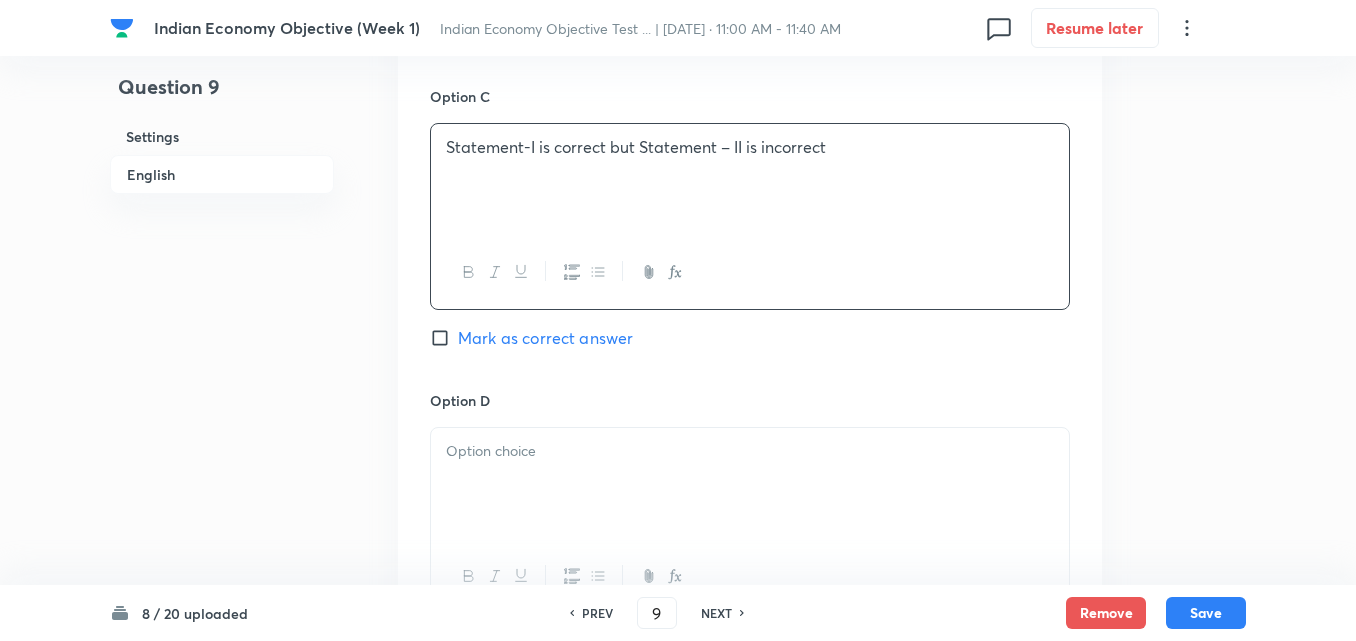 scroll, scrollTop: 1842, scrollLeft: 0, axis: vertical 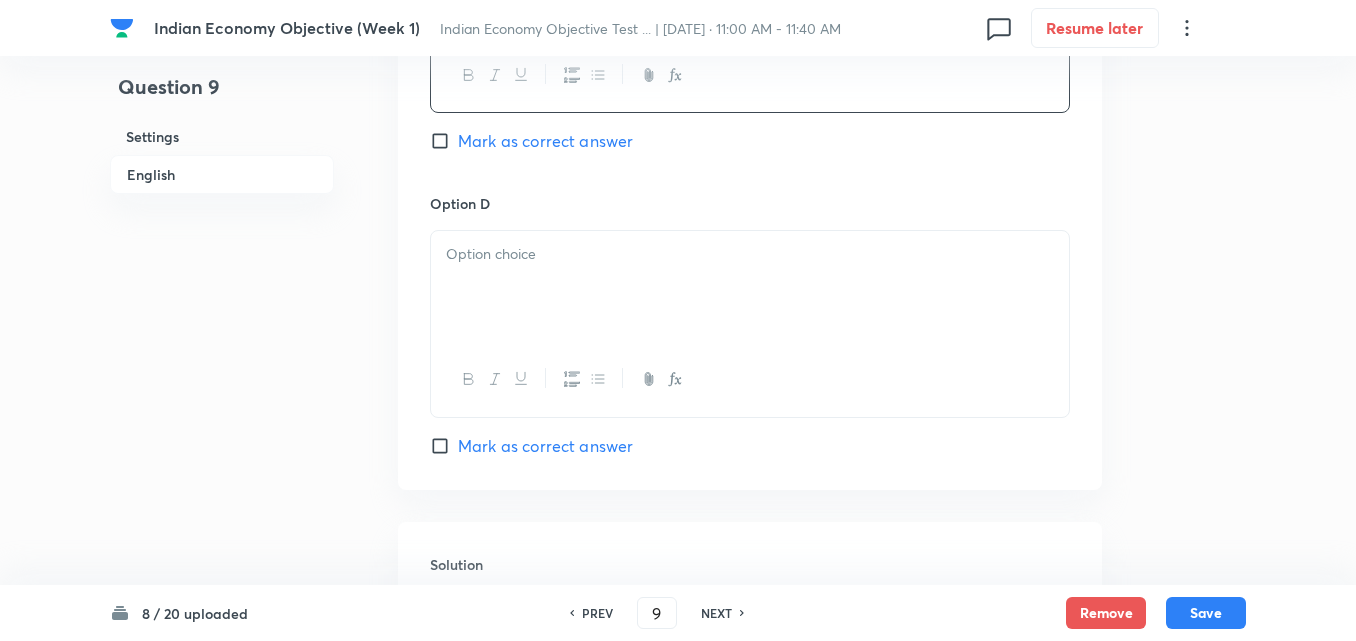 click at bounding box center [750, 287] 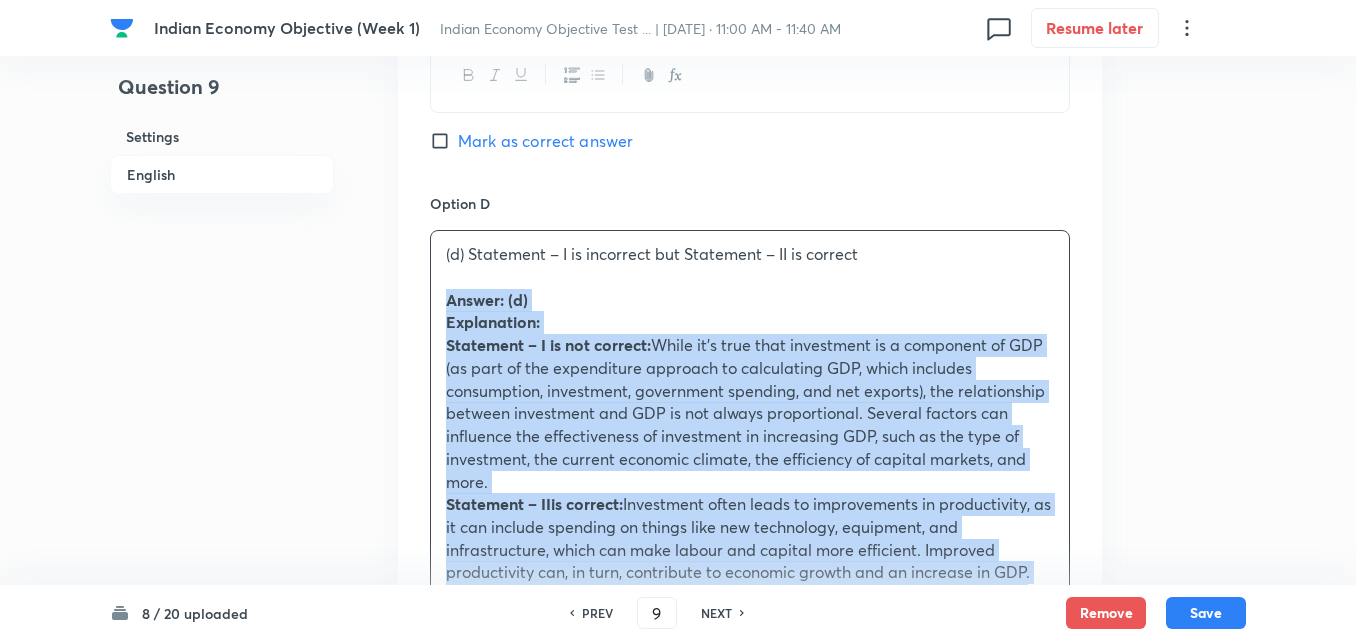 click on "(d) Statement – I is incorrect but Statement – II is correct   Answer: (d) Explanation:  Statement – I is not correct:  While it's true that investment is a component of GDP (as part of the expenditure approach to calculating GDP, which includes consumption, investment, government spending, and net exports), the relationship between investment and GDP is not always proportional. Several factors can influence the effectiveness of investment in increasing GDP, such as the type of investment, the current economic climate, the efficiency of capital markets, and more. Statement – IIis correct:" at bounding box center [750, 459] 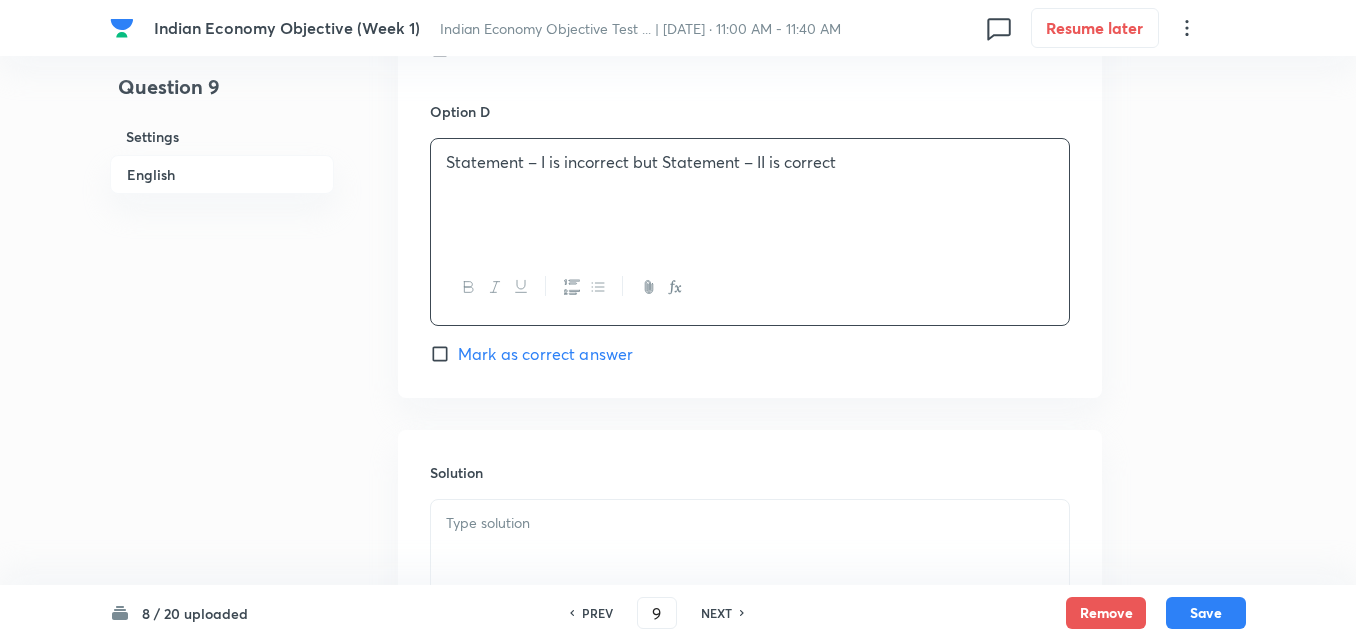 scroll, scrollTop: 2042, scrollLeft: 0, axis: vertical 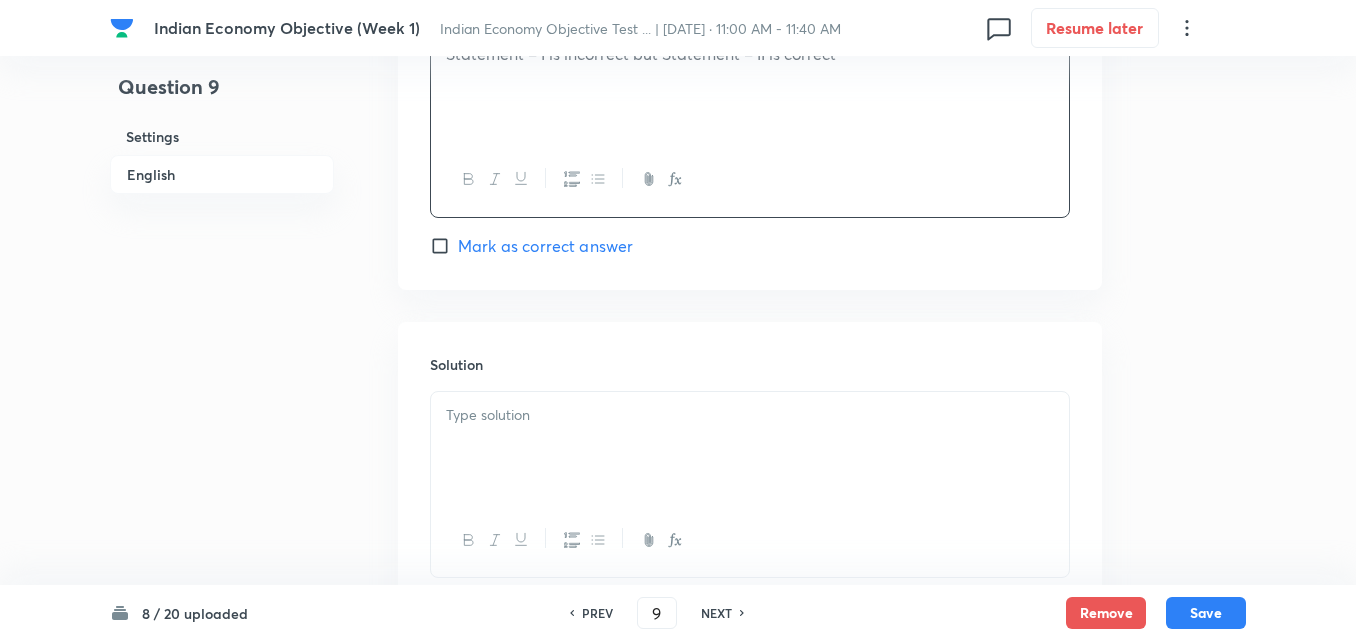 drag, startPoint x: 524, startPoint y: 243, endPoint x: 529, endPoint y: 257, distance: 14.866069 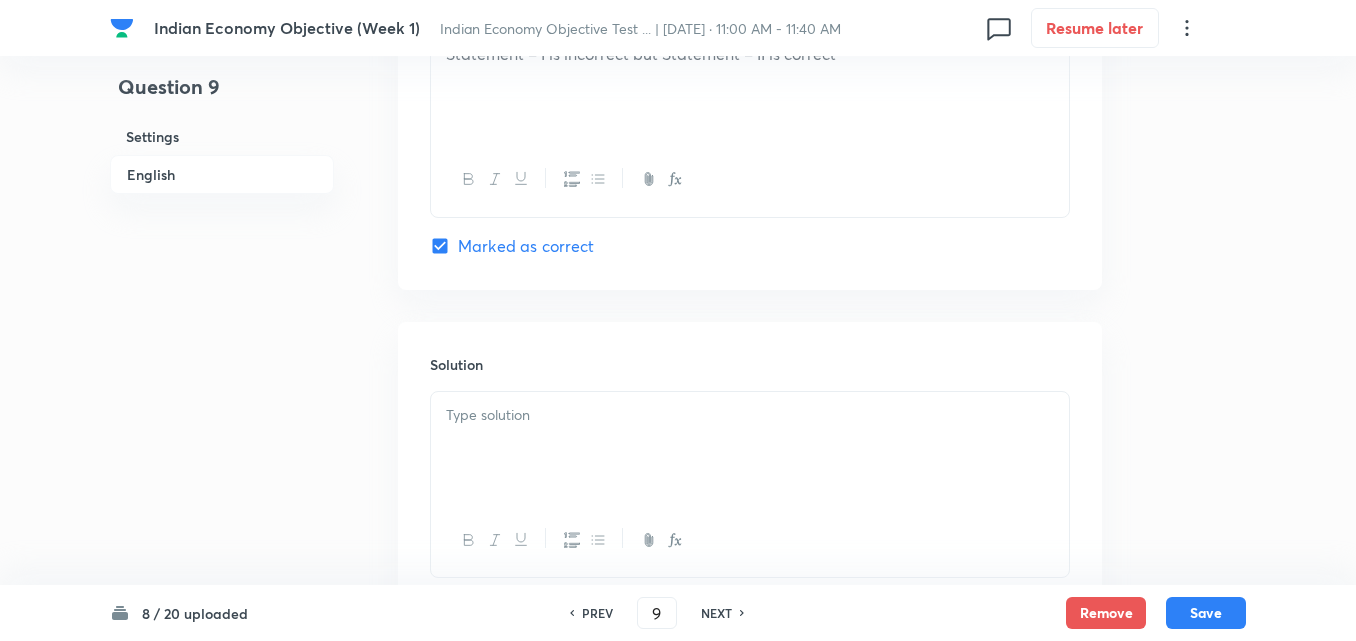 click at bounding box center [750, 415] 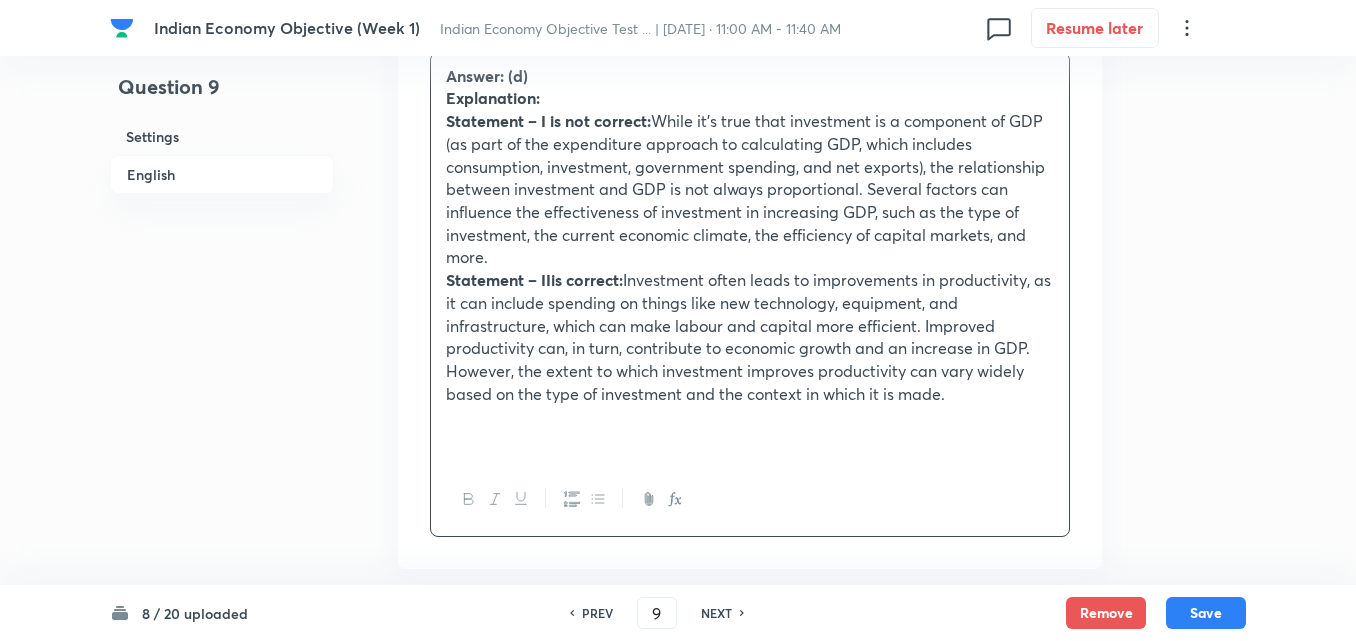 scroll, scrollTop: 2485, scrollLeft: 0, axis: vertical 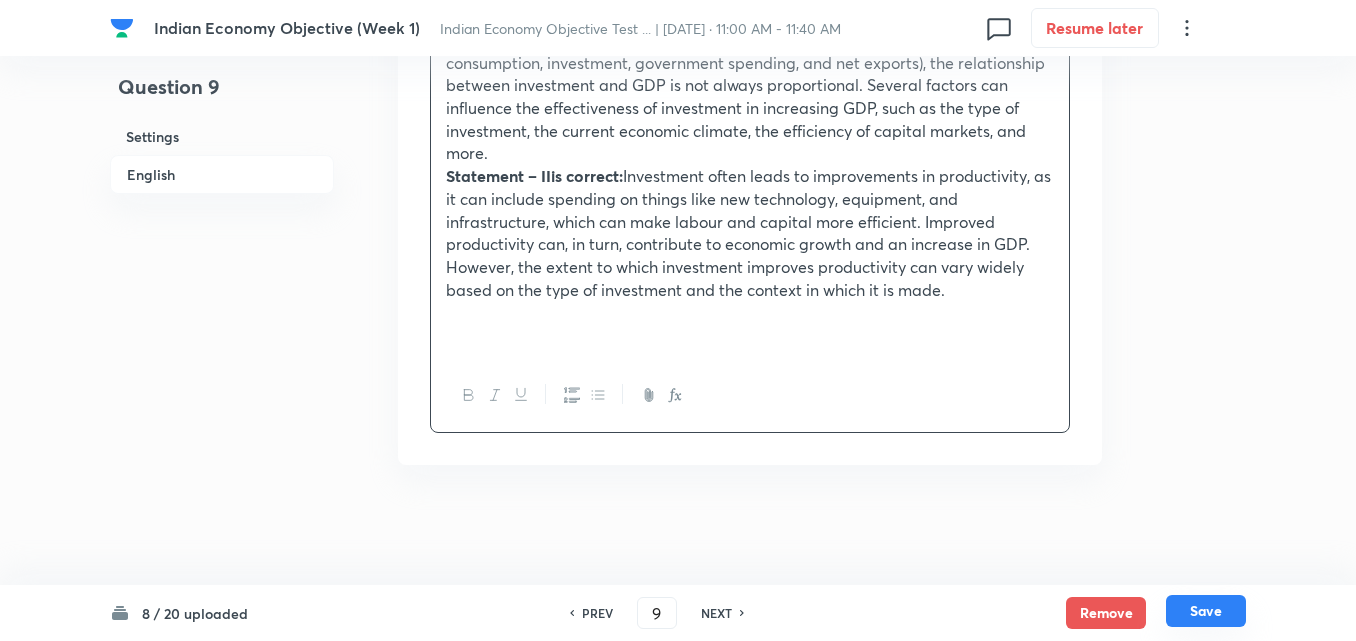 click on "Save" at bounding box center (1206, 611) 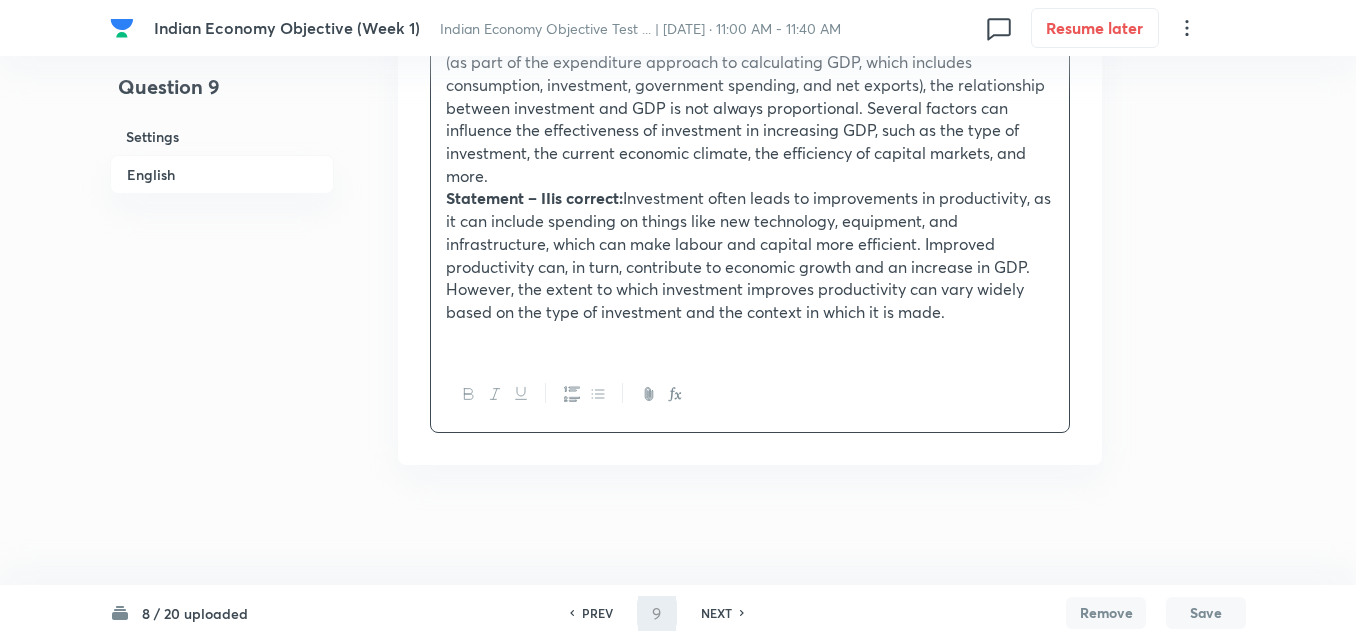 scroll, scrollTop: 2422, scrollLeft: 0, axis: vertical 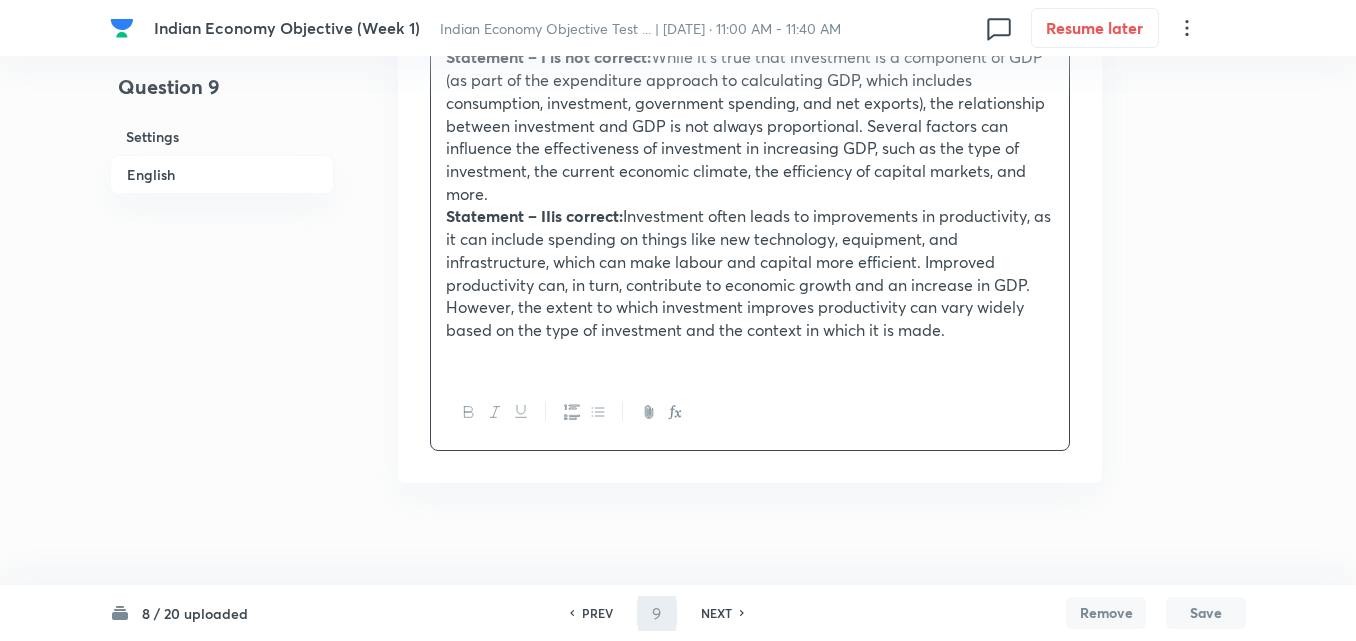type on "10" 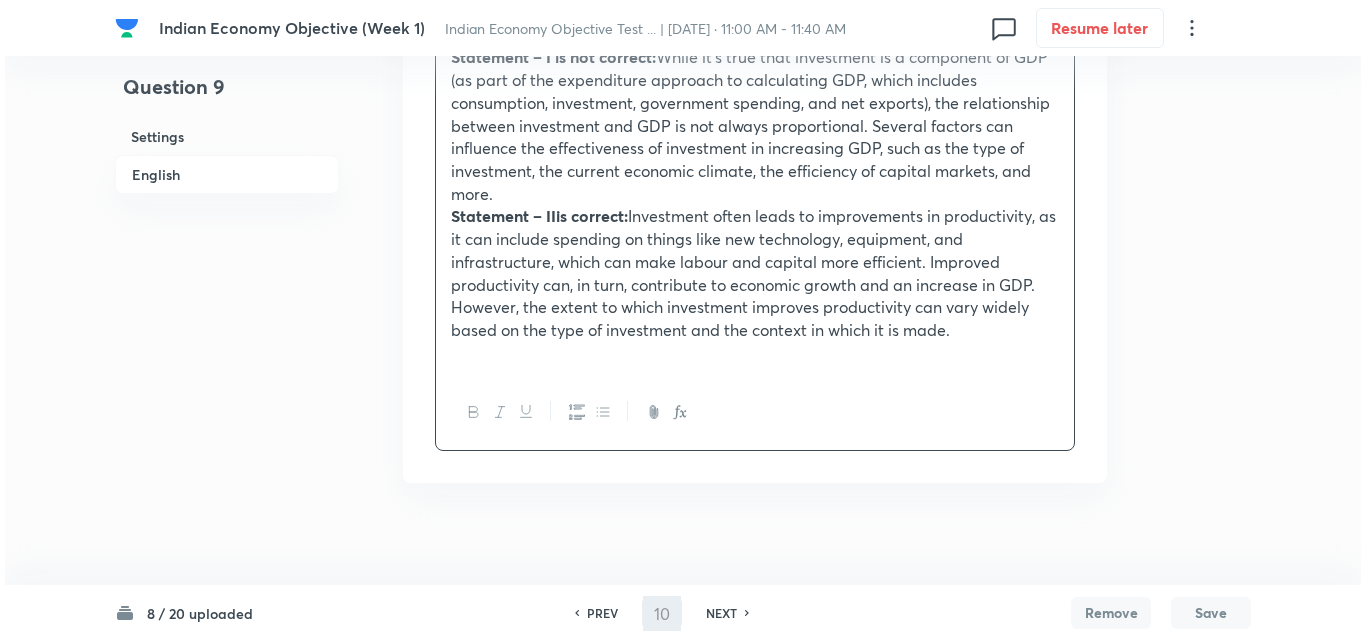 scroll, scrollTop: 0, scrollLeft: 0, axis: both 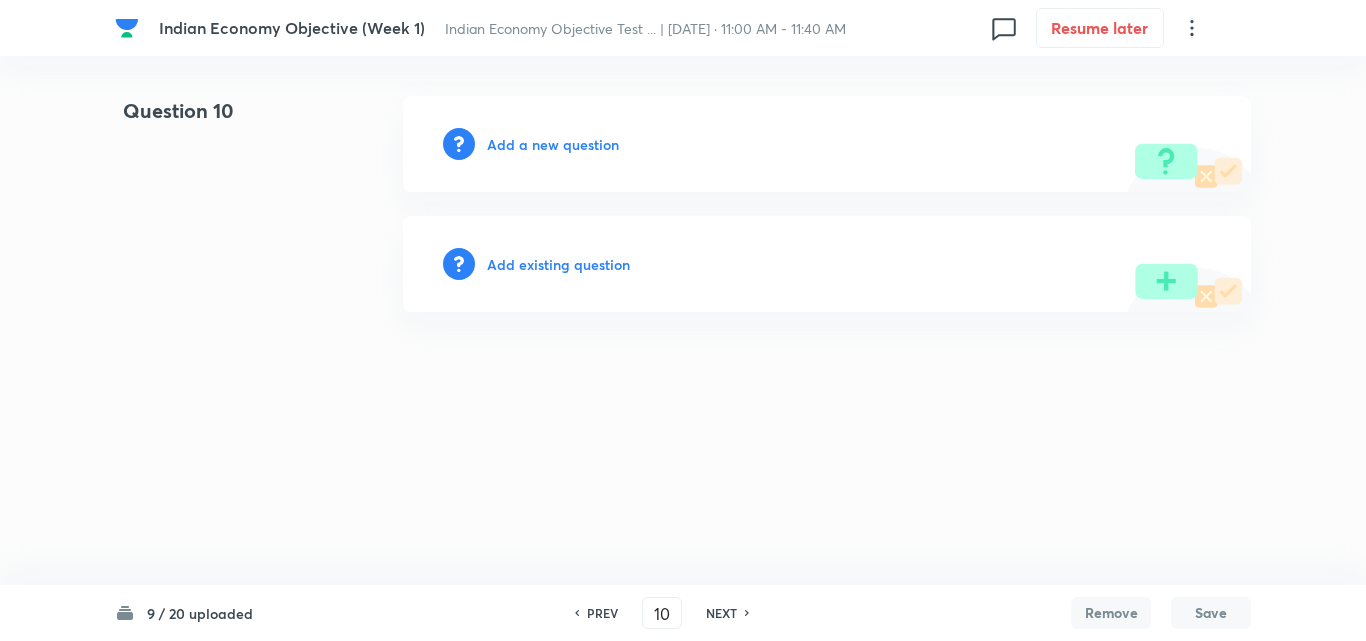click on "Add a new question" at bounding box center (553, 144) 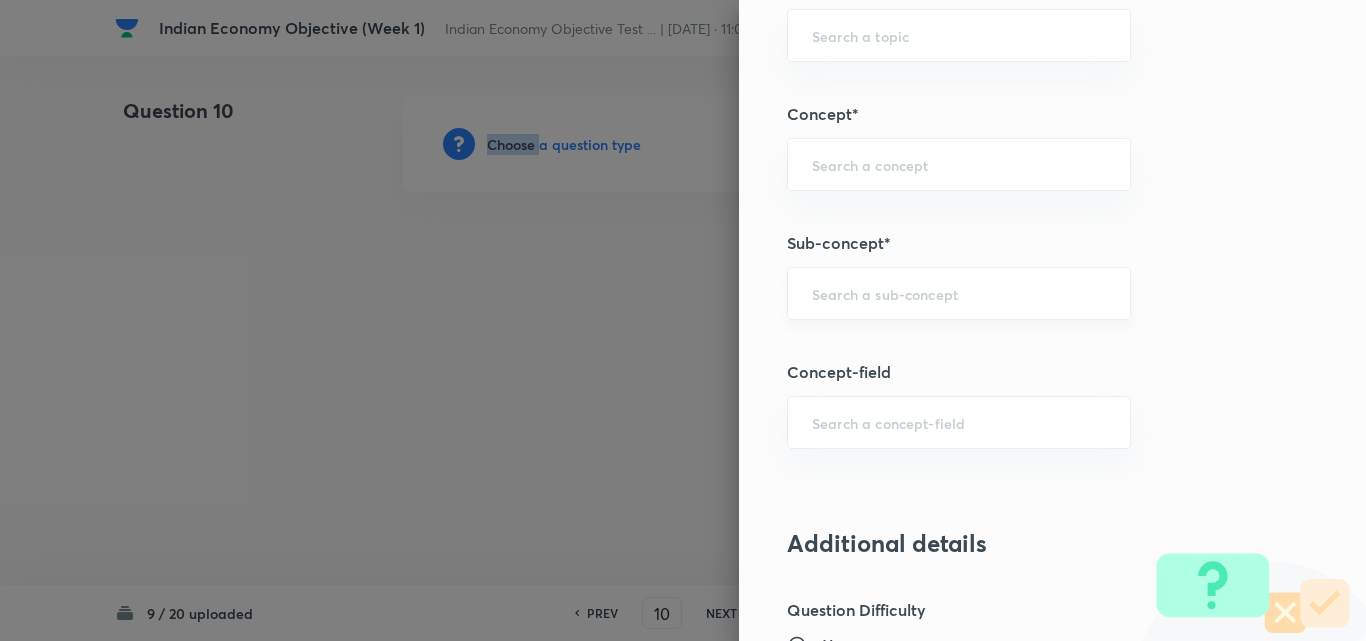 scroll, scrollTop: 1100, scrollLeft: 0, axis: vertical 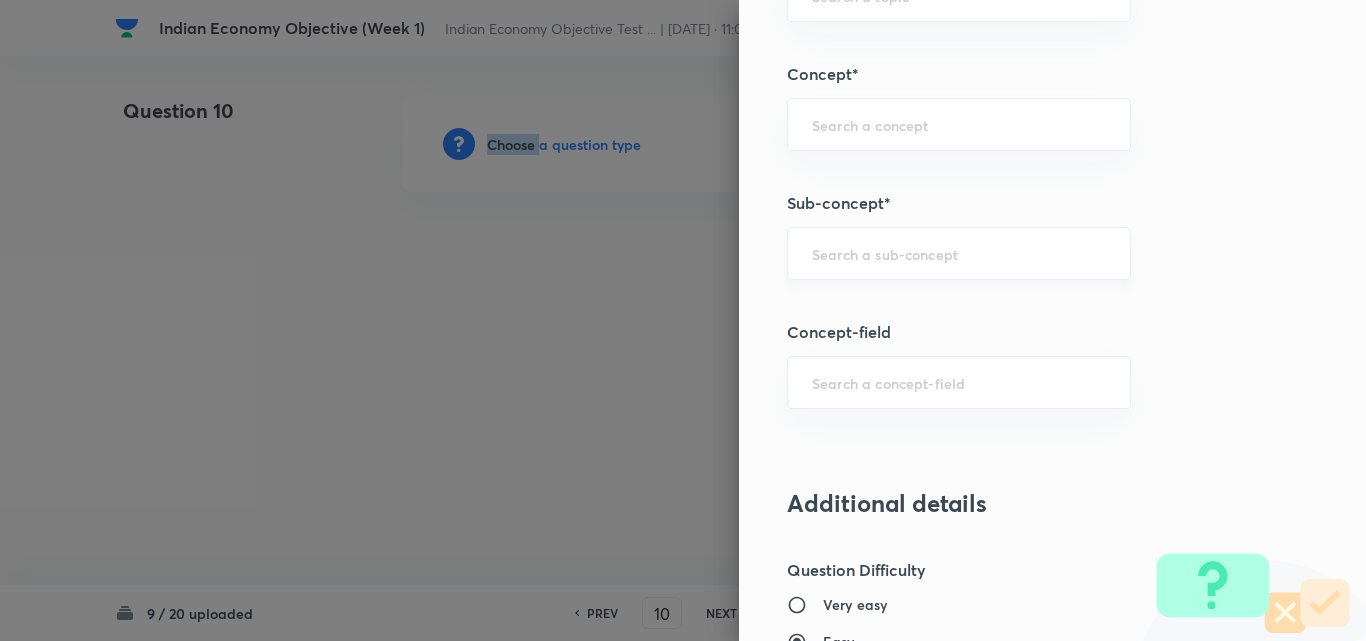 click on "​" at bounding box center (959, 253) 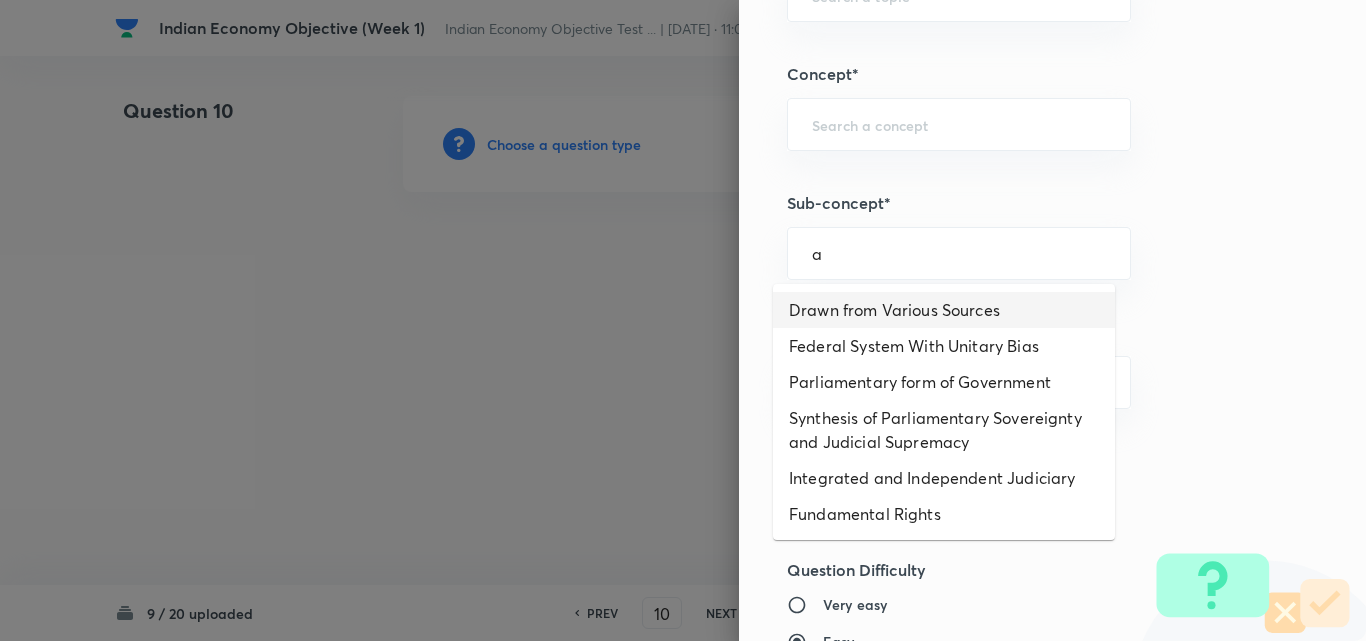 click on "Drawn from Various Sources" at bounding box center [944, 310] 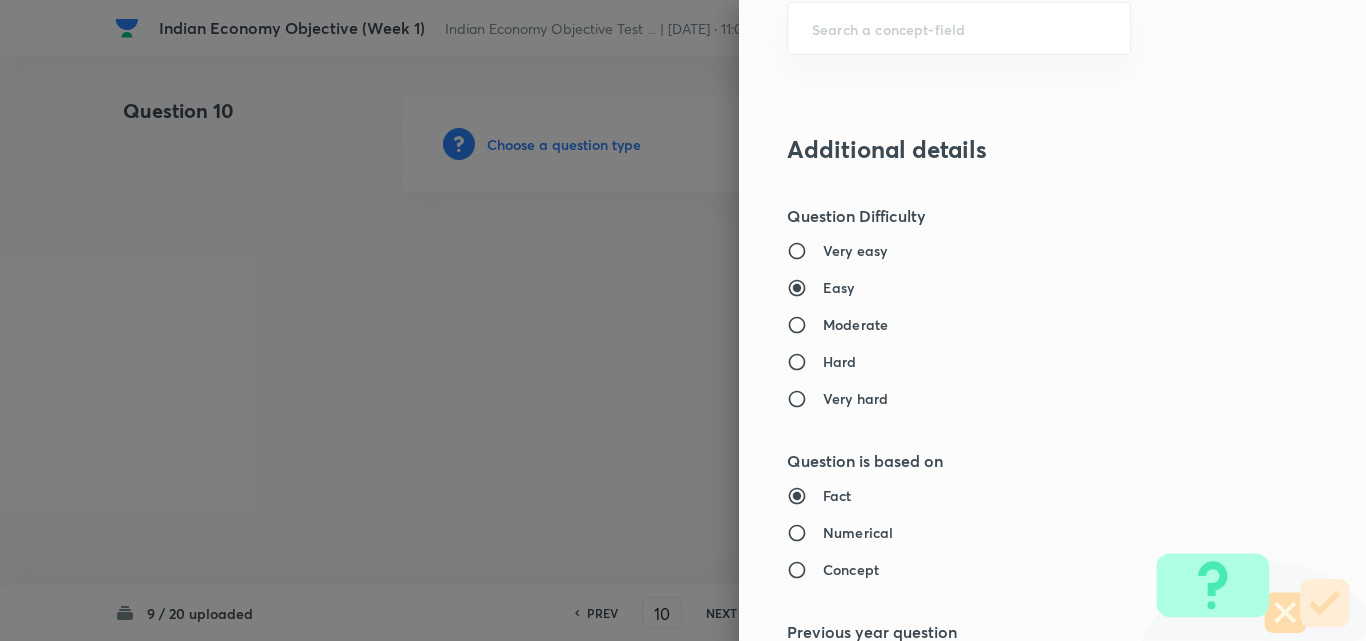 type on "Polity, Governance & IR" 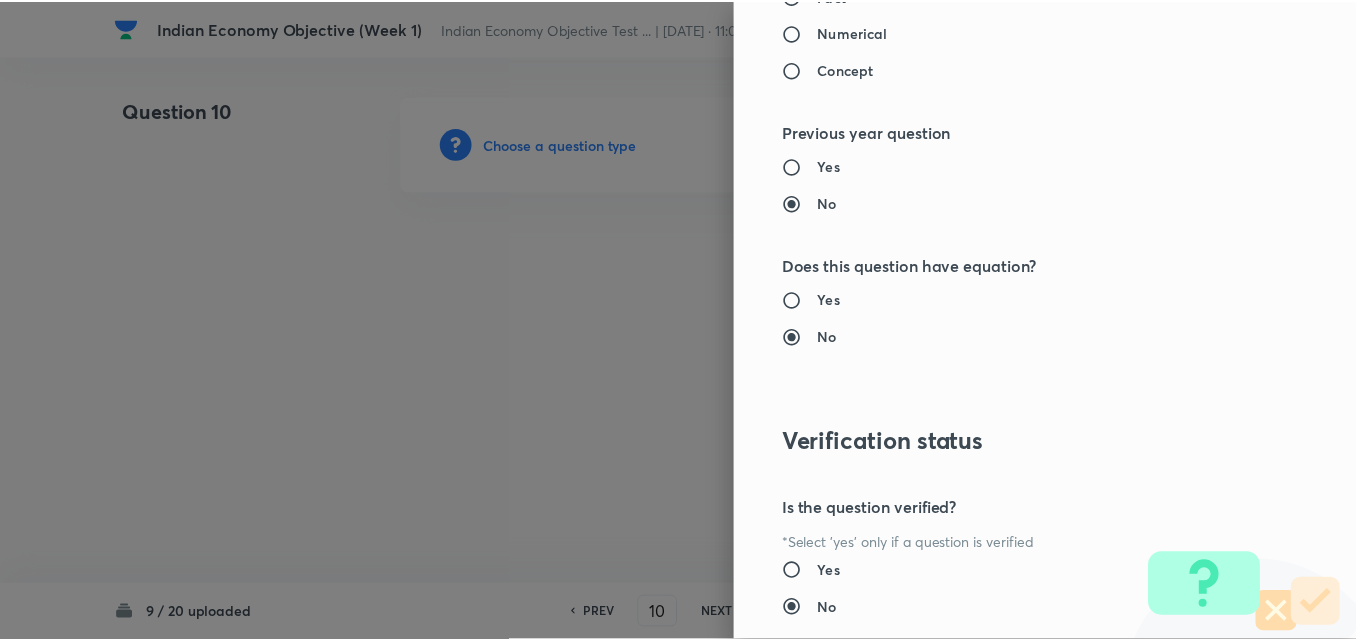 scroll, scrollTop: 2085, scrollLeft: 0, axis: vertical 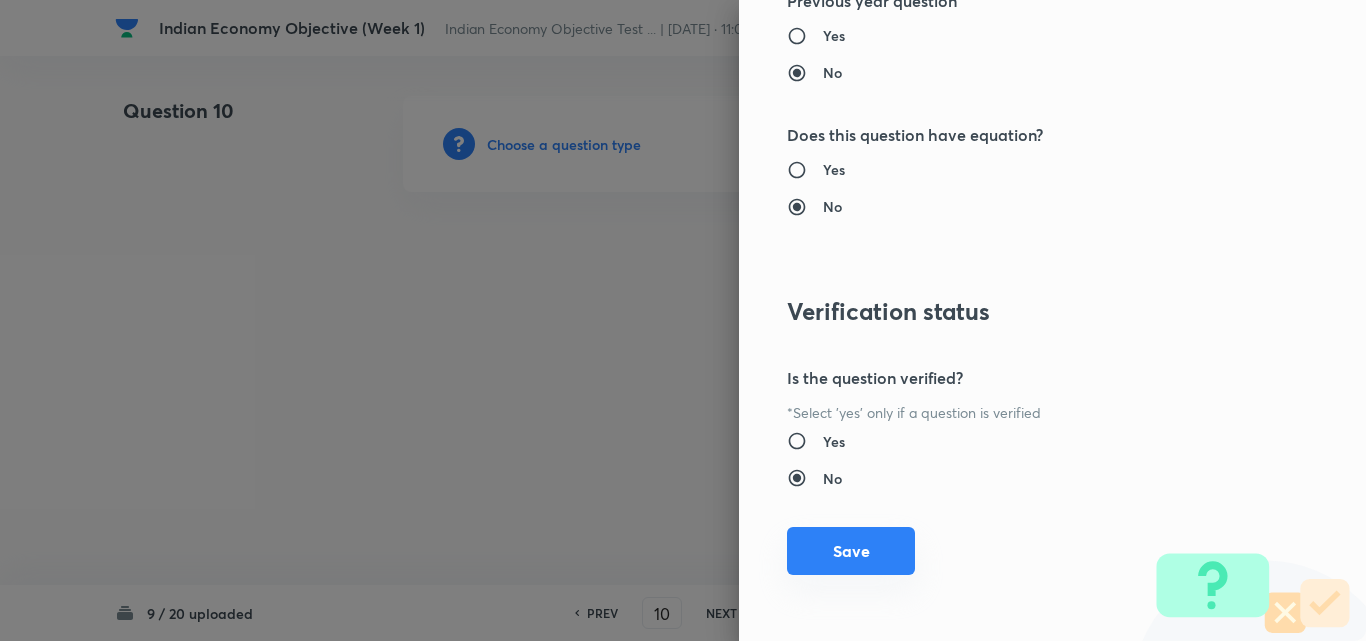 click on "Save" at bounding box center (851, 551) 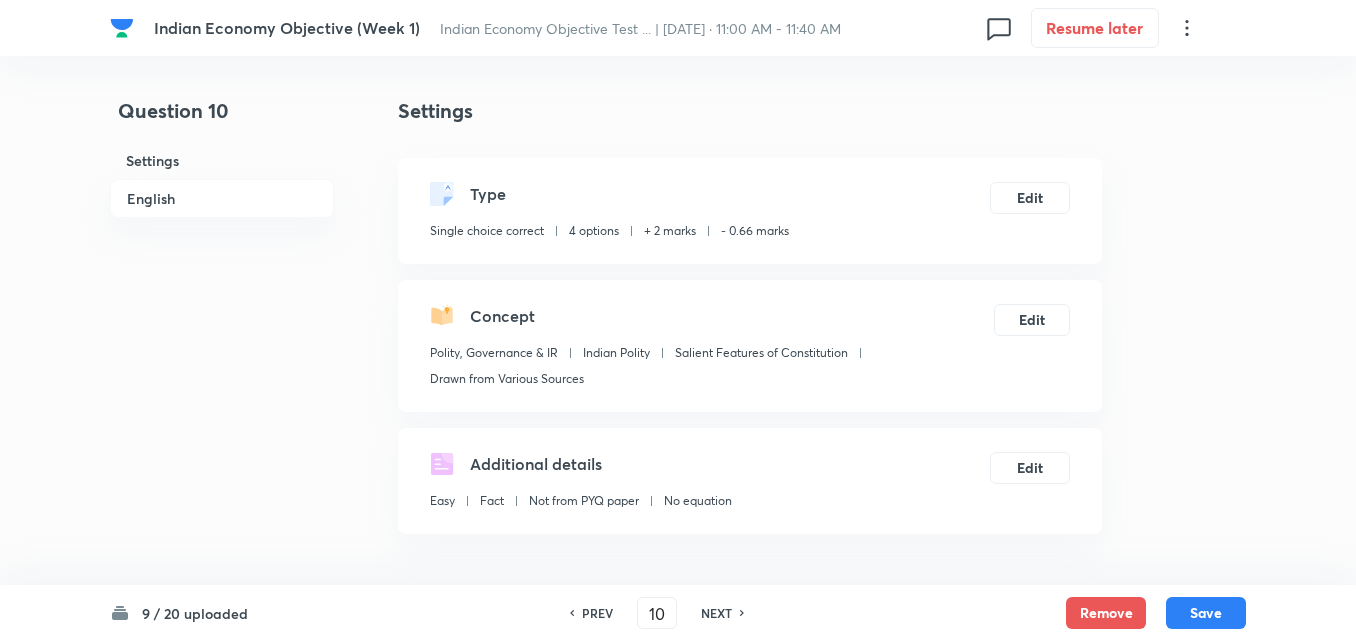 click on "English" at bounding box center (222, 198) 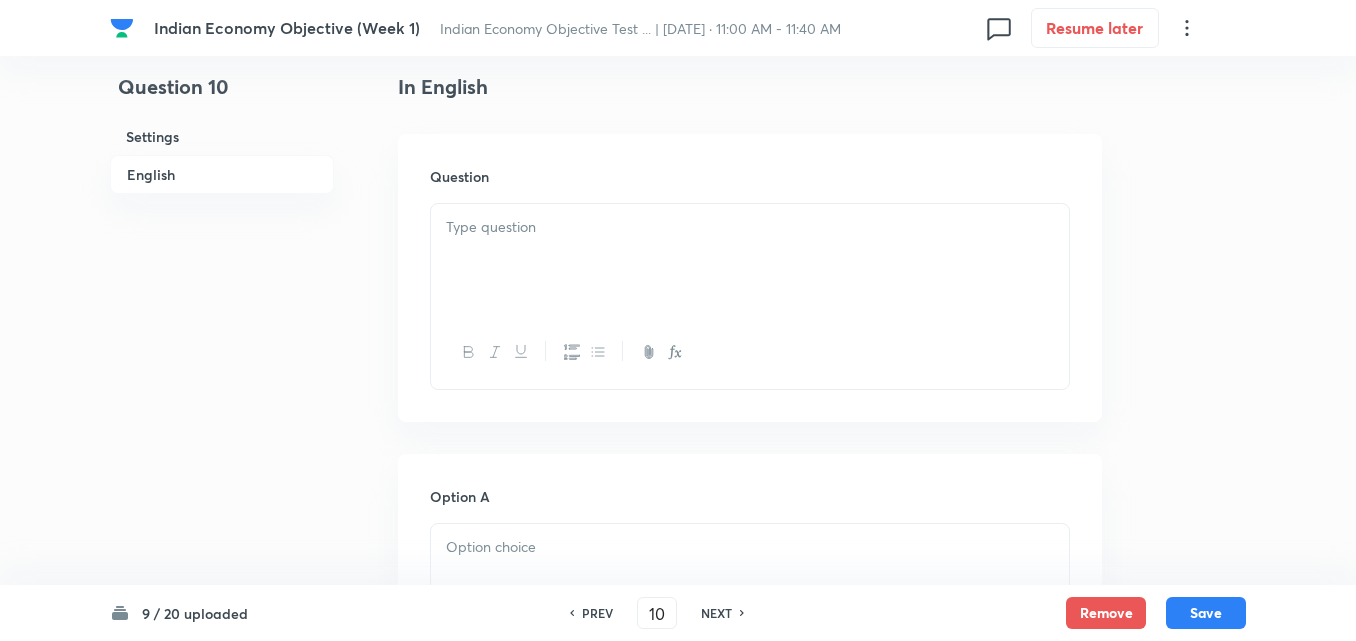 click at bounding box center (750, 260) 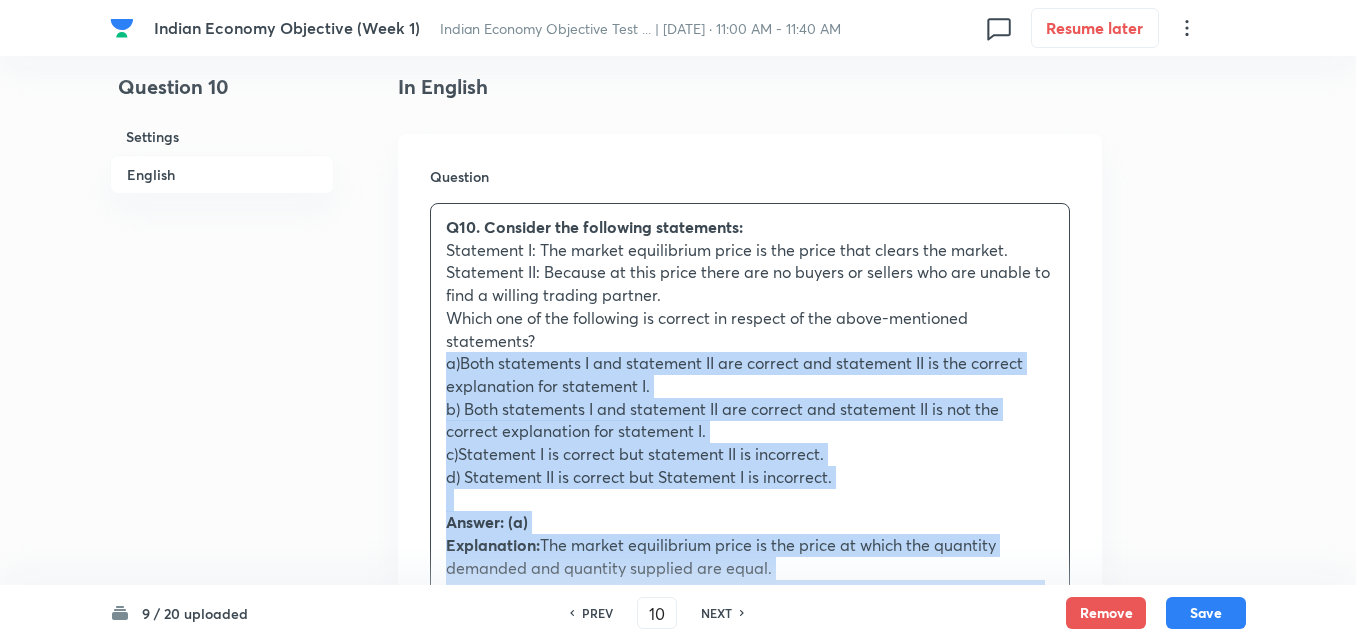 click on "Question Q10. Consider the following statements: Statement I: The market equilibrium price is the price that clears the market. Statement II: Because at this price there are no buyers or sellers who are unable to find a willing trading partner. Which one of the following is correct in respect of the above-mentioned statements? a)Both statements I and statement II are correct and statement II is the correct explanation for statement I. b) Both statements I and statement II are correct and statement II is not the correct explanation for statement I. c)Statement I is correct but statement II is incorrect. d) Statement II is correct but Statement I is incorrect.   Answer: (a)  Explanation:  The market equilibrium price is the price at which the quantity demanded and quantity supplied are equal.  ●It is the price that clears the market, meaning that there are no buyers or sellers who are unable to find a willing trading partner." at bounding box center (750, 586) 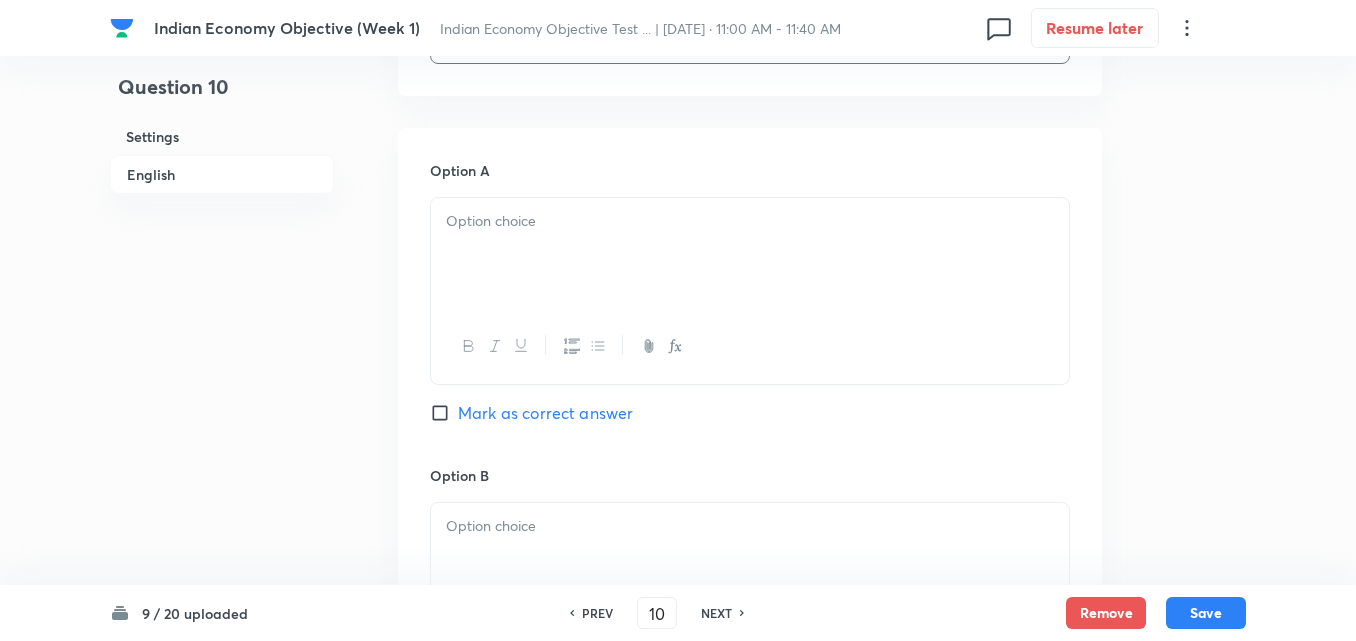 scroll, scrollTop: 942, scrollLeft: 0, axis: vertical 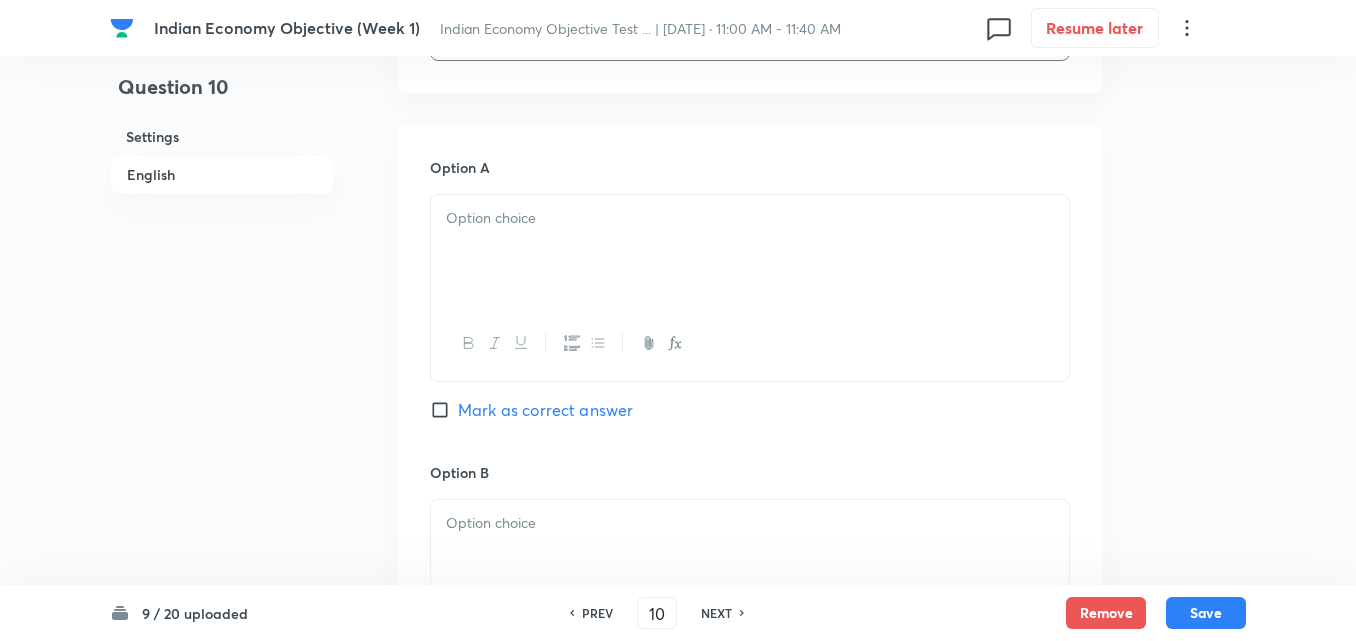 click at bounding box center [750, 251] 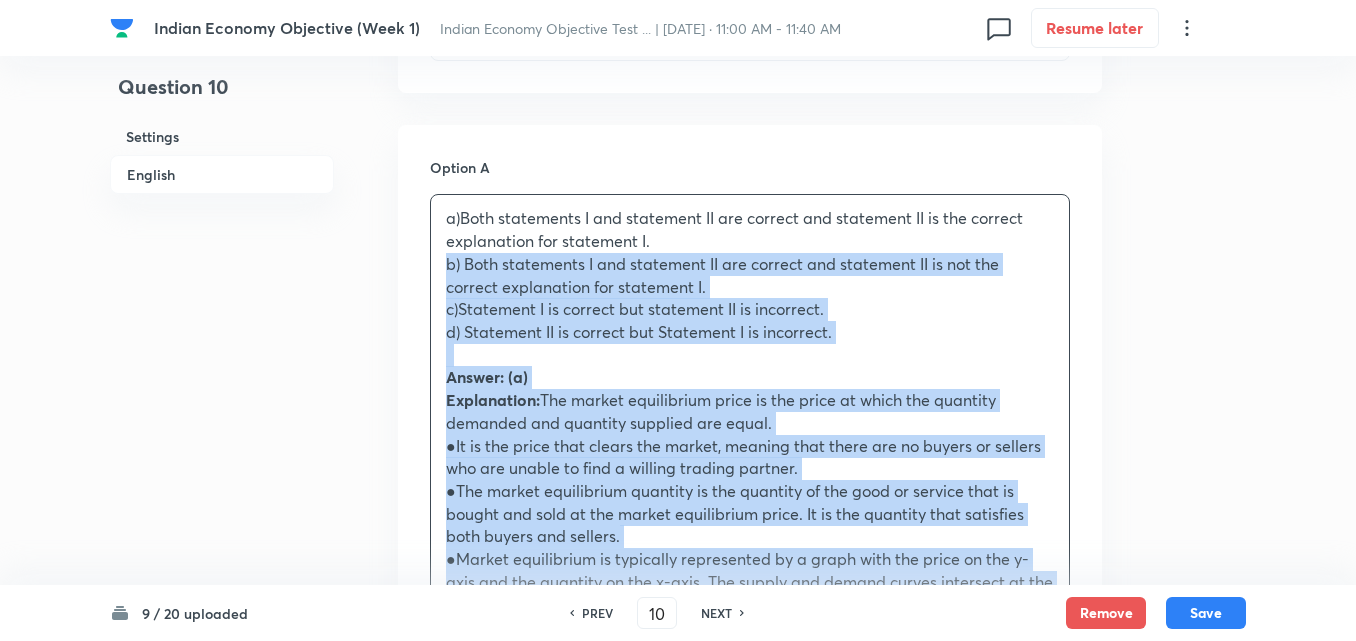 click on "Option A a)Both statements I and statement II are correct and statement II is the correct explanation for statement I. b) Both statements I and statement II are correct and statement II is not the correct explanation for statement I. c)Statement I is correct but statement II is incorrect. d) Statement II is correct but Statement I is incorrect.   Answer: (a)  Explanation:  The market equilibrium price is the price at which the quantity demanded and quantity supplied are equal. ●It is the price that clears the market, meaning that there are no buyers or sellers who are unable to find a willing trading partner. ●The market equilibrium quantity is the quantity of the good or service that is bought and sold at the market equilibrium price. It is the quantity that satisfies both buyers and sellers. ●Market equilibrium is typically represented by a graph with the price on the y-axis and the quantity on the x-axis. The supply and demand curves intersect at the market equilibrium price and quantity. Option B" at bounding box center [750, 986] 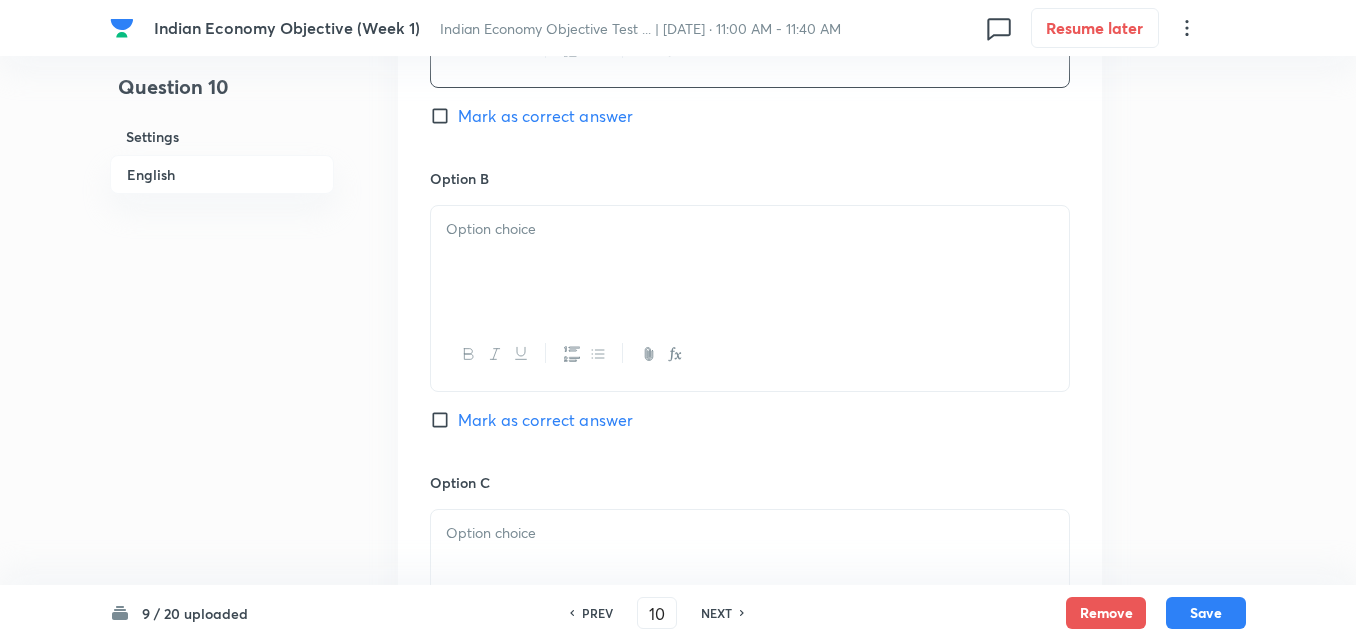 scroll, scrollTop: 1242, scrollLeft: 0, axis: vertical 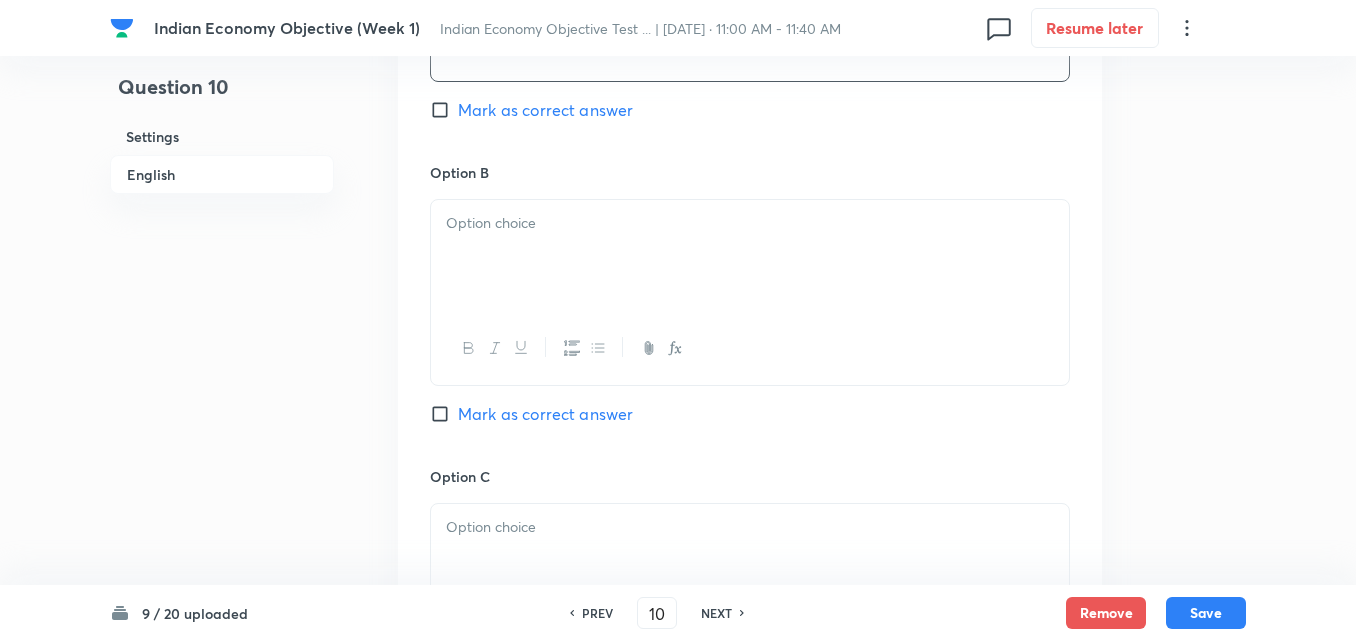 click at bounding box center (750, 256) 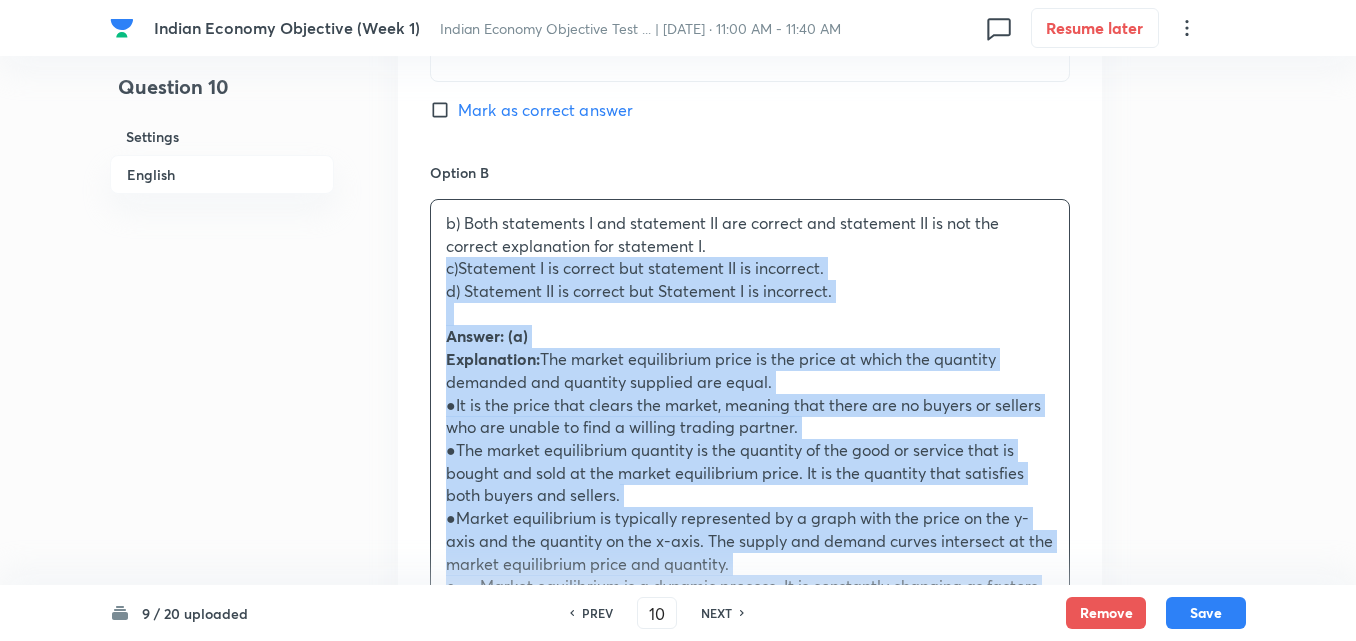 click on "b) Both statements I and statement II are correct and statement II is not the correct explanation for statement I. c)Statement I is correct but statement II is incorrect. d) Statement II is correct but Statement I is incorrect.   Answer: (a)  Explanation:  The market equilibrium price is the price at which the quantity demanded and quantity supplied are equal. ●It is the price that clears the market, meaning that there are no buyers or sellers who are unable to find a willing trading partner. ●The market equilibrium quantity is the quantity of the good or service that is bought and sold at the market equilibrium price. It is the quantity that satisfies both buyers and sellers. ●Market equilibrium is typically represented by a graph with the price on the y-axis and the quantity on the x-axis. The supply and demand curves intersect at the market equilibrium price and quantity." at bounding box center [750, 510] 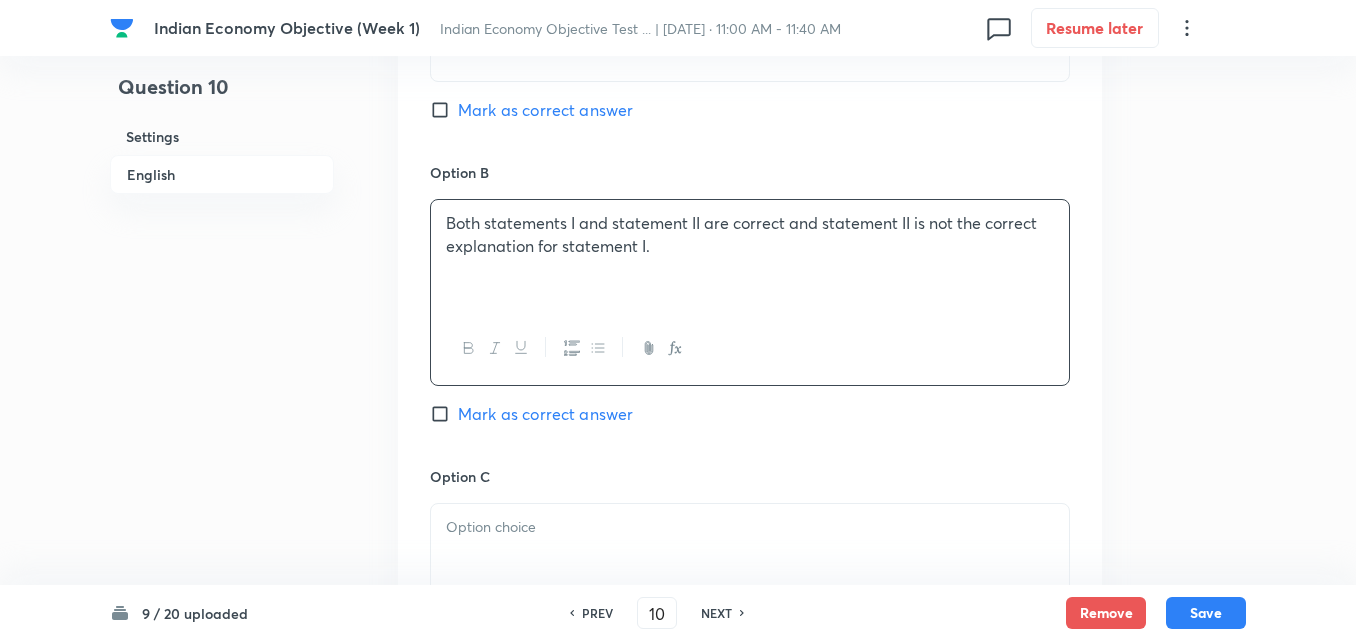 click on "Mark as correct answer" at bounding box center (545, 110) 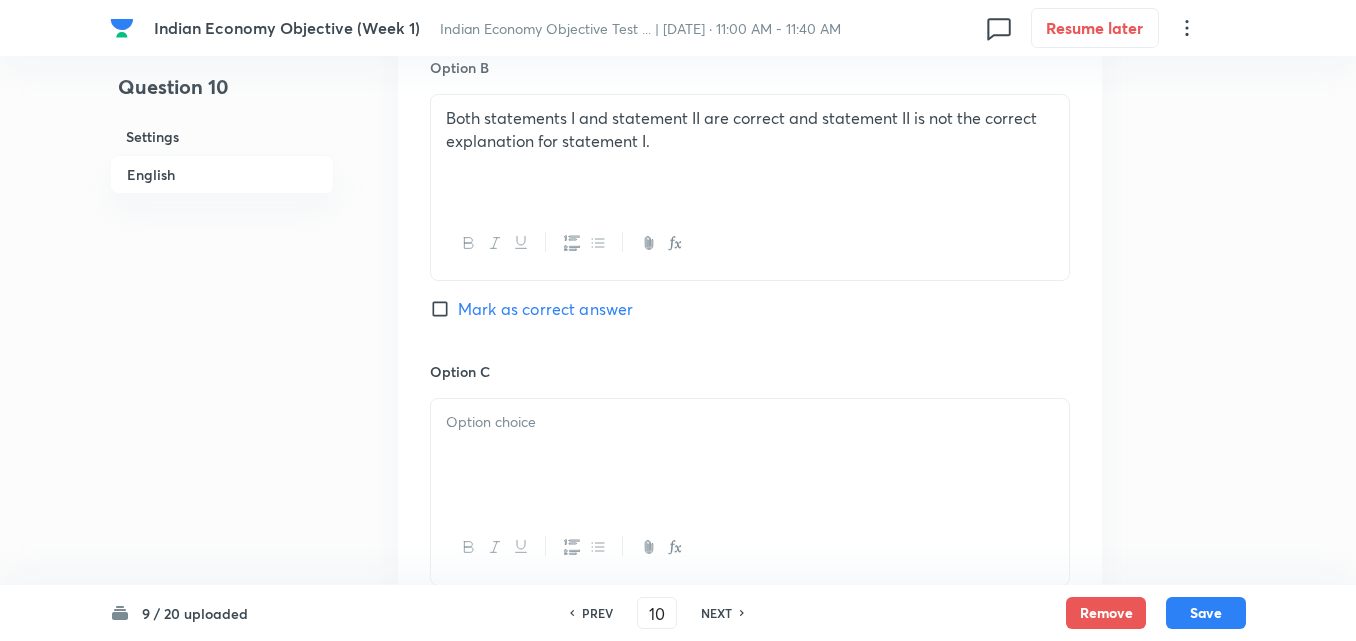 scroll, scrollTop: 1442, scrollLeft: 0, axis: vertical 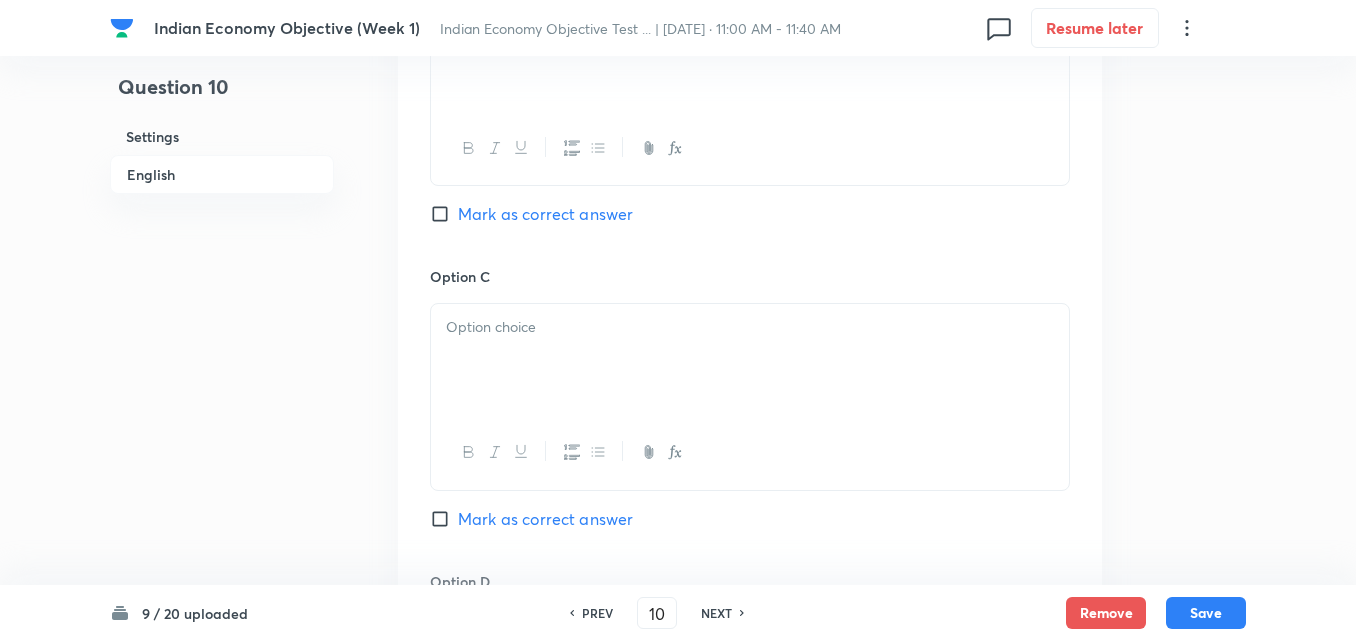 click at bounding box center (750, 360) 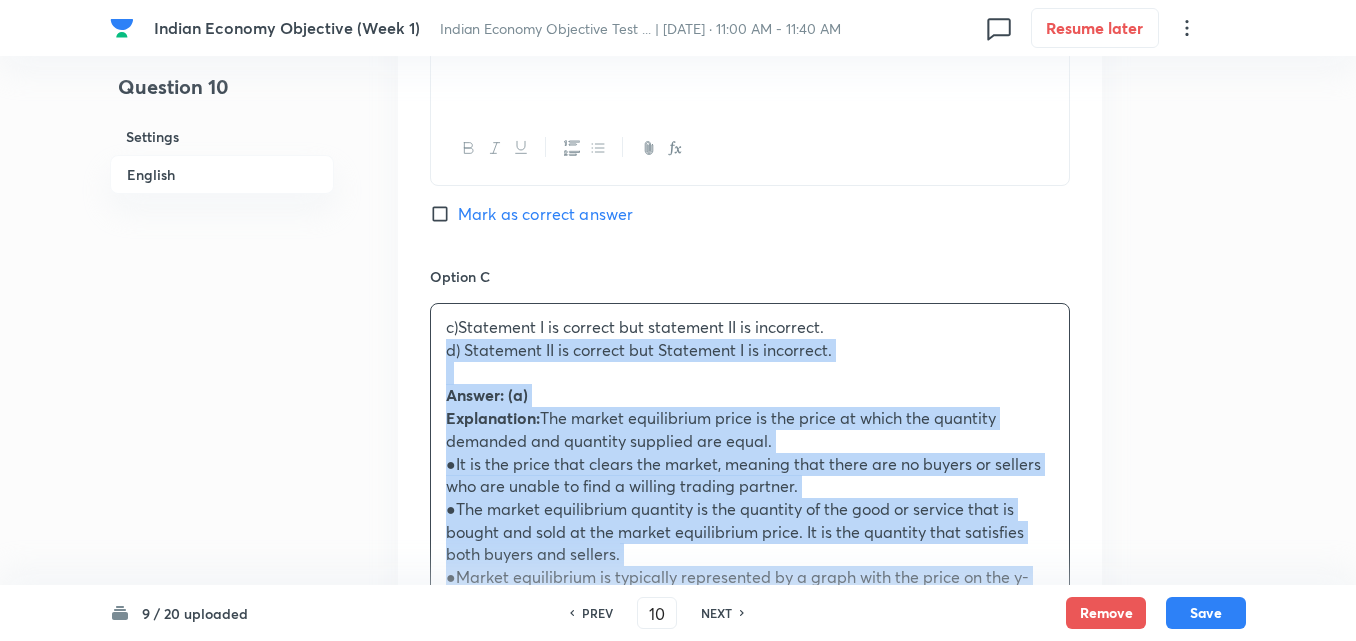 click on "Option A Both statements I and statement II are correct and statement II is the correct explanation for statement I. Marked as correct Option B Both statements I and statement II are correct and statement II is not the correct explanation for statement I. Mark as correct answer Option C c)Statement I is correct but statement II is incorrect. d) Statement II is correct but Statement I is incorrect.   Answer: (a)  Explanation:  The market equilibrium price is the price at which the quantity demanded and quantity supplied are equal. ●It is the price that clears the market, meaning that there are no buyers or sellers who are unable to find a willing trading partner. ●The market equilibrium quantity is the quantity of the good or service that is bought and sold at the market equilibrium price. It is the quantity that satisfies both buyers and sellers. So, the correct option is: “Both statements I and statement II are correct and statement II is the correct explanation for statement I.” Option D" at bounding box center [750, 440] 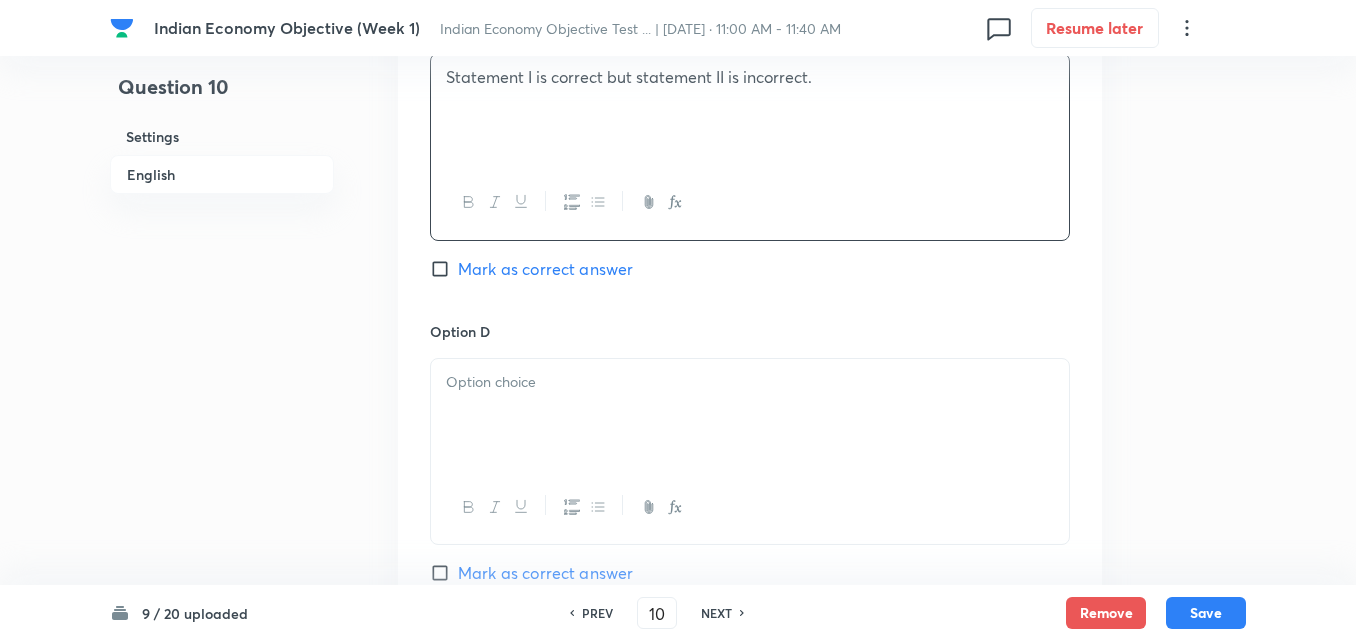 scroll, scrollTop: 1842, scrollLeft: 0, axis: vertical 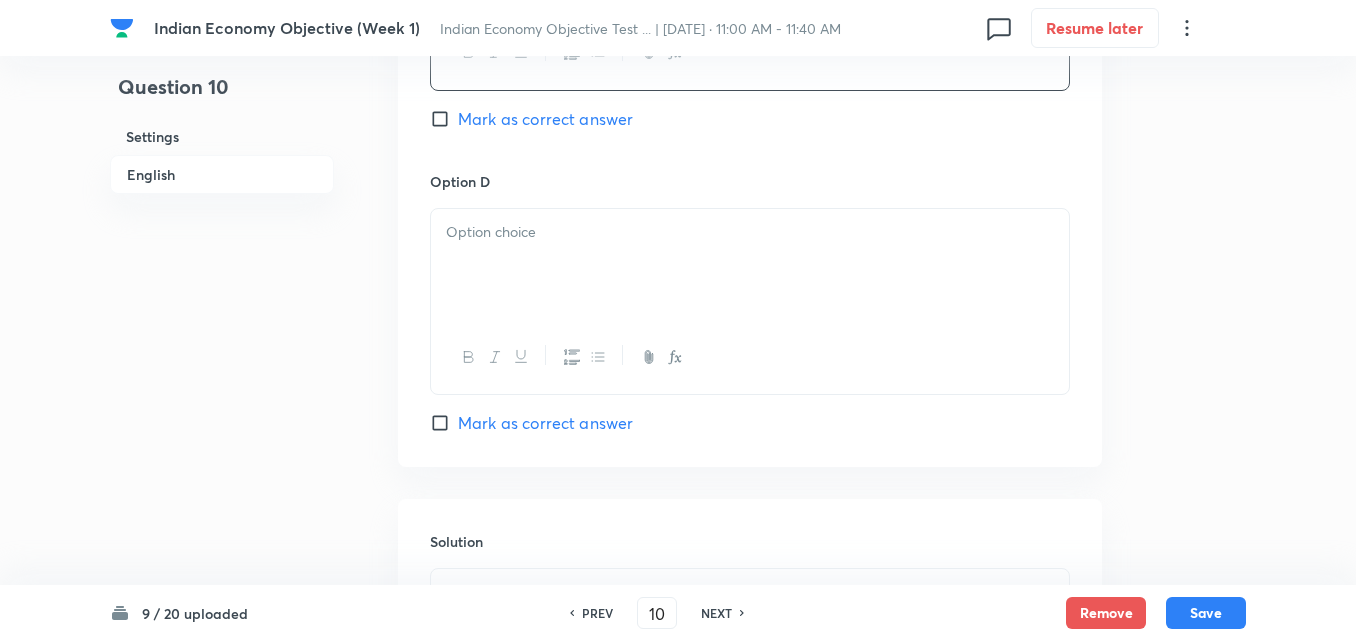 click at bounding box center [750, 265] 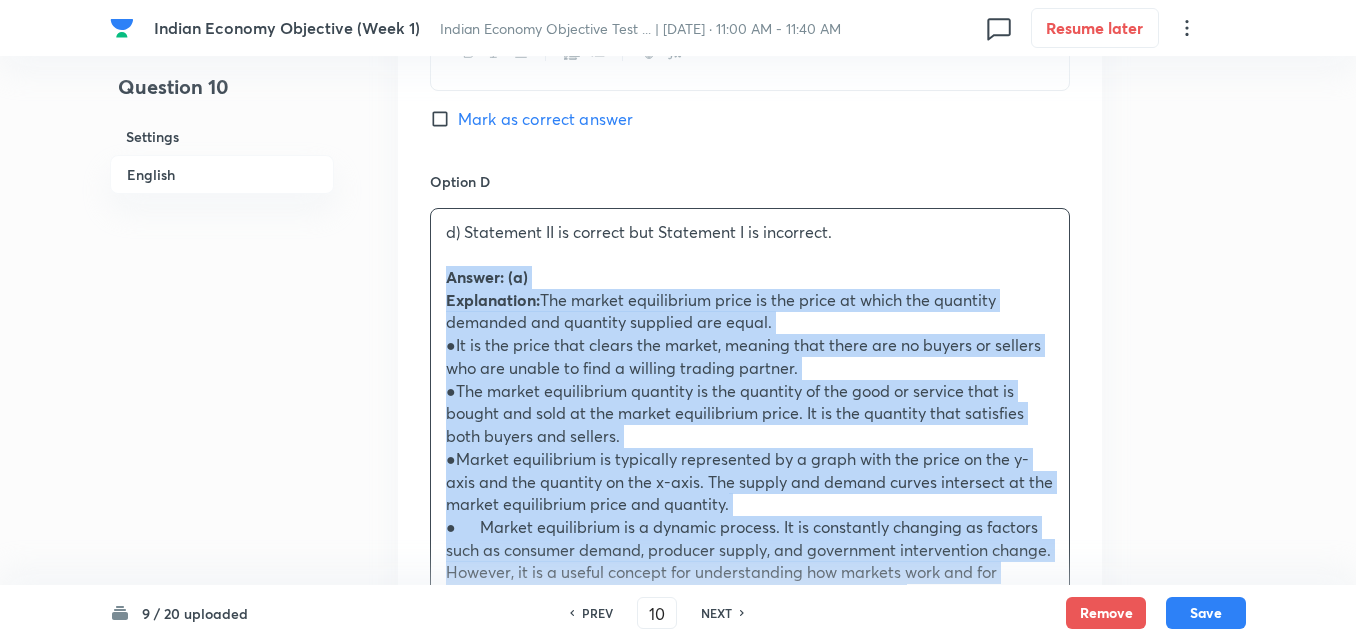 click on "Option A Both statements I and statement II are correct and statement II is the correct explanation for statement I. Marked as correct Option B Both statements I and statement II are correct and statement II is not the correct explanation for statement I. Mark as correct answer Option C Statement I is correct but statement II is incorrect. Mark as correct answer Option D d) Statement II is correct but Statement I is incorrect.   Answer: (a)  Explanation:  The market equilibrium price is the price at which the quantity demanded and quantity supplied are equal. ●It is the price that clears the market, meaning that there are no buyers or sellers who are unable to find a willing trading partner. ●The market equilibrium quantity is the quantity of the good or service that is bought and sold at the market equilibrium price. It is the quantity that satisfies both buyers and sellers. Mark as correct answer" at bounding box center [750, 29] 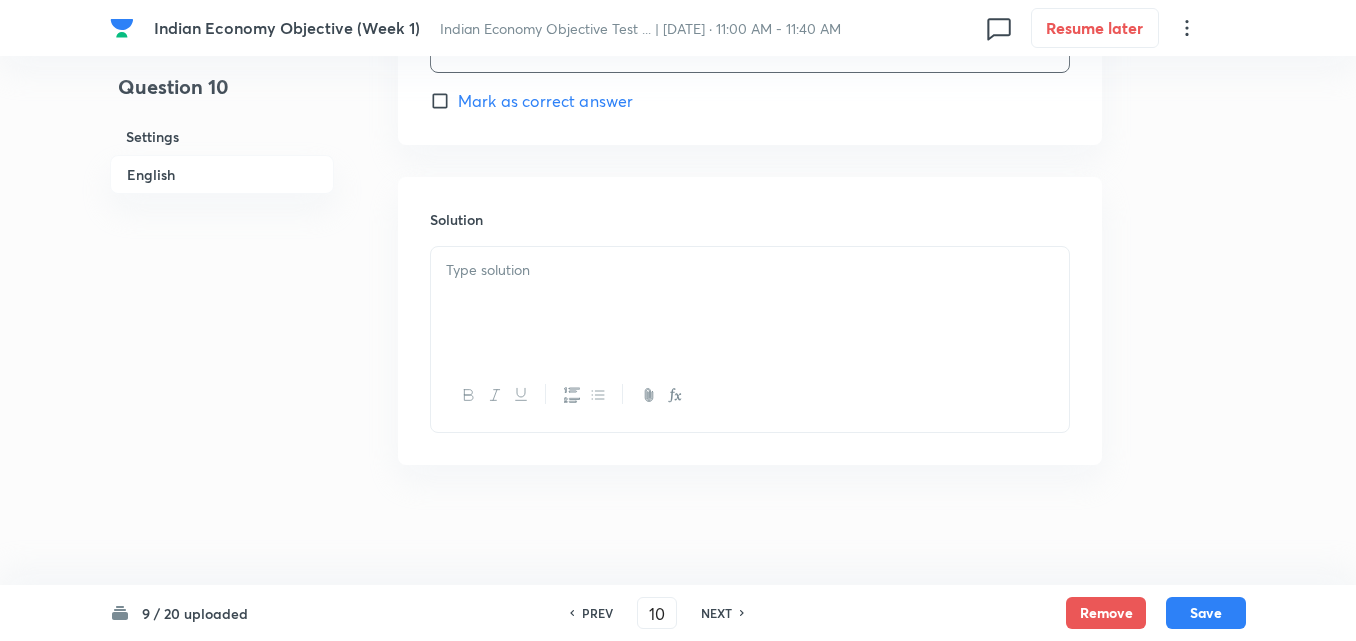 click at bounding box center (750, 270) 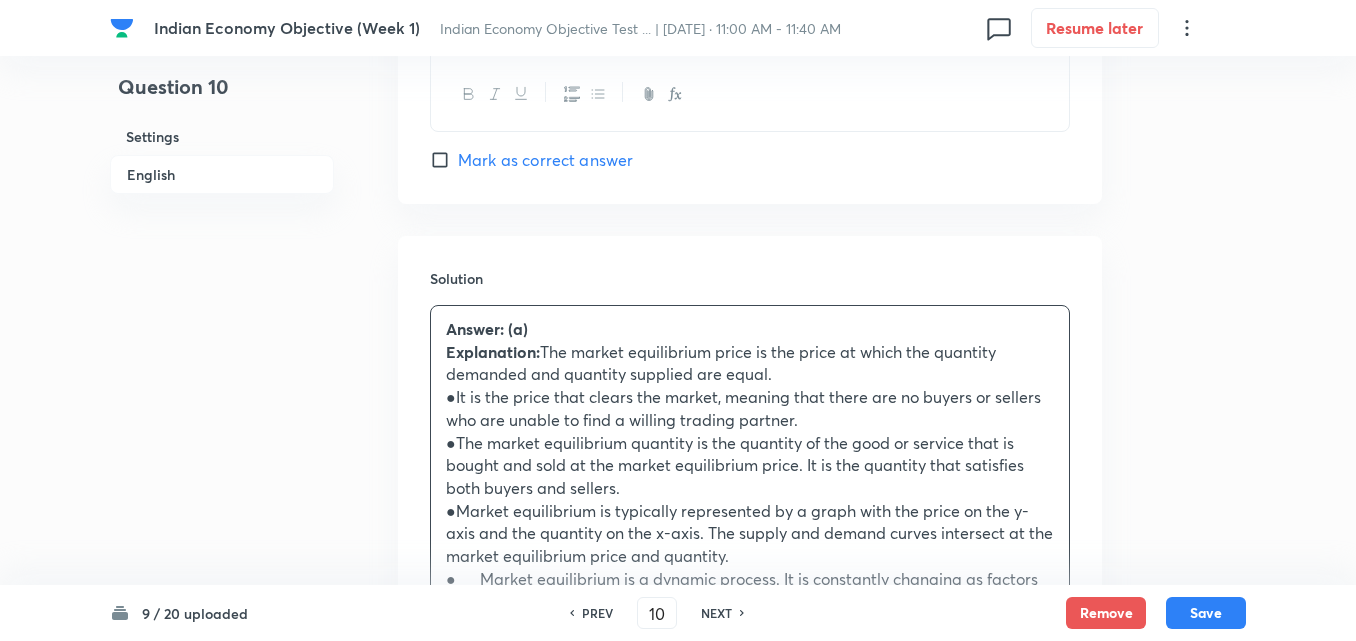 scroll, scrollTop: 2364, scrollLeft: 0, axis: vertical 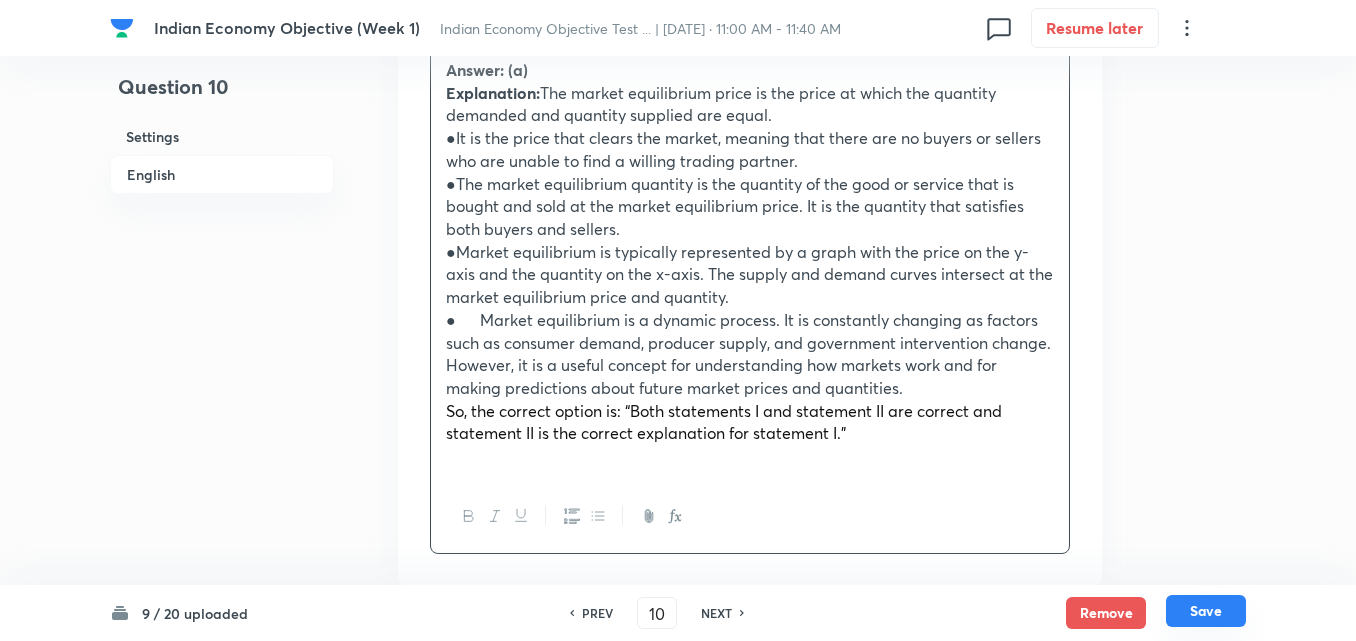 click on "Save" at bounding box center [1206, 611] 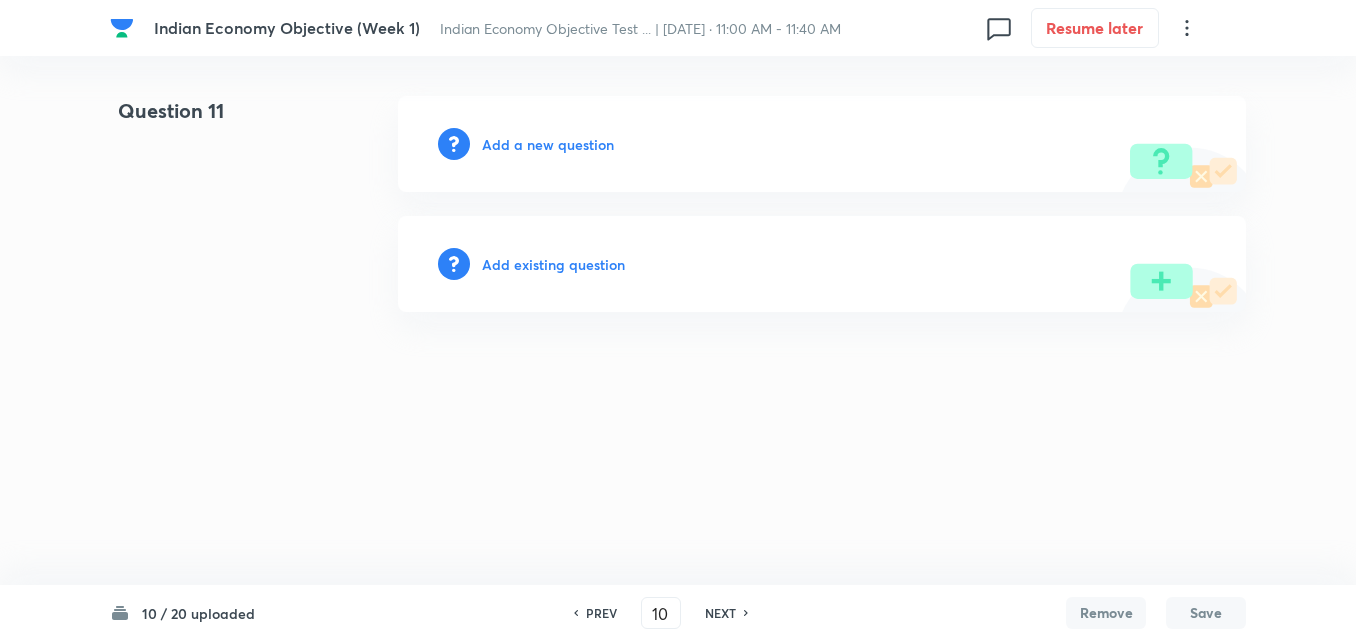 type on "11" 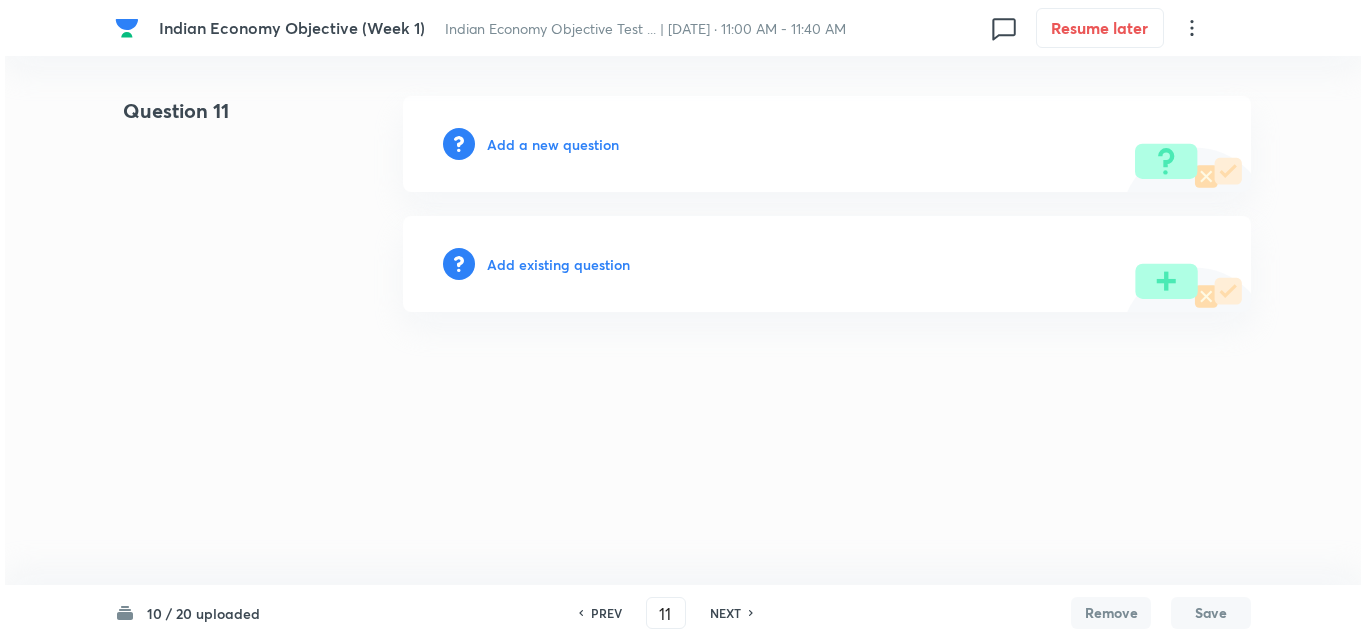 scroll, scrollTop: 0, scrollLeft: 0, axis: both 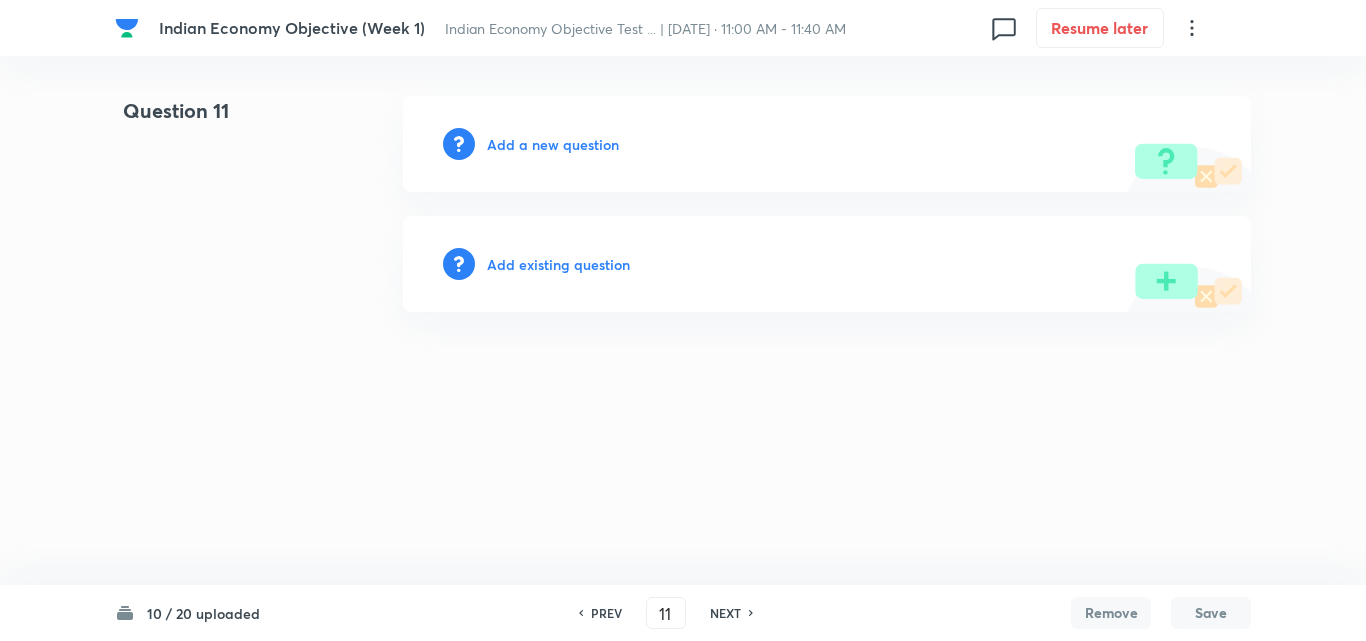 click on "Add a new question" at bounding box center (553, 144) 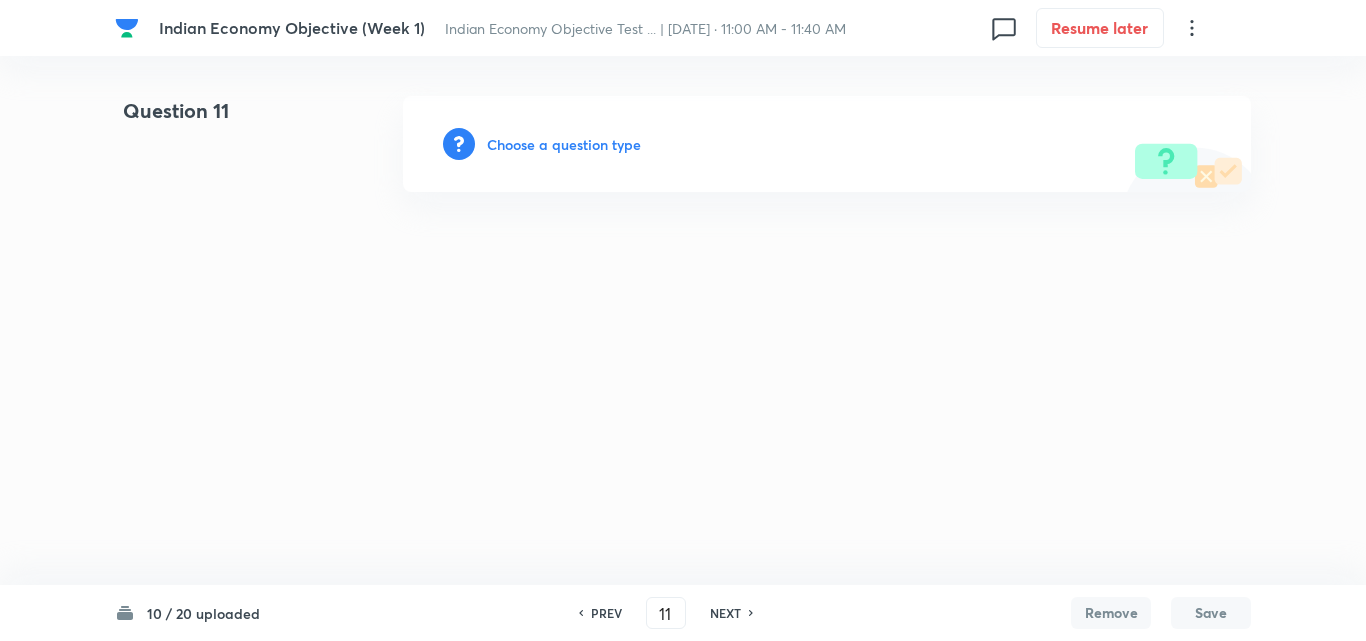 click on "Choose a question type" at bounding box center (564, 144) 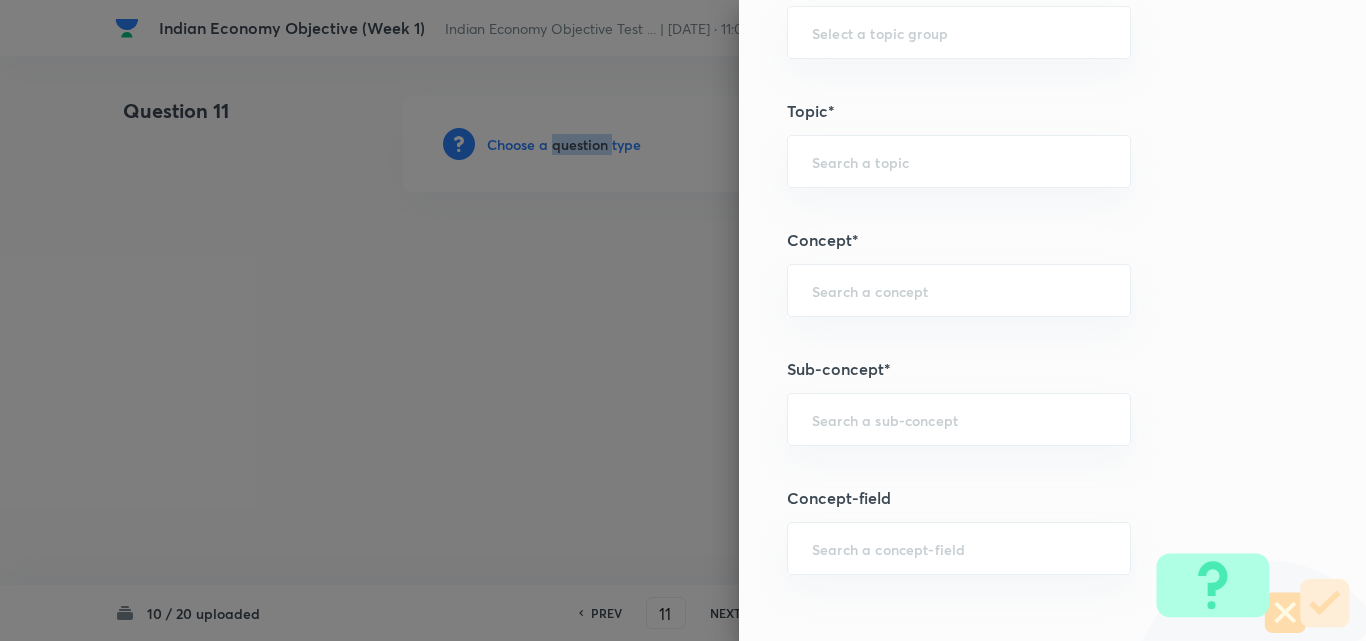 scroll, scrollTop: 1100, scrollLeft: 0, axis: vertical 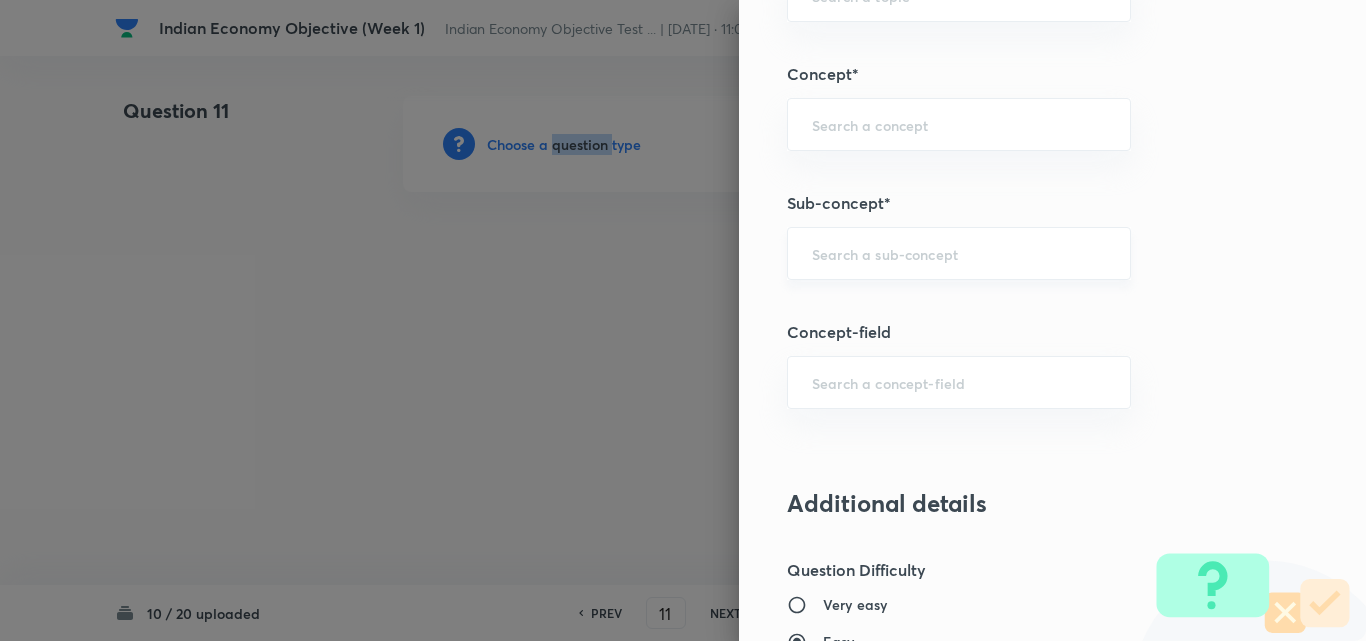 click on "​" at bounding box center (959, 253) 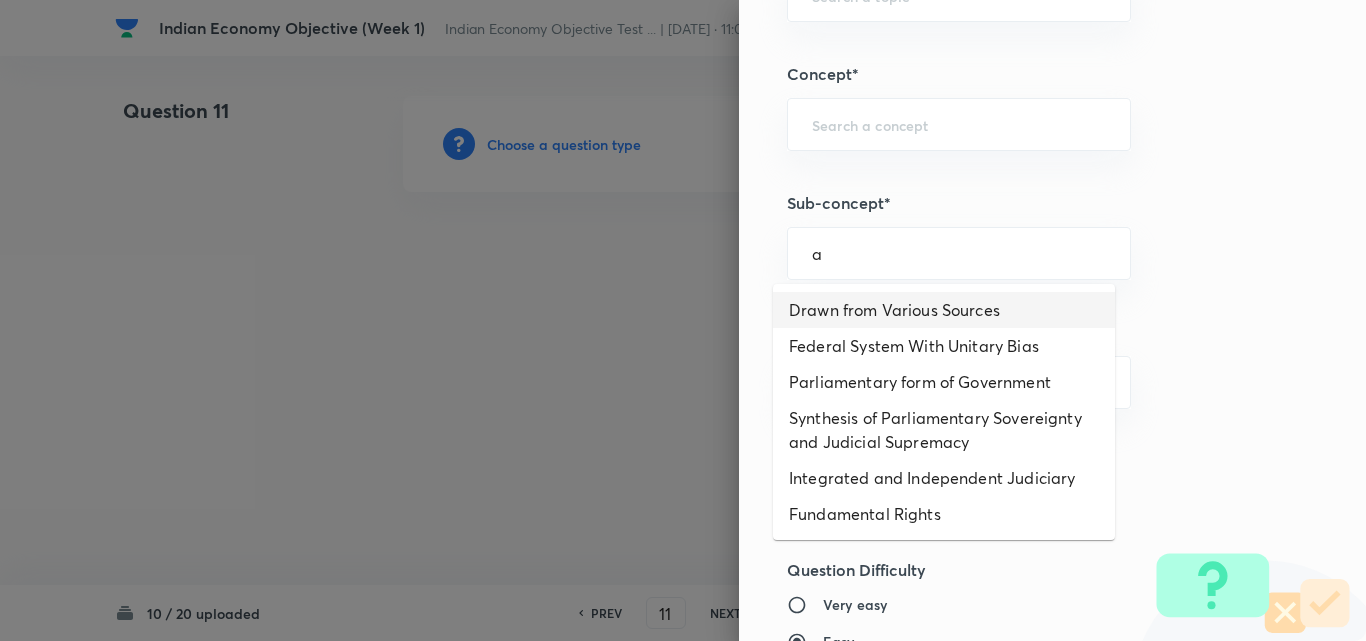 click on "Drawn from Various Sources" at bounding box center (944, 310) 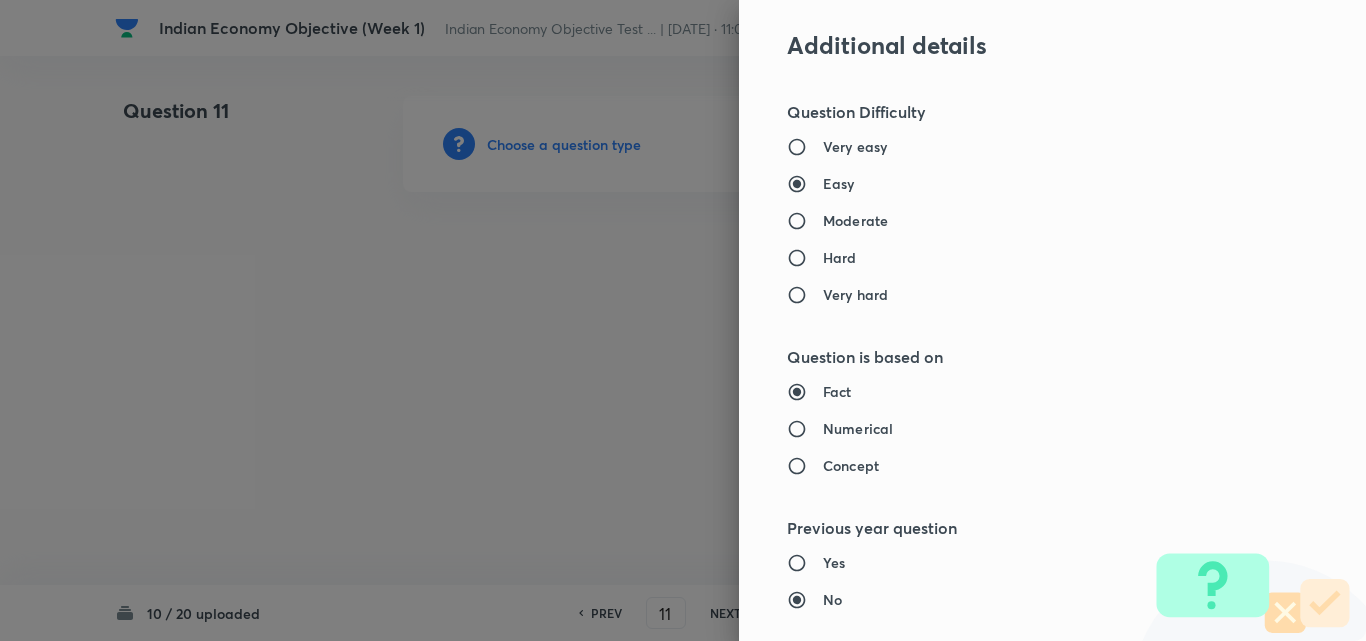 type on "Polity, Governance & IR" 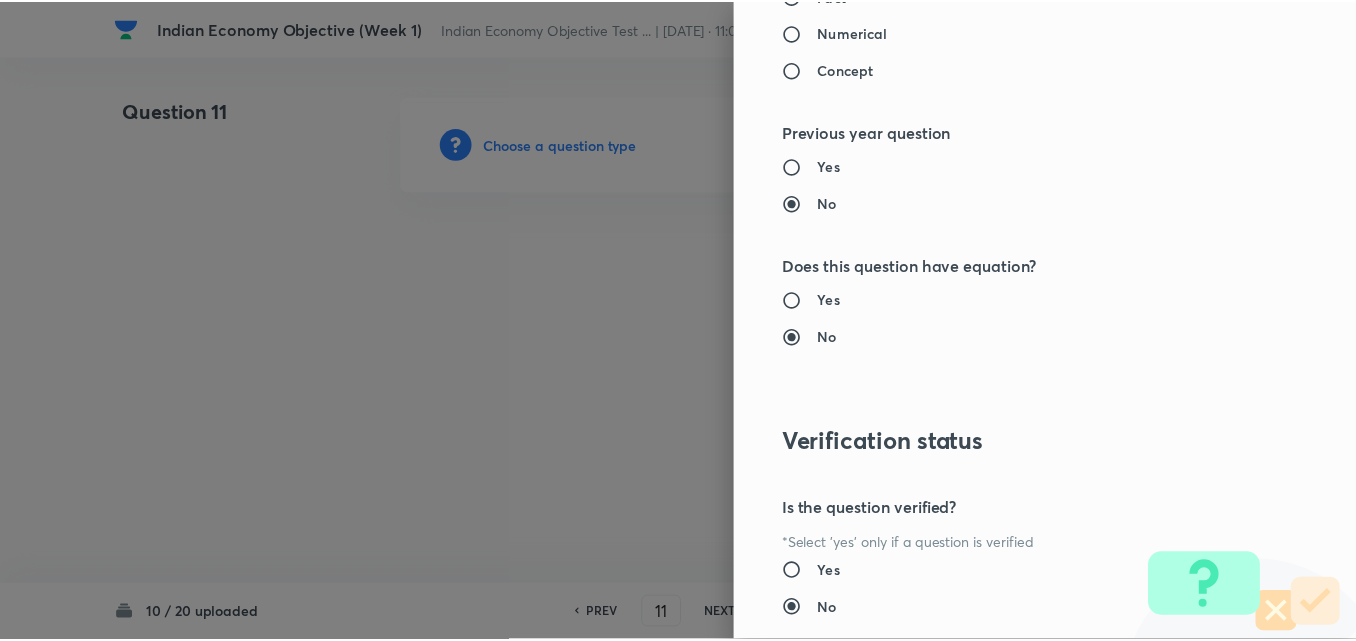 scroll, scrollTop: 2085, scrollLeft: 0, axis: vertical 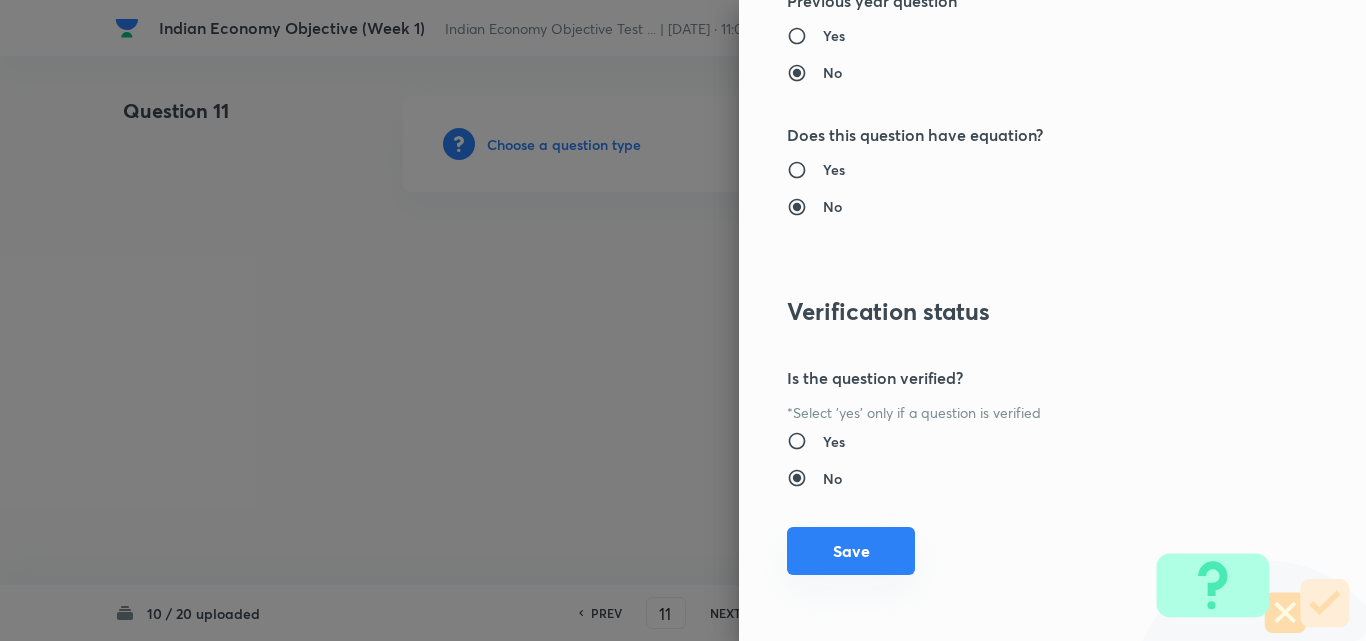 click on "Save" at bounding box center (851, 551) 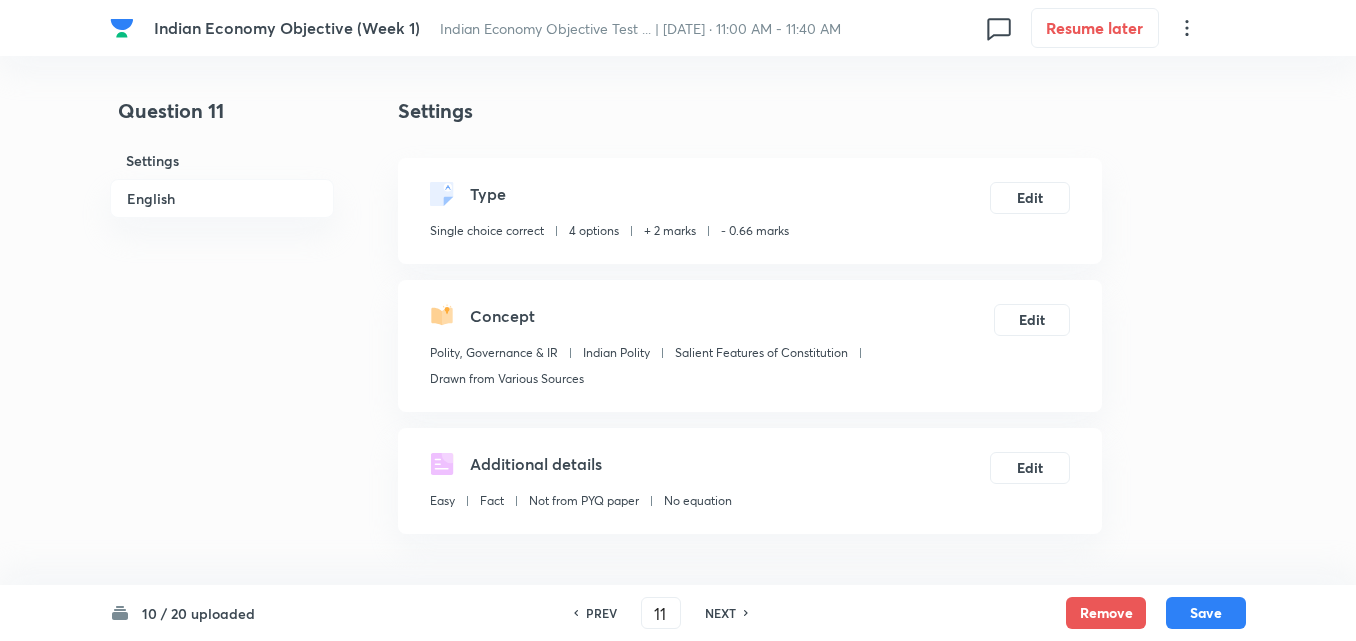 click on "Settings" at bounding box center (222, 160) 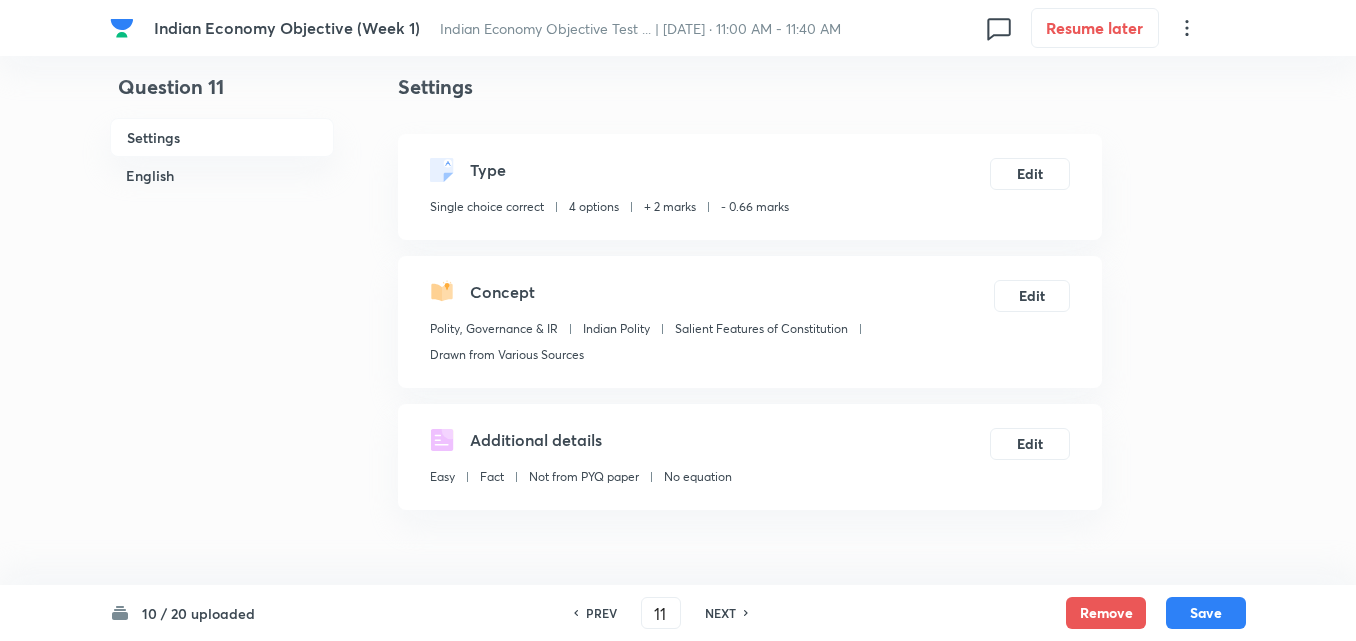 click on "English" at bounding box center [222, 175] 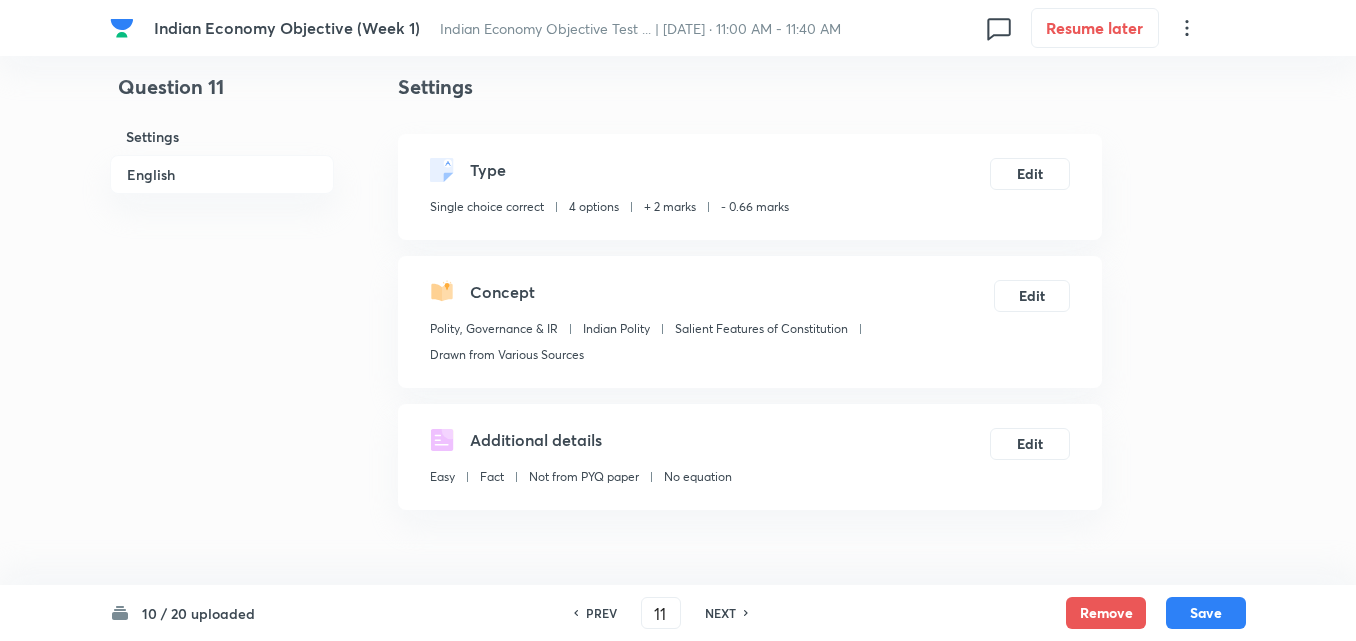 scroll, scrollTop: 542, scrollLeft: 0, axis: vertical 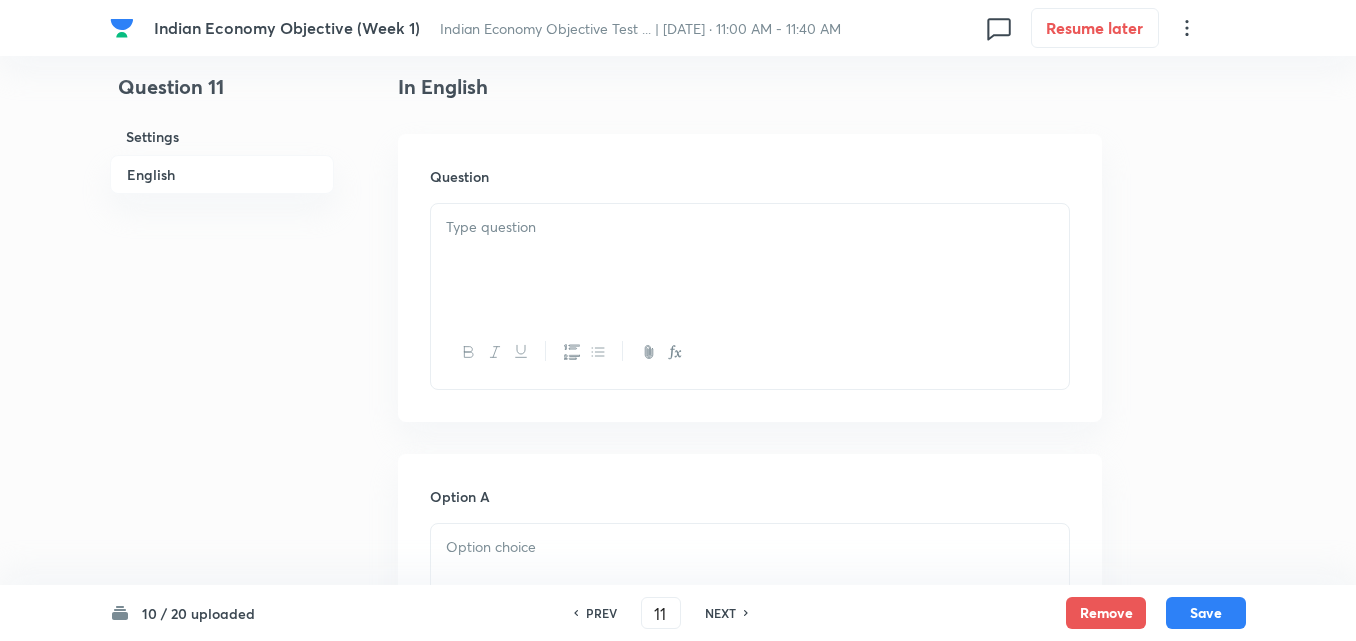 click at bounding box center (750, 260) 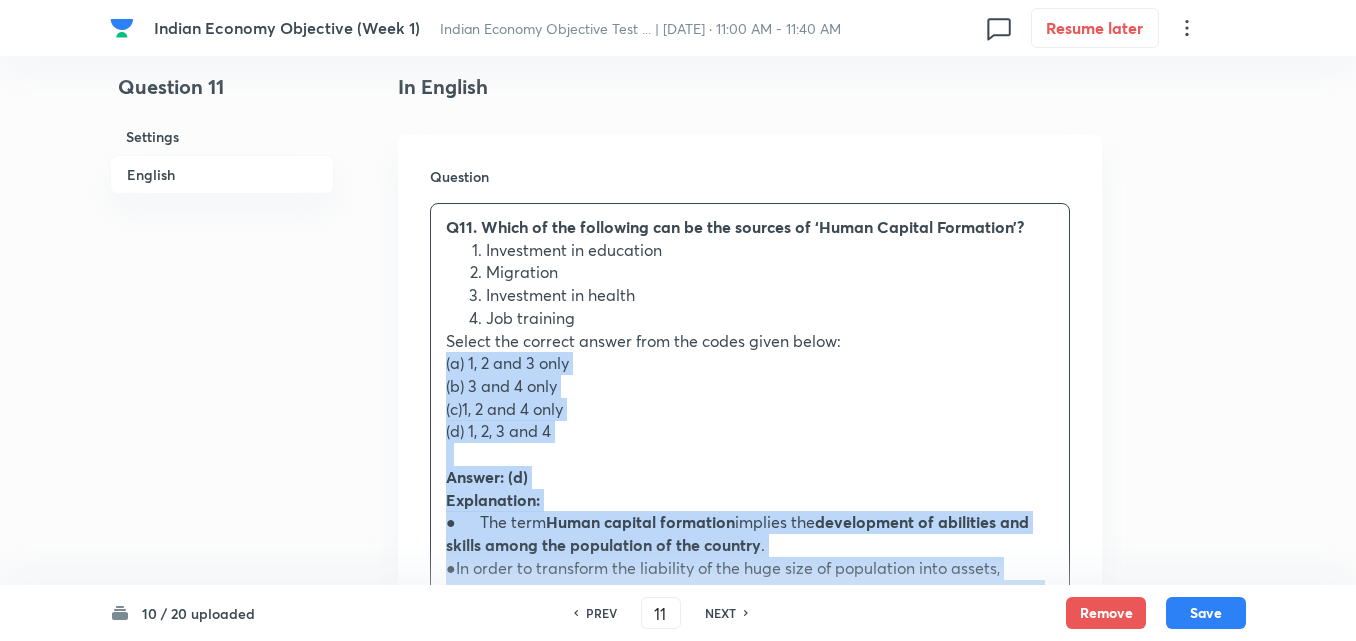 click on "Q11. Which of the following can be the sources of ‘Human Capital Formation’? Investment in education Migration Investment in health Job training Select the correct answer from the codes given below: (a) 1, 2 and 3 only (b) 3 and 4 only (c)1, 2 and 4 only (d) 1, 2, 3 and 4   Answer: (d) Explanation: ●      The term  Human capital formation  implies the  development of abilities and skills among the population of the country . ●In order to transform the liability of the huge size of population into assets, adoption of various measures for human capital formation is very much essential. ●       Investment in education  is considered as one of the main sources of human capital. ●       Investments in health , on- the  job training ,  migration  and information are the other sources of human capital formation." at bounding box center (750, 477) 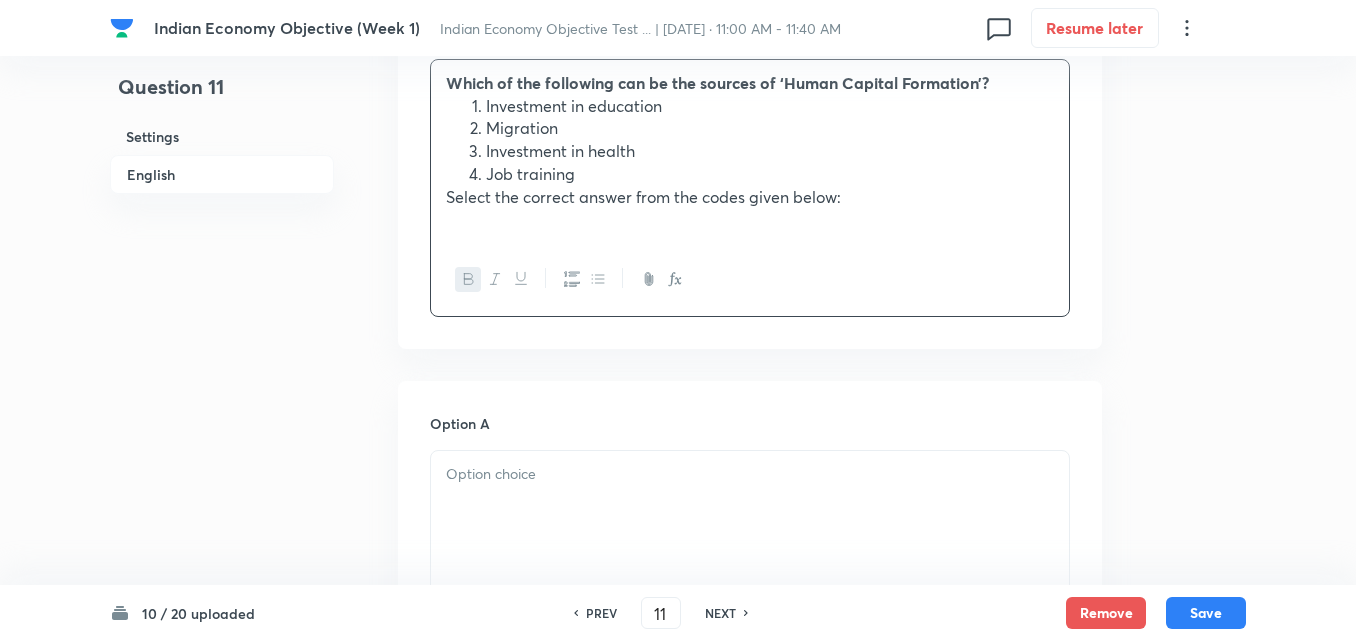 scroll, scrollTop: 842, scrollLeft: 0, axis: vertical 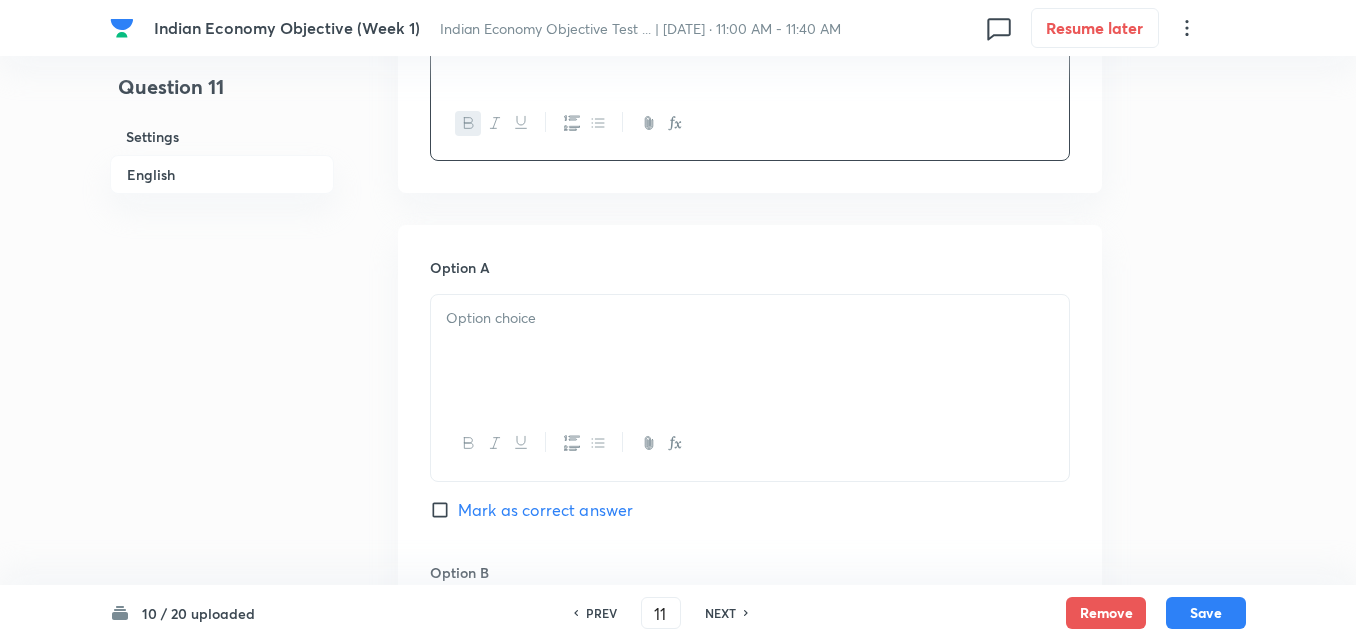 click at bounding box center [750, 318] 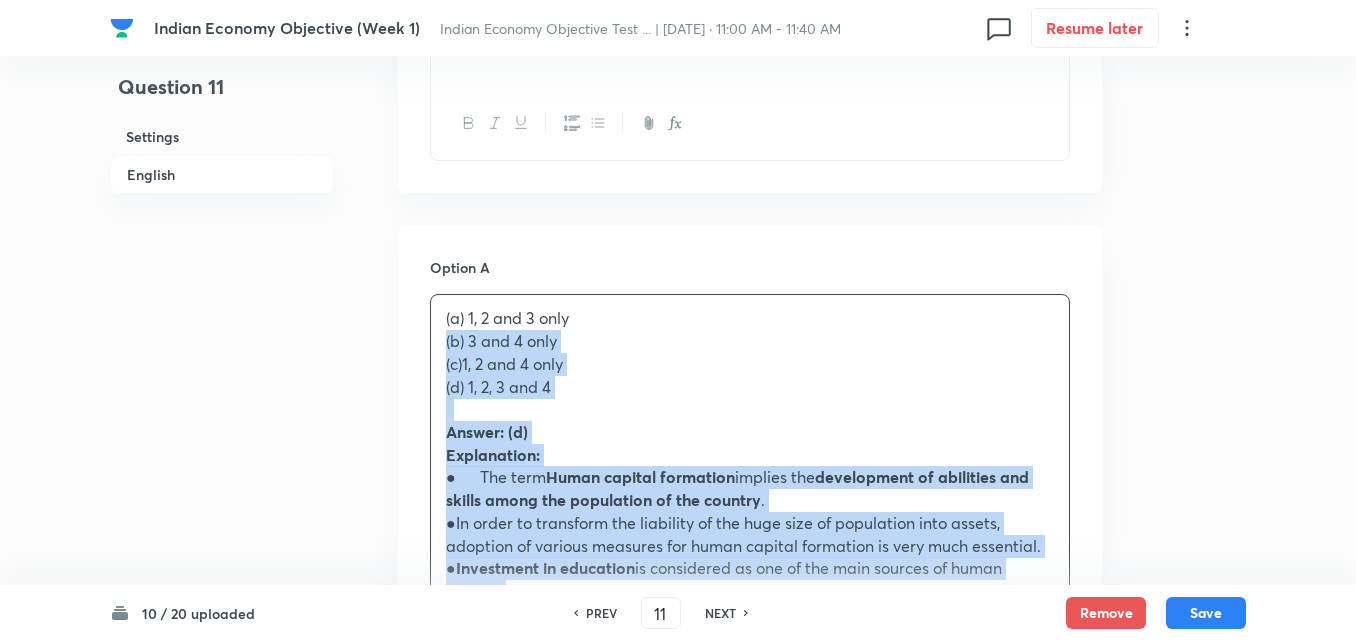 click on "(a) 1, 2 and 3 only (b) 3 and 4 only (c)1, 2 and 4 only (d) 1, 2, 3 and 4   Answer: (d) Explanation: ●      The term  Human capital formation  implies the  development of abilities and skills among the population of the country . ●In order to transform the liability of the huge size of population into assets, adoption of various measures for human capital formation is very much essential. ●       Investment in education  is considered as one of the main sources of human capital. ●       Investments in health , on- the  job training ,  migration  and information are the other sources of human capital formation." at bounding box center (750, 500) 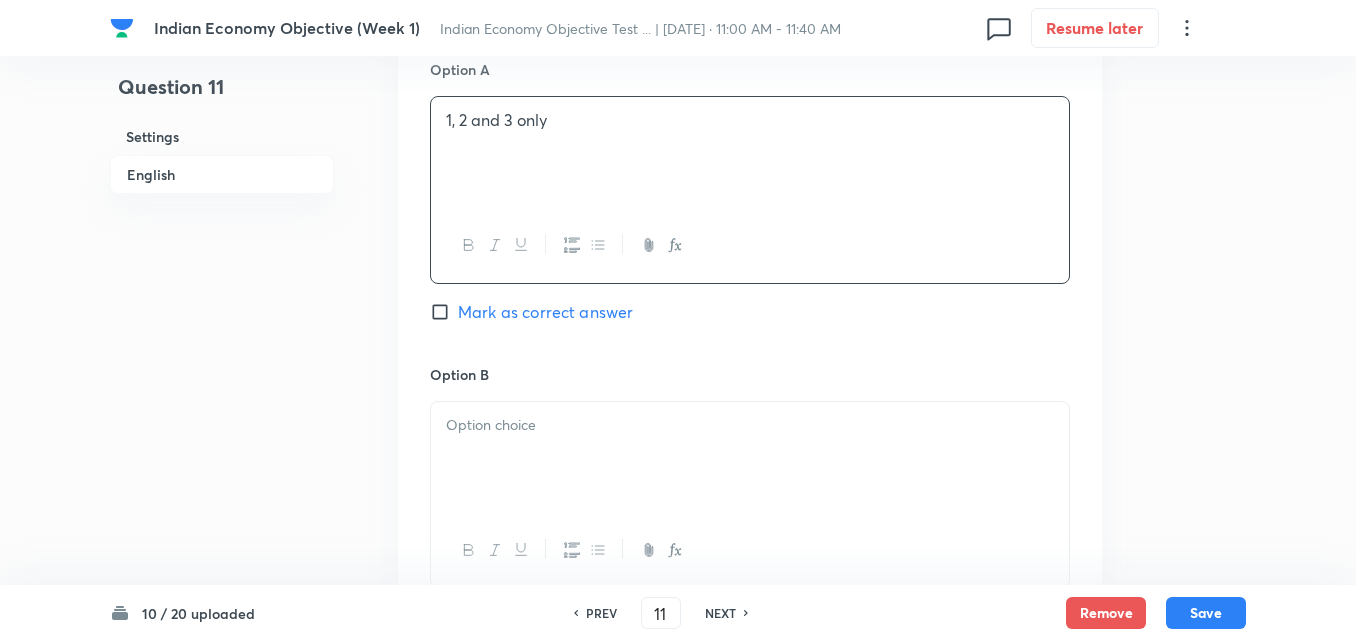scroll, scrollTop: 1042, scrollLeft: 0, axis: vertical 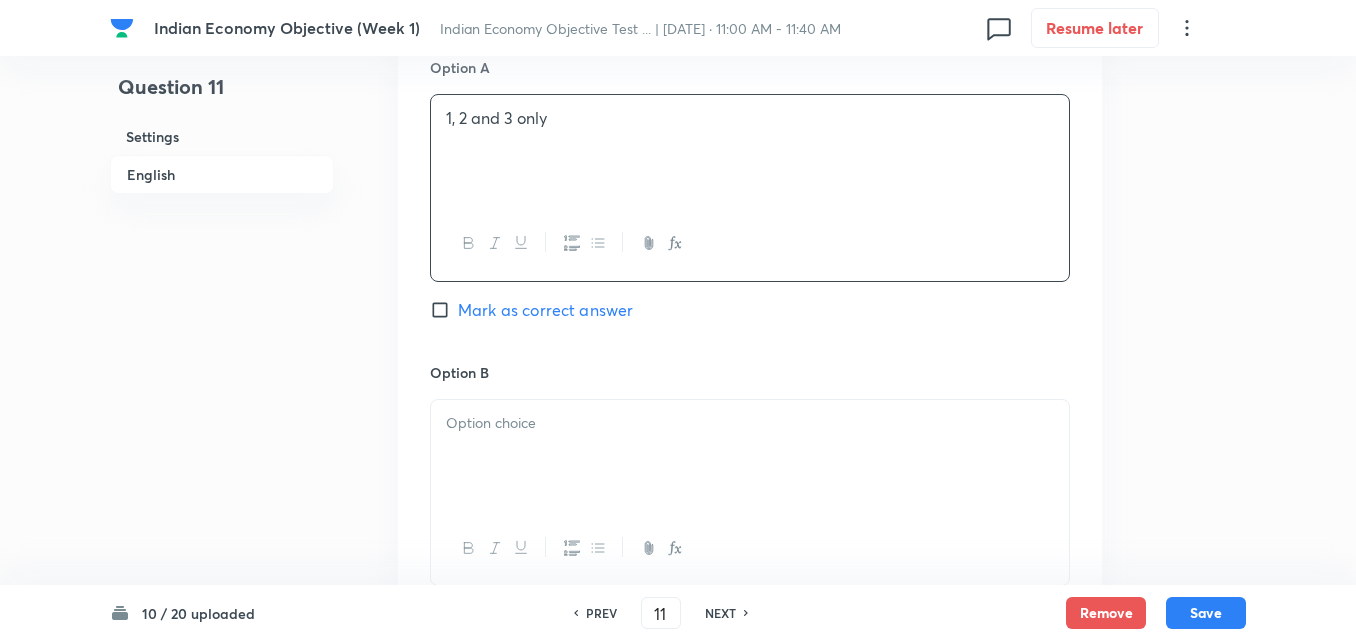 click at bounding box center (750, 456) 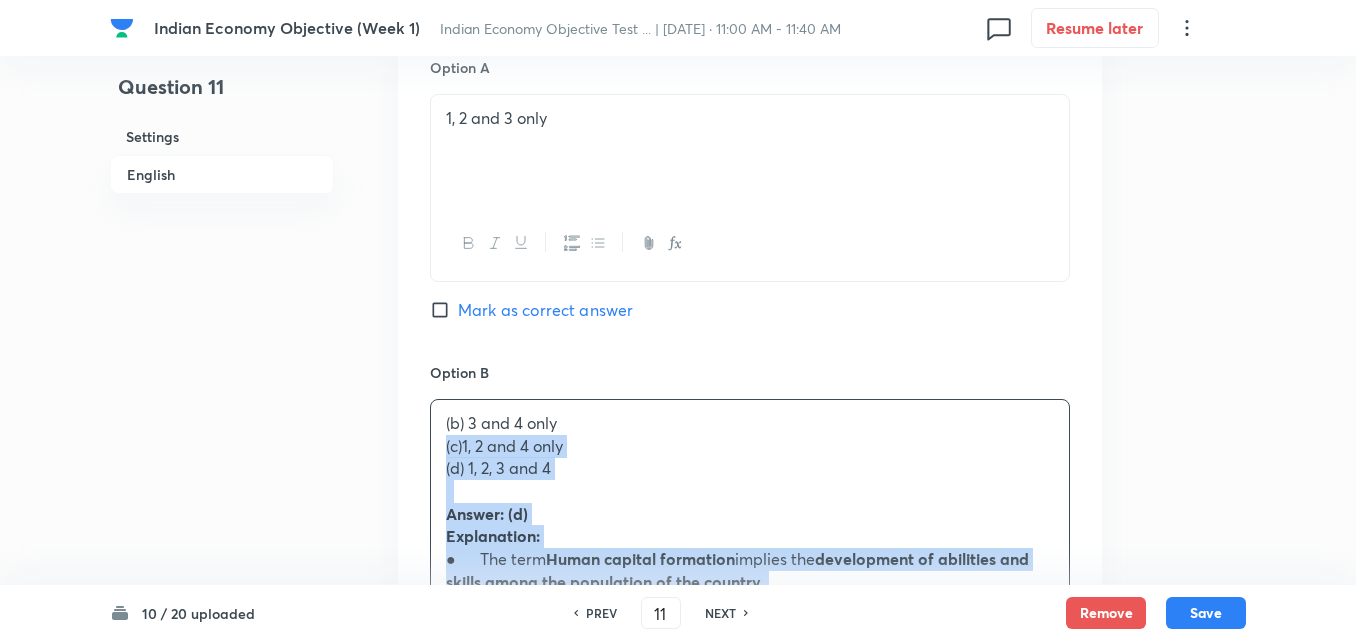 click on "Option A 1, 2 and 3 only Mark as correct answer Option B (b) 3 and 4 only (c)1, 2 and 4 only (d) 1, 2, 3 and 4   Answer: (d) Explanation: ●      The term  Human capital formation  implies the  development of abilities and skills among the population of the country . ●In order to transform the liability of the huge size of population into assets, adoption of various measures for human capital formation is very much essential. ●       Investment in education  is considered as one of the main sources of human capital. ●       Investments in health , on- the  job training ,  migration  and information are the other sources of human capital formation.   Mark as correct answer Option C Mark as correct answer Option D Mark as correct answer" at bounding box center [750, 783] 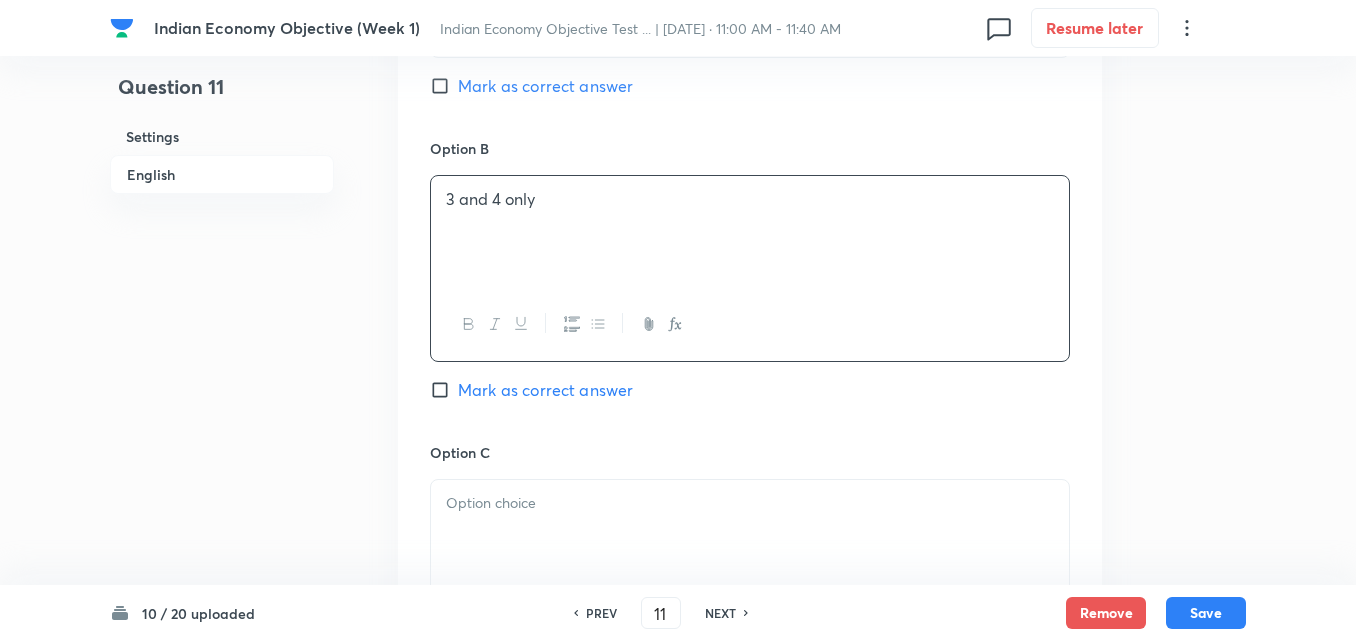 scroll, scrollTop: 1442, scrollLeft: 0, axis: vertical 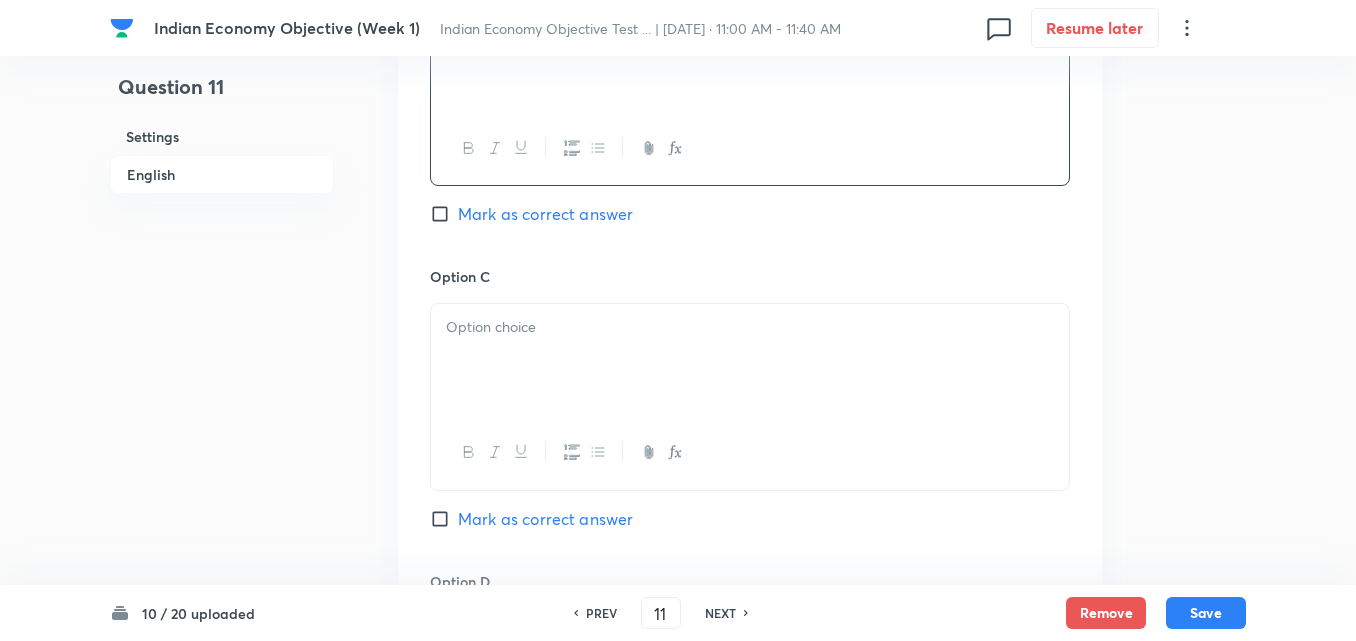 click at bounding box center (750, 327) 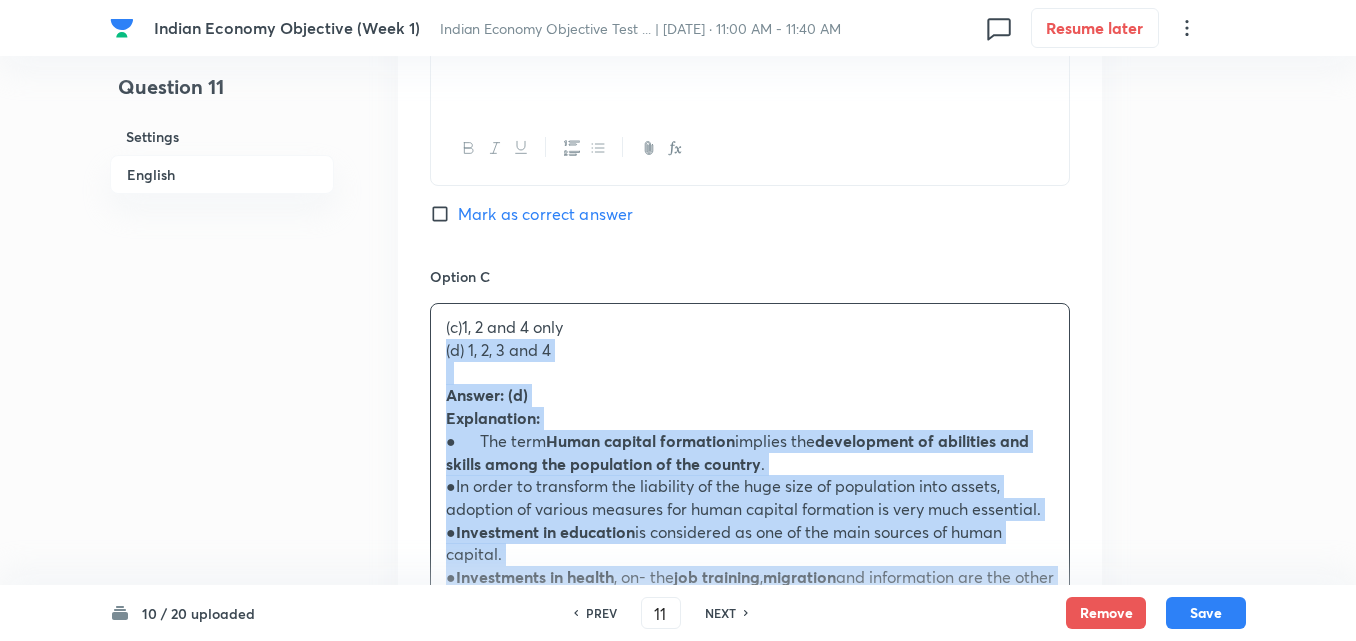 click on "Option A 1, 2 and 3 only Mark as correct answer Option B 3 and 4 only Mark as correct answer Option C (c)1, 2 and 4 only (d) 1, 2, 3 and 4   Answer: (d) Explanation: ●      The term  Human capital formation  implies the  development of abilities and skills among the population of the country . ●In order to transform the liability of the huge size of population into assets, adoption of various measures for human capital formation is very much essential. ●       Investment in education  is considered as one of the main sources of human capital. ●       Investments in health , on- the  job training ,  migration  and information are the other sources of human capital formation.   Mark as correct answer Option D Mark as correct answer" at bounding box center (750, 372) 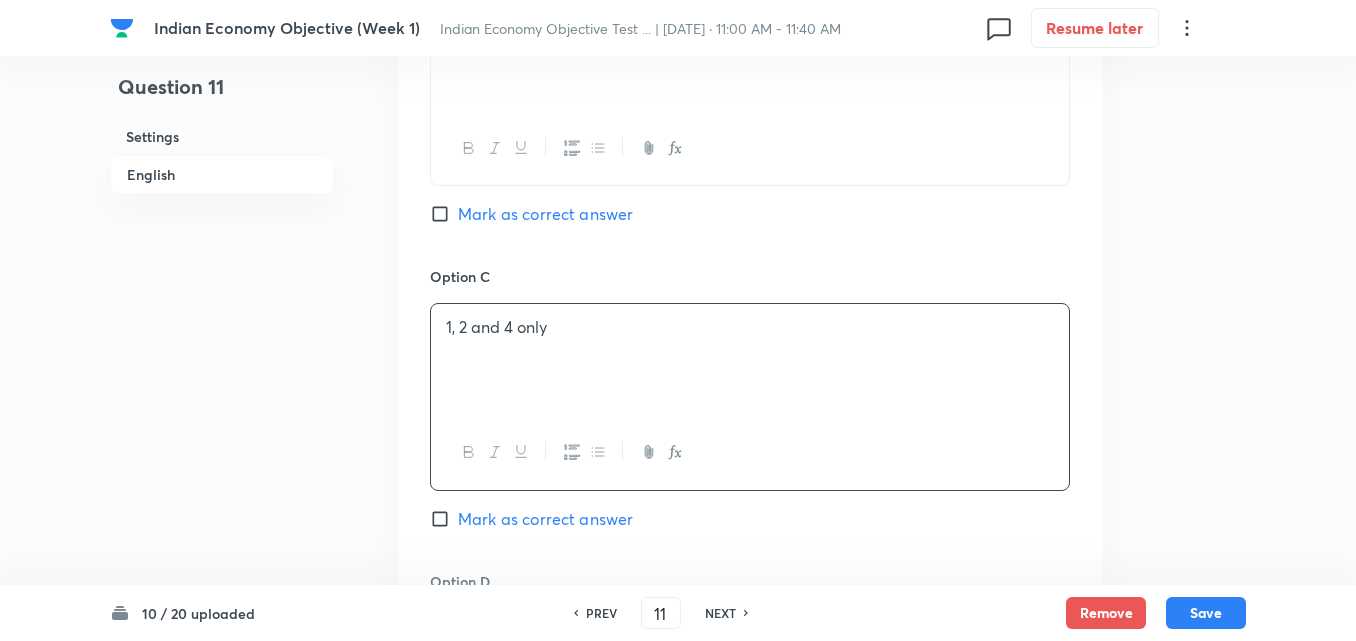 scroll, scrollTop: 1842, scrollLeft: 0, axis: vertical 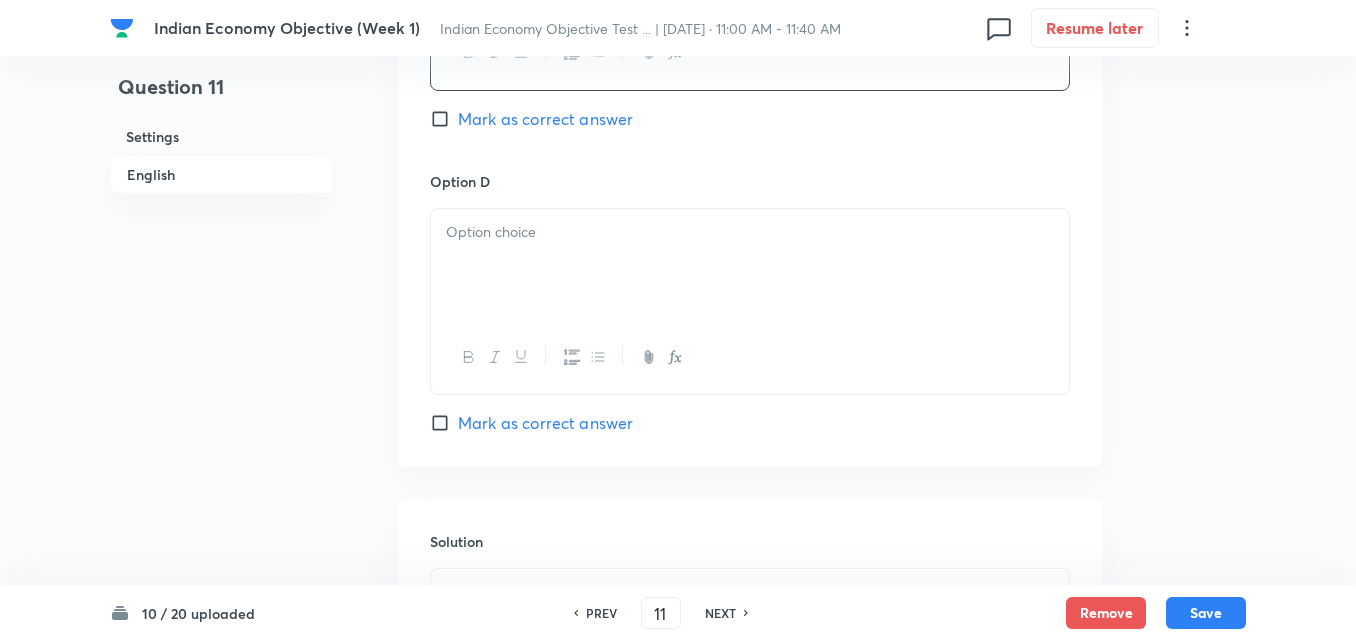 click at bounding box center (750, 265) 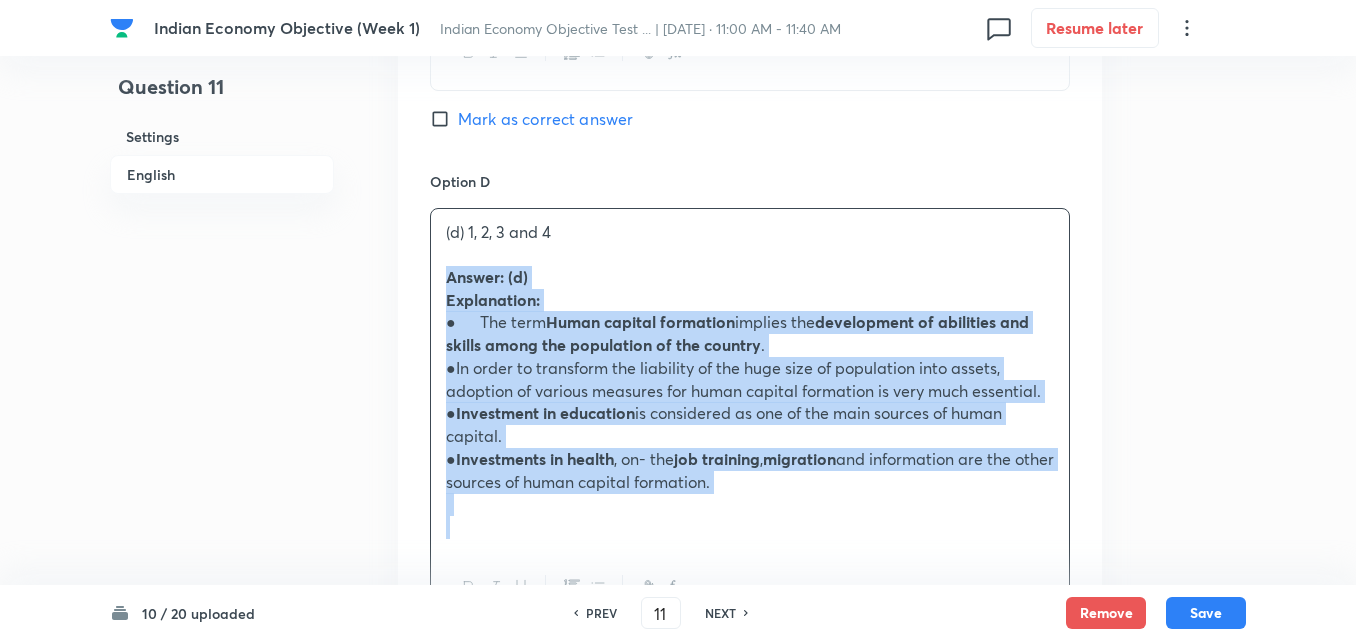 drag, startPoint x: 438, startPoint y: 278, endPoint x: 428, endPoint y: 284, distance: 11.661903 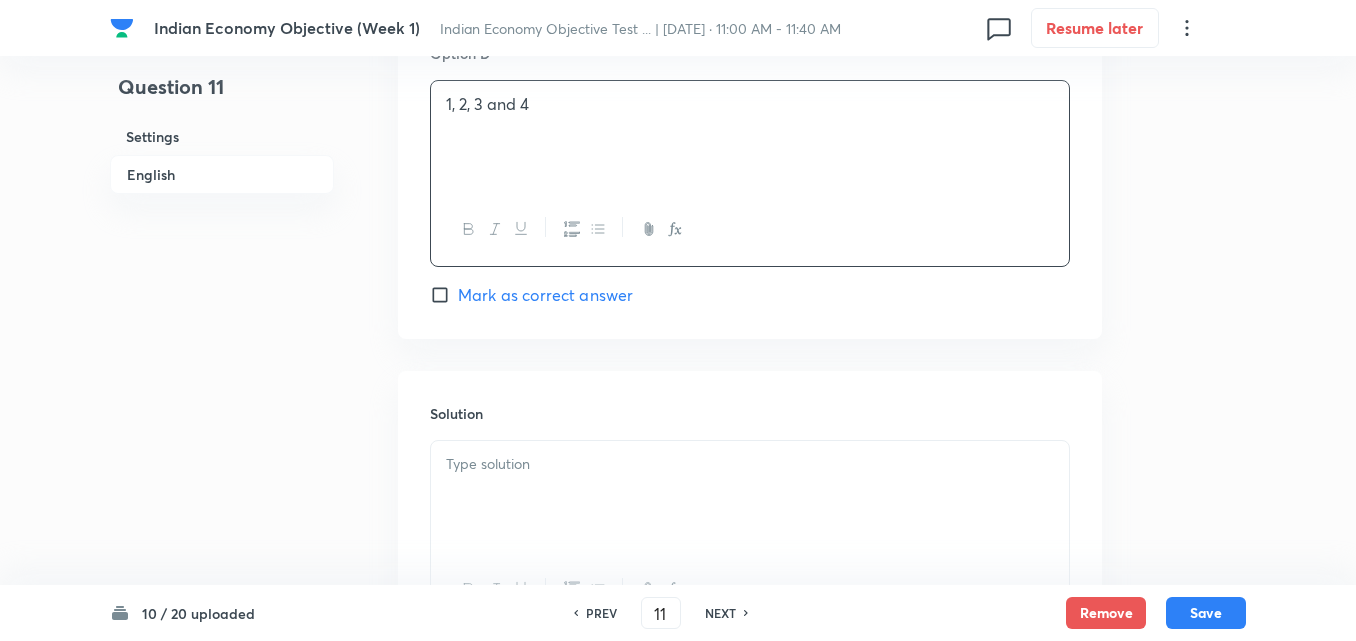 scroll, scrollTop: 2042, scrollLeft: 0, axis: vertical 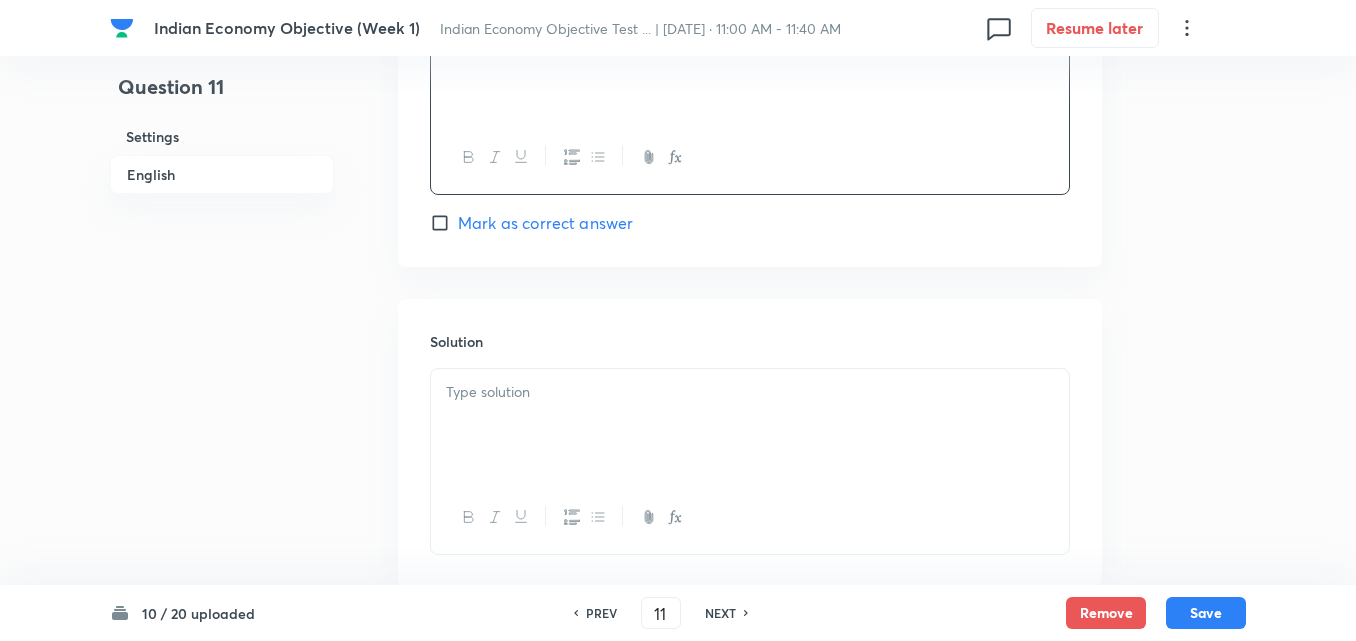 click at bounding box center (750, 392) 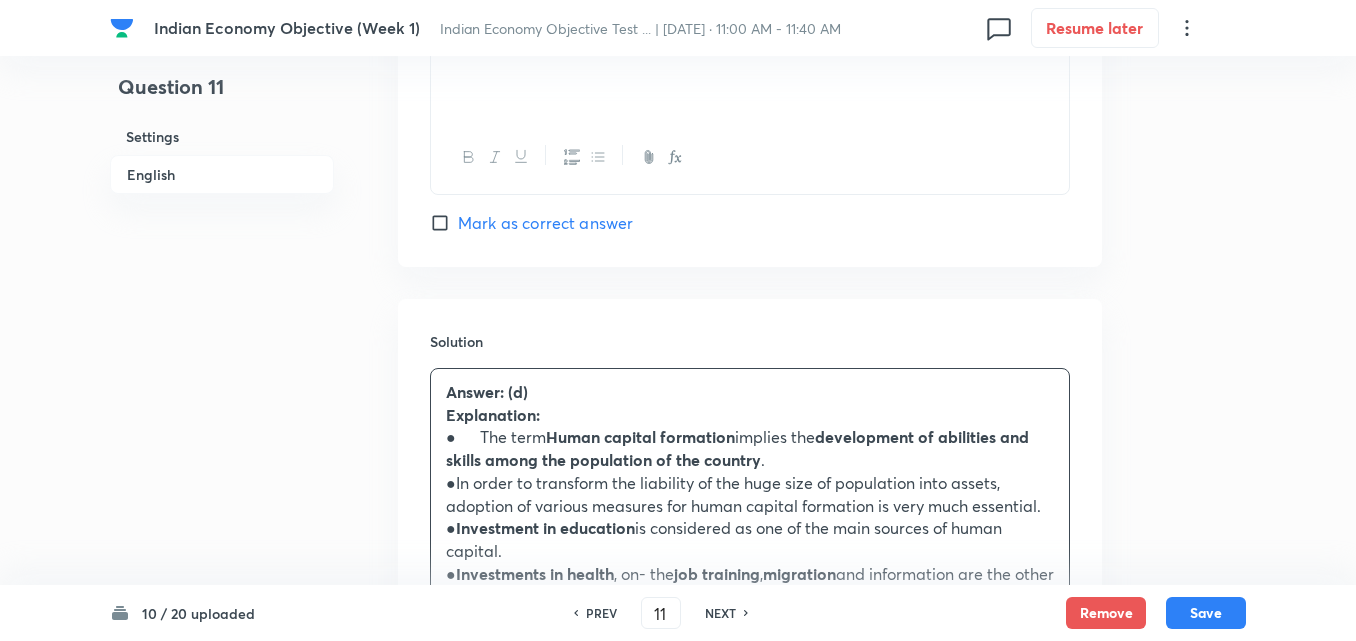 click on "Option A 1, 2 and 3 only Mark as correct answer Option B 3 and 4 only Mark as correct answer Option C 1, 2 and 4 only Mark as correct answer Option D 1, 2, 3 and 4   Mark as correct answer" at bounding box center [750, -354] 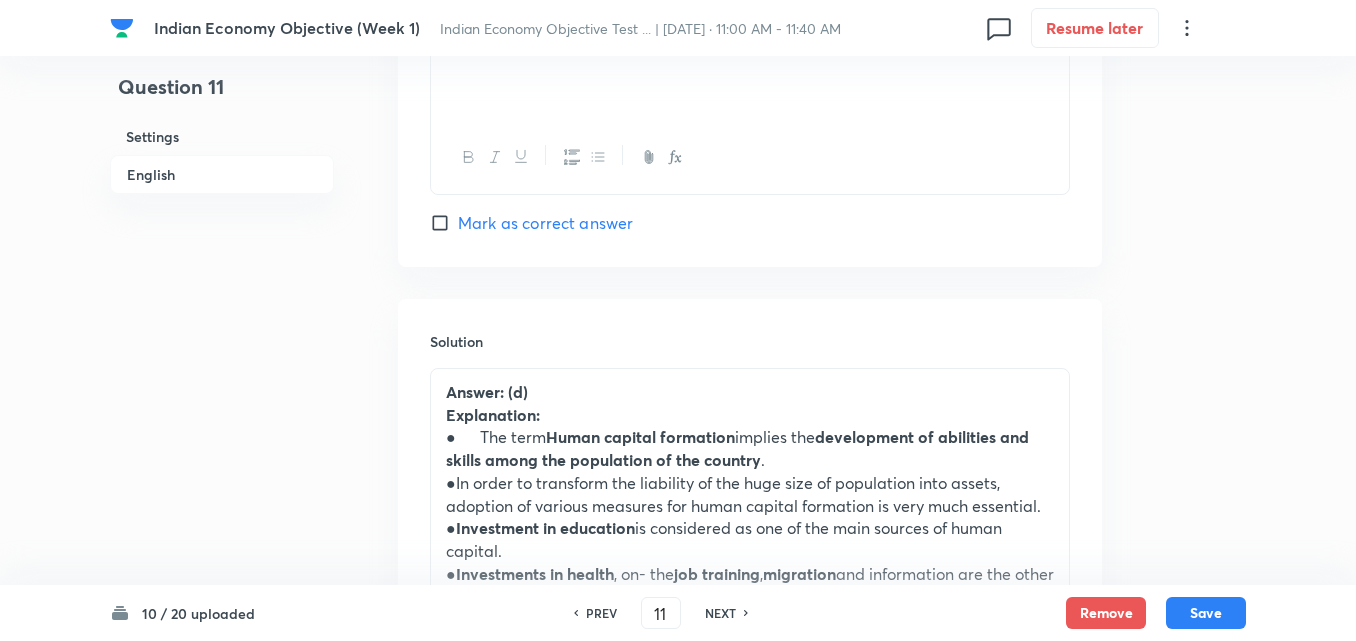 click on "Mark as correct answer" at bounding box center (545, 223) 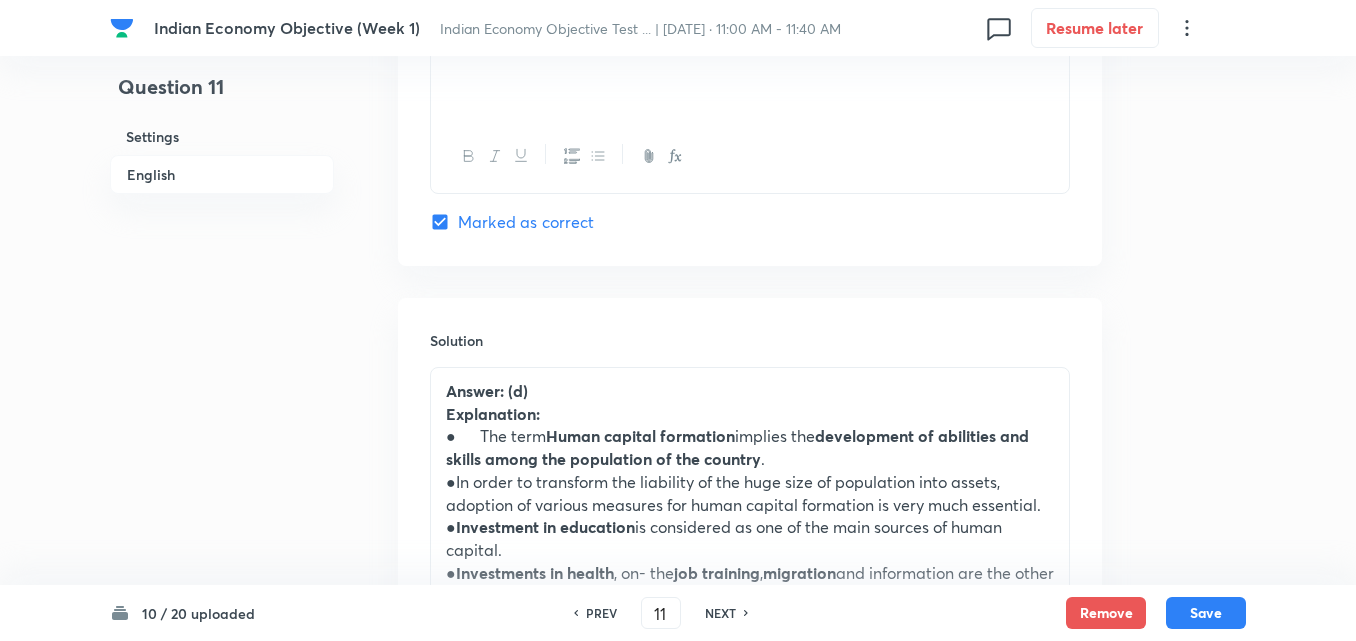 scroll, scrollTop: 2349, scrollLeft: 0, axis: vertical 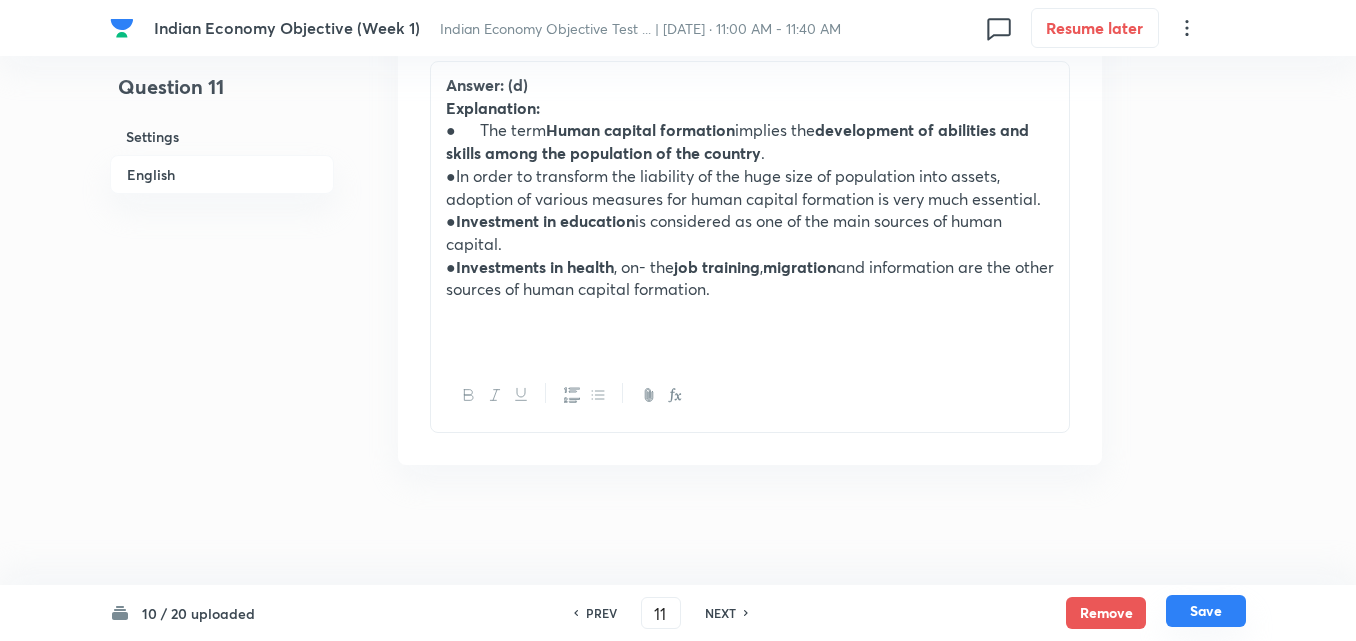 click on "Save" at bounding box center [1206, 611] 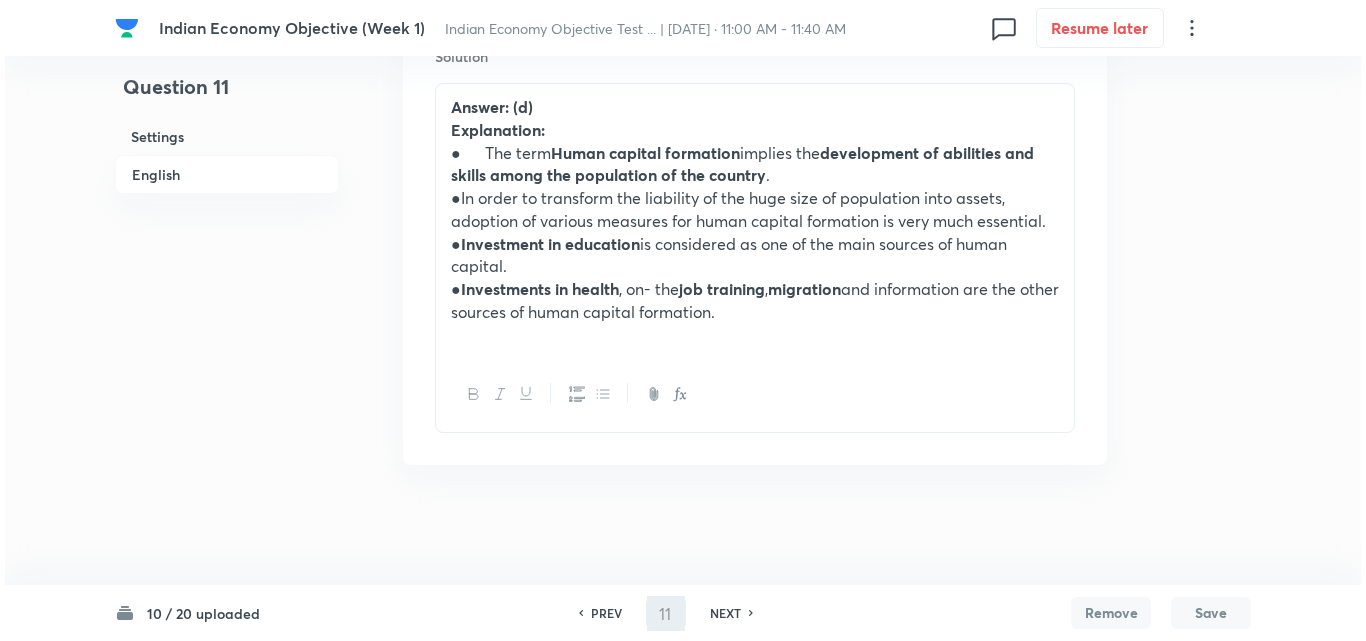 scroll, scrollTop: 0, scrollLeft: 0, axis: both 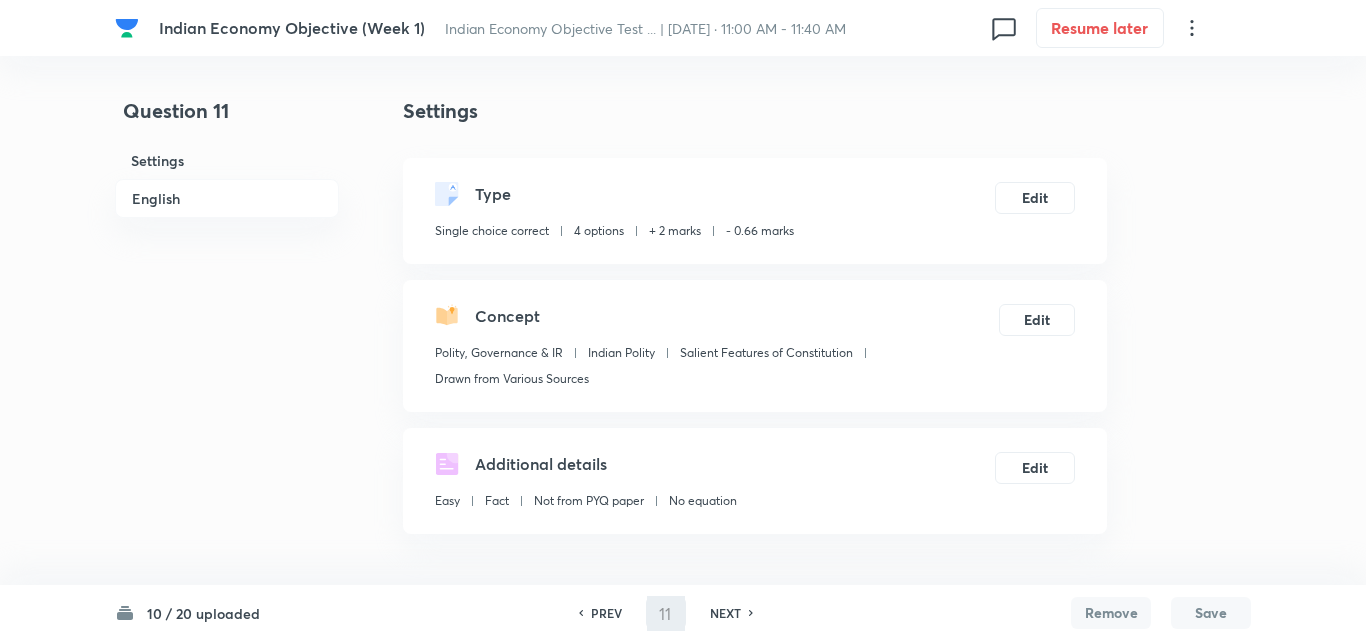 type on "12" 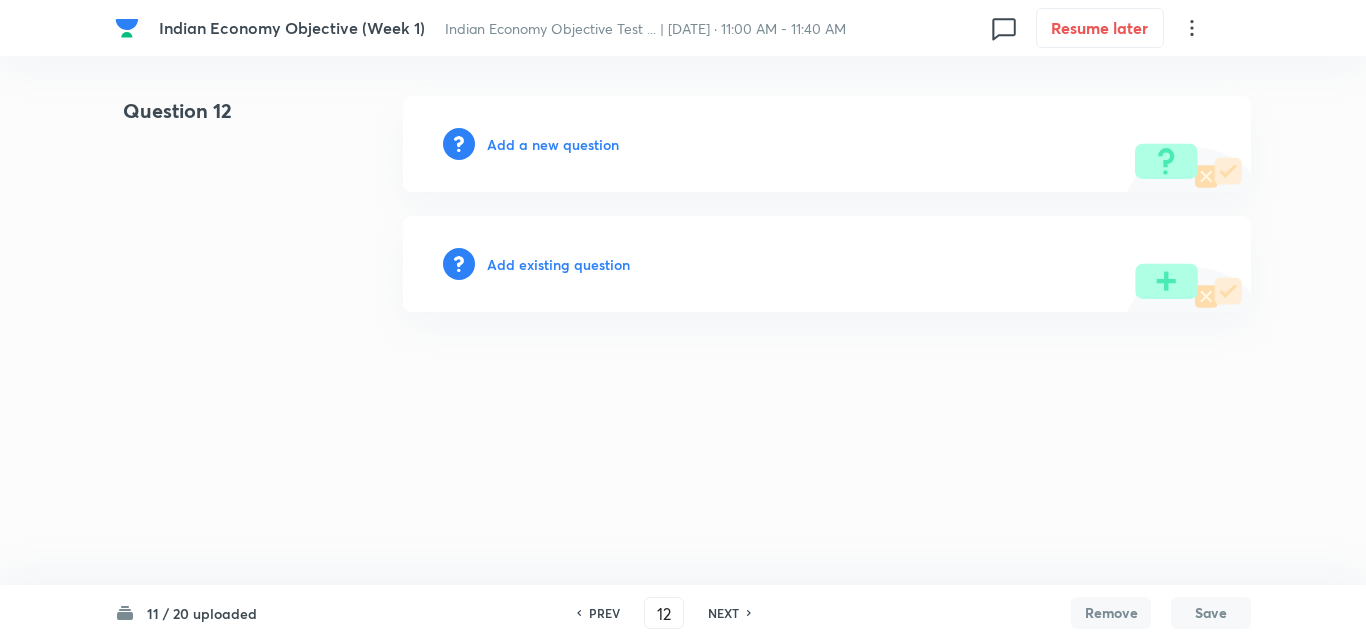 click on "Add a new question" at bounding box center (553, 144) 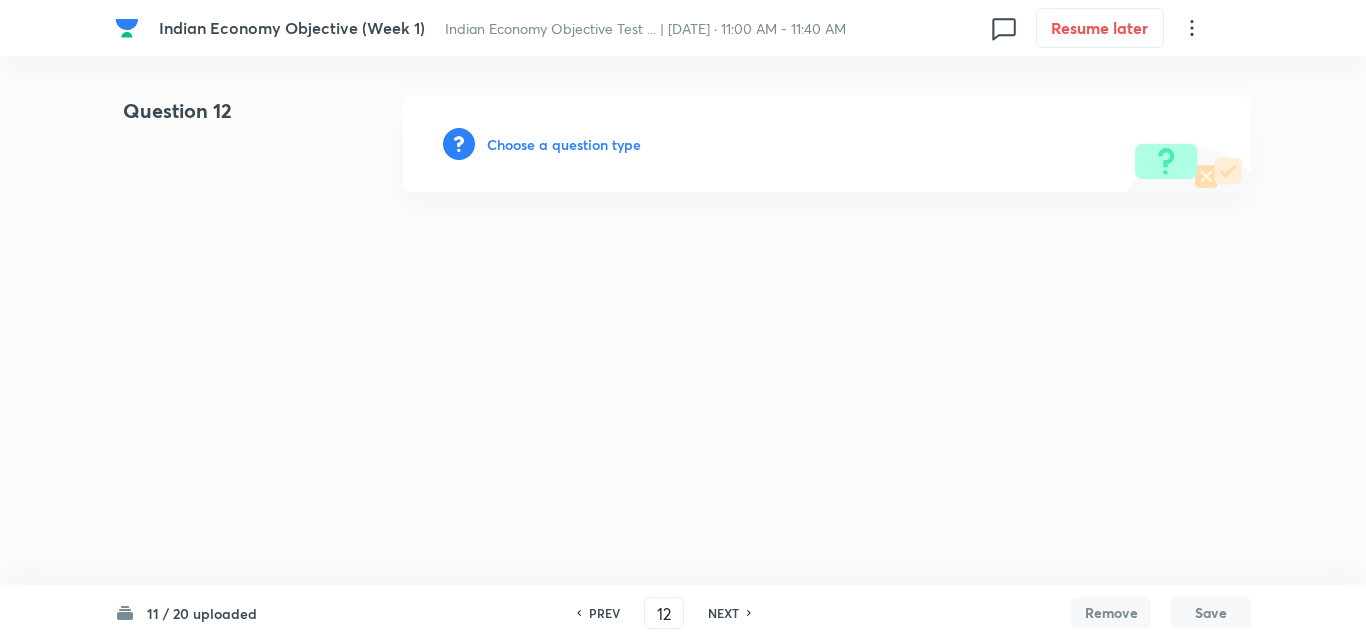 click on "Choose a question type" at bounding box center [564, 144] 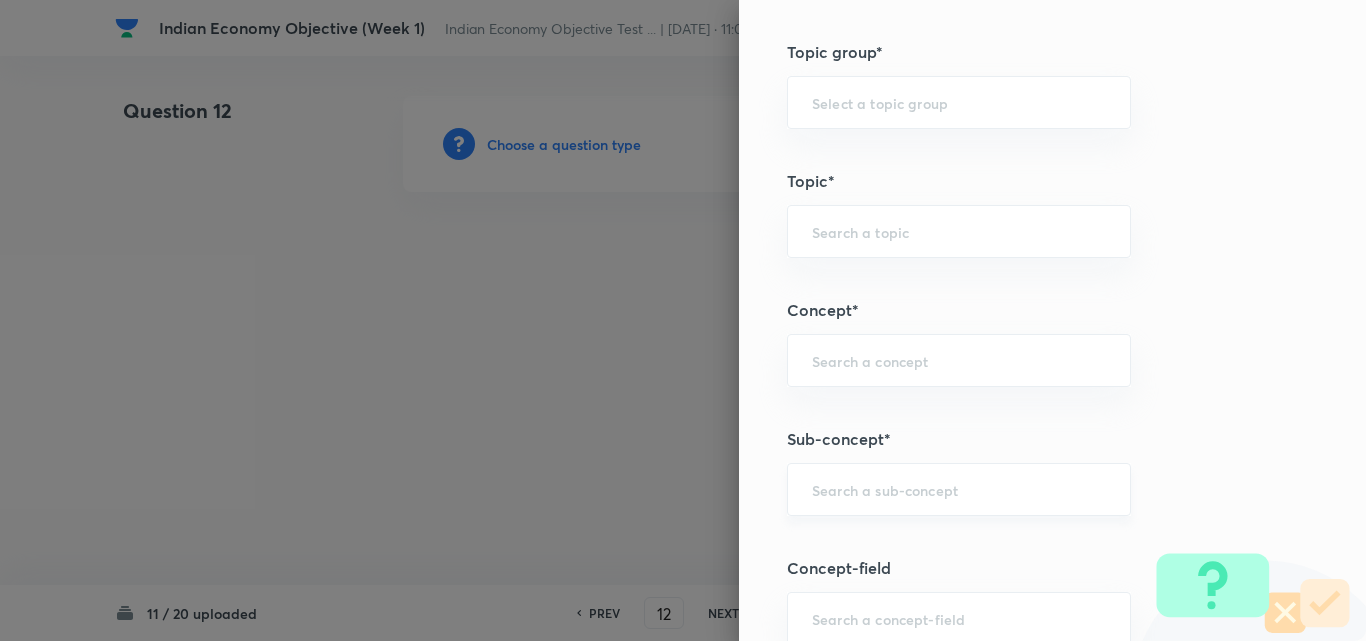 scroll, scrollTop: 1000, scrollLeft: 0, axis: vertical 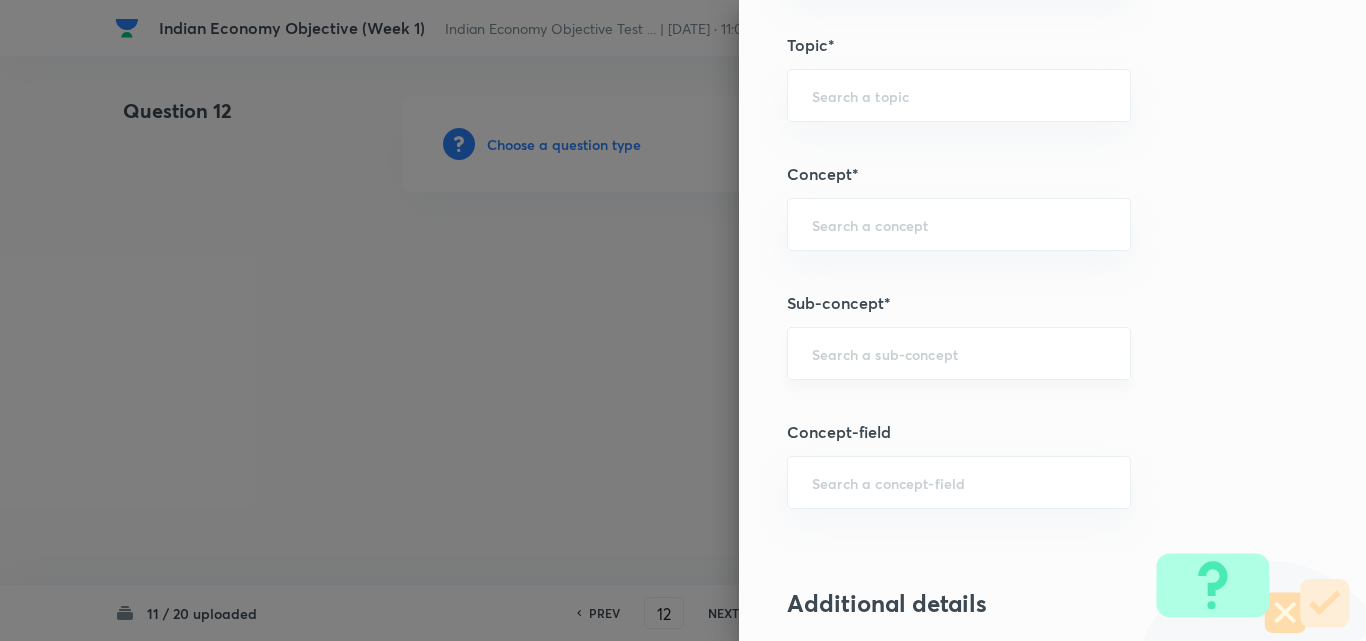 click on "​" at bounding box center [959, 353] 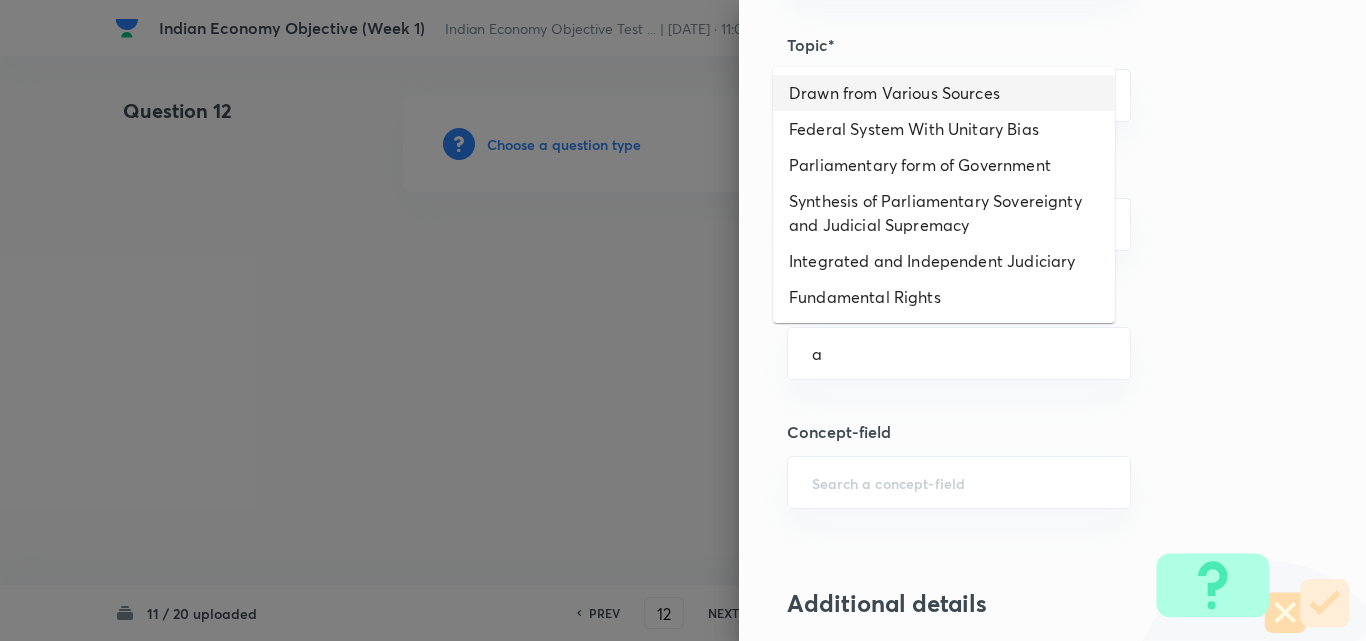 click on "Drawn from Various Sources" at bounding box center (944, 93) 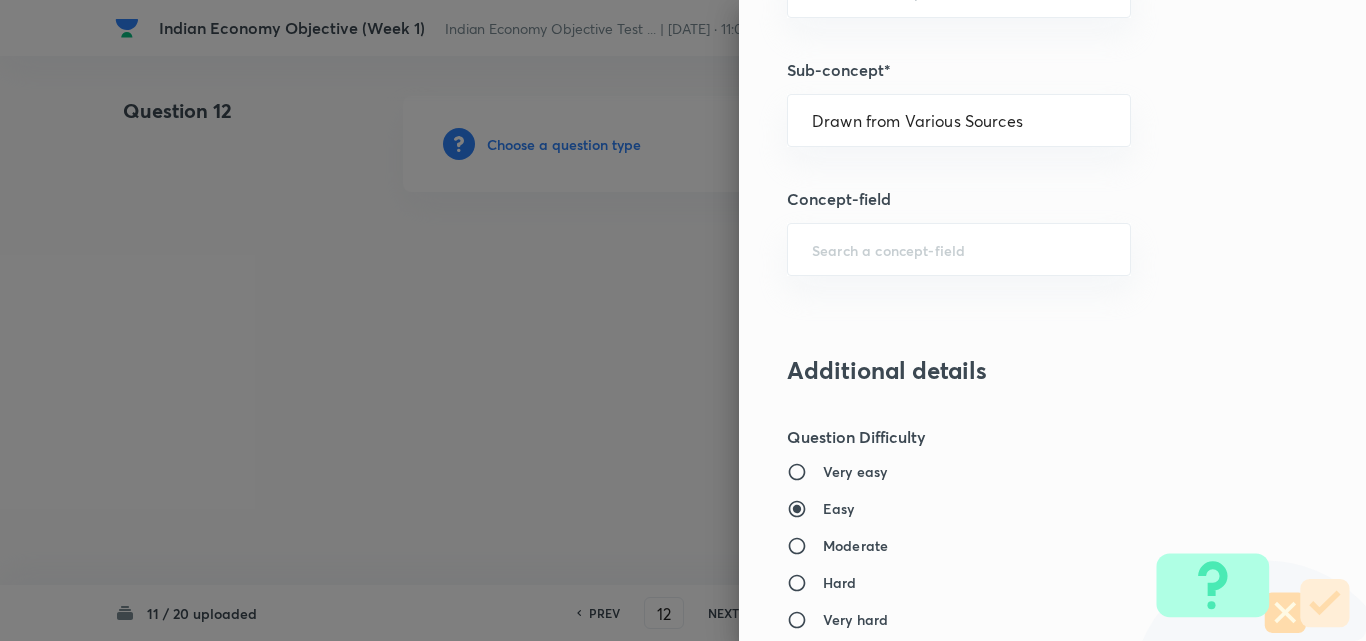 type on "Polity, Governance & IR" 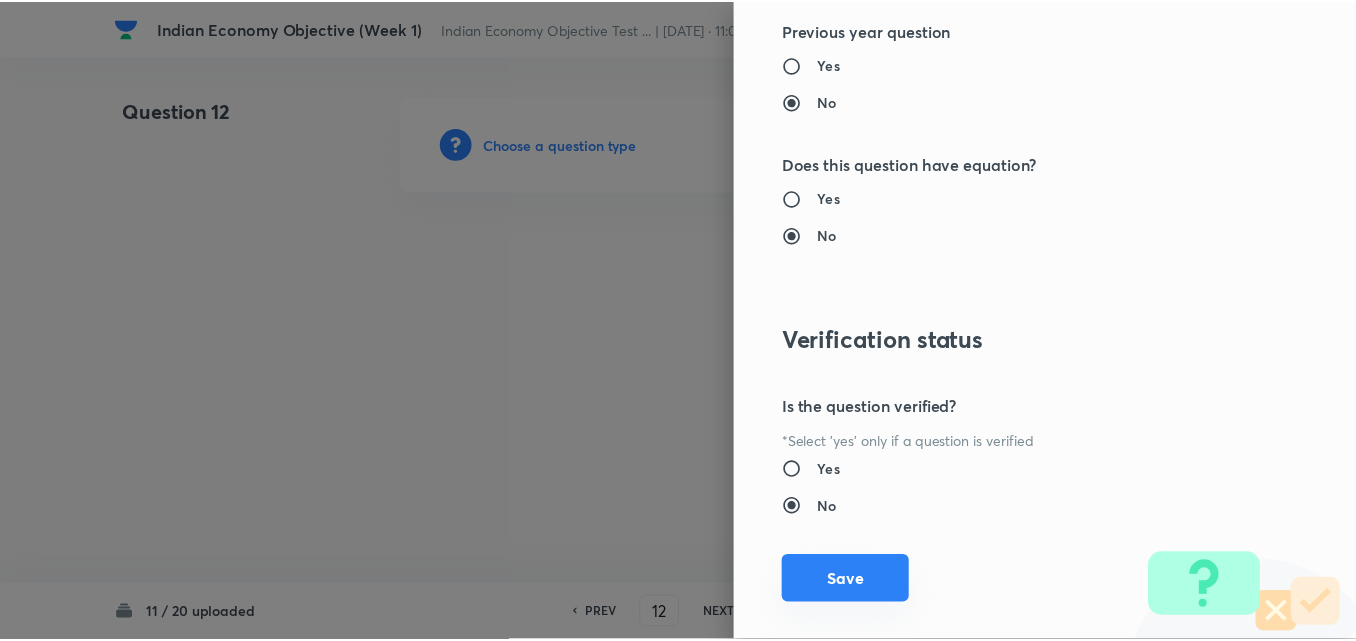 scroll, scrollTop: 2085, scrollLeft: 0, axis: vertical 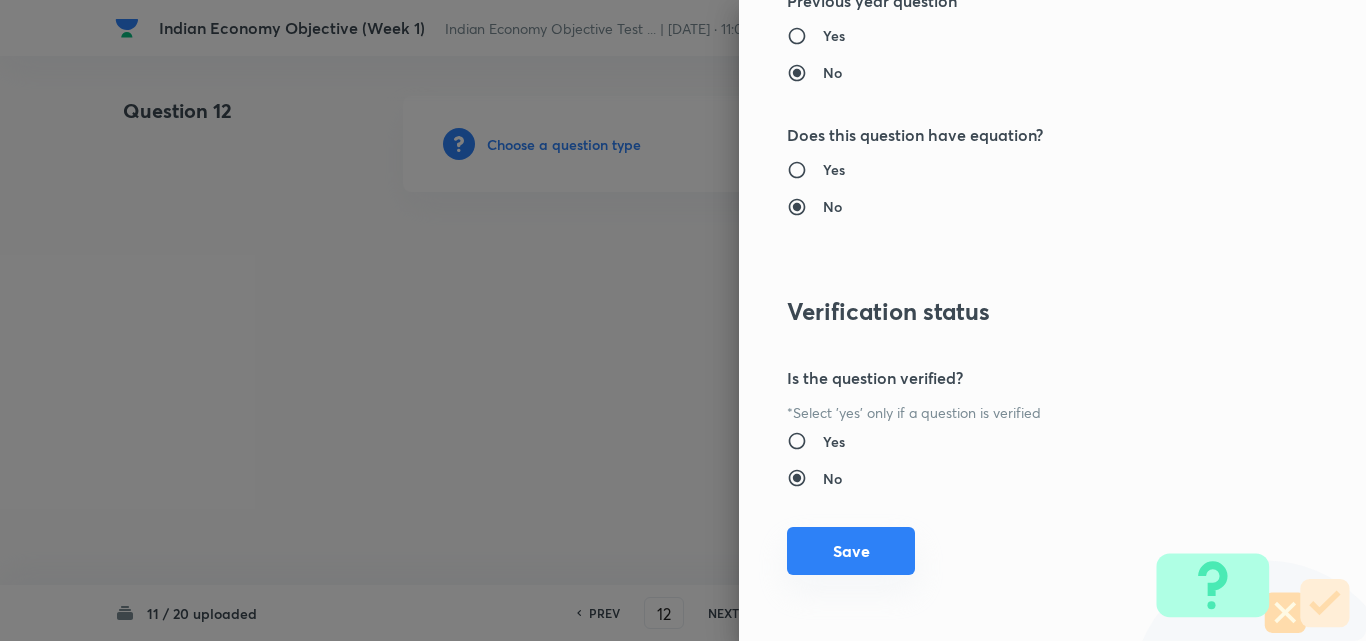 click on "Save" at bounding box center (851, 551) 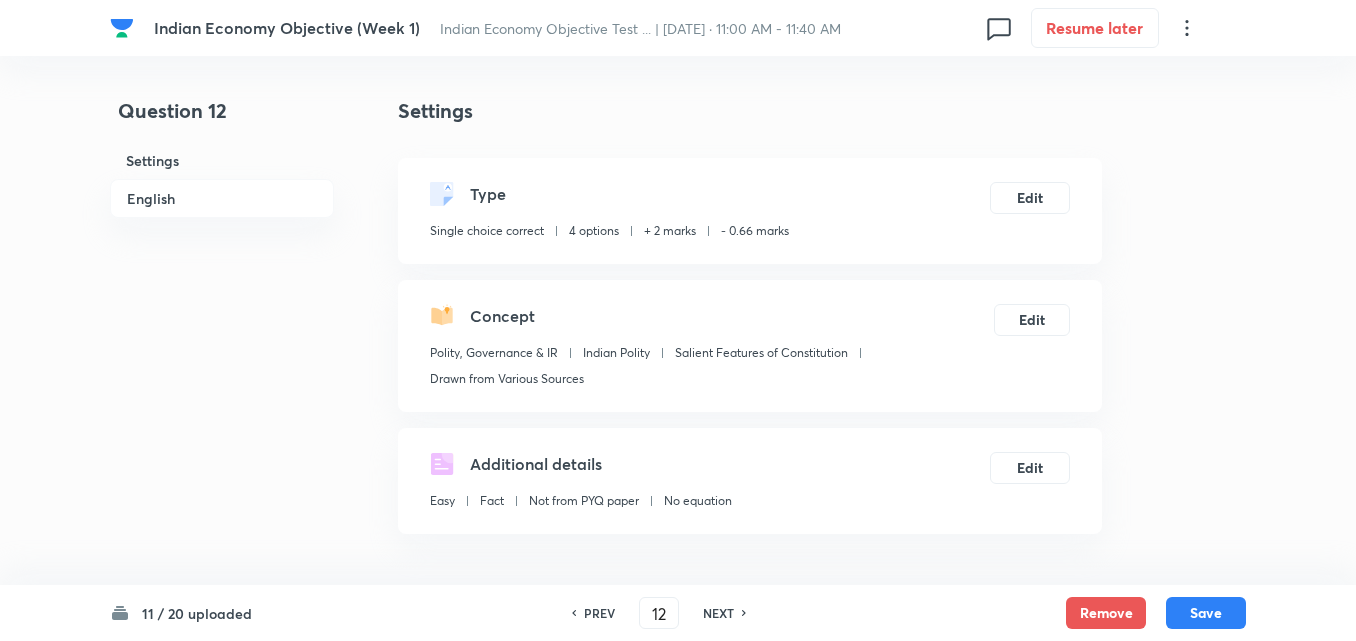 click on "English" at bounding box center [222, 198] 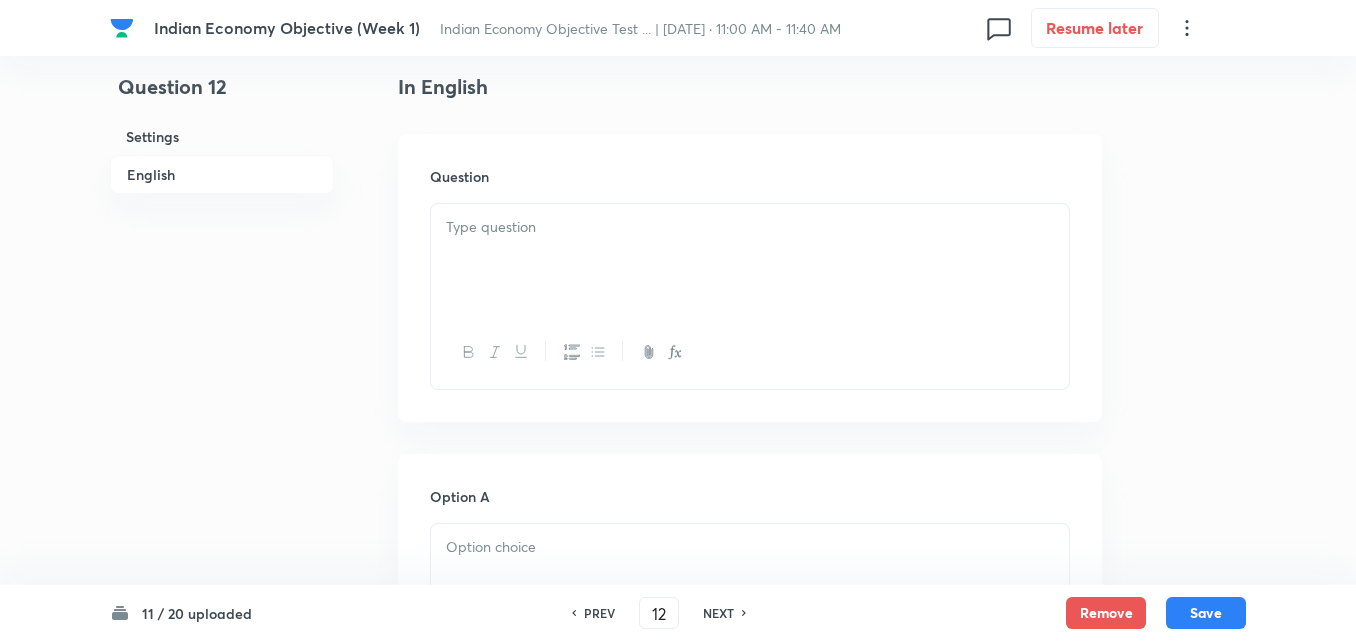 click at bounding box center (750, 260) 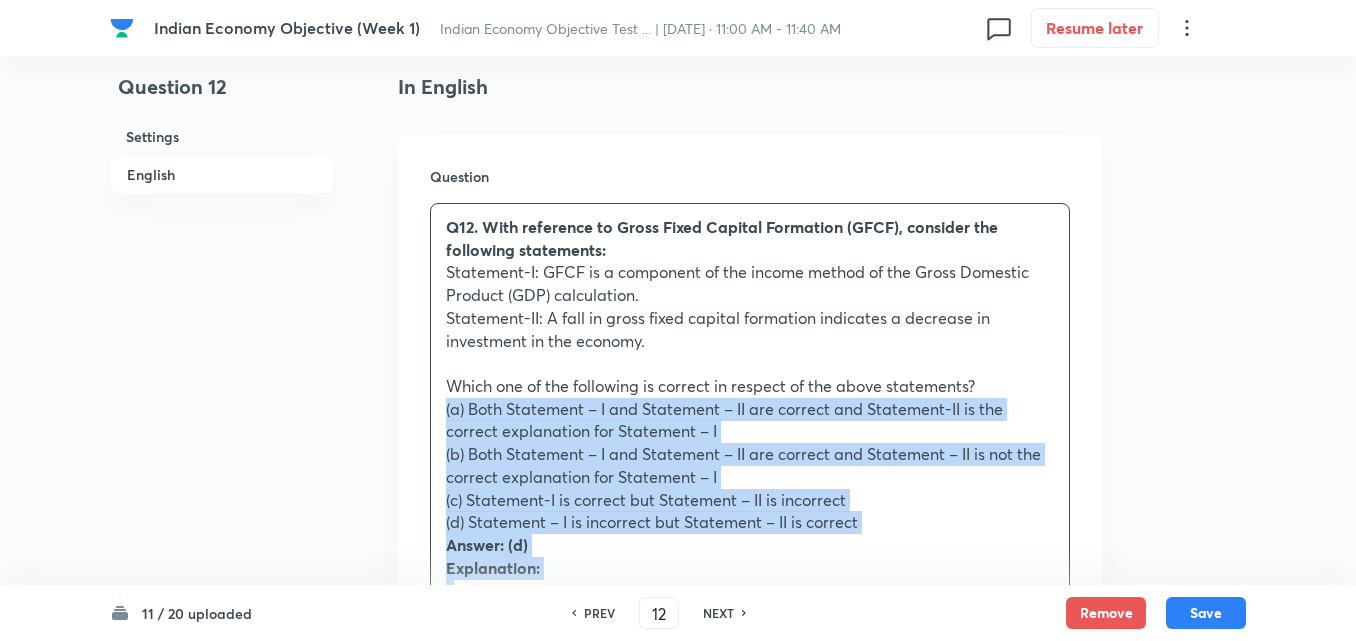 click on "Q12. With reference to Gross Fixed Capital Formation (GFCF), consider the following statements: Statement-I: GFCF is a component of the income method of the Gross Domestic Product (GDP) calculation. Statement-II: A fall in gross fixed capital formation indicates a decrease in investment in the economy.   Which one of the following is correct in respect of the above statements? (a) Both Statement – I and Statement – II are correct and Statement-II is the correct explanation for Statement – I (b) Both Statement – I and Statement – II are correct and Statement – II is not the correct explanation for Statement – I (c) Statement-I is correct but Statement – II is incorrect (d) Statement – I is incorrect but Statement – II is correct Answer: (d) Explanation:   Statement-I is incorrect:  Gross Fixed Capital Formation (GFCF) is indeed a component of GDP, but it is  primarily part of the expenditure approach to calculating GDP Statement-II is correct:" at bounding box center (750, 534) 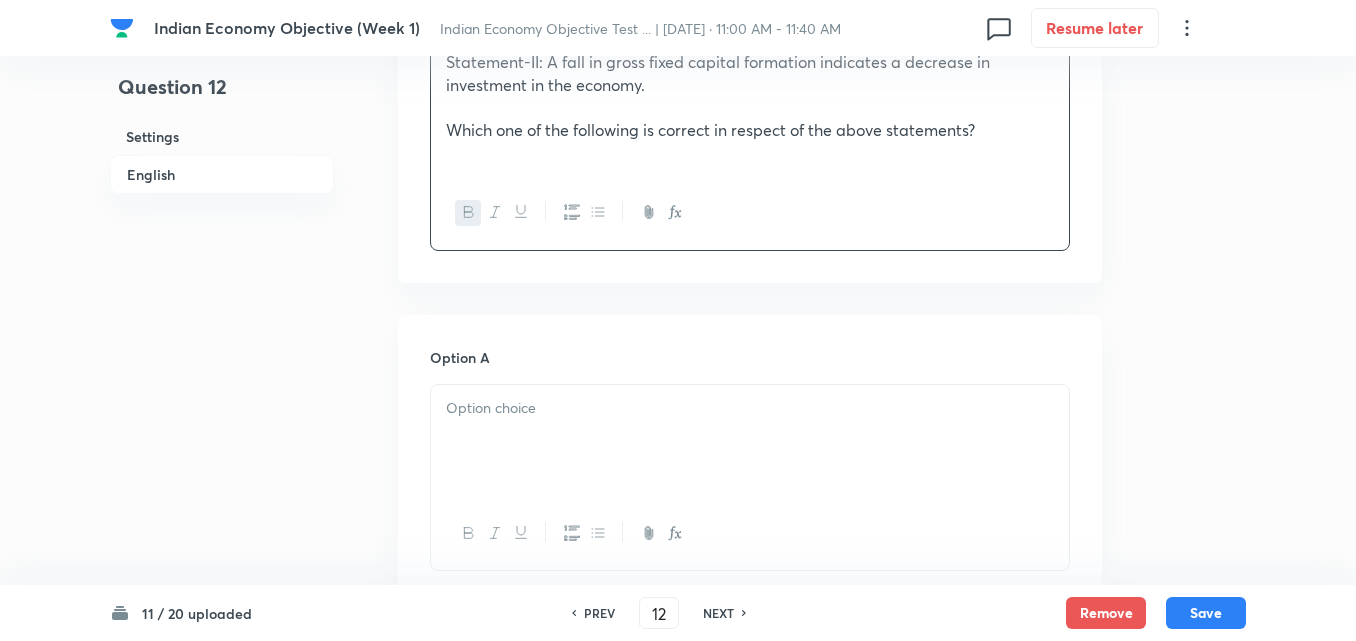 scroll, scrollTop: 942, scrollLeft: 0, axis: vertical 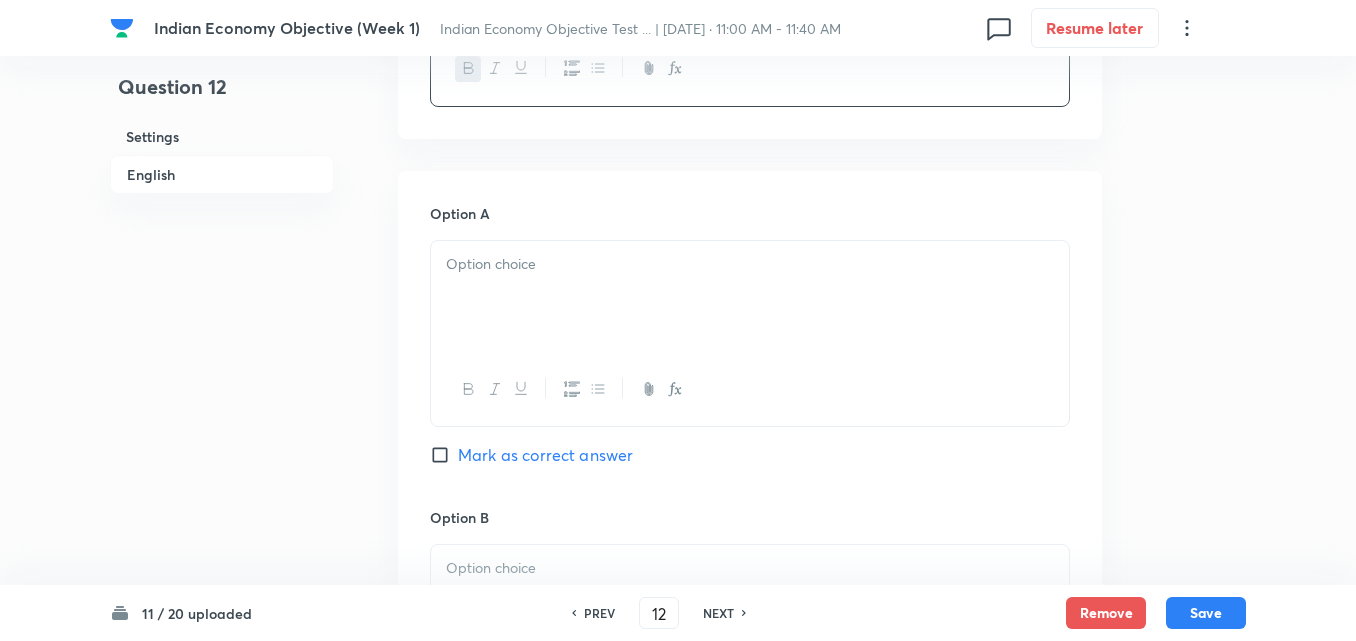 click at bounding box center [750, 297] 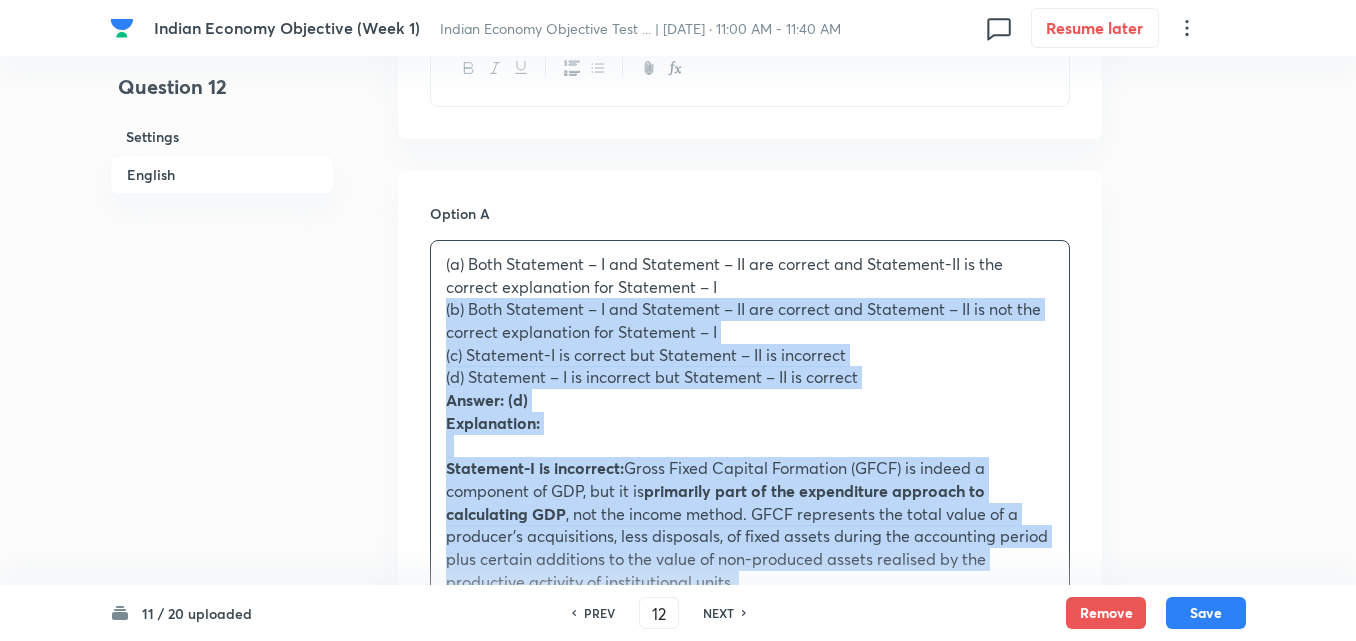 click on "Option A (a) Both Statement – I and Statement – II are correct and Statement-II is the correct explanation for Statement – I (b) Both Statement – I and Statement – II are correct and Statement – II is not the correct explanation for Statement – I (c) Statement-I is correct but Statement – II is incorrect (d) Statement – I is incorrect but Statement – II is correct Answer: (d) Explanation:   Statement-I is incorrect:  Gross Fixed Capital Formation (GFCF) is indeed a component of GDP, but it is  primarily part of the expenditure approach to calculating GDP , not the income method. GFCF represents the total value of a producer’s acquisitions, less disposals, of fixed assets during the accounting period plus certain additions to the value of non-produced assets realised by the productive activity of institutional units. Statement-II is correct: Mark as correct answer Option B Mark as correct answer Option C Mark as correct answer Option D Mark as correct answer" at bounding box center [750, 975] 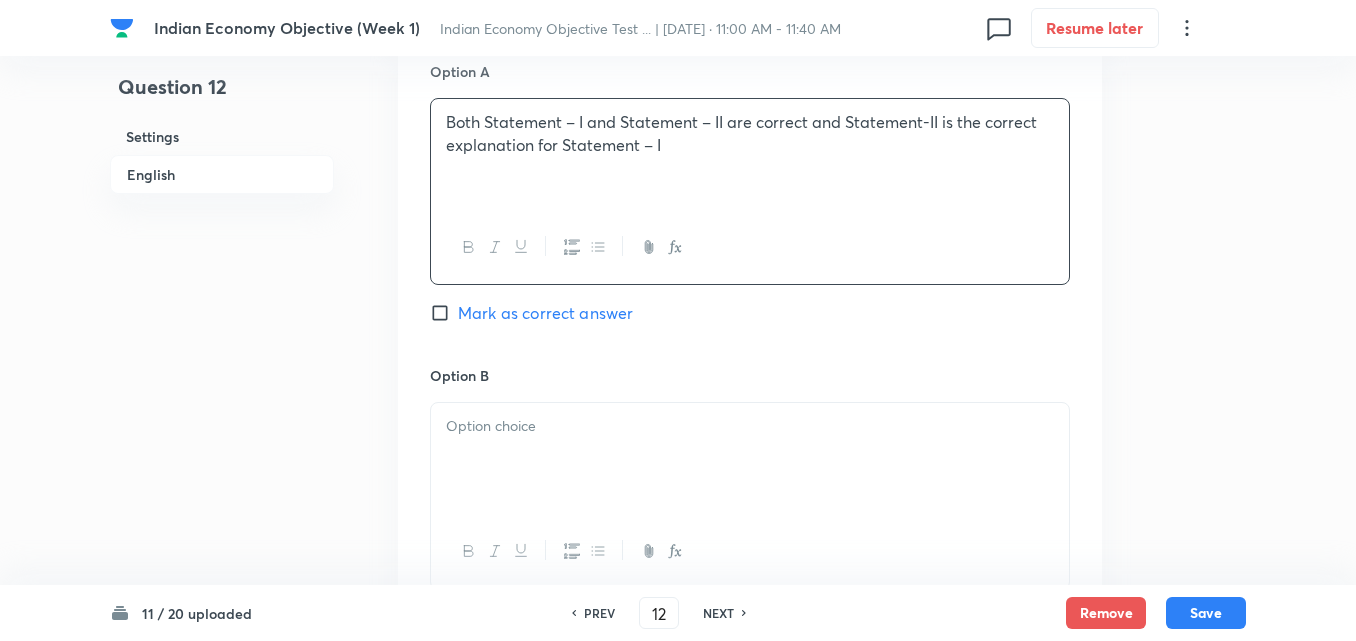 scroll, scrollTop: 1242, scrollLeft: 0, axis: vertical 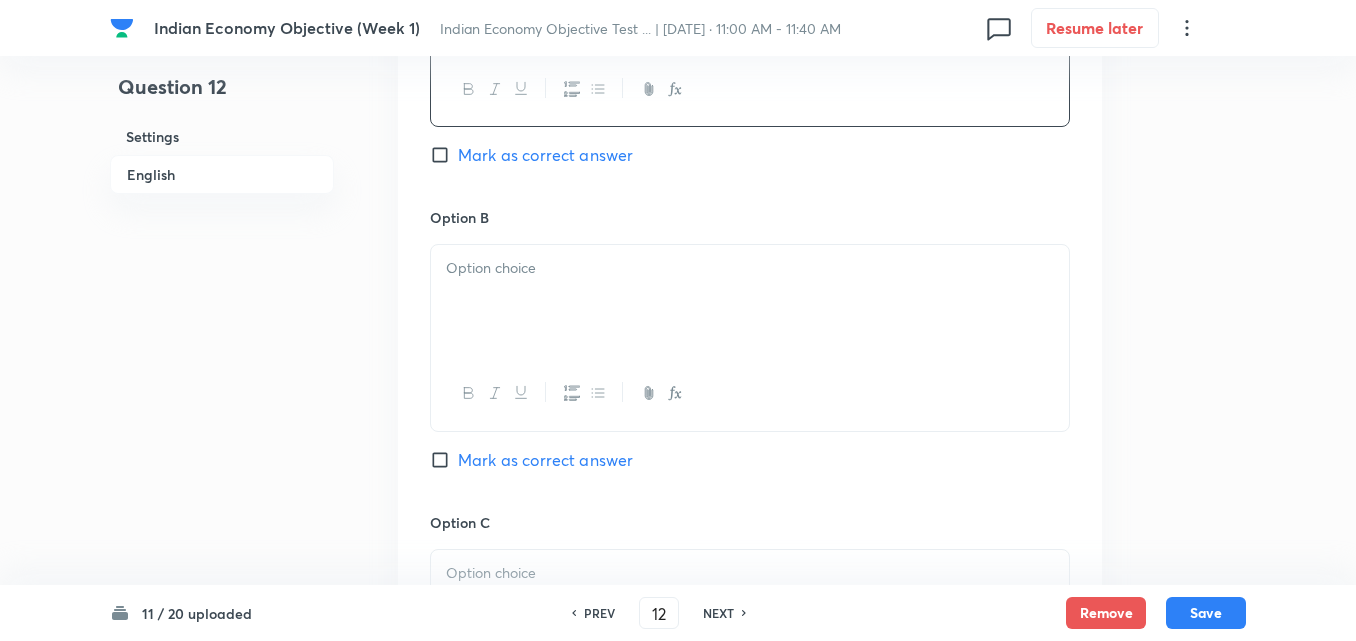 click at bounding box center (750, 301) 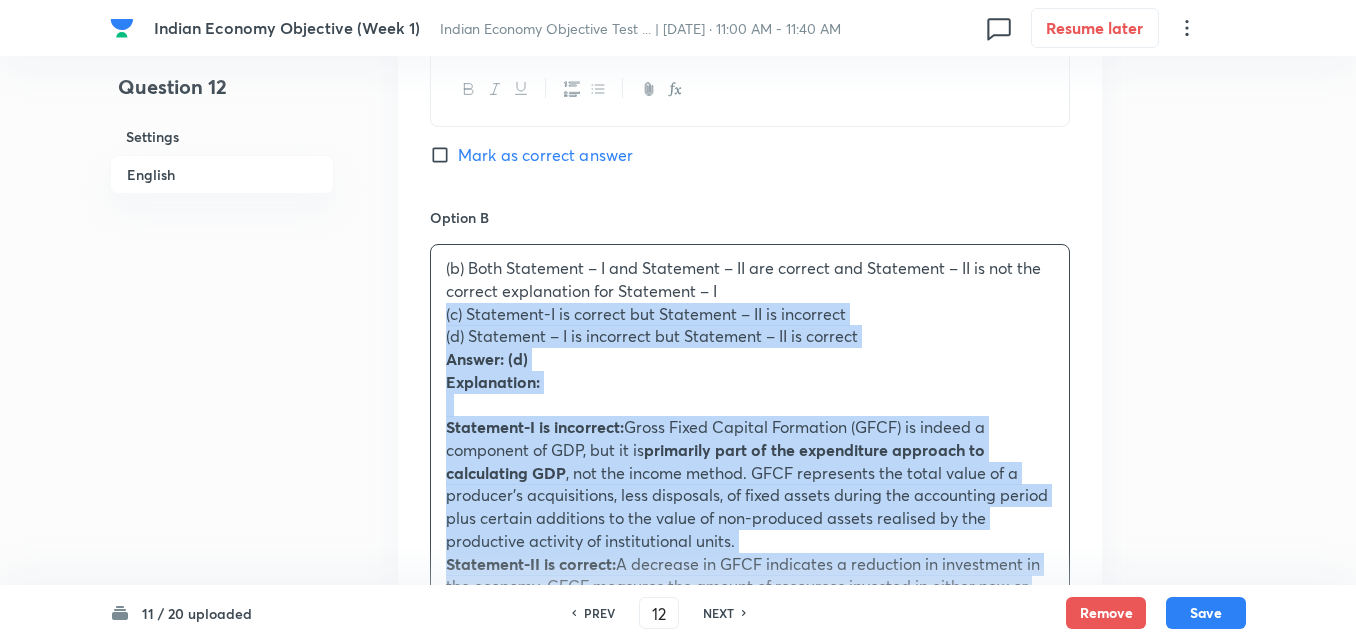 drag, startPoint x: 443, startPoint y: 303, endPoint x: 425, endPoint y: 306, distance: 18.248287 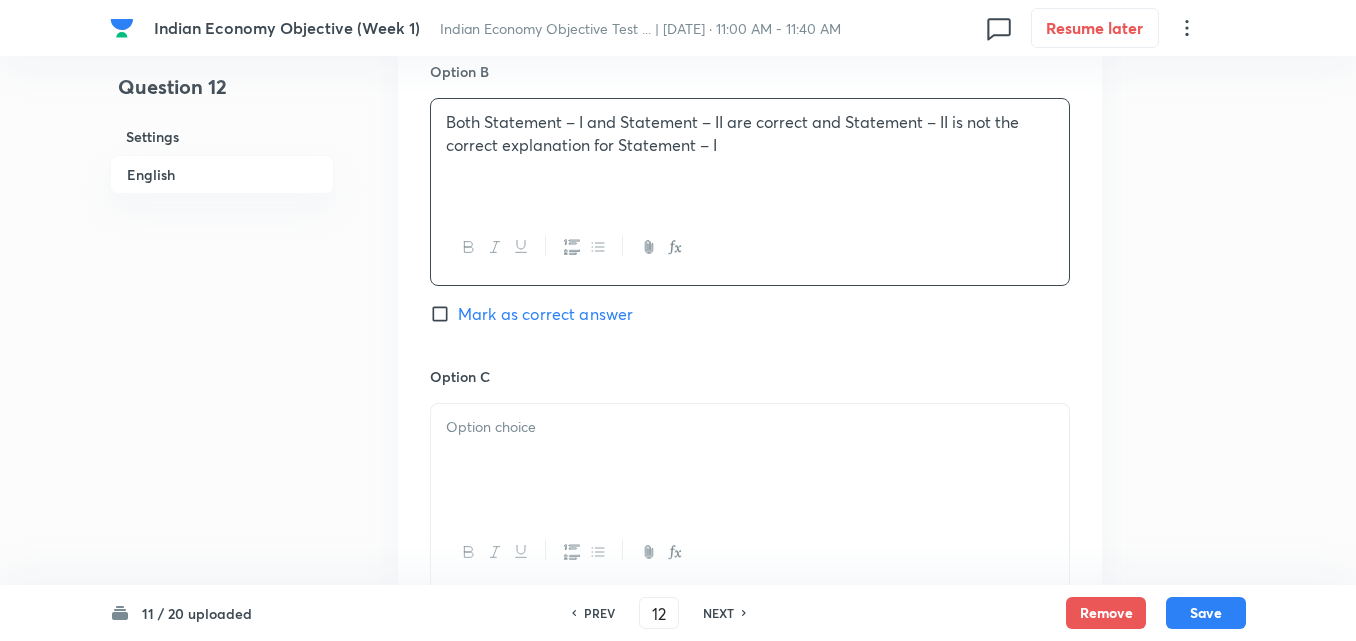 scroll, scrollTop: 1542, scrollLeft: 0, axis: vertical 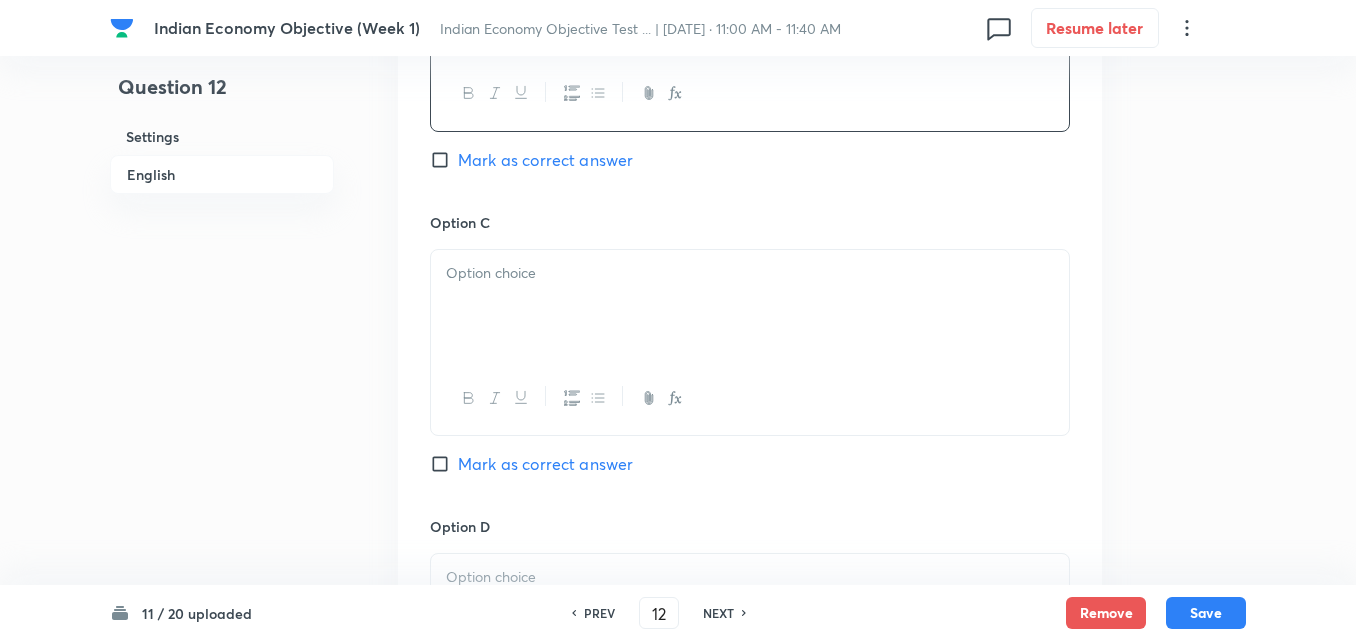 click at bounding box center (750, 306) 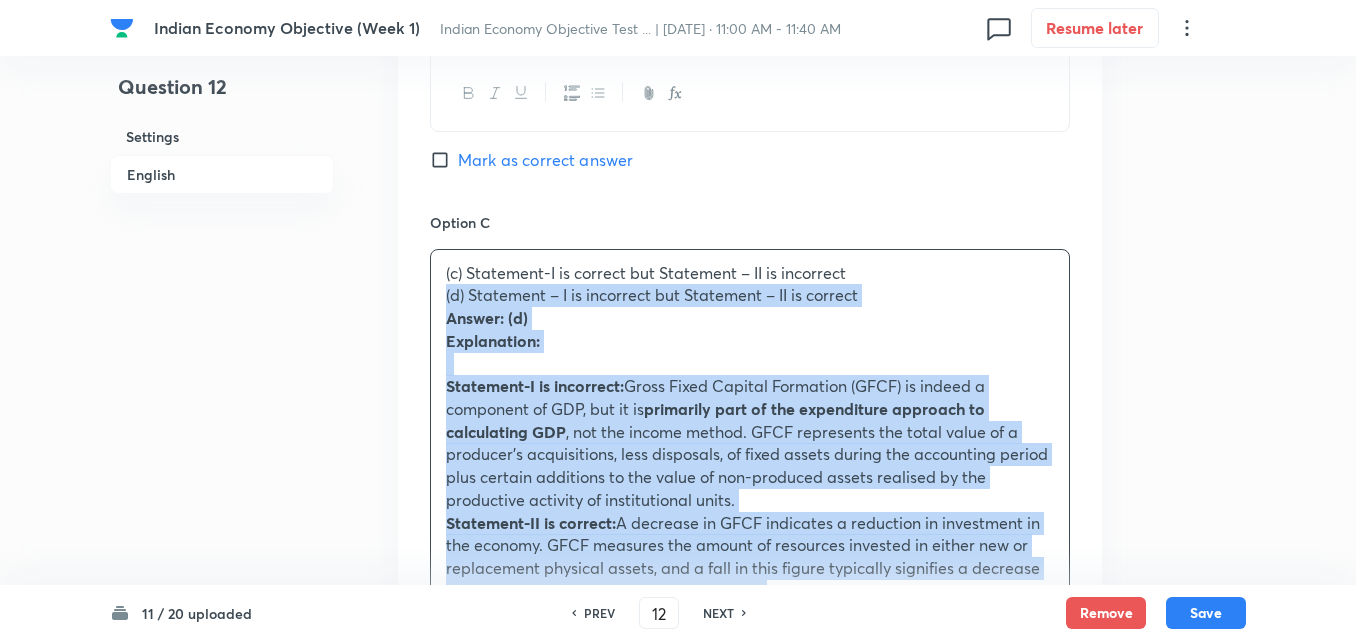 click on "Option A Both Statement – I and Statement – II are correct and Statement-II is the correct explanation for Statement – I Mark as correct answer Option B Both Statement – I and Statement – II are correct and Statement – II is not the correct explanation for Statement – I Mark as correct answer Option C (c) Statement-I is correct but Statement – II is incorrect (d) Statement – I is incorrect but Statement – II is correct Answer: (d) Explanation:   Statement-I is incorrect:  Gross Fixed Capital Formation (GFCF) is indeed a component of GDP, but it is  primarily part of the expenditure approach to calculating GDP , not the income method. GFCF represents the total value of a producer’s acquisitions, less disposals, of fixed assets during the accounting period plus certain additions to the value of non-produced assets realised by the productive activity of institutional units. Statement-II is correct: Mark as correct answer Option D Mark as correct answer" at bounding box center [750, 329] 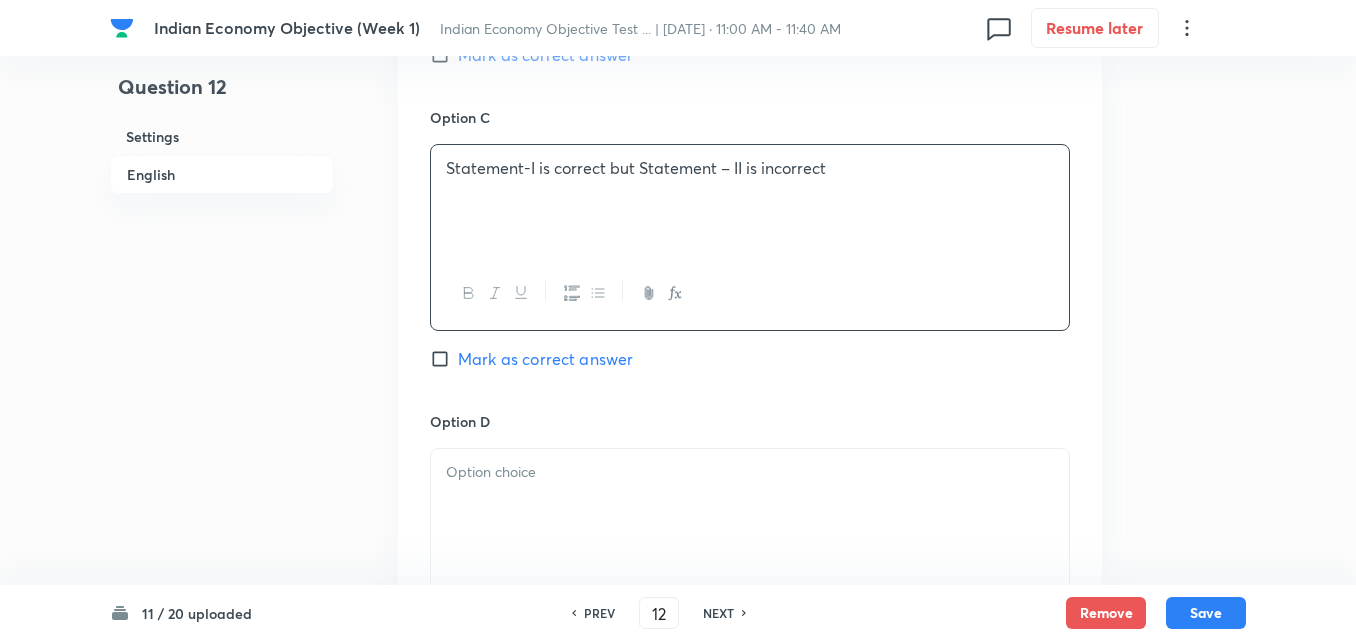 scroll, scrollTop: 1842, scrollLeft: 0, axis: vertical 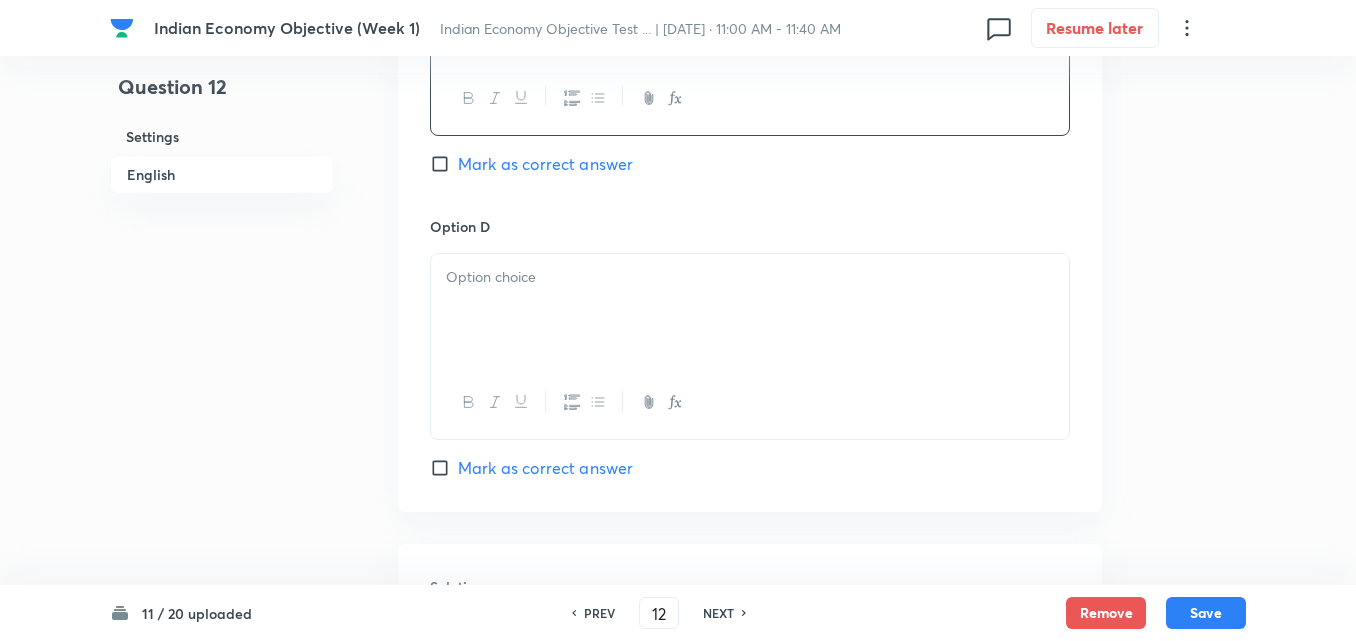 click at bounding box center (750, 310) 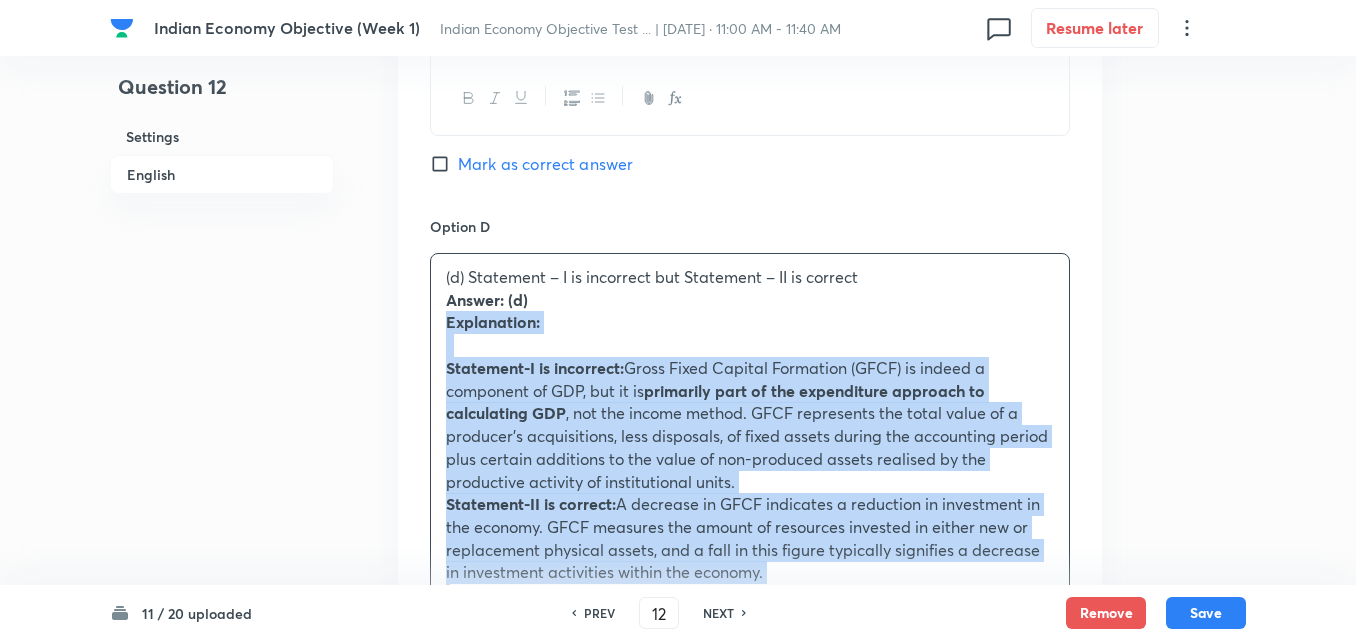 click on "(d) Statement – I is incorrect but Statement – II is correct Answer: (d) Explanation:   Statement-I is incorrect:  Gross Fixed Capital Formation (GFCF) is indeed a component of GDP, but it is  primarily part of the expenditure approach to calculating GDP , not the income method. GFCF represents the total value of a producer’s acquisitions, less disposals, of fixed assets during the accounting period plus certain additions to the value of non-produced assets realised by the productive activity of institutional units. Statement-II is correct:  A decrease in GFCF indicates a reduction in investment in the economy. GFCF measures the amount of resources invested in either new or replacement physical assets, and a fall in this figure typically signifies a decrease in investment activities within the economy." at bounding box center [750, 436] 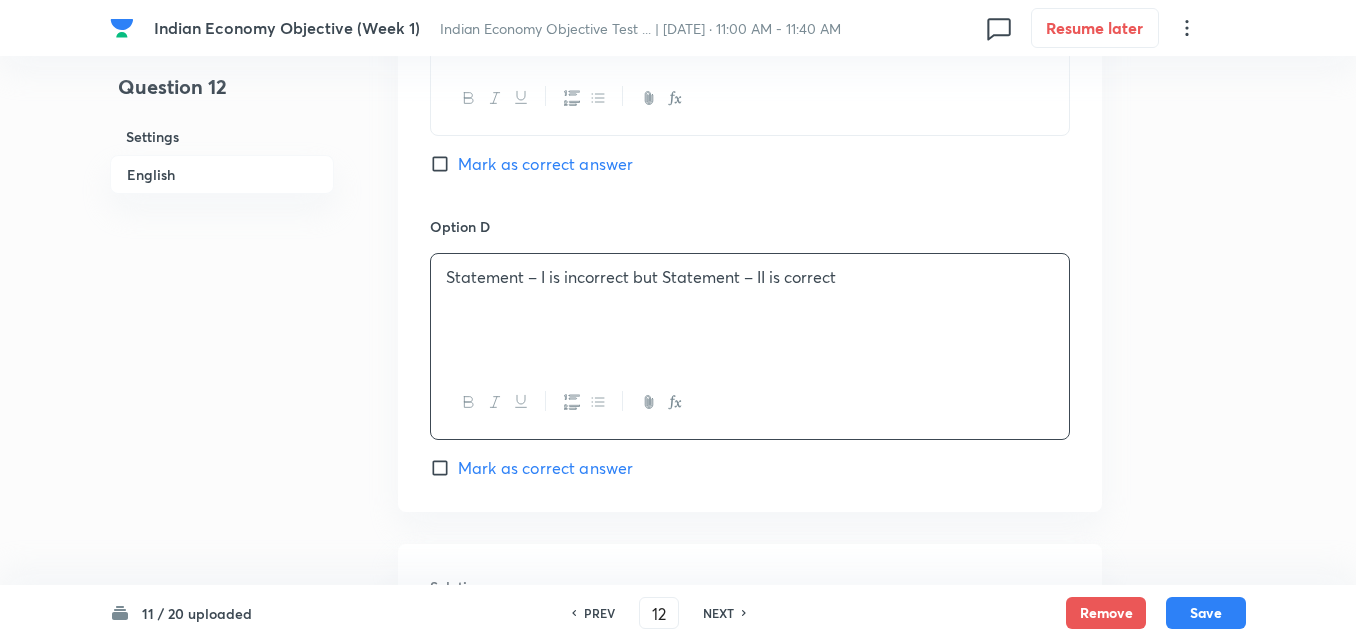 scroll, scrollTop: 2042, scrollLeft: 0, axis: vertical 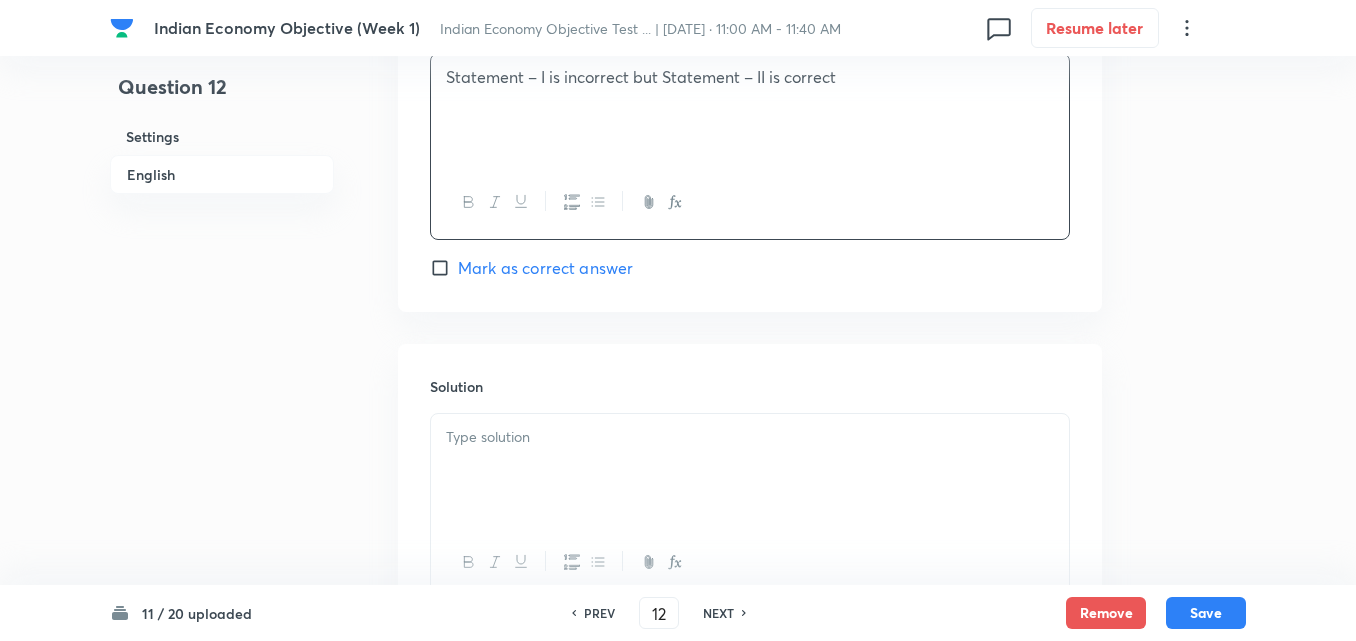 click at bounding box center [750, 470] 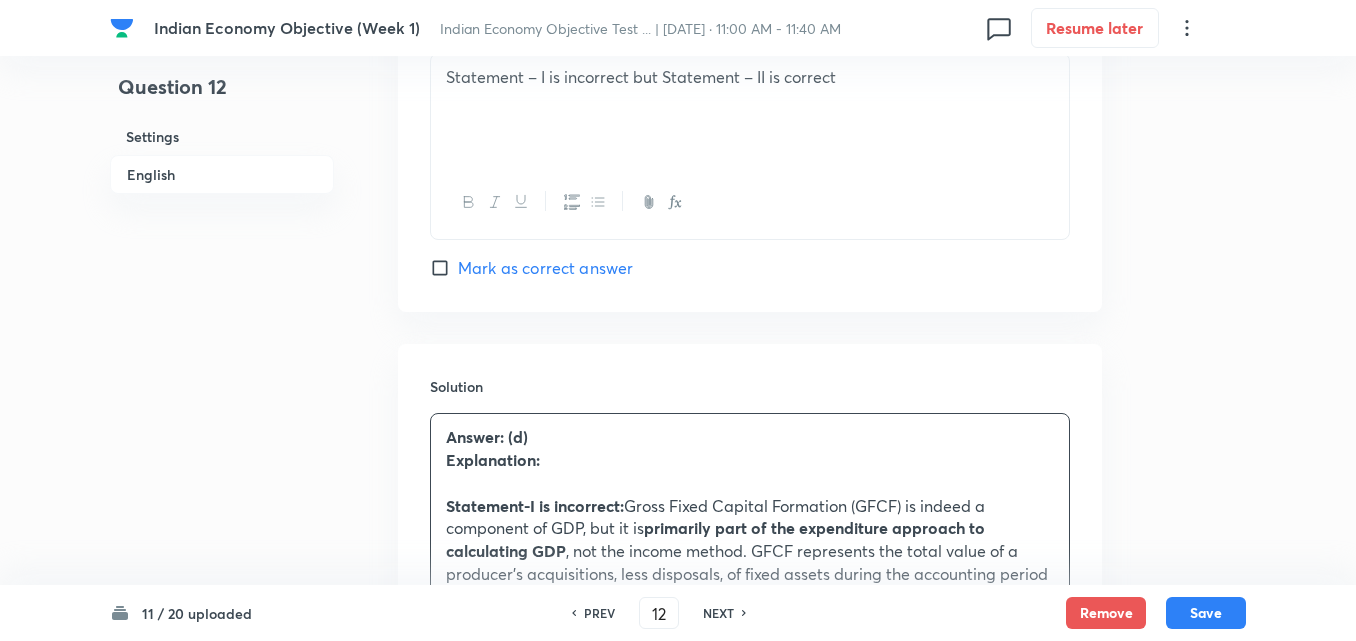 click on "Mark as correct answer" at bounding box center (545, 268) 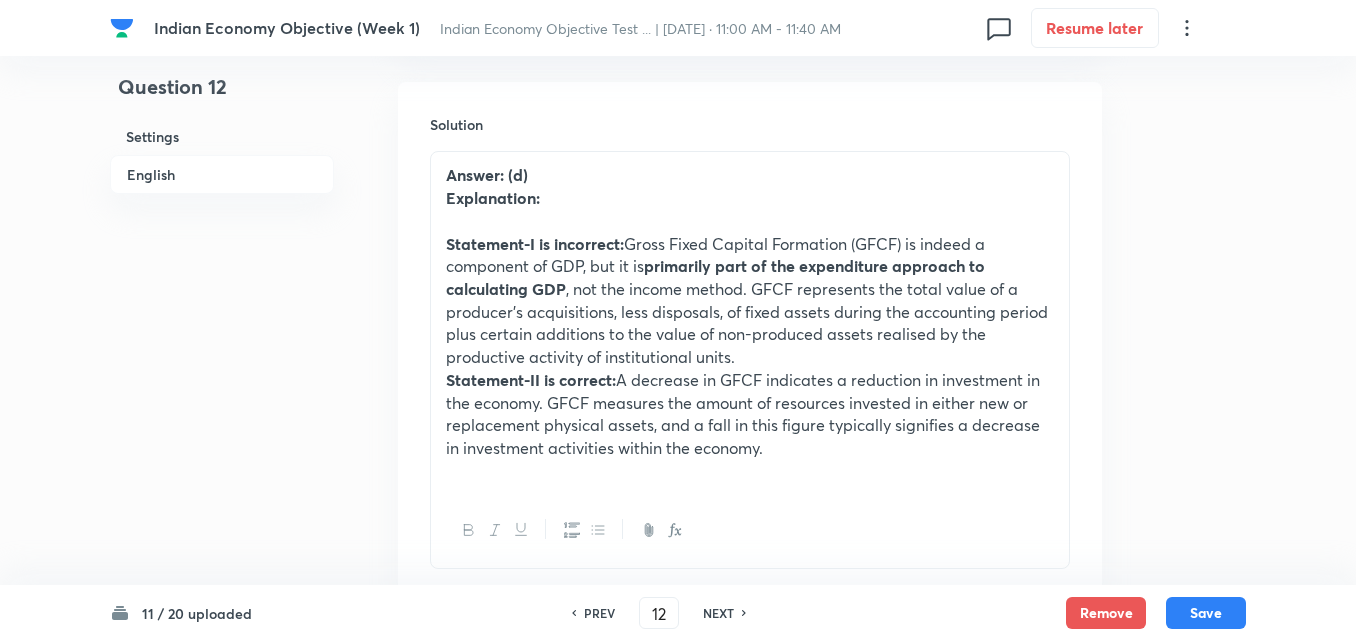 scroll, scrollTop: 2440, scrollLeft: 0, axis: vertical 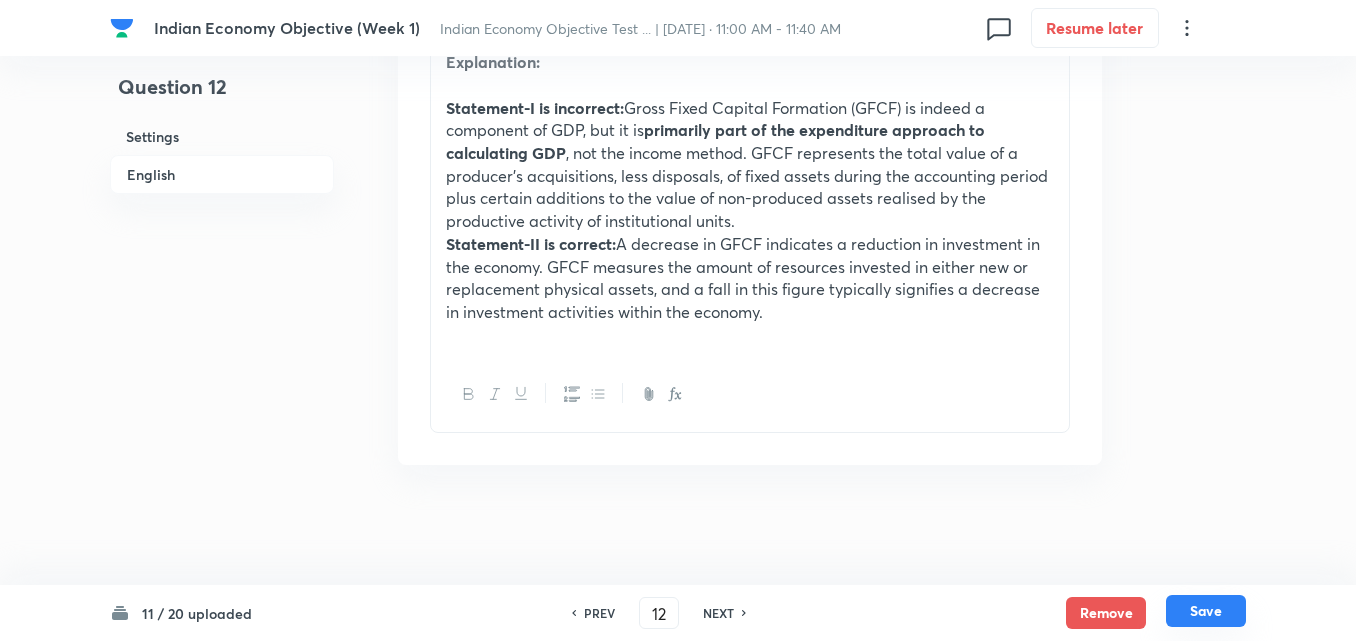 click on "Save" at bounding box center [1206, 611] 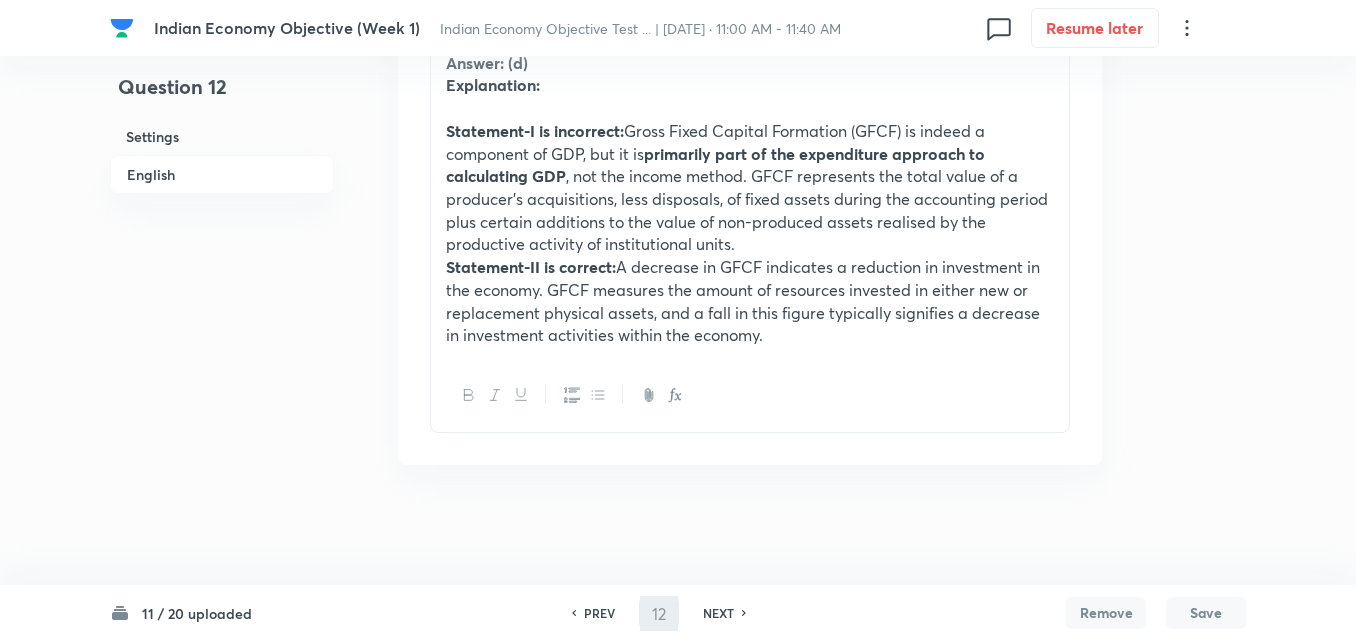scroll, scrollTop: 2394, scrollLeft: 0, axis: vertical 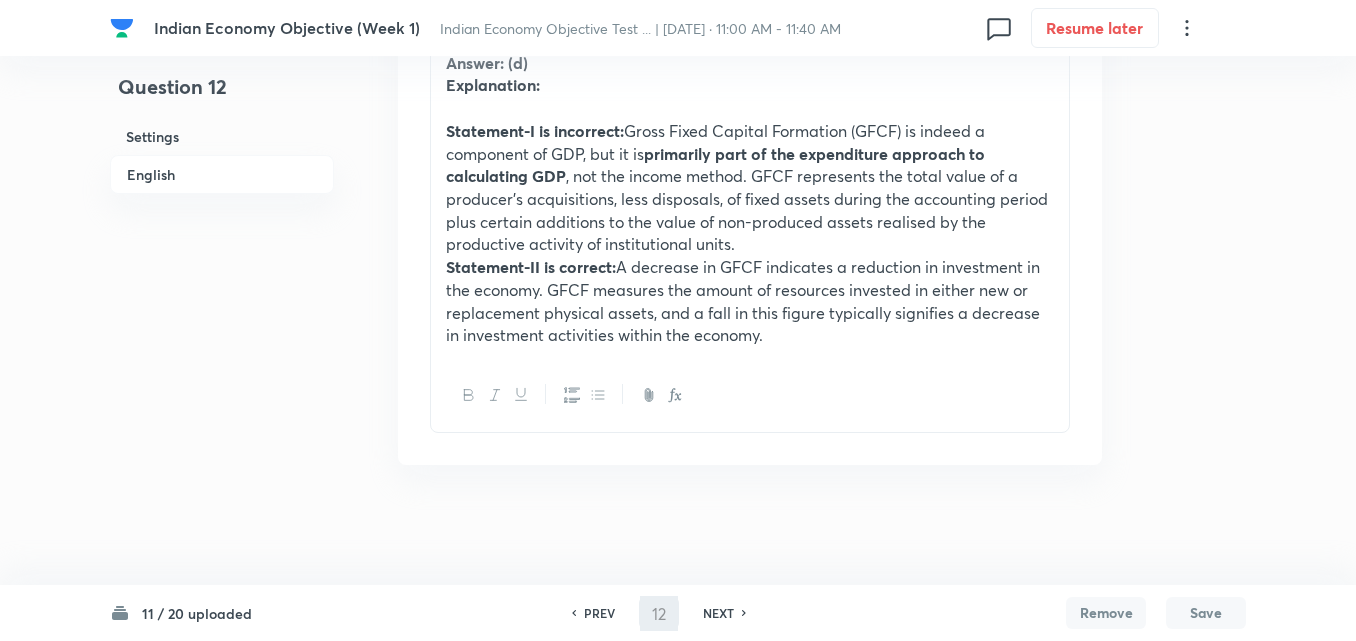 type on "13" 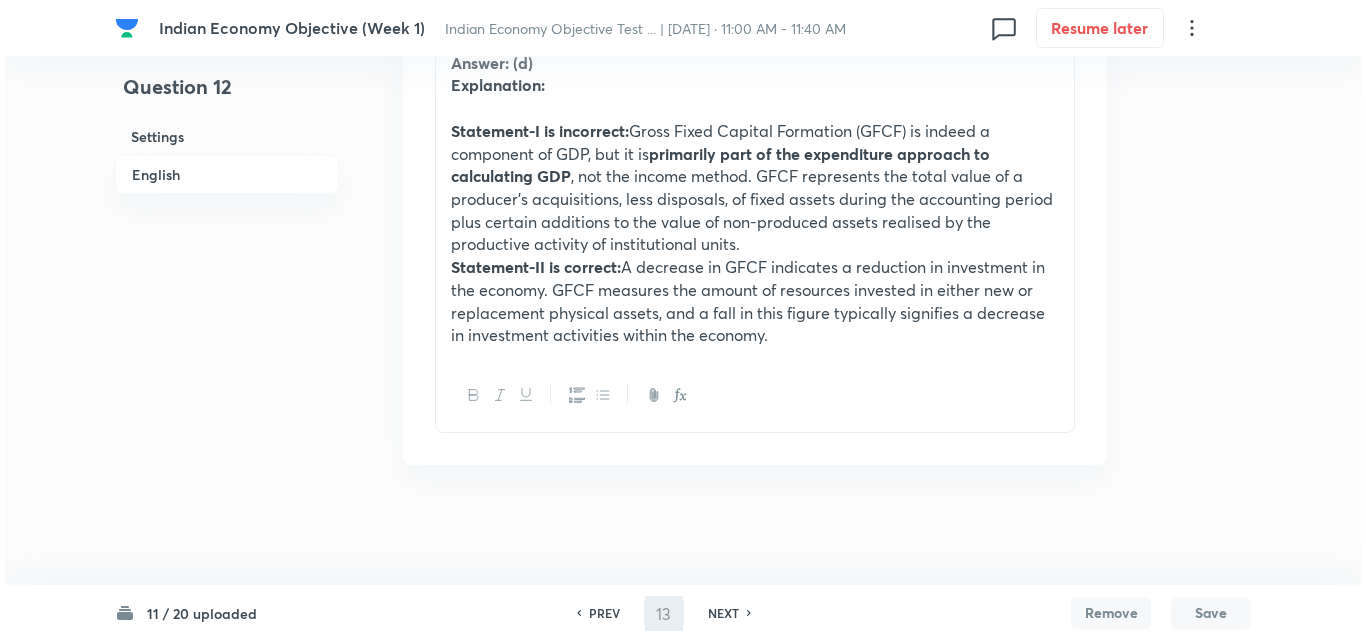 scroll, scrollTop: 0, scrollLeft: 0, axis: both 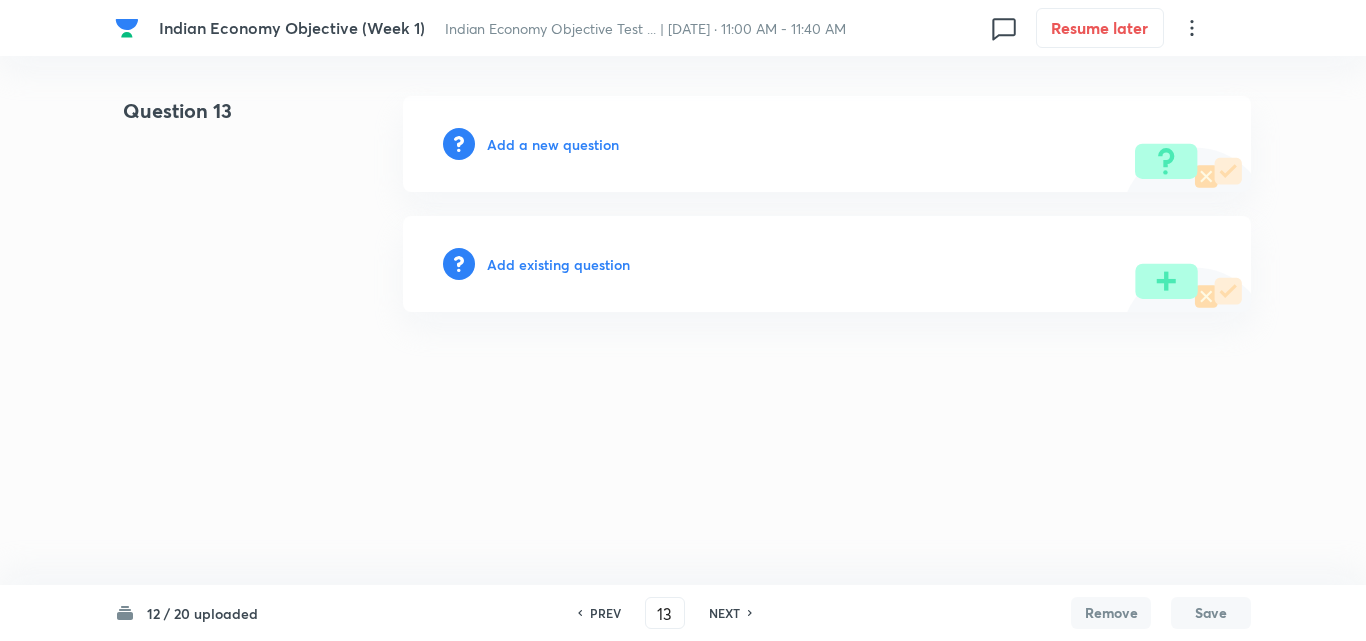 click on "Add a new question" at bounding box center (553, 144) 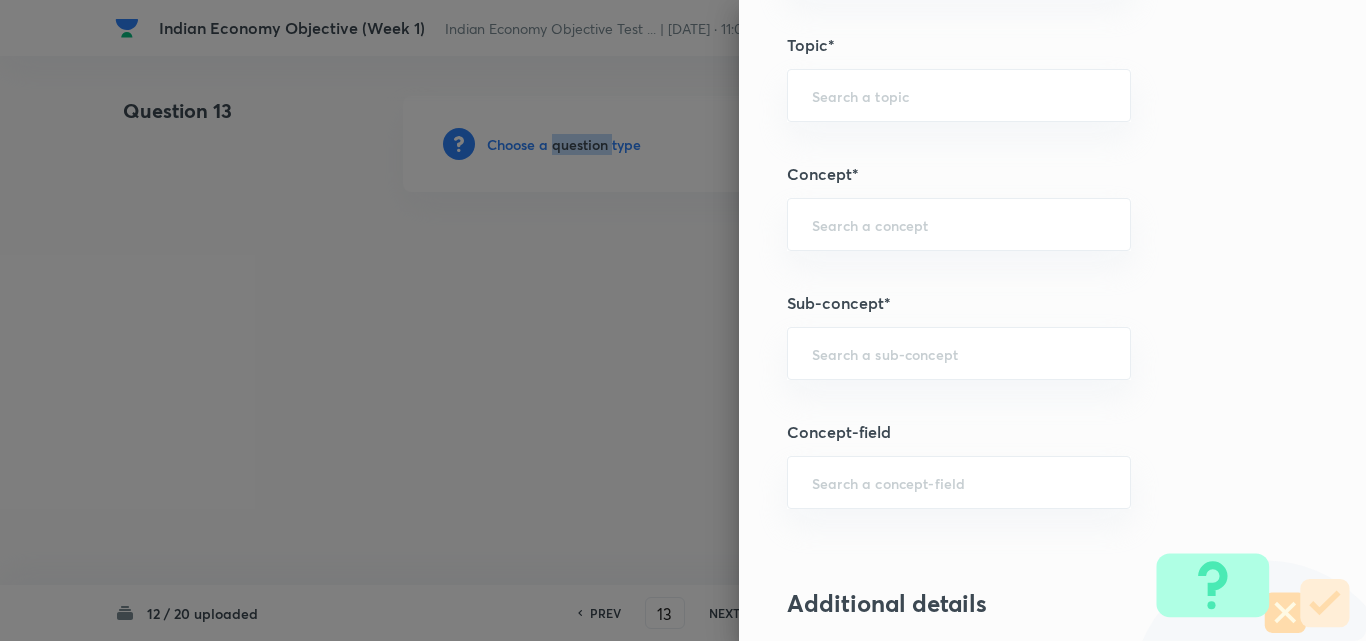 scroll, scrollTop: 1200, scrollLeft: 0, axis: vertical 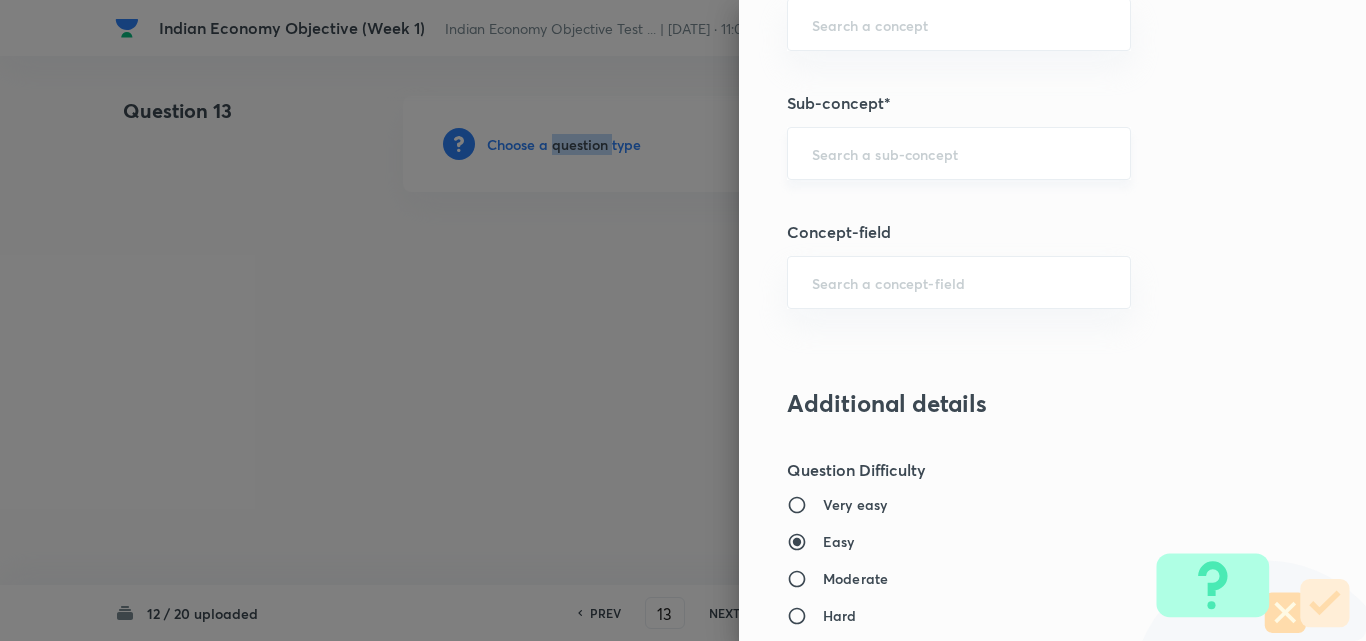 click on "​" at bounding box center [959, 153] 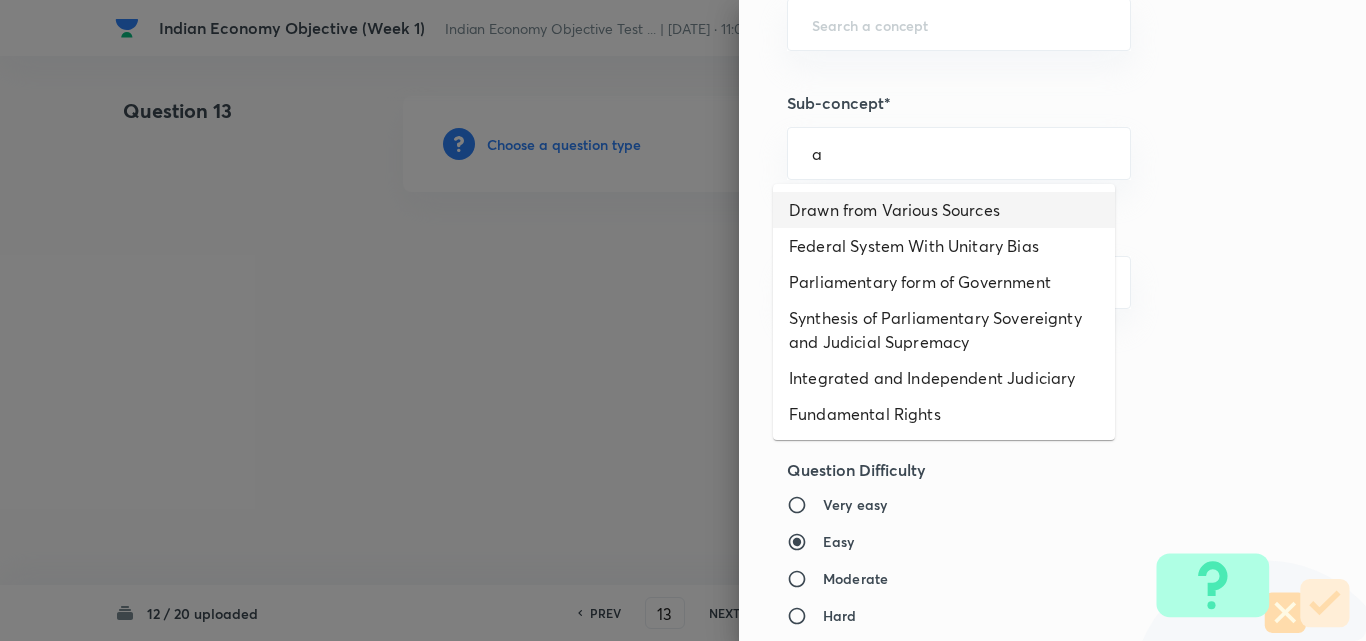 click on "Drawn from Various Sources" at bounding box center [944, 210] 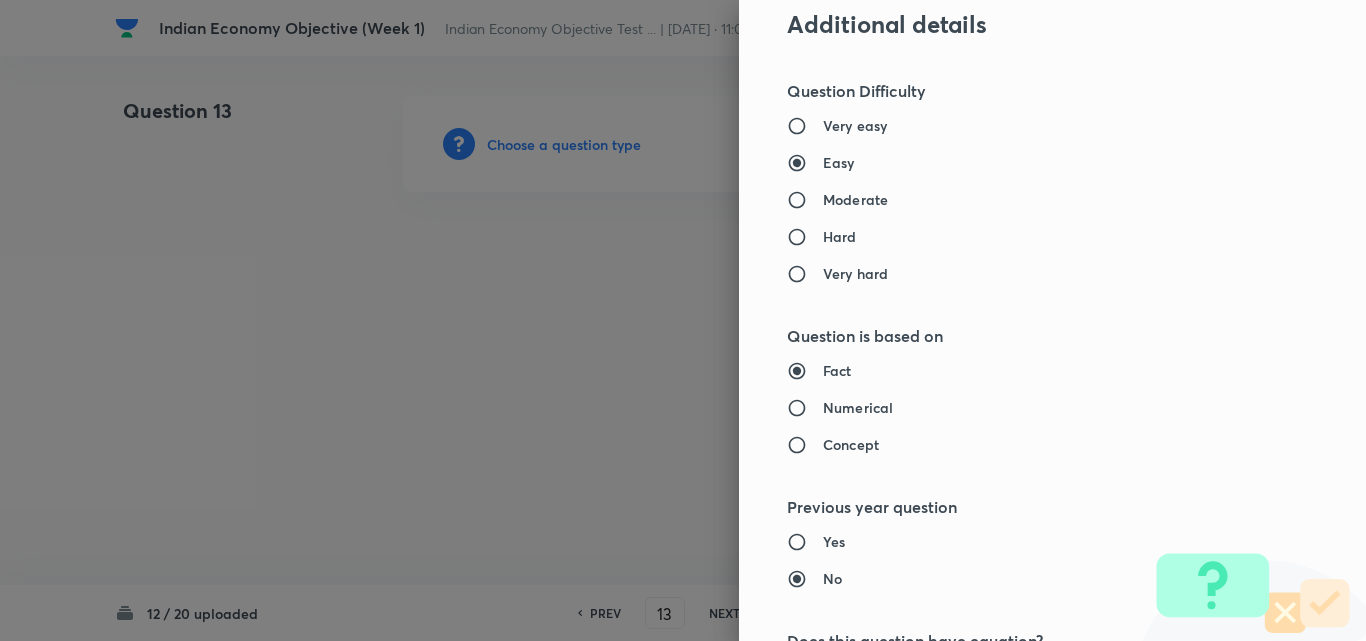 type on "Polity, Governance & IR" 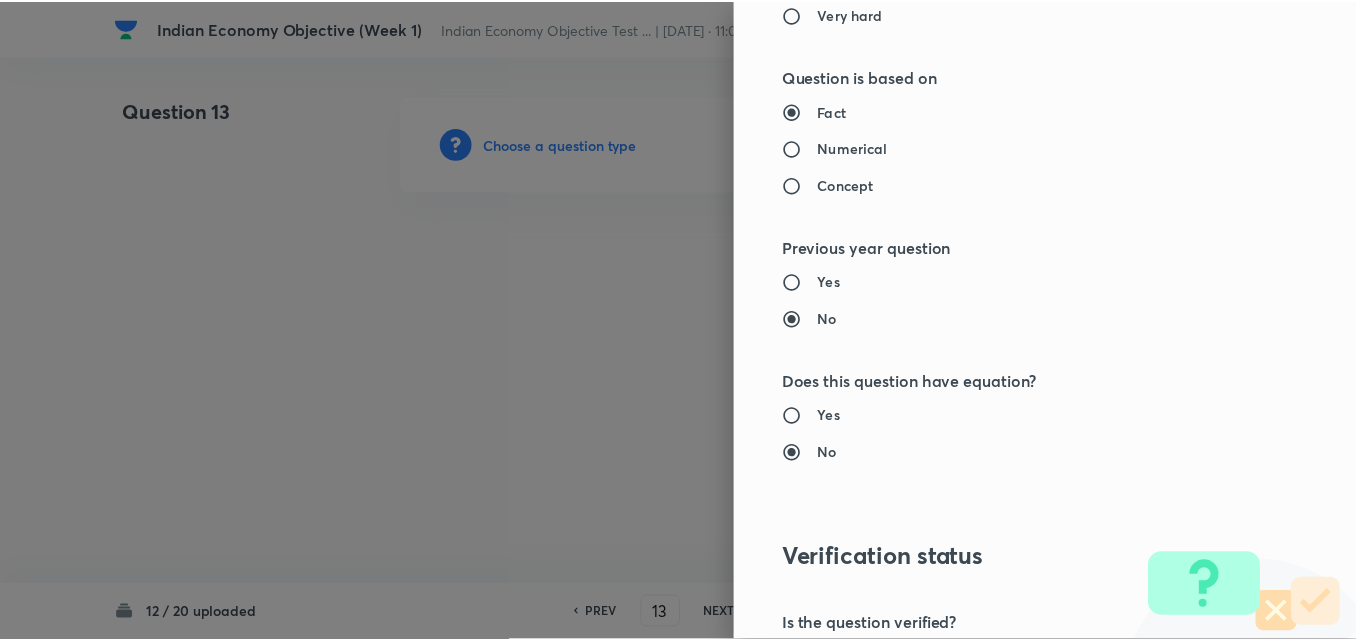 scroll, scrollTop: 2085, scrollLeft: 0, axis: vertical 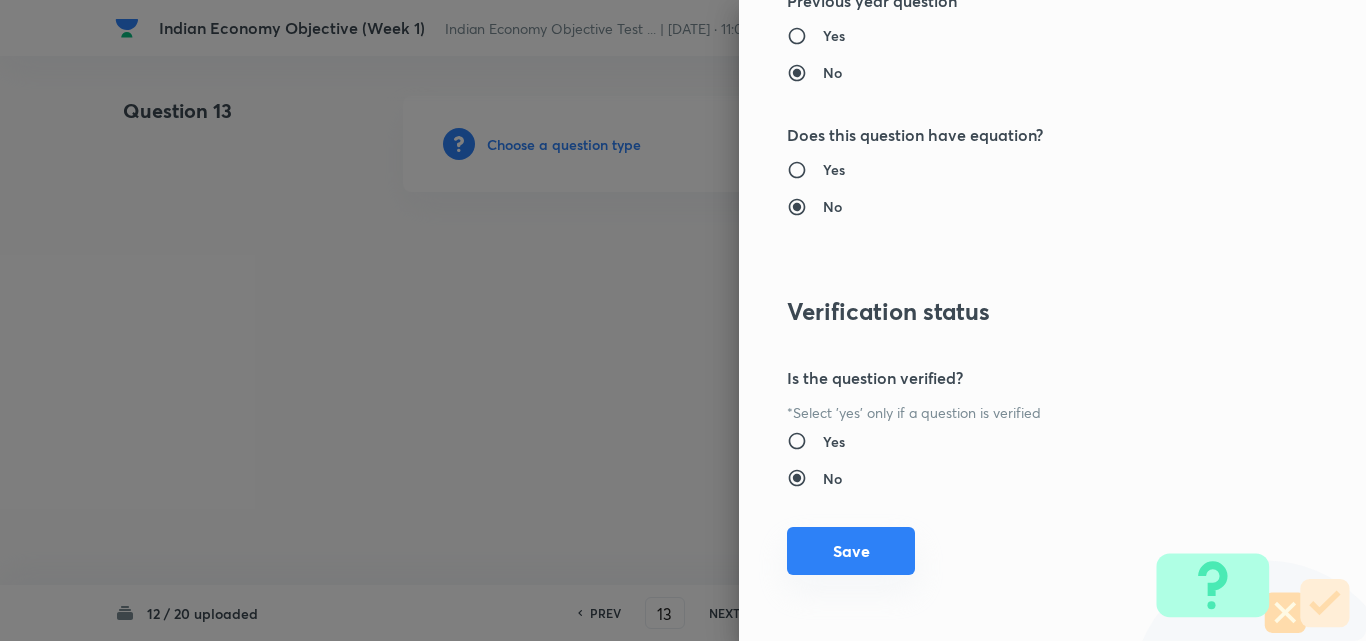 click on "Save" at bounding box center [851, 551] 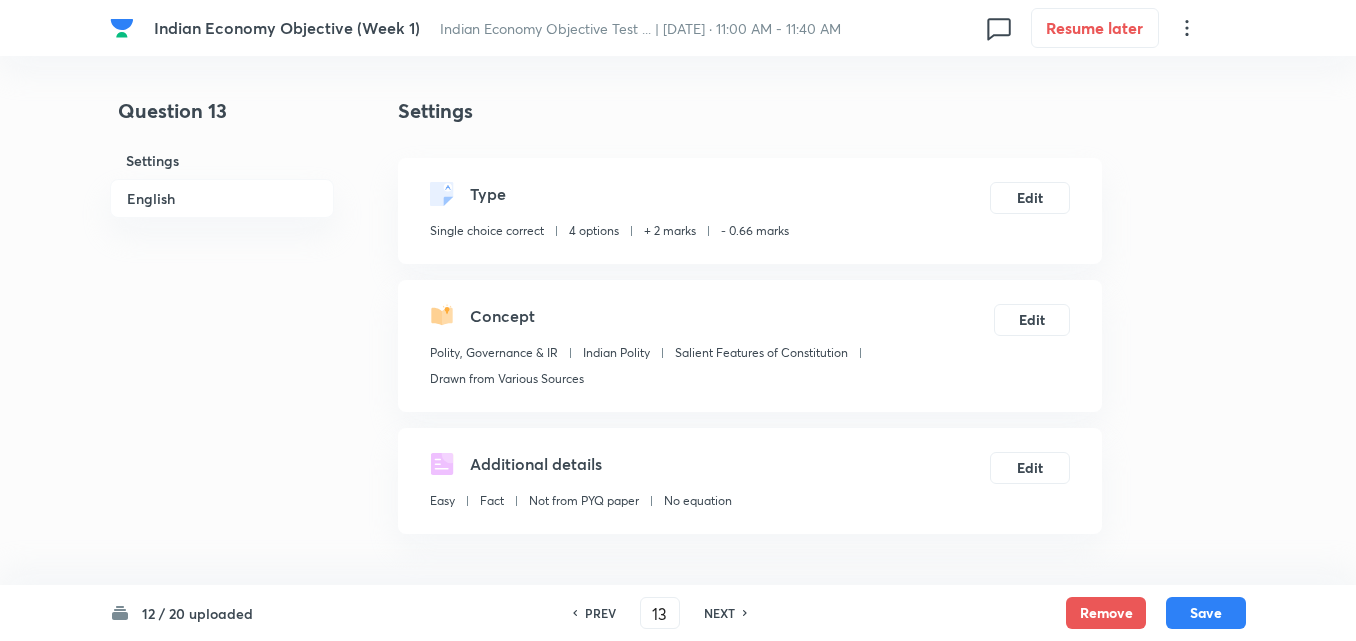 click on "English" at bounding box center [222, 198] 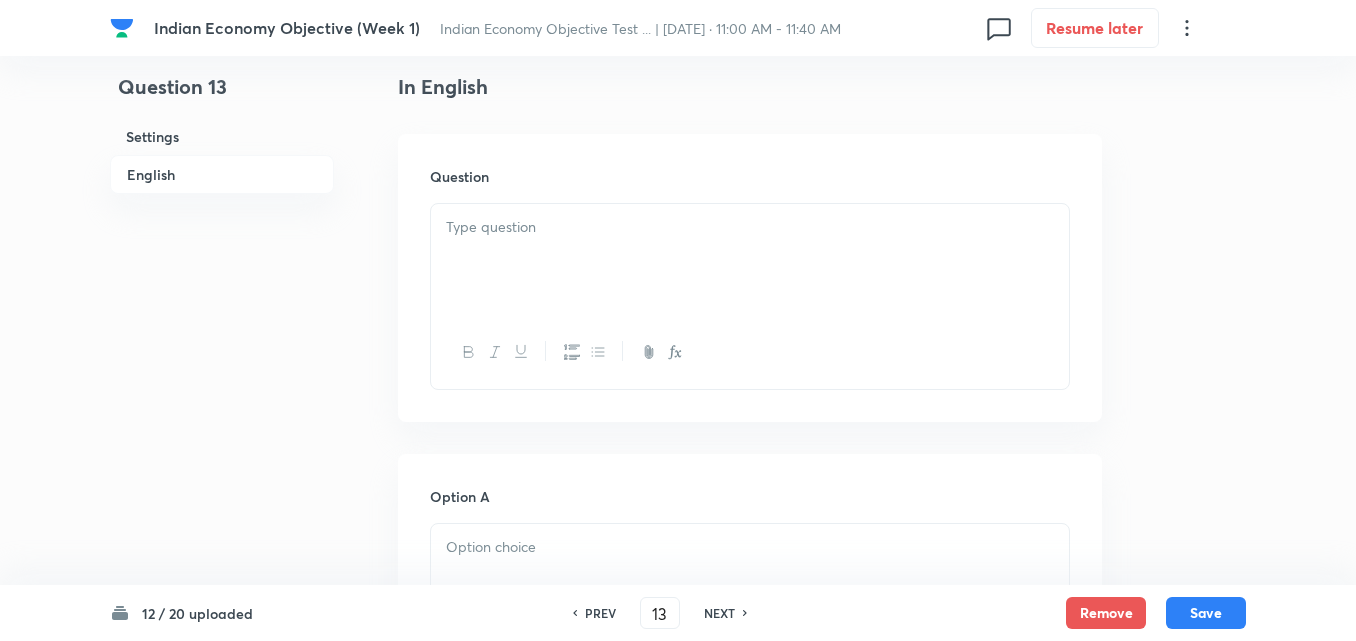 click at bounding box center [750, 260] 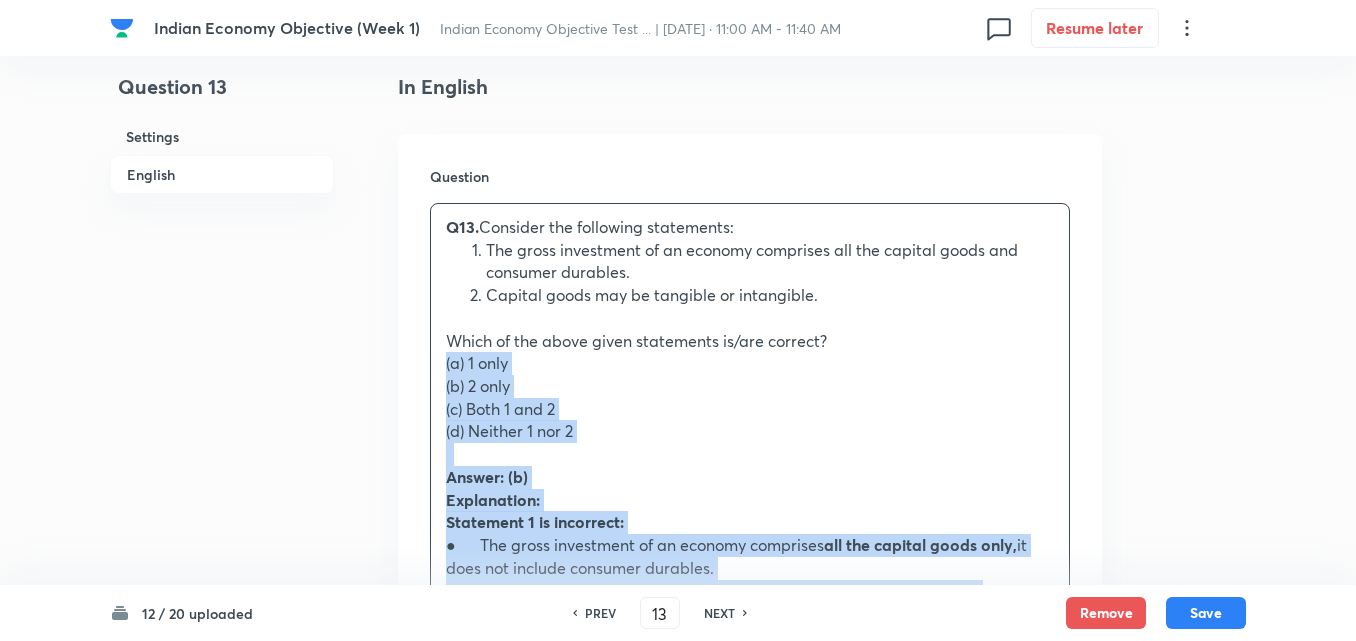 click on "Q13.  Consider the following statements: The gross investment of an economy comprises all the capital goods and consumer durables. Capital goods may be tangible or intangible.   Which of the above given statements is/are correct? (a) 1 only (b) 2 only (c) Both 1 and 2 (d) Neither 1 nor 2   Answer: (b) Explanation: Statement 1 is incorrect: ●      The gross investment of an economy comprises  all the capital goods only,  it does not include consumer durables. ●These may be machines, tools, and implements, buildings, office spaces, storehouses, or infrastructure like roads, bridges, airports or jetties. Statement 2 is correct:  ●Capital goods encompass a wide range of assets that are used in the production process. They can be tangible, such as machinery, equipment, buildings, etc. Additionally, they can also be intangible, including patents, copyrights, software, etc. Both tangible and intangible capital goods play vital roles in facilitating economic production and growth." at bounding box center [750, 511] 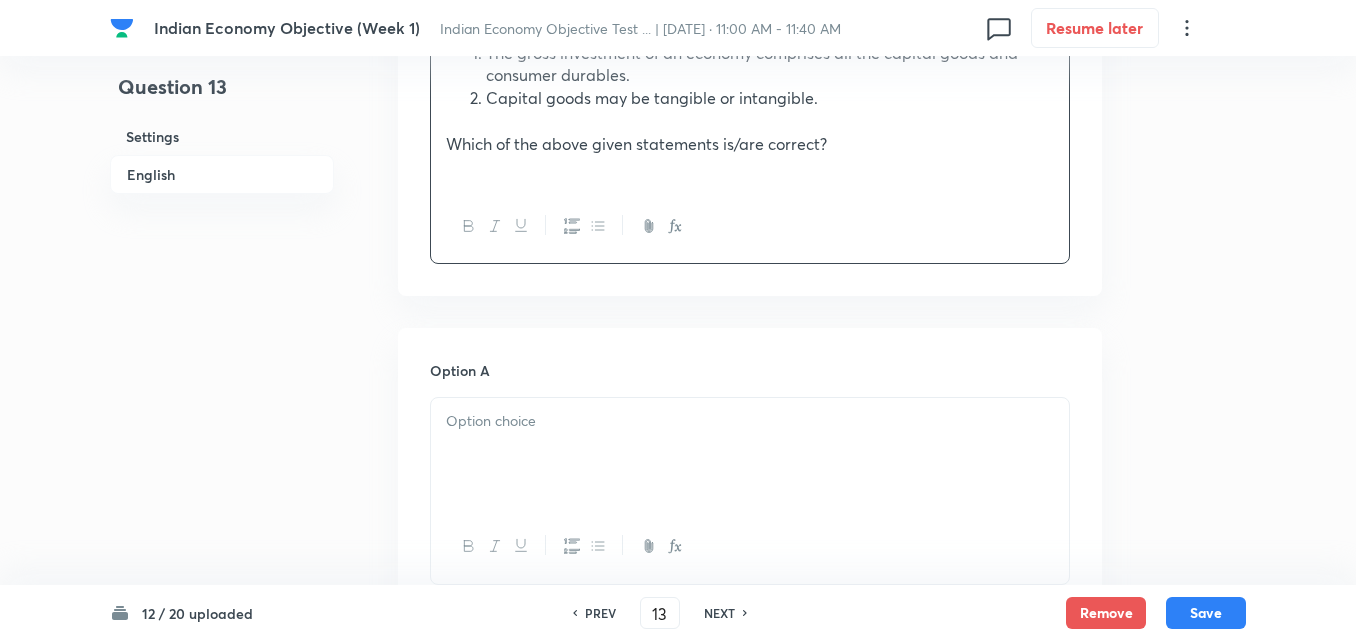 scroll, scrollTop: 842, scrollLeft: 0, axis: vertical 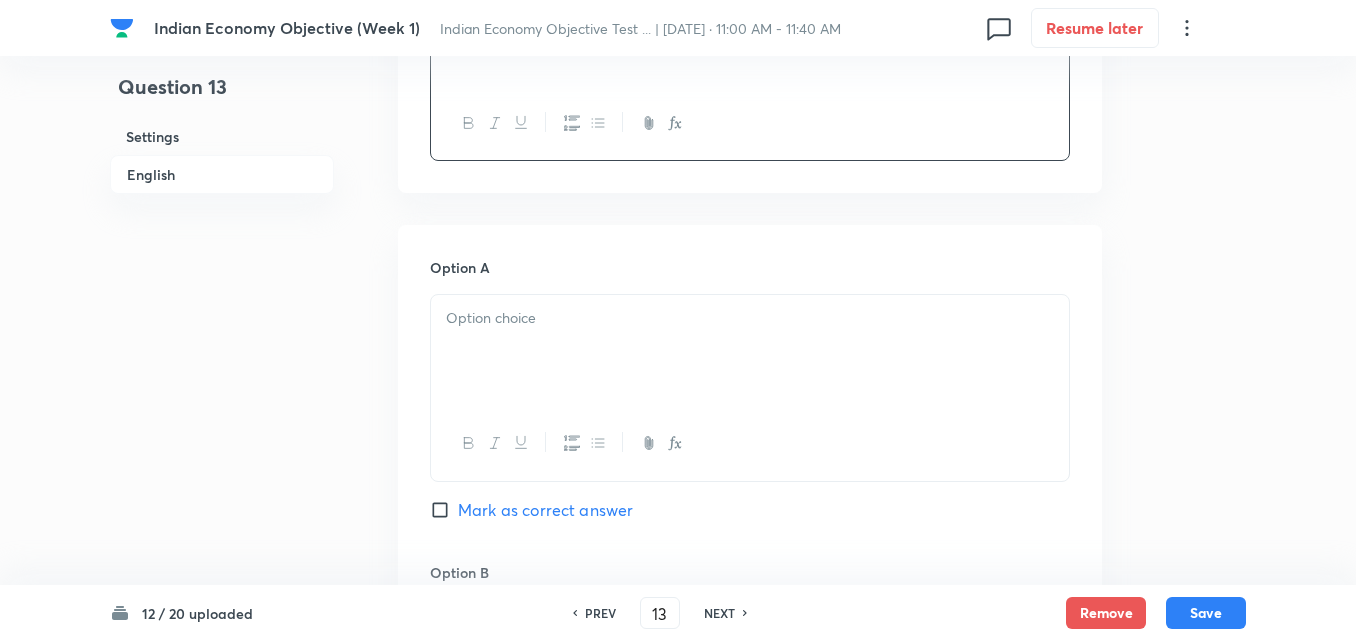 drag, startPoint x: 580, startPoint y: 302, endPoint x: 566, endPoint y: 307, distance: 14.866069 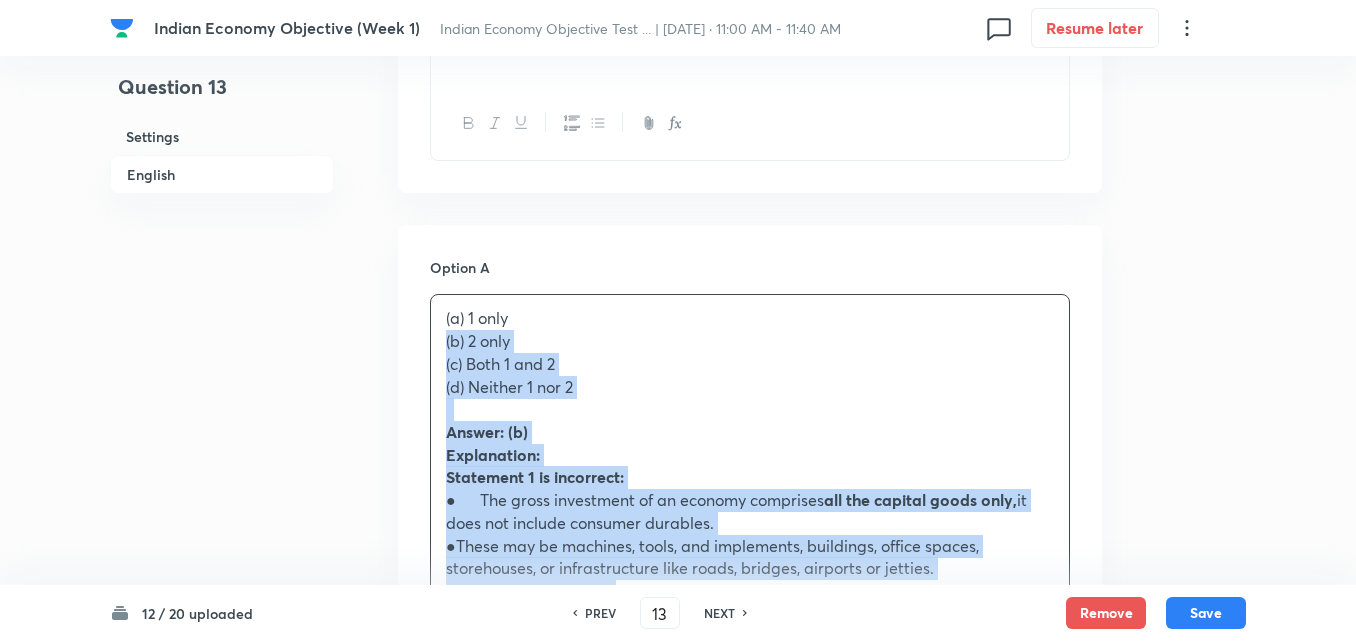 click on "(a) 1 only (b) 2 only (c) Both 1 and 2 (d) Neither 1 nor 2   Answer: (b) Explanation: Statement 1 is incorrect: ●      The gross investment of an economy comprises  all the capital goods only,  it does not include consumer durables. ●These may be machines, tools, and implements, buildings, office spaces, storehouses, or infrastructure like roads, bridges, airports or jetties. Statement 2 is correct:  ●Capital goods encompass a wide range of assets that are used in the production process. They can be tangible, such as machinery, equipment, buildings, etc. Additionally, they can also be intangible, including patents, copyrights, software, etc. Both tangible and intangible capital goods play vital roles in facilitating economic production and growth." at bounding box center (750, 571) 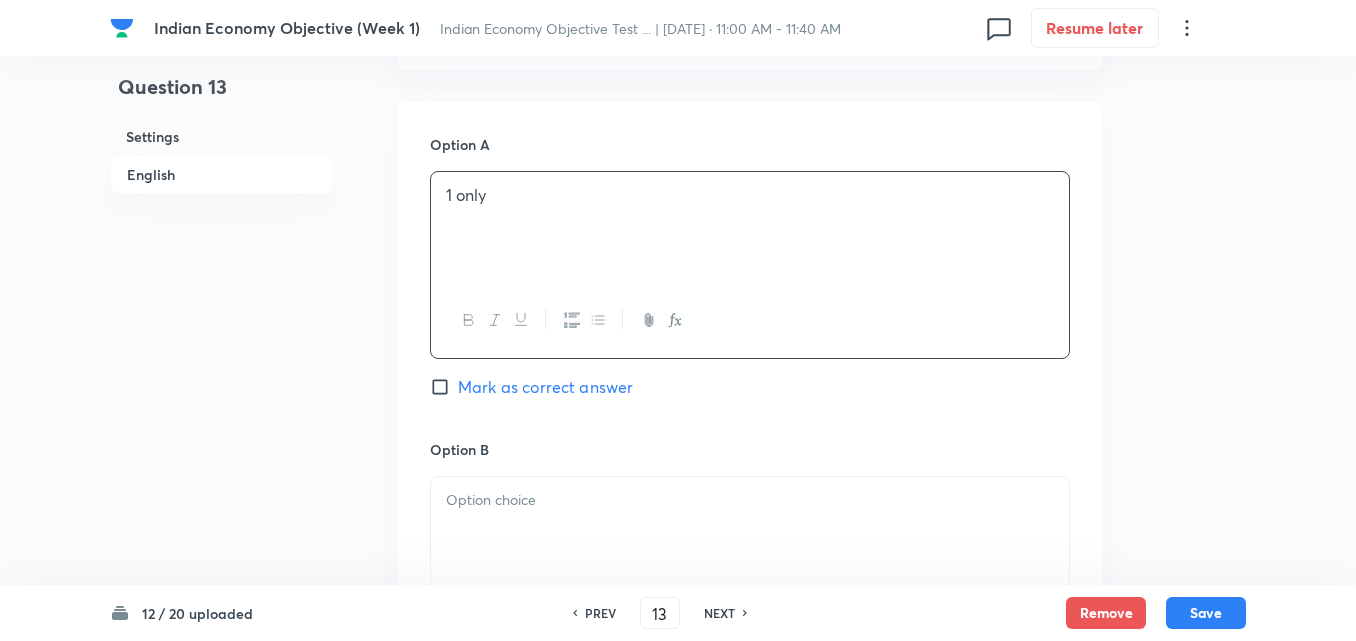 scroll, scrollTop: 1242, scrollLeft: 0, axis: vertical 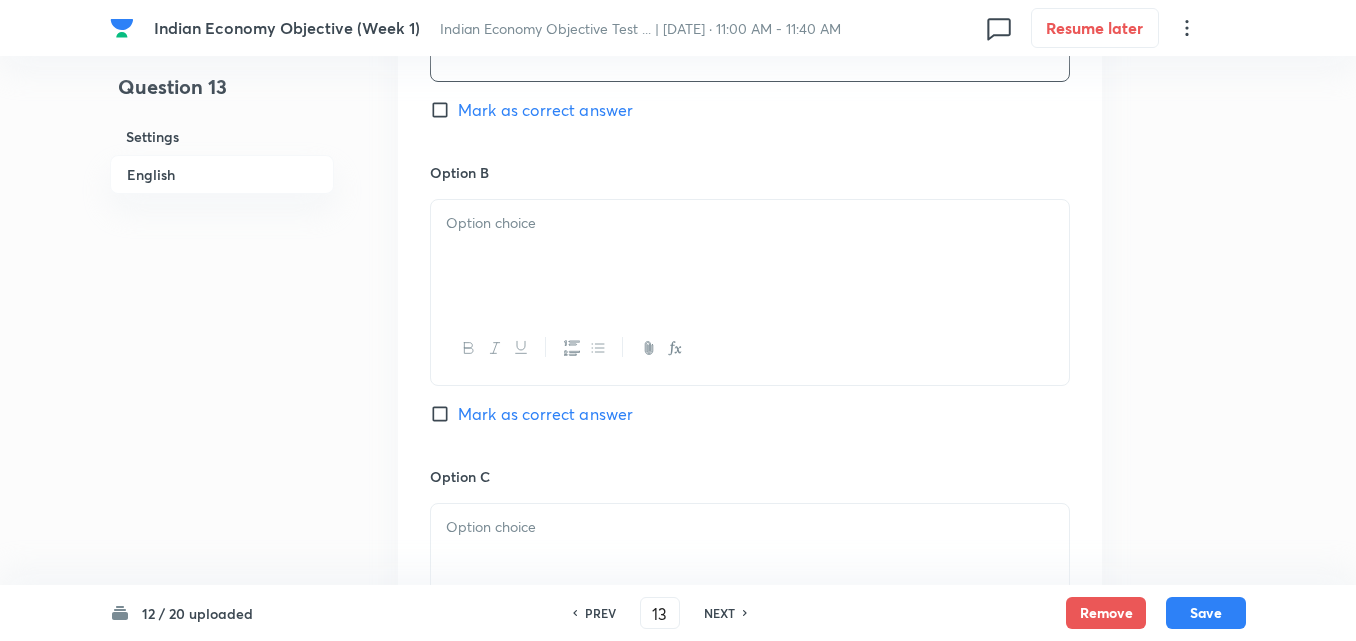 click at bounding box center [750, 256] 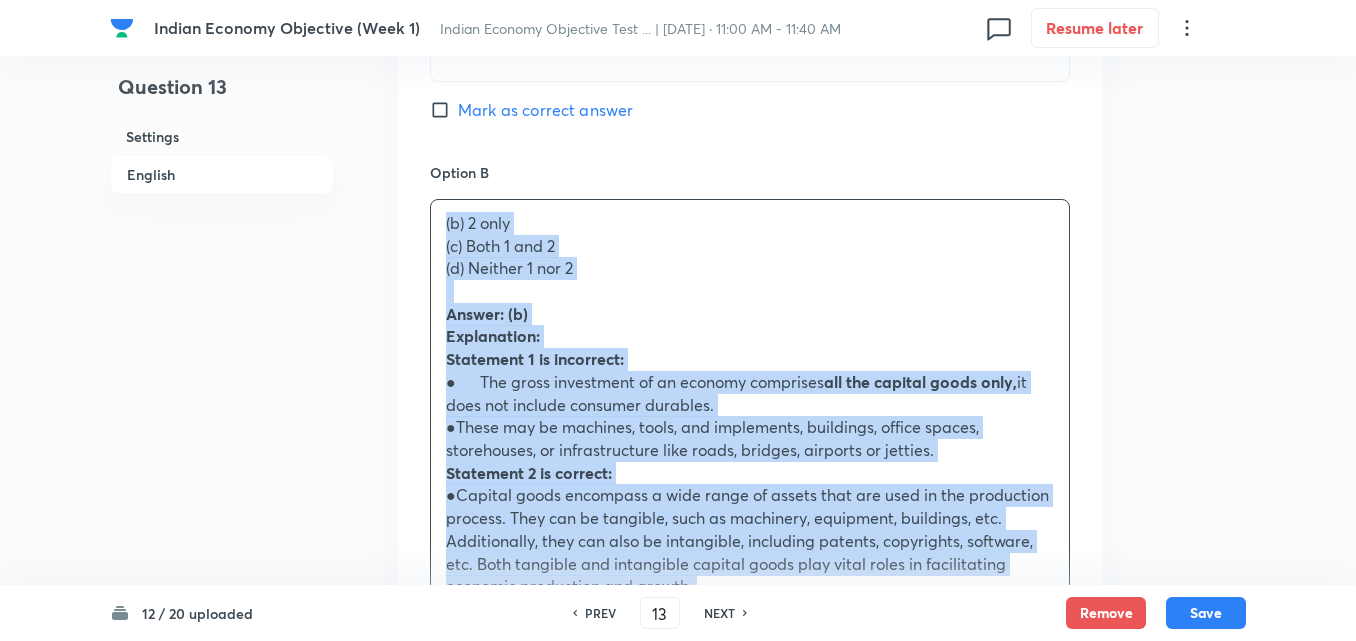 click on "Option A 1 only Mark as correct answer Option B (b) 2 only (c) Both 1 and 2 (d) Neither 1 nor 2   Answer: (b) Explanation: Statement 1 is incorrect: ●      The gross investment of an economy comprises  all the capital goods only,  it does not include consumer durables. ●These may be machines, tools, and implements, buildings, office spaces, storehouses, or infrastructure like roads, bridges, airports or jetties. Statement 2 is correct:  ●Capital goods encompass a wide range of assets that are used in the production process. They can be tangible, such as machinery, equipment, buildings, etc. Additionally, they can also be intangible, including patents, copyrights, software, etc. Both tangible and intangible capital goods play vital roles in facilitating economic production and growth.   Mark as correct answer Option C Mark as correct answer Option D Mark as correct answer" at bounding box center [750, 617] 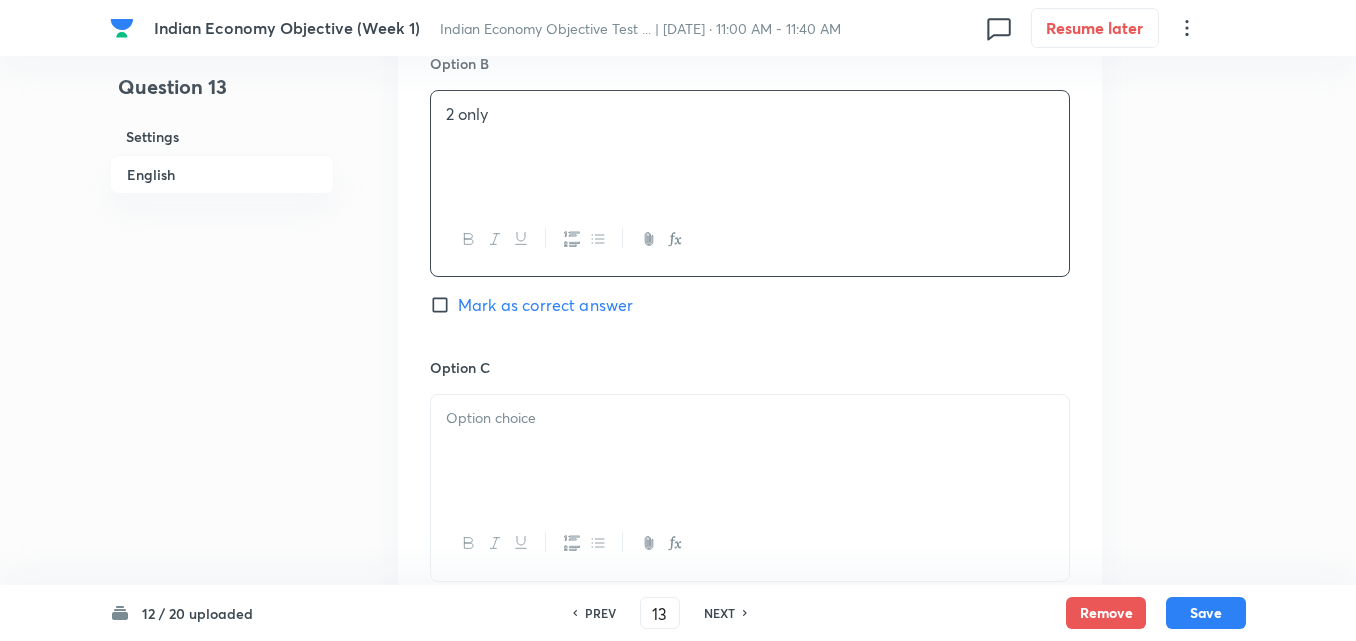 scroll, scrollTop: 1442, scrollLeft: 0, axis: vertical 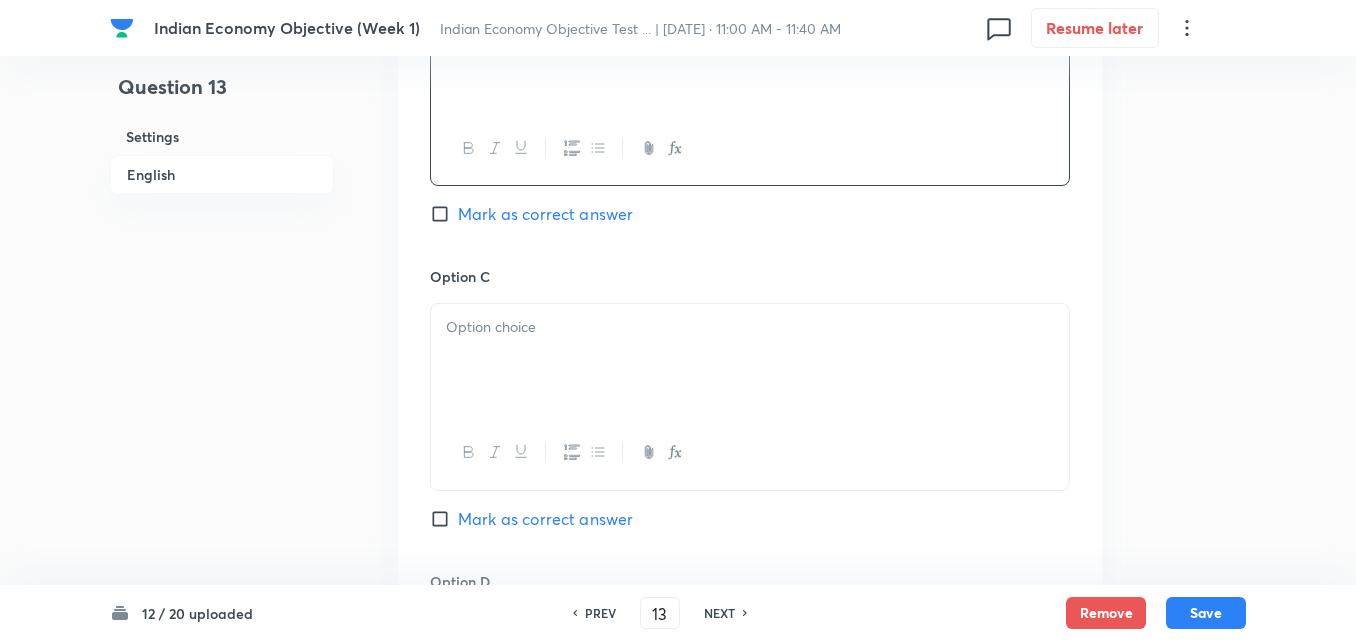 click on "Mark as correct answer" at bounding box center [545, 214] 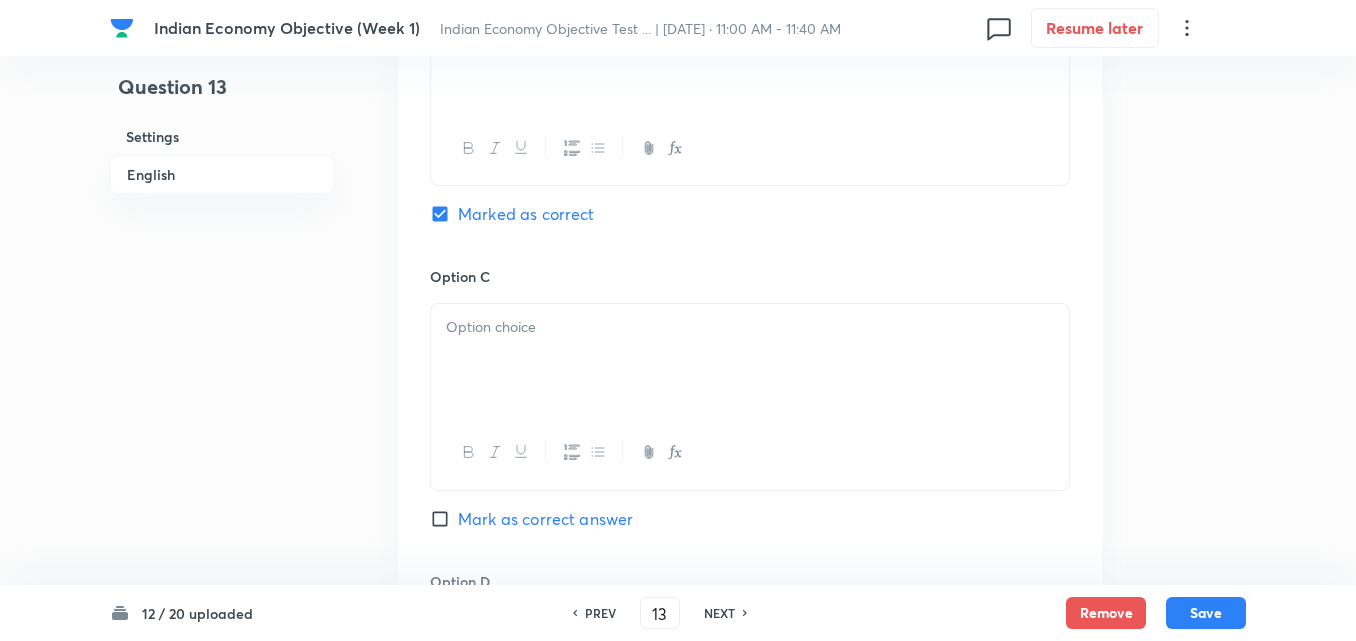 click at bounding box center (750, 360) 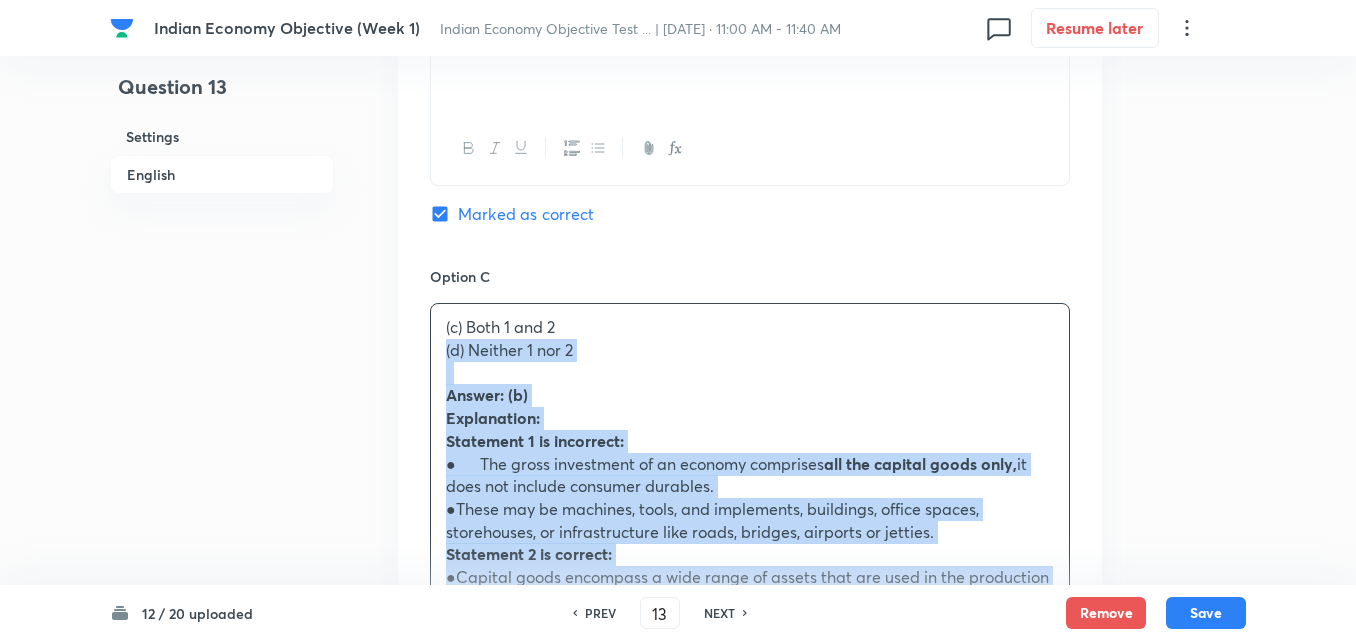 click on "Option A 1 only Mark as correct answer Option B 2 only Marked as correct Option C (c) Both 1 and 2 (d) Neither 1 nor 2   Answer: (b) Explanation: Statement 1 is incorrect: ●      The gross investment of an economy comprises  all the capital goods only,  it does not include consumer durables. ●These may be machines, tools, and implements, buildings, office spaces, storehouses, or infrastructure like roads, bridges, airports or jetties. Statement 2 is correct:  ●Capital goods encompass a wide range of assets that are used in the production process. They can be tangible, such as machinery, equipment, buildings, etc. Additionally, they can also be intangible, including patents, copyrights, software, etc. Both tangible and intangible capital goods play vital roles in facilitating economic production and growth.   Mark as correct answer Option D Mark as correct answer" at bounding box center [750, 406] 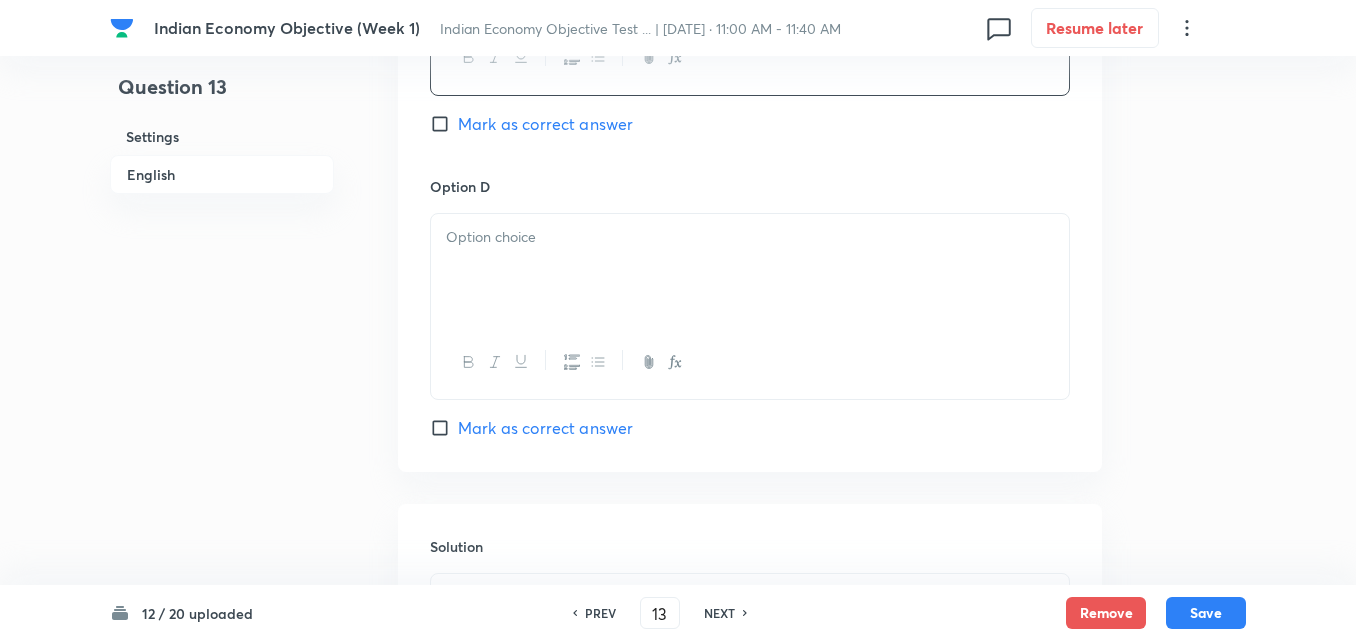 scroll, scrollTop: 1842, scrollLeft: 0, axis: vertical 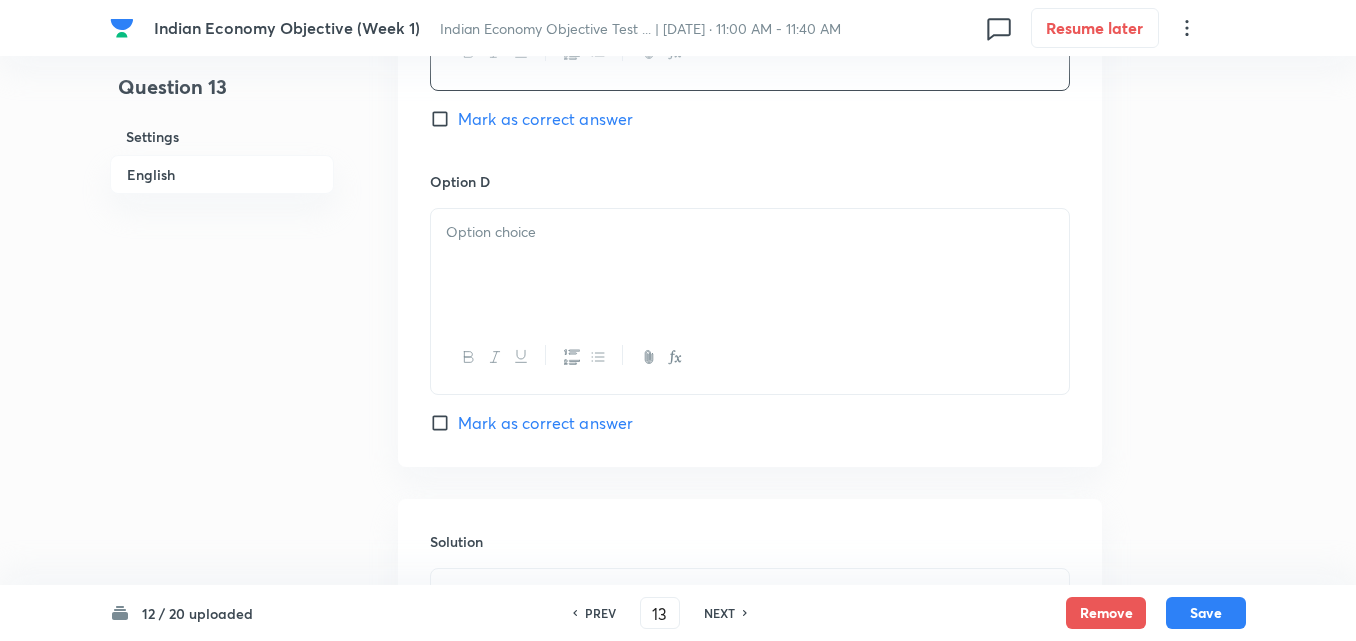 click at bounding box center (750, 265) 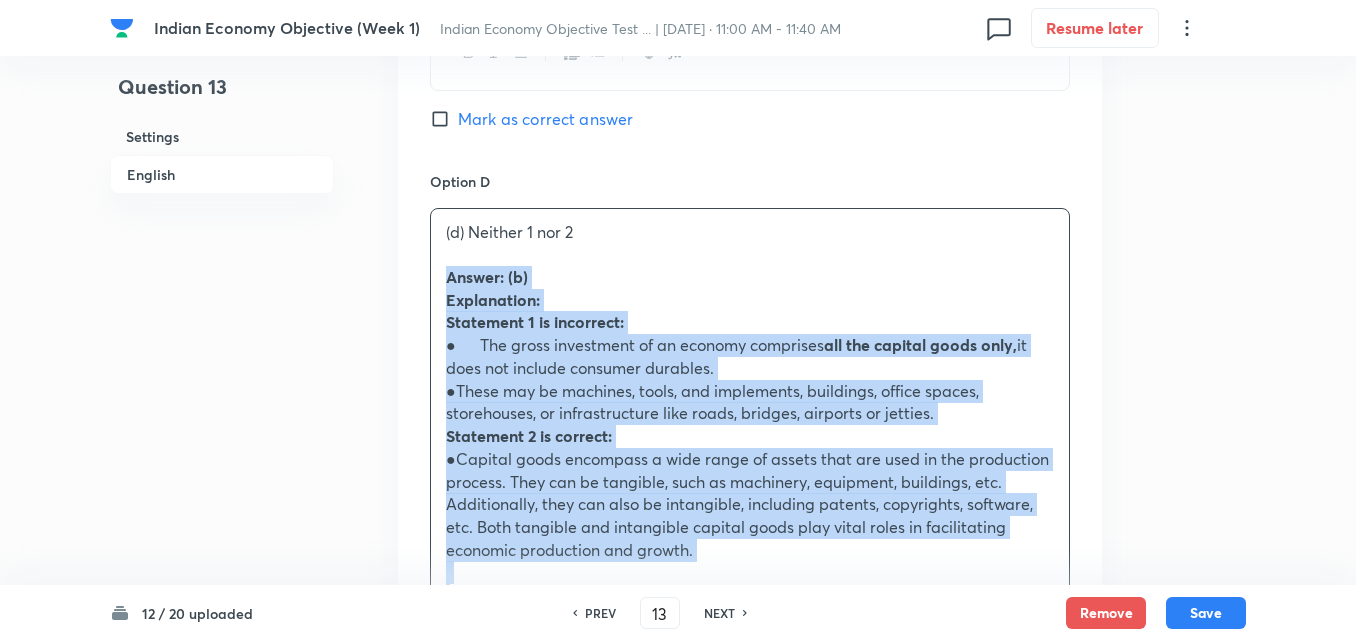 click on "(d) Neither 1 nor 2   Answer: (b) Explanation: Statement 1 is incorrect: ●      The gross investment of an economy comprises  all the capital goods only,  it does not include consumer durables. ●These may be machines, tools, and implements, buildings, office spaces, storehouses, or infrastructure like roads, bridges, airports or jetties. Statement 2 is correct:  ●Capital goods encompass a wide range of assets that are used in the production process. They can be tangible, such as machinery, equipment, buildings, etc. Additionally, they can also be intangible, including patents, copyrights, software, etc. Both tangible and intangible capital goods play vital roles in facilitating economic production and growth." at bounding box center [750, 414] 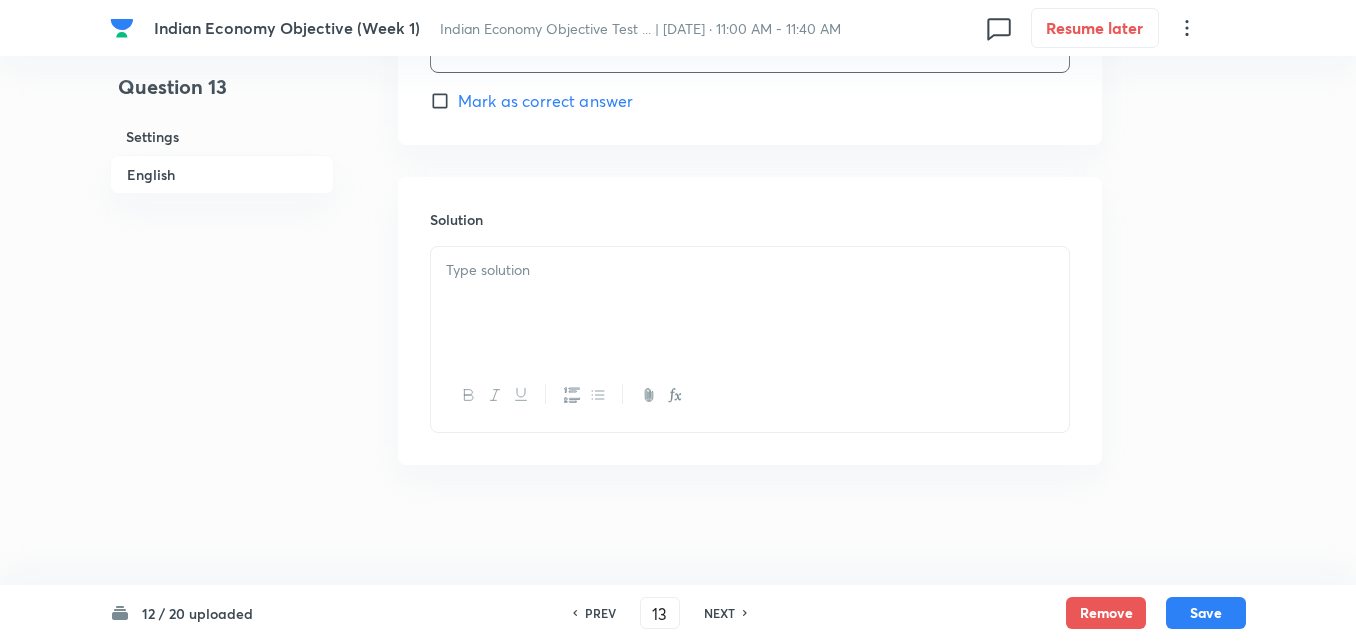 click at bounding box center [750, 270] 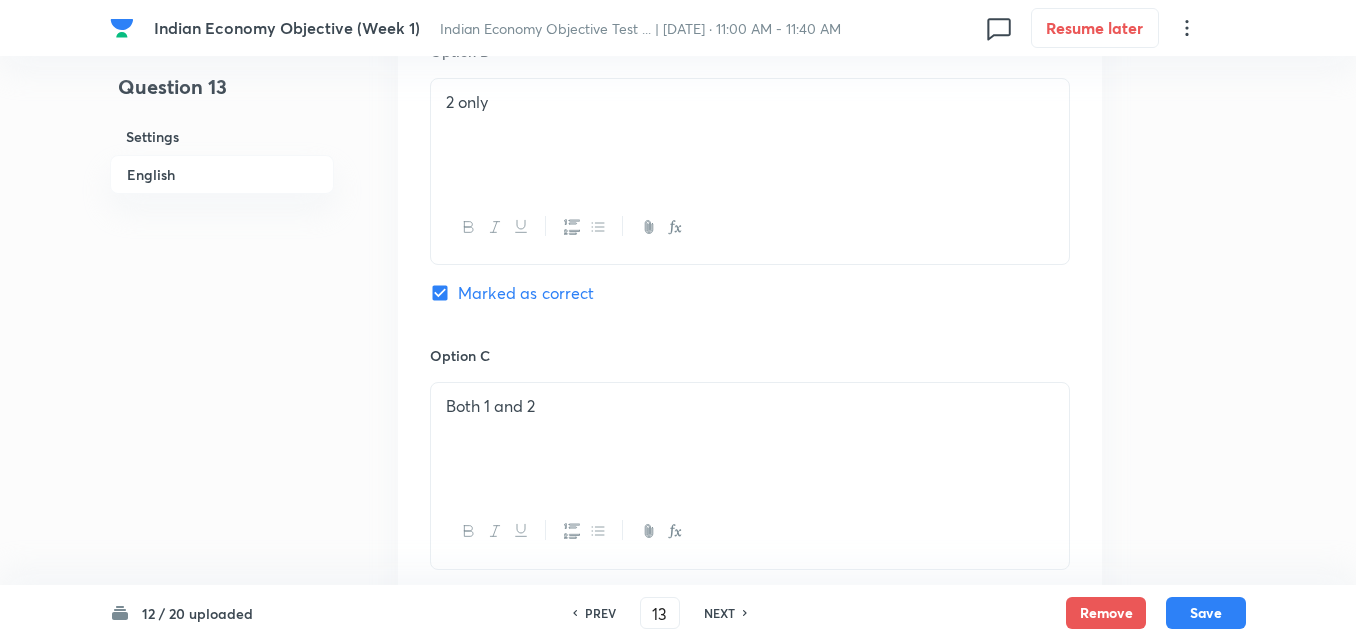 scroll, scrollTop: 1164, scrollLeft: 0, axis: vertical 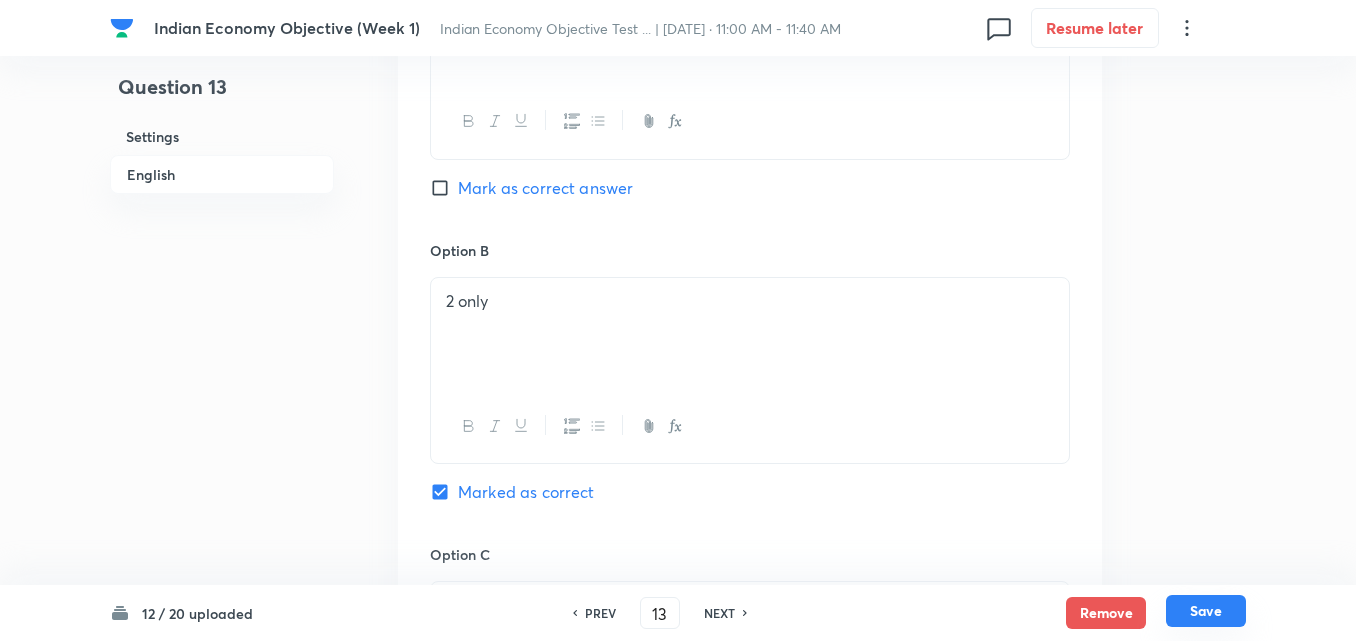 click on "Save" at bounding box center (1206, 611) 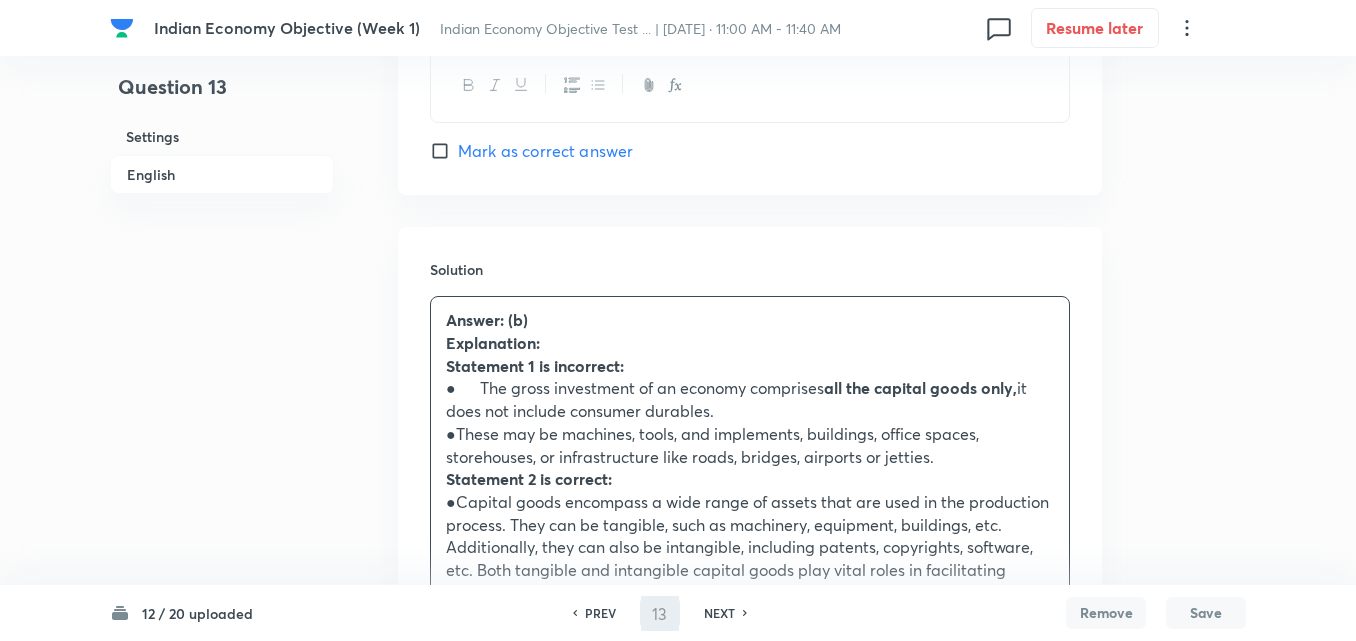 type on "14" 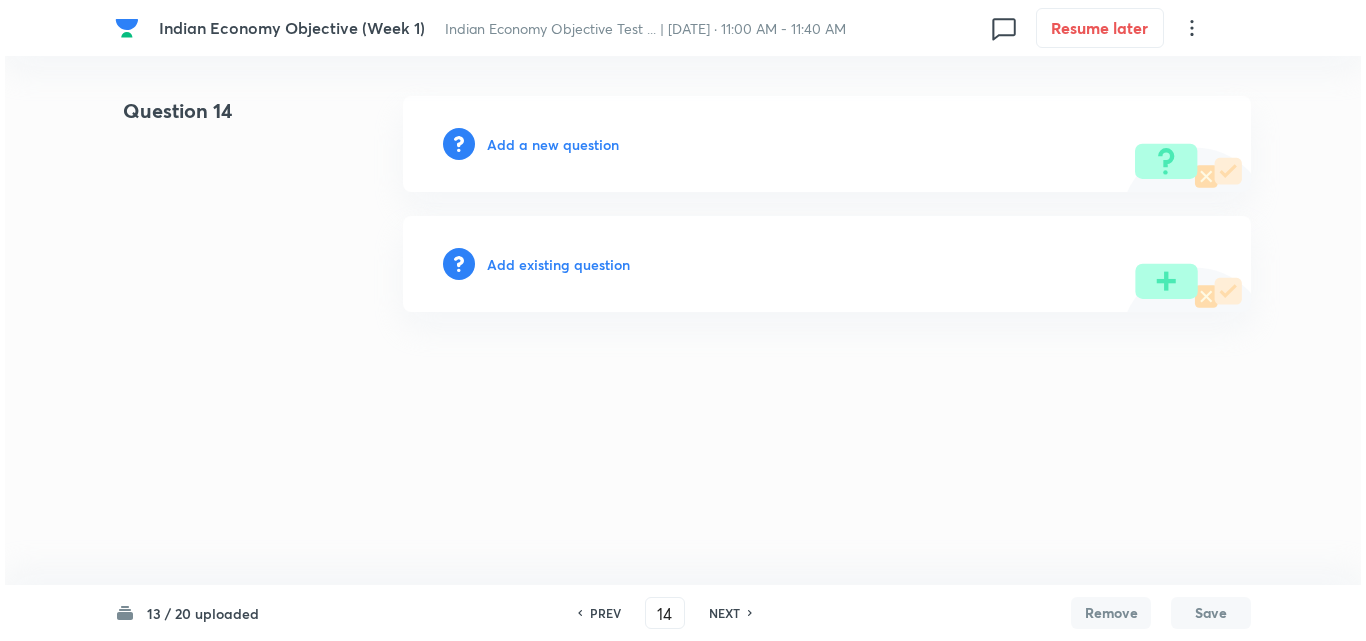 scroll, scrollTop: 0, scrollLeft: 0, axis: both 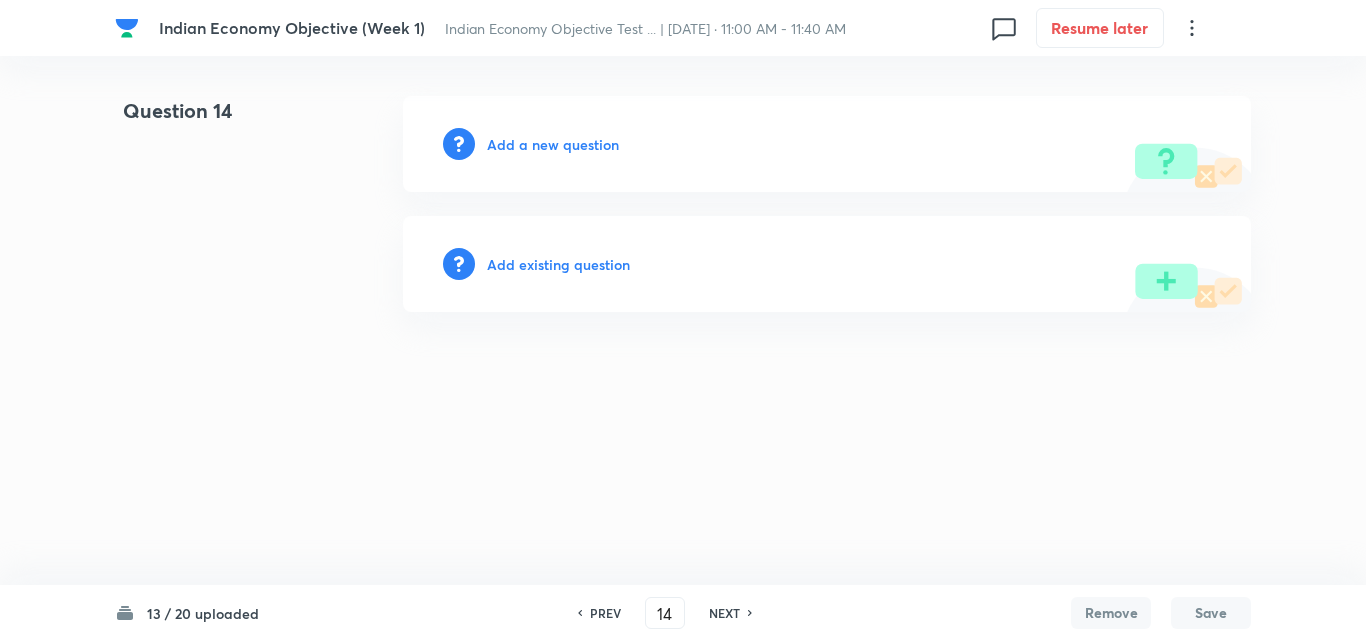 click on "Add a new question" at bounding box center [553, 144] 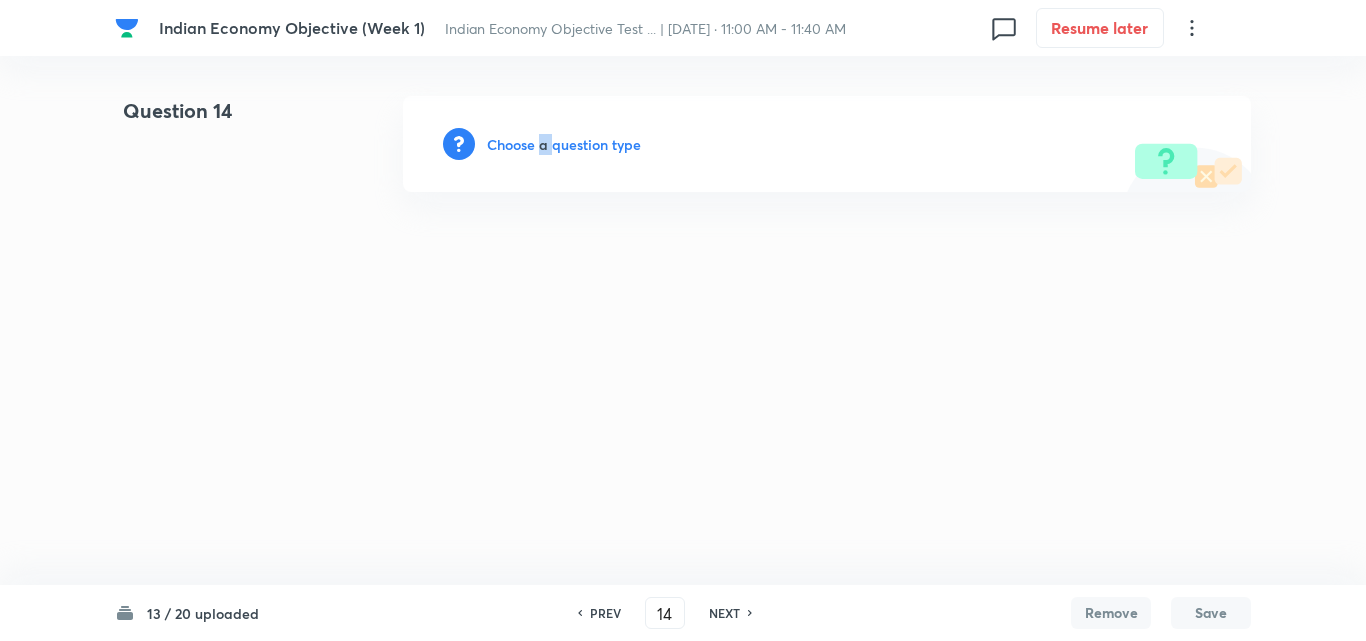 click on "Choose a question type" at bounding box center [564, 144] 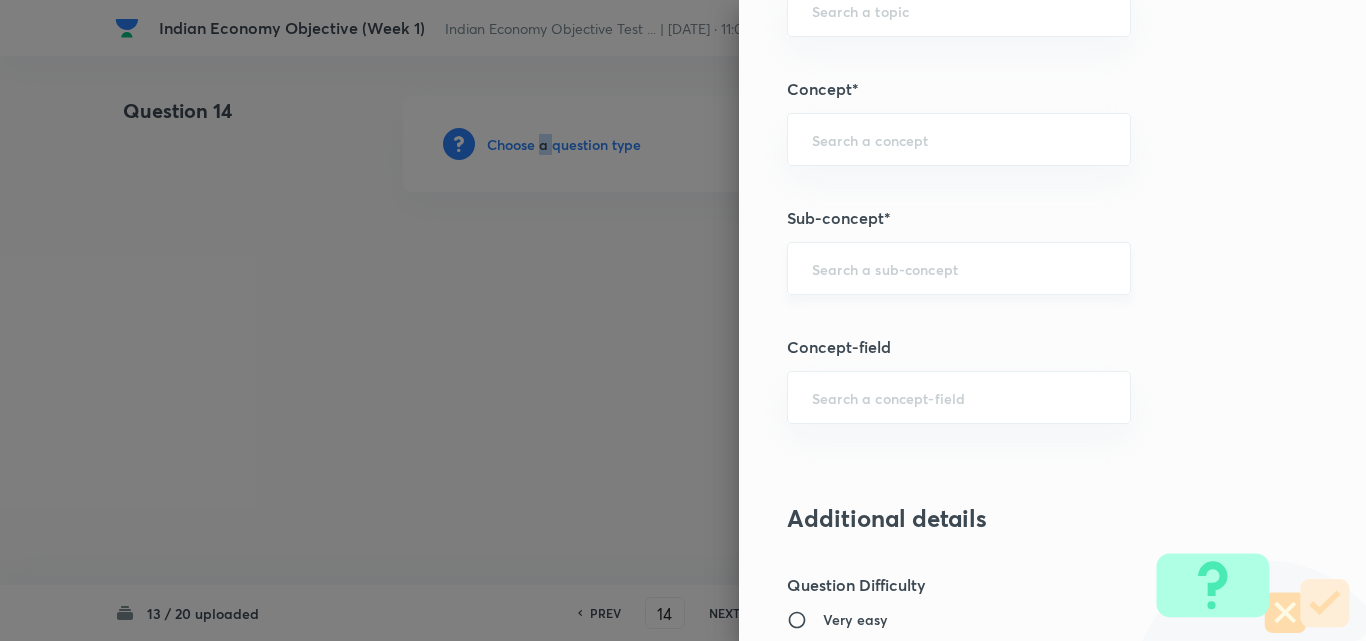 scroll, scrollTop: 1100, scrollLeft: 0, axis: vertical 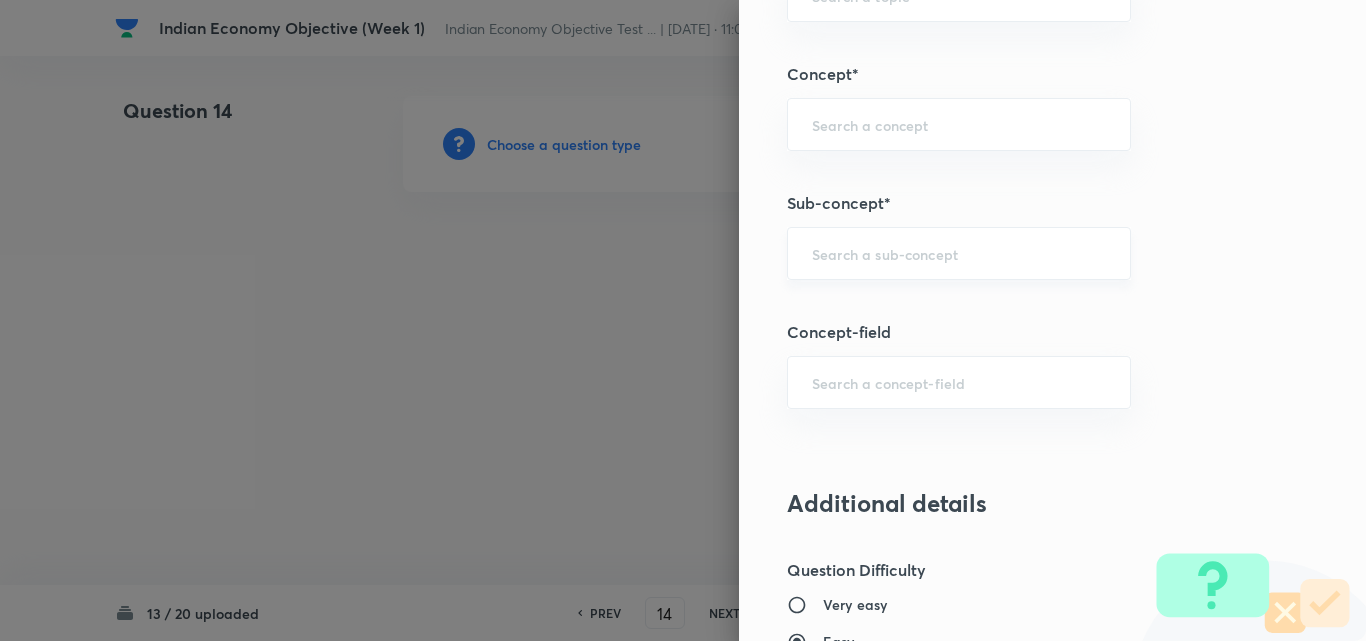 click at bounding box center [959, 253] 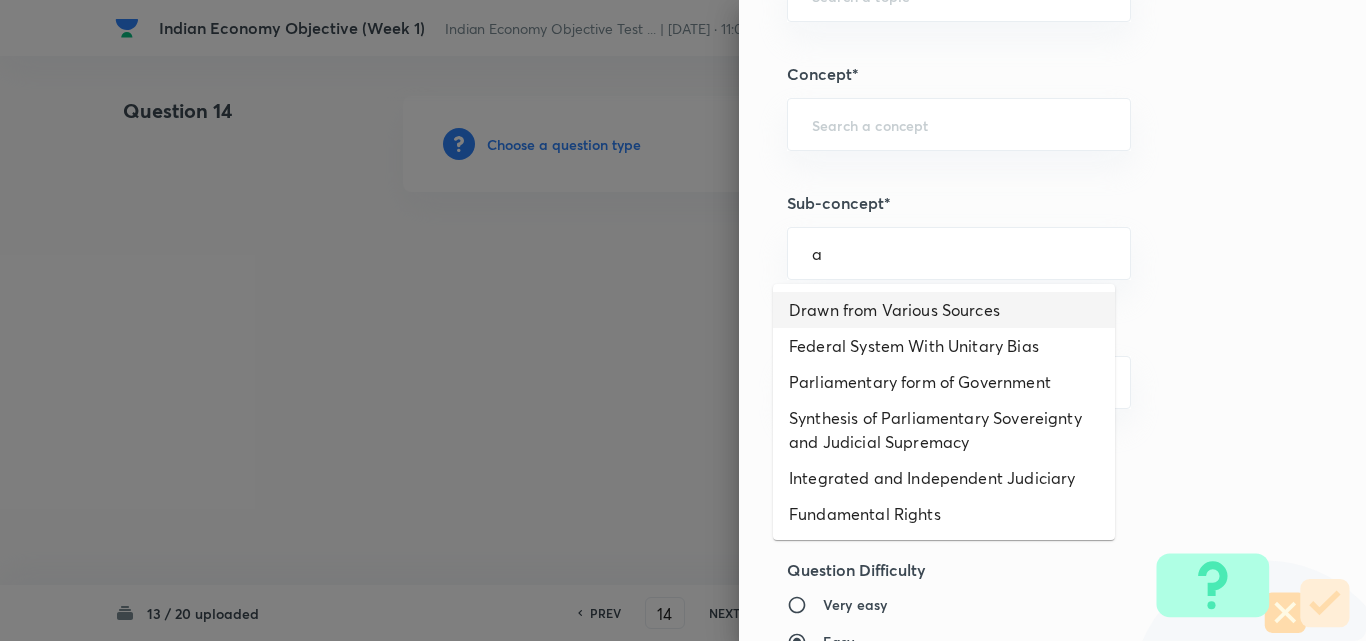 click on "Drawn from Various Sources" at bounding box center (944, 310) 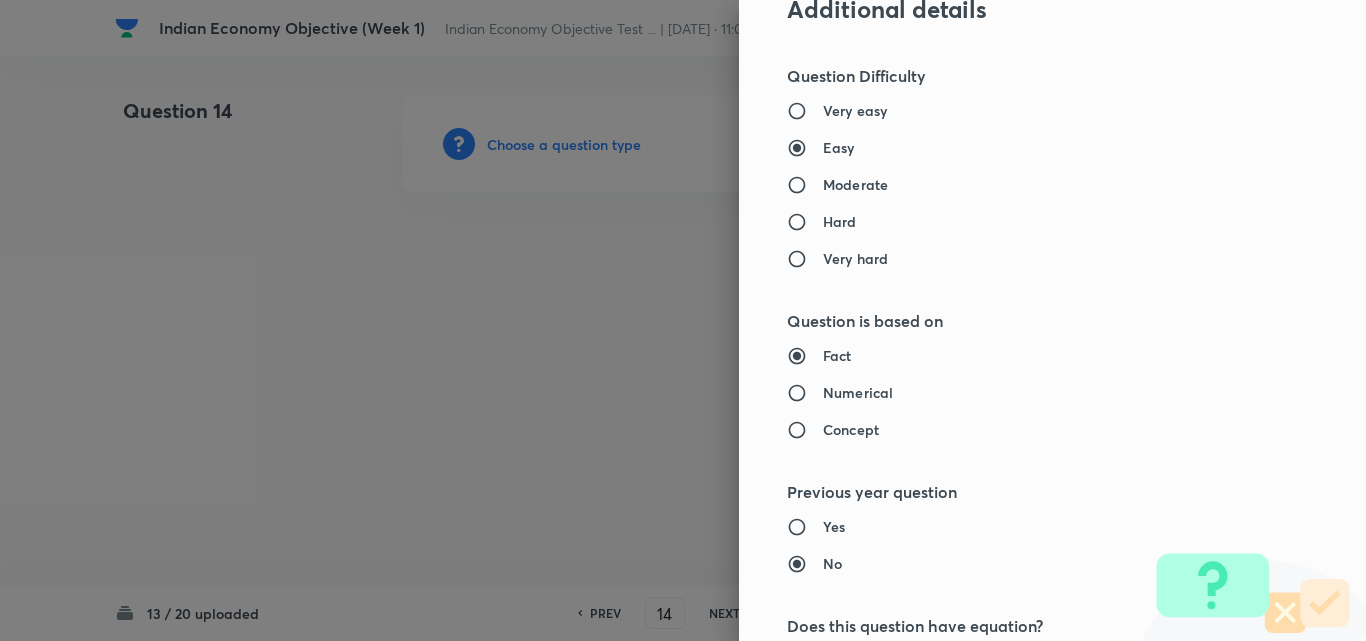 type on "Polity, Governance & IR" 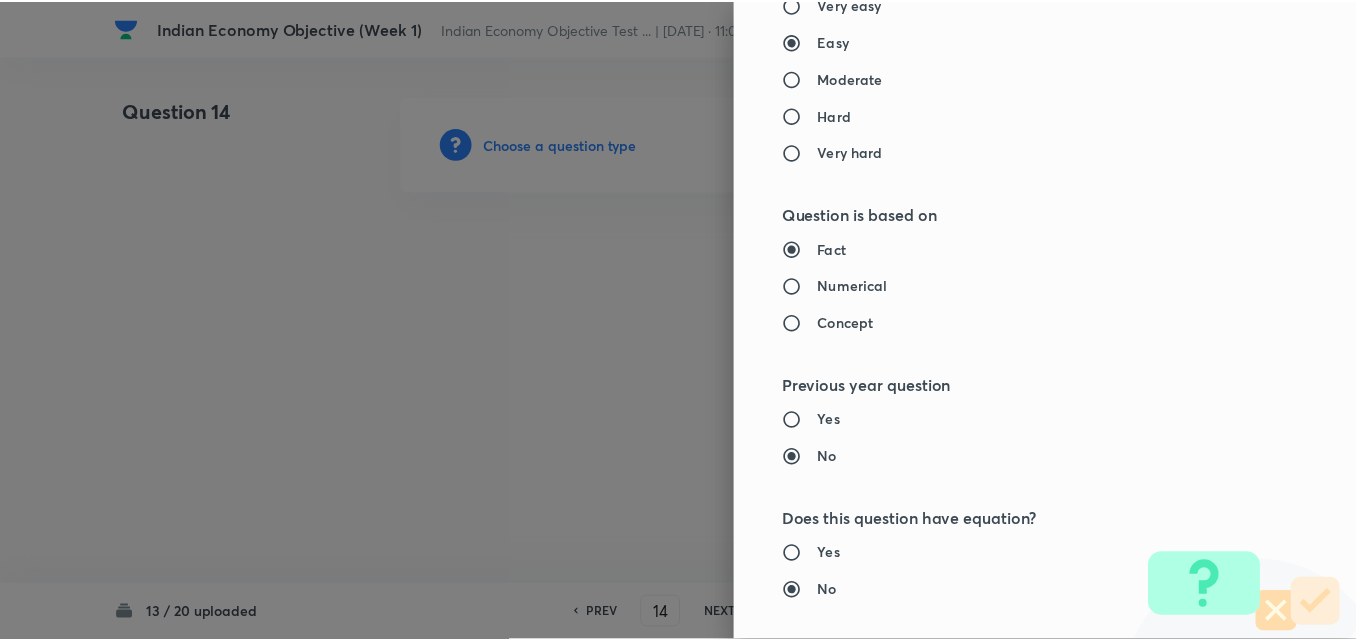scroll, scrollTop: 2085, scrollLeft: 0, axis: vertical 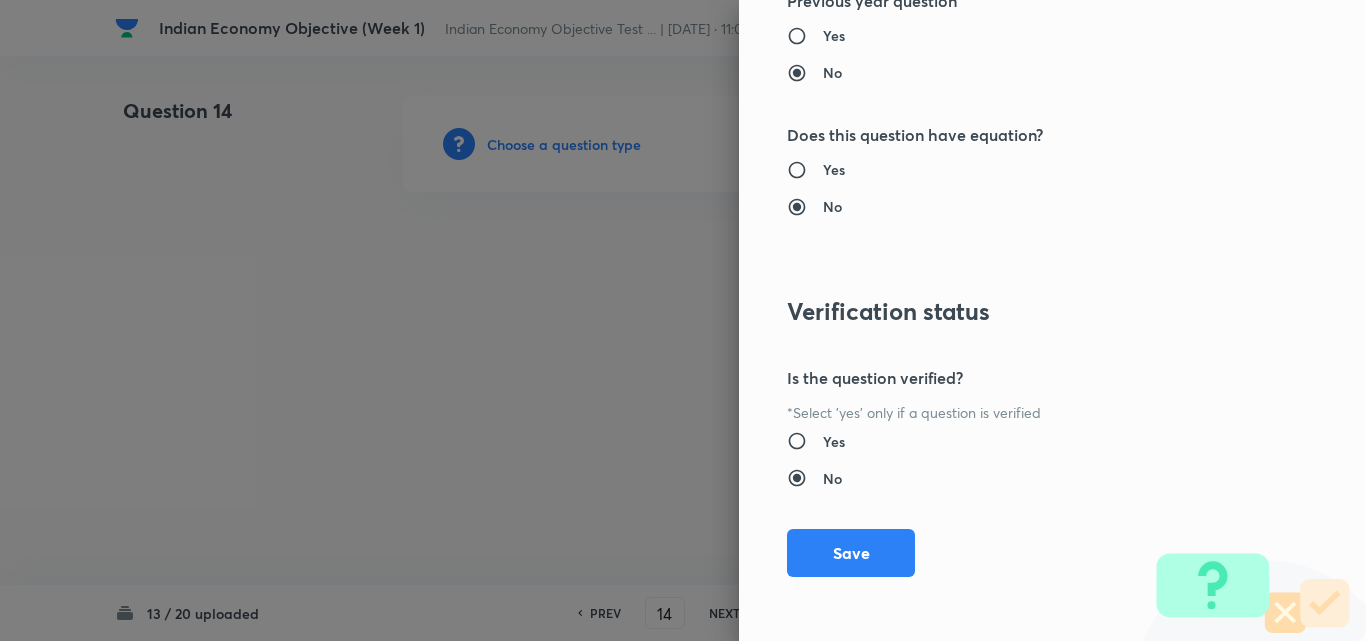 drag, startPoint x: 852, startPoint y: 551, endPoint x: 518, endPoint y: 489, distance: 339.70575 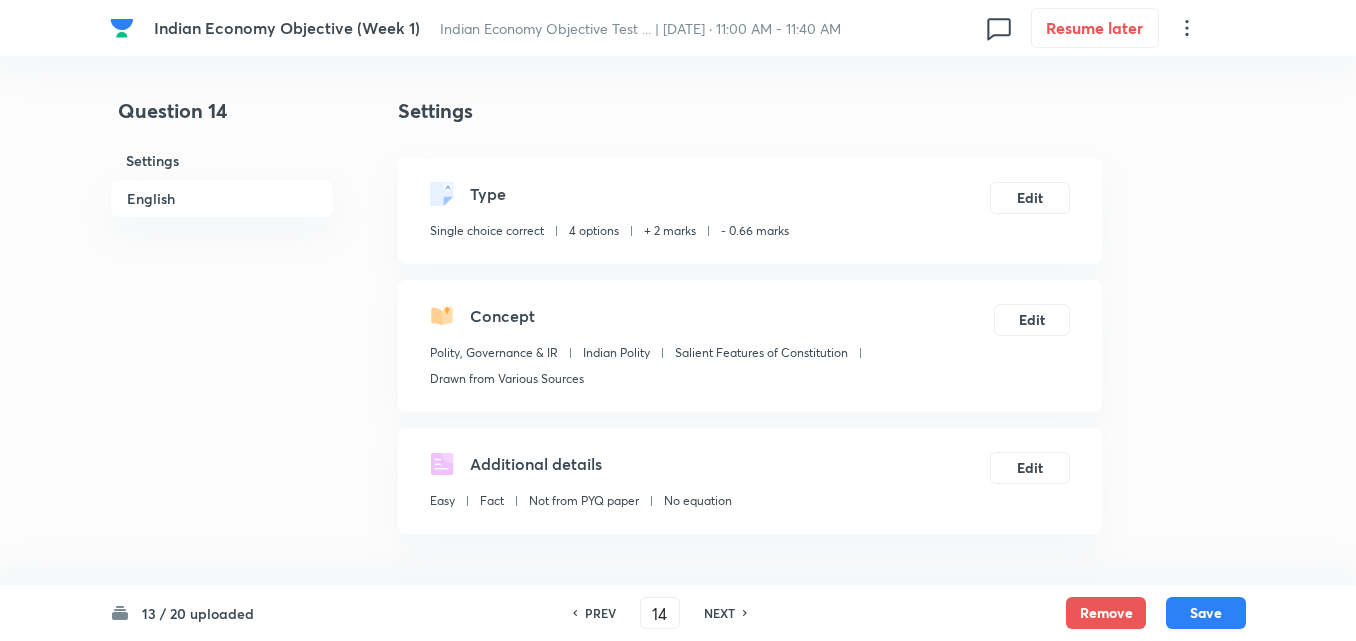 click on "English" at bounding box center (222, 198) 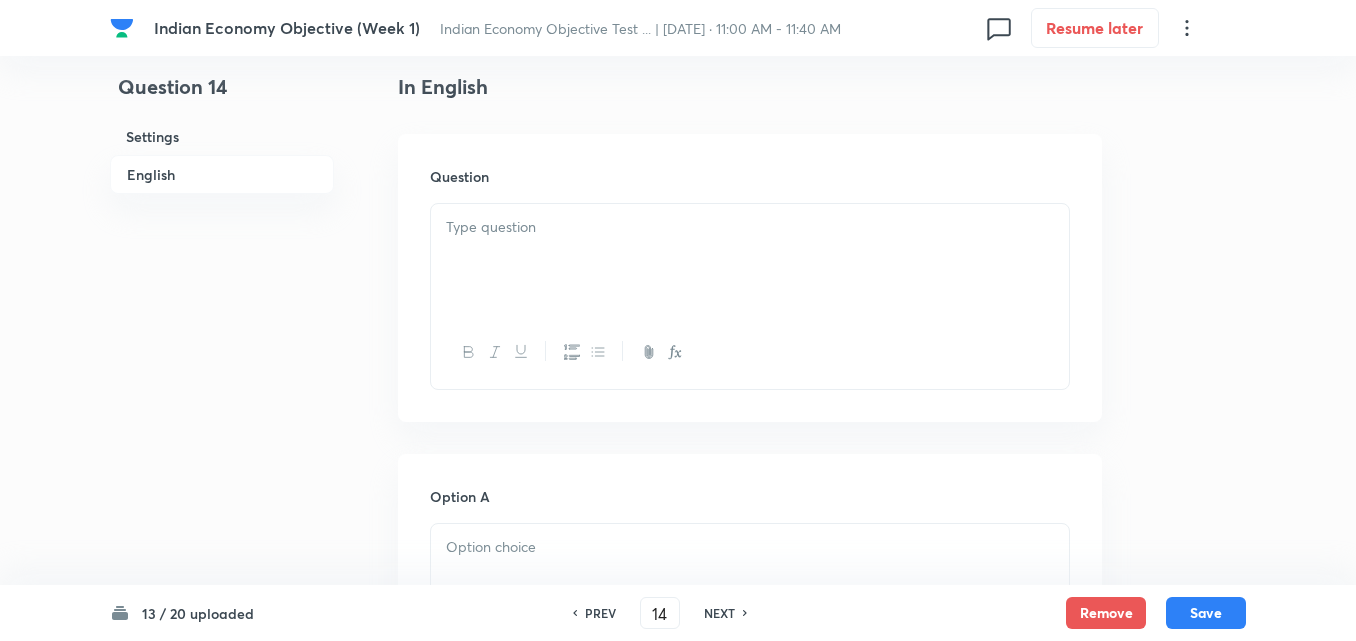 click at bounding box center [494, 352] 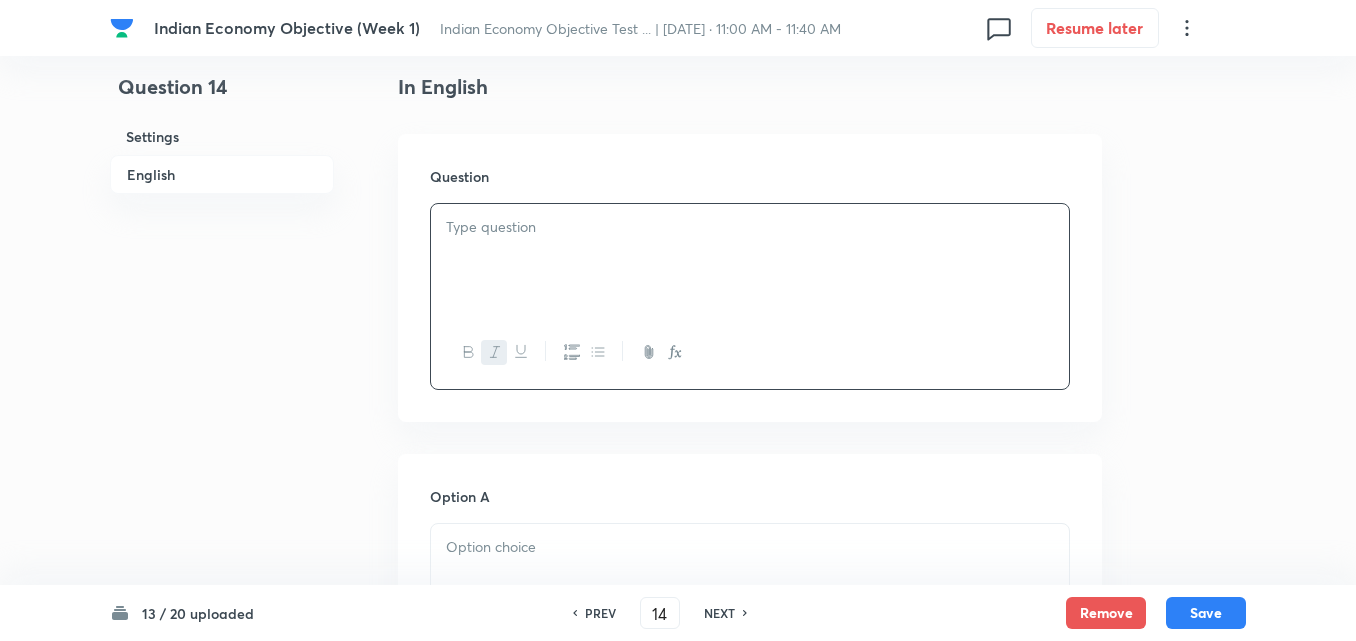 click on "﻿" at bounding box center [750, 260] 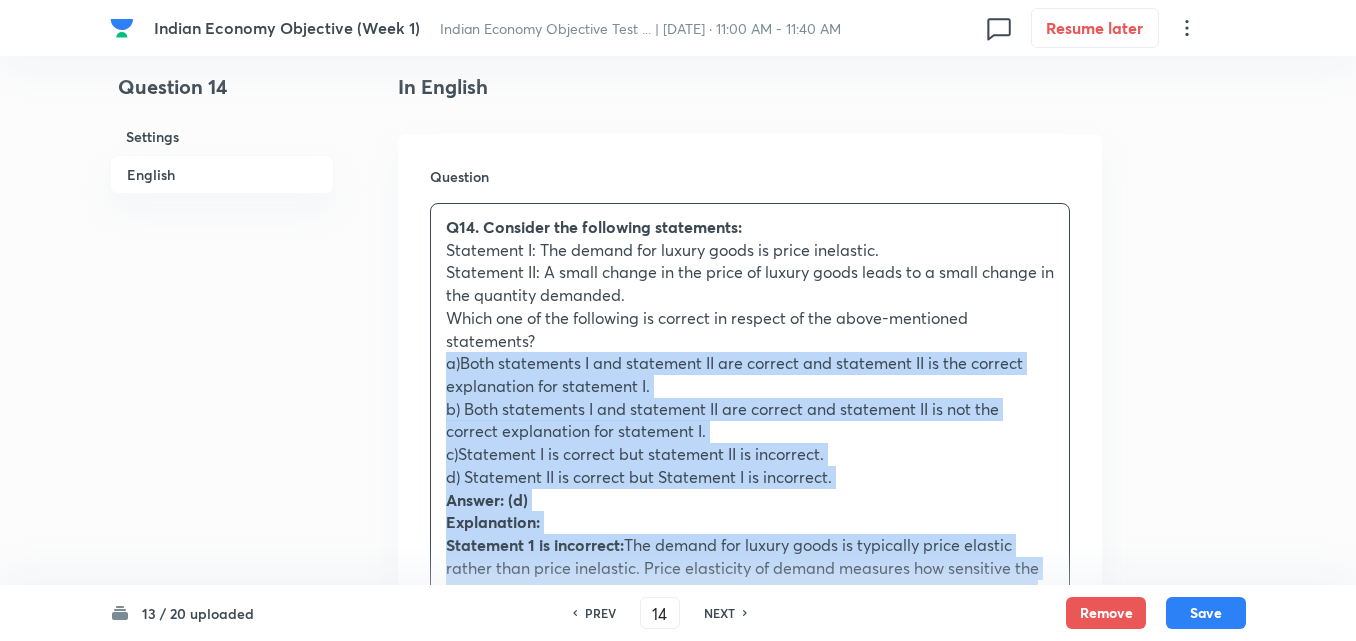 click on "Q14. Consider the following statements: Statement I: The demand for luxury goods is price inelastic. Statement II: A small change in the price of luxury goods leads to a small change in the quantity demanded. Which one of the following is correct in respect of the above-mentioned statements? a)Both statements I and statement II are correct and statement II is the correct explanation for statement I. b) Both statements I and statement II are correct and statement II is not the correct explanation for statement I. c)Statement I is correct but statement II is incorrect. d) Statement II is correct but Statement I is incorrect. Answer: (d) Explanation: Statement 1 is incorrect:  Statement 2 is correct:  When a small change in price leads to a relatively larger change in quantity demanded, it signifies elastic demand. This is typical of luxury goods, where consumers are more responsive to changes in price due to the availability of substitutes and the discretionary nature of luxury purchases." at bounding box center (750, 511) 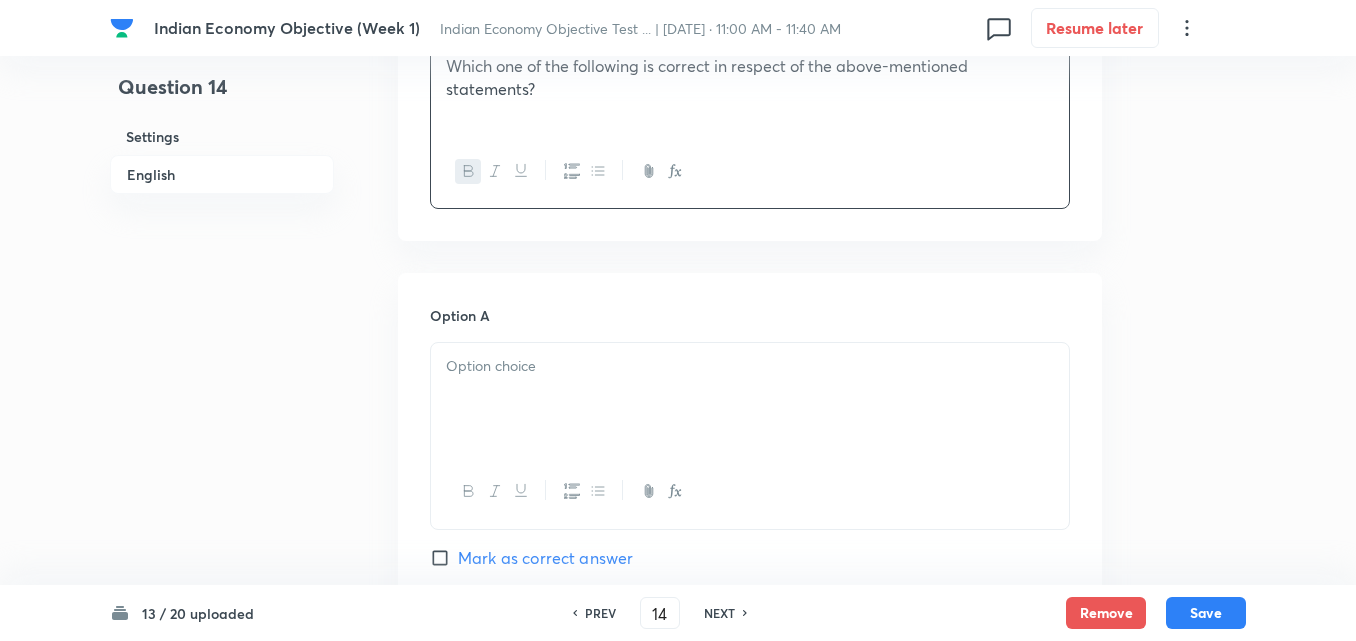 scroll, scrollTop: 942, scrollLeft: 0, axis: vertical 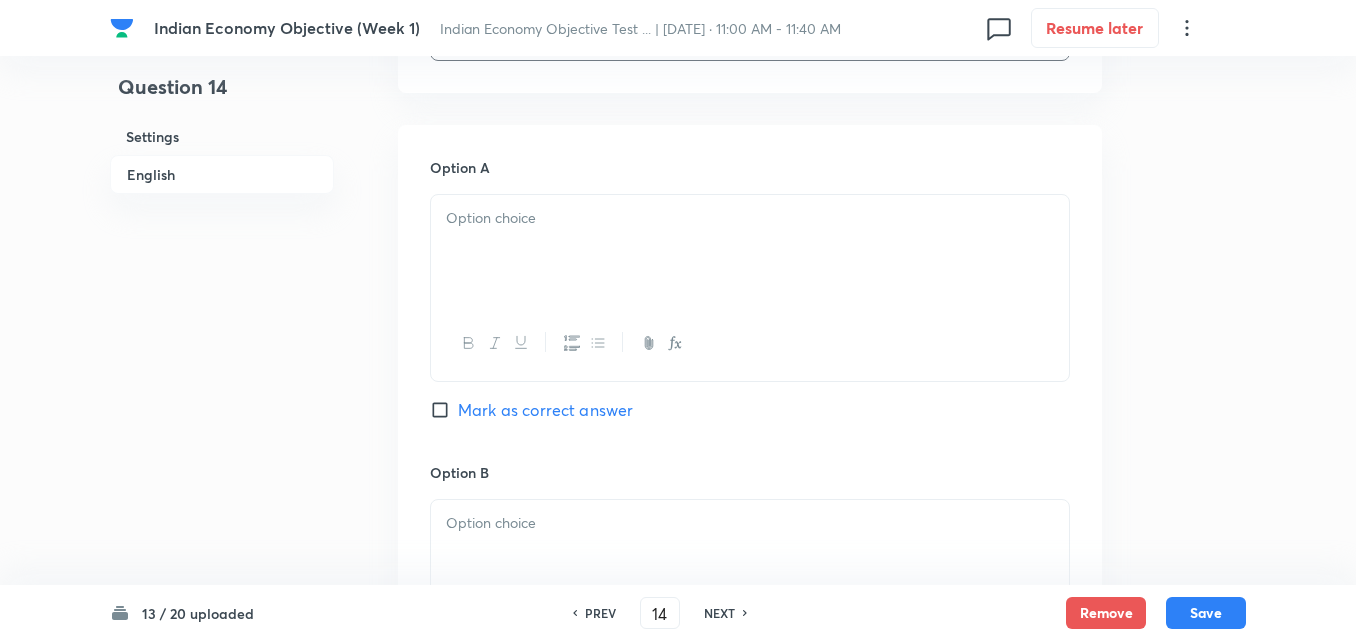 drag, startPoint x: 521, startPoint y: 222, endPoint x: 539, endPoint y: 221, distance: 18.027756 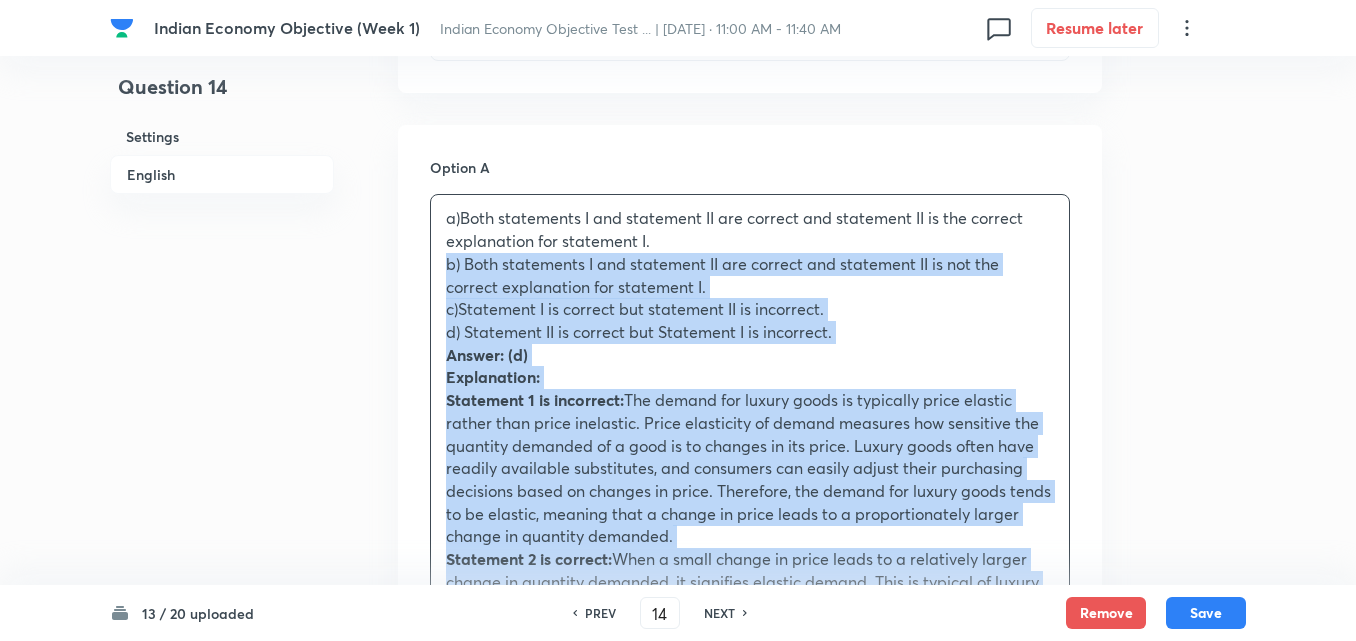 click on "a)Both statements I and statement II are correct and statement II is the correct explanation for statement I. b) Both statements I and statement II are correct and statement II is not the correct explanation for statement I. c)Statement I is correct but statement II is incorrect. d) Statement II is correct but Statement I is incorrect. Answer: (d) Explanation: Statement 1 is incorrect:  The demand for luxury goods is typically price elastic rather than price inelastic. Price elasticity of demand measures how sensitive the quantity demanded of a good is to changes in its price. Luxury goods often have readily available substitutes, and consumers can easily adjust their purchasing decisions based on changes in price. Therefore, the demand for luxury goods tends to be elastic, meaning that a change in price leads to a proportionately larger change in quantity demanded. Statement 2 is correct:" at bounding box center [750, 434] 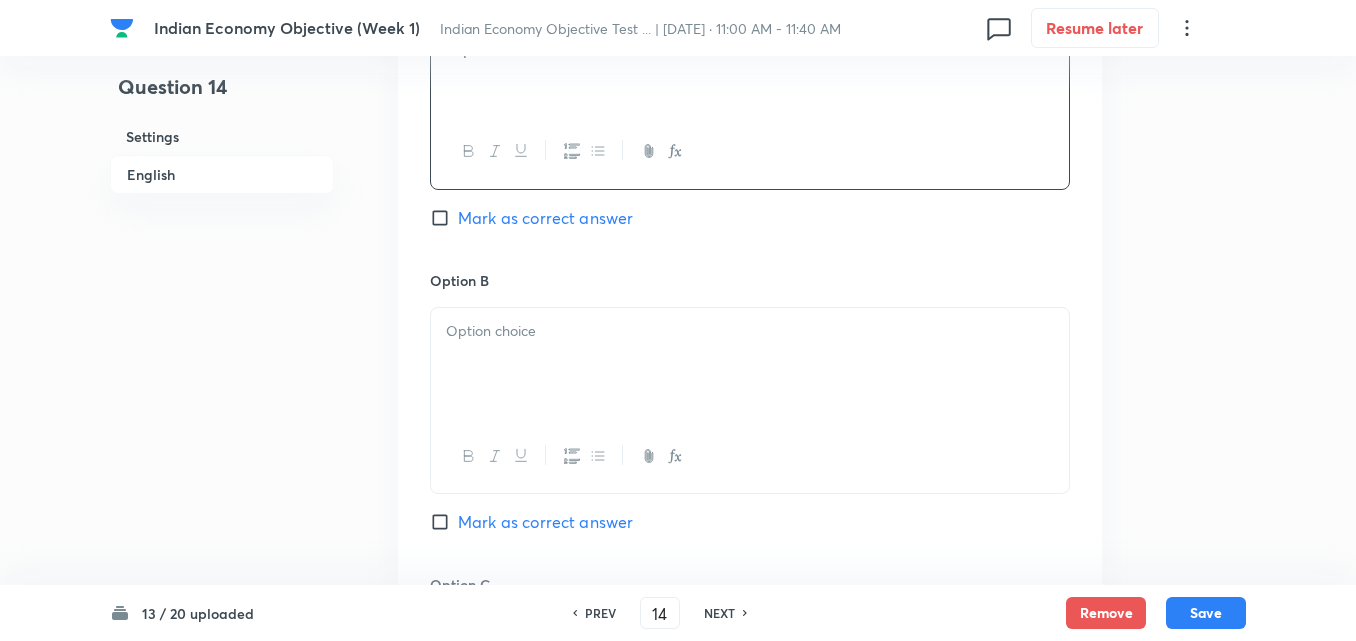 scroll, scrollTop: 1342, scrollLeft: 0, axis: vertical 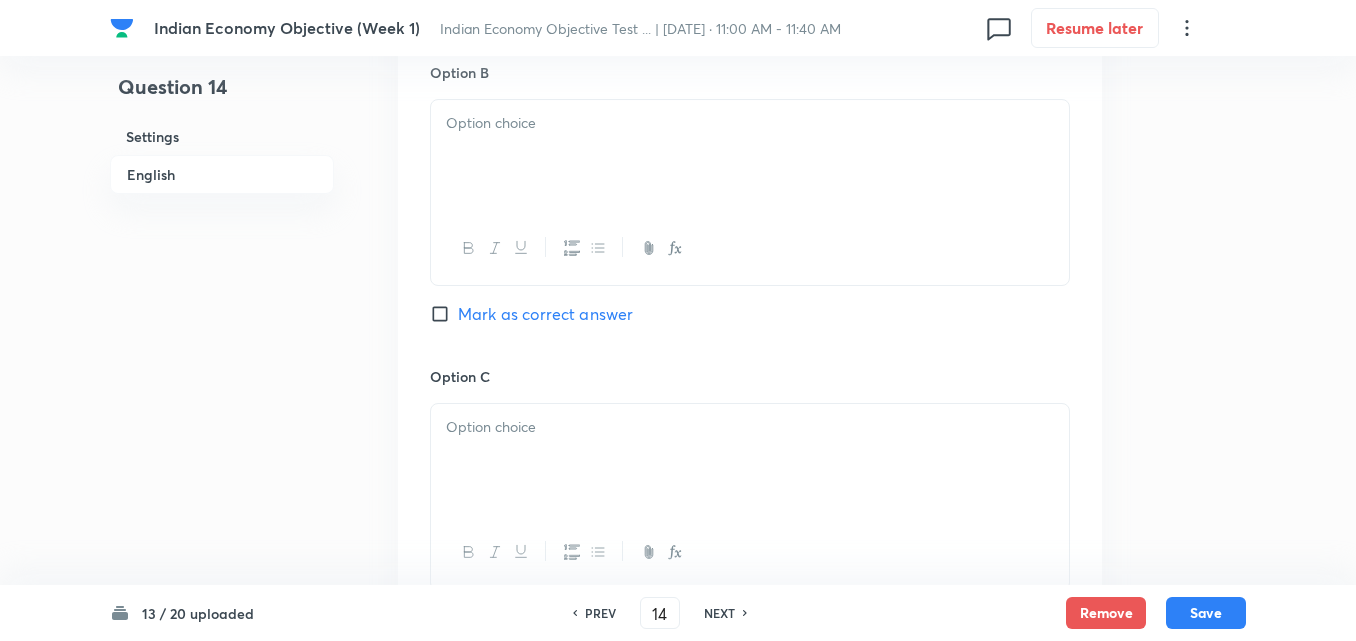 click on "Option B Mark as correct answer" at bounding box center (750, 214) 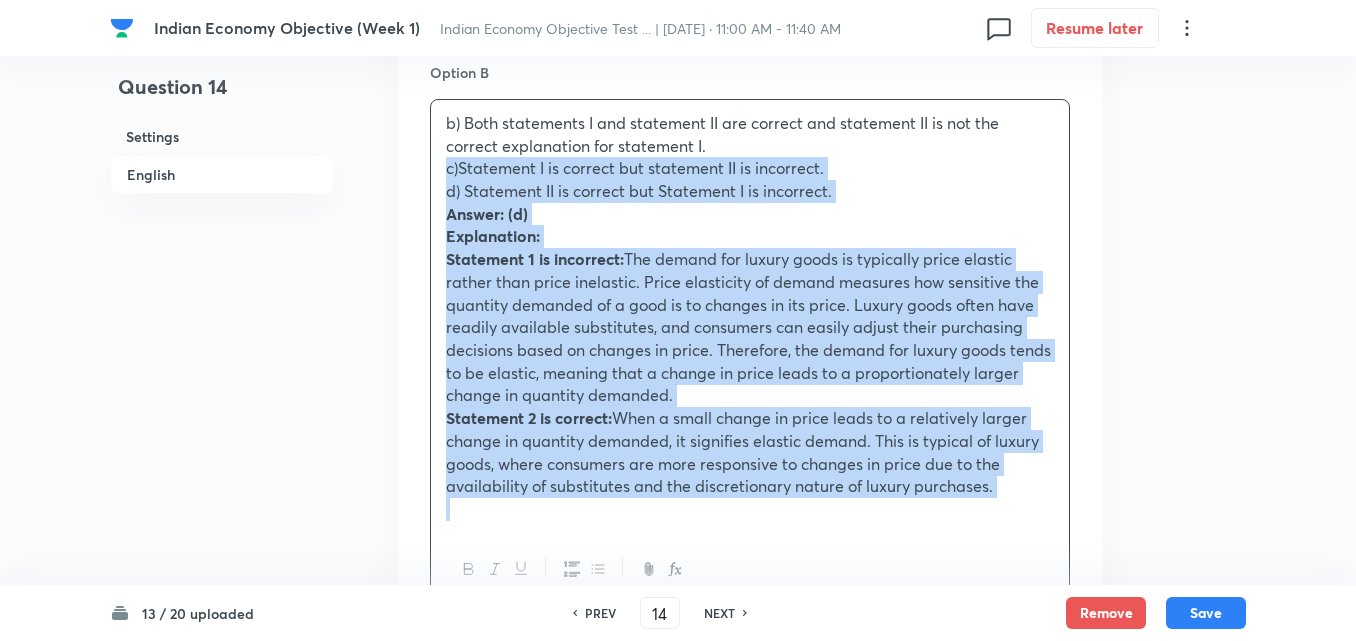 click on "b) Both statements I and statement II are correct and statement II is not the correct explanation for statement I. c)Statement I is correct but statement II is incorrect. d) Statement II is correct but Statement I is incorrect. Answer: (d) Explanation: Statement 1 is incorrect:  The demand for luxury goods is typically price elastic rather than price inelastic. Price elasticity of demand measures how sensitive the quantity demanded of a good is to changes in its price. Luxury goods often have readily available substitutes, and consumers can easily adjust their purchasing decisions based on changes in price. Therefore, the demand for luxury goods tends to be elastic, meaning that a change in price leads to a proportionately larger change in quantity demanded. Statement 2 is correct:" at bounding box center [750, 316] 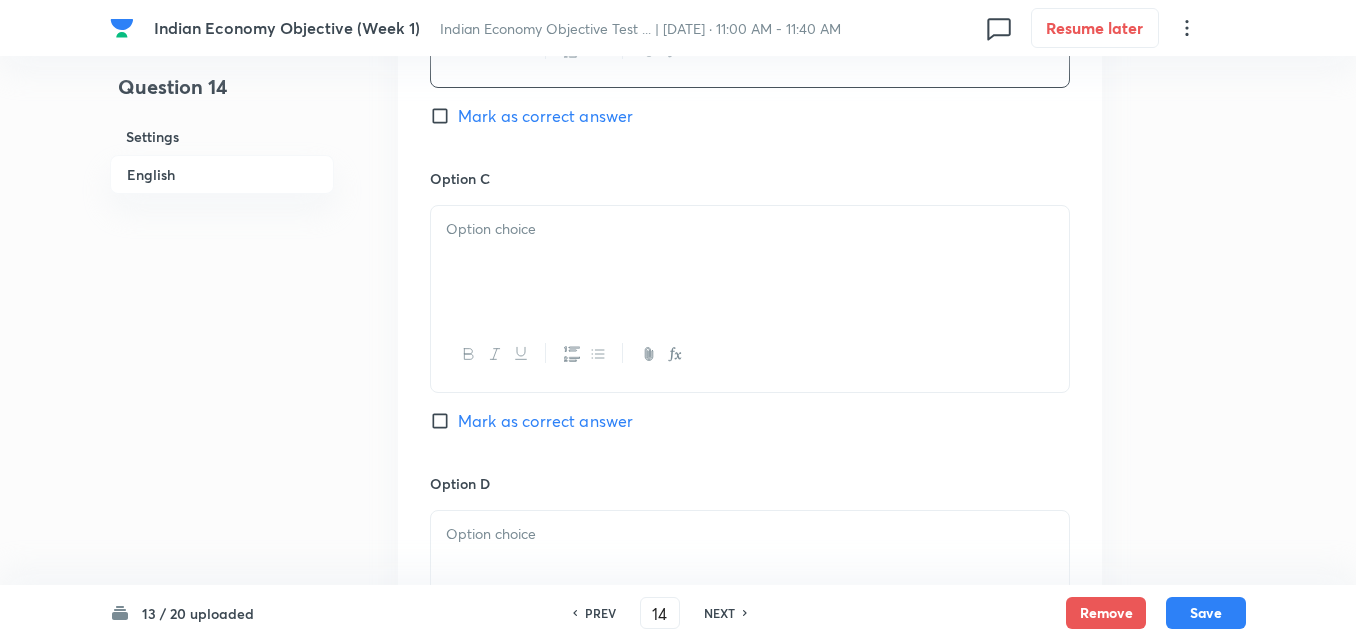 scroll, scrollTop: 1542, scrollLeft: 0, axis: vertical 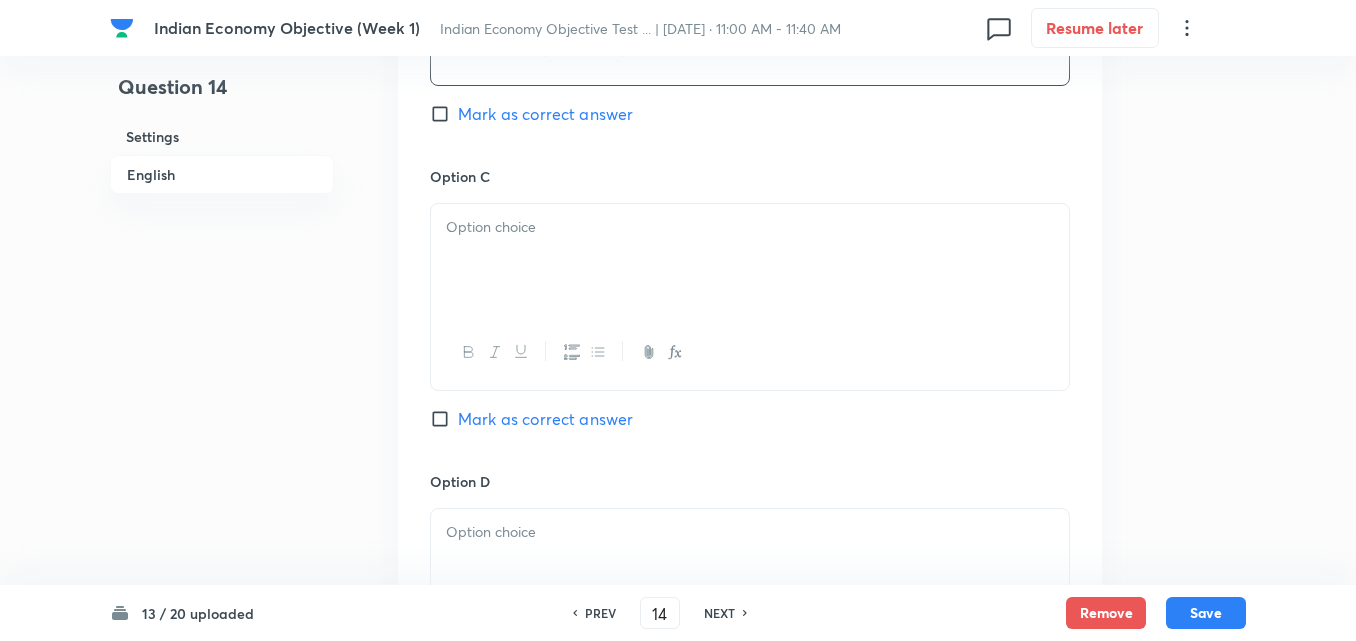 click at bounding box center (750, 352) 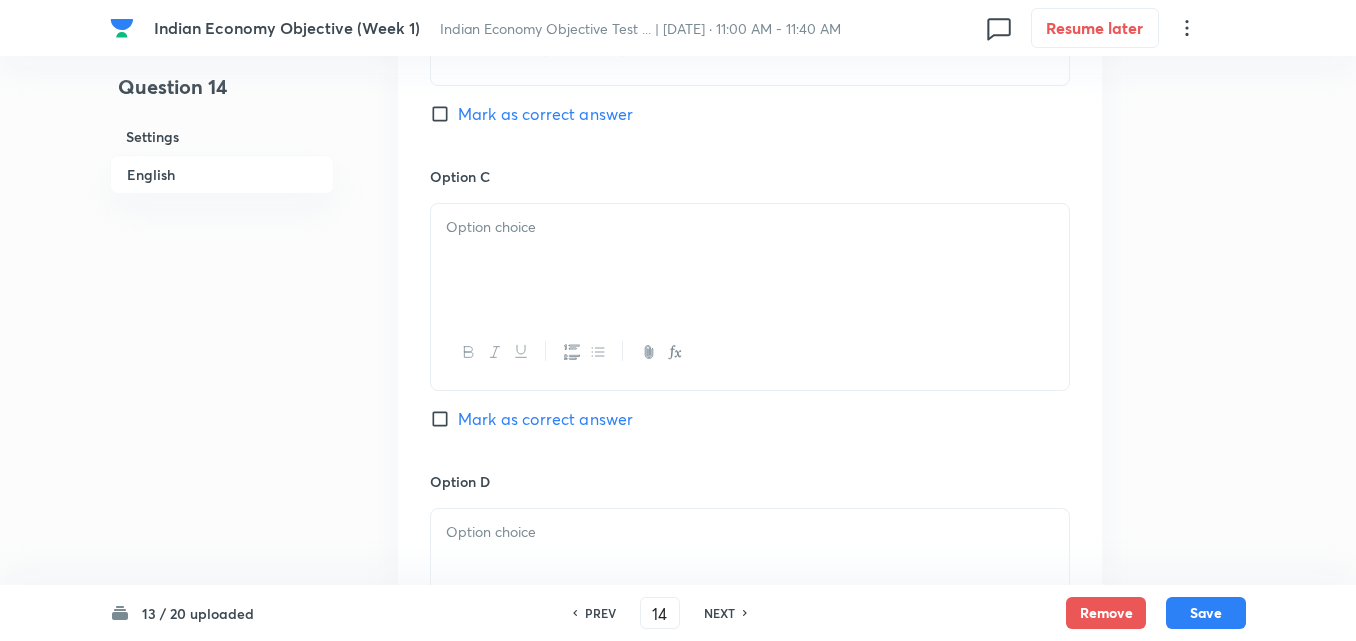 click at bounding box center (750, 260) 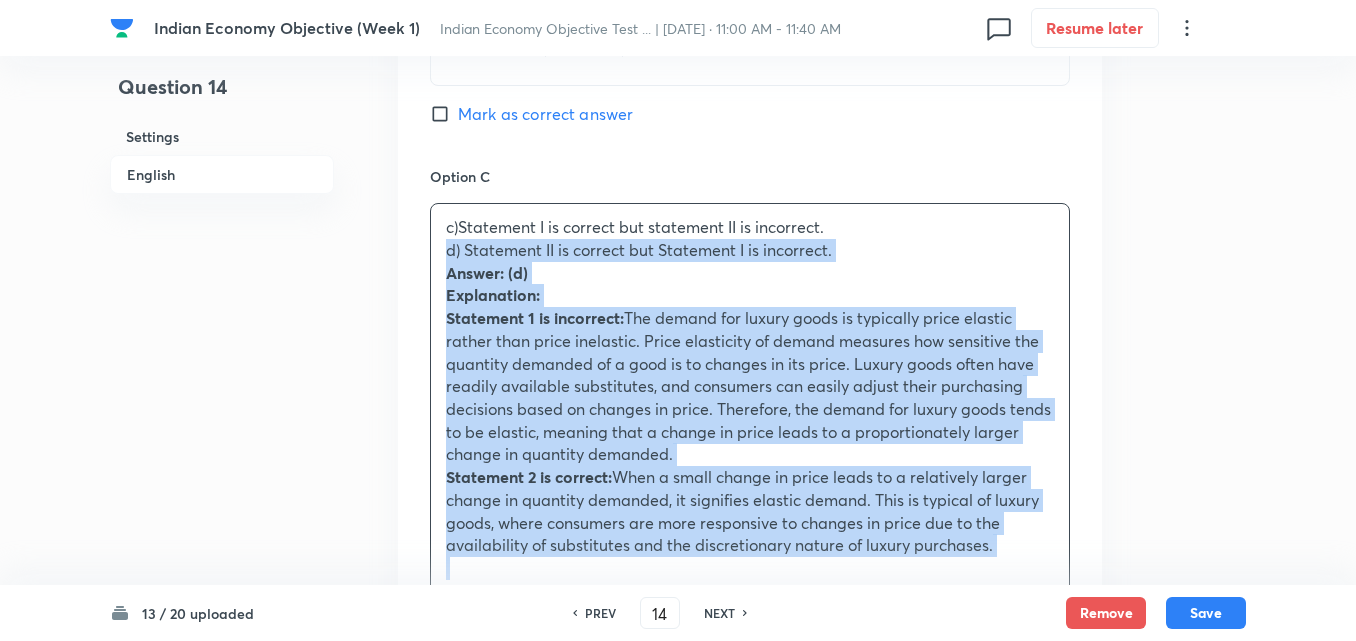 drag, startPoint x: 438, startPoint y: 264, endPoint x: 420, endPoint y: 259, distance: 18.681541 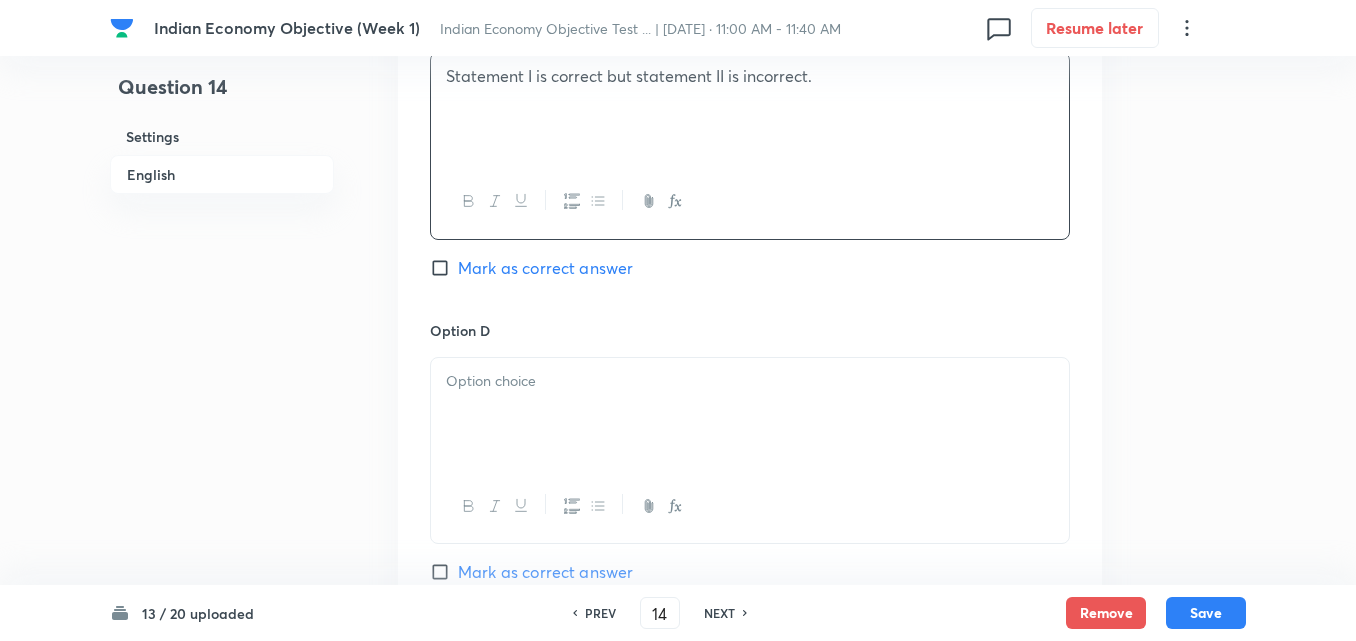 scroll, scrollTop: 1842, scrollLeft: 0, axis: vertical 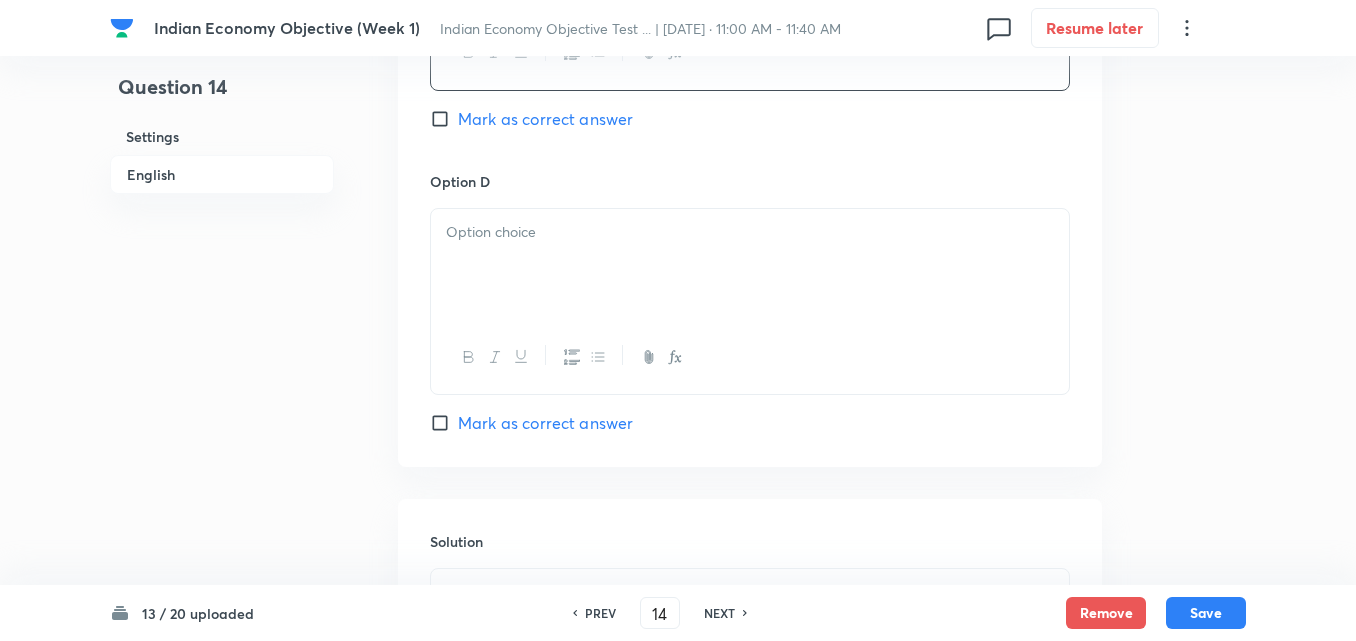 click at bounding box center [750, 265] 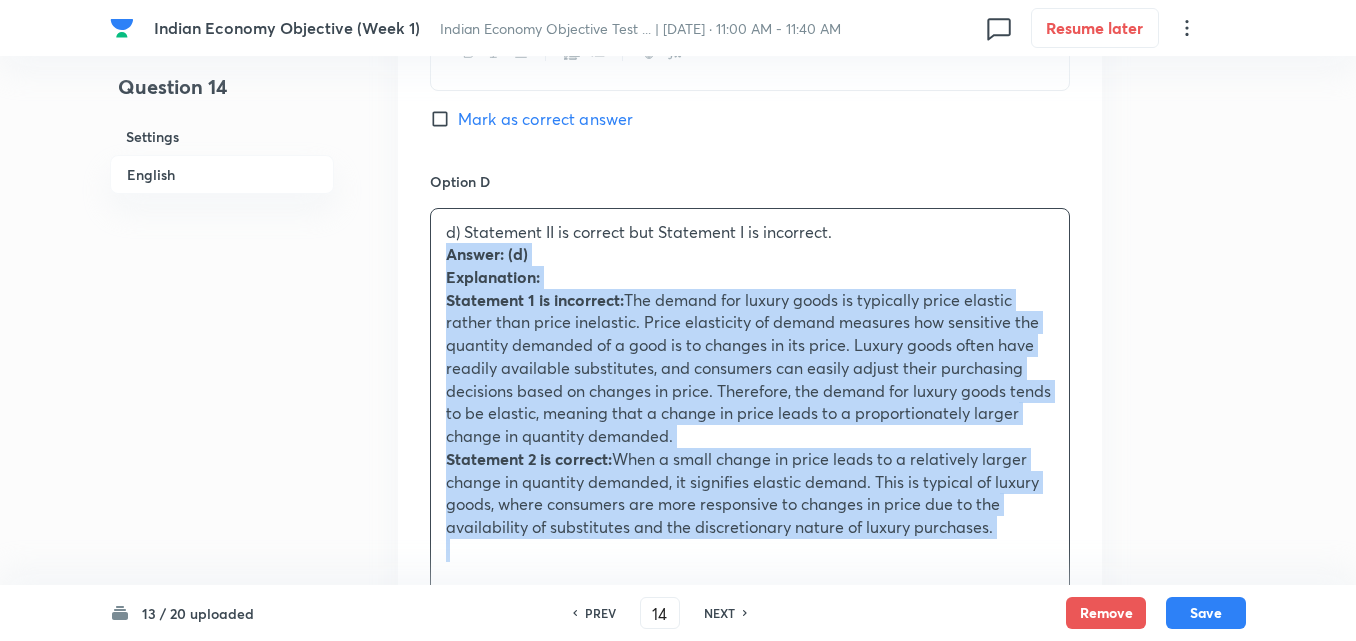 click on "Option A Both statements I and statement II are correct and statement II is the correct explanation for statement I. Mark as correct answer Option B Both statements I and statement II are correct and statement II is not the correct explanation for statement I. Mark as correct answer Option C Statement I is correct but statement II is incorrect. Mark as correct answer Option D d) Statement II is correct but Statement I is incorrect. Answer: (d) Explanation: Statement 1 is incorrect:  The demand for luxury goods is typically price elastic rather than price inelastic. Price elasticity of demand measures how sensitive the quantity demanded of a good is to changes in its price. Luxury goods often have readily available substitutes, and consumers can easily adjust their purchasing decisions based on changes in price. Therefore, the demand for luxury goods tends to be elastic, meaning that a change in price leads to a proportionately larger change in quantity demanded. Statement 2 is correct:" at bounding box center [750, -28] 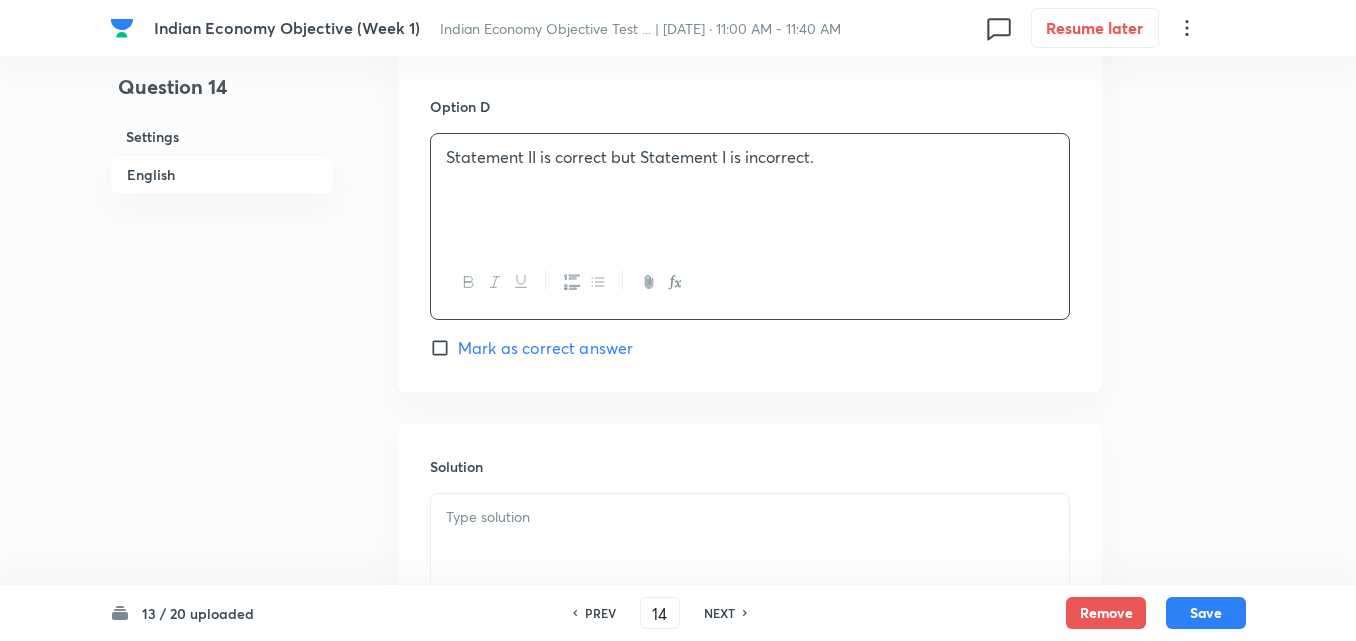scroll, scrollTop: 2042, scrollLeft: 0, axis: vertical 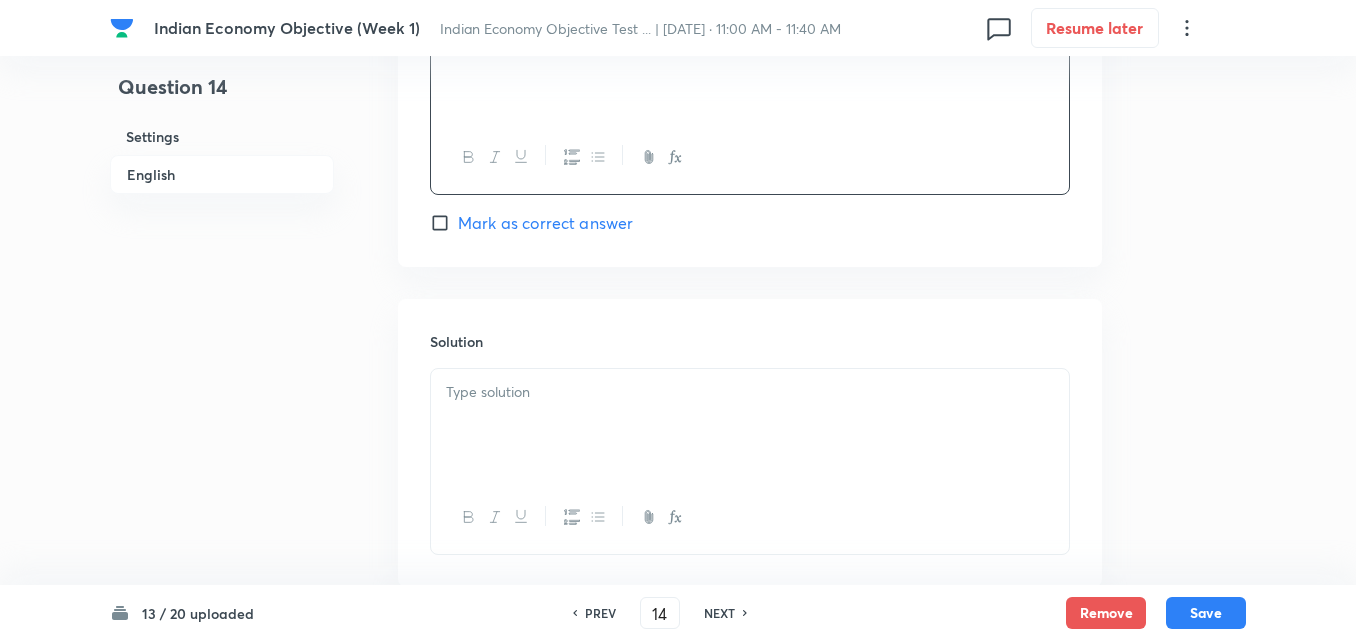 click on "Mark as correct answer" at bounding box center (545, 223) 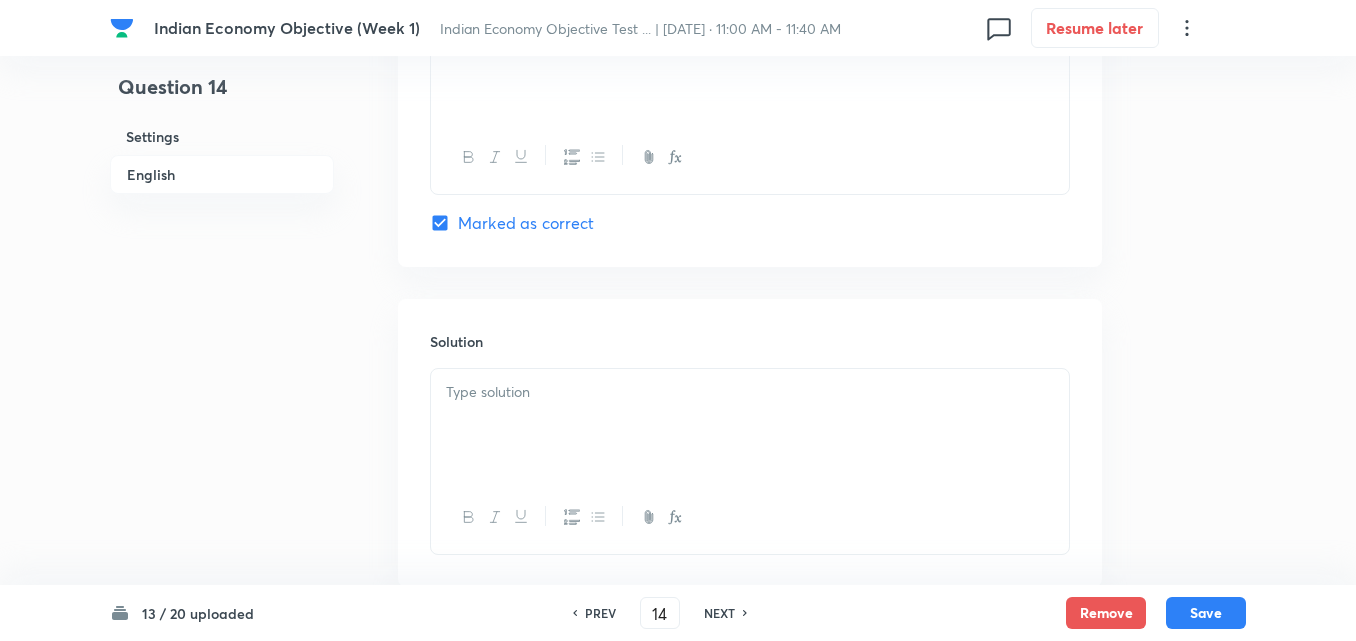 click at bounding box center (750, 392) 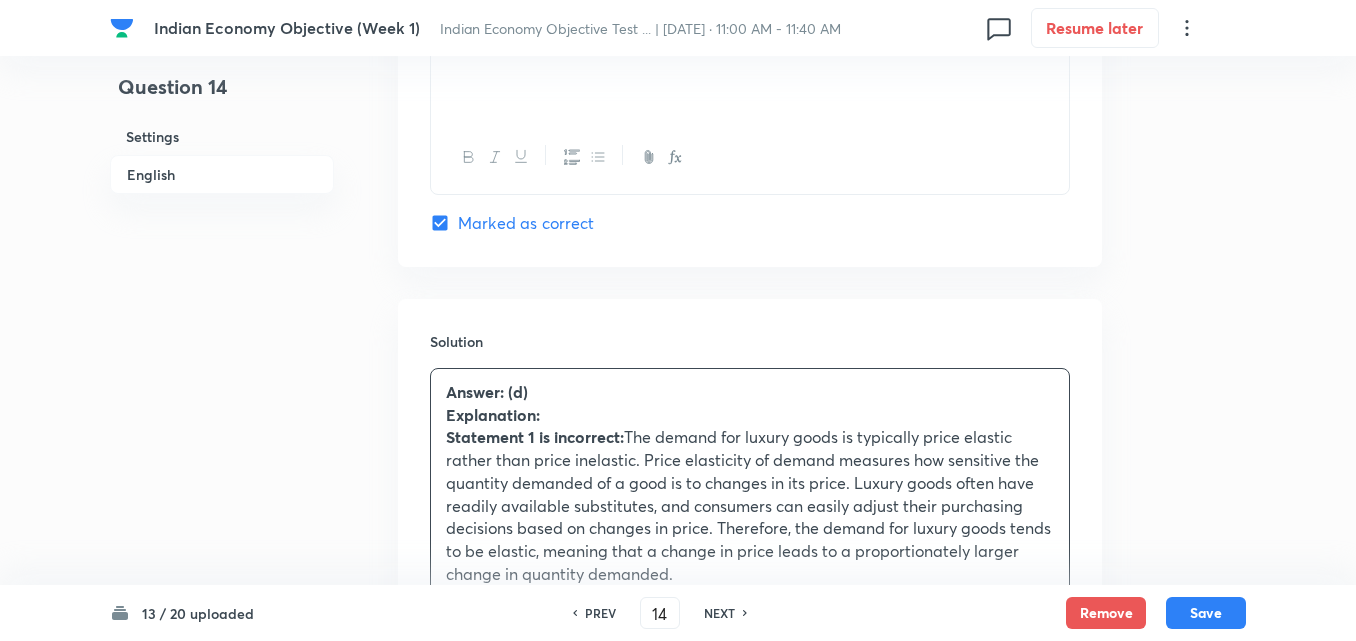 scroll, scrollTop: 2394, scrollLeft: 0, axis: vertical 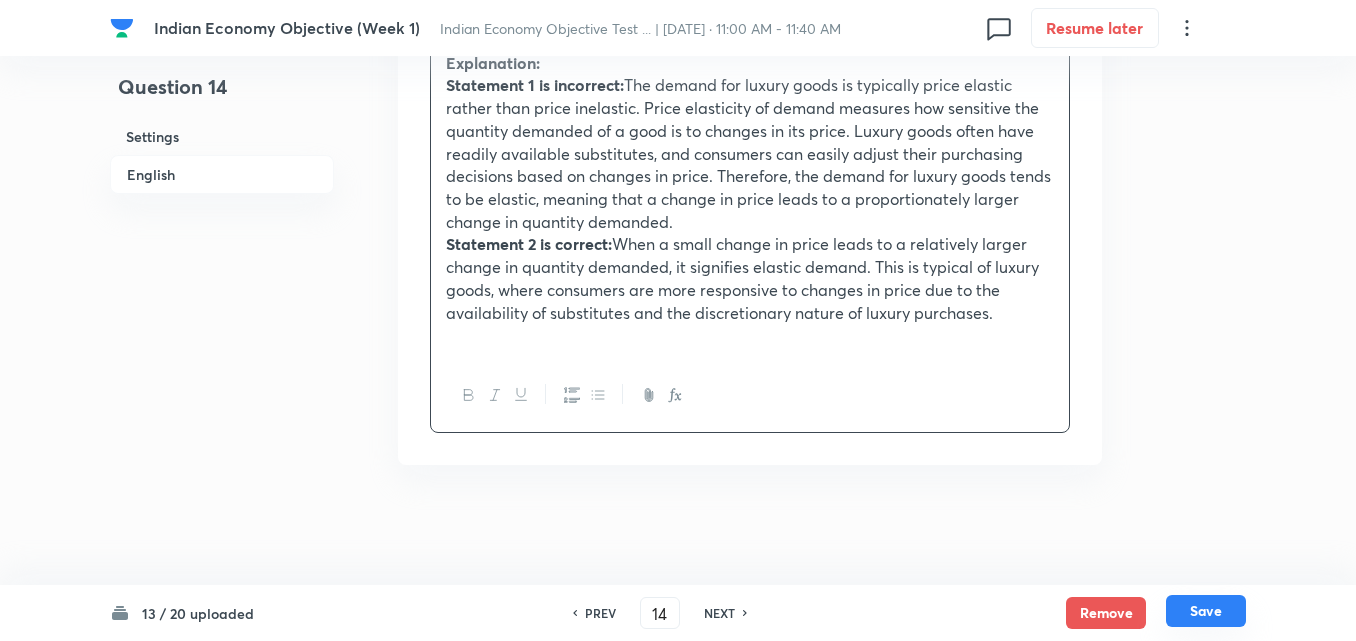click on "Save" at bounding box center [1206, 611] 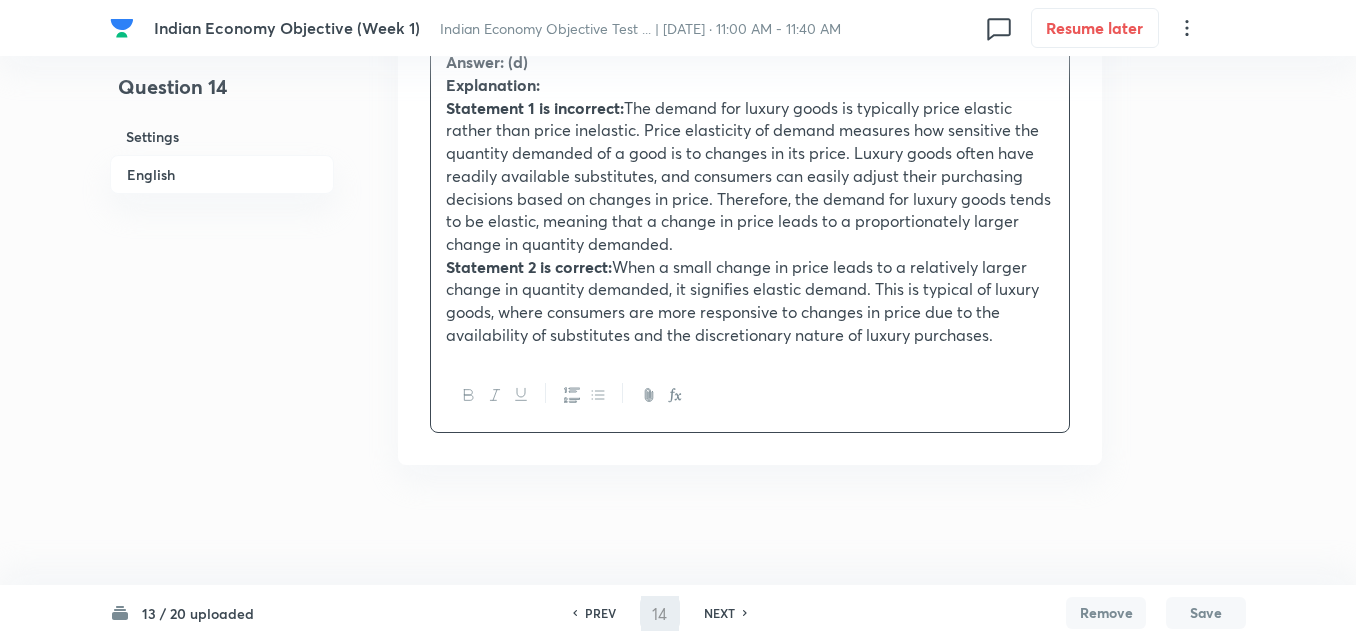 scroll, scrollTop: 2349, scrollLeft: 0, axis: vertical 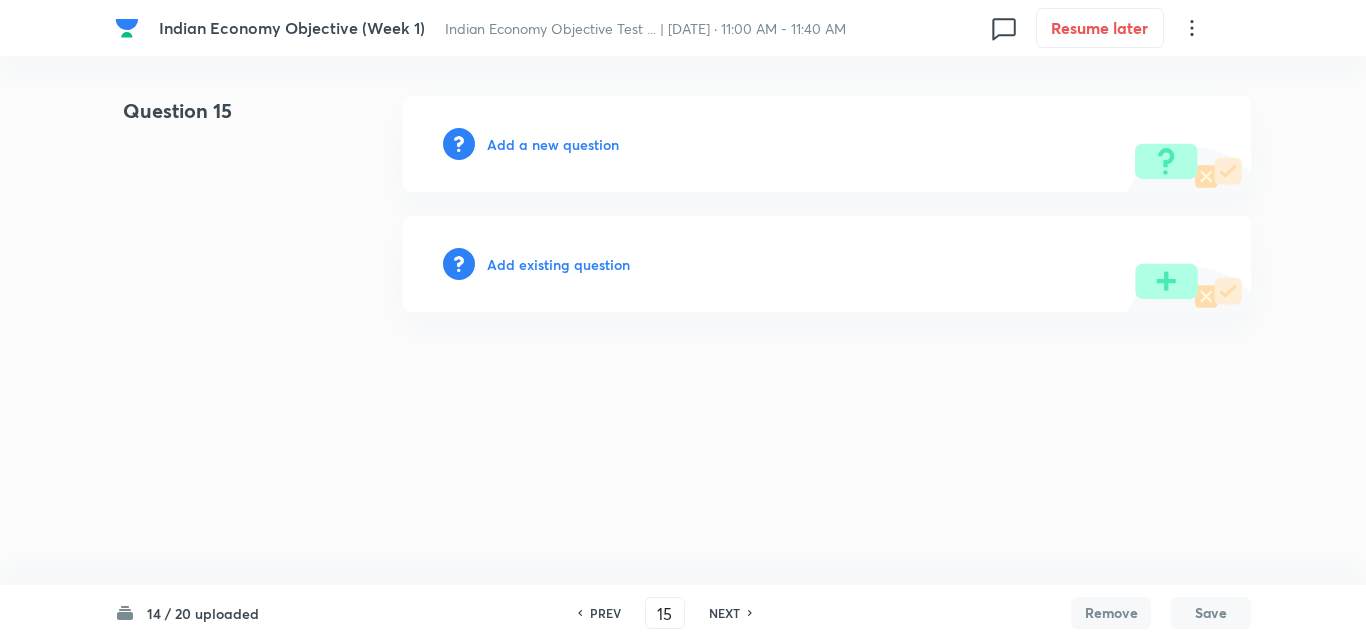 click on "Add a new question" at bounding box center (827, 144) 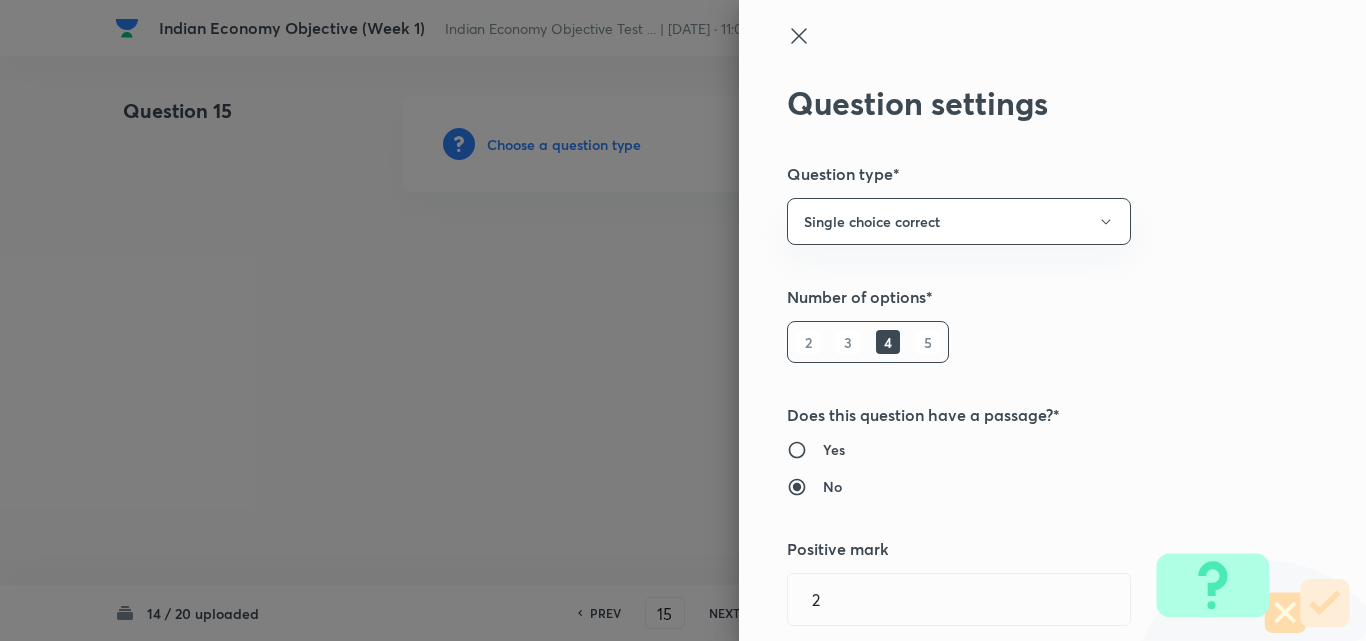 type 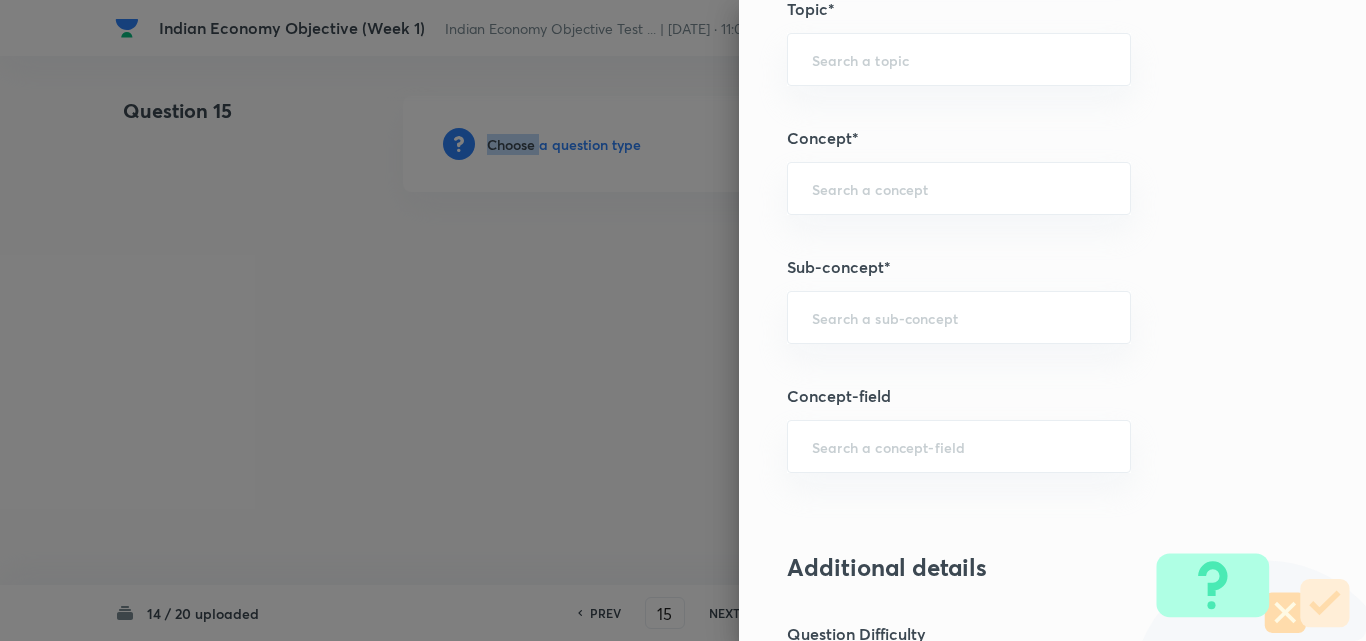 scroll, scrollTop: 1200, scrollLeft: 0, axis: vertical 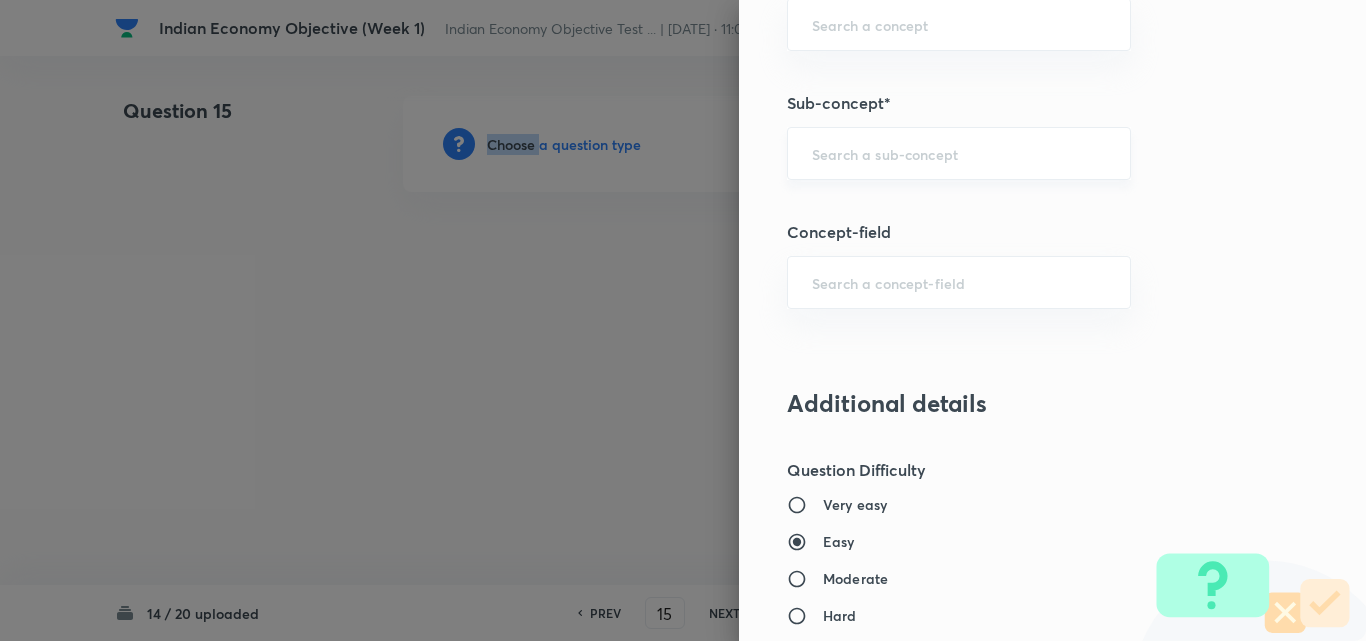 click on "​" at bounding box center [959, 153] 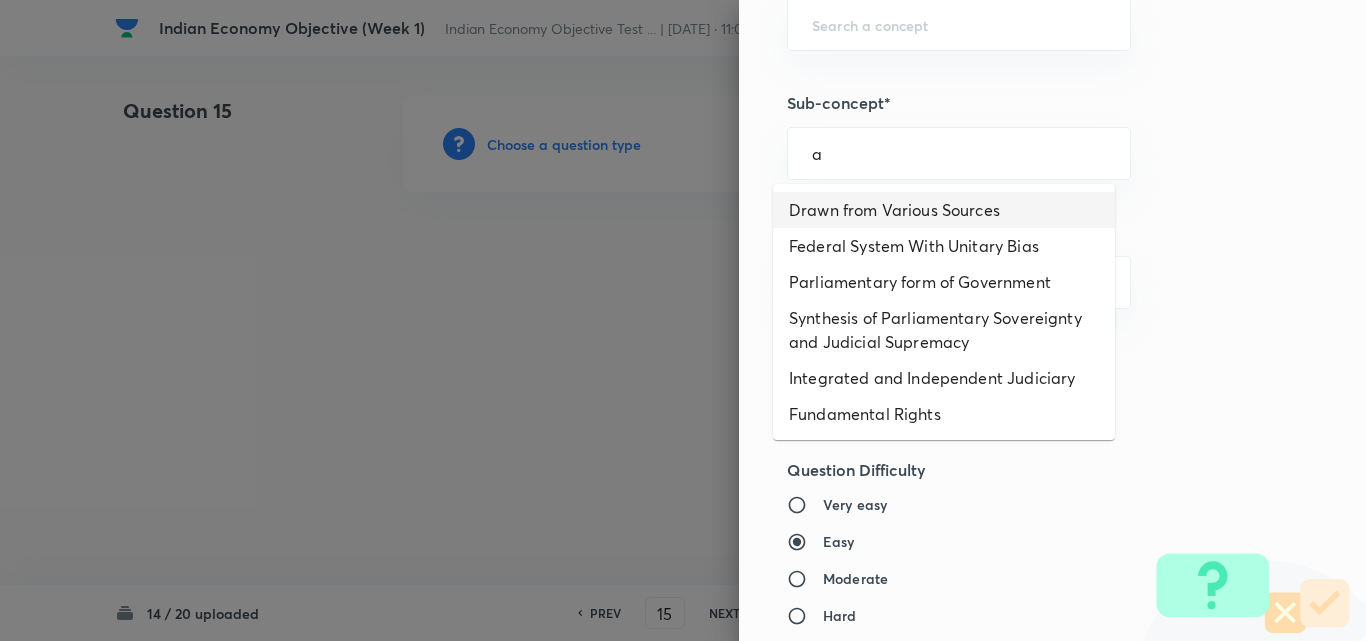 click on "Drawn from Various Sources" at bounding box center [944, 210] 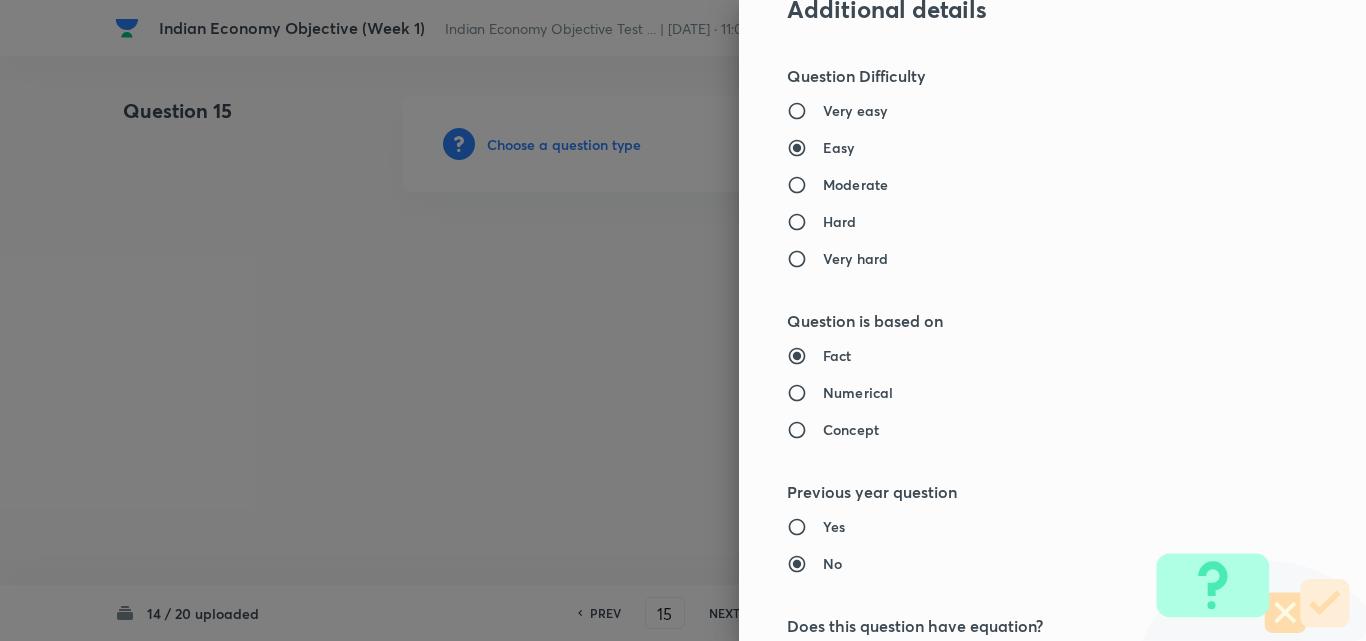 type on "Polity, Governance & IR" 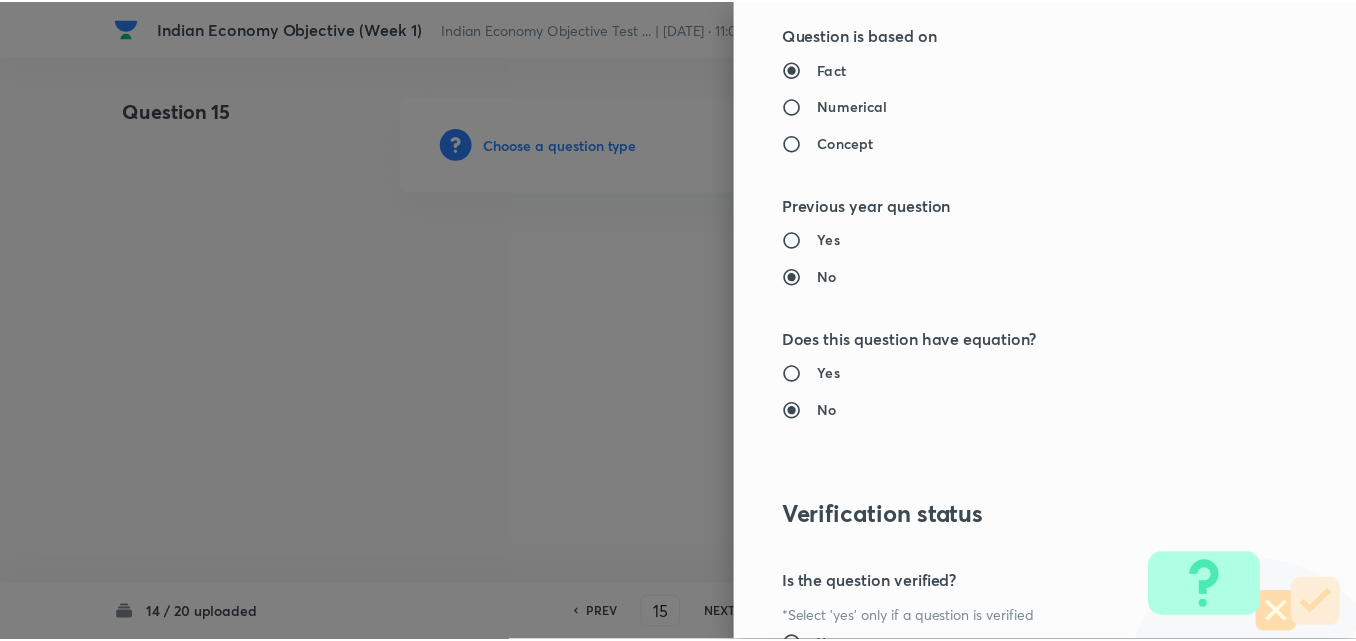 scroll, scrollTop: 2085, scrollLeft: 0, axis: vertical 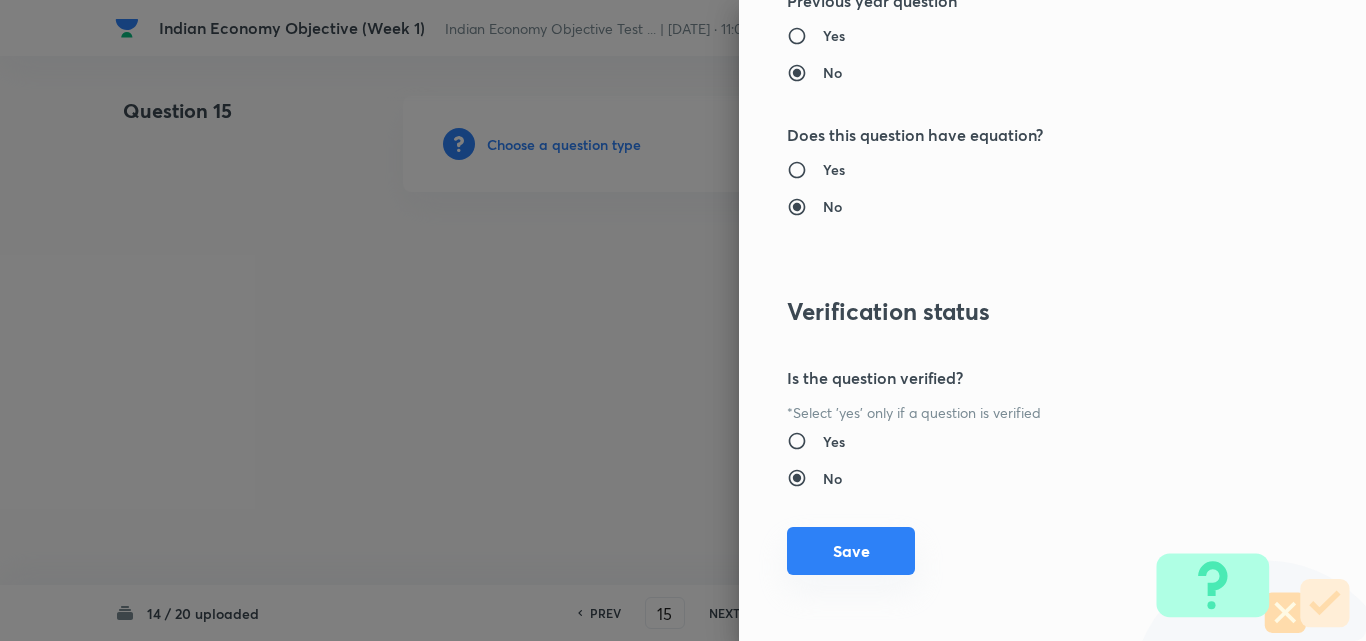 click on "Save" at bounding box center [851, 551] 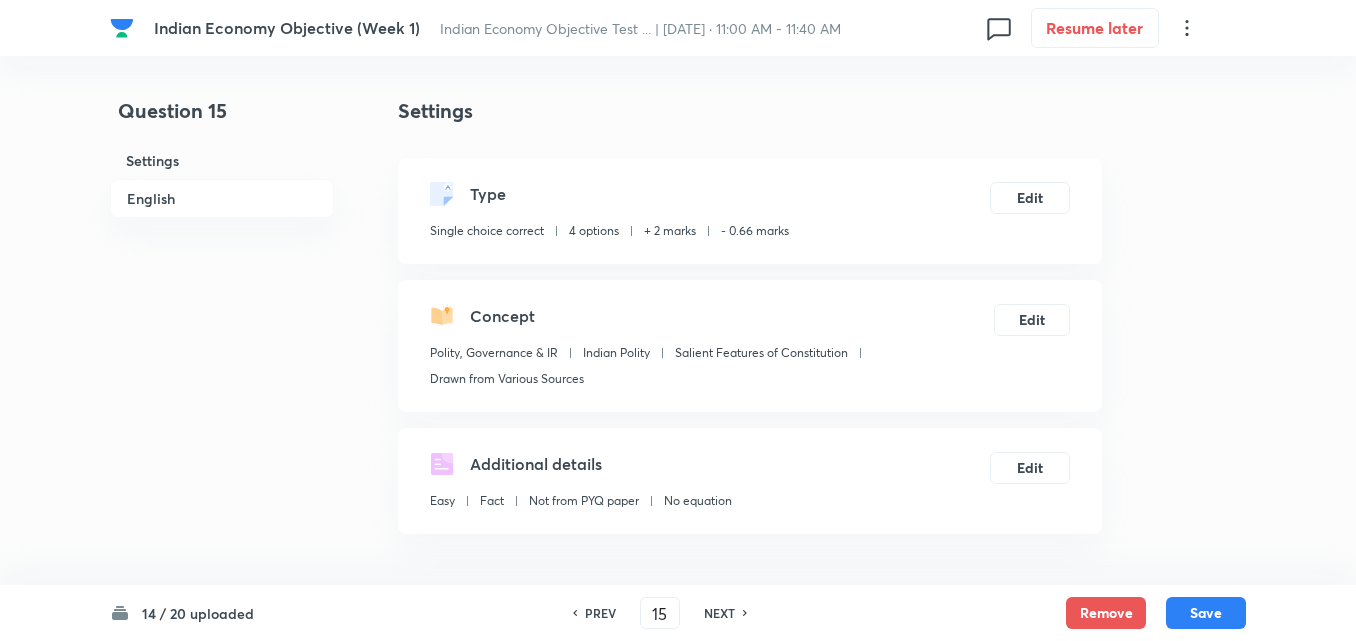click on "English" at bounding box center [222, 198] 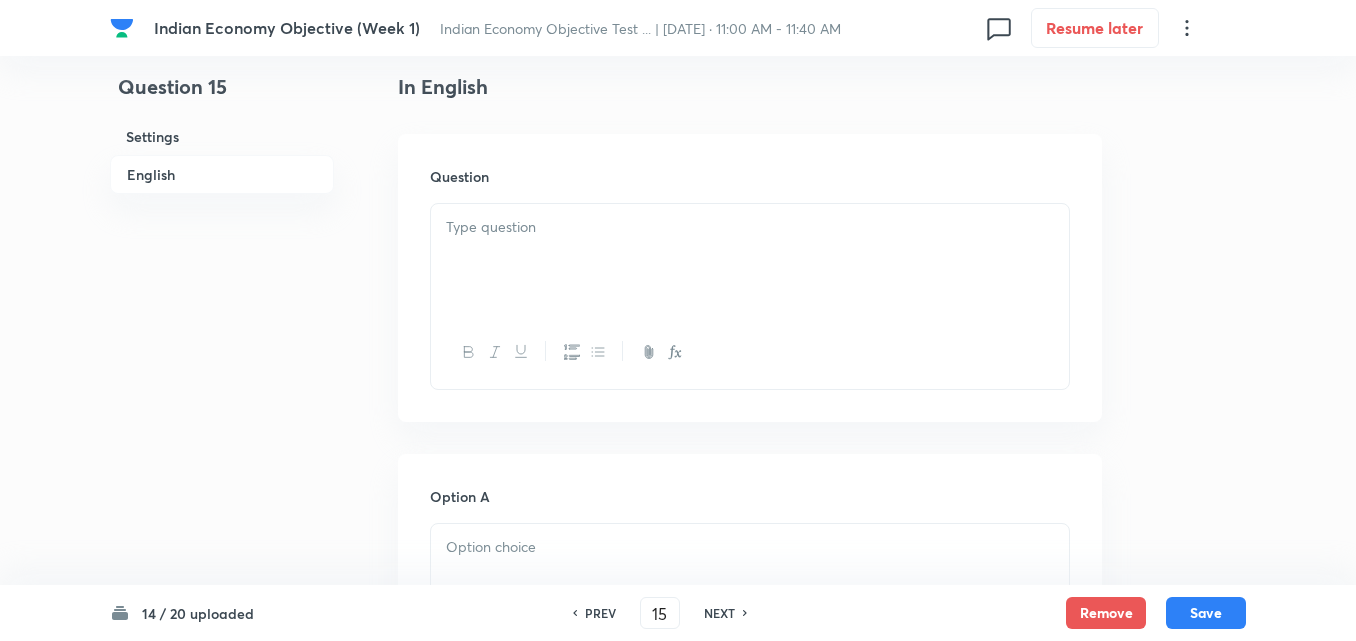 click at bounding box center (750, 260) 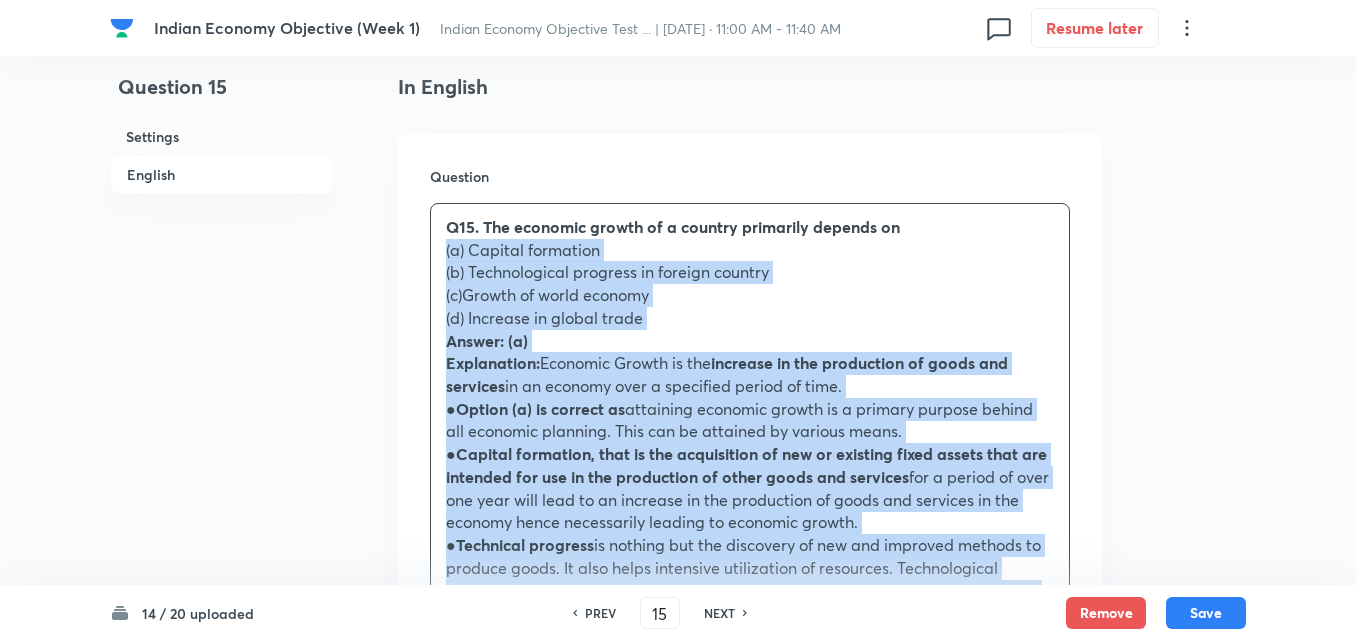 click on "Question Q15. The economic growth of a country primarily depends on (a) Capital formation (b) Technological progress in foreign country (c)Growth of world economy (d) Increase in global trade Answer: (a) Explanation:  Economic Growth is the  increase in the production of goods and services  in an economy over a specified period of time. ● Option (a) is correct as  attaining economic growth is a primary purpose behind all economic planning. This can be attained by various means.  ● Capital formation, that is the acquisition of new or existing fixed assets that are intended for use in the production of other goods and services  for a period of over one year will lead to an increase in the production of goods and services in the economy hence necessarily leading to economic growth. ●       Technical progress  is nothing but the discovery of new and improved methods to produce goods. It also helps intensive utilization of resources. Technological progress takes place through  ●" at bounding box center (750, 529) 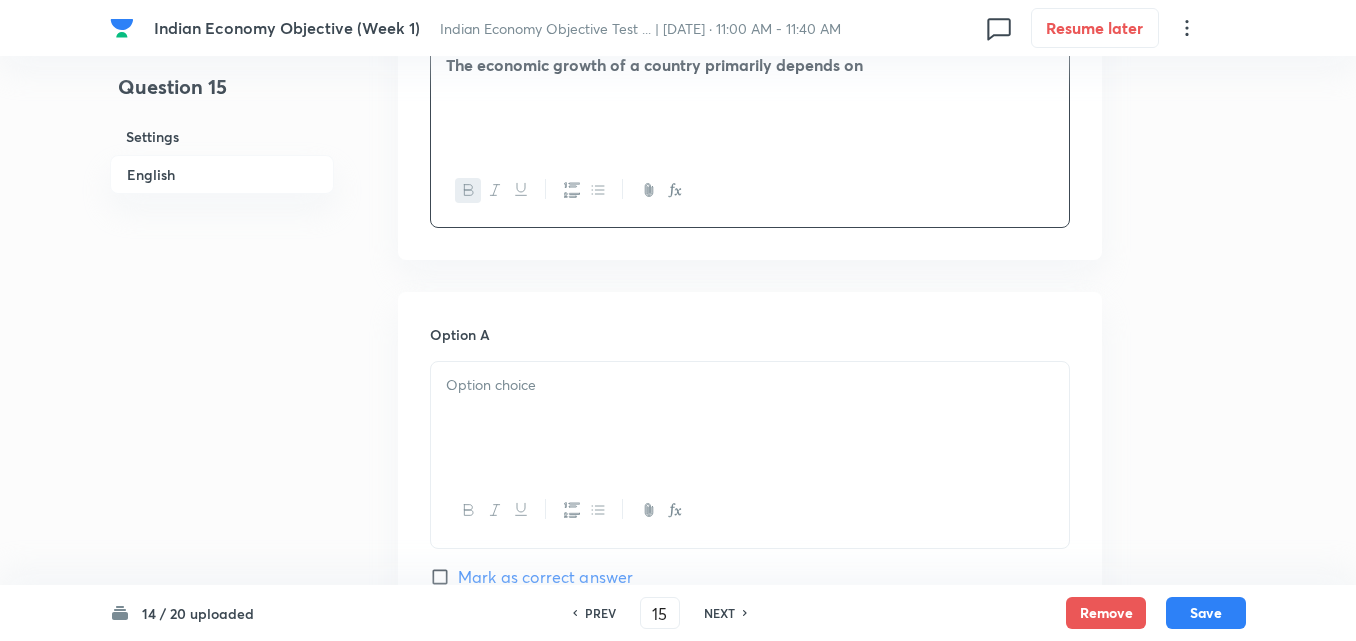 scroll, scrollTop: 842, scrollLeft: 0, axis: vertical 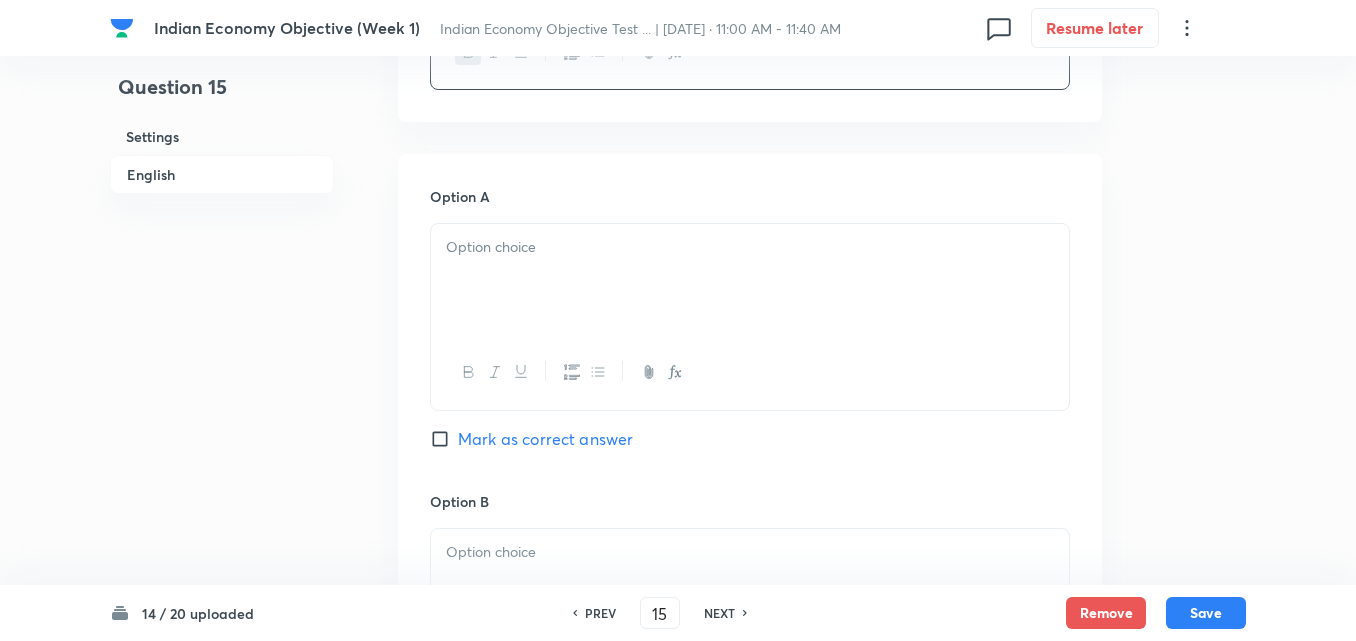 click at bounding box center [750, 280] 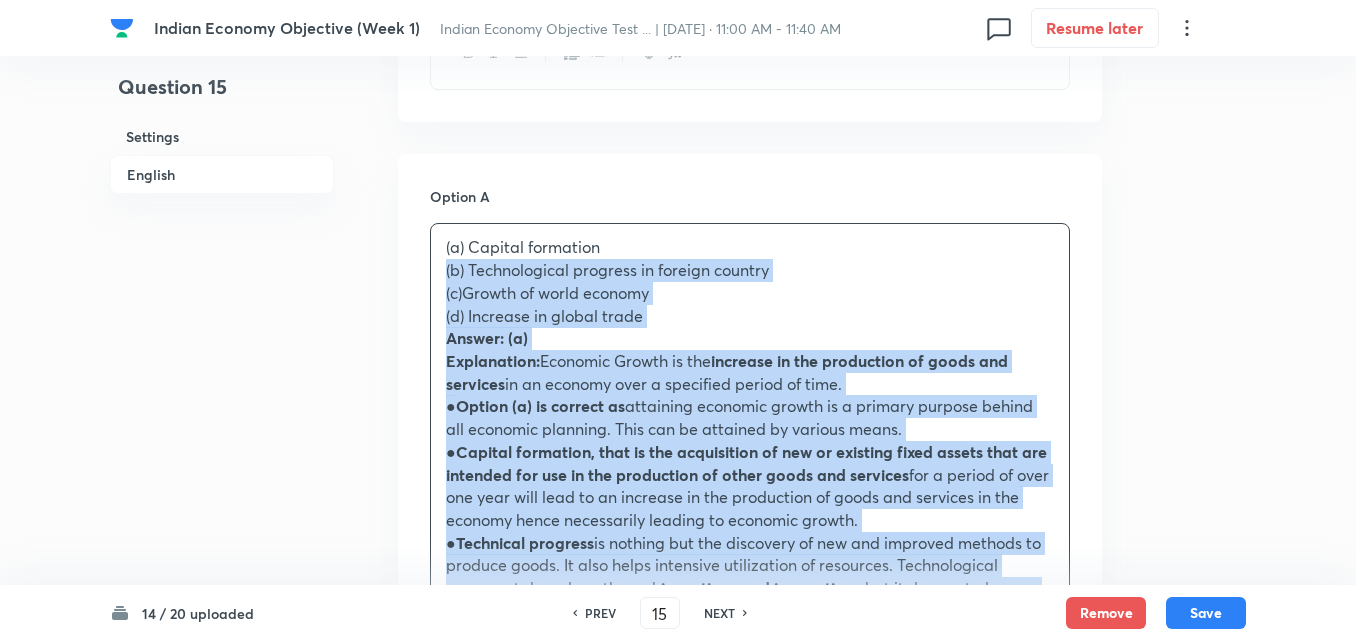 click on "(a) Capital formation (b) Technological progress in foreign country (c)Growth of world economy (d) Increase in global trade Answer: (a) Explanation:  Economic Growth is the  increase in the production of goods and services  in an economy over a specified period of time. ● Option (a) is correct as  attaining economic growth is a primary purpose behind all economic planning. This can be attained by various means.  ● Capital formation, that is the acquisition of new or existing fixed assets that are intended for use in the production of other goods and services  for a period of over one year will lead to an increase in the production of goods and services in the economy hence necessarily leading to economic growth. ●       Technical progress  is nothing but the discovery of new and improved methods to produce goods. It also helps intensive utilization of resources. Technological progress takes place through  inventions and innovations,  but it does not play any direct role to economic growth." at bounding box center (750, 520) 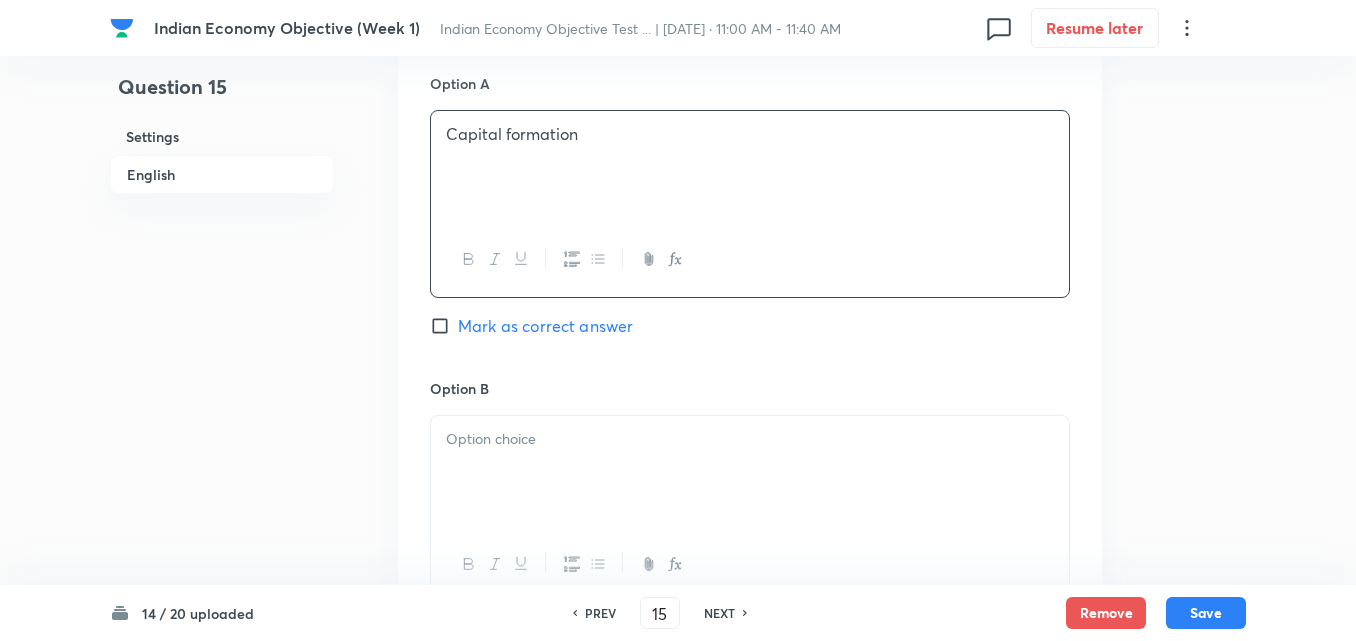scroll, scrollTop: 1042, scrollLeft: 0, axis: vertical 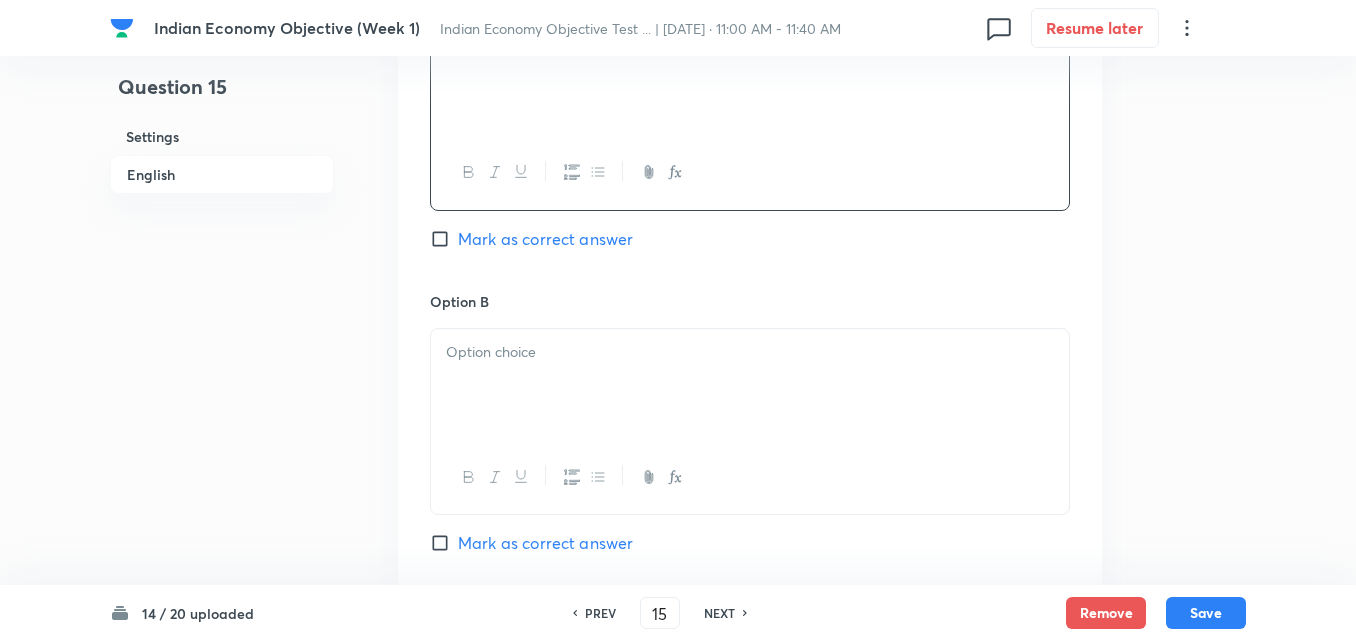 click on "Mark as correct answer" at bounding box center [545, 239] 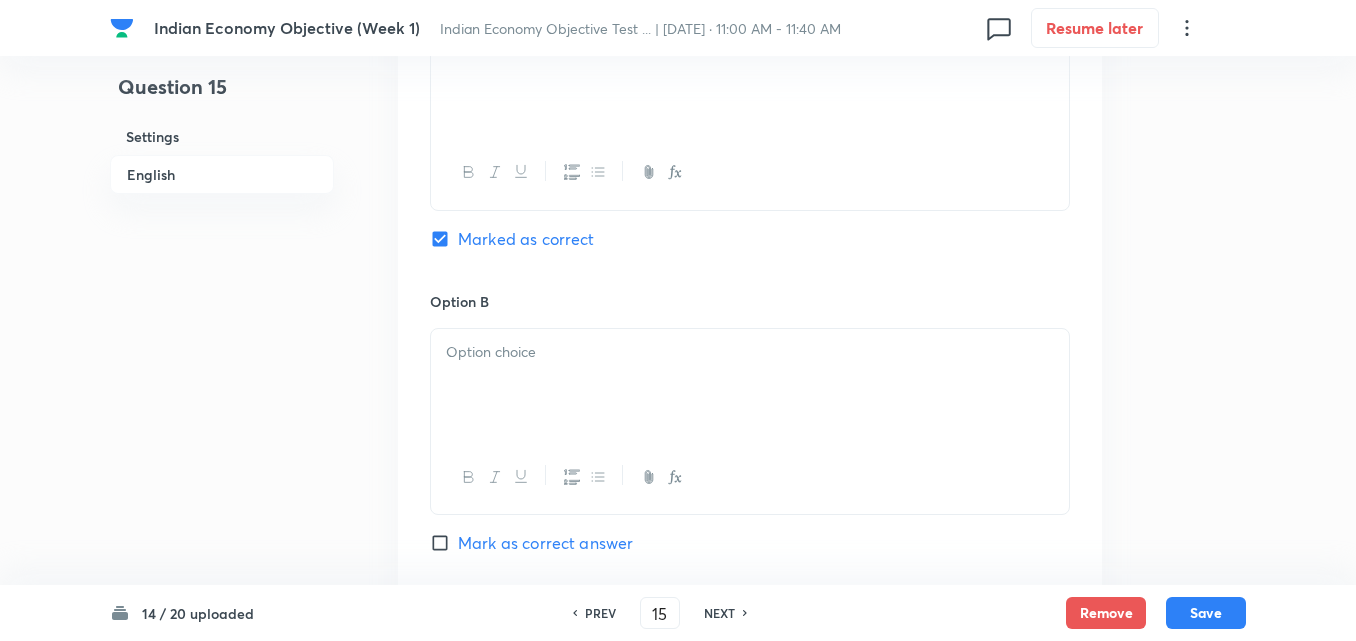 click at bounding box center [750, 352] 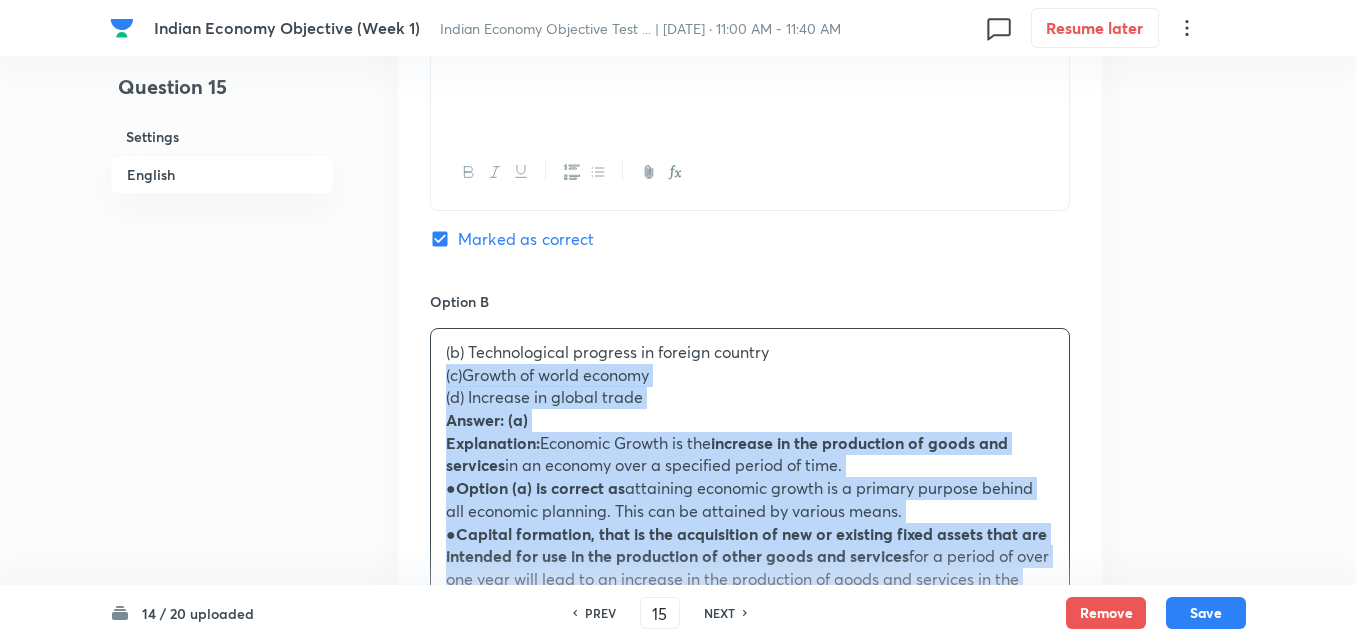 drag, startPoint x: 443, startPoint y: 371, endPoint x: 431, endPoint y: 375, distance: 12.649111 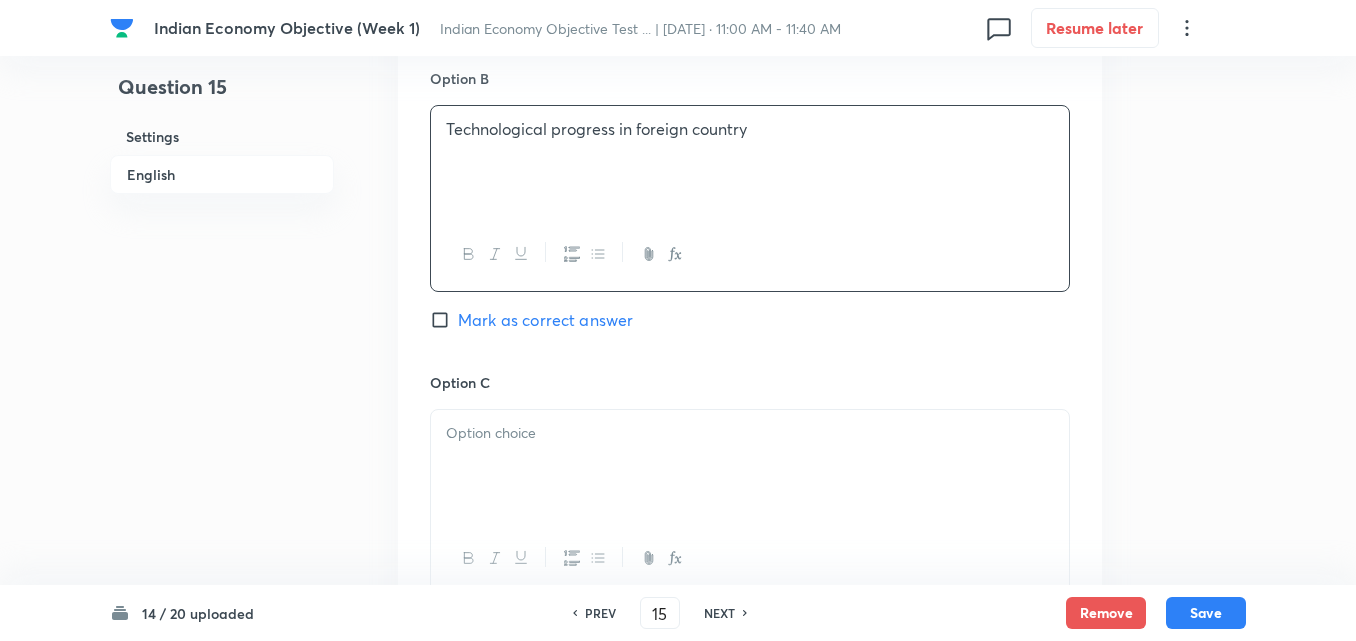 scroll, scrollTop: 1442, scrollLeft: 0, axis: vertical 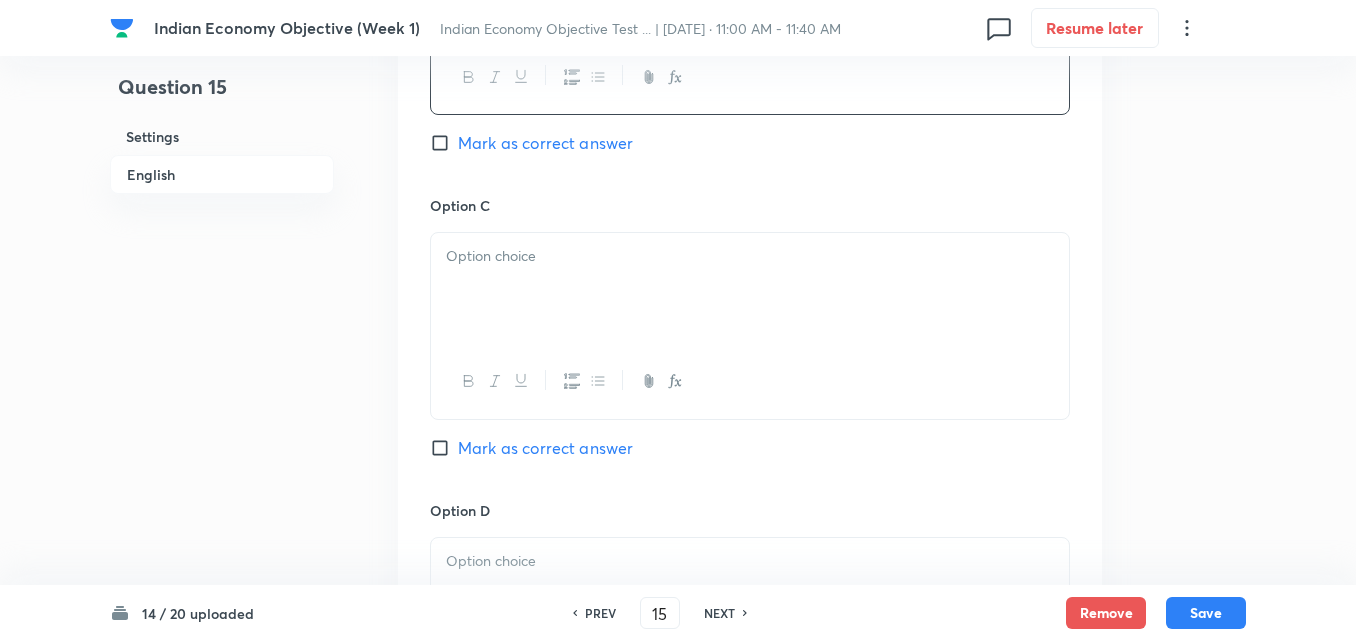 click at bounding box center [750, 256] 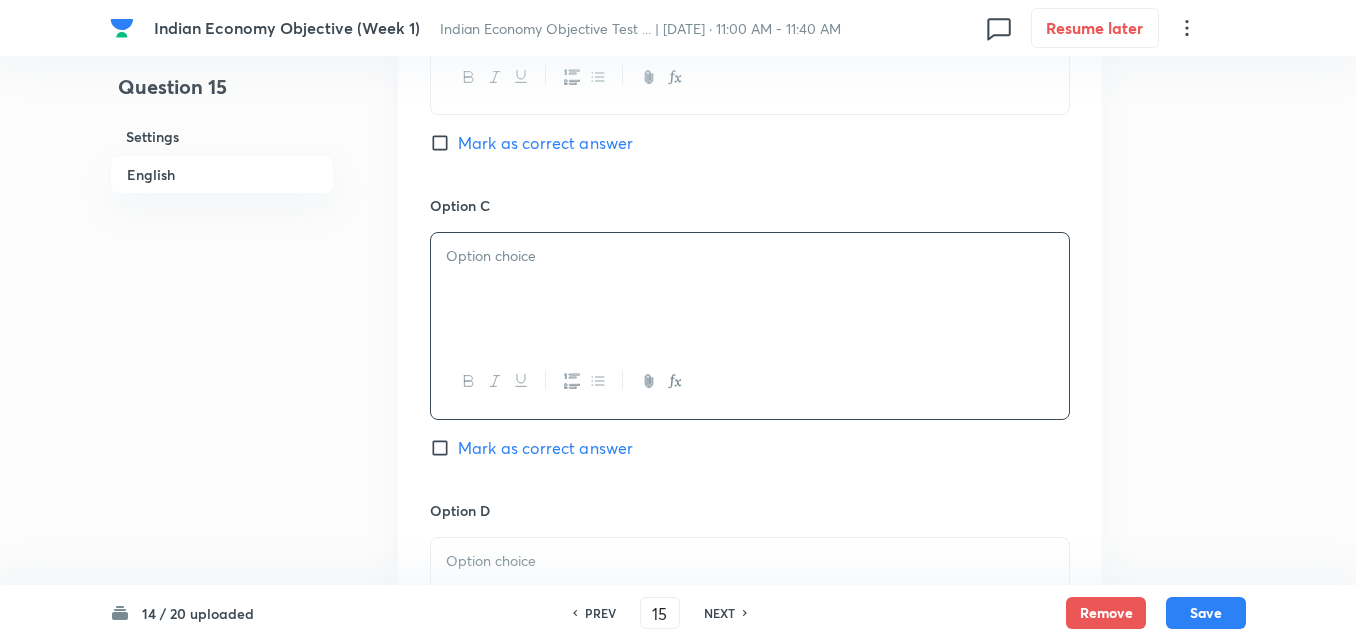 type 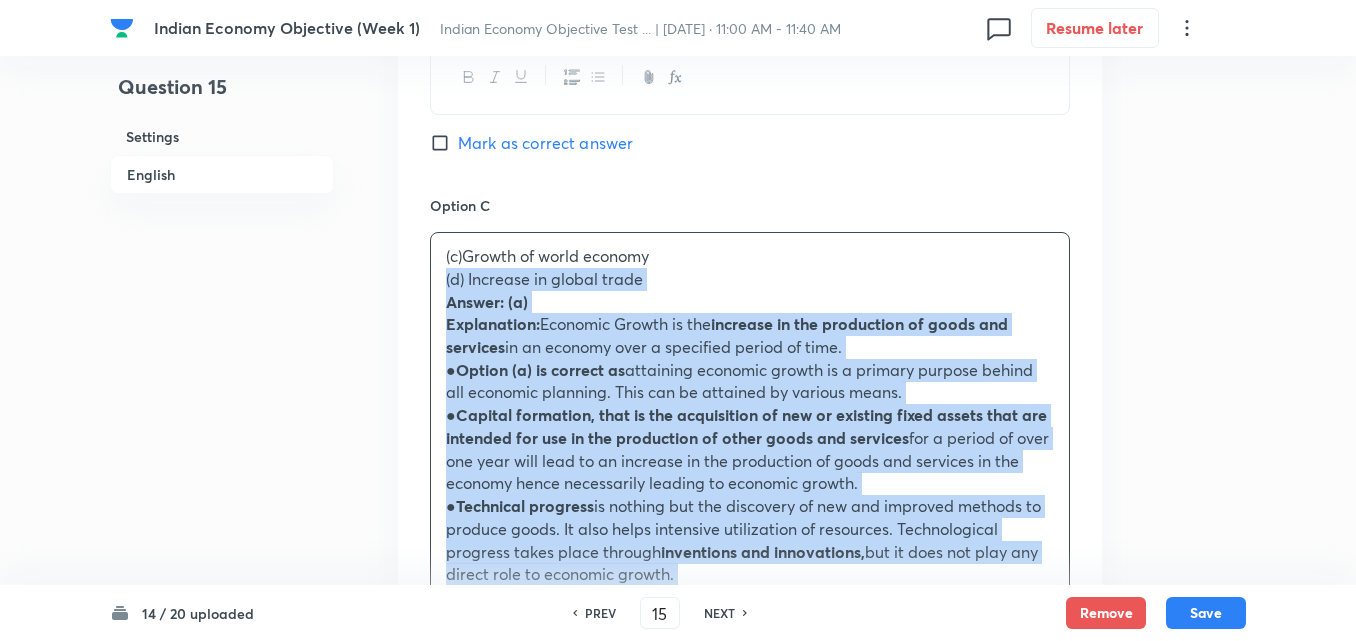 click on "Option A Capital formation Marked as correct Option B Technological progress in foreign country Mark as correct answer Option C (c)Growth of world economy (d) Increase in global trade Answer: (a) Explanation:  Economic Growth is the  increase in the production of goods and services  in an economy over a specified period of time. ● Option (a) is correct as  attaining economic growth is a primary purpose behind all economic planning. This can be attained by various means.  ● Capital formation, that is the acquisition of new or existing fixed assets that are intended for use in the production of other goods and services  for a period of over one year will lead to an increase in the production of goods and services in the economy hence necessarily leading to economic growth. ●       Technical progress  is nothing but the discovery of new and improved methods to produce goods. It also helps intensive utilization of resources. Technological progress takes place through  inventions and innovations," at bounding box center [750, 392] 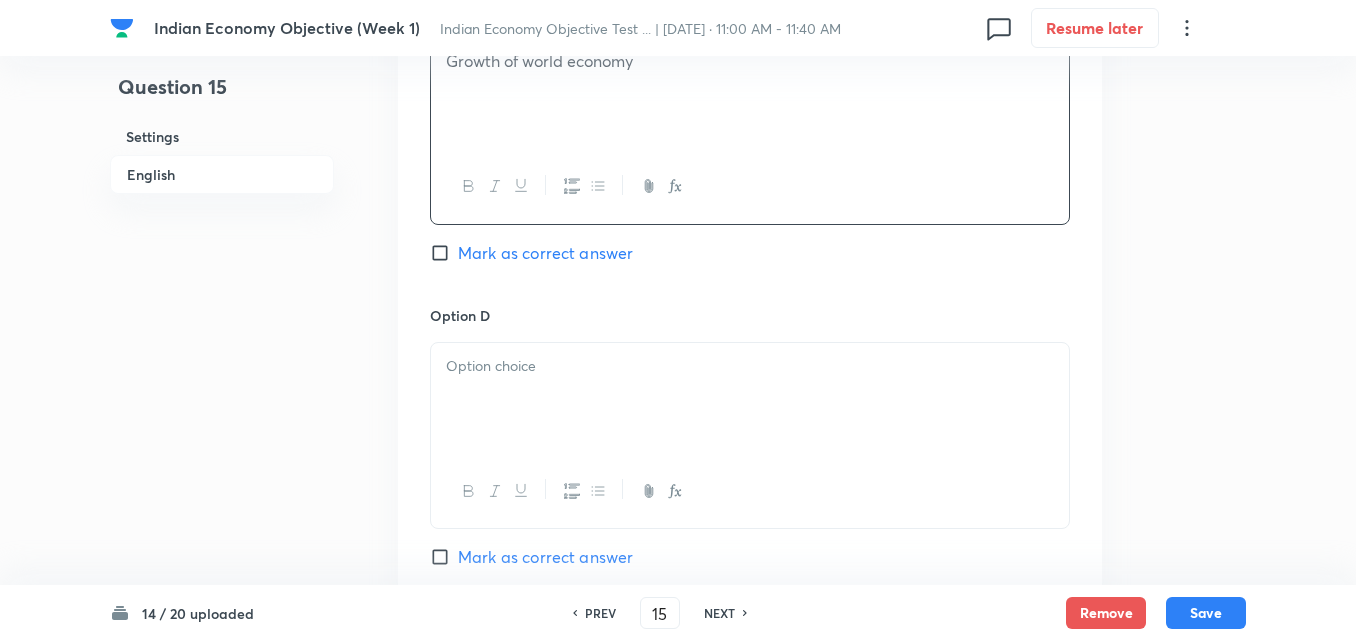 scroll, scrollTop: 1842, scrollLeft: 0, axis: vertical 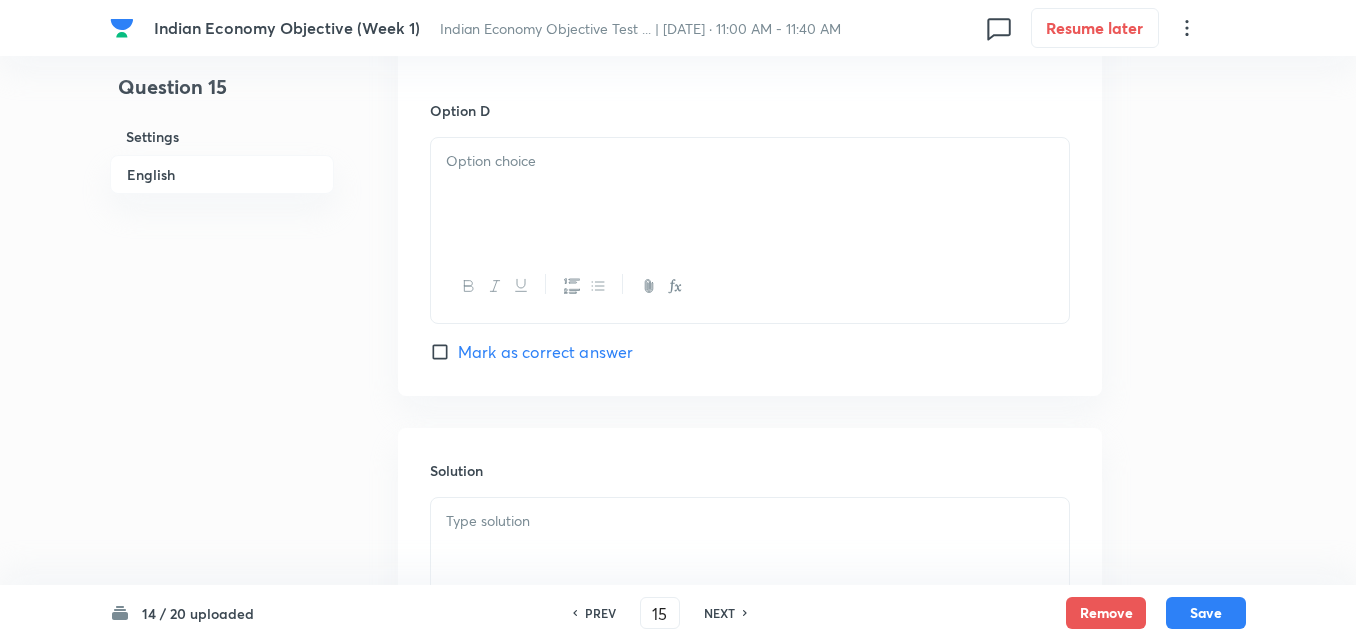 click at bounding box center (750, 194) 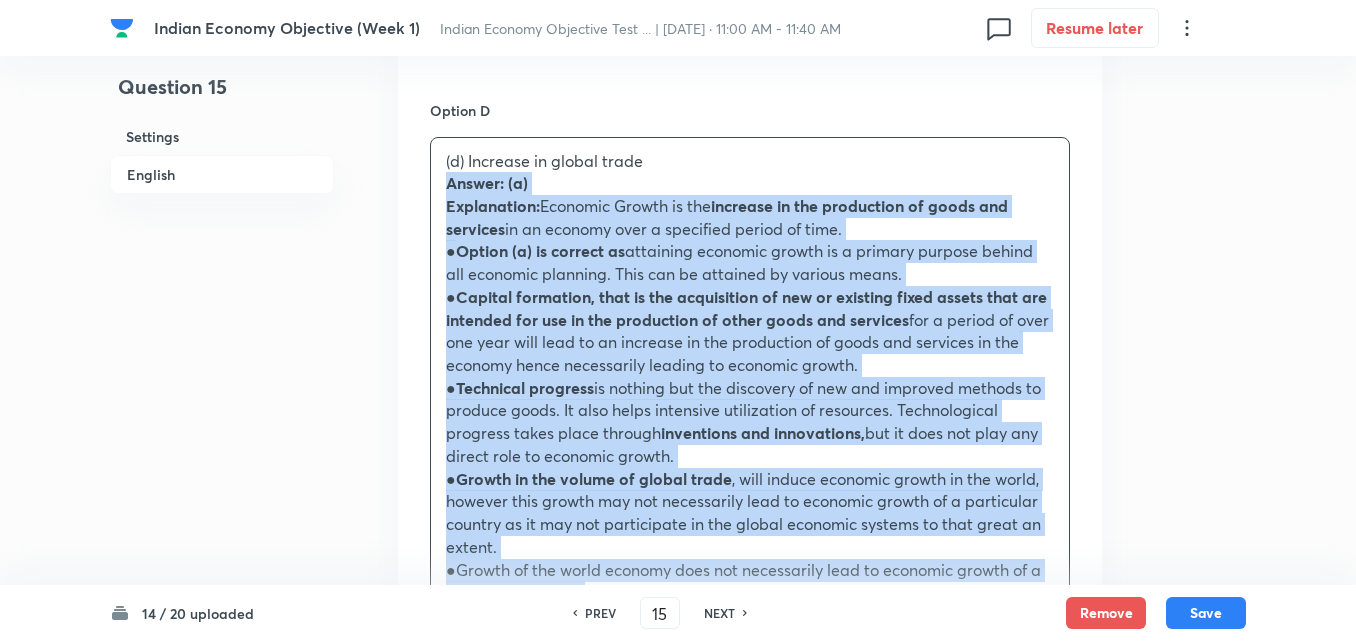 click on "Option A Capital formation Marked as correct Option B Technological progress in foreign country Mark as correct answer Option C Growth of world economy Mark as correct answer Option D (d) Increase in global trade Answer: (a) Explanation:  Economic Growth is the  increase in the production of goods and services  in an economy over a specified period of time. ● Option (a) is correct as  attaining economic growth is a primary purpose behind all economic planning. This can be attained by various means.  ● Capital formation, that is the acquisition of new or existing fixed assets that are intended for use in the production of other goods and services  for a period of over one year will lead to an increase in the production of goods and services in the economy hence necessarily leading to economic growth. ●       Technical progress  is nothing but the discovery of new and improved methods to produce goods. It also helps intensive utilization of resources. Technological progress takes place through" at bounding box center [750, -20] 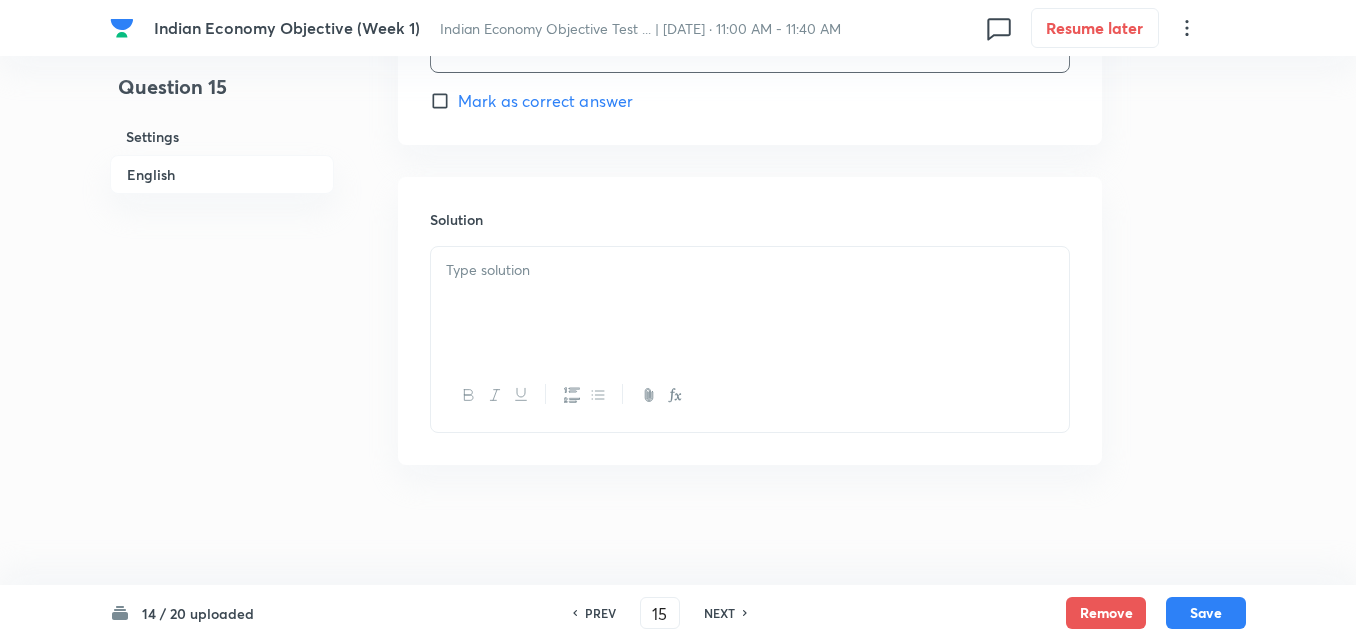 click at bounding box center (750, 270) 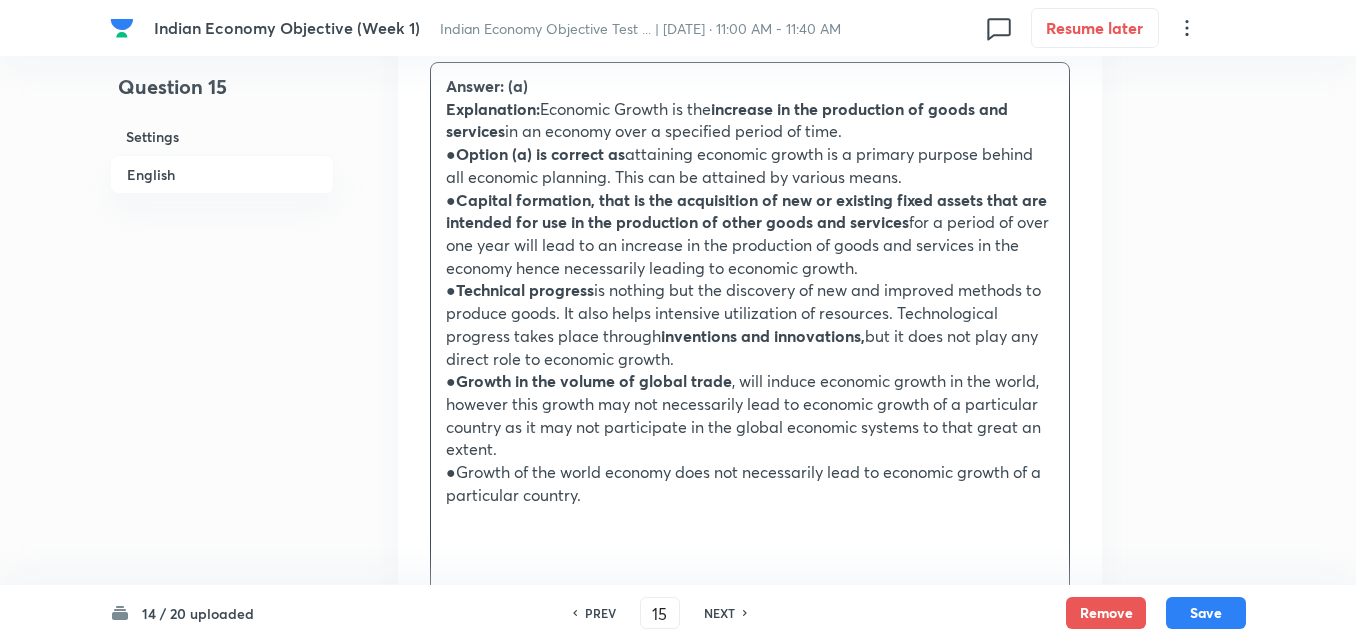 scroll, scrollTop: 2482, scrollLeft: 0, axis: vertical 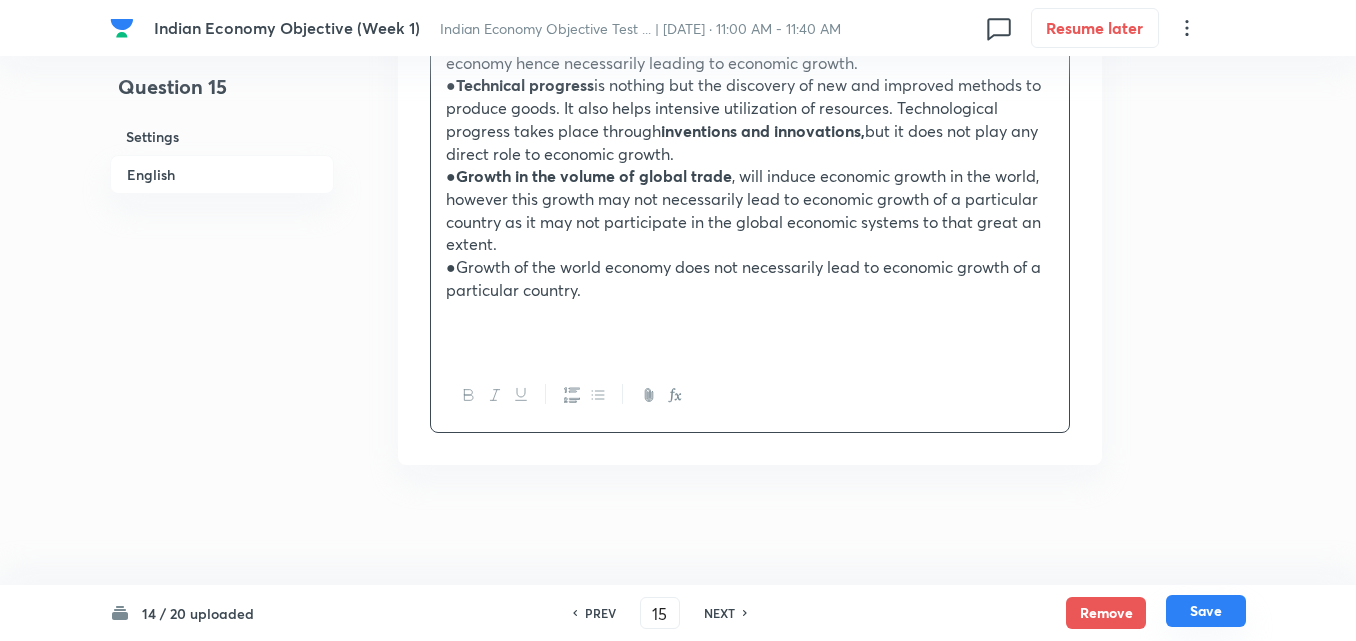 click on "Save" at bounding box center (1206, 611) 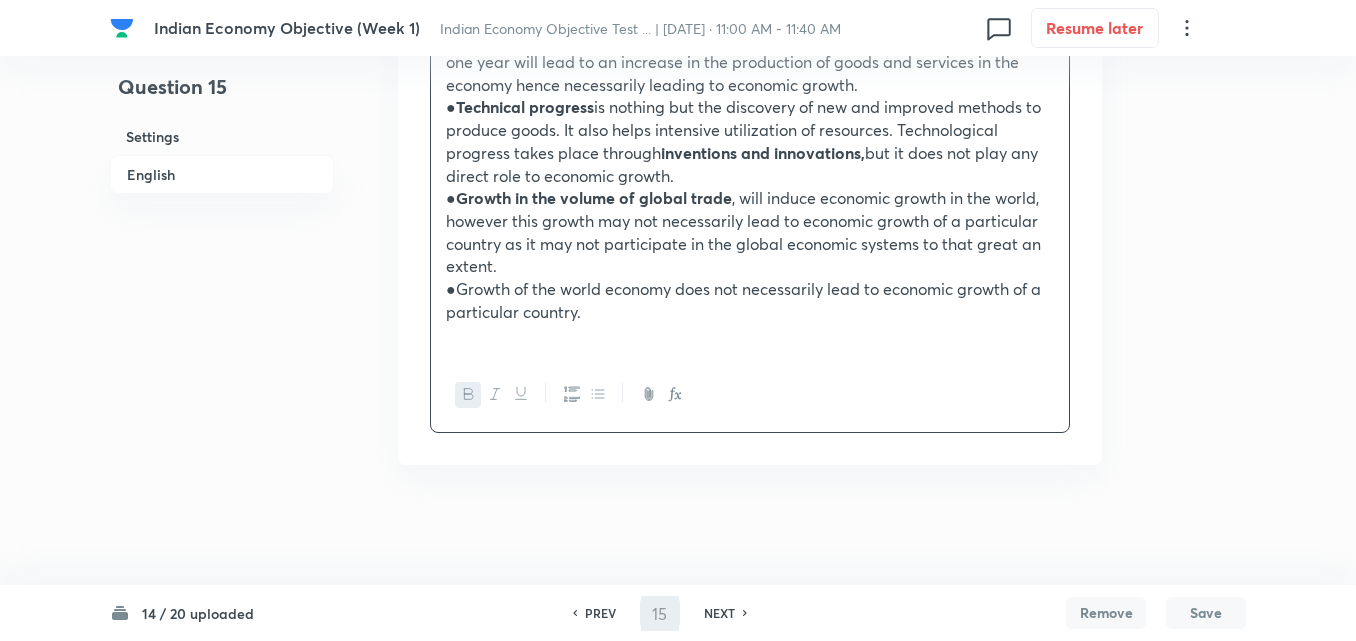 scroll, scrollTop: 2042, scrollLeft: 0, axis: vertical 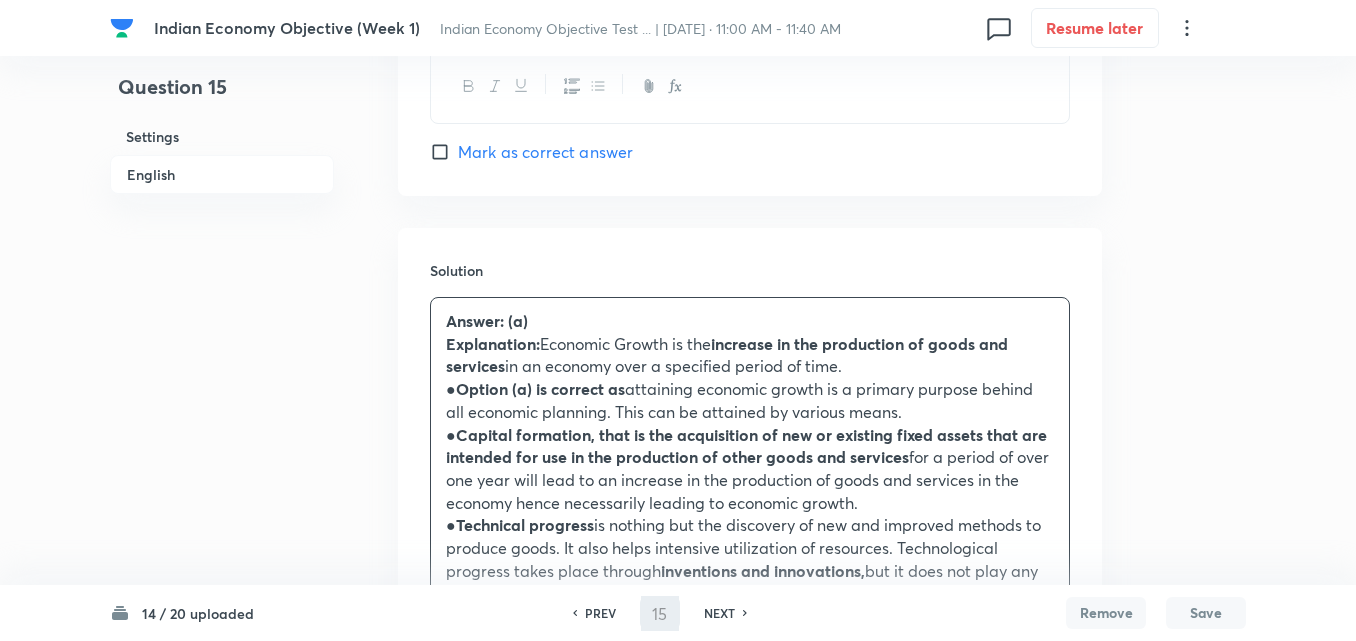 type on "16" 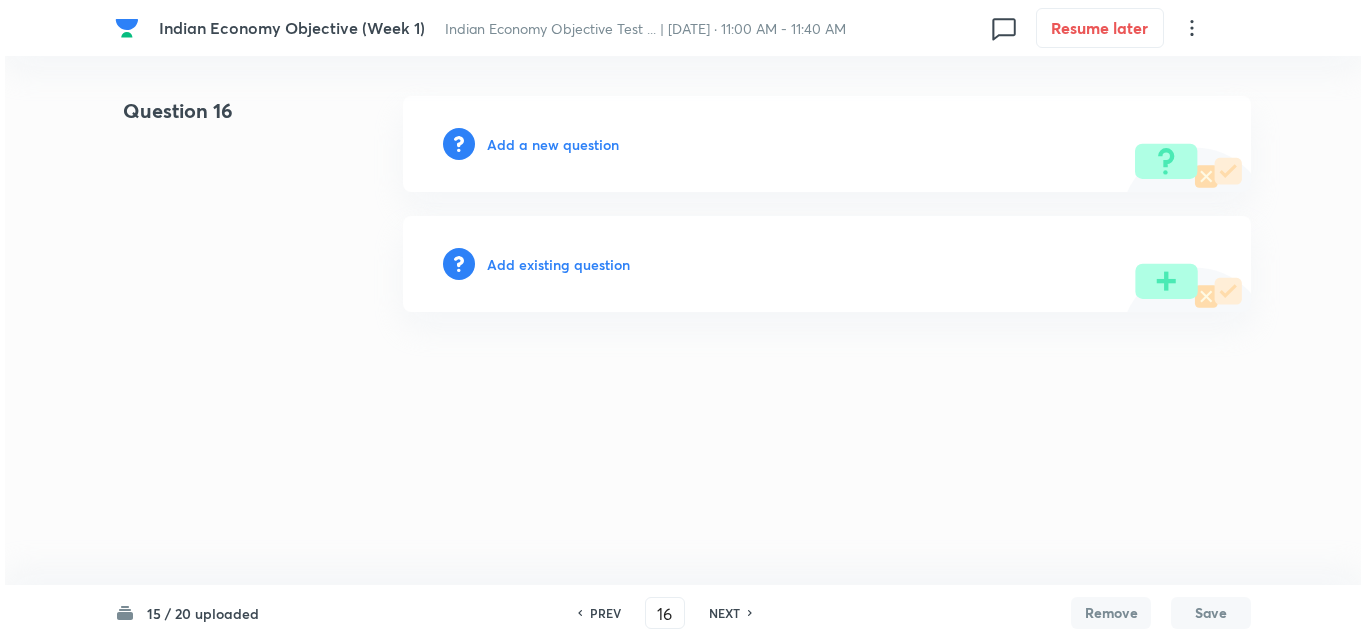 scroll, scrollTop: 0, scrollLeft: 0, axis: both 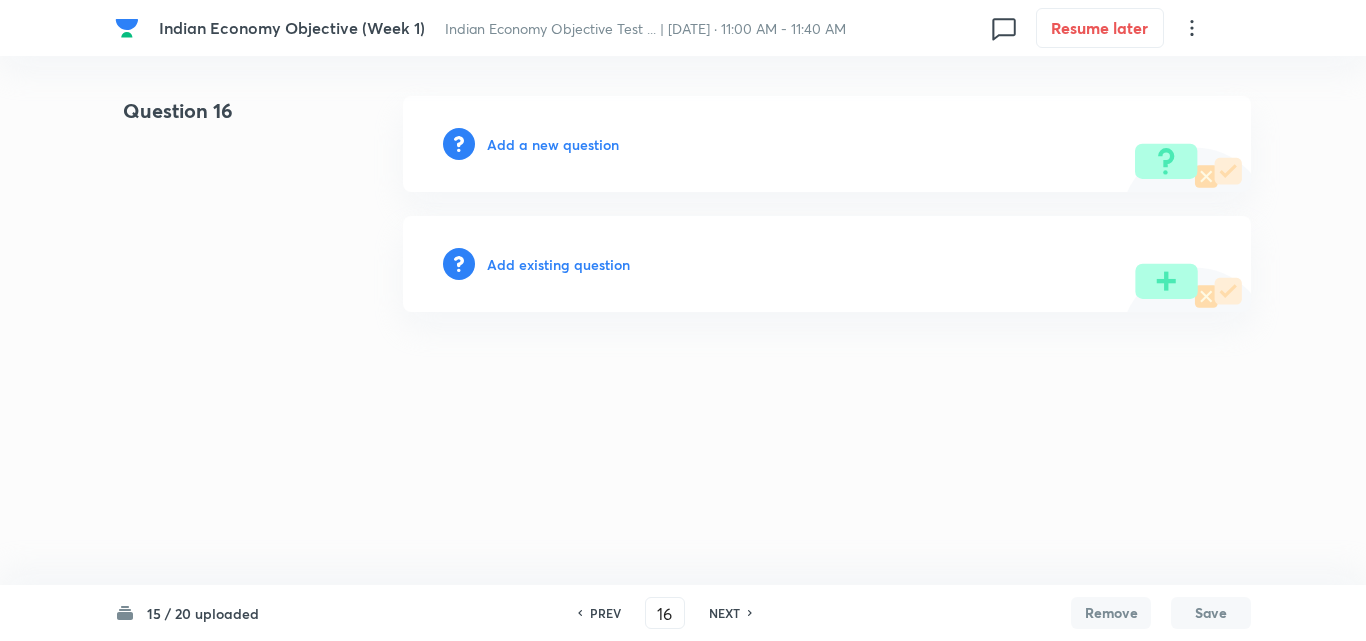 click on "Add a new question" at bounding box center (553, 144) 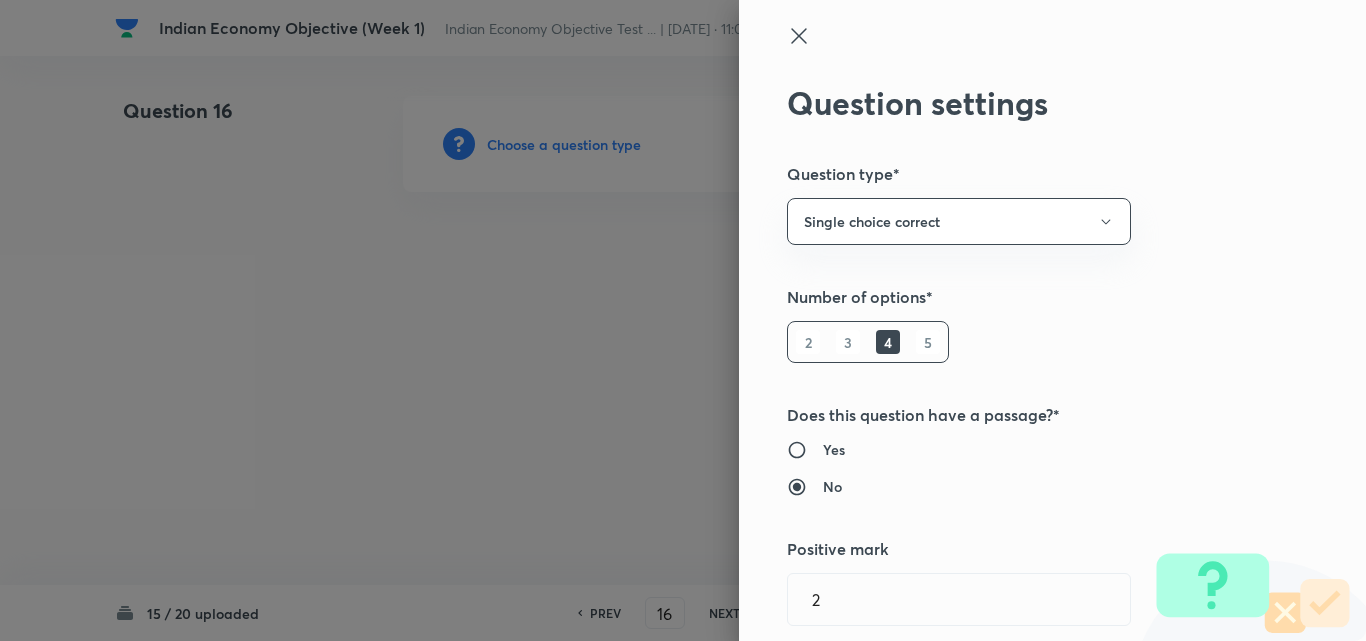 type 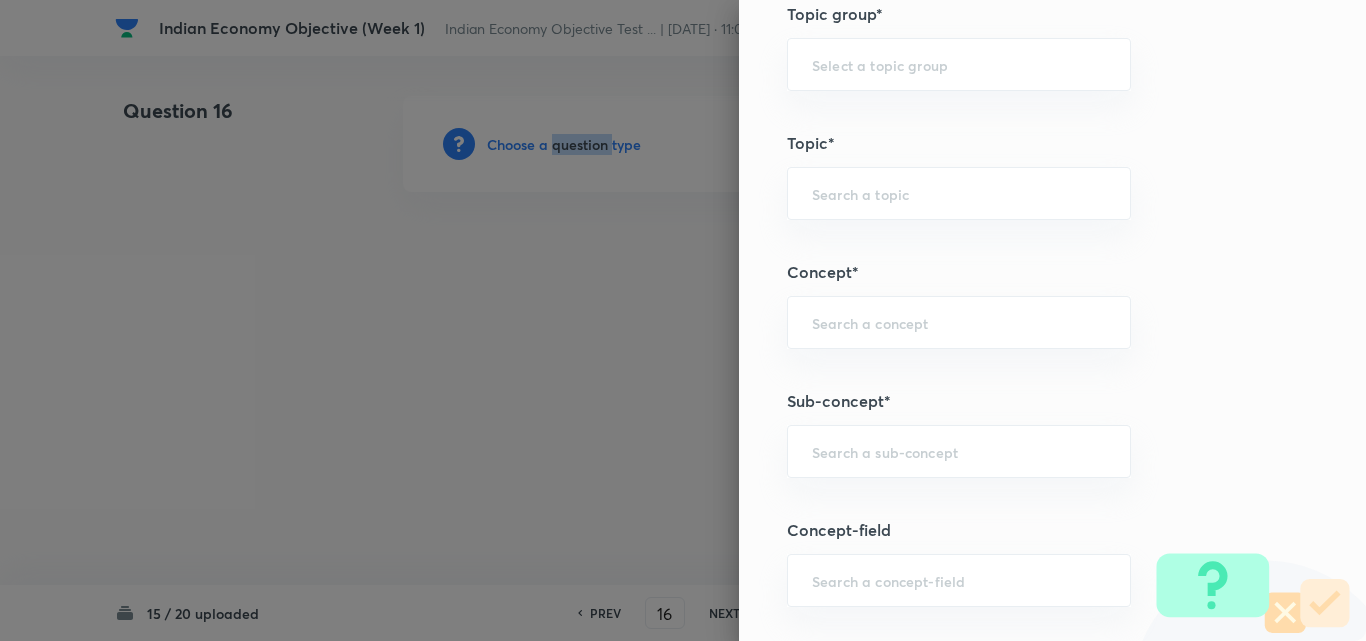scroll, scrollTop: 1100, scrollLeft: 0, axis: vertical 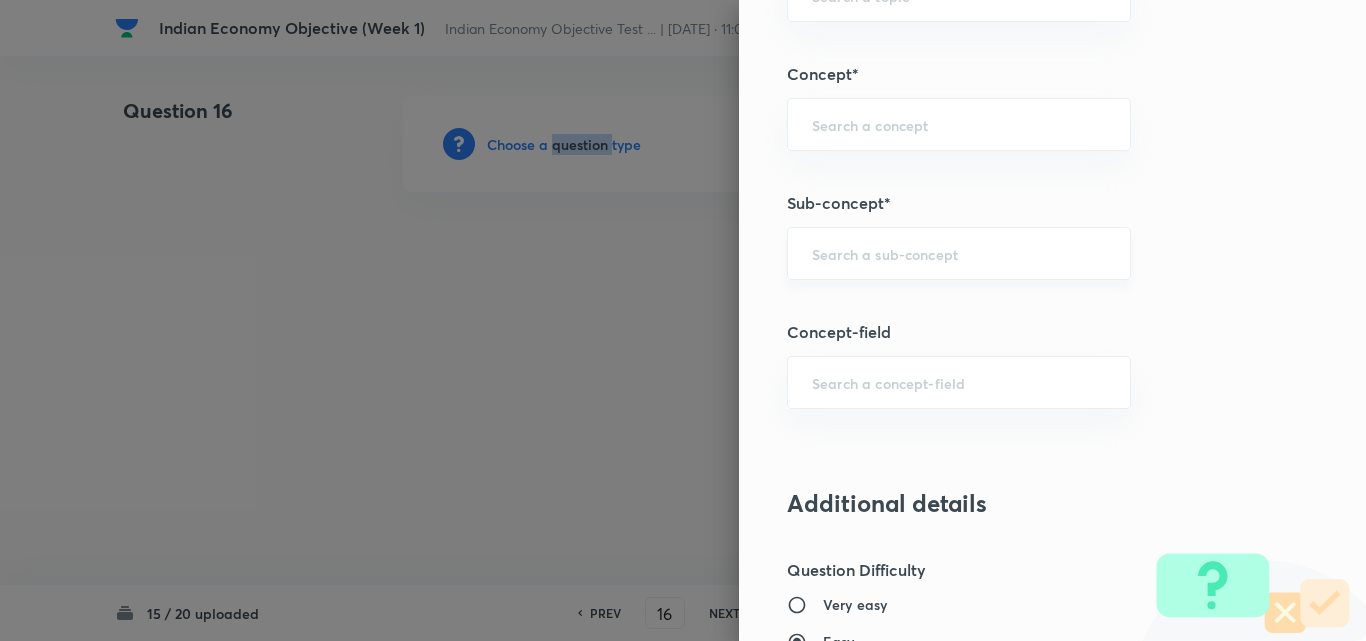 click on "​" at bounding box center (959, 253) 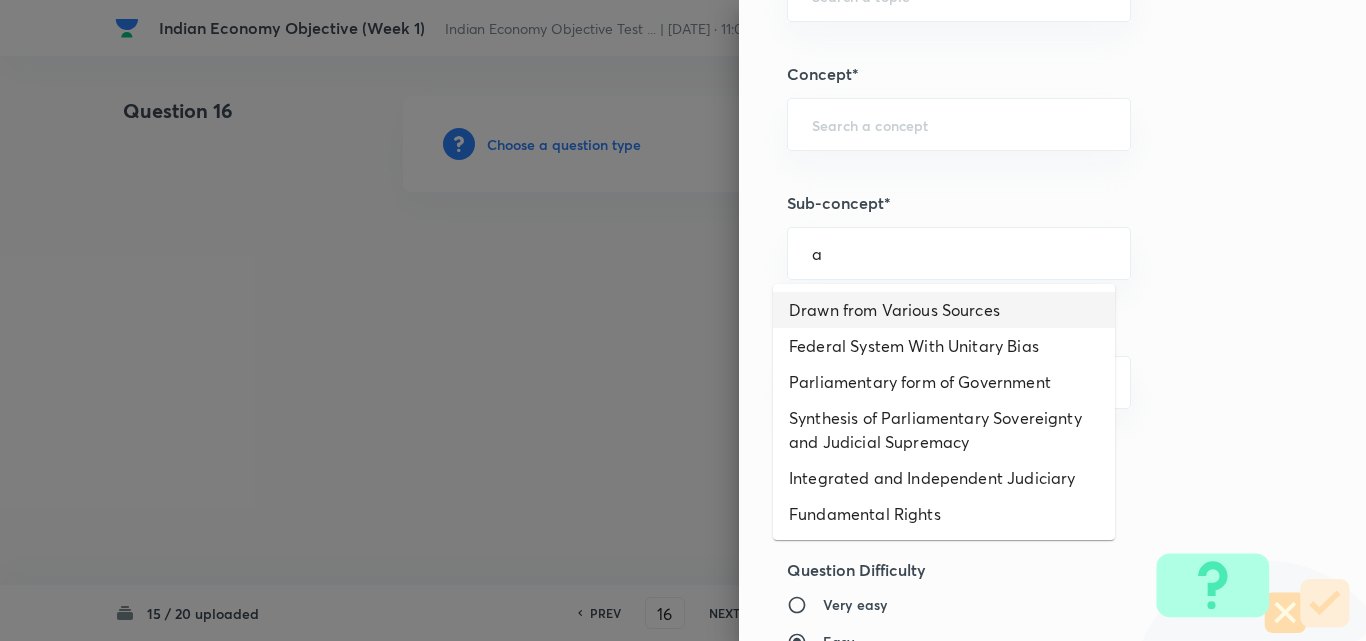 click on "Drawn from Various Sources" at bounding box center [944, 310] 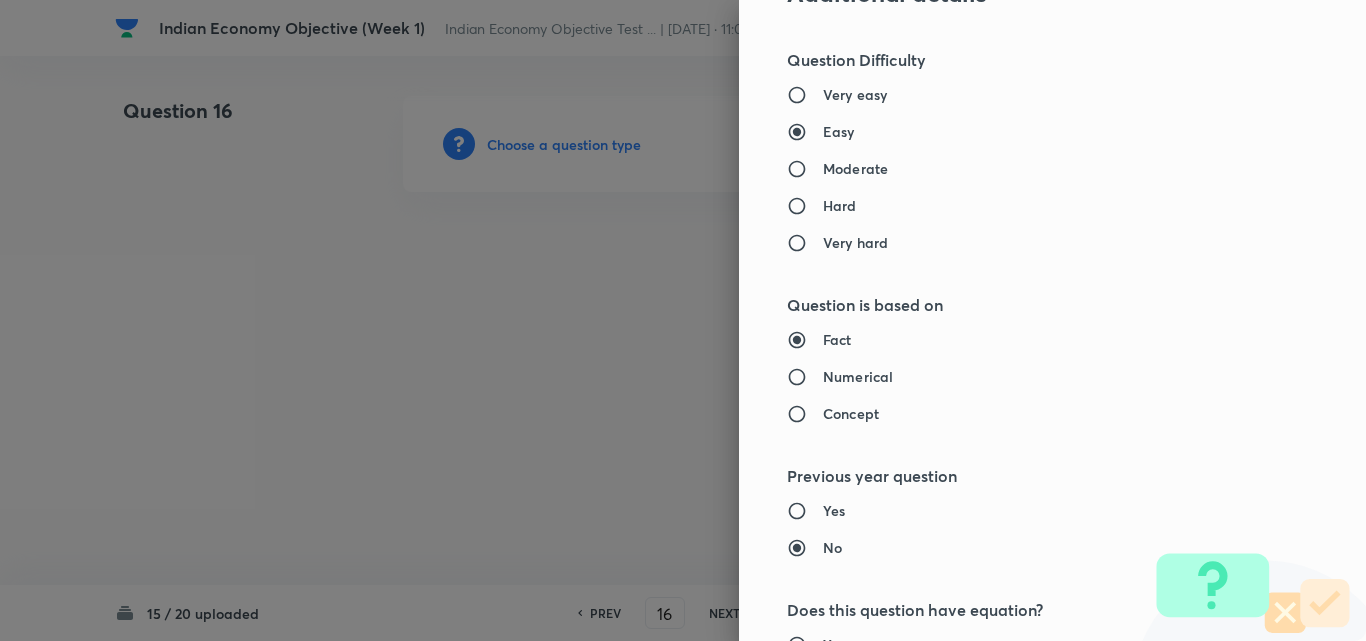 type on "Polity, Governance & IR" 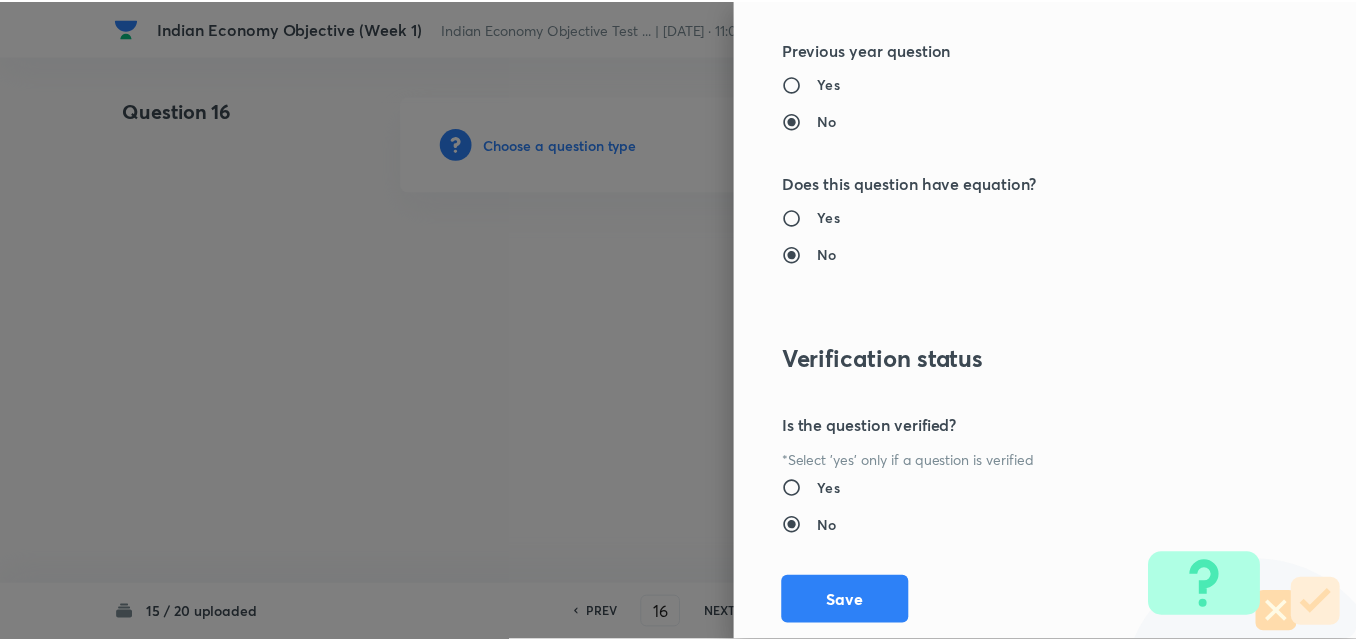 scroll, scrollTop: 2085, scrollLeft: 0, axis: vertical 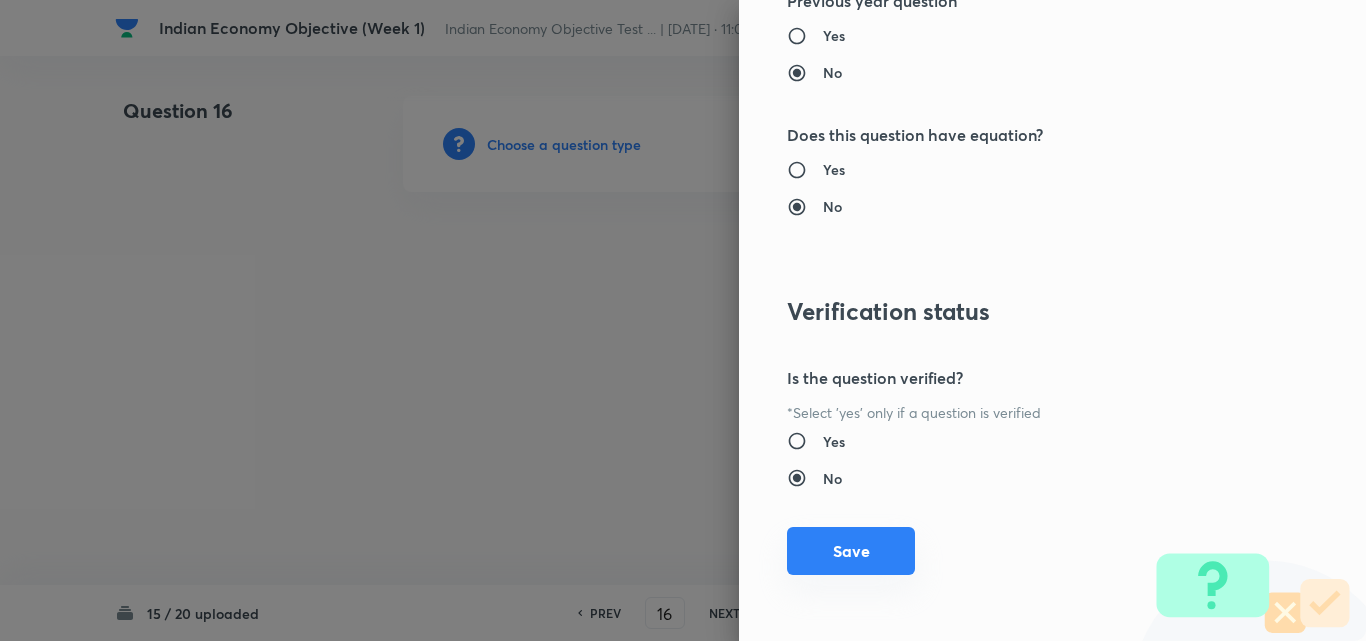 drag, startPoint x: 846, startPoint y: 554, endPoint x: 802, endPoint y: 533, distance: 48.754486 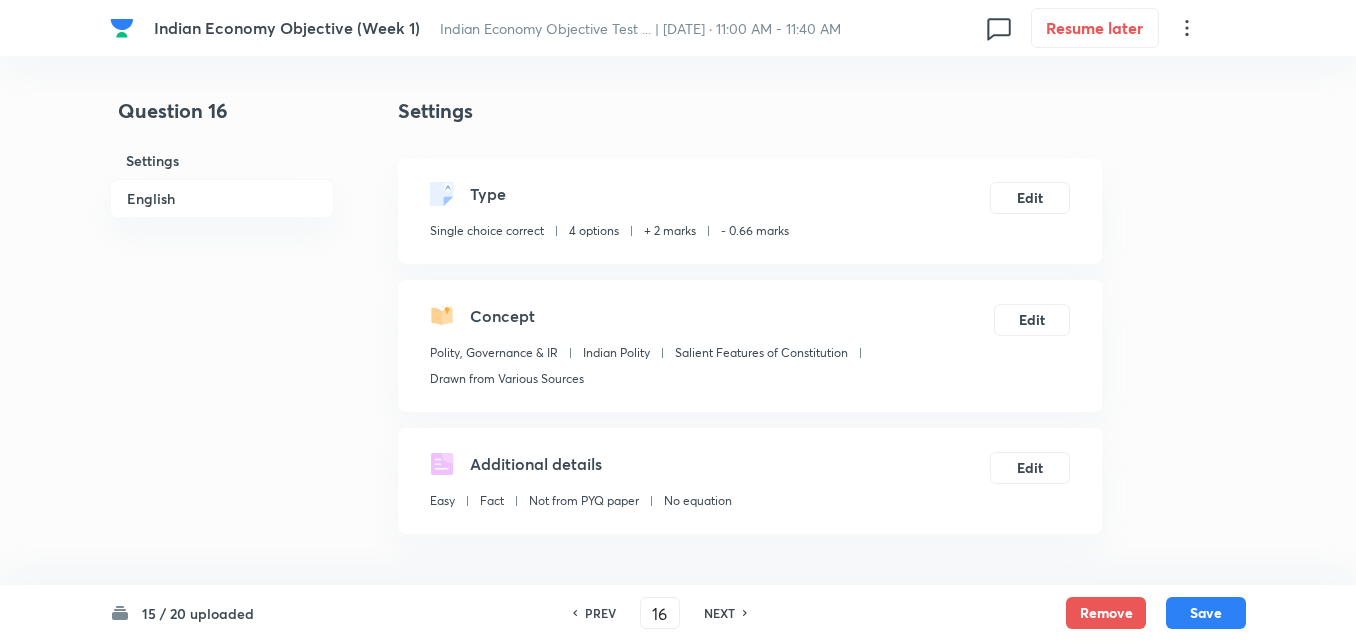 click on "English" at bounding box center [222, 198] 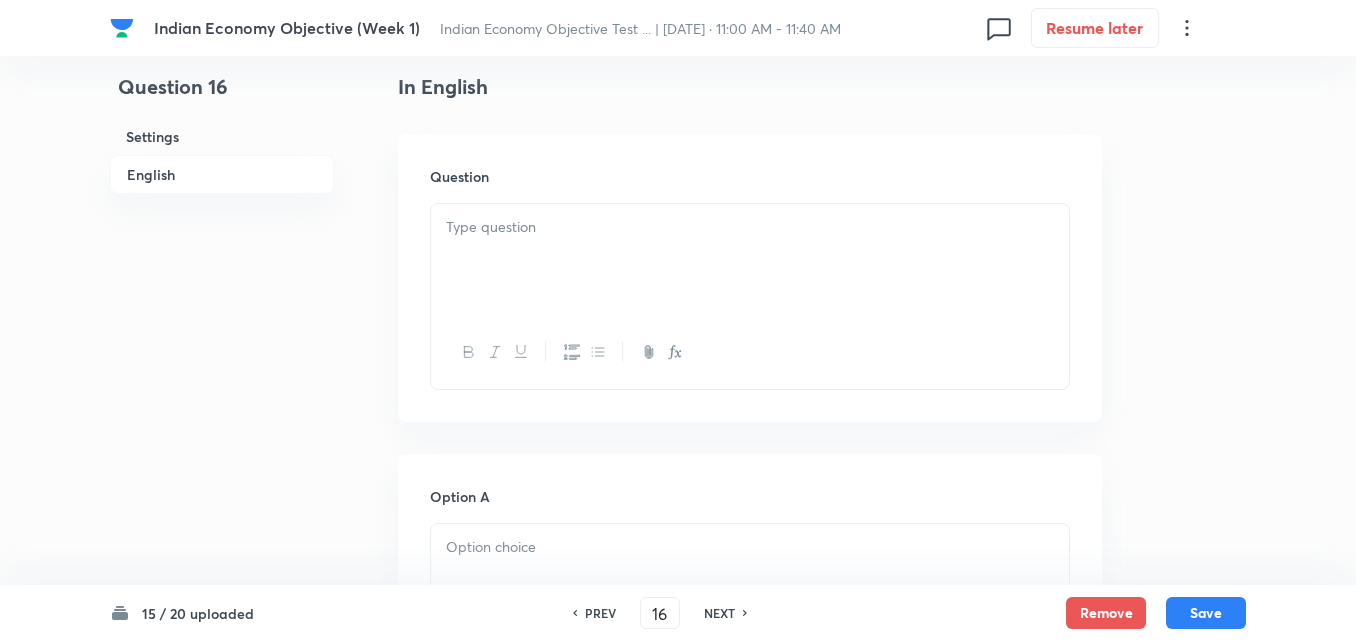 click at bounding box center [750, 260] 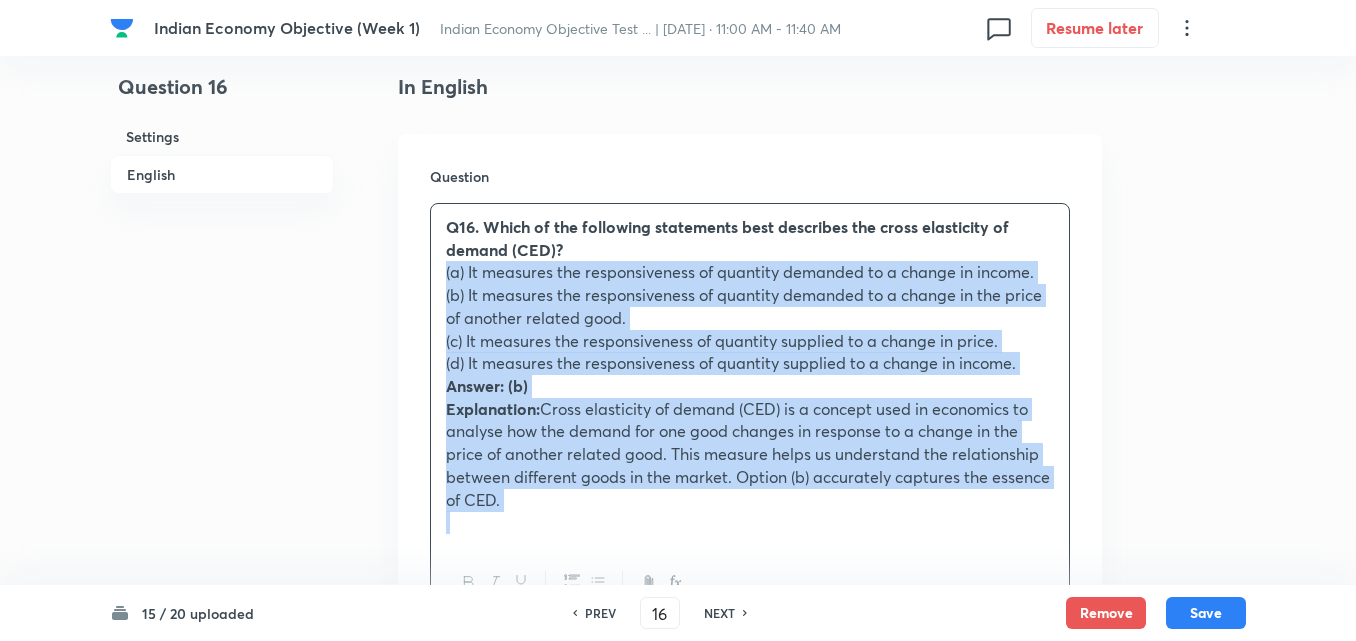 click on "Question Q16. Which of the following statements best describes the cross elasticity of demand (CED)? (a) It measures the responsiveness of quantity demanded to a change in income. (b) It measures the responsiveness of quantity demanded to a change in the price of another related good. (c) It measures the responsiveness of quantity supplied to a change in price. (d) It measures the responsiveness of quantity supplied to a change in income. Answer: (b) Explanation:  Cross elasticity of demand (CED) is a concept used in economics to analyse how the demand for one good changes in response to a change in the price of another related good. This measure helps us understand the relationship between different goods in the market. Option (b) accurately captures the essence of CED." at bounding box center [750, 393] 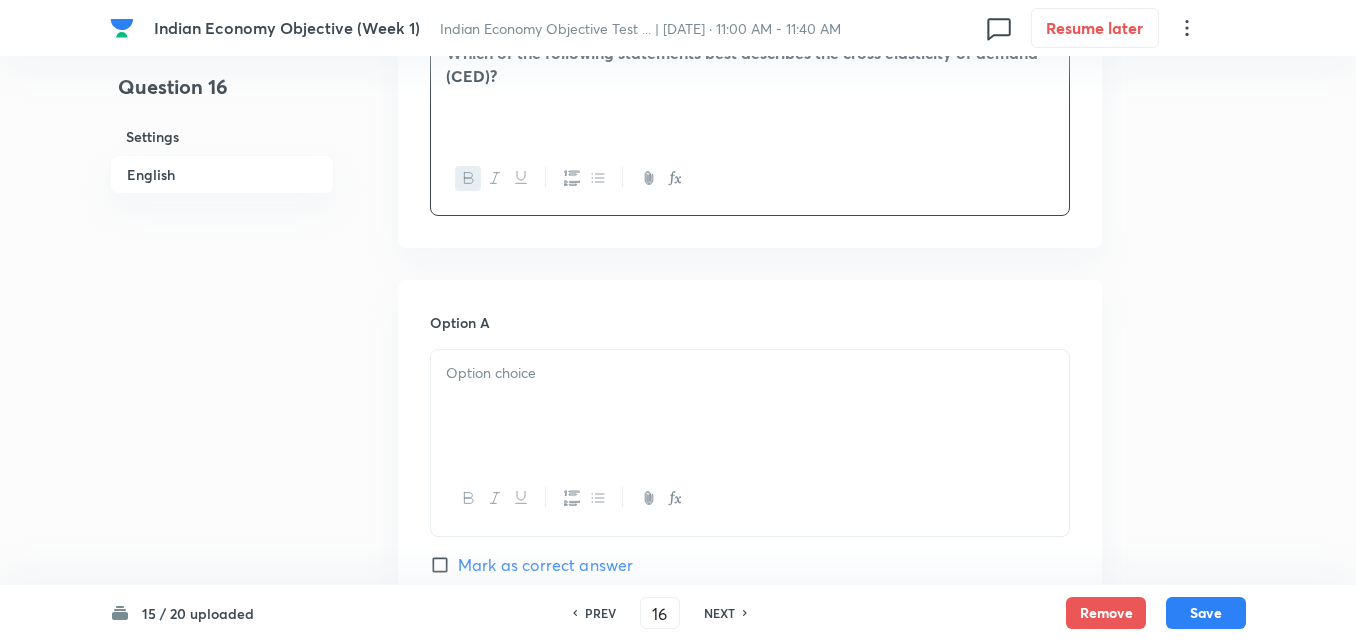 scroll, scrollTop: 942, scrollLeft: 0, axis: vertical 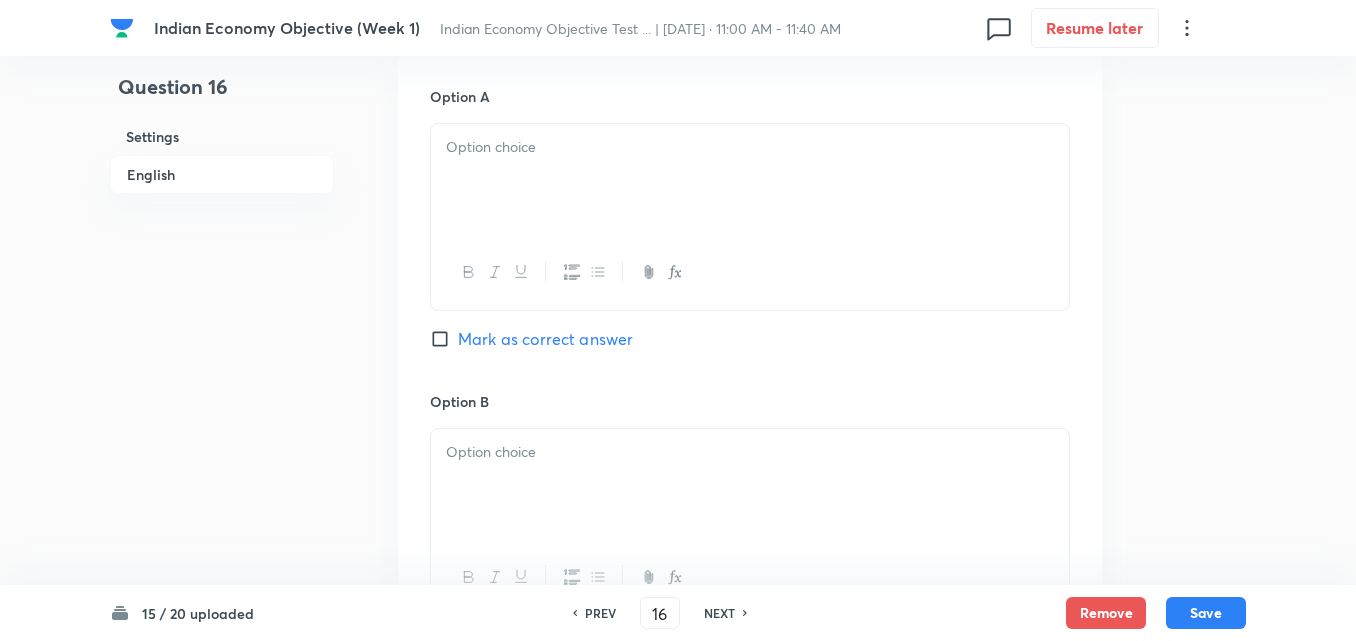 drag, startPoint x: 516, startPoint y: 237, endPoint x: 502, endPoint y: 229, distance: 16.124516 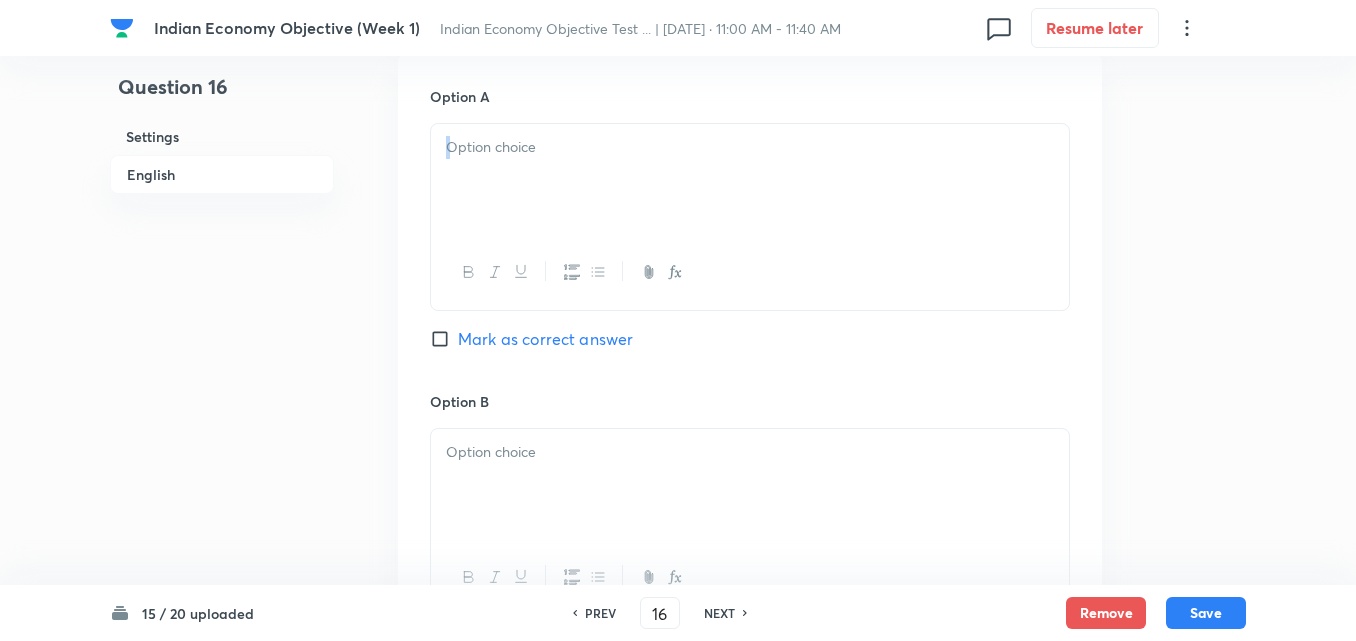 click at bounding box center (750, 180) 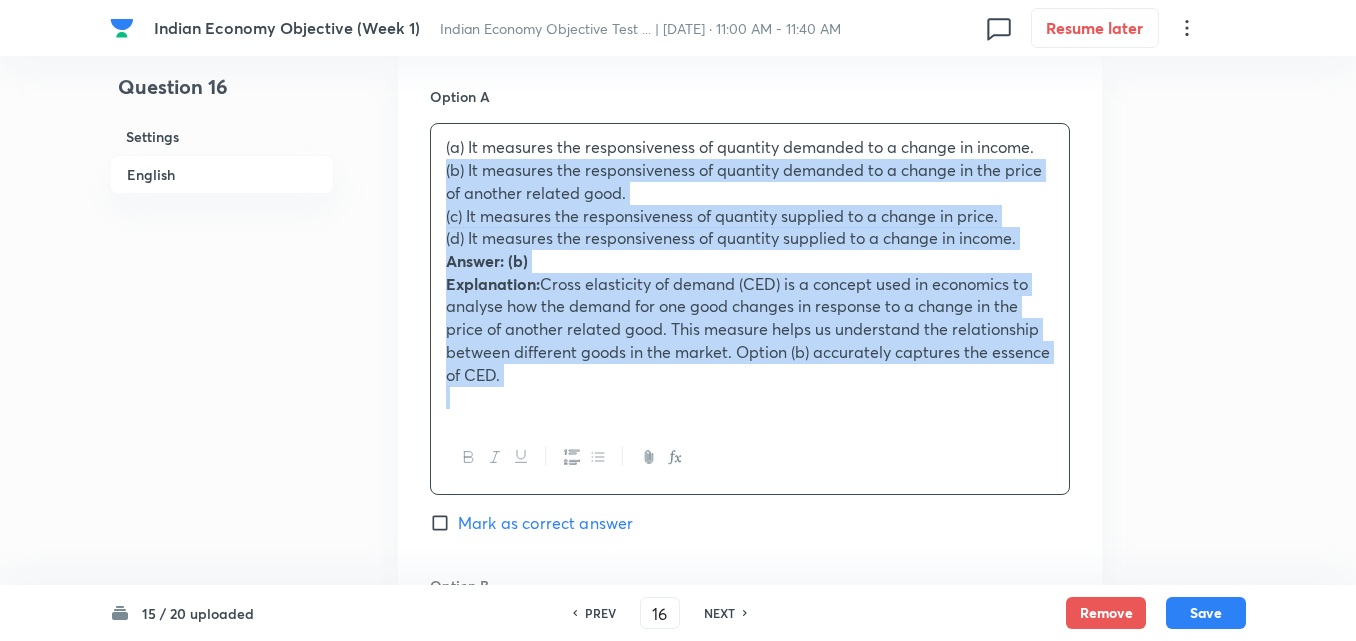 click on "(a) It measures the responsiveness of quantity demanded to a change in income. (b) It measures the responsiveness of quantity demanded to a change in the price of another related good. (c) It measures the responsiveness of quantity supplied to a change in price. (d) It measures the responsiveness of quantity supplied to a change in income. Answer: (b) Explanation:  Cross elasticity of demand (CED) is a concept used in economics to analyse how the demand for one good changes in response to a change in the price of another related good. This measure helps us understand the relationship between different goods in the market. Option (b) accurately captures the essence of CED." at bounding box center [750, 272] 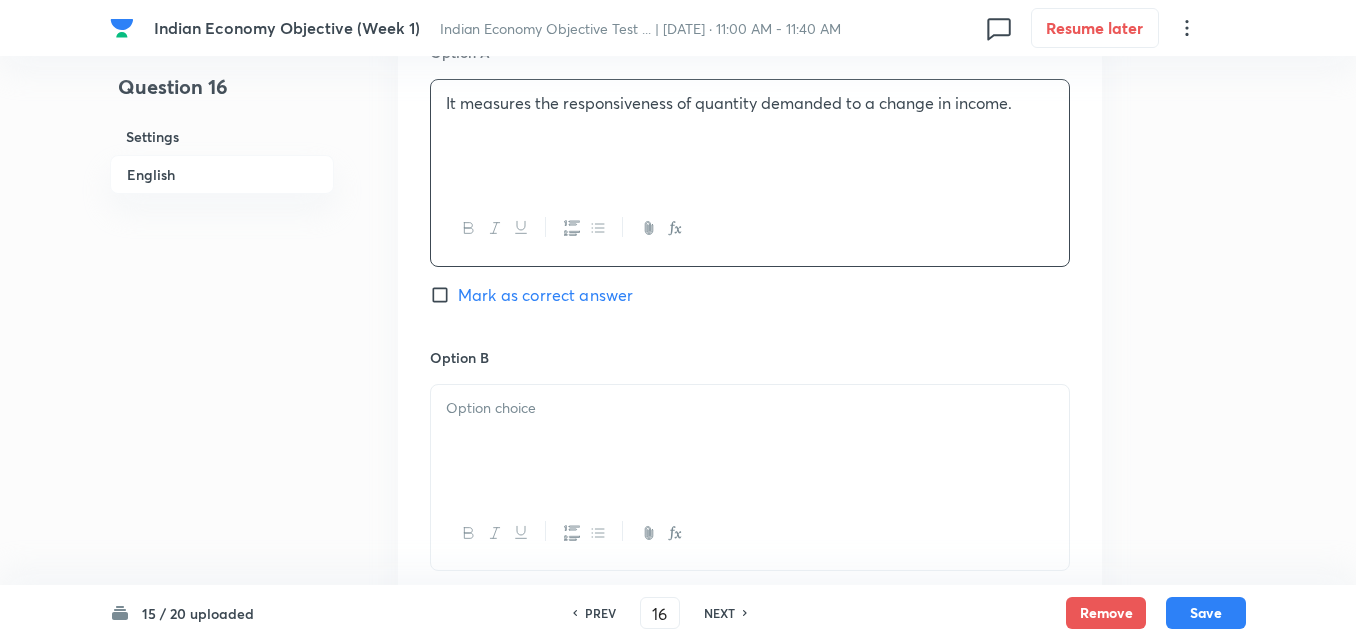 scroll, scrollTop: 1242, scrollLeft: 0, axis: vertical 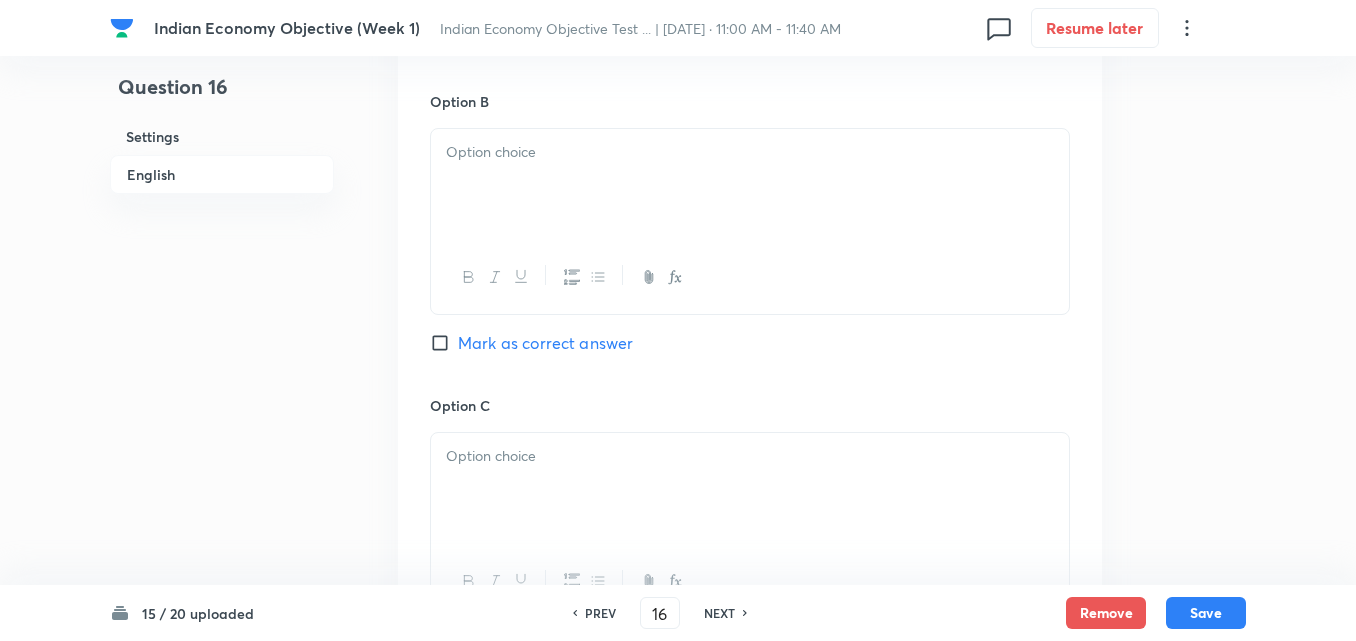 click at bounding box center [750, 185] 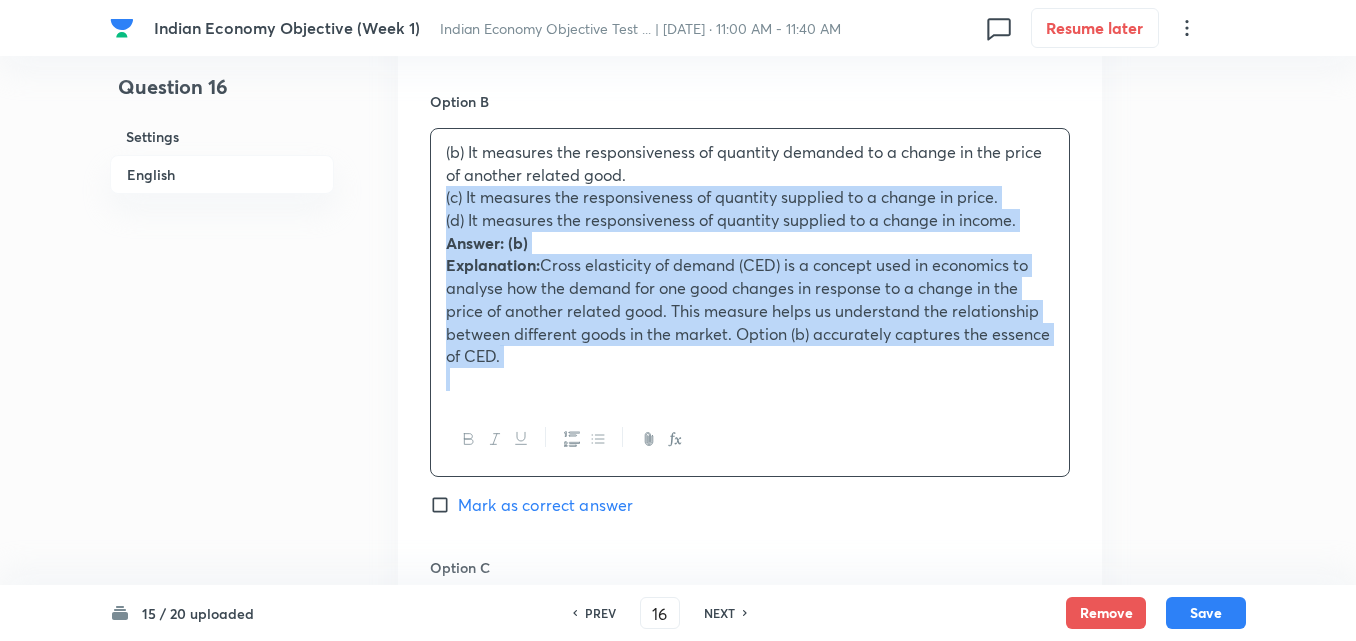 click on "(b) It measures the responsiveness of quantity demanded to a change in the price of another related good. (c) It measures the responsiveness of quantity supplied to a change in price. (d) It measures the responsiveness of quantity supplied to a change in income. Answer: (b) Explanation:  Cross elasticity of demand (CED) is a concept used in economics to analyse how the demand for one good changes in response to a change in the price of another related good. This measure helps us understand the relationship between different goods in the market. Option (b) accurately captures the essence of CED." at bounding box center [750, 266] 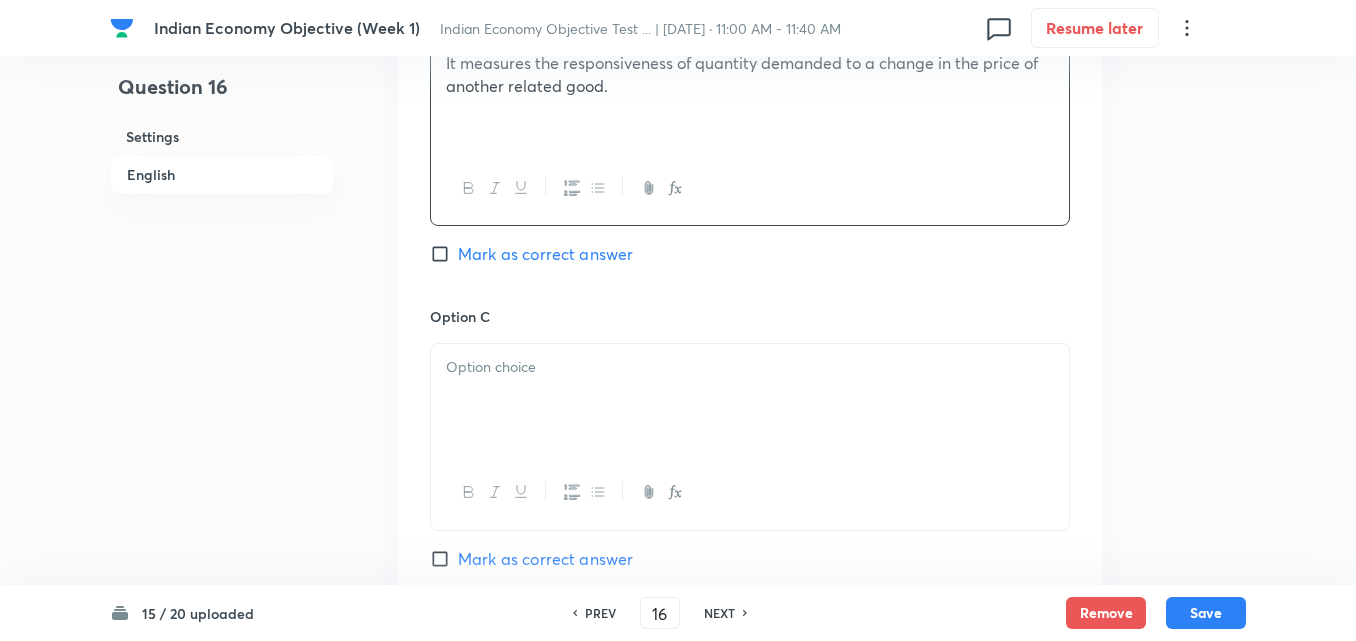 scroll, scrollTop: 1442, scrollLeft: 0, axis: vertical 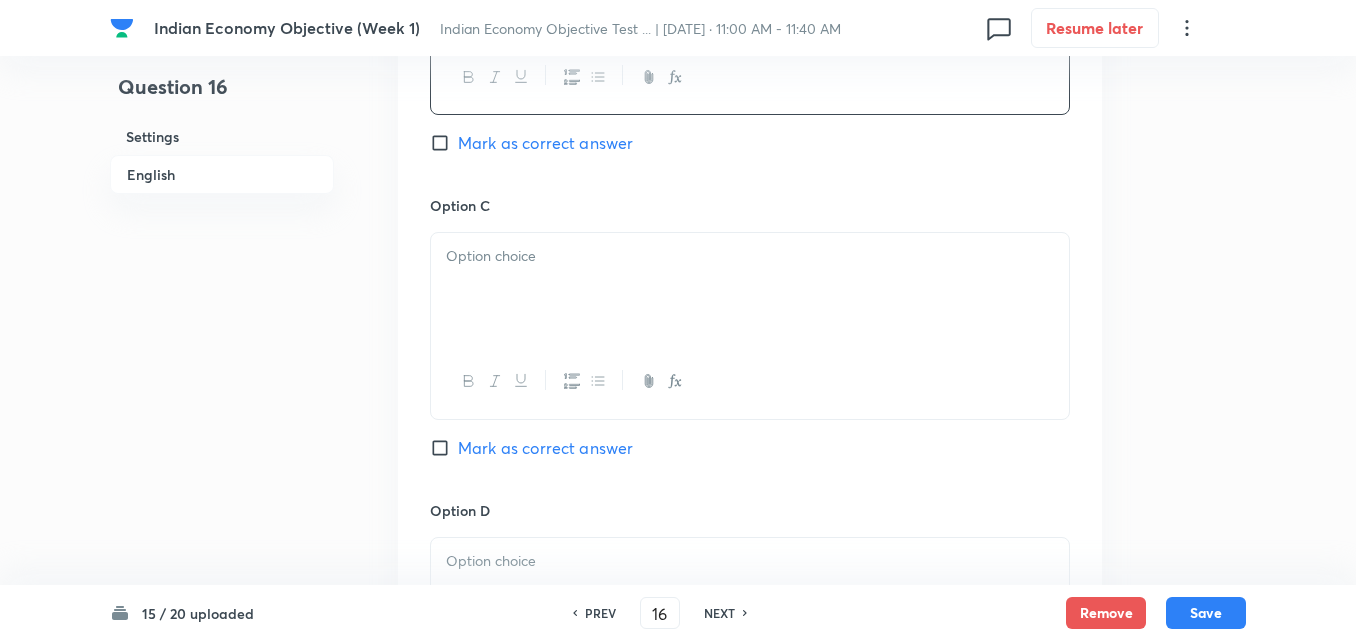click on "Mark as correct answer" at bounding box center [545, 143] 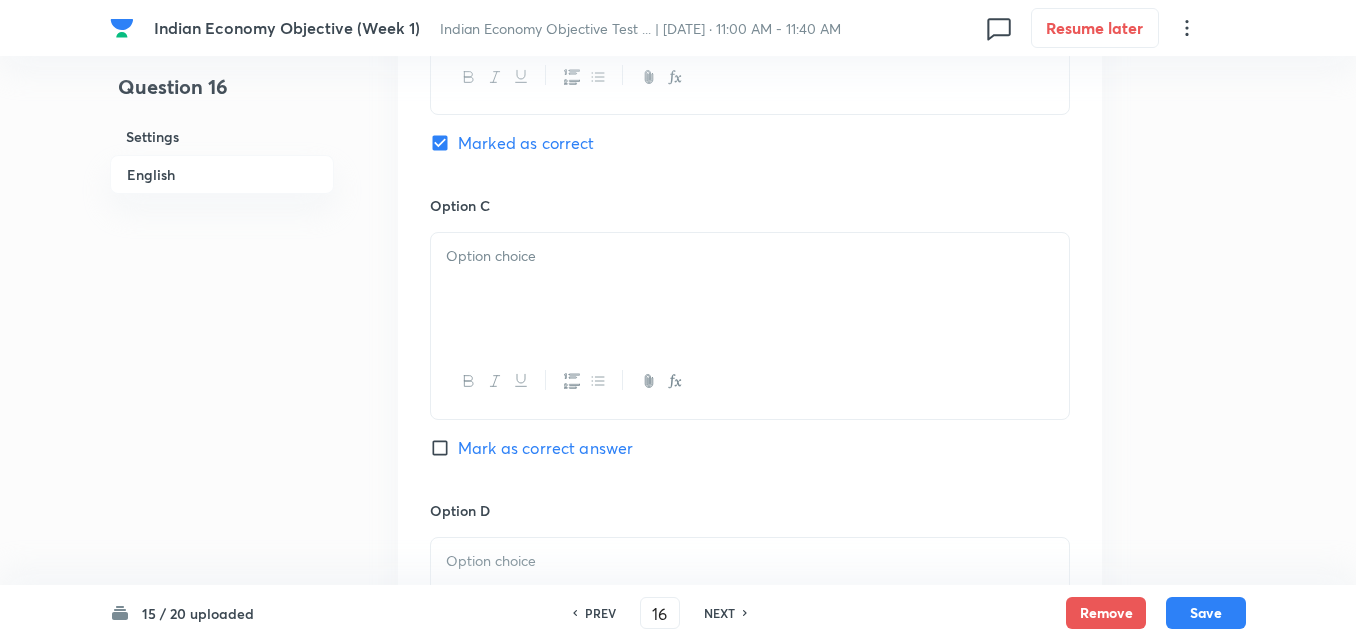 drag, startPoint x: 526, startPoint y: 299, endPoint x: 523, endPoint y: 288, distance: 11.401754 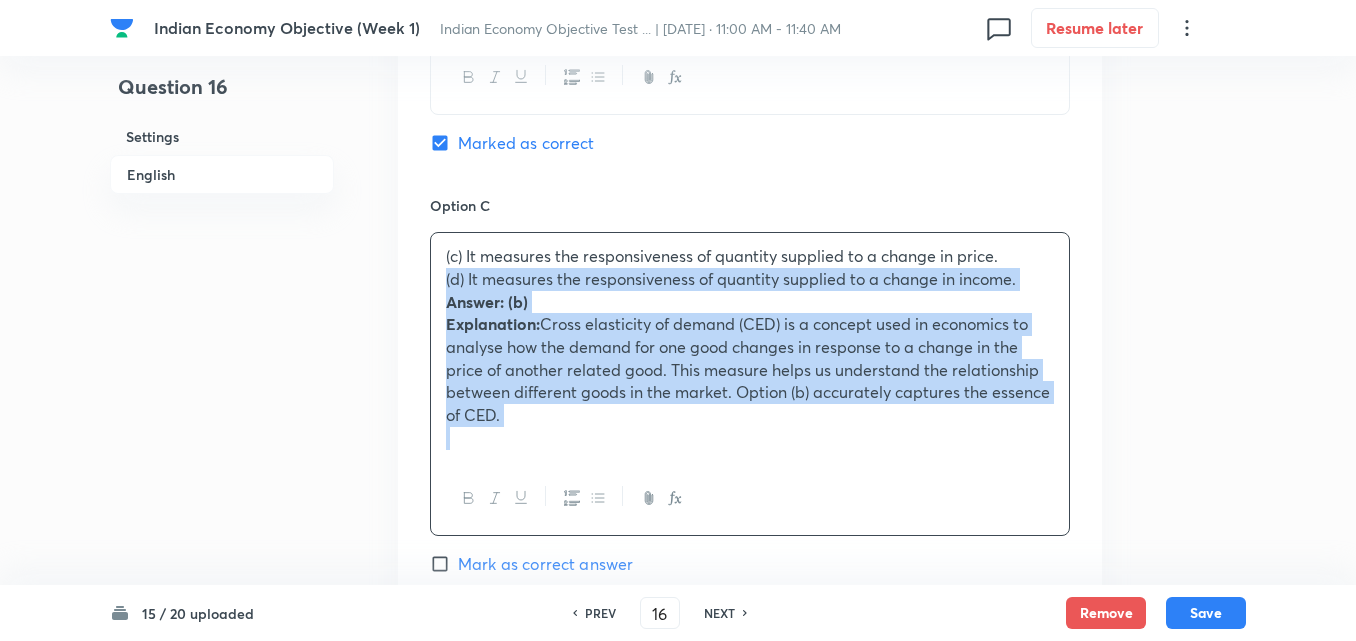 click on "Option A It measures the responsiveness of quantity demanded to a change in income. Mark as correct answer Option B It measures the responsiveness of quantity demanded to a change in the price of another related good. Marked as correct Option C (c) It measures the responsiveness of quantity supplied to a change in price. (d) It measures the responsiveness of quantity supplied to a change in income. Answer: (b) Explanation:  Cross elasticity of demand (CED) is a concept used in economics to analyse how the demand for one good changes in response to a change in the price of another related good. This measure helps us understand the relationship between different goods in the market. Option (b) accurately captures the essence of CED. Mark as correct answer Option D Mark as correct answer" at bounding box center (750, 233) 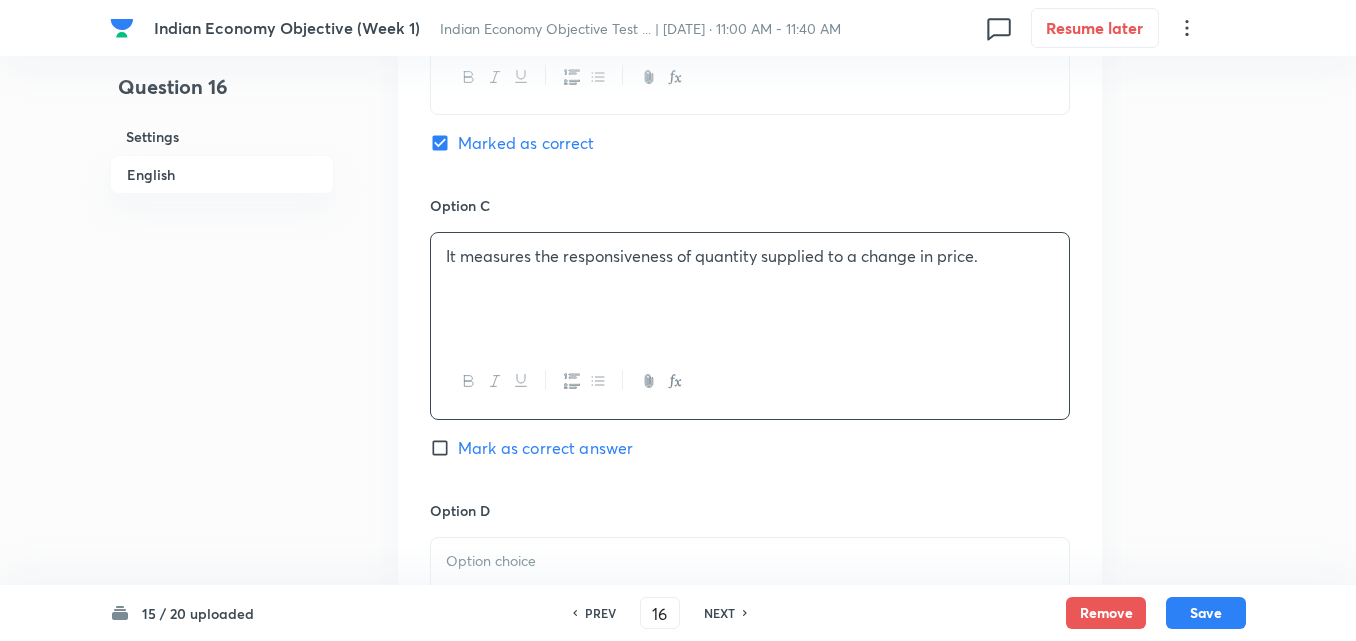 scroll, scrollTop: 1742, scrollLeft: 0, axis: vertical 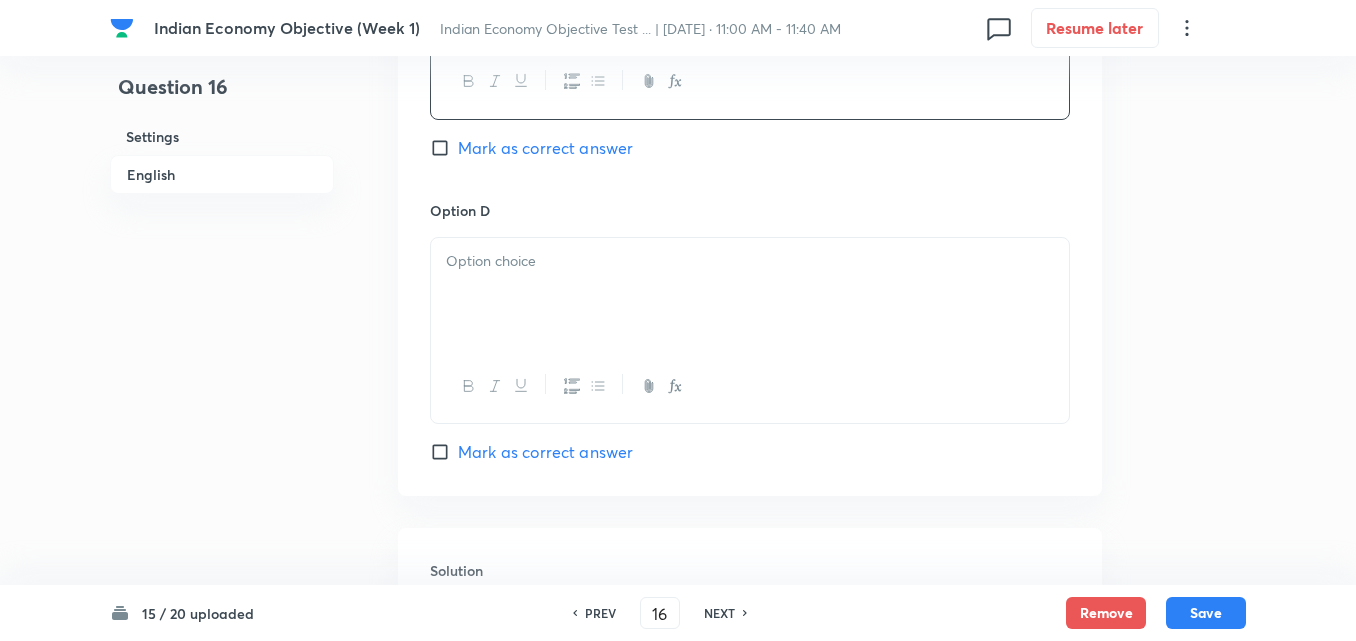 click at bounding box center [750, 294] 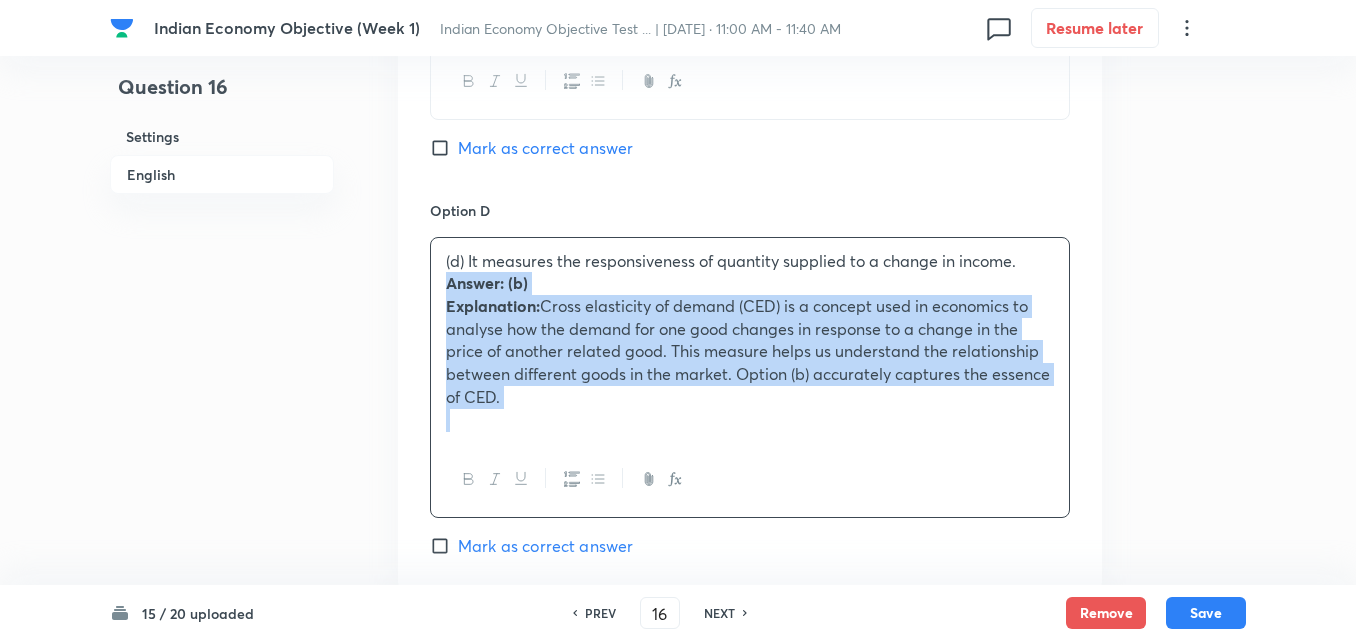 click on "Option A It measures the responsiveness of quantity demanded to a change in income. Mark as correct answer Option B It measures the responsiveness of quantity demanded to a change in the price of another related good. Marked as correct Option C It measures the responsiveness of quantity supplied to a change in price. Mark as correct answer Option D (d) It measures the responsiveness of quantity supplied to a change in income. Answer: (b) Explanation:  Cross elasticity of demand (CED) is a concept used in economics to analyse how the demand for one good changes in response to a change in the price of another related good. This measure helps us understand the relationship between different goods in the market. Option (b) accurately captures the essence of CED. Mark as correct answer" at bounding box center [750, -79] 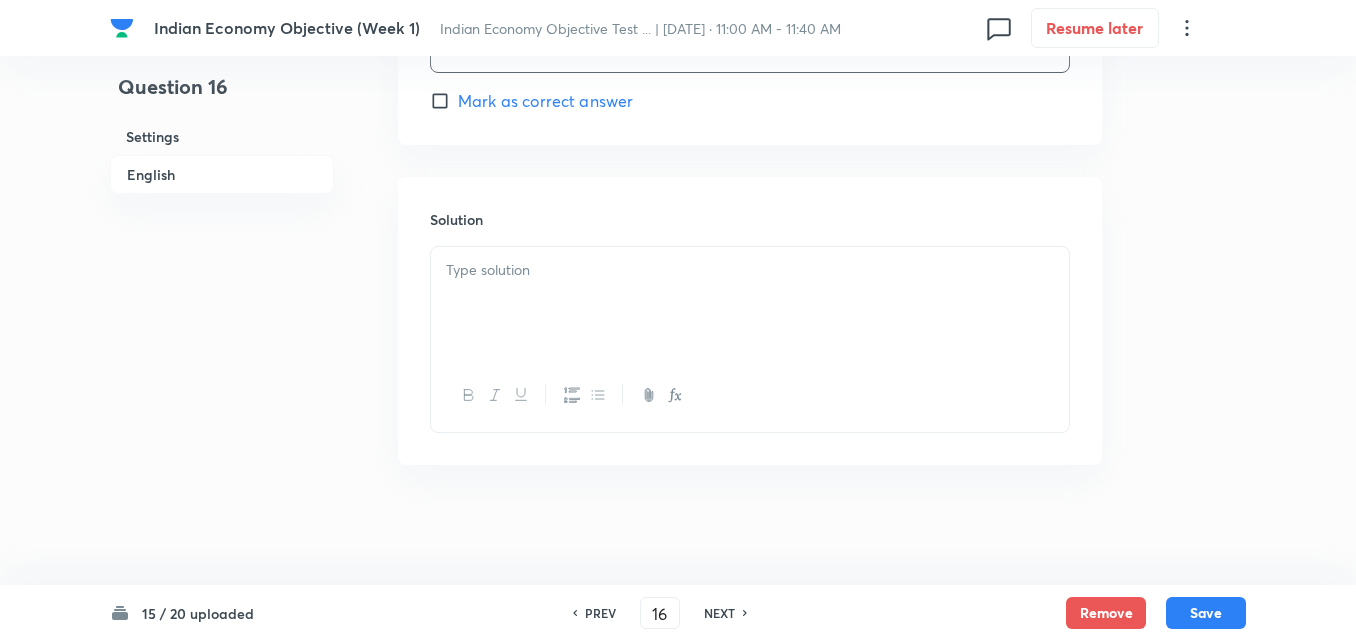 click at bounding box center [750, 303] 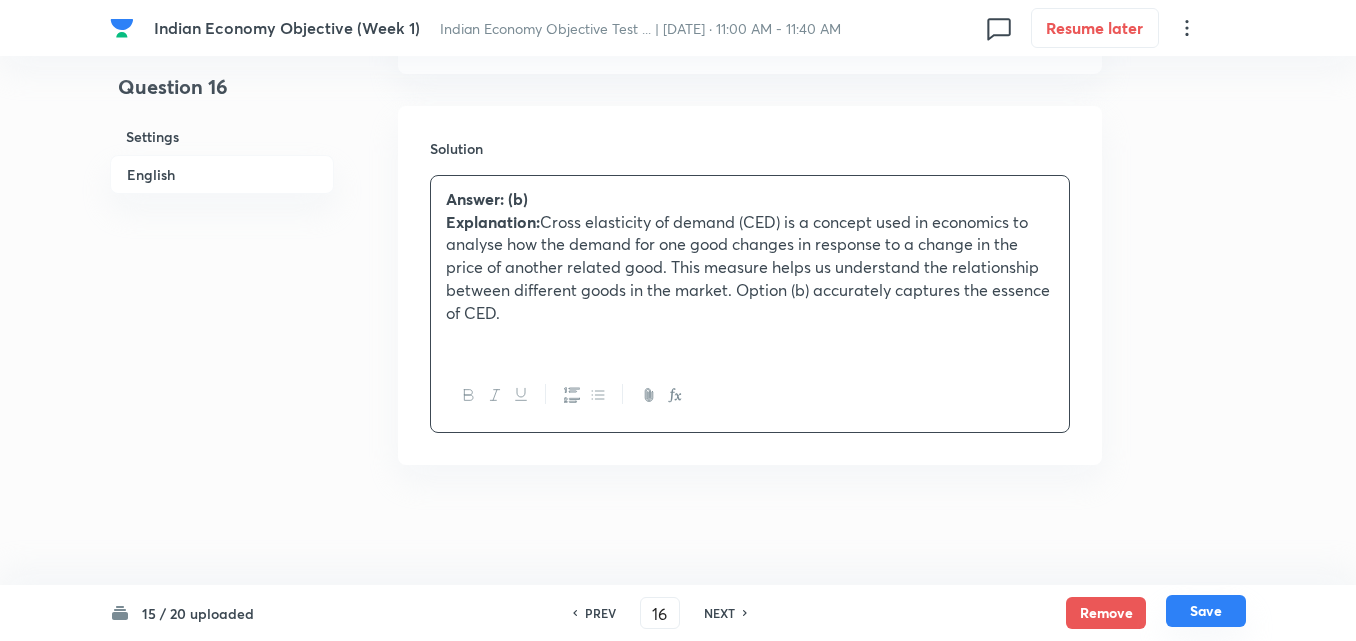 click on "Save" at bounding box center (1206, 611) 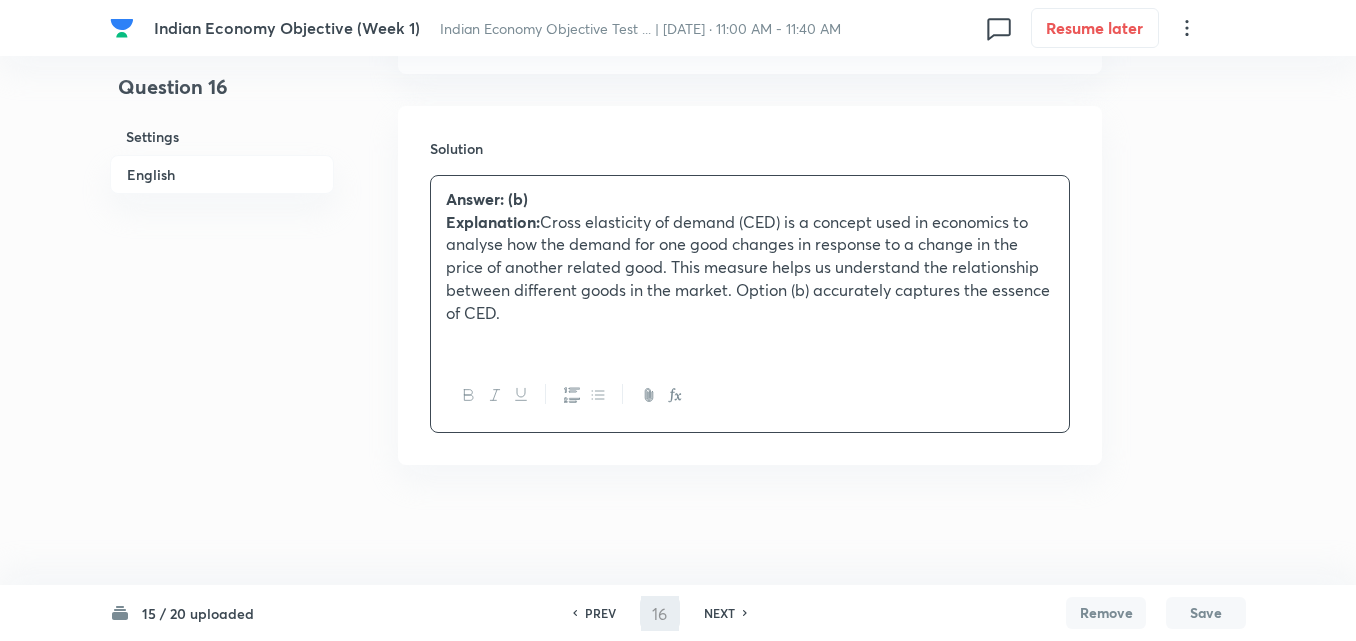 scroll, scrollTop: 2142, scrollLeft: 0, axis: vertical 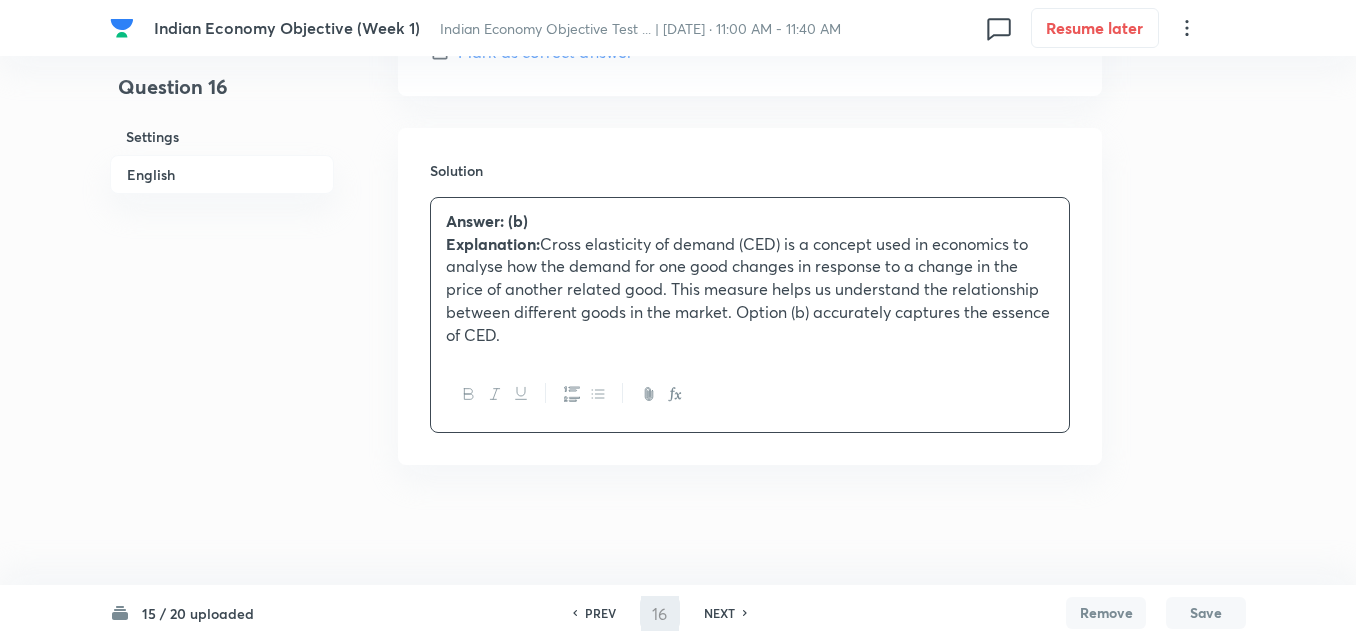 type on "17" 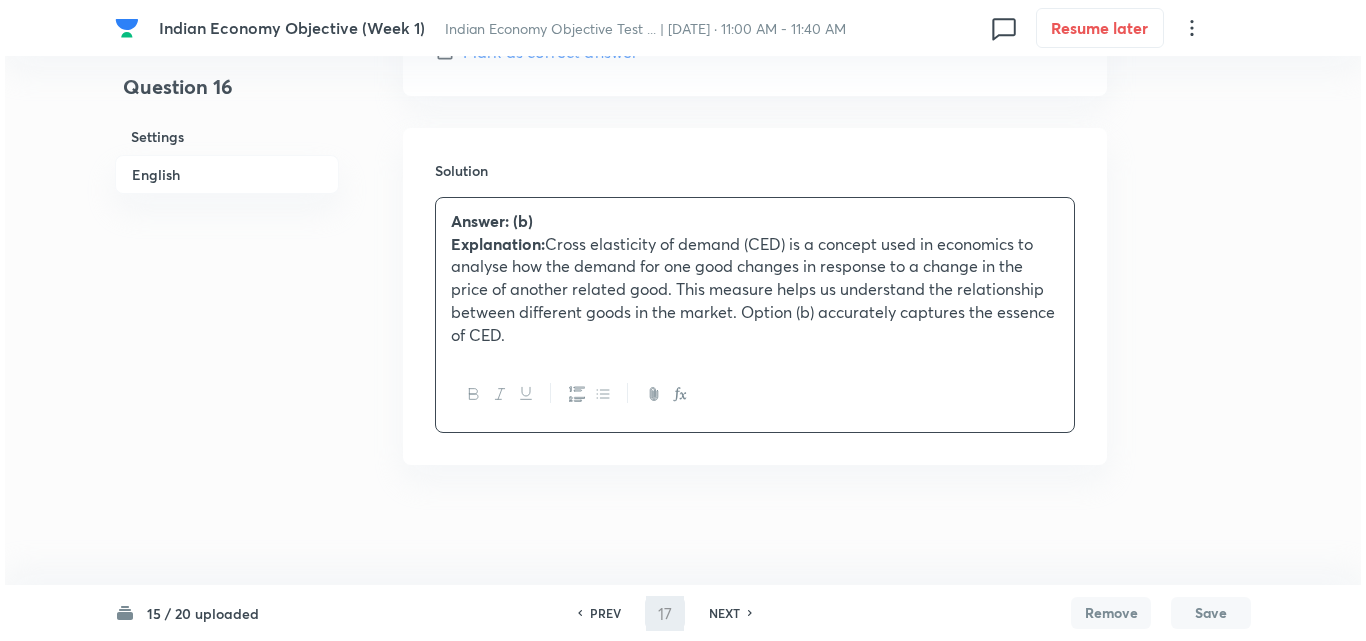 scroll, scrollTop: 0, scrollLeft: 0, axis: both 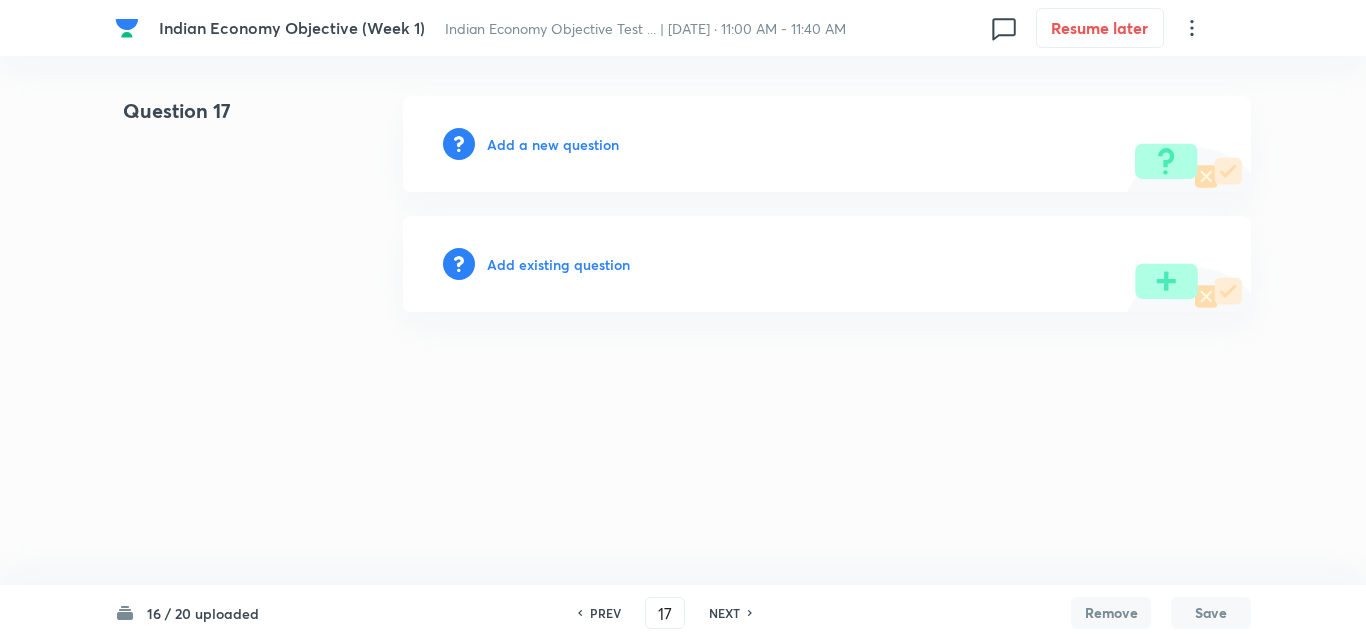 click on "Add a new question" at bounding box center (553, 144) 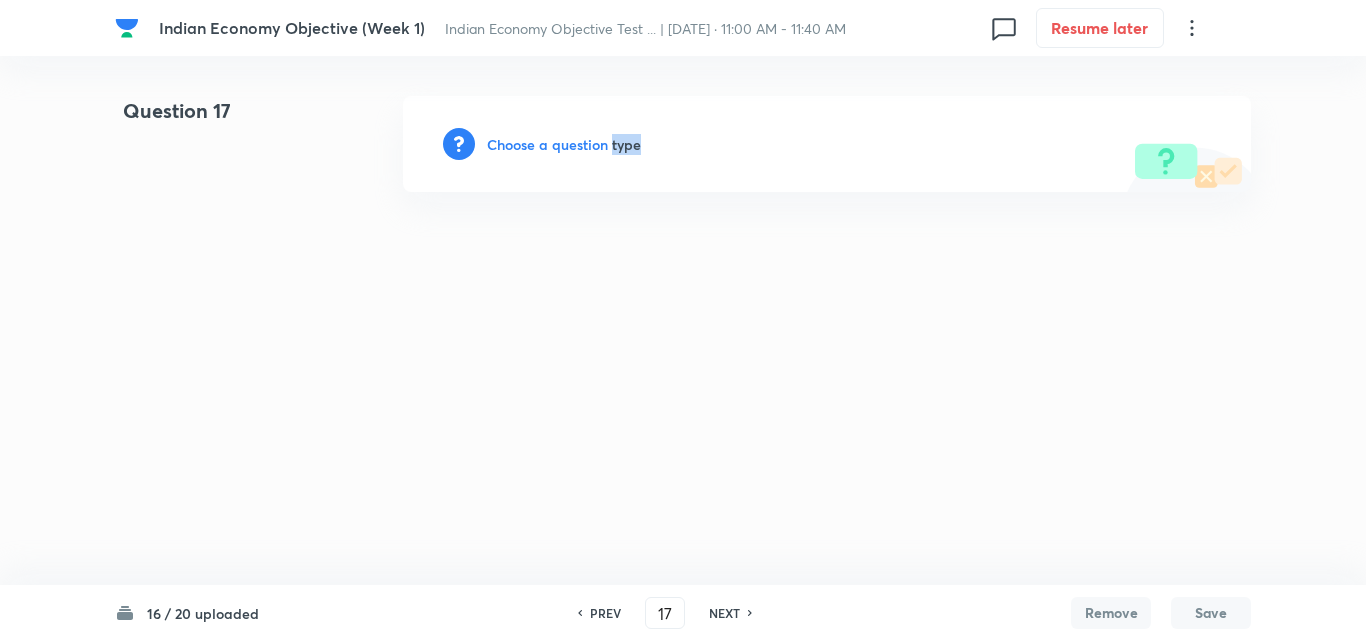click on "Choose a question type" at bounding box center [564, 144] 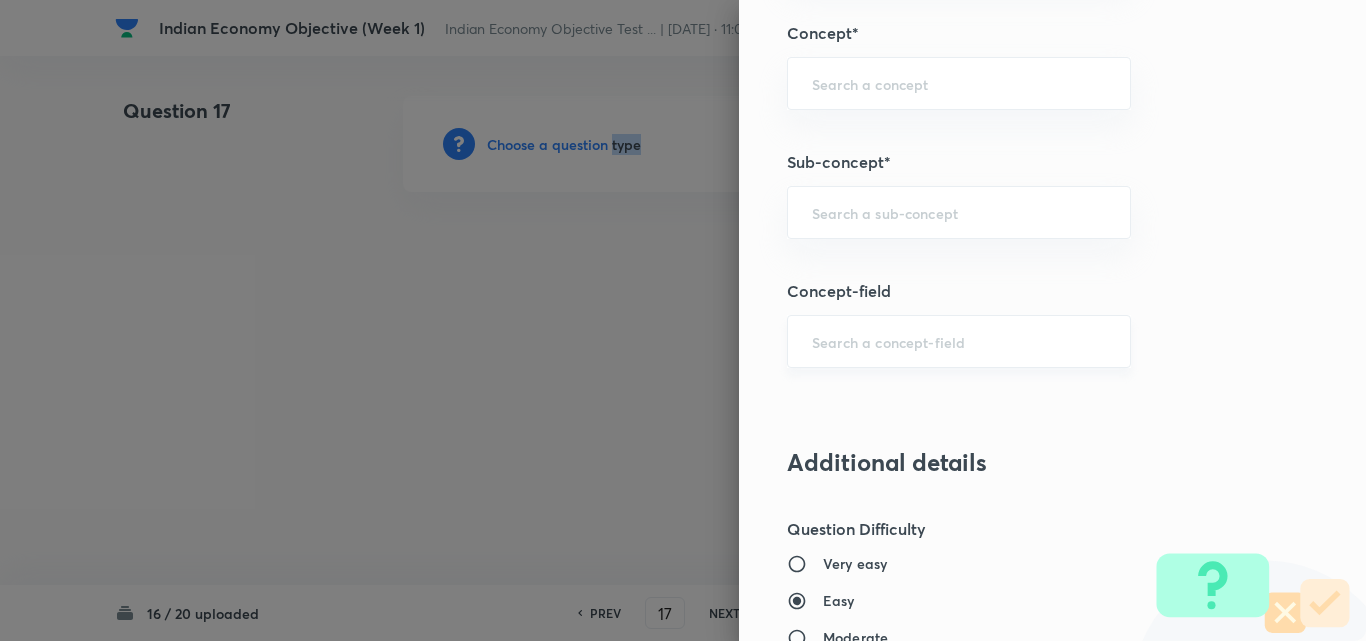 scroll, scrollTop: 1200, scrollLeft: 0, axis: vertical 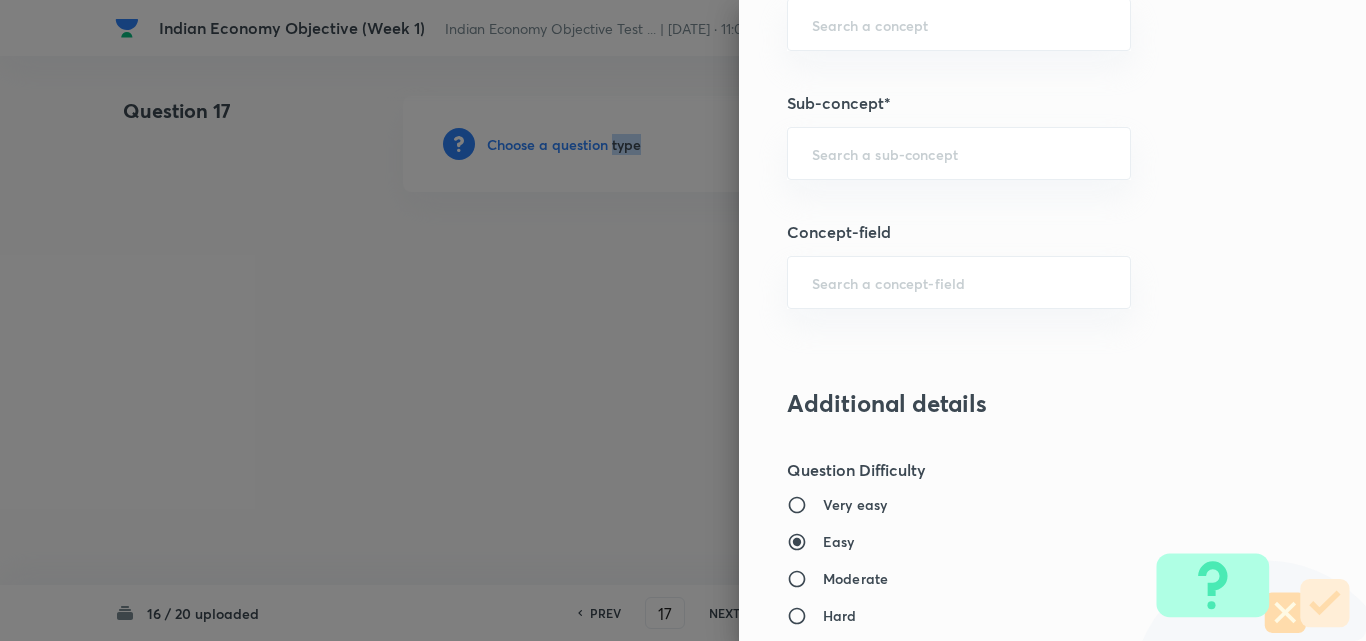 drag, startPoint x: 946, startPoint y: 264, endPoint x: 941, endPoint y: 212, distance: 52.23983 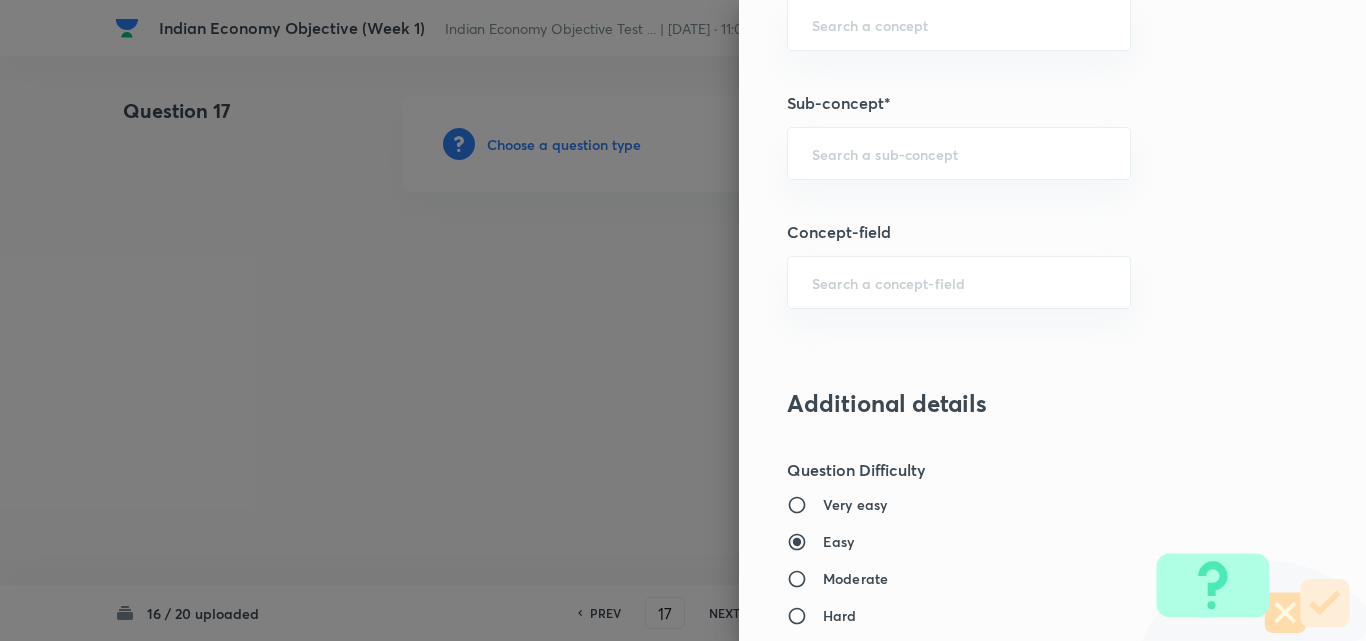 click on "Question settings Question type* Single choice correct Number of options* 2 3 4 5 Does this question have a passage?* Yes No Positive mark 2 ​ Negative Marks (Don’t add negative sign) 0.66 ​ Syllabus Topic group* ​ Topic* ​ Concept* ​ Sub-concept* ​ Concept-field ​ Additional details Question Difficulty Very easy Easy Moderate Hard Very hard Question is based on Fact Numerical Concept Previous year question Yes No Does this question have equation? Yes No Verification status Is the question verified? *Select 'yes' only if a question is verified Yes No Save" at bounding box center (1052, 320) 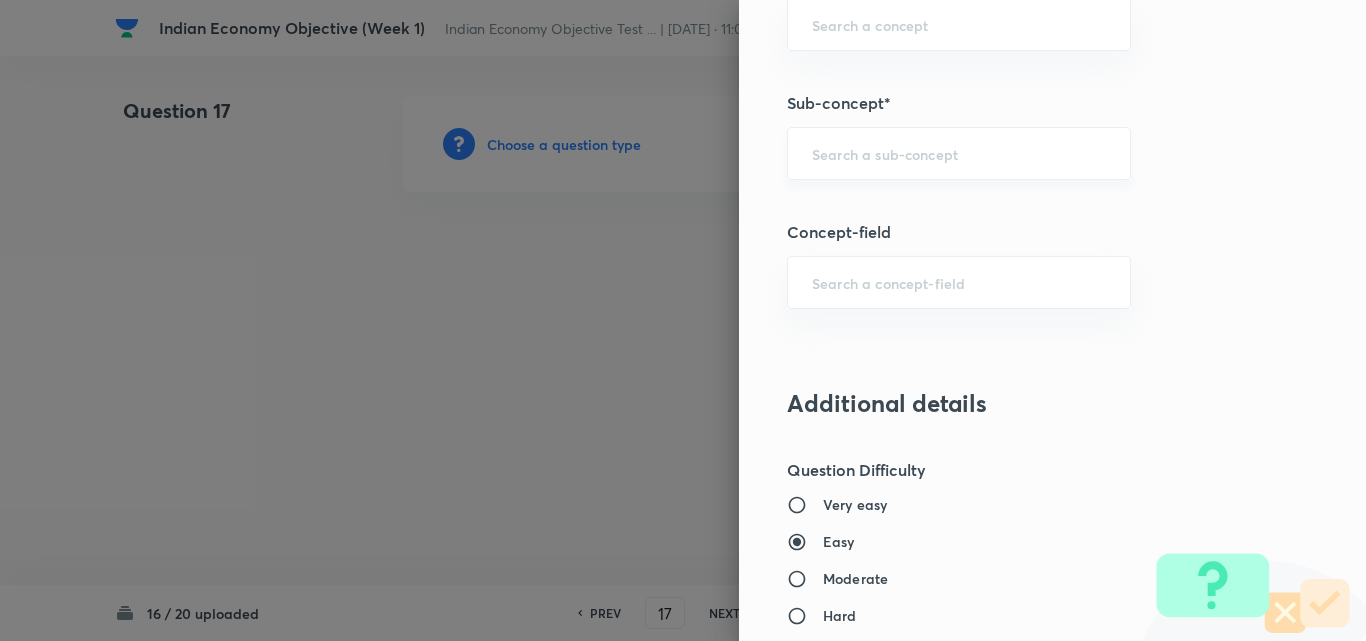 click at bounding box center [959, 153] 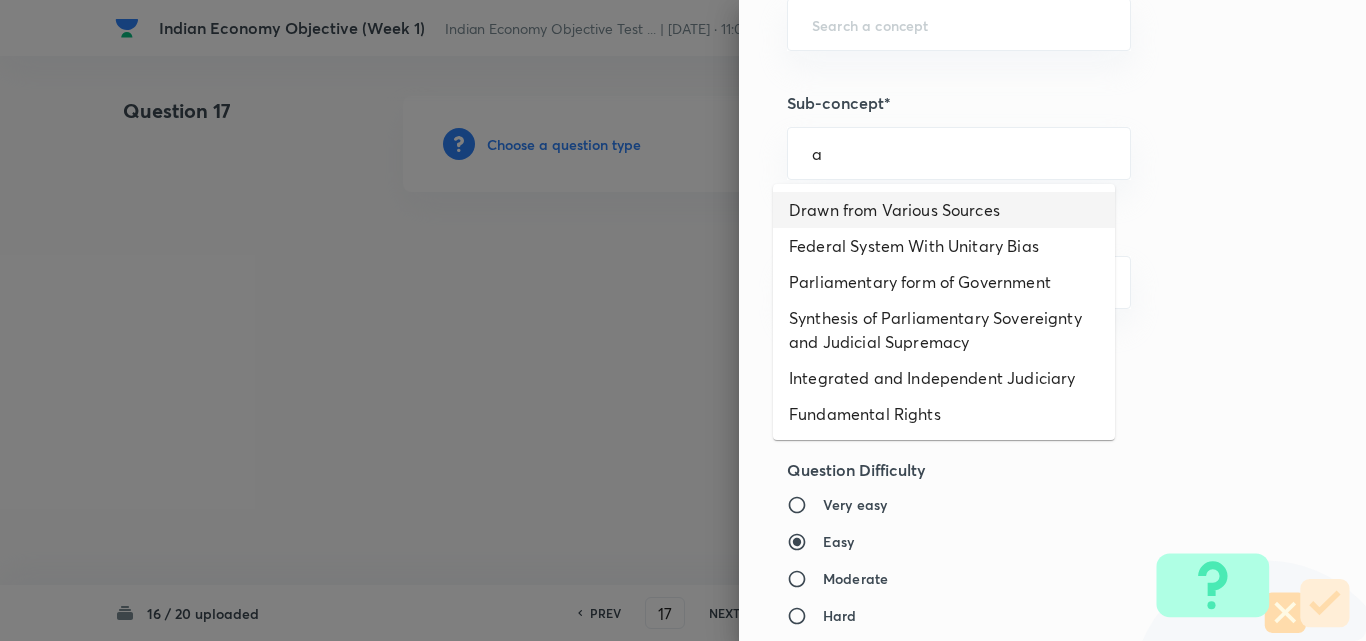 click on "Drawn from Various Sources" at bounding box center [944, 210] 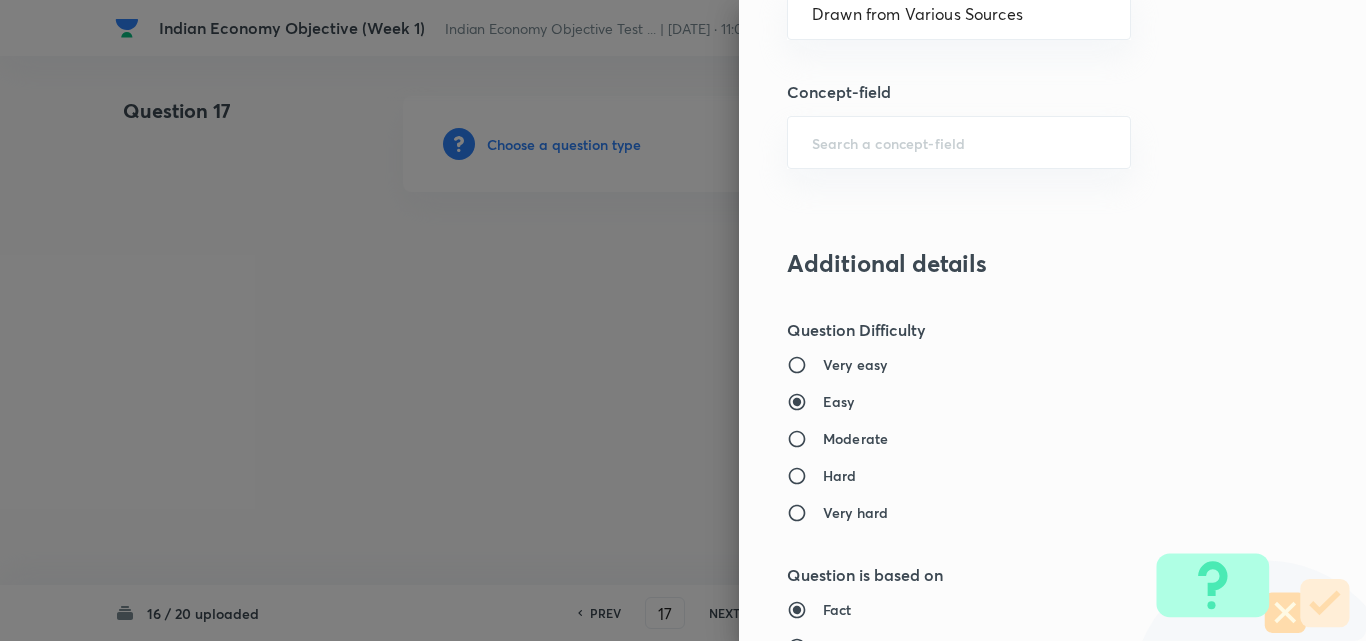 type on "Polity, Governance & IR" 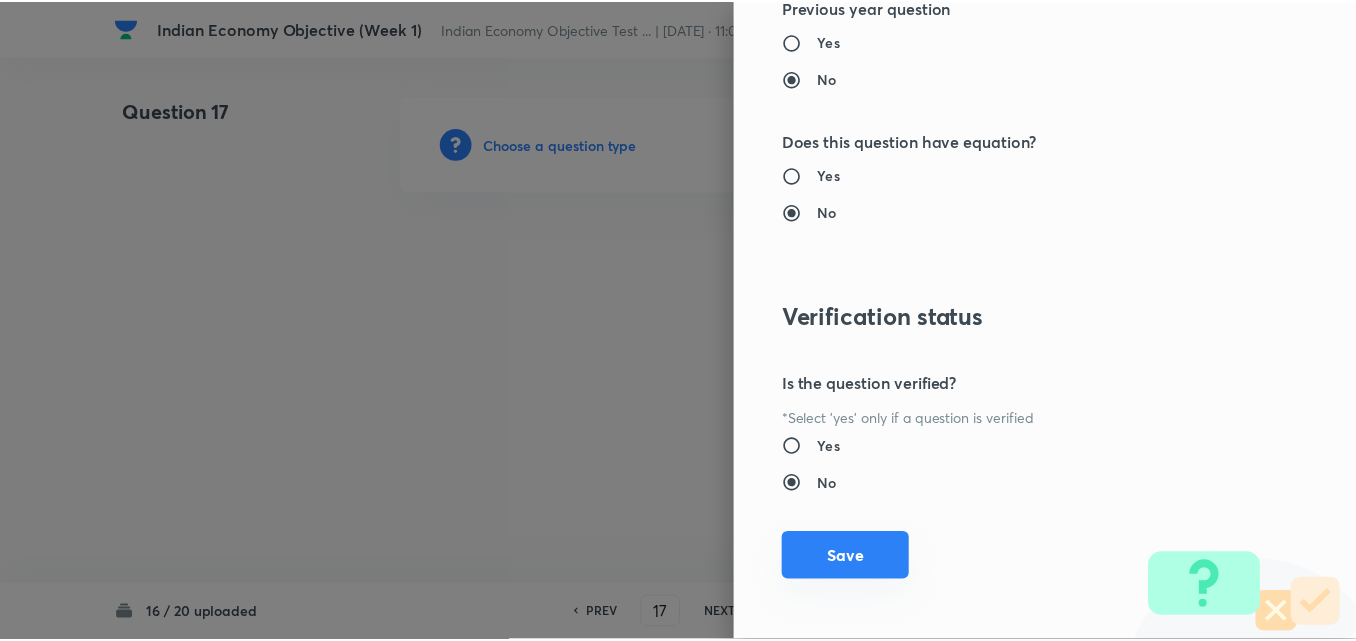 scroll, scrollTop: 2085, scrollLeft: 0, axis: vertical 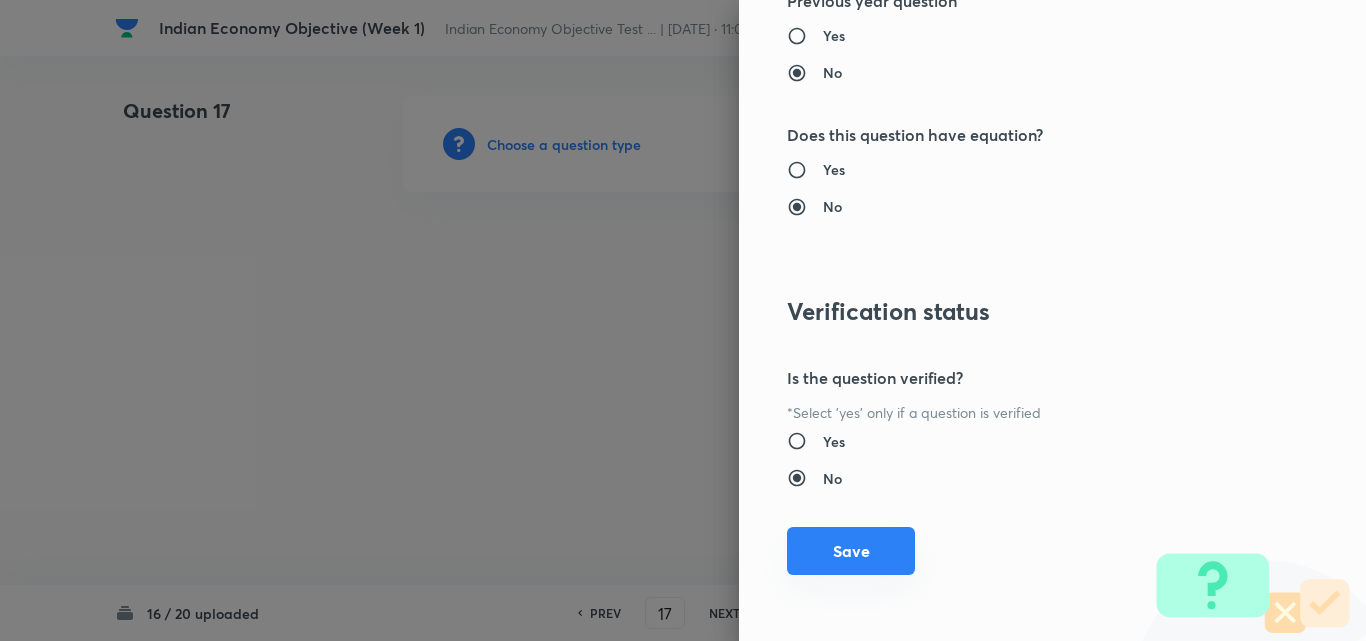 click on "Question settings Question type* Single choice correct Number of options* 2 3 4 5 Does this question have a passage?* Yes No Positive mark 2 ​ Negative Marks (Don’t add negative sign) 0.66 ​ Syllabus Topic group* Polity, Governance & IR ​ Topic* Indian Polity ​ Concept* Salient Features of Constitution ​ Sub-concept* Drawn from Various Sources ​ Concept-field ​ Additional details Question Difficulty Very easy Easy Moderate Hard Very hard Question is based on Fact Numerical Concept Previous year question Yes No Does this question have equation? Yes No Verification status Is the question verified? *Select 'yes' only if a question is verified Yes No Save" at bounding box center [1052, 320] 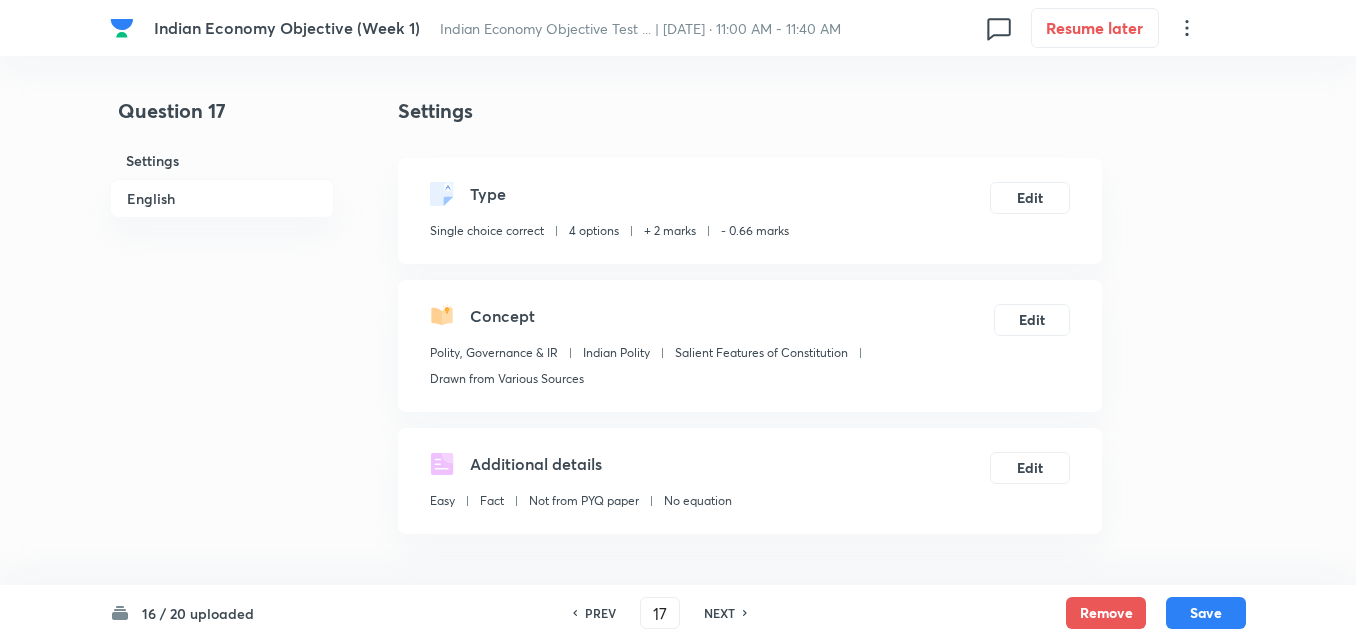 click on "English" at bounding box center (222, 198) 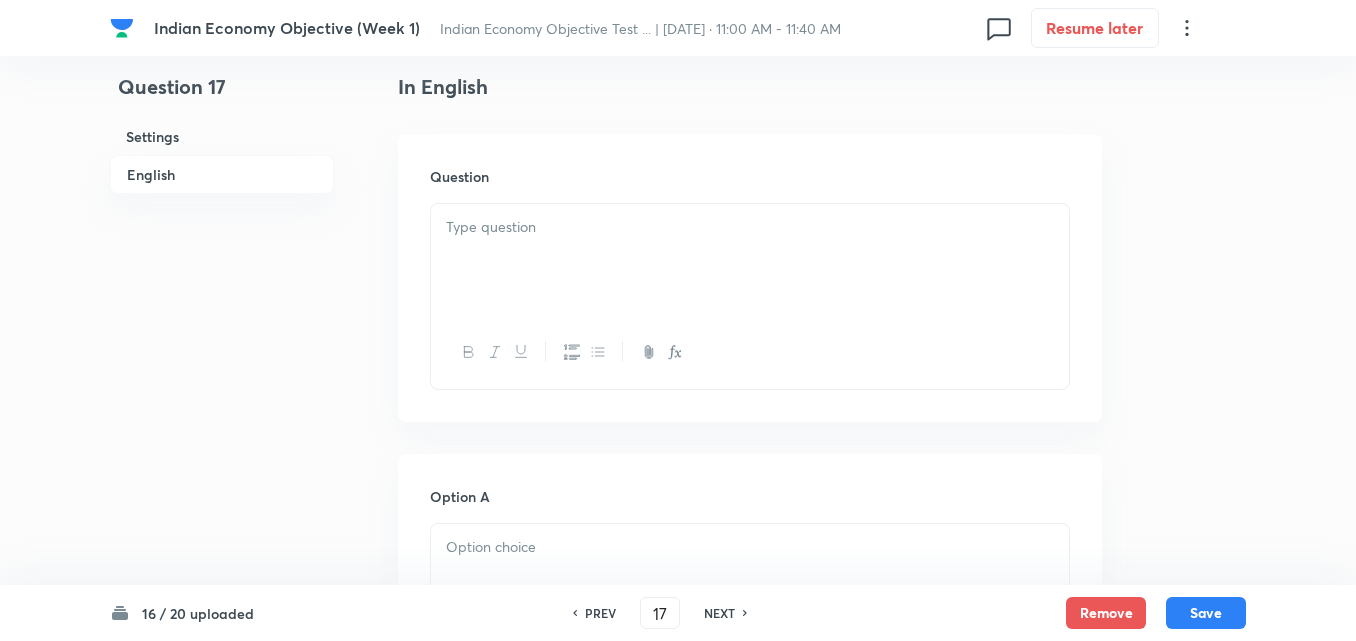 click at bounding box center (750, 260) 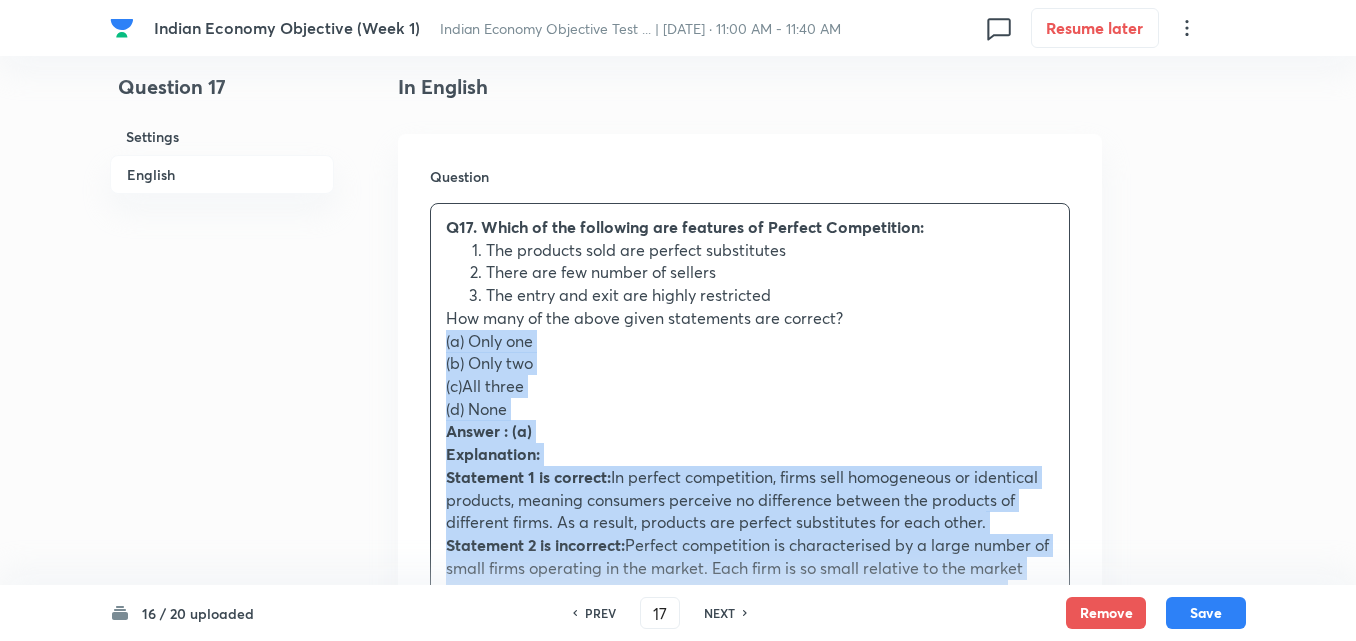 drag, startPoint x: 452, startPoint y: 336, endPoint x: 428, endPoint y: 339, distance: 24.186773 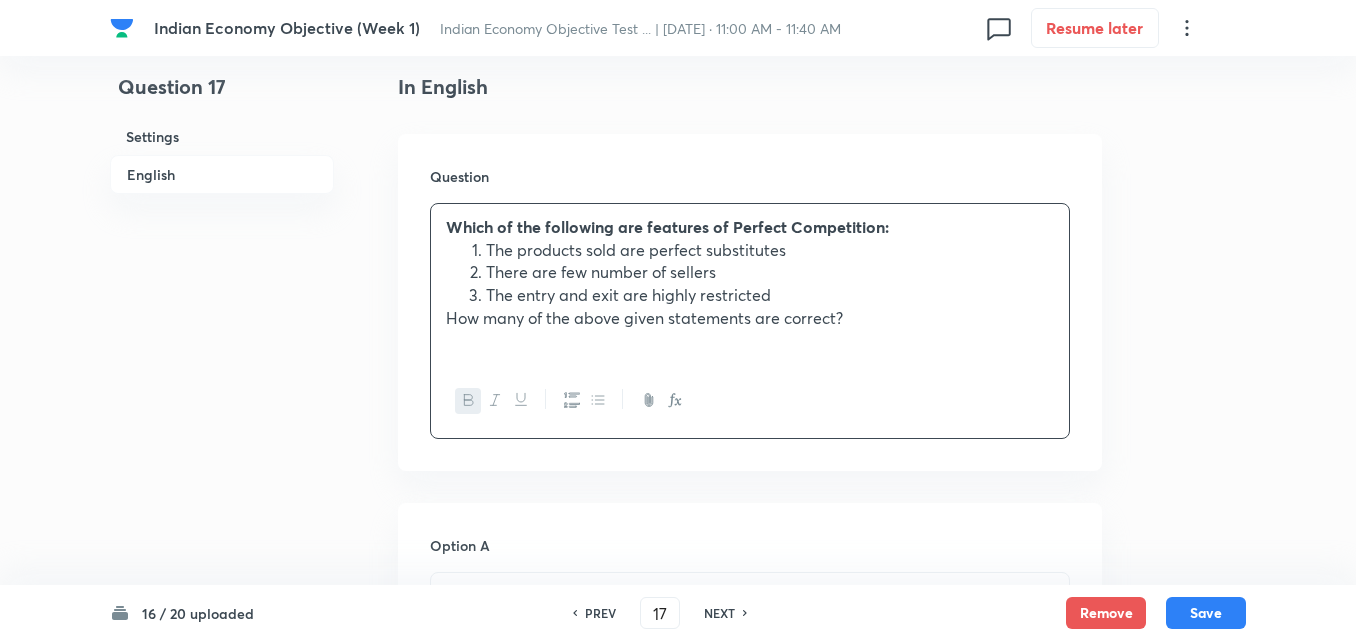scroll, scrollTop: 842, scrollLeft: 0, axis: vertical 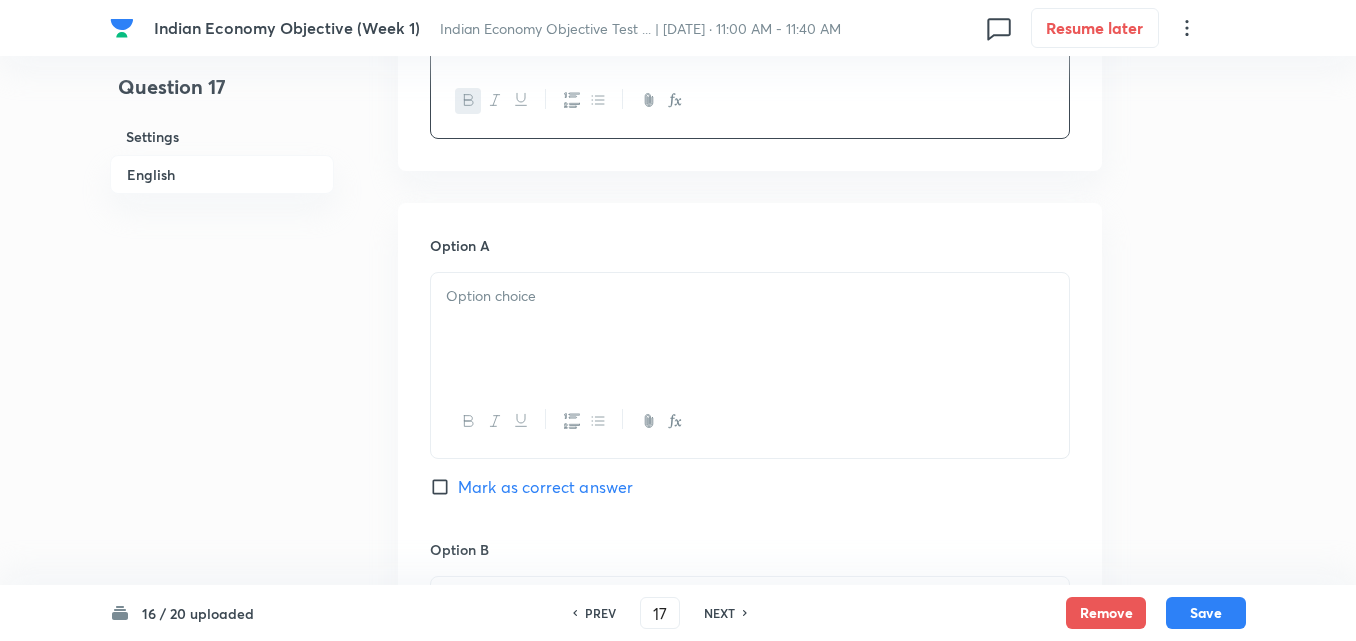 click at bounding box center (750, 329) 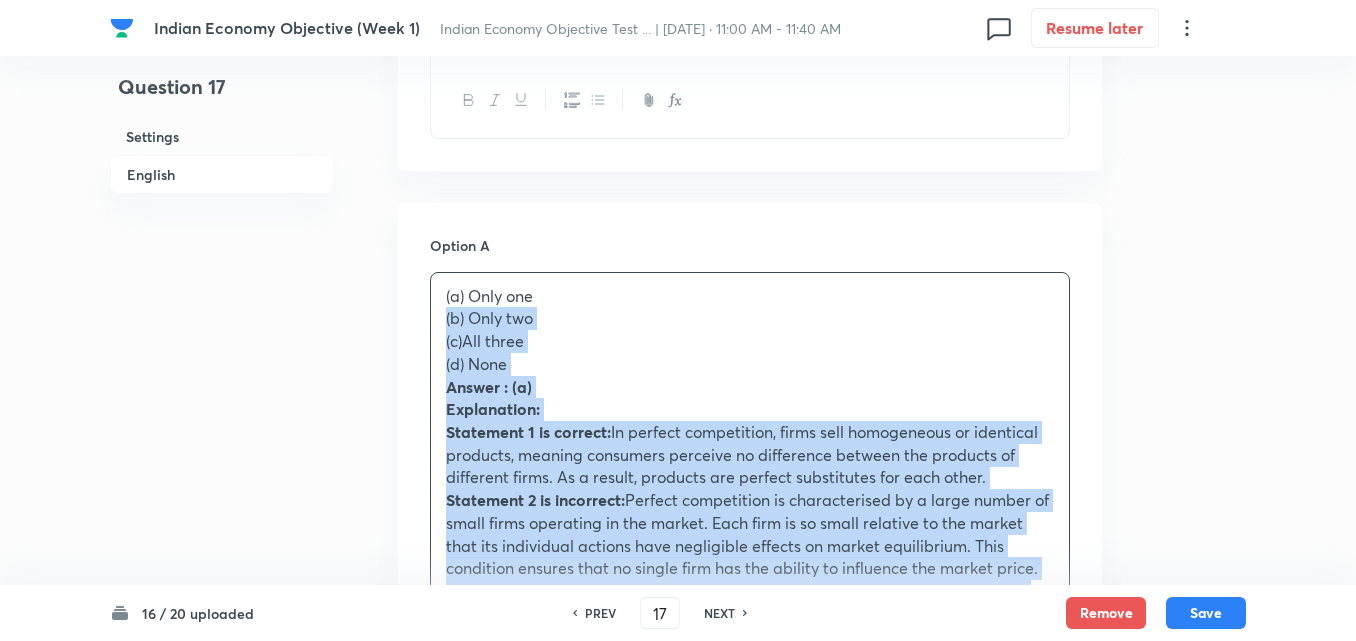 drag, startPoint x: 431, startPoint y: 323, endPoint x: 418, endPoint y: 320, distance: 13.341664 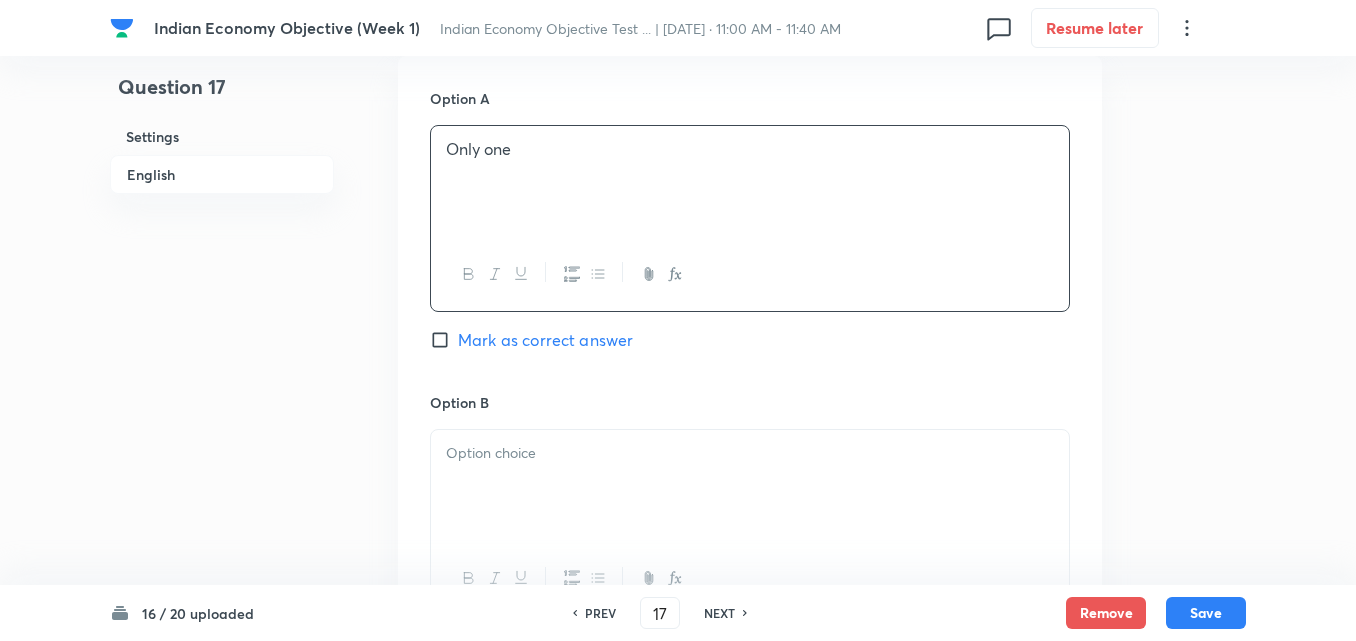 scroll, scrollTop: 1142, scrollLeft: 0, axis: vertical 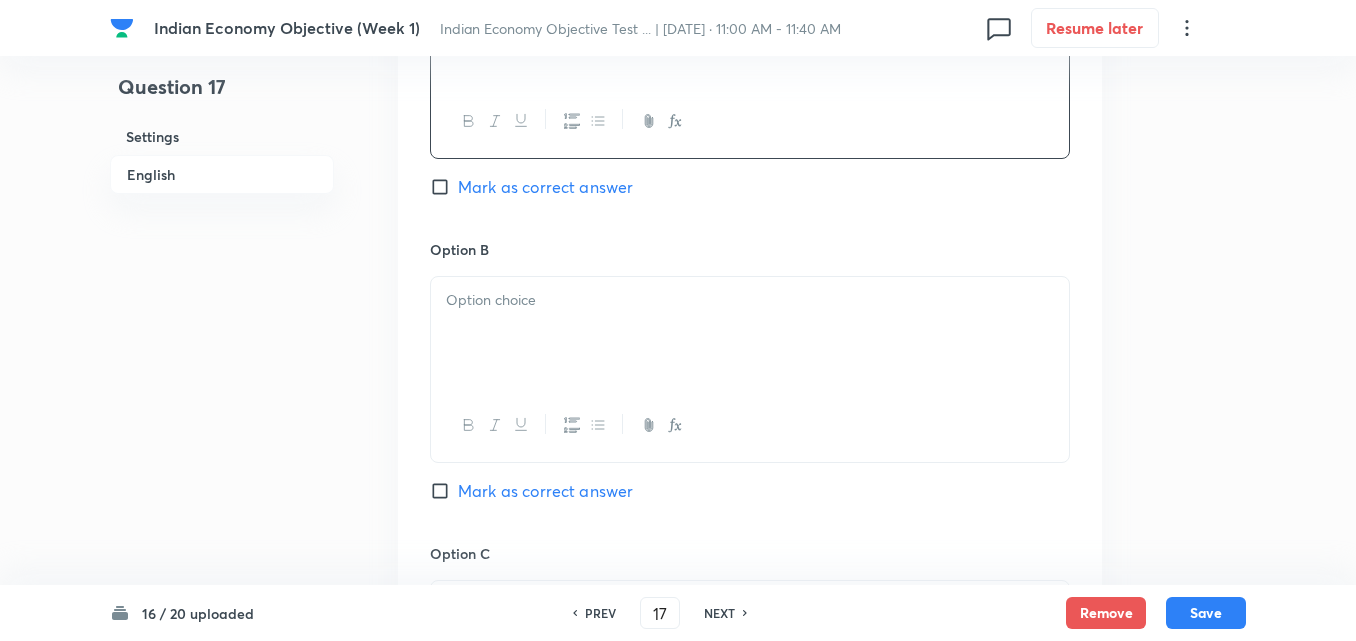 click on "Mark as correct answer" at bounding box center (545, 187) 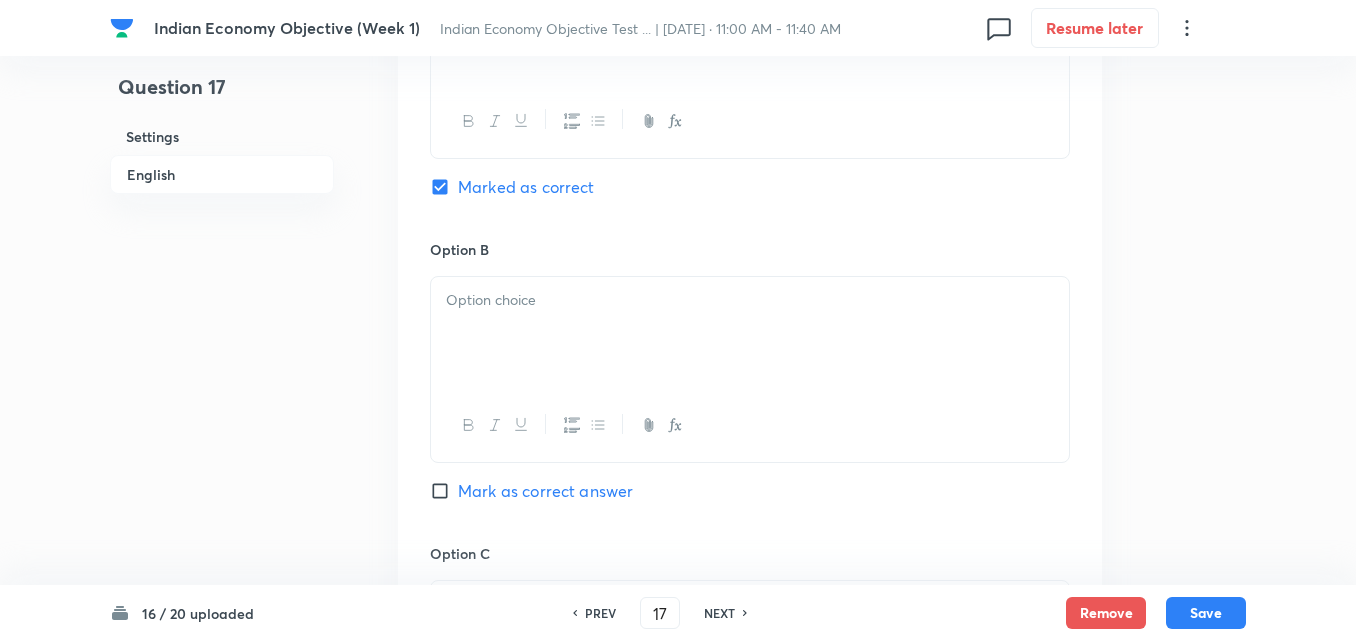 click at bounding box center [750, 333] 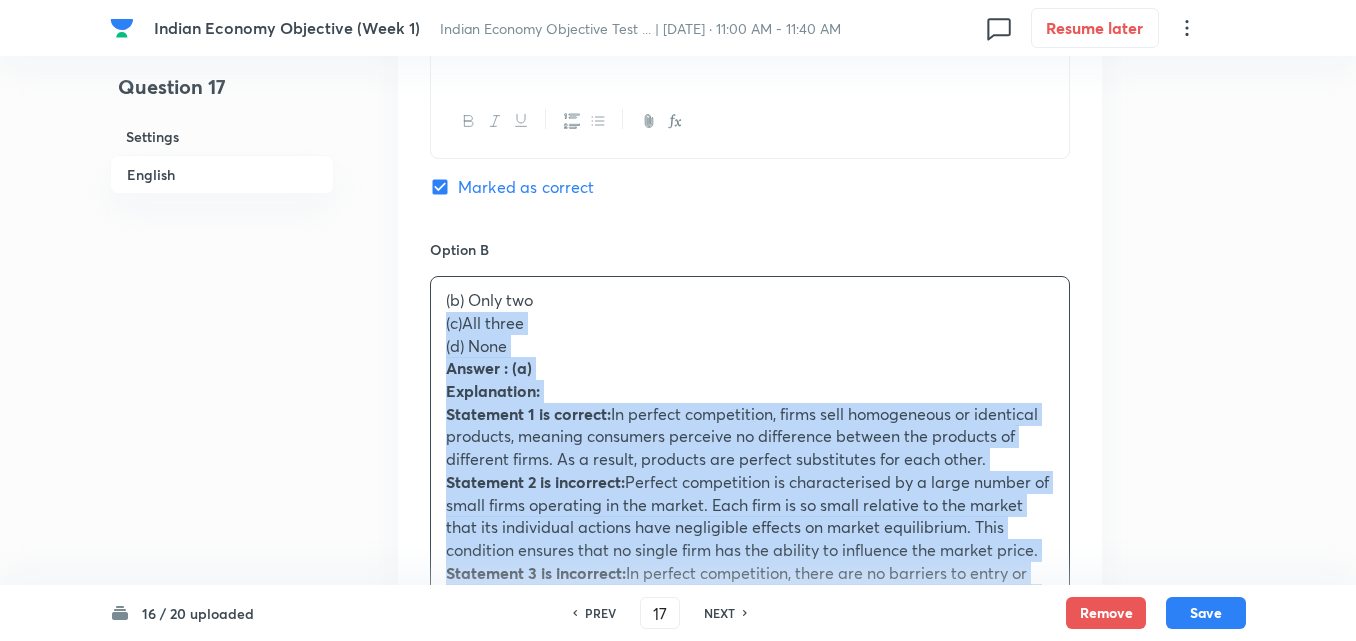 drag, startPoint x: 447, startPoint y: 327, endPoint x: 426, endPoint y: 319, distance: 22.472204 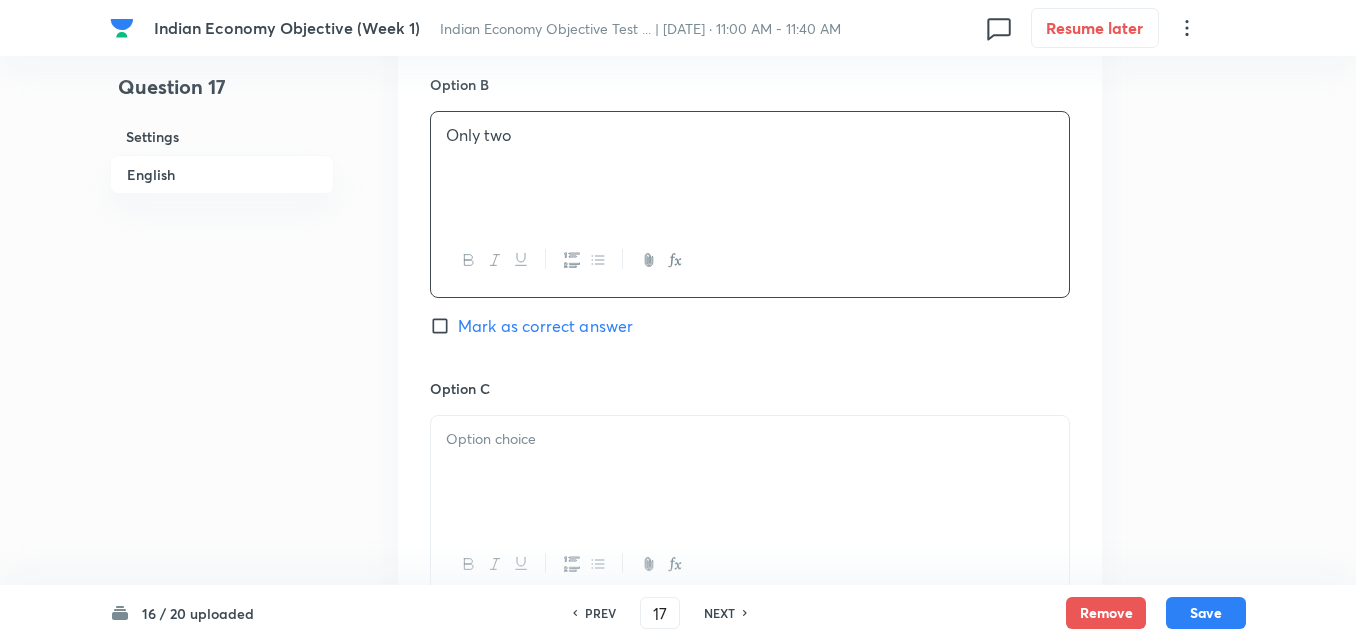 scroll, scrollTop: 1442, scrollLeft: 0, axis: vertical 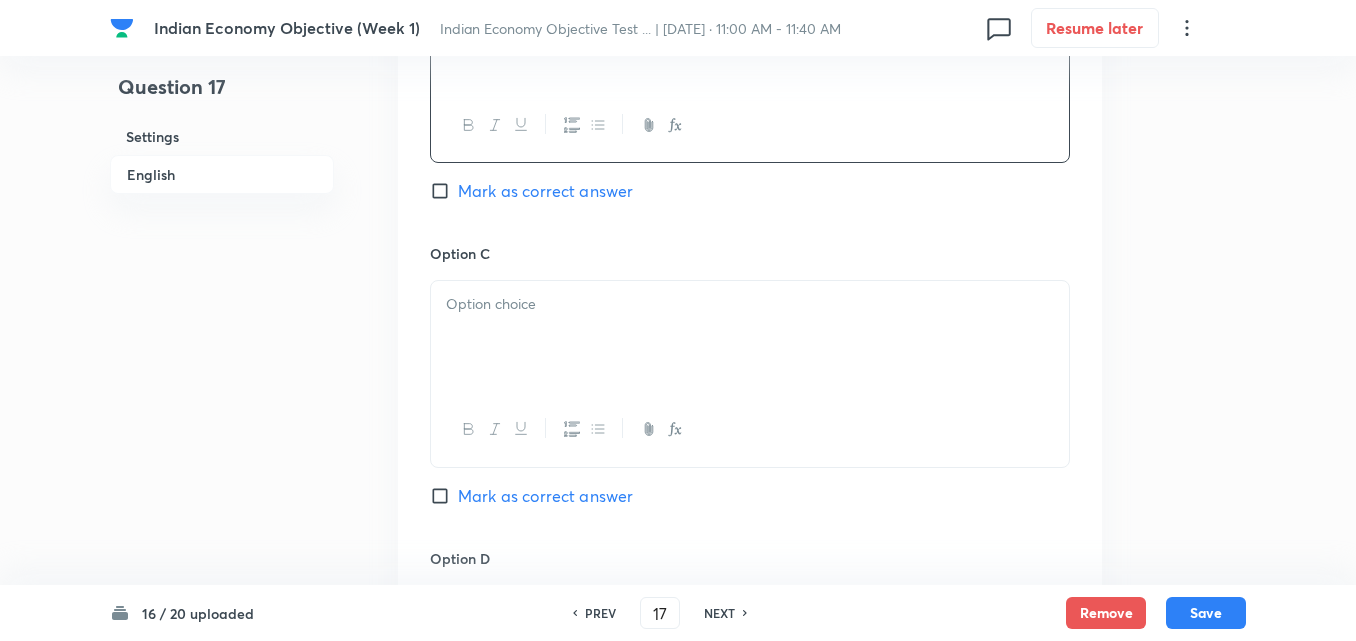 click at bounding box center [750, 337] 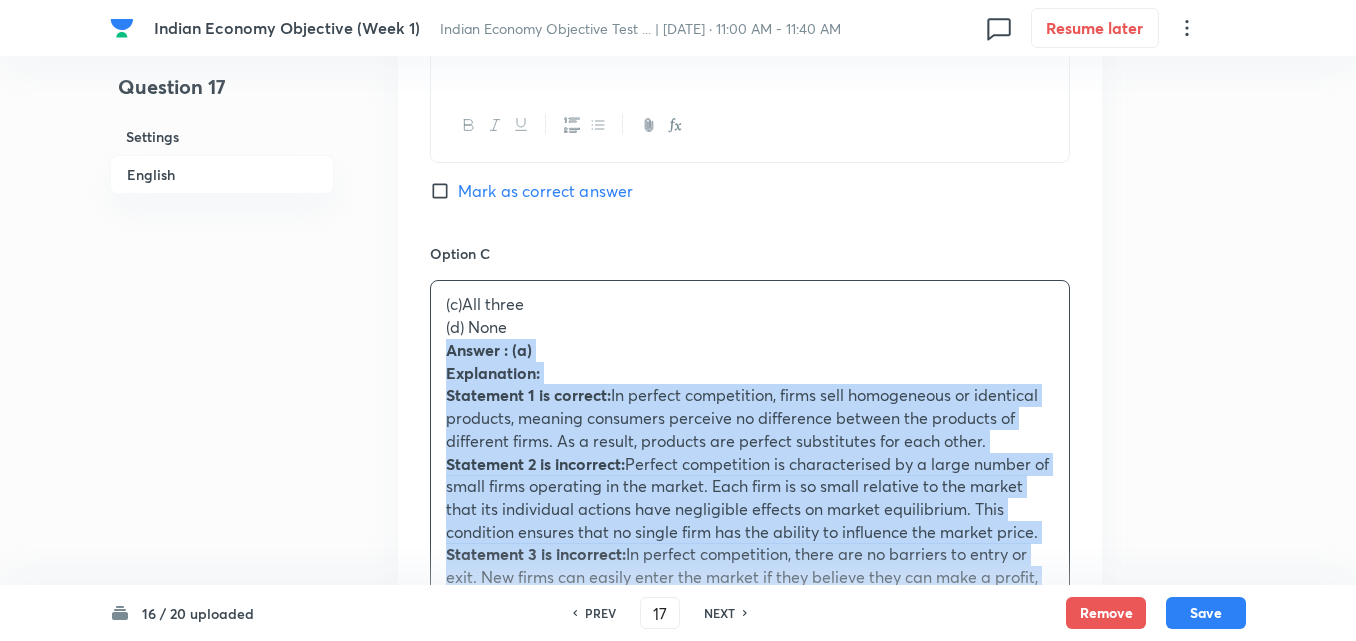 click on "Option A Only one Marked as correct Option B Only two Mark as correct answer Option C (c)All three (d) None Answer : (a)  Explanation: Statement 1 is correct:  In perfect competition, firms sell homogeneous or identical products, meaning consumers perceive no difference between the products of different firms. As a result, products are perfect substitutes for each other. Statement 2 is incorrect:  Perfect competition is characterised by a large number of small firms operating in the market. Each firm is so small relative to the market that its individual actions have negligible effects on market equilibrium. This condition ensures that no single firm has the ability to influence the market price. Statement 3 is incorrect: Mark as correct answer Option D Mark as correct answer" at bounding box center [750, 361] 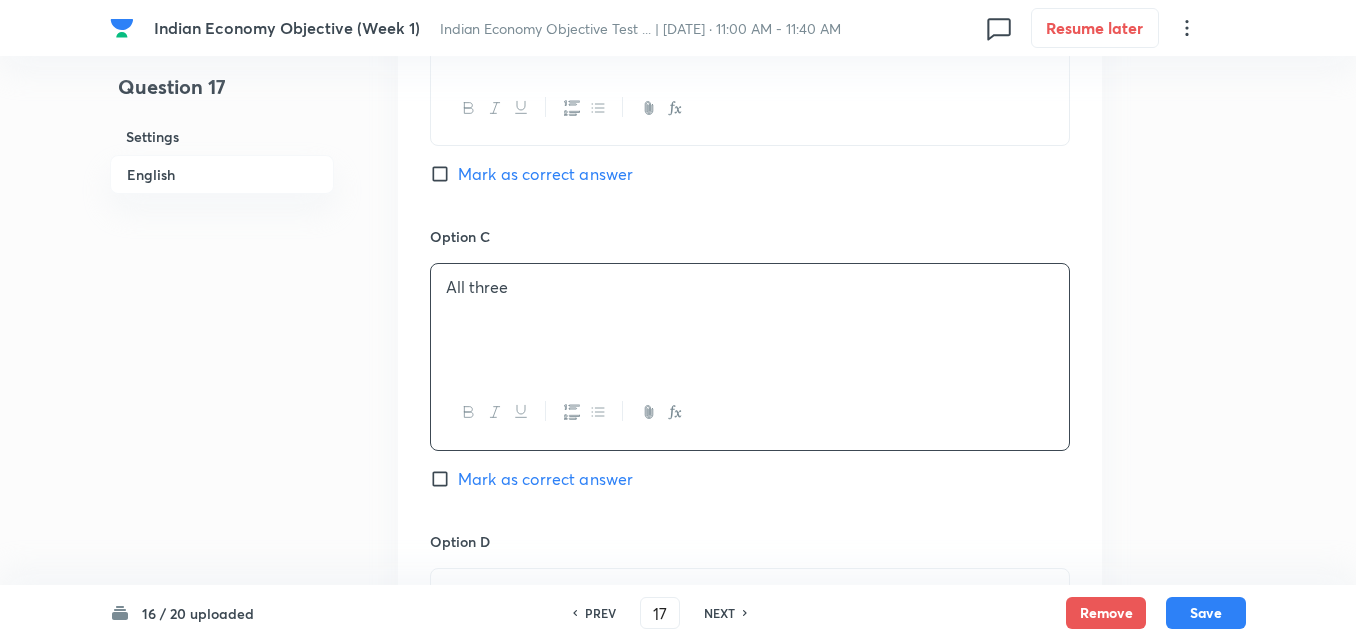 scroll, scrollTop: 1842, scrollLeft: 0, axis: vertical 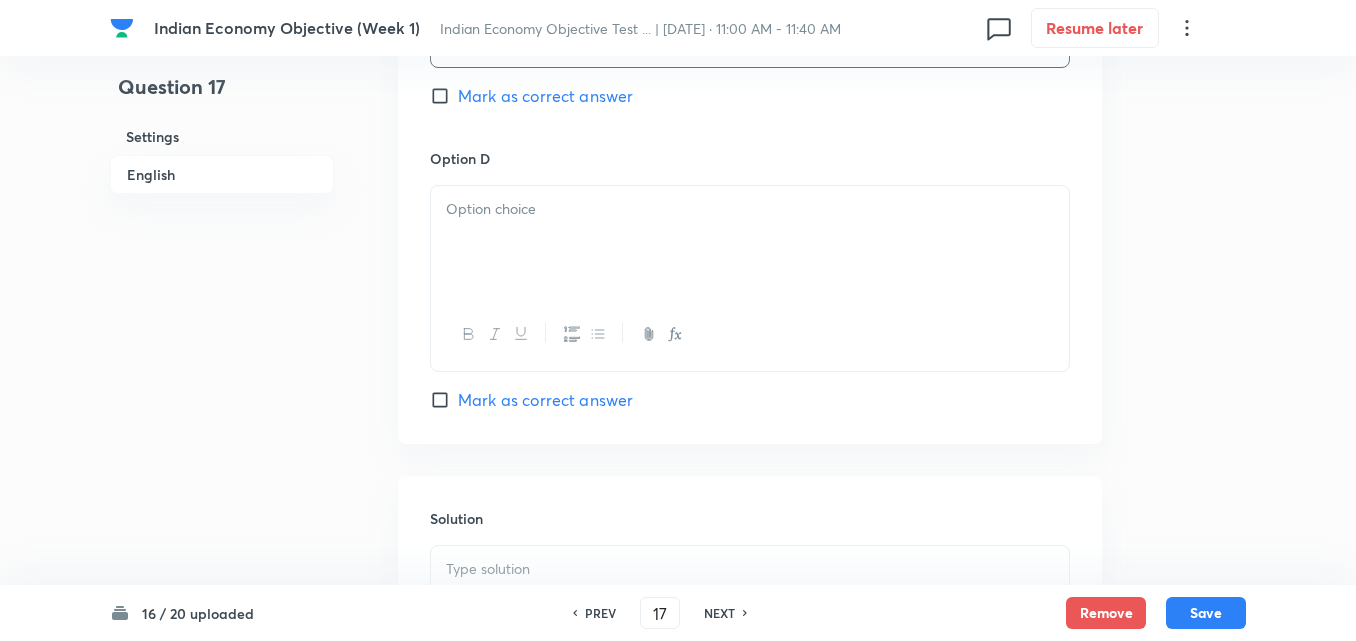 click at bounding box center [750, 242] 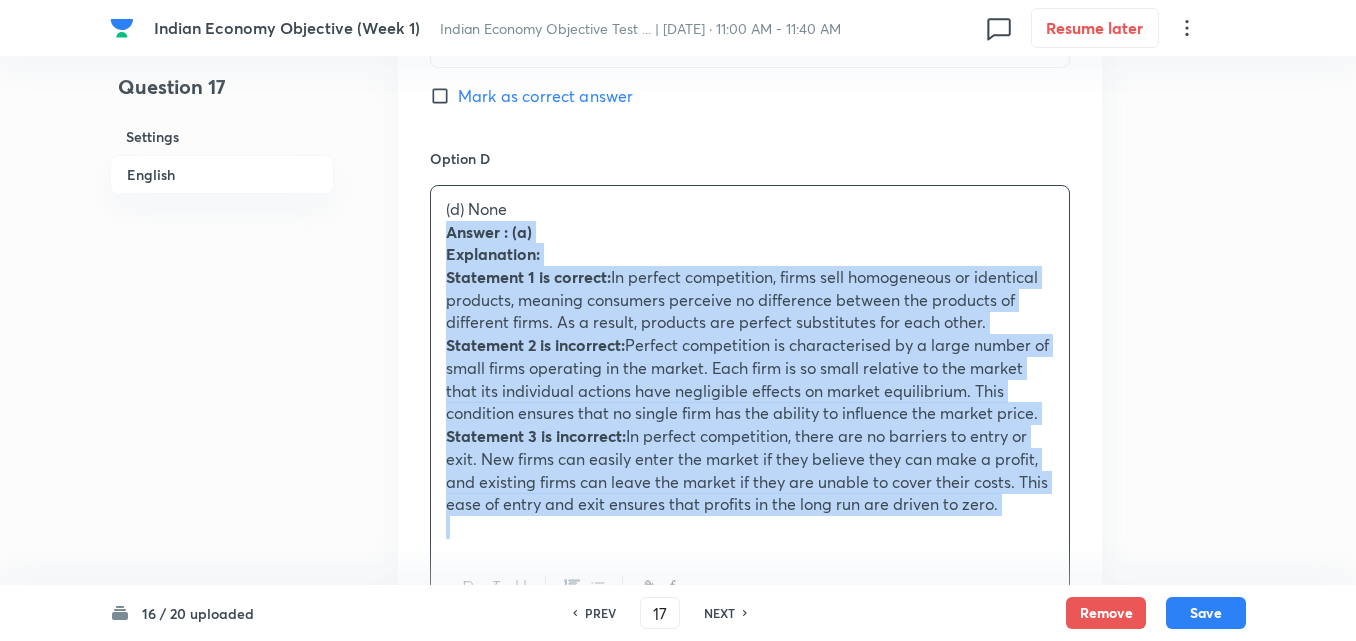 drag, startPoint x: 440, startPoint y: 236, endPoint x: 403, endPoint y: 232, distance: 37.215588 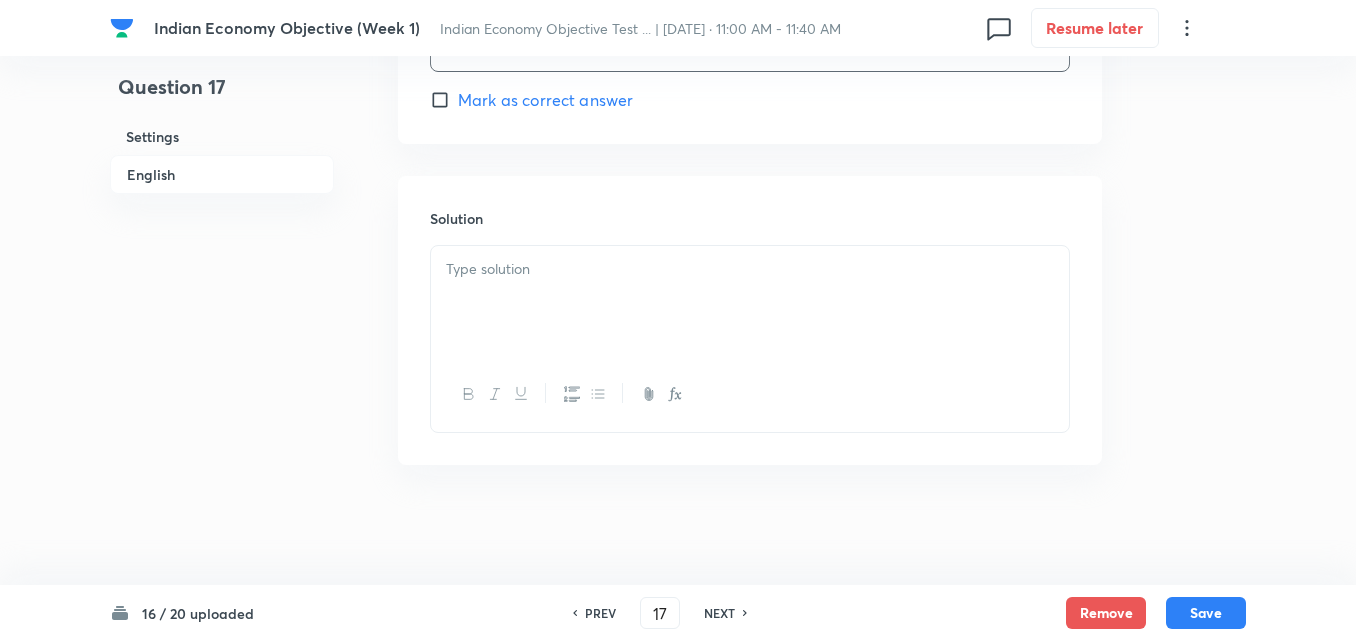click at bounding box center (750, 302) 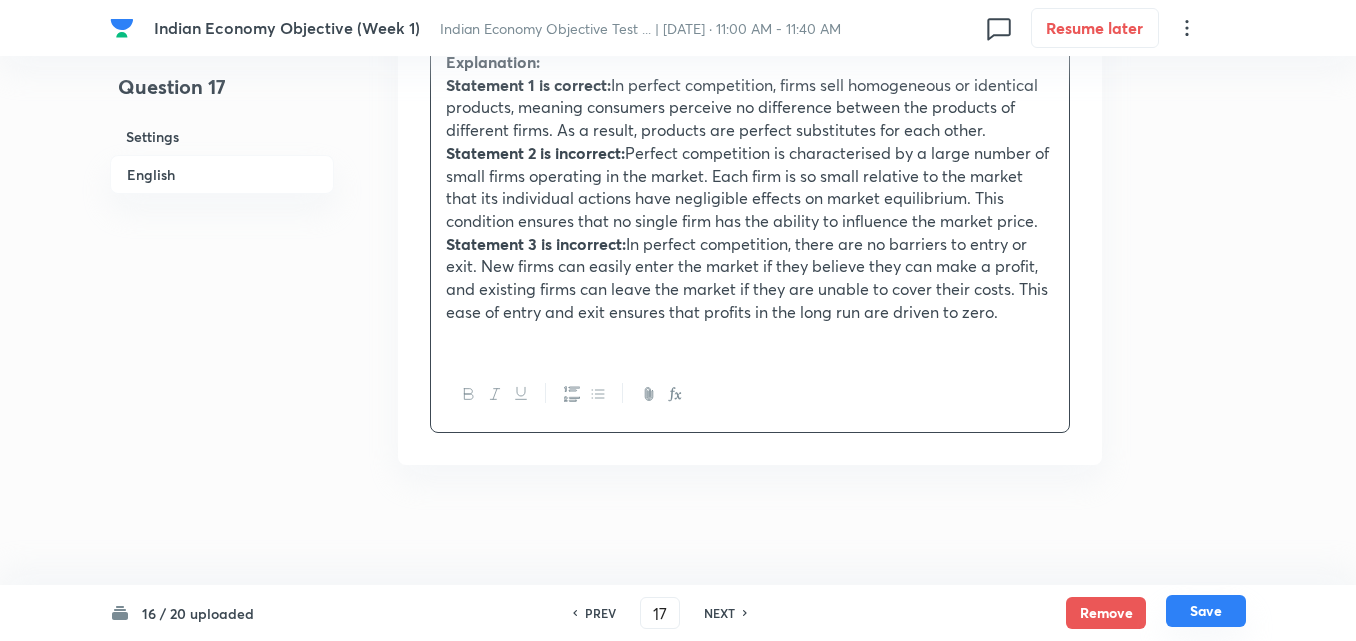 click on "Save" at bounding box center (1206, 611) 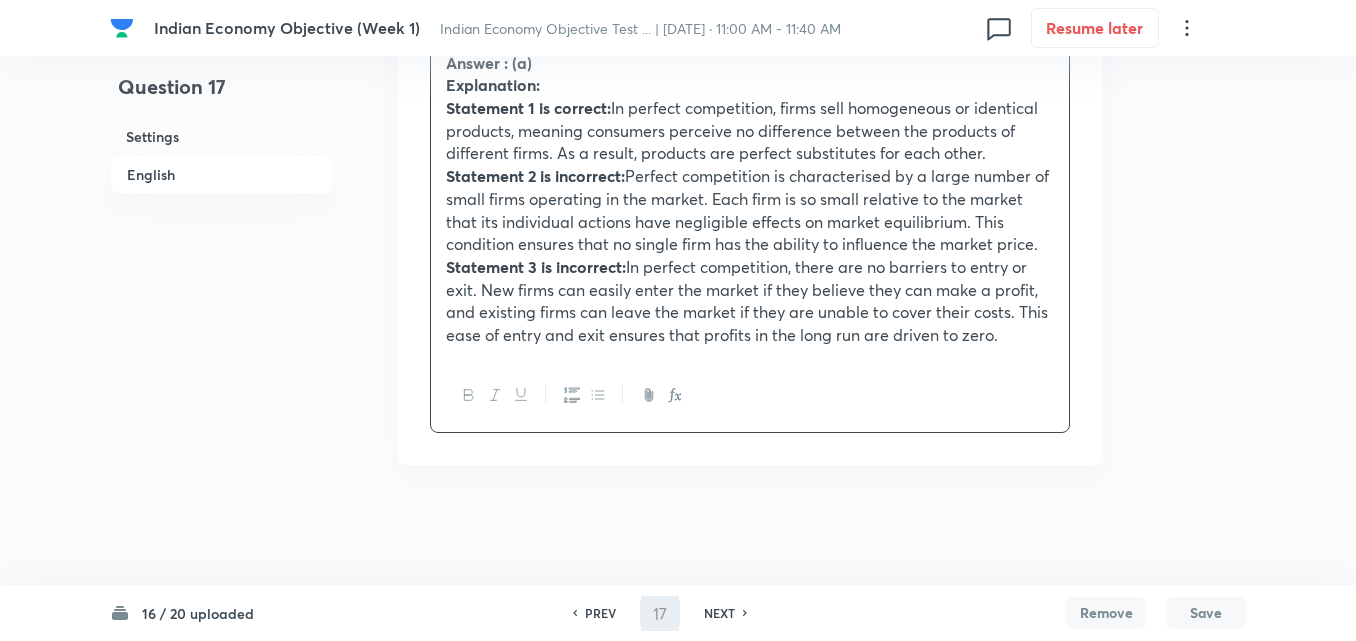 scroll, scrollTop: 2326, scrollLeft: 0, axis: vertical 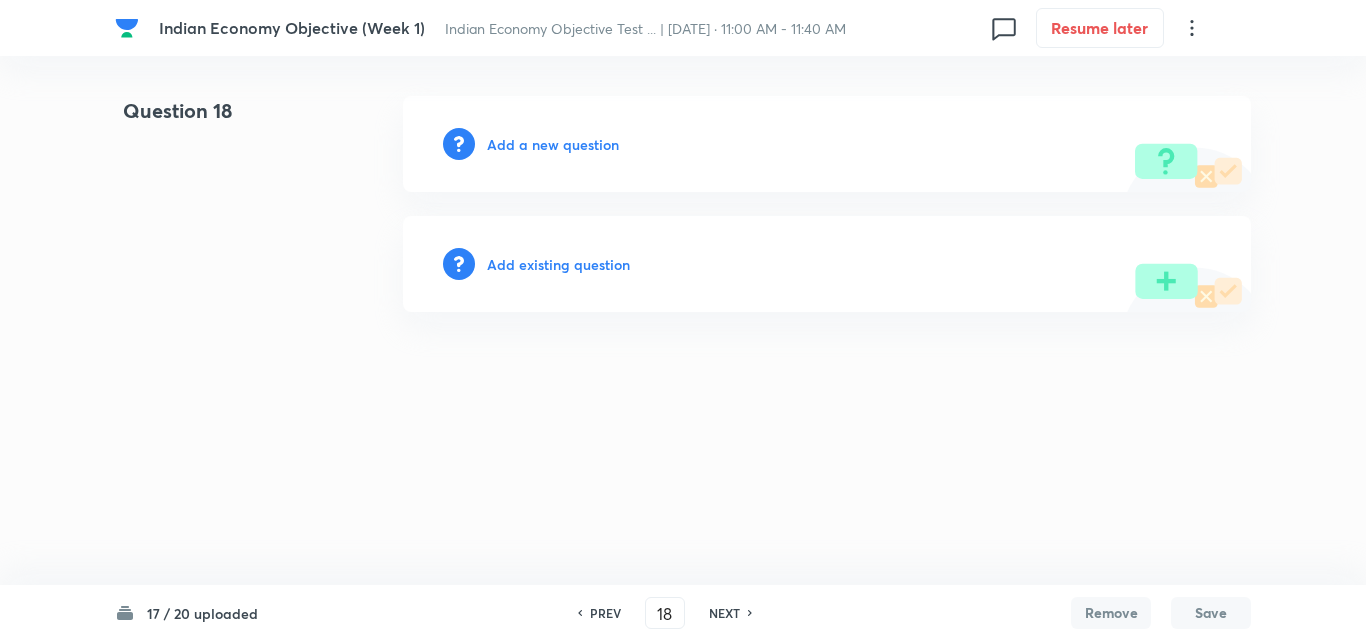 click on "Add a new question" at bounding box center (553, 144) 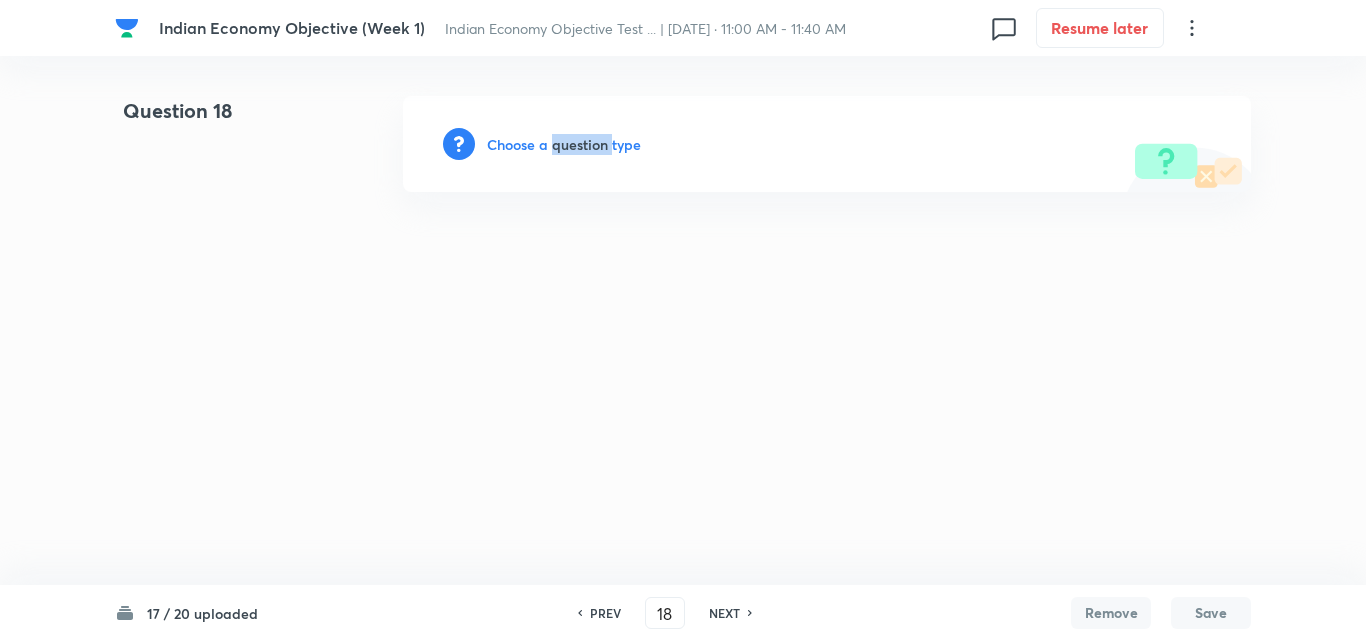 click on "Choose a question type" at bounding box center (564, 144) 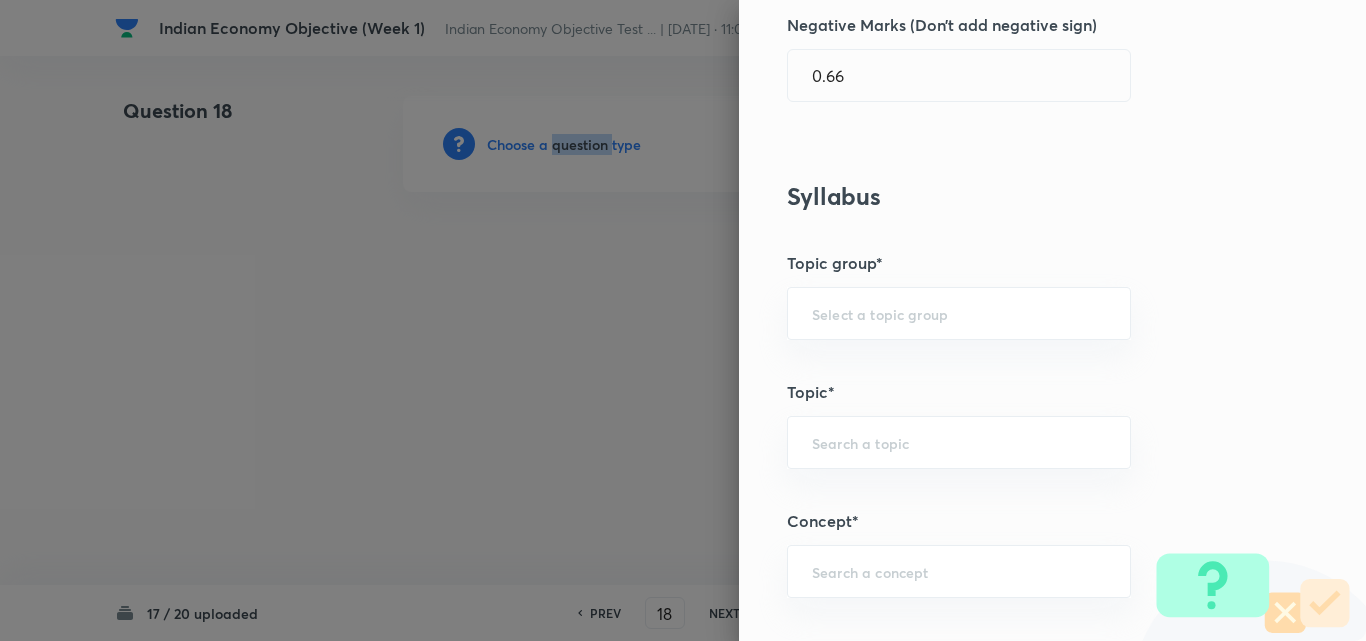 scroll, scrollTop: 1000, scrollLeft: 0, axis: vertical 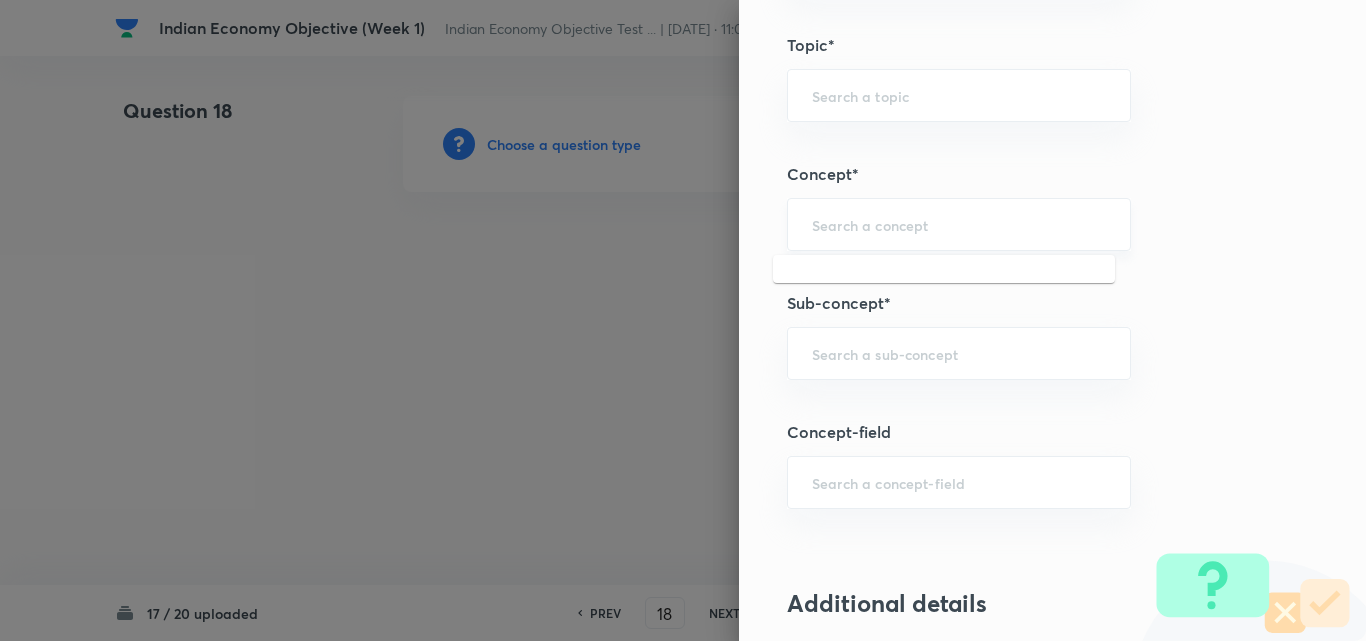 click at bounding box center (959, 224) 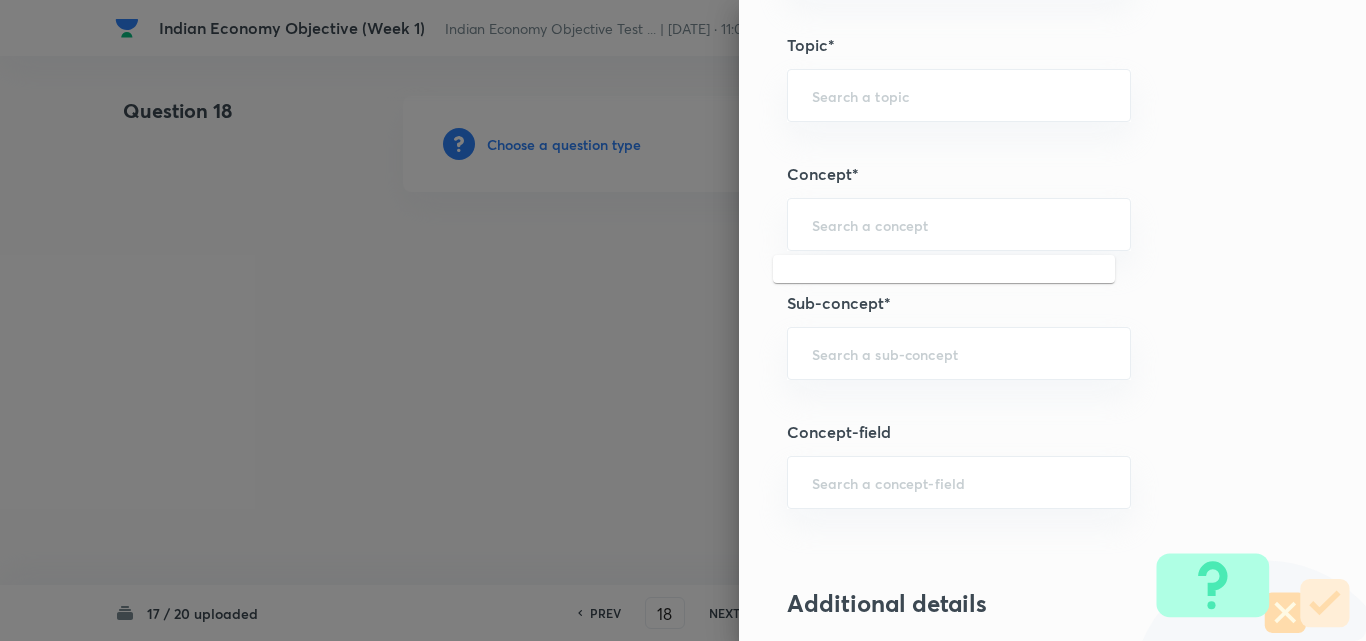 click on "Question settings Question type* Single choice correct Number of options* 2 3 4 5 Does this question have a passage?* Yes No Positive mark 2 ​ Negative Marks (Don’t add negative sign) 0.66 ​ Syllabus Topic group* ​ Topic* ​ Concept* ​ Sub-concept* ​ Concept-field ​ Additional details Question Difficulty Very easy Easy Moderate Hard Very hard Question is based on Fact Numerical Concept Previous year question Yes No Does this question have equation? Yes No Verification status Is the question verified? *Select 'yes' only if a question is verified Yes No Save" at bounding box center [1052, 320] 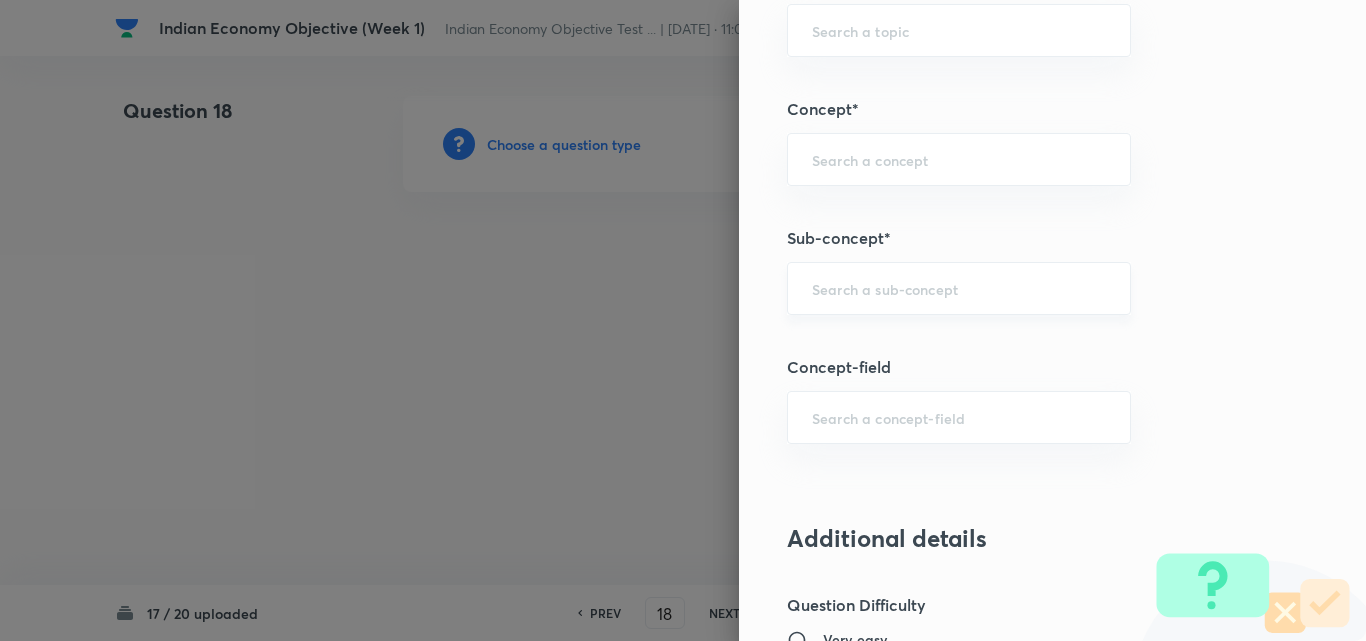 scroll, scrollTop: 1100, scrollLeft: 0, axis: vertical 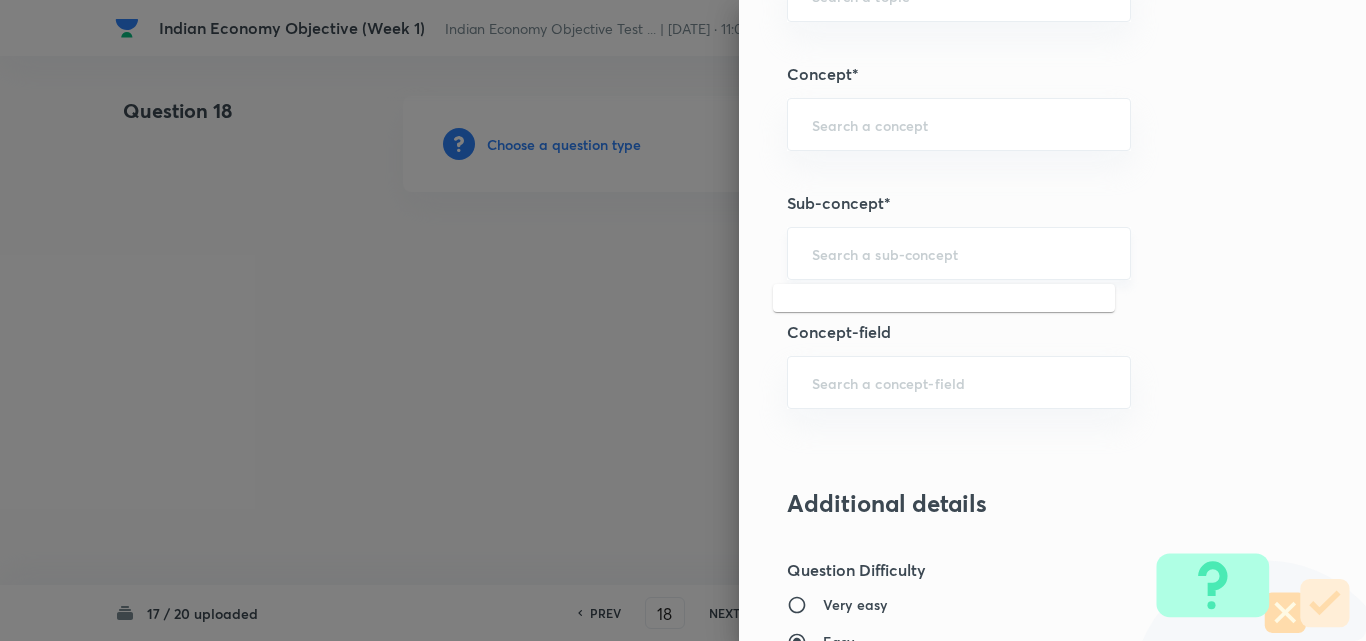 click at bounding box center [959, 253] 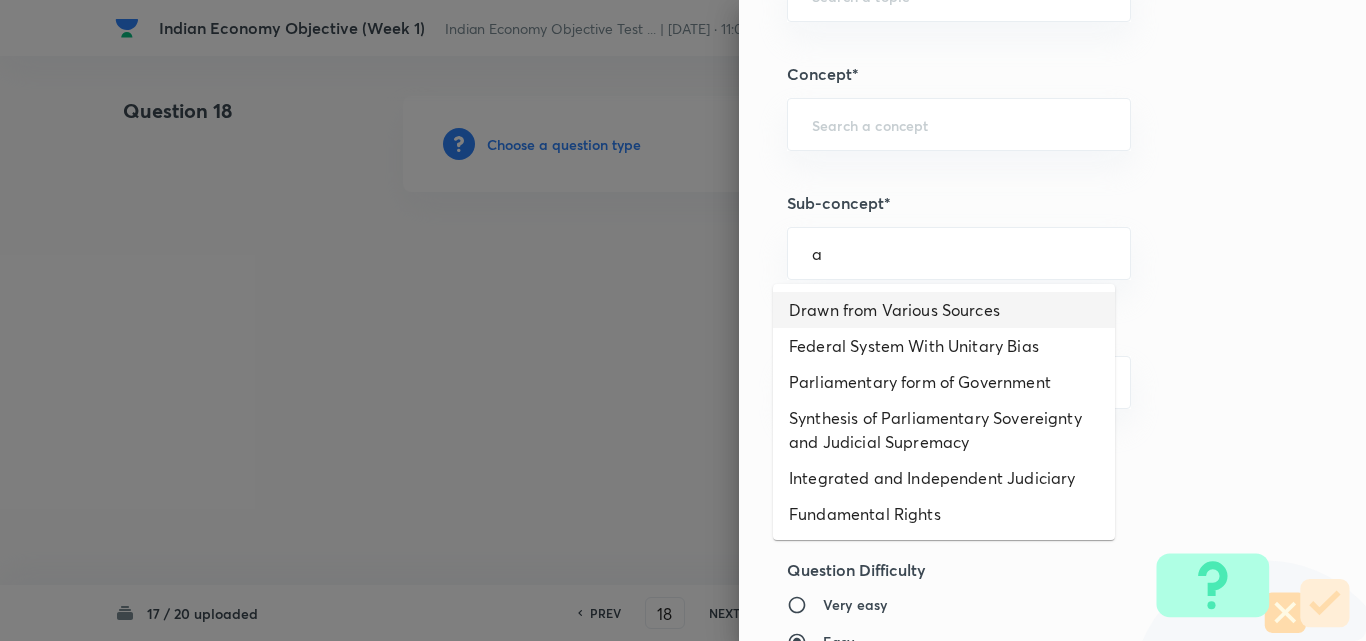 click on "Drawn from Various Sources" at bounding box center (944, 310) 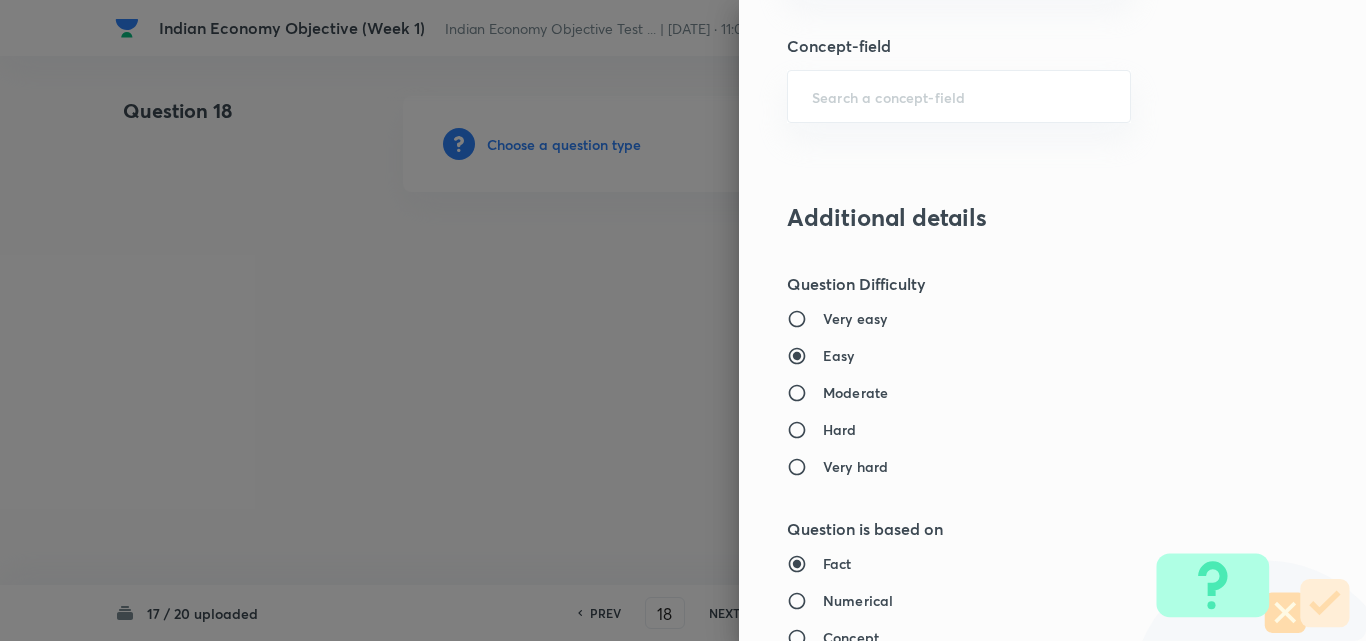 type on "Polity, Governance & IR" 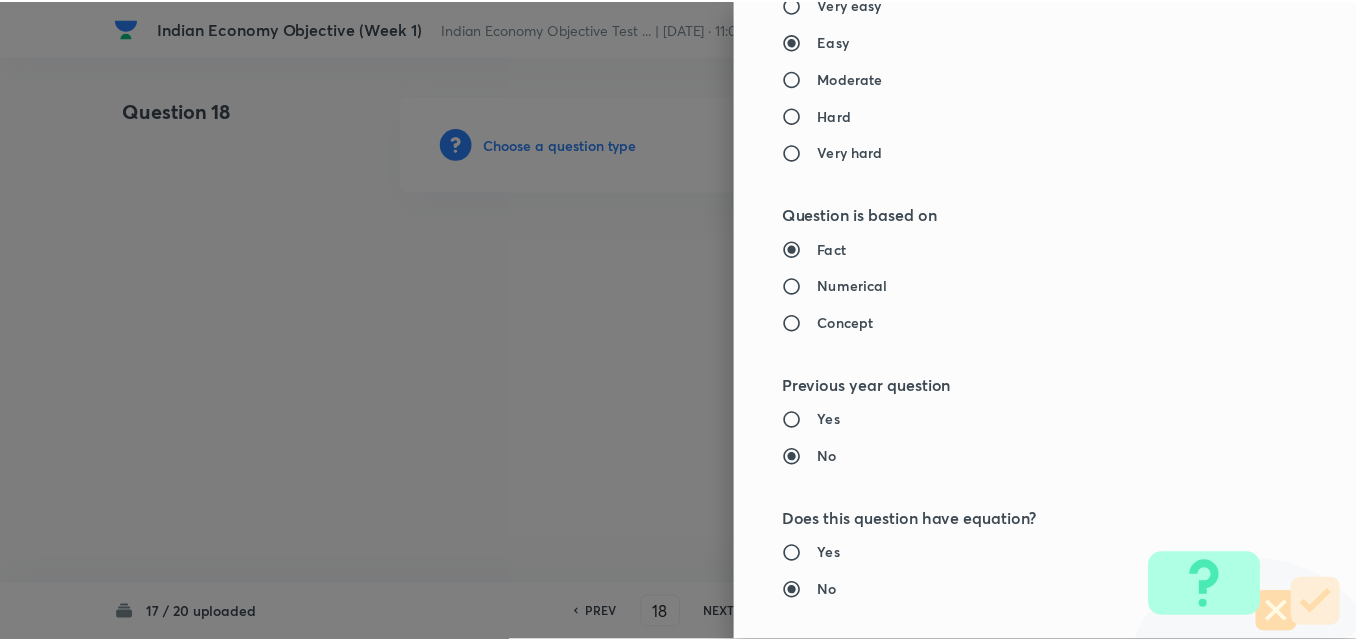scroll, scrollTop: 2085, scrollLeft: 0, axis: vertical 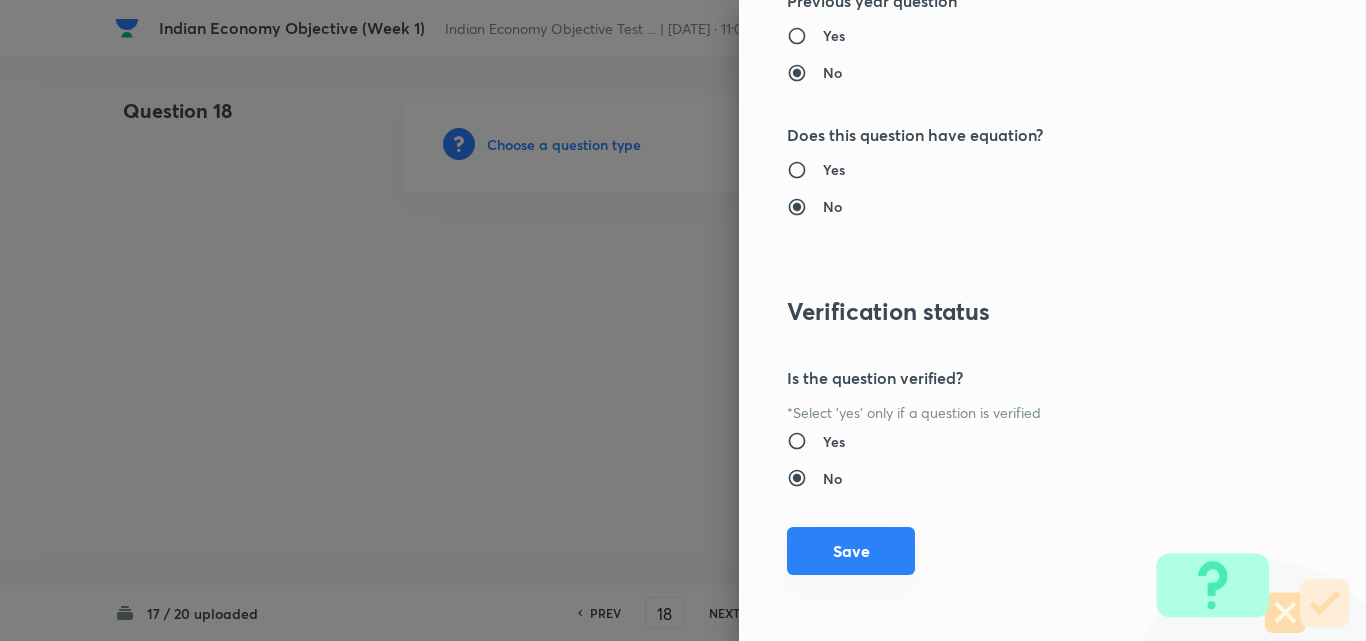 click on "Save" at bounding box center (851, 551) 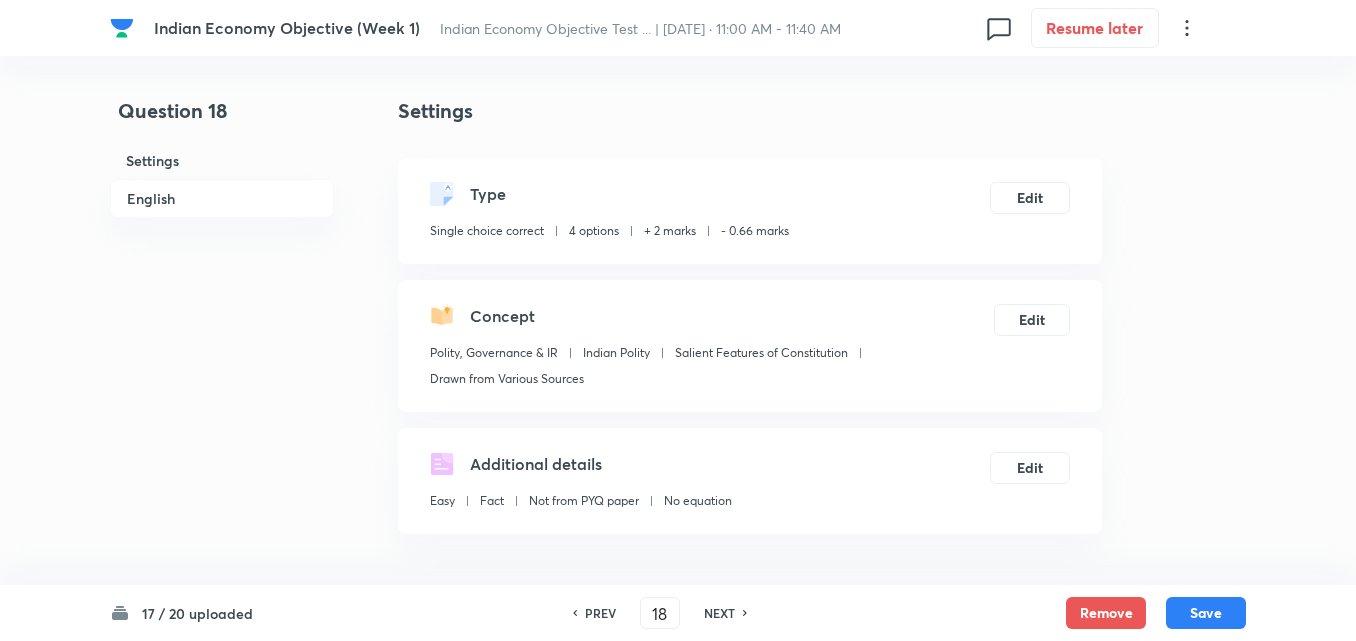 click on "English" at bounding box center [222, 198] 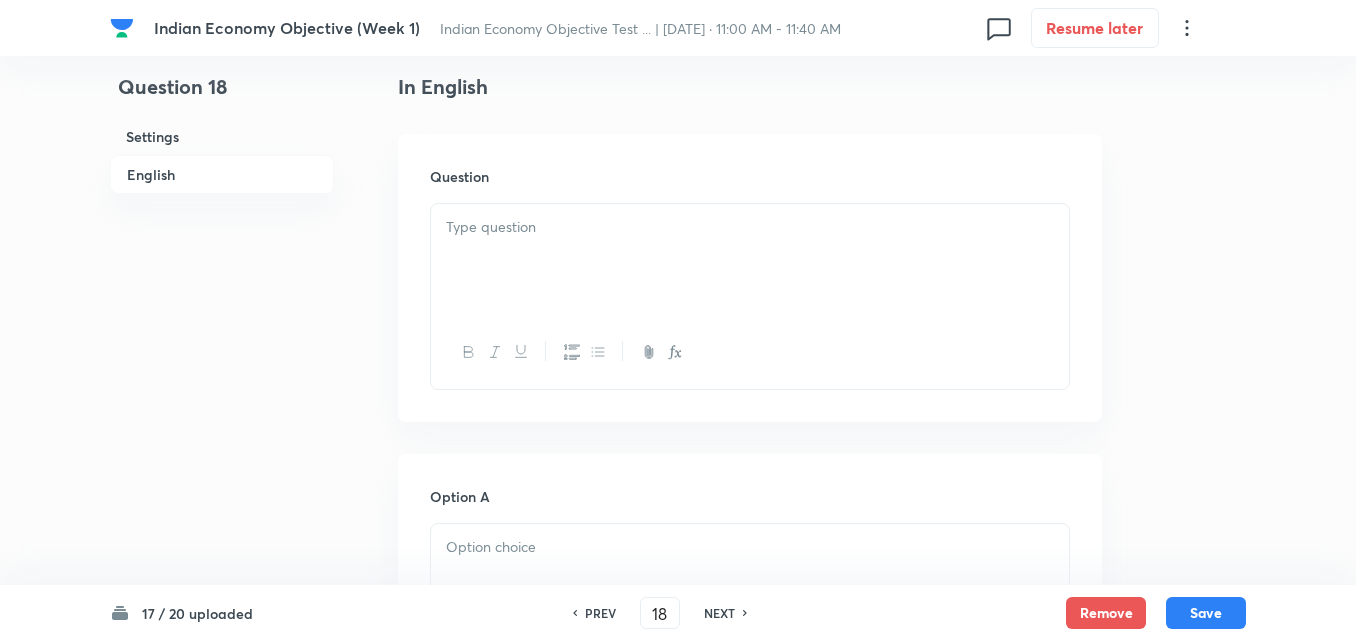 click at bounding box center (750, 260) 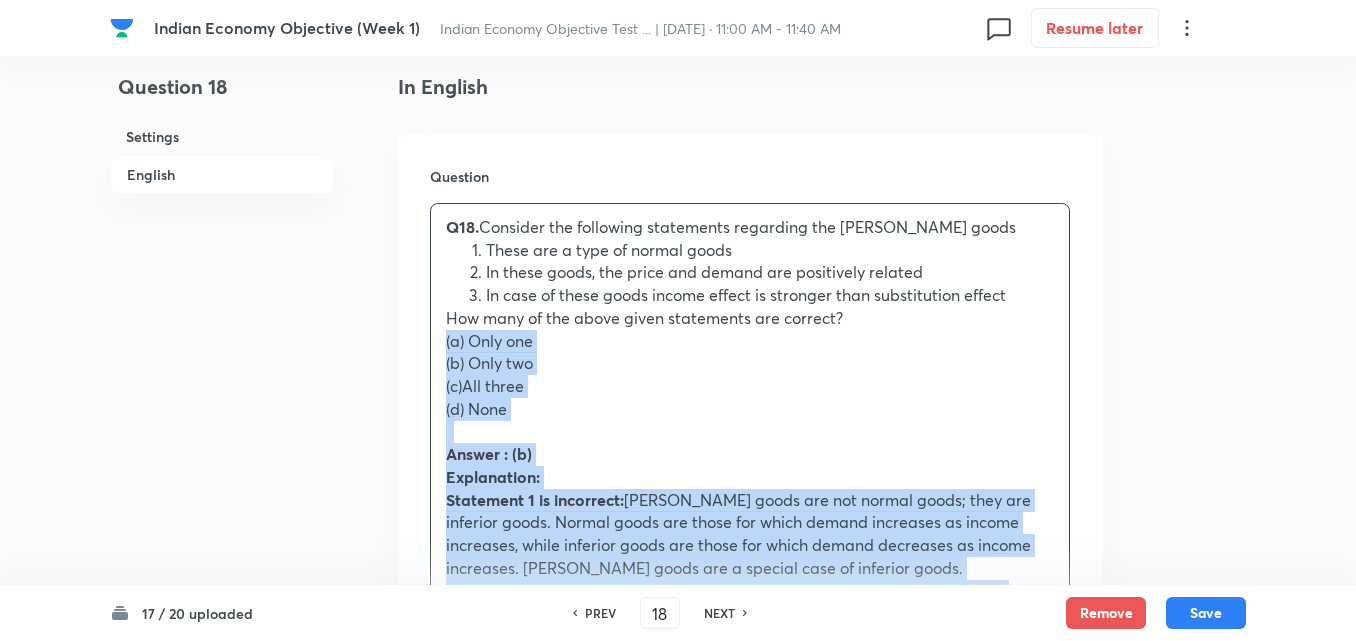 click on "Question Q18.  Consider the following statements regarding the Giffen goods  These are a type of normal goods  In these goods, the price and demand are positively related  In case of these goods income effect is stronger than substitution effect  How many of the above given statements are correct? (a) Only one (b) Only two (c)All three (d) None   Answer : (b)  Explanation: Statement 1 is incorrect:  Giffen goods are not normal goods; they are inferior goods. Normal goods are those for which demand increases as income increases, while inferior goods are those for which demand decreases as income increases. Giffen goods are a special case of inferior goods. Statement 2 is correct:  Unlike most goods, where demand decreases as price increases (negative relationship), in the case of Giffen goods, there is a positive relationship between price and demand. This means that as the price of a Giffen good increases, the quantity demanded also increases. Statement 3 is correct:" at bounding box center [750, 541] 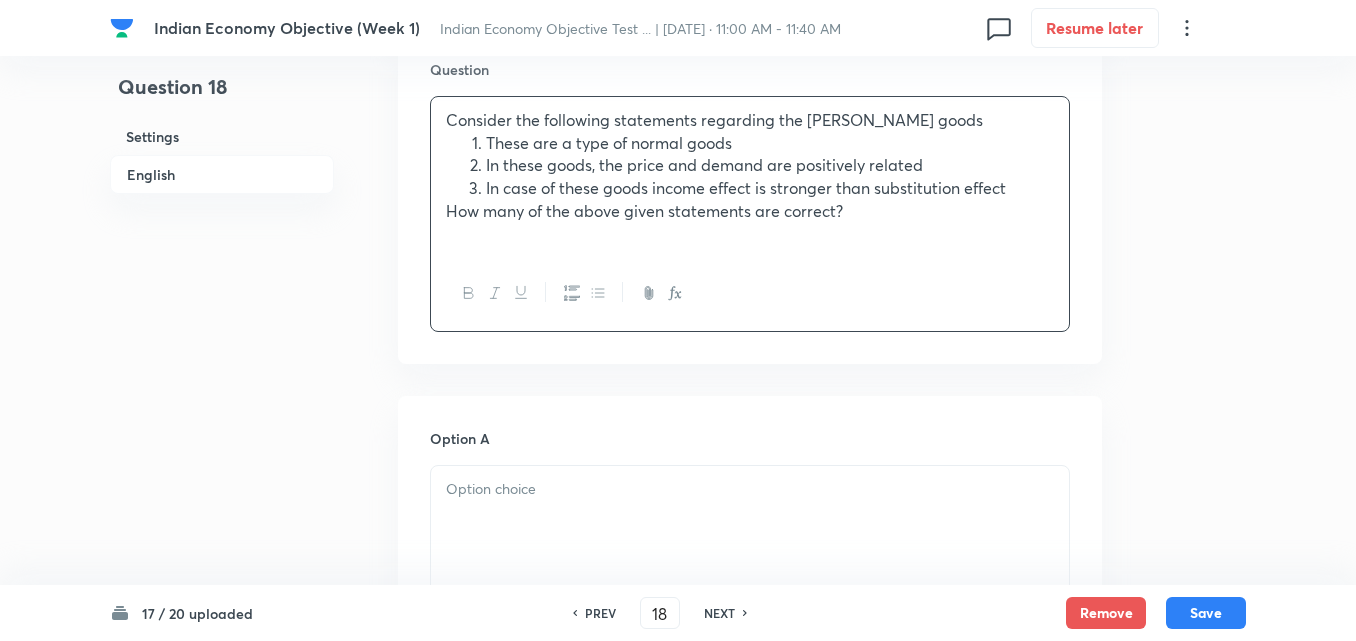 scroll, scrollTop: 842, scrollLeft: 0, axis: vertical 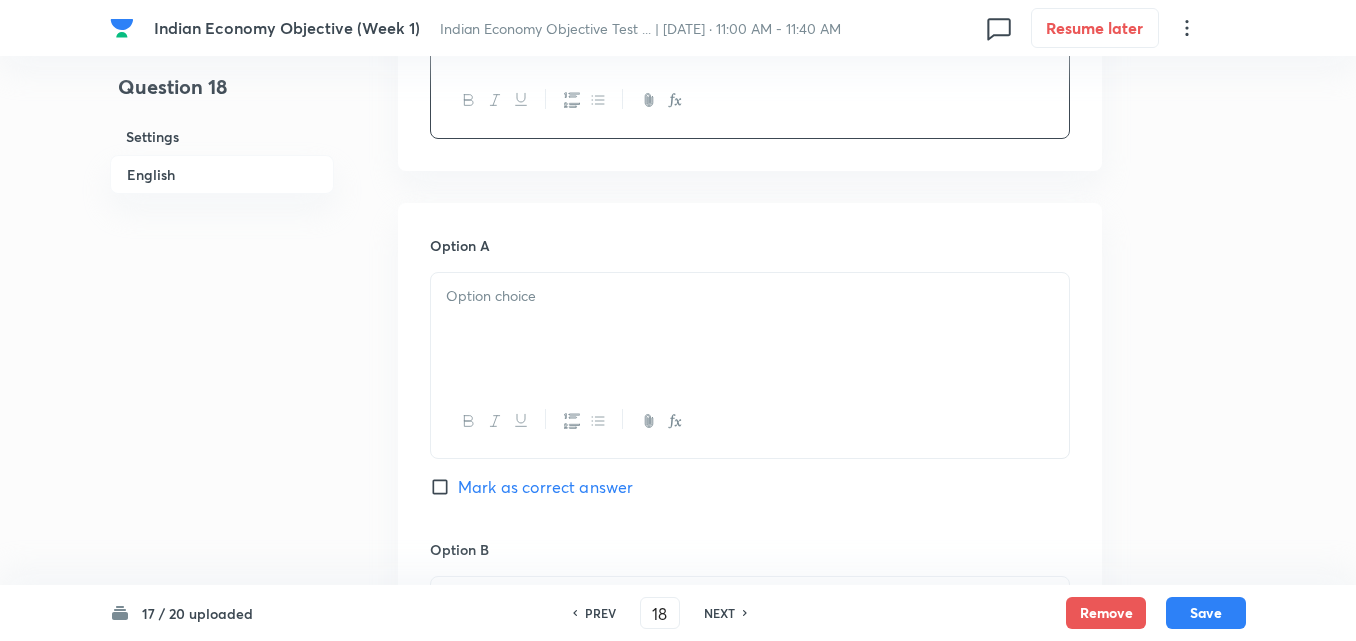 click at bounding box center [750, 296] 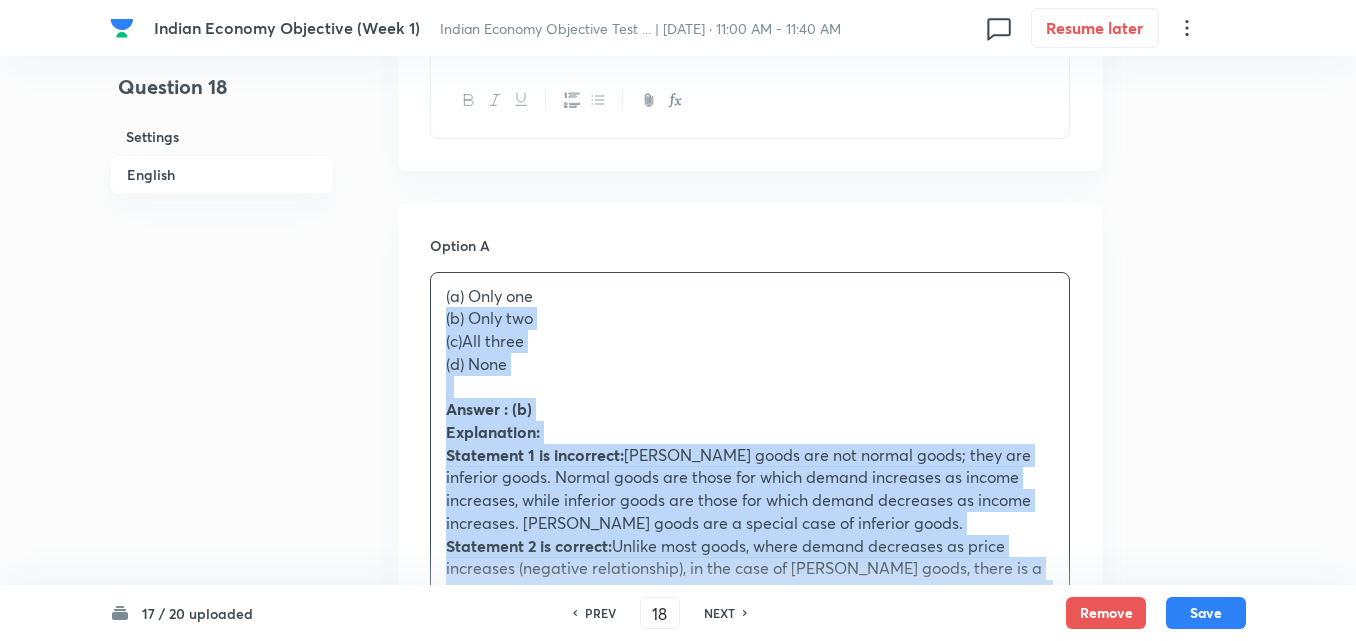 drag, startPoint x: 455, startPoint y: 328, endPoint x: 441, endPoint y: 323, distance: 14.866069 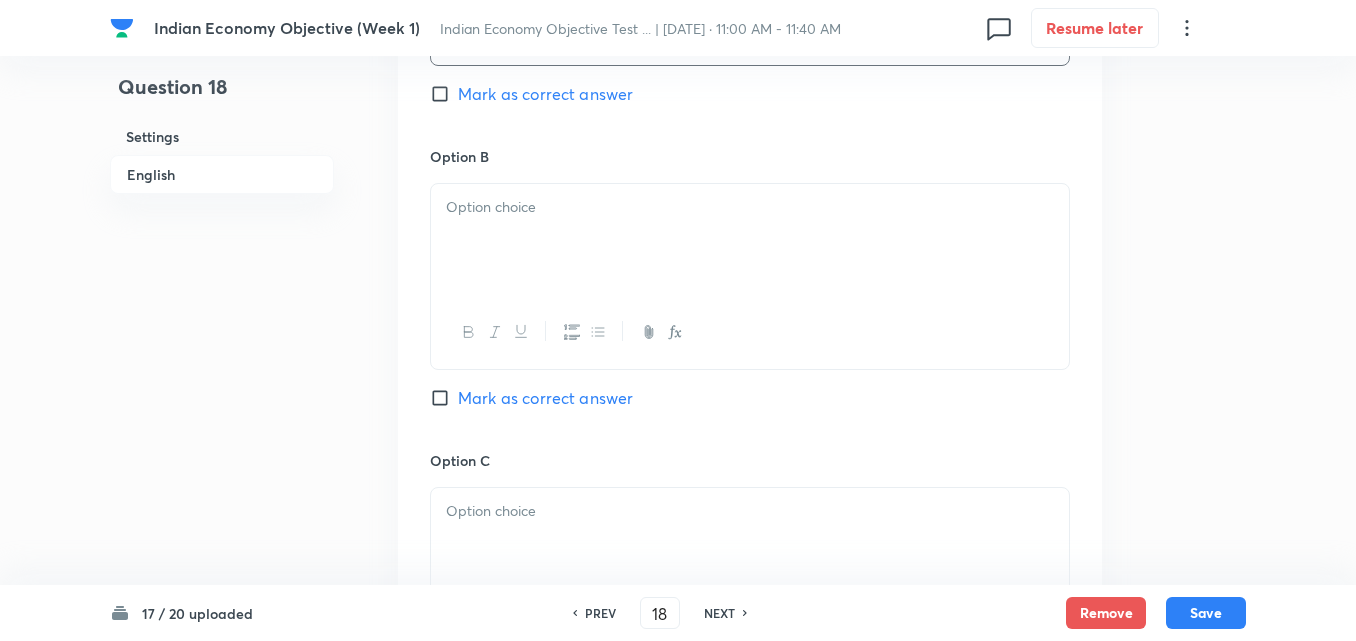 scroll, scrollTop: 1242, scrollLeft: 0, axis: vertical 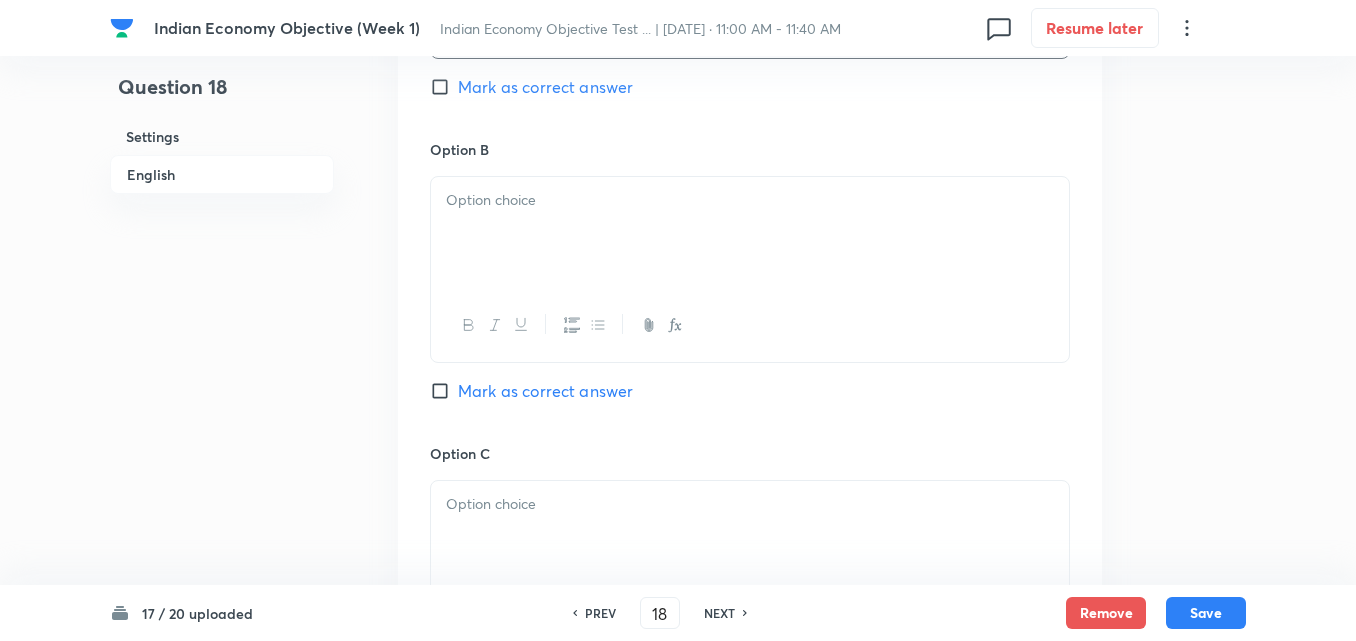 click at bounding box center [750, 233] 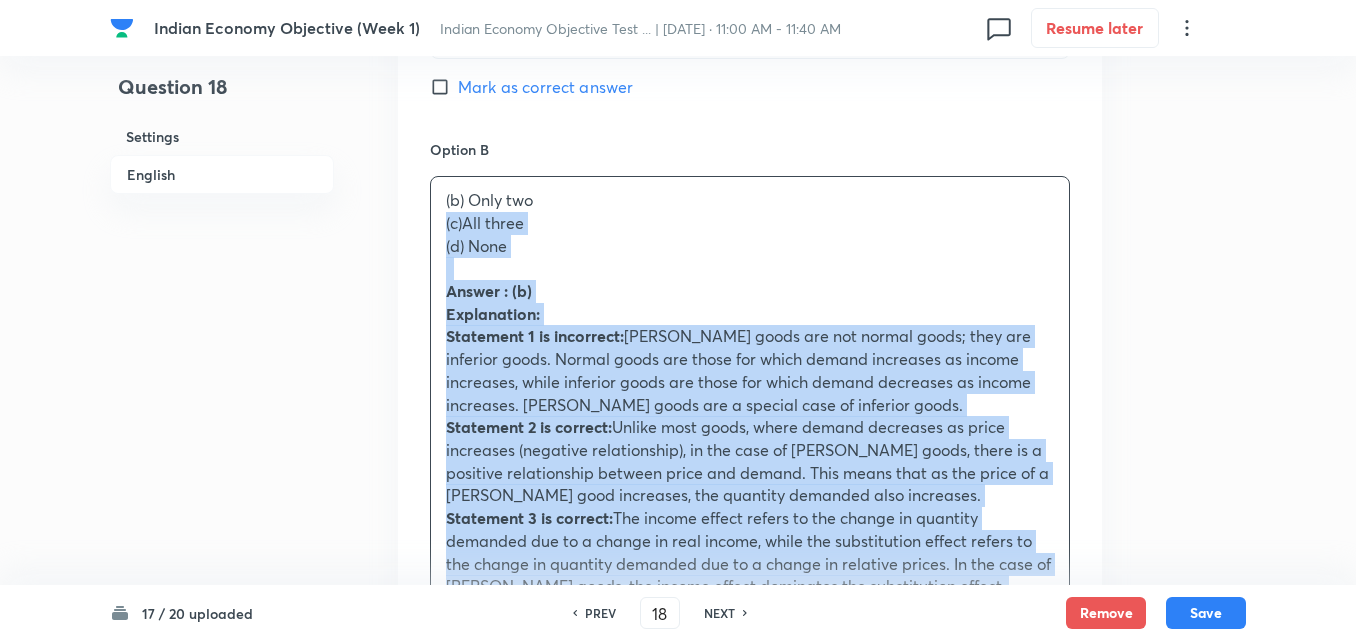 drag, startPoint x: 424, startPoint y: 230, endPoint x: 413, endPoint y: 230, distance: 11 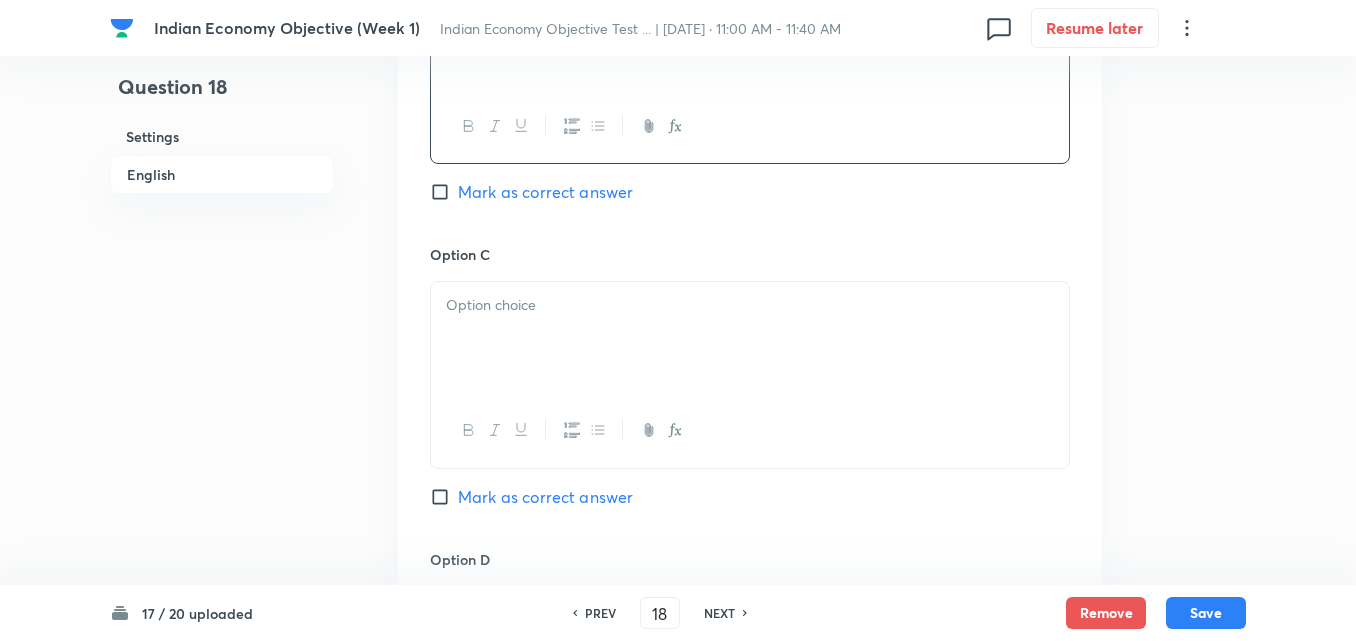 scroll, scrollTop: 1442, scrollLeft: 0, axis: vertical 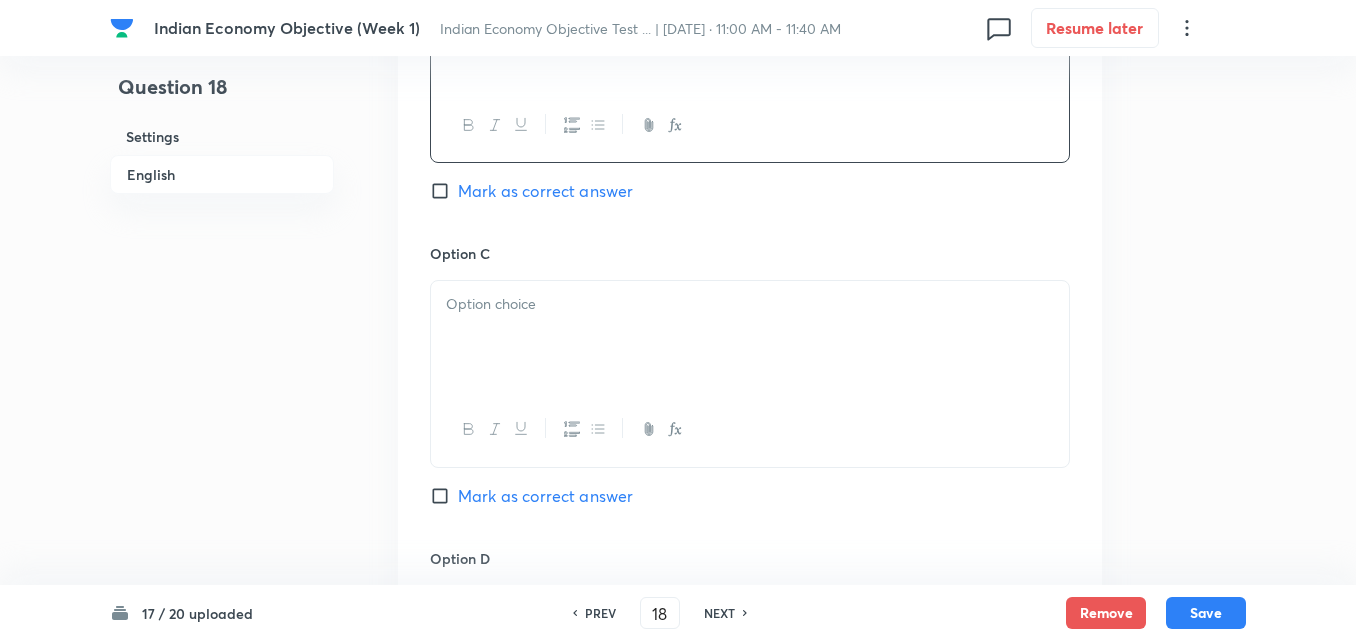 click on "Mark as correct answer" at bounding box center [545, 191] 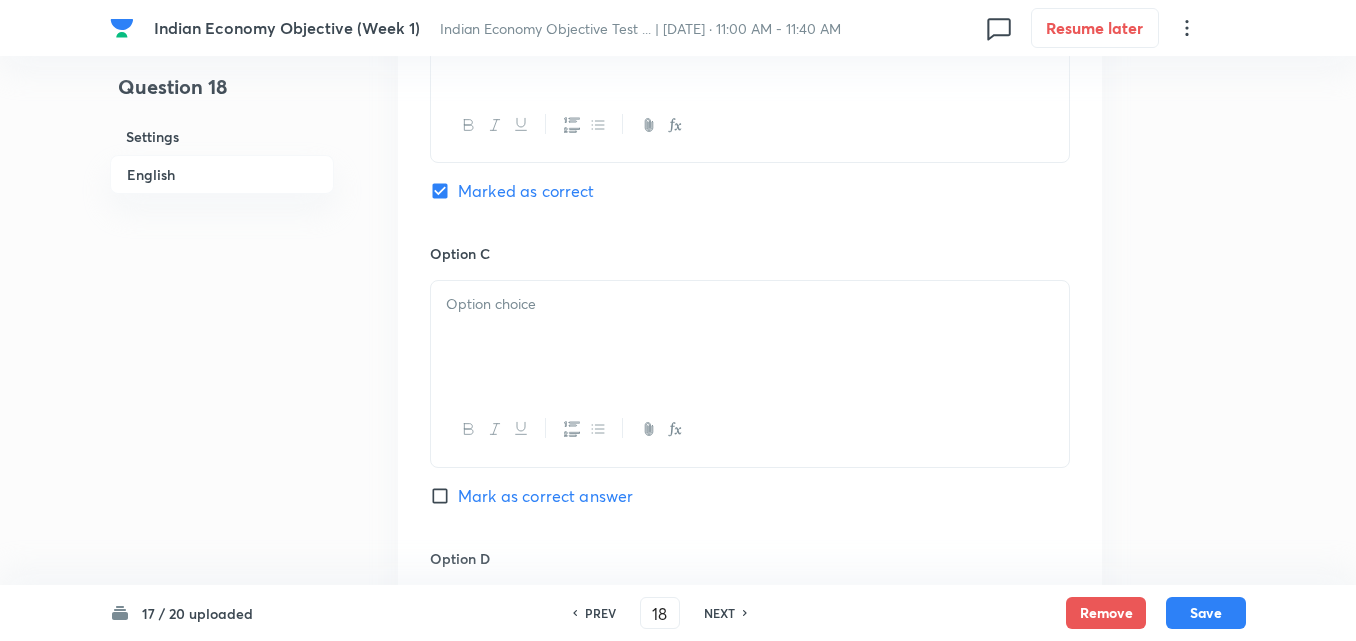 click at bounding box center [750, 337] 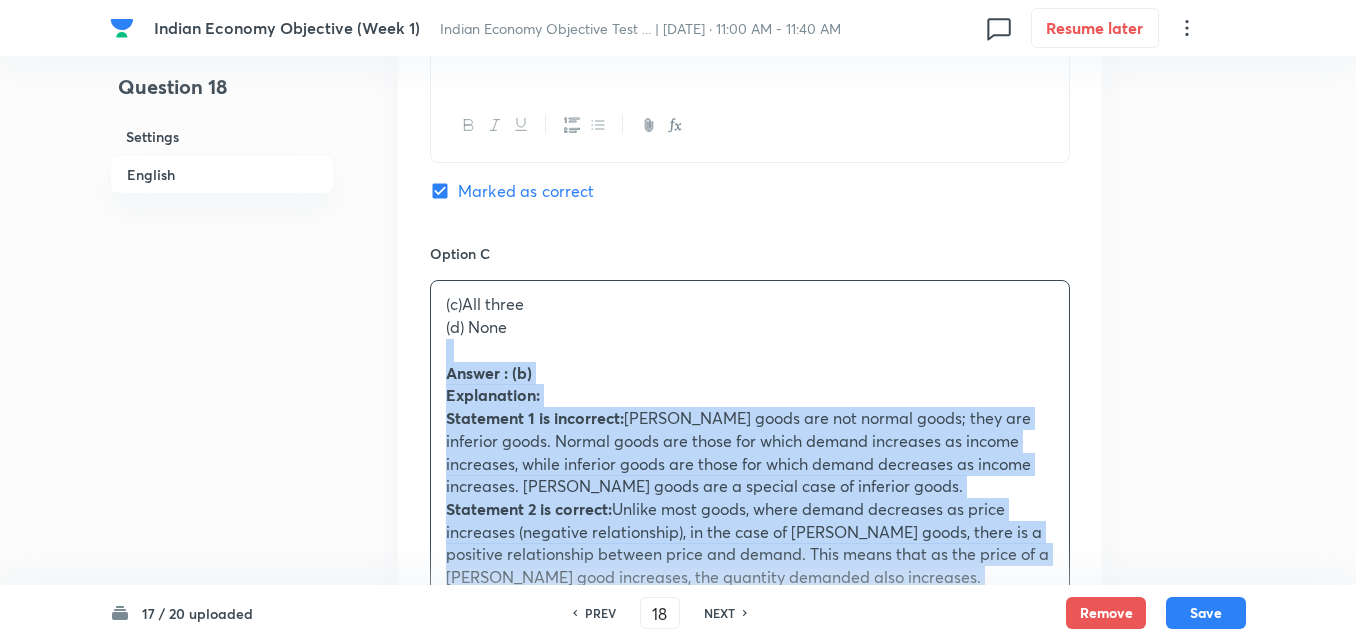 click on "(c)All three (d) None   Answer : (b)  Explanation: Statement 1 is incorrect:  Giffen goods are not normal goods; they are inferior goods. Normal goods are those for which demand increases as income increases, while inferior goods are those for which demand decreases as income increases. Giffen goods are a special case of inferior goods. Statement 2 is correct:  Unlike most goods, where demand decreases as price increases (negative relationship), in the case of Giffen goods, there is a positive relationship between price and demand. This means that as the price of a Giffen good increases, the quantity demanded also increases. Statement 3 is correct:" at bounding box center (750, 557) 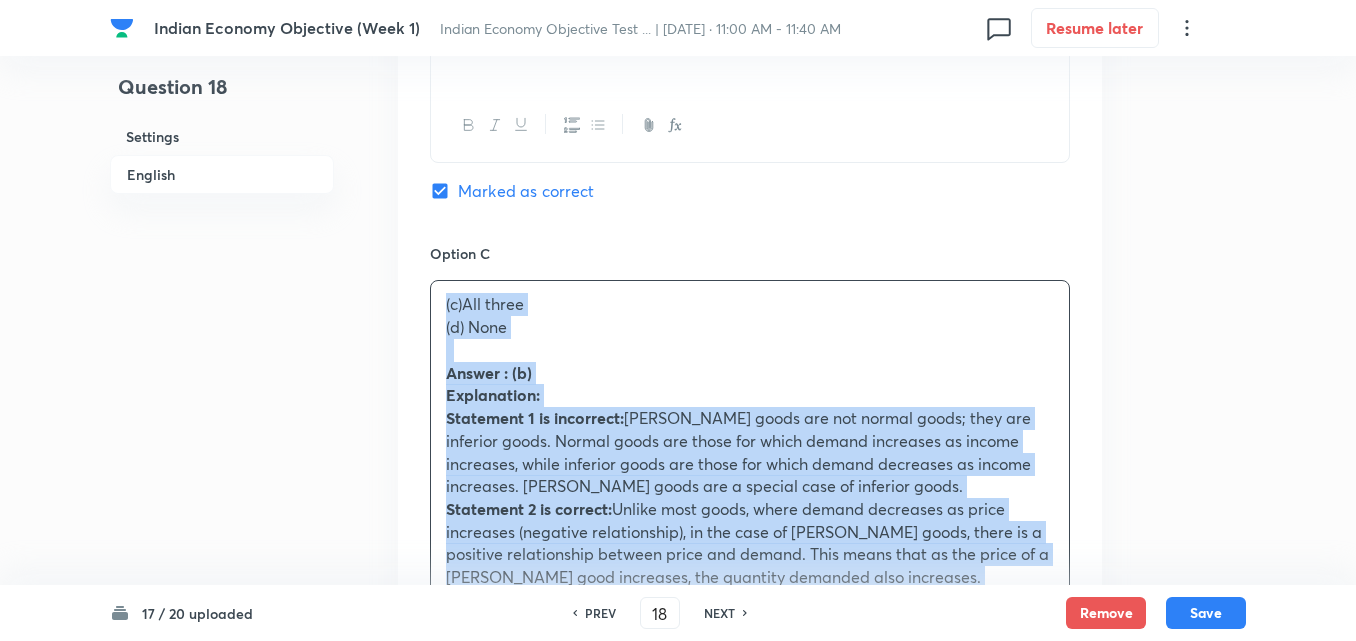 click on "Option A Only one Mark as correct answer Option B Only two Marked as correct Option C (c)All three (d) None   Answer : (b)  Explanation: Statement 1 is incorrect:  Giffen goods are not normal goods; they are inferior goods. Normal goods are those for which demand increases as income increases, while inferior goods are those for which demand decreases as income increases. Giffen goods are a special case of inferior goods. Statement 2 is correct:  Unlike most goods, where demand decreases as price increases (negative relationship), in the case of Giffen goods, there is a positive relationship between price and demand. This means that as the price of a Giffen good increases, the quantity demanded also increases. Statement 3 is correct:  Mark as correct answer Option D Mark as correct answer" at bounding box center [750, 407] 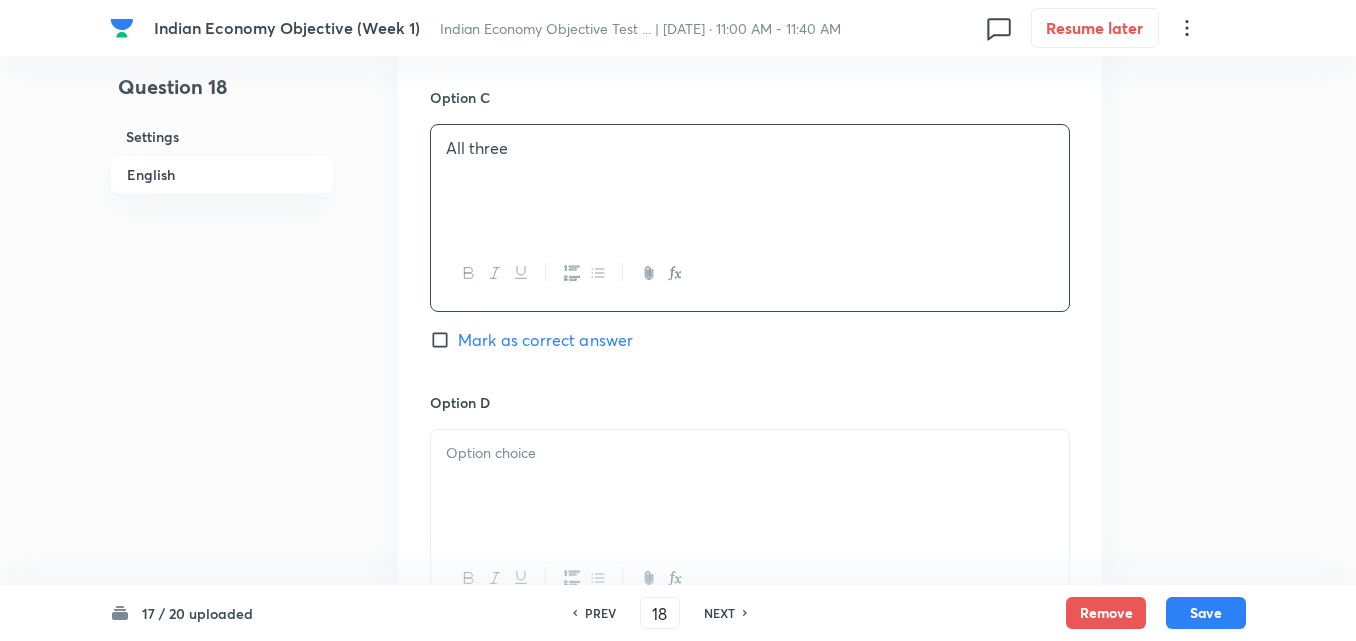 scroll, scrollTop: 1742, scrollLeft: 0, axis: vertical 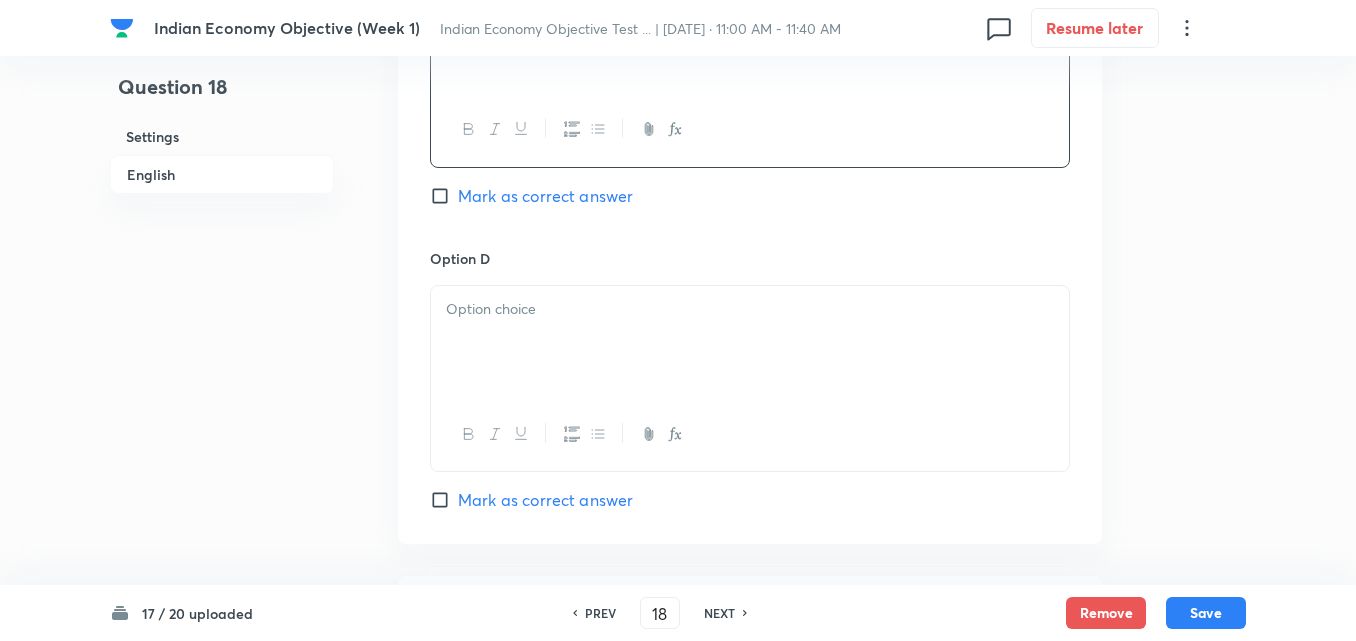 click at bounding box center [750, 342] 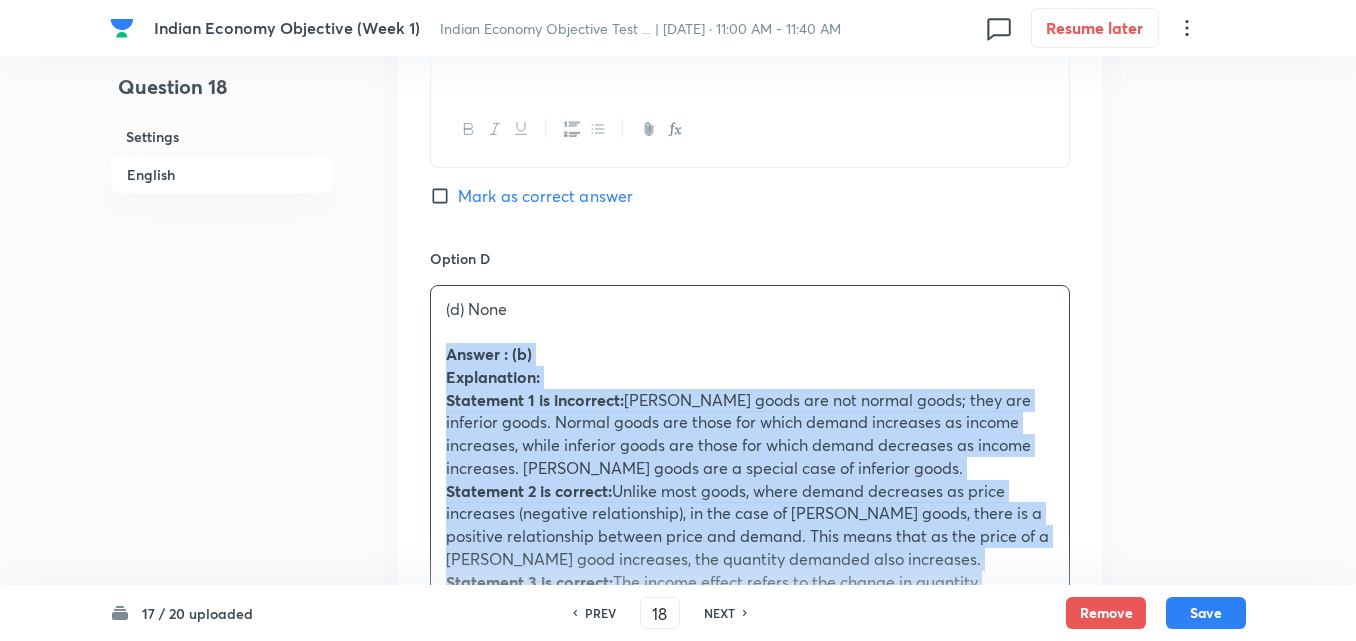 drag, startPoint x: 439, startPoint y: 357, endPoint x: 423, endPoint y: 359, distance: 16.124516 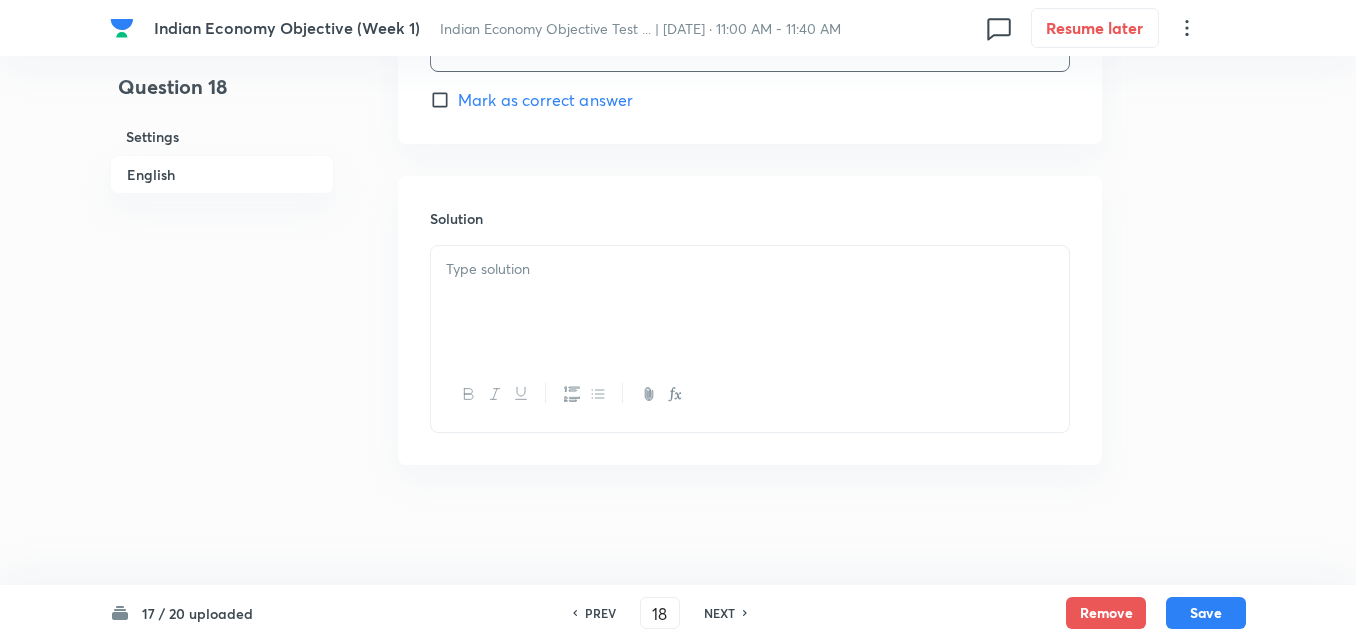 click at bounding box center (750, 302) 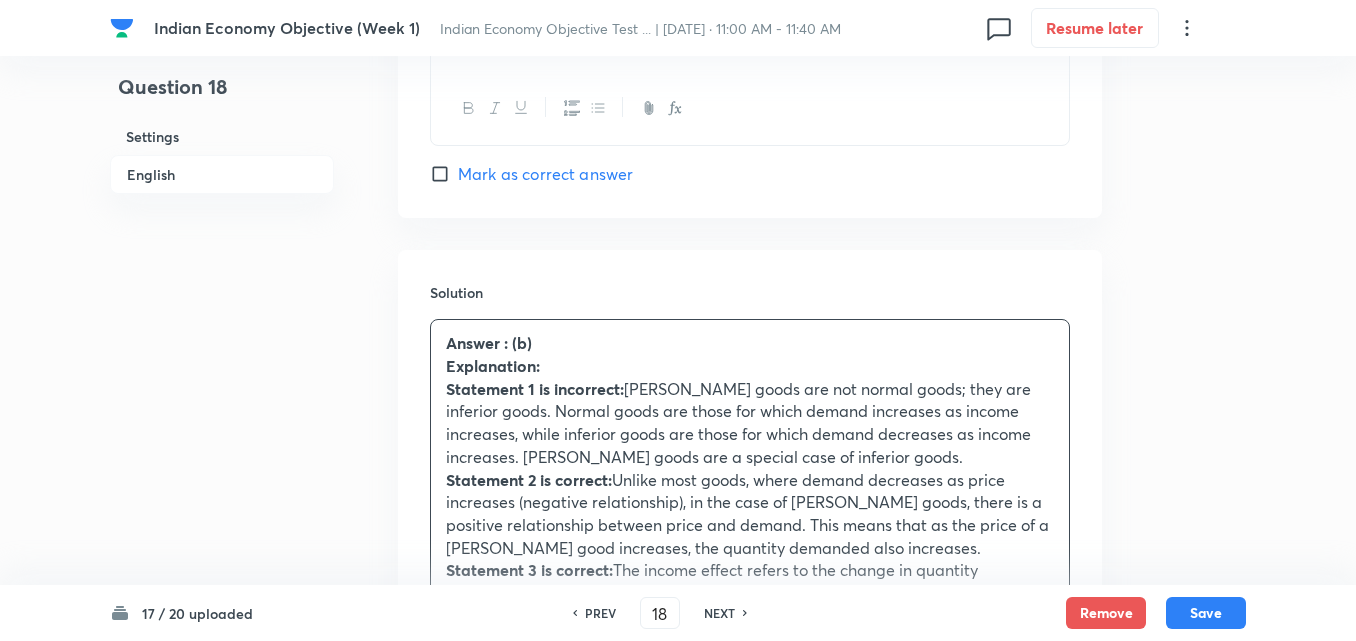 scroll, scrollTop: 2342, scrollLeft: 0, axis: vertical 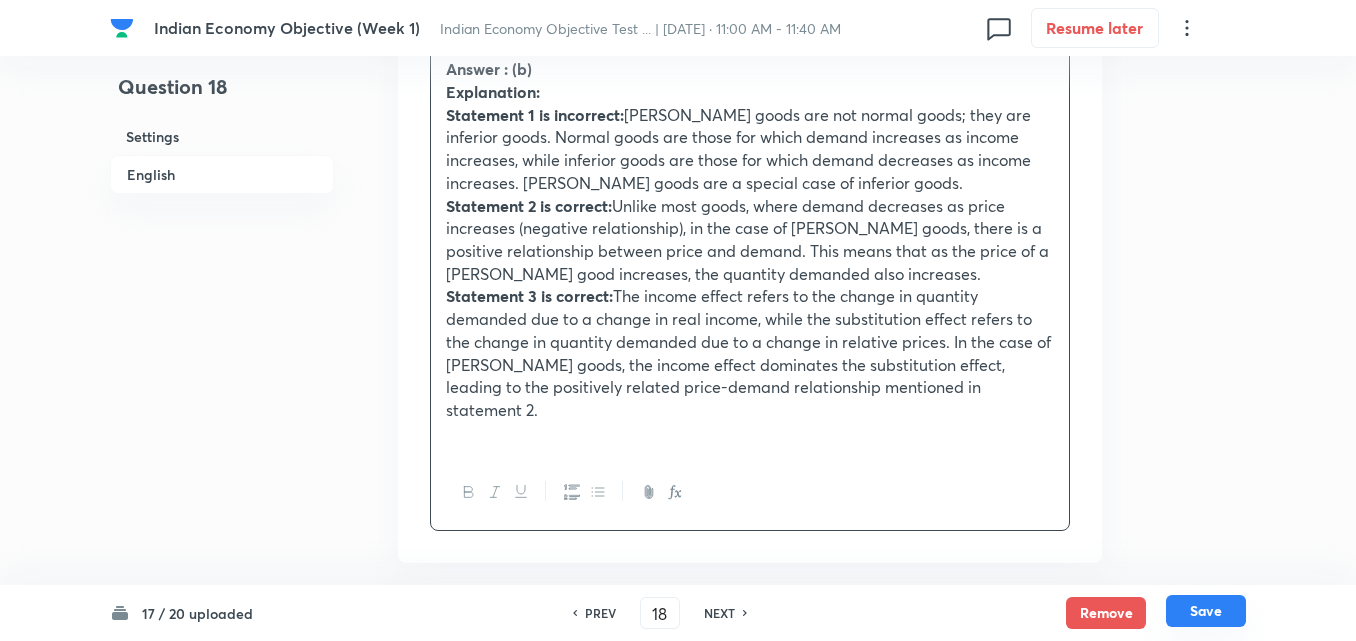 click on "Save" at bounding box center (1206, 611) 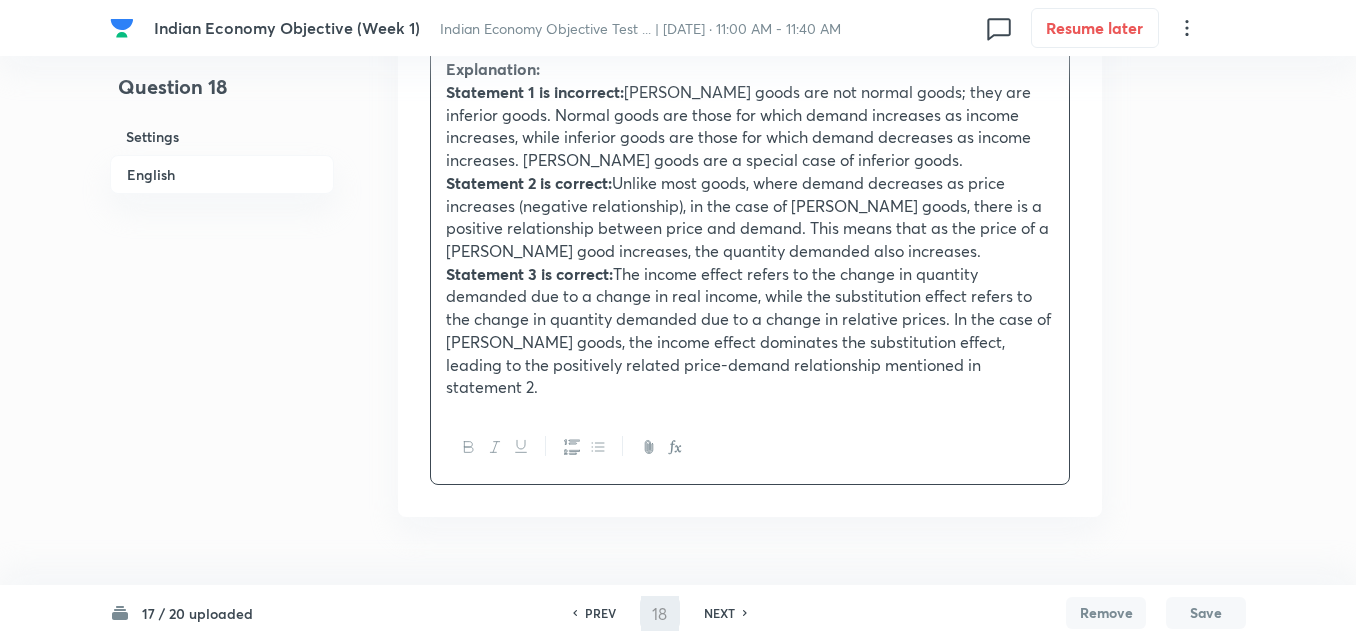 type on "19" 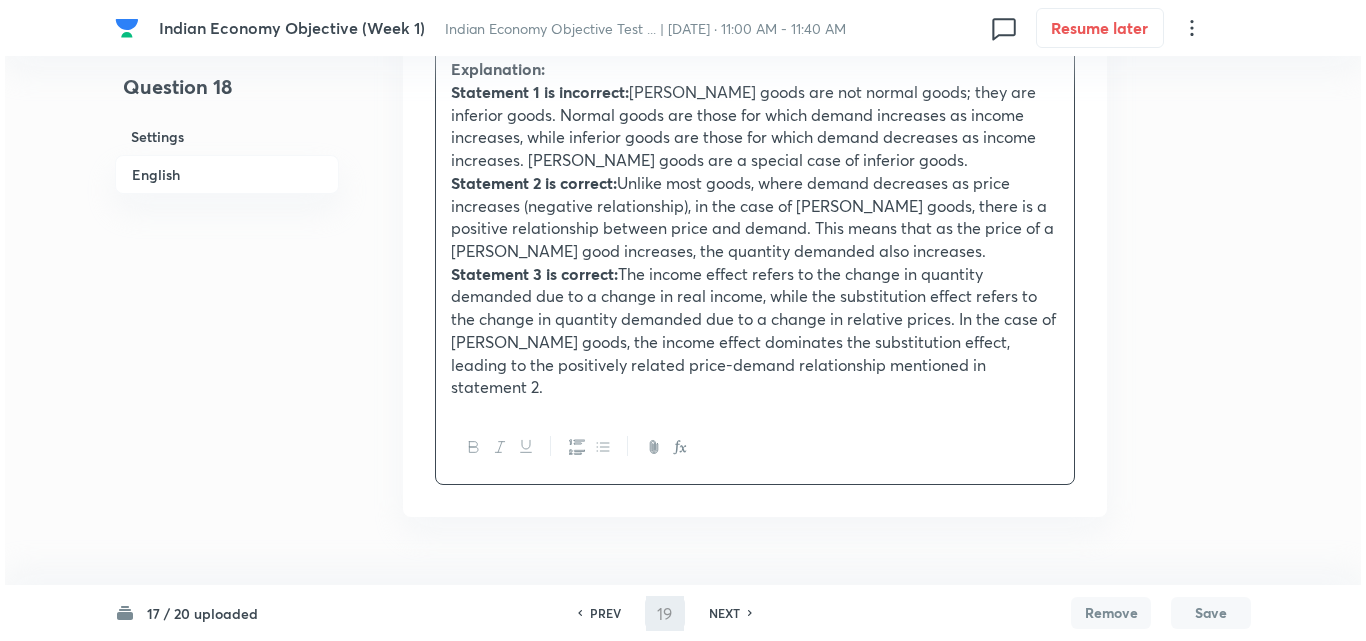 scroll, scrollTop: 0, scrollLeft: 0, axis: both 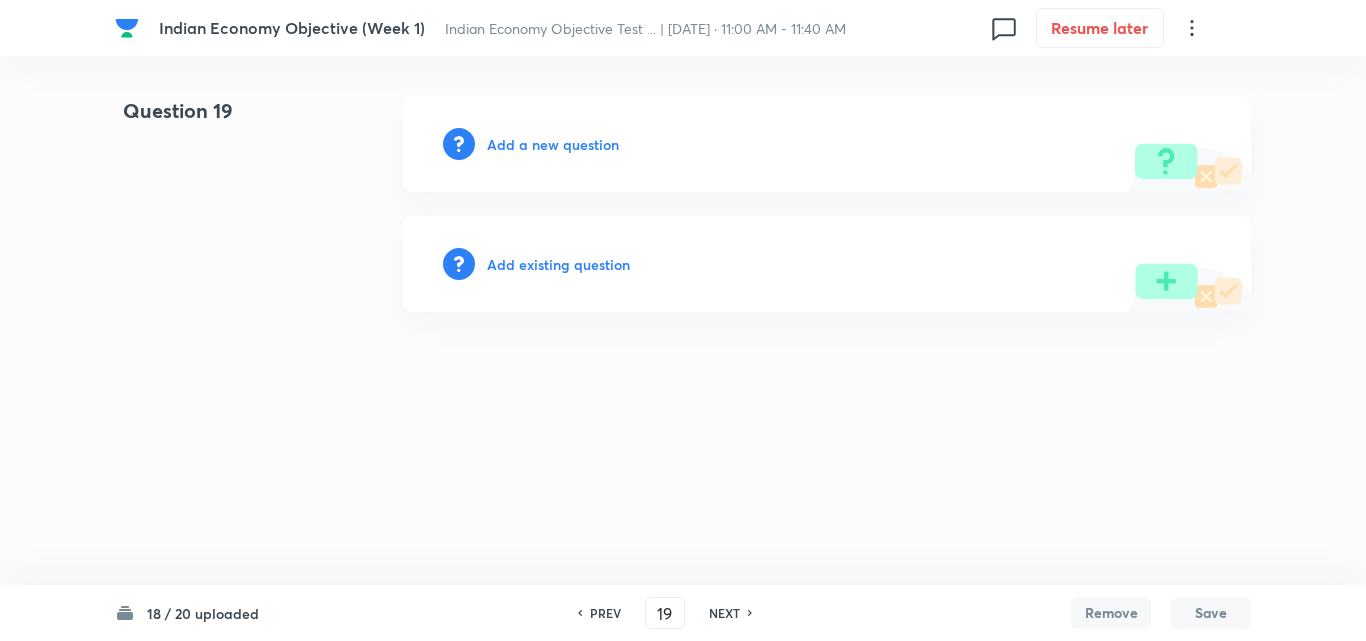 click on "Add a new question" at bounding box center (553, 144) 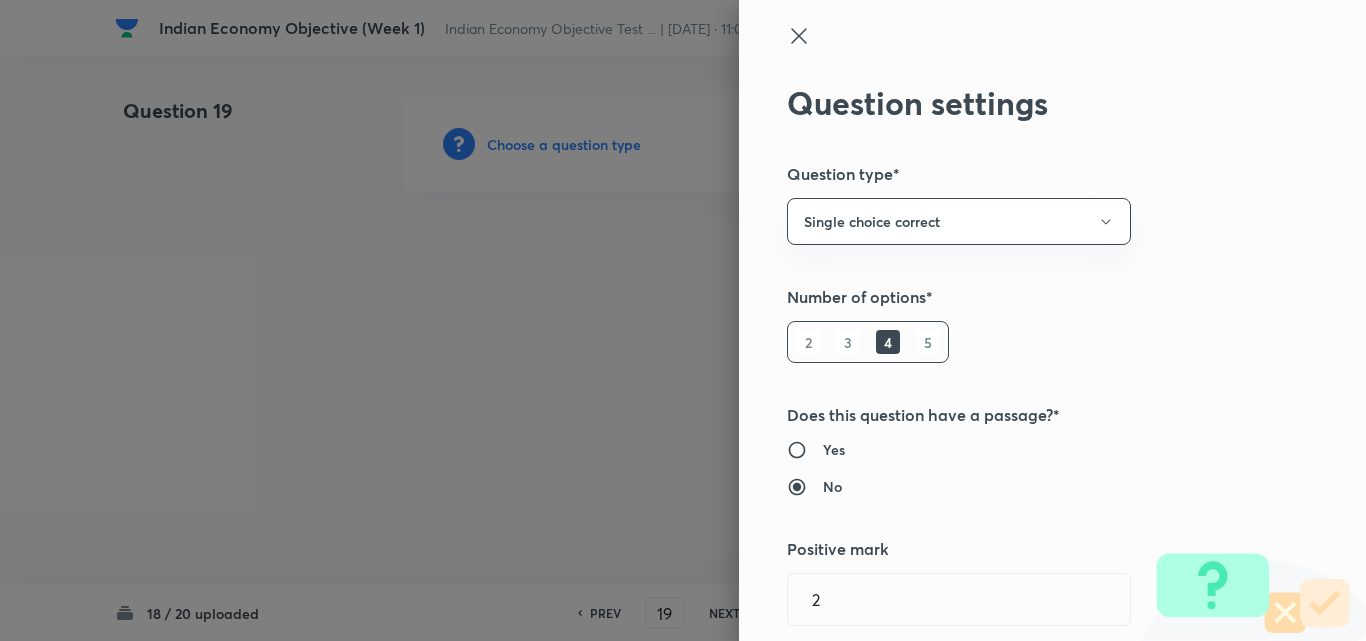 type 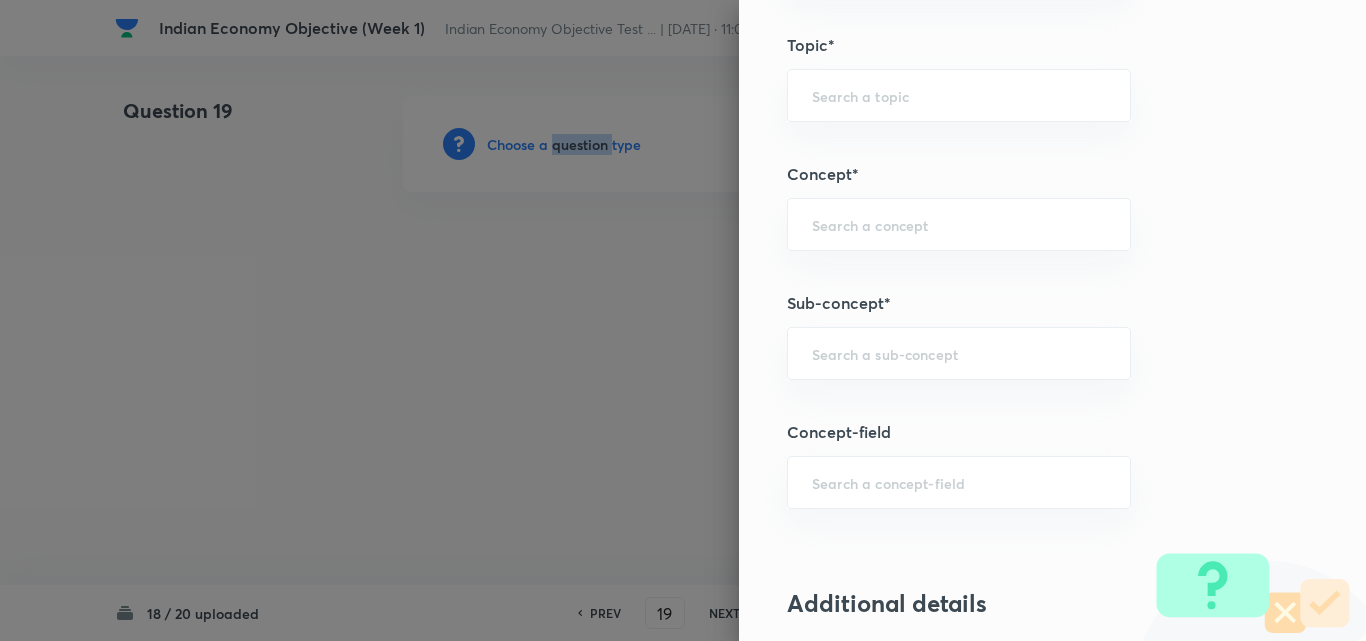scroll, scrollTop: 1100, scrollLeft: 0, axis: vertical 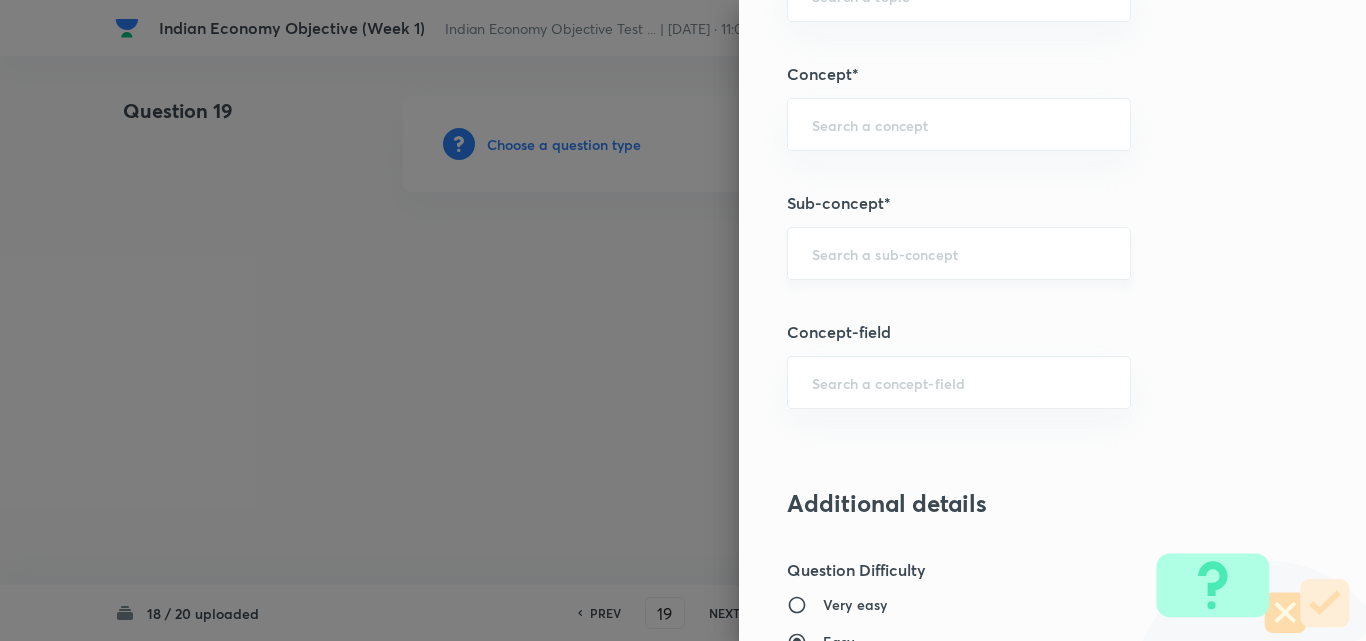 click at bounding box center [959, 253] 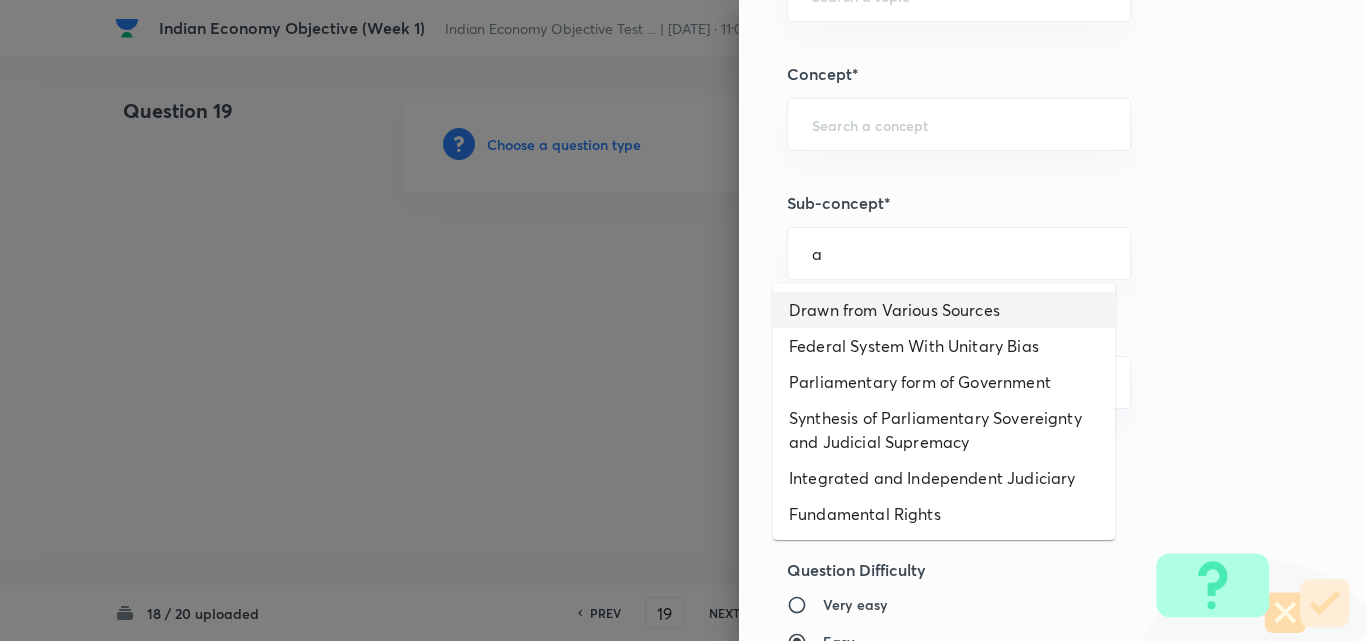 drag, startPoint x: 910, startPoint y: 315, endPoint x: 899, endPoint y: 329, distance: 17.804493 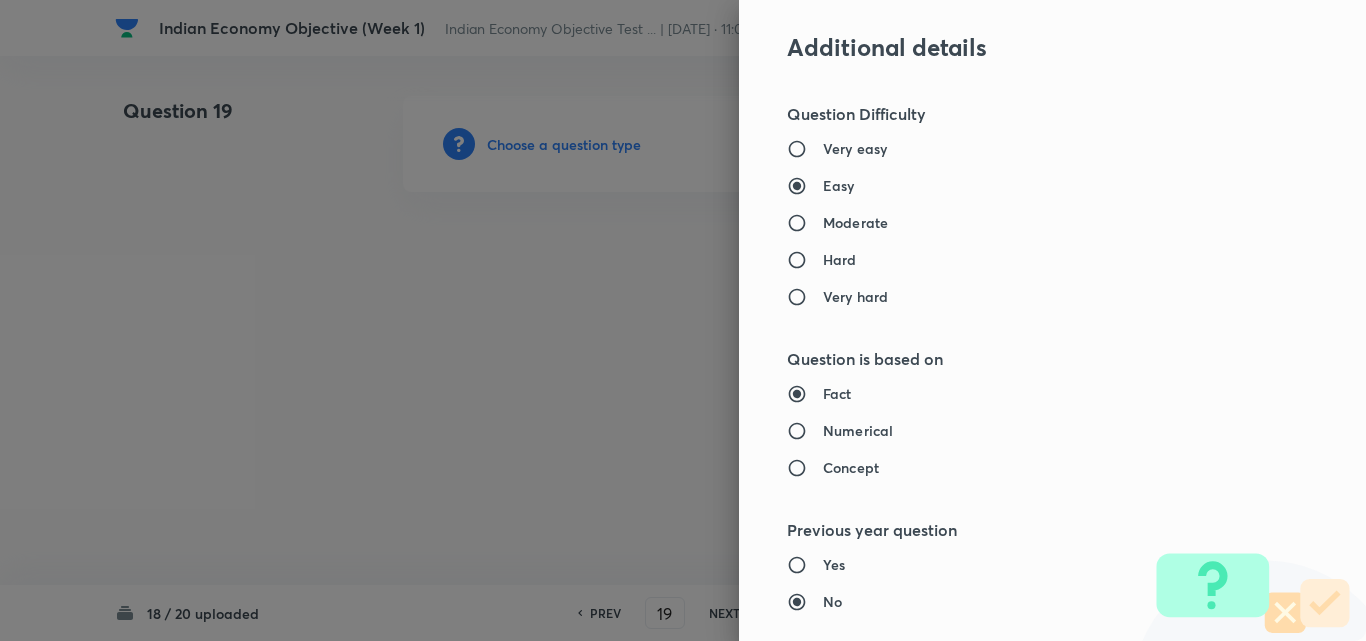 type on "Polity, Governance & IR" 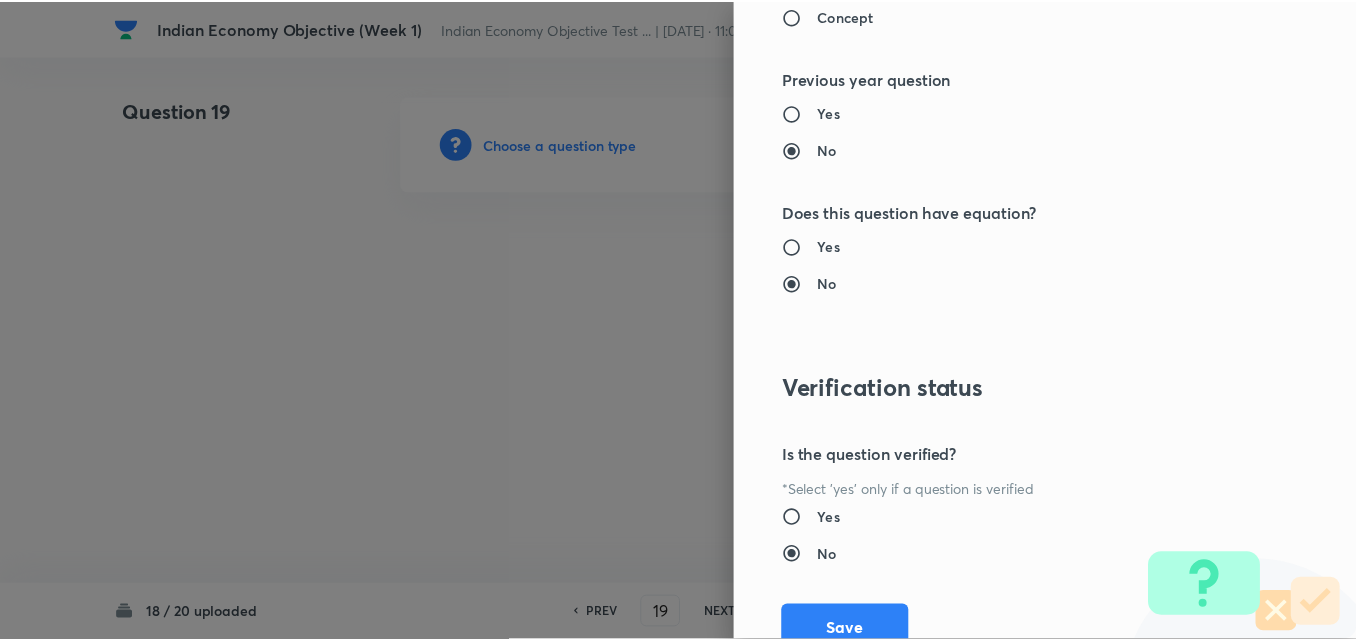 scroll, scrollTop: 2085, scrollLeft: 0, axis: vertical 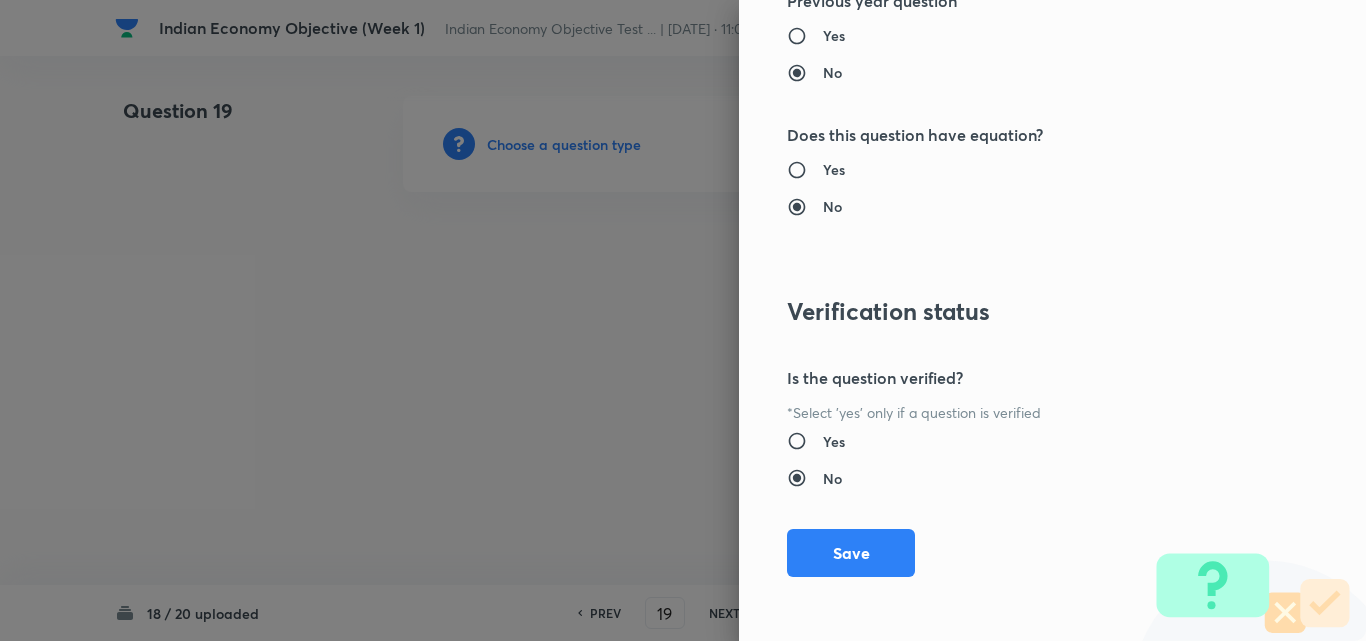 click on "Save" at bounding box center (851, 553) 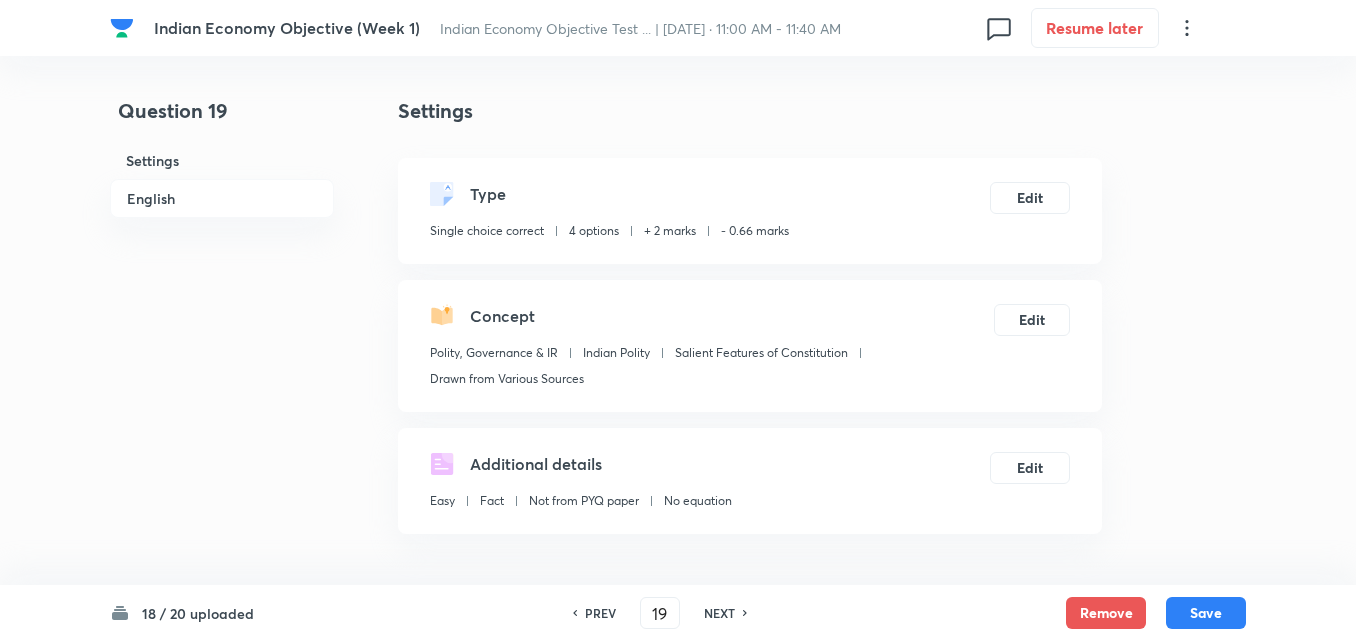 click on "English" at bounding box center [222, 198] 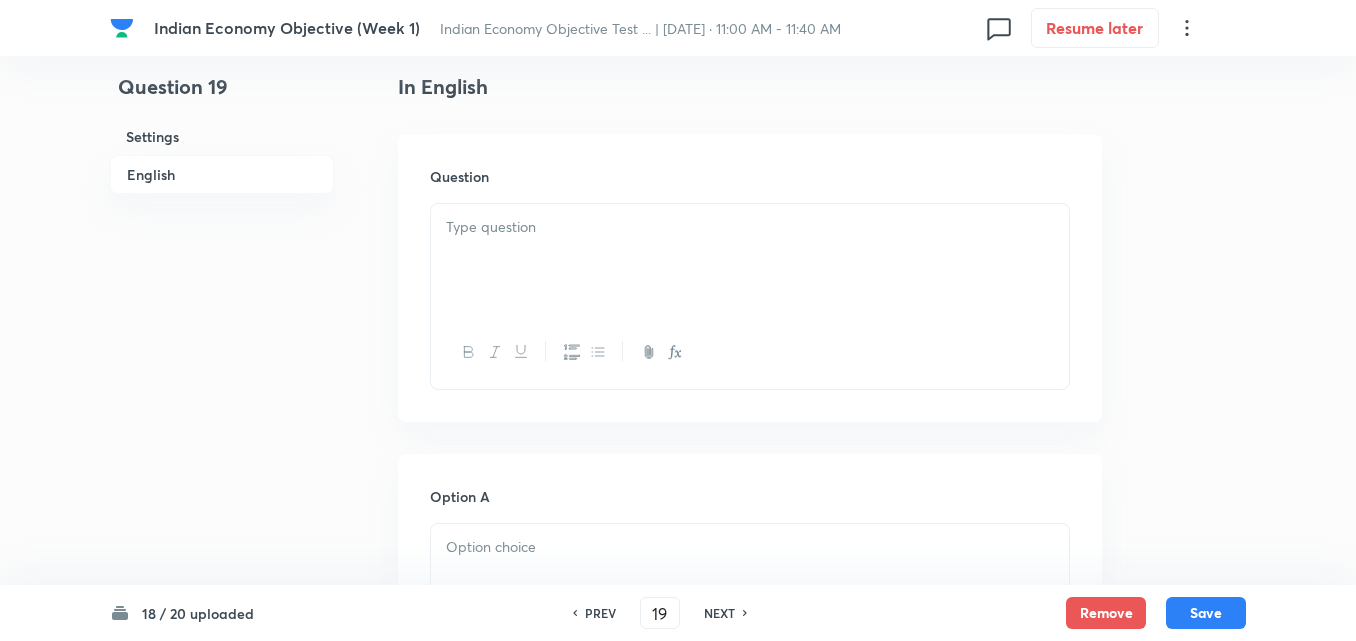 click at bounding box center (750, 260) 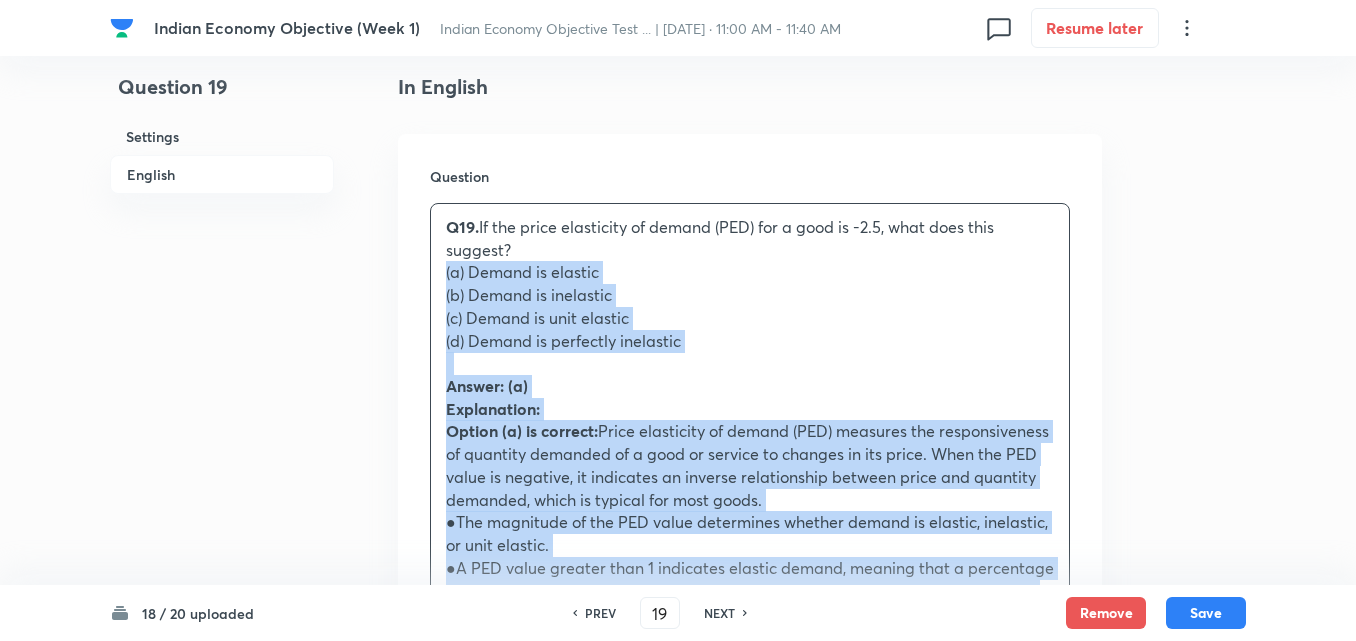 click on "Question Q19.  If the price elasticity of demand (PED) for a good is -2.5, what does this suggest? (a) Demand is elastic (b) Demand is inelastic (c) Demand is unit elastic (d) Demand is perfectly inelastic   Answer: (a) Explanation: Option (a) is correct:  Price elasticity of demand (PED) measures the responsiveness of quantity demanded of a good or service to changes in its price. When the PED value is negative, it indicates an inverse relationship between price and quantity demanded, which is typical for most goods. ●The magnitude of the PED value determines whether demand is elastic, inelastic, or unit elastic.  ●A PED value greater than 1 indicates elastic demand, meaning that a percentage change in price leads to a proportionately larger percentage change in quantity demanded.  ●Conversely, a PED value between 0 and 1 indicates inelastic demand, where the percentage change in quantity demanded is less than the percentage change in price." at bounding box center [750, 507] 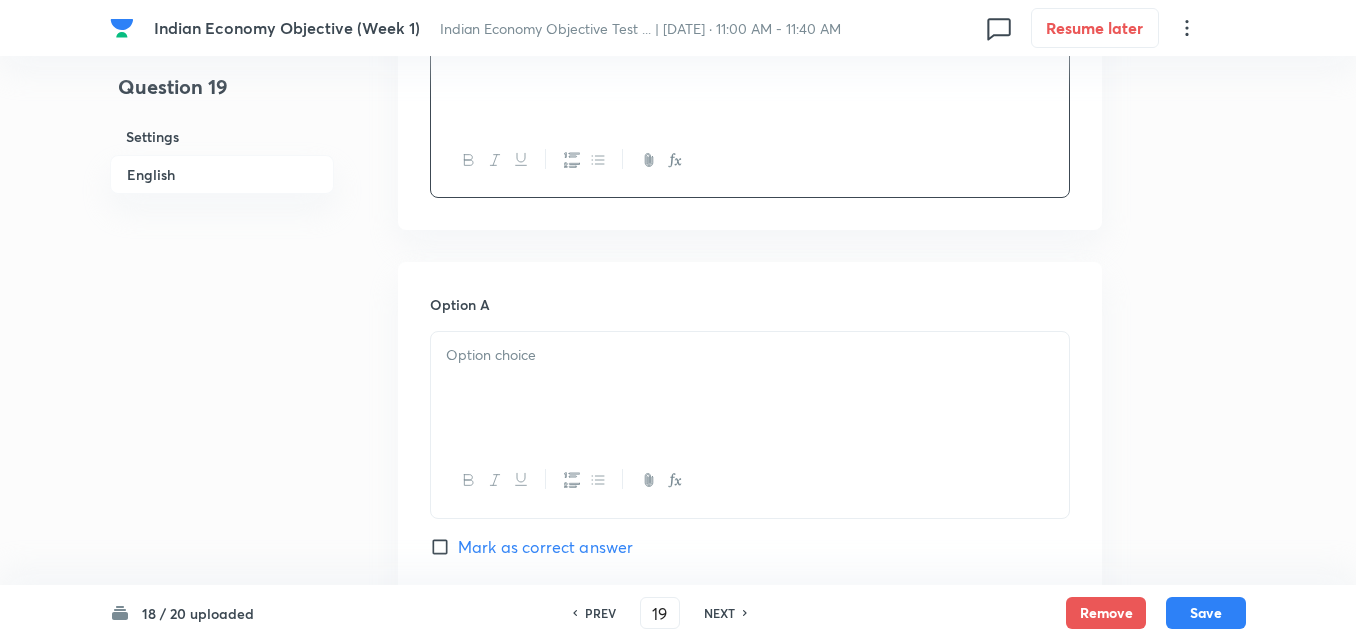 scroll, scrollTop: 842, scrollLeft: 0, axis: vertical 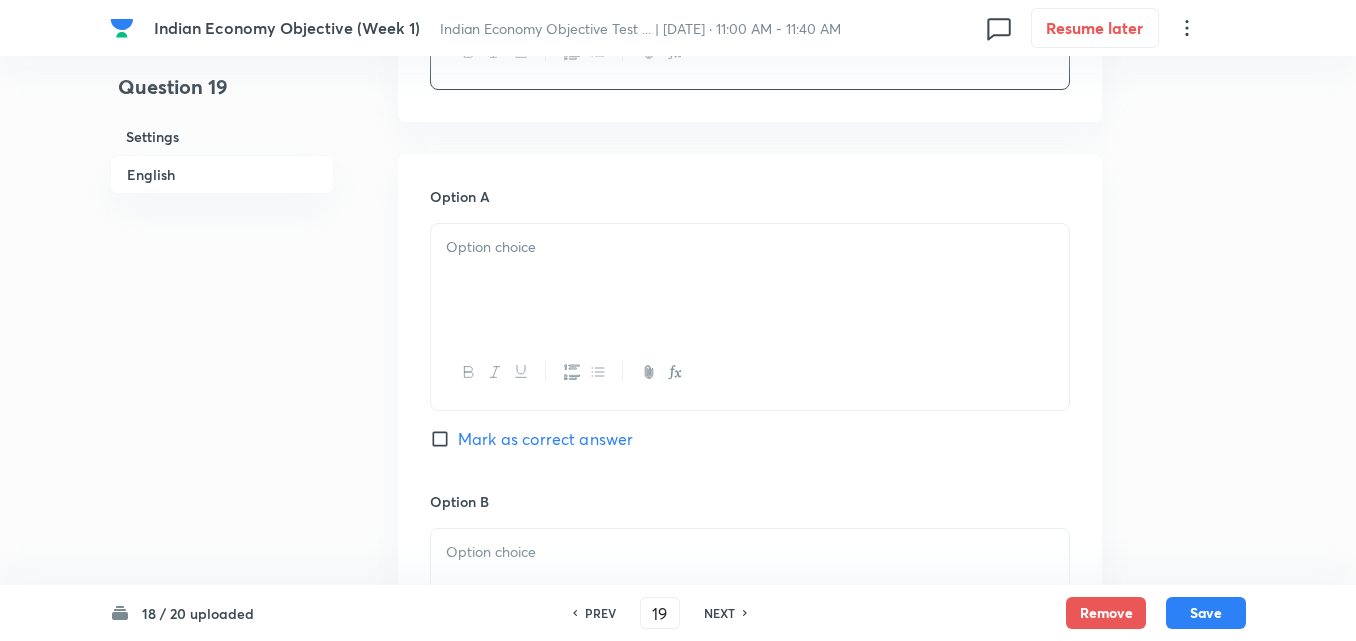 click at bounding box center (750, 280) 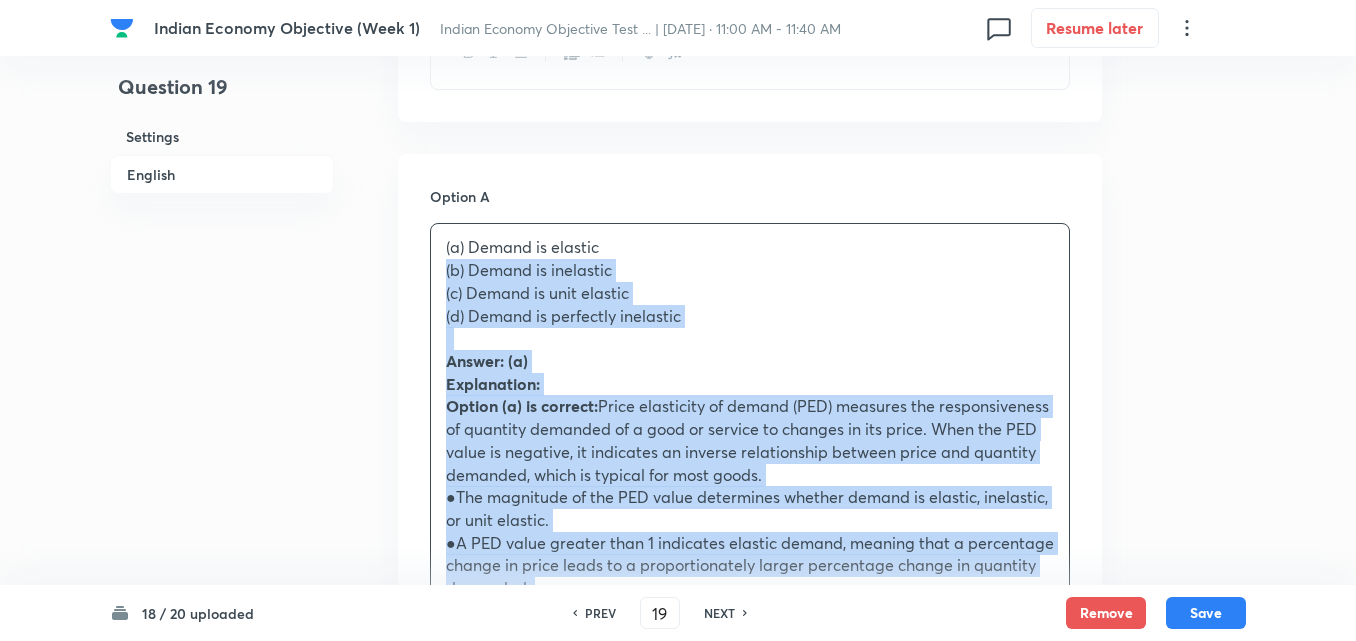 drag, startPoint x: 437, startPoint y: 273, endPoint x: 406, endPoint y: 272, distance: 31.016125 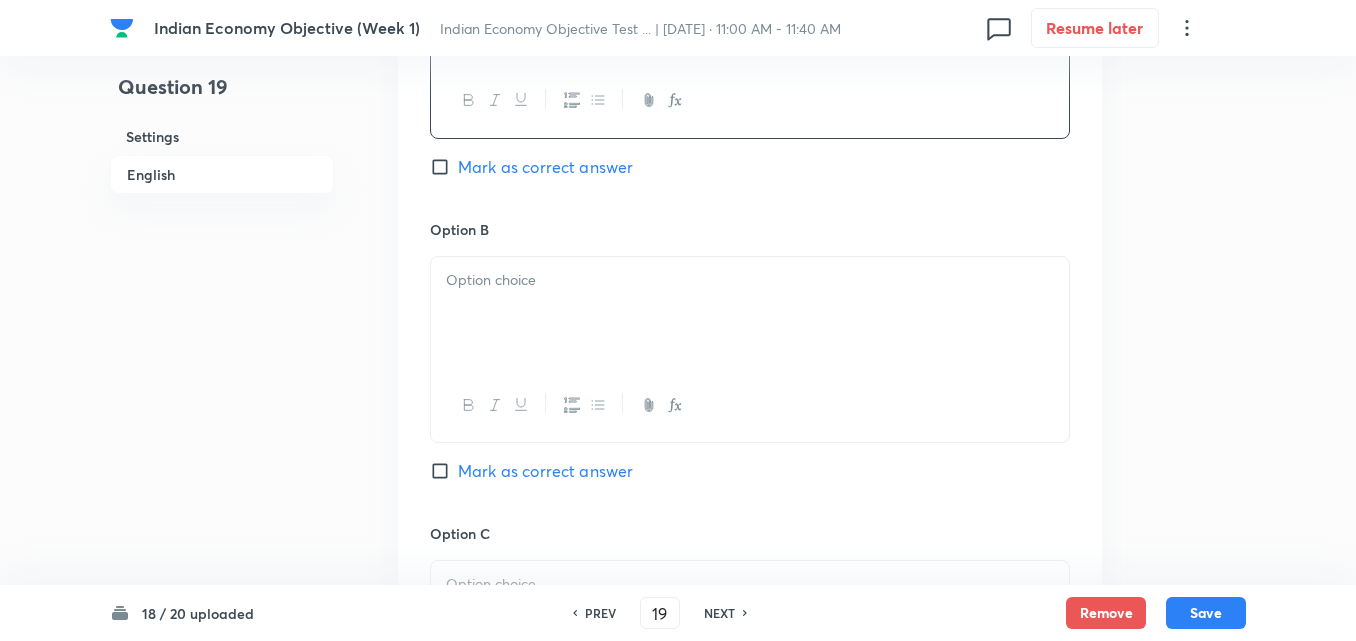 scroll, scrollTop: 1142, scrollLeft: 0, axis: vertical 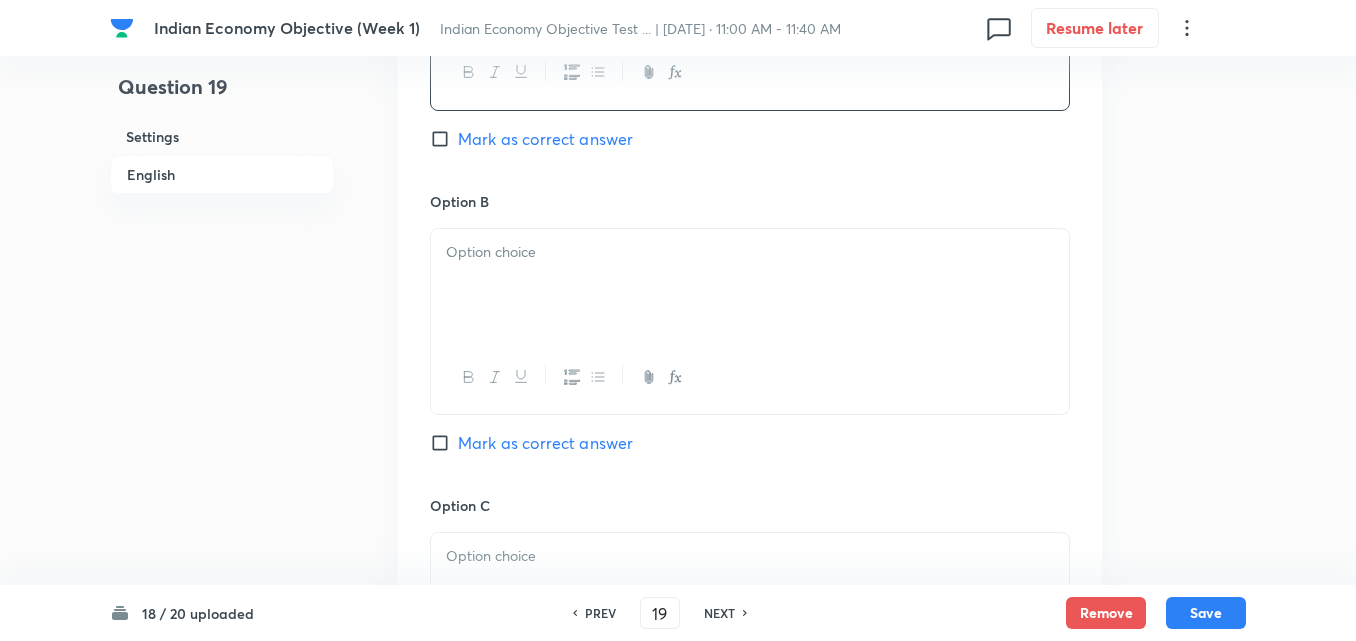 click at bounding box center (750, 285) 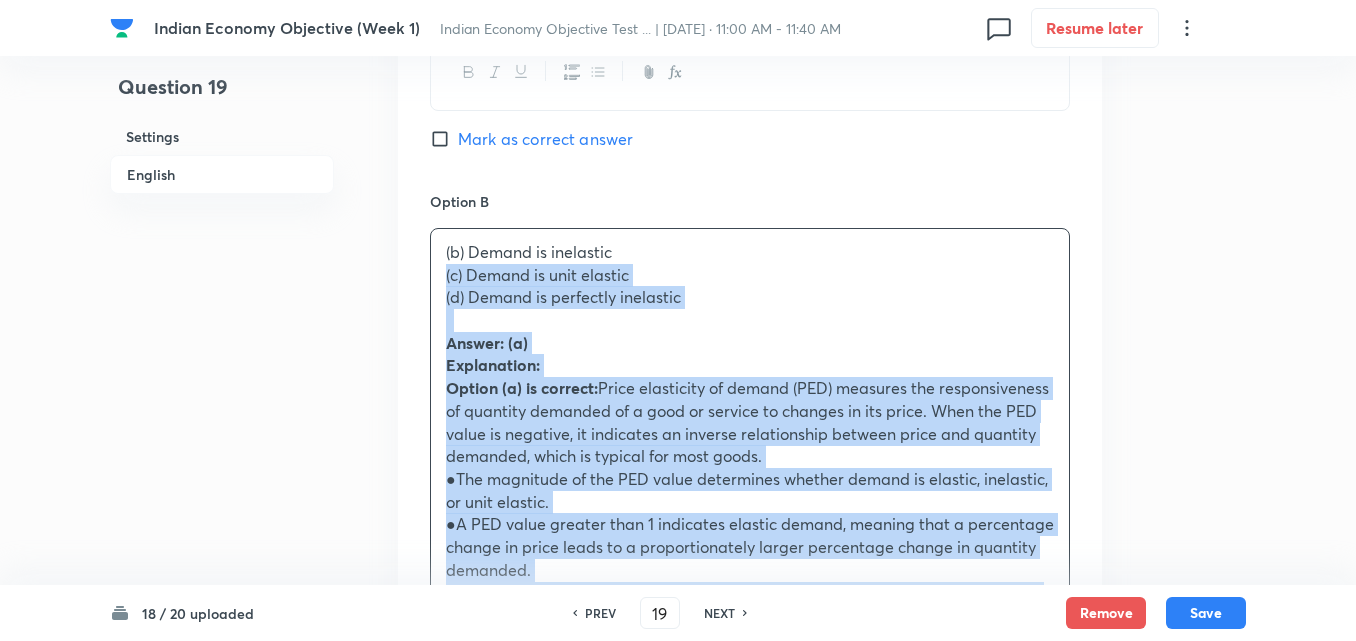 drag, startPoint x: 419, startPoint y: 276, endPoint x: 399, endPoint y: 276, distance: 20 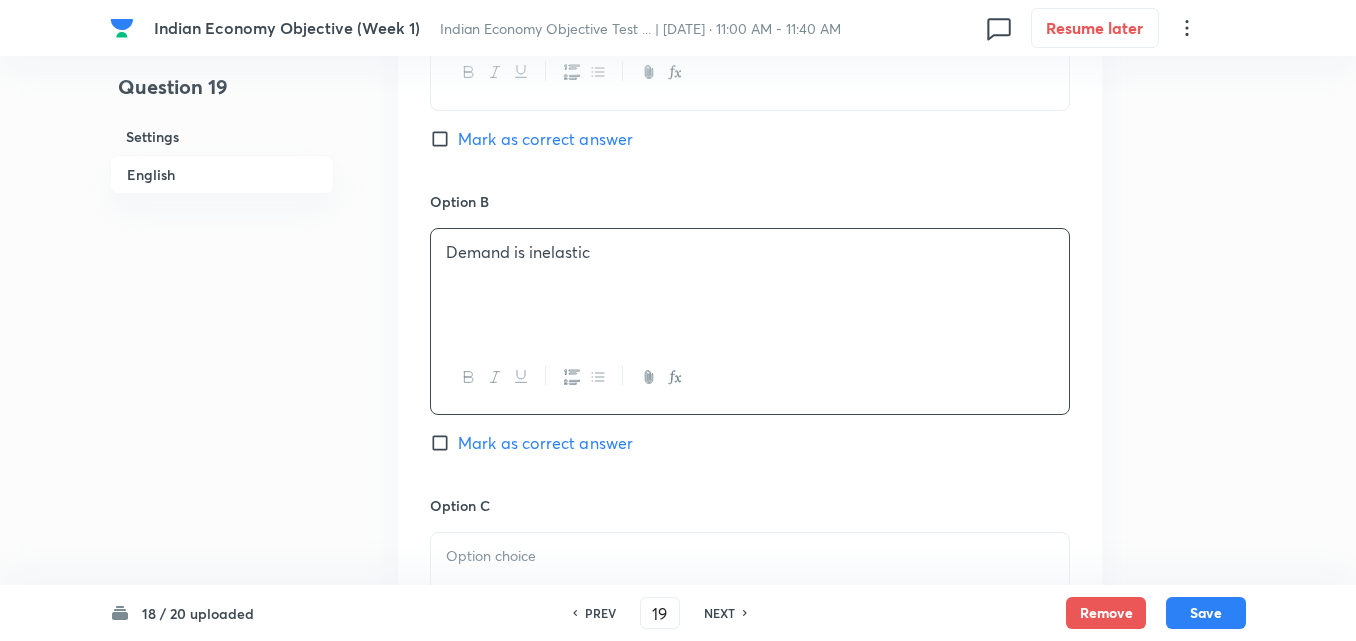click on "Mark as correct answer" at bounding box center (545, 139) 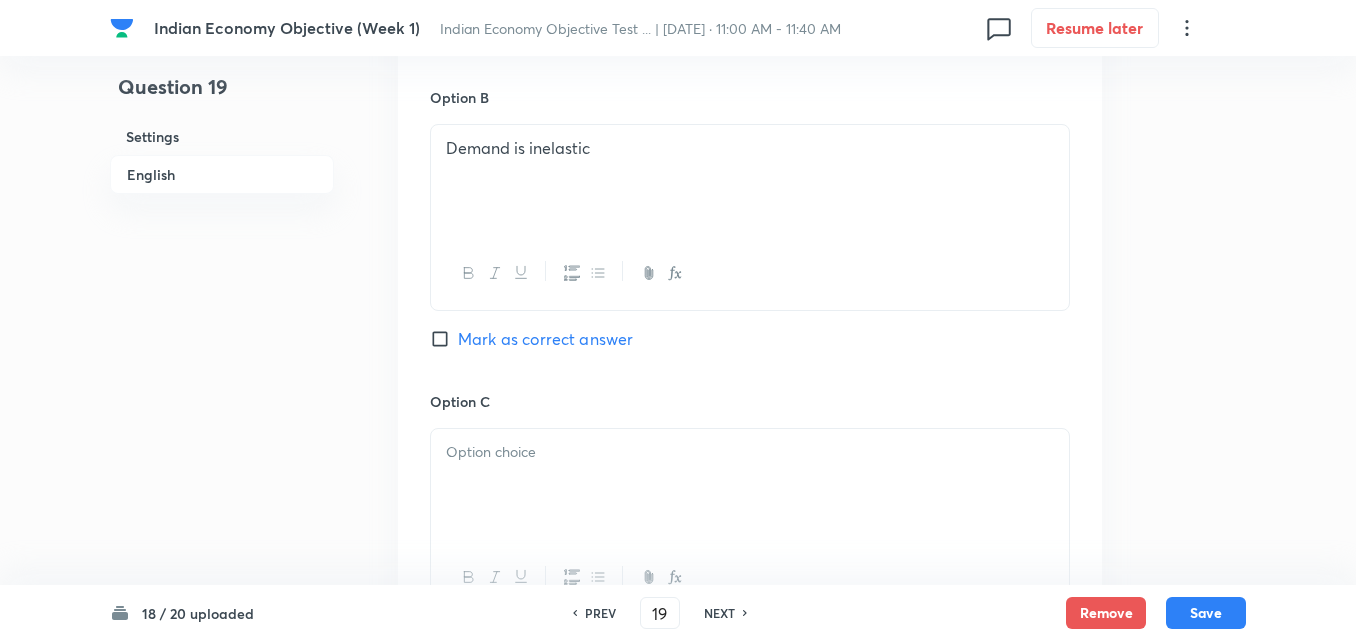 scroll, scrollTop: 1342, scrollLeft: 0, axis: vertical 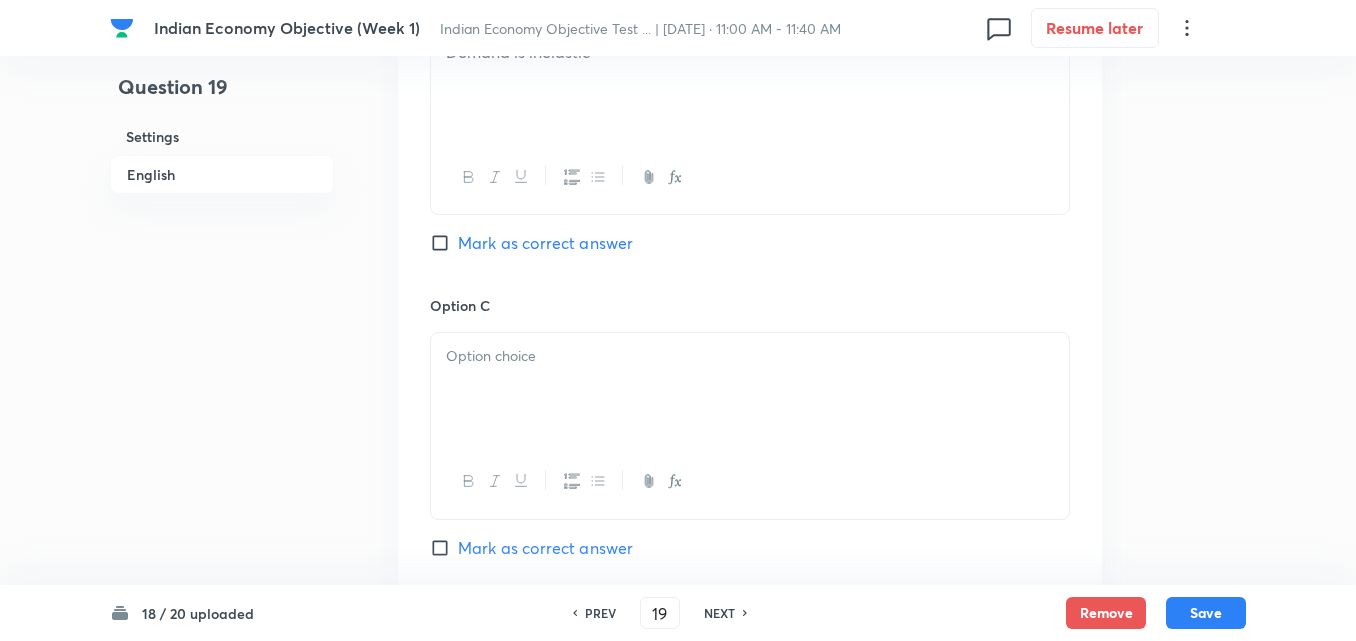 click at bounding box center (750, 389) 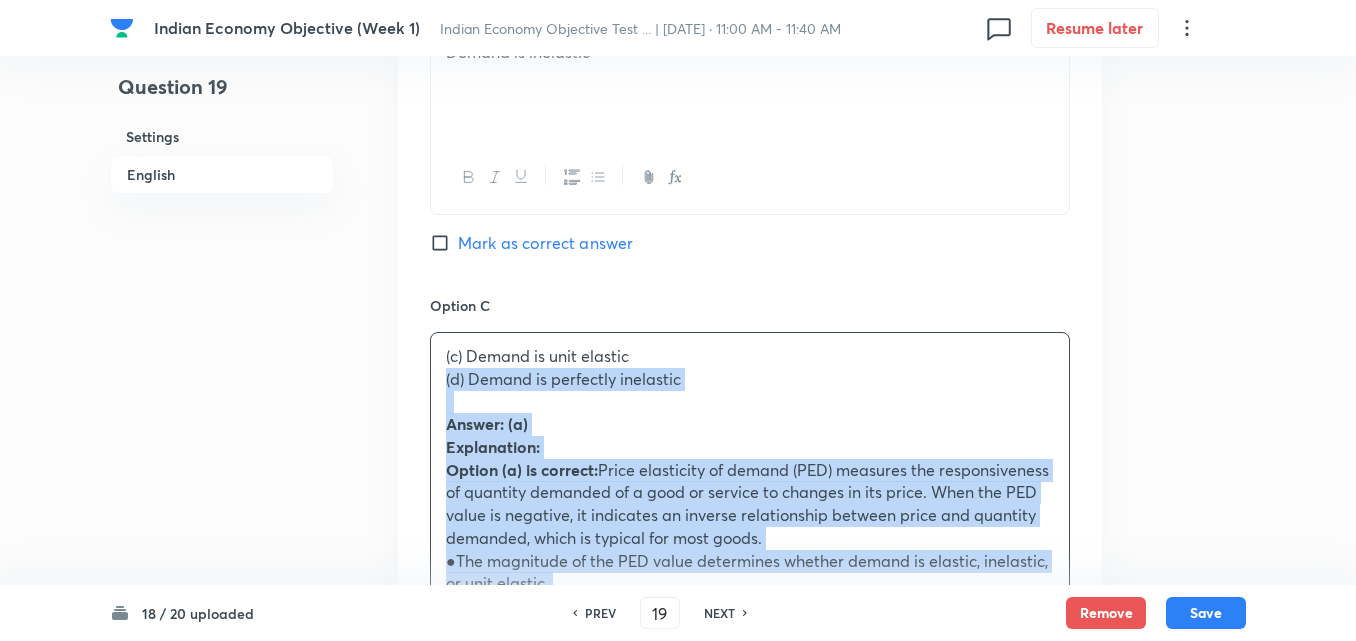 click on "Option A Demand is elastic Marked as correct Option B Demand is inelastic Mark as correct answer Option C (c) Demand is unit elastic (d) Demand is perfectly inelastic   Answer: (a) Explanation: Option (a) is correct:  Price elasticity of demand (PED) measures the responsiveness of quantity demanded of a good or service to changes in its price. When the PED value is negative, it indicates an inverse relationship between price and quantity demanded, which is typical for most goods. ●The magnitude of the PED value determines whether demand is elastic, inelastic, or unit elastic. ●A PED value greater than 1 indicates elastic demand, meaning that a percentage change in price leads to a proportionately larger percentage change in quantity demanded. ●Conversely, a PED value between 0 and 1 indicates inelastic demand, where the percentage change in quantity demanded is less than the percentage change in price. Mark as correct answer Option D Mark as correct answer" at bounding box center [750, 458] 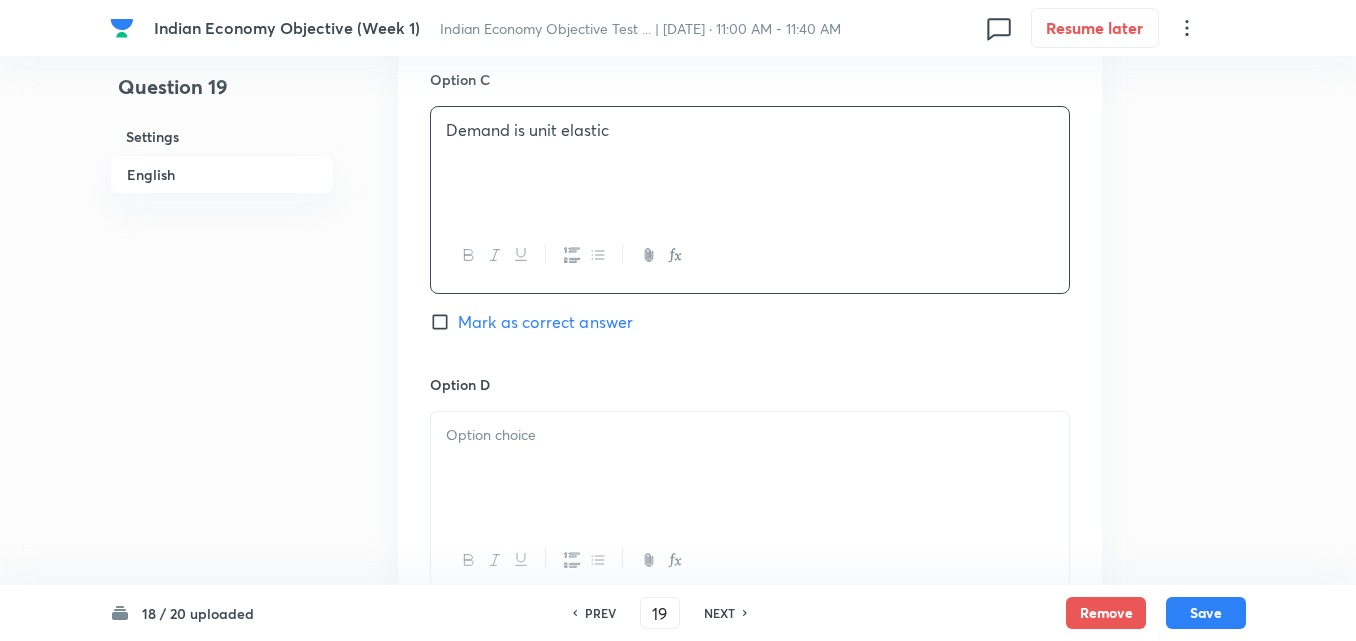 scroll, scrollTop: 1742, scrollLeft: 0, axis: vertical 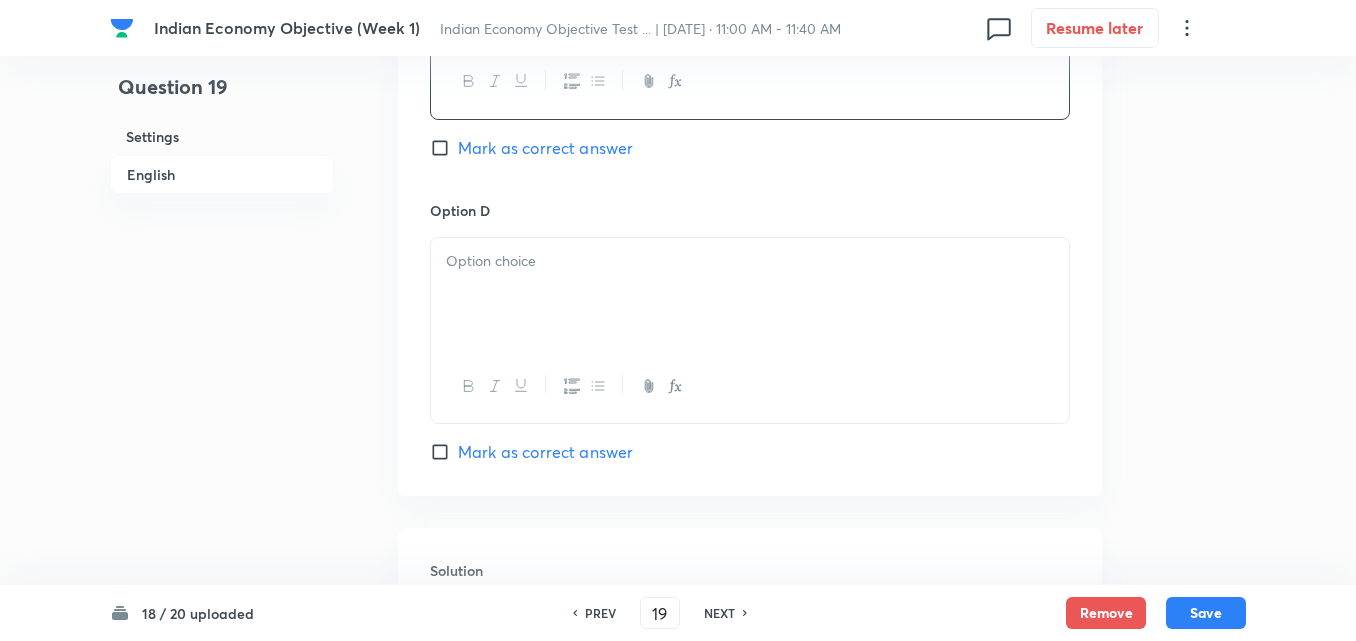 drag, startPoint x: 529, startPoint y: 262, endPoint x: 526, endPoint y: 251, distance: 11.401754 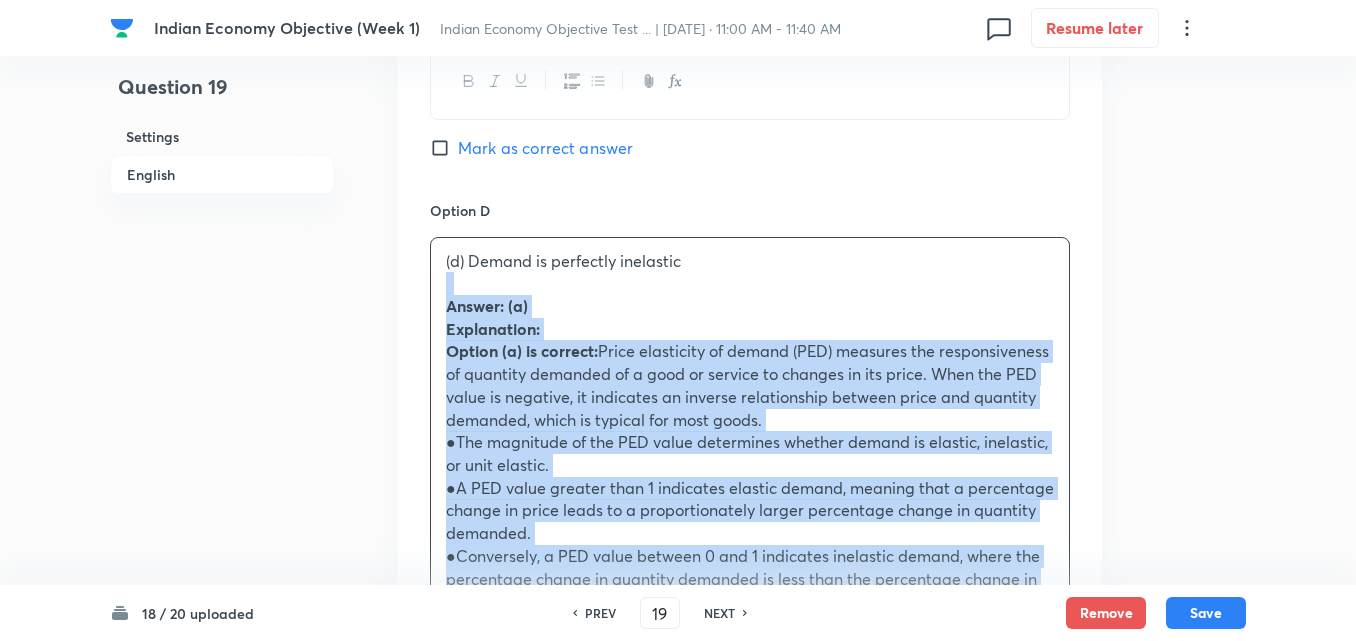 click on "(d) Demand is perfectly inelastic   Answer: (a) Explanation: Option (a) is correct:  Price elasticity of demand (PED) measures the responsiveness of quantity demanded of a good or service to changes in its price. When the PED value is negative, it indicates an inverse relationship between price and quantity demanded, which is typical for most goods. ●The magnitude of the PED value determines whether demand is elastic, inelastic, or unit elastic. ●A PED value greater than 1 indicates elastic demand, meaning that a percentage change in price leads to a proportionately larger percentage change in quantity demanded. ●Conversely, a PED value between 0 and 1 indicates inelastic demand, where the percentage change in quantity demanded is less than the percentage change in price. ●When PED equals 1, it signifies unit elastic demand, indicating that the percentage change in price and quantity demanded are equal." at bounding box center (750, 466) 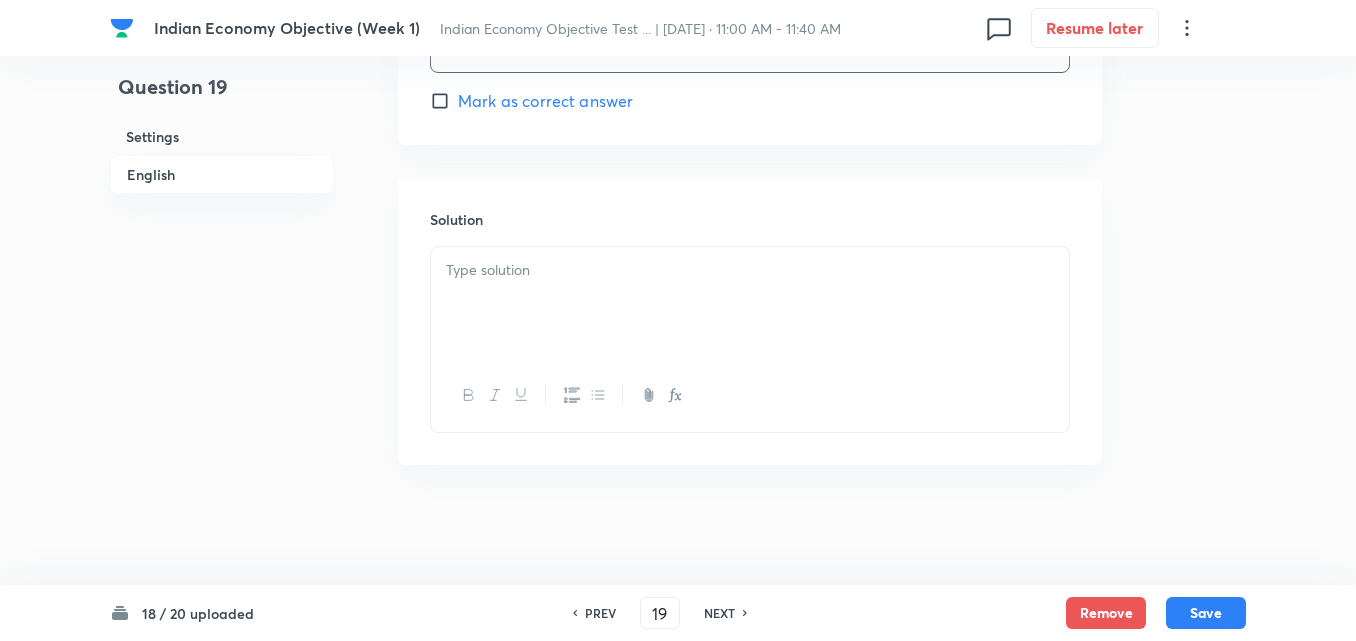 click at bounding box center (750, 303) 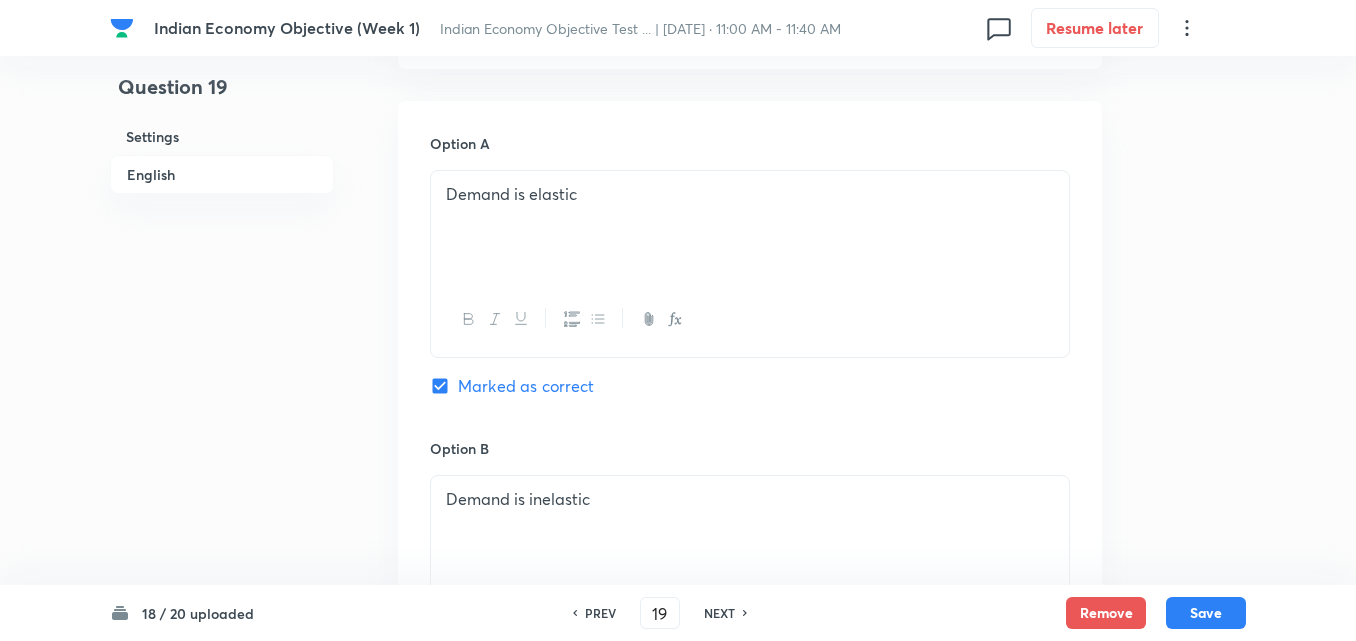 scroll, scrollTop: 893, scrollLeft: 0, axis: vertical 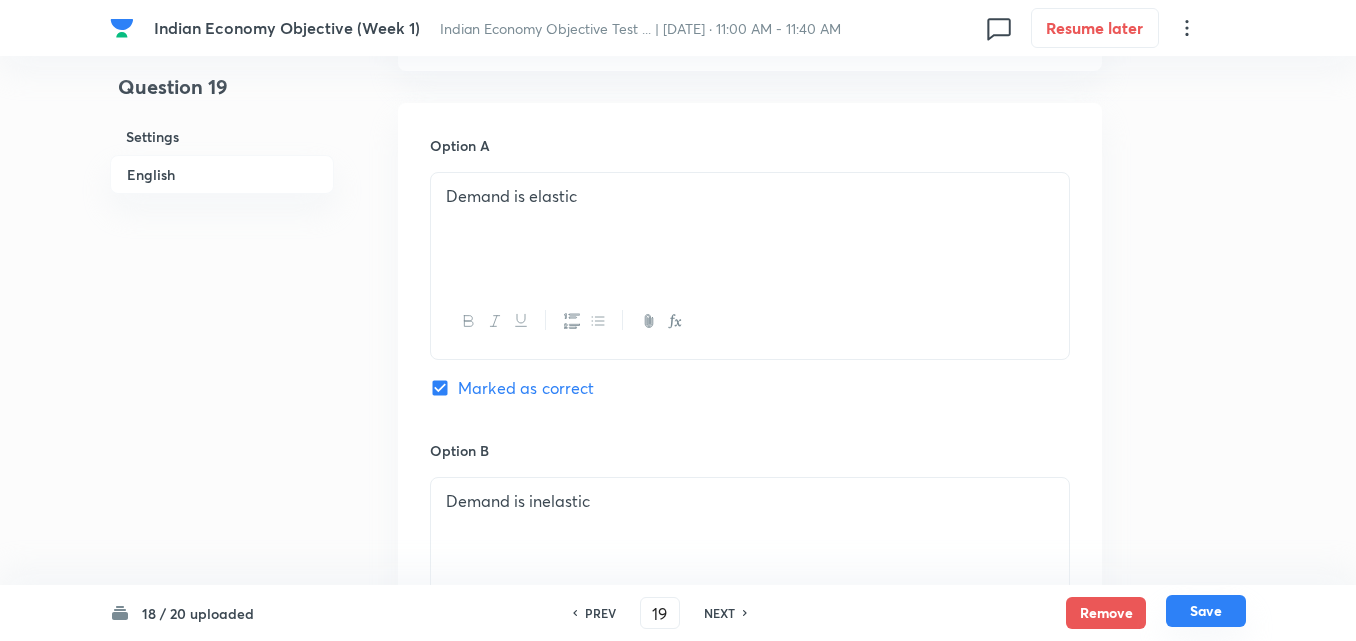 click on "Save" at bounding box center (1206, 611) 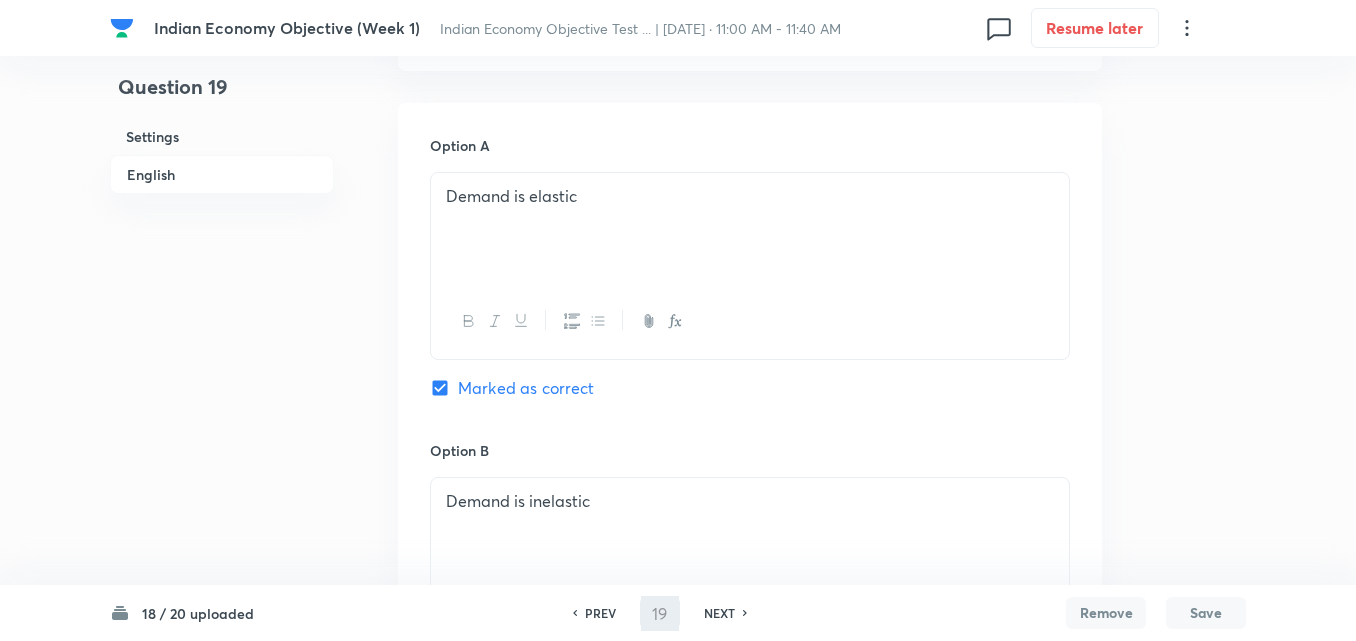 scroll, scrollTop: 2042, scrollLeft: 0, axis: vertical 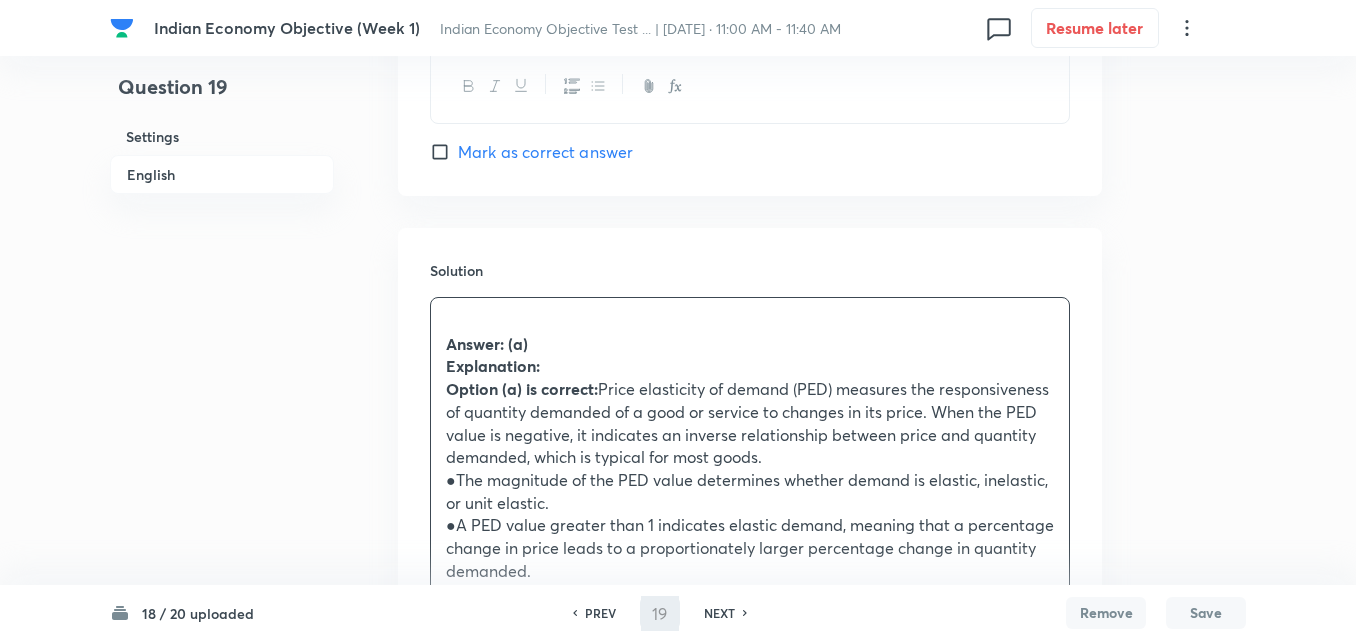 type on "20" 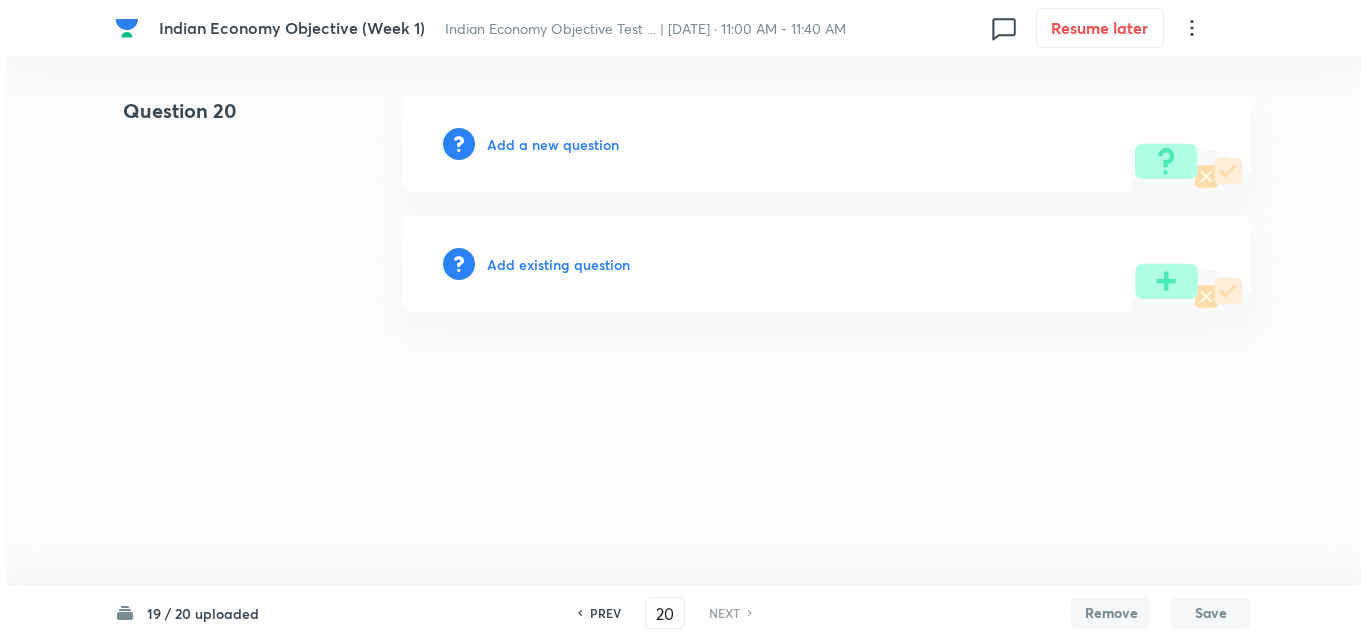 scroll, scrollTop: 0, scrollLeft: 0, axis: both 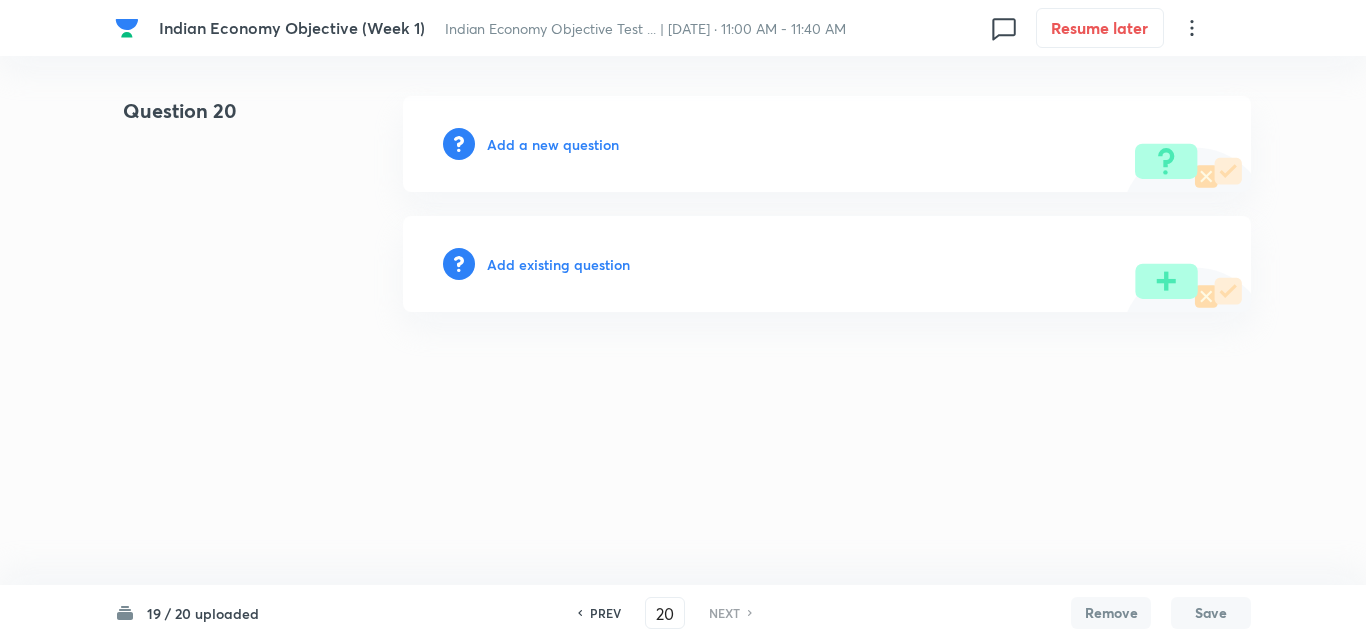 click on "Add a new question" at bounding box center (553, 144) 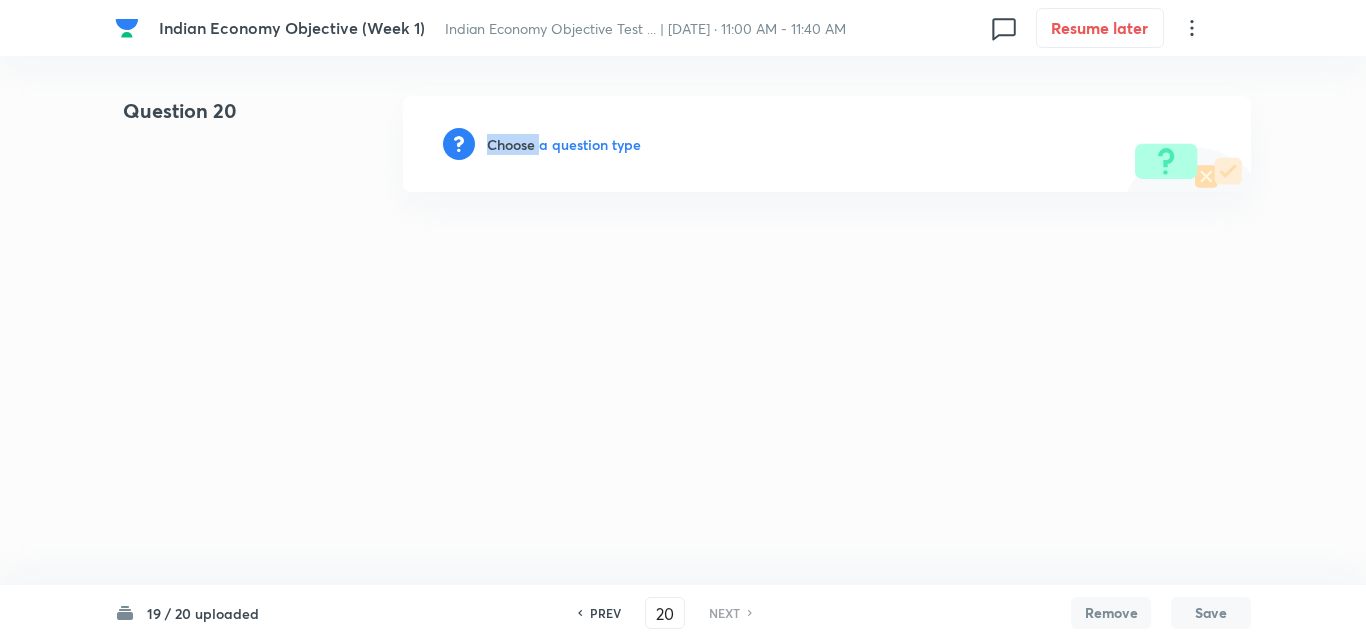 click on "Choose a question type" at bounding box center (564, 144) 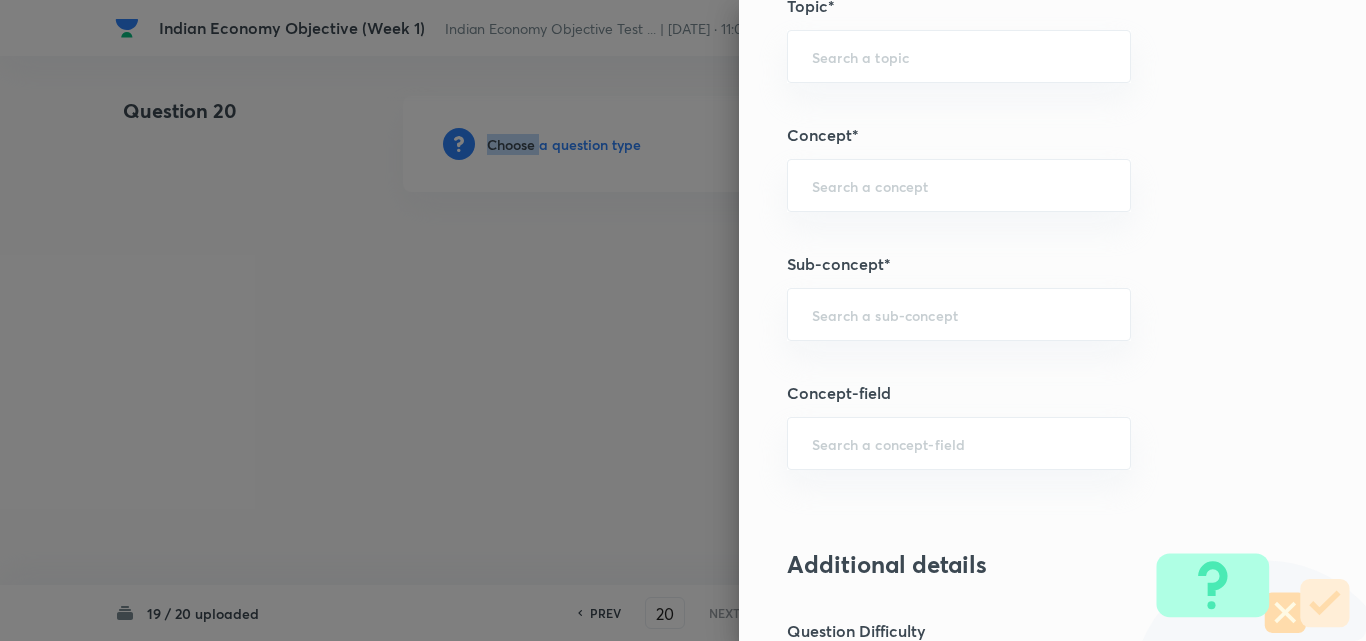 scroll, scrollTop: 1100, scrollLeft: 0, axis: vertical 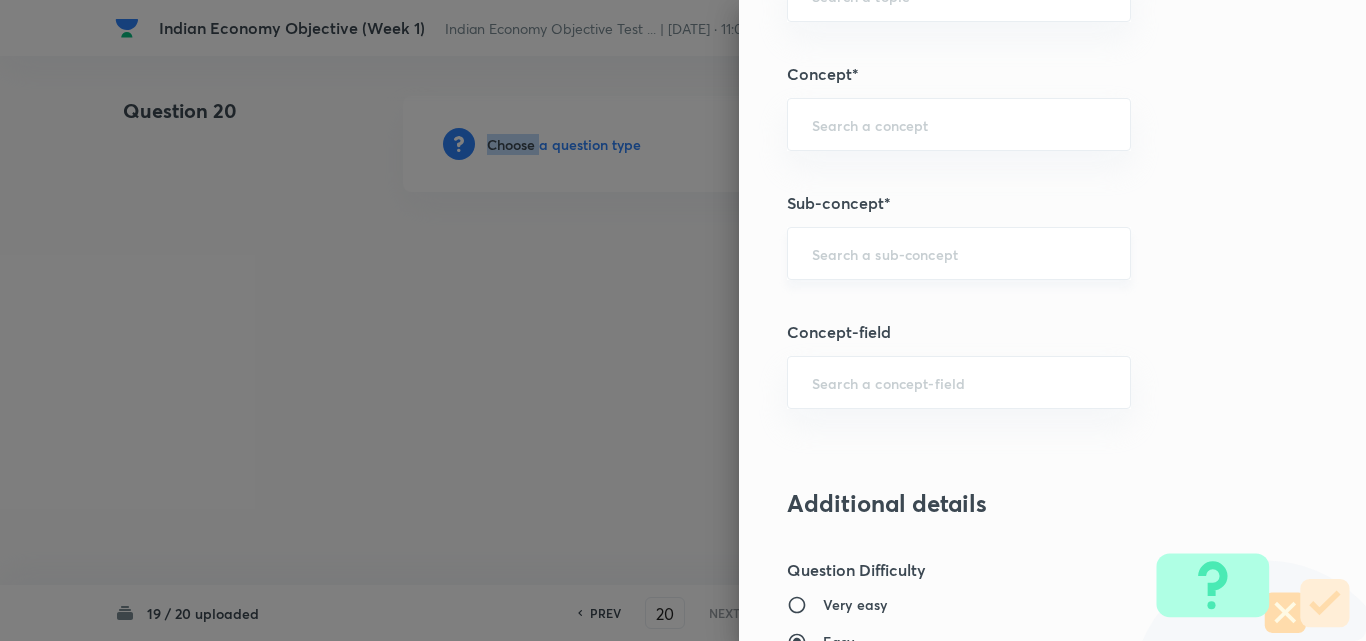 click on "​" at bounding box center (959, 253) 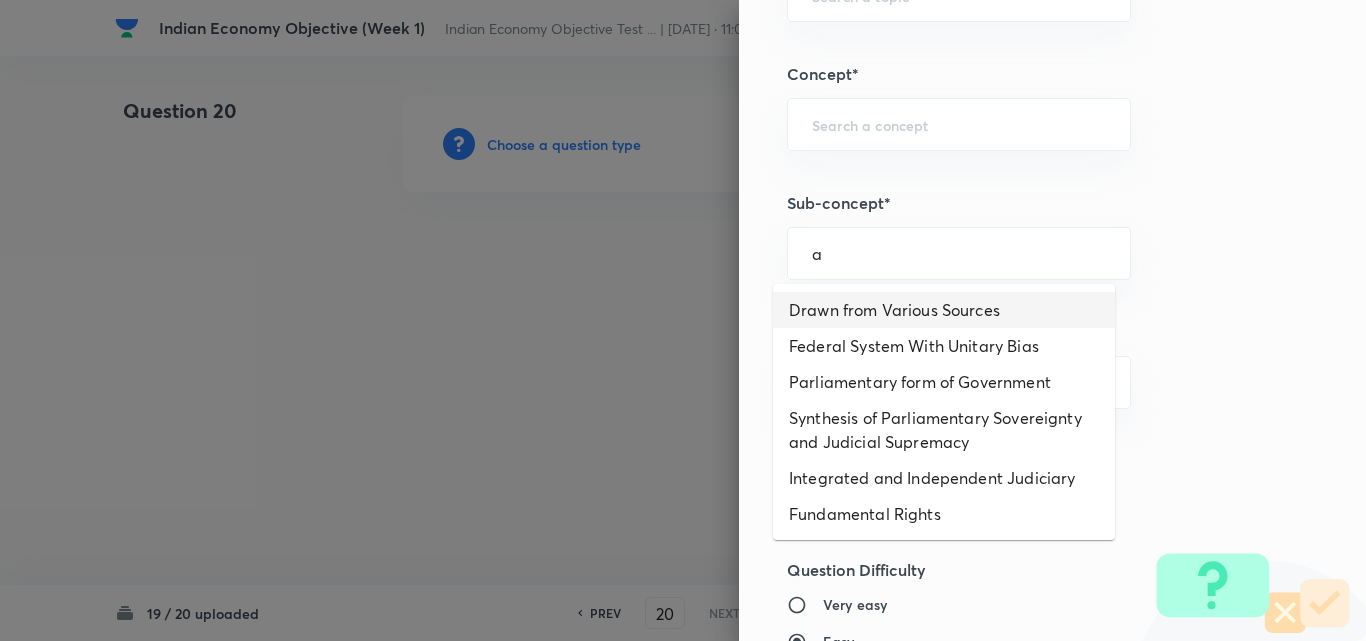 click on "Drawn from Various Sources" at bounding box center [944, 310] 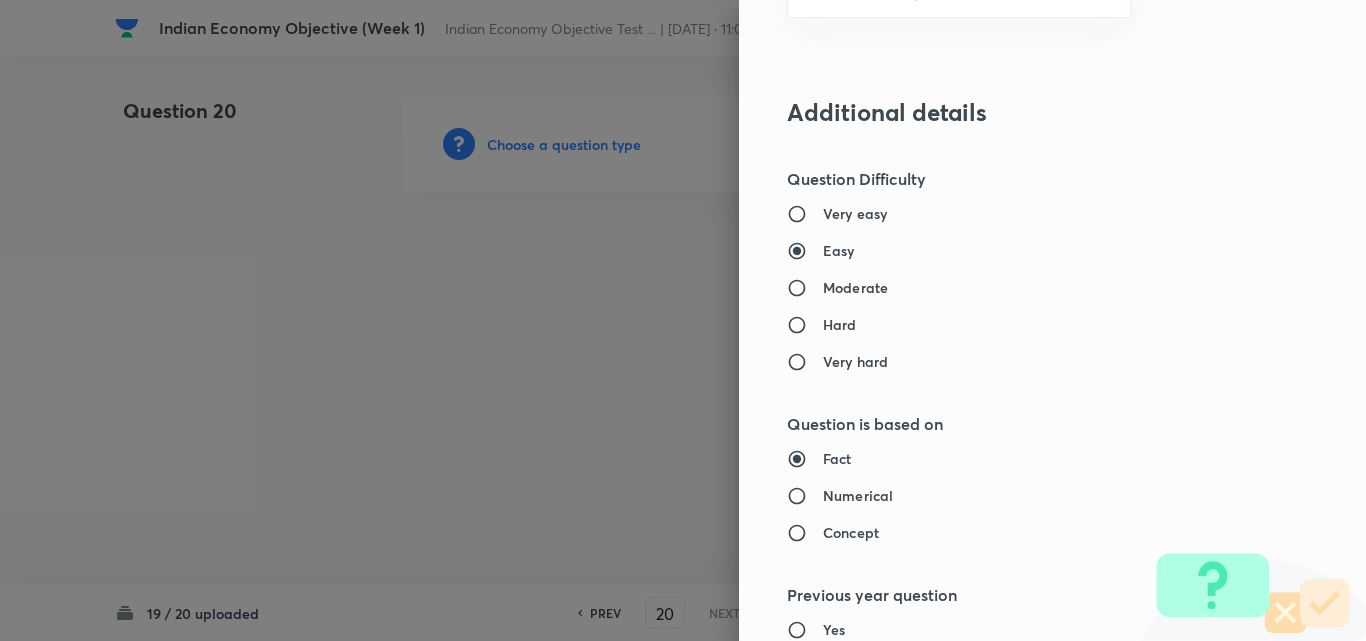type on "Polity, Governance & IR" 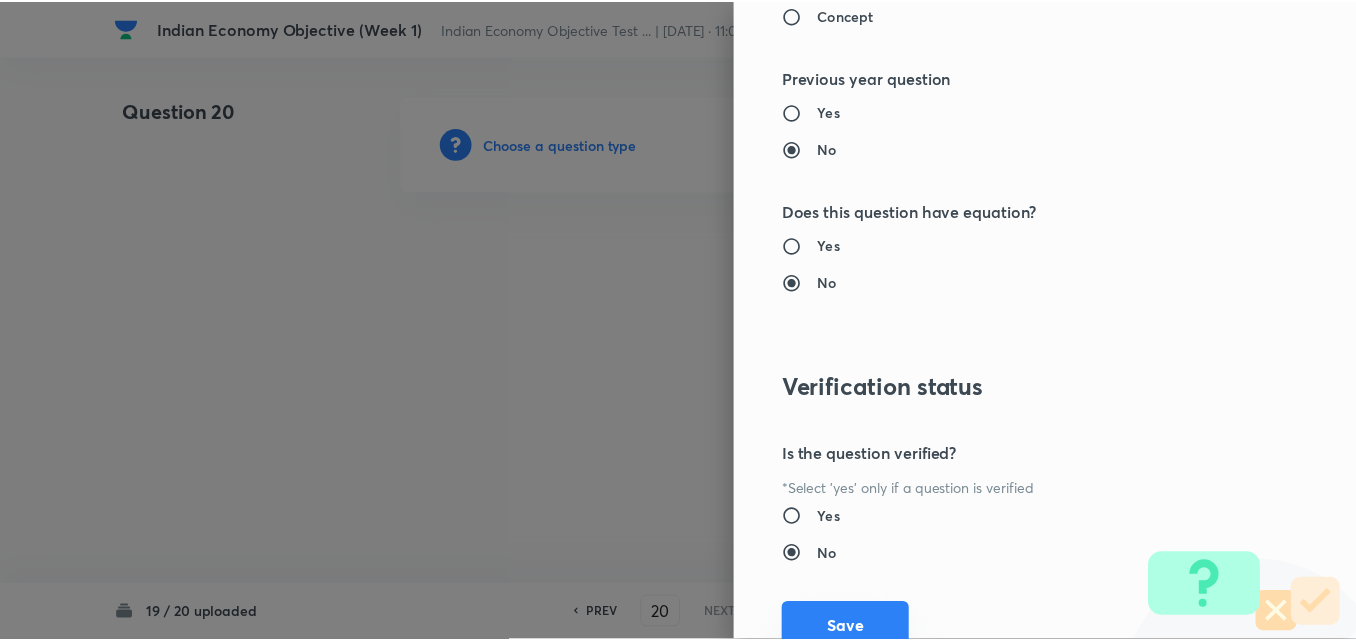 scroll, scrollTop: 2085, scrollLeft: 0, axis: vertical 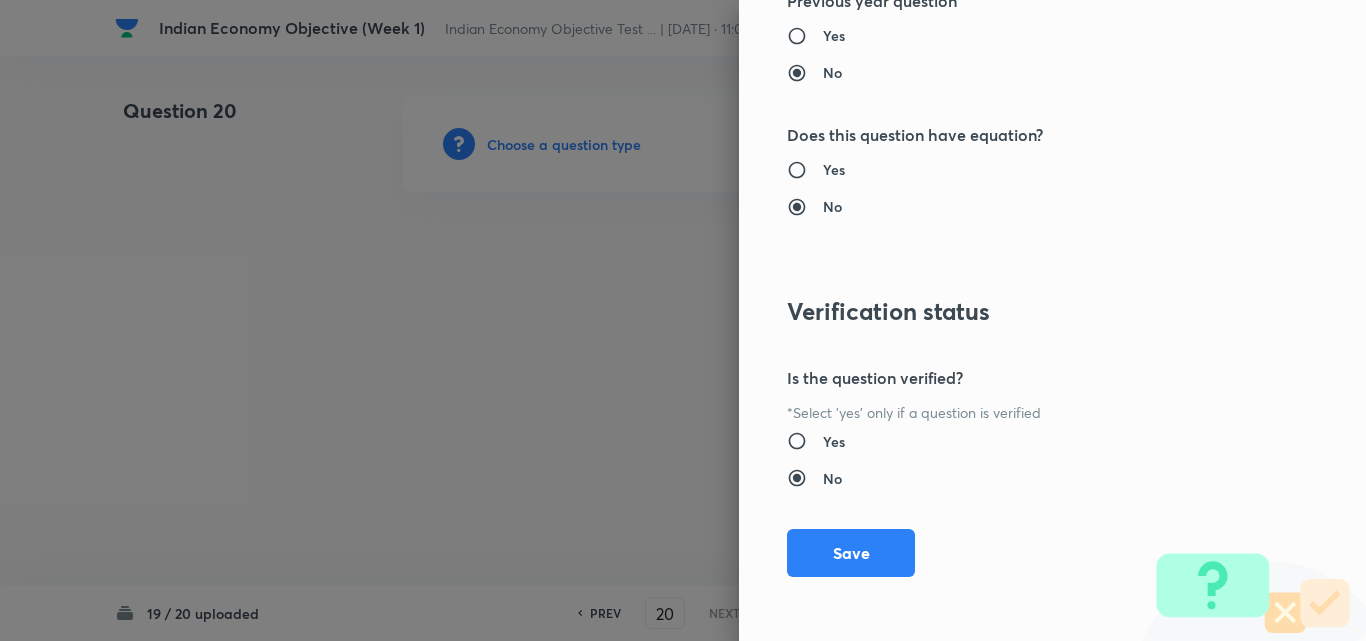 drag, startPoint x: 850, startPoint y: 551, endPoint x: 526, endPoint y: 430, distance: 345.8569 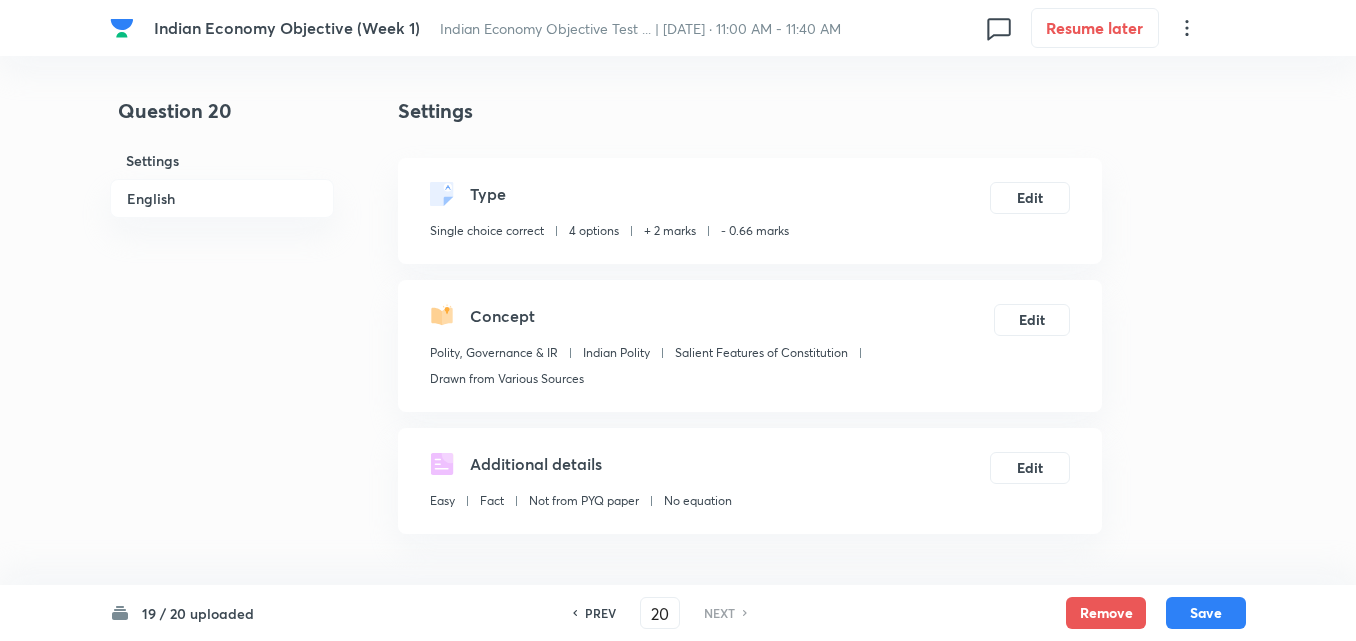 click on "English" at bounding box center [222, 198] 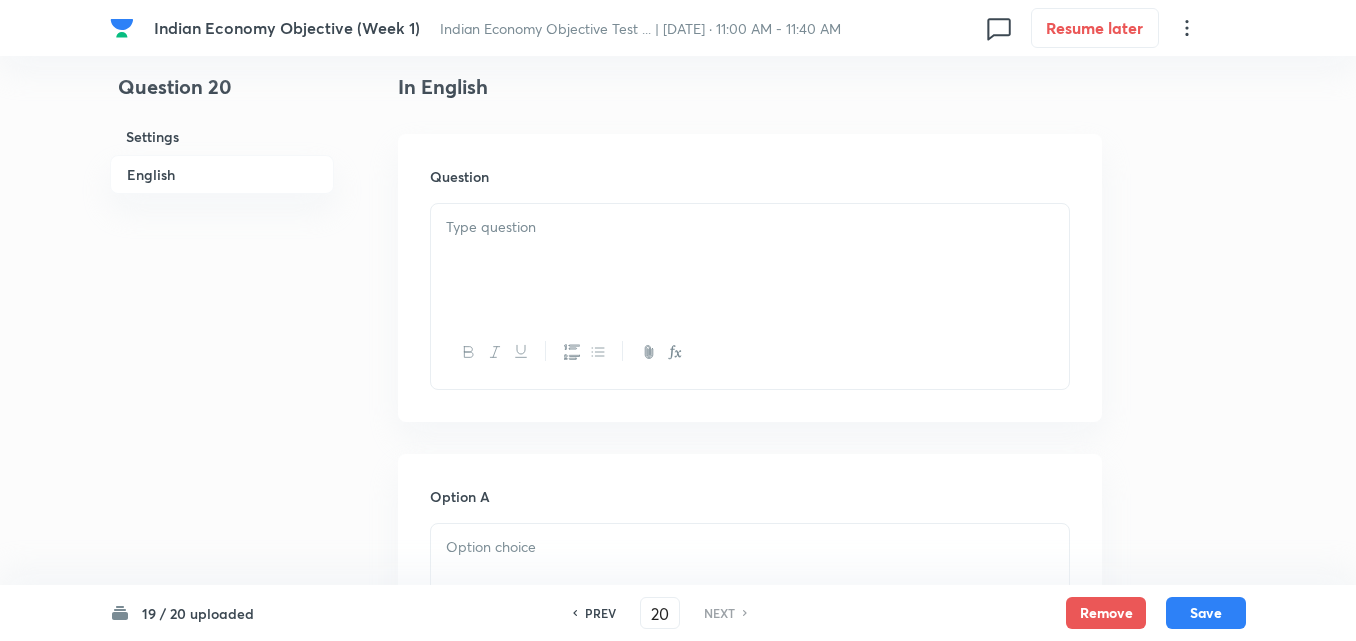click at bounding box center (750, 260) 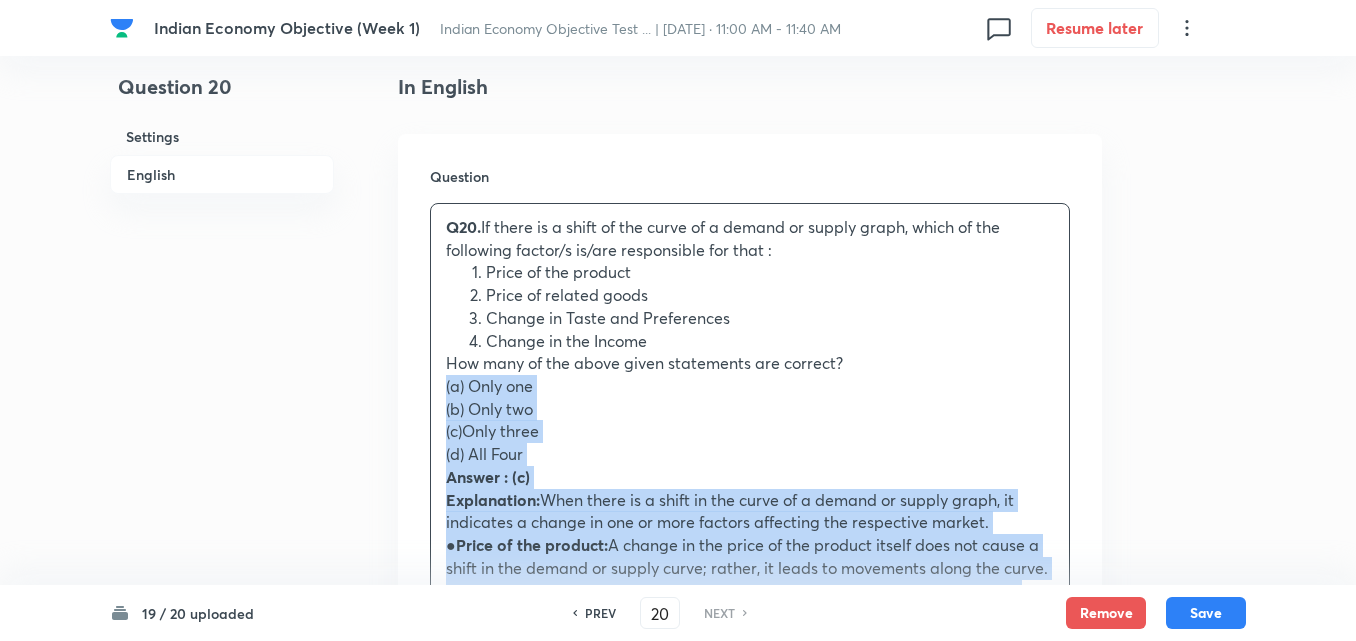click on "Q20.  If there is a shift of the curve of a demand or supply graph, which of the following factor/s is/are responsible for that :  Price of the product  Price of related goods Change in Taste and Preferences Change in the Income  How many of the above given statements are correct? (a) Only one (b) Only two (c)Only three (d) All Four Answer : (c)  Explanation:  When there is a shift in the curve of a demand or supply graph, it indicates a change in one or more factors affecting the respective market.  ● Price of the product:  A change in the price of the product itself does not cause a shift in the demand or supply curve; rather, it leads to movements along the curve. When the price changes, the quantity demanded or supplied changes, but the curve itself remains in the same position. ● Price of related goods:  ● Change in Taste and Preferences:  ●       Change in Income:" at bounding box center [750, 591] 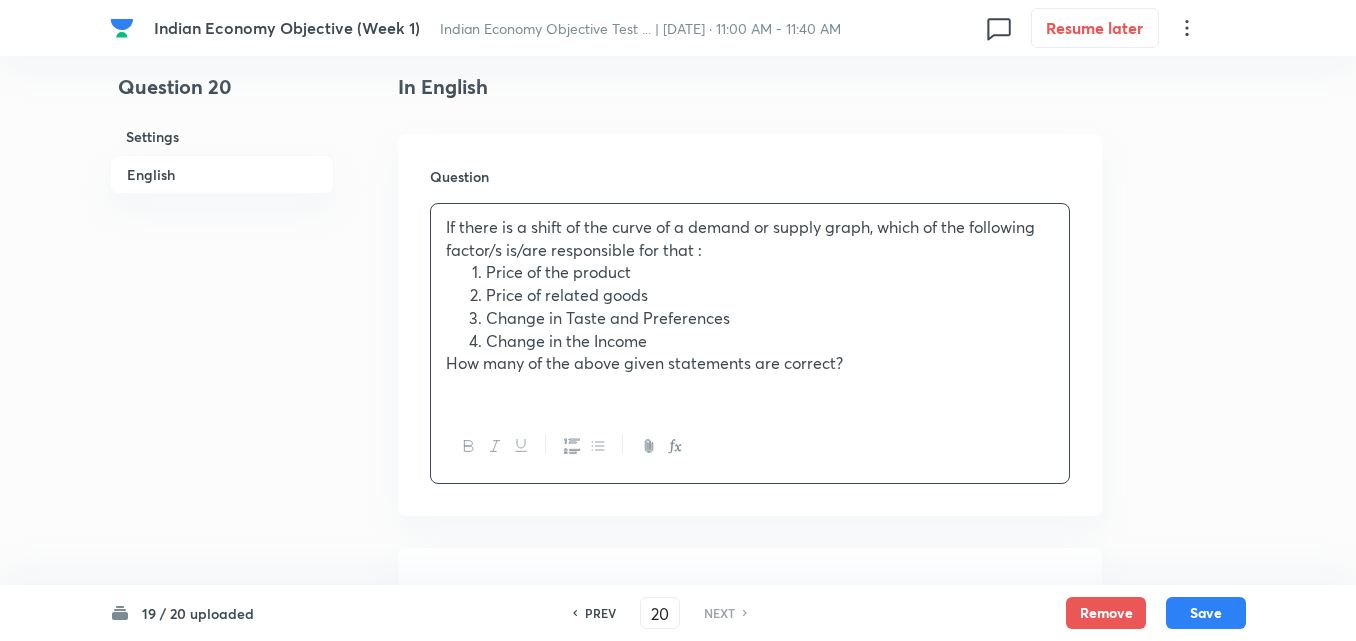 scroll, scrollTop: 942, scrollLeft: 0, axis: vertical 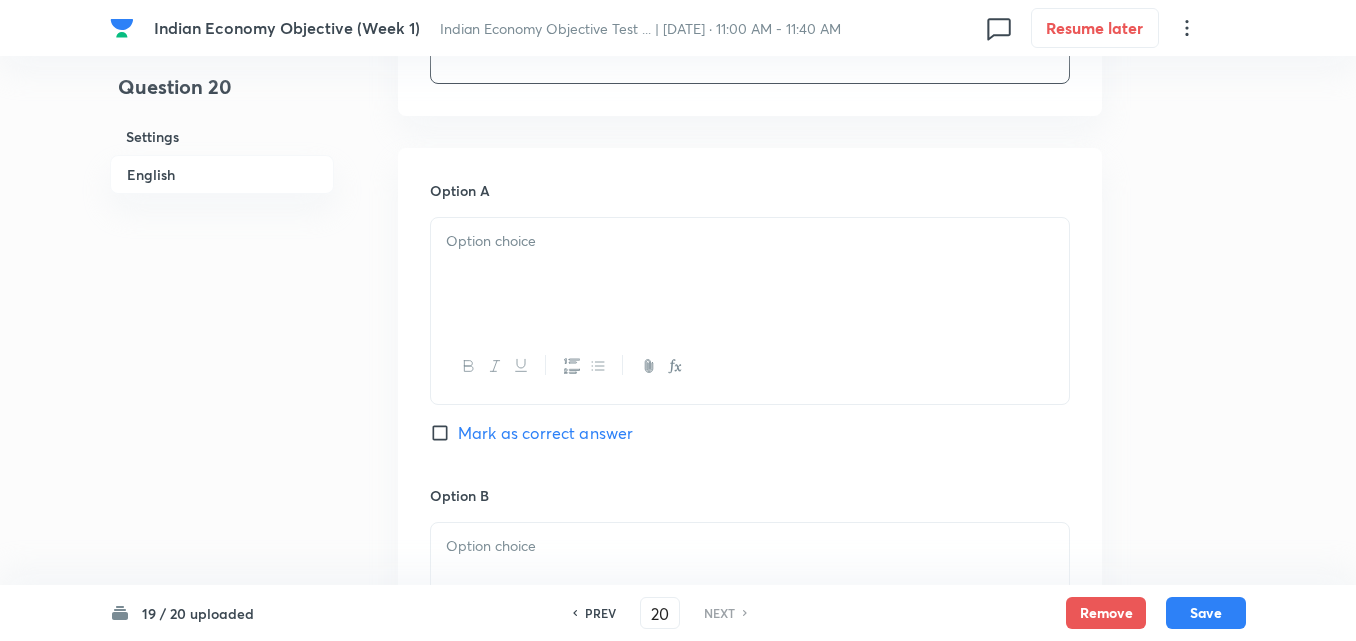 click at bounding box center [750, 274] 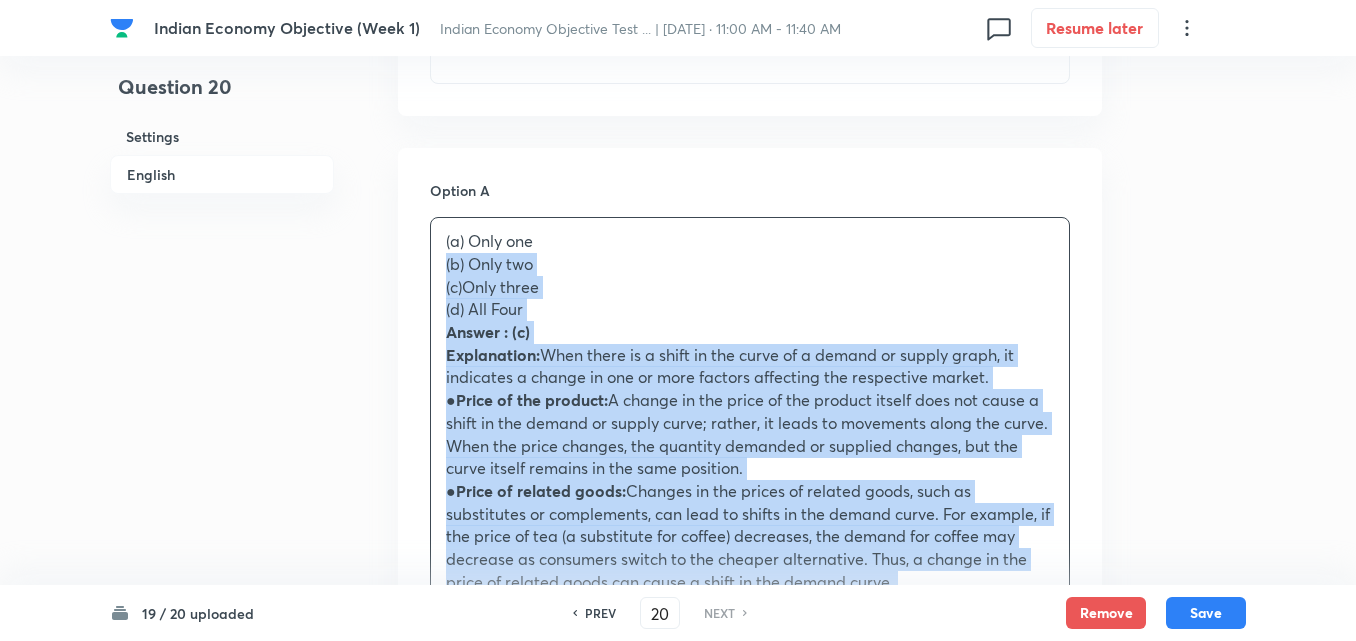 click on "Option A (a) Only one (b) Only two (c)Only three (d) All Four Answer : (c)  Explanation:  When there is a shift in the curve of a demand or supply graph, it indicates a change in one or more factors affecting the respective market. ● Price of the product:  A change in the price of the product itself does not cause a shift in the demand or supply curve; rather, it leads to movements along the curve. When the price changes, the quantity demanded or supplied changes, but the curve itself remains in the same position. ● Price of related goods:  Changes in the prices of related goods, such as substitutes or complements, can lead to shifts in the demand curve. For example, if the price of tea (a substitute for coffee) decreases, the demand for coffee may decrease as consumers switch to the cheaper alternative. Thus, a change in the price of related goods can cause a shift in the demand curve. ● Change in Taste and Preferences:  ●       Change in Income:  Mark as correct answer Option B Option C" at bounding box center [750, 1020] 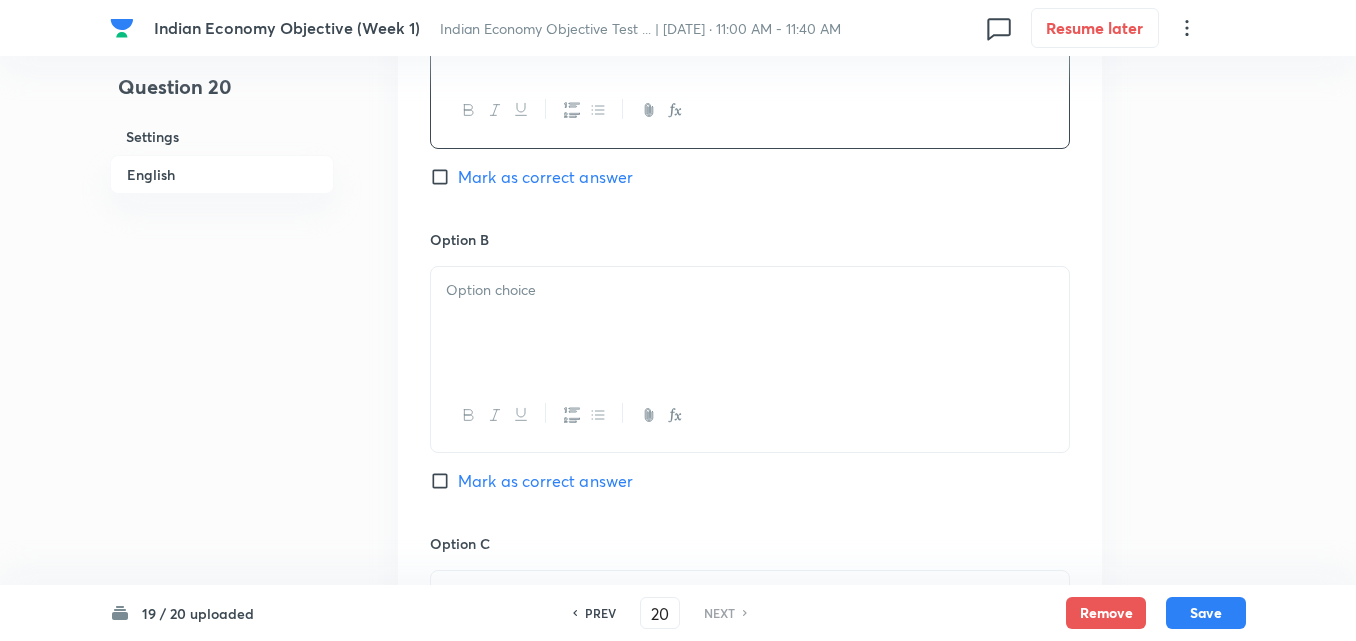 scroll, scrollTop: 1242, scrollLeft: 0, axis: vertical 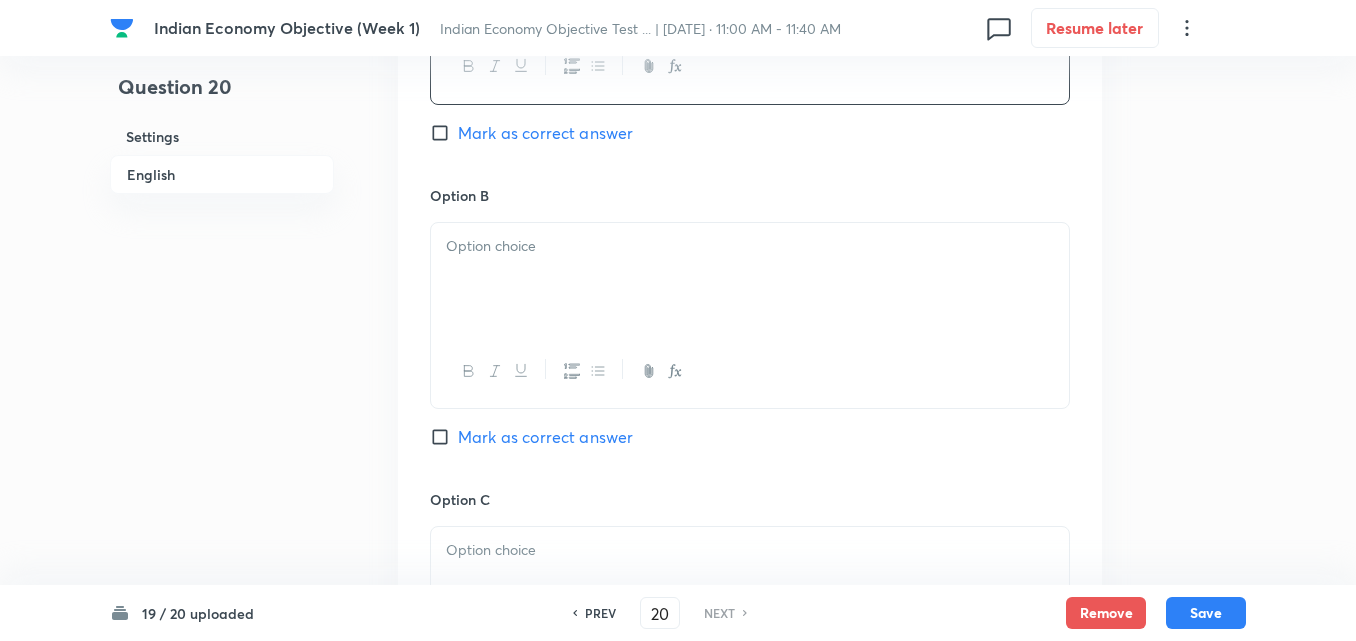 click at bounding box center (750, 279) 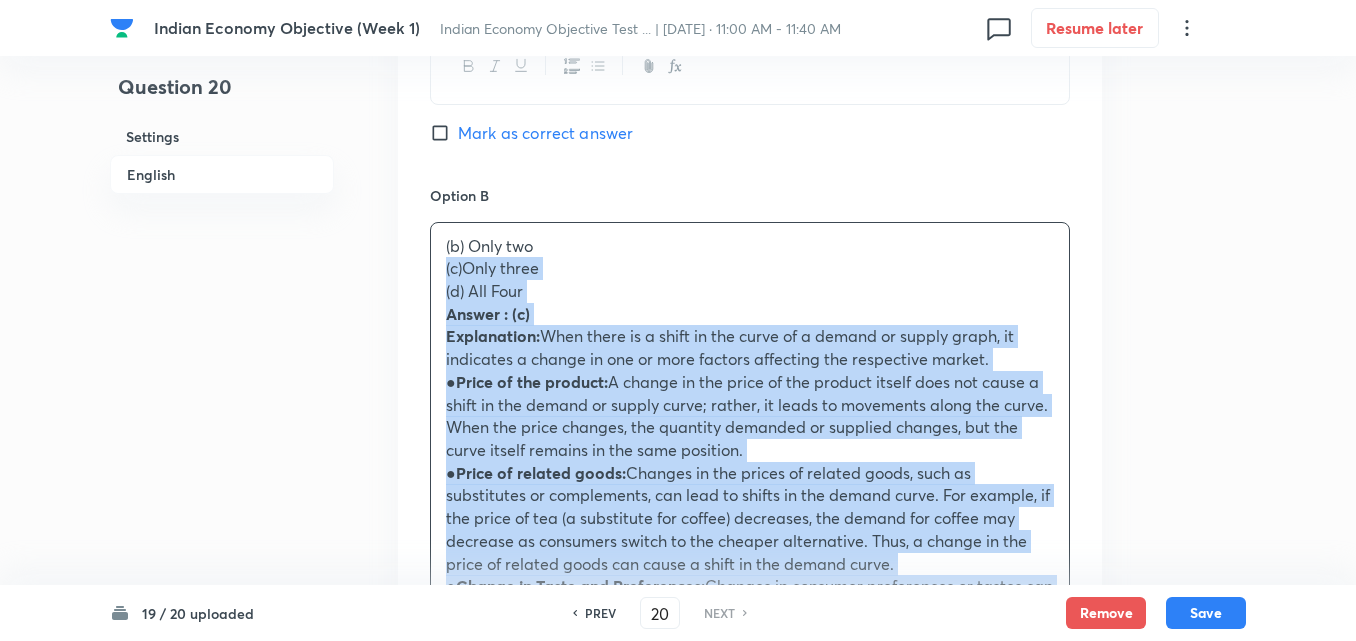 drag, startPoint x: 438, startPoint y: 282, endPoint x: 428, endPoint y: 277, distance: 11.18034 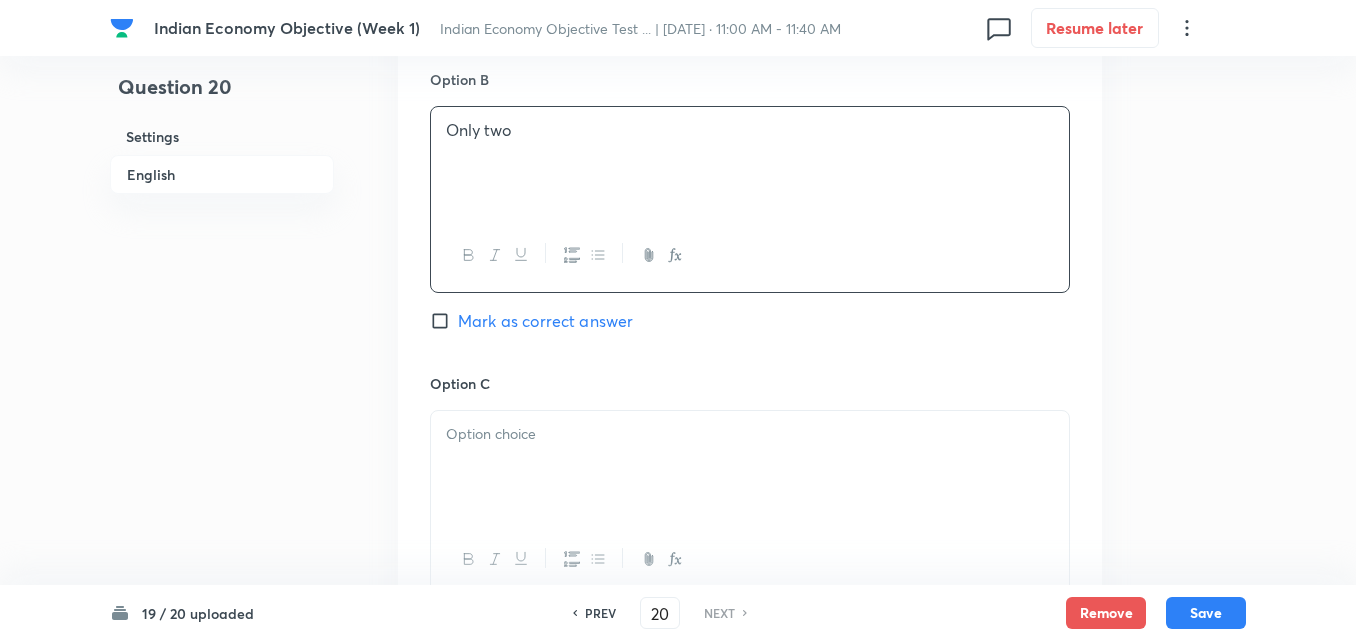 scroll, scrollTop: 1542, scrollLeft: 0, axis: vertical 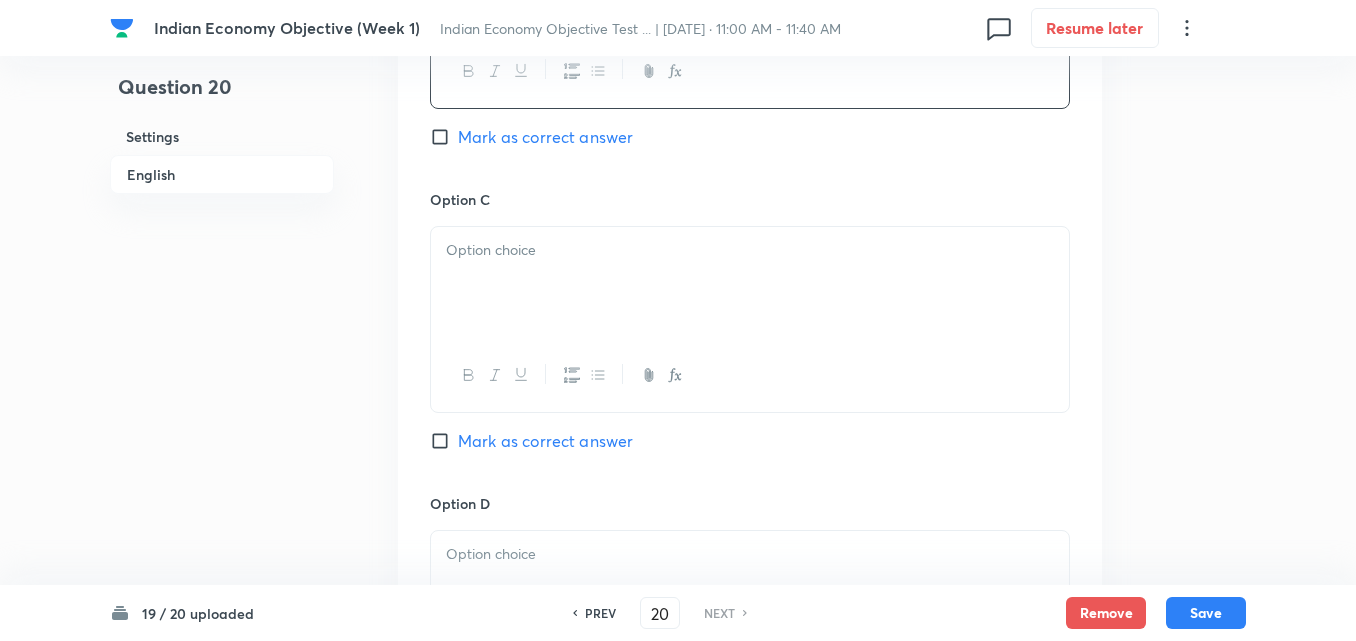 click at bounding box center [750, 283] 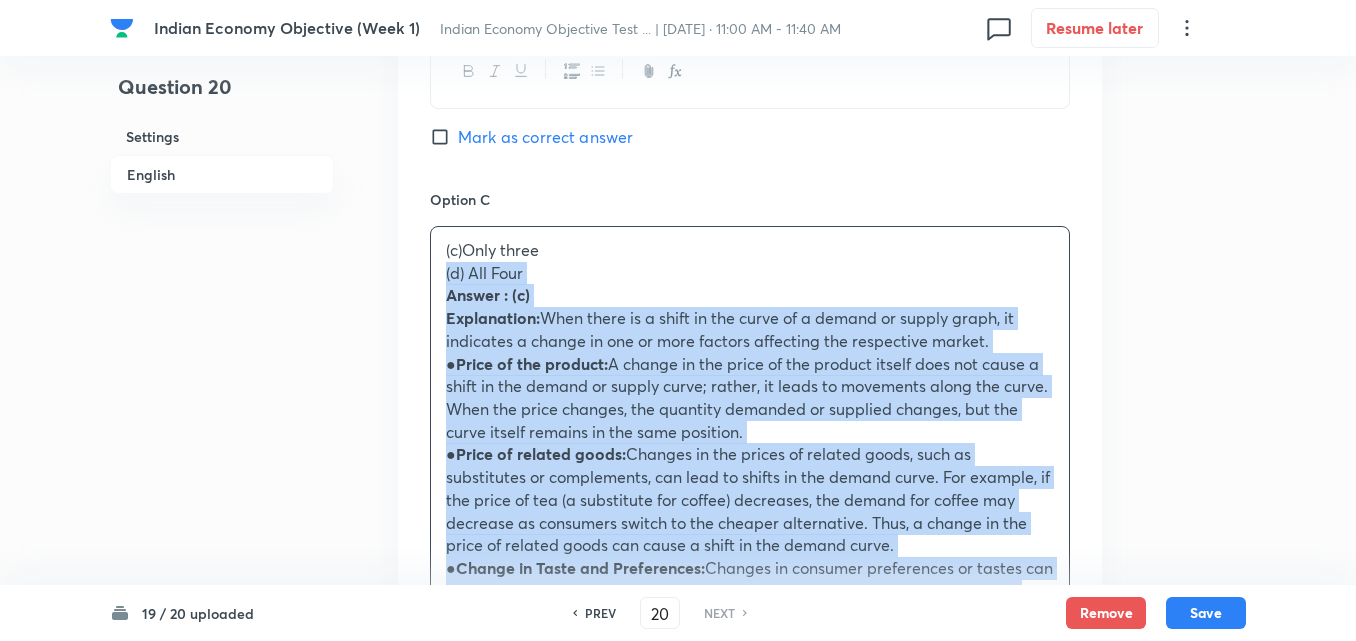 click on "Option A Only one Mark as correct answer Option B Only two Mark as correct answer Option C (c)Only three (d) All Four Answer : (c)  Explanation:  When there is a shift in the curve of a demand or supply graph, it indicates a change in one or more factors affecting the respective market. ● Price of the product:  A change in the price of the product itself does not cause a shift in the demand or supply curve; rather, it leads to movements along the curve. When the price changes, the quantity demanded or supplied changes, but the curve itself remains in the same position. ● Price of related goods:  Changes in the prices of related goods, such as substitutes or complements, can lead to shifts in the demand curve. For example, if the price of tea (a substitute for coffee) decreases, the demand for coffee may decrease as consumers switch to the cheaper alternative. Thus, a change in the price of related goods can cause a shift in the demand curve. ● Change in Taste and Preferences:  ●       Option D" at bounding box center [750, 397] 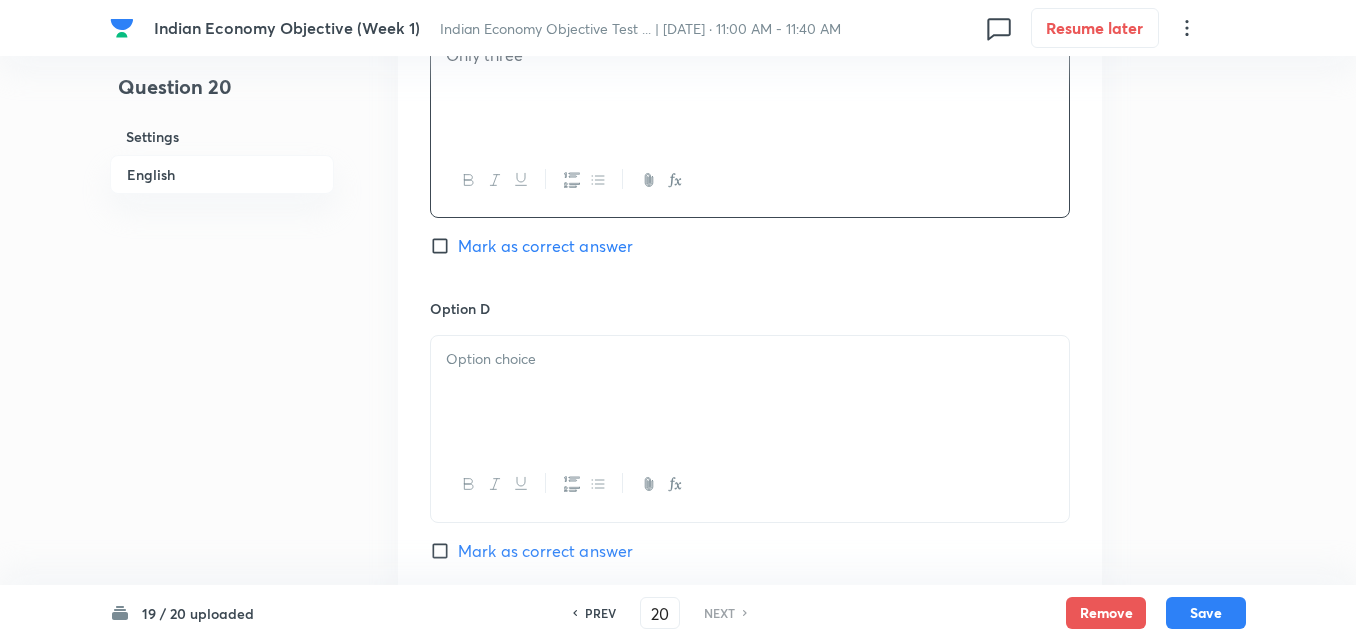 scroll, scrollTop: 1742, scrollLeft: 0, axis: vertical 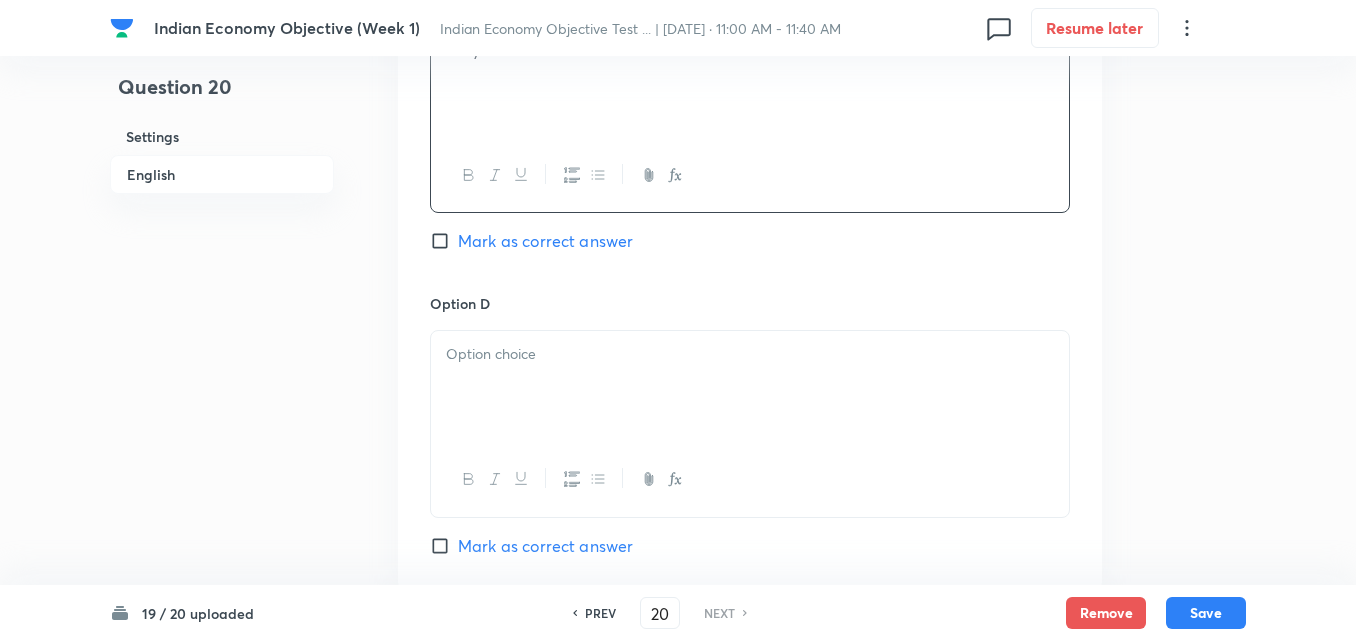 click on "Mark as correct answer" at bounding box center (545, 241) 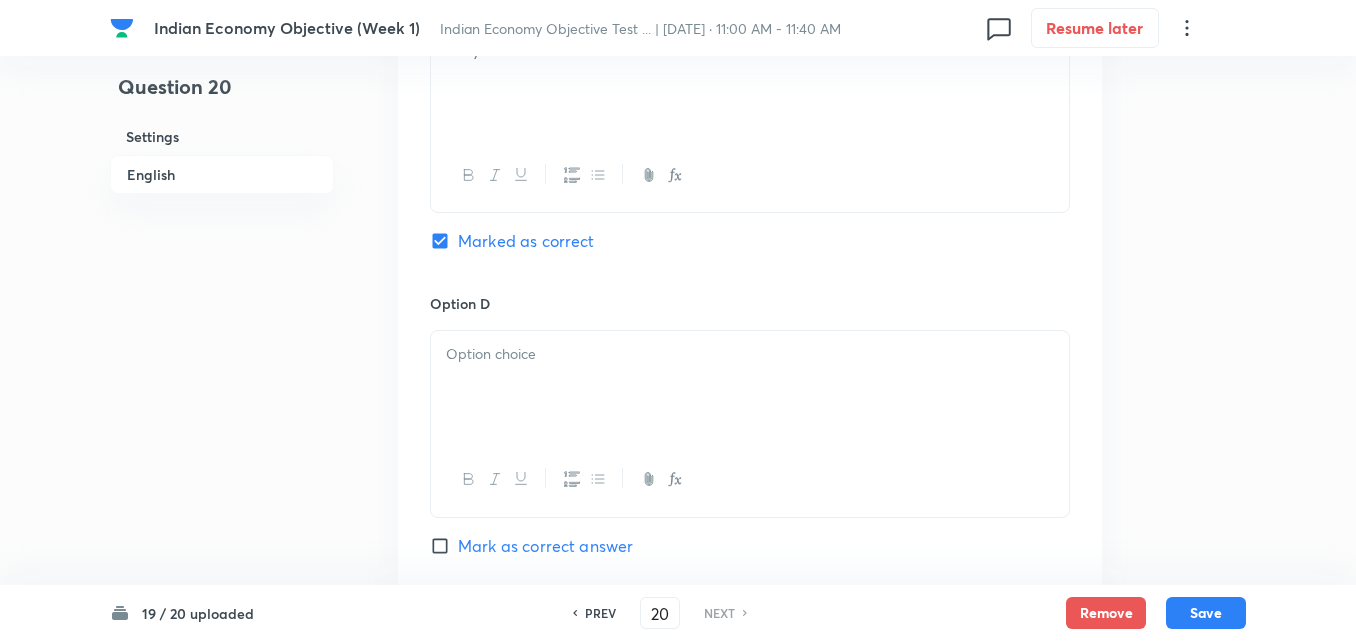 click at bounding box center [750, 387] 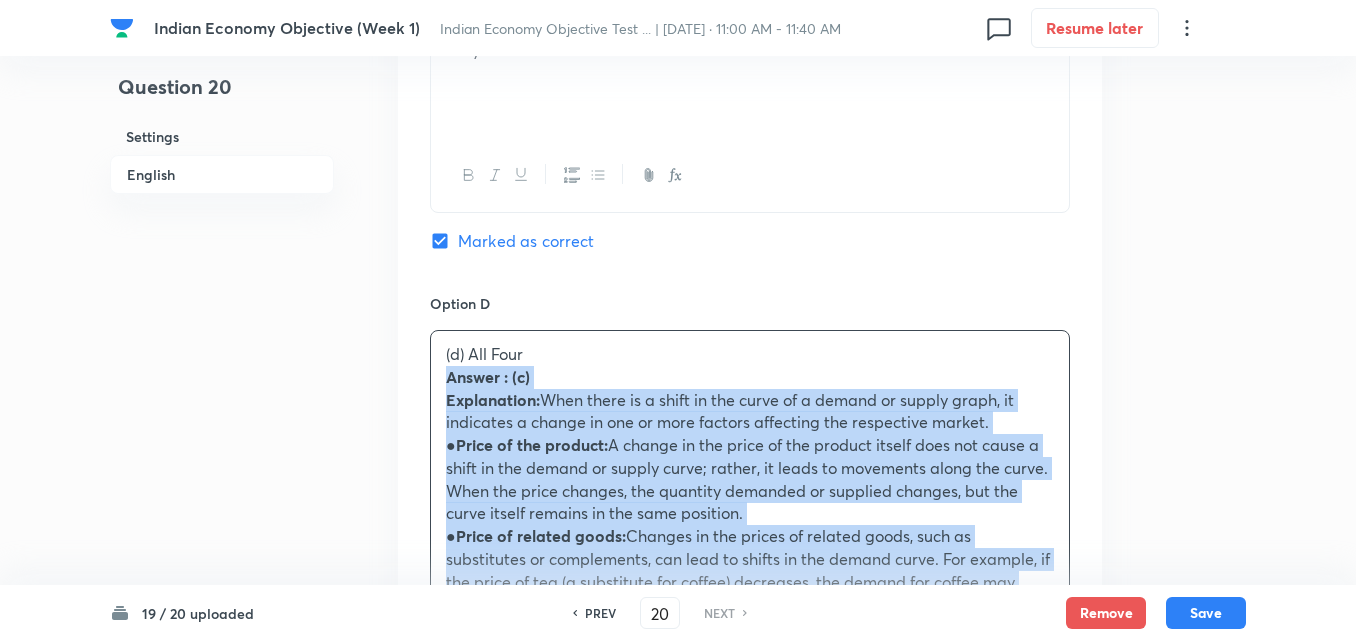 drag, startPoint x: 451, startPoint y: 392, endPoint x: 413, endPoint y: 372, distance: 42.941822 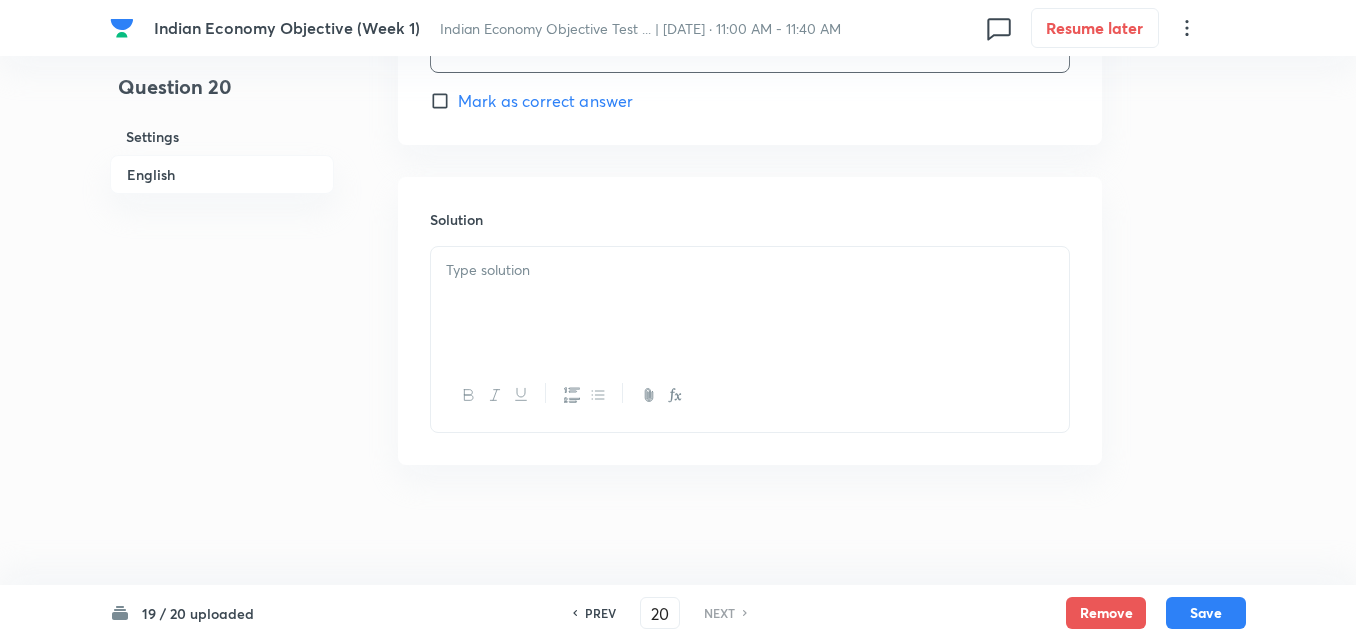 click at bounding box center [750, 270] 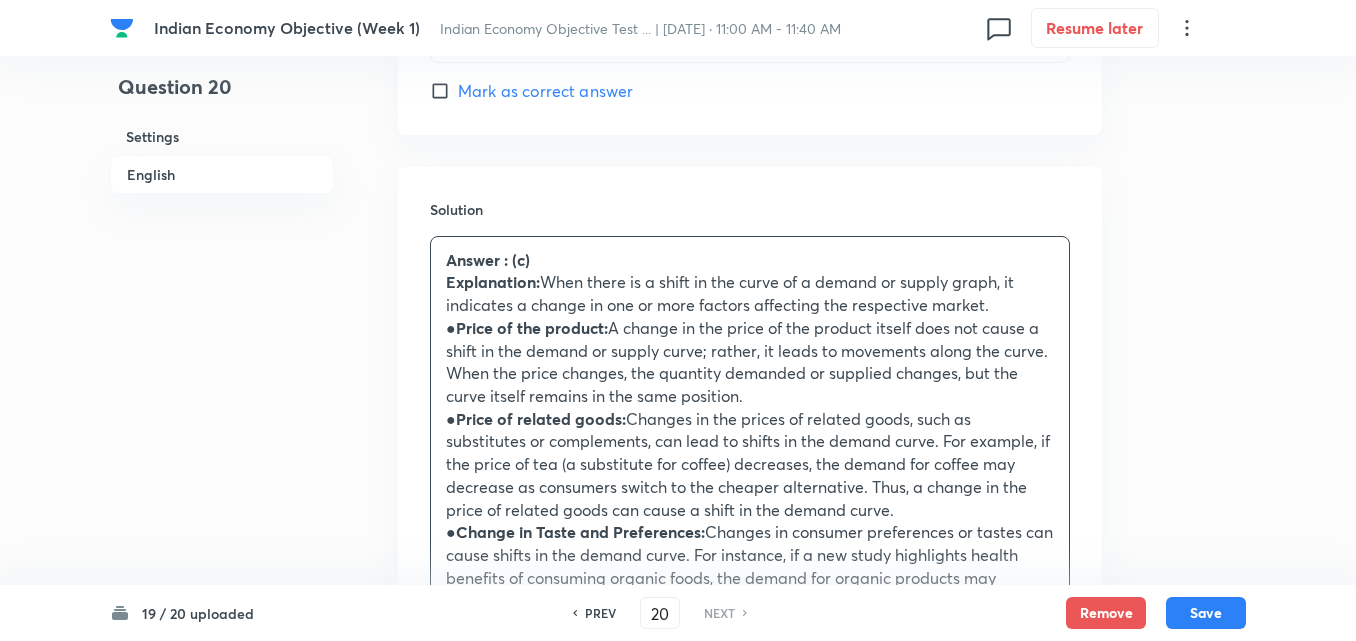 scroll, scrollTop: 2387, scrollLeft: 0, axis: vertical 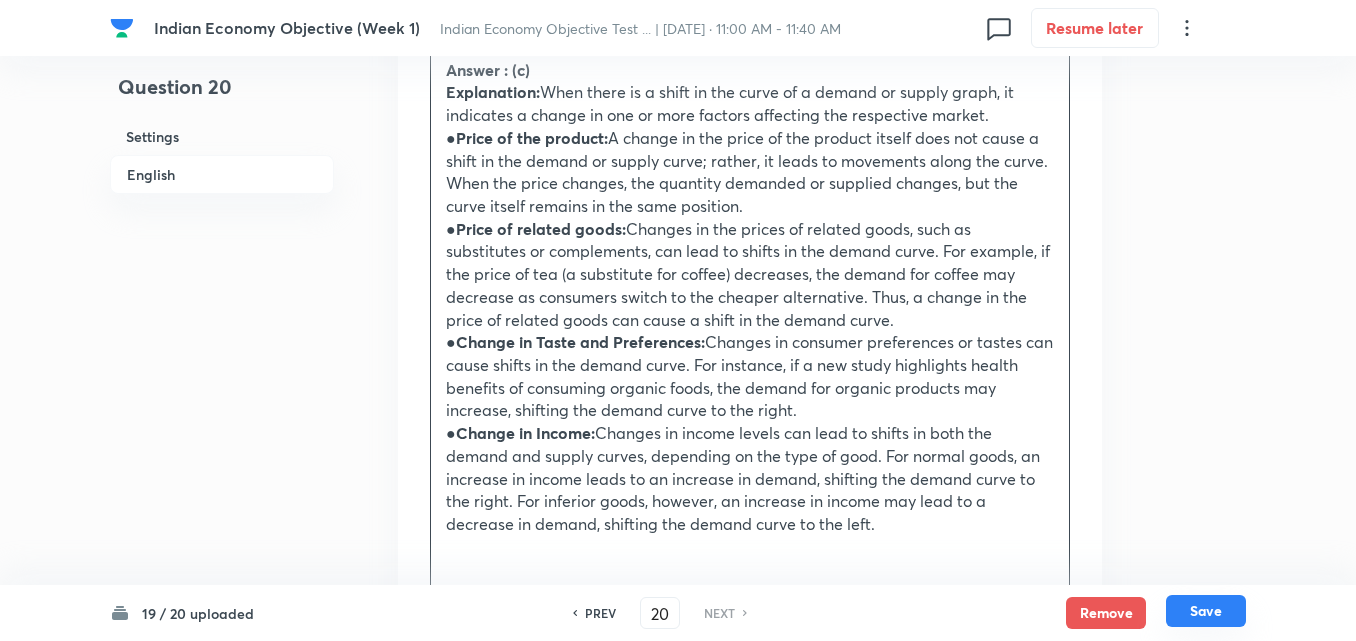 click on "Save" at bounding box center (1206, 611) 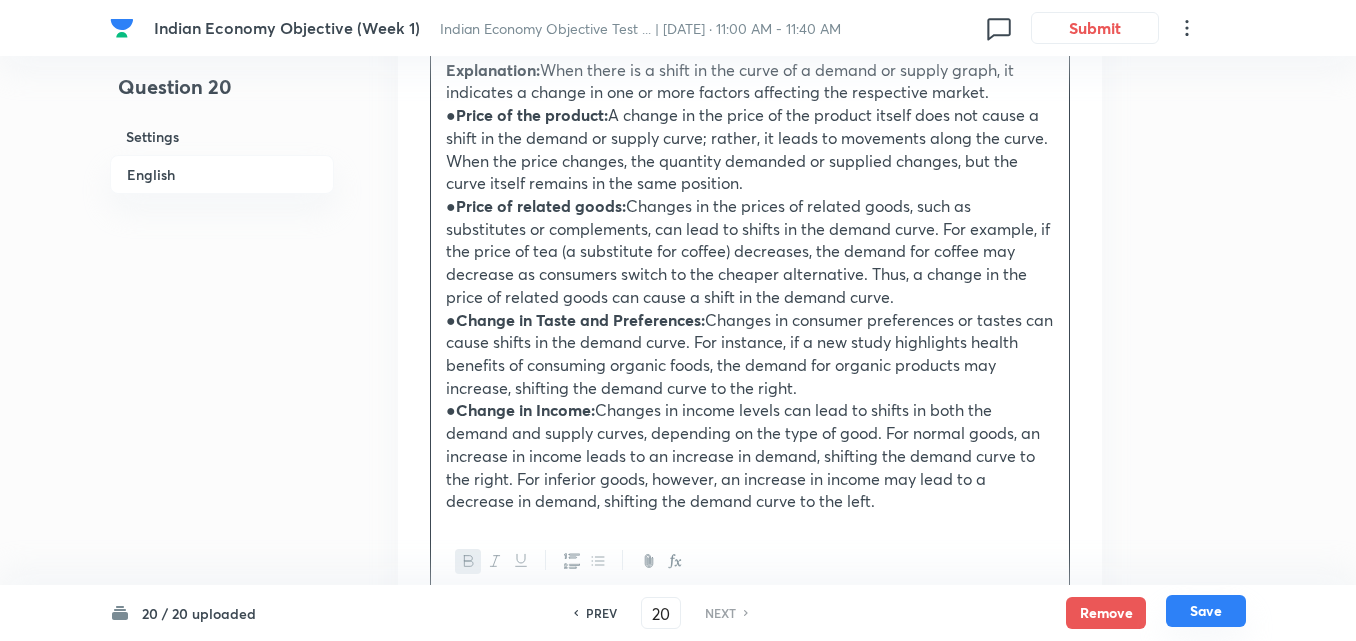click on "Save" at bounding box center [1206, 611] 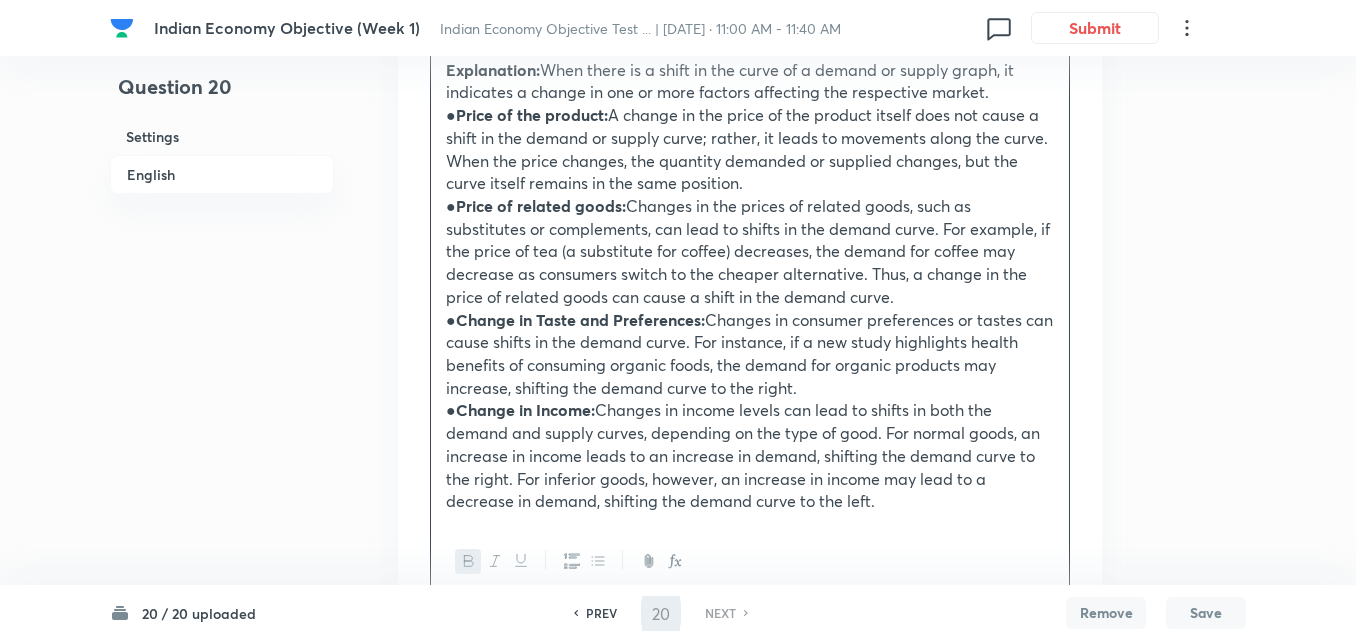 checkbox on "true" 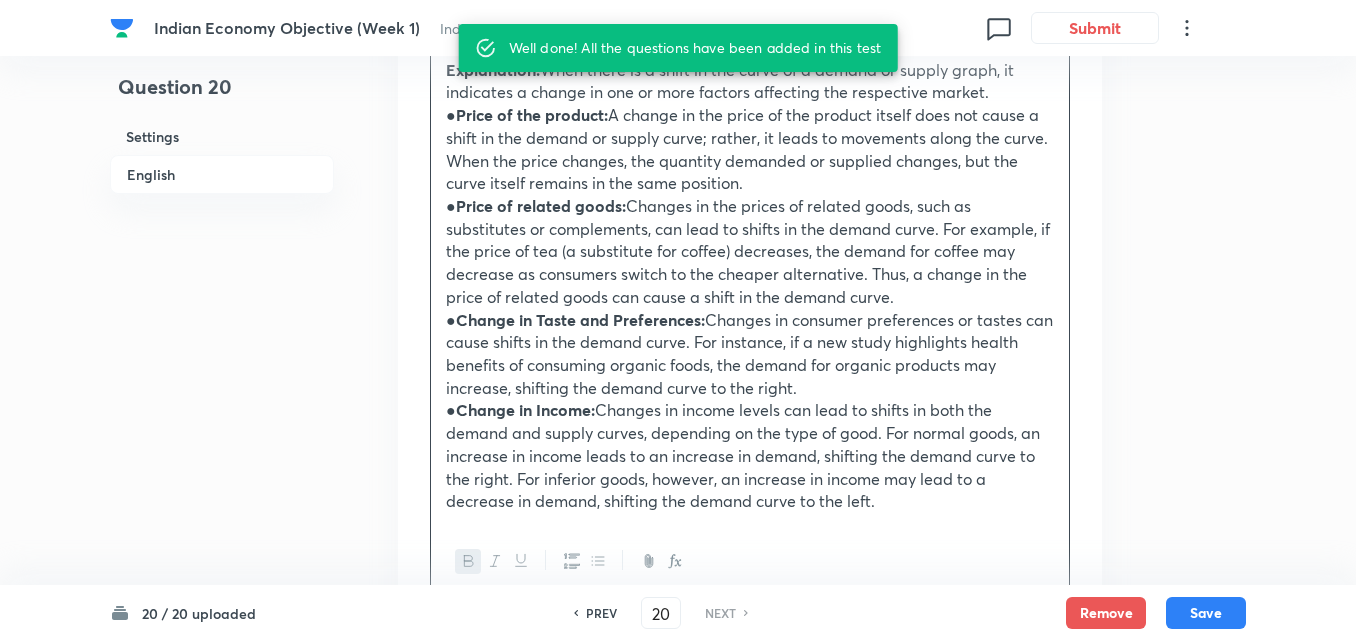 scroll, scrollTop: 2164, scrollLeft: 0, axis: vertical 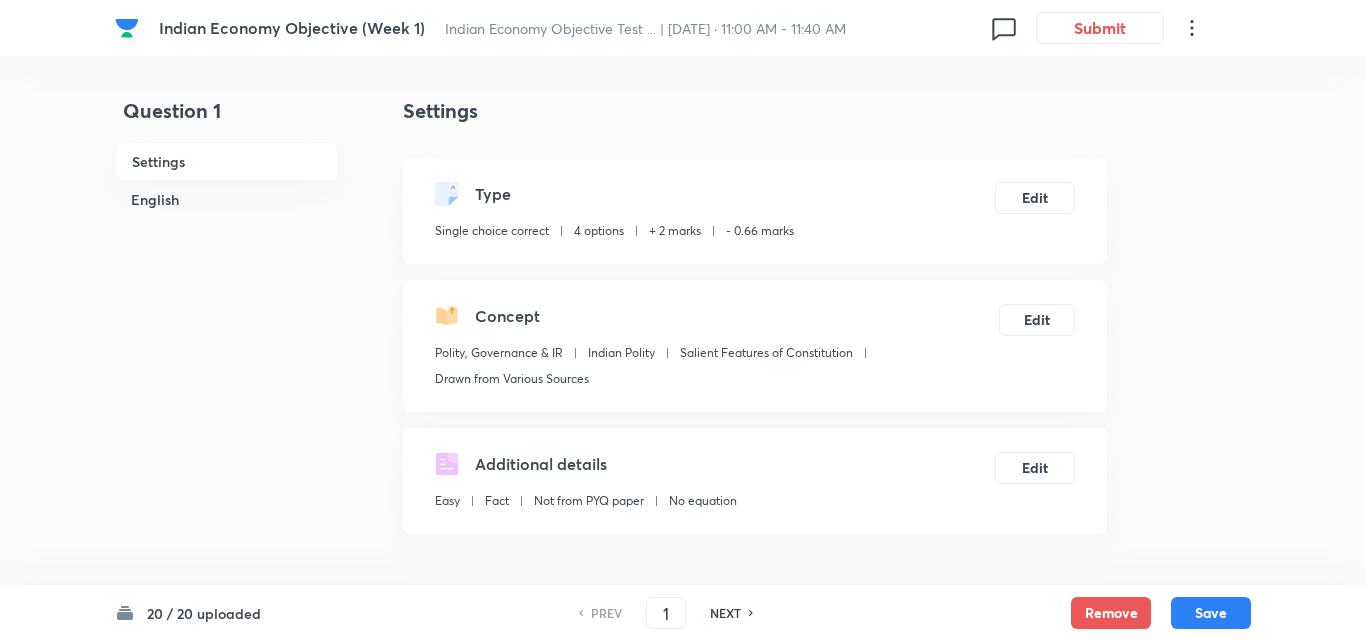 checkbox on "true" 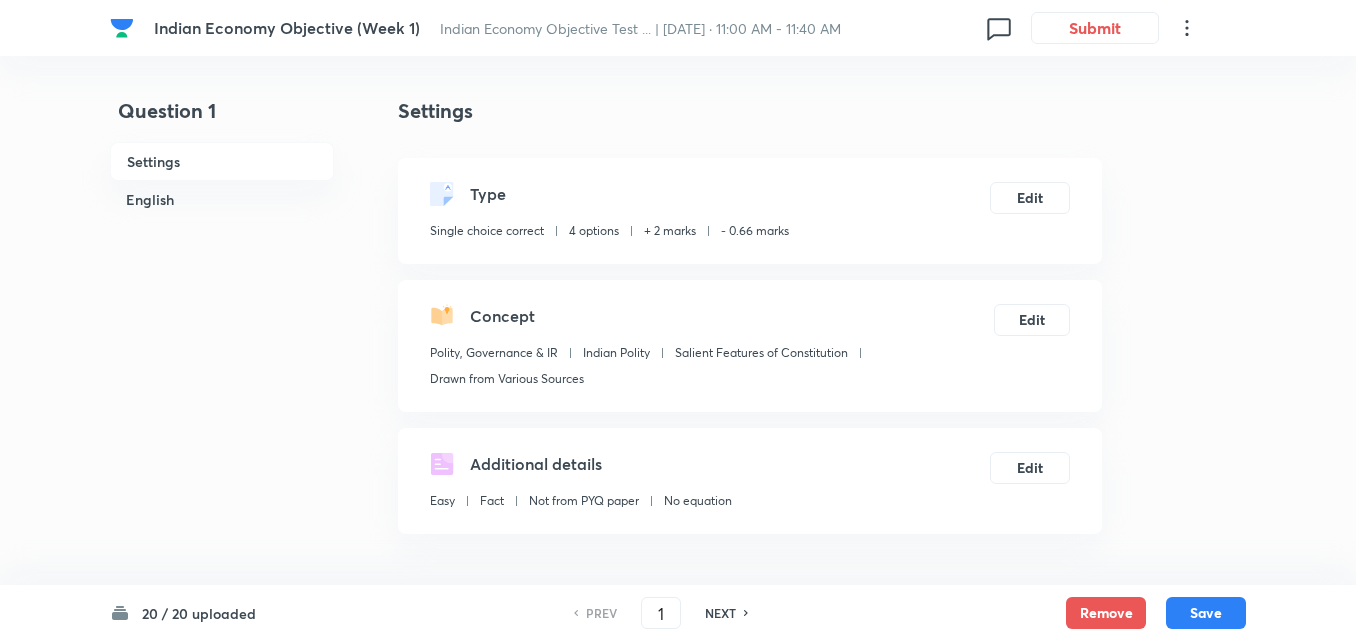 click on "English" at bounding box center [222, 199] 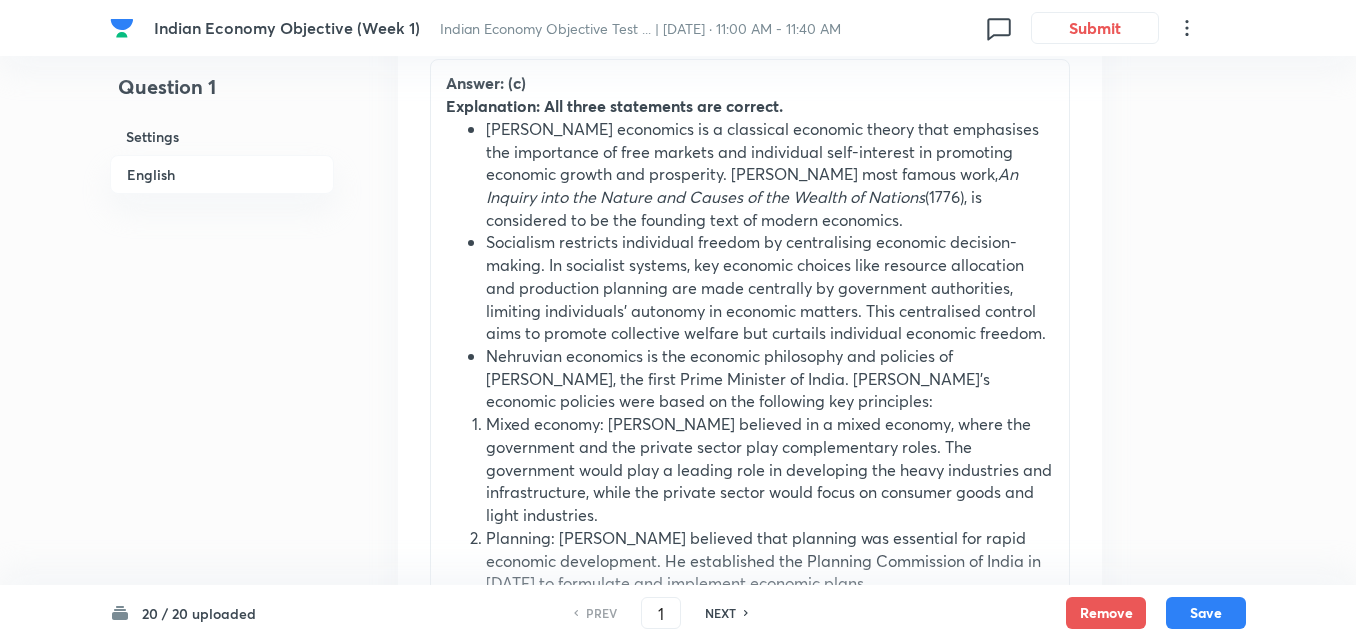 scroll, scrollTop: 2242, scrollLeft: 0, axis: vertical 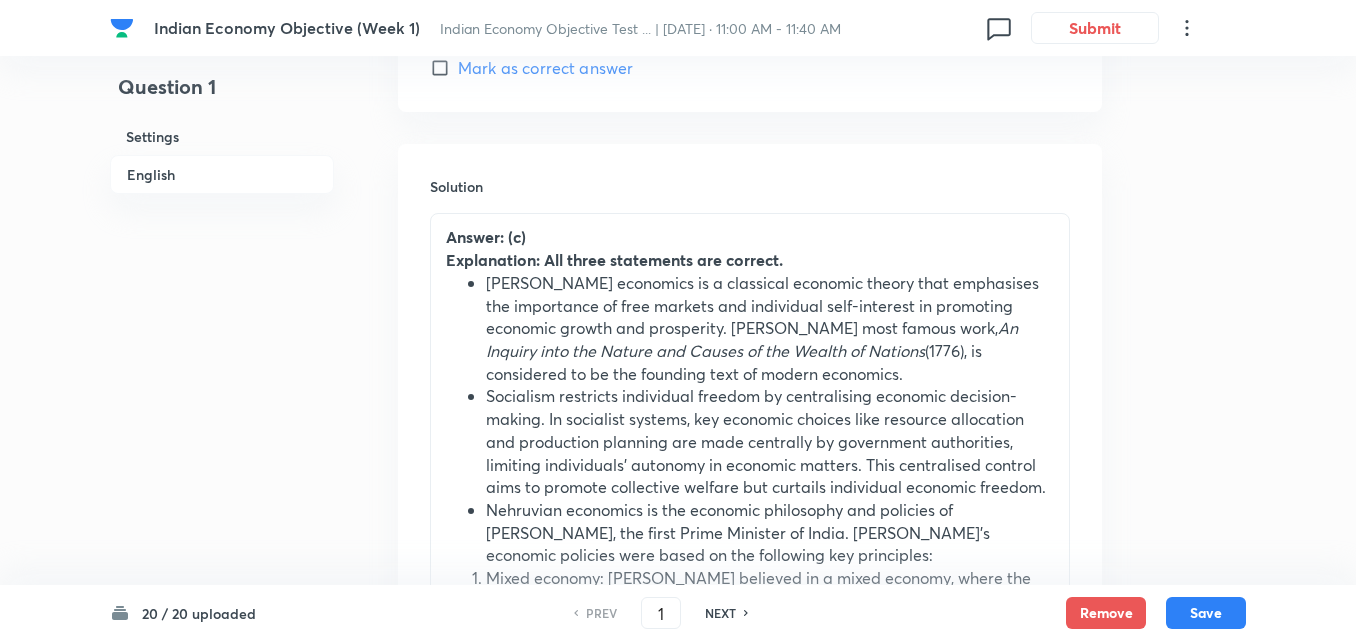 click on "NEXT" at bounding box center (720, 613) 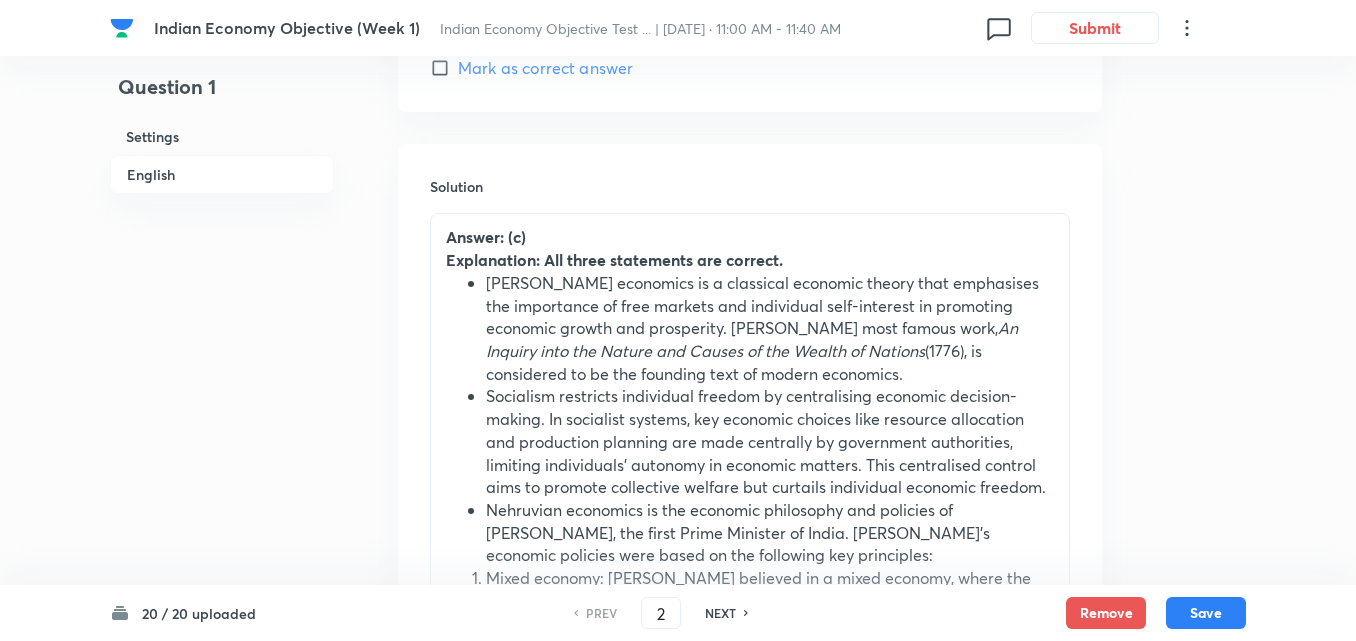 checkbox on "false" 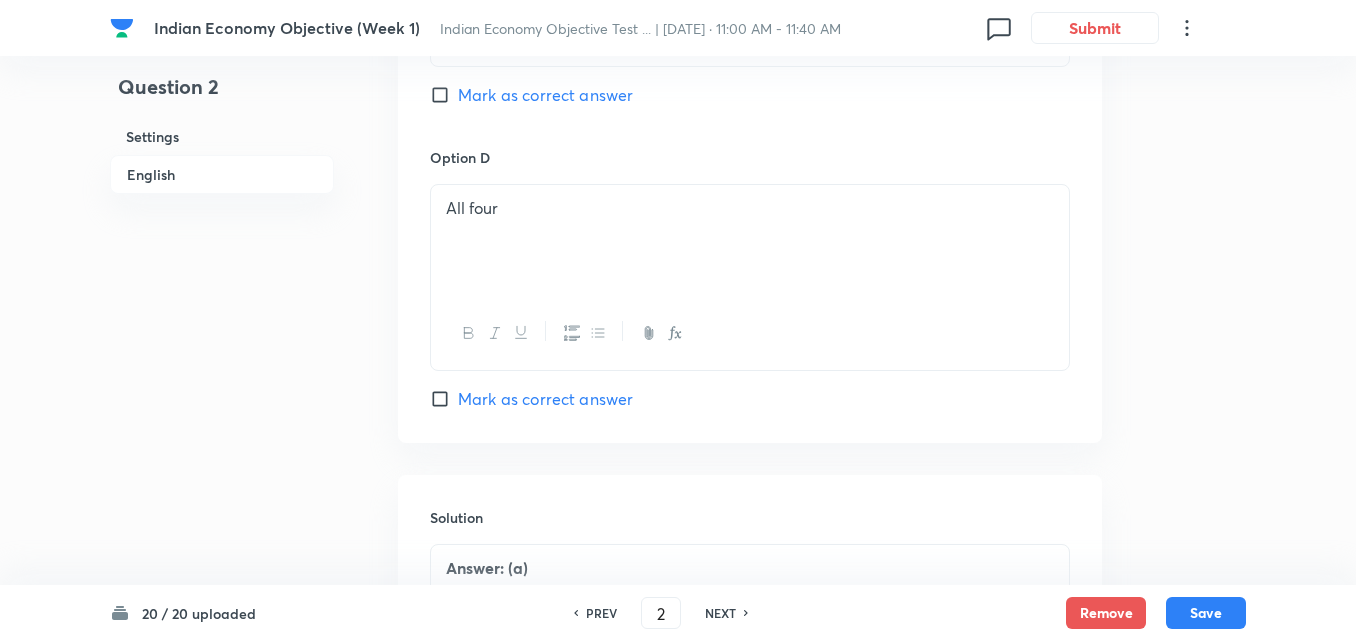 scroll, scrollTop: 2042, scrollLeft: 0, axis: vertical 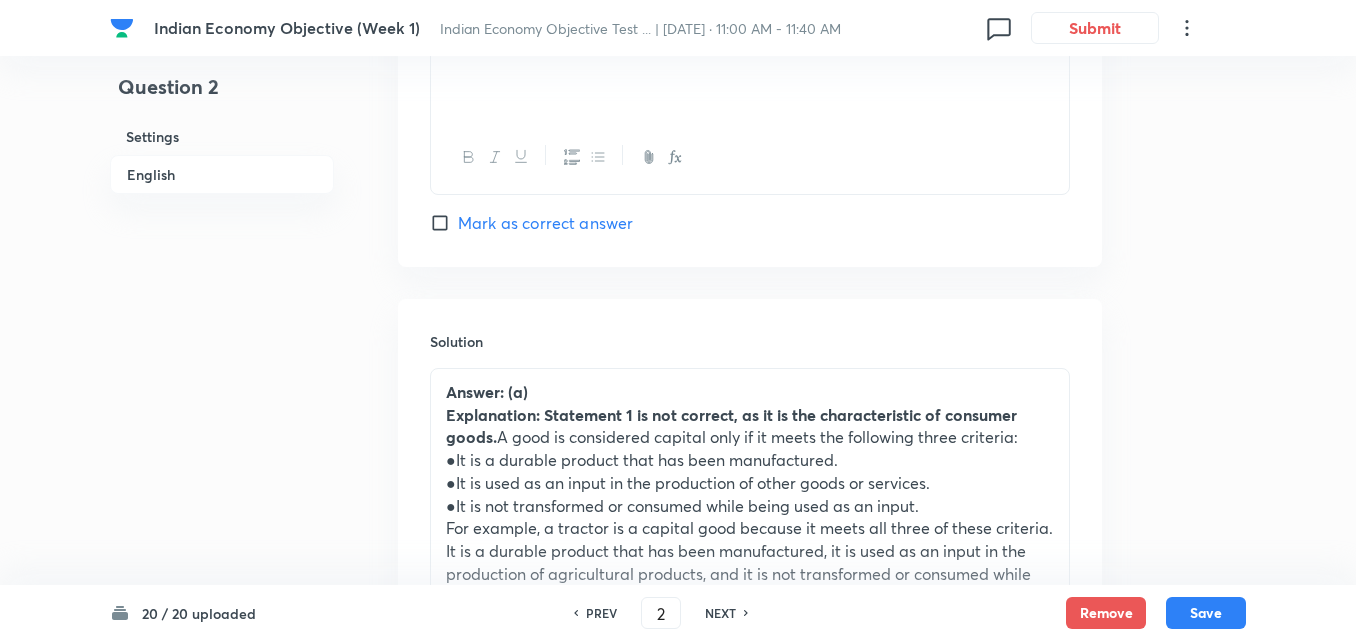 click on "20 / 20 uploaded
PREV 2 ​ NEXT Remove Save" at bounding box center (678, 613) 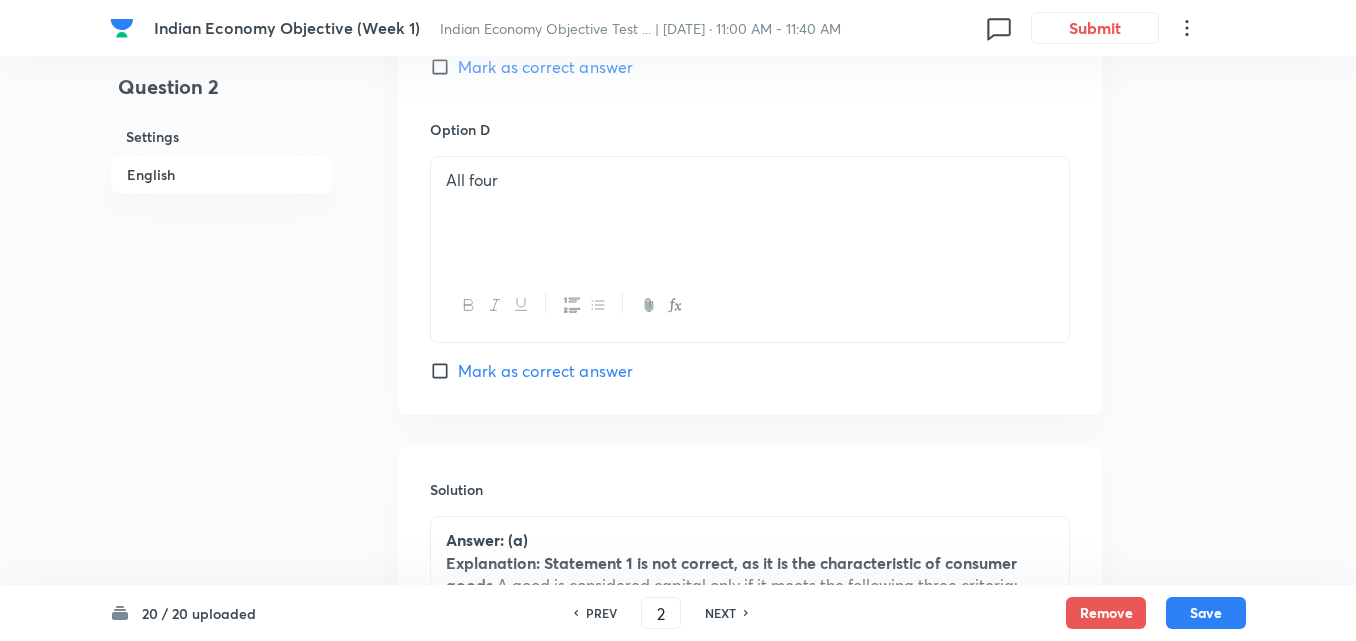 scroll, scrollTop: 2042, scrollLeft: 0, axis: vertical 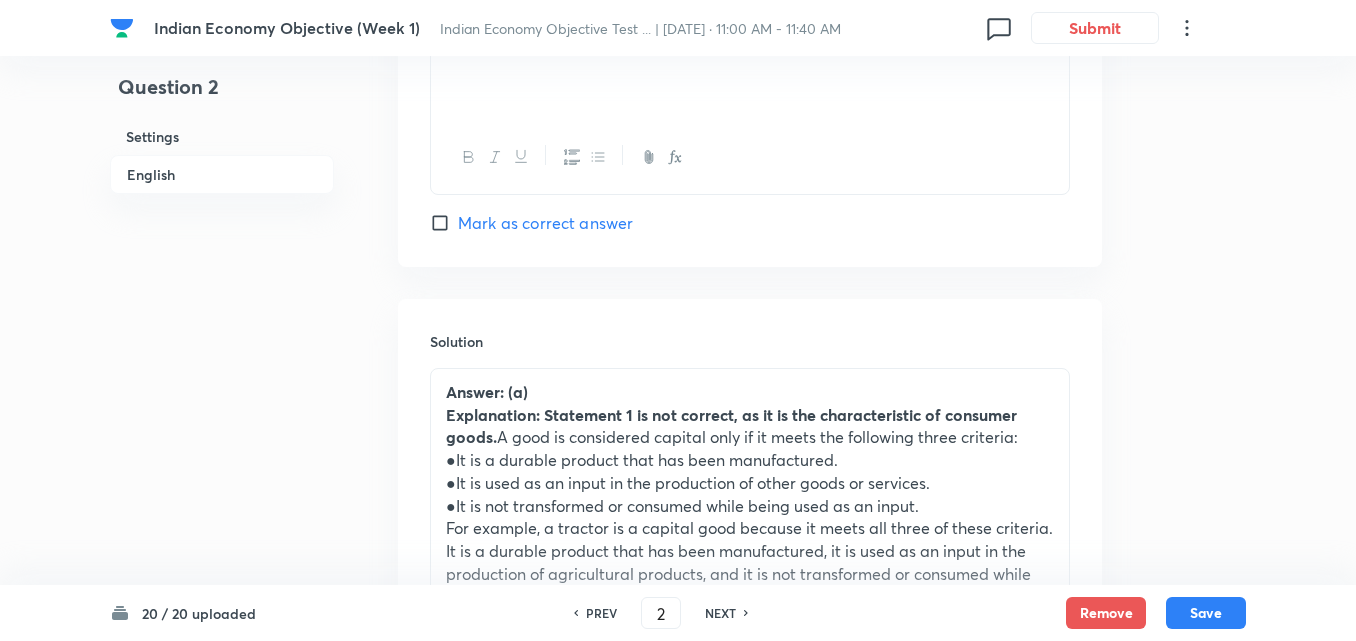 click on "NEXT" at bounding box center (720, 613) 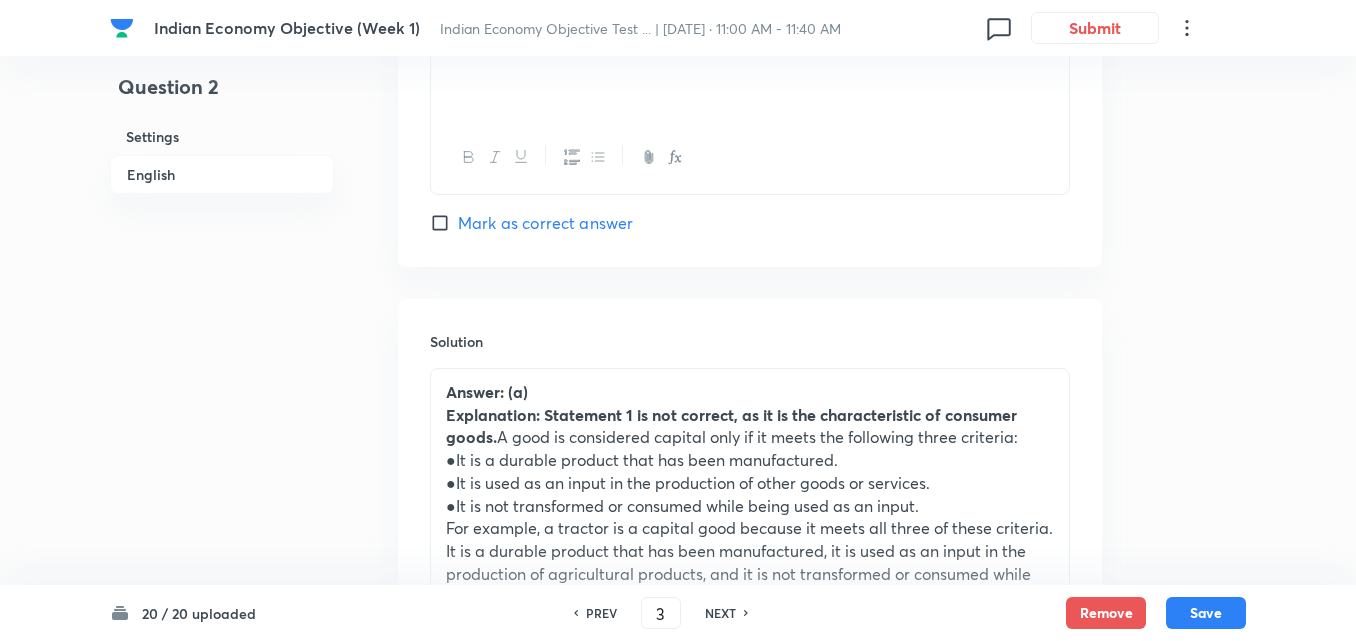 checkbox on "false" 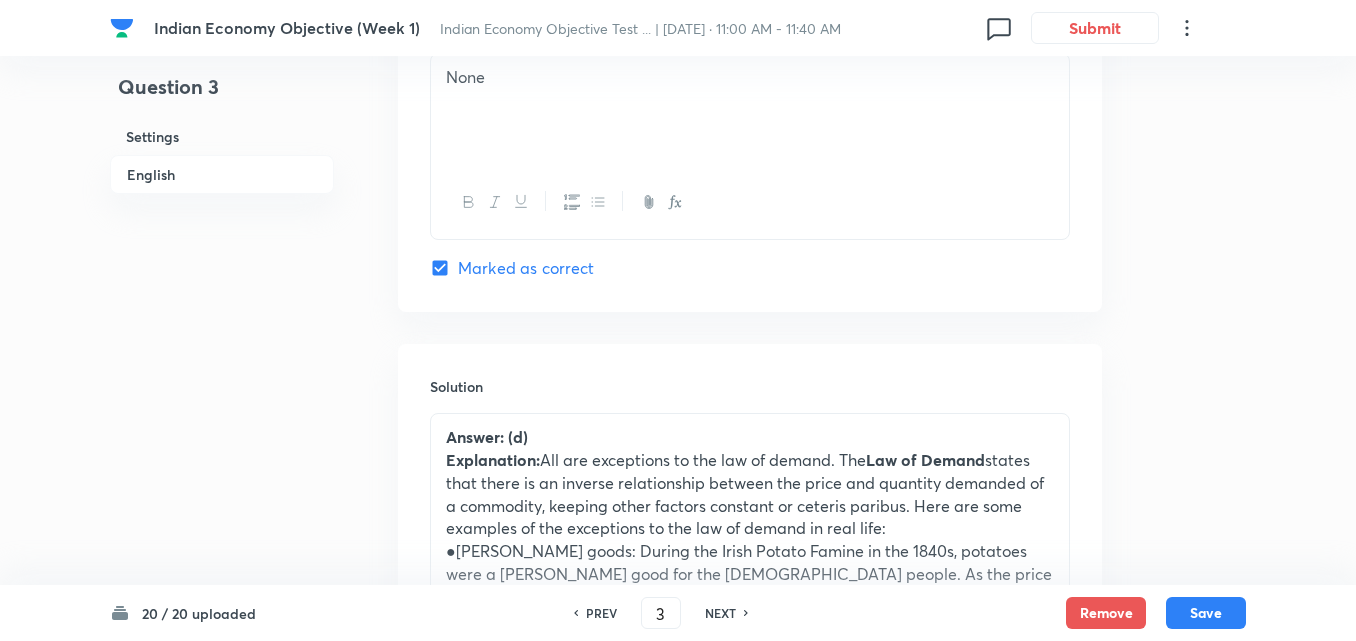 checkbox on "true" 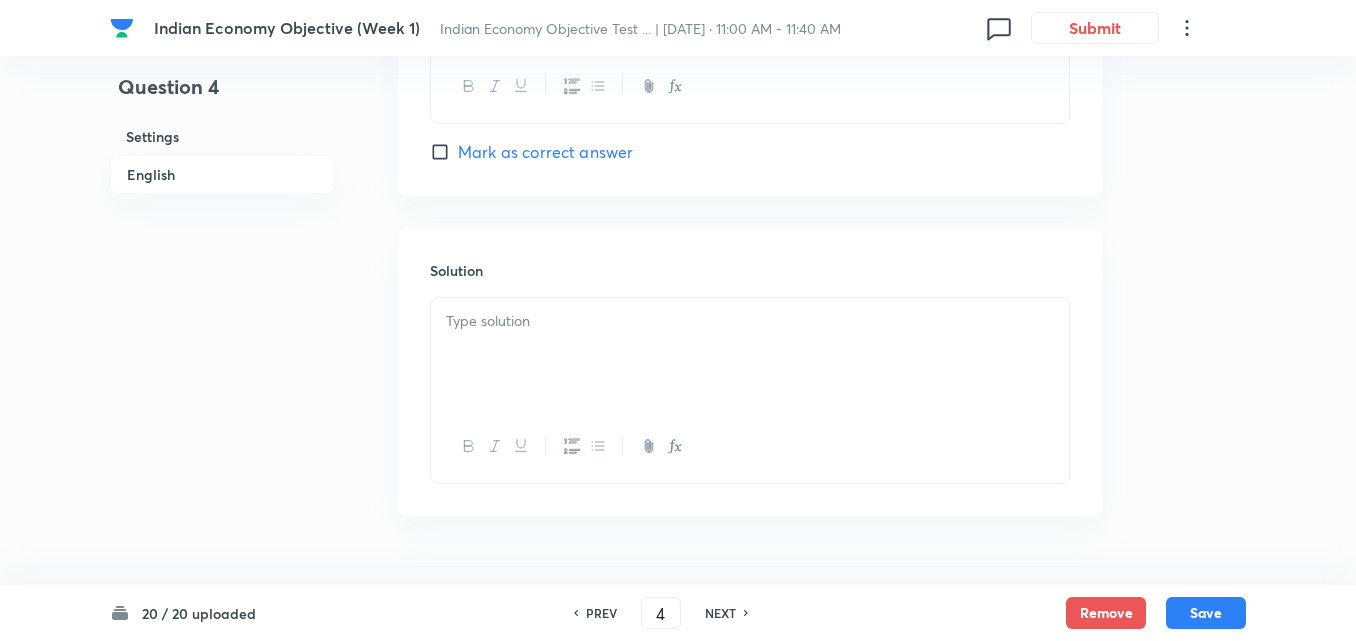 checkbox on "false" 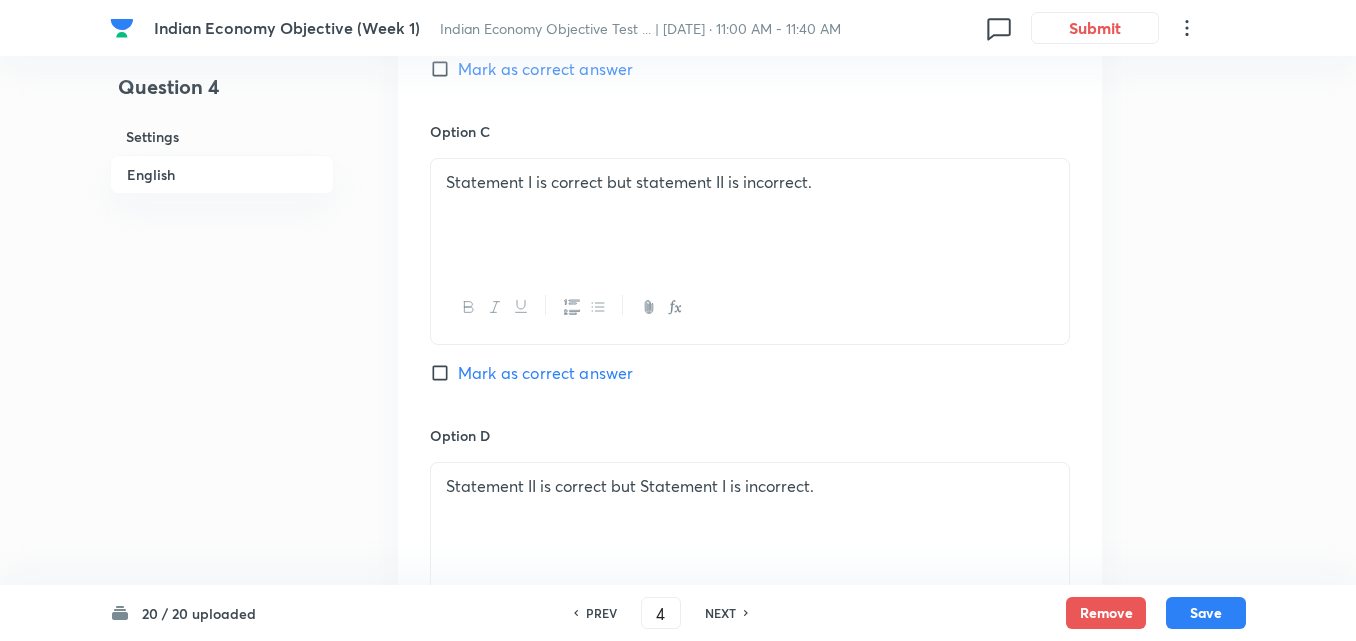 scroll, scrollTop: 2042, scrollLeft: 0, axis: vertical 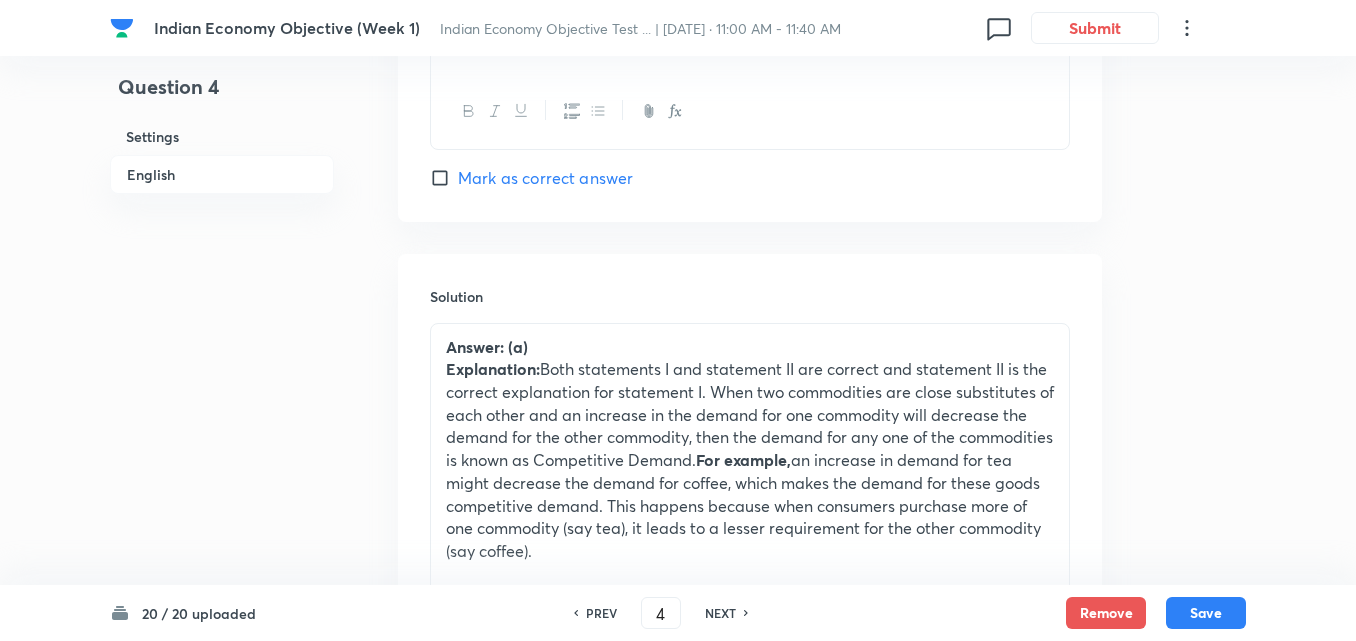 click on "NEXT" at bounding box center [720, 613] 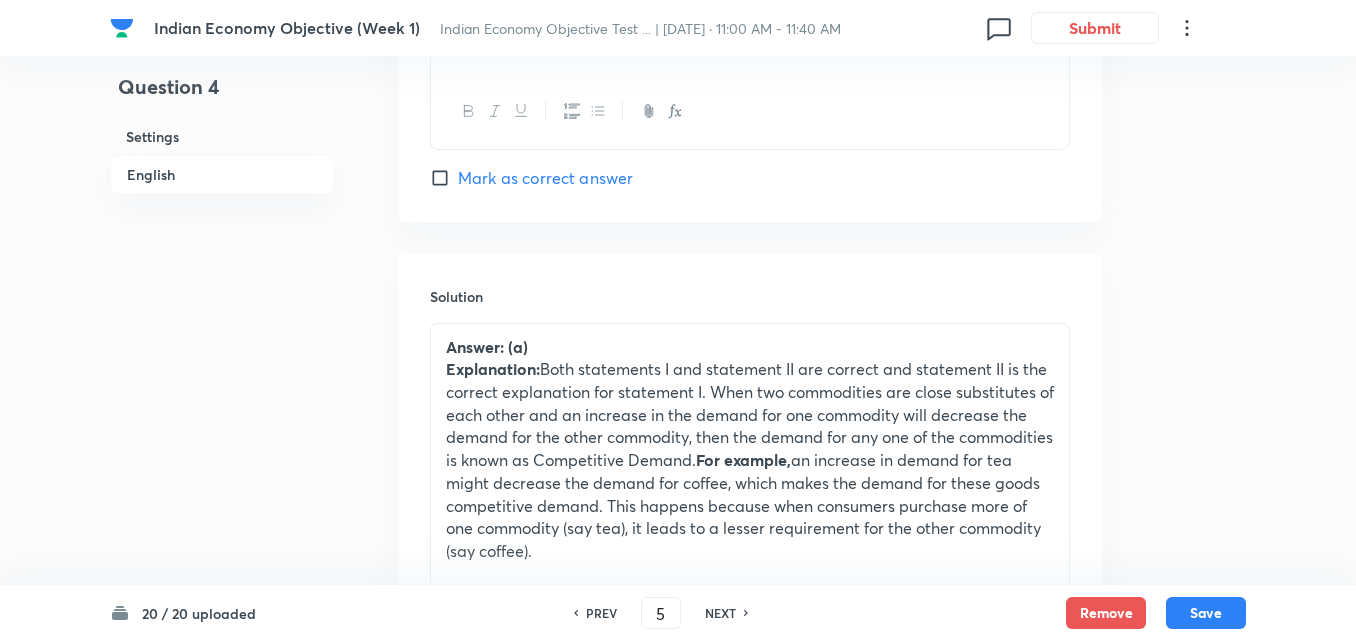 checkbox on "false" 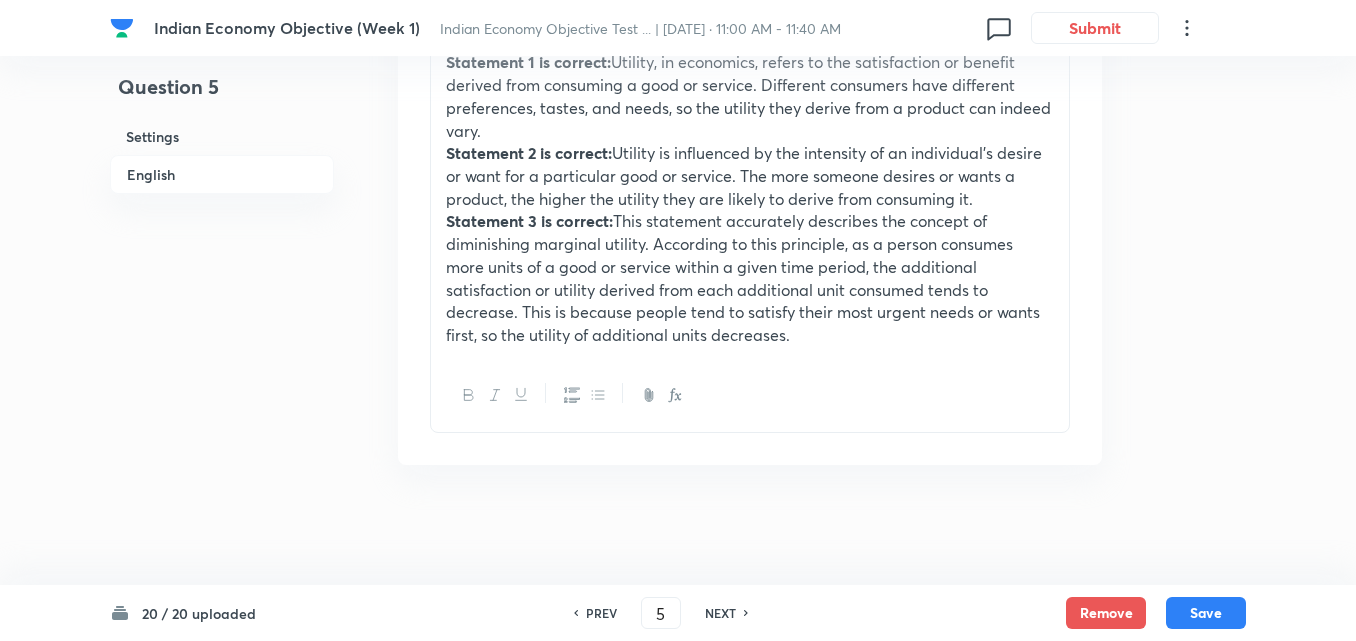 click on "NEXT" at bounding box center (720, 613) 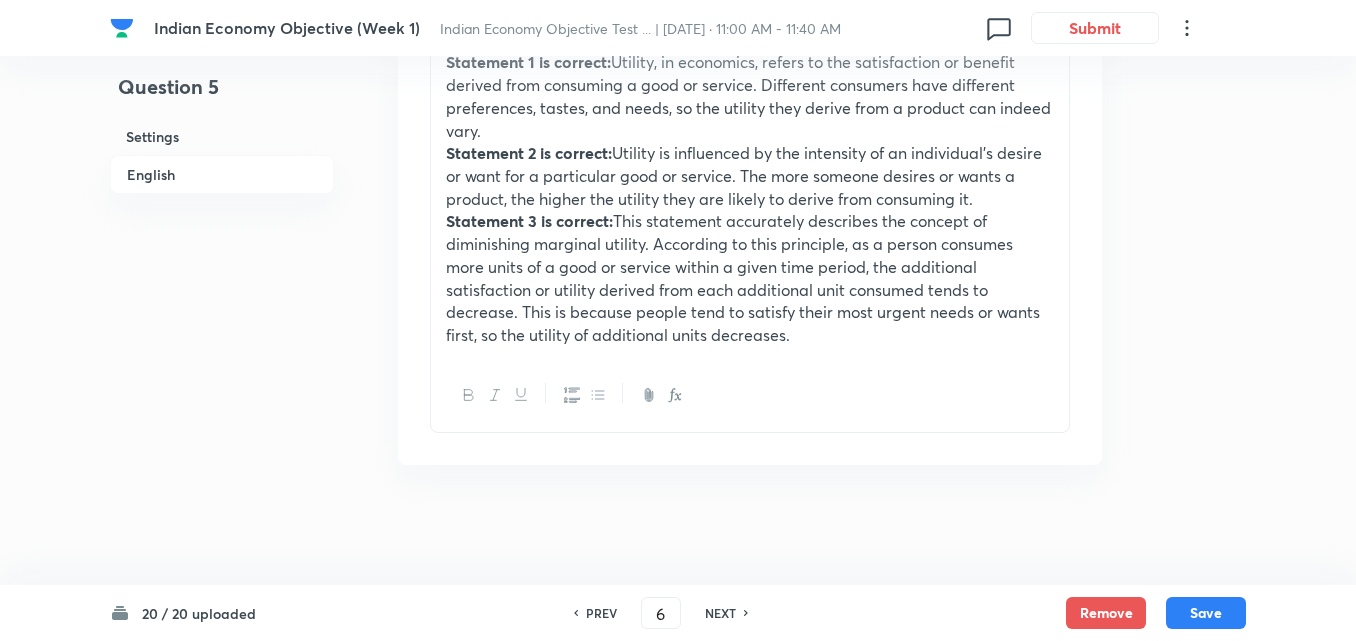 checkbox on "false" 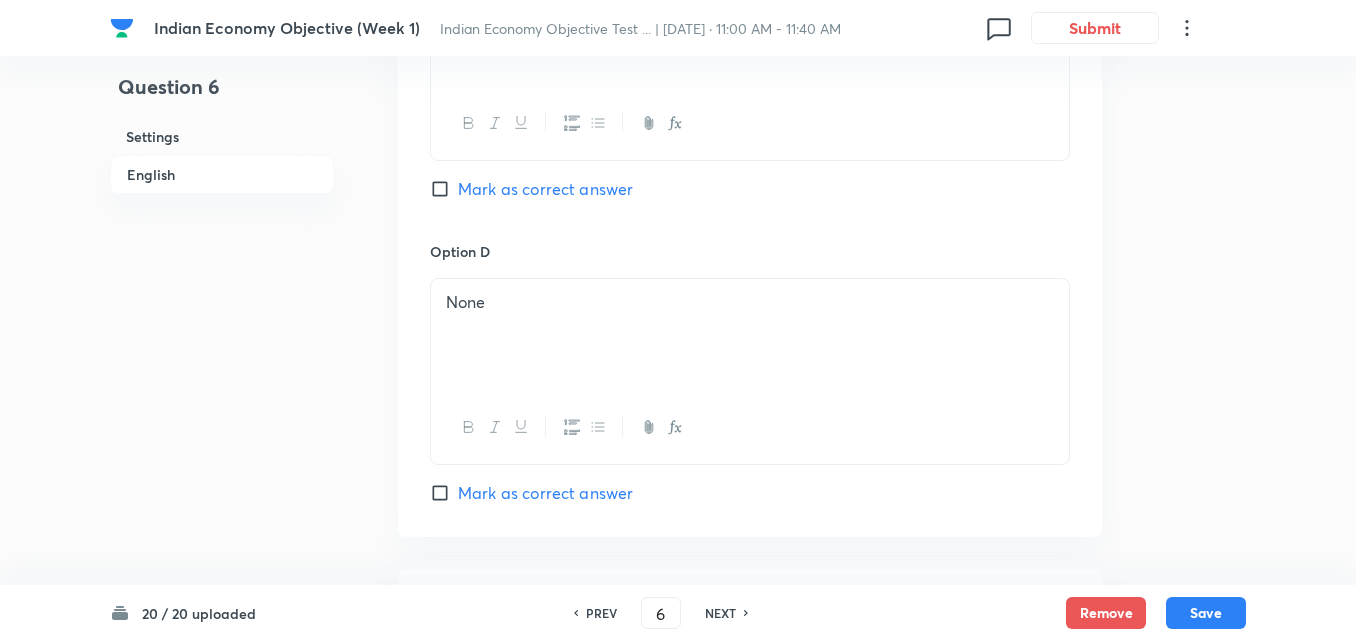 scroll, scrollTop: 2217, scrollLeft: 0, axis: vertical 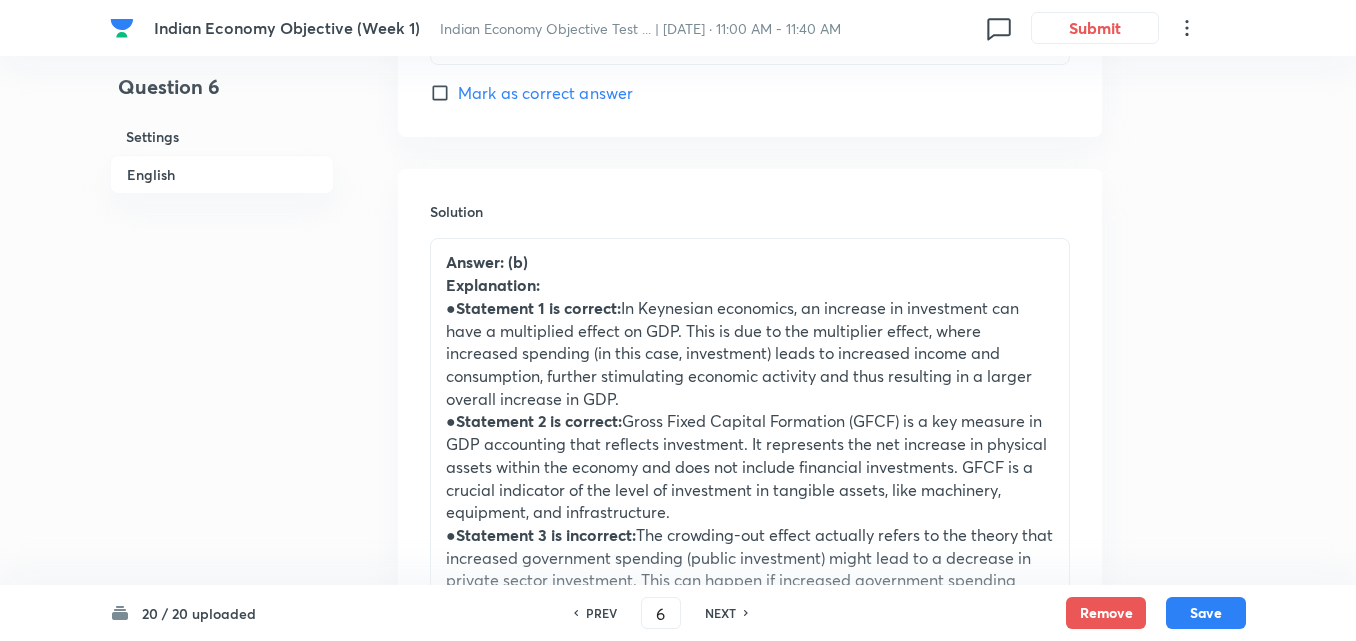click on "NEXT" at bounding box center [720, 613] 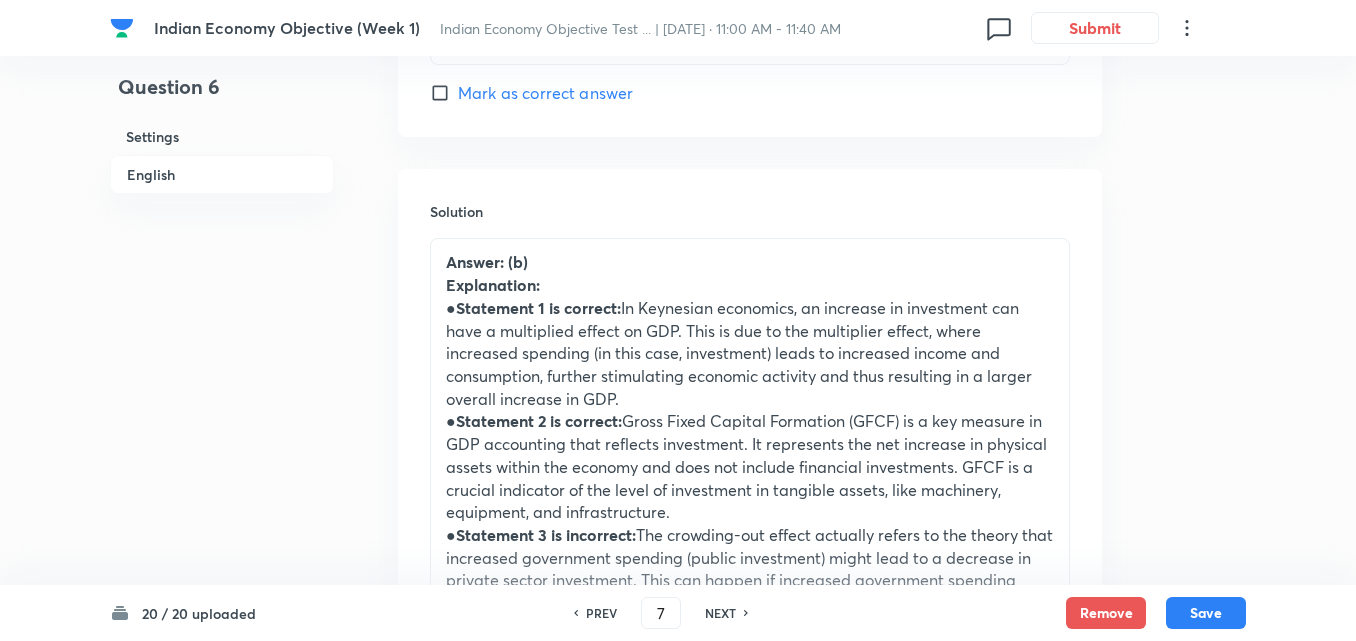 checkbox on "true" 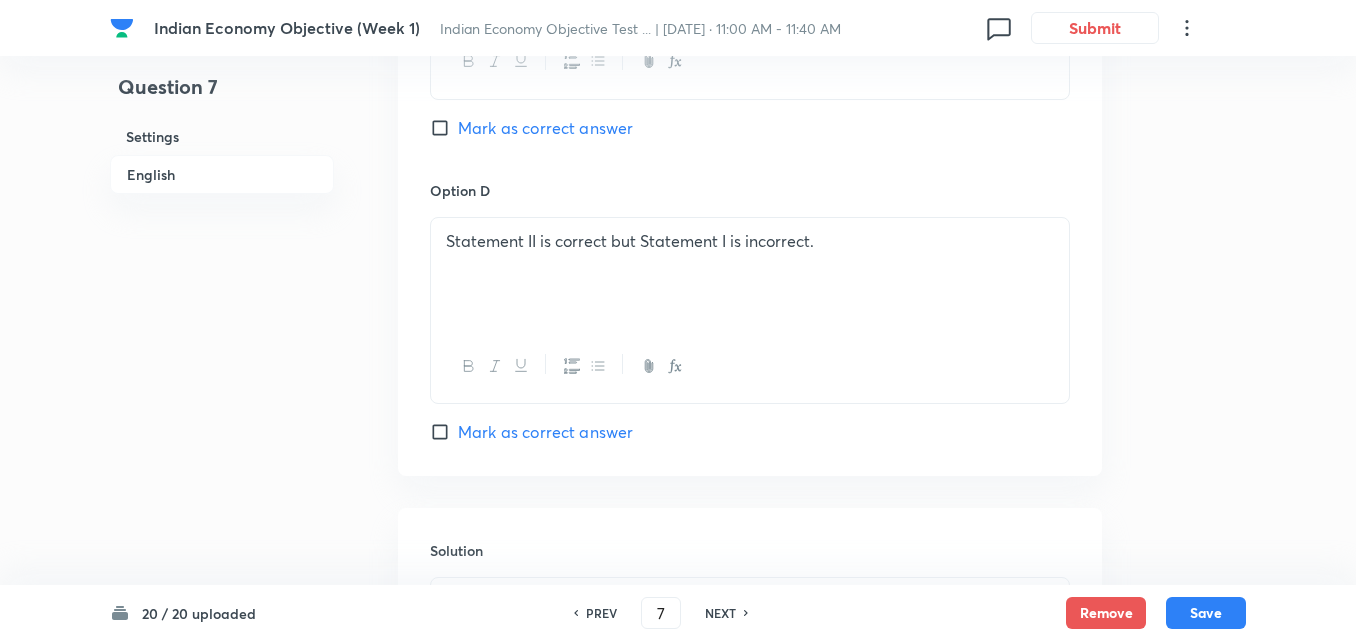 scroll, scrollTop: 2017, scrollLeft: 0, axis: vertical 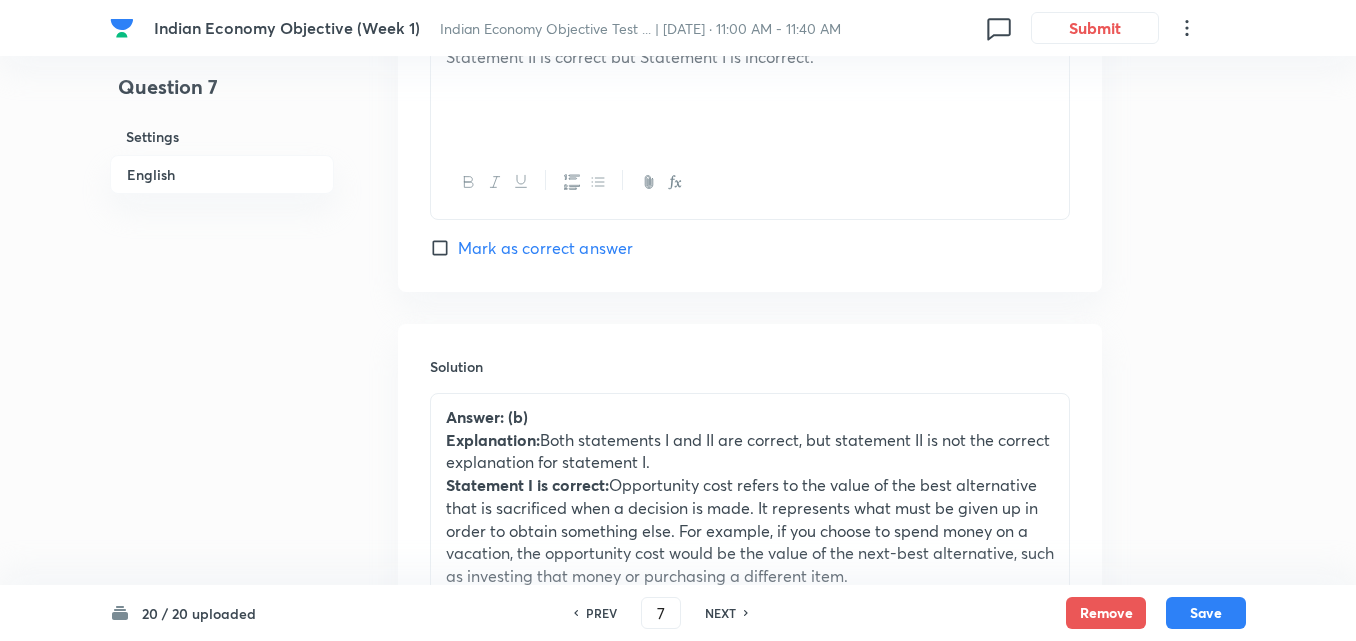 click on "NEXT" at bounding box center [720, 613] 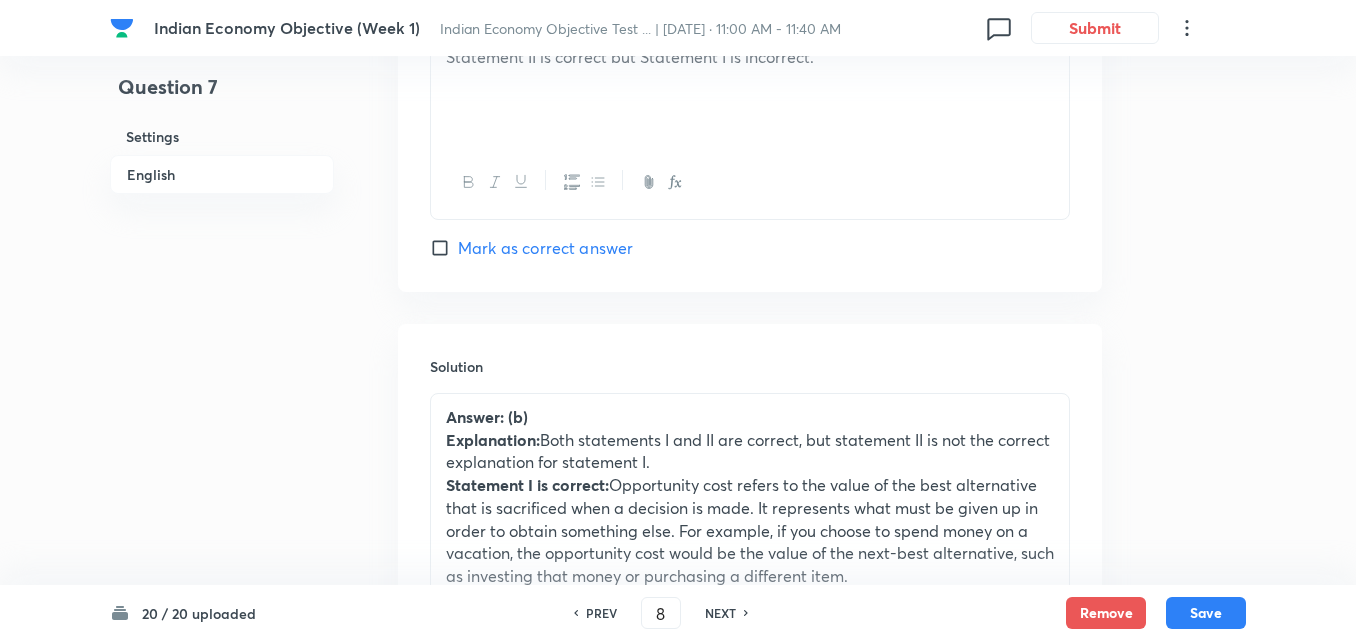 checkbox on "true" 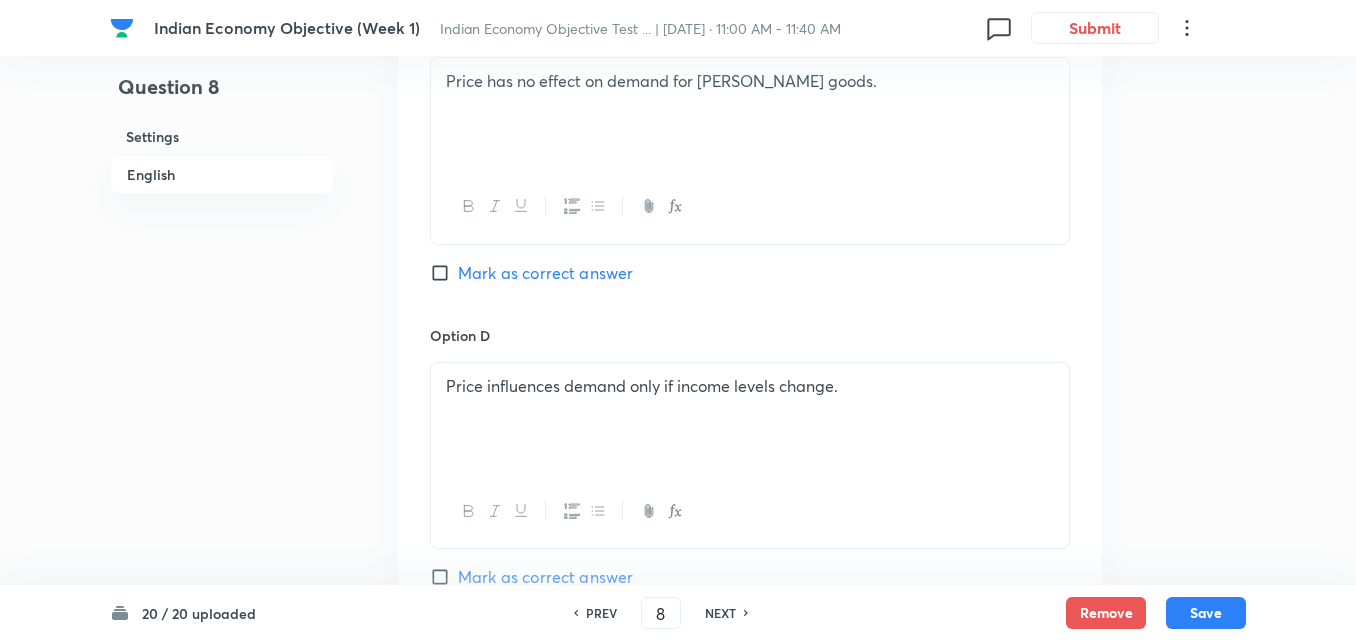scroll, scrollTop: 2017, scrollLeft: 0, axis: vertical 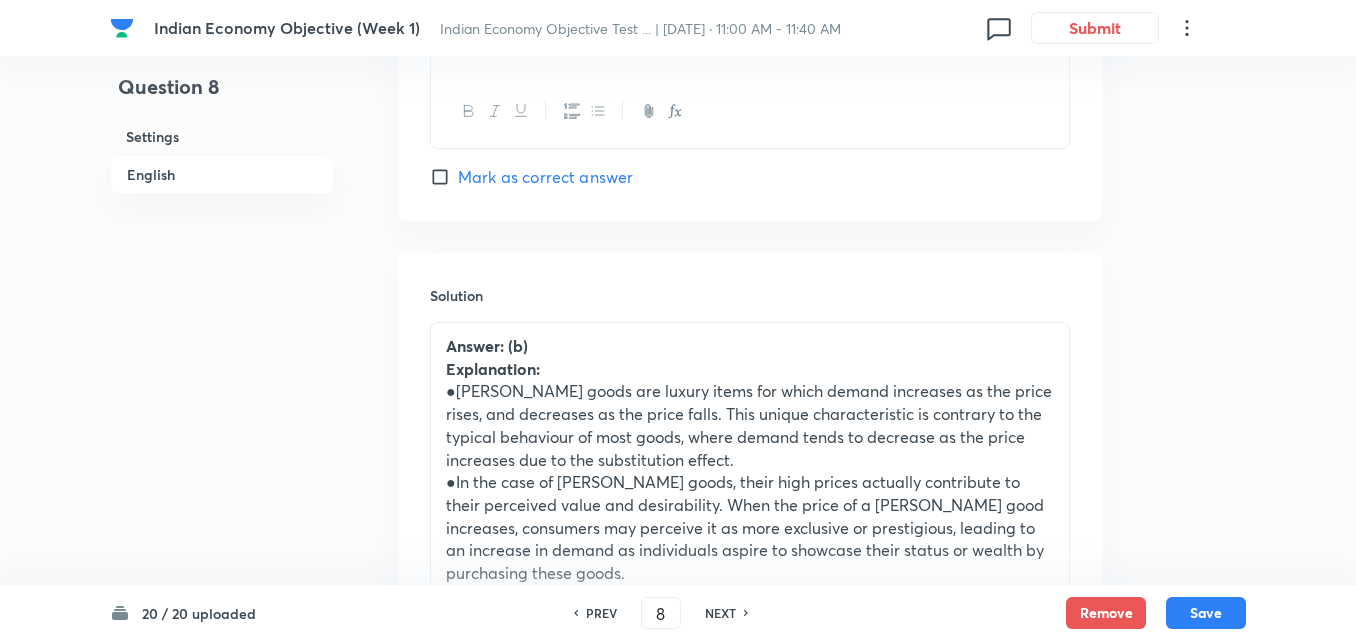 click on "NEXT" at bounding box center [720, 613] 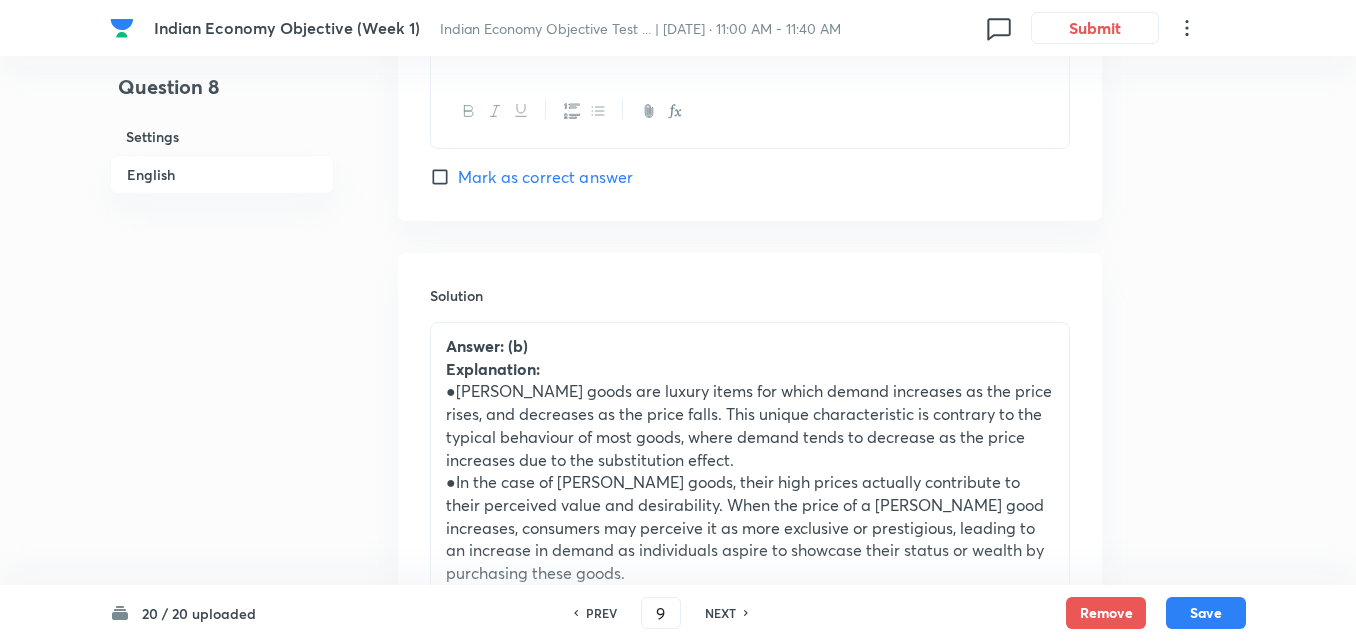checkbox on "false" 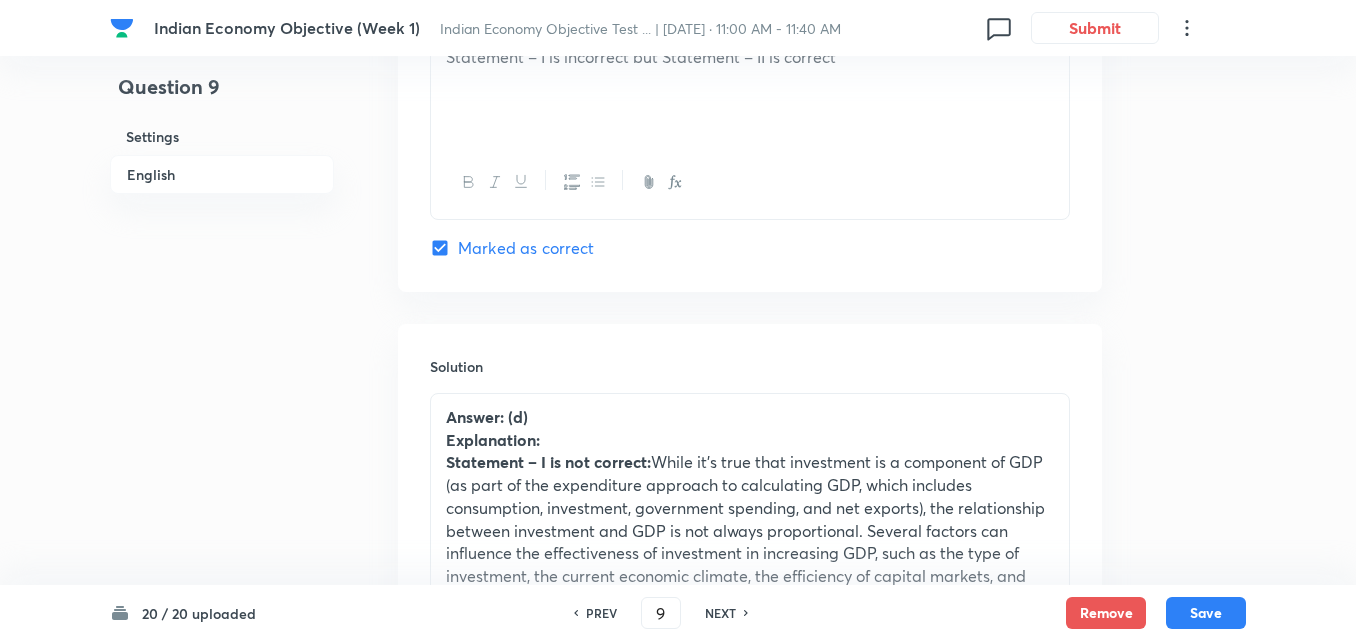 click on "NEXT" at bounding box center (720, 613) 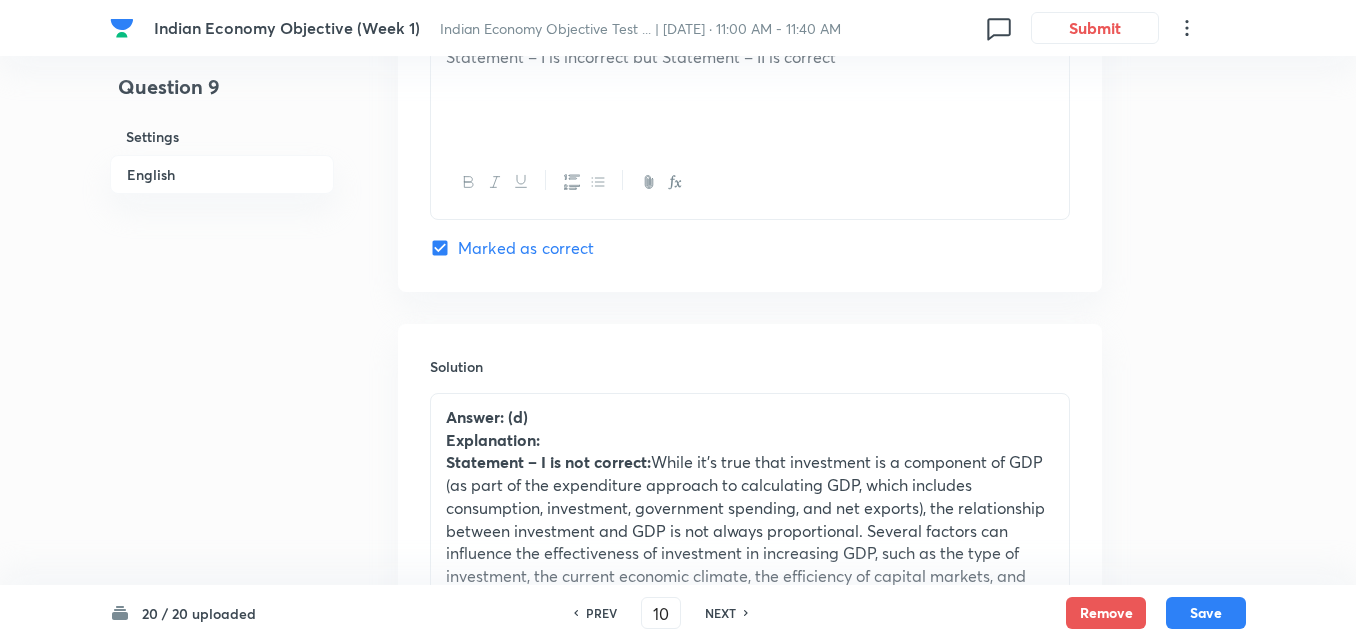 checkbox on "false" 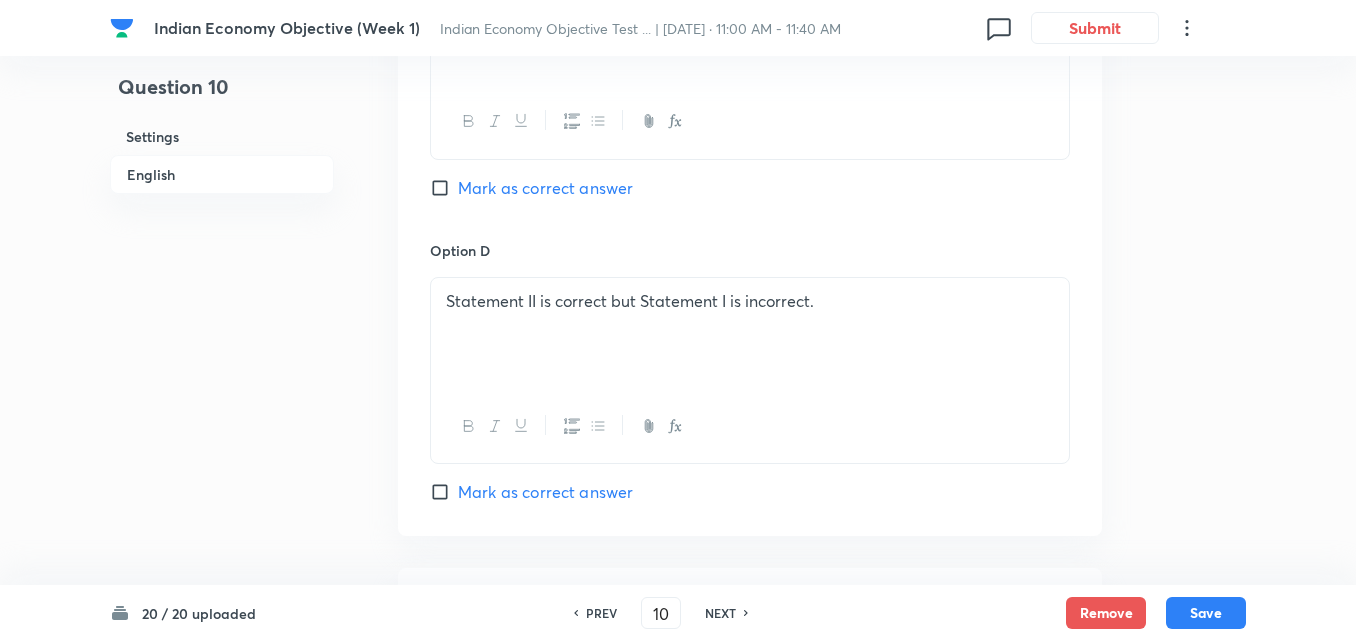 scroll, scrollTop: 1917, scrollLeft: 0, axis: vertical 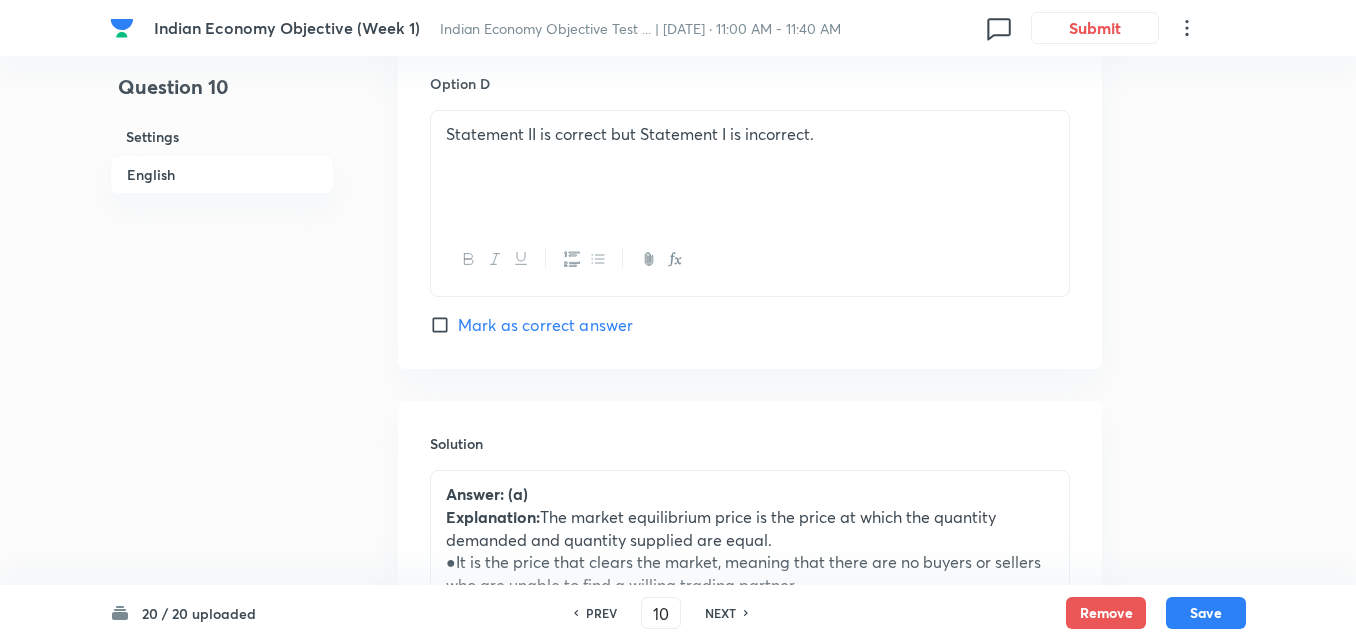 click on "NEXT" at bounding box center [720, 613] 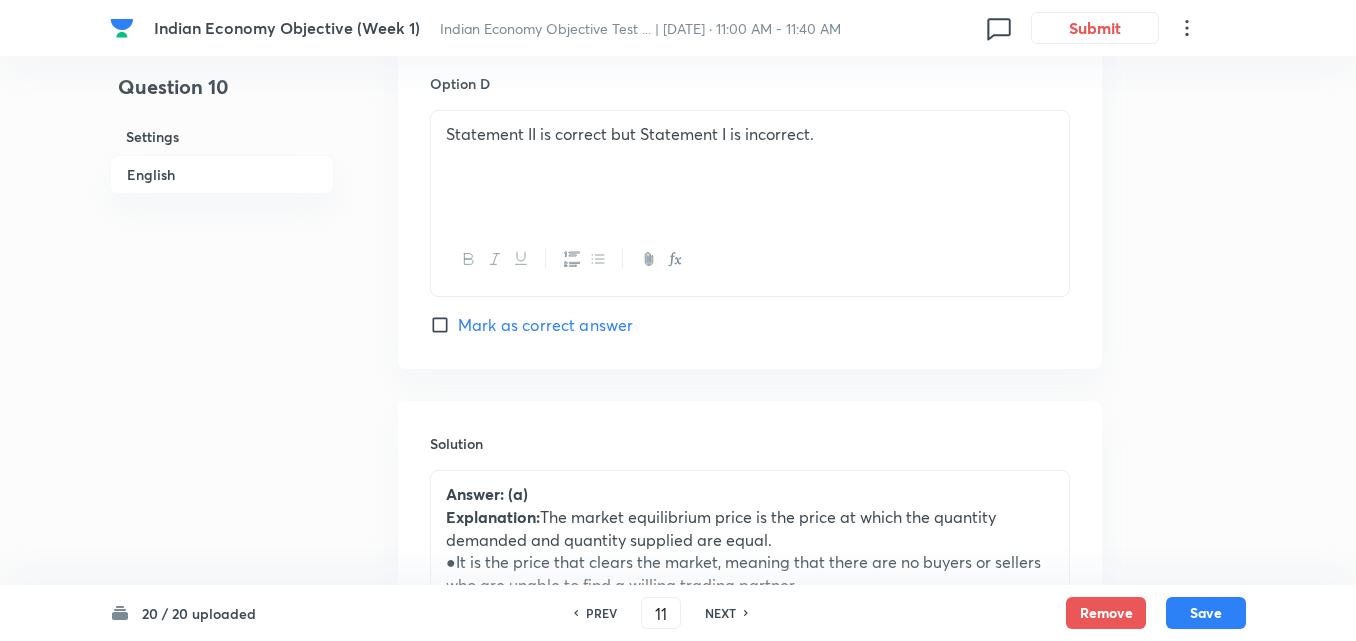checkbox on "false" 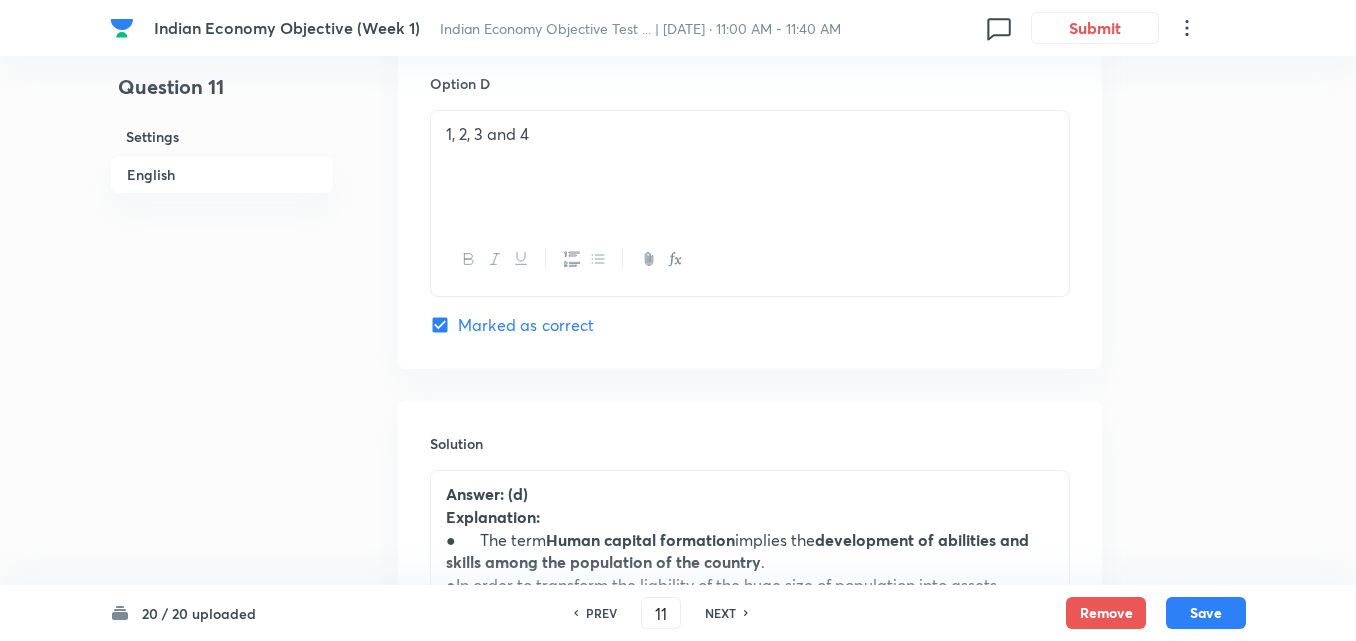 click on "NEXT" at bounding box center [720, 613] 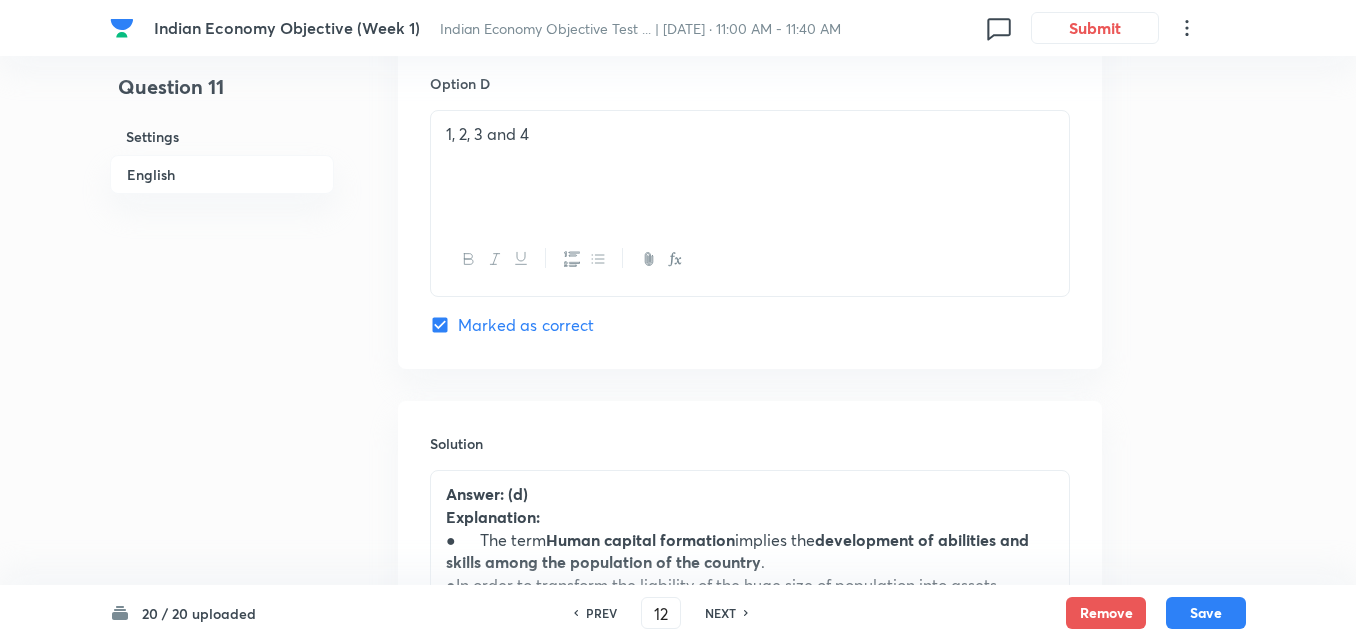 checkbox on "true" 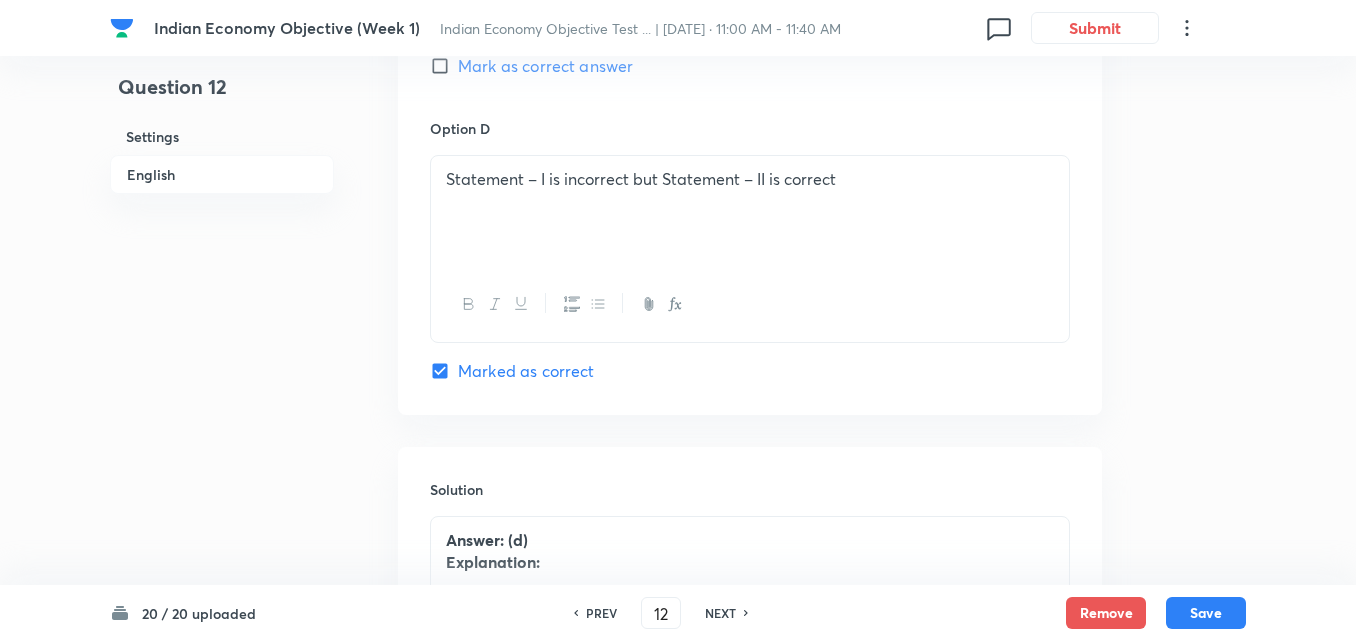 click on "NEXT" at bounding box center [720, 613] 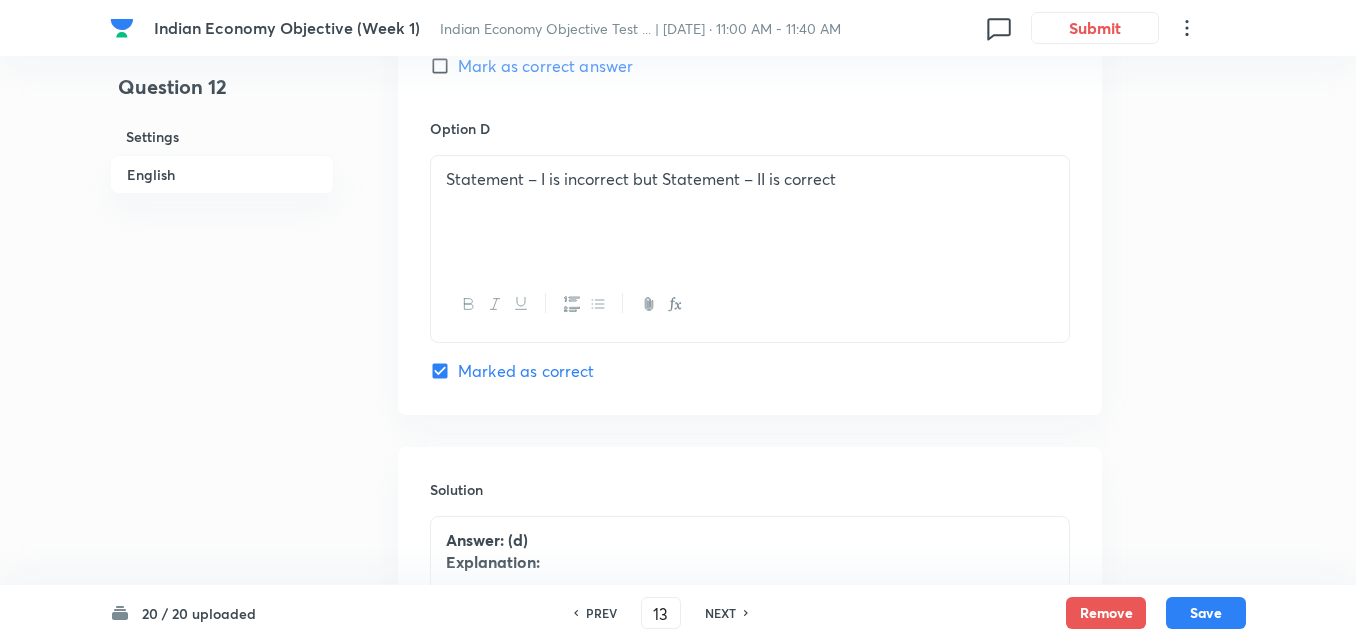 checkbox on "false" 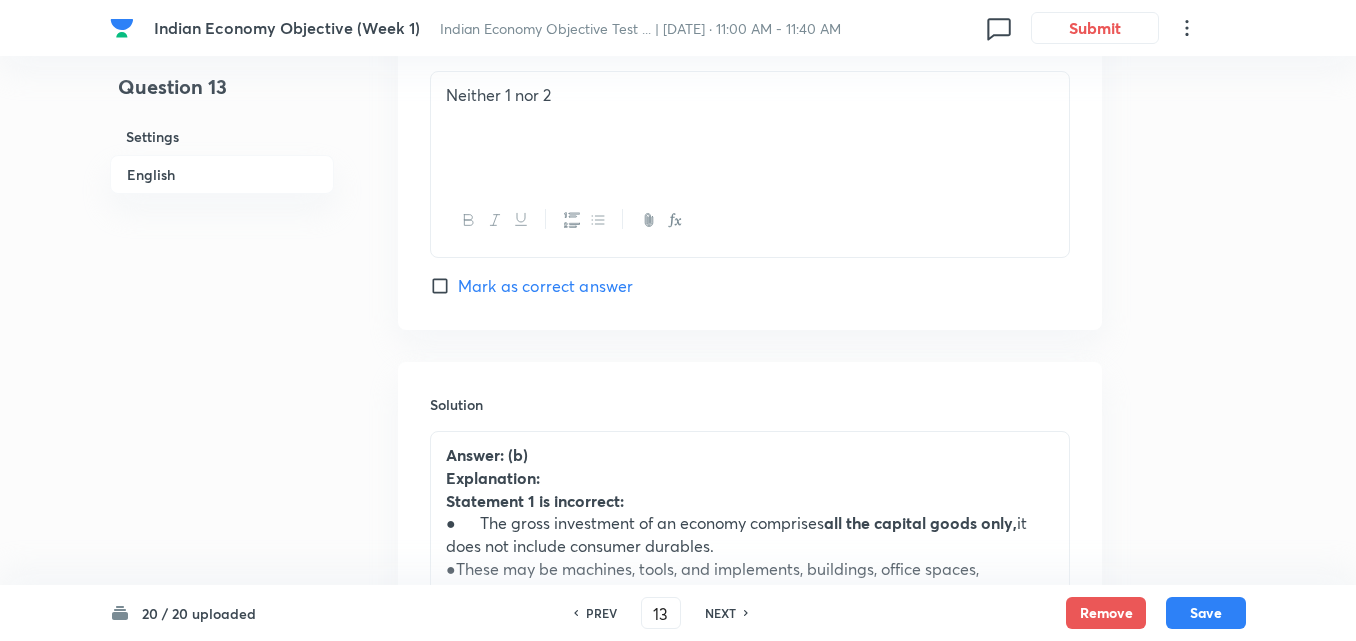 scroll, scrollTop: 2117, scrollLeft: 0, axis: vertical 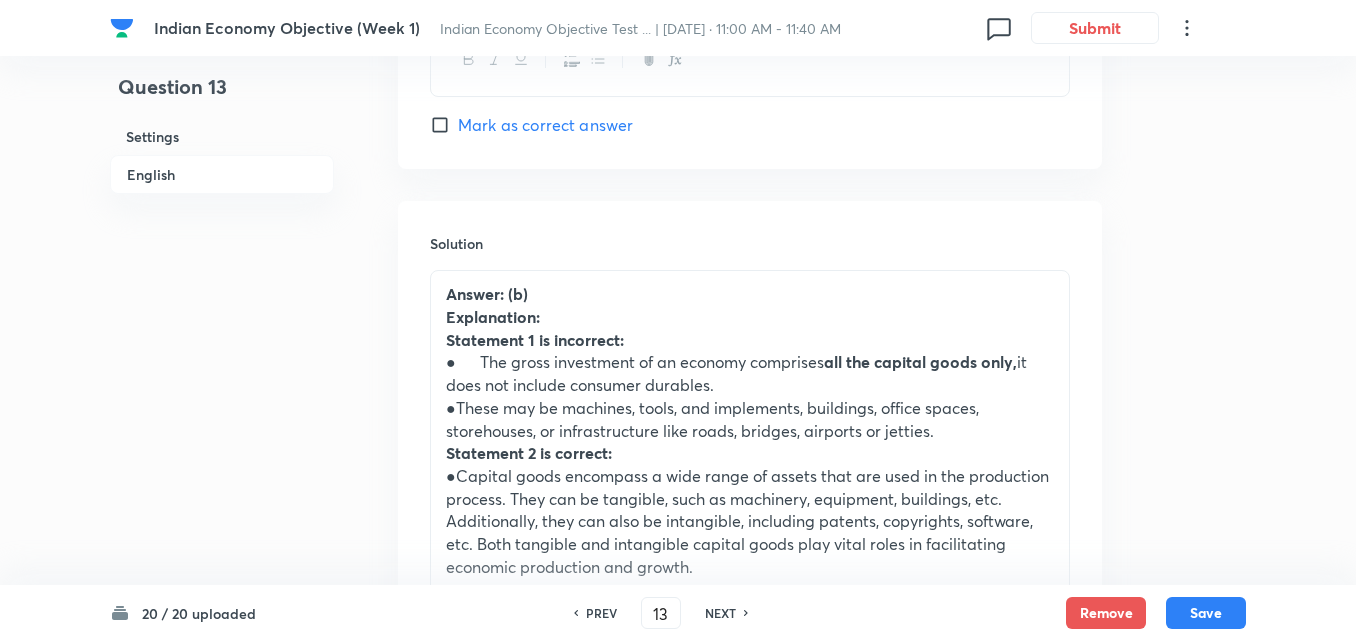 click on "NEXT" at bounding box center (720, 613) 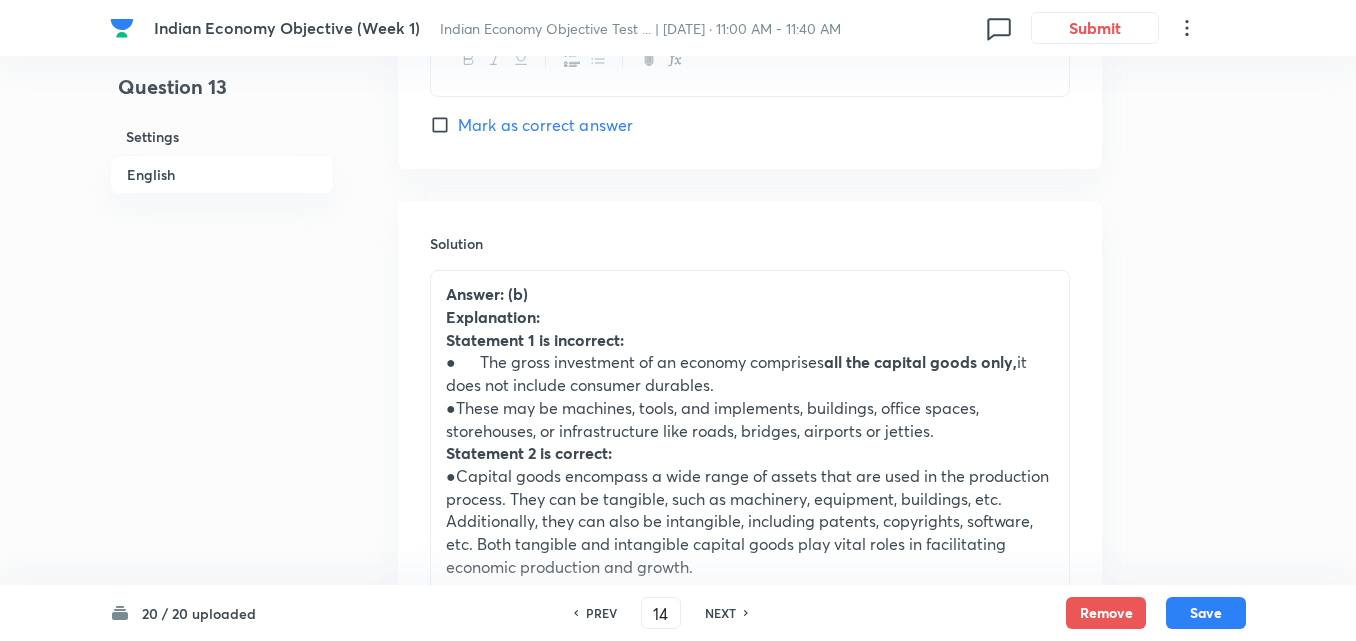 checkbox on "false" 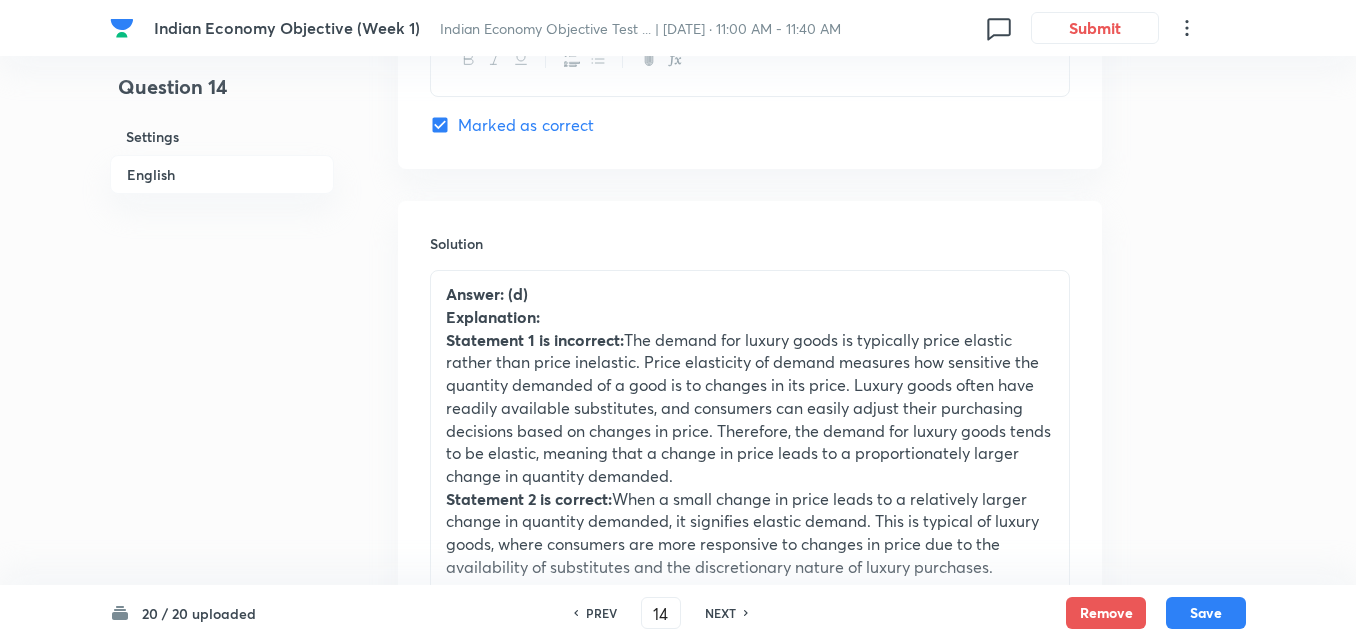 checkbox on "true" 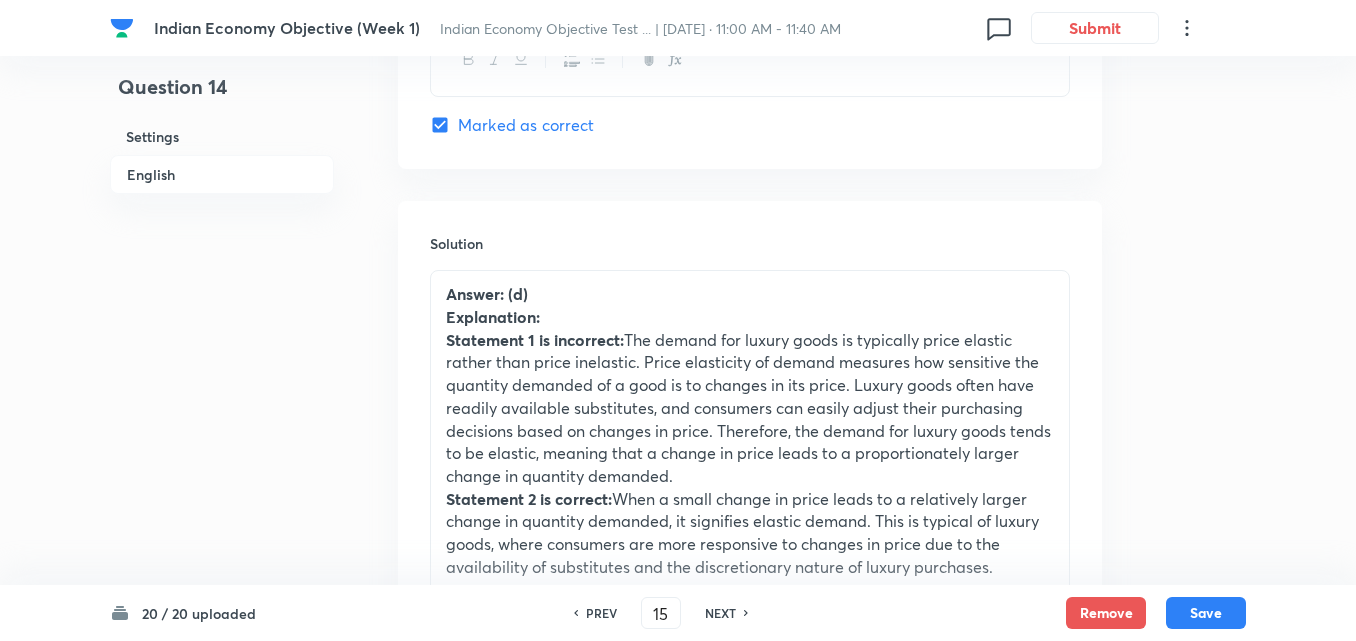 checkbox on "false" 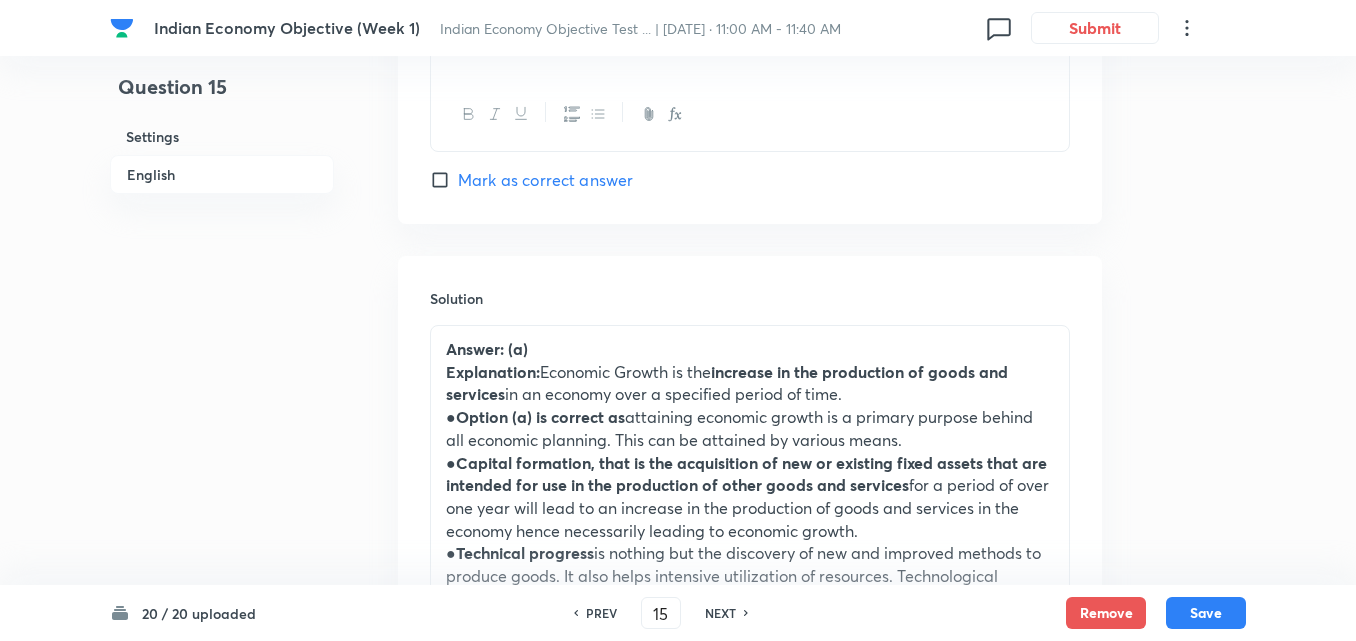 scroll, scrollTop: 2017, scrollLeft: 0, axis: vertical 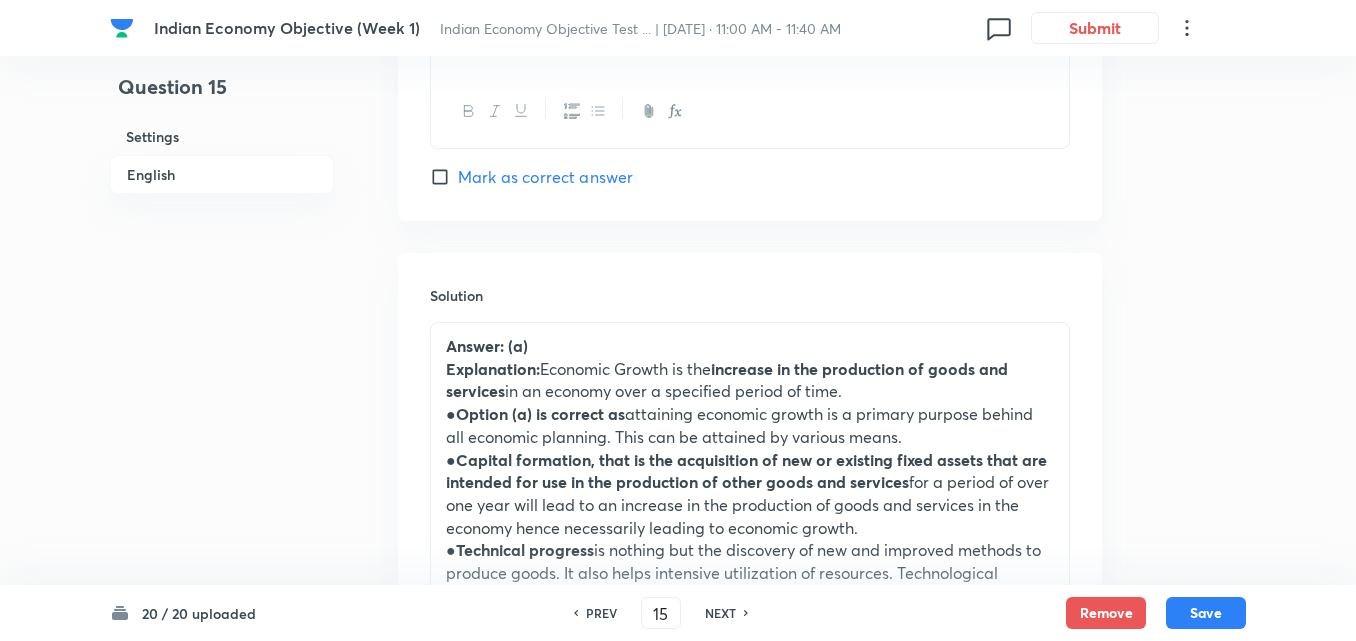 click on "NEXT" at bounding box center (720, 613) 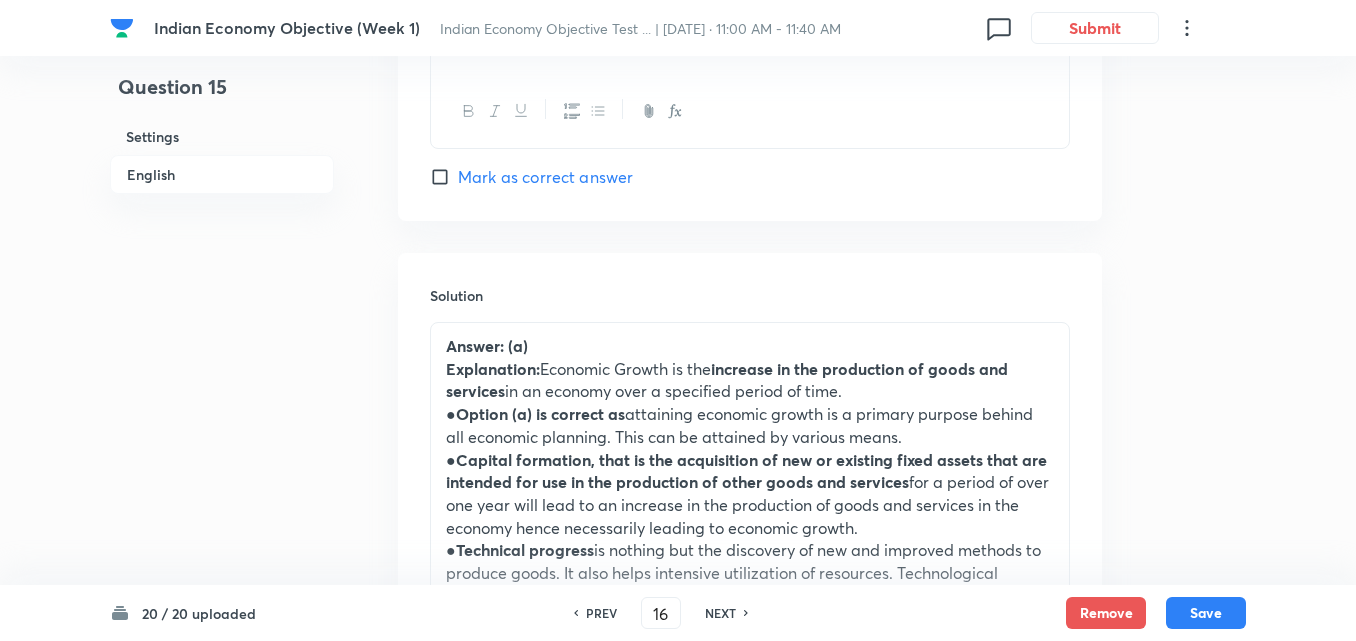 checkbox on "false" 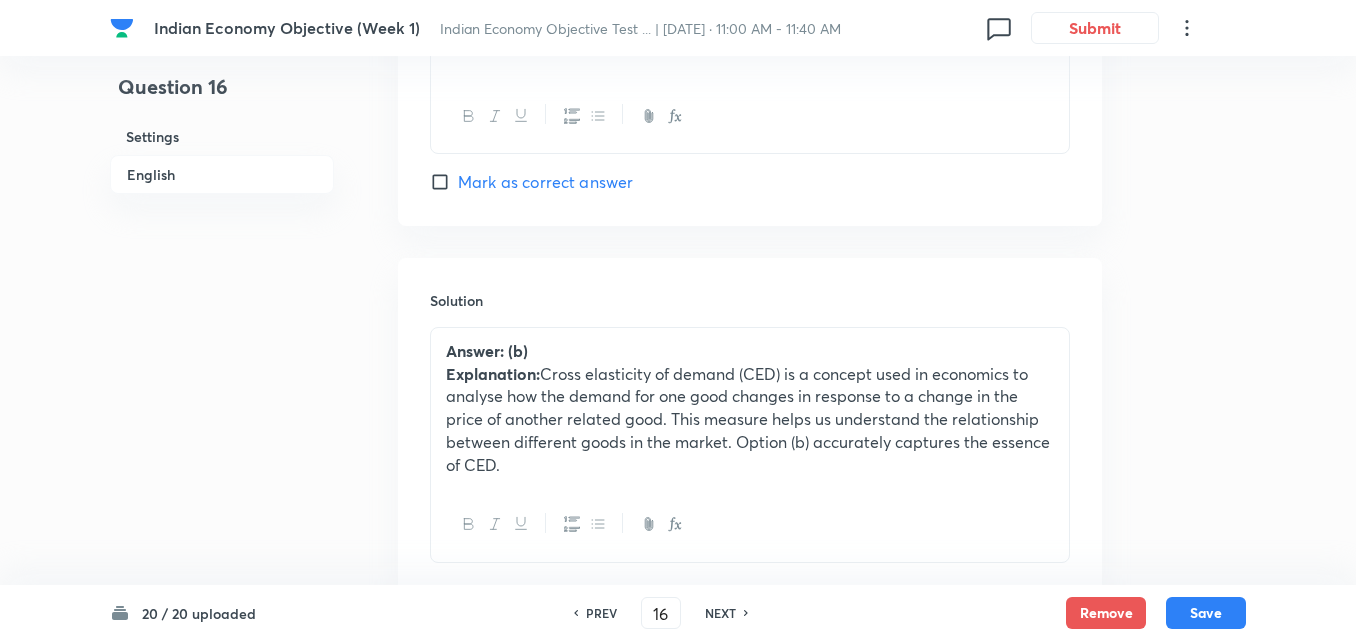 scroll, scrollTop: 2017, scrollLeft: 0, axis: vertical 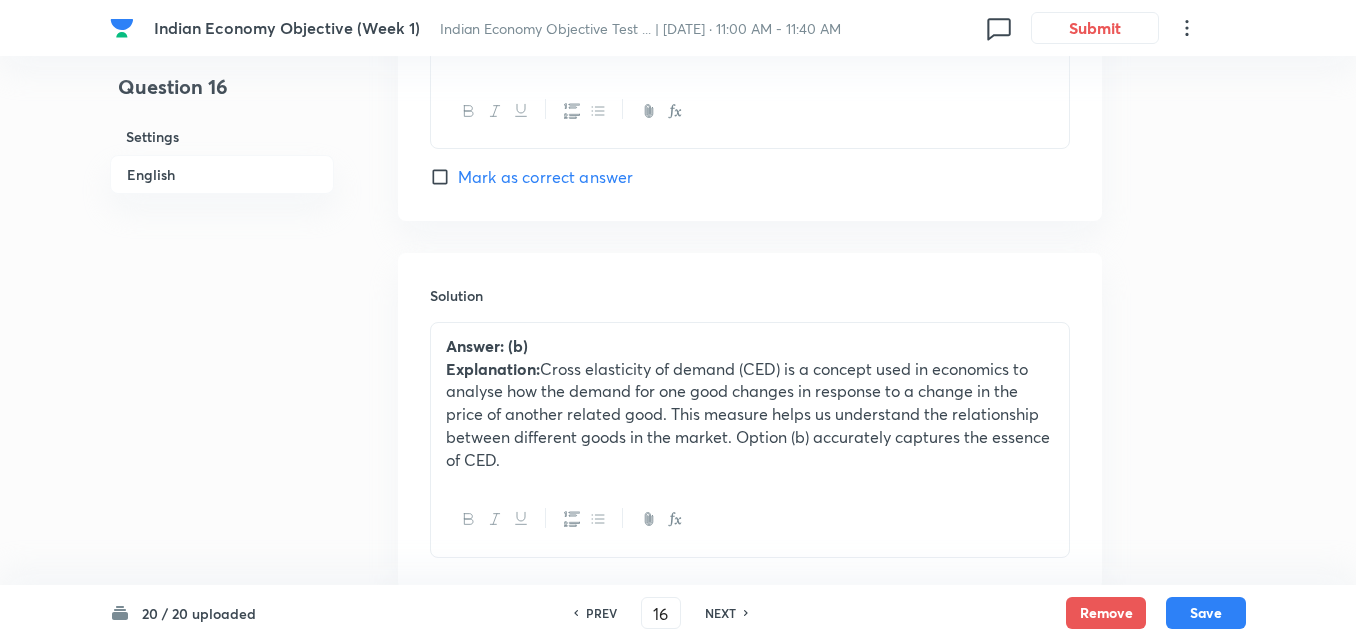 click on "NEXT" at bounding box center (720, 613) 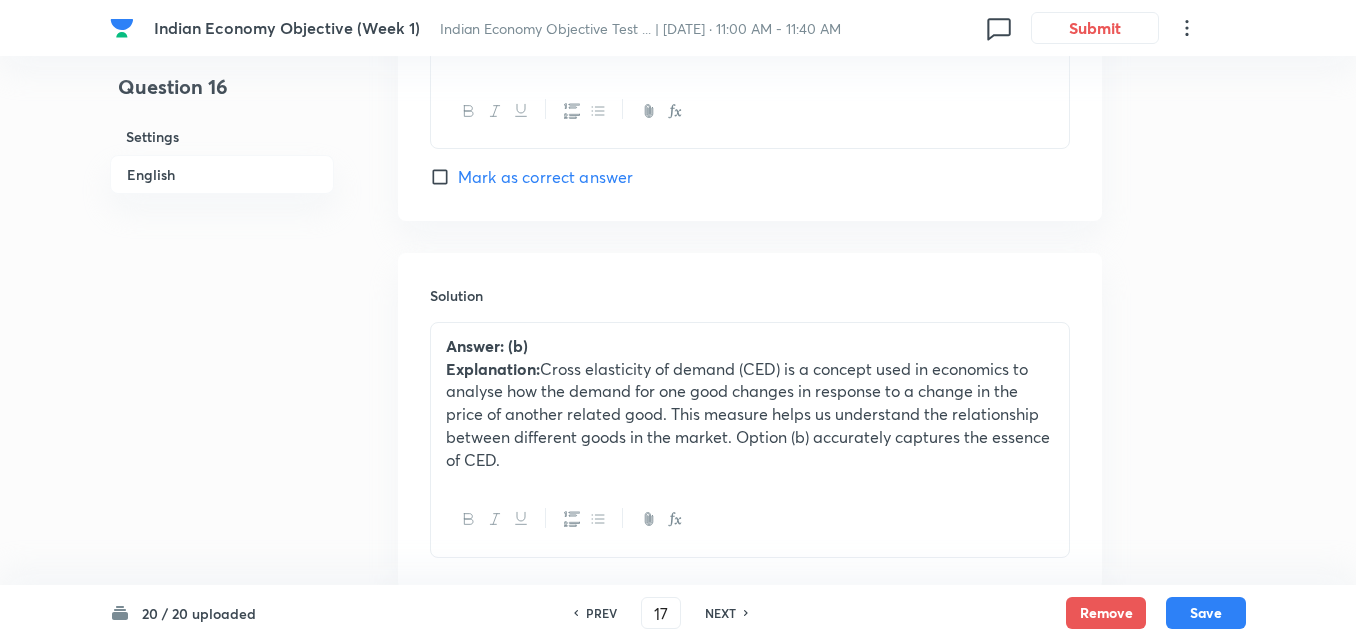 checkbox on "false" 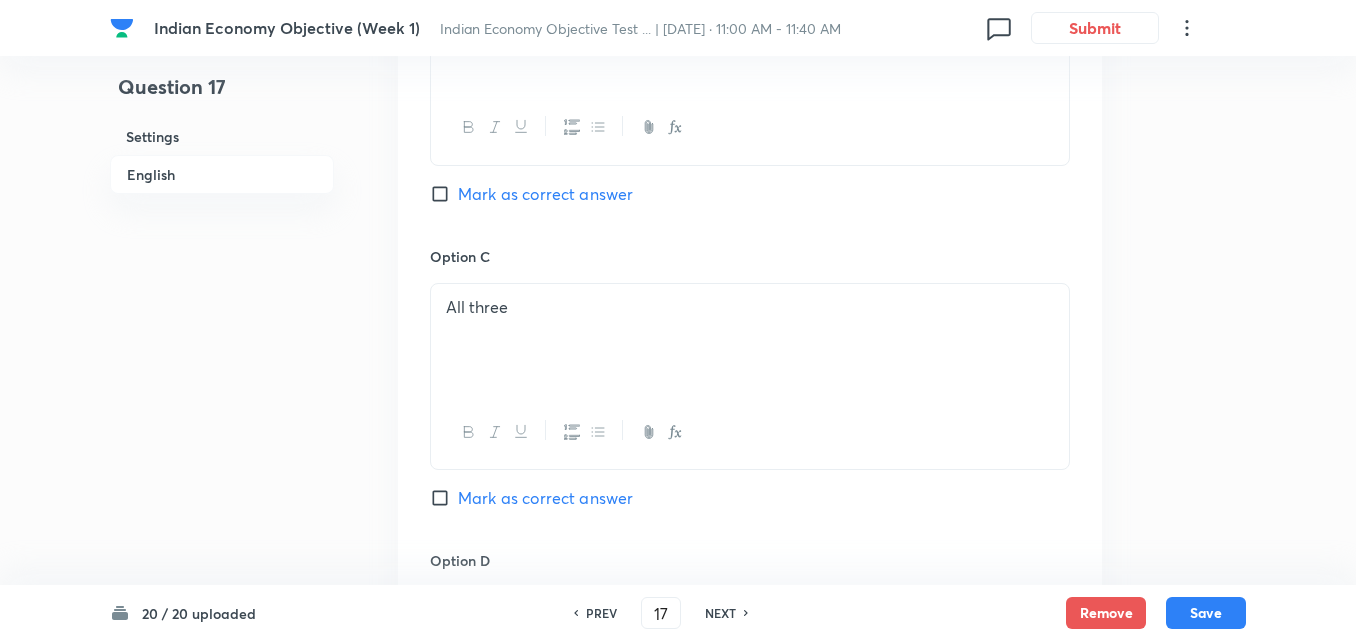 scroll, scrollTop: 1817, scrollLeft: 0, axis: vertical 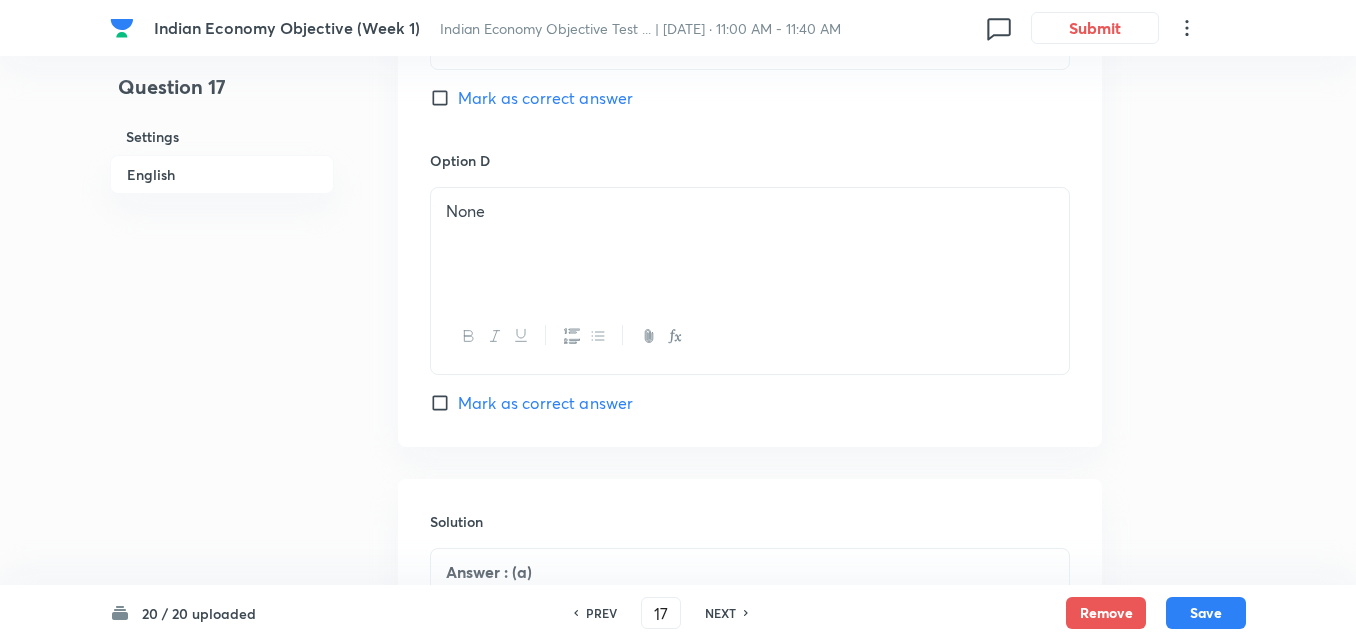 click on "NEXT" at bounding box center [720, 613] 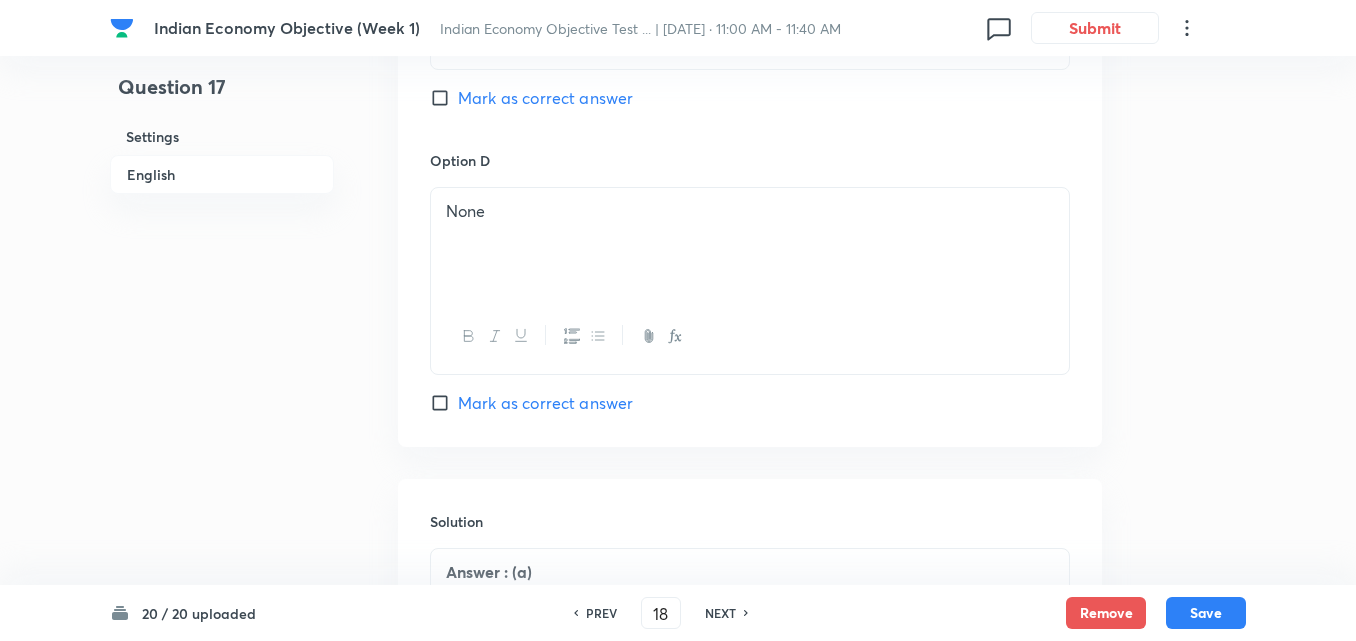 checkbox on "false" 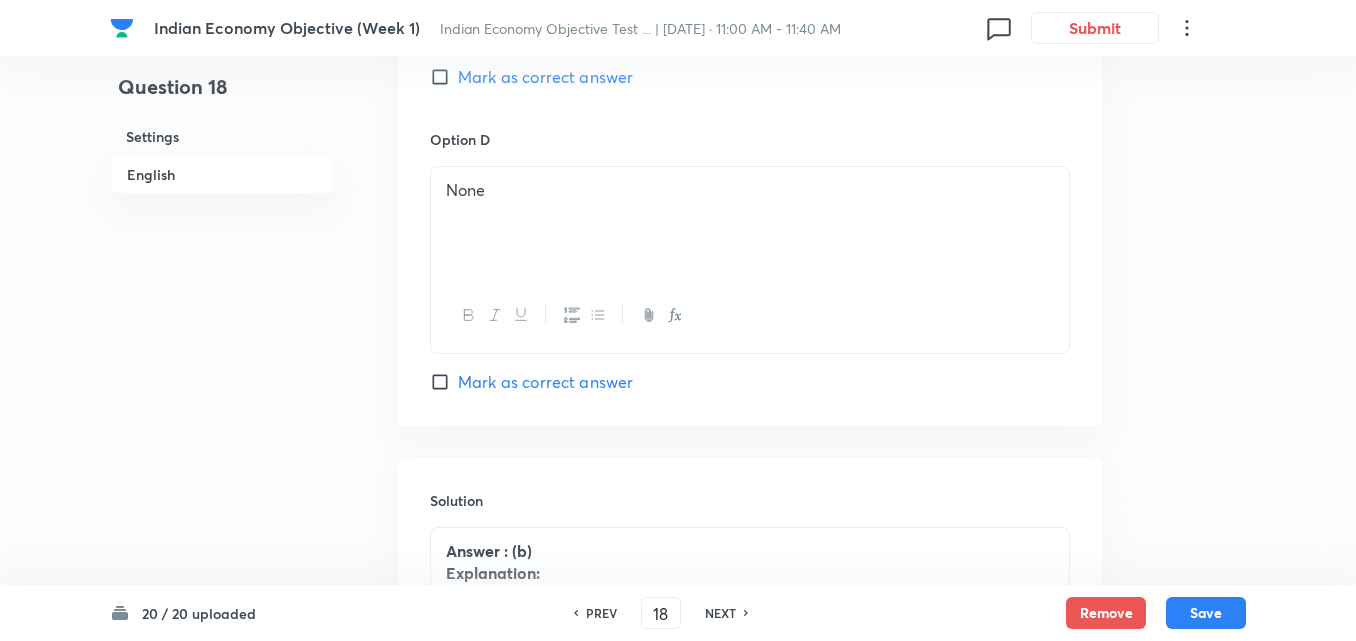 scroll, scrollTop: 2017, scrollLeft: 0, axis: vertical 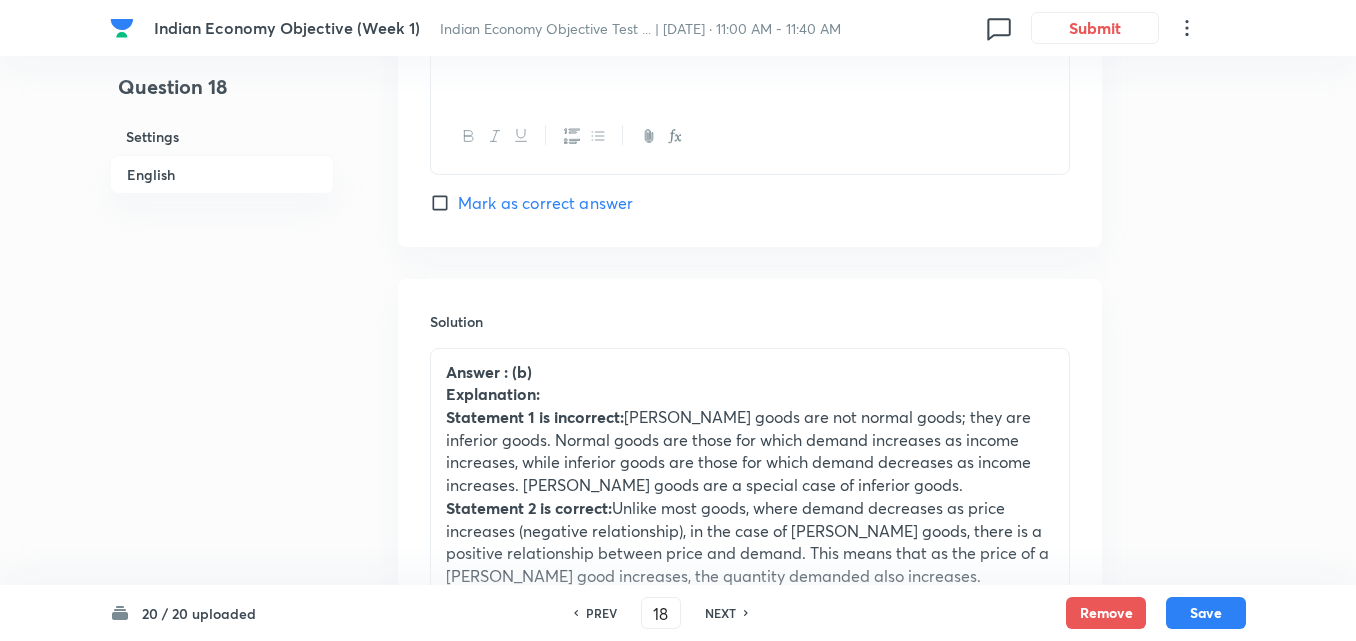 click on "NEXT" at bounding box center [720, 613] 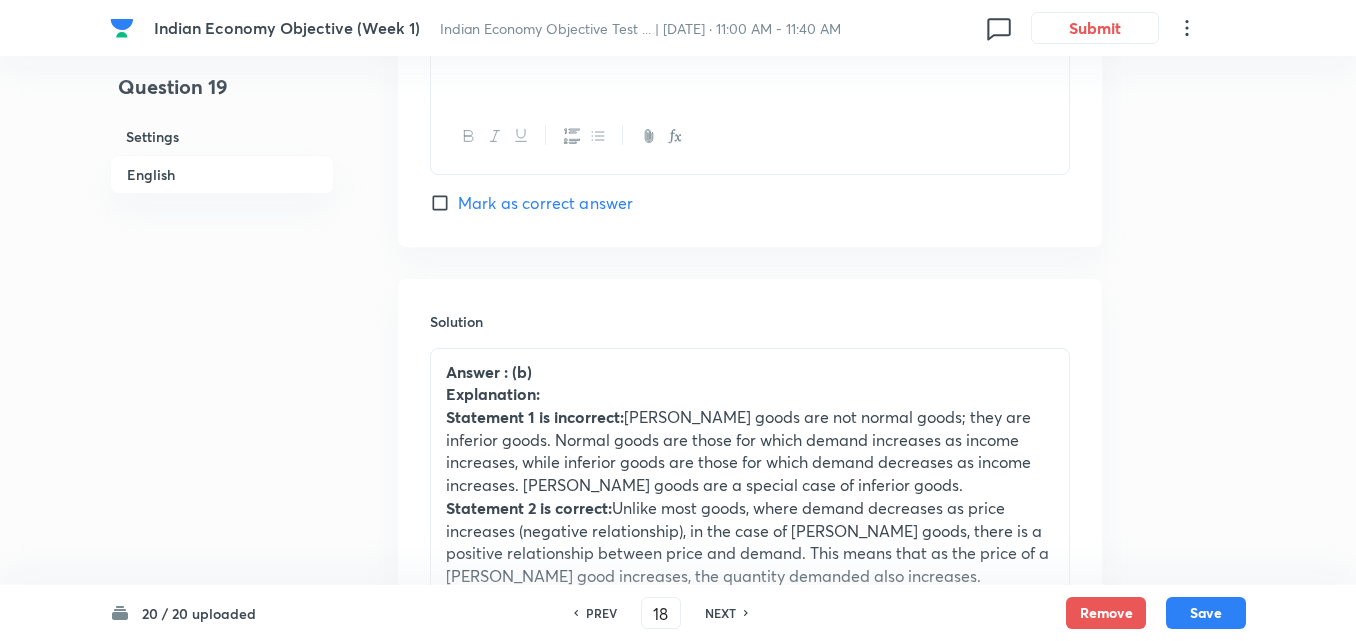type on "19" 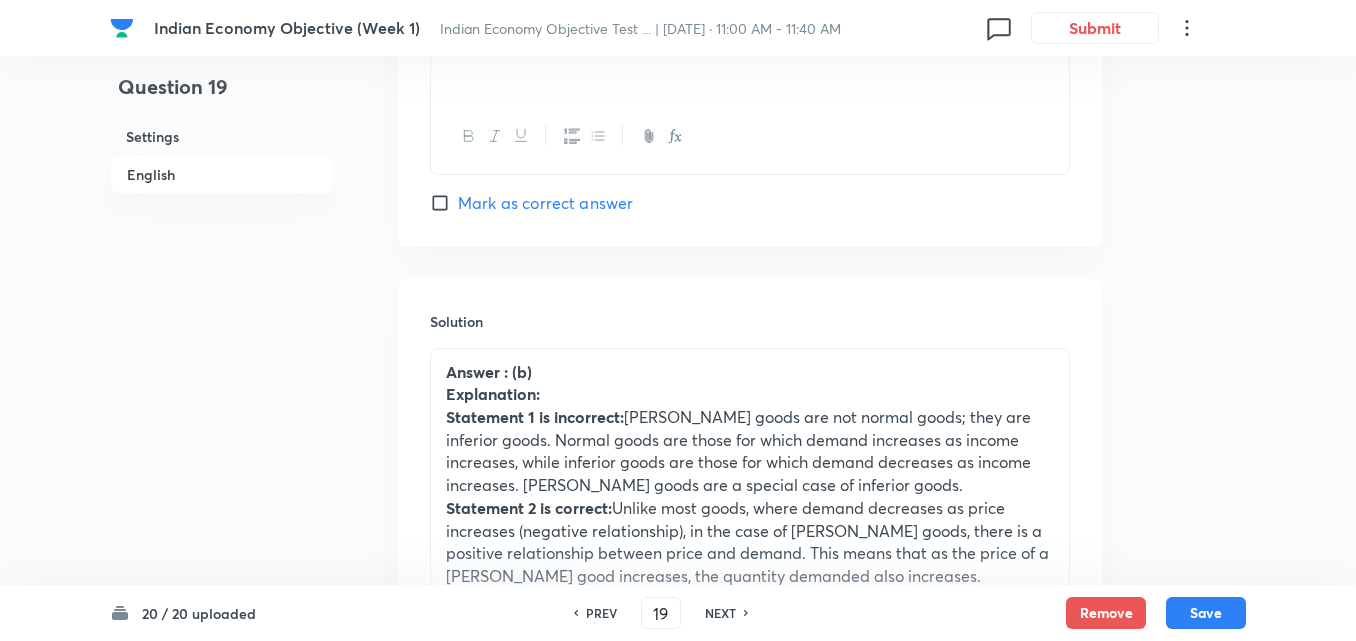 checkbox on "false" 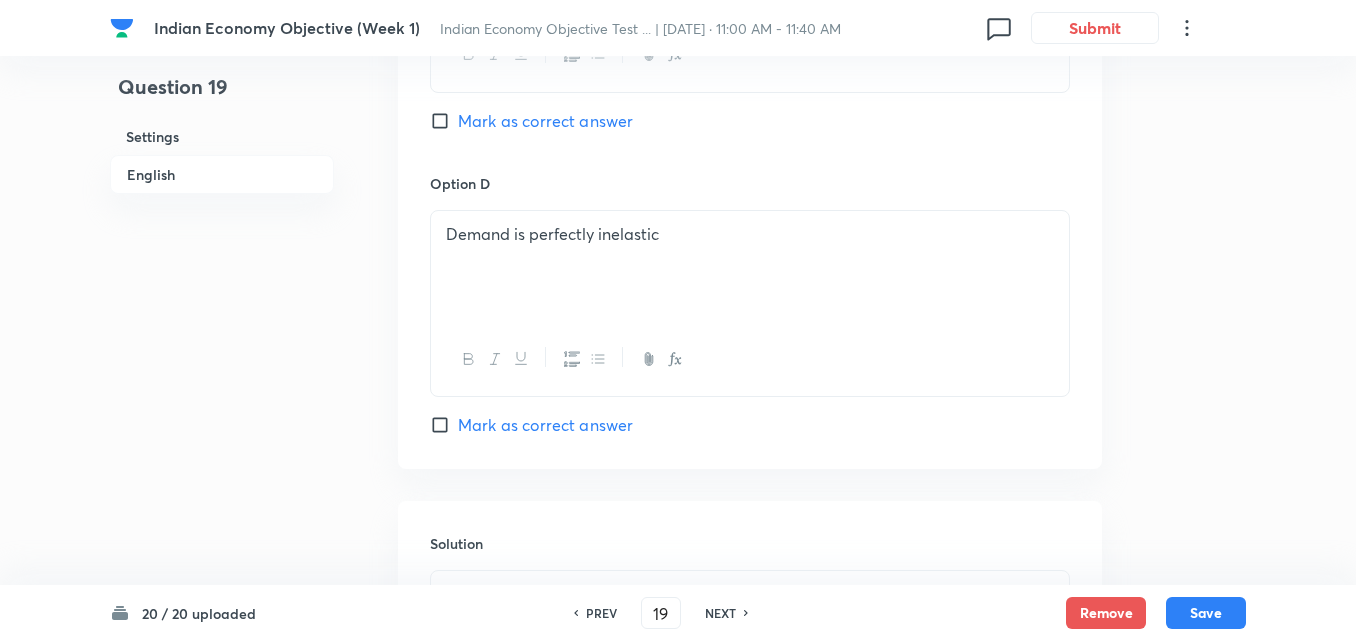 scroll, scrollTop: 1917, scrollLeft: 0, axis: vertical 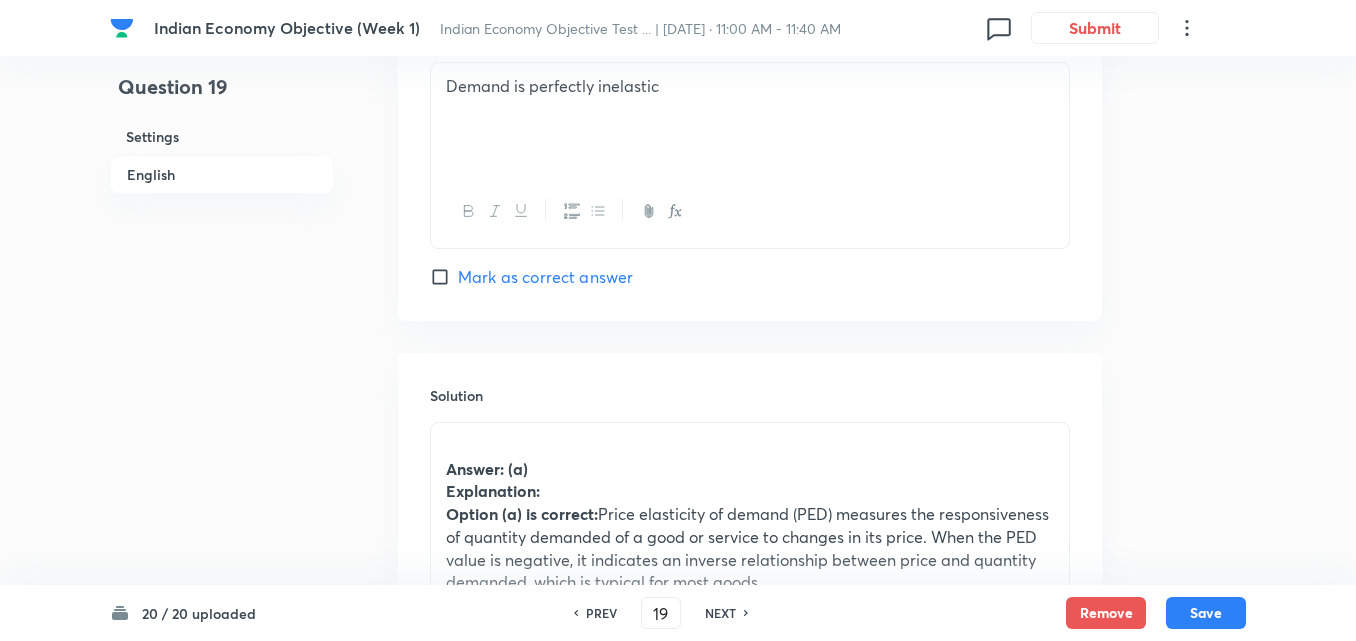 click on "NEXT" at bounding box center (720, 613) 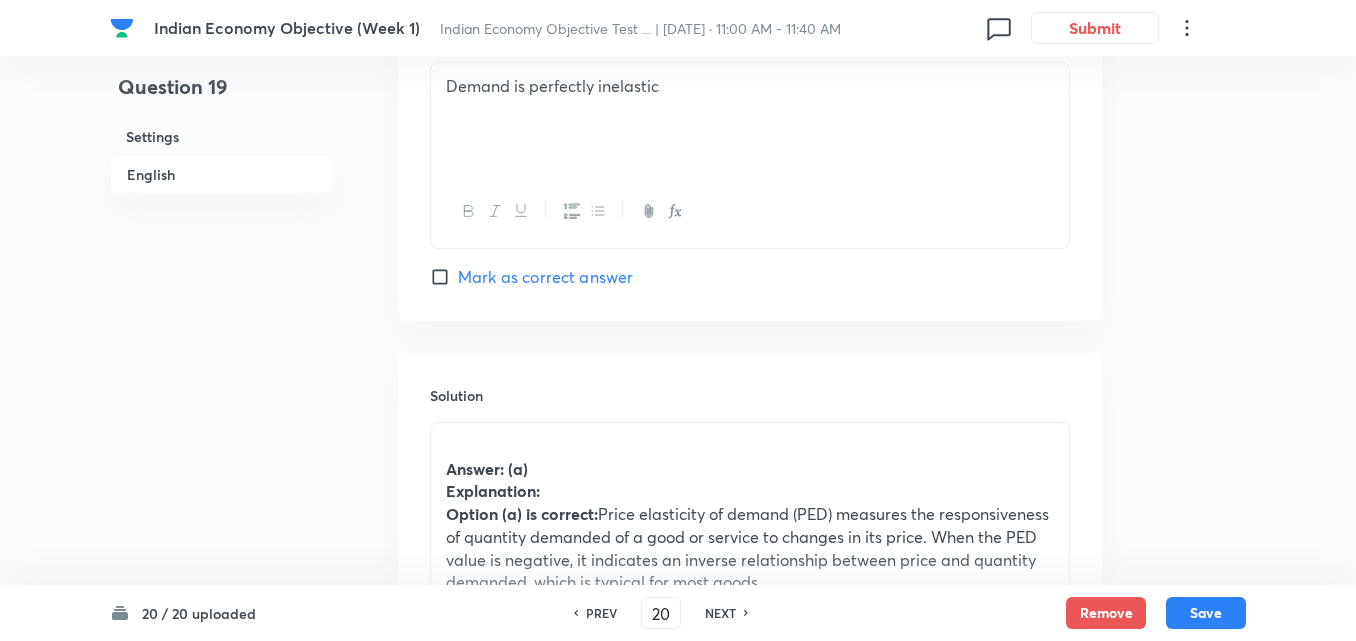 checkbox on "false" 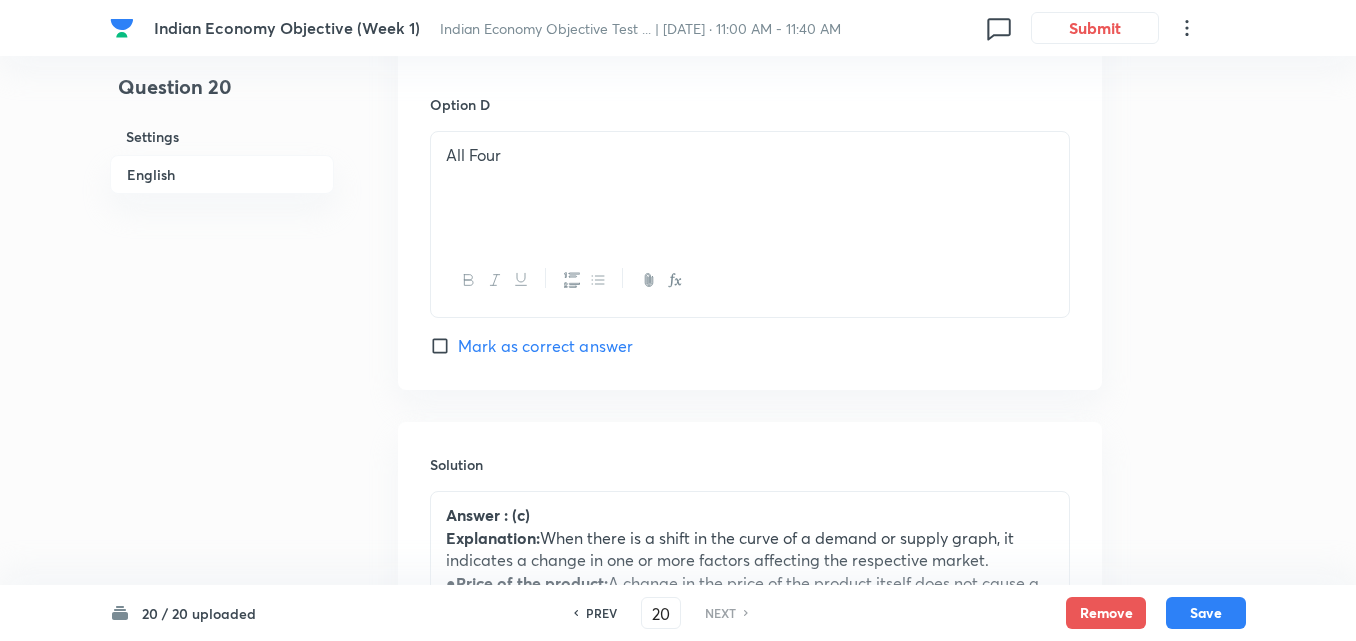 scroll, scrollTop: 2217, scrollLeft: 0, axis: vertical 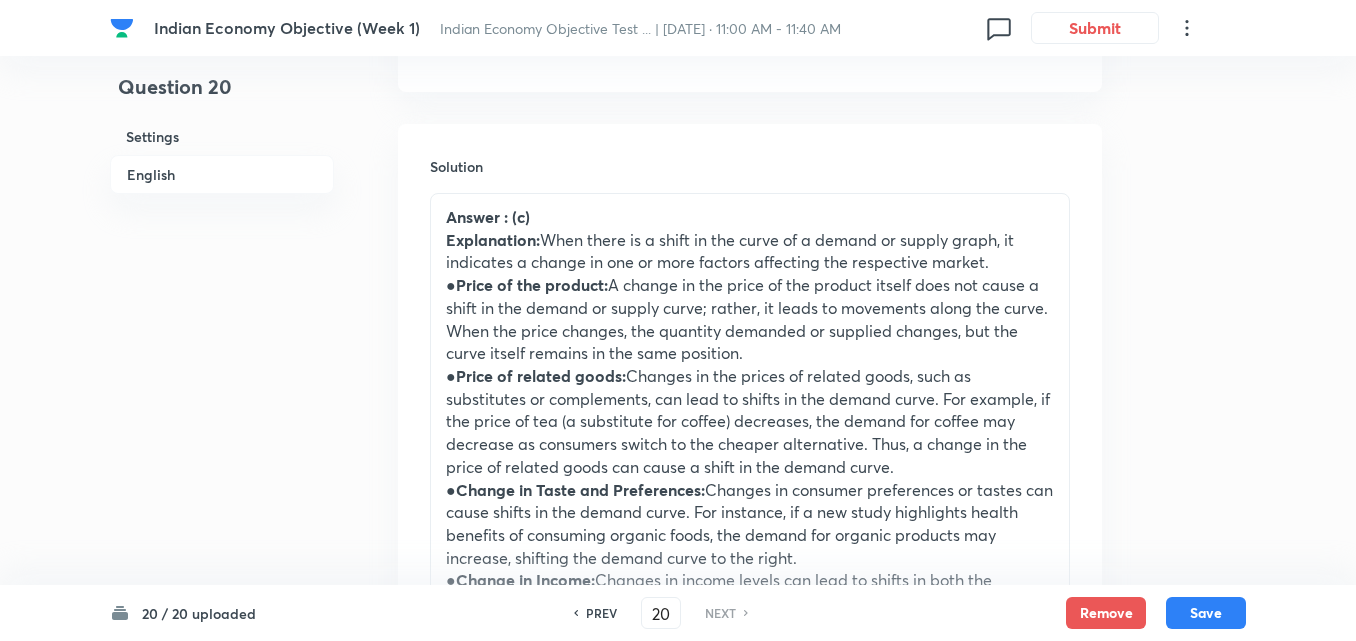 drag, startPoint x: 435, startPoint y: 35, endPoint x: 900, endPoint y: 35, distance: 465 